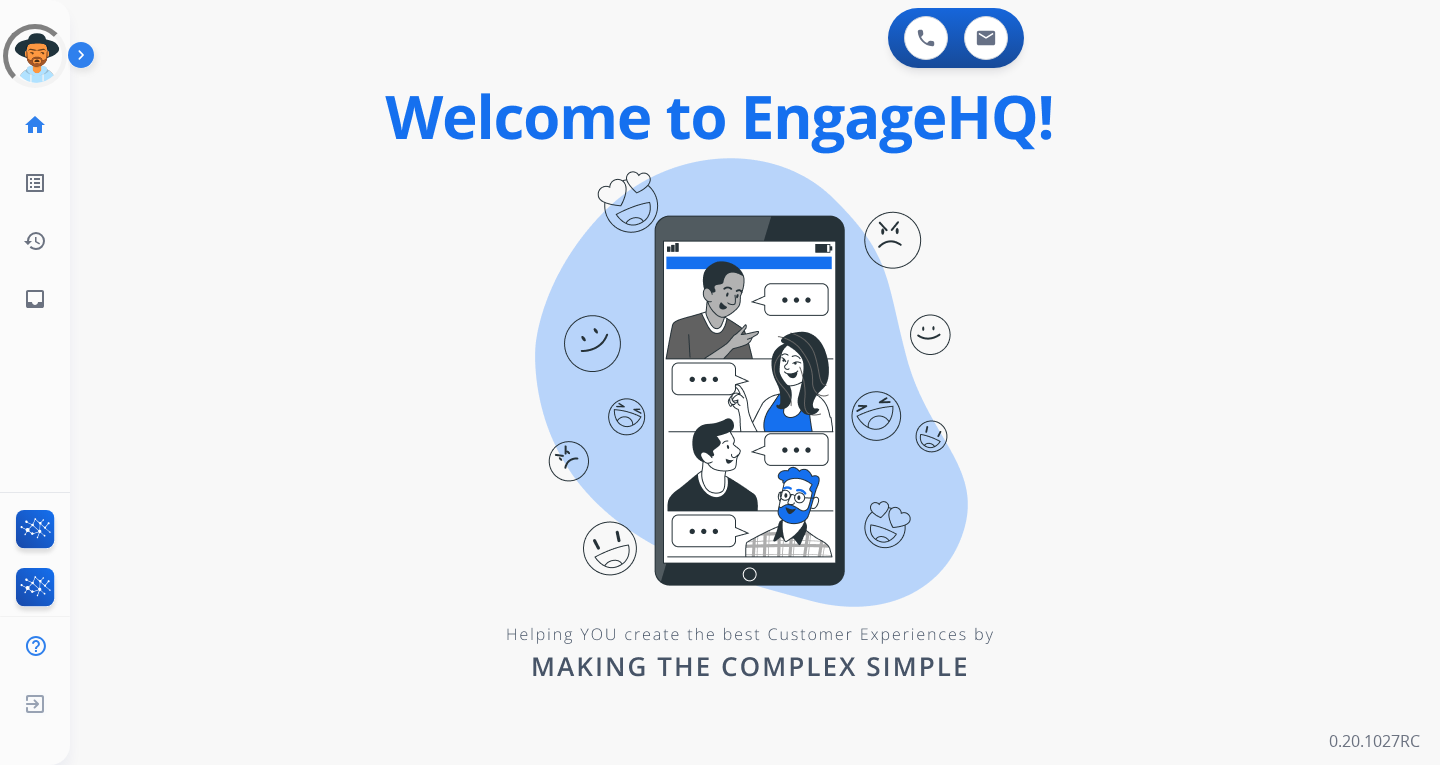 scroll, scrollTop: 0, scrollLeft: 0, axis: both 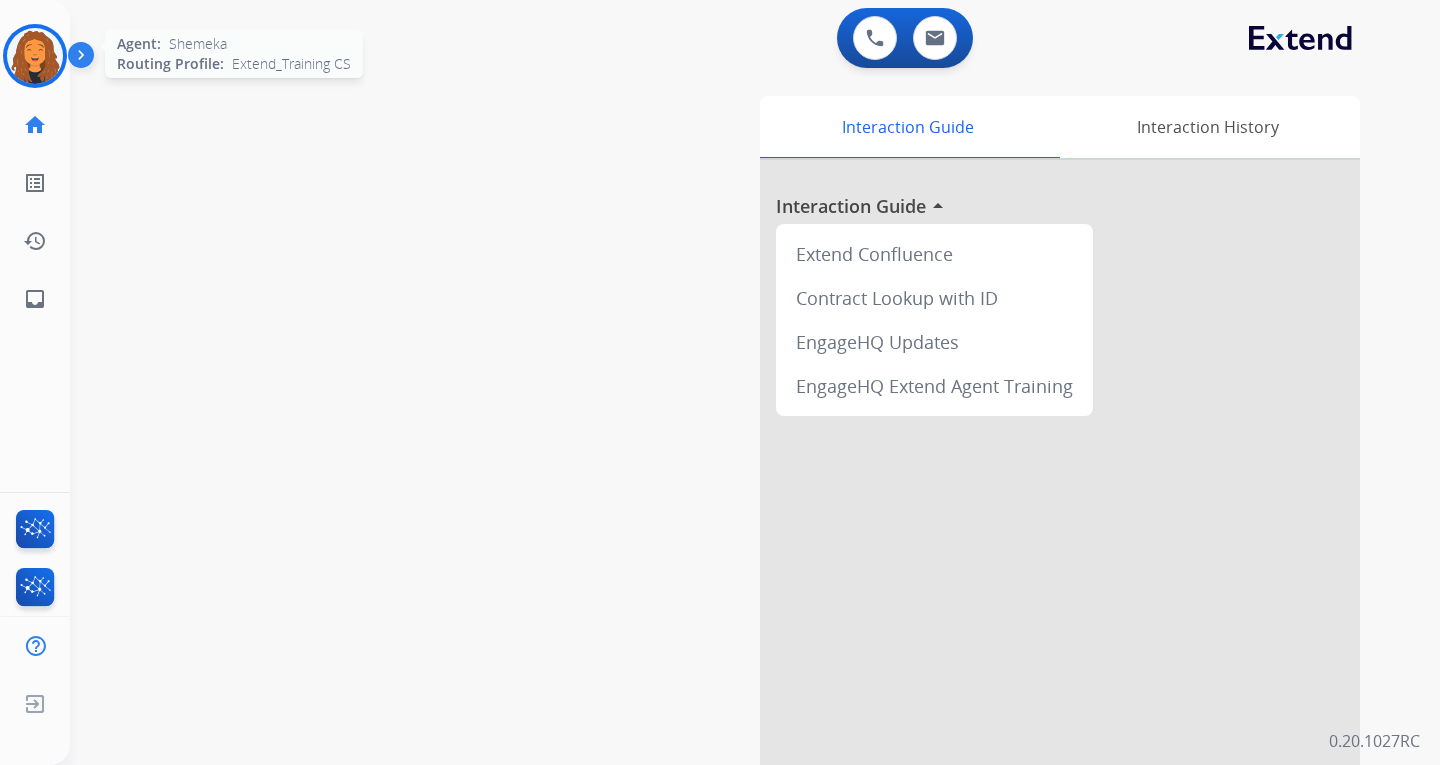 click at bounding box center [35, 56] 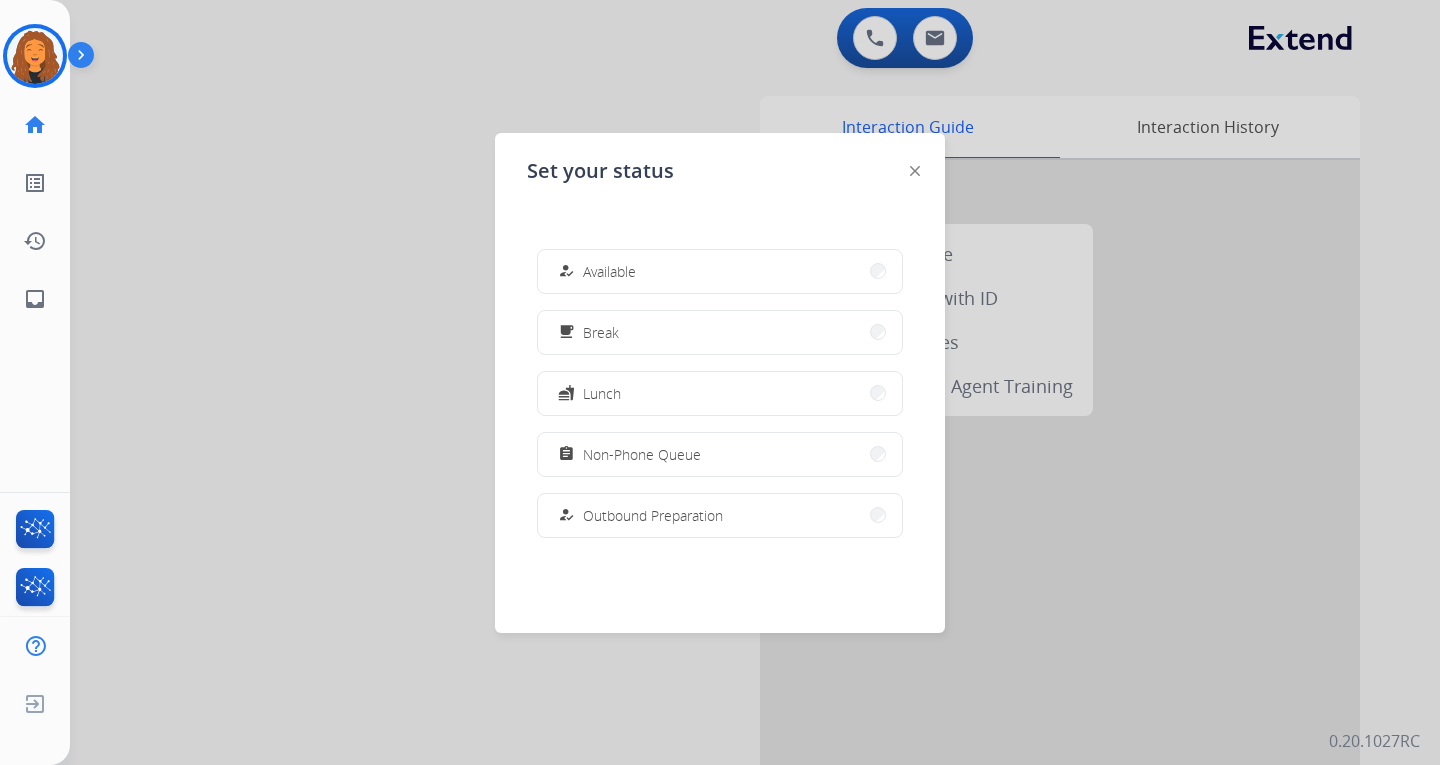 click on "Available" at bounding box center (609, 271) 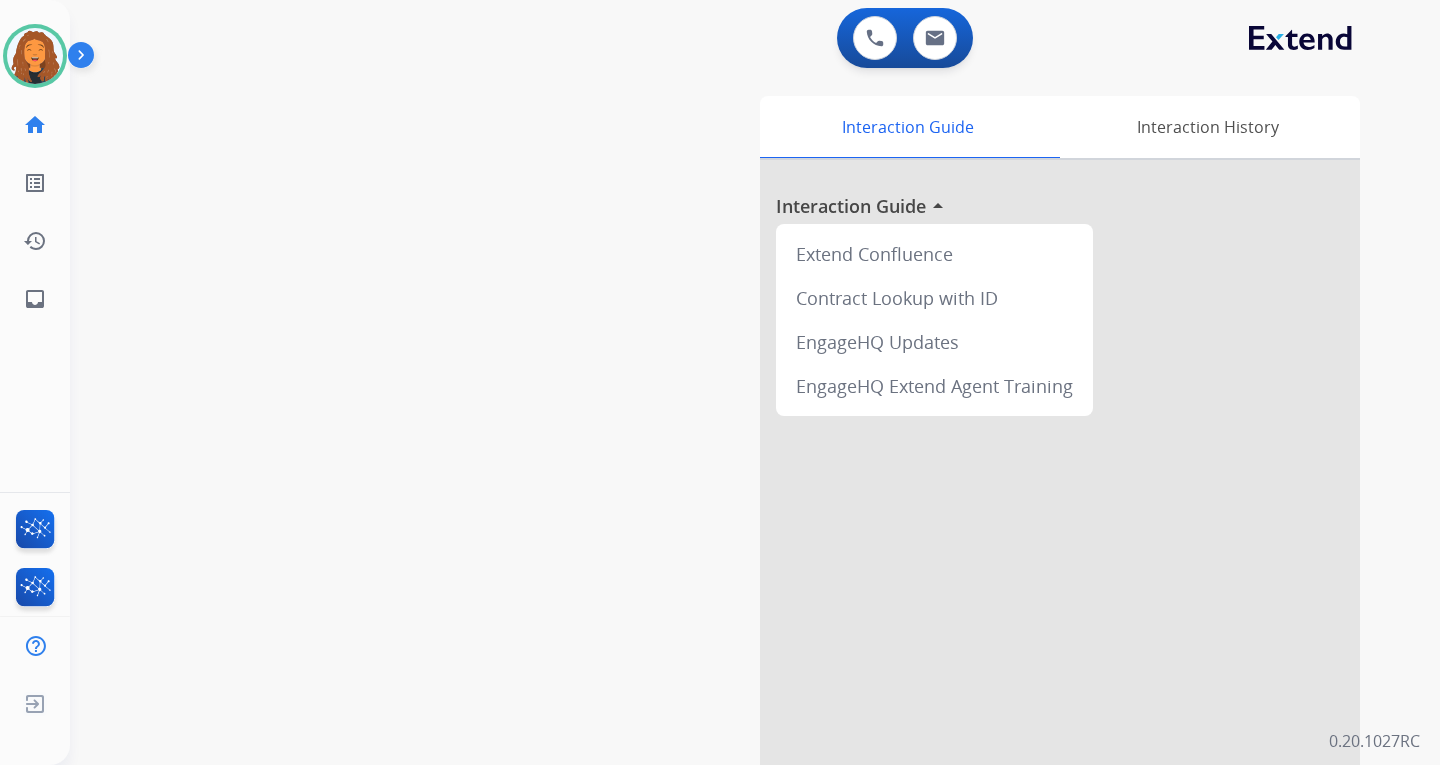 scroll, scrollTop: 100, scrollLeft: 0, axis: vertical 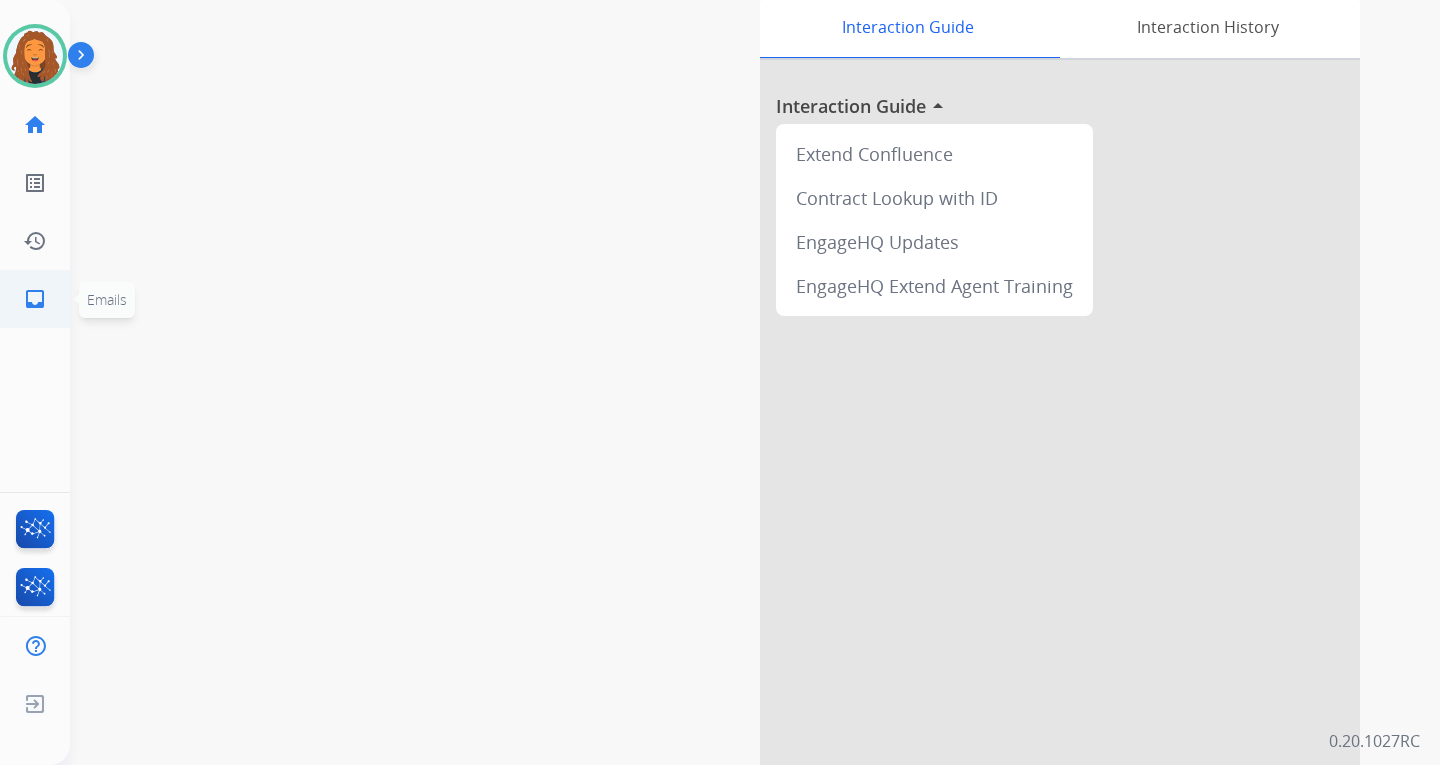 click on "inbox  Emails" 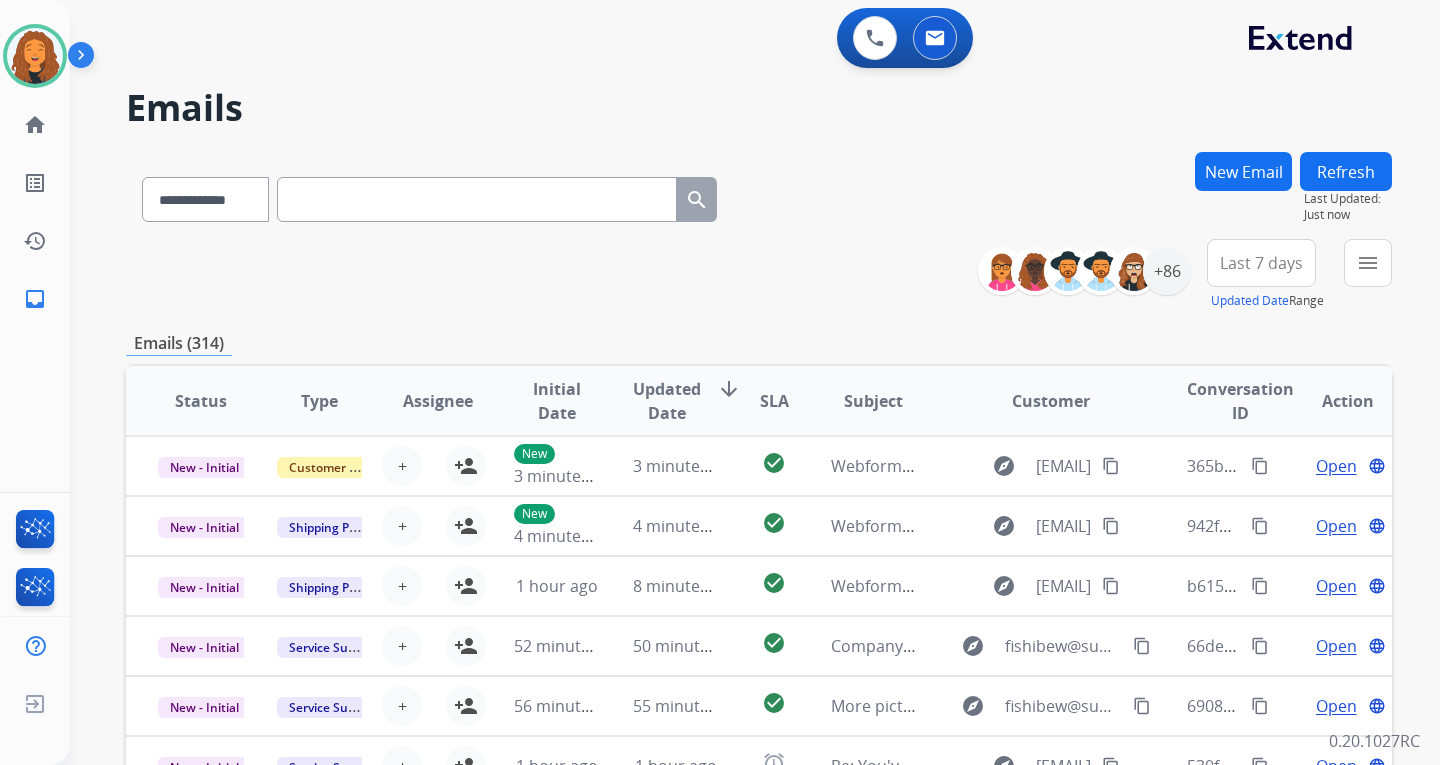 click on "New Email" at bounding box center [1243, 171] 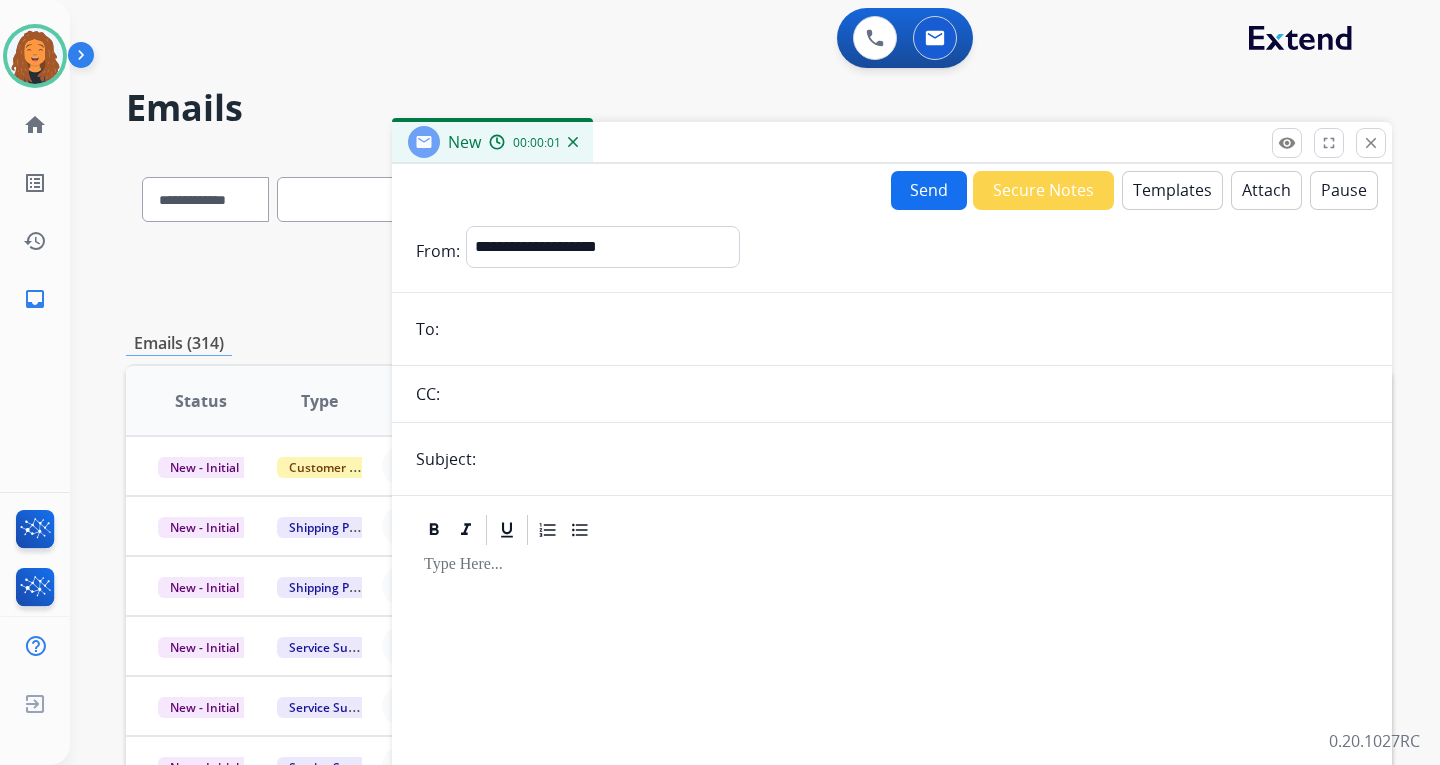 click on "**********" at bounding box center [603, 251] 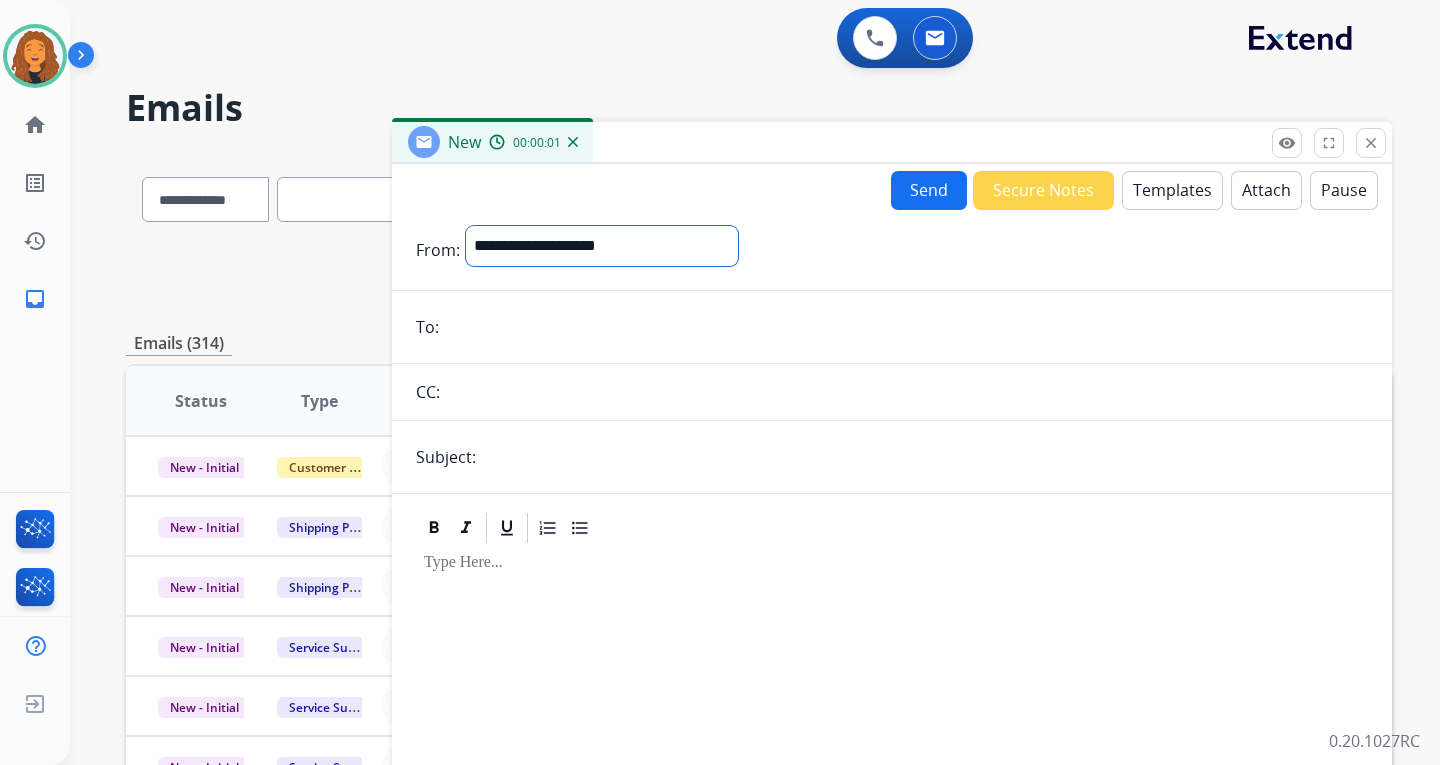 click on "**********" at bounding box center [602, 246] 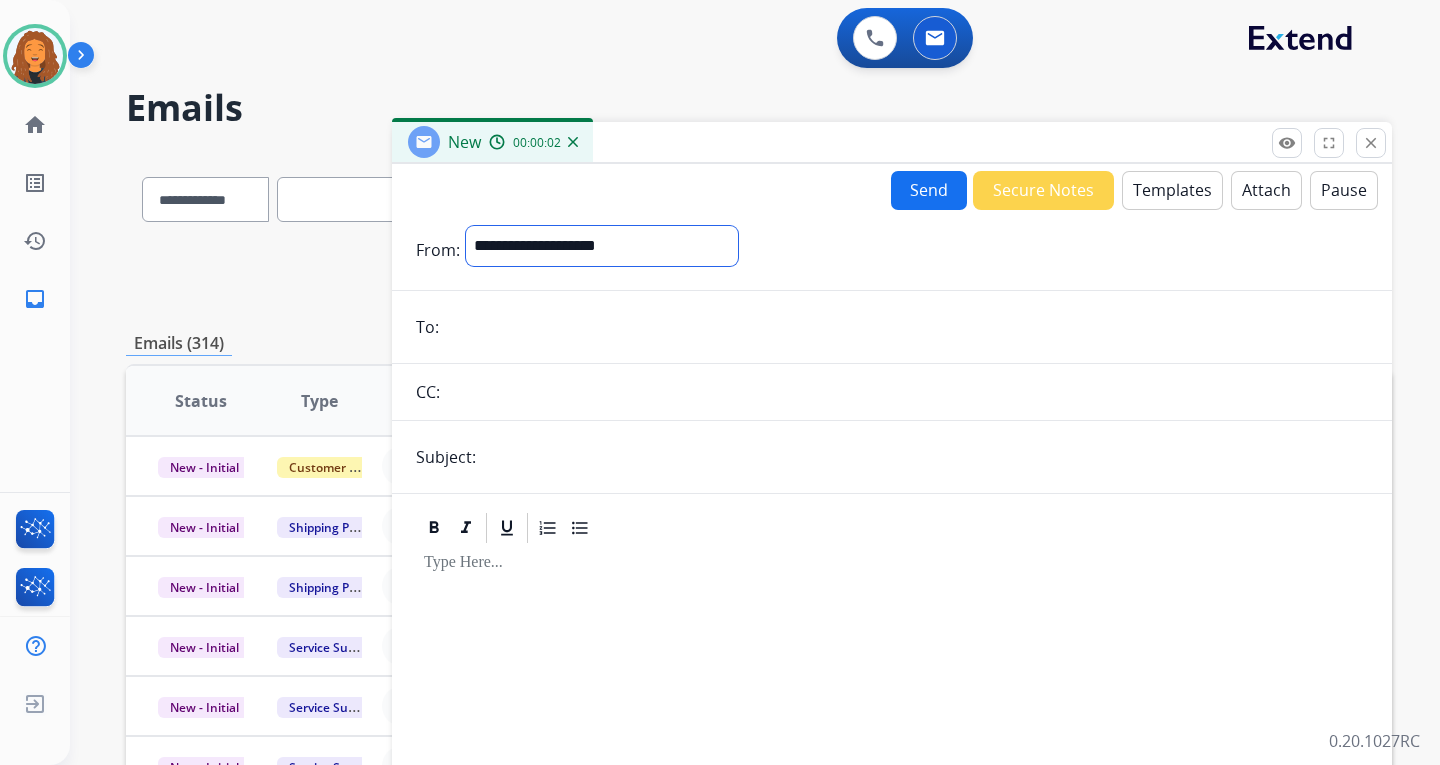 select on "**********" 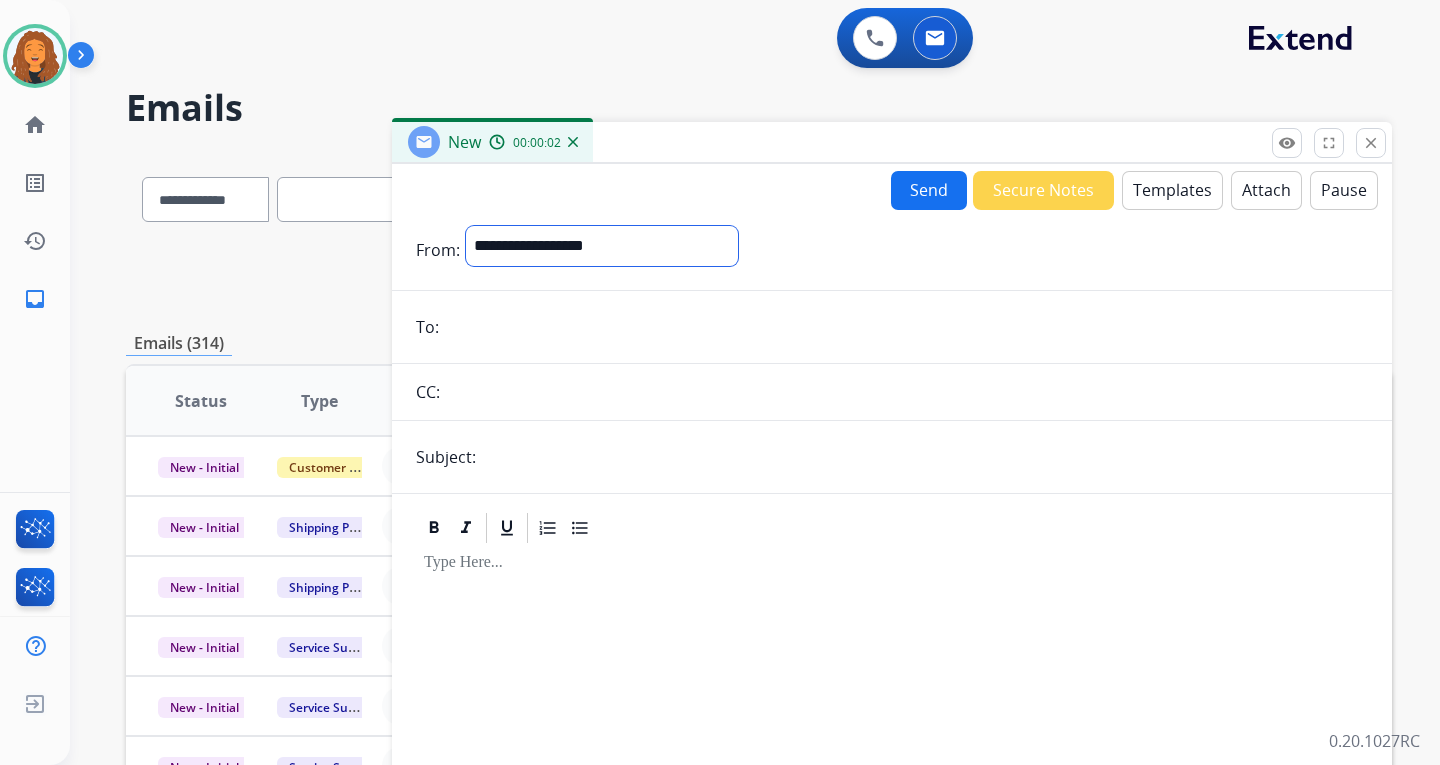 click on "**********" at bounding box center [602, 246] 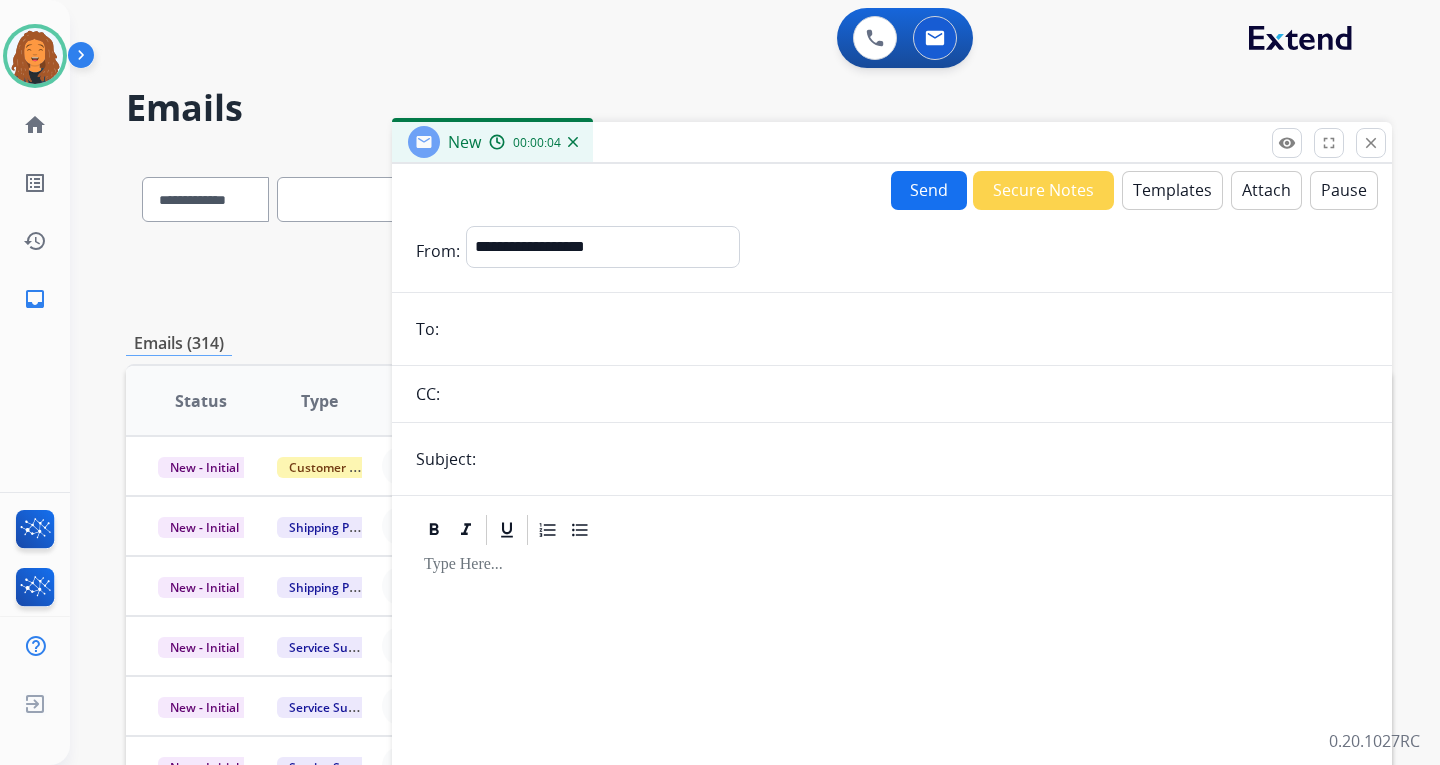 drag, startPoint x: 512, startPoint y: 350, endPoint x: 470, endPoint y: 329, distance: 46.957428 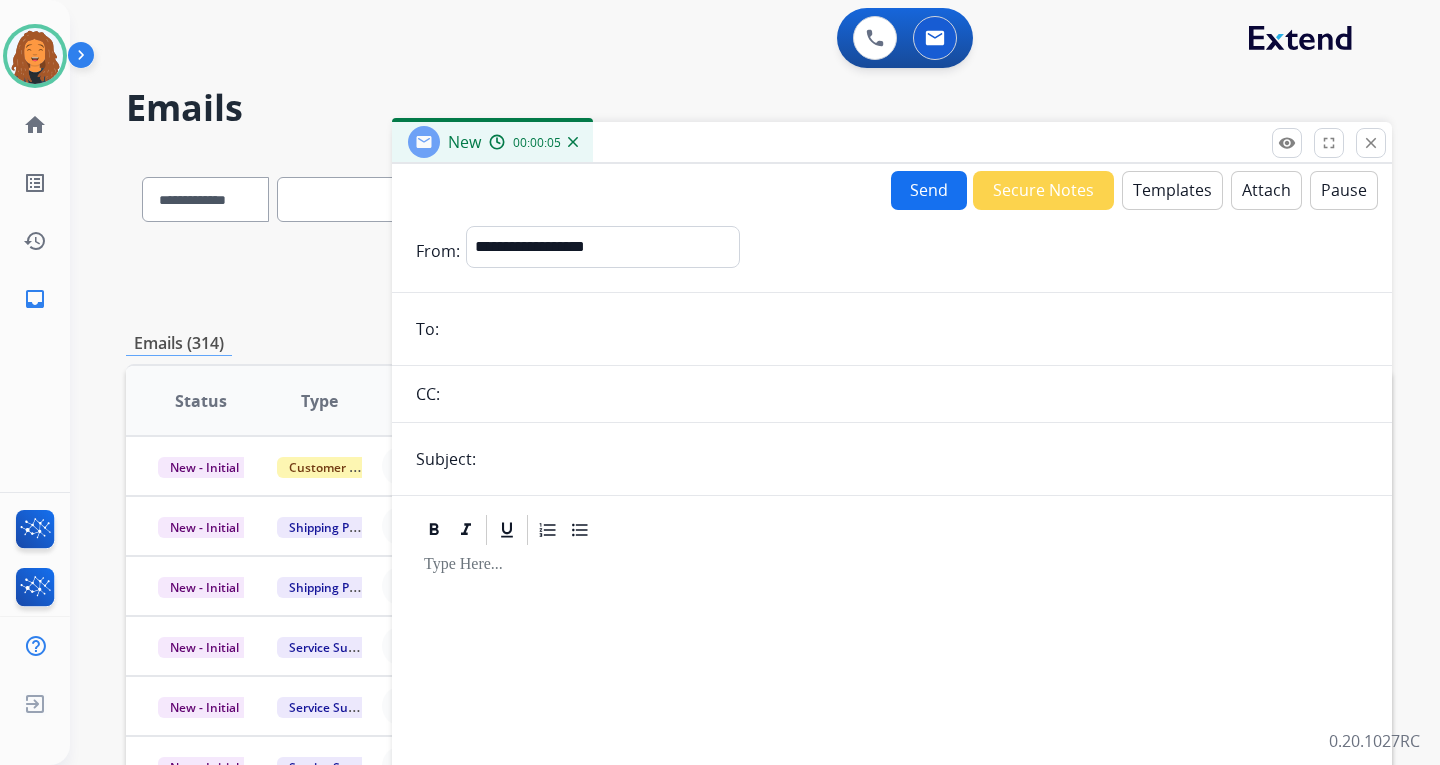 paste on "**********" 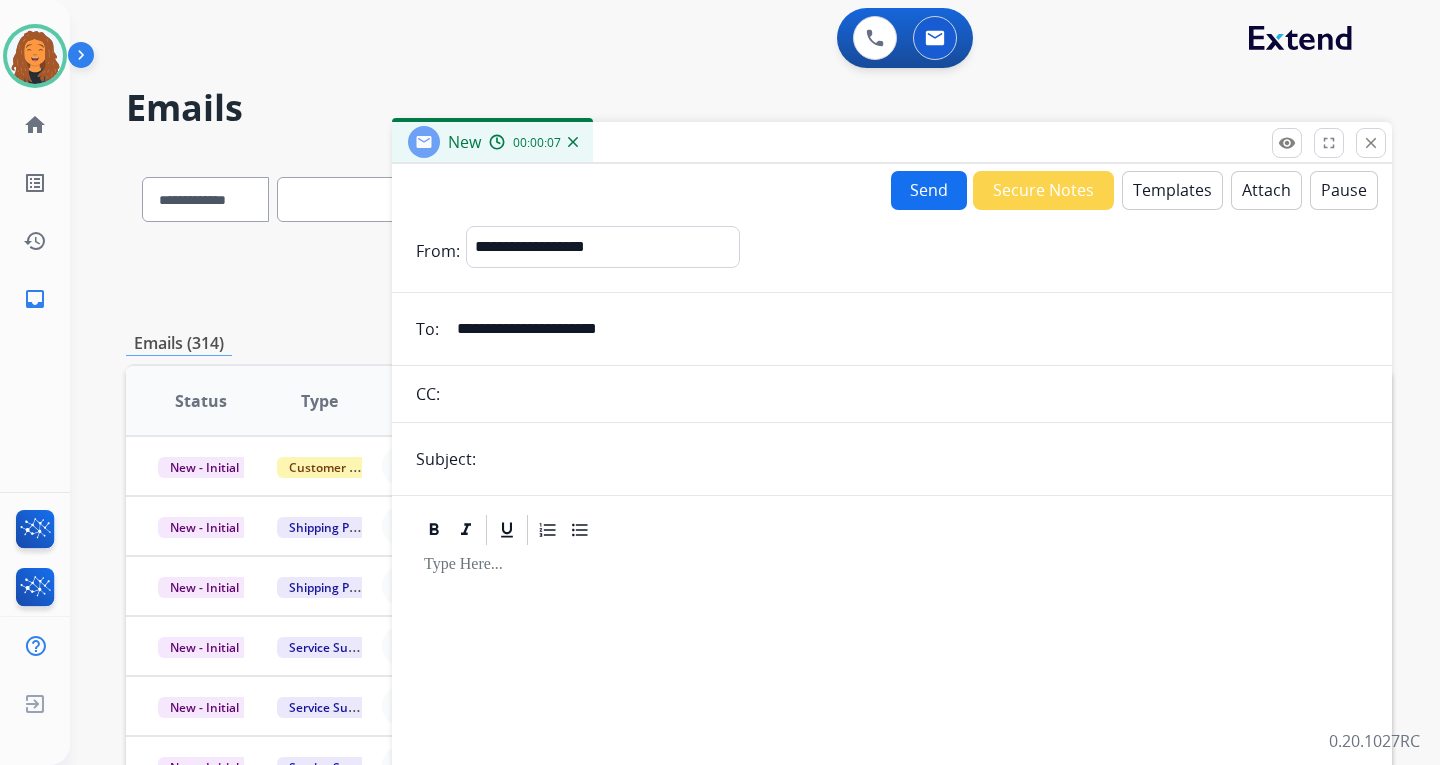 type on "**********" 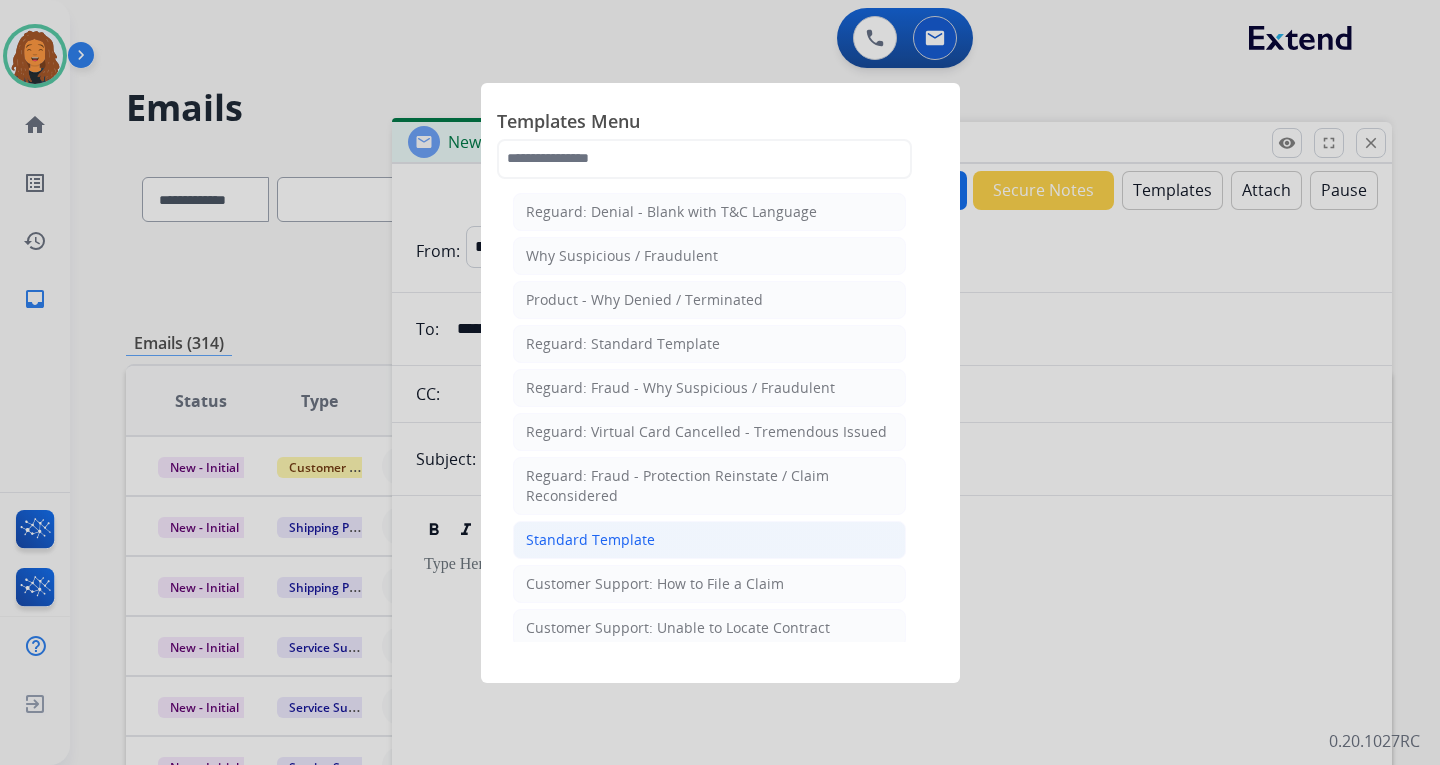click on "Standard Template" 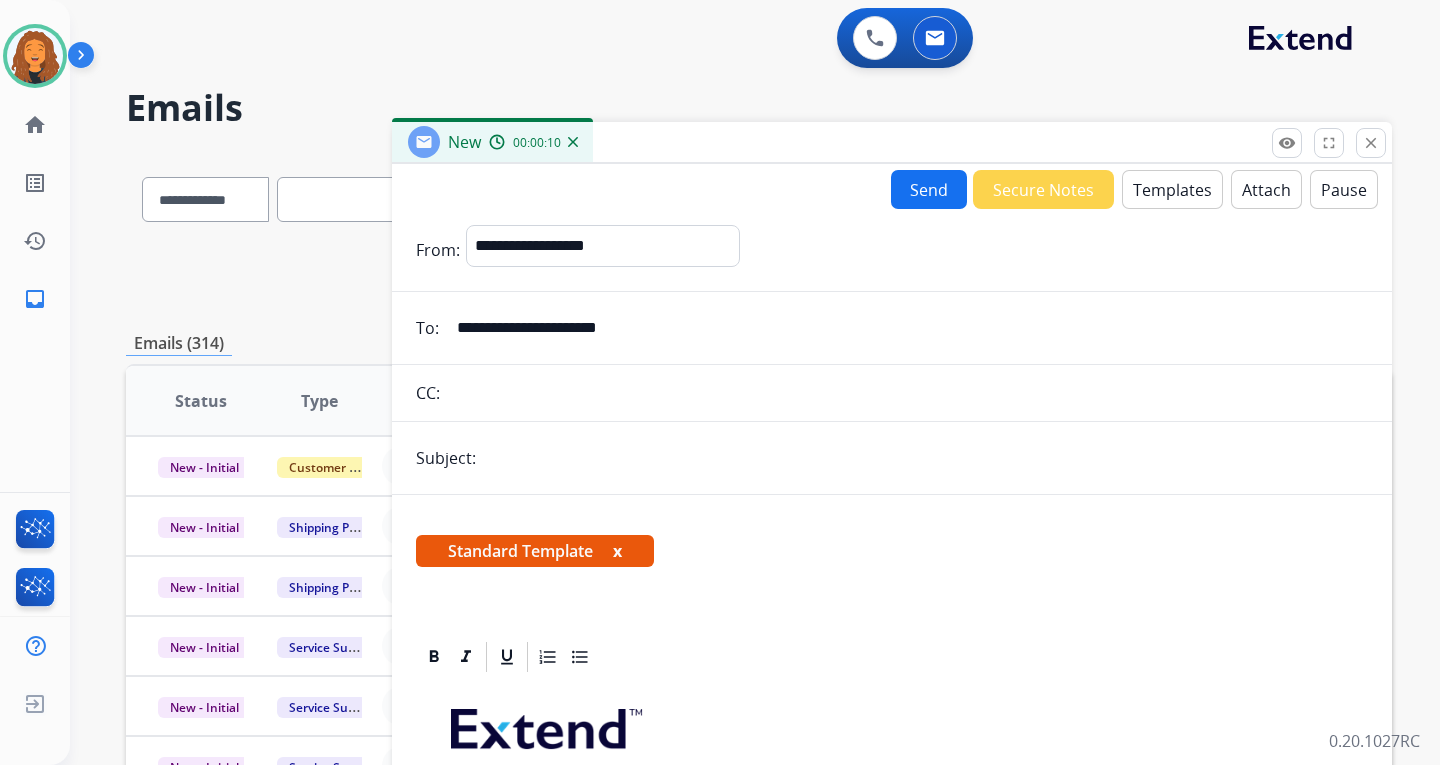 click on "Attach" at bounding box center [1266, 189] 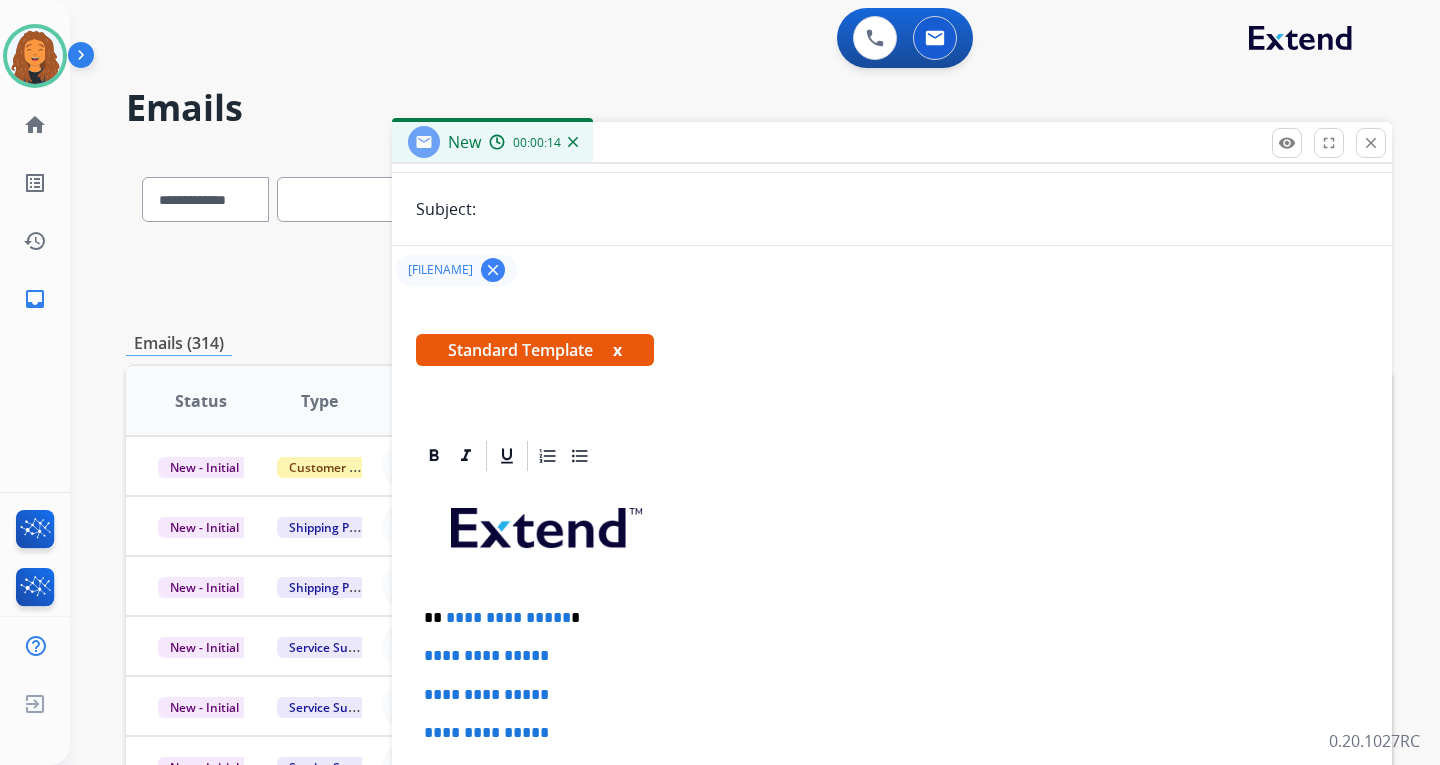 scroll, scrollTop: 400, scrollLeft: 0, axis: vertical 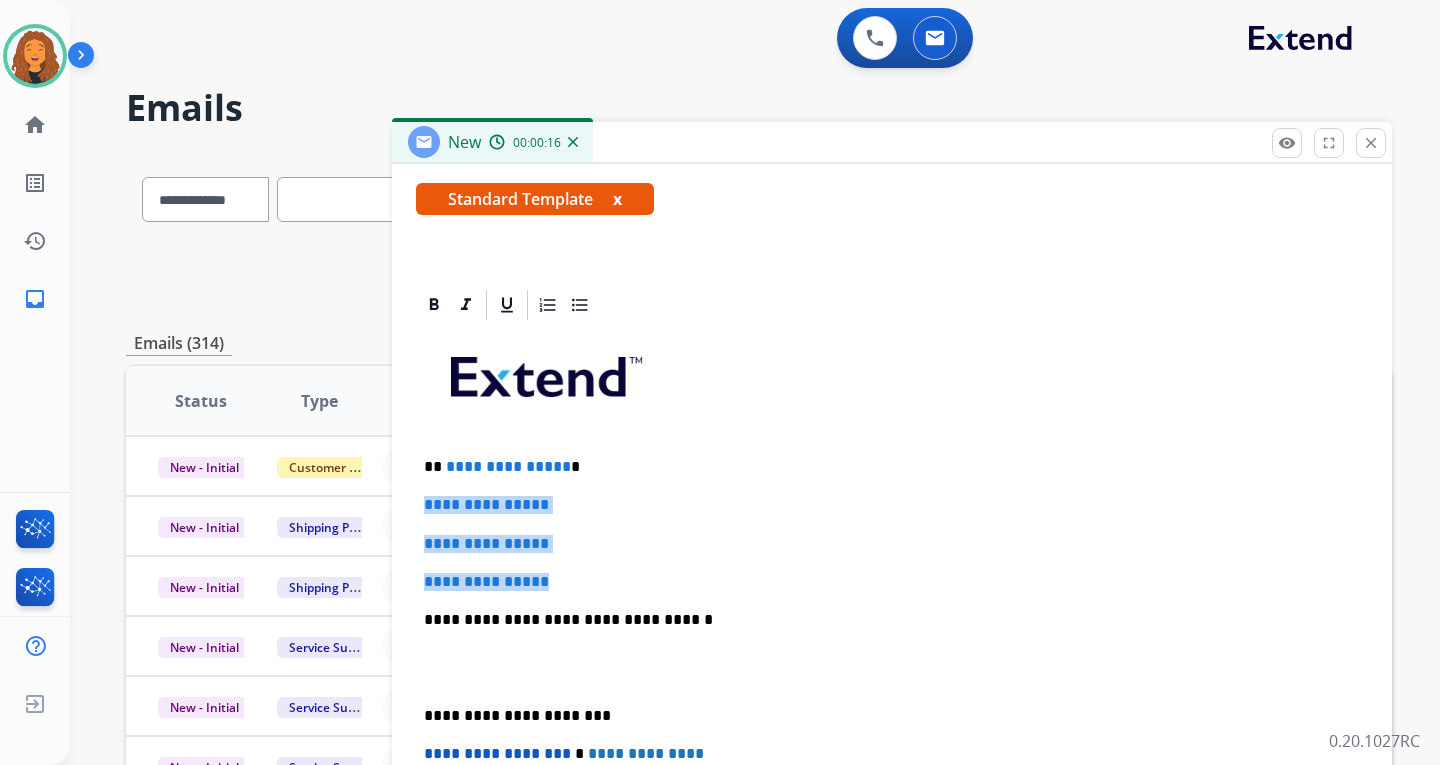 drag, startPoint x: 580, startPoint y: 589, endPoint x: 411, endPoint y: 507, distance: 187.84302 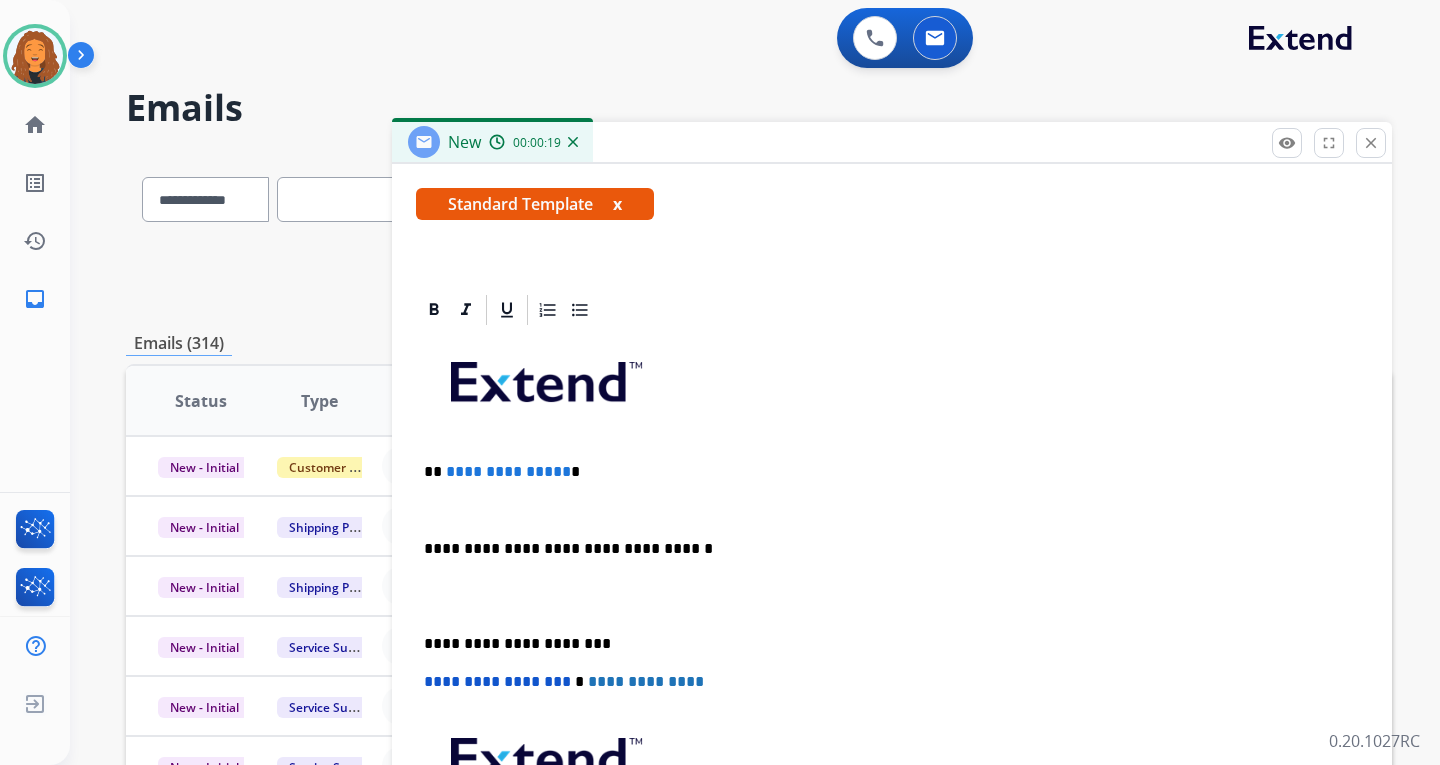 scroll, scrollTop: 400, scrollLeft: 0, axis: vertical 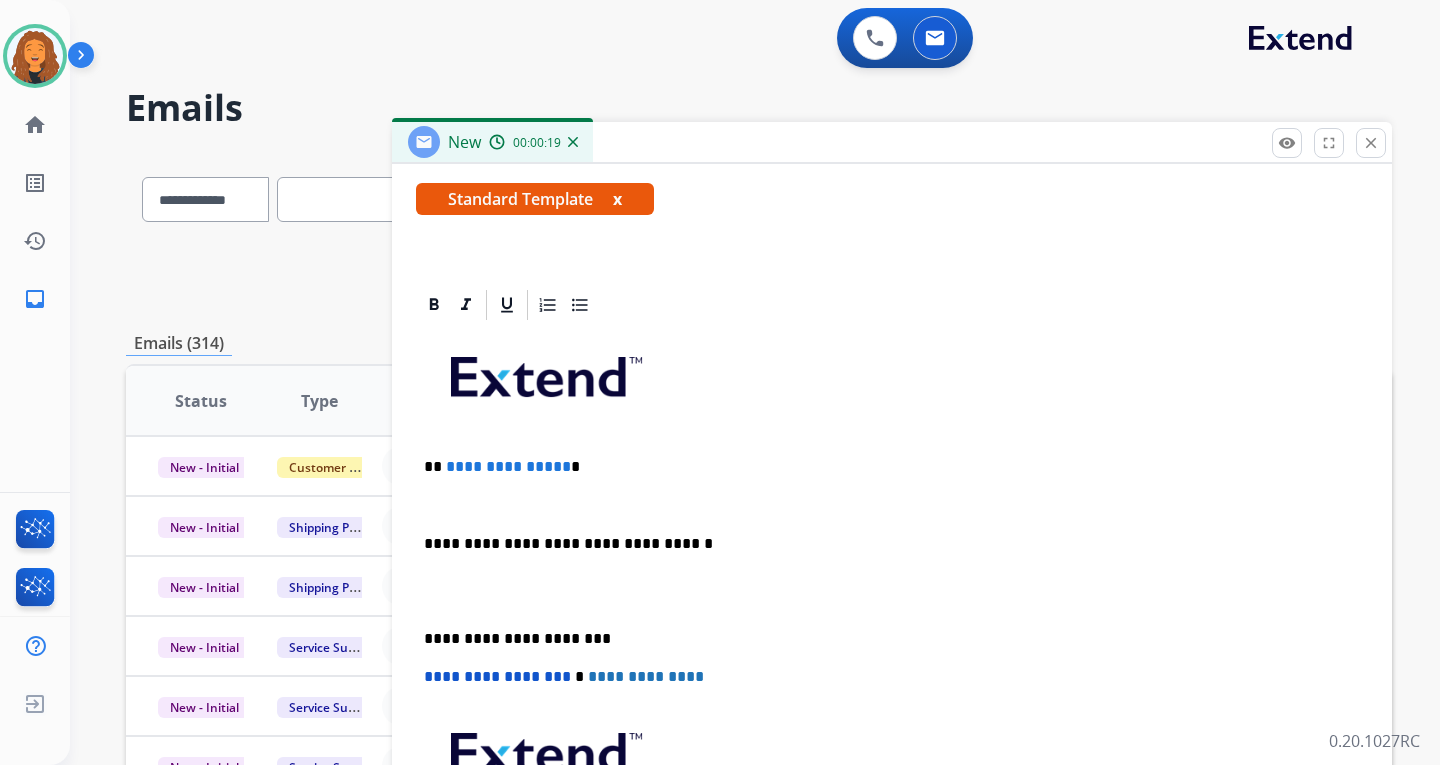 type 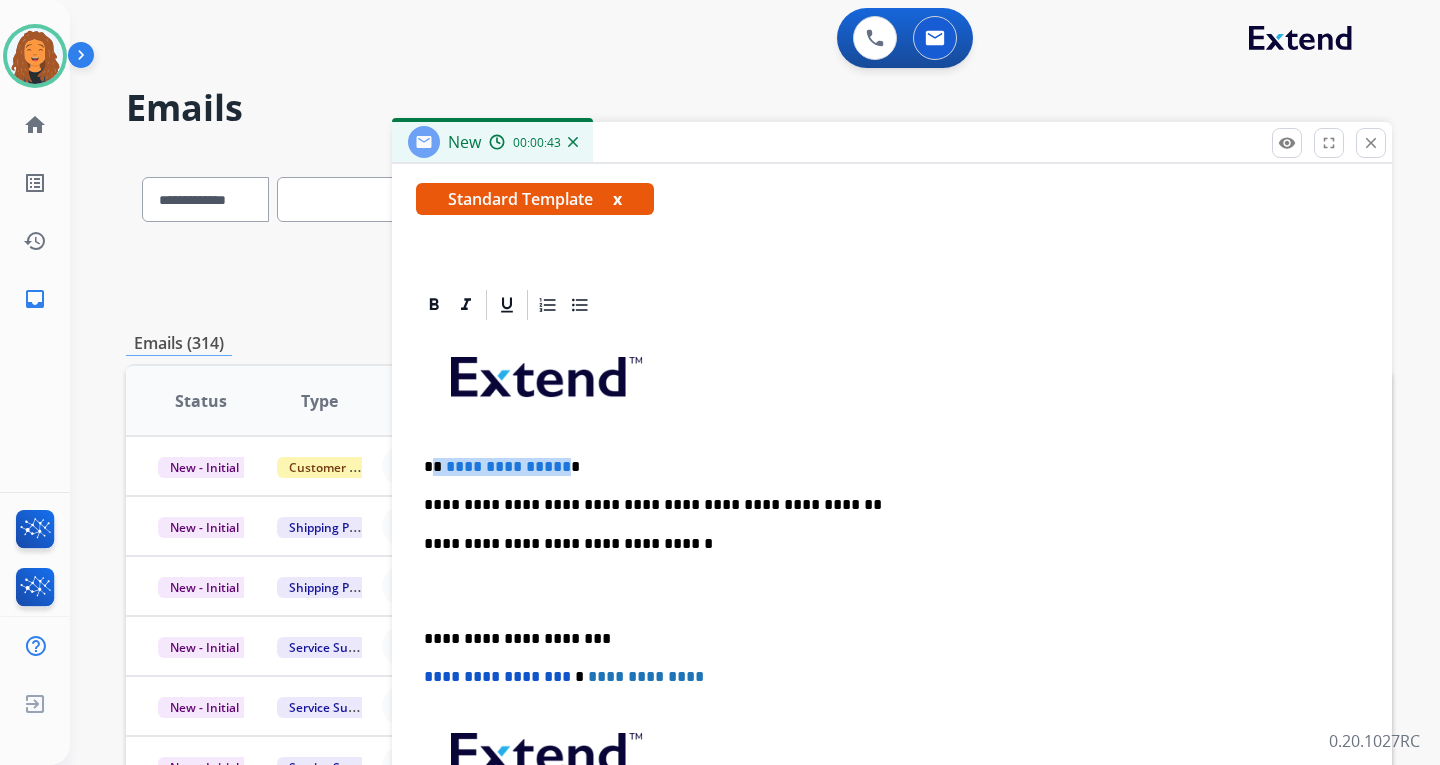 drag, startPoint x: 560, startPoint y: 463, endPoint x: 436, endPoint y: 469, distance: 124.14507 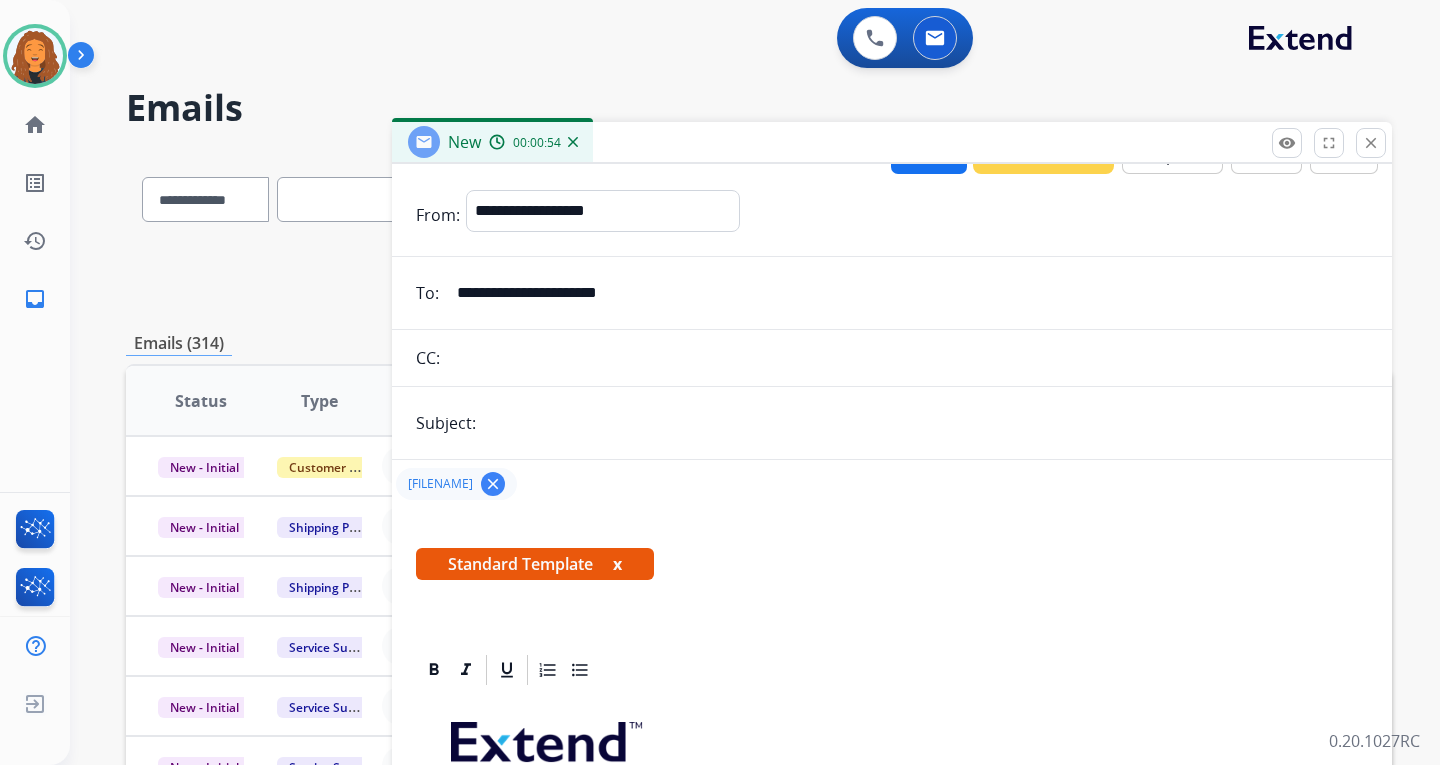 scroll, scrollTop: 0, scrollLeft: 0, axis: both 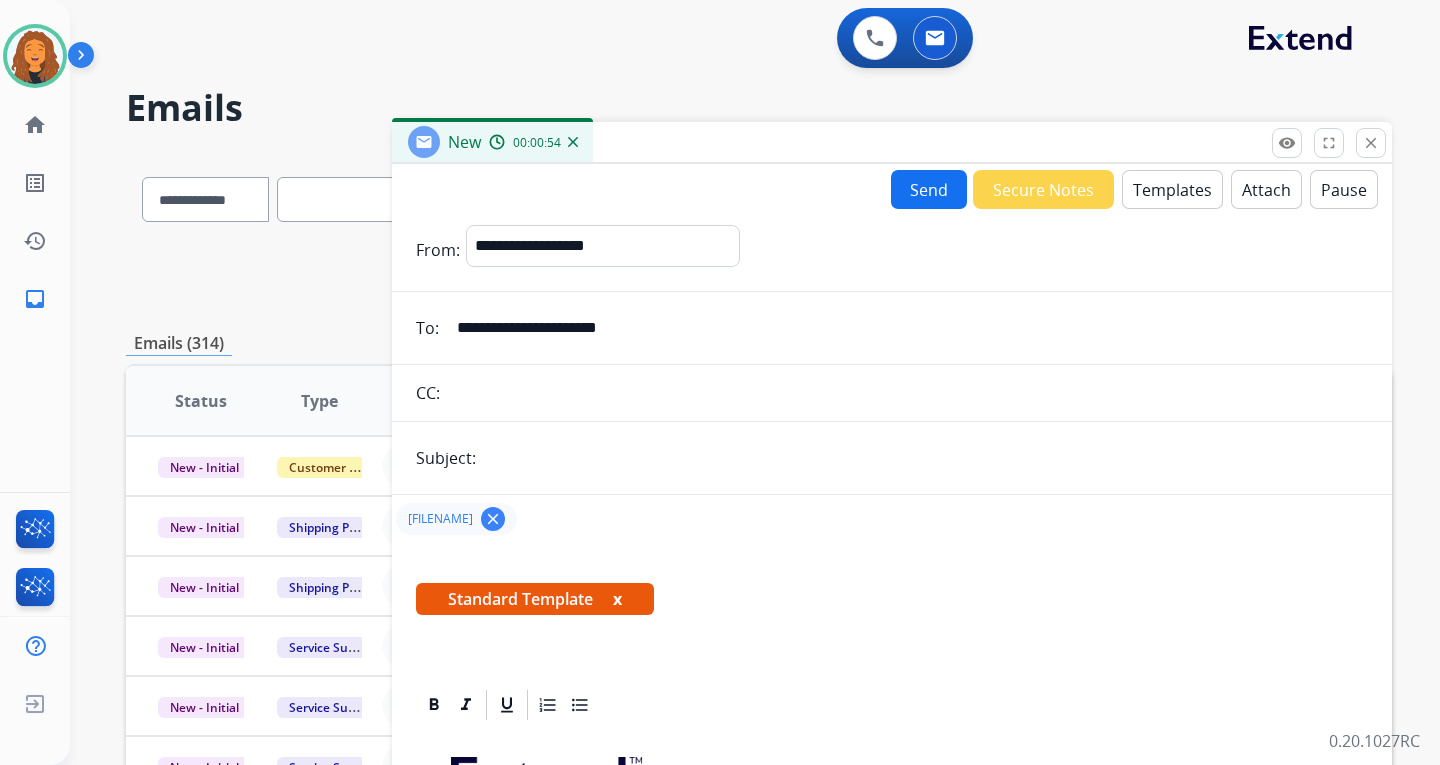 click on "Send" at bounding box center [929, 189] 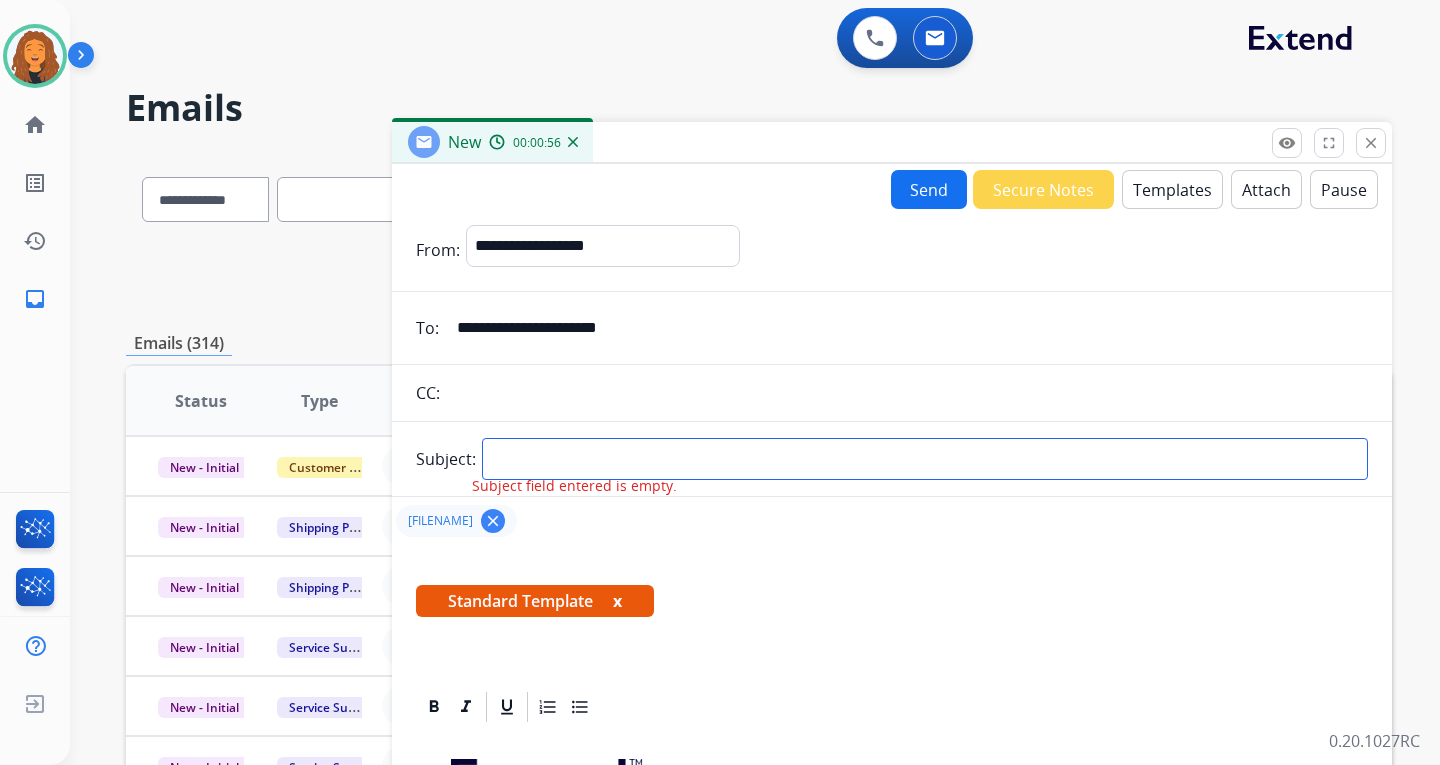 click at bounding box center [925, 459] 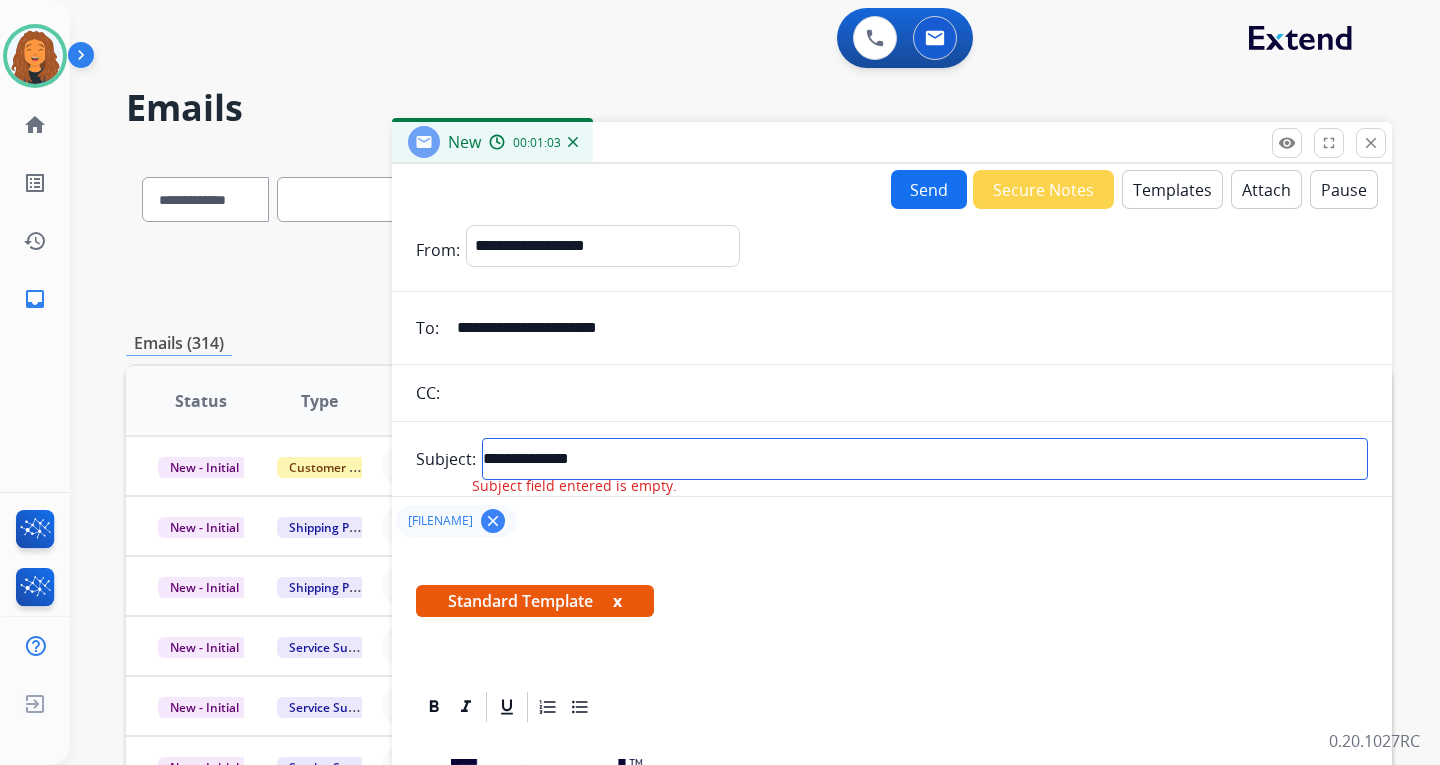 type on "**********" 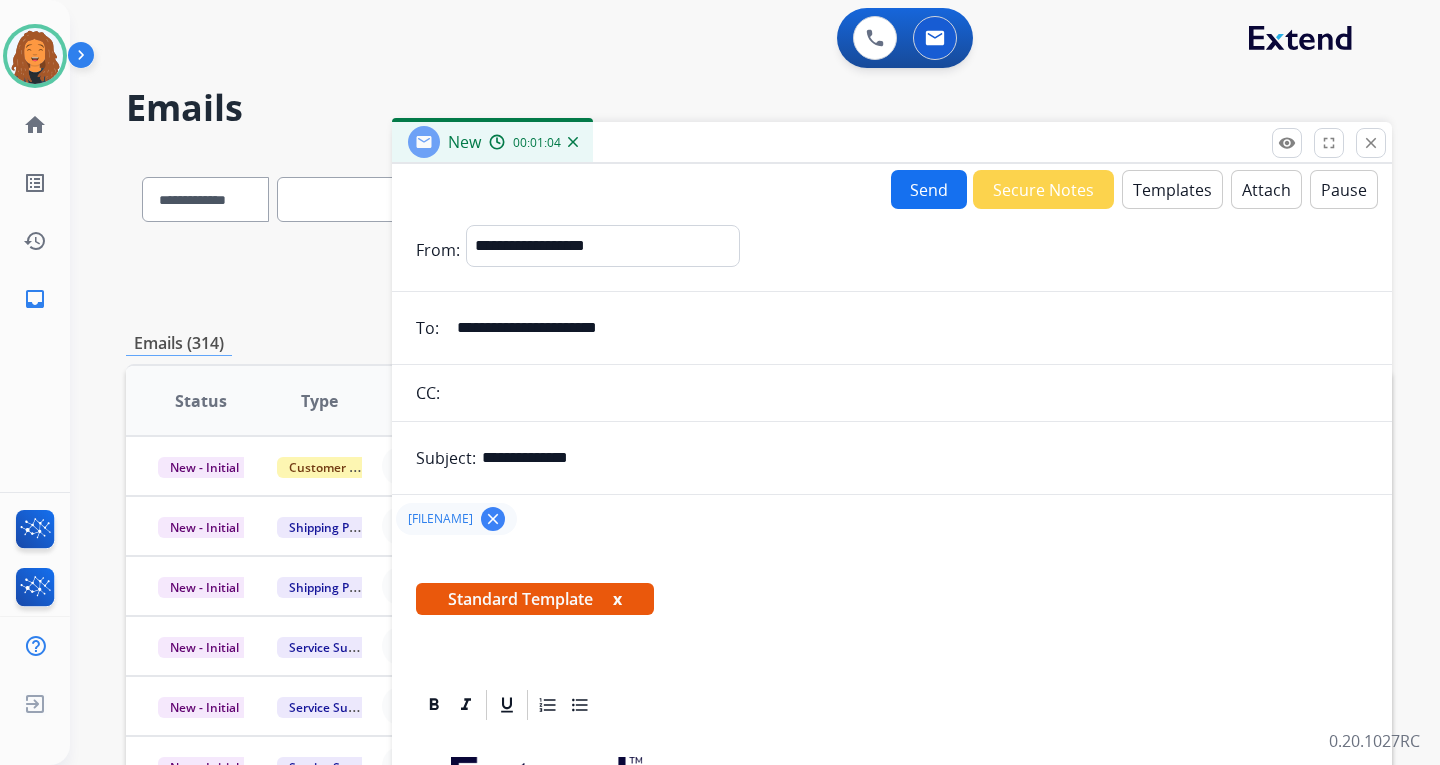 click on "Send" at bounding box center (929, 189) 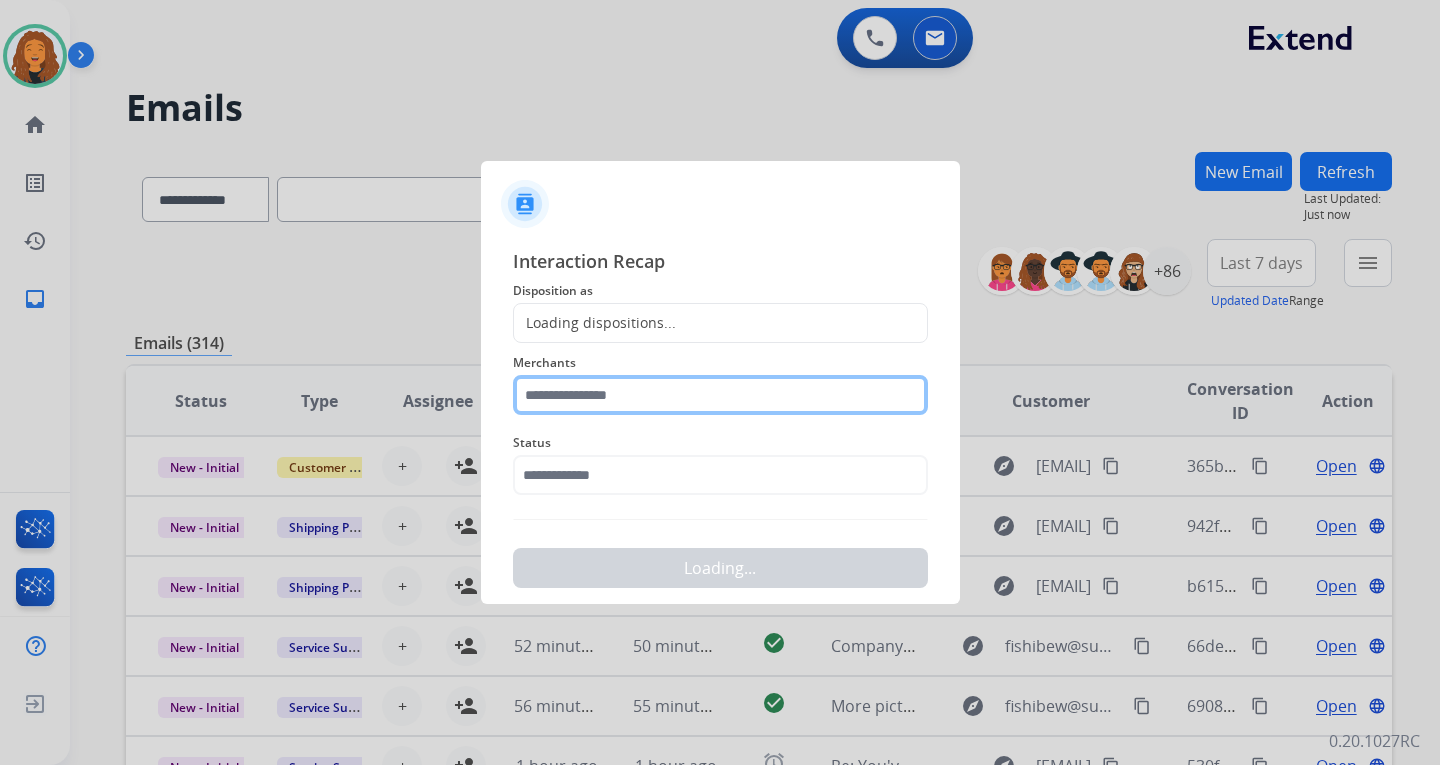 click 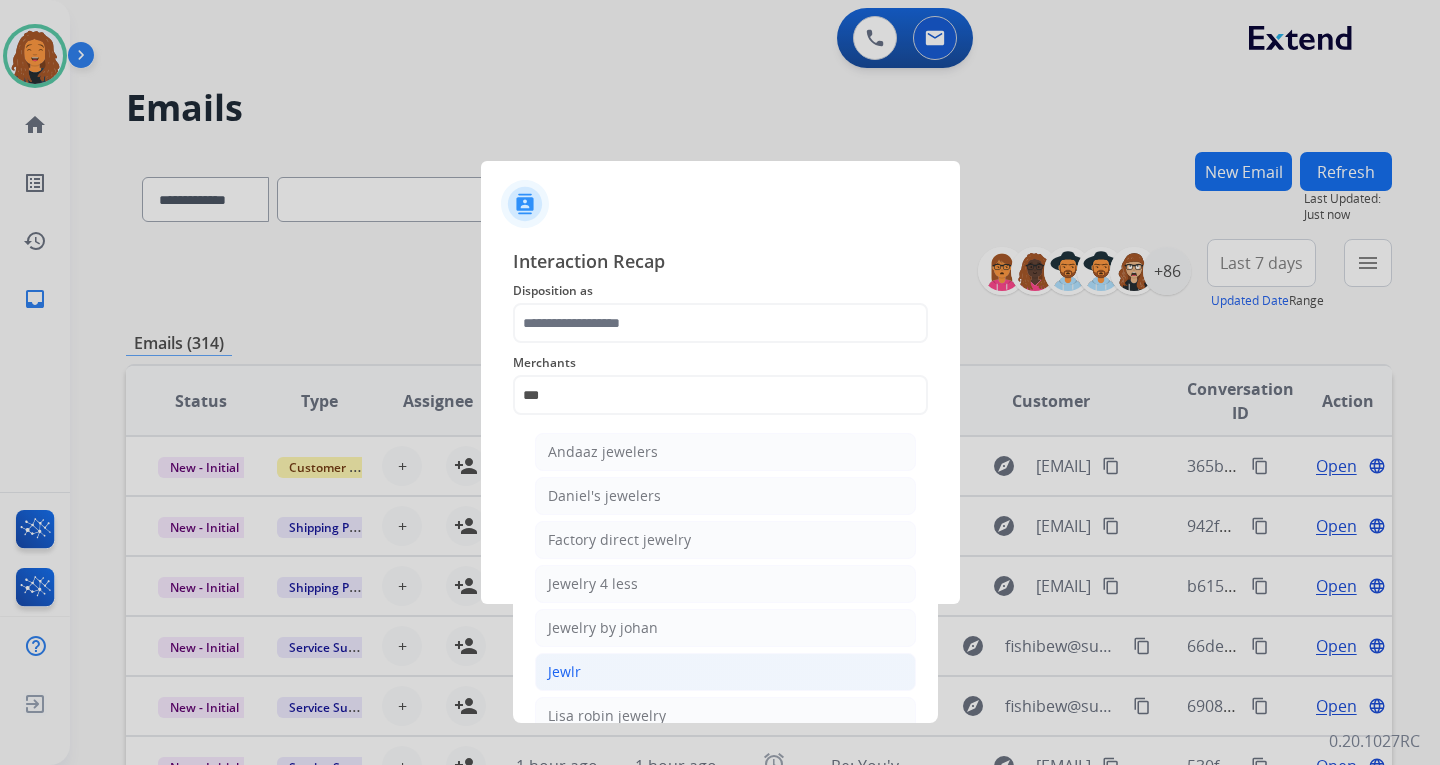 click on "Jewlr" 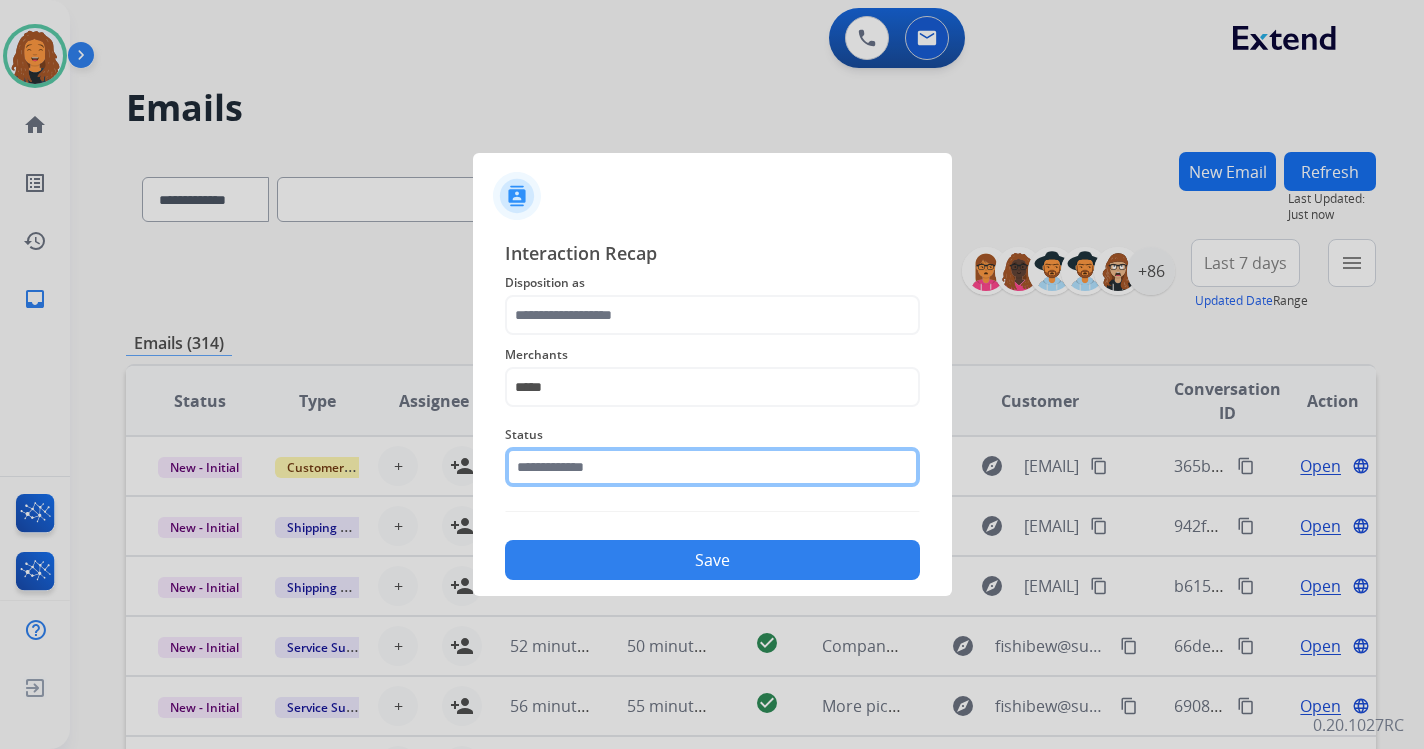 click 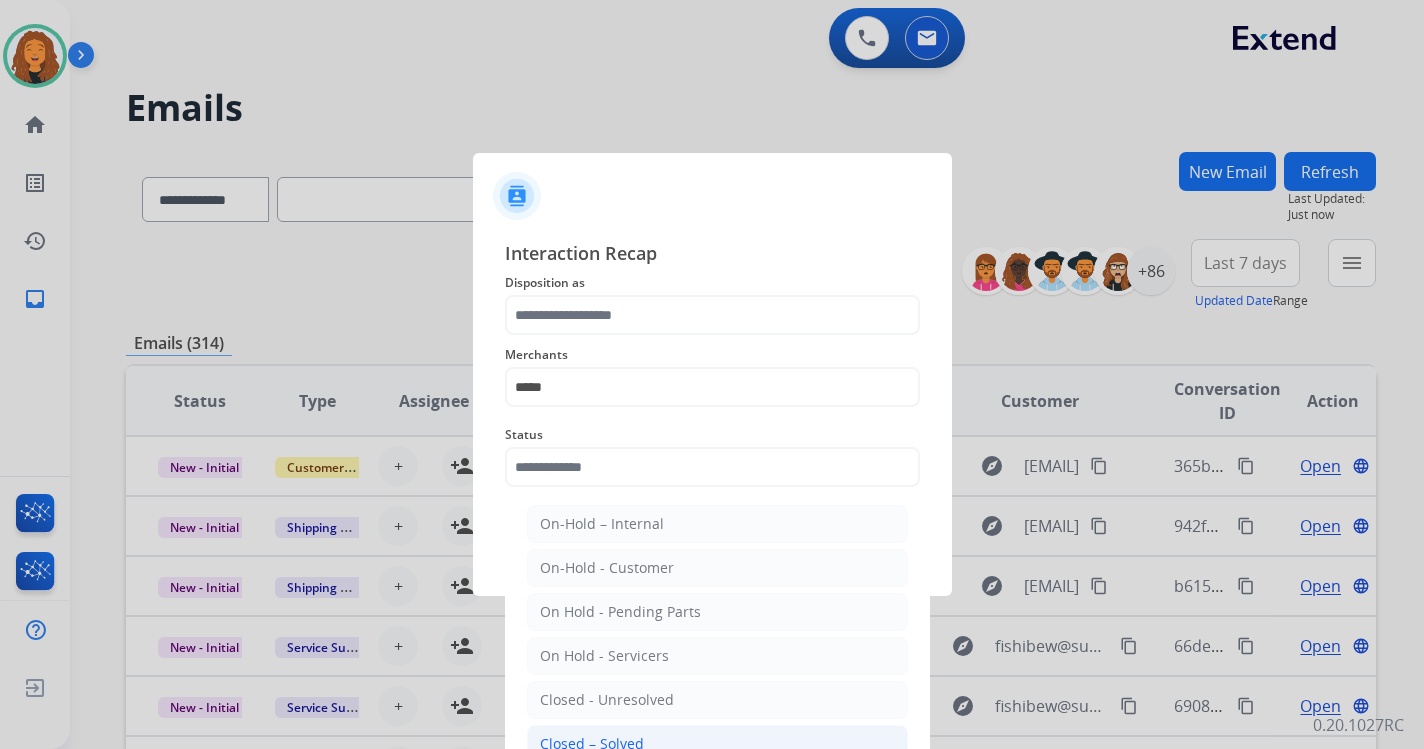 click on "Closed – Solved" 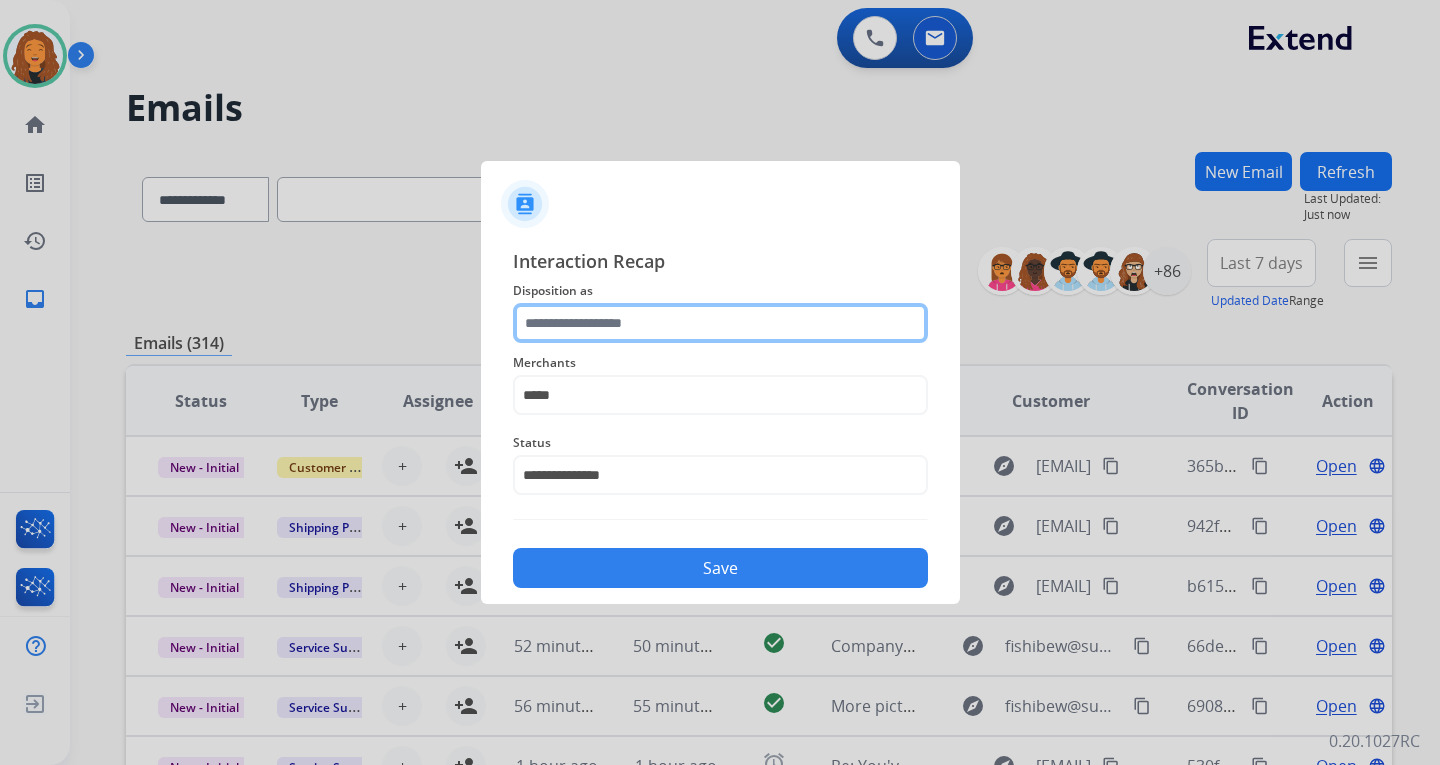 click 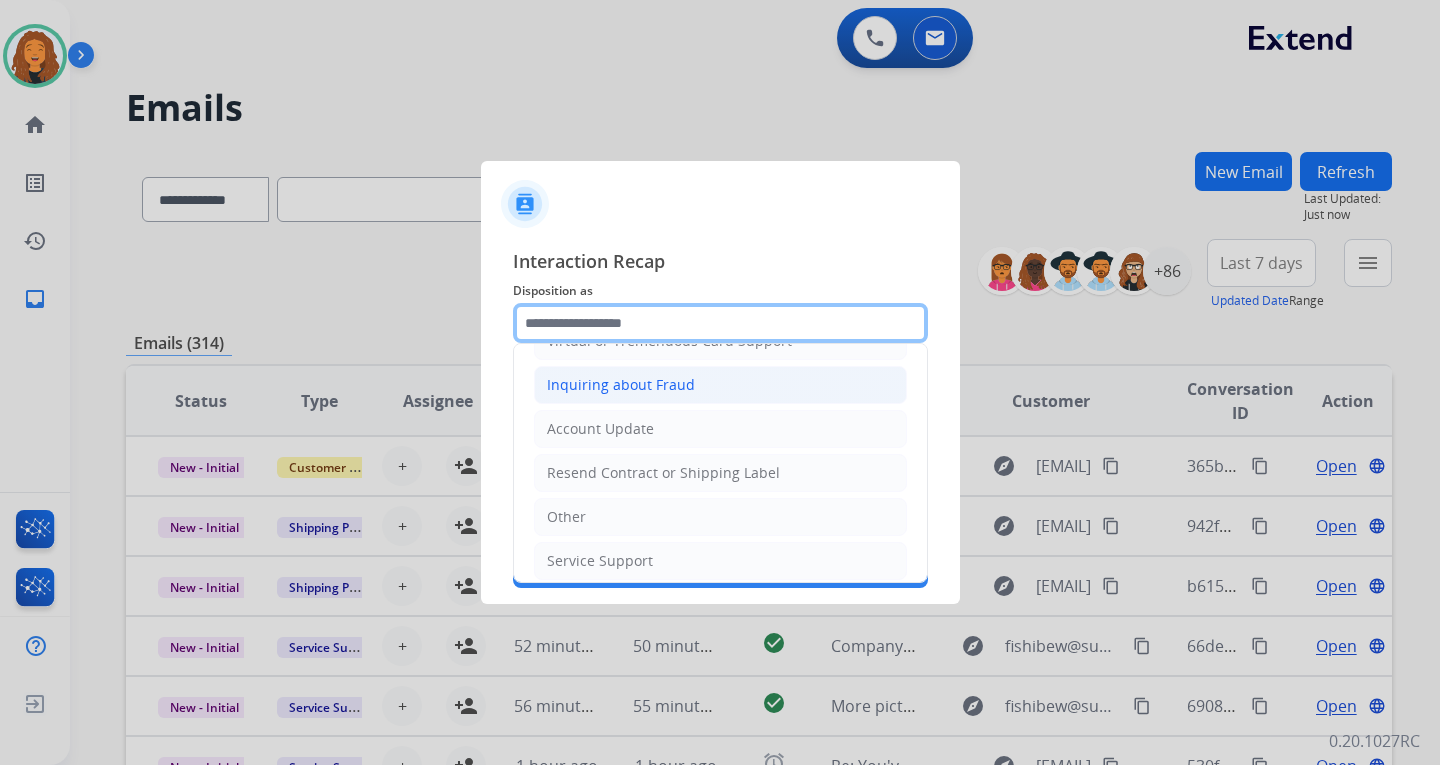 scroll, scrollTop: 312, scrollLeft: 0, axis: vertical 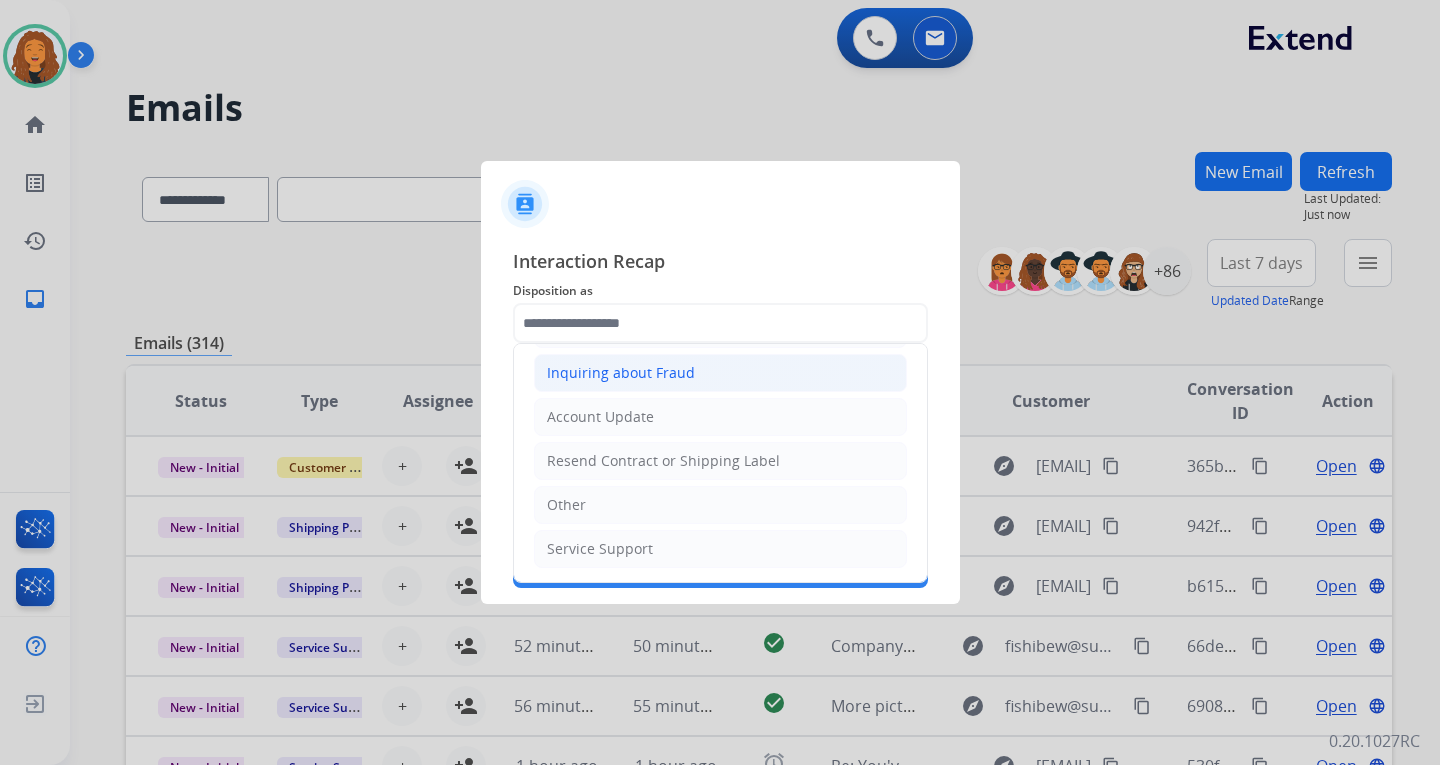 click on "Other" 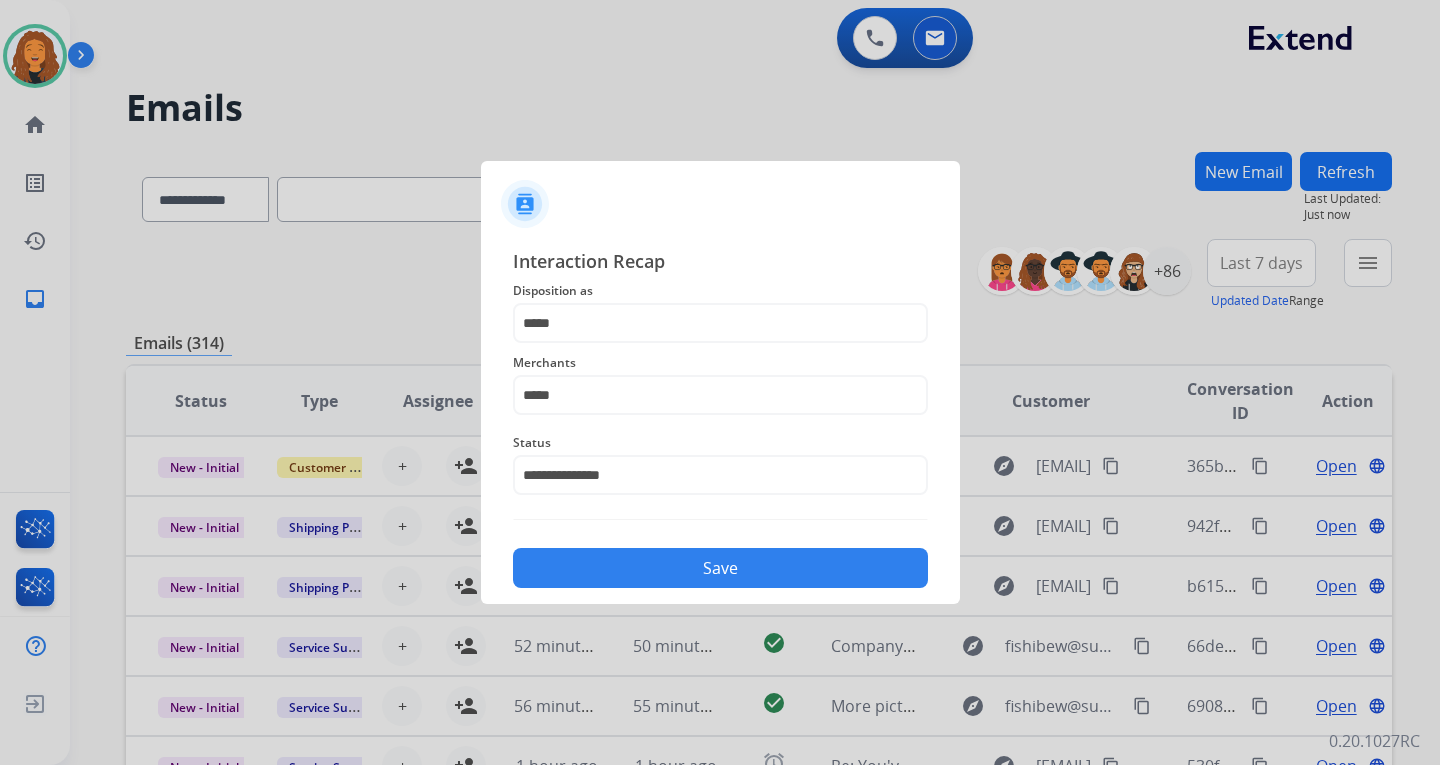 click on "**********" 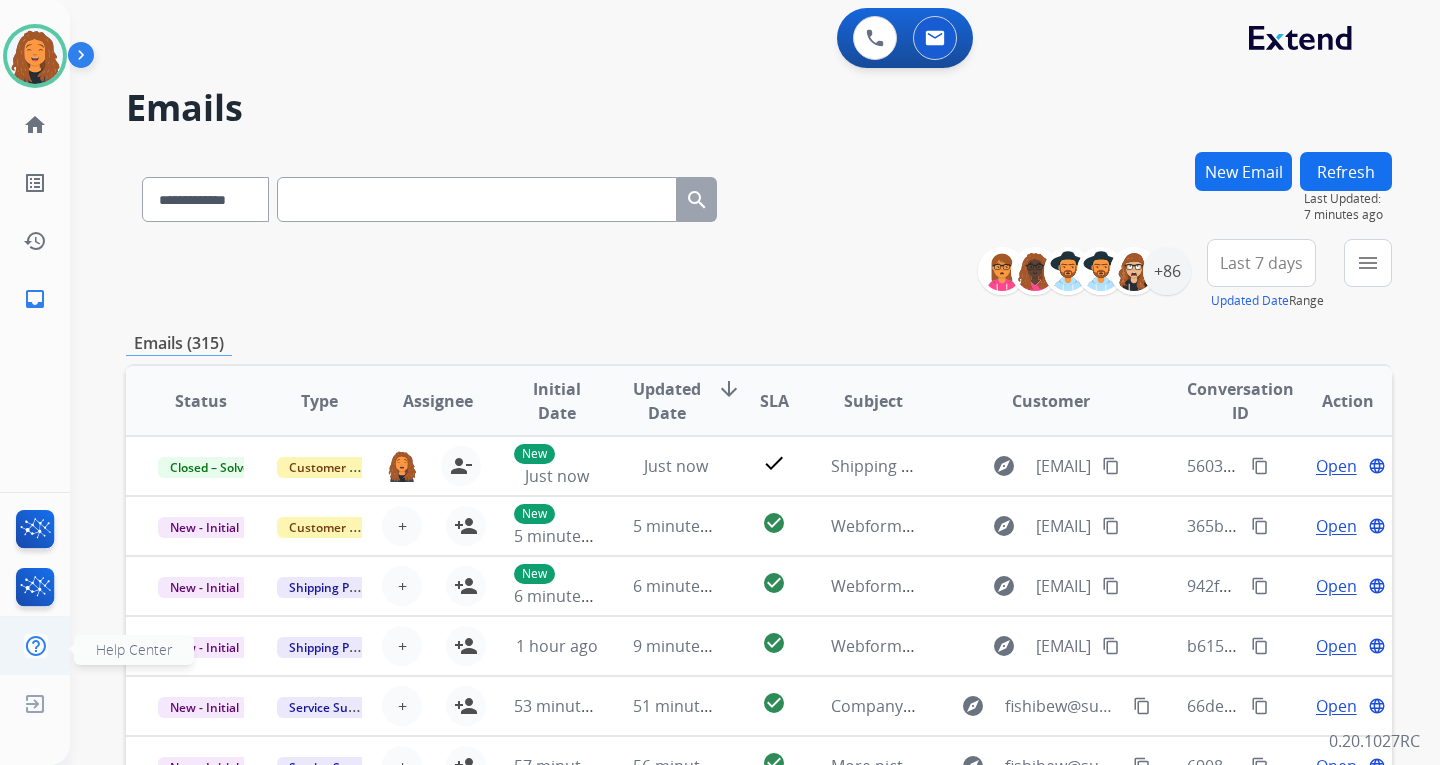 scroll, scrollTop: 2, scrollLeft: 0, axis: vertical 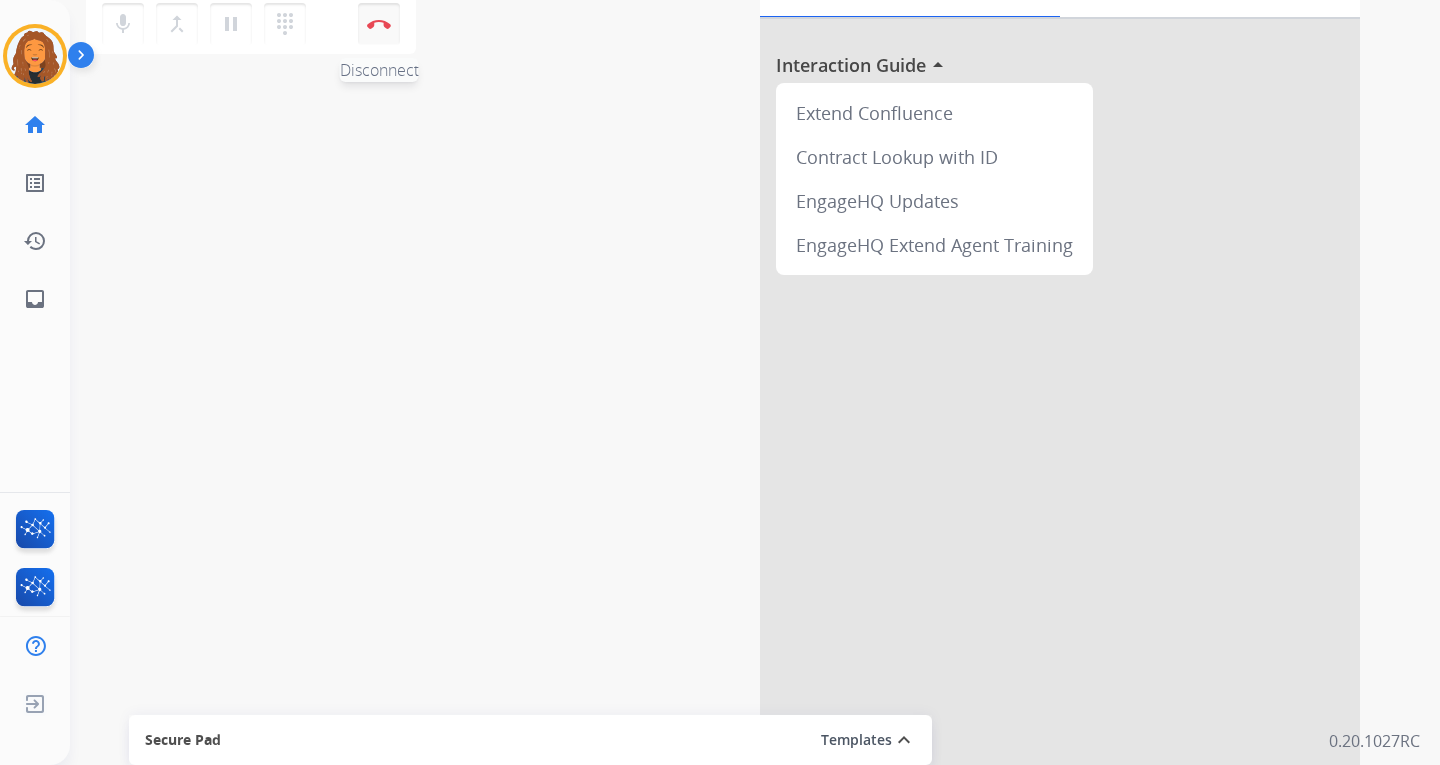 click at bounding box center (379, 24) 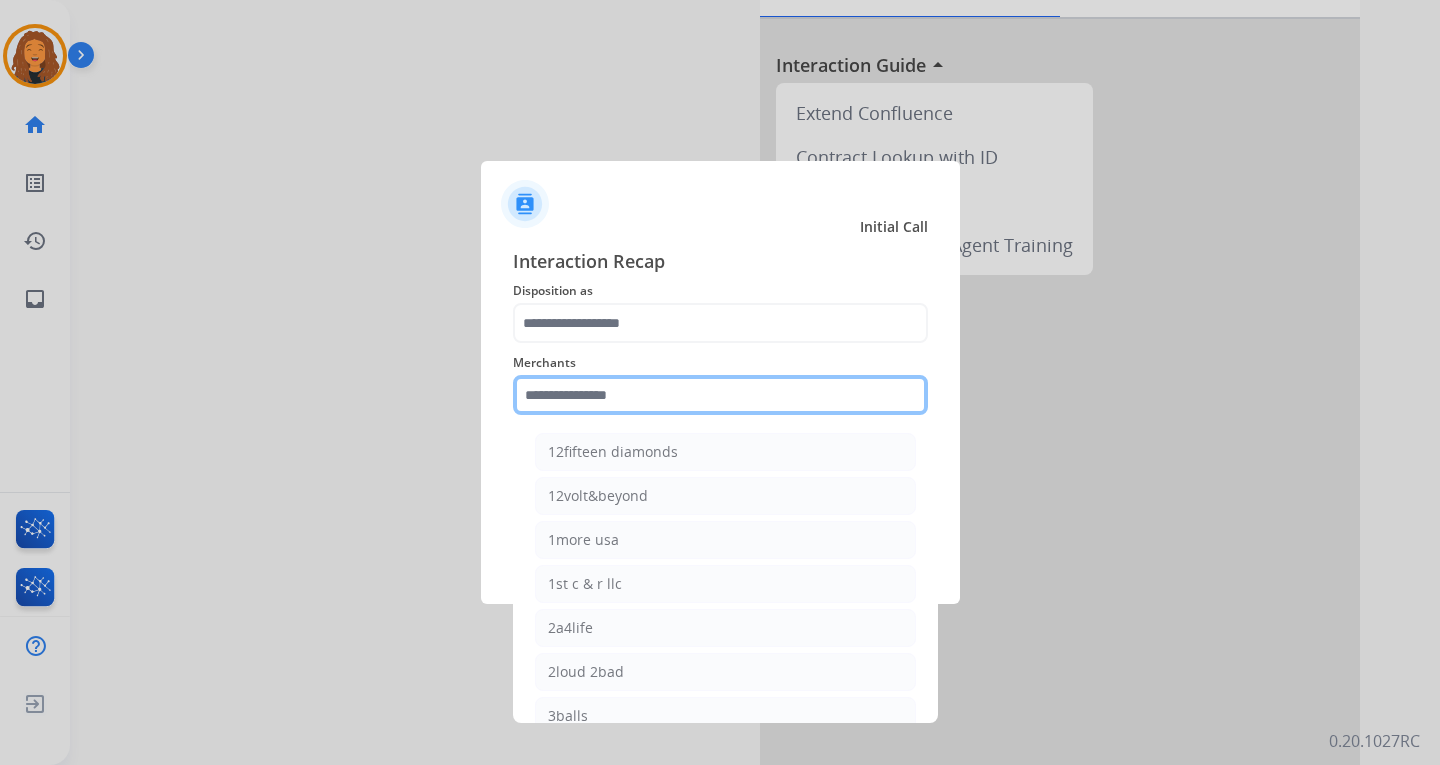 click 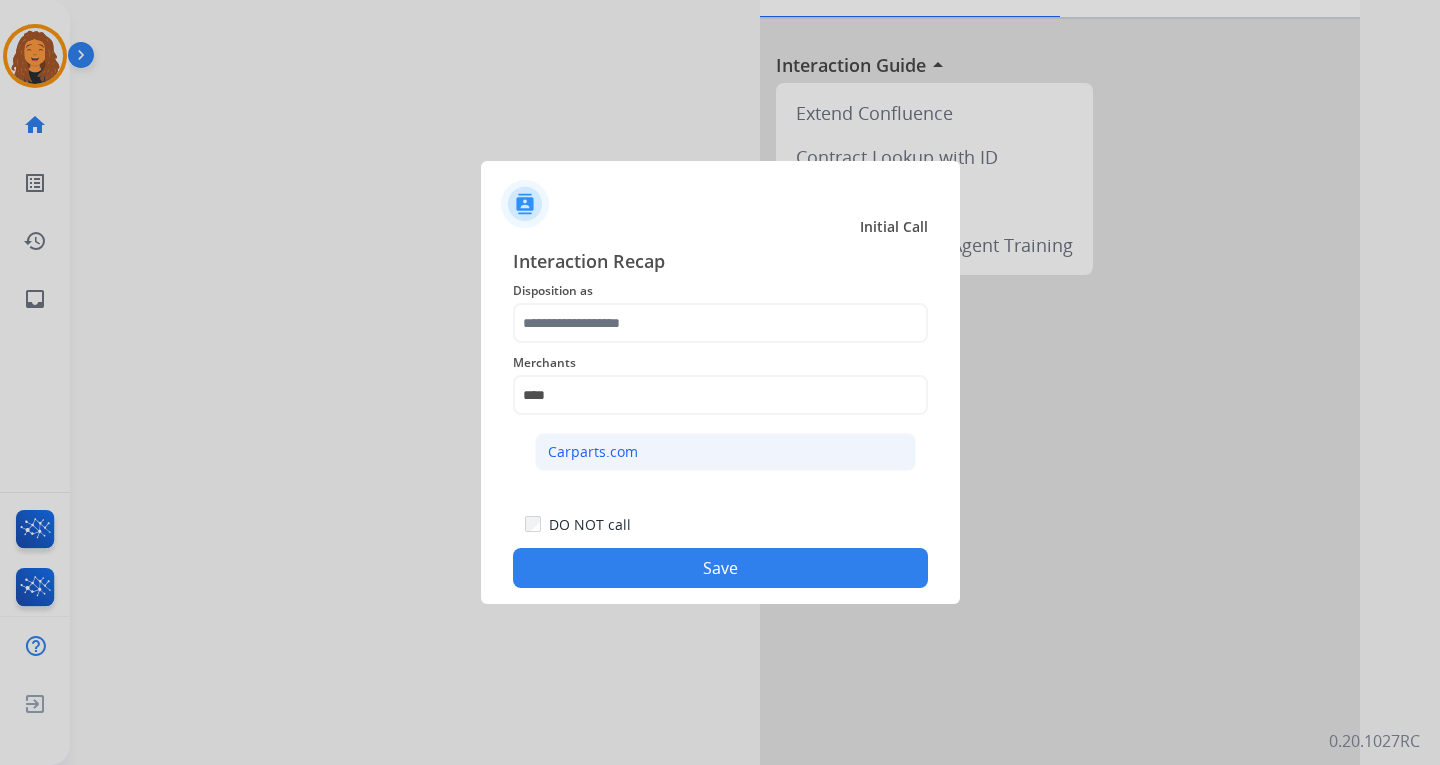click on "Carparts.com" 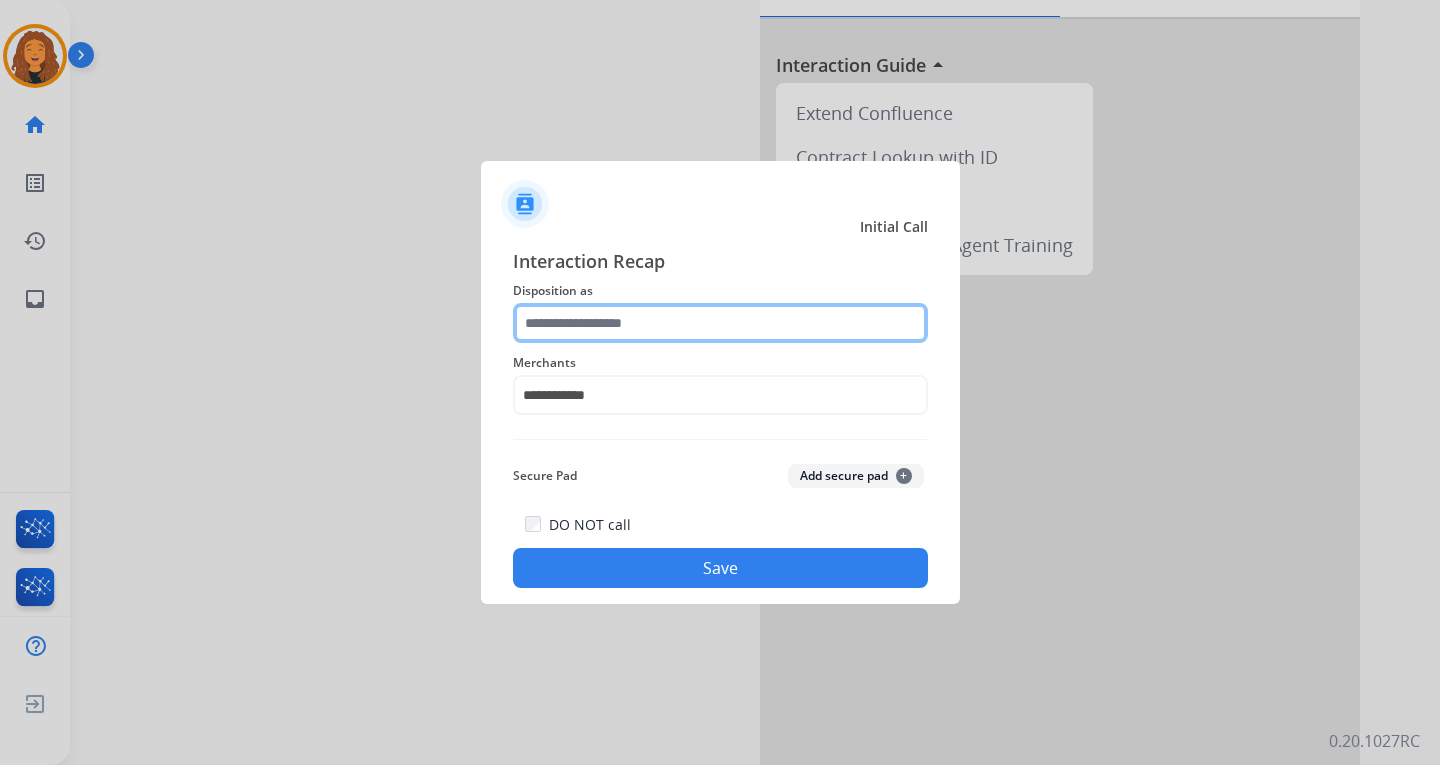 click 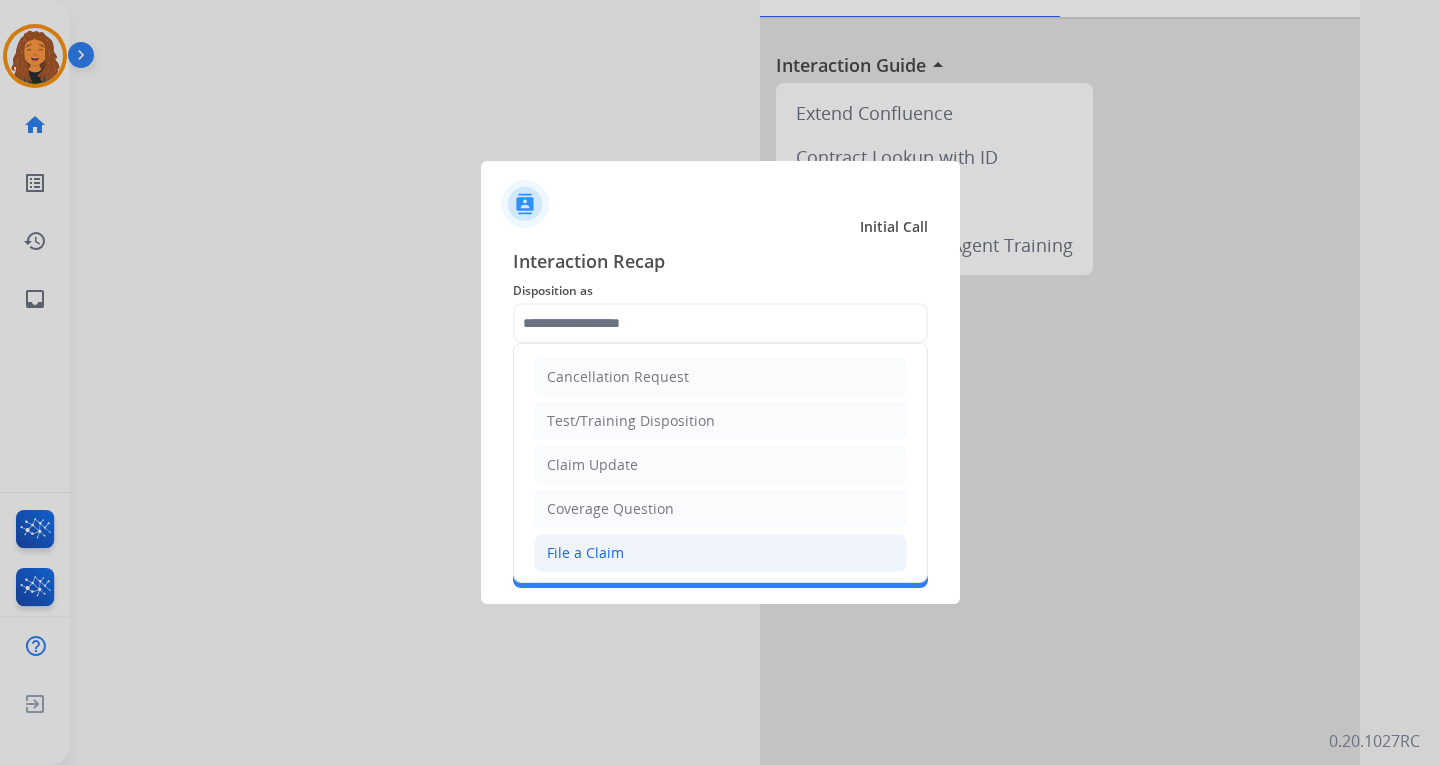 click on "File a Claim" 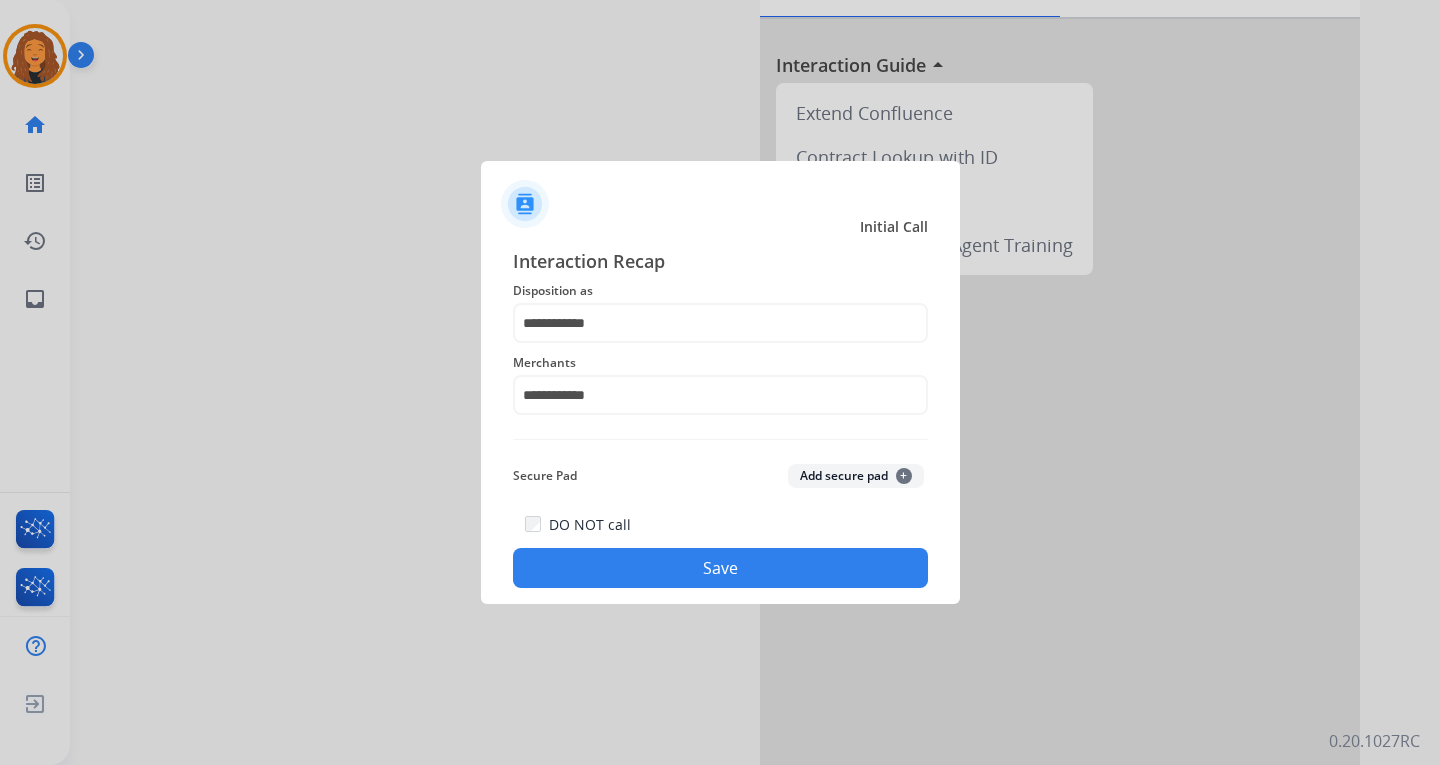 click on "Save" 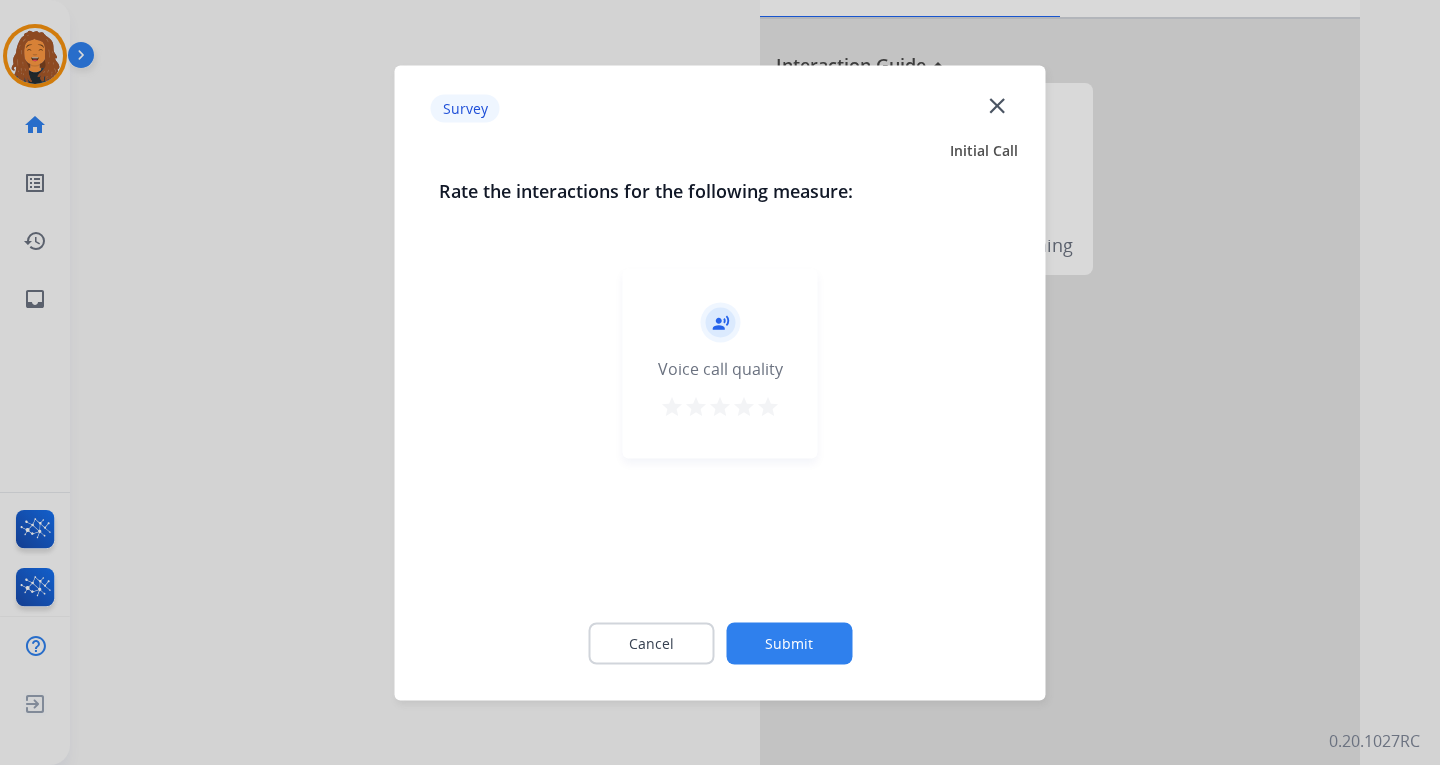click on "Submit" 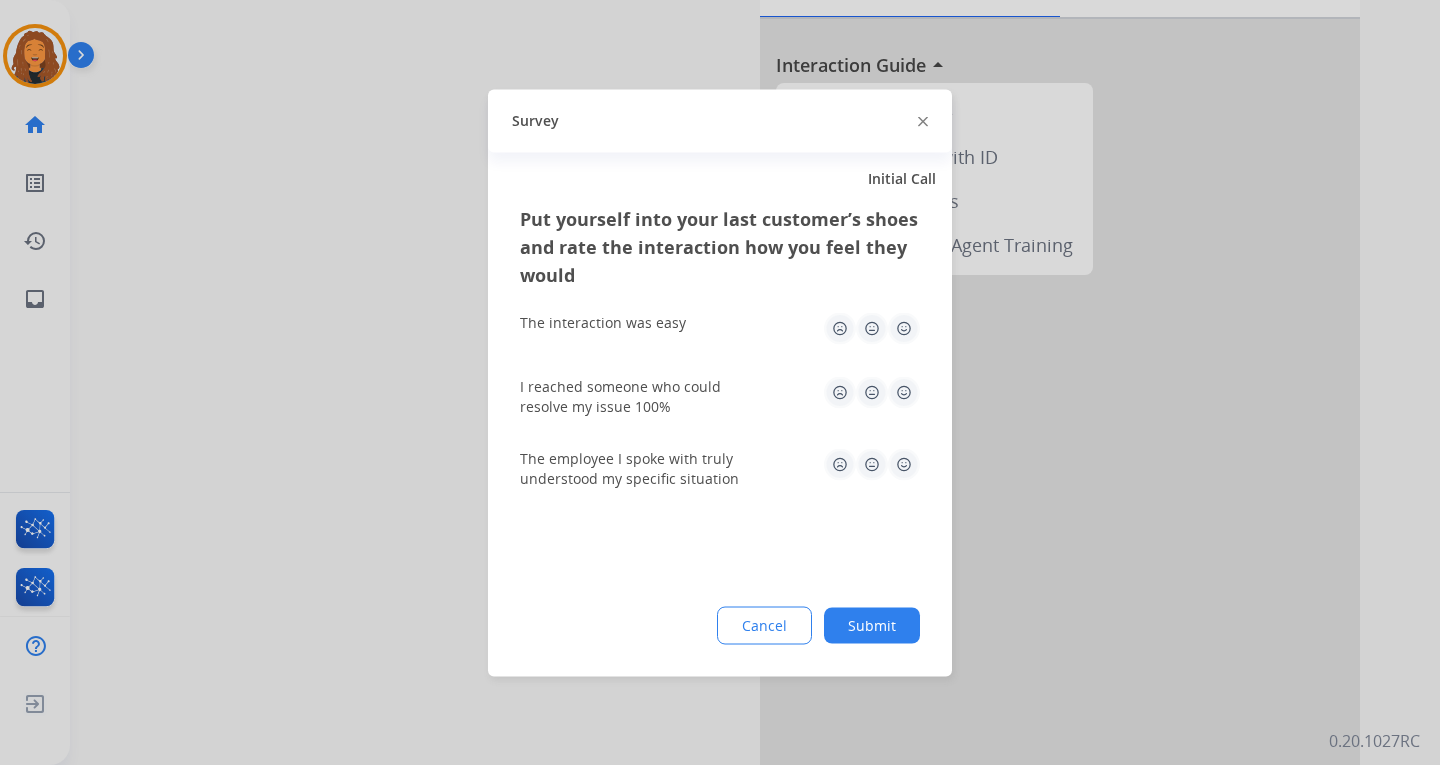 drag, startPoint x: 876, startPoint y: 612, endPoint x: 875, endPoint y: 669, distance: 57.00877 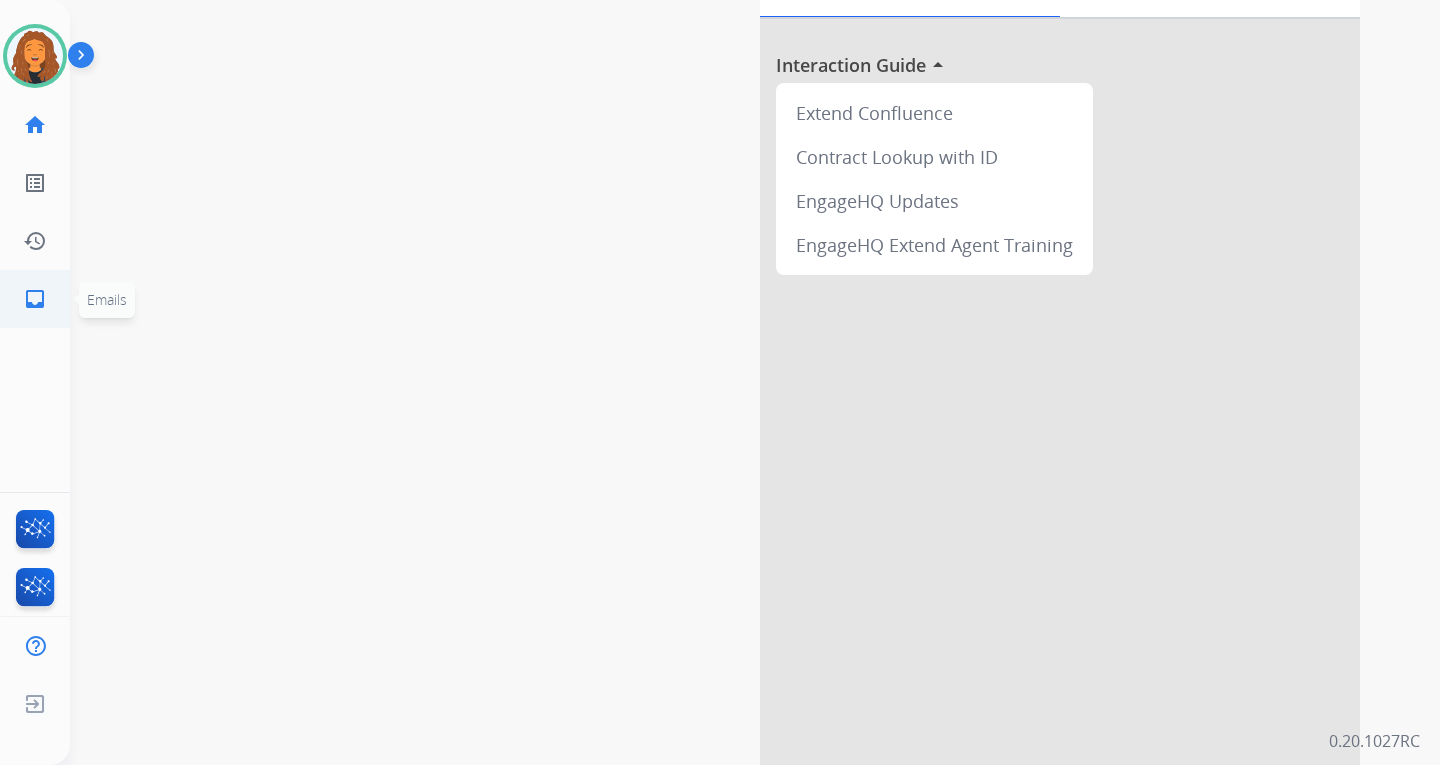 click on "inbox" 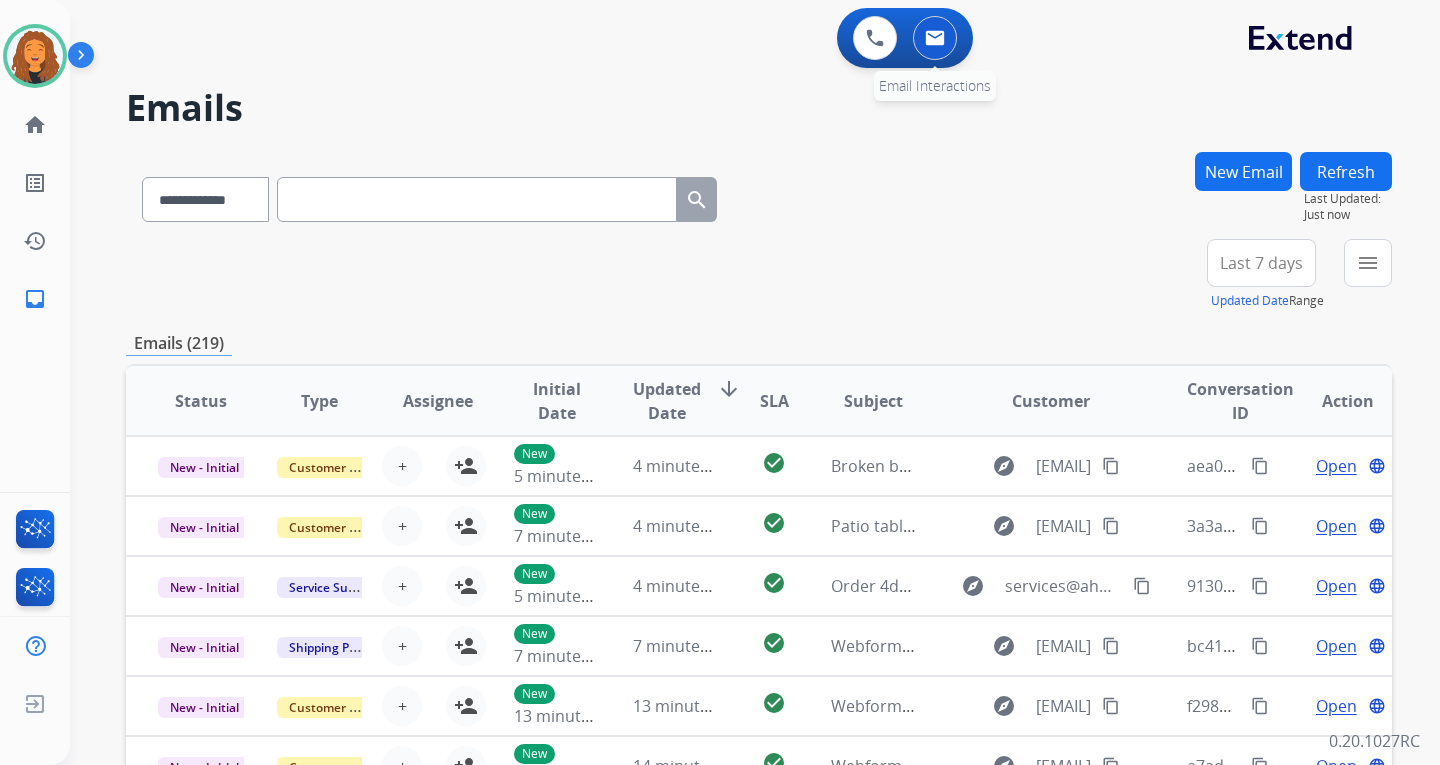 click at bounding box center (935, 38) 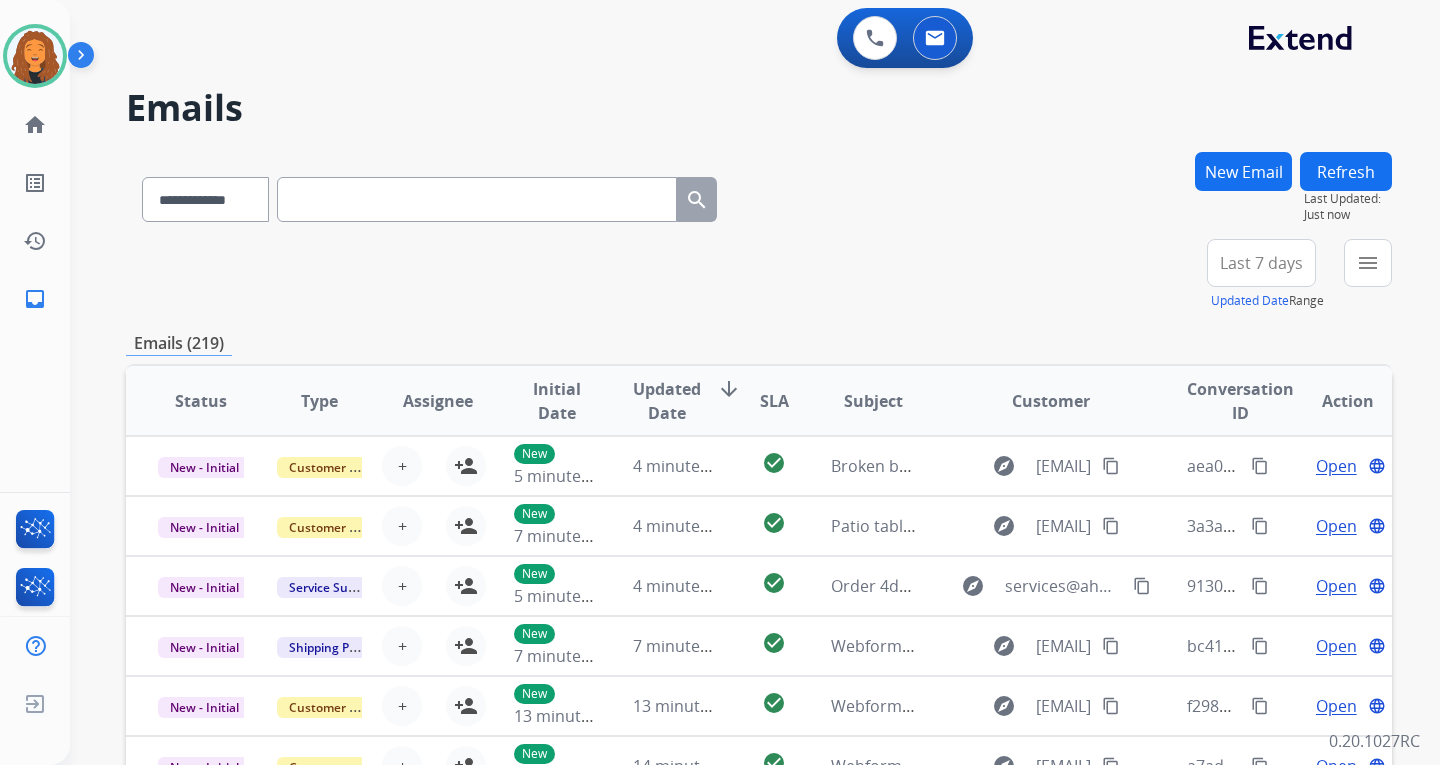 click on "New Email" at bounding box center (1243, 171) 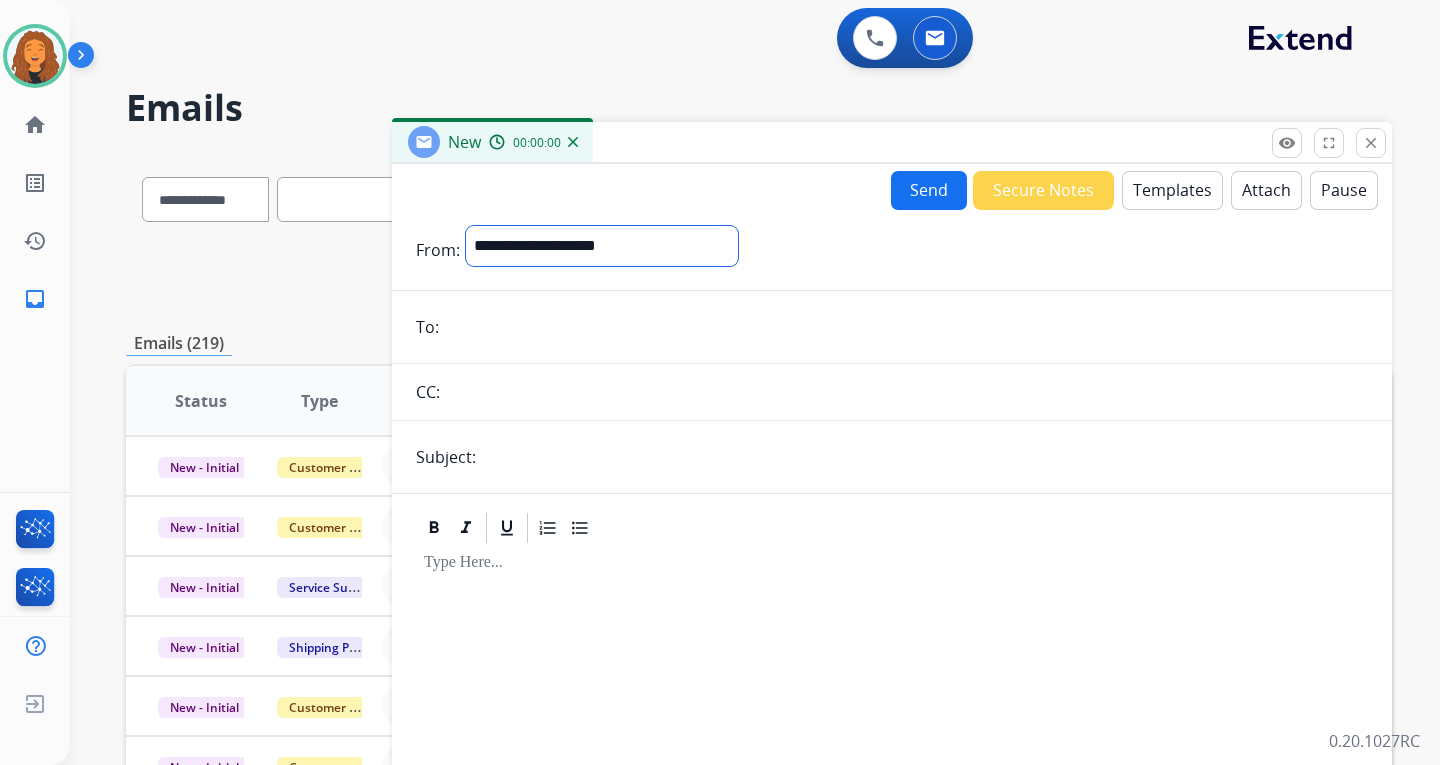 click on "**********" at bounding box center [602, 246] 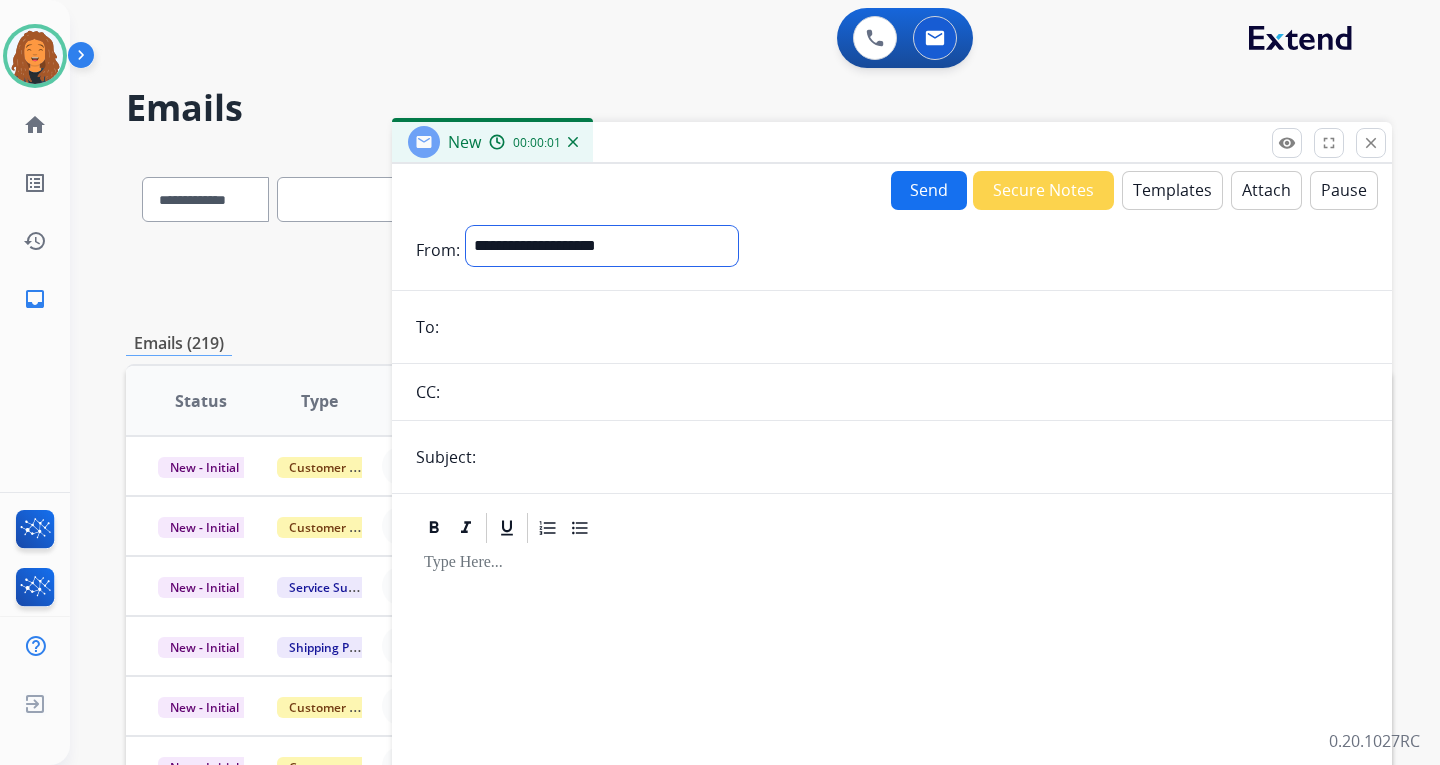 select on "**********" 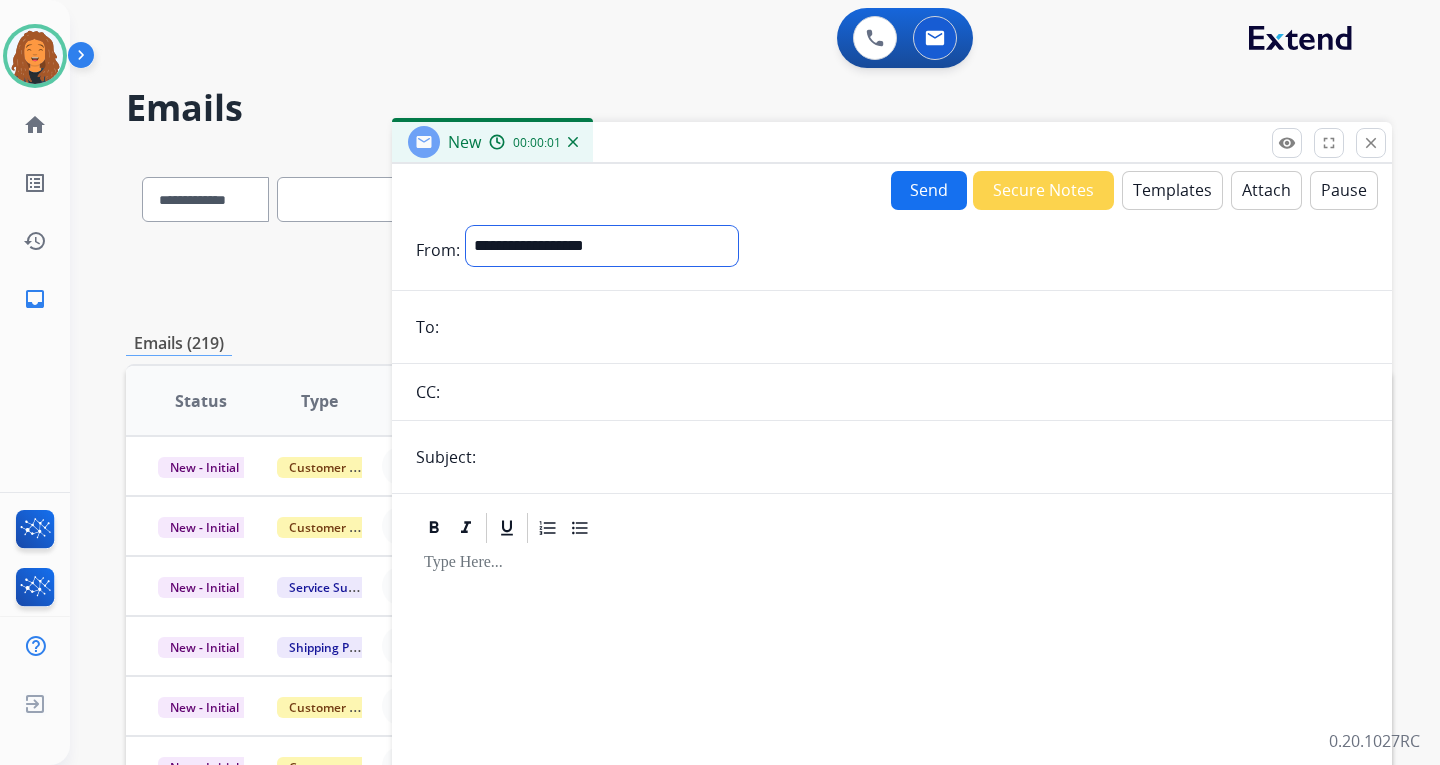 click on "**********" at bounding box center [602, 246] 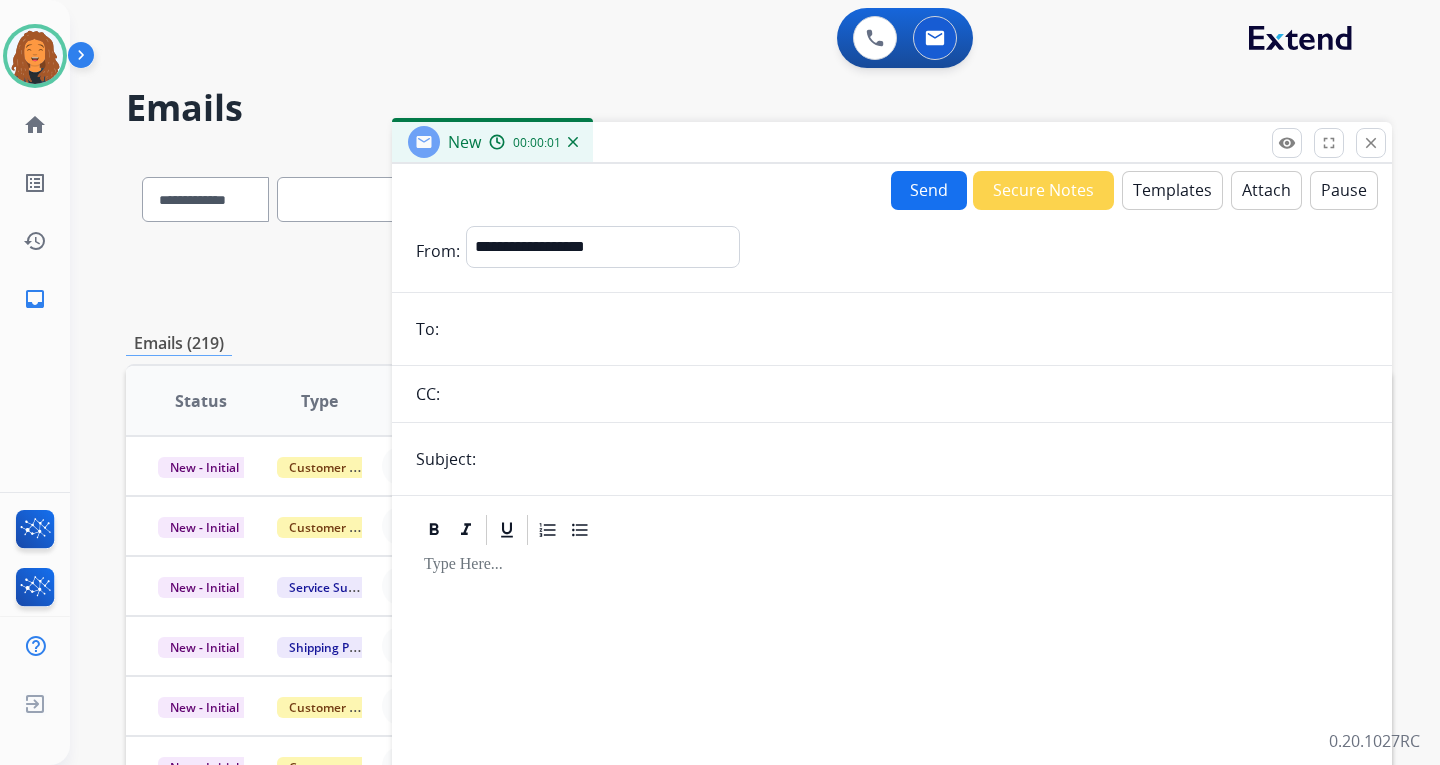 click at bounding box center (906, 329) 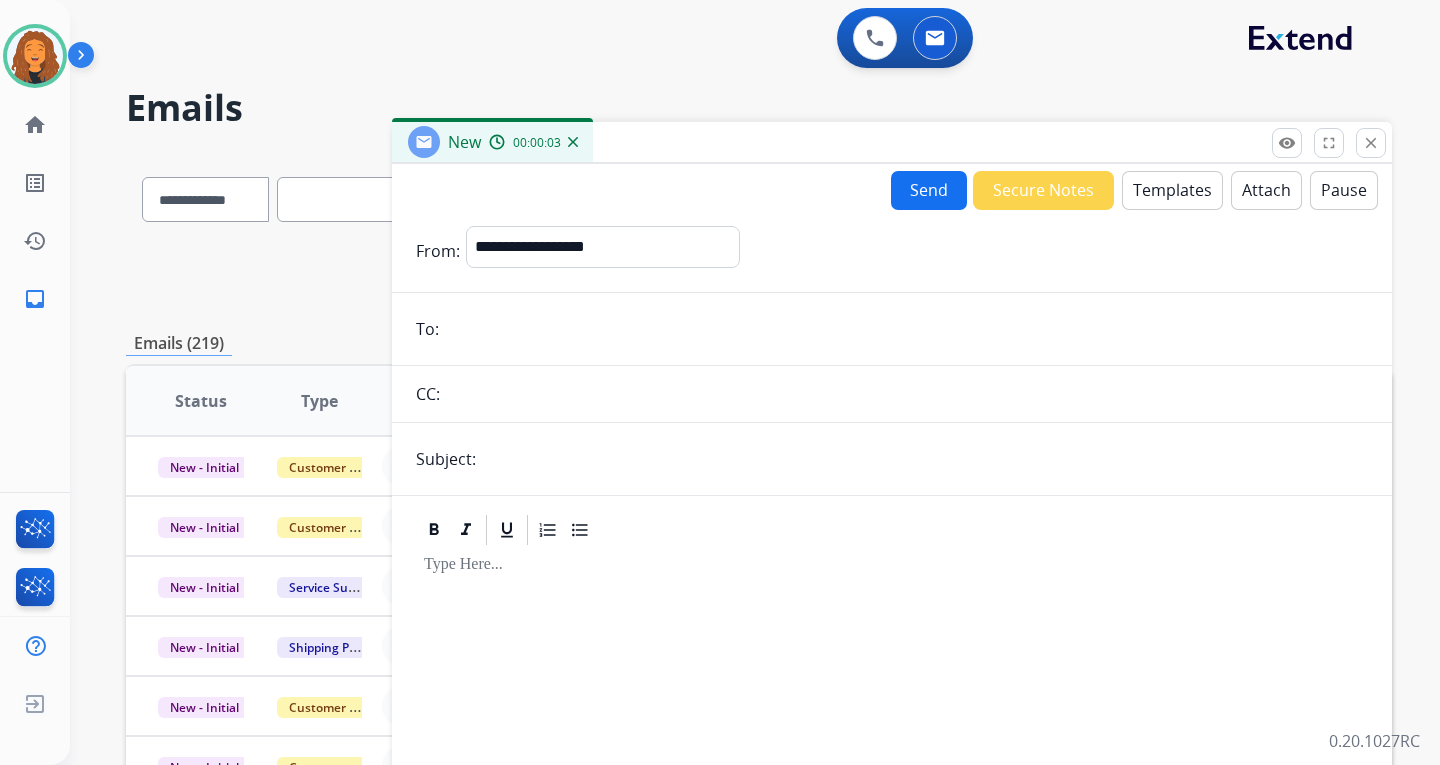 paste on "**********" 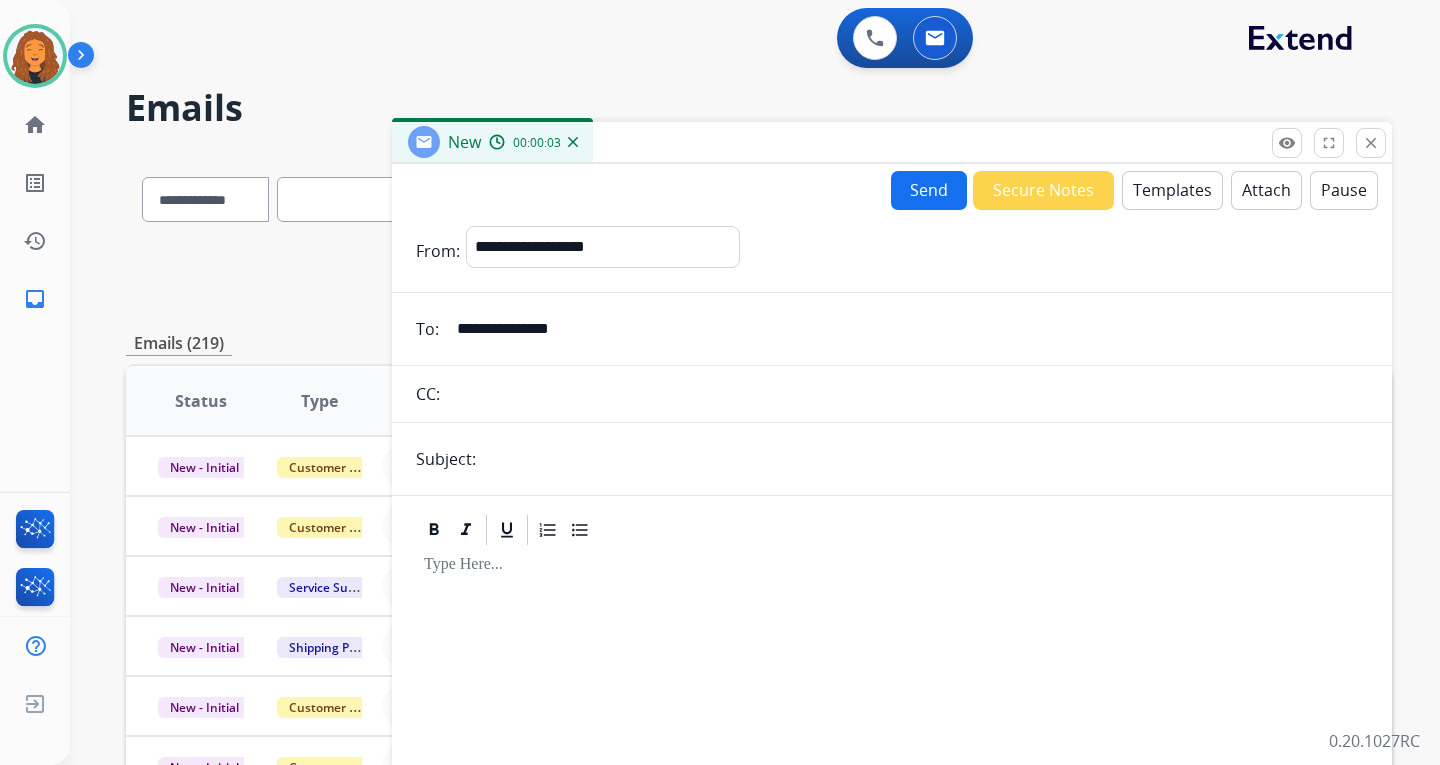 type on "**********" 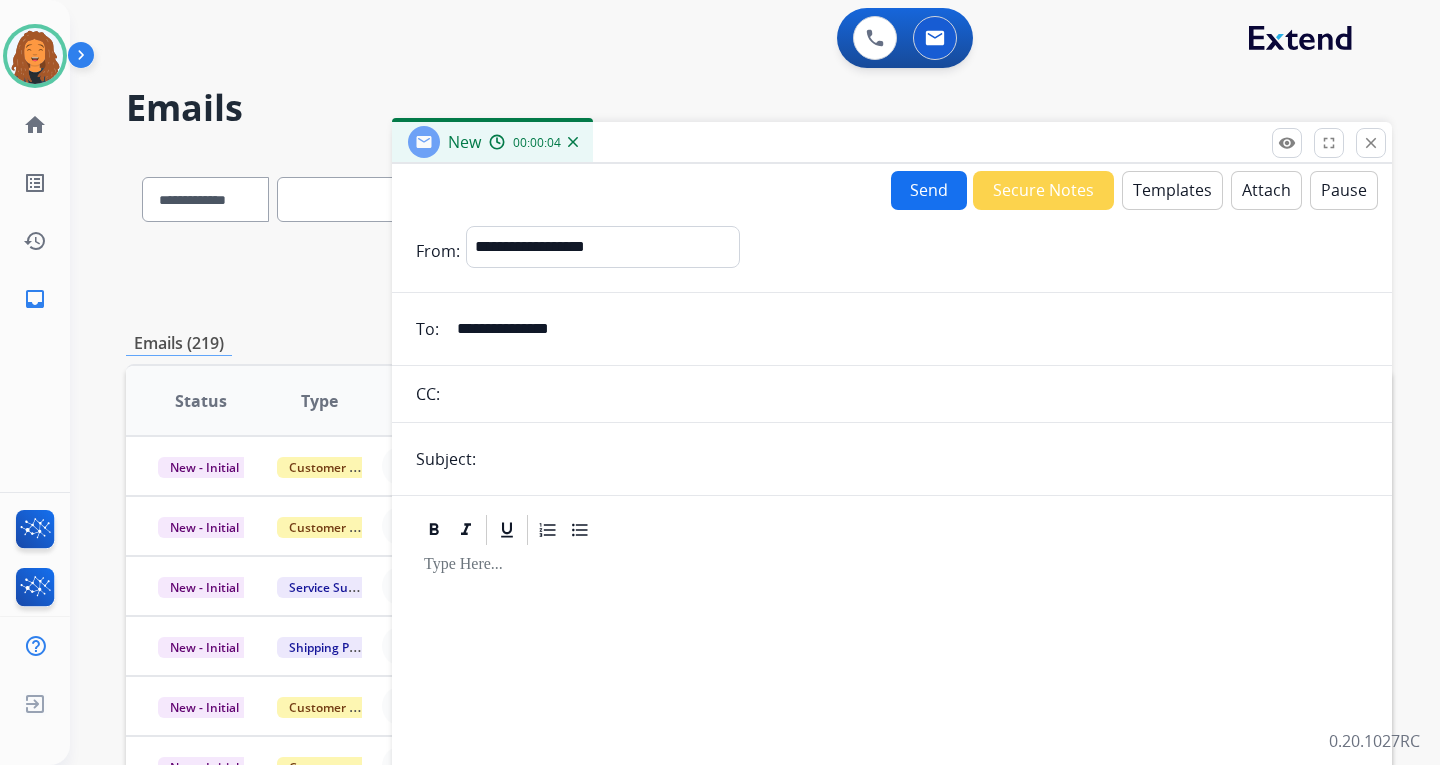click on "Templates" at bounding box center (1172, 190) 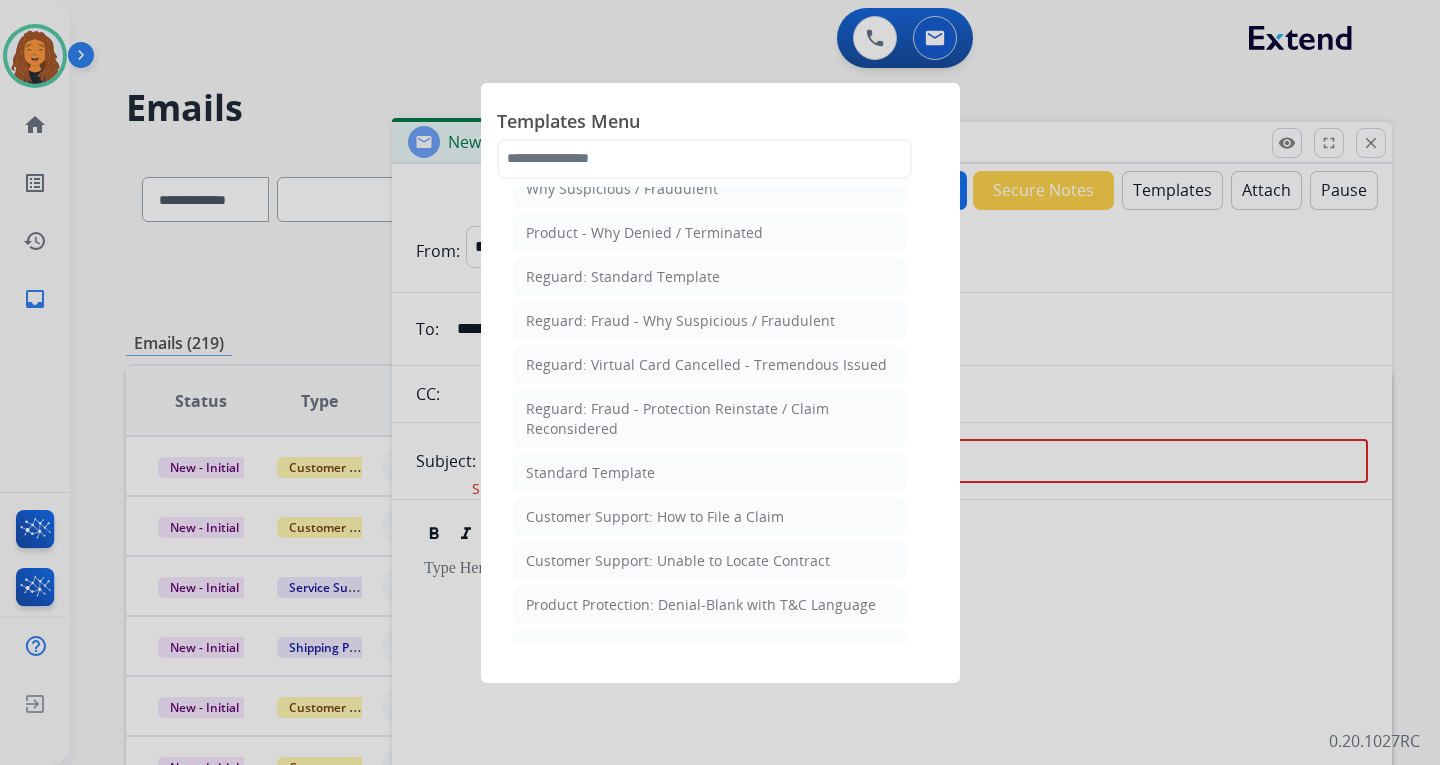 scroll, scrollTop: 100, scrollLeft: 0, axis: vertical 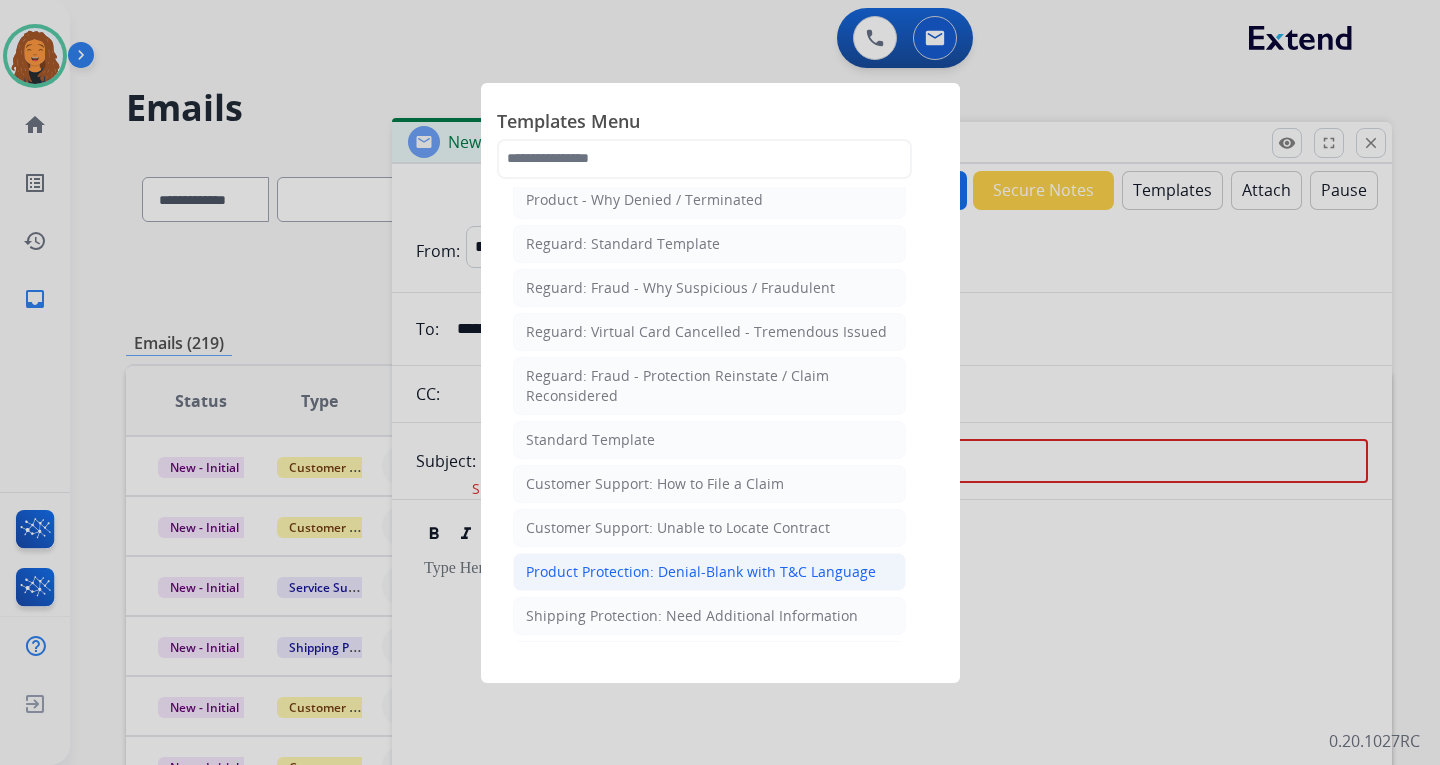 click on "Product Protection: Denial-Blank with T&C Language" 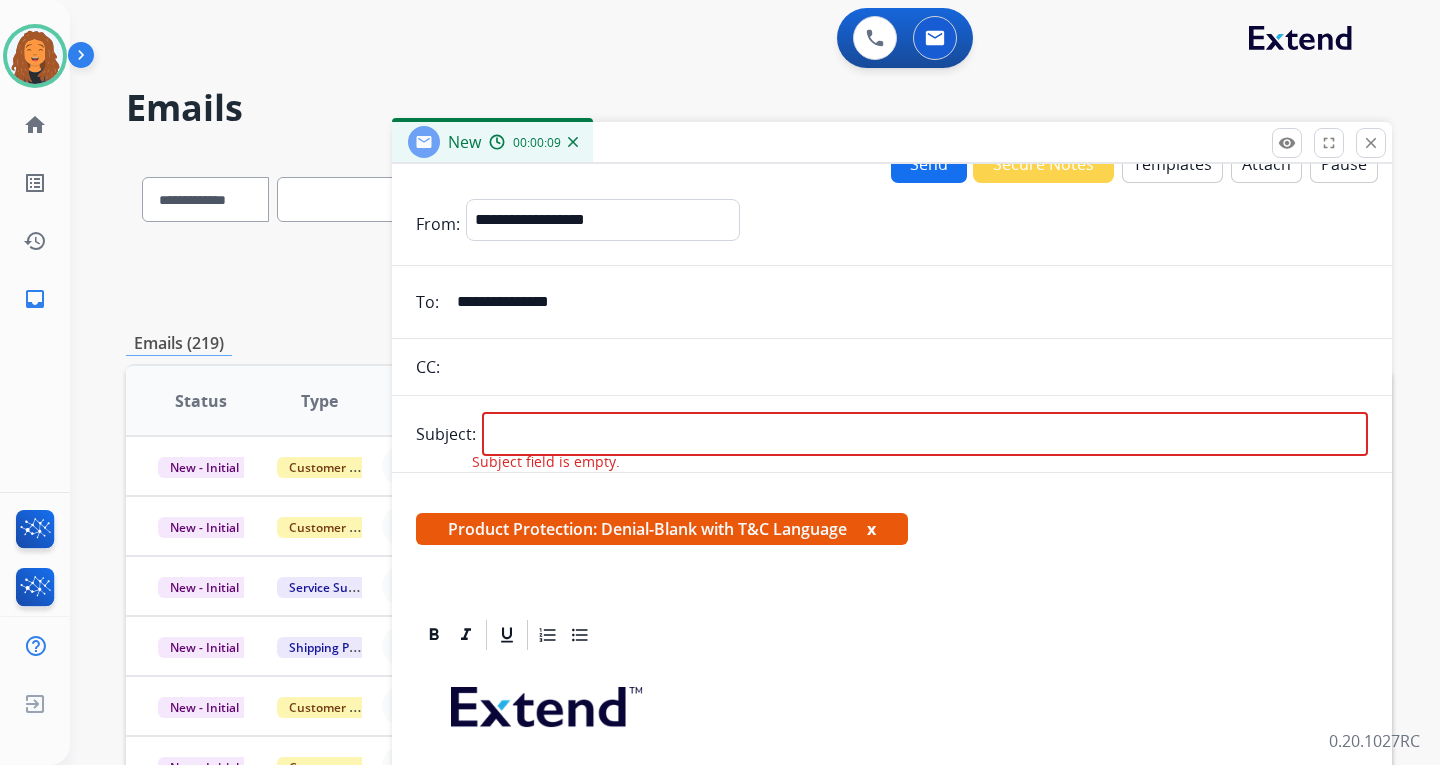 scroll, scrollTop: 100, scrollLeft: 0, axis: vertical 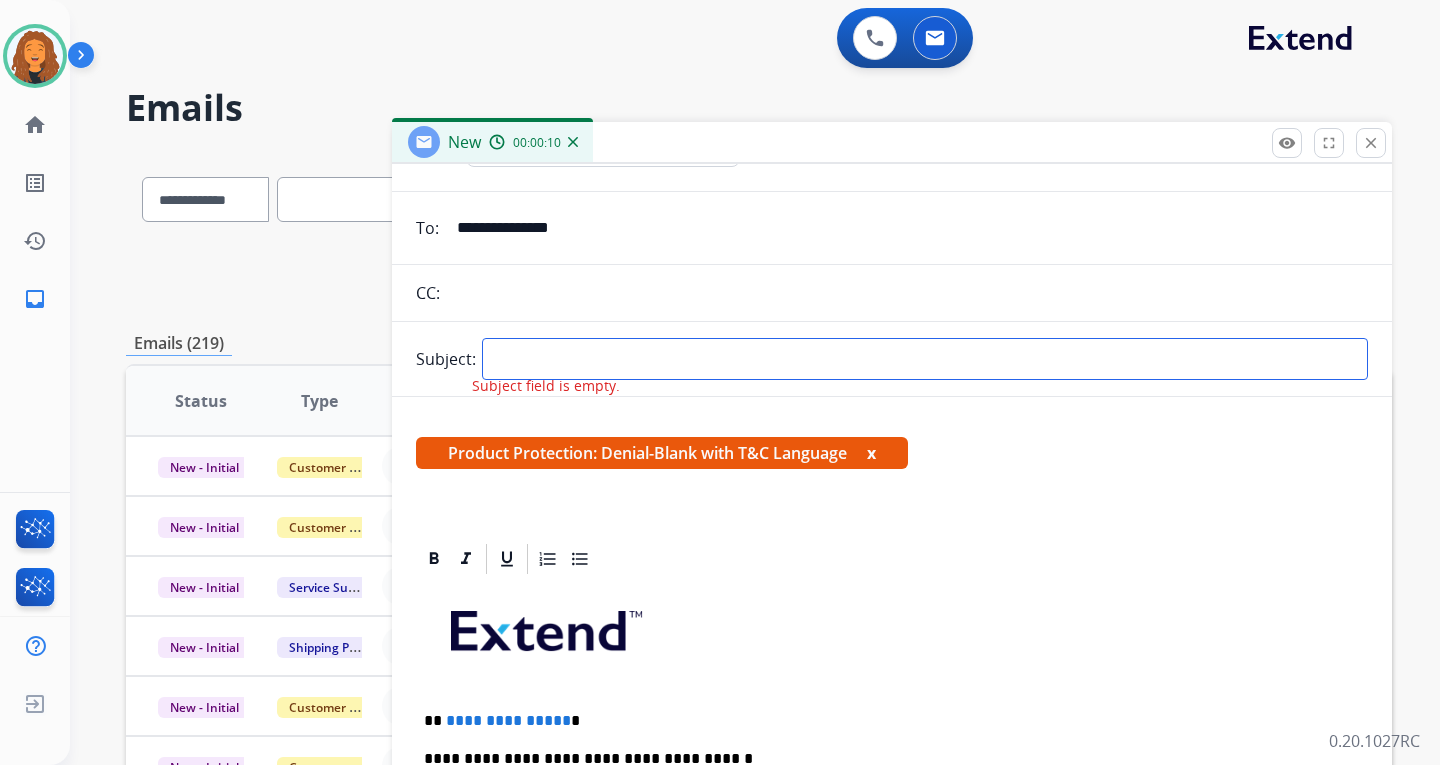 click at bounding box center [925, 359] 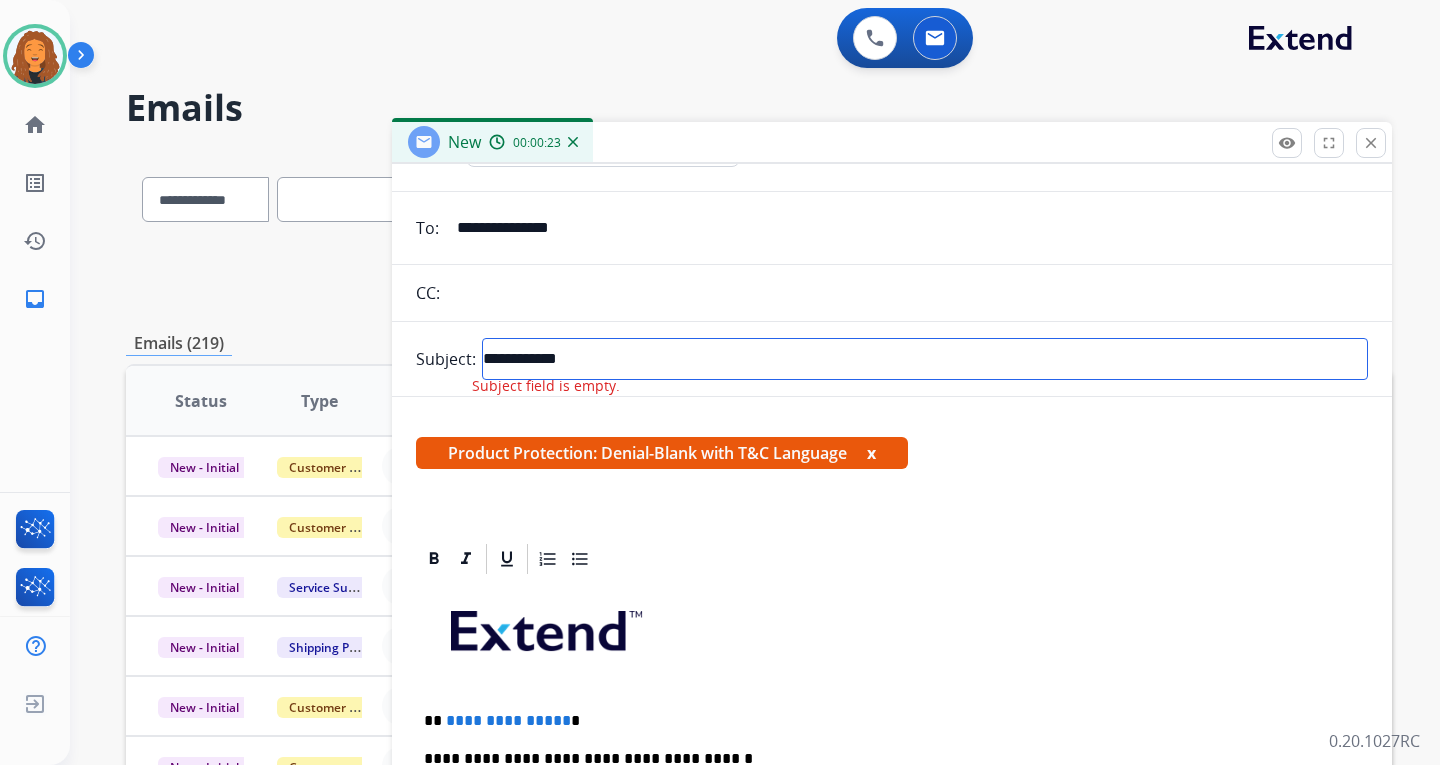 click on "**********" at bounding box center (925, 359) 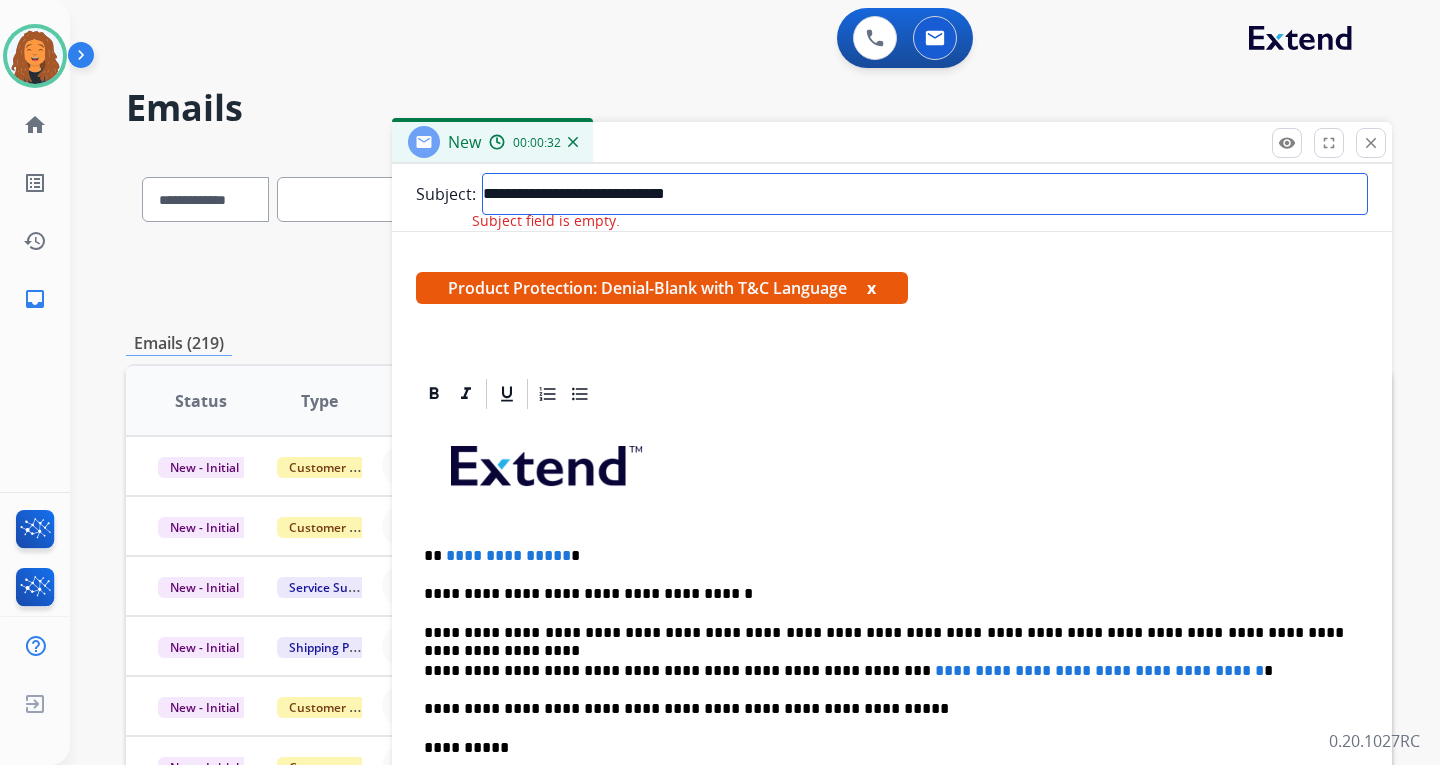 scroll, scrollTop: 400, scrollLeft: 0, axis: vertical 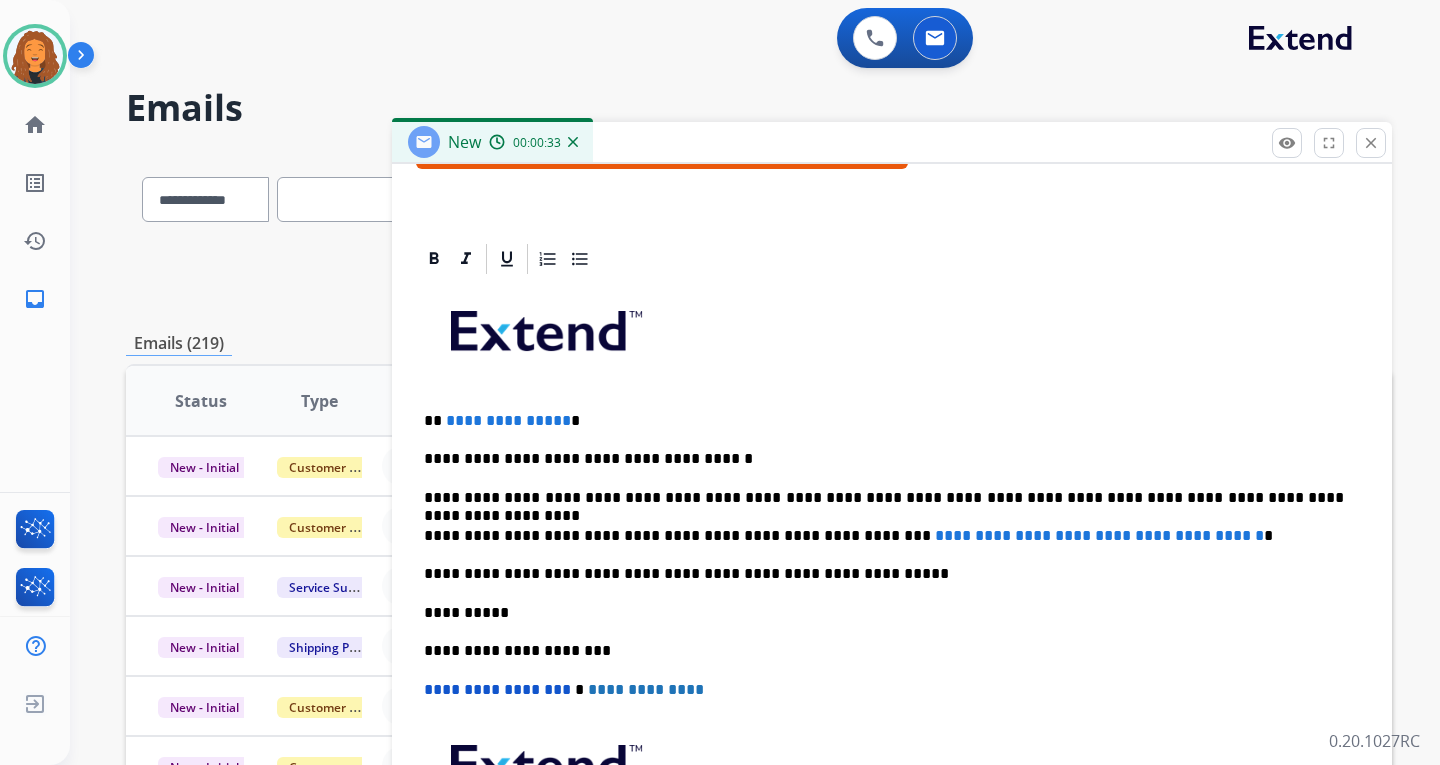 type on "**********" 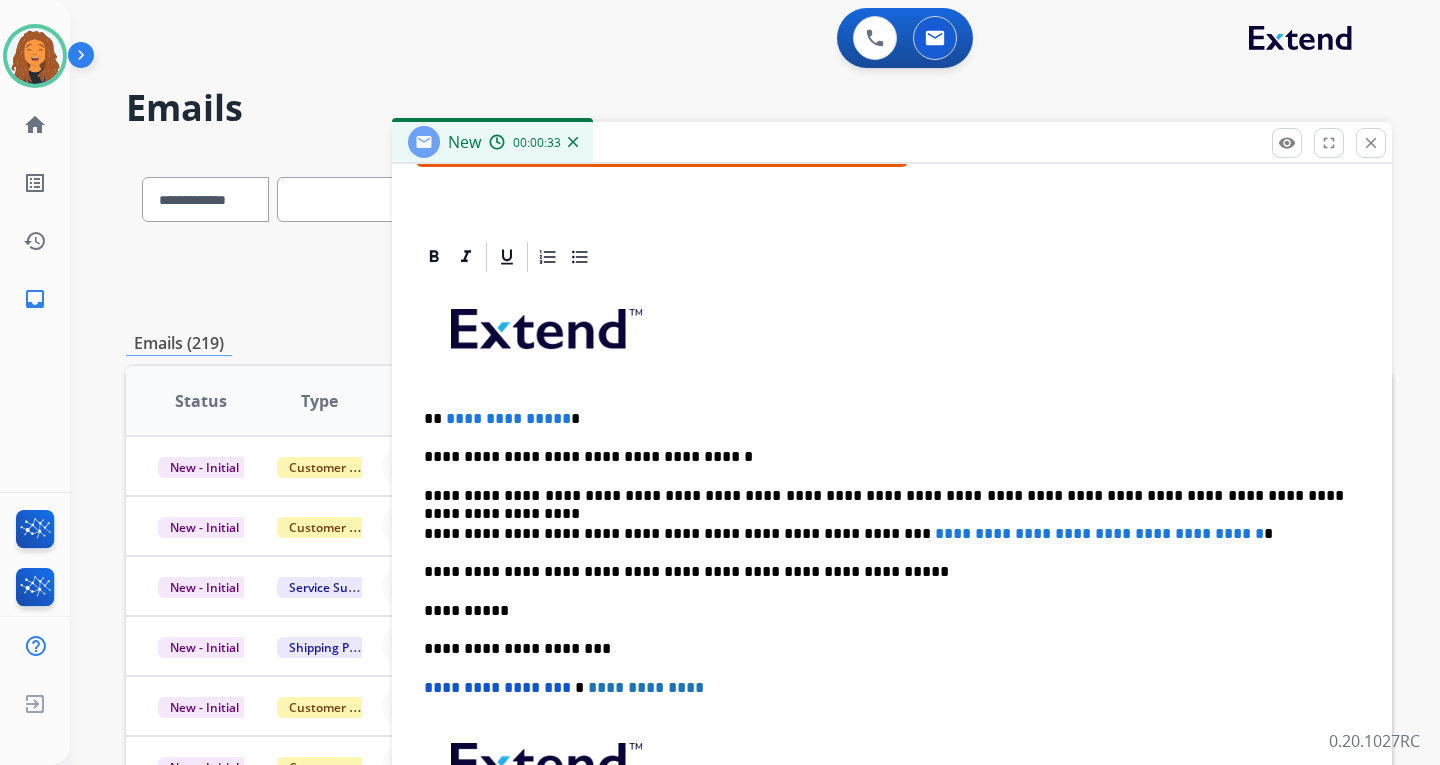 scroll, scrollTop: 398, scrollLeft: 0, axis: vertical 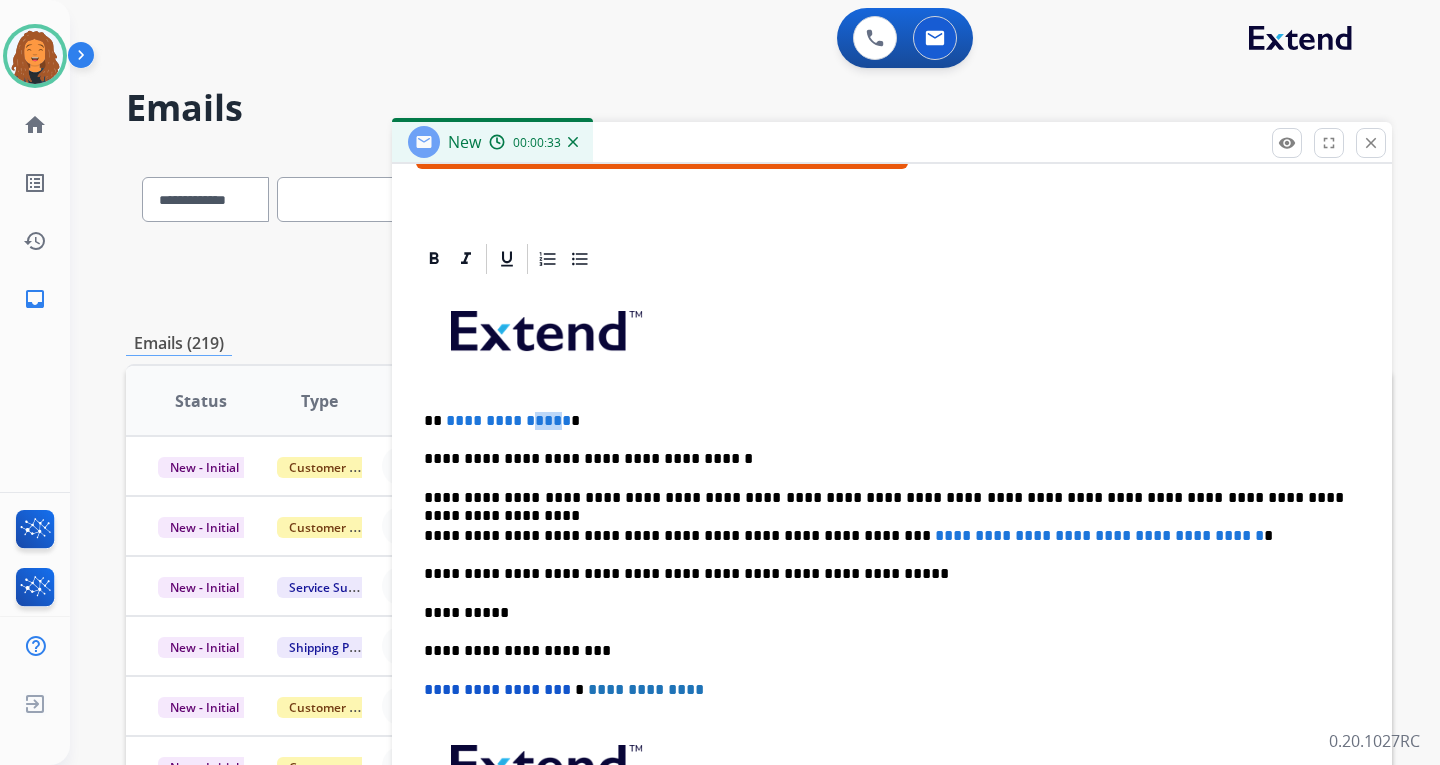 drag, startPoint x: 556, startPoint y: 422, endPoint x: 527, endPoint y: 422, distance: 29 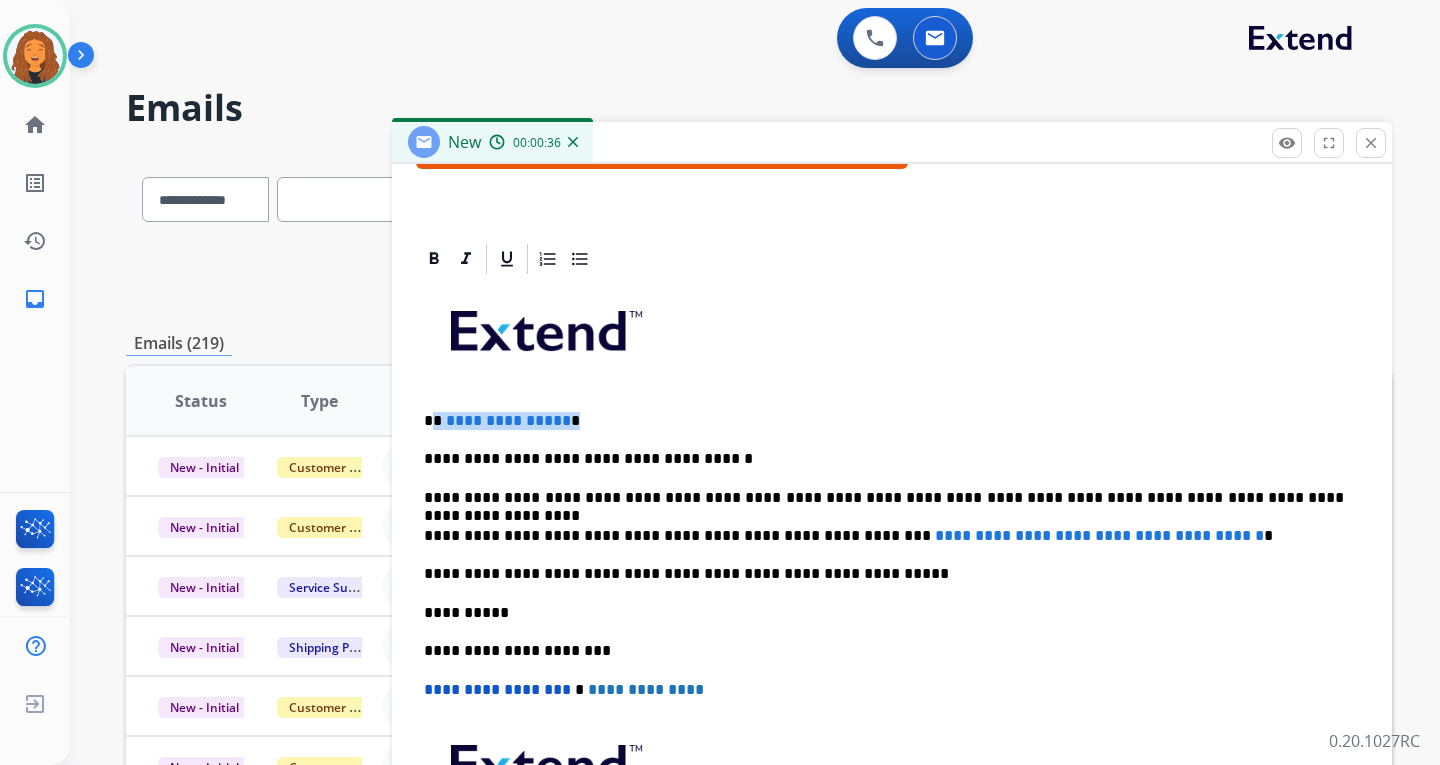 drag, startPoint x: 562, startPoint y: 419, endPoint x: 432, endPoint y: 420, distance: 130.00385 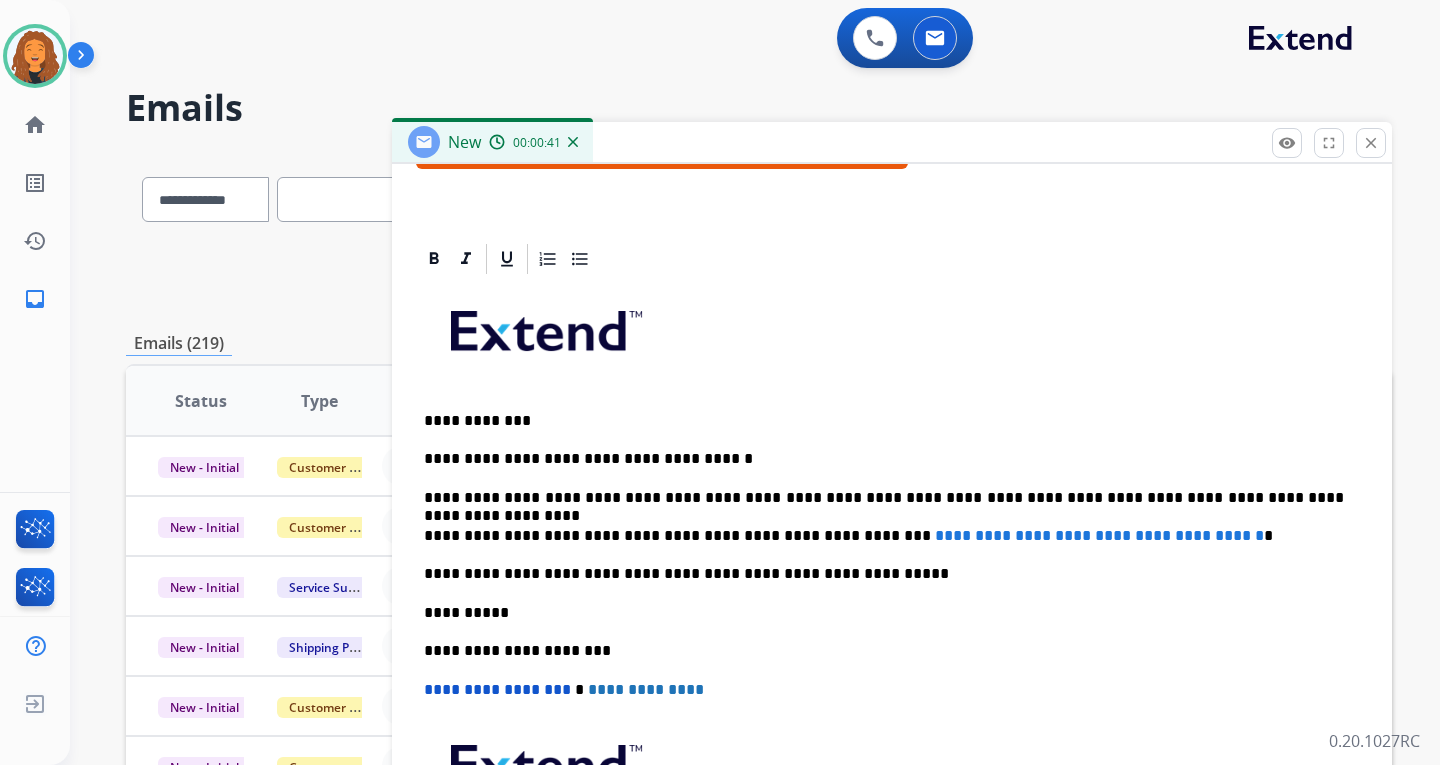 click on "**********" at bounding box center (884, 421) 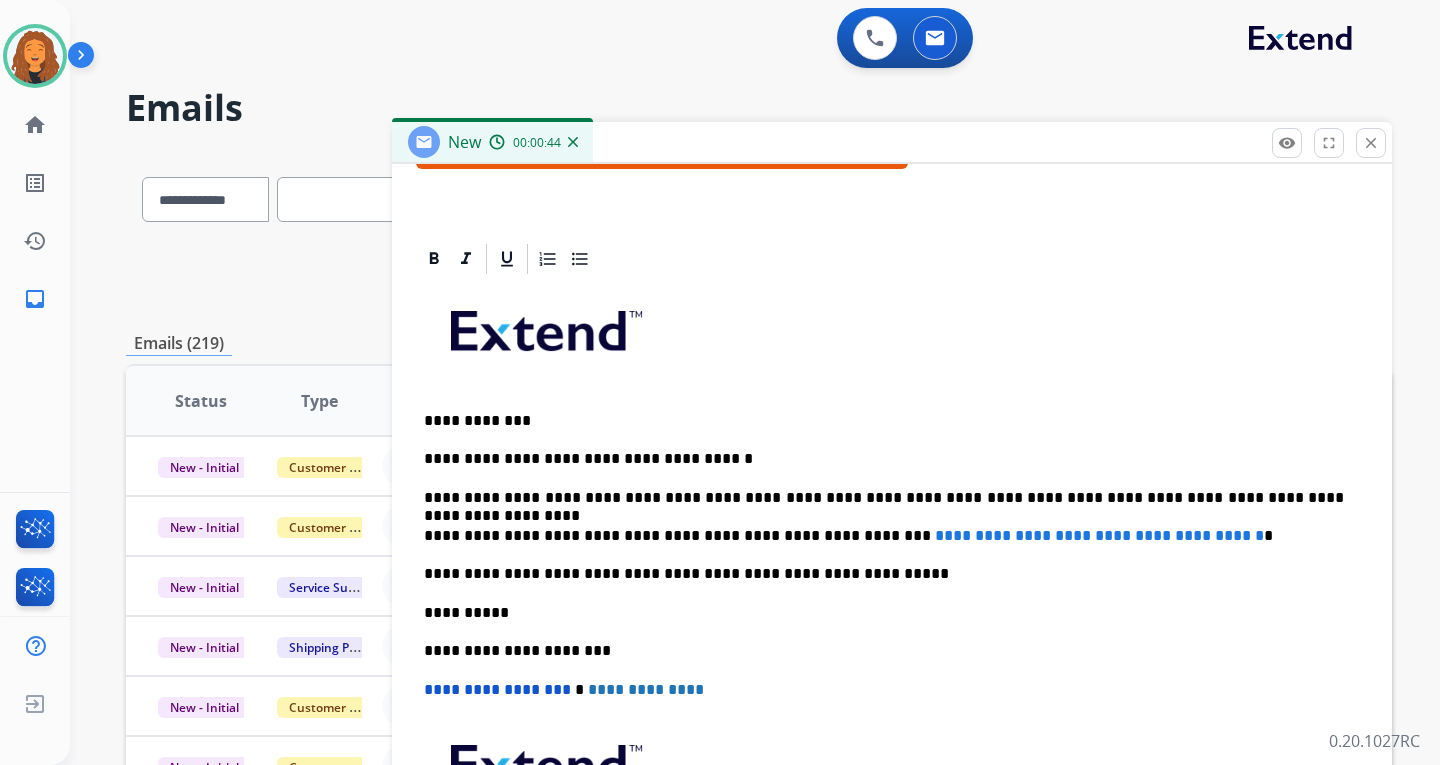 click on "**********" at bounding box center [884, 459] 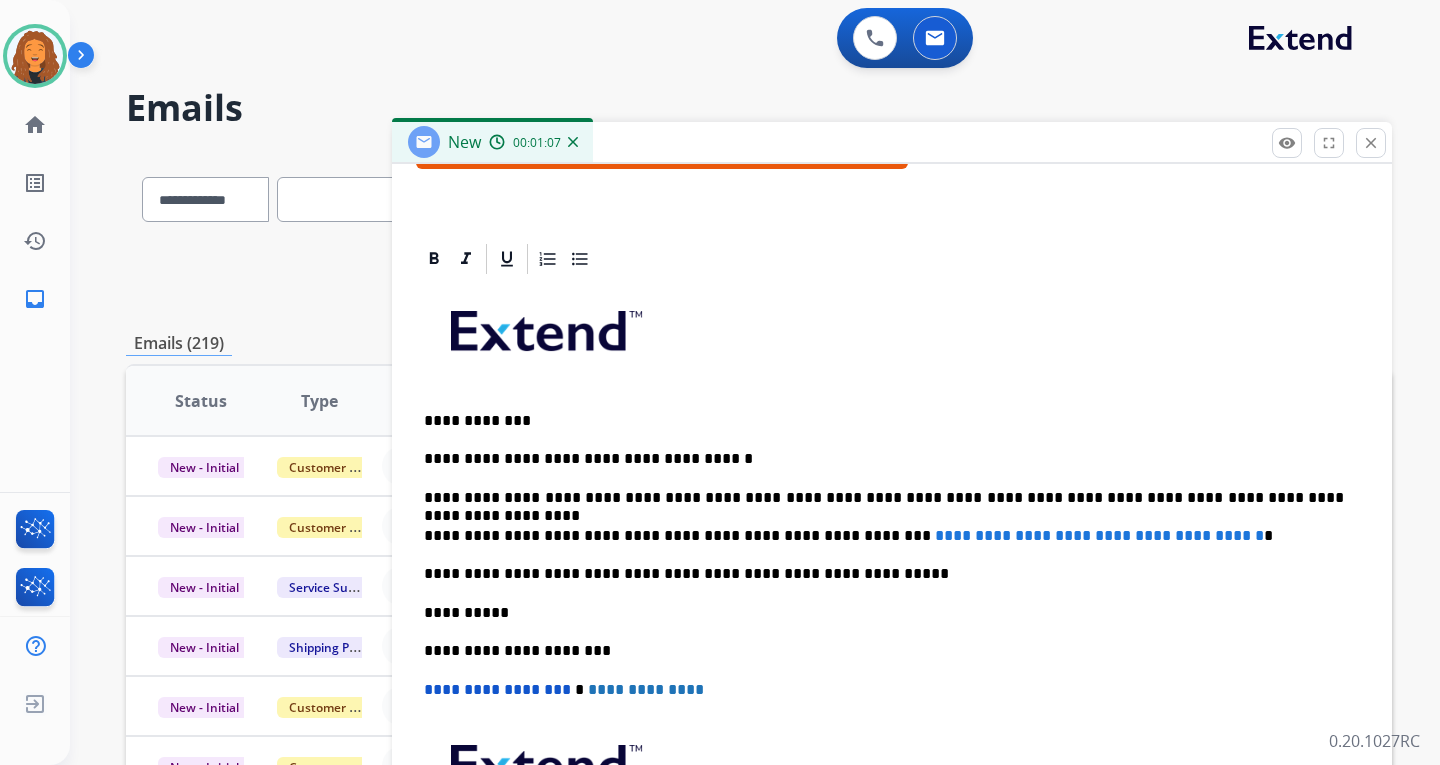 click on "**********" at bounding box center (884, 574) 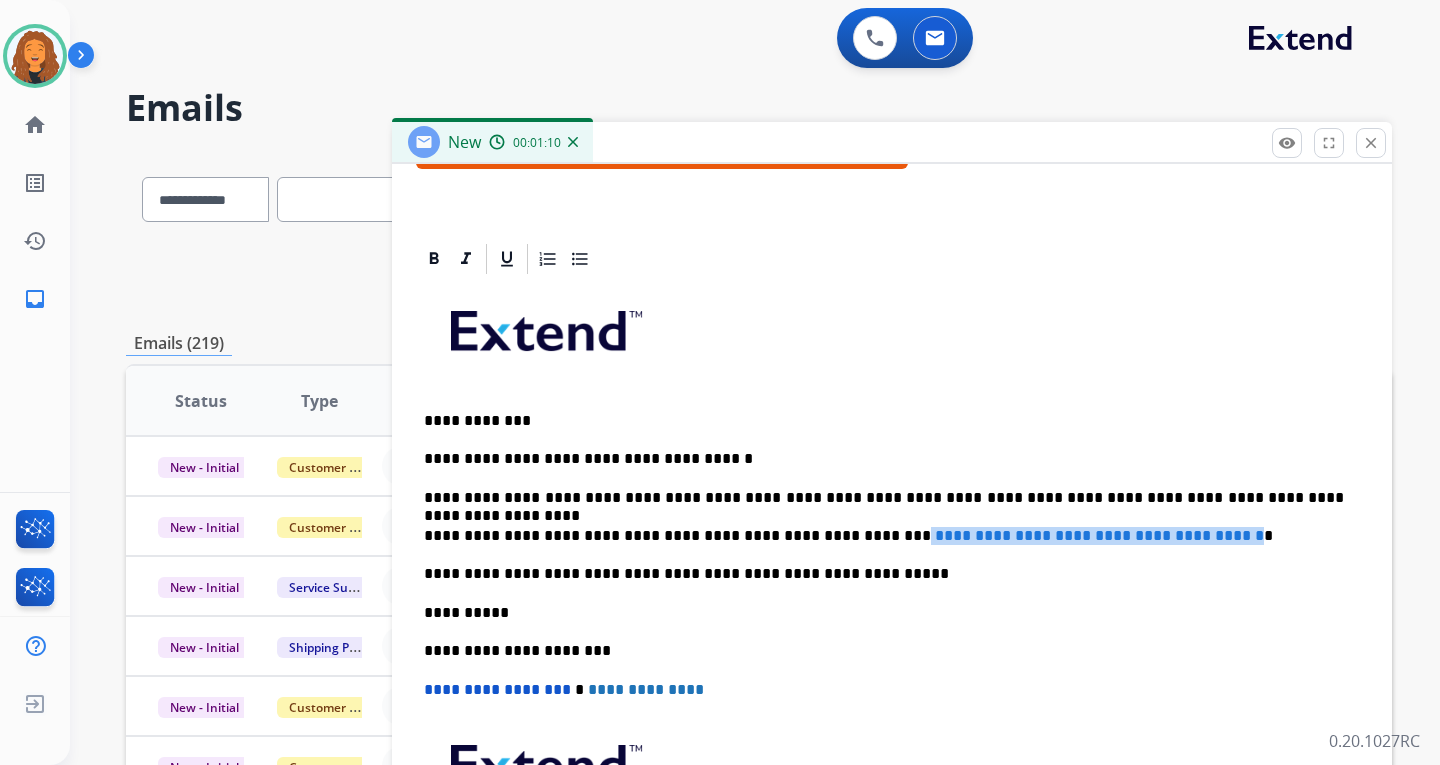 drag, startPoint x: 1227, startPoint y: 530, endPoint x: 829, endPoint y: 531, distance: 398.00125 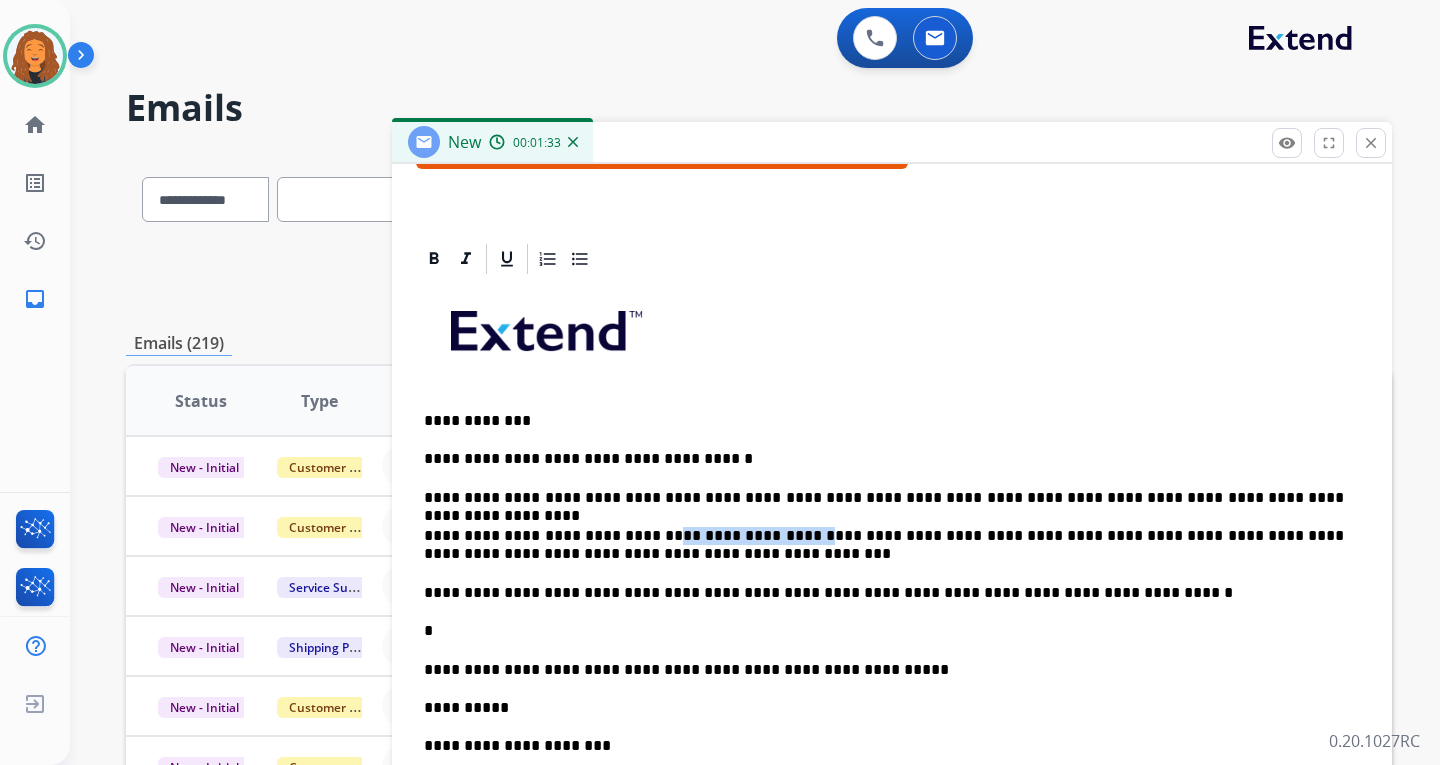 drag, startPoint x: 635, startPoint y: 533, endPoint x: 767, endPoint y: 538, distance: 132.09467 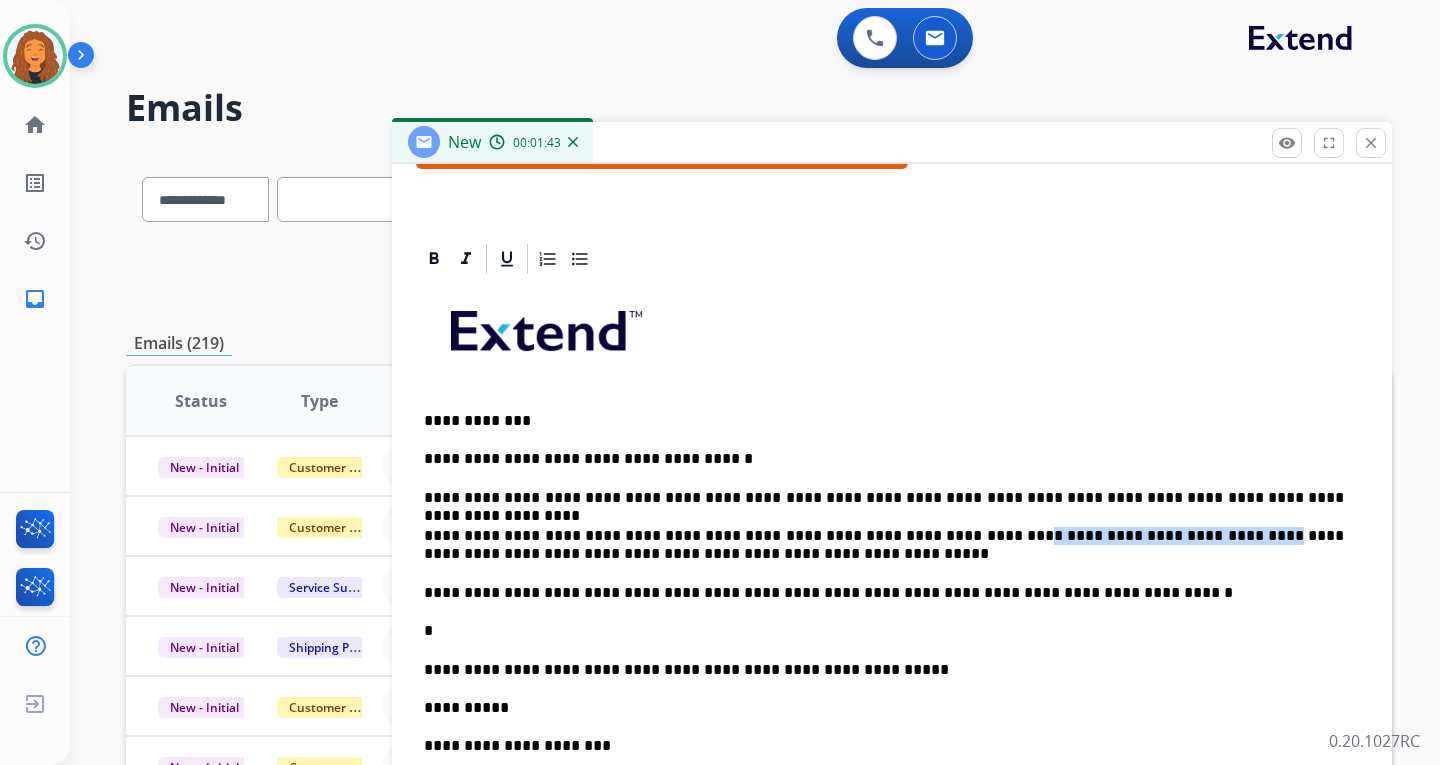 drag, startPoint x: 930, startPoint y: 536, endPoint x: 1137, endPoint y: 542, distance: 207.08694 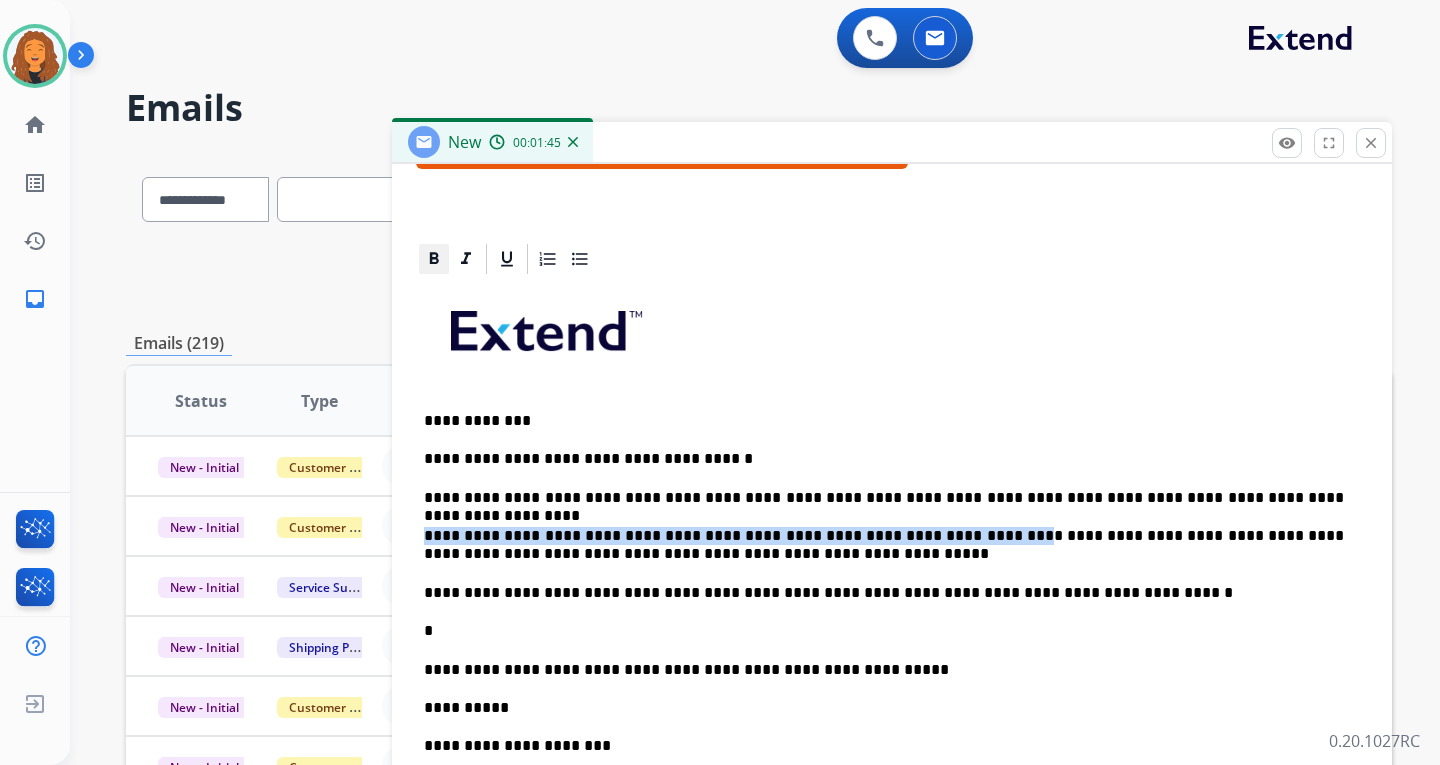 click 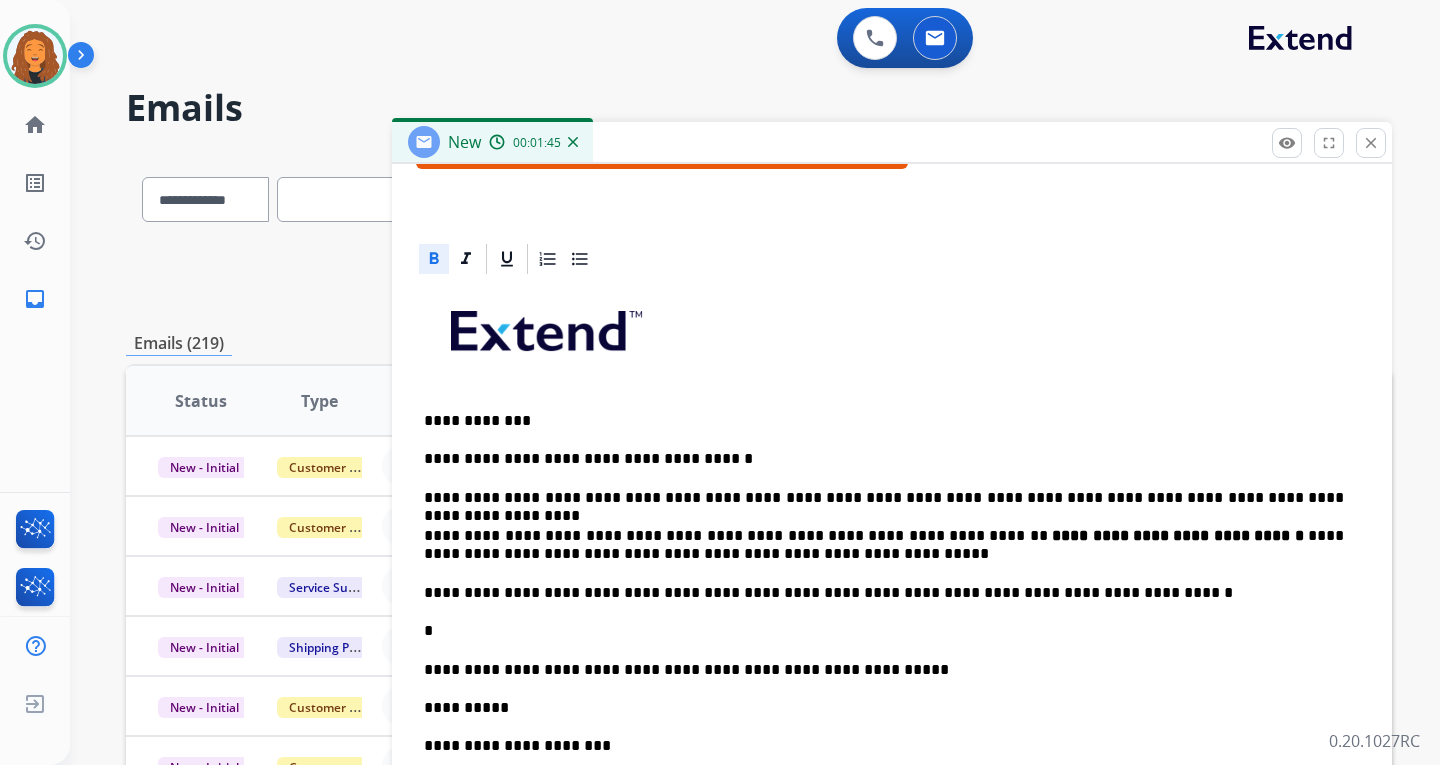 click on "*" at bounding box center [884, 631] 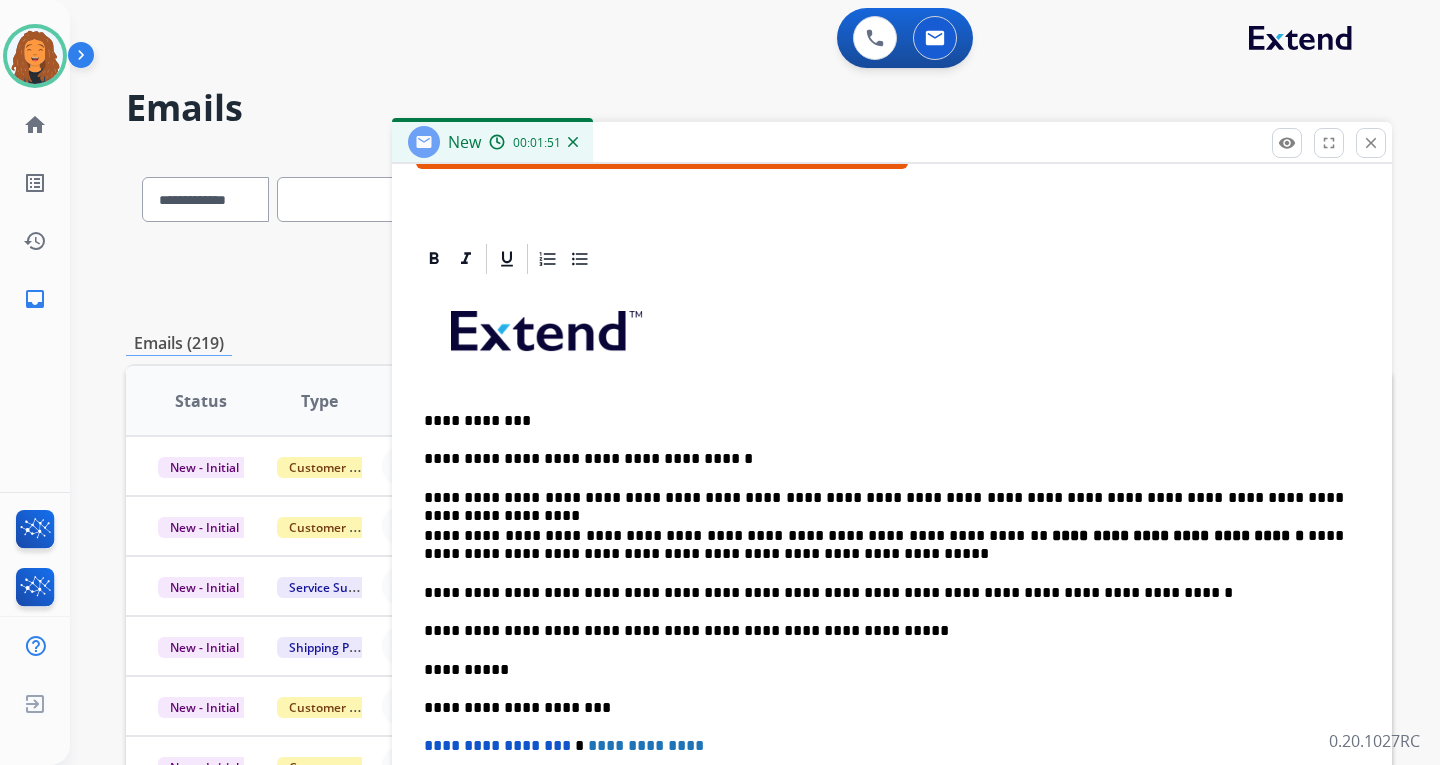click on "**********" at bounding box center [892, 640] 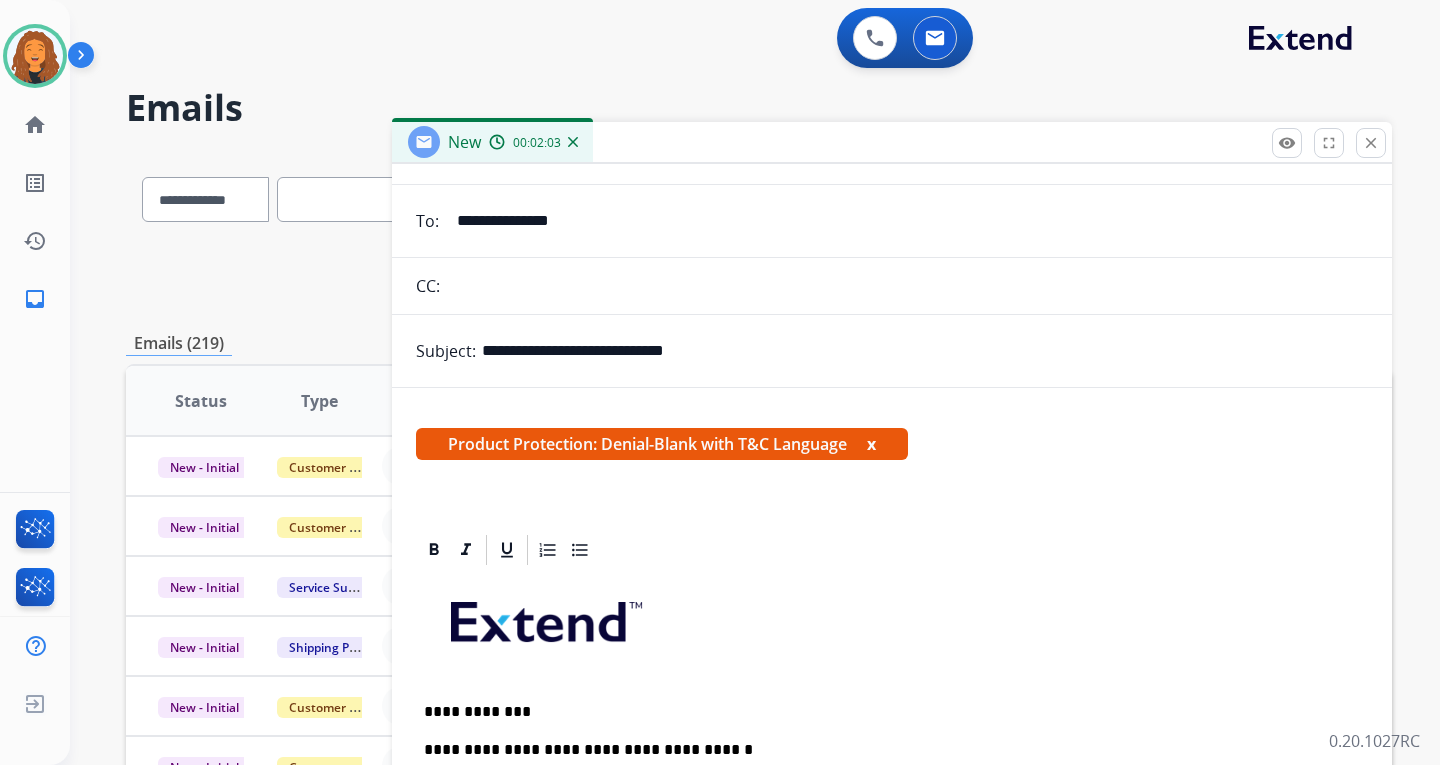 scroll, scrollTop: 0, scrollLeft: 0, axis: both 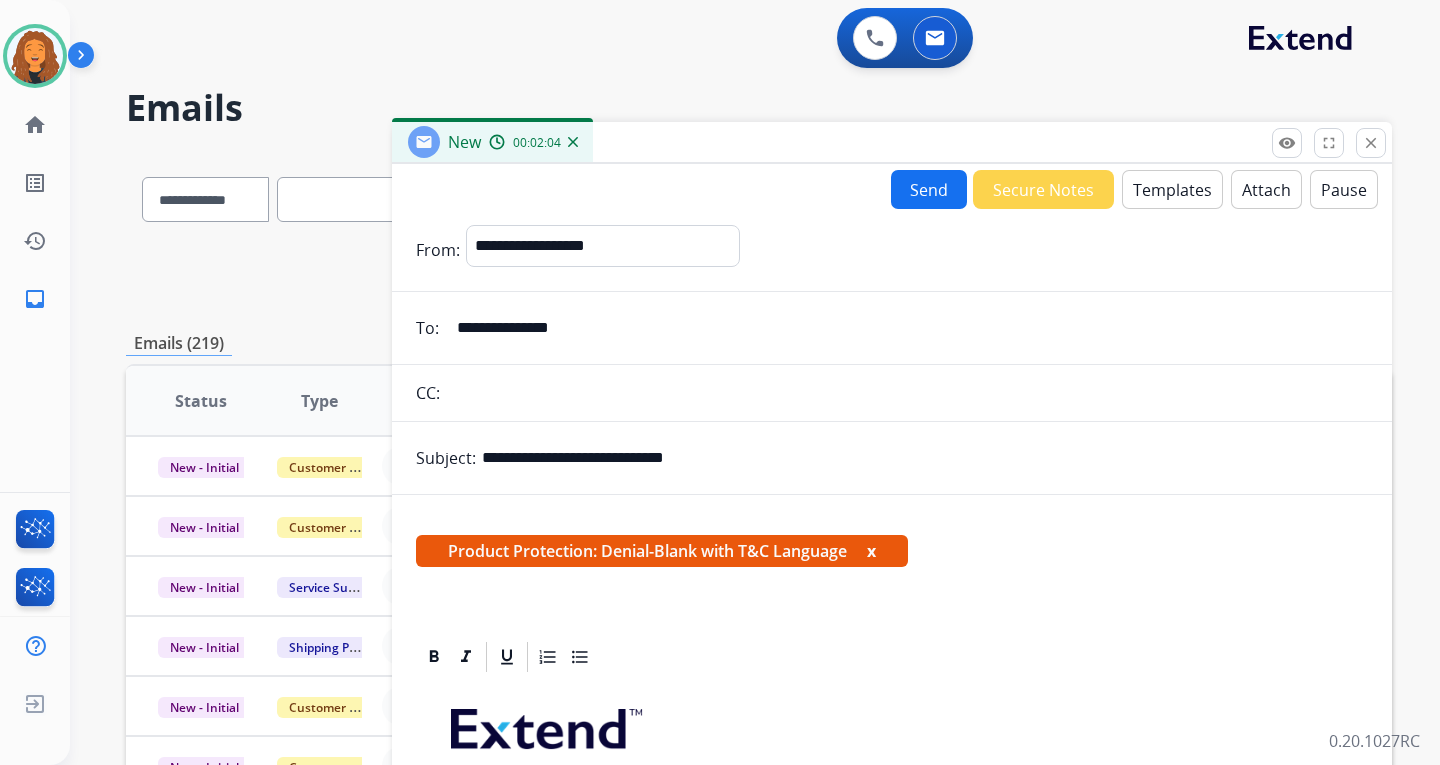 click on "Attach" at bounding box center [1266, 189] 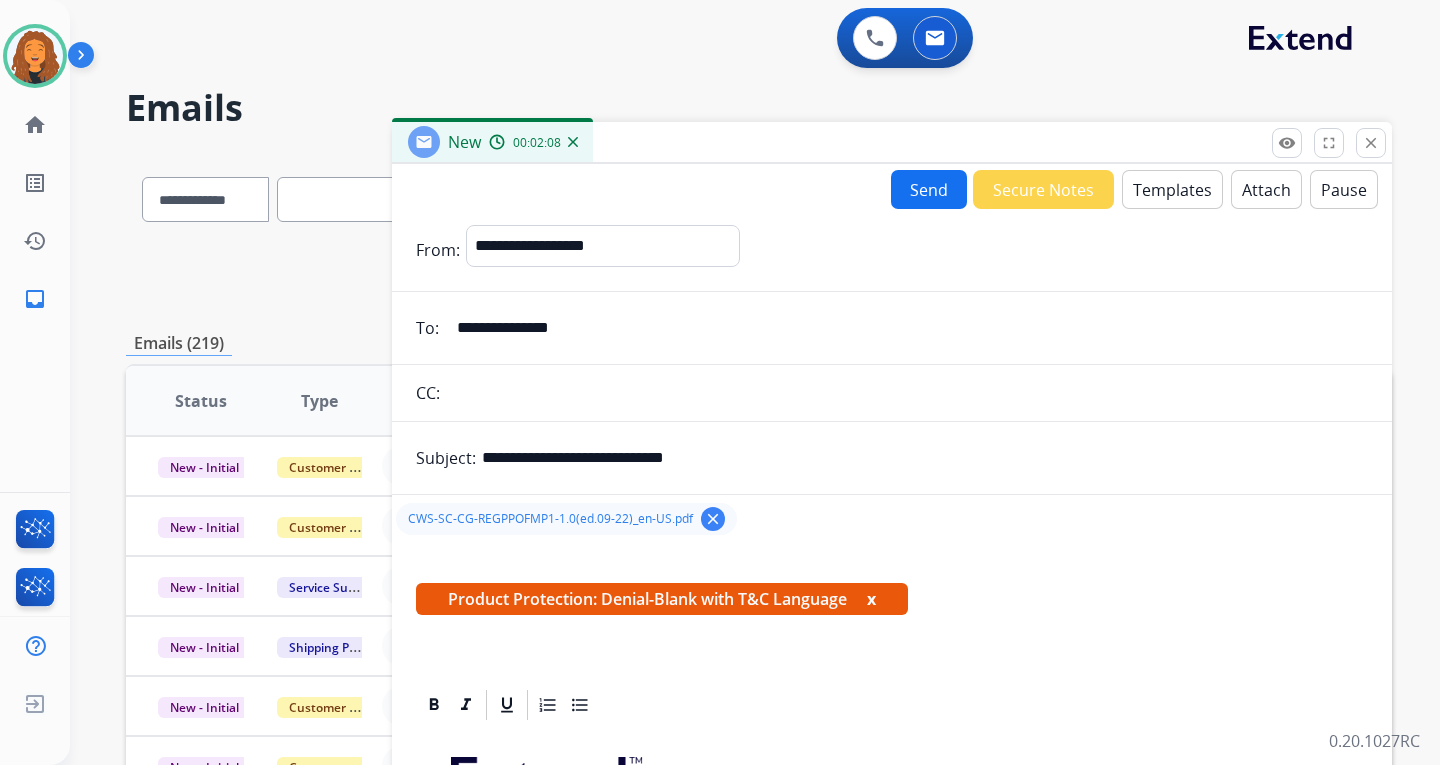 click on "Send" at bounding box center [929, 189] 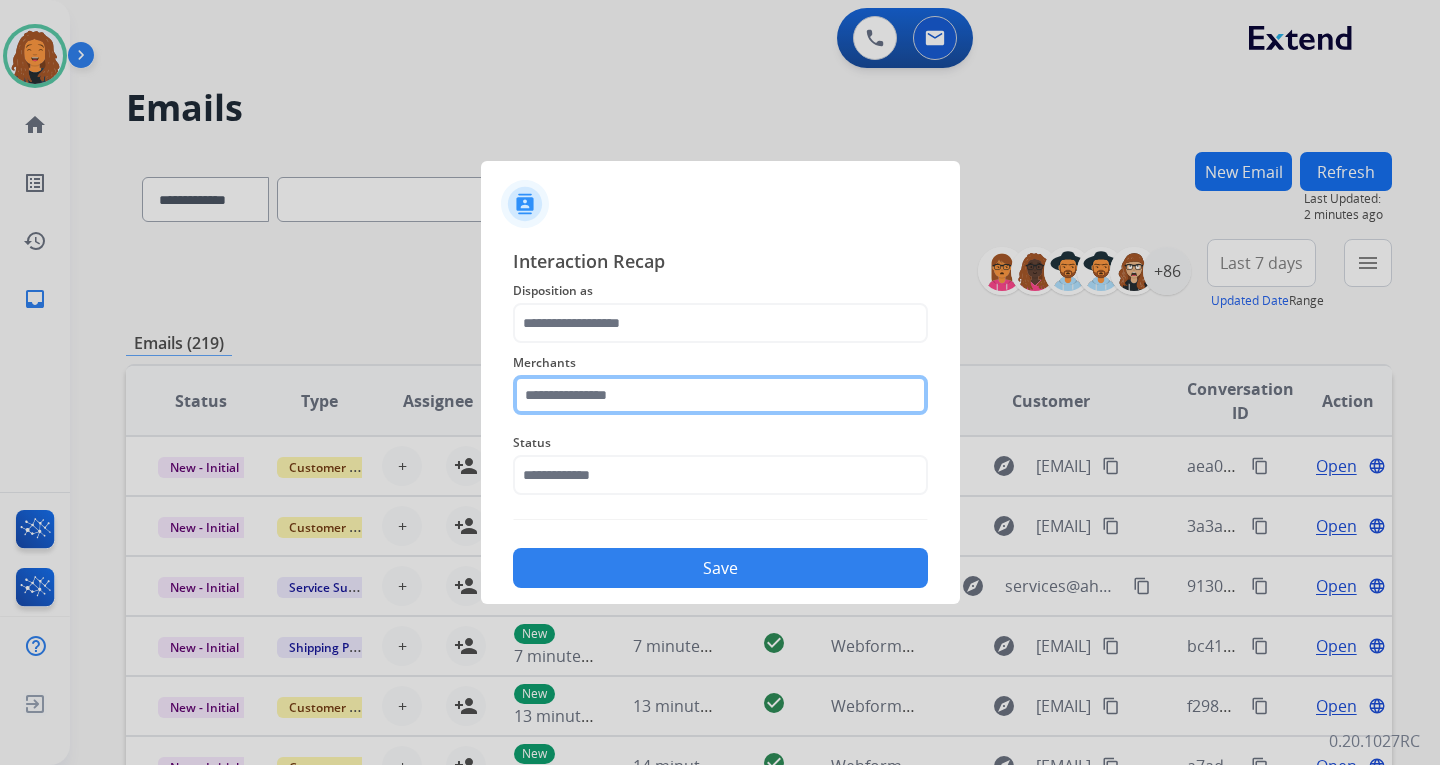 click 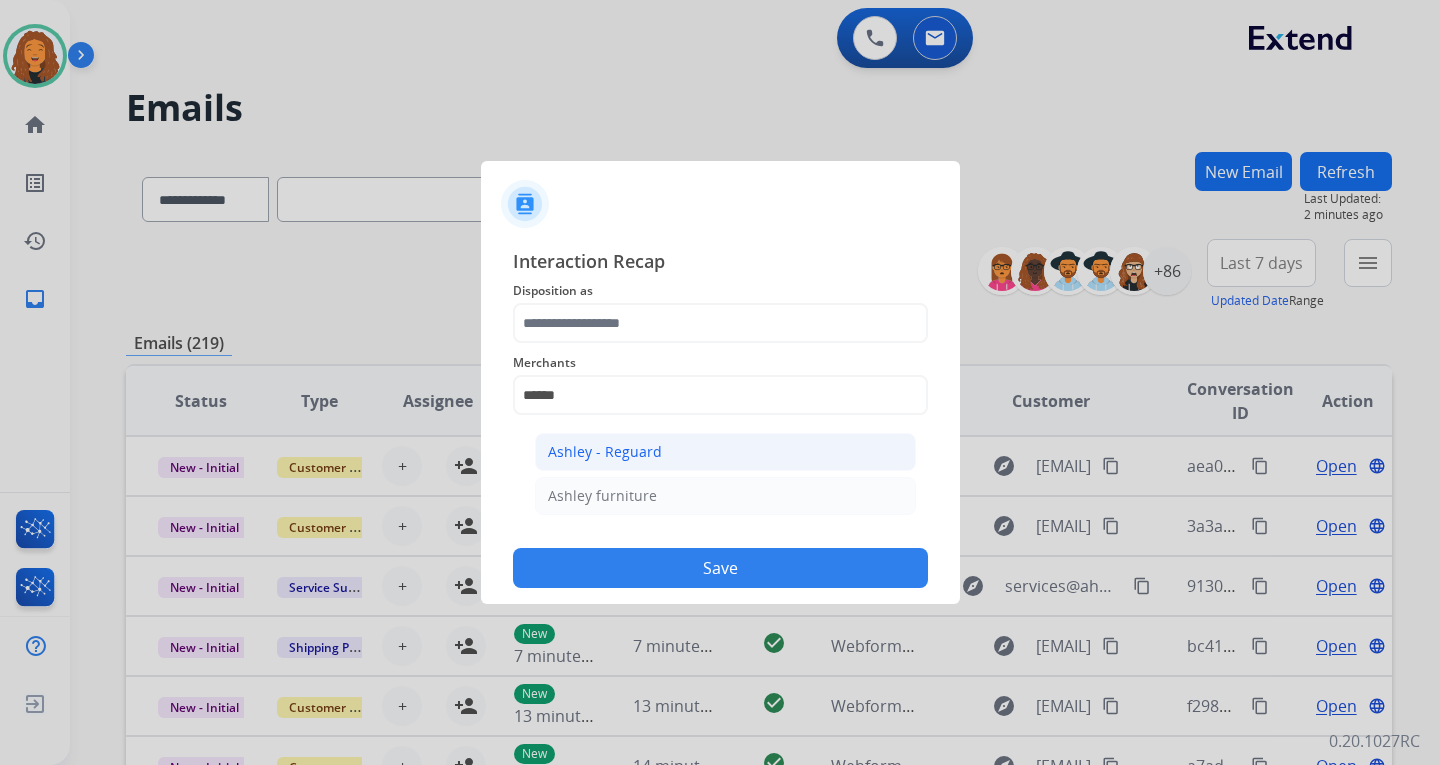 drag, startPoint x: 613, startPoint y: 456, endPoint x: 618, endPoint y: 370, distance: 86.145226 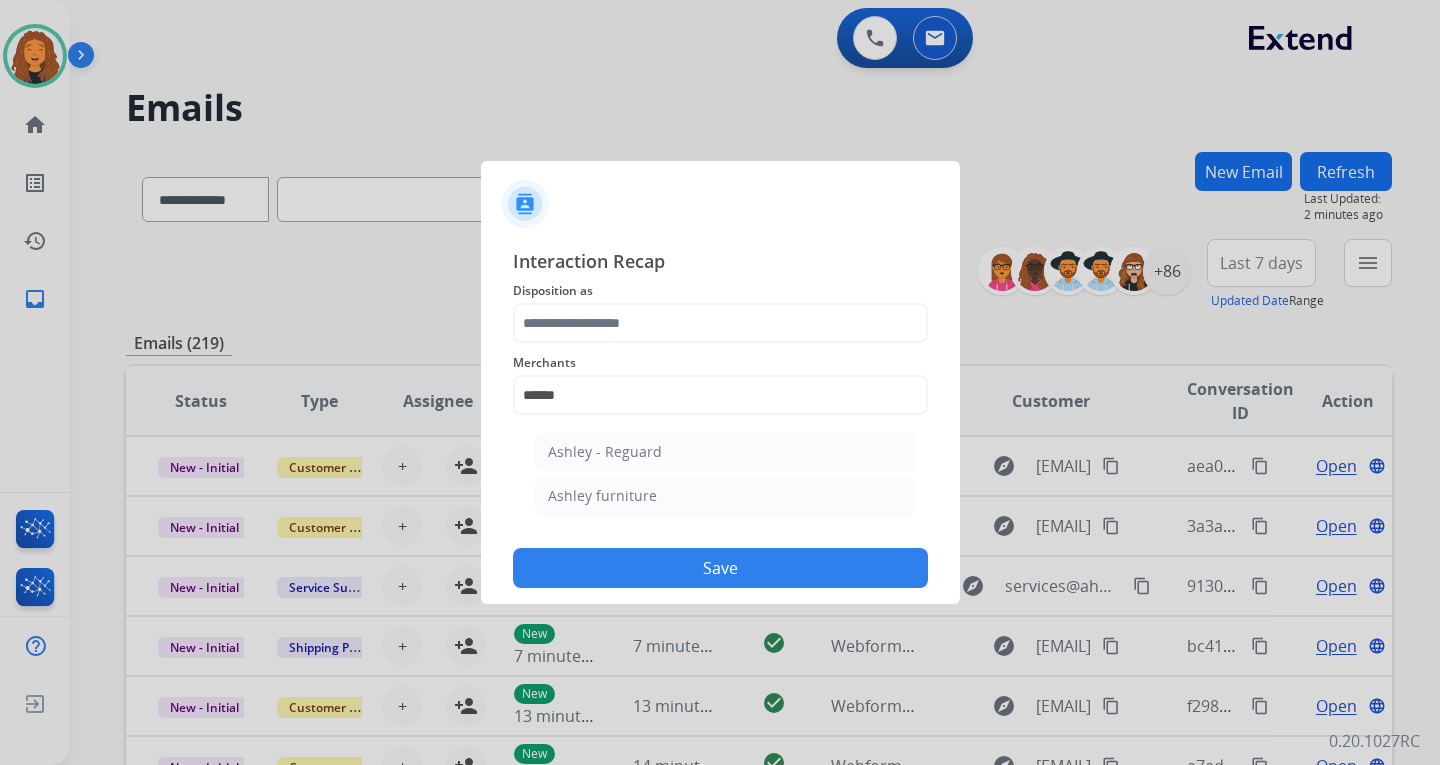 click on "Ashley - Reguard" 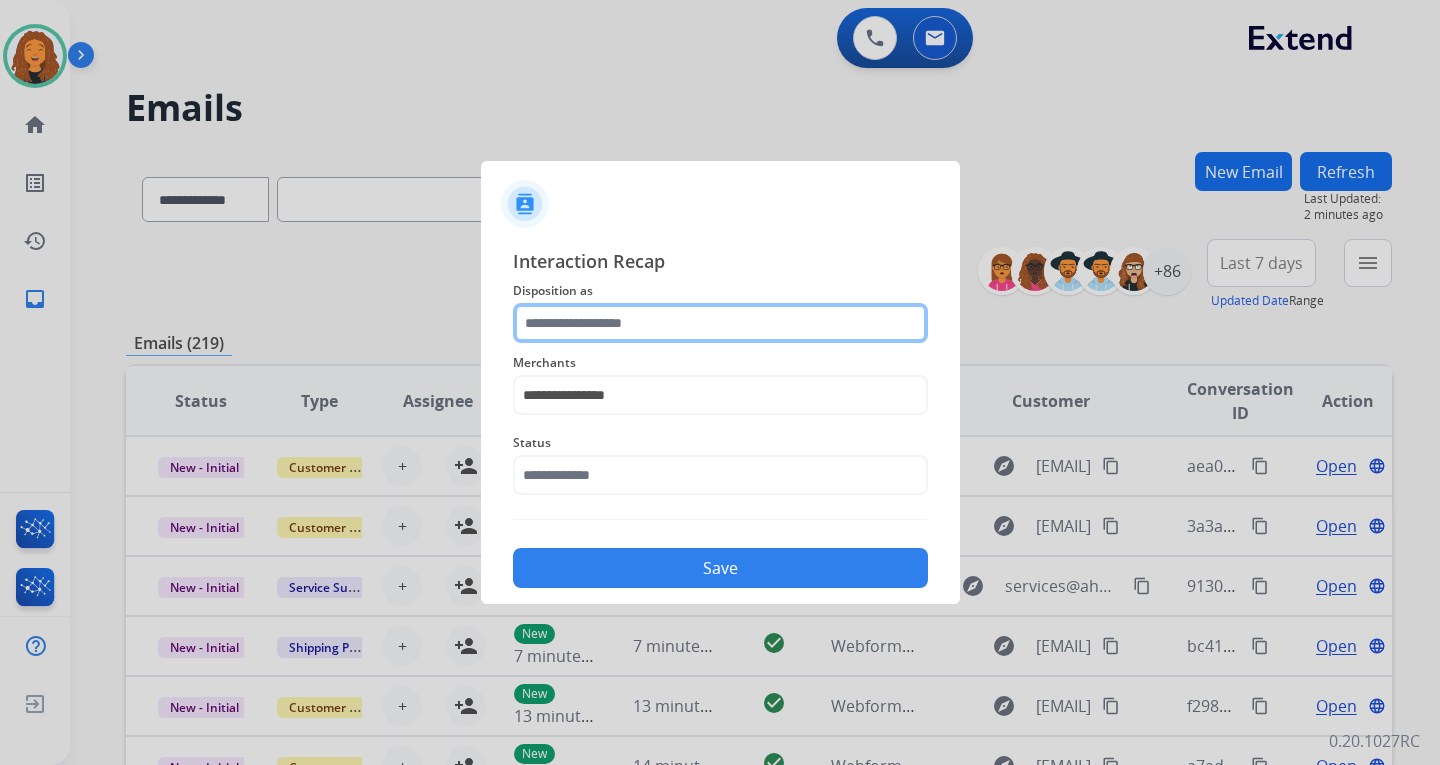 click 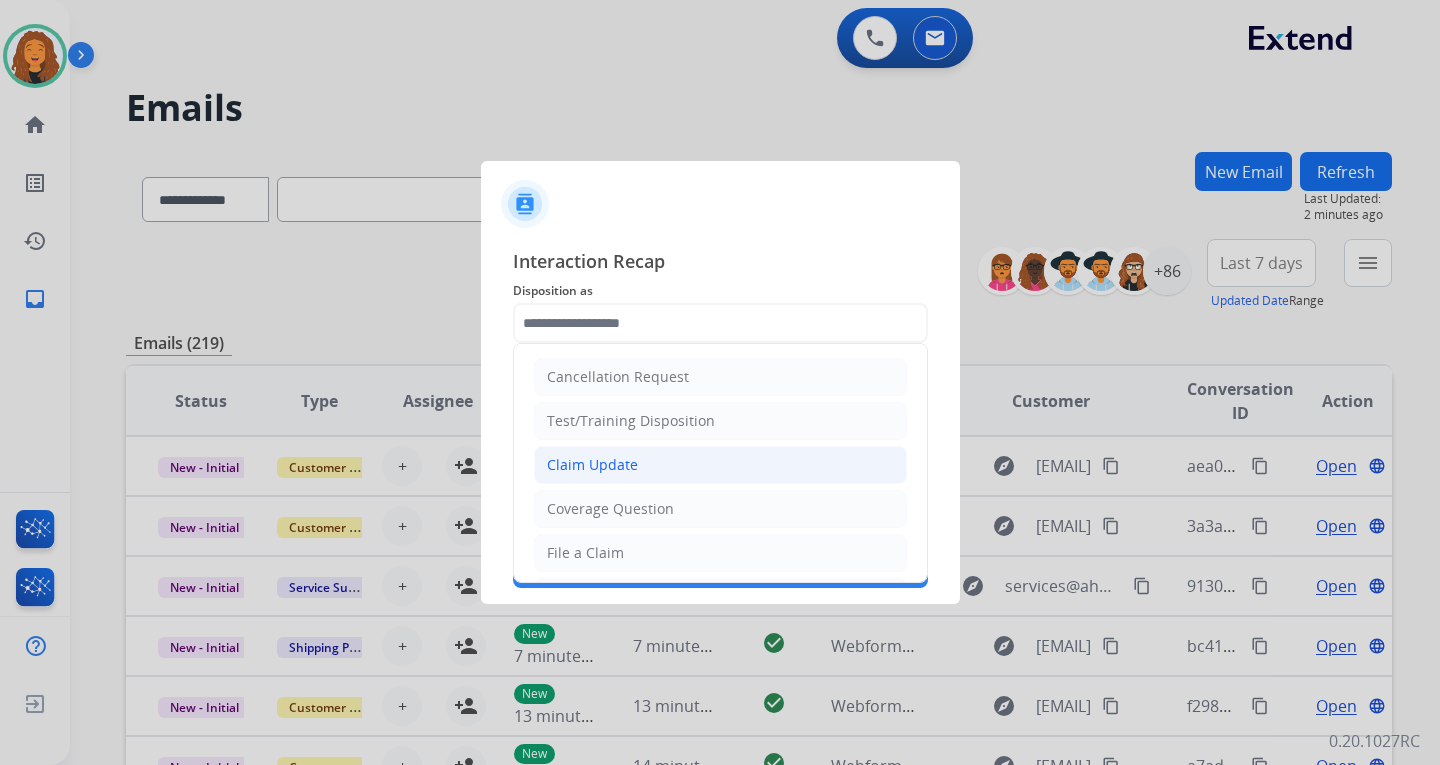 click on "Claim Update" 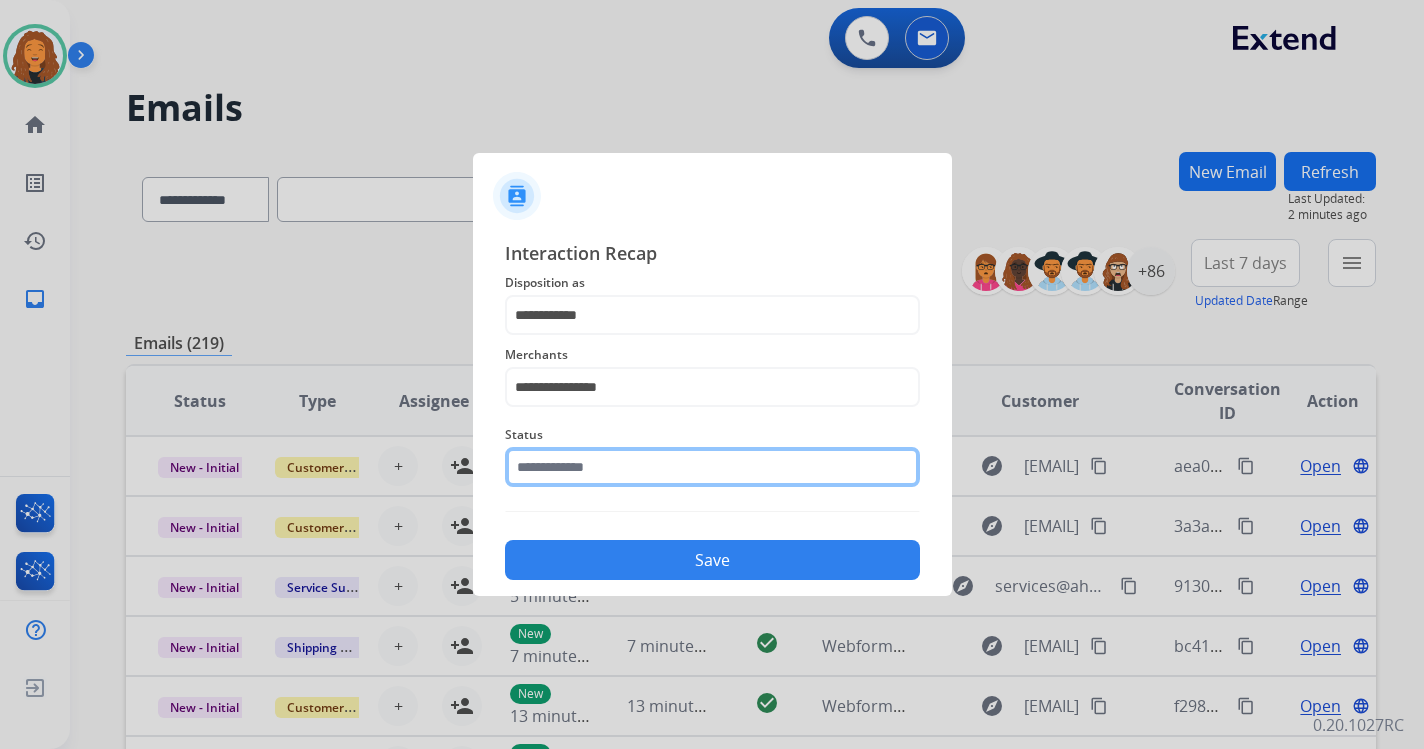 click 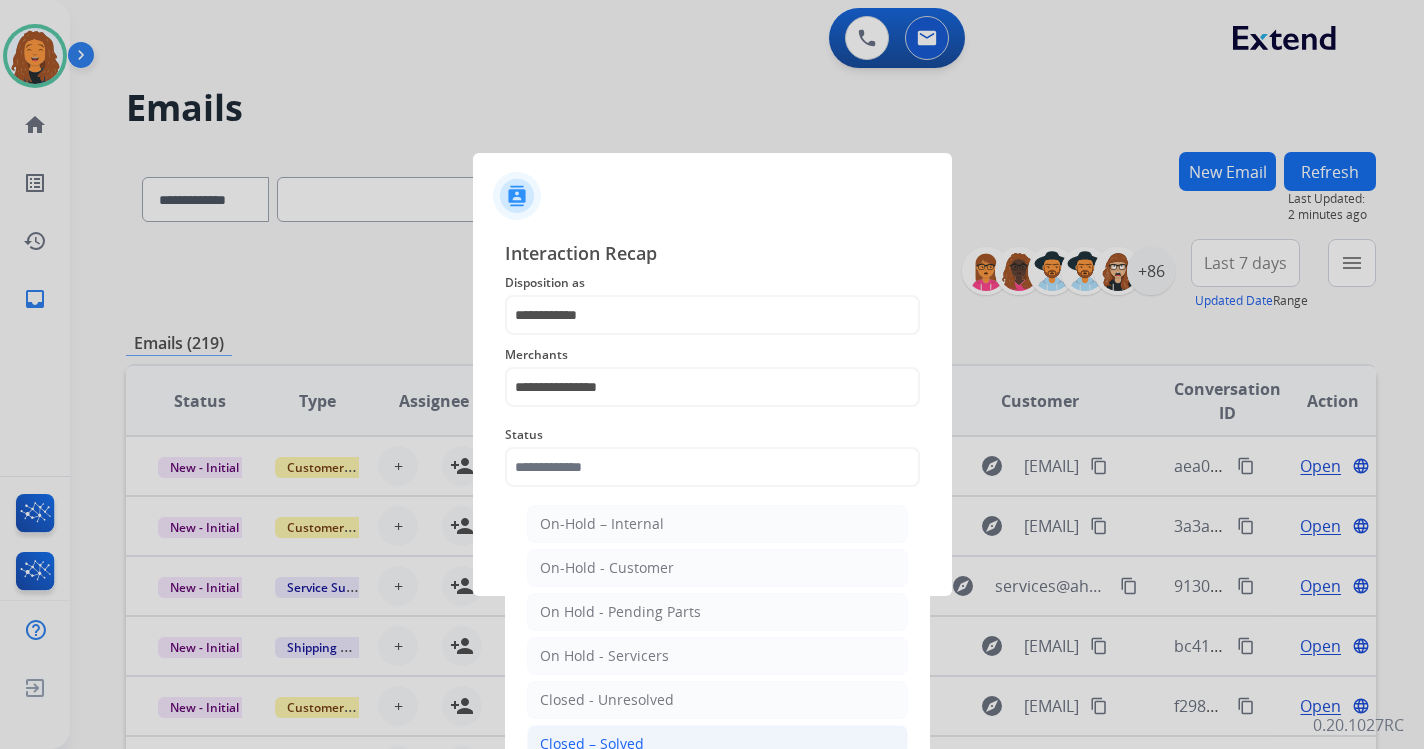 click on "Closed – Solved" 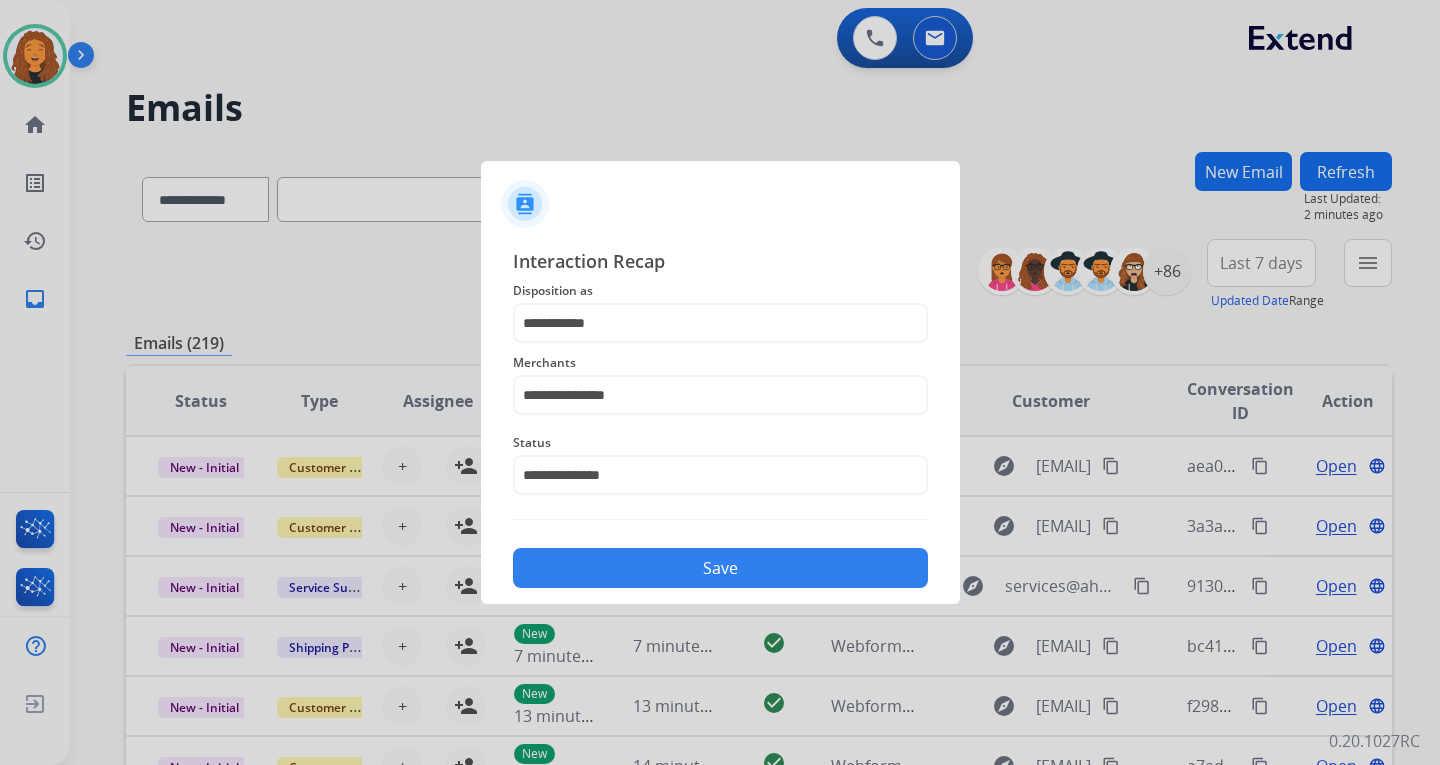 click on "Save" 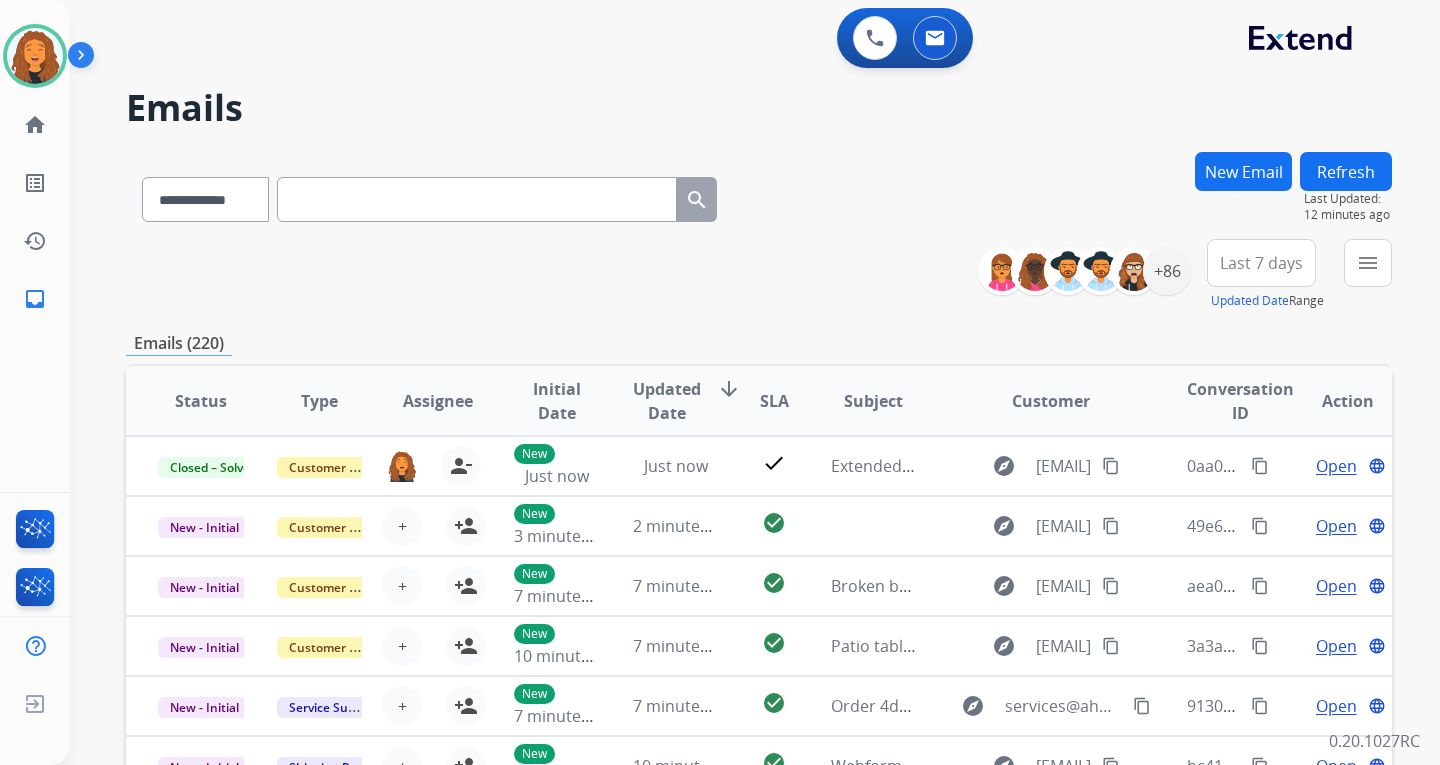 drag, startPoint x: 1274, startPoint y: 268, endPoint x: 1268, endPoint y: 289, distance: 21.84033 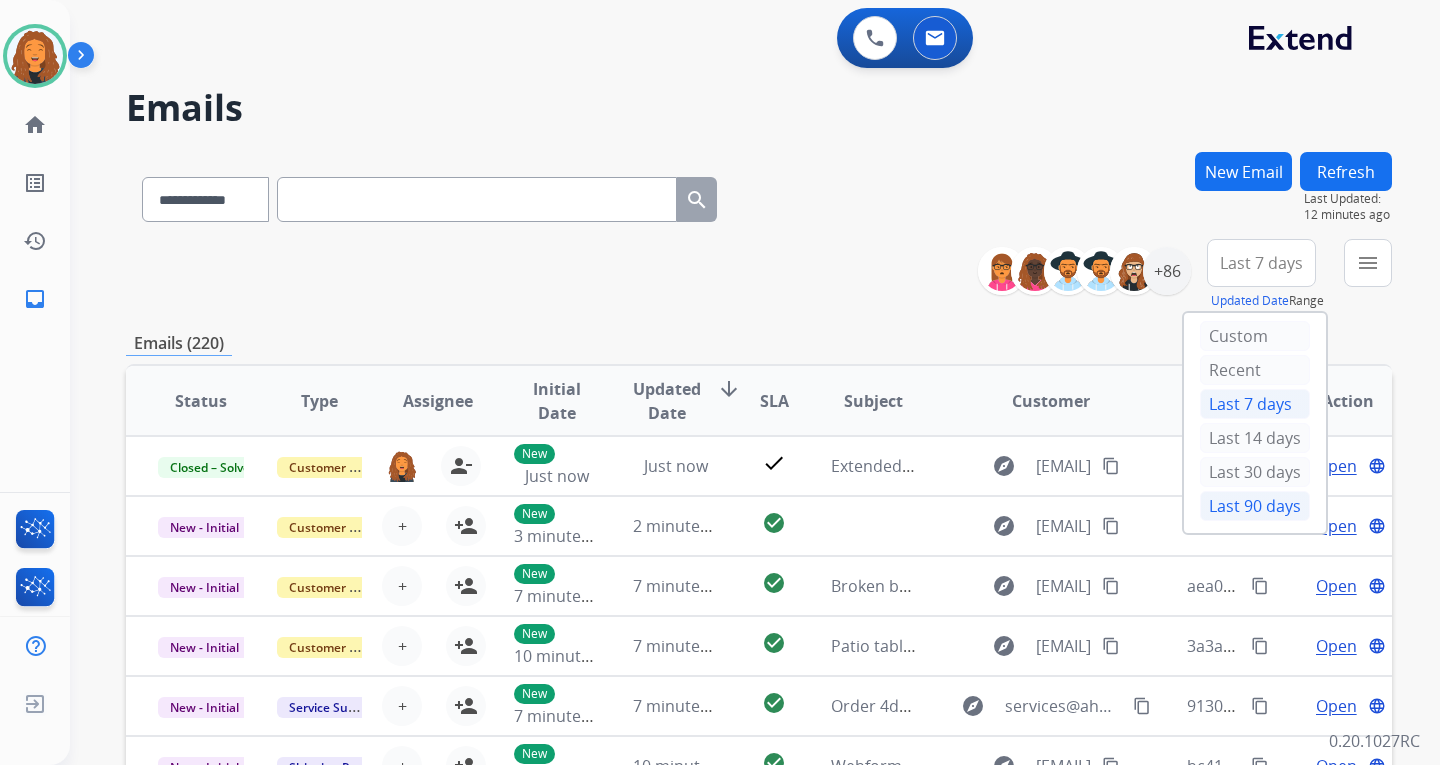 click on "Last 90 days" at bounding box center (1255, 506) 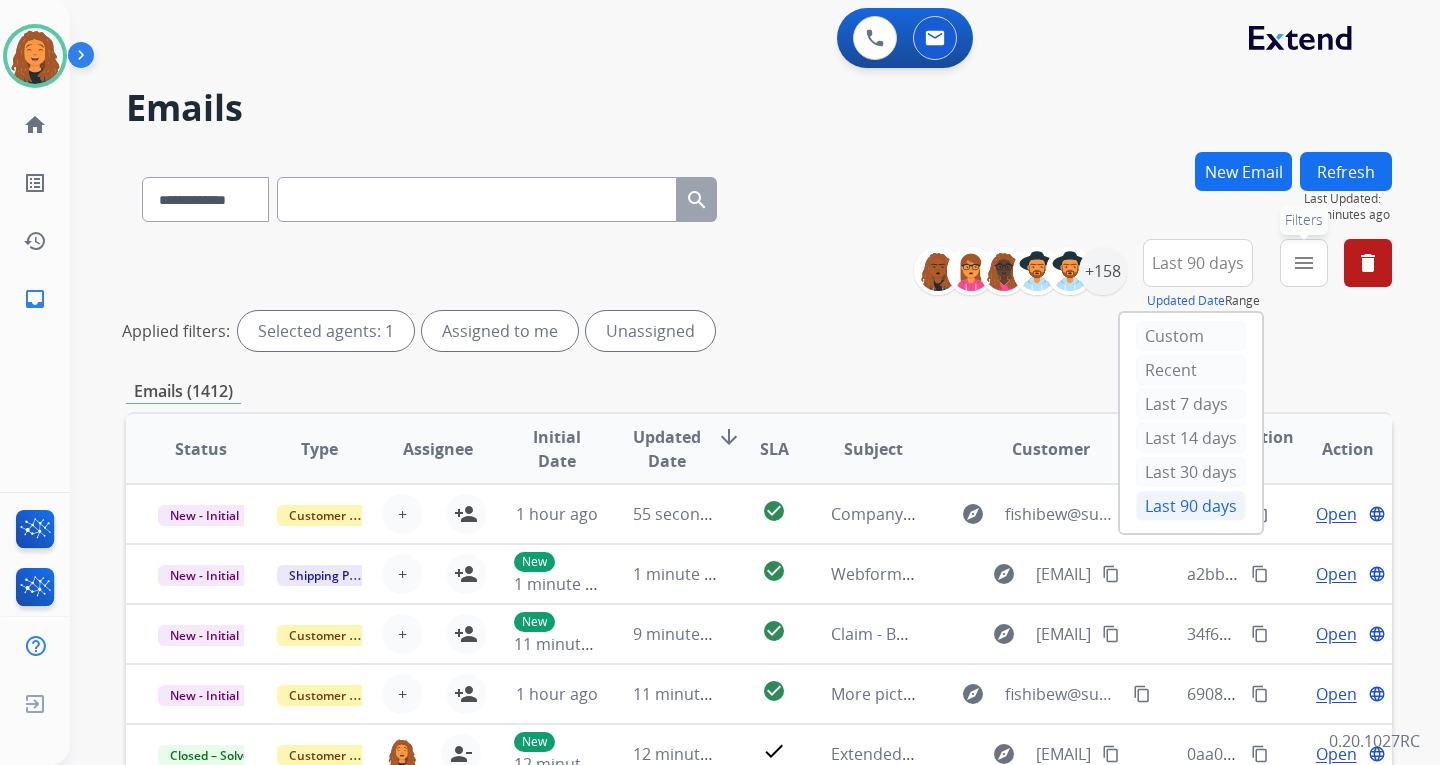 click on "menu" at bounding box center (1304, 263) 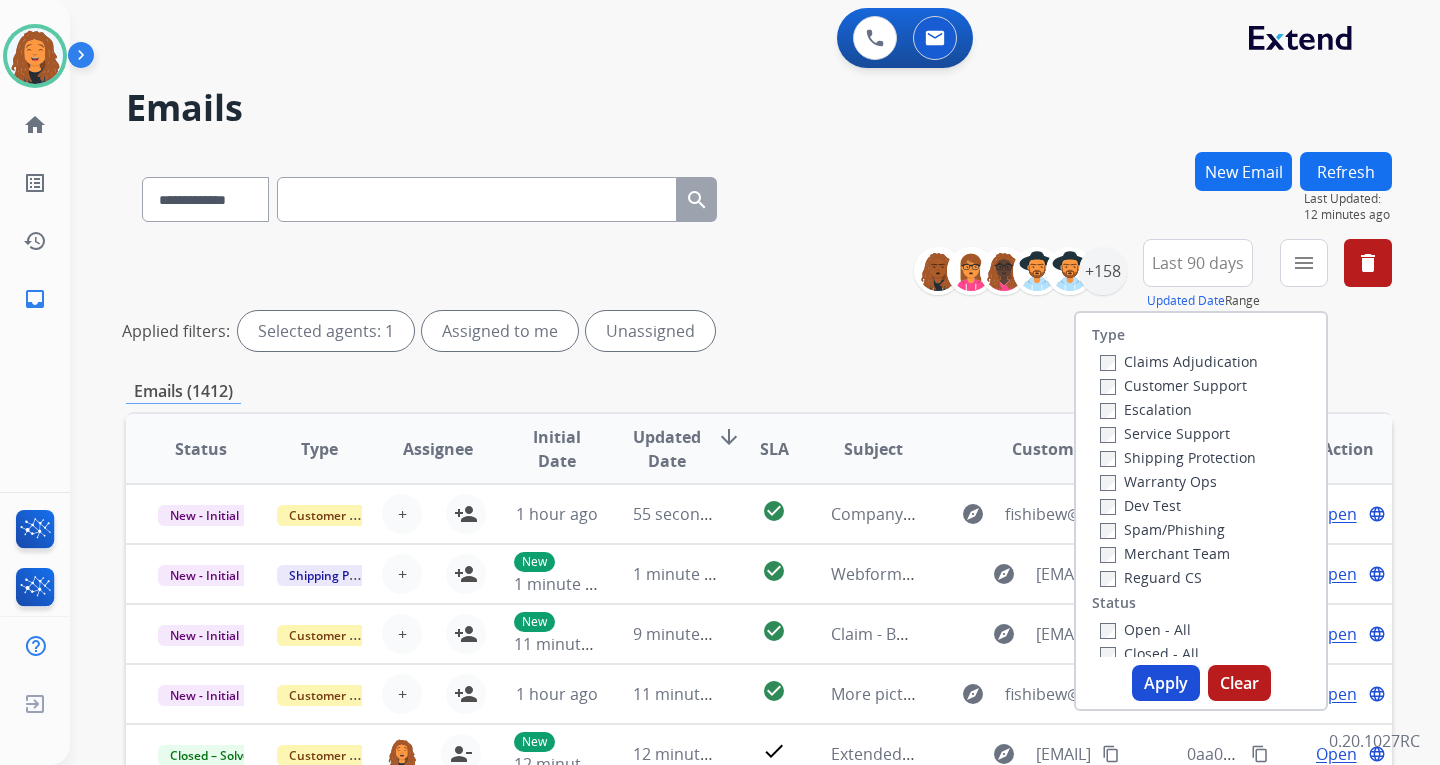 drag, startPoint x: 1154, startPoint y: 381, endPoint x: 1152, endPoint y: 423, distance: 42.047592 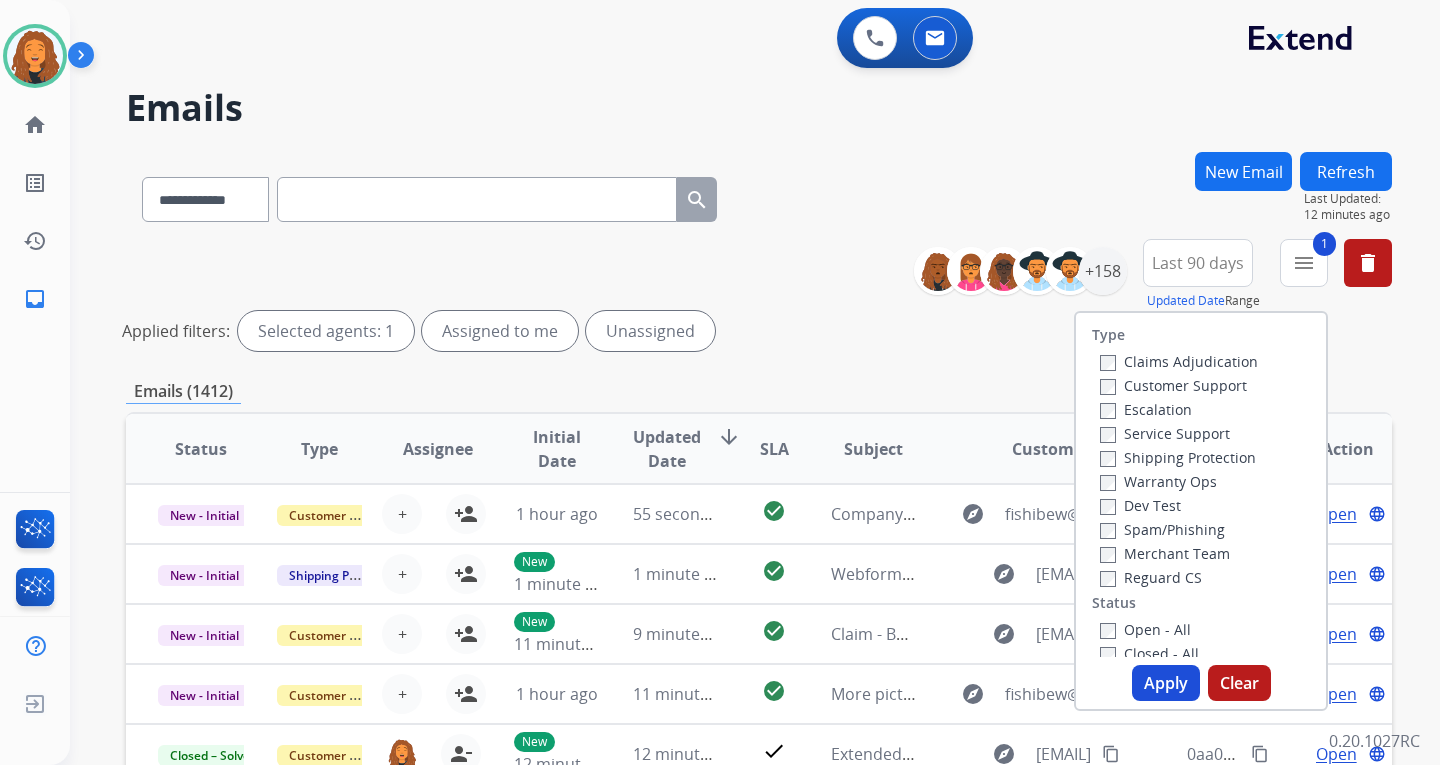 click on "Reguard CS" at bounding box center [1151, 577] 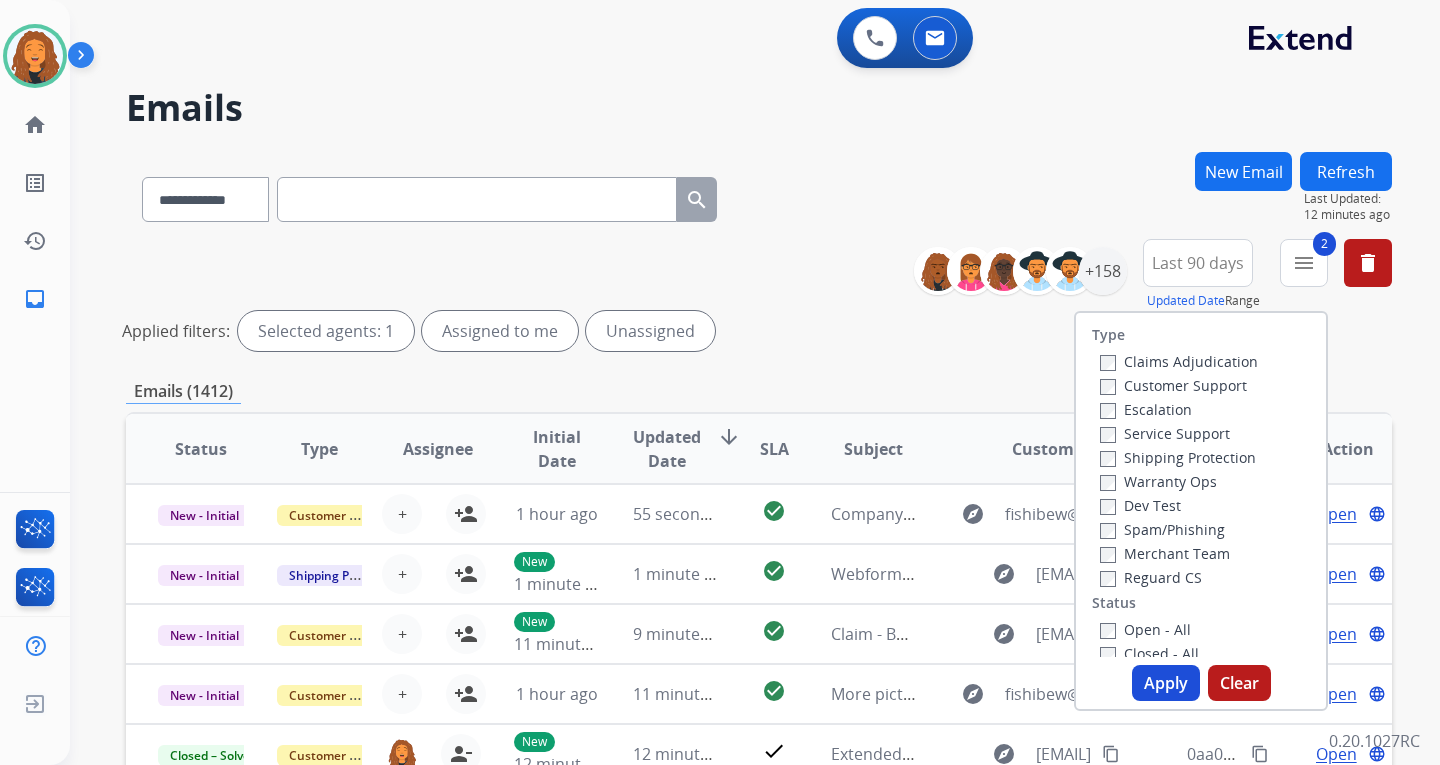 drag, startPoint x: 1134, startPoint y: 459, endPoint x: 1133, endPoint y: 482, distance: 23.021729 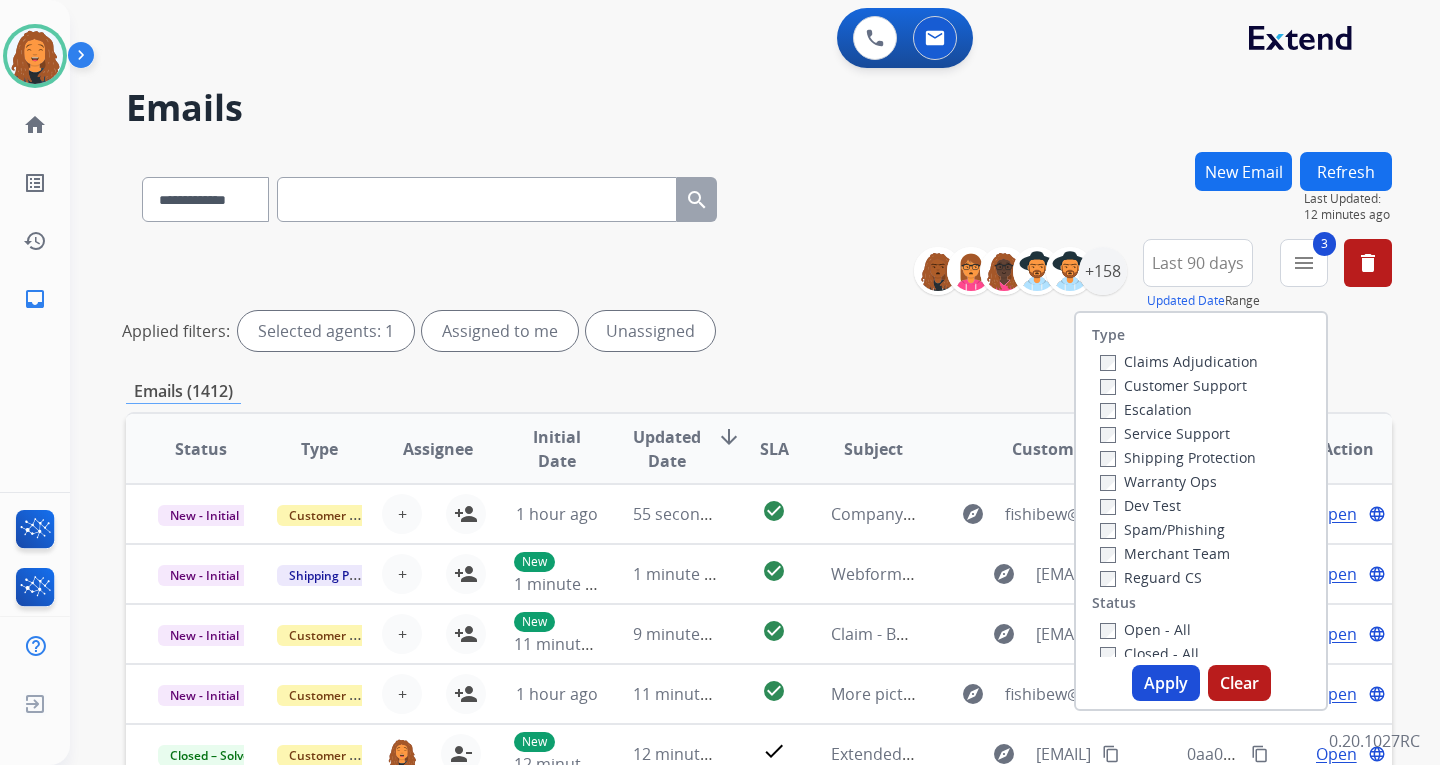 click on "Open - All" at bounding box center [1145, 629] 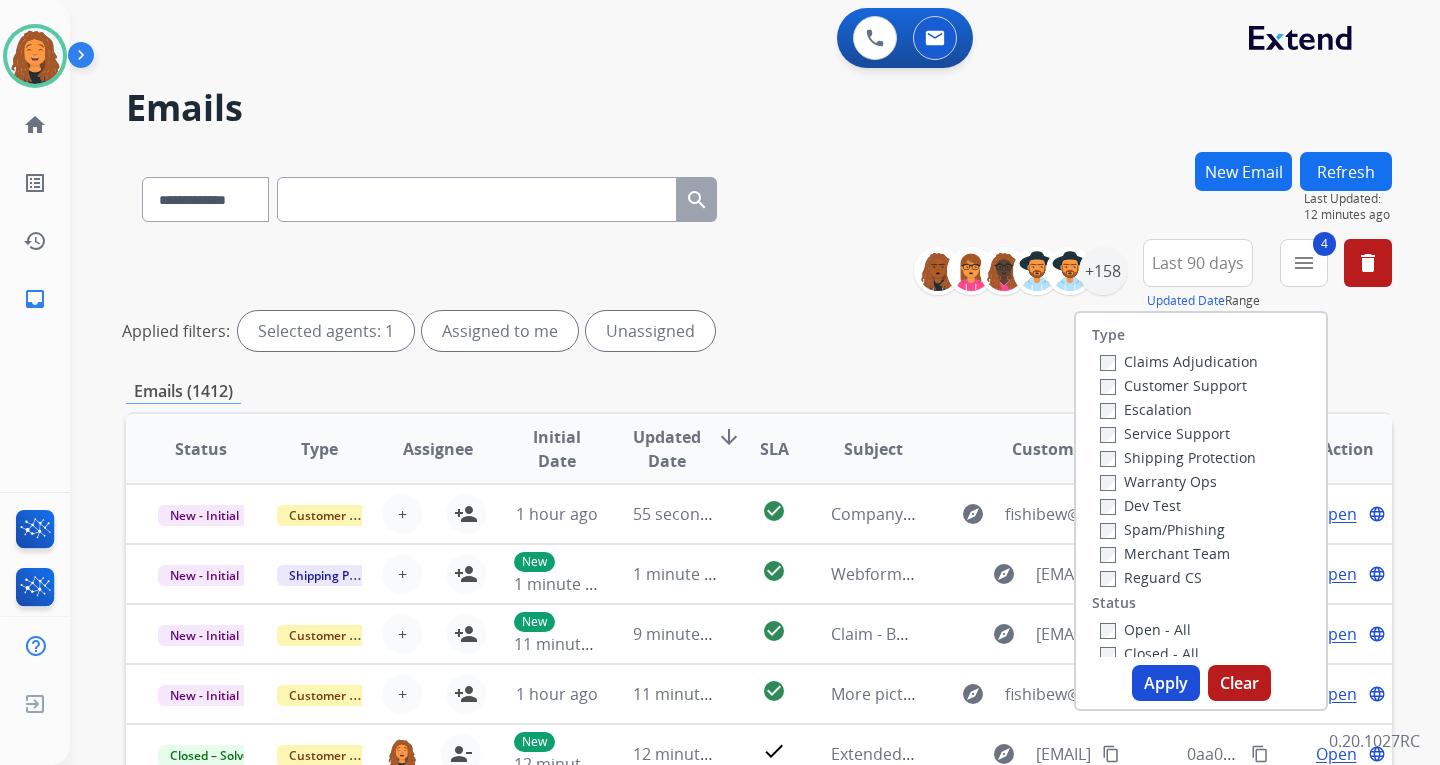 click on "Apply" at bounding box center (1166, 683) 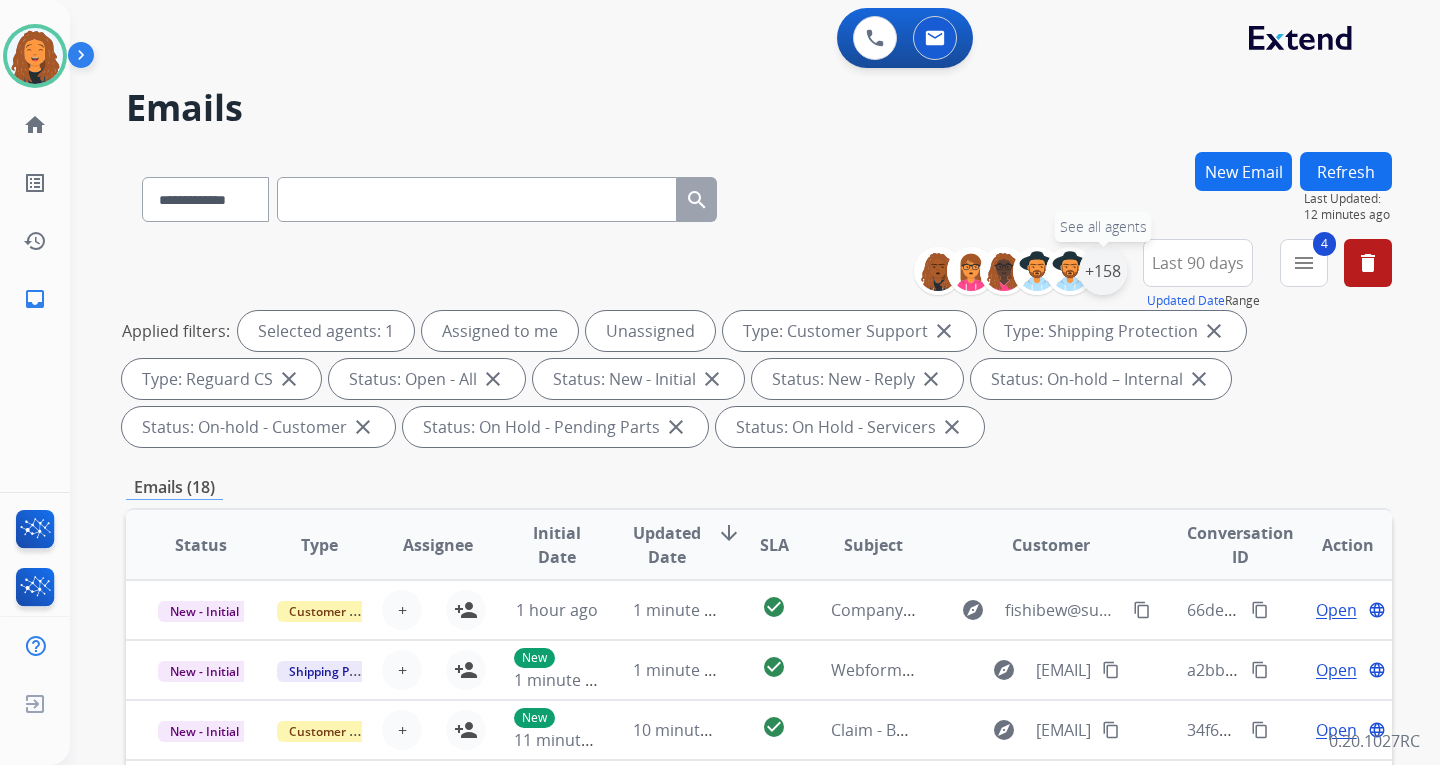 click on "+158" at bounding box center (1103, 271) 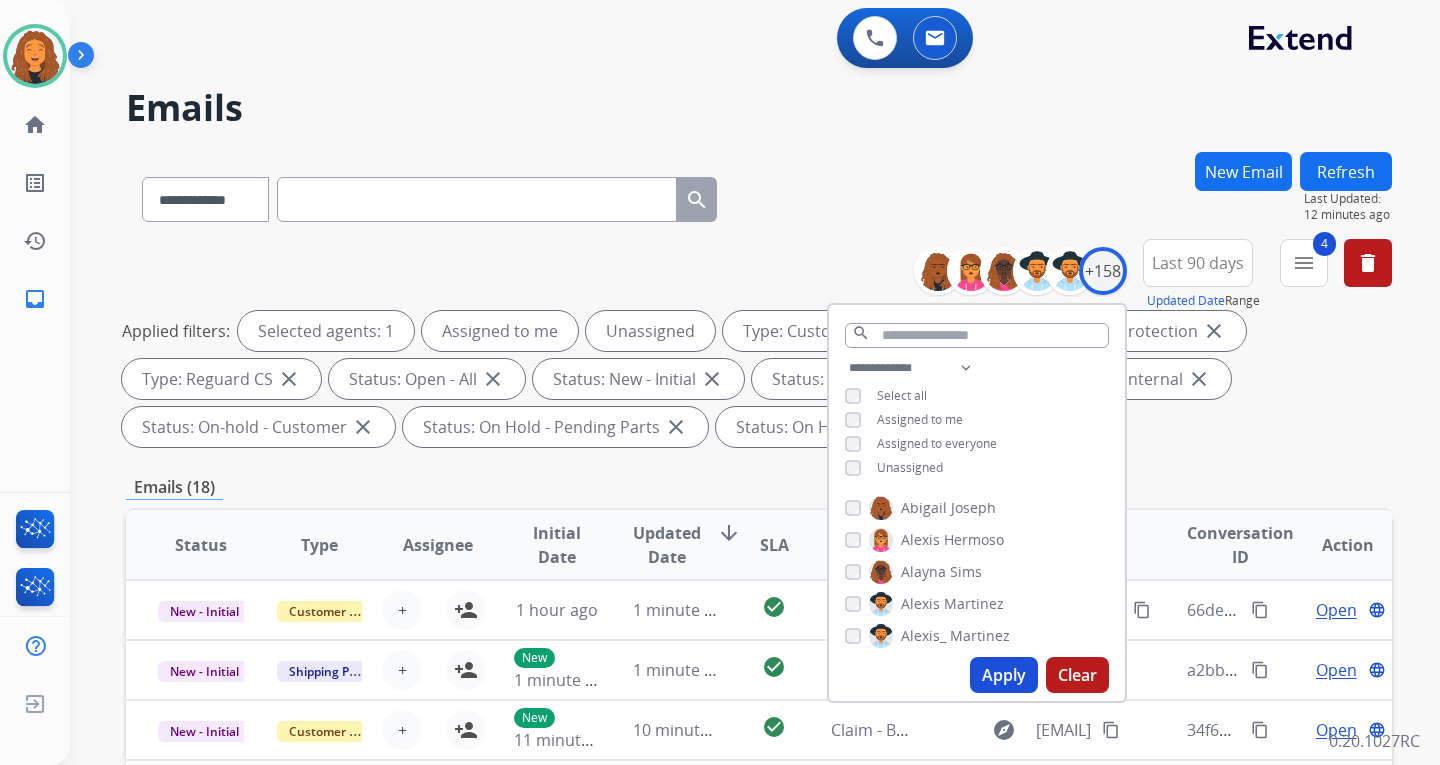 click on "Unassigned" at bounding box center (910, 467) 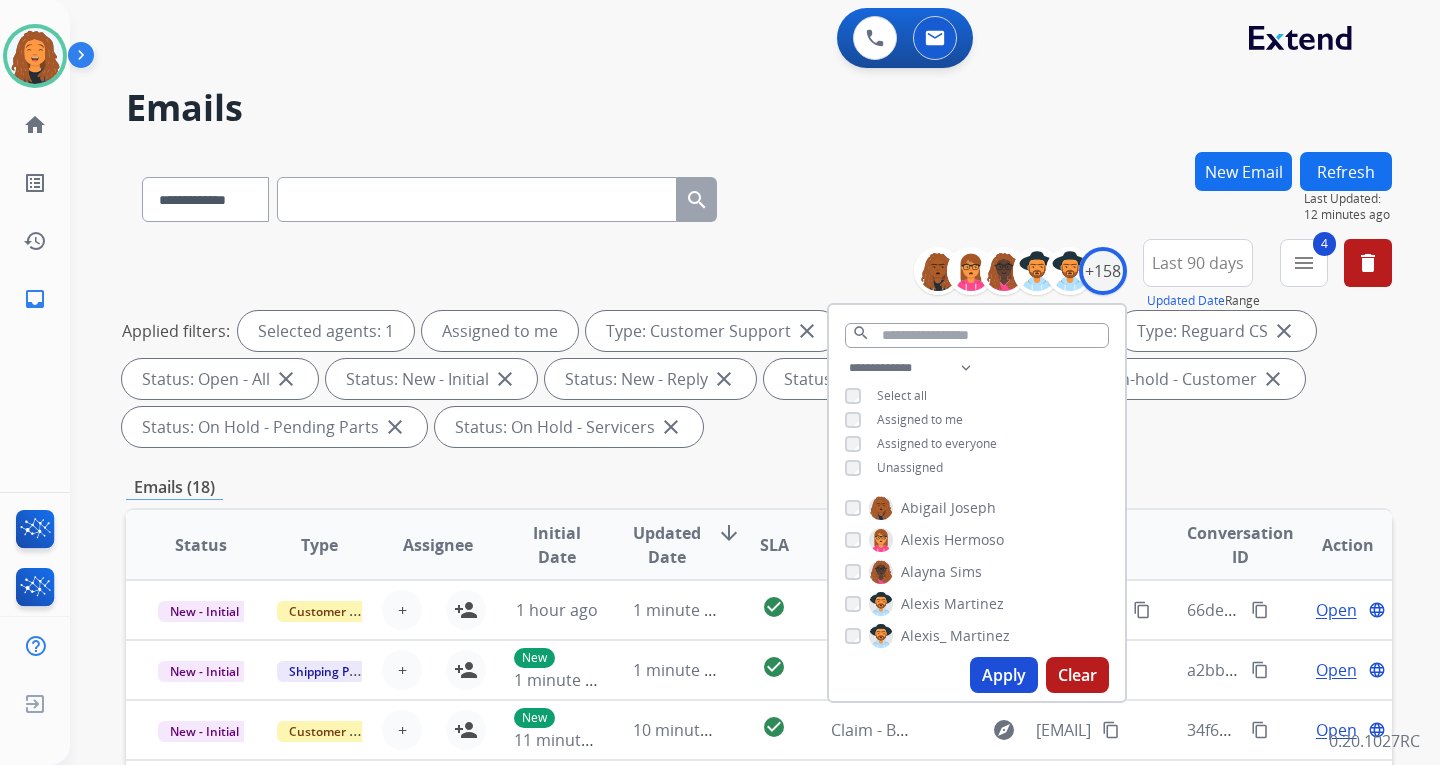 click on "Apply" at bounding box center [1004, 675] 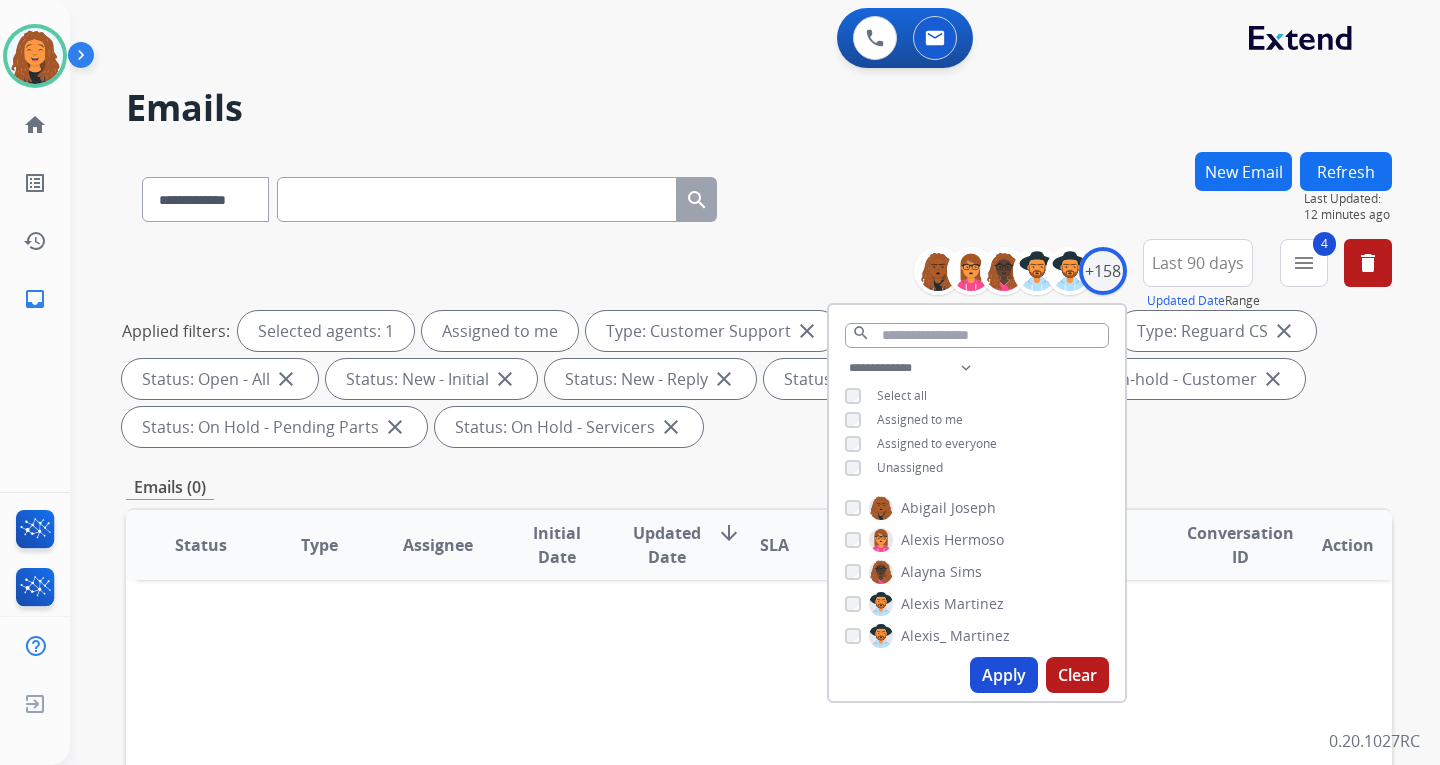 click on "**********" at bounding box center (977, 420) 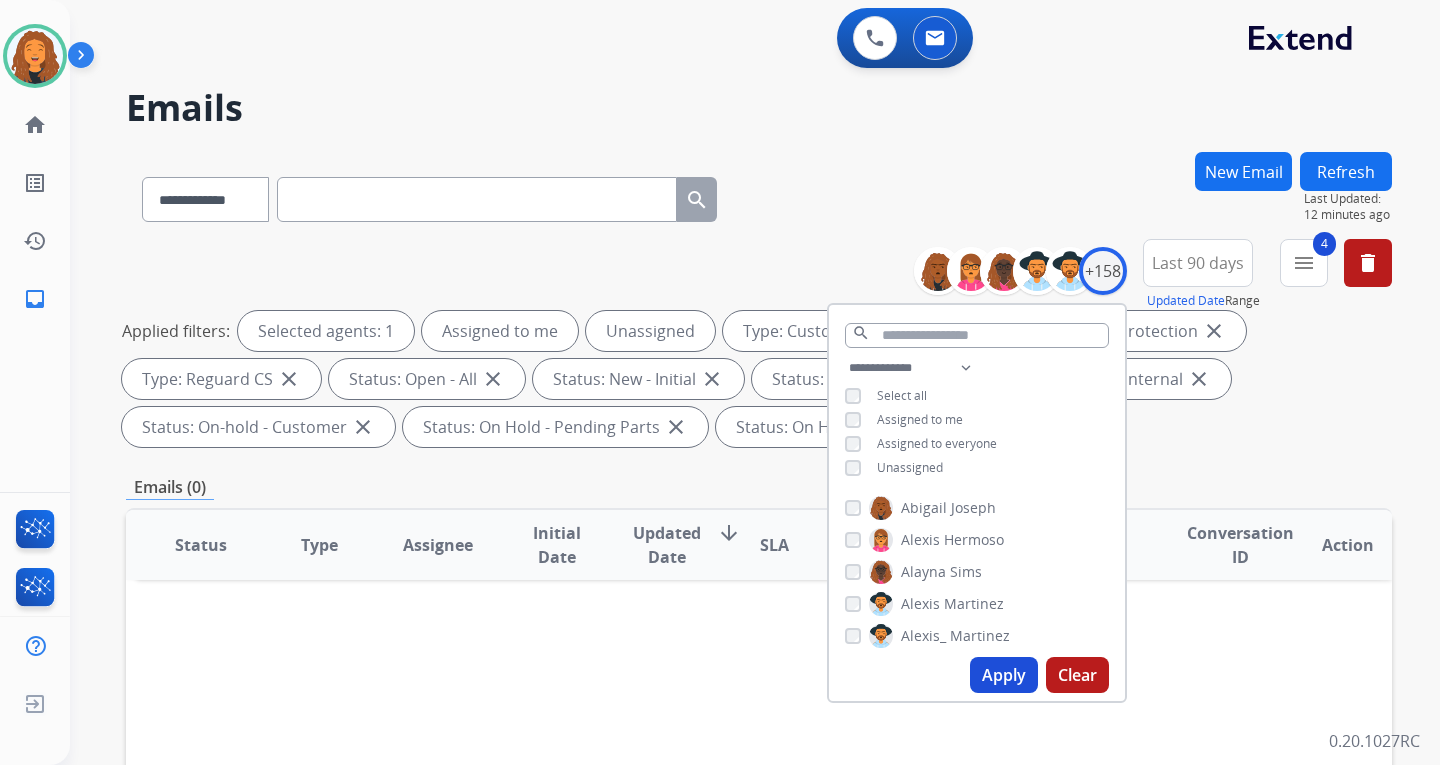 click on "Apply" at bounding box center (1004, 675) 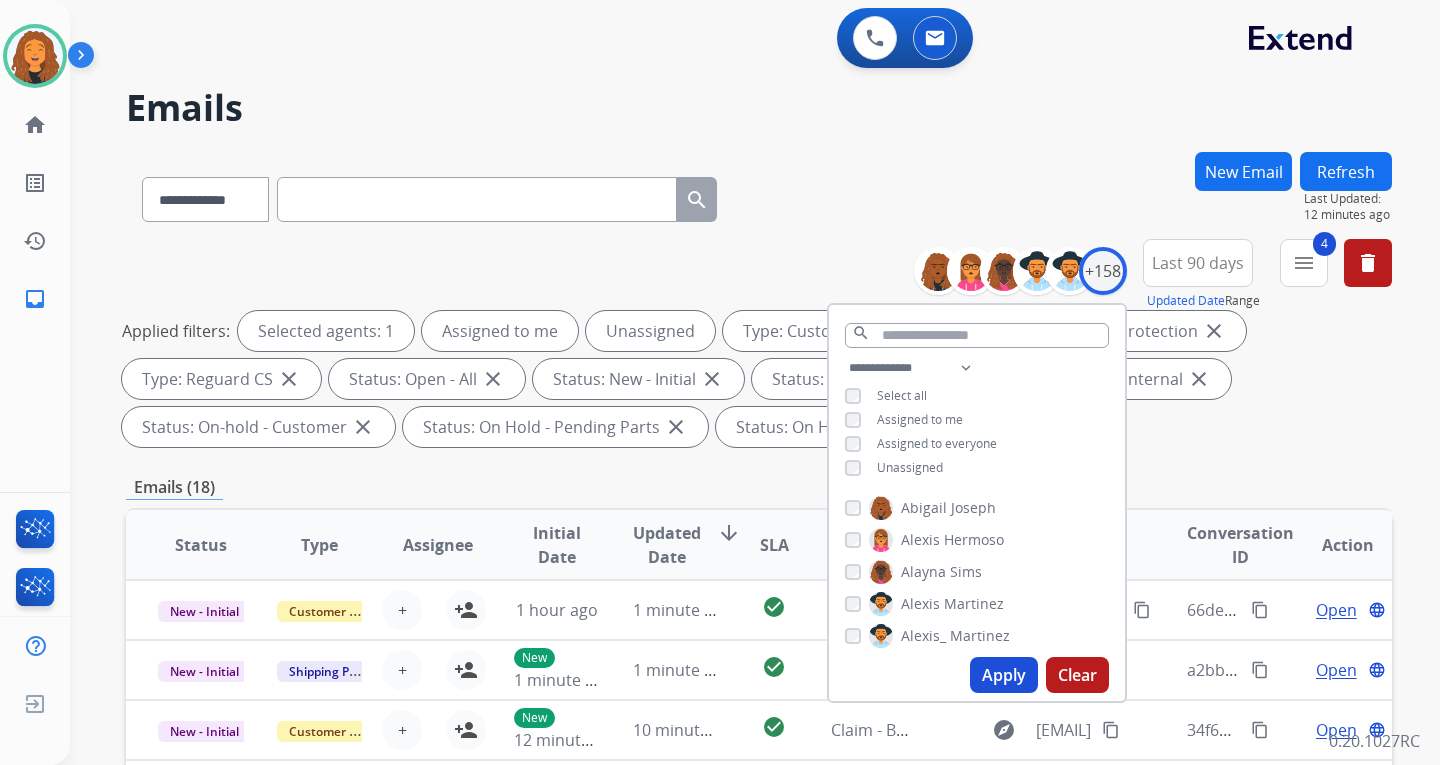 click on "**********" at bounding box center (759, 195) 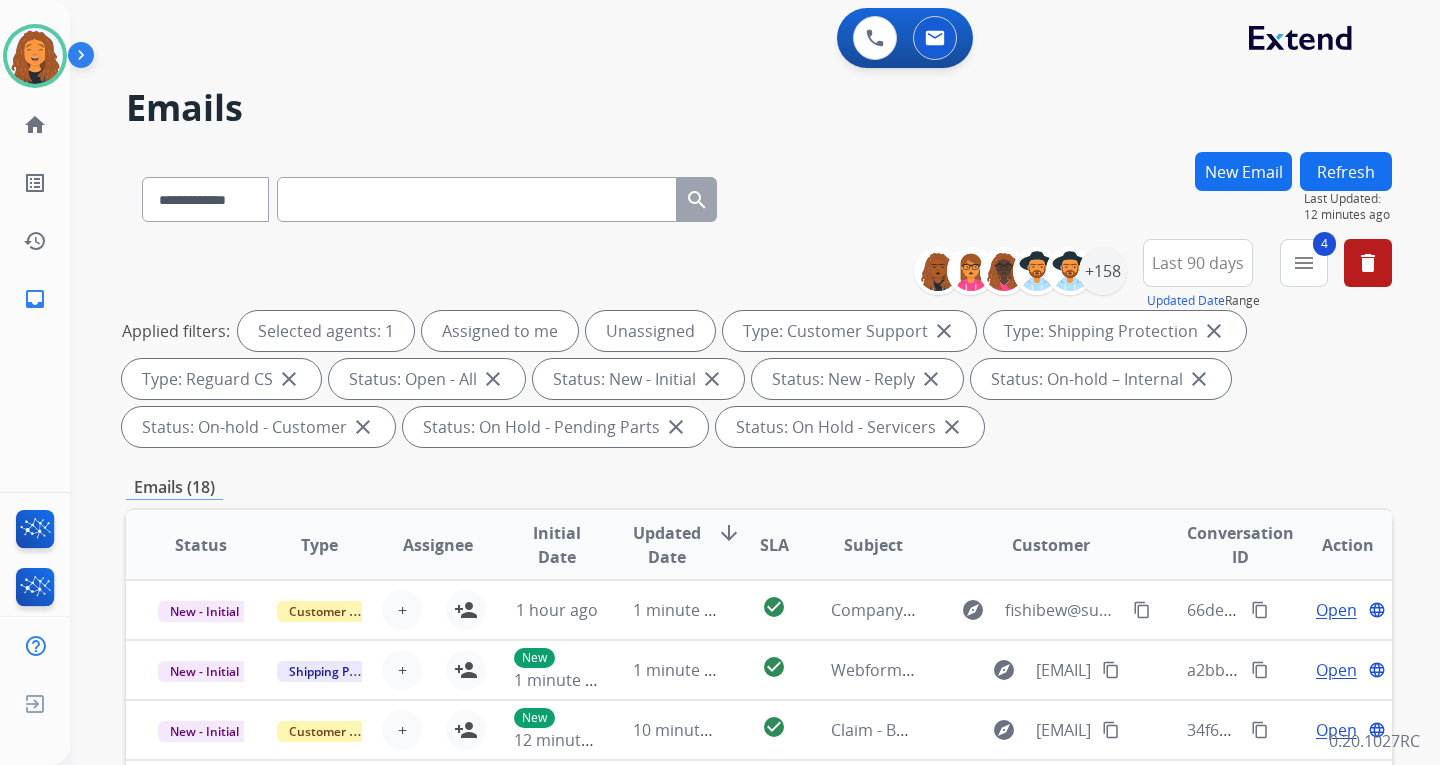 scroll, scrollTop: 2, scrollLeft: 0, axis: vertical 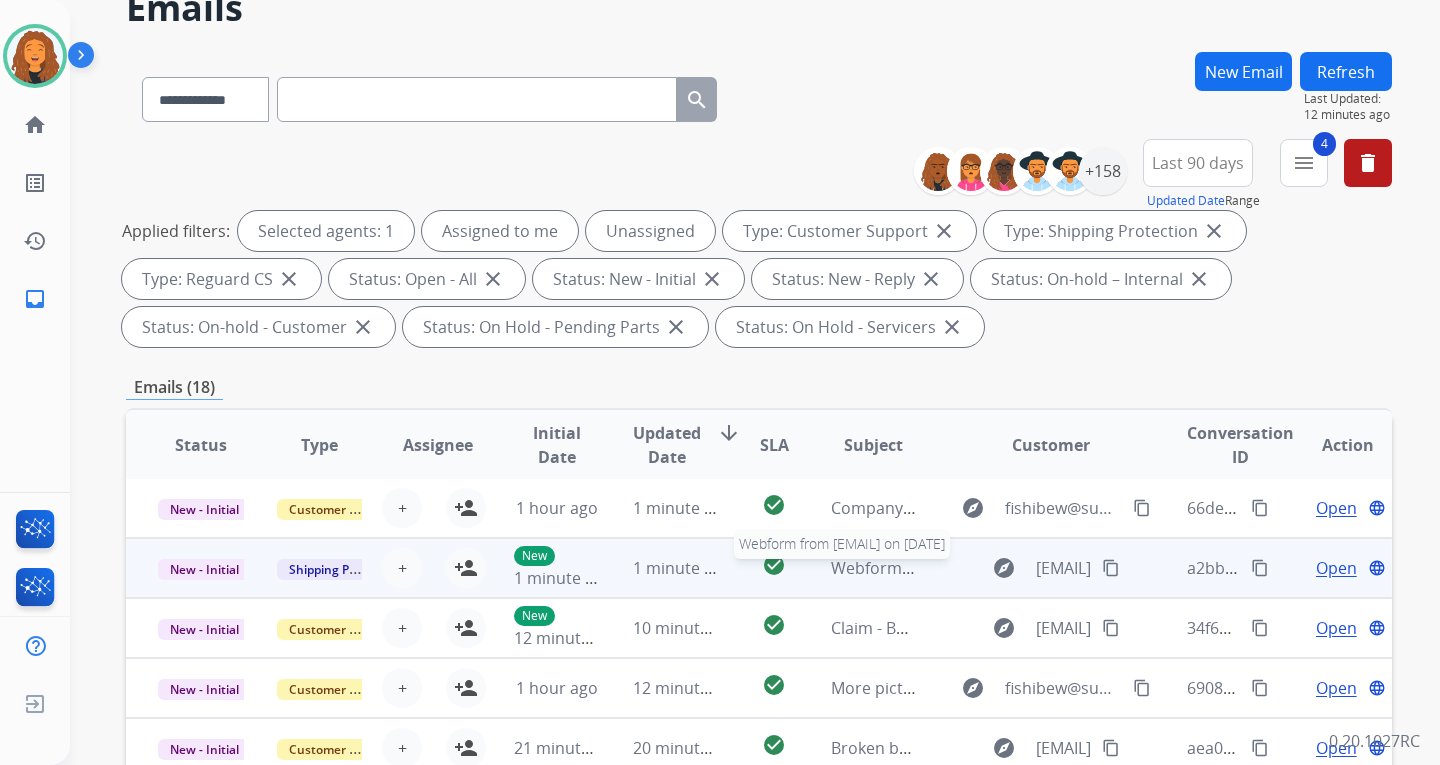 click on "Webform from [EMAIL] on [DATE]" at bounding box center [955, 568] 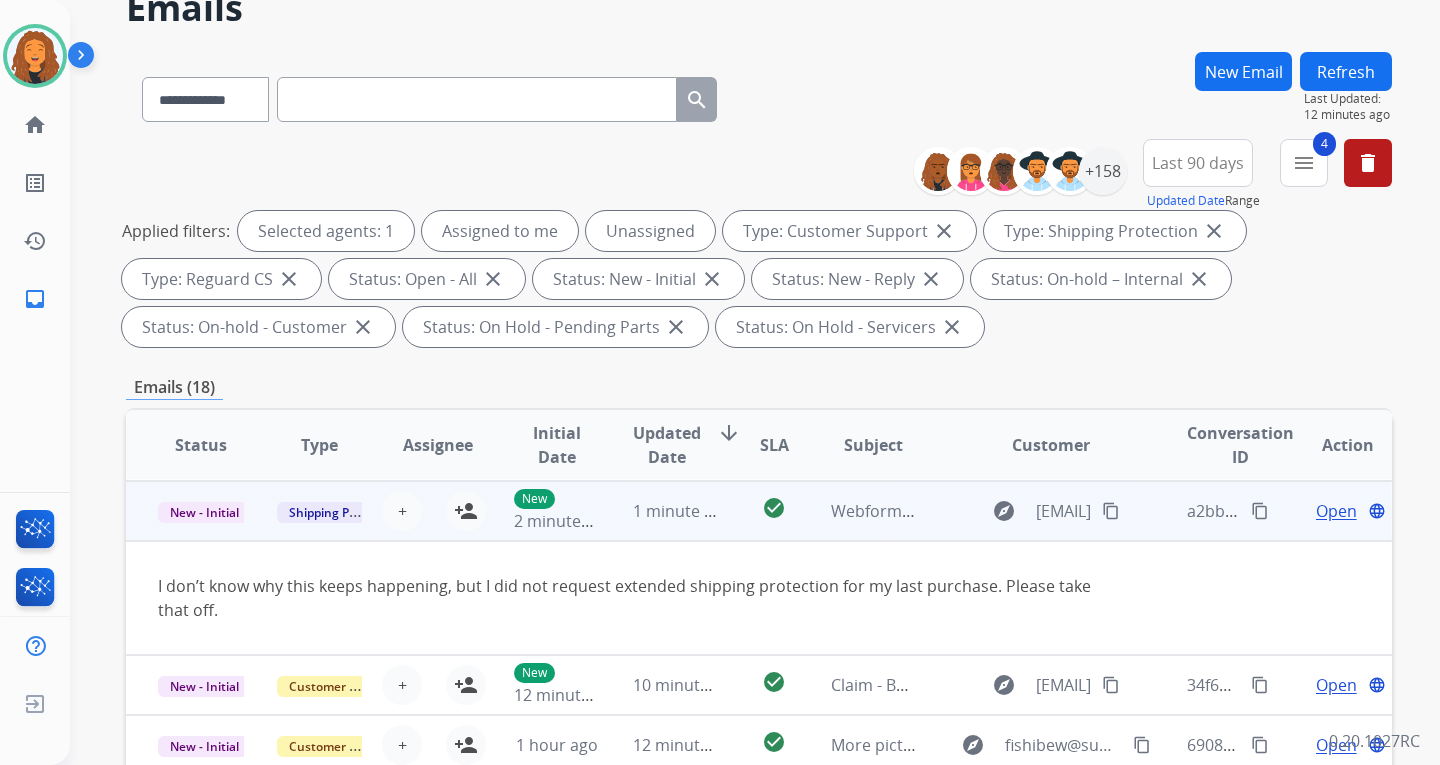scroll, scrollTop: 60, scrollLeft: 0, axis: vertical 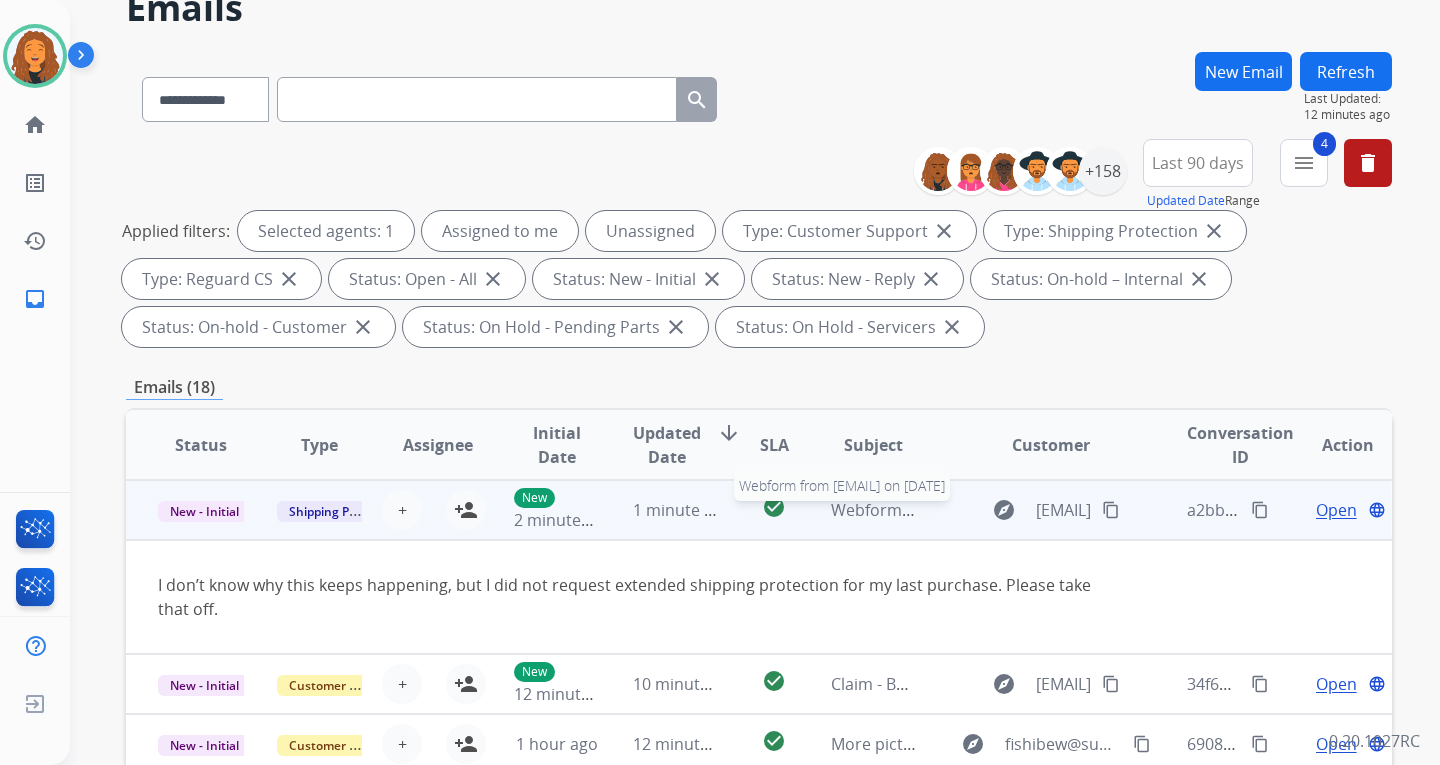 click on "Webform from [EMAIL] on [DATE]" at bounding box center [955, 510] 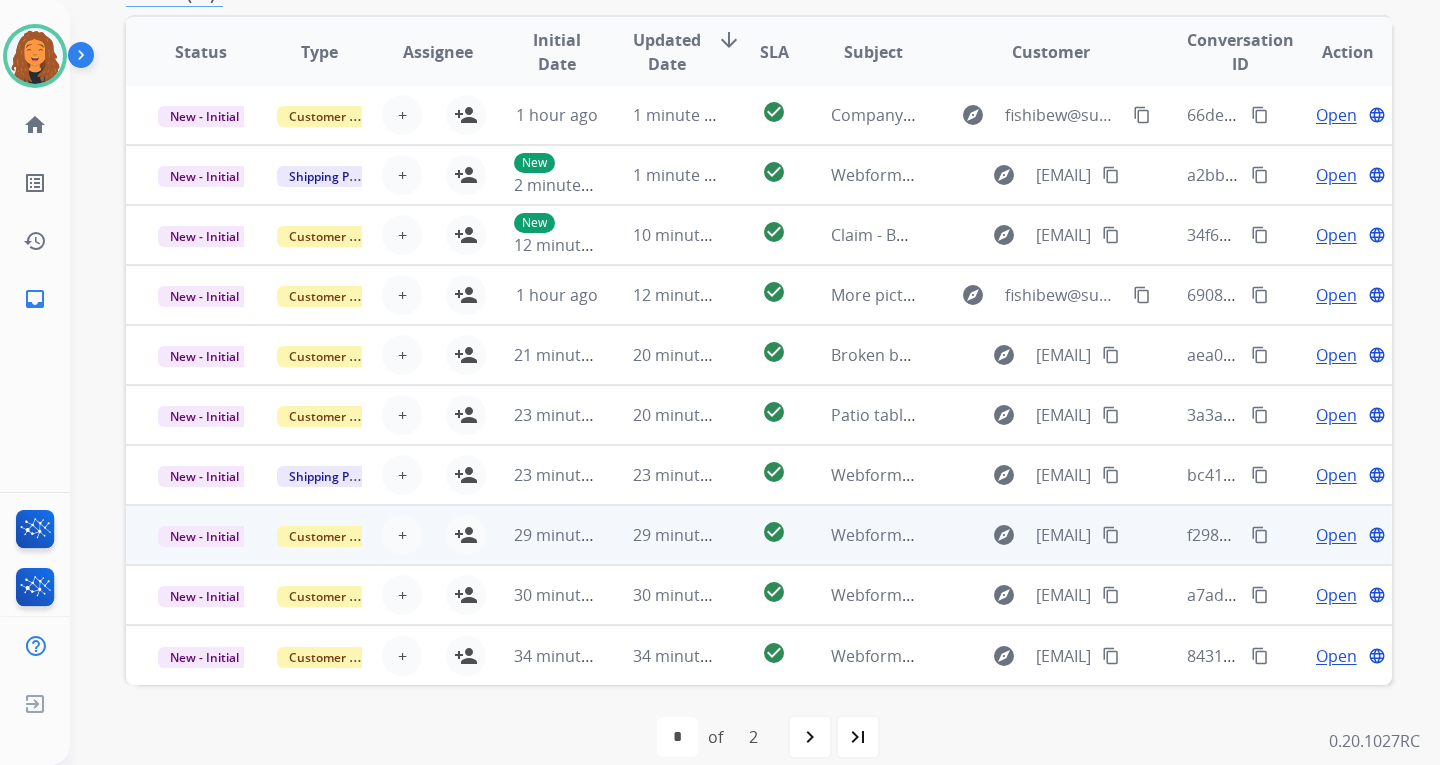 scroll, scrollTop: 500, scrollLeft: 0, axis: vertical 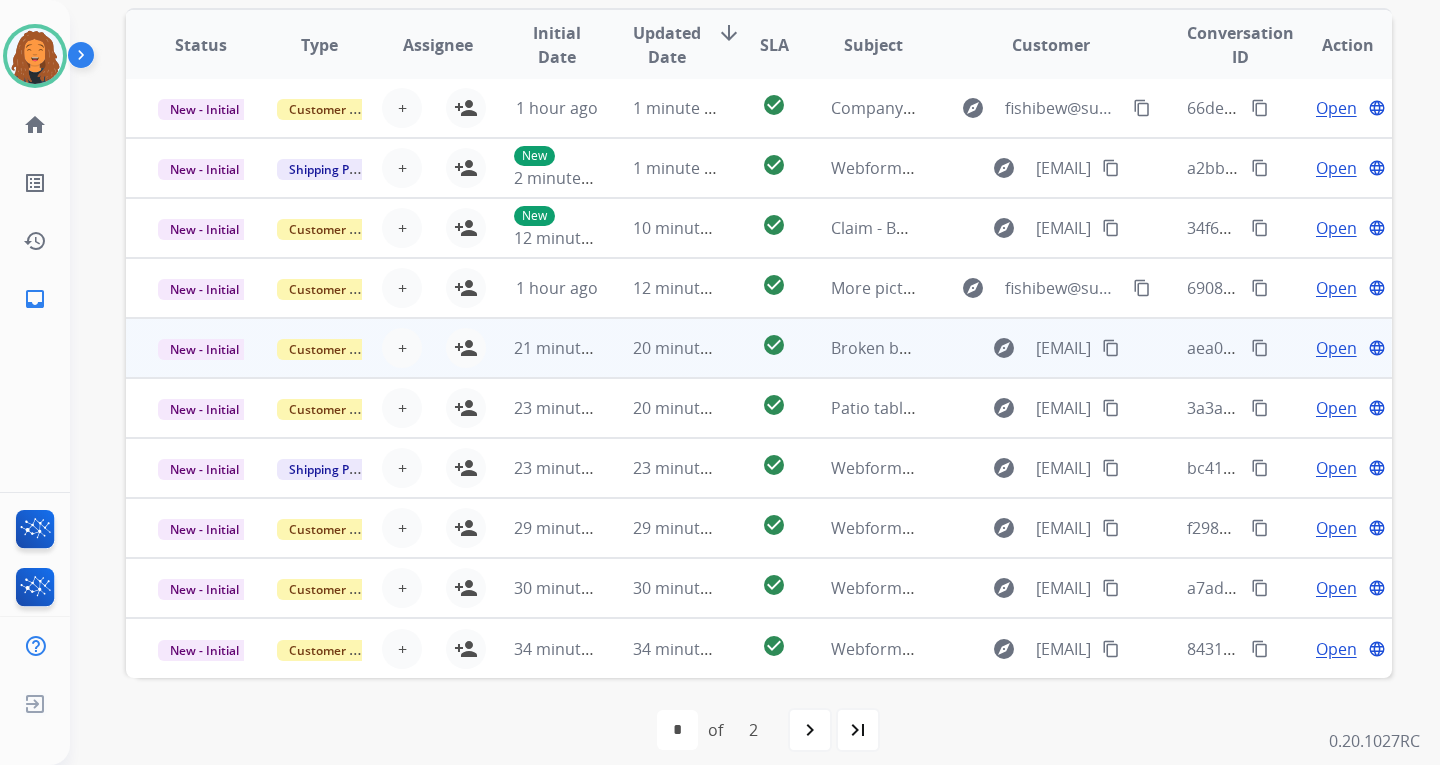 click on "Broken bug deflector" at bounding box center (910, 348) 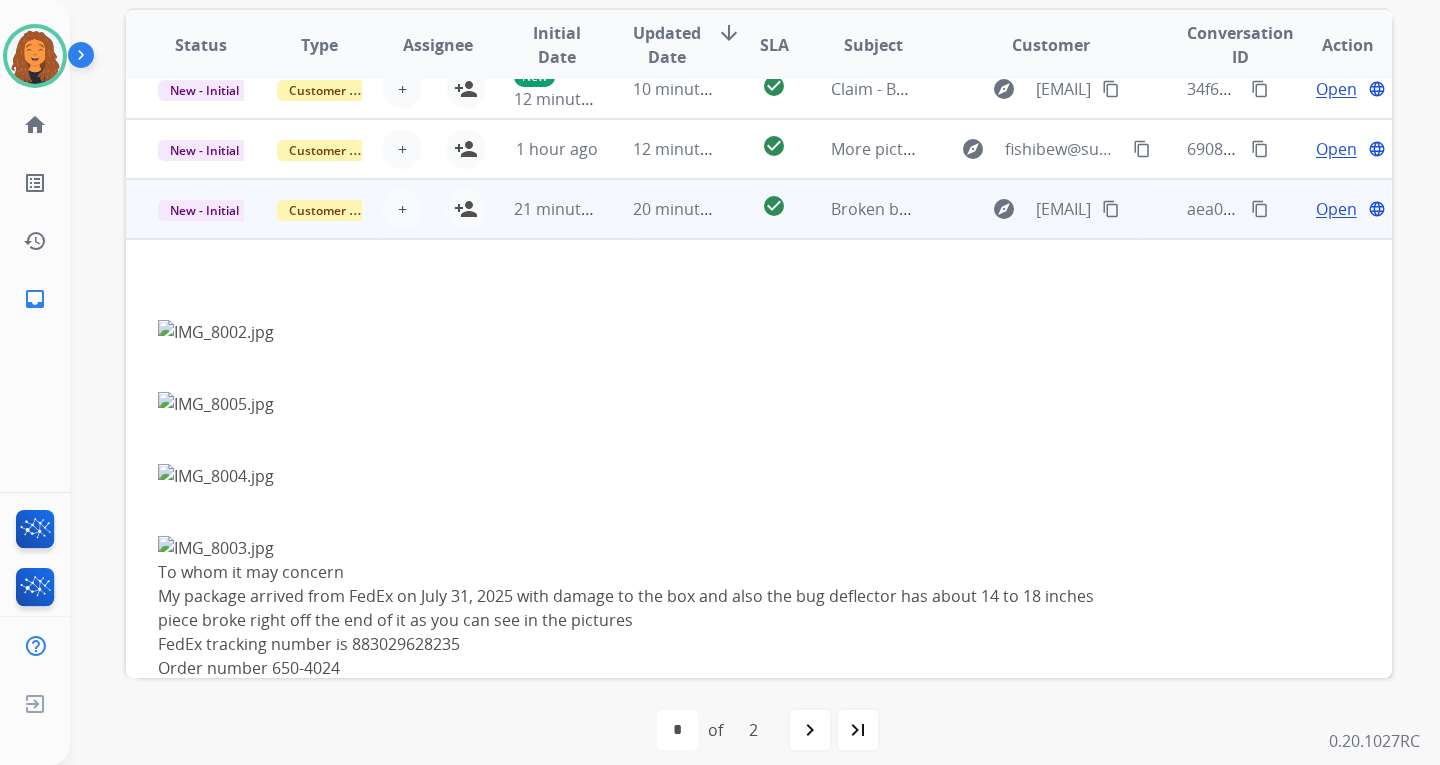 scroll, scrollTop: 140, scrollLeft: 0, axis: vertical 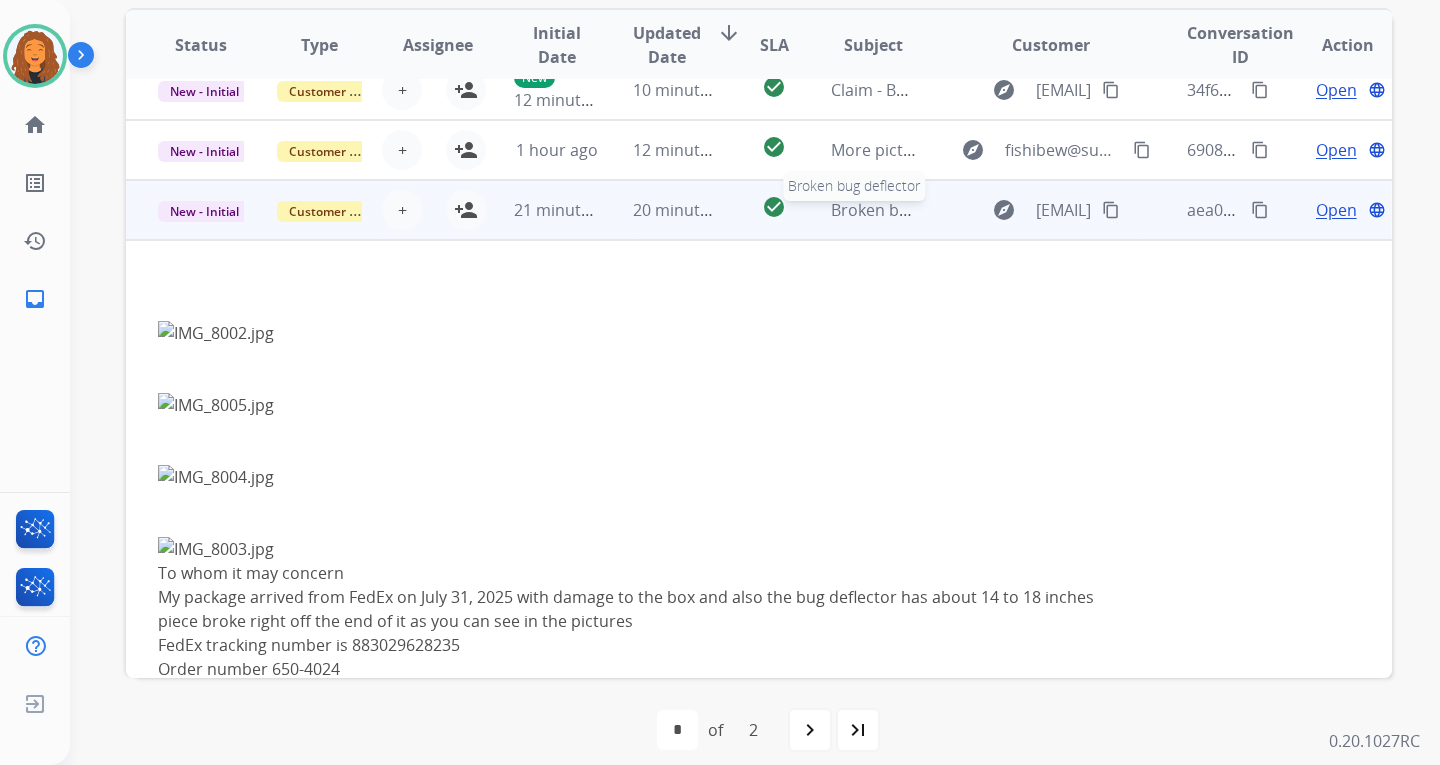 click on "Broken bug deflector" at bounding box center (910, 210) 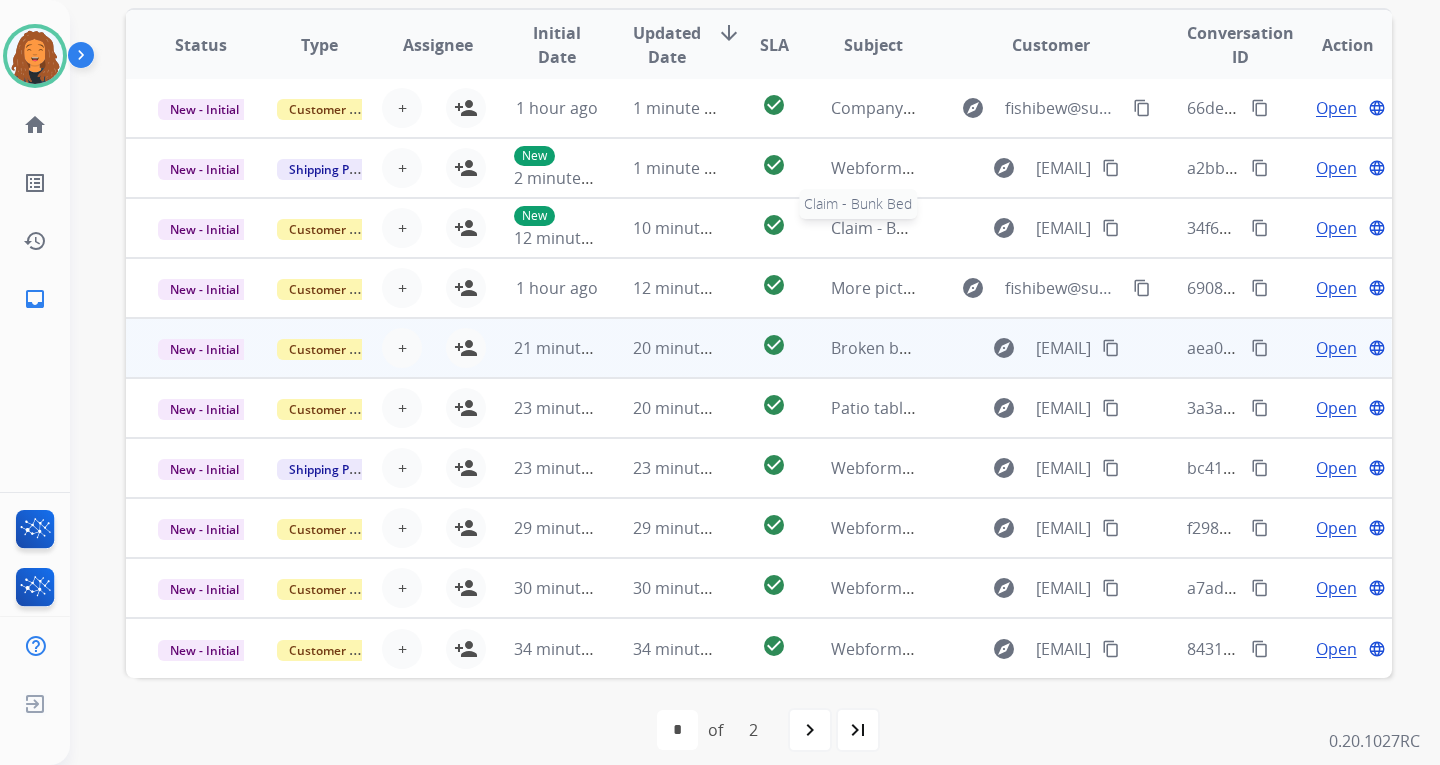 scroll, scrollTop: 2, scrollLeft: 0, axis: vertical 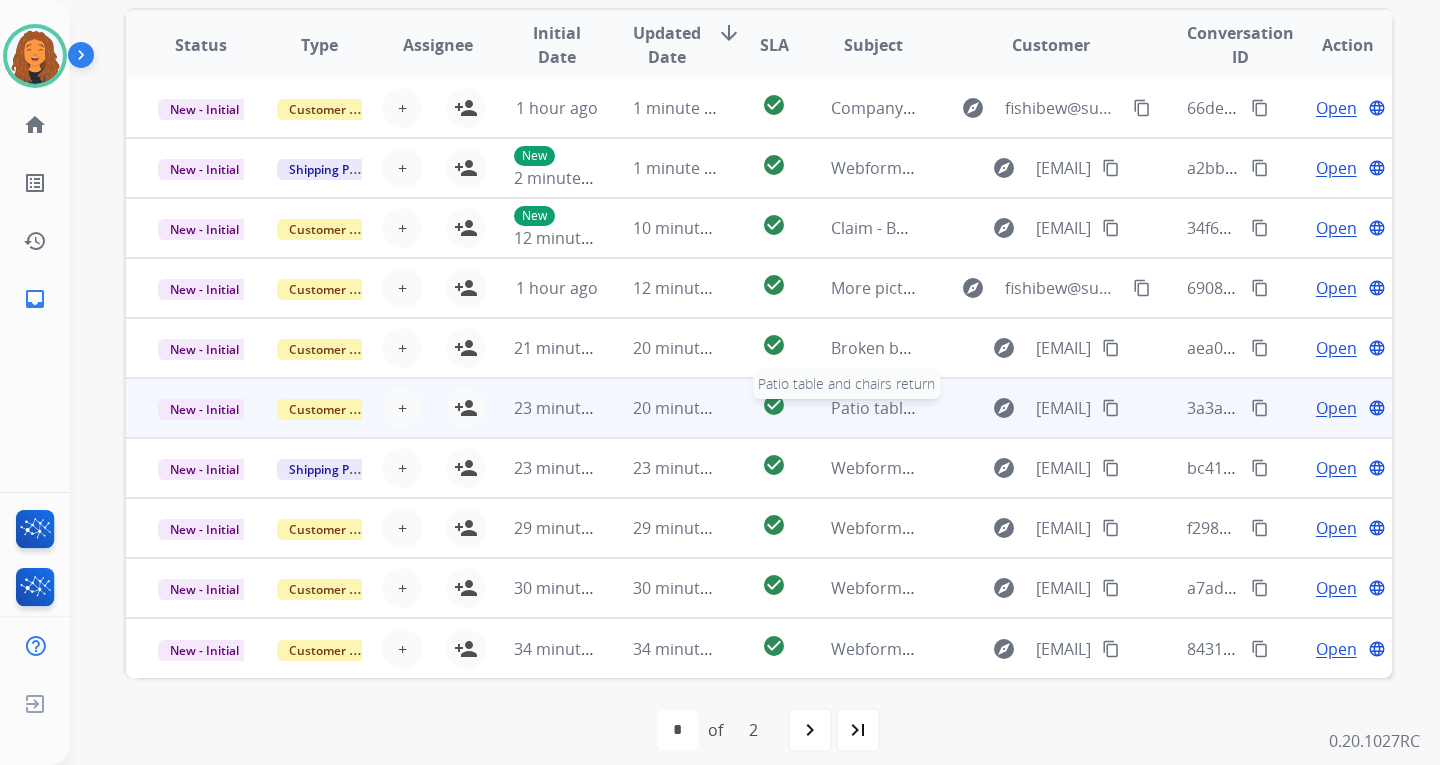 click on "Patio table and chairs return" at bounding box center (939, 408) 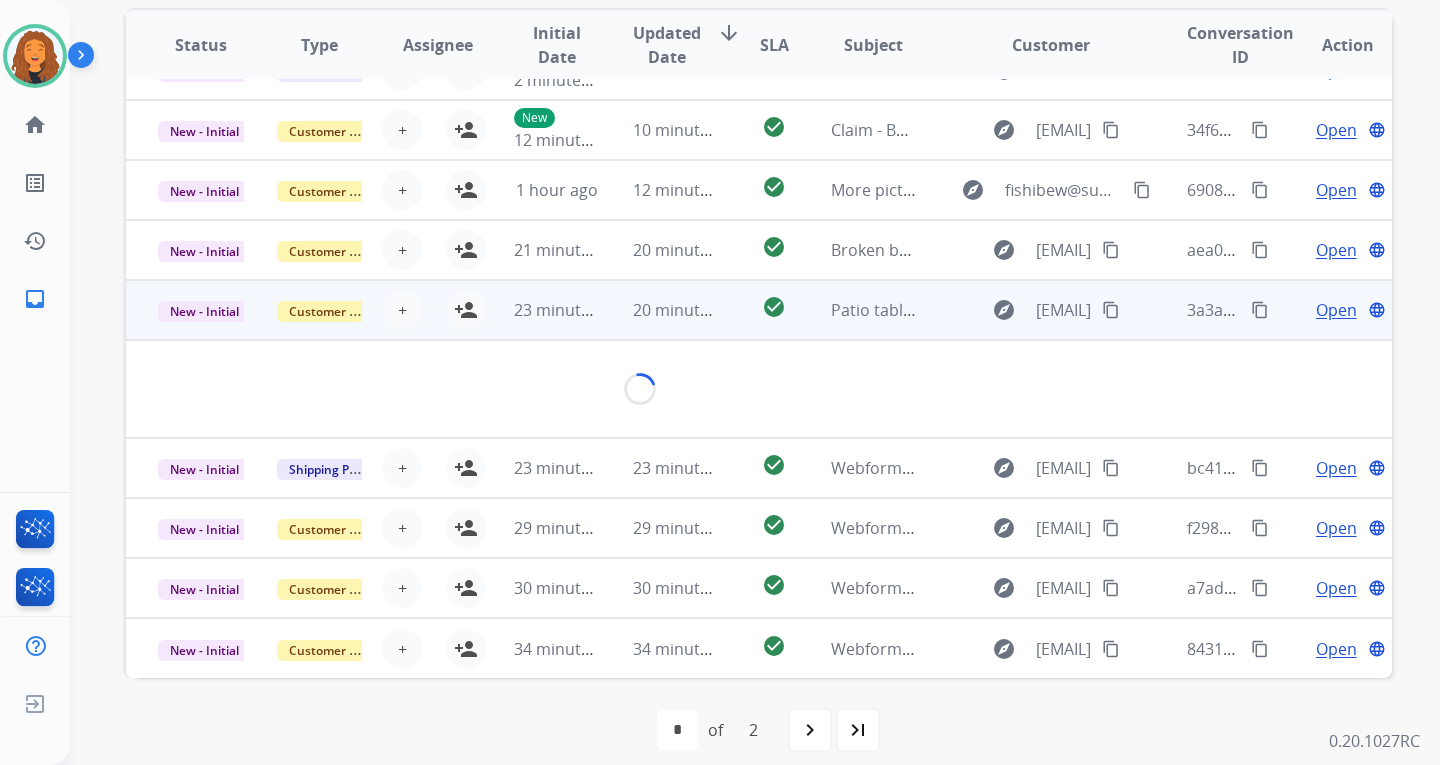 scroll, scrollTop: 68, scrollLeft: 0, axis: vertical 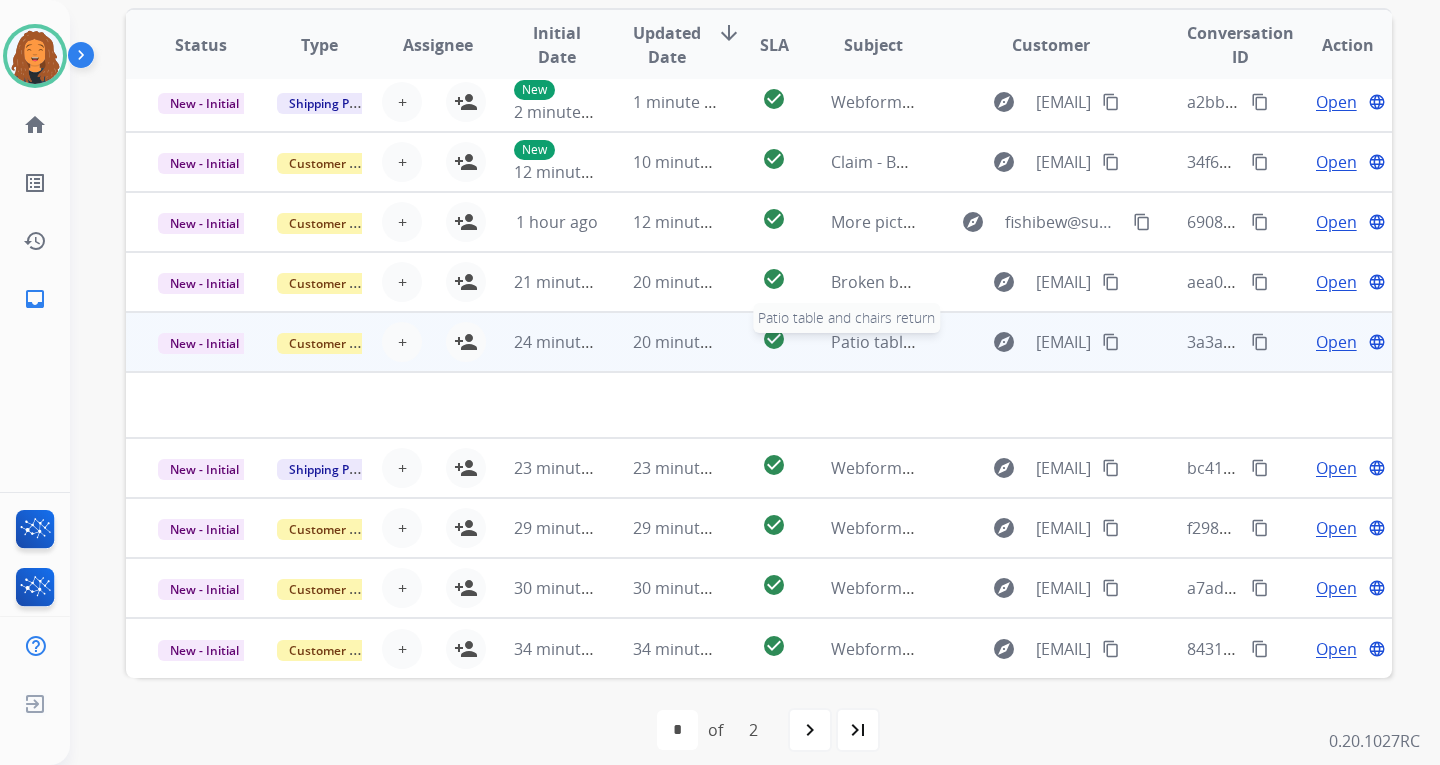 click on "Patio table and chairs return" at bounding box center [939, 342] 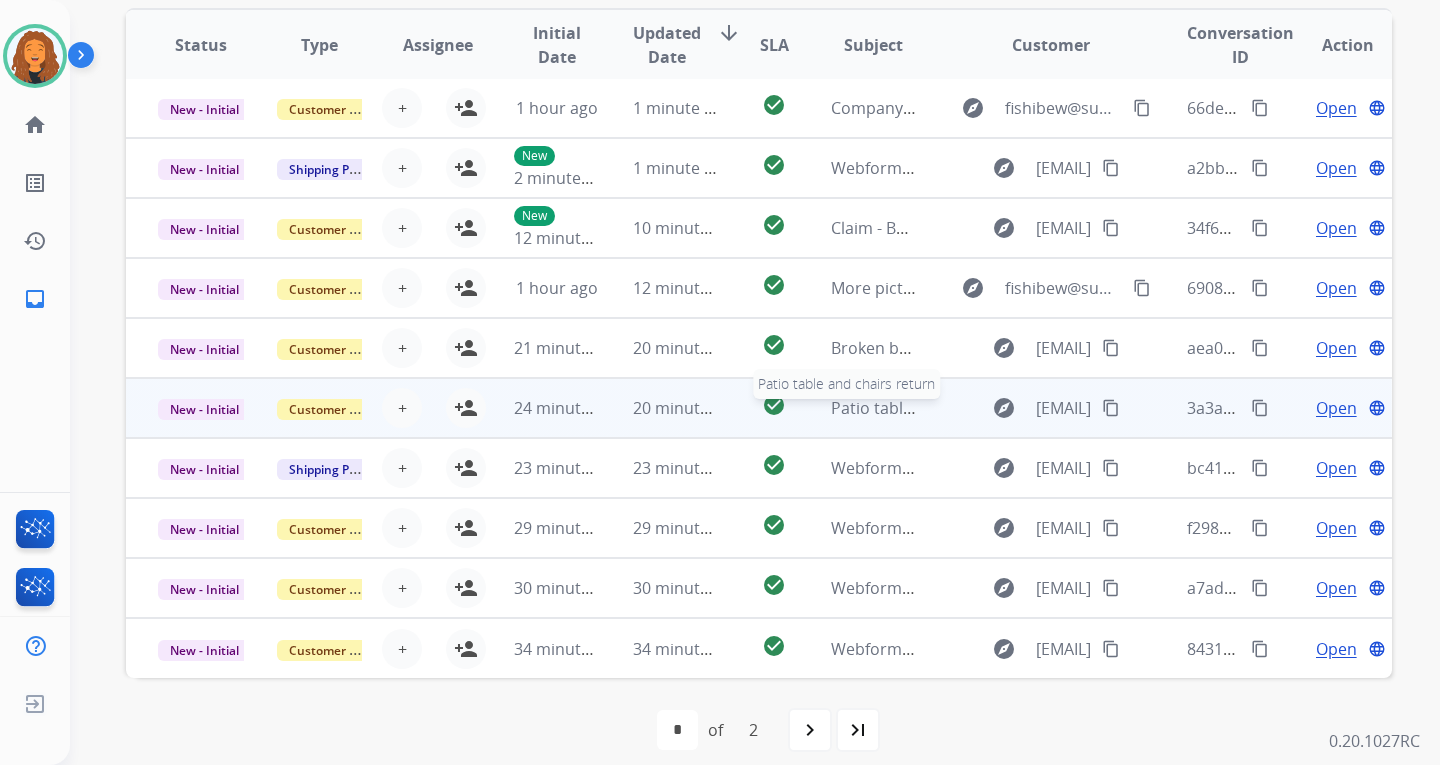 click on "Patio table and chairs return" at bounding box center (939, 408) 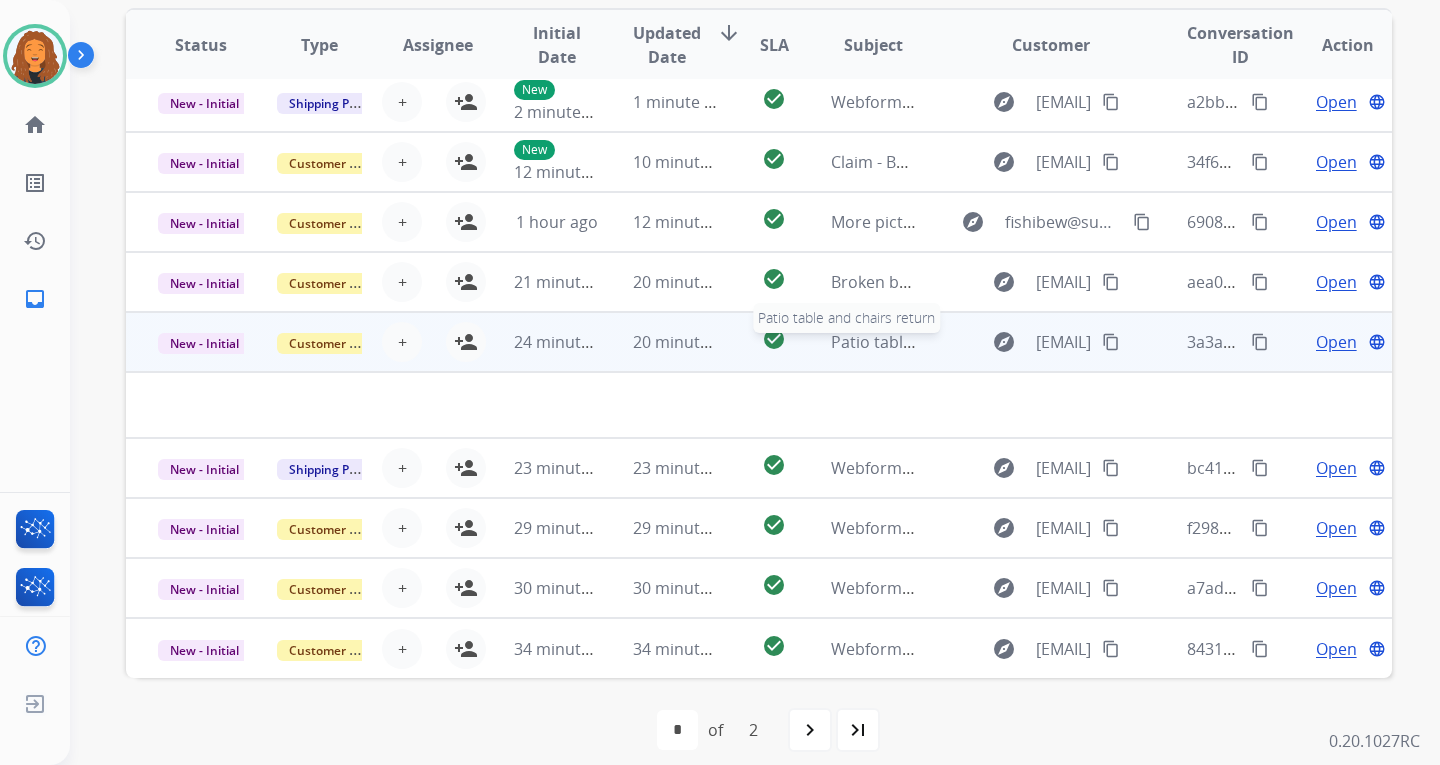 click on "Patio table and chairs return" at bounding box center [939, 342] 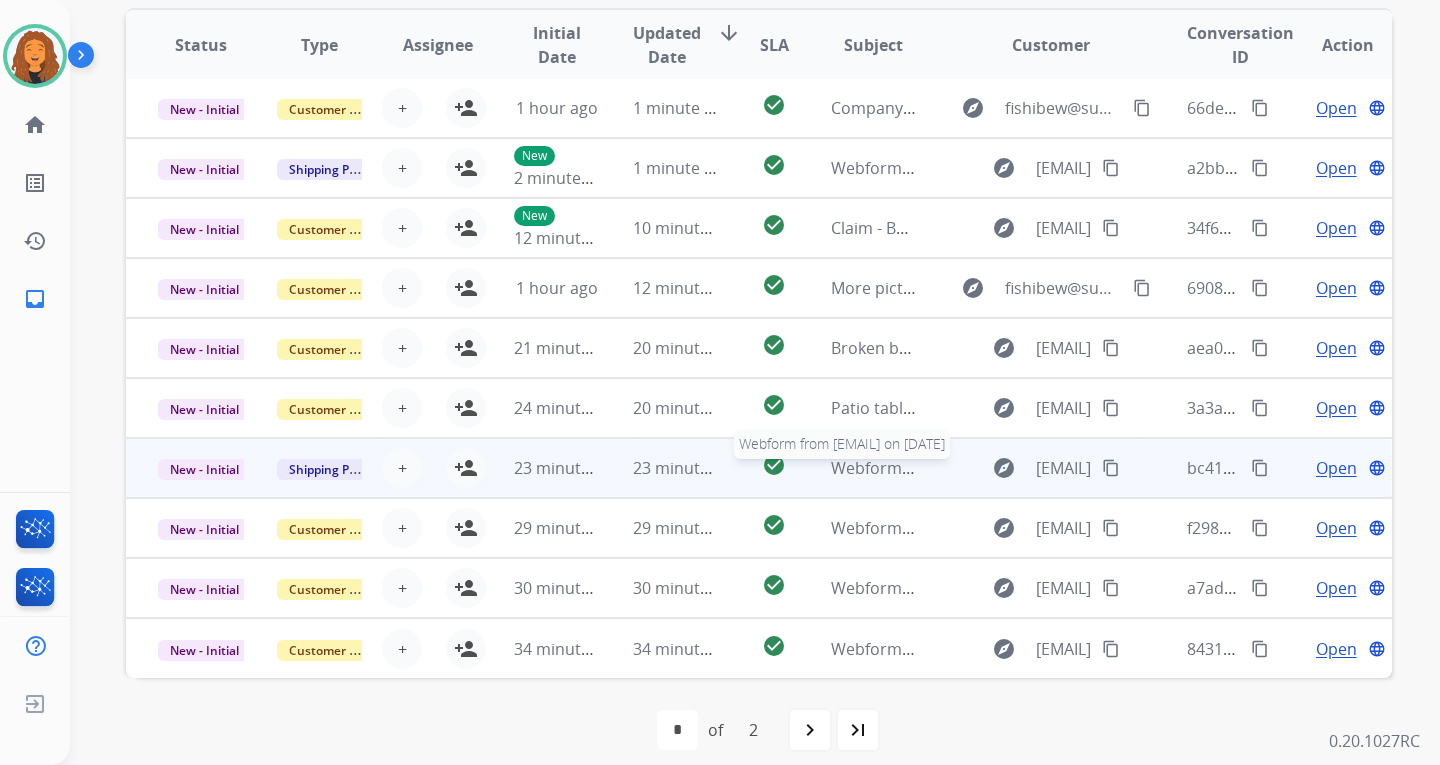 click on "Webform from [EMAIL] on [DATE]" at bounding box center [955, 468] 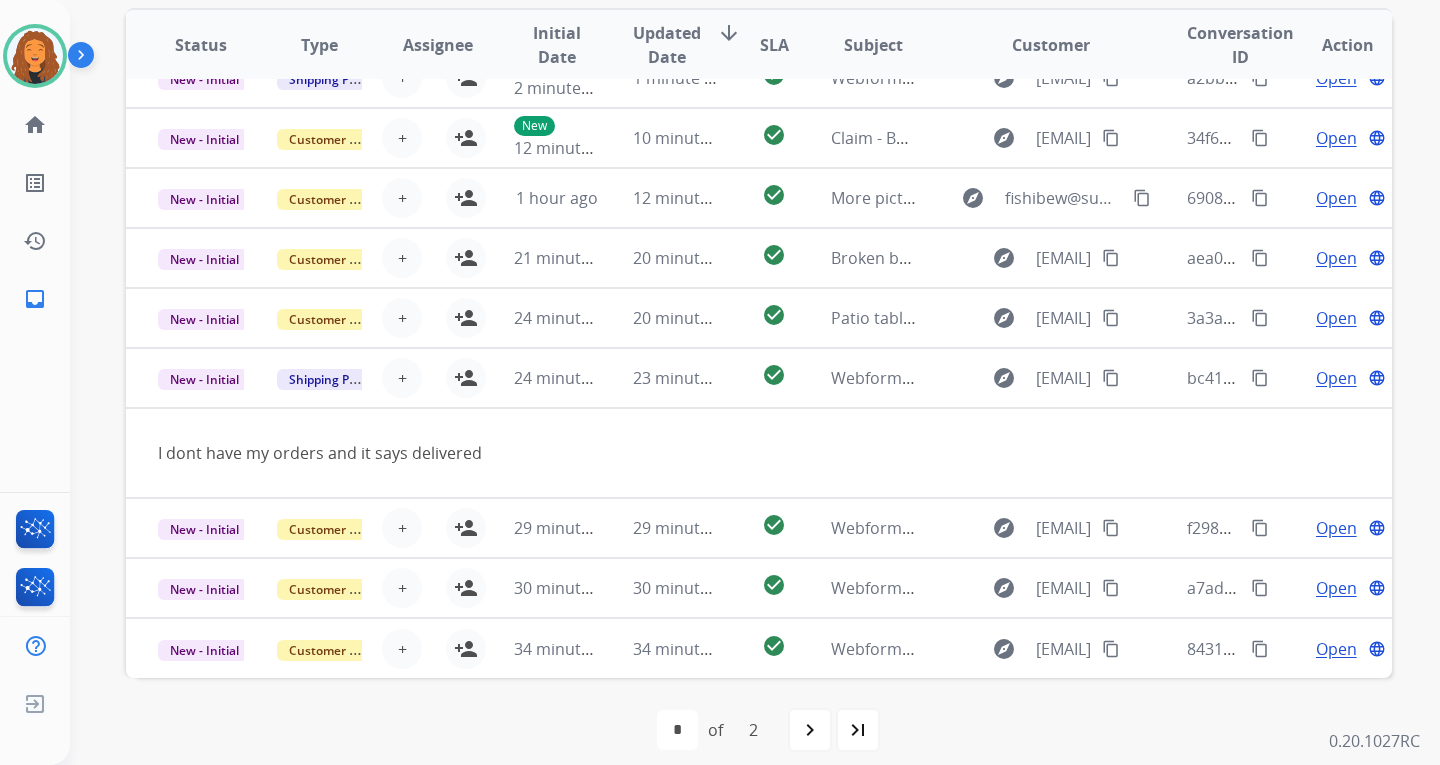 scroll, scrollTop: 92, scrollLeft: 0, axis: vertical 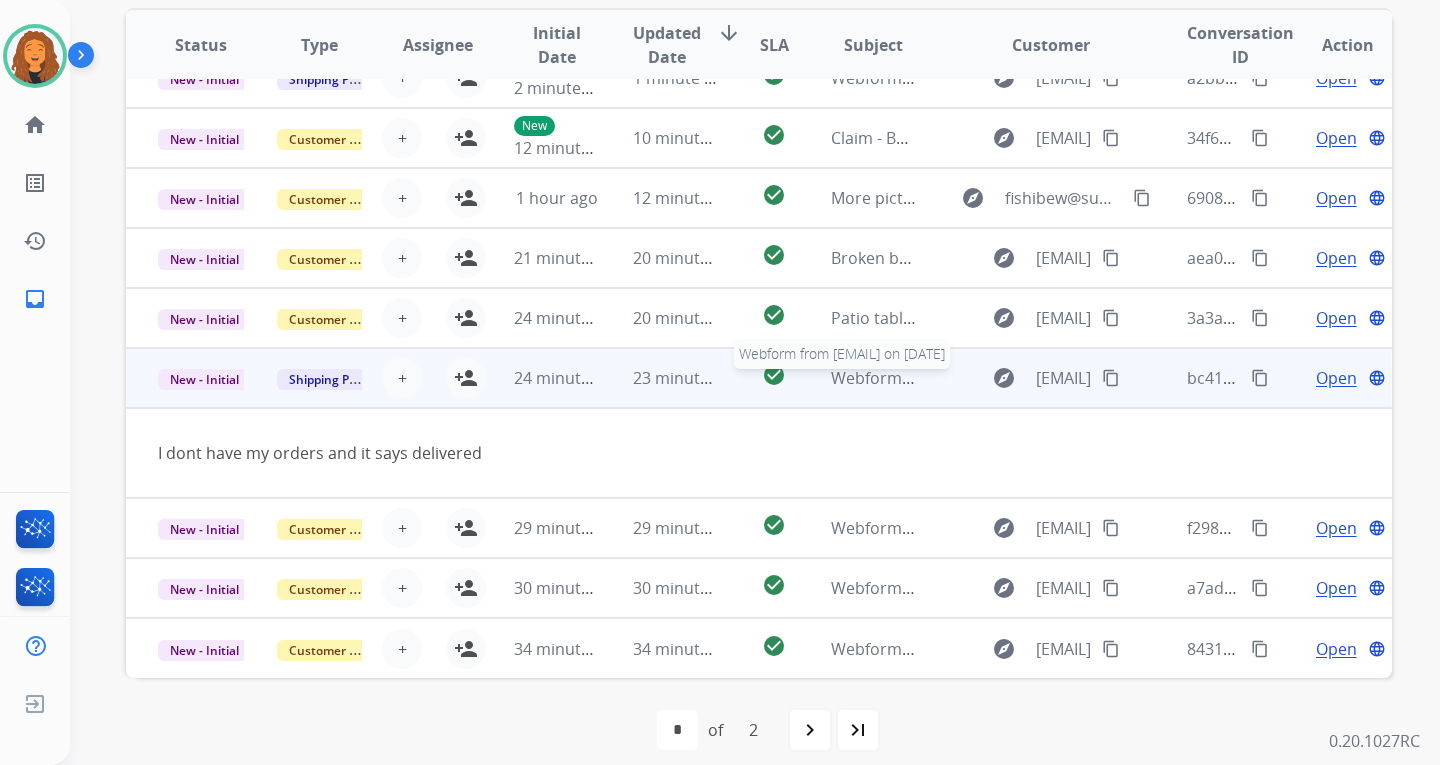click on "Webform from [EMAIL] on [DATE]" at bounding box center [955, 378] 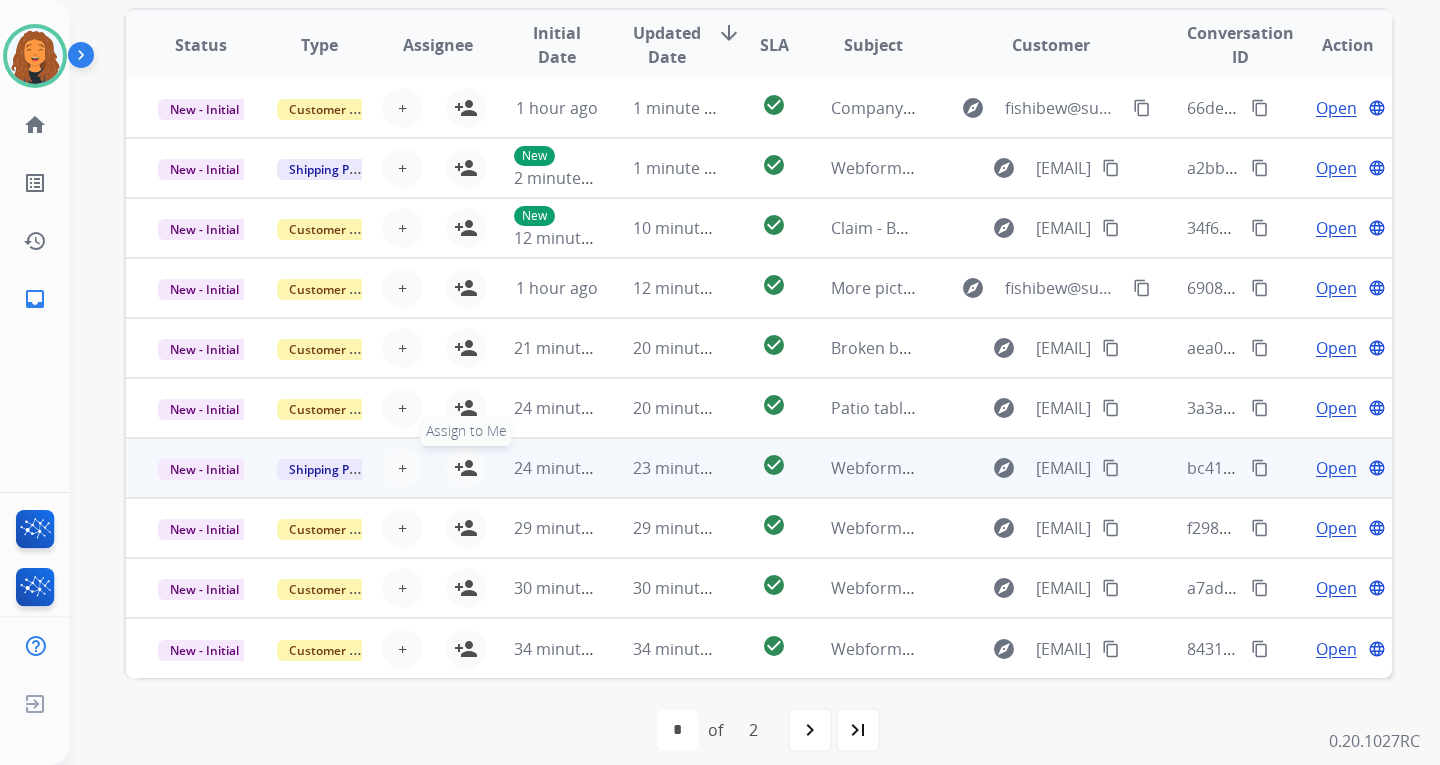 click on "person_add" at bounding box center [466, 468] 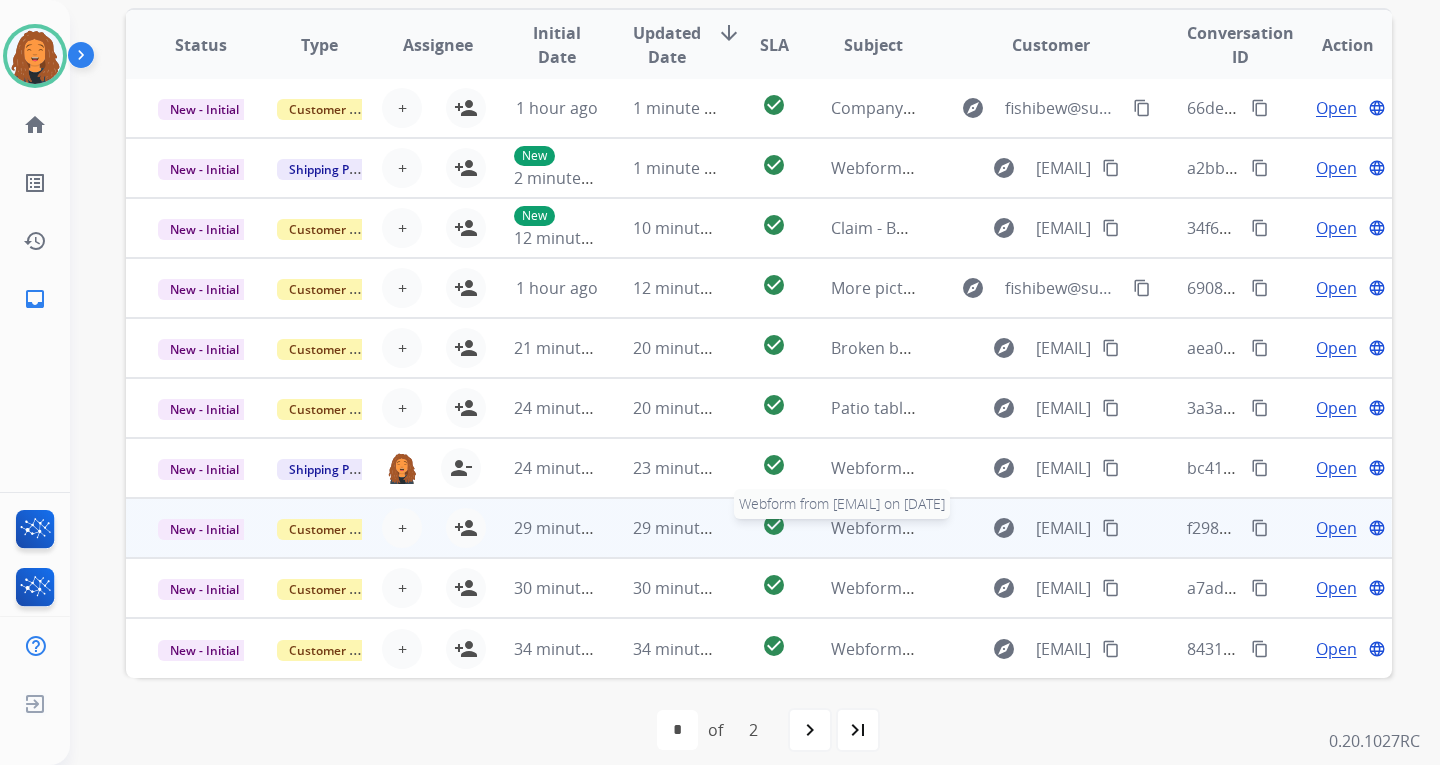 click on "Webform from [EMAIL] on [DATE]" at bounding box center (955, 528) 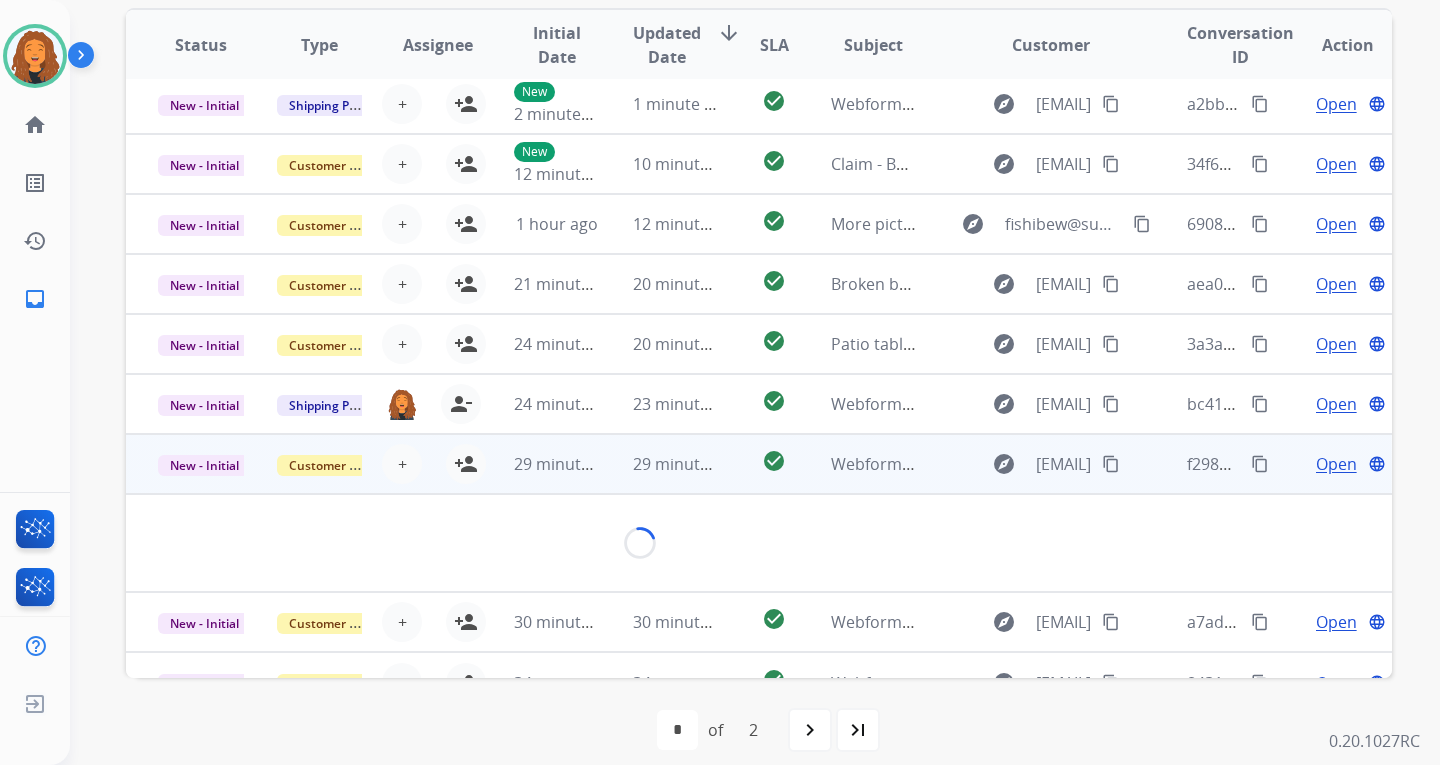 scroll, scrollTop: 100, scrollLeft: 0, axis: vertical 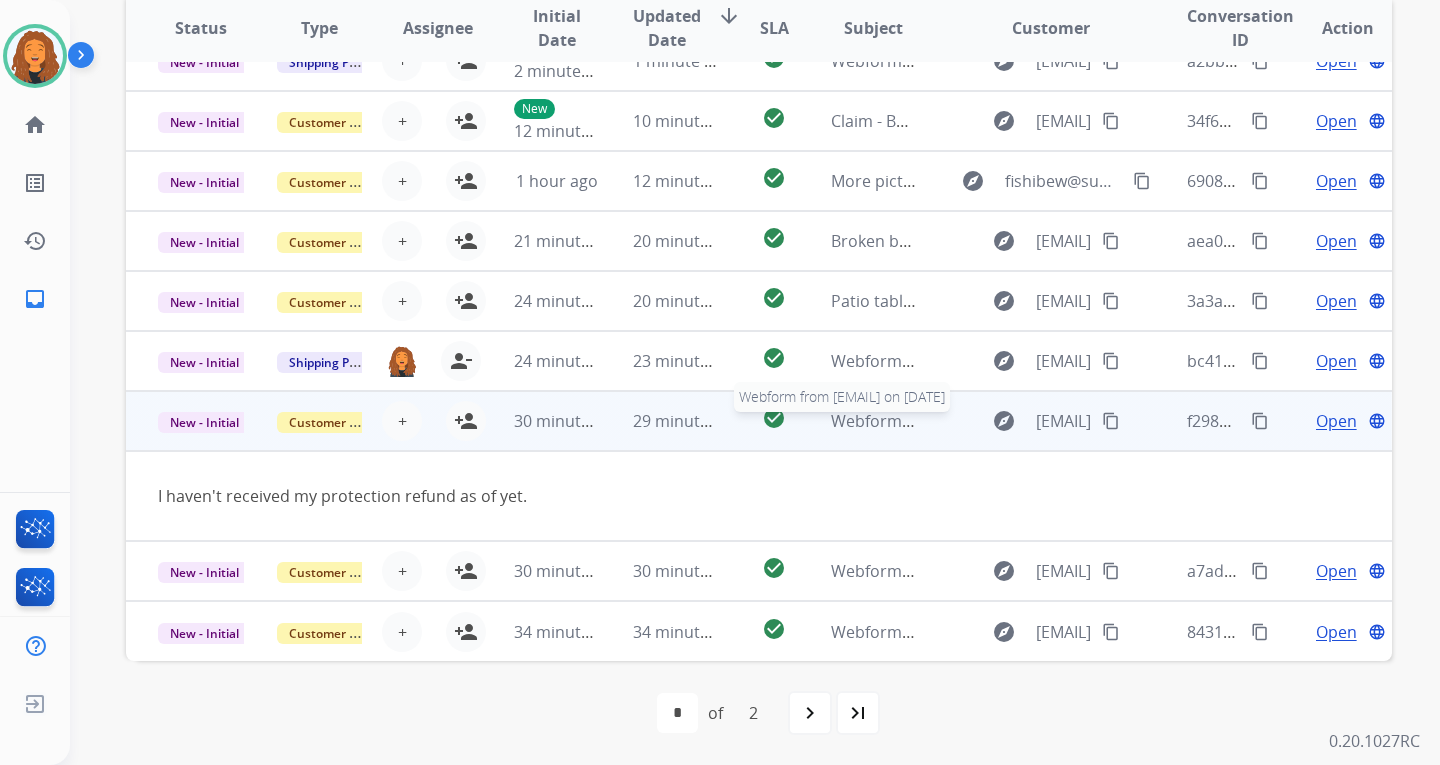 click on "Webform from [EMAIL] on [DATE]" at bounding box center (955, 421) 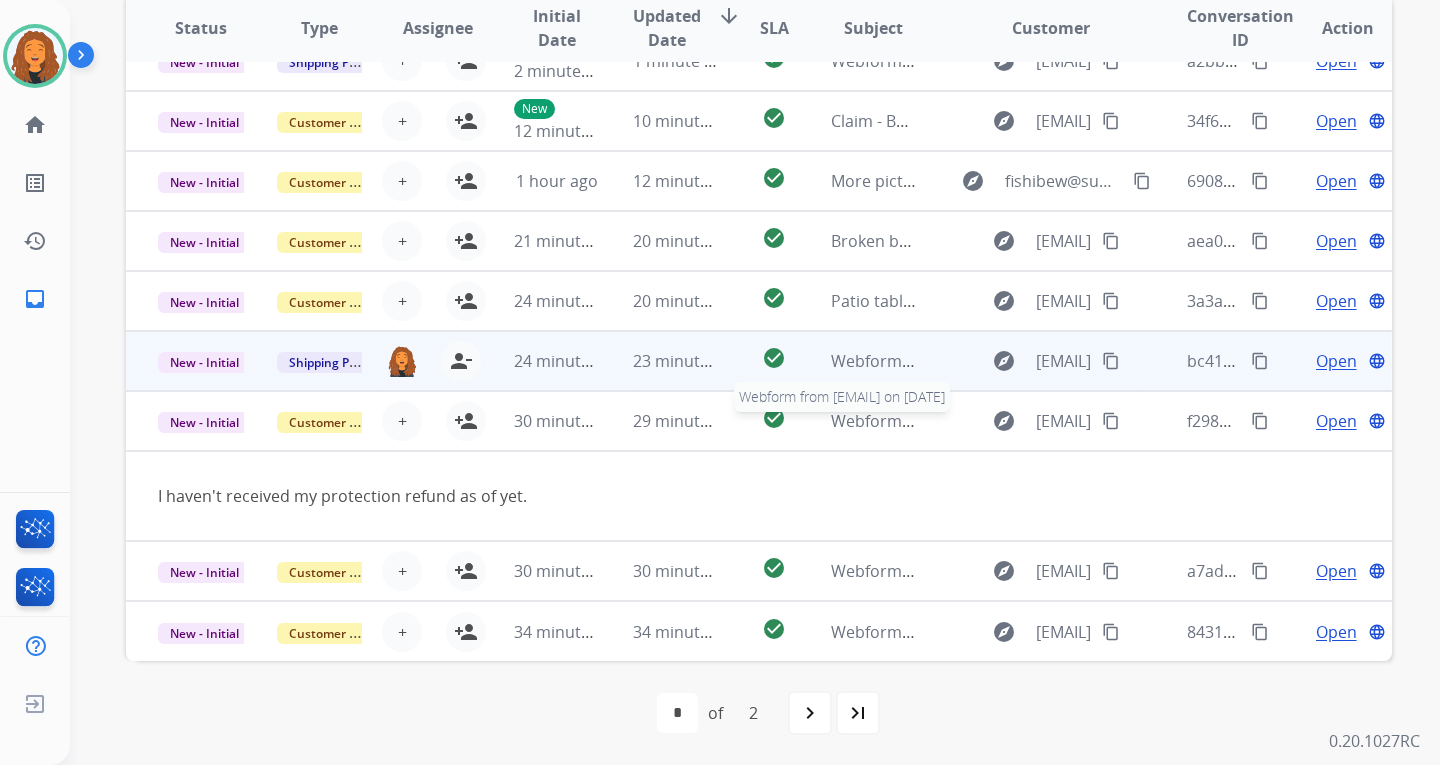 scroll, scrollTop: 2, scrollLeft: 0, axis: vertical 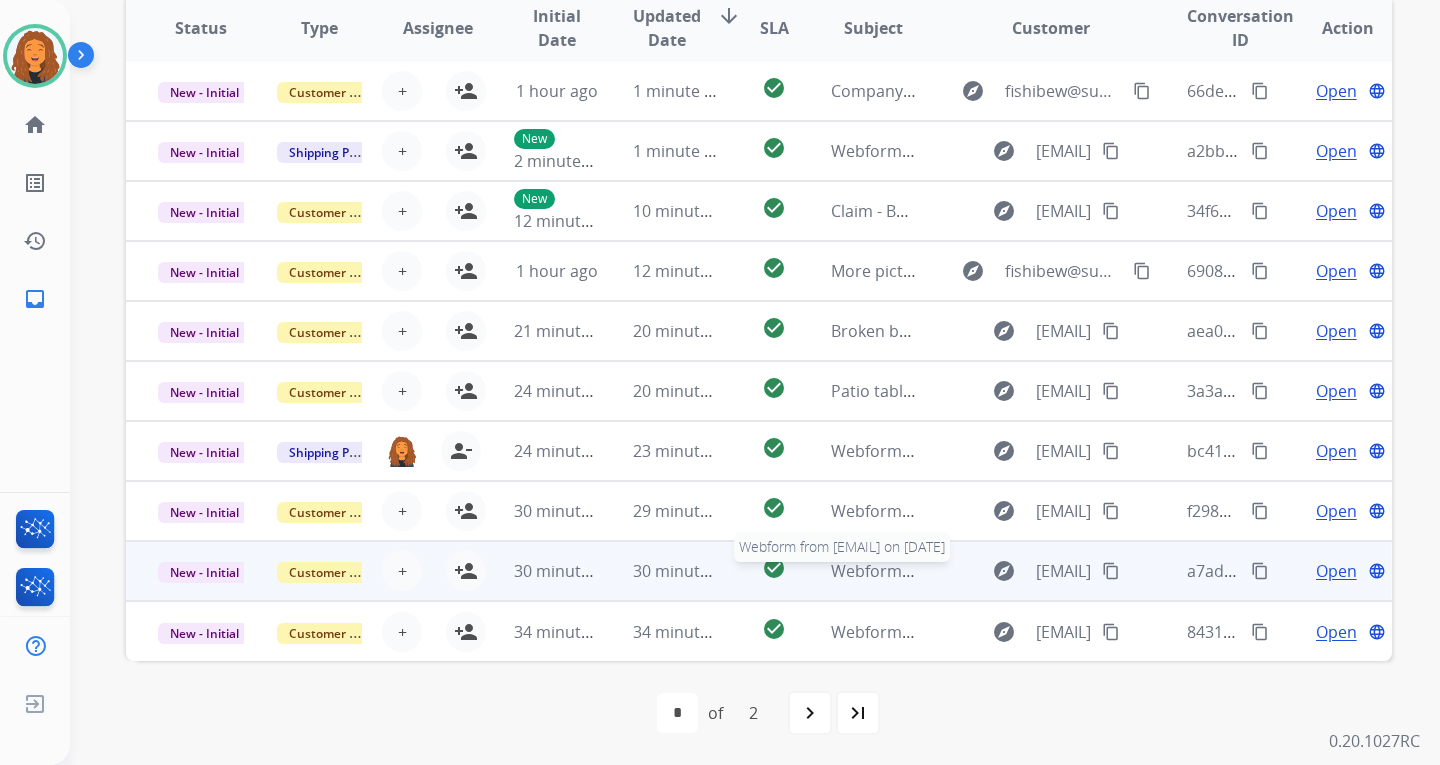 click on "Webform from [EMAIL] on [DATE]" at bounding box center (955, 571) 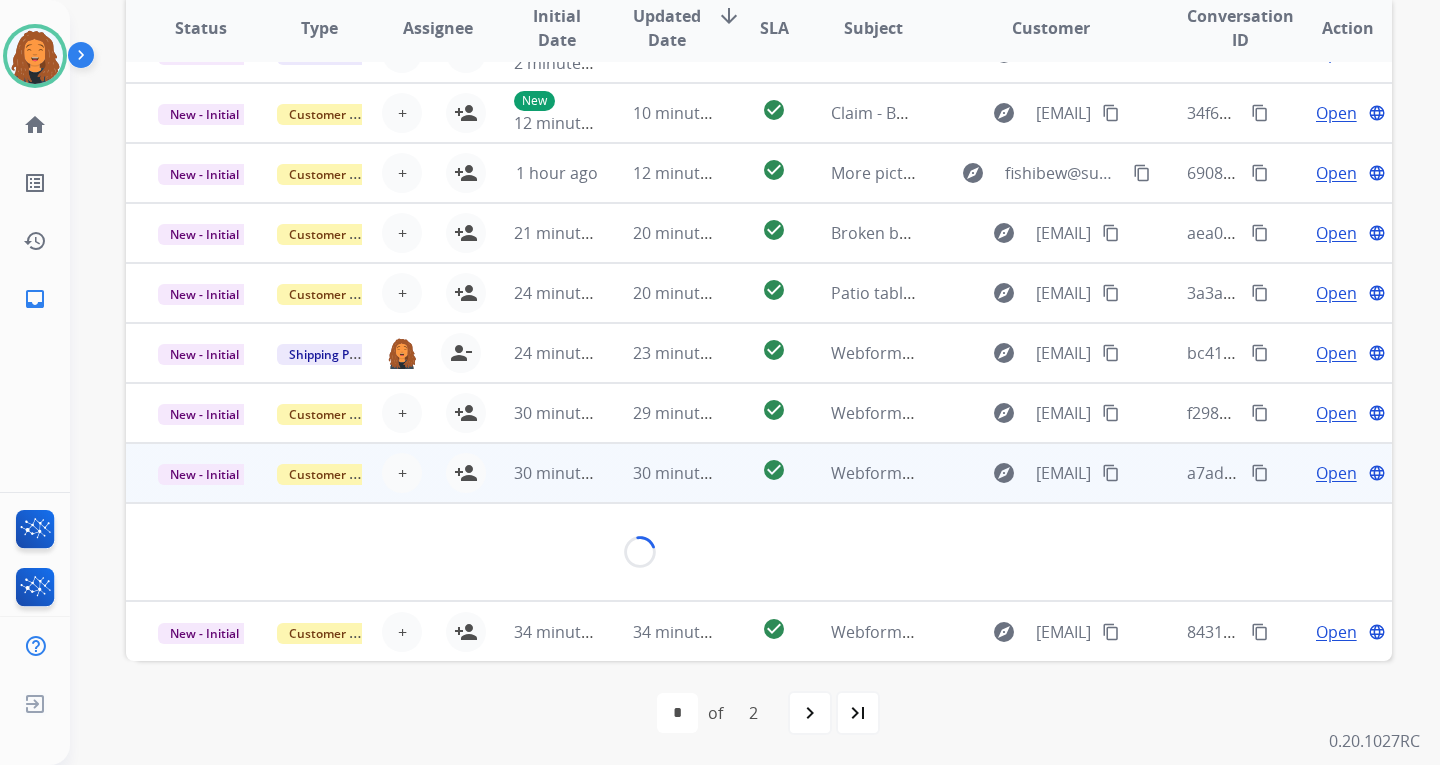 scroll, scrollTop: 92, scrollLeft: 0, axis: vertical 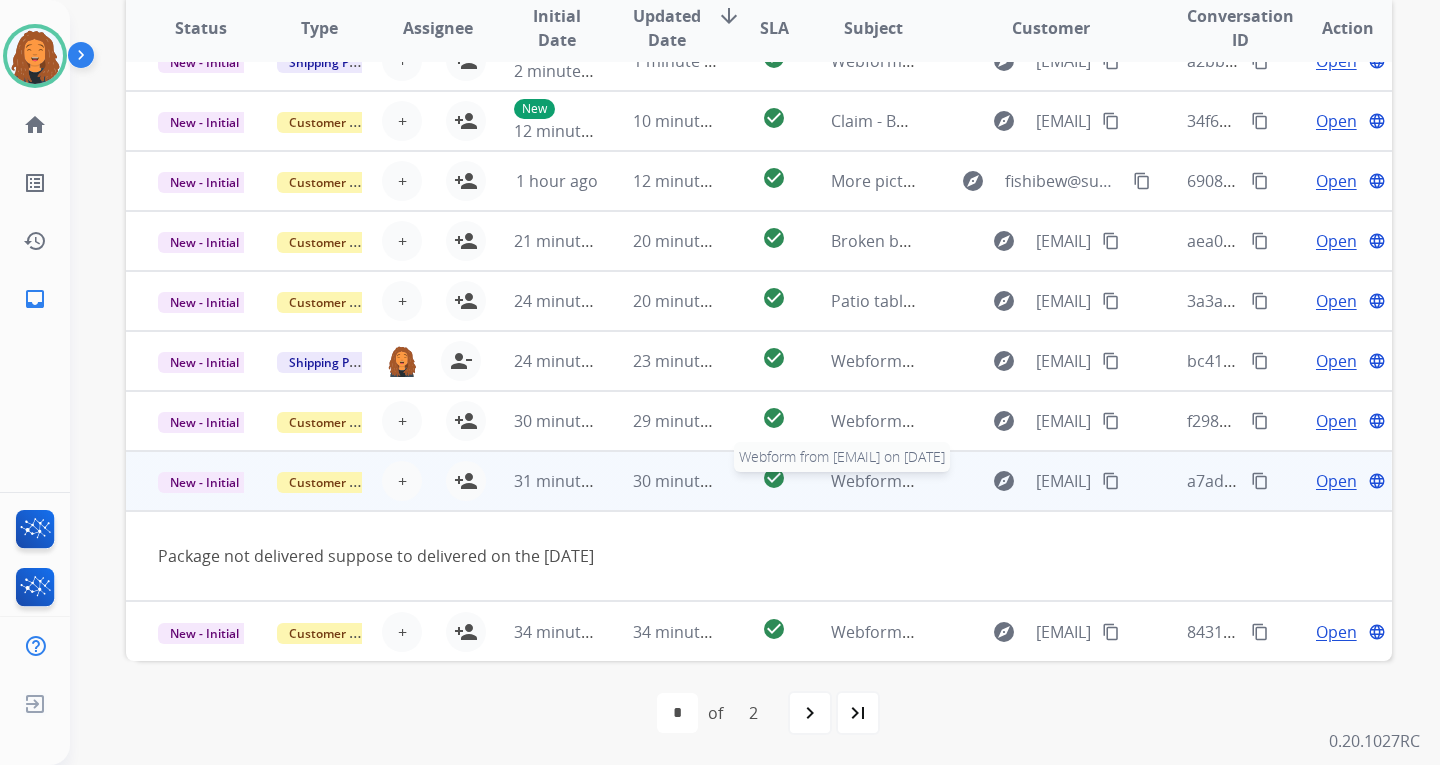 click on "Webform from [EMAIL] on [DATE]" at bounding box center [955, 481] 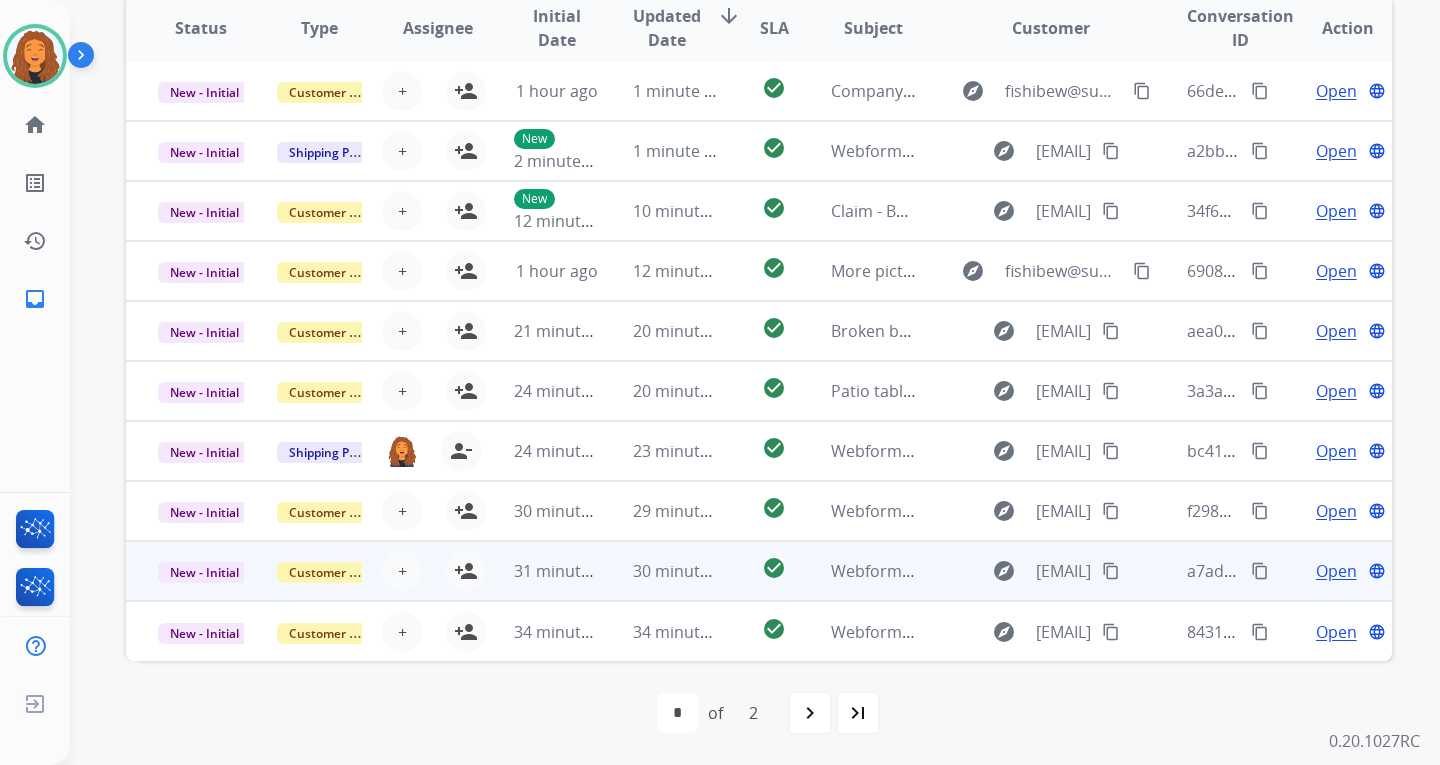 scroll, scrollTop: 2, scrollLeft: 0, axis: vertical 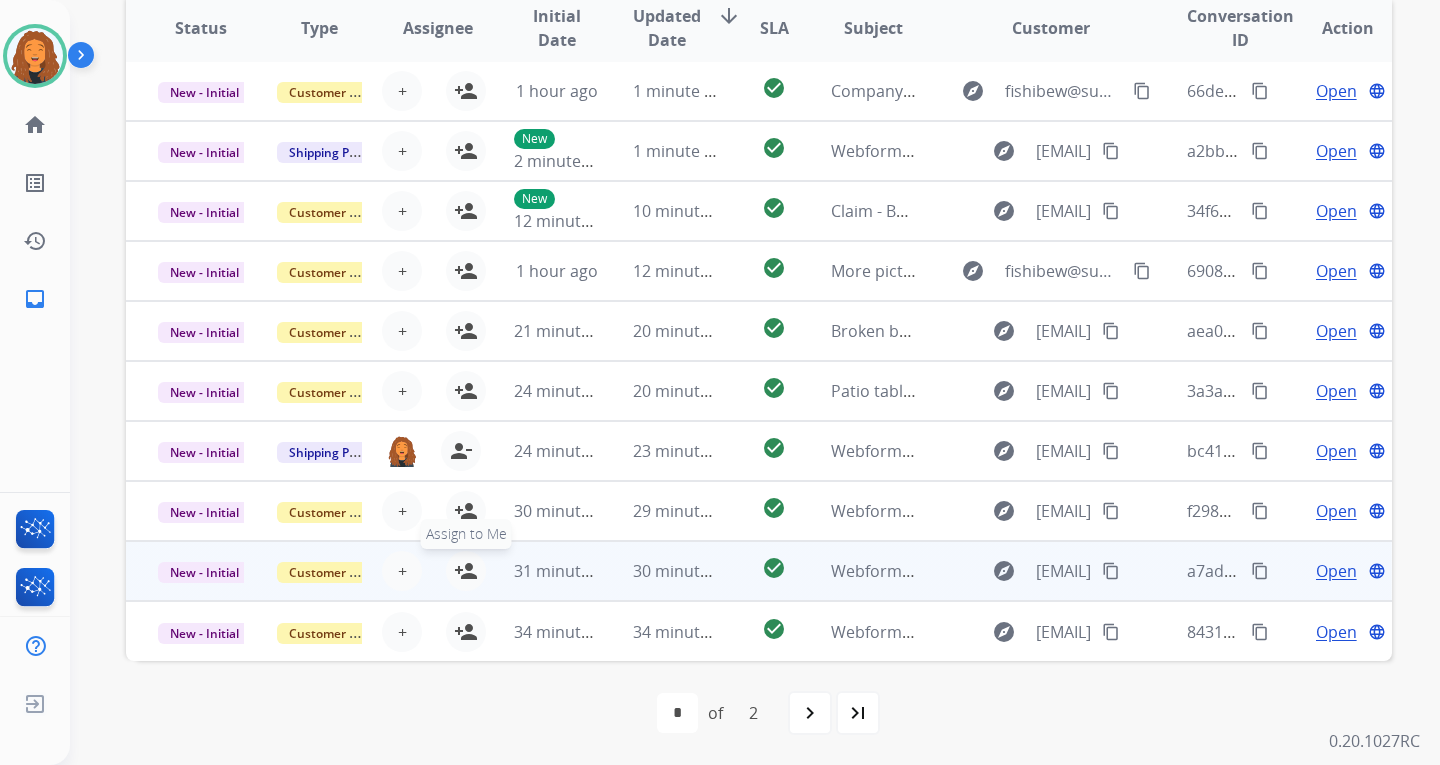 click on "person_add" at bounding box center [466, 571] 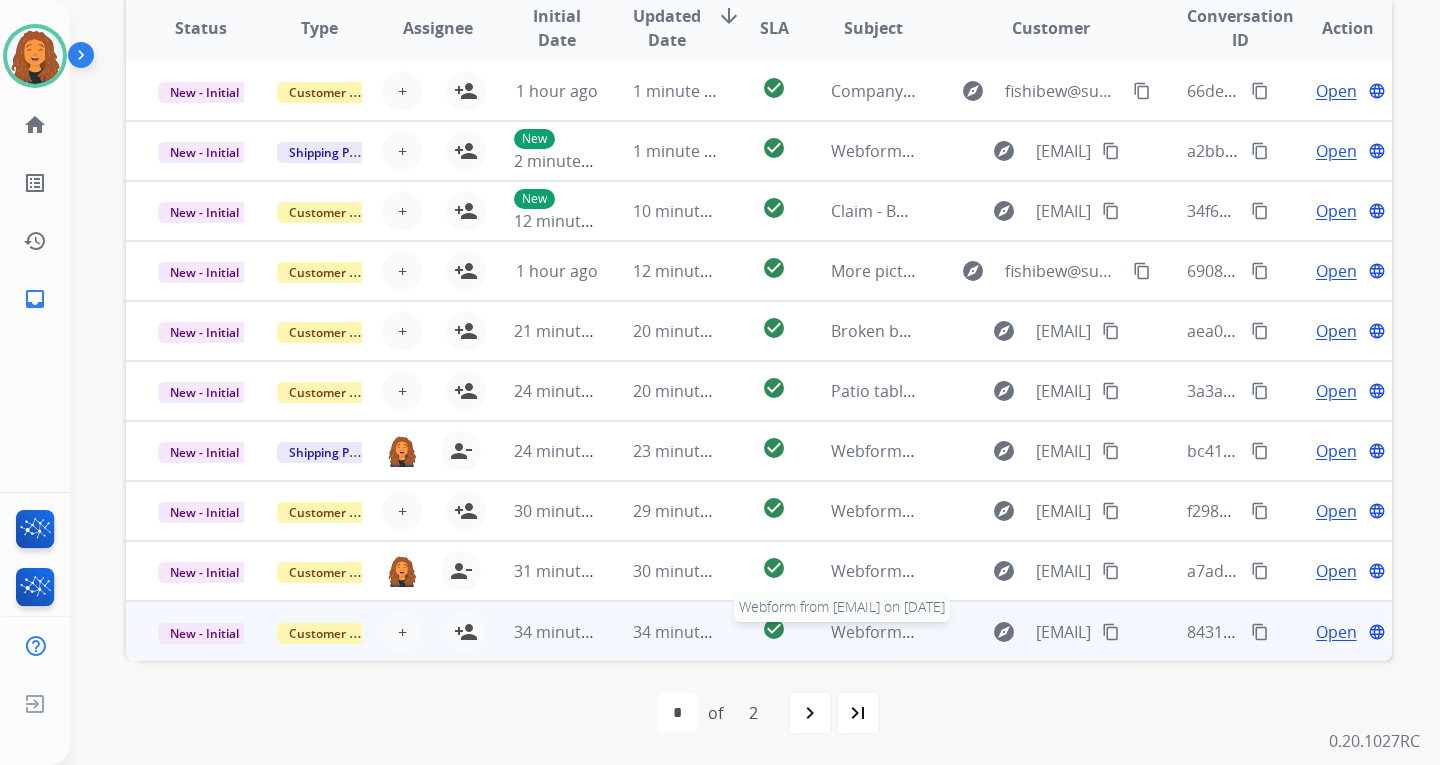 click on "Webform from [EMAIL] on [DATE]" at bounding box center [955, 632] 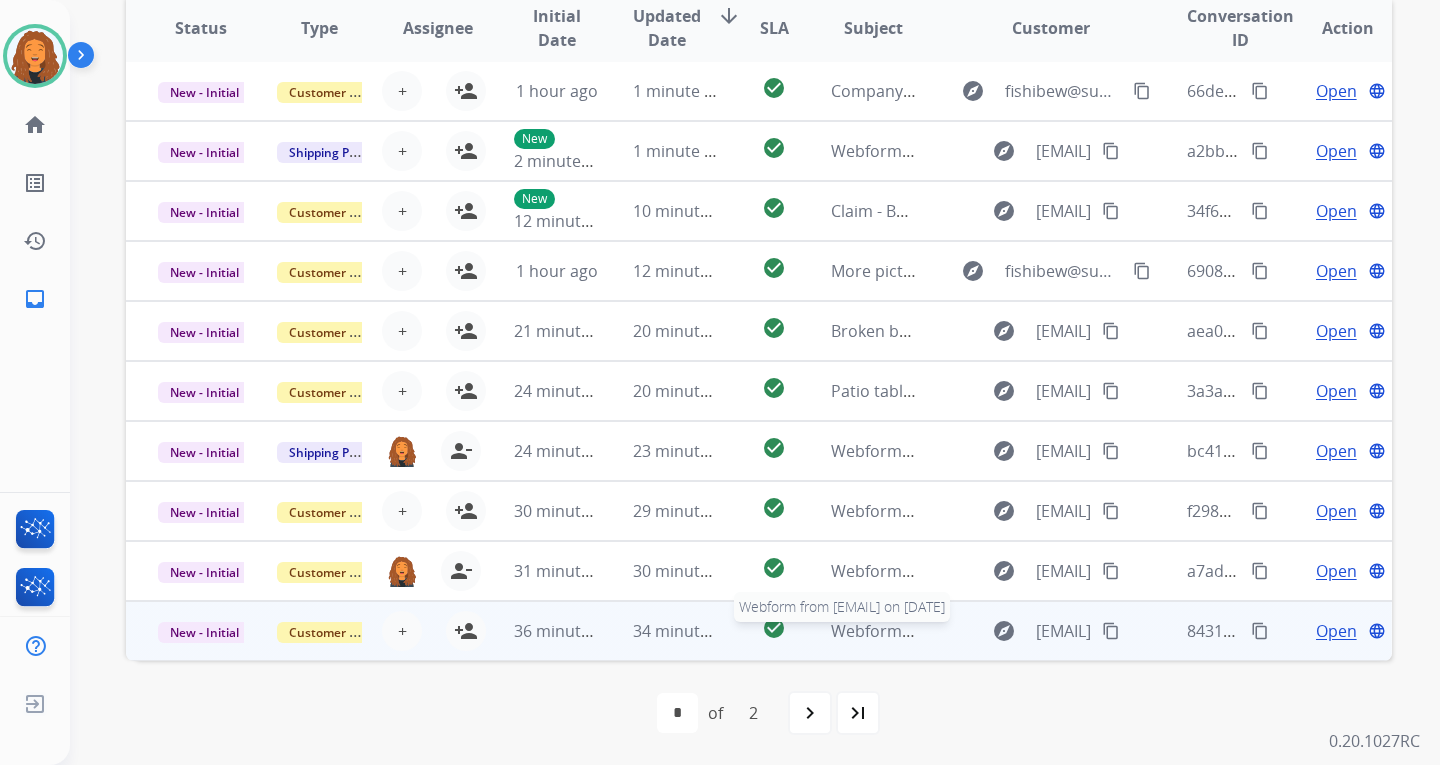scroll, scrollTop: 91, scrollLeft: 0, axis: vertical 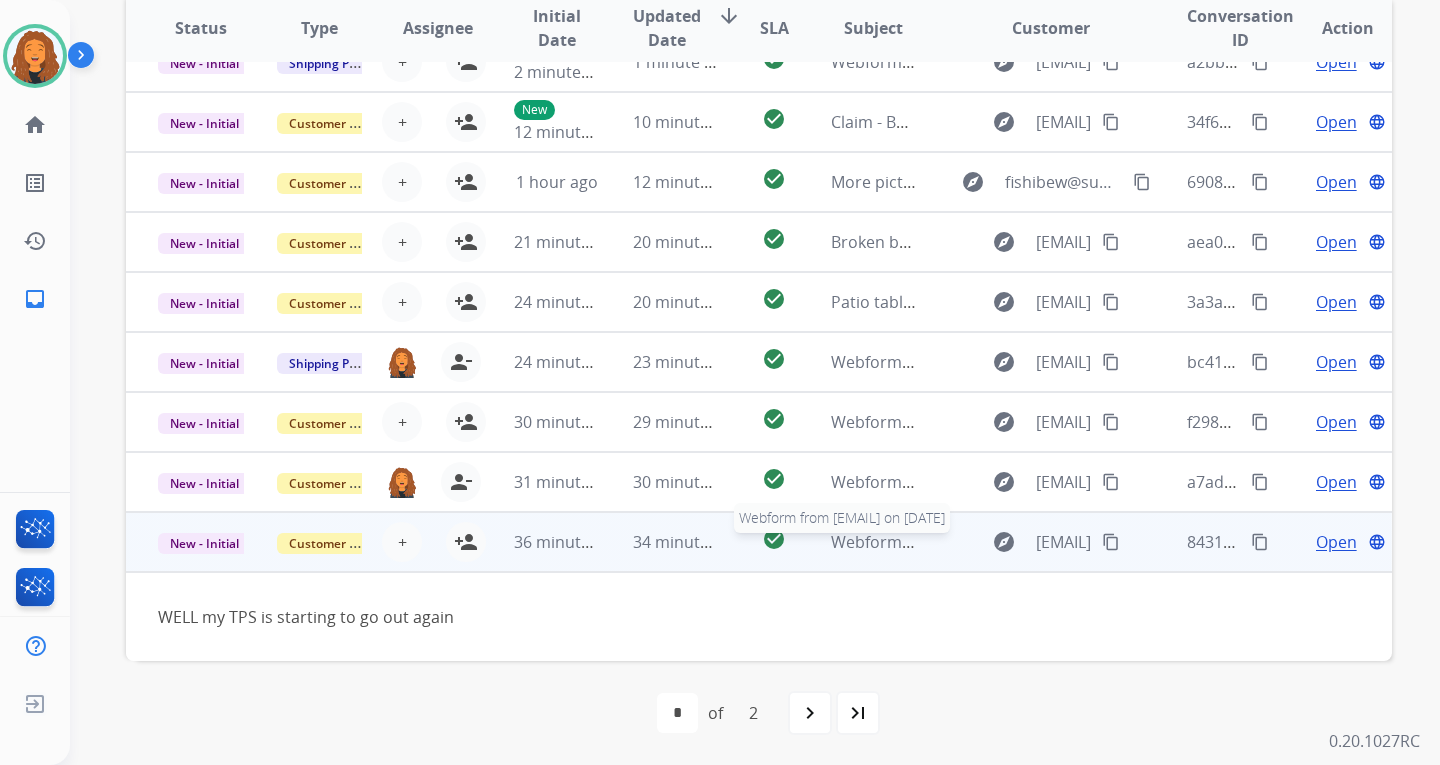 click on "Webform from [EMAIL] on [DATE]" at bounding box center (955, 542) 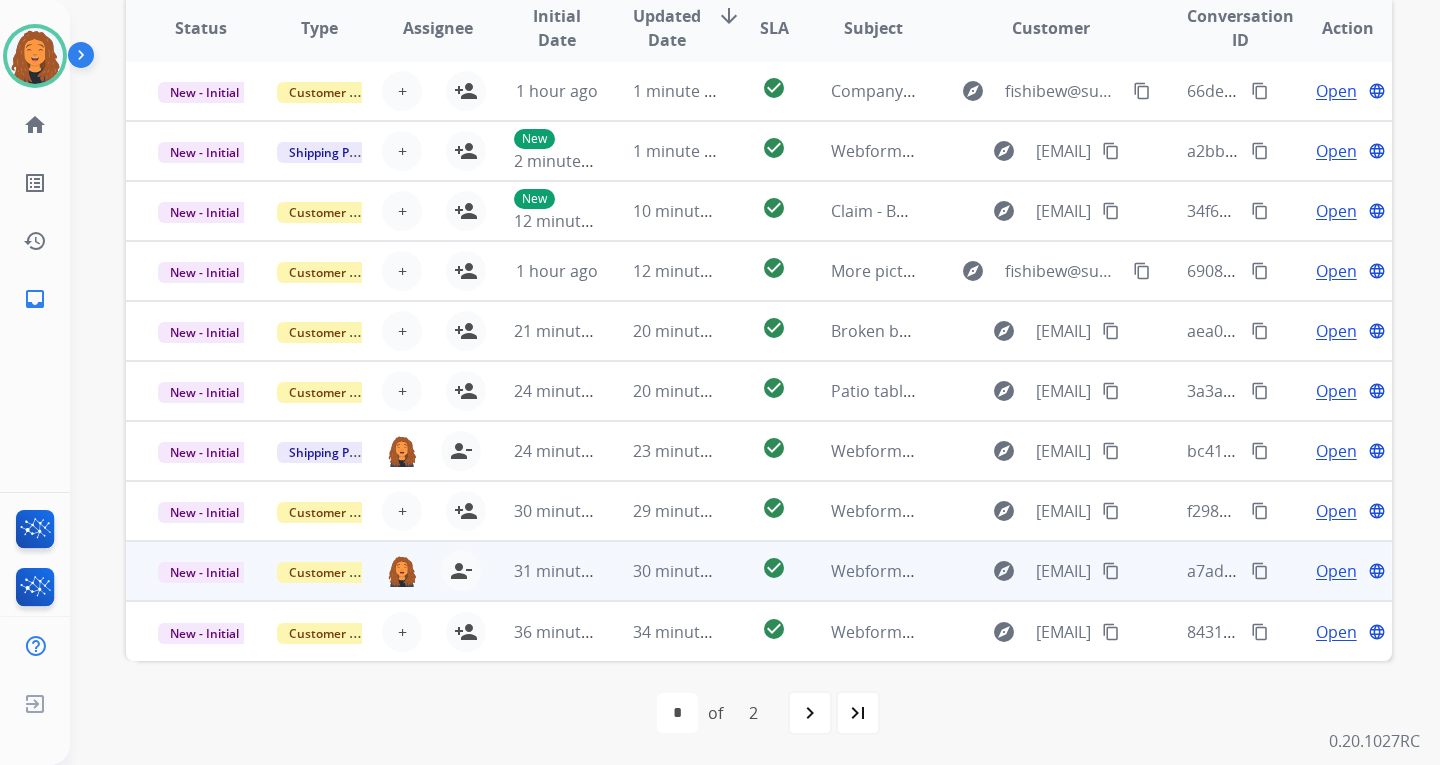 scroll, scrollTop: 2, scrollLeft: 0, axis: vertical 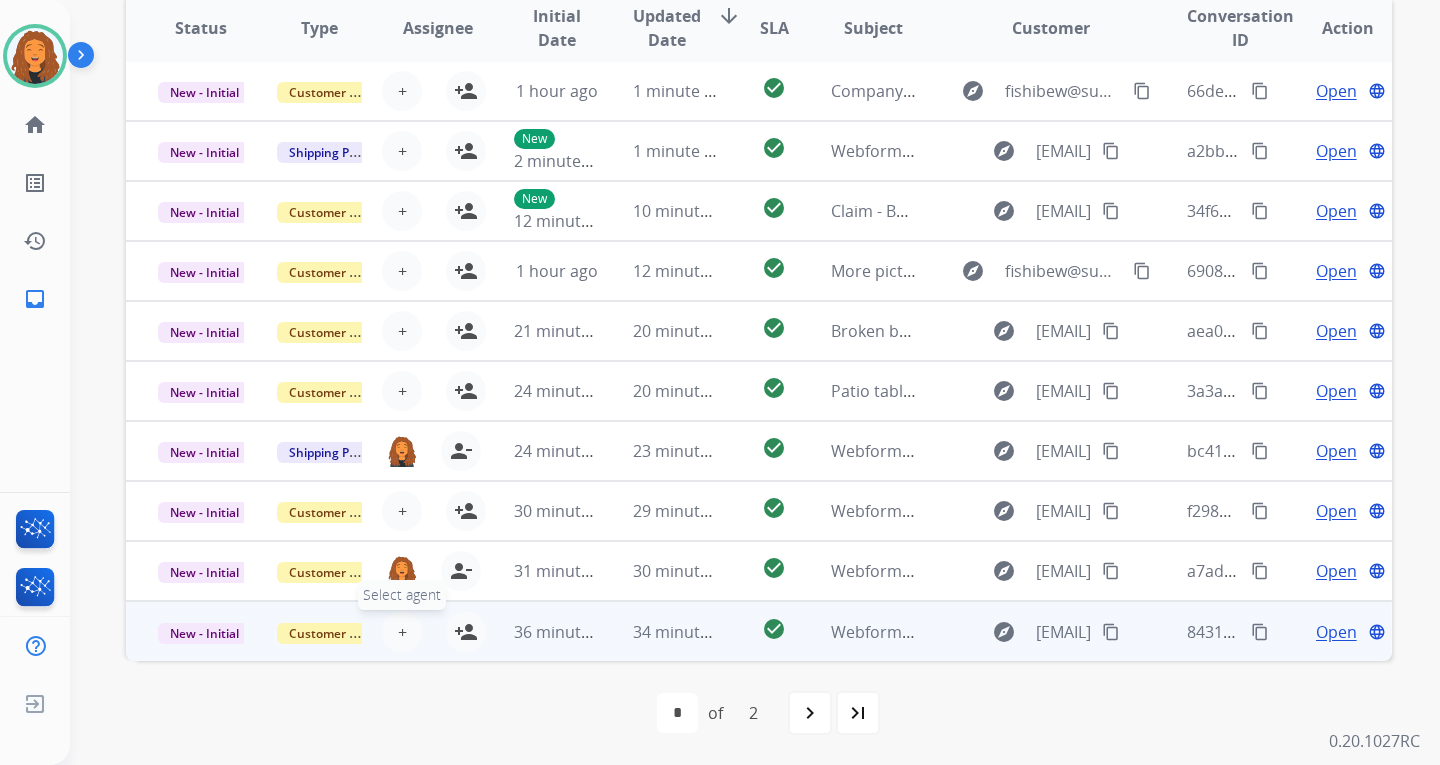 click on "+" at bounding box center (402, 632) 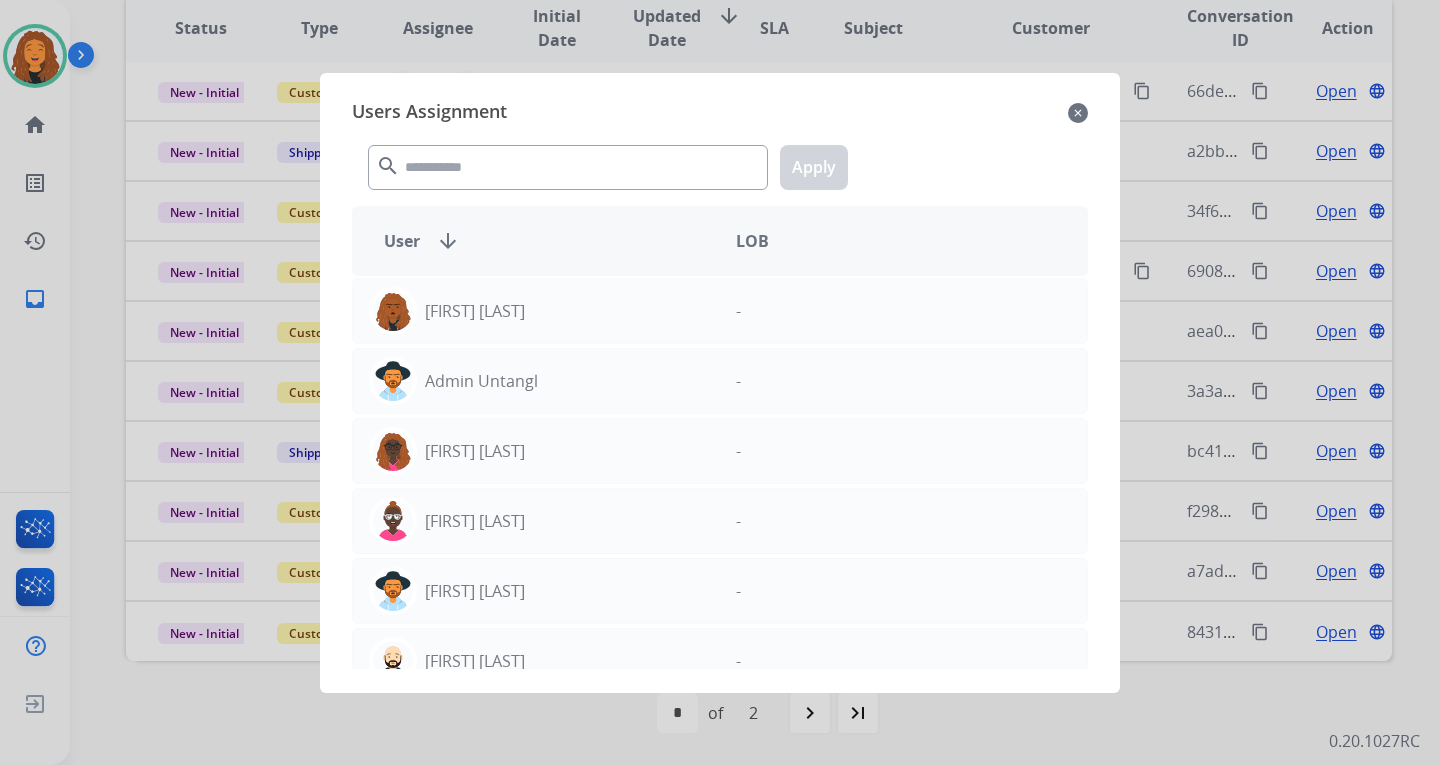 click on "close" 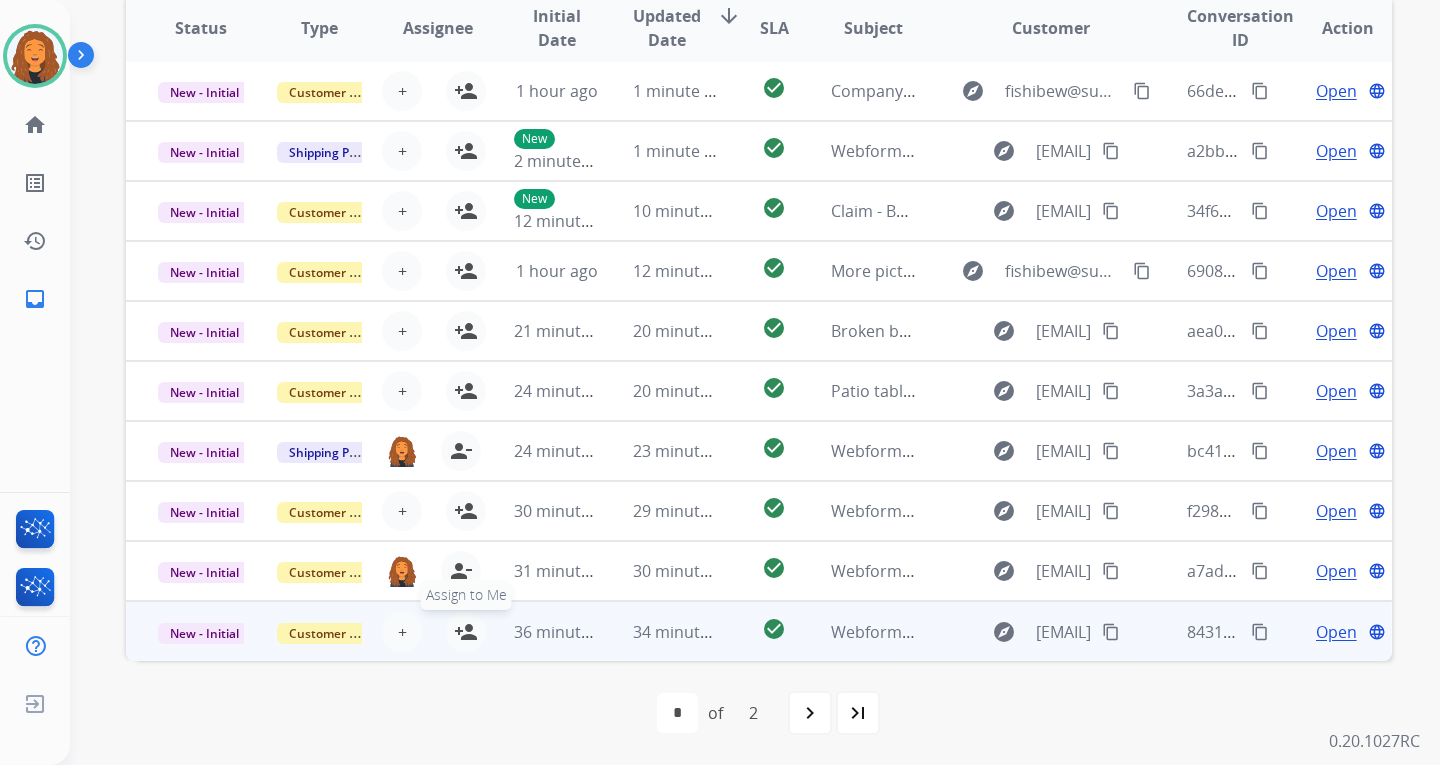 click on "person_add" at bounding box center (466, 632) 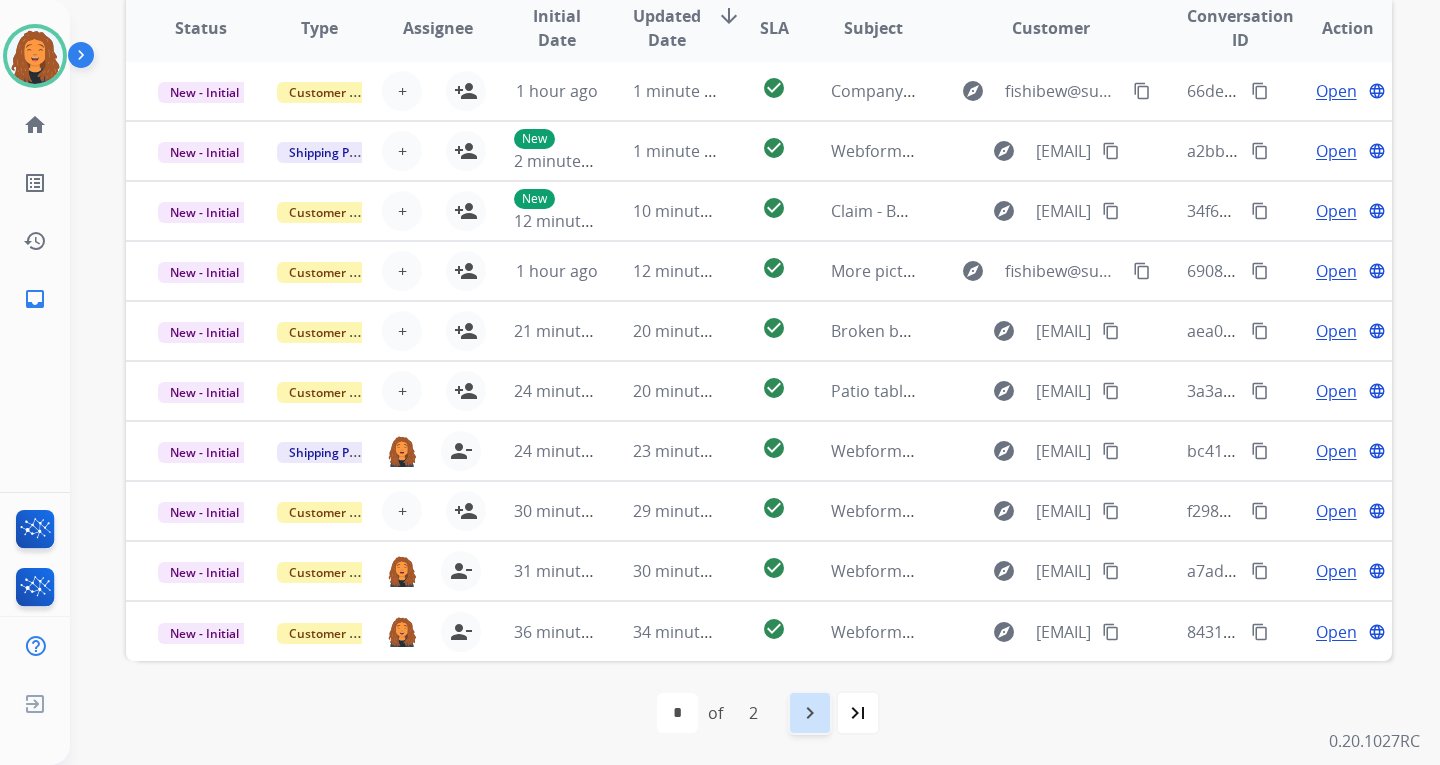 click on "navigate_next" at bounding box center [810, 713] 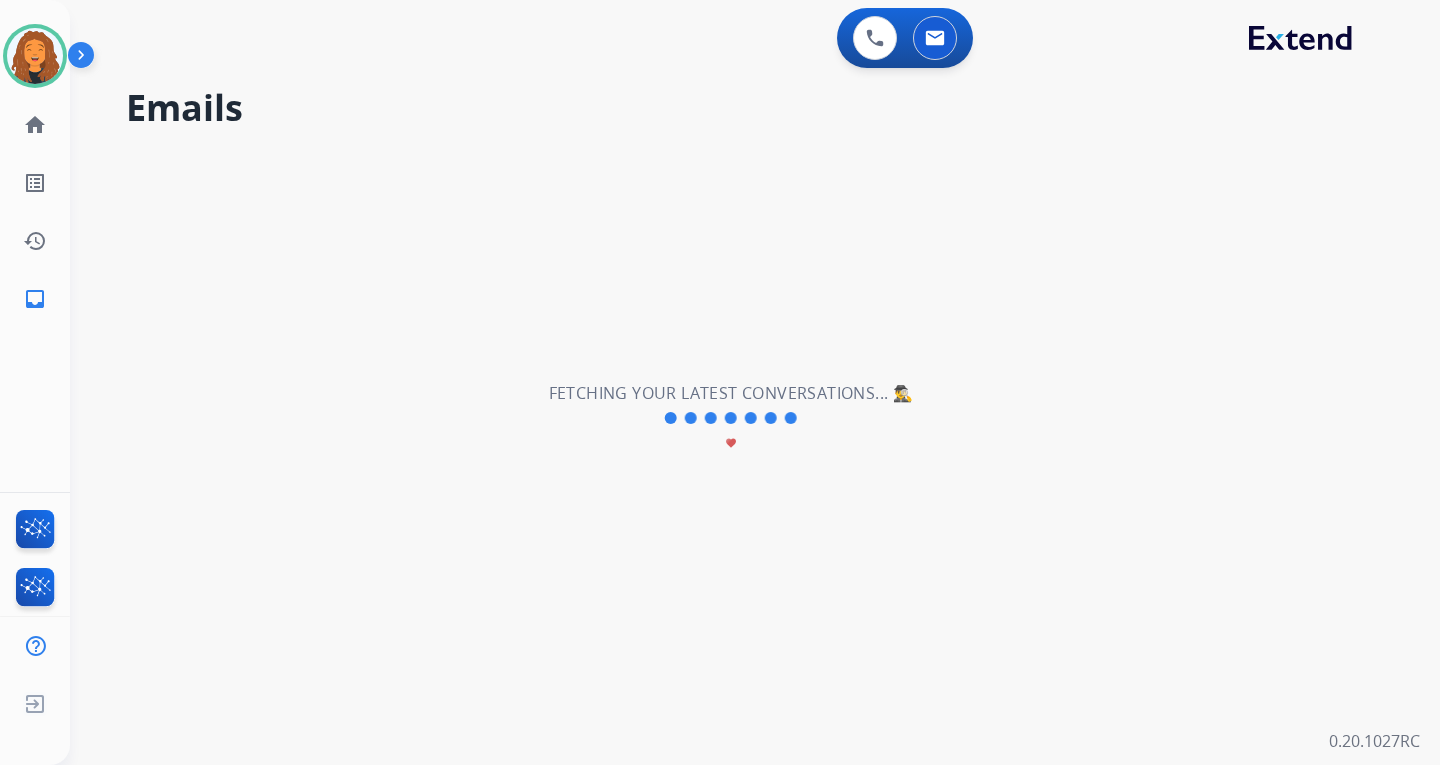 scroll, scrollTop: 0, scrollLeft: 0, axis: both 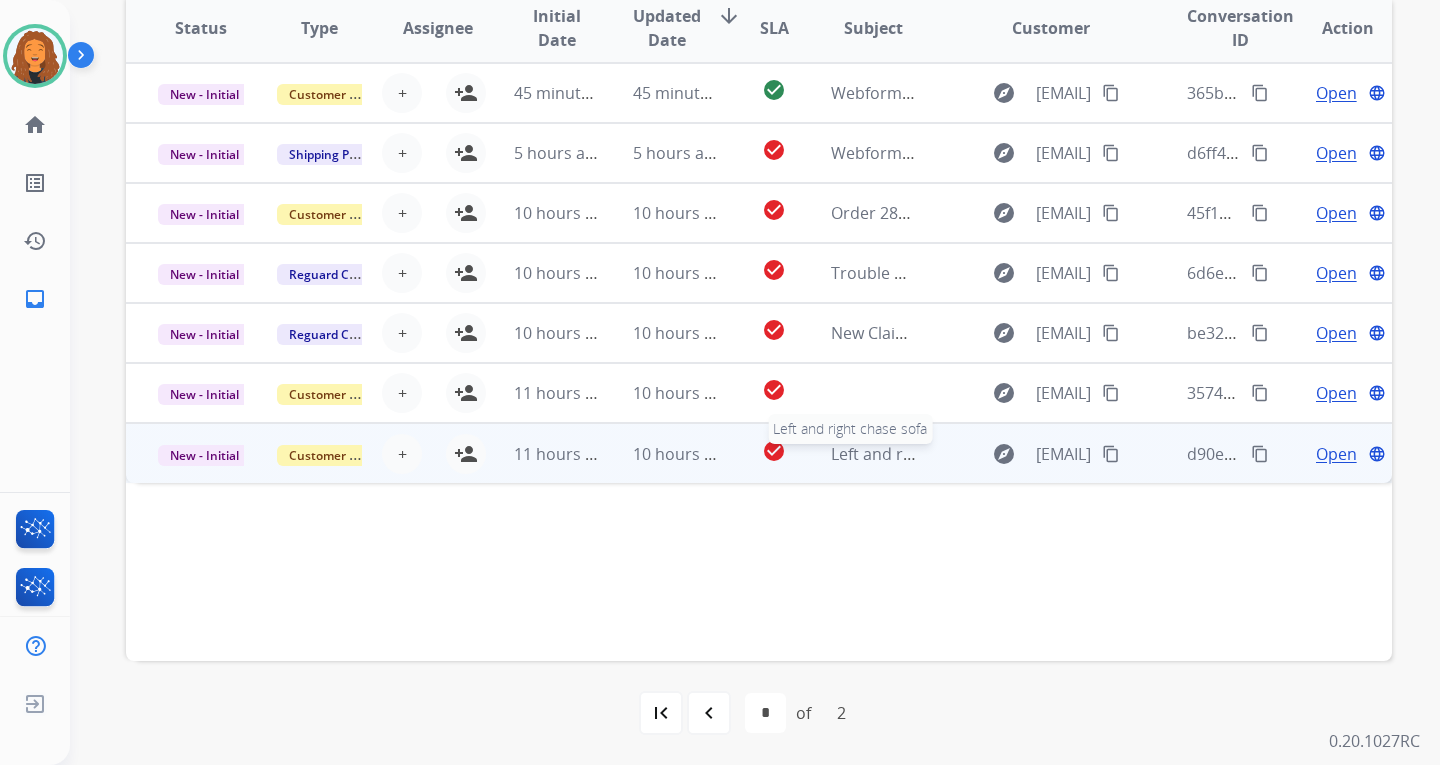 click on "Left and right chase sofa" at bounding box center [923, 454] 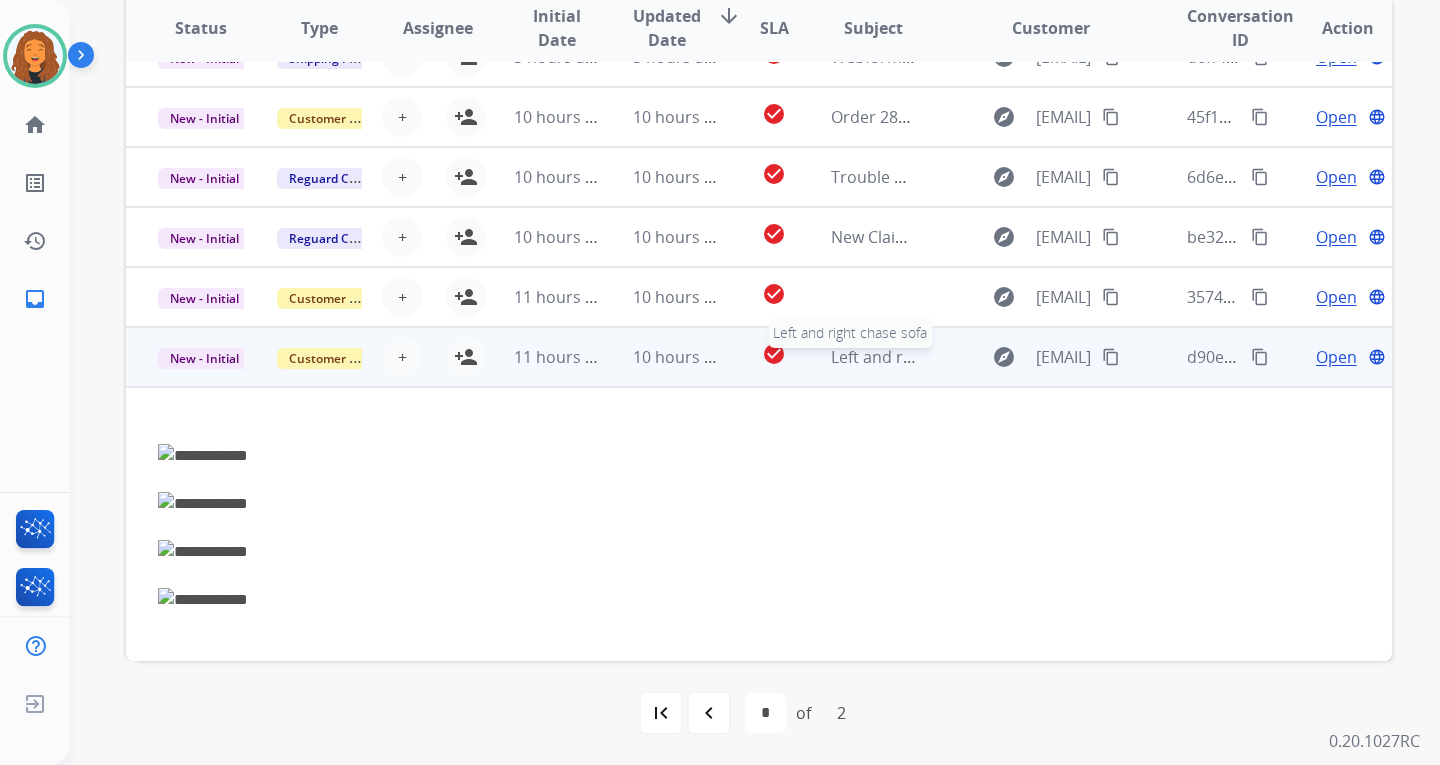 scroll, scrollTop: 175, scrollLeft: 0, axis: vertical 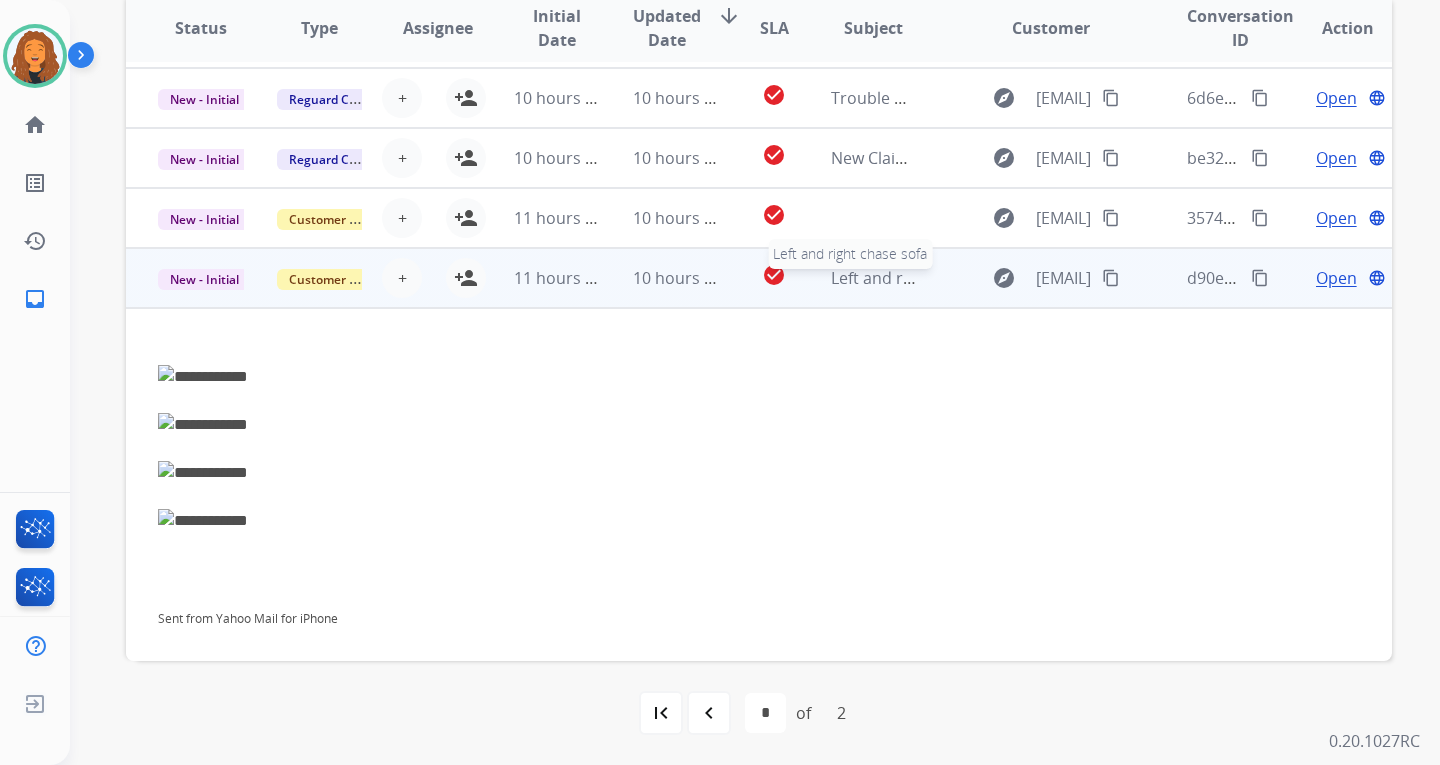 click on "Left and right chase sofa" at bounding box center (923, 278) 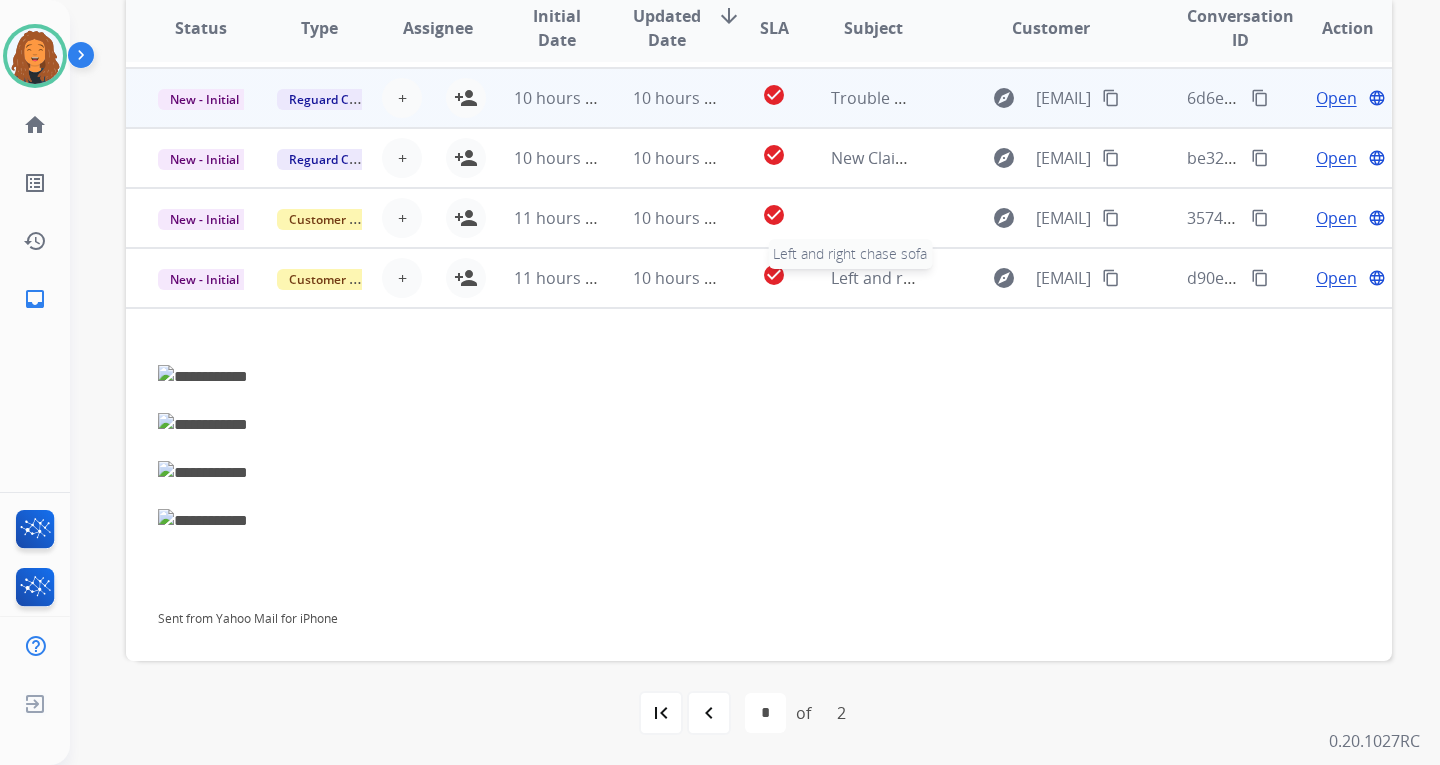 scroll, scrollTop: 0, scrollLeft: 0, axis: both 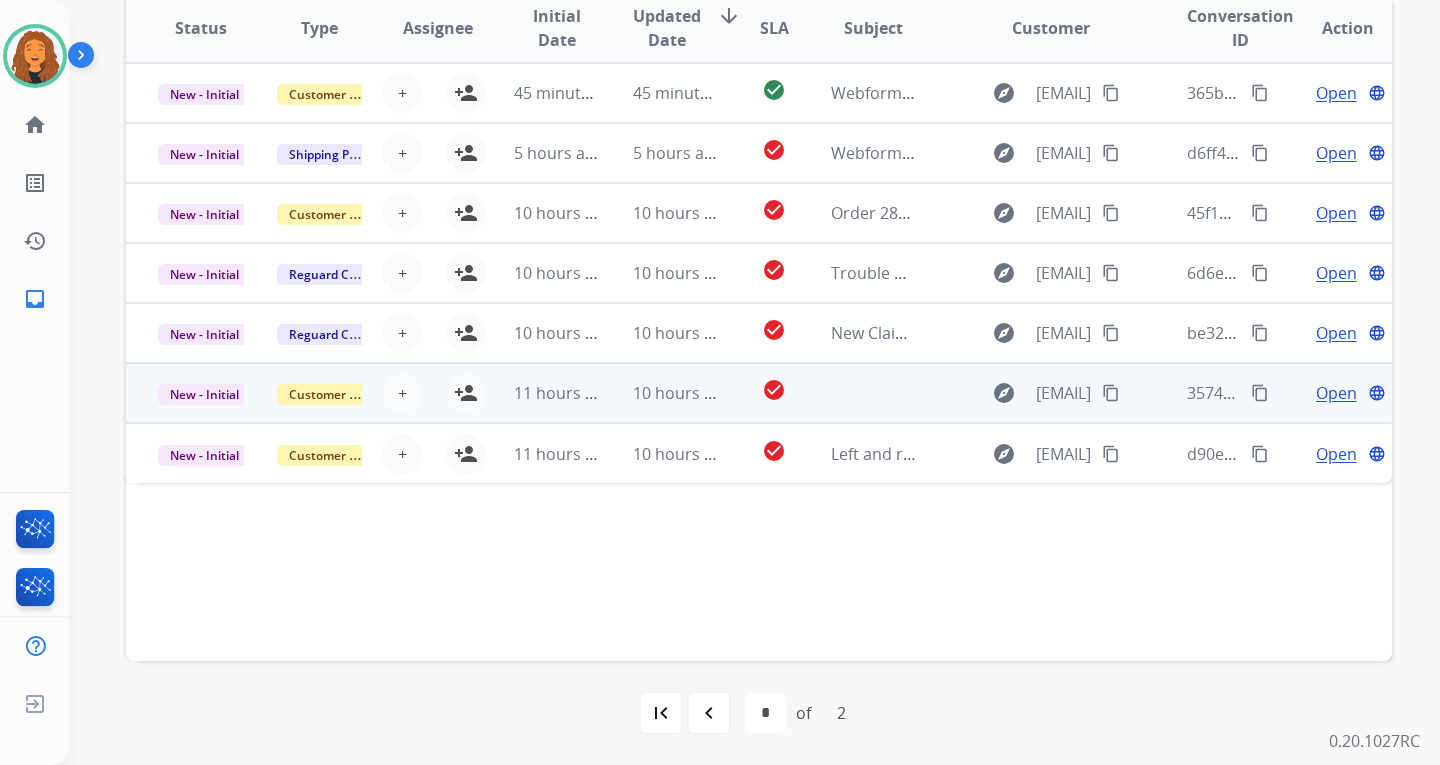 click at bounding box center (858, 393) 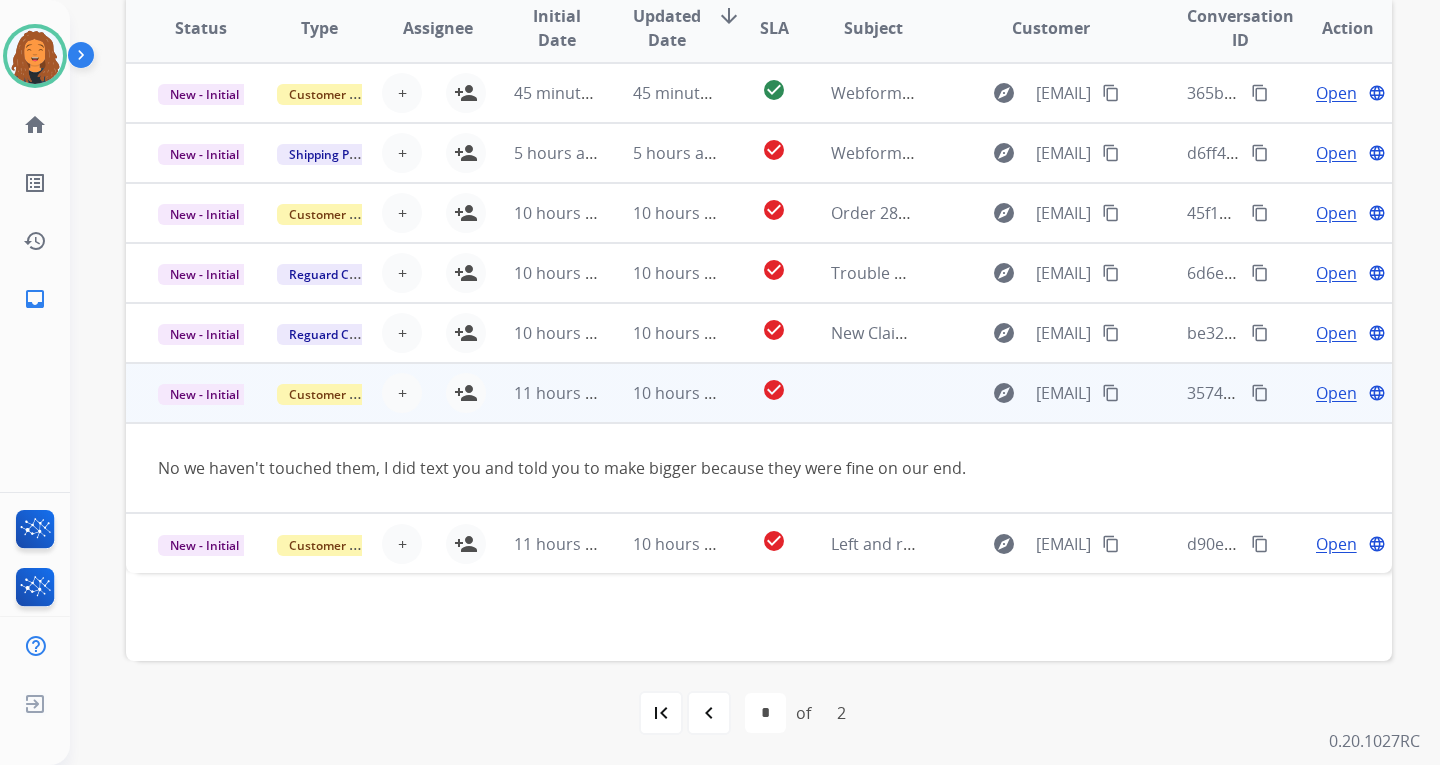 click at bounding box center (858, 393) 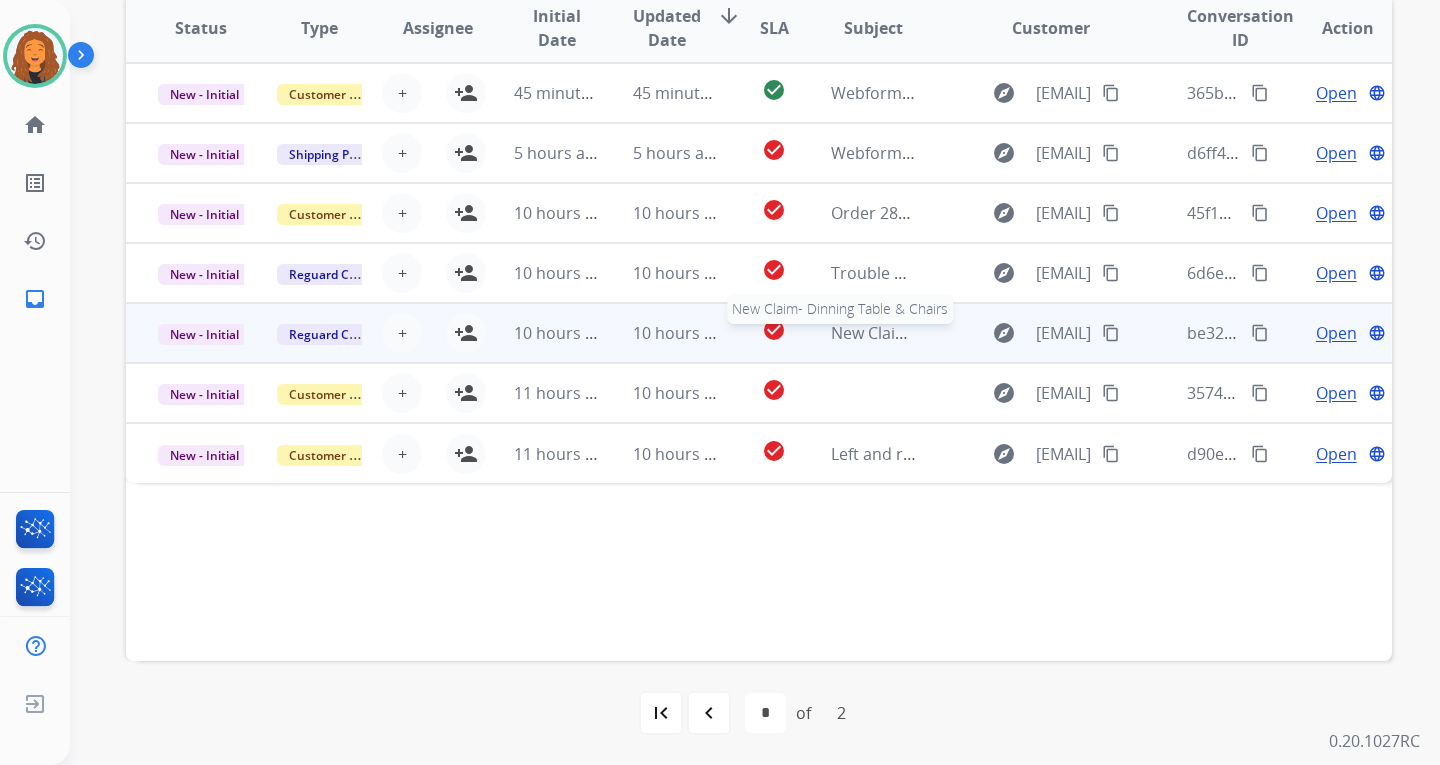 click on "New Claim- Dinning Table & Chairs" at bounding box center [961, 333] 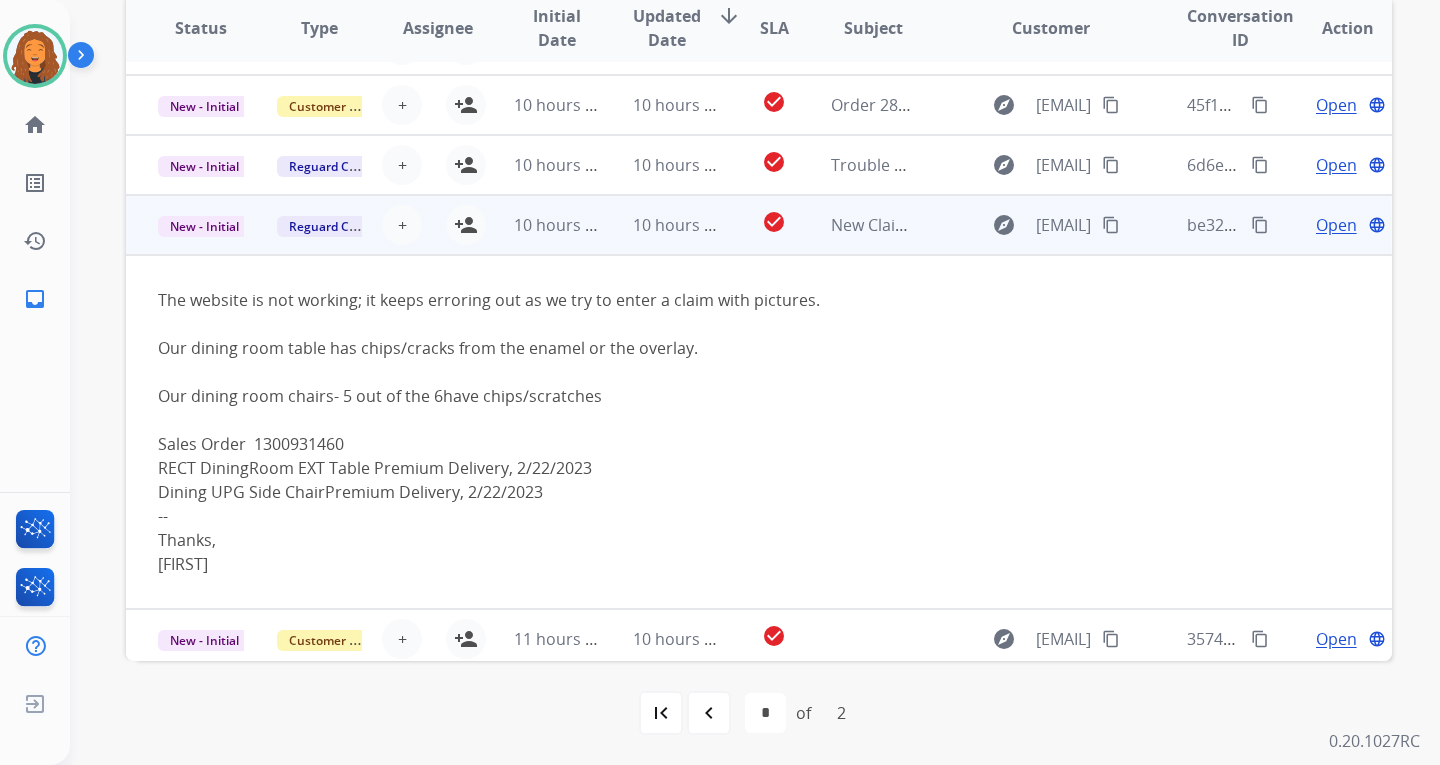 scroll, scrollTop: 76, scrollLeft: 0, axis: vertical 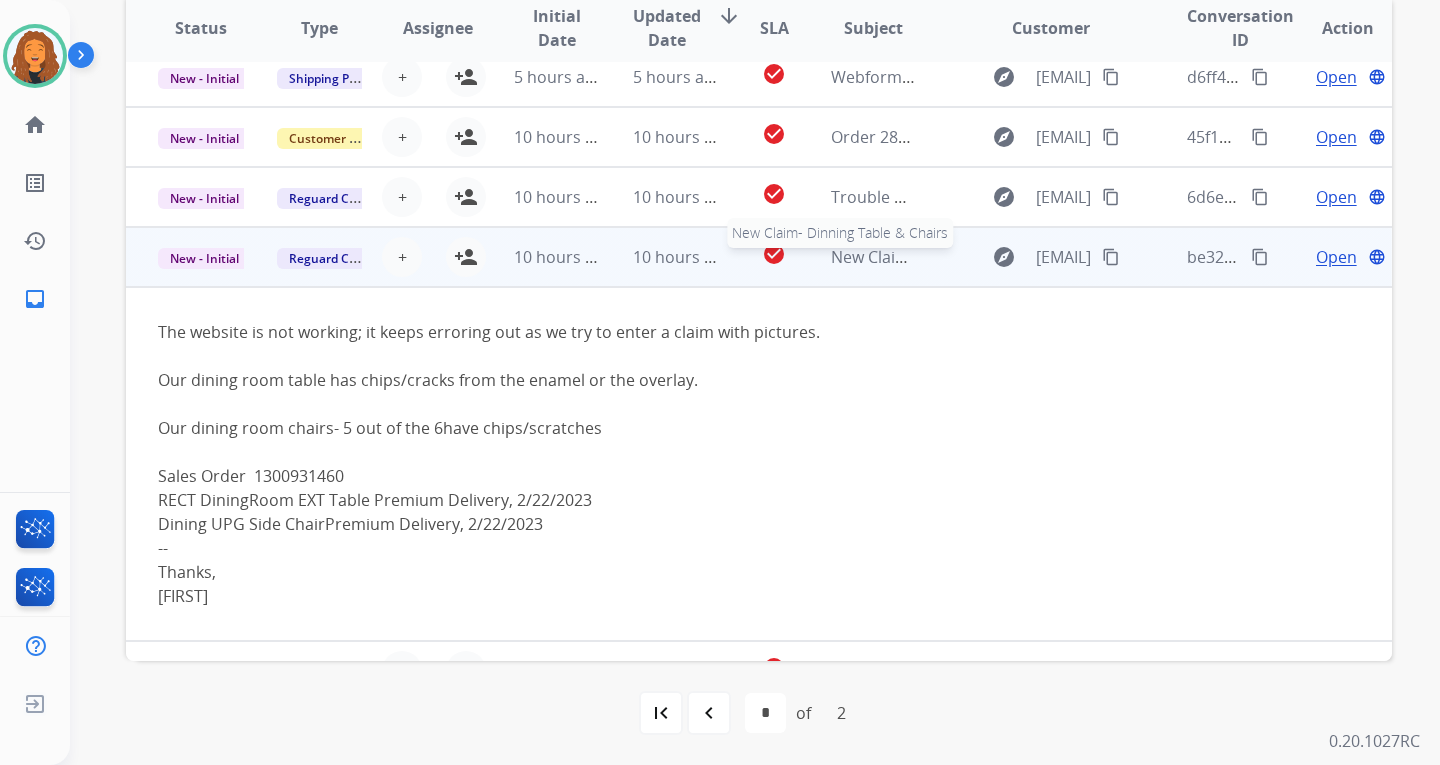 click on "New Claim- Dinning Table & Chairs" at bounding box center [961, 257] 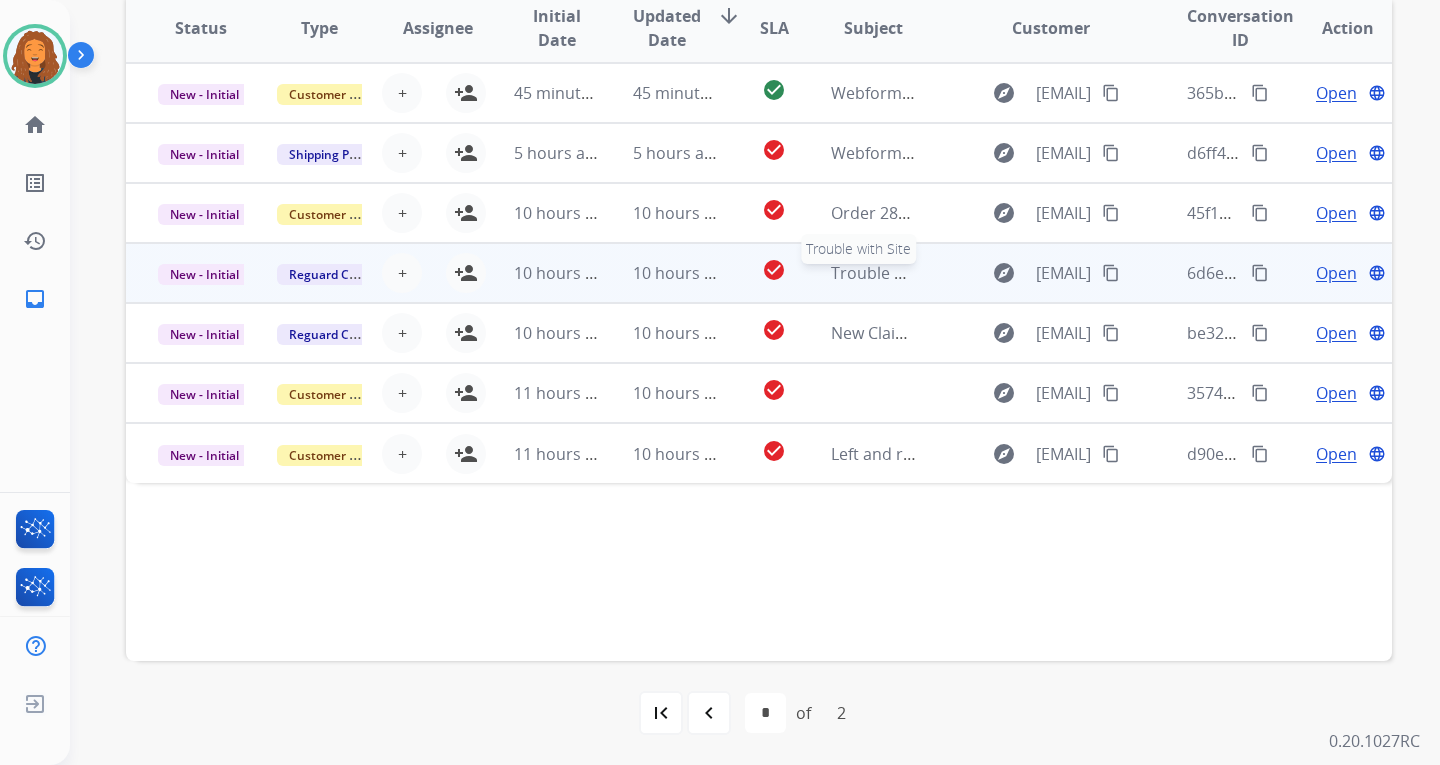 scroll, scrollTop: 0, scrollLeft: 0, axis: both 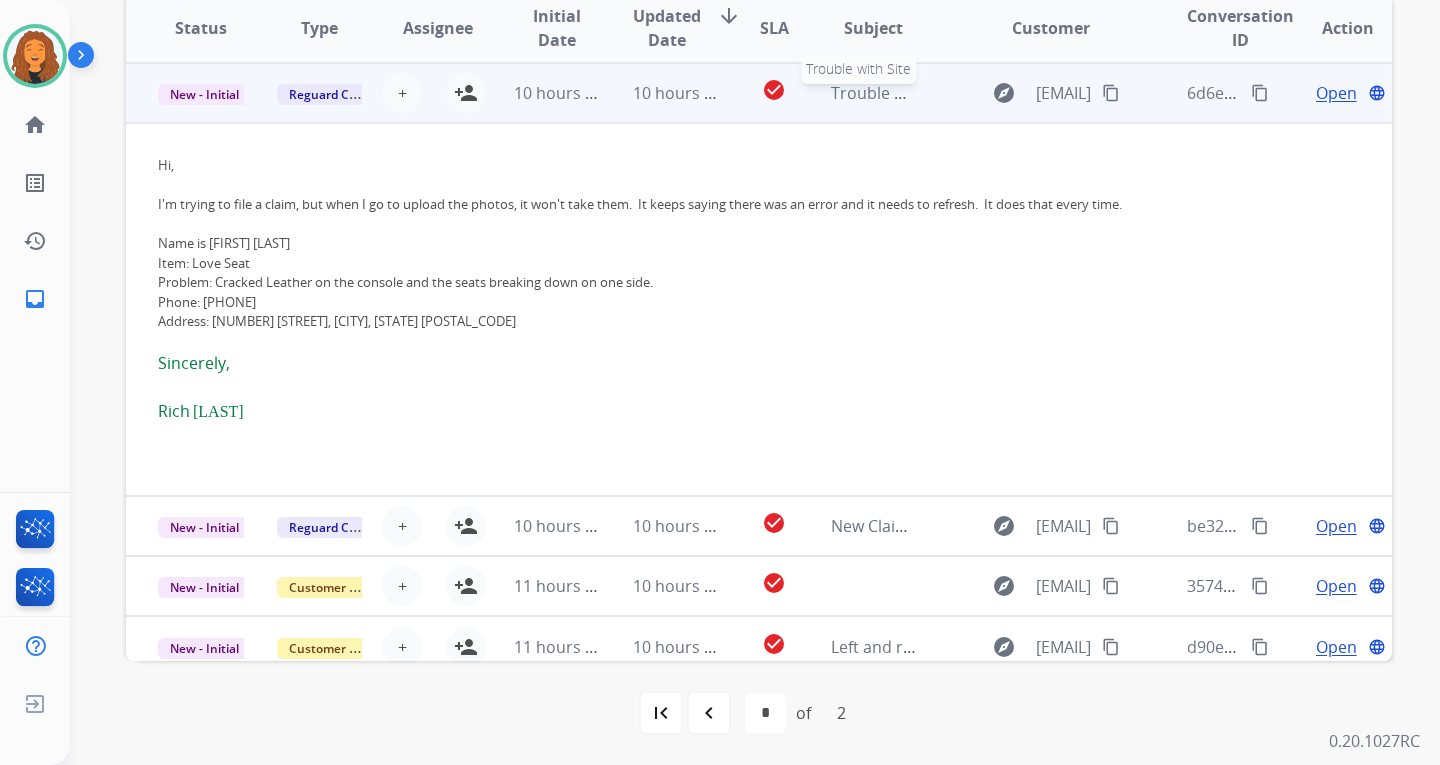 click on "Trouble with Site" at bounding box center (894, 93) 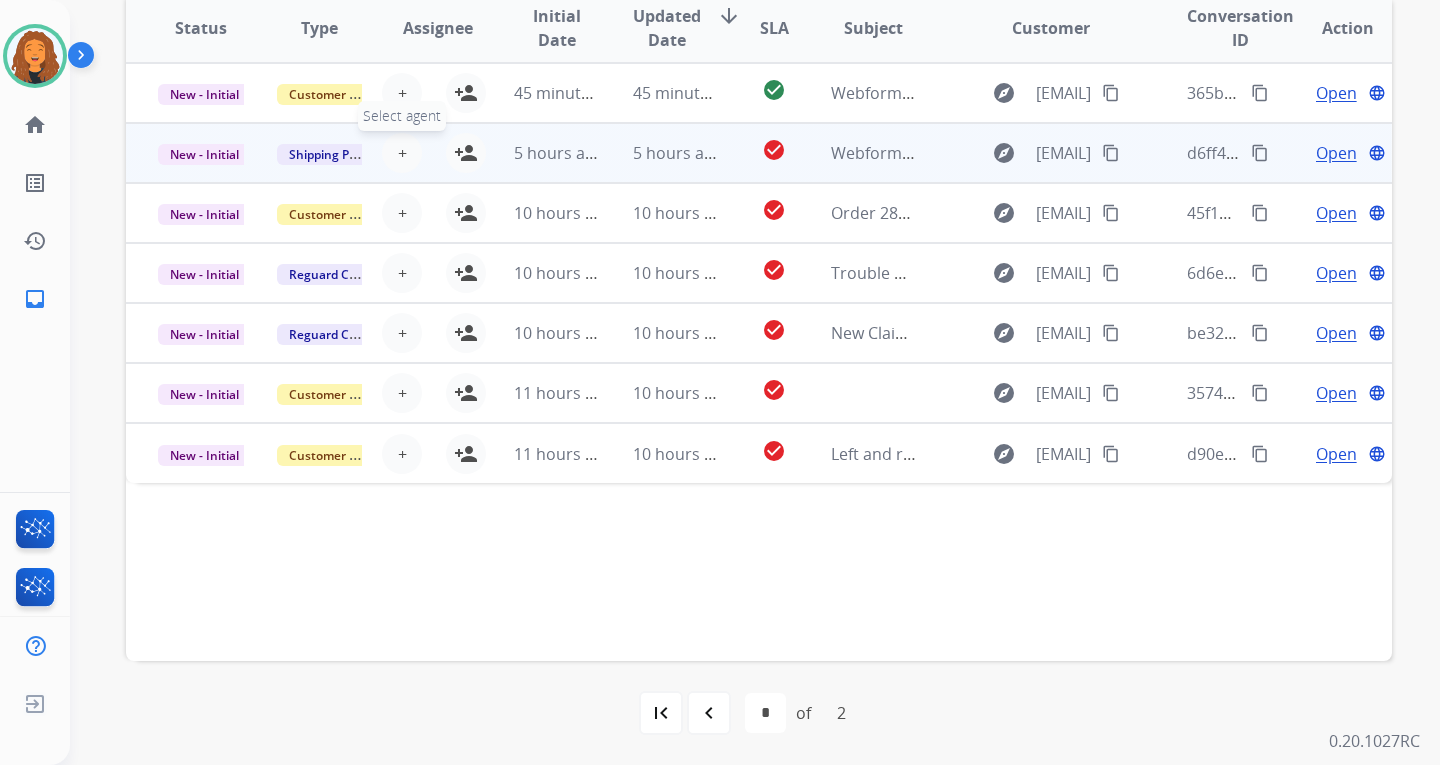 click on "+ Select agent" at bounding box center [402, 153] 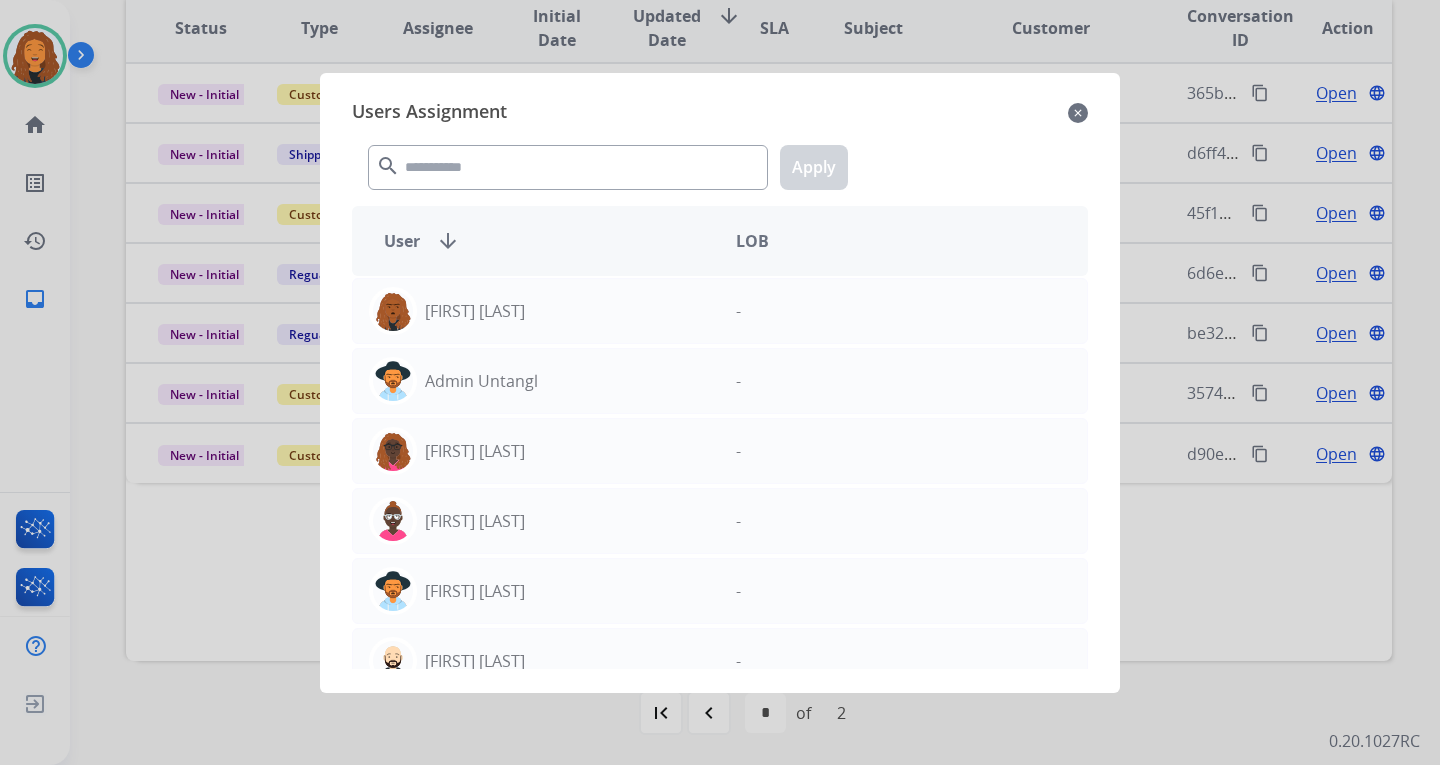 click on "close" 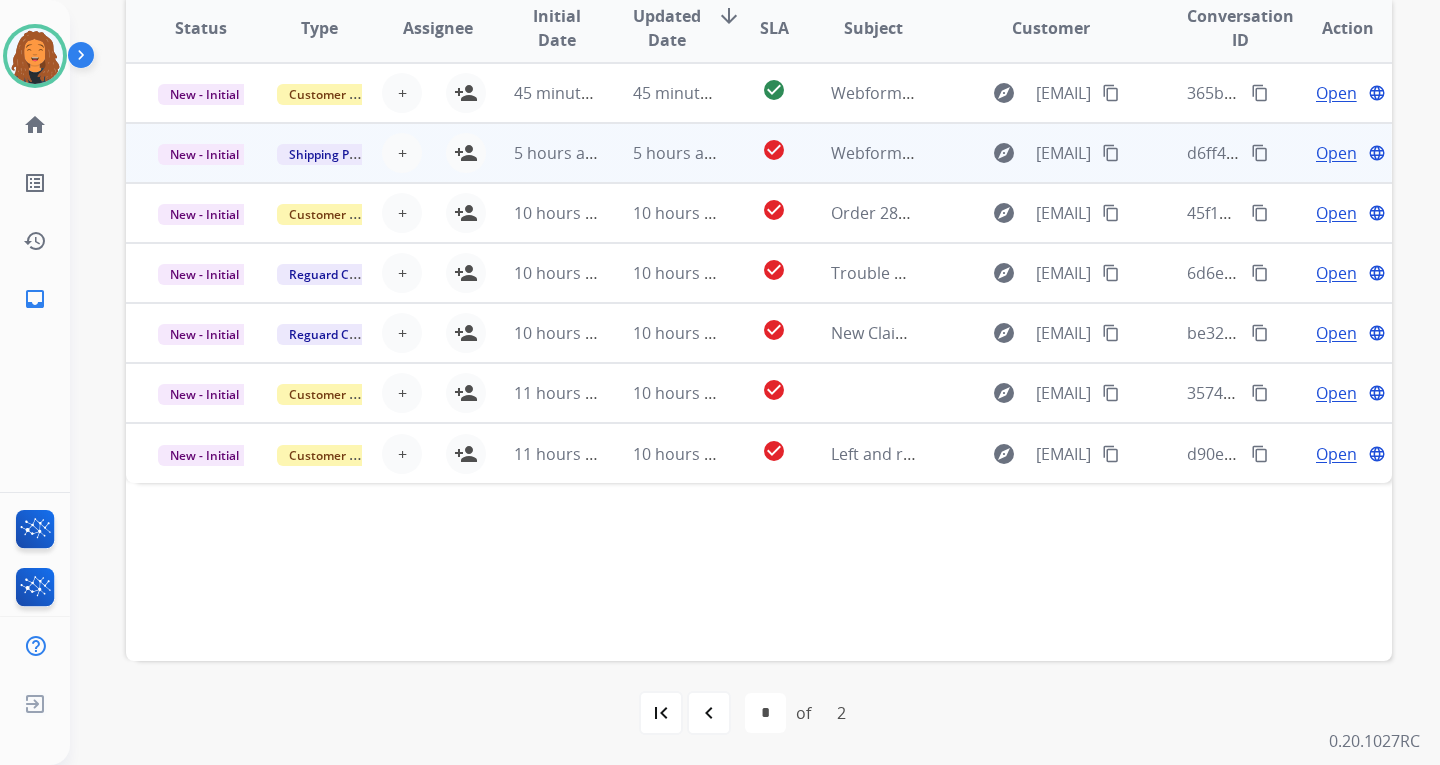 click on "Webform from [EMAIL] on [DATE]" at bounding box center [955, 153] 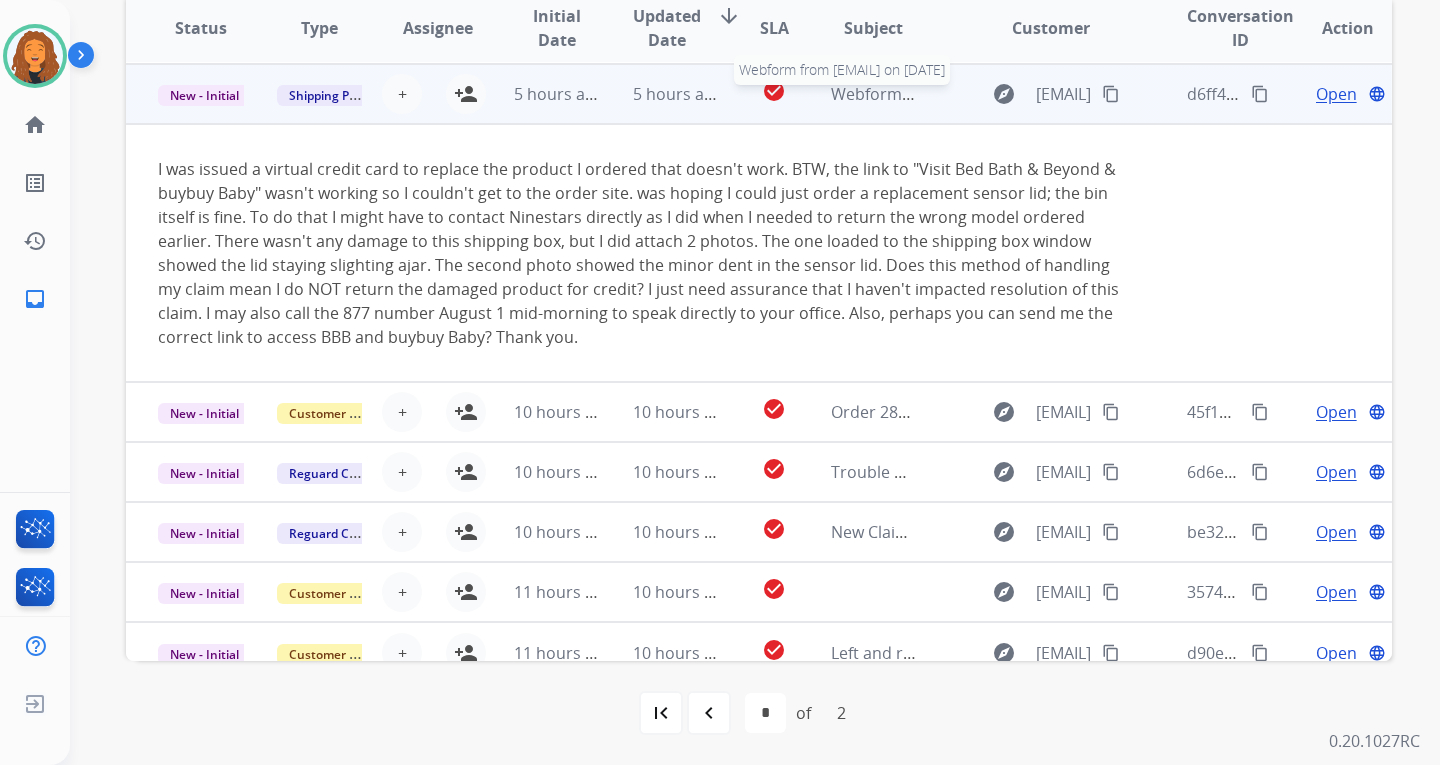 scroll, scrollTop: 60, scrollLeft: 0, axis: vertical 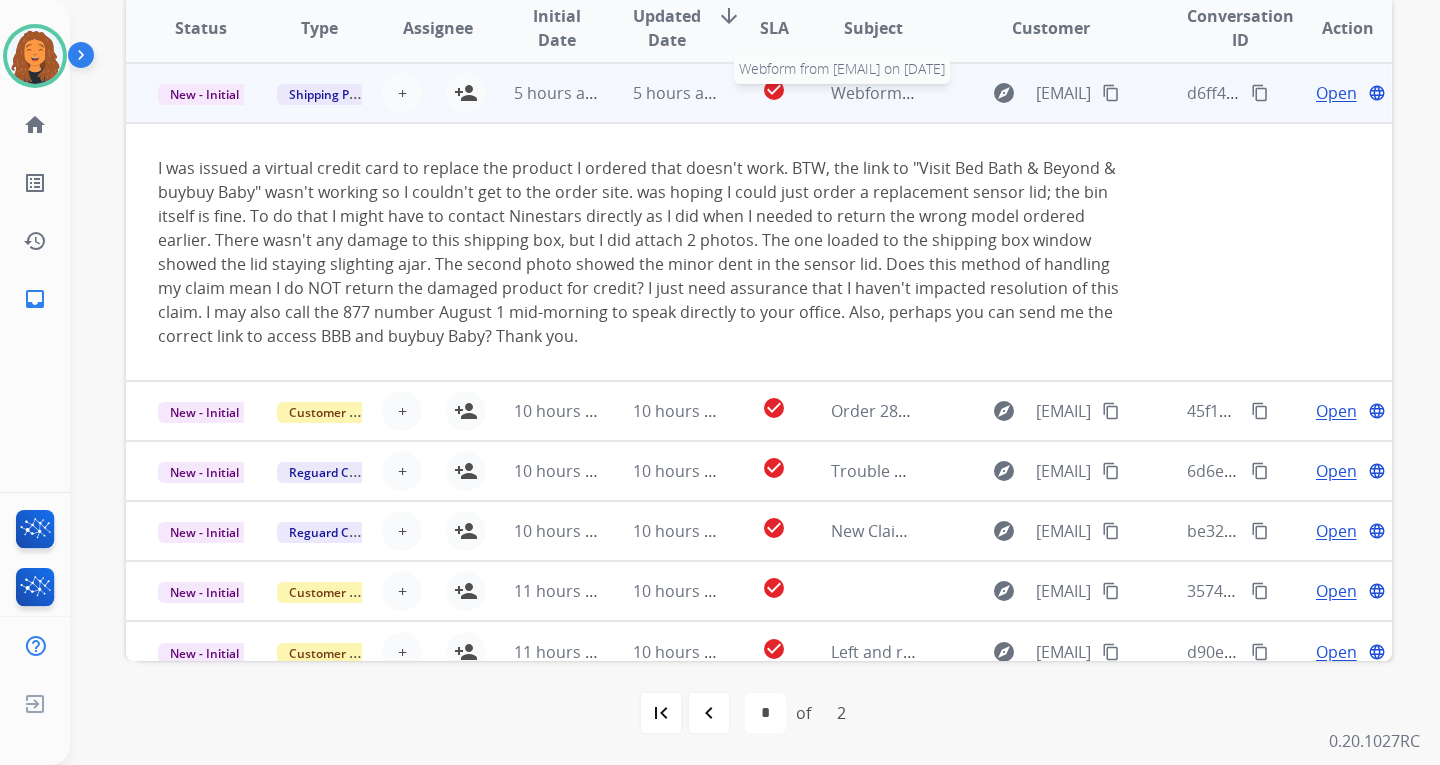 click on "Webform from [EMAIL] on [DATE]" at bounding box center (955, 93) 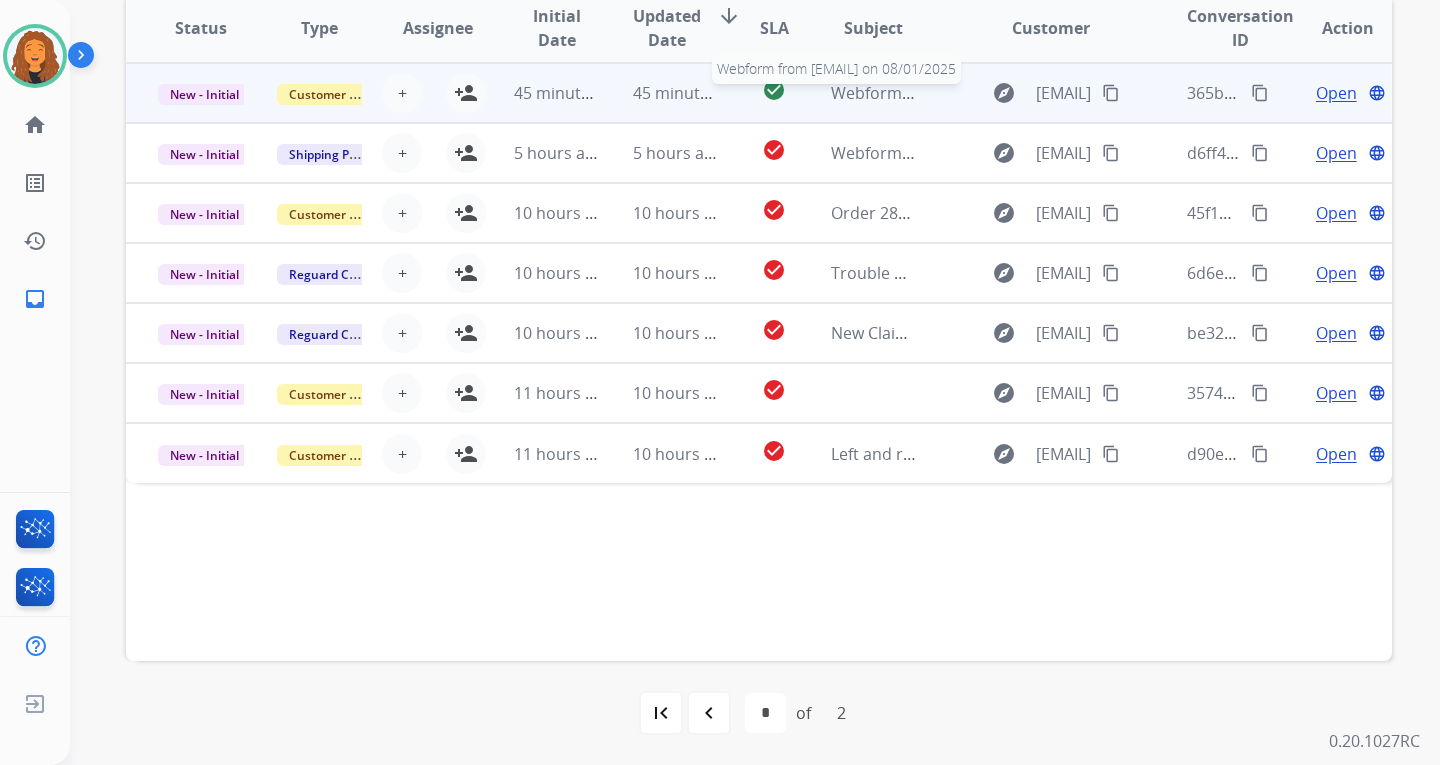 click on "Webform from [EMAIL] on 08/01/2025" at bounding box center (972, 93) 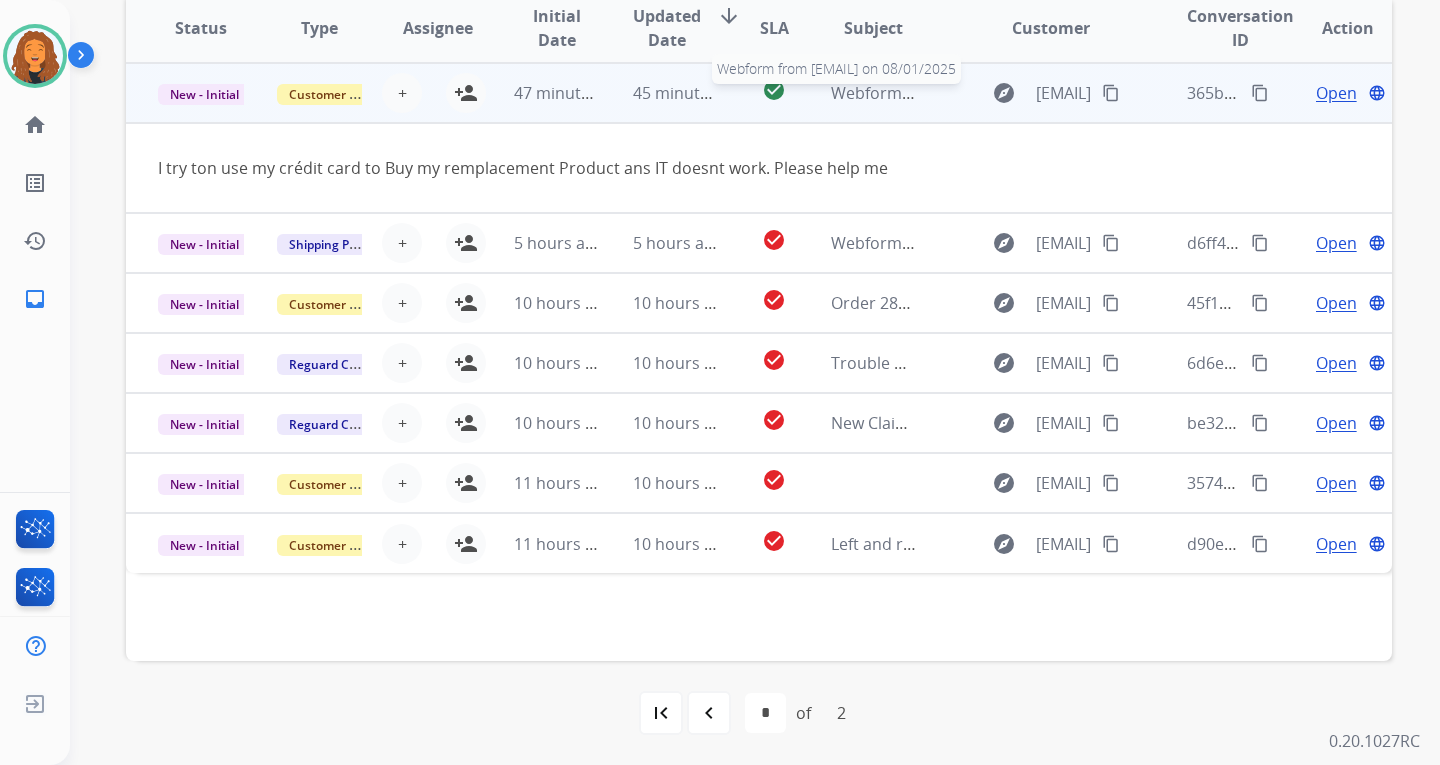 click on "Webform from [EMAIL] on 08/01/2025" at bounding box center [972, 93] 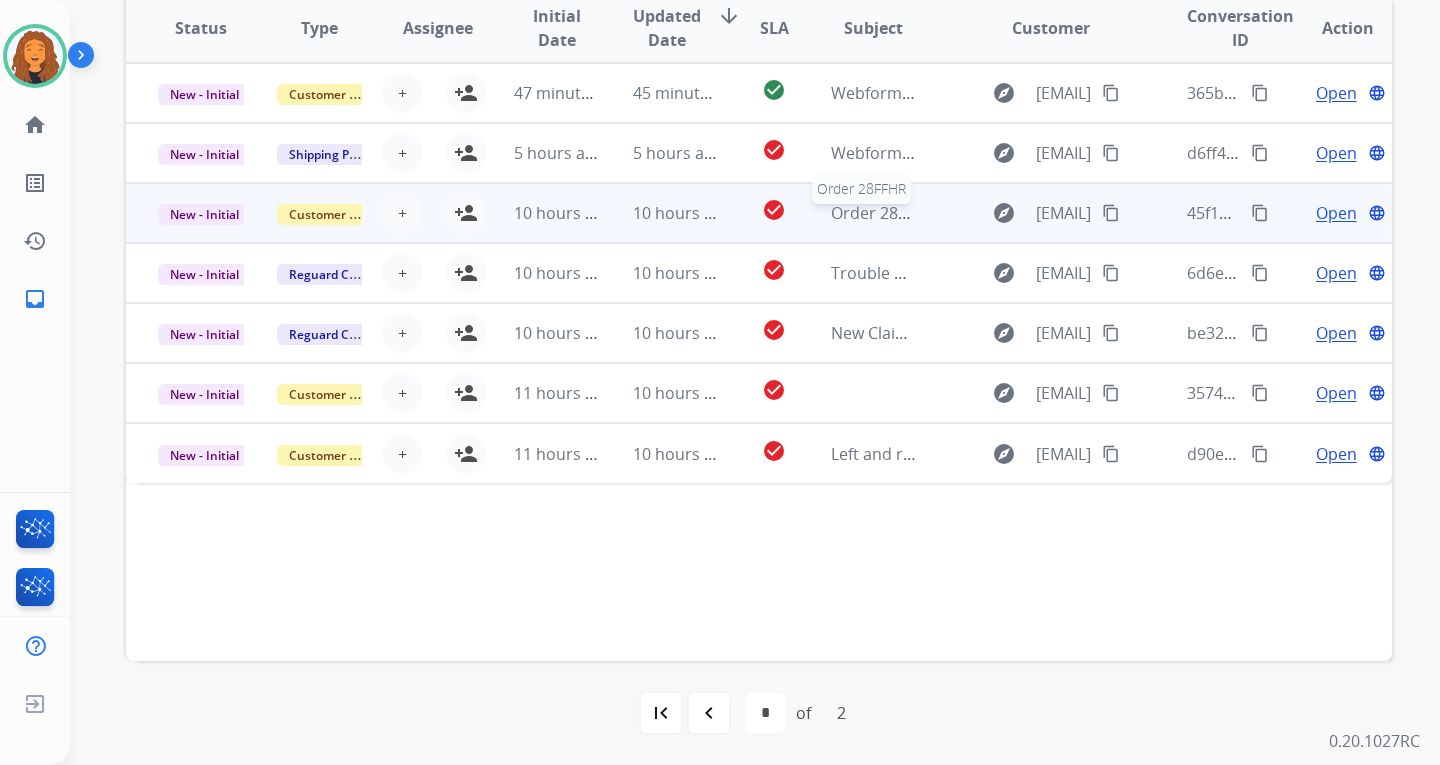 click on "Order 28FFHR" at bounding box center [883, 213] 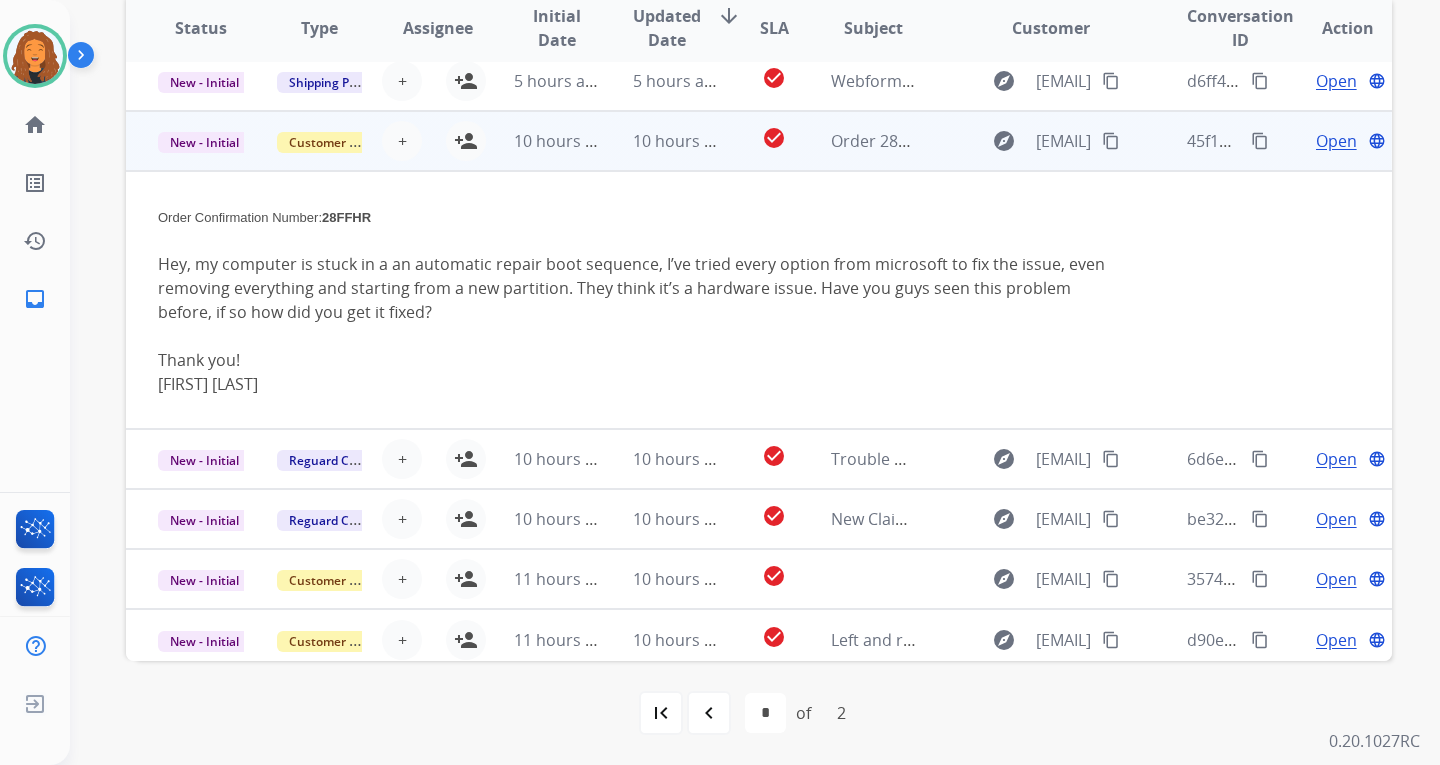 scroll, scrollTop: 80, scrollLeft: 0, axis: vertical 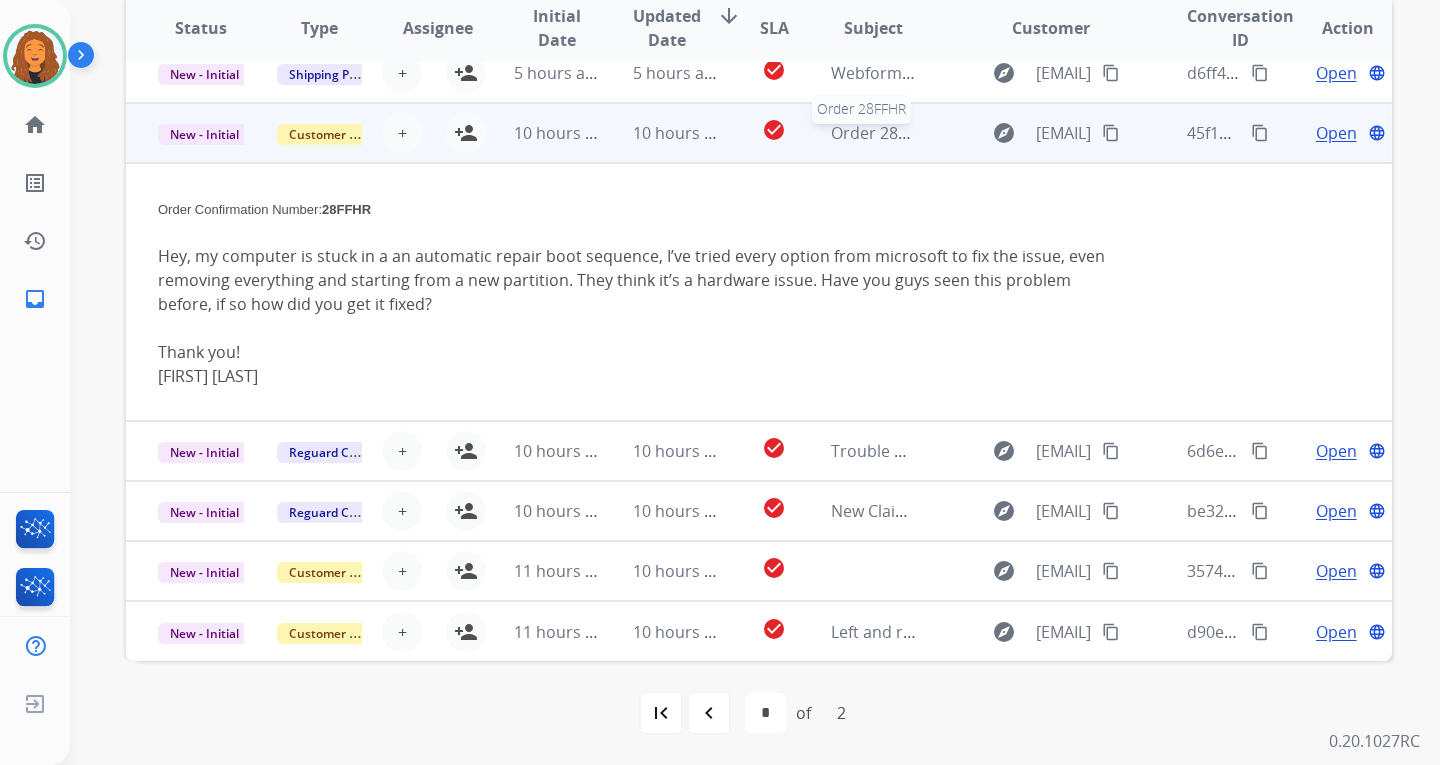 click on "Order 28FFHR" at bounding box center (883, 133) 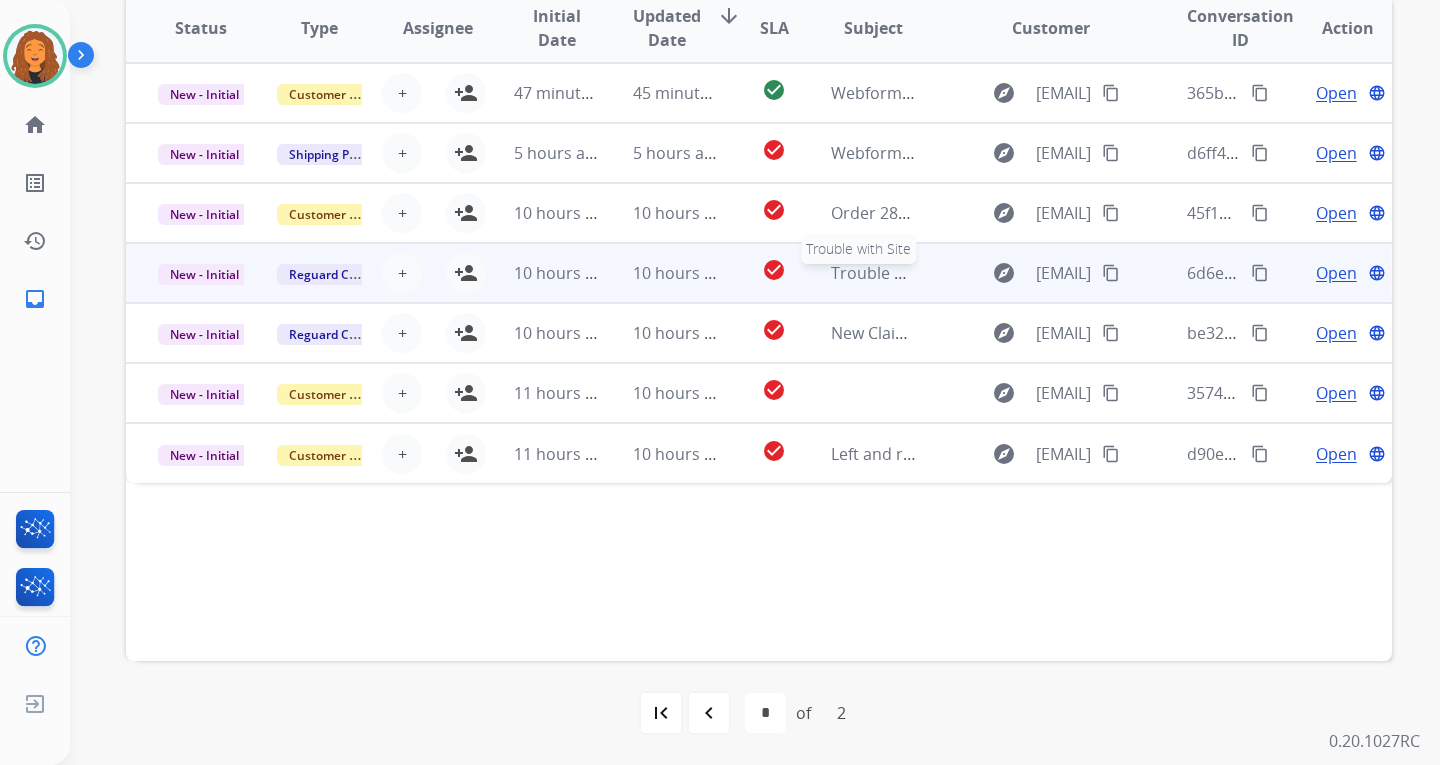 click on "Trouble with Site" at bounding box center [894, 273] 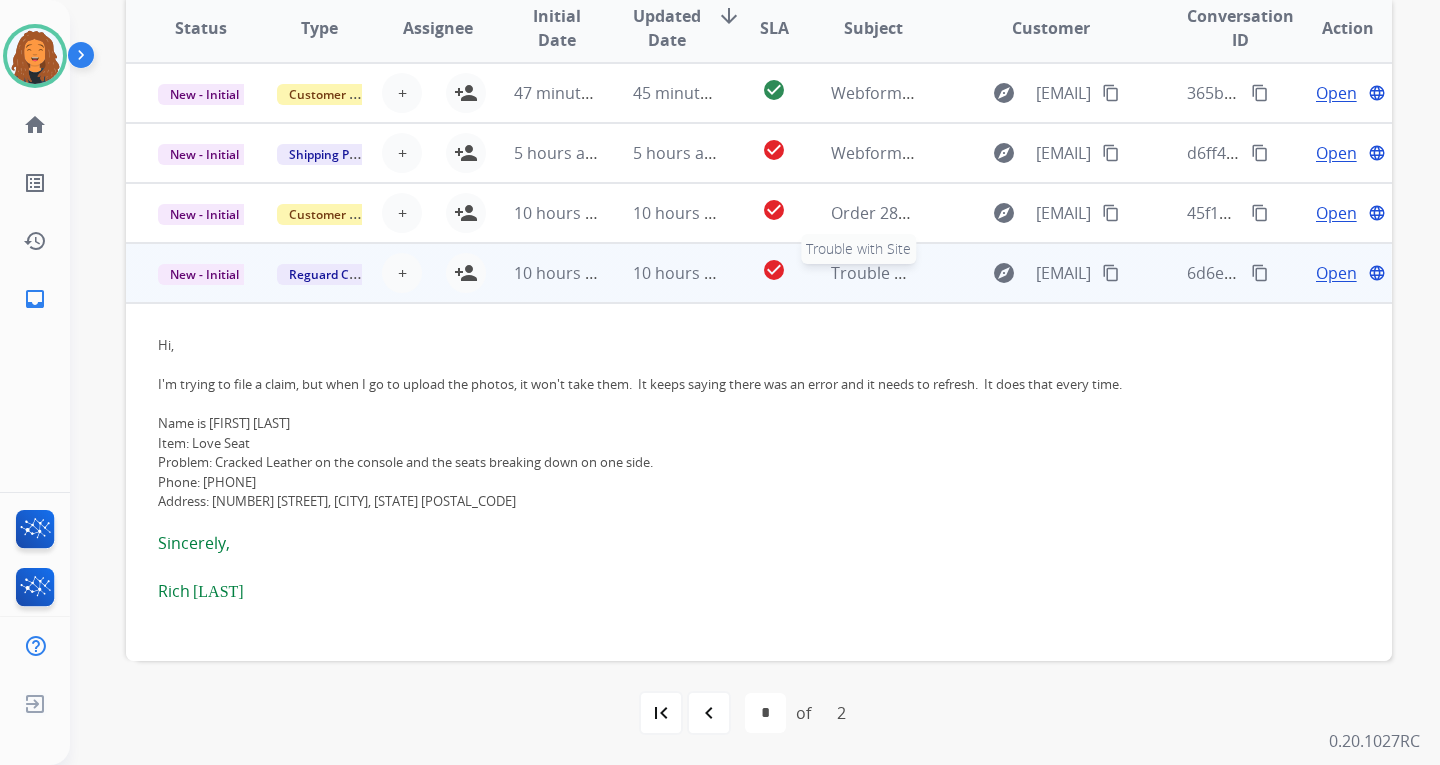 scroll, scrollTop: 180, scrollLeft: 0, axis: vertical 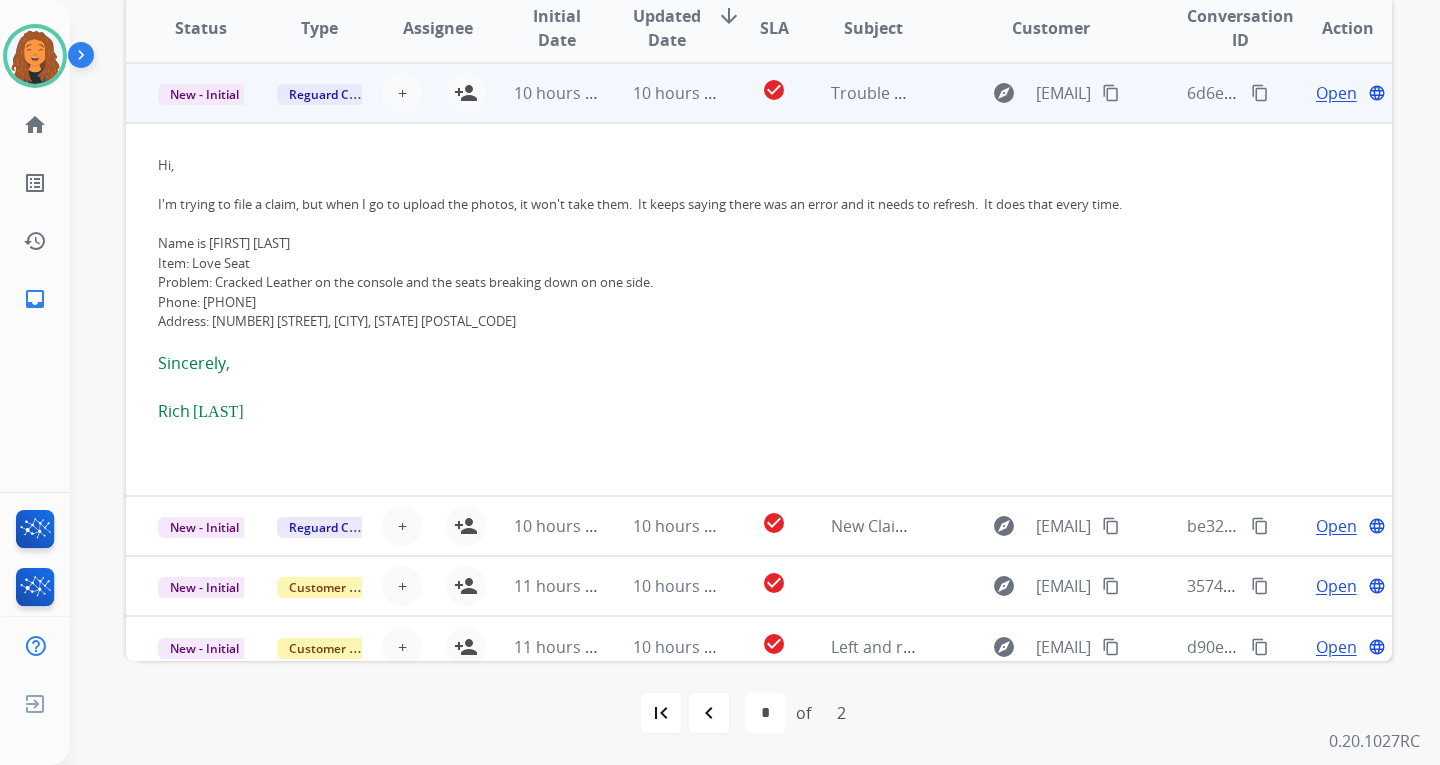click on "Trouble with Site" at bounding box center (894, 93) 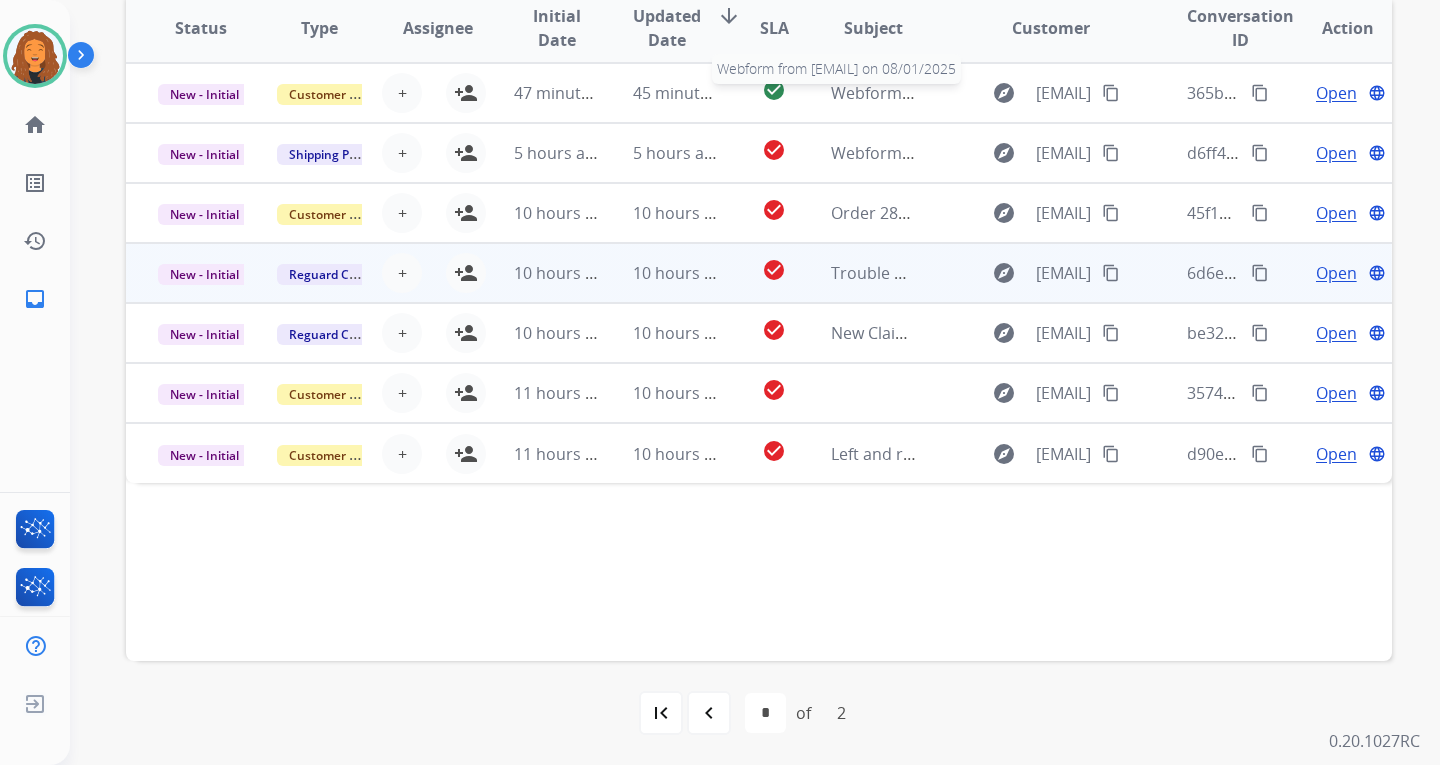 scroll, scrollTop: 0, scrollLeft: 0, axis: both 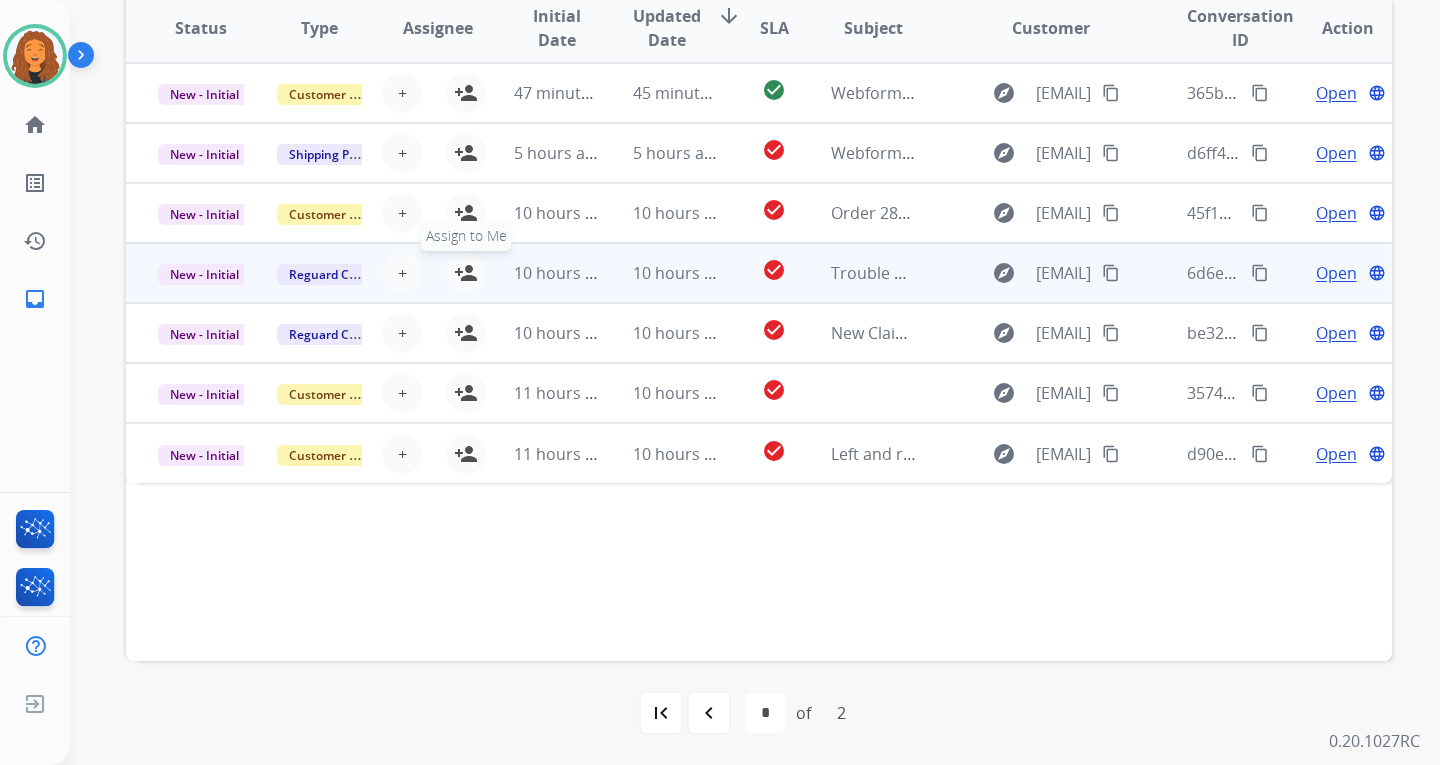 click on "person_add" at bounding box center [466, 273] 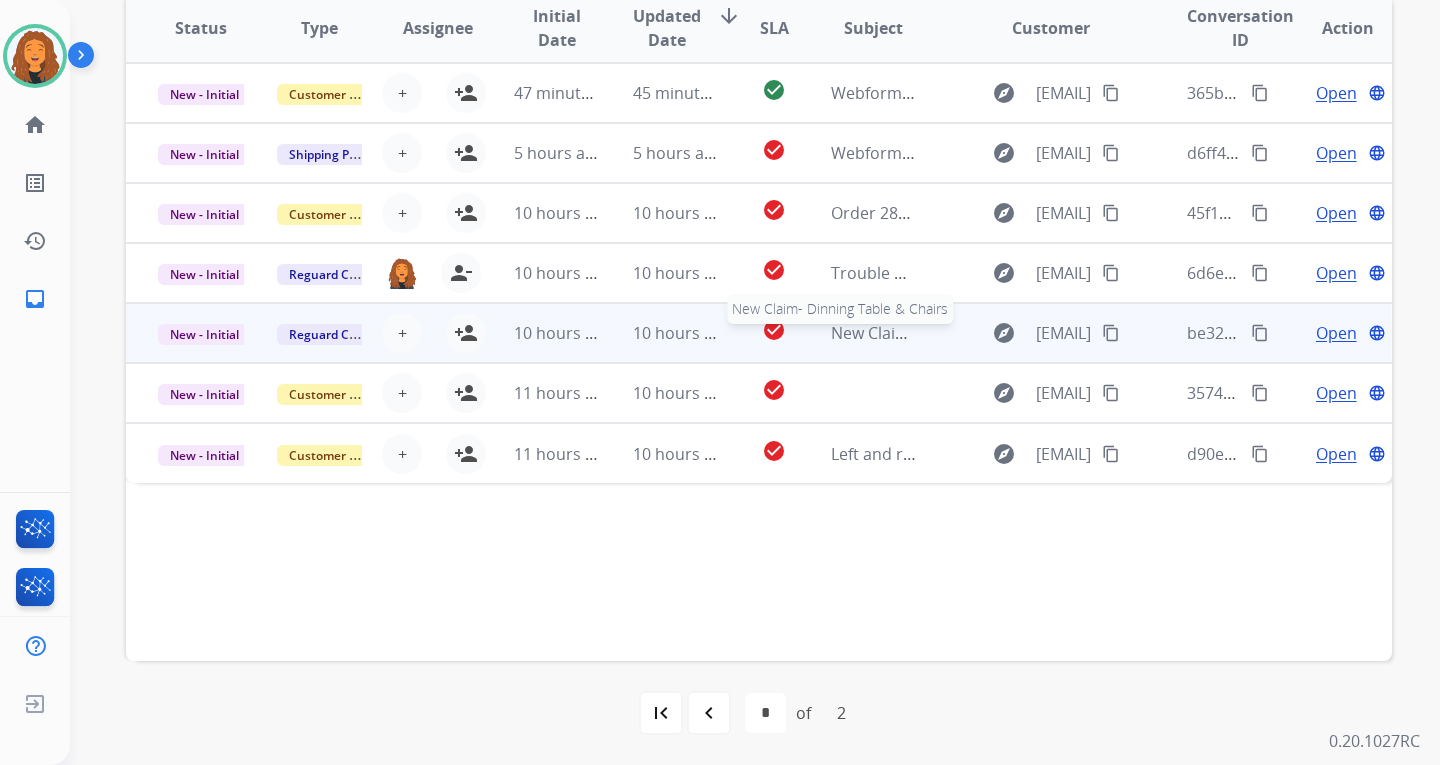 click on "New Claim- Dinning Table & Chairs" at bounding box center [961, 333] 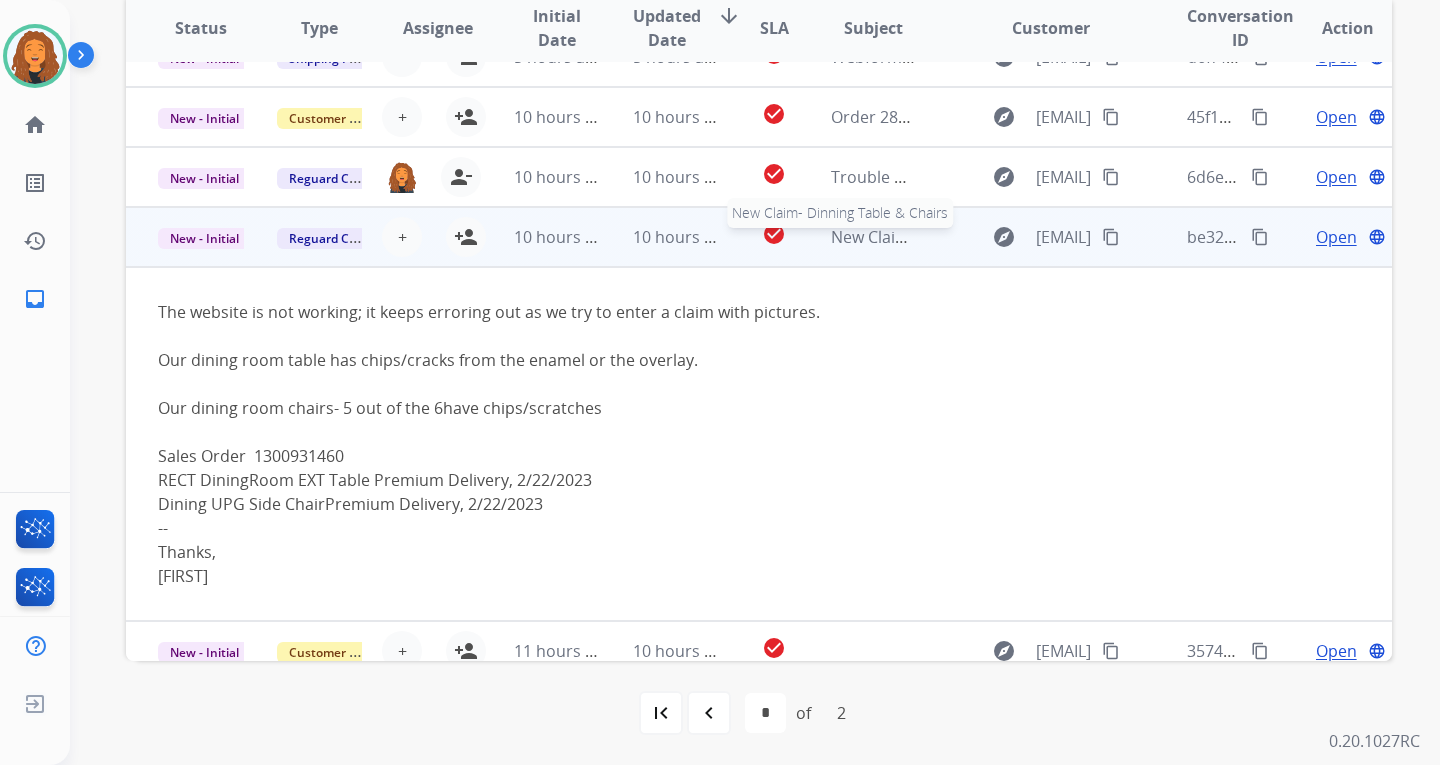 scroll, scrollTop: 176, scrollLeft: 0, axis: vertical 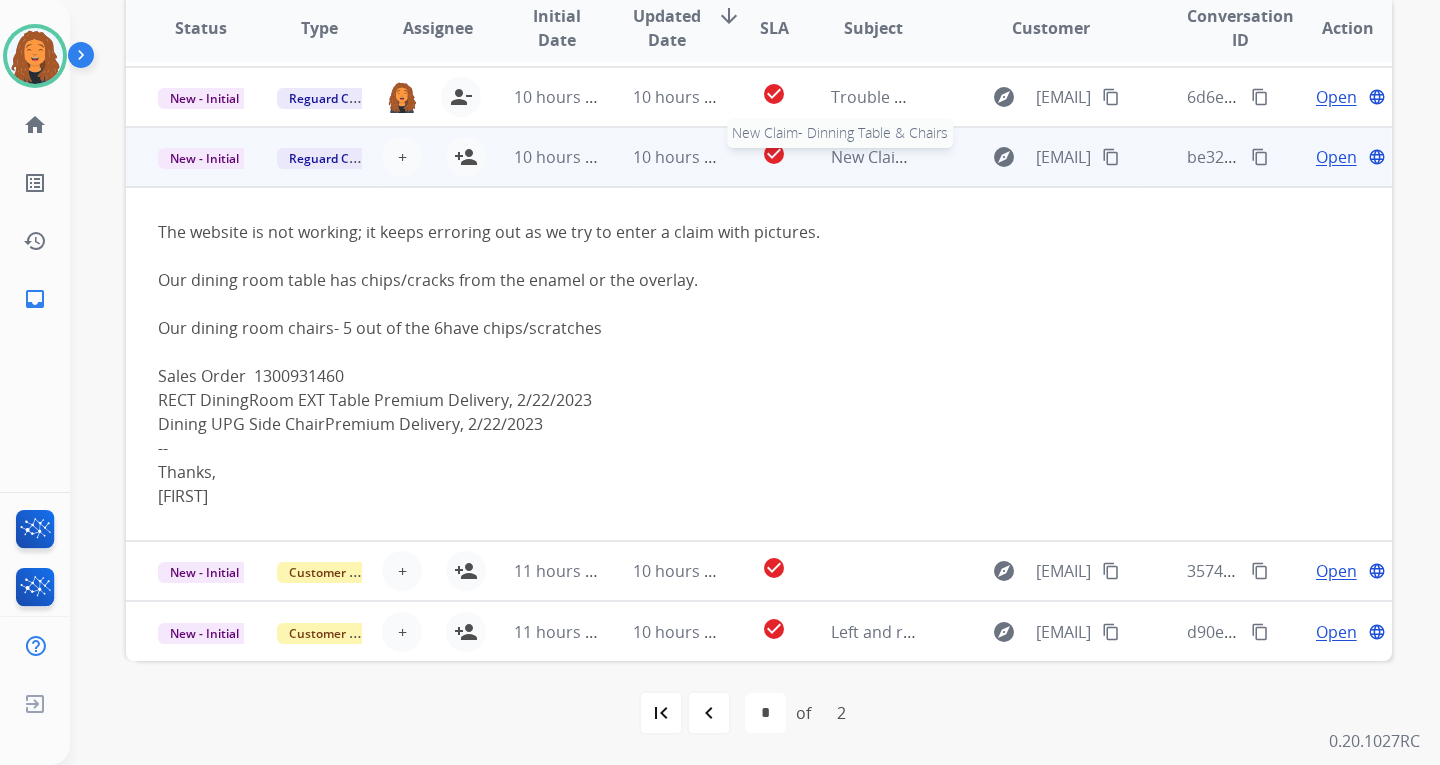 click on "New Claim- Dinning Table & Chairs" at bounding box center (961, 157) 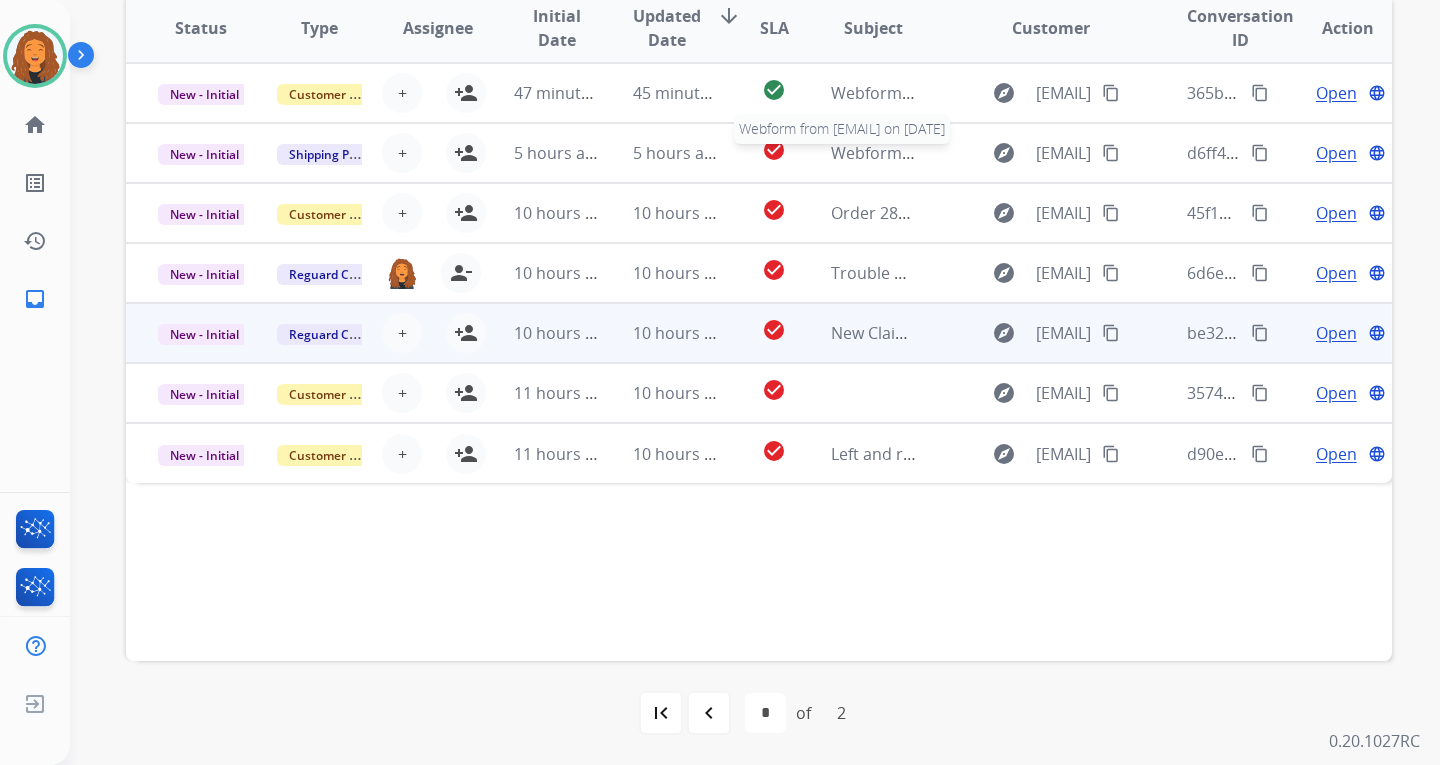 scroll, scrollTop: 0, scrollLeft: 0, axis: both 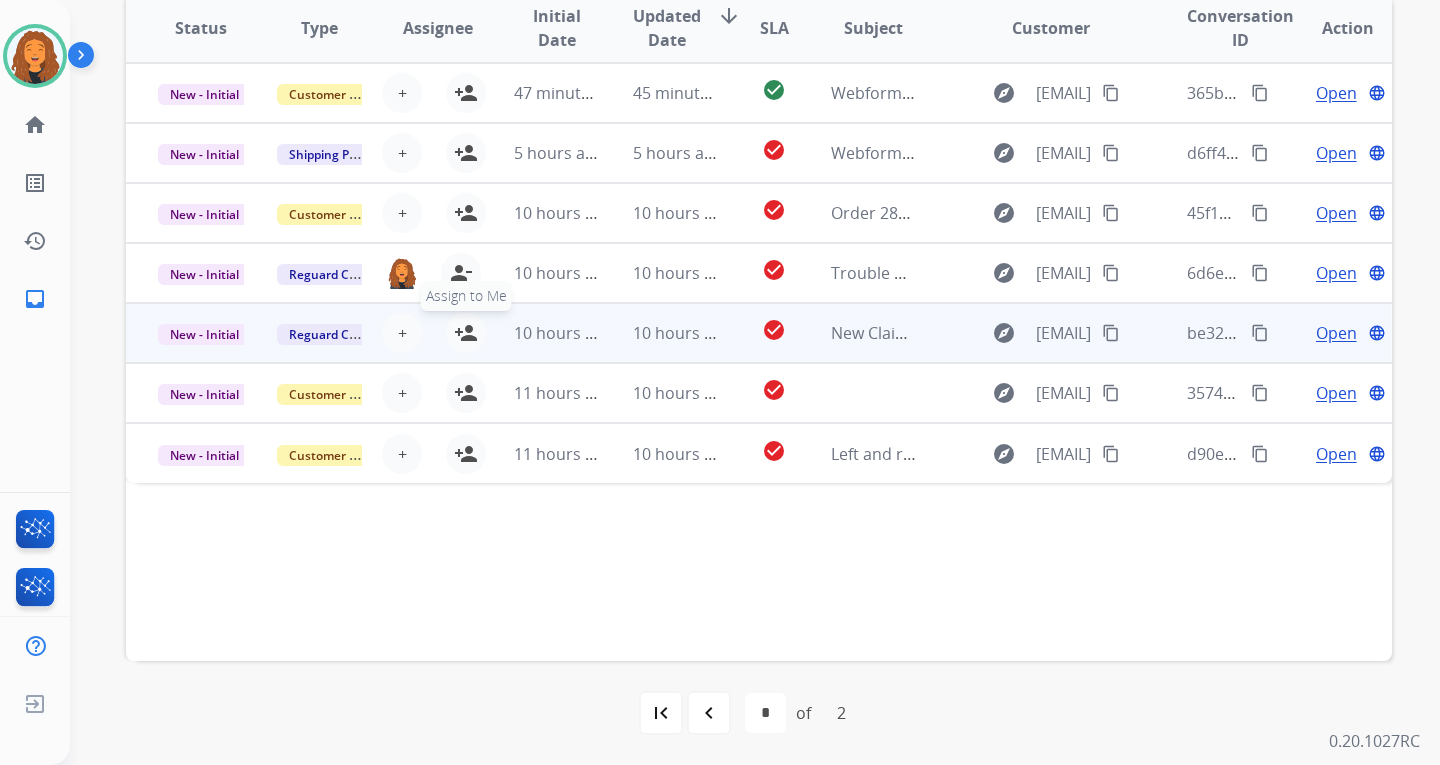 click on "person_add" at bounding box center [466, 333] 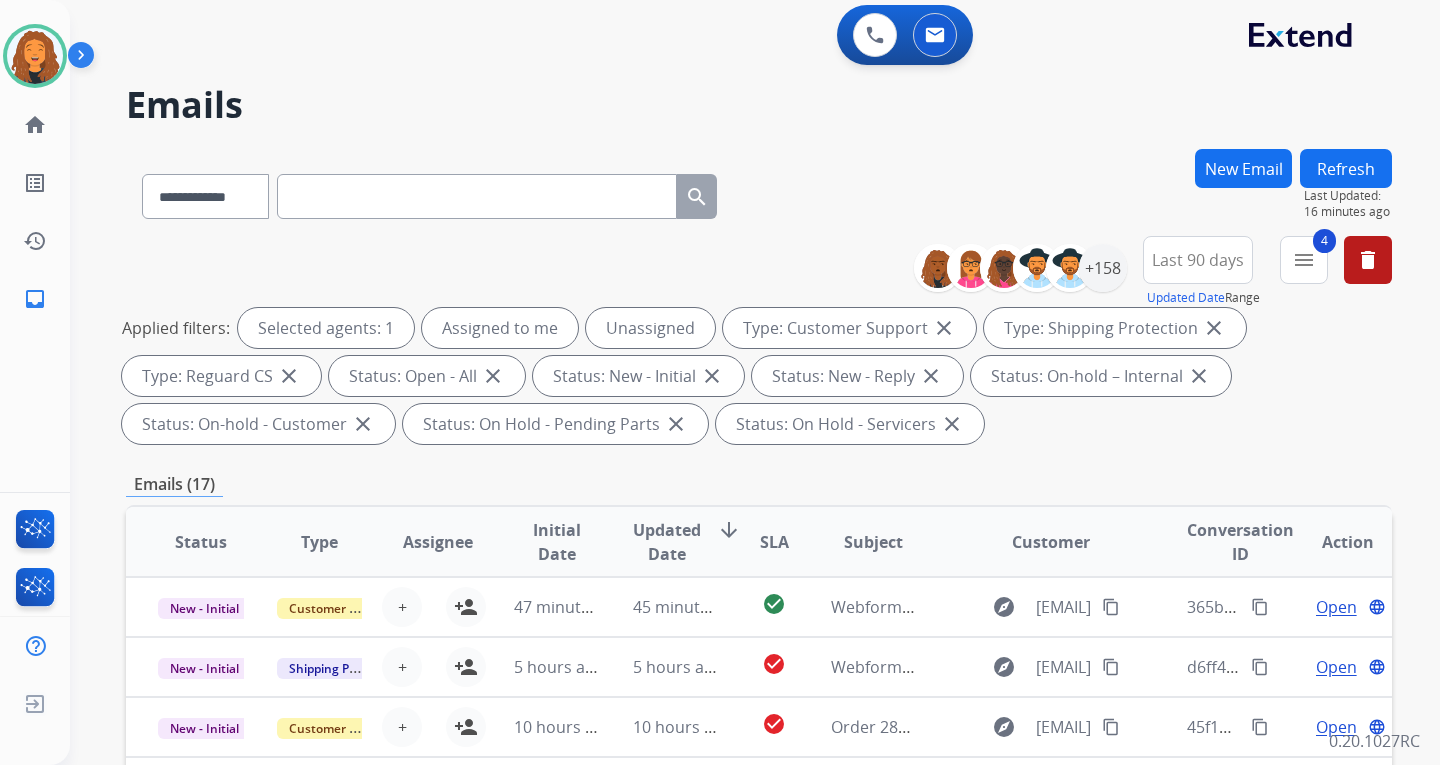 scroll, scrollTop: 0, scrollLeft: 0, axis: both 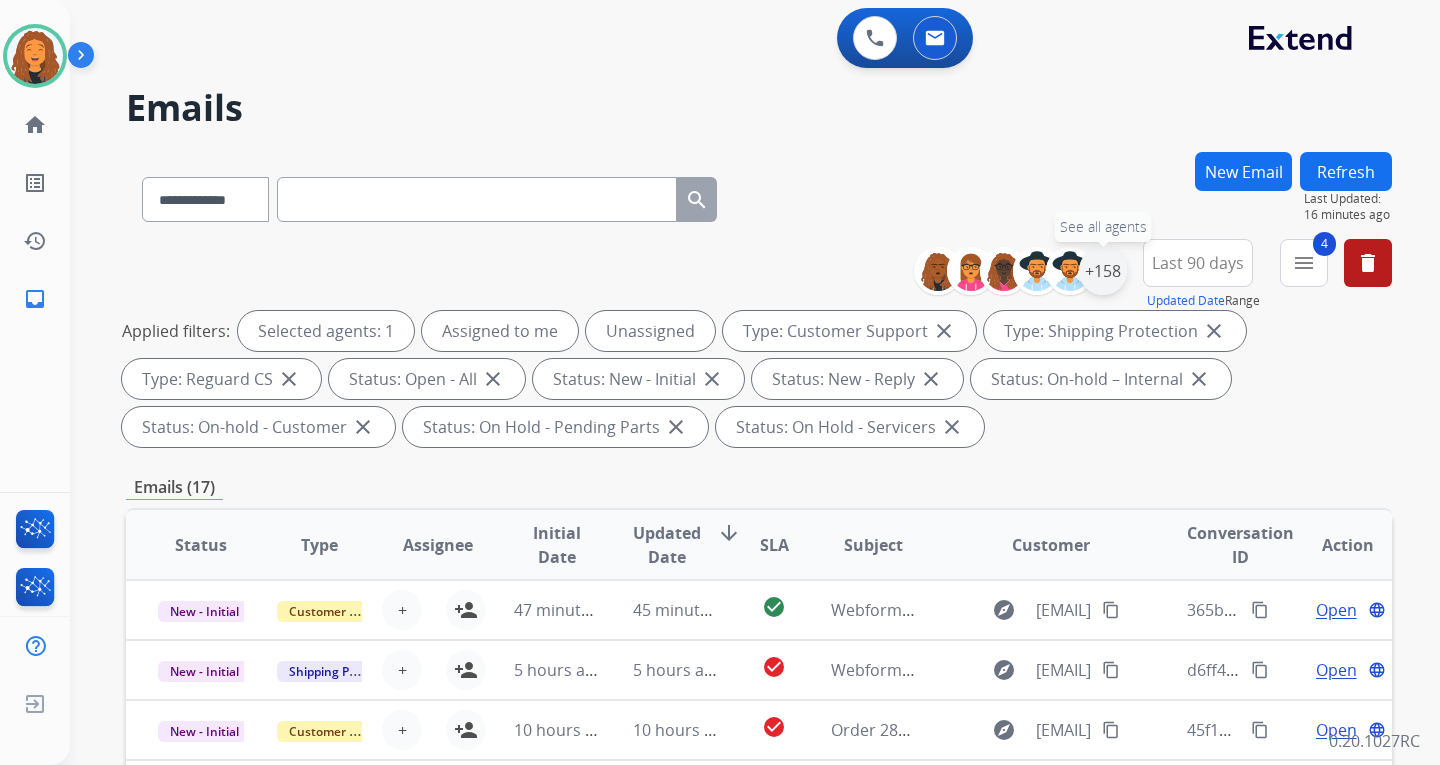 click on "+158" at bounding box center (1103, 271) 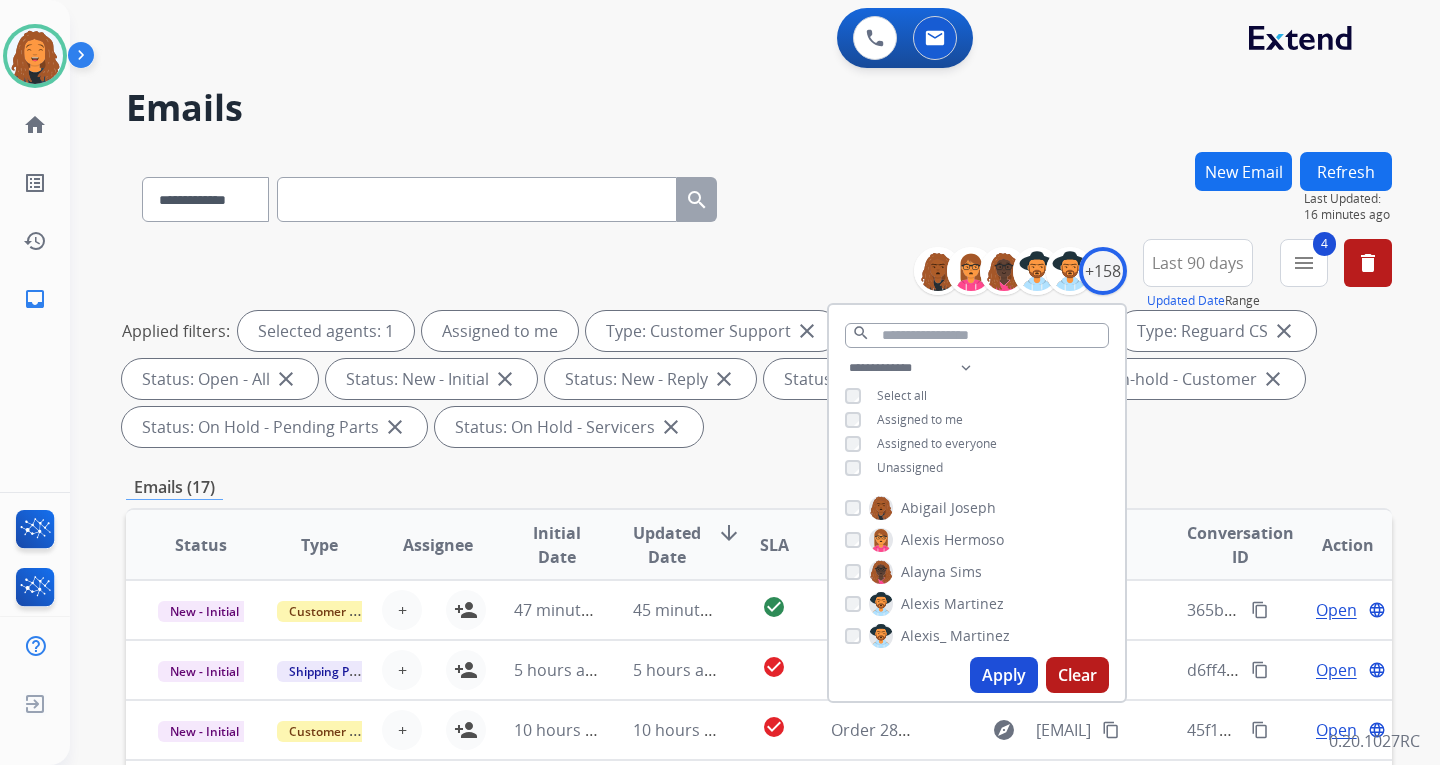 click on "Apply" at bounding box center [1004, 675] 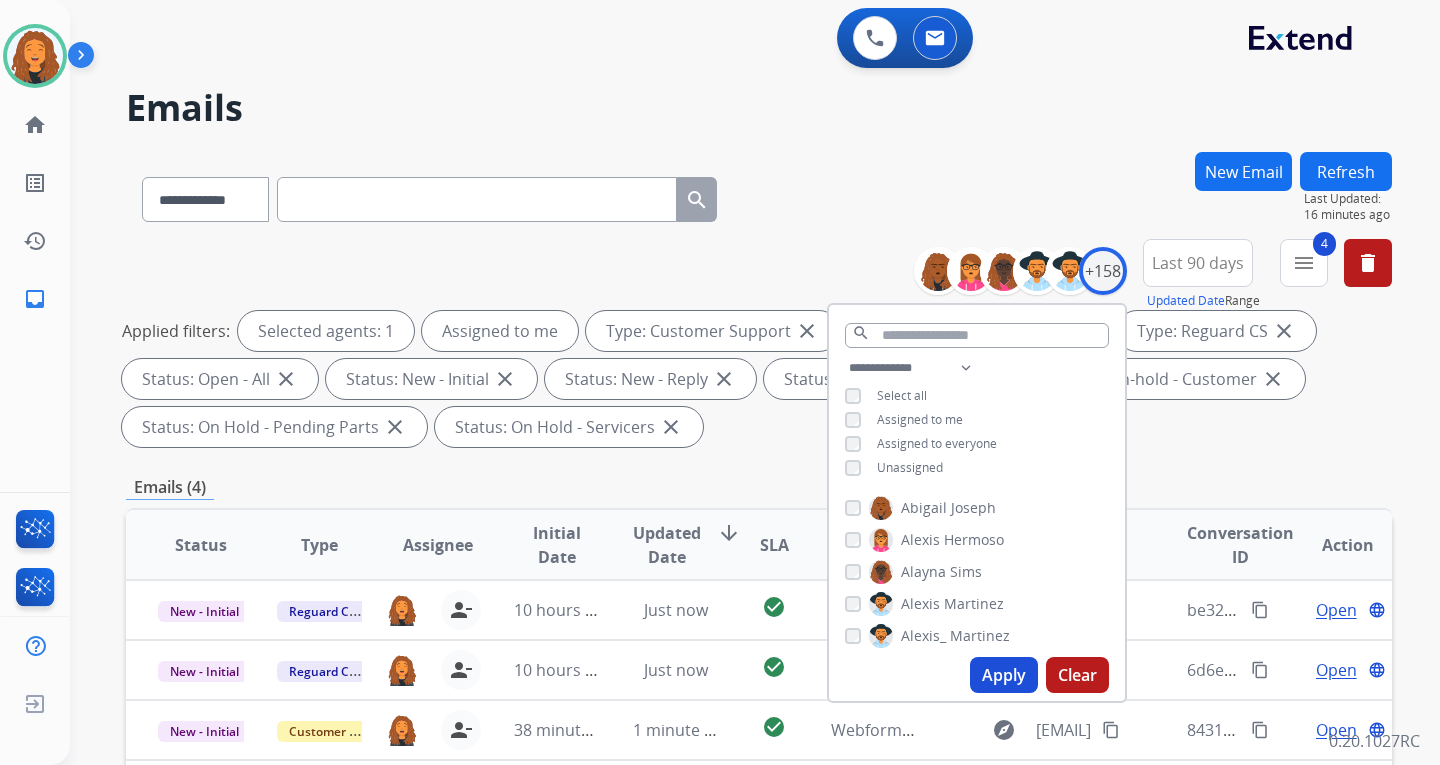 click on "**********" at bounding box center [759, 195] 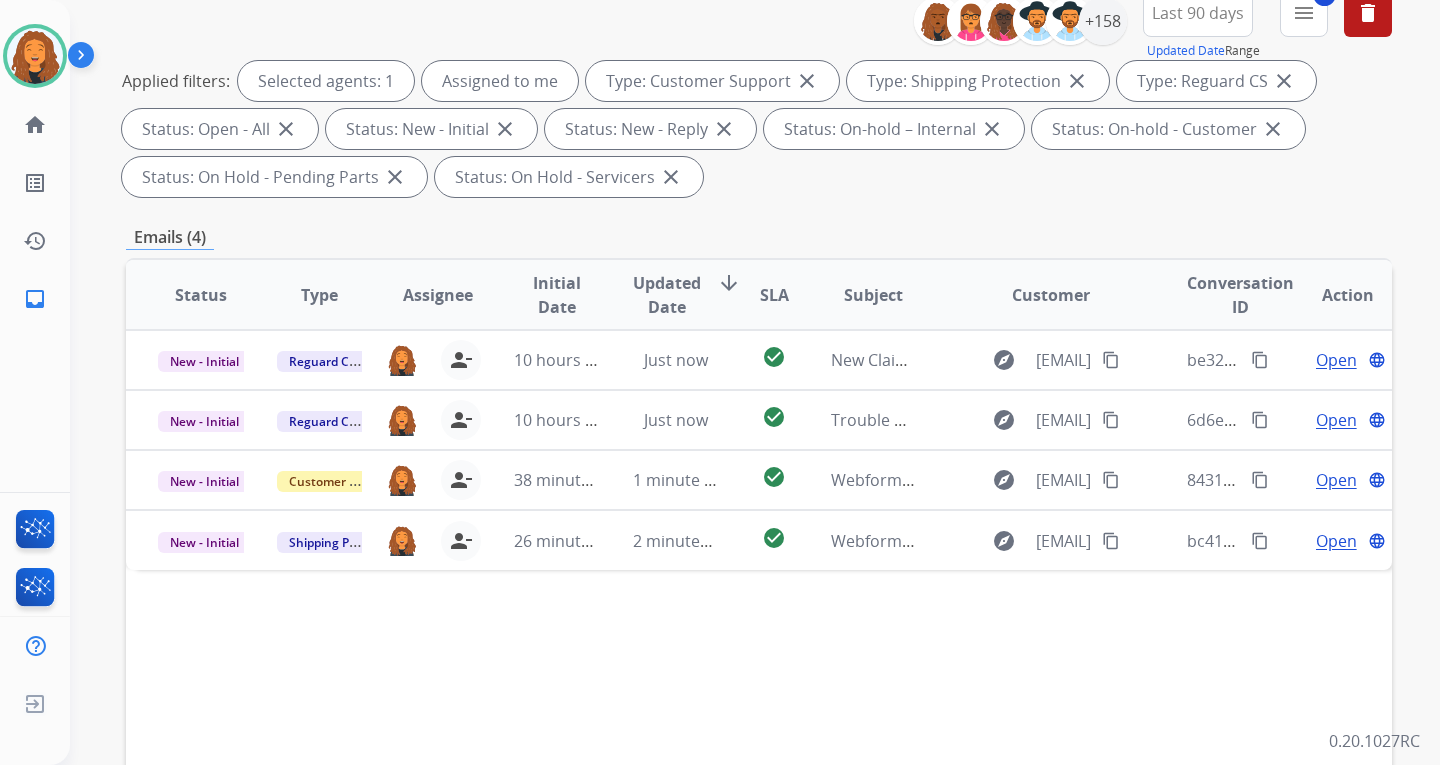 scroll, scrollTop: 200, scrollLeft: 0, axis: vertical 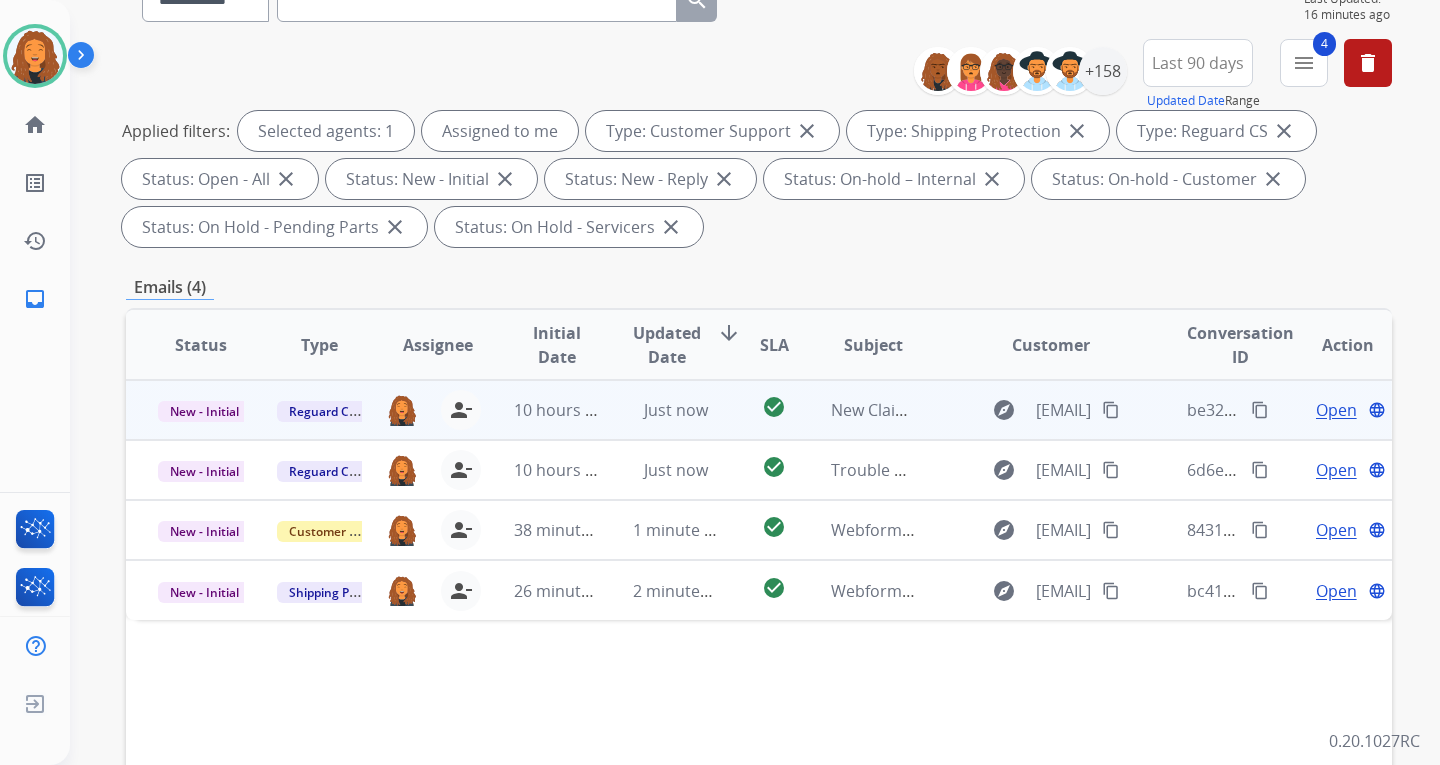 click on "content_copy" at bounding box center [1111, 410] 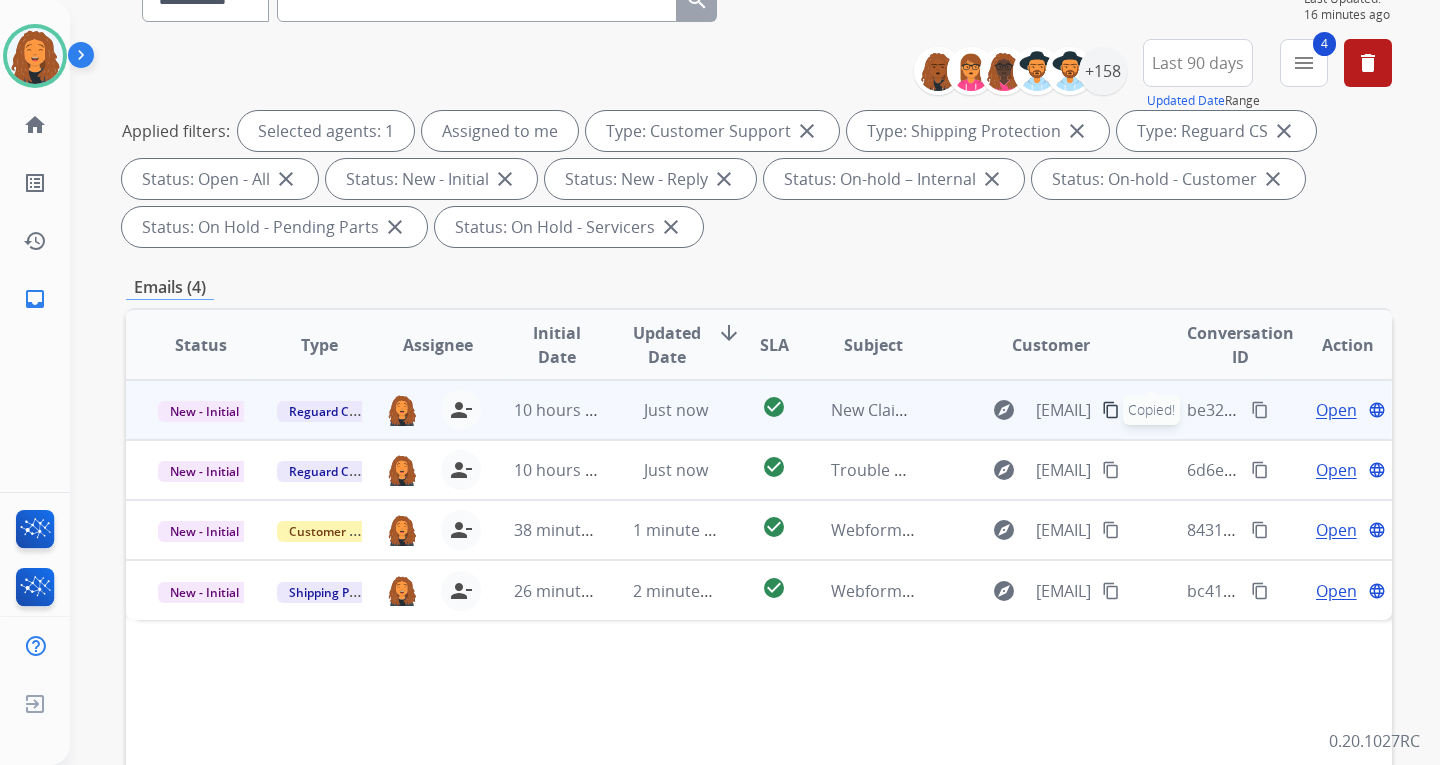 click on "Open" at bounding box center (1336, 410) 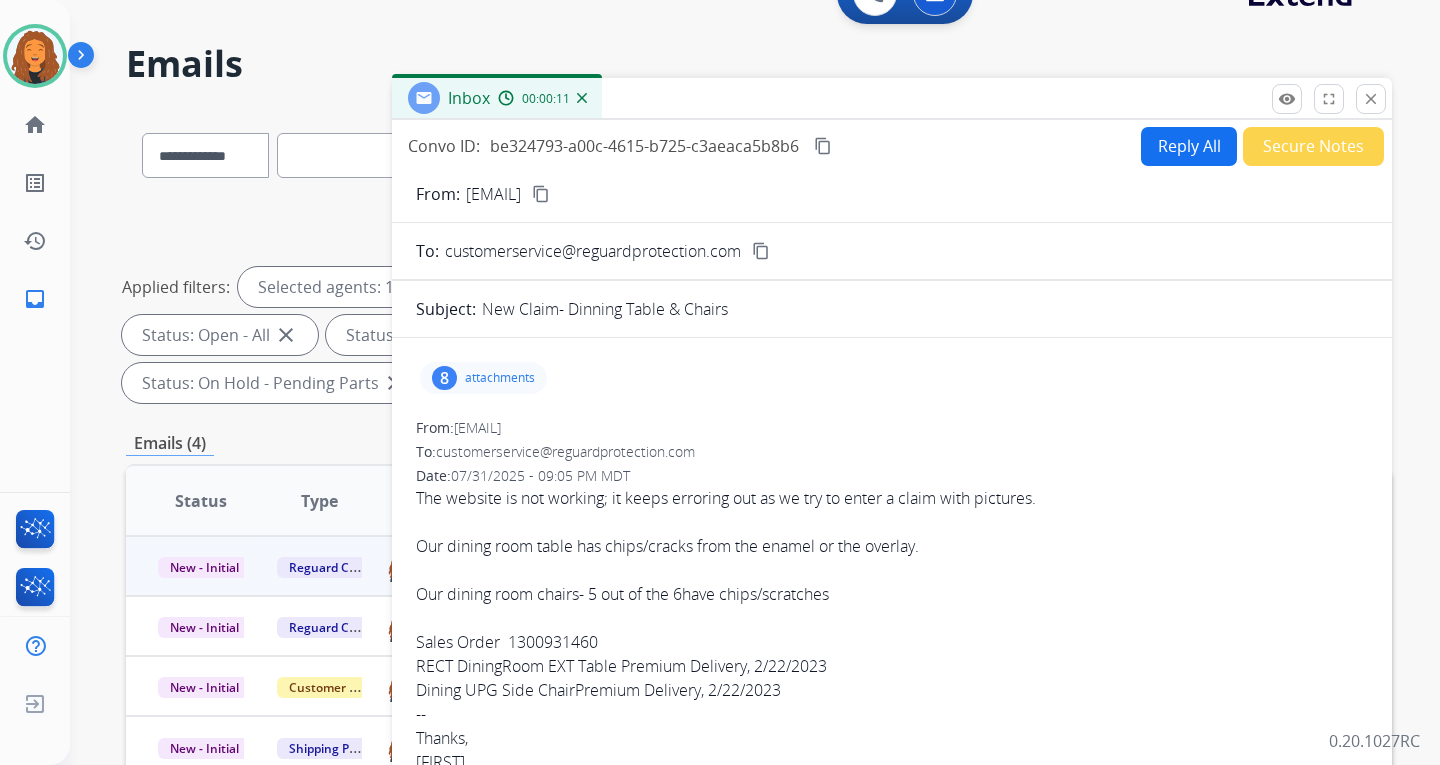 scroll, scrollTop: 0, scrollLeft: 0, axis: both 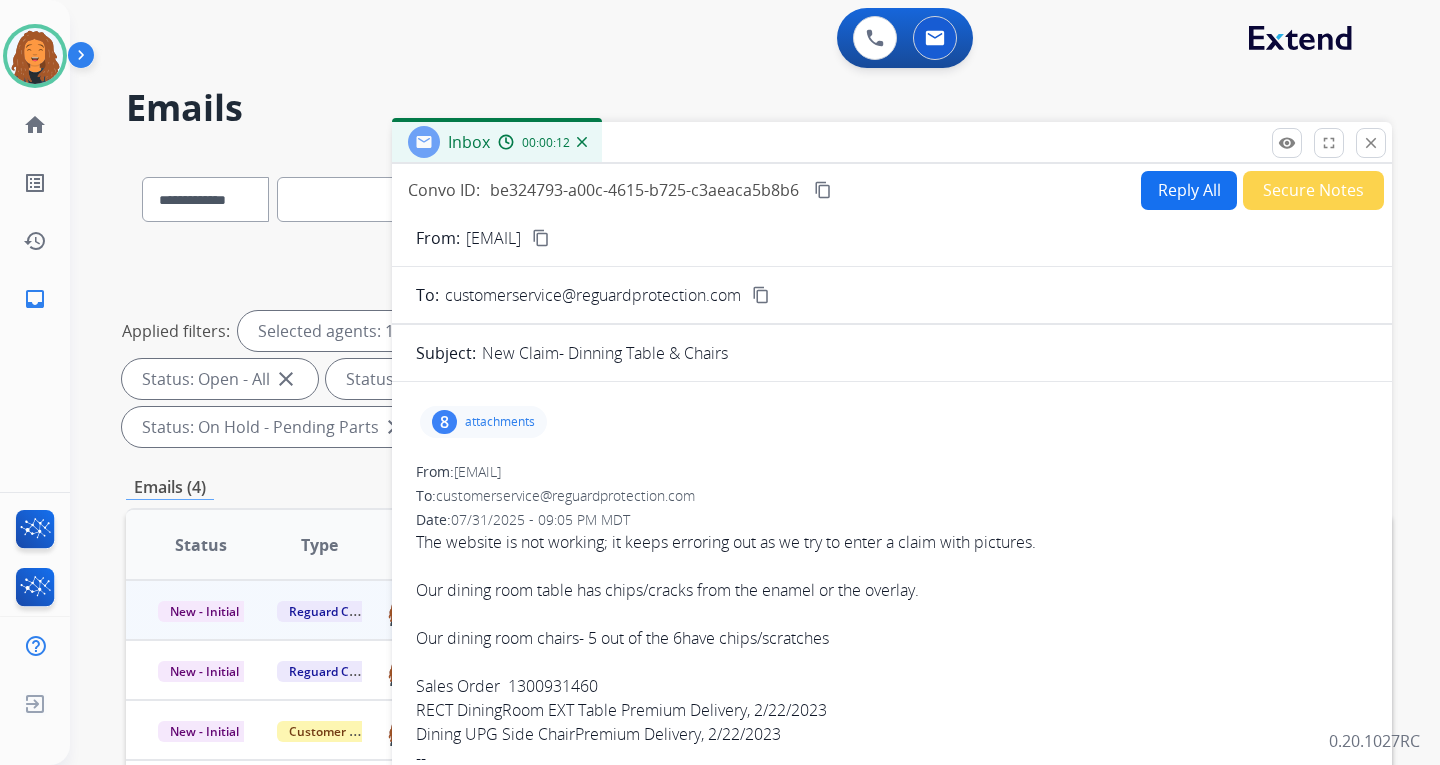 click on "Reply All" at bounding box center [1189, 190] 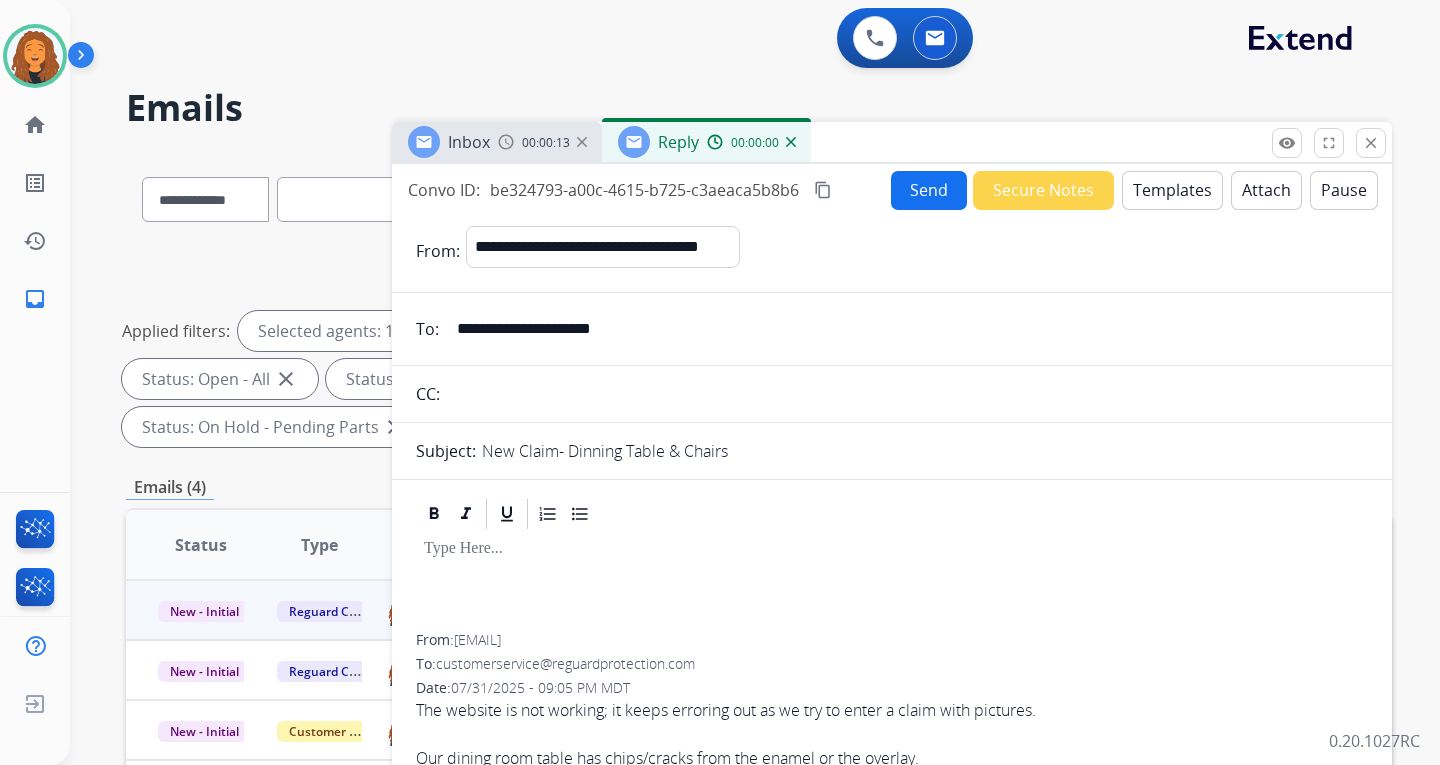 click on "Templates" at bounding box center [1172, 190] 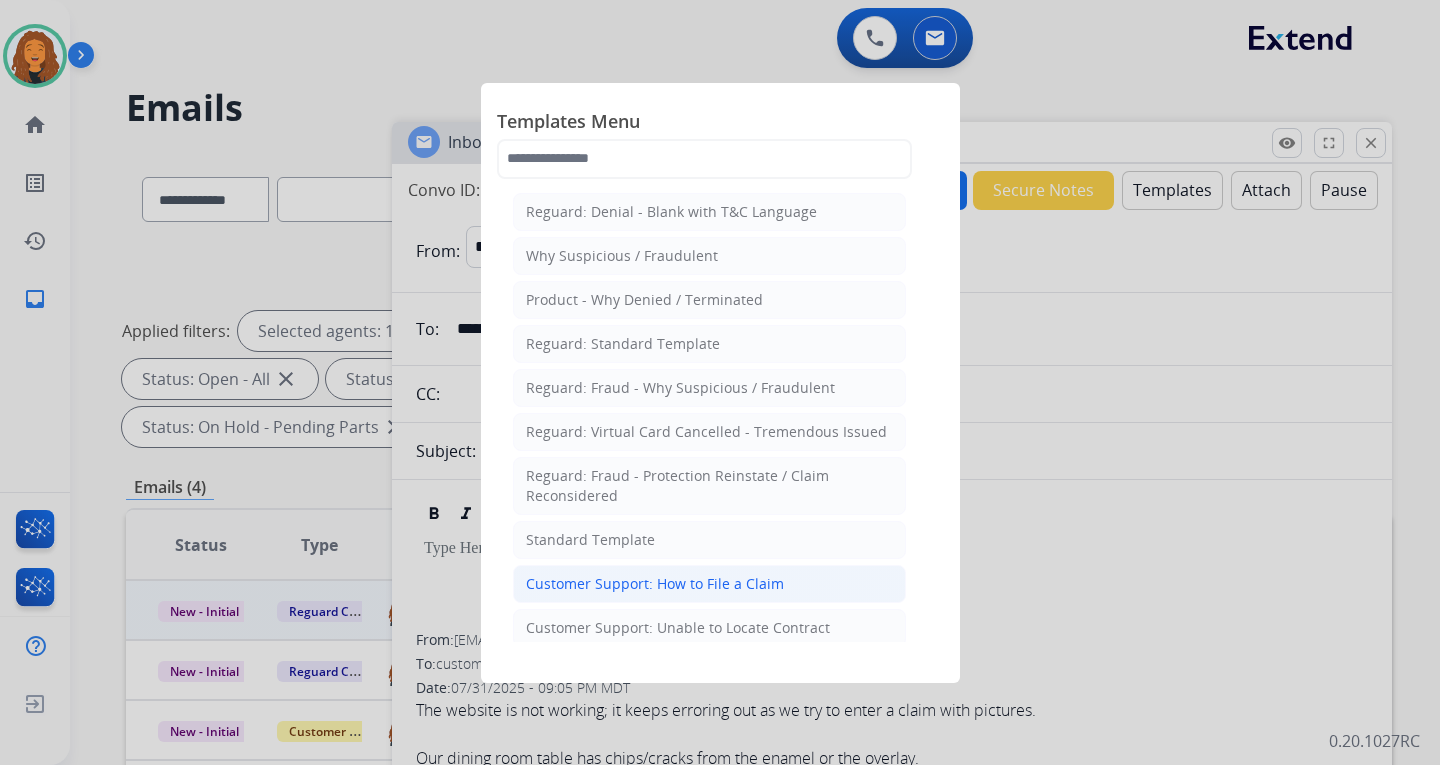 click on "Customer Support: How to File a Claim" 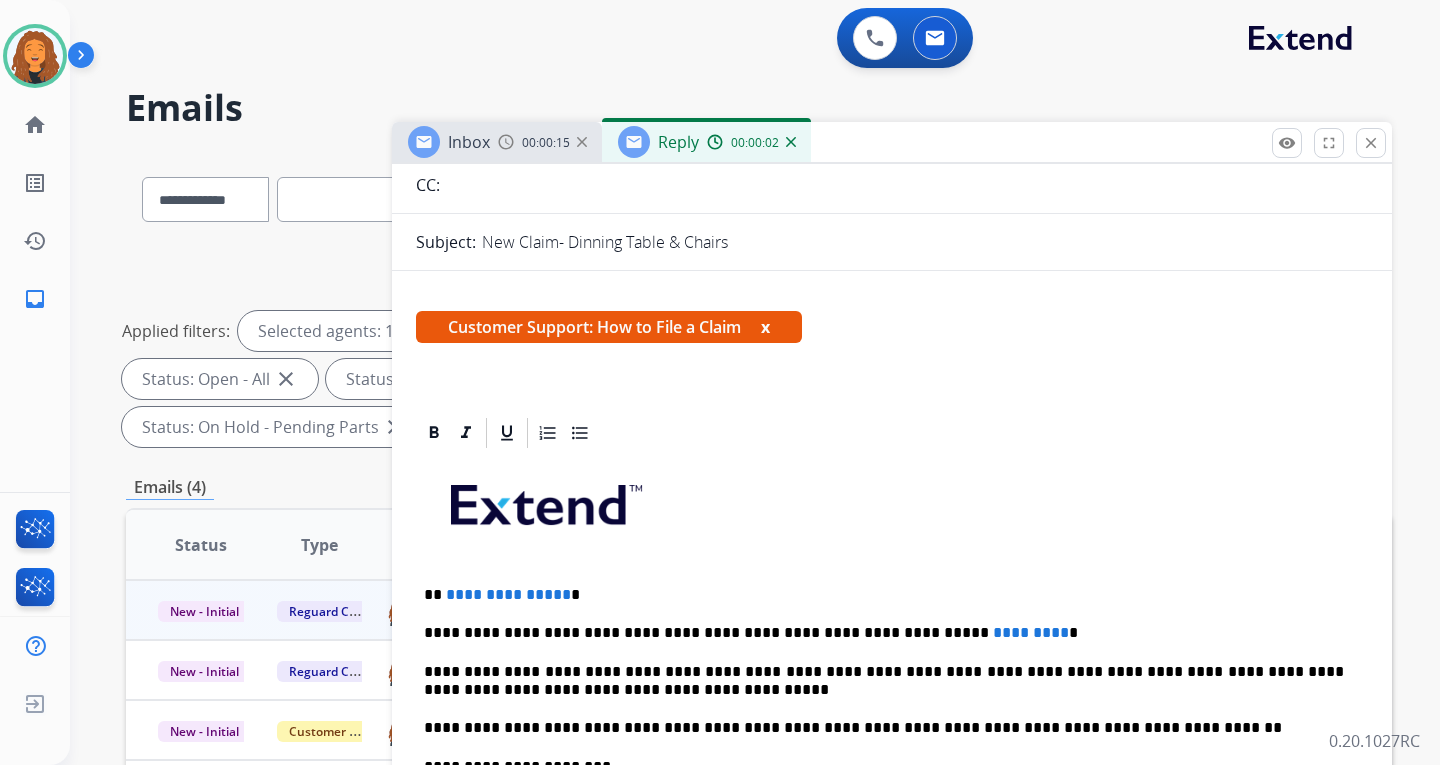 scroll, scrollTop: 300, scrollLeft: 0, axis: vertical 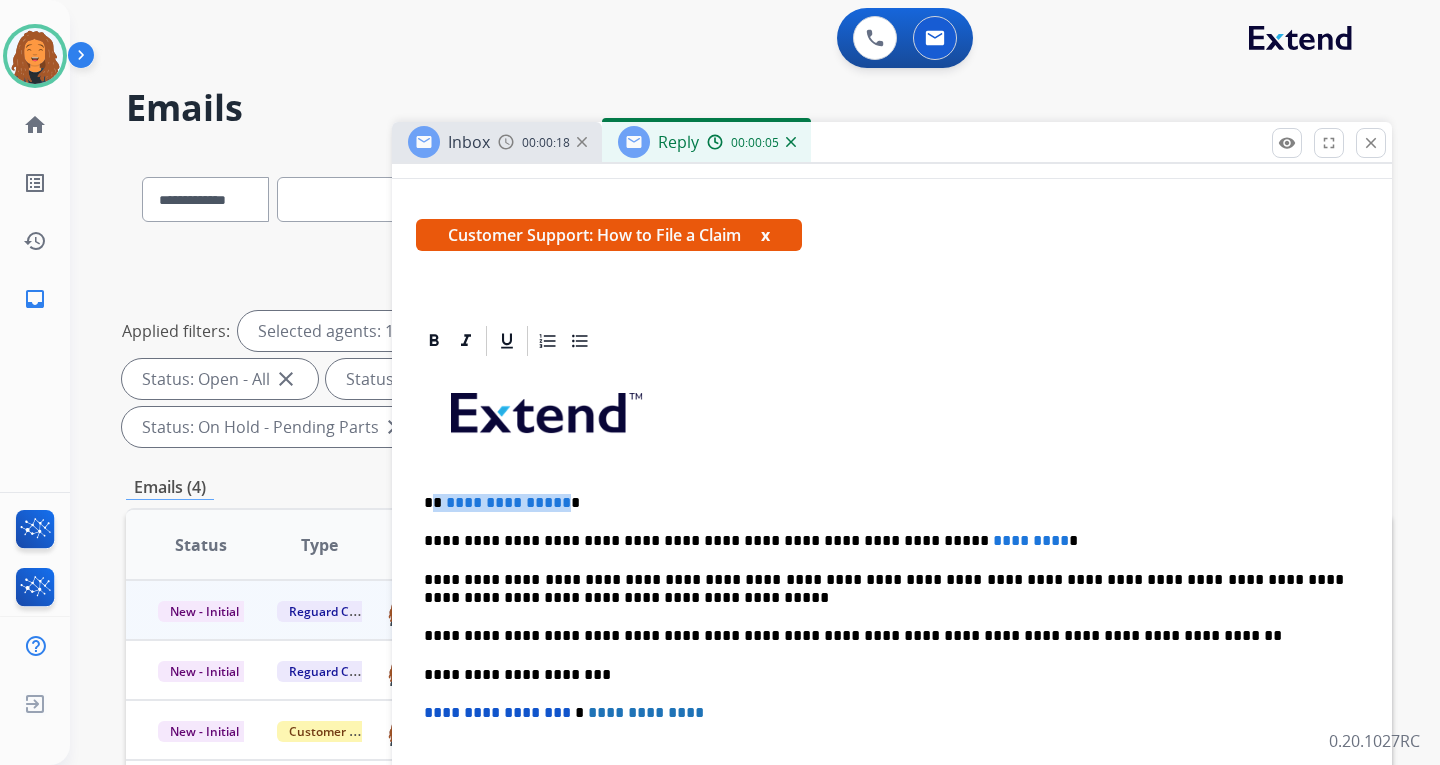 drag, startPoint x: 558, startPoint y: 503, endPoint x: 430, endPoint y: 503, distance: 128 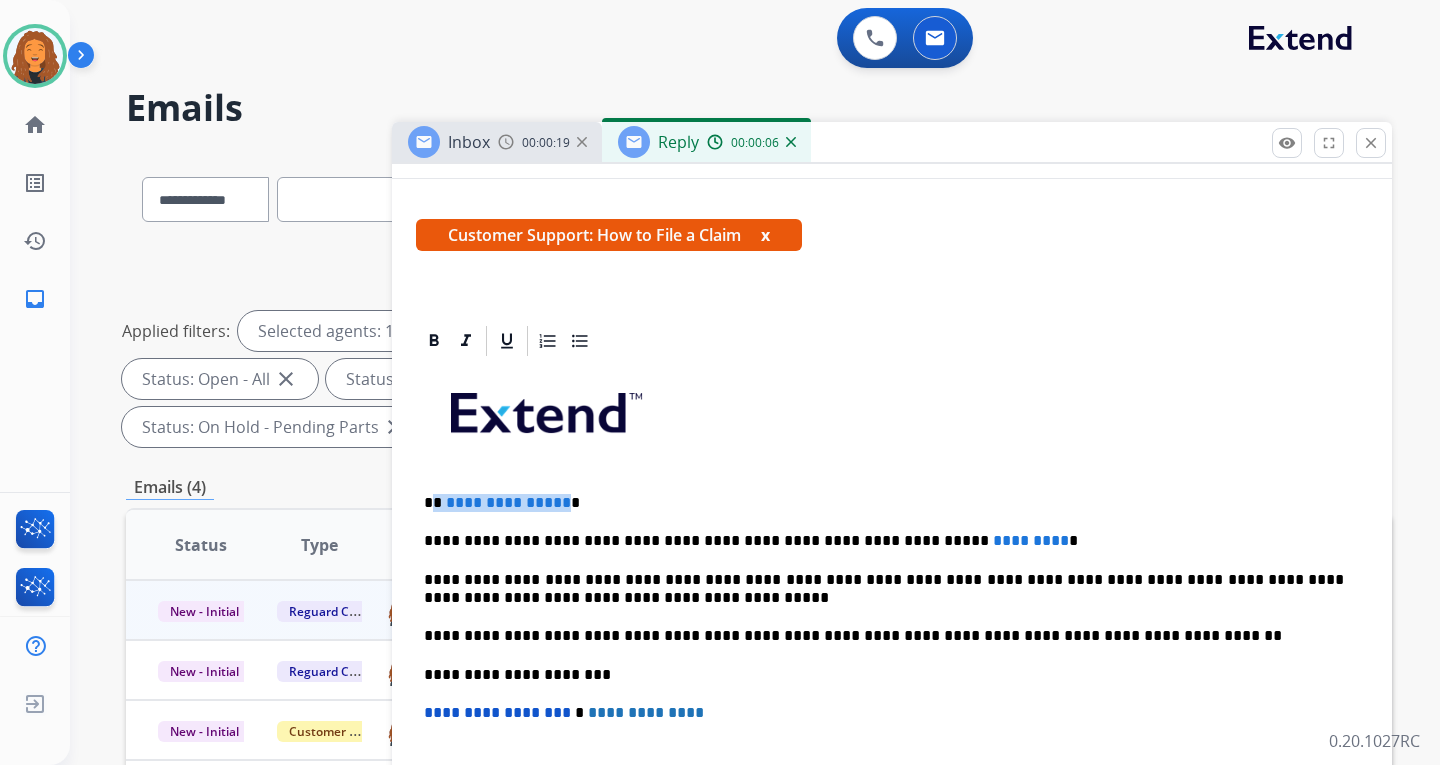 type 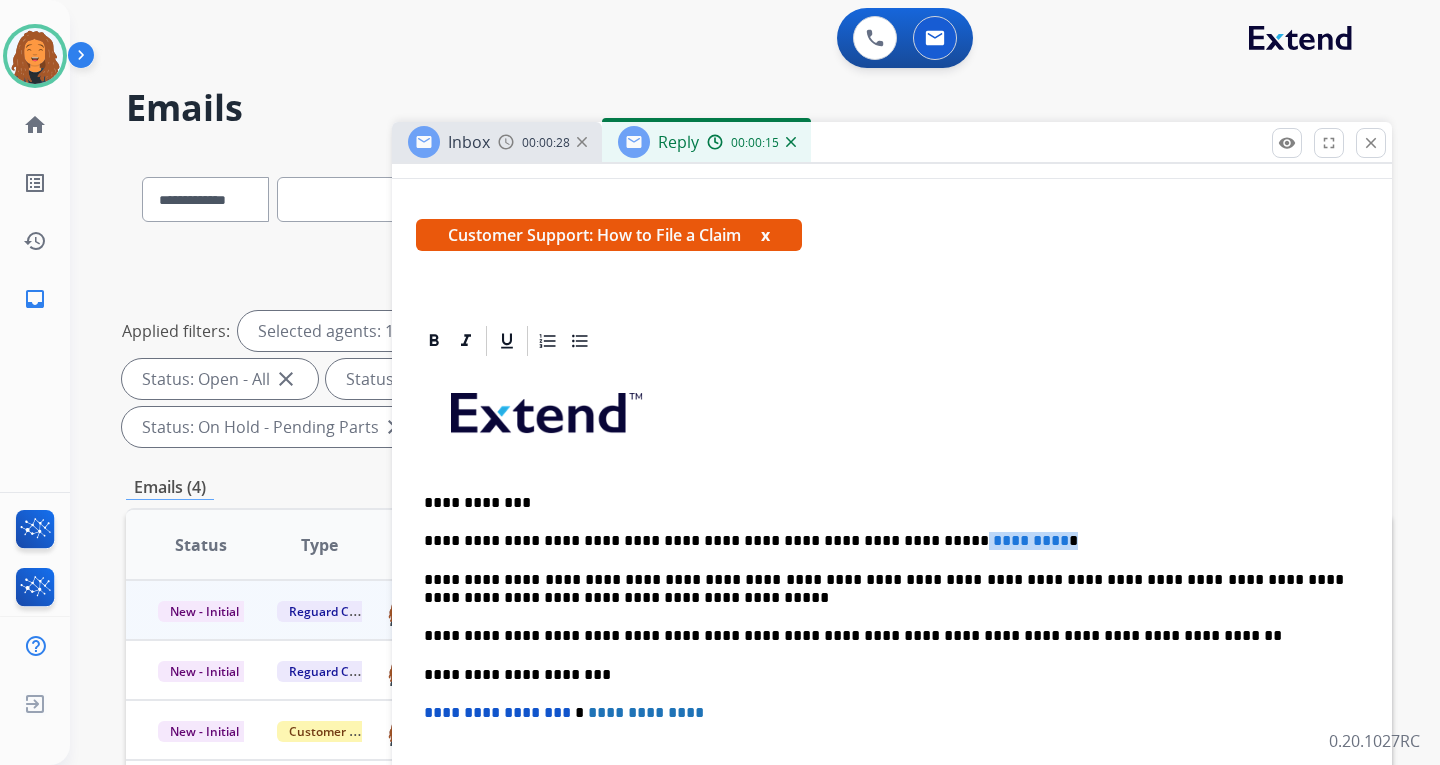 drag, startPoint x: 972, startPoint y: 541, endPoint x: 879, endPoint y: 544, distance: 93.04838 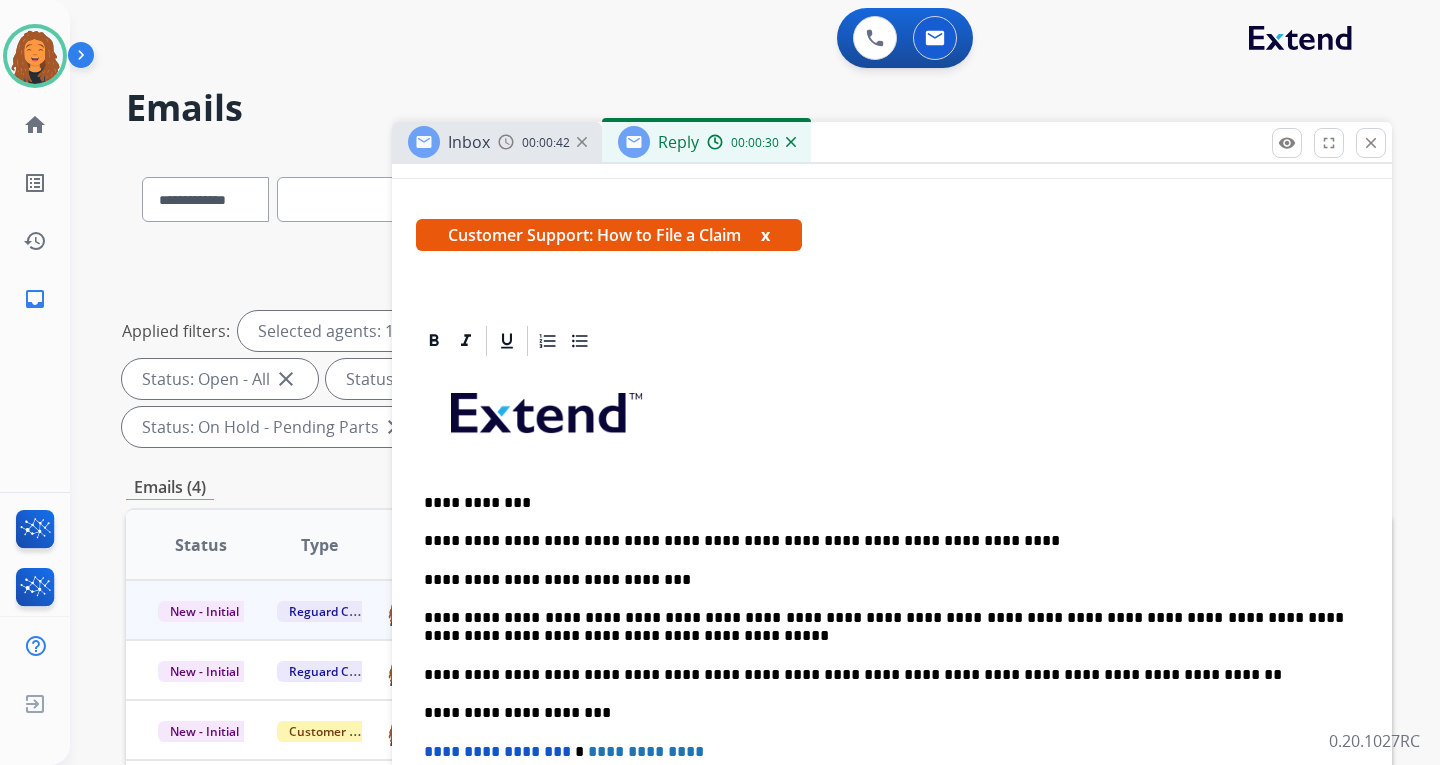 click on "**********" at bounding box center [884, 541] 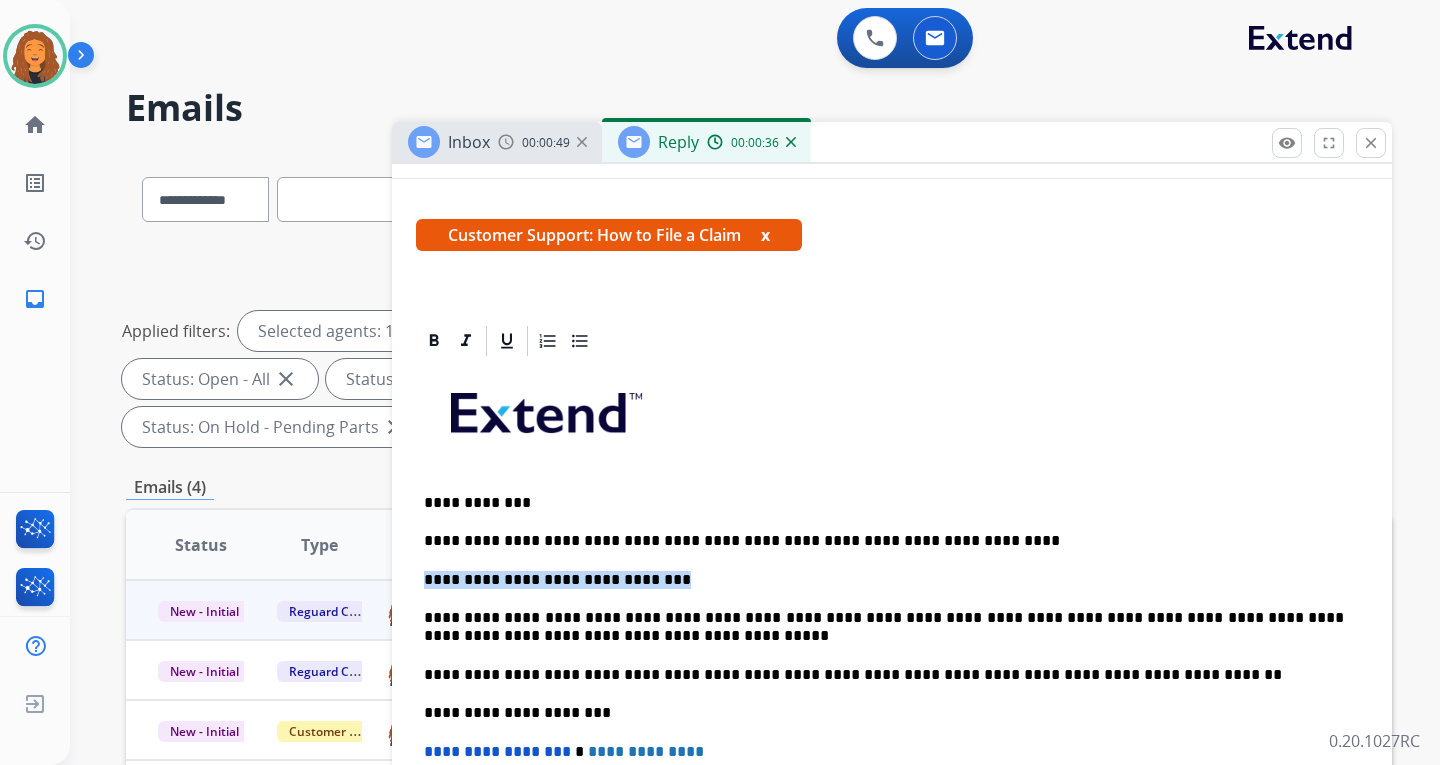 drag, startPoint x: 642, startPoint y: 578, endPoint x: 391, endPoint y: 578, distance: 251 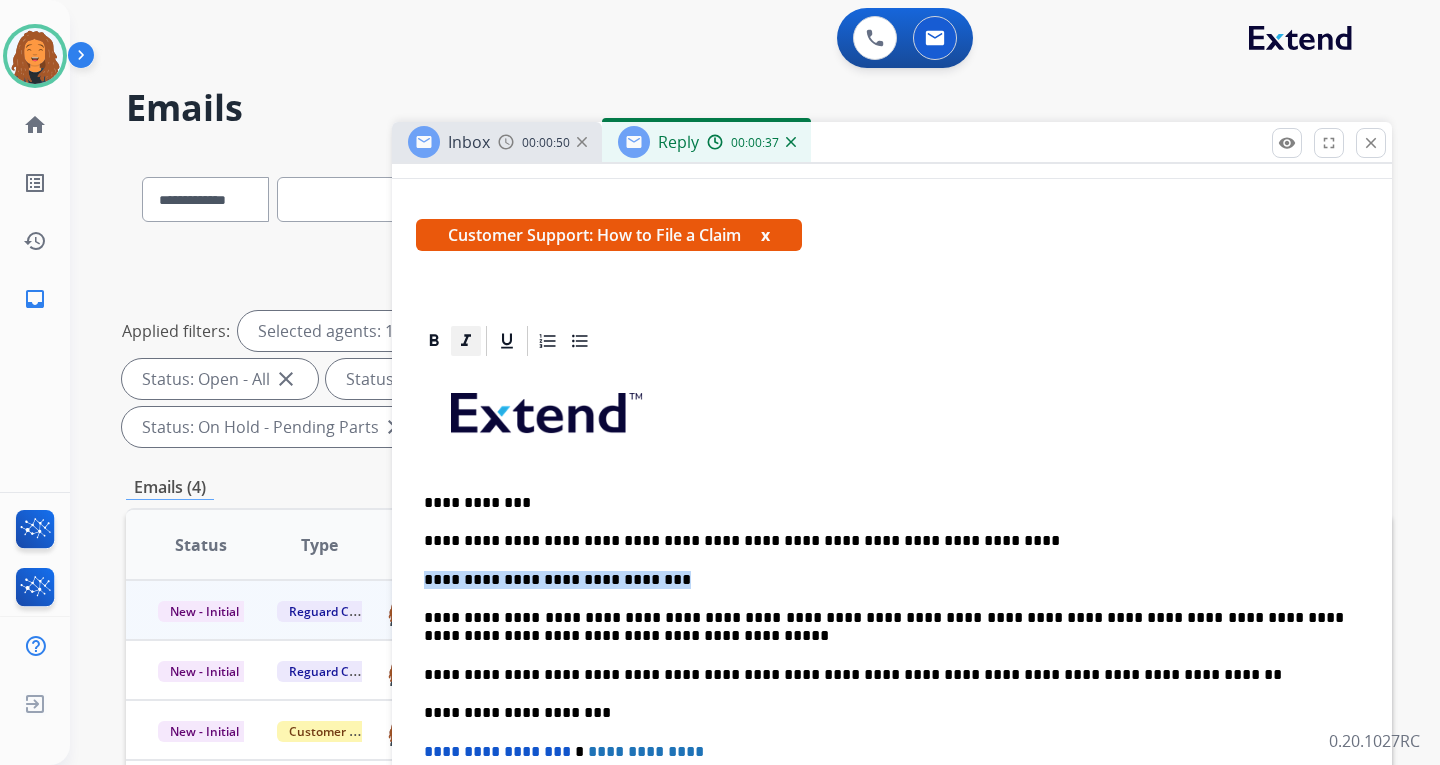 click 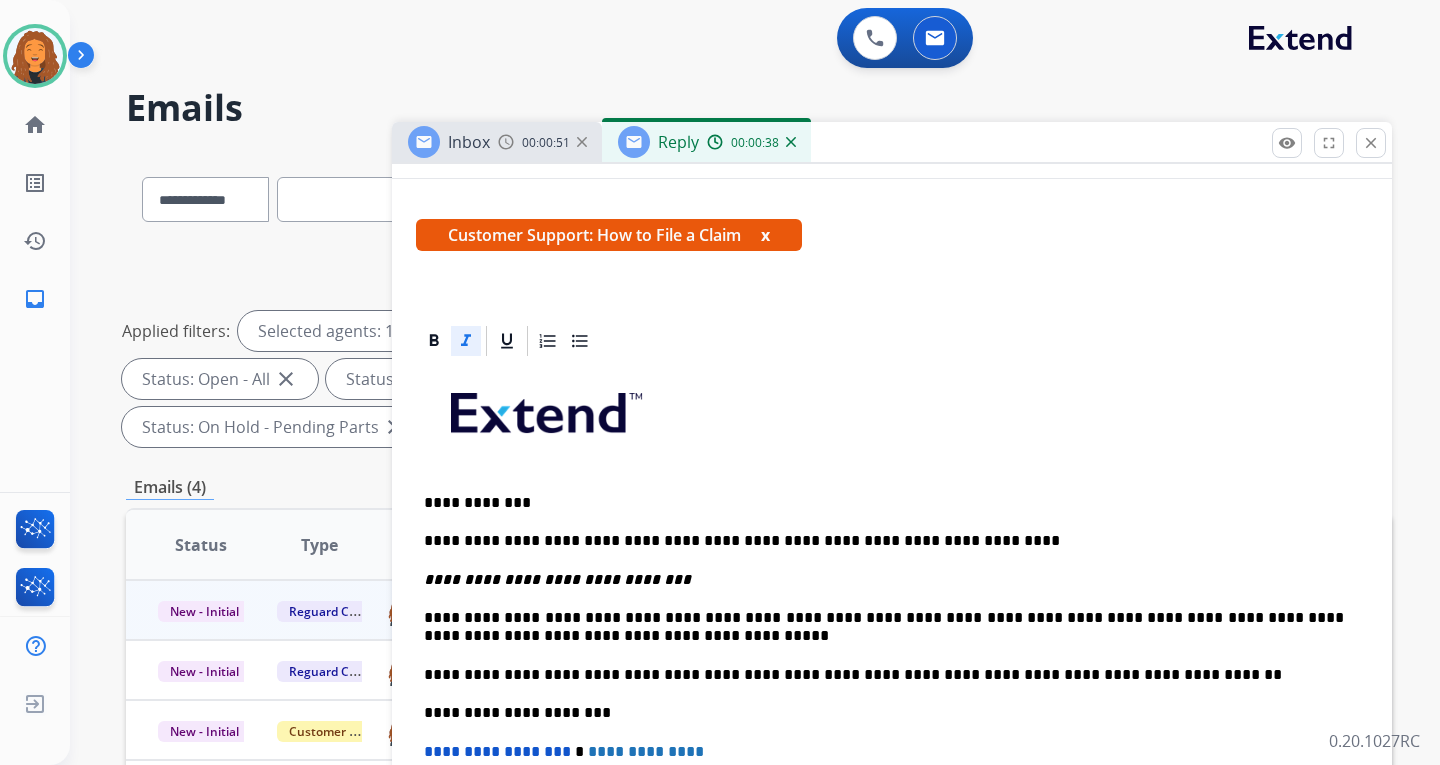 click on "**********" at bounding box center (884, 580) 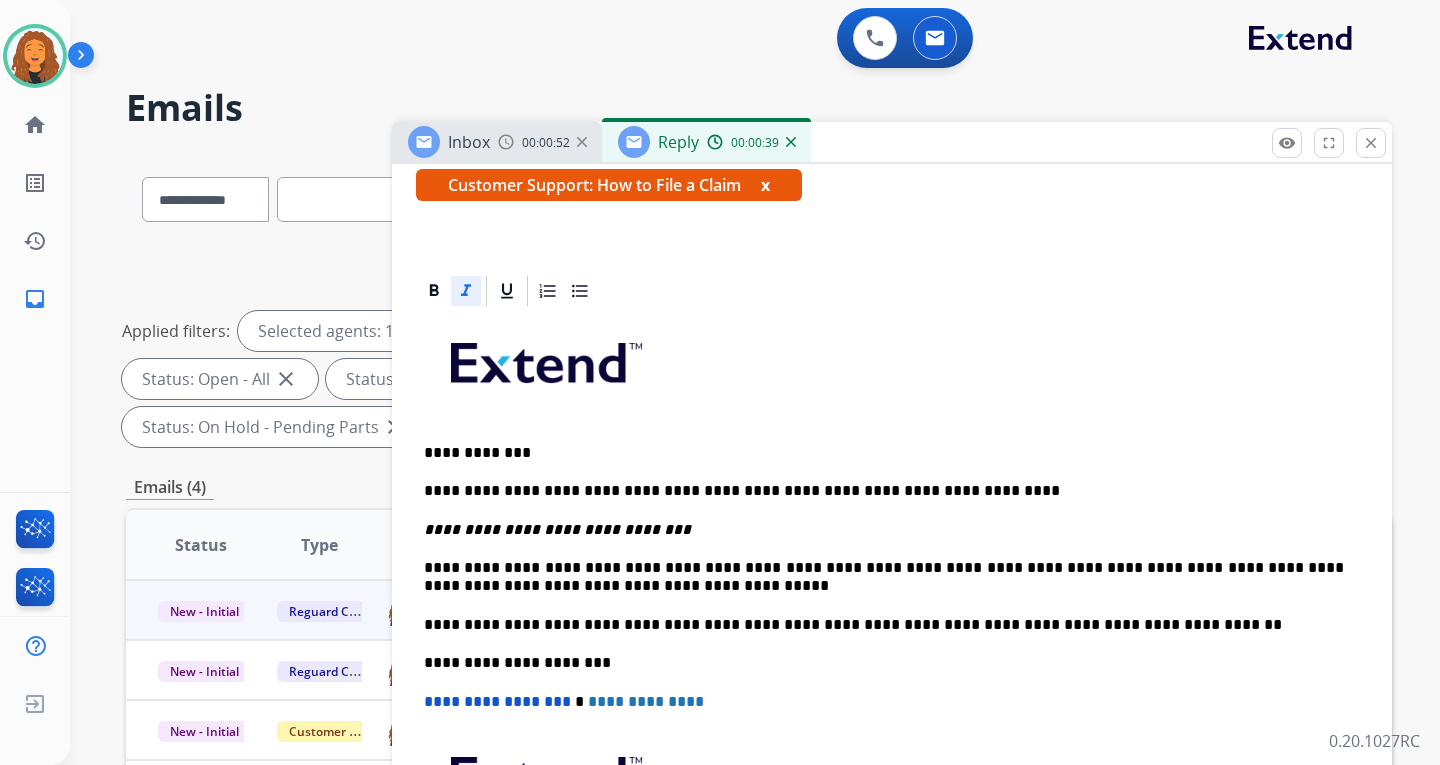 scroll, scrollTop: 400, scrollLeft: 0, axis: vertical 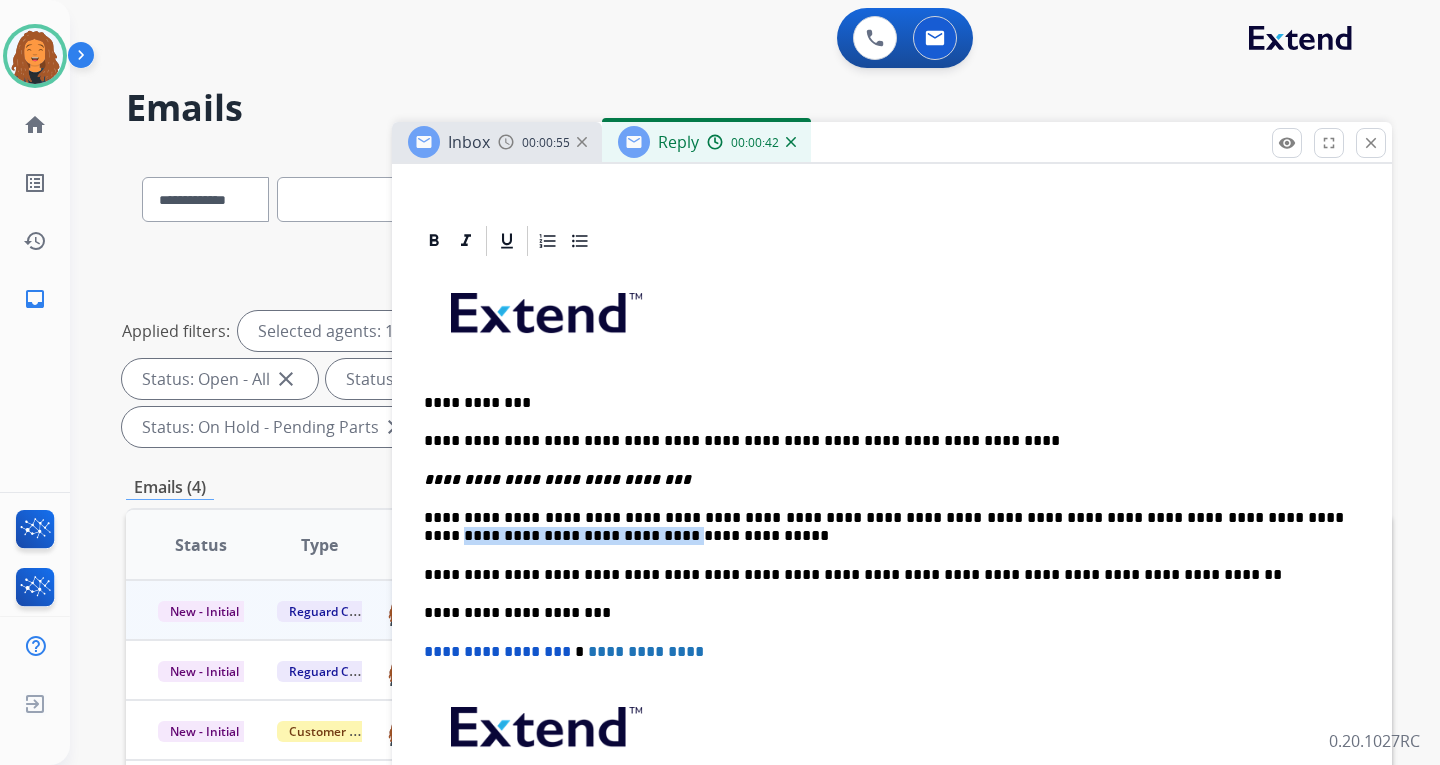 drag, startPoint x: 620, startPoint y: 530, endPoint x: 421, endPoint y: 537, distance: 199.12308 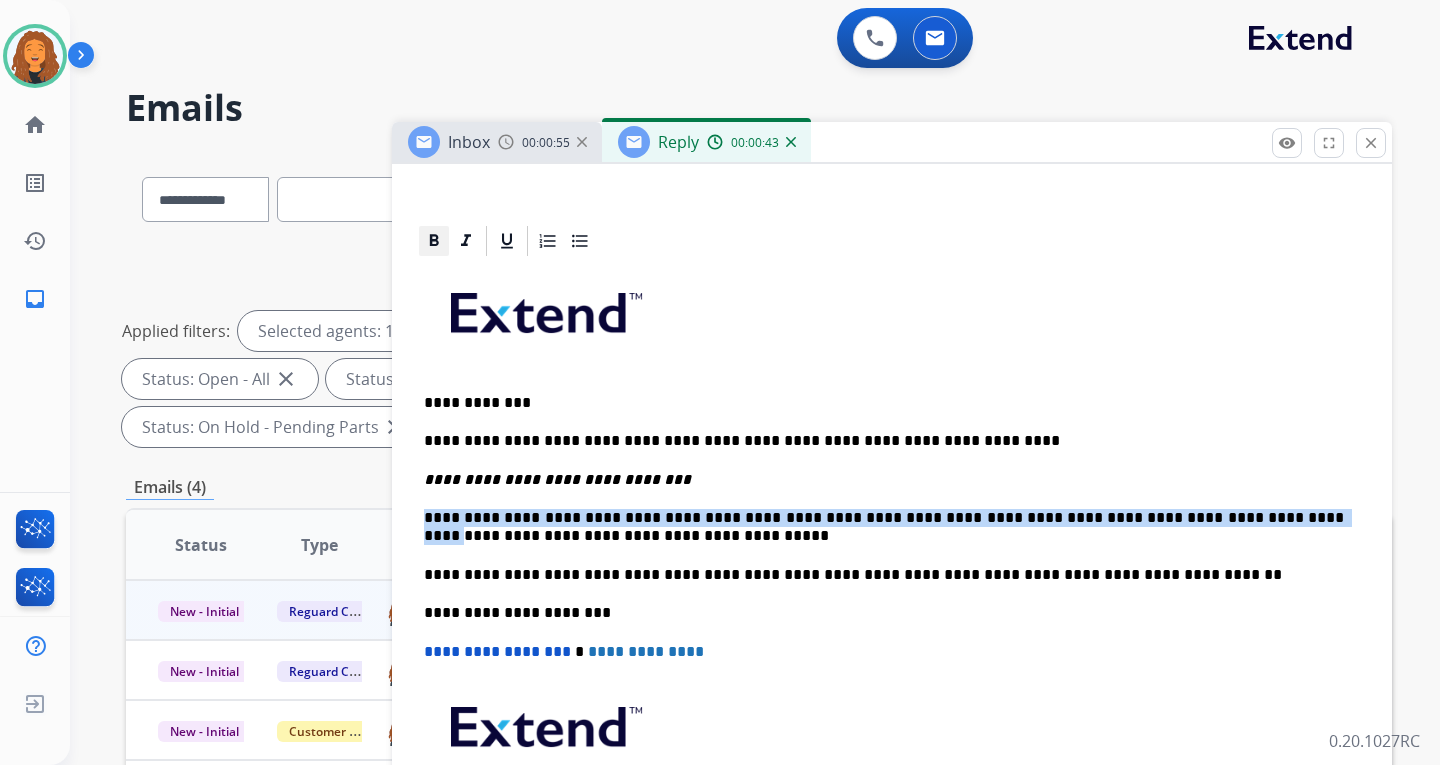 click 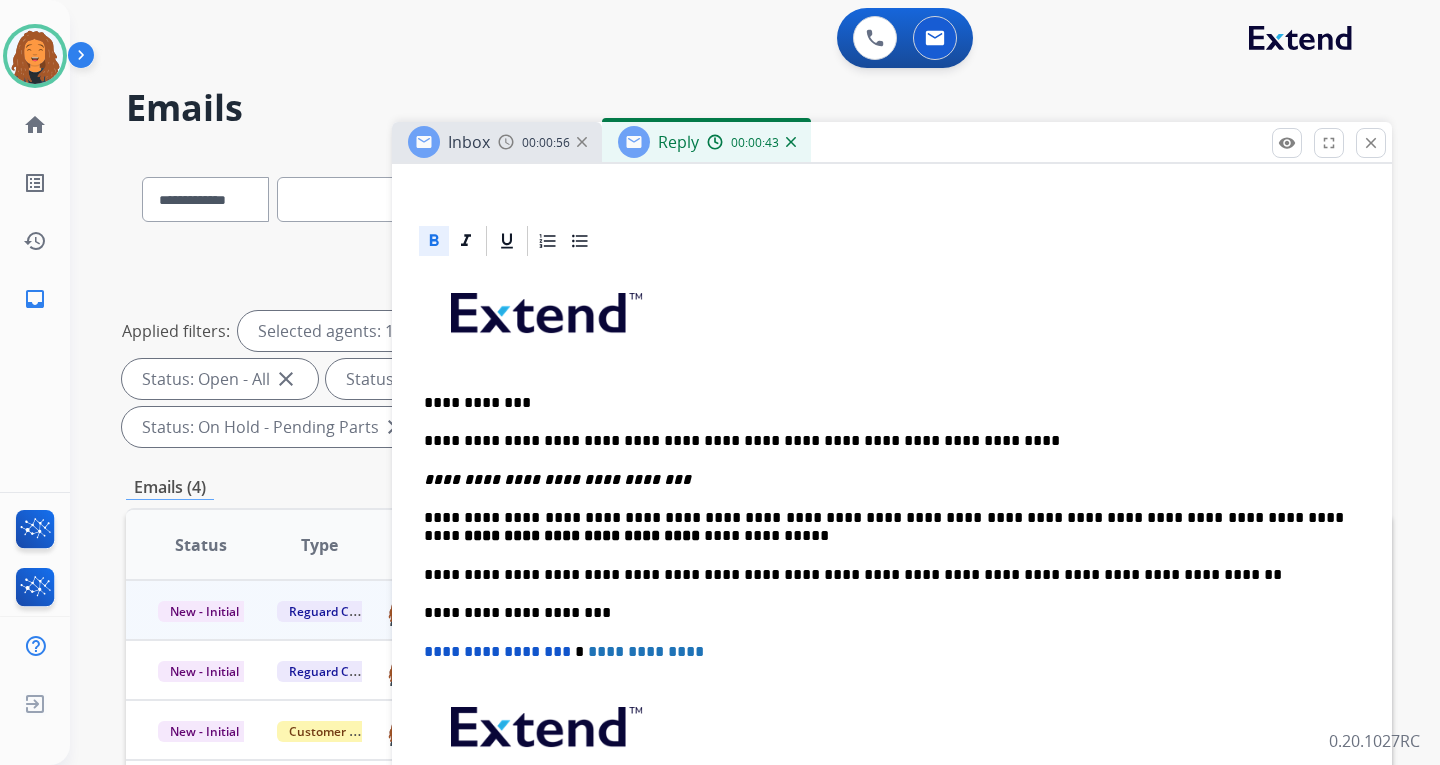 click at bounding box center (892, 320) 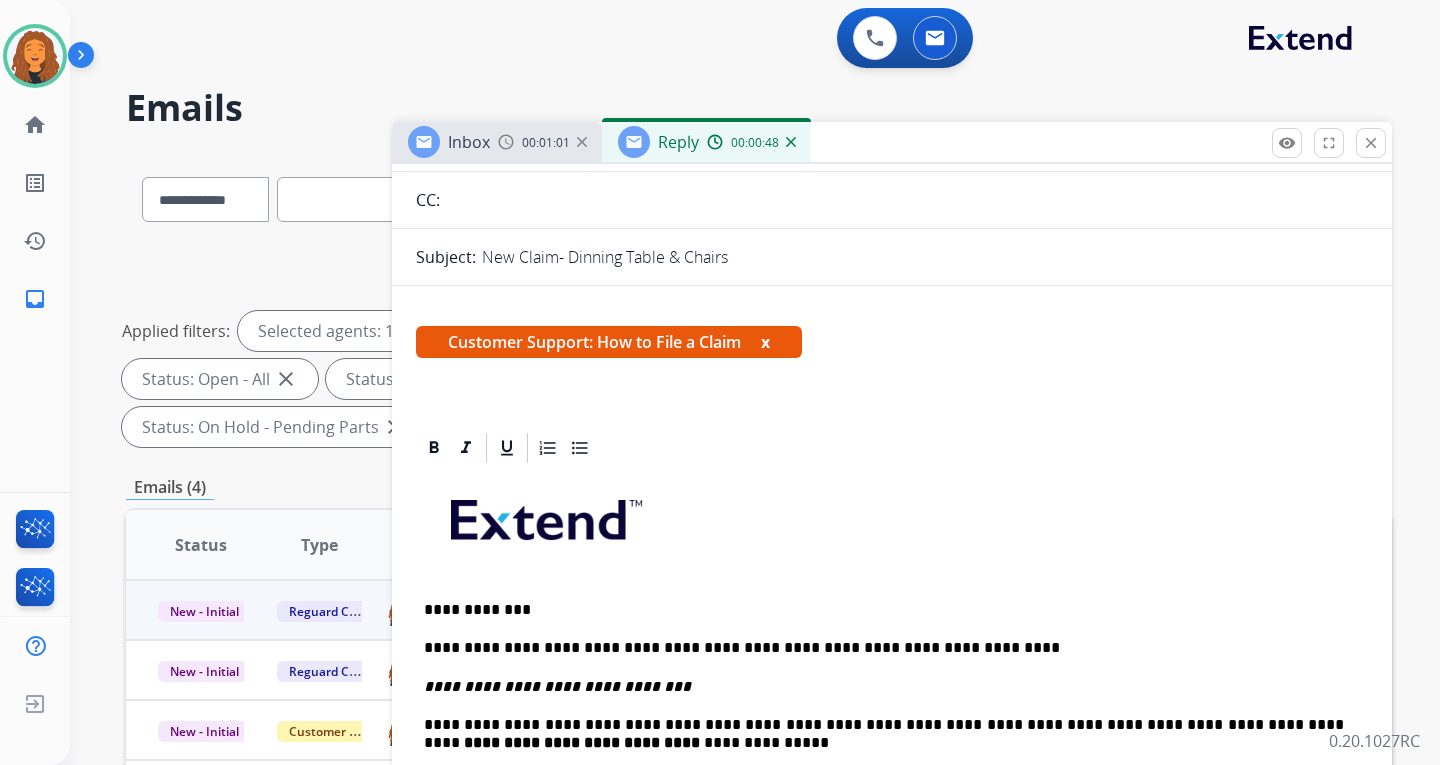 scroll, scrollTop: 400, scrollLeft: 0, axis: vertical 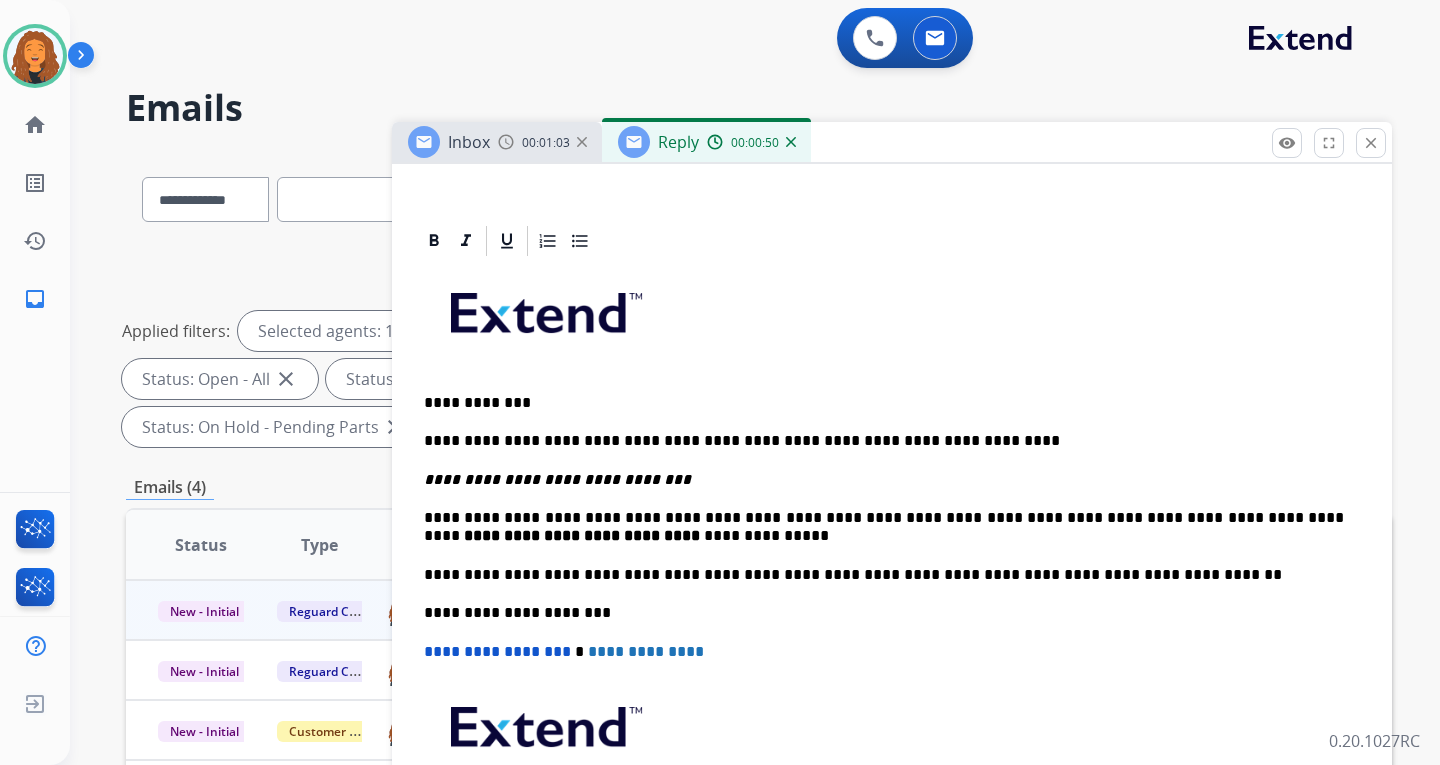 click on "**********" at bounding box center (884, 441) 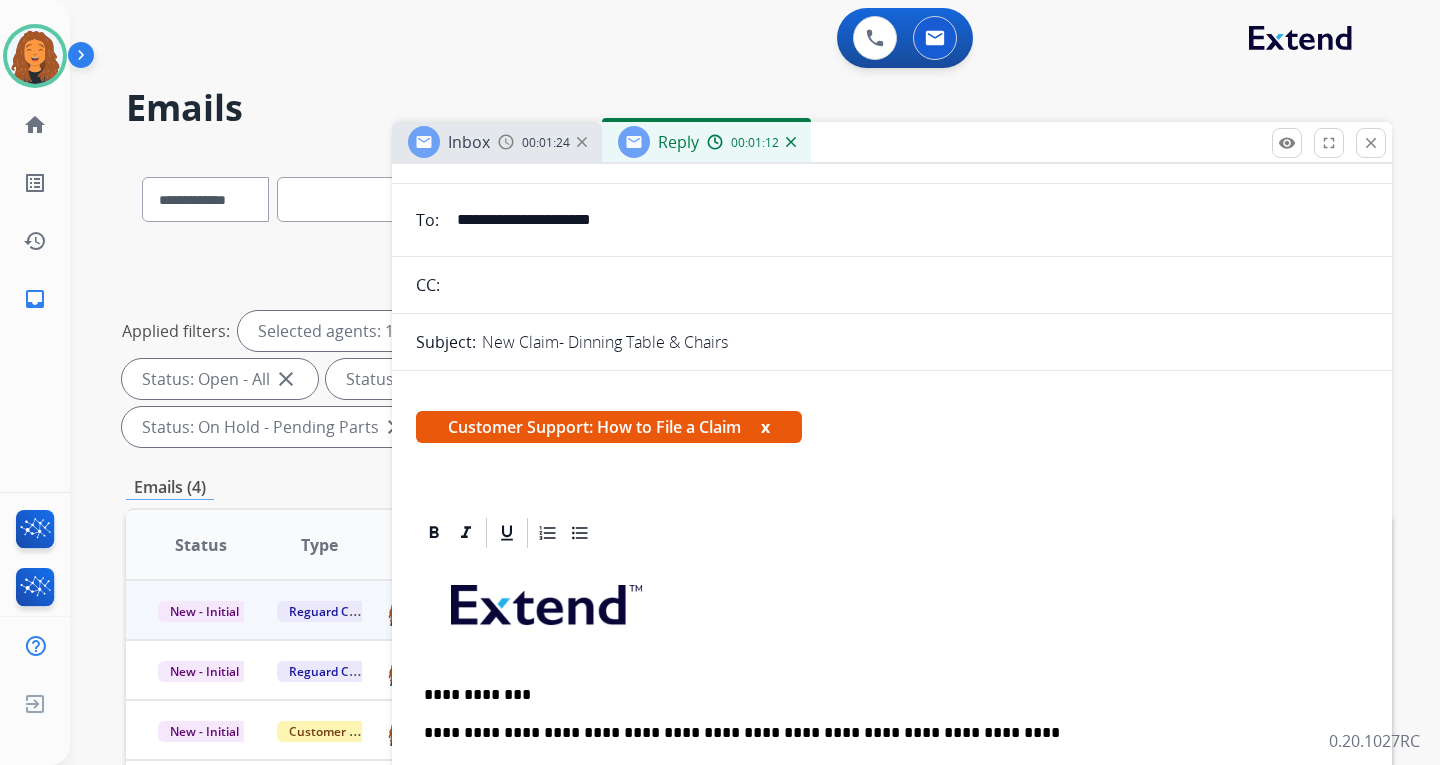 scroll, scrollTop: 0, scrollLeft: 0, axis: both 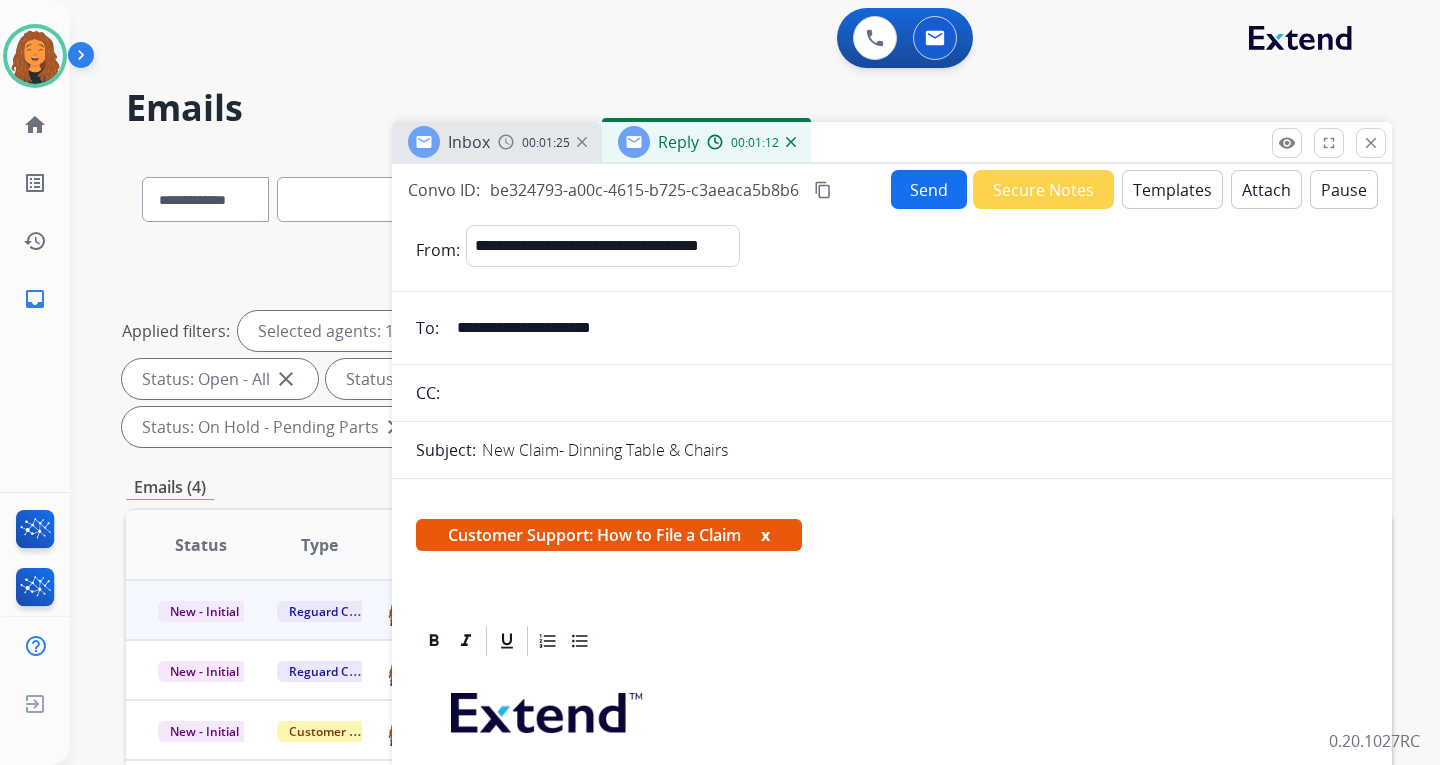 click on "Send" at bounding box center [929, 189] 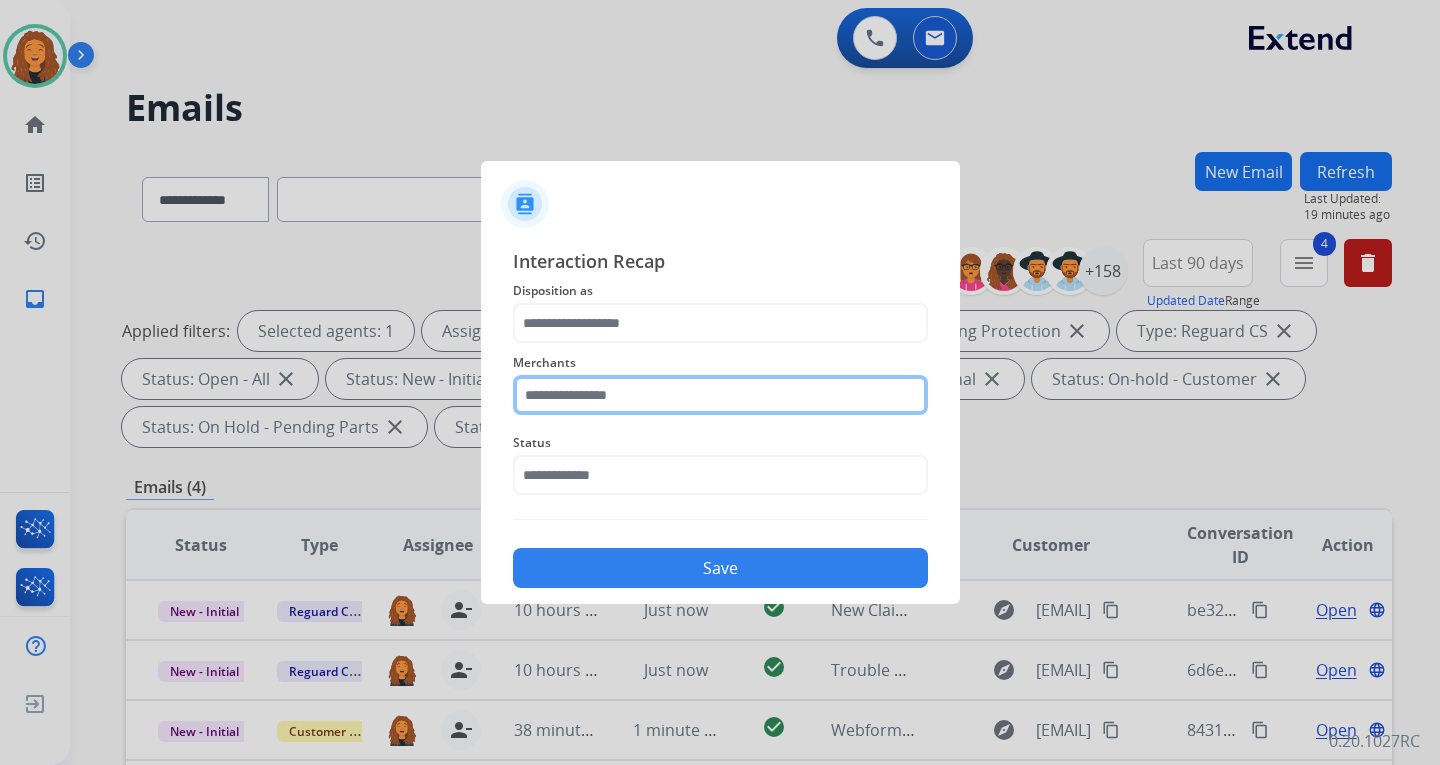 click 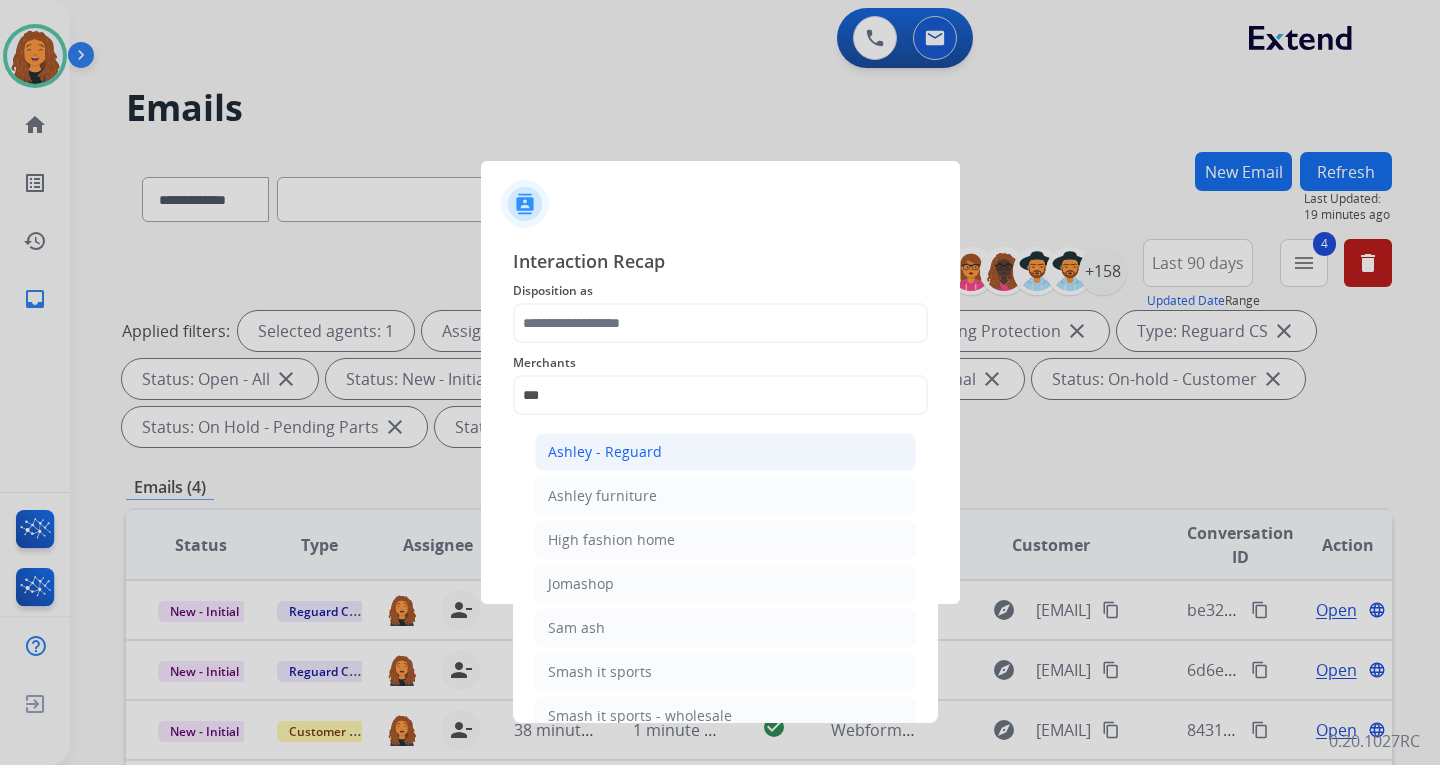click on "Ashley - Reguard" 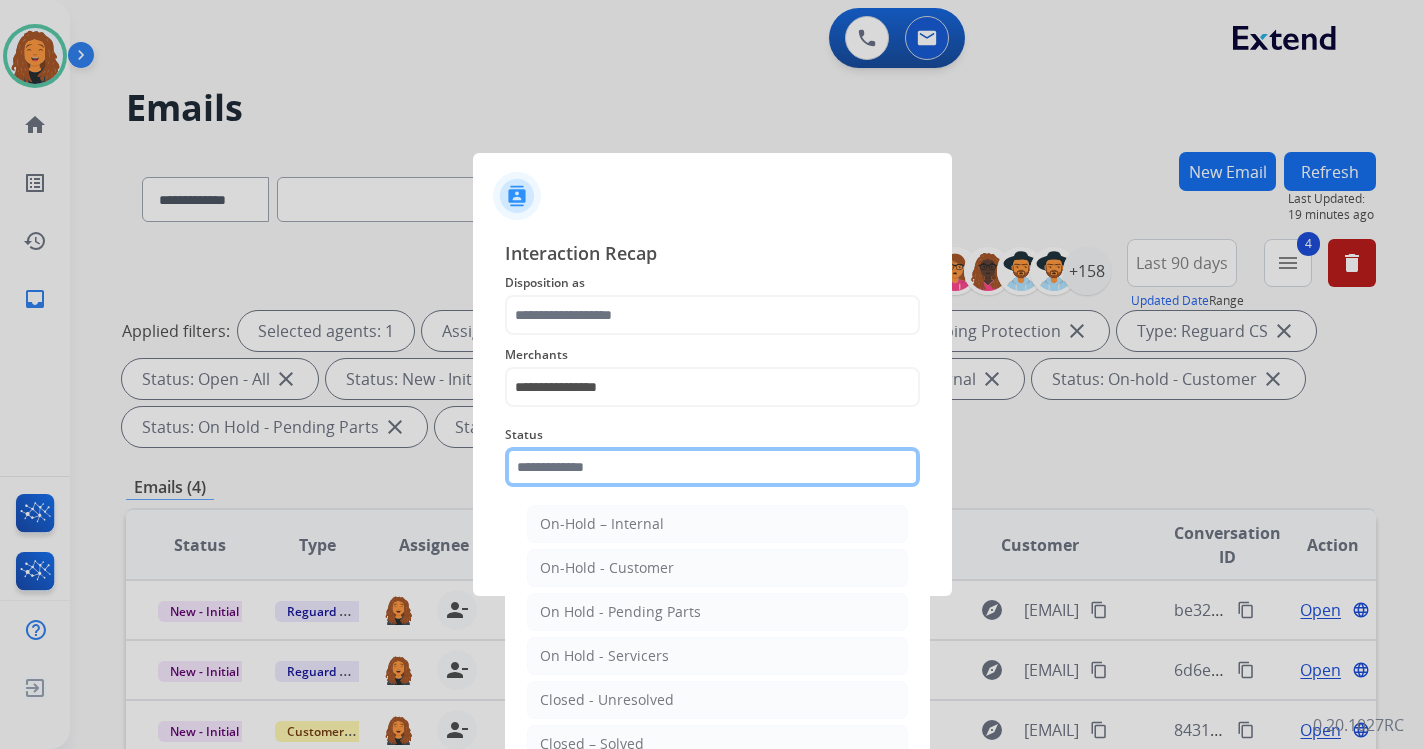 click 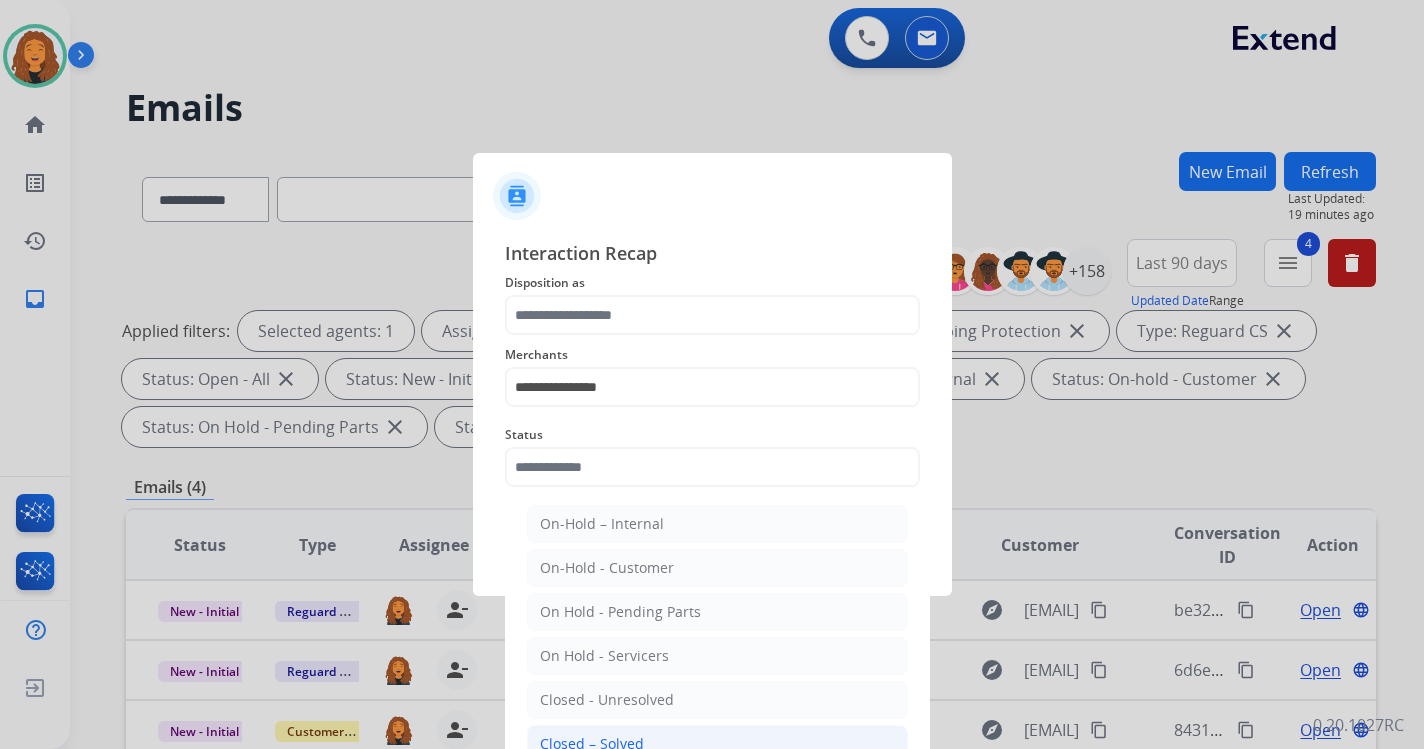 click on "Closed – Solved" 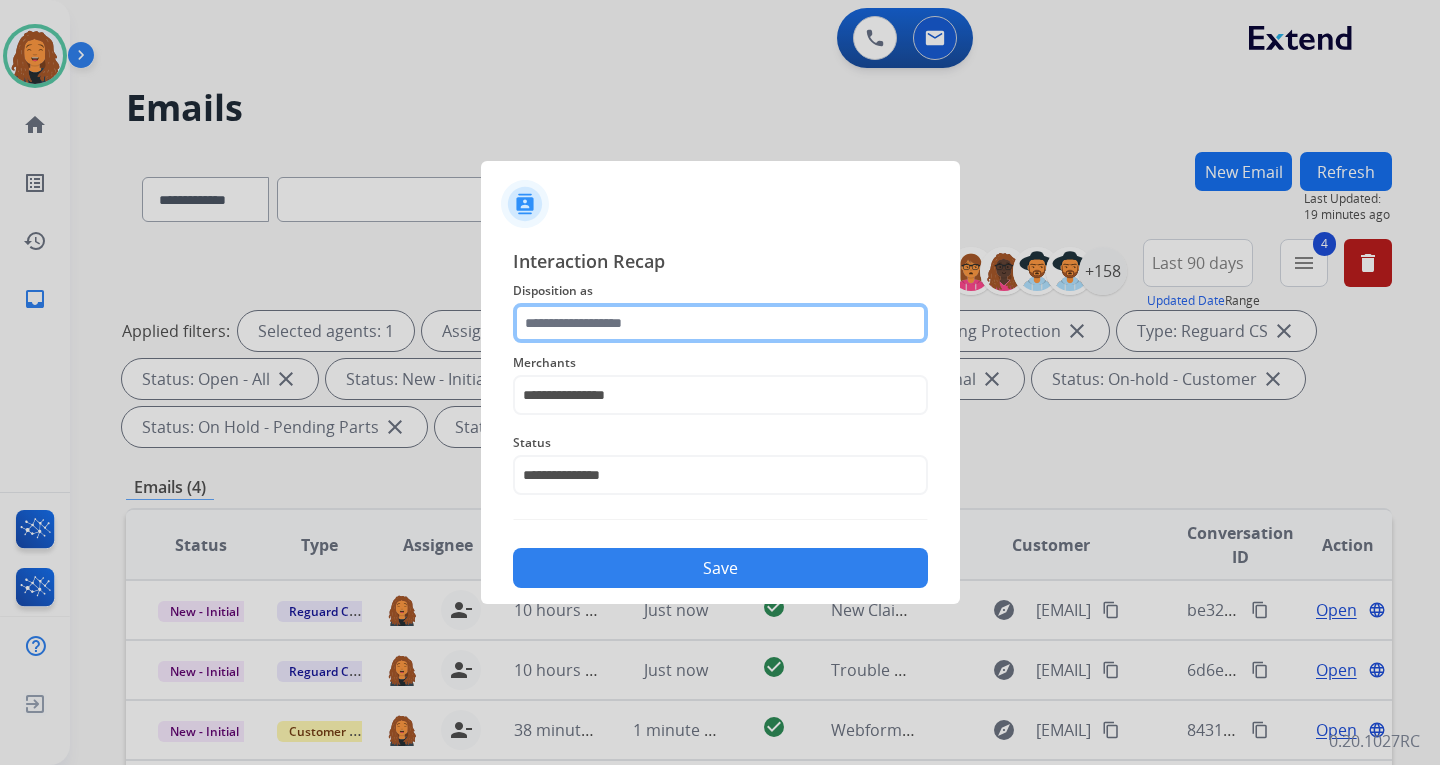 click 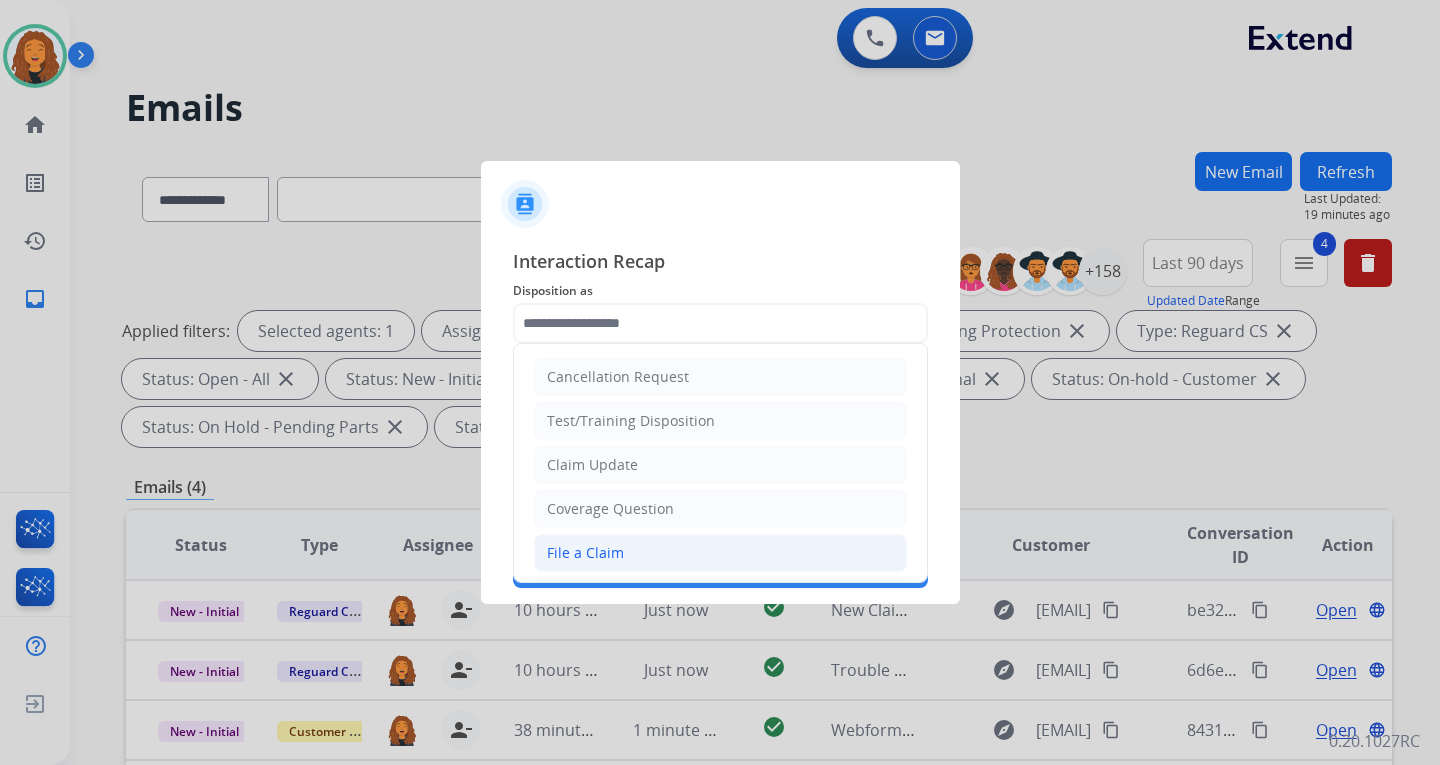 click on "File a Claim" 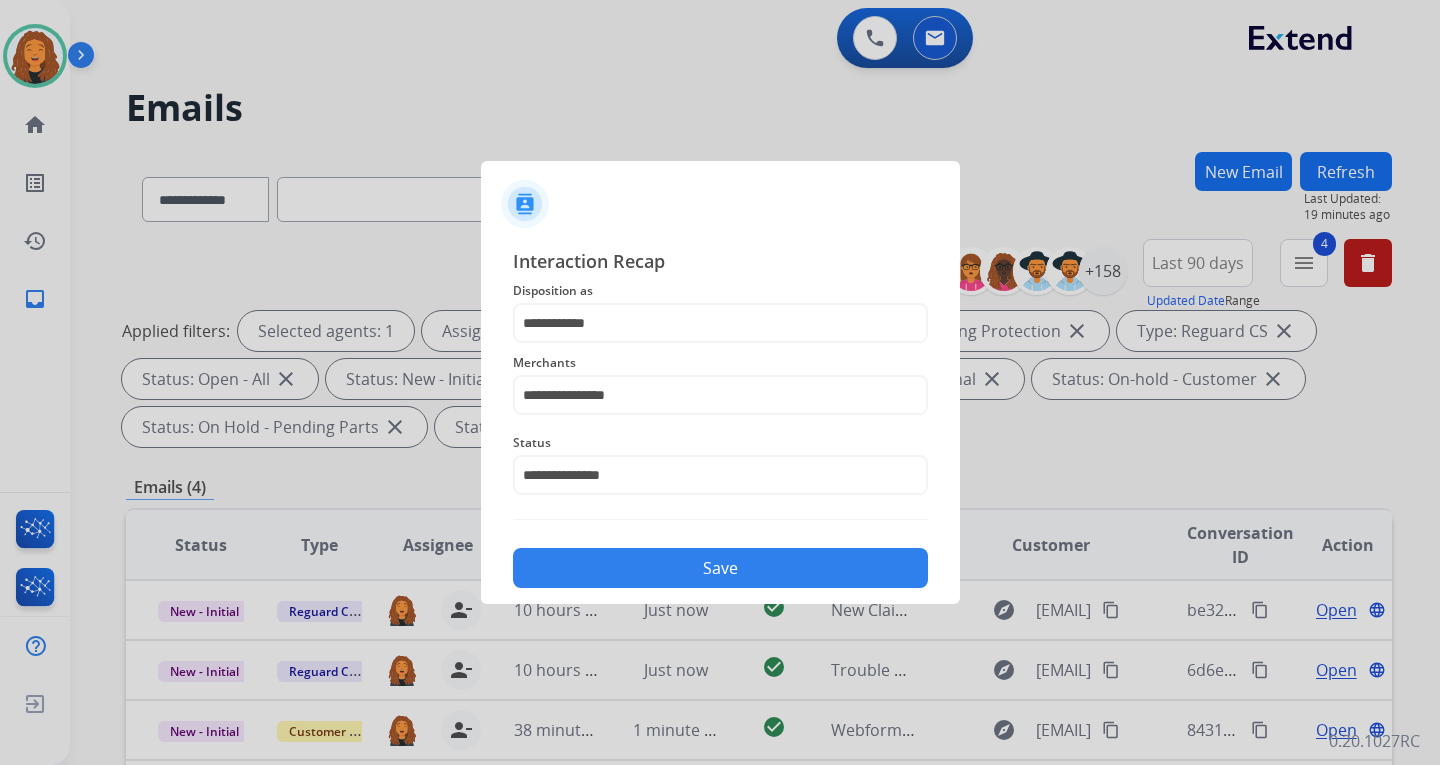 click on "Save" 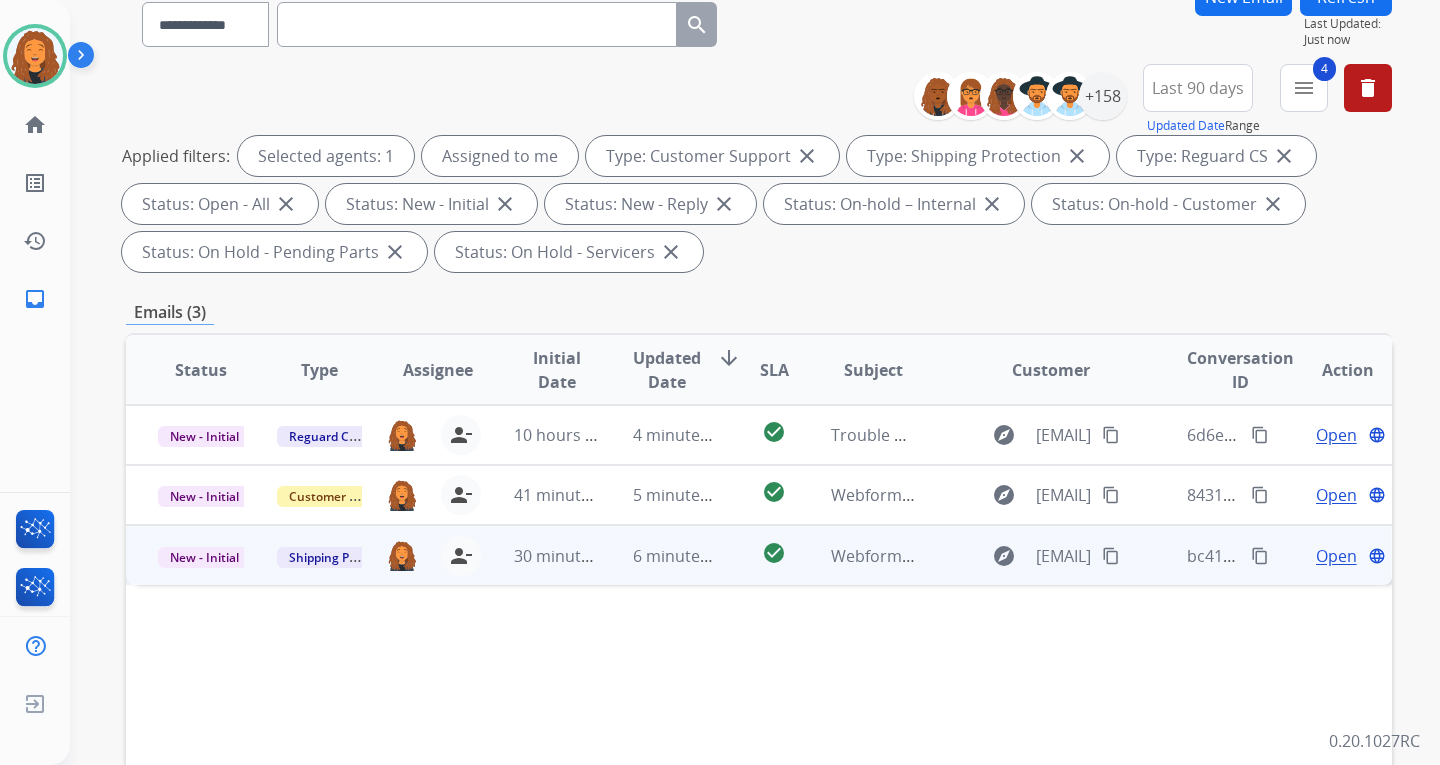 scroll, scrollTop: 200, scrollLeft: 0, axis: vertical 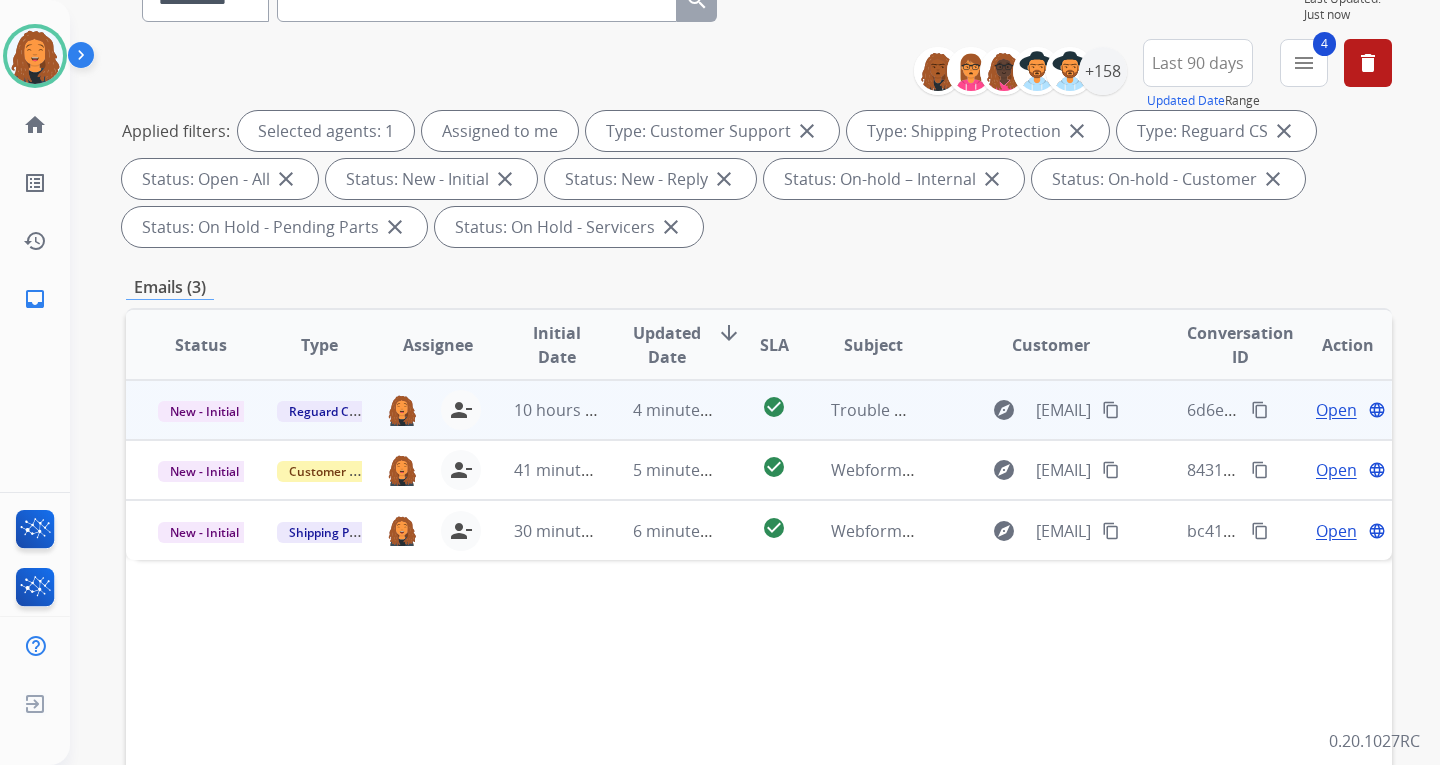click on "content_copy" at bounding box center [1111, 410] 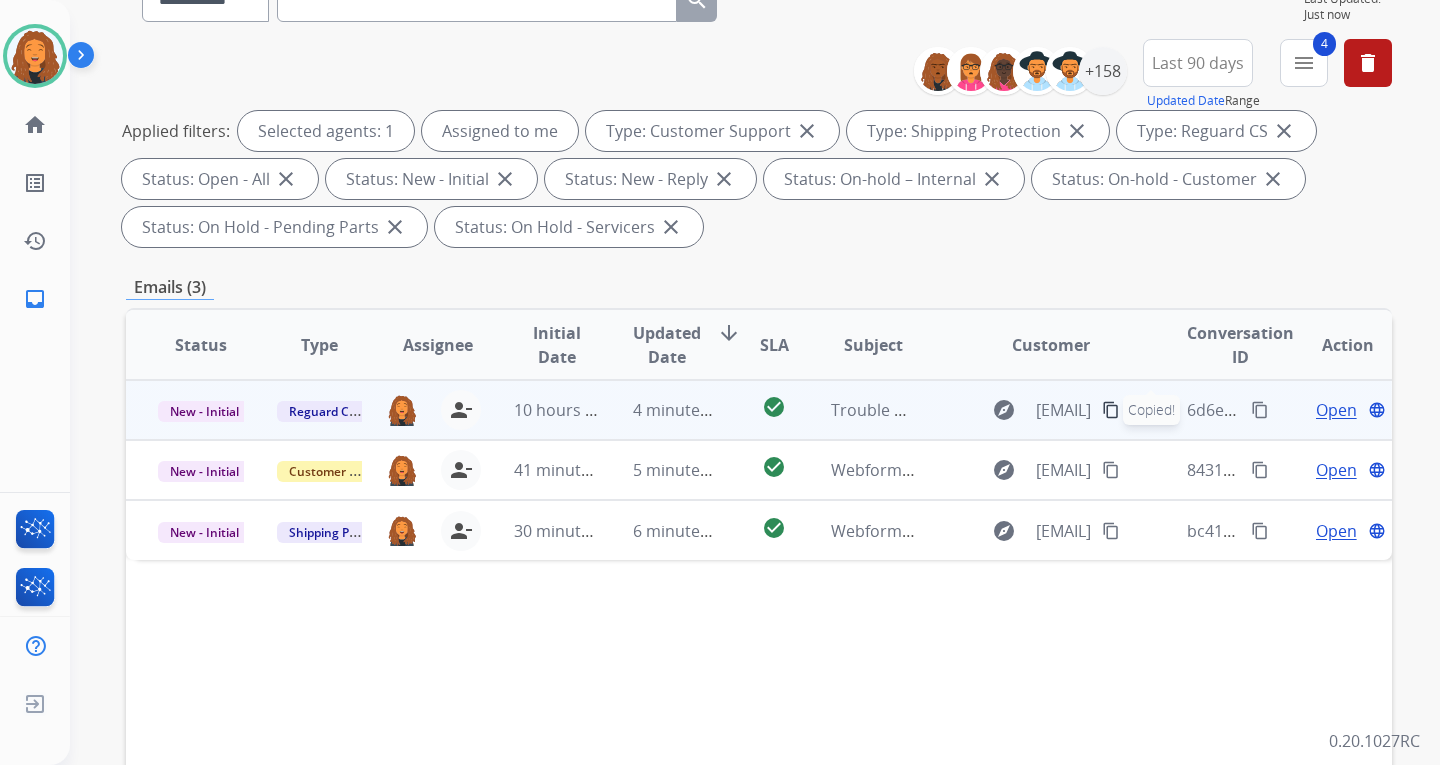 click on "Open" at bounding box center [1336, 410] 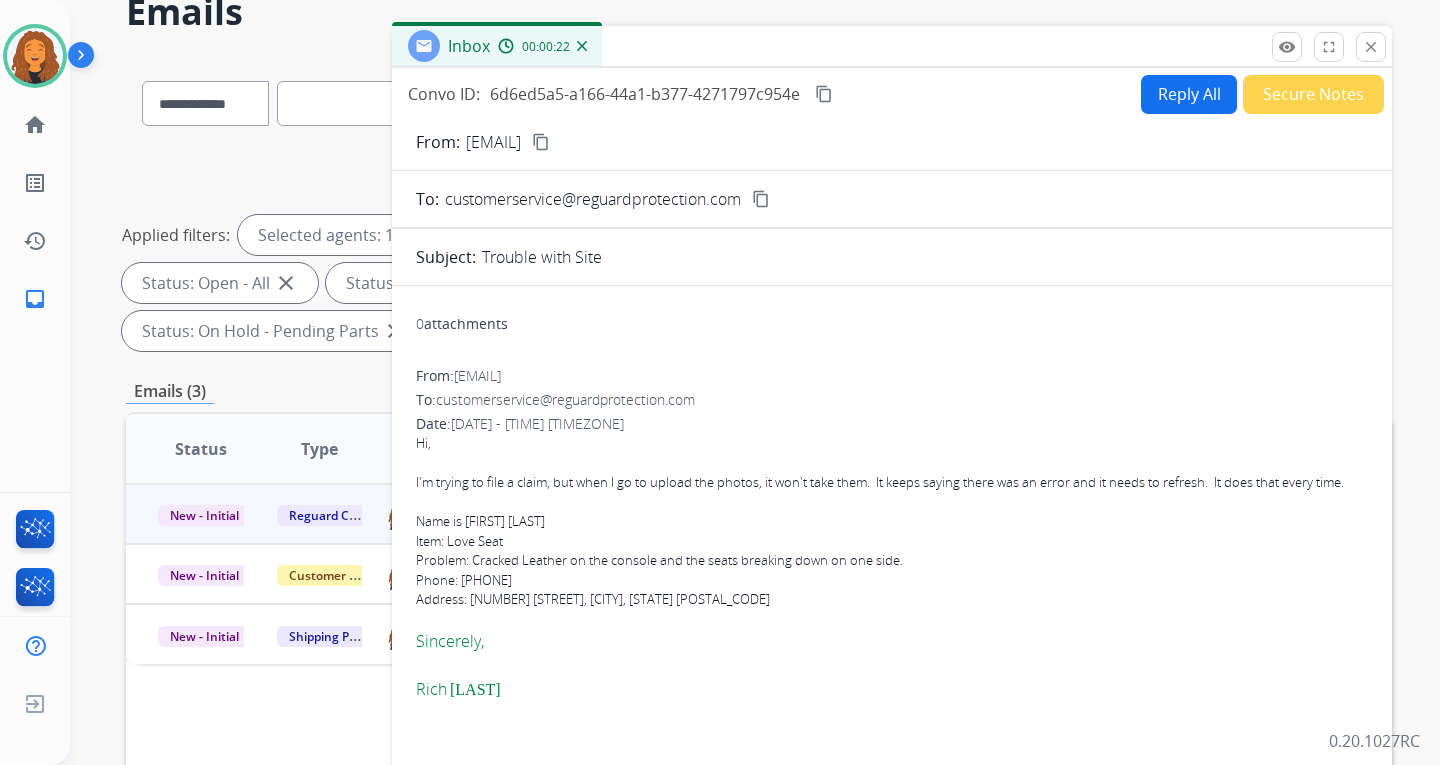 scroll, scrollTop: 0, scrollLeft: 0, axis: both 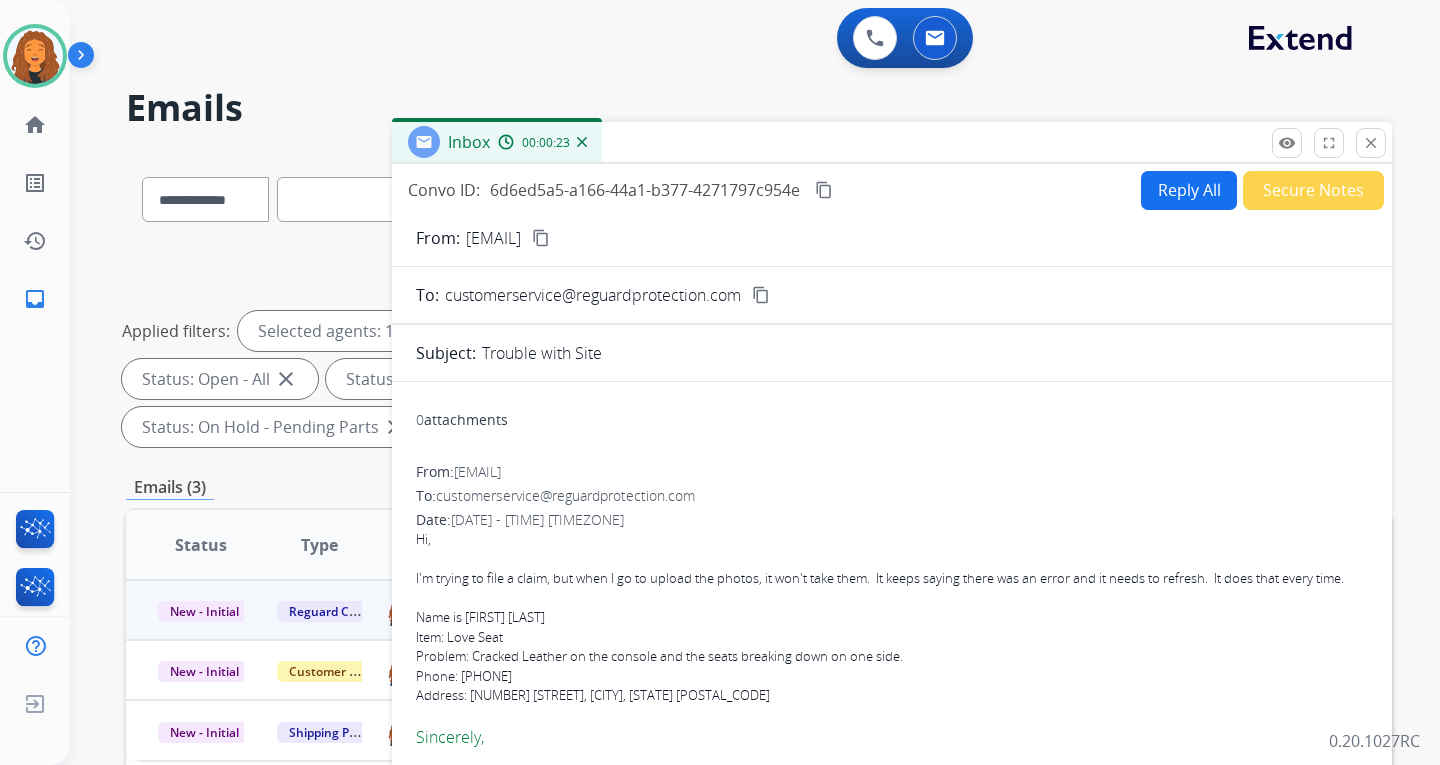 click on "Reply All" at bounding box center [1189, 190] 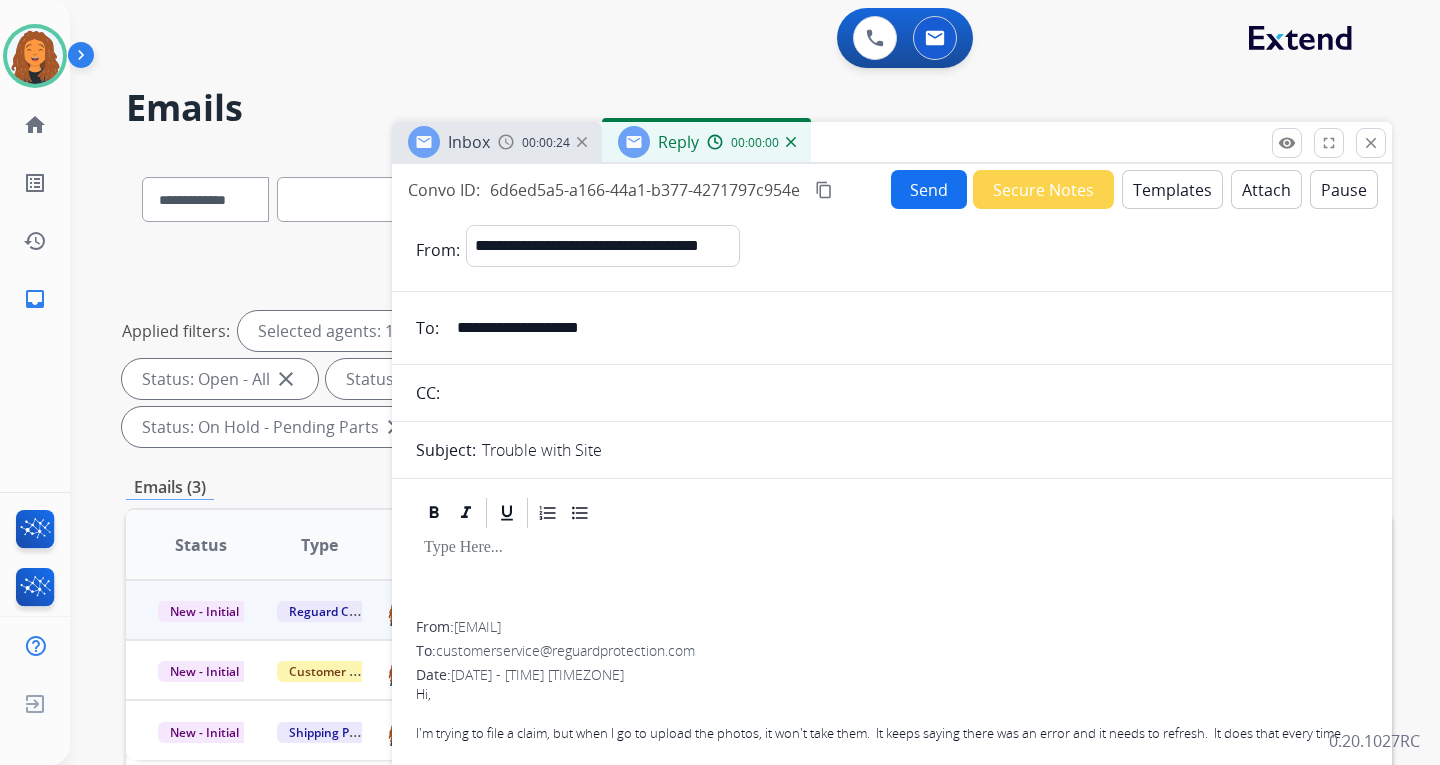 click on "Templates" at bounding box center (1172, 189) 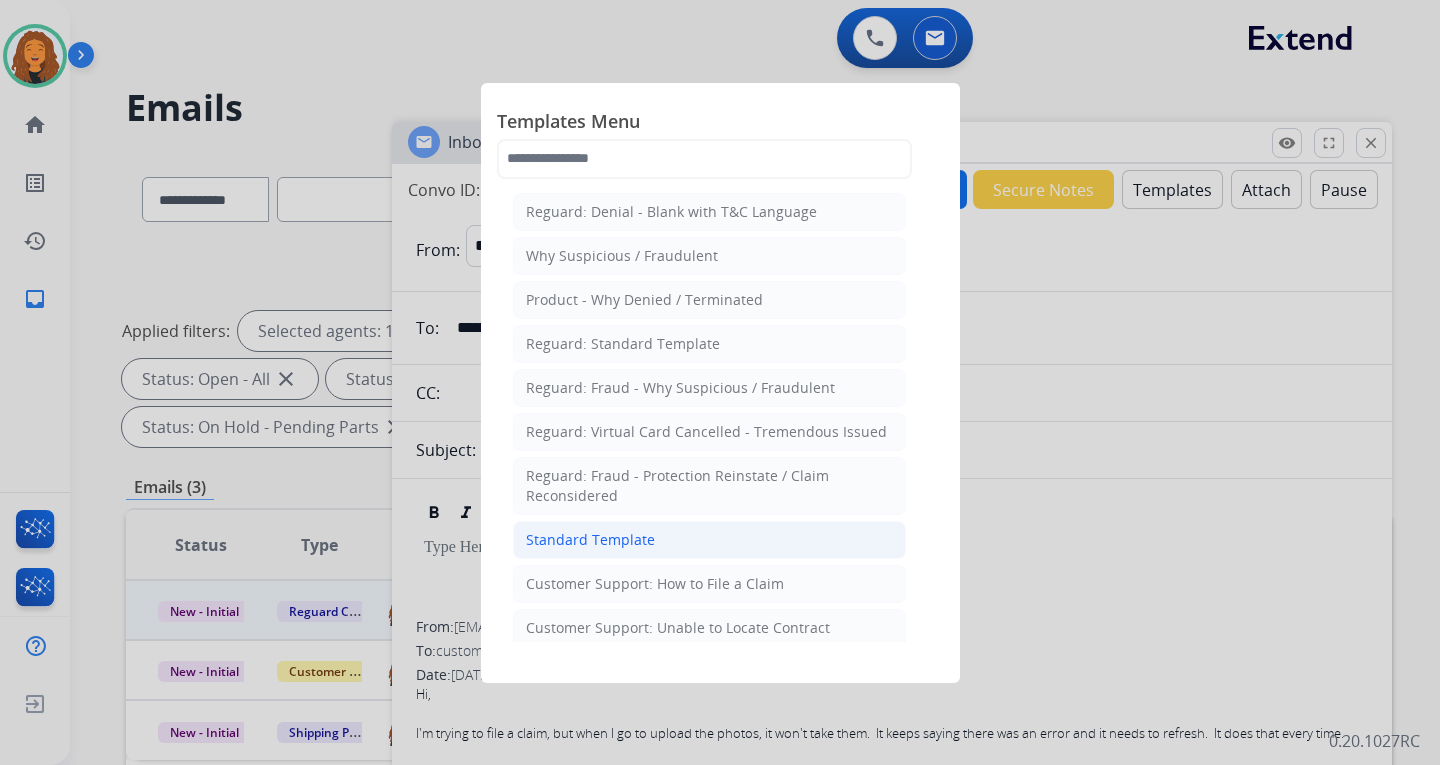 click on "Standard Template" 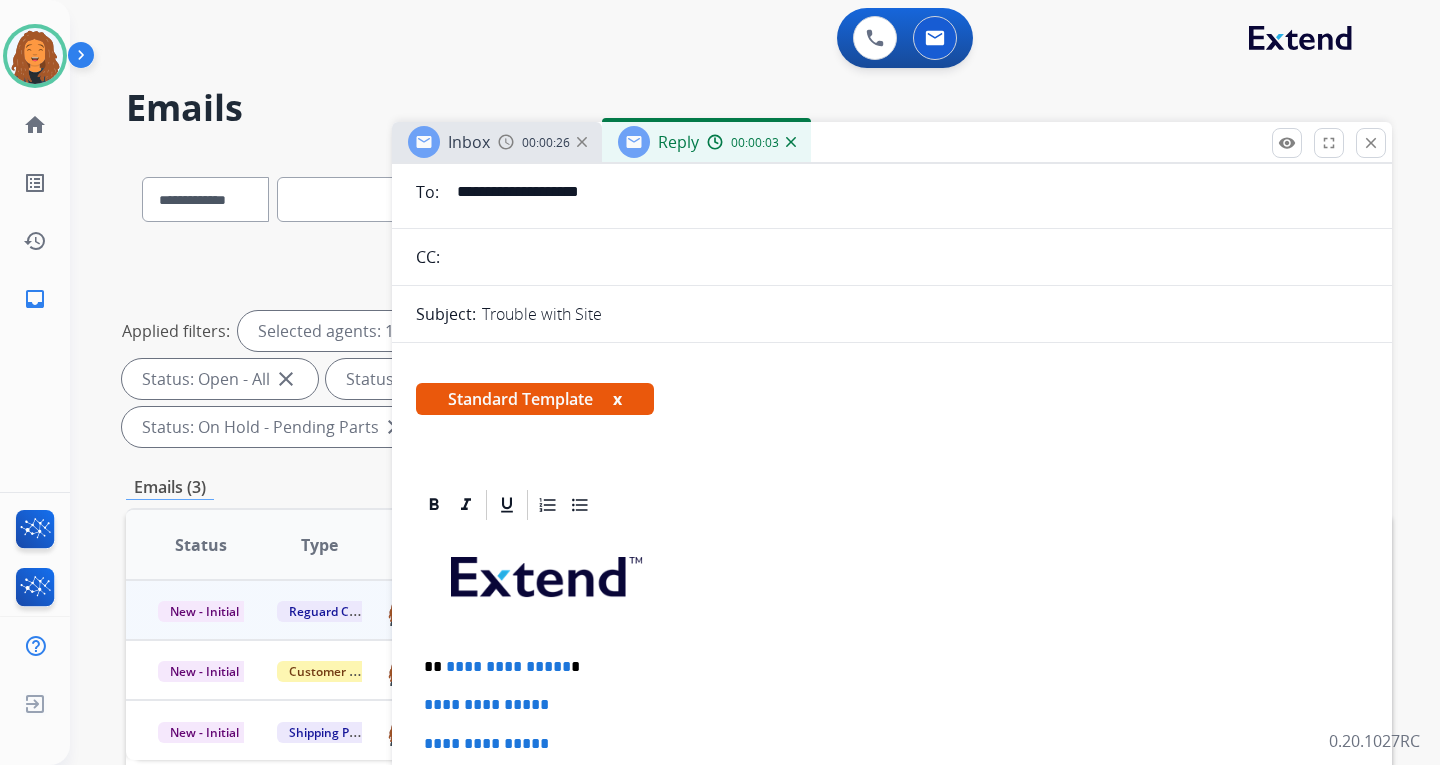 scroll, scrollTop: 200, scrollLeft: 0, axis: vertical 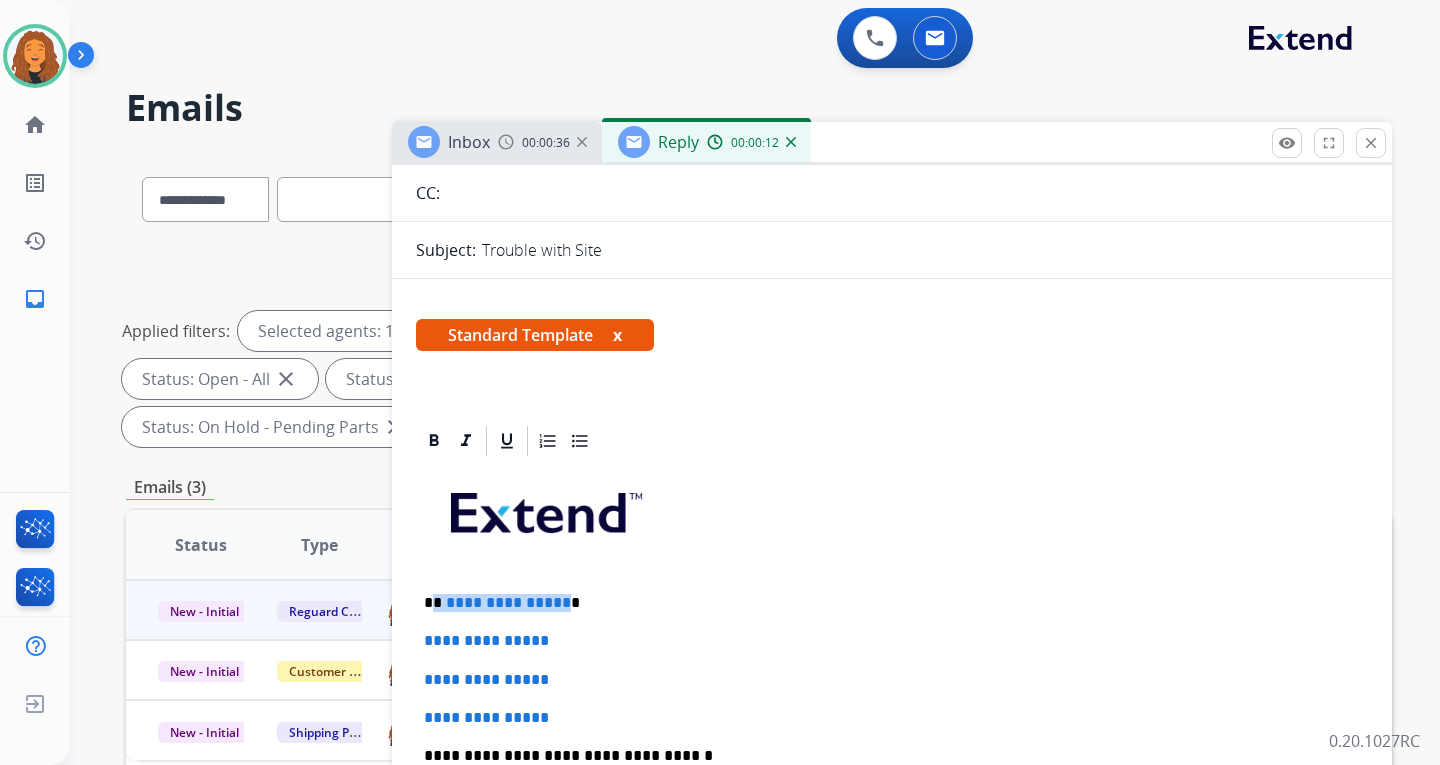 drag, startPoint x: 560, startPoint y: 603, endPoint x: 437, endPoint y: 595, distance: 123.25989 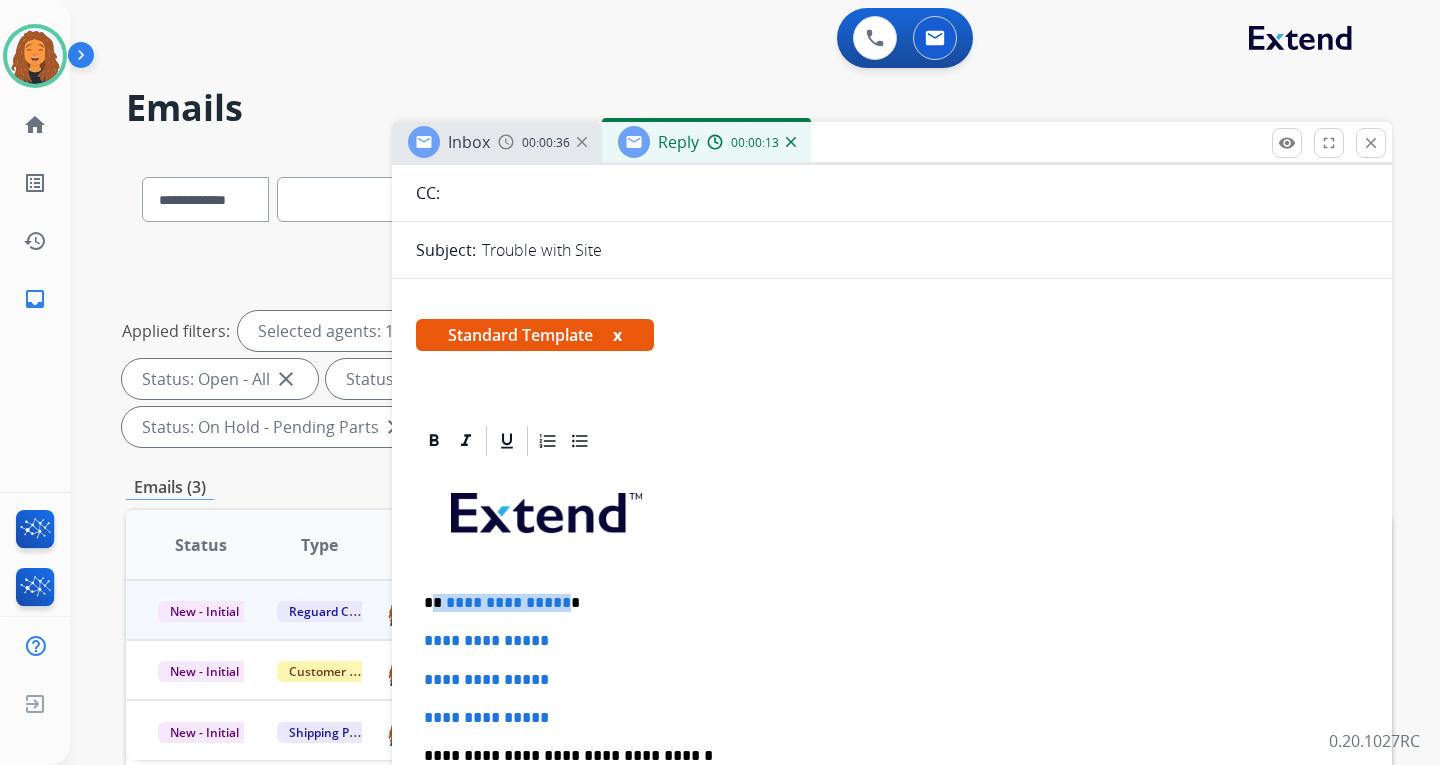 type 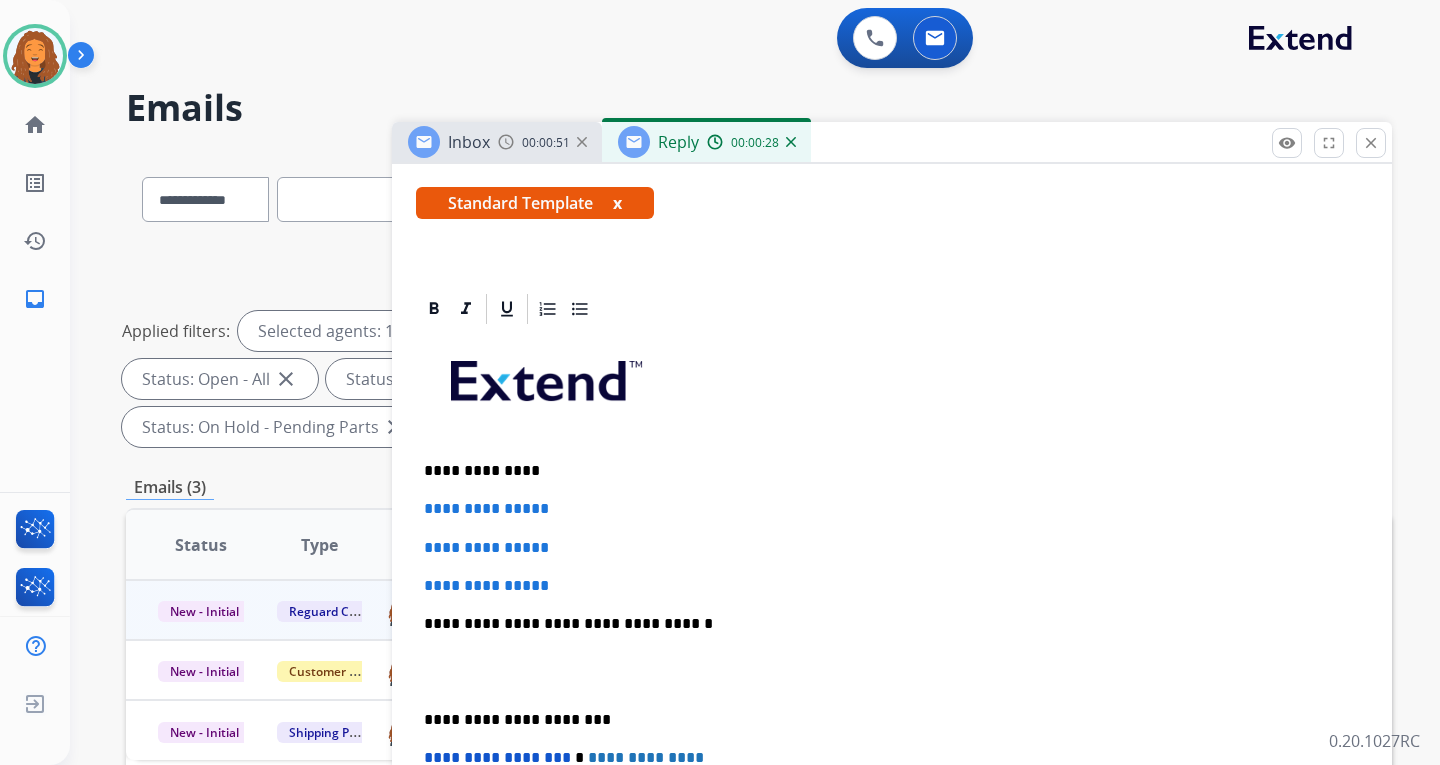 scroll, scrollTop: 400, scrollLeft: 0, axis: vertical 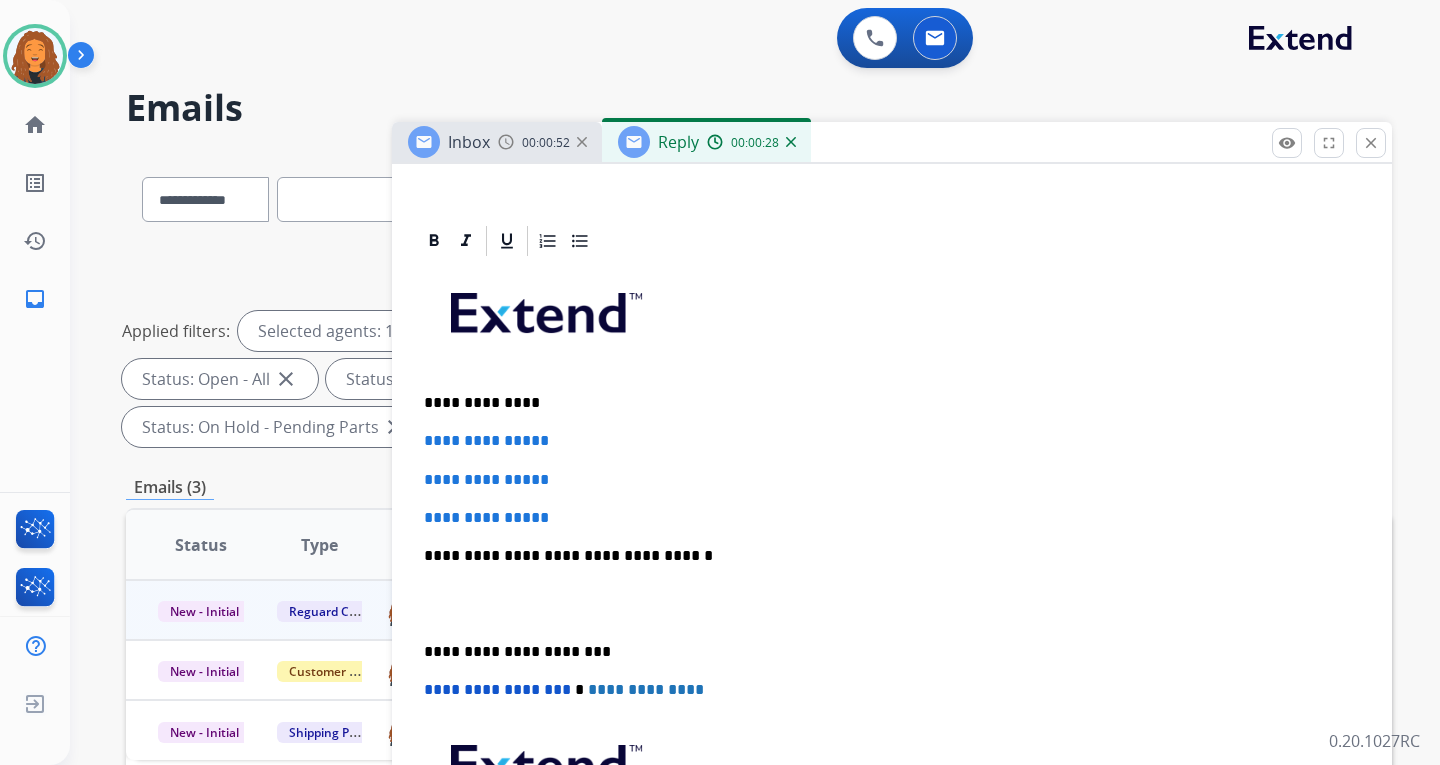drag, startPoint x: 564, startPoint y: 506, endPoint x: 559, endPoint y: 516, distance: 11.18034 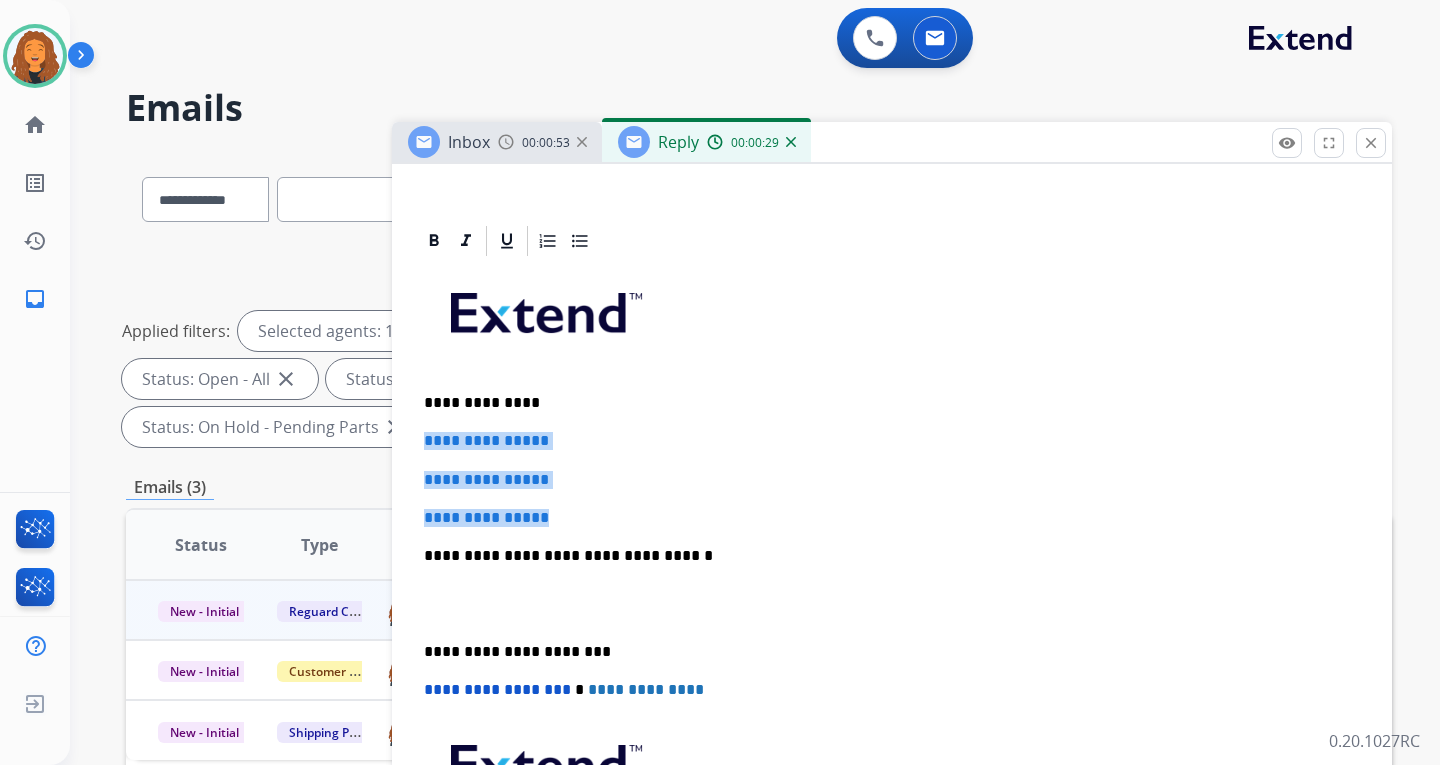 drag, startPoint x: 586, startPoint y: 520, endPoint x: 418, endPoint y: 427, distance: 192.02344 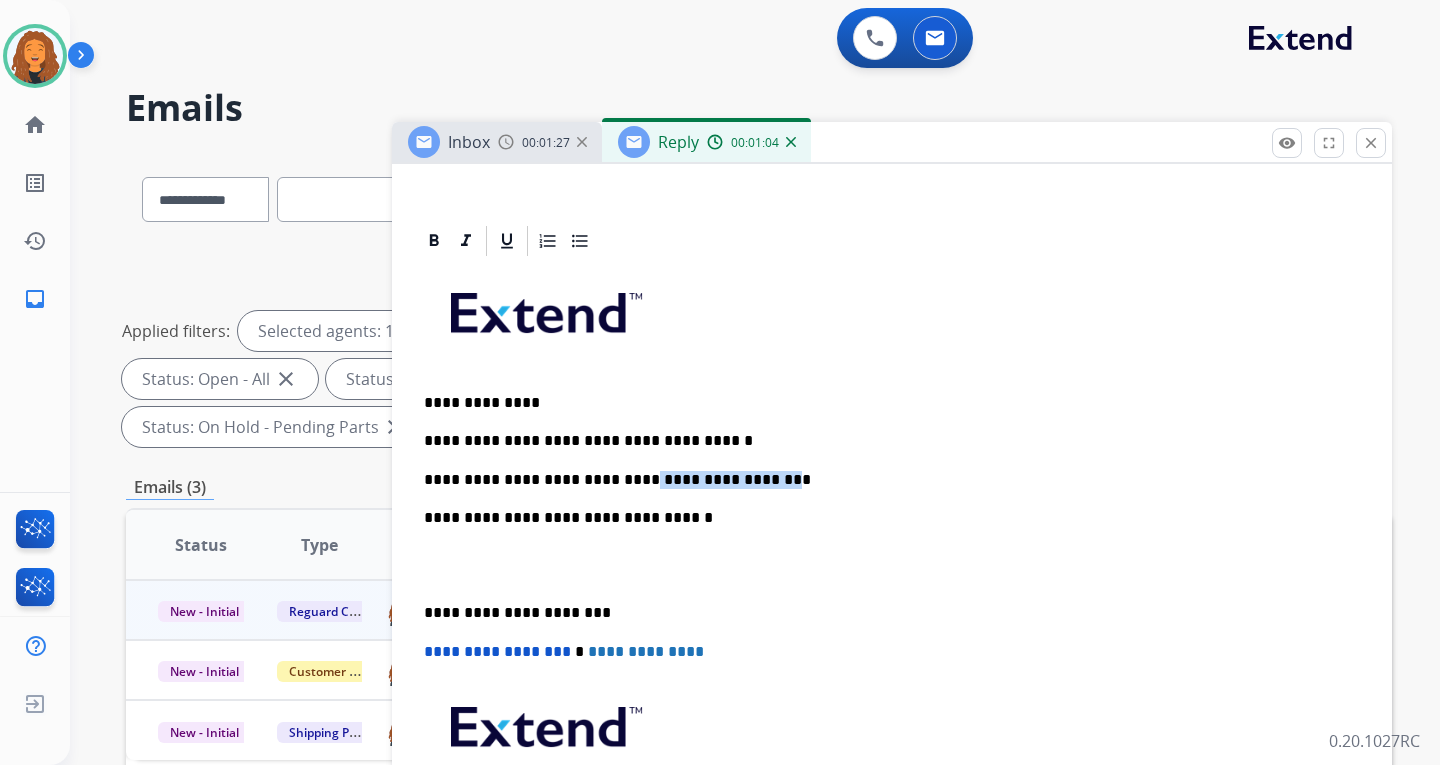 drag, startPoint x: 751, startPoint y: 479, endPoint x: 612, endPoint y: 479, distance: 139 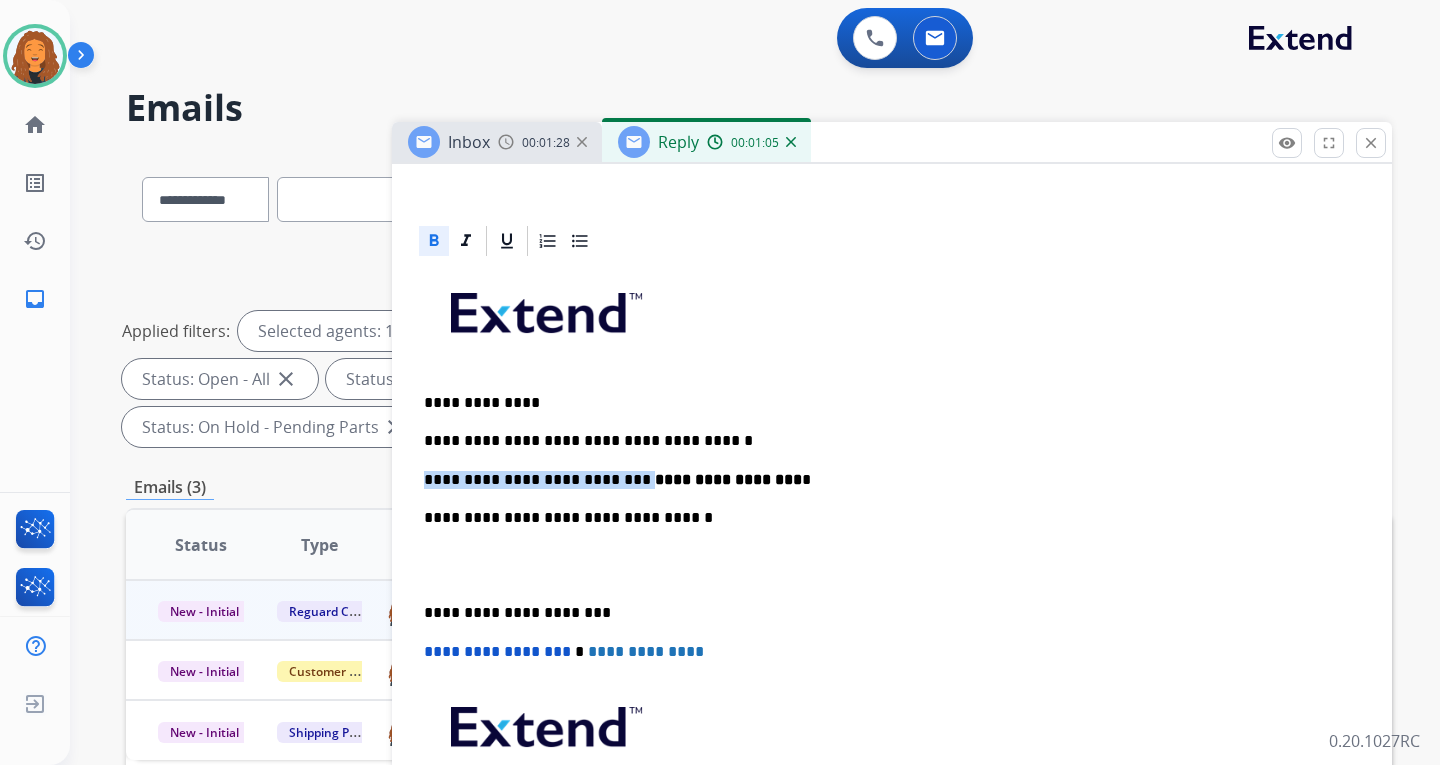 click 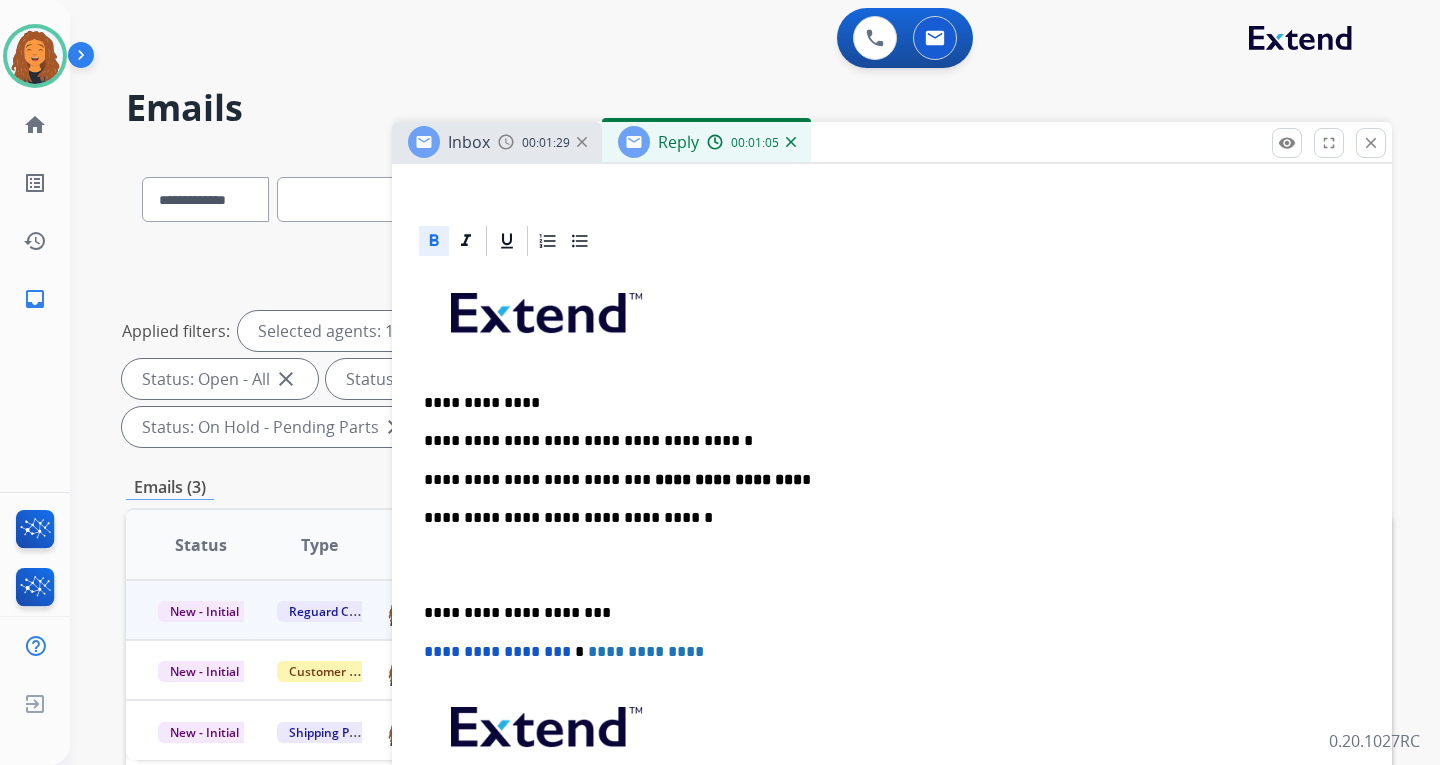 click on "**********" at bounding box center [892, 584] 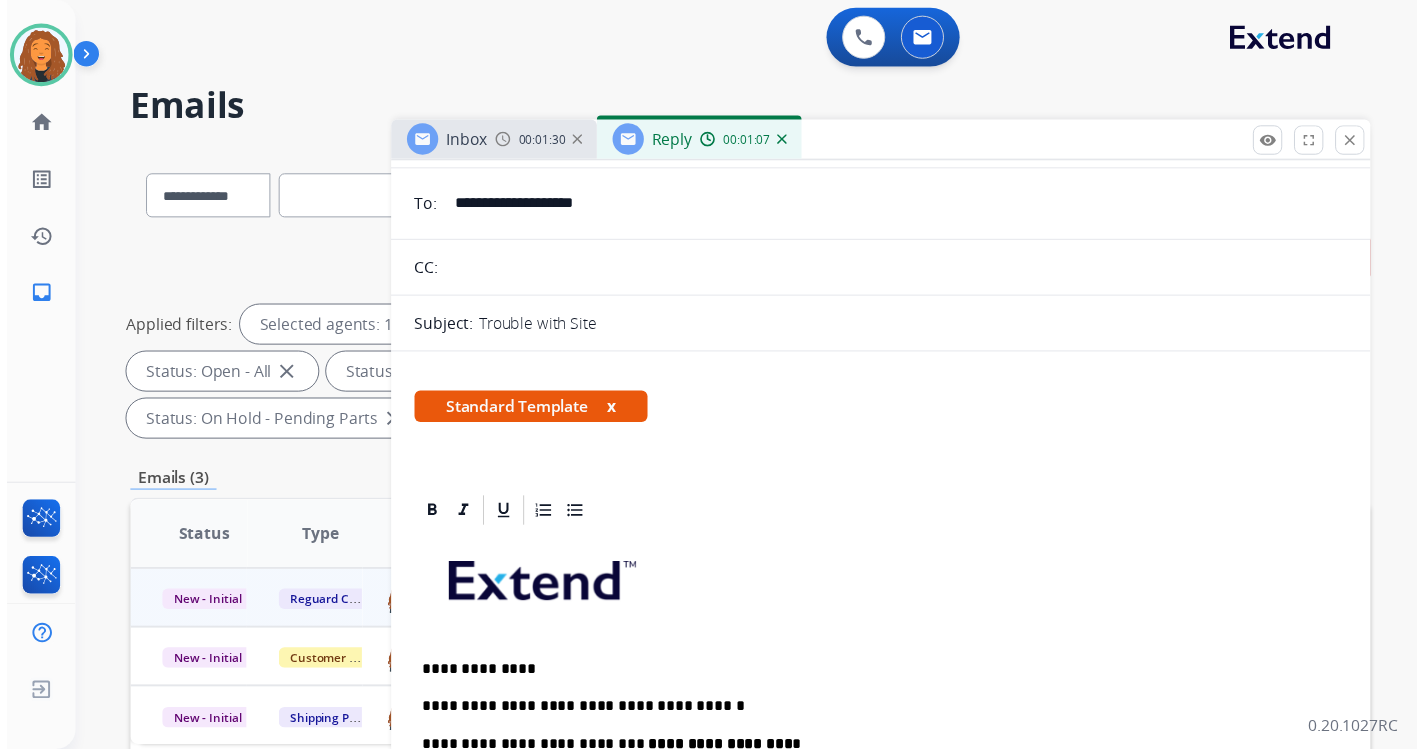scroll, scrollTop: 0, scrollLeft: 0, axis: both 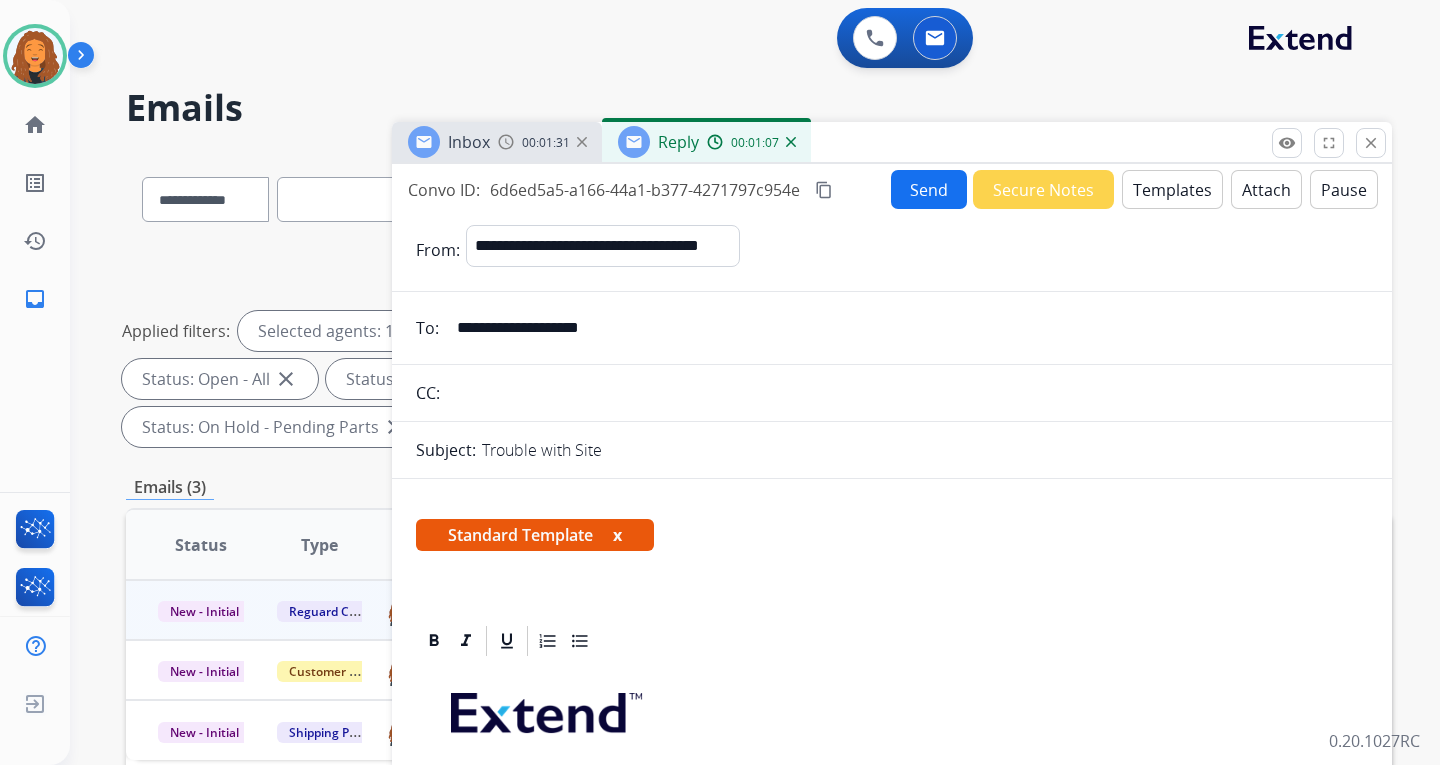 click on "Send" at bounding box center (929, 189) 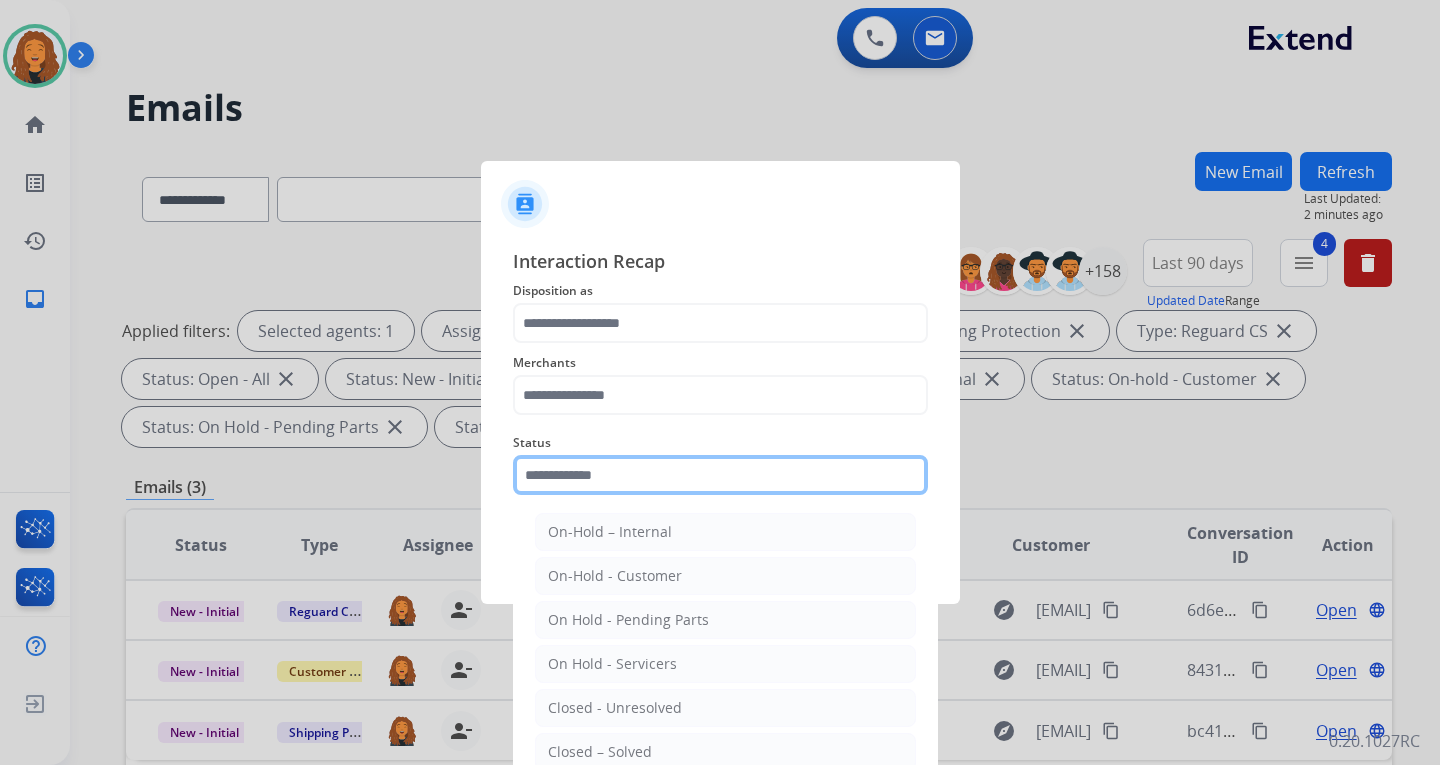 click 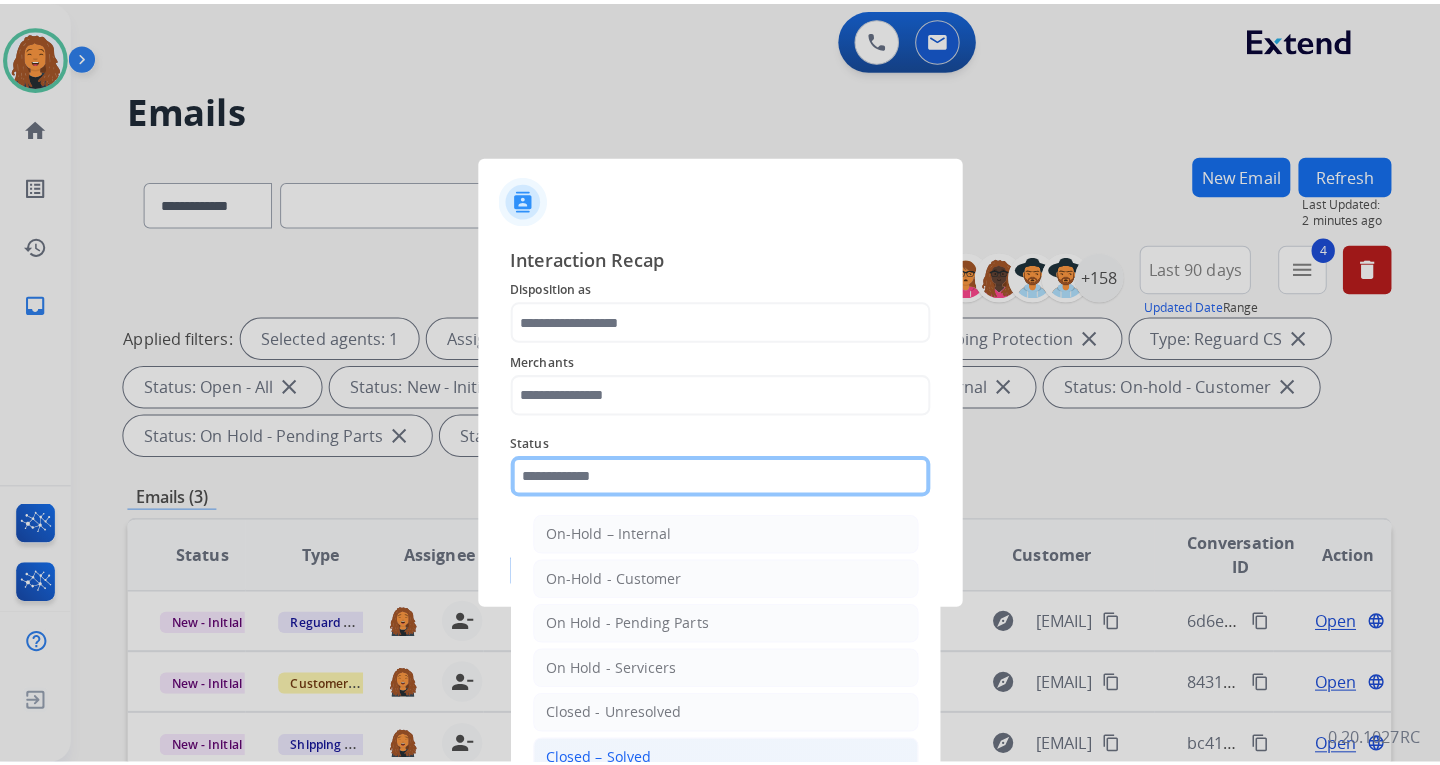 scroll, scrollTop: 120, scrollLeft: 0, axis: vertical 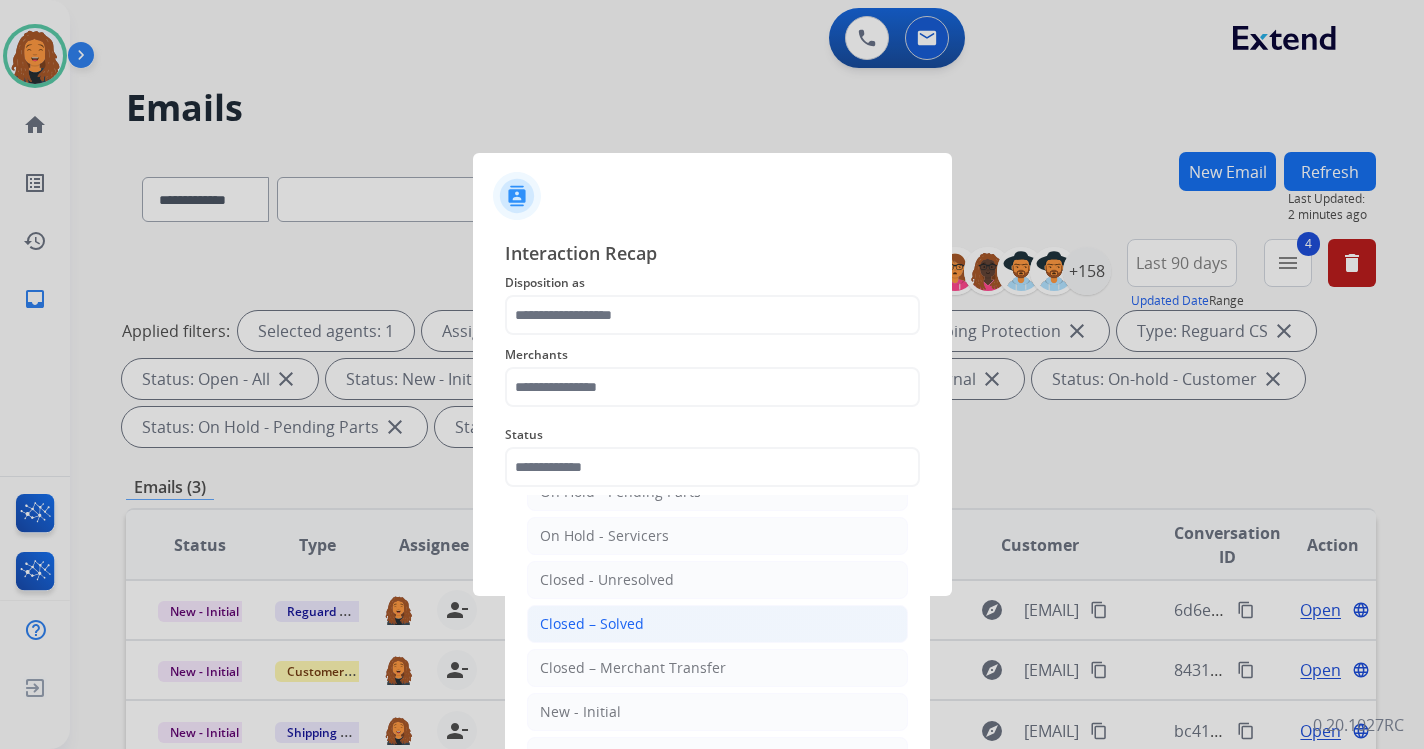 click on "Closed – Solved" 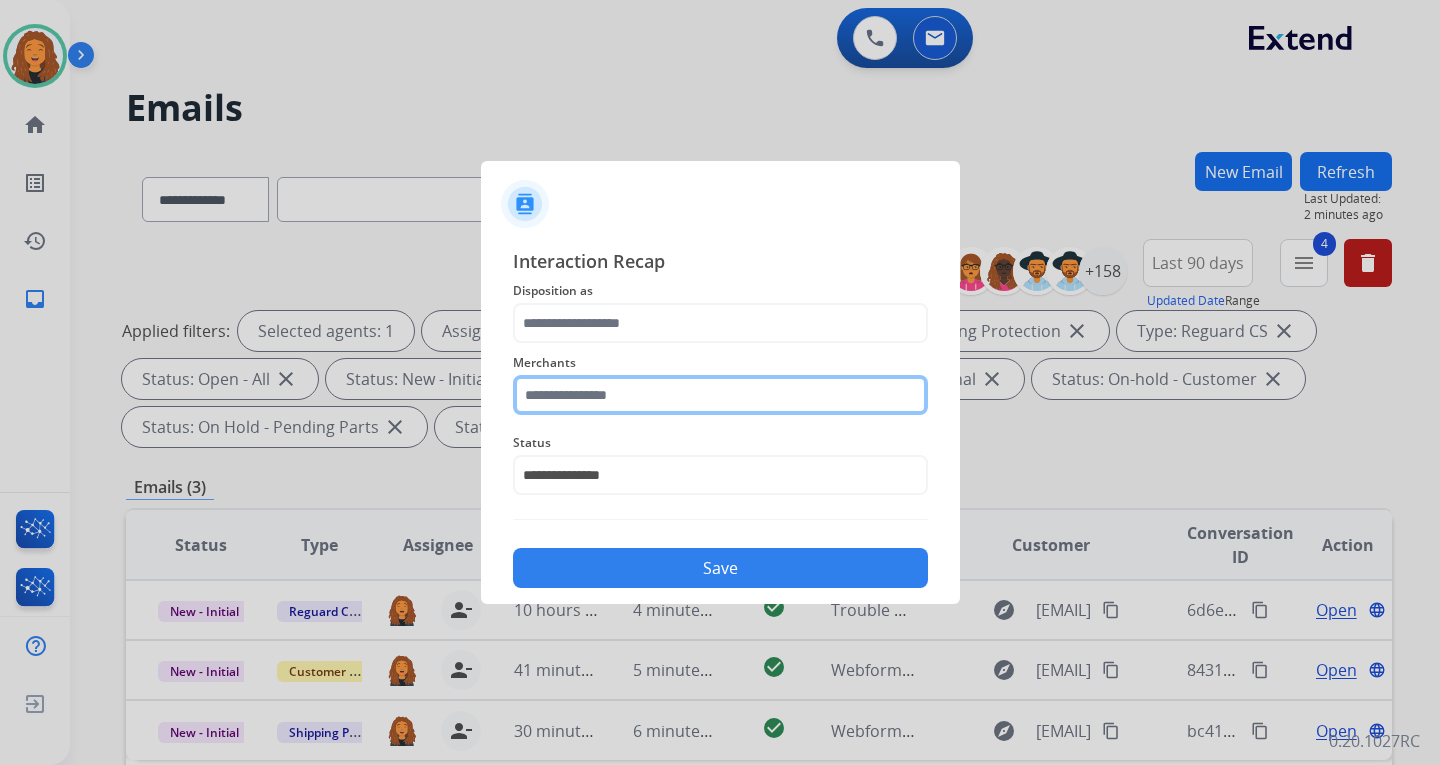 click 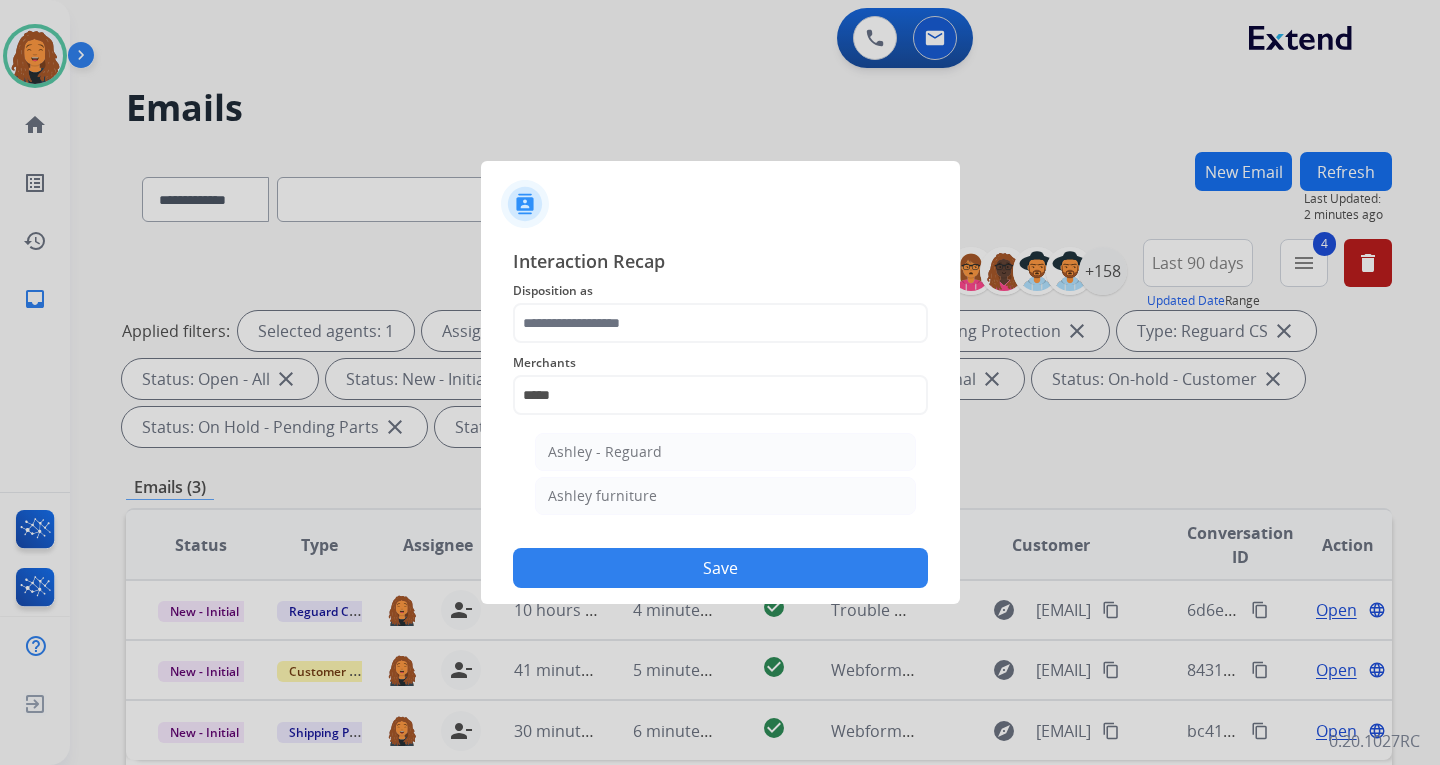 drag, startPoint x: 603, startPoint y: 452, endPoint x: 619, endPoint y: 393, distance: 61.13101 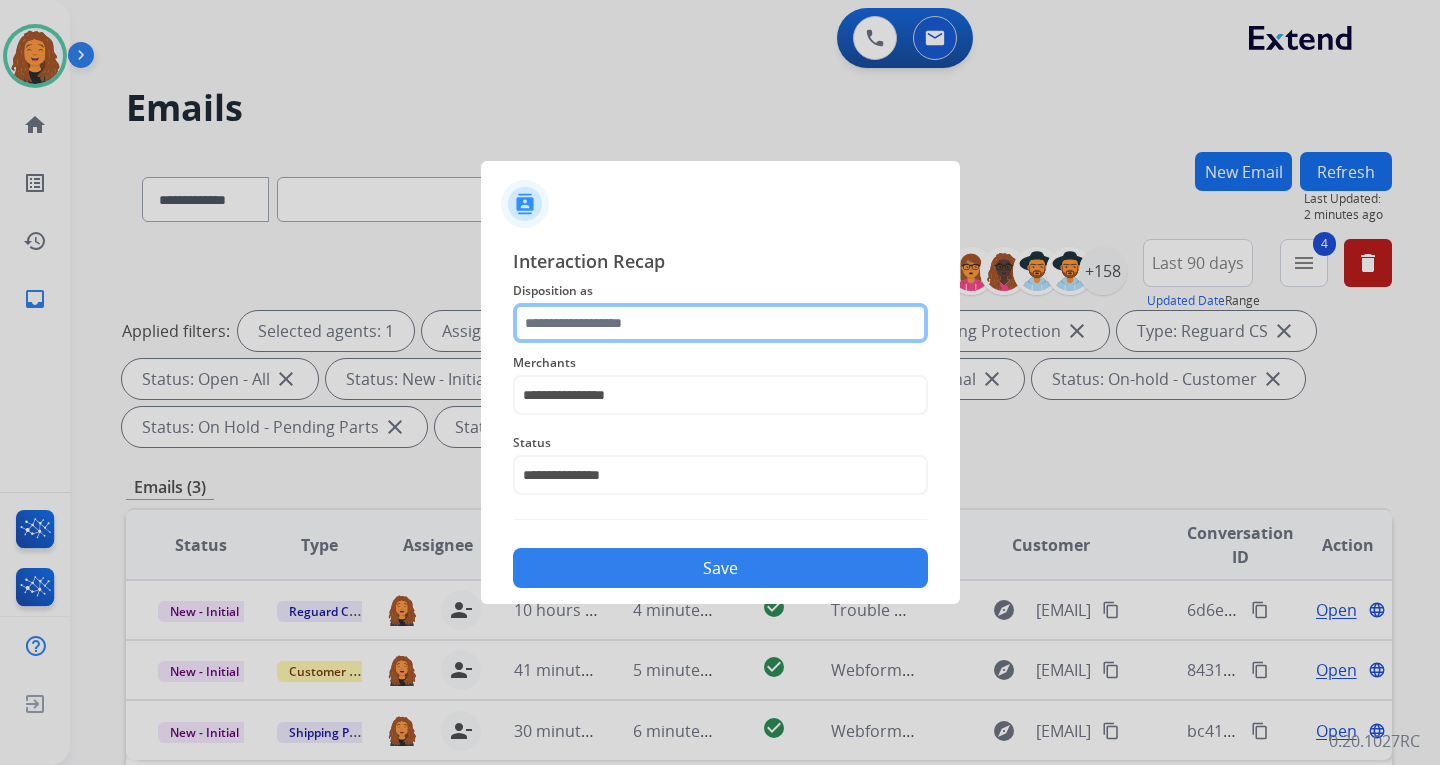 click 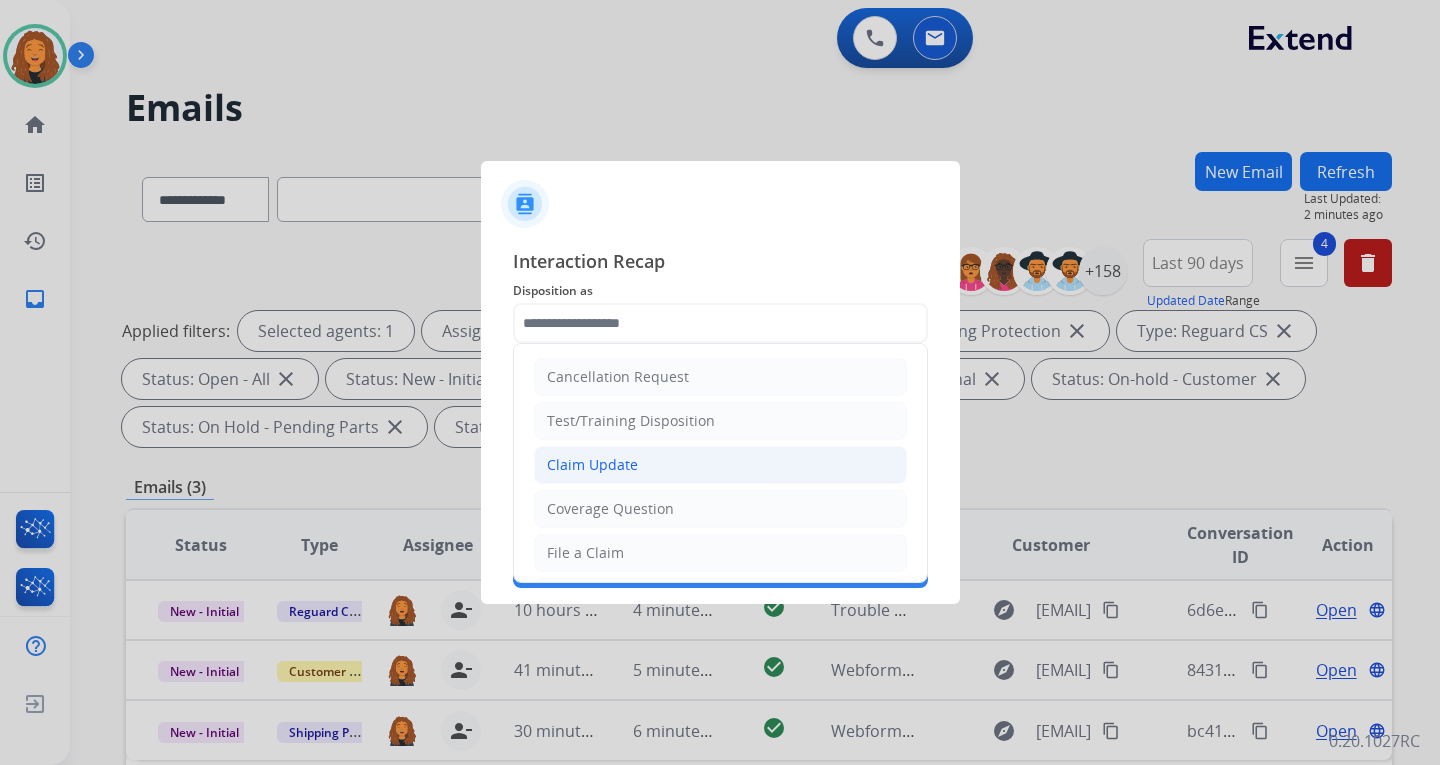 click on "Claim Update" 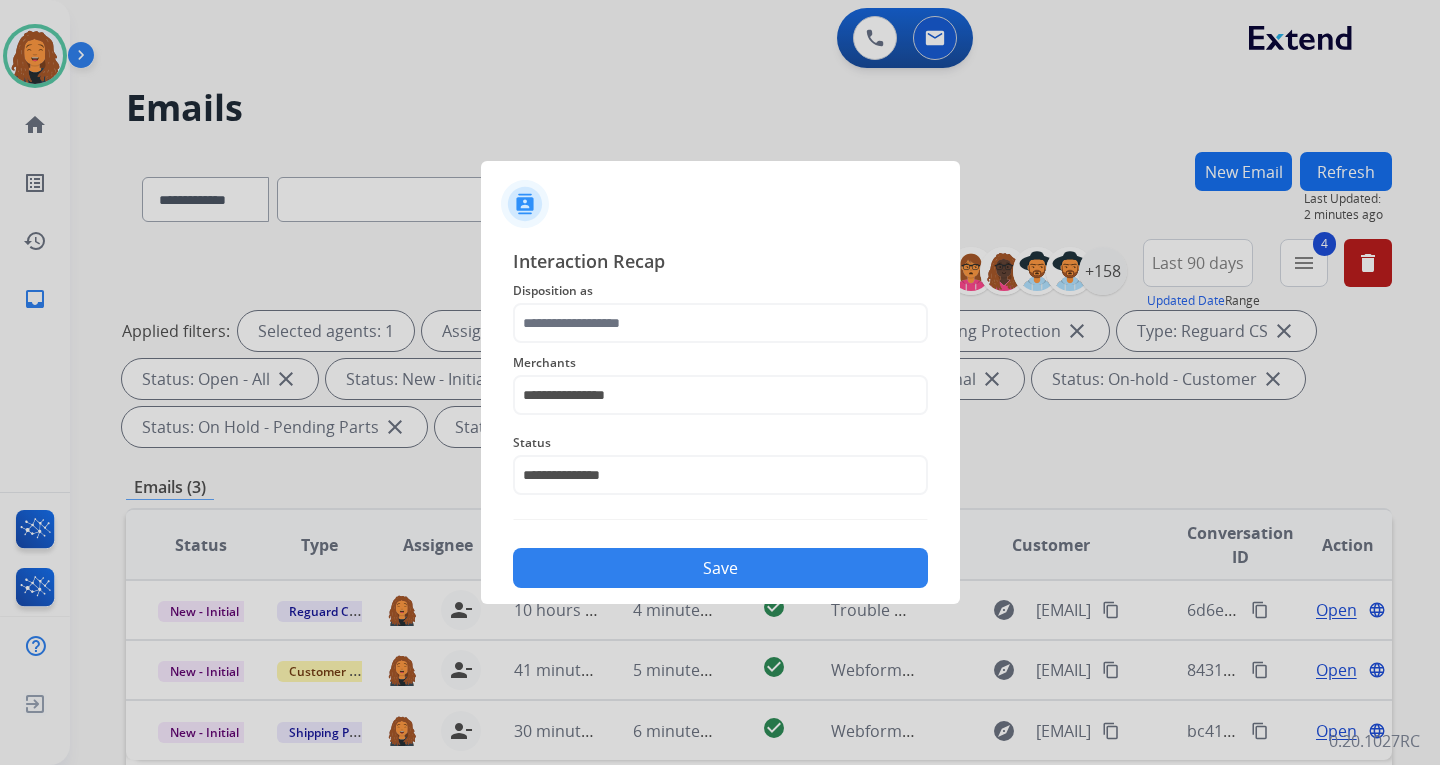 type on "**********" 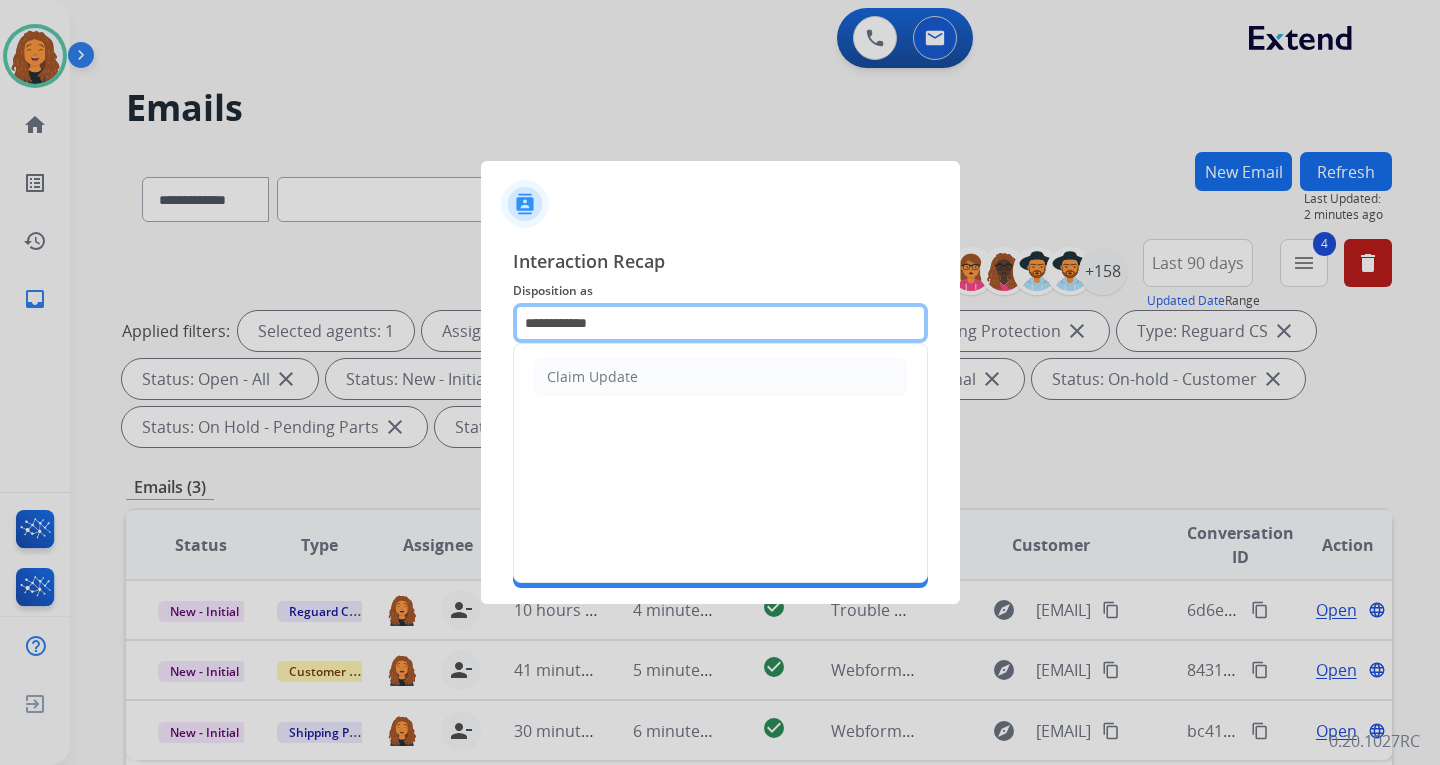drag, startPoint x: 620, startPoint y: 312, endPoint x: 462, endPoint y: 294, distance: 159.02202 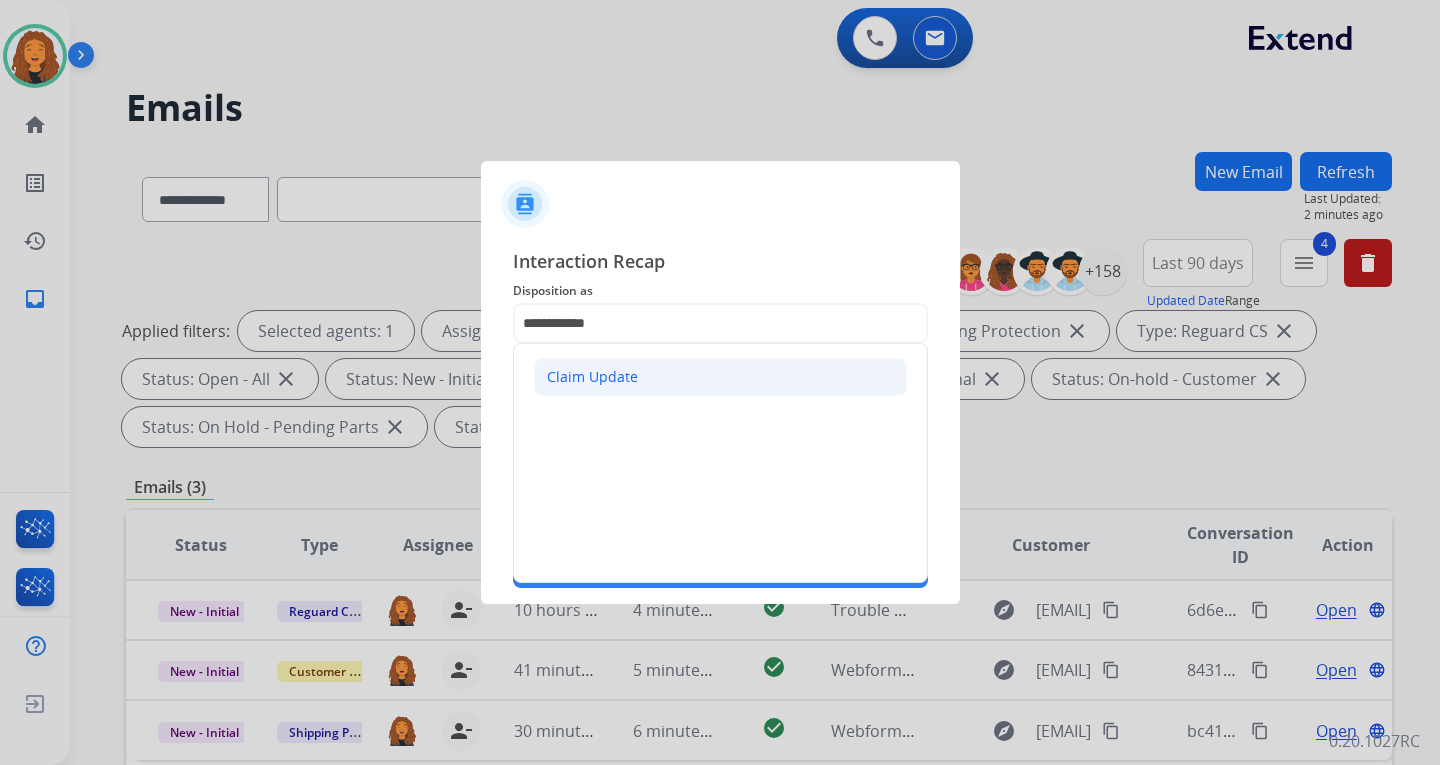 click on "Claim Update" 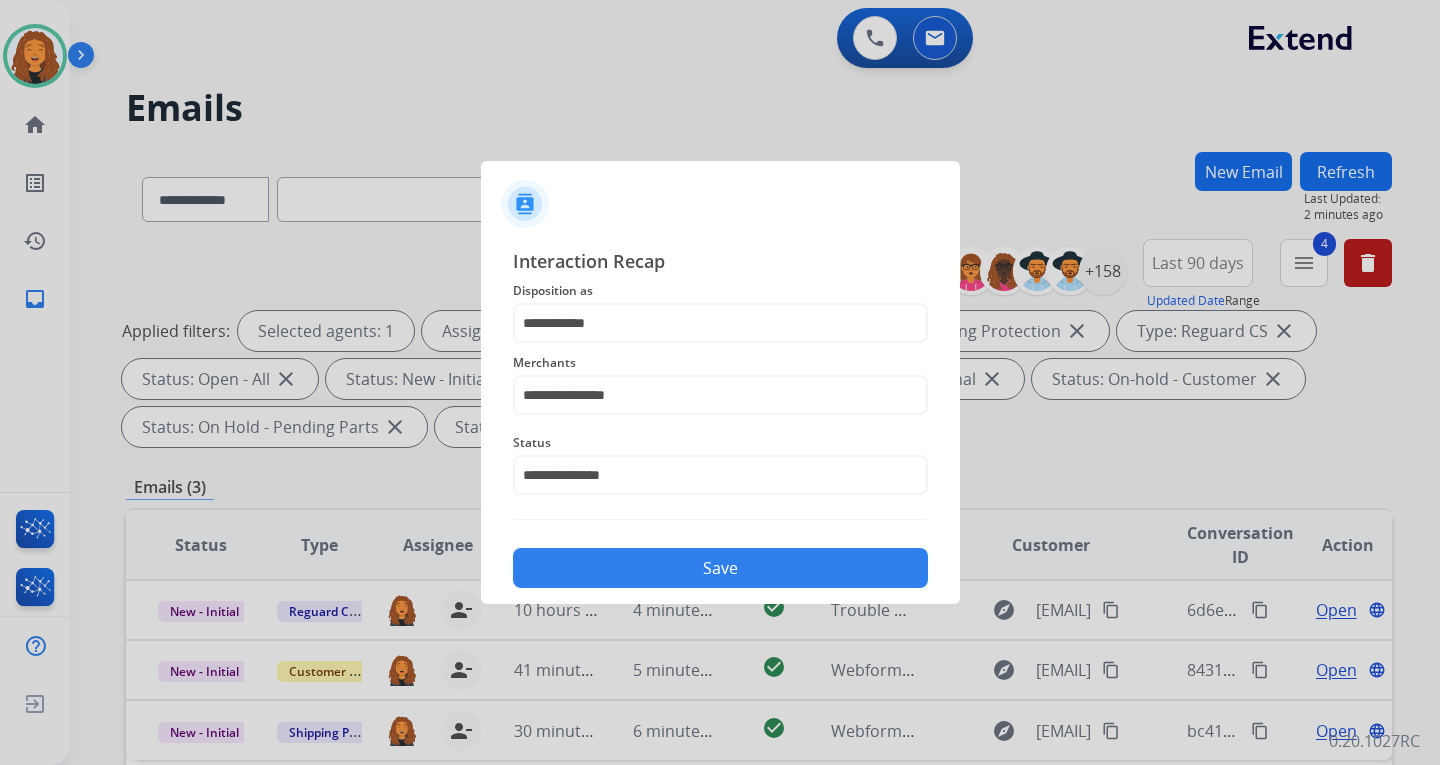 click on "Save" 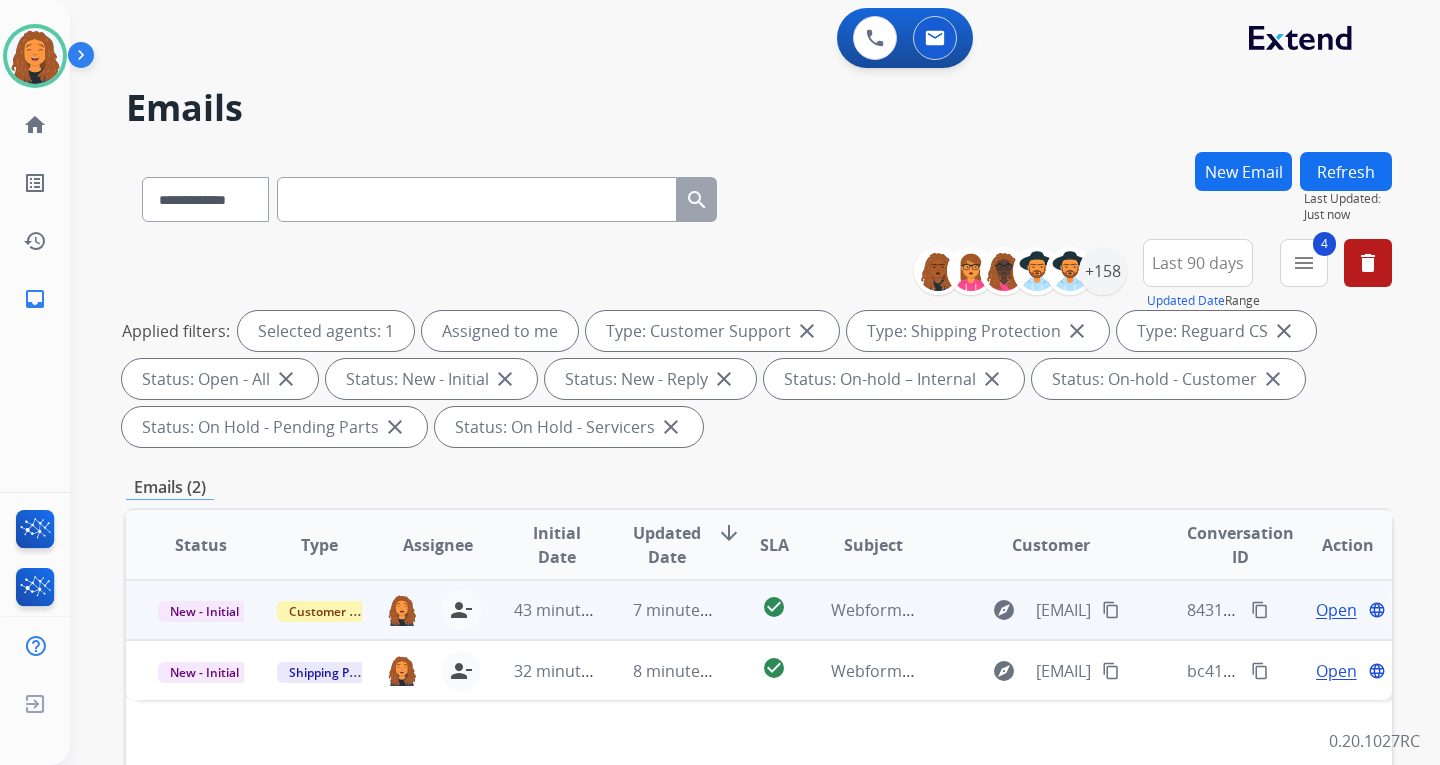 click on "content_copy" at bounding box center [1111, 610] 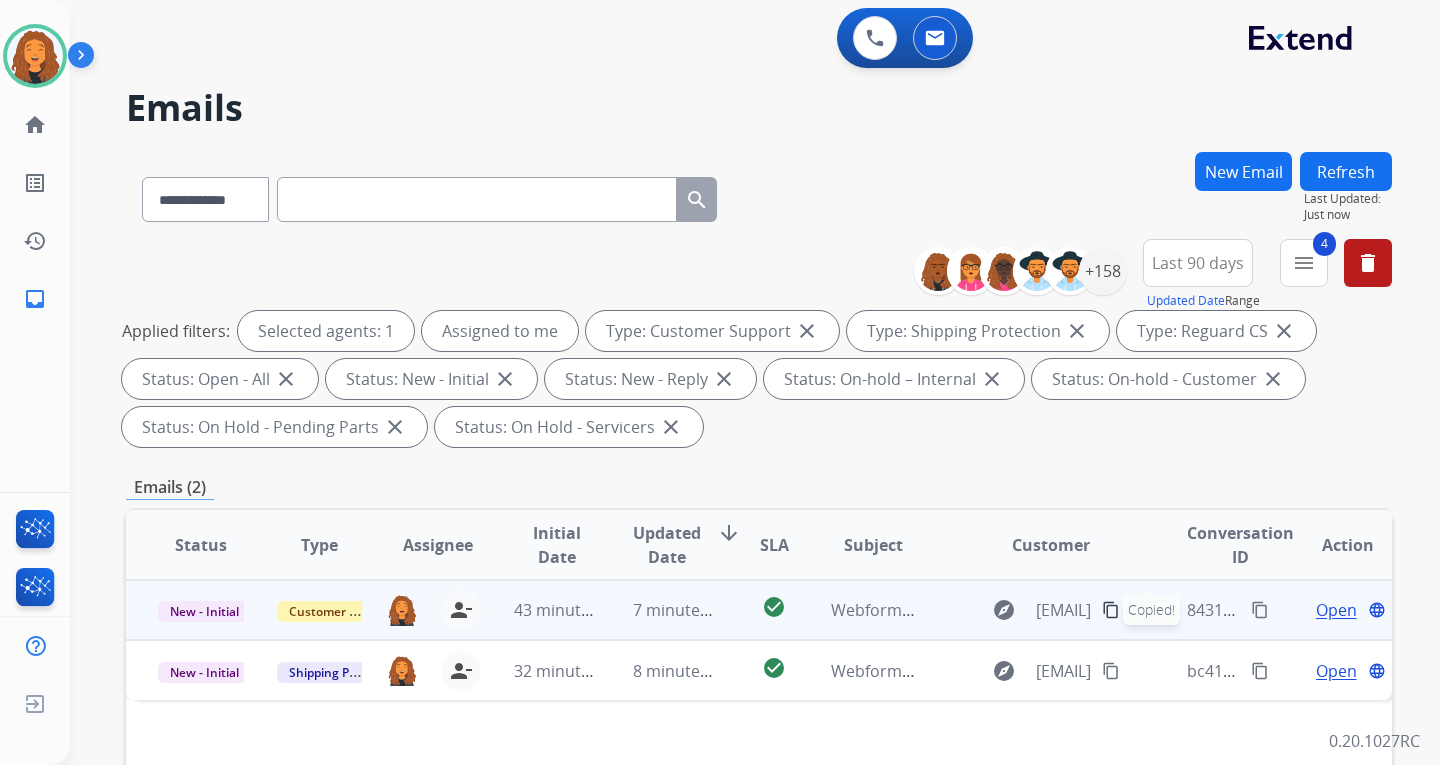 click on "Open" at bounding box center (1336, 610) 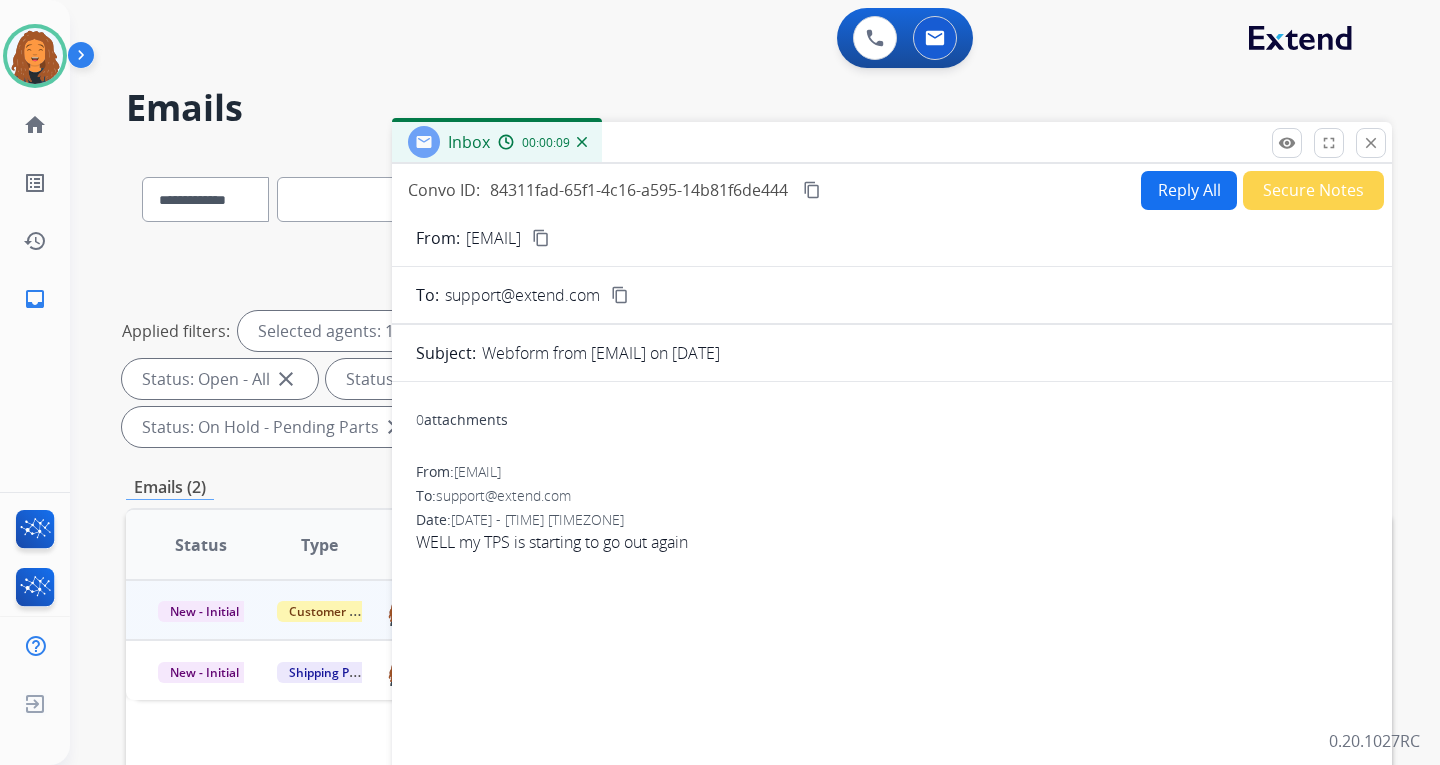 click on "Reply All" at bounding box center [1189, 190] 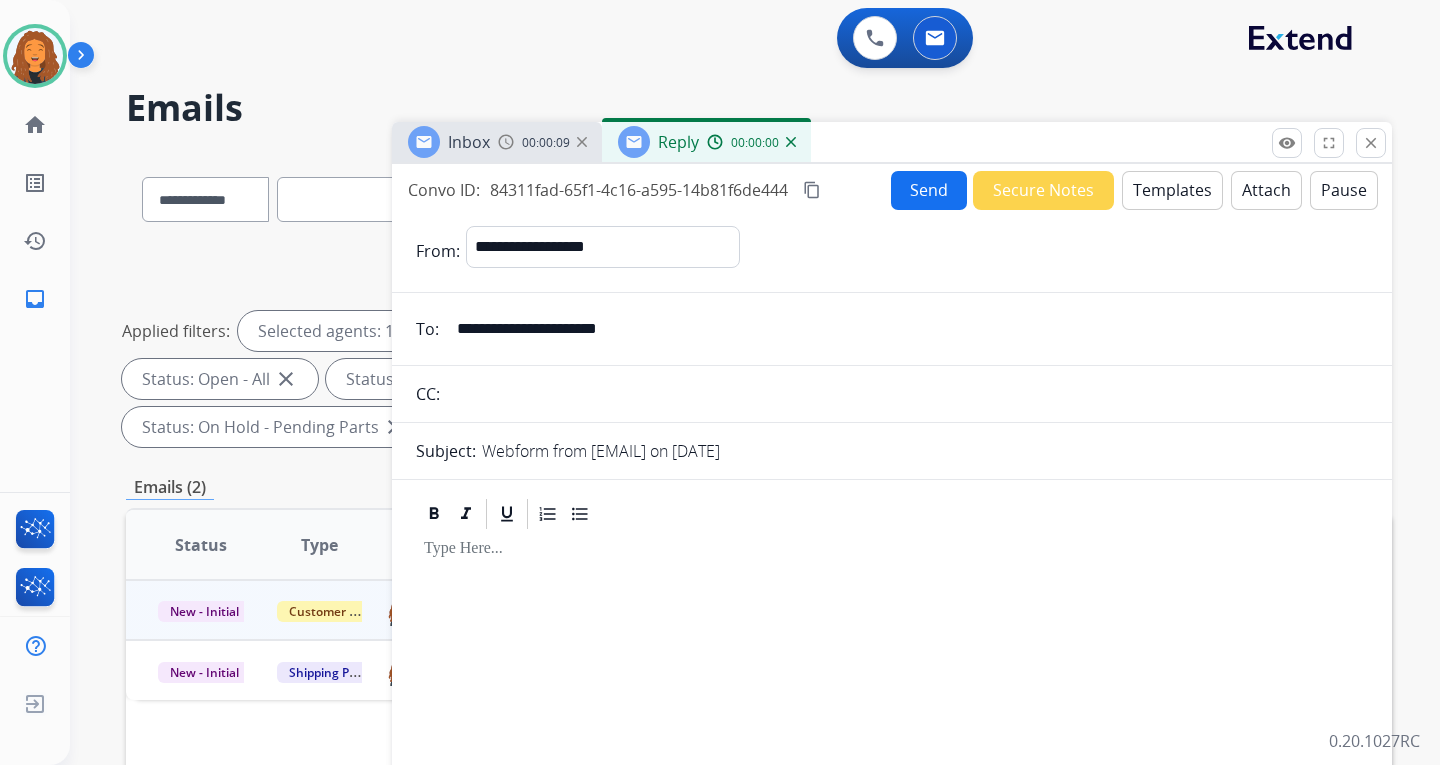 click on "Templates" at bounding box center [1172, 190] 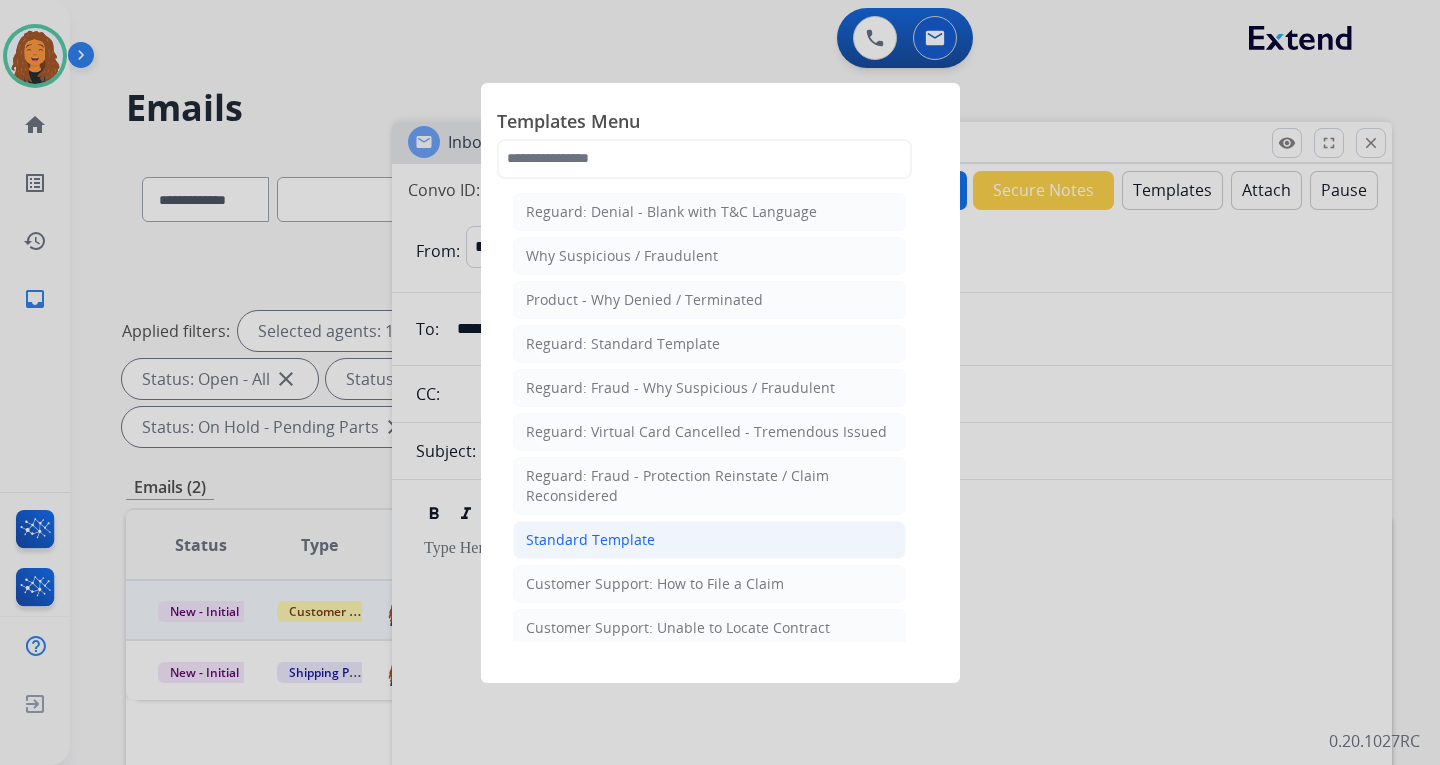 click on "Standard Template" 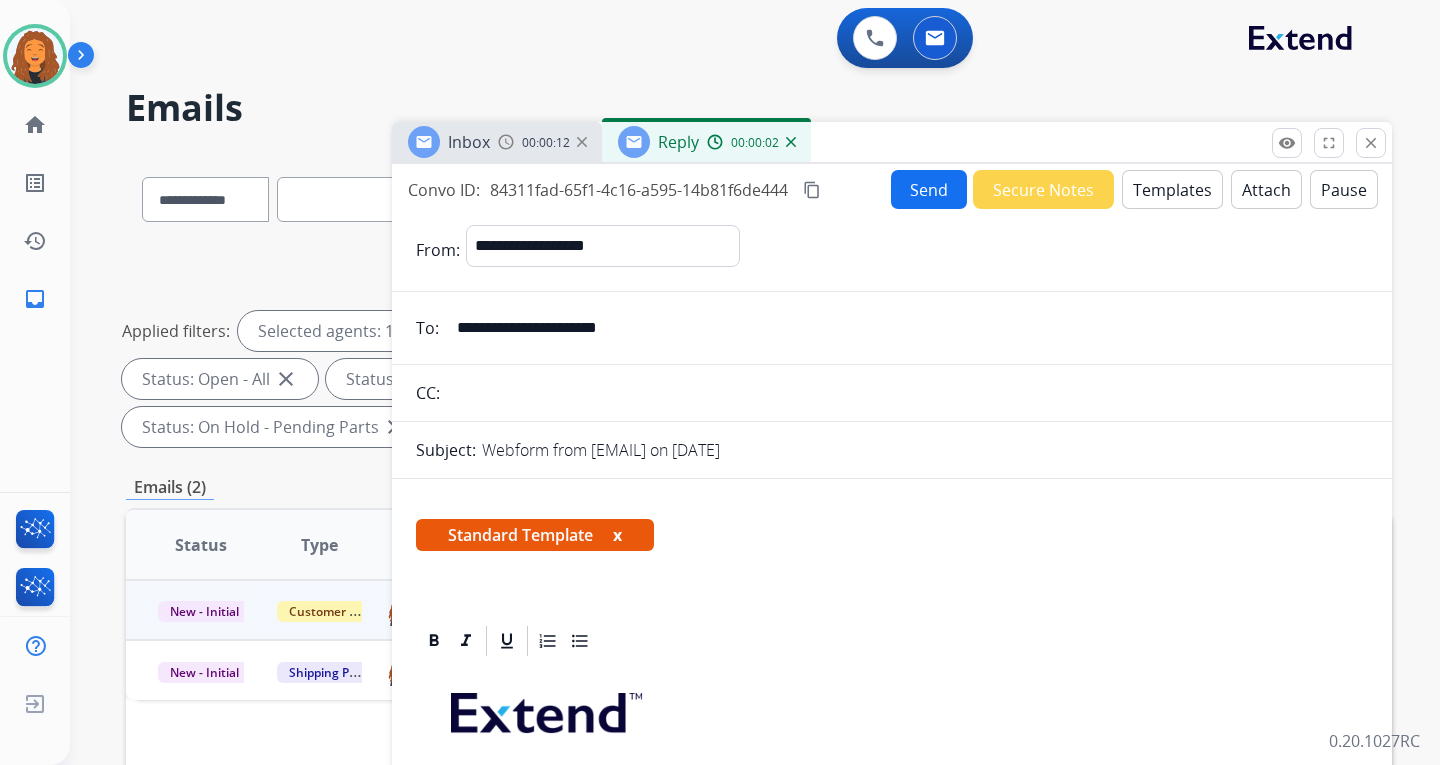 click on "Templates" at bounding box center (1172, 189) 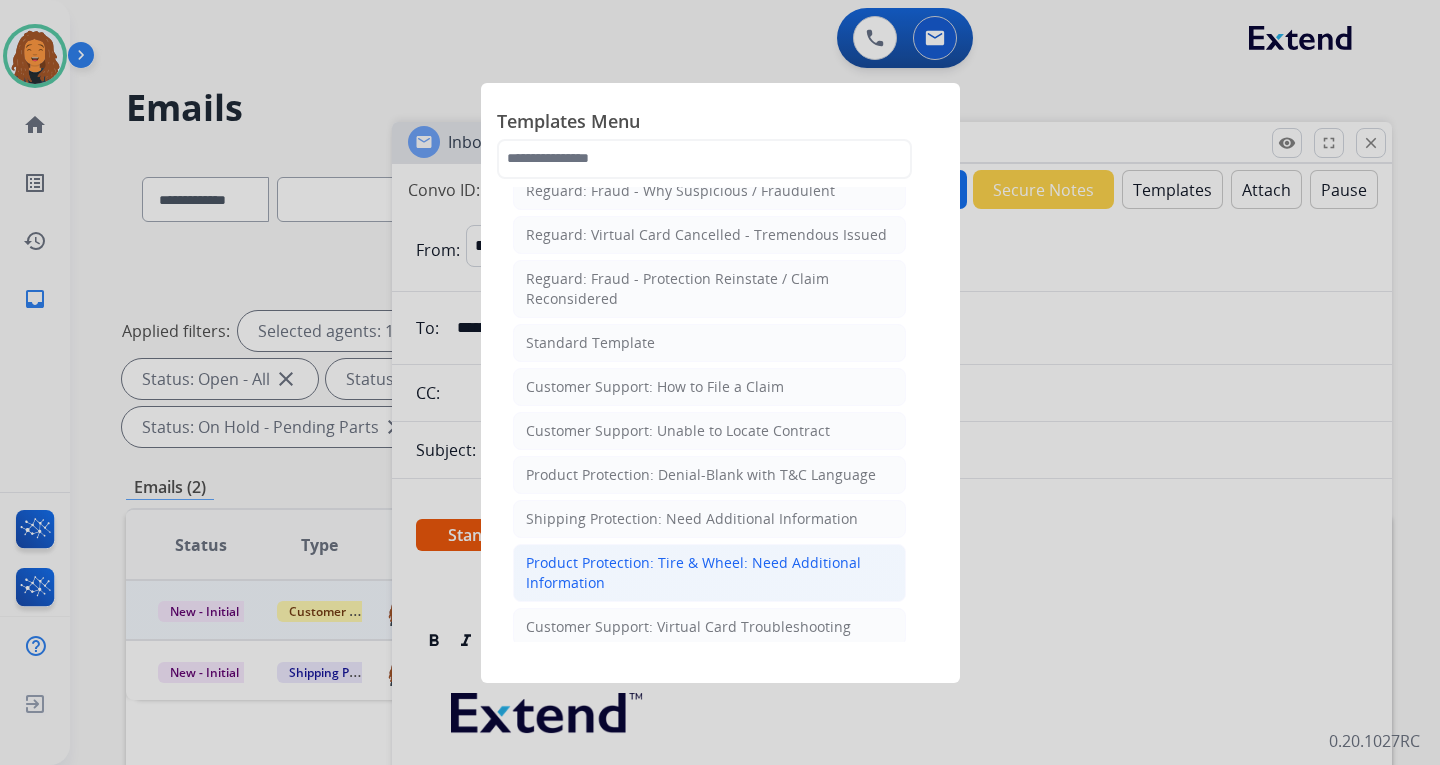 scroll, scrollTop: 200, scrollLeft: 0, axis: vertical 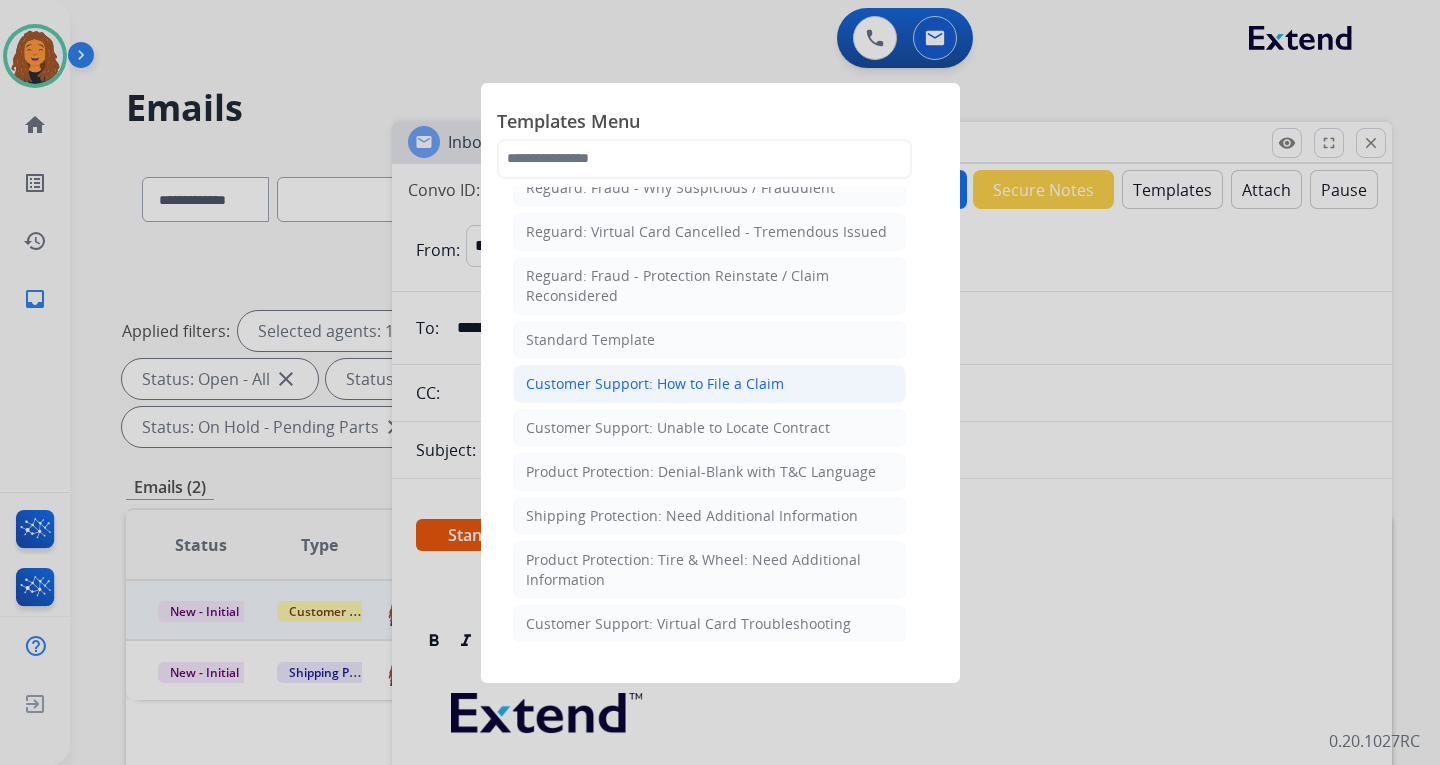 click on "Customer Support: How to File a Claim" 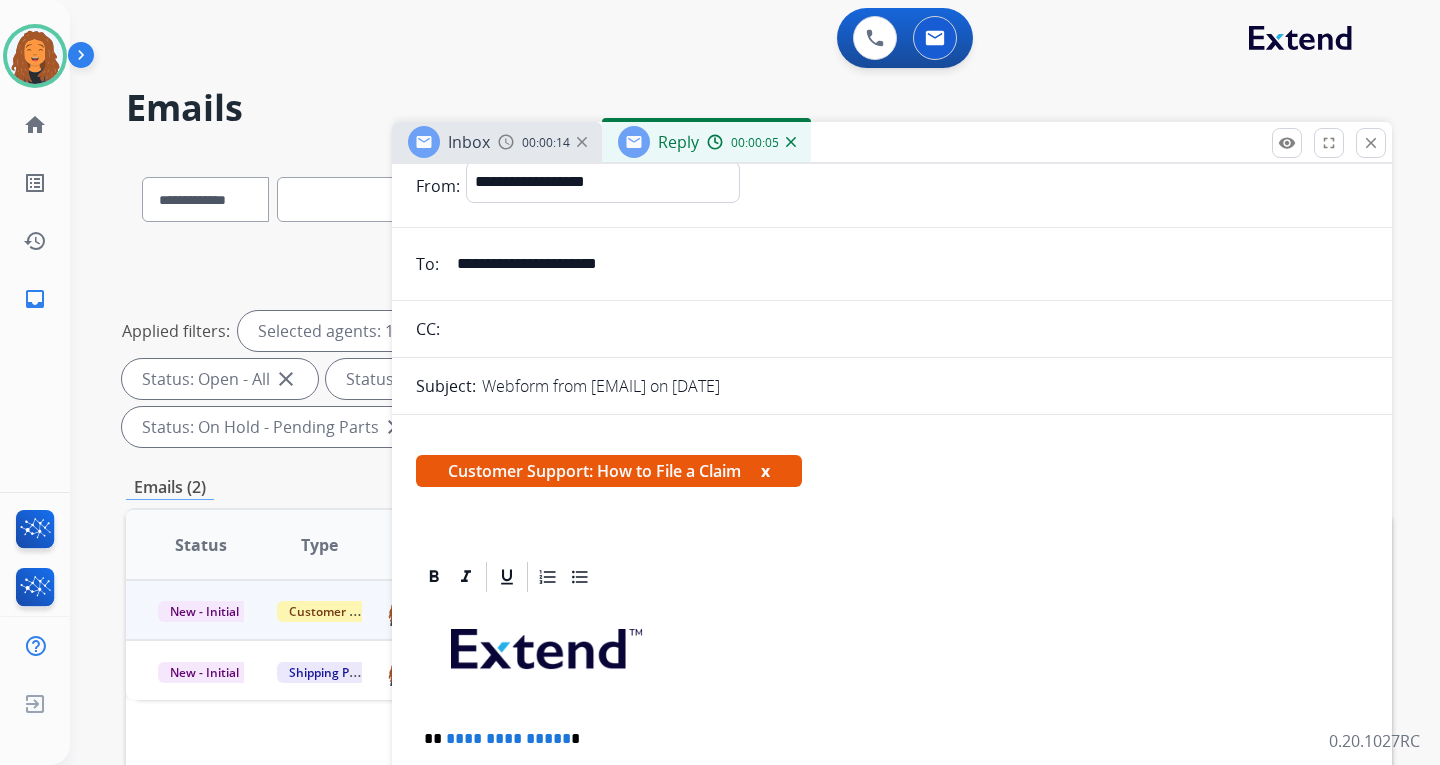scroll, scrollTop: 300, scrollLeft: 0, axis: vertical 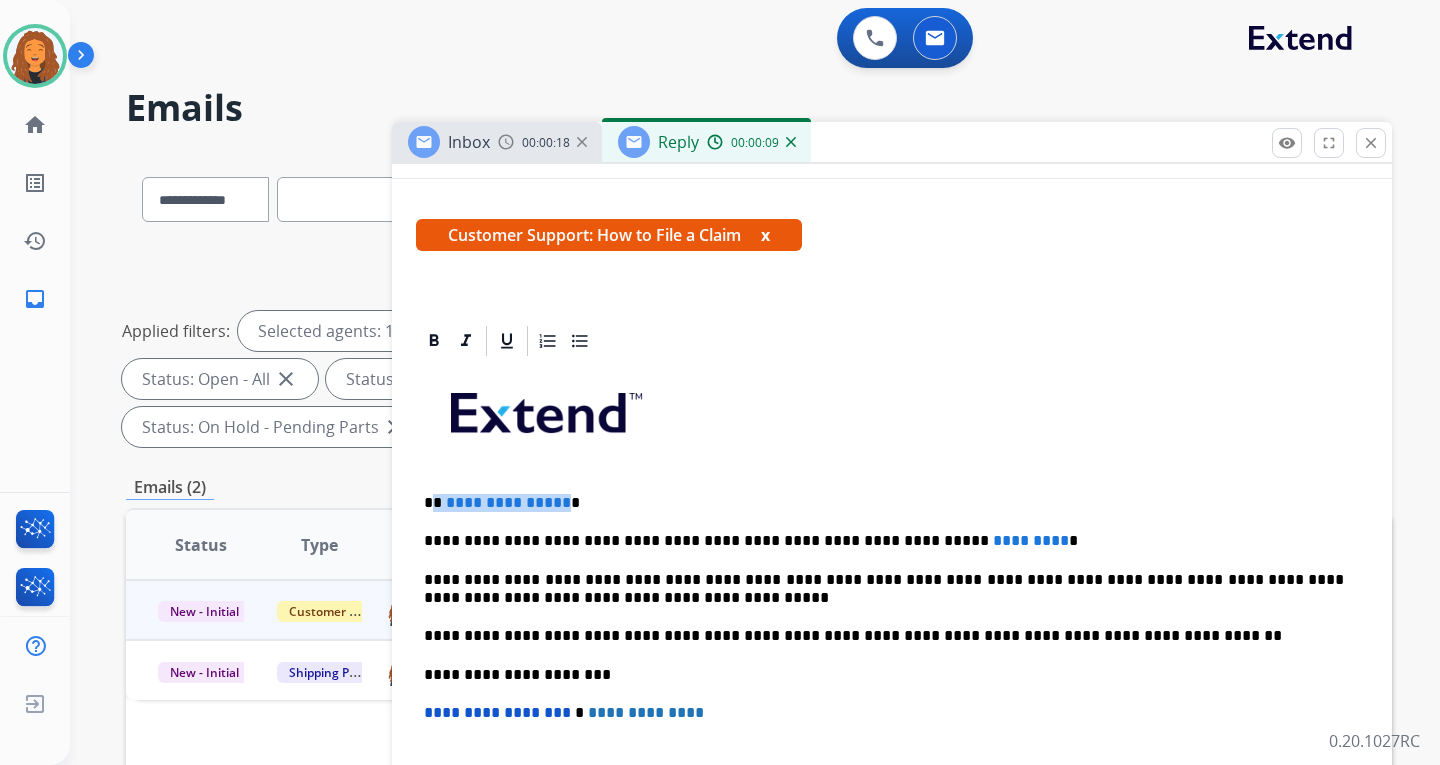 drag, startPoint x: 557, startPoint y: 498, endPoint x: 436, endPoint y: 499, distance: 121.004135 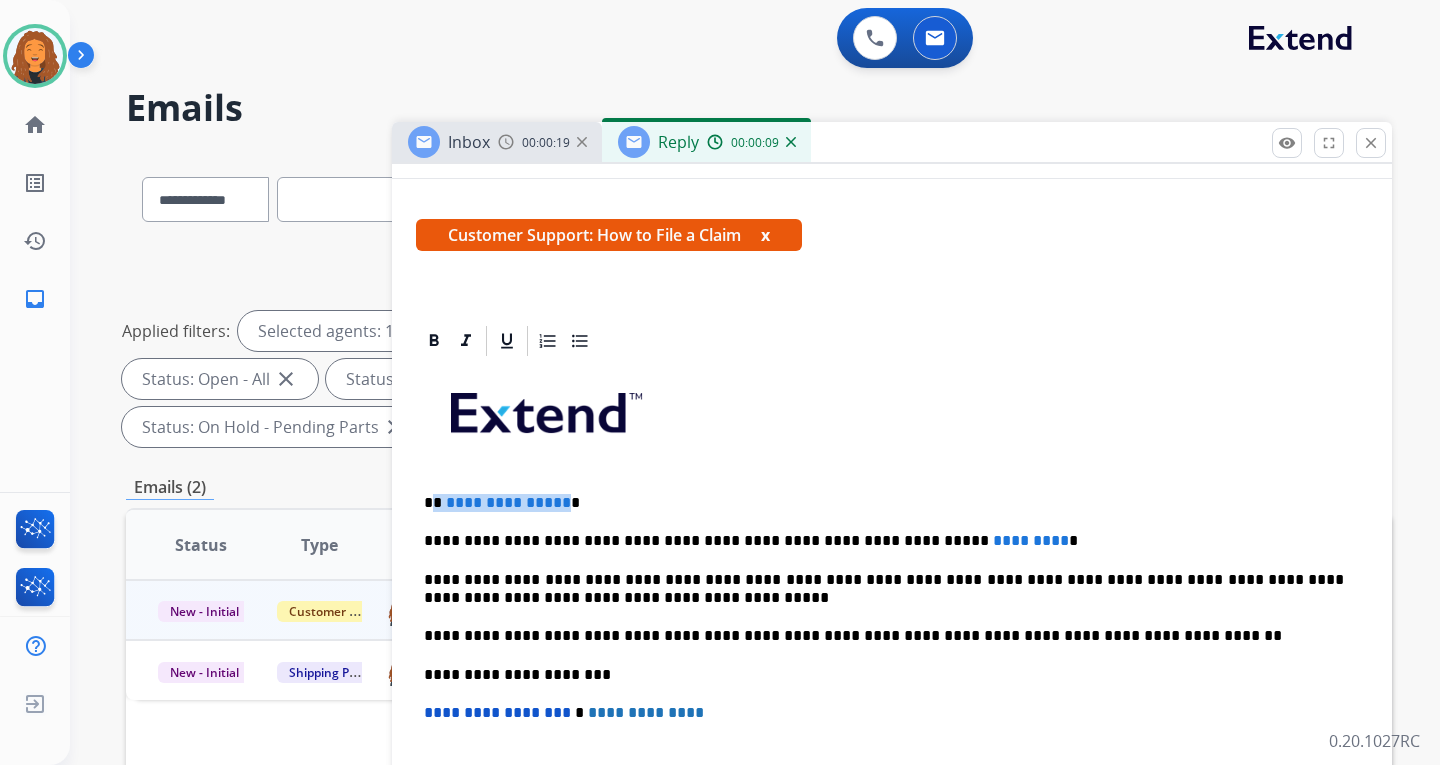 type 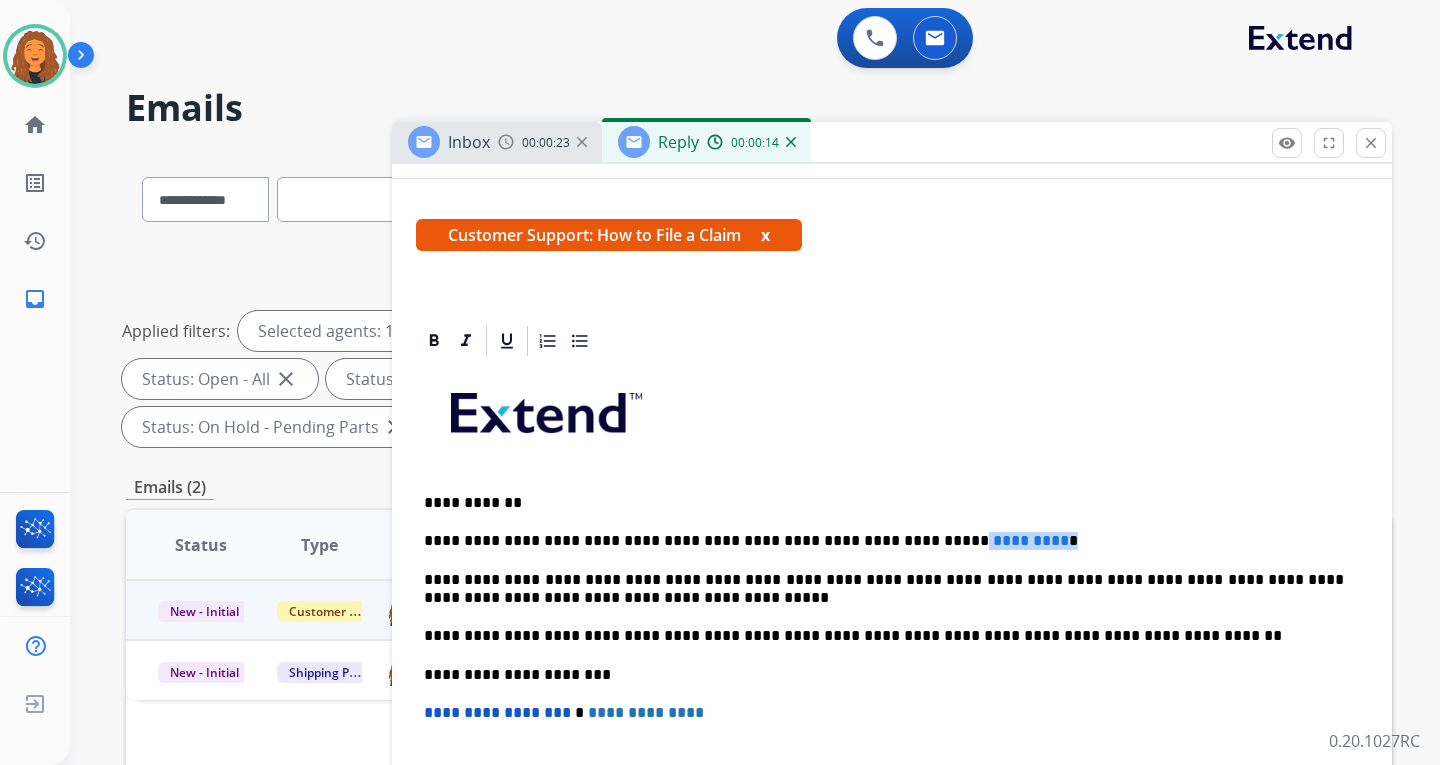 drag, startPoint x: 972, startPoint y: 541, endPoint x: 881, endPoint y: 541, distance: 91 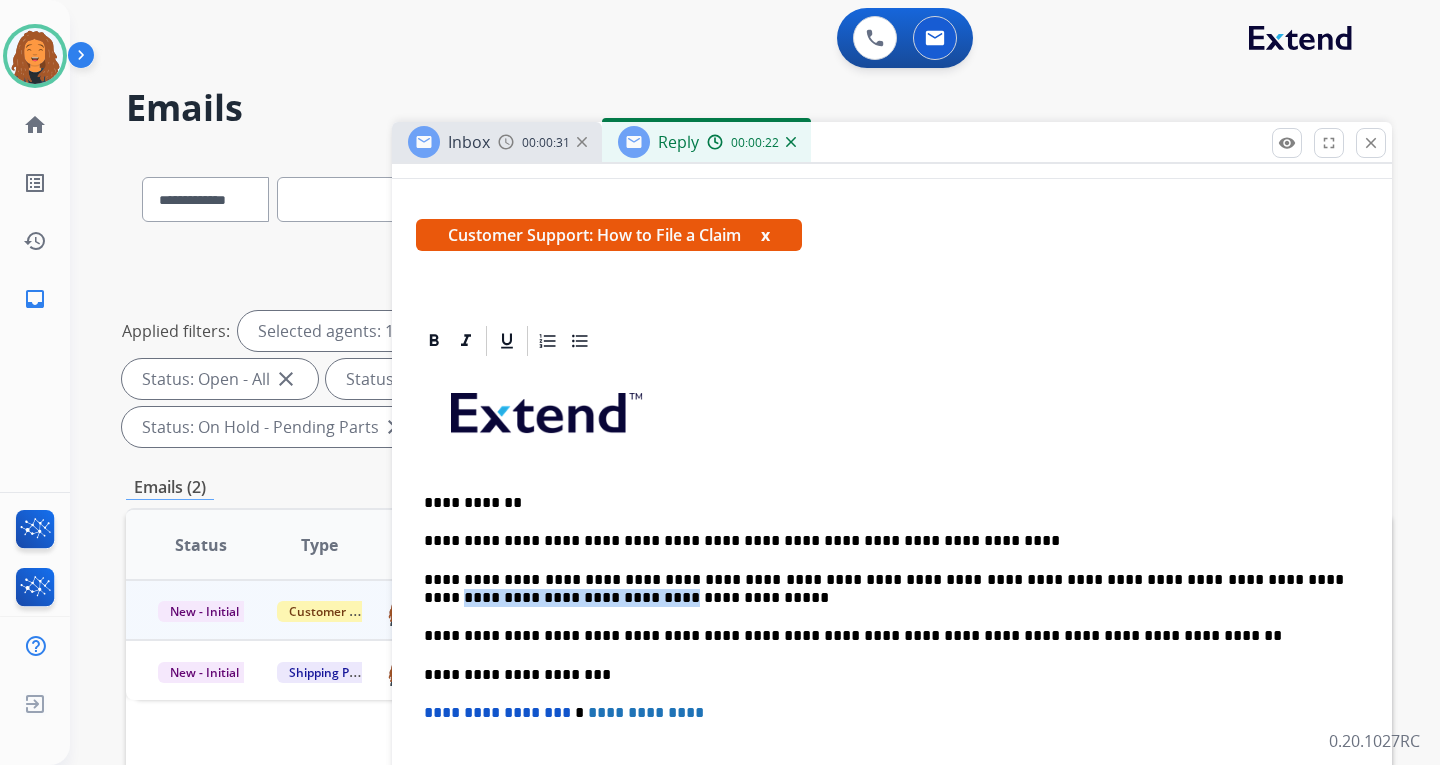 drag, startPoint x: 617, startPoint y: 601, endPoint x: 427, endPoint y: 599, distance: 190.01053 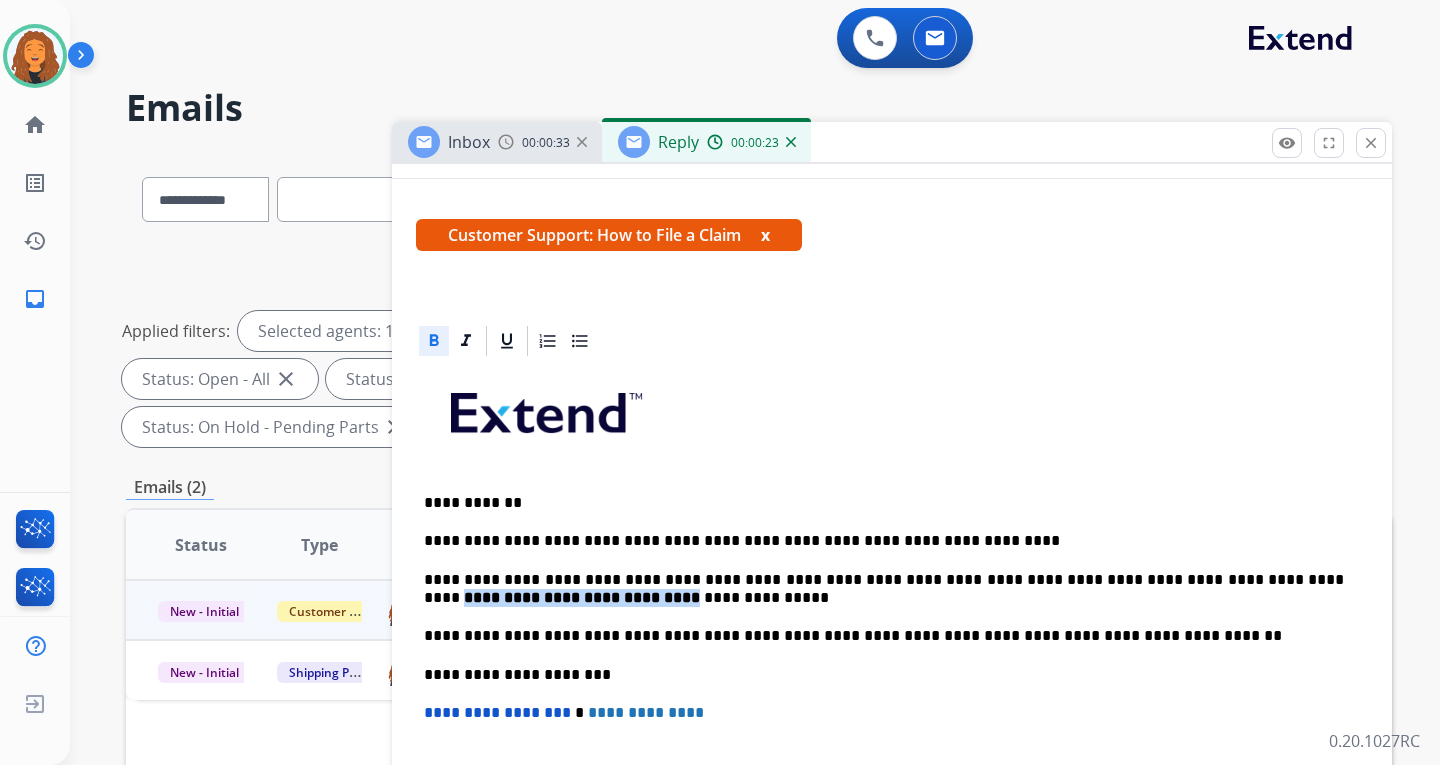 click 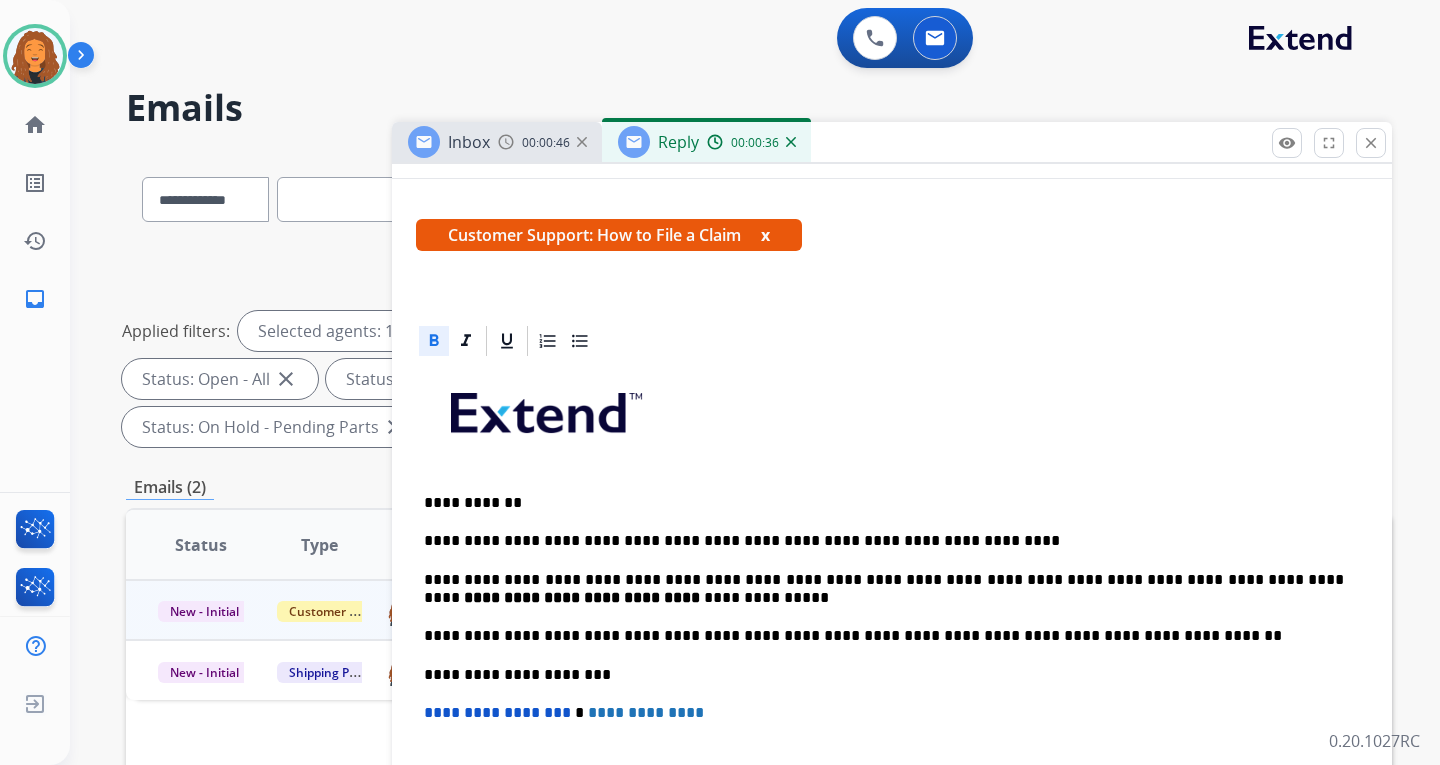 click on "**********" at bounding box center (884, 589) 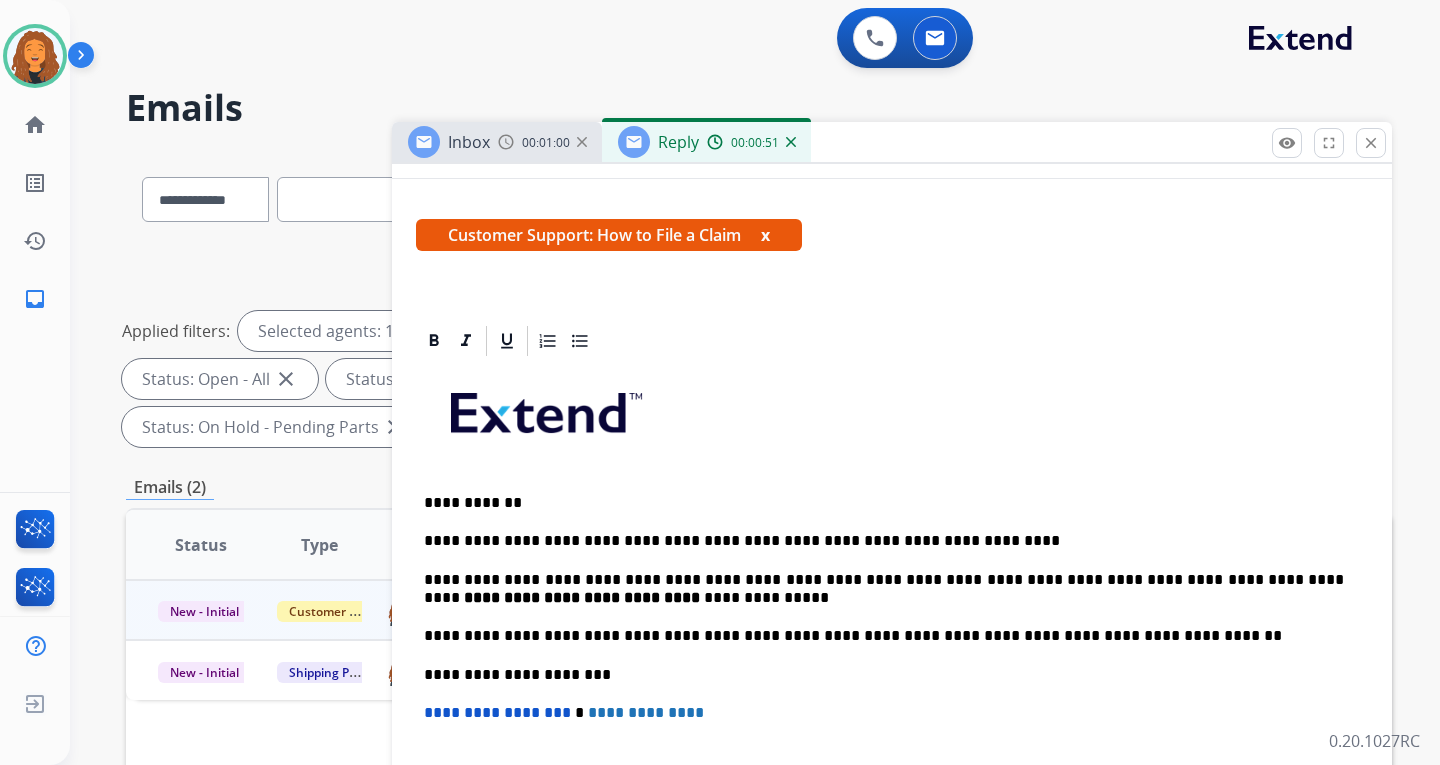 scroll, scrollTop: 362, scrollLeft: 0, axis: vertical 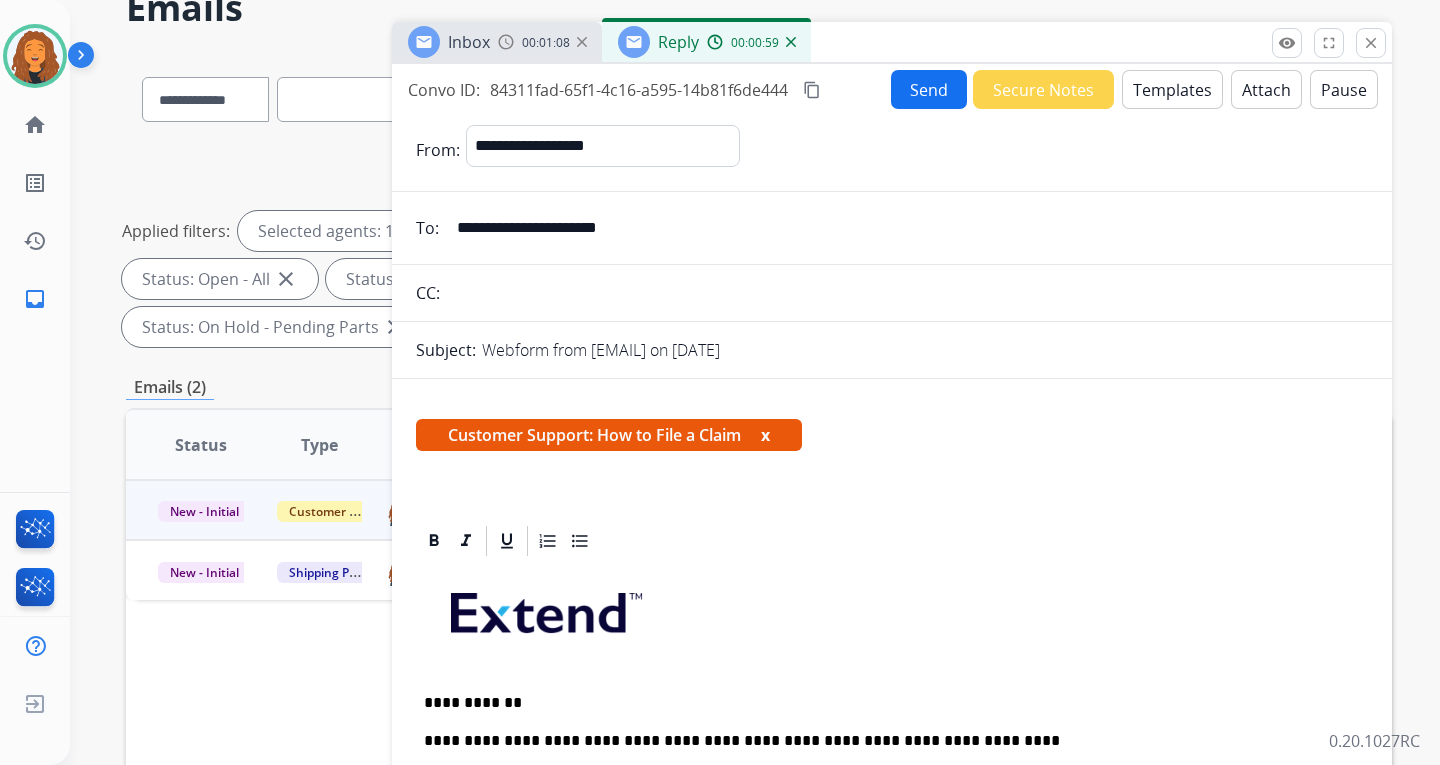 click on "Send" at bounding box center (929, 89) 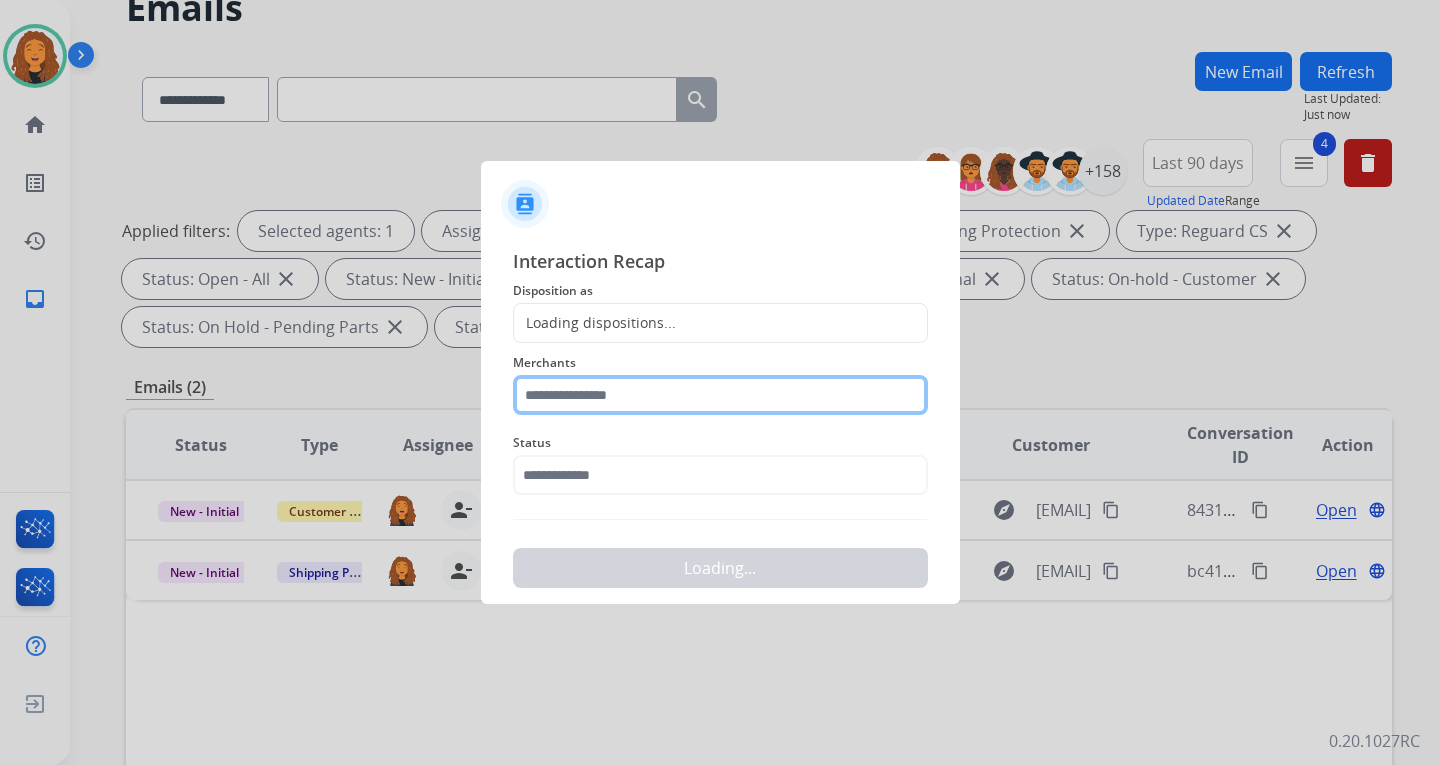 click 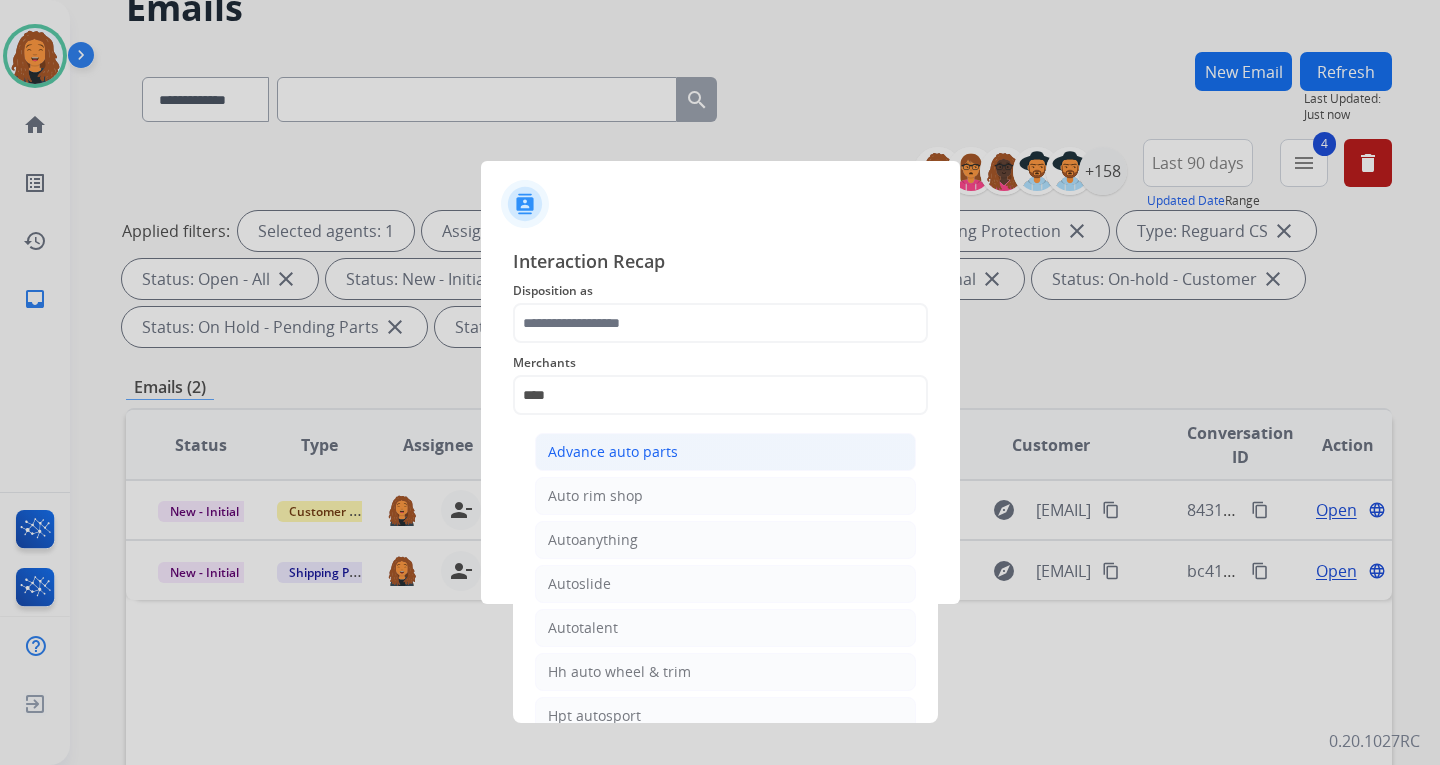 click on "Advance auto parts" 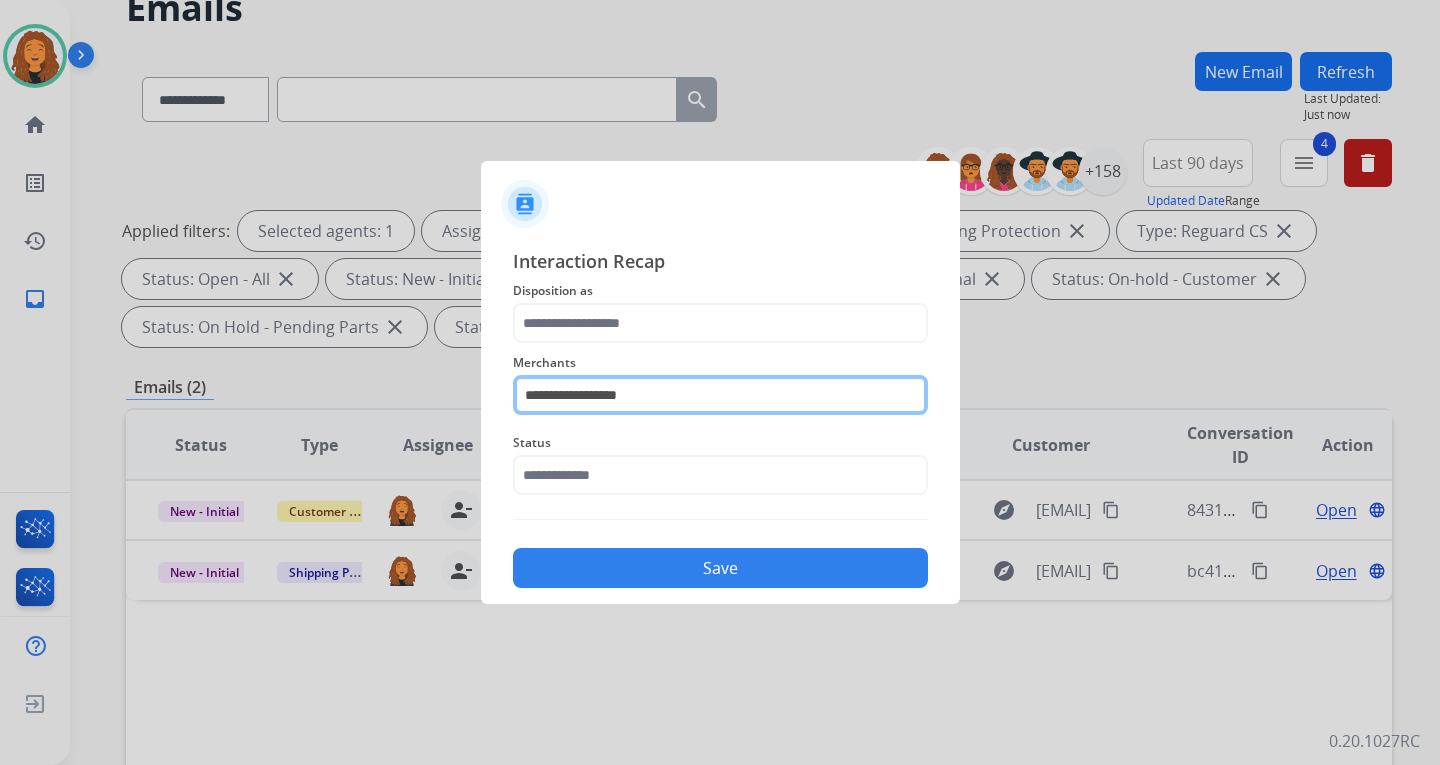 click on "**********" 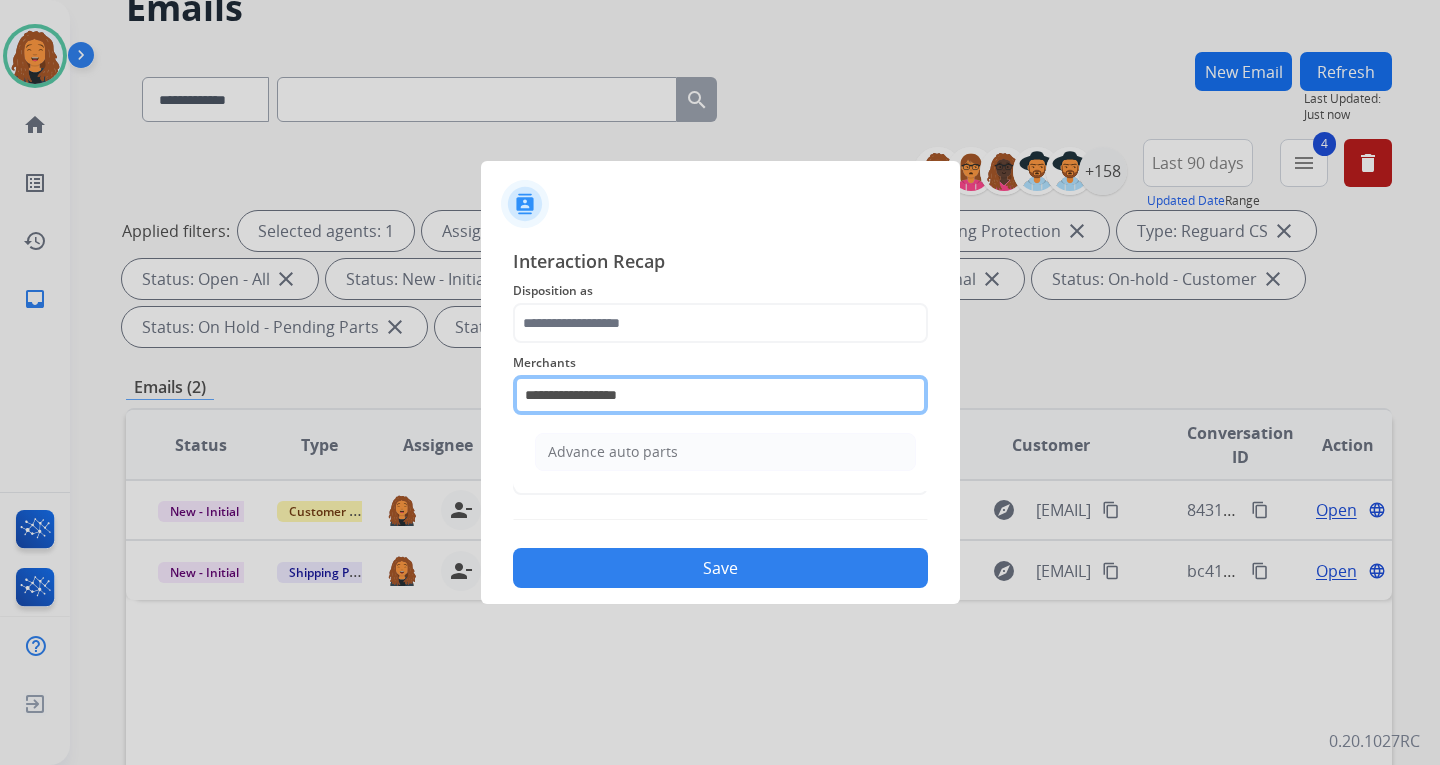 drag, startPoint x: 583, startPoint y: 395, endPoint x: 496, endPoint y: 384, distance: 87.69264 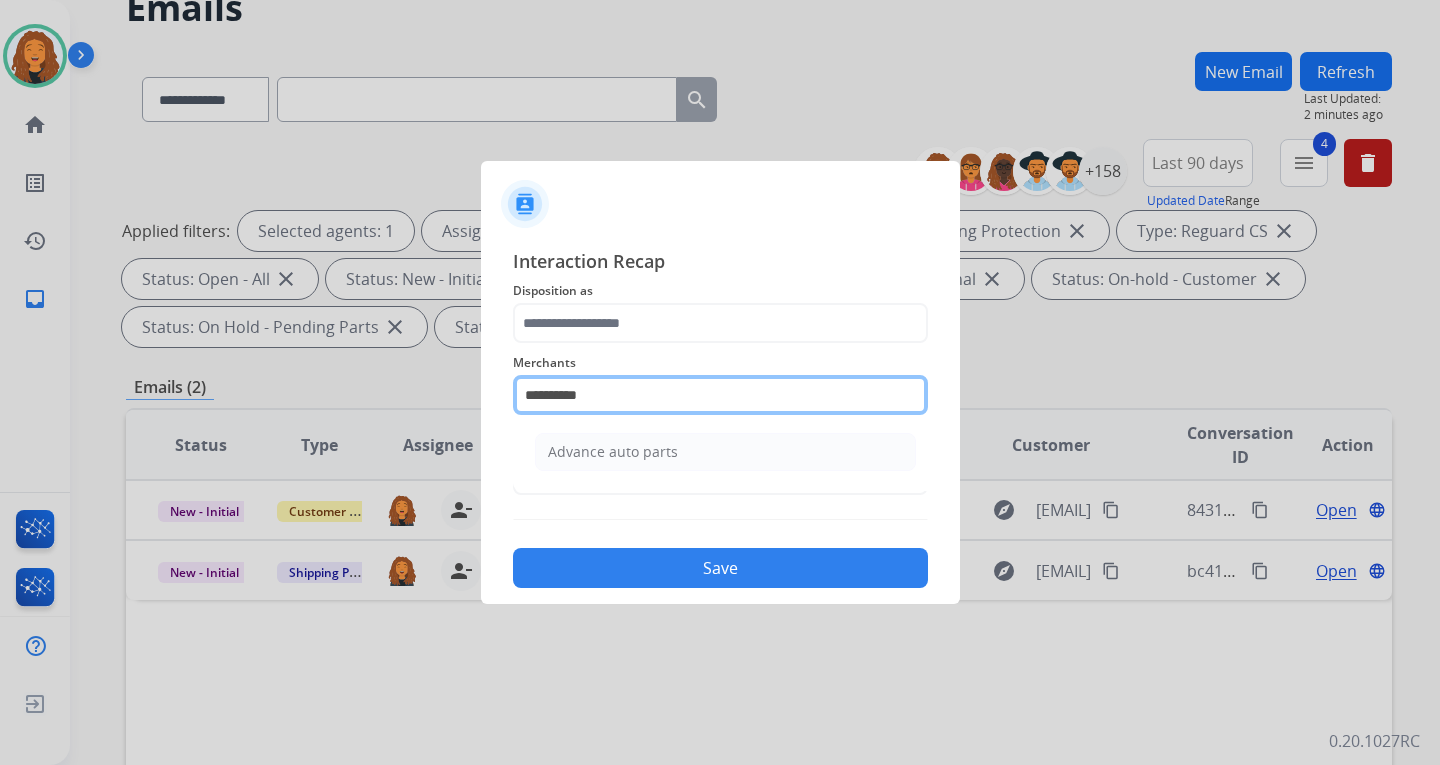 drag, startPoint x: 570, startPoint y: 388, endPoint x: 332, endPoint y: 356, distance: 240.14163 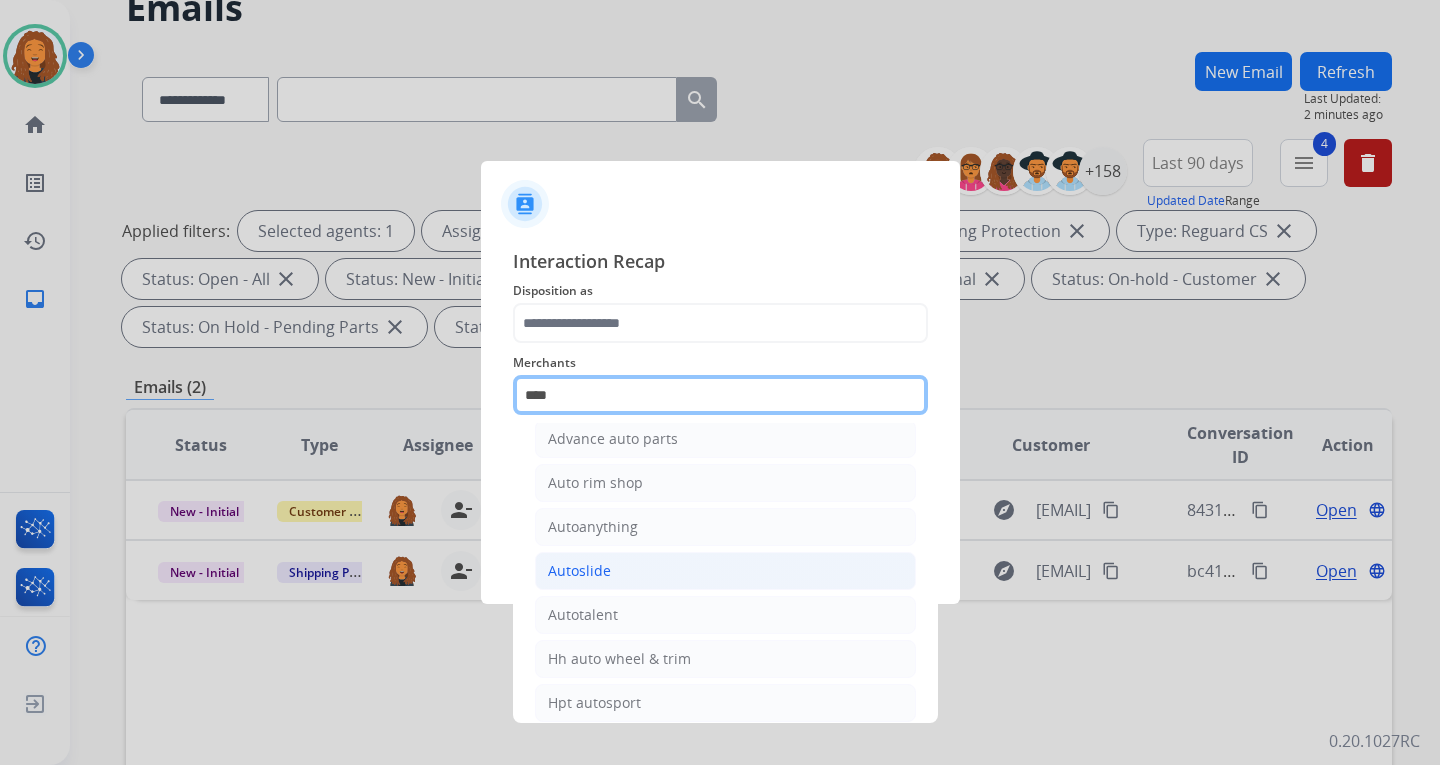 scroll, scrollTop: 0, scrollLeft: 0, axis: both 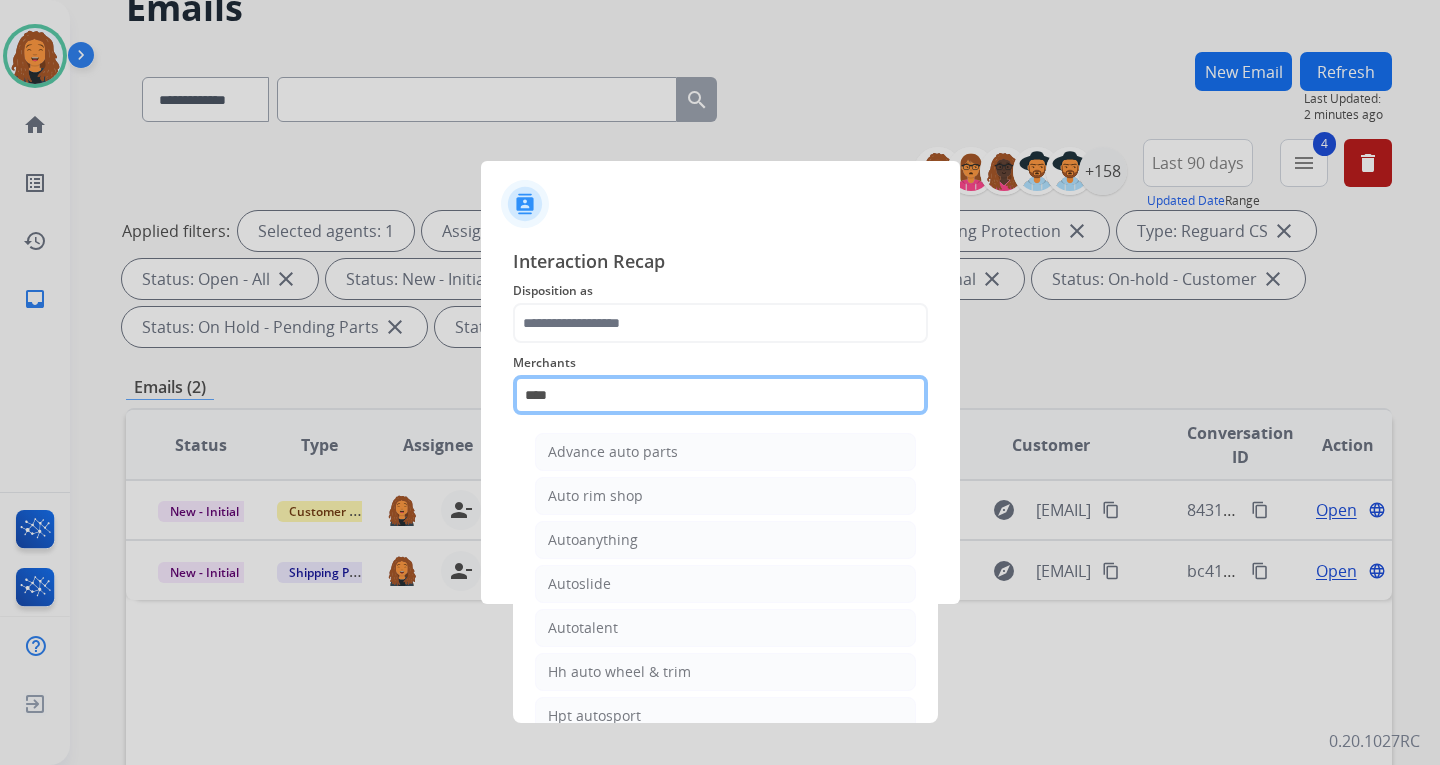 drag, startPoint x: 578, startPoint y: 390, endPoint x: 435, endPoint y: 373, distance: 144.00694 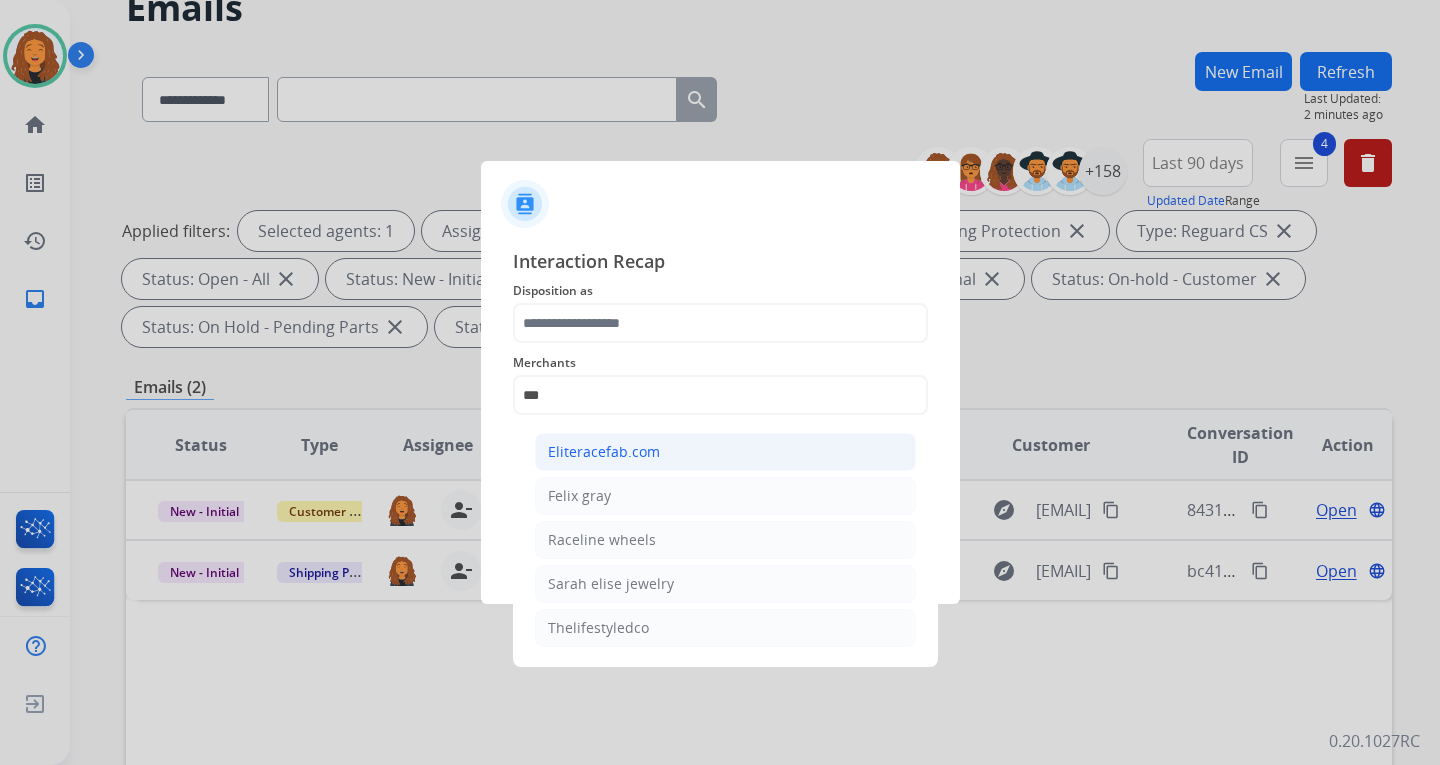 click on "Eliteracefab.com" 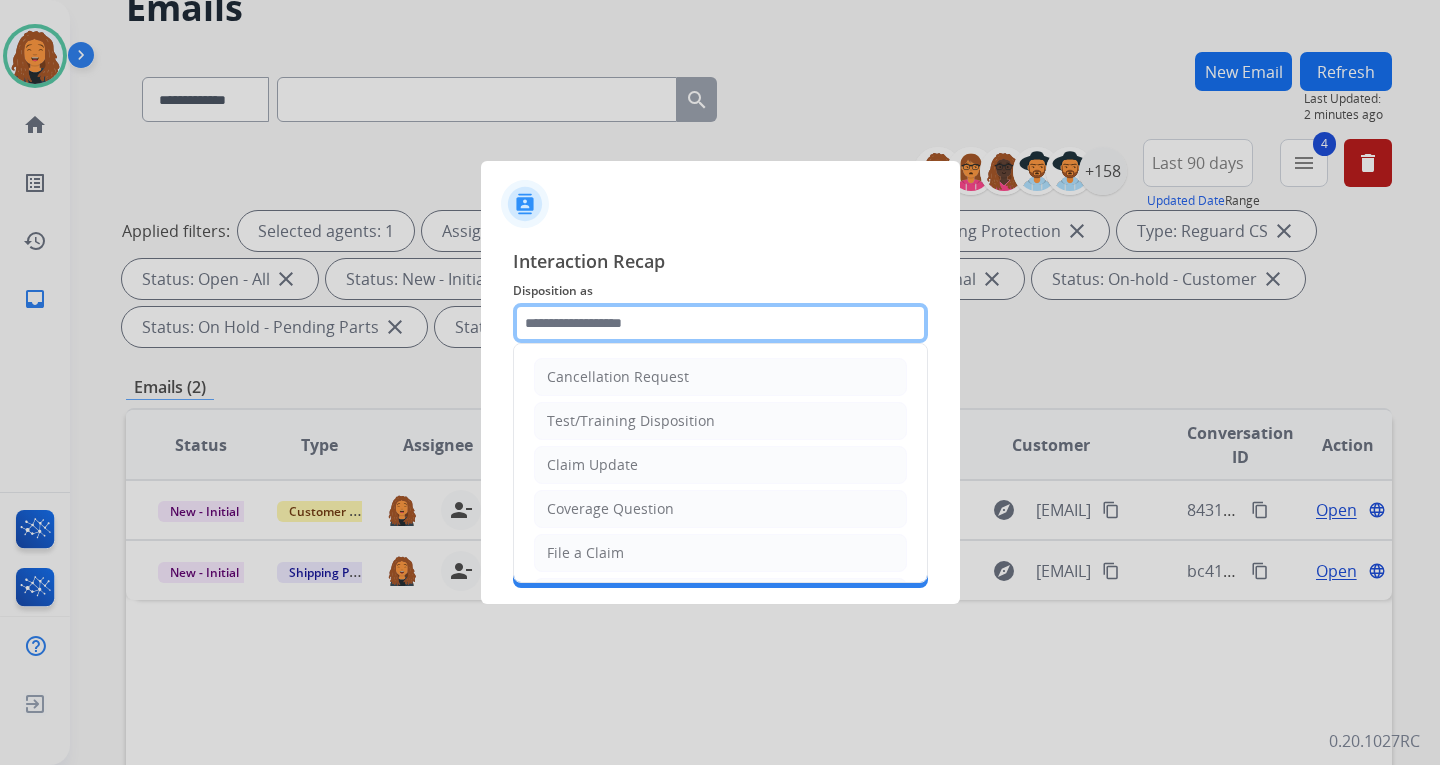 click 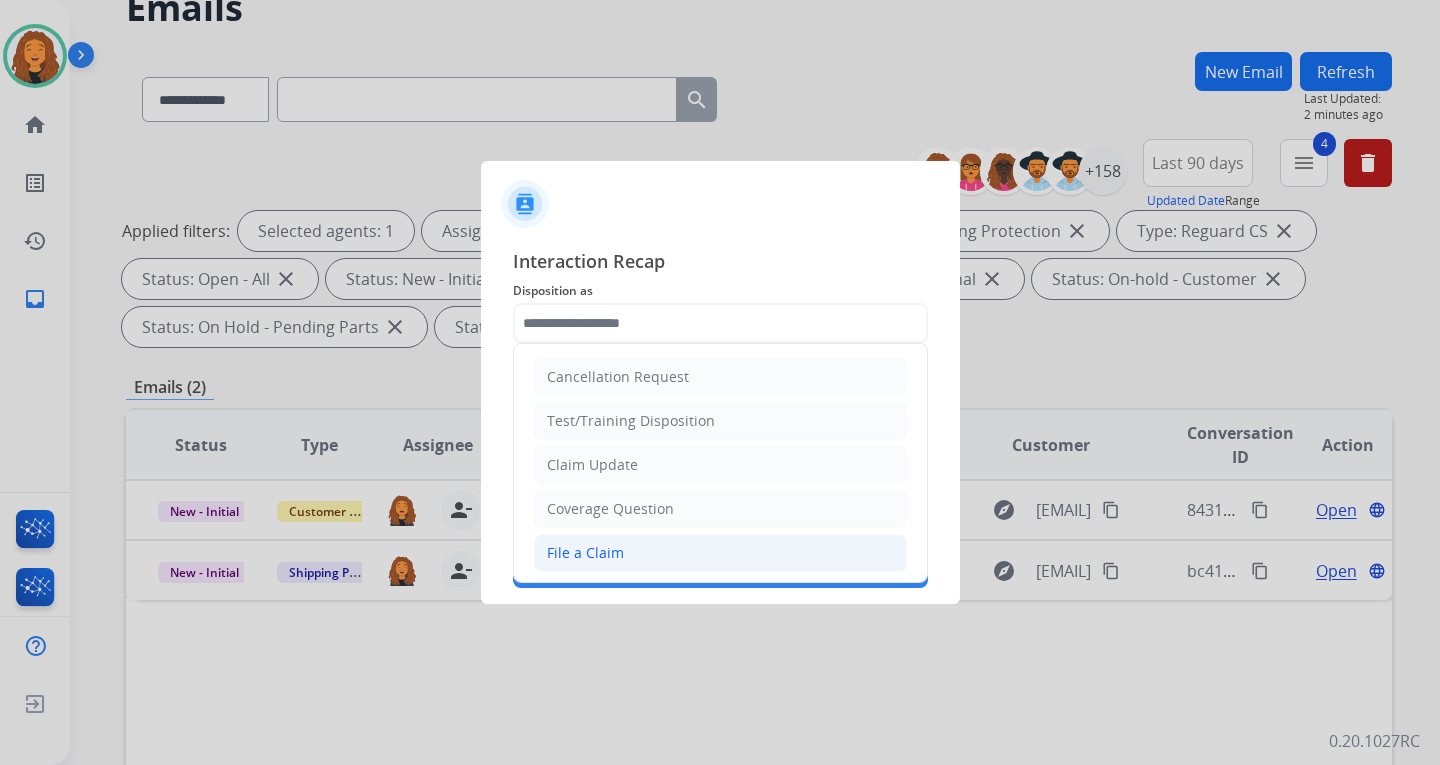 click on "File a Claim" 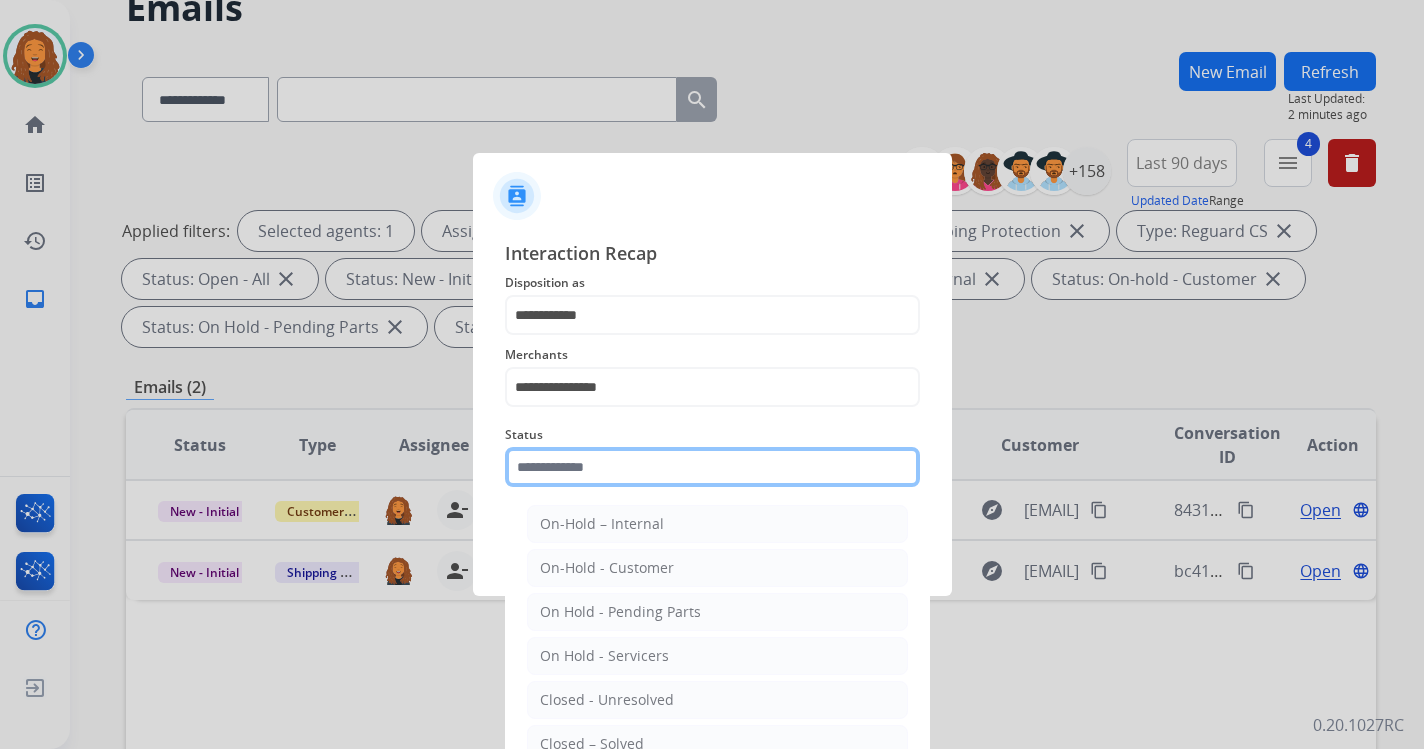 click 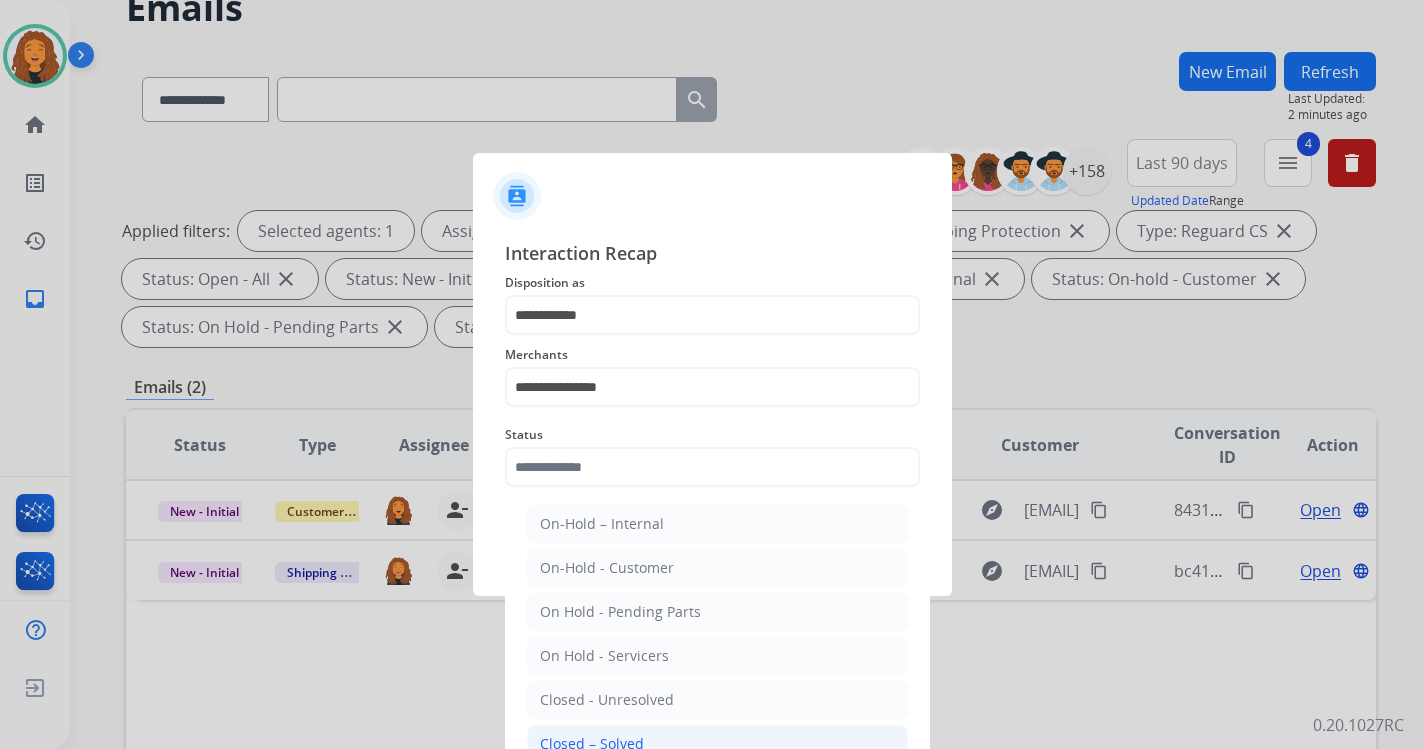click on "Closed – Solved" 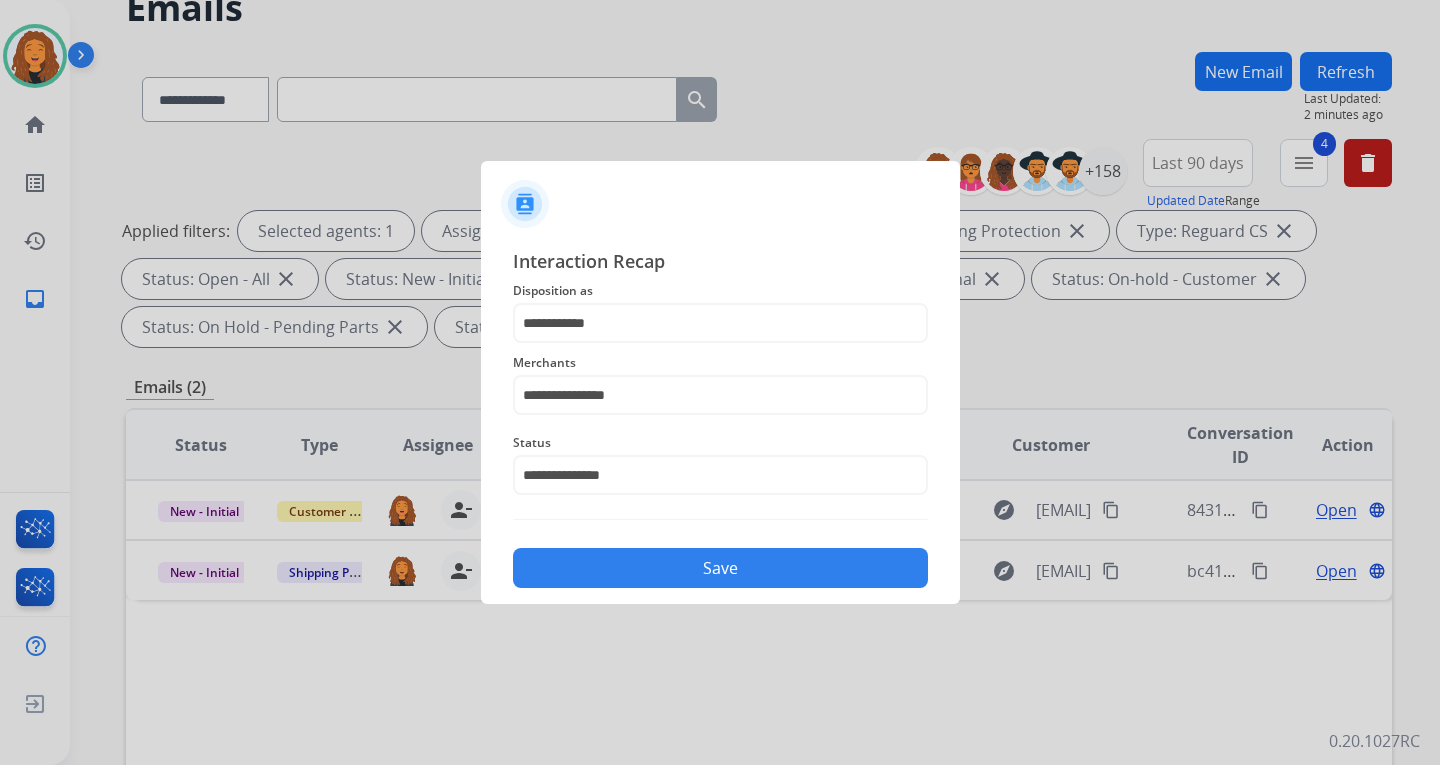 click on "Save" 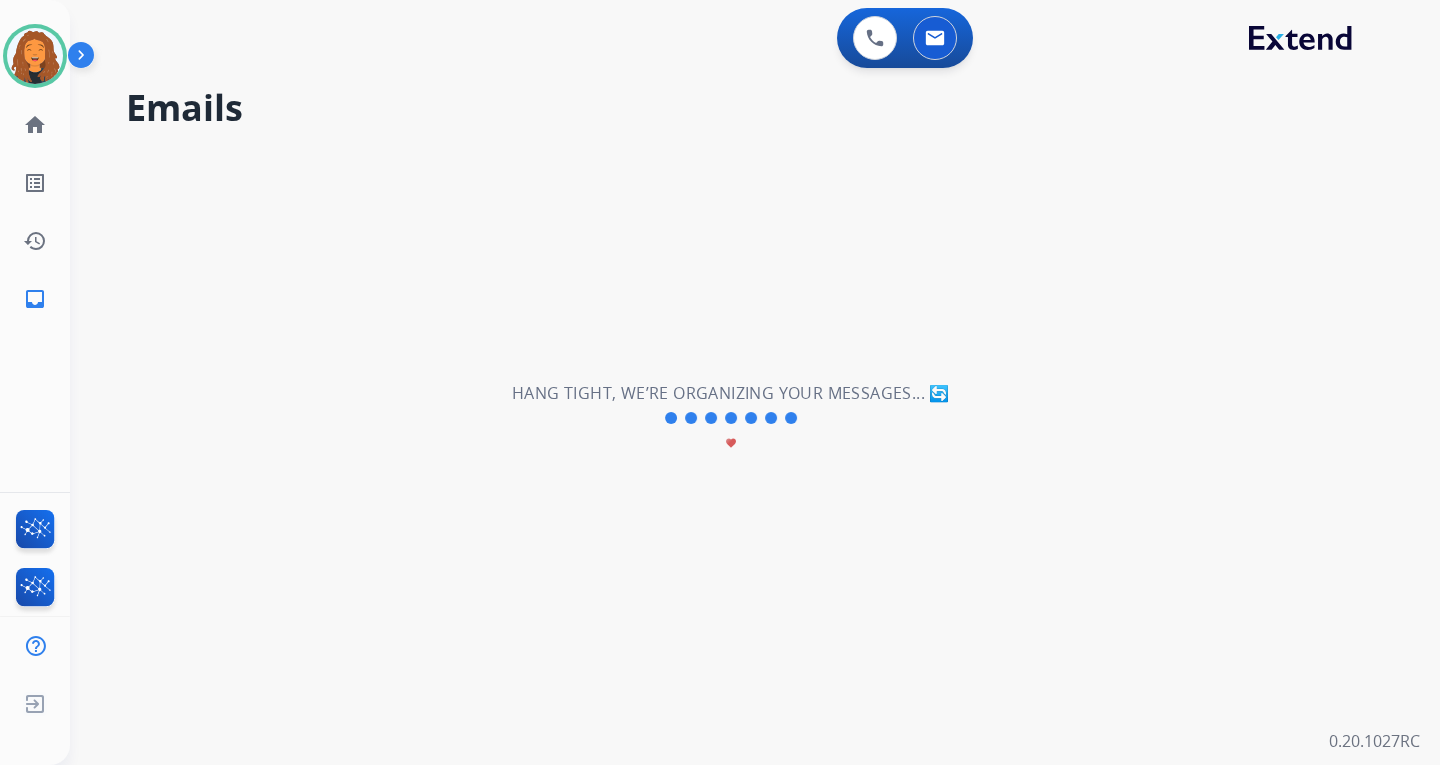 scroll, scrollTop: 0, scrollLeft: 0, axis: both 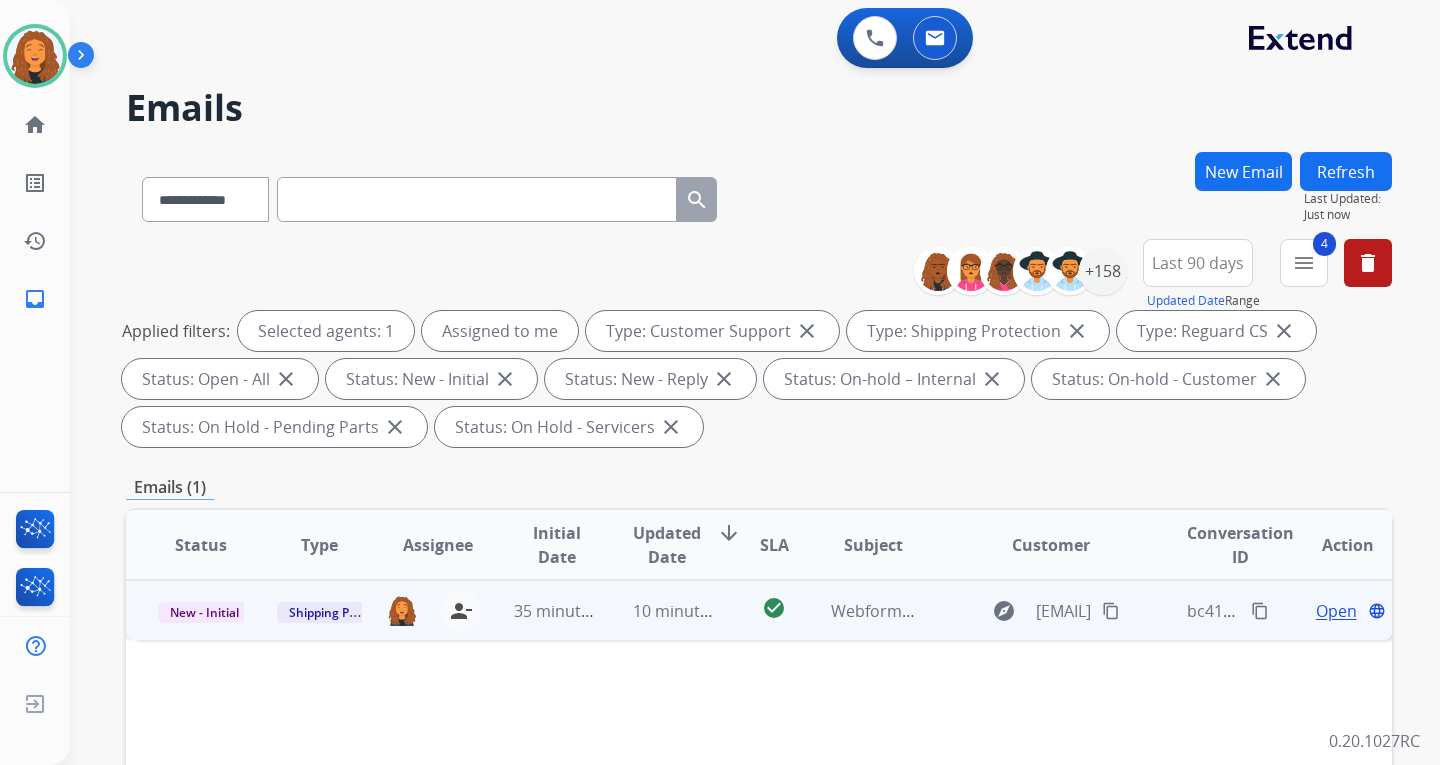 click on "content_copy" at bounding box center [1111, 611] 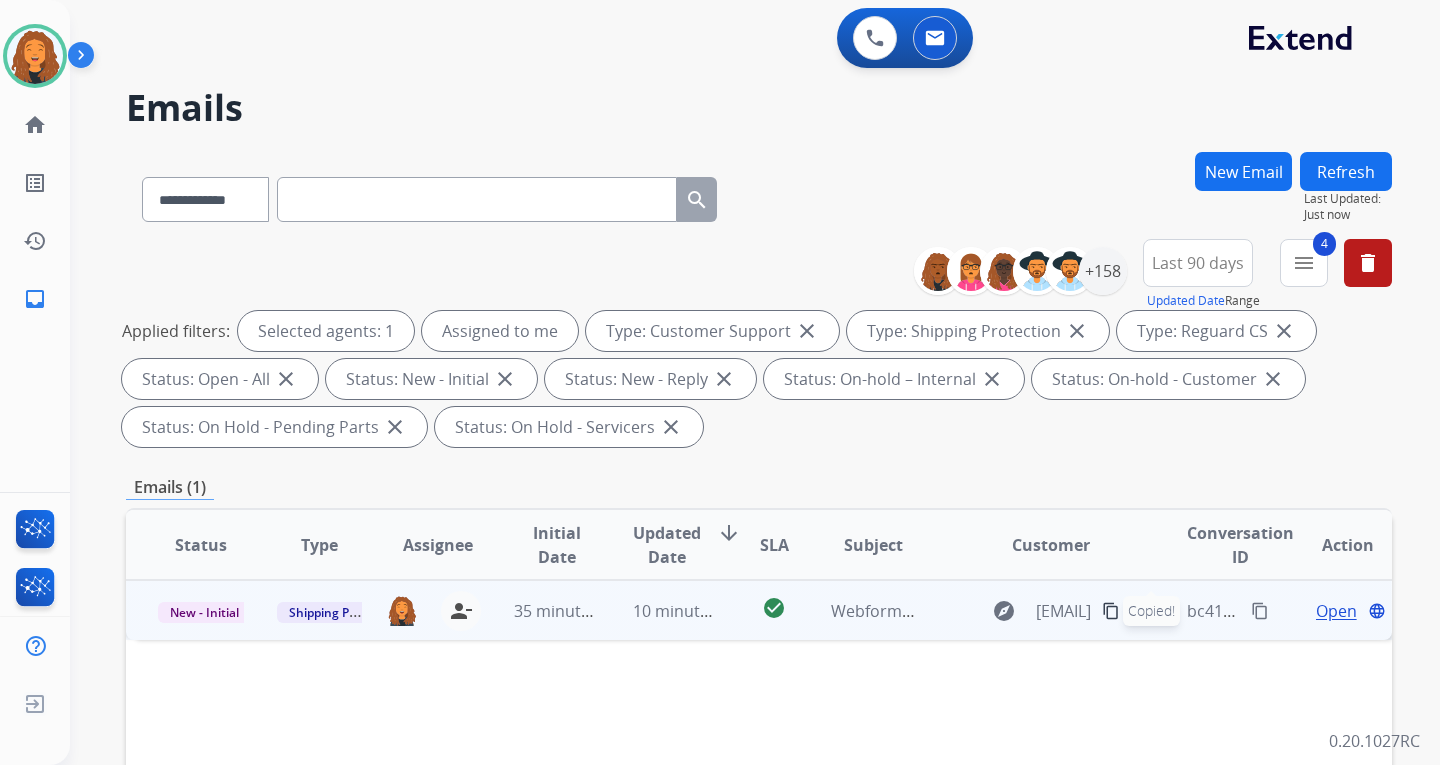 click on "Open" at bounding box center (1336, 611) 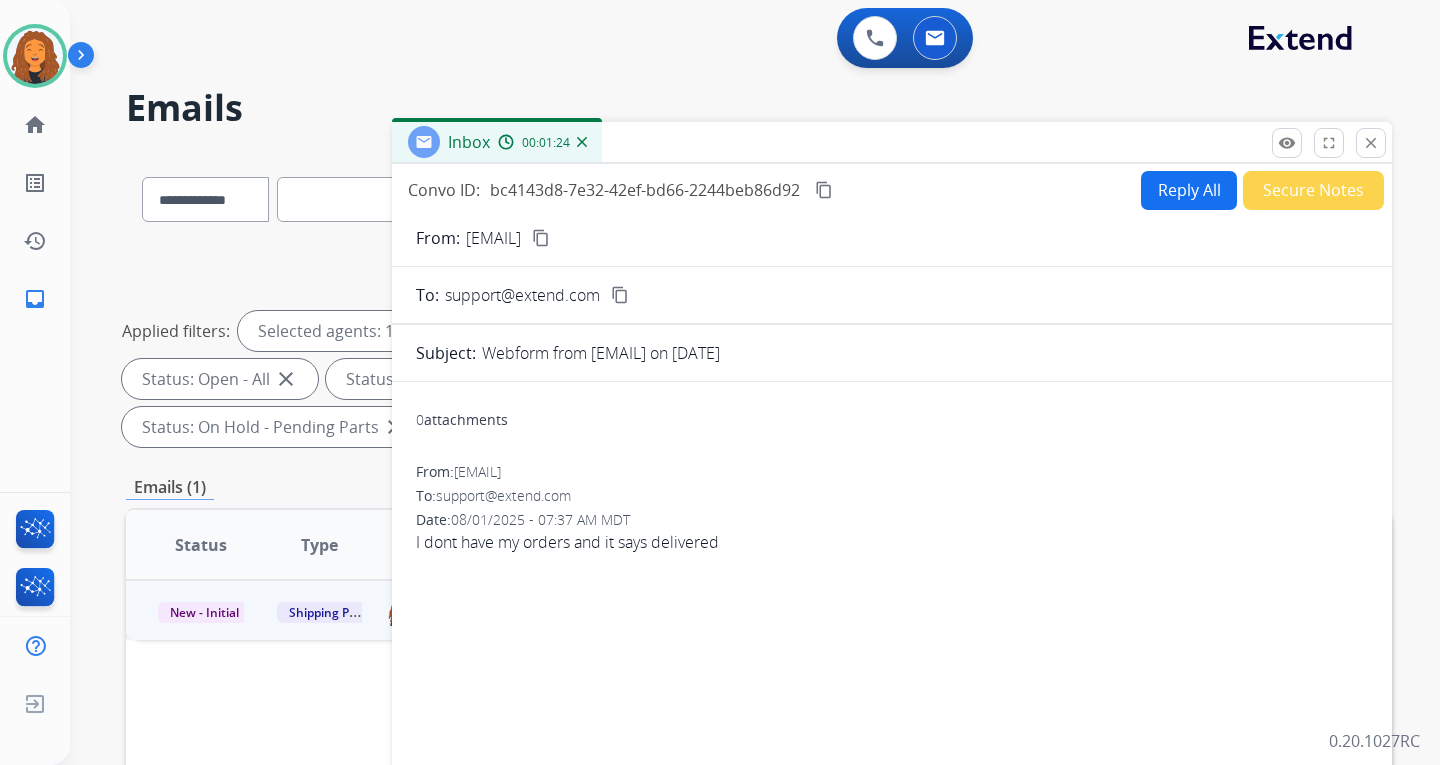 click on "Reply All" at bounding box center [1189, 190] 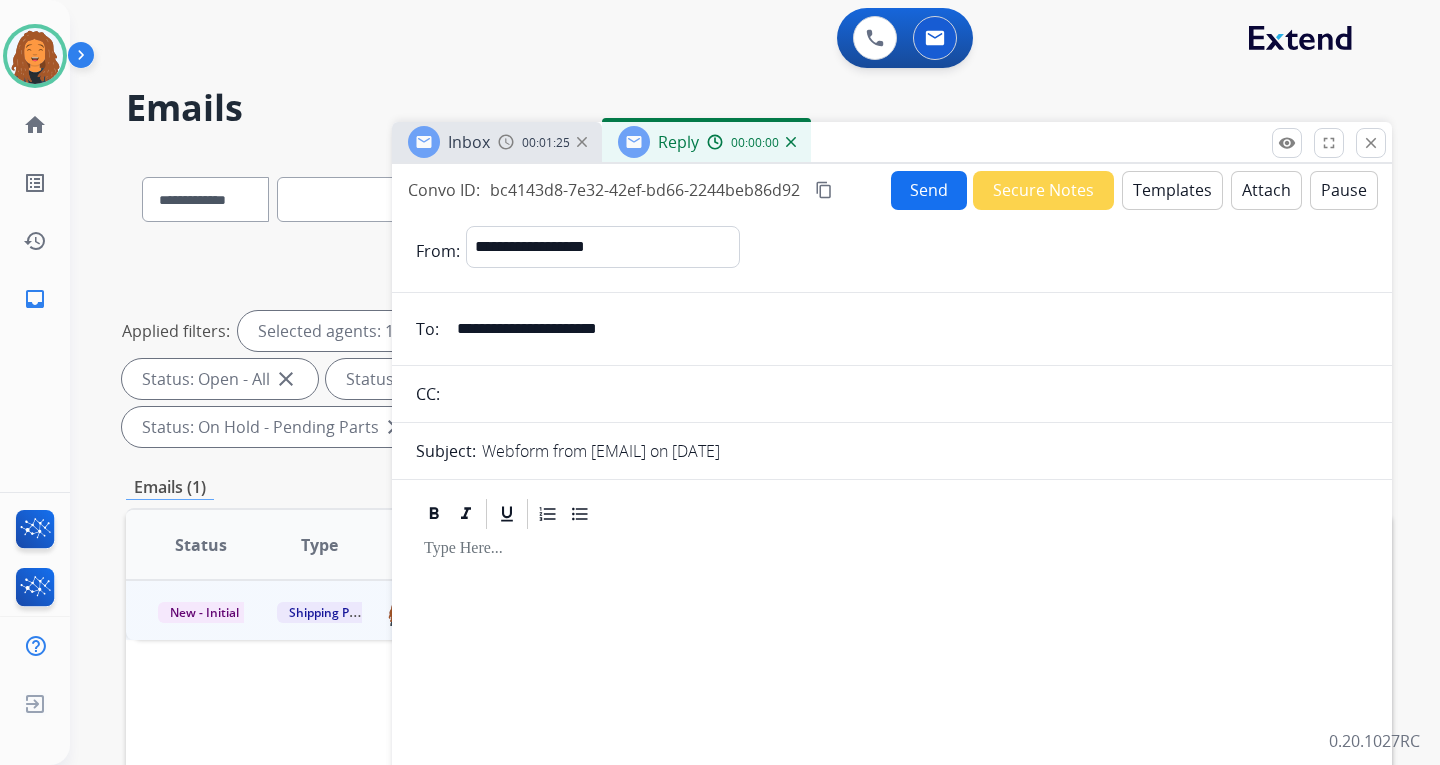 click on "Templates" at bounding box center (1172, 190) 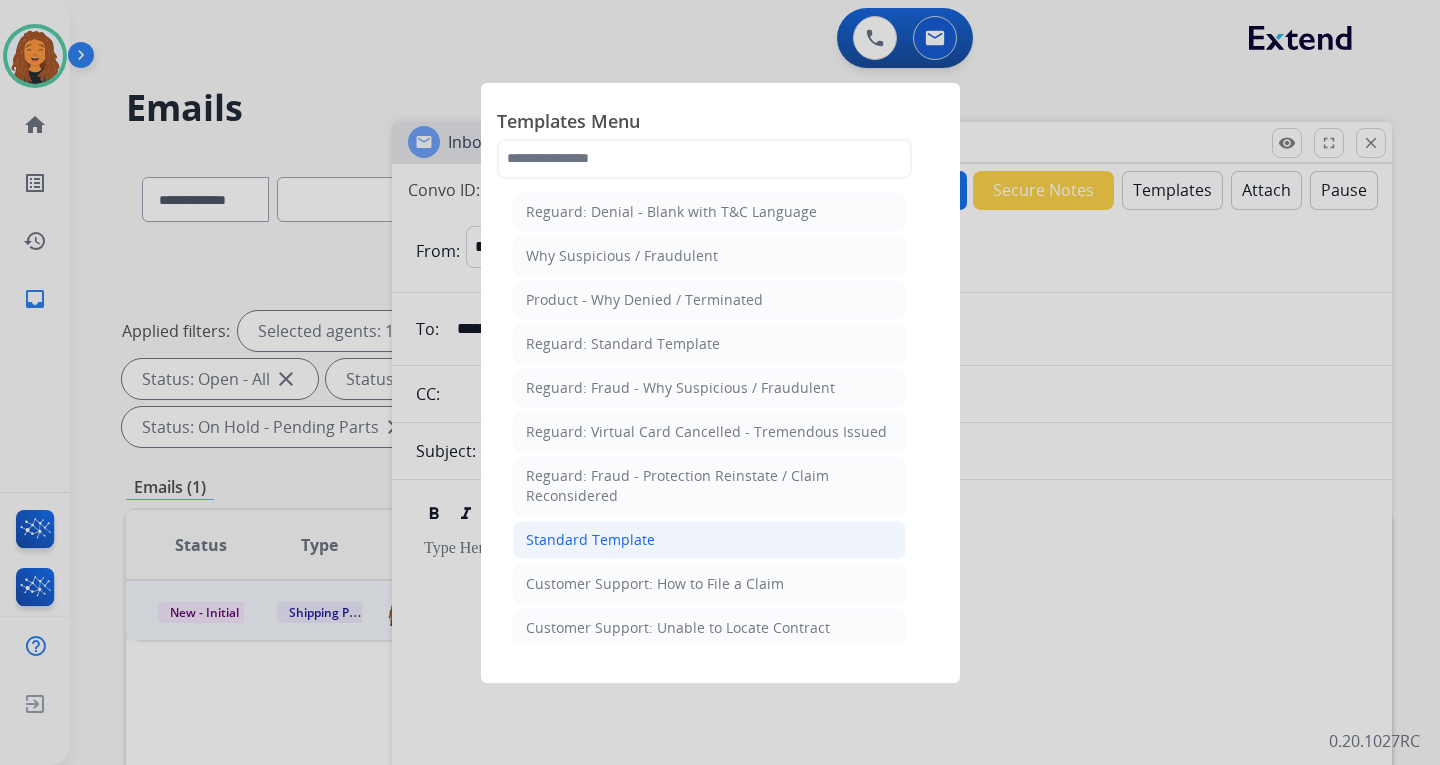 click on "Standard Template" 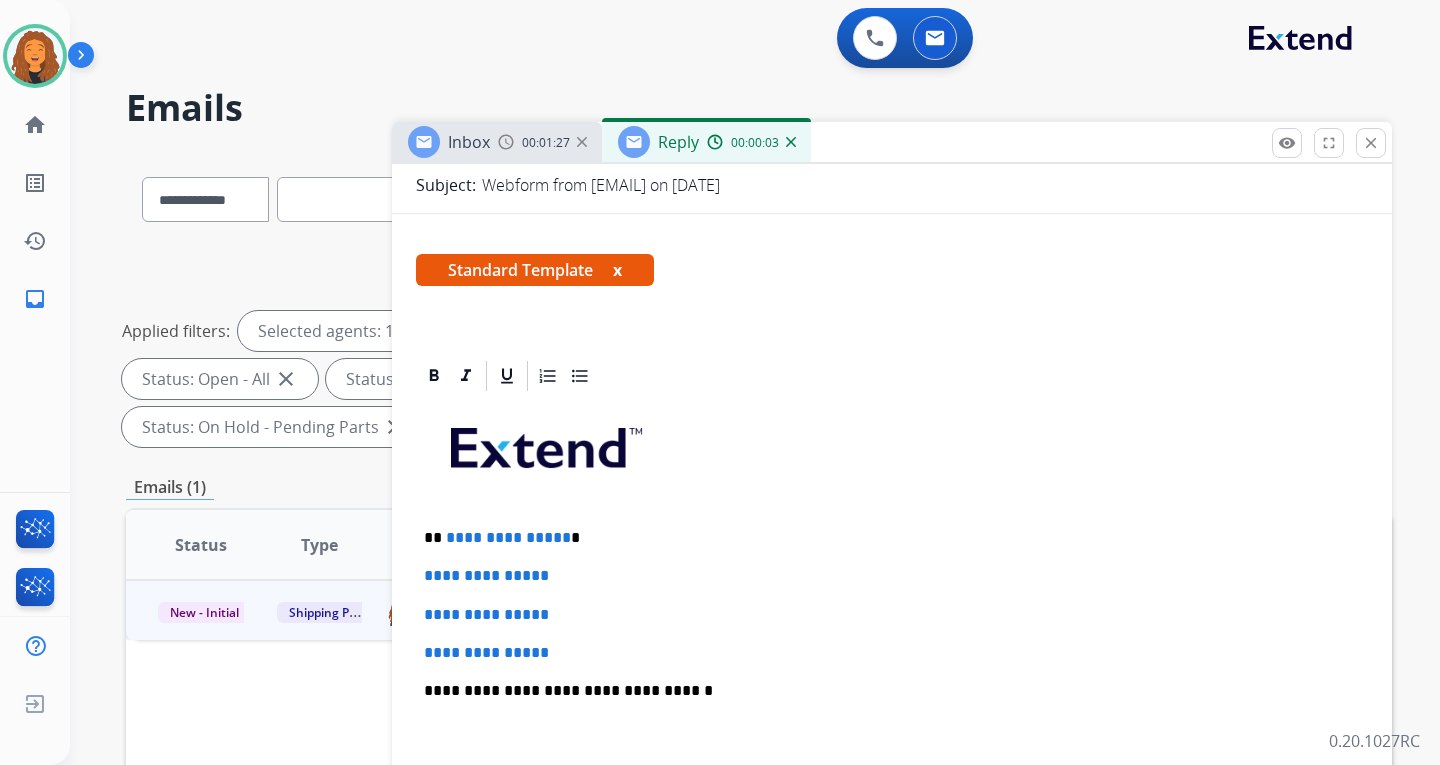 scroll, scrollTop: 300, scrollLeft: 0, axis: vertical 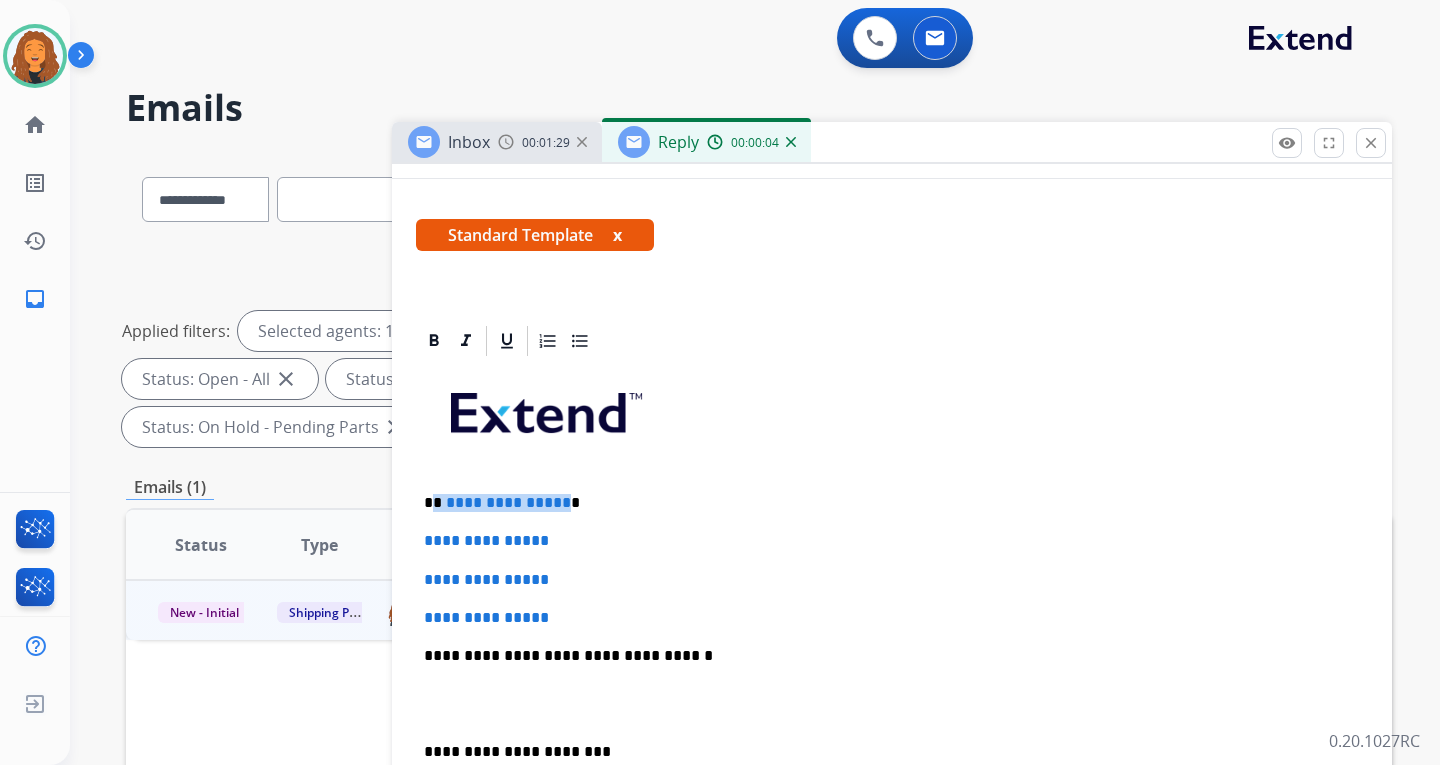 drag, startPoint x: 558, startPoint y: 500, endPoint x: 431, endPoint y: 484, distance: 128.0039 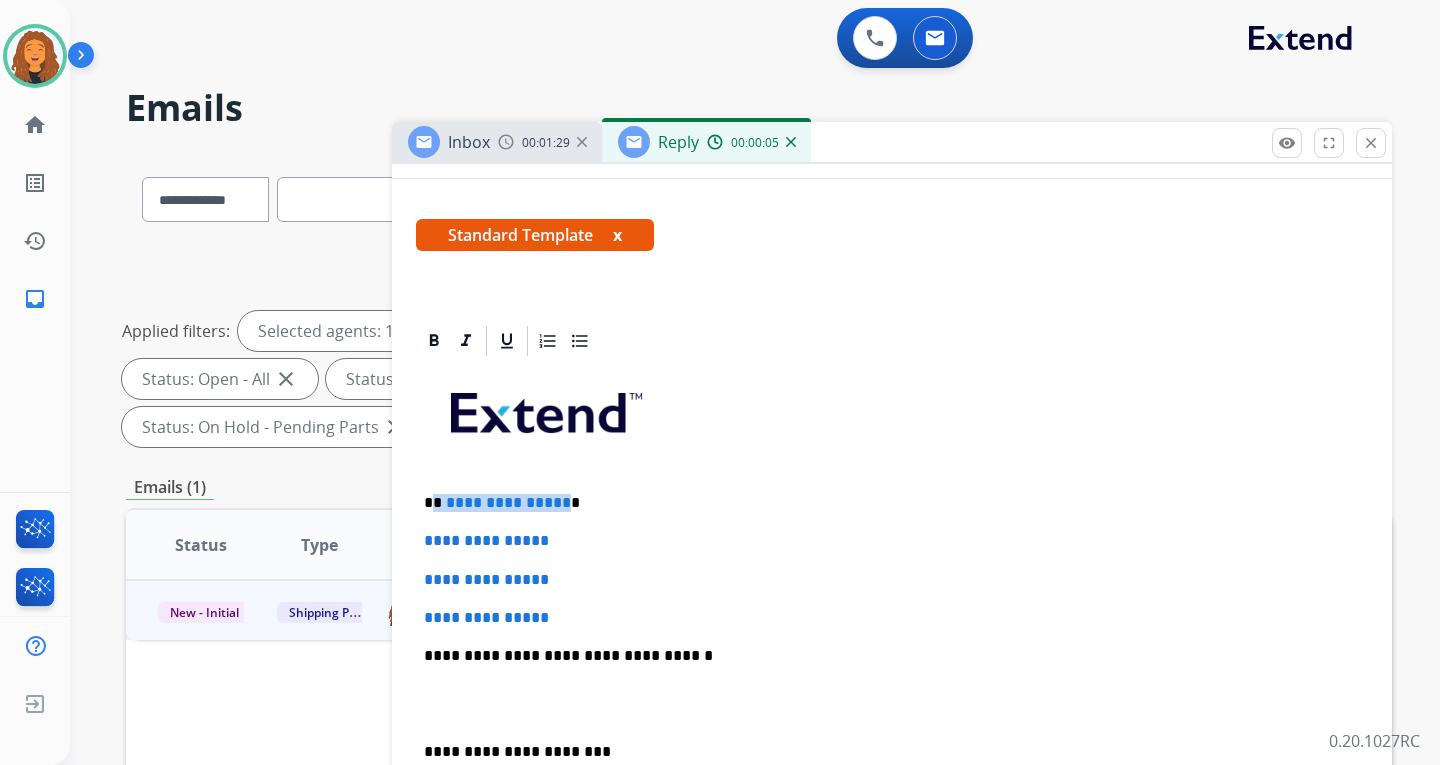type 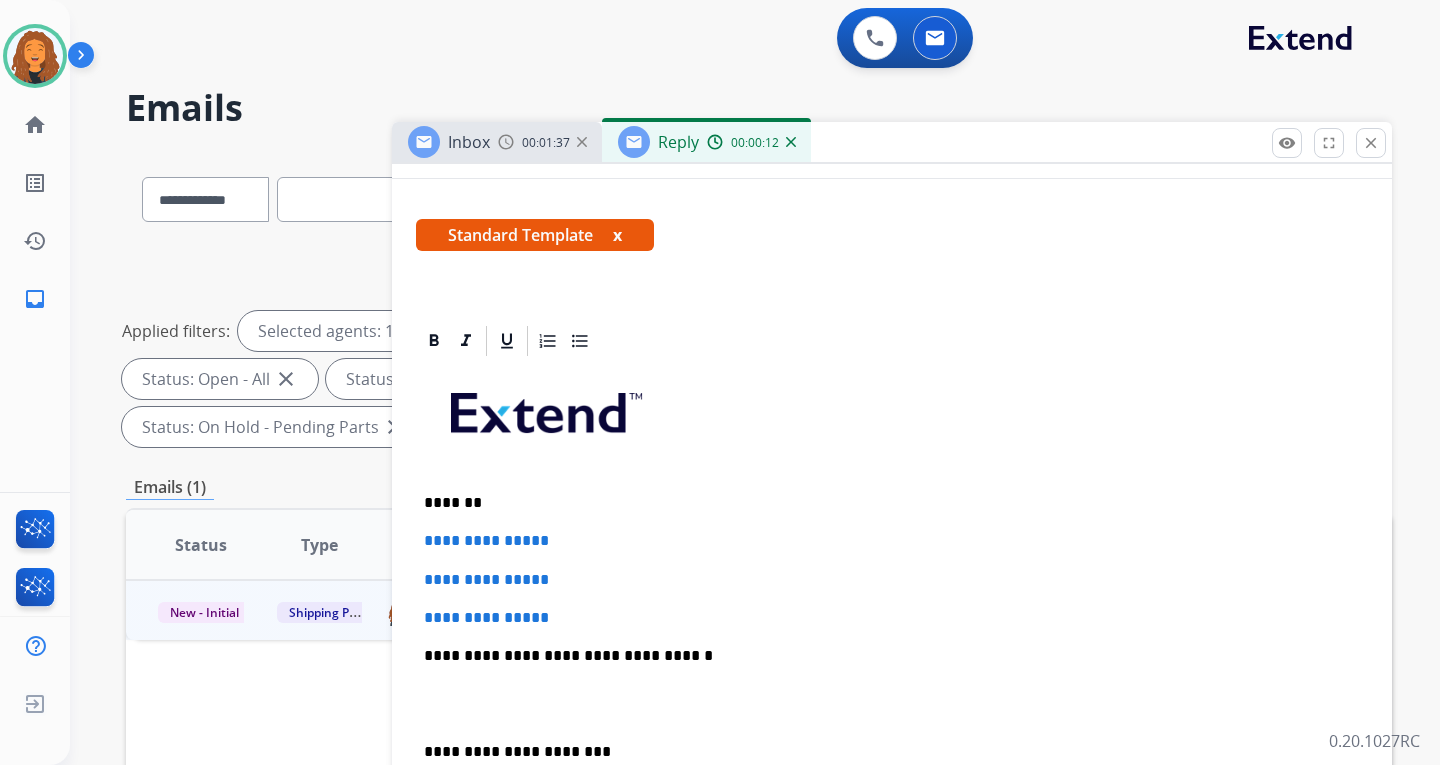 click on "**********" at bounding box center [892, 703] 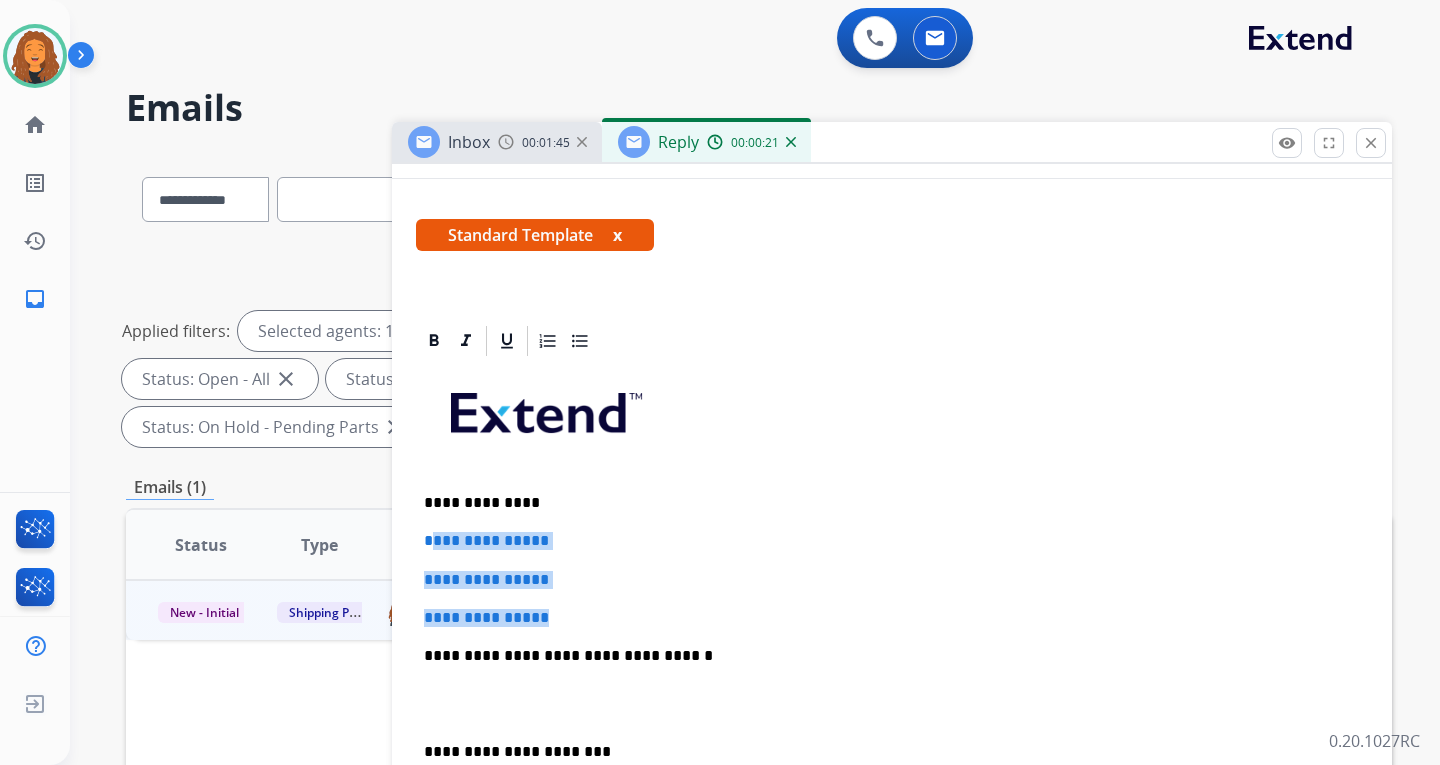drag, startPoint x: 565, startPoint y: 609, endPoint x: 428, endPoint y: 519, distance: 163.91766 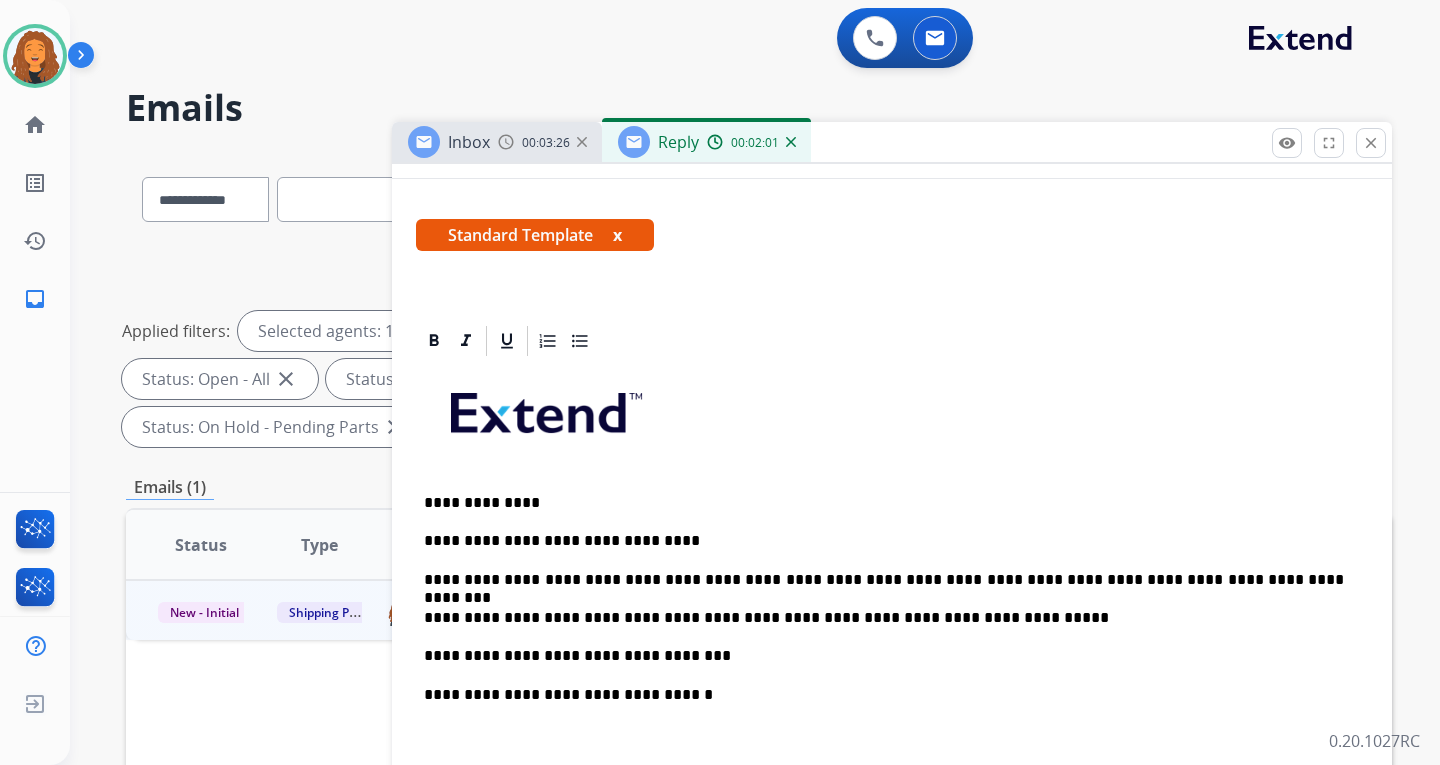 click on "**********" at bounding box center (884, 656) 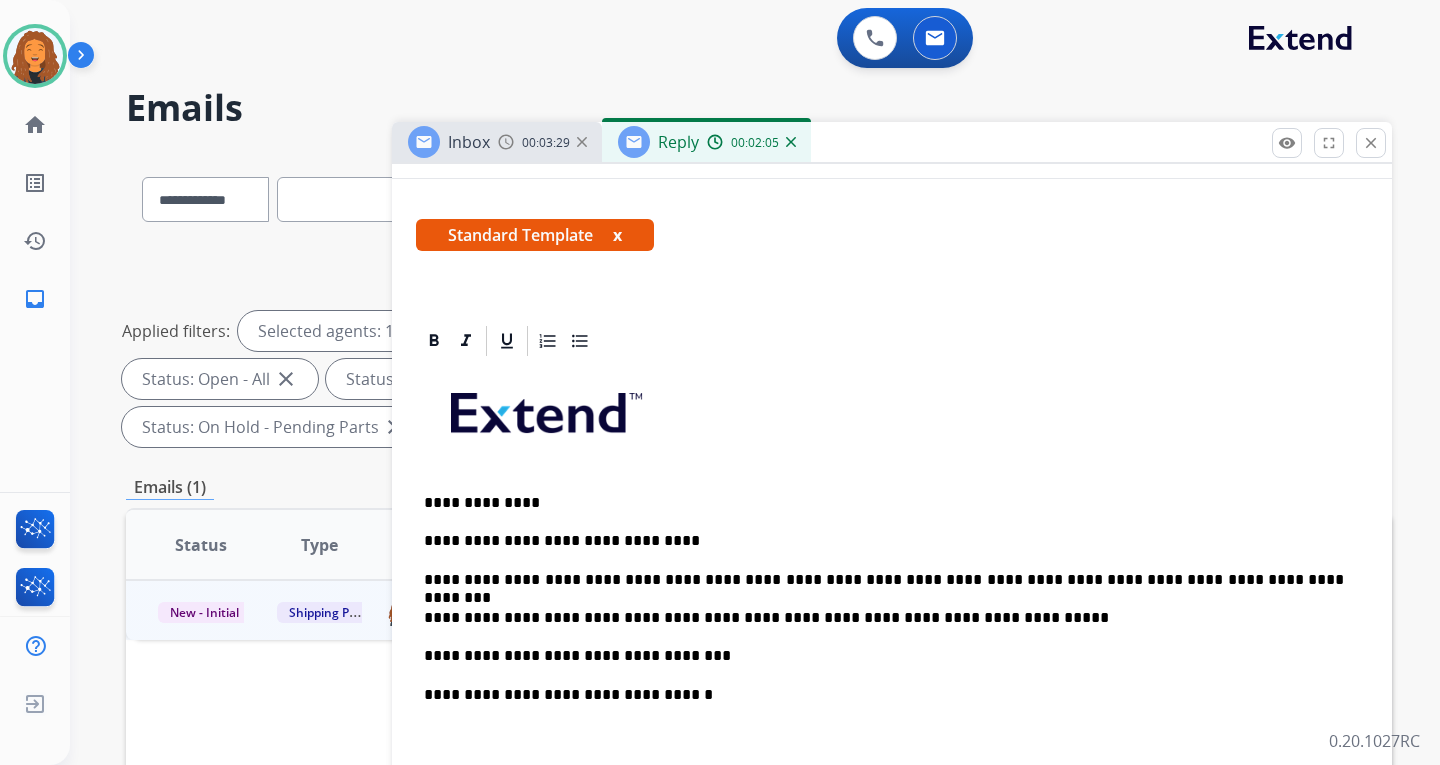 click on "[REDACTED]" at bounding box center (892, 722) 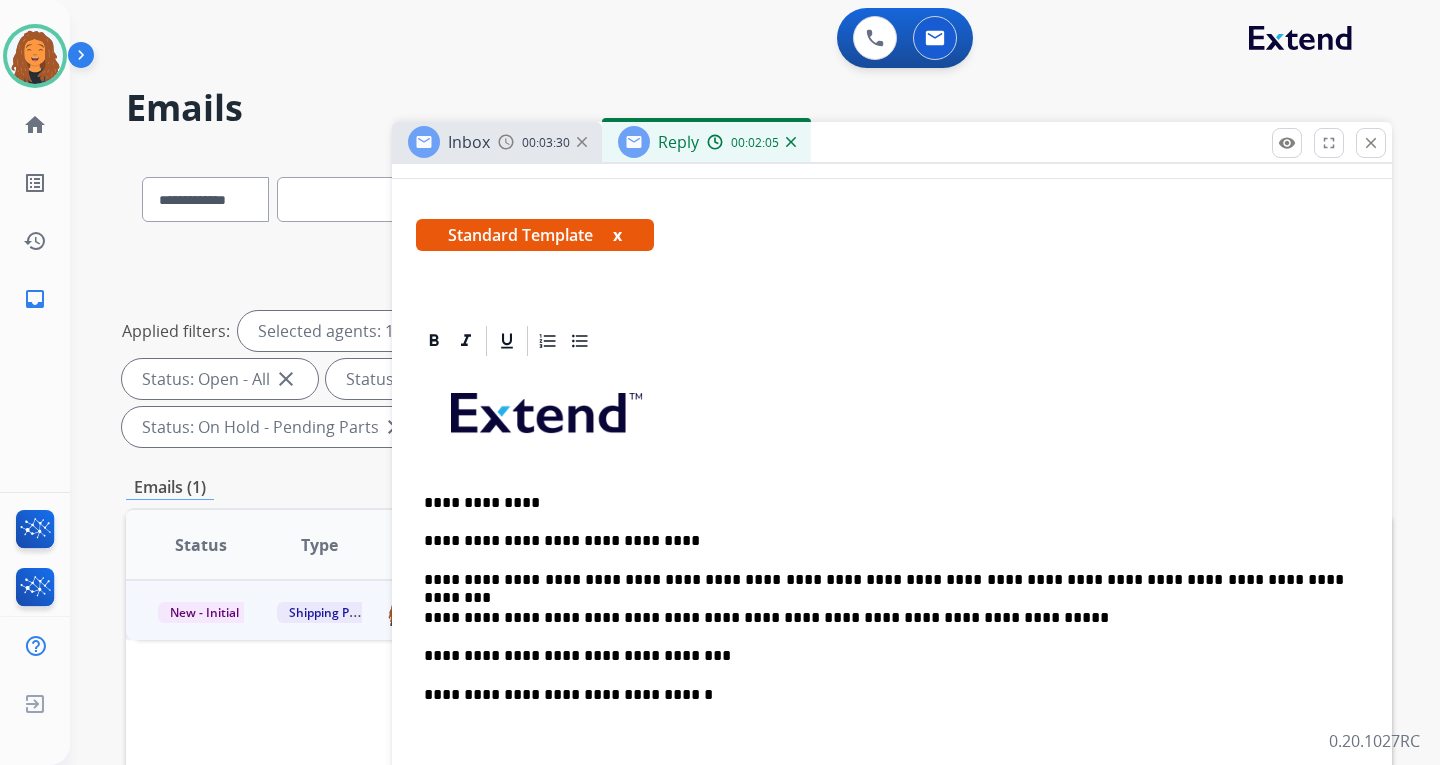 click on "**********" at bounding box center (884, 656) 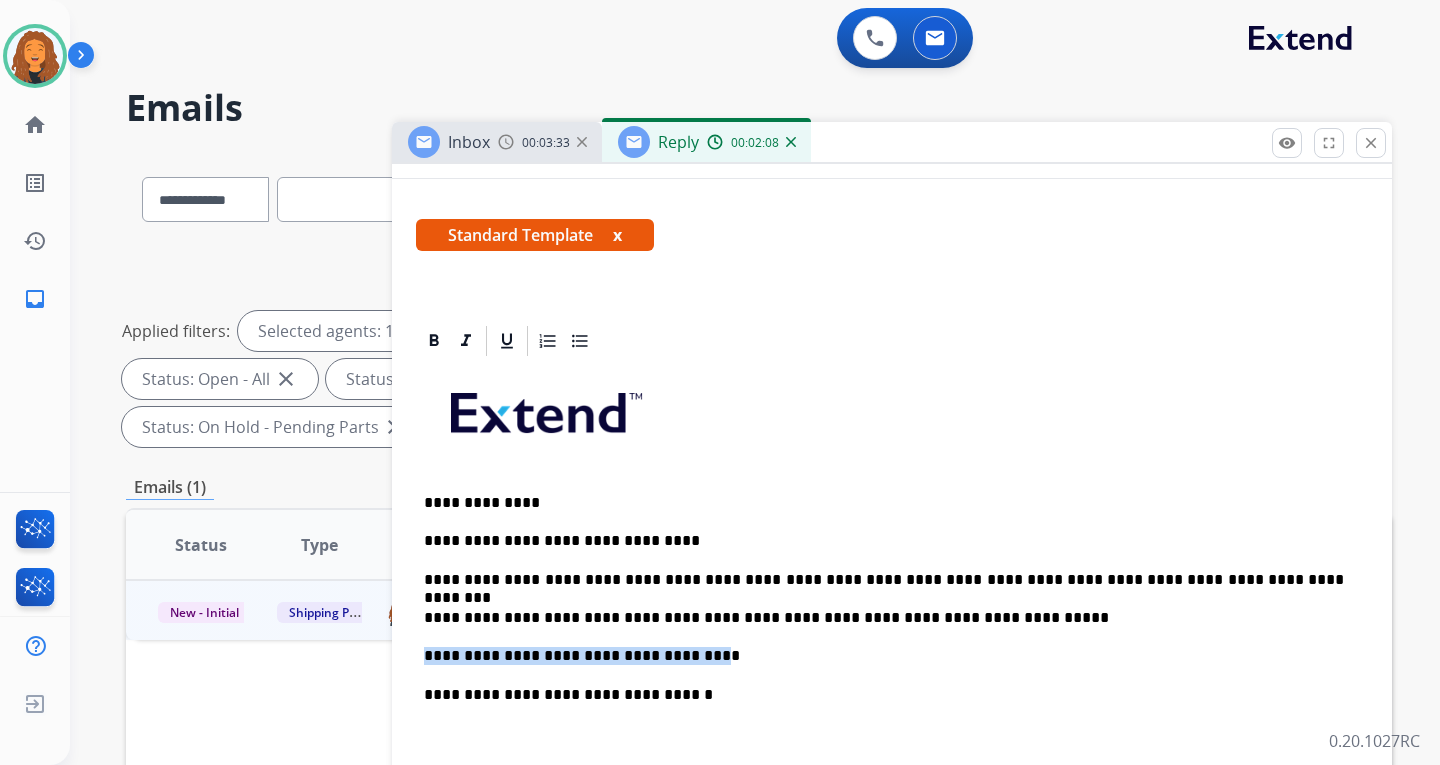 drag, startPoint x: 672, startPoint y: 654, endPoint x: 426, endPoint y: 648, distance: 246.07317 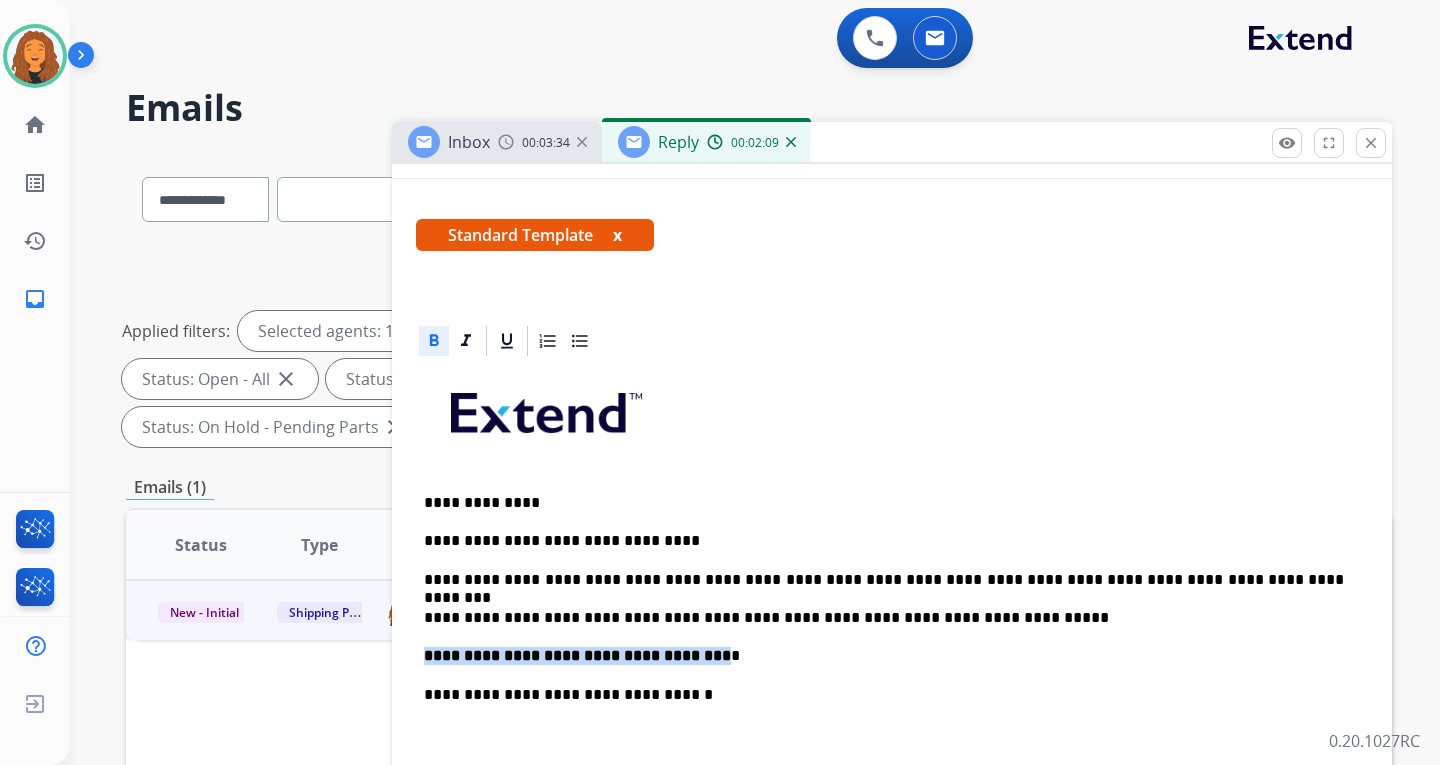 click at bounding box center (434, 341) 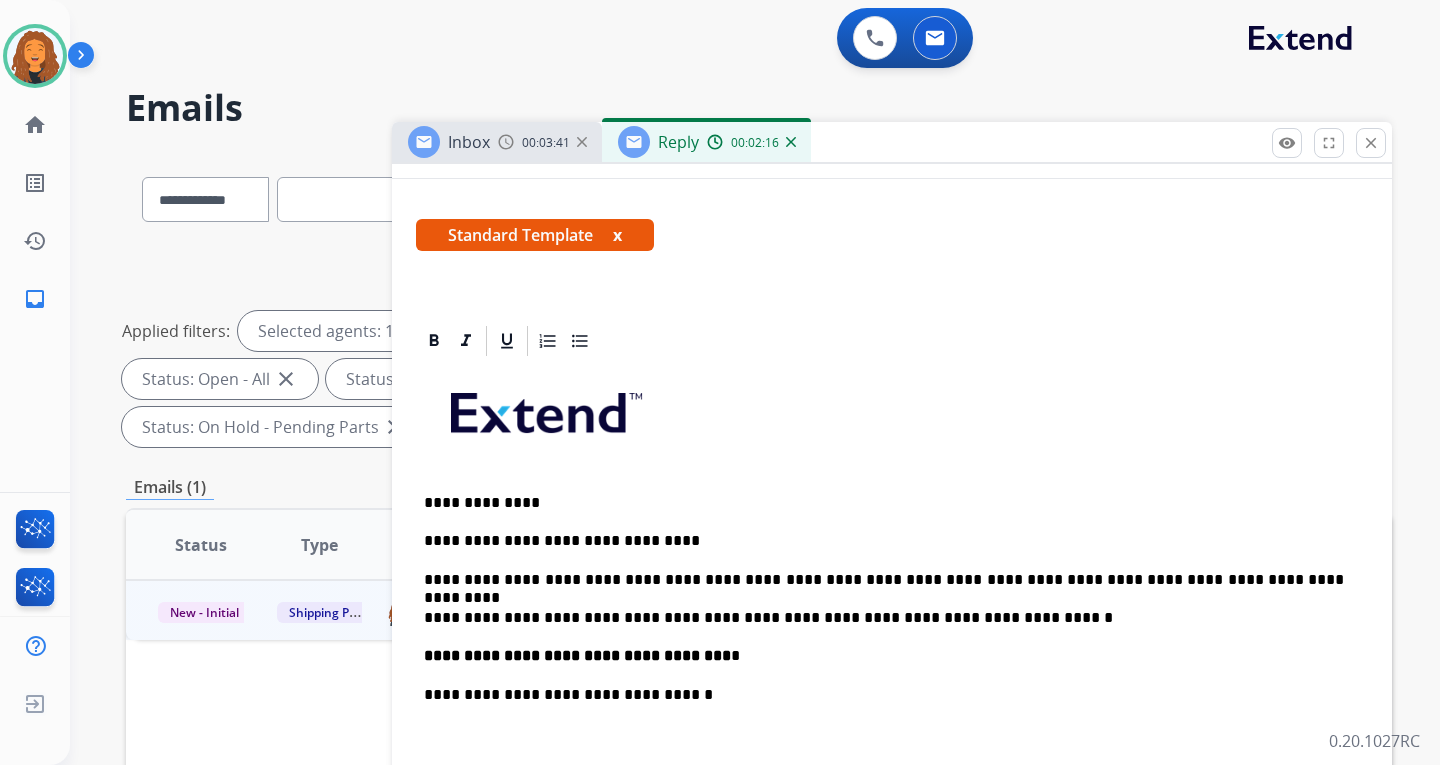 click on "**********" at bounding box center (884, 656) 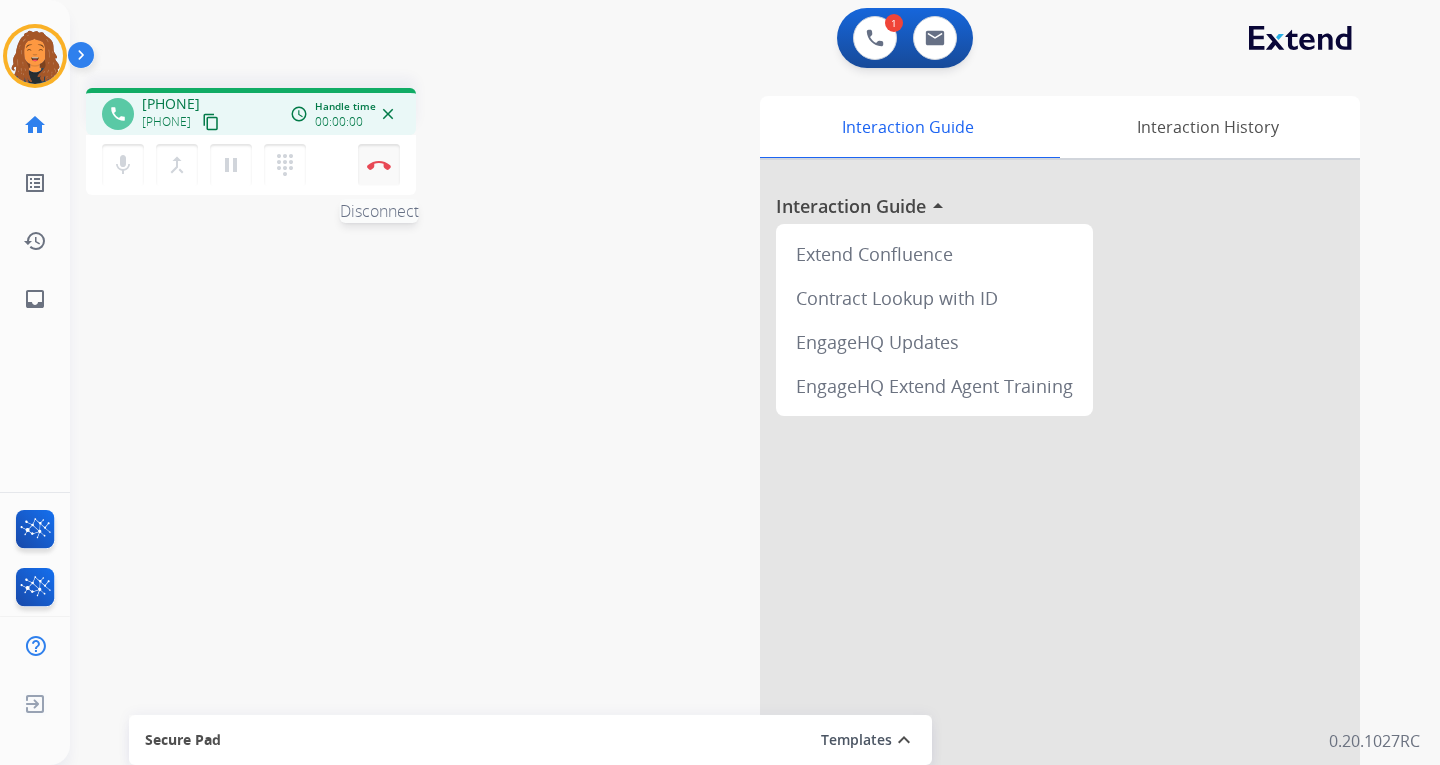 click at bounding box center (379, 165) 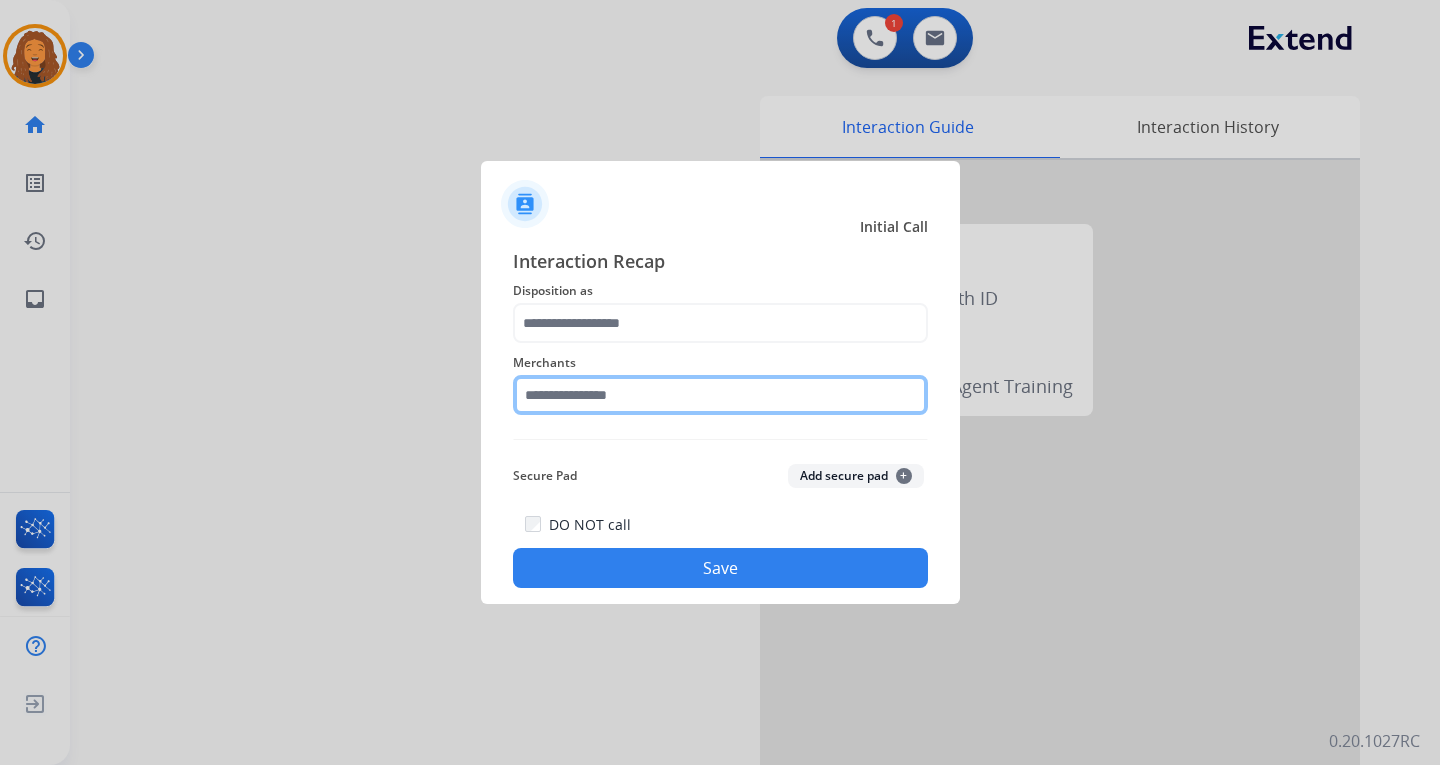 click 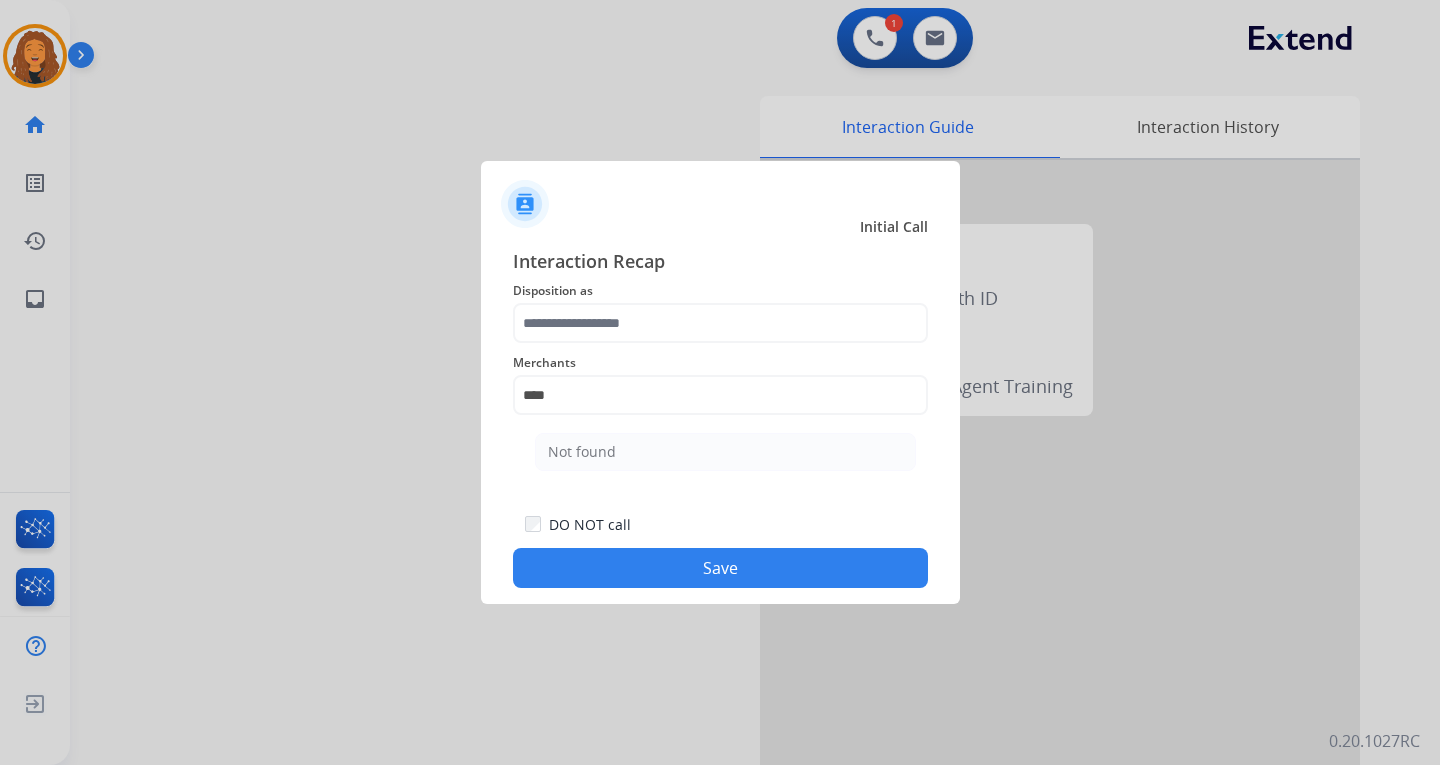 click on "Not found" 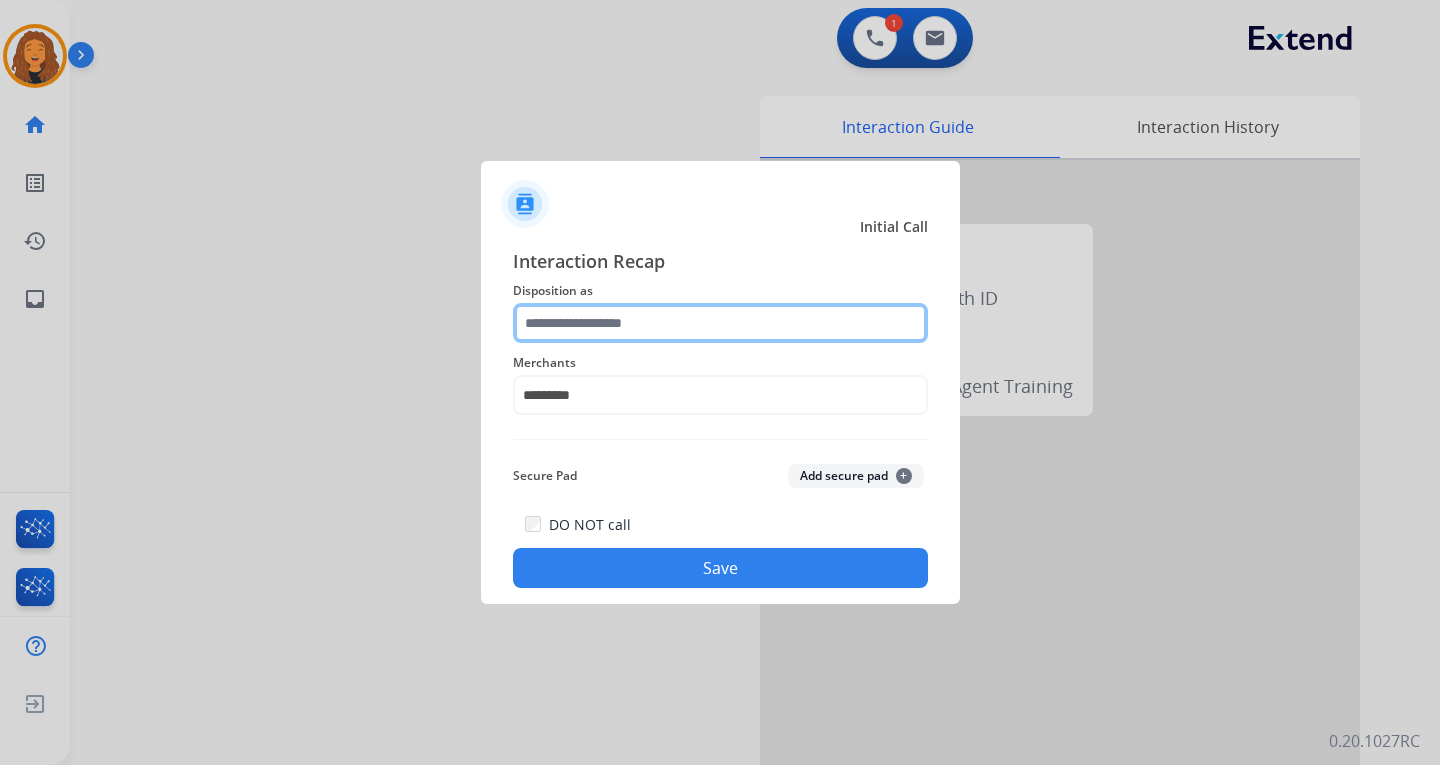 click 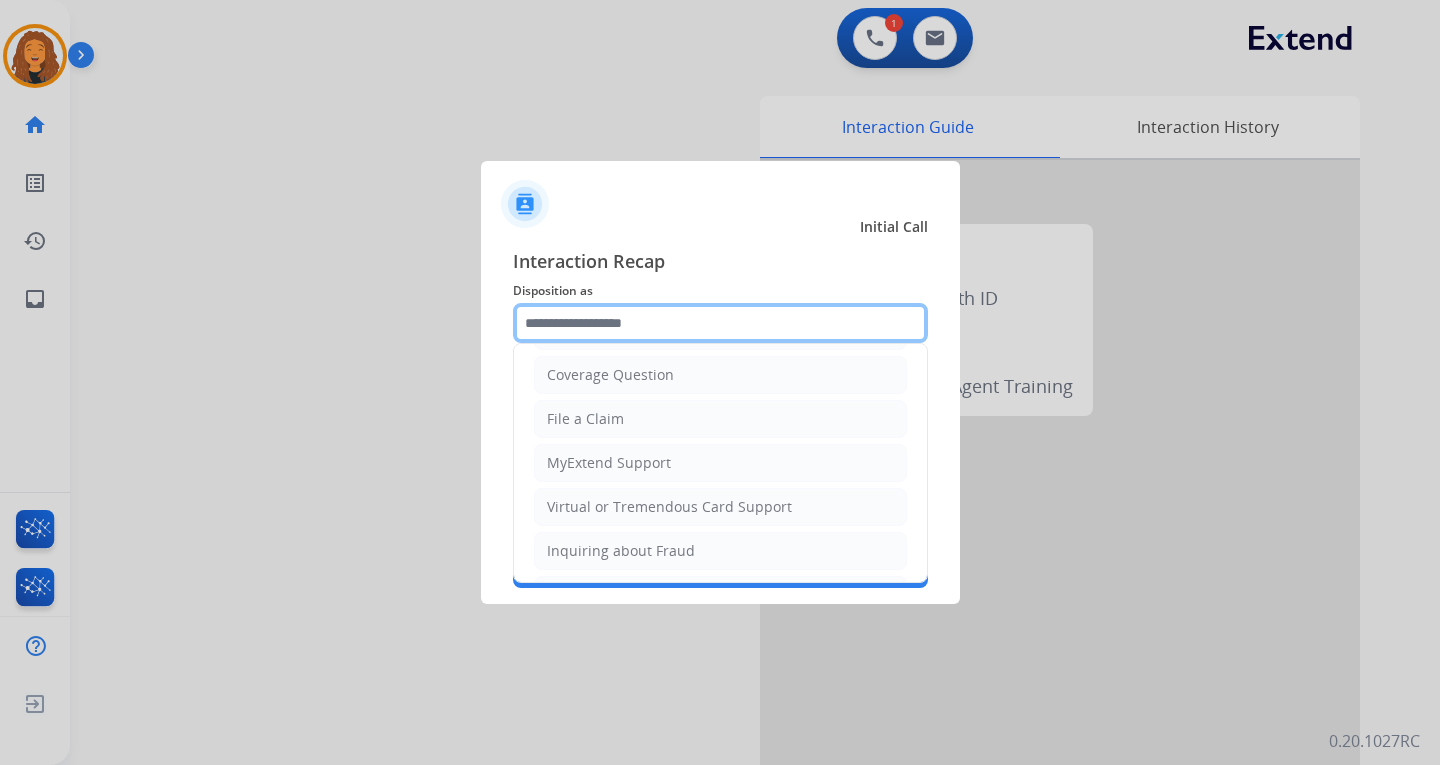 scroll, scrollTop: 300, scrollLeft: 0, axis: vertical 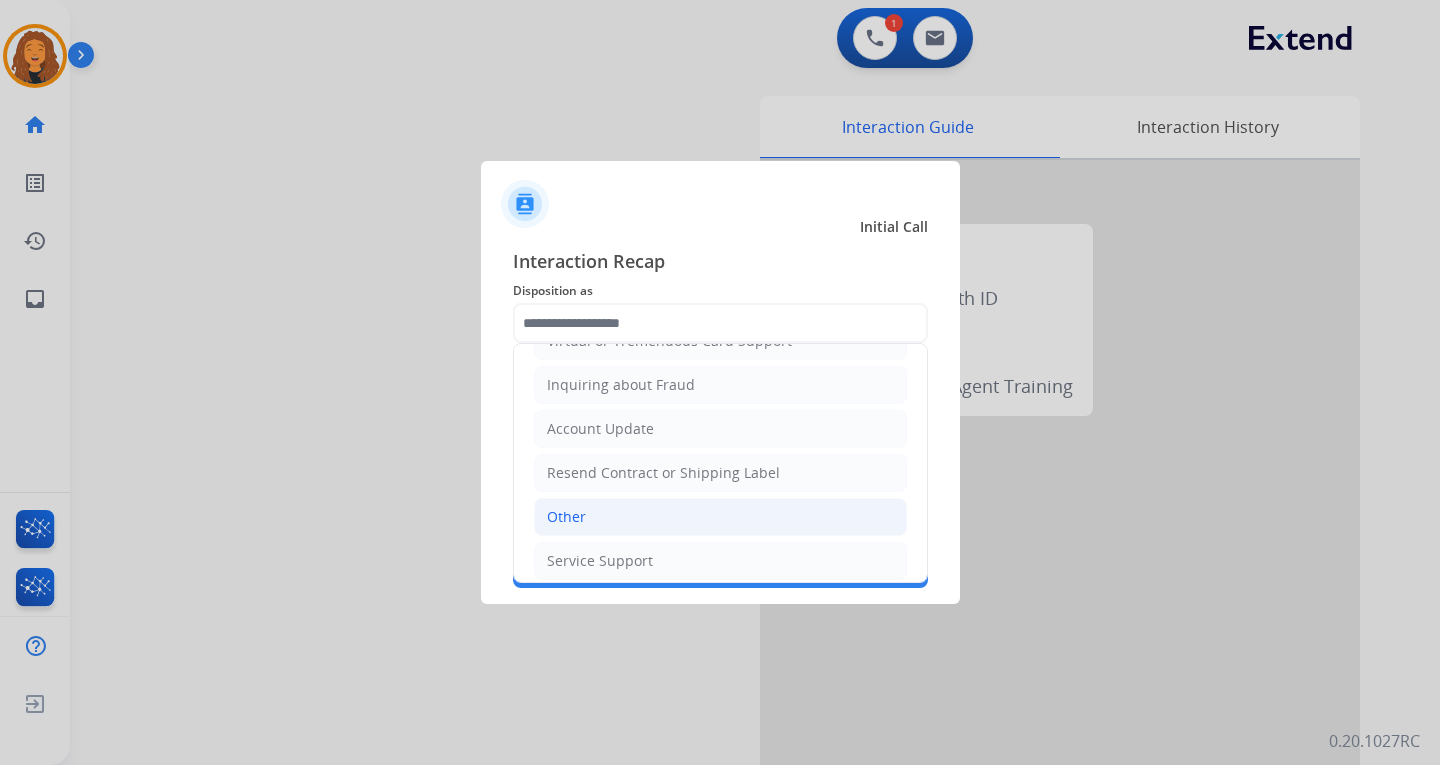 click on "Other" 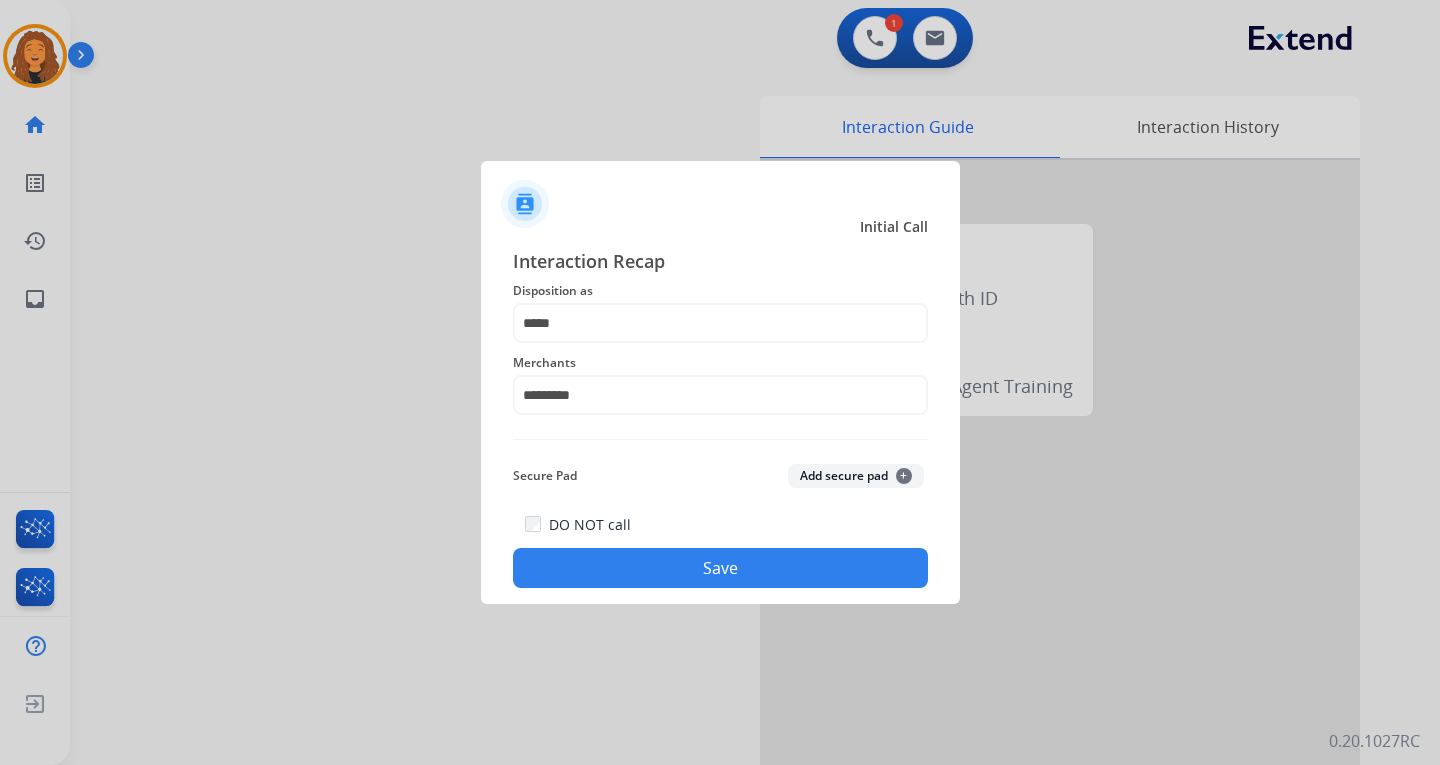 click on "Save" 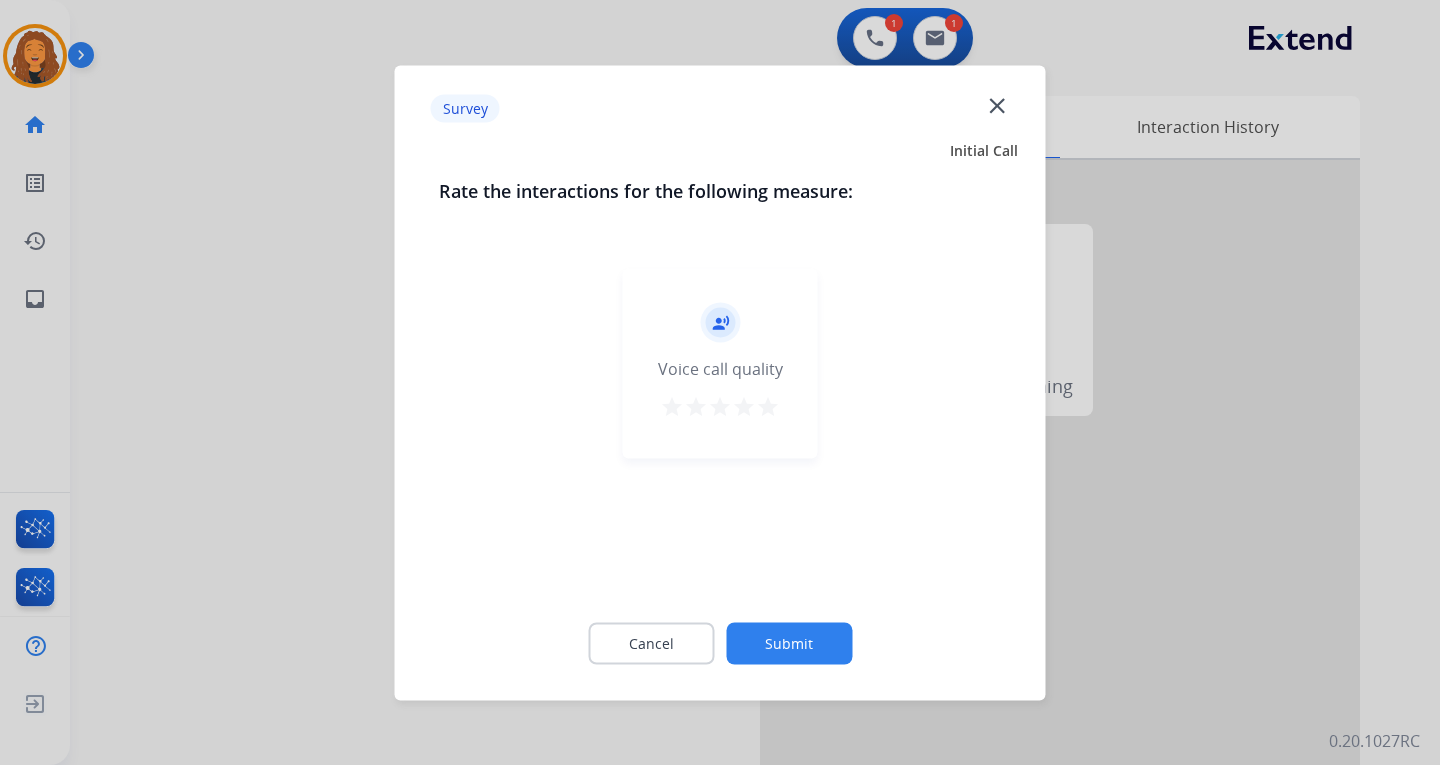 click on "Submit" 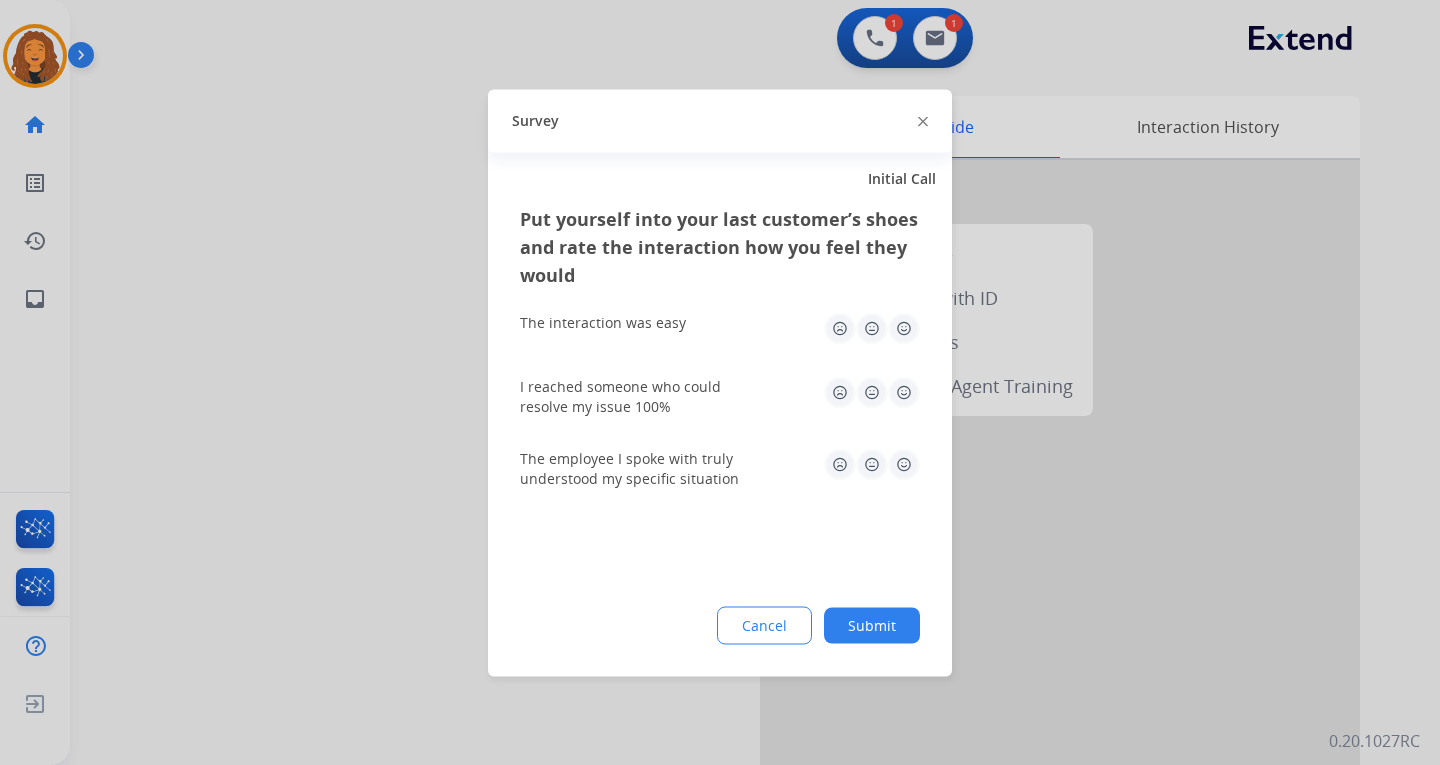 click on "Submit" 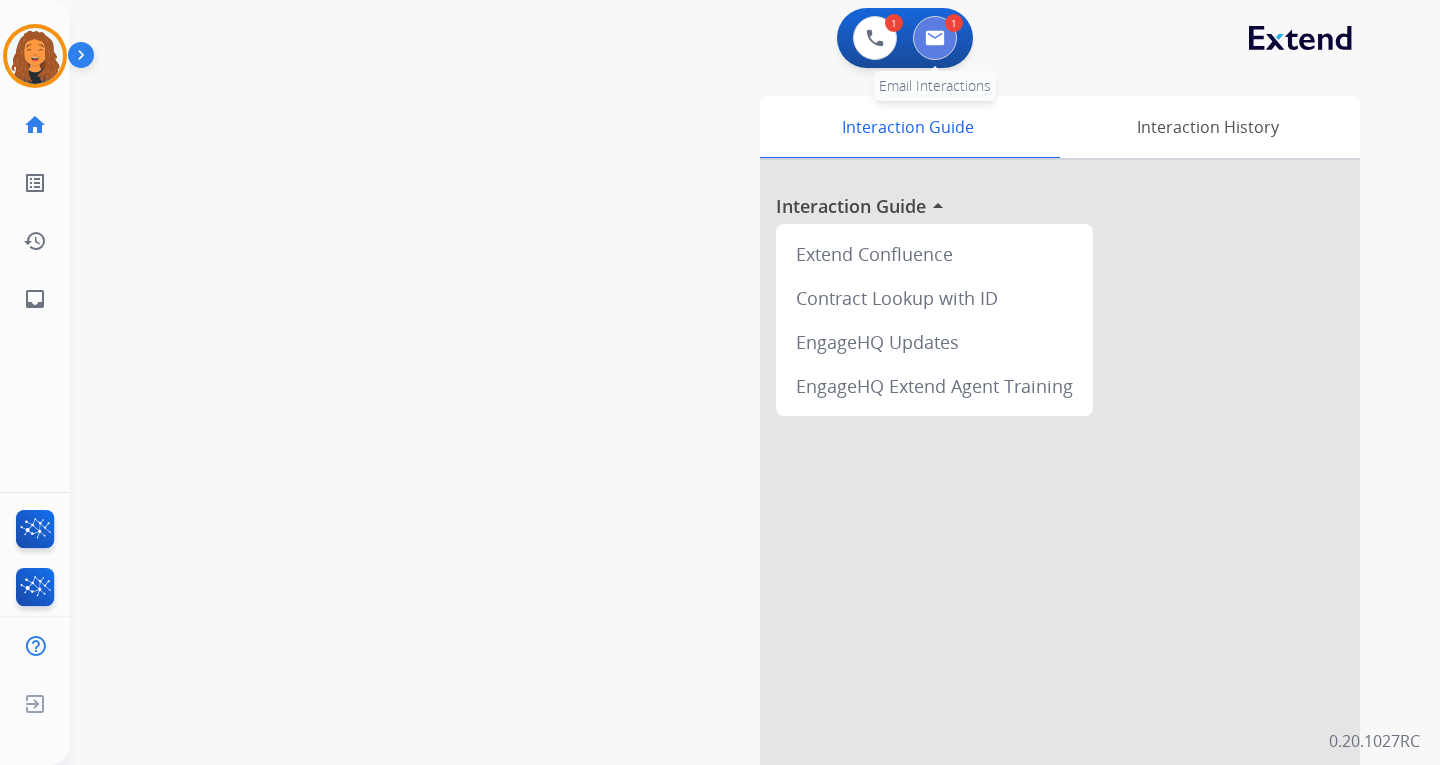 click at bounding box center [935, 38] 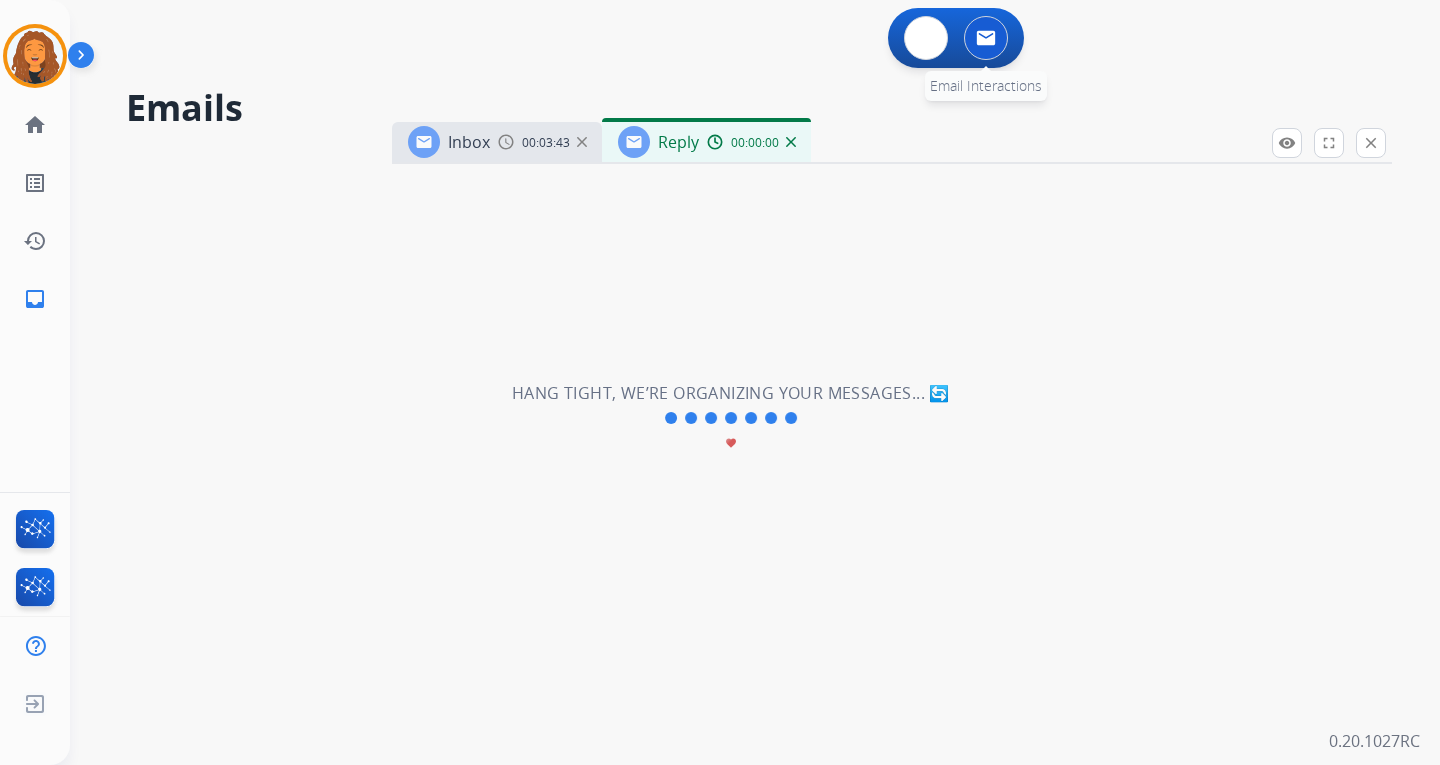 select on "**********" 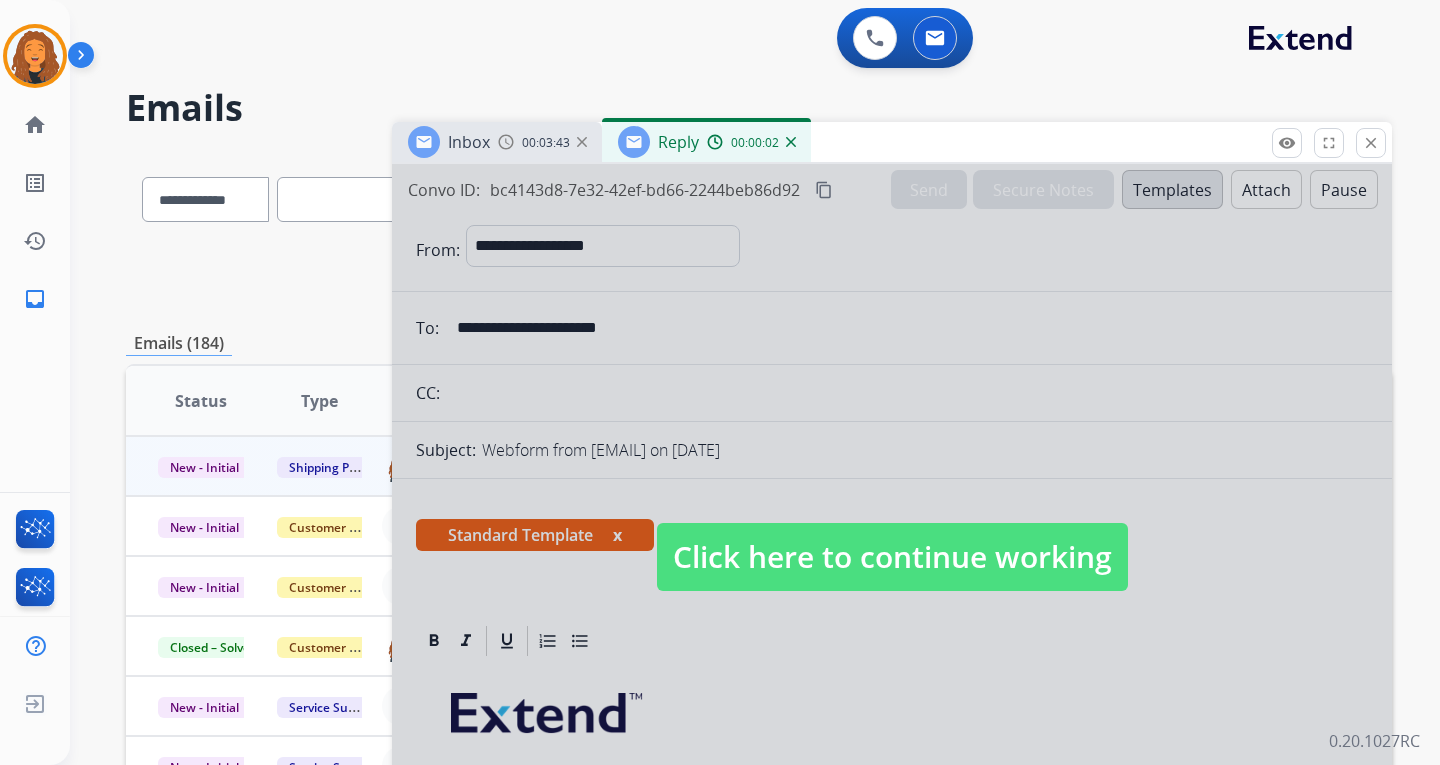 click on "Click here to continue working" at bounding box center [892, 557] 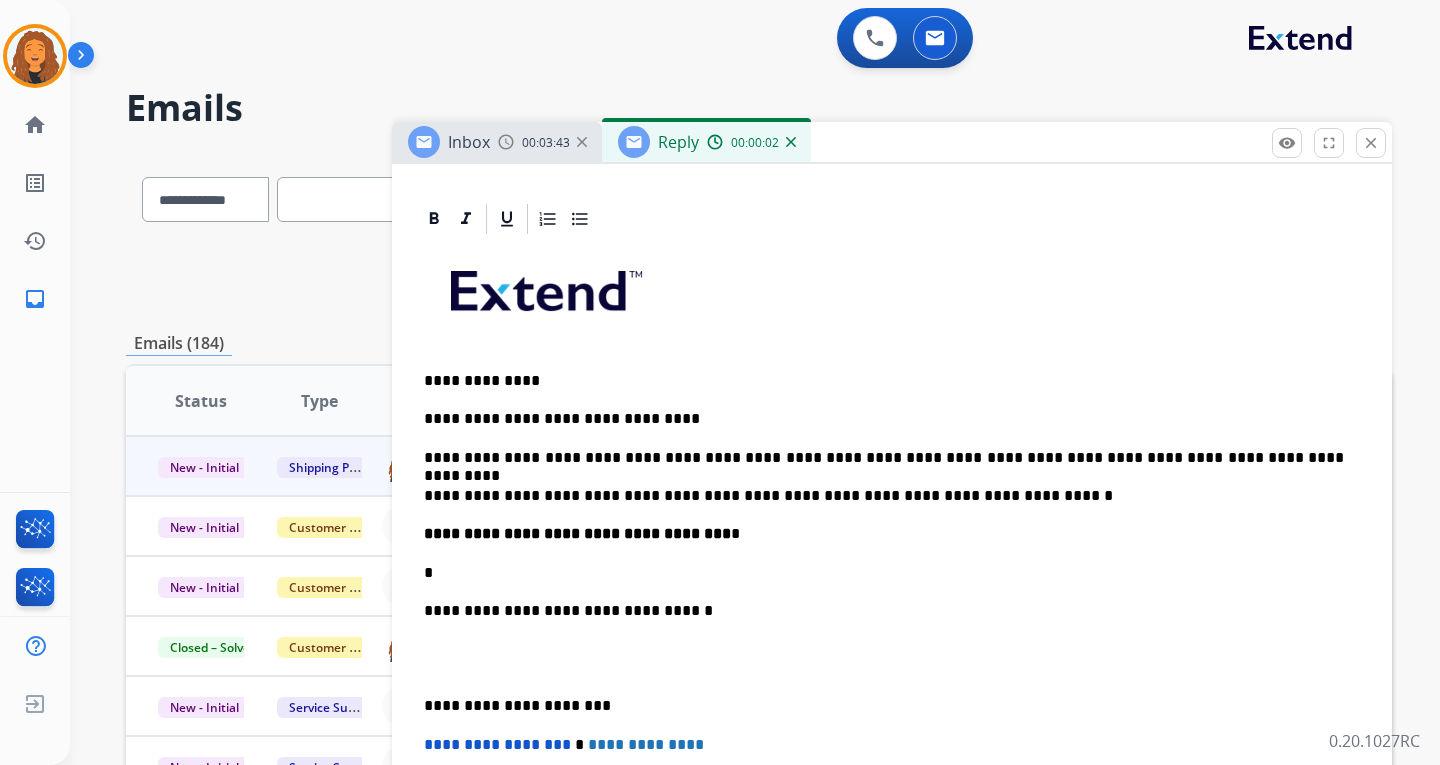 scroll, scrollTop: 500, scrollLeft: 0, axis: vertical 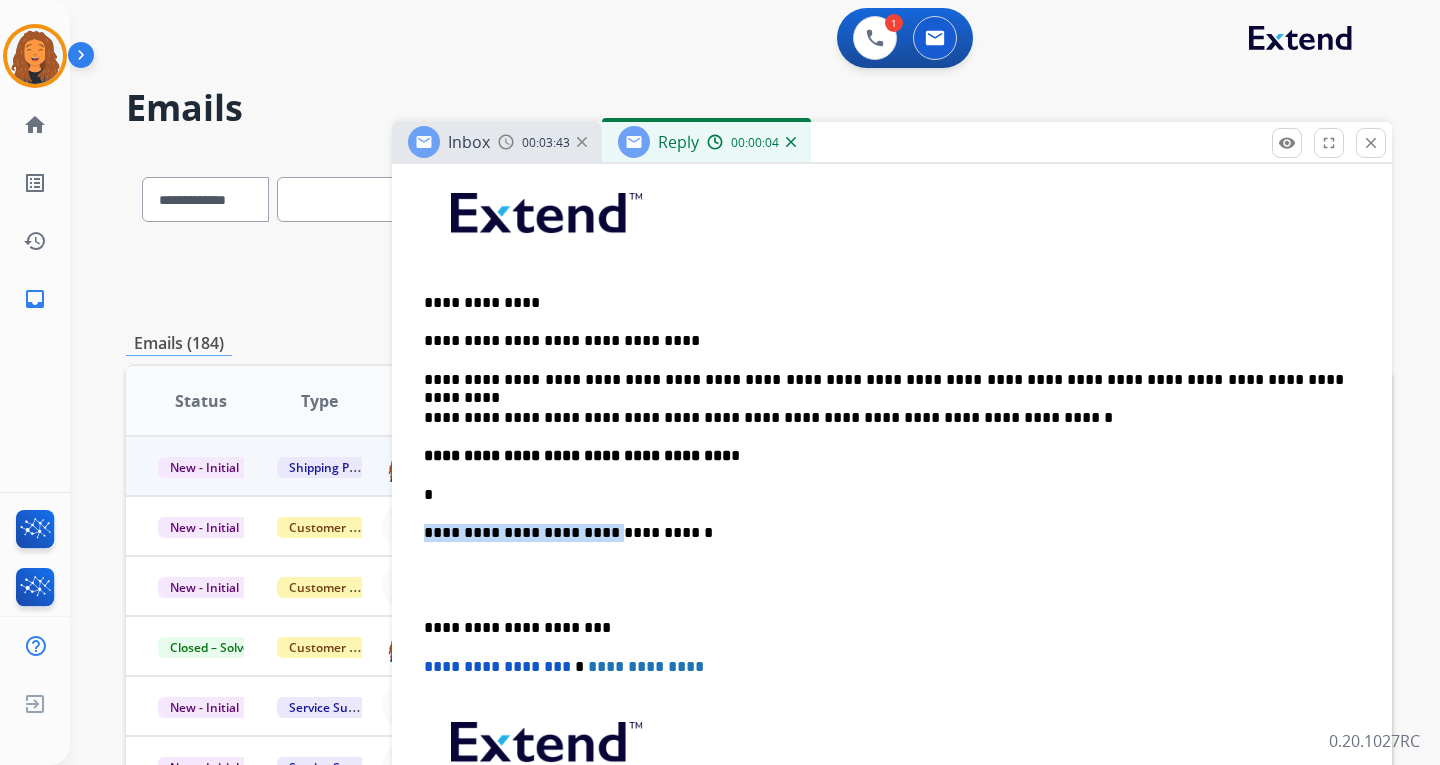 click on "**********" at bounding box center [892, 541] 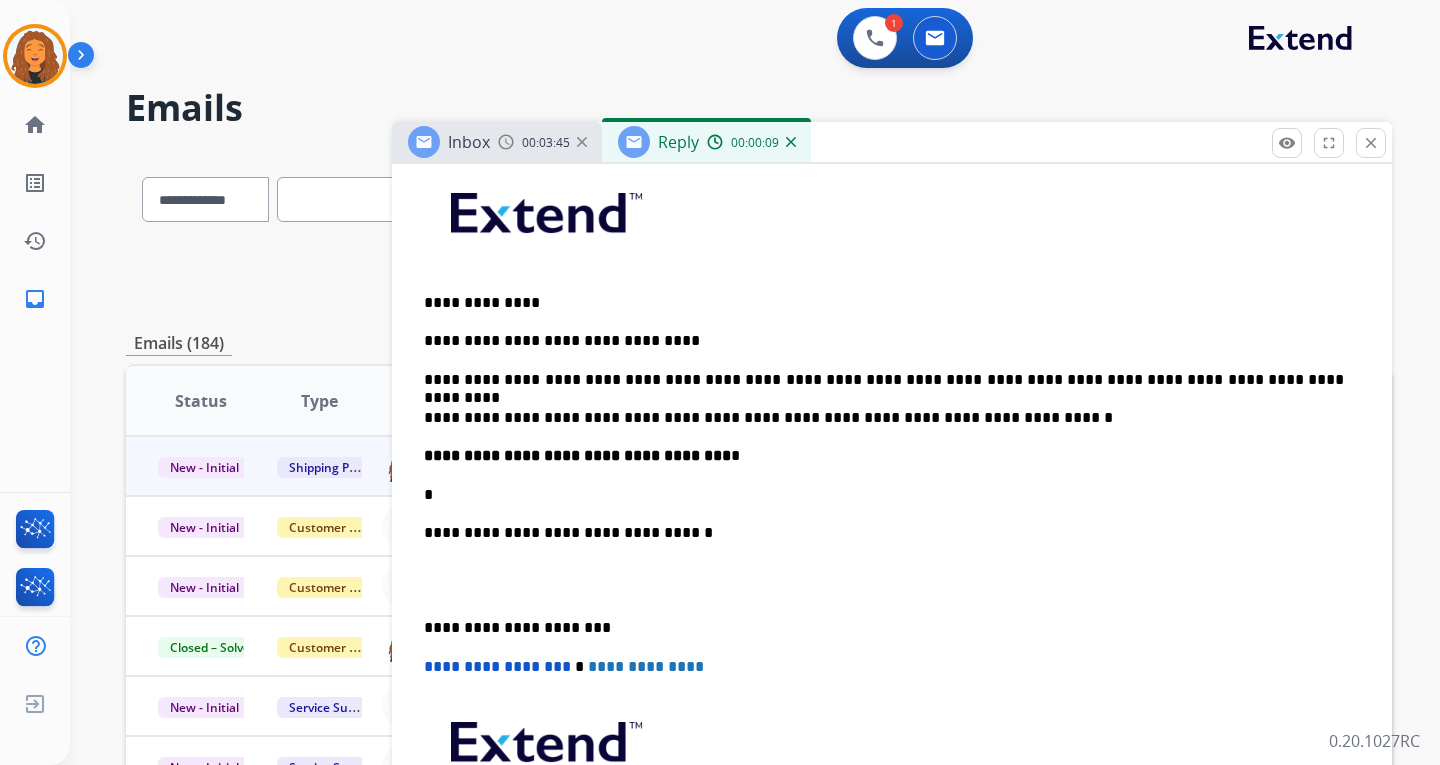 type 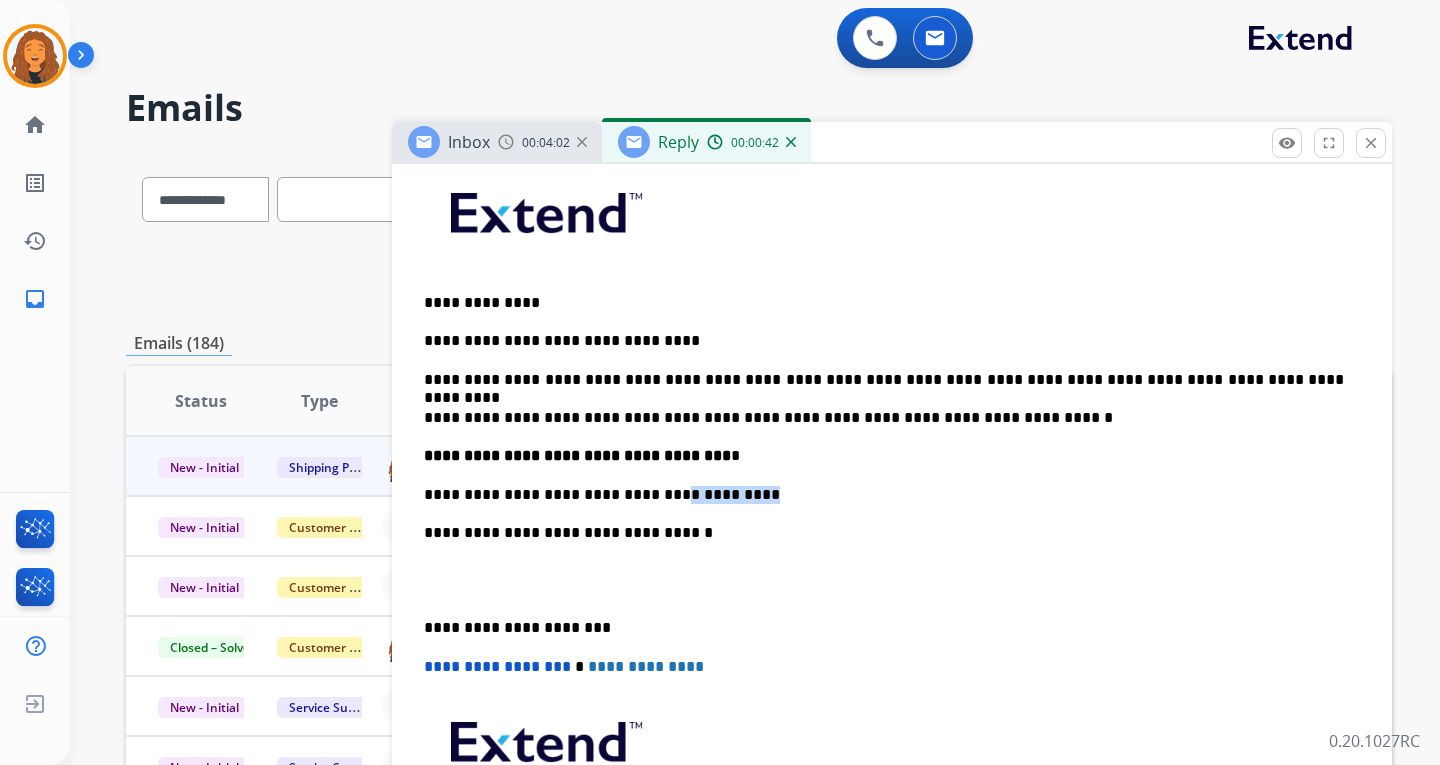 drag, startPoint x: 707, startPoint y: 494, endPoint x: 630, endPoint y: 492, distance: 77.02597 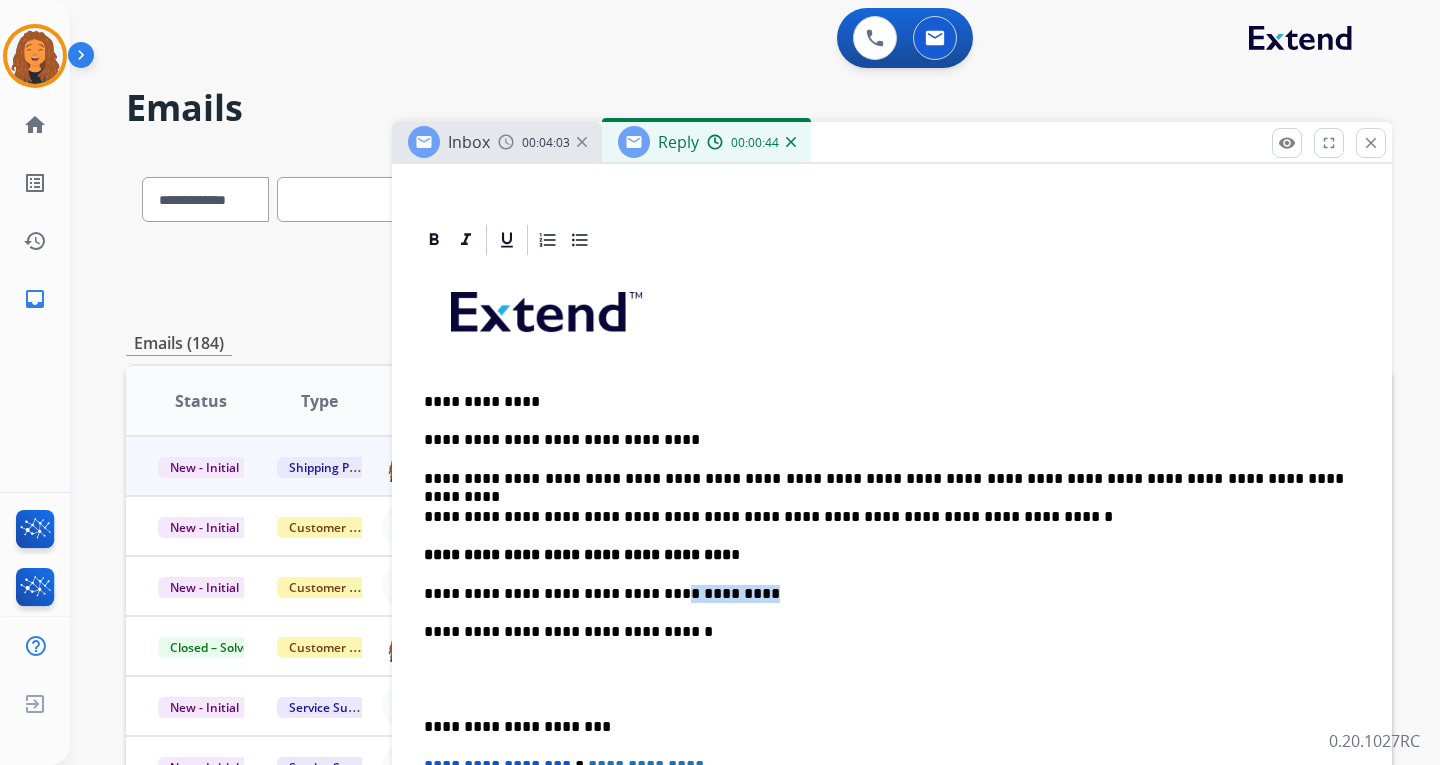 scroll, scrollTop: 400, scrollLeft: 0, axis: vertical 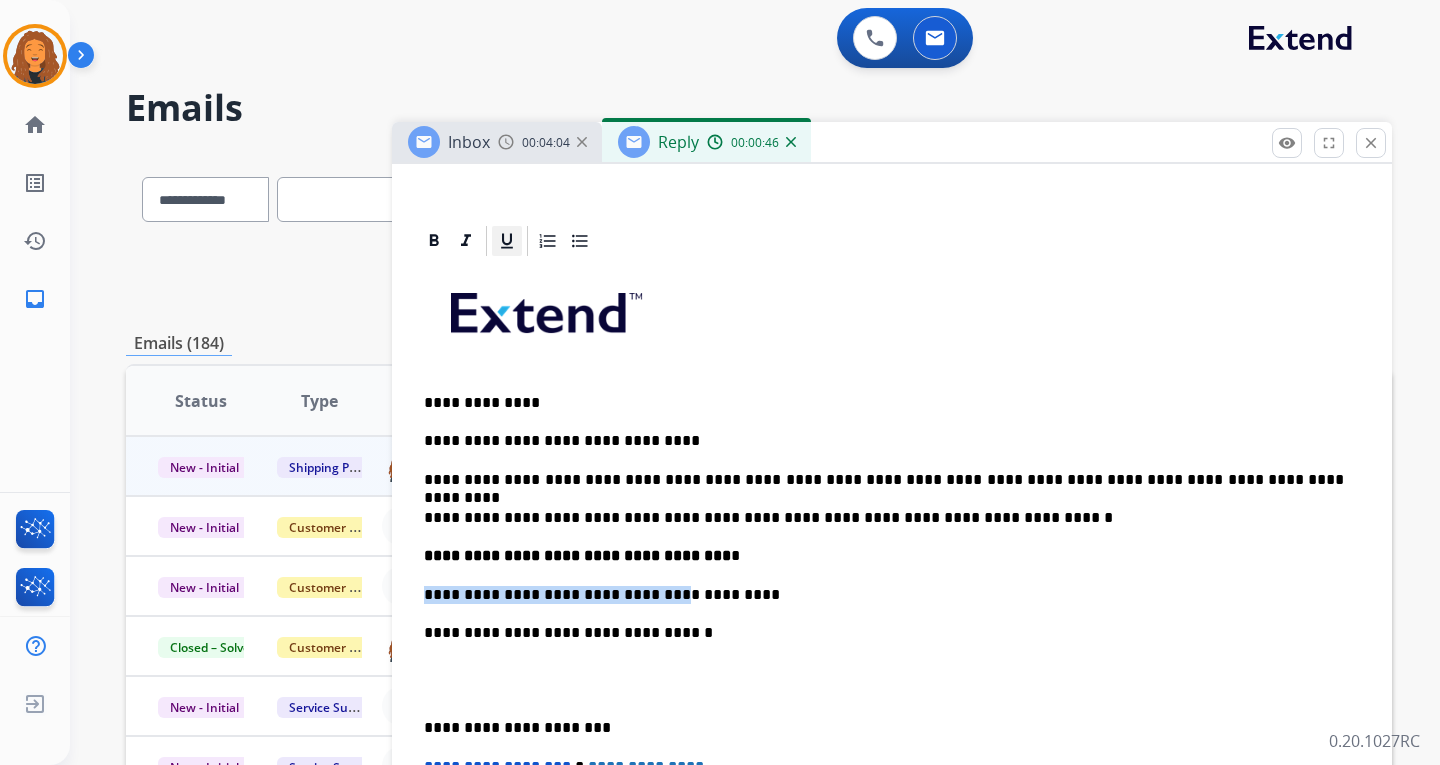 click 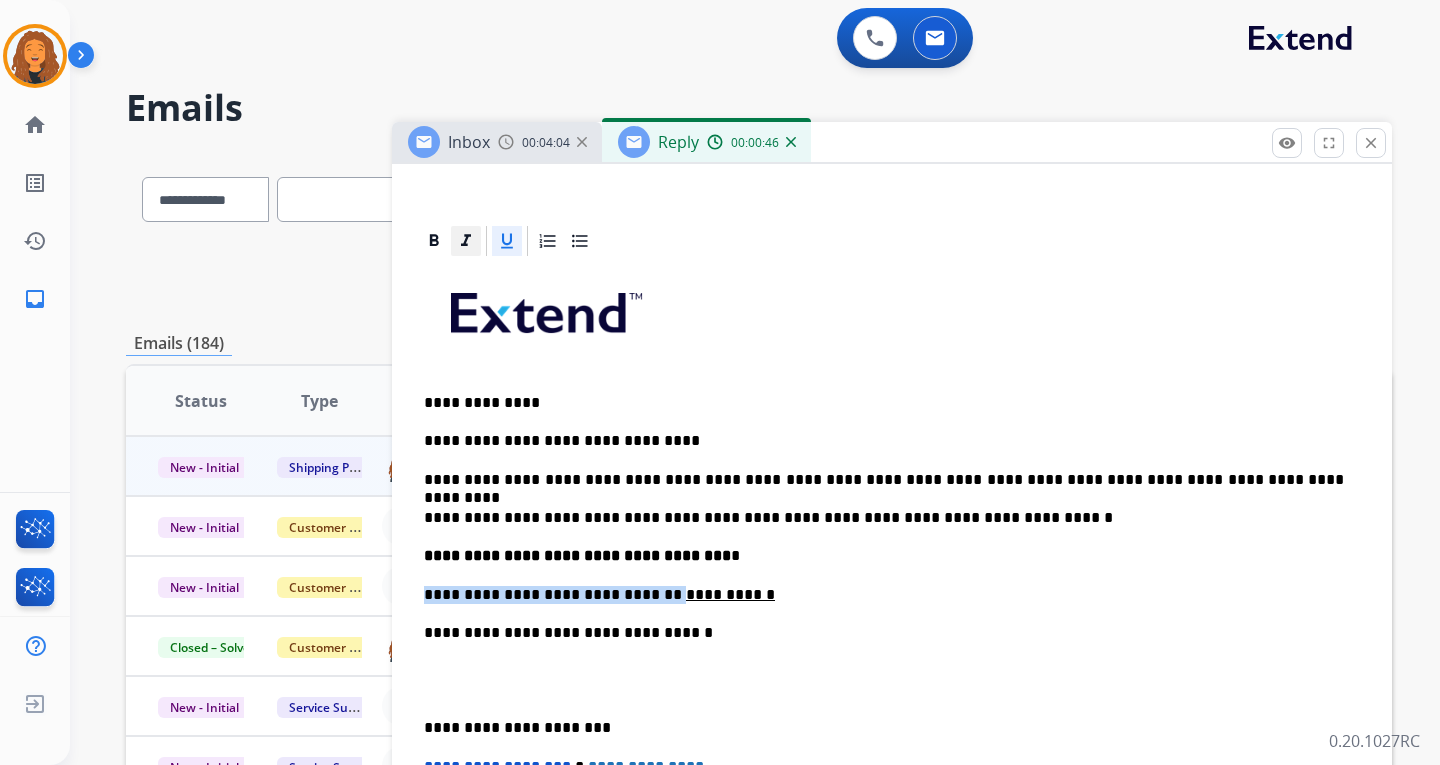 click 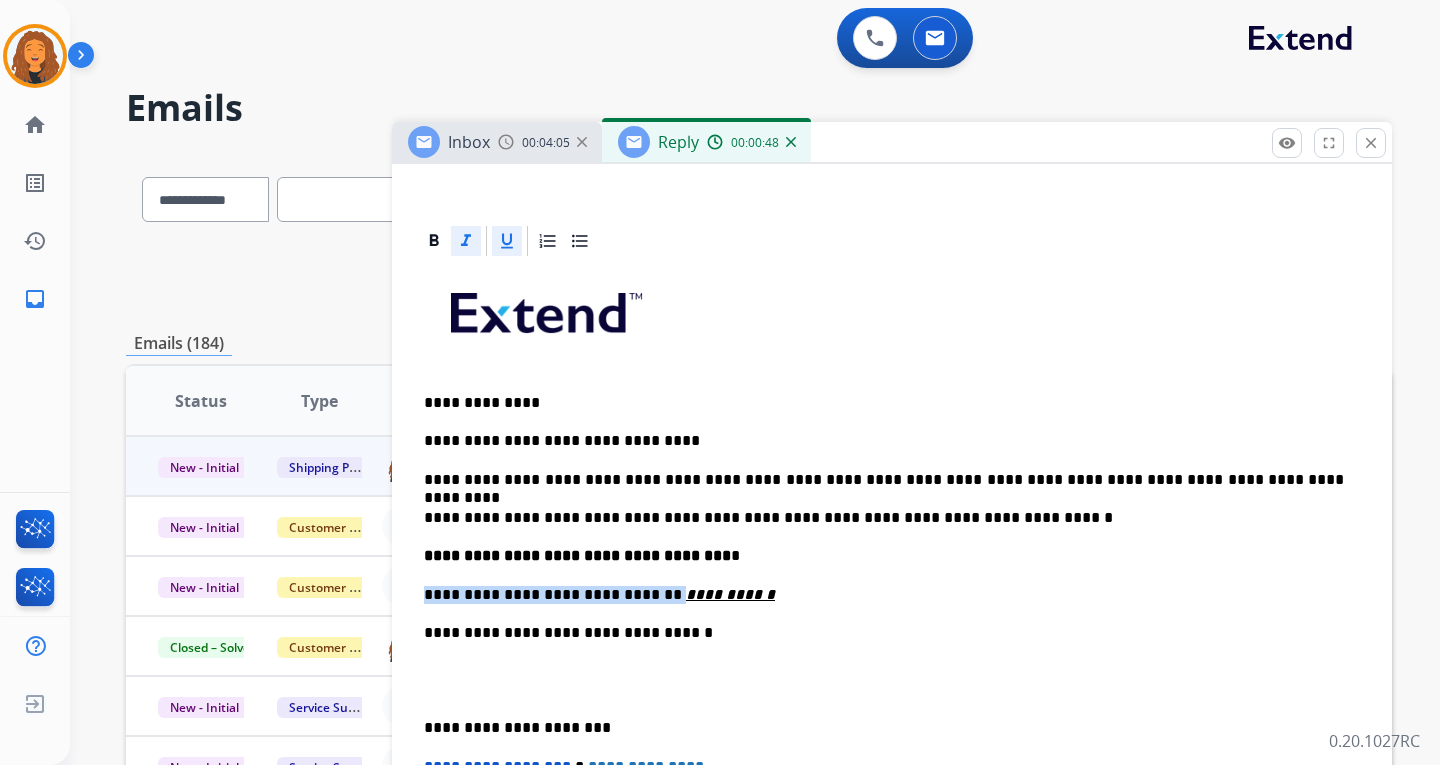 click on "**********" at bounding box center [884, 595] 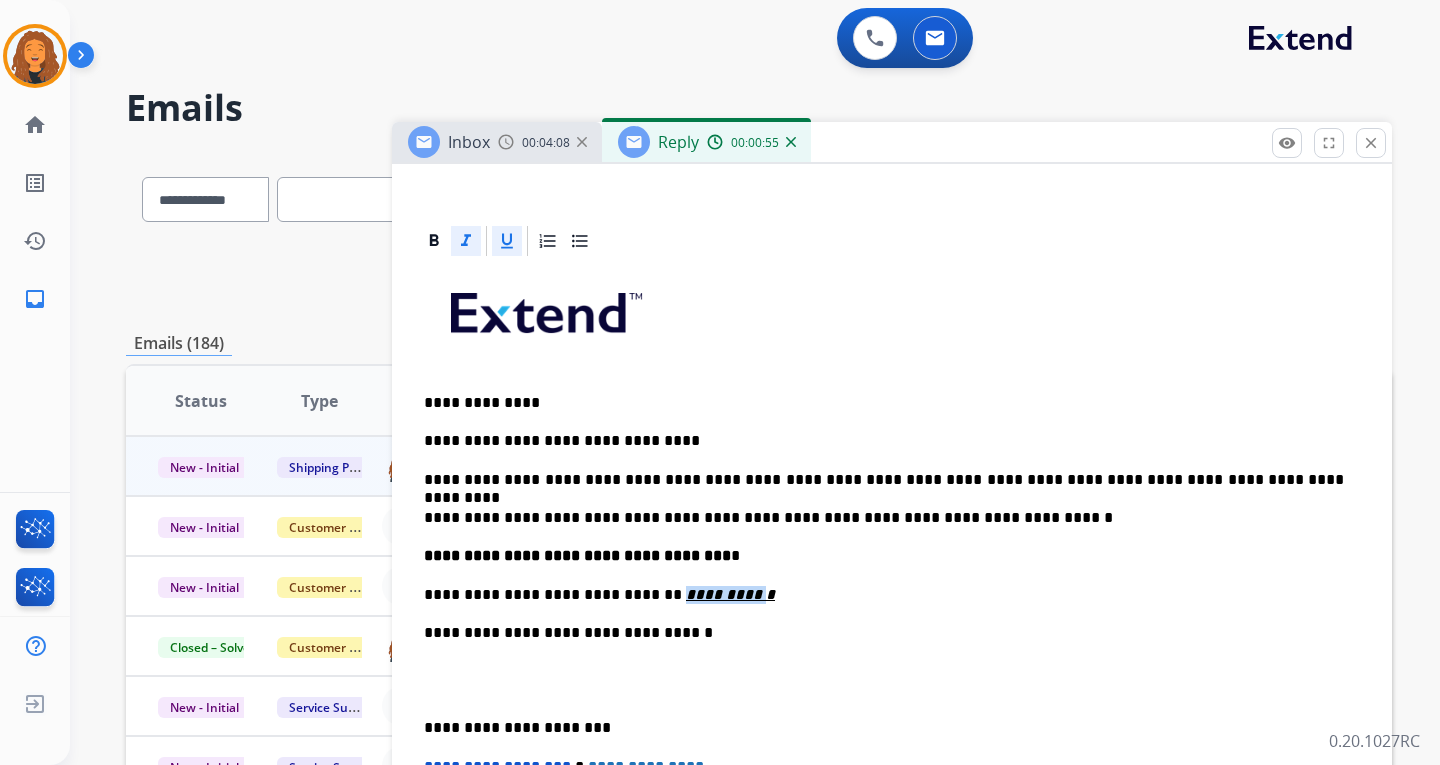 drag, startPoint x: 705, startPoint y: 597, endPoint x: 631, endPoint y: 597, distance: 74 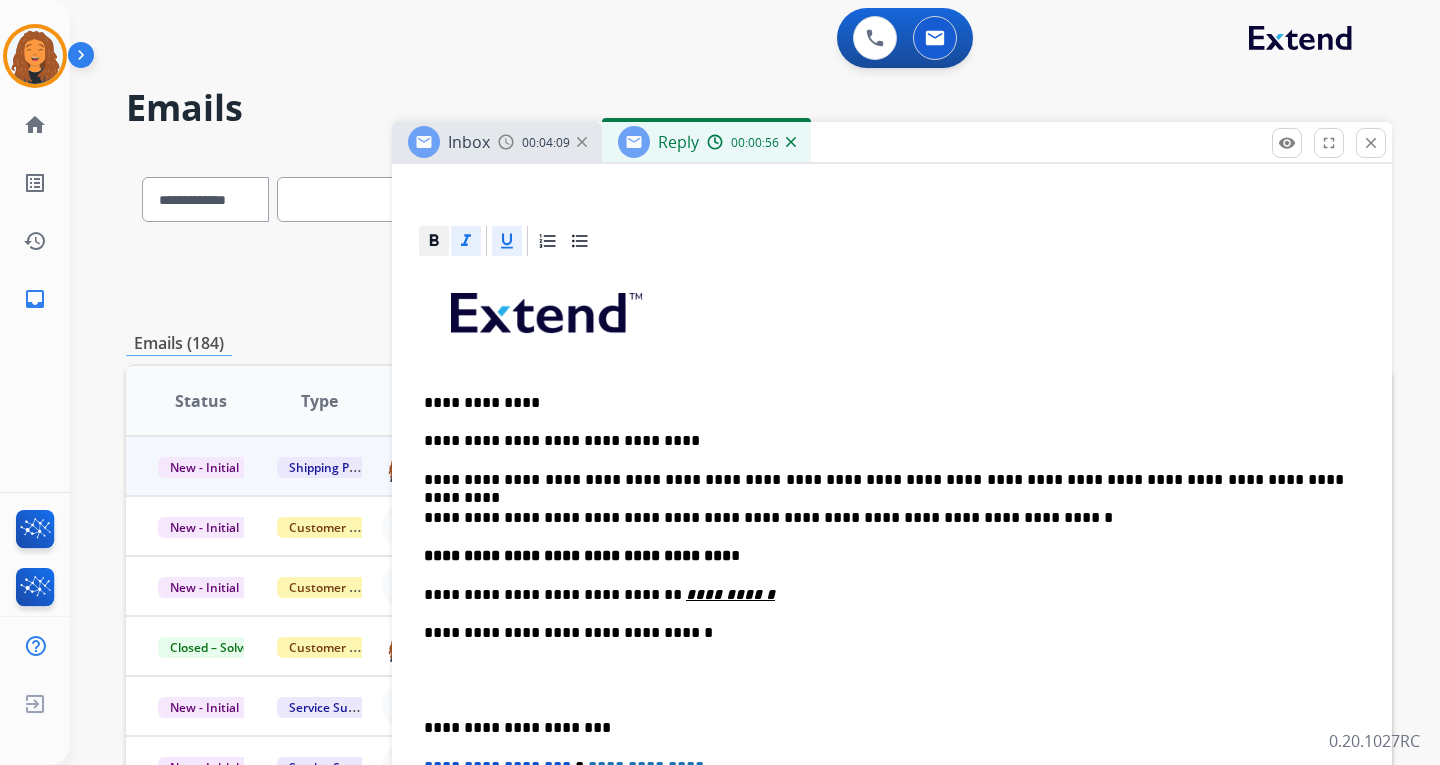 click 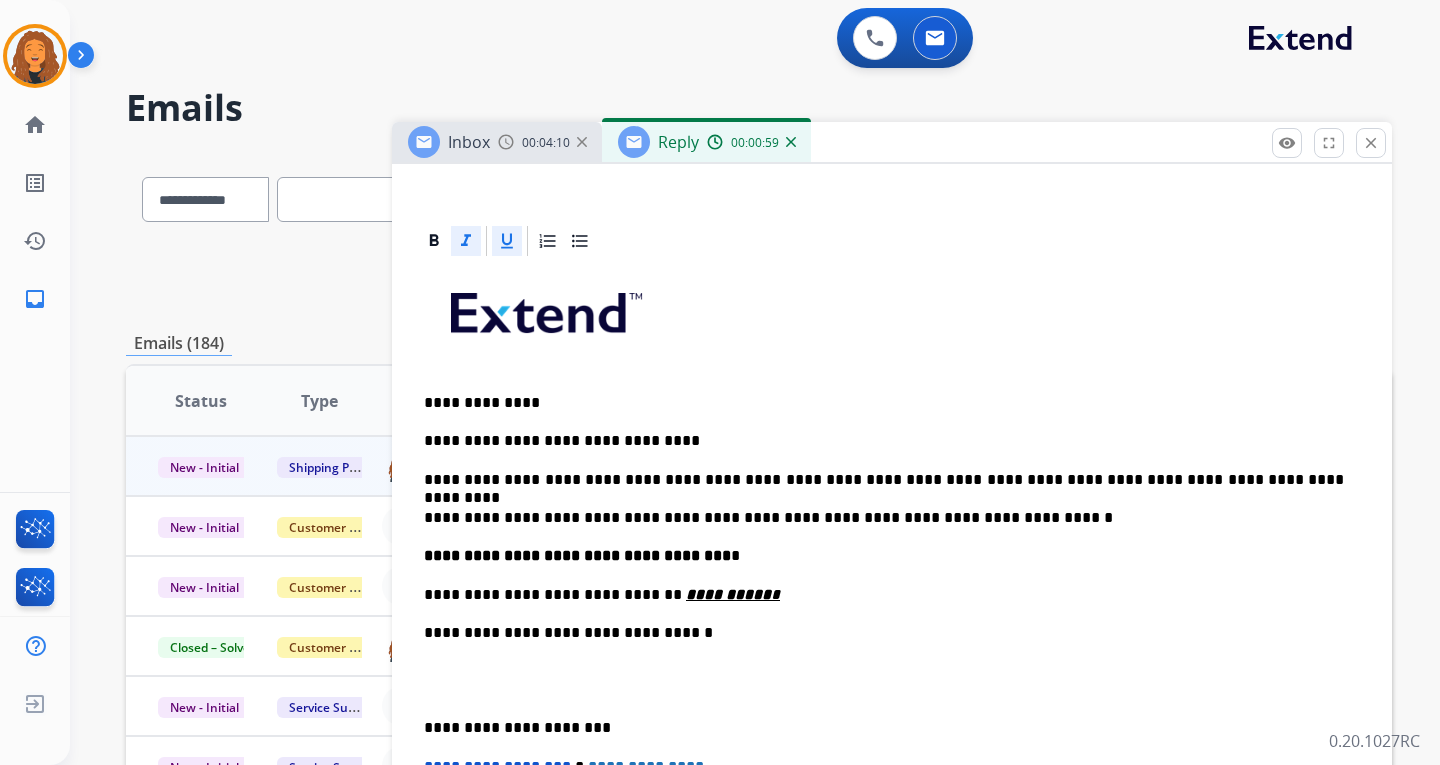 click on "*" at bounding box center (775, 594) 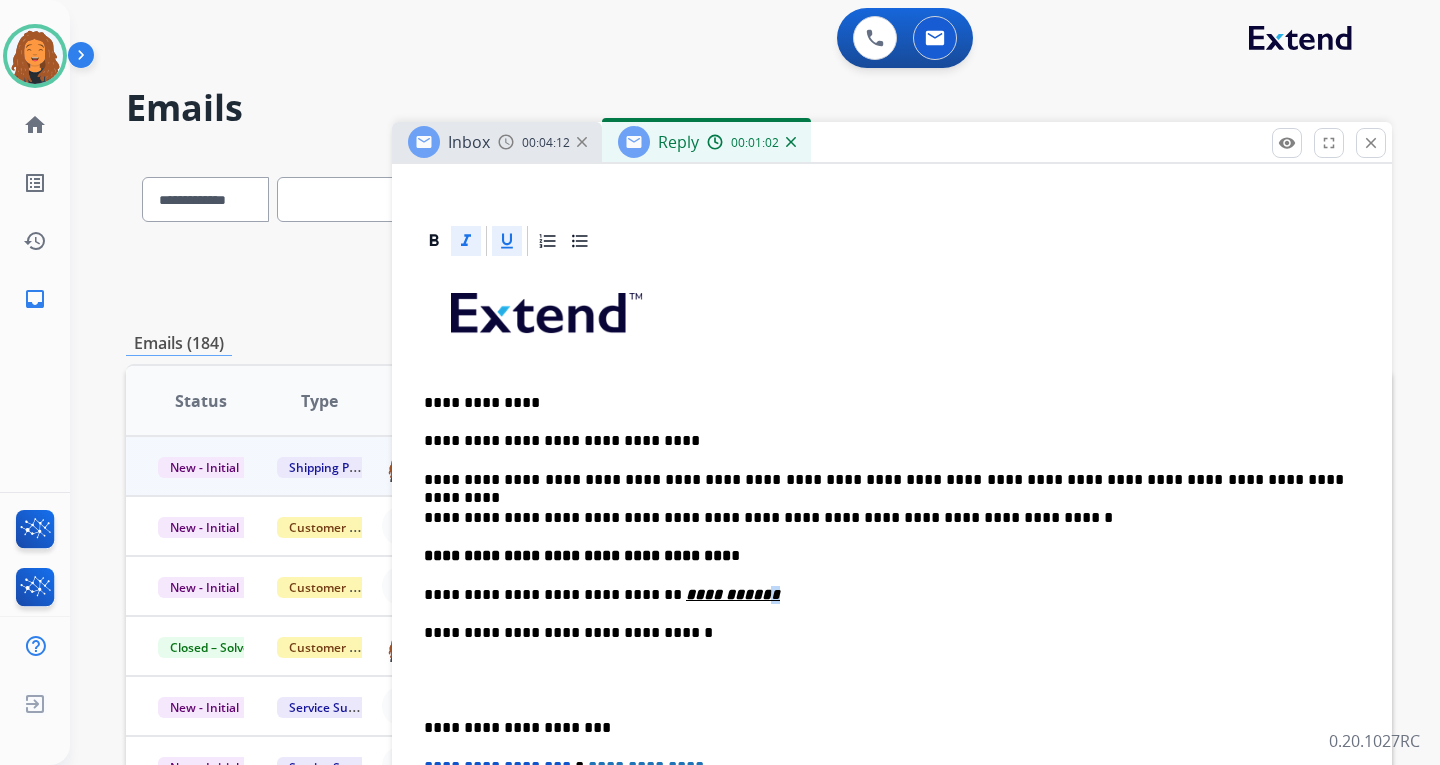 click on "*" at bounding box center (775, 594) 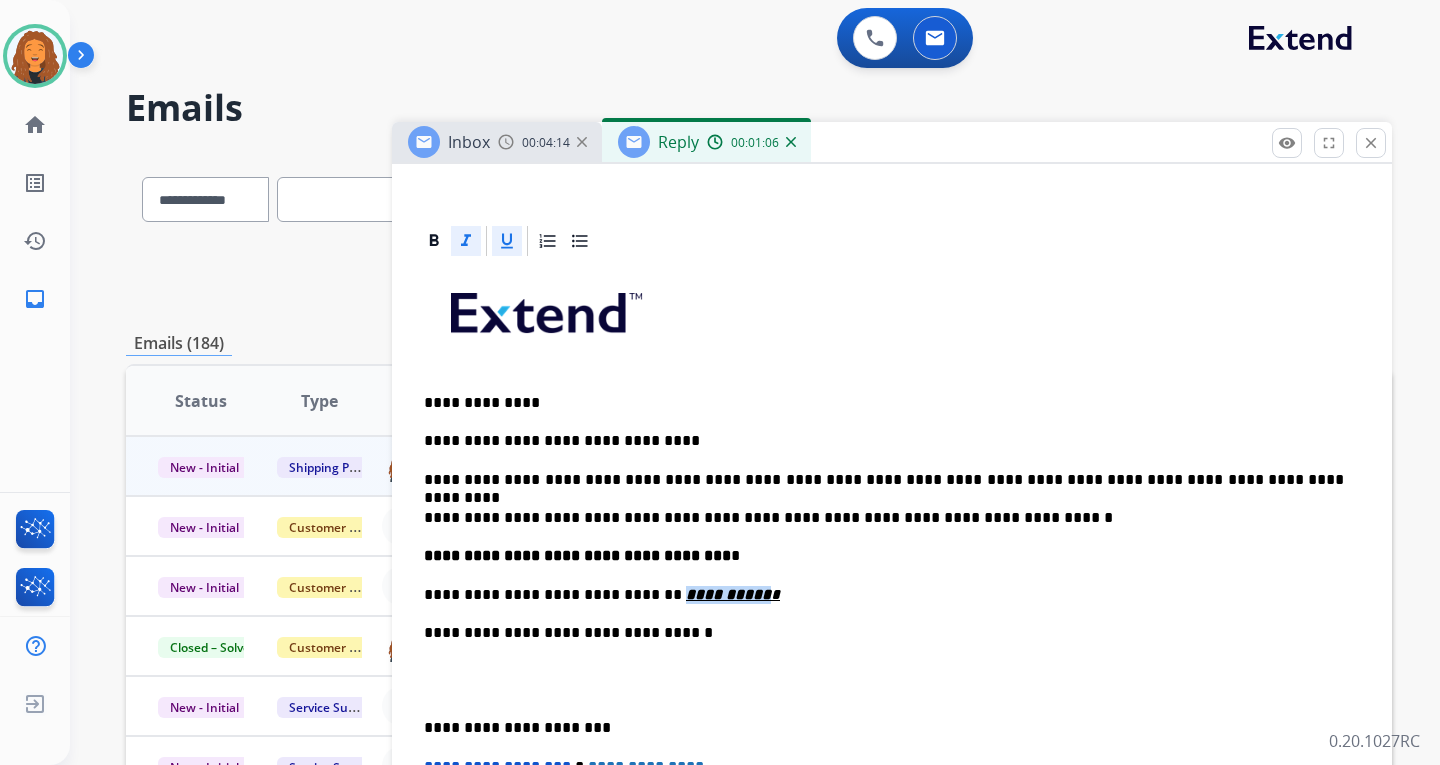 click 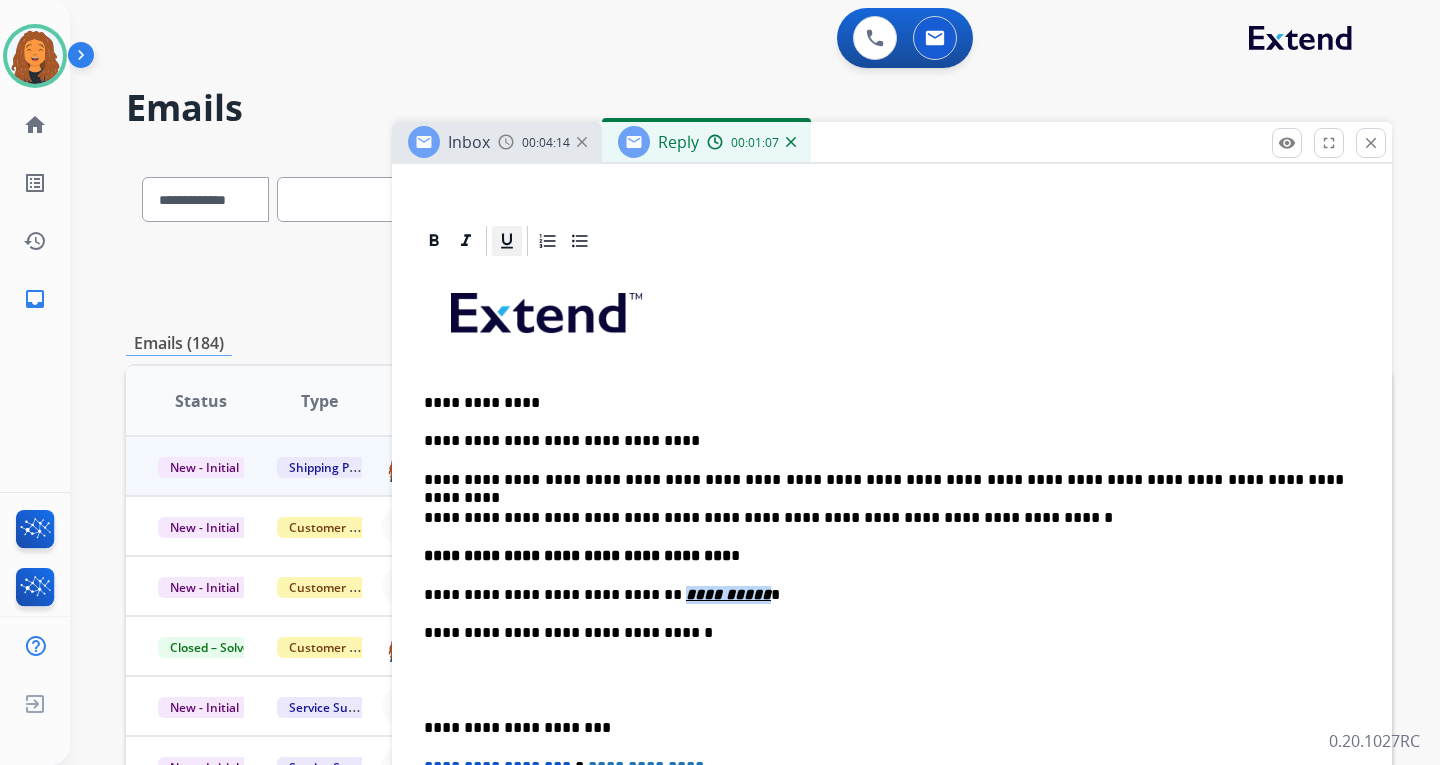 click 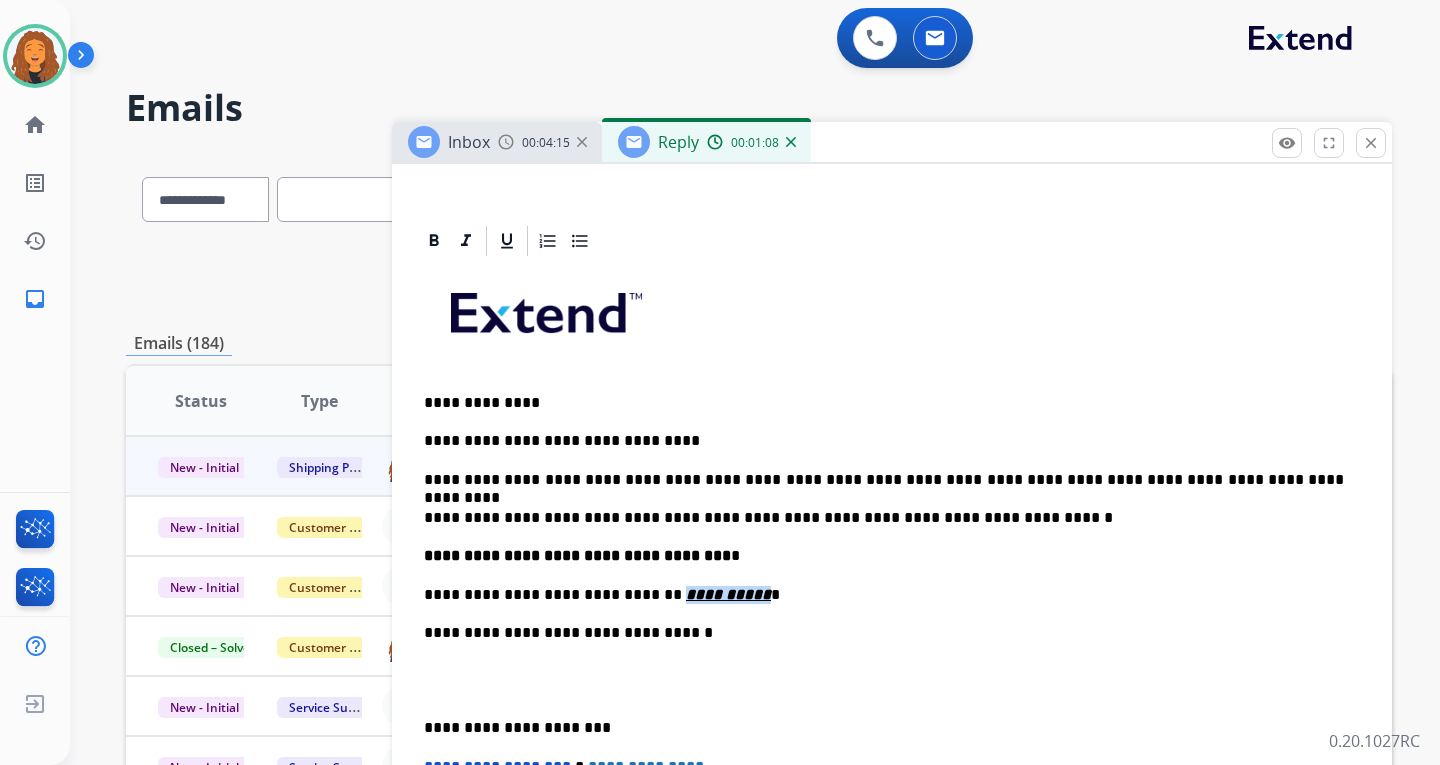 click on "[REDACTED]" at bounding box center [884, 595] 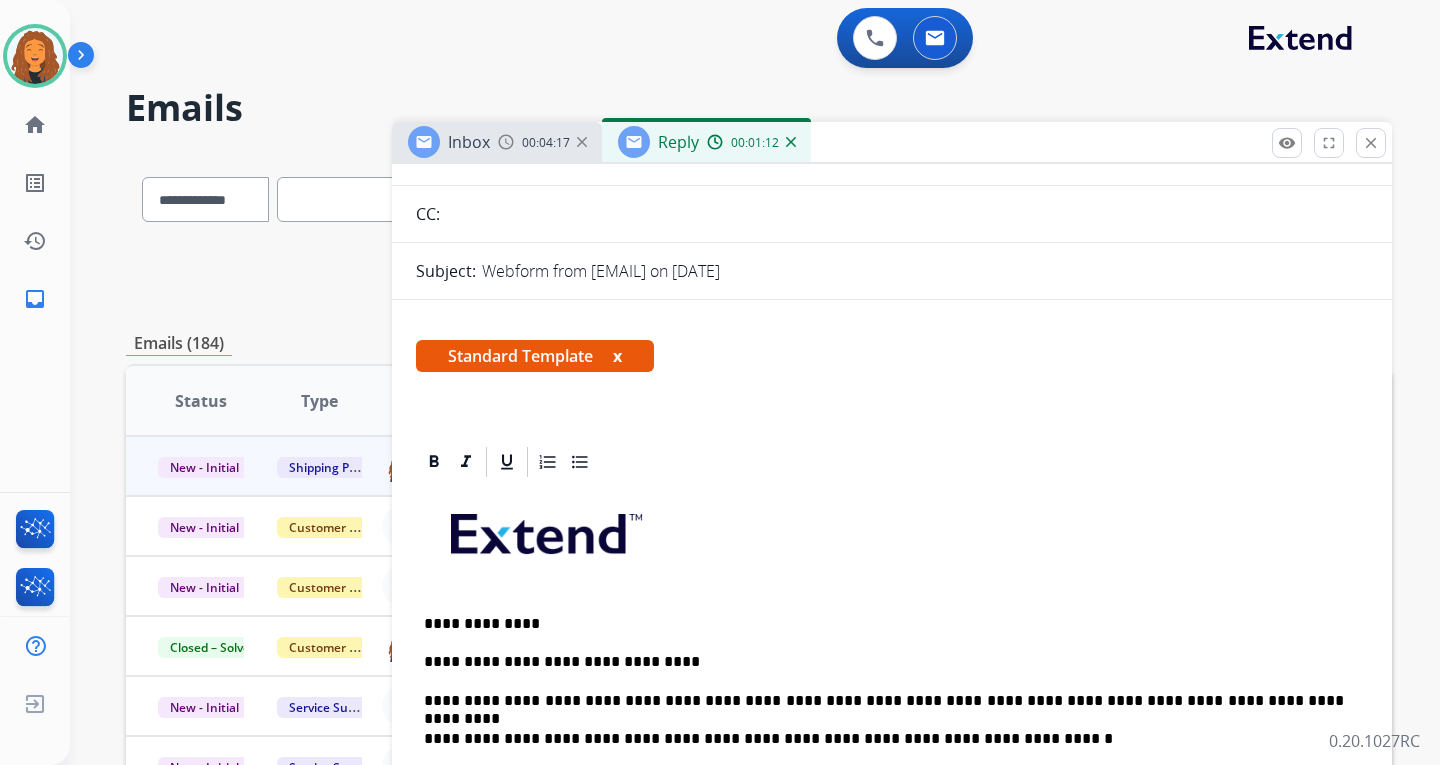 scroll, scrollTop: 0, scrollLeft: 0, axis: both 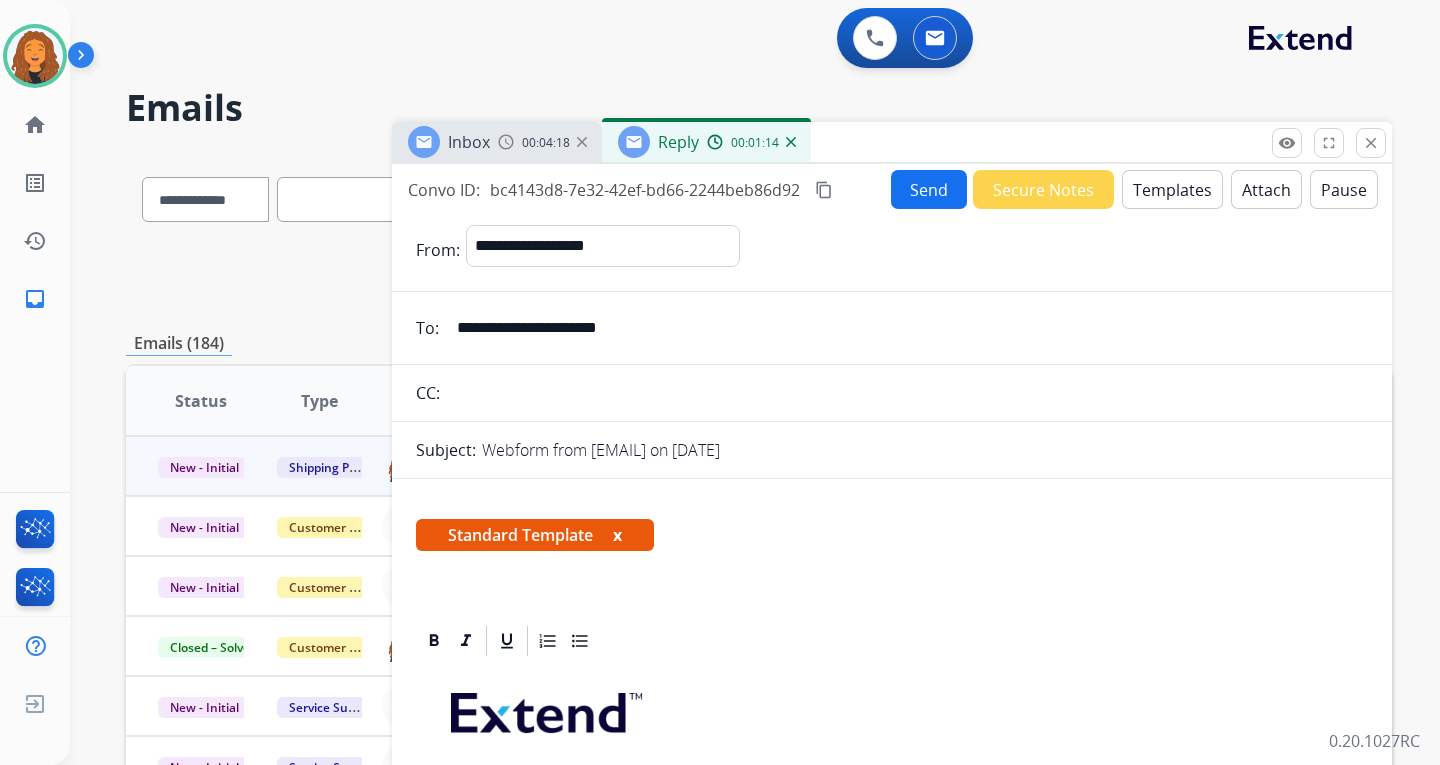 click on "Send" at bounding box center (929, 189) 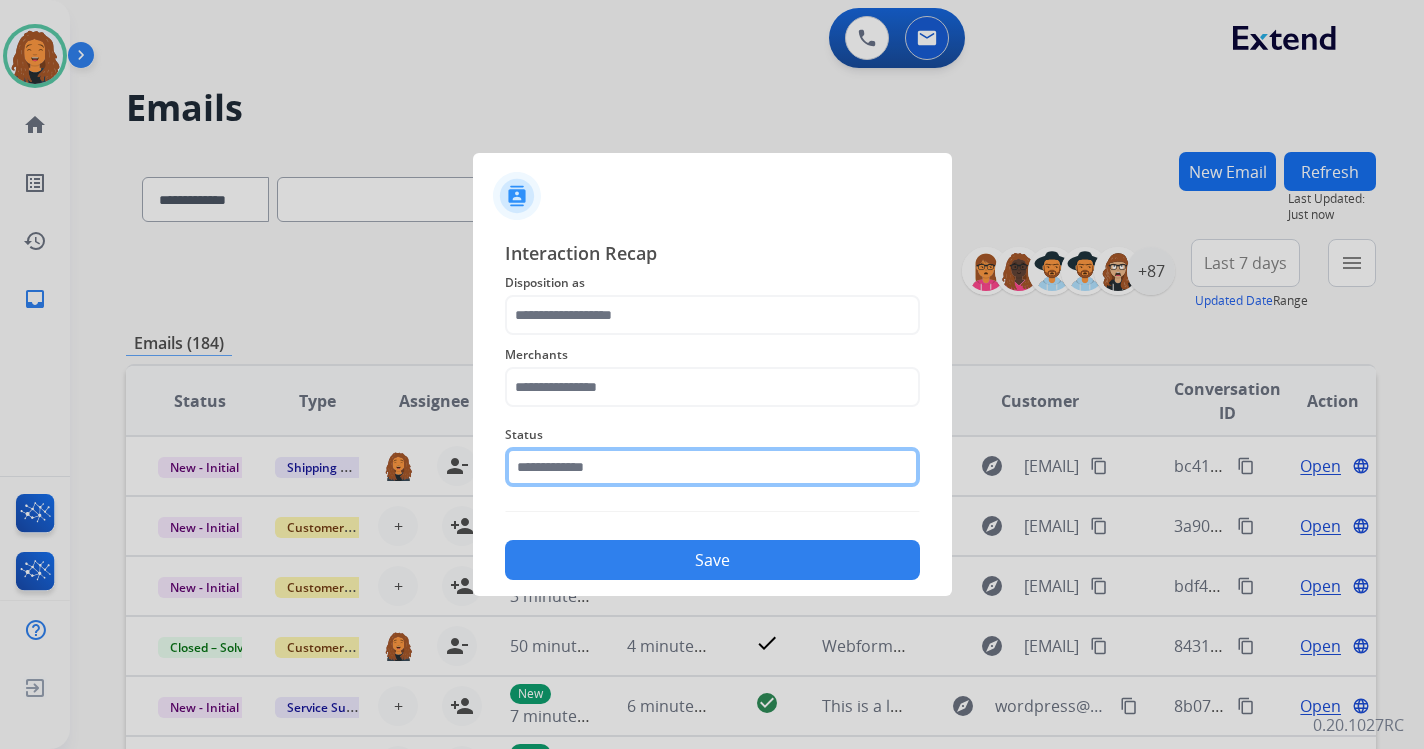 drag, startPoint x: 645, startPoint y: 470, endPoint x: 636, endPoint y: 482, distance: 15 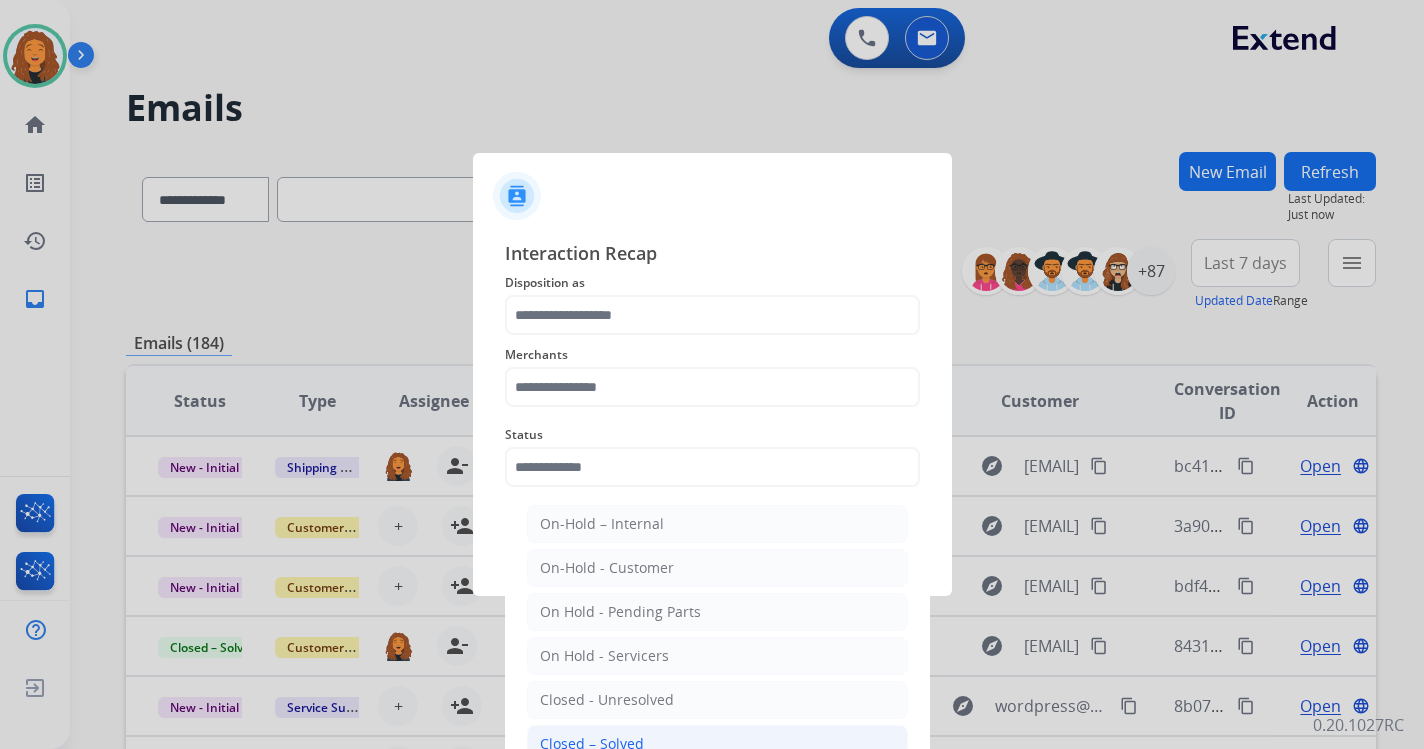 click on "Closed – Solved" 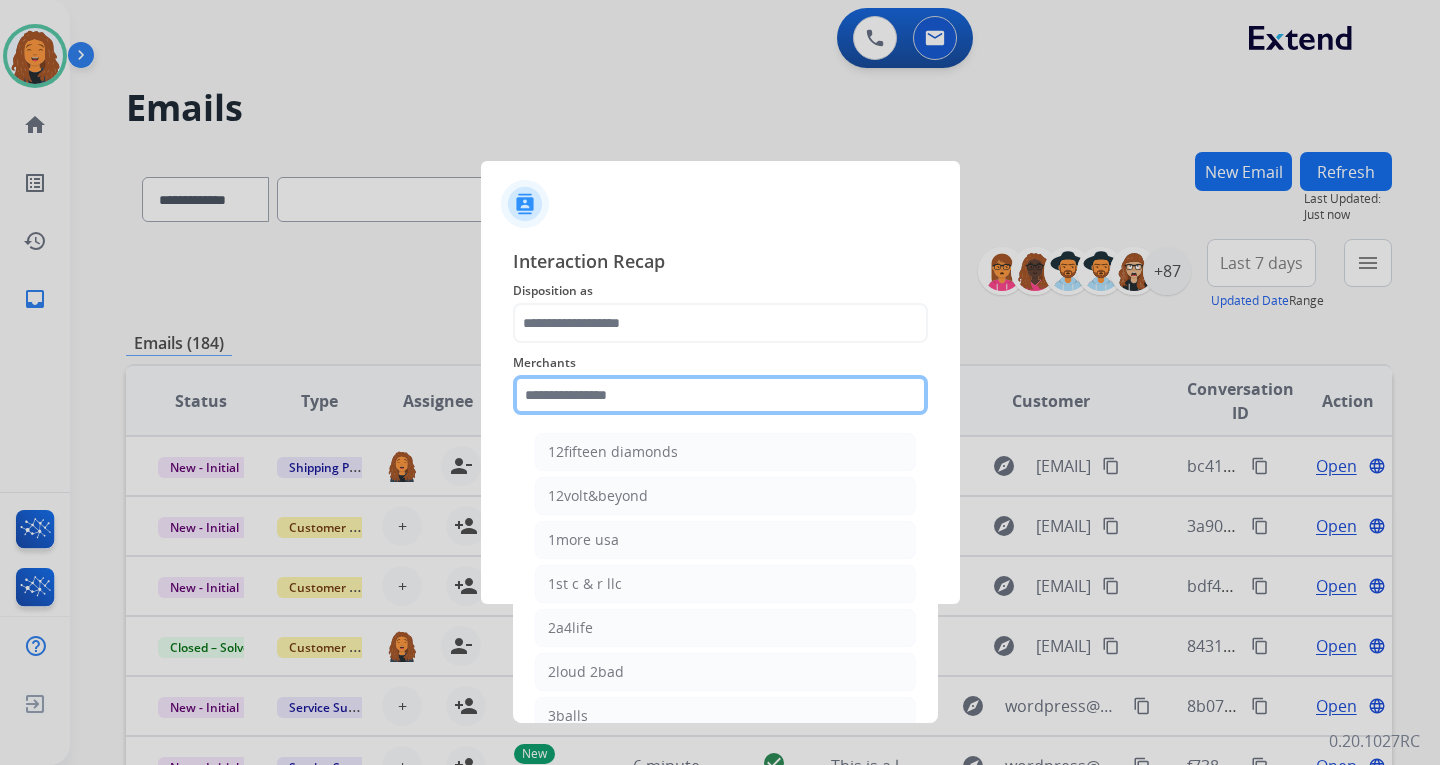 click 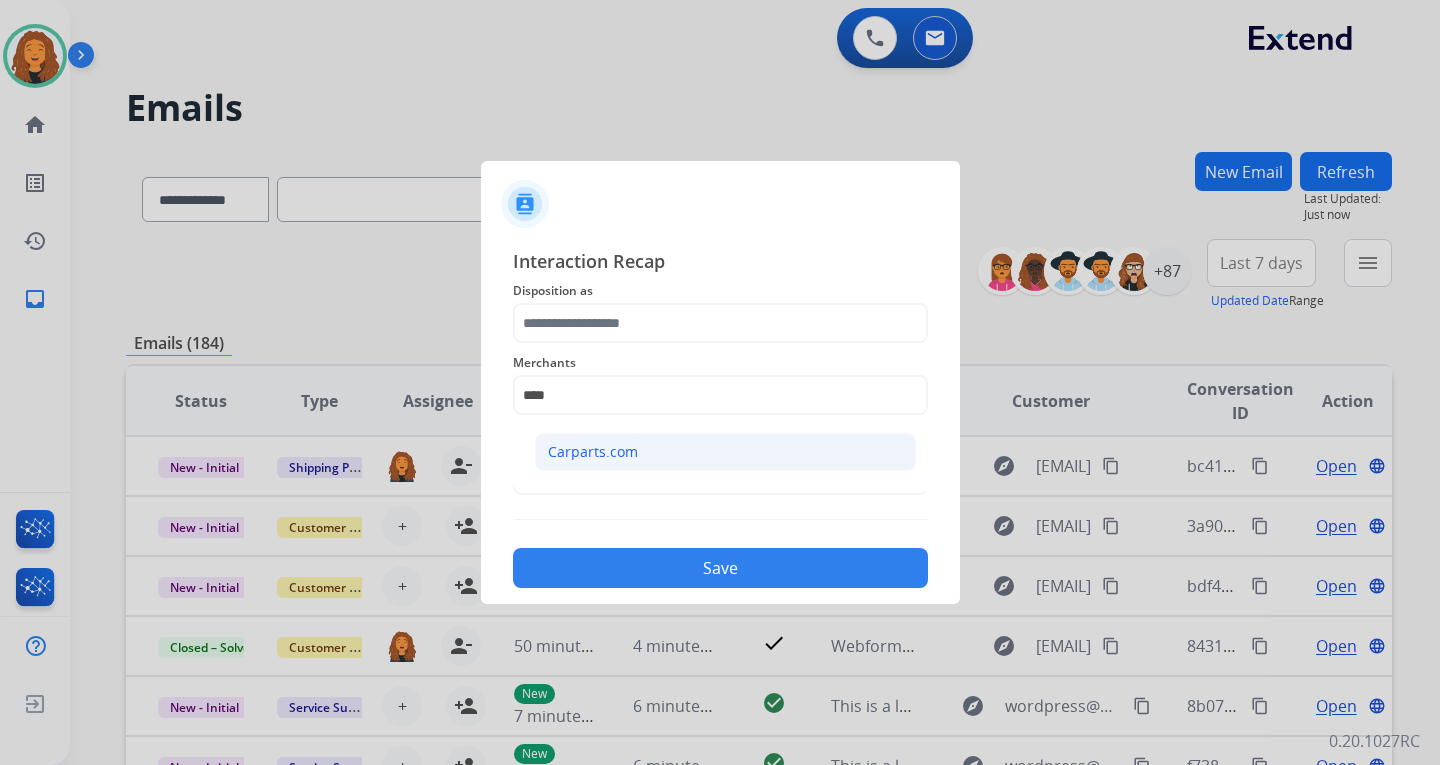 click on "Carparts.com" 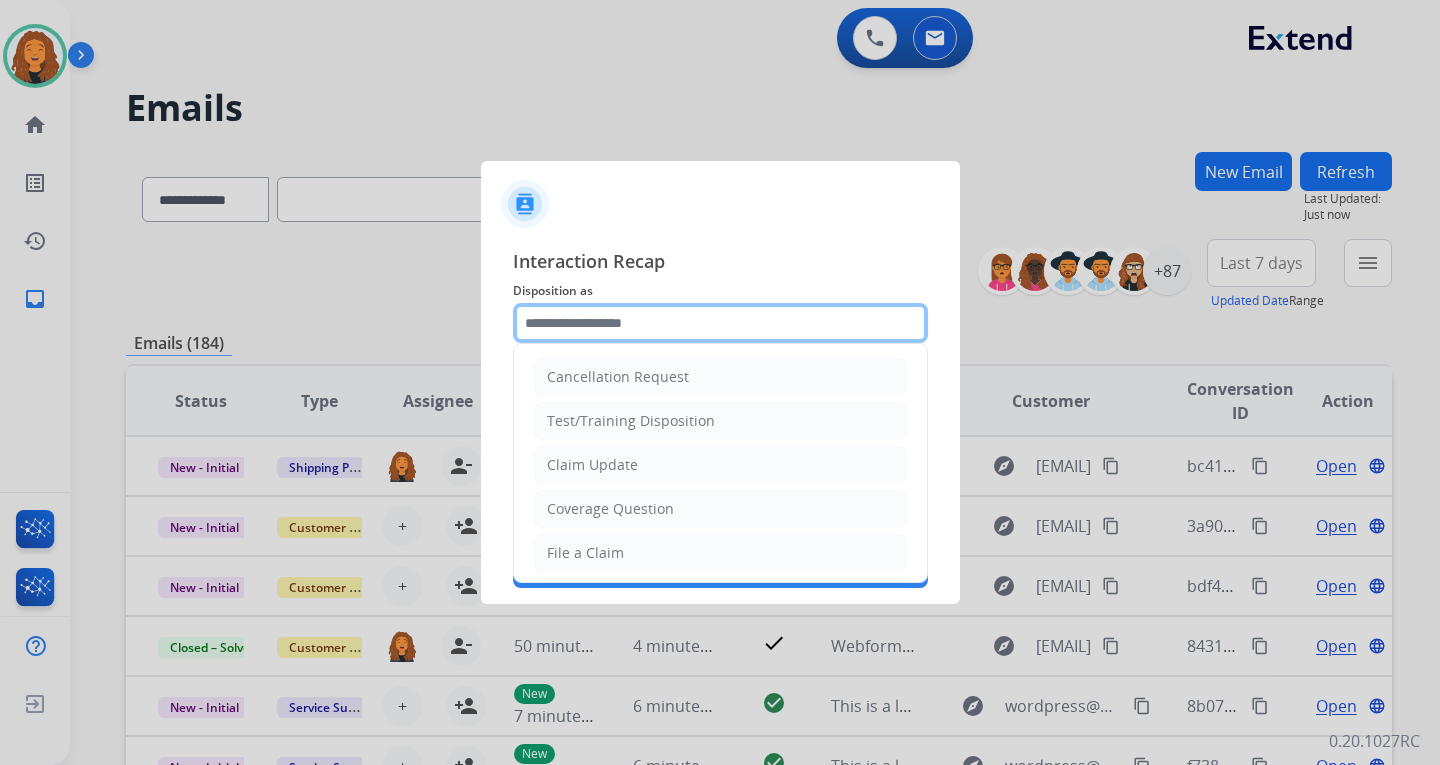 click 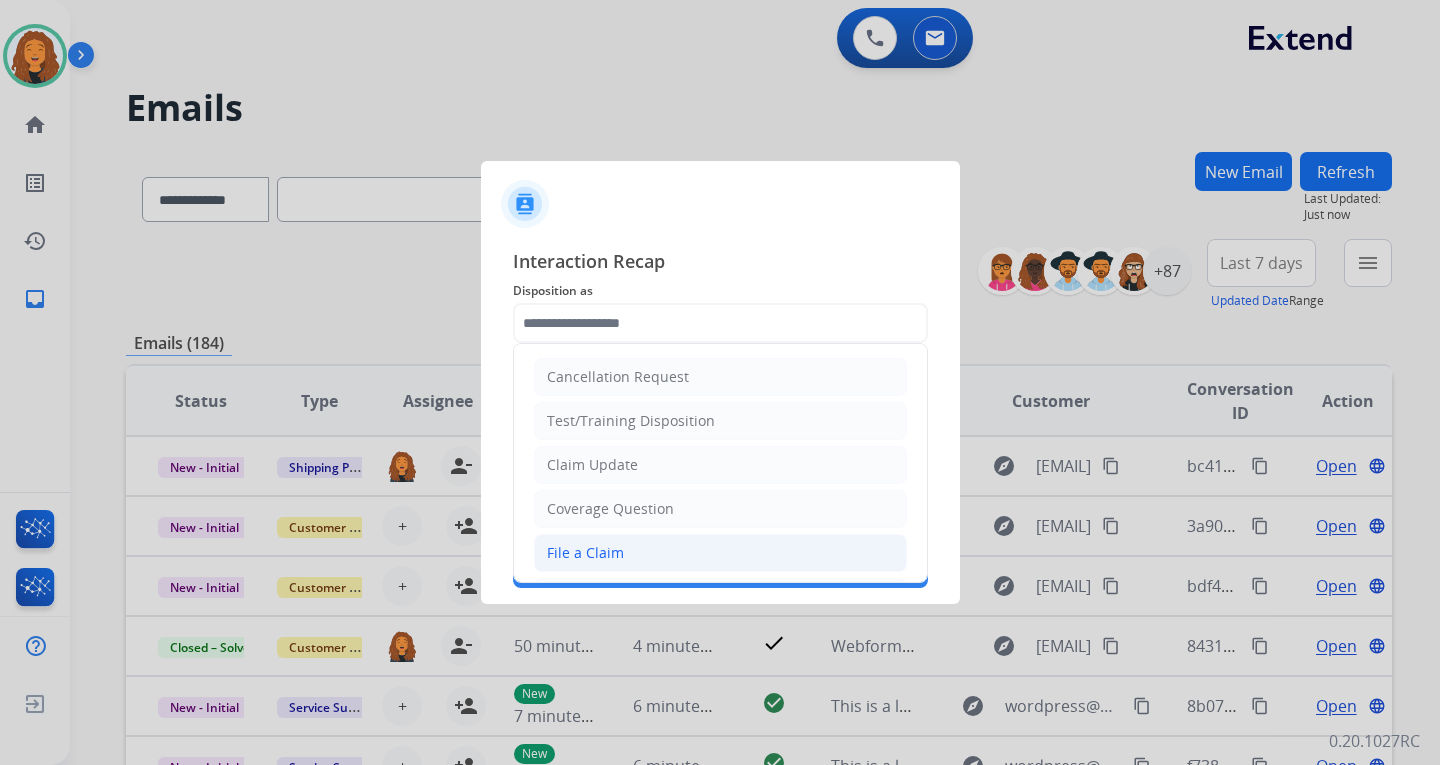 click on "File a Claim" 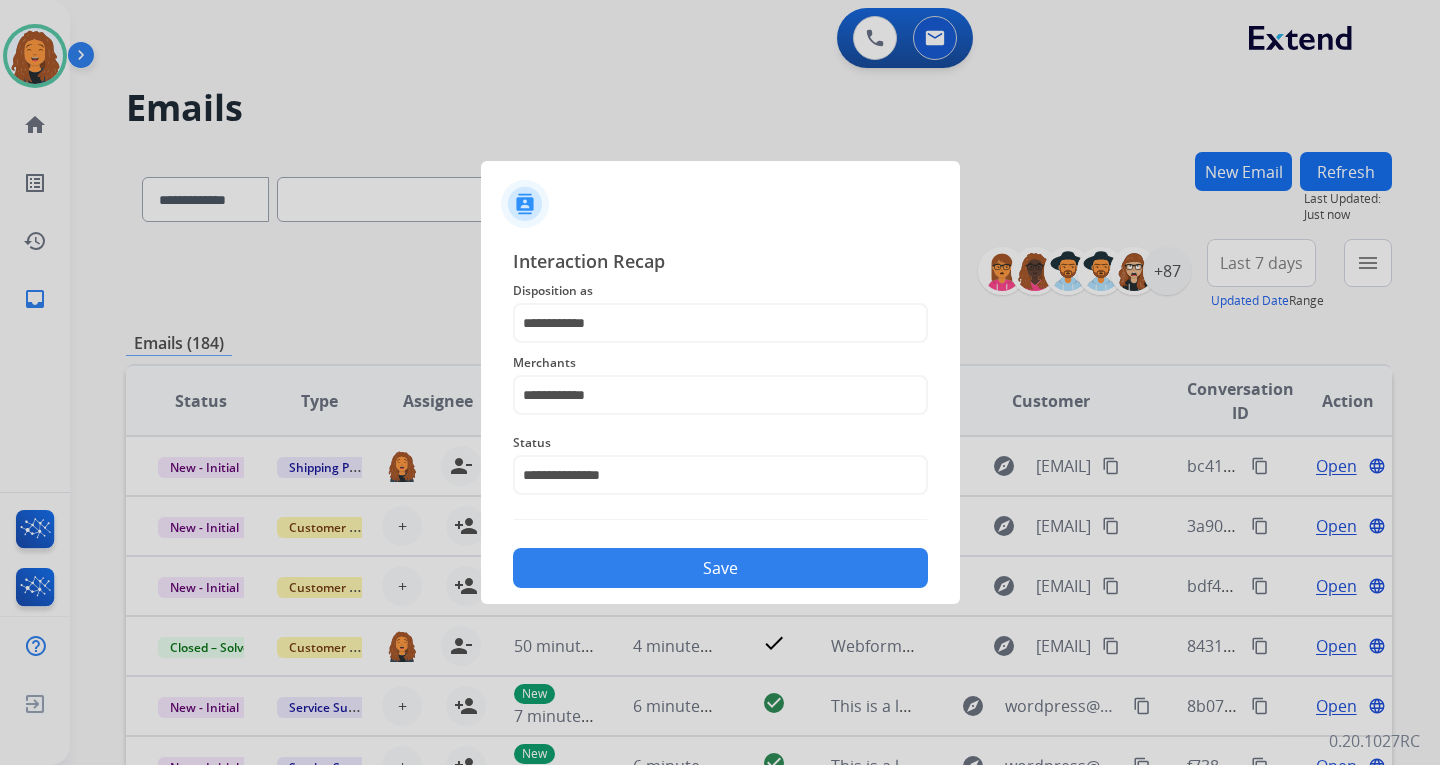 click on "Save" 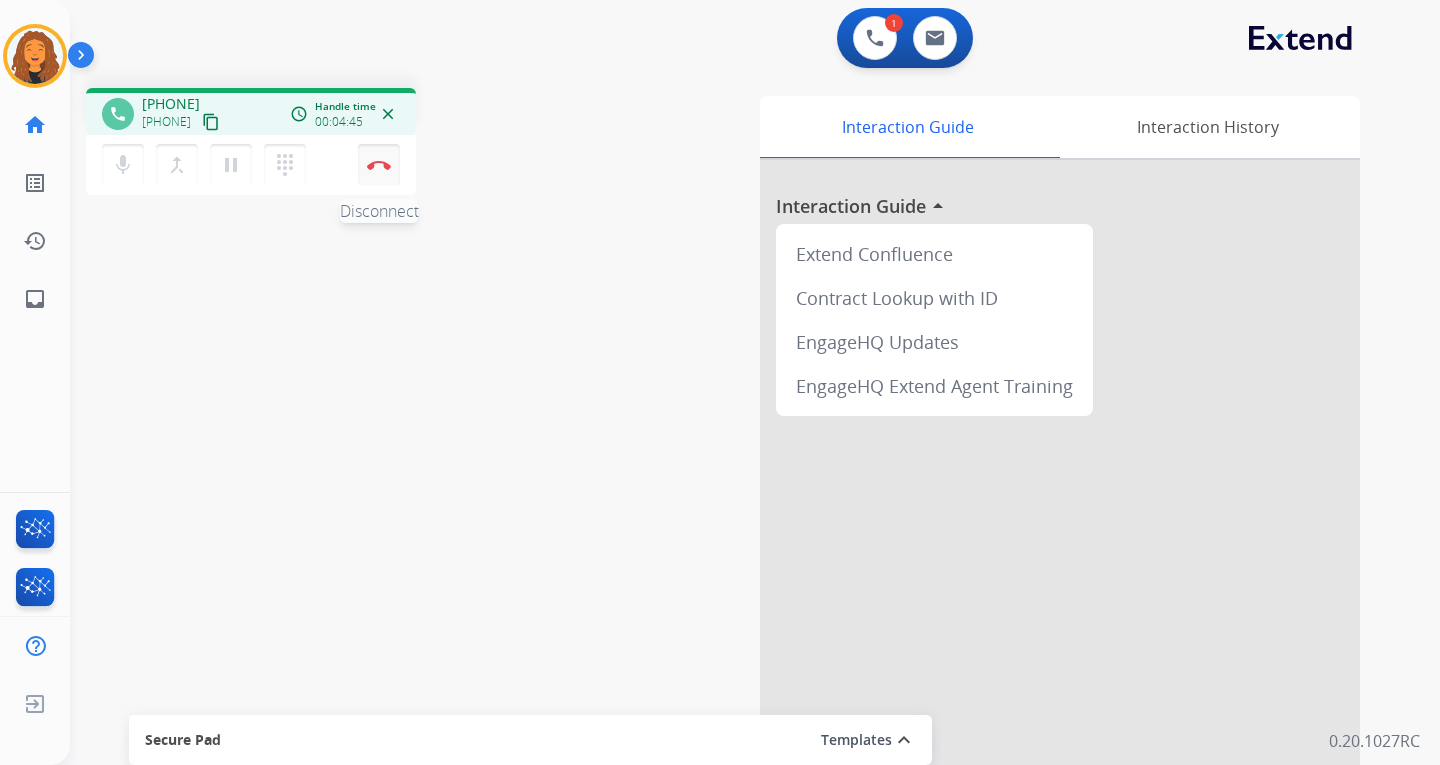 click on "Disconnect" at bounding box center [379, 165] 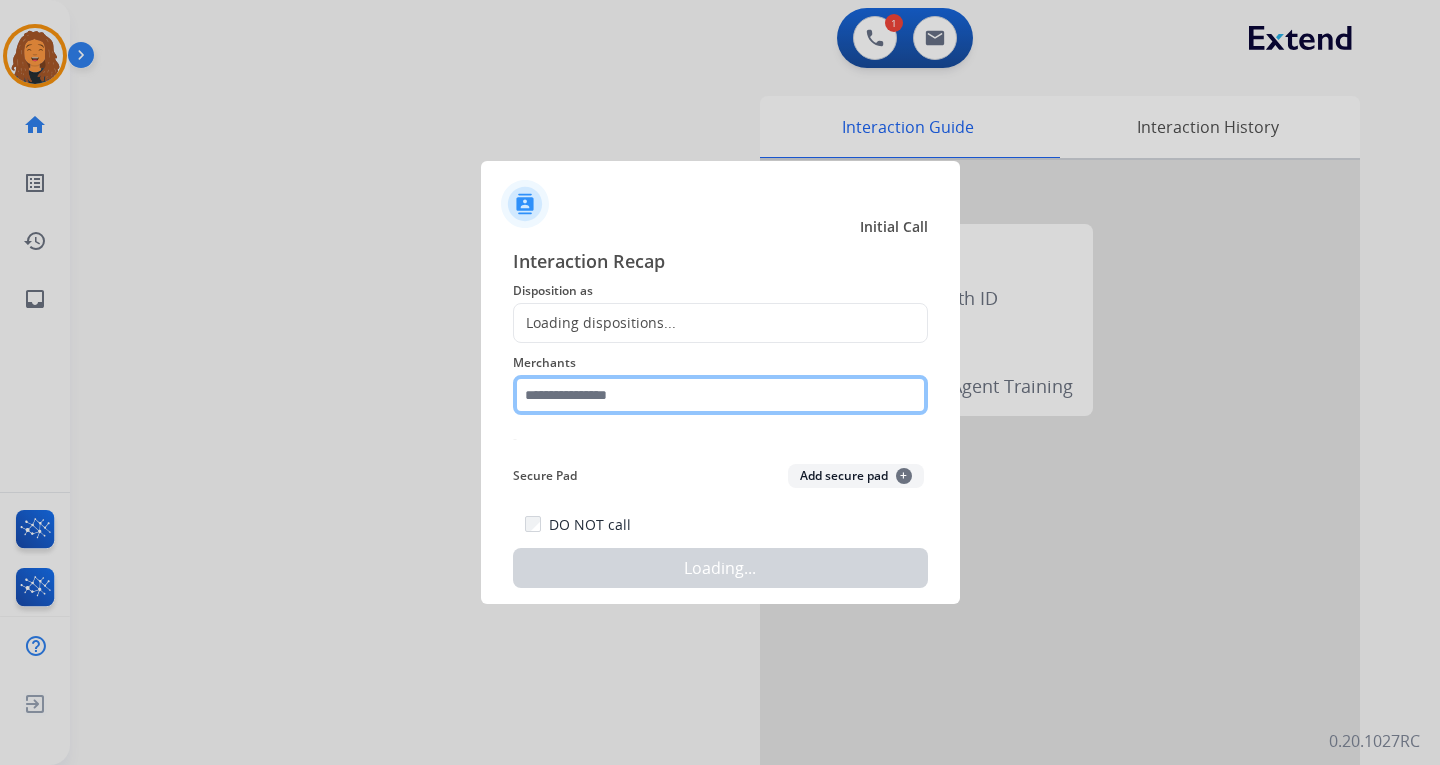 drag, startPoint x: 597, startPoint y: 394, endPoint x: 583, endPoint y: 394, distance: 14 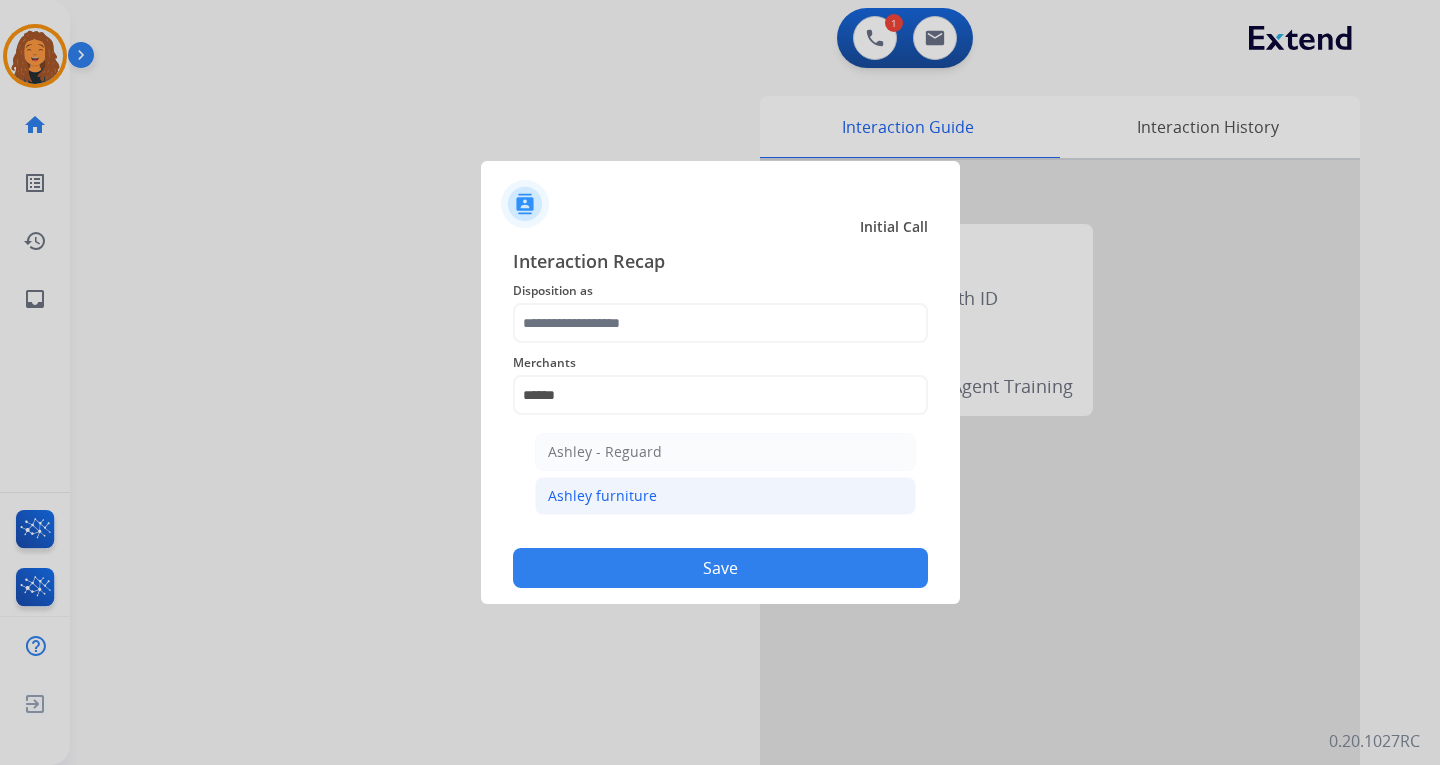 click on "Ashley furniture" 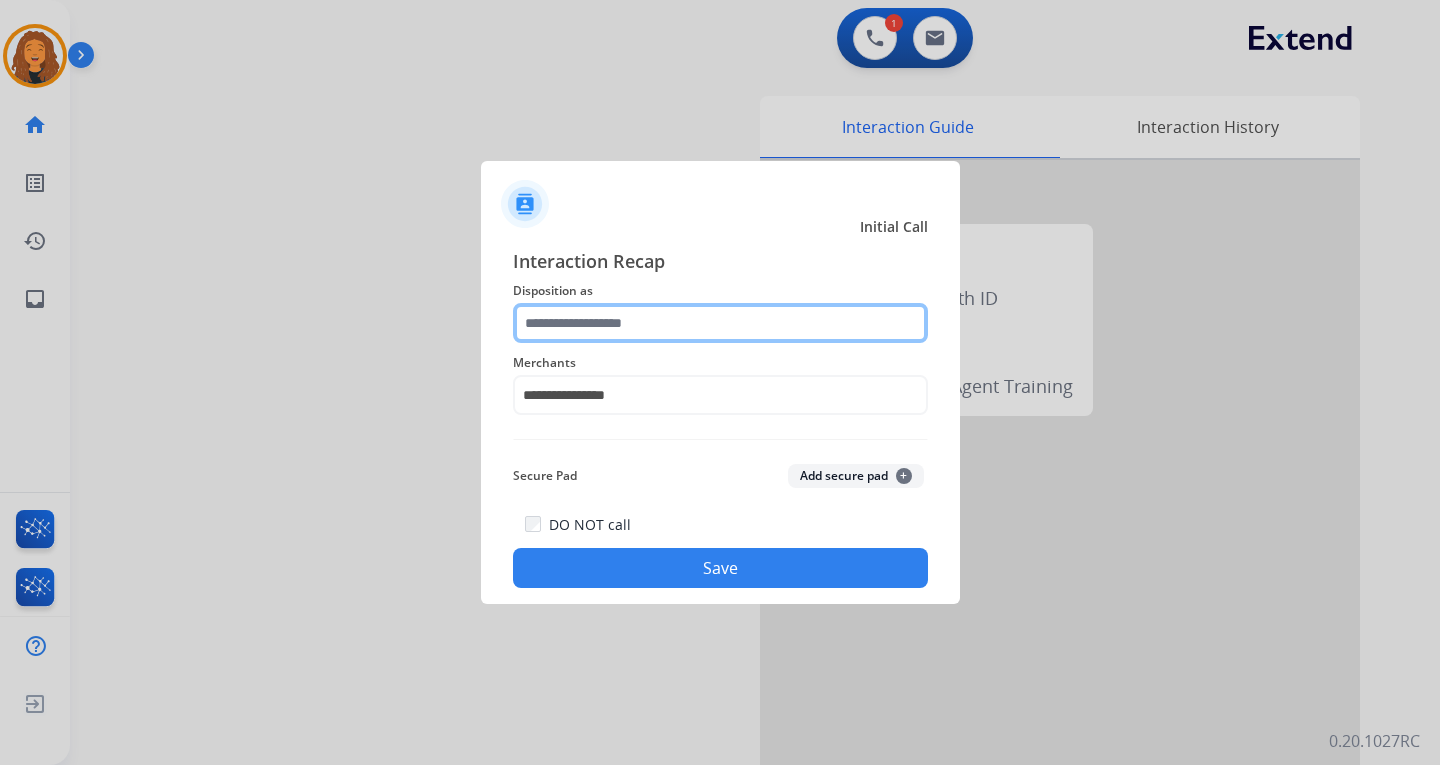 click 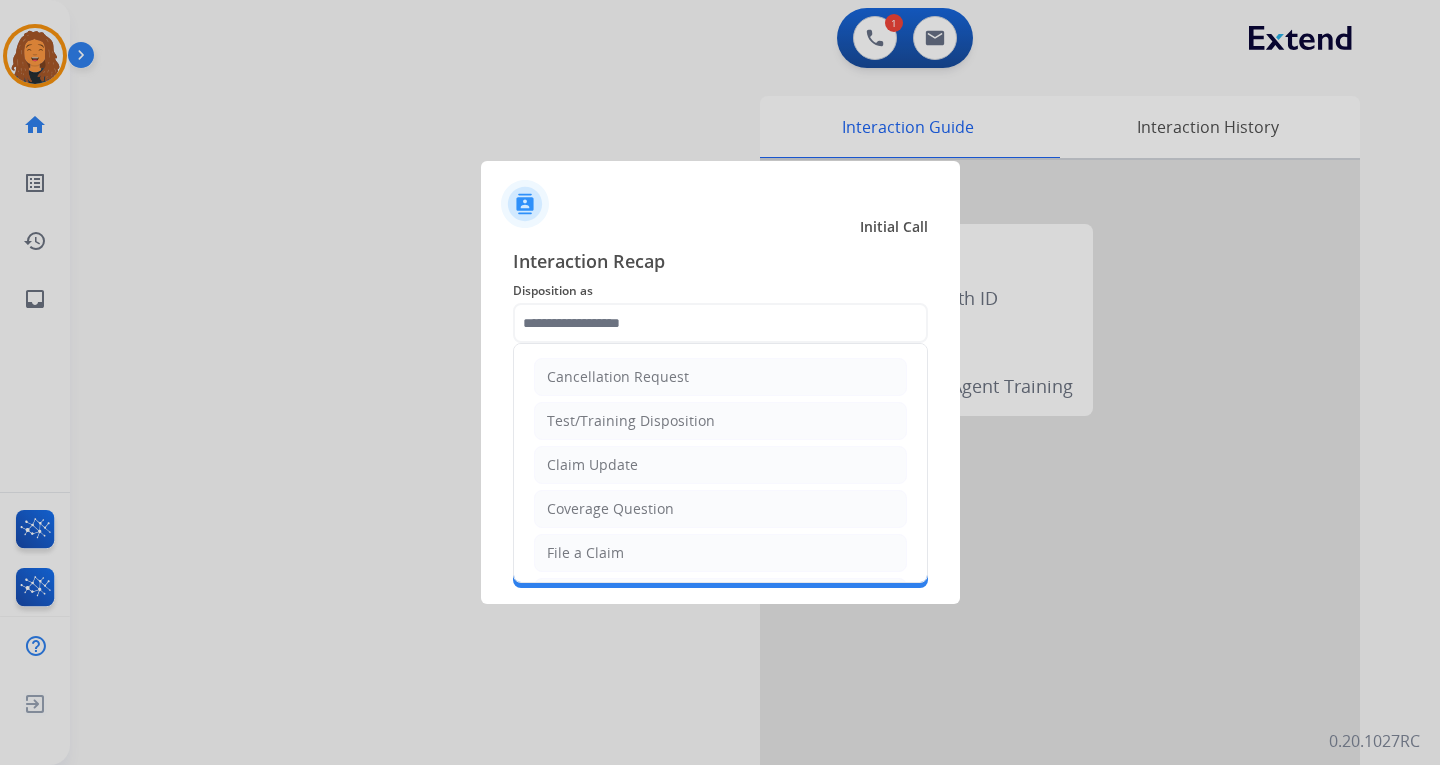 click on "Claim Update" 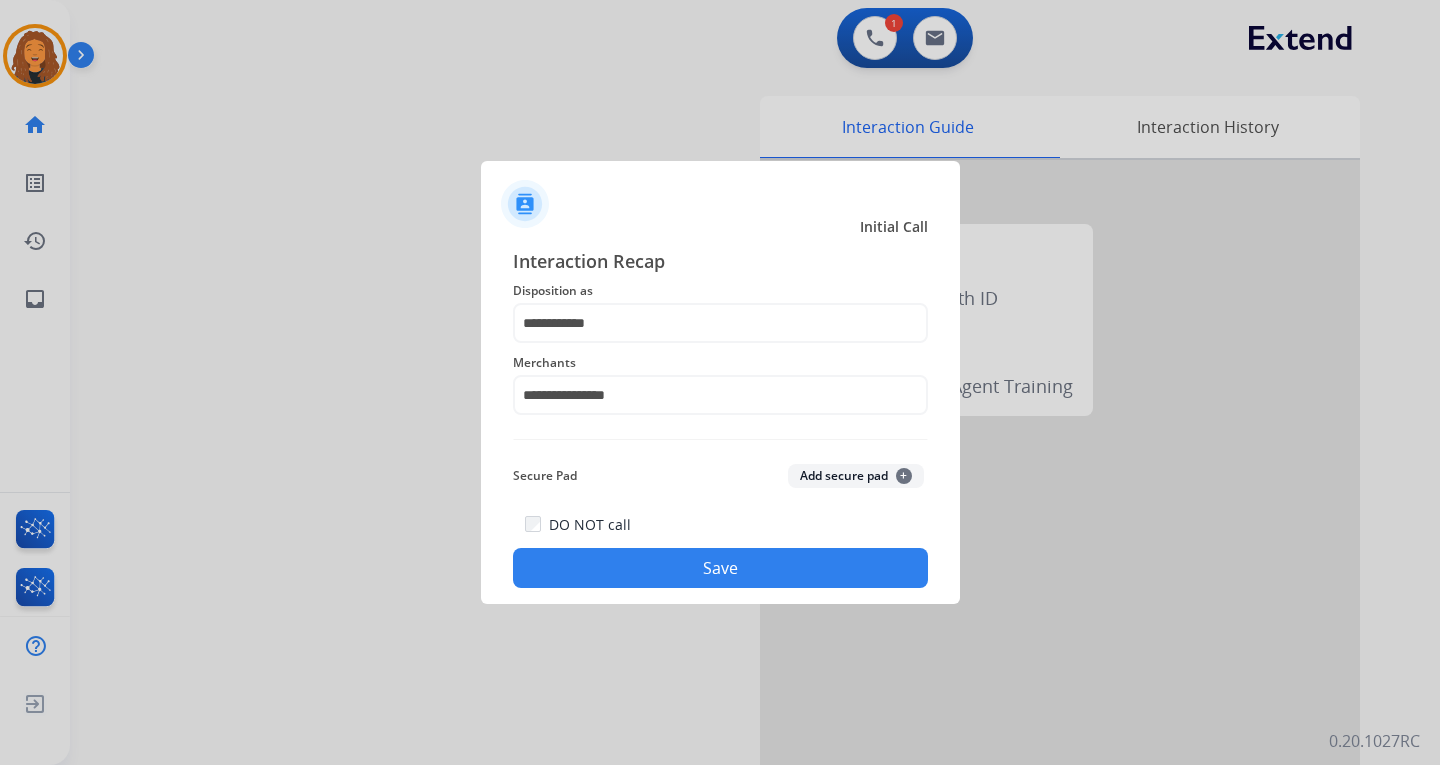 click on "Save" 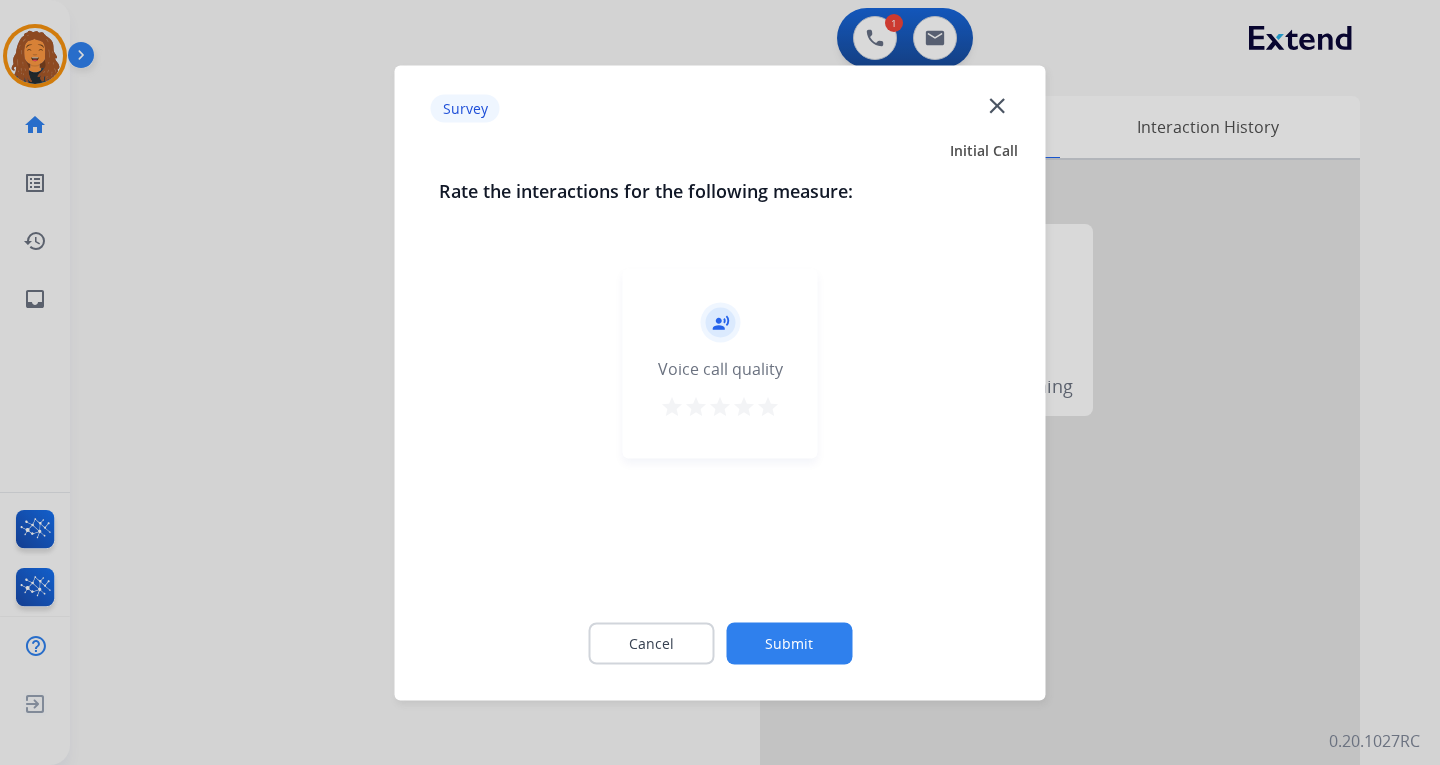 click on "Submit" 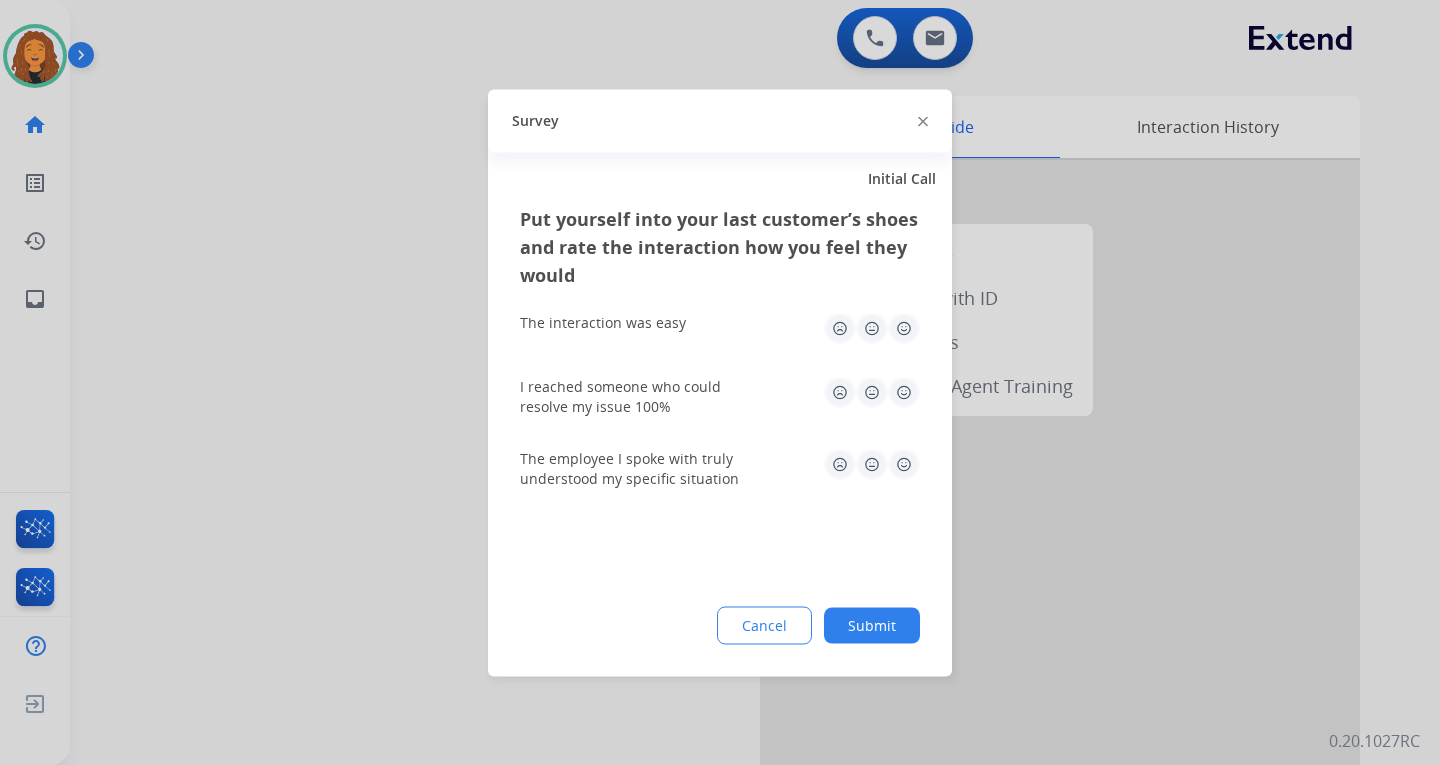 click on "Submit" 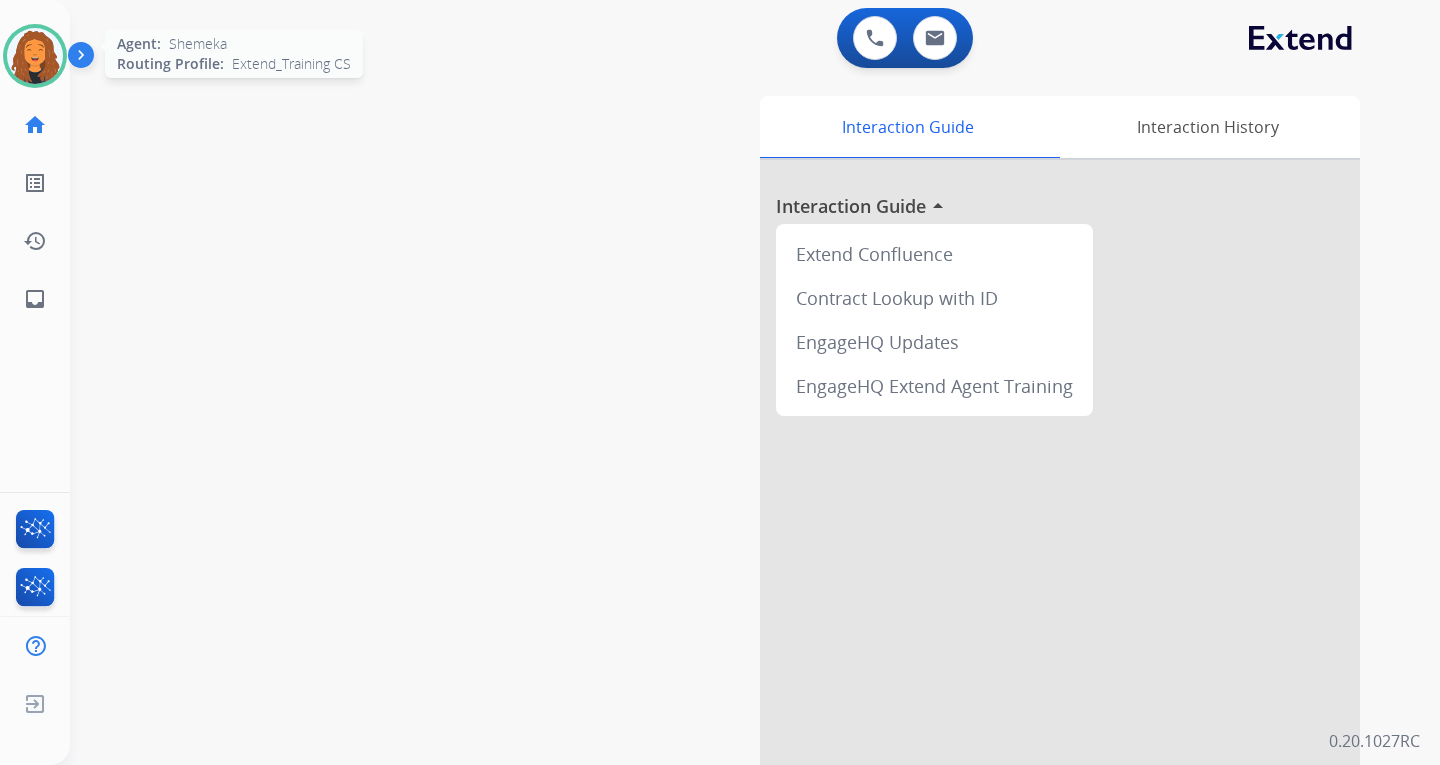 click at bounding box center [35, 56] 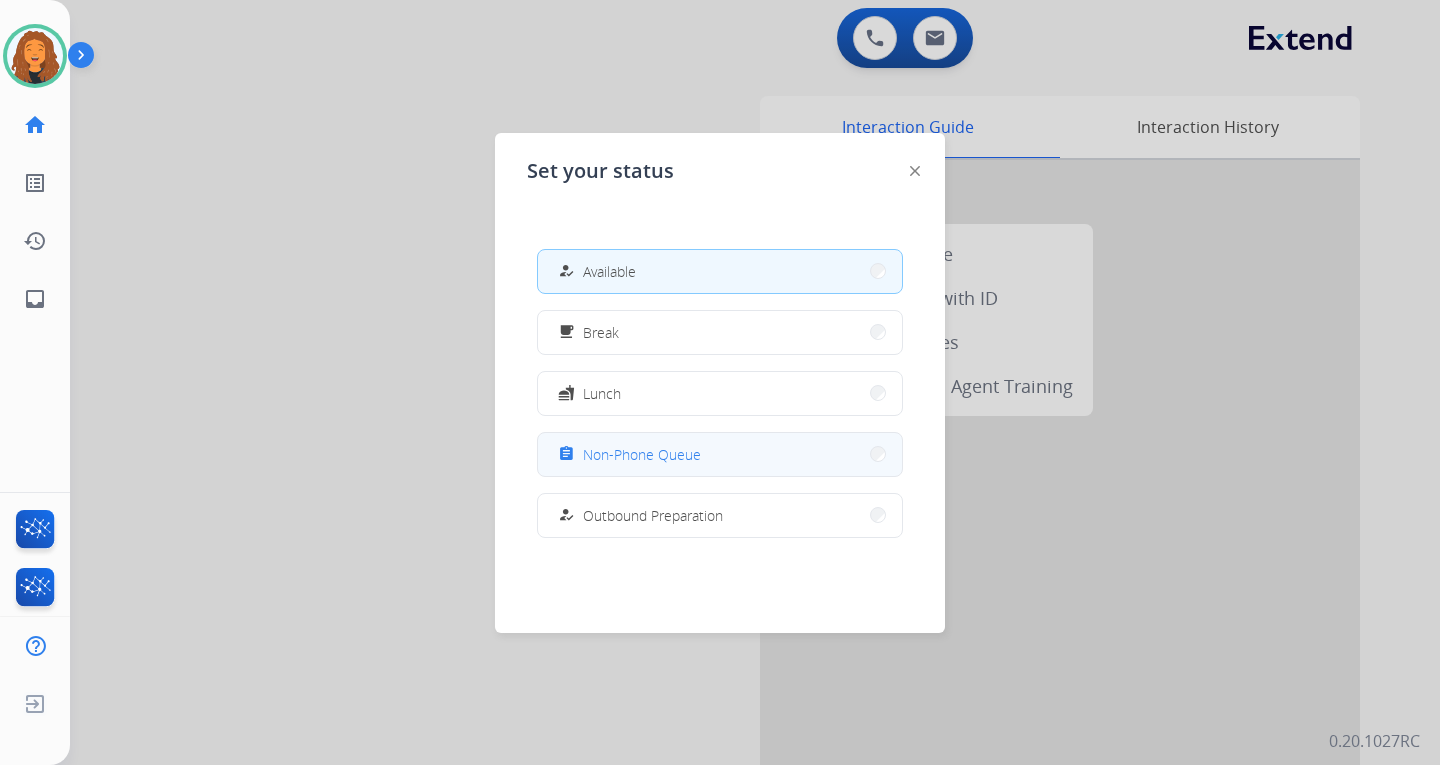 click on "Non-Phone Queue" at bounding box center (642, 454) 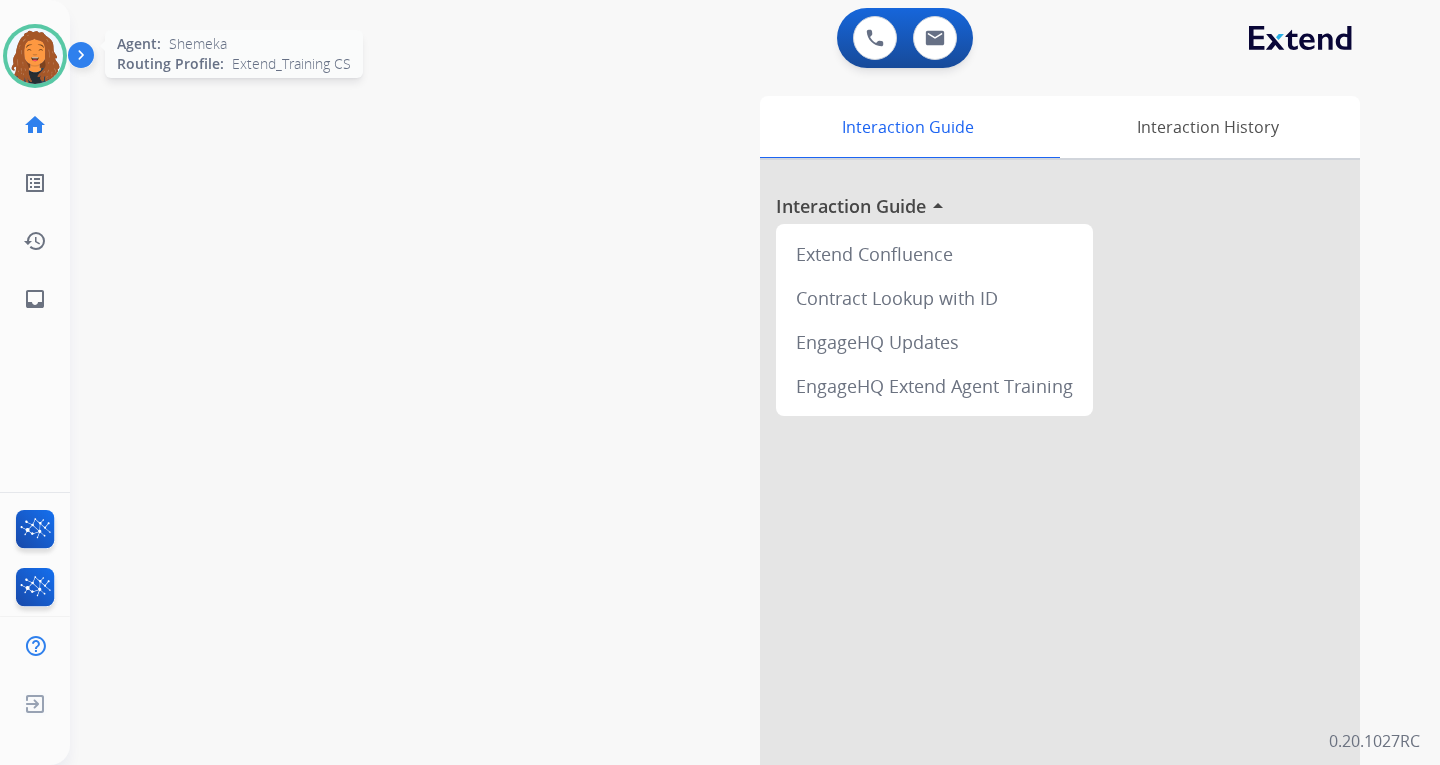 click at bounding box center (35, 56) 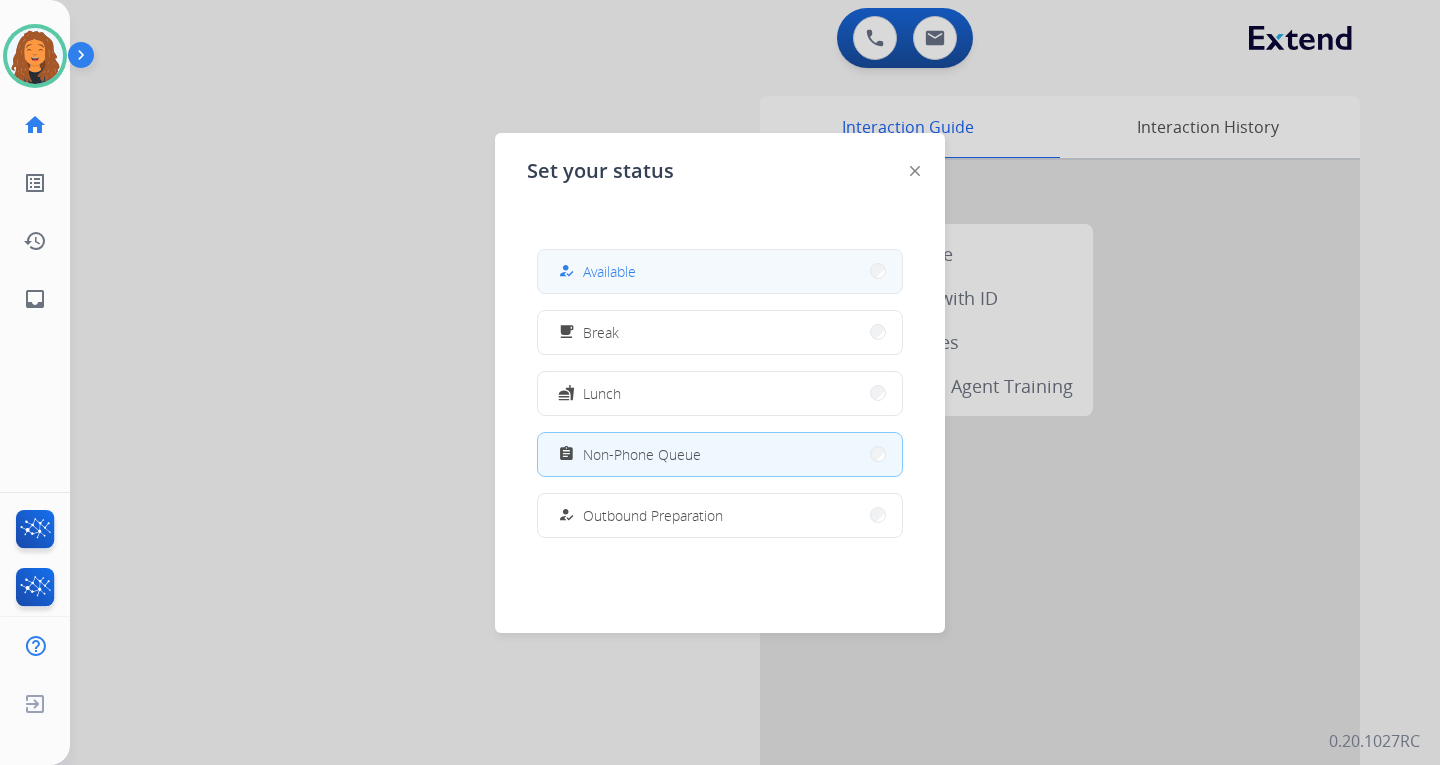 click on "how_to_reg Available" at bounding box center [720, 271] 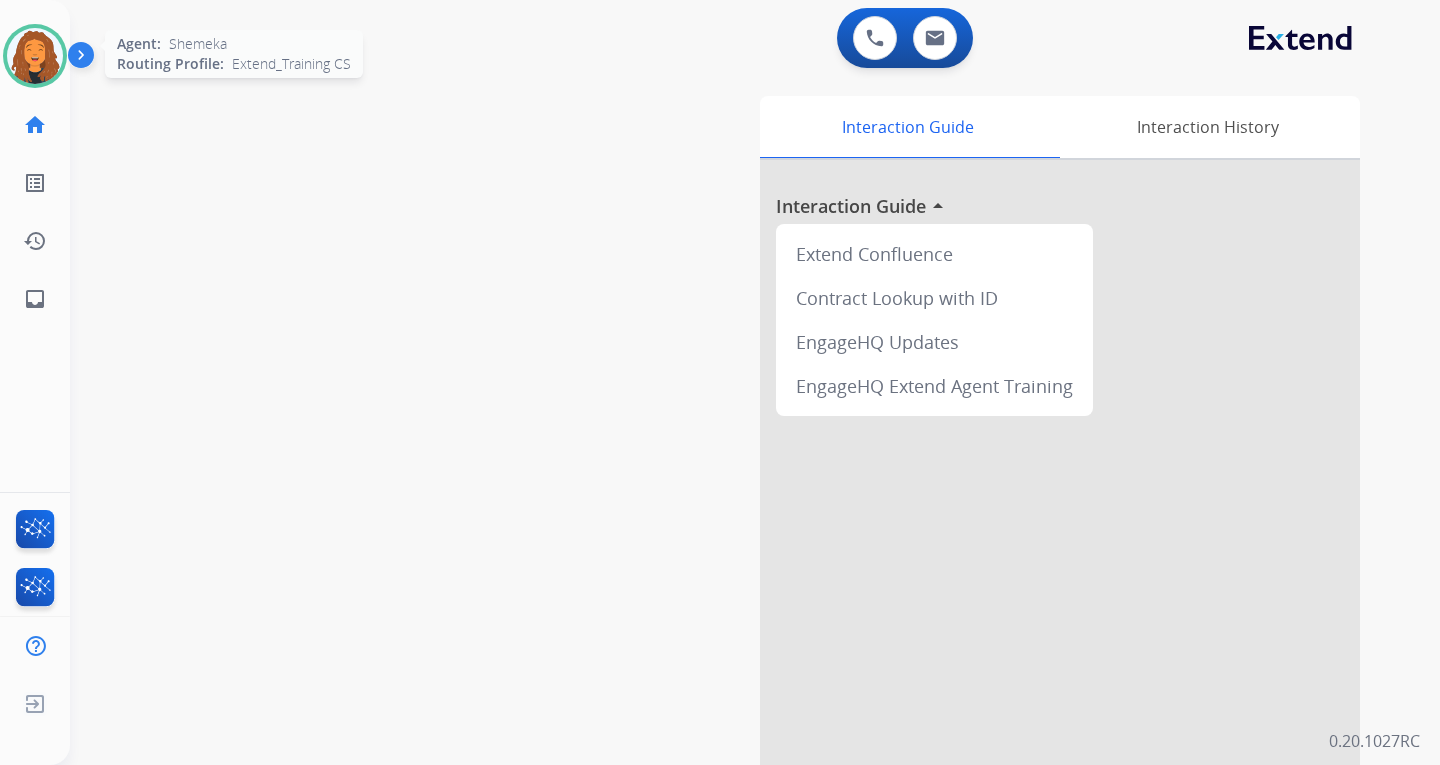 click at bounding box center [35, 56] 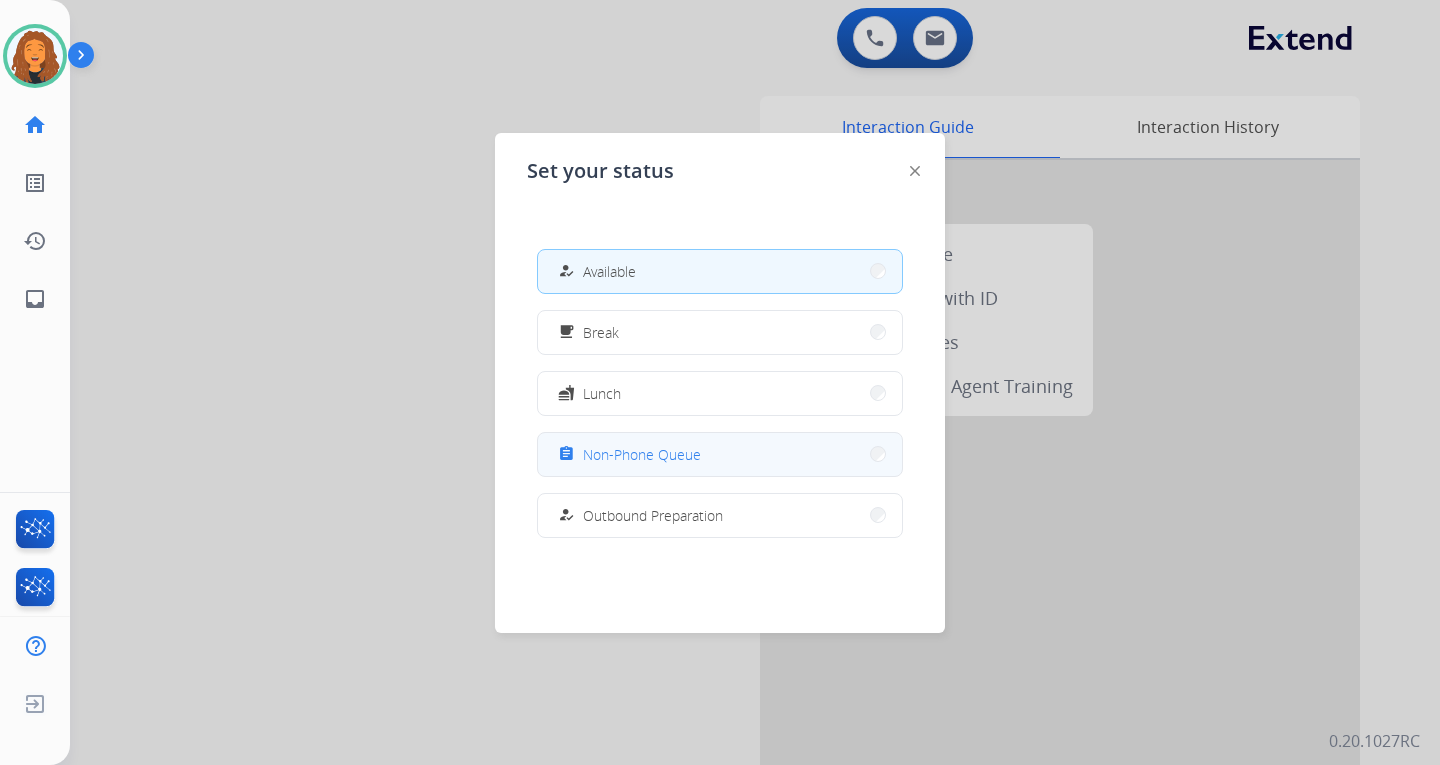 click on "Non-Phone Queue" at bounding box center [642, 454] 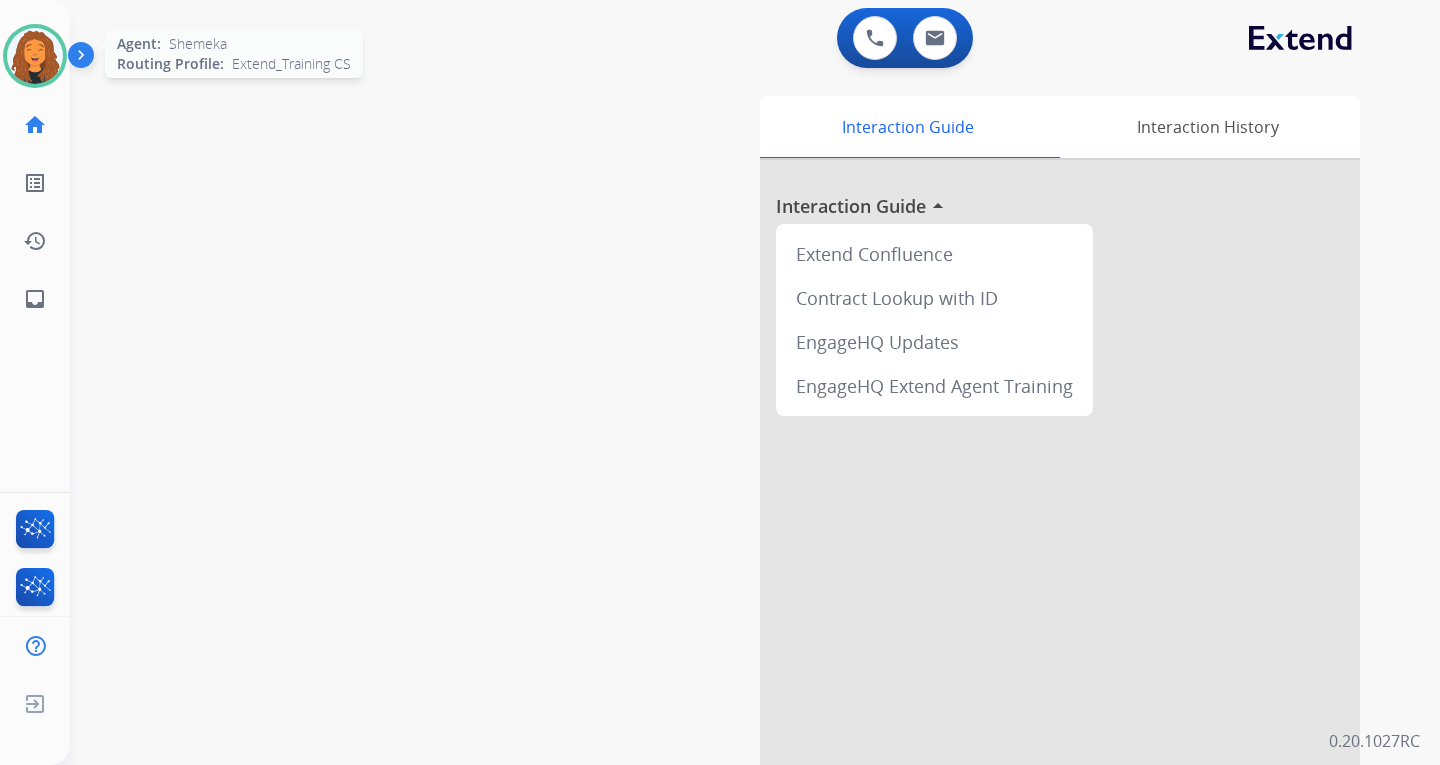 click at bounding box center (35, 56) 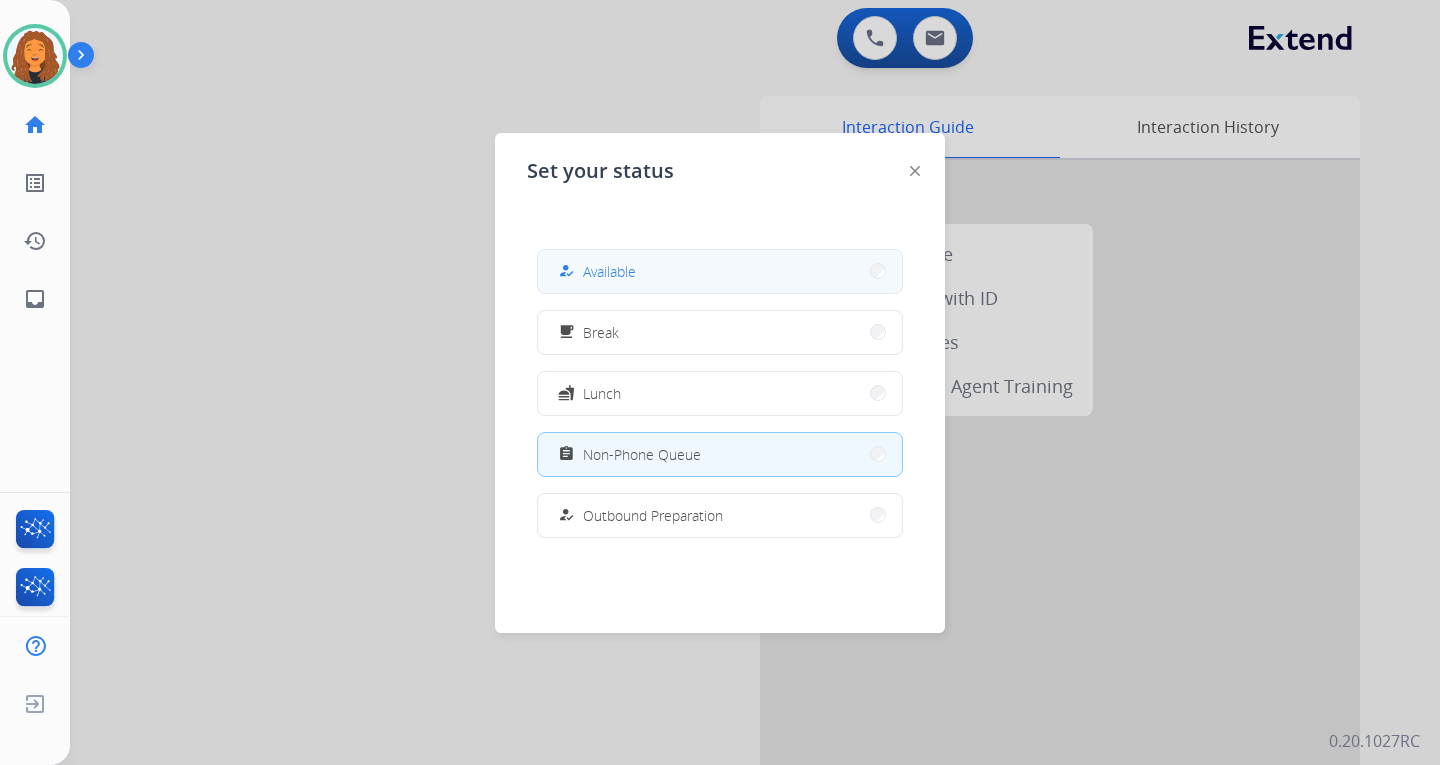 click on "how_to_reg Available" at bounding box center [720, 271] 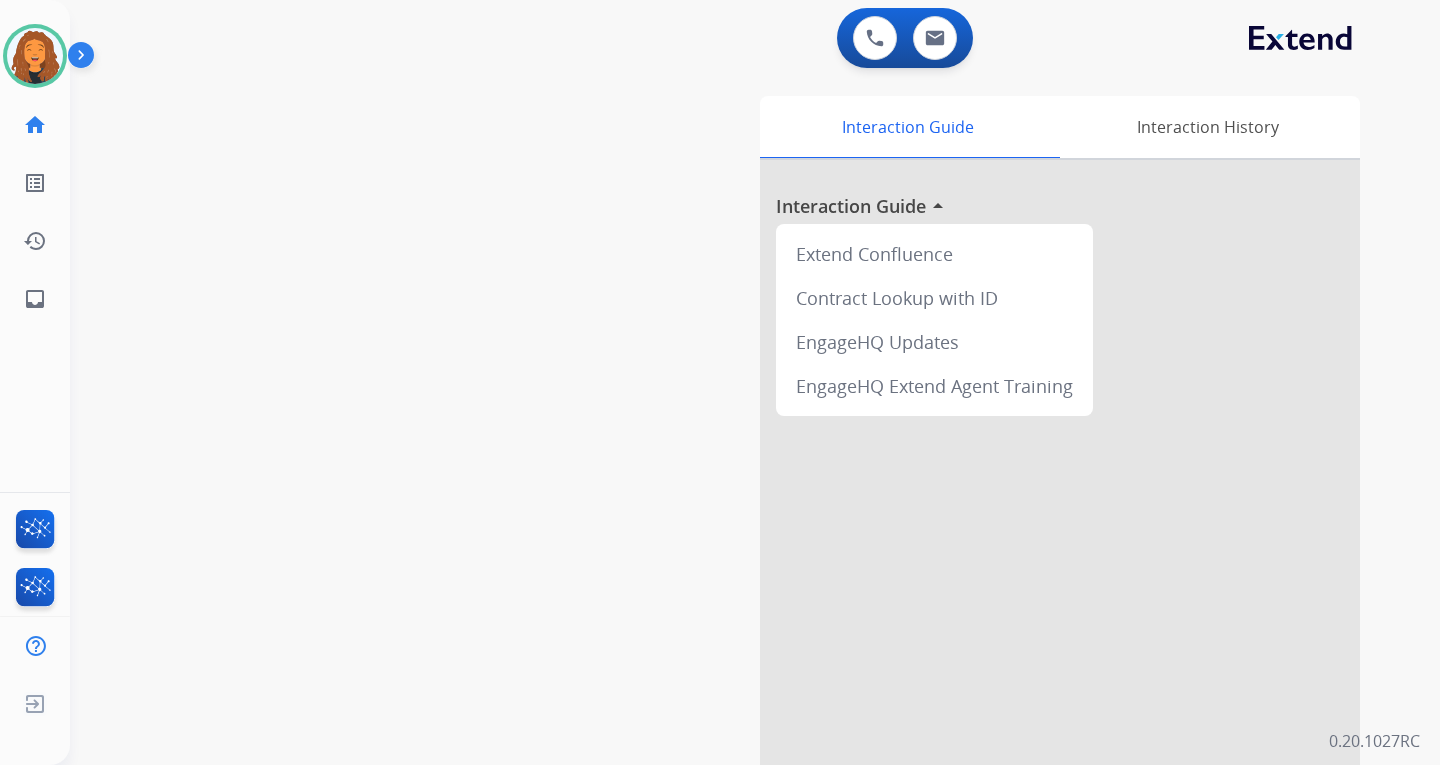 click on "swap_horiz Break voice bridge close_fullscreen Connect 3-Way Call merge_type Separate 3-Way Call  Interaction Guide   Interaction History  Interaction Guide arrow_drop_up  Extend Confluence   Contract Lookup with ID   EngageHQ Updates   EngageHQ Extend Agent Training" at bounding box center (731, 489) 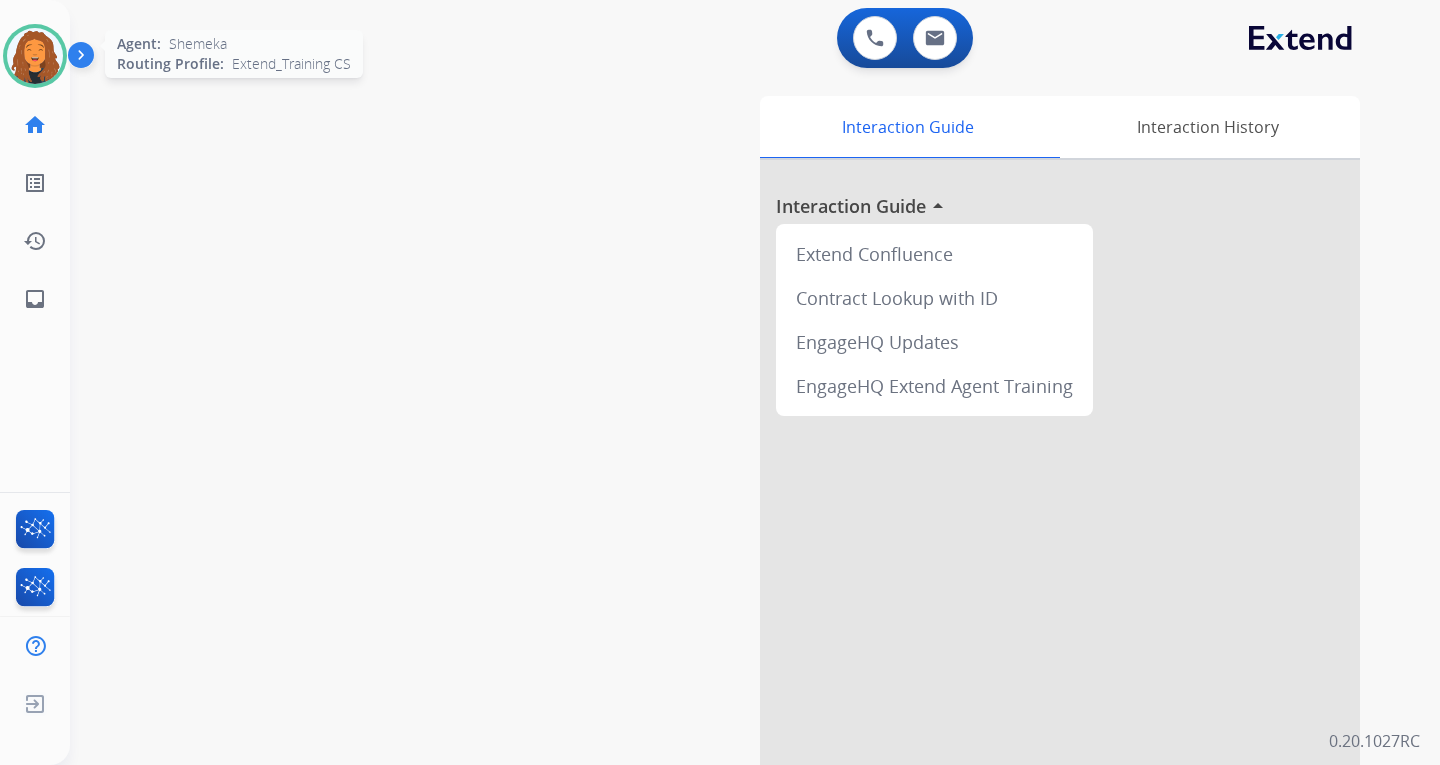 click at bounding box center (35, 56) 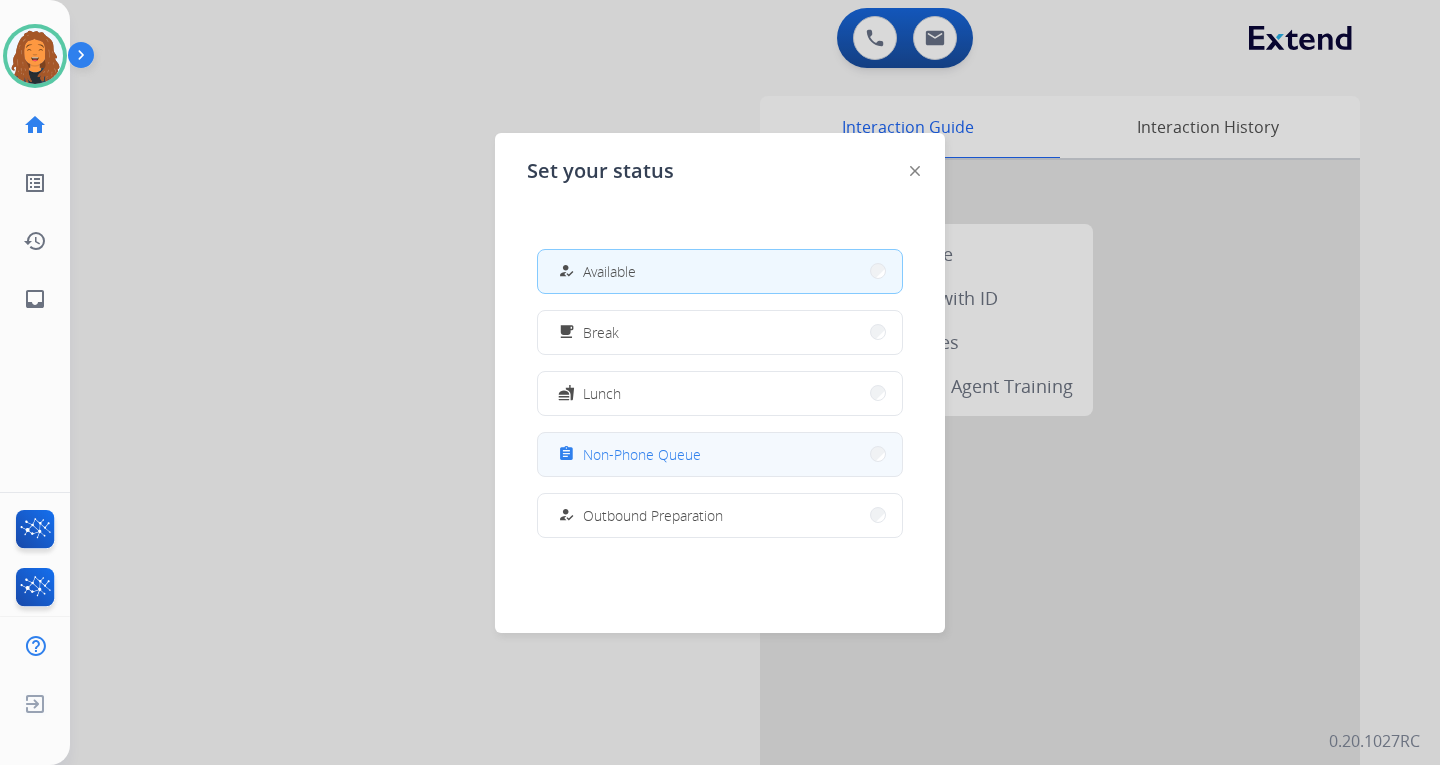 click on "Non-Phone Queue" at bounding box center [642, 454] 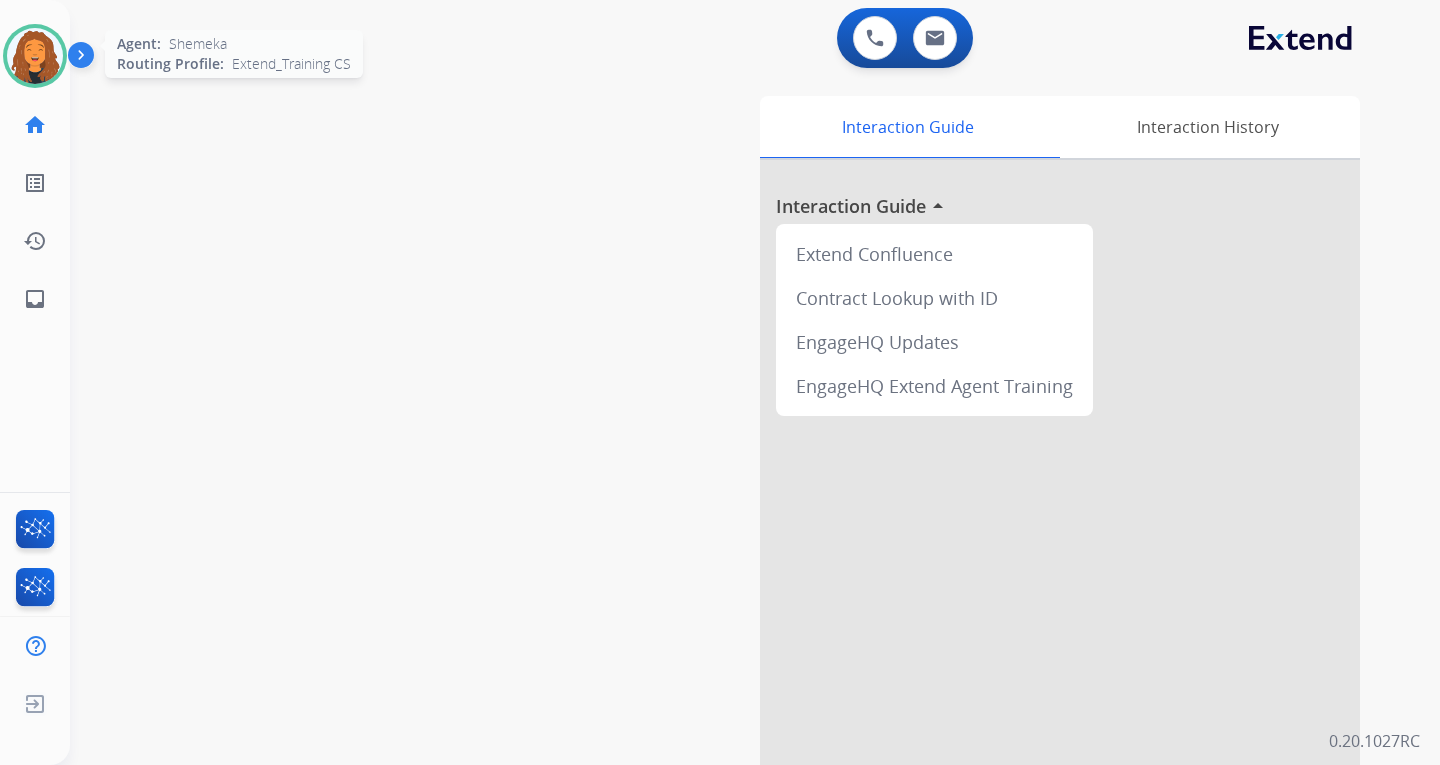 click at bounding box center [35, 56] 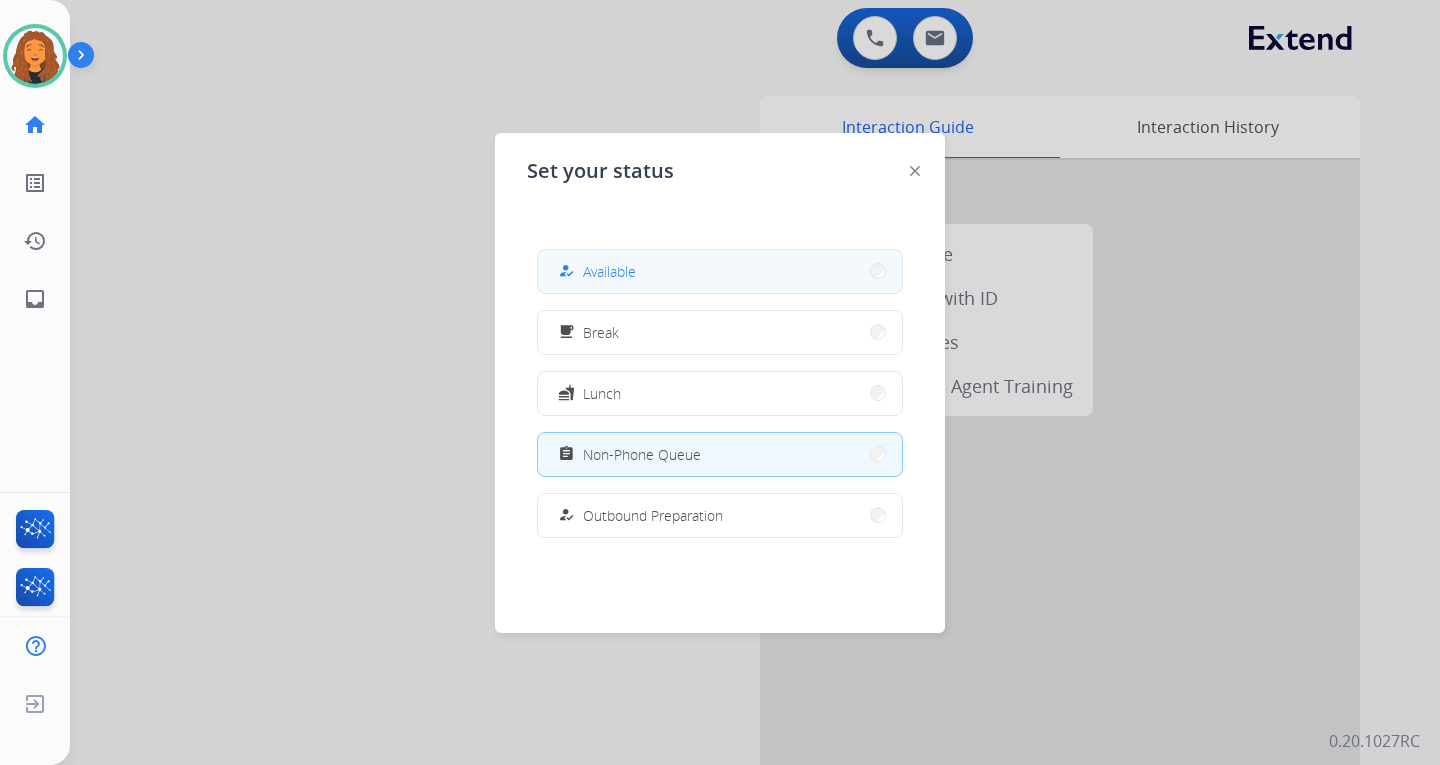 click on "how_to_reg Available" at bounding box center (720, 271) 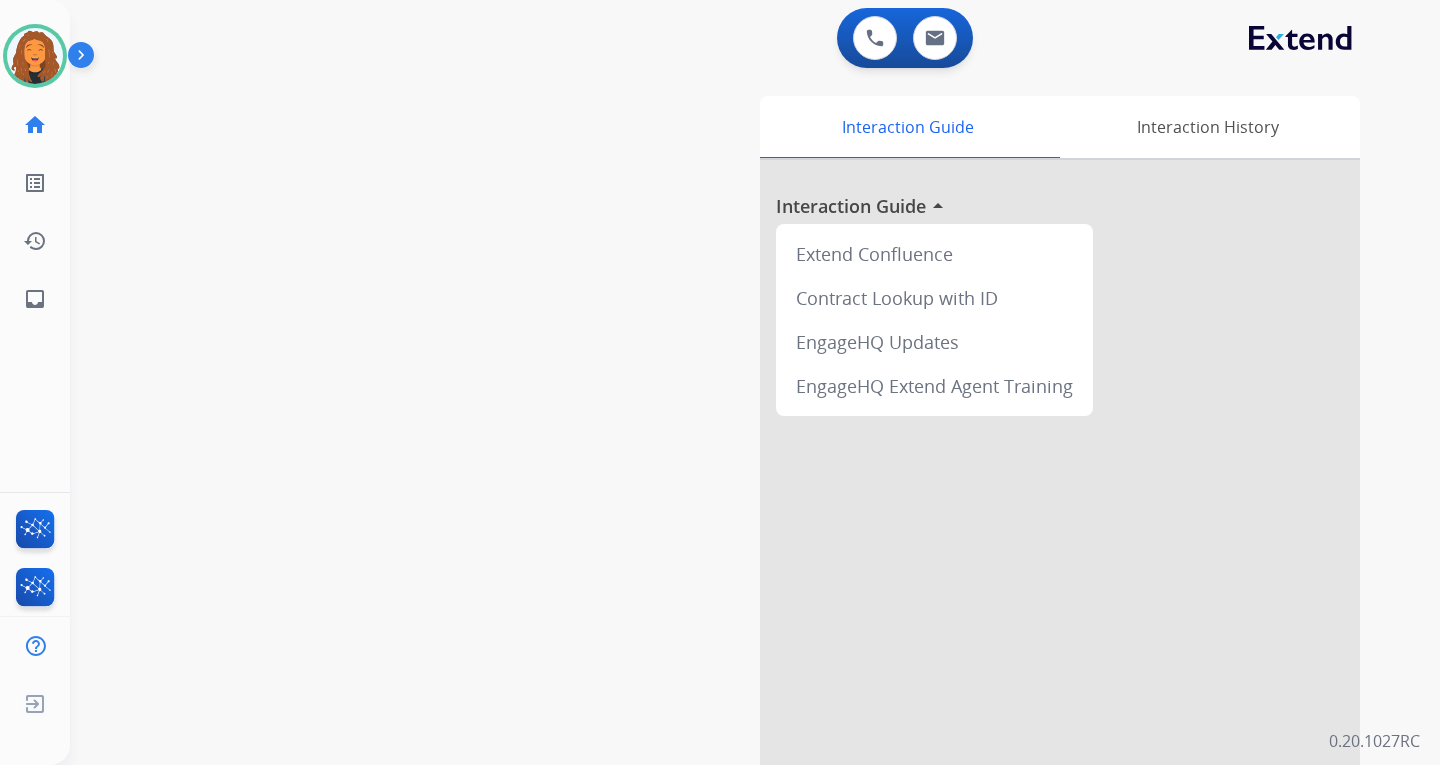 click on "swap_horiz Break voice bridge close_fullscreen Connect 3-Way Call merge_type Separate 3-Way Call  Interaction Guide   Interaction History  Interaction Guide arrow_drop_up  Extend Confluence   Contract Lookup with ID   EngageHQ Updates   EngageHQ Extend Agent Training" at bounding box center (731, 489) 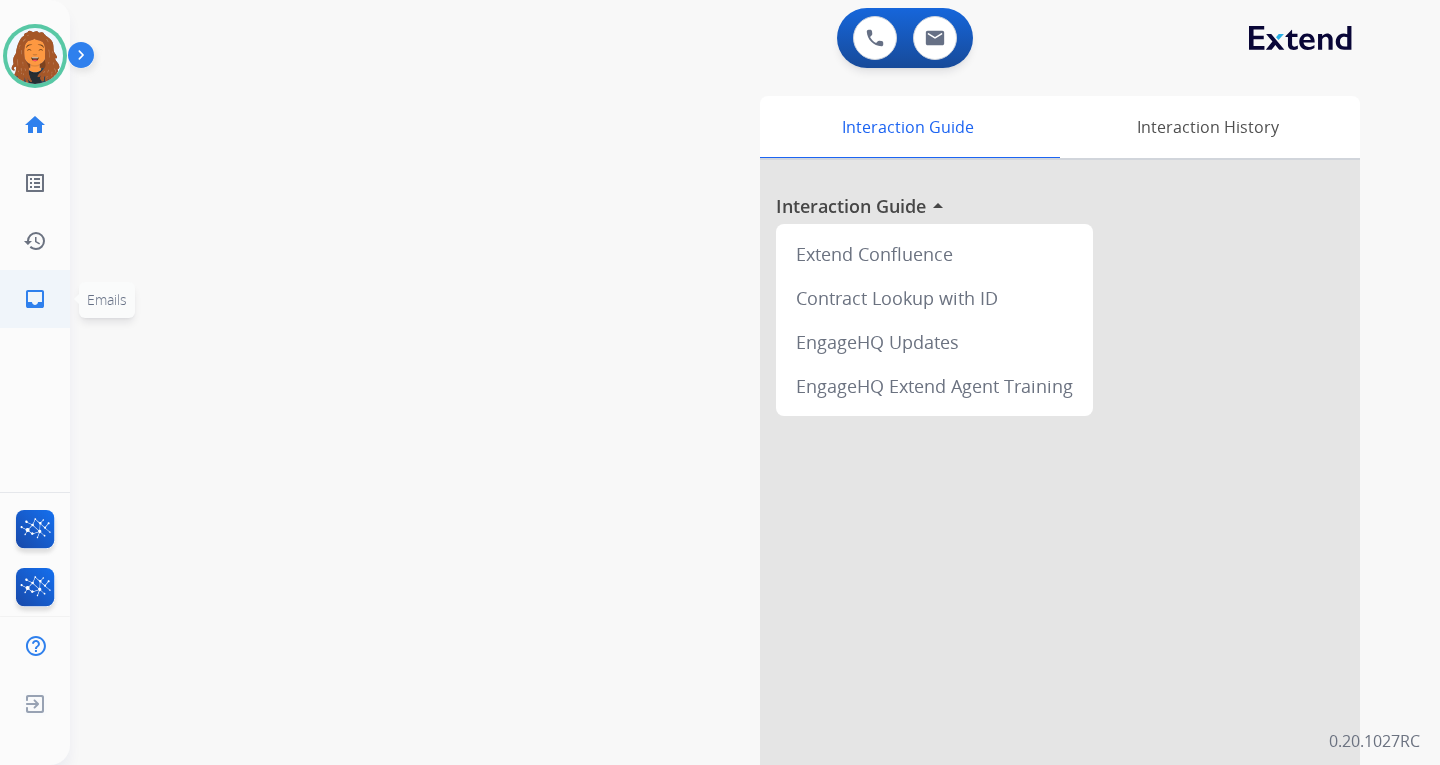 click on "inbox" 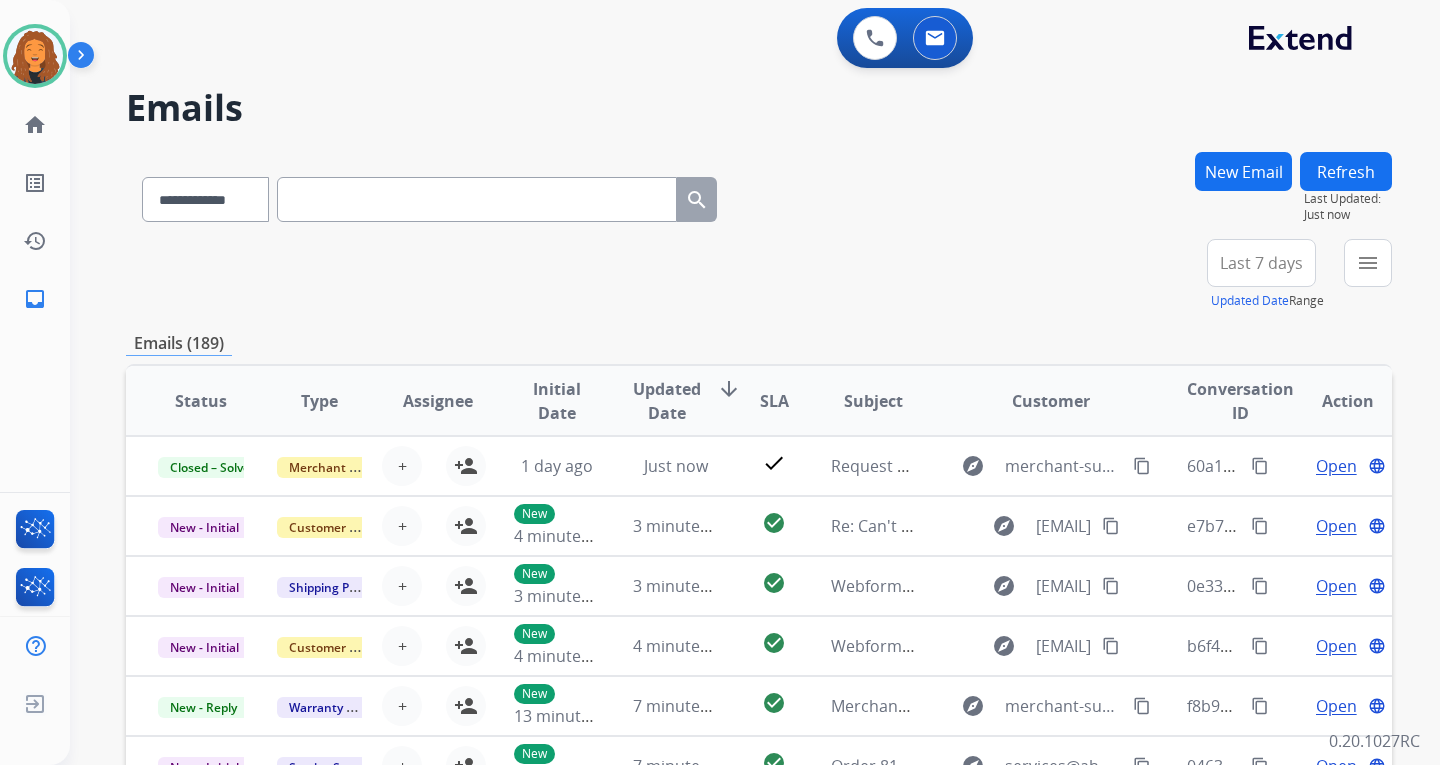 click on "Last 7 days" at bounding box center [1261, 263] 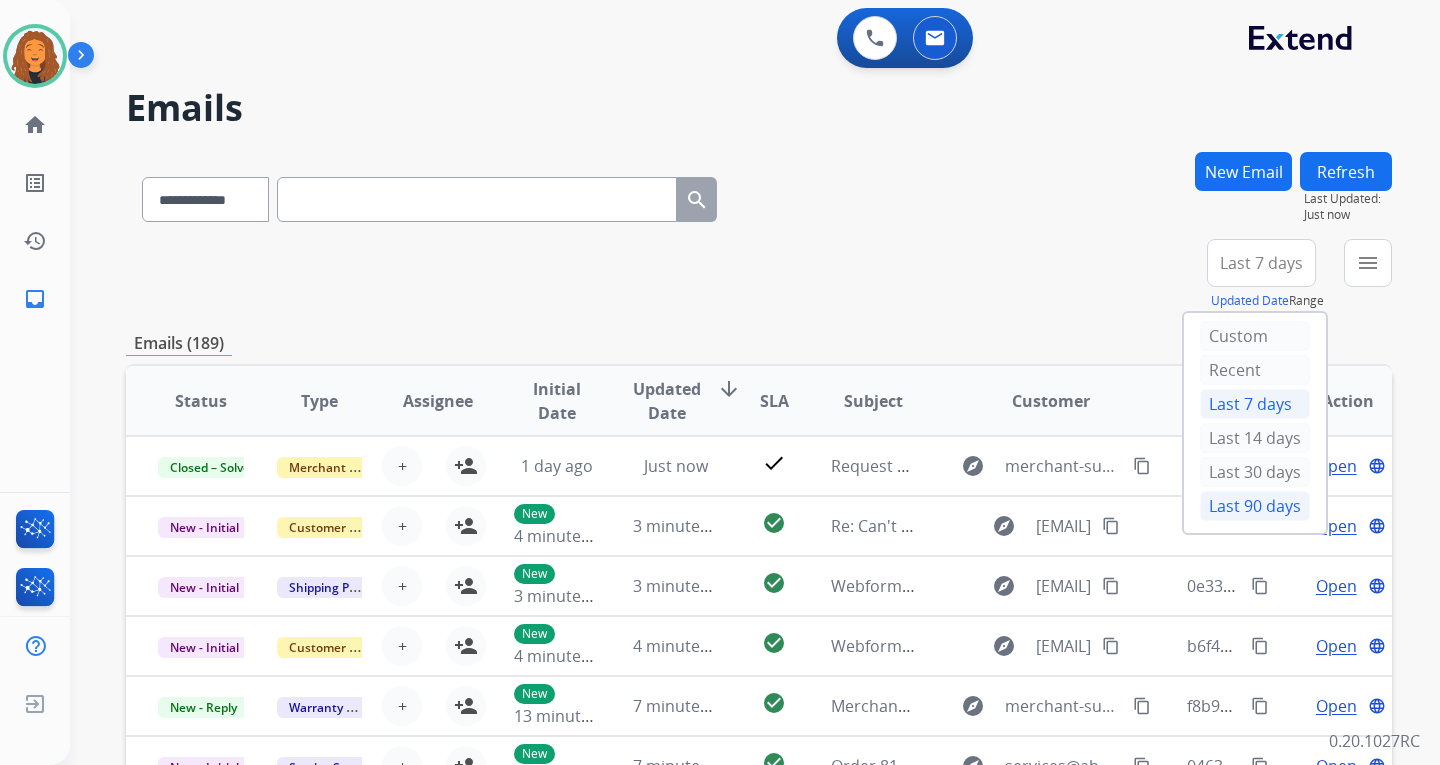 click on "Last 90 days" at bounding box center [1255, 506] 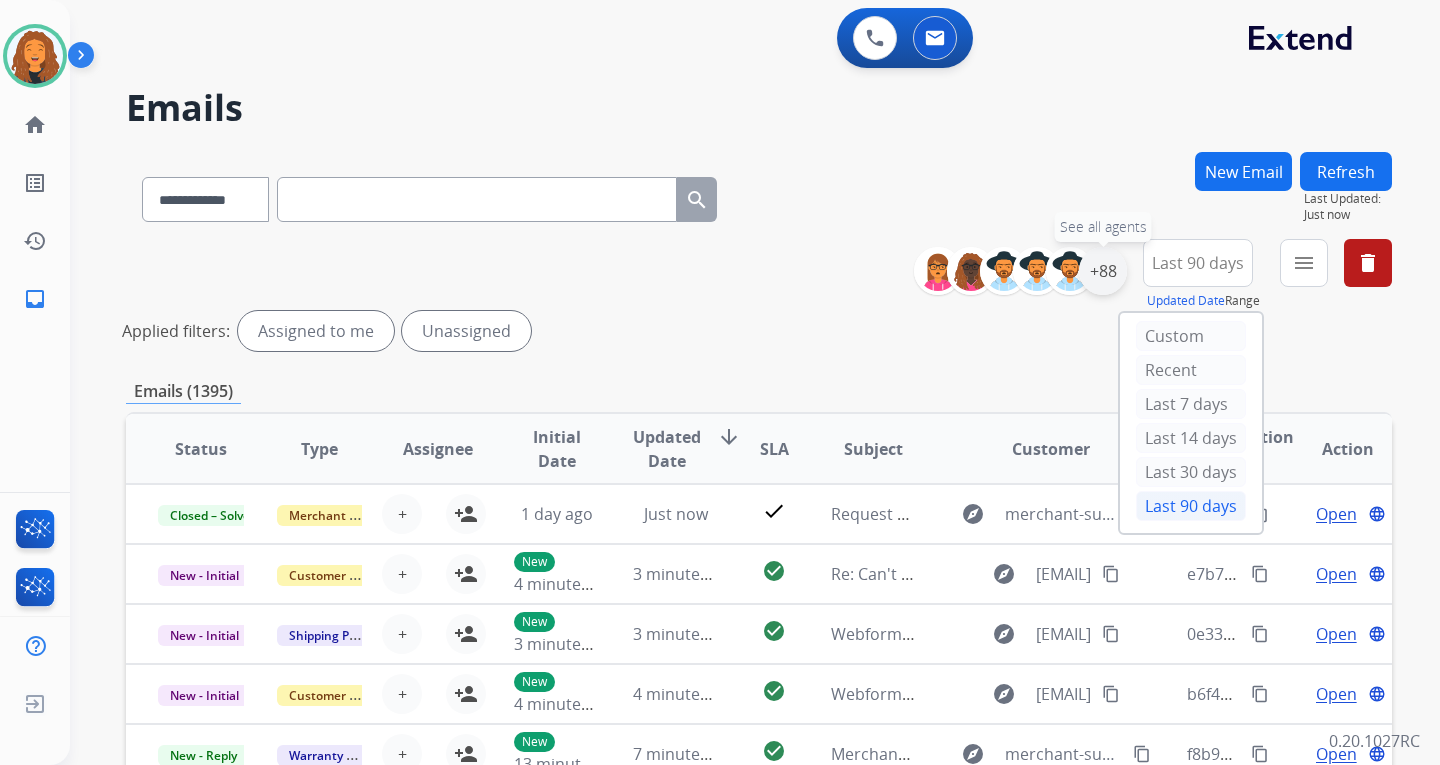 click on "+88" at bounding box center [1103, 271] 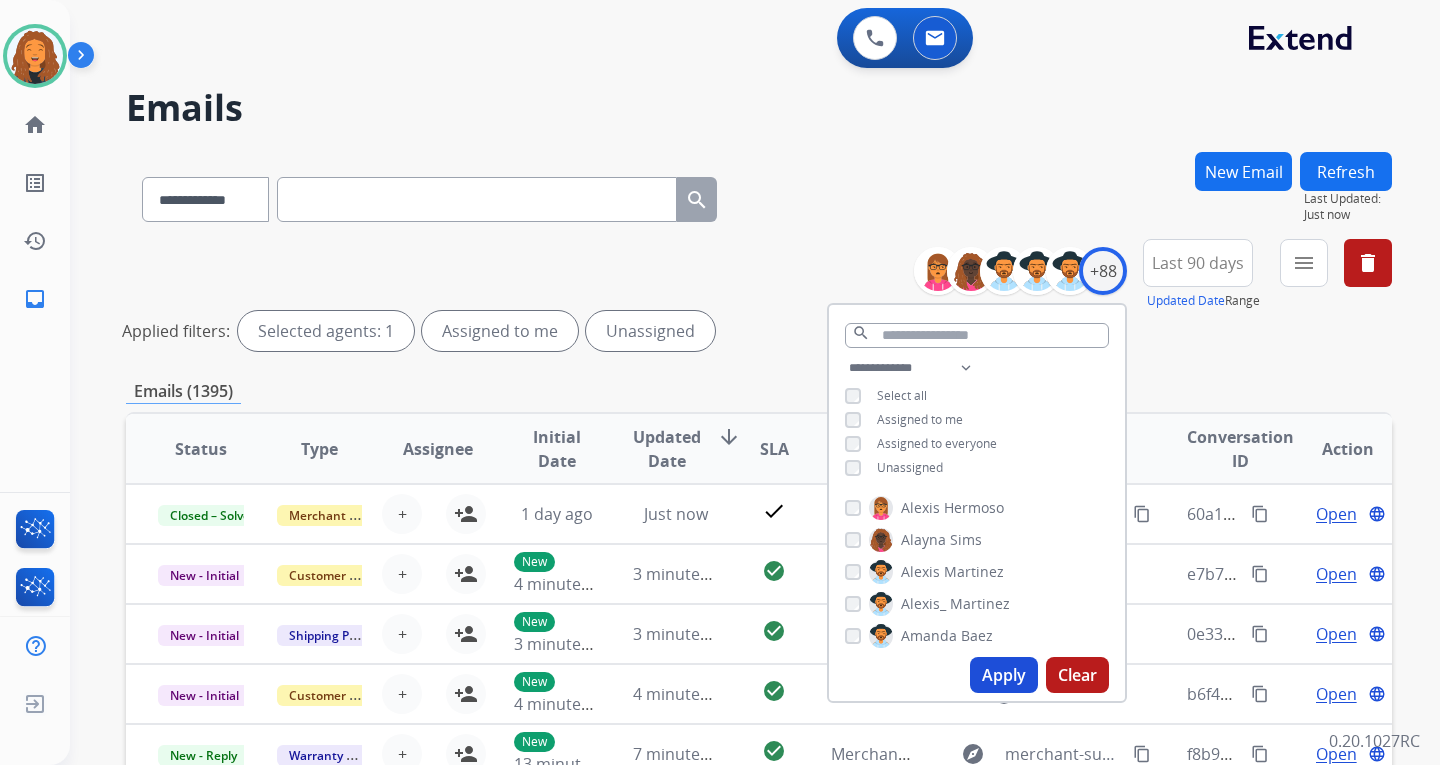 click on "**********" at bounding box center (977, 420) 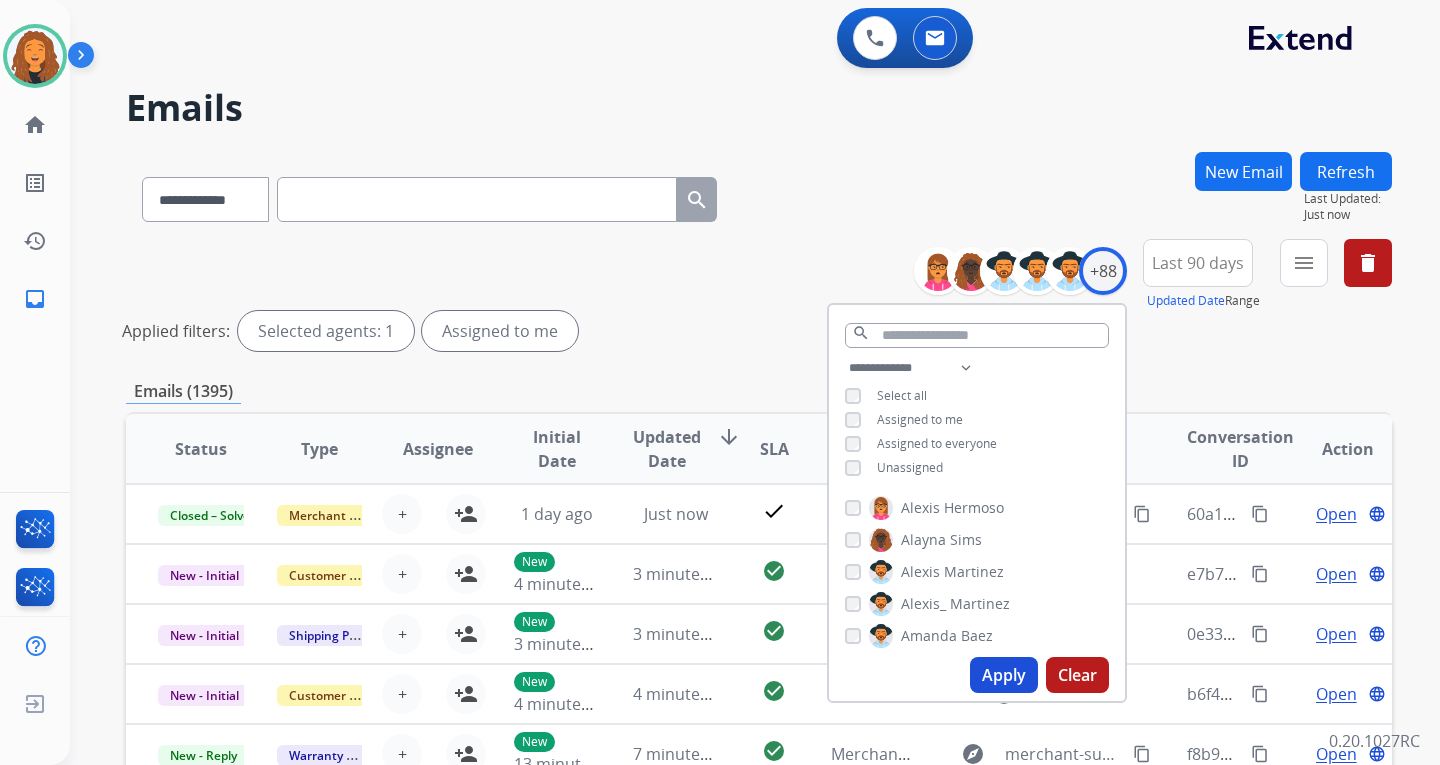 click on "Apply" at bounding box center (1004, 675) 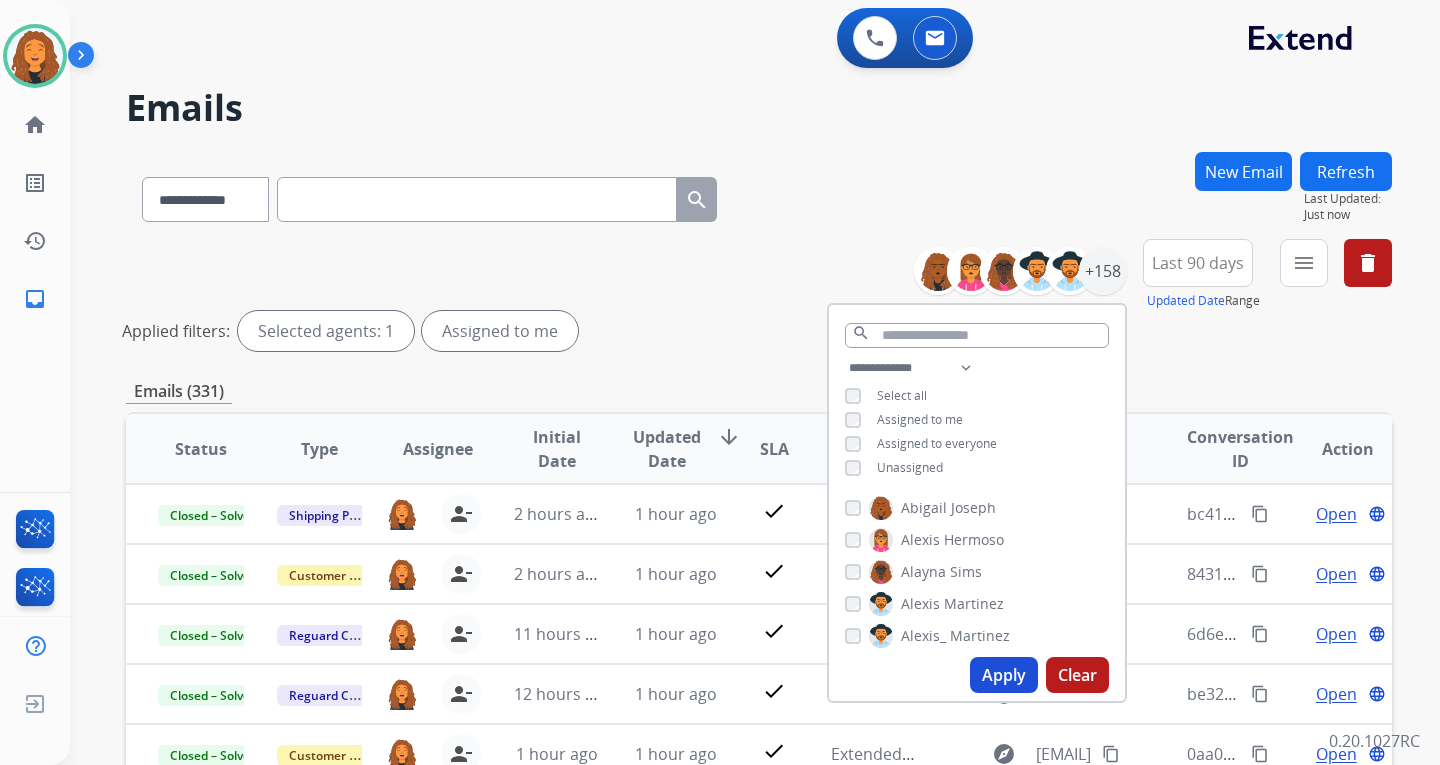 click on "**********" at bounding box center (759, 299) 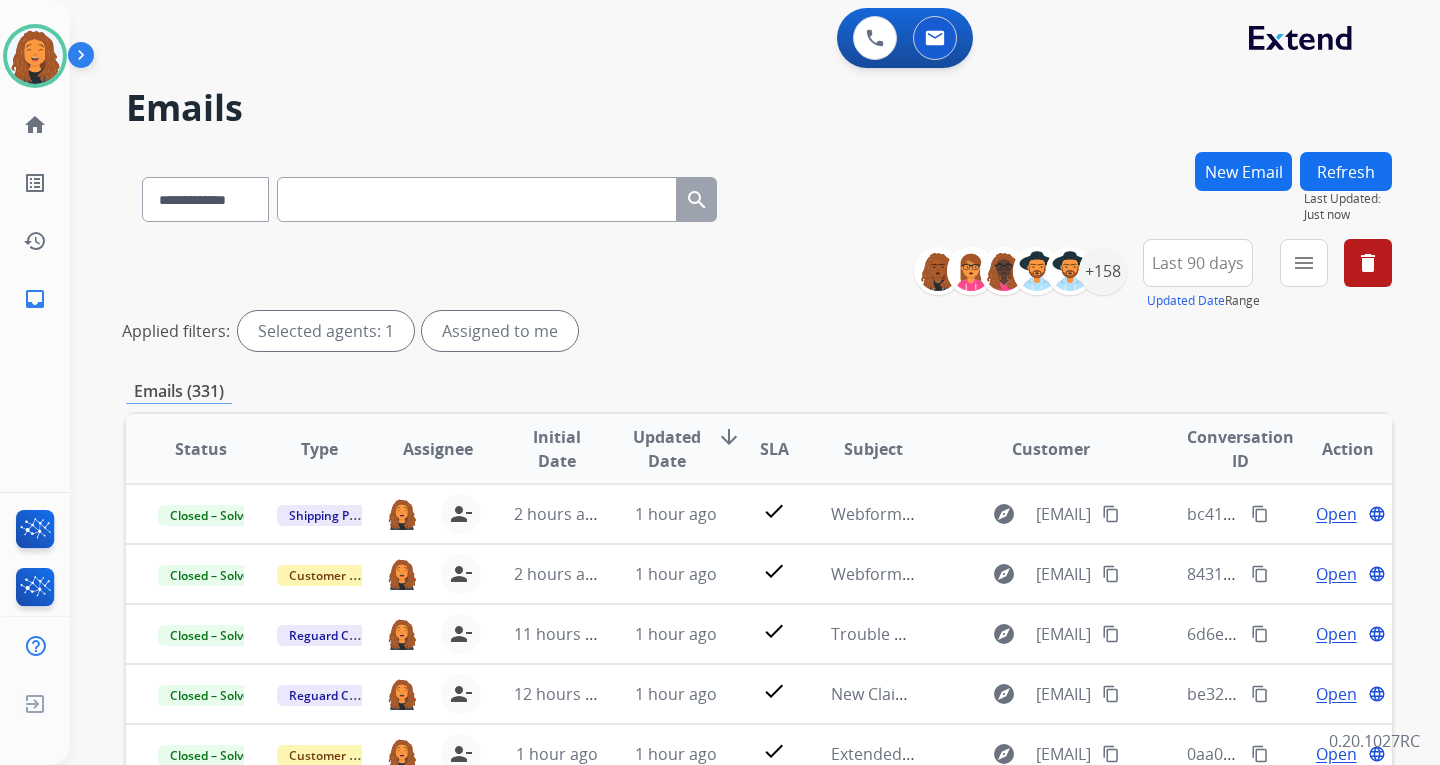 scroll, scrollTop: 2, scrollLeft: 0, axis: vertical 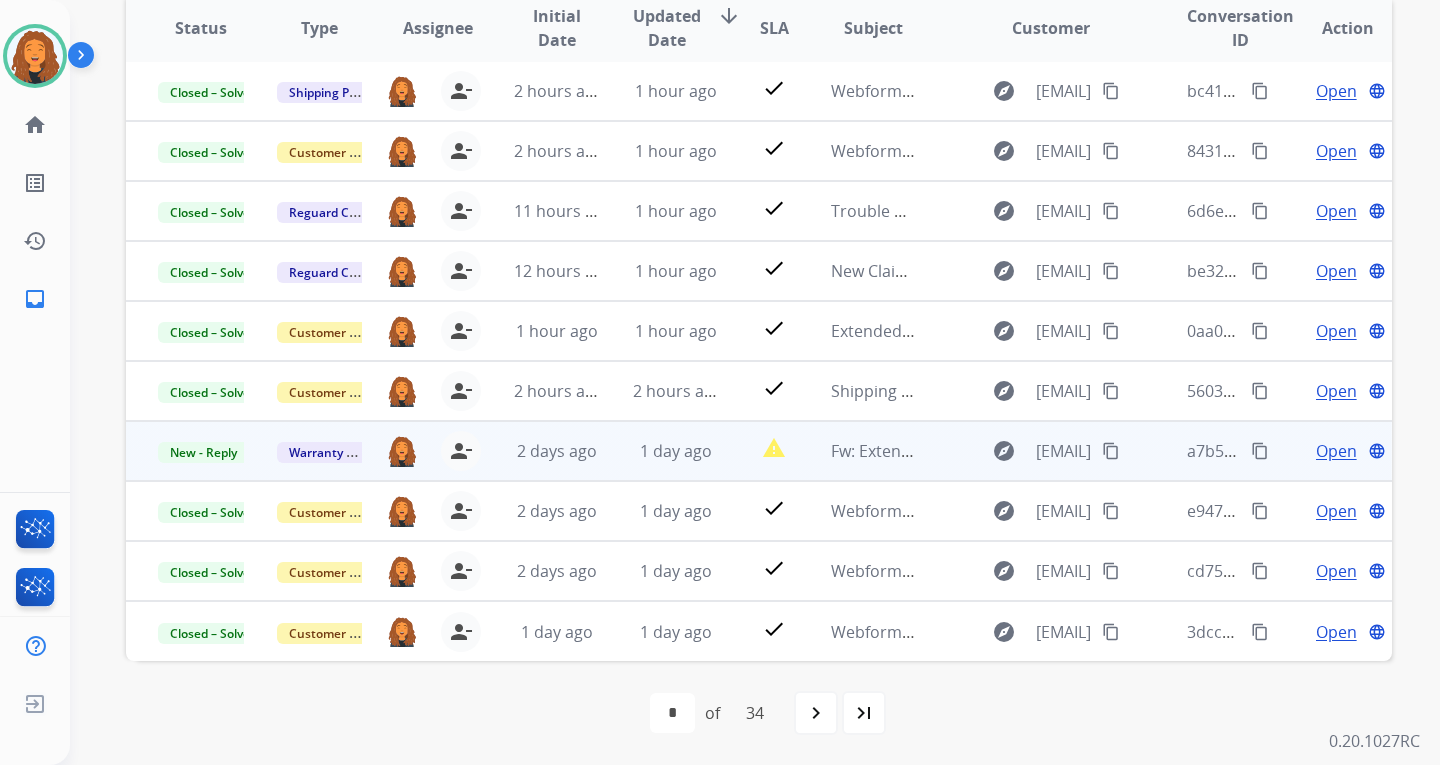click on "content_copy" at bounding box center [1111, 451] 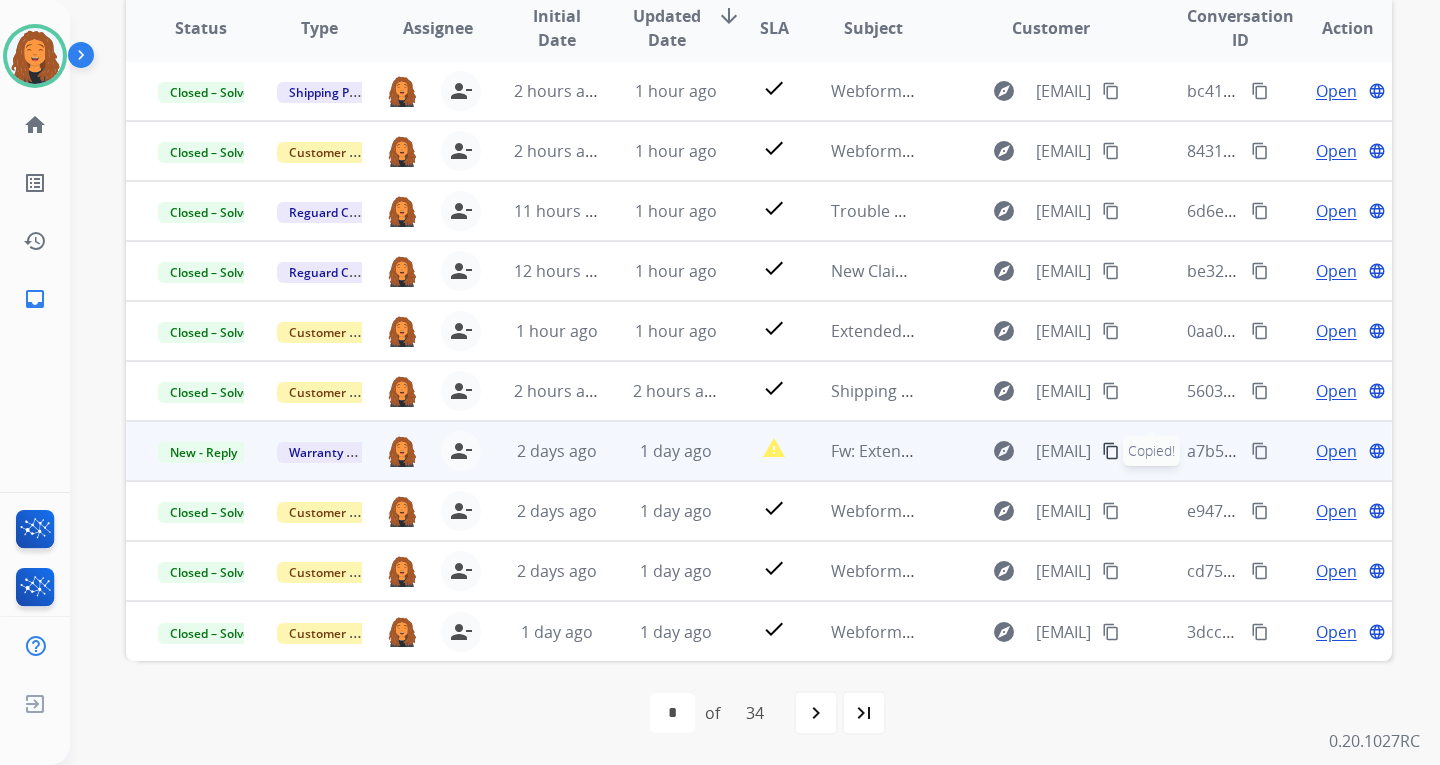 click on "Open" at bounding box center [1336, 451] 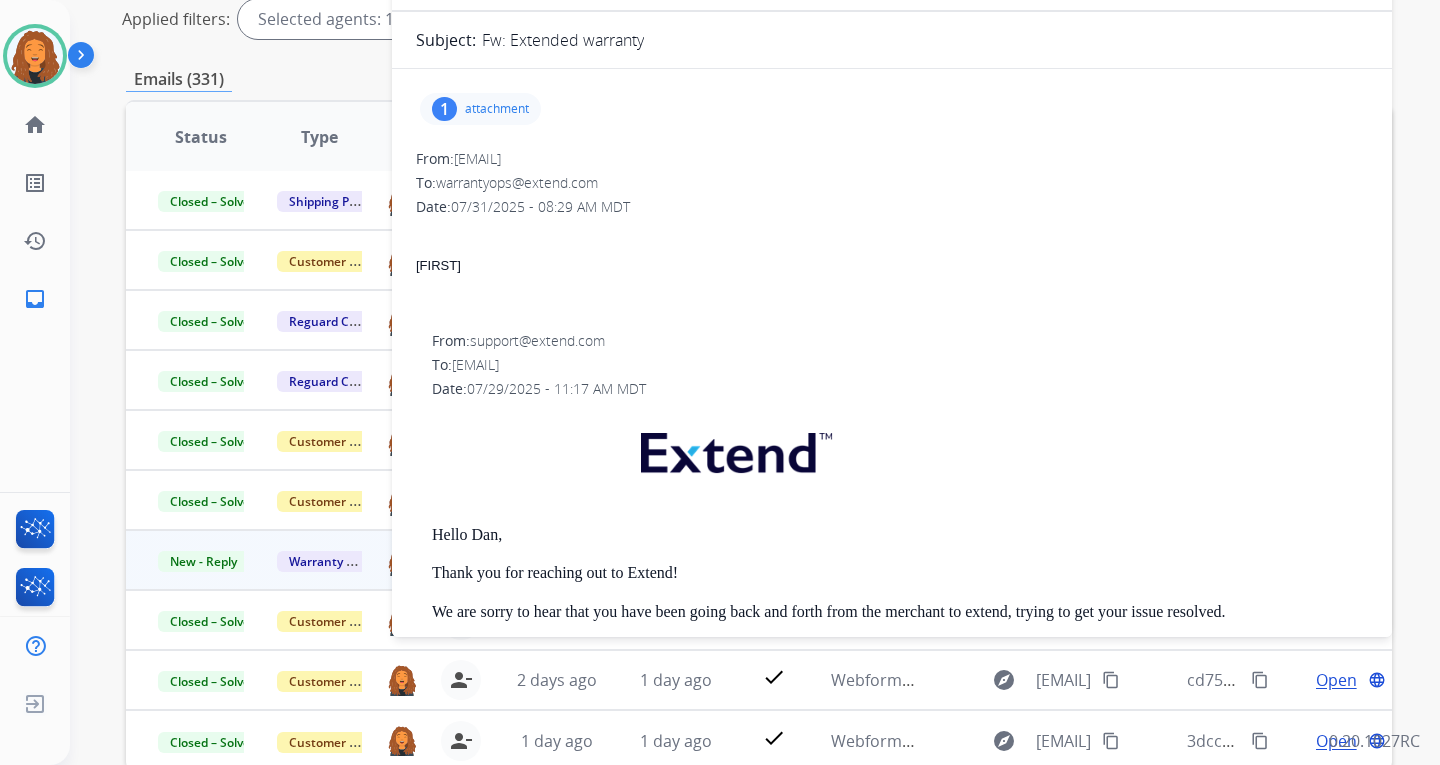 scroll, scrollTop: 221, scrollLeft: 0, axis: vertical 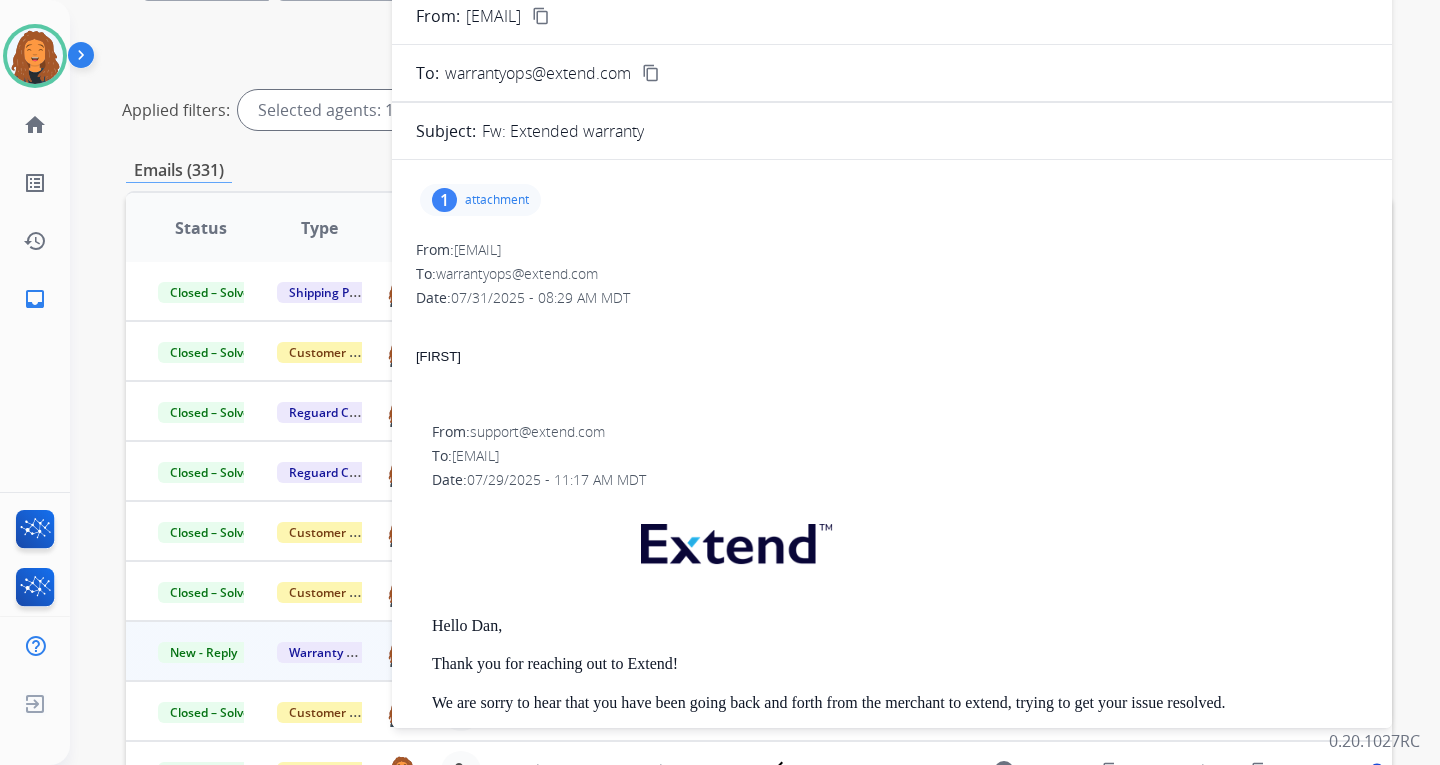 click on "attachment" at bounding box center (497, 200) 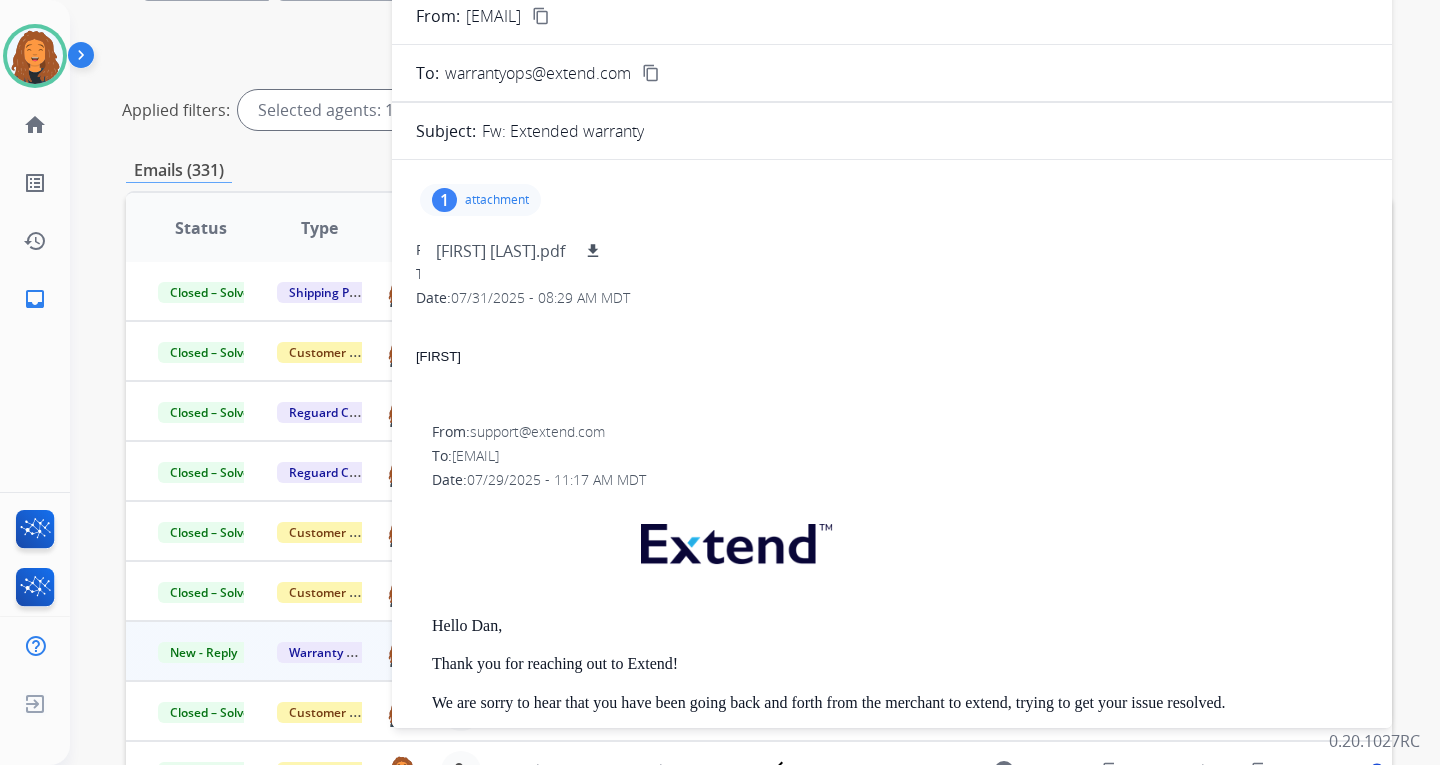 click on "From:  [EMAIL]" at bounding box center [892, 250] 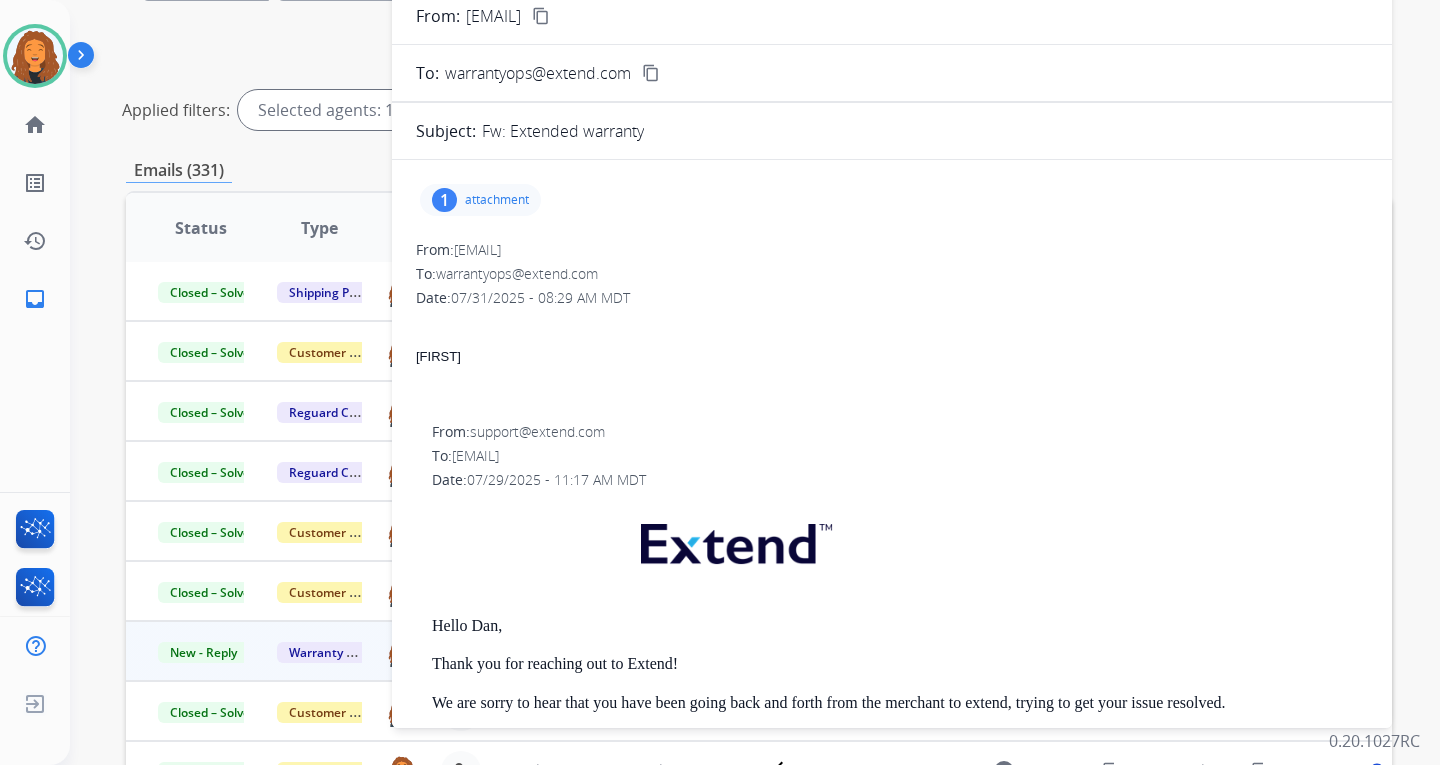 click on "attachment" at bounding box center (497, 200) 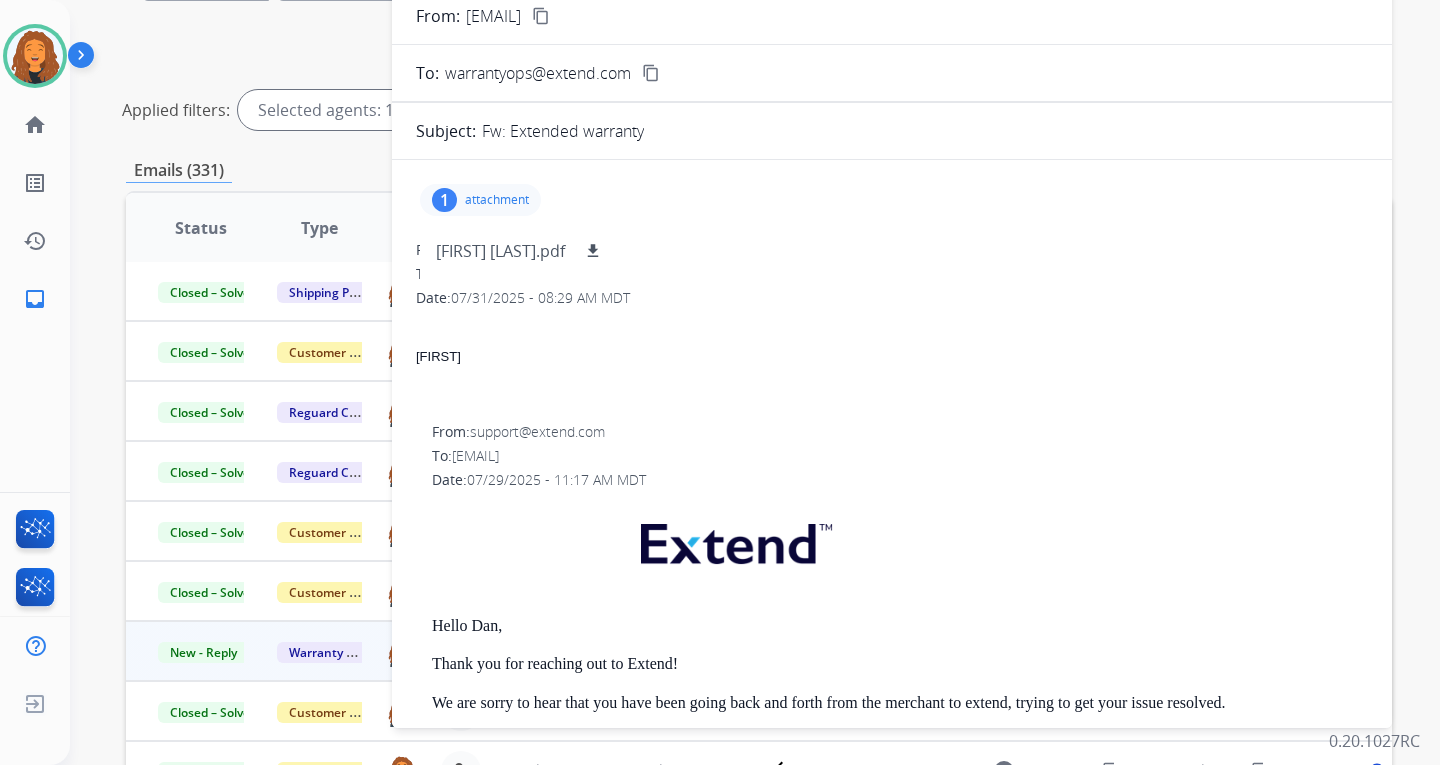 click on "attachment" at bounding box center [497, 200] 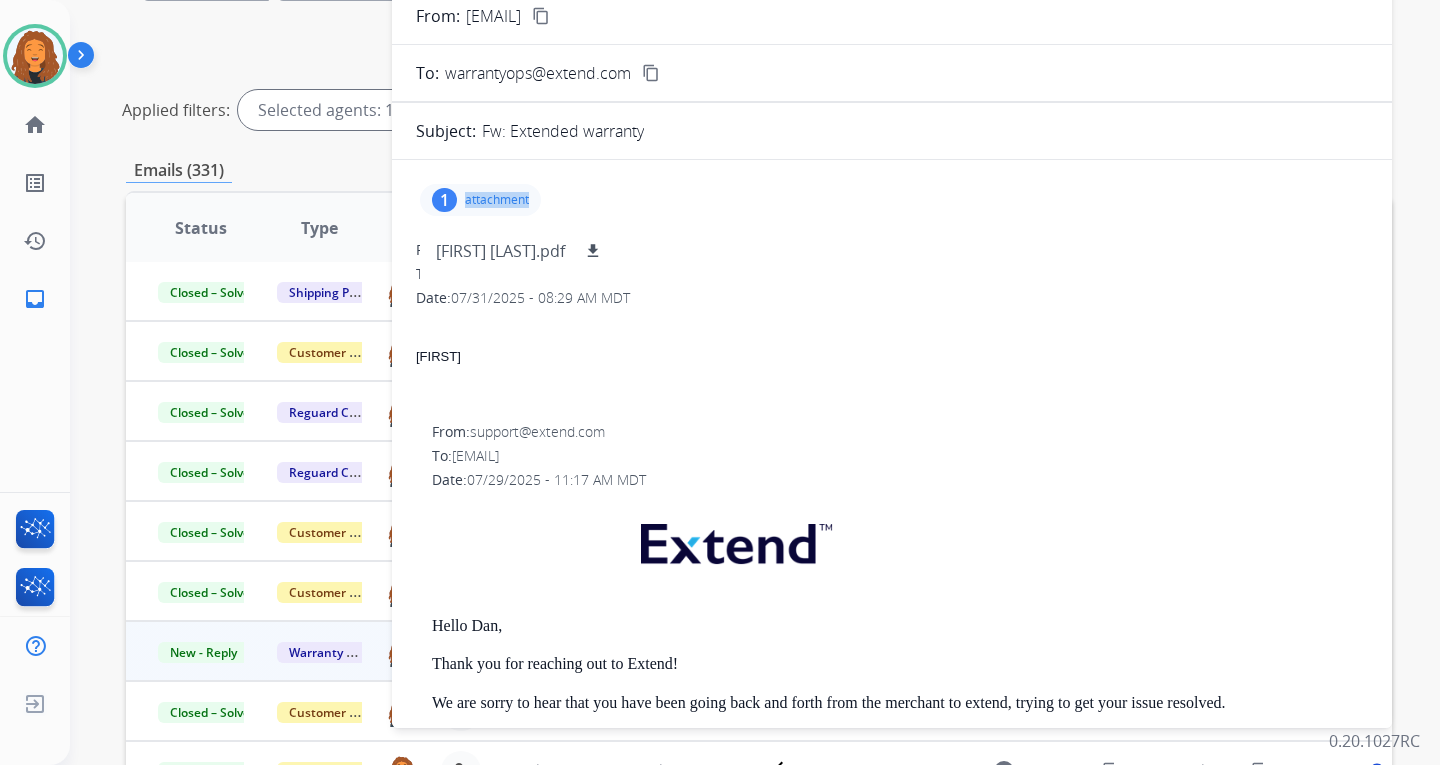 click on "attachment" at bounding box center (497, 200) 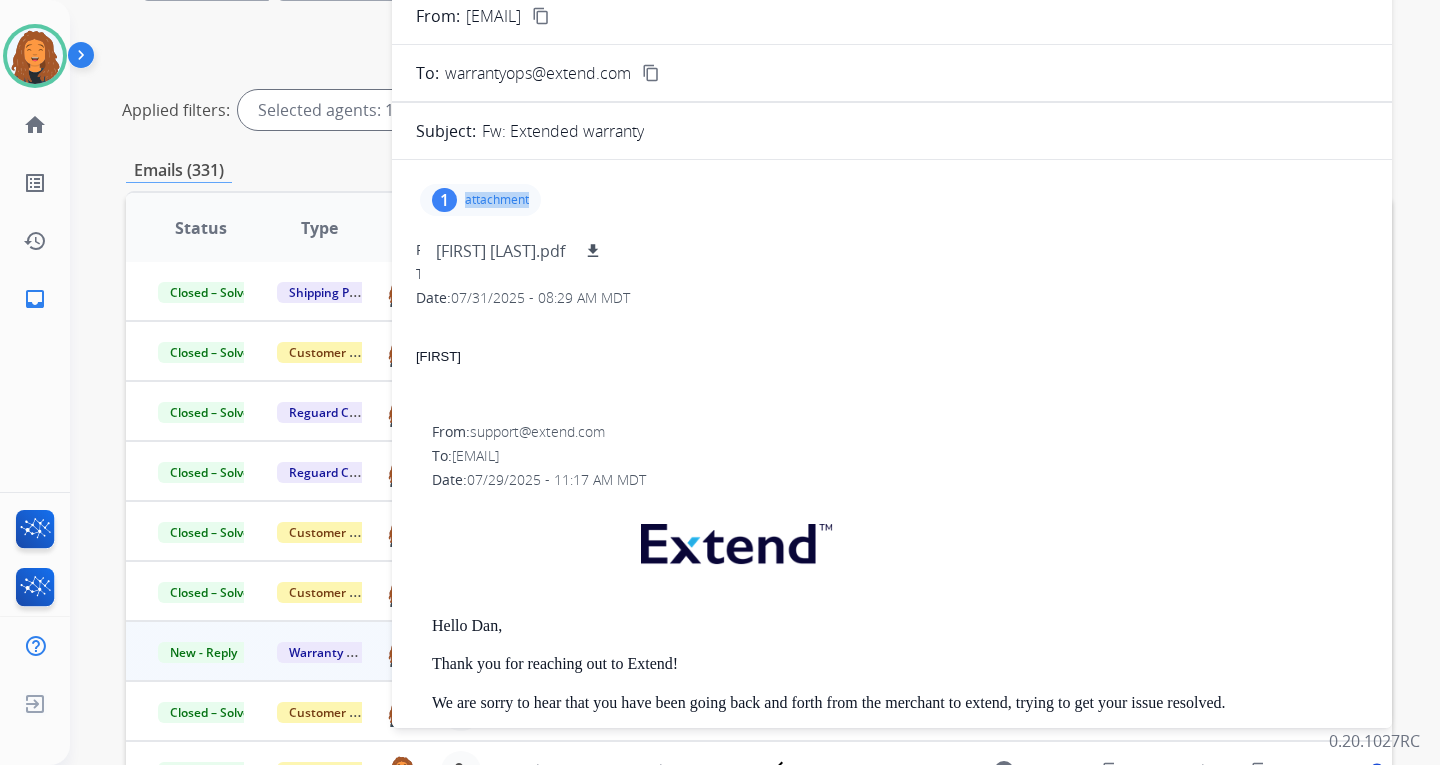 click on "attachment" at bounding box center (497, 200) 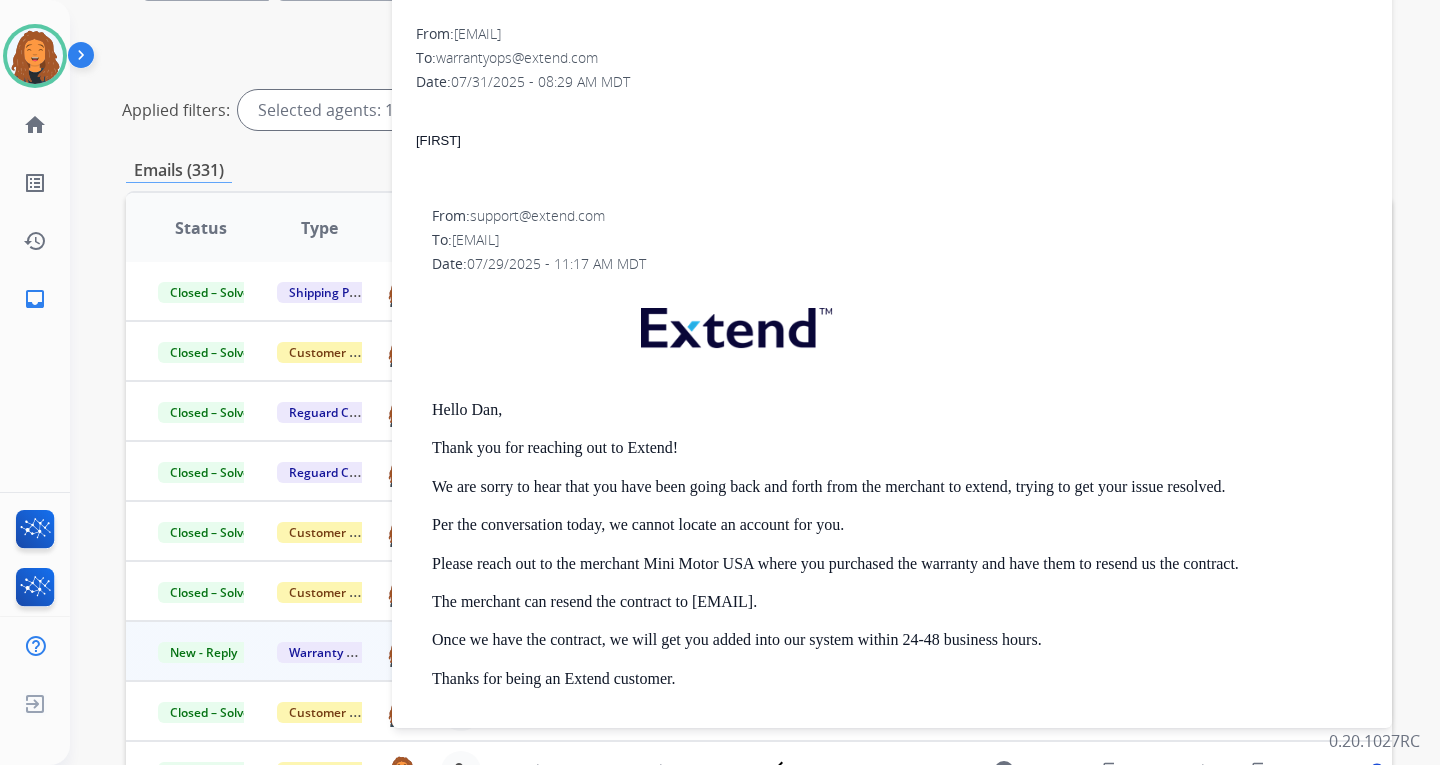 scroll, scrollTop: 100, scrollLeft: 0, axis: vertical 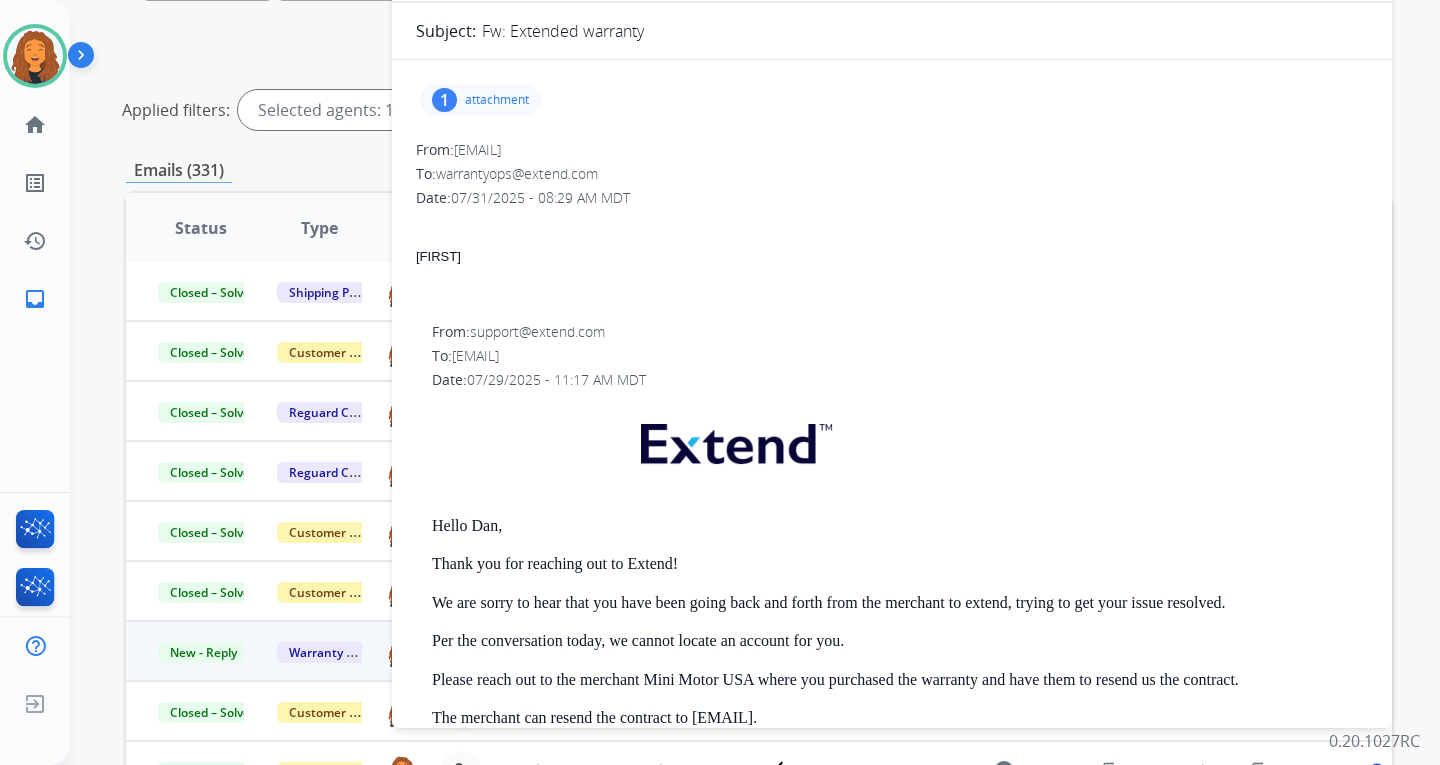 click on "1" at bounding box center (444, 100) 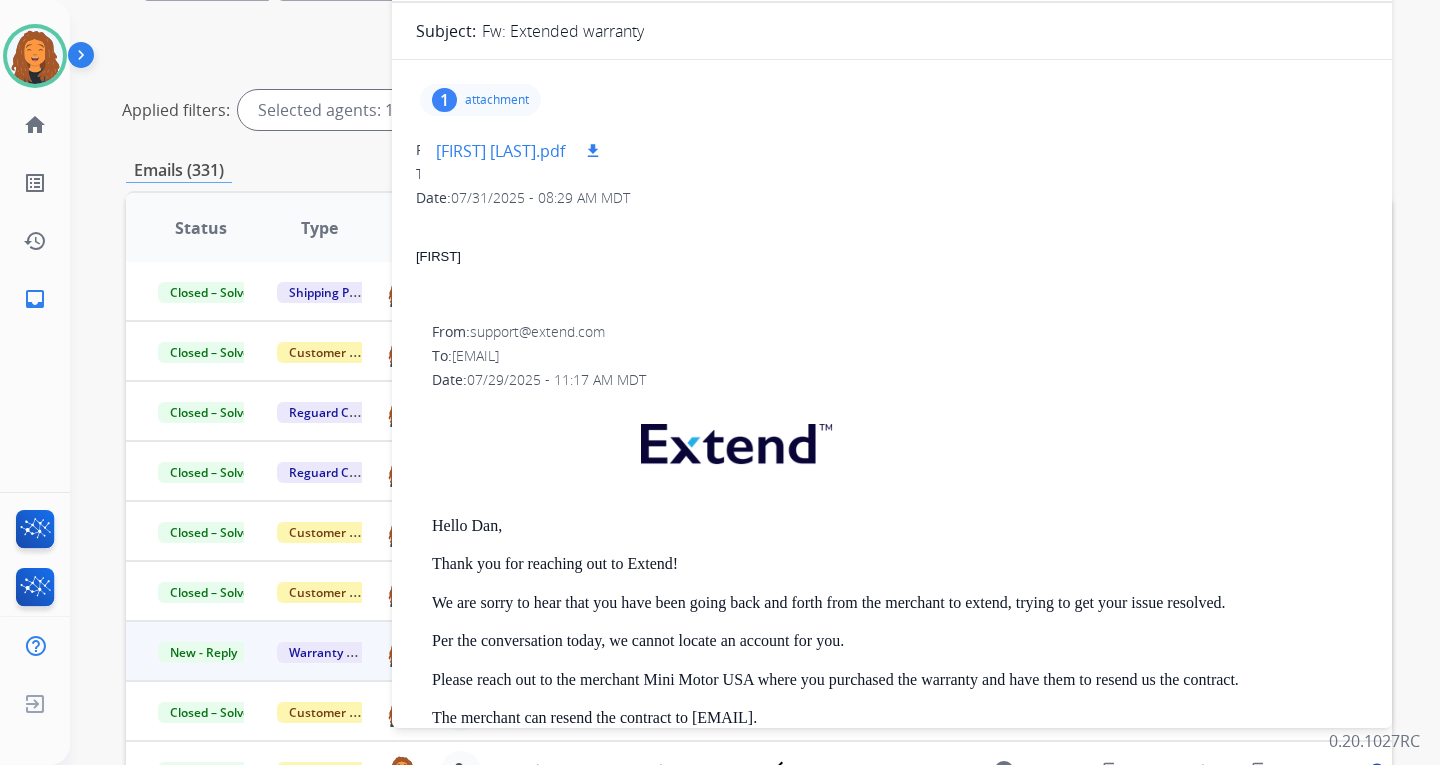 click on "download" at bounding box center (593, 151) 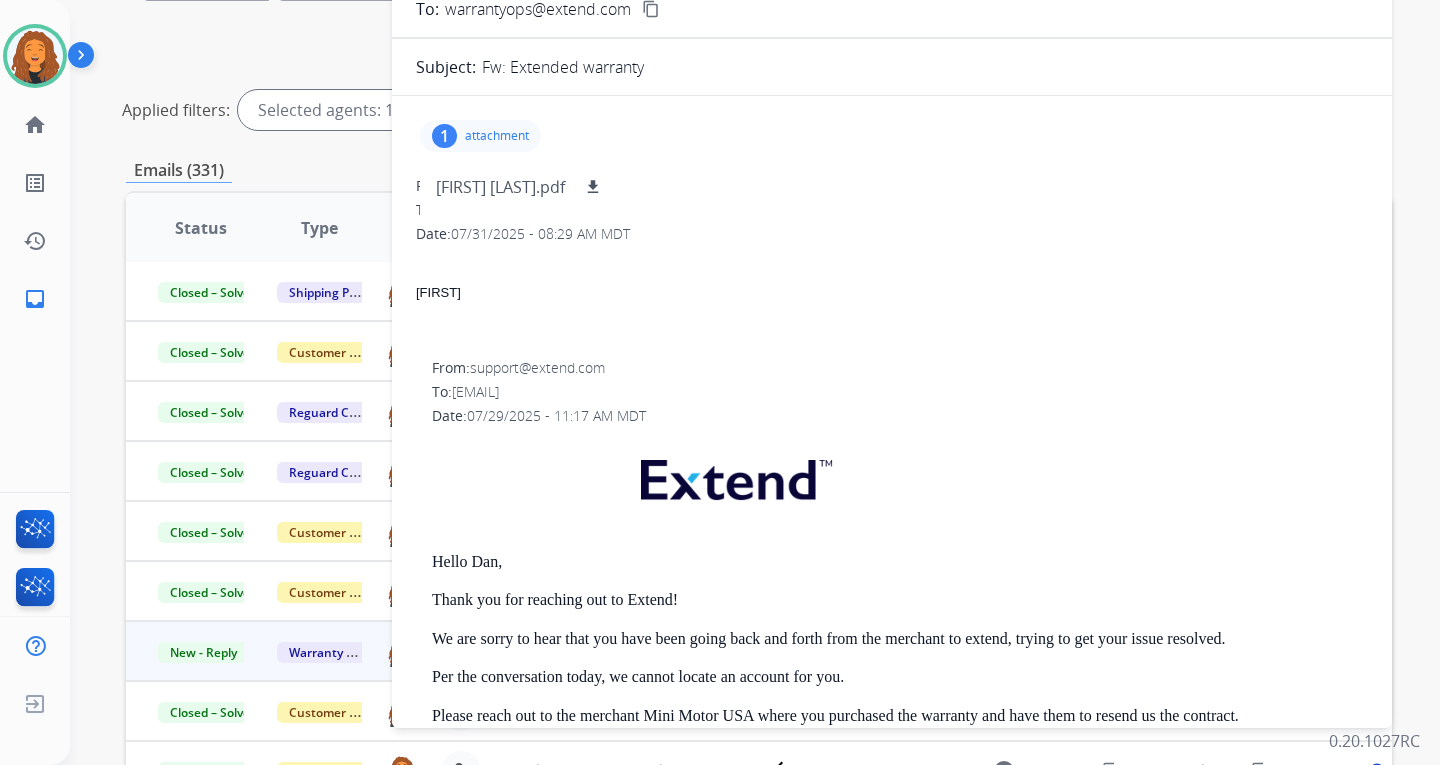scroll, scrollTop: 0, scrollLeft: 0, axis: both 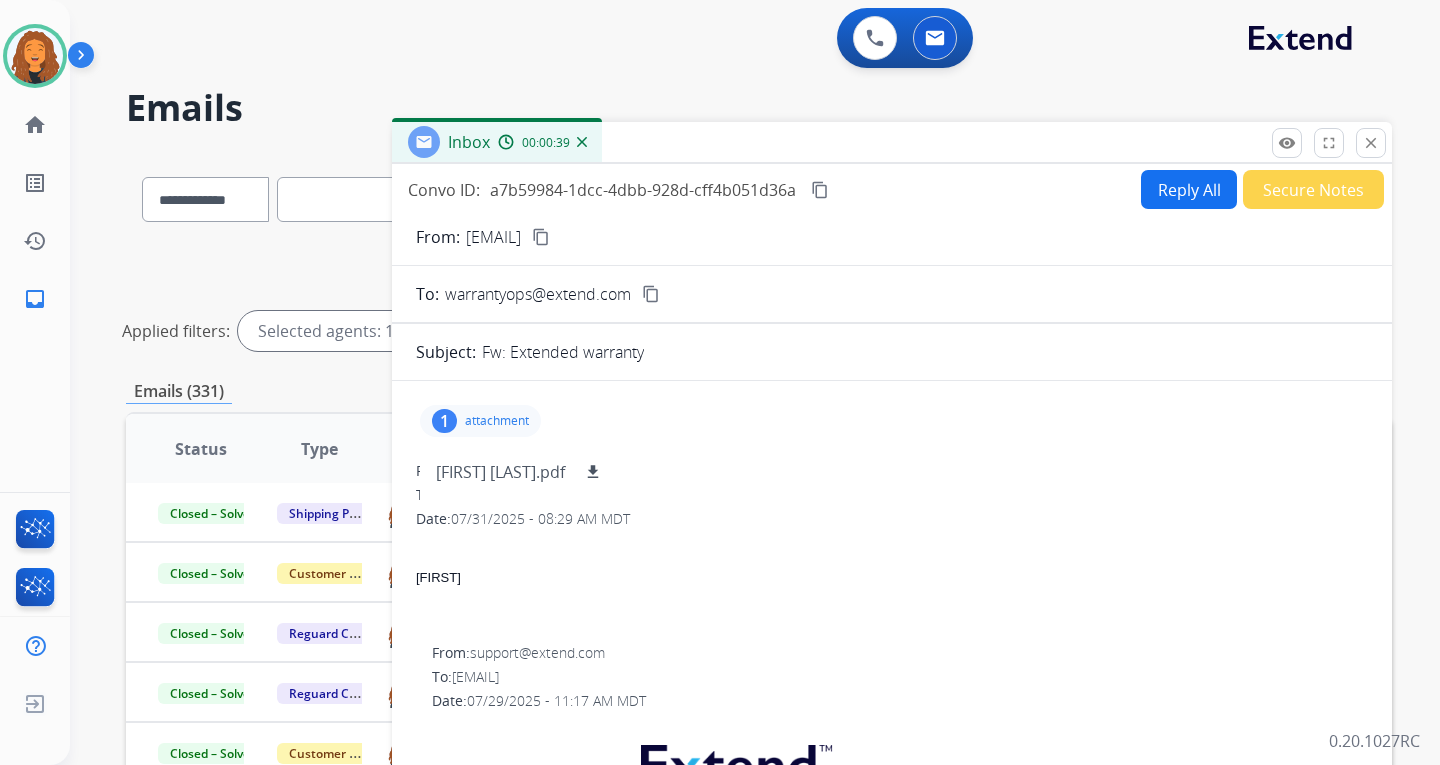 click on "Reply All" at bounding box center [1189, 189] 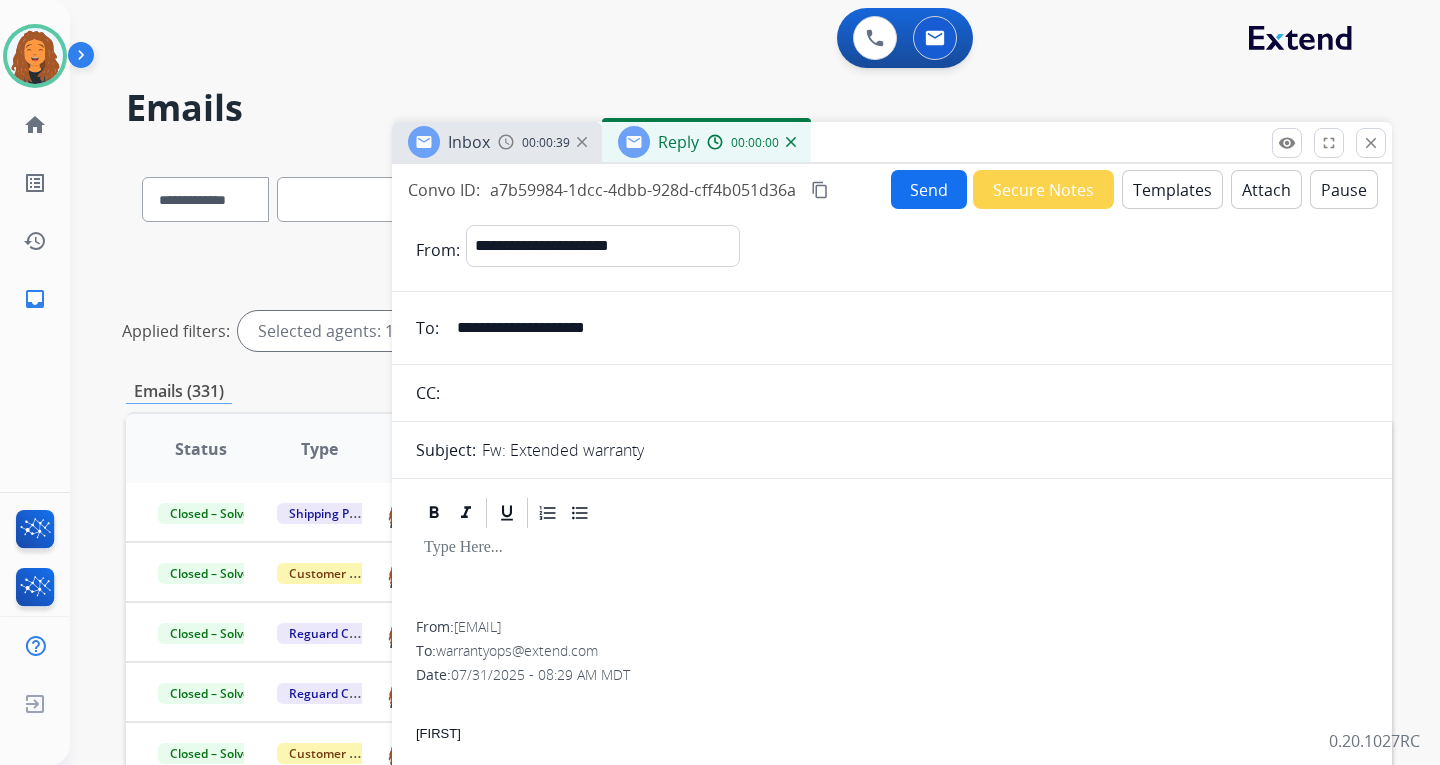 click on "Templates" at bounding box center [1172, 189] 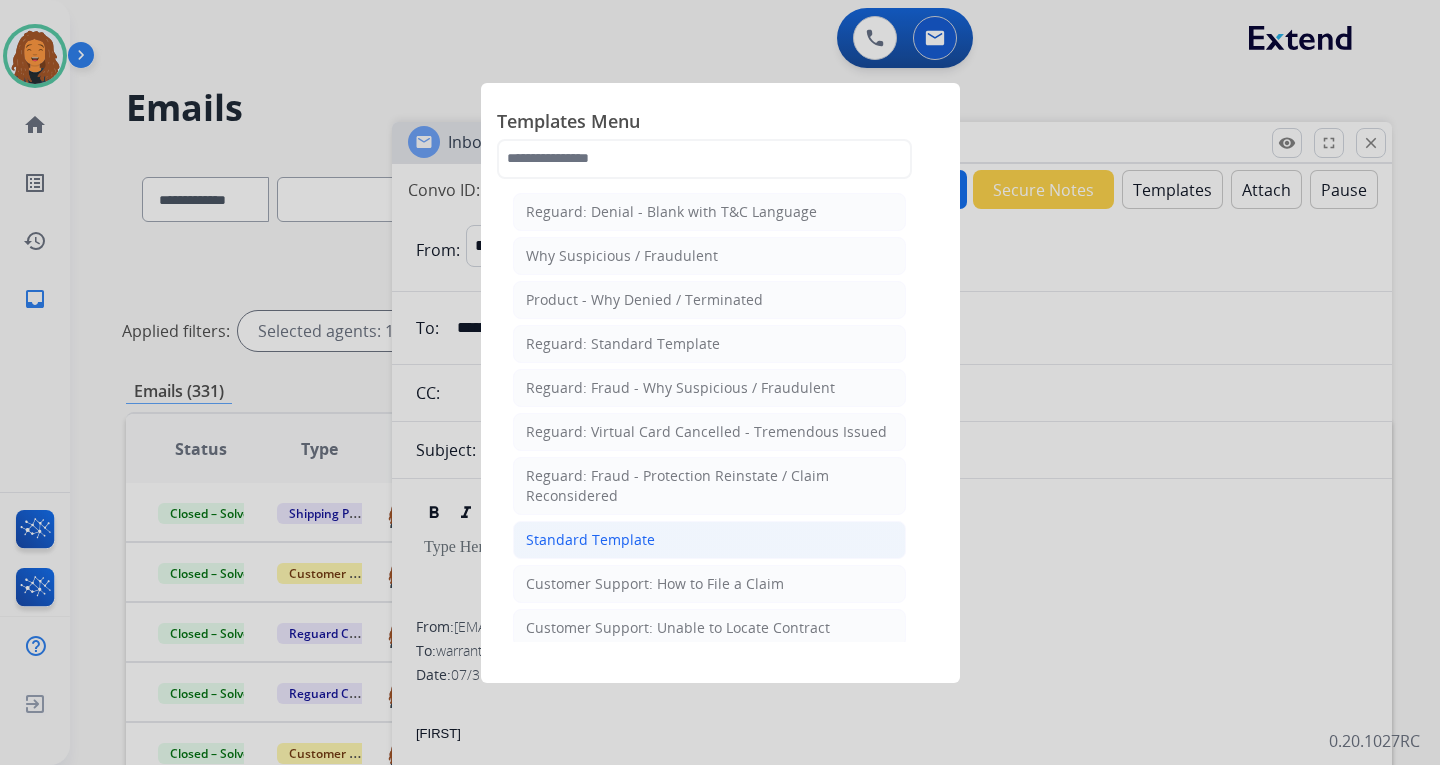 click on "Standard Template" 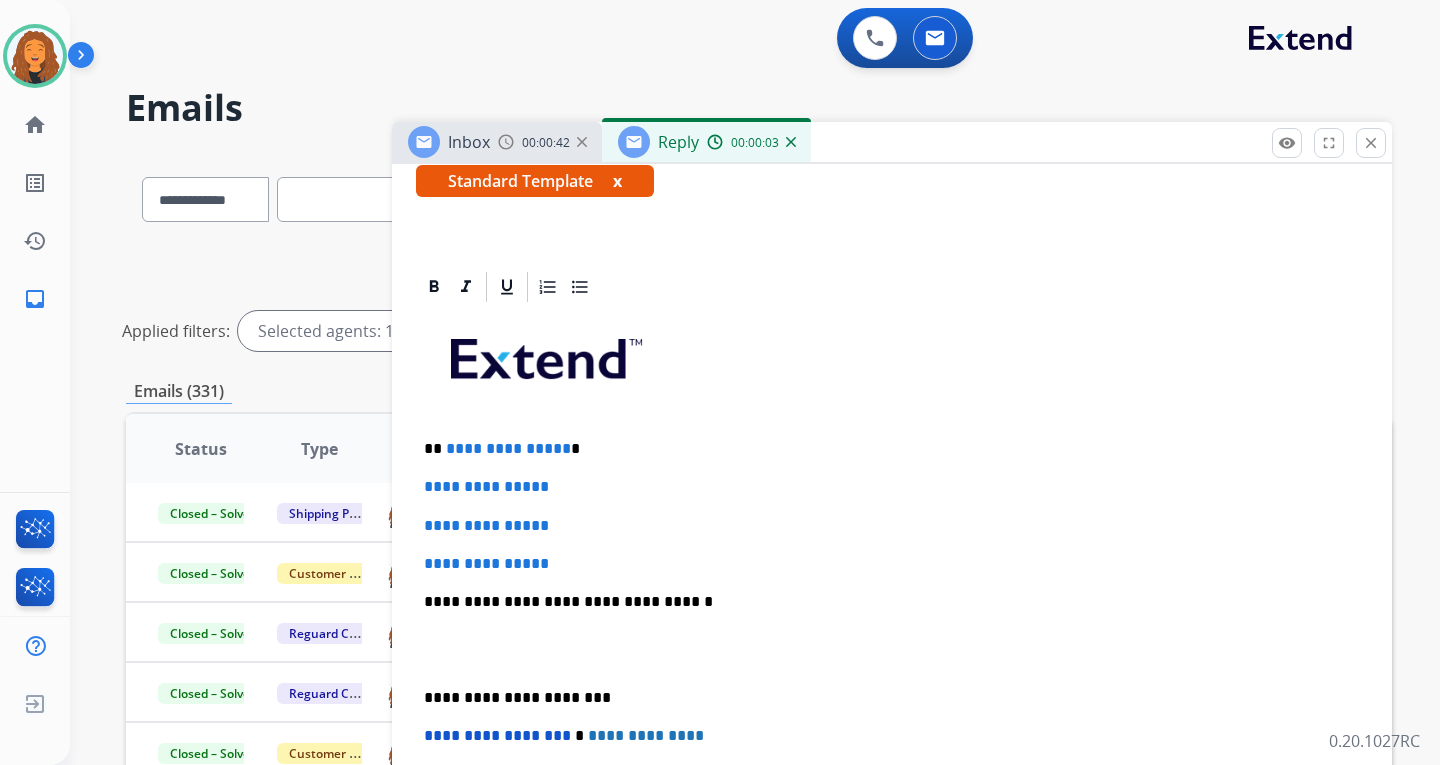 scroll, scrollTop: 400, scrollLeft: 0, axis: vertical 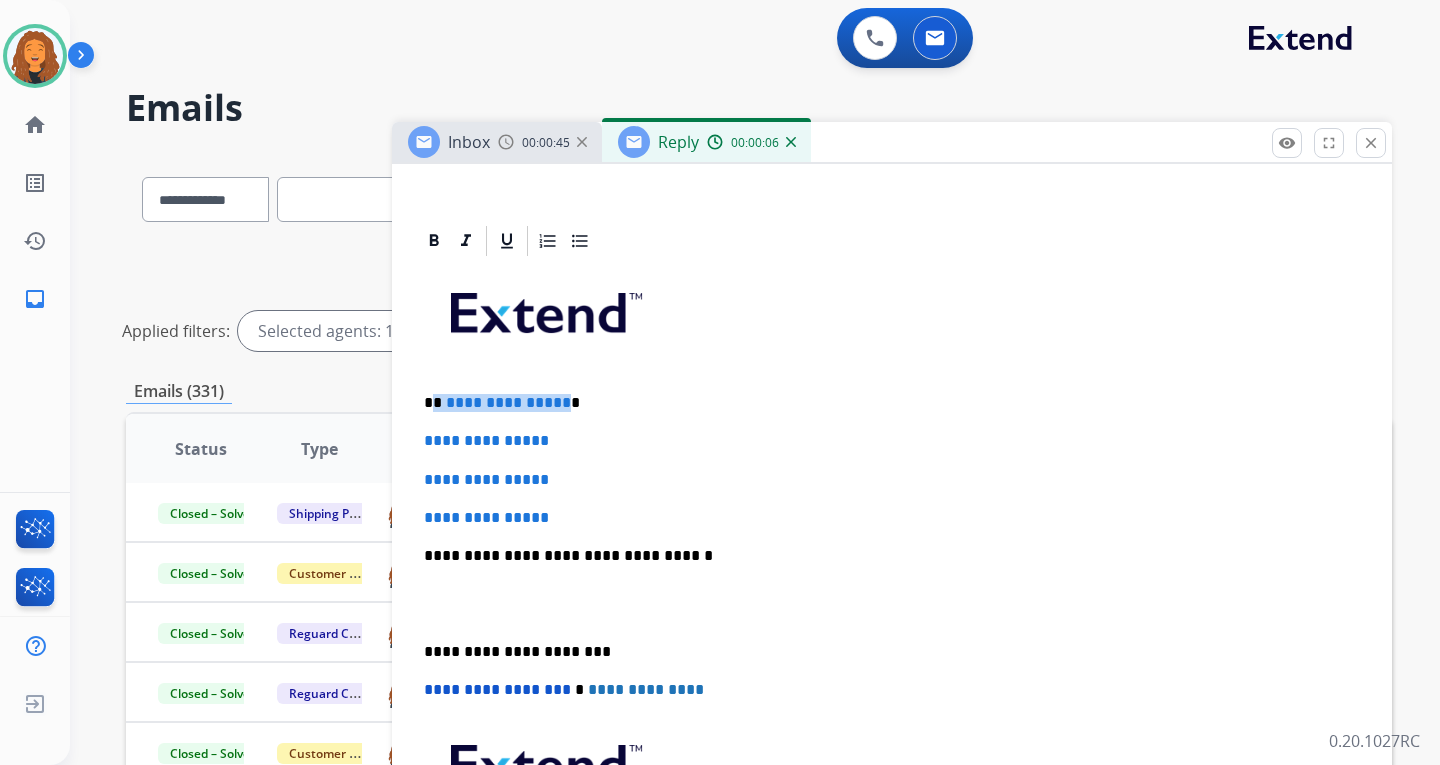 drag, startPoint x: 558, startPoint y: 401, endPoint x: 435, endPoint y: 406, distance: 123.101585 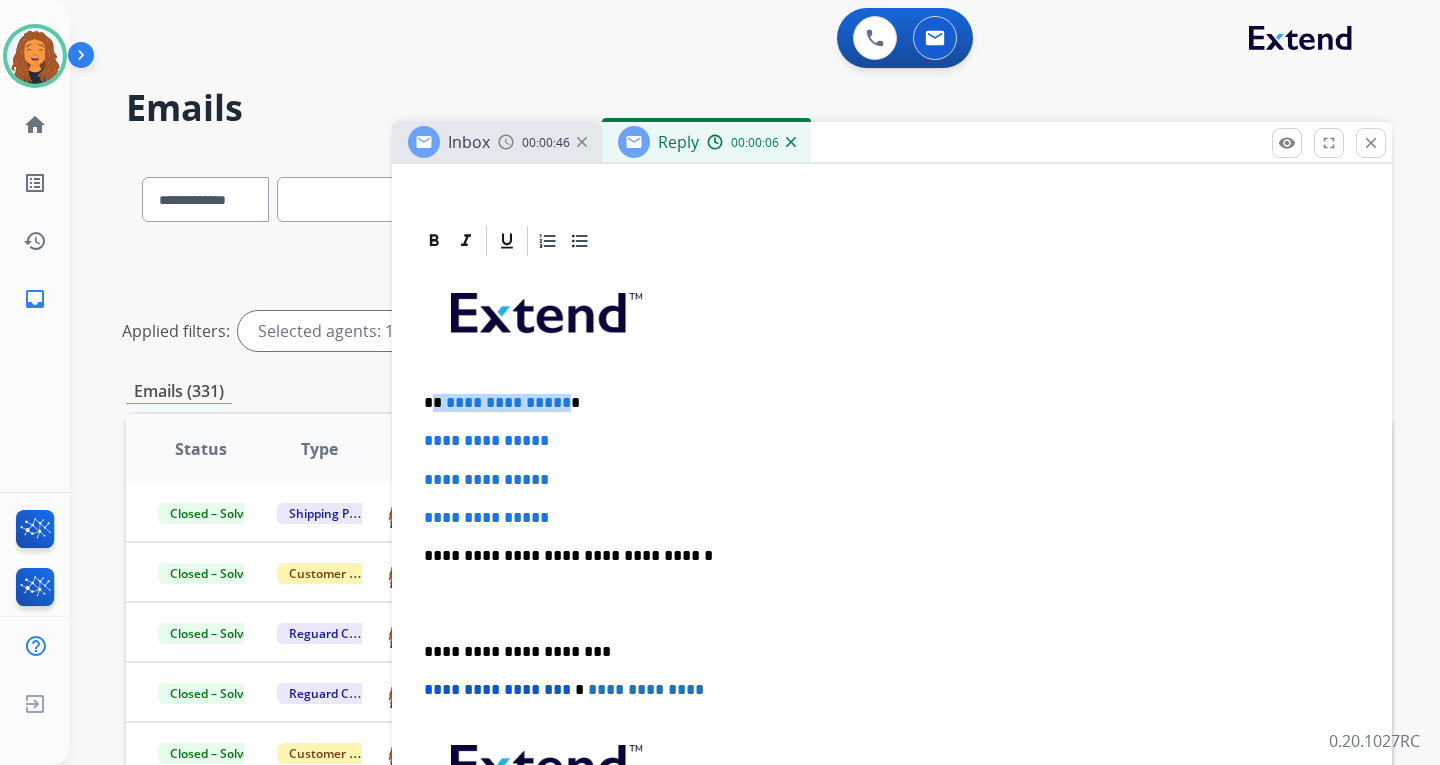type 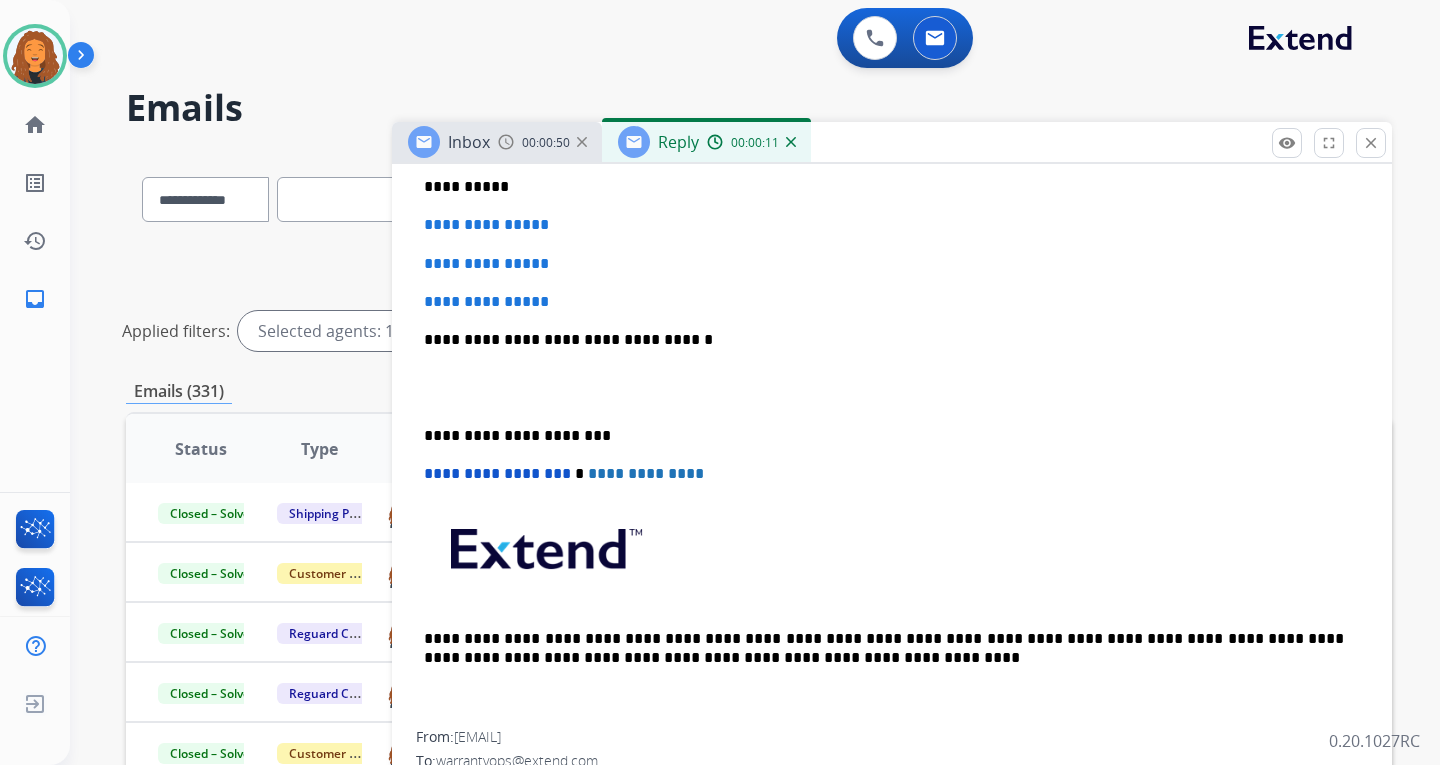 scroll, scrollTop: 600, scrollLeft: 0, axis: vertical 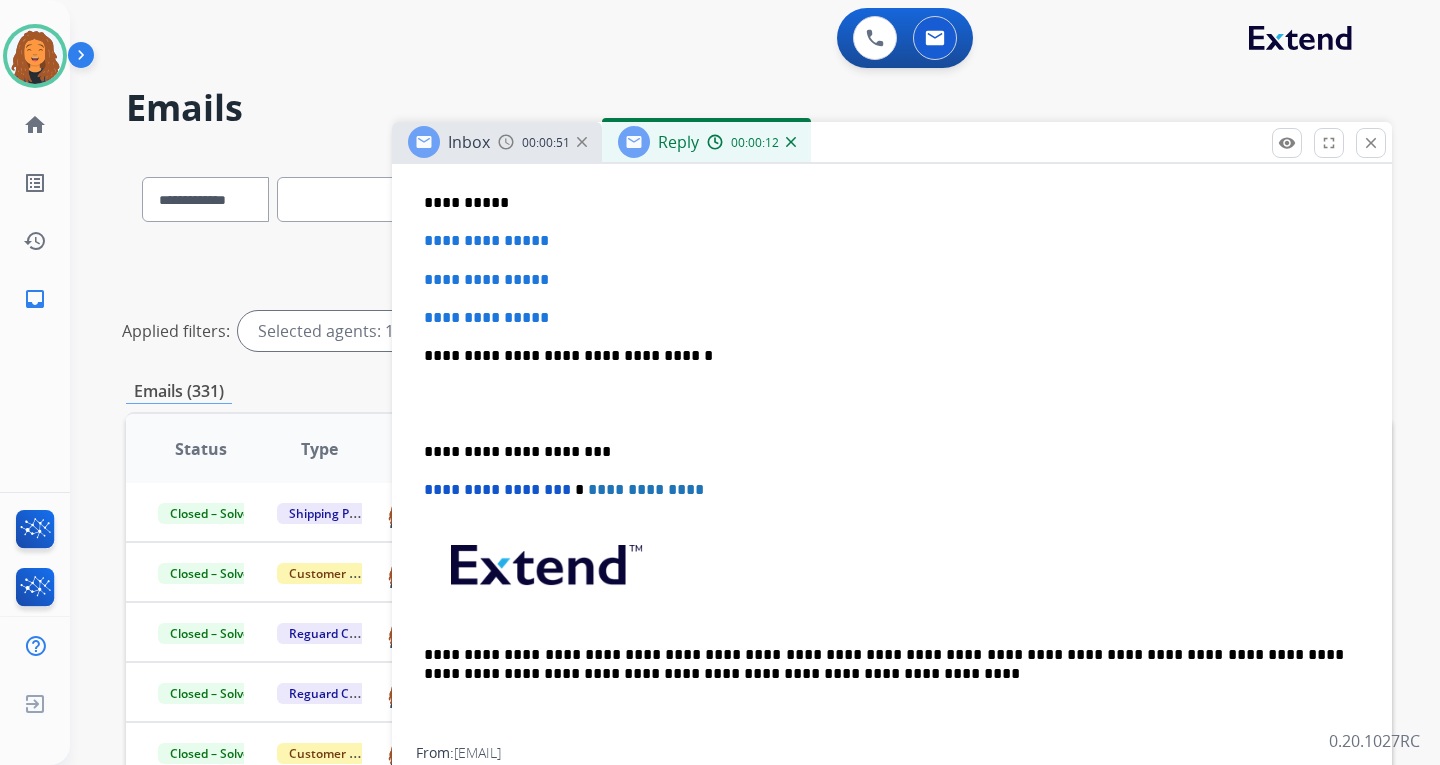 click on "**********" at bounding box center (884, 203) 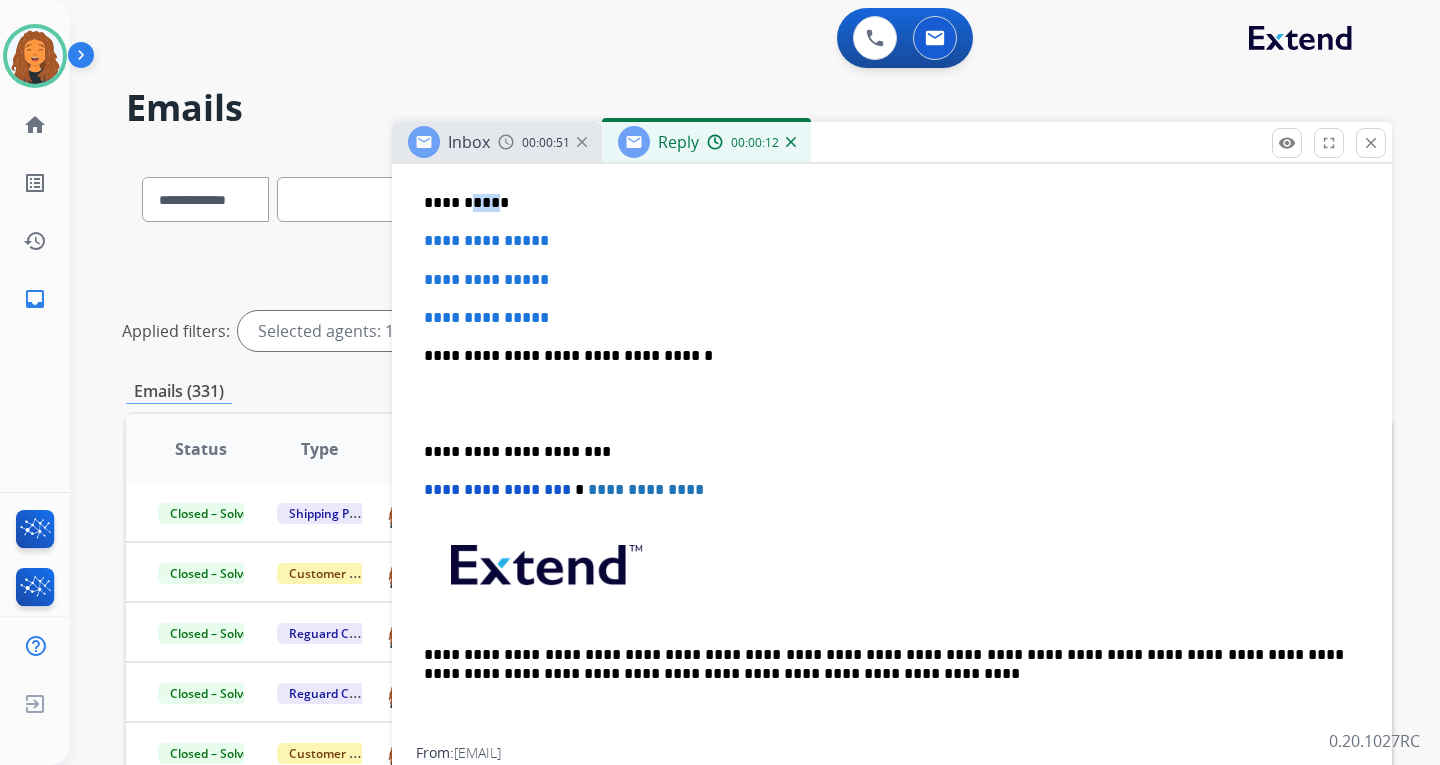 click on "**********" at bounding box center (884, 203) 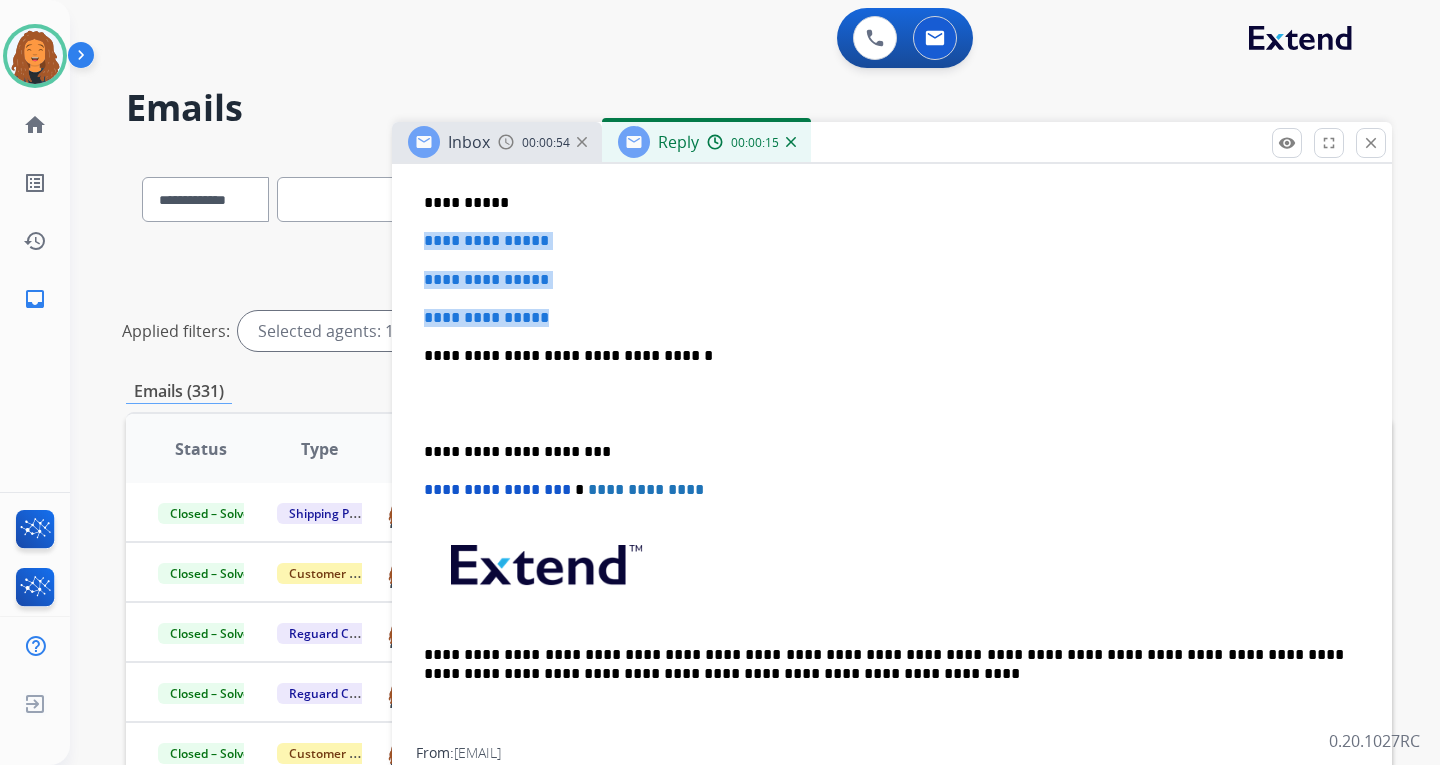 drag, startPoint x: 517, startPoint y: 314, endPoint x: 415, endPoint y: 230, distance: 132.13629 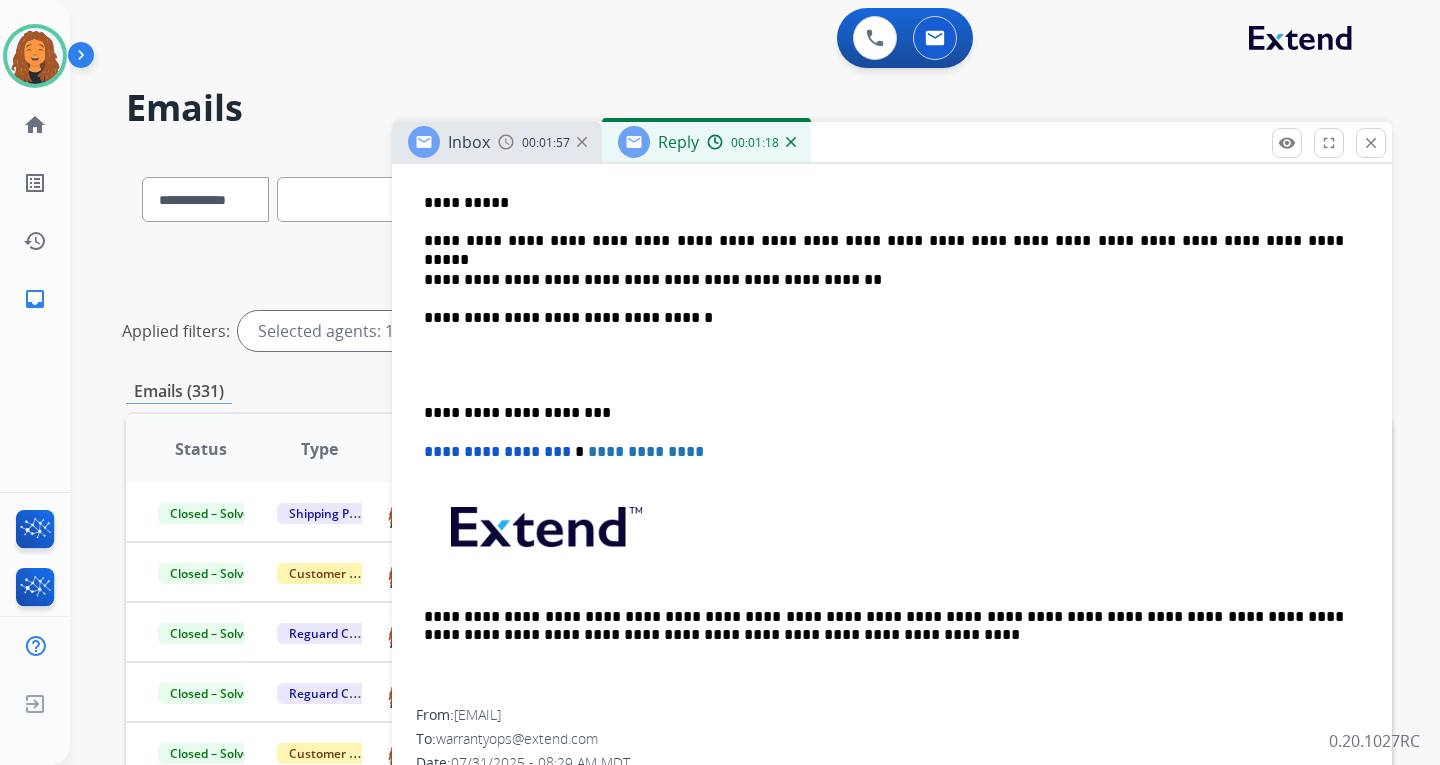 click on "**********" at bounding box center [884, 280] 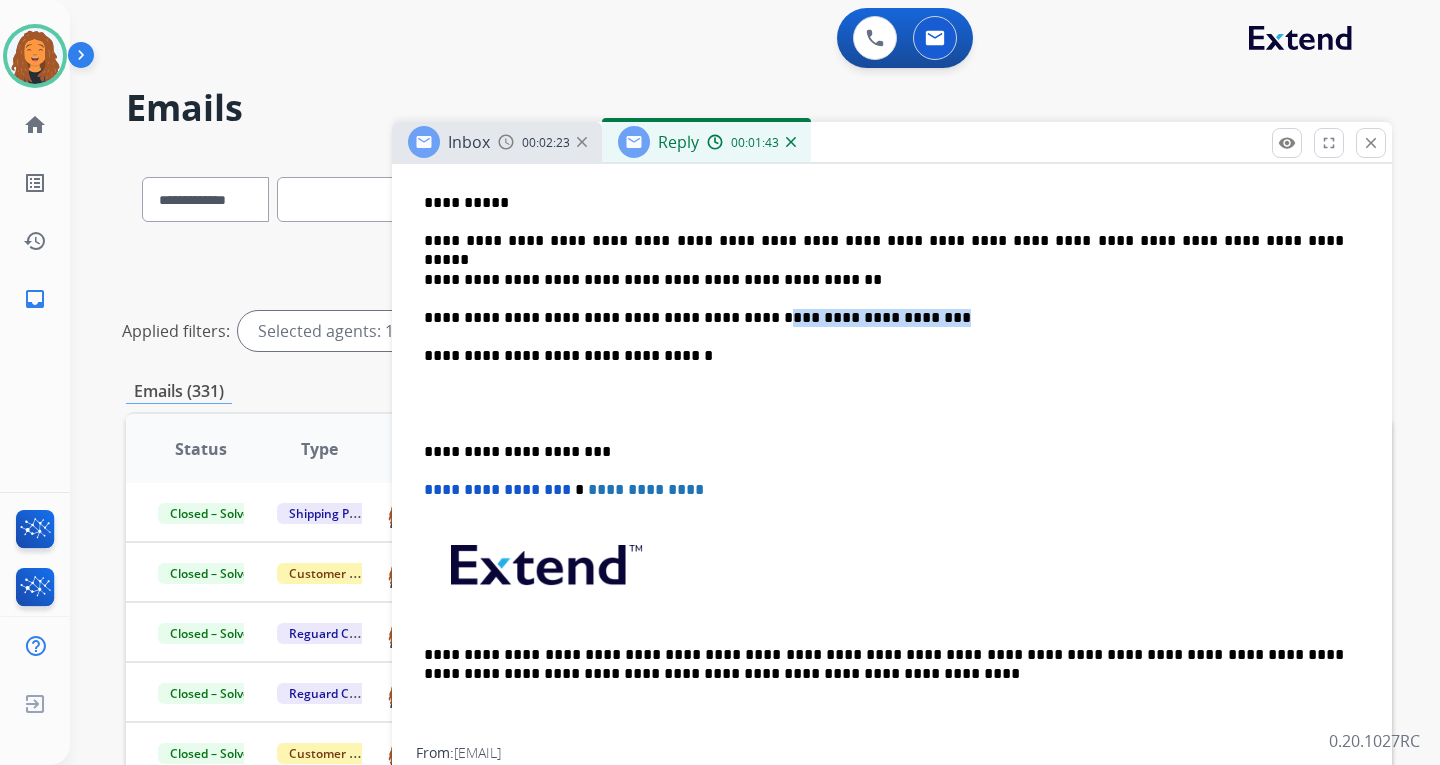 drag, startPoint x: 900, startPoint y: 322, endPoint x: 720, endPoint y: 320, distance: 180.01111 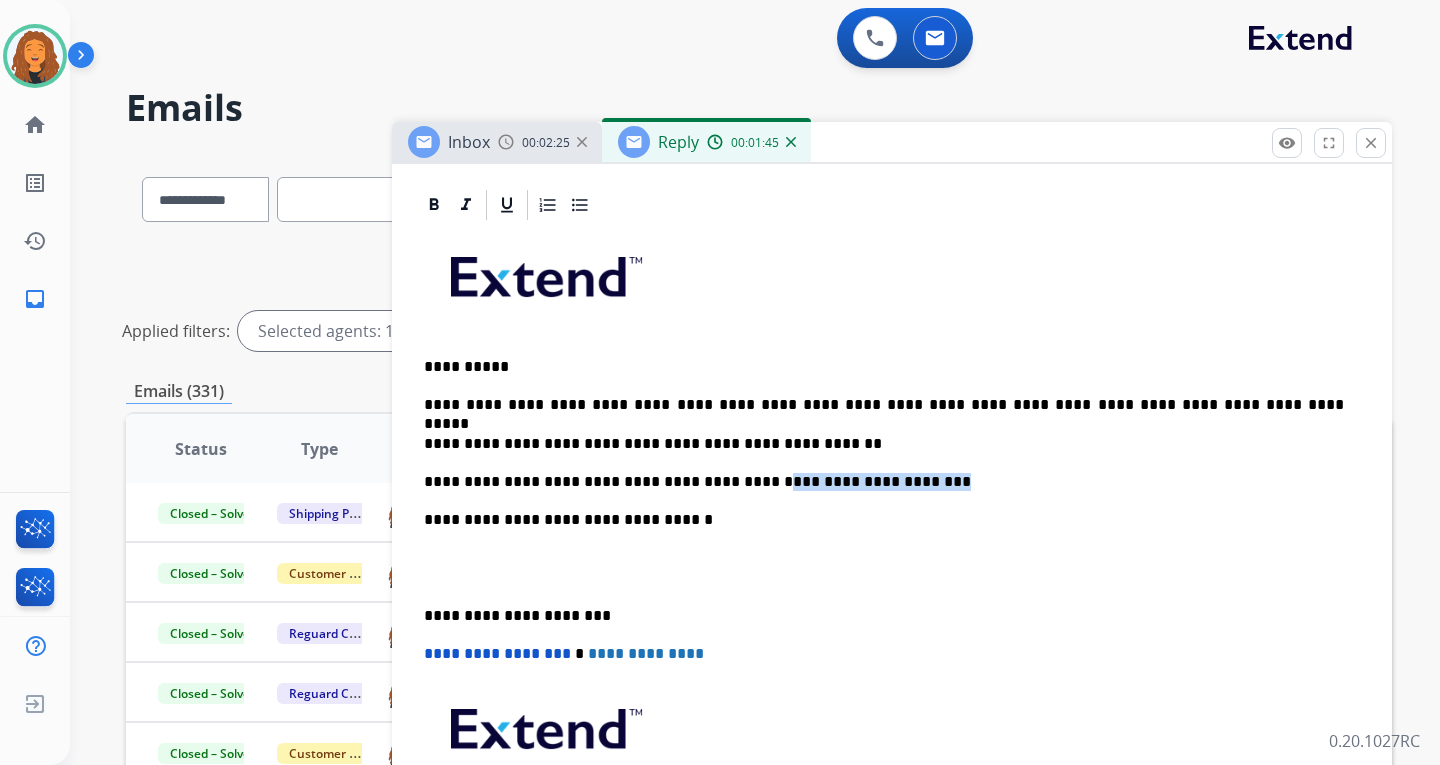 scroll, scrollTop: 400, scrollLeft: 0, axis: vertical 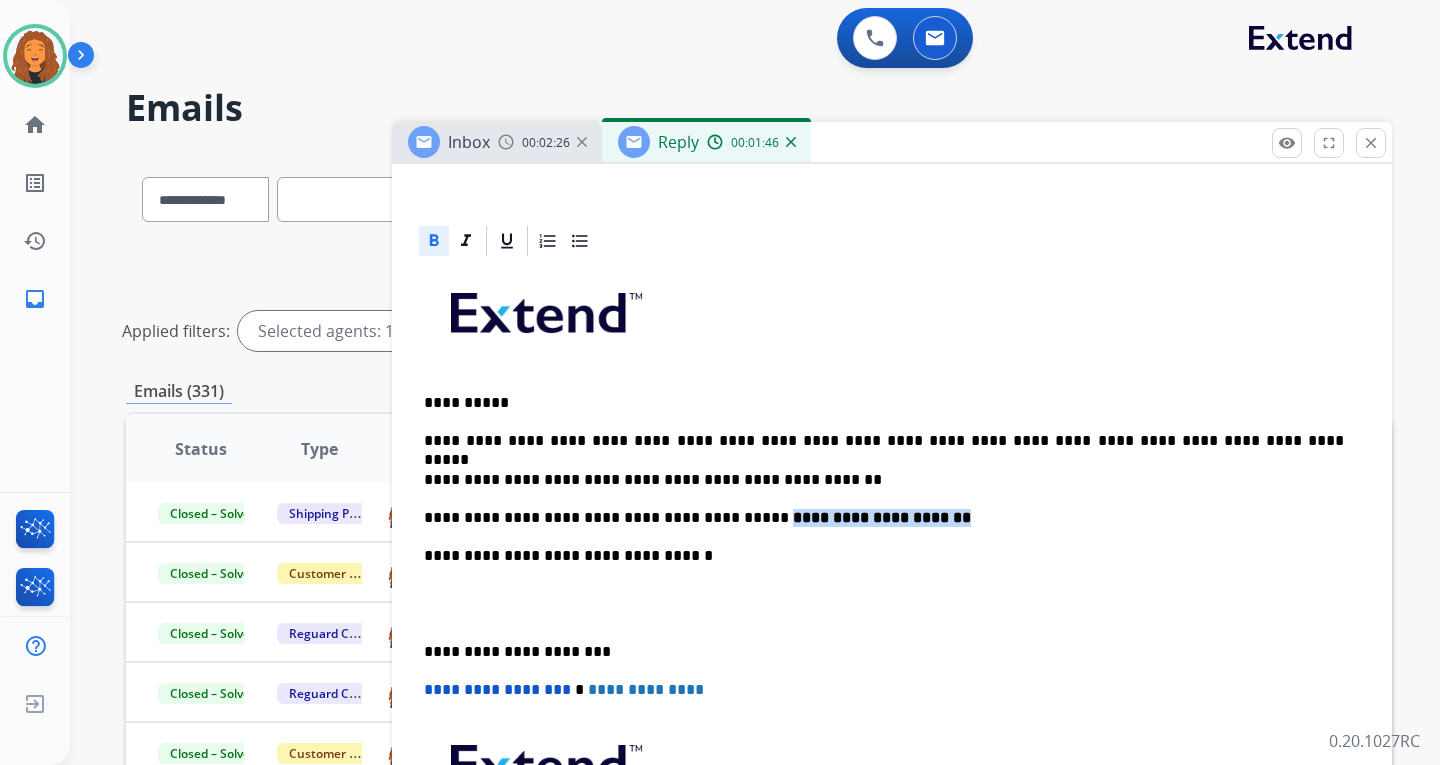 click 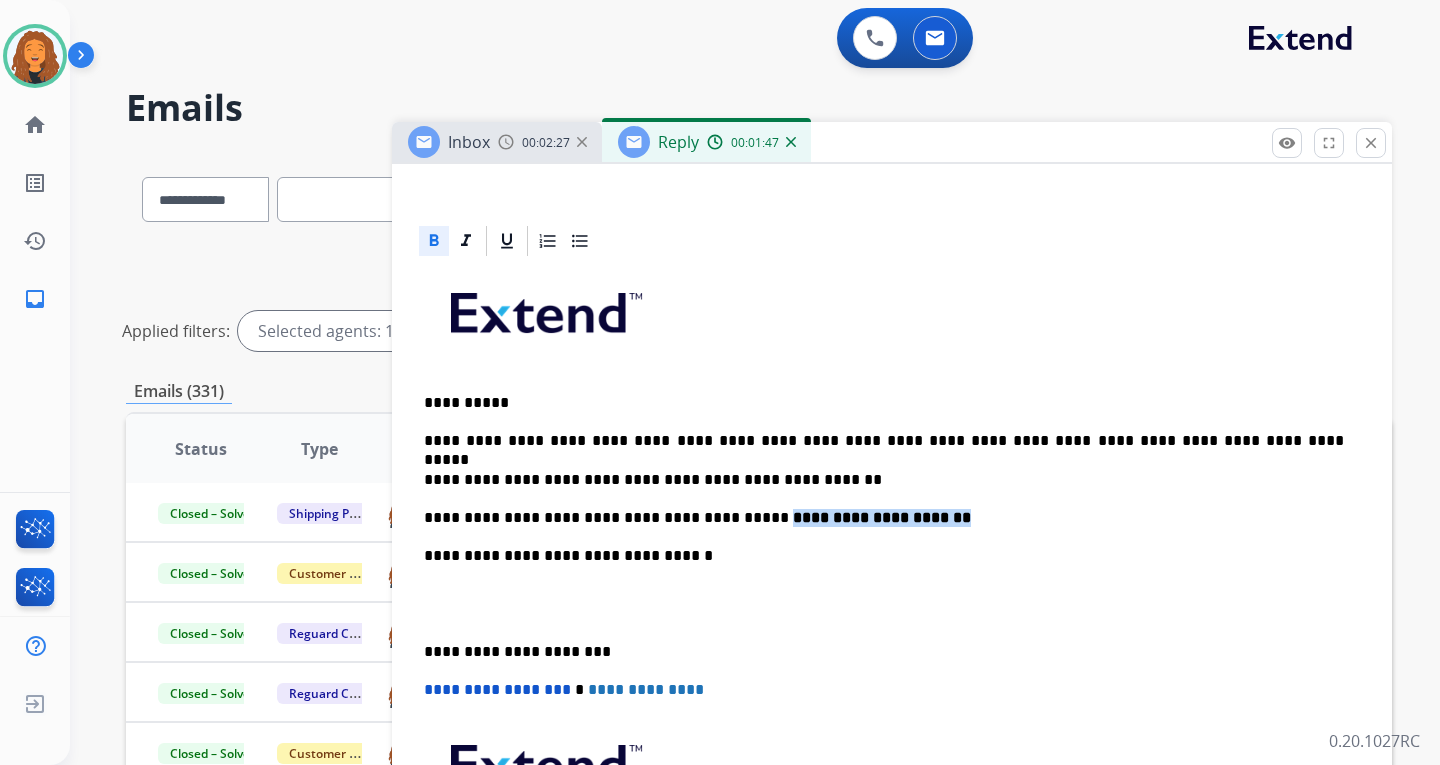 click on "**********" at bounding box center [884, 518] 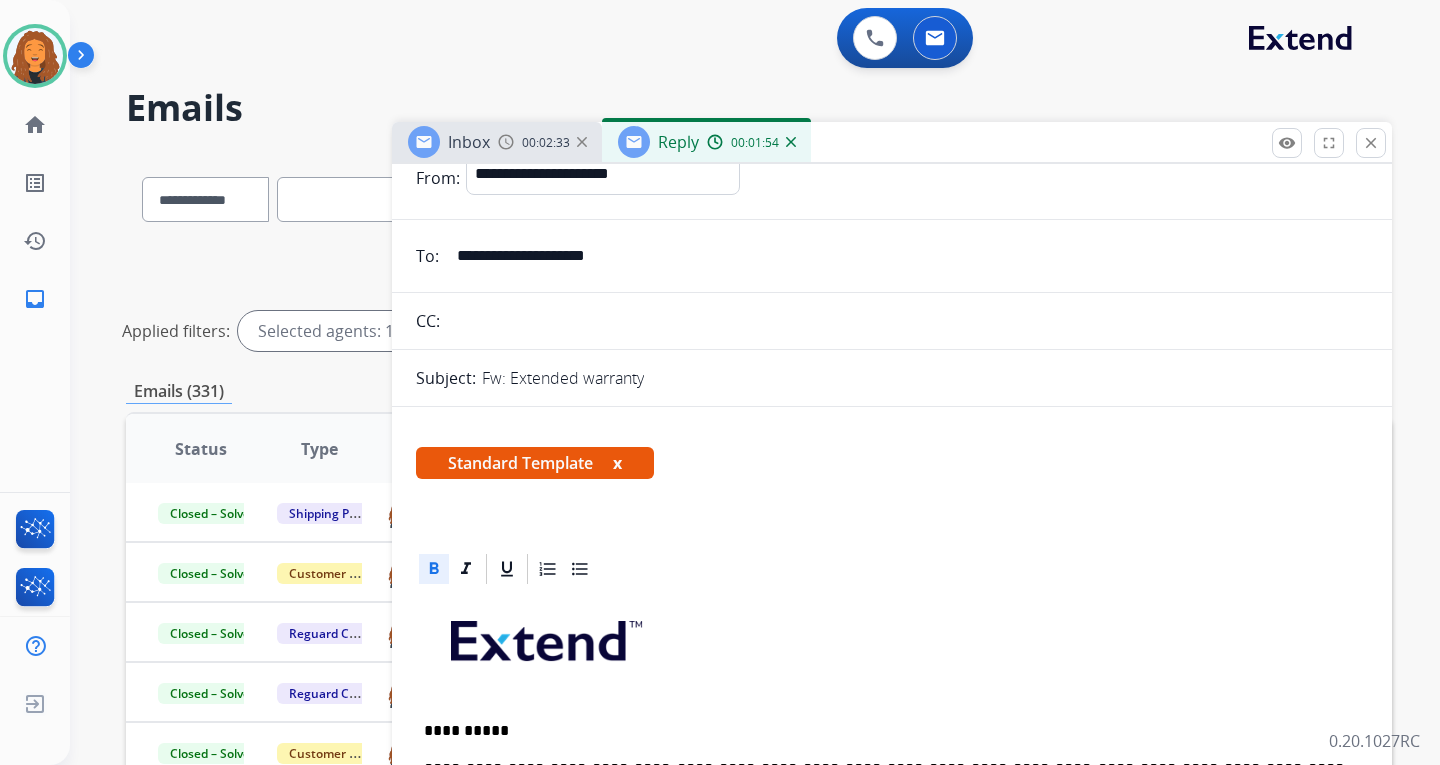 scroll, scrollTop: 0, scrollLeft: 0, axis: both 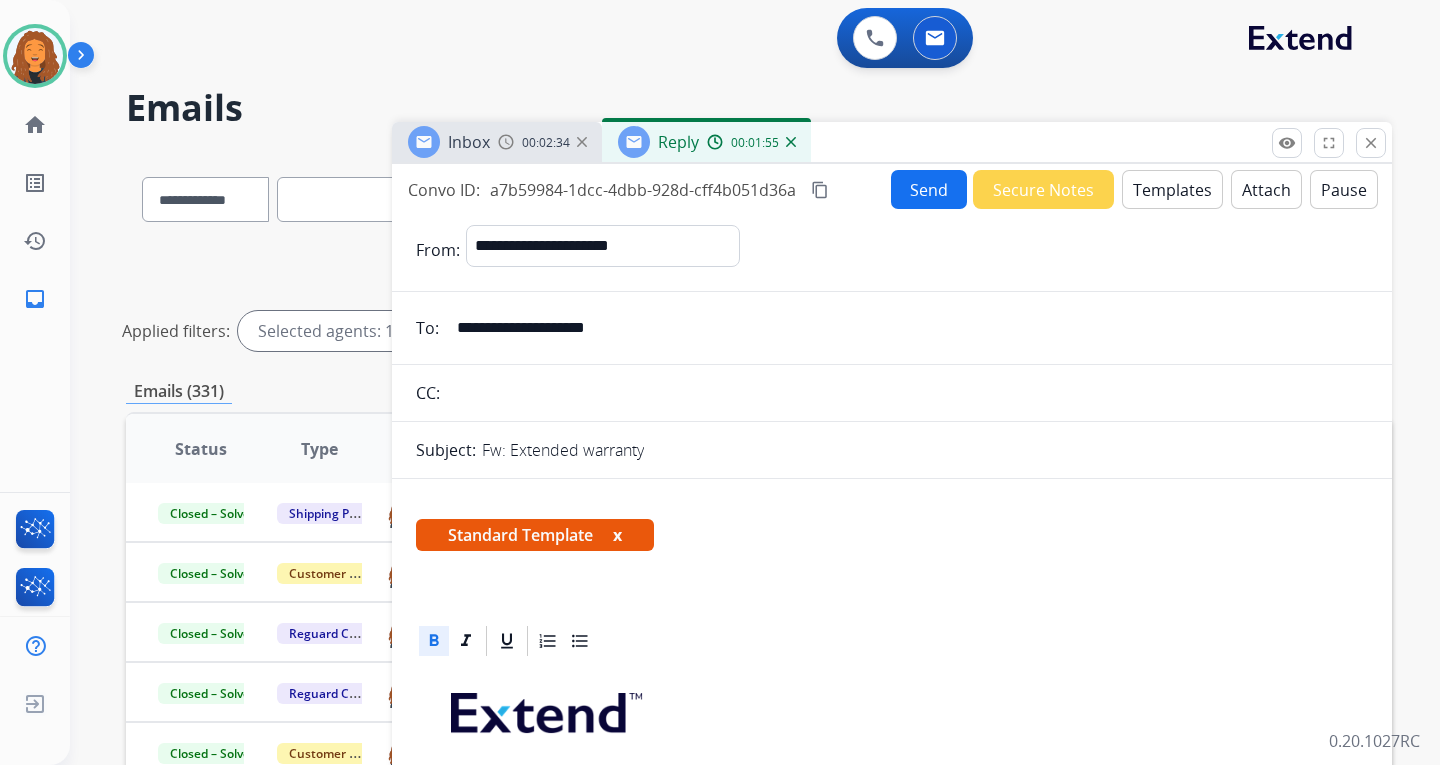 click on "Send" at bounding box center [929, 189] 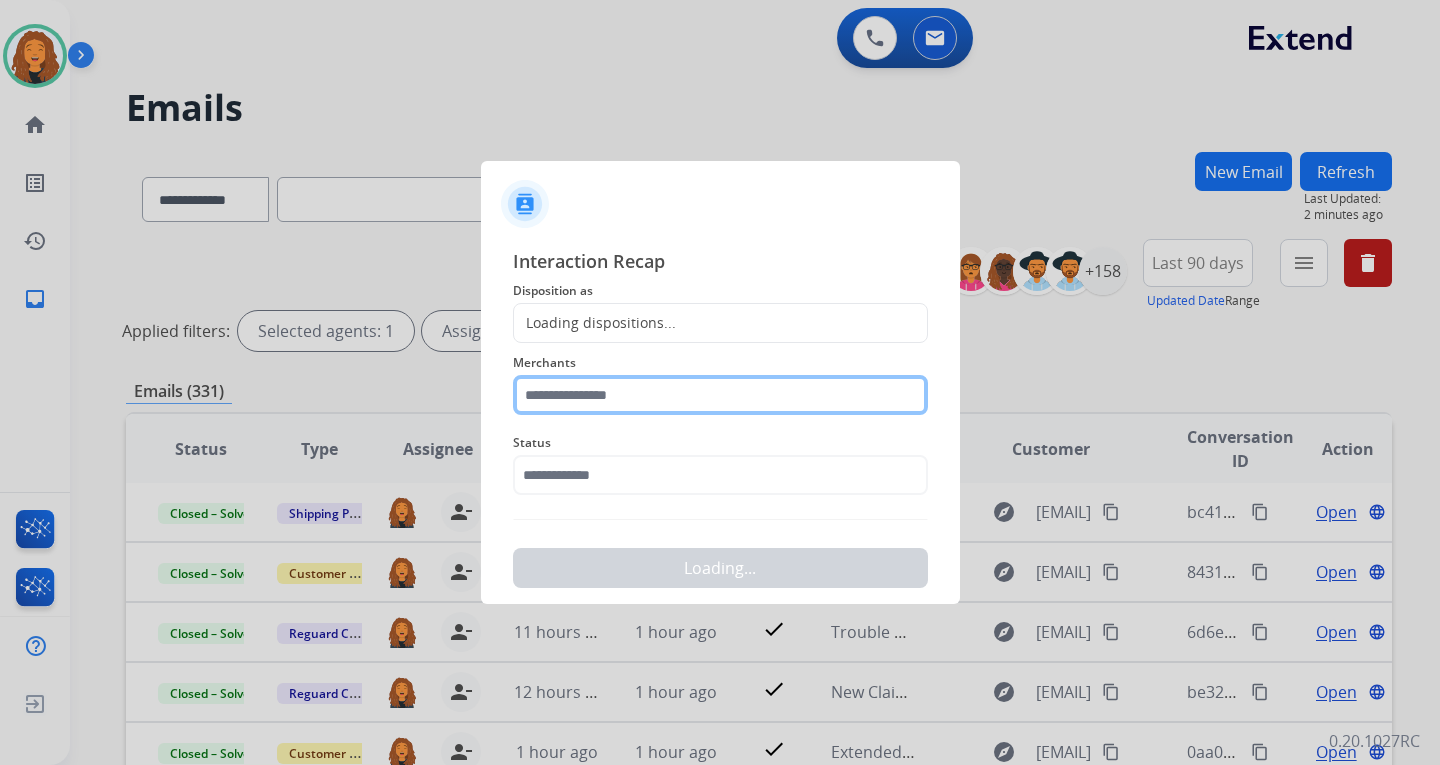 click 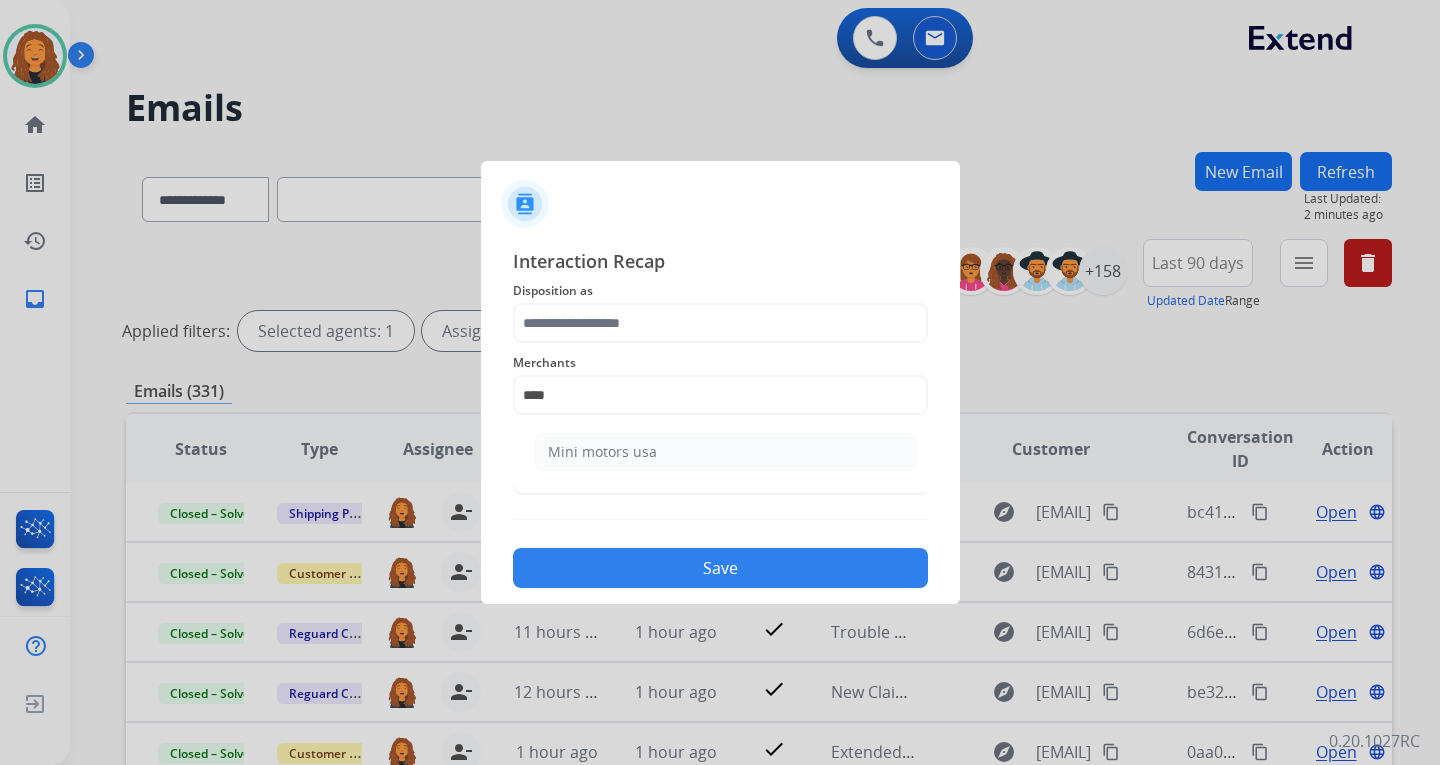 click on "Mini motors usa" 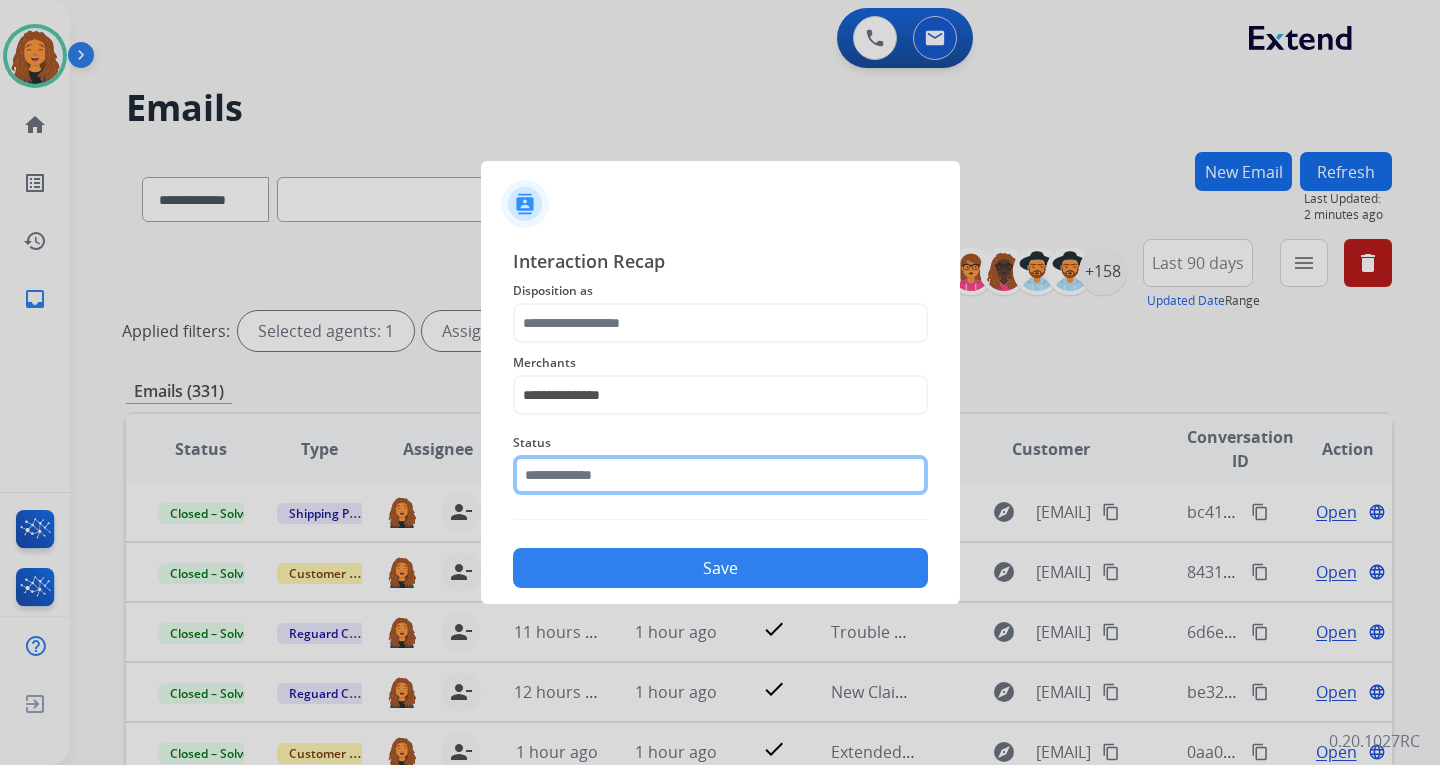 click 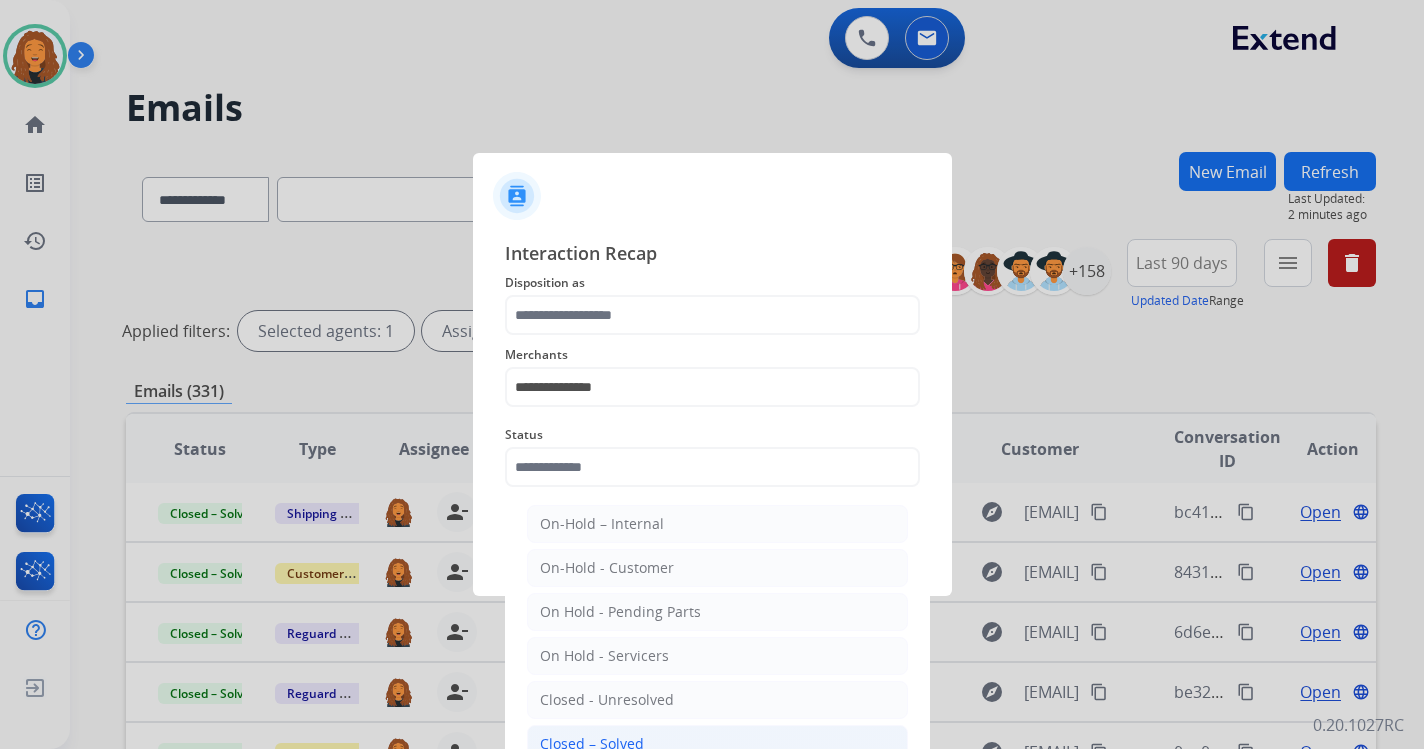 drag, startPoint x: 601, startPoint y: 738, endPoint x: 536, endPoint y: 421, distance: 323.59543 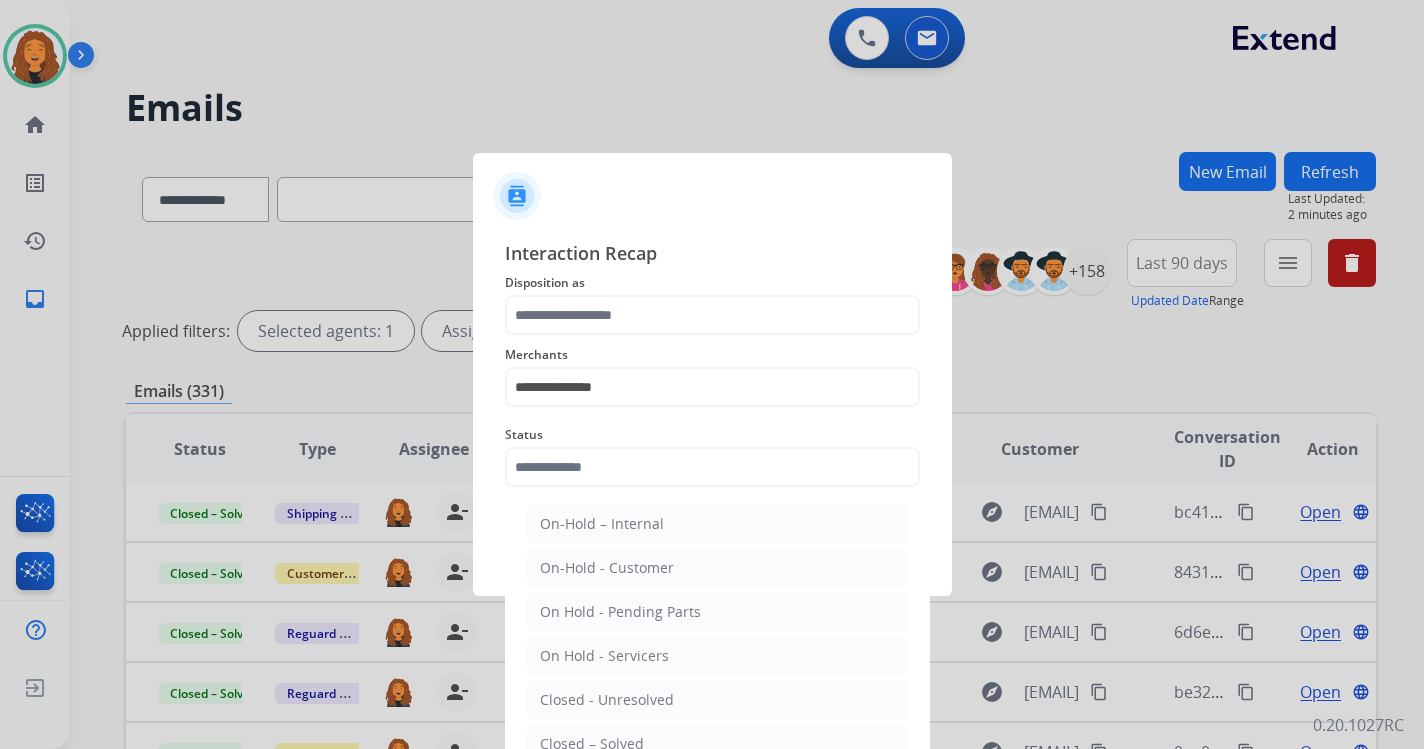 click on "Closed – Solved" 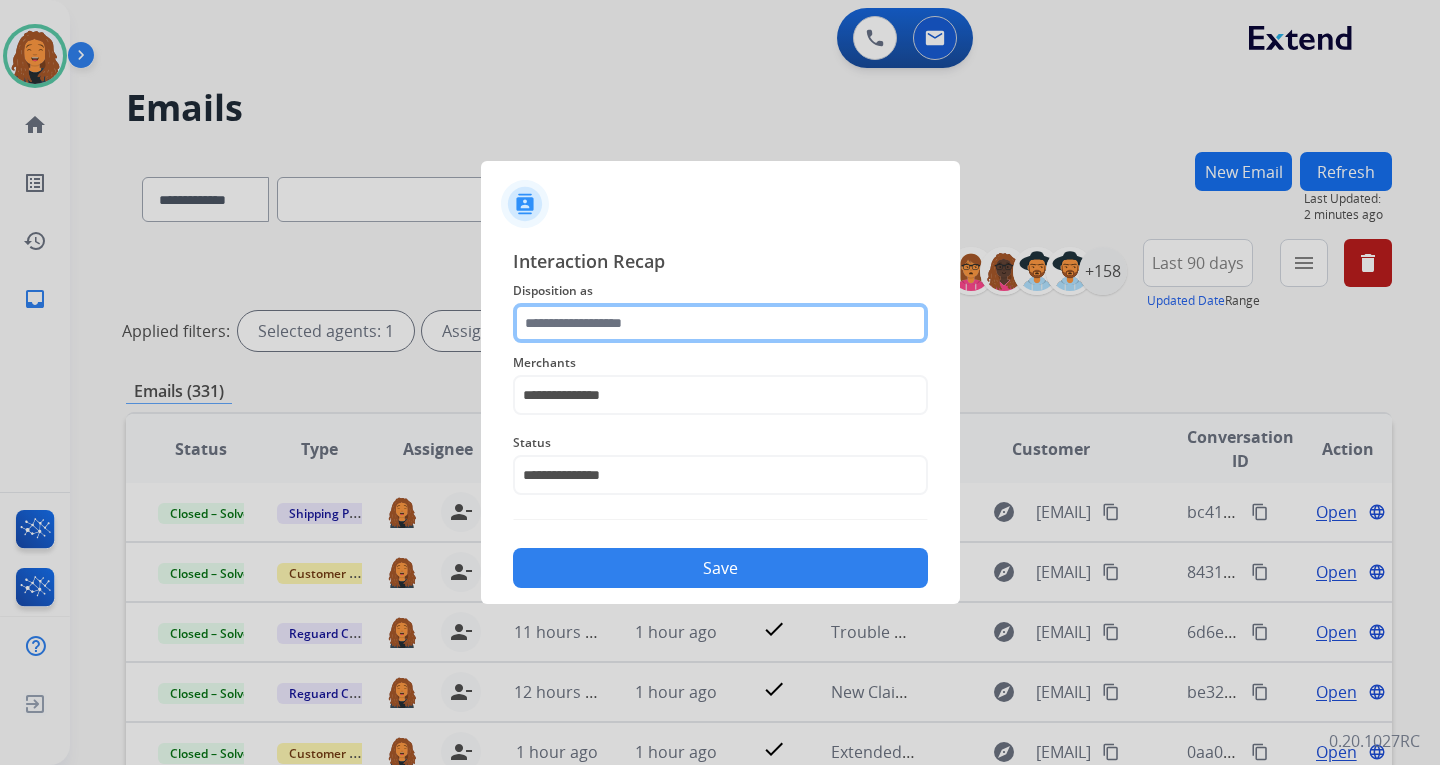 click 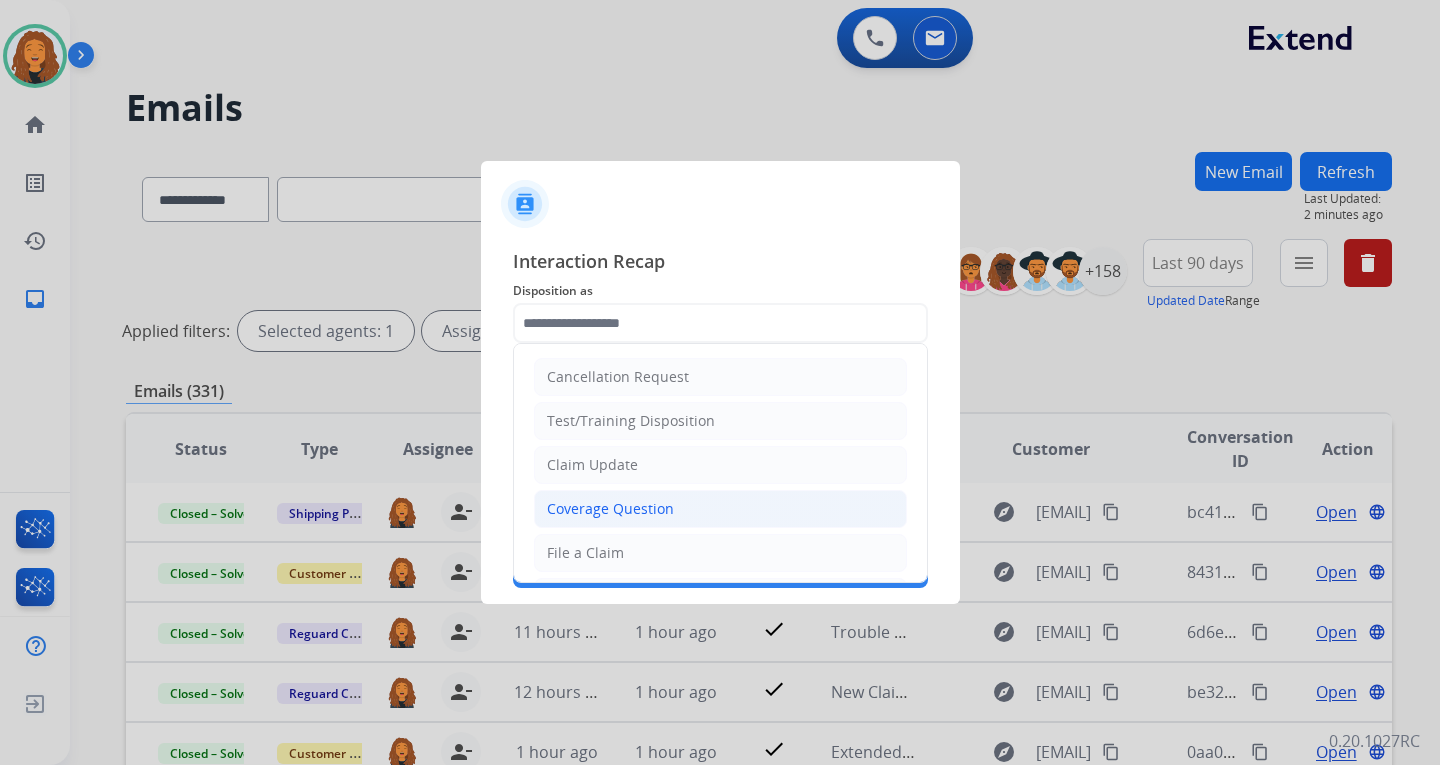 click on "Coverage Question" 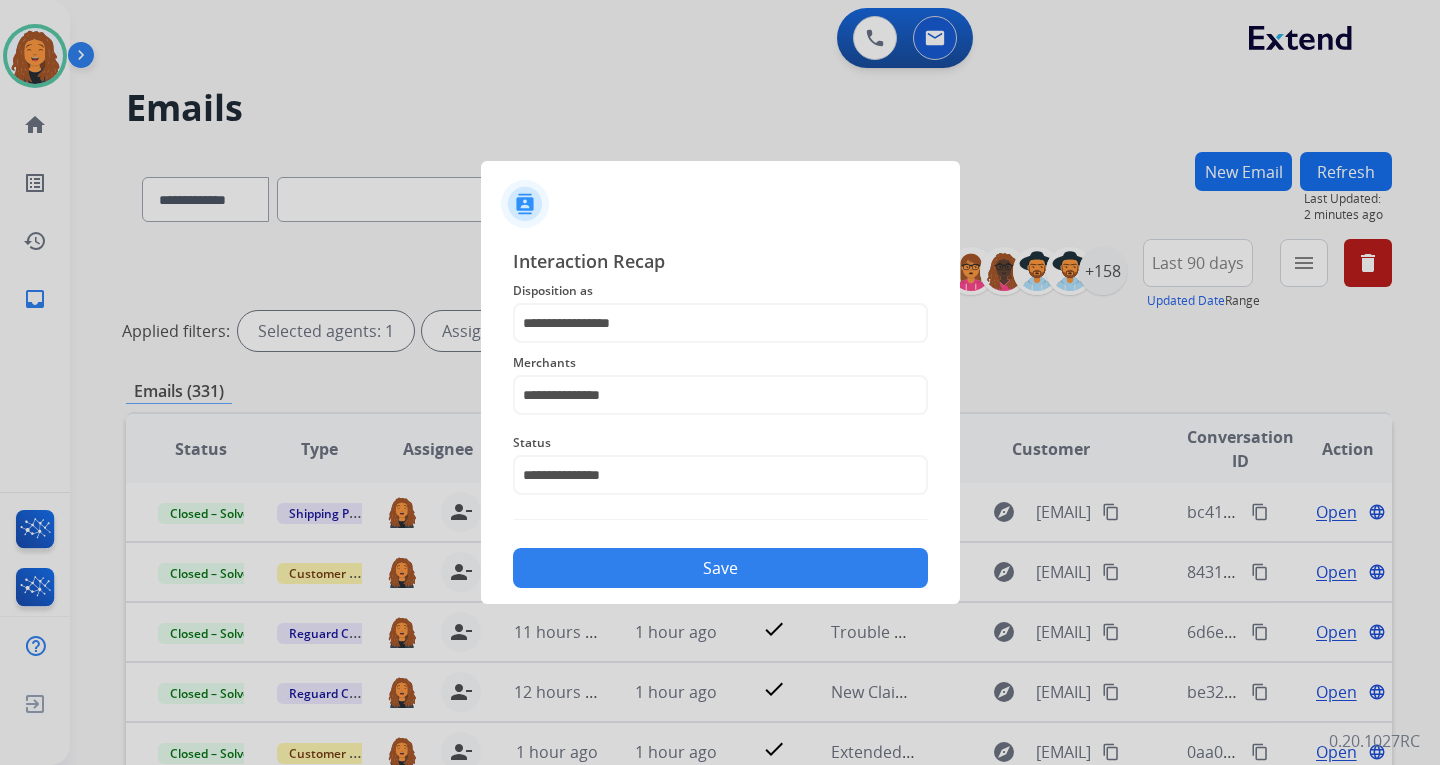 click on "Save" 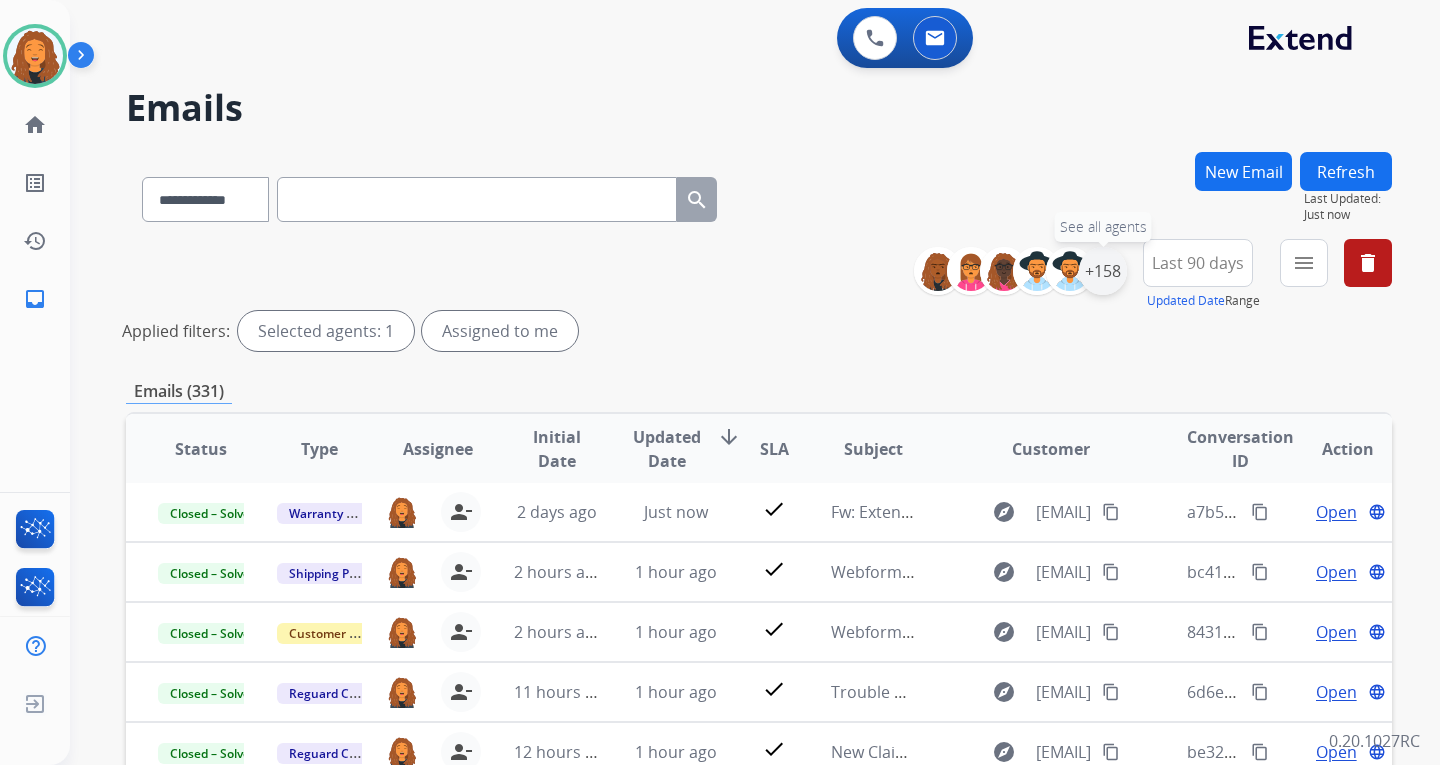 click on "+158" at bounding box center (1103, 271) 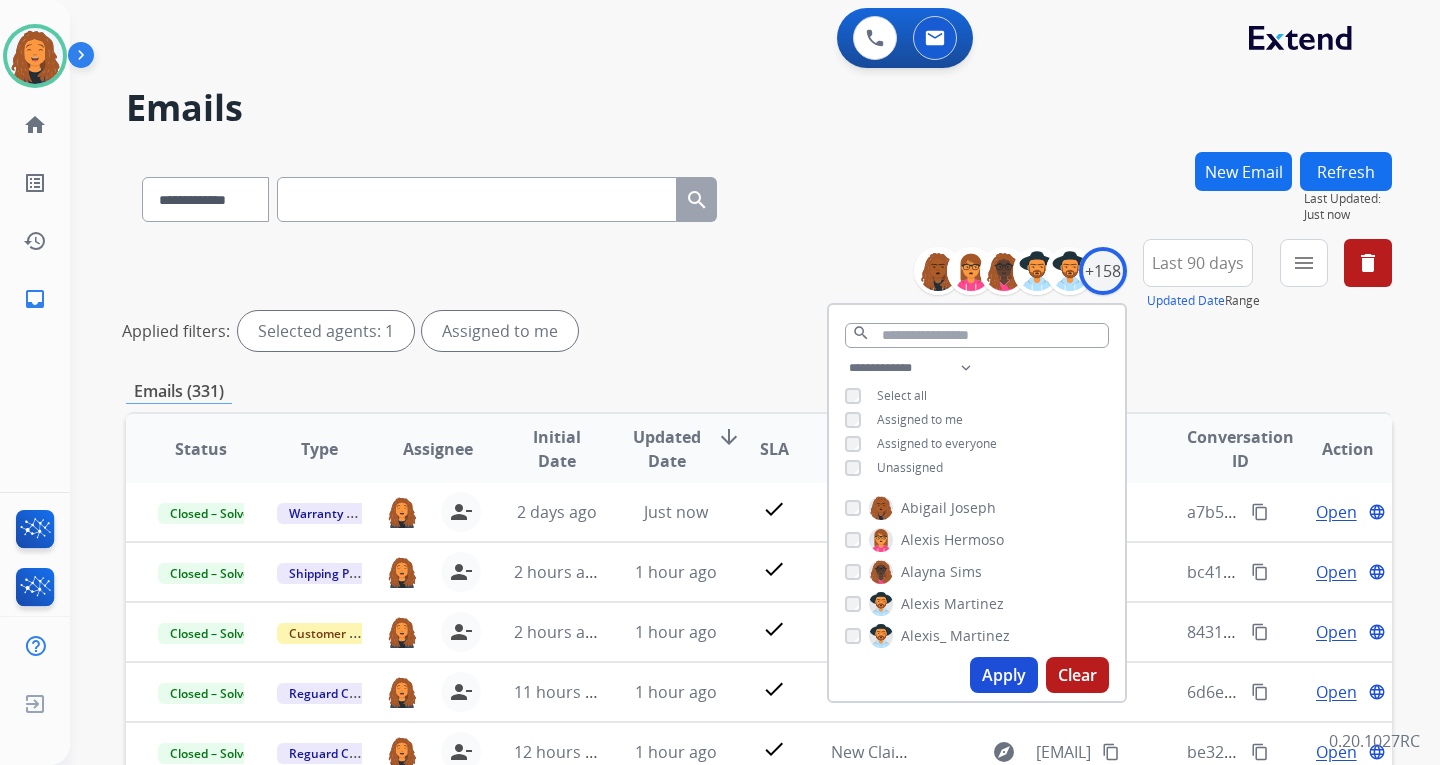 click on "Apply" at bounding box center (1004, 675) 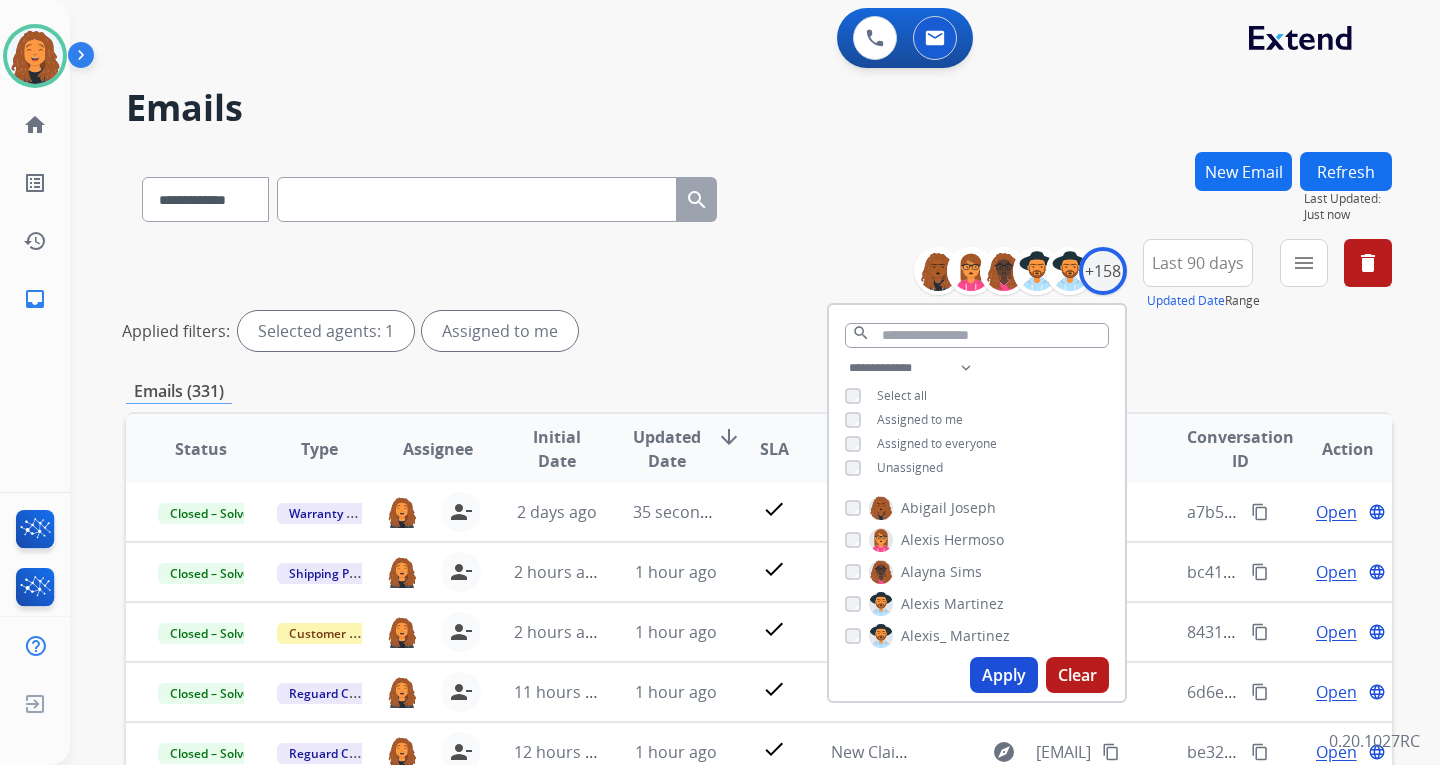click on "**********" at bounding box center (759, 299) 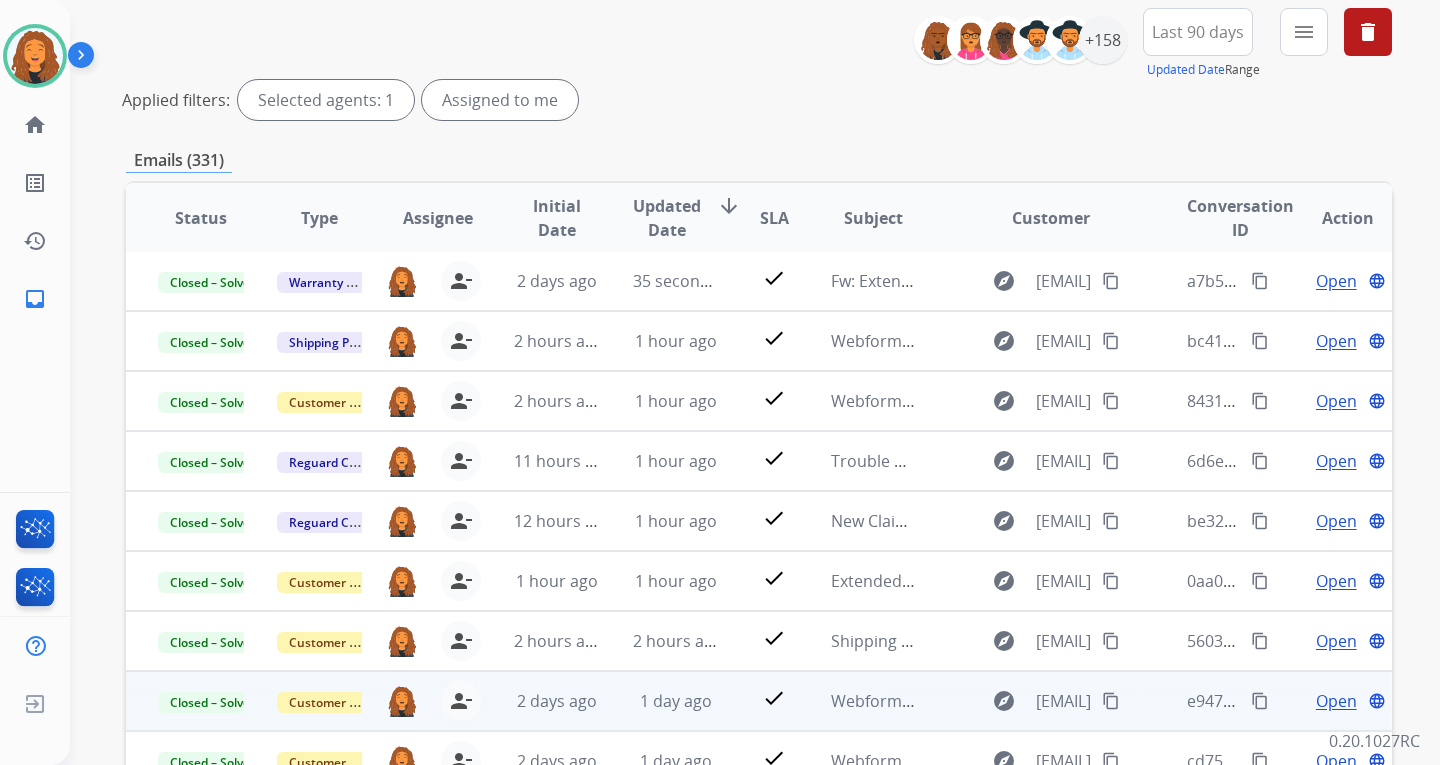 scroll, scrollTop: 421, scrollLeft: 0, axis: vertical 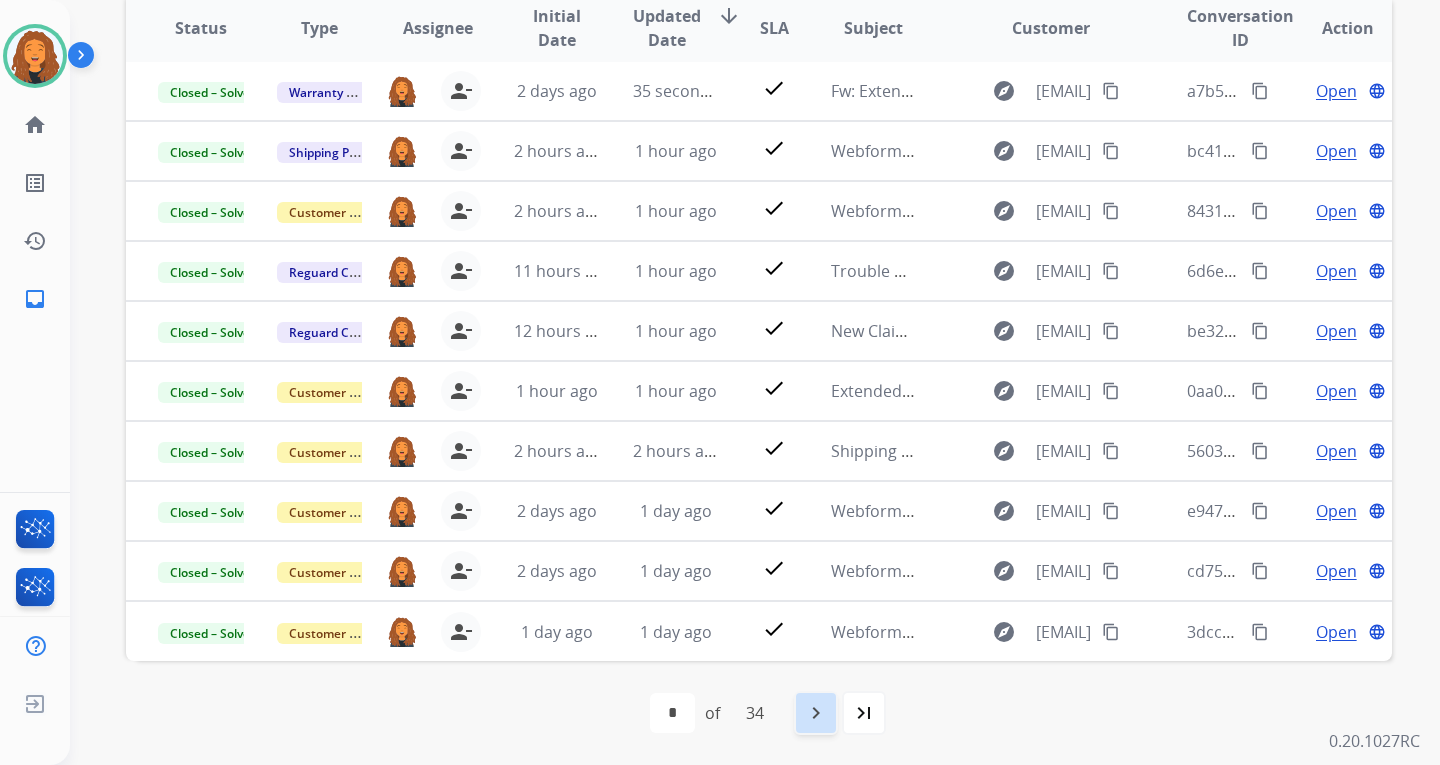 drag, startPoint x: 825, startPoint y: 707, endPoint x: 802, endPoint y: 698, distance: 24.698177 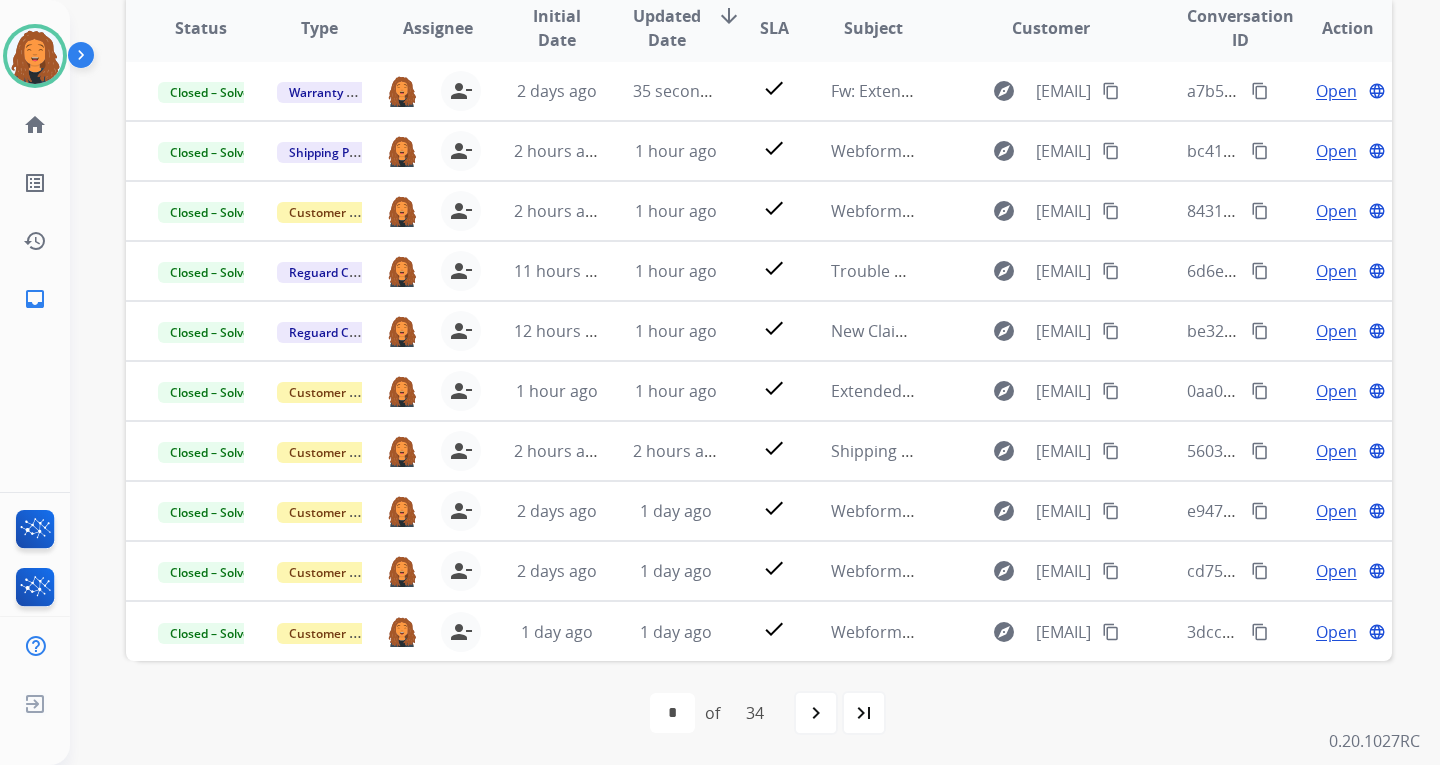 click on "navigate_next" at bounding box center (816, 713) 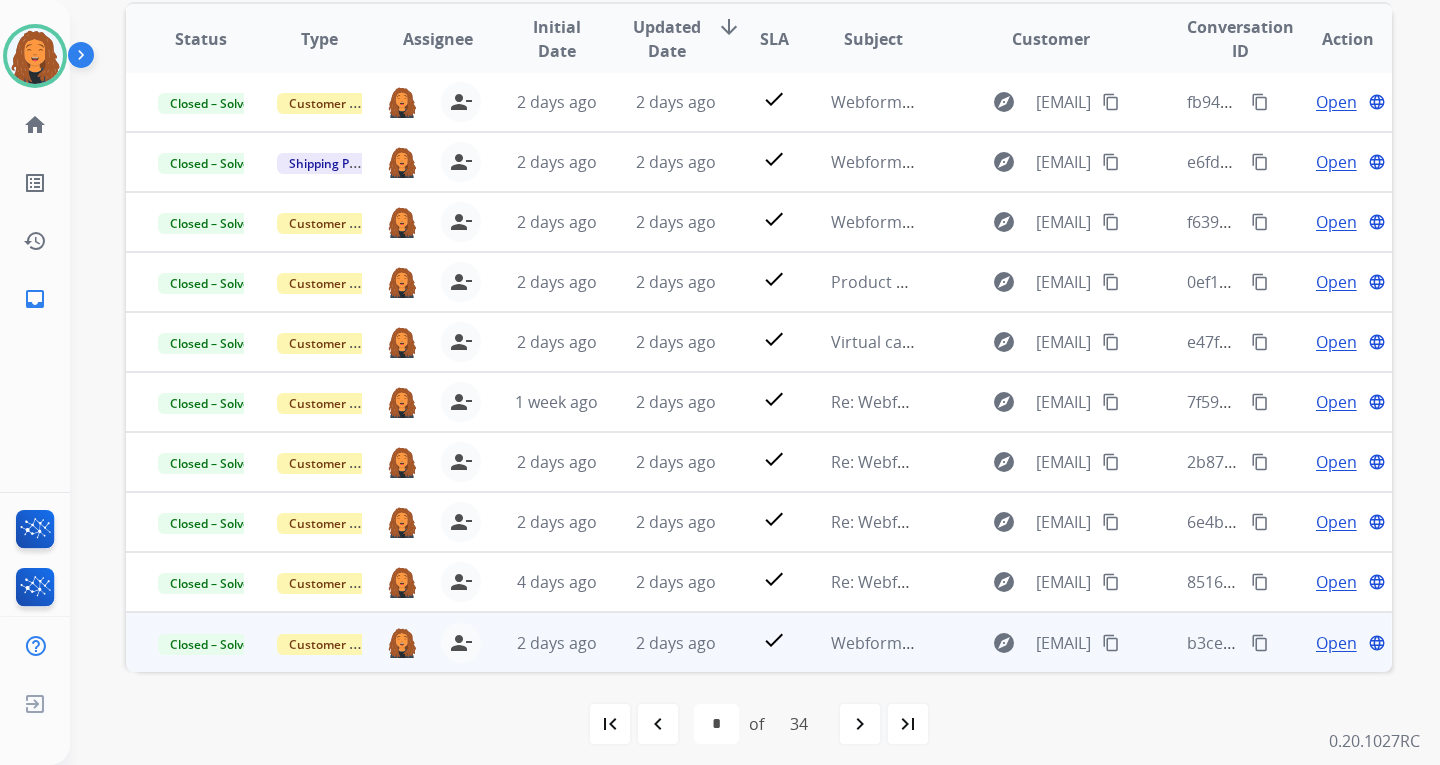scroll, scrollTop: 421, scrollLeft: 0, axis: vertical 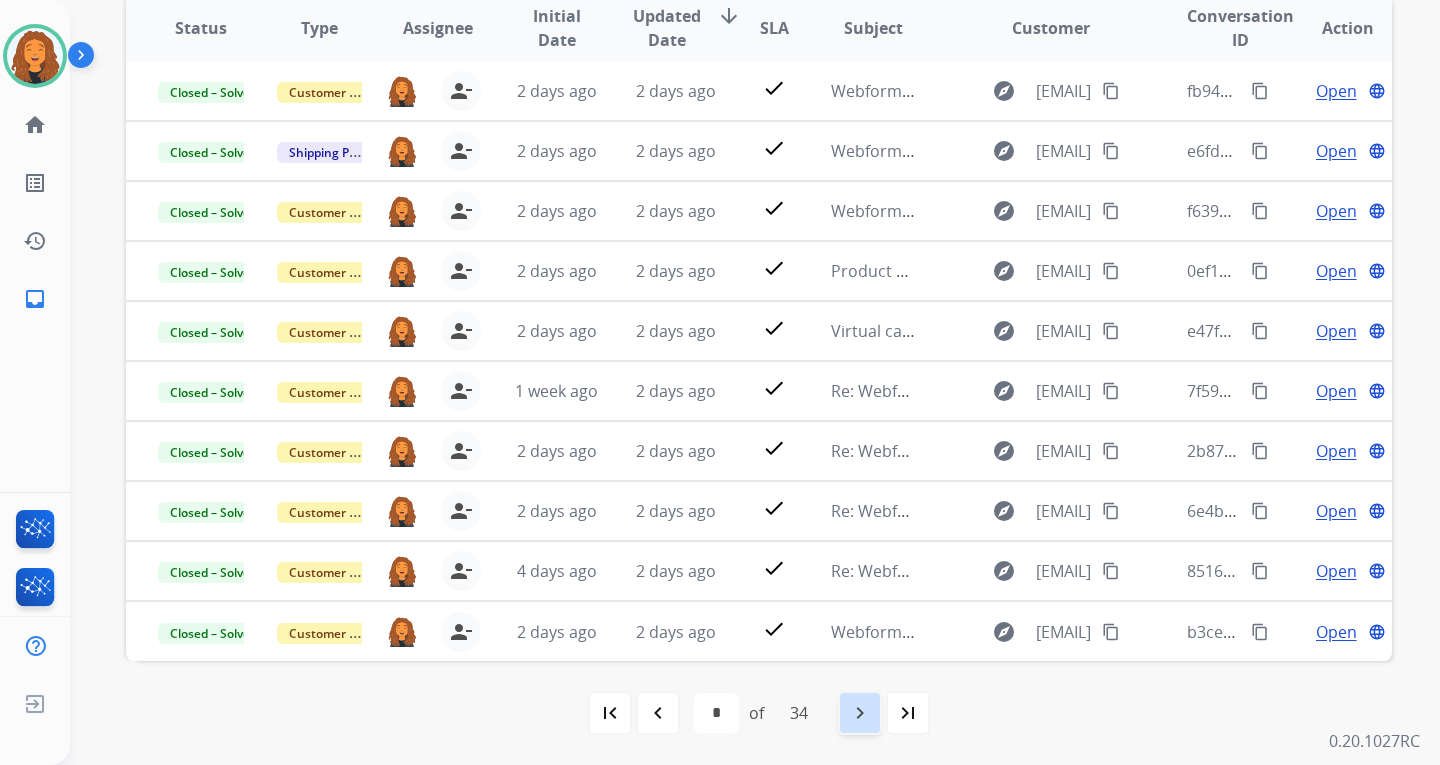click on "navigate_next" at bounding box center (860, 713) 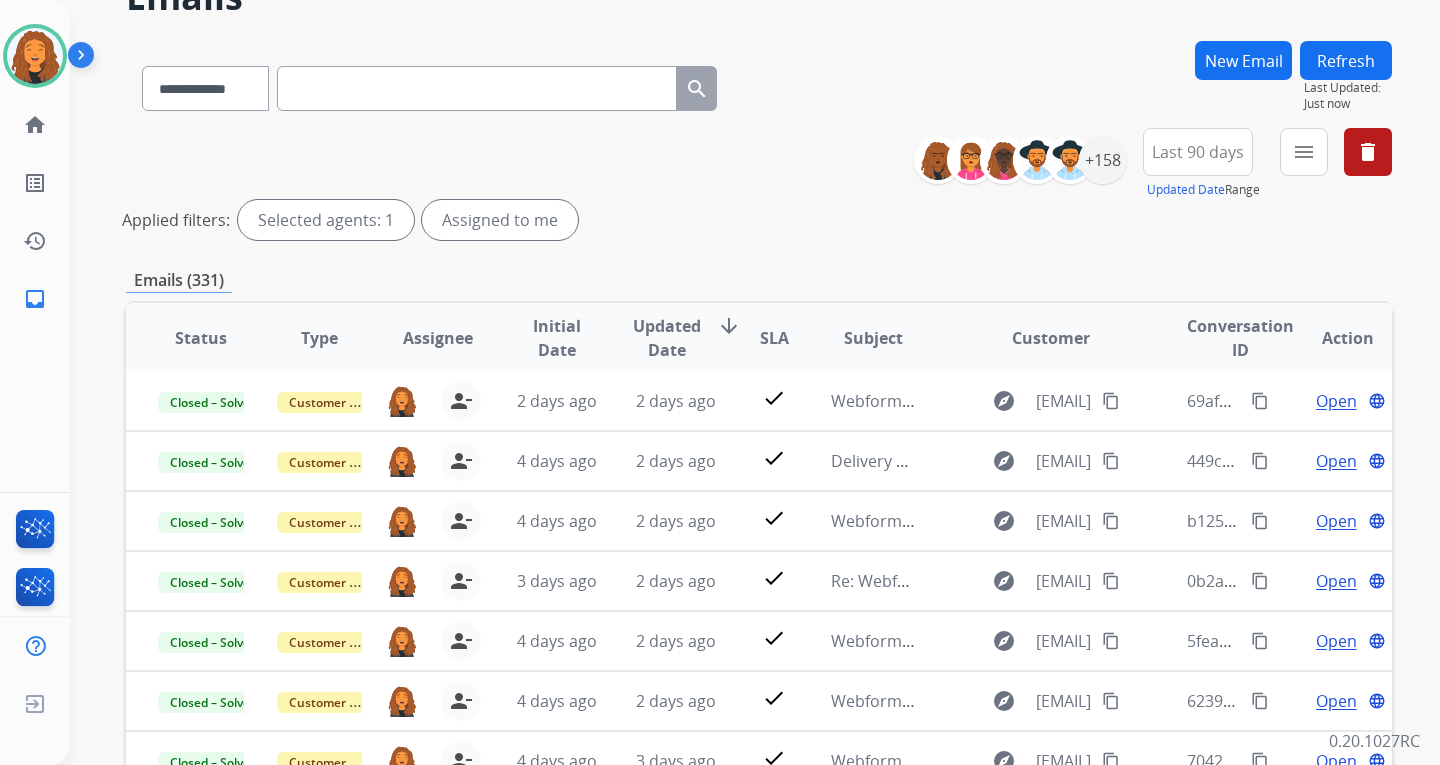 scroll, scrollTop: 421, scrollLeft: 0, axis: vertical 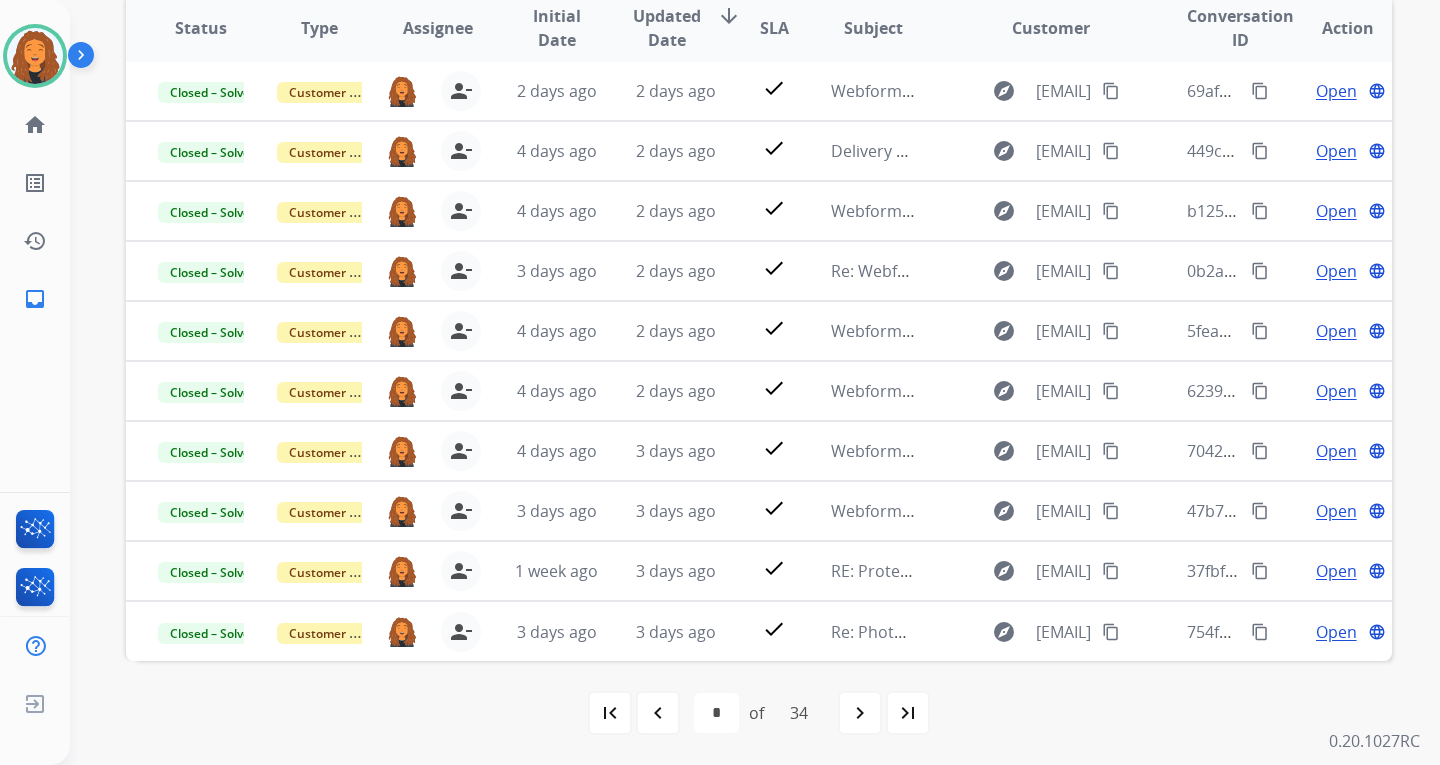click on "navigate_next" at bounding box center [860, 713] 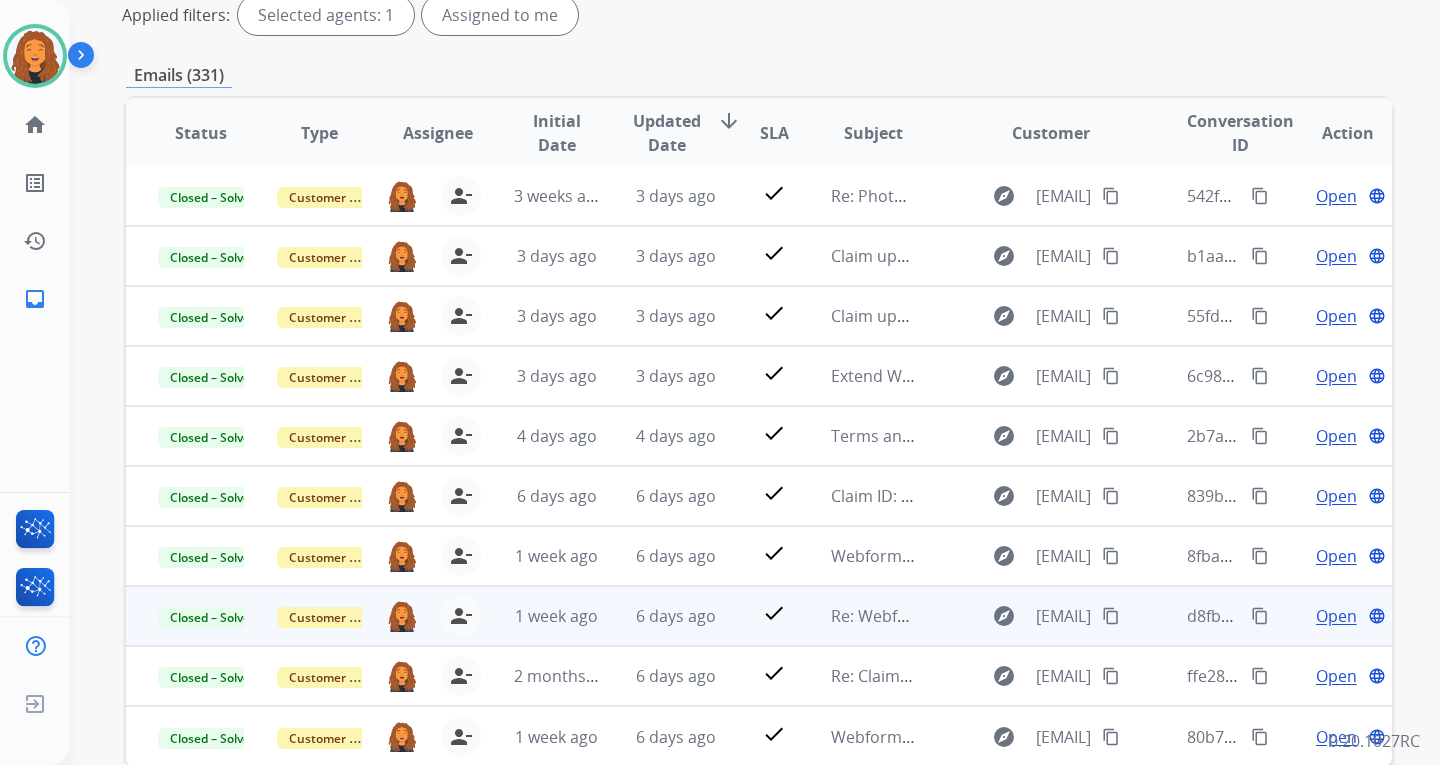 scroll, scrollTop: 400, scrollLeft: 0, axis: vertical 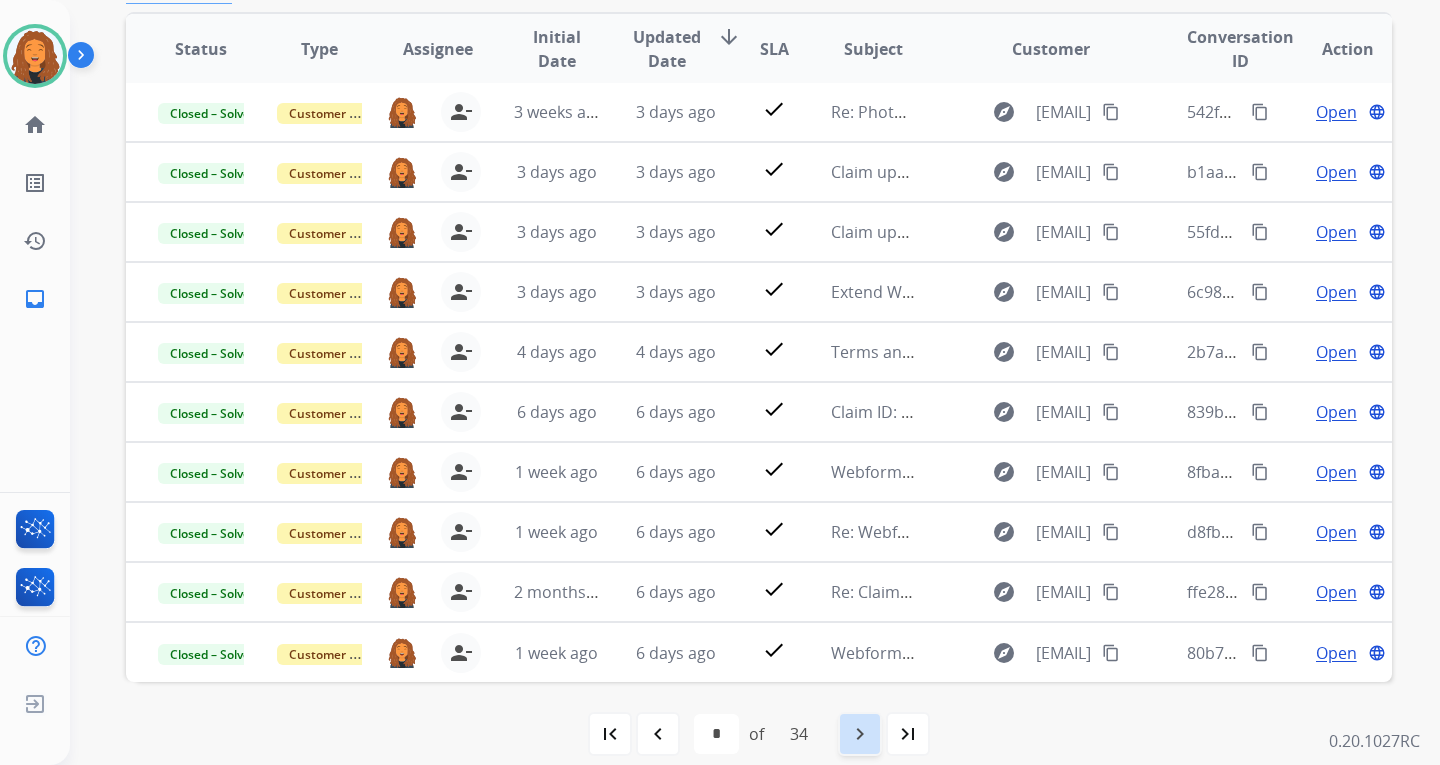 click on "navigate_next" at bounding box center [860, 734] 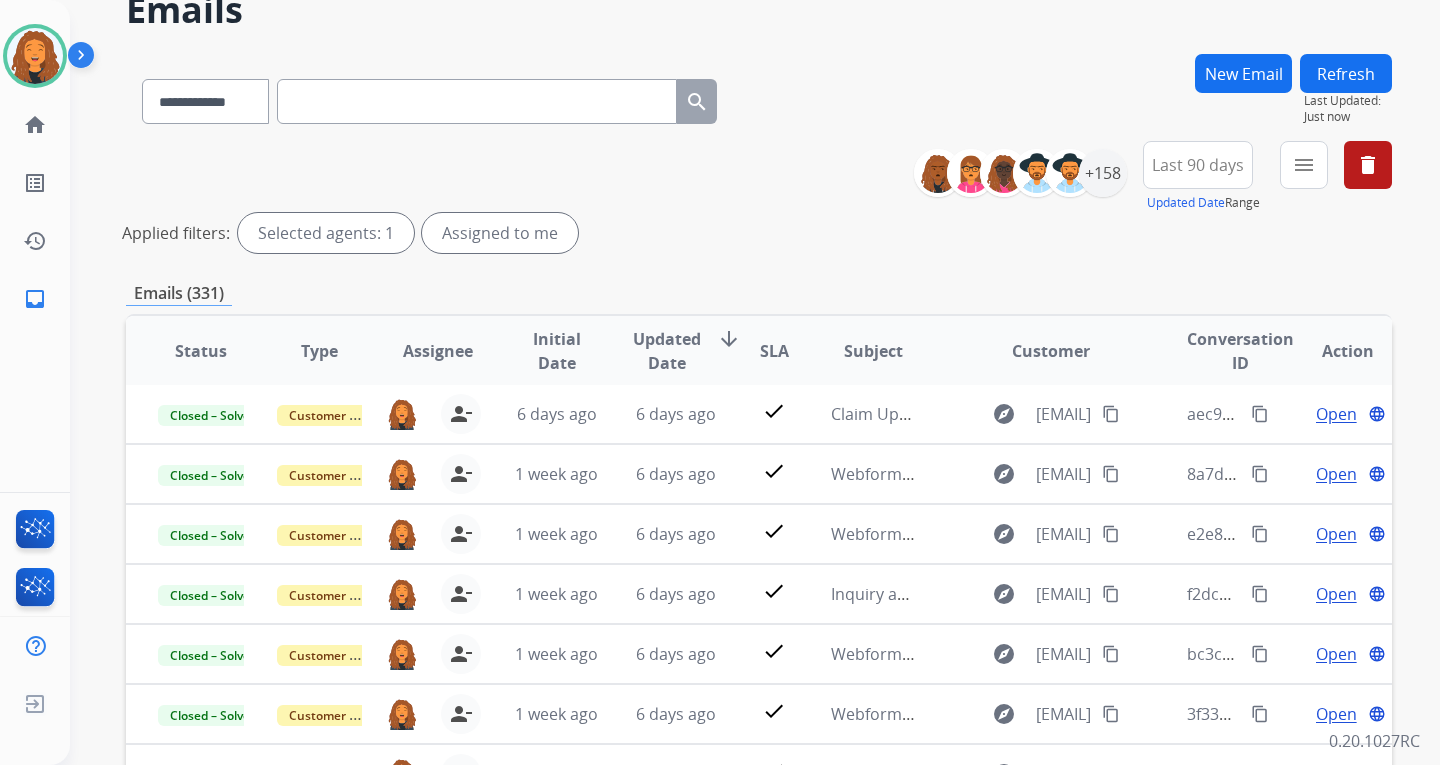 scroll, scrollTop: 421, scrollLeft: 0, axis: vertical 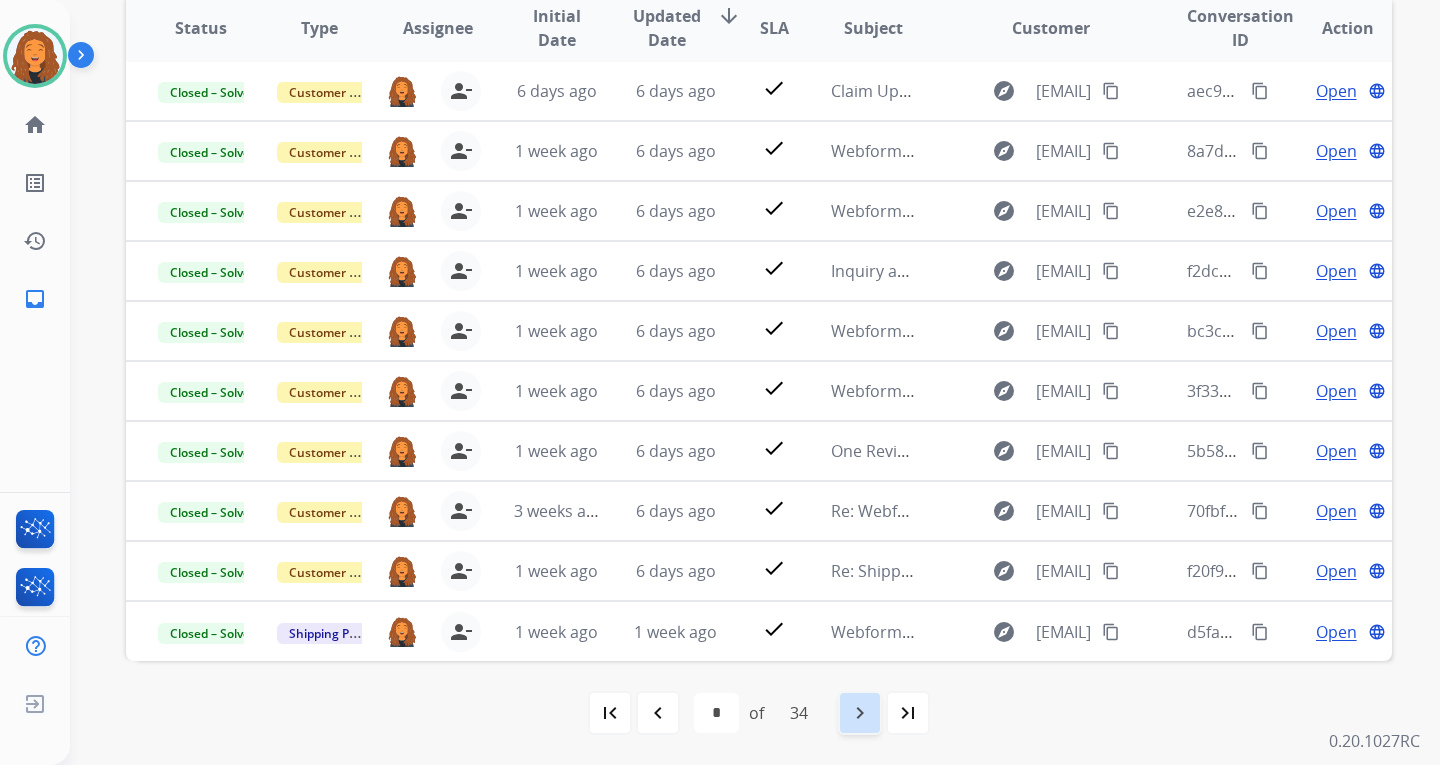 click on "navigate_next" at bounding box center [860, 713] 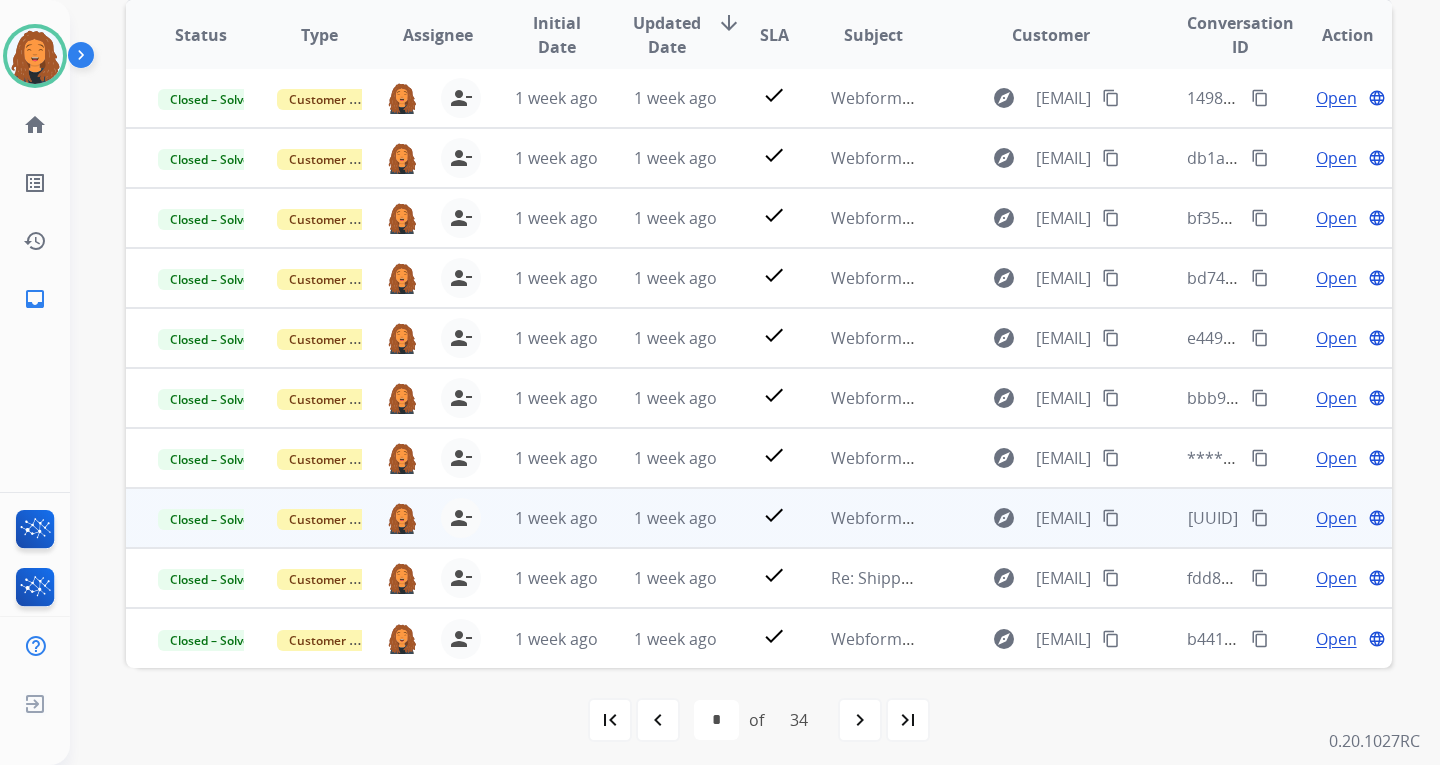 scroll, scrollTop: 421, scrollLeft: 0, axis: vertical 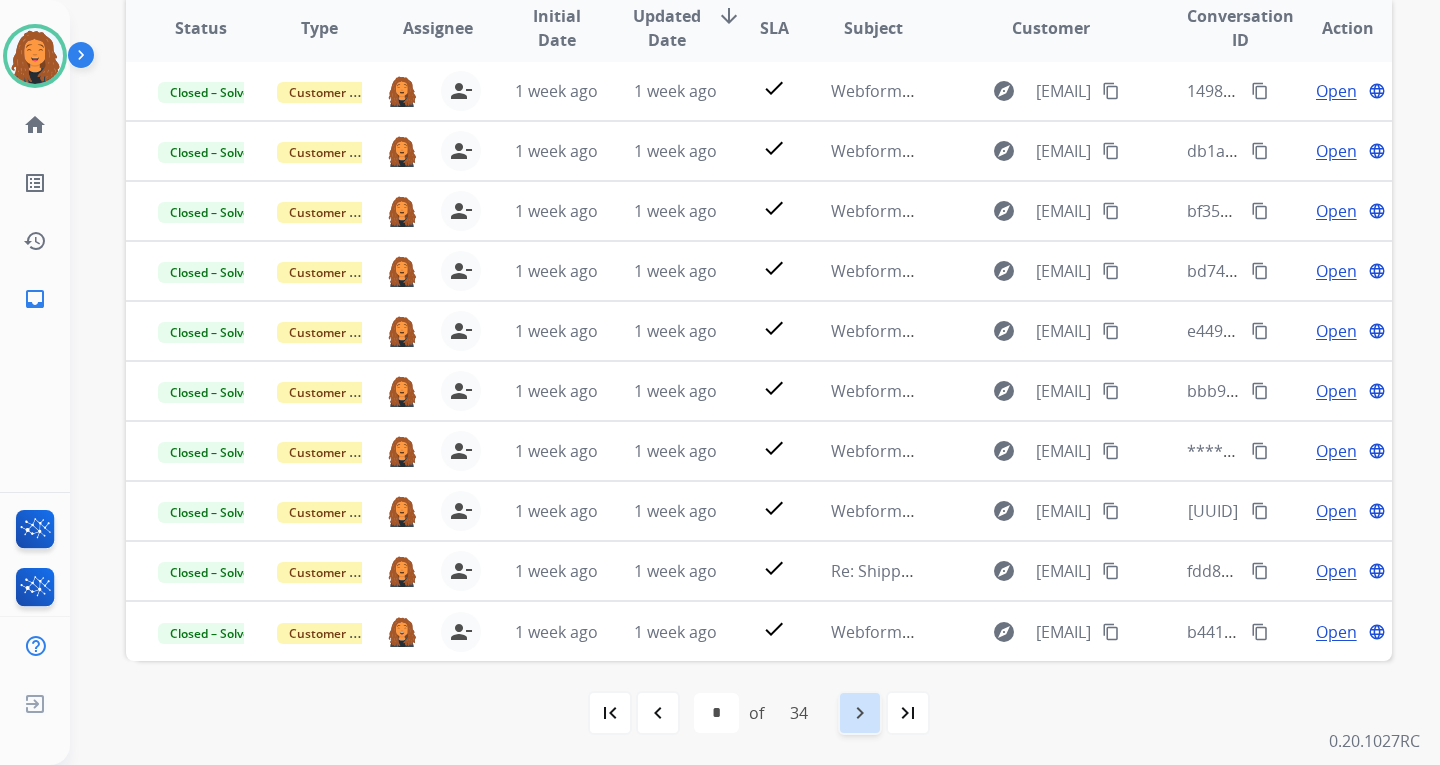 click on "navigate_next" at bounding box center [860, 713] 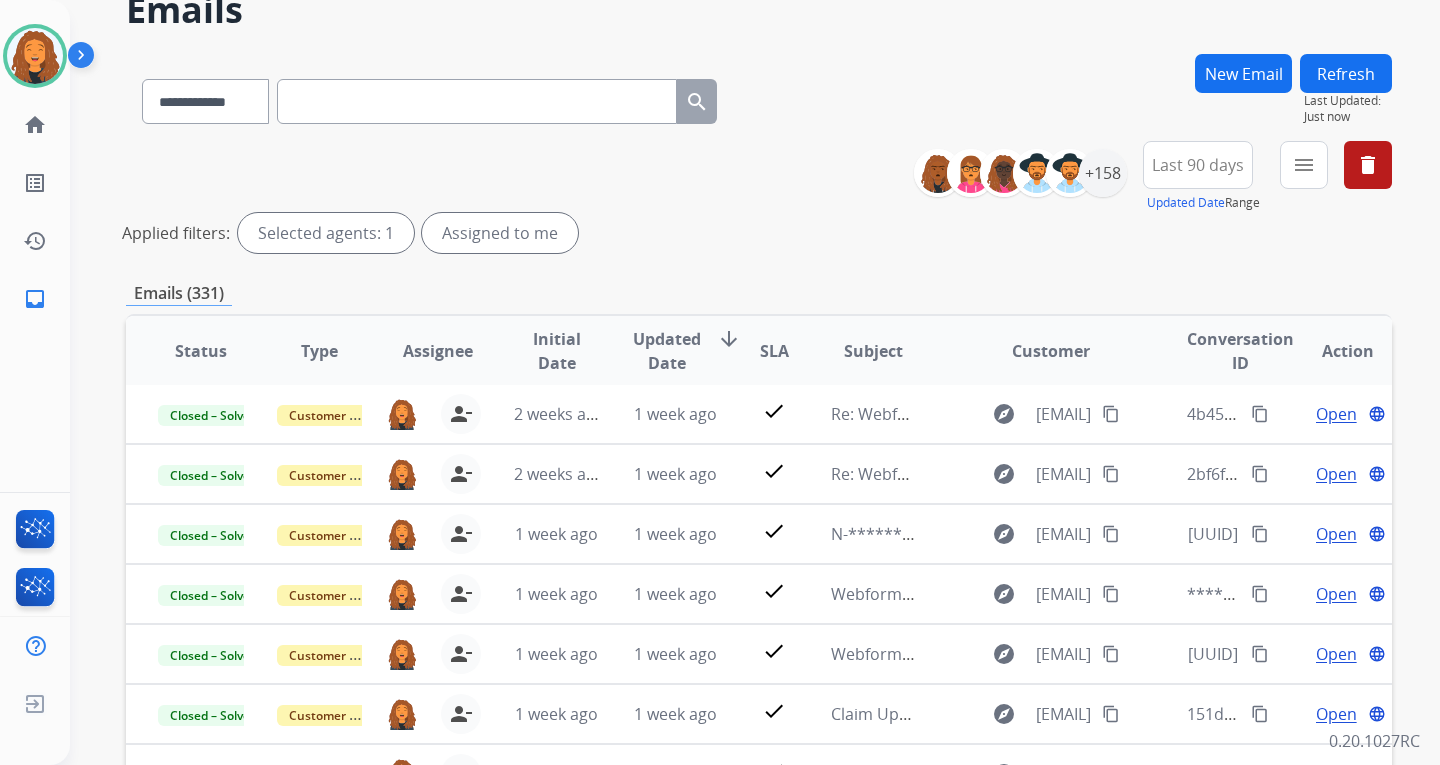 scroll, scrollTop: 421, scrollLeft: 0, axis: vertical 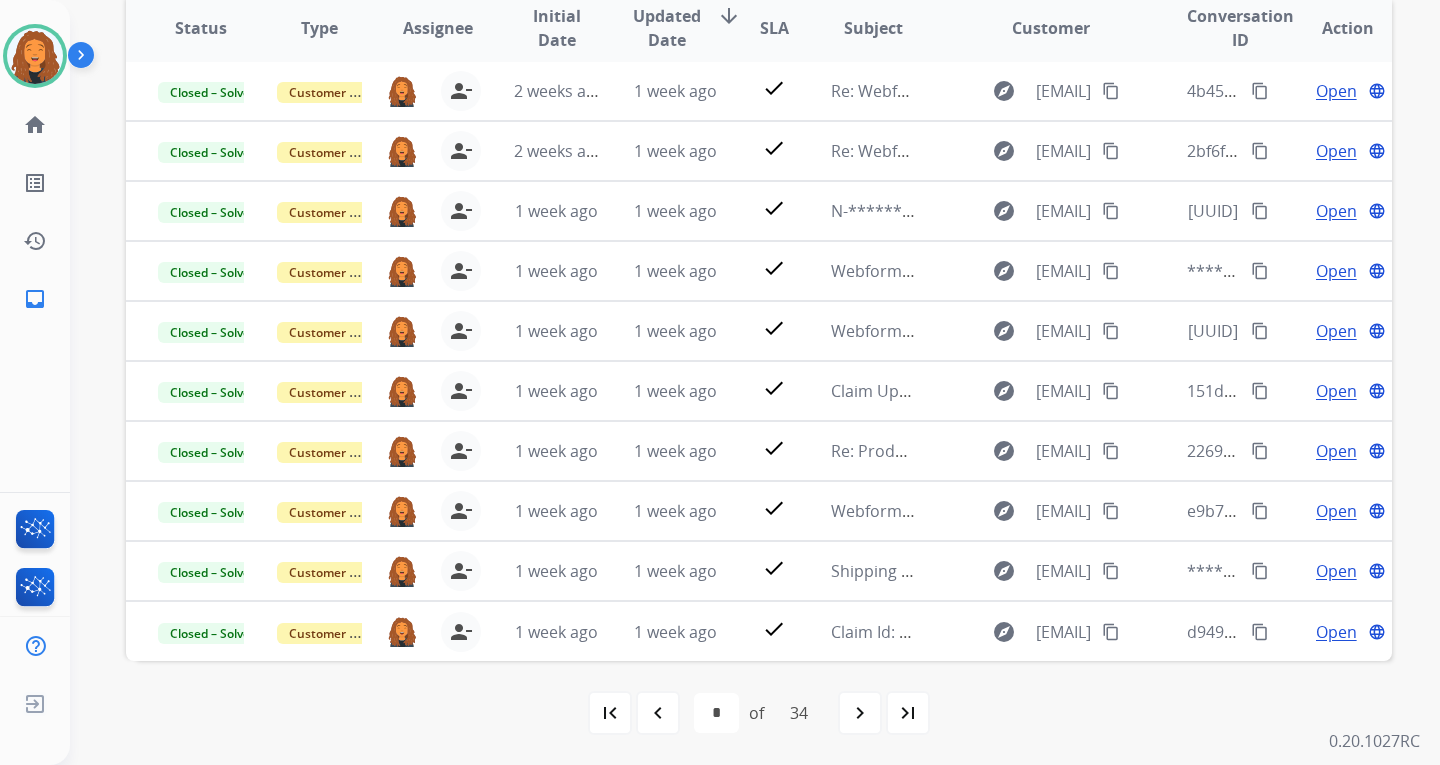 click on "navigate_next" at bounding box center (860, 713) 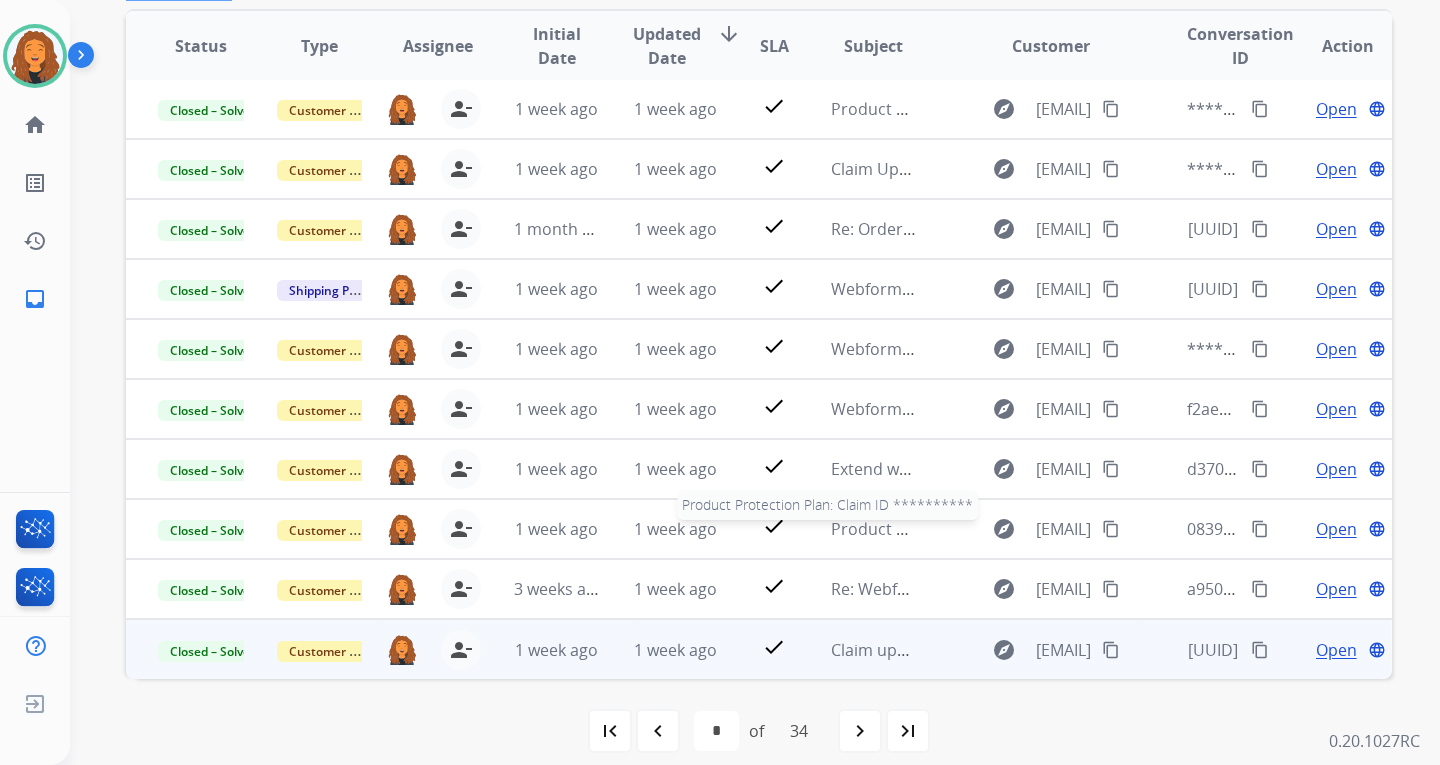 scroll, scrollTop: 421, scrollLeft: 0, axis: vertical 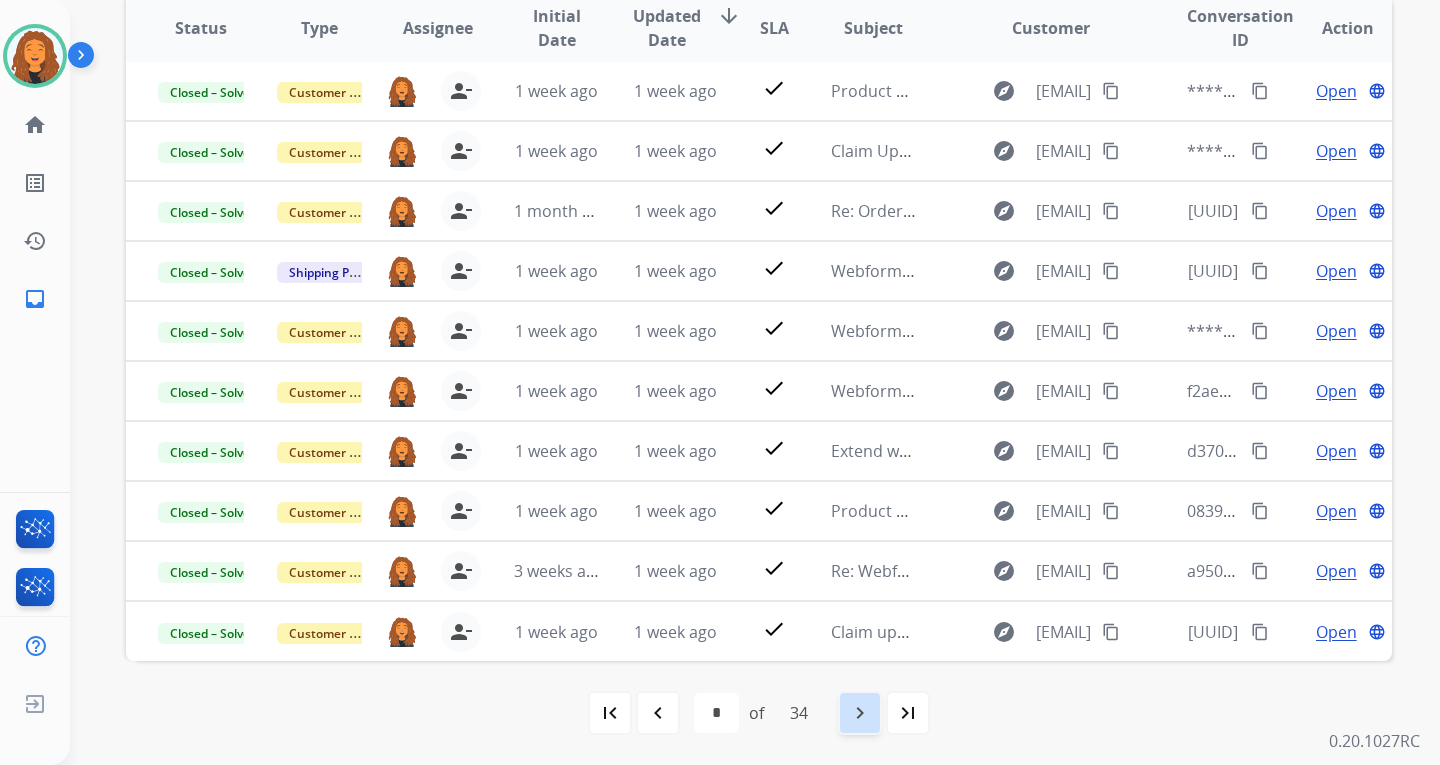 click on "navigate_next" at bounding box center [860, 713] 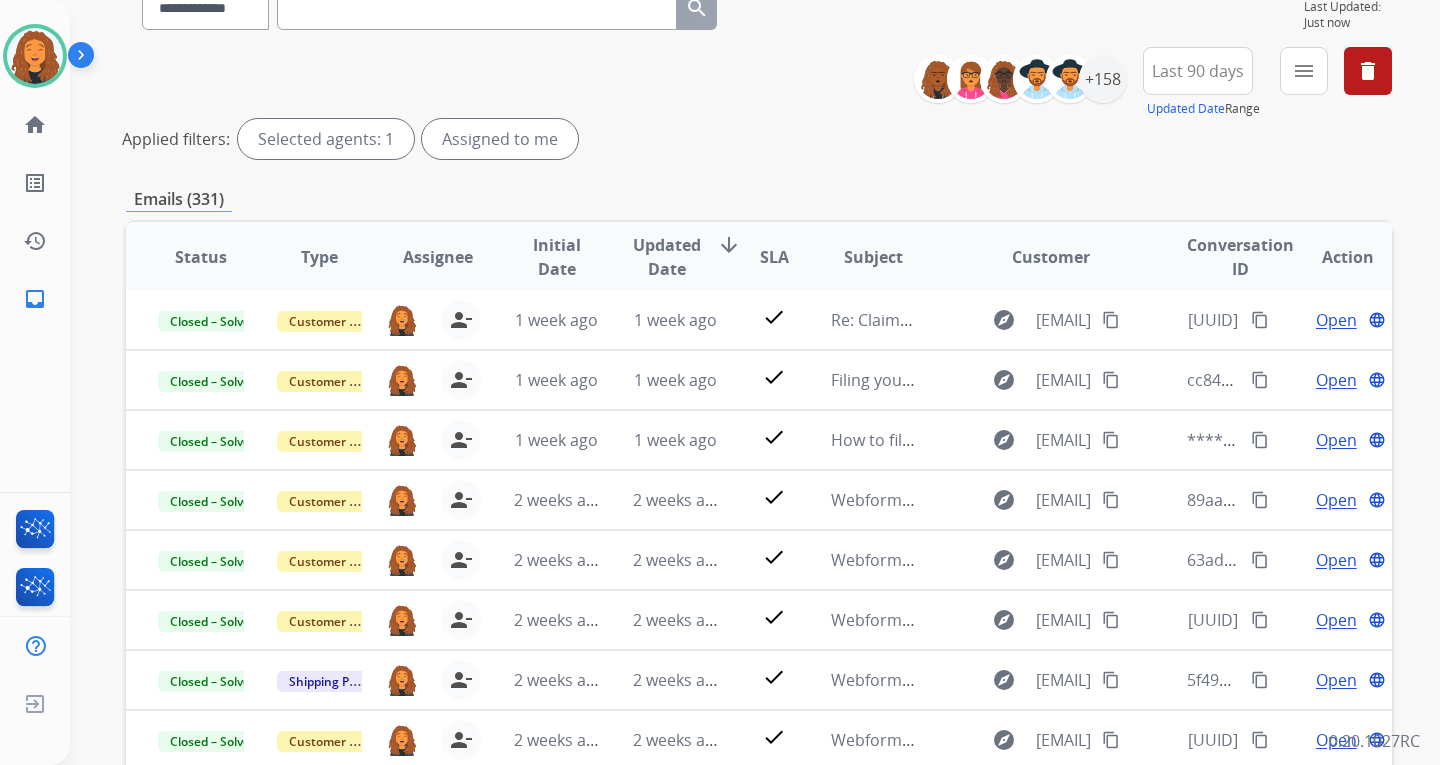 scroll, scrollTop: 421, scrollLeft: 0, axis: vertical 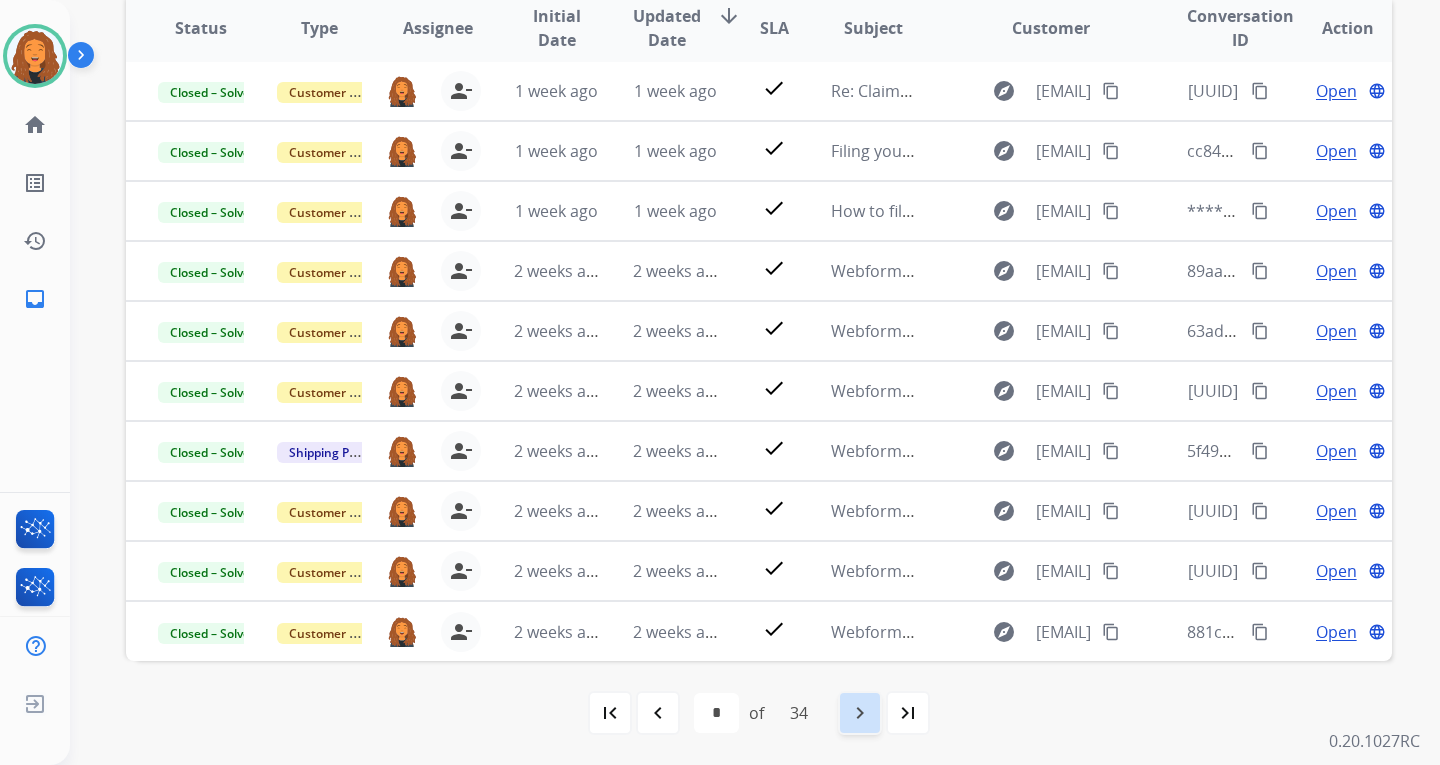 click on "navigate_next" at bounding box center (860, 713) 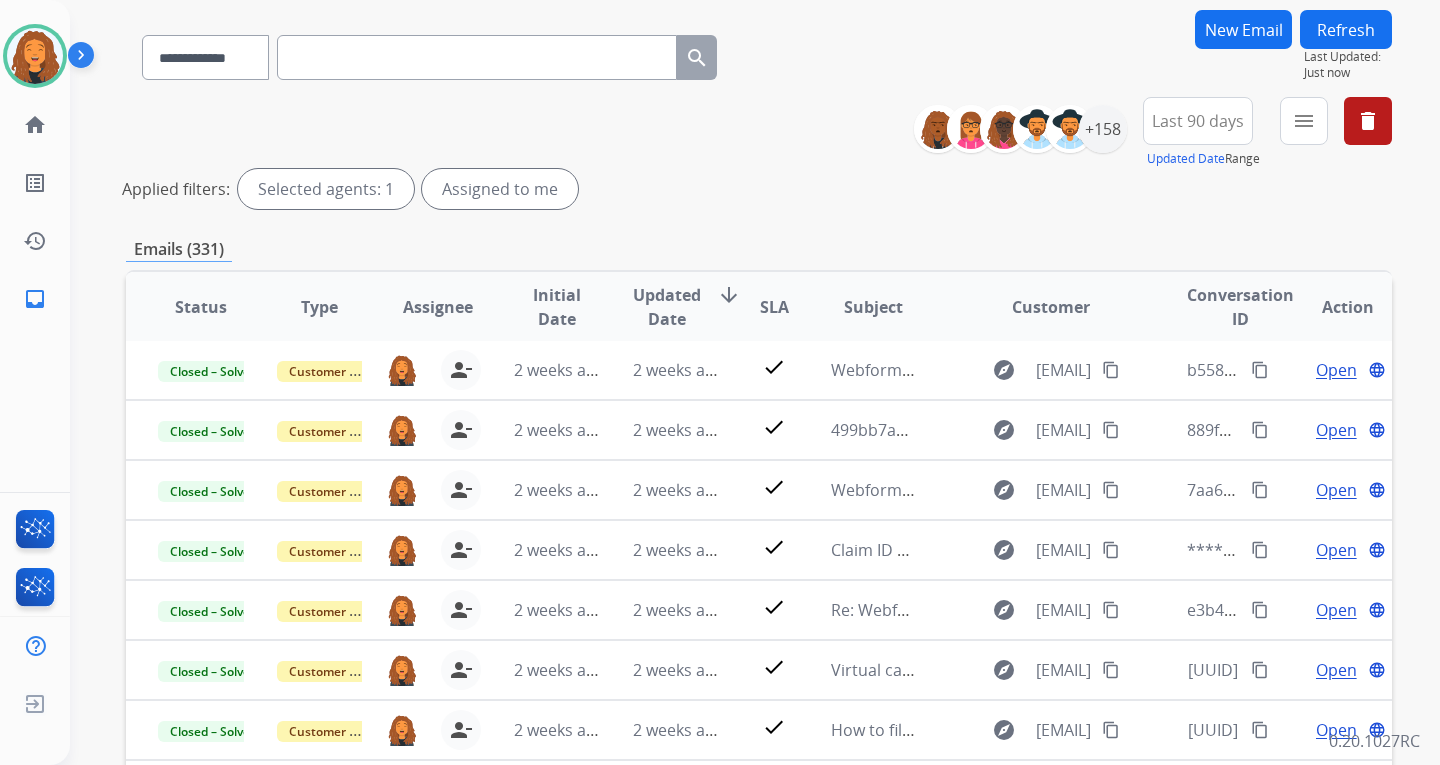 scroll, scrollTop: 421, scrollLeft: 0, axis: vertical 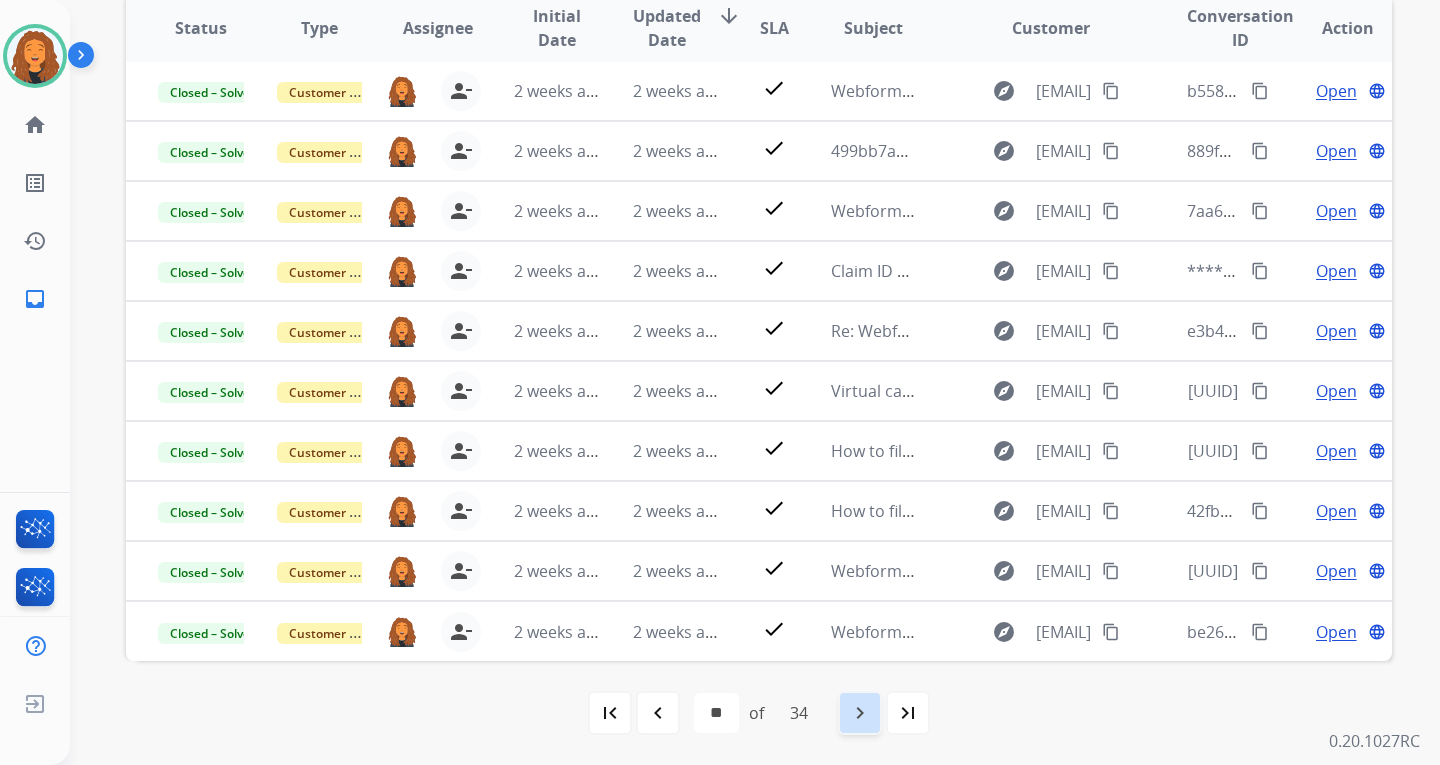 click on "navigate_next" at bounding box center [860, 713] 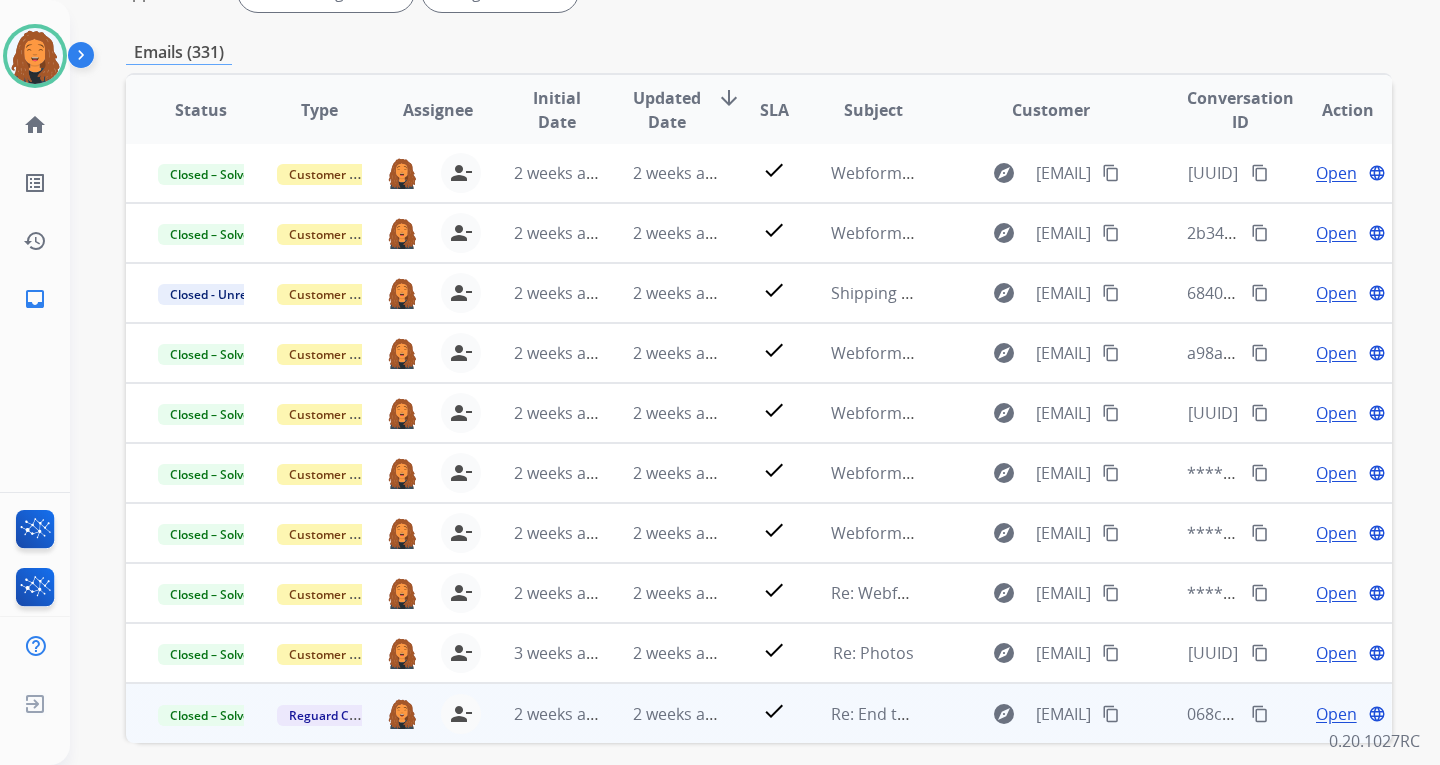 scroll, scrollTop: 421, scrollLeft: 0, axis: vertical 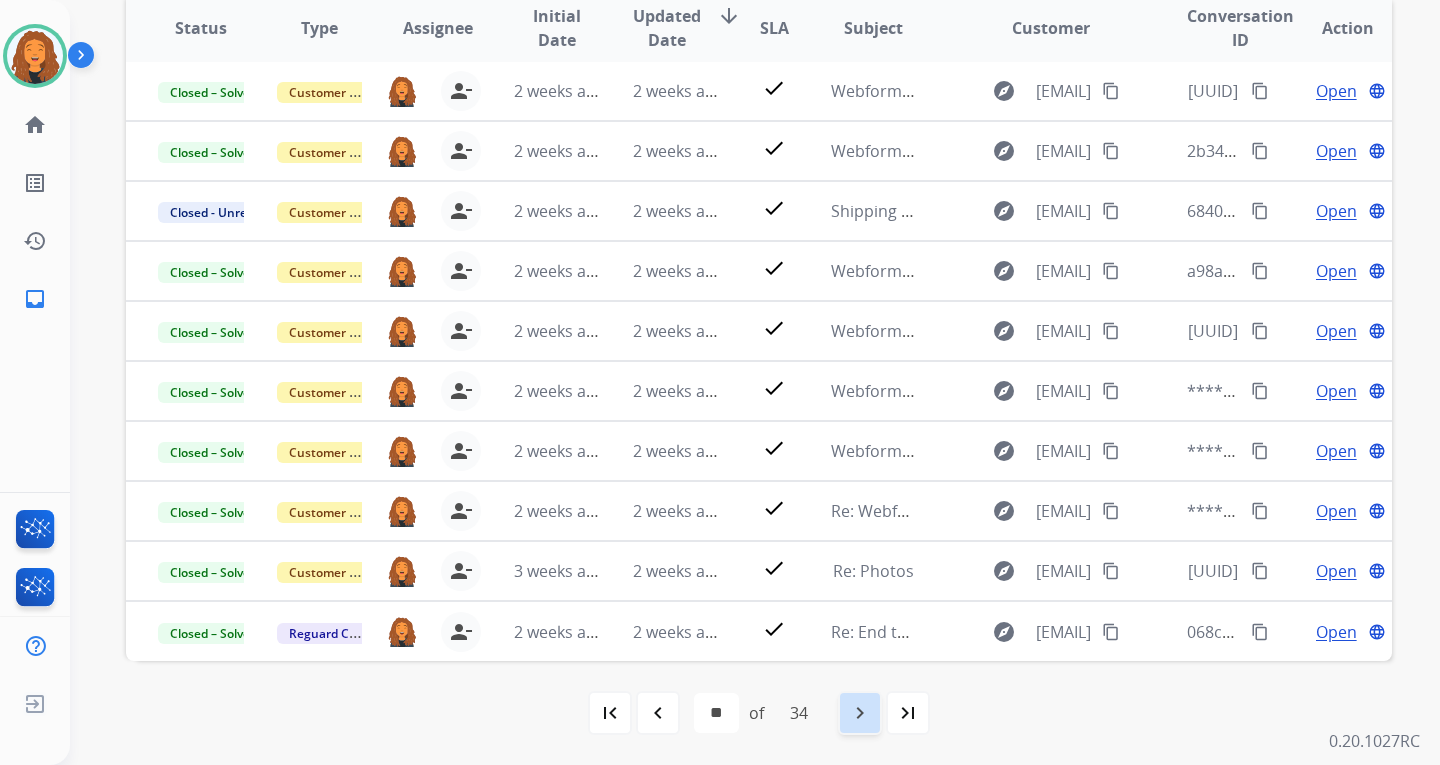 click on "navigate_next" at bounding box center (860, 713) 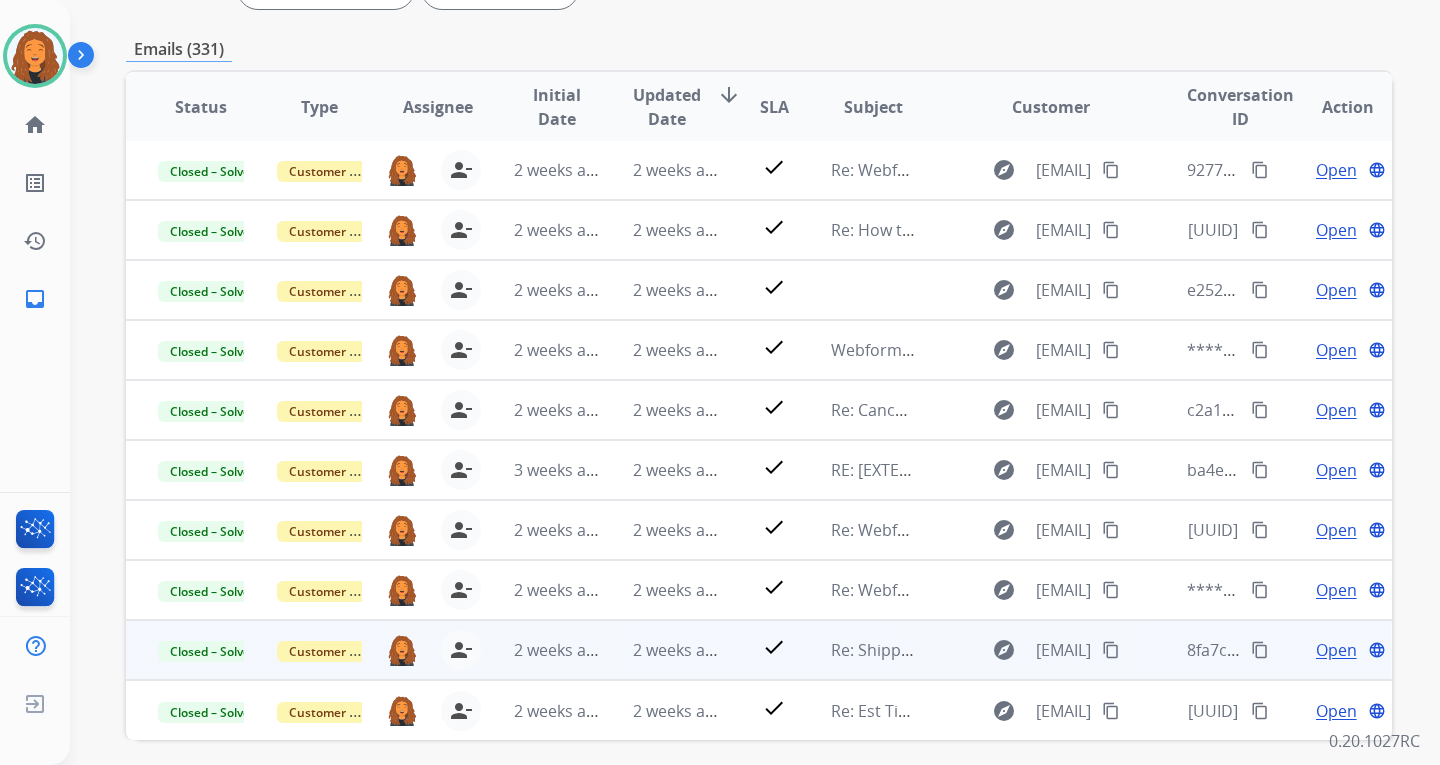 scroll, scrollTop: 421, scrollLeft: 0, axis: vertical 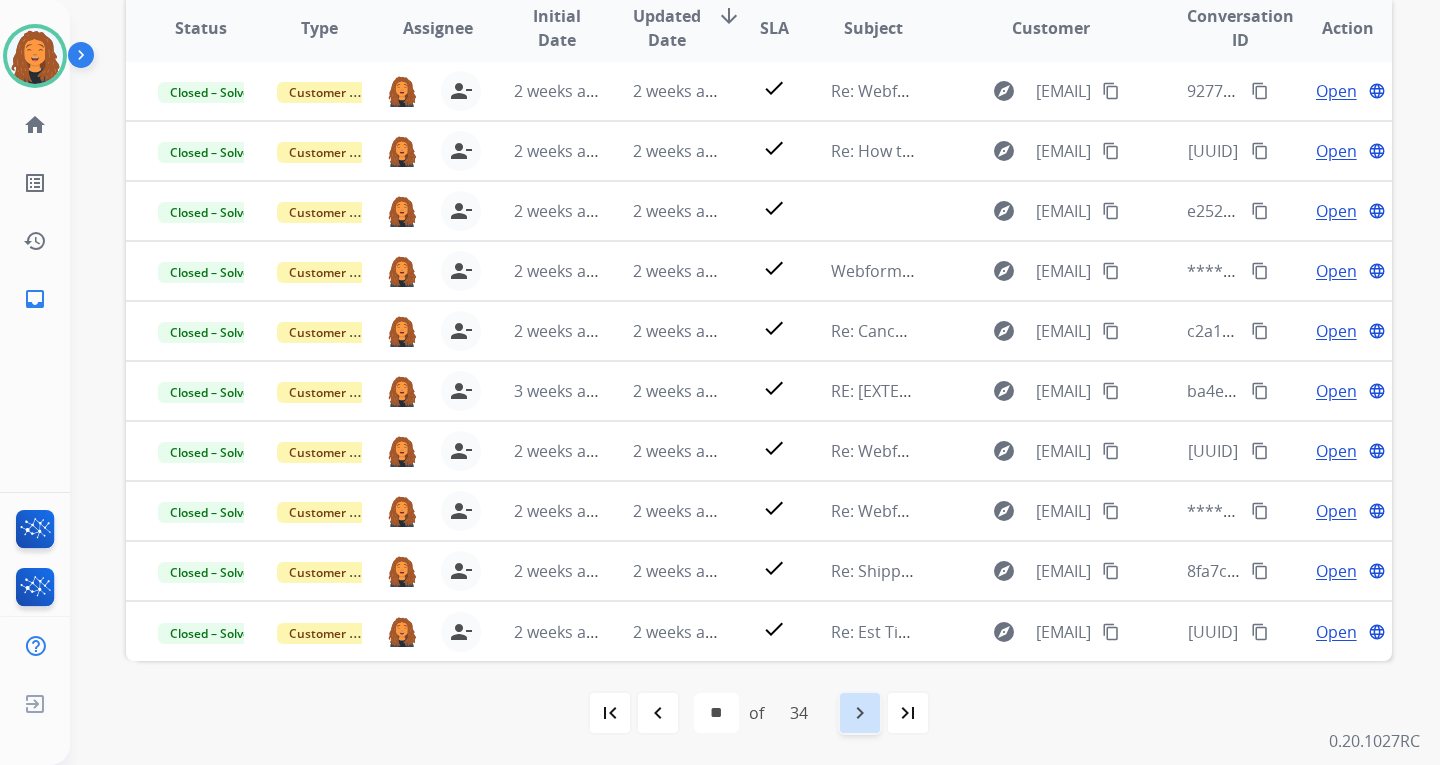 click on "navigate_next" at bounding box center (860, 713) 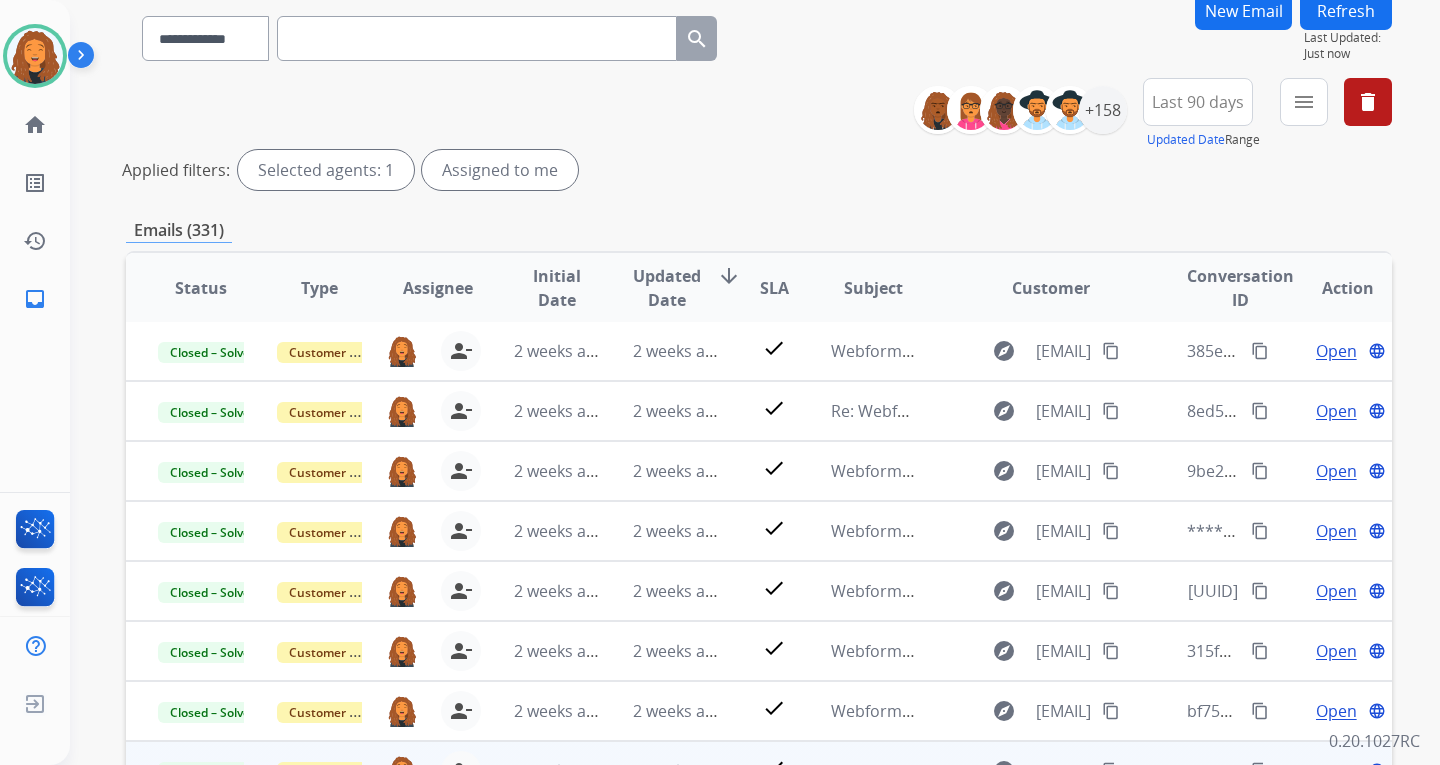 scroll, scrollTop: 421, scrollLeft: 0, axis: vertical 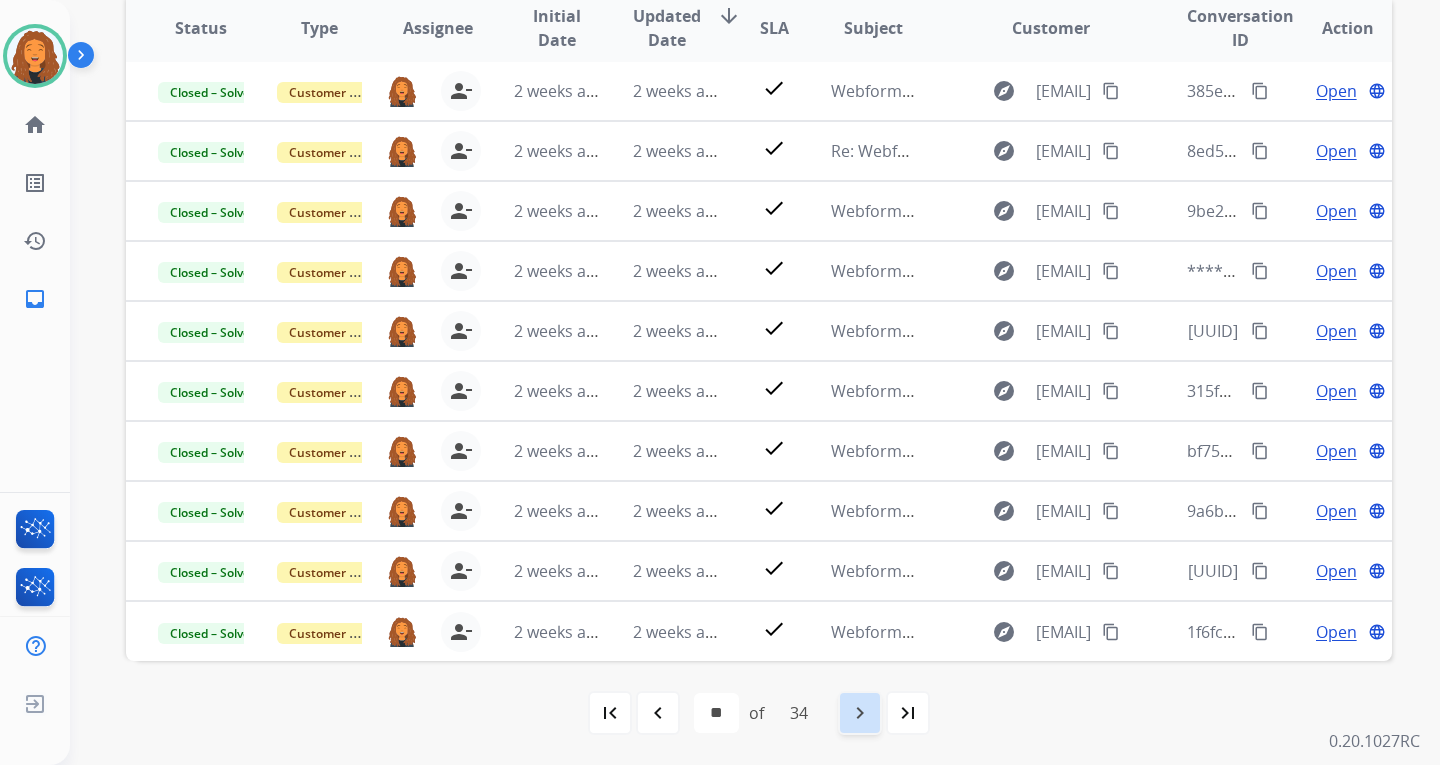 click on "navigate_next" at bounding box center (860, 713) 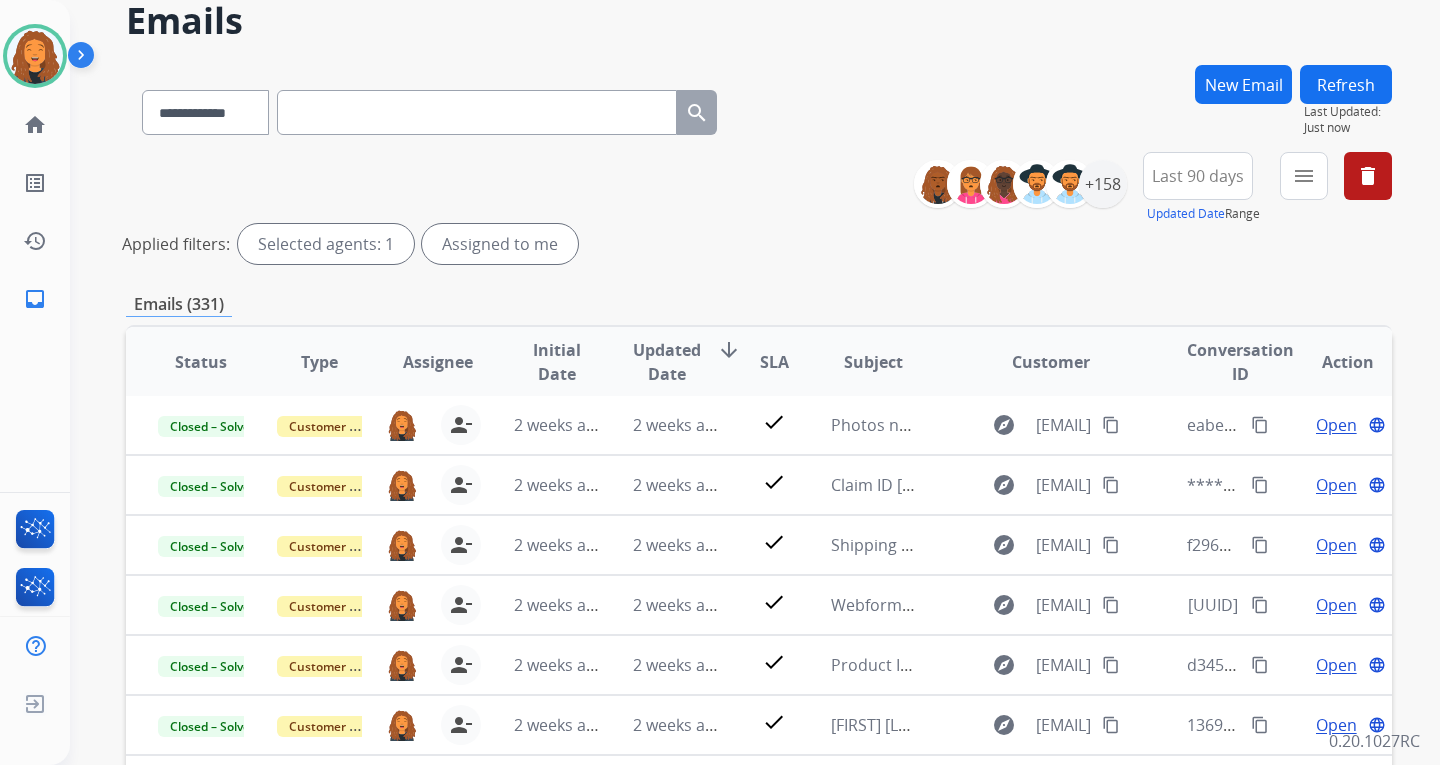 scroll, scrollTop: 421, scrollLeft: 0, axis: vertical 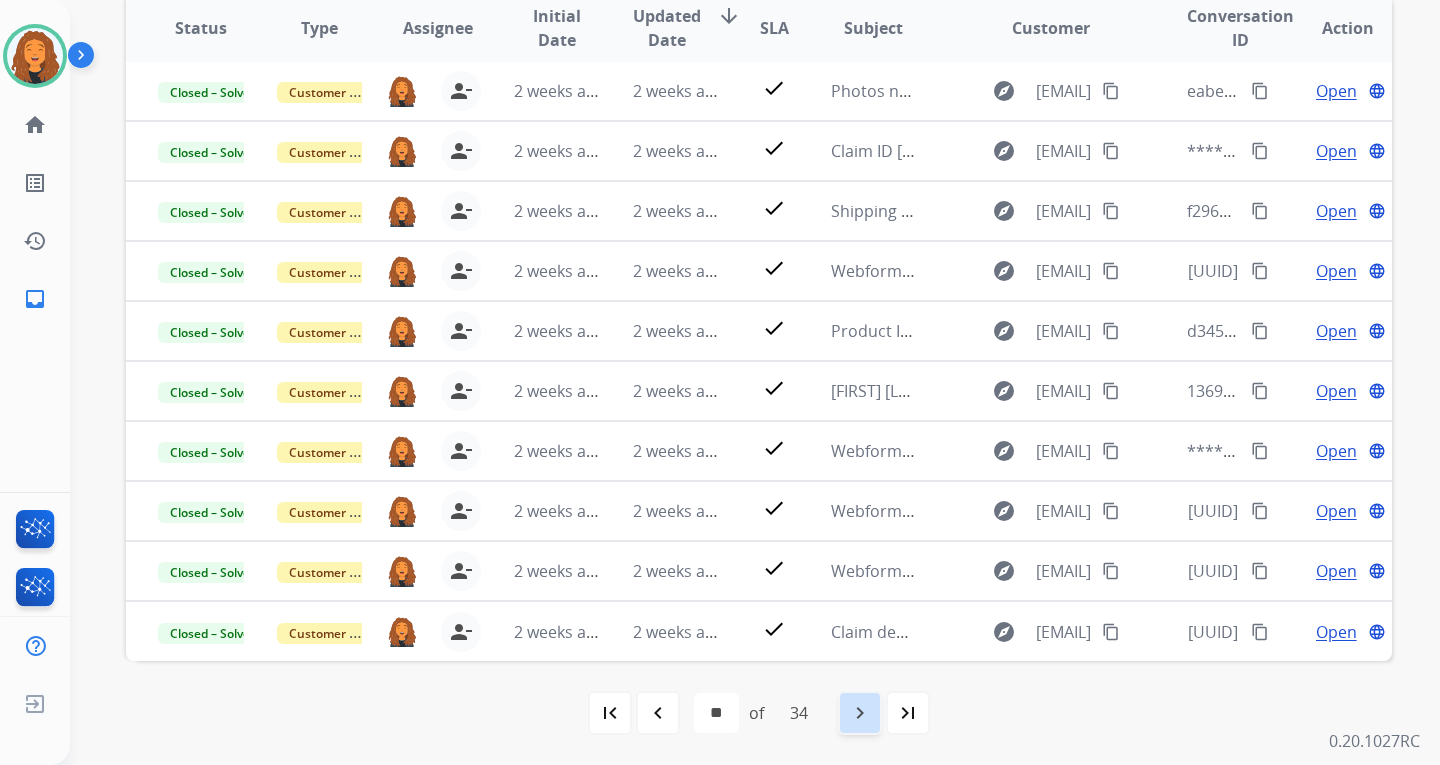 click on "navigate_next" at bounding box center (860, 713) 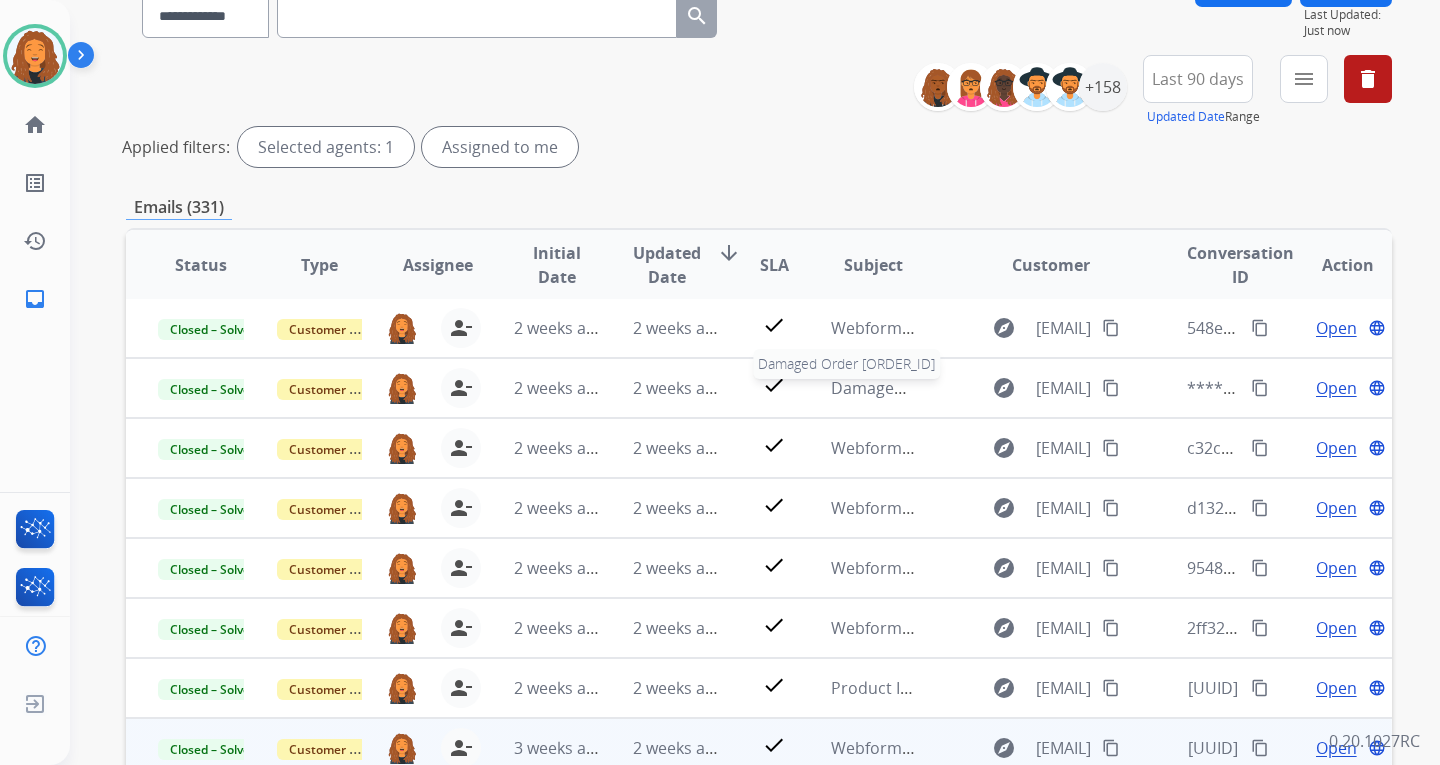 scroll, scrollTop: 421, scrollLeft: 0, axis: vertical 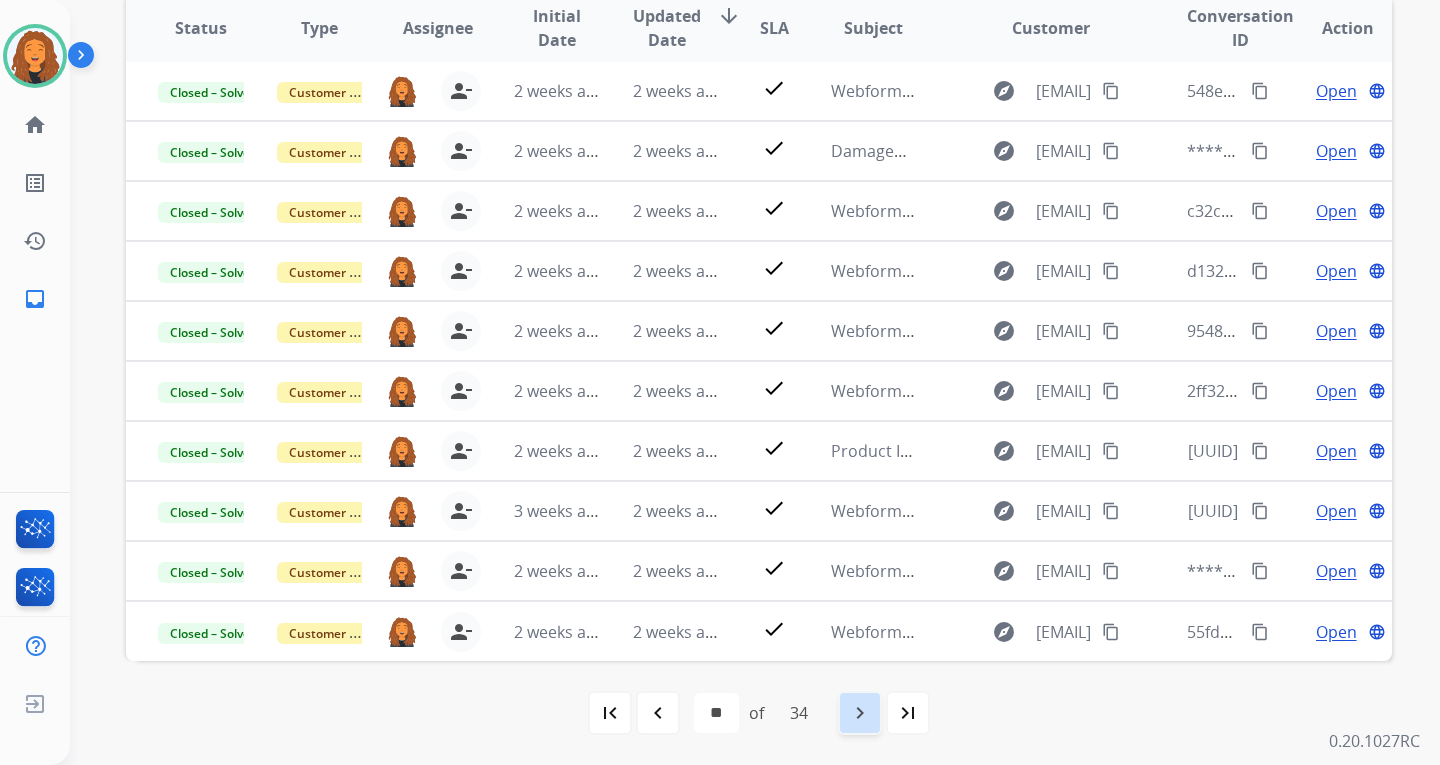 click on "navigate_next" at bounding box center (860, 713) 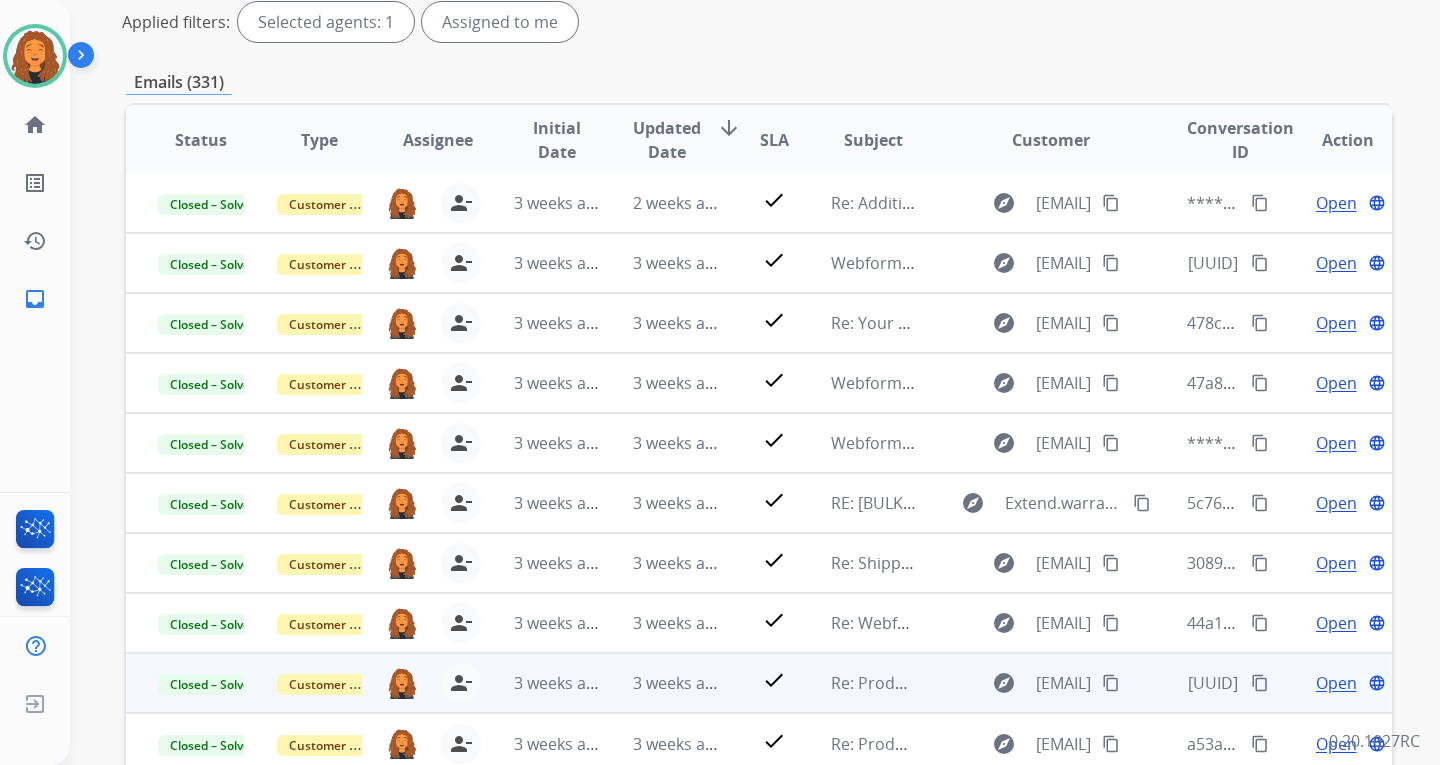 scroll, scrollTop: 421, scrollLeft: 0, axis: vertical 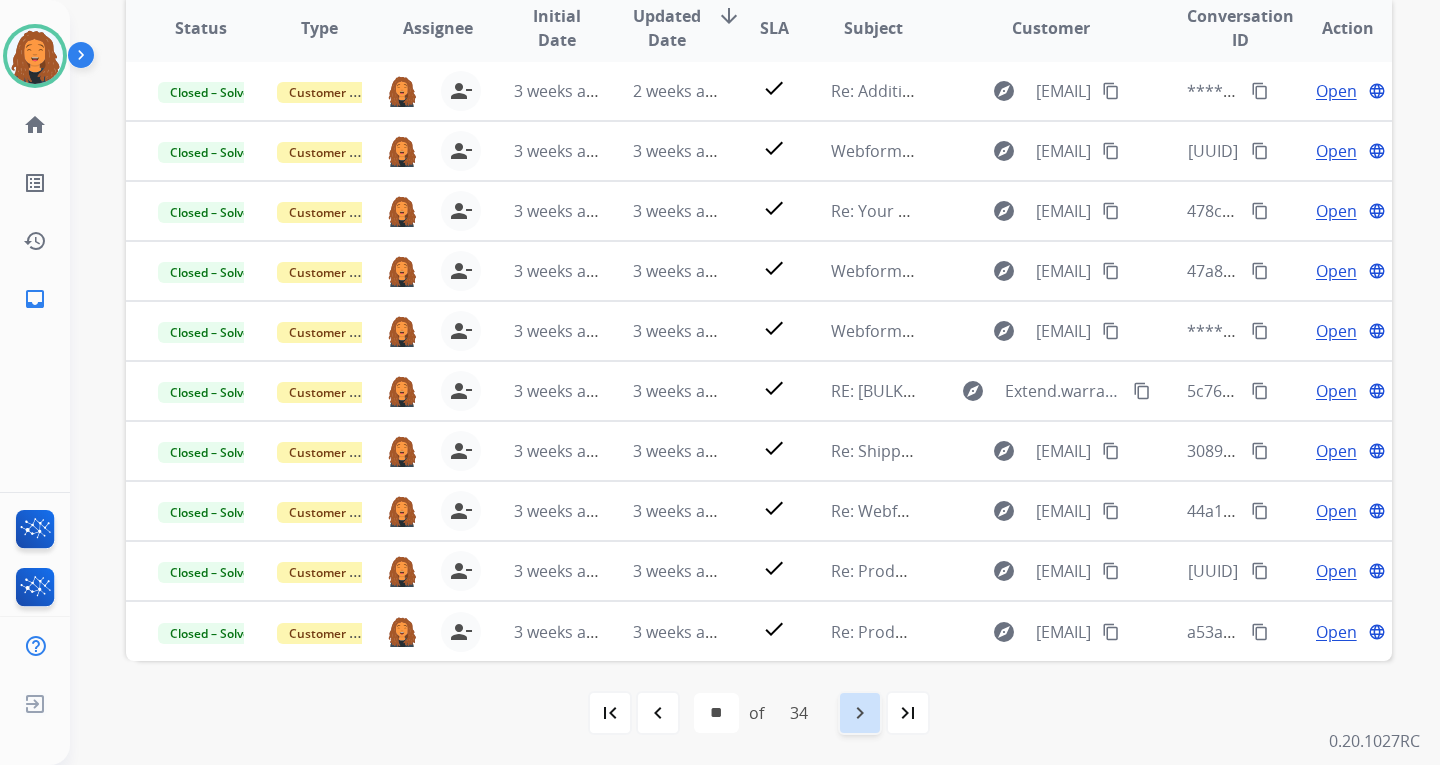 click on "navigate_next" at bounding box center [860, 713] 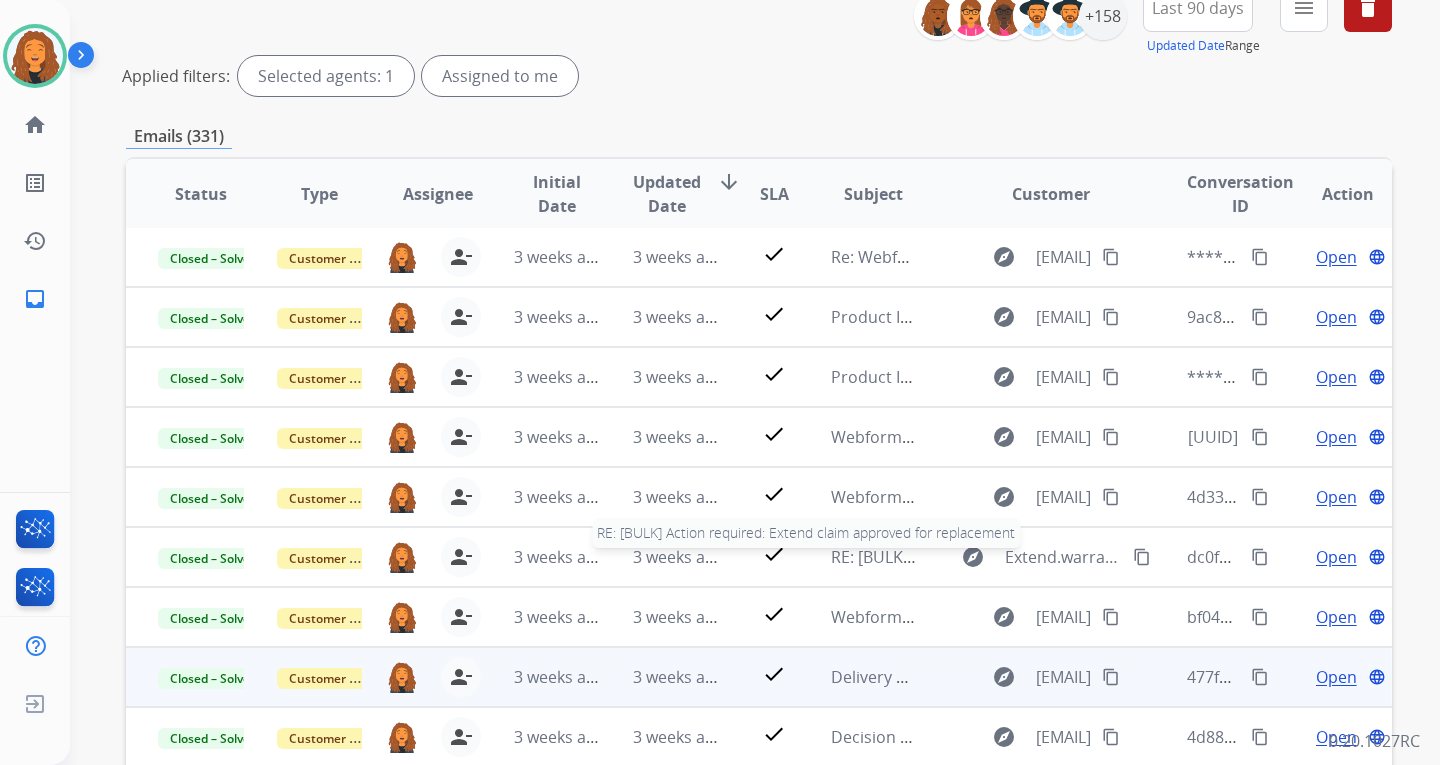 scroll, scrollTop: 421, scrollLeft: 0, axis: vertical 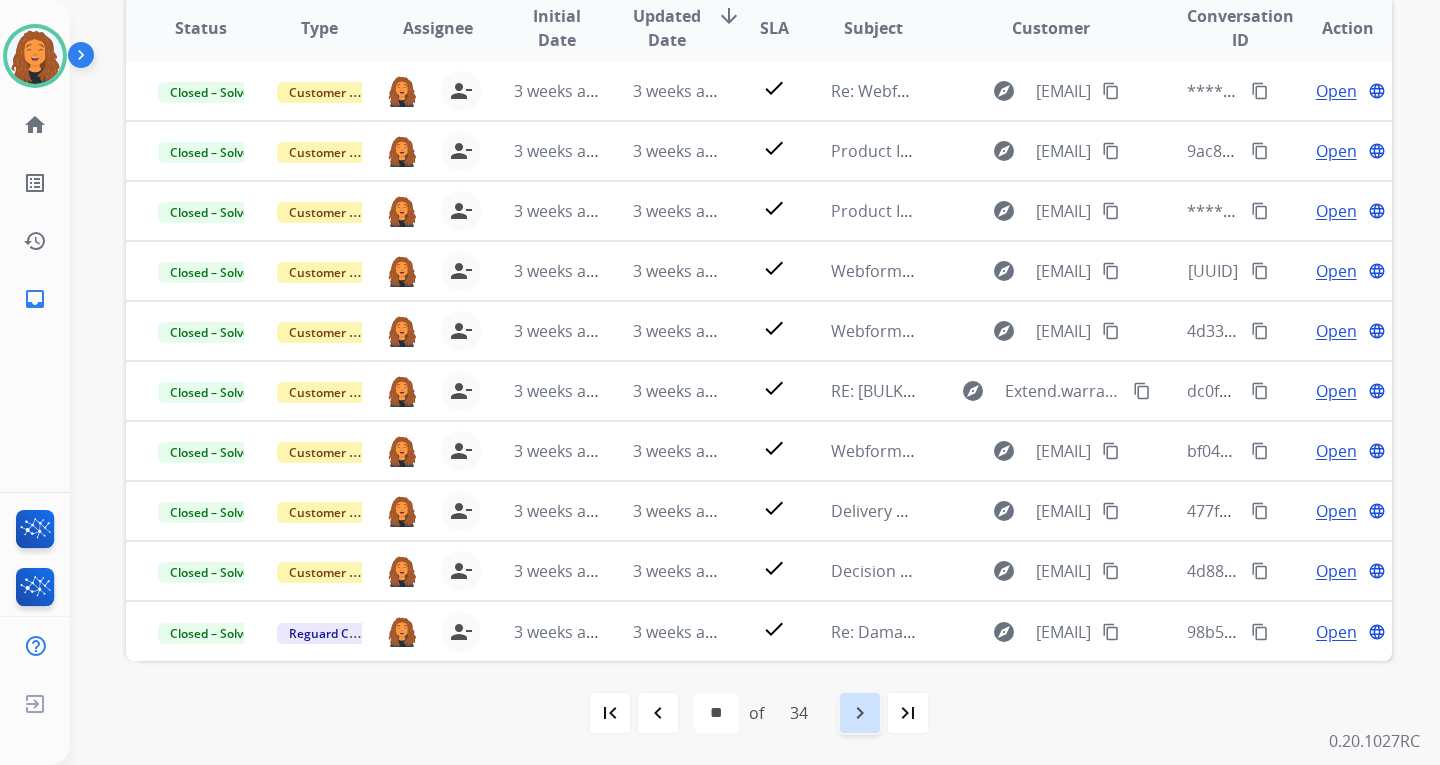 click on "navigate_next" at bounding box center [860, 713] 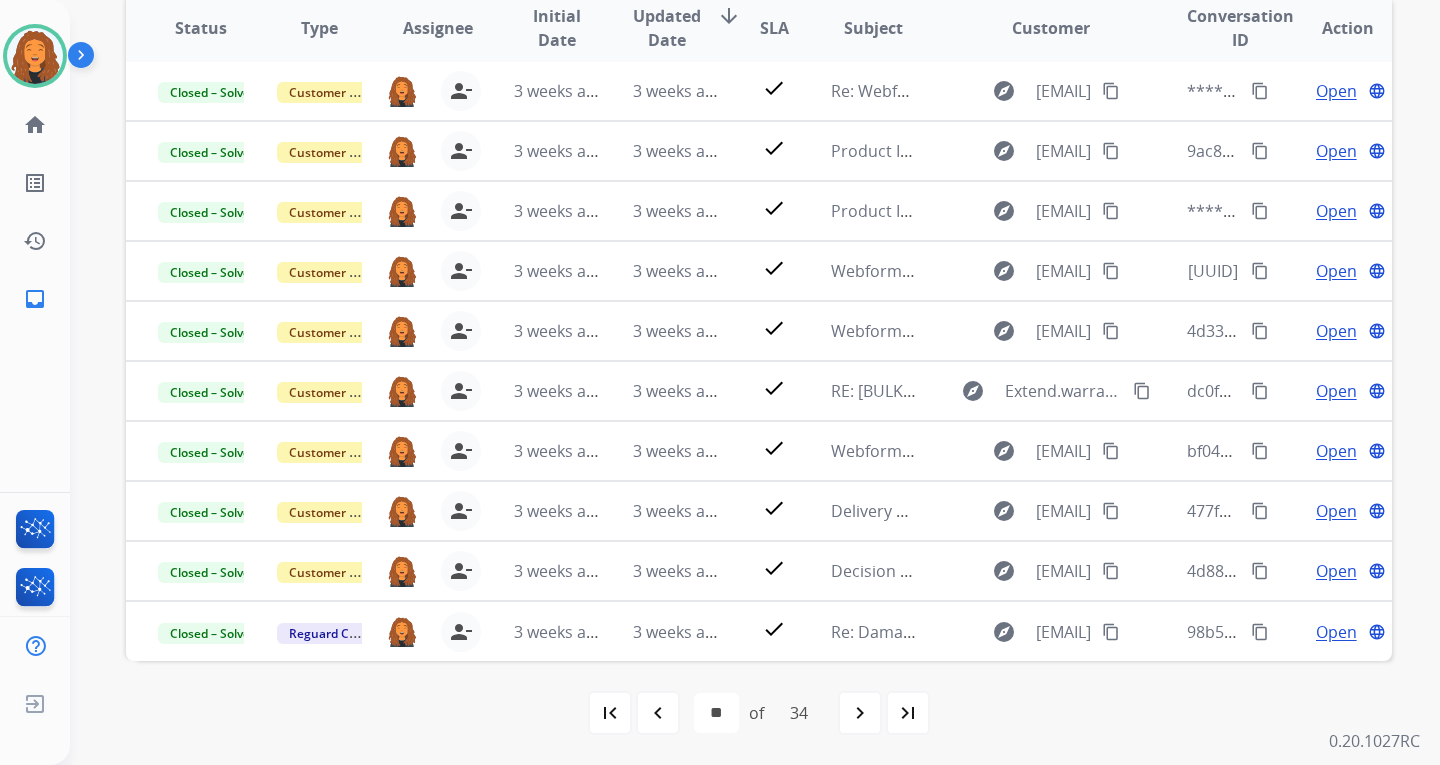 scroll, scrollTop: 0, scrollLeft: 0, axis: both 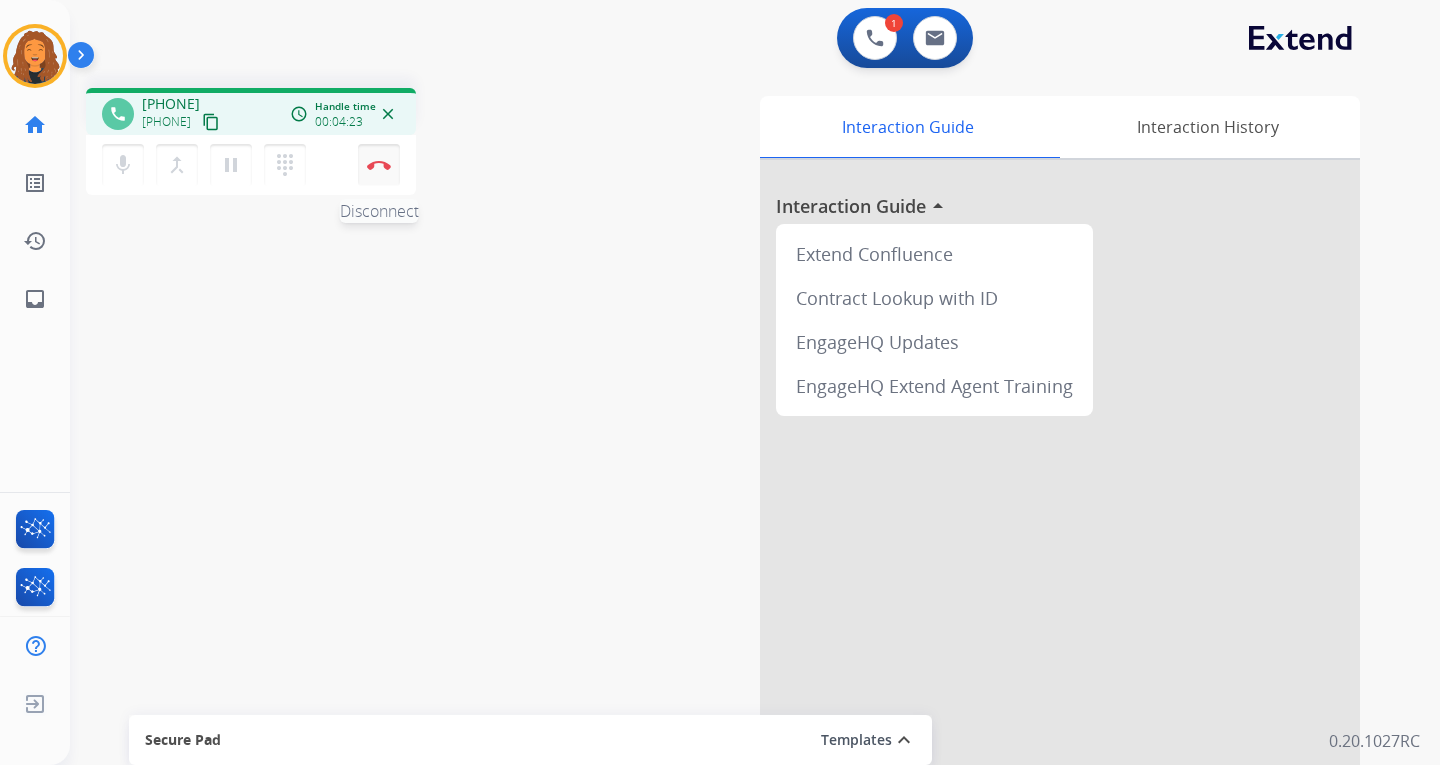 click at bounding box center [379, 165] 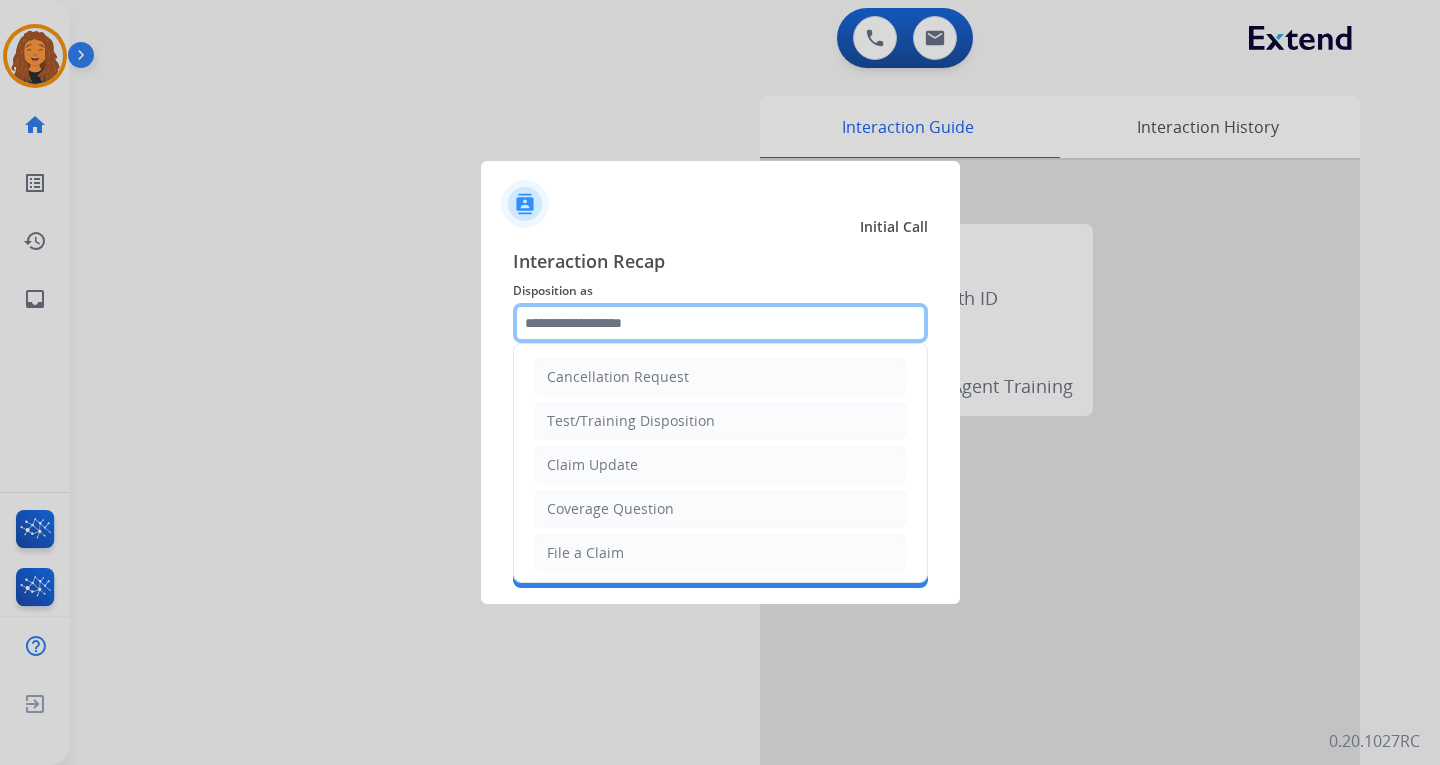 click 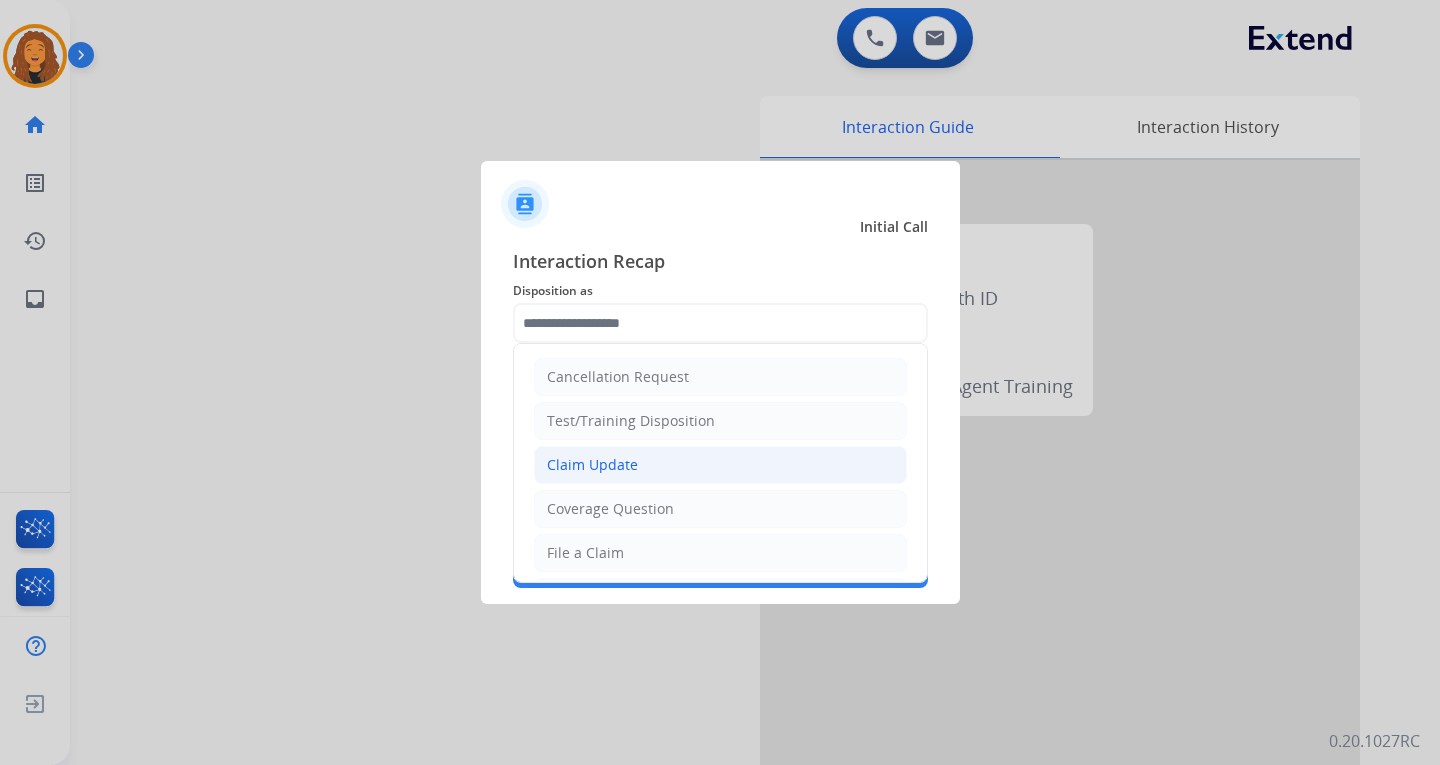 click on "Claim Update" 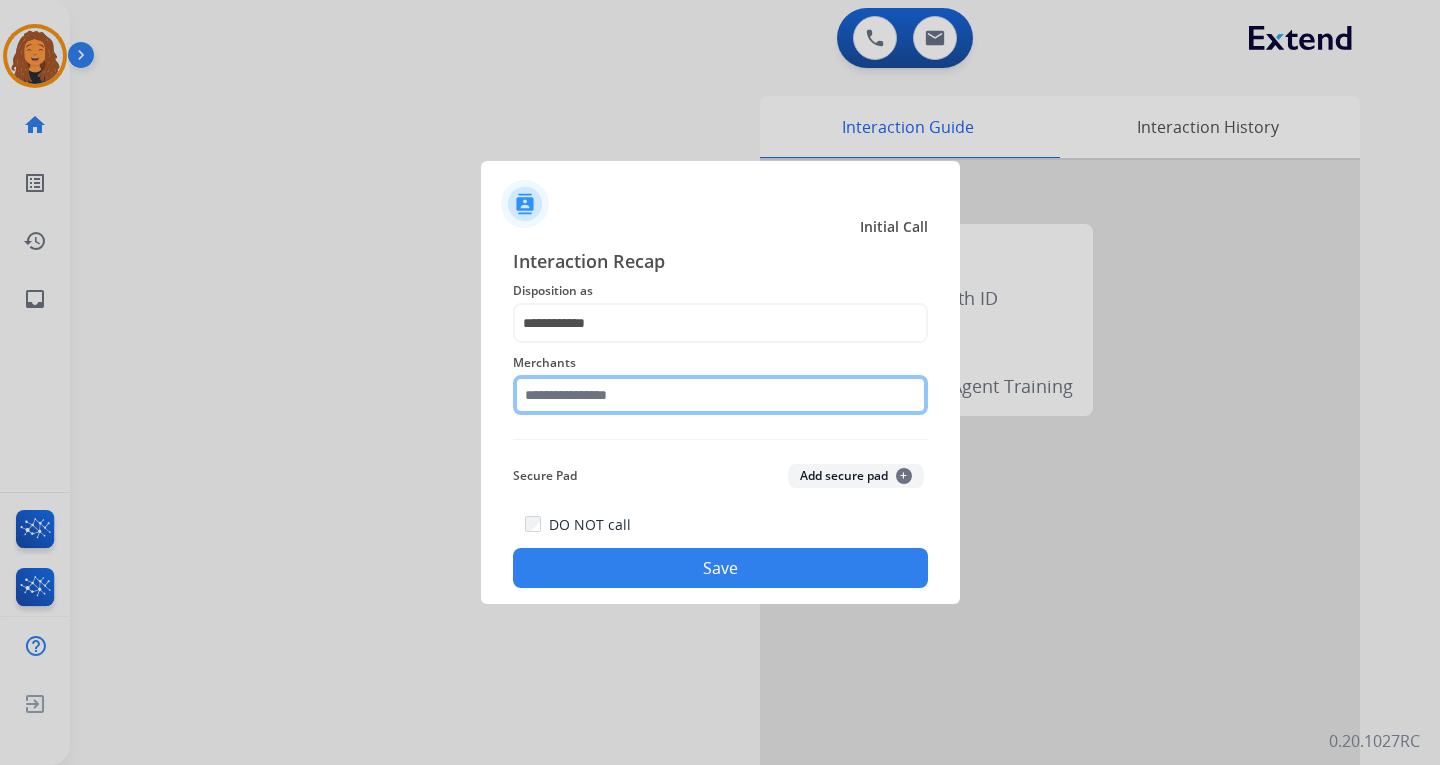 click 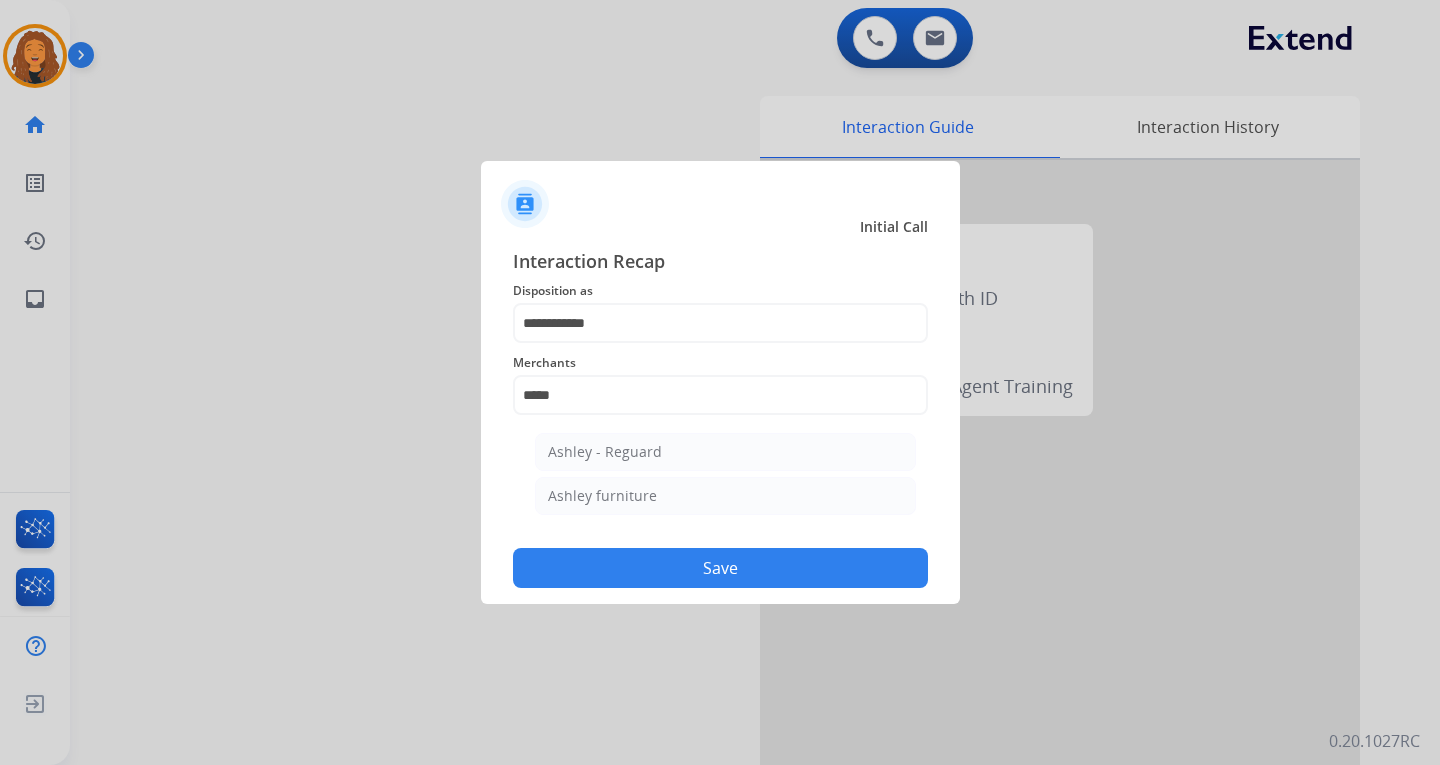 drag, startPoint x: 611, startPoint y: 489, endPoint x: 631, endPoint y: 537, distance: 52 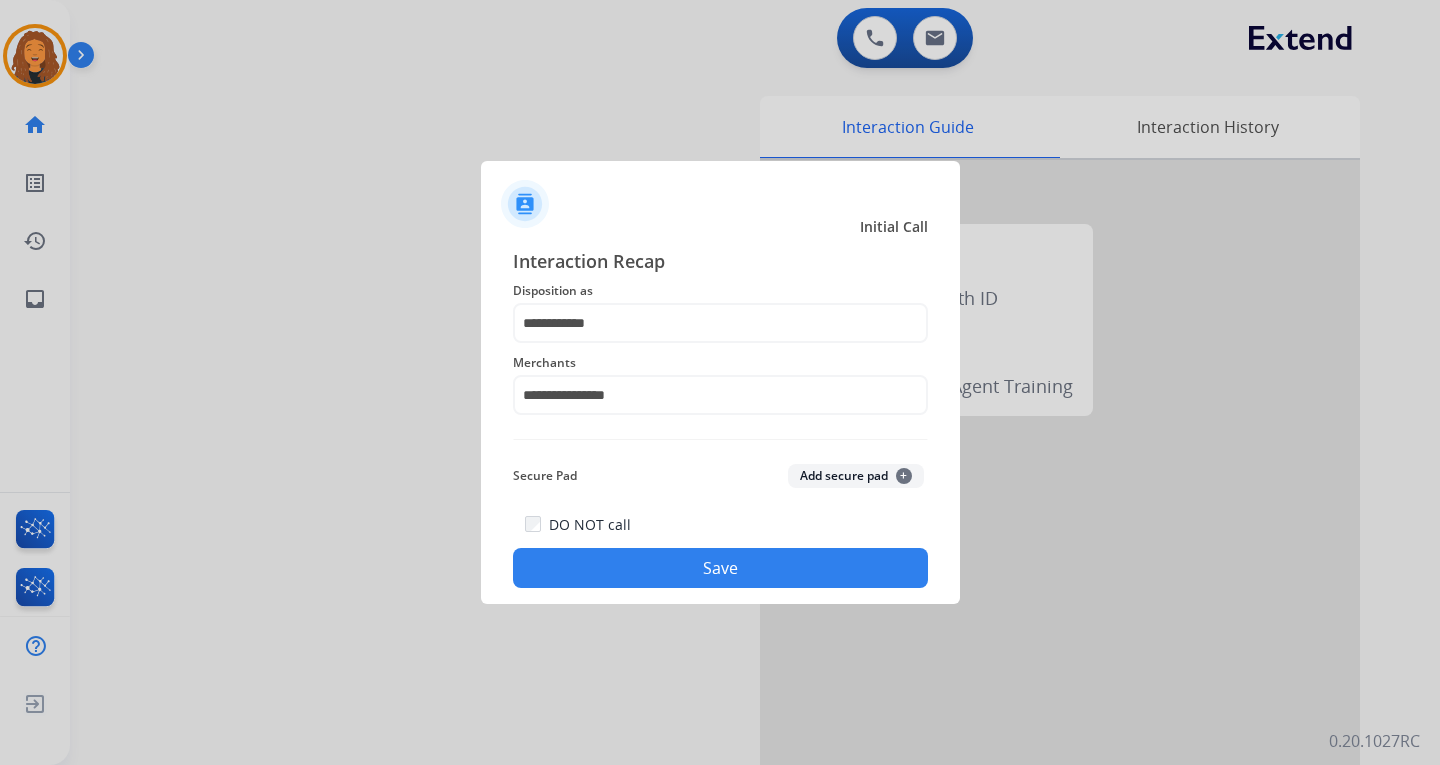 click on "Save" 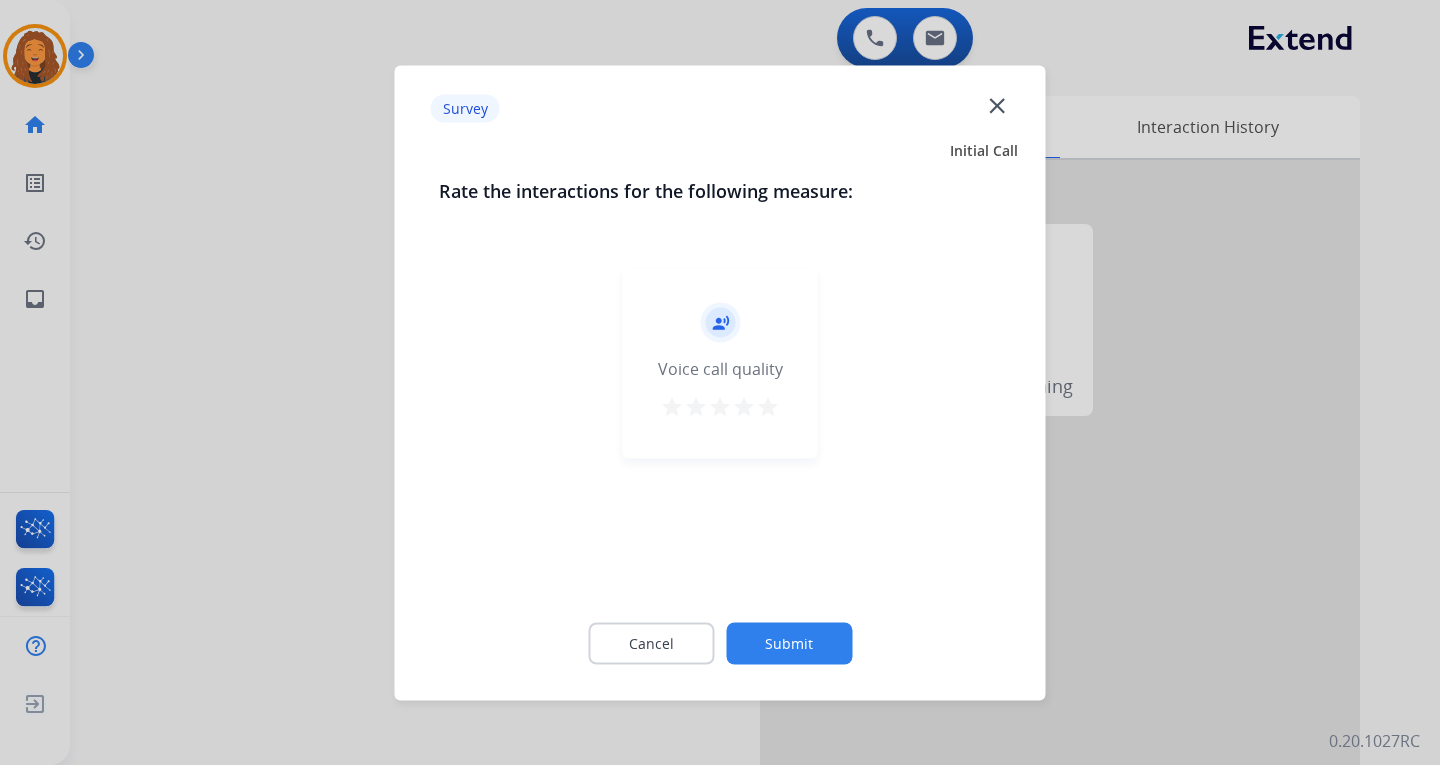 click on "Submit" 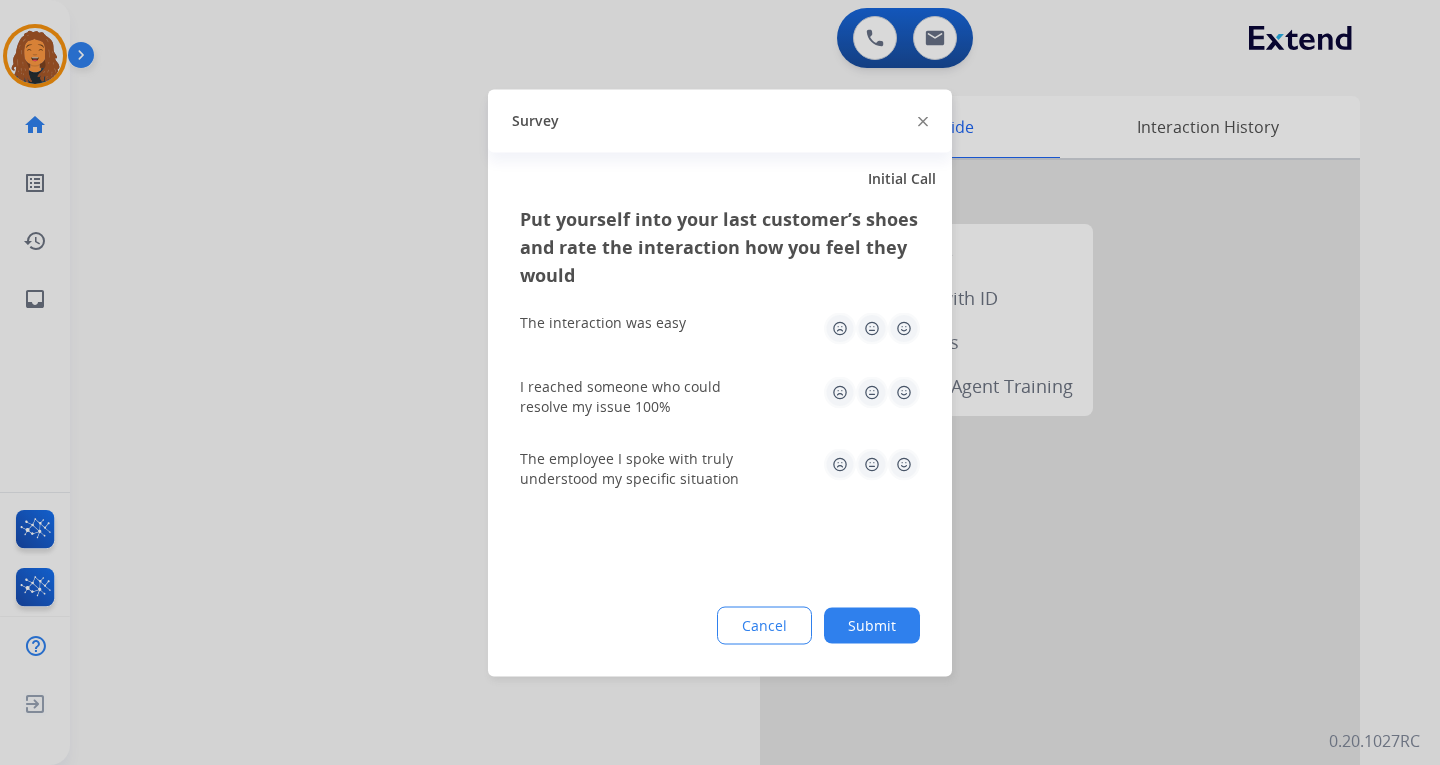 drag, startPoint x: 877, startPoint y: 623, endPoint x: 886, endPoint y: 602, distance: 22.847319 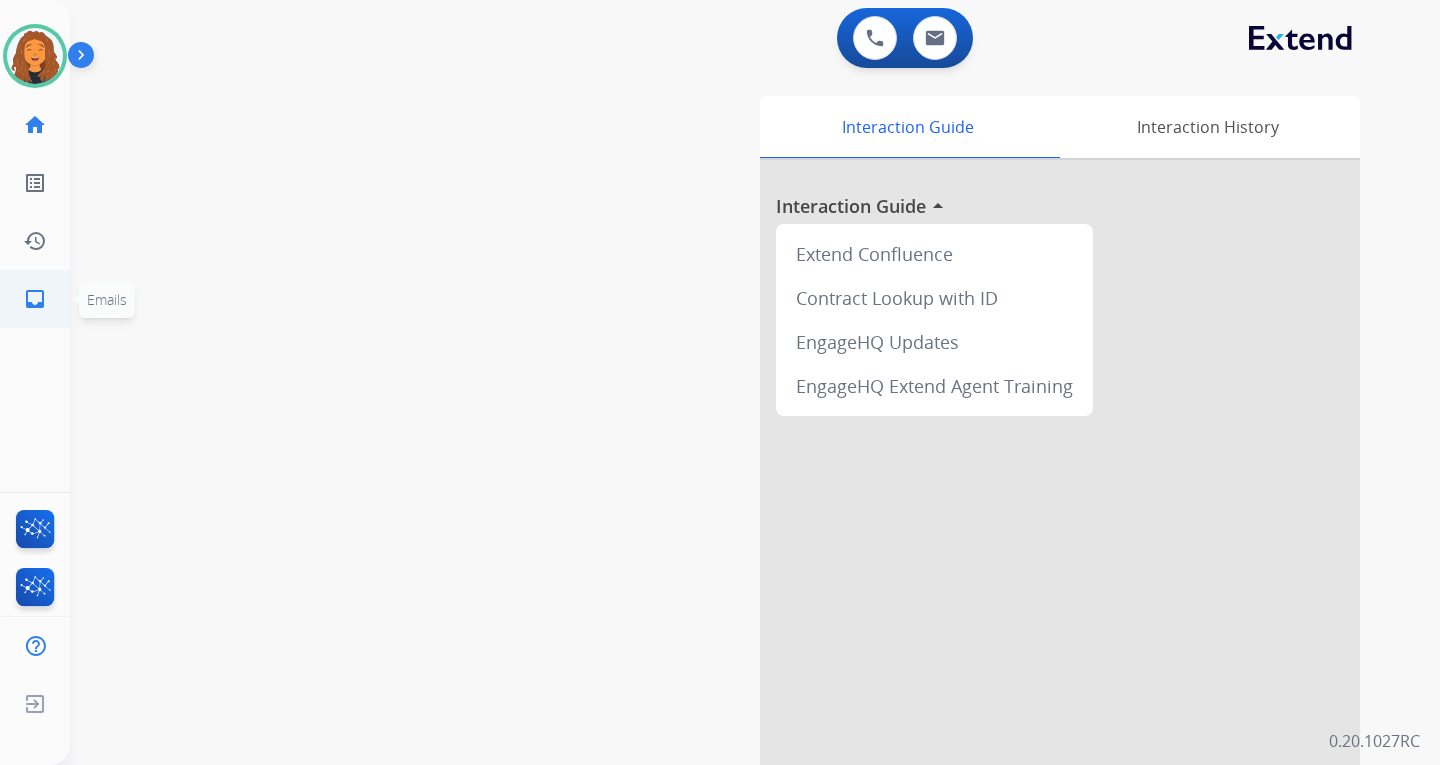 click on "inbox" 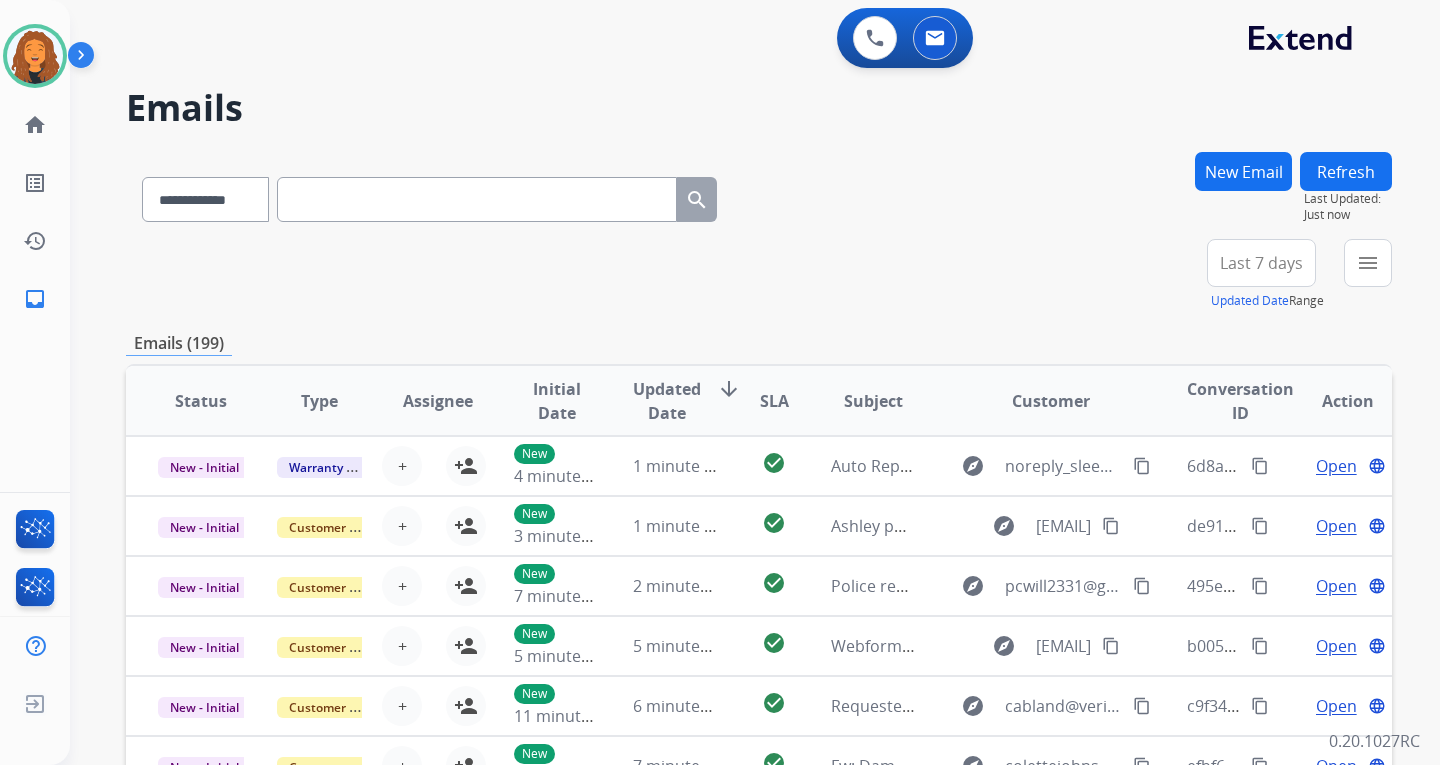 click on "Last 7 days" at bounding box center [1261, 263] 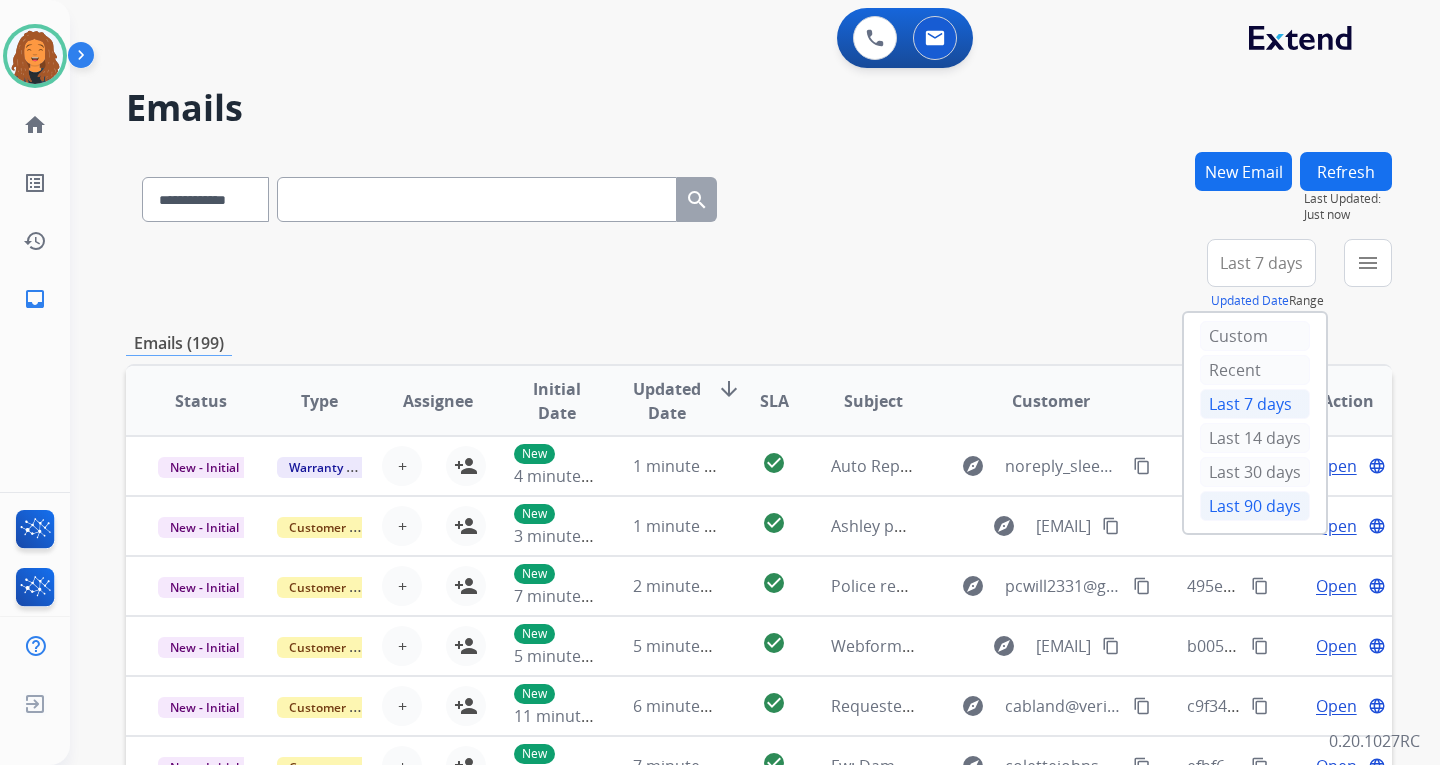 click on "Last 90 days" at bounding box center (1255, 506) 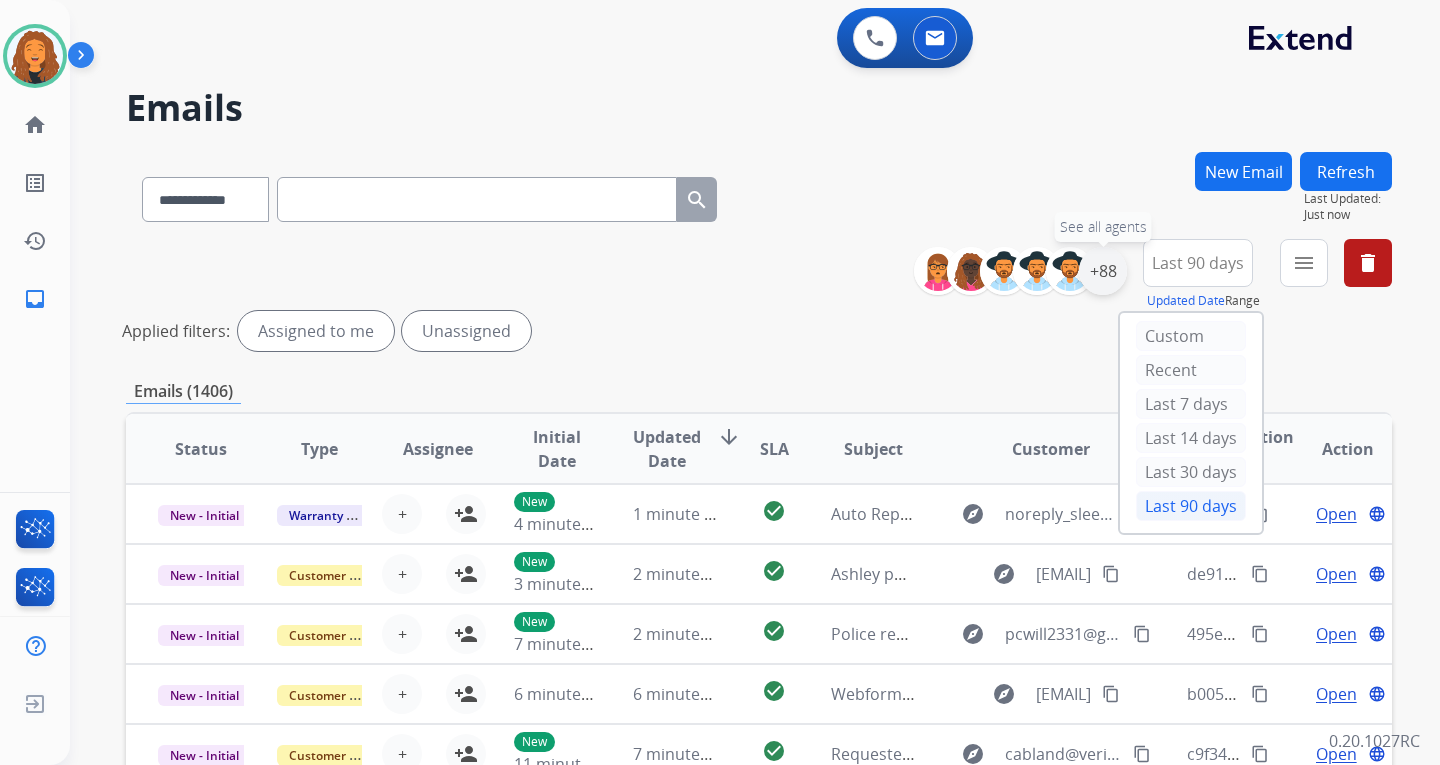 click on "+88" at bounding box center (1103, 271) 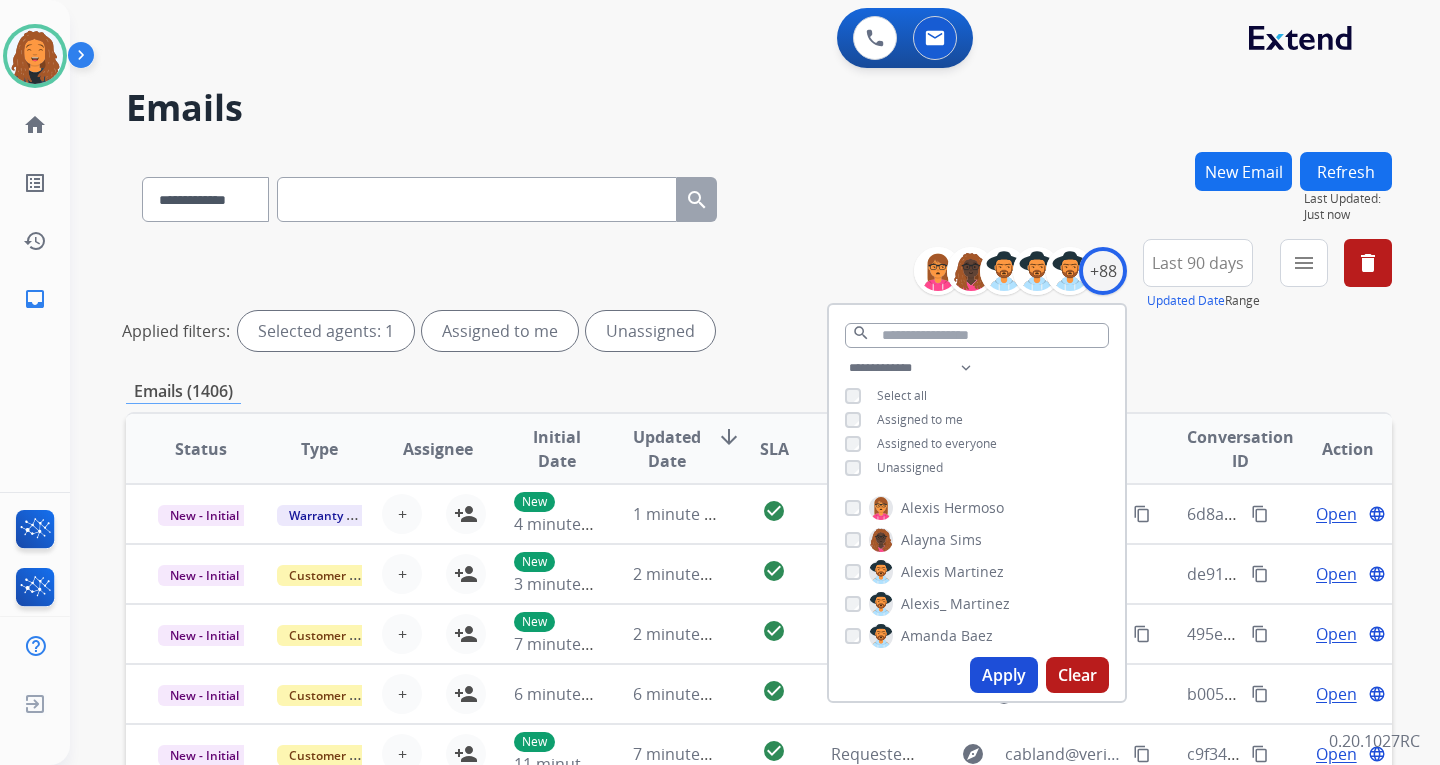 click on "Unassigned" at bounding box center [910, 467] 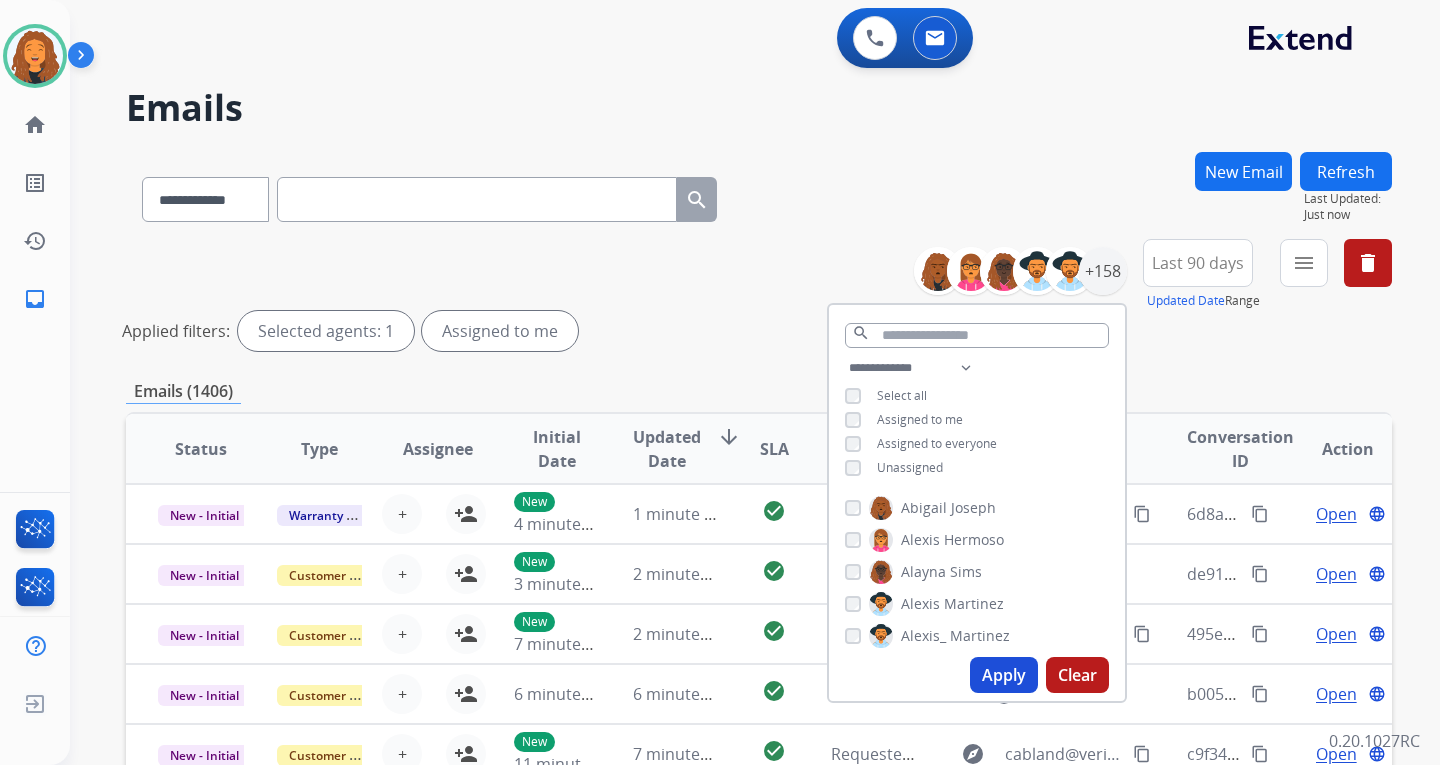 click on "Apply" at bounding box center (1004, 675) 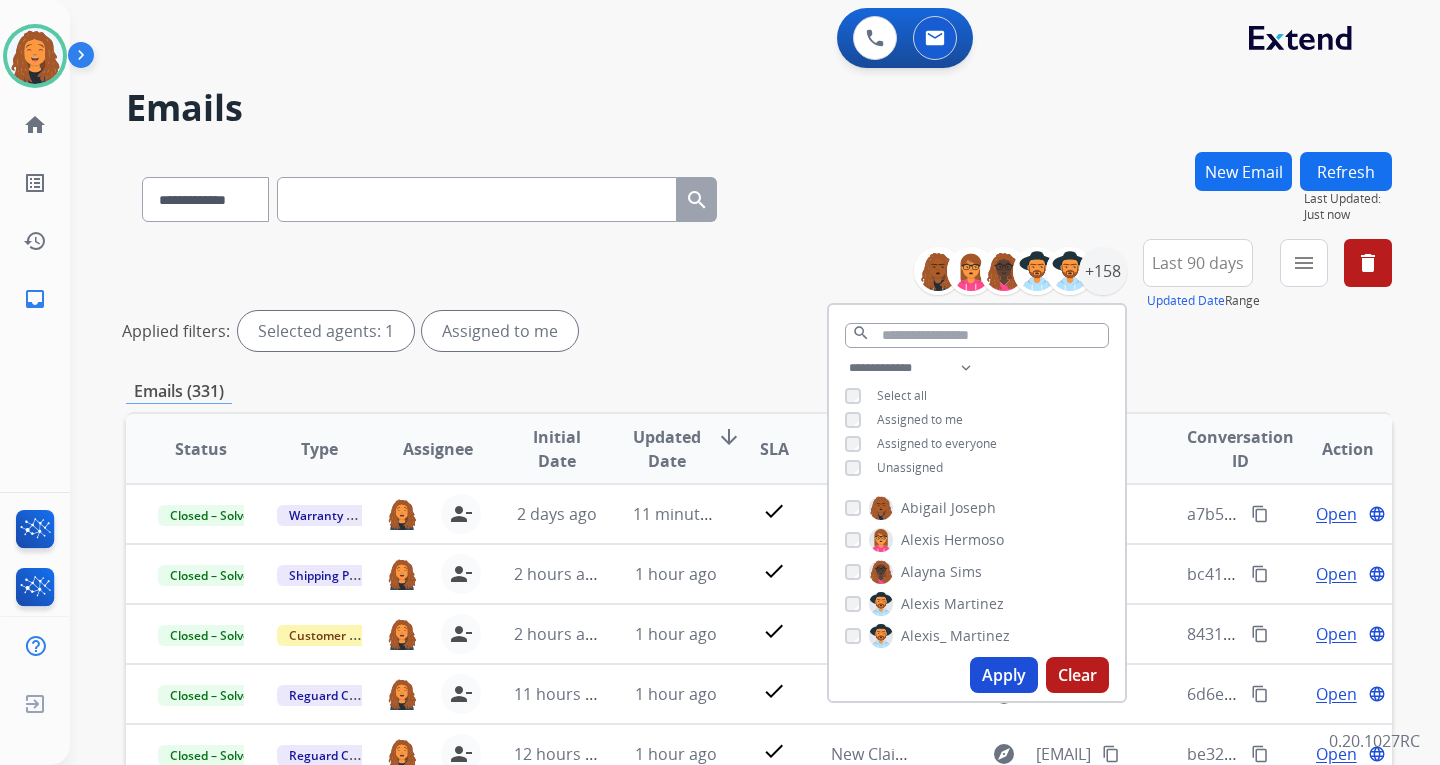 click on "Applied filters:  Selected agents: 1  Assigned to me" at bounding box center [755, 331] 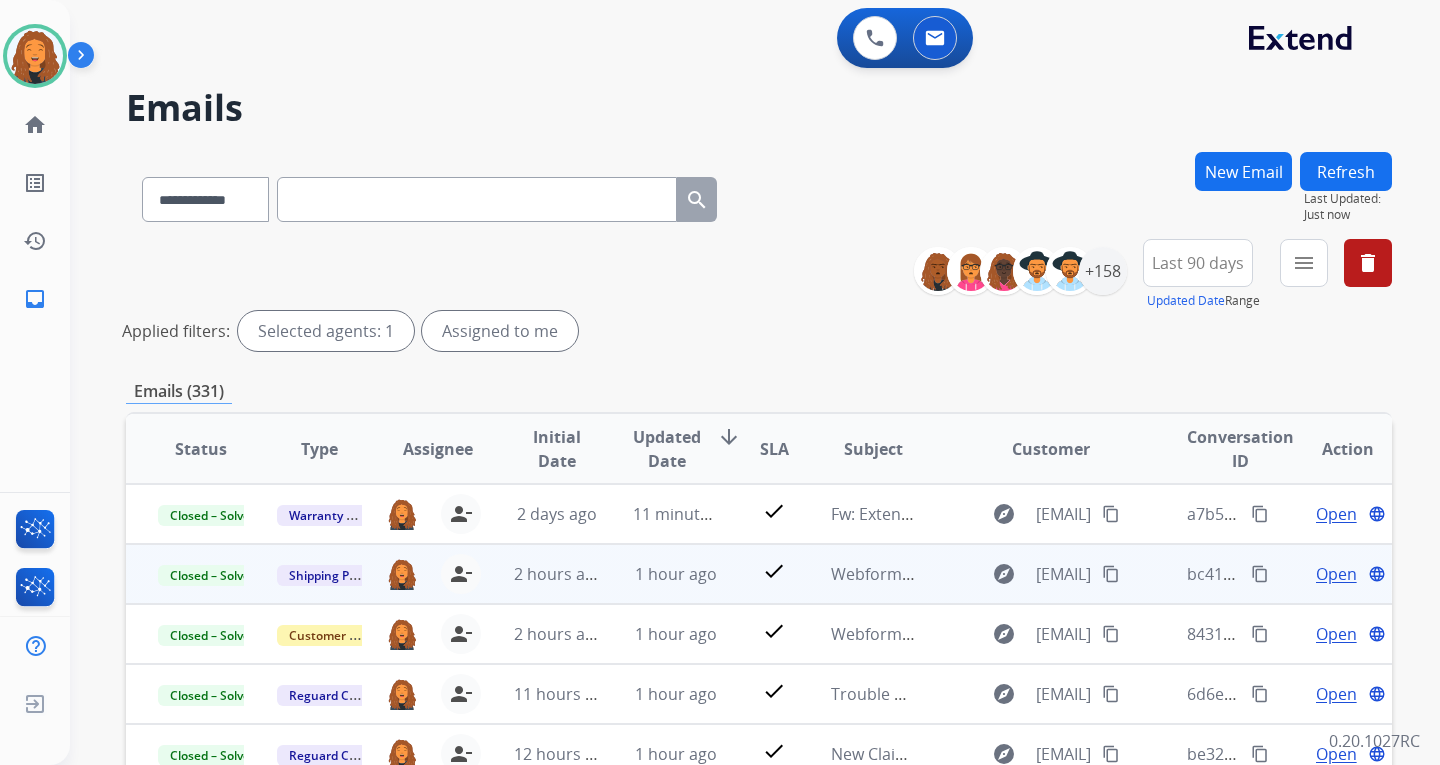 scroll, scrollTop: 2, scrollLeft: 0, axis: vertical 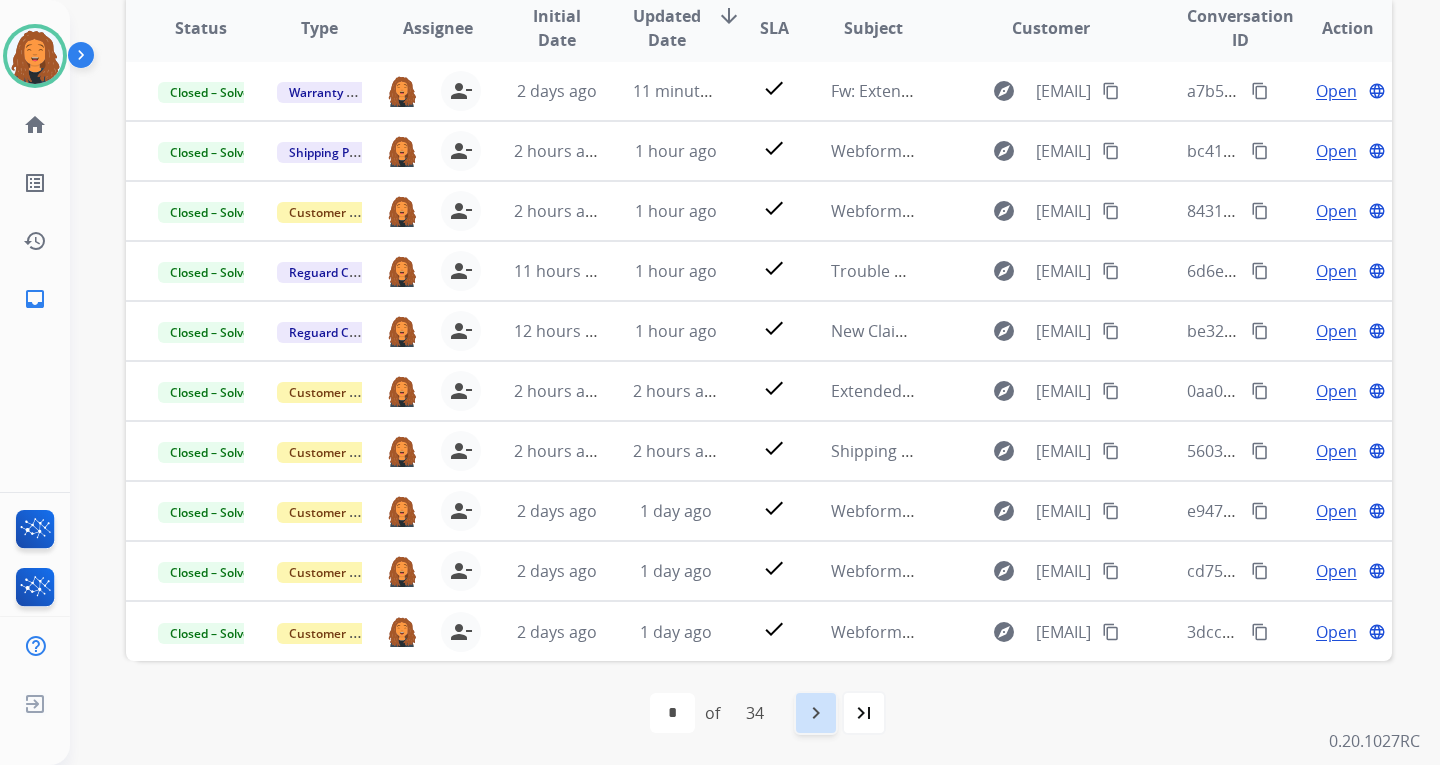 click on "navigate_next" at bounding box center (816, 713) 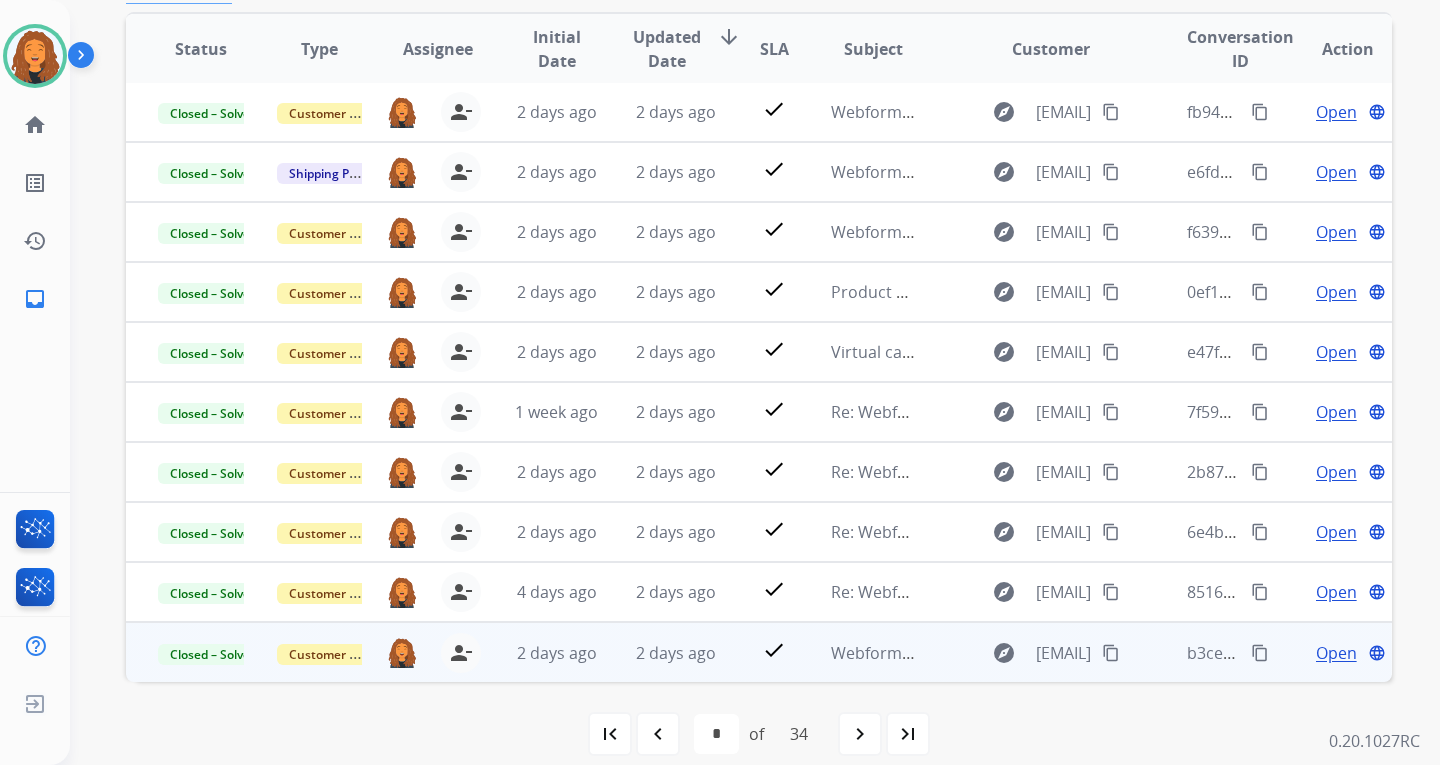 scroll, scrollTop: 421, scrollLeft: 0, axis: vertical 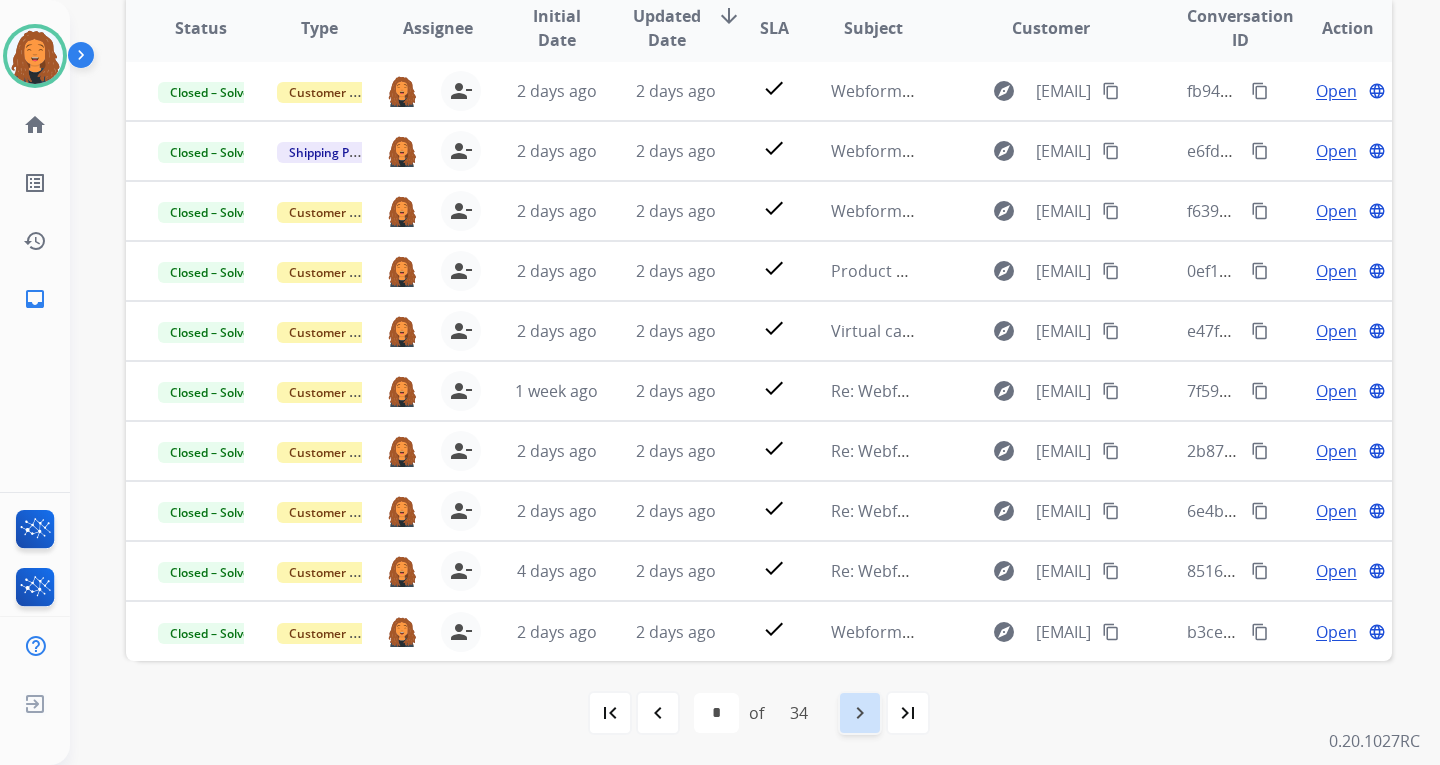 click on "navigate_next" at bounding box center (860, 713) 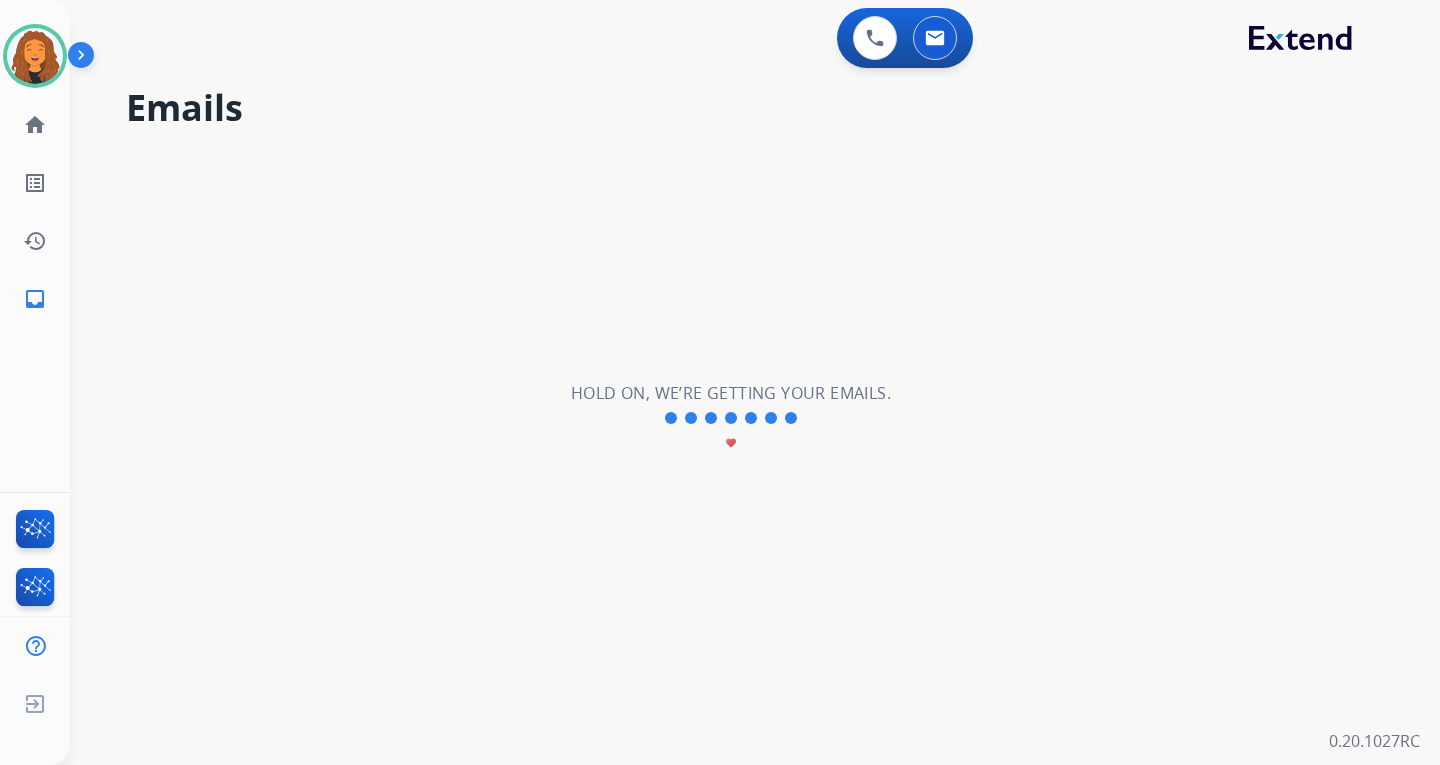 scroll, scrollTop: 0, scrollLeft: 0, axis: both 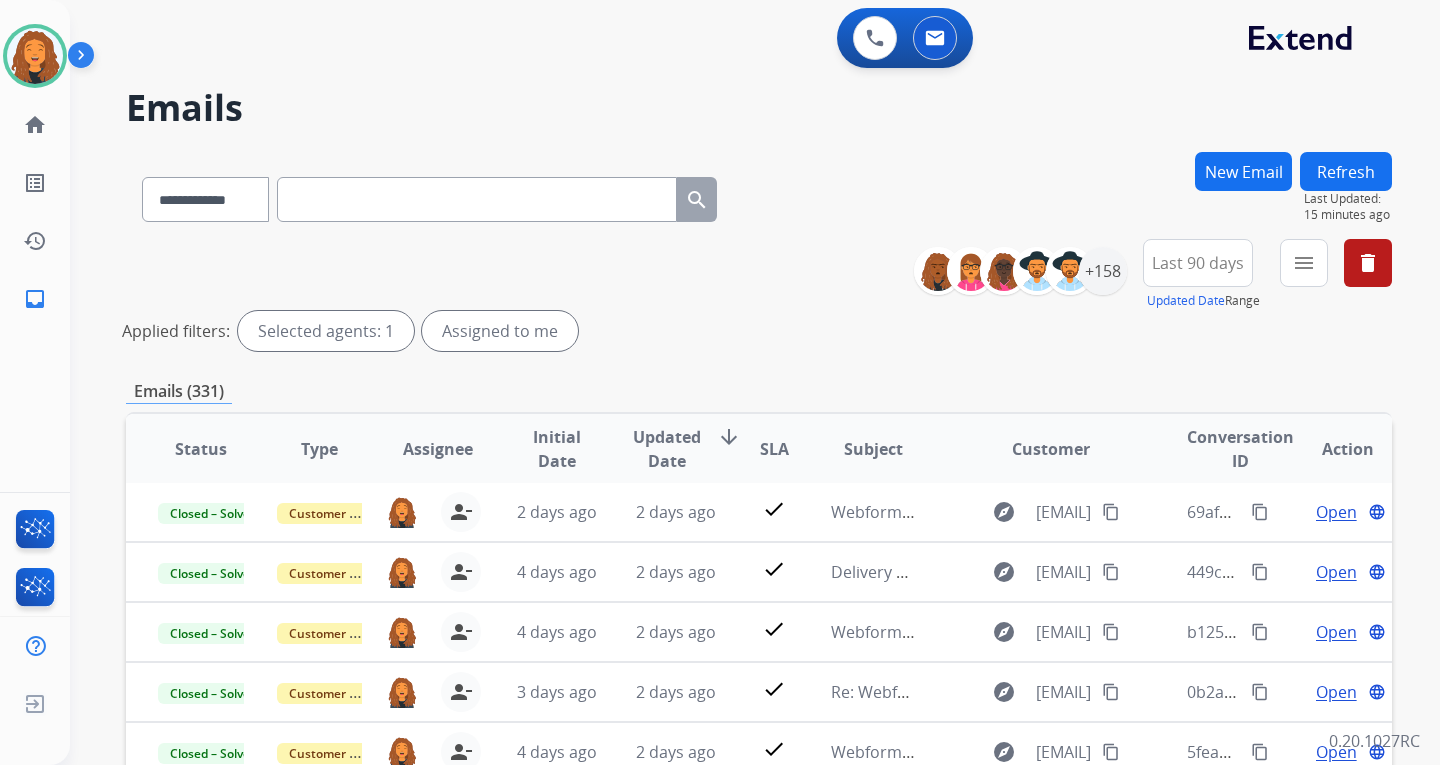 click on "Emails" at bounding box center [759, 108] 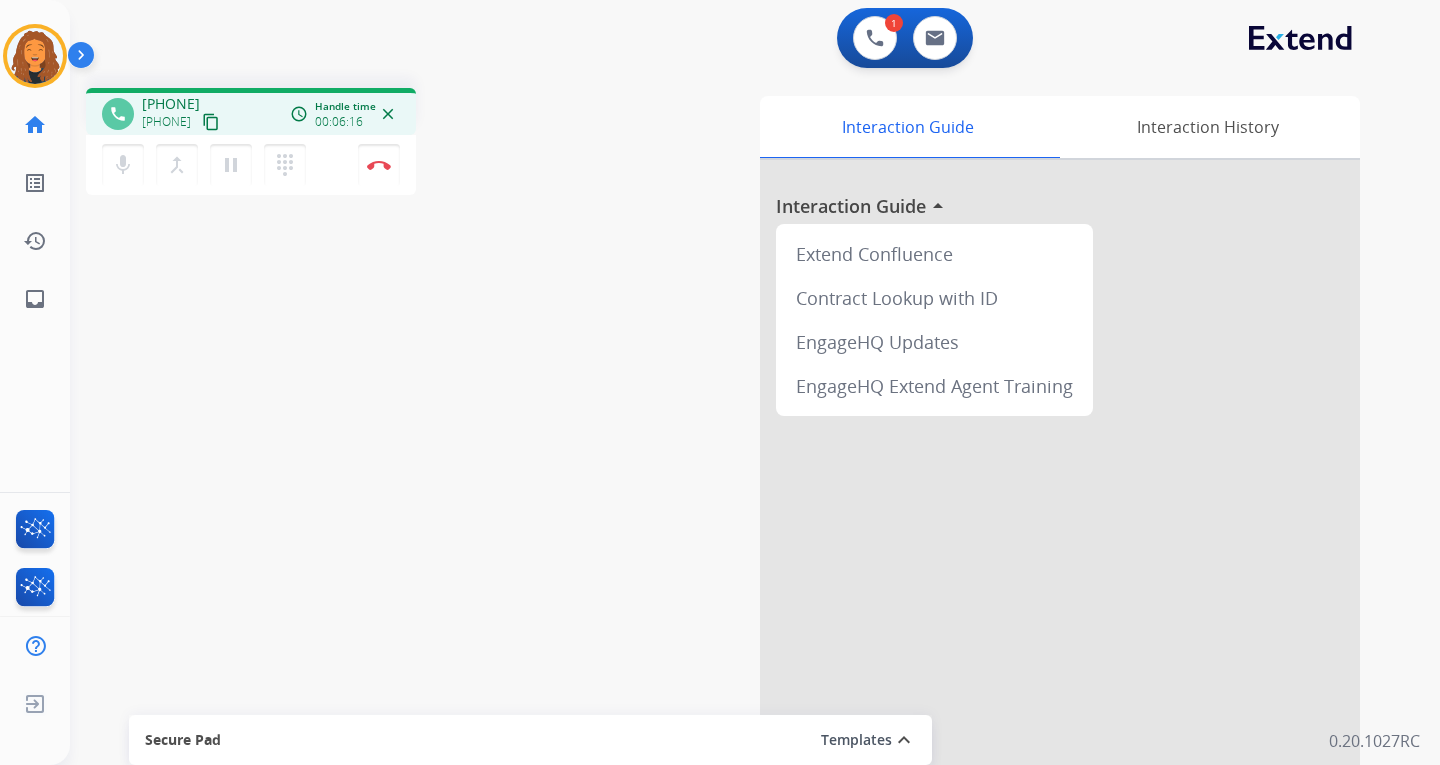 drag, startPoint x: 379, startPoint y: 167, endPoint x: 417, endPoint y: 226, distance: 70.178345 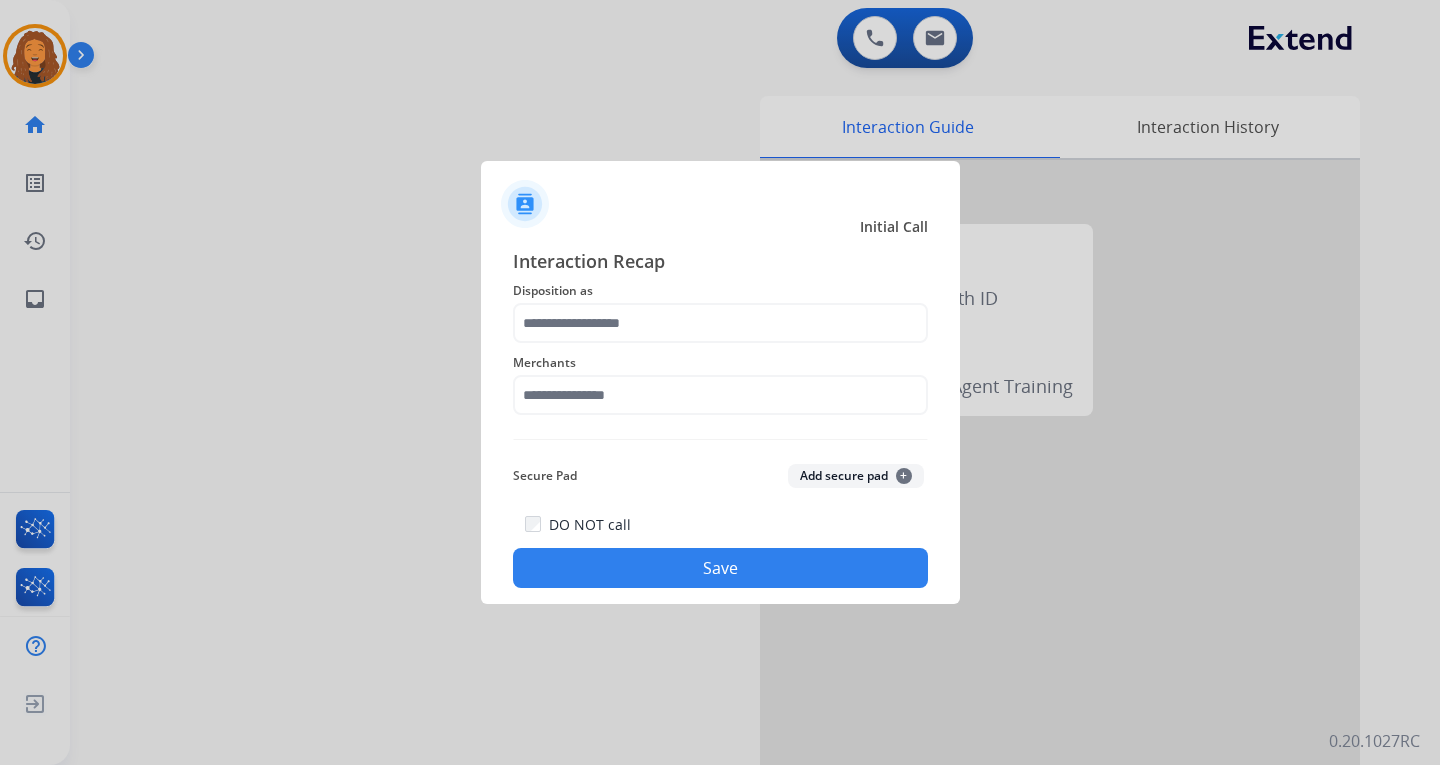 click on "Merchants" 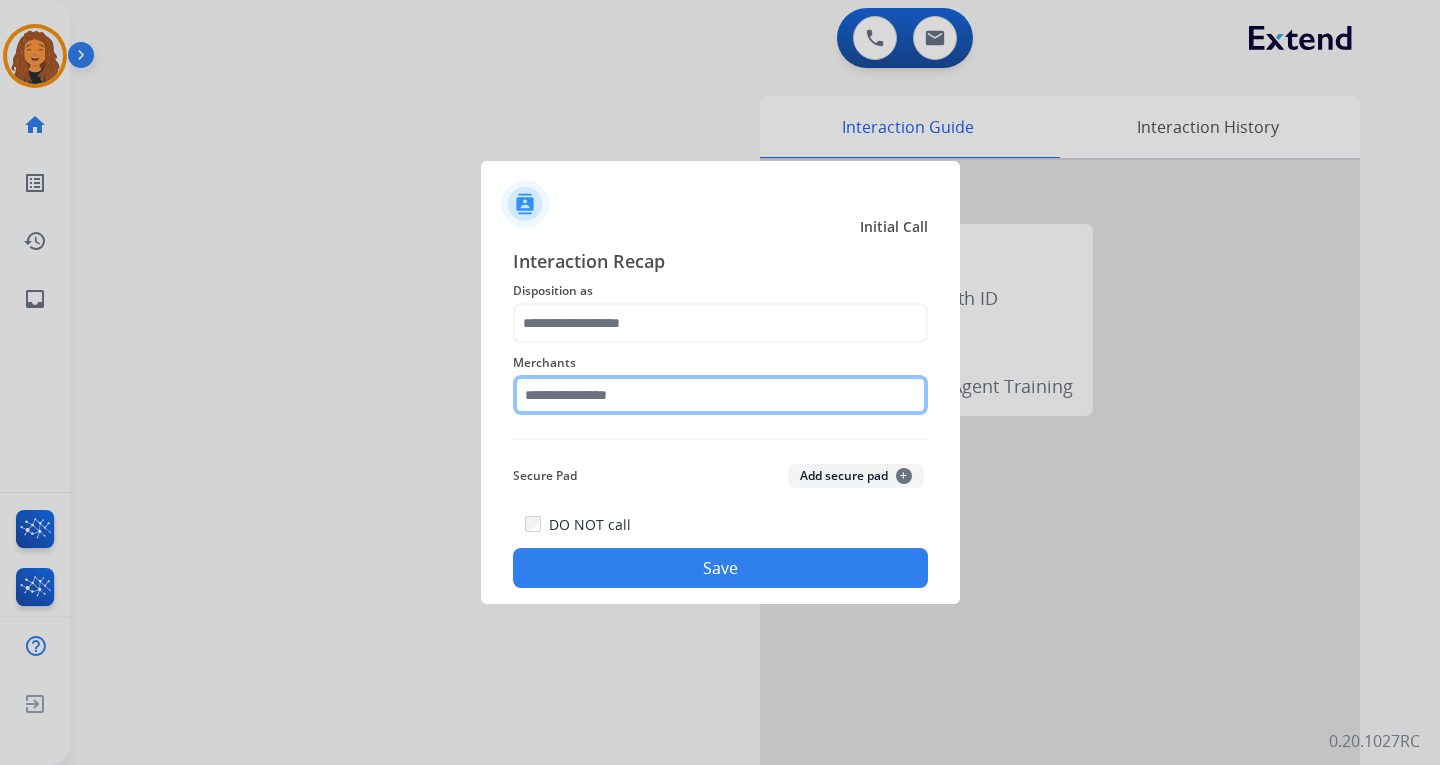 drag, startPoint x: 694, startPoint y: 393, endPoint x: 681, endPoint y: 387, distance: 14.3178215 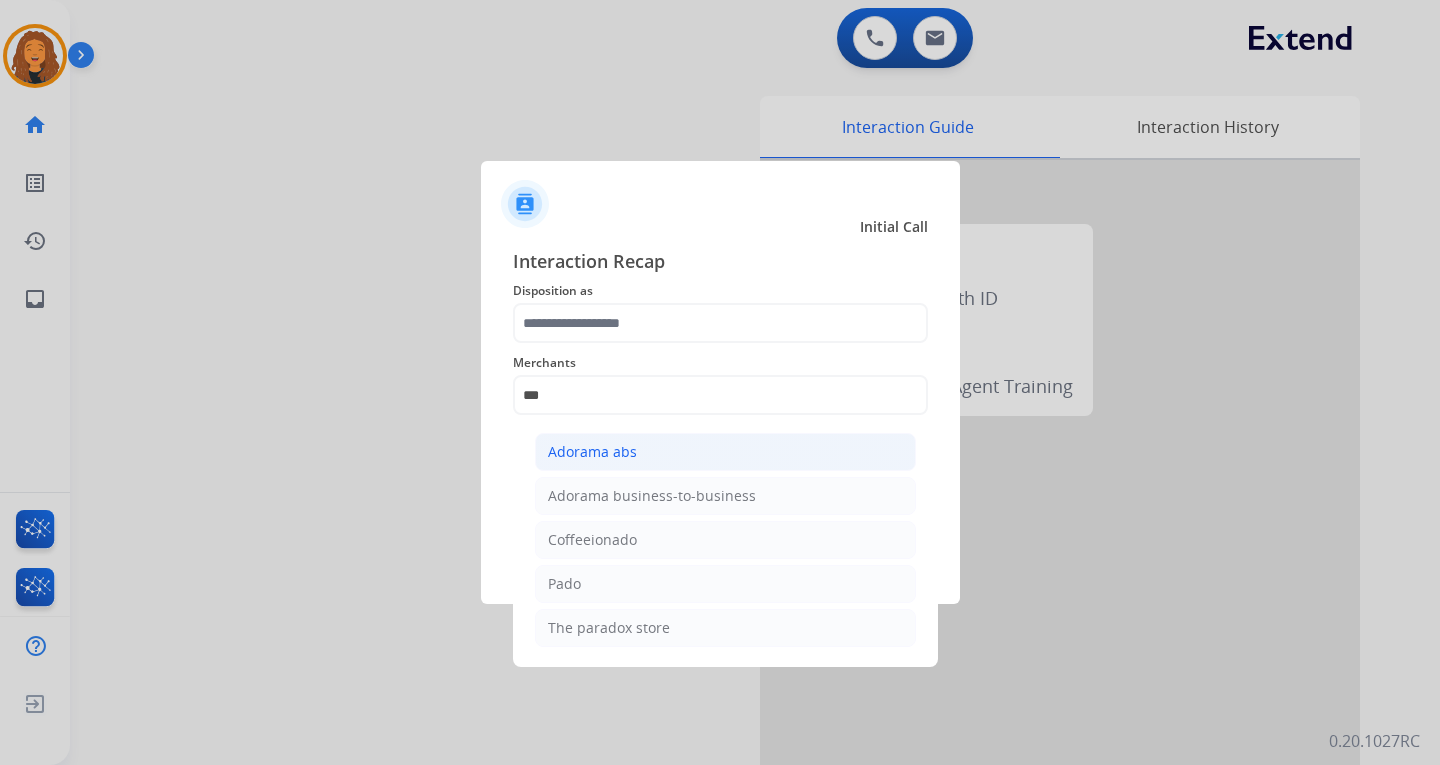 click on "Adorama abs" 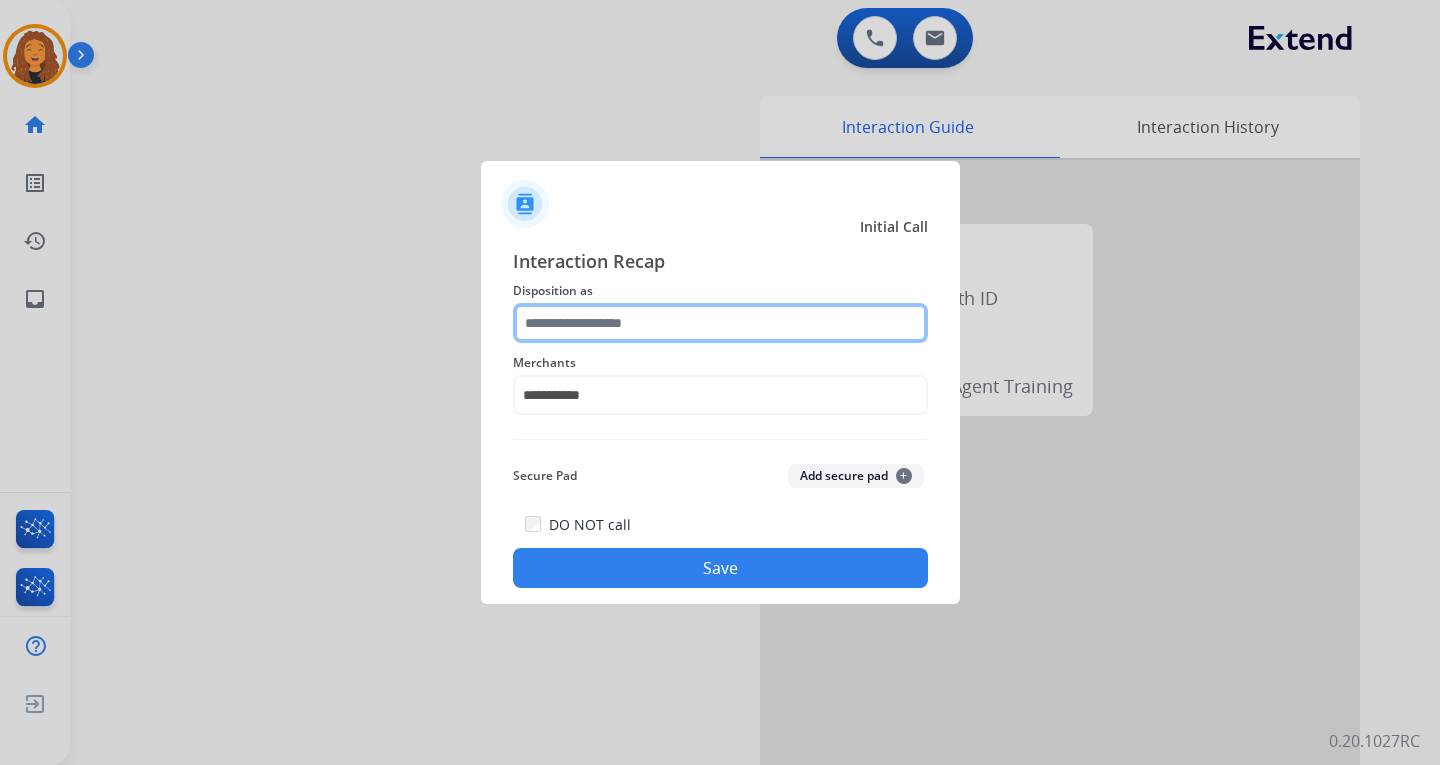 click 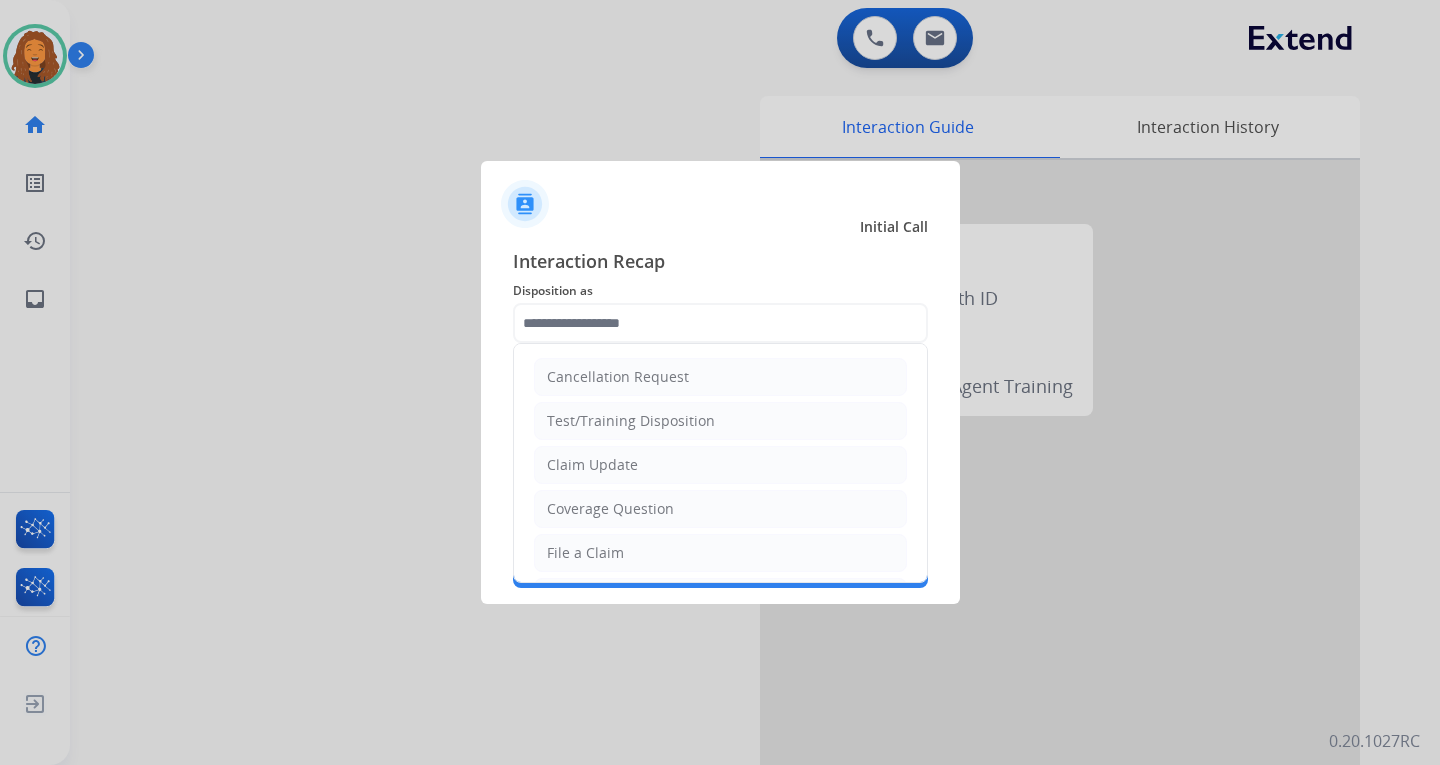 click on "File a Claim" 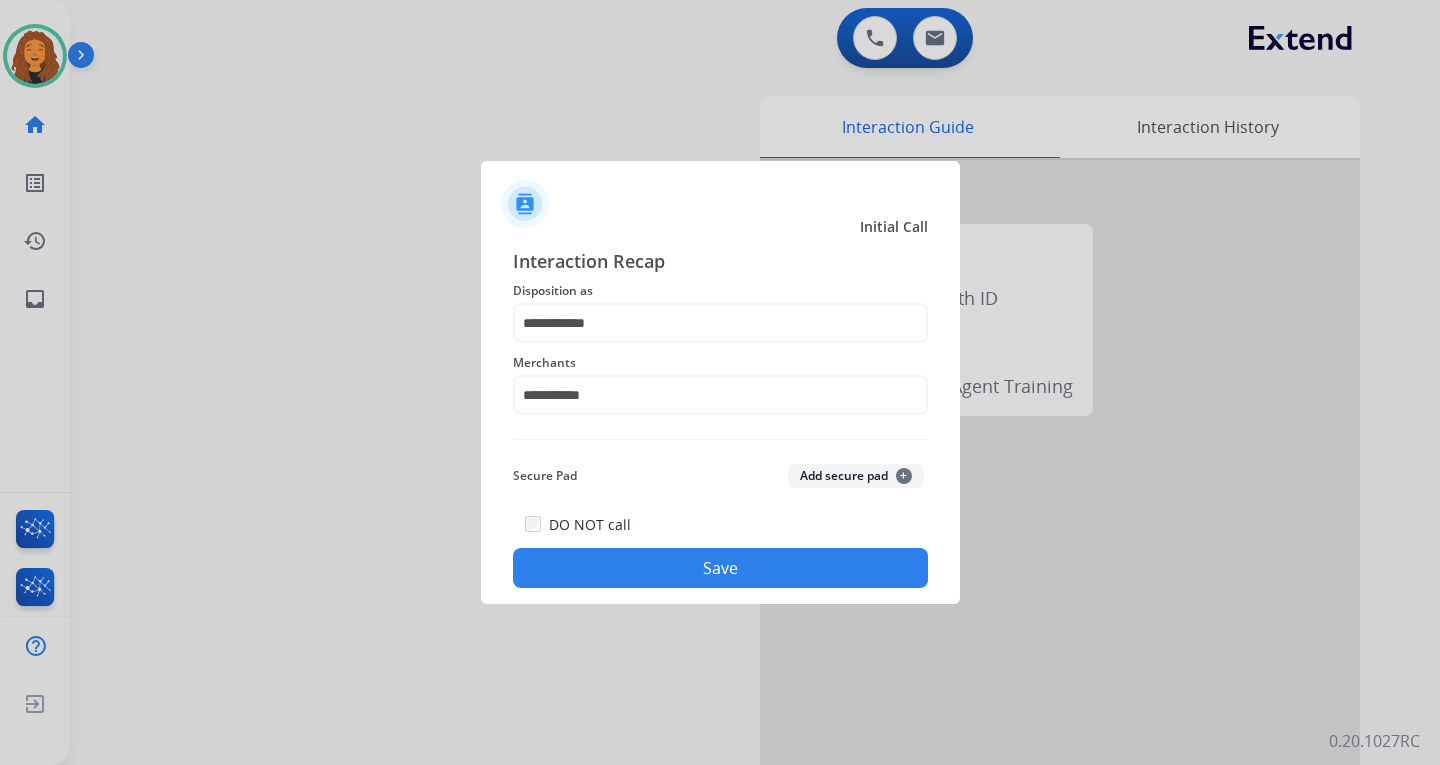 click on "Save" 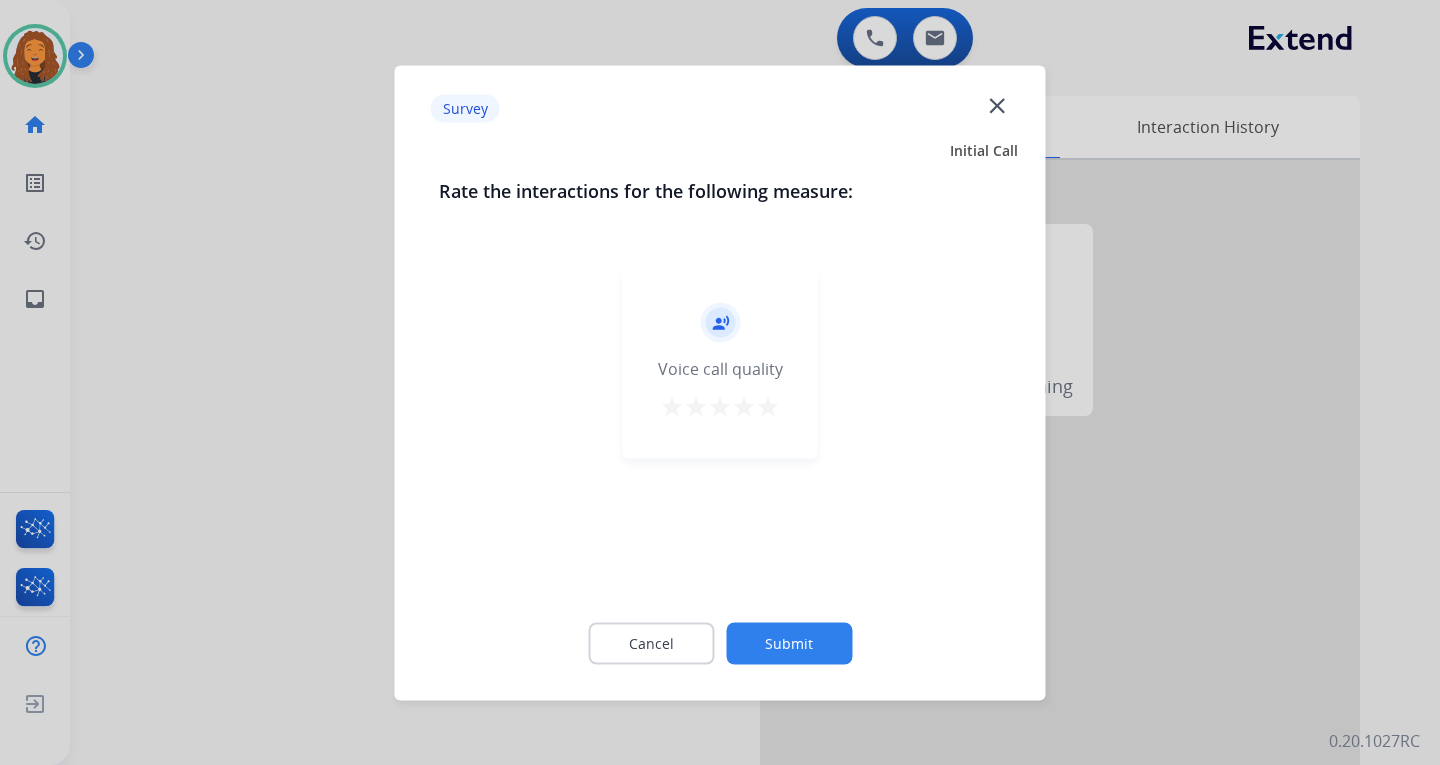 drag, startPoint x: 776, startPoint y: 643, endPoint x: 784, endPoint y: 635, distance: 11.313708 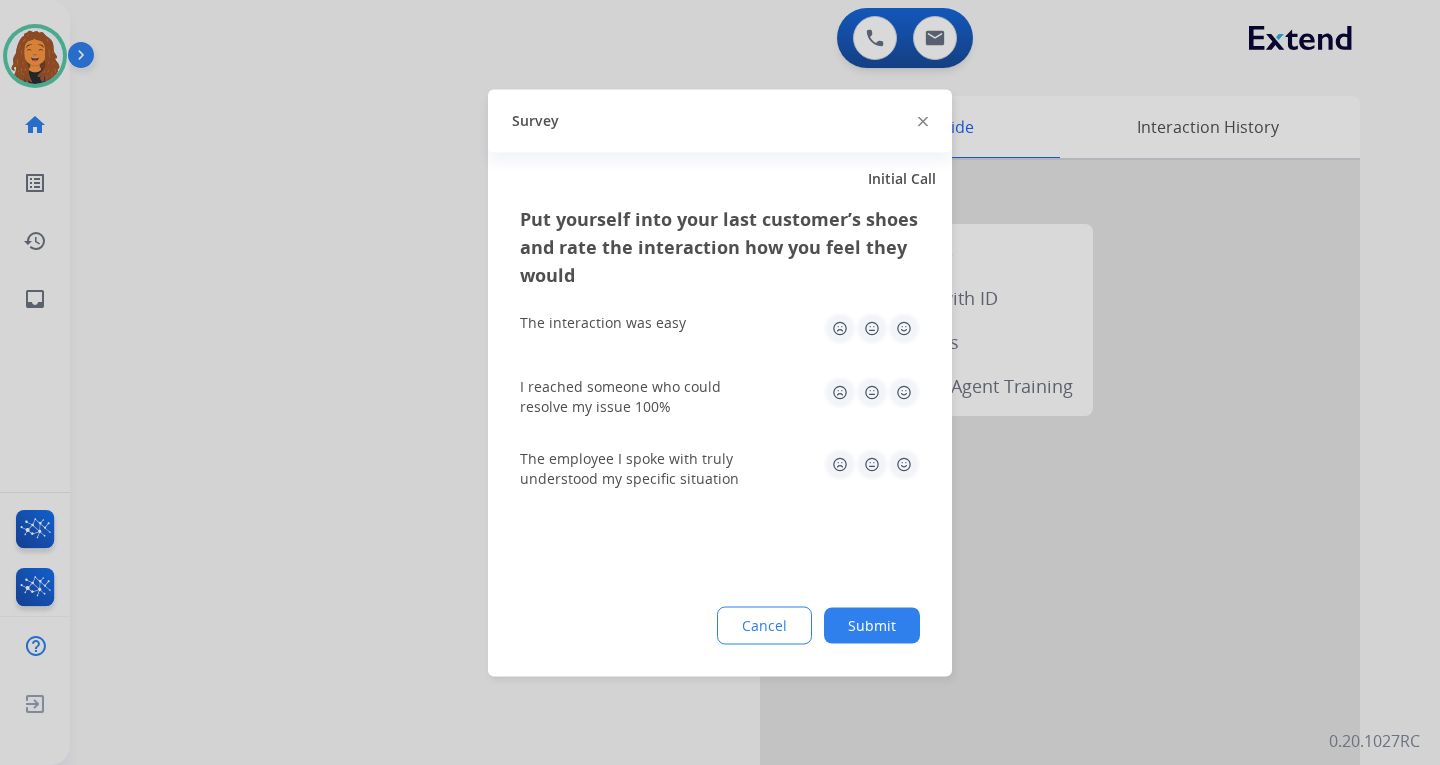 drag, startPoint x: 872, startPoint y: 611, endPoint x: 881, endPoint y: 596, distance: 17.492855 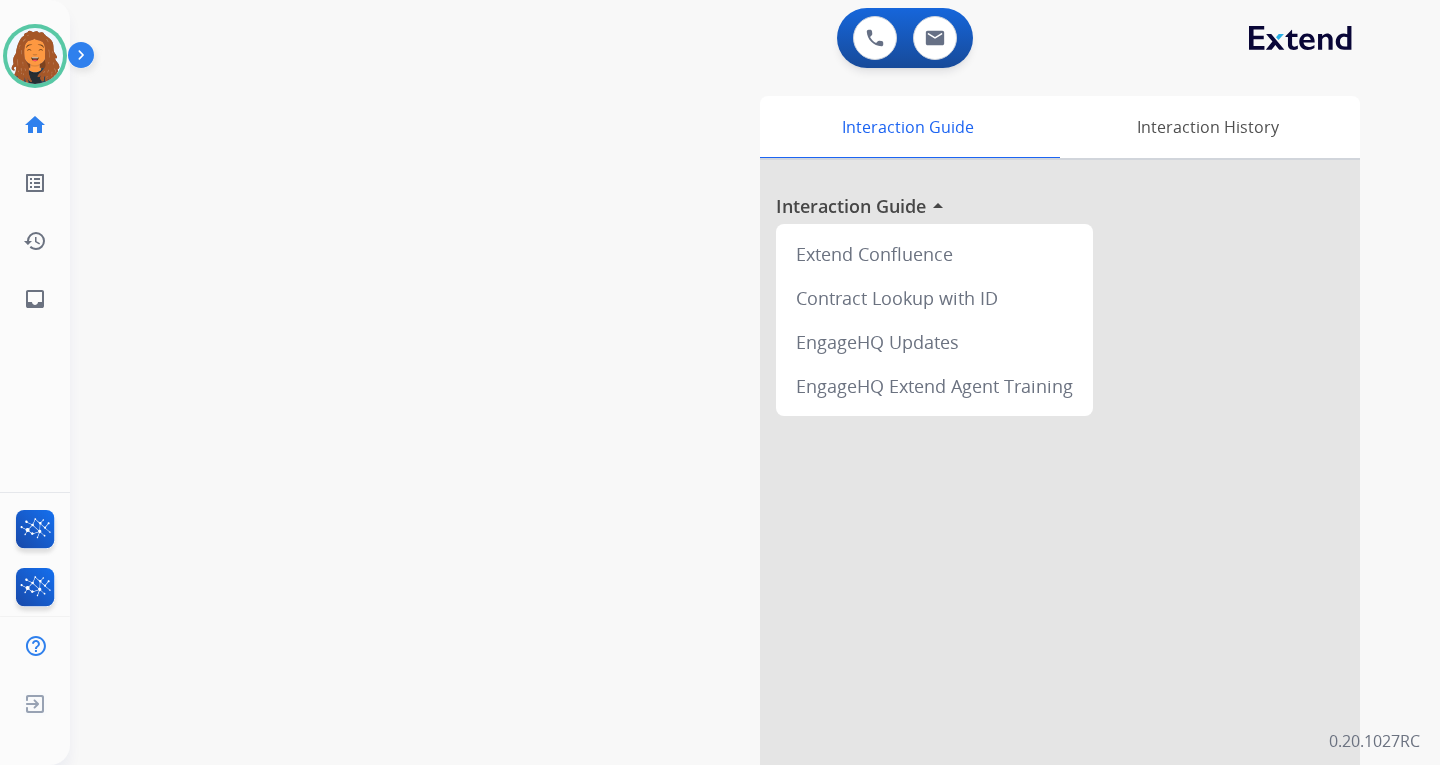 click on "swap_horiz Break voice bridge close_fullscreen Connect 3-Way Call merge_type Separate 3-Way Call  Interaction Guide   Interaction History  Interaction Guide arrow_drop_up  Extend Confluence   Contract Lookup with ID   EngageHQ Updates   EngageHQ Extend Agent Training" at bounding box center (731, 489) 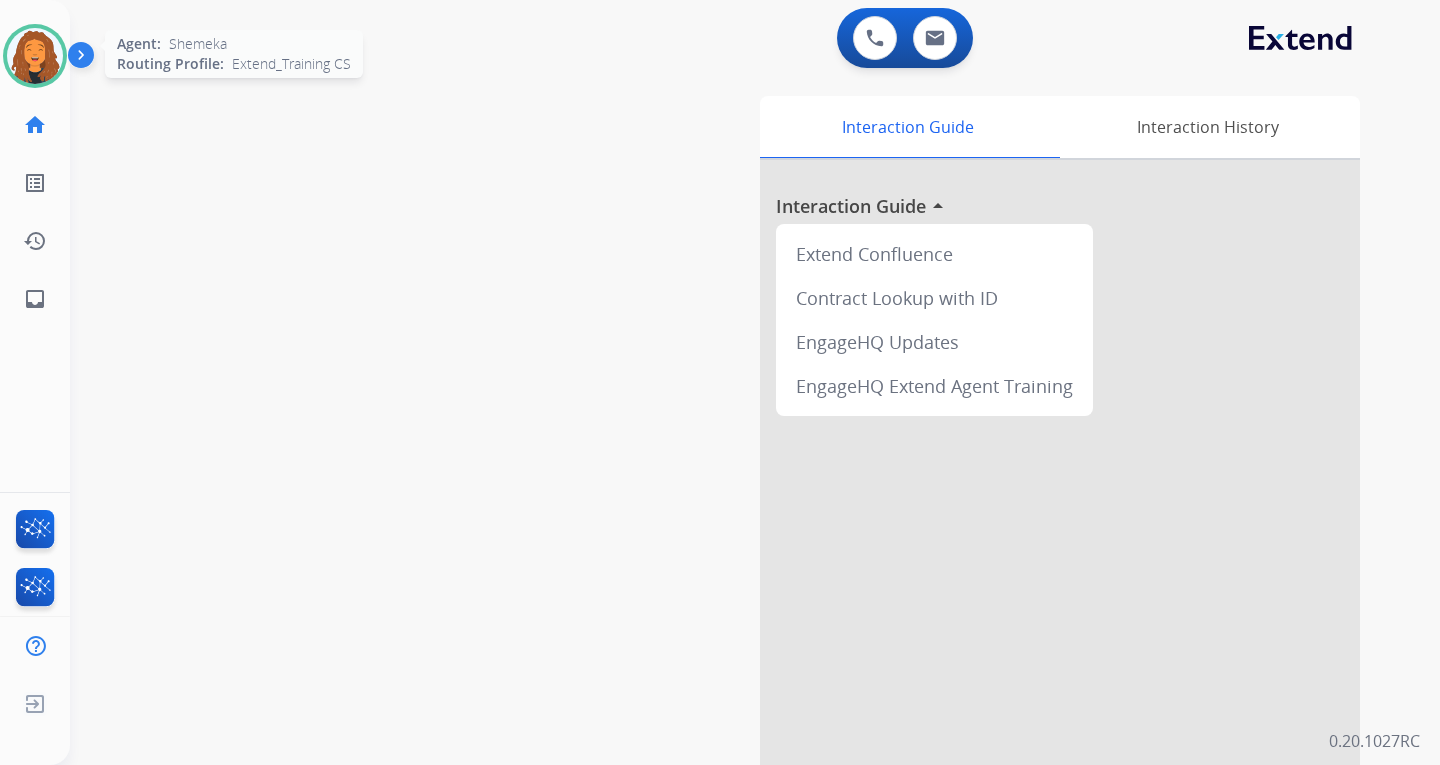 click at bounding box center [35, 56] 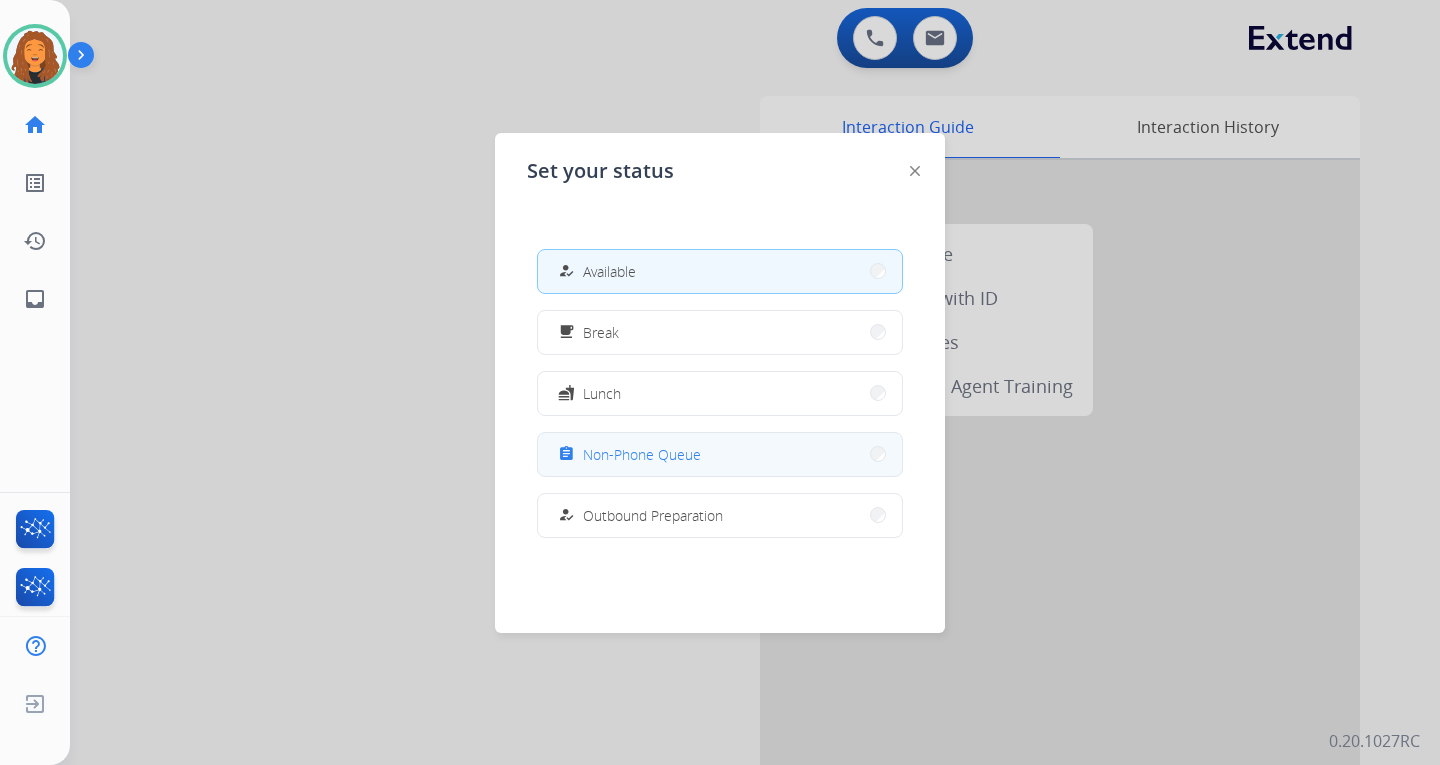 click on "Non-Phone Queue" at bounding box center [642, 454] 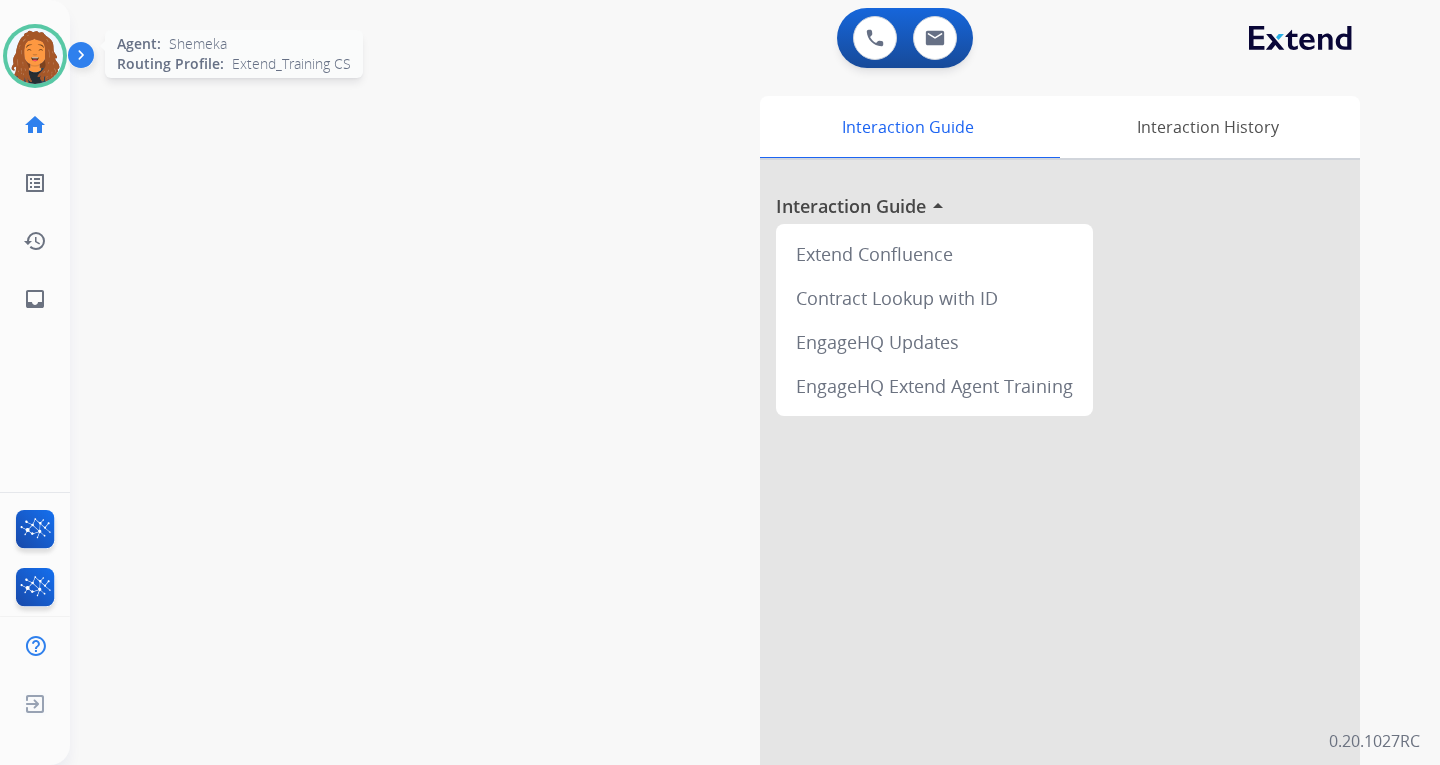 click at bounding box center (35, 56) 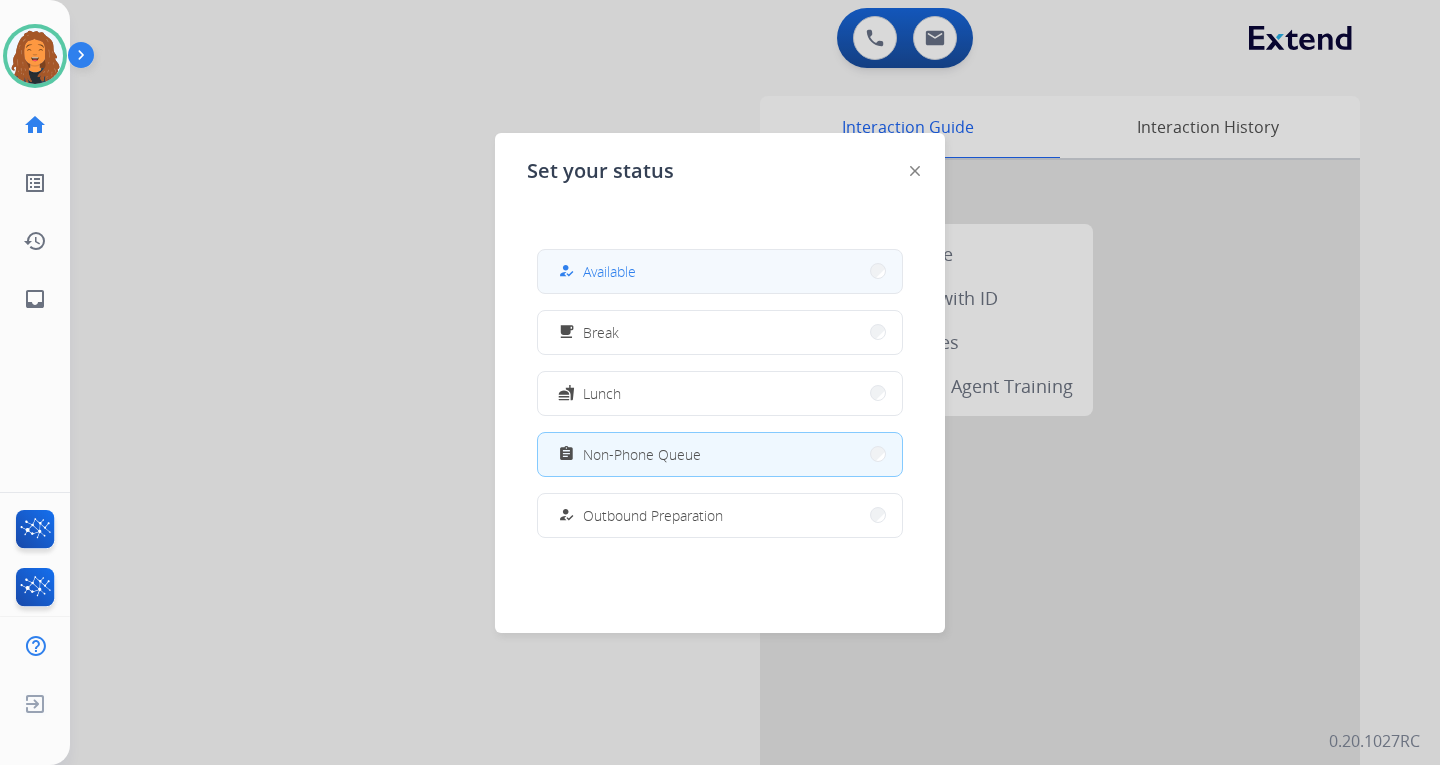 click on "how_to_reg Available" at bounding box center [720, 271] 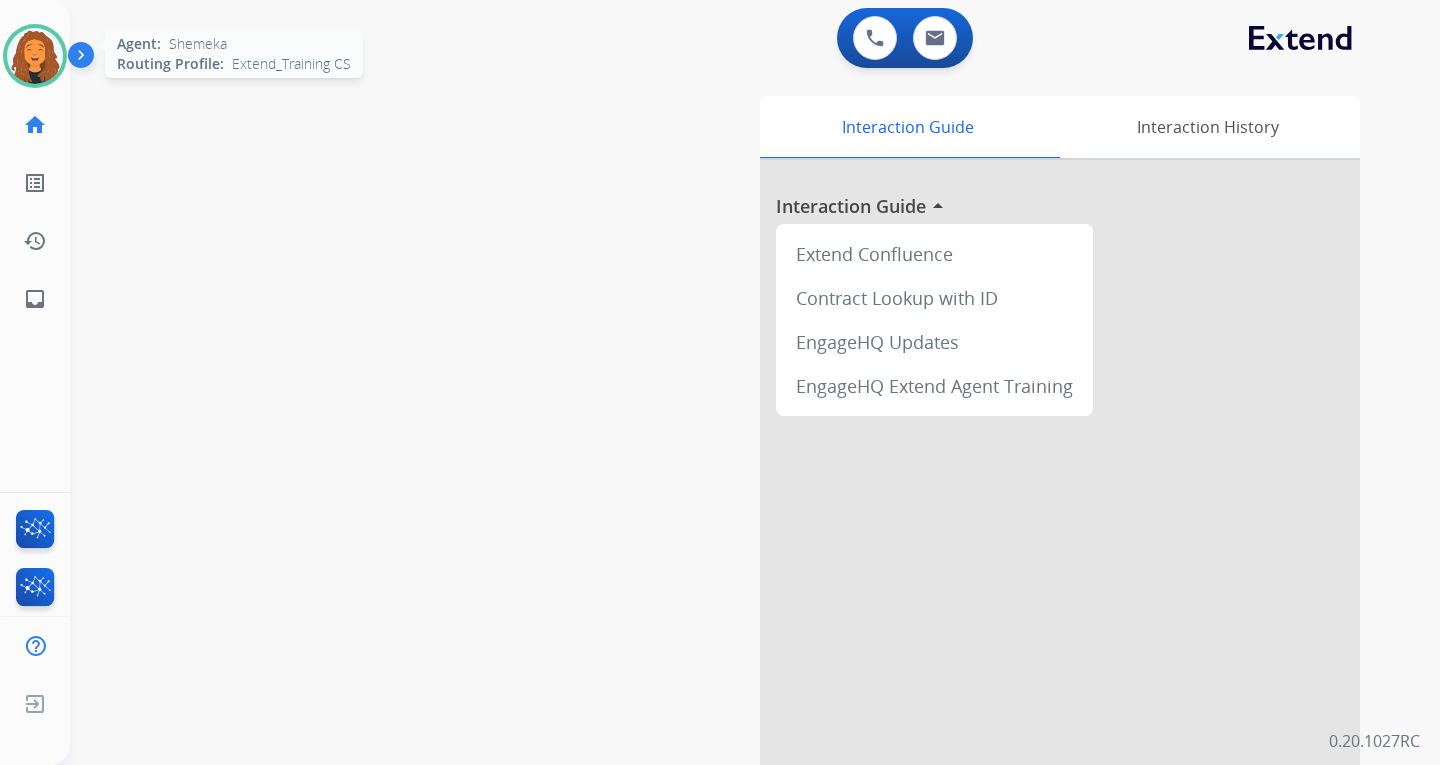 click at bounding box center [35, 56] 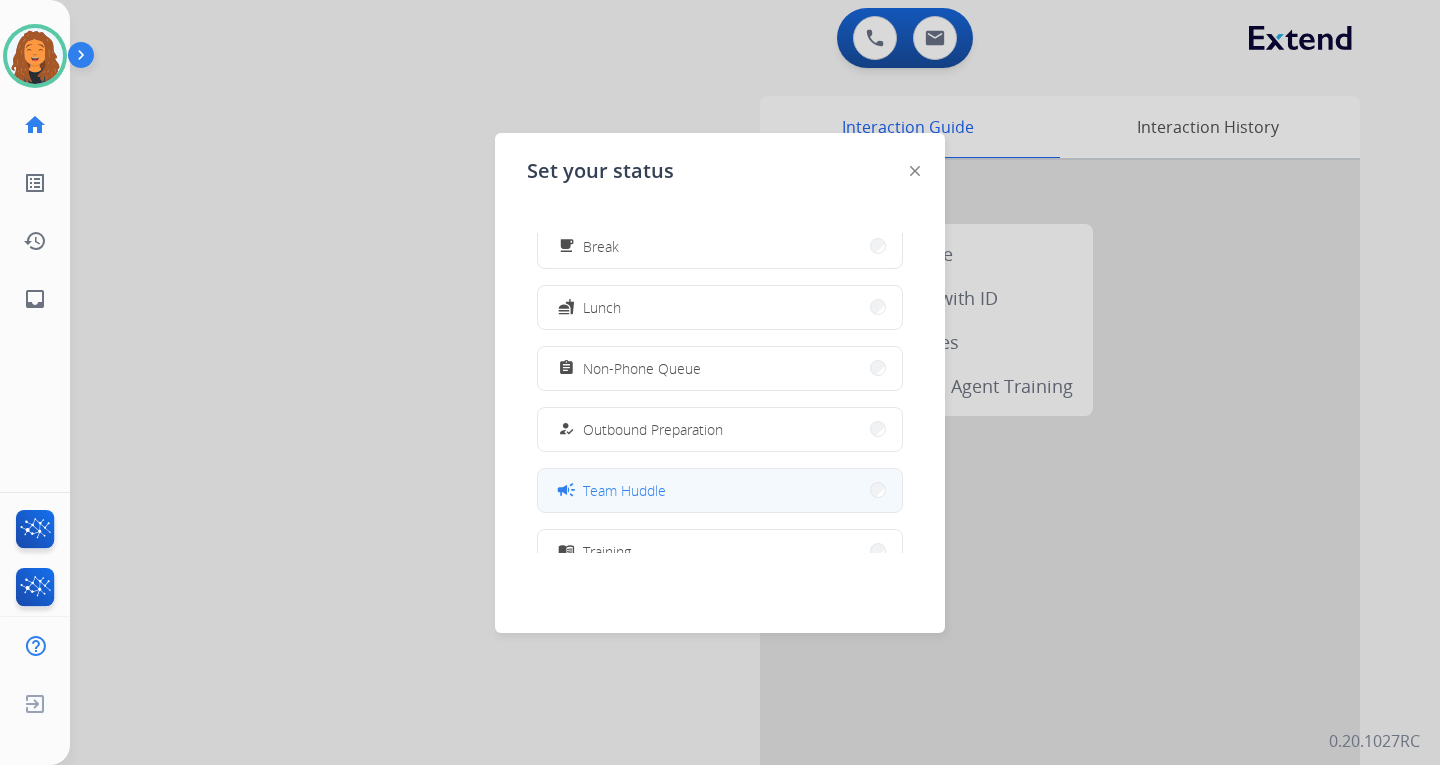 scroll, scrollTop: 0, scrollLeft: 0, axis: both 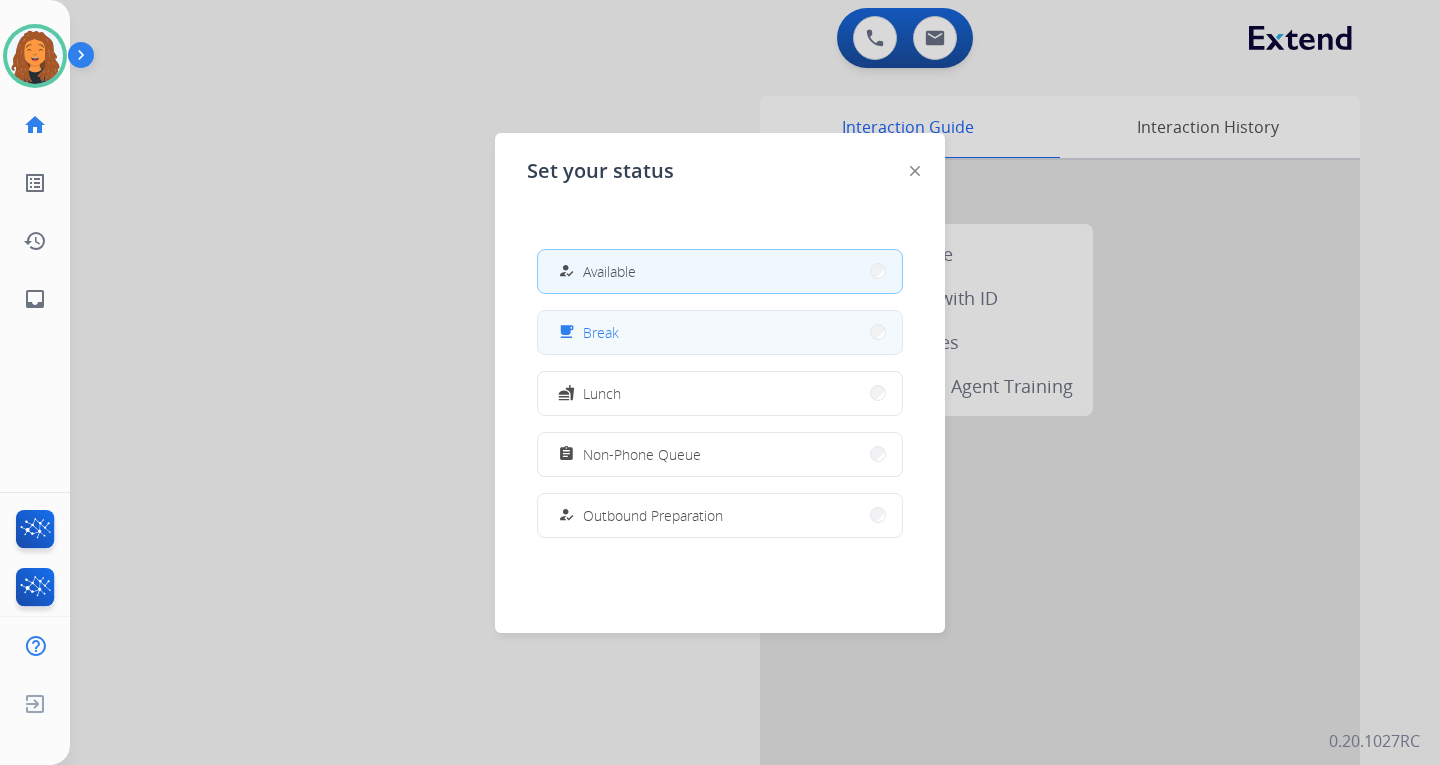click on "free_breakfast Break" at bounding box center [720, 332] 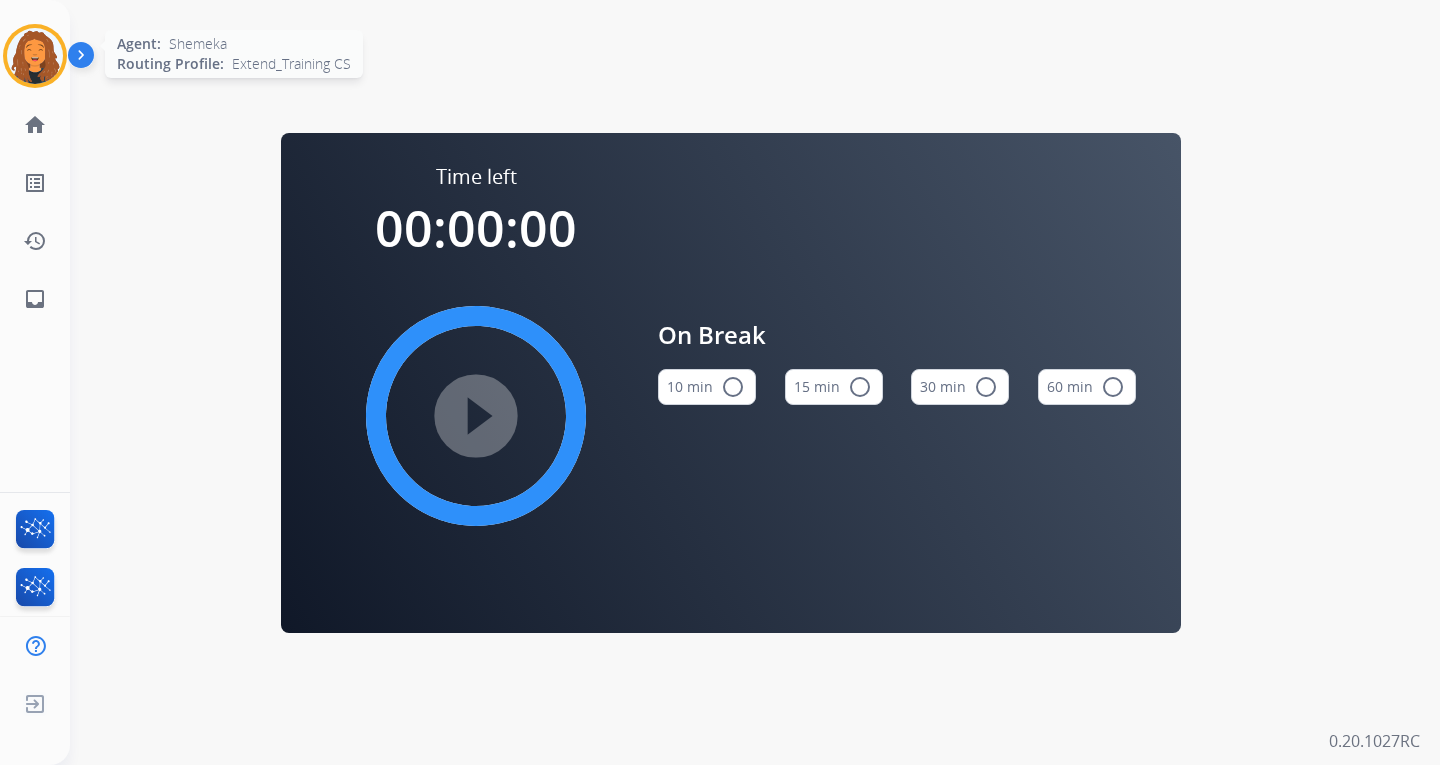 click at bounding box center (35, 56) 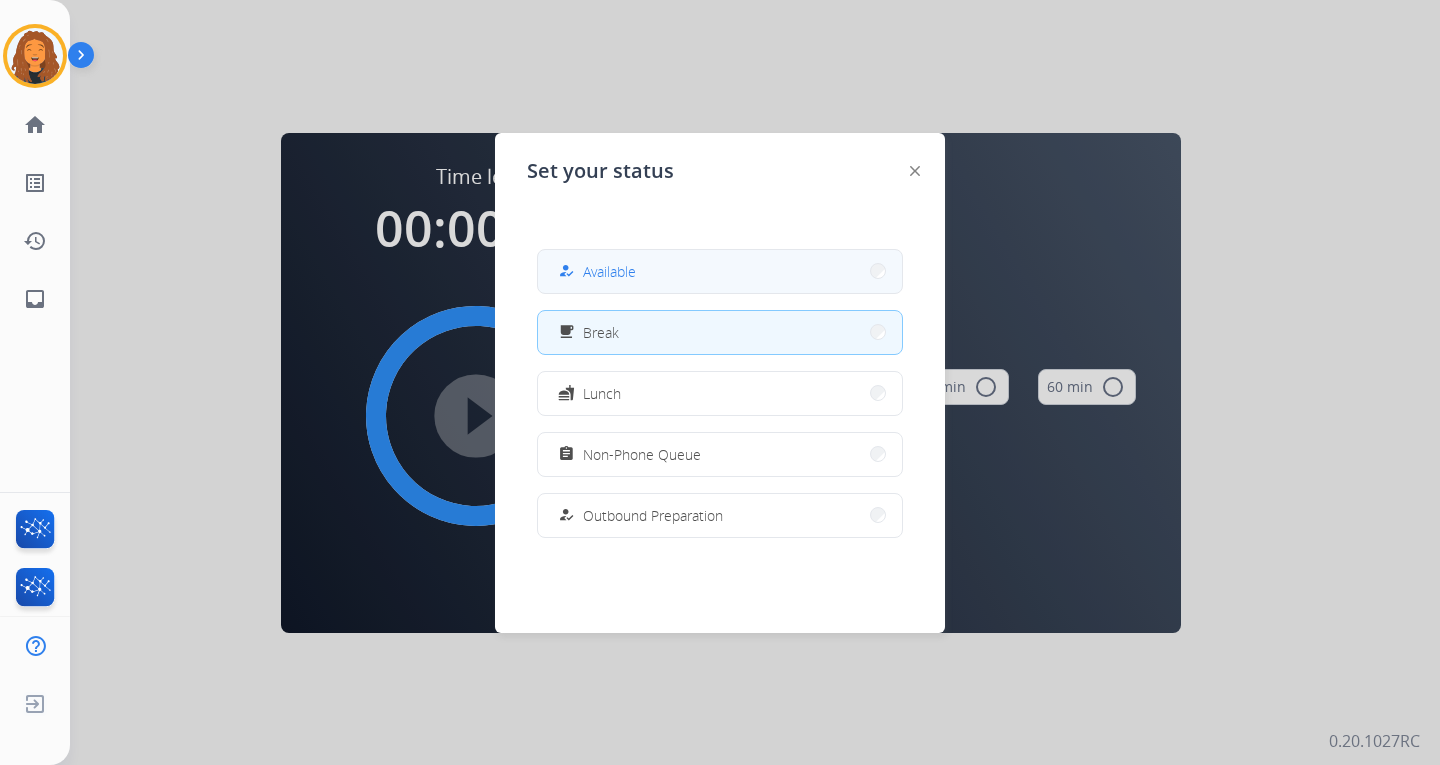 click on "how_to_reg Available" at bounding box center (720, 271) 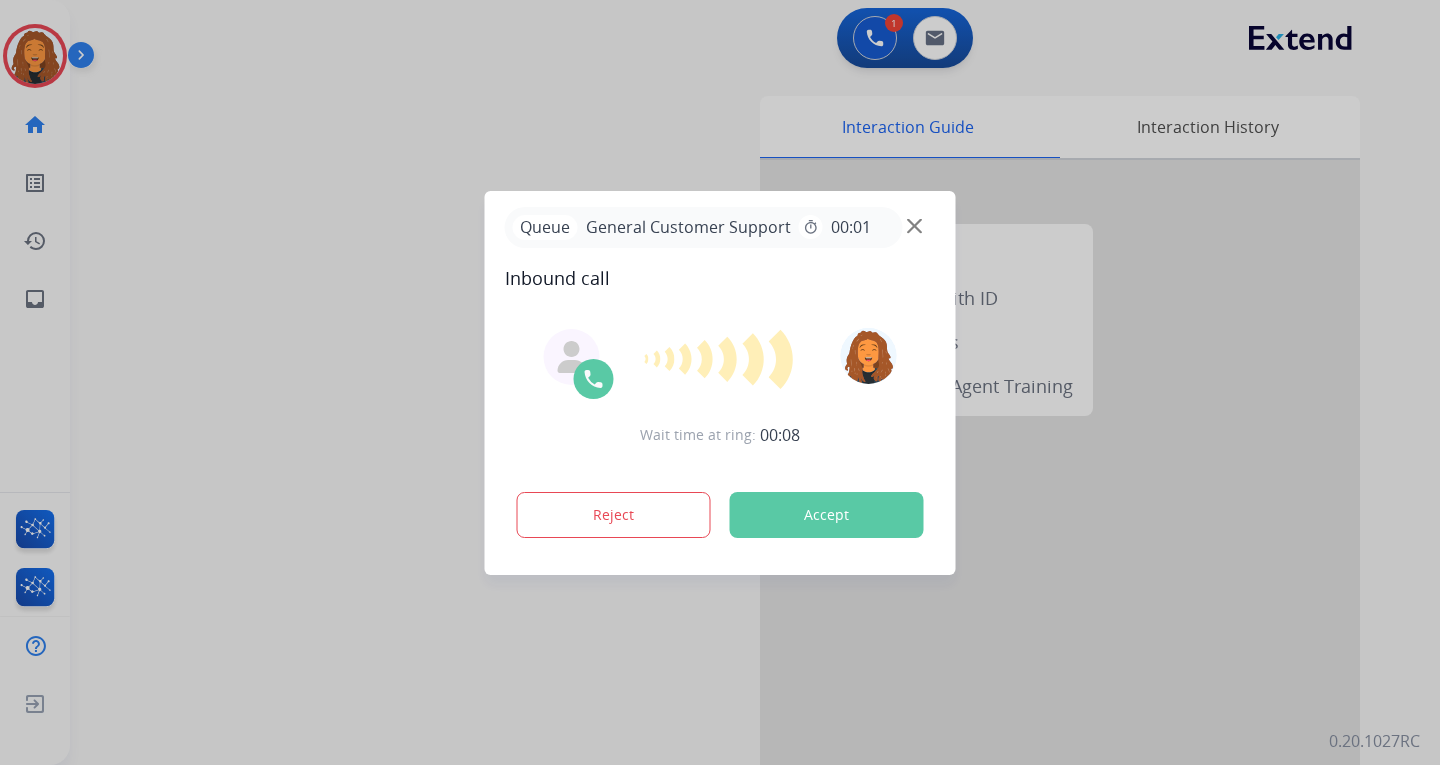click at bounding box center [914, 225] 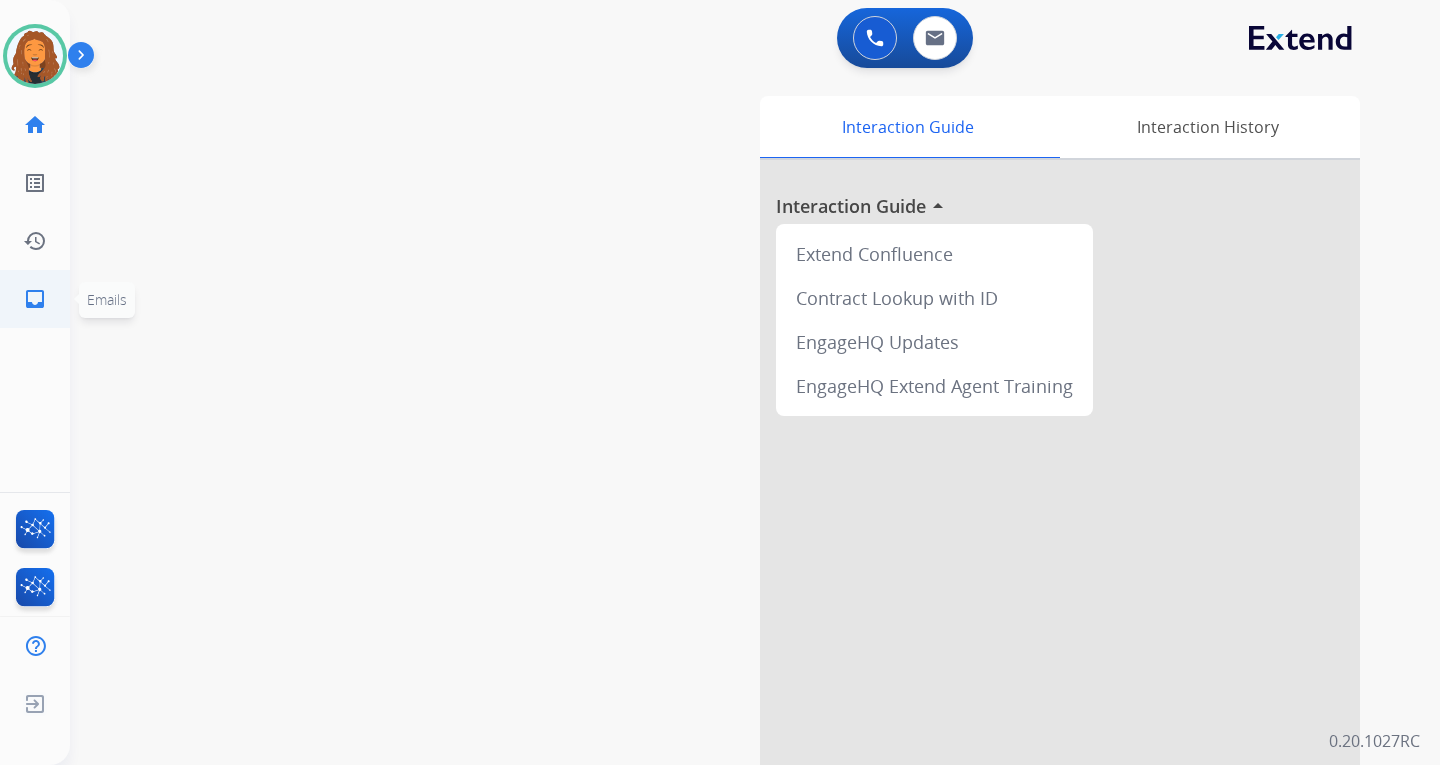 click on "inbox" 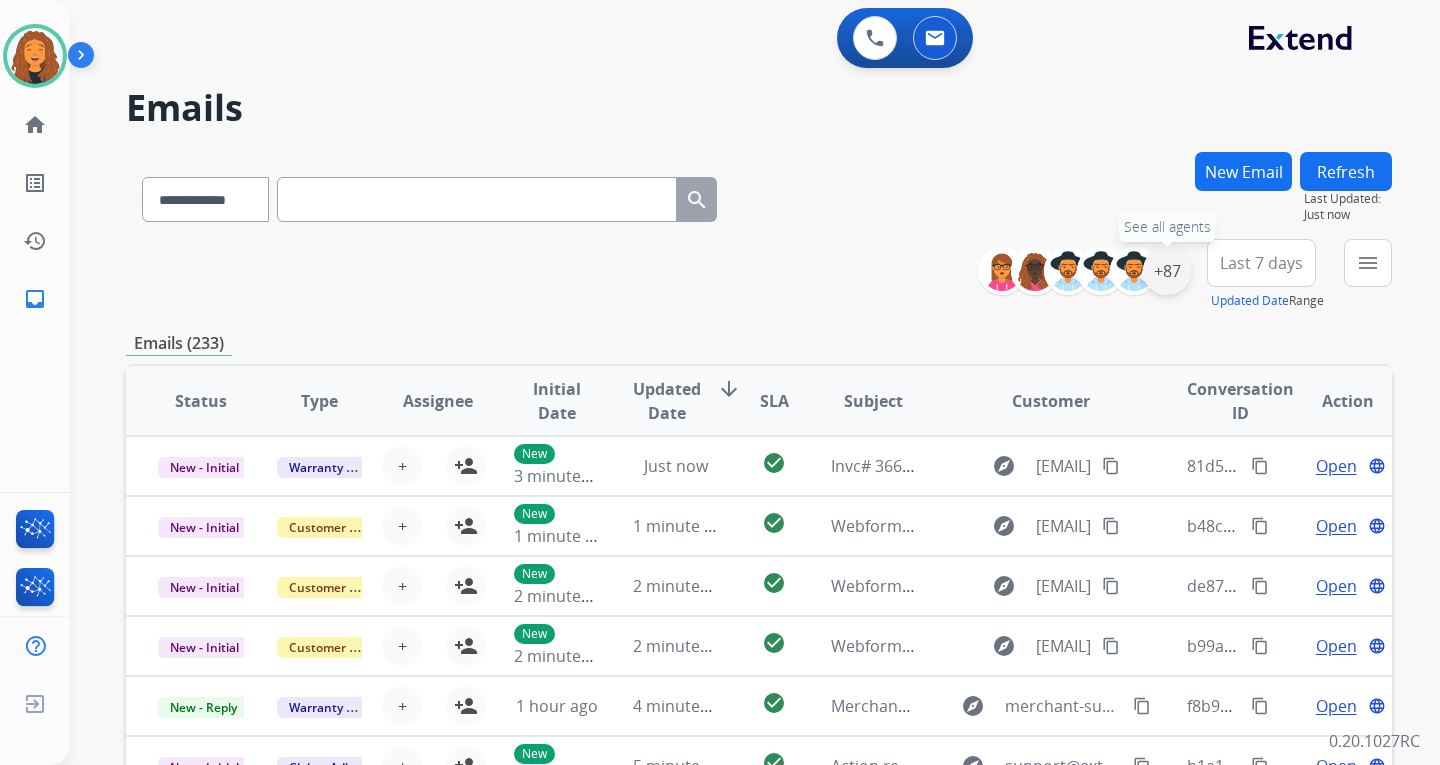 click on "+87" at bounding box center (1167, 271) 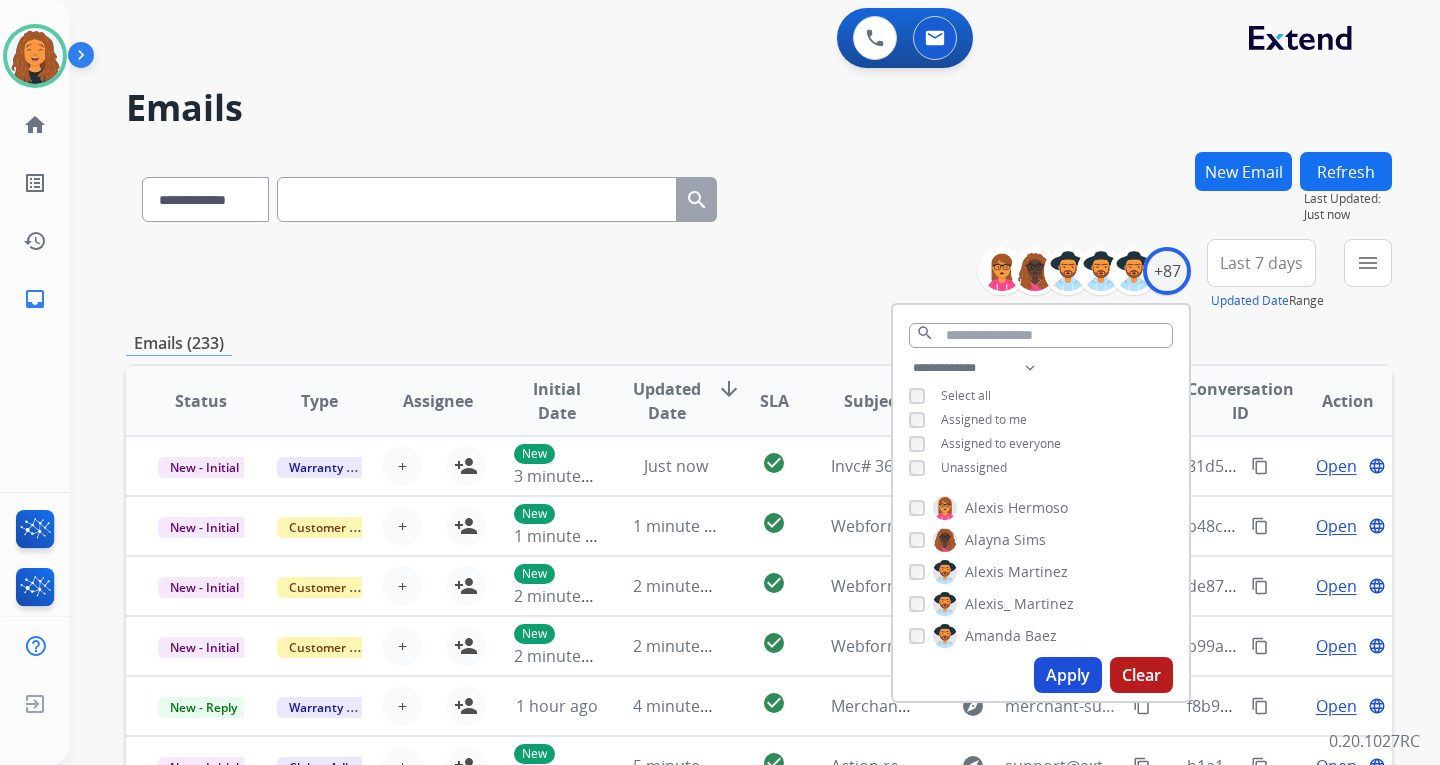 click on "Unassigned" at bounding box center [974, 467] 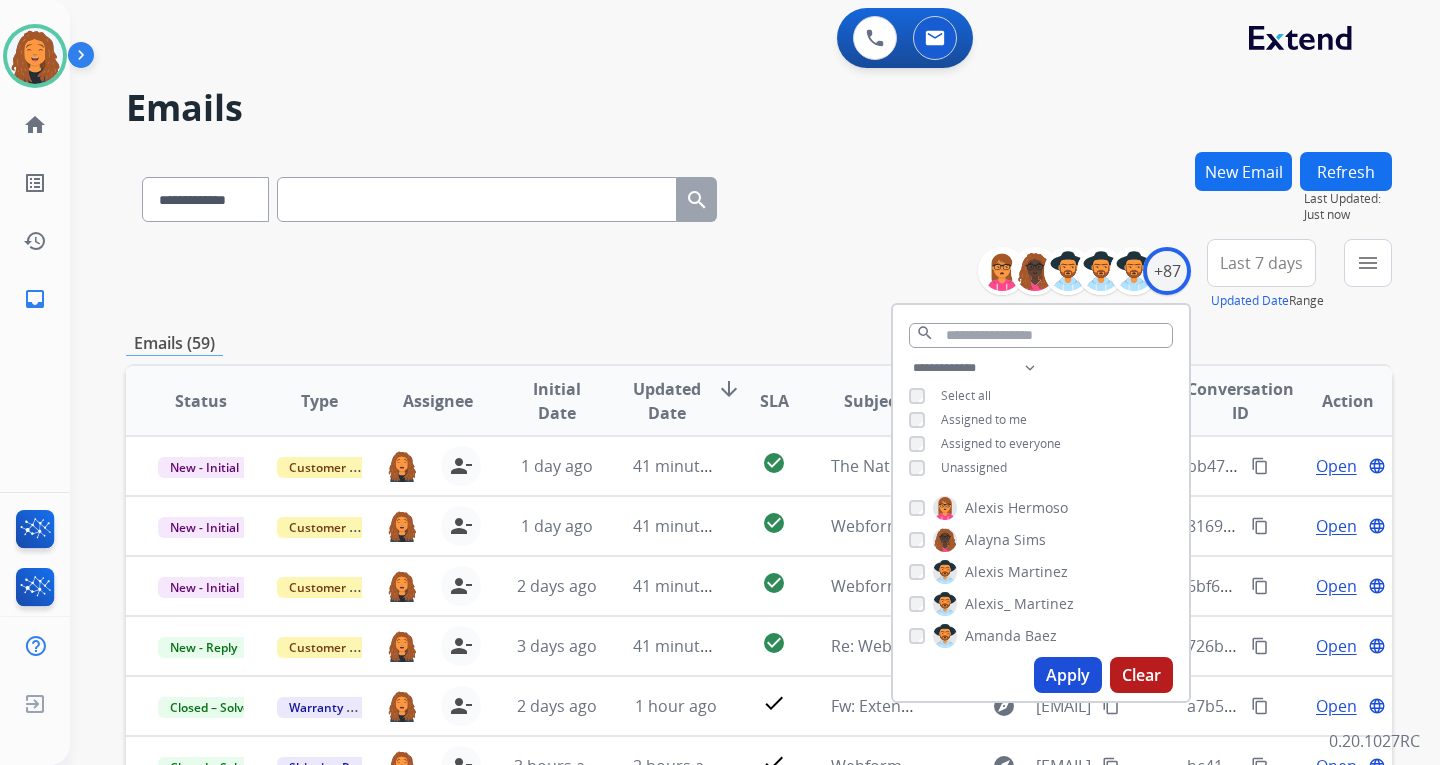 click on "**********" at bounding box center (759, 275) 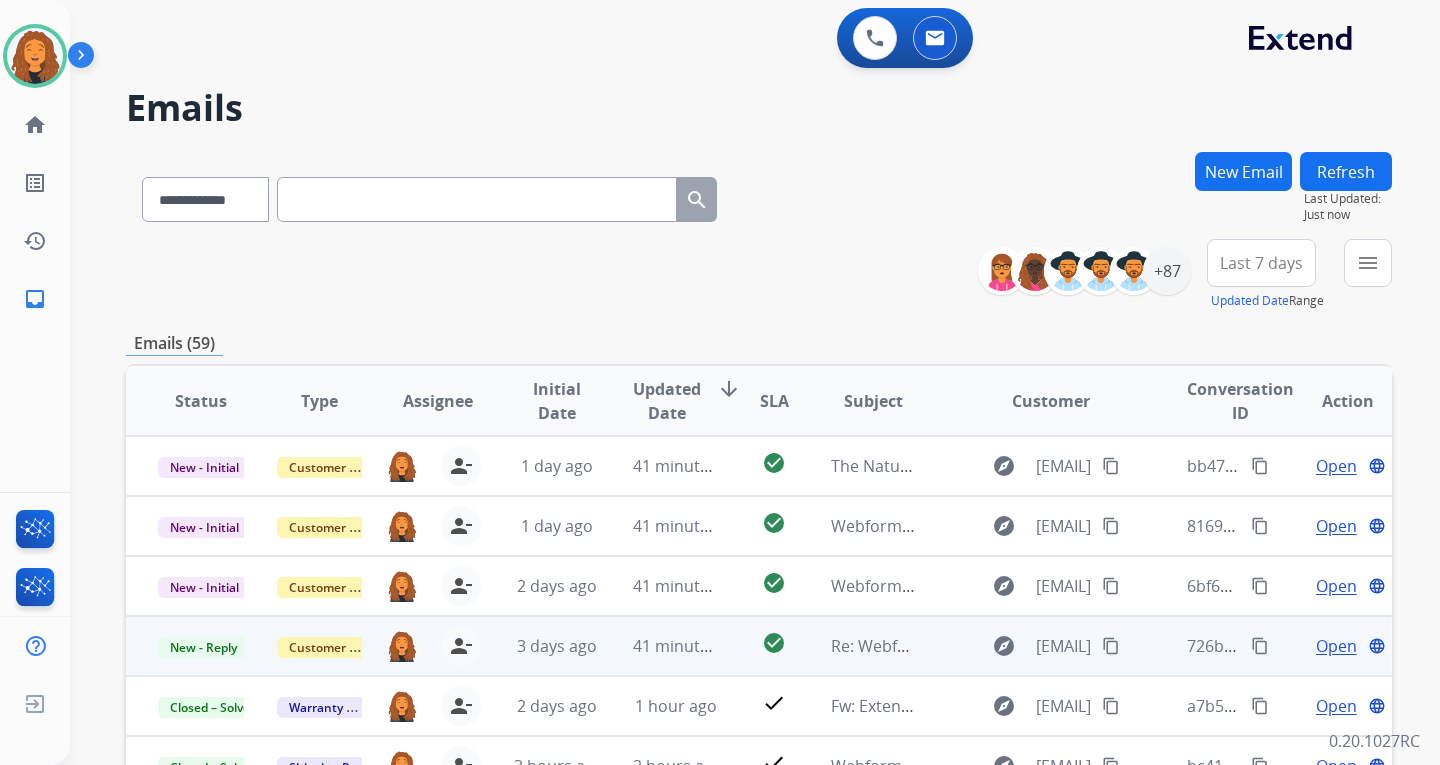 scroll, scrollTop: 2, scrollLeft: 0, axis: vertical 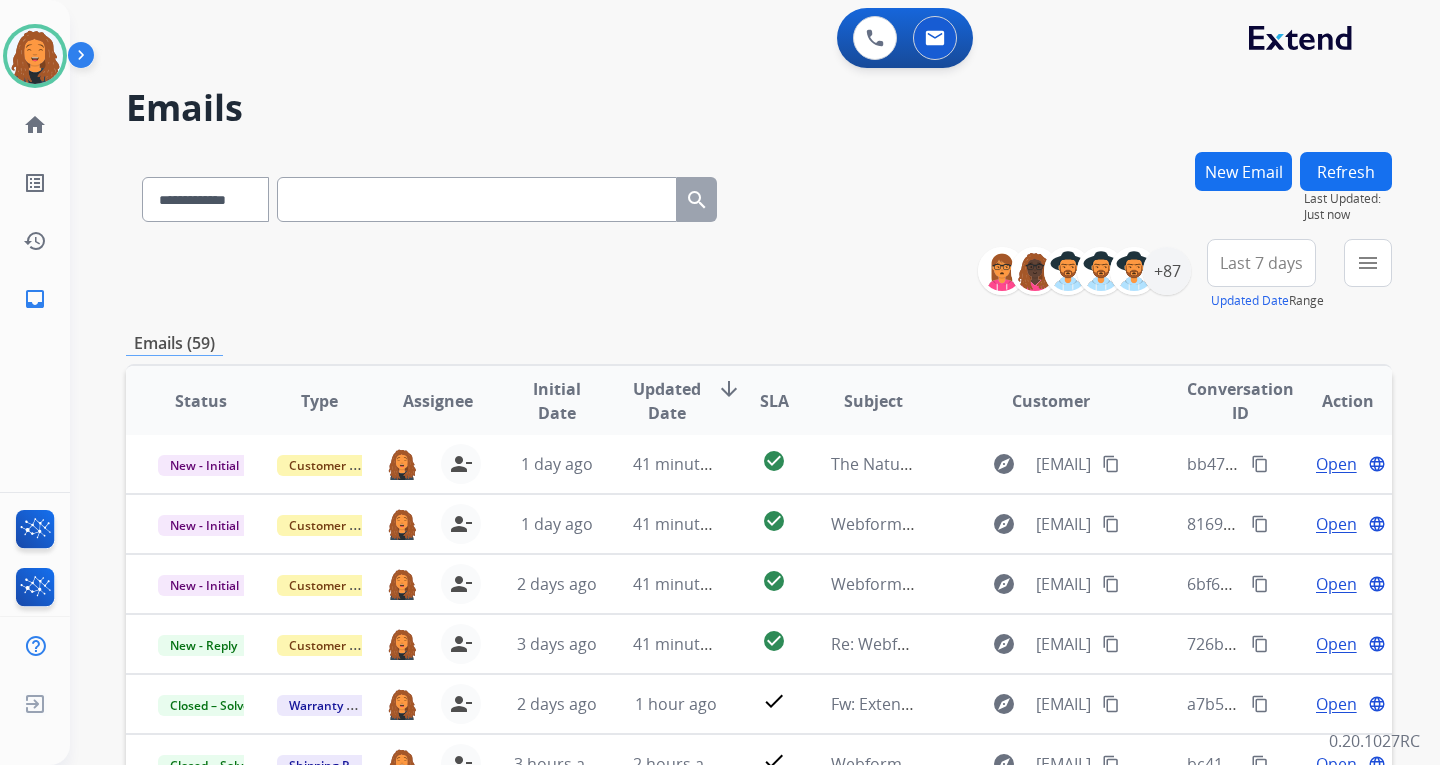 click on "**********" at bounding box center (759, 275) 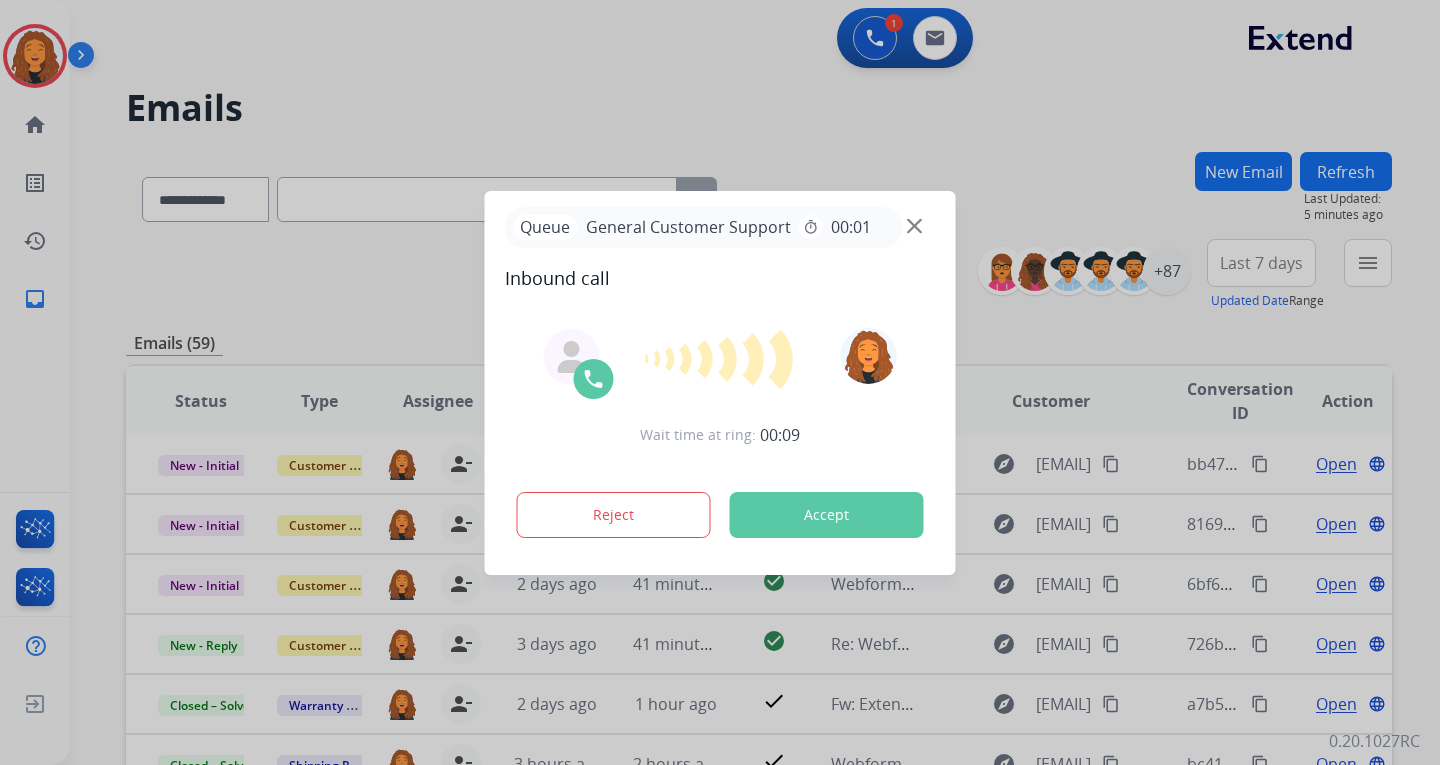 click on "Queue General Customer Support  timer 00:01" at bounding box center (720, 227) 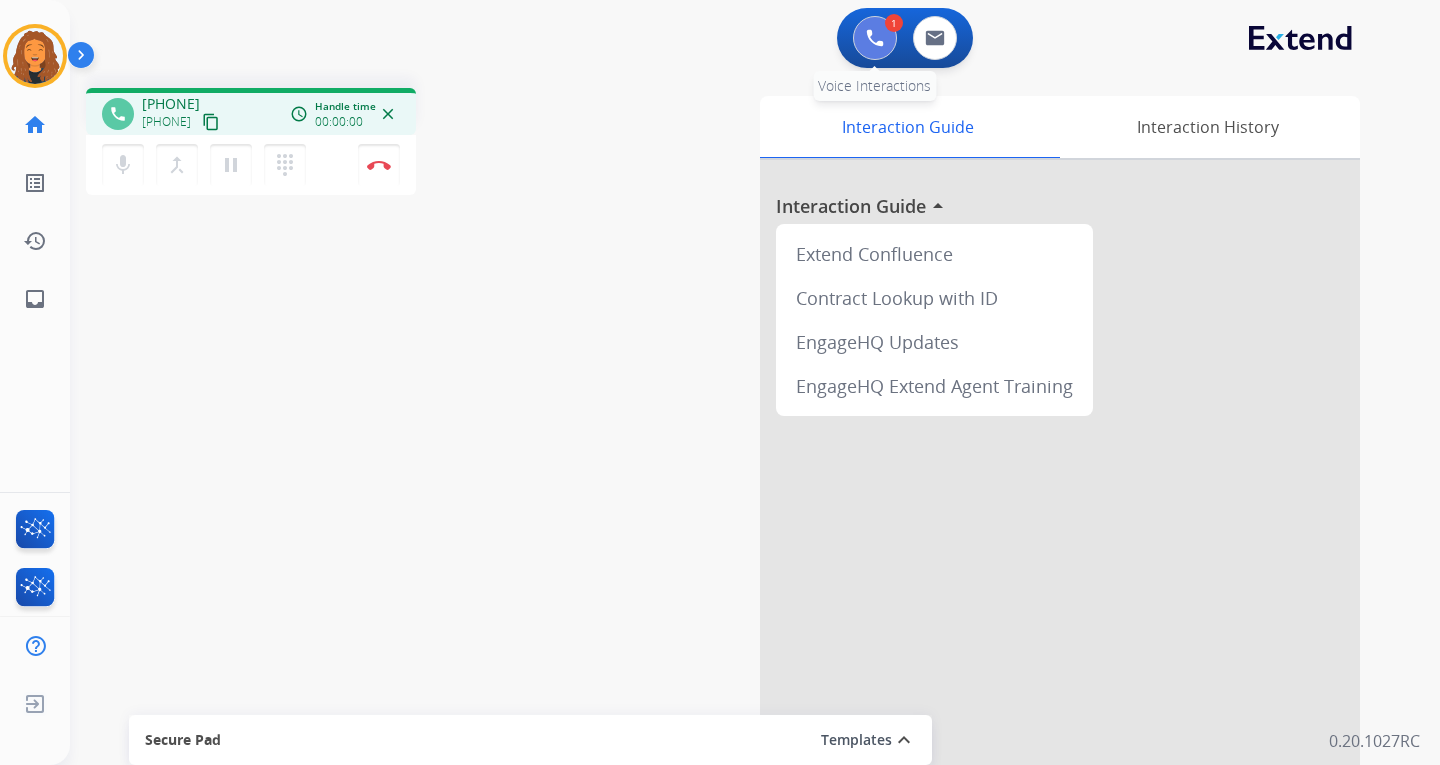 click at bounding box center (875, 38) 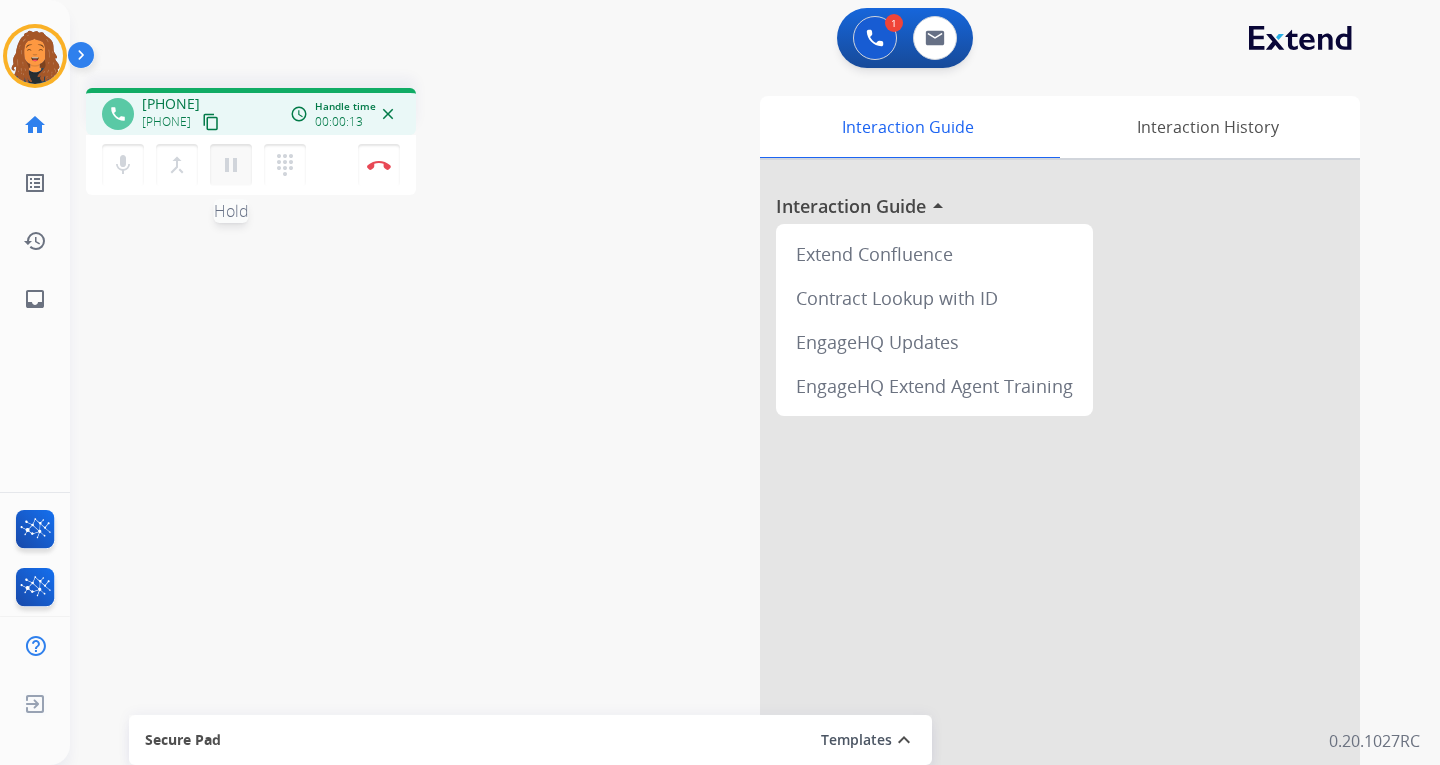 click on "pause Hold" at bounding box center (231, 165) 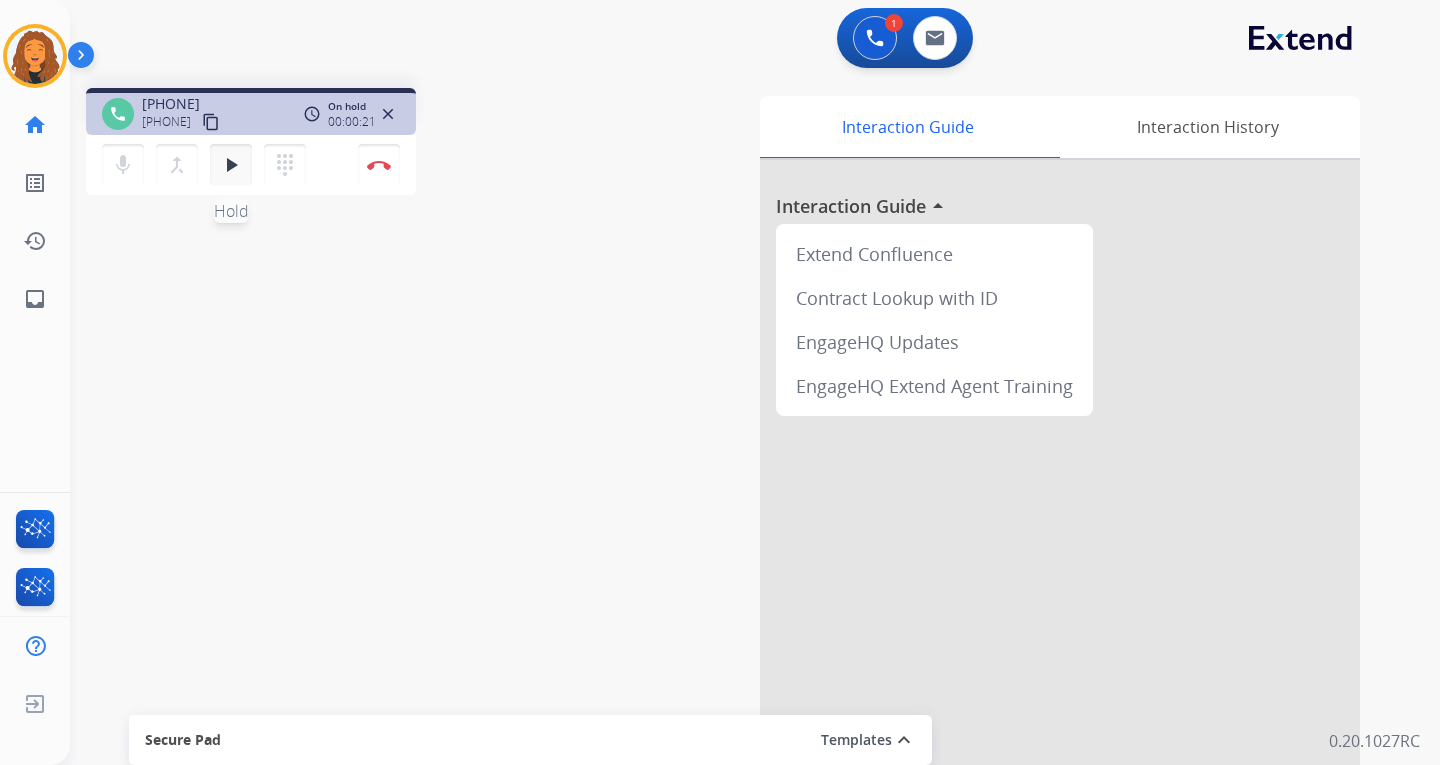 click on "play_arrow" at bounding box center (231, 165) 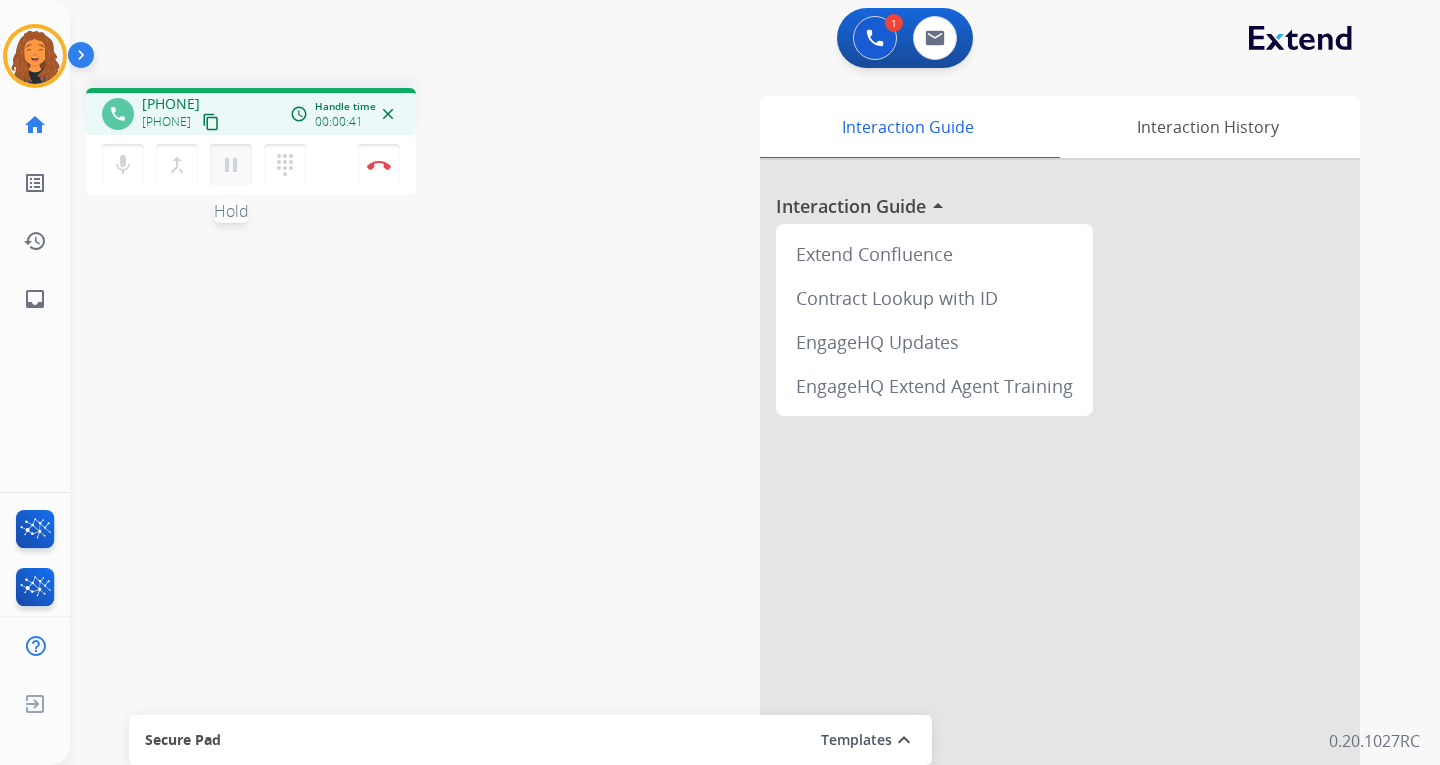 type 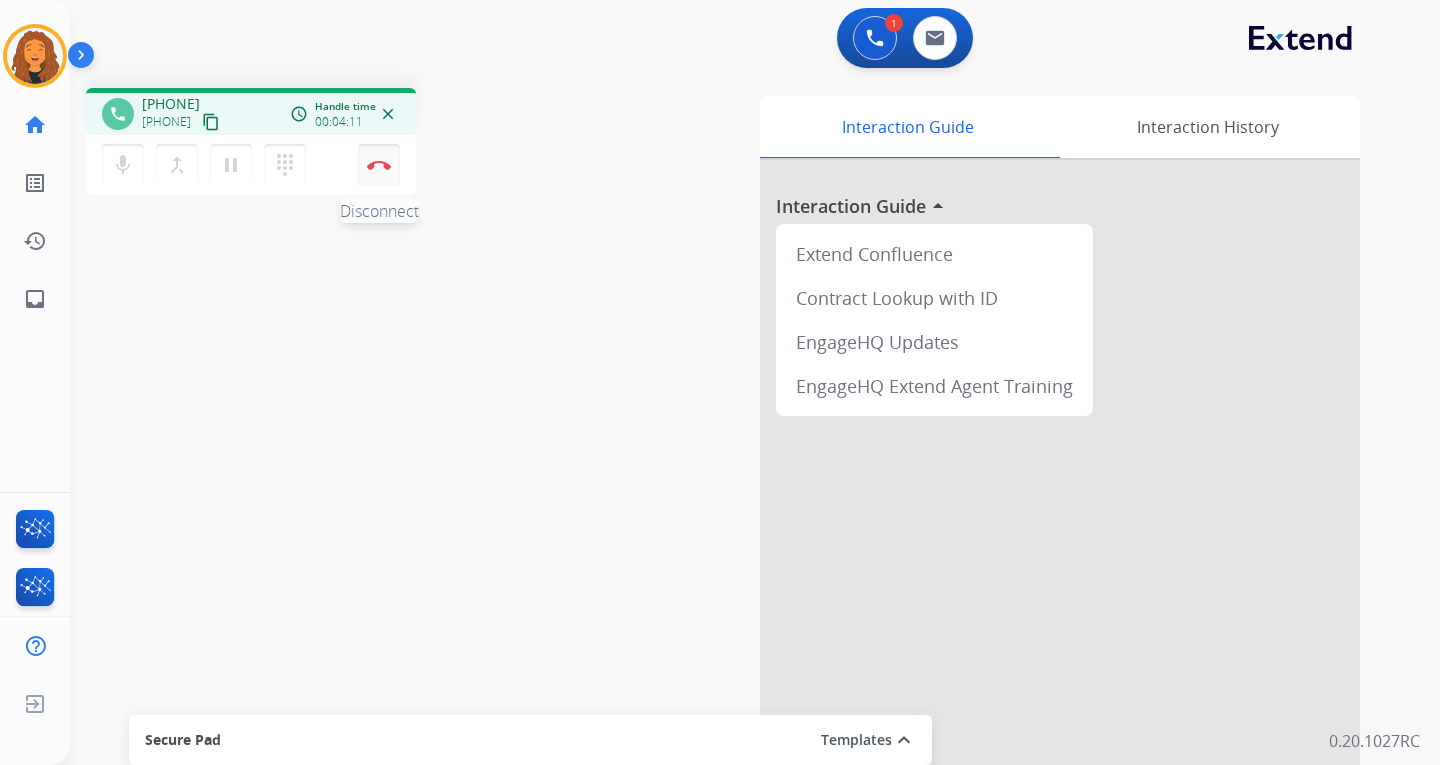 click at bounding box center (379, 165) 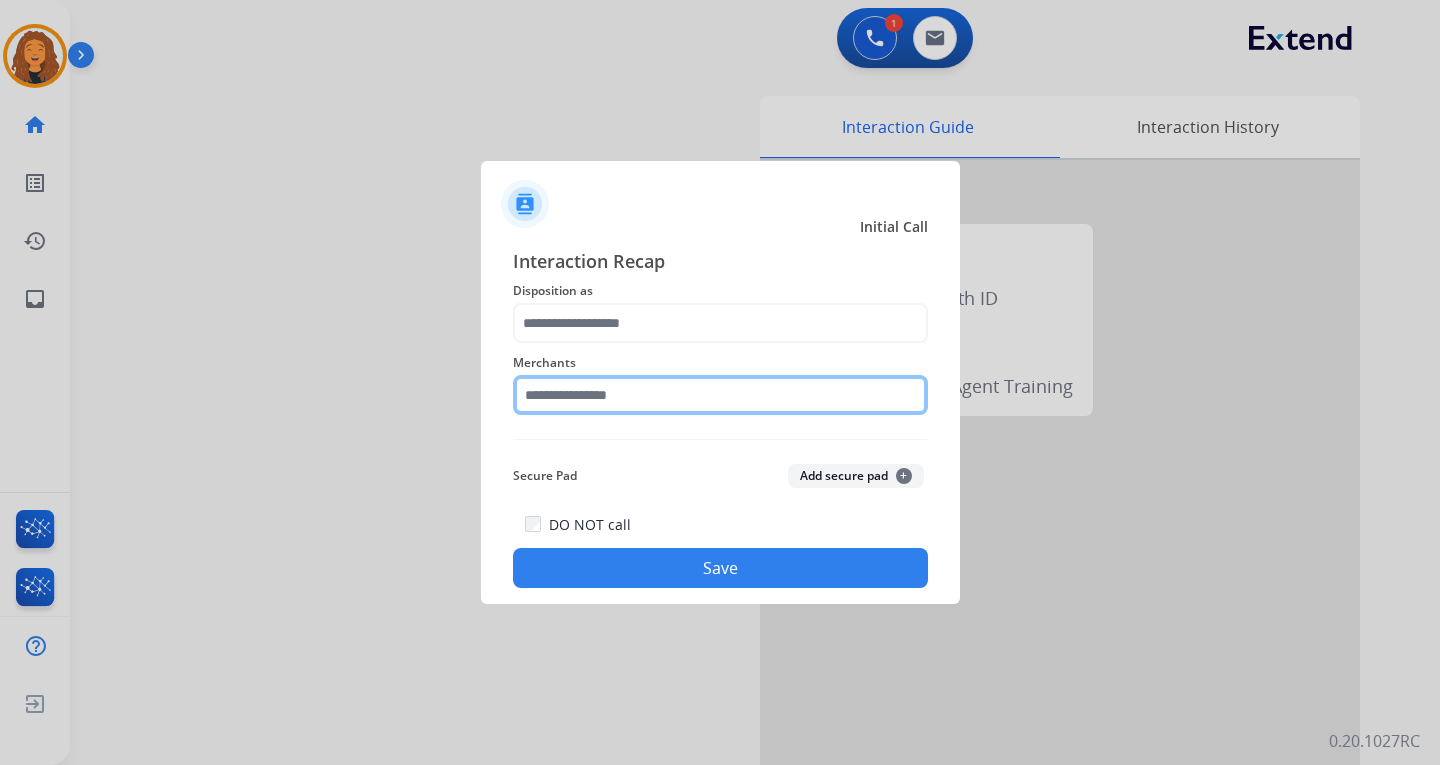 click 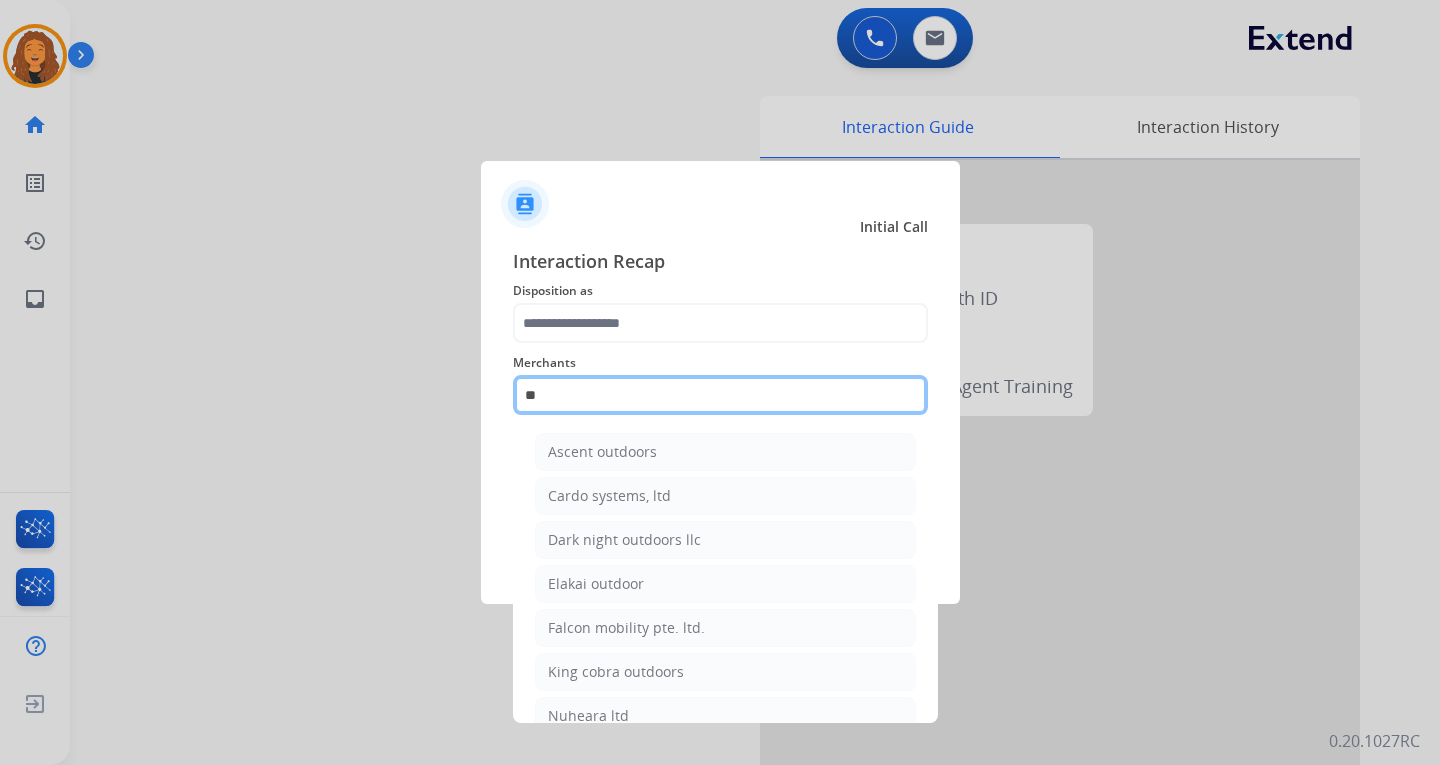 type on "*" 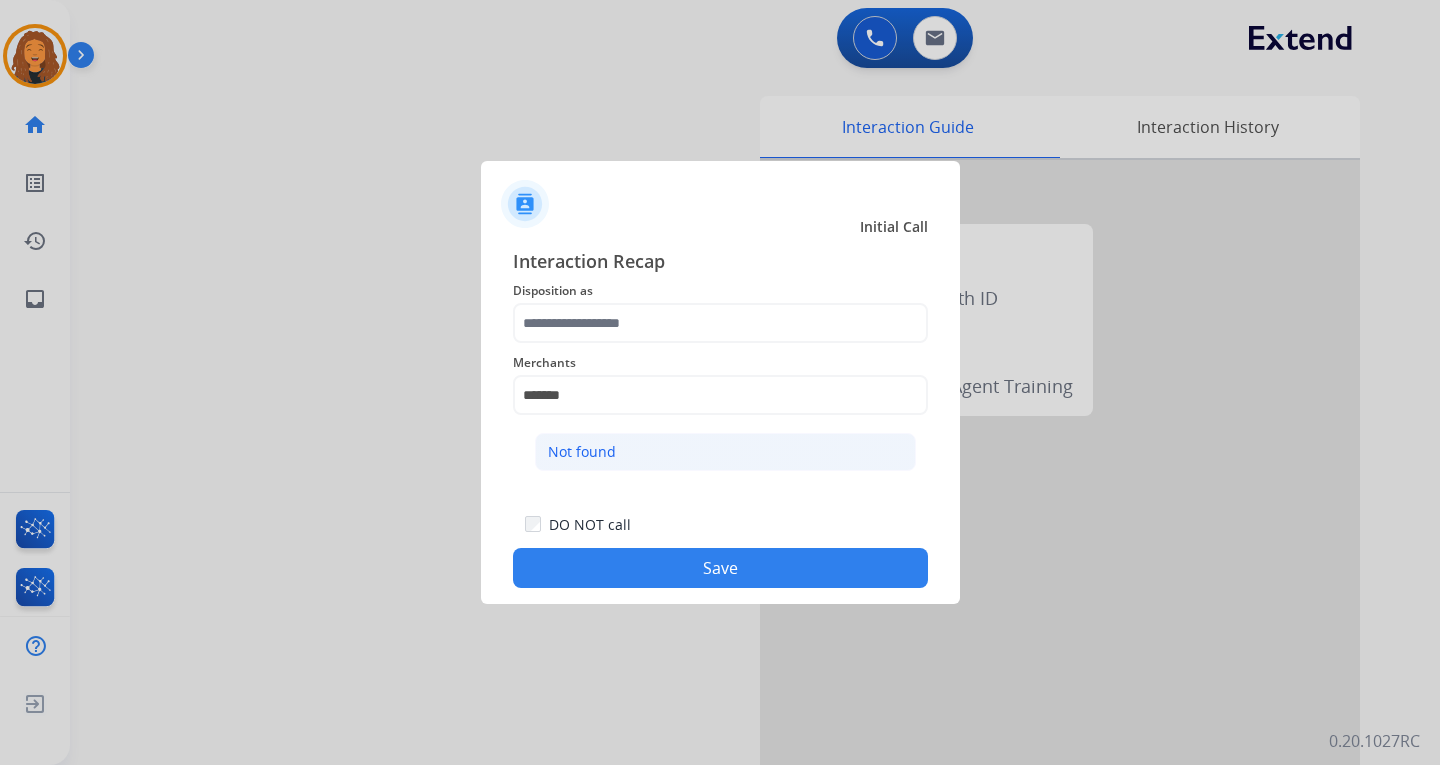 click on "Not found" 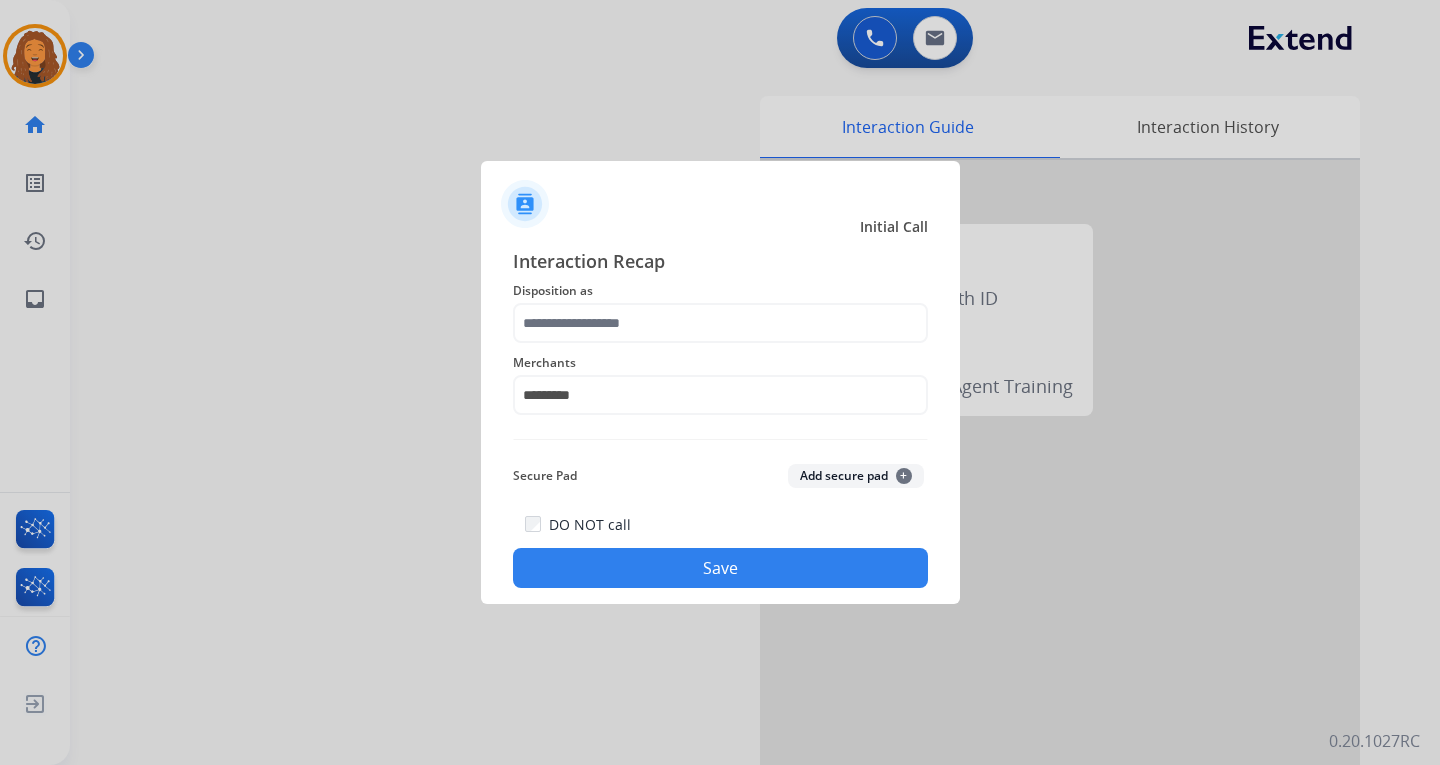 click on "Save" 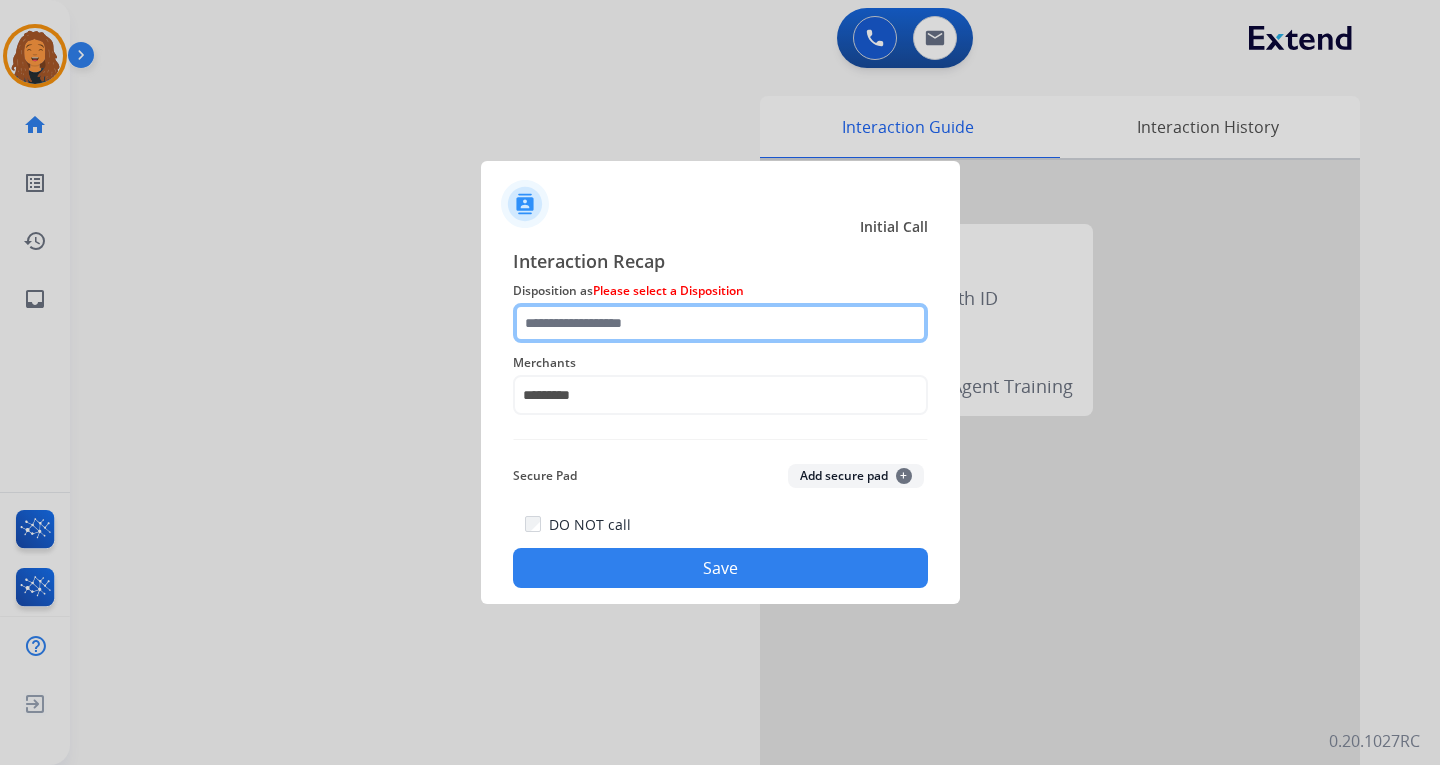 click 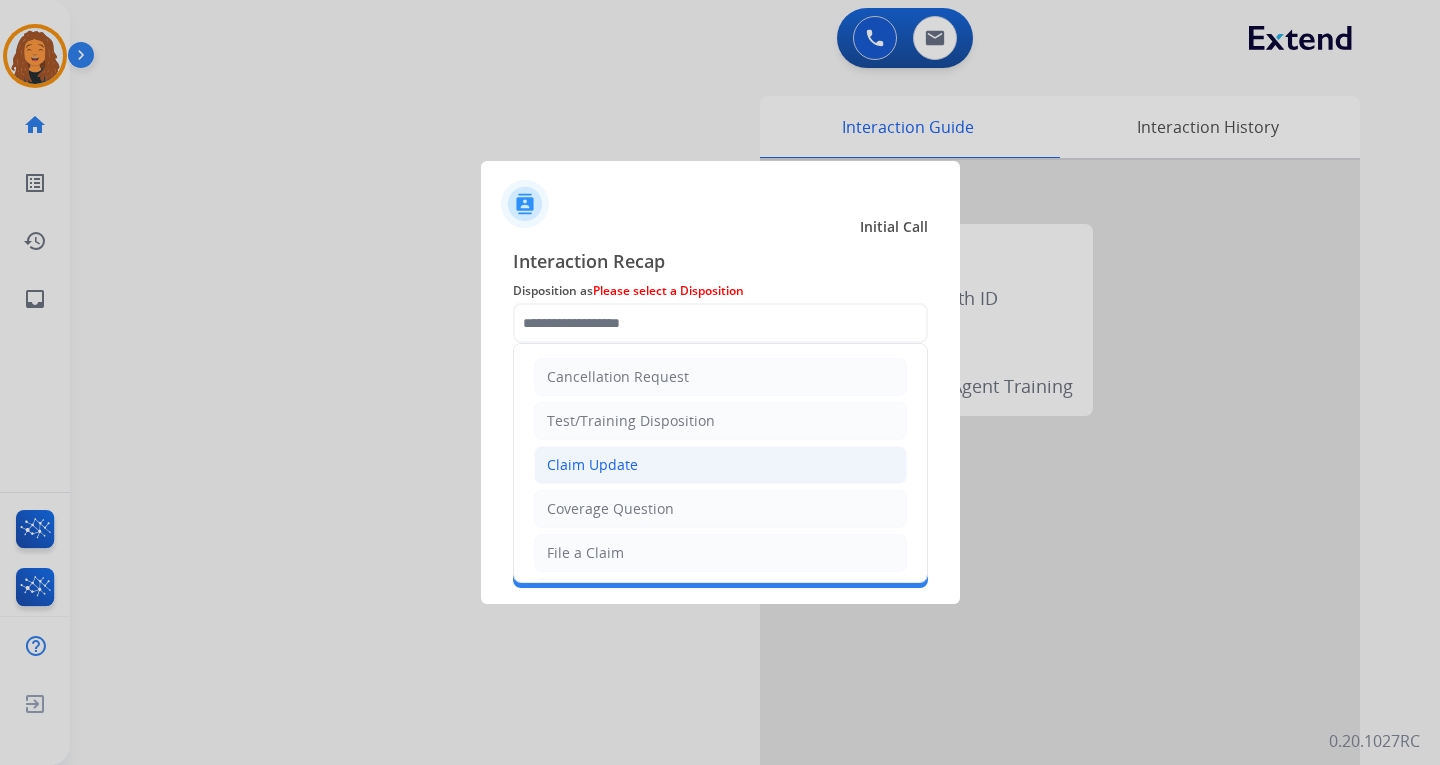 click on "Claim Update" 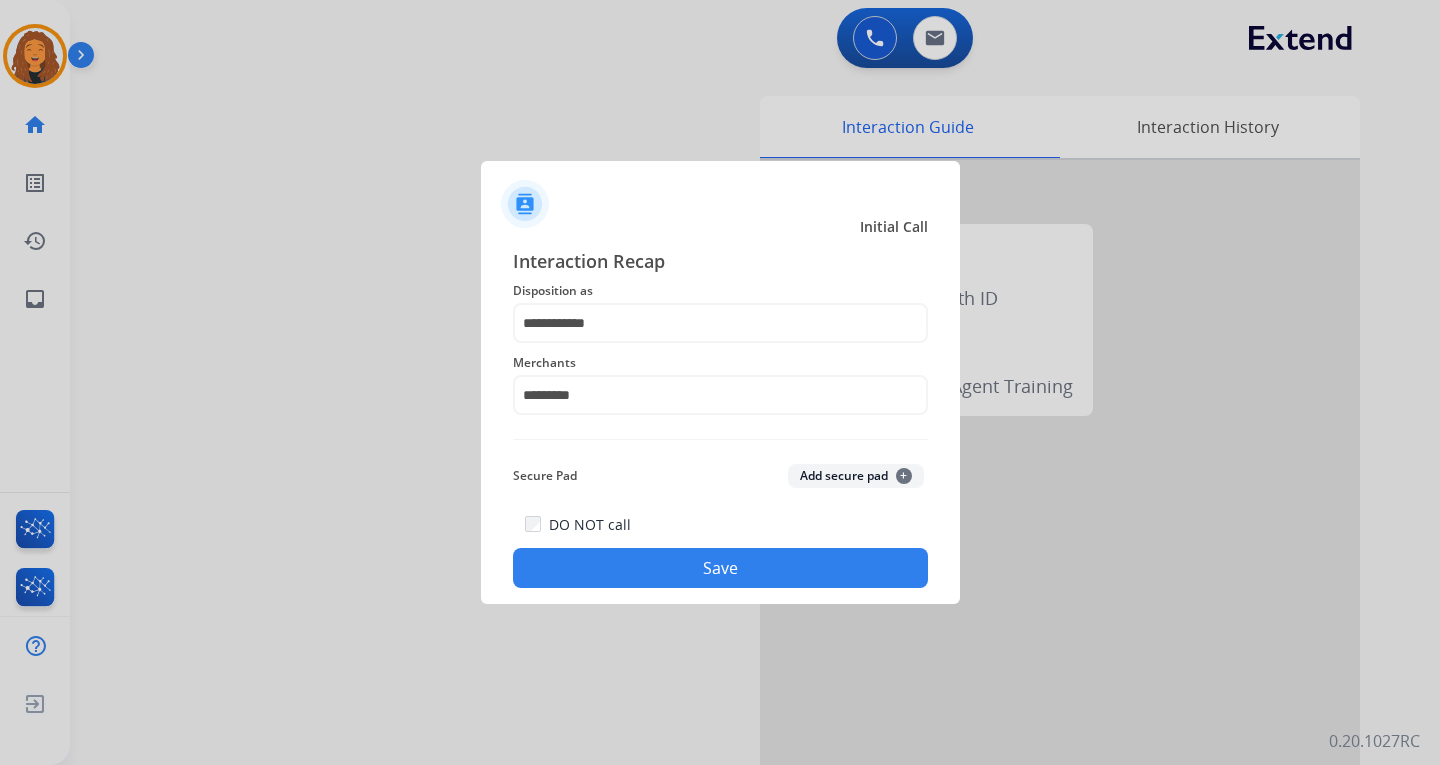 drag, startPoint x: 657, startPoint y: 540, endPoint x: 666, endPoint y: 562, distance: 23.769728 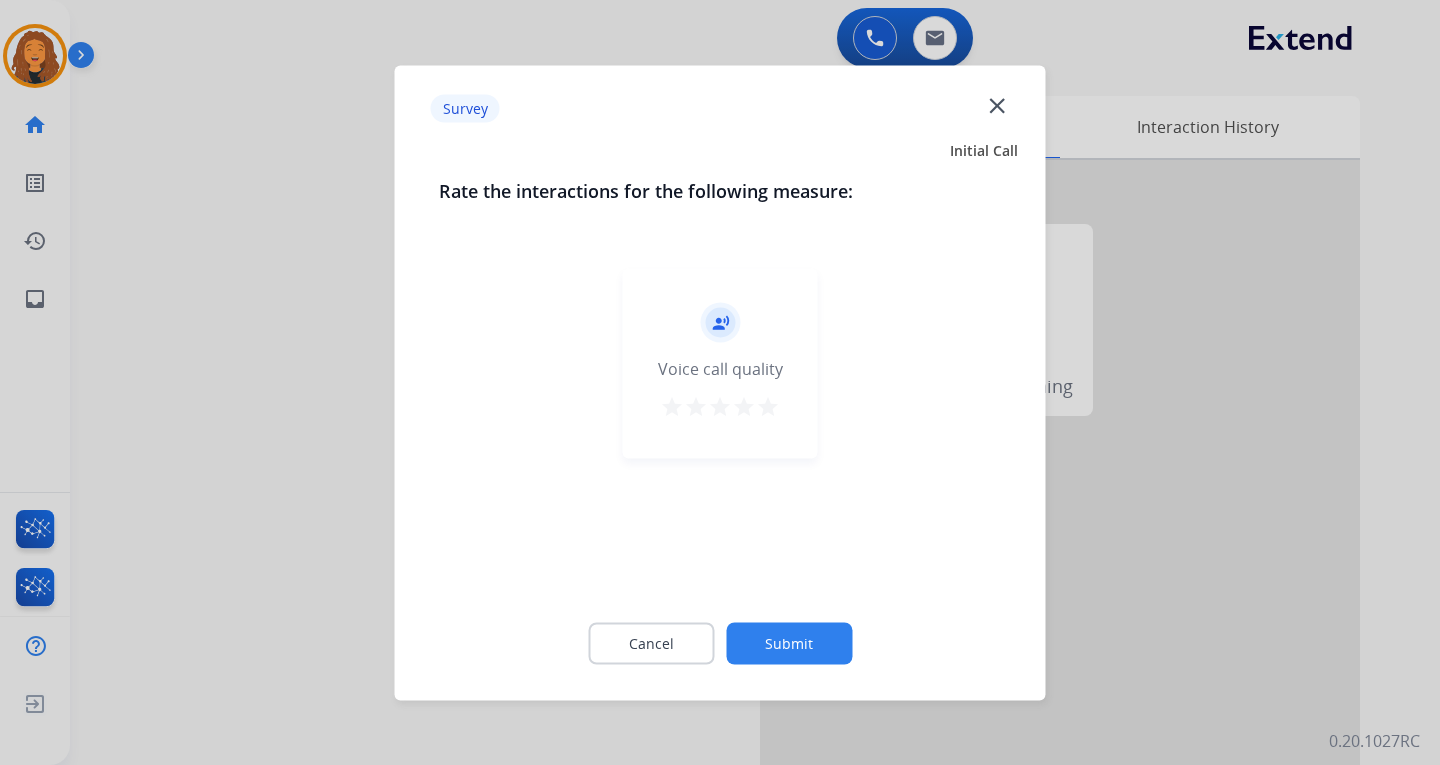 click on "Submit" 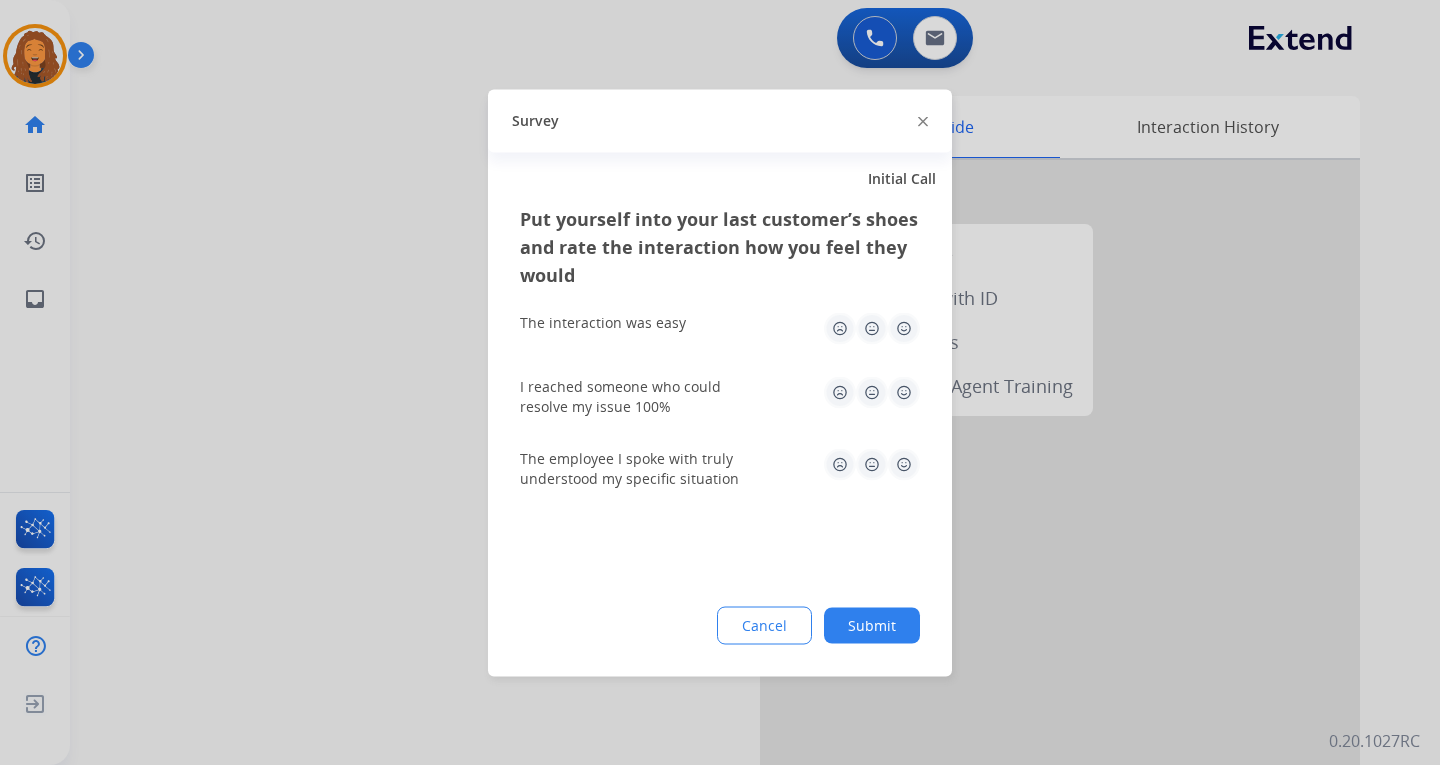 click on "Submit" 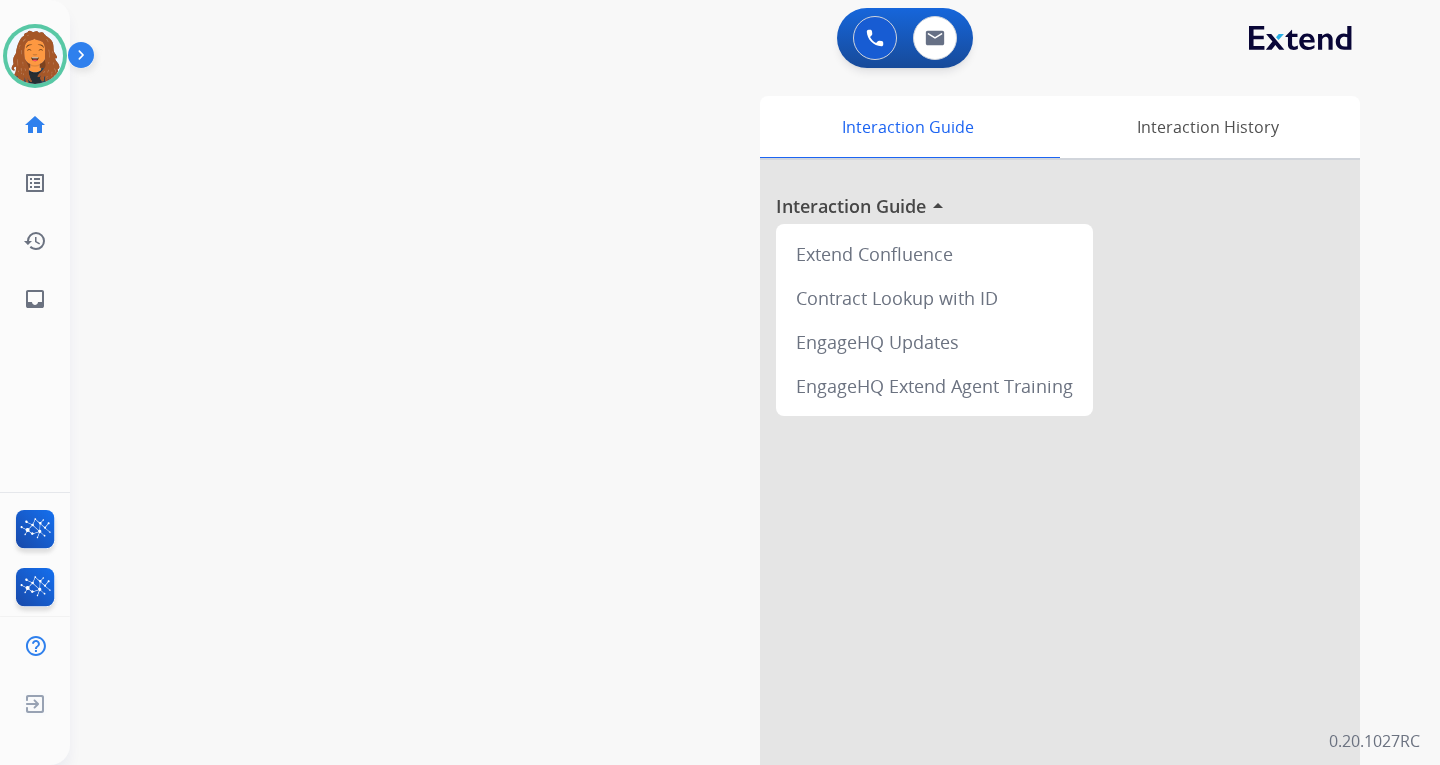 click on "swap_horiz Break voice bridge close_fullscreen Connect 3-Way Call merge_type Separate 3-Way Call  Interaction Guide   Interaction History  Interaction Guide arrow_drop_up  Extend Confluence   Contract Lookup with ID   EngageHQ Updates   EngageHQ Extend Agent Training" at bounding box center [731, 489] 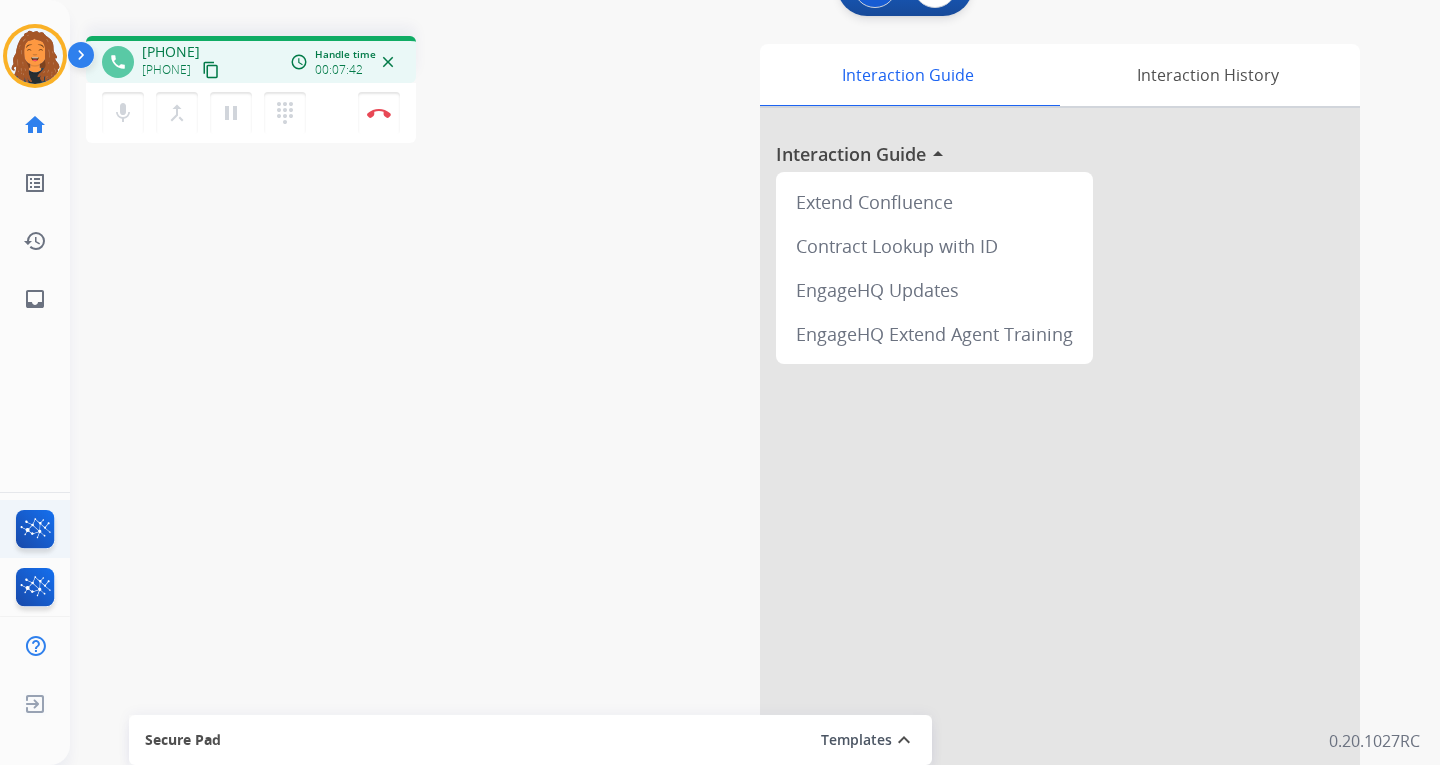 scroll, scrollTop: 100, scrollLeft: 0, axis: vertical 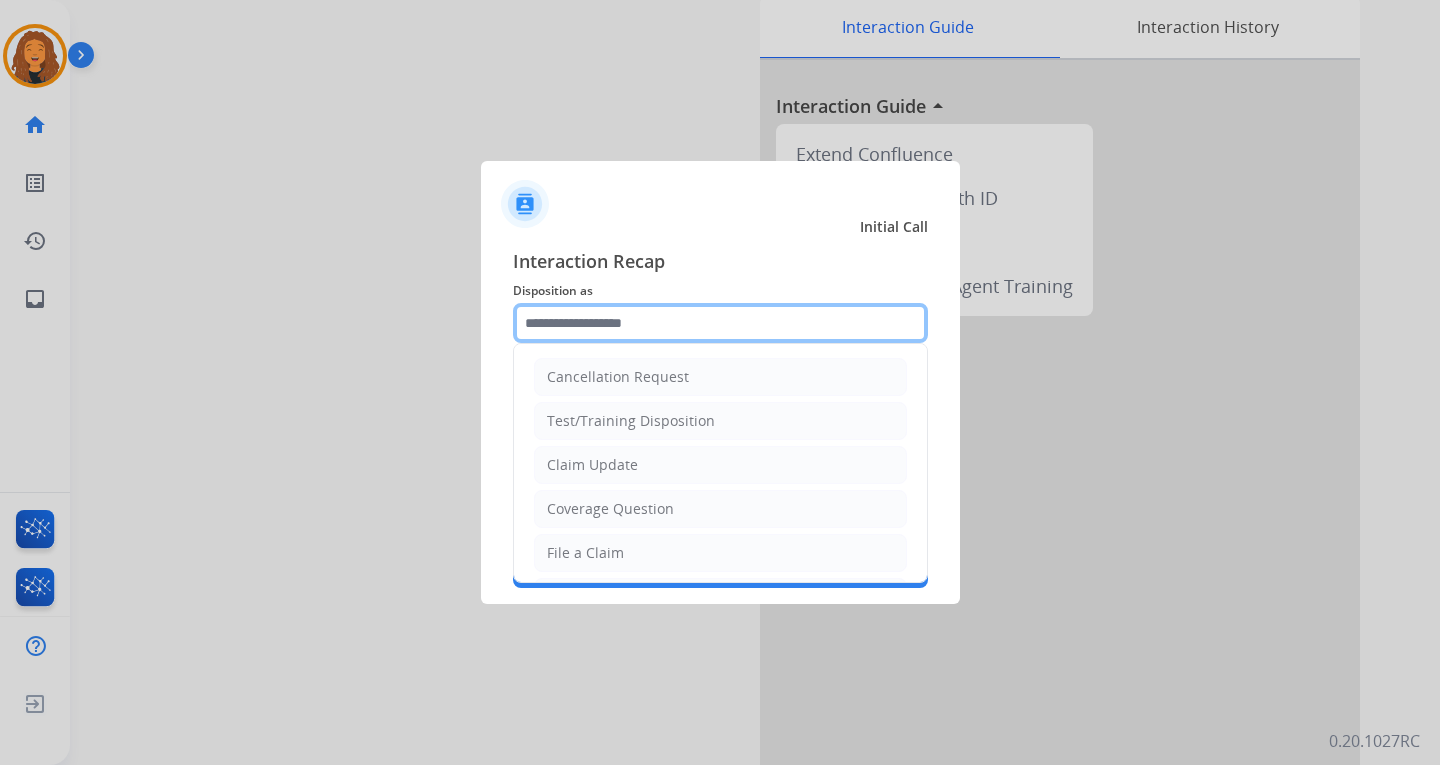 click 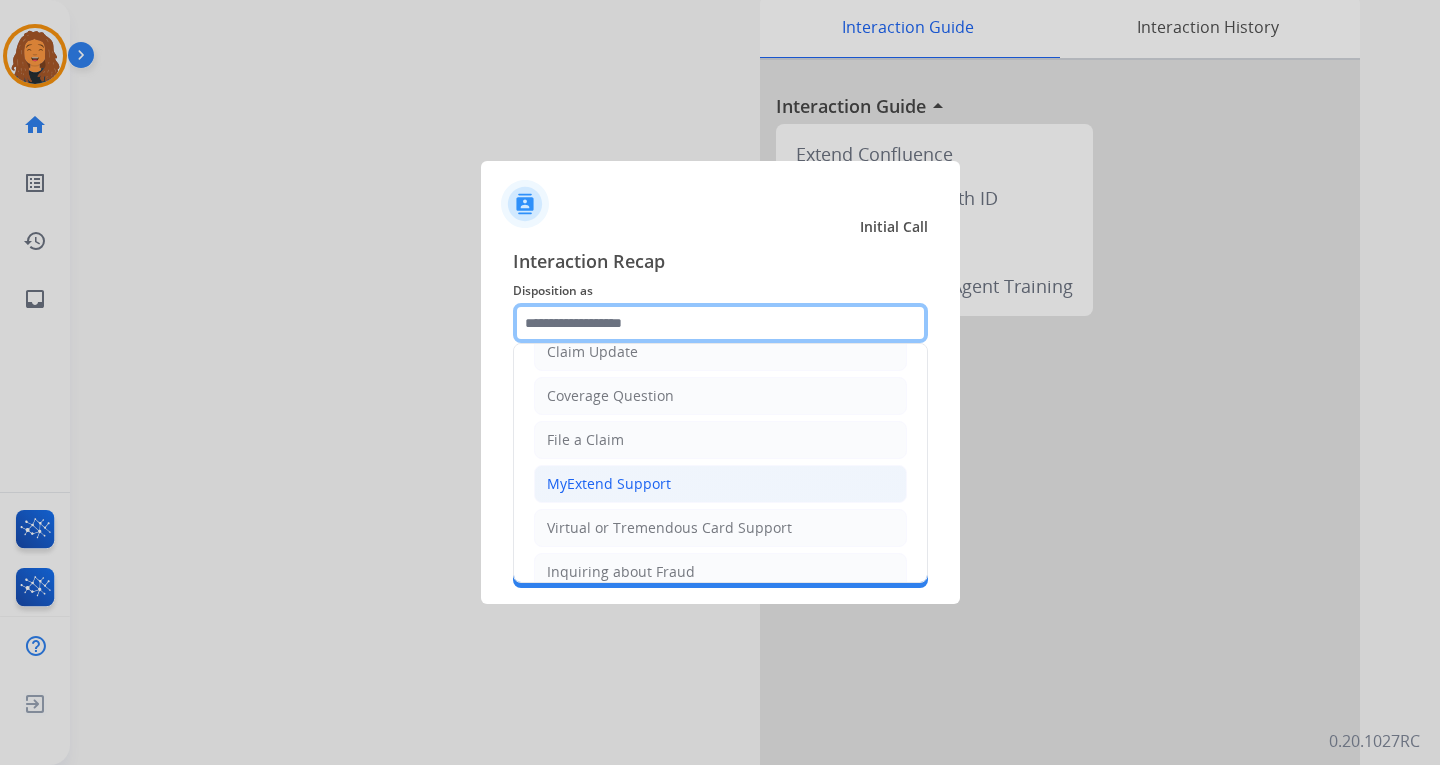 scroll, scrollTop: 112, scrollLeft: 0, axis: vertical 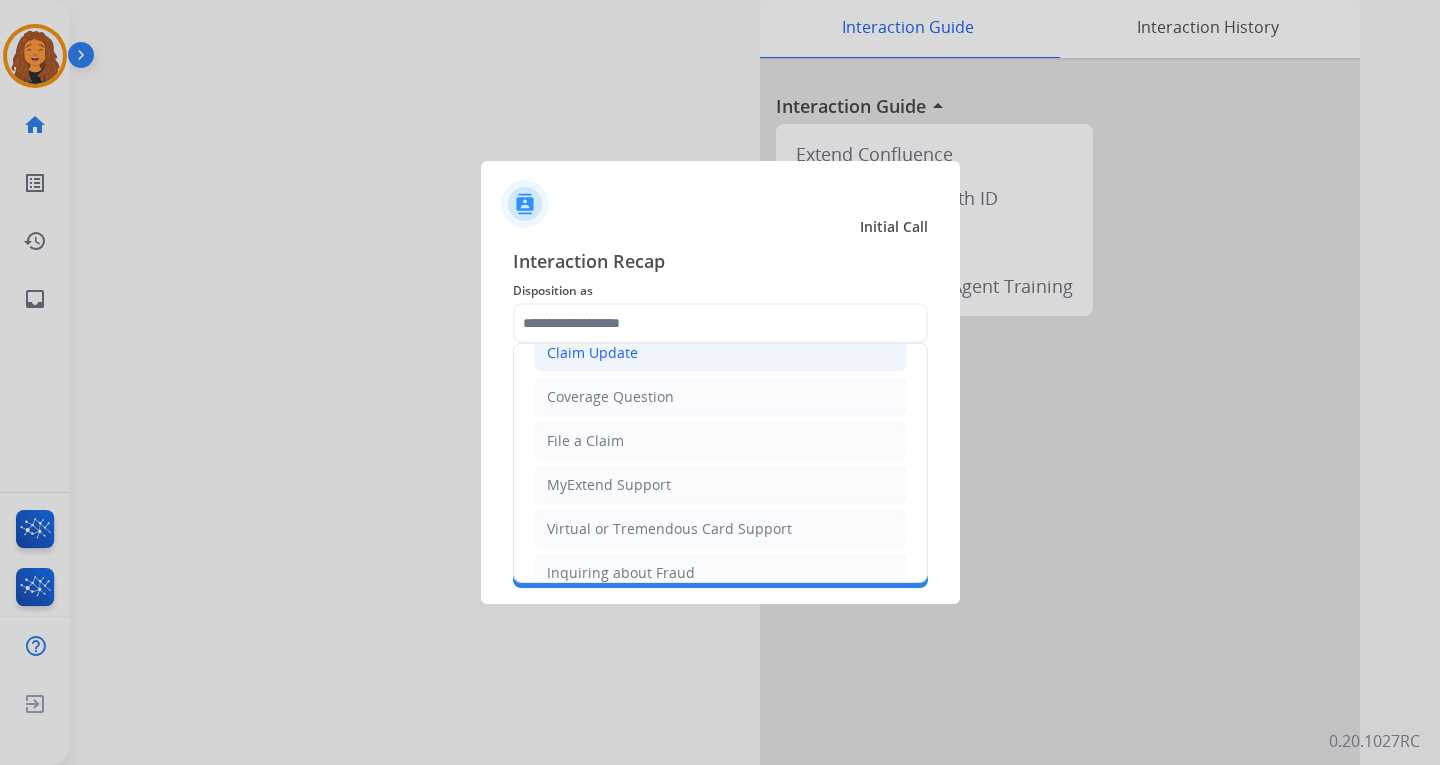 click on "Claim Update" 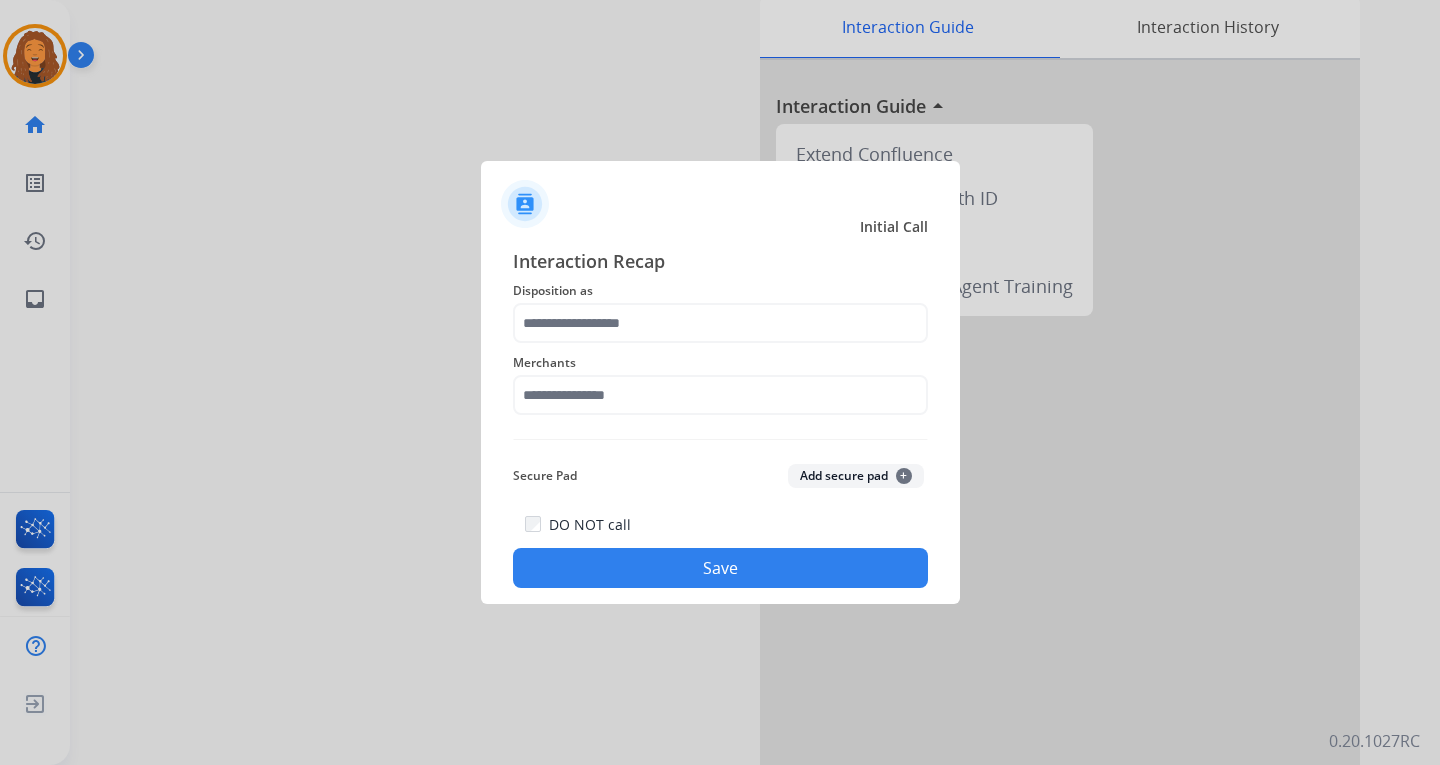type on "**********" 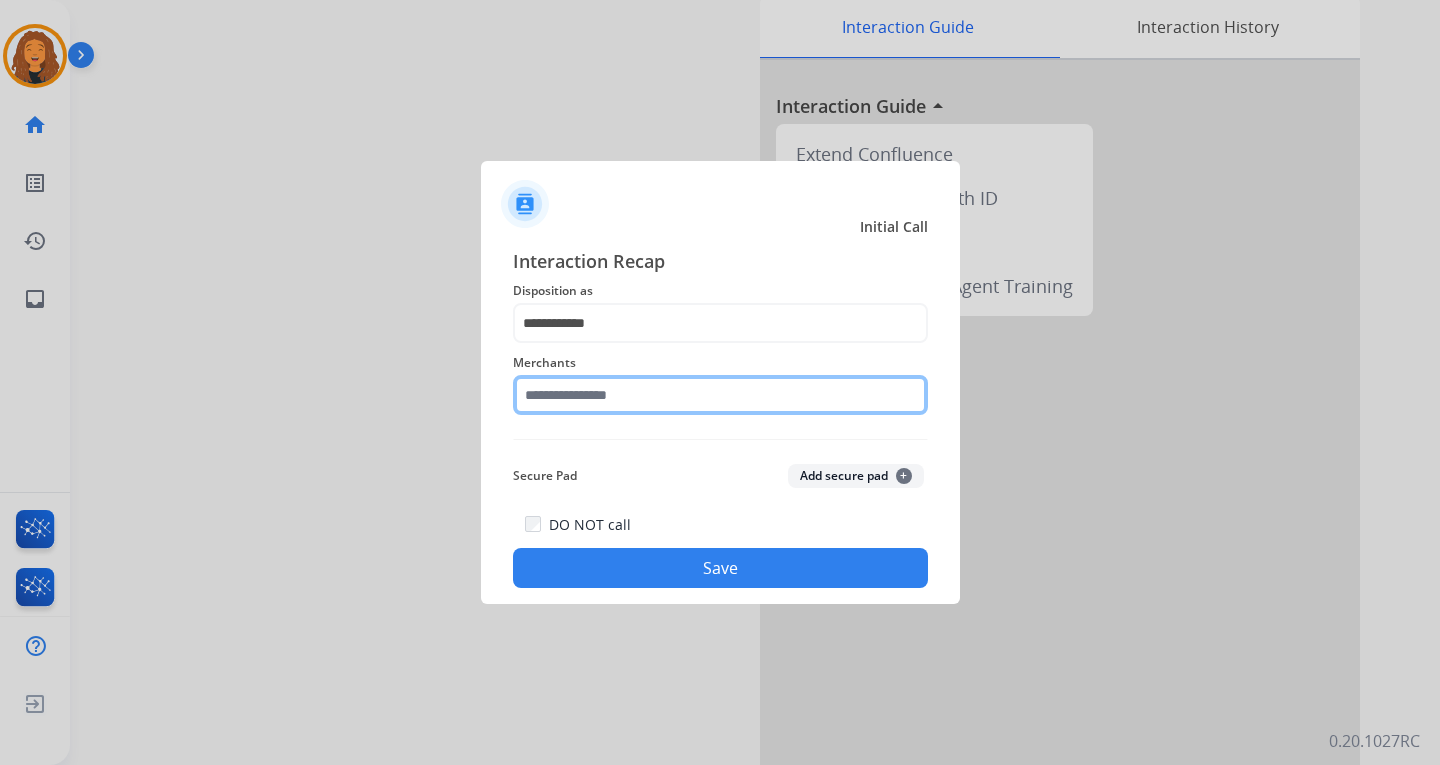 click 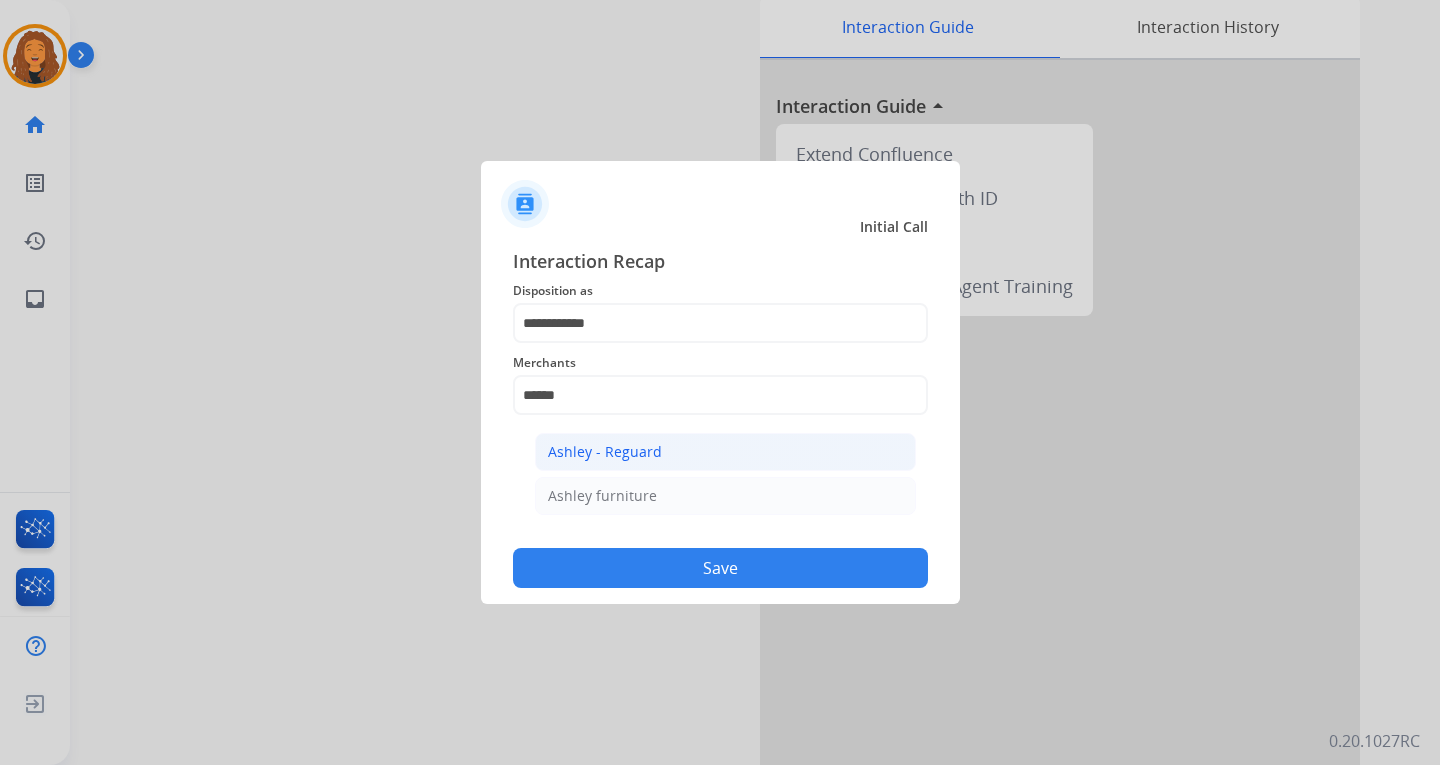 click on "Ashley - Reguard" 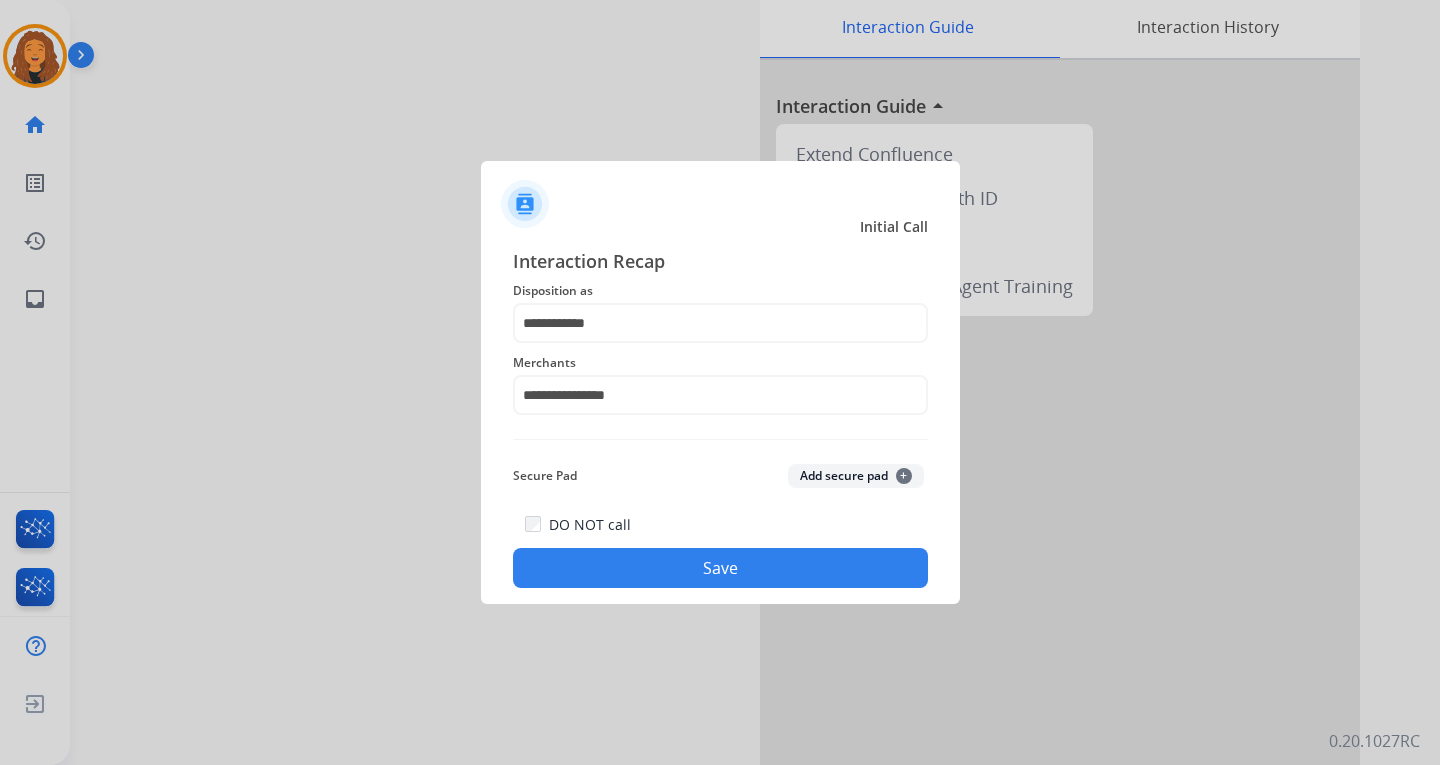 click on "Save" 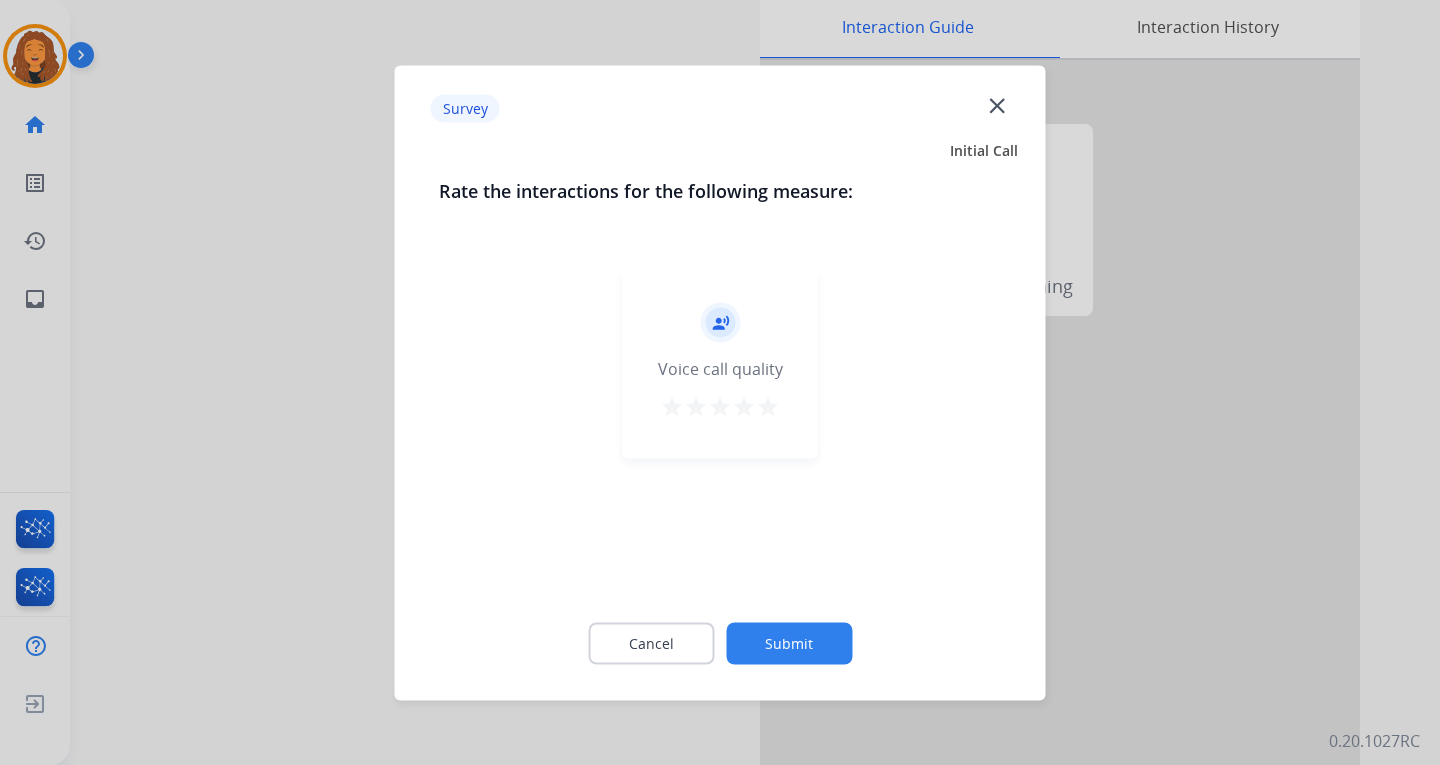 click on "Cancel Submit" 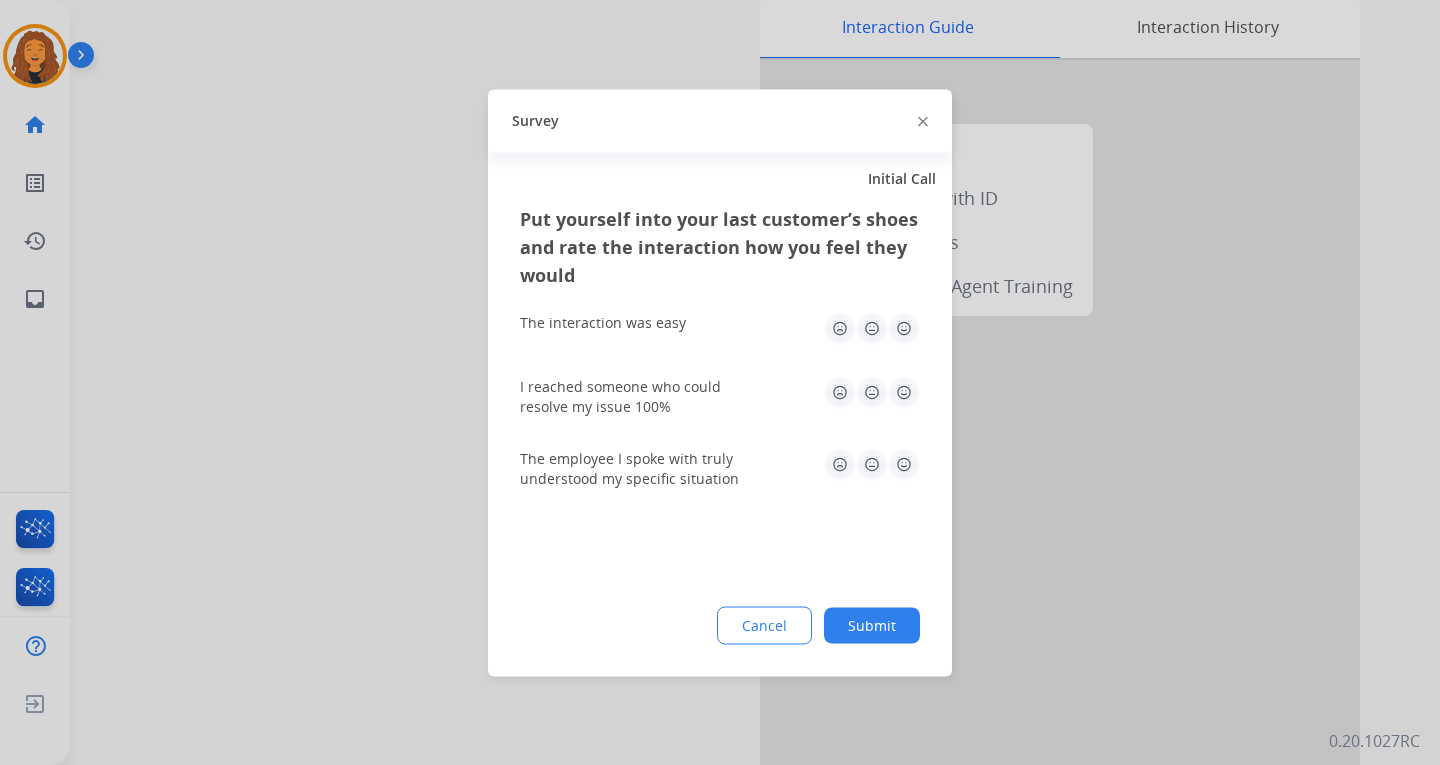 click on "Submit" 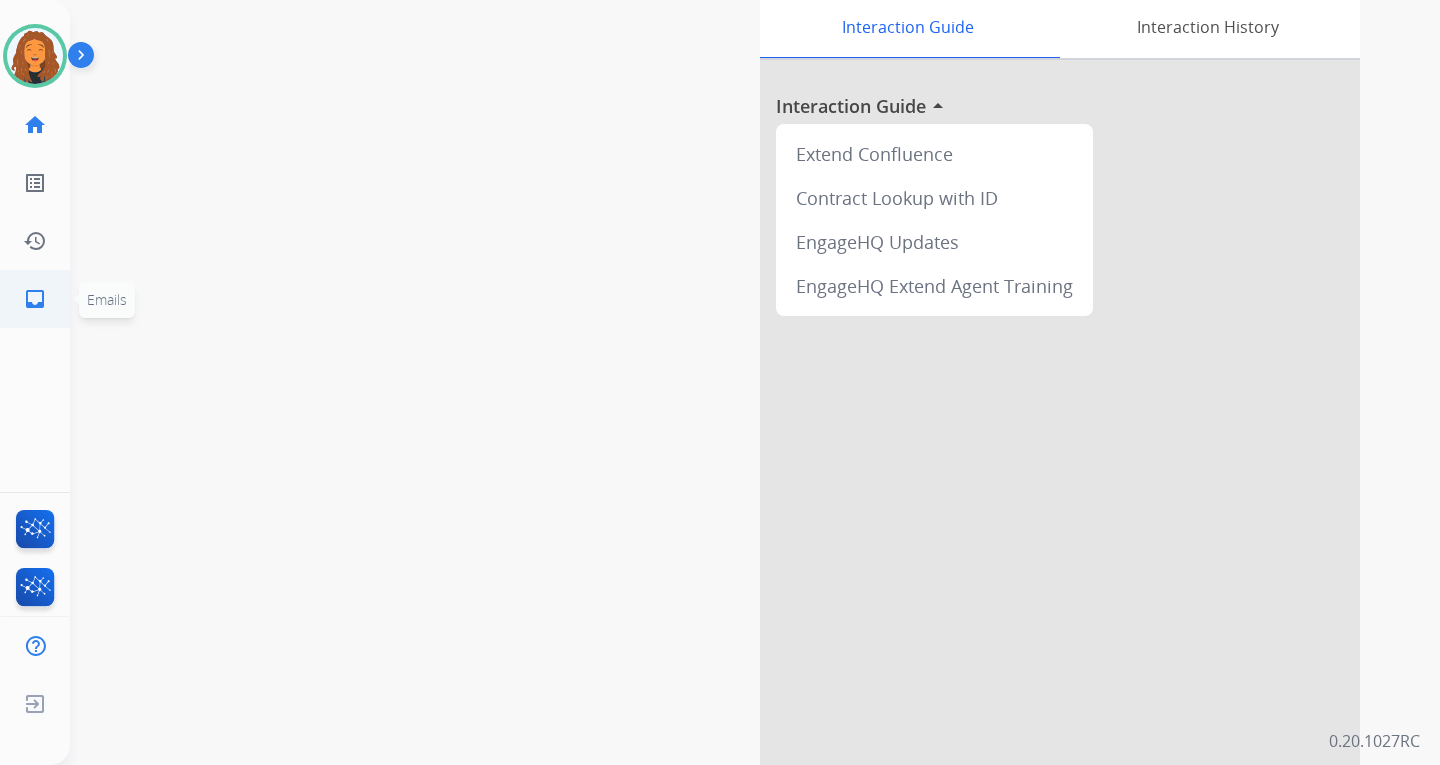 click on "inbox  Emails" 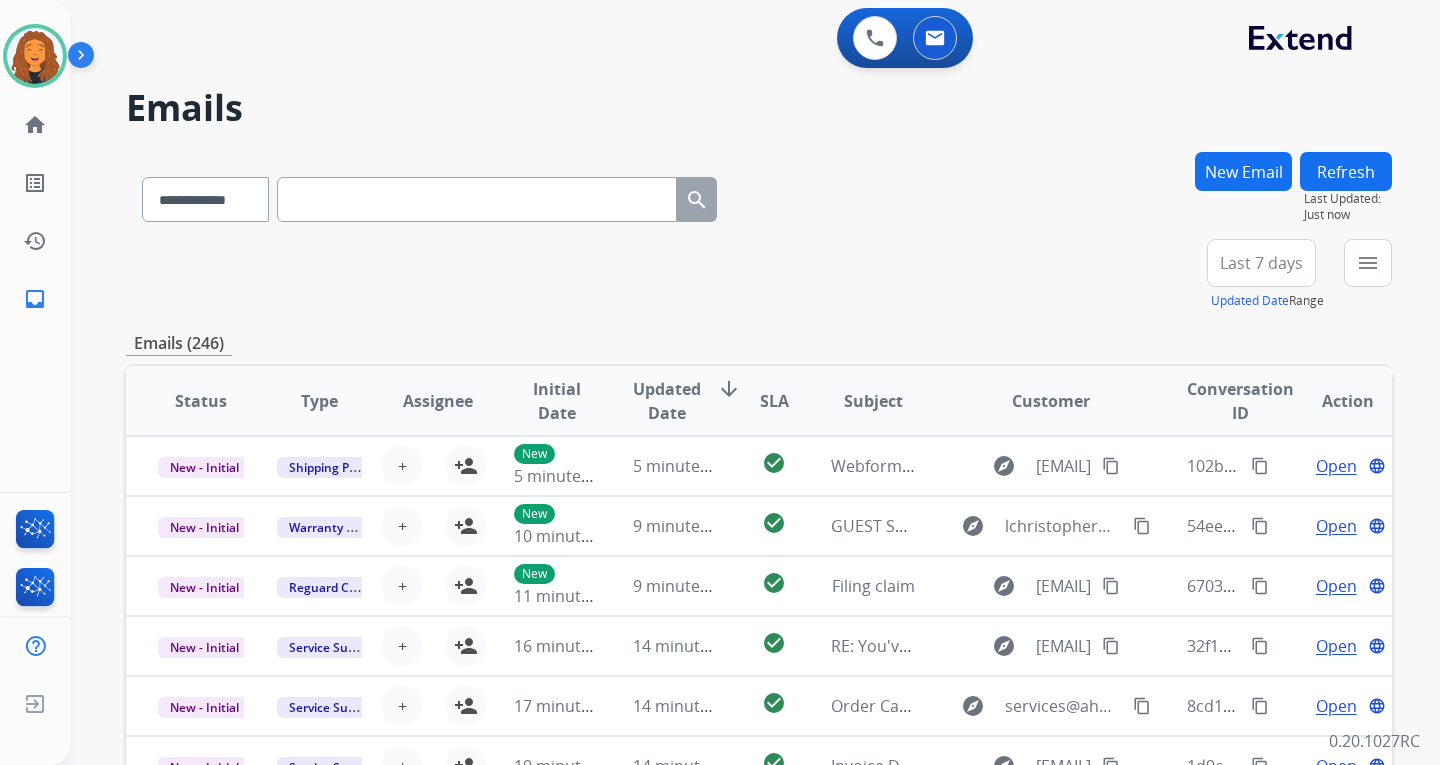 click on "Last 7 days" at bounding box center (1261, 263) 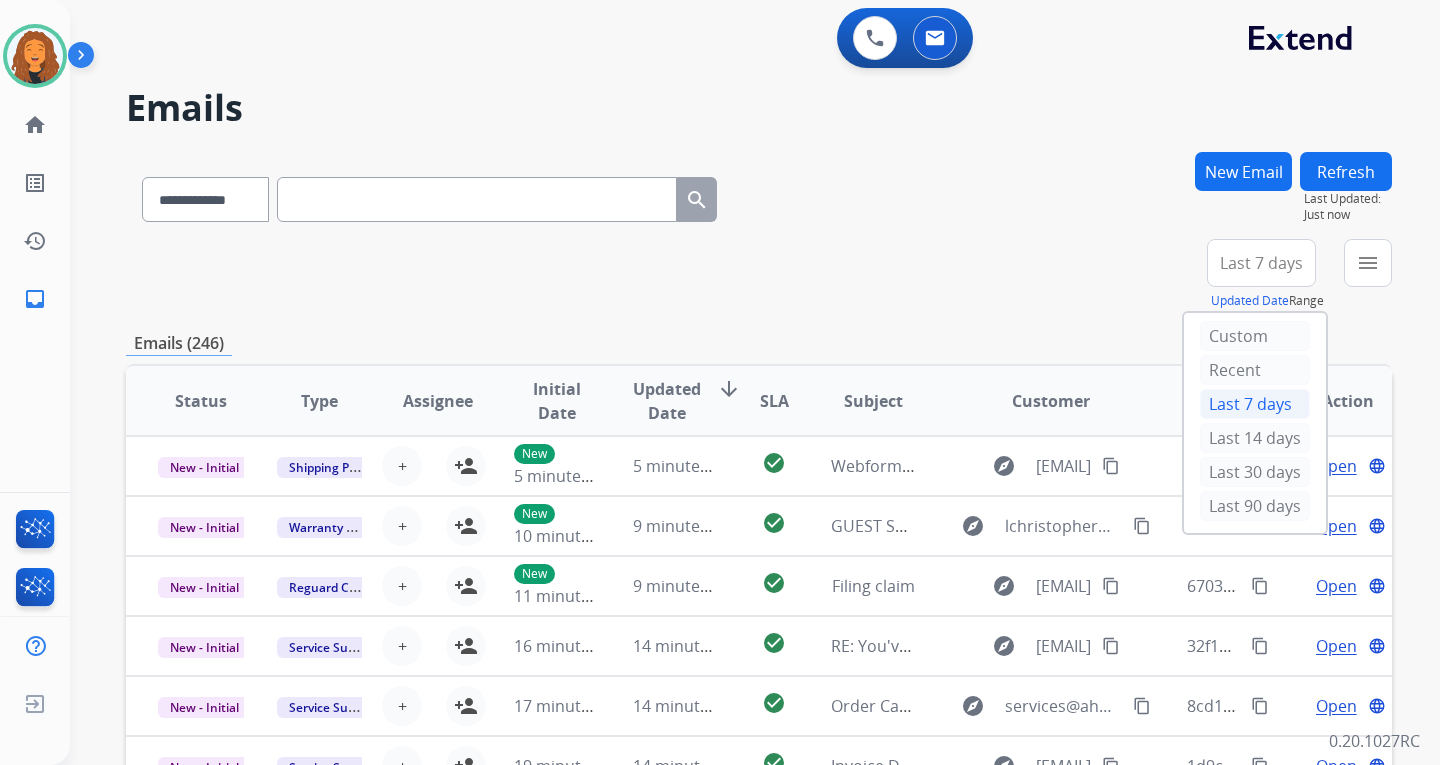 drag, startPoint x: 1255, startPoint y: 512, endPoint x: 1135, endPoint y: 379, distance: 179.13403 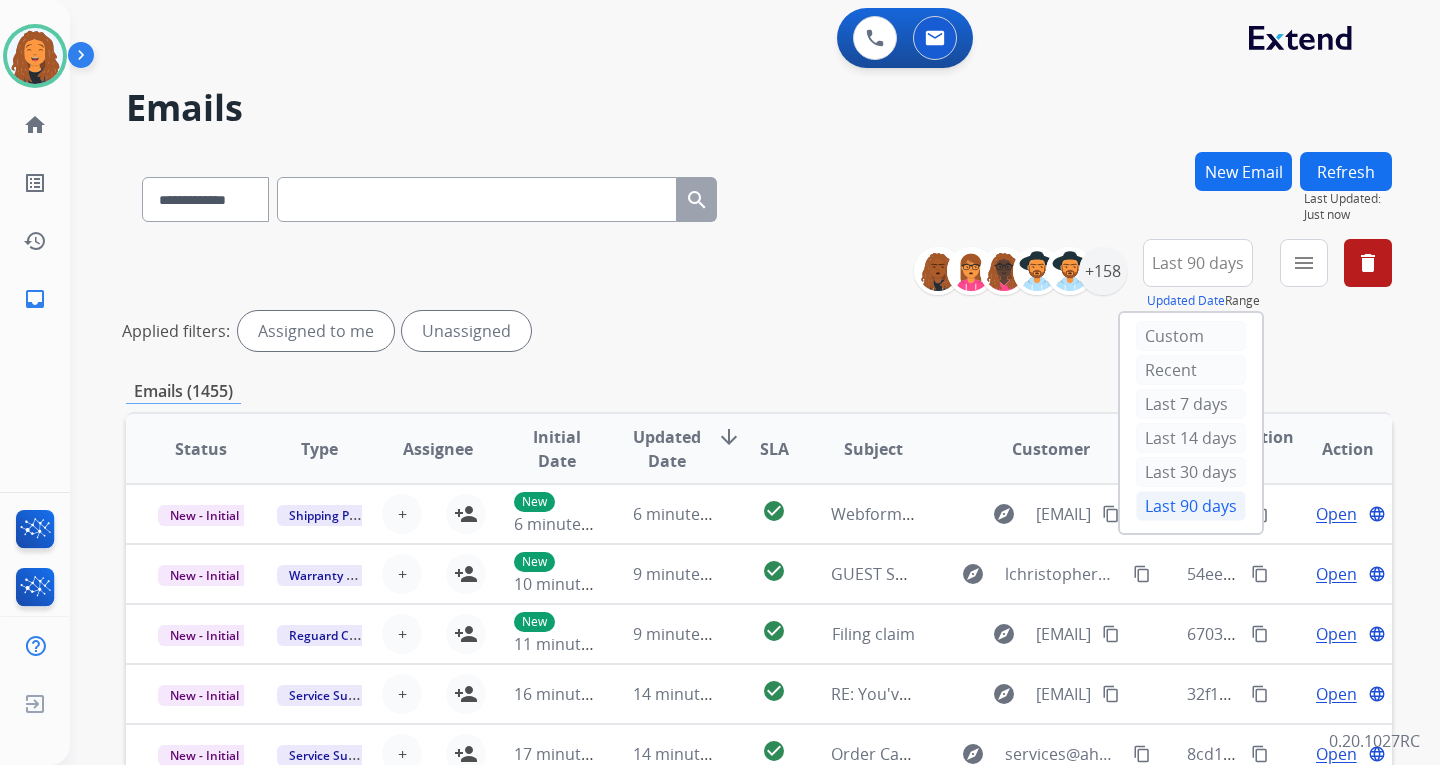 click on "Last 90 days" at bounding box center (1191, 506) 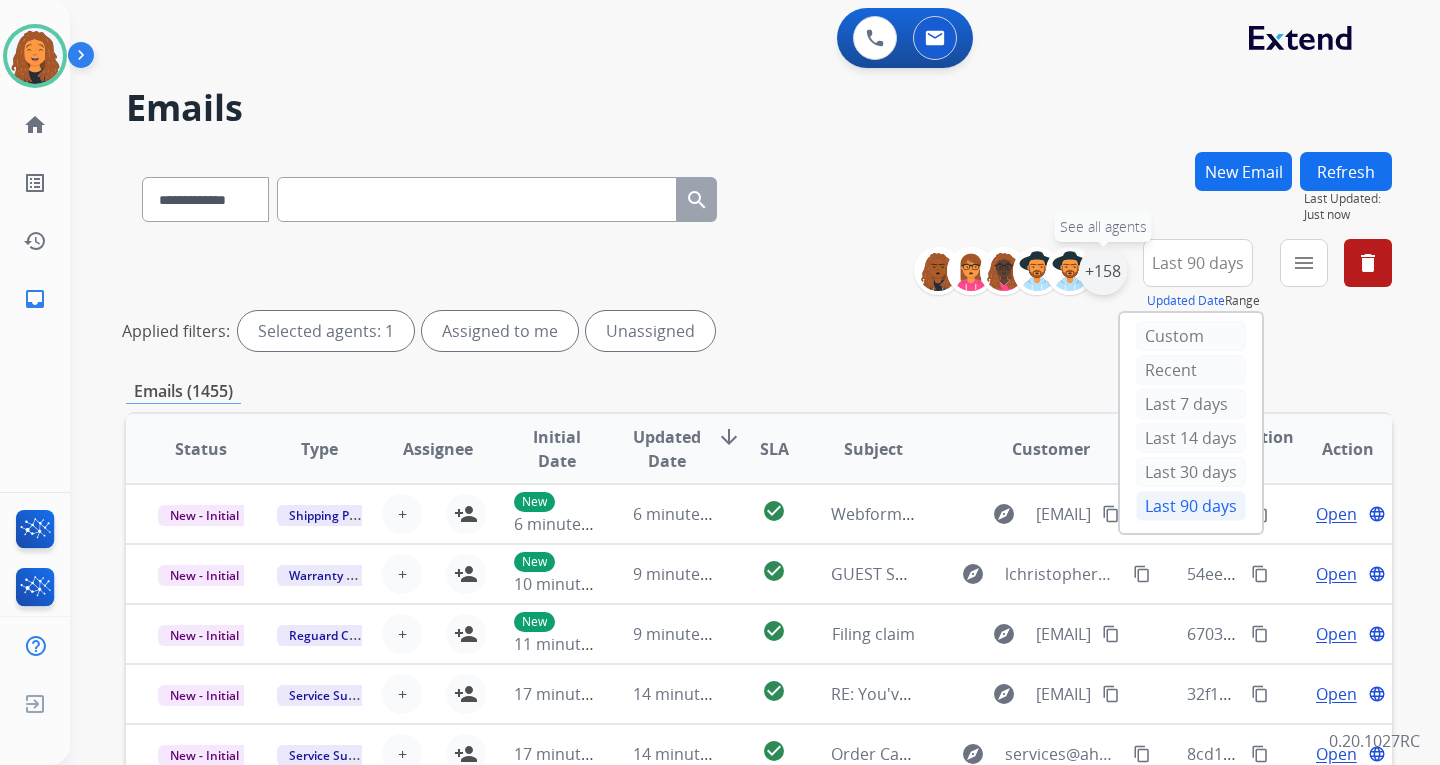 click on "+158" at bounding box center [1103, 271] 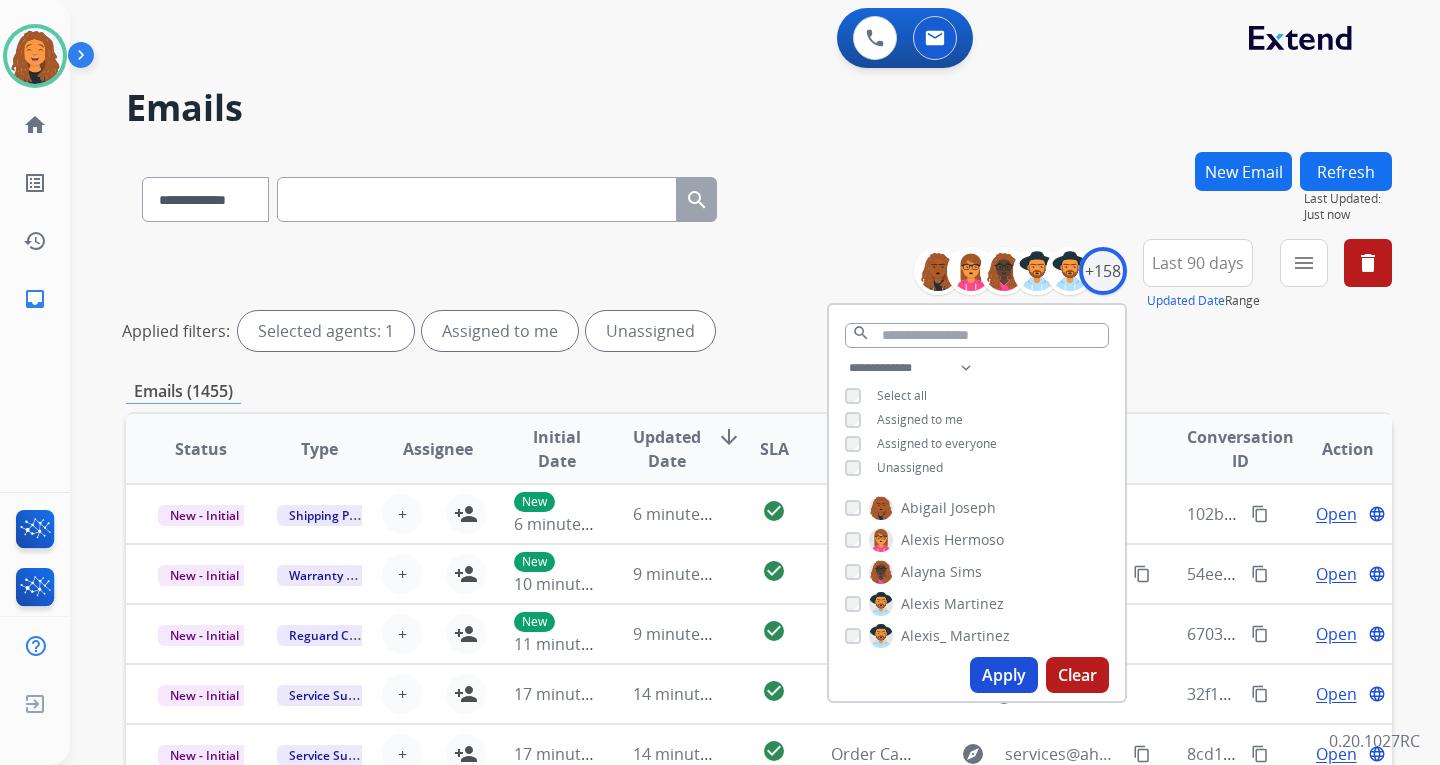 click on "Unassigned" at bounding box center [894, 468] 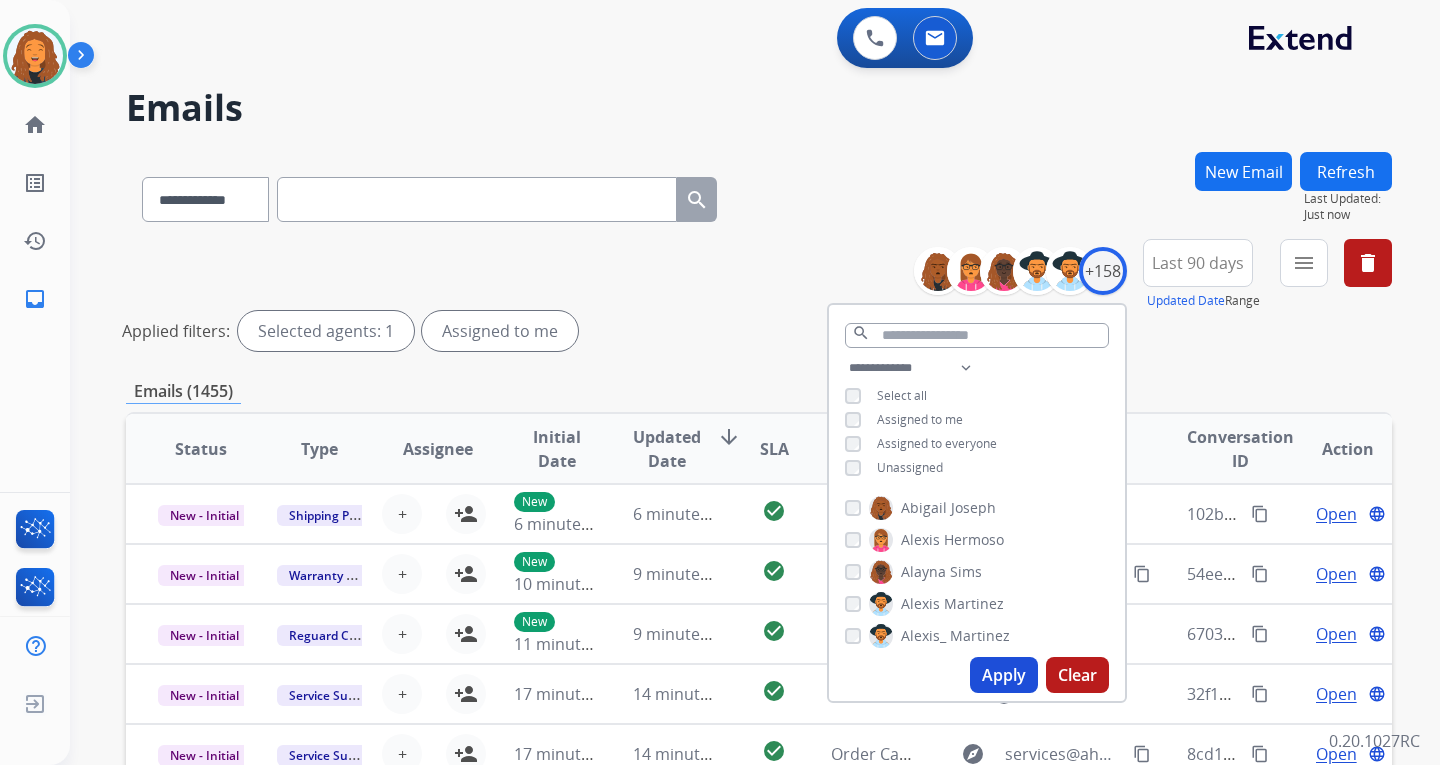 click on "Apply" at bounding box center [1004, 675] 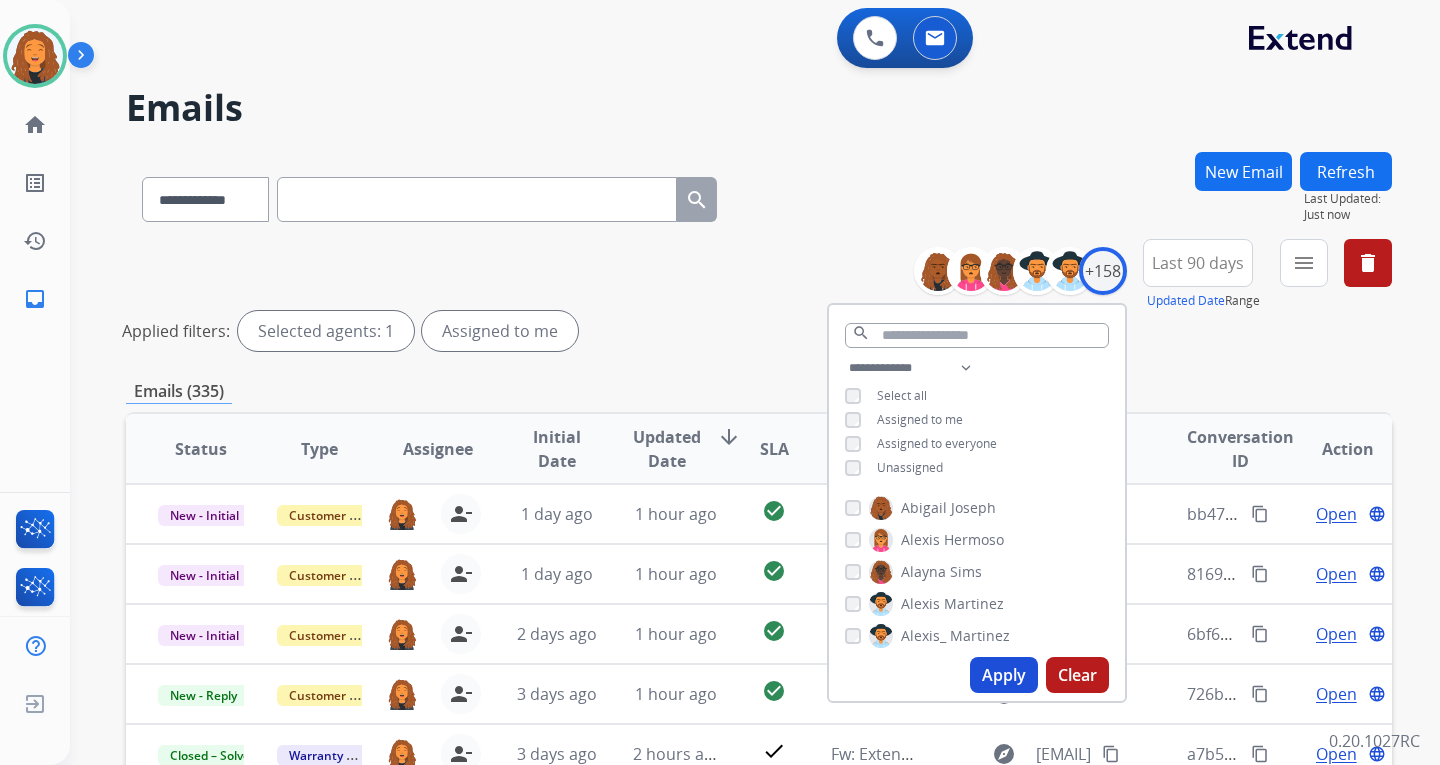 click on "**********" at bounding box center (759, 299) 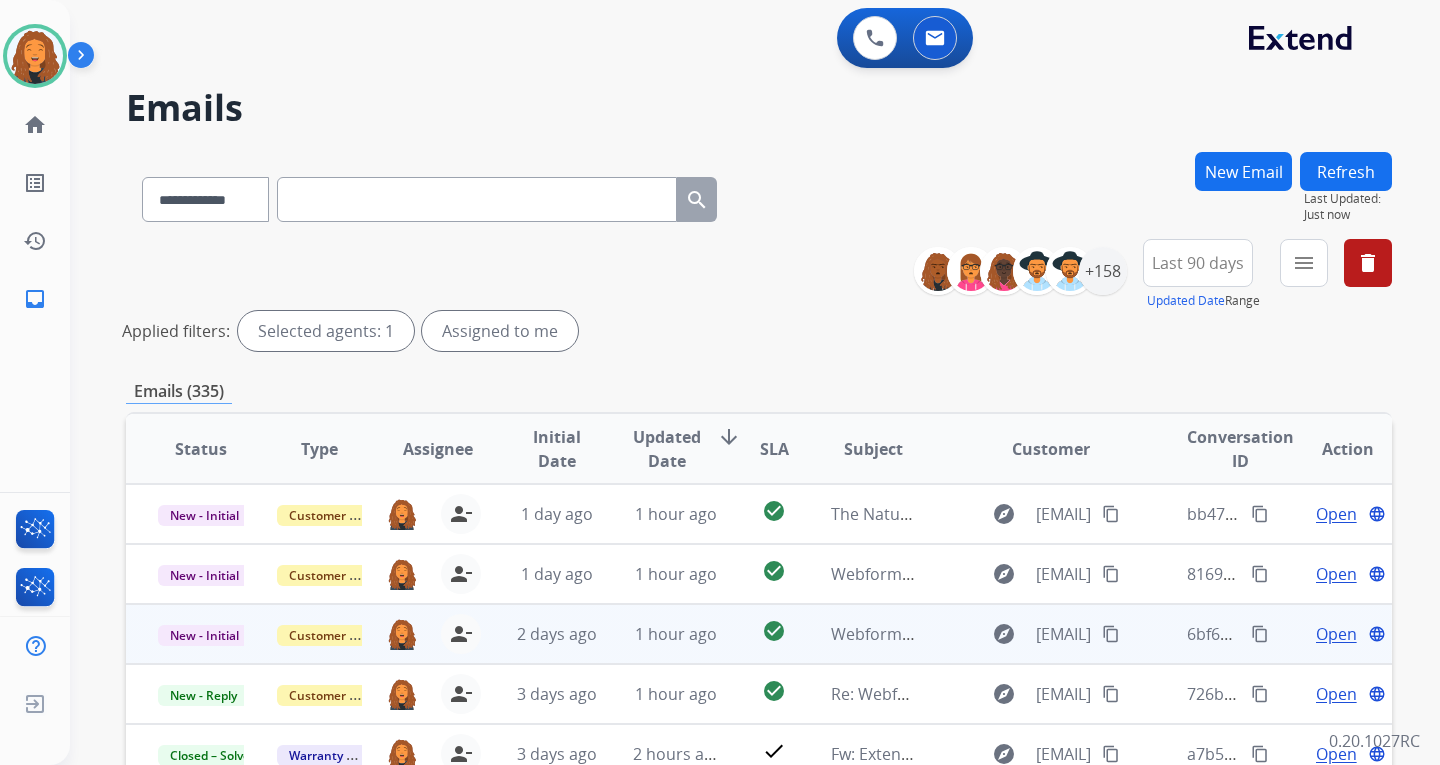 scroll, scrollTop: 300, scrollLeft: 0, axis: vertical 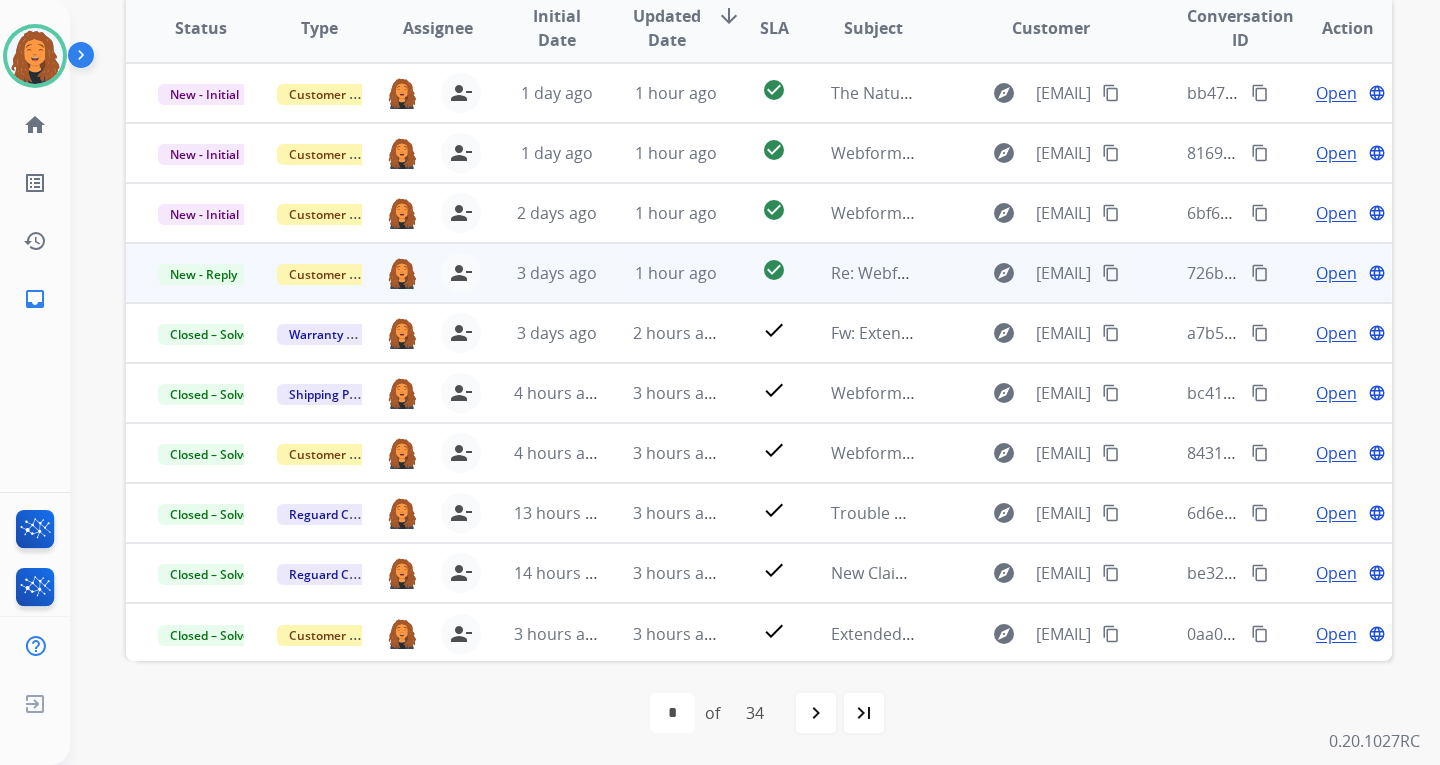 click on "content_copy" at bounding box center (1111, 273) 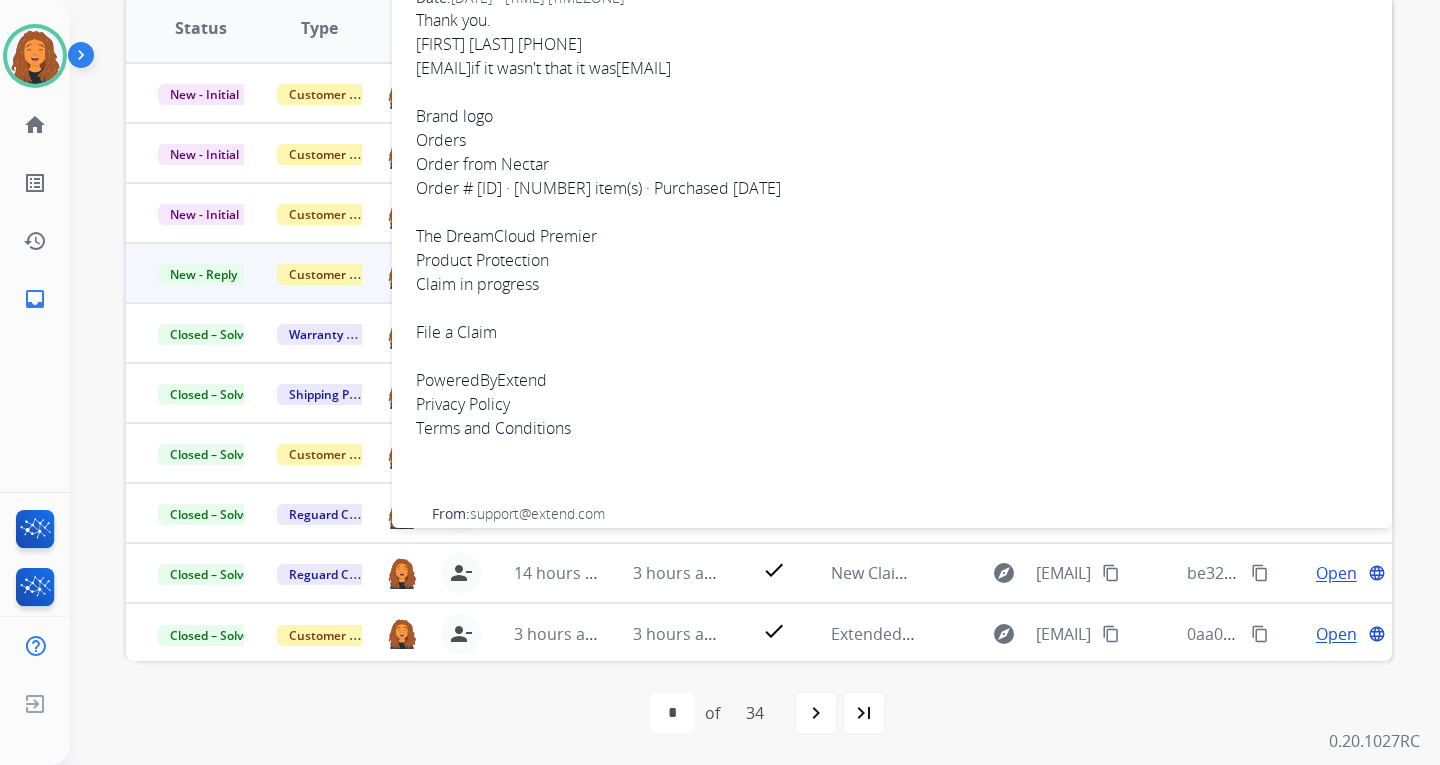 scroll, scrollTop: 0, scrollLeft: 0, axis: both 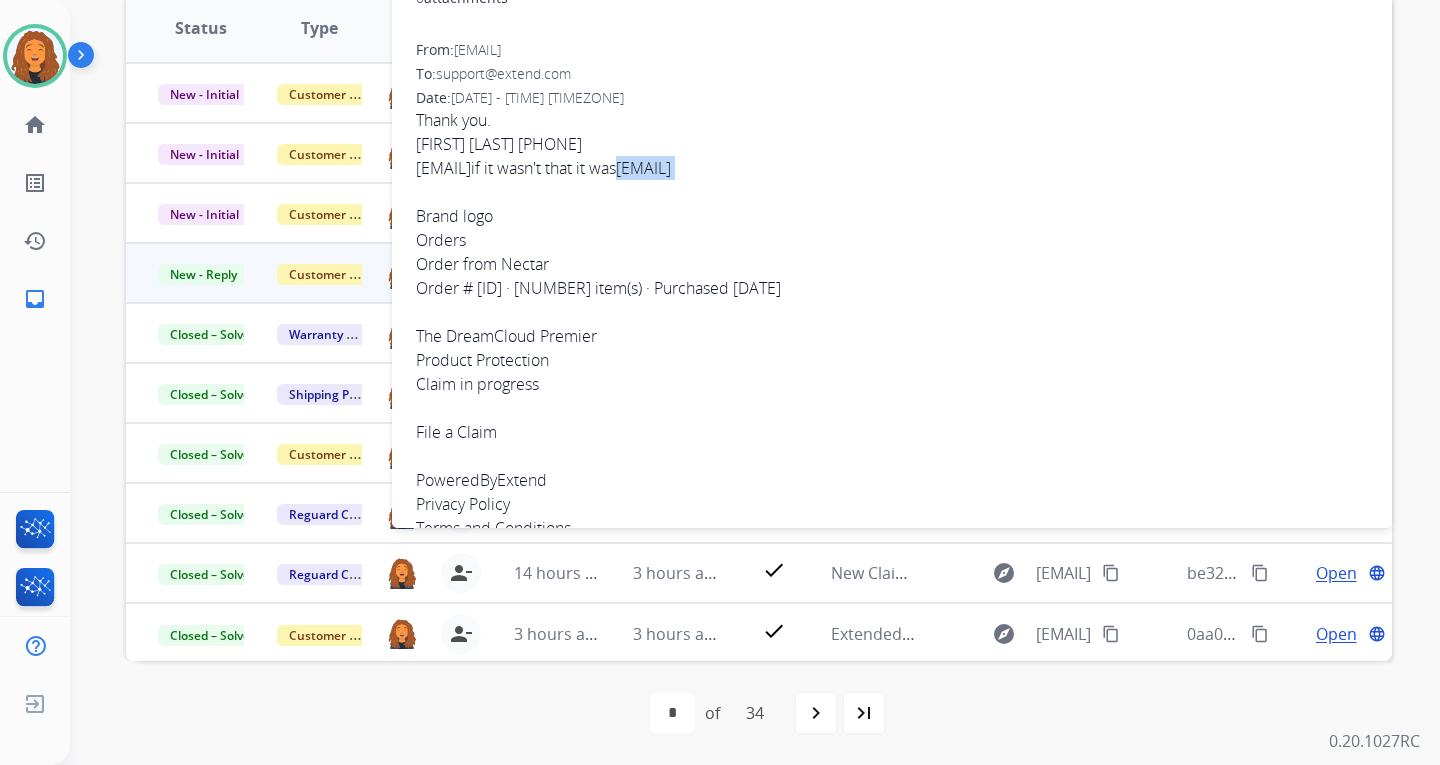 drag, startPoint x: 885, startPoint y: 175, endPoint x: 750, endPoint y: 173, distance: 135.01482 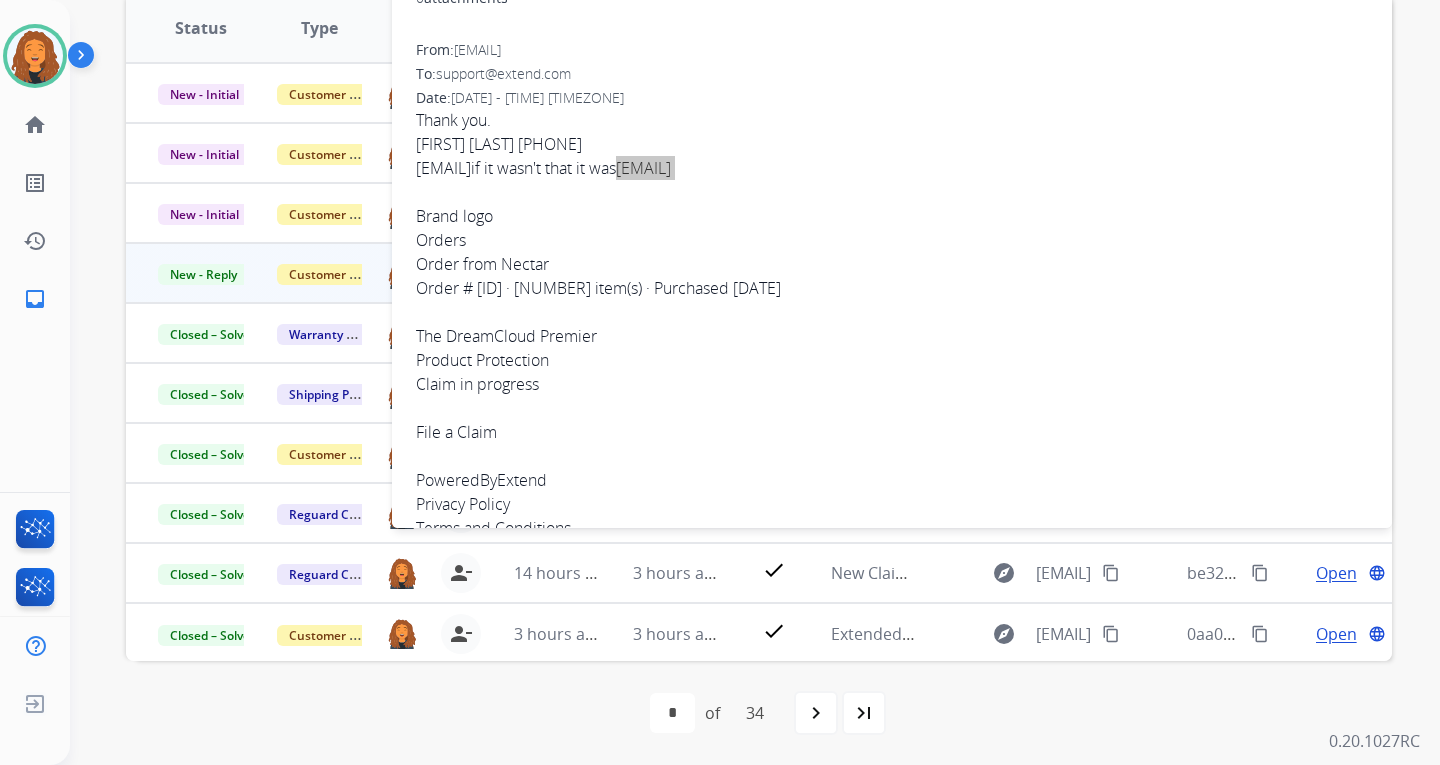 scroll, scrollTop: 221, scrollLeft: 0, axis: vertical 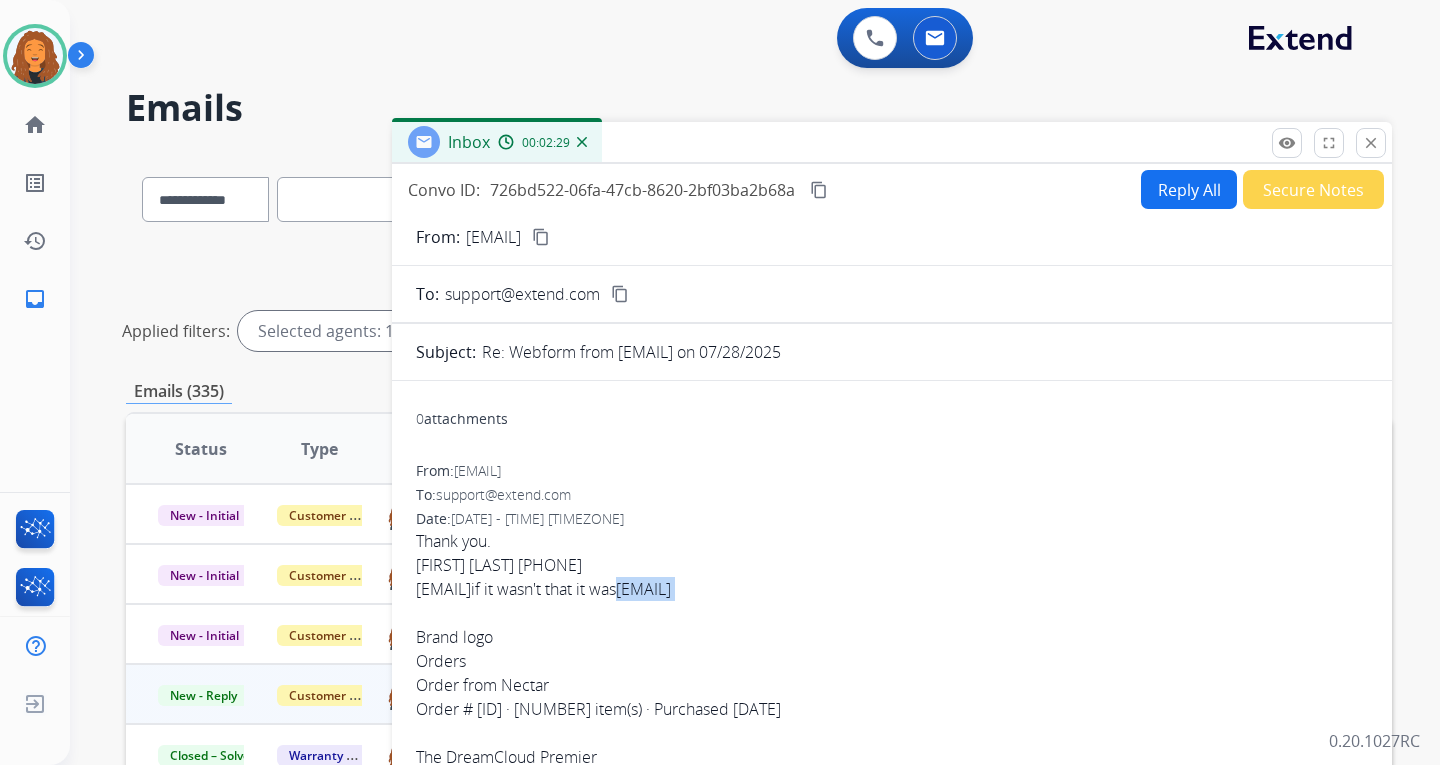 click on "Reply All" at bounding box center [1189, 189] 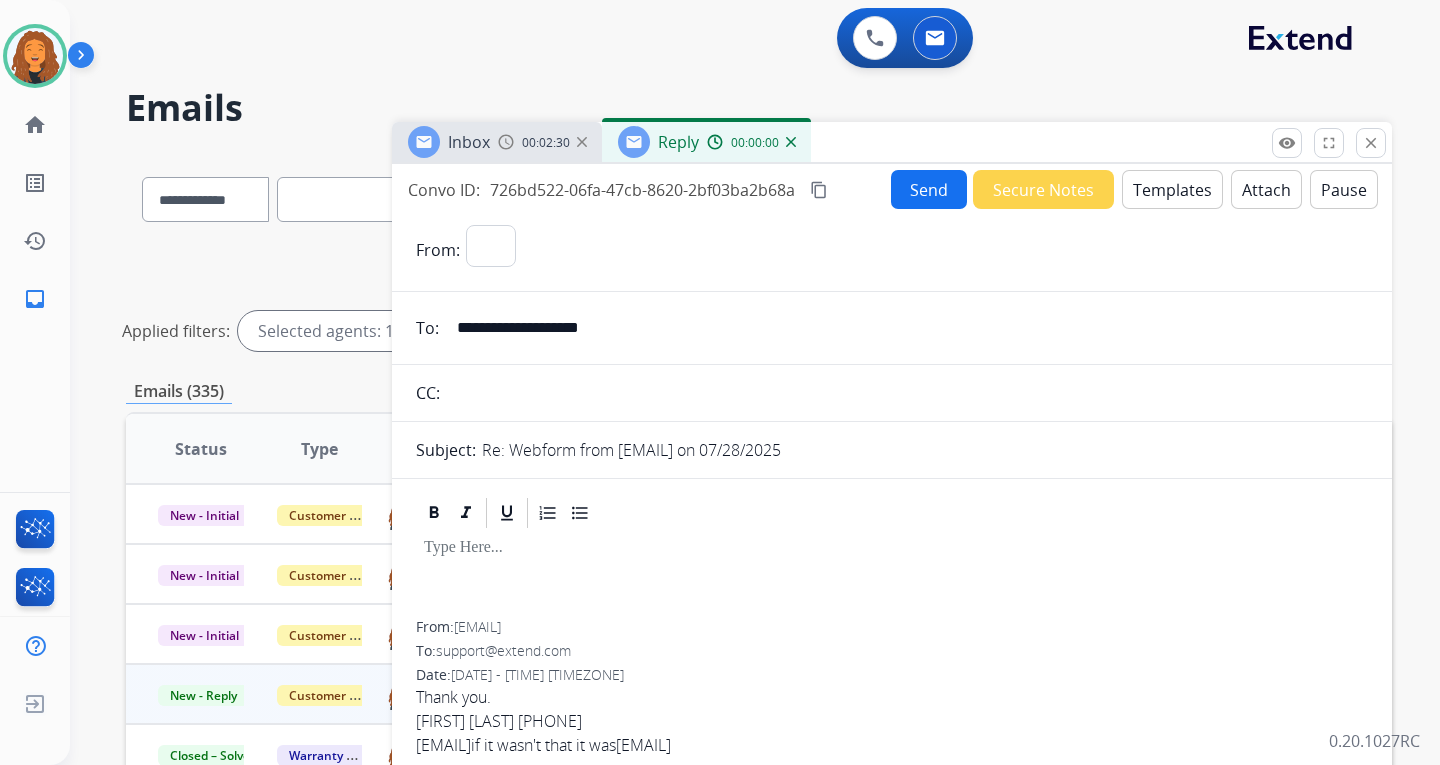 select on "**********" 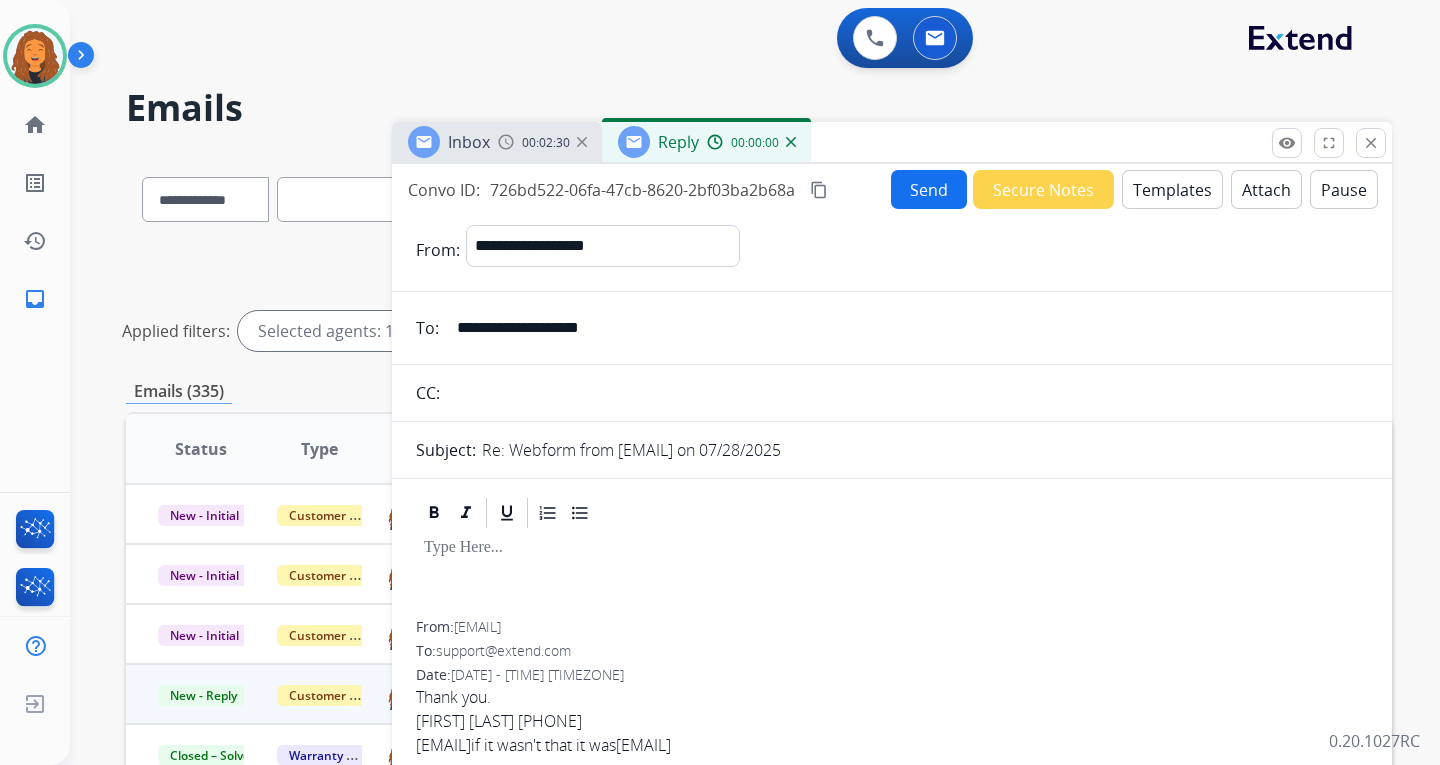 click on "Templates" at bounding box center [1172, 189] 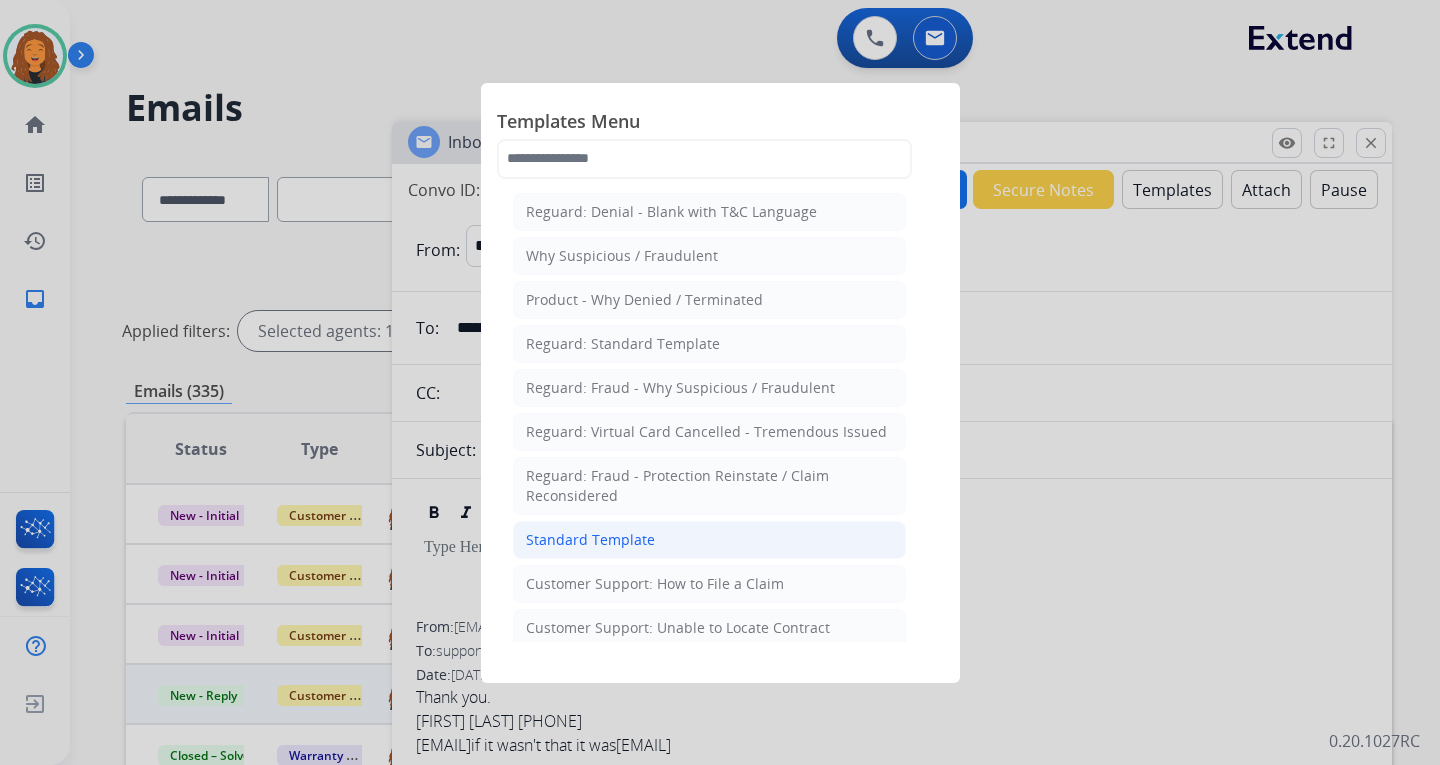 click on "Standard Template" 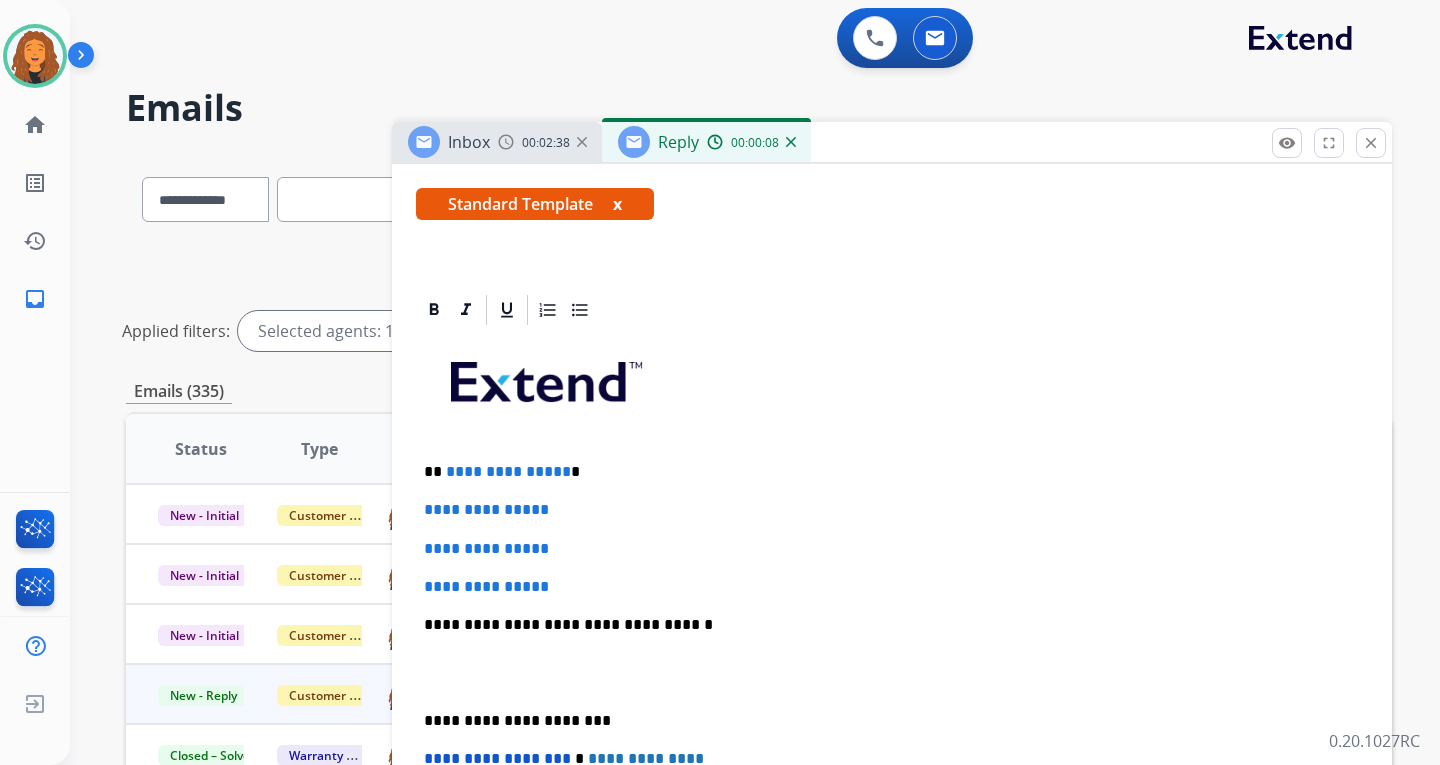 scroll, scrollTop: 400, scrollLeft: 0, axis: vertical 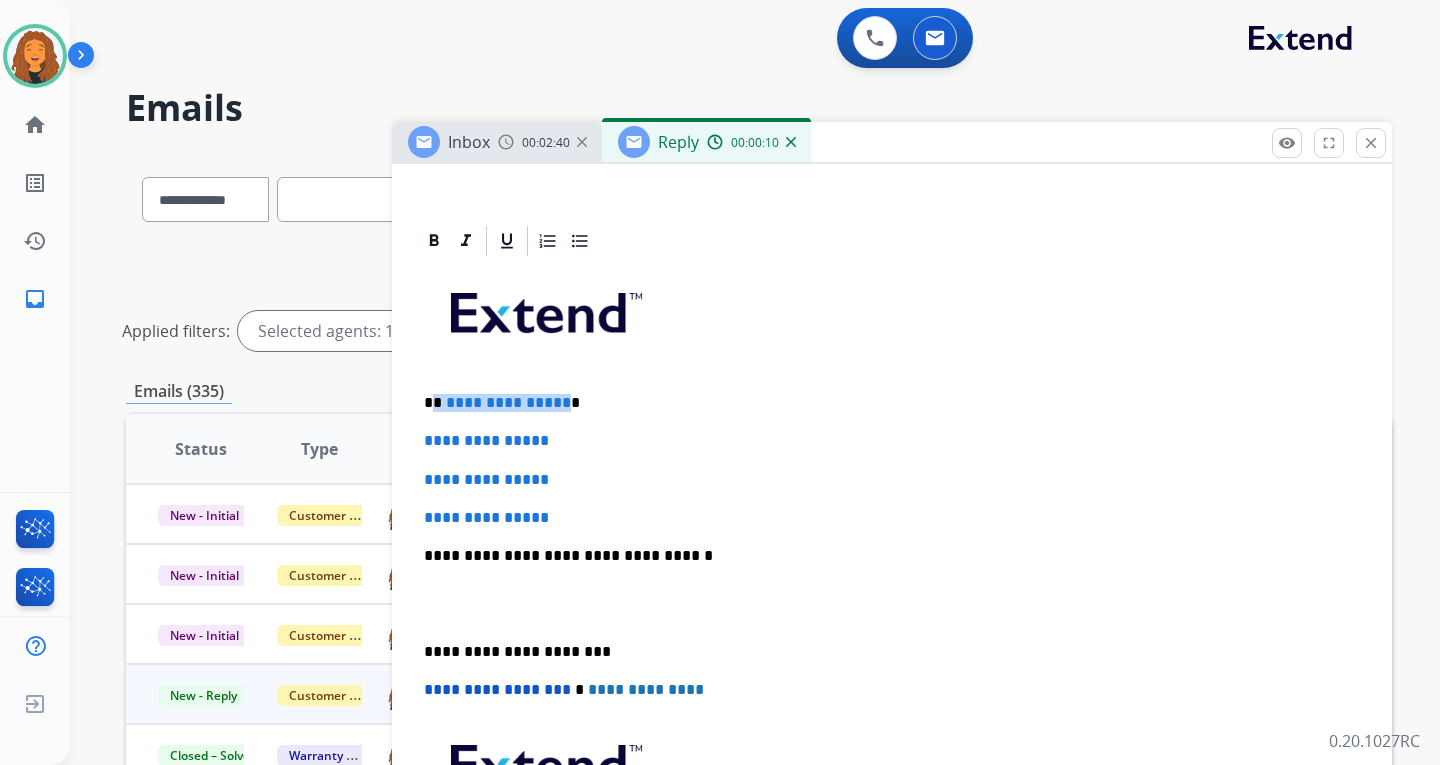 drag, startPoint x: 559, startPoint y: 401, endPoint x: 433, endPoint y: 404, distance: 126.035706 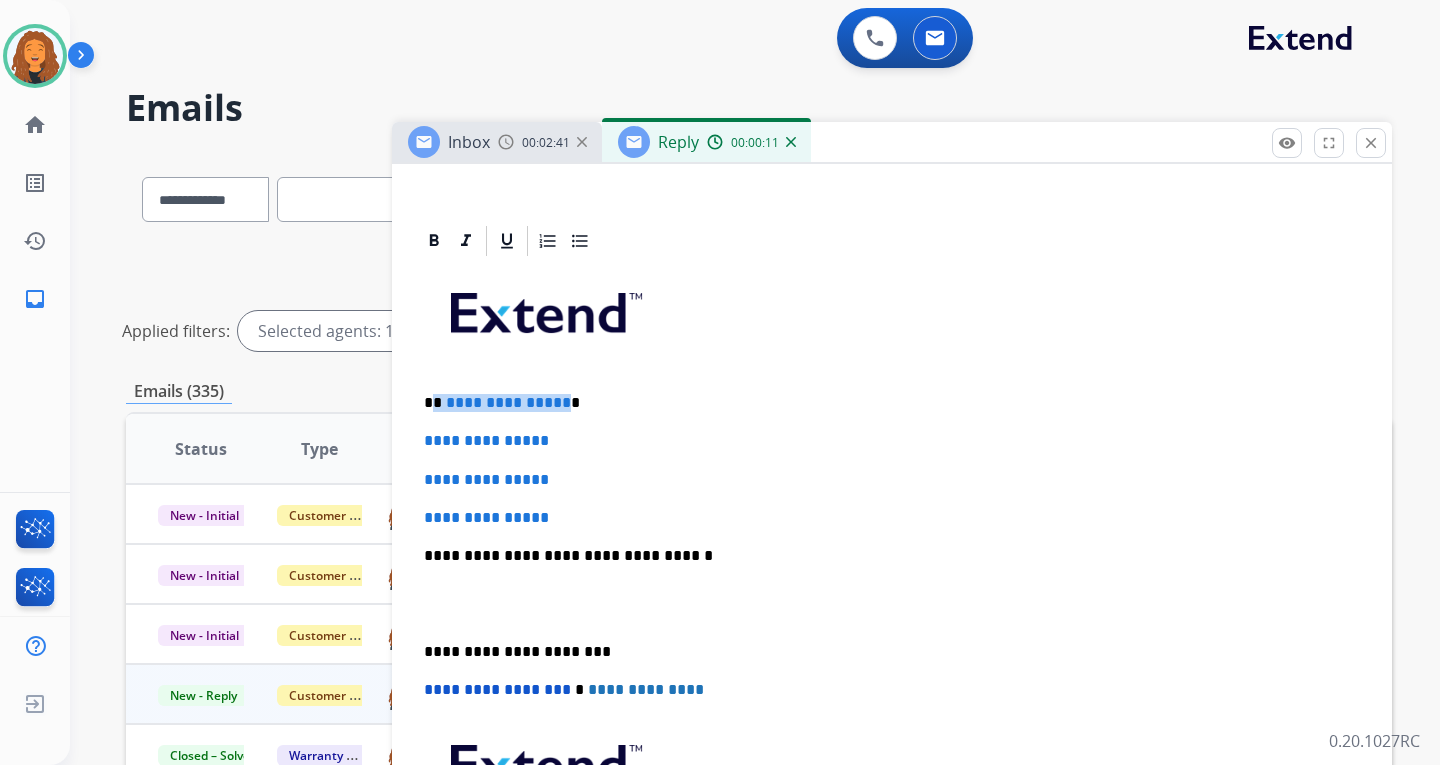 type 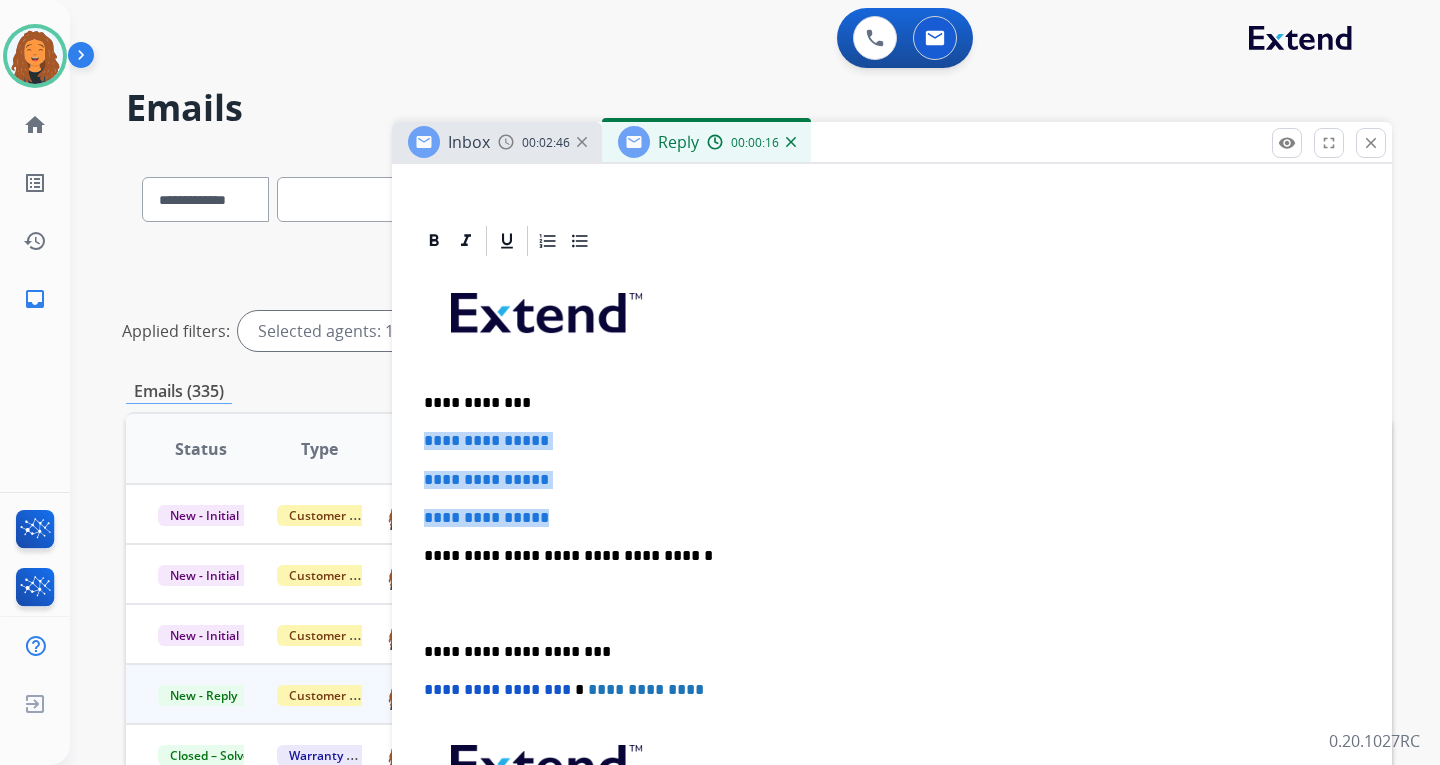 drag, startPoint x: 607, startPoint y: 524, endPoint x: 423, endPoint y: 432, distance: 205.71825 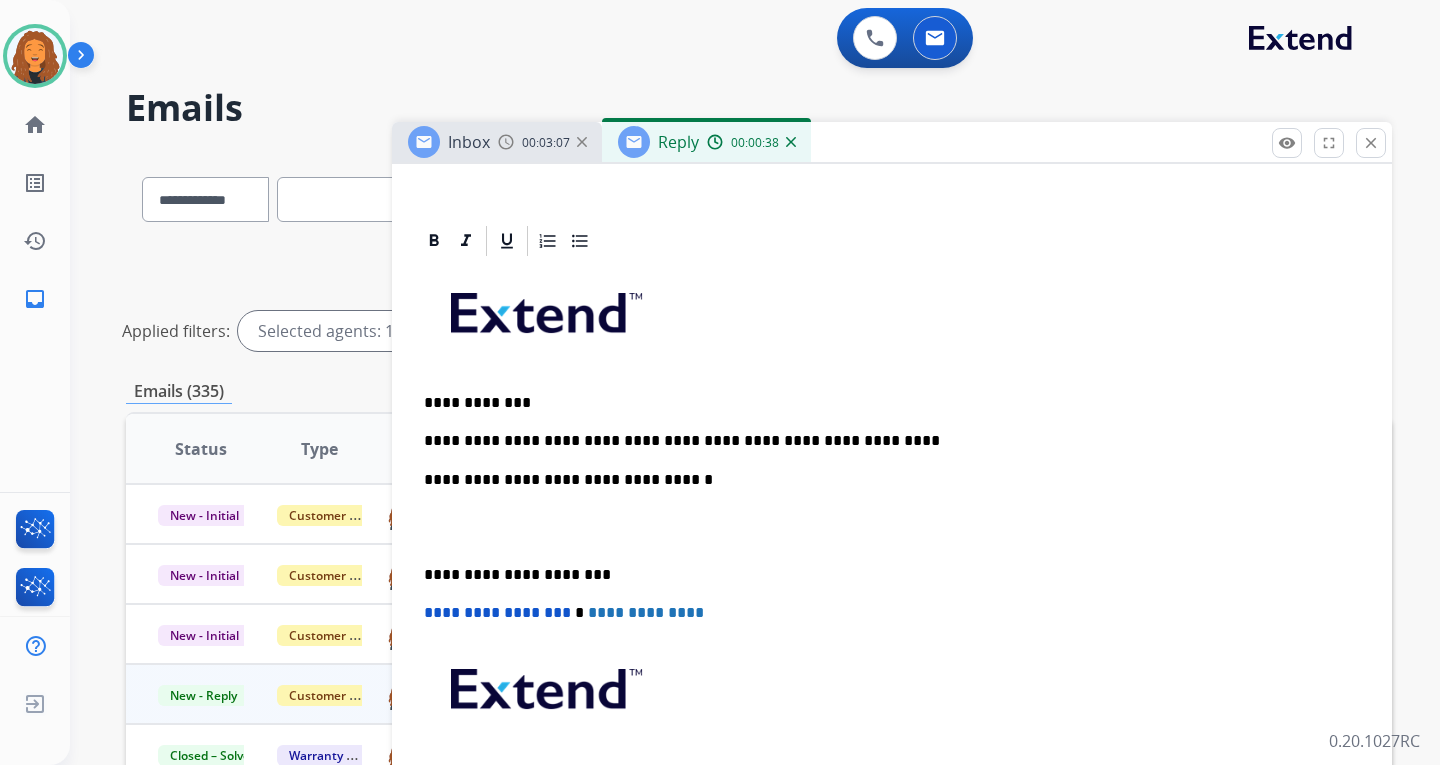 click on "**********" at bounding box center (884, 441) 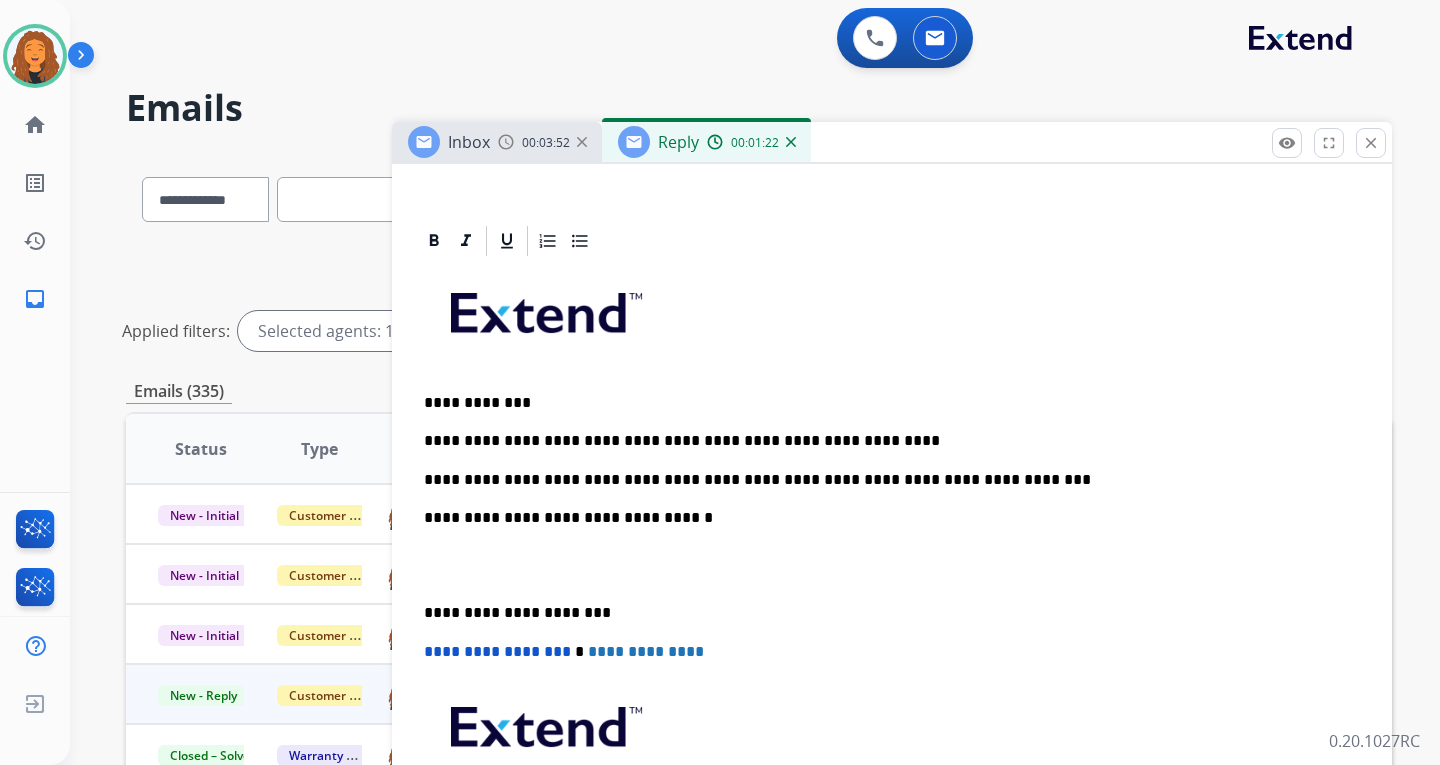 drag, startPoint x: 536, startPoint y: 485, endPoint x: 514, endPoint y: 510, distance: 33.30165 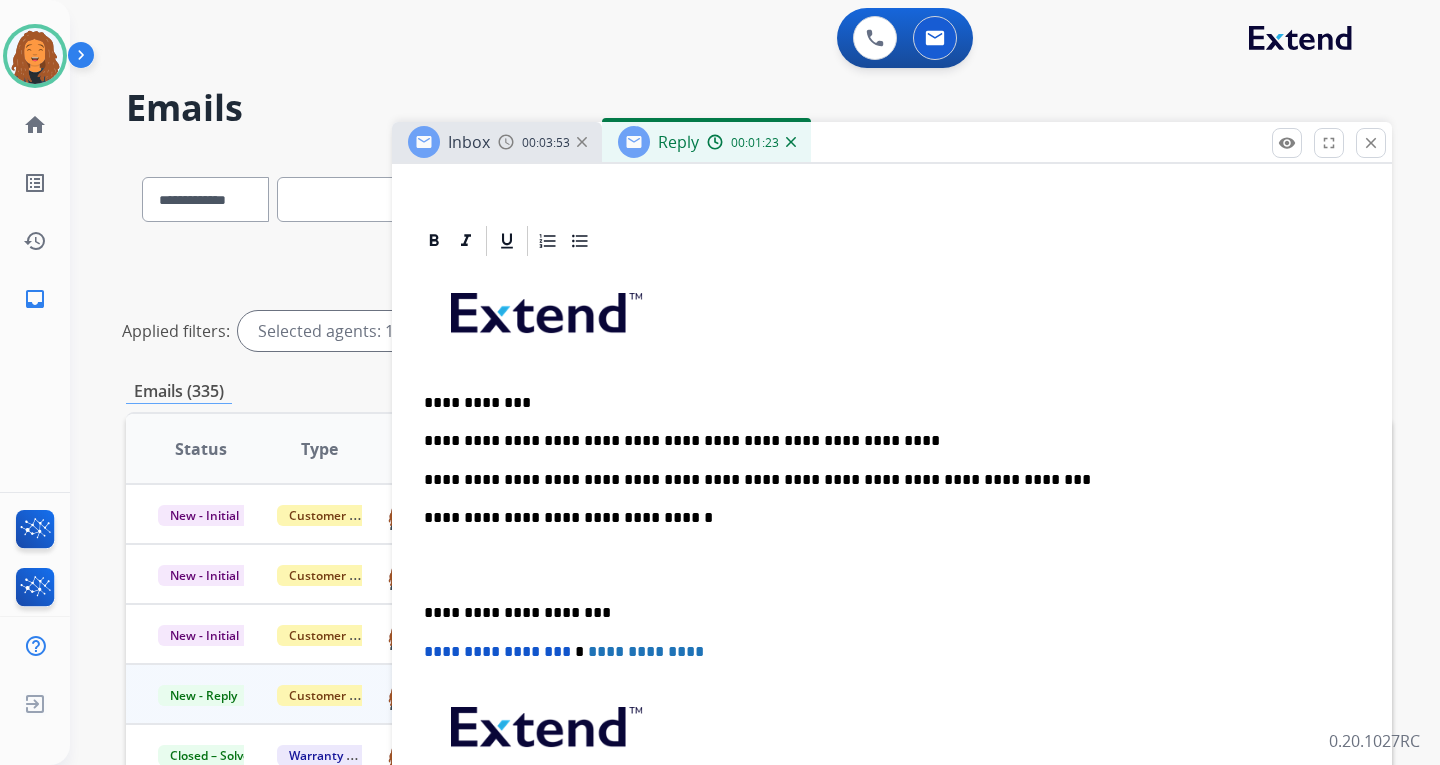 click on "**********" at bounding box center [884, 480] 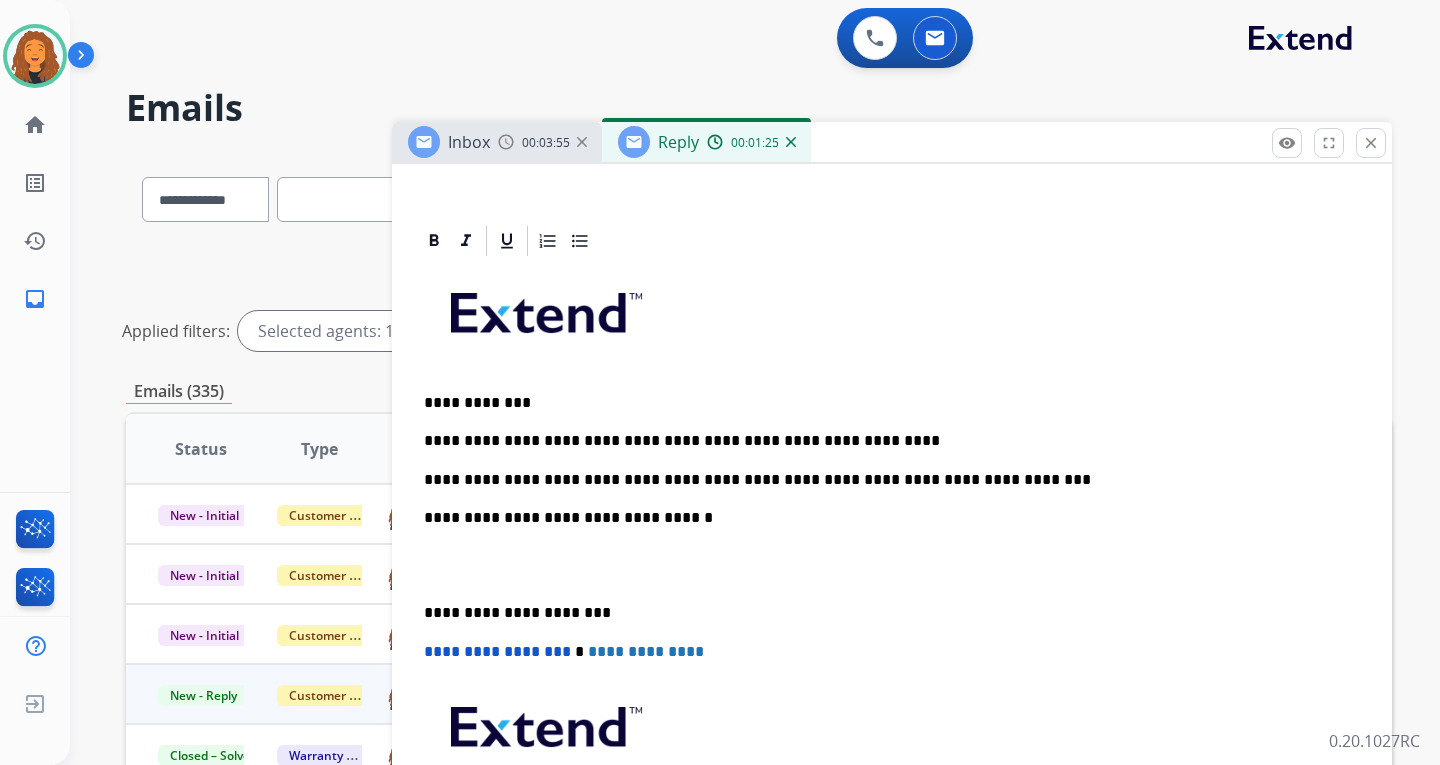 drag, startPoint x: 542, startPoint y: 482, endPoint x: 545, endPoint y: 511, distance: 29.15476 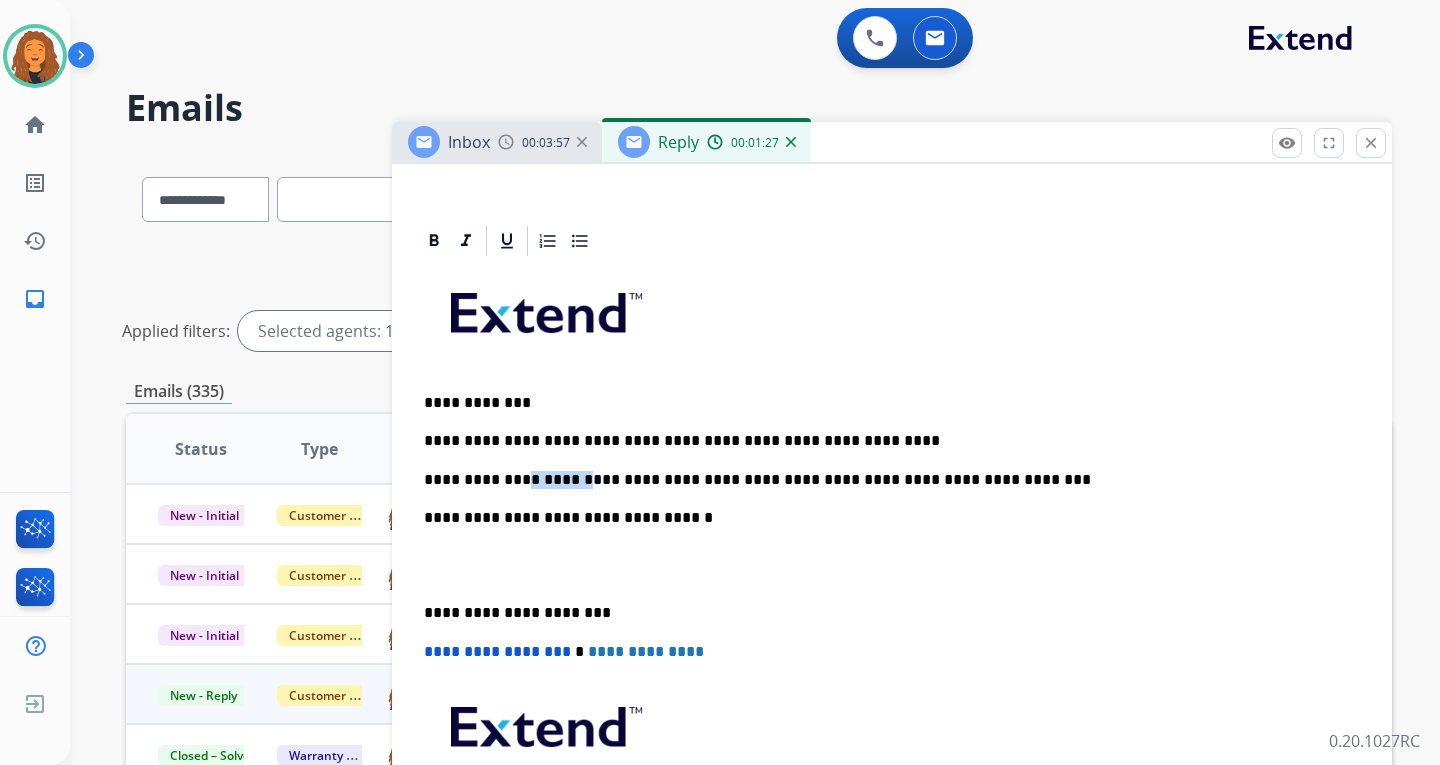 drag, startPoint x: 545, startPoint y: 479, endPoint x: 526, endPoint y: 478, distance: 19.026299 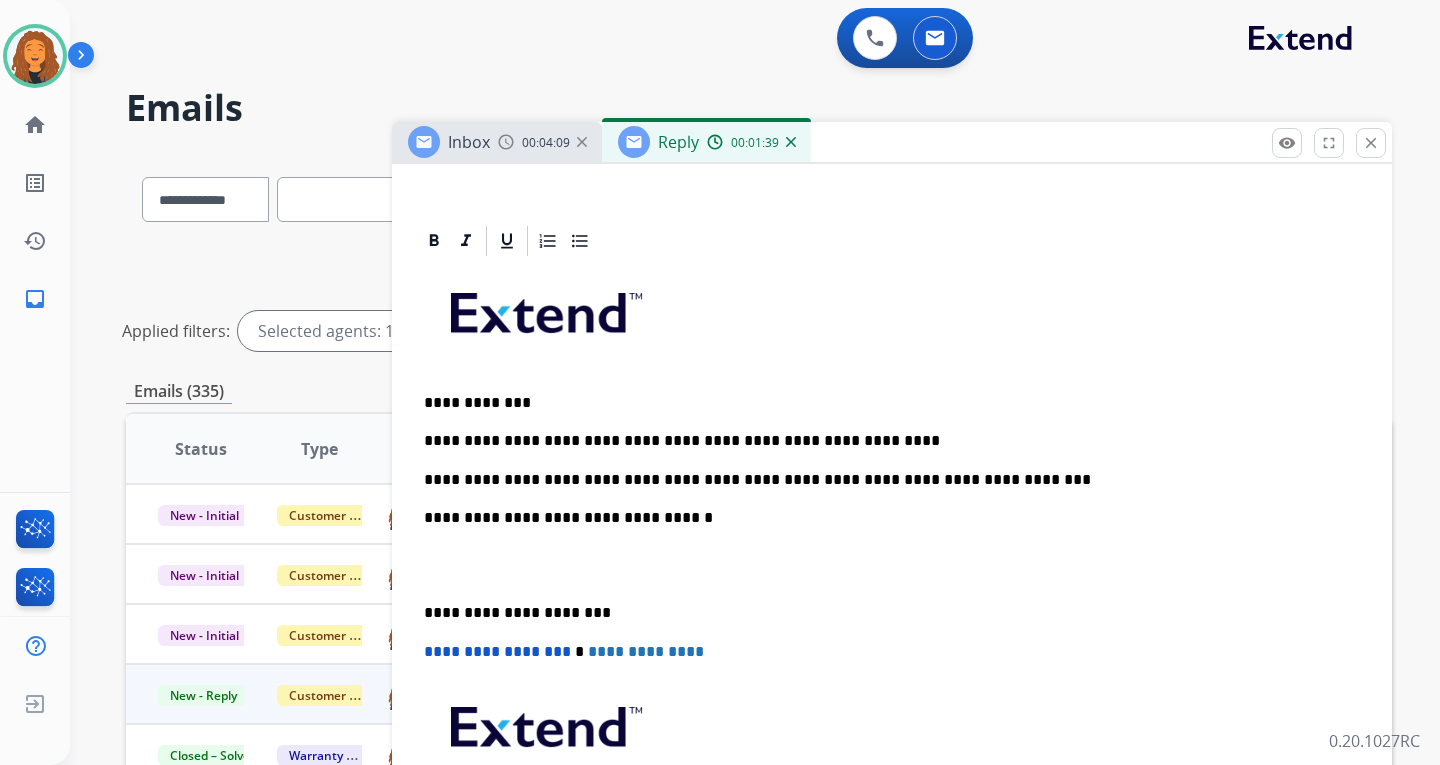 click on "**********" at bounding box center (884, 480) 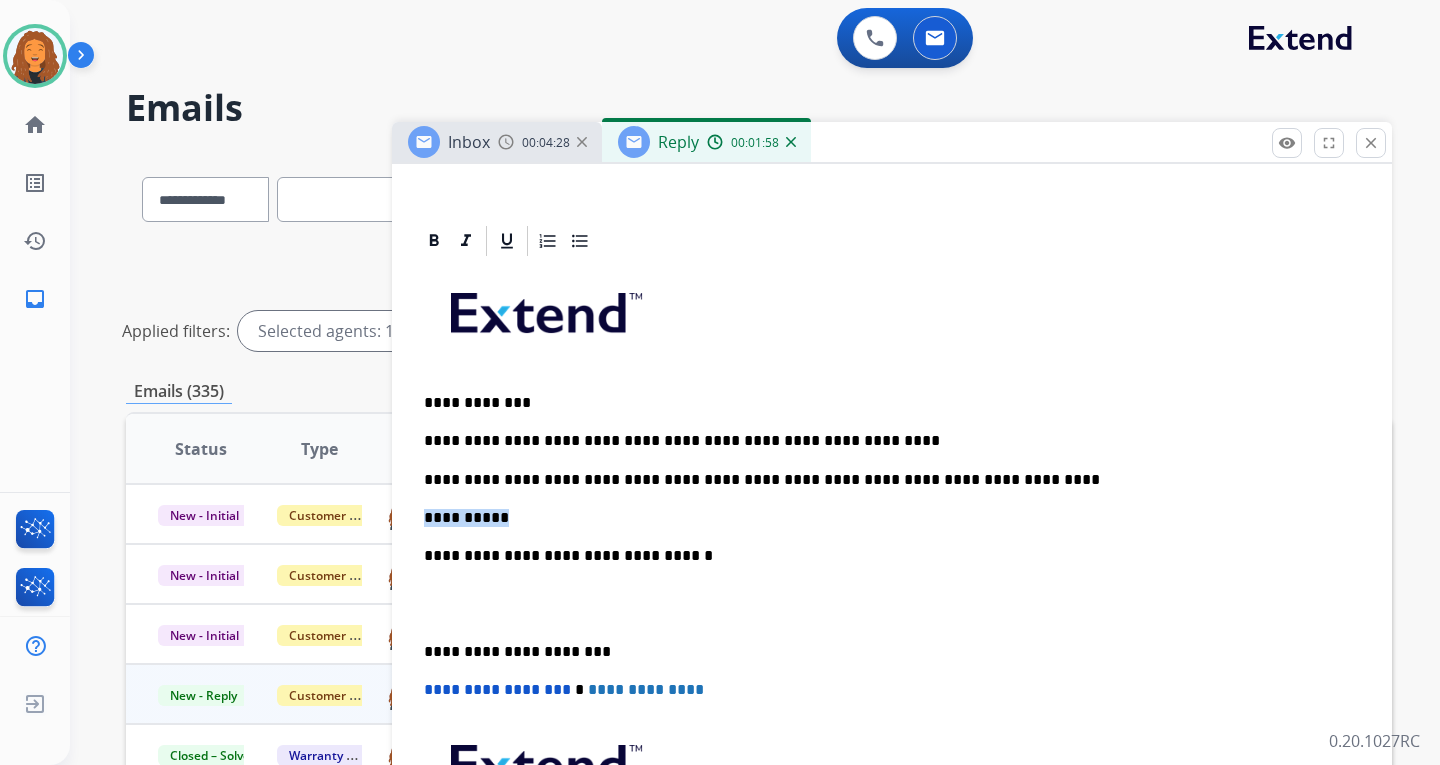drag, startPoint x: 499, startPoint y: 520, endPoint x: 421, endPoint y: 517, distance: 78.05767 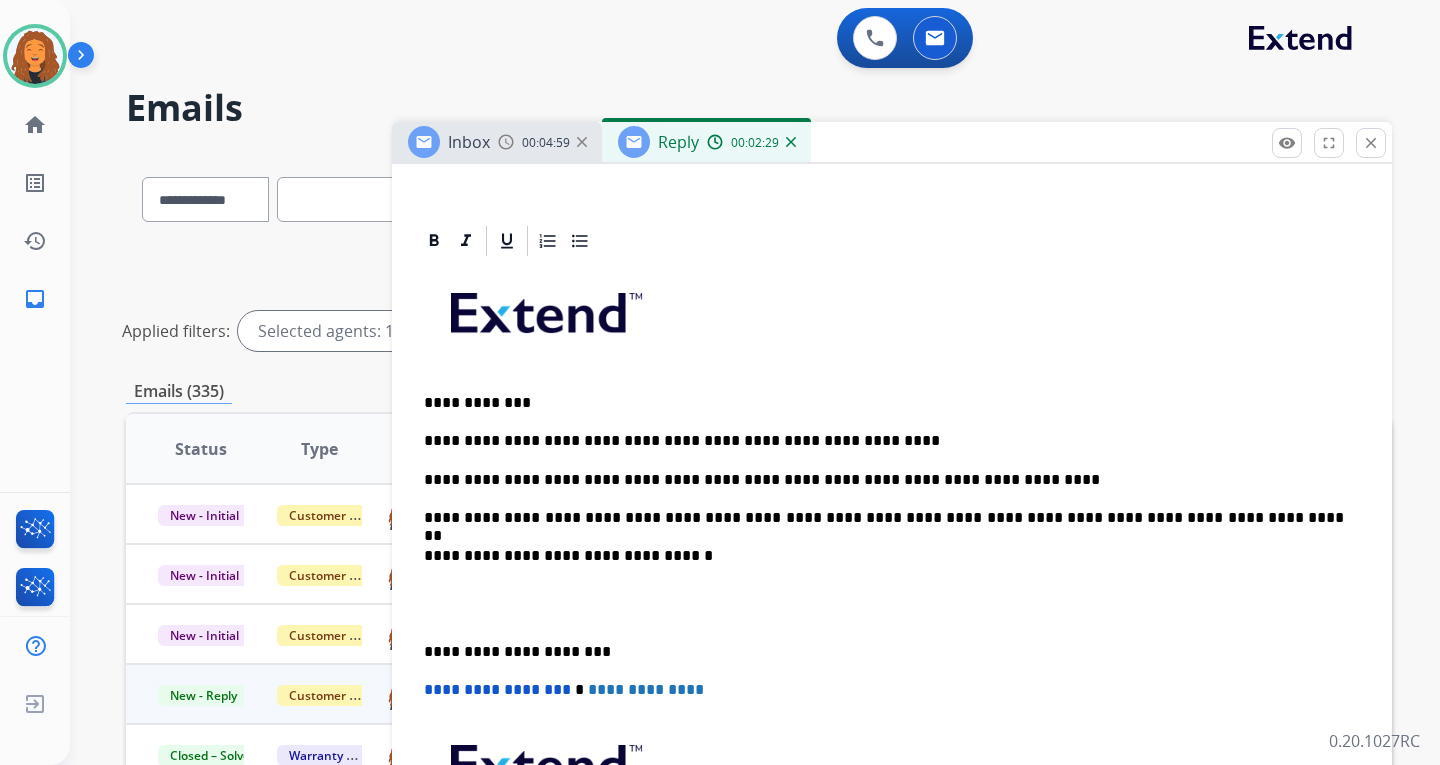click on "**********" at bounding box center (884, 518) 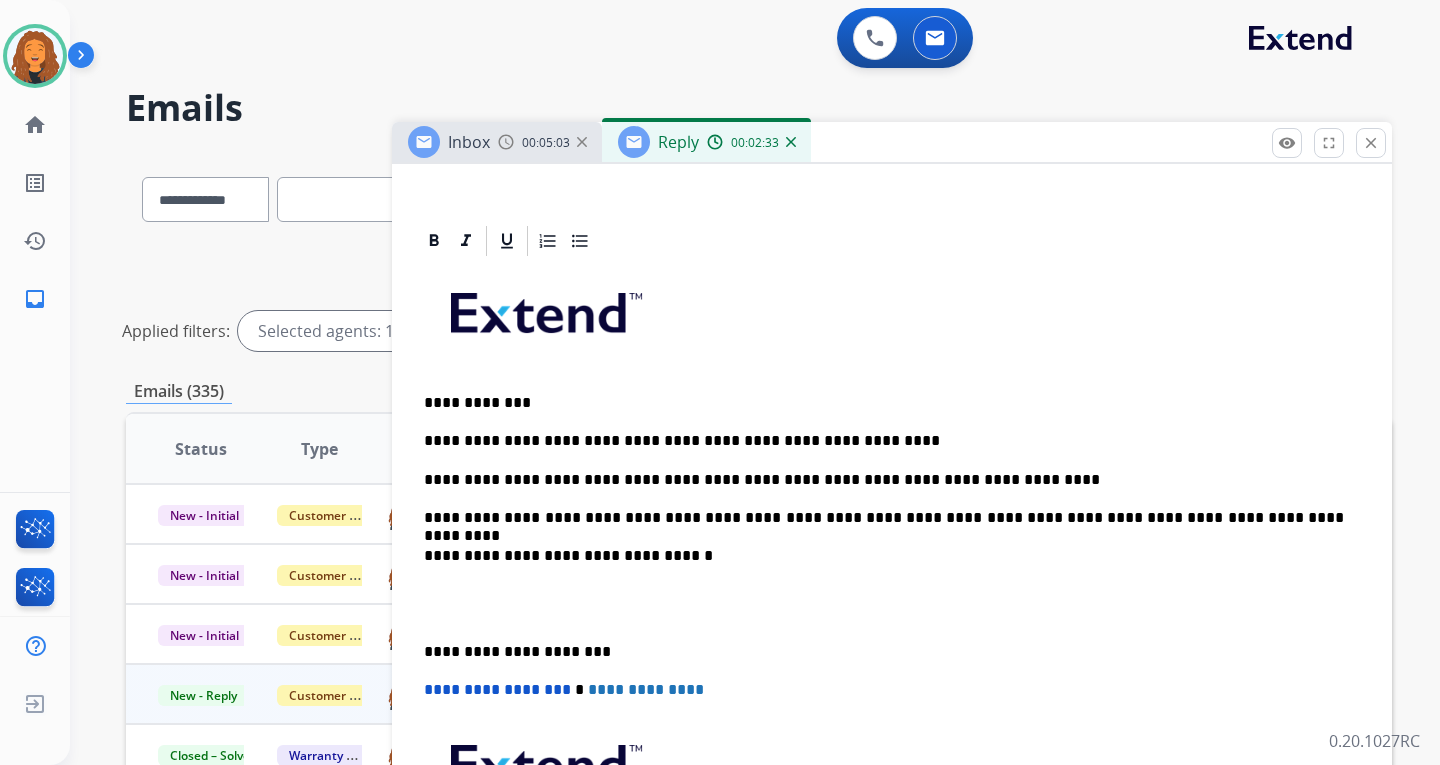 click on "**********" at bounding box center [884, 518] 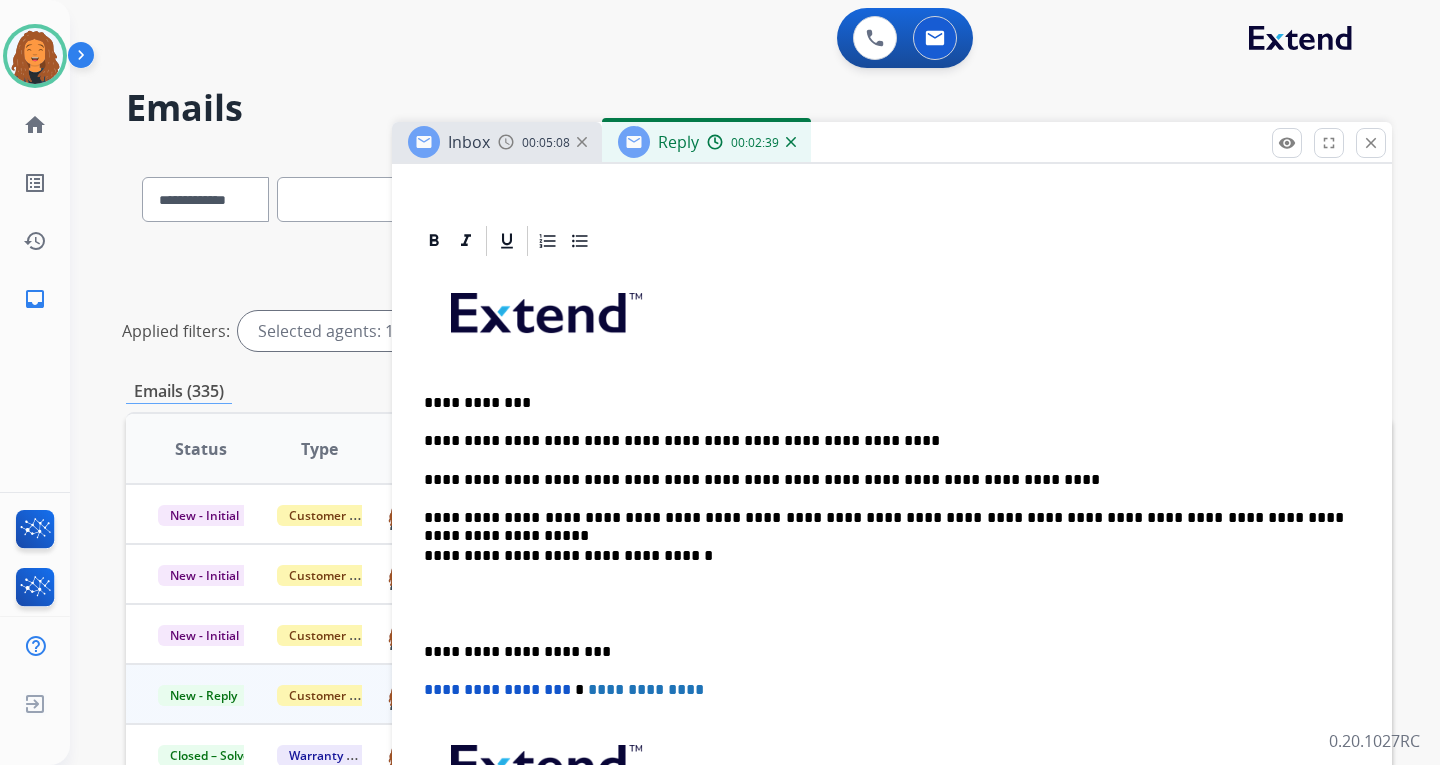 click on "**********" at bounding box center (884, 518) 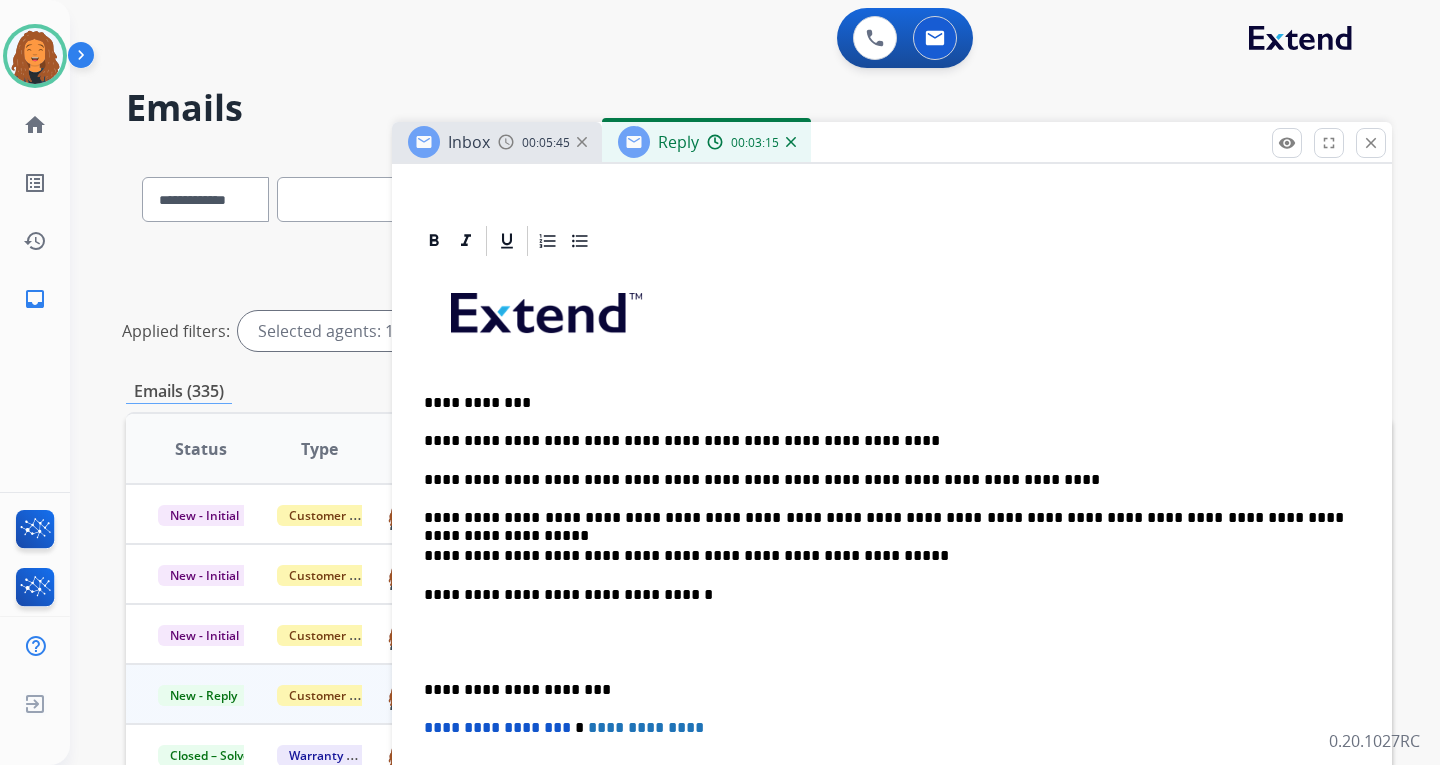 click on "**********" at bounding box center [884, 556] 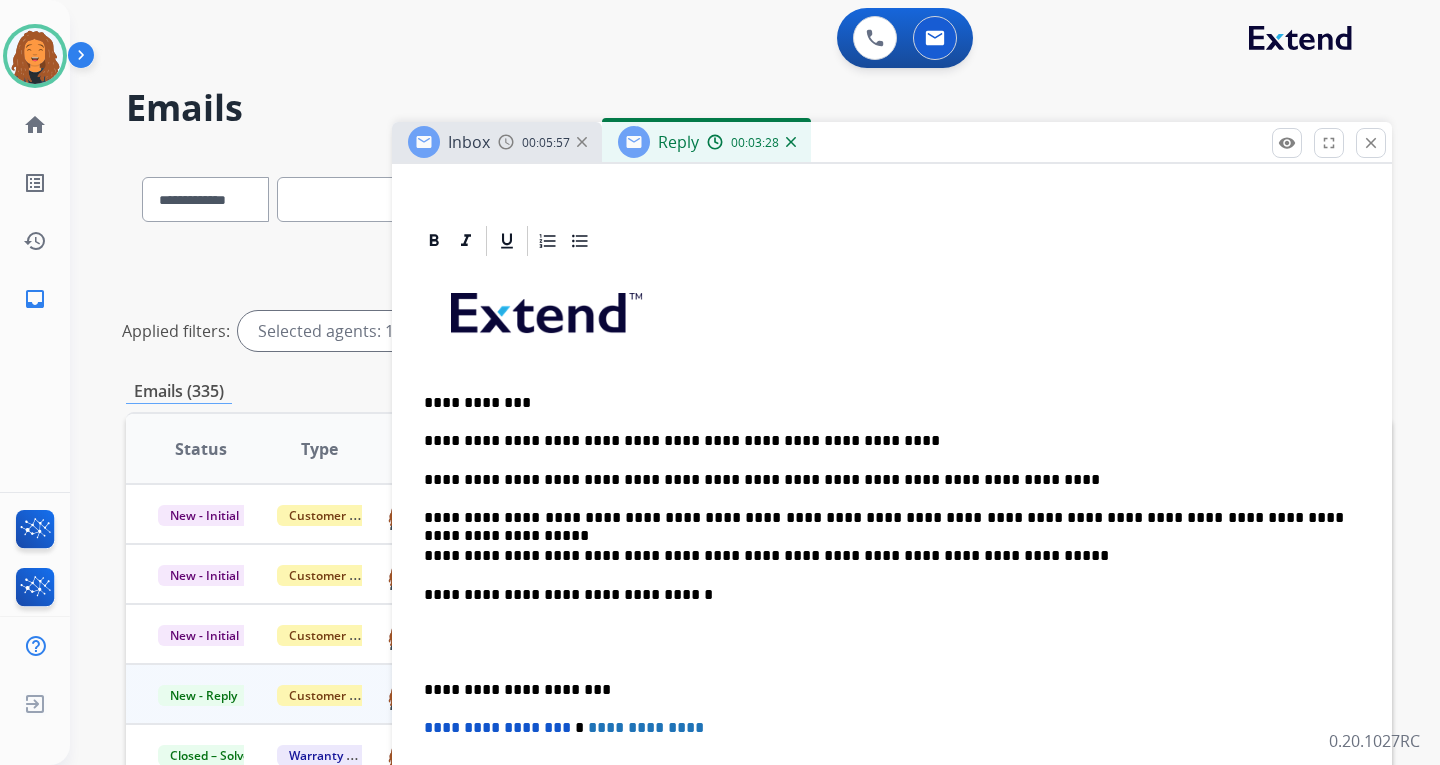 click on "**********" at bounding box center (884, 556) 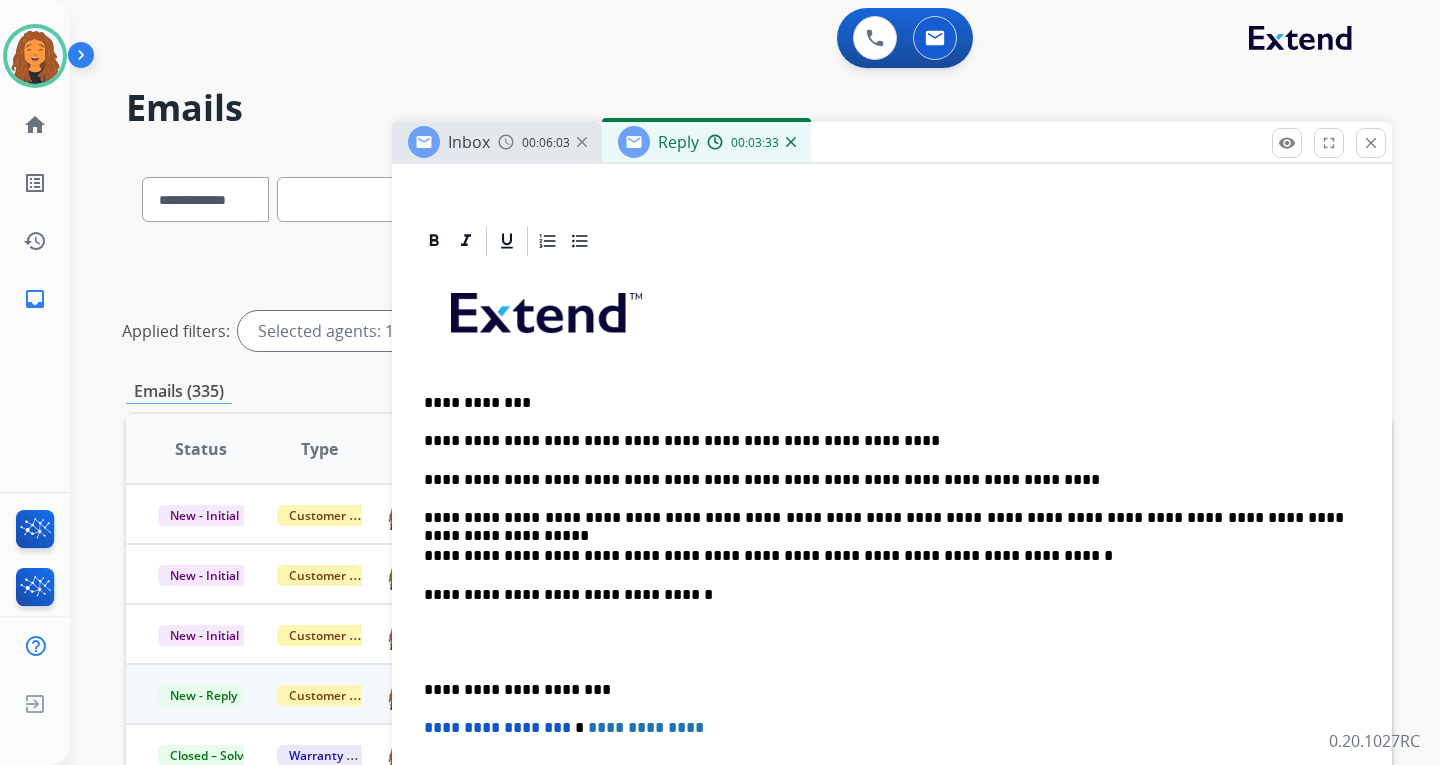 click on "**********" at bounding box center (884, 556) 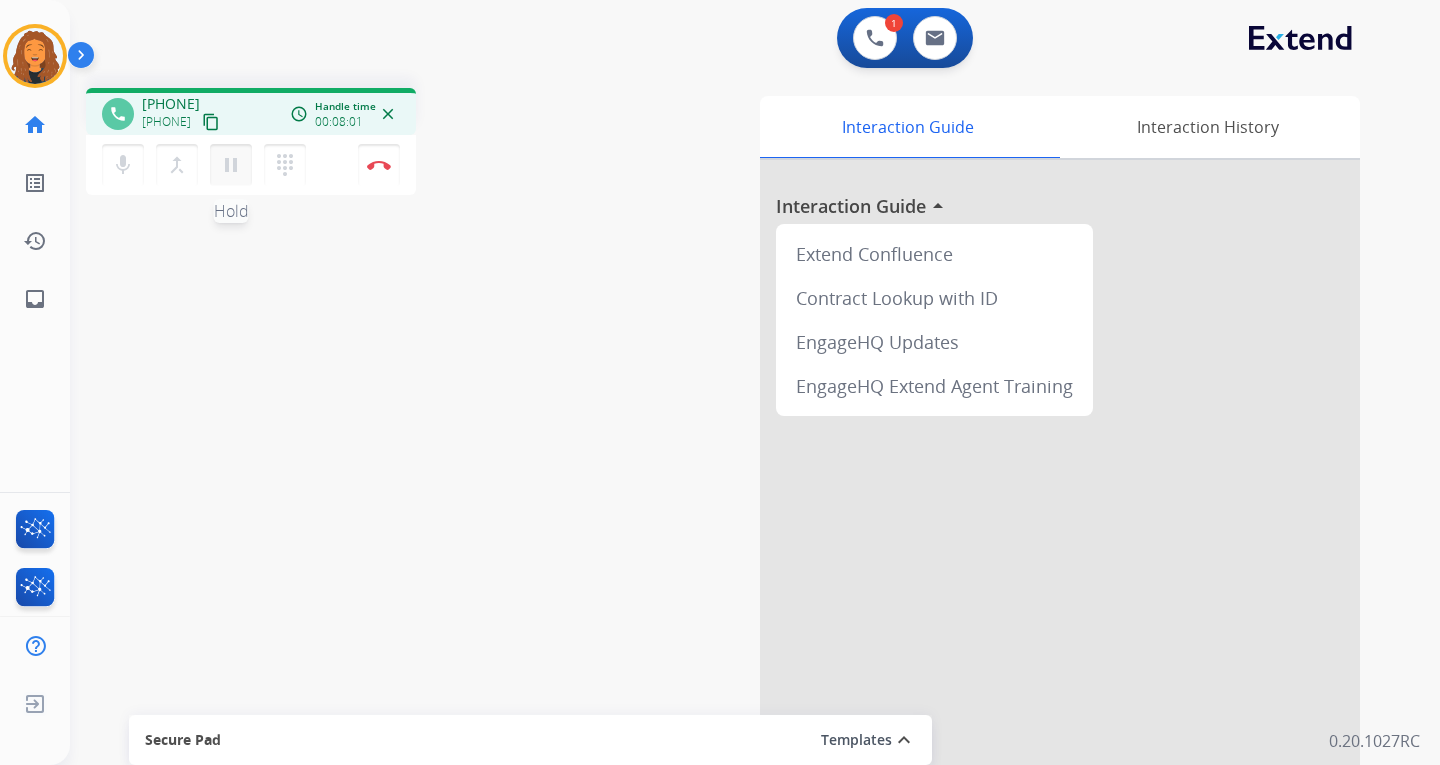 click on "pause" at bounding box center (231, 165) 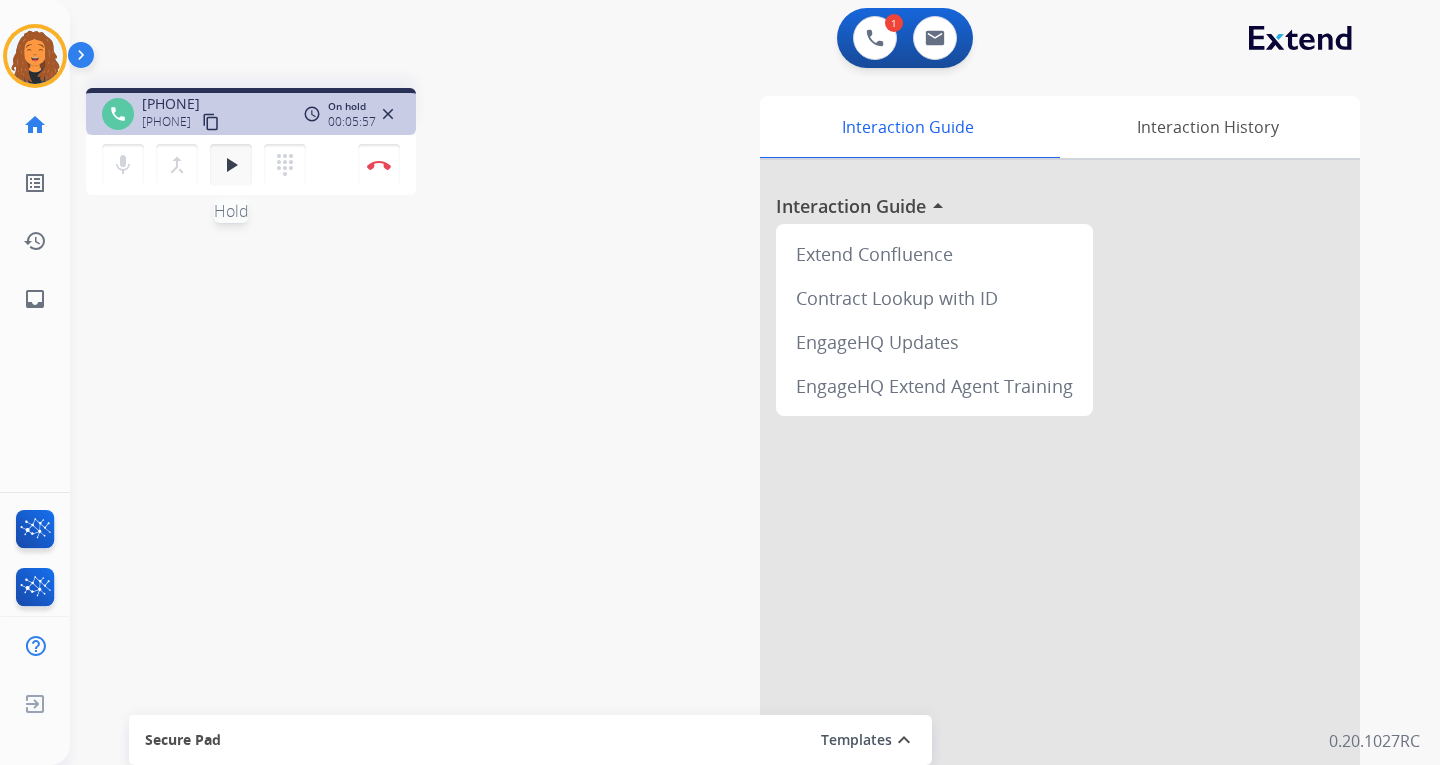 click on "play_arrow" at bounding box center [231, 165] 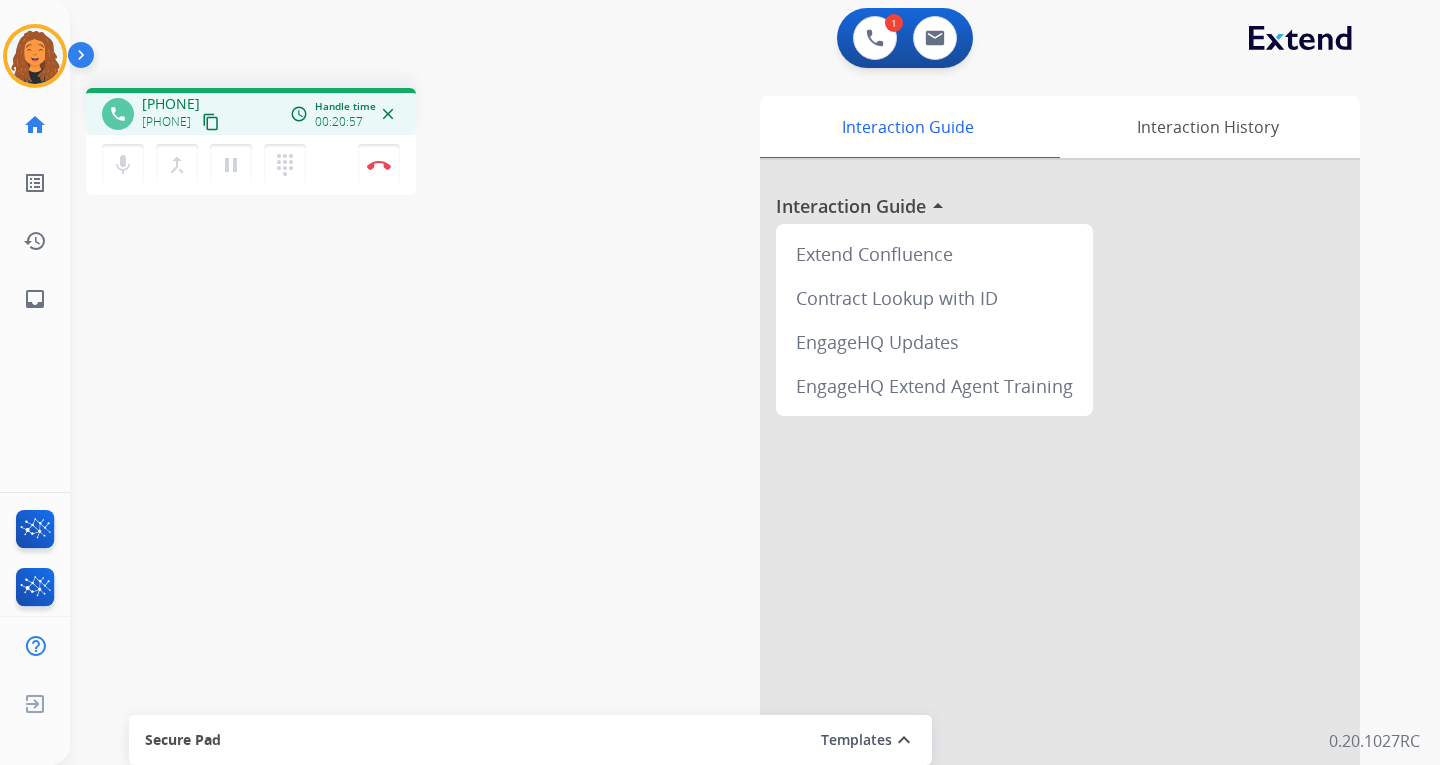 scroll, scrollTop: 0, scrollLeft: 0, axis: both 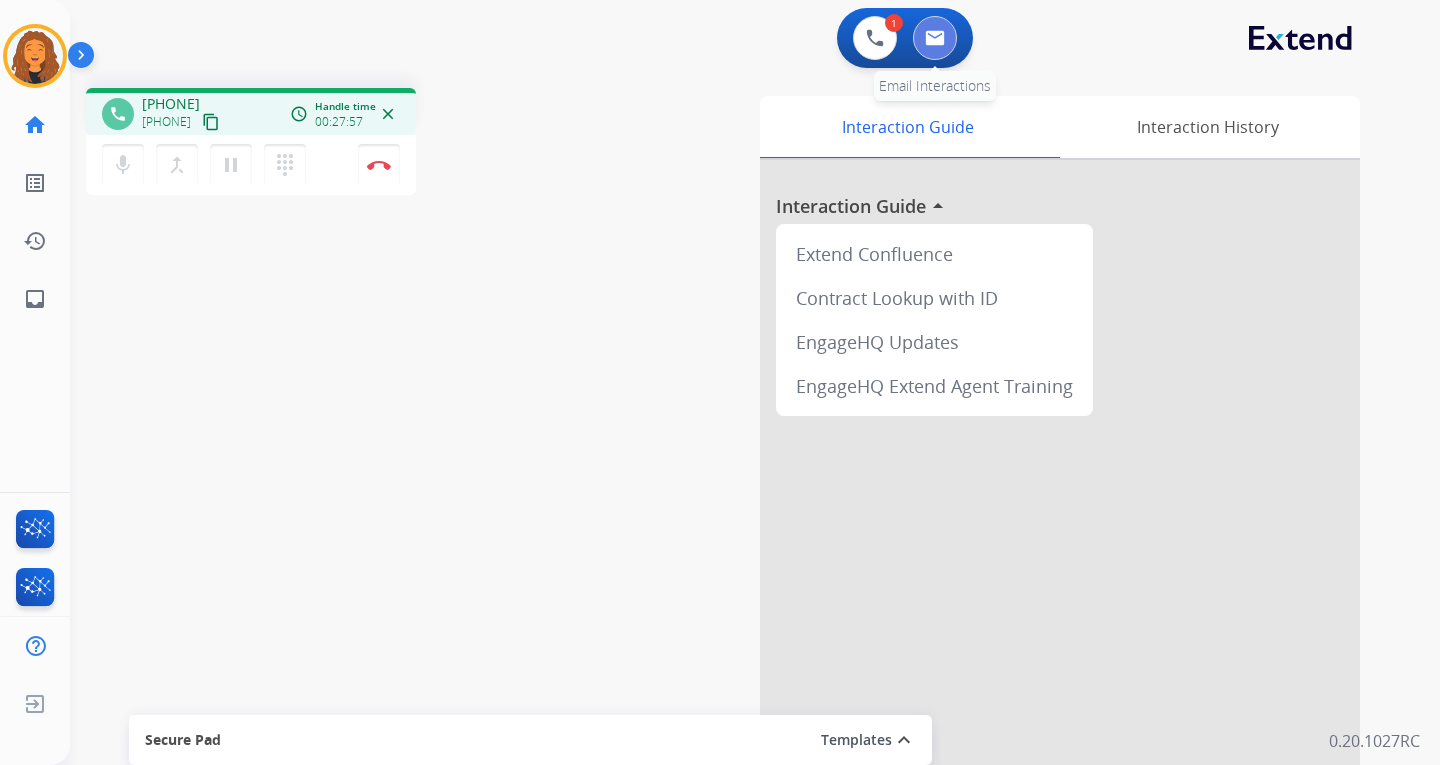 click at bounding box center [935, 38] 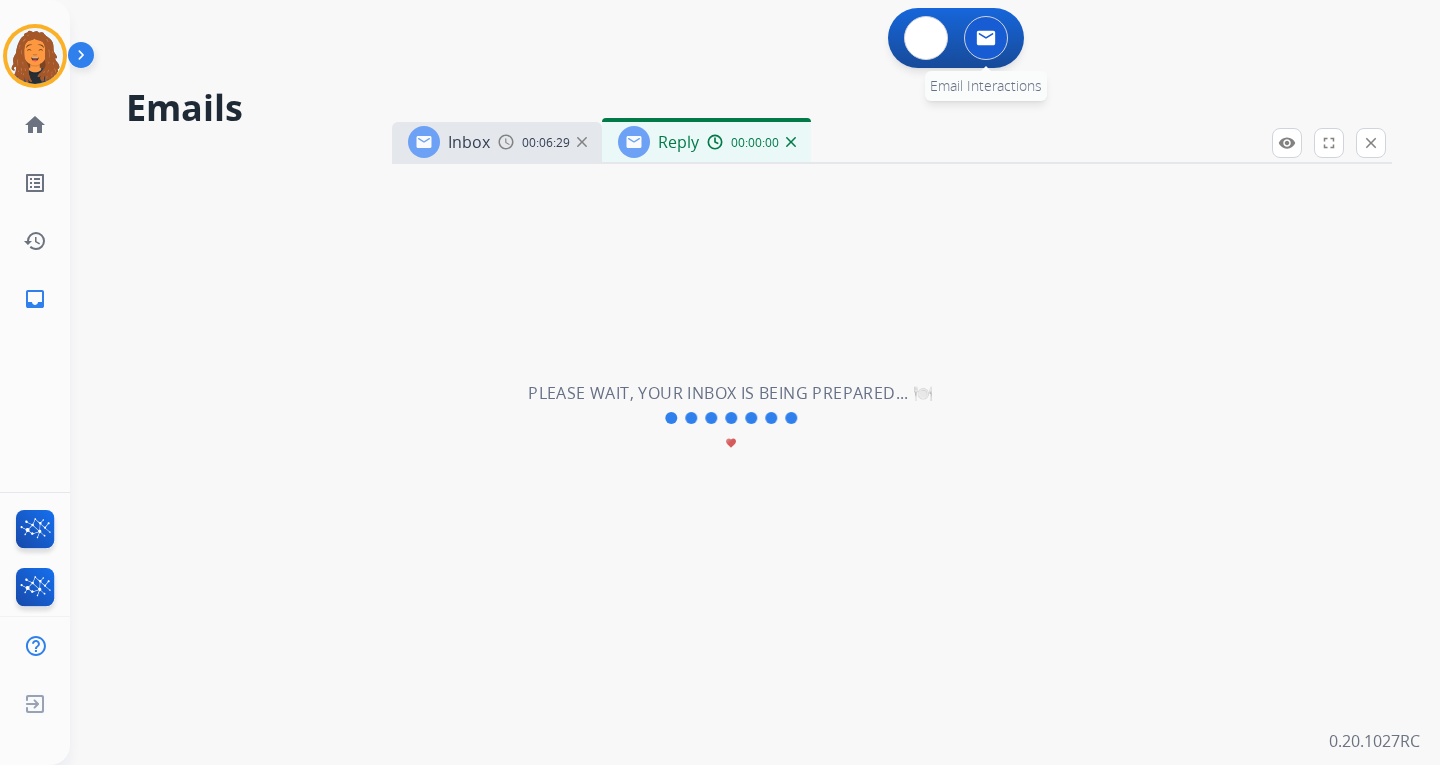 select on "**********" 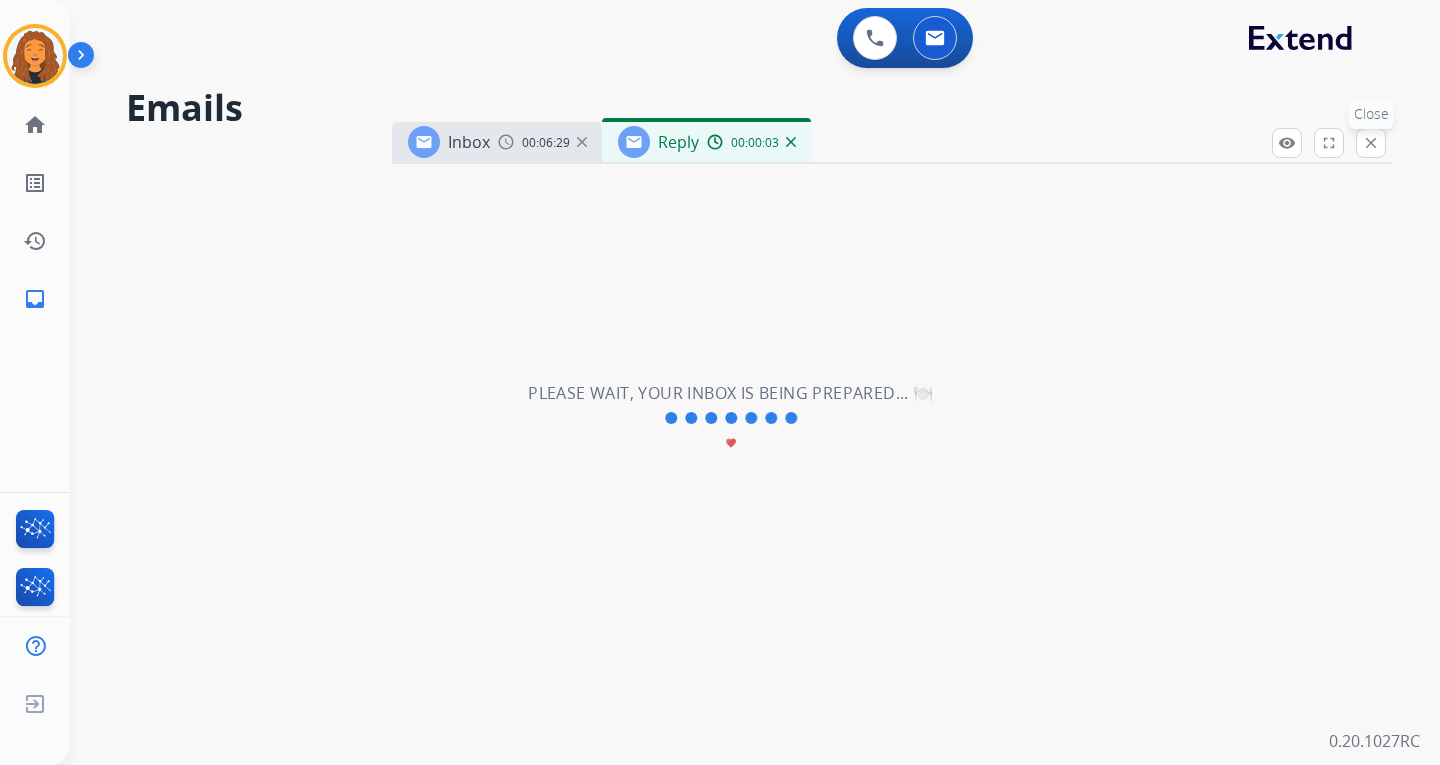 click on "close" at bounding box center [1371, 143] 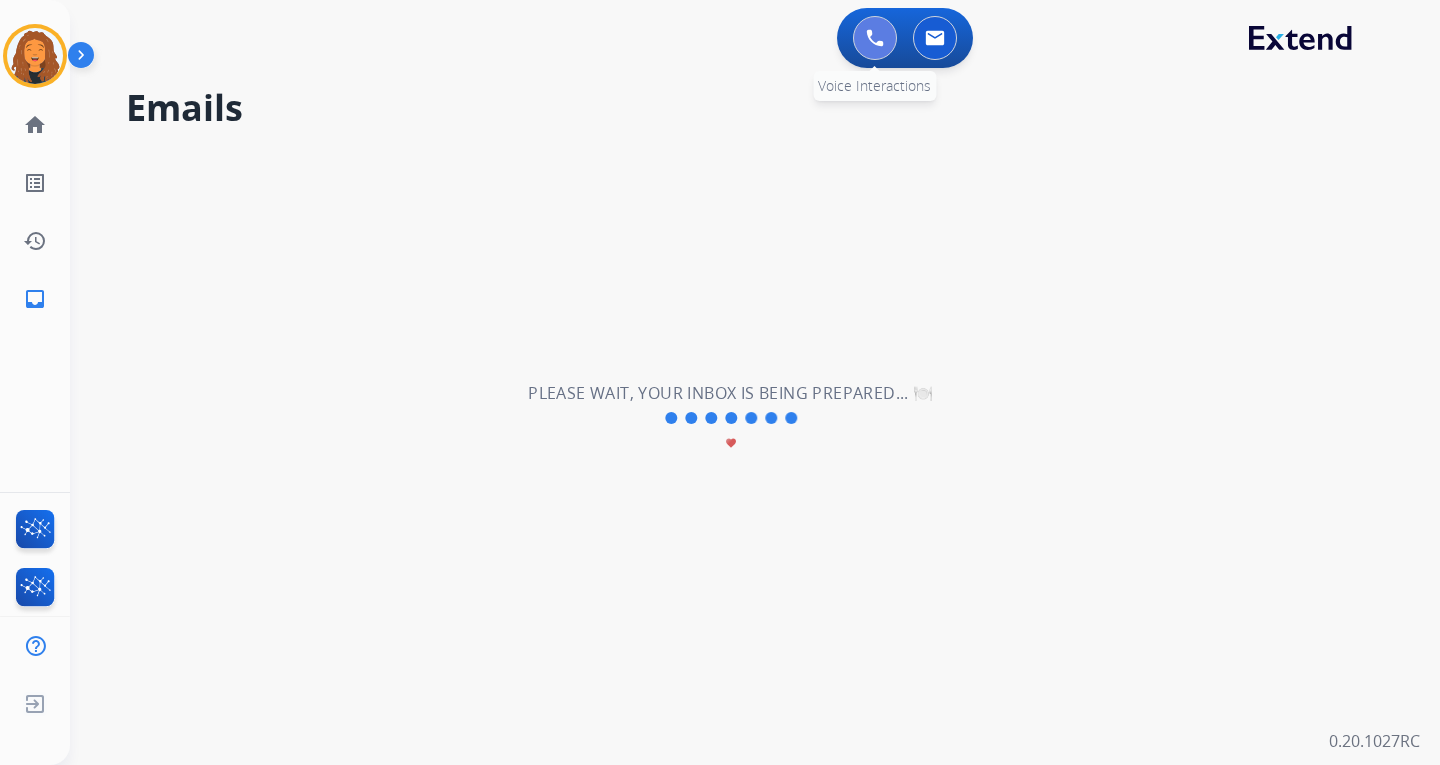click at bounding box center (875, 38) 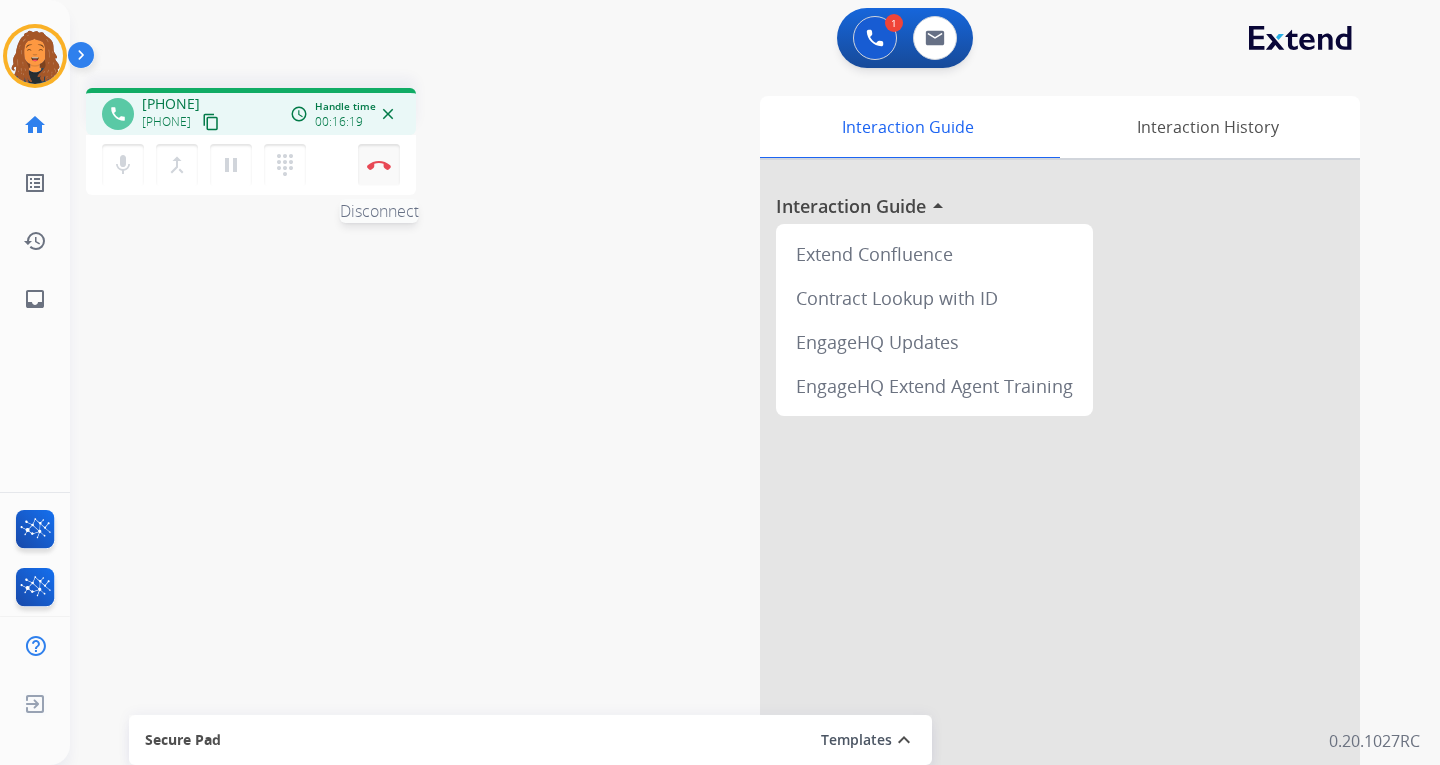 click on "Disconnect" at bounding box center (379, 165) 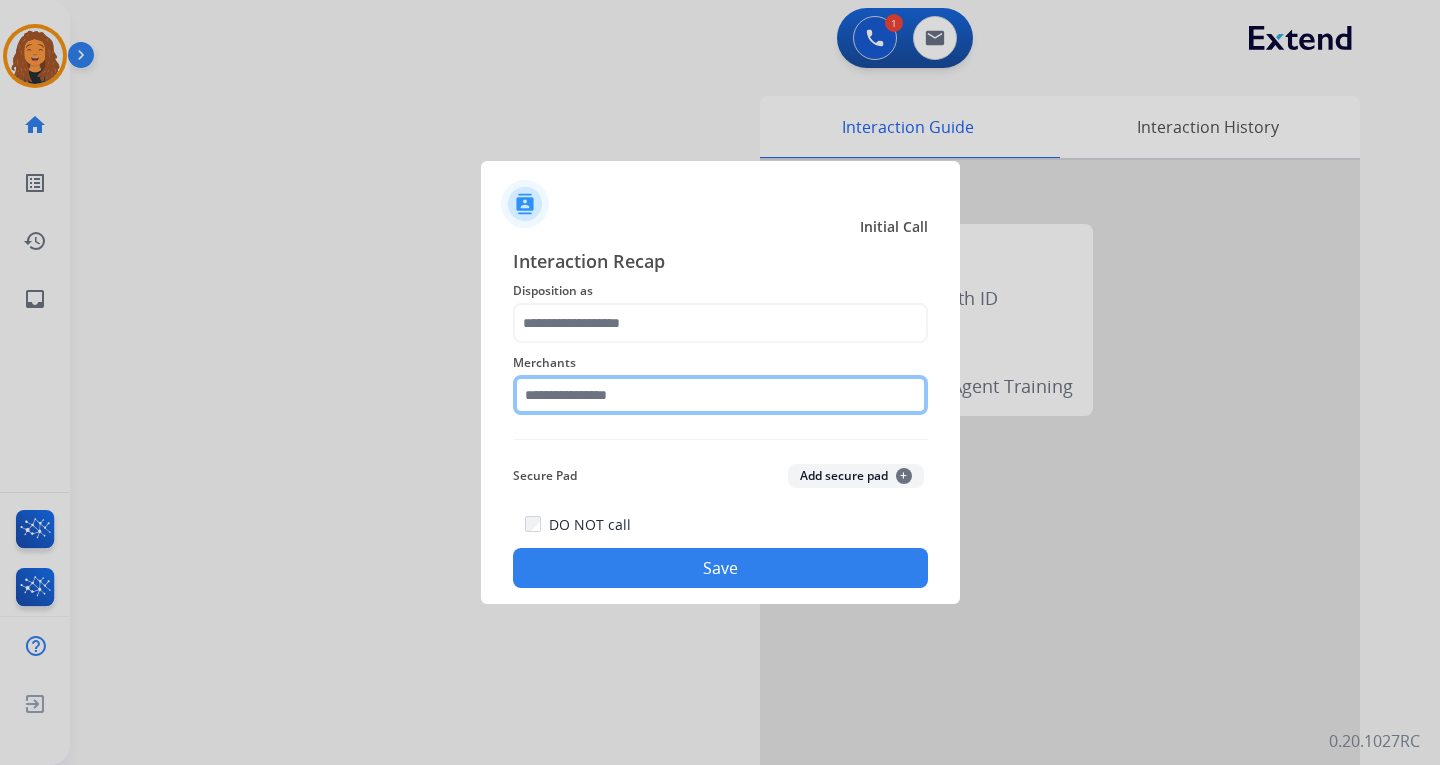click 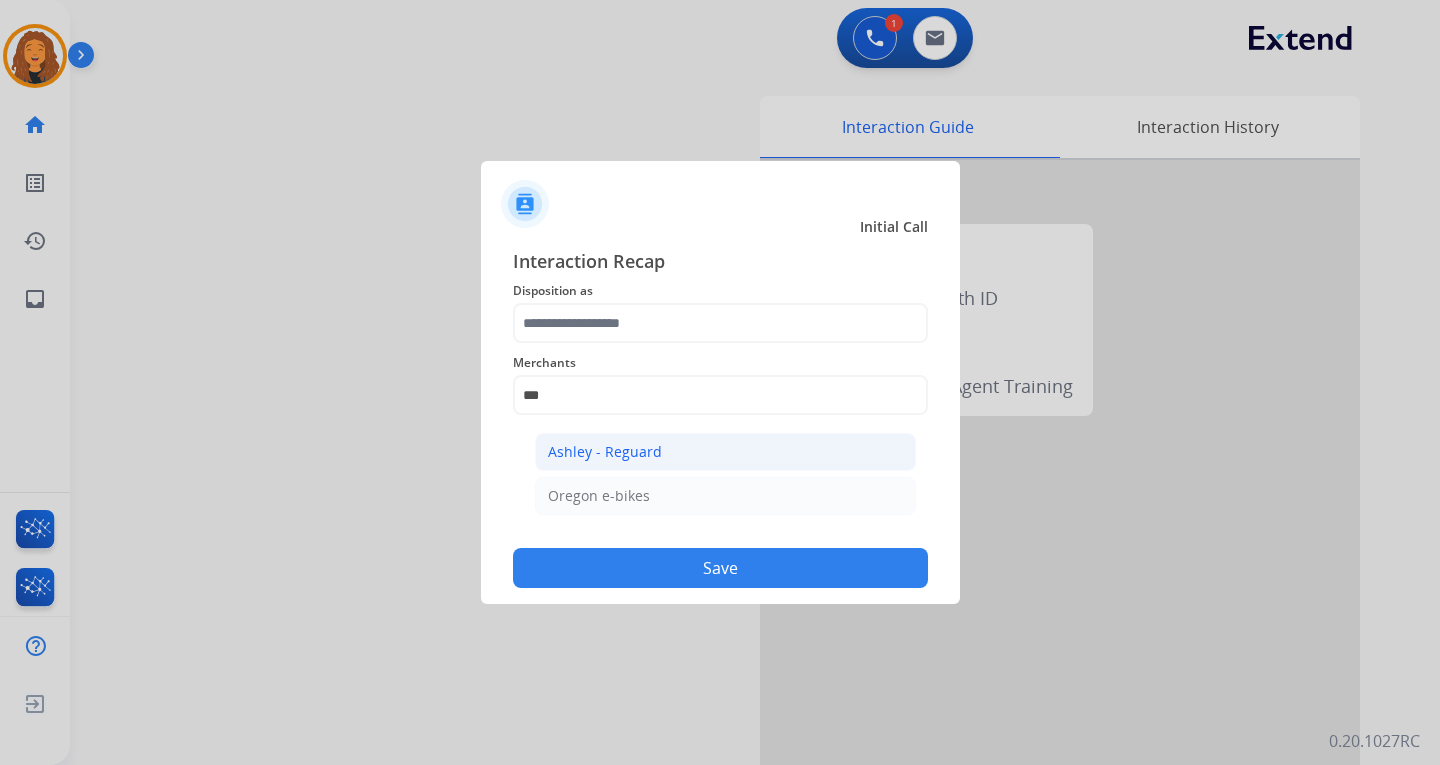 click on "Ashley - Reguard" 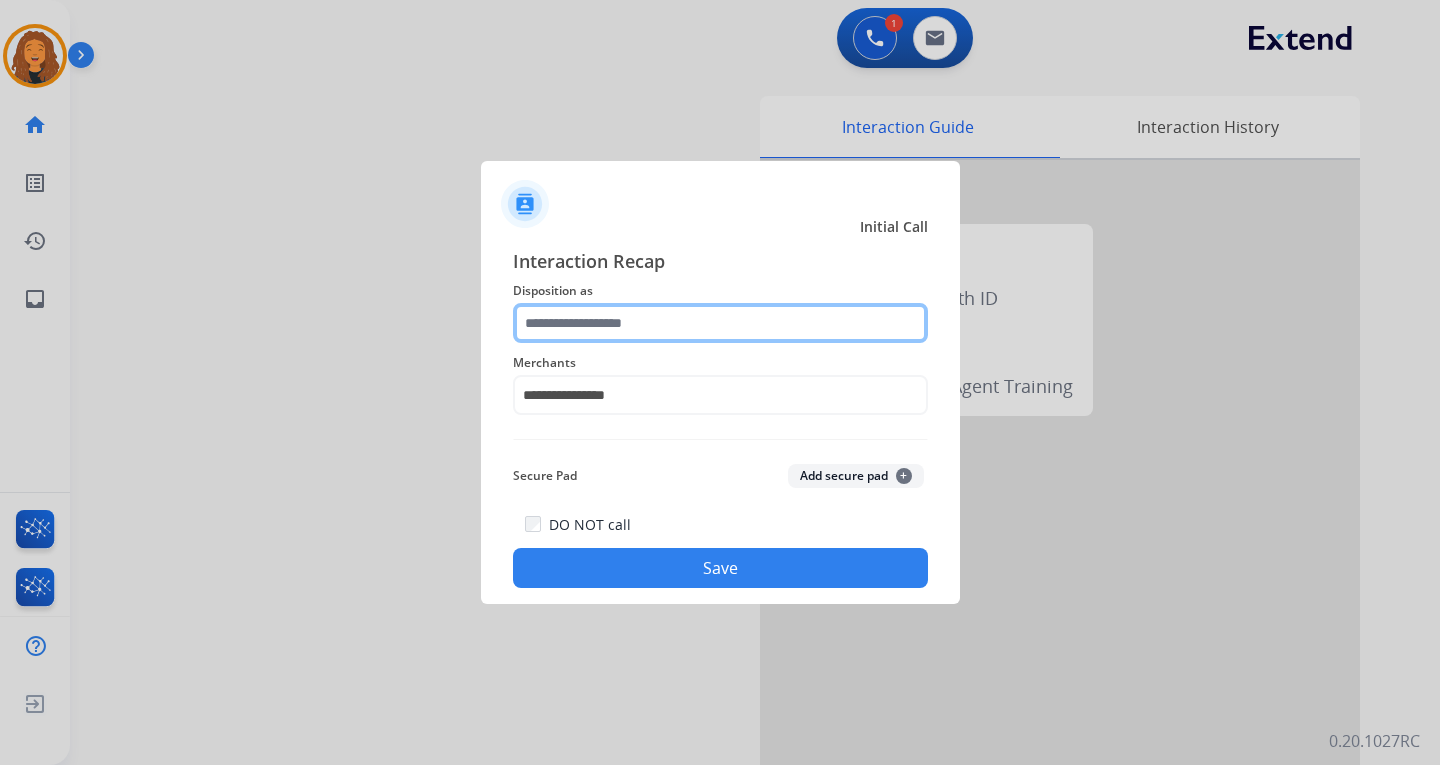 click 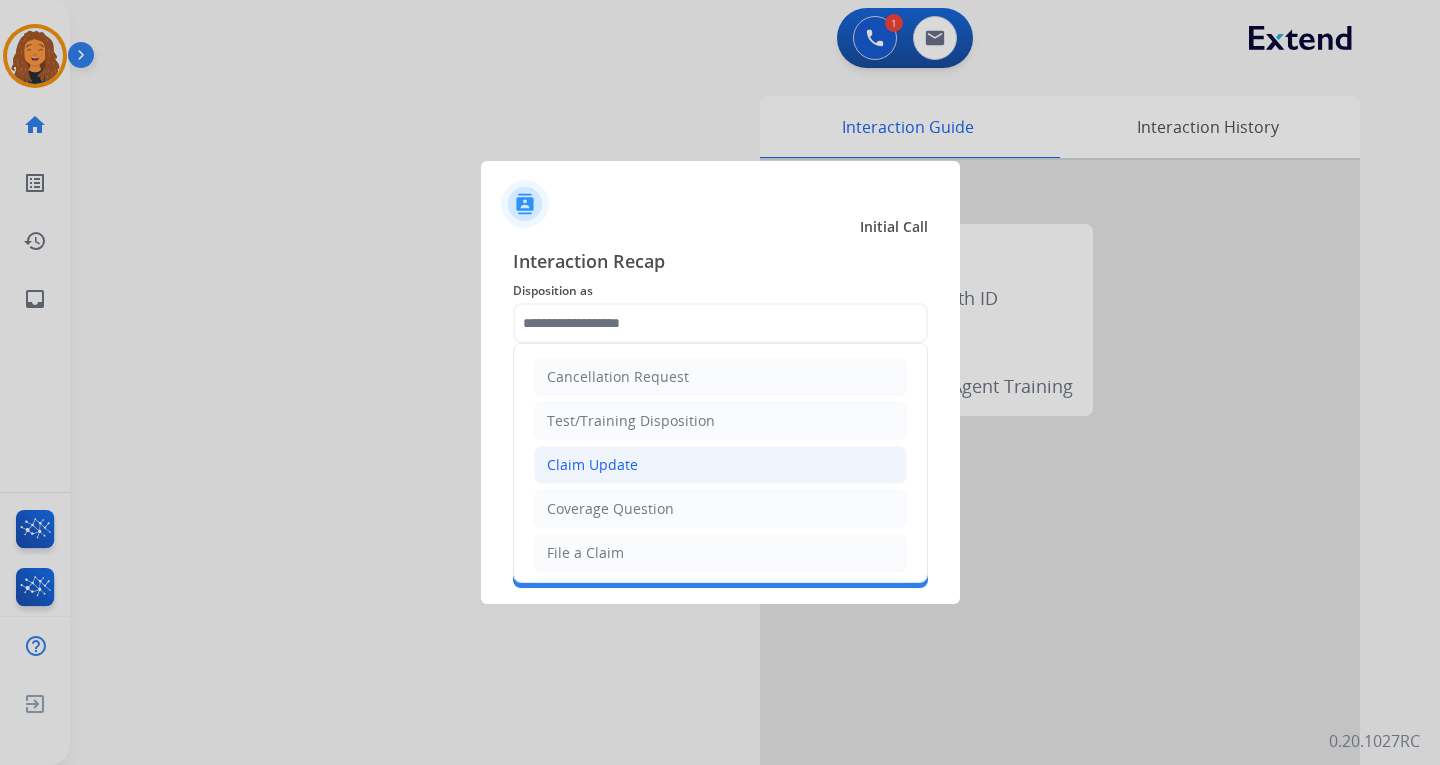 click on "Claim Update" 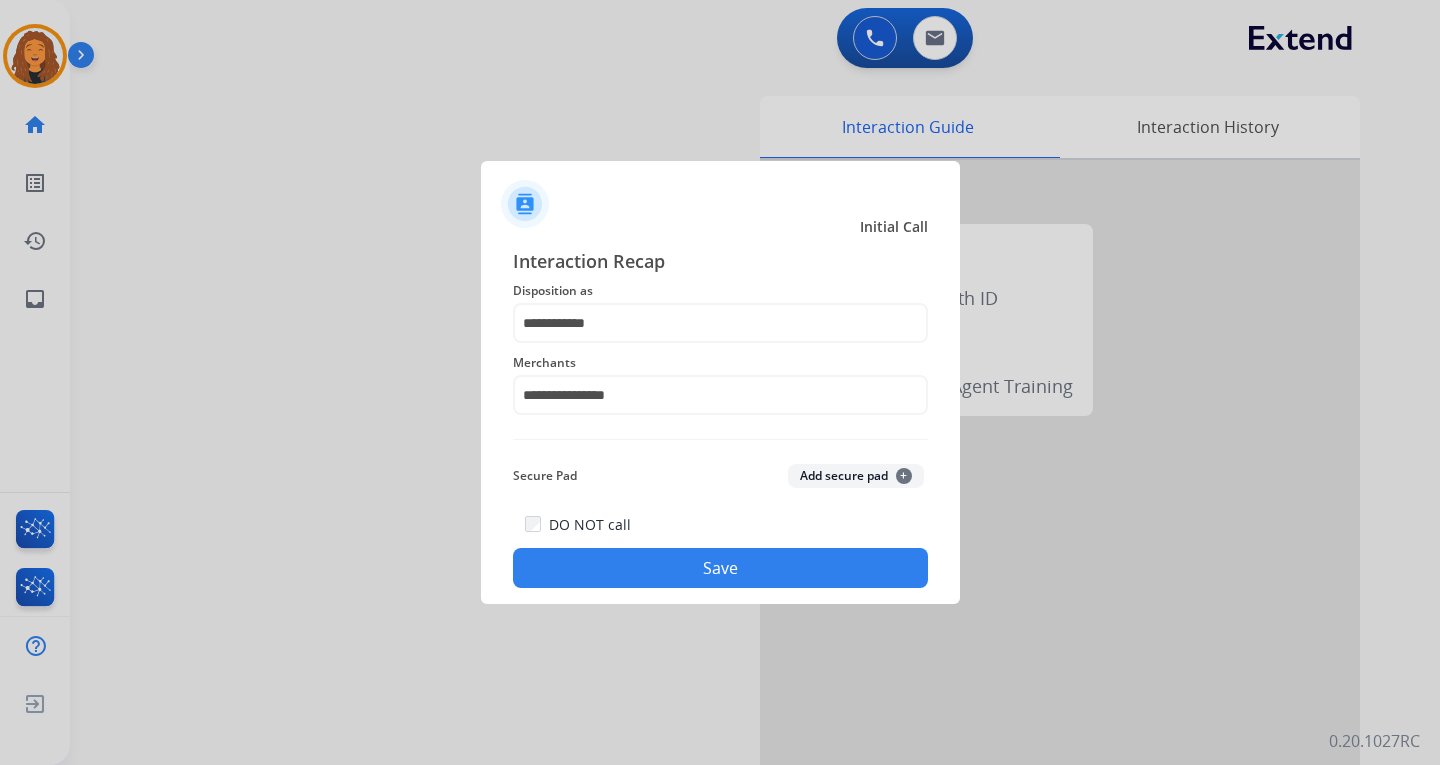 click on "Save" 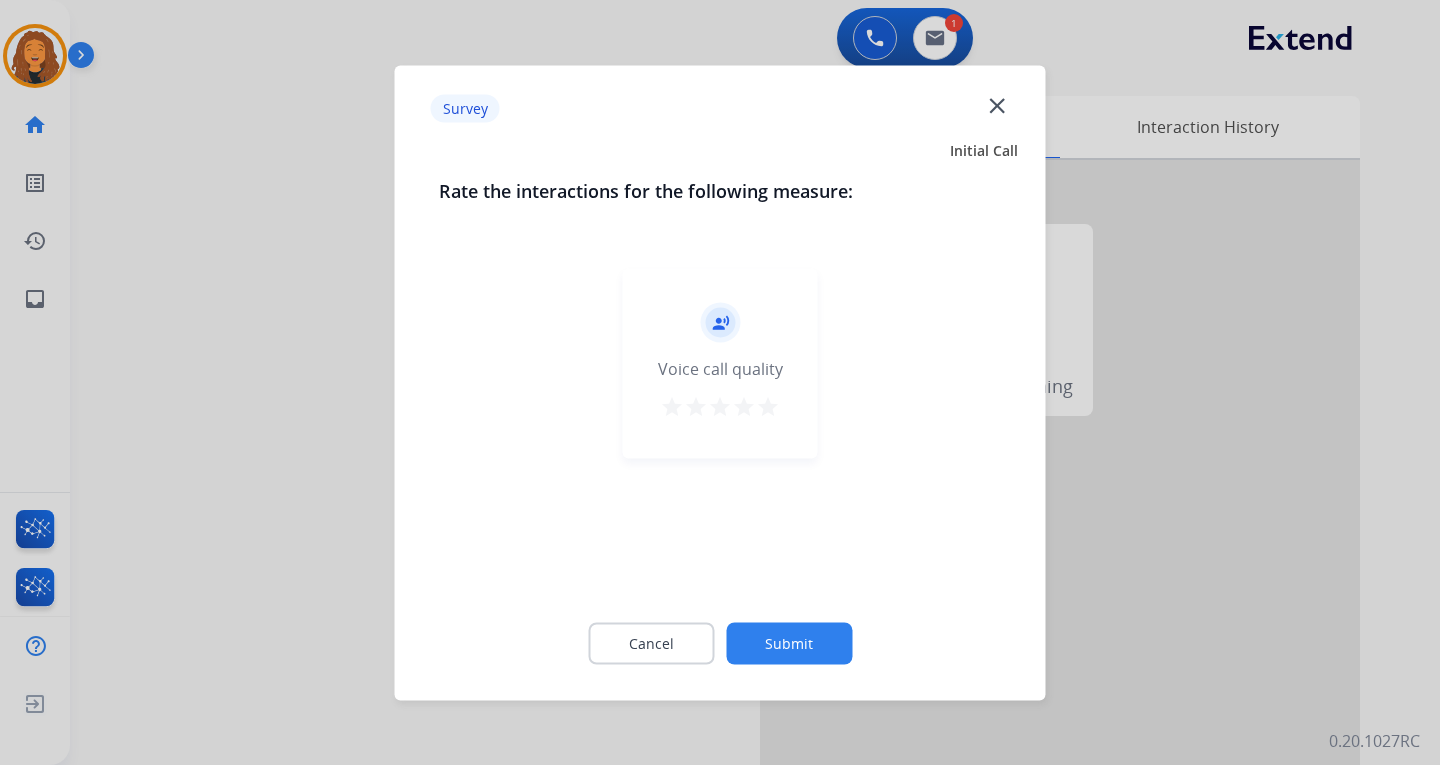 click 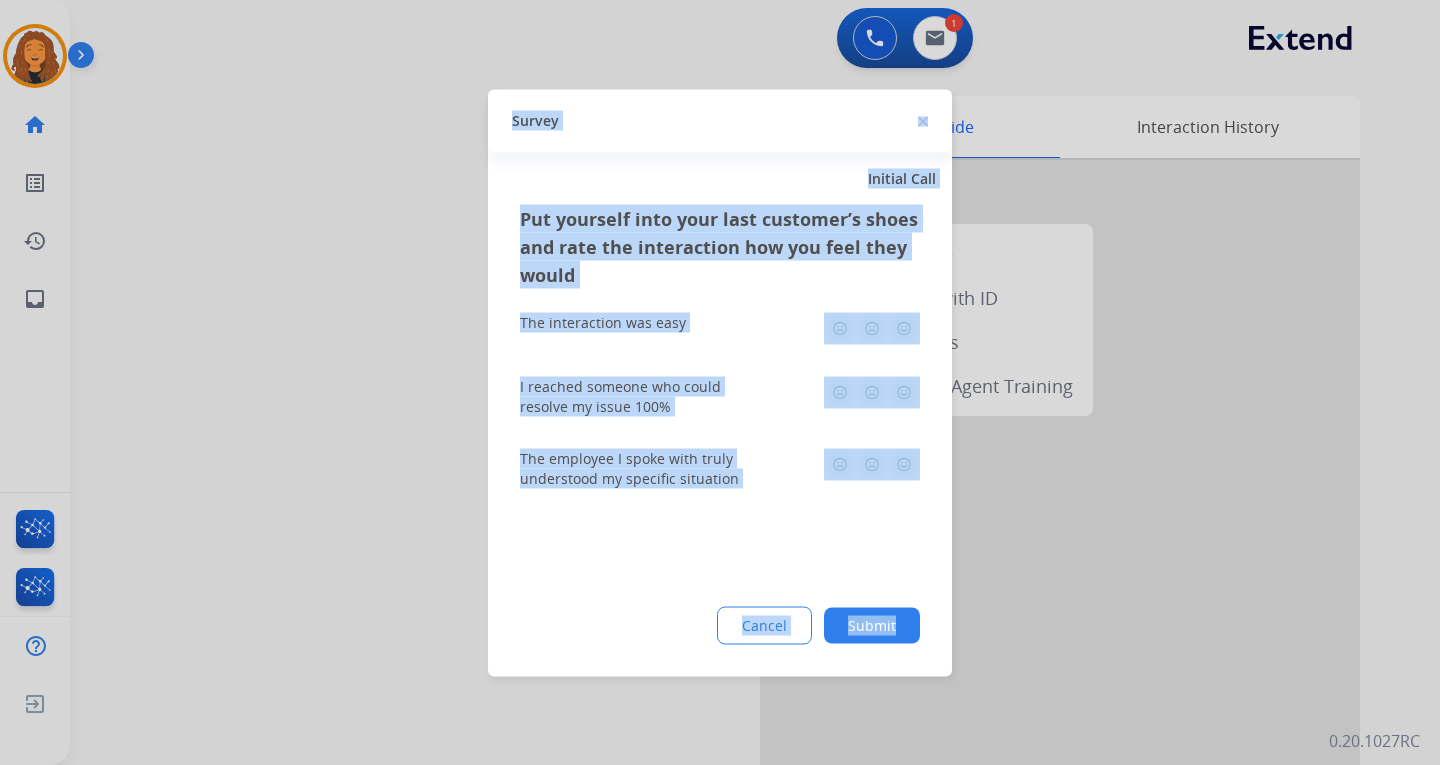 click 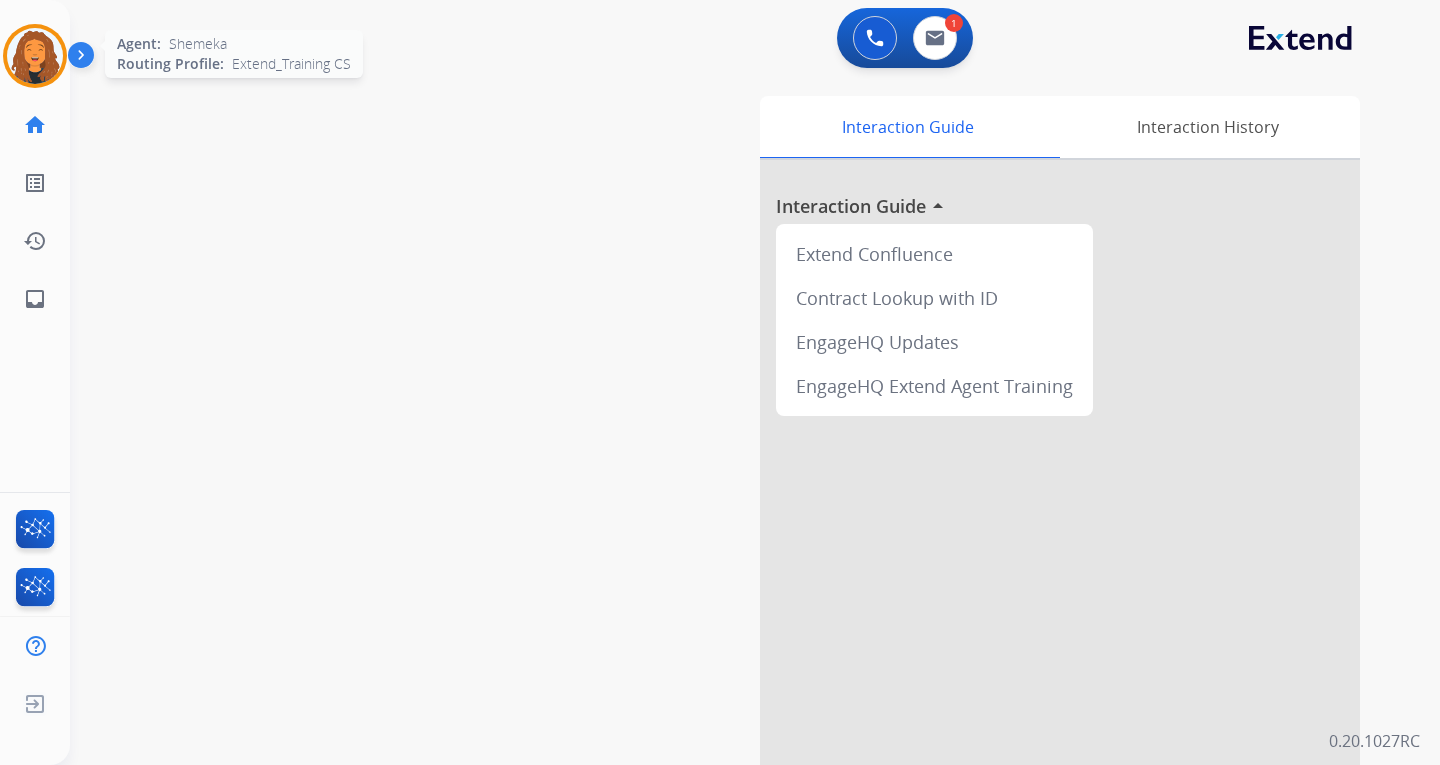 click at bounding box center [35, 56] 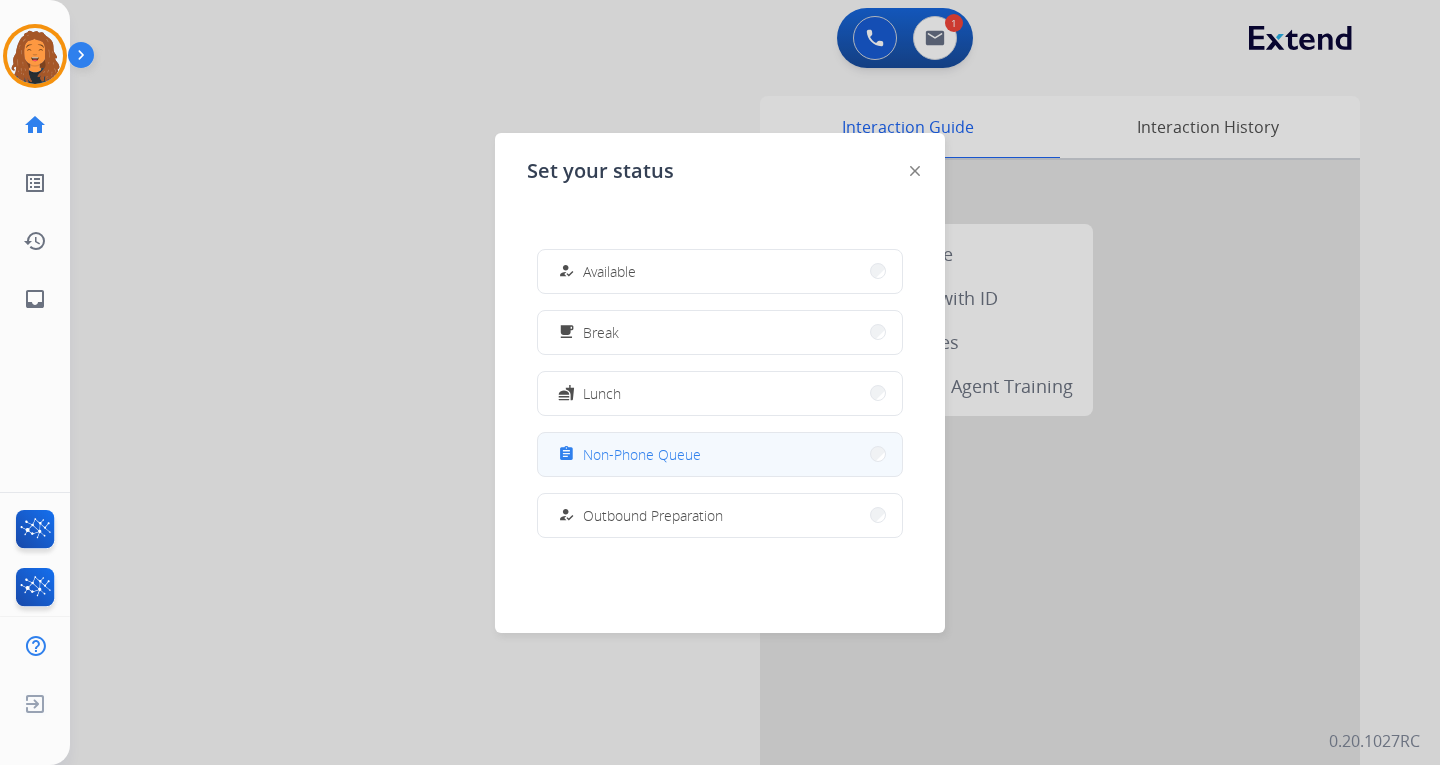 click on "assignment Non-Phone Queue" at bounding box center [720, 454] 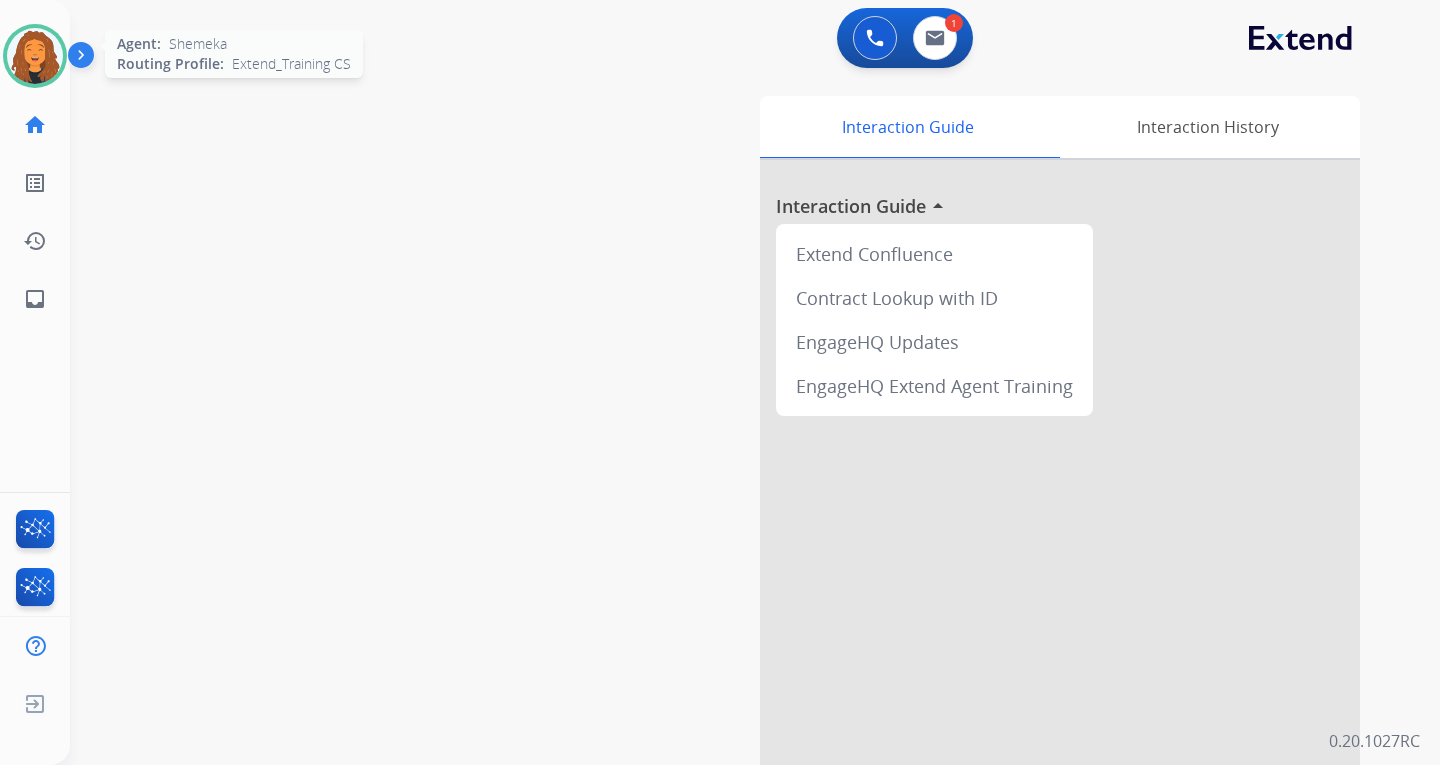 click at bounding box center (35, 56) 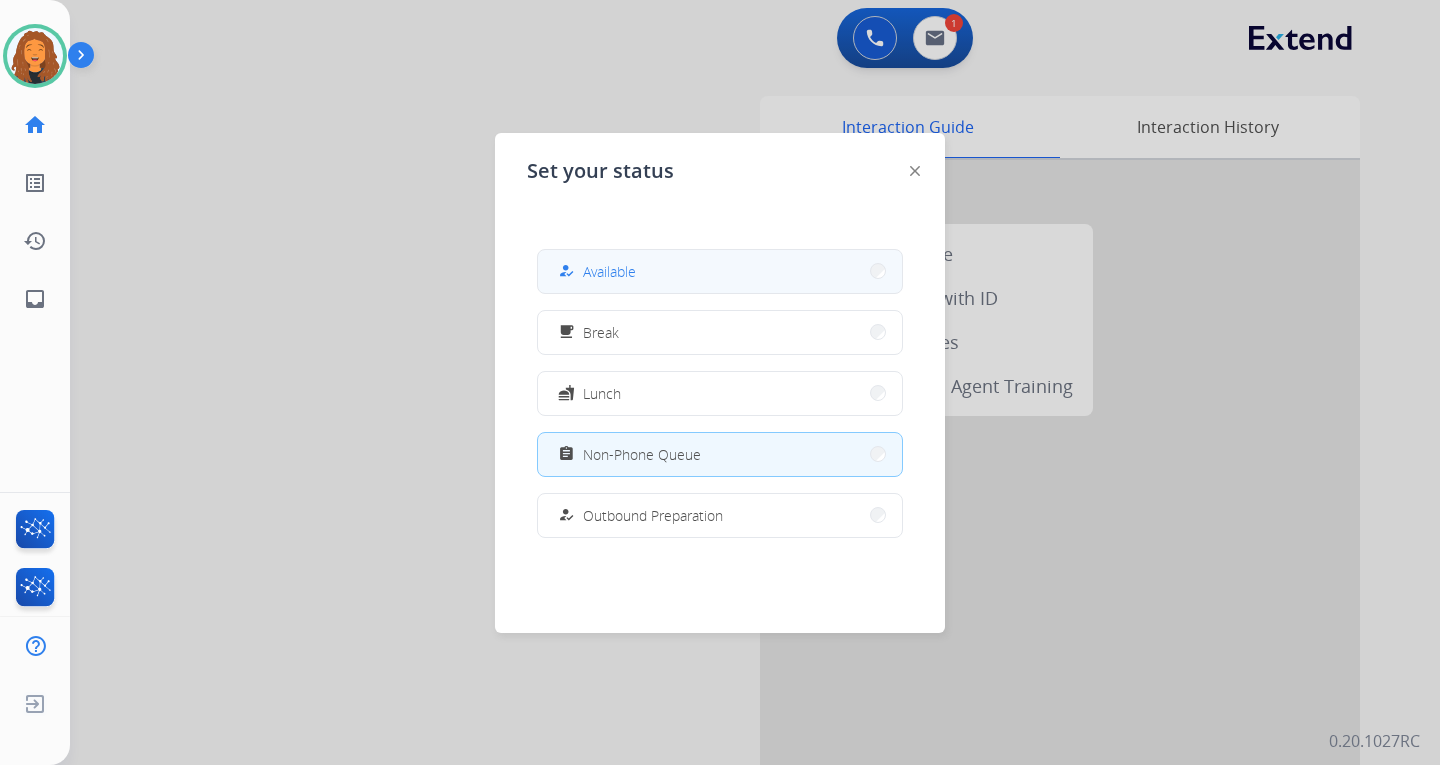 click on "Available" at bounding box center (609, 271) 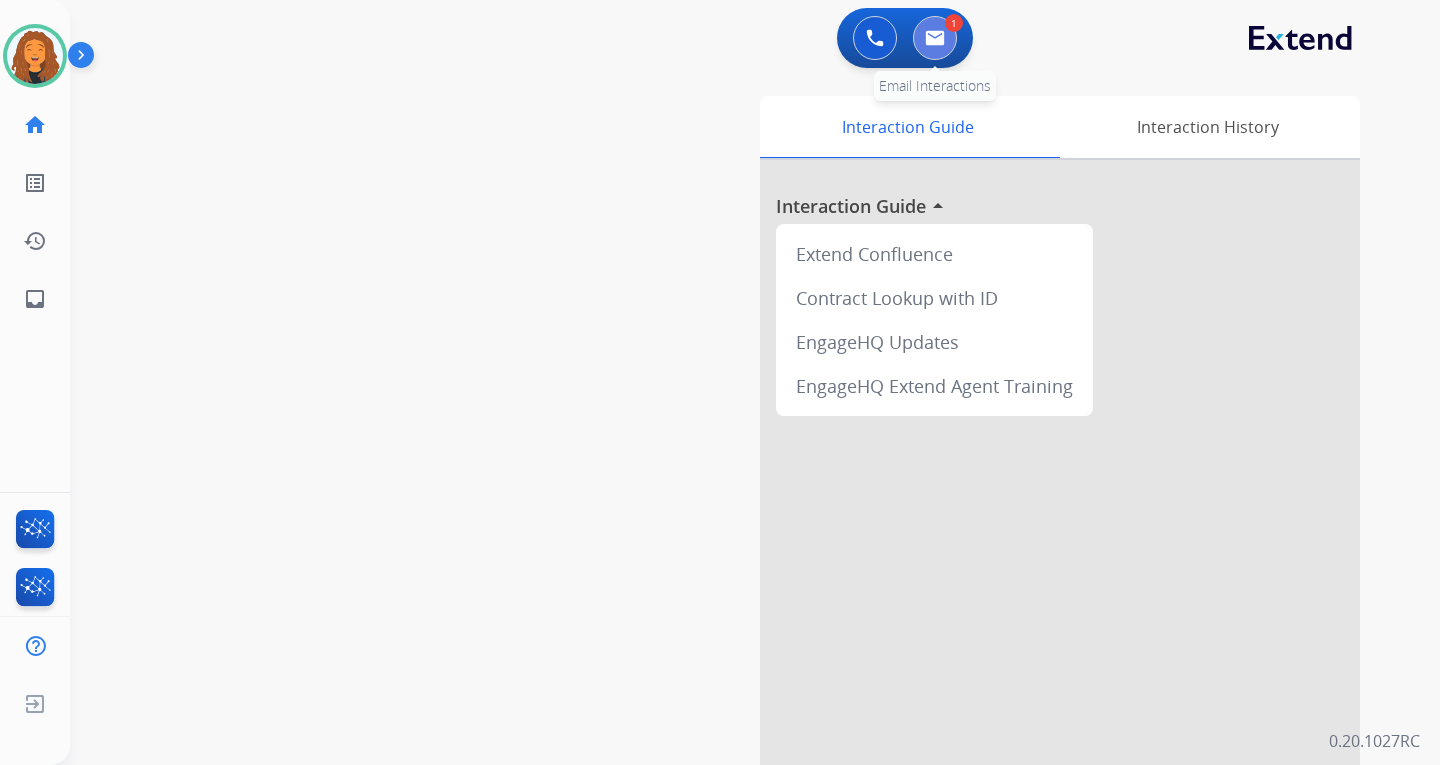 click at bounding box center [935, 38] 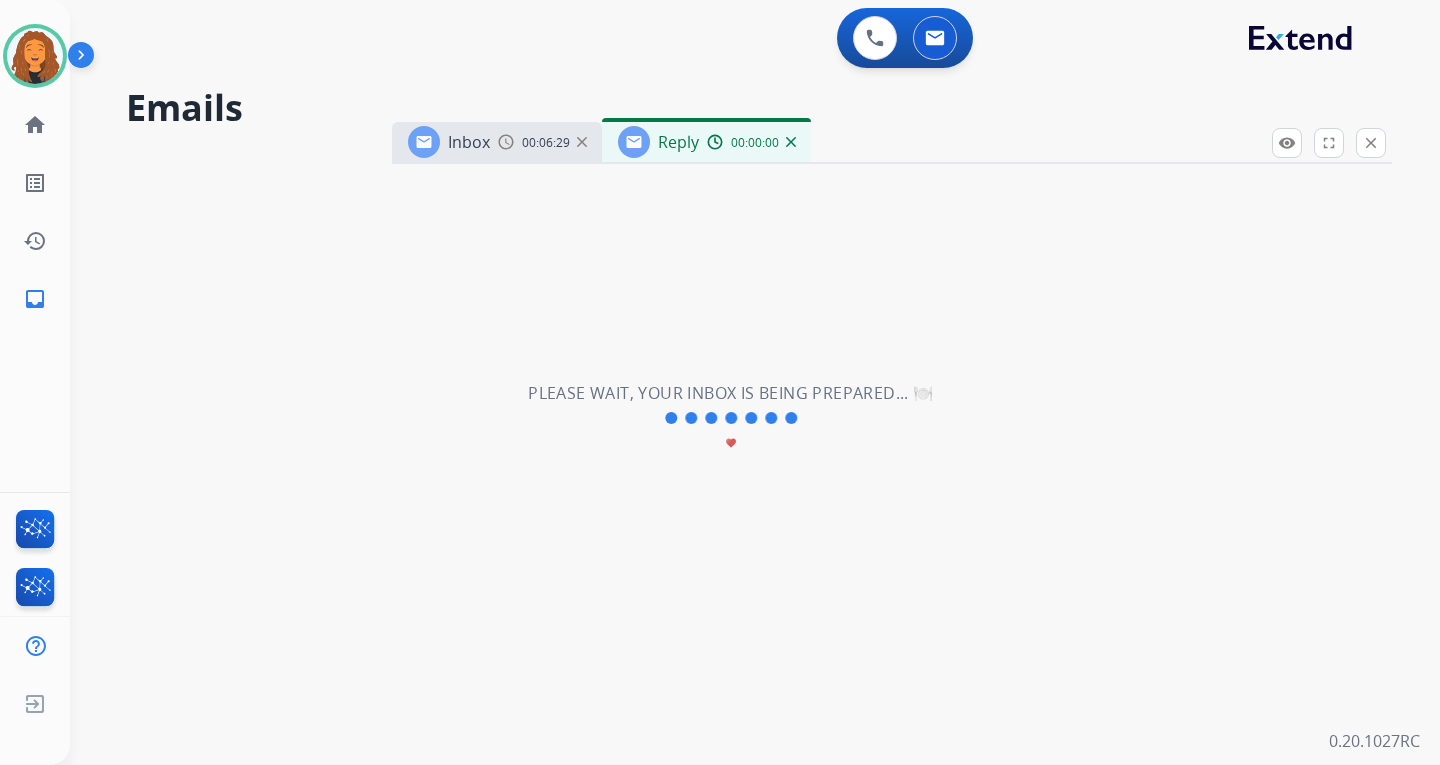 select on "**********" 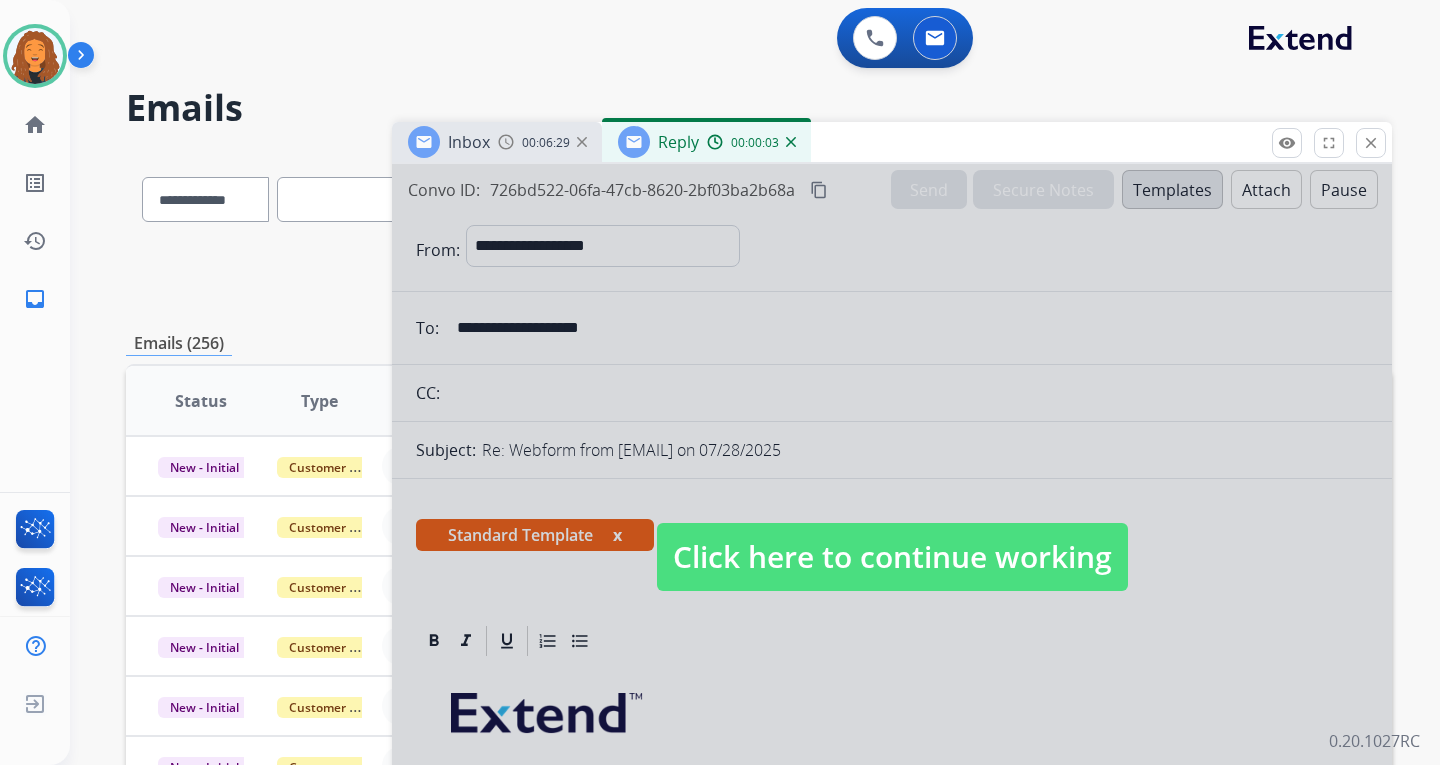 click on "Click here to continue working" at bounding box center [892, 557] 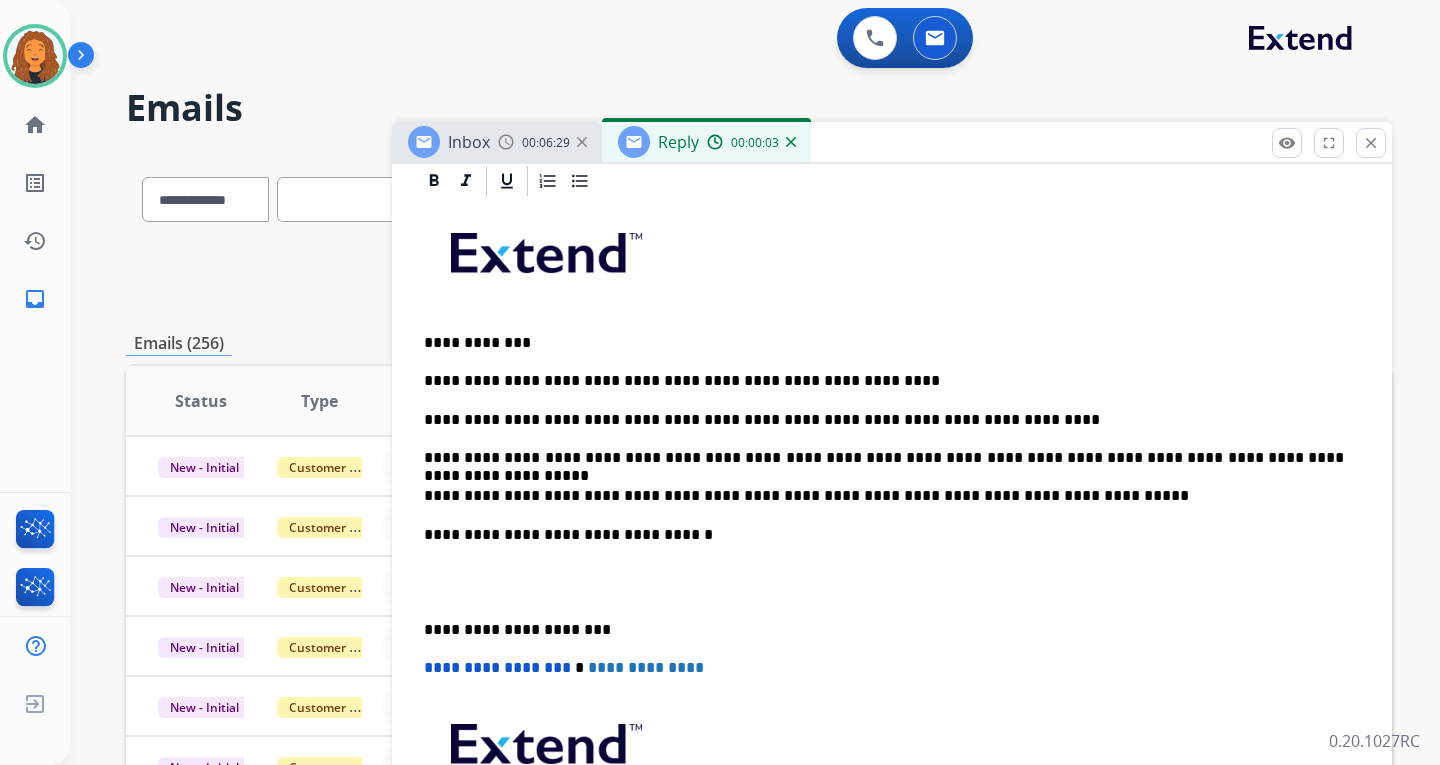 scroll, scrollTop: 500, scrollLeft: 0, axis: vertical 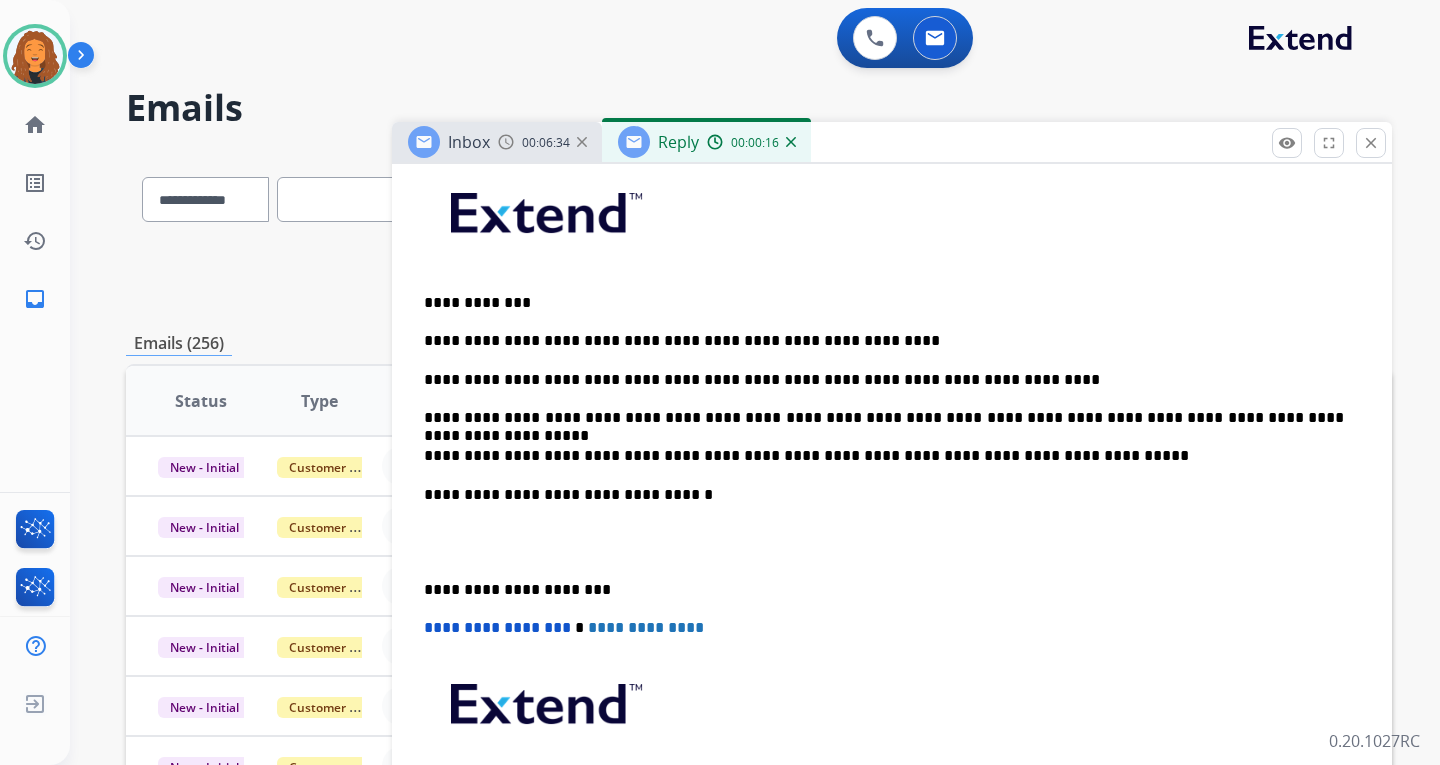 click on "**********" at bounding box center [884, 456] 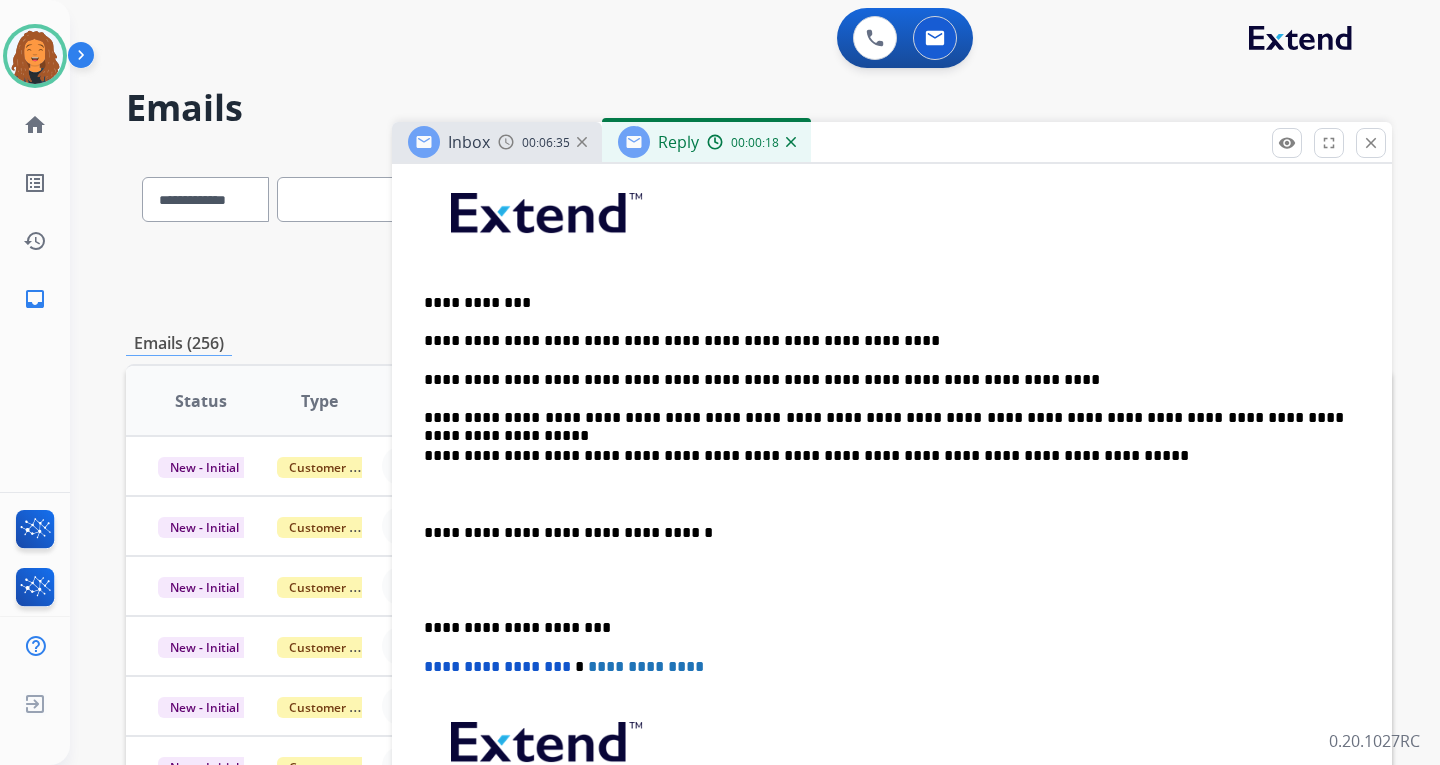 type 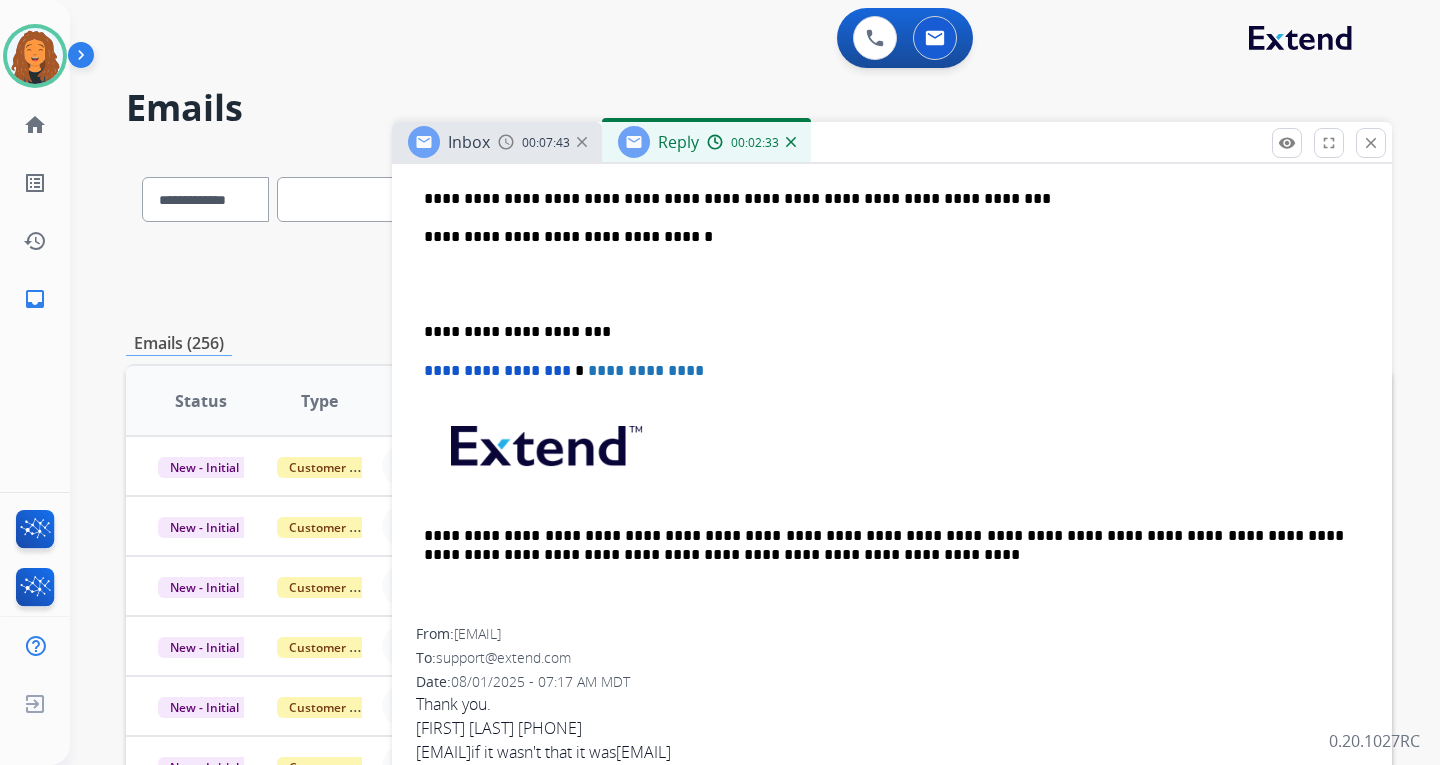 scroll, scrollTop: 800, scrollLeft: 0, axis: vertical 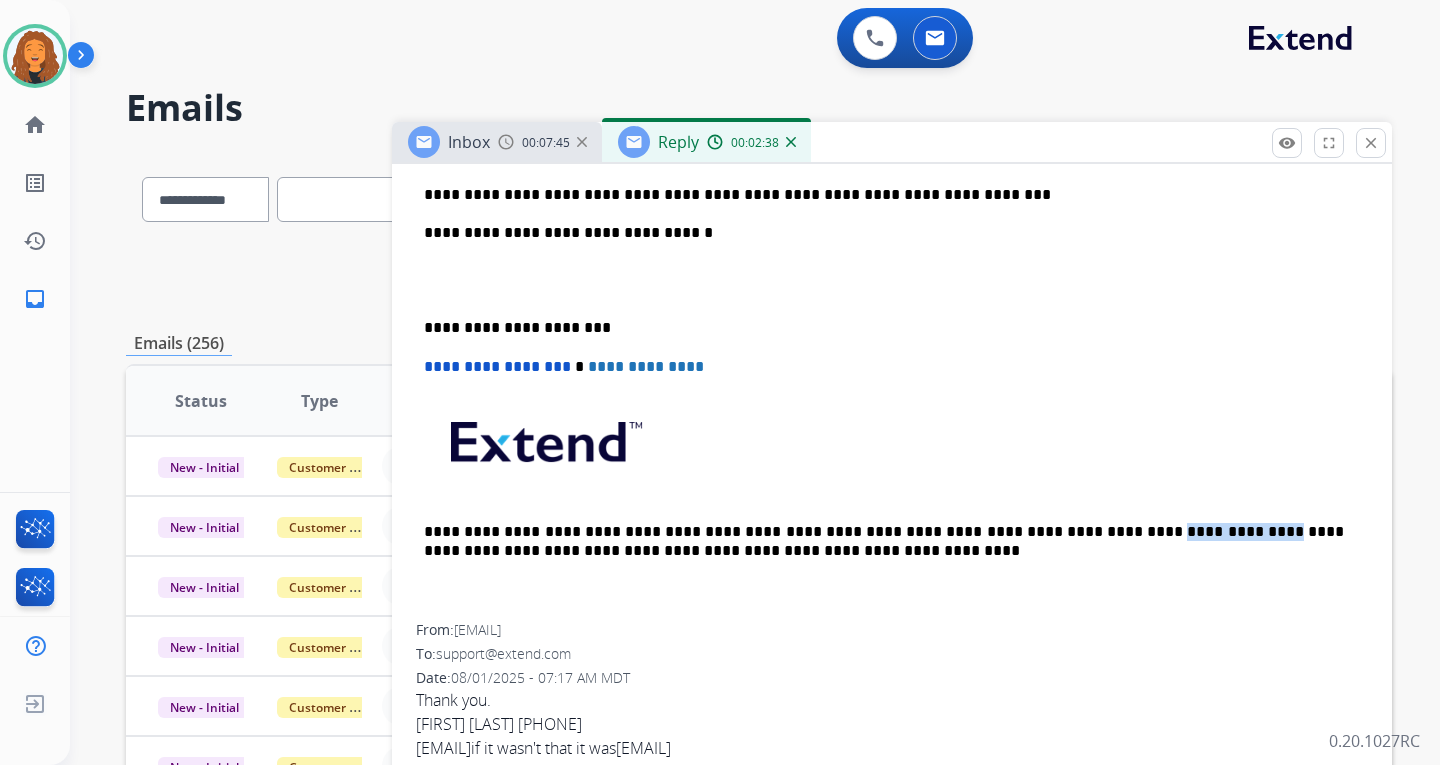 drag, startPoint x: 1092, startPoint y: 527, endPoint x: 1013, endPoint y: 527, distance: 79 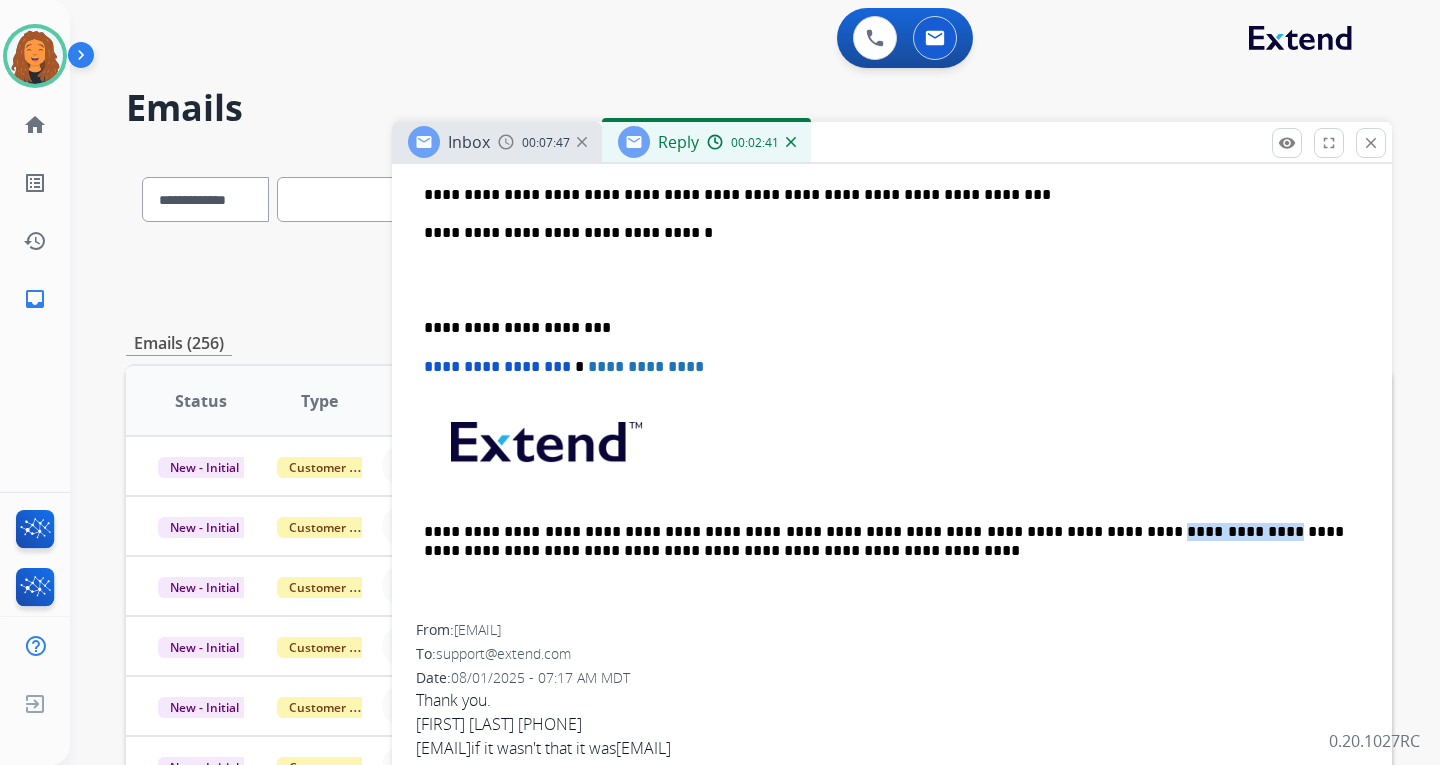 copy on "**********" 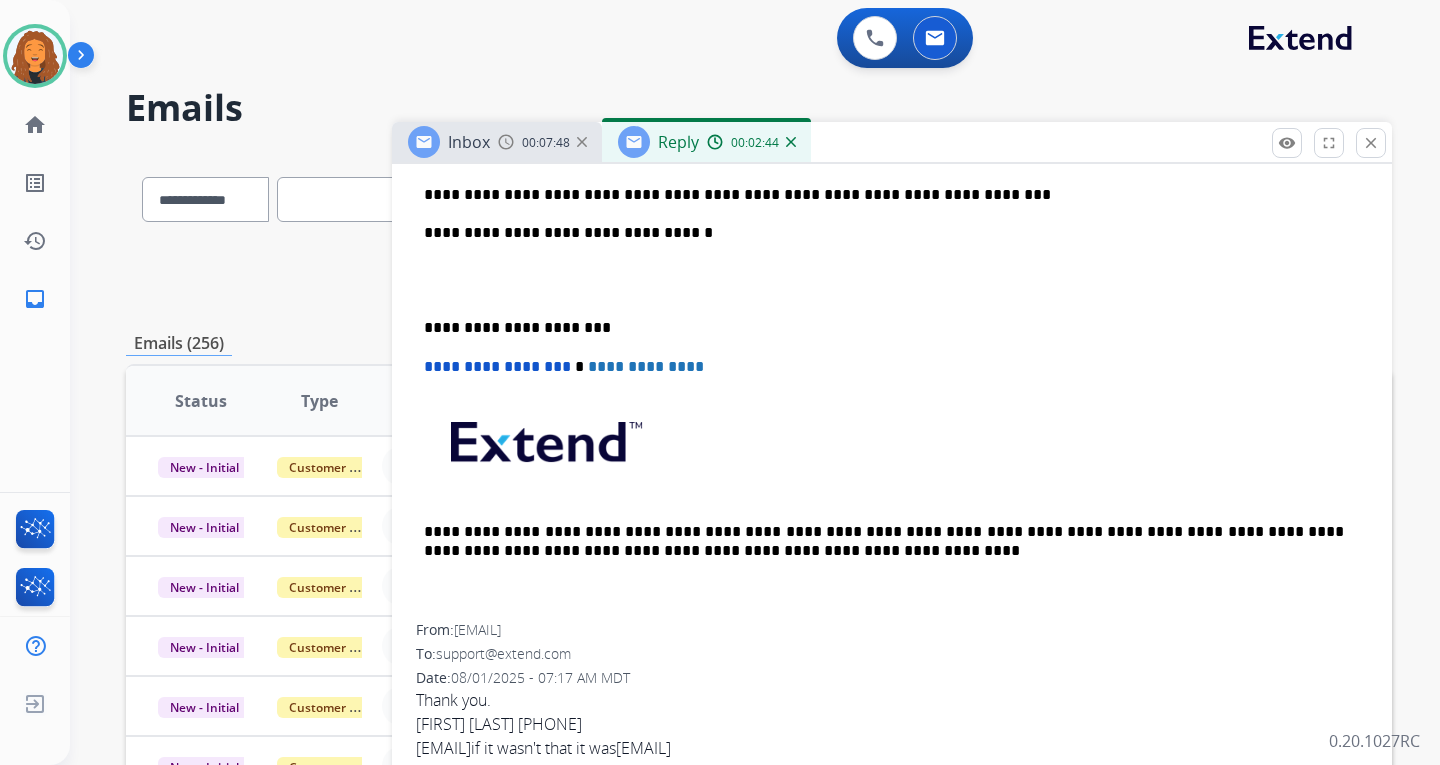 click on "**********" at bounding box center (884, 195) 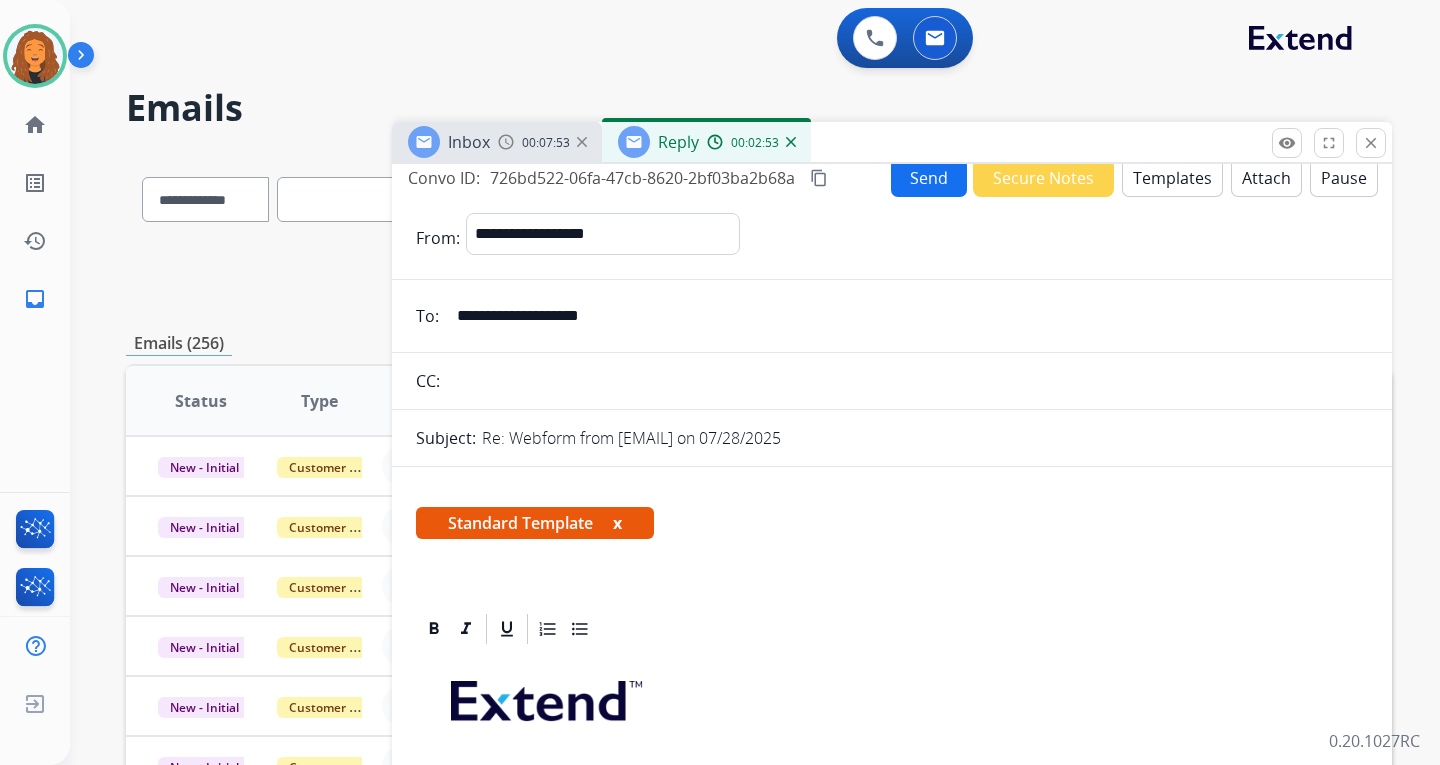 scroll, scrollTop: 0, scrollLeft: 0, axis: both 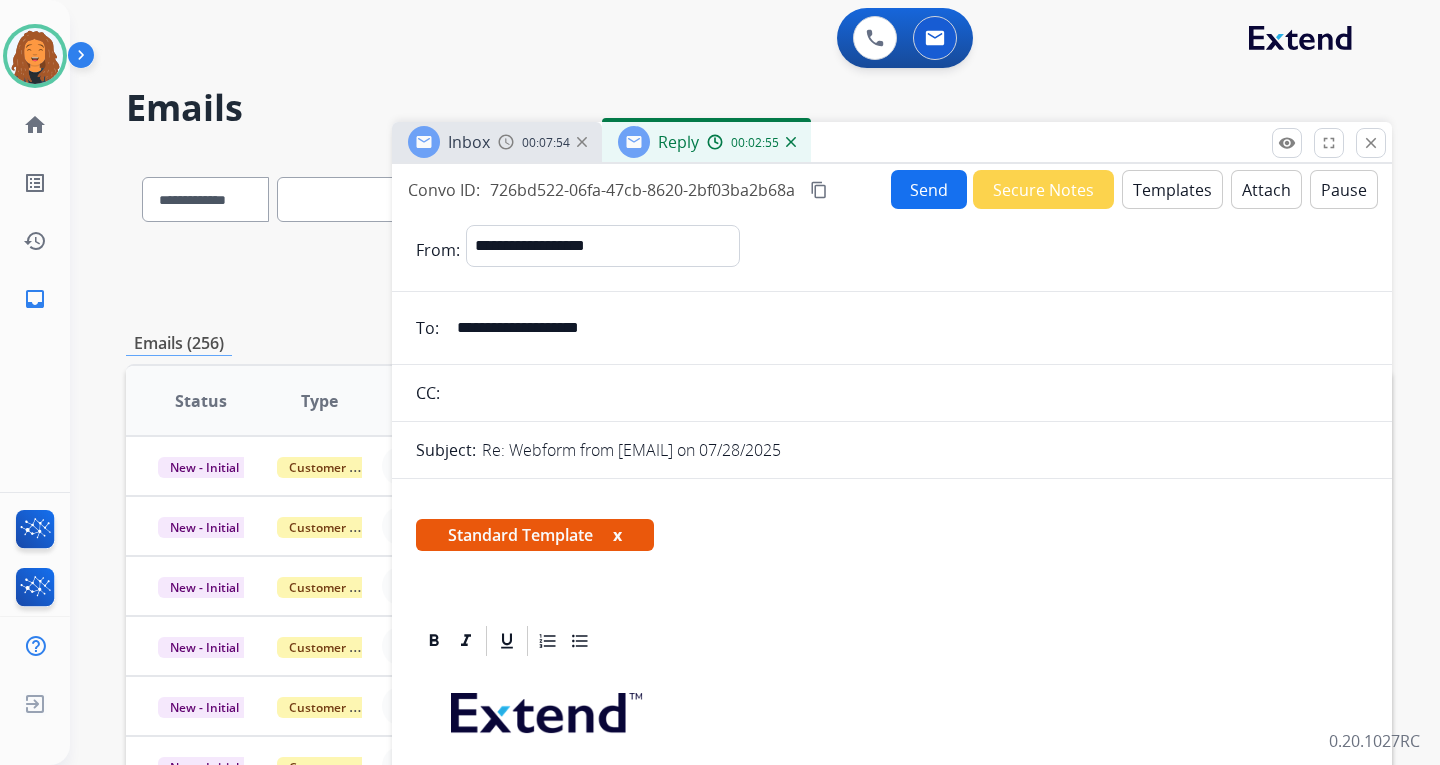 click on "Send" at bounding box center (929, 189) 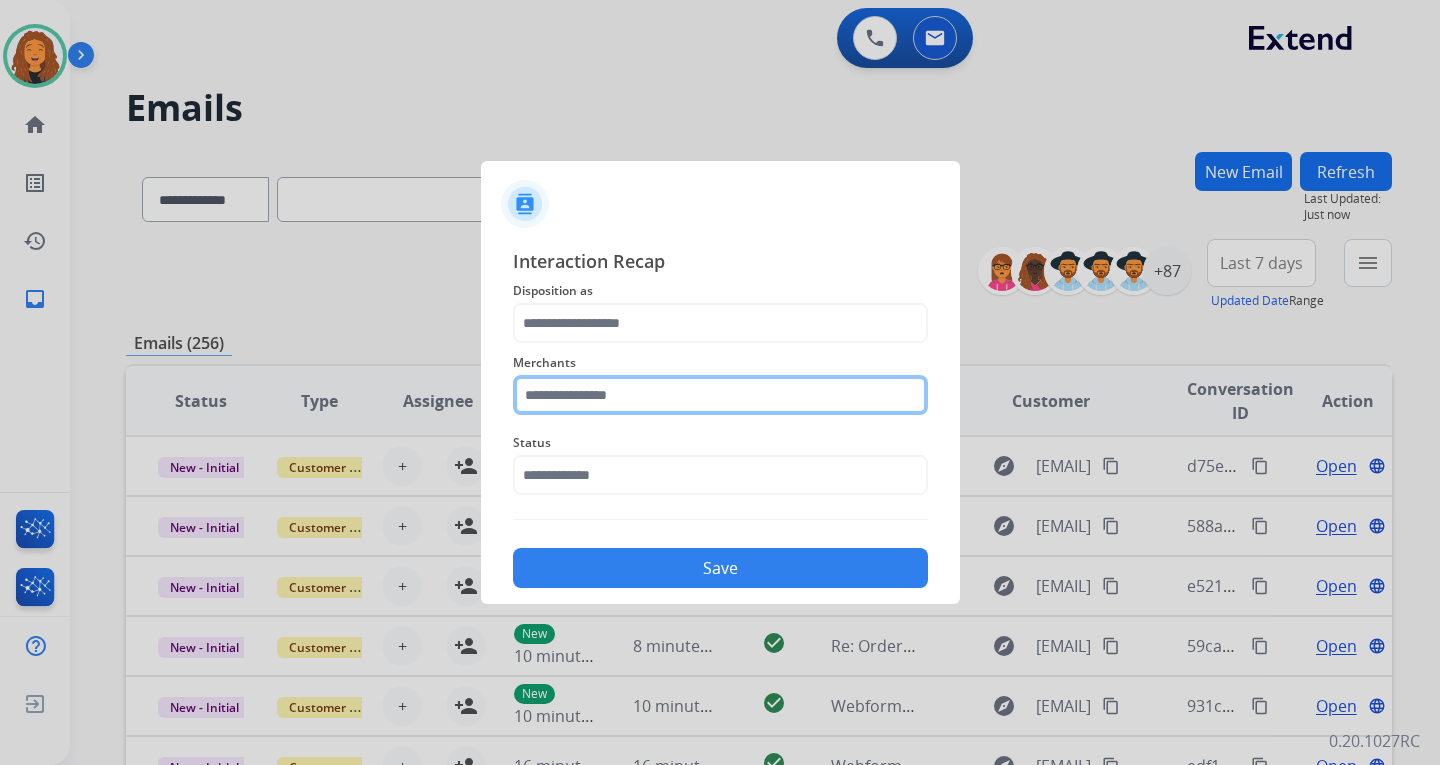 click 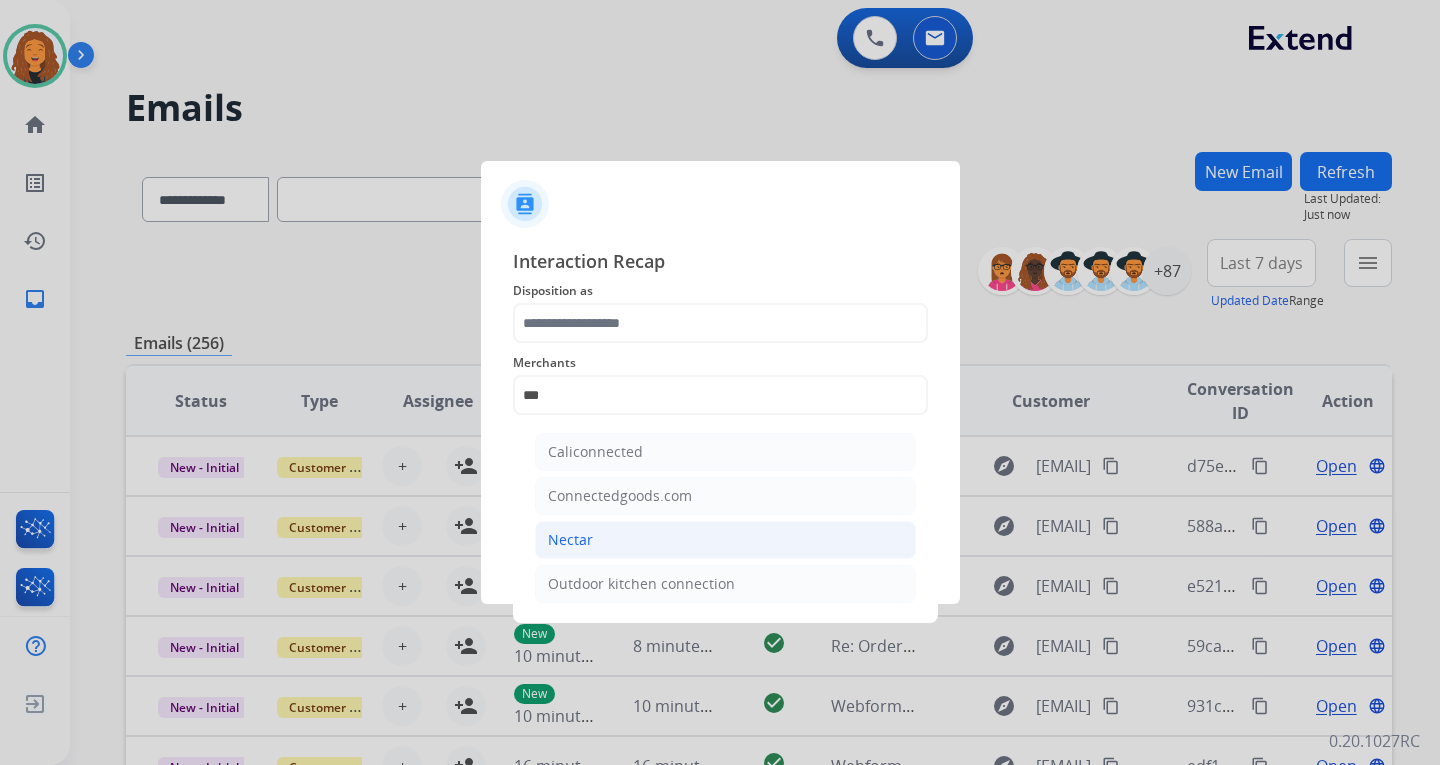 click on "Nectar" 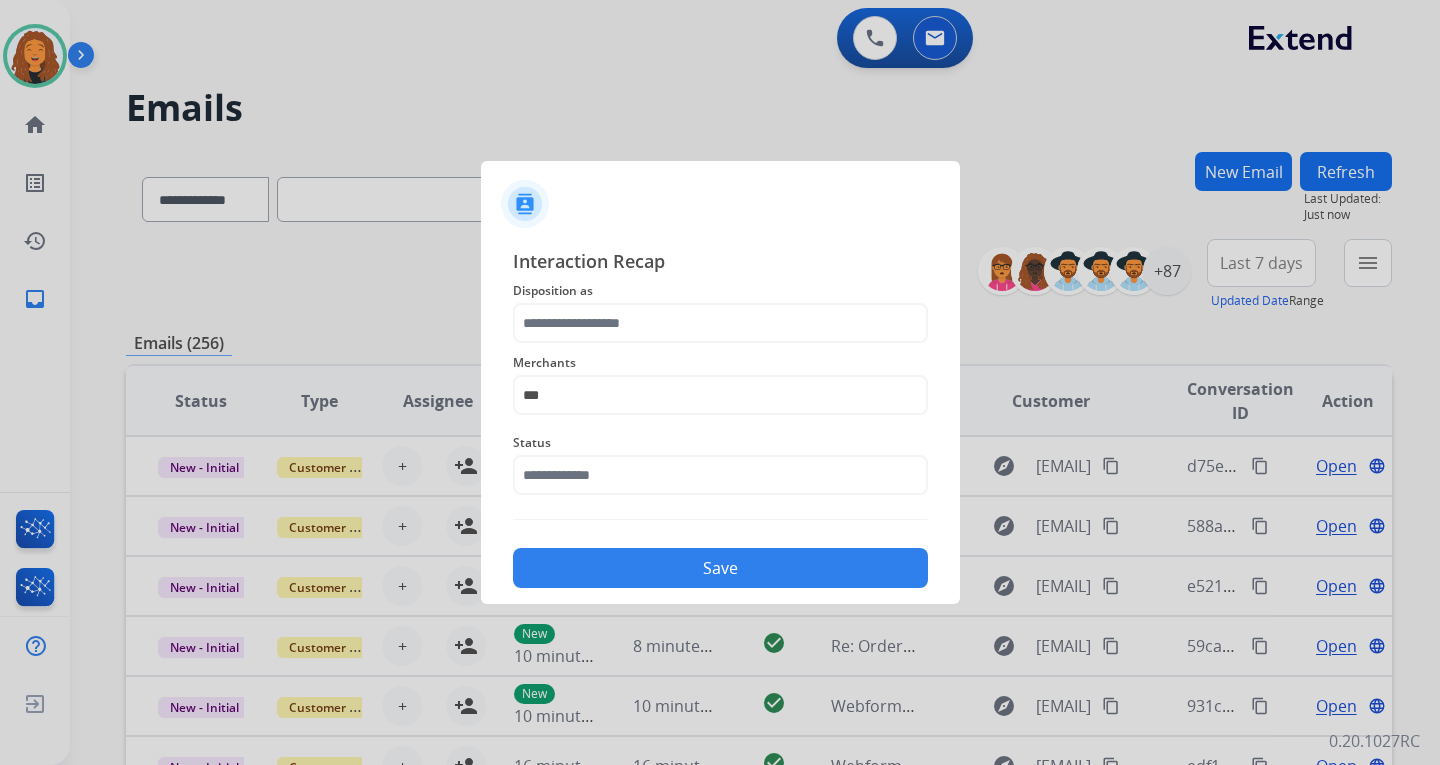 type on "******" 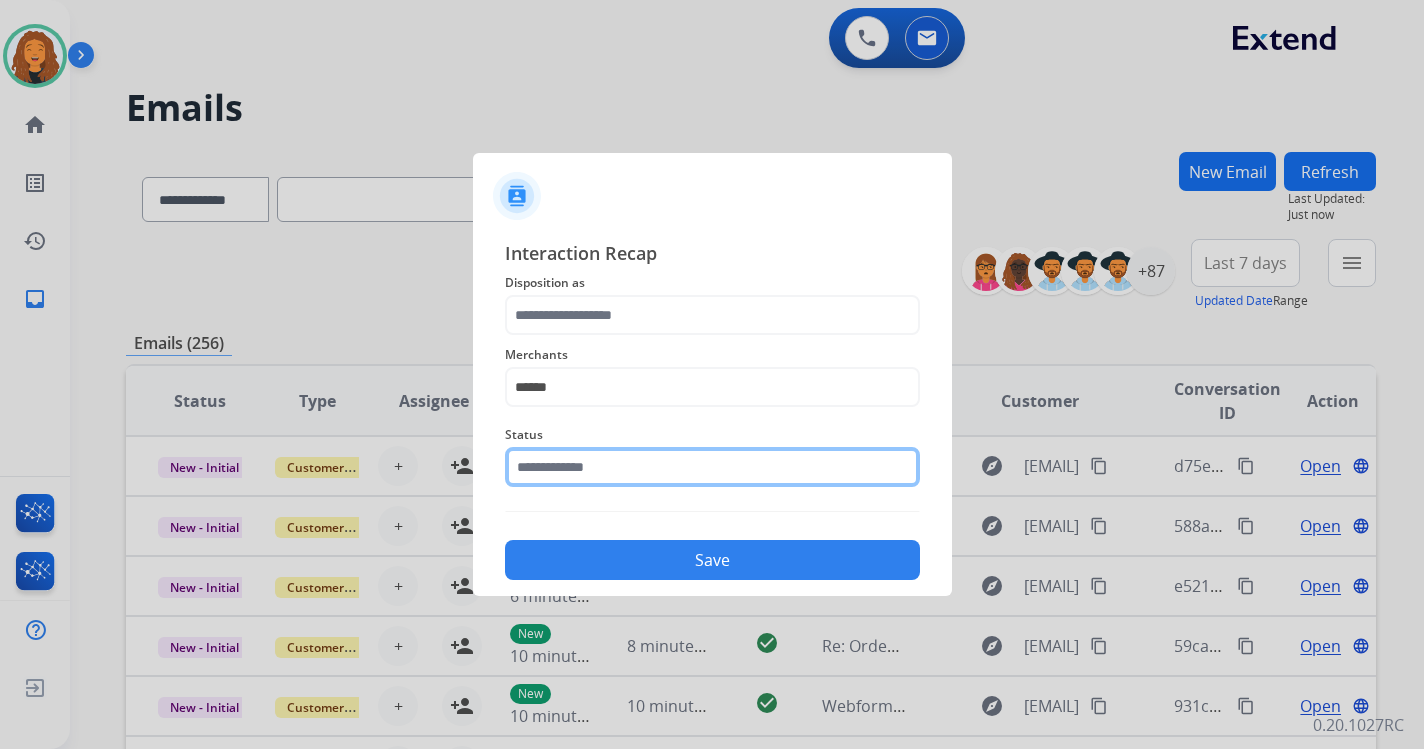 click 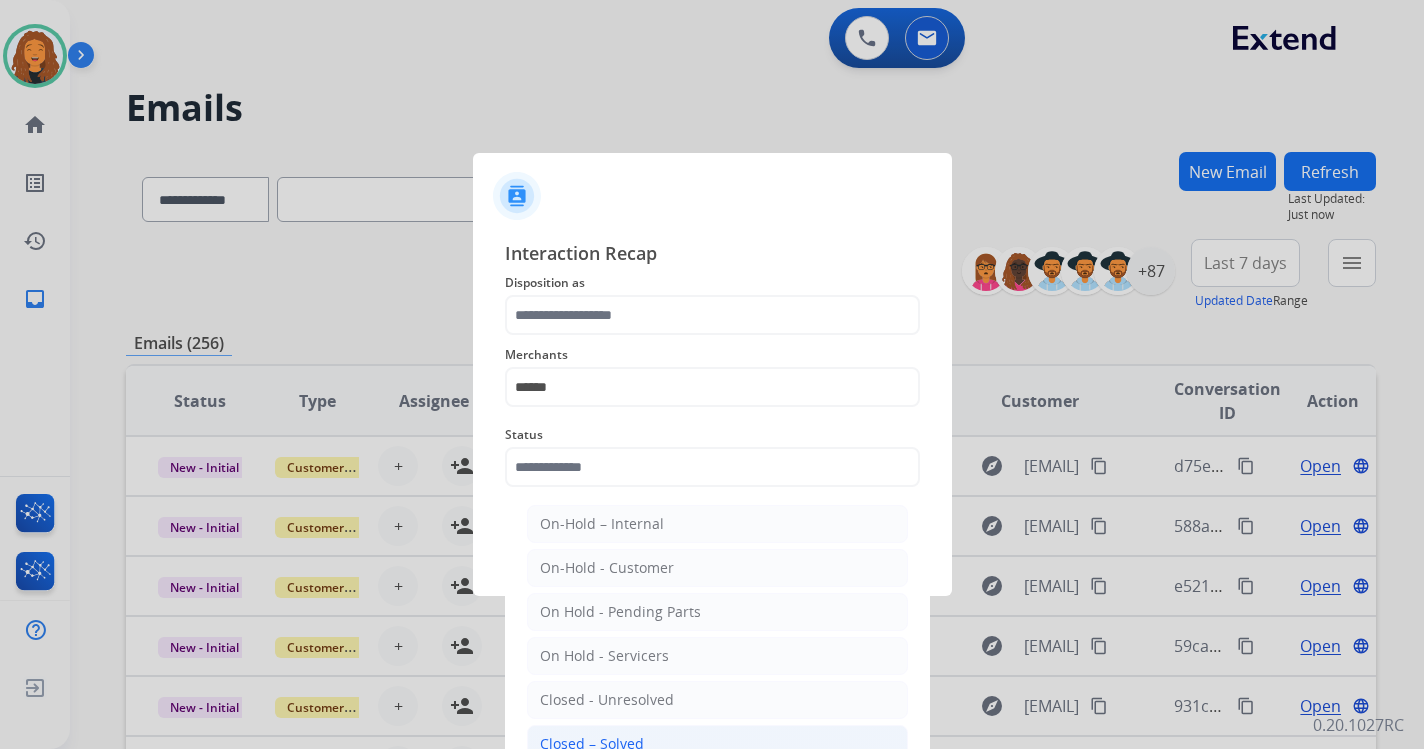 click on "Closed – Solved" 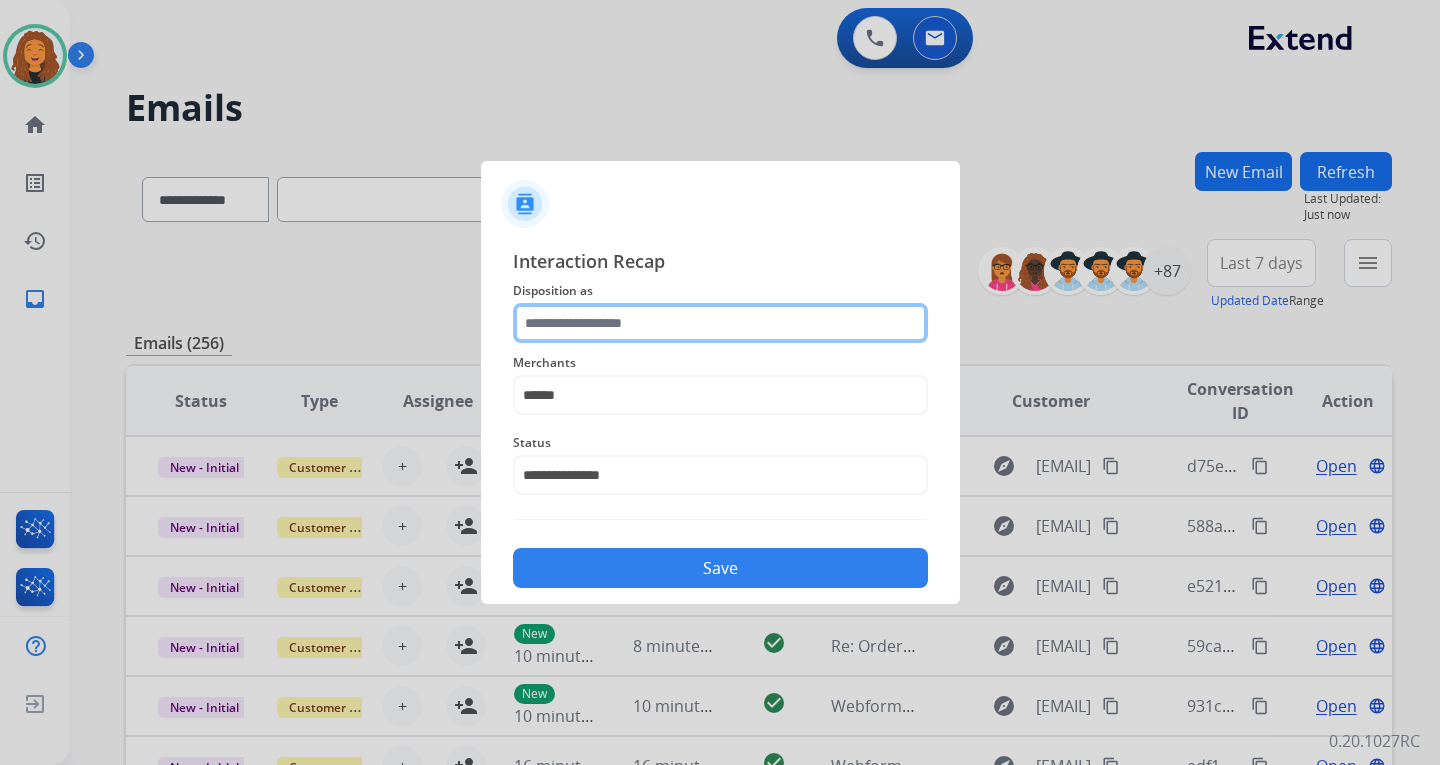 click 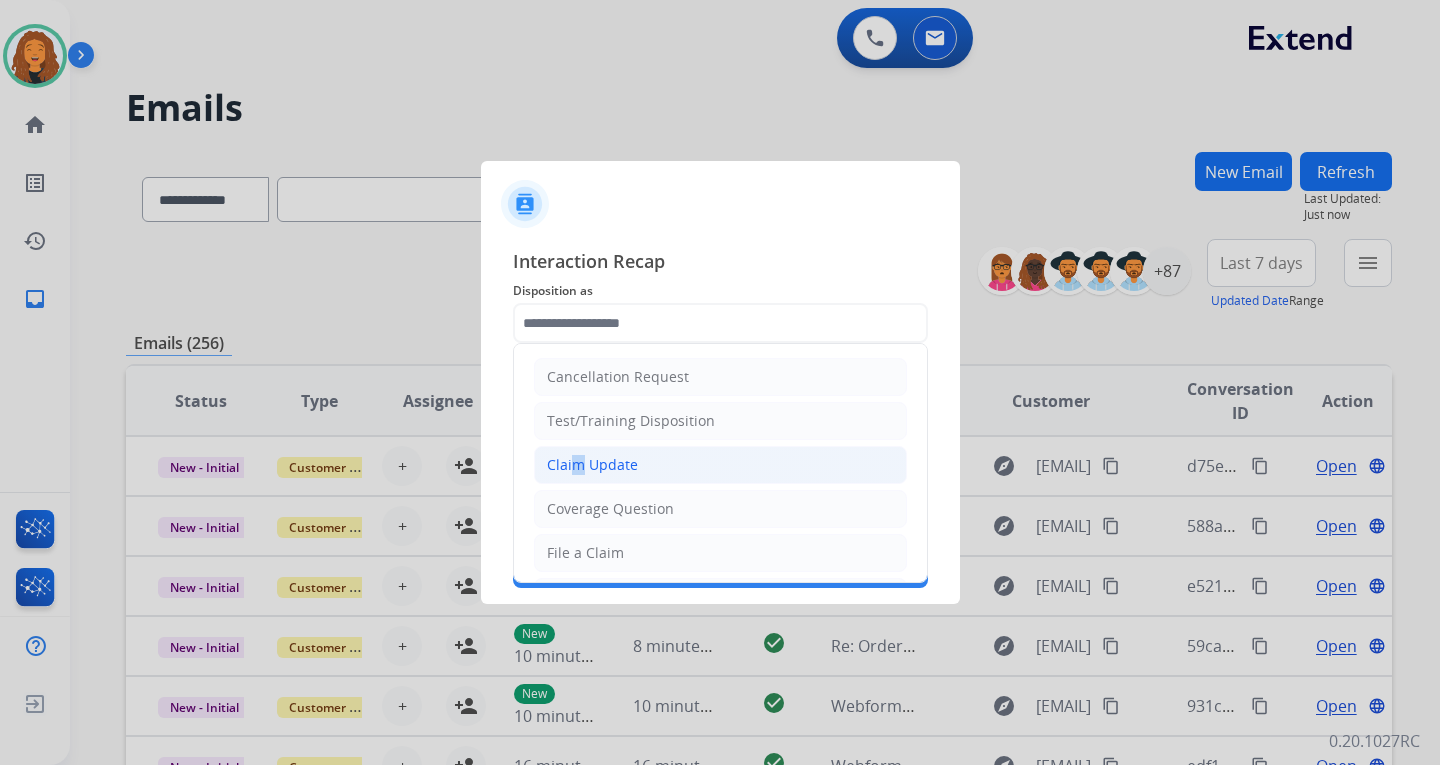 click on "Claim Update" 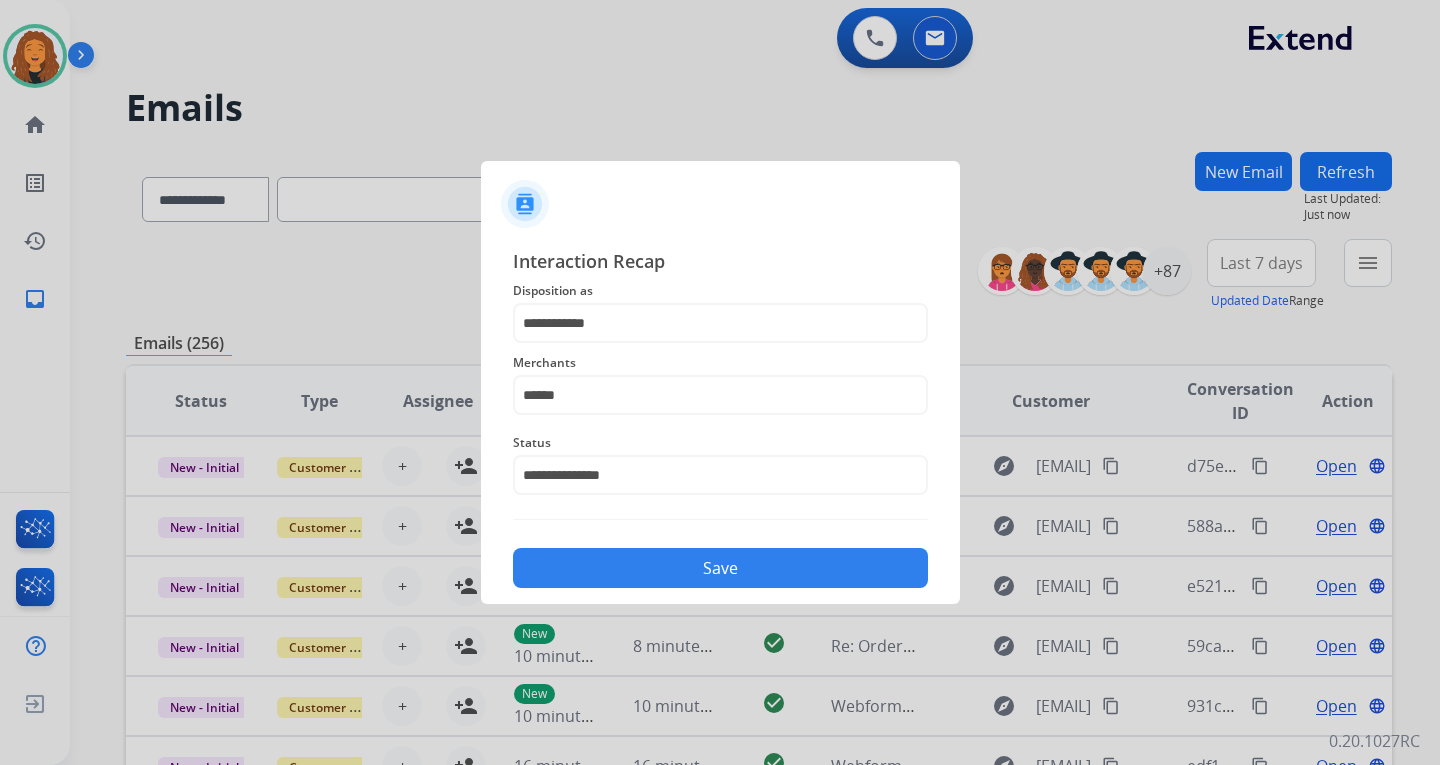 click on "Save" 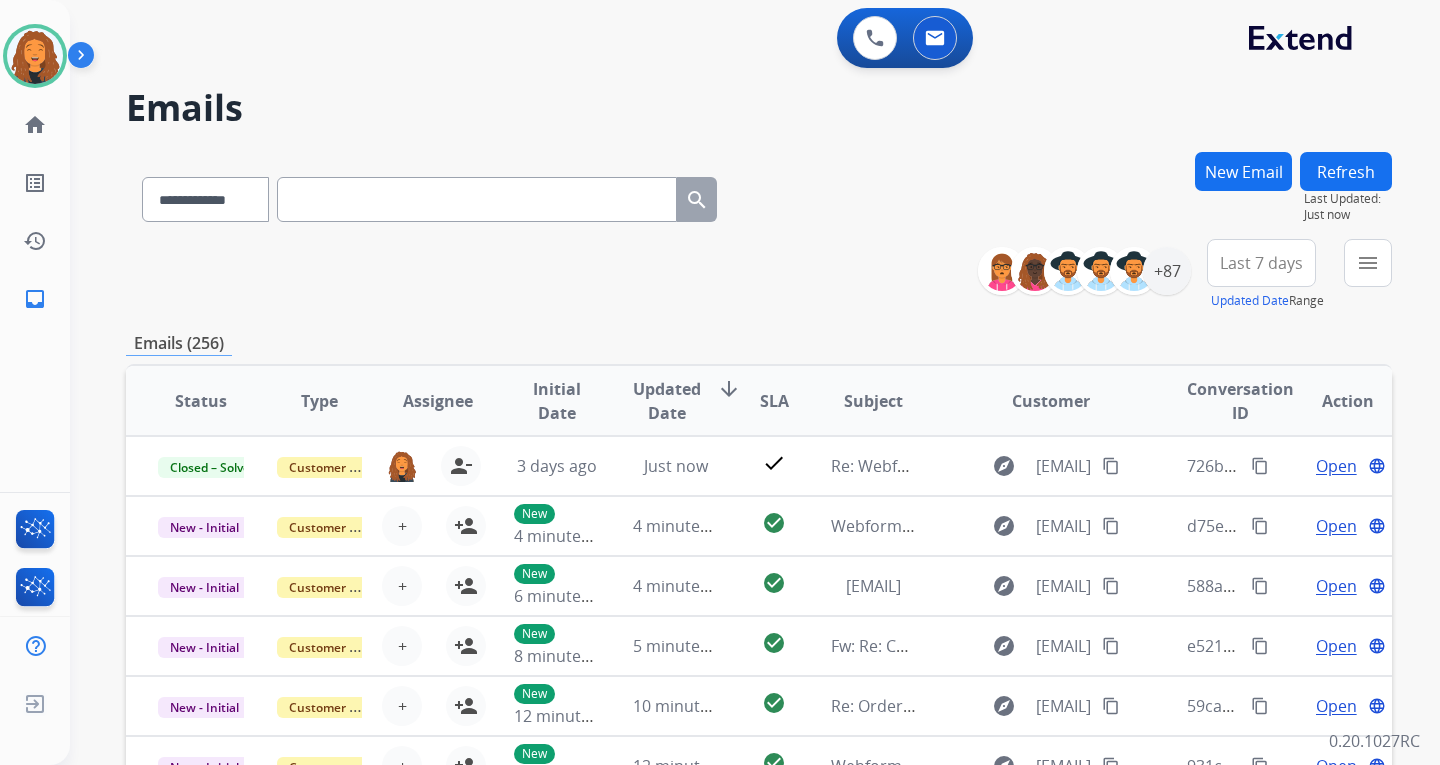 click on "New Email" at bounding box center [1243, 171] 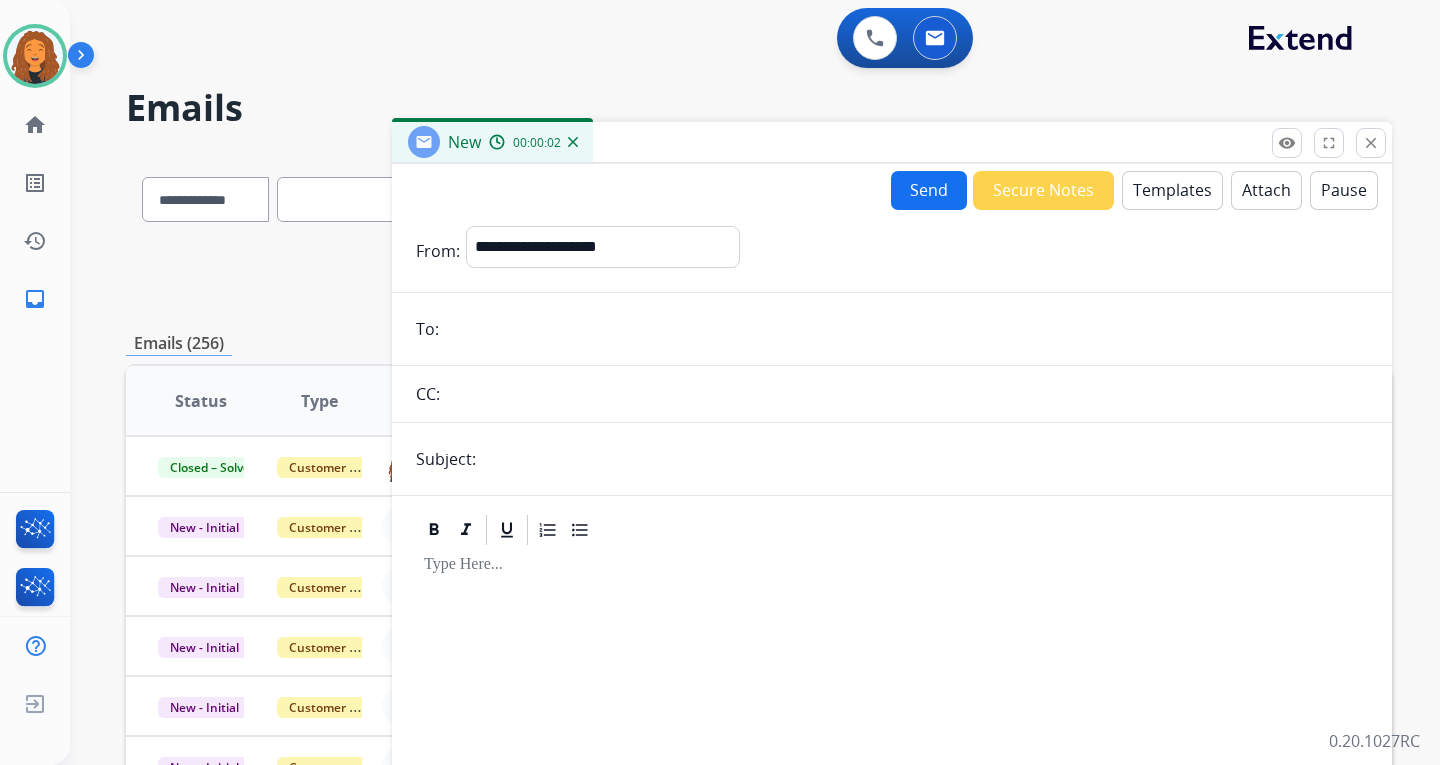 click on "Templates" at bounding box center [1172, 190] 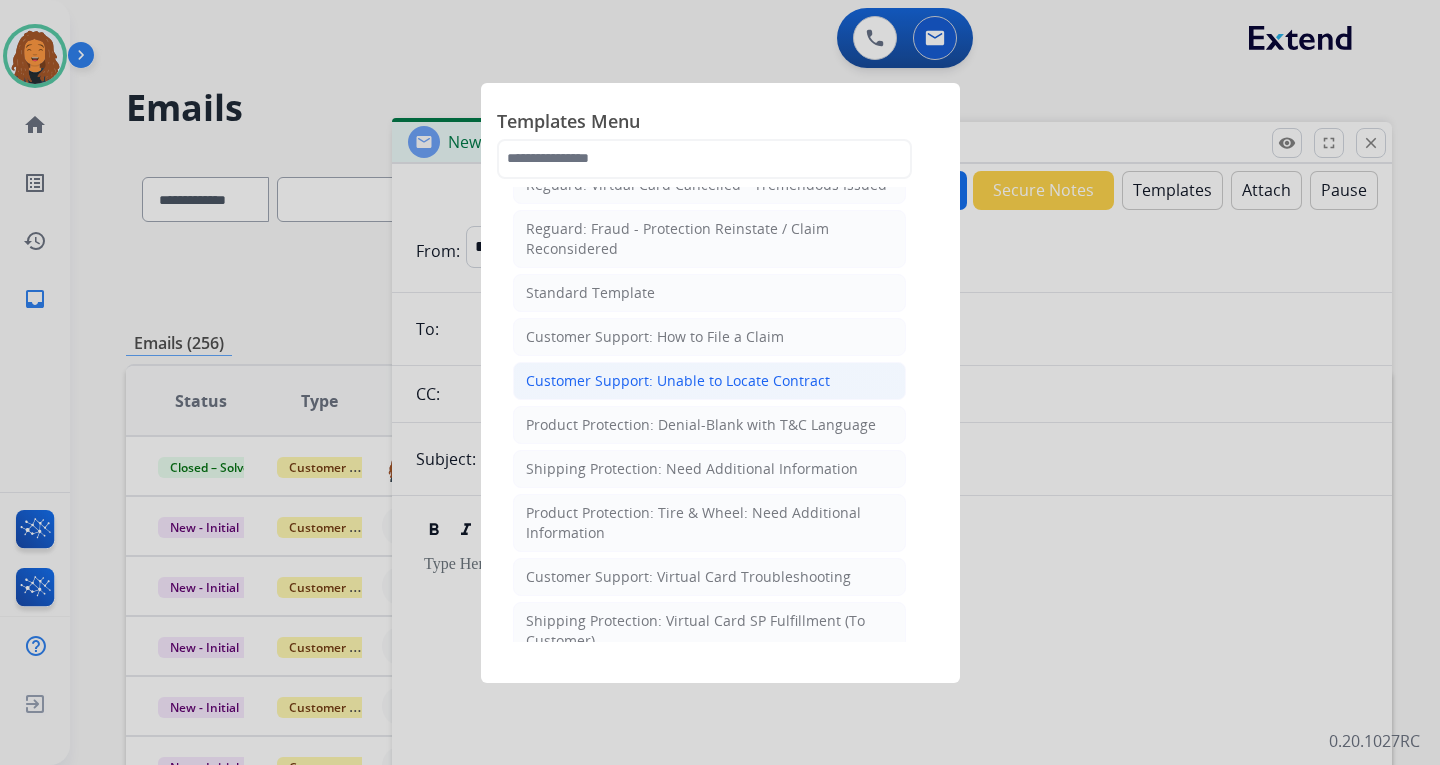 scroll, scrollTop: 300, scrollLeft: 0, axis: vertical 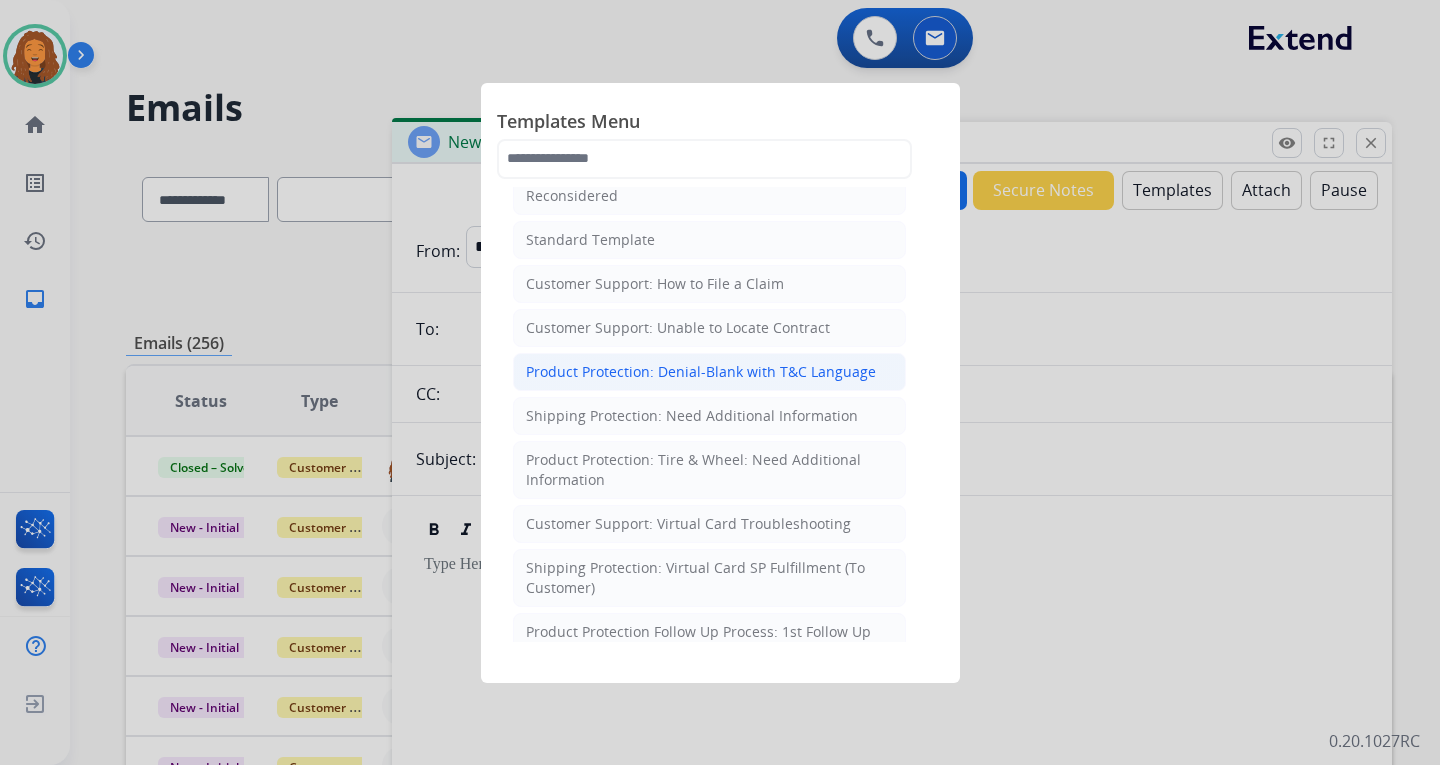 click on "Product Protection: Denial-Blank with T&C Language" 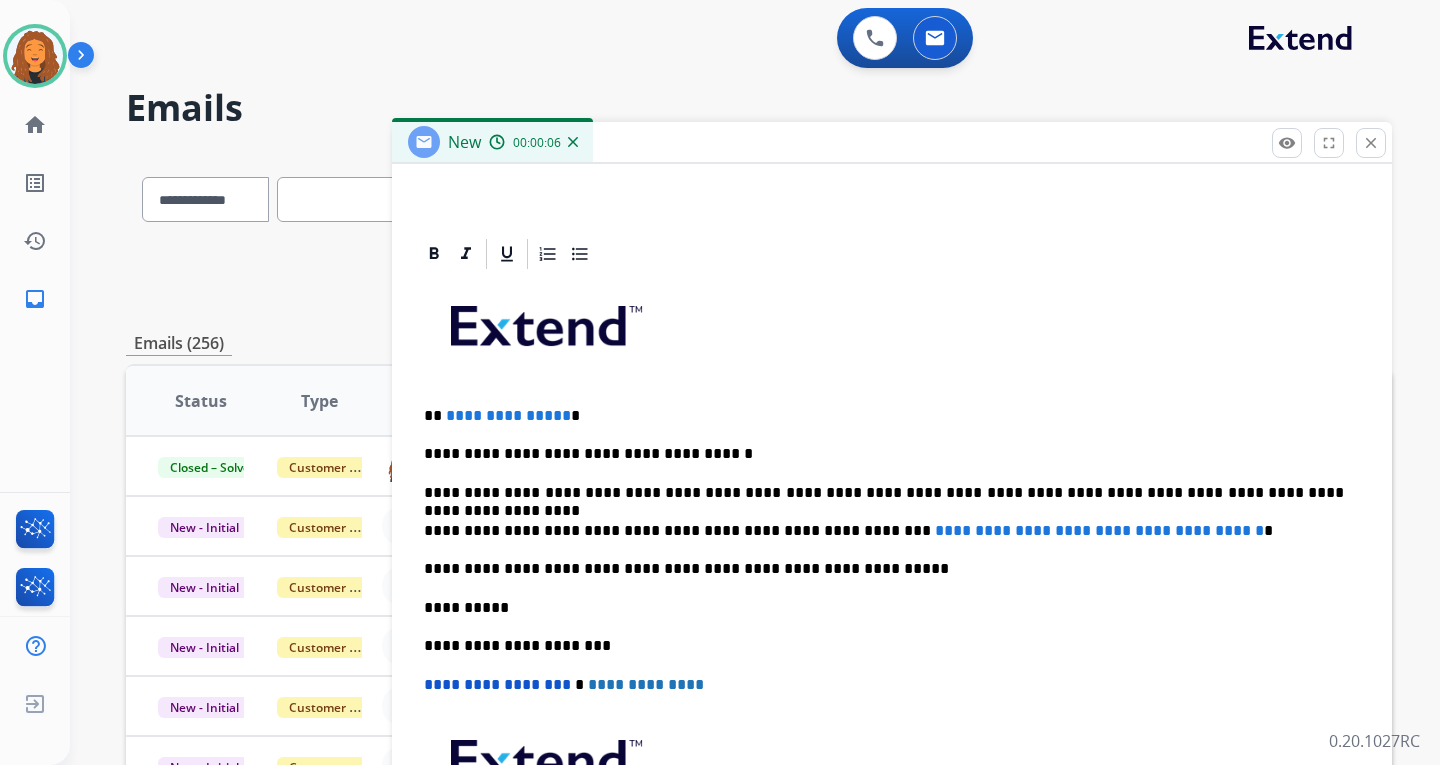 scroll, scrollTop: 444, scrollLeft: 0, axis: vertical 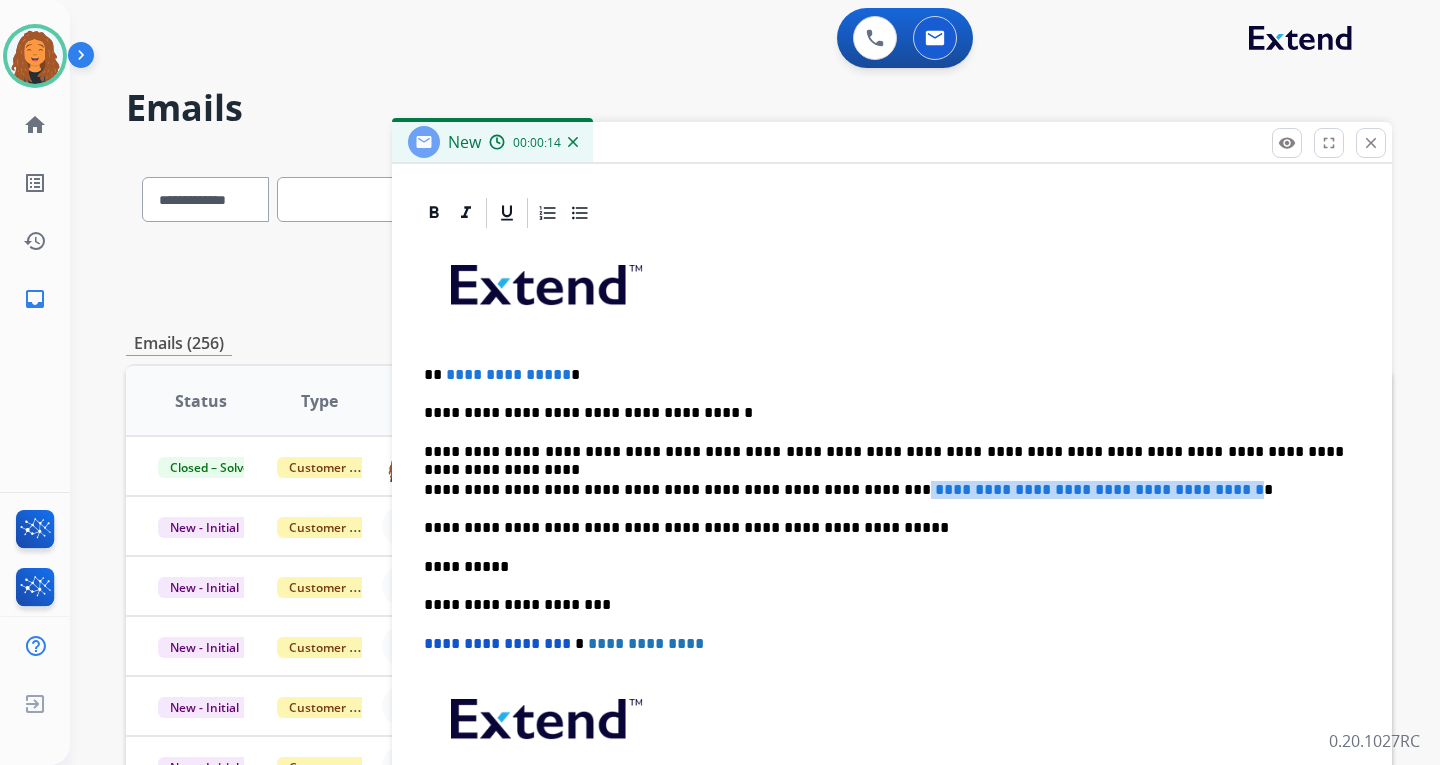 drag, startPoint x: 830, startPoint y: 491, endPoint x: 1226, endPoint y: 484, distance: 396.06186 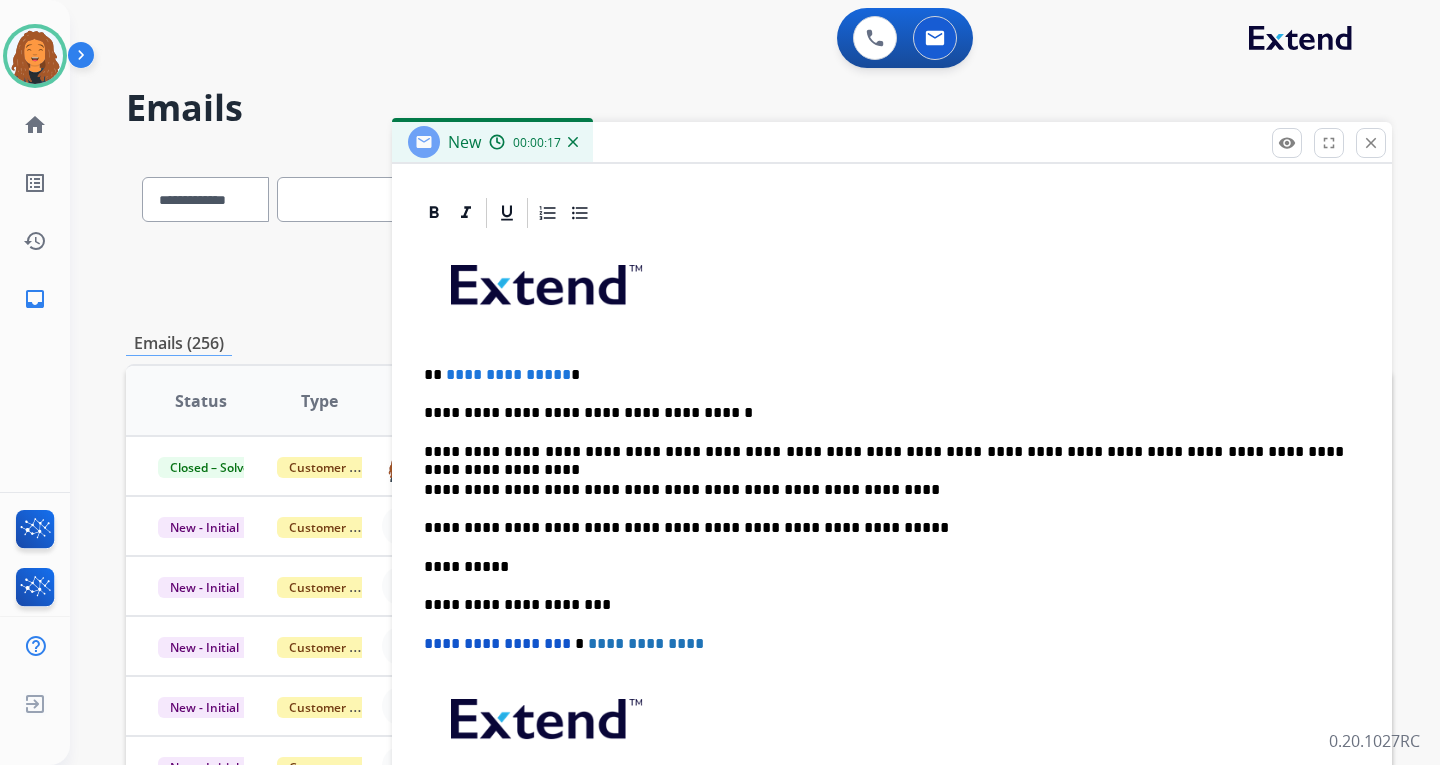 type 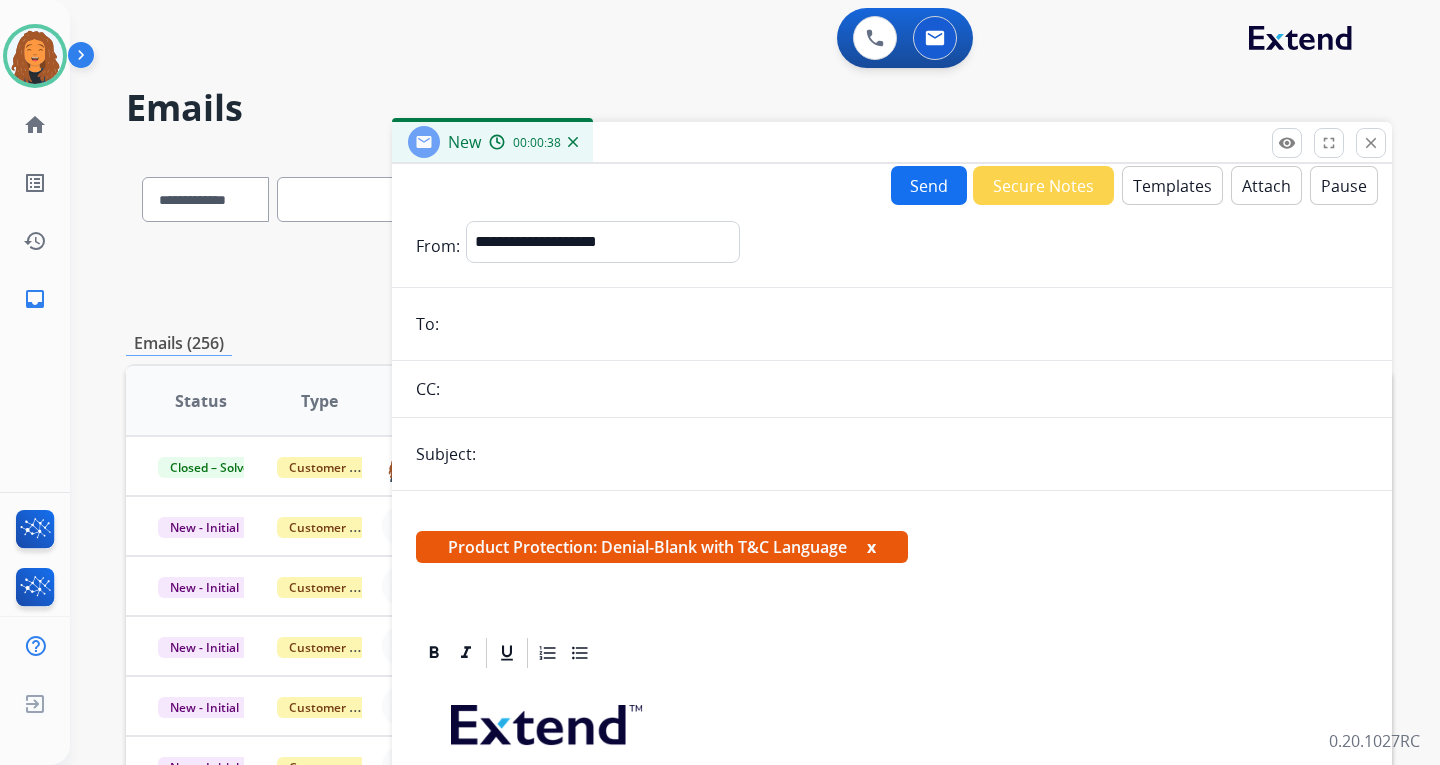 scroll, scrollTop: 0, scrollLeft: 0, axis: both 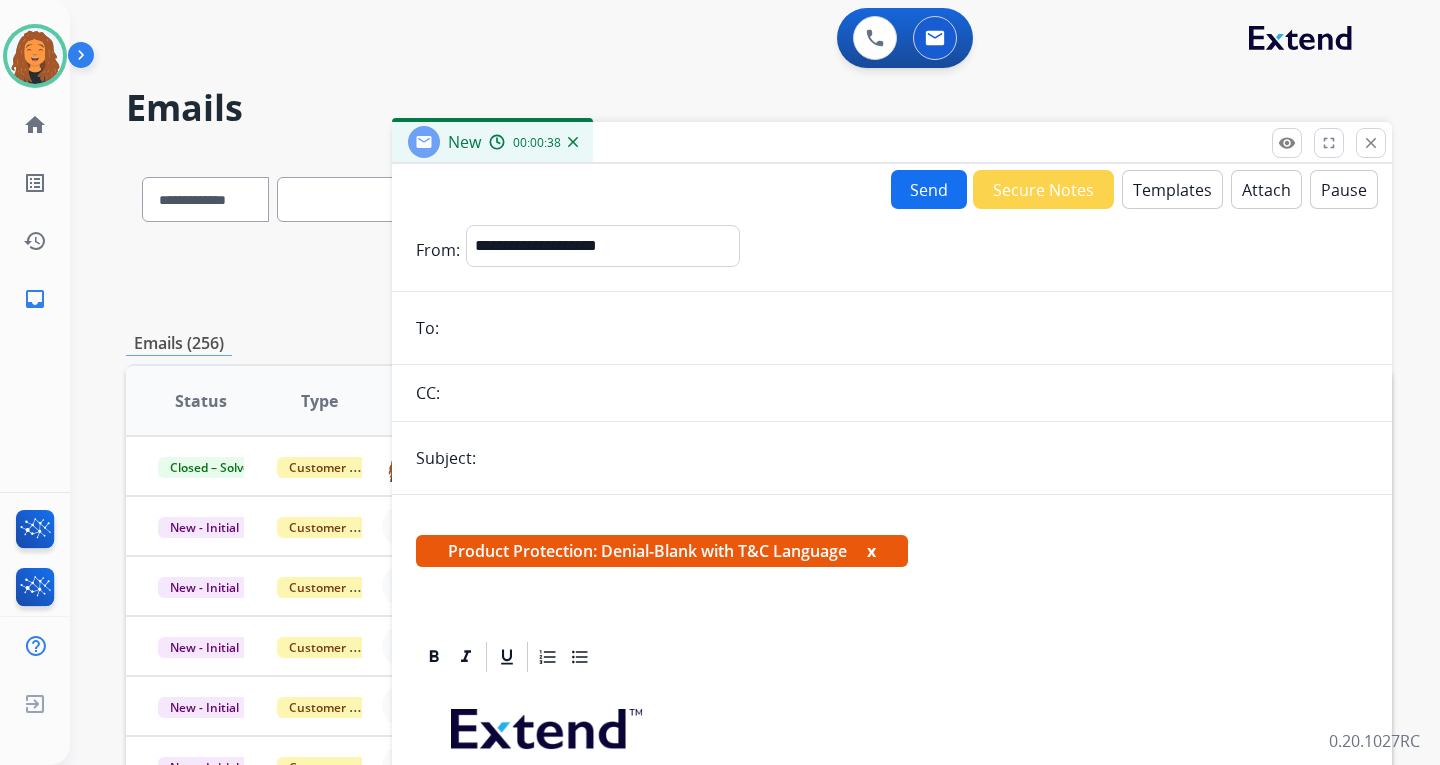 click on "Attach" at bounding box center [1266, 189] 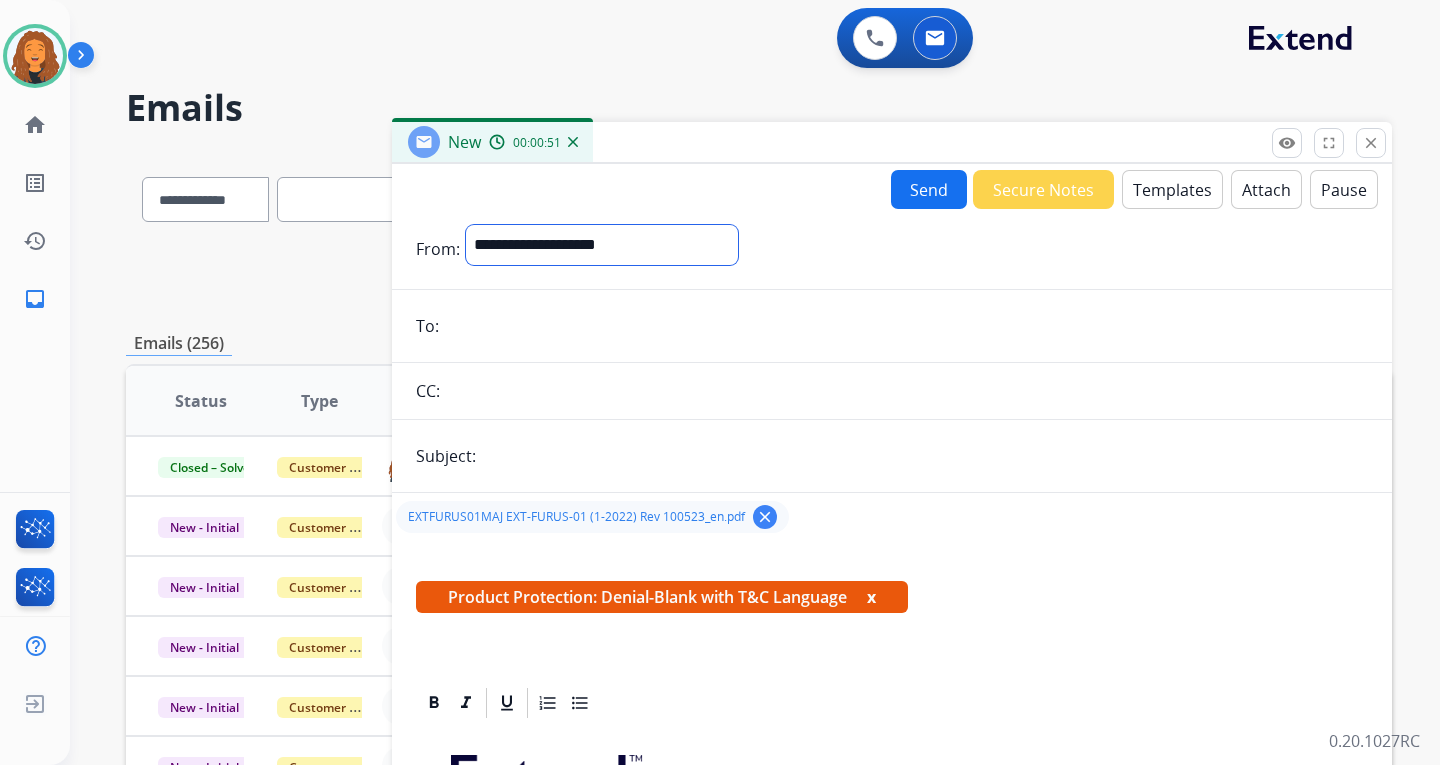 drag, startPoint x: 666, startPoint y: 246, endPoint x: 643, endPoint y: 262, distance: 28.01785 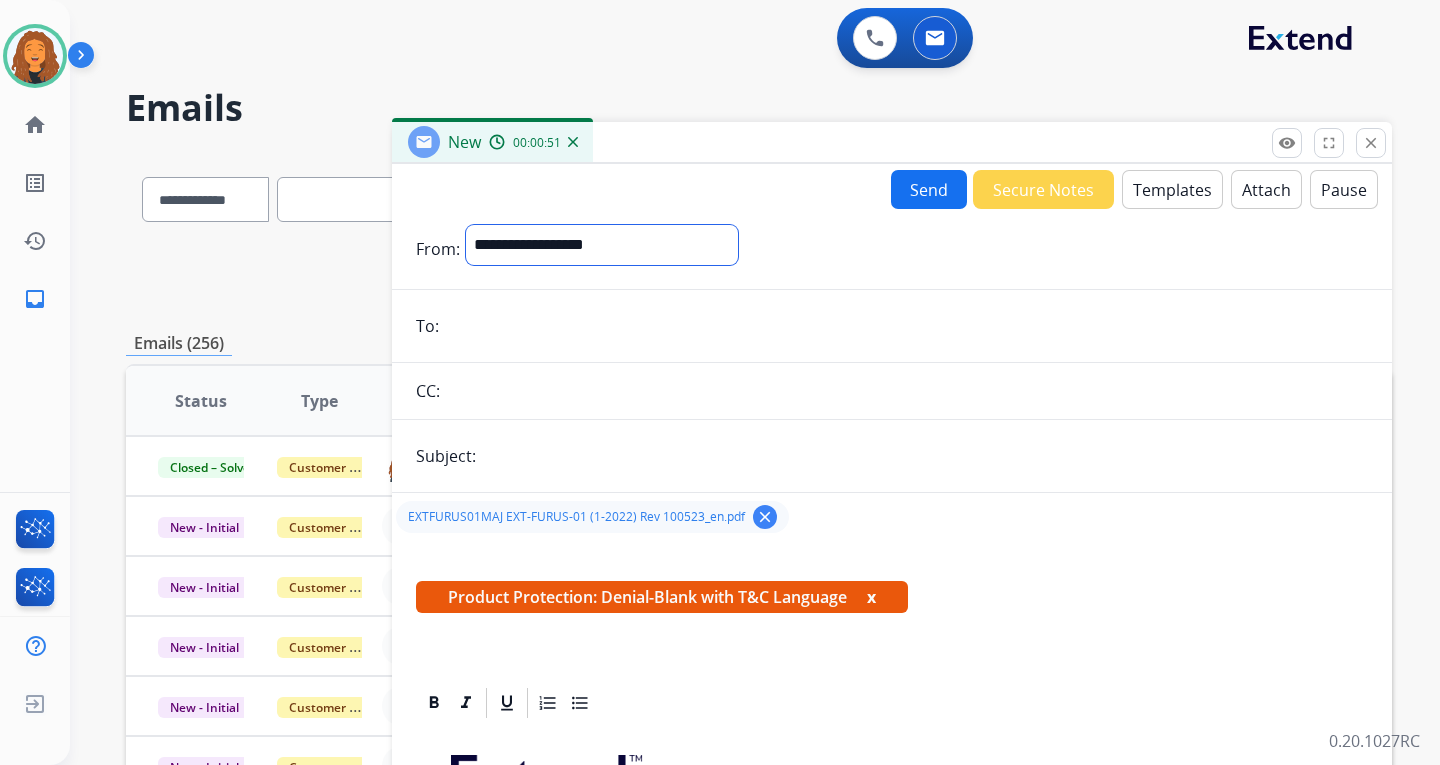 click on "**********" at bounding box center [602, 245] 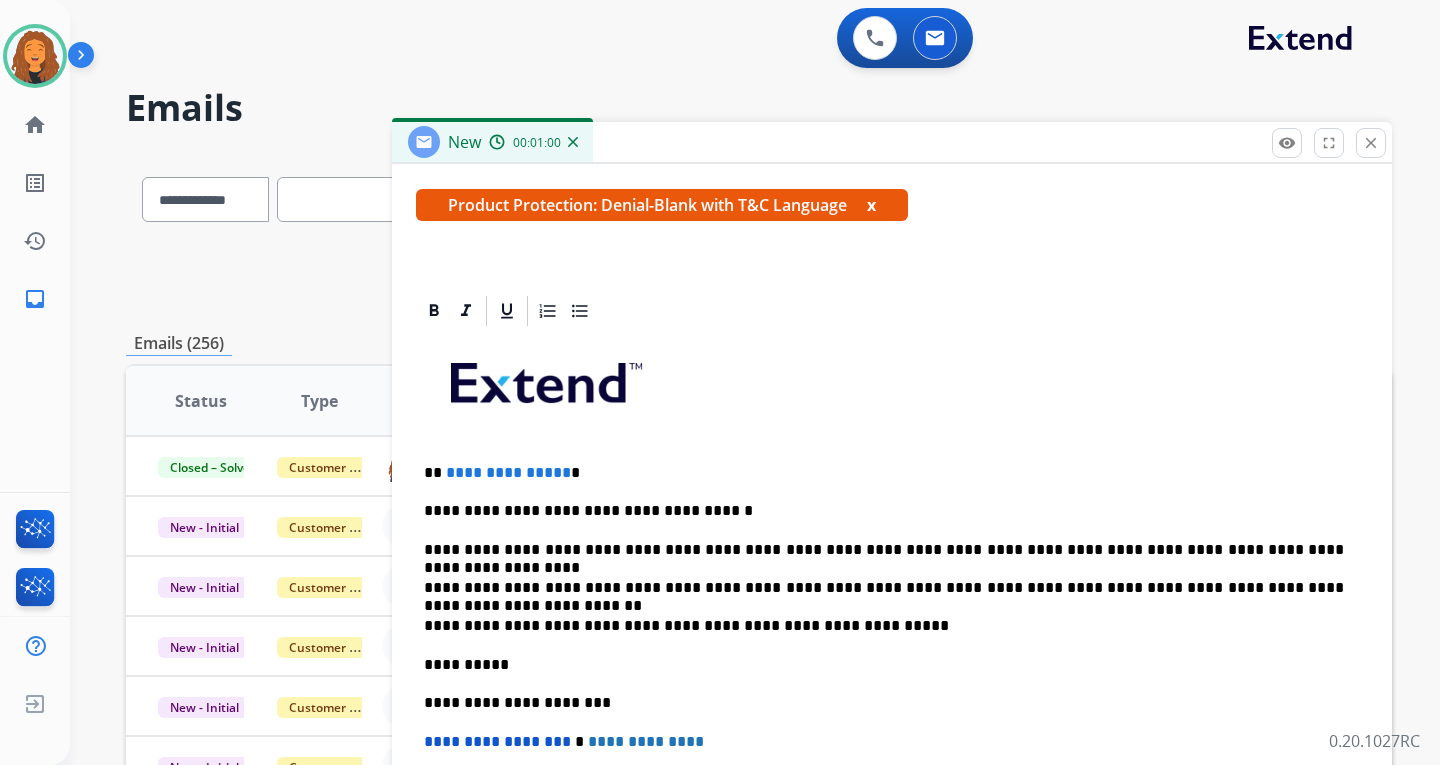 scroll, scrollTop: 402, scrollLeft: 0, axis: vertical 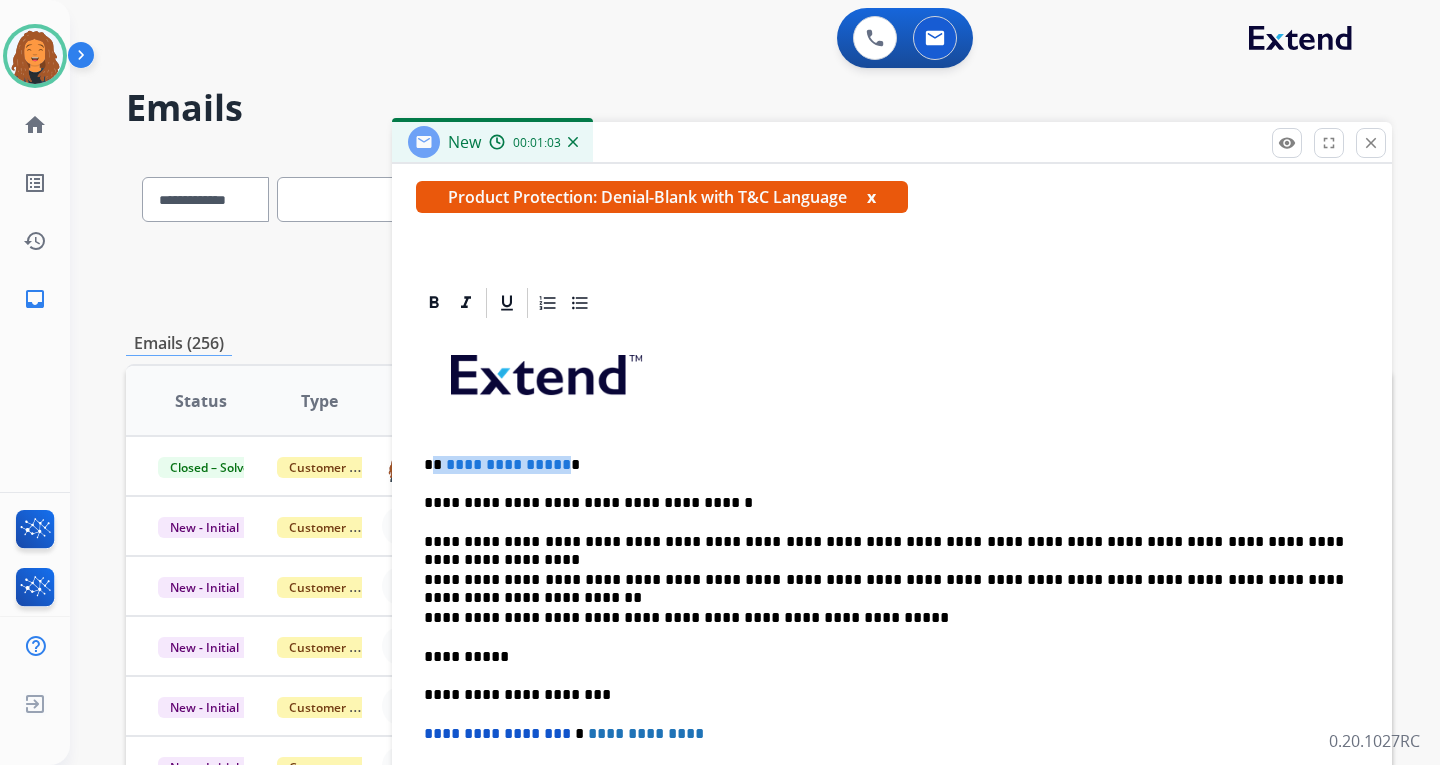 drag, startPoint x: 558, startPoint y: 463, endPoint x: 437, endPoint y: 457, distance: 121.14867 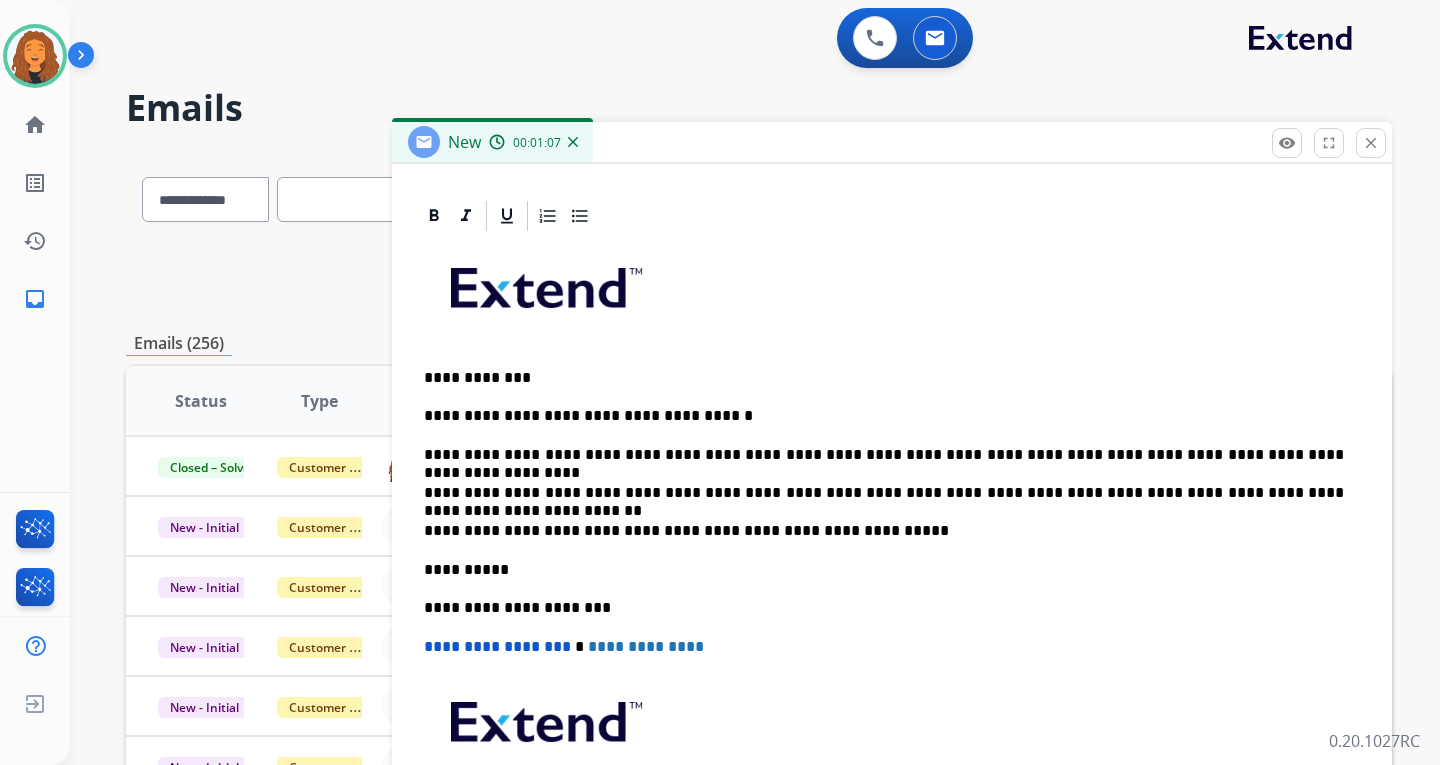 scroll, scrollTop: 492, scrollLeft: 0, axis: vertical 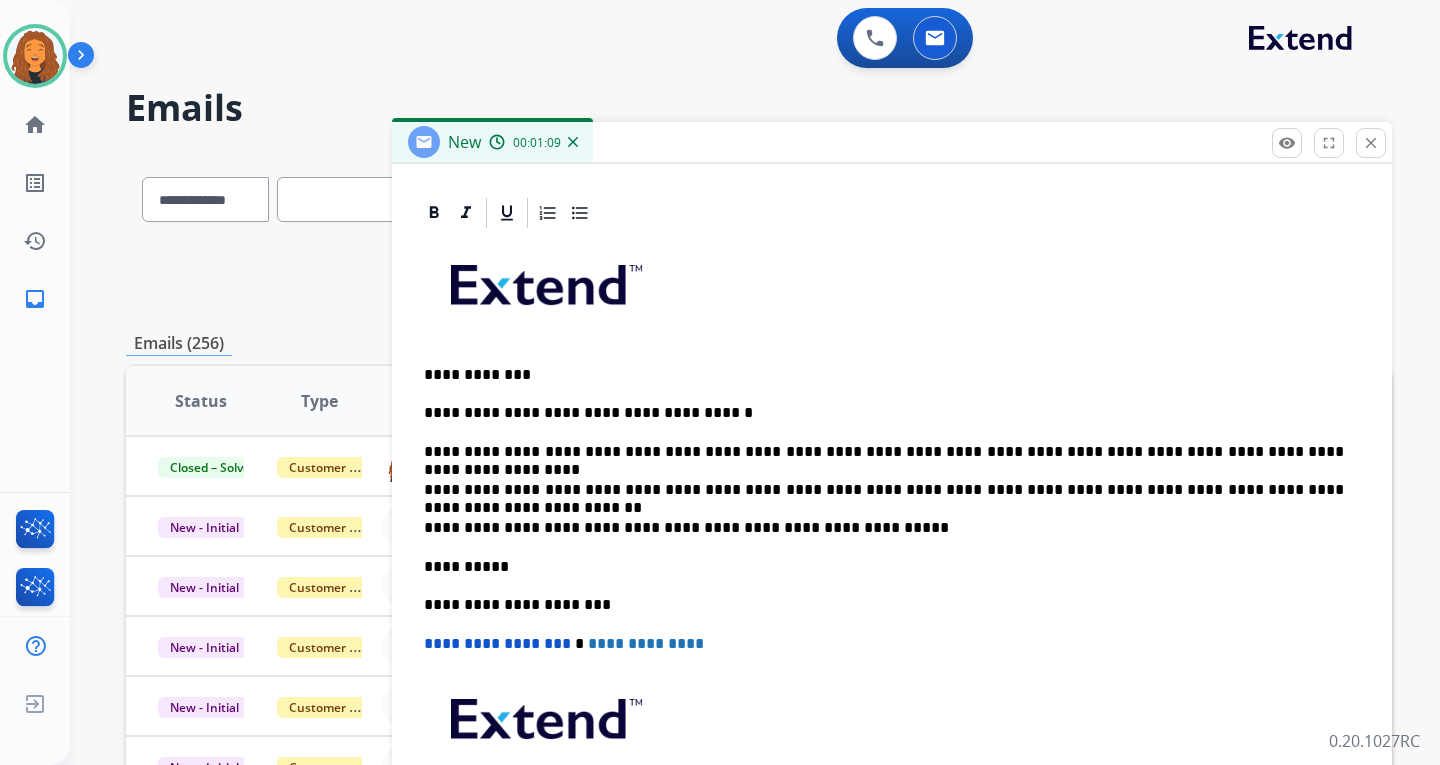 click on "**********" at bounding box center (884, 413) 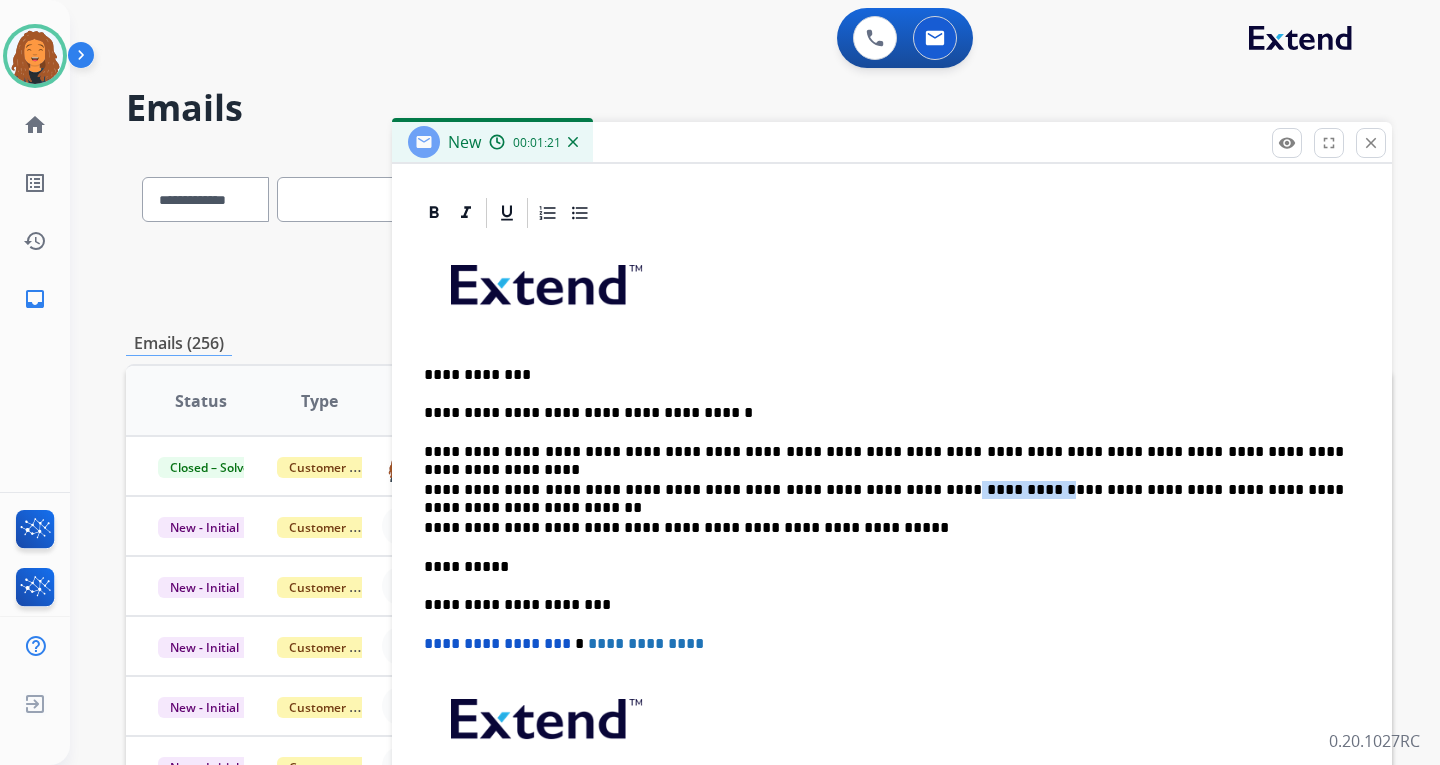 drag, startPoint x: 866, startPoint y: 491, endPoint x: 945, endPoint y: 479, distance: 79.9062 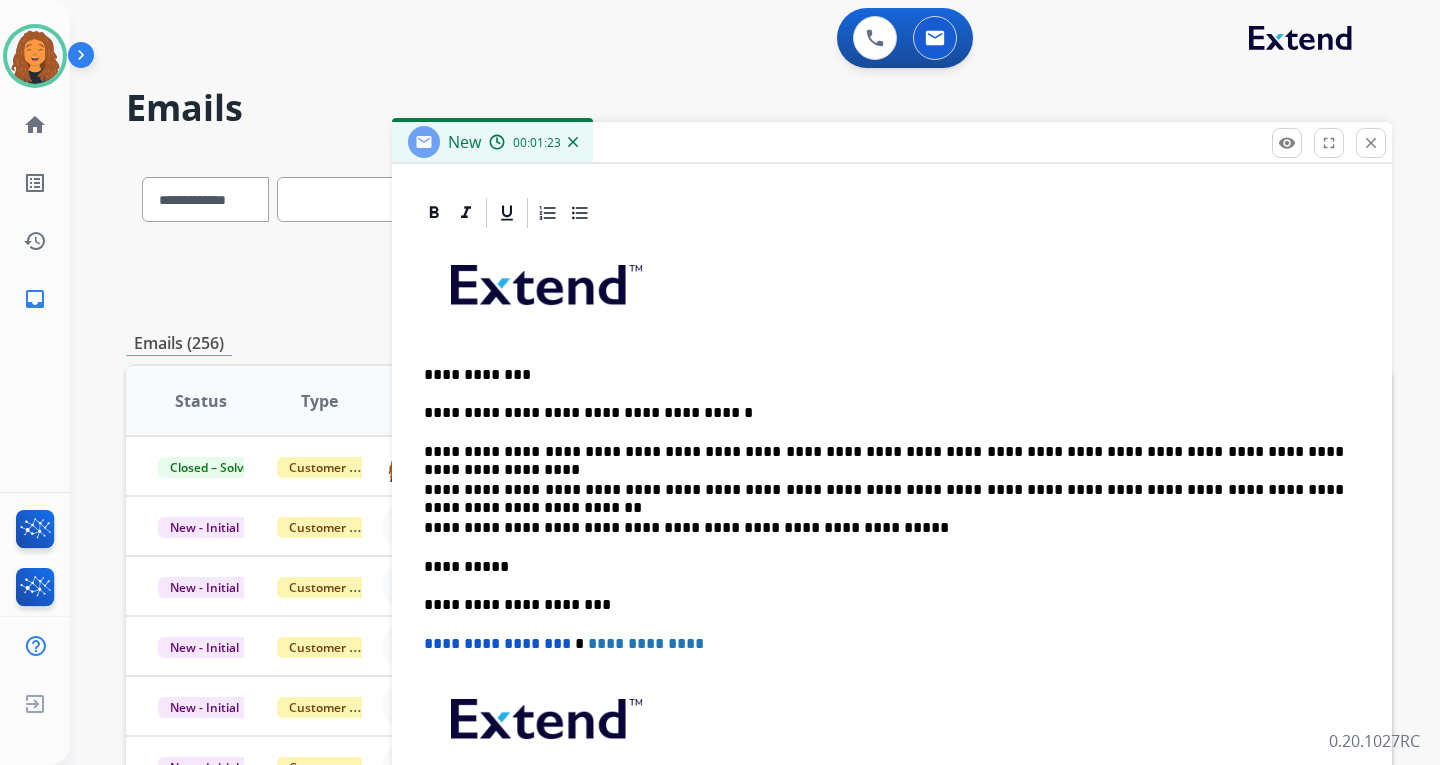 click on "**********" at bounding box center [892, 566] 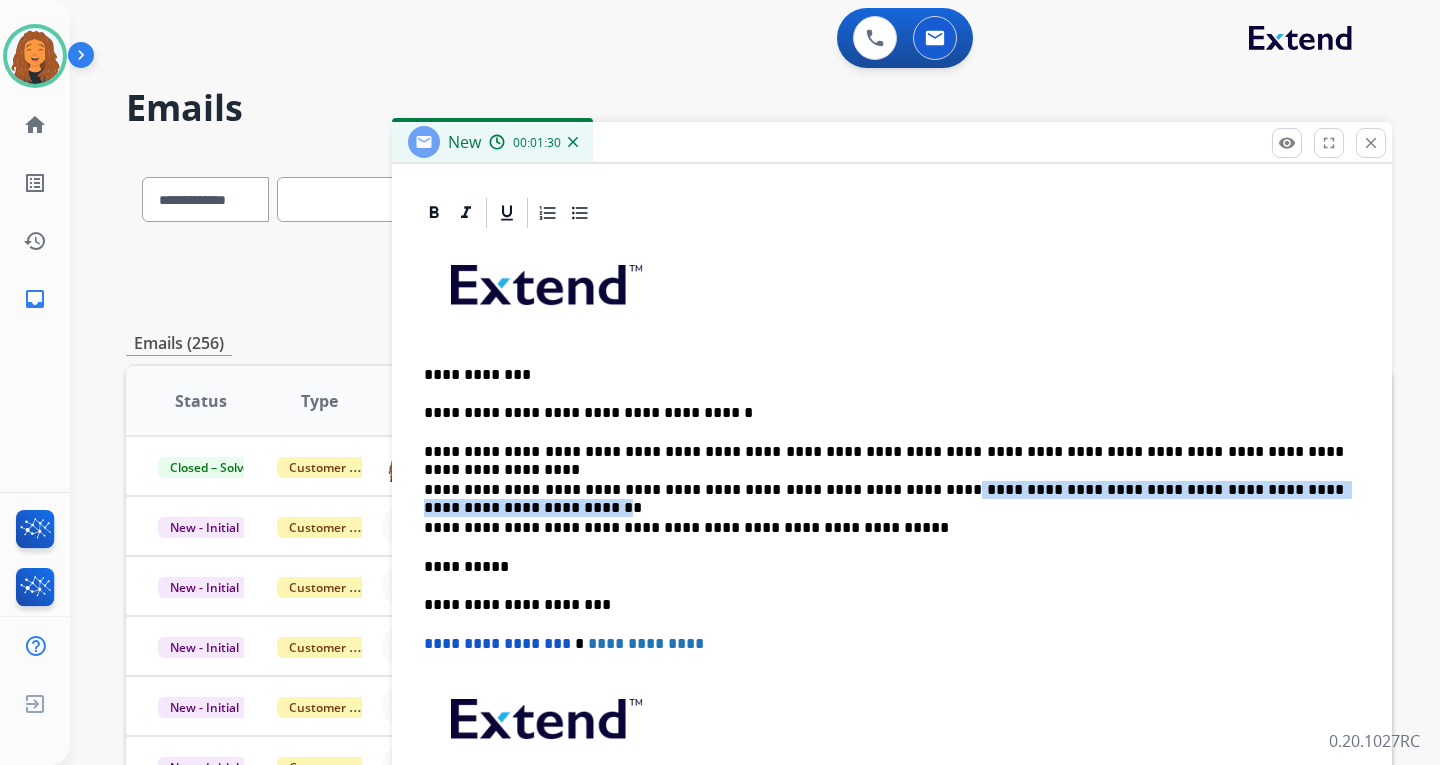 drag, startPoint x: 866, startPoint y: 488, endPoint x: 1328, endPoint y: 480, distance: 462.06924 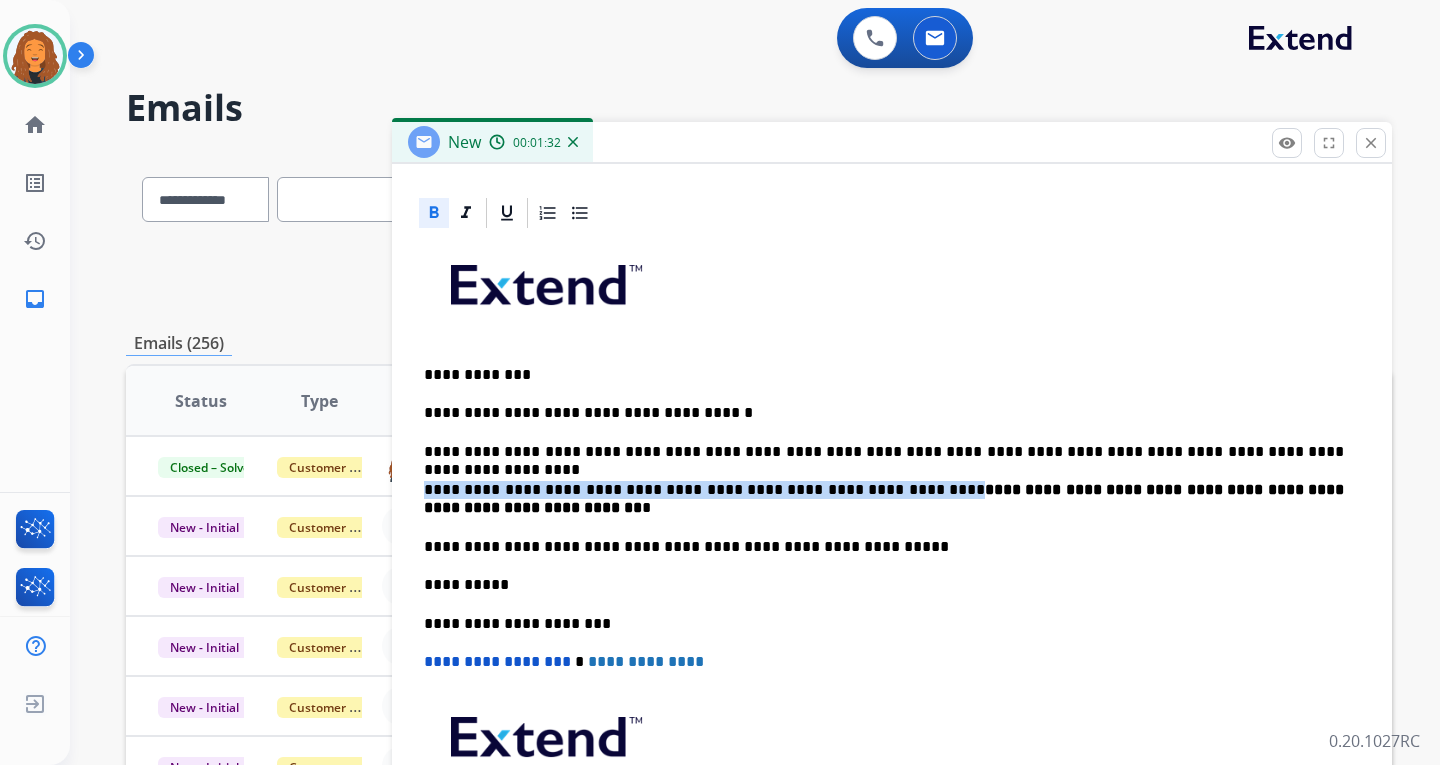 drag, startPoint x: 432, startPoint y: 214, endPoint x: 638, endPoint y: 312, distance: 228.12277 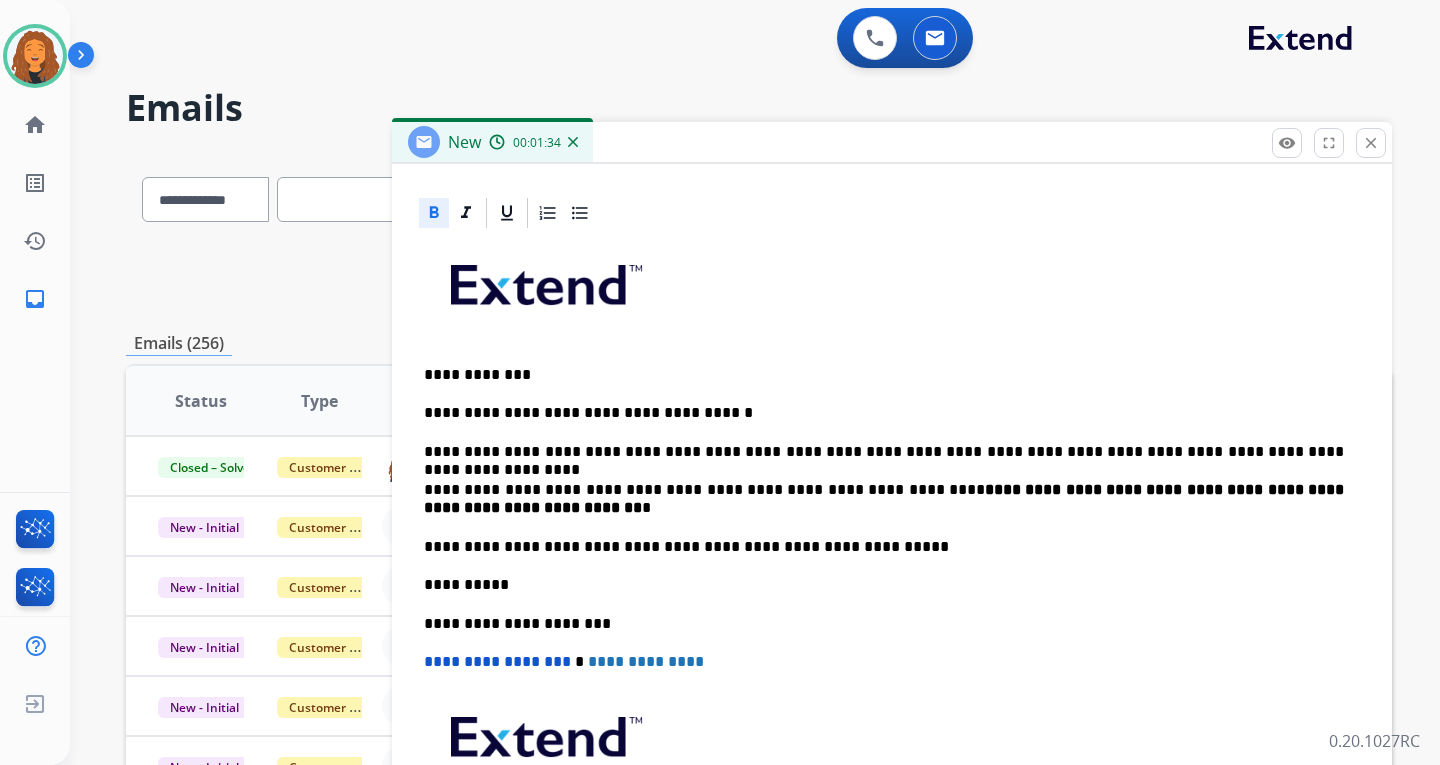 drag, startPoint x: 950, startPoint y: 513, endPoint x: 926, endPoint y: 501, distance: 26.832815 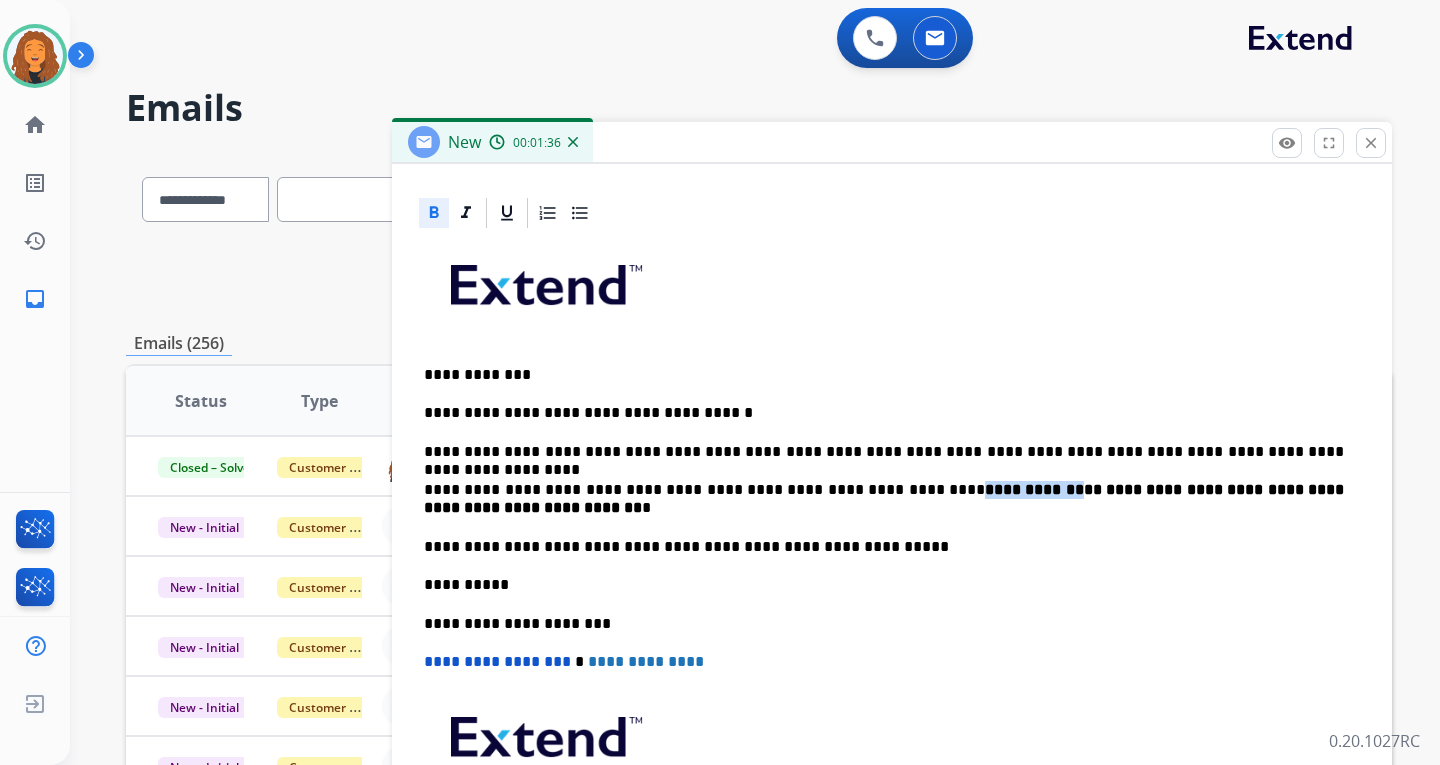 drag, startPoint x: 910, startPoint y: 485, endPoint x: 956, endPoint y: 477, distance: 46.69047 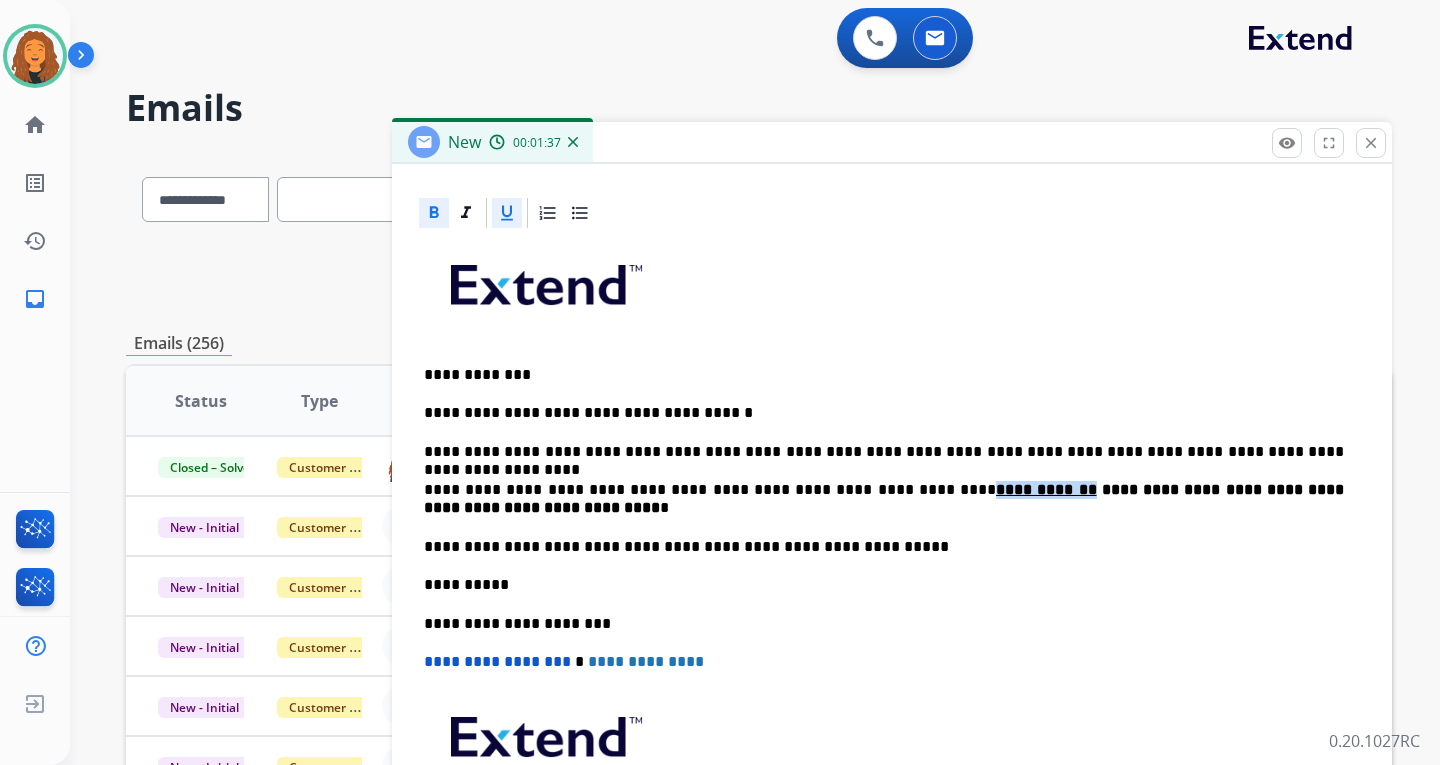click 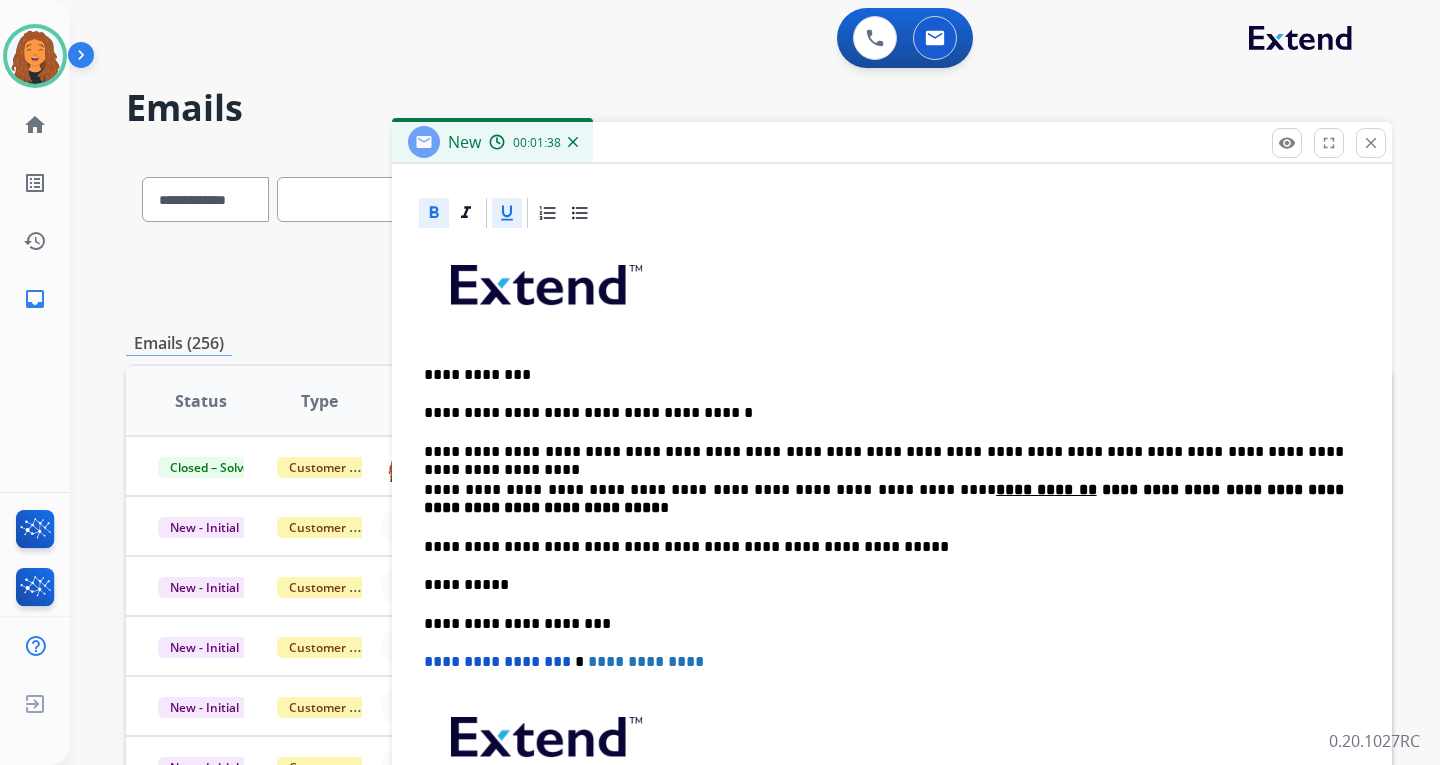 click on "**********" at bounding box center [884, 624] 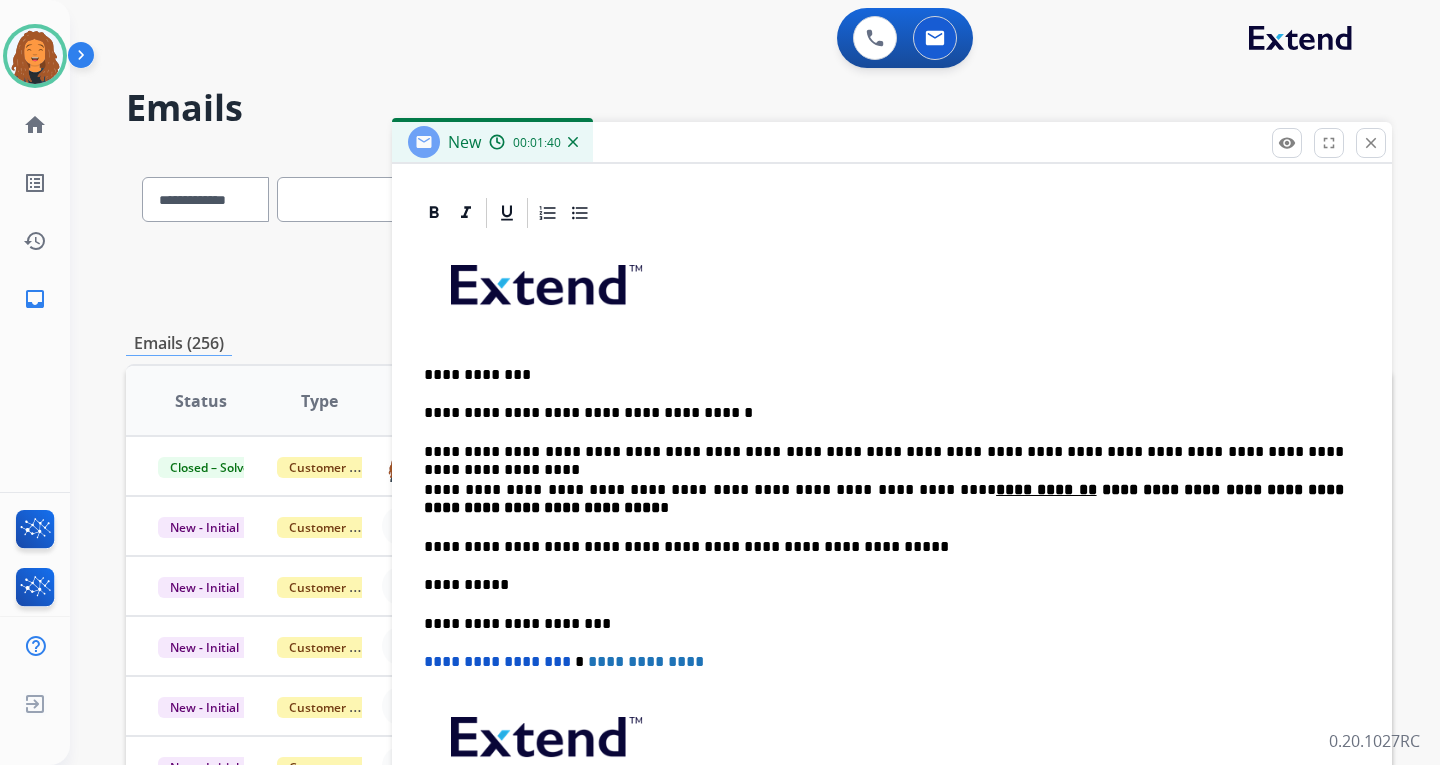 click on "**********" at bounding box center (884, 499) 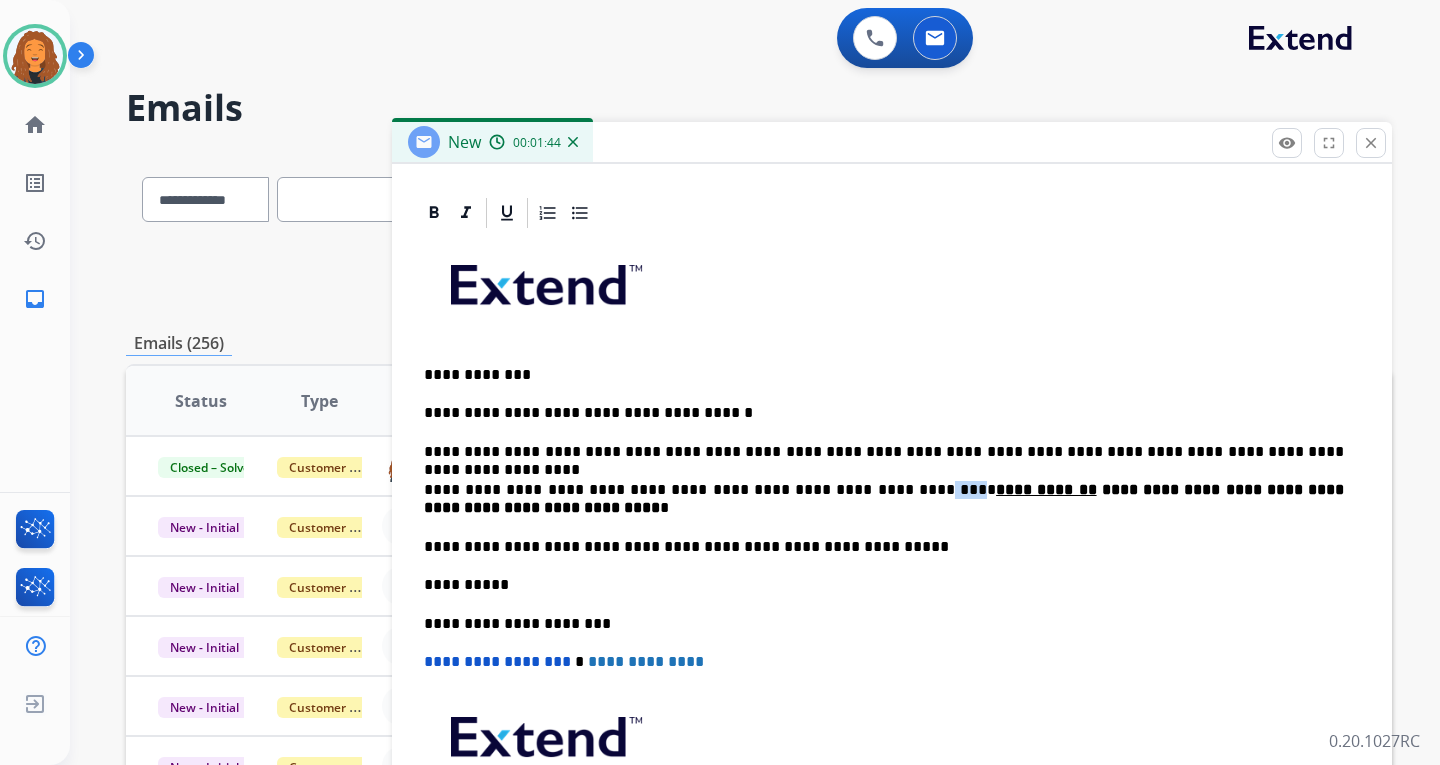 drag, startPoint x: 874, startPoint y: 486, endPoint x: 889, endPoint y: 501, distance: 21.213203 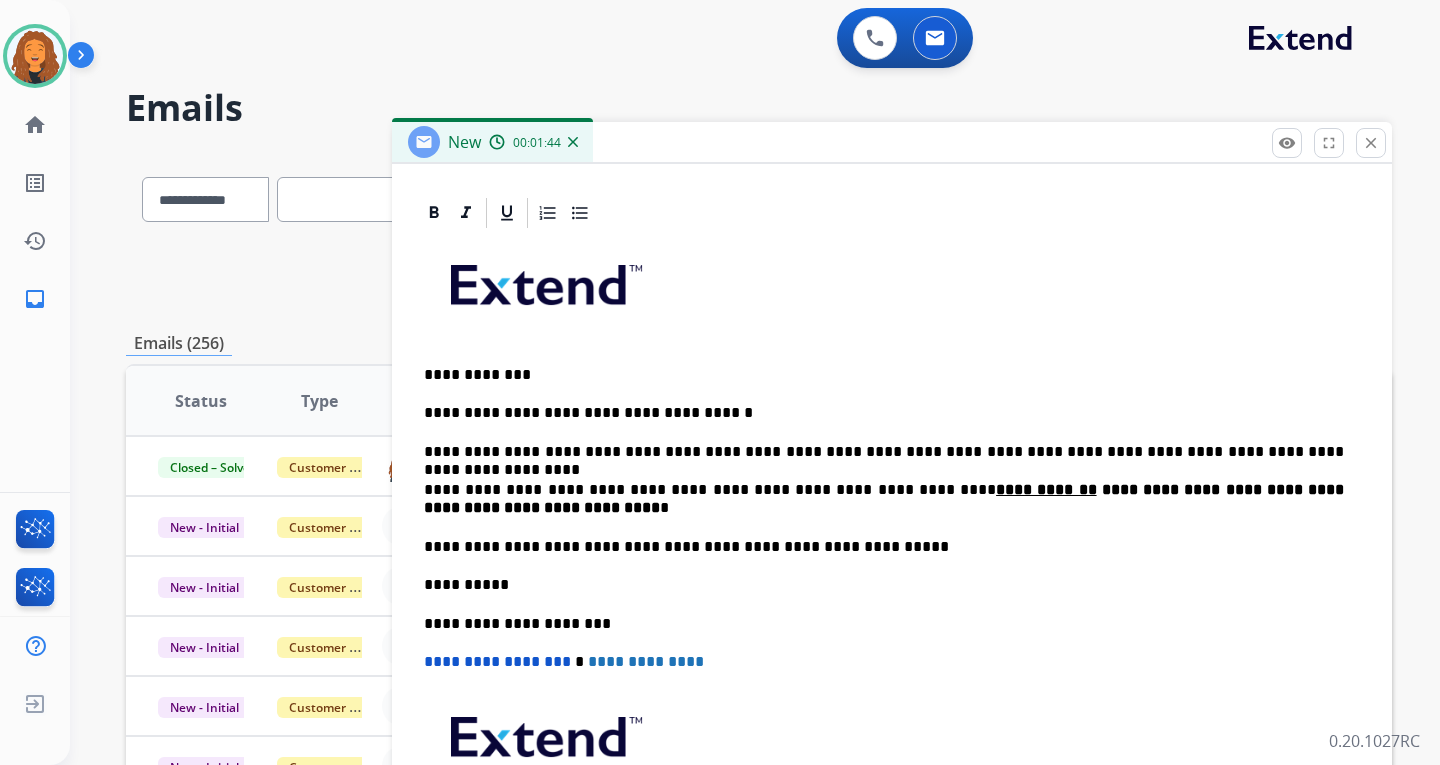 click on "**********" at bounding box center [892, 575] 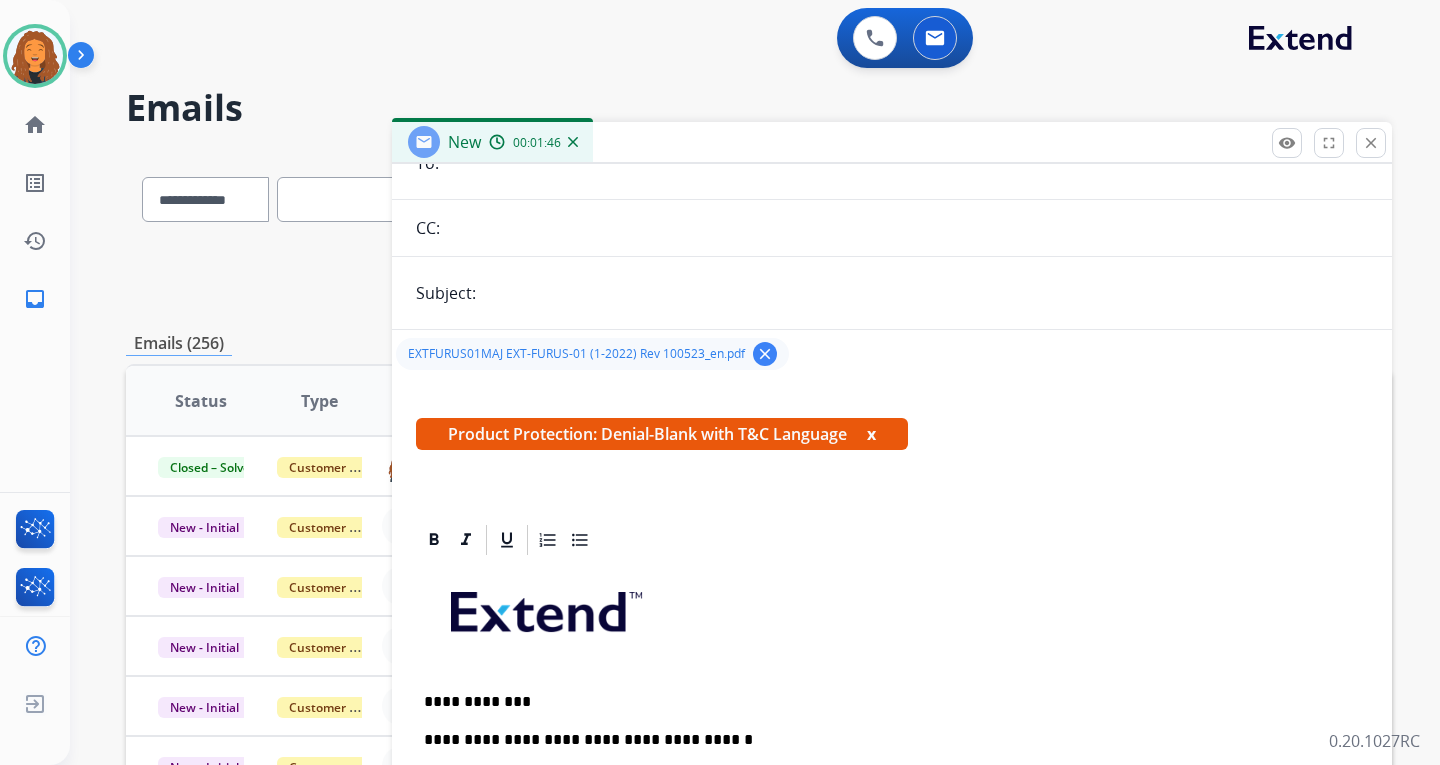 scroll, scrollTop: 0, scrollLeft: 0, axis: both 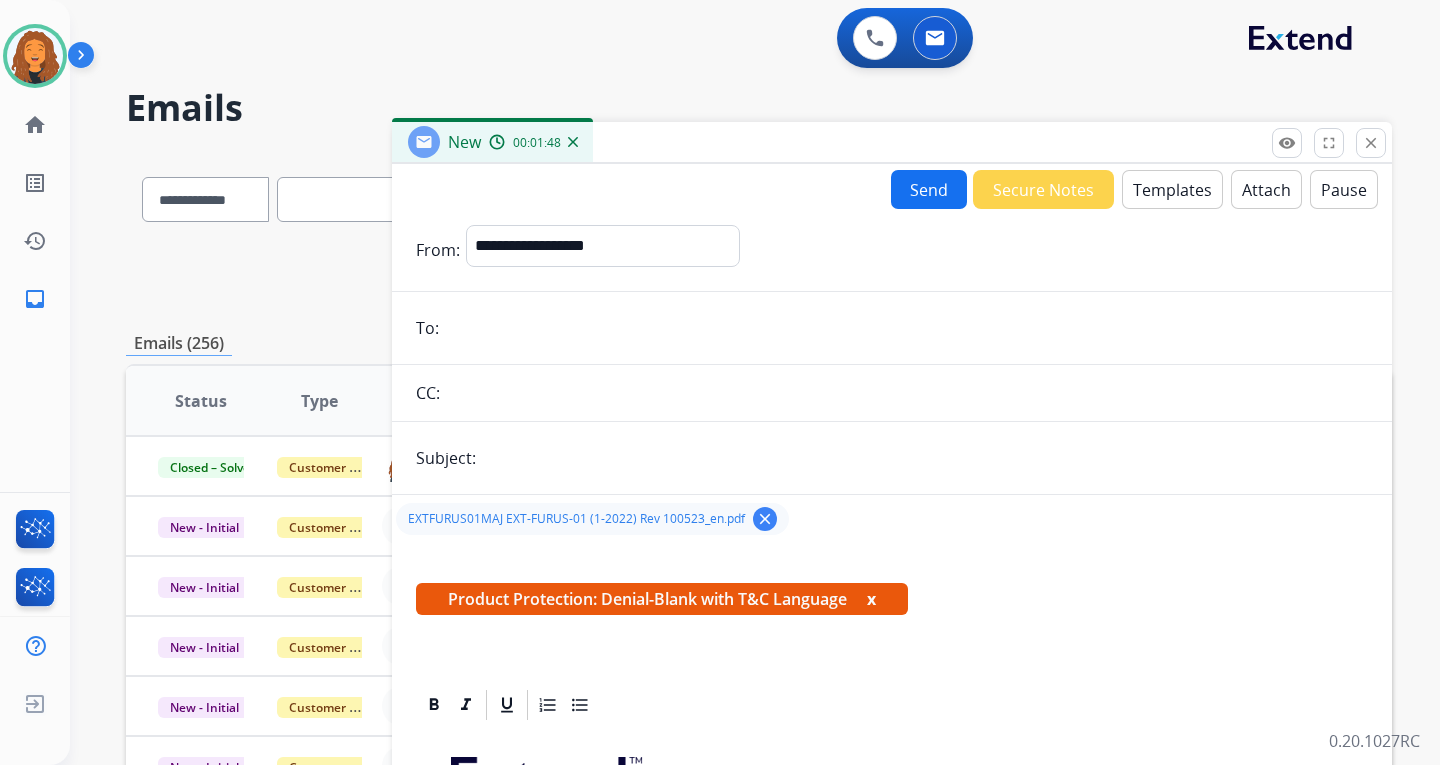 click on "Send" at bounding box center [929, 189] 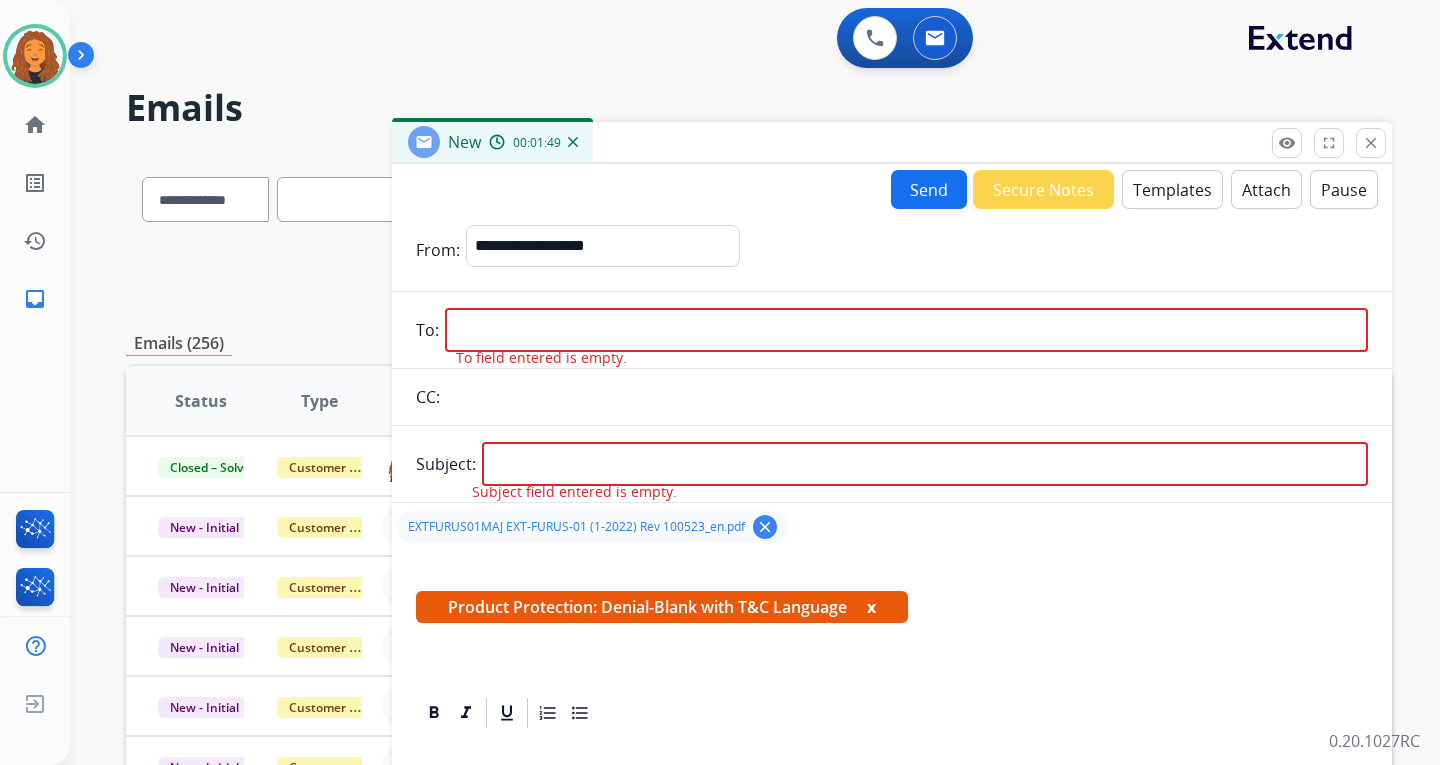 click at bounding box center [906, 330] 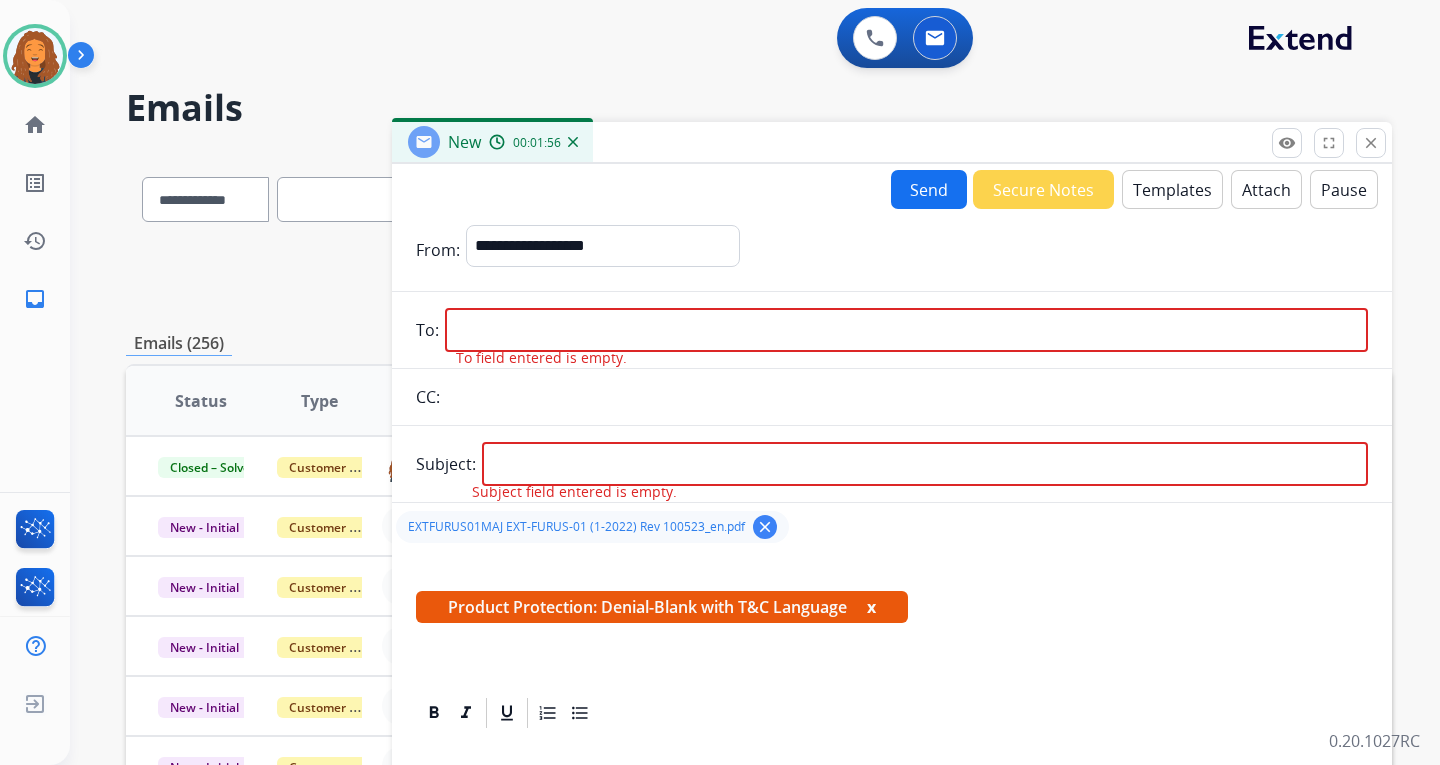 paste on "**********" 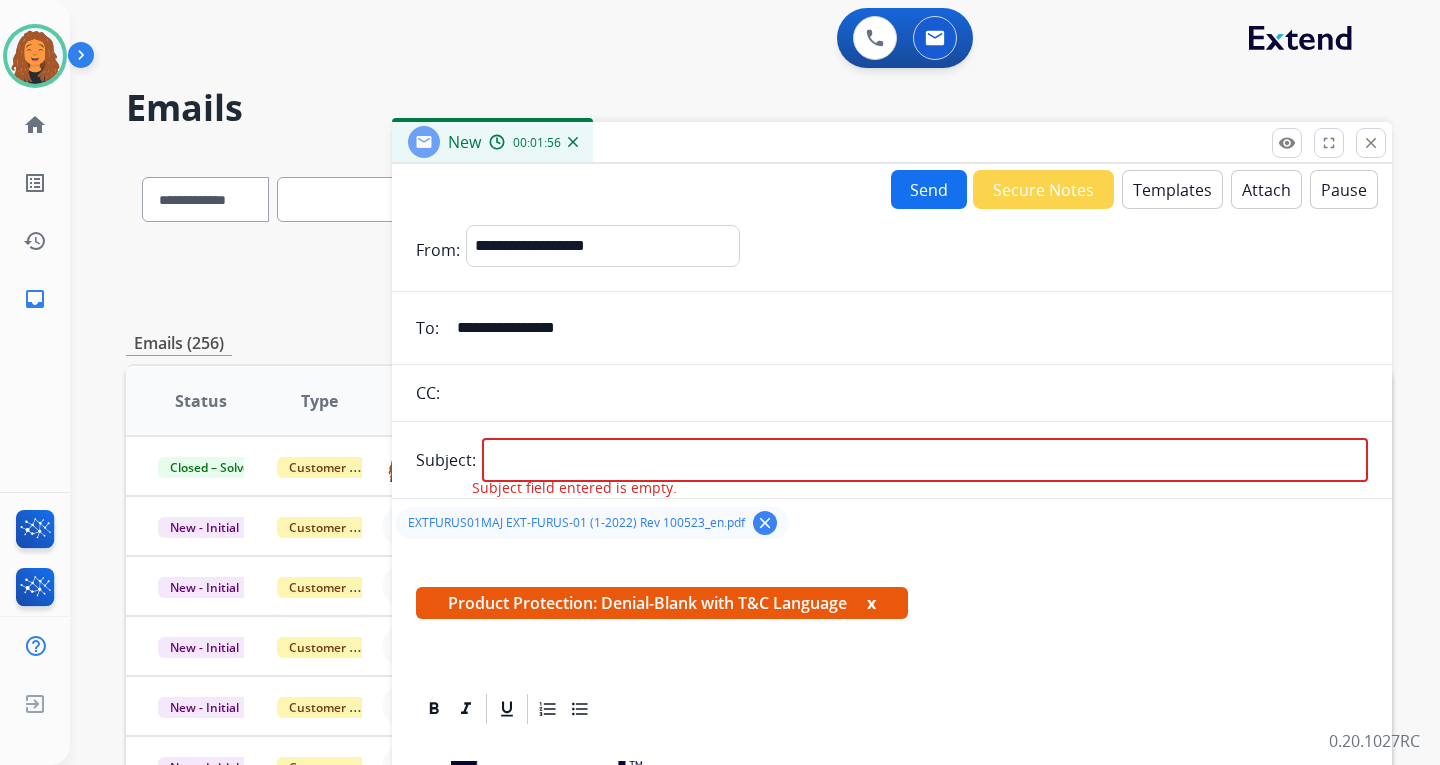 type on "**********" 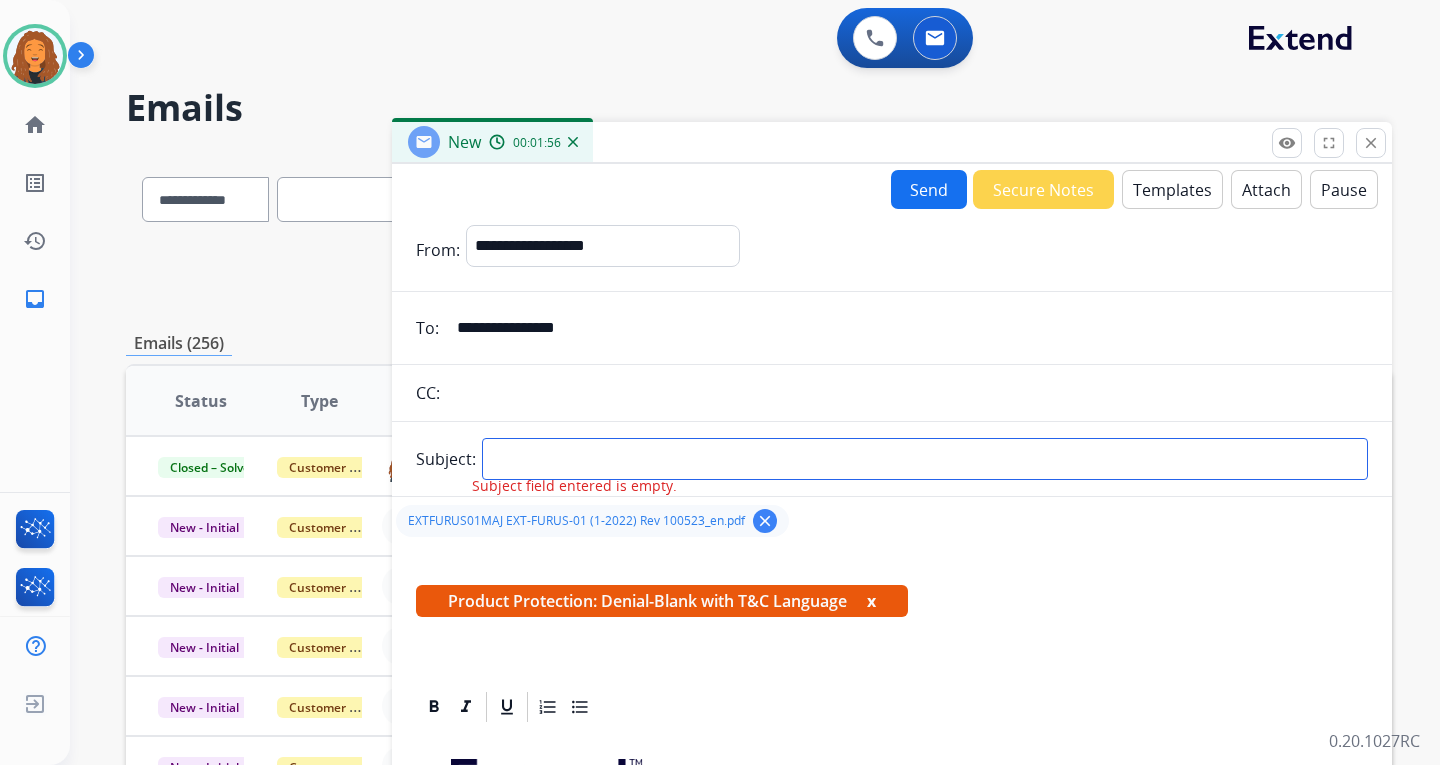 click at bounding box center [925, 459] 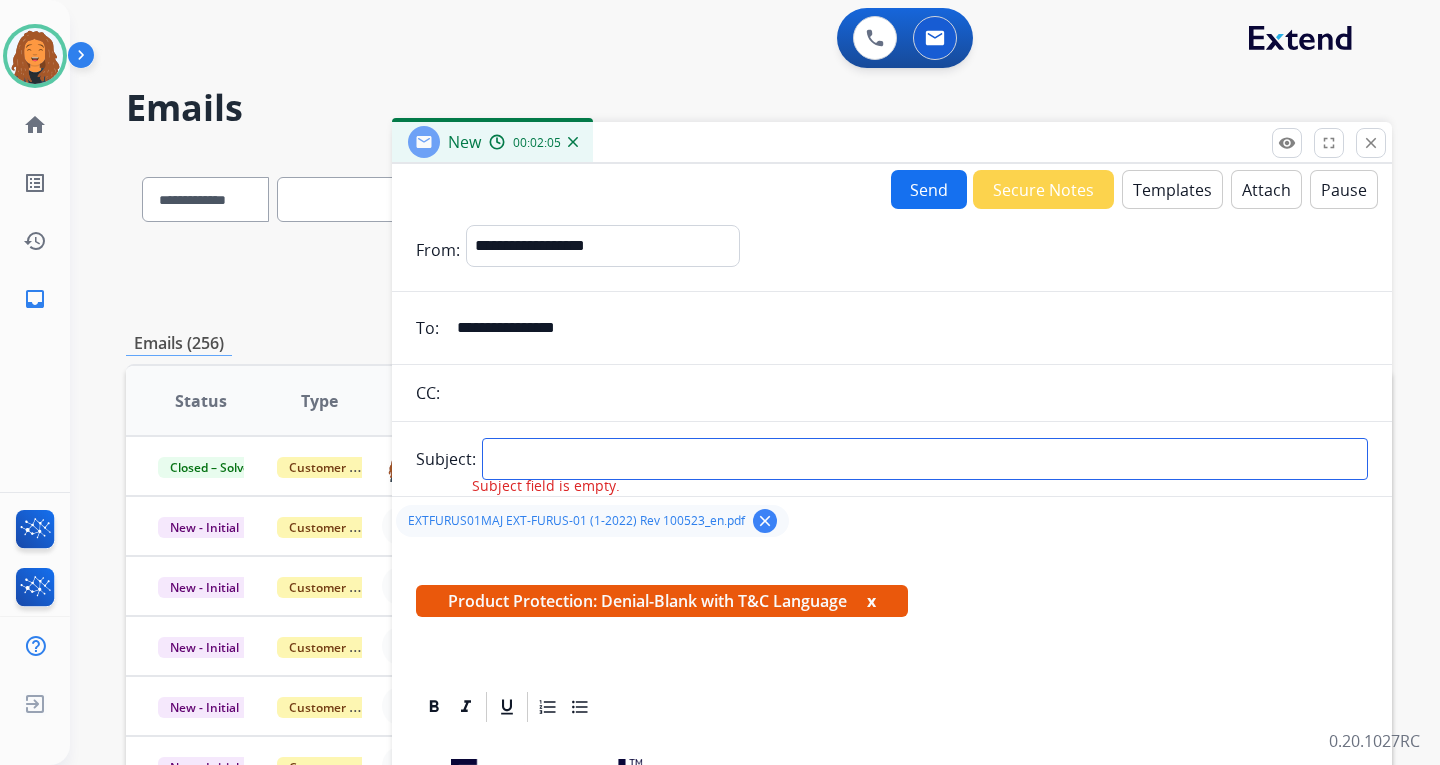 click at bounding box center (925, 459) 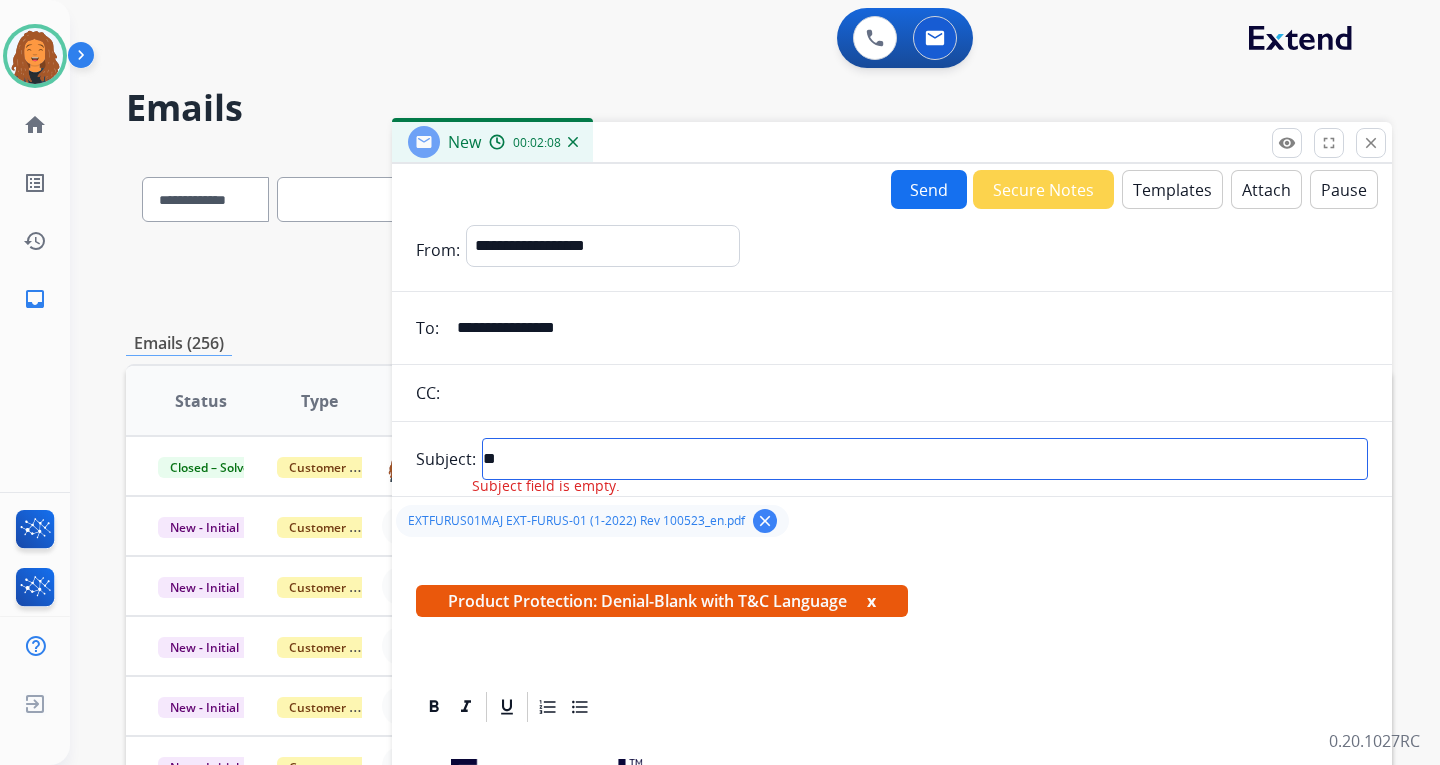 type on "*" 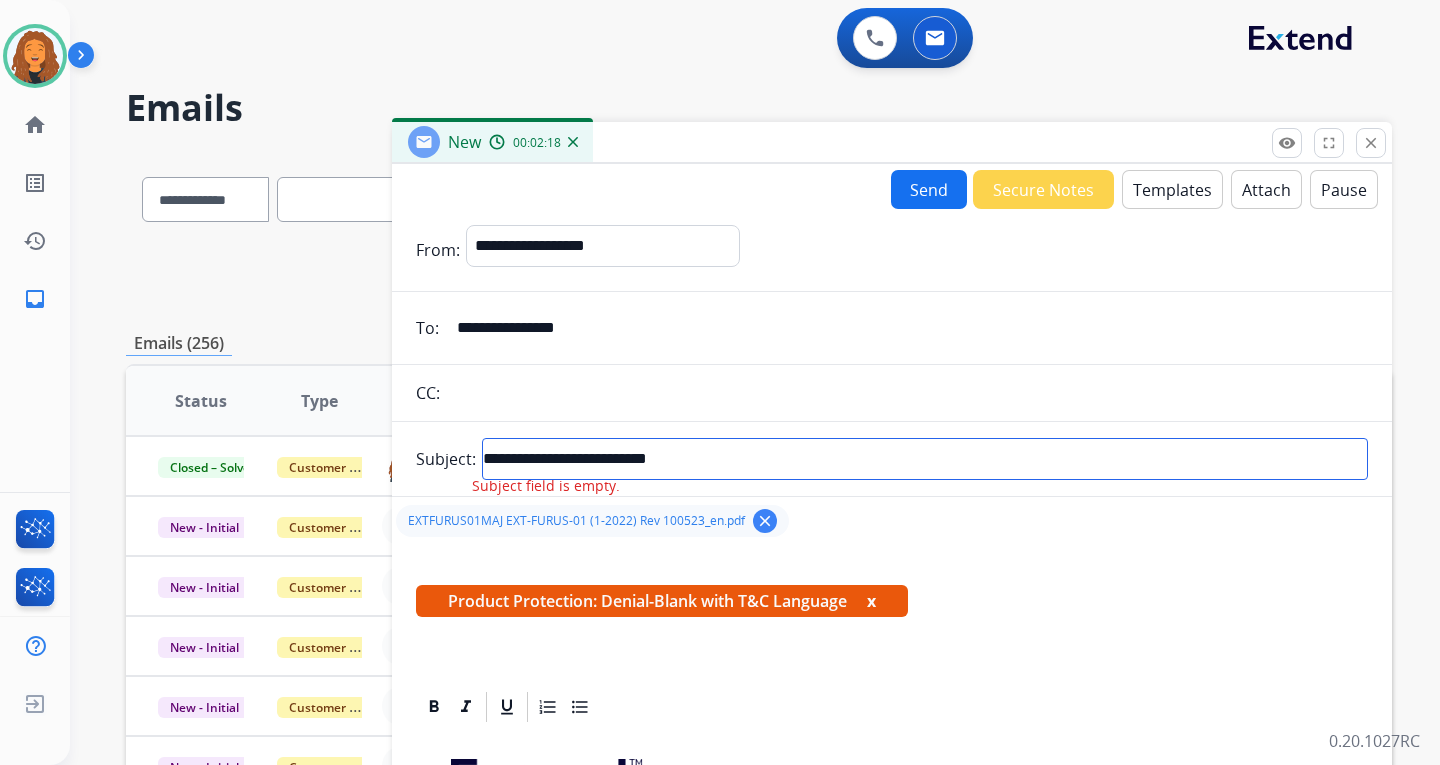 click on "**********" at bounding box center (925, 459) 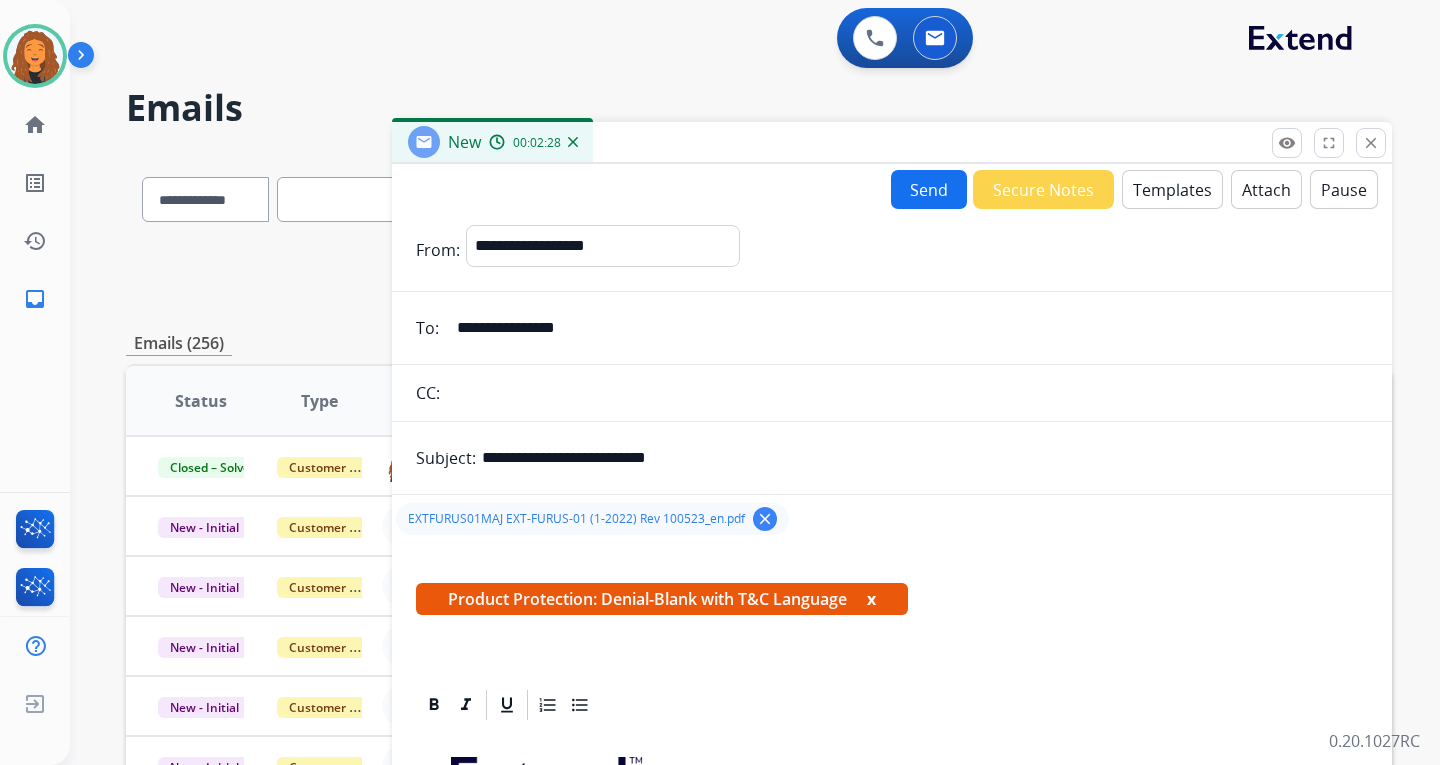click on "**********" at bounding box center (925, 458) 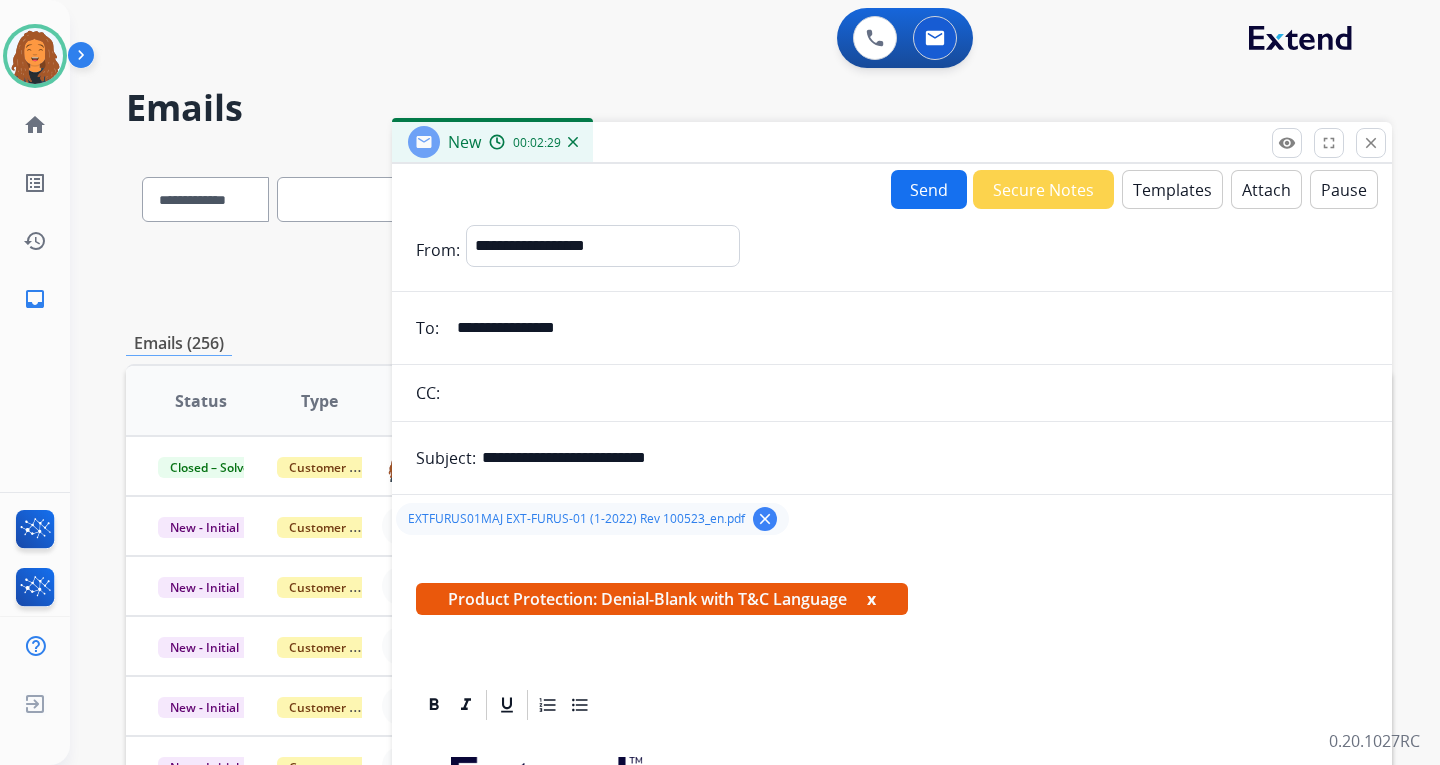 paste on "**********" 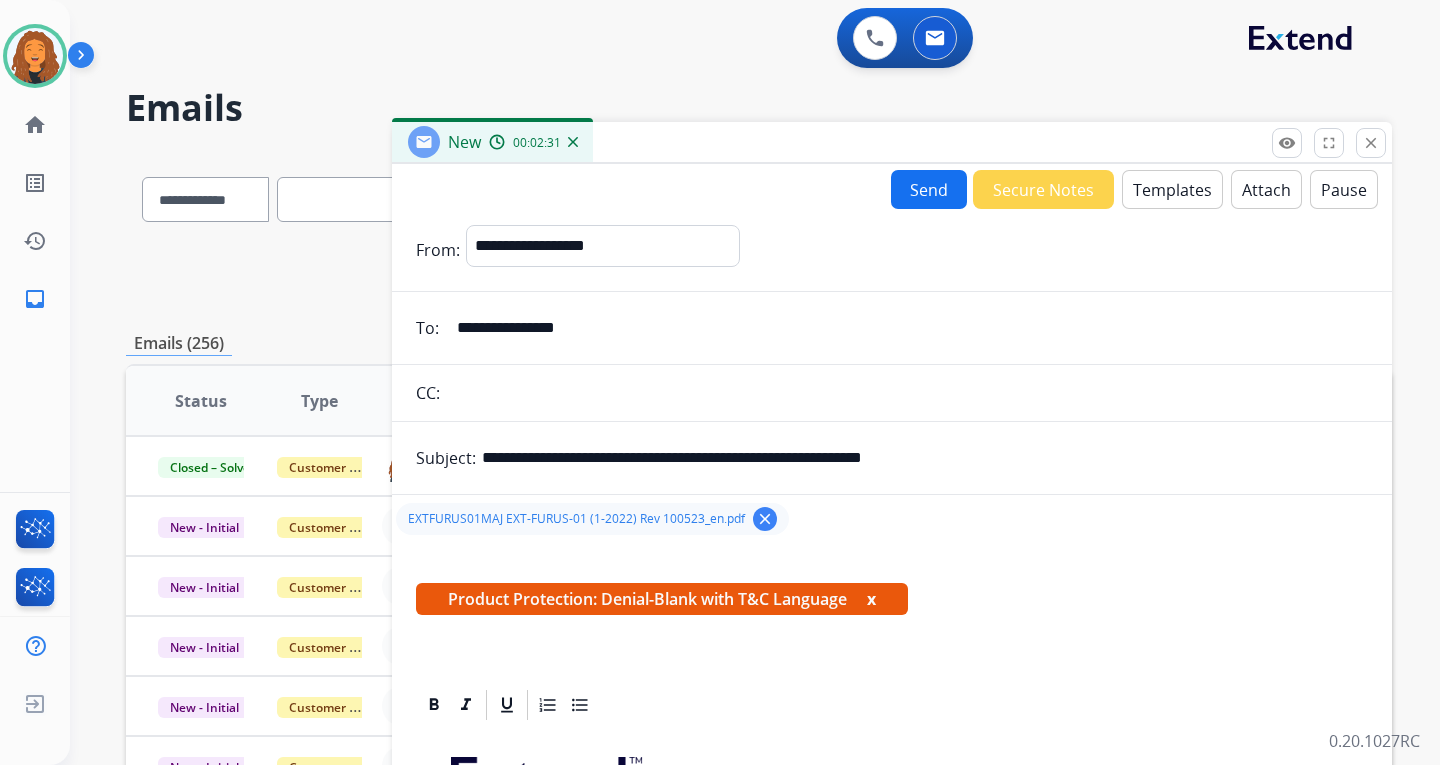 click on "**********" at bounding box center (925, 458) 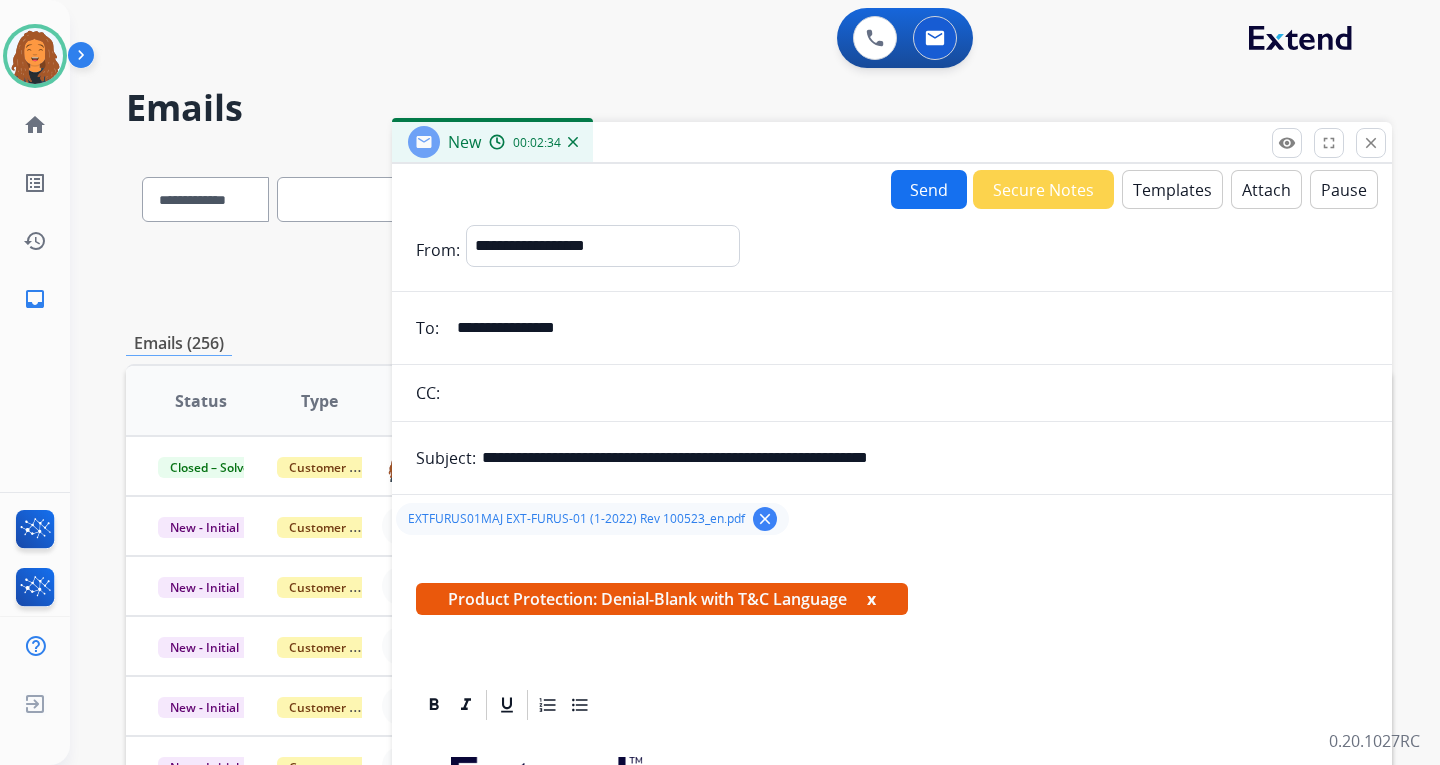 type on "**********" 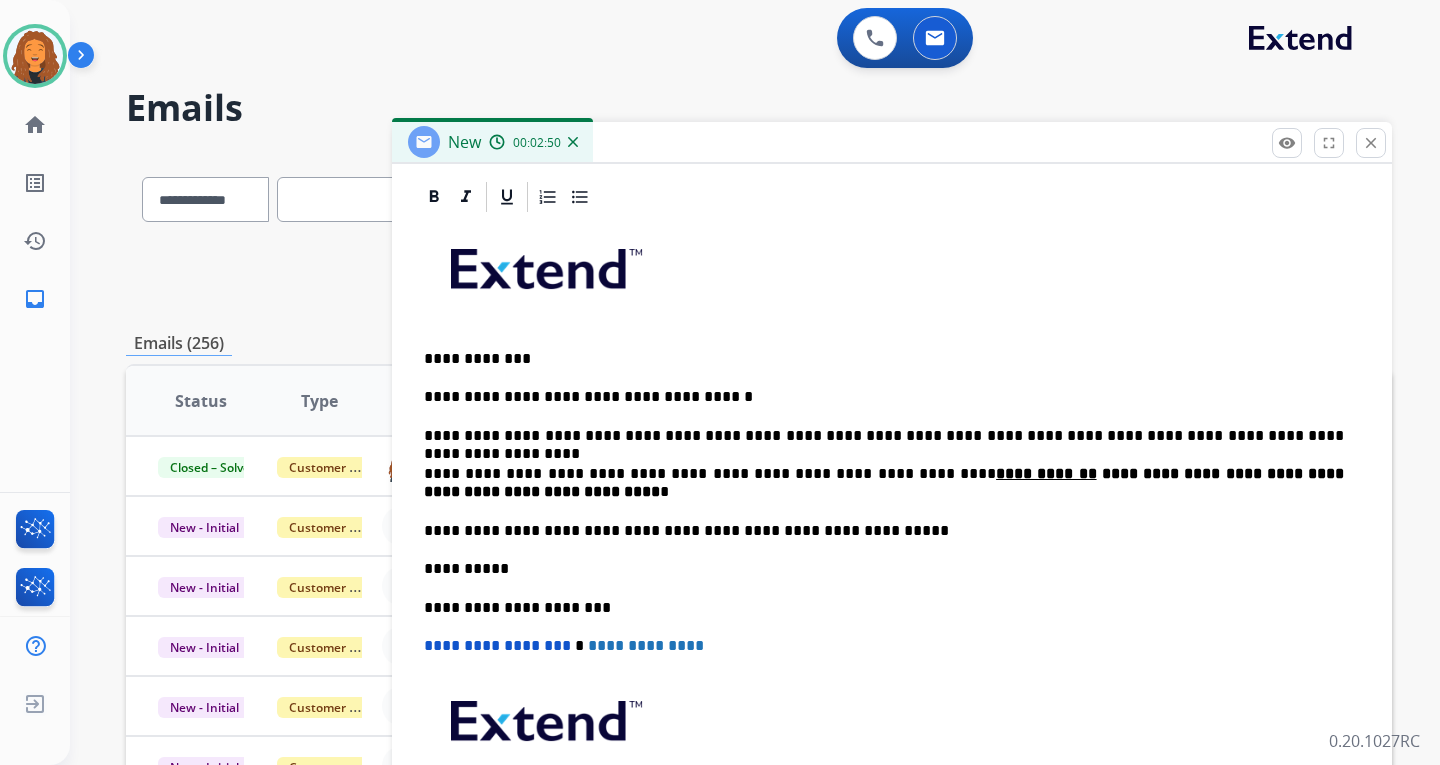 scroll, scrollTop: 510, scrollLeft: 0, axis: vertical 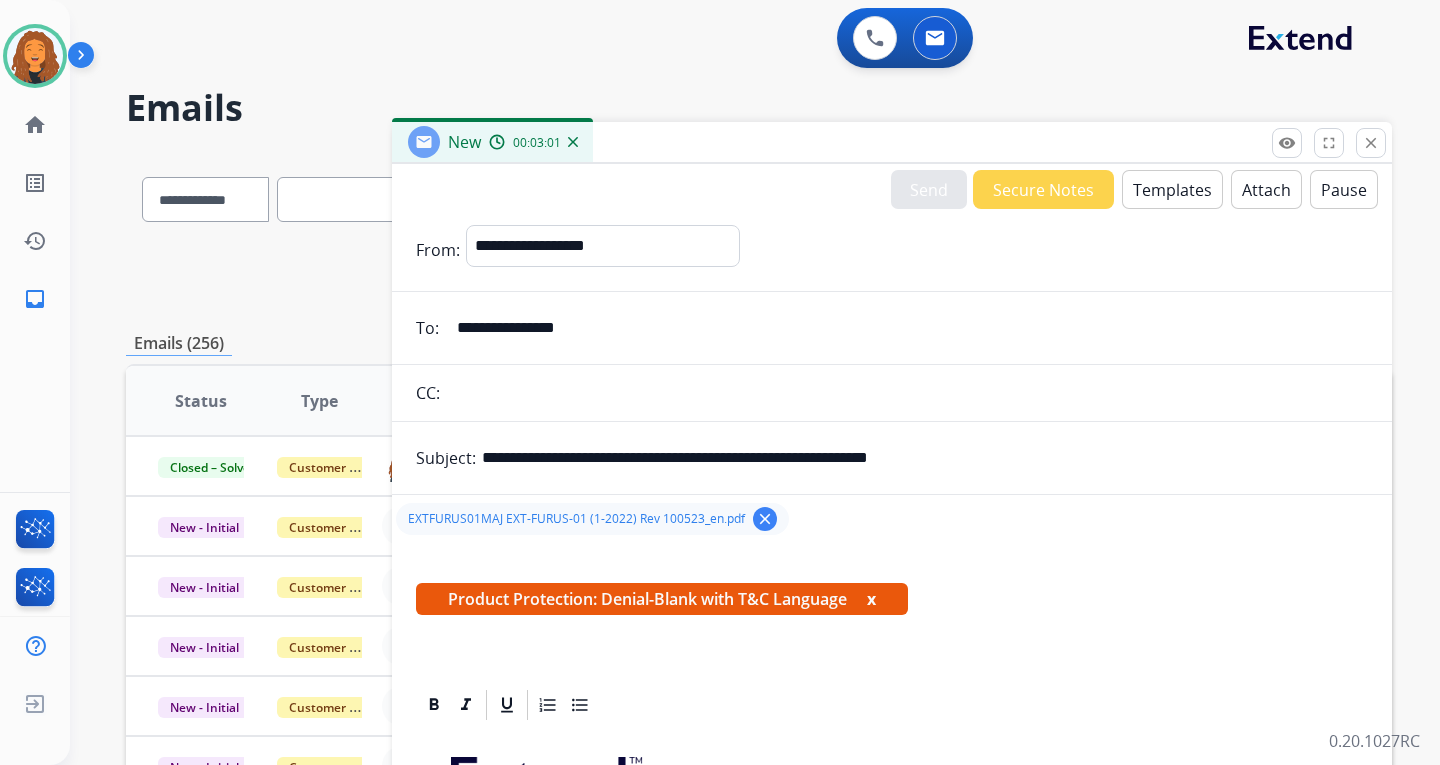 click on "Secure Notes" at bounding box center (1043, 189) 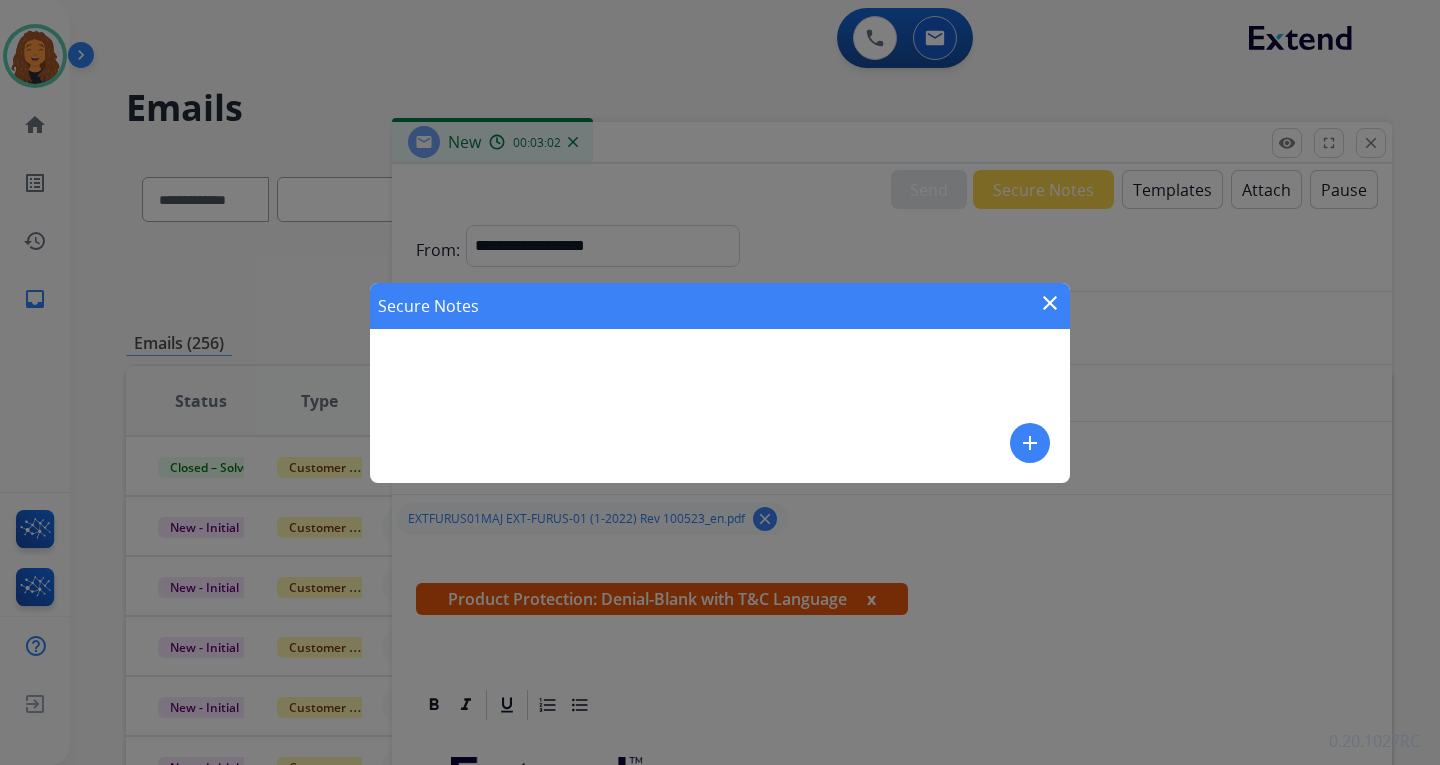 click on "close" at bounding box center (1050, 303) 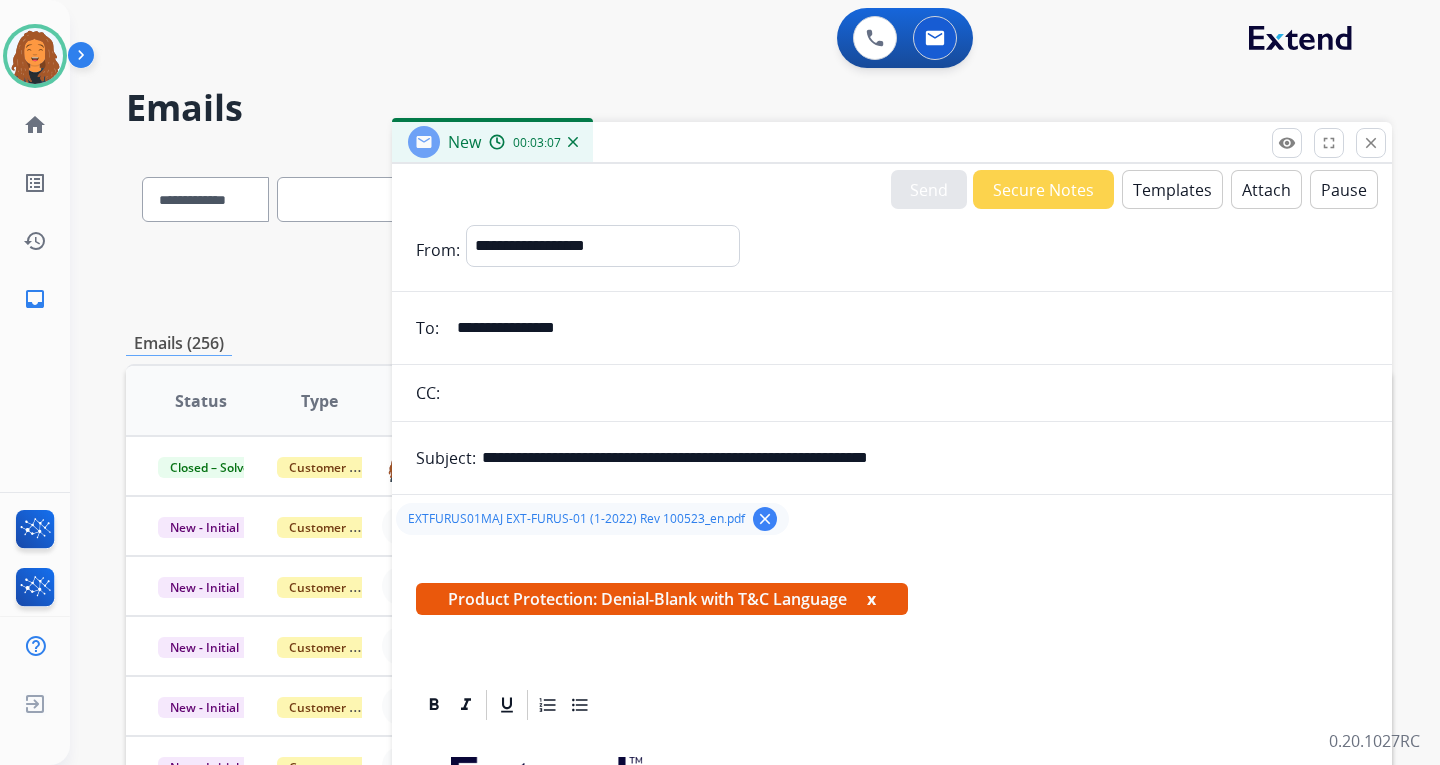 click on "00:03:07" at bounding box center (533, 142) 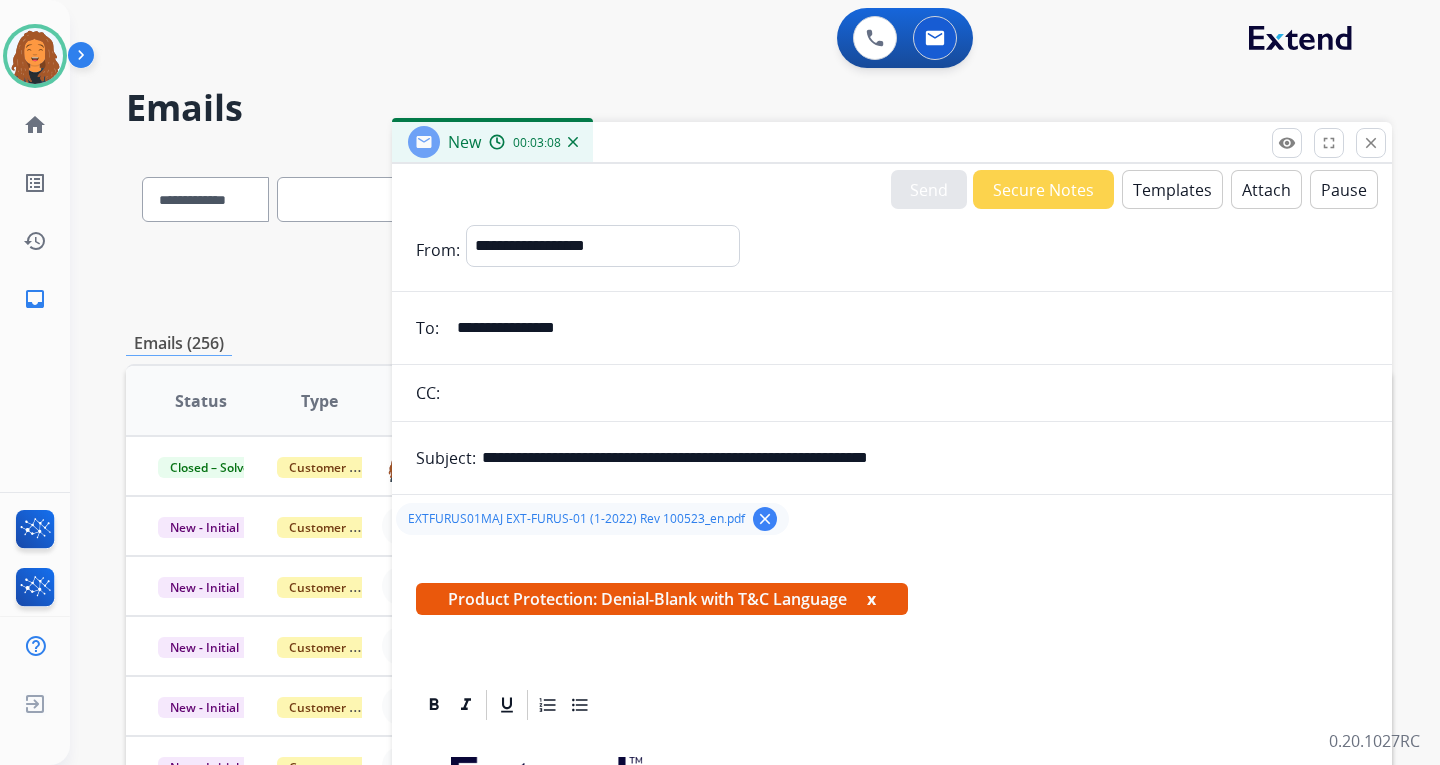 click at bounding box center (573, 142) 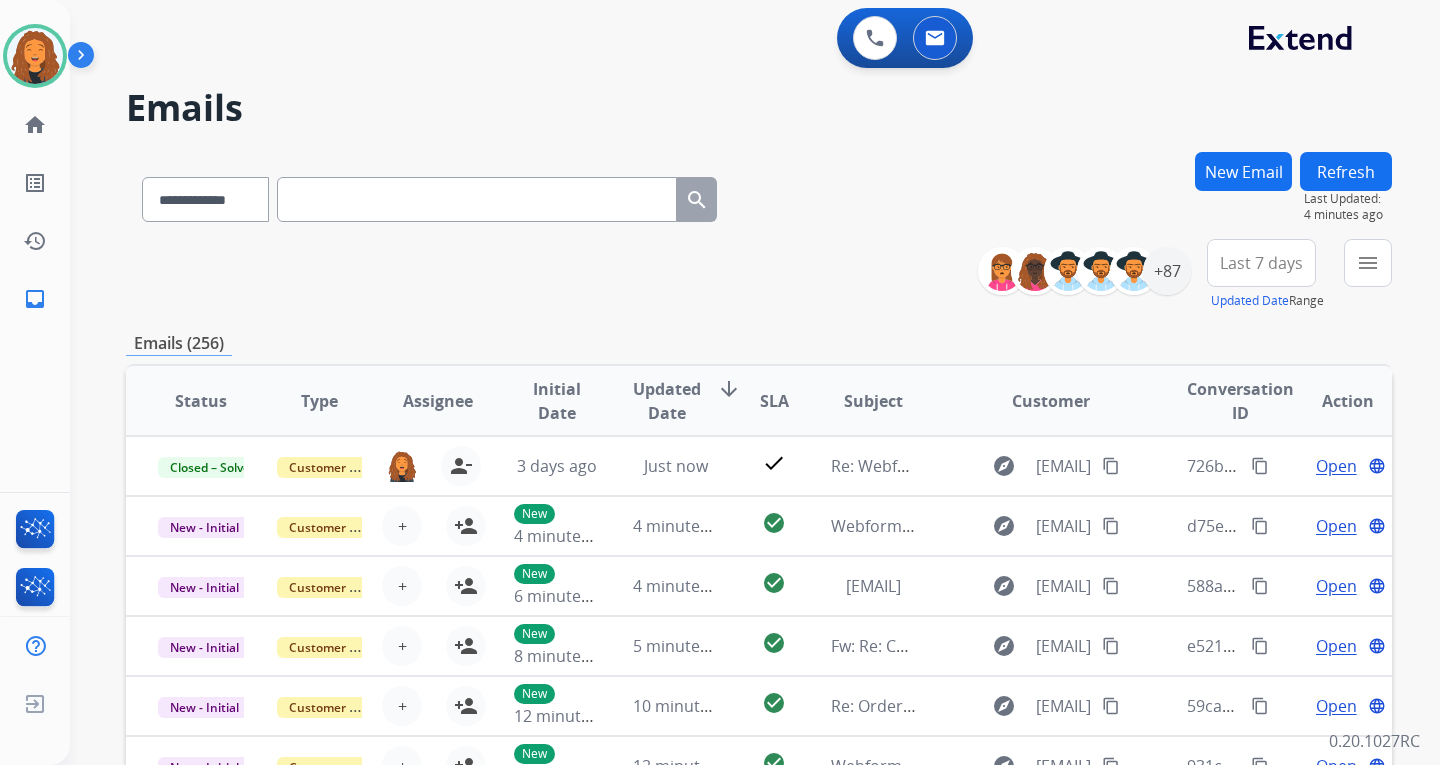 click on "New Email" at bounding box center (1243, 171) 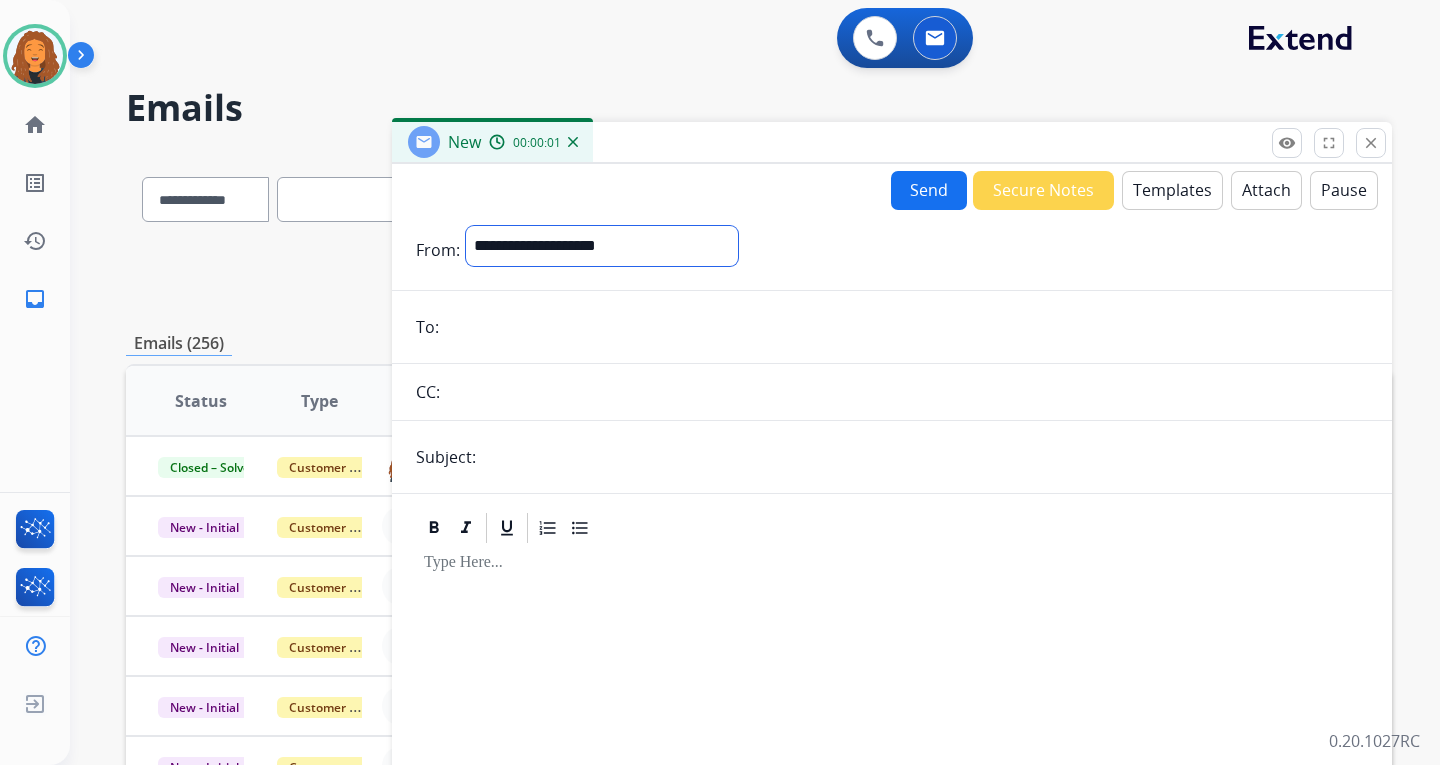 drag, startPoint x: 573, startPoint y: 247, endPoint x: 571, endPoint y: 258, distance: 11.18034 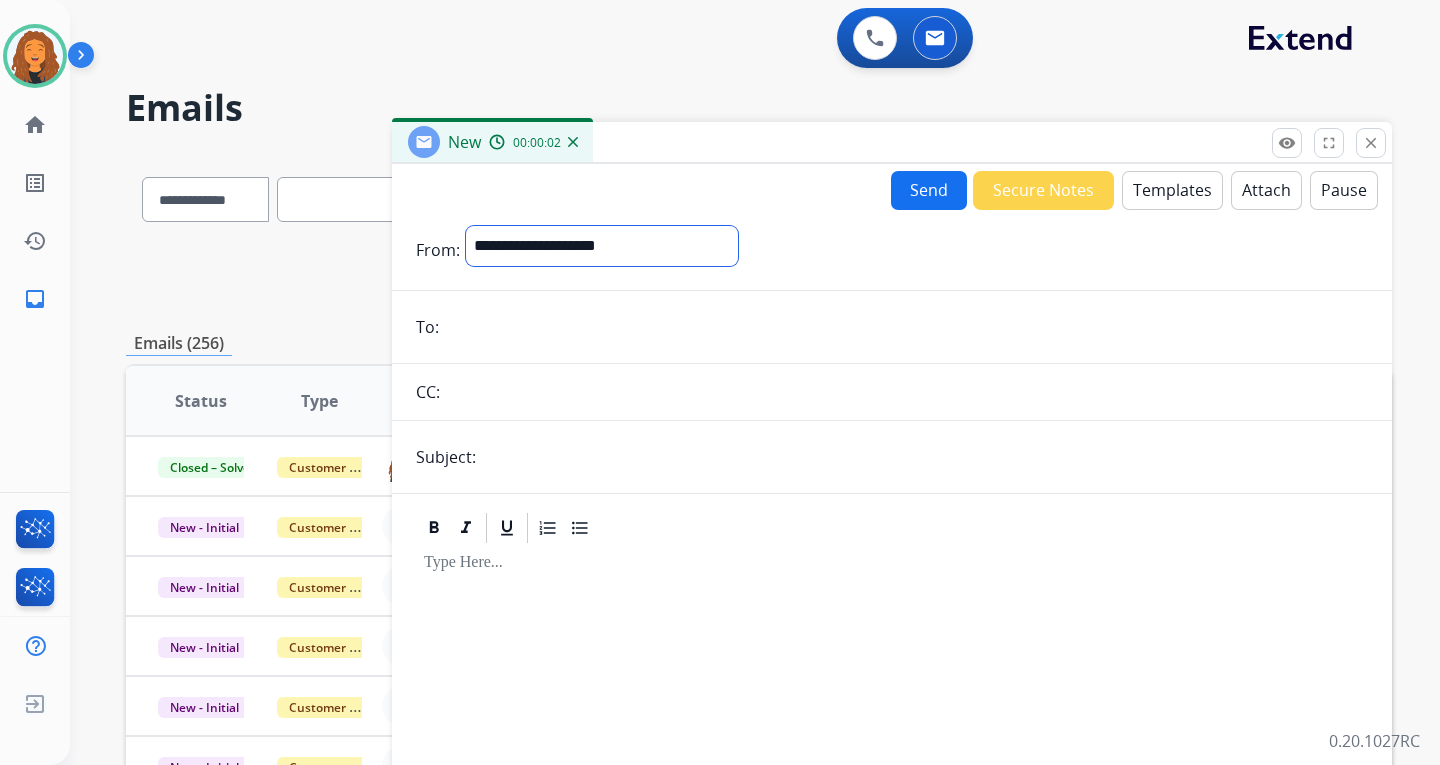 select on "**********" 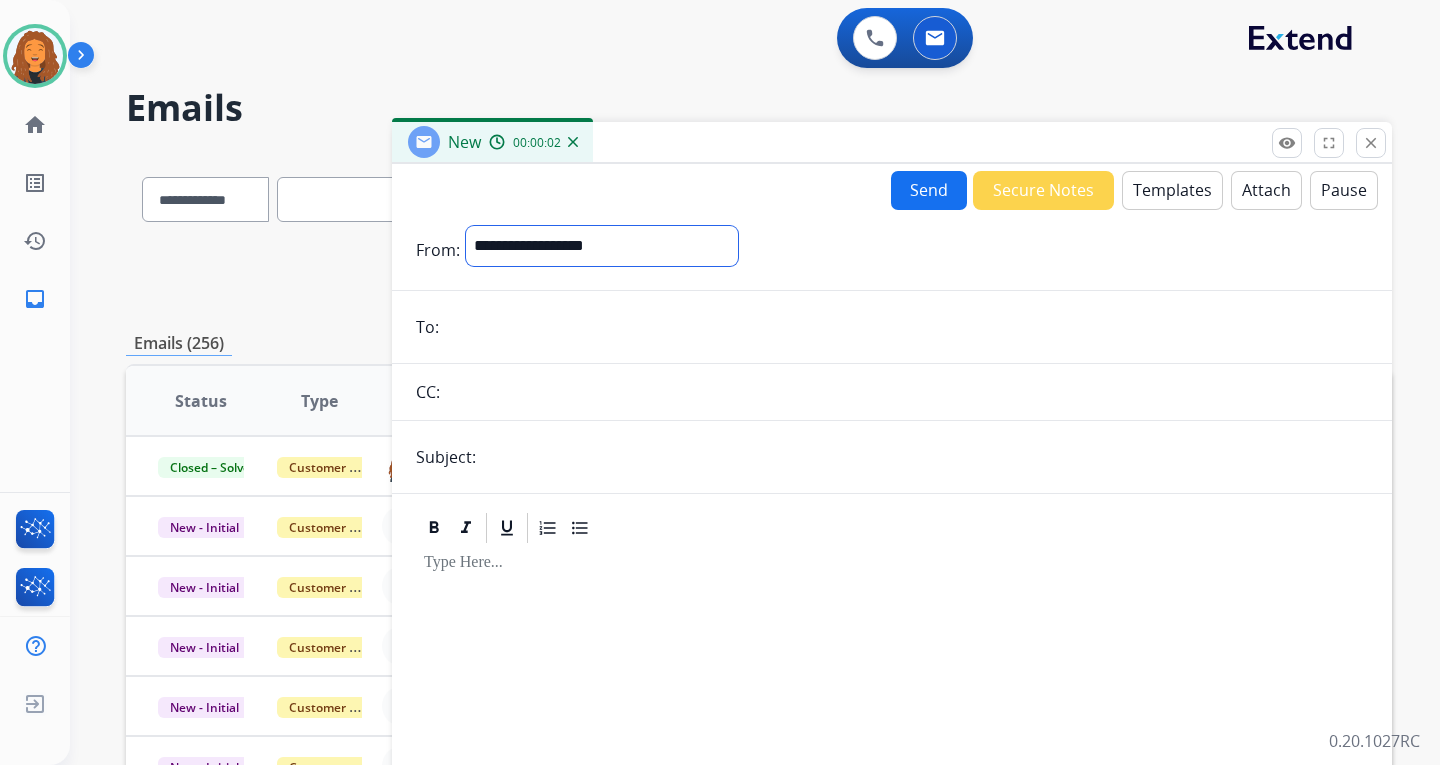 click on "**********" at bounding box center (602, 246) 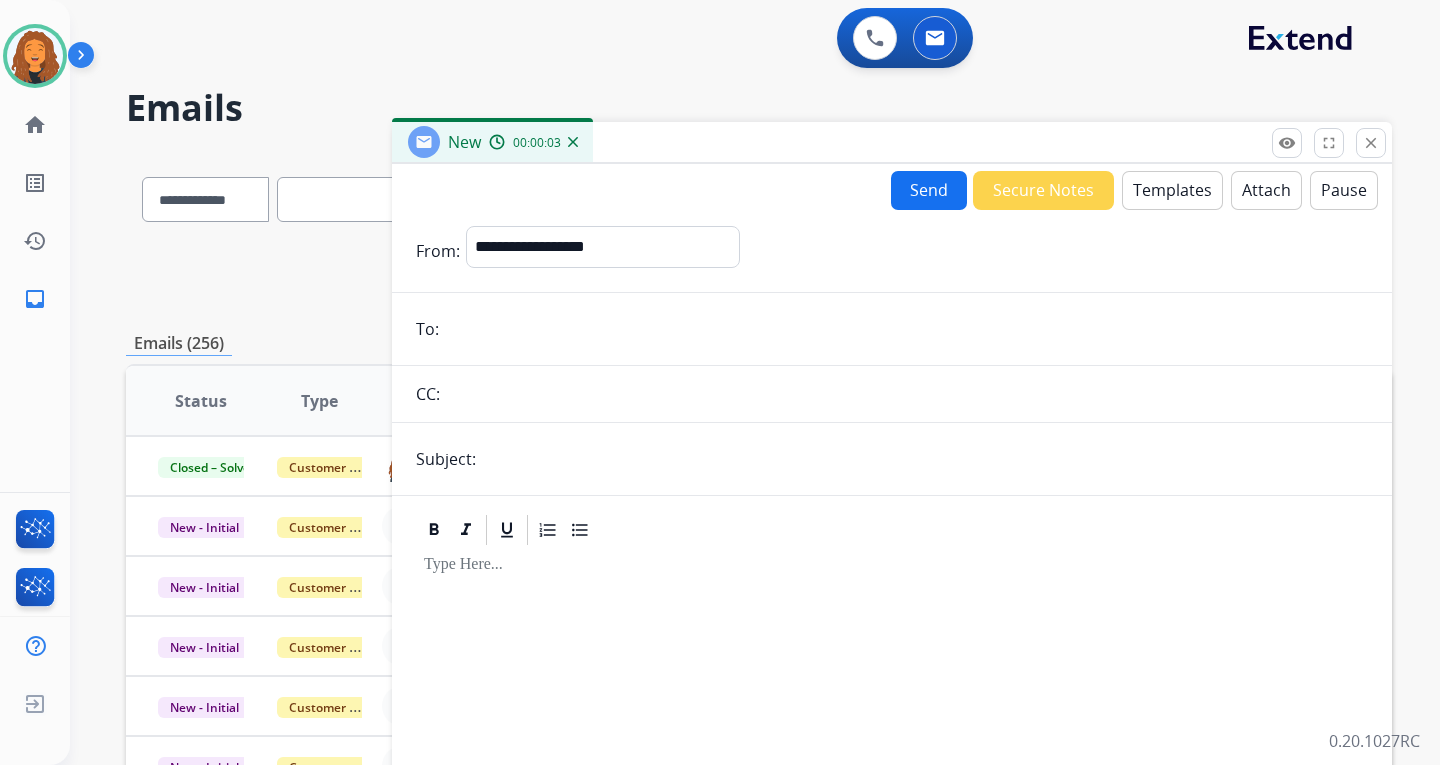 paste on "**********" 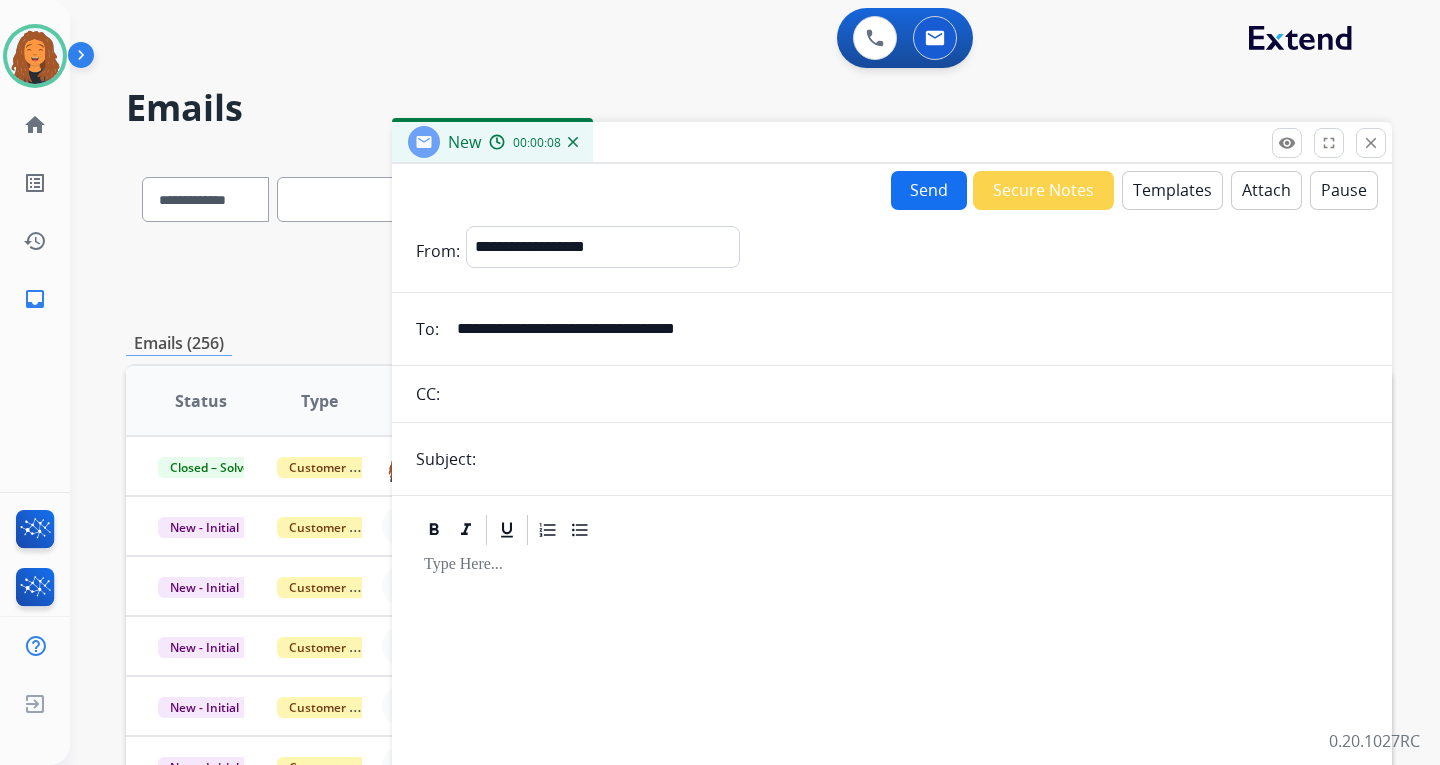 drag, startPoint x: 684, startPoint y: 331, endPoint x: 444, endPoint y: 331, distance: 240 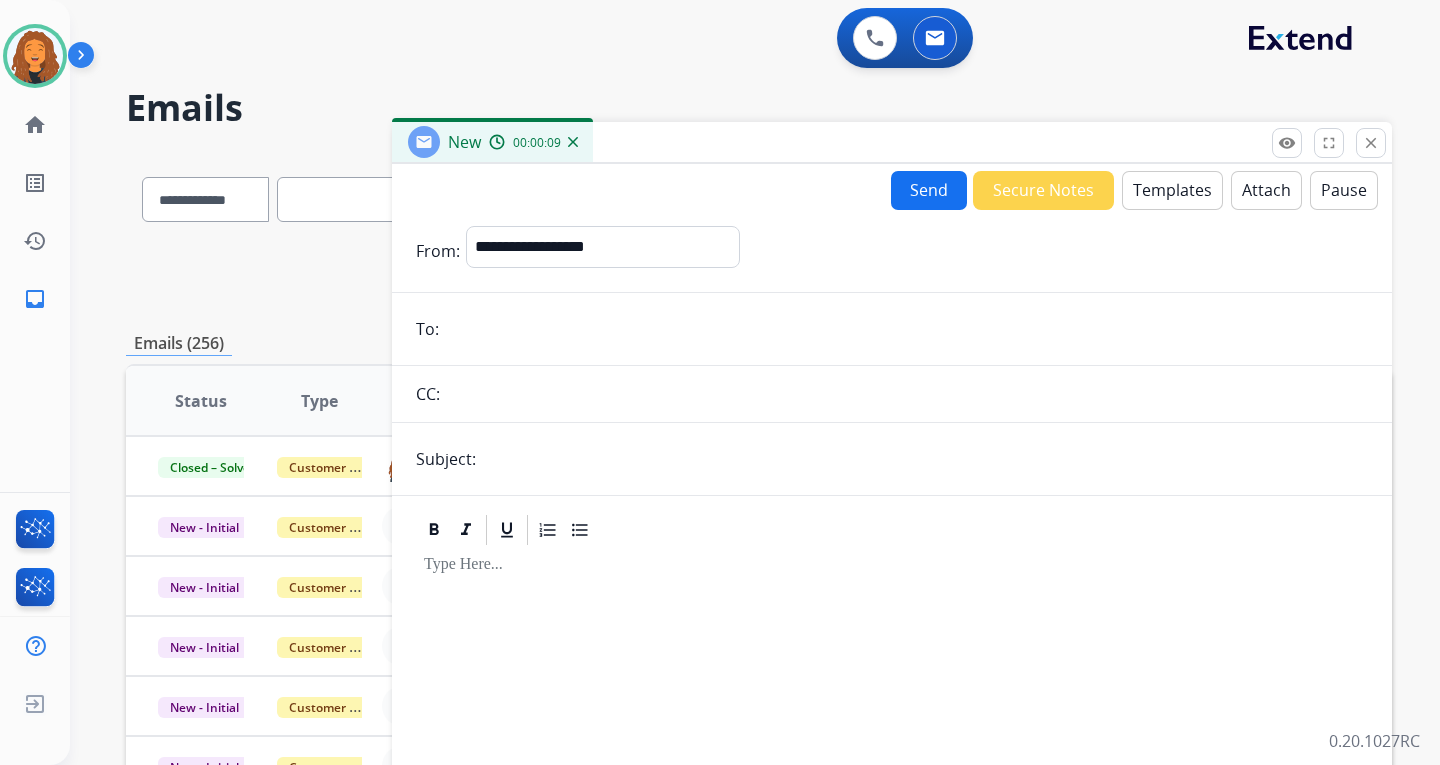 drag, startPoint x: 569, startPoint y: 463, endPoint x: 601, endPoint y: 448, distance: 35.341194 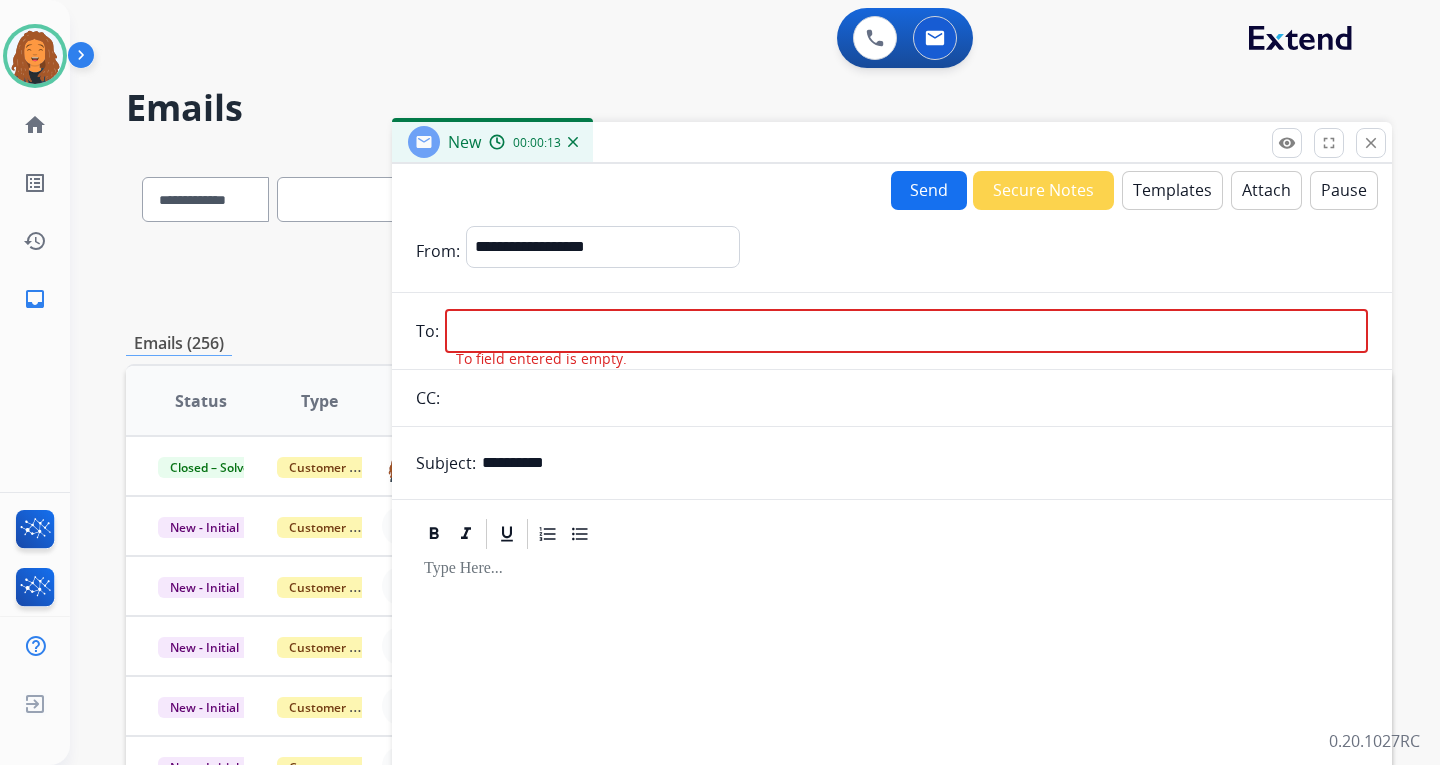 paste on "**********" 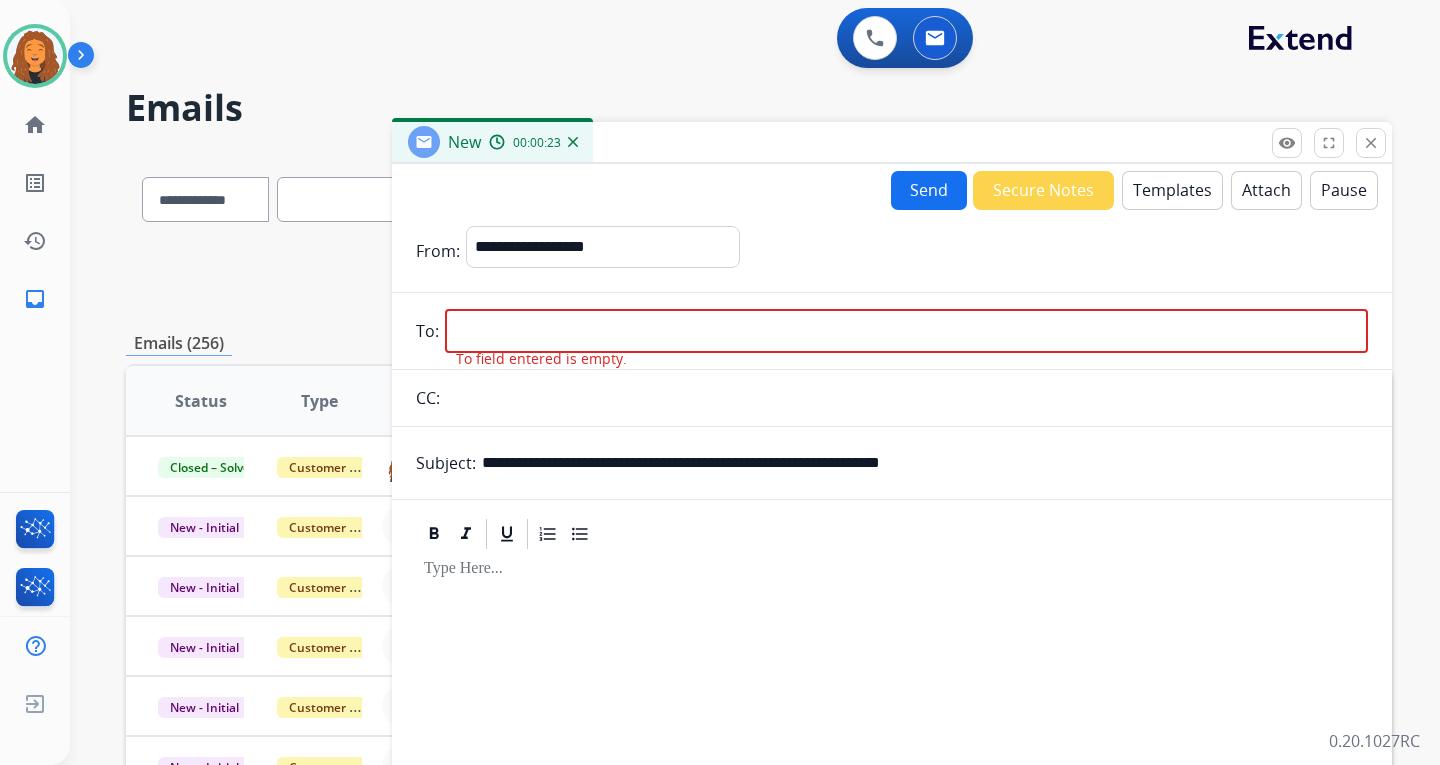 type on "**********" 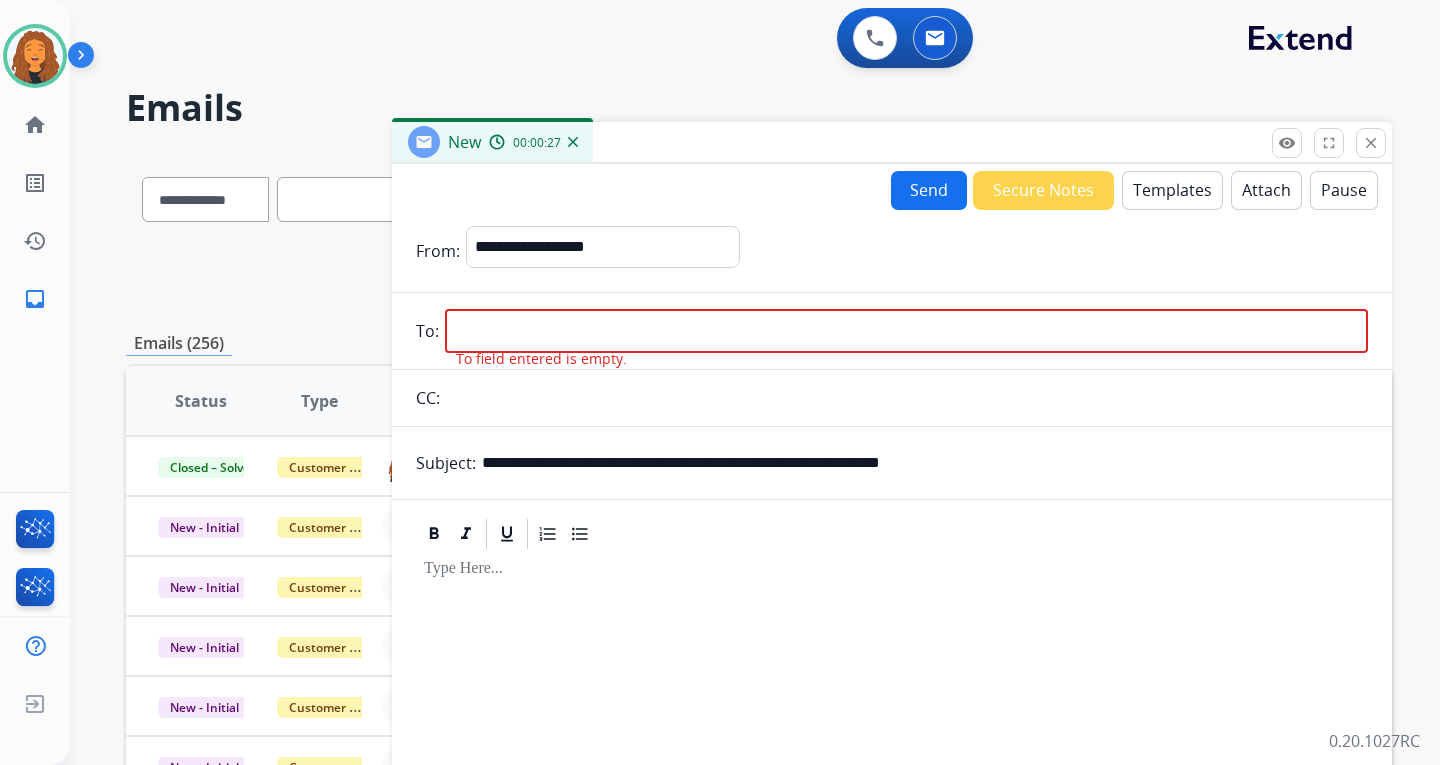 paste on "**********" 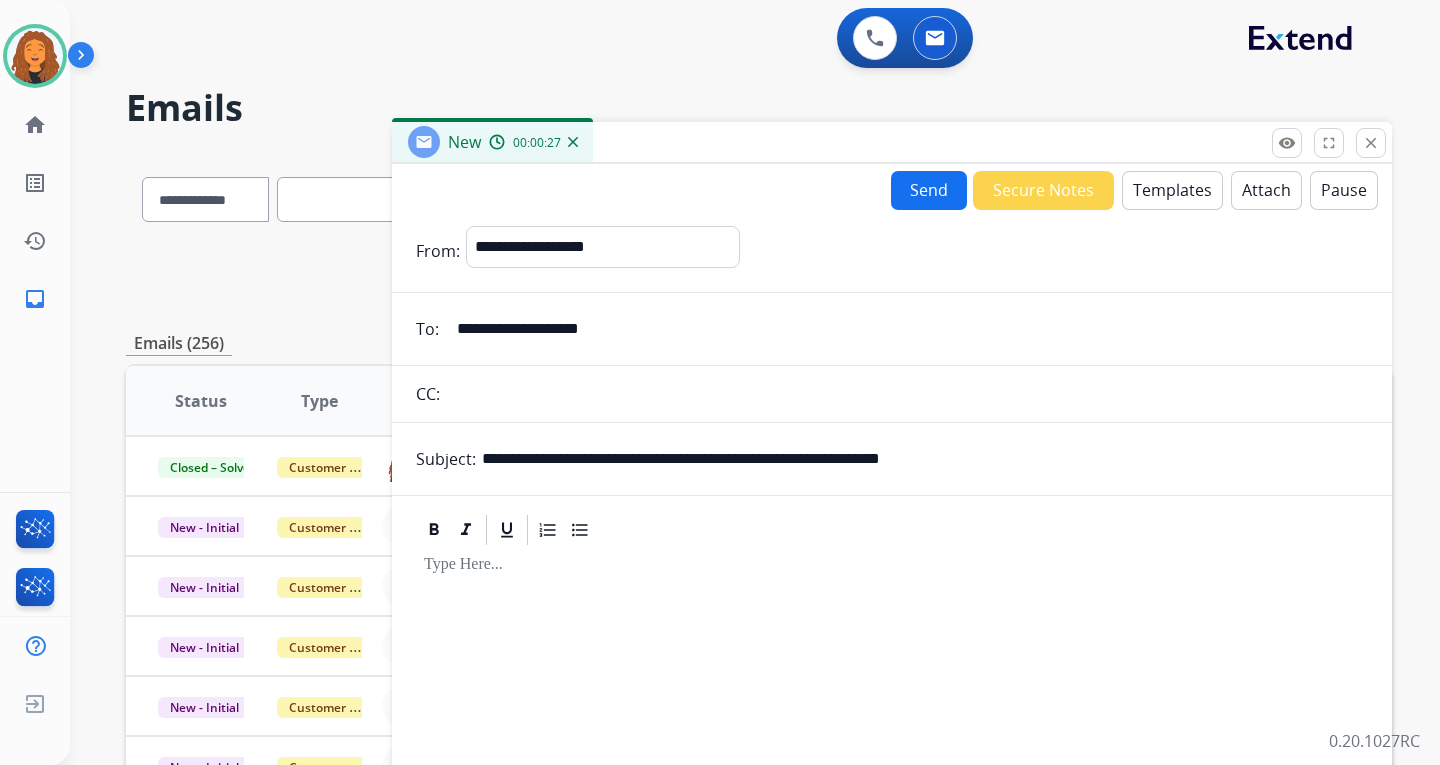 scroll, scrollTop: 100, scrollLeft: 0, axis: vertical 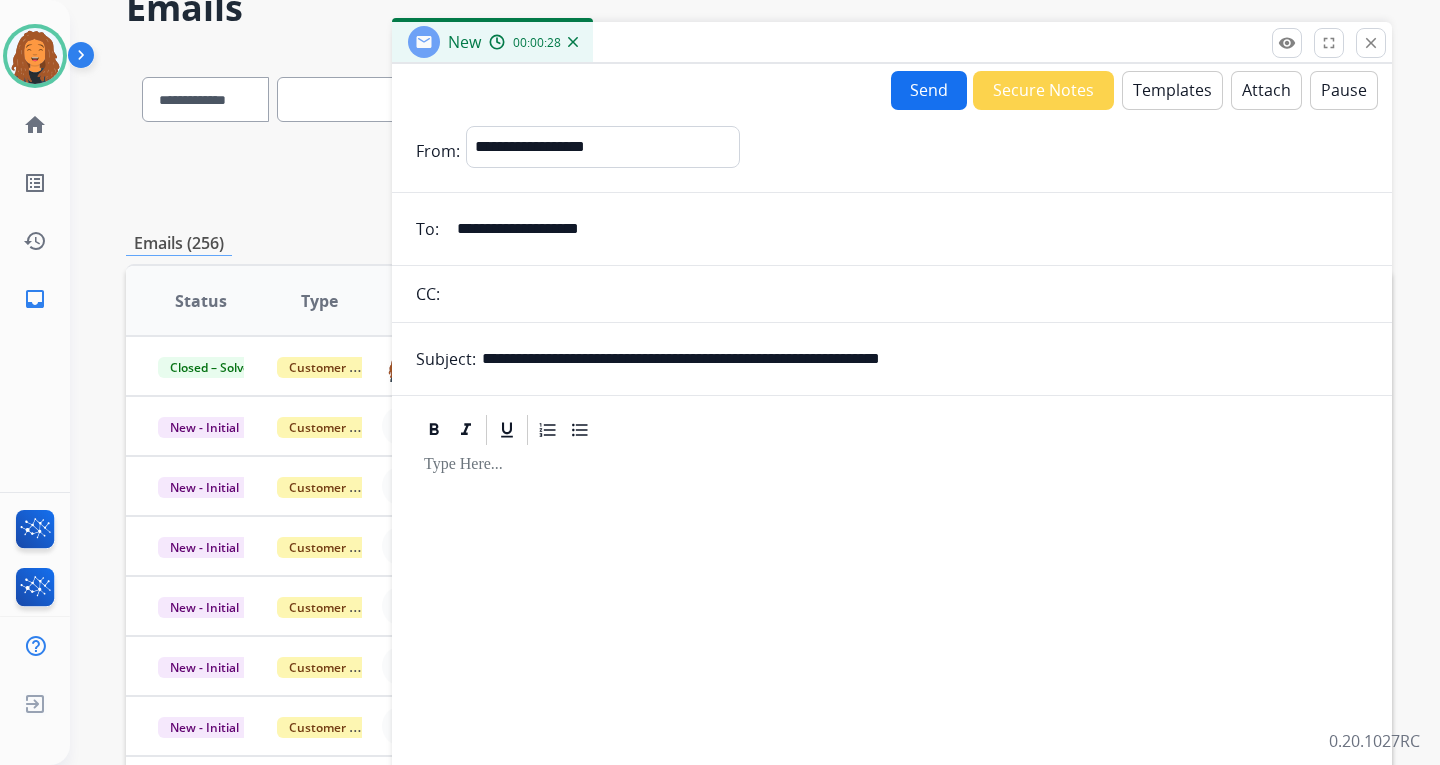 type on "**********" 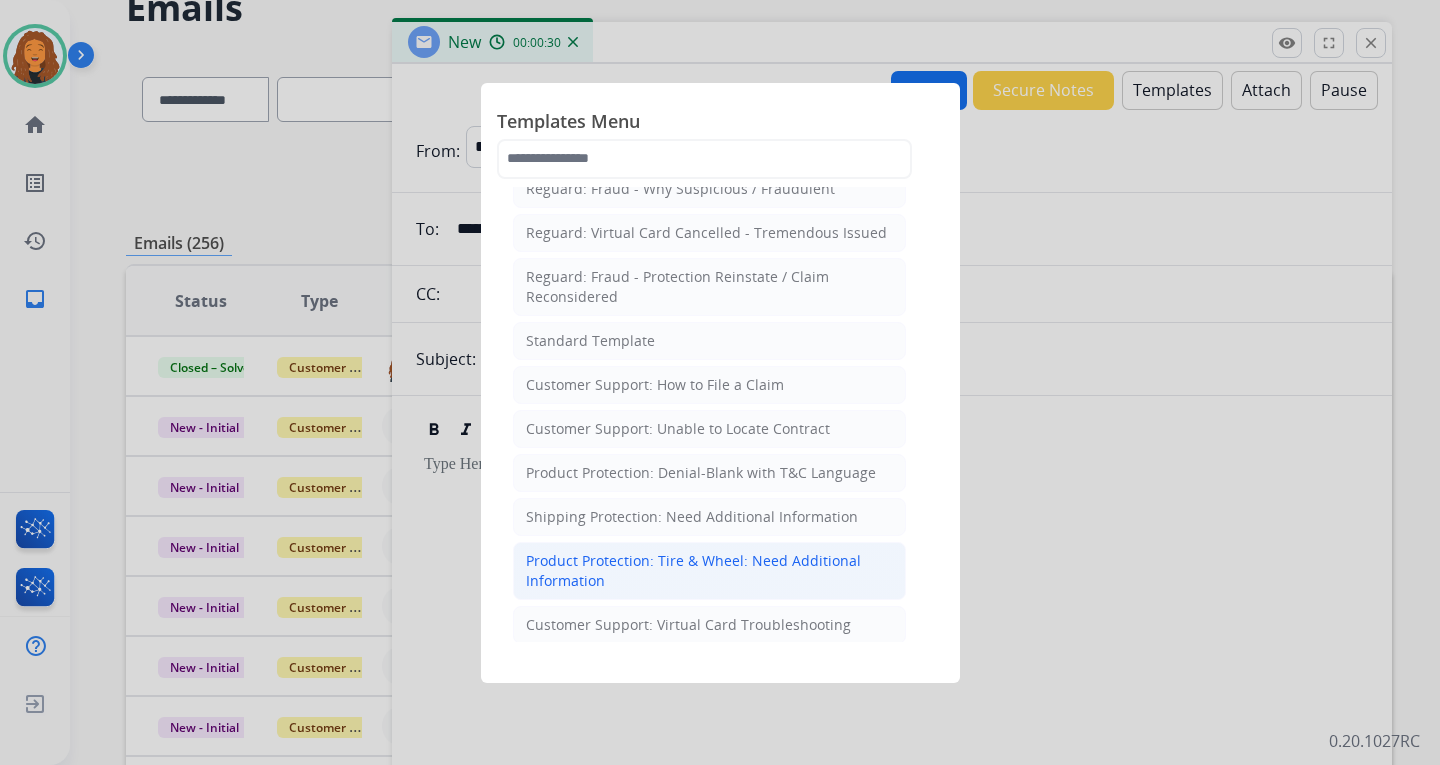 scroll, scrollTop: 200, scrollLeft: 0, axis: vertical 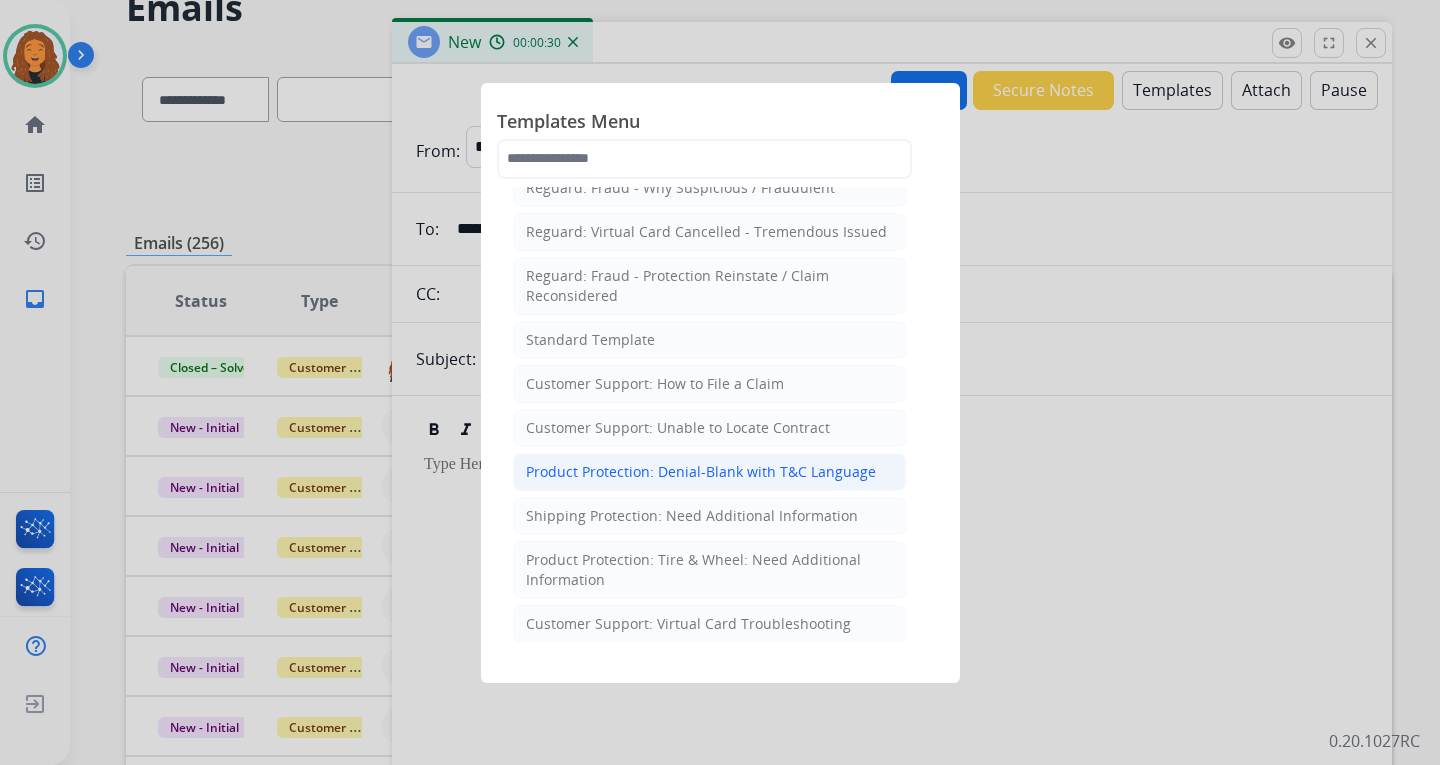 click on "Product Protection: Denial-Blank with T&C Language" 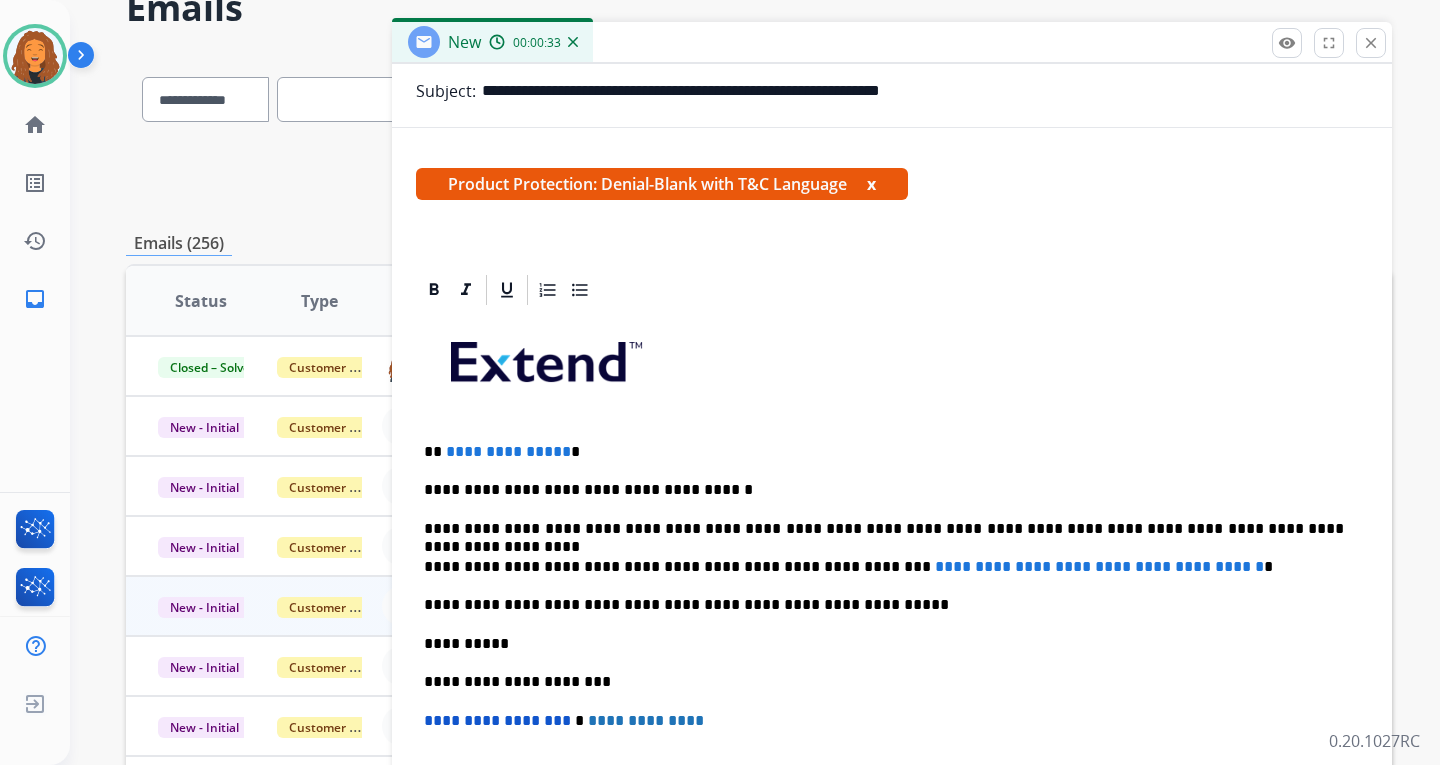 scroll, scrollTop: 300, scrollLeft: 0, axis: vertical 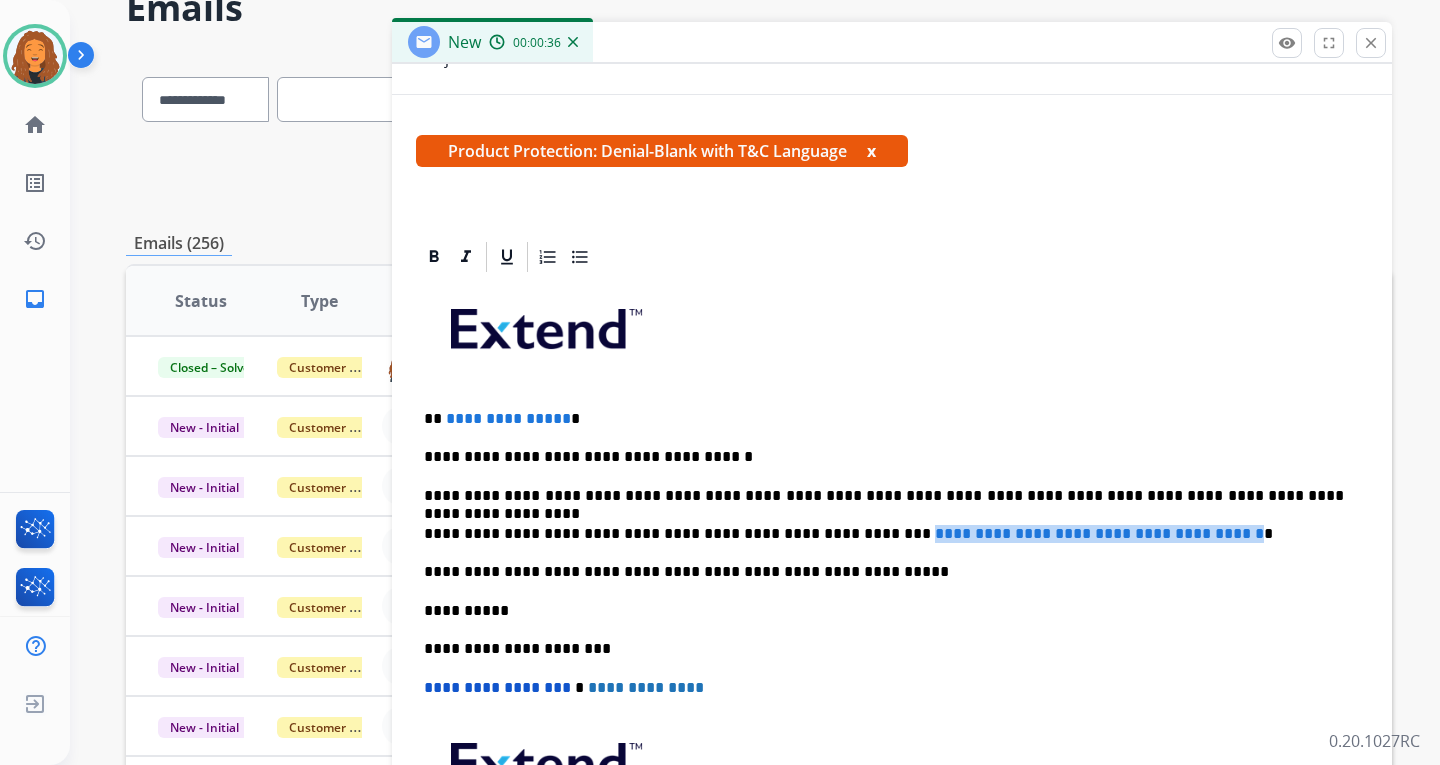 drag, startPoint x: 1227, startPoint y: 534, endPoint x: 844, endPoint y: 547, distance: 383.22055 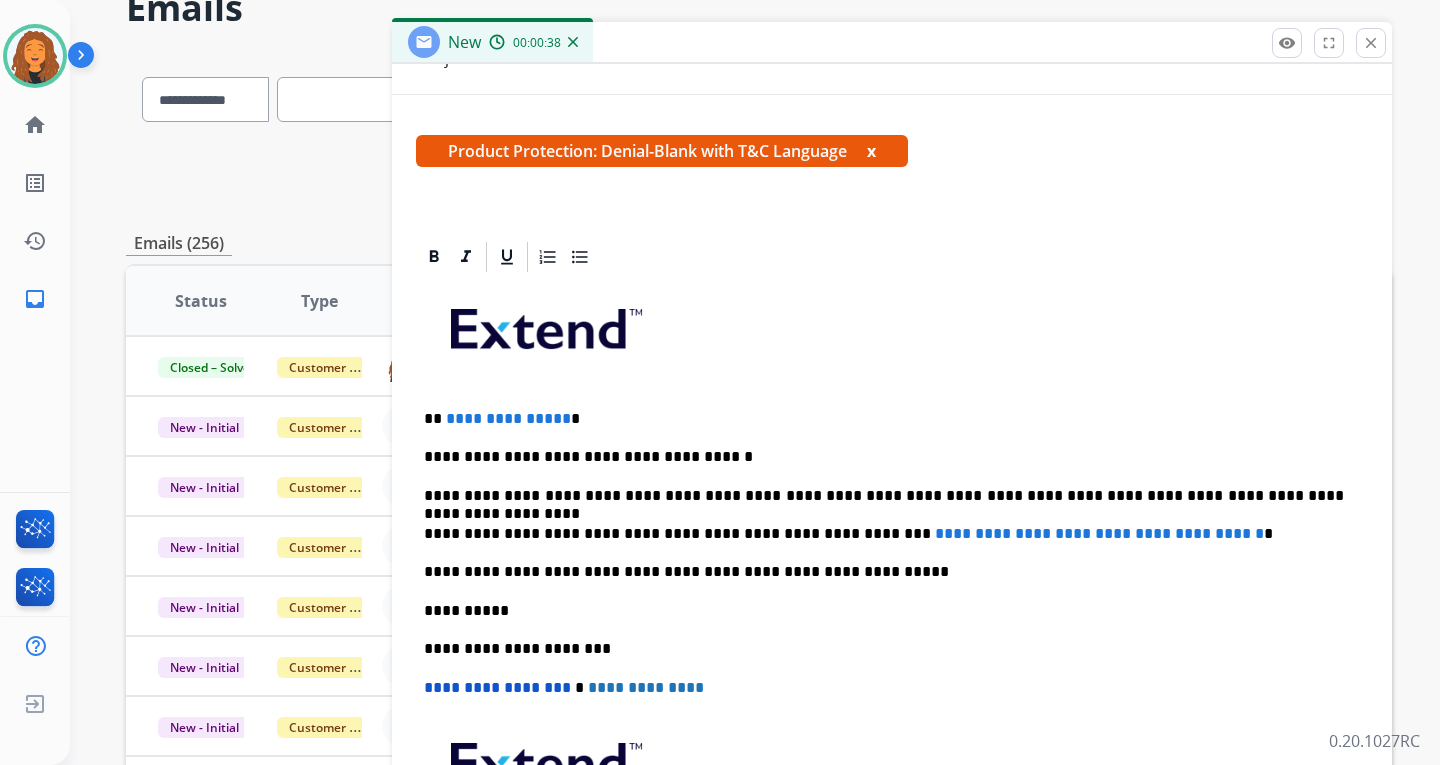 drag, startPoint x: 1074, startPoint y: 592, endPoint x: 1167, endPoint y: 561, distance: 98.03061 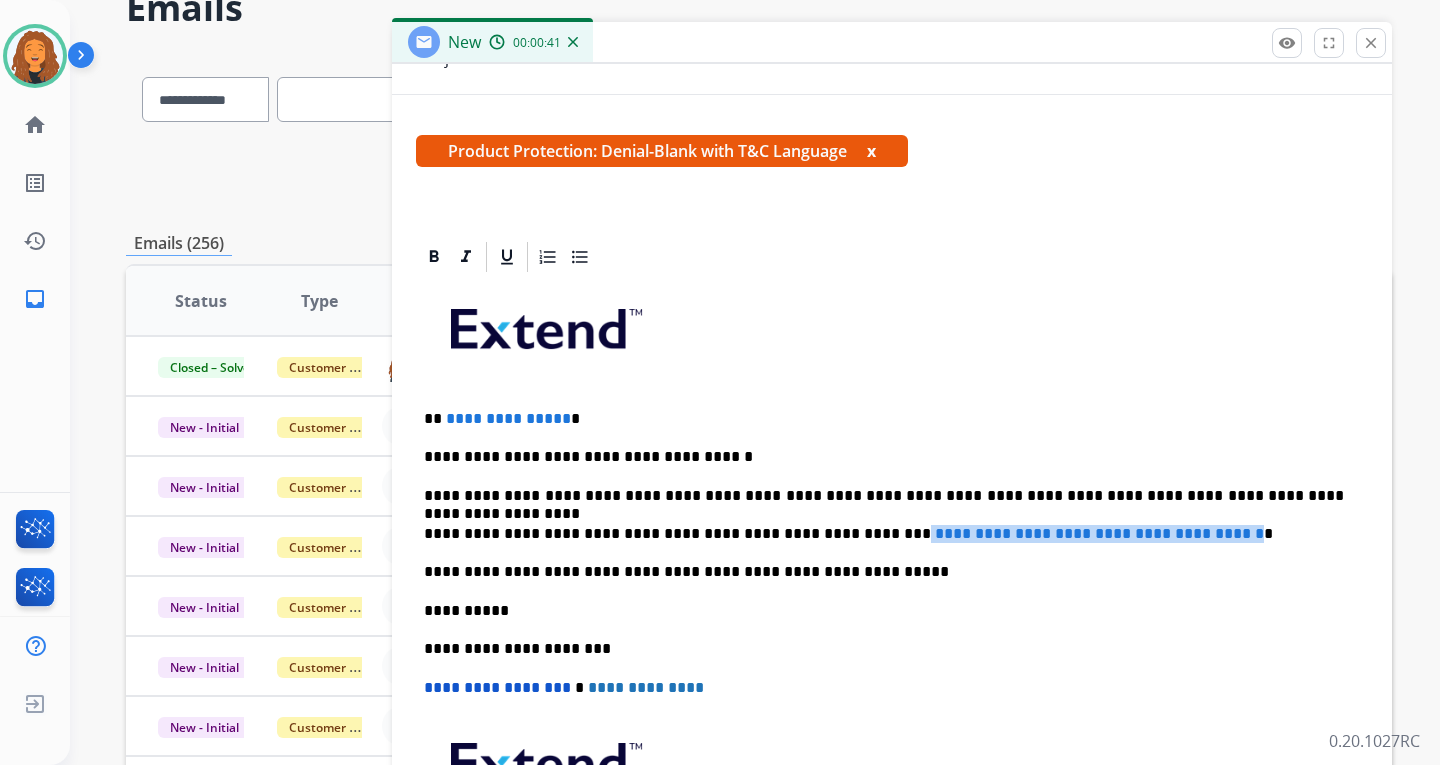 drag, startPoint x: 1227, startPoint y: 535, endPoint x: 838, endPoint y: 531, distance: 389.02057 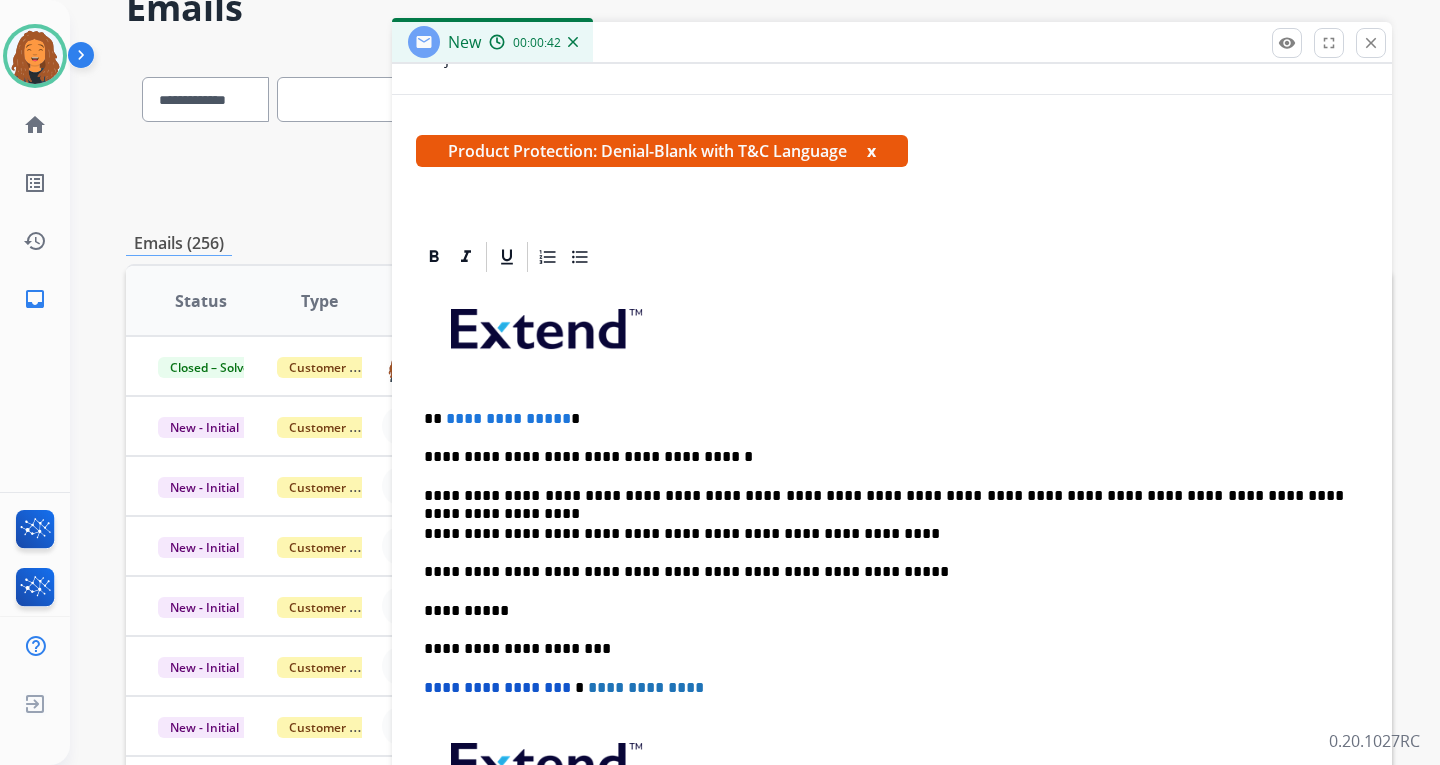 type 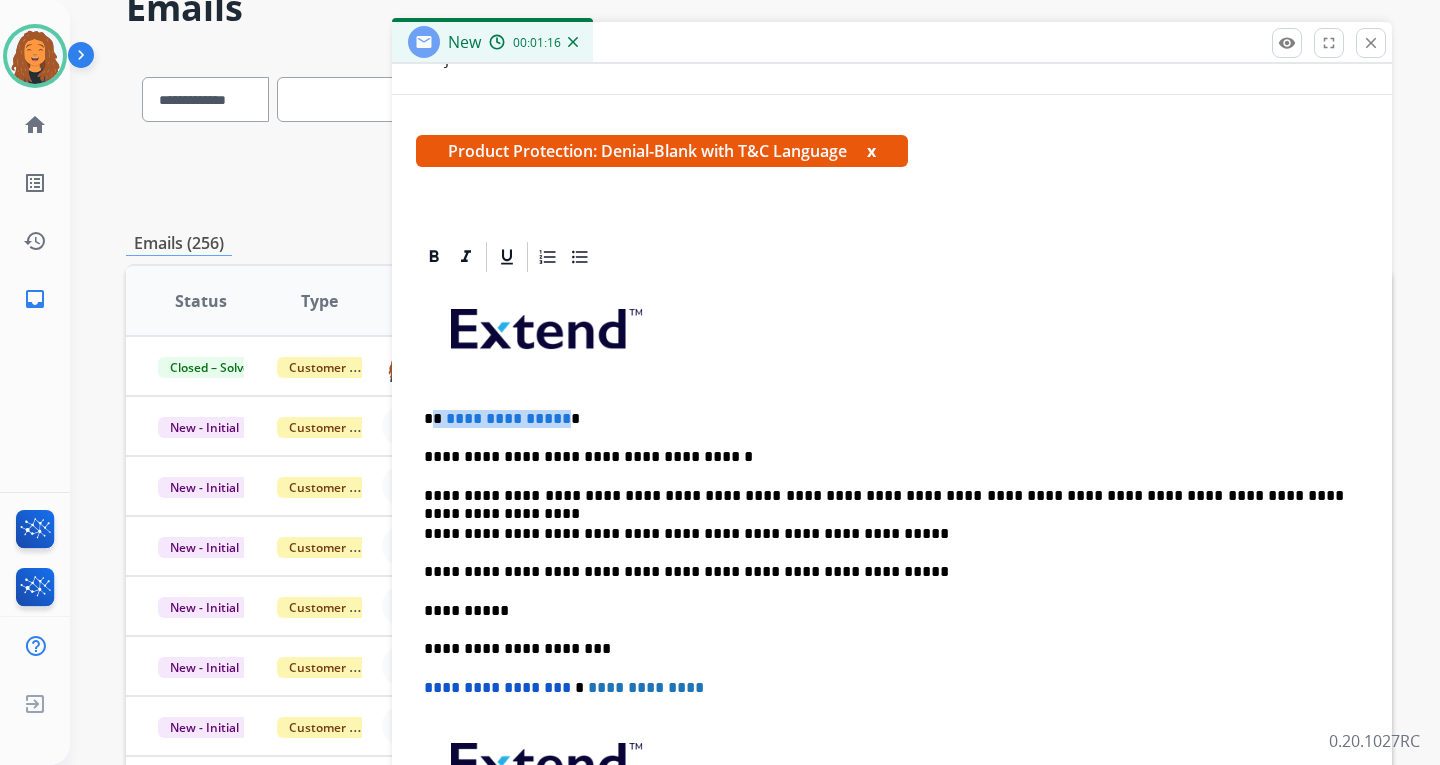 drag, startPoint x: 560, startPoint y: 425, endPoint x: 435, endPoint y: 419, distance: 125.14392 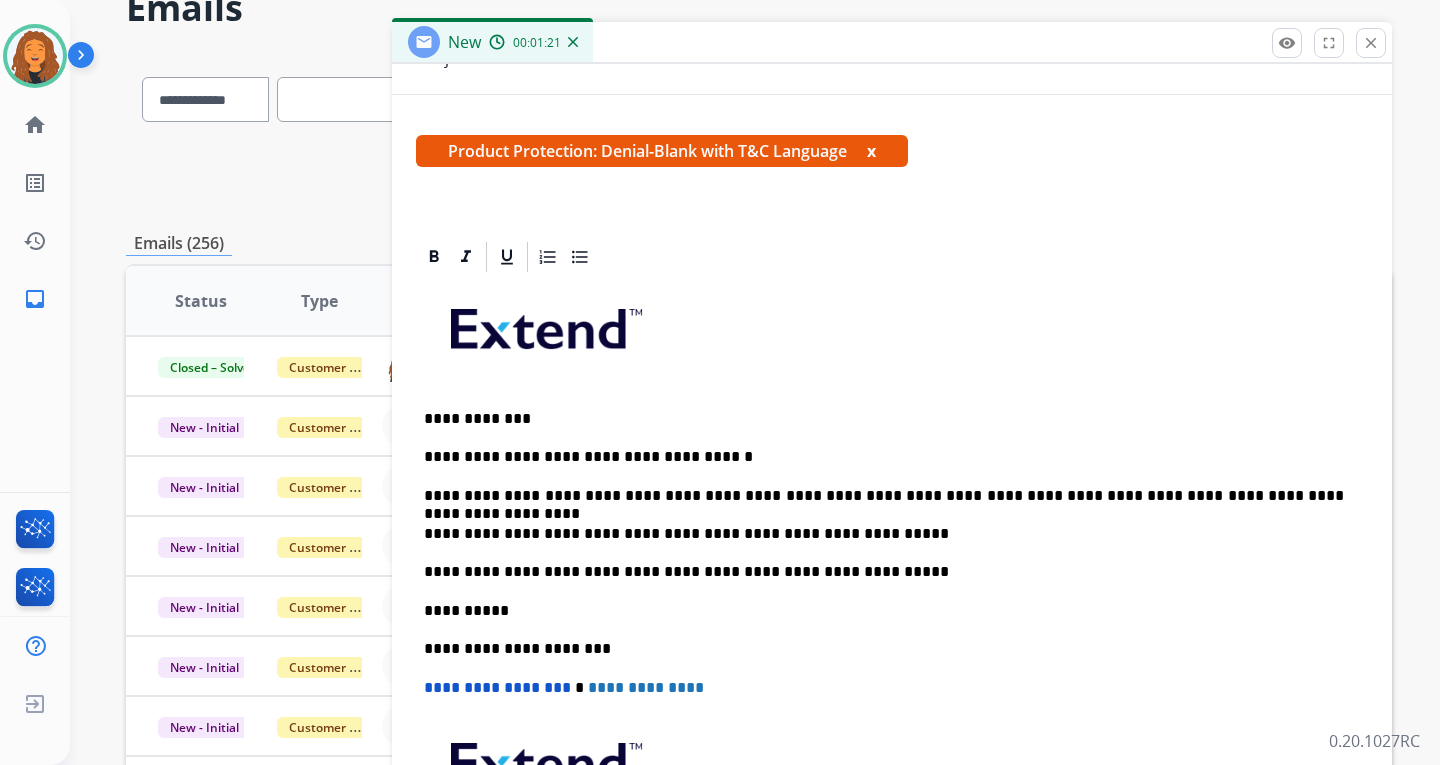 click on "**********" at bounding box center [884, 534] 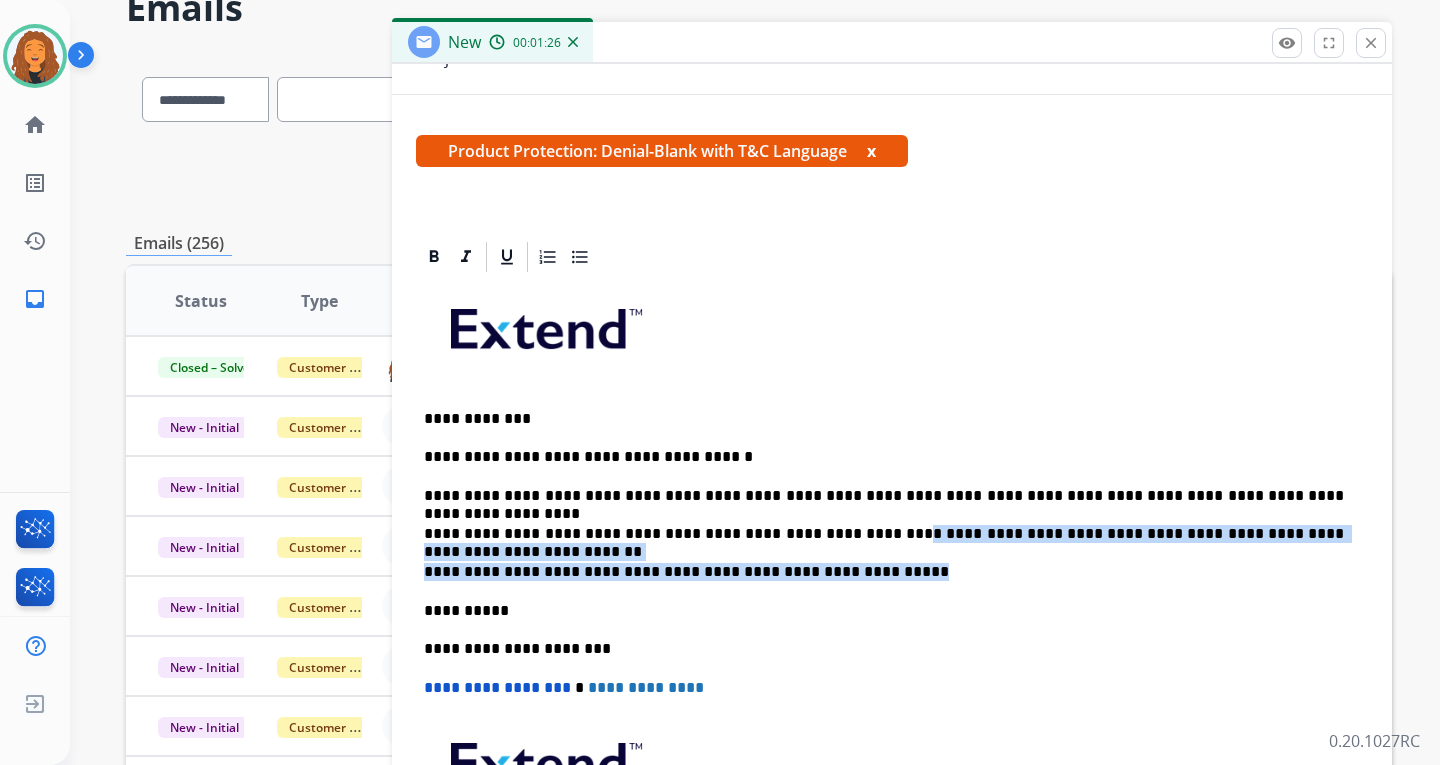 drag, startPoint x: 830, startPoint y: 532, endPoint x: 1315, endPoint y: 542, distance: 485.1031 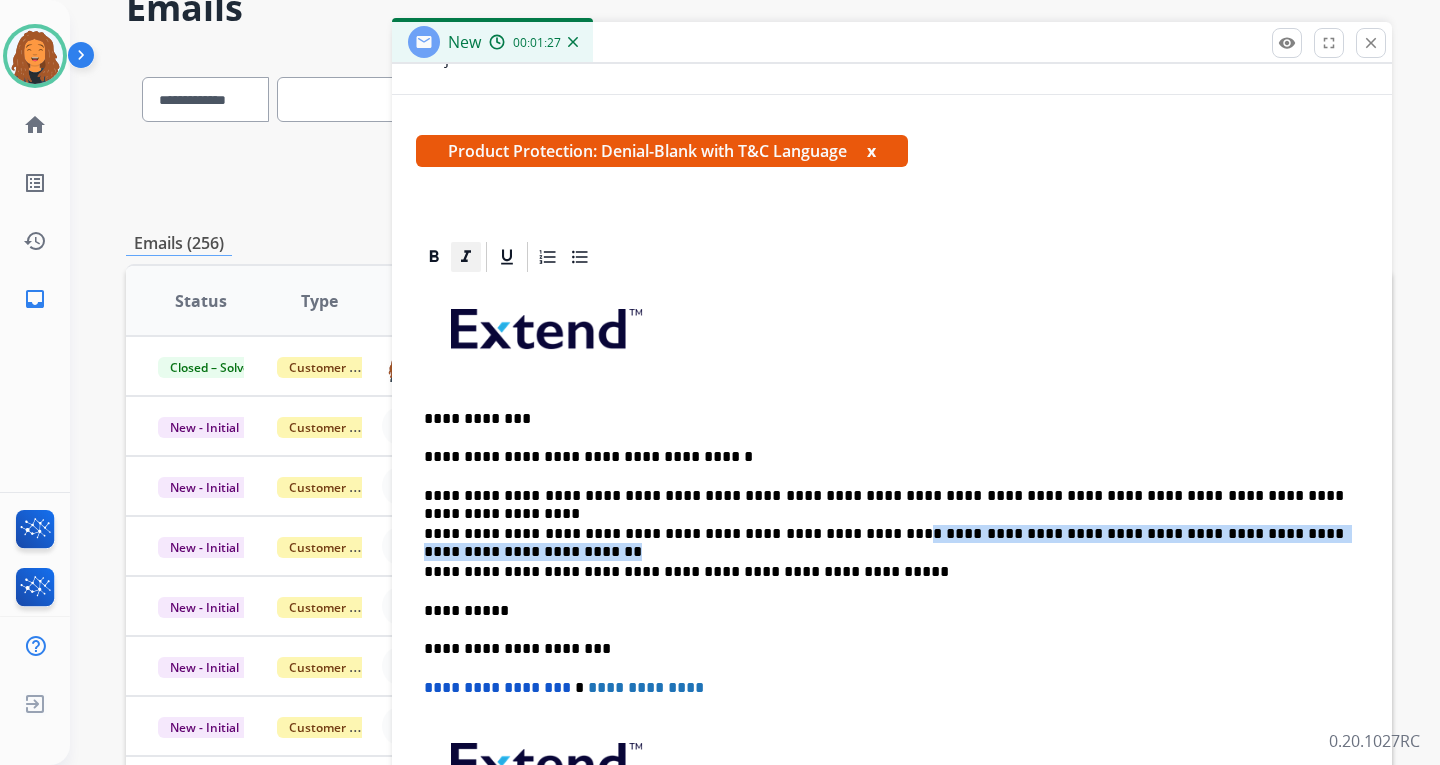 drag, startPoint x: 439, startPoint y: 259, endPoint x: 453, endPoint y: 268, distance: 16.643316 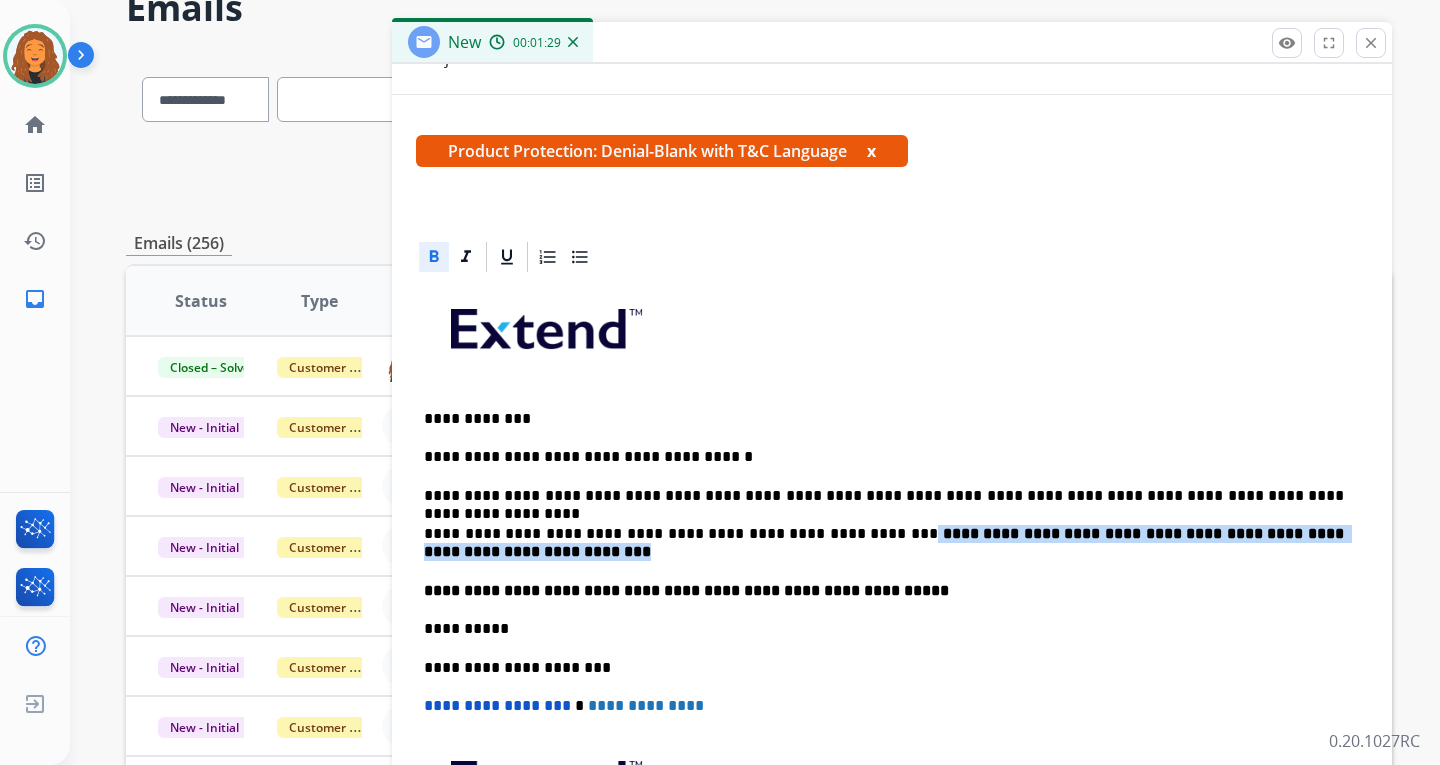click on "**********" at bounding box center (886, 542) 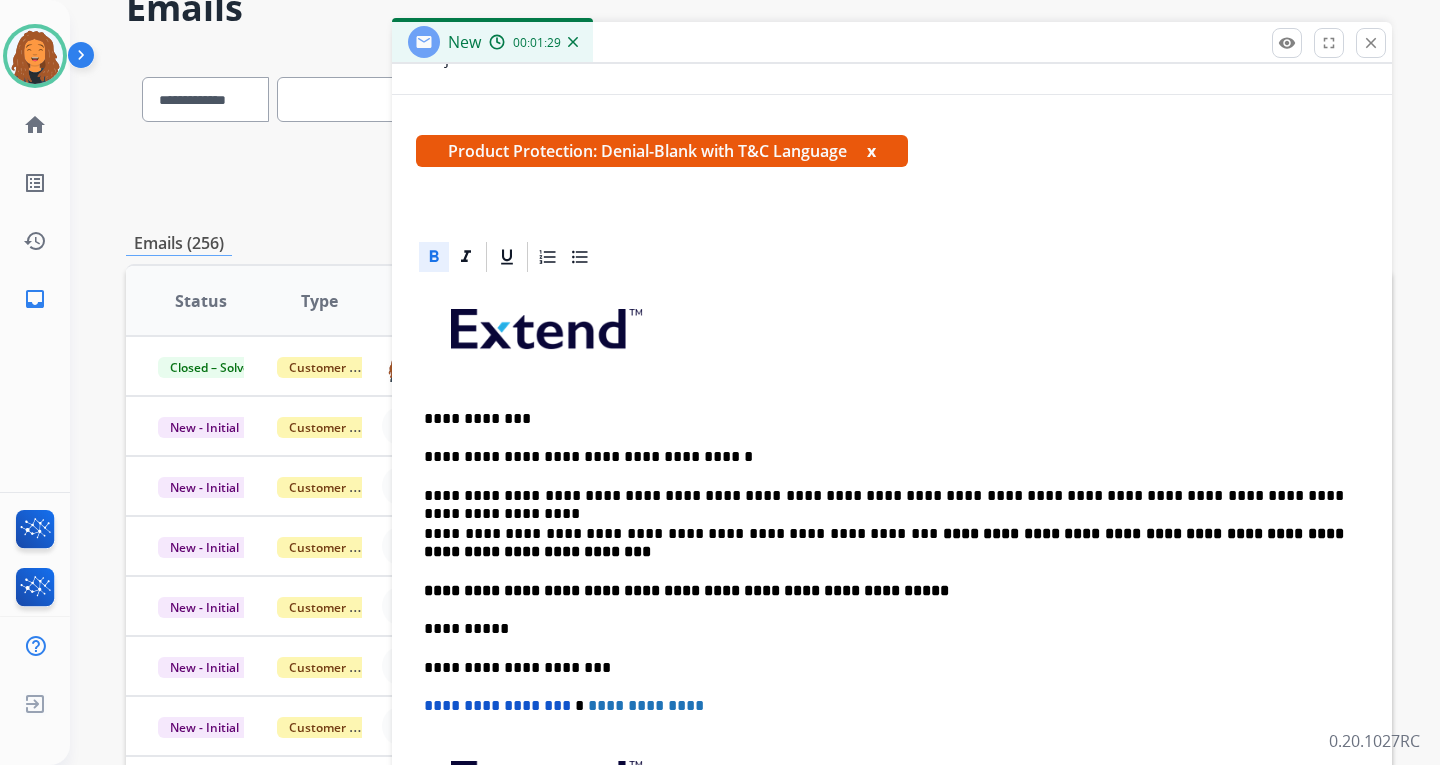 click on "**********" at bounding box center (886, 542) 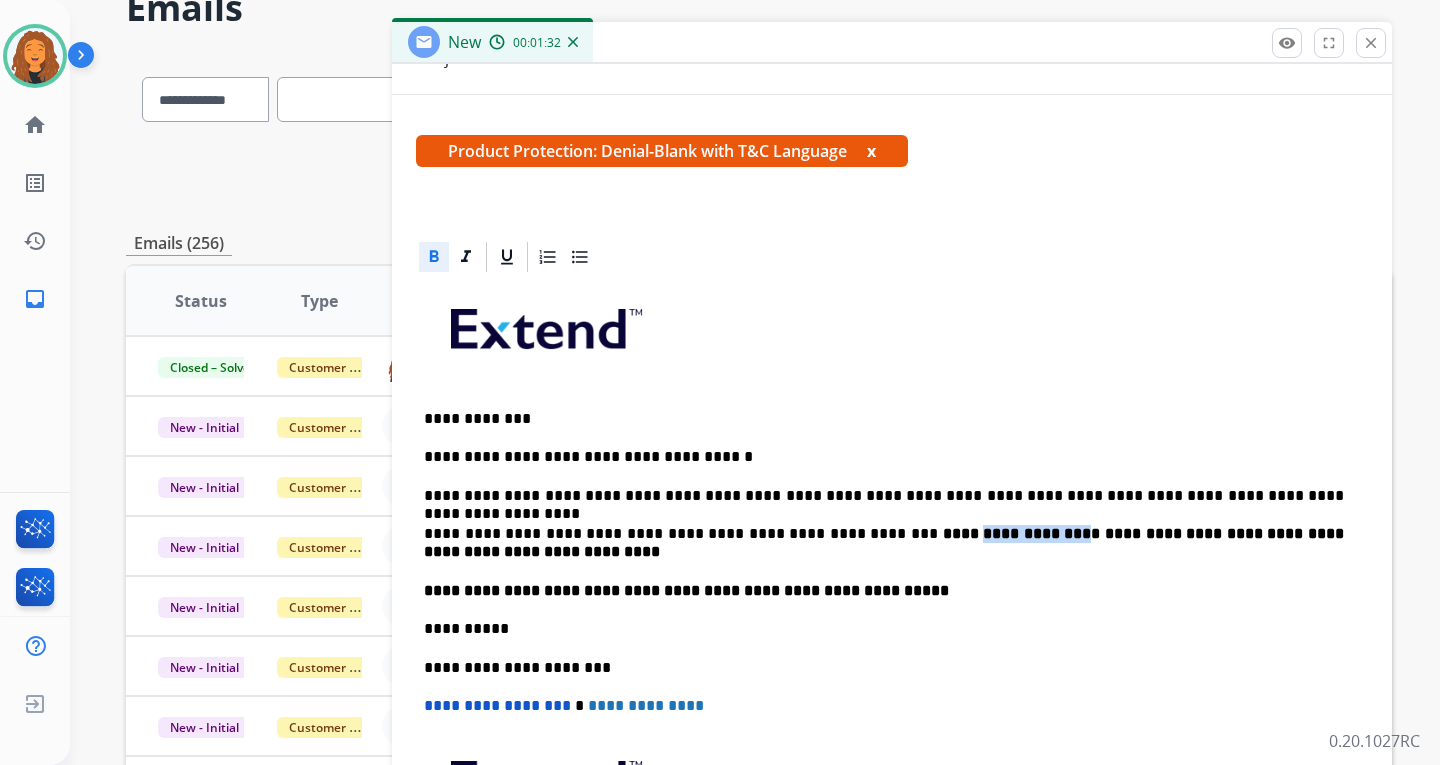 drag, startPoint x: 931, startPoint y: 532, endPoint x: 994, endPoint y: 540, distance: 63.505905 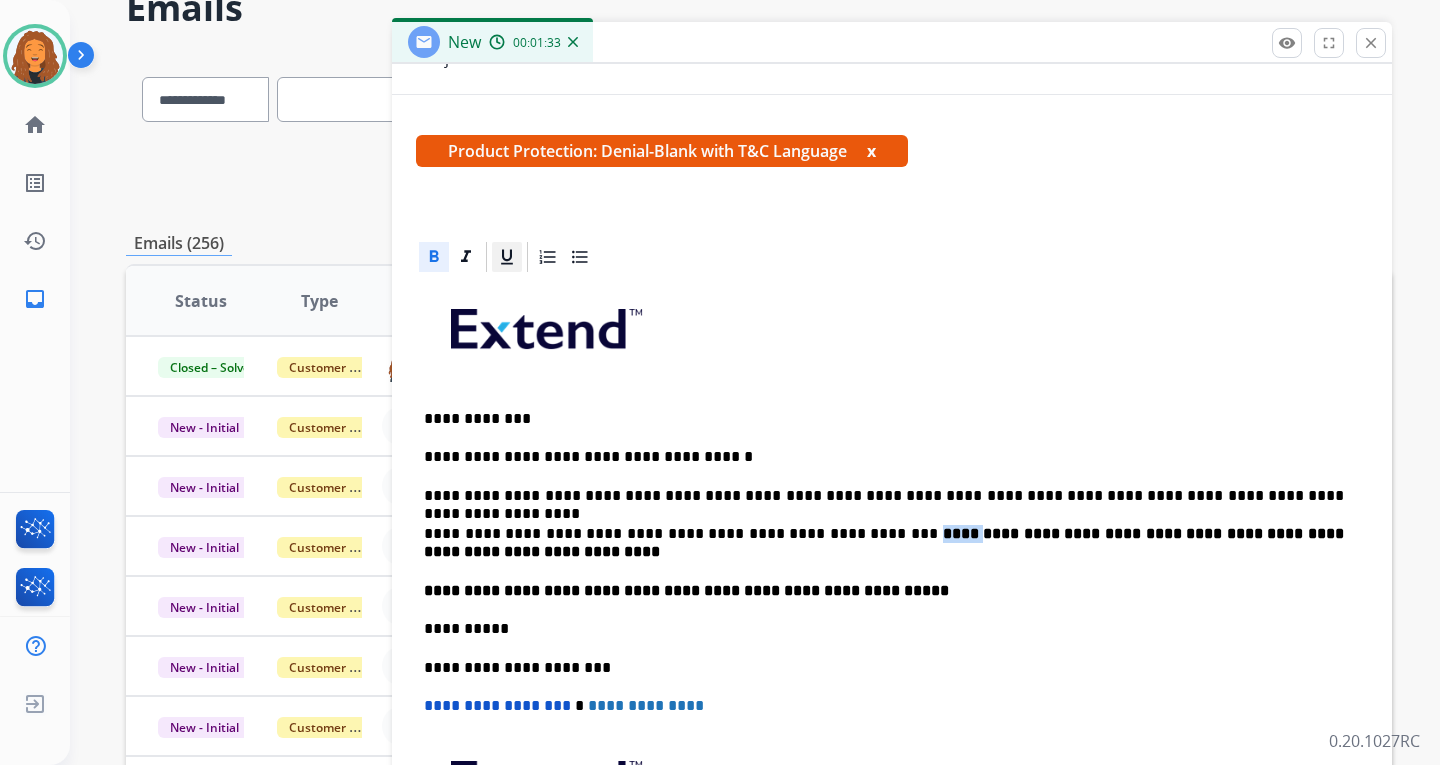 click 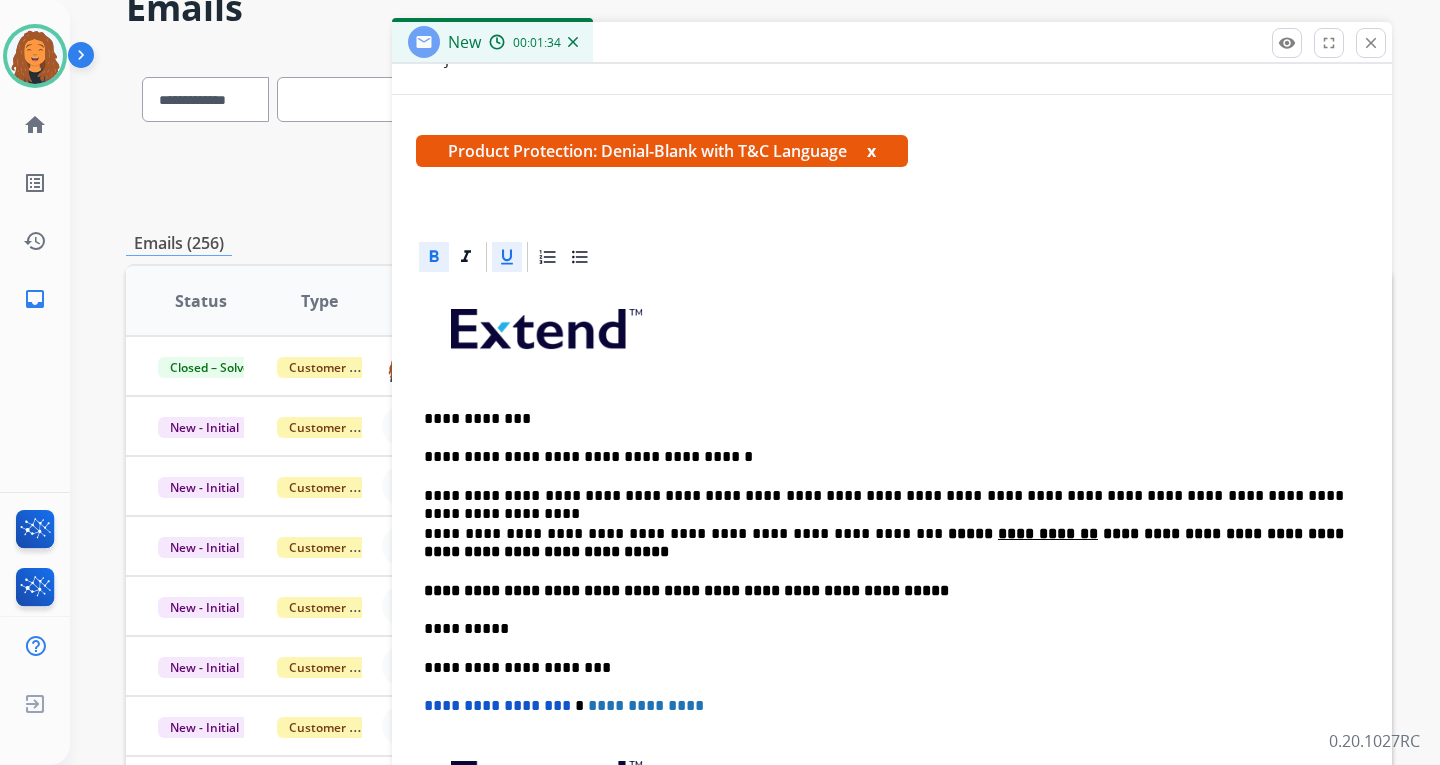 click on "**********" at bounding box center [884, 668] 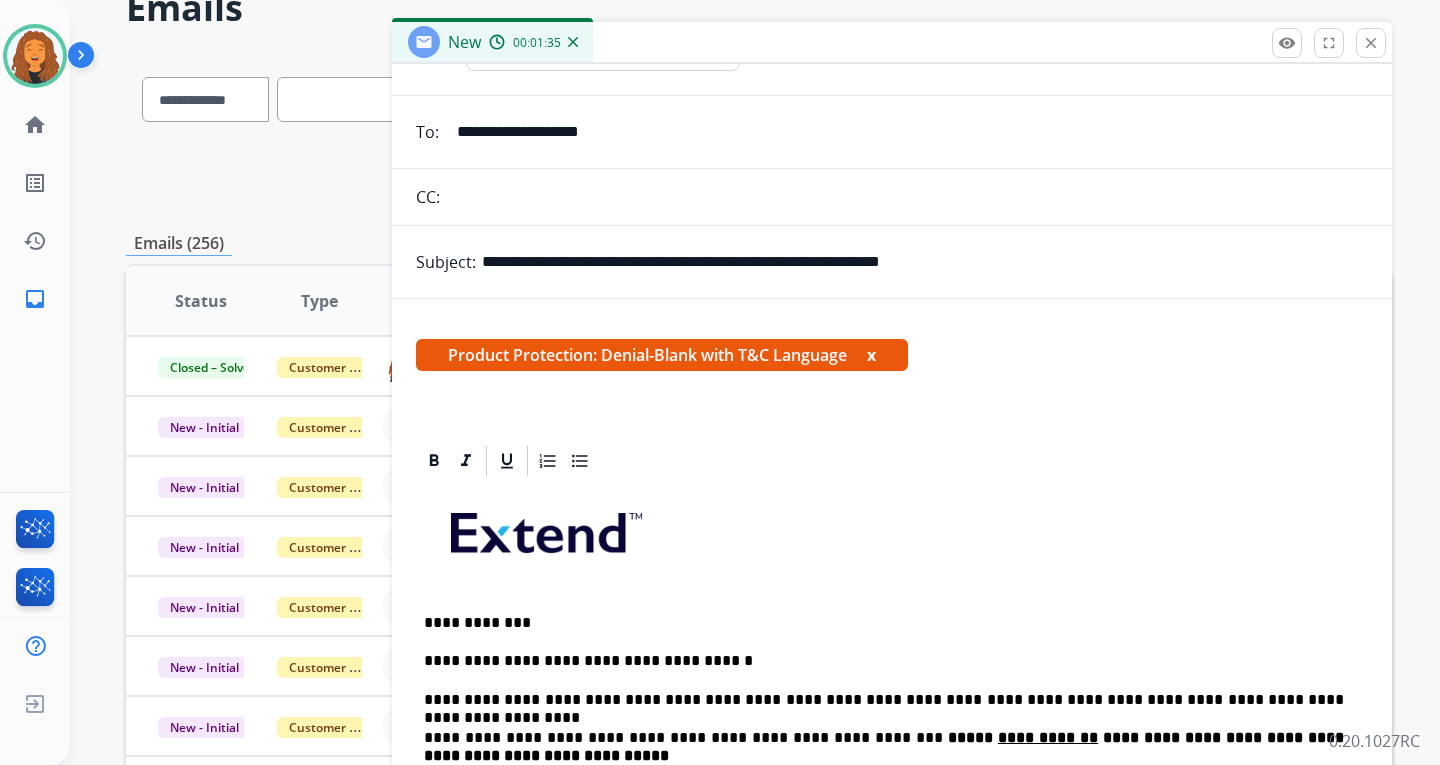 scroll, scrollTop: 0, scrollLeft: 0, axis: both 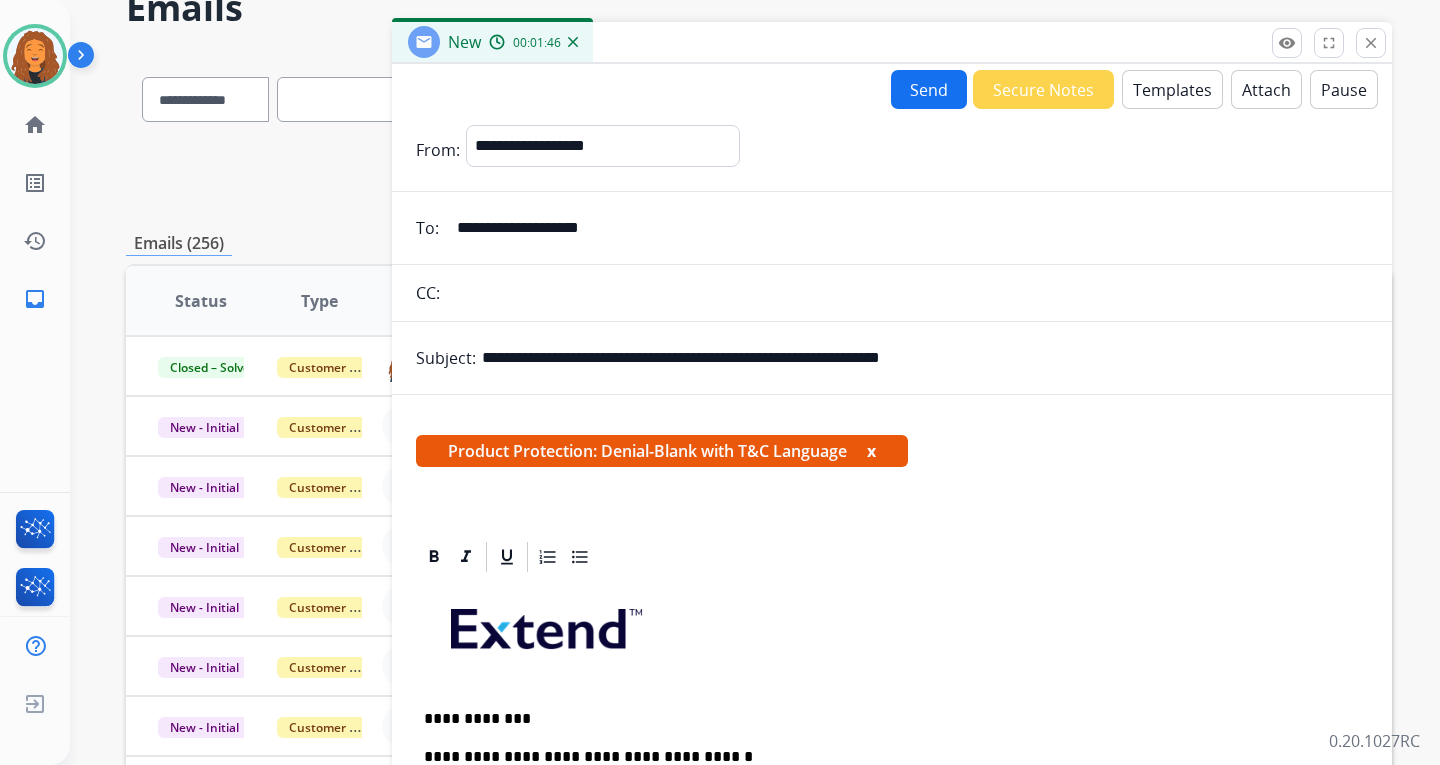 click on "Attach" at bounding box center [1266, 89] 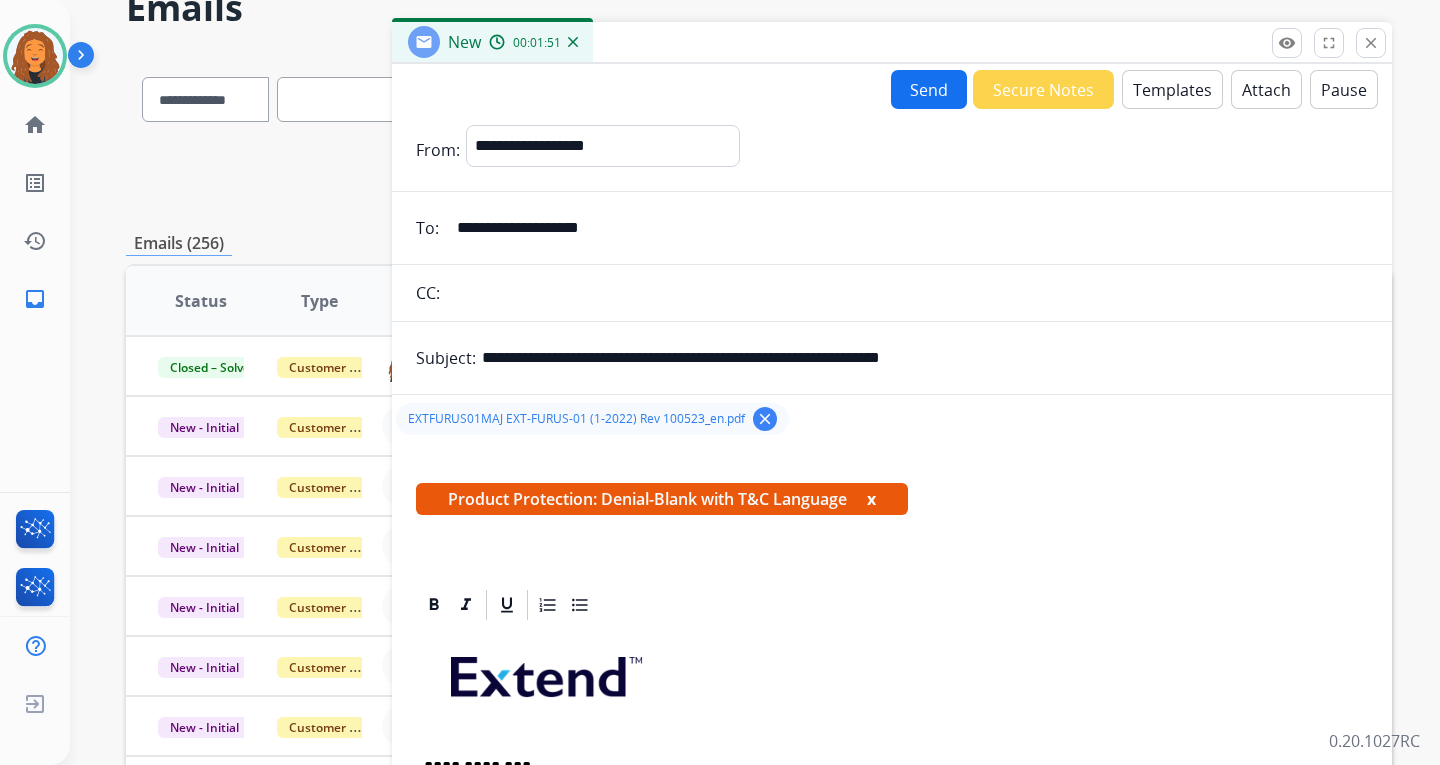 click on "Send" at bounding box center (929, 89) 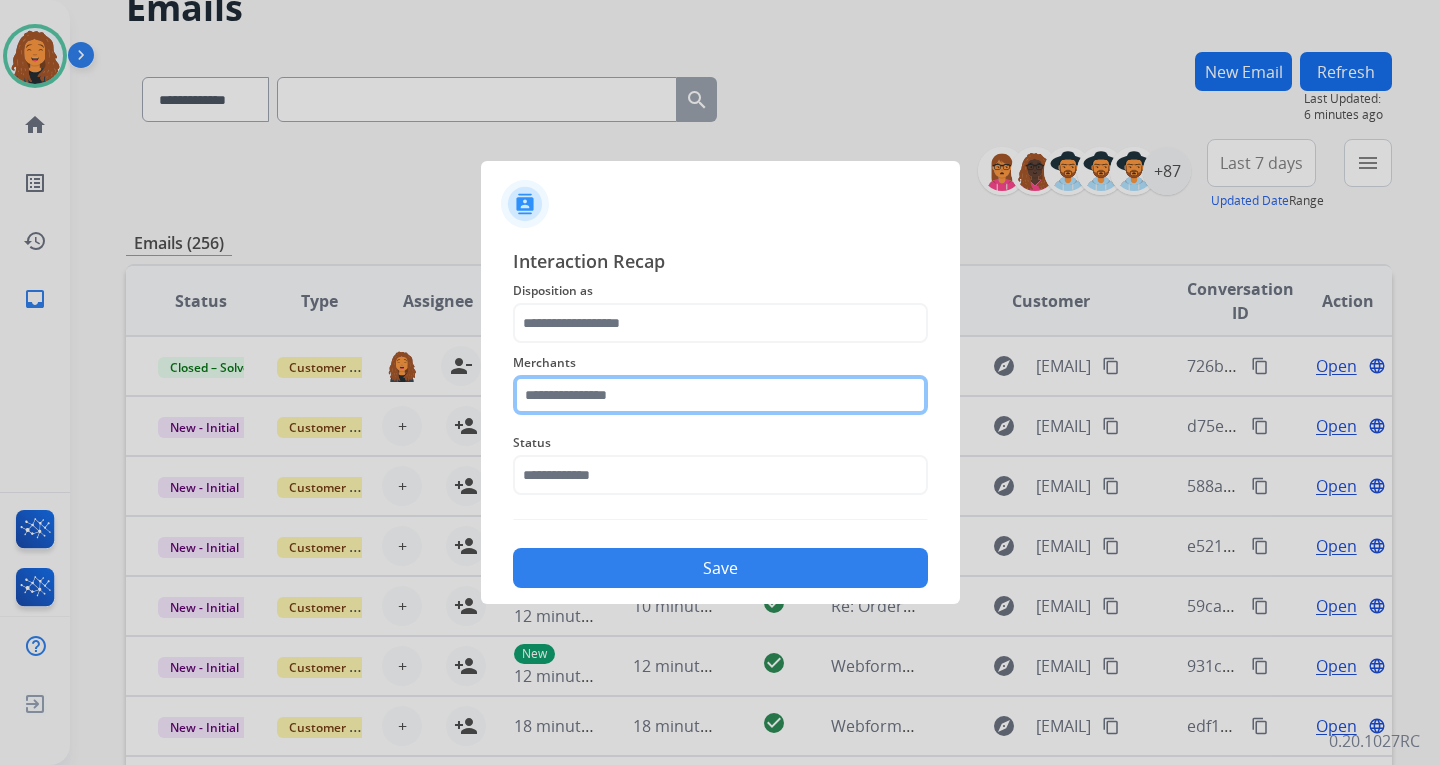 click 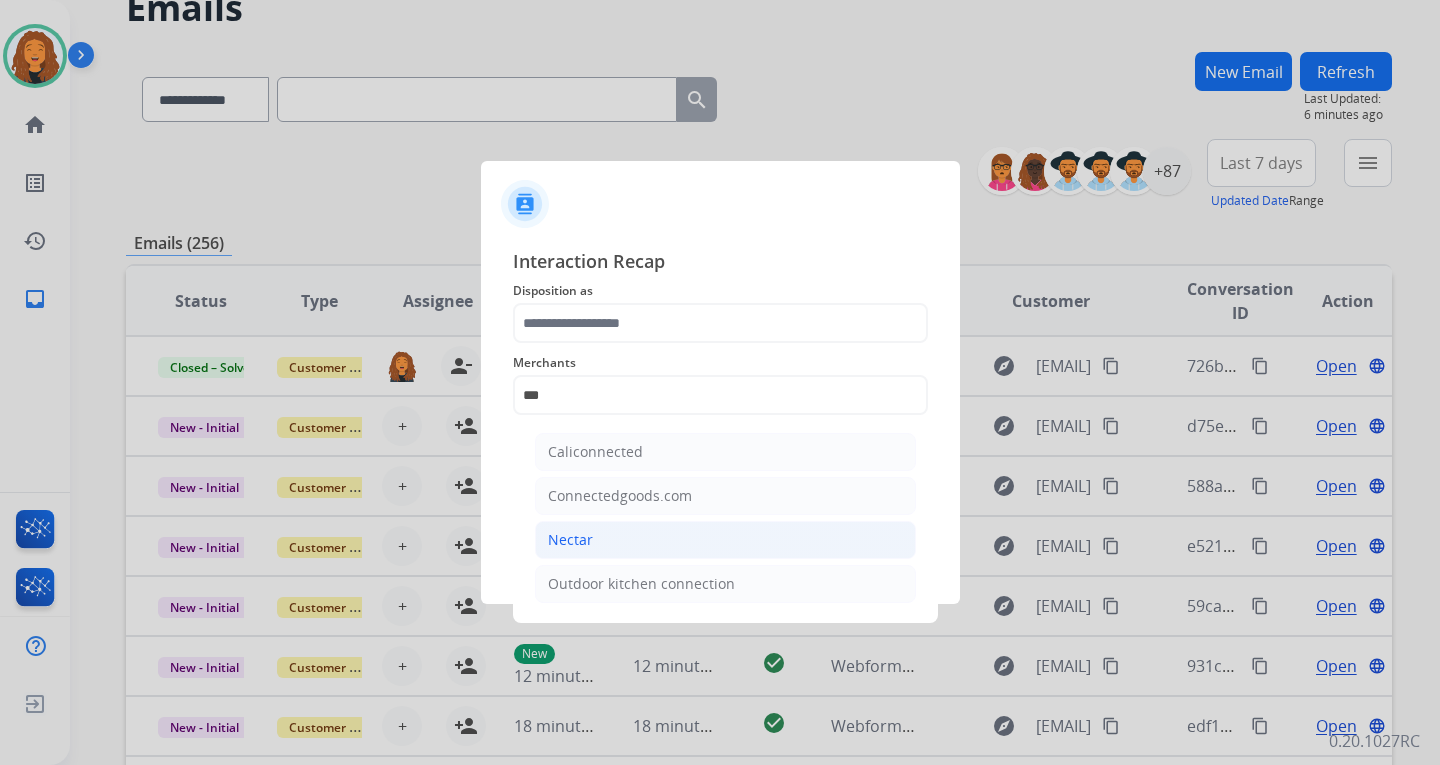 click on "Nectar" 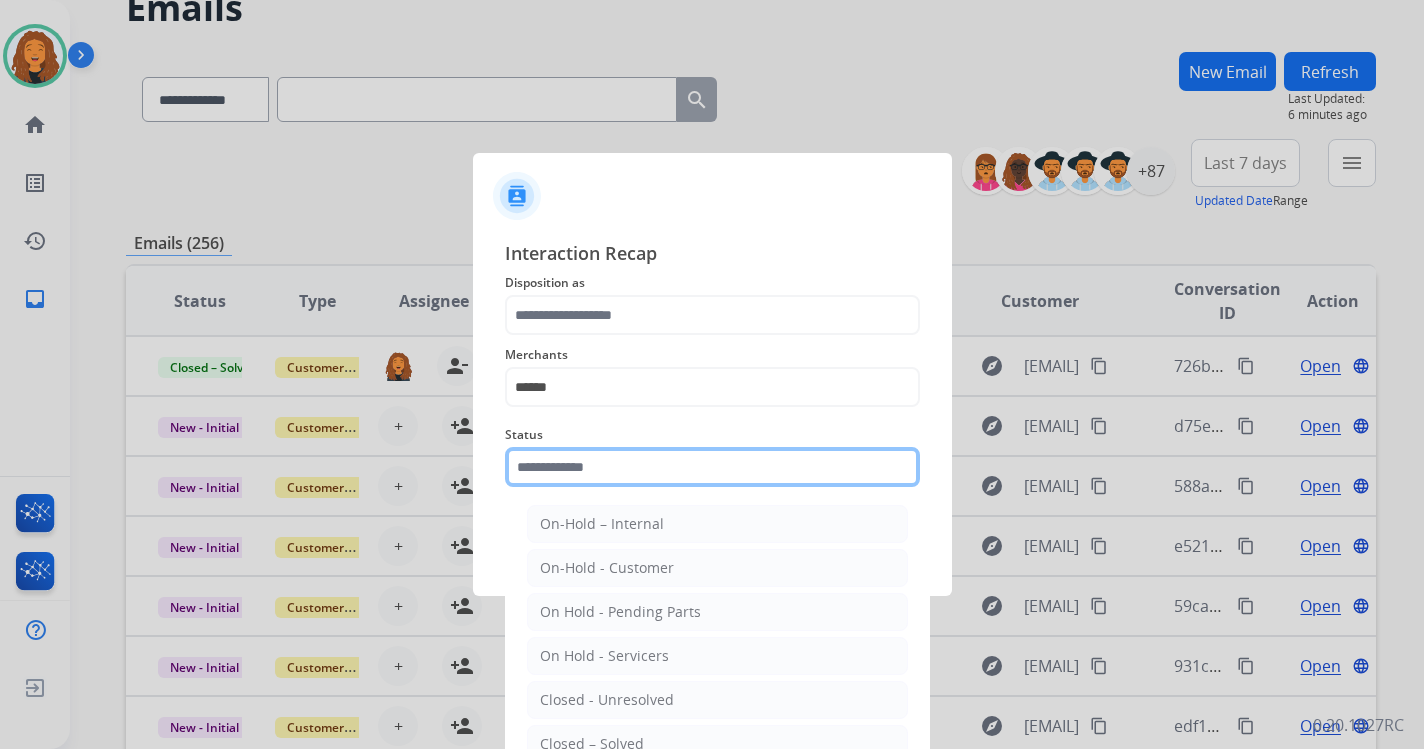 click 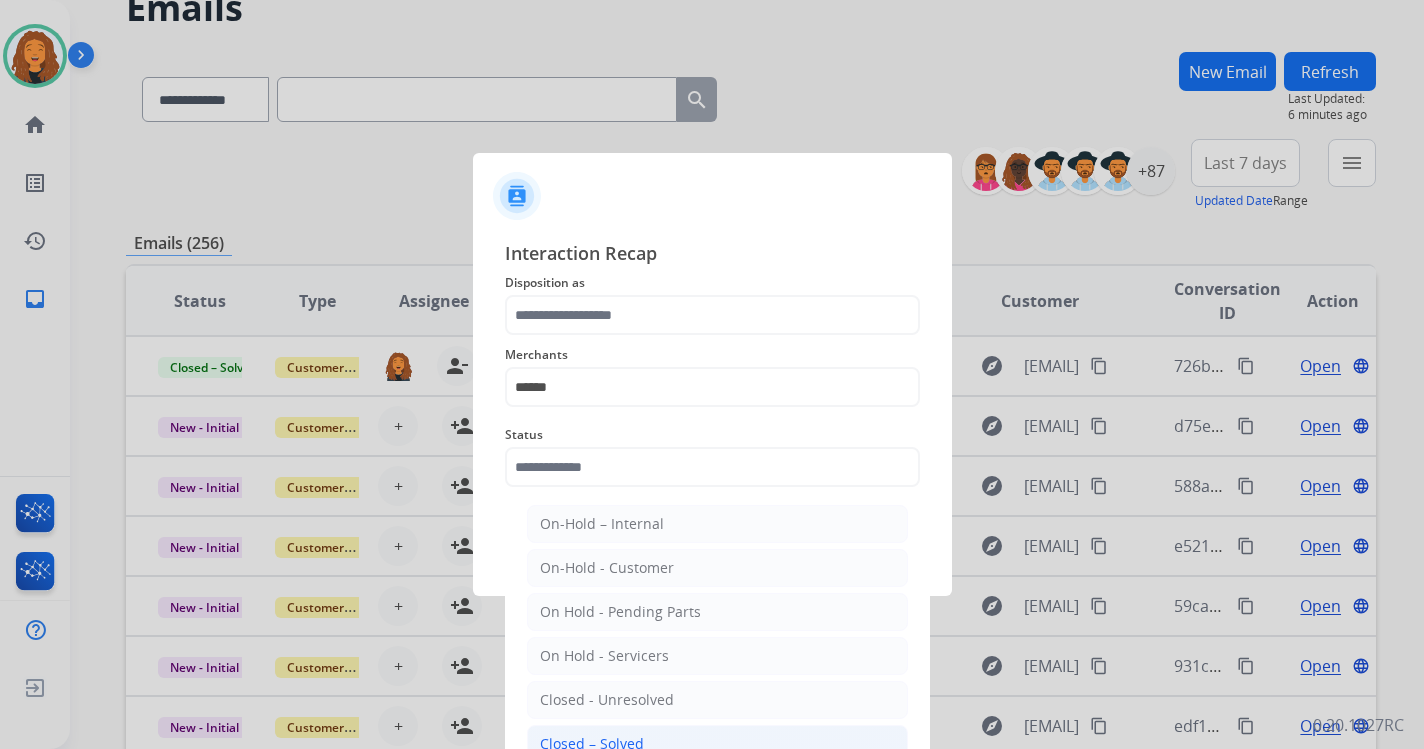 click on "Closed – Solved" 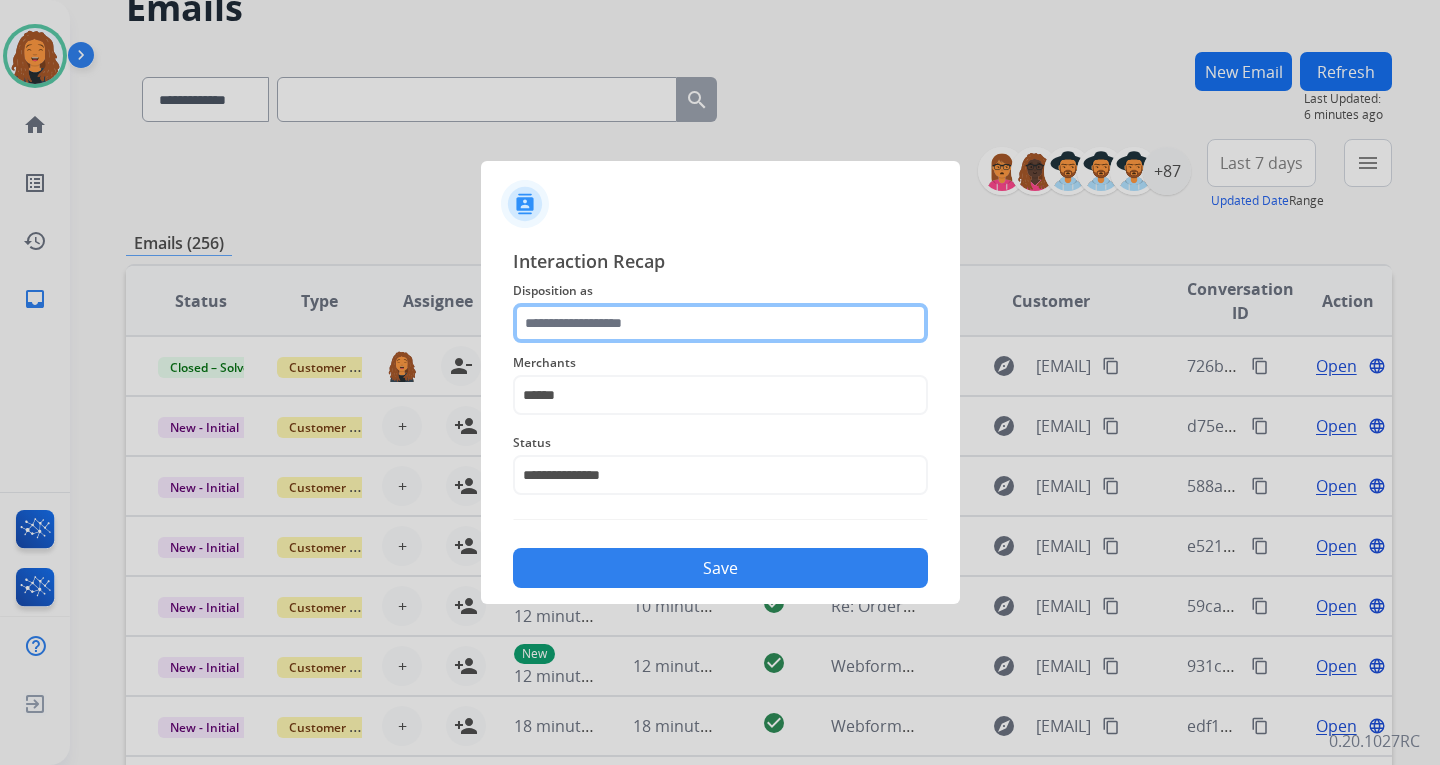 click 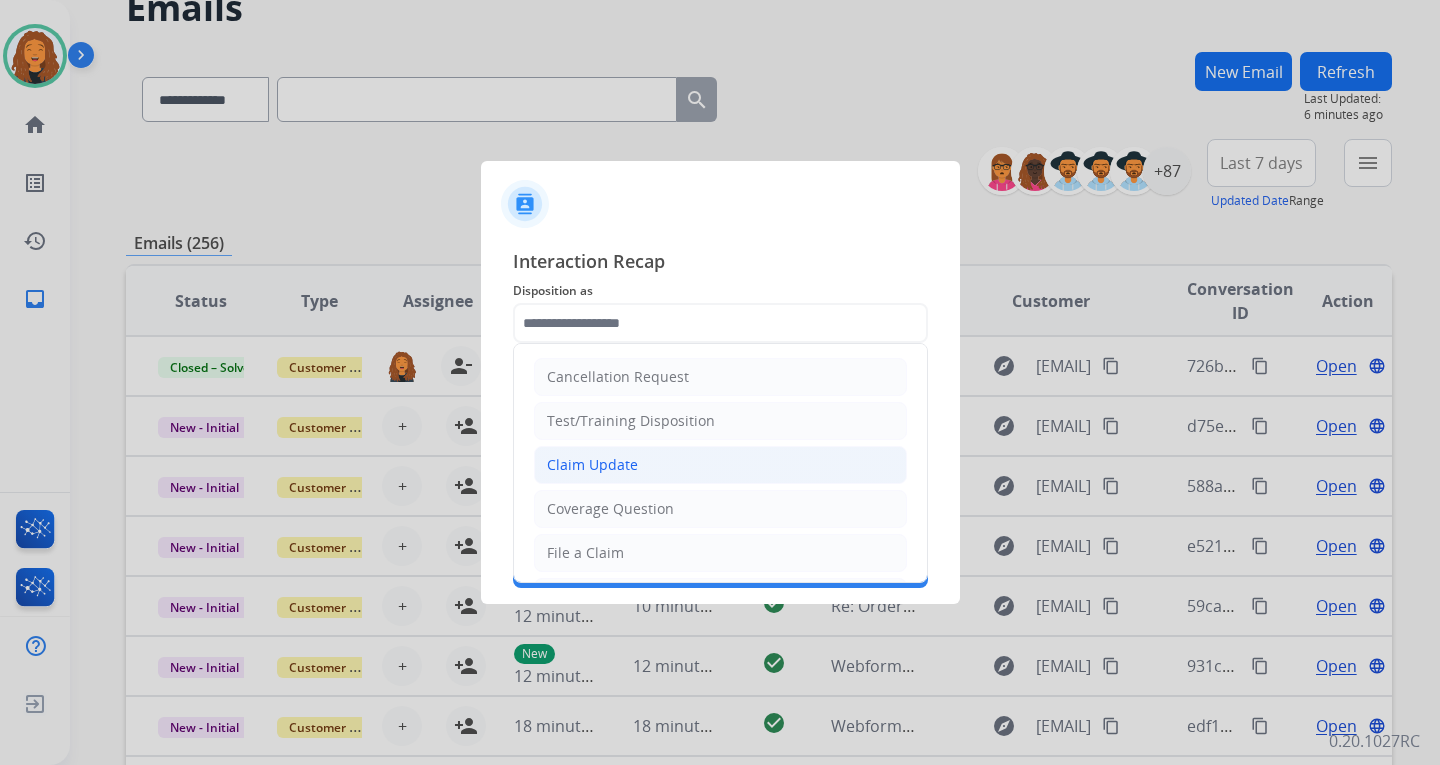 click on "Claim Update" 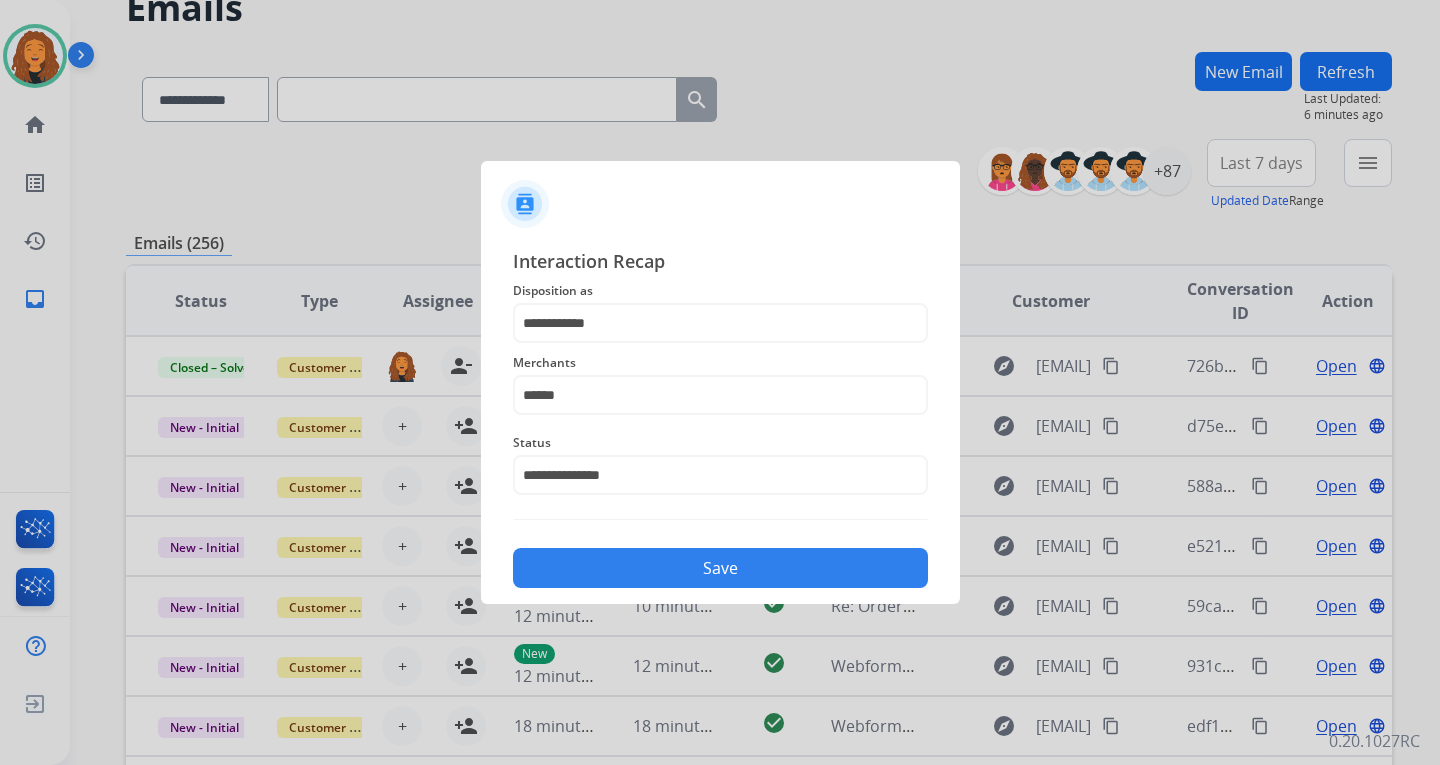 click on "Save" 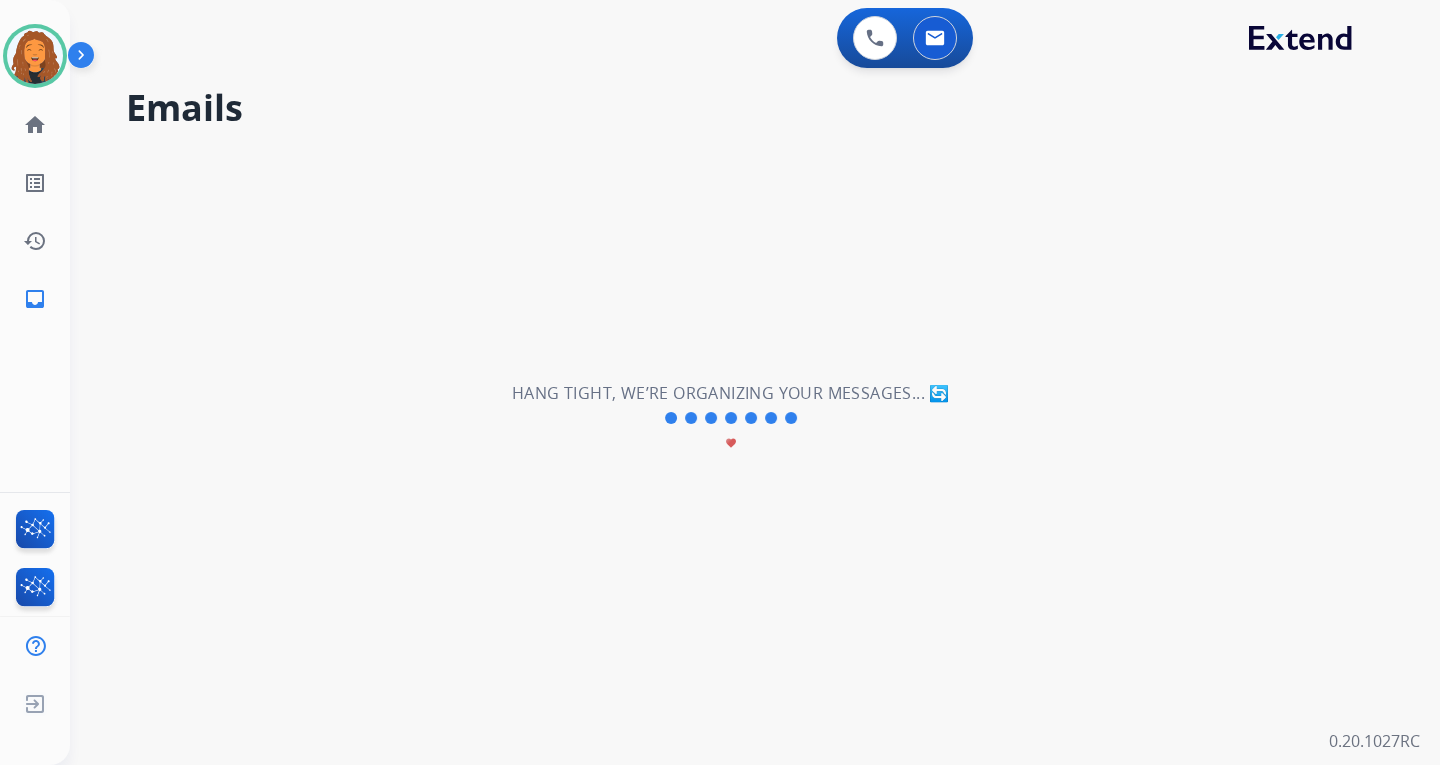scroll, scrollTop: 0, scrollLeft: 0, axis: both 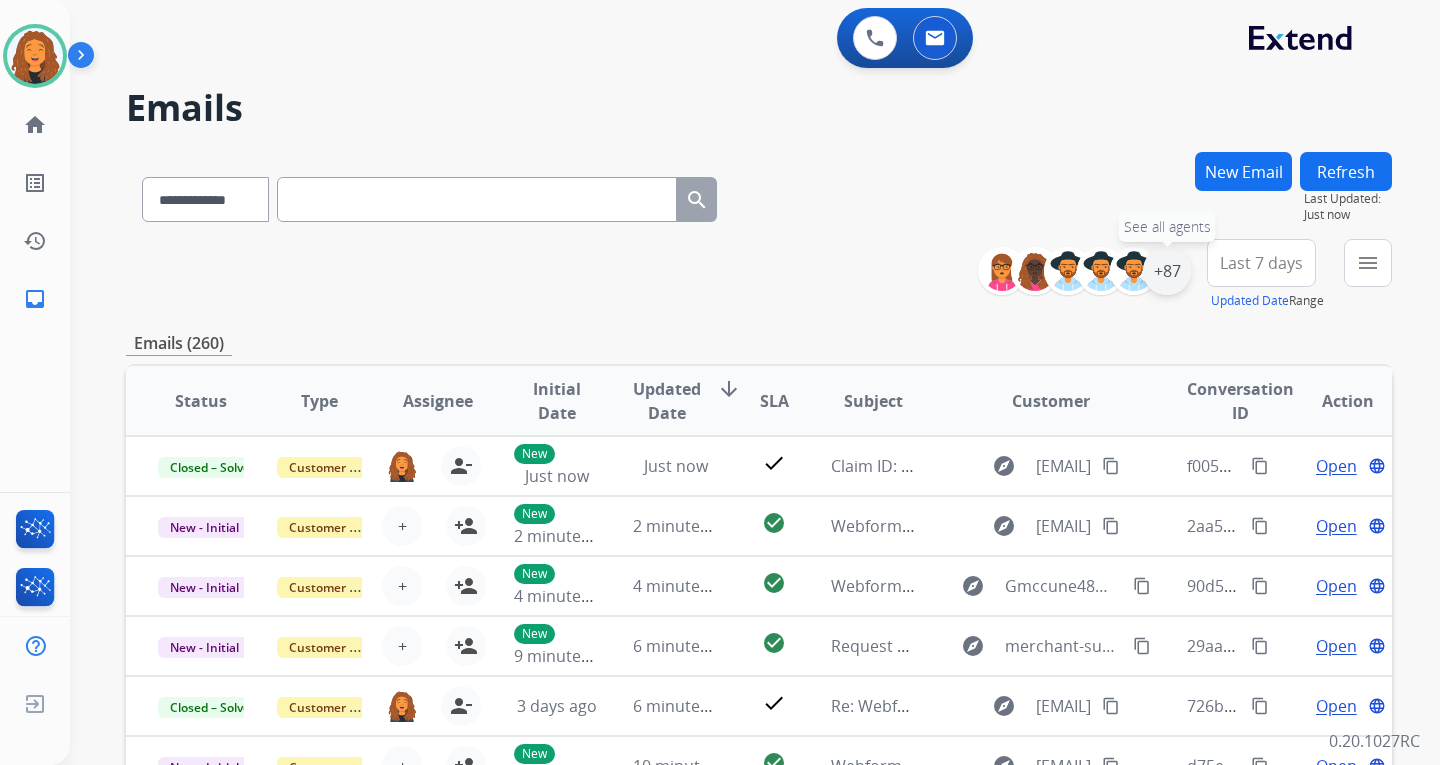 drag, startPoint x: 1174, startPoint y: 263, endPoint x: 1156, endPoint y: 270, distance: 19.313208 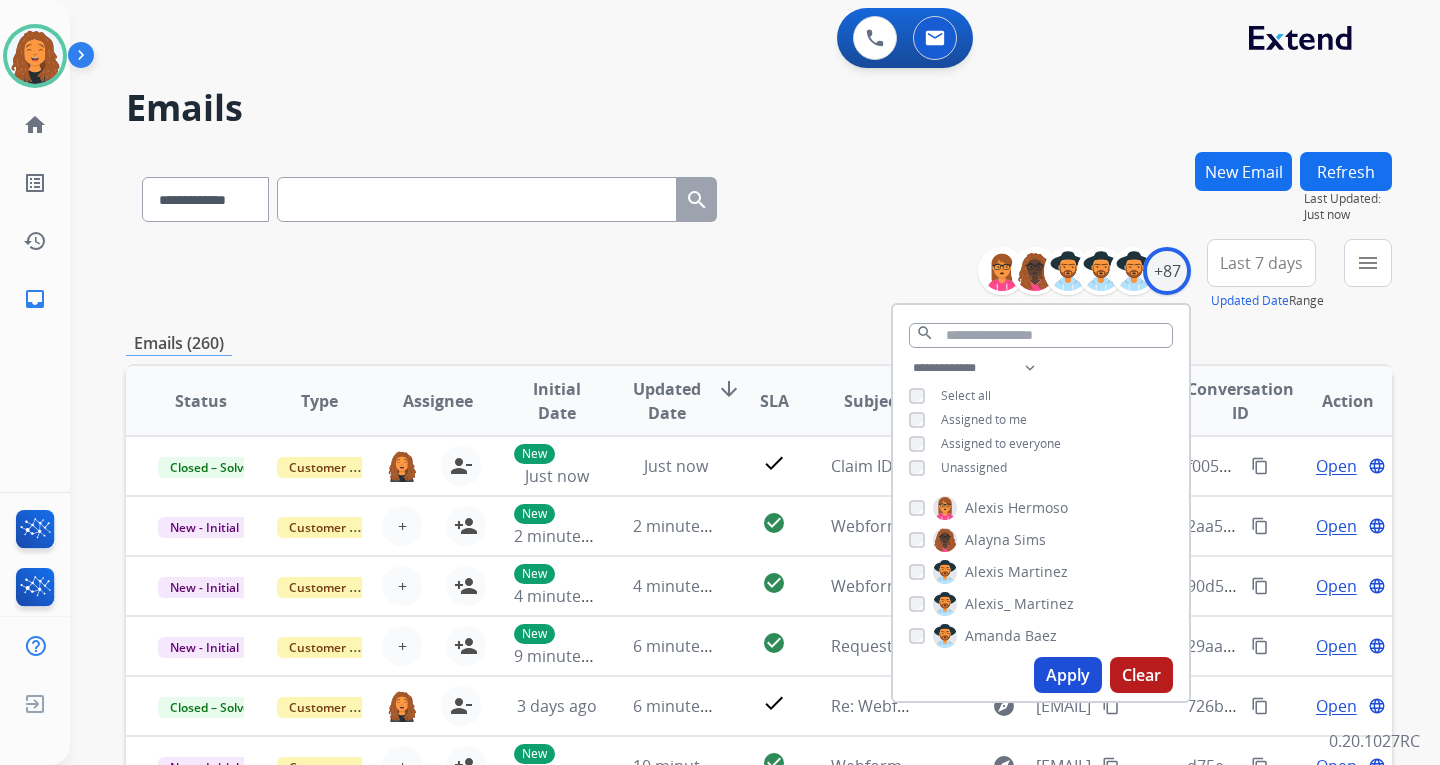 click on "**********" at bounding box center (1041, 420) 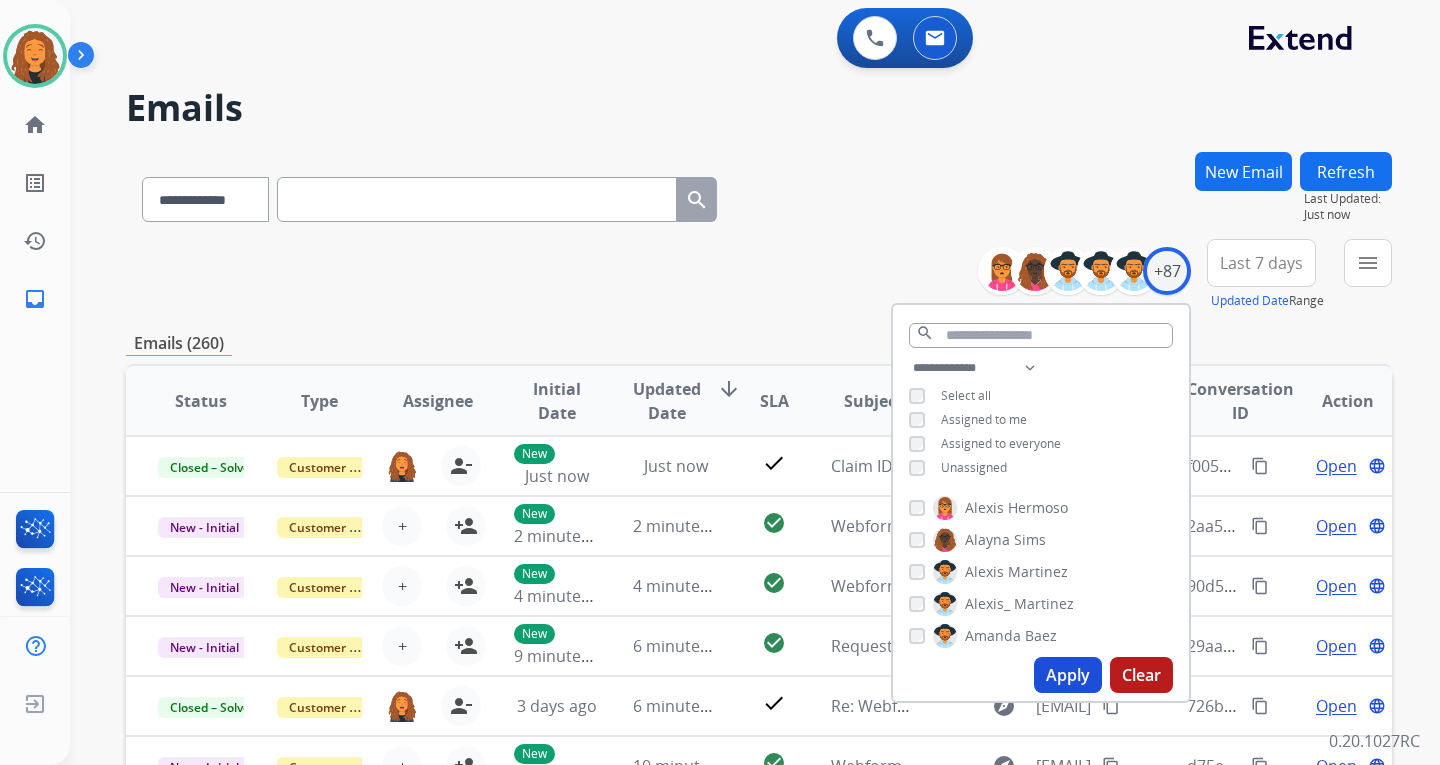 click on "Apply" at bounding box center [1068, 675] 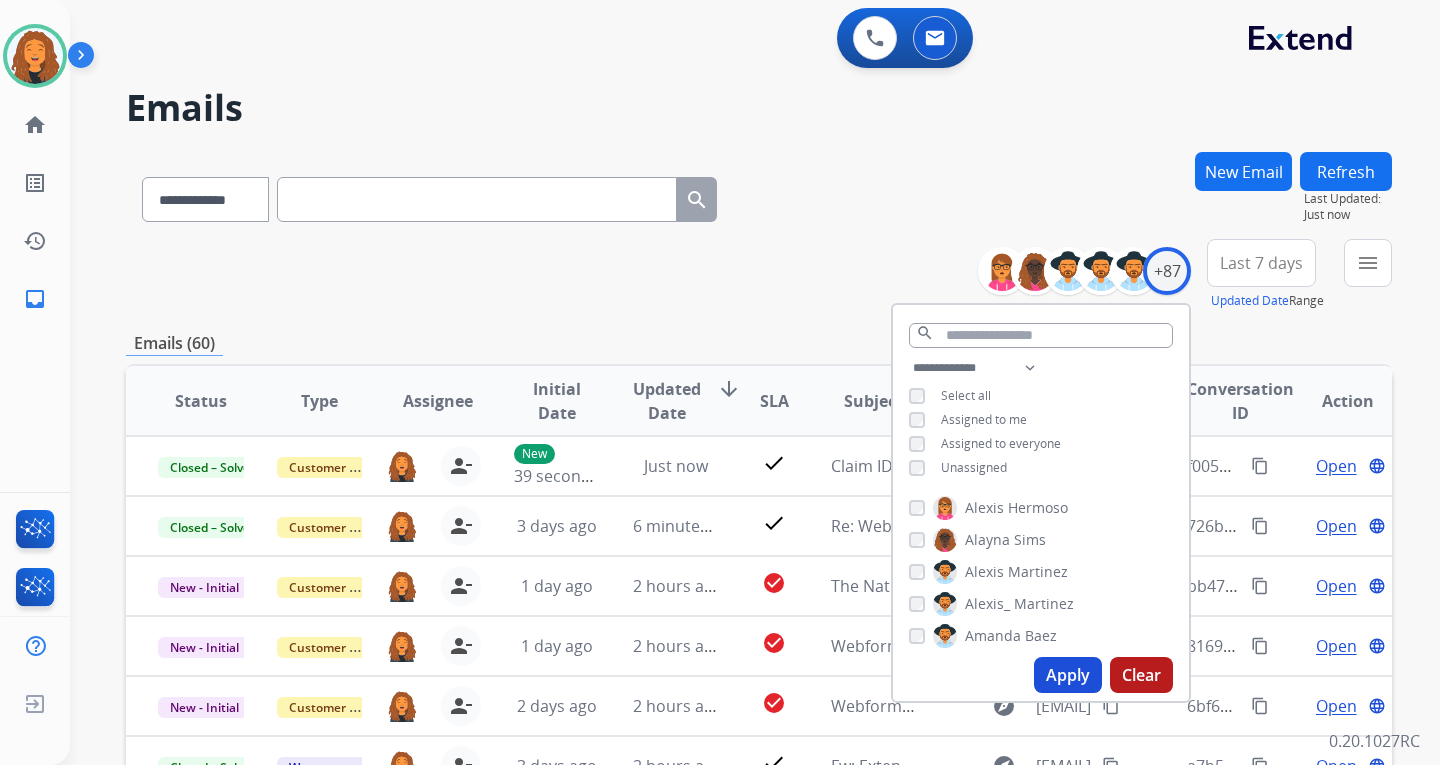 drag, startPoint x: 1054, startPoint y: 671, endPoint x: 1027, endPoint y: 660, distance: 29.15476 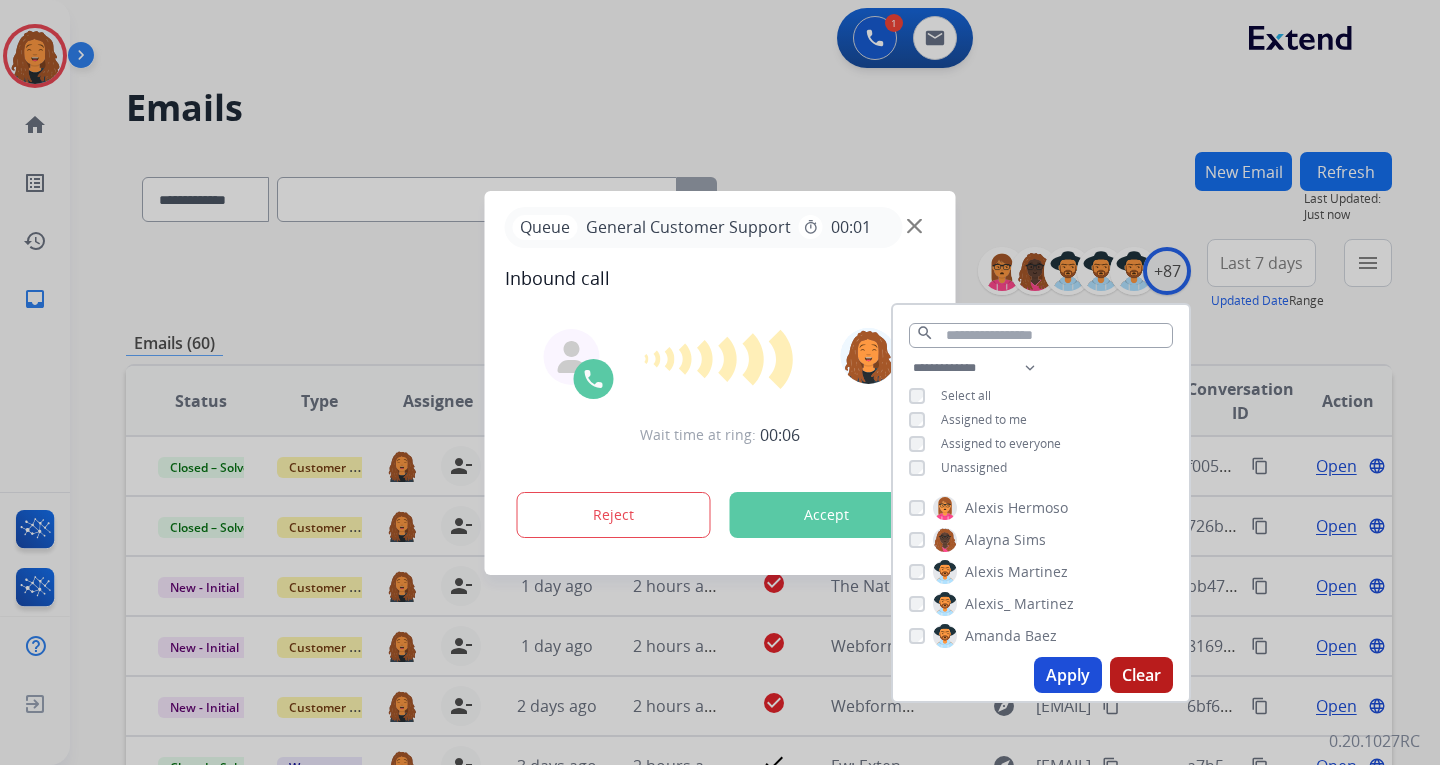 click at bounding box center [720, 382] 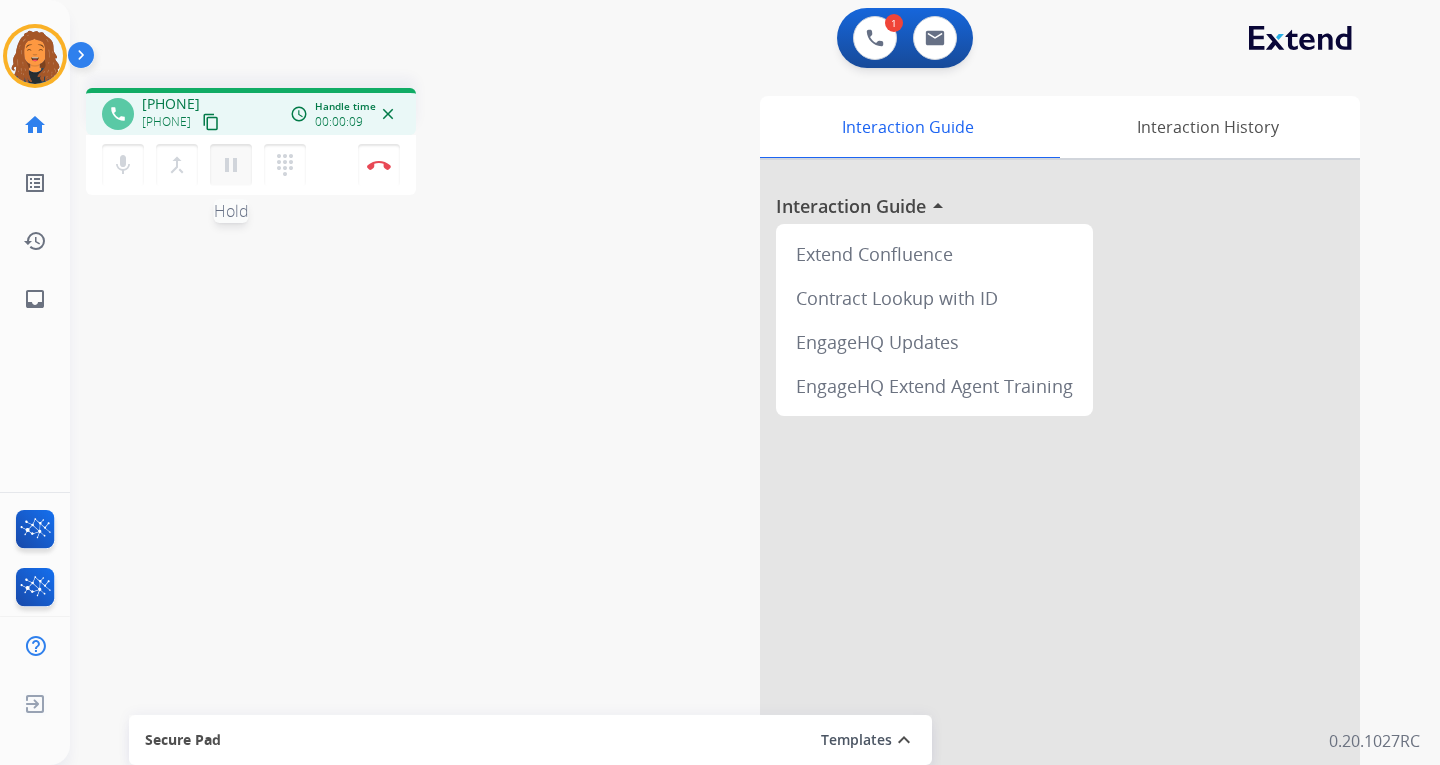 click on "pause" at bounding box center [231, 165] 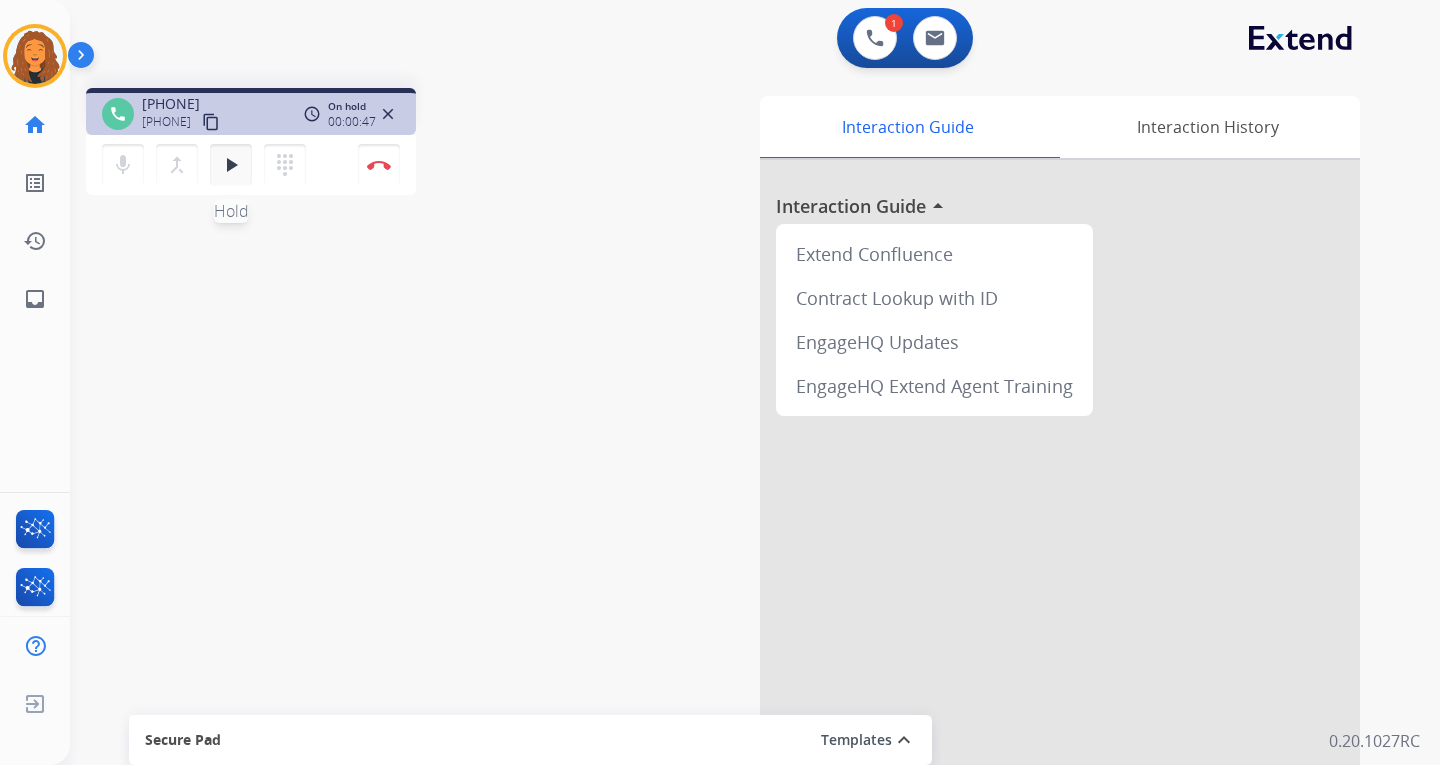 click on "play_arrow" at bounding box center (231, 165) 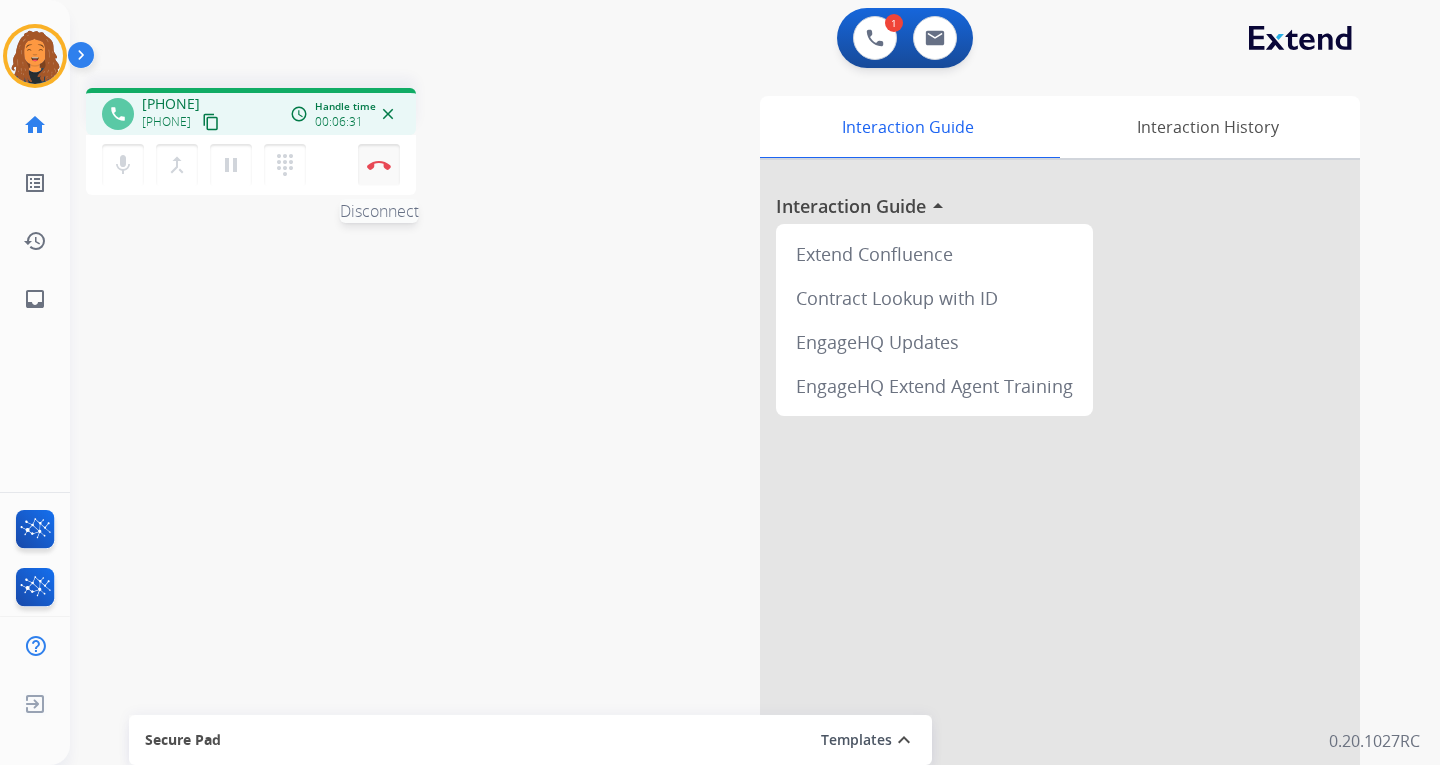 click at bounding box center [379, 165] 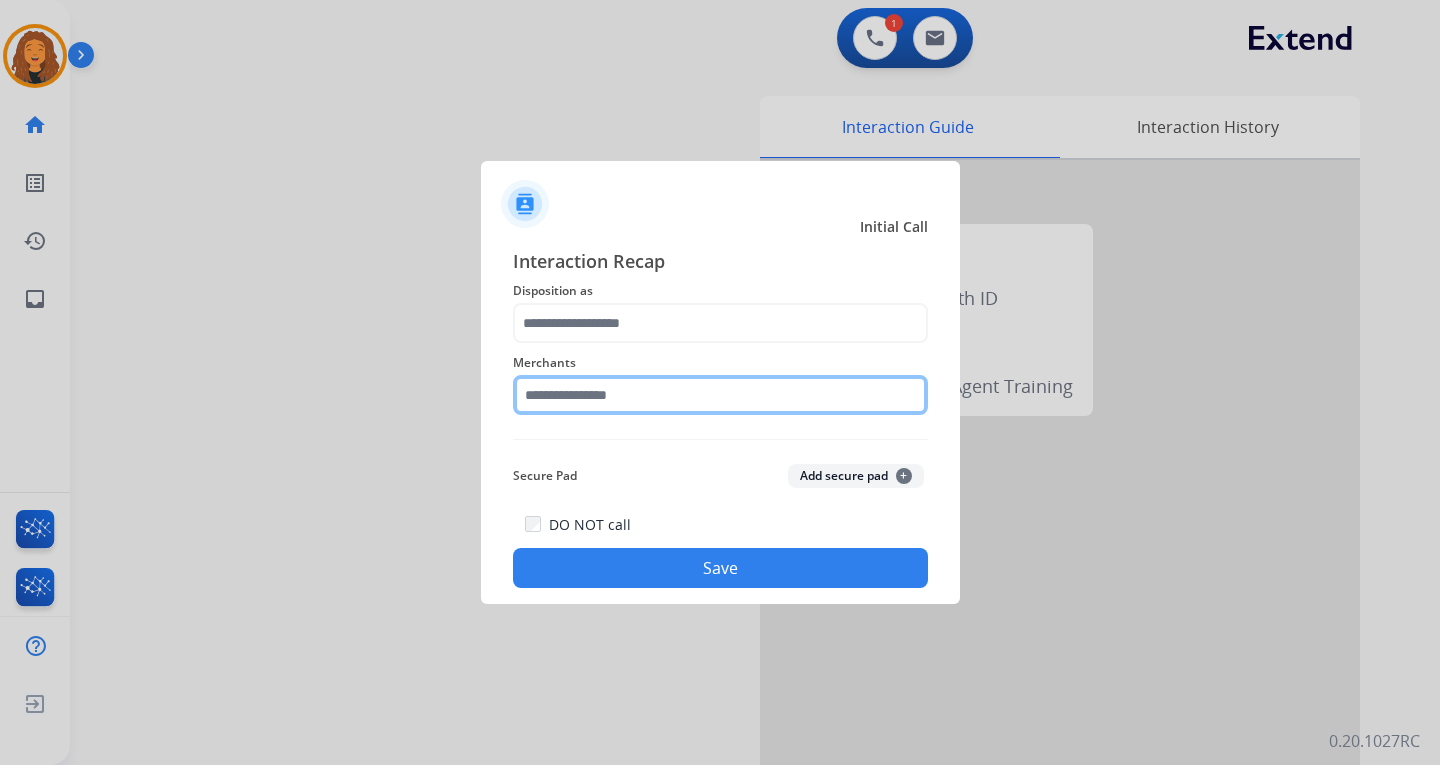 click 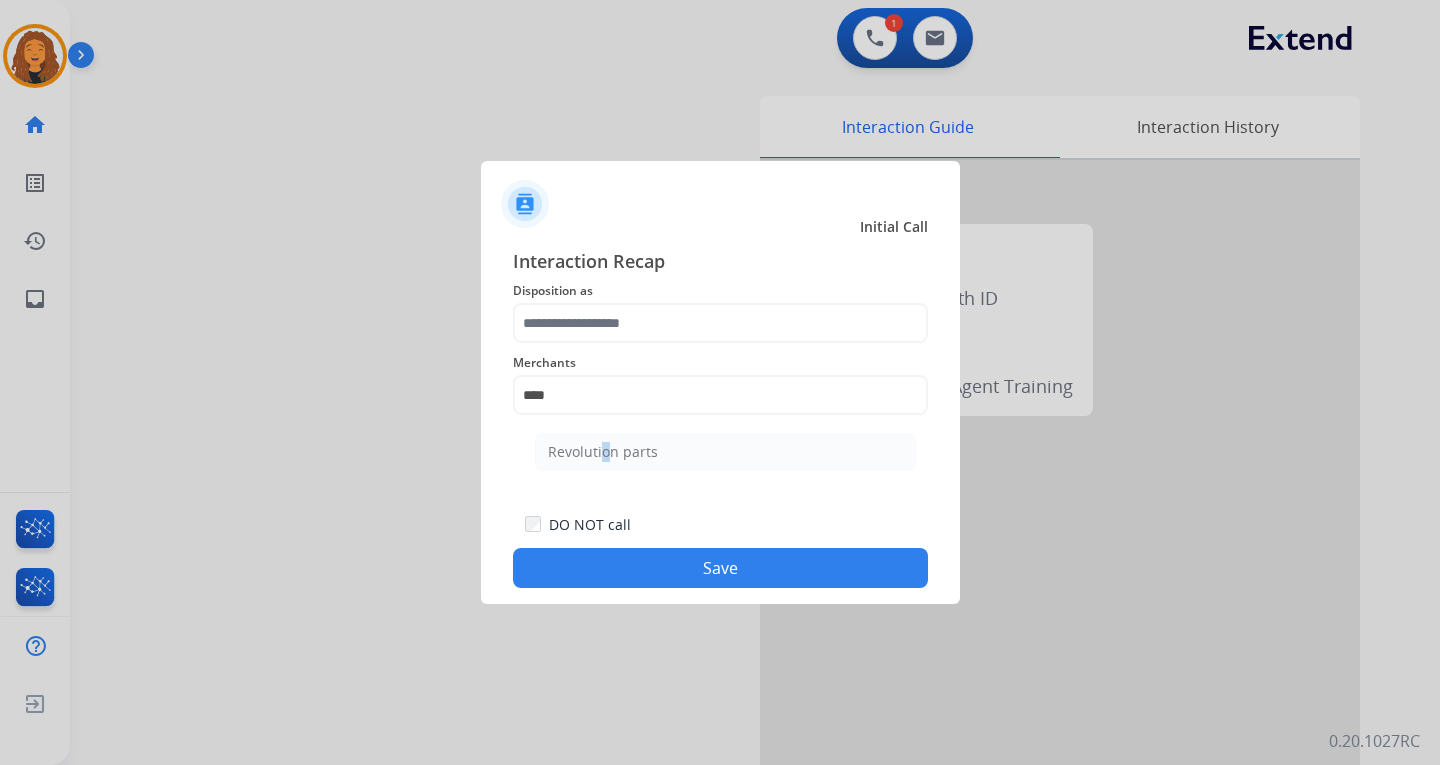 click on "Revolution parts" 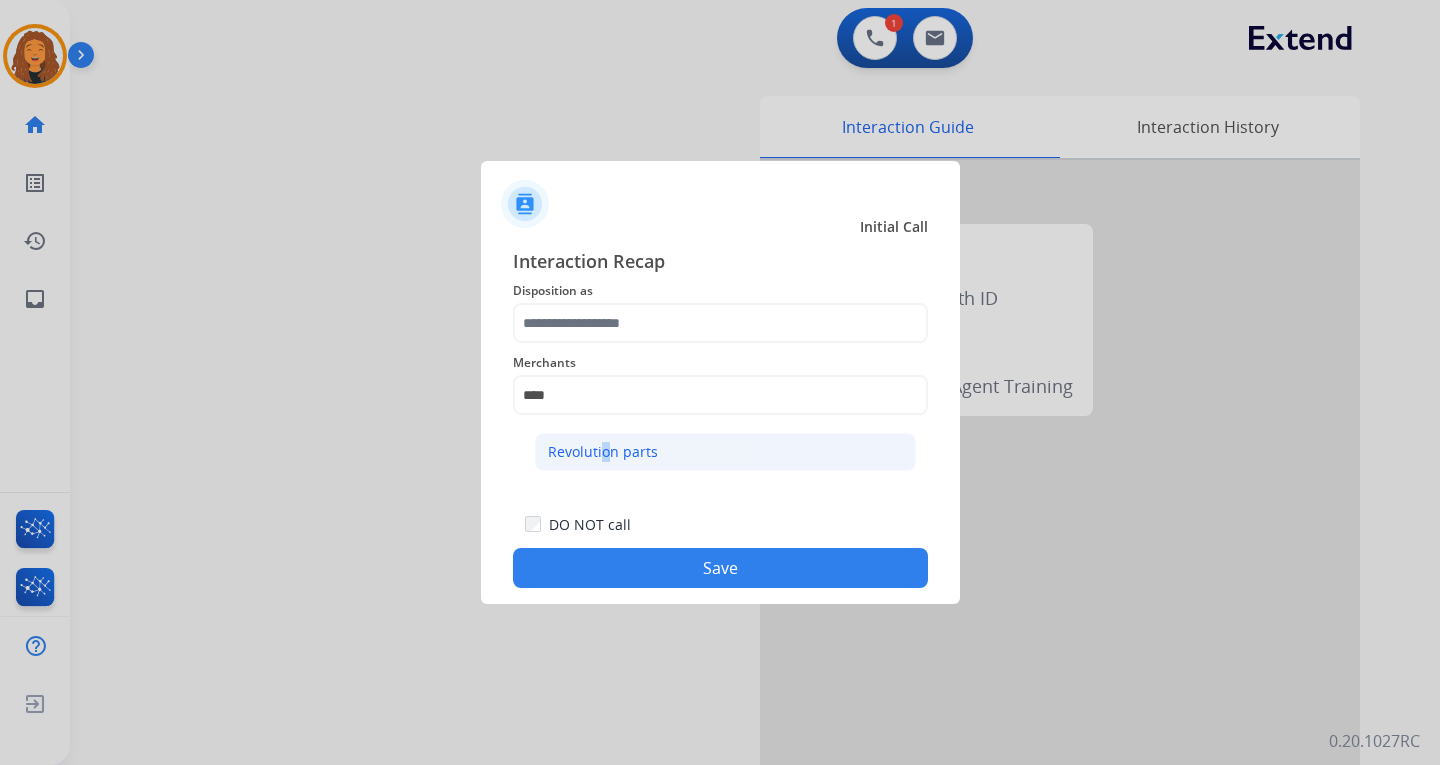 click on "Revolution parts" 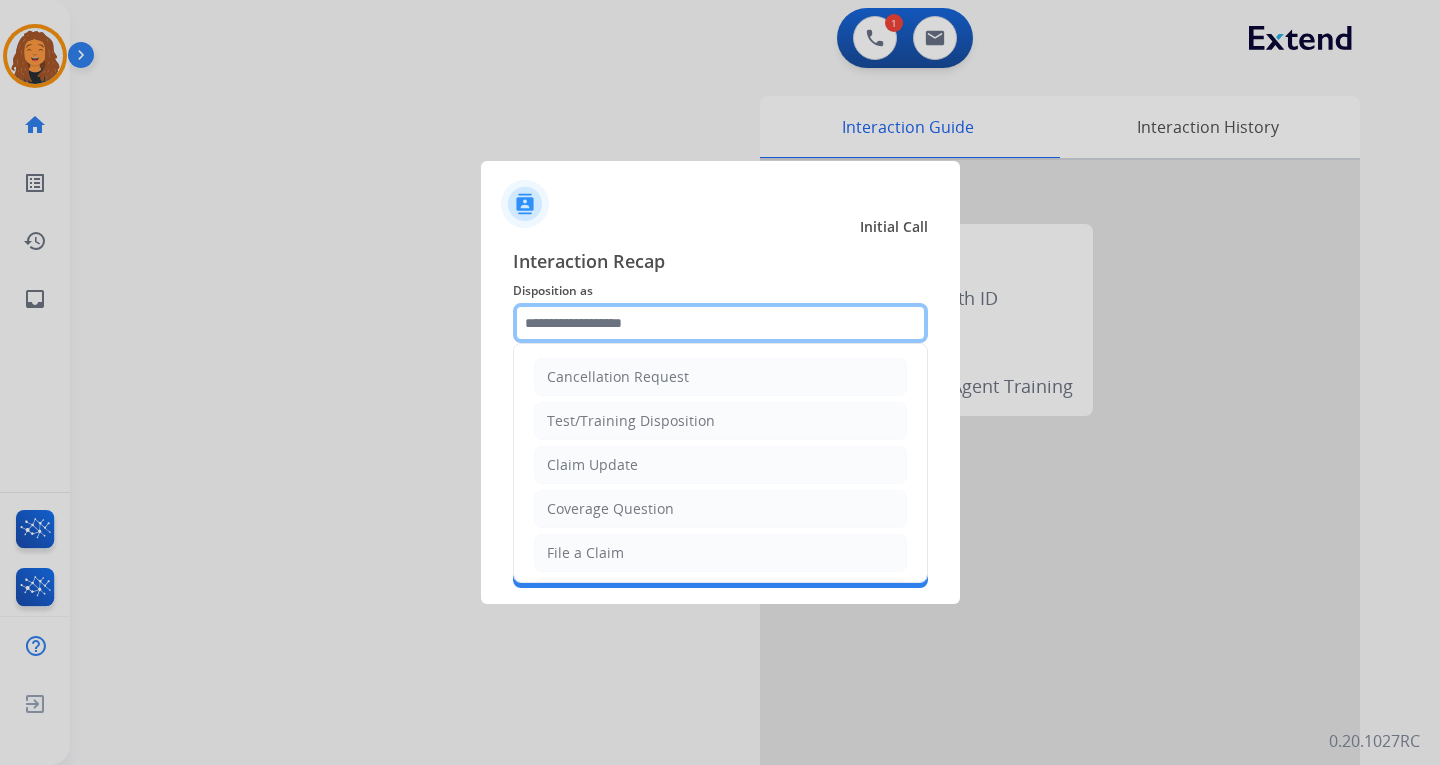 click 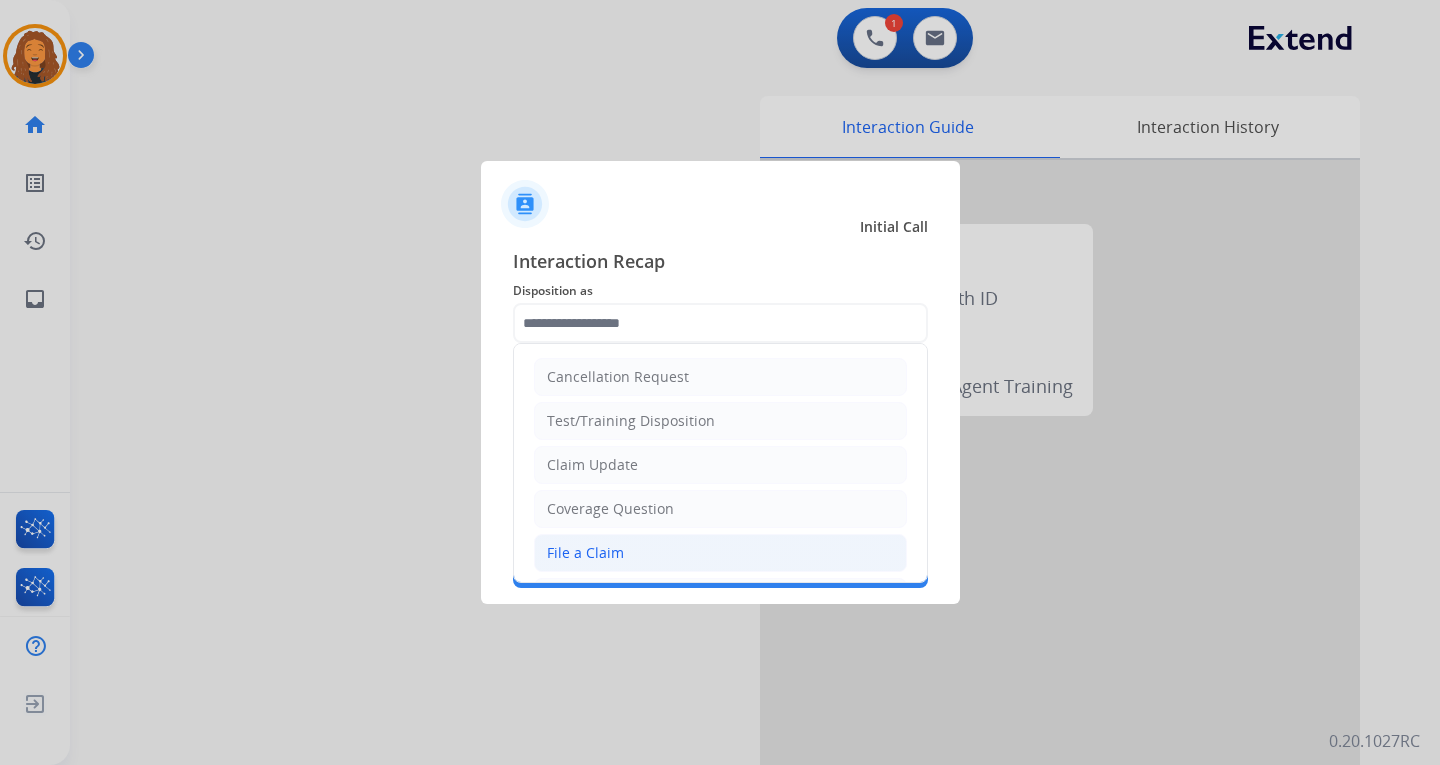 click on "File a Claim" 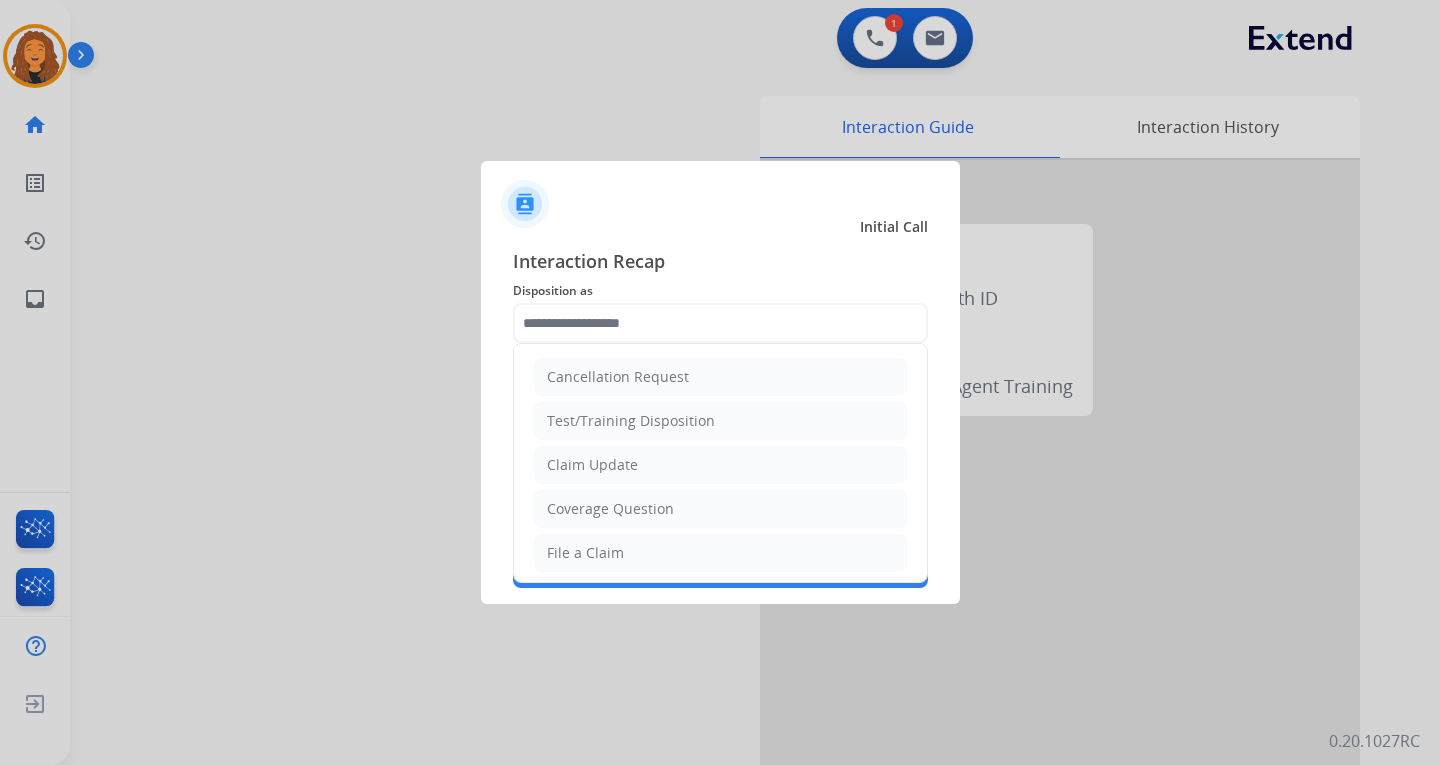 type on "**********" 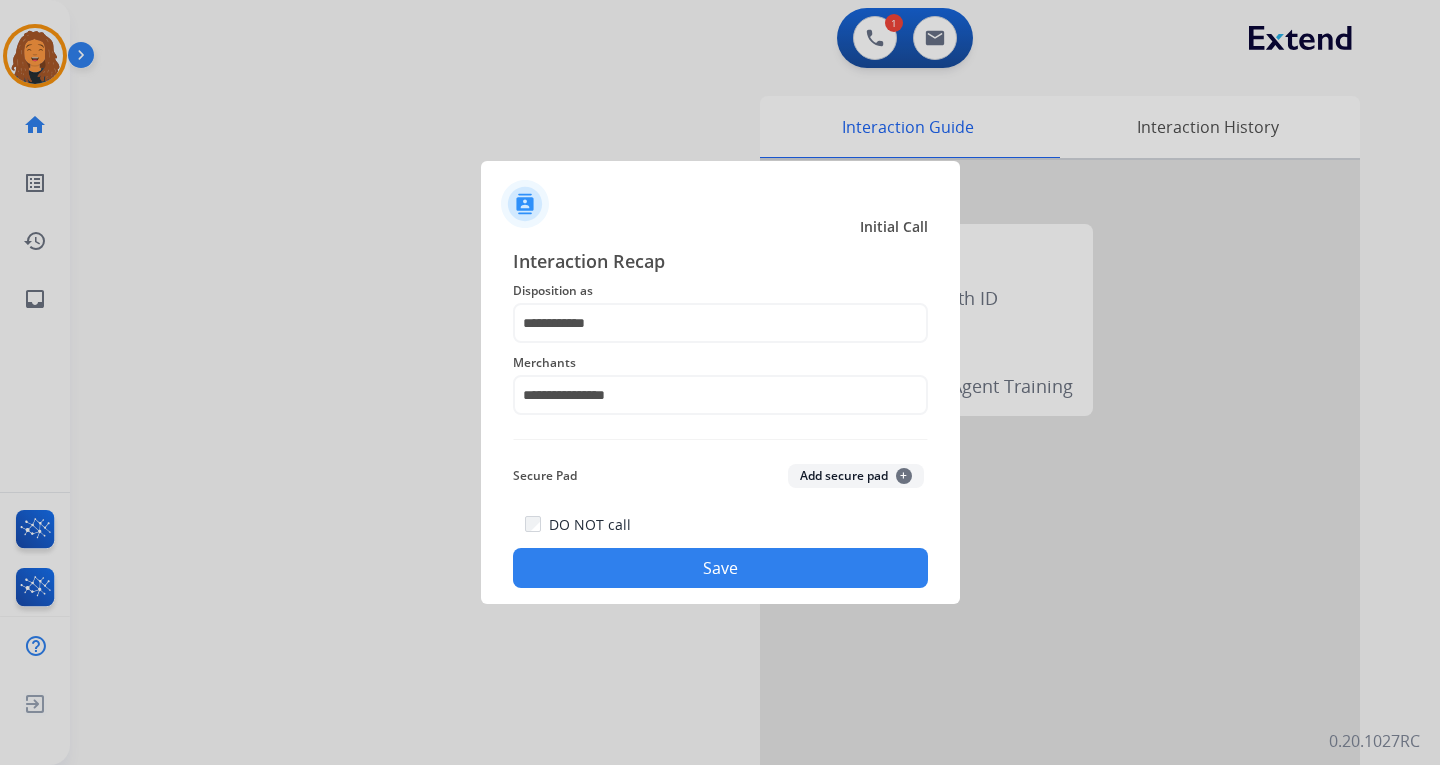 click on "Save" 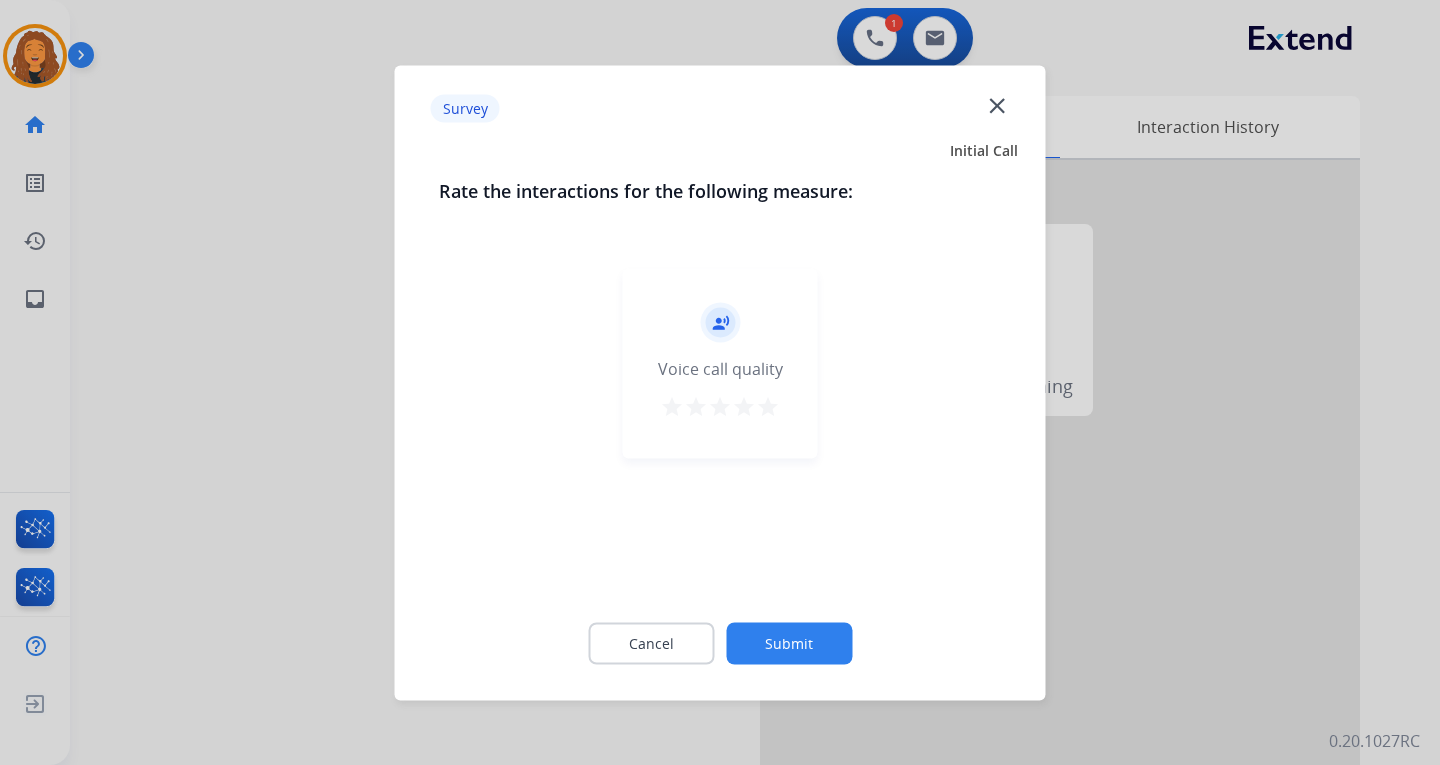 click on "Submit" 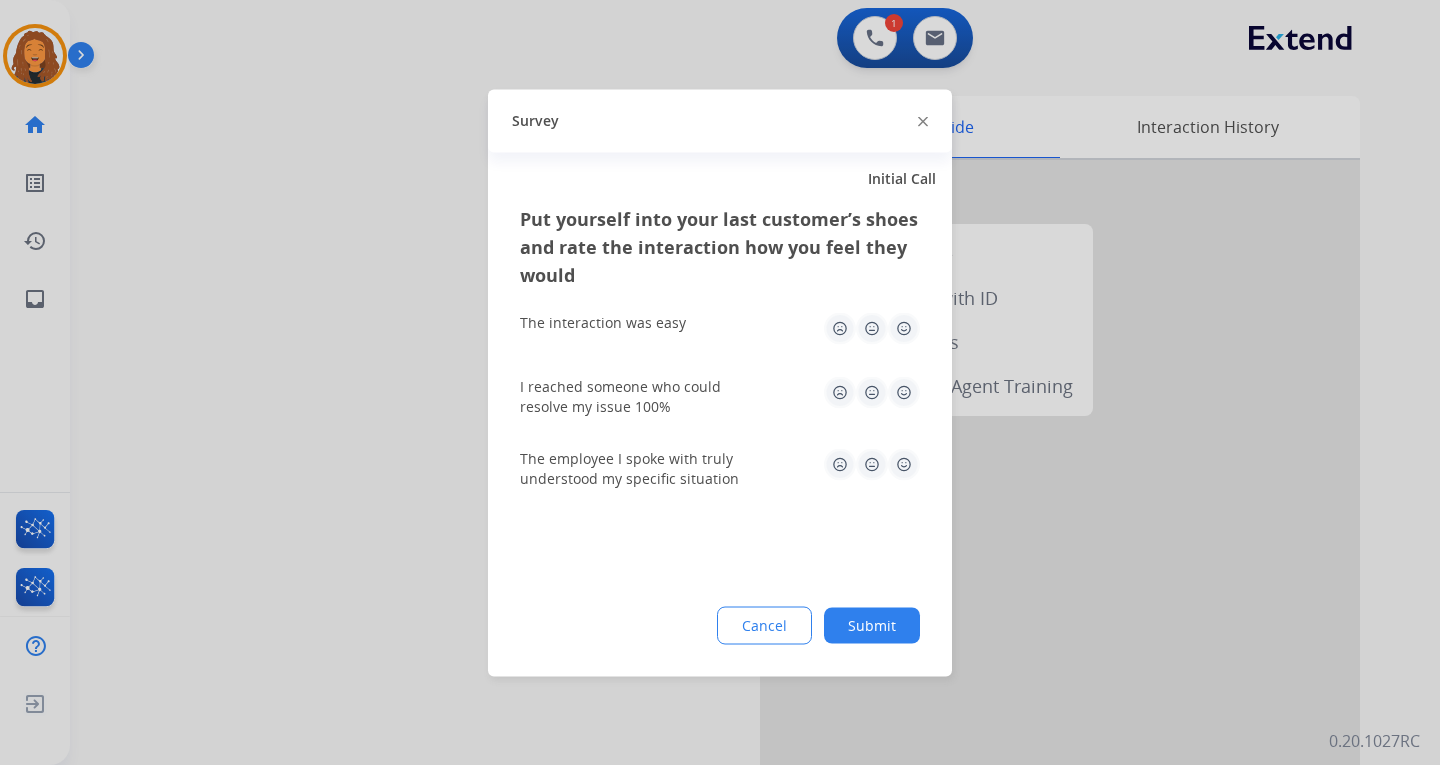 click on "Put yourself into your last customer’s shoes and rate the interaction how you feel they would  The interaction was easy   I reached someone who could resolve my issue 100%   The employee I spoke with truly understood my specific situation  Cancel Submit" 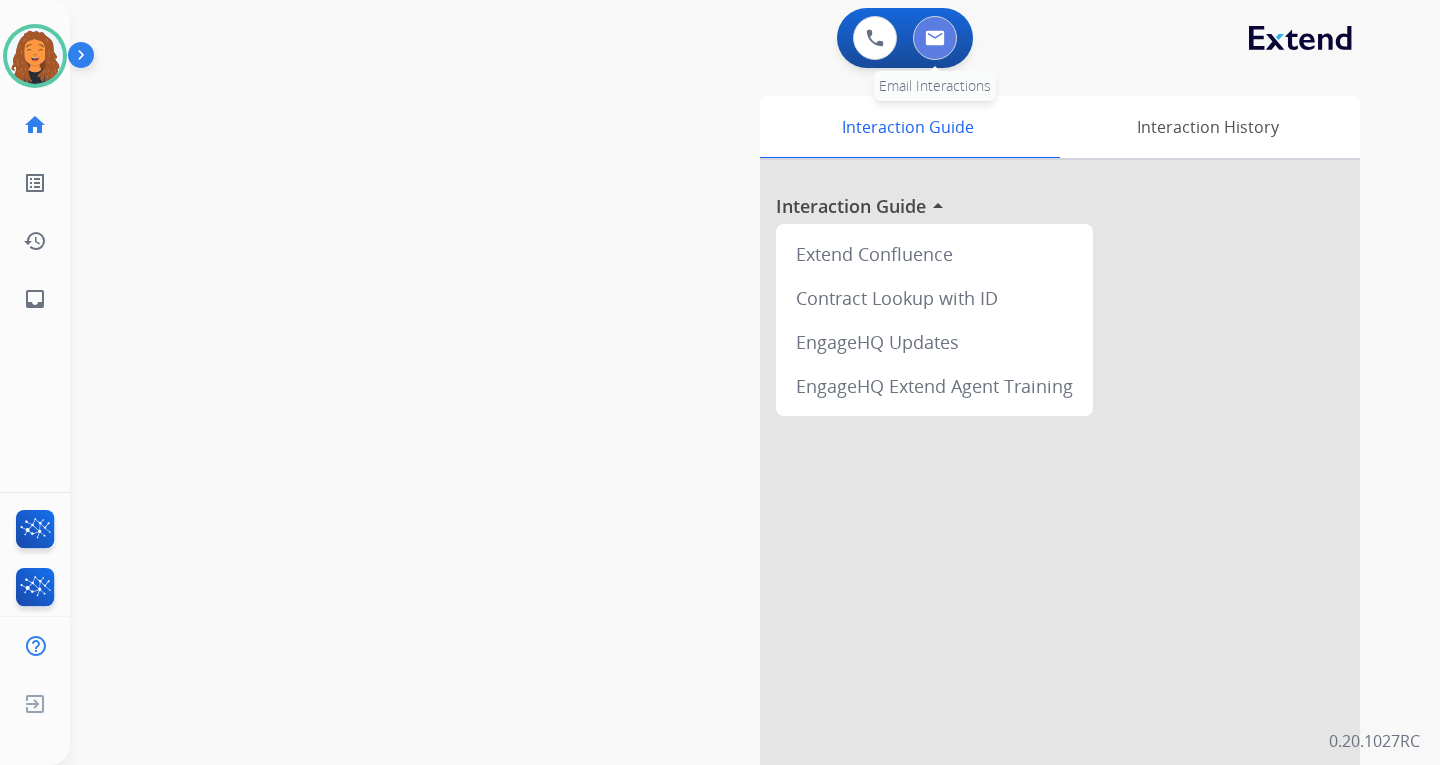 click at bounding box center (935, 38) 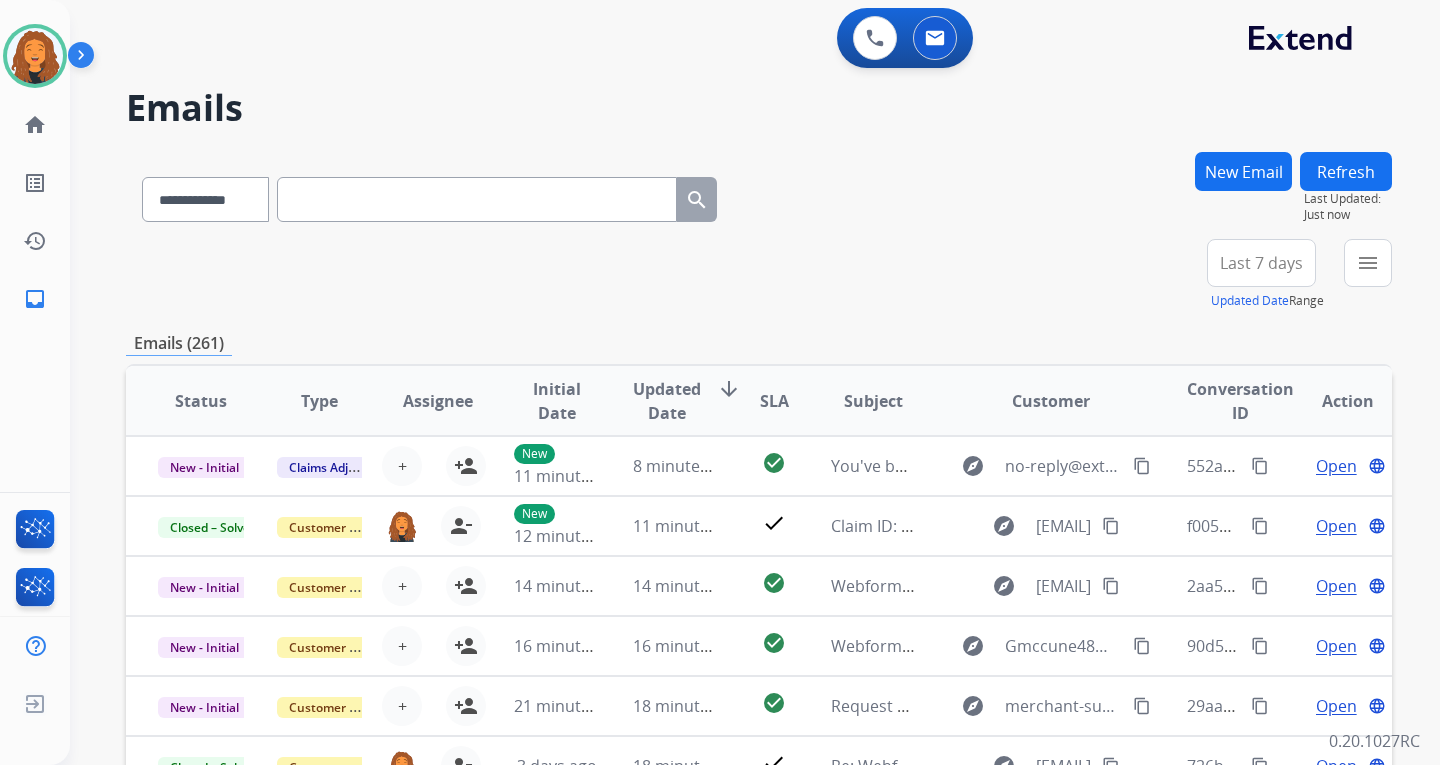 click on "Last 7 days" at bounding box center (1261, 263) 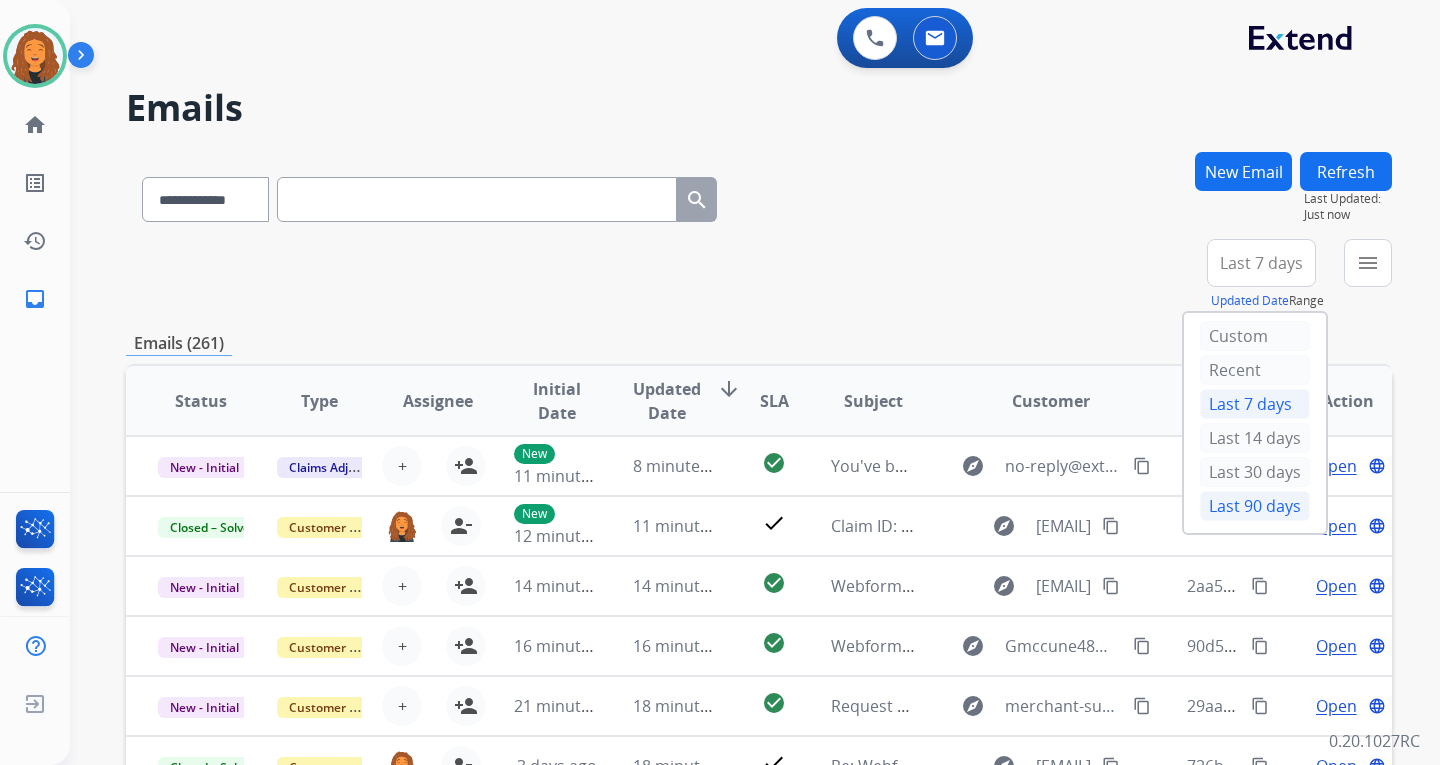 click on "Last 90 days" at bounding box center [1255, 506] 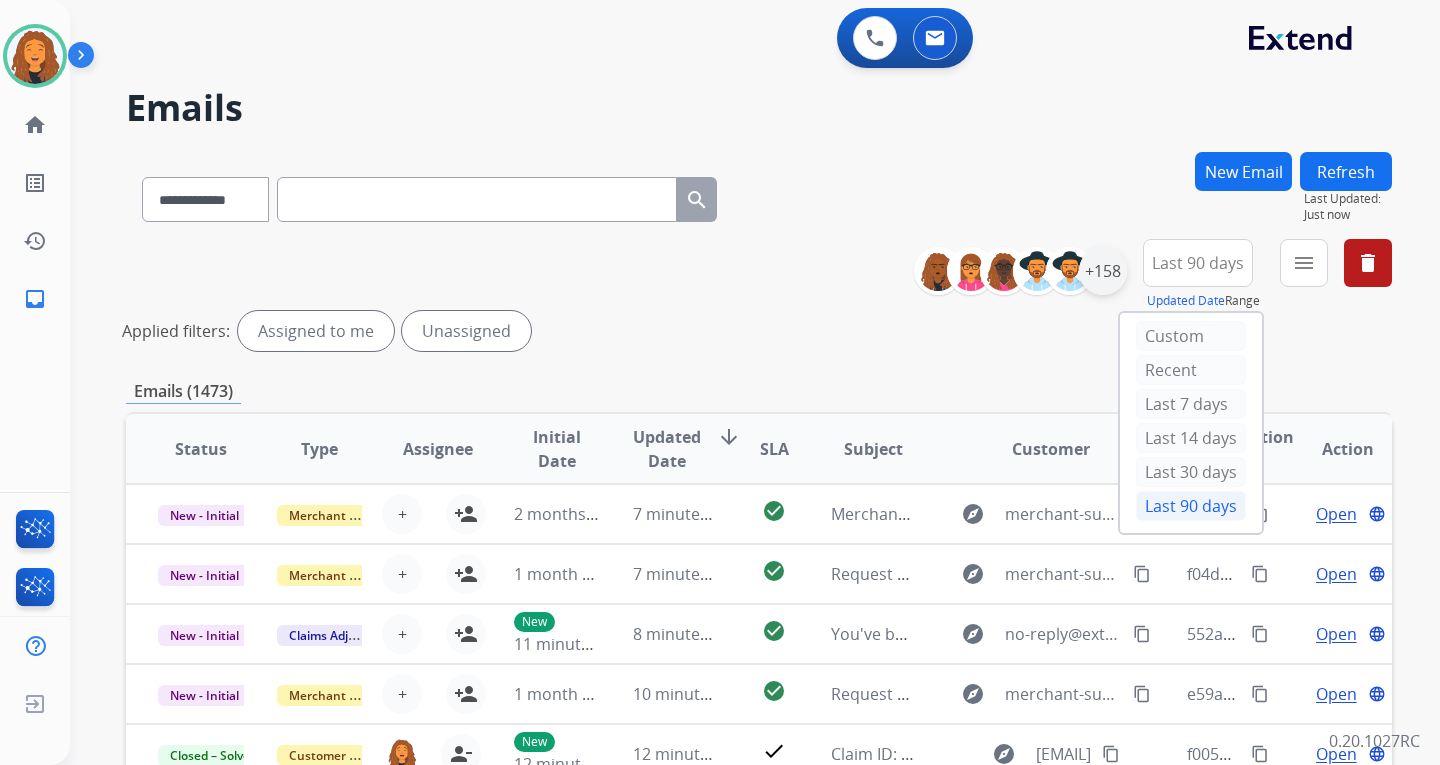 click on "+158" at bounding box center [1103, 271] 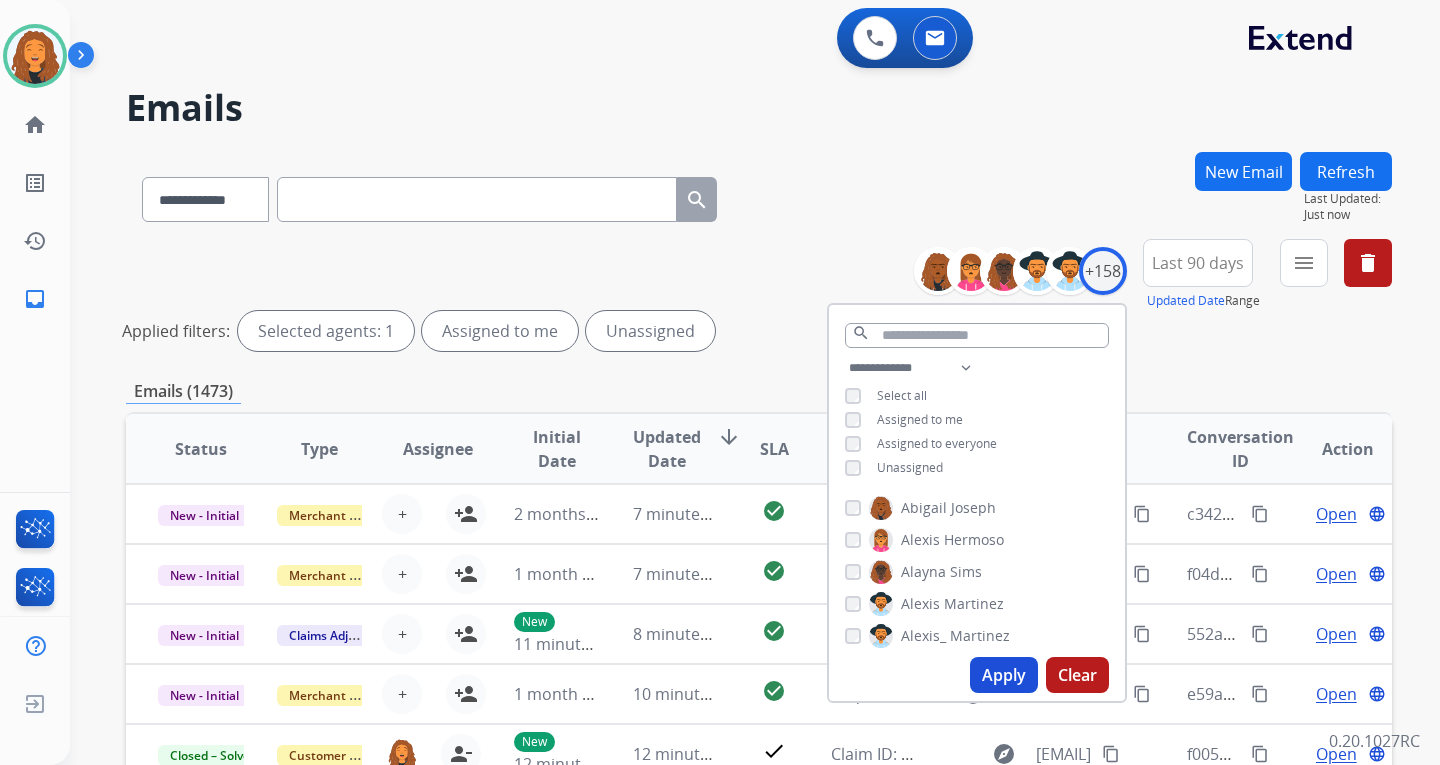 click on "Unassigned" at bounding box center (910, 467) 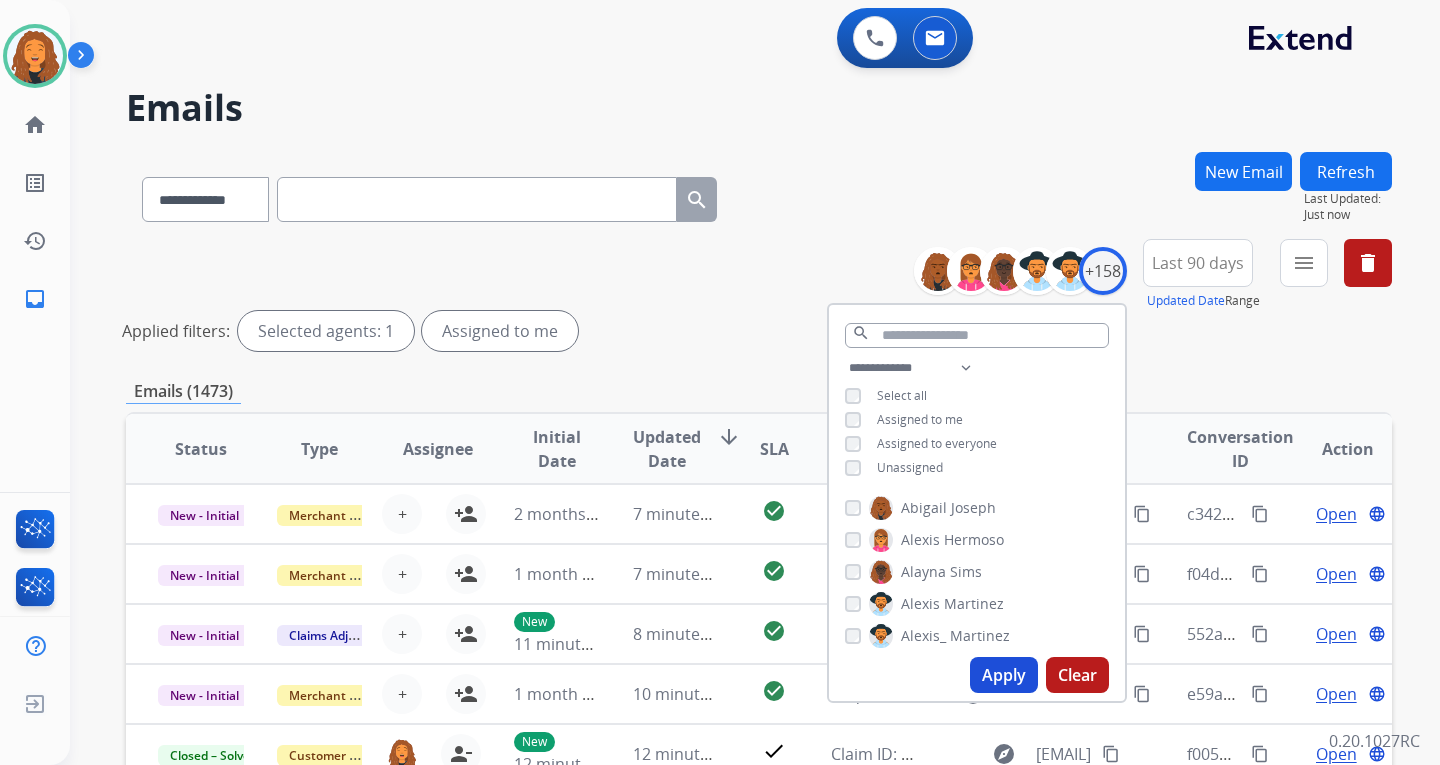 click on "Apply" at bounding box center [1004, 675] 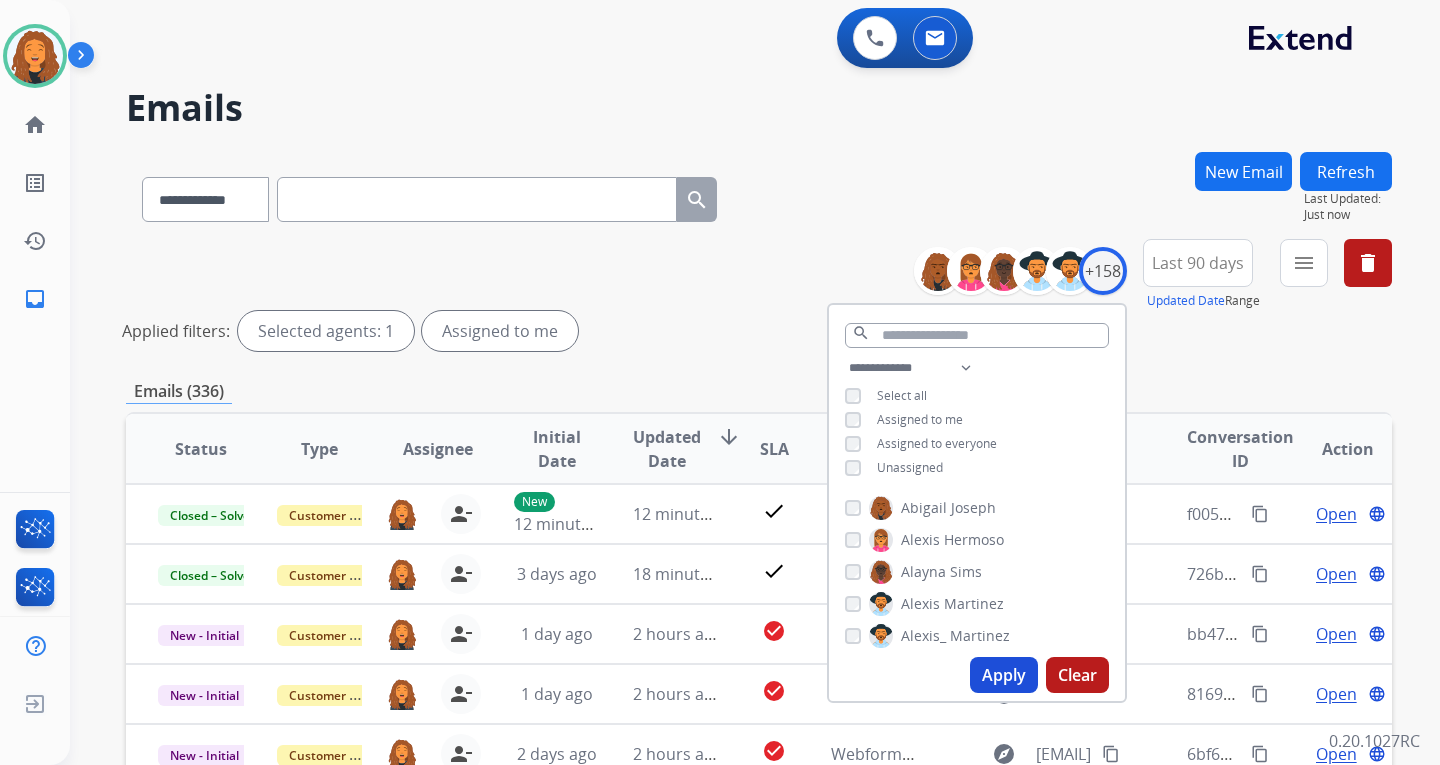 click on "**********" at bounding box center [759, 195] 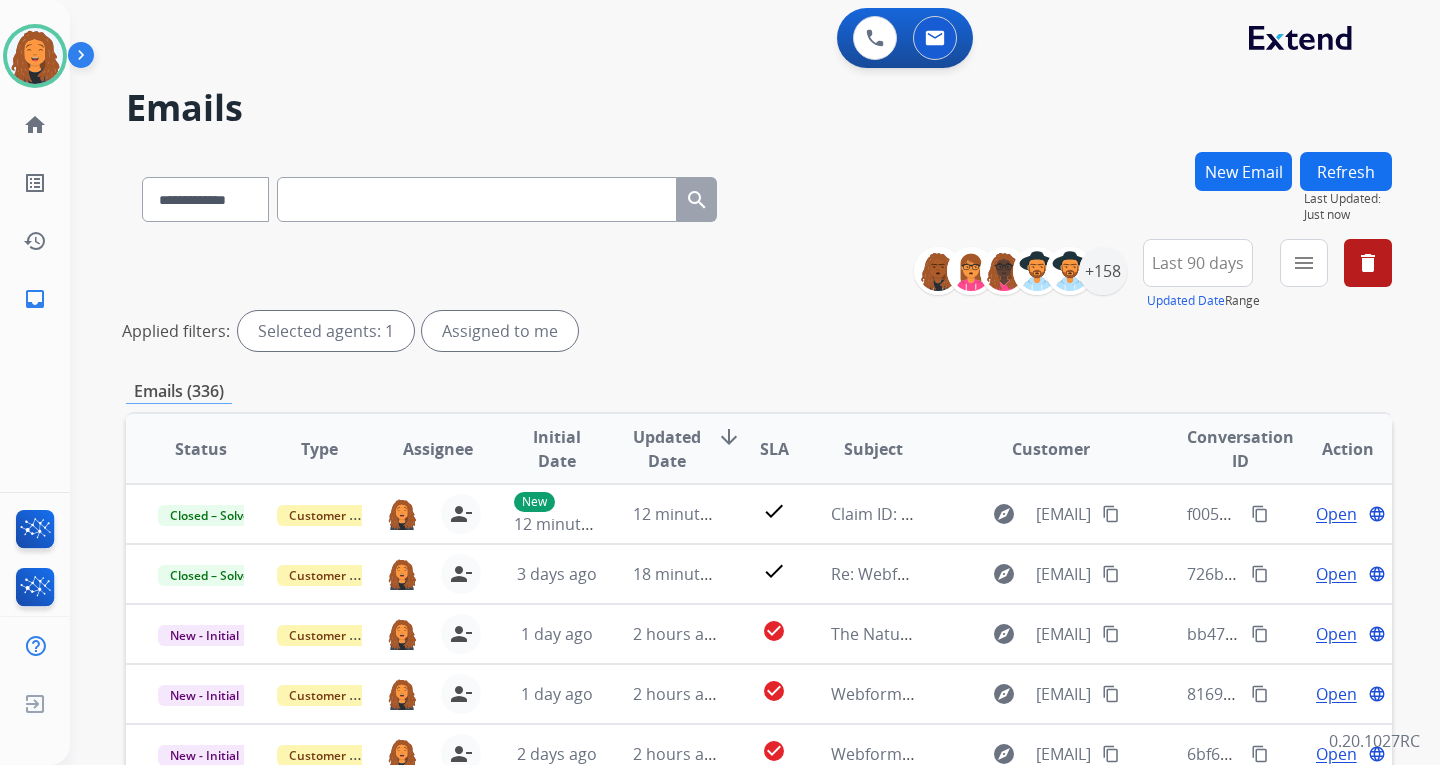 scroll, scrollTop: 2, scrollLeft: 0, axis: vertical 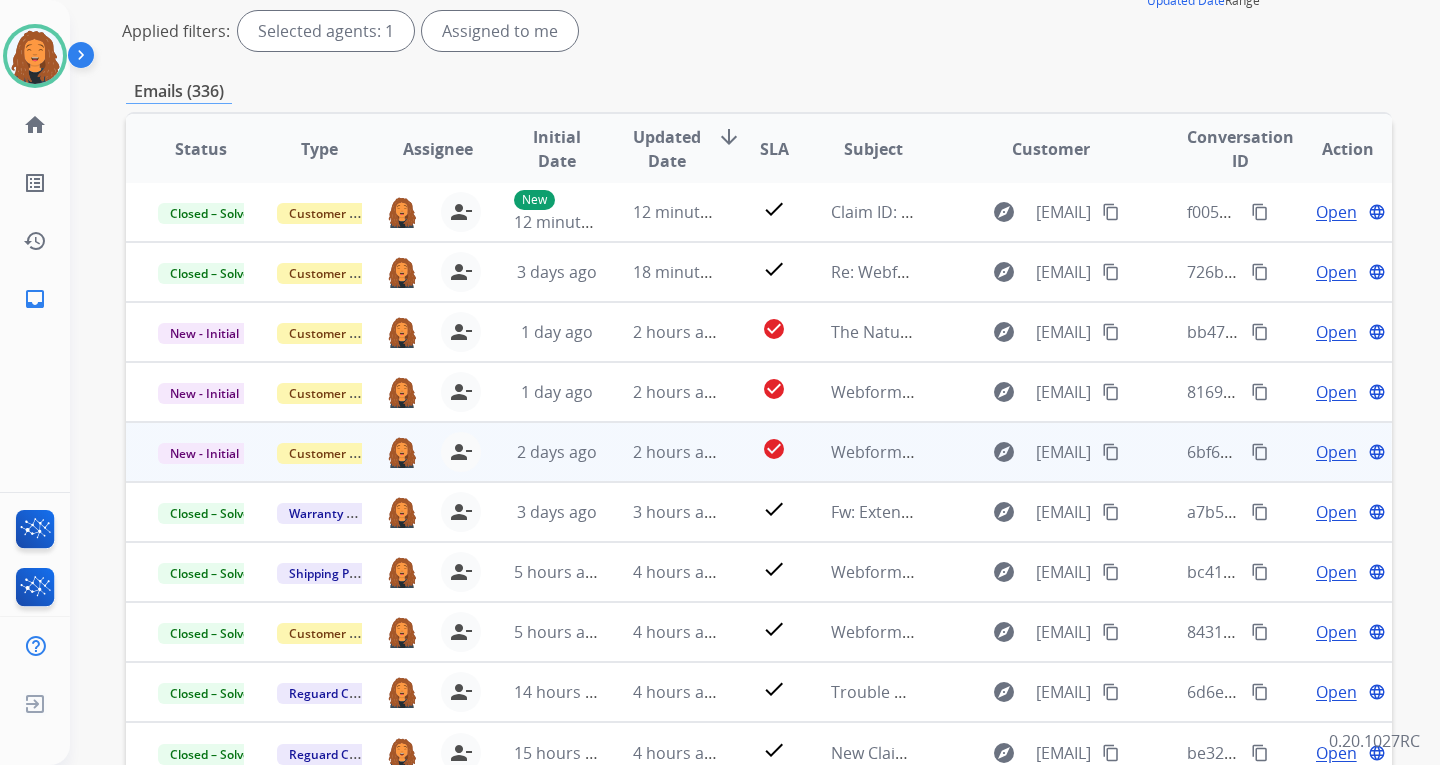 click on "content_copy" at bounding box center [1111, 452] 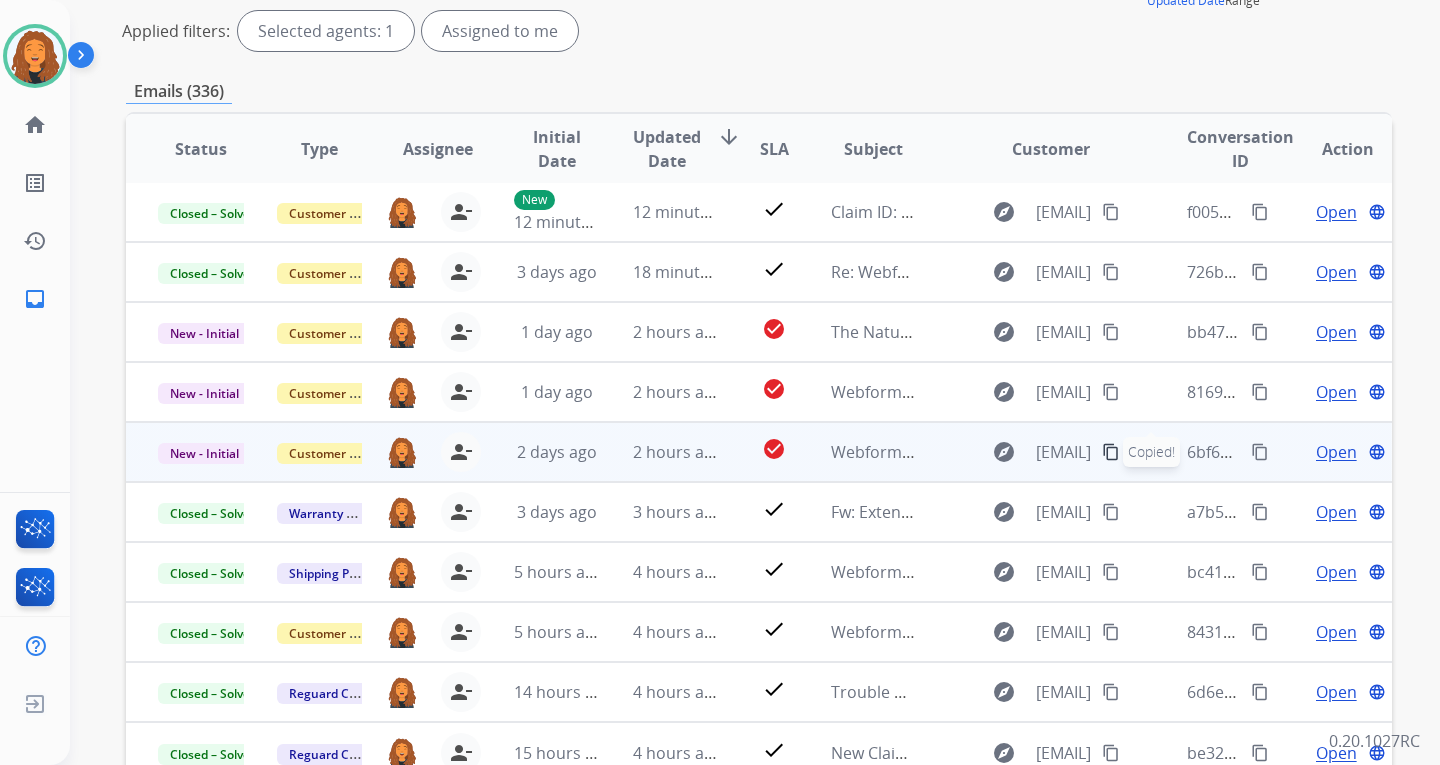 click on "Open" at bounding box center [1336, 452] 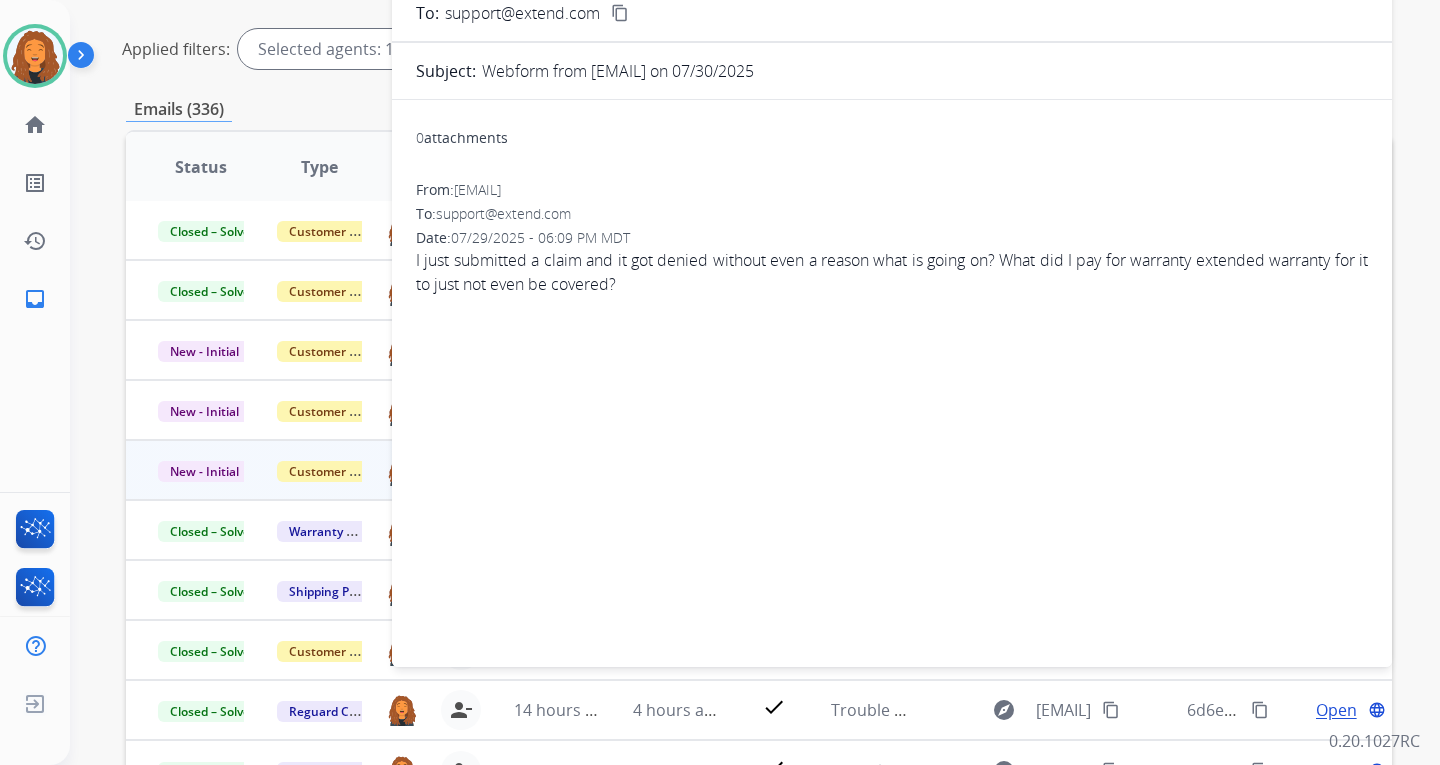 scroll, scrollTop: 100, scrollLeft: 0, axis: vertical 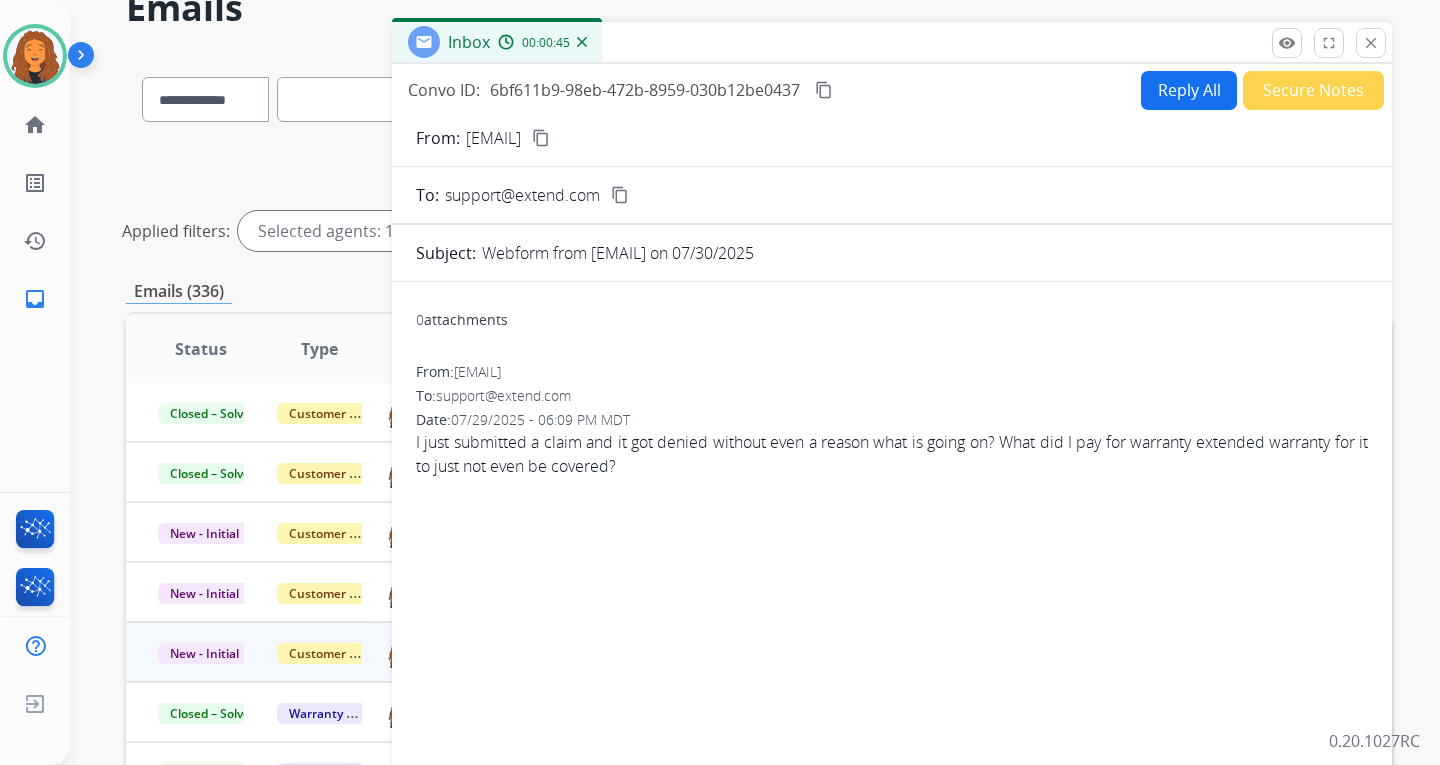 click on "Reply All" at bounding box center [1189, 90] 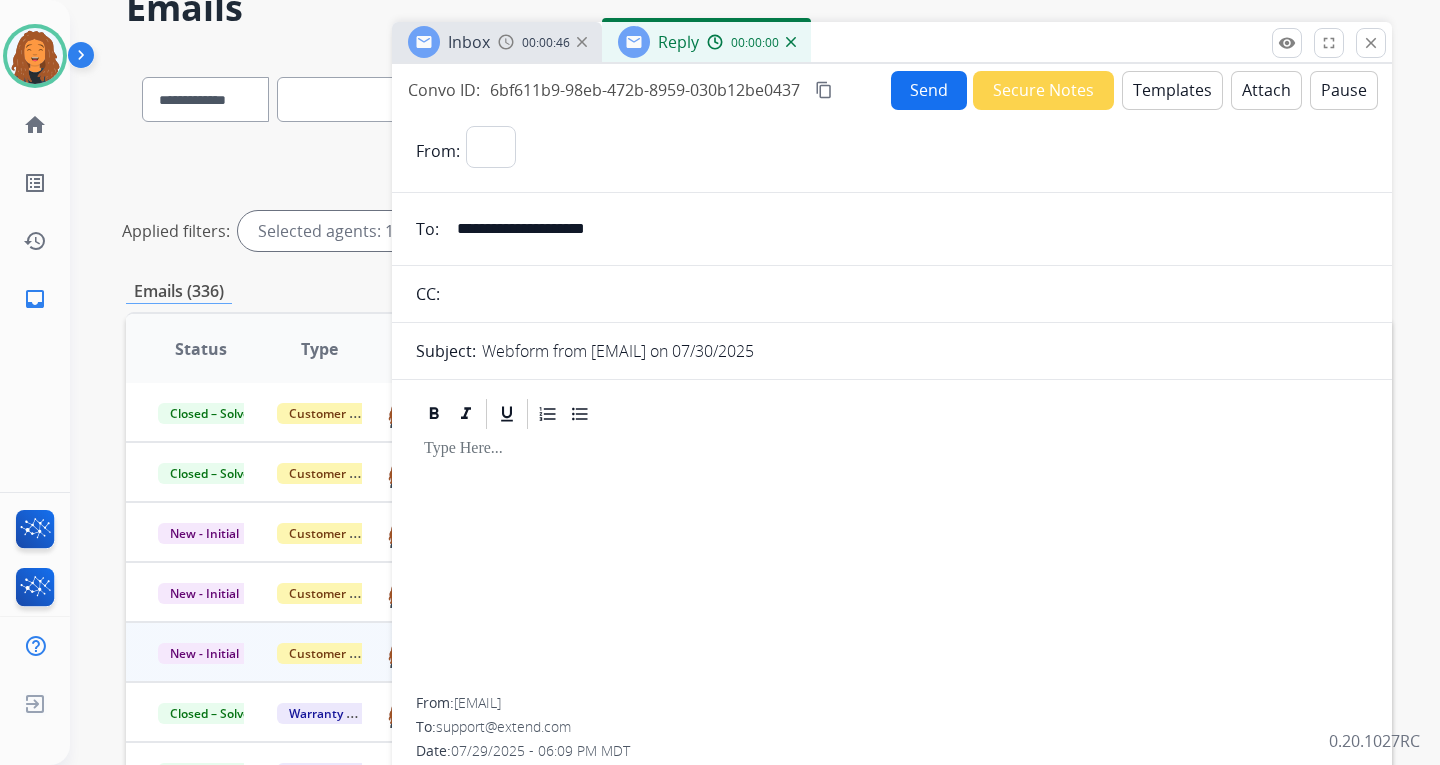 select on "**********" 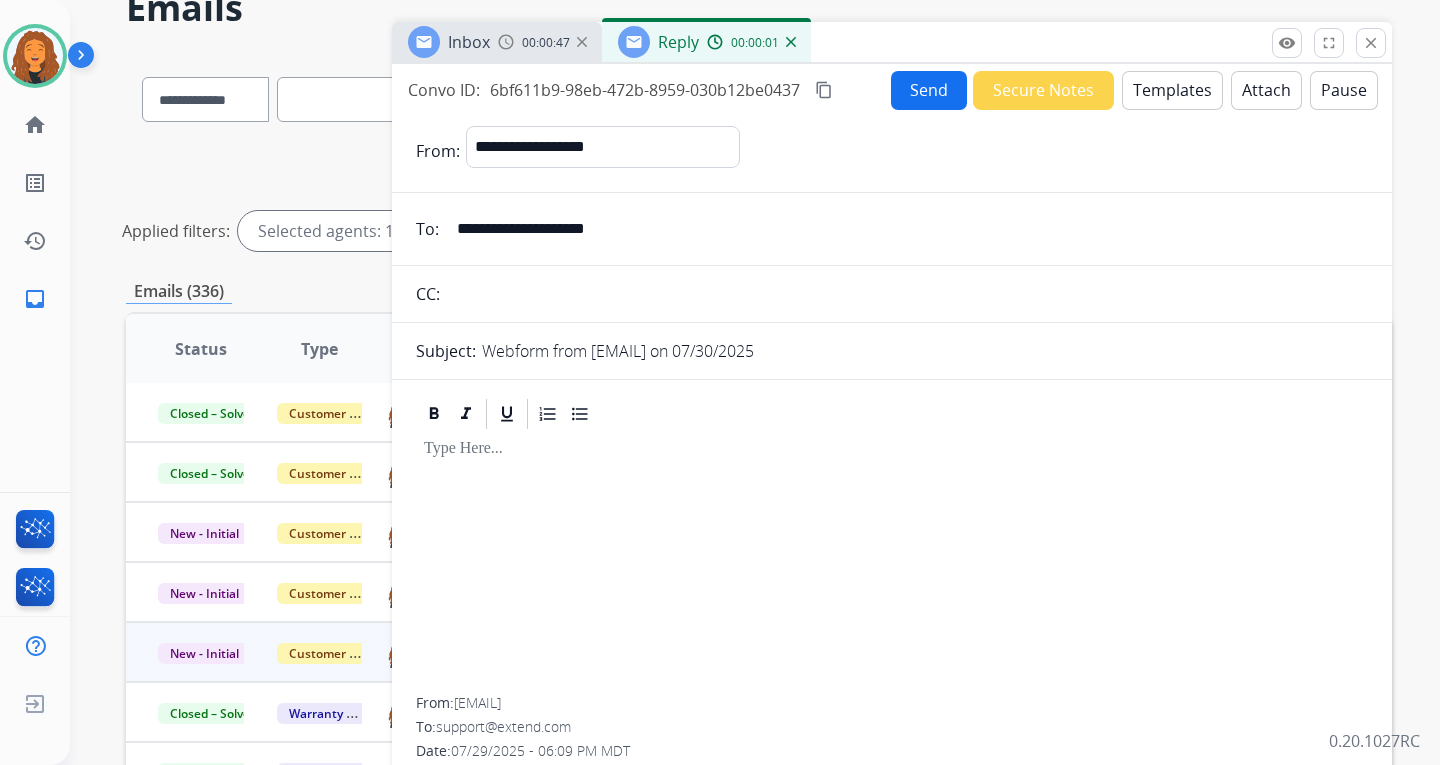 click on "Templates" at bounding box center [1172, 90] 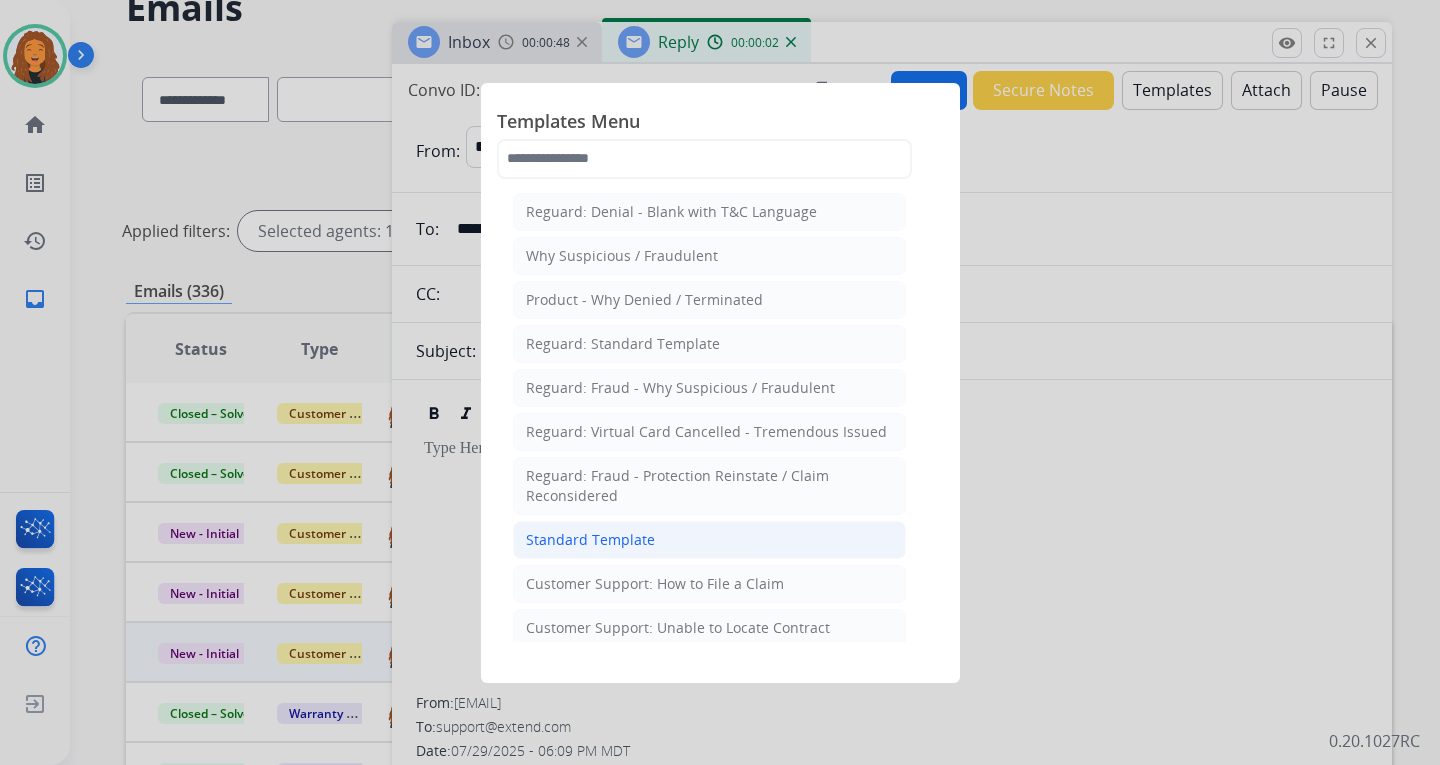 click on "Standard Template" 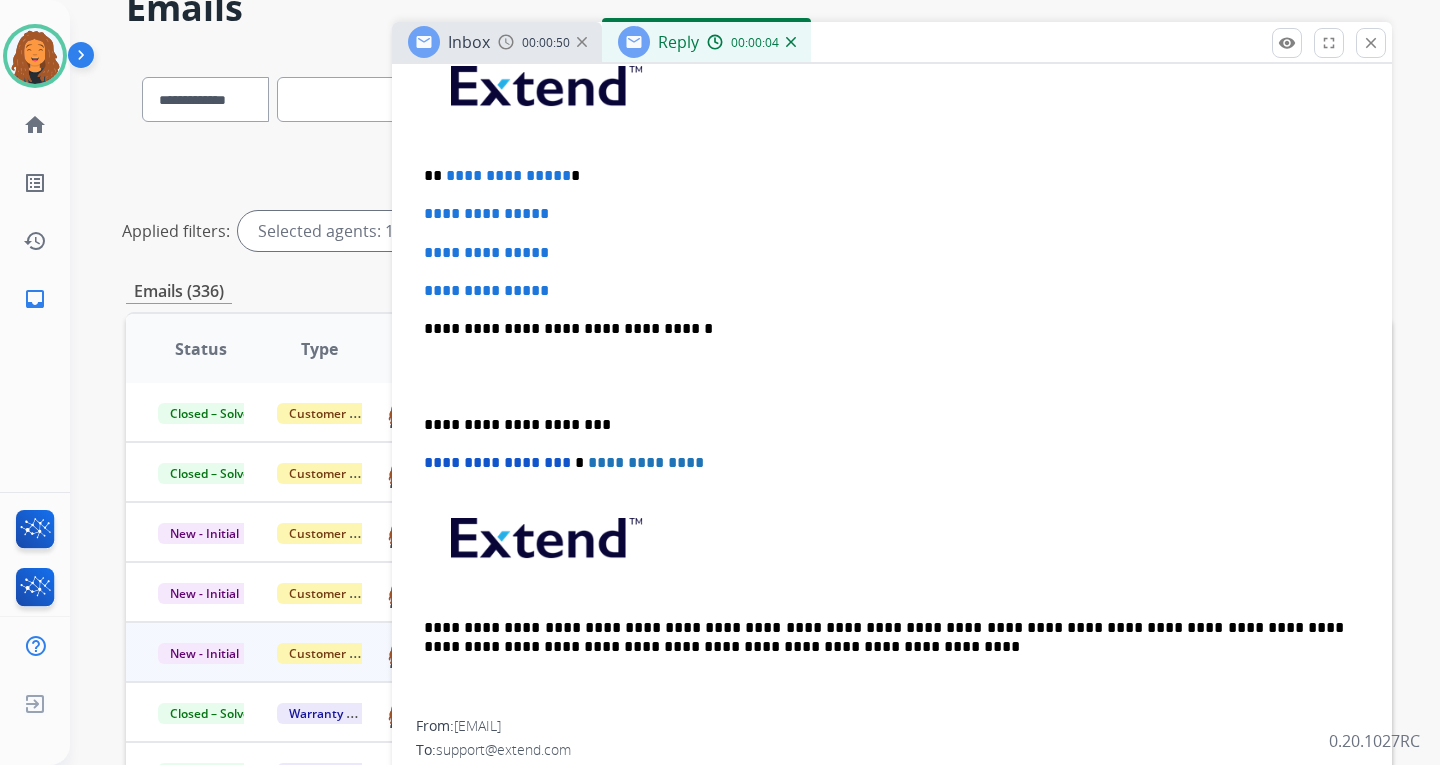 scroll, scrollTop: 540, scrollLeft: 0, axis: vertical 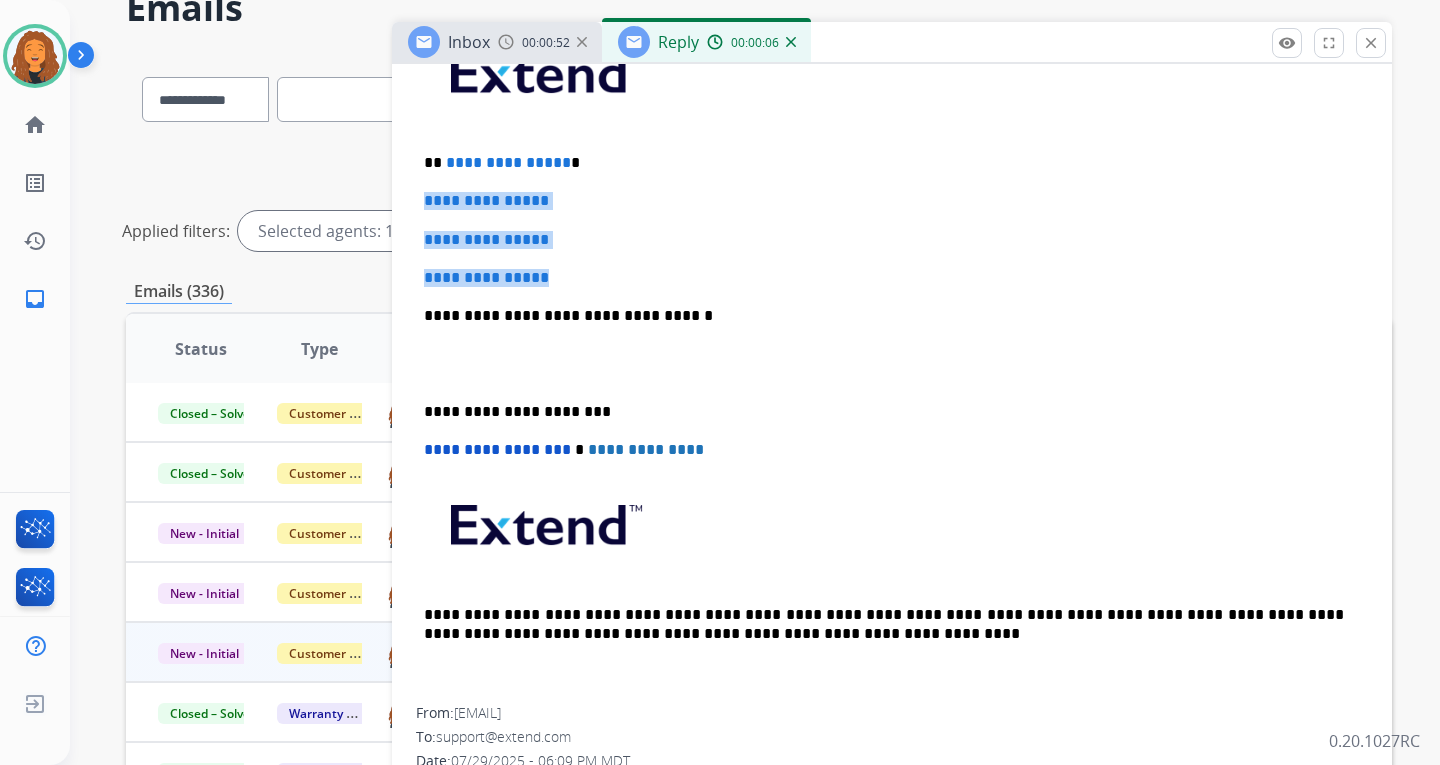 drag, startPoint x: 574, startPoint y: 274, endPoint x: 425, endPoint y: 189, distance: 171.54008 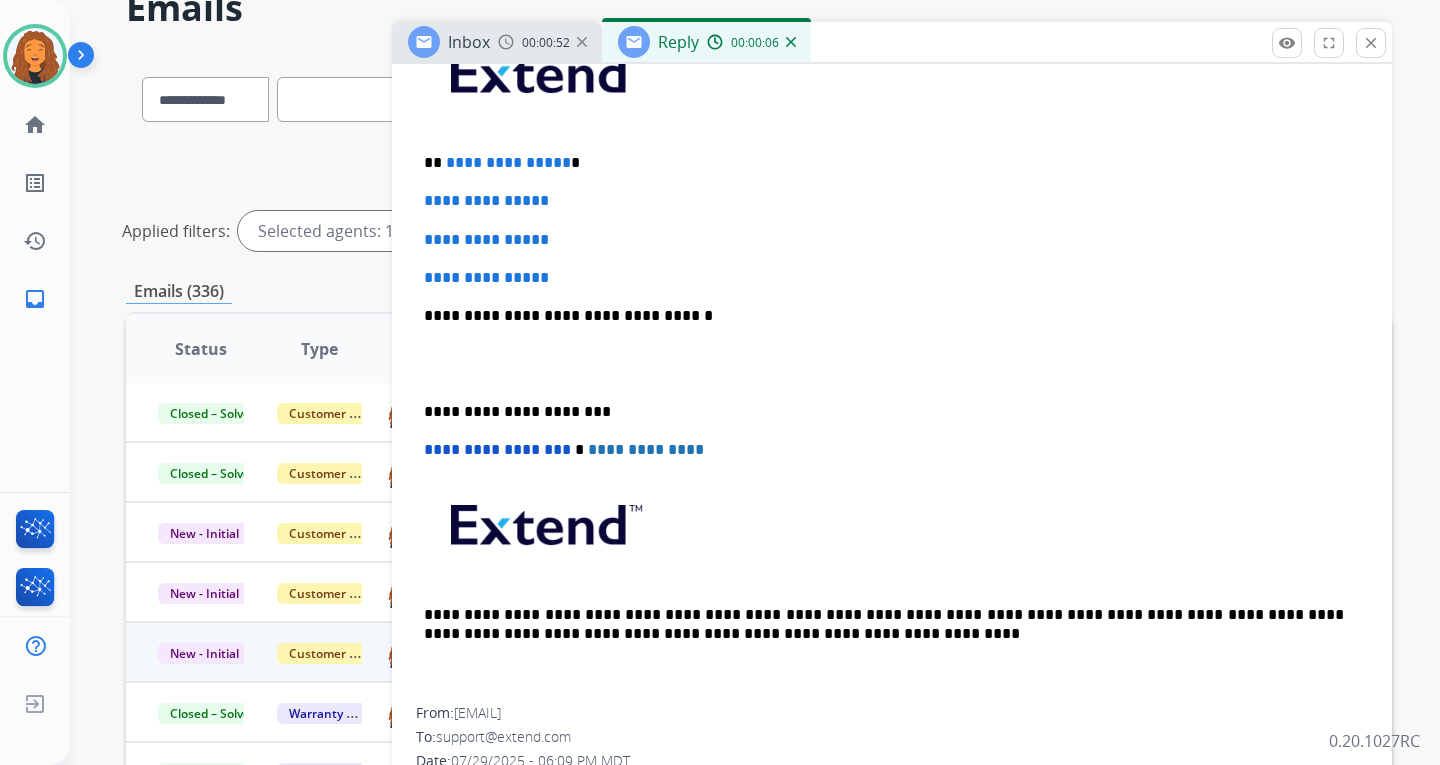 scroll, scrollTop: 425, scrollLeft: 0, axis: vertical 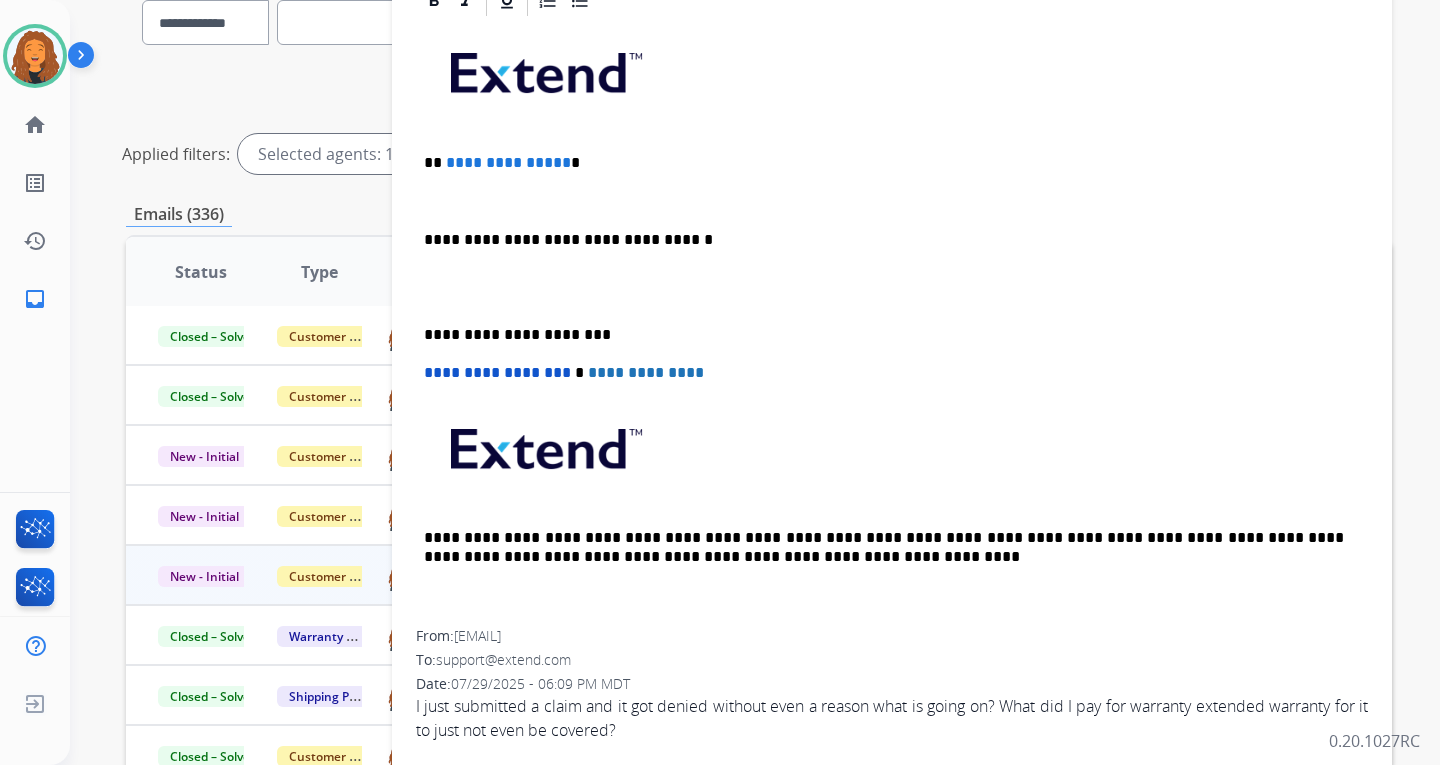 type 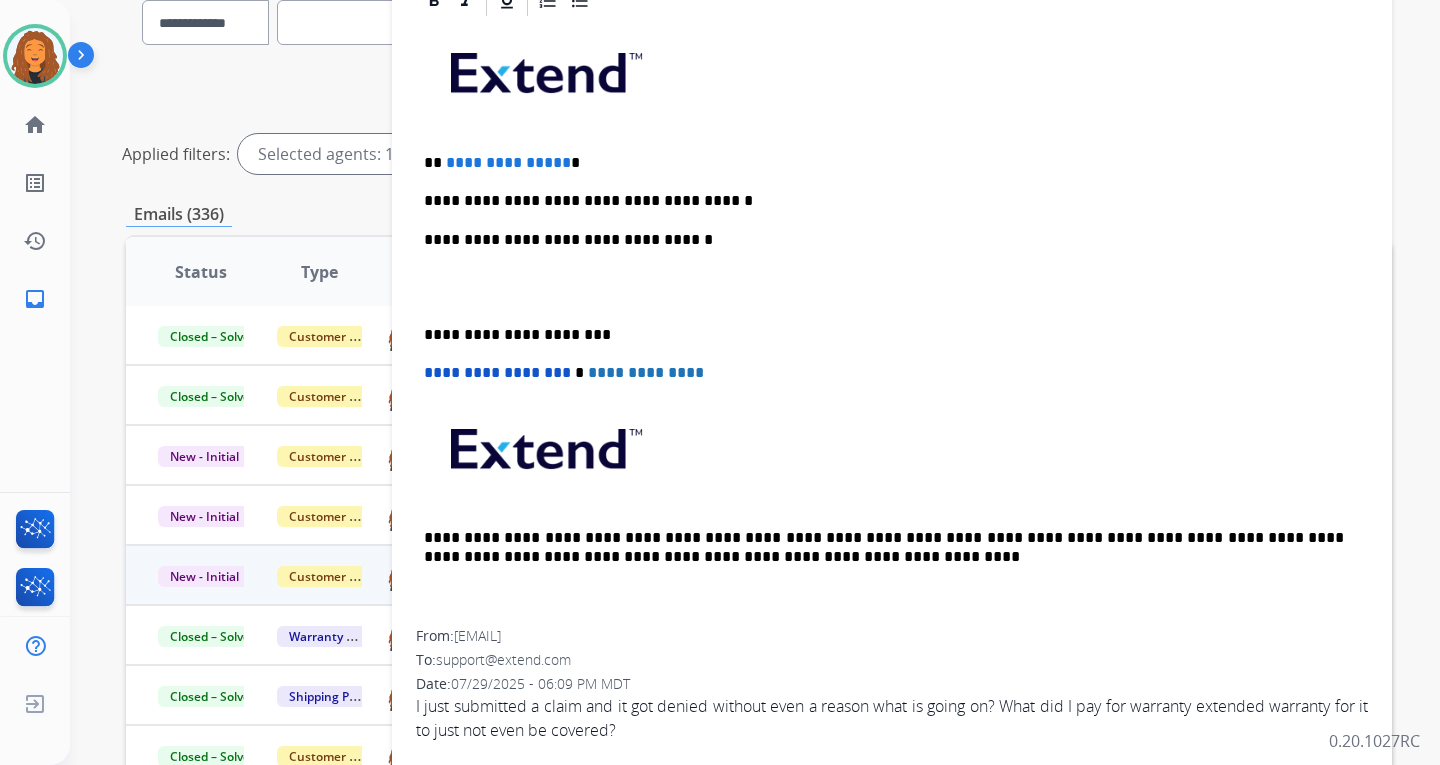 click on "**********" at bounding box center [884, 201] 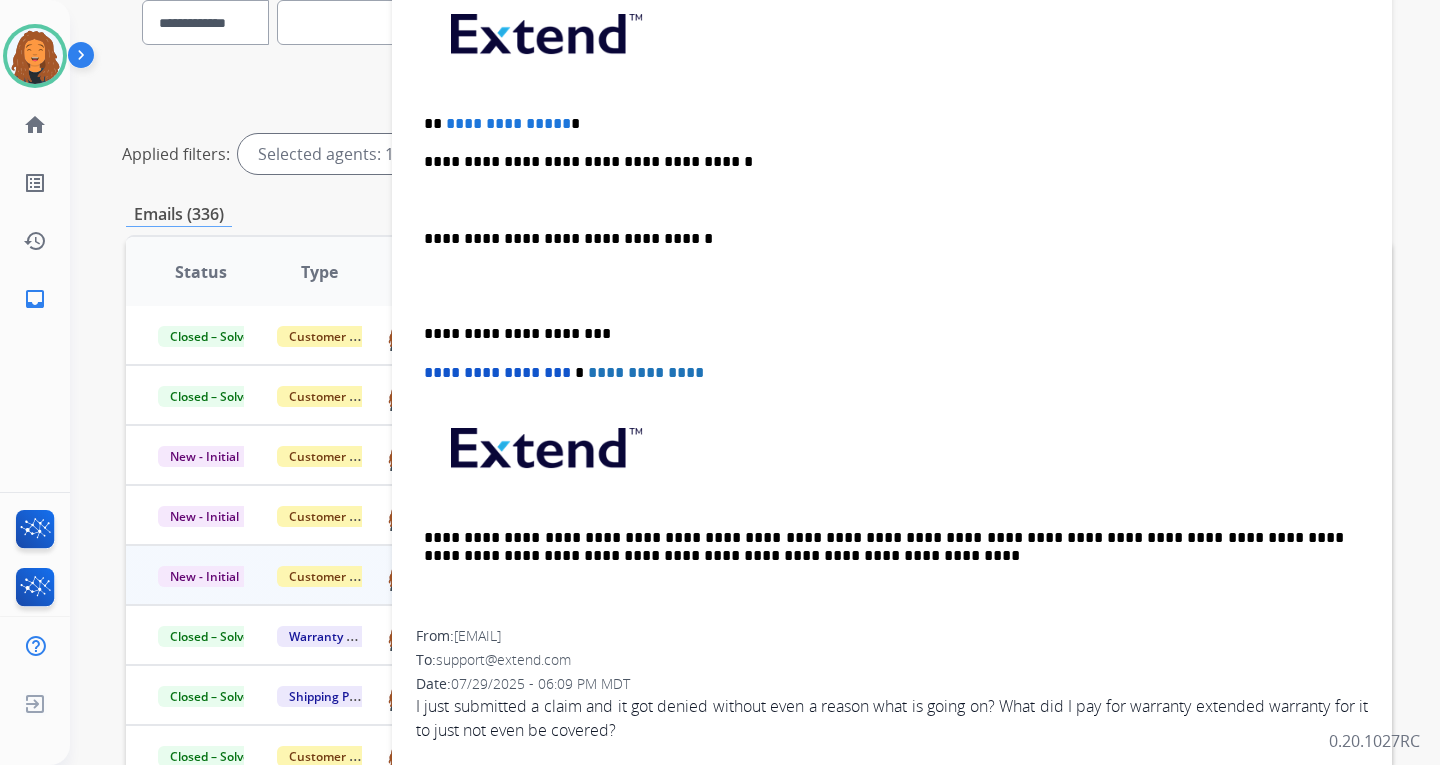scroll, scrollTop: 138, scrollLeft: 0, axis: vertical 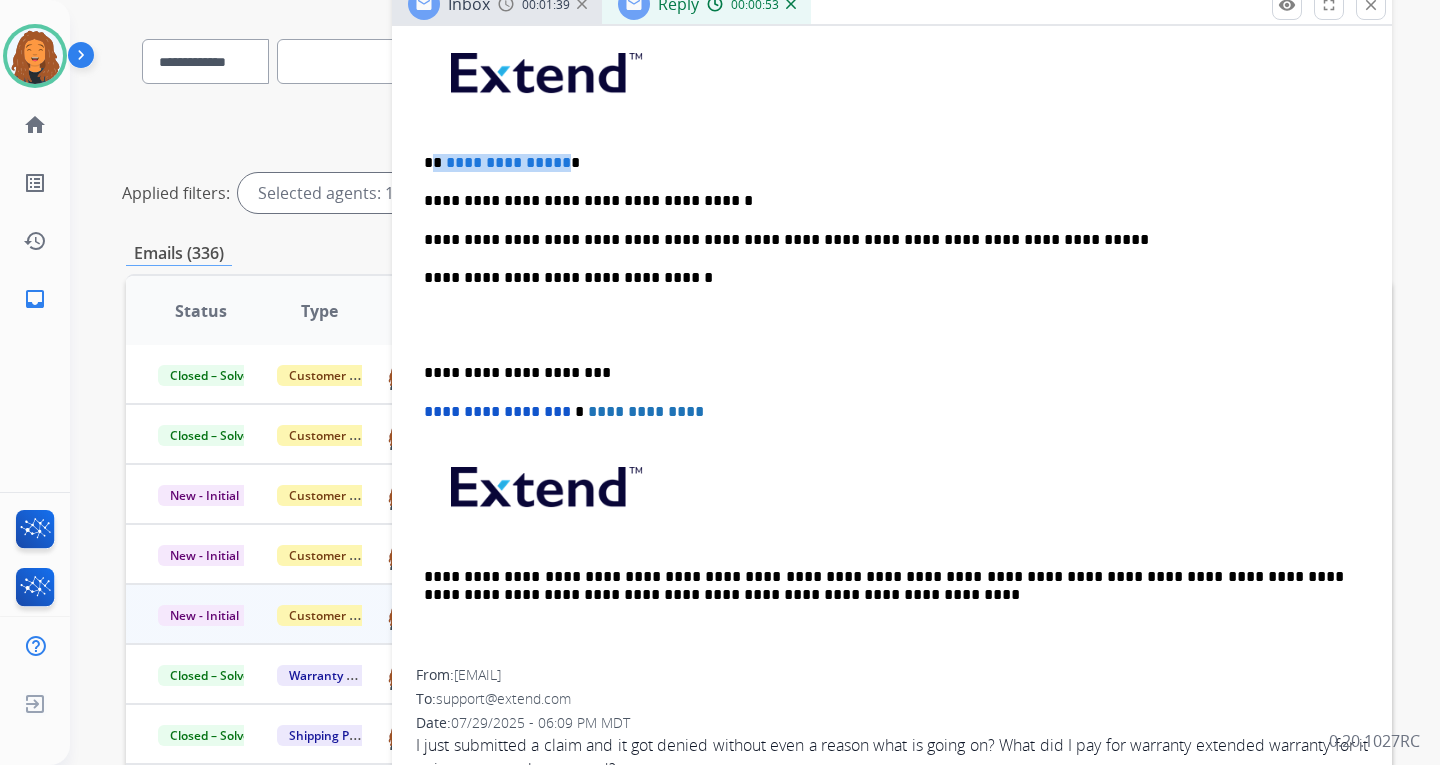 drag, startPoint x: 558, startPoint y: 165, endPoint x: 437, endPoint y: 173, distance: 121.264175 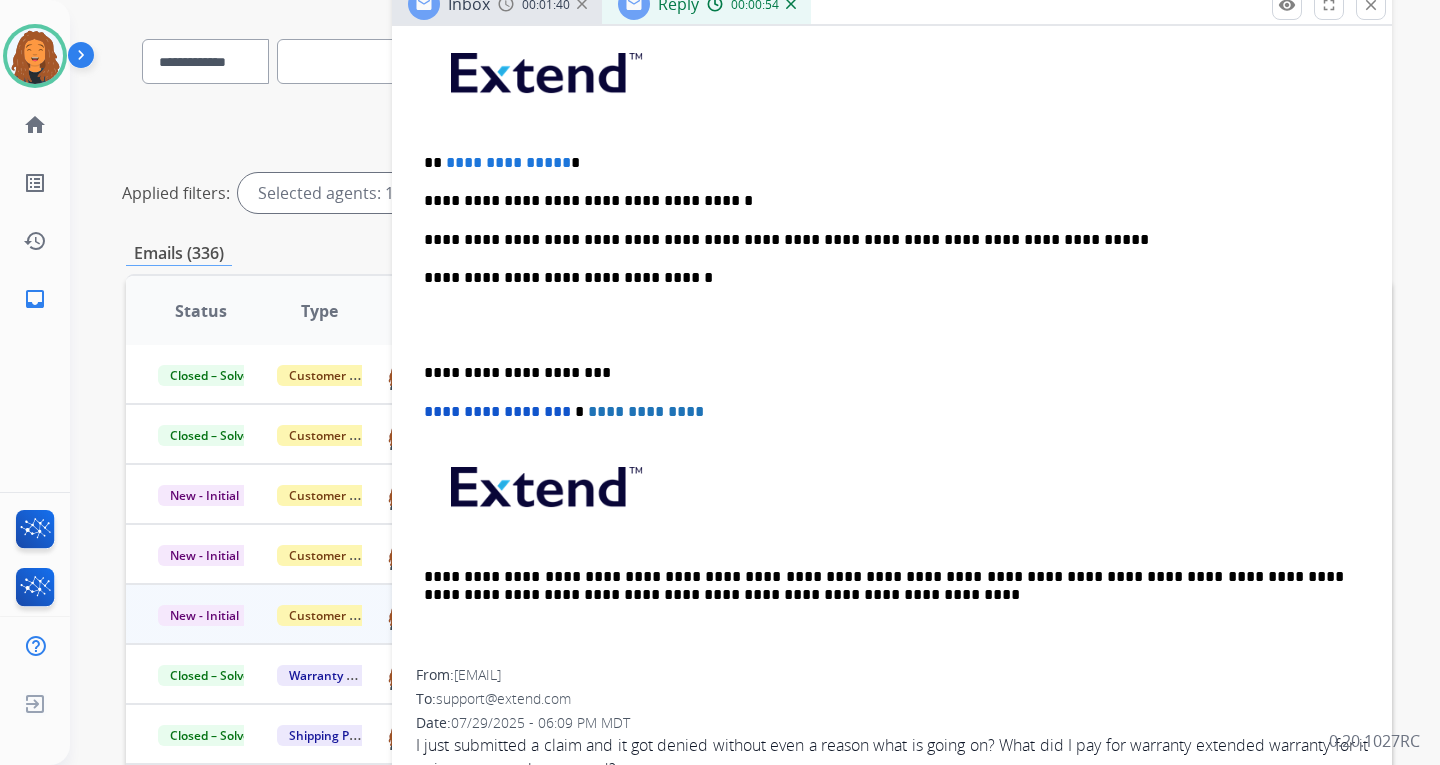 click on "**********" at bounding box center [884, 240] 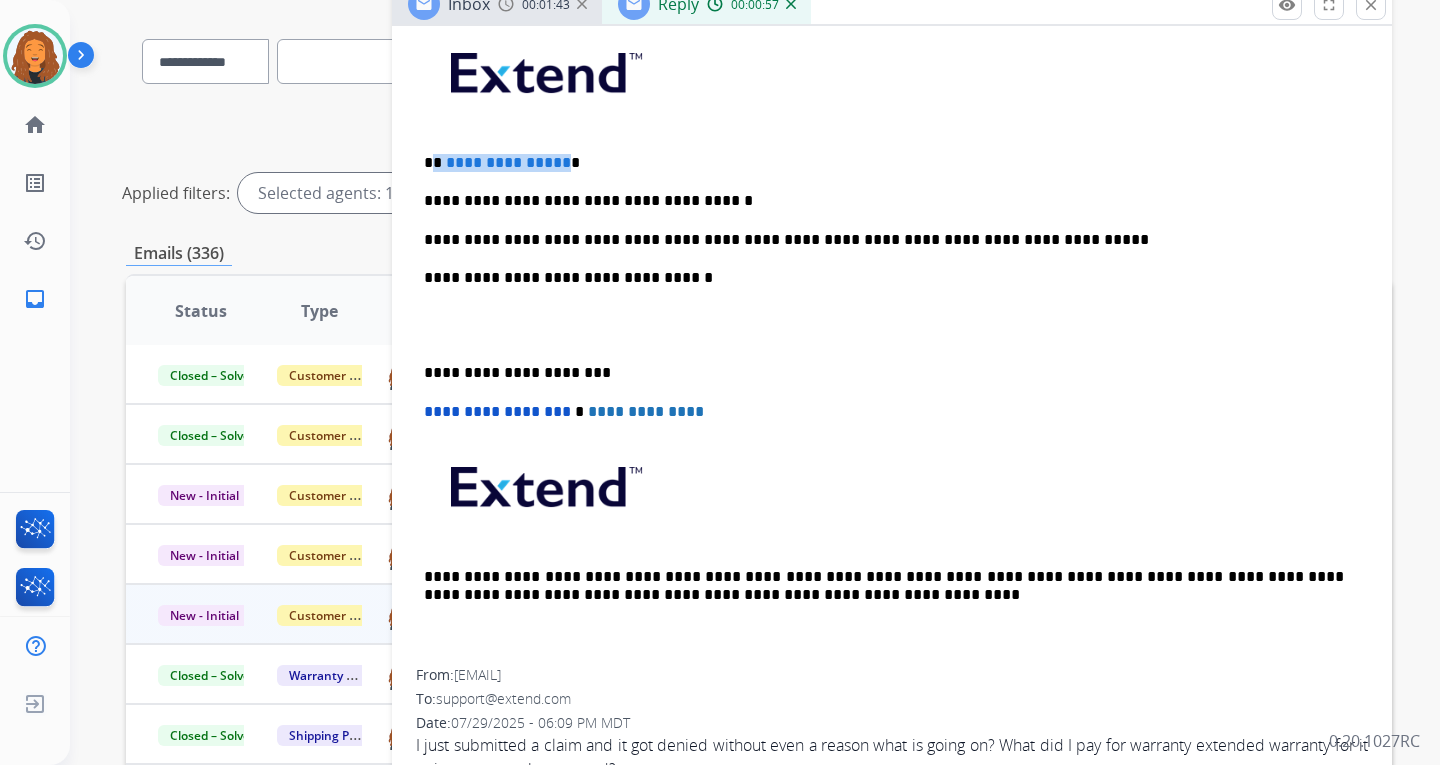 drag, startPoint x: 558, startPoint y: 165, endPoint x: 435, endPoint y: 167, distance: 123.01626 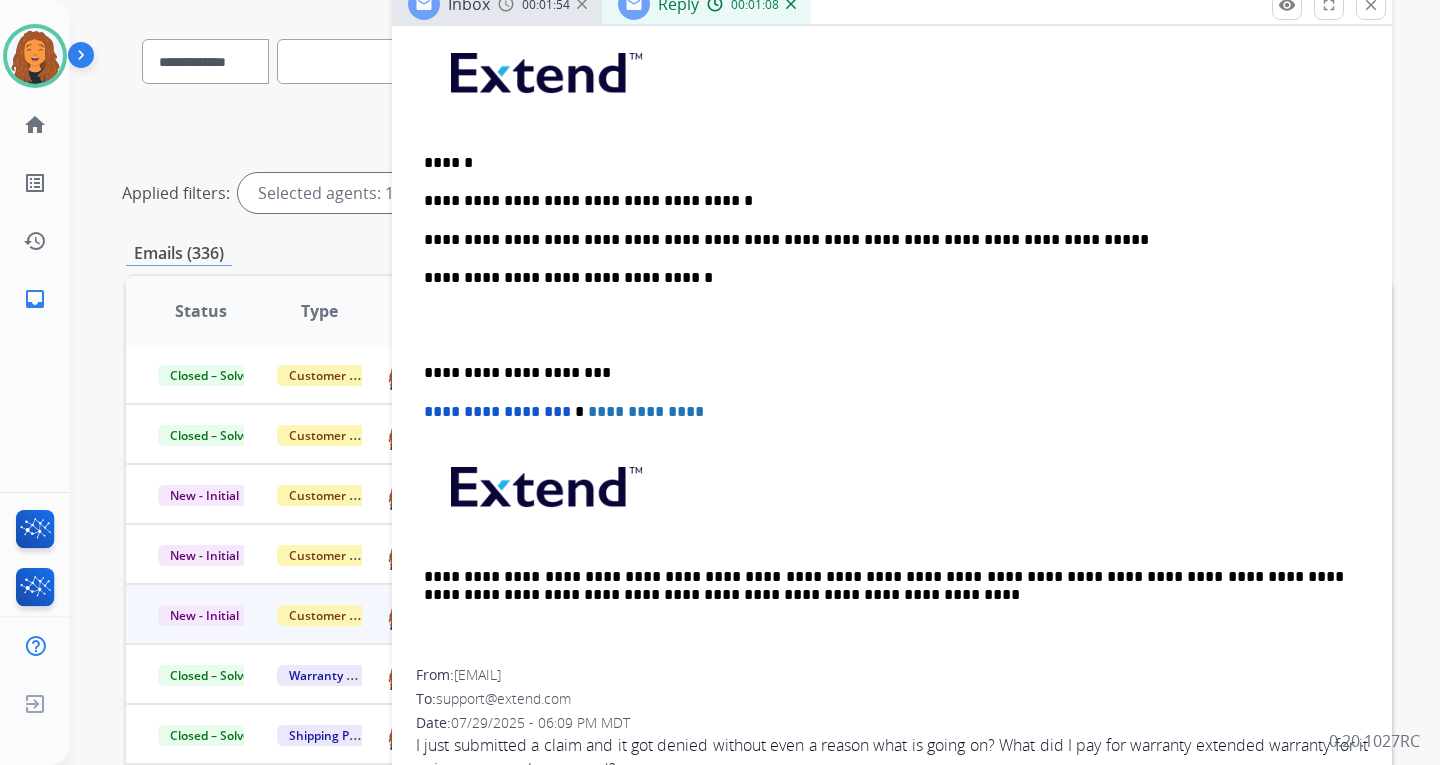 click on "**********" at bounding box center (884, 240) 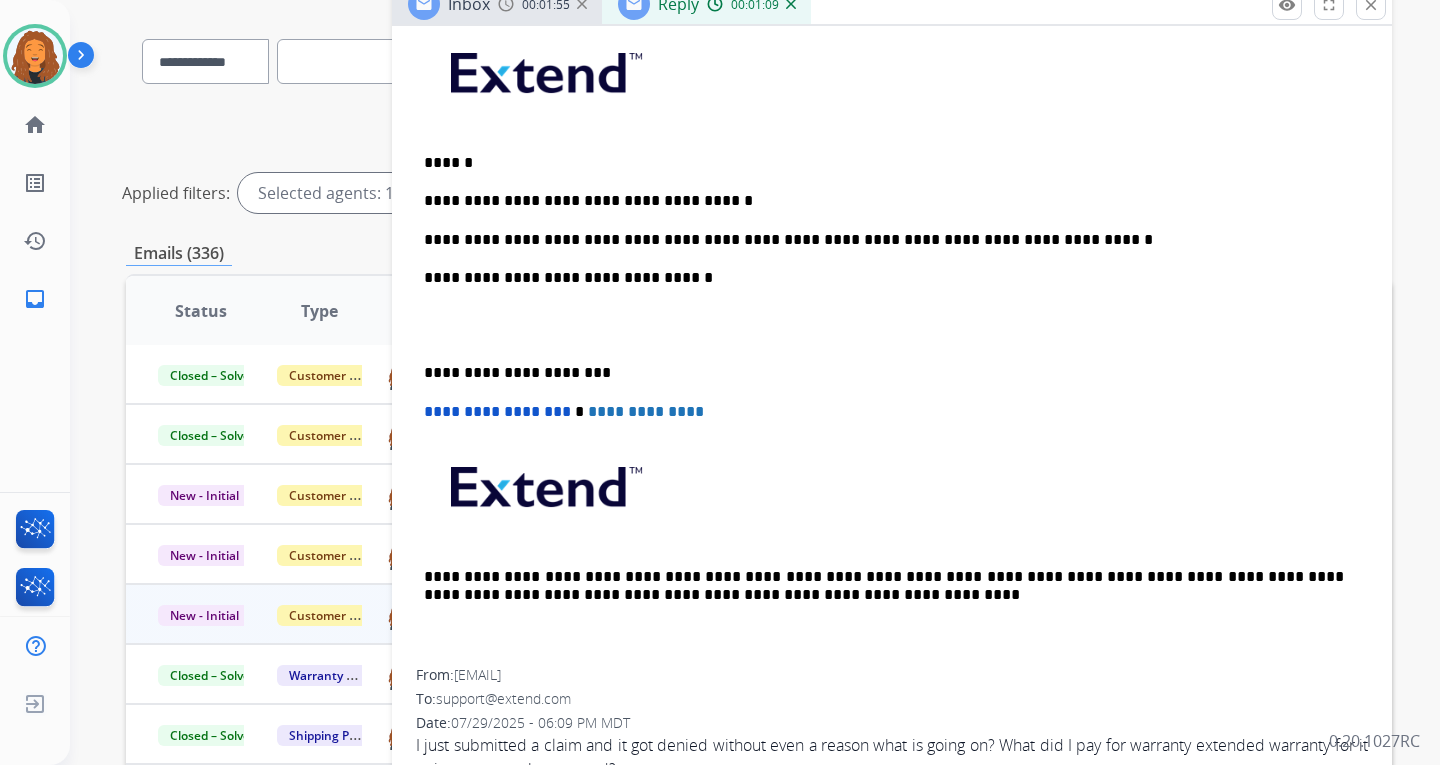 scroll, scrollTop: 540, scrollLeft: 0, axis: vertical 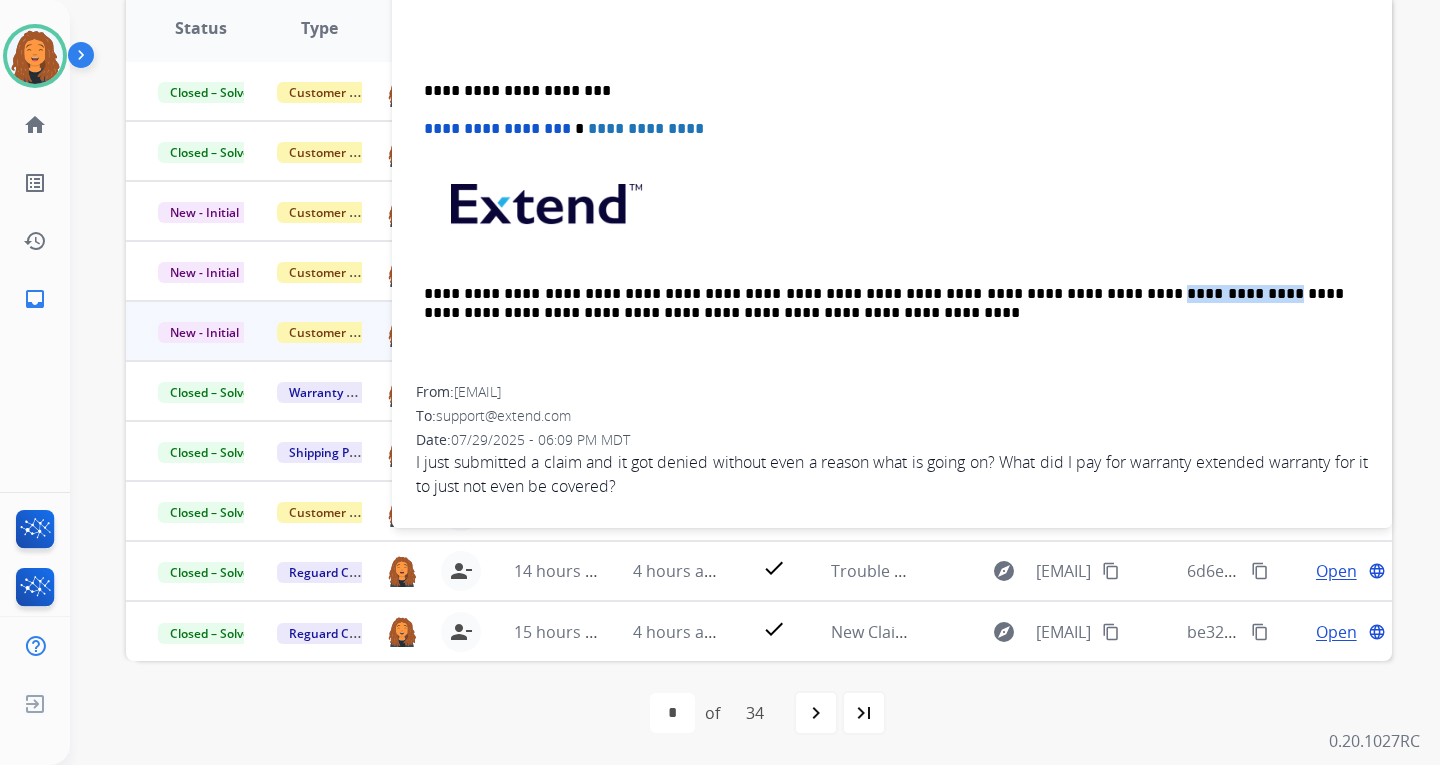 drag, startPoint x: 1081, startPoint y: 293, endPoint x: 1014, endPoint y: 296, distance: 67.06713 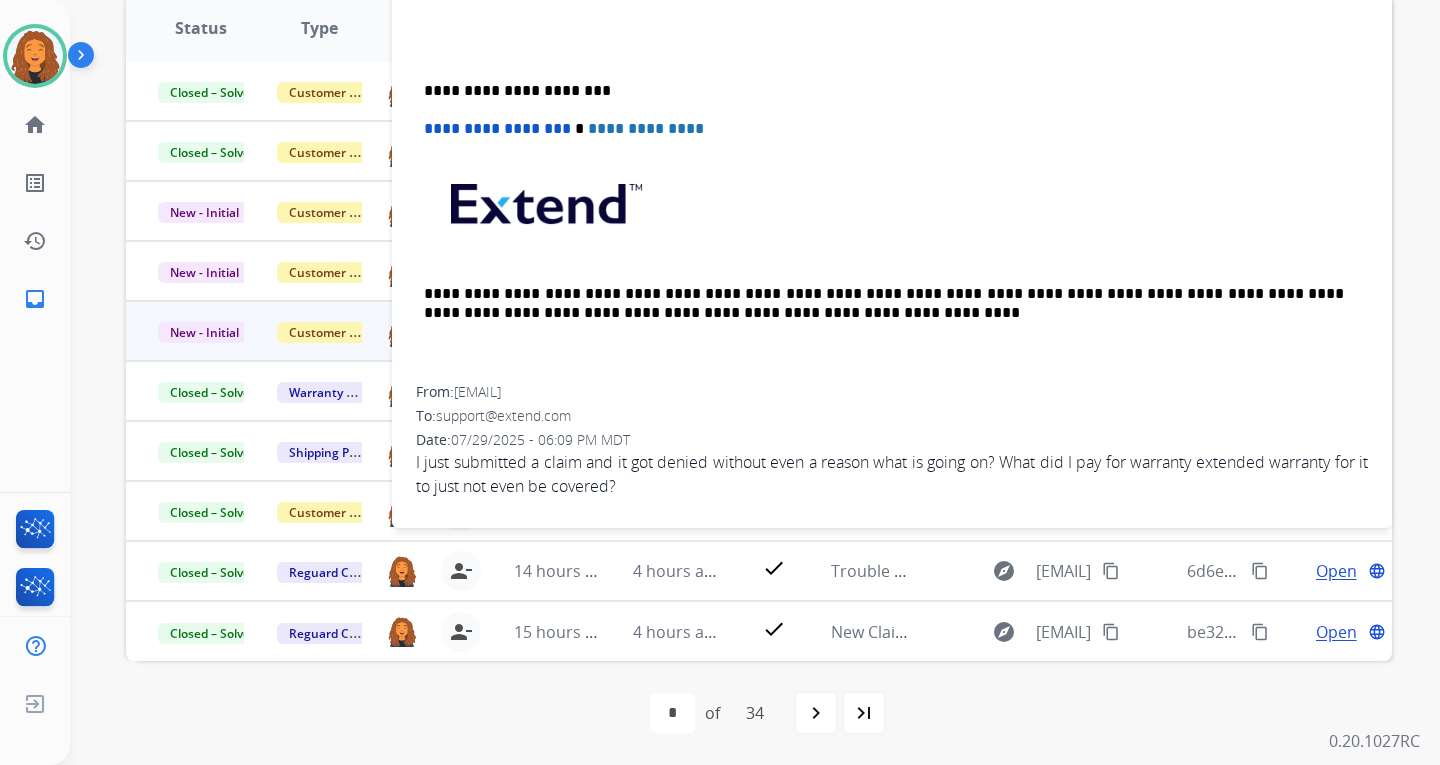 drag, startPoint x: 1009, startPoint y: 310, endPoint x: 1011, endPoint y: 288, distance: 22.090721 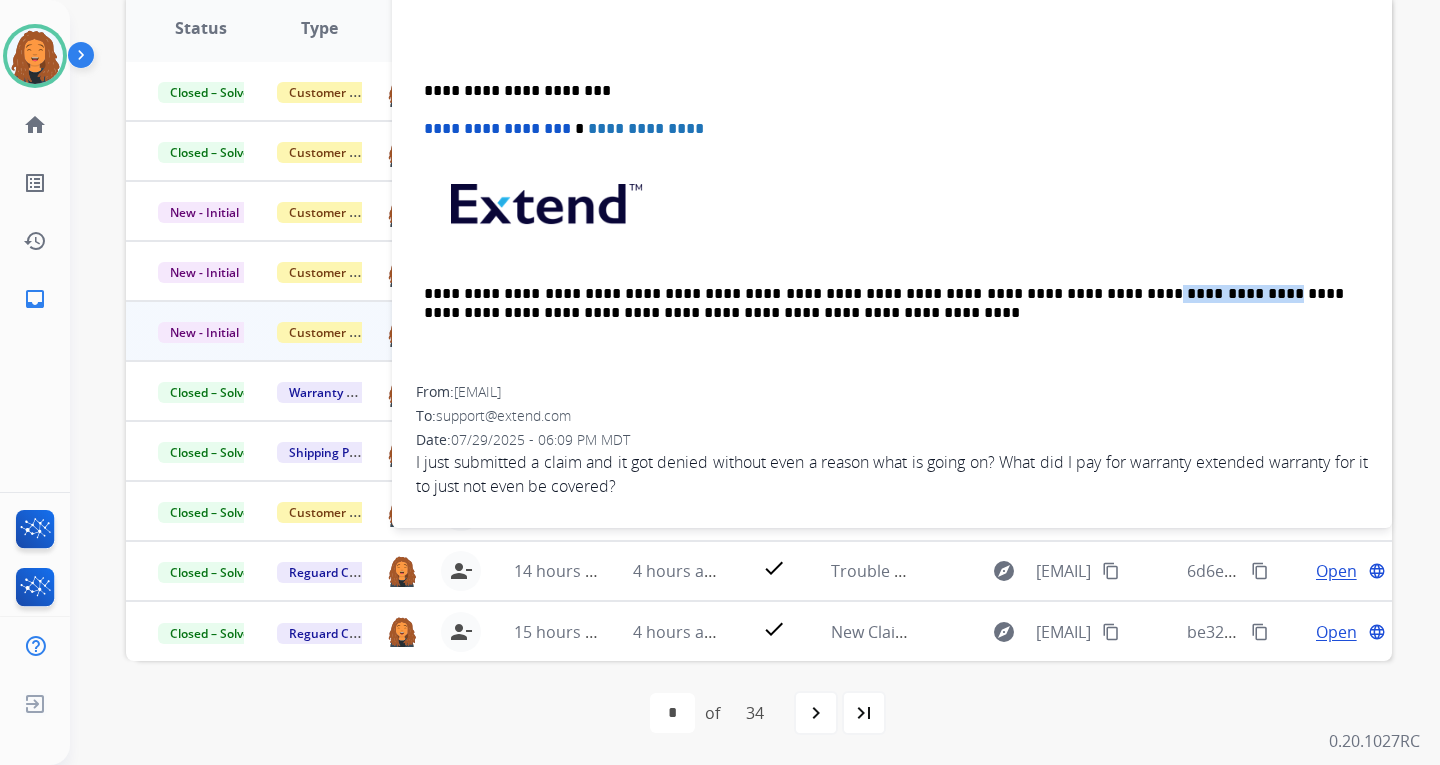 drag, startPoint x: 1011, startPoint y: 288, endPoint x: 1087, endPoint y: 288, distance: 76 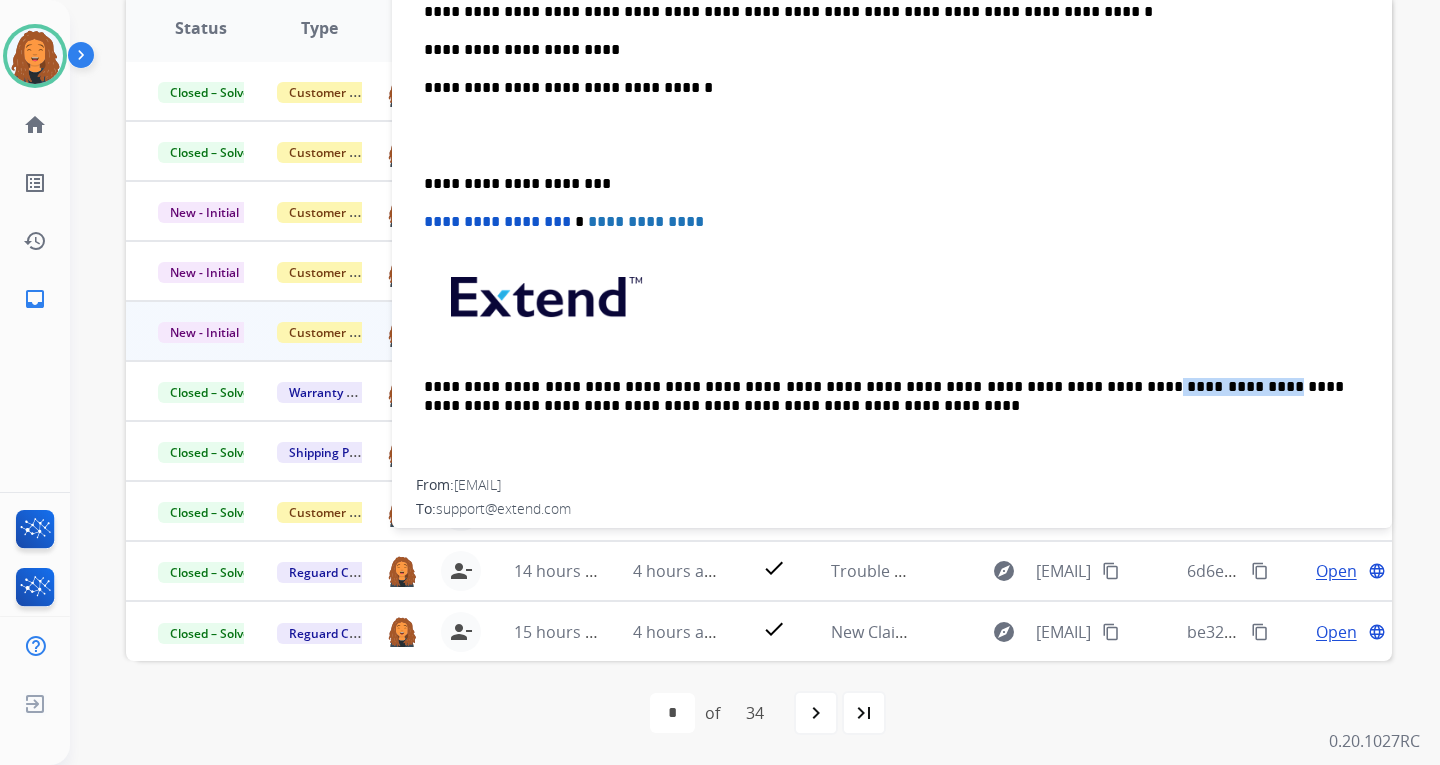 scroll, scrollTop: 340, scrollLeft: 0, axis: vertical 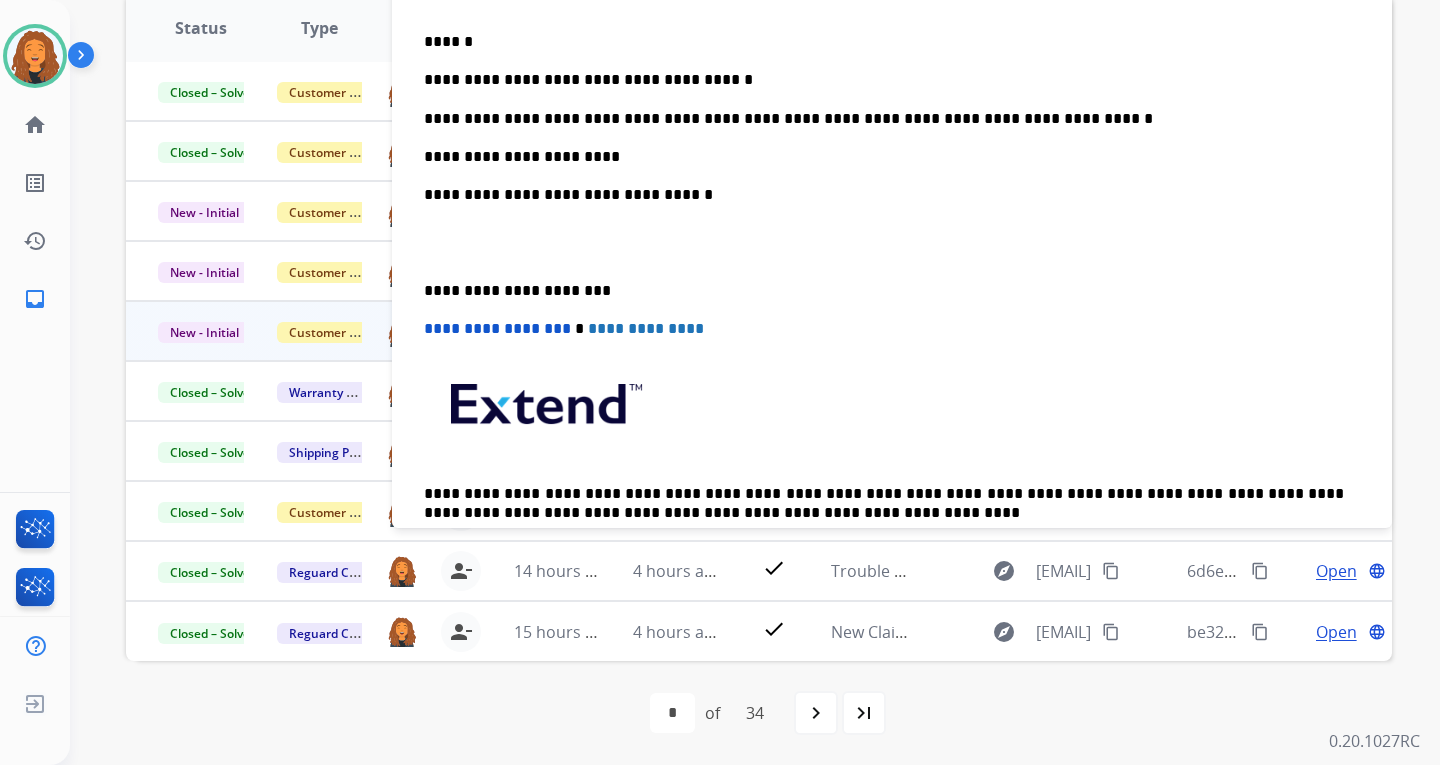 click on "**********" at bounding box center [884, 157] 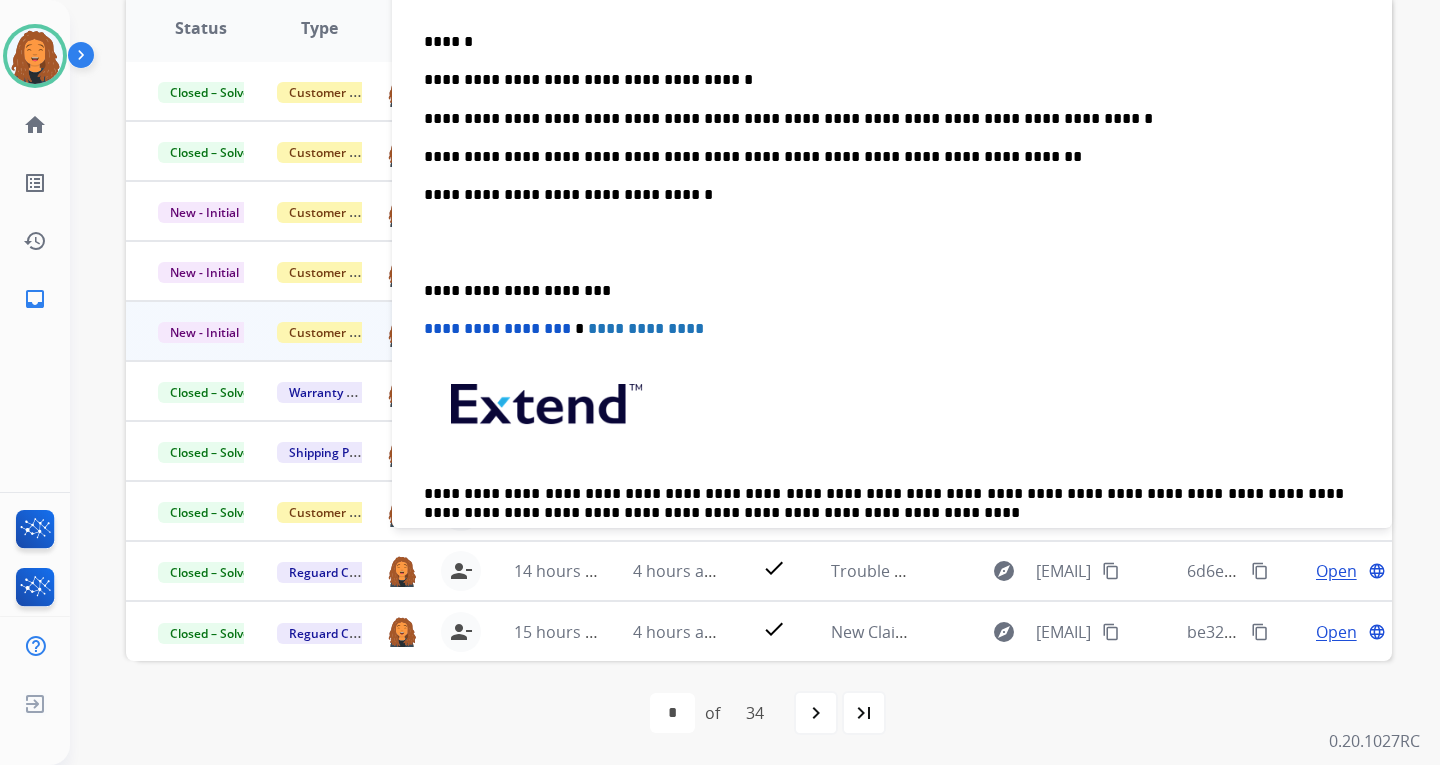 click on "**********" at bounding box center [884, 119] 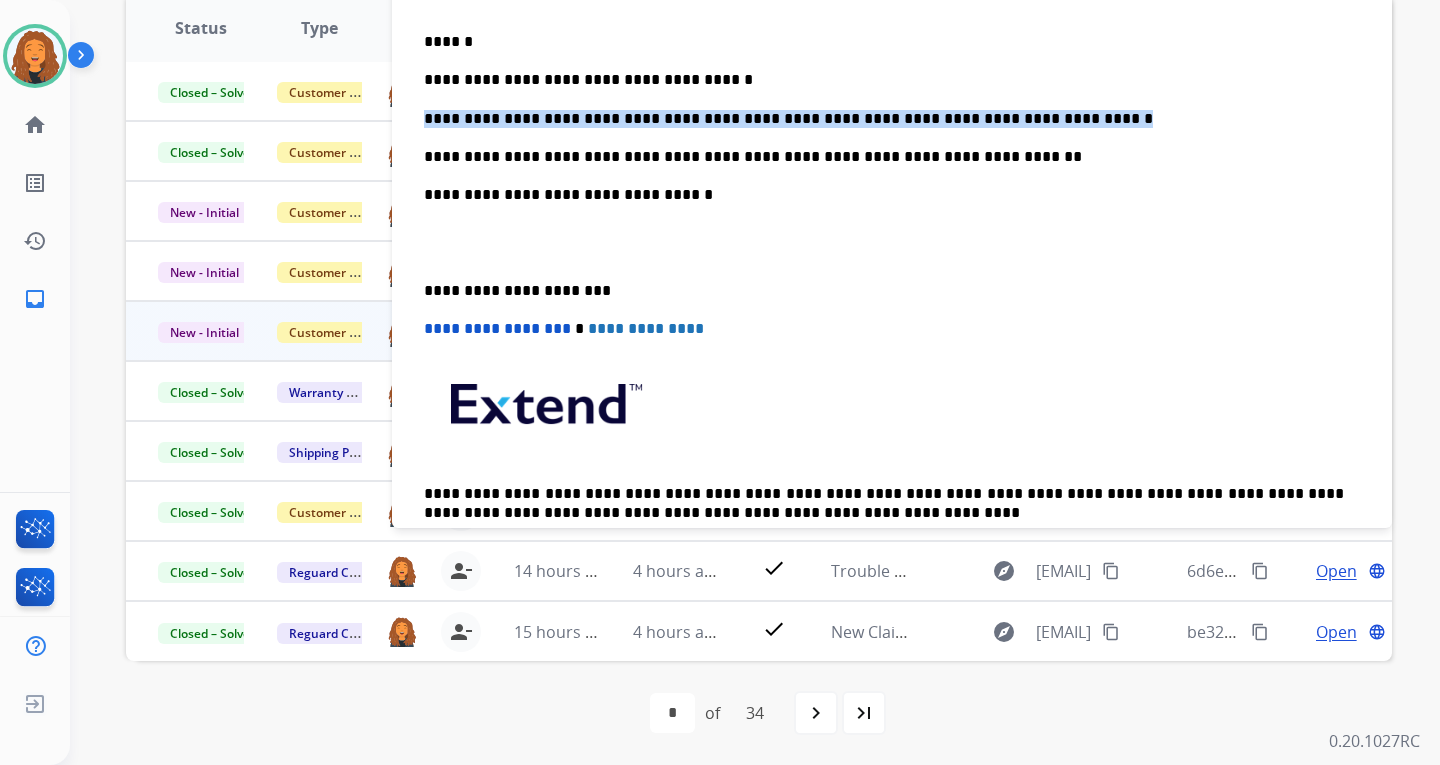 click on "**********" at bounding box center (884, 119) 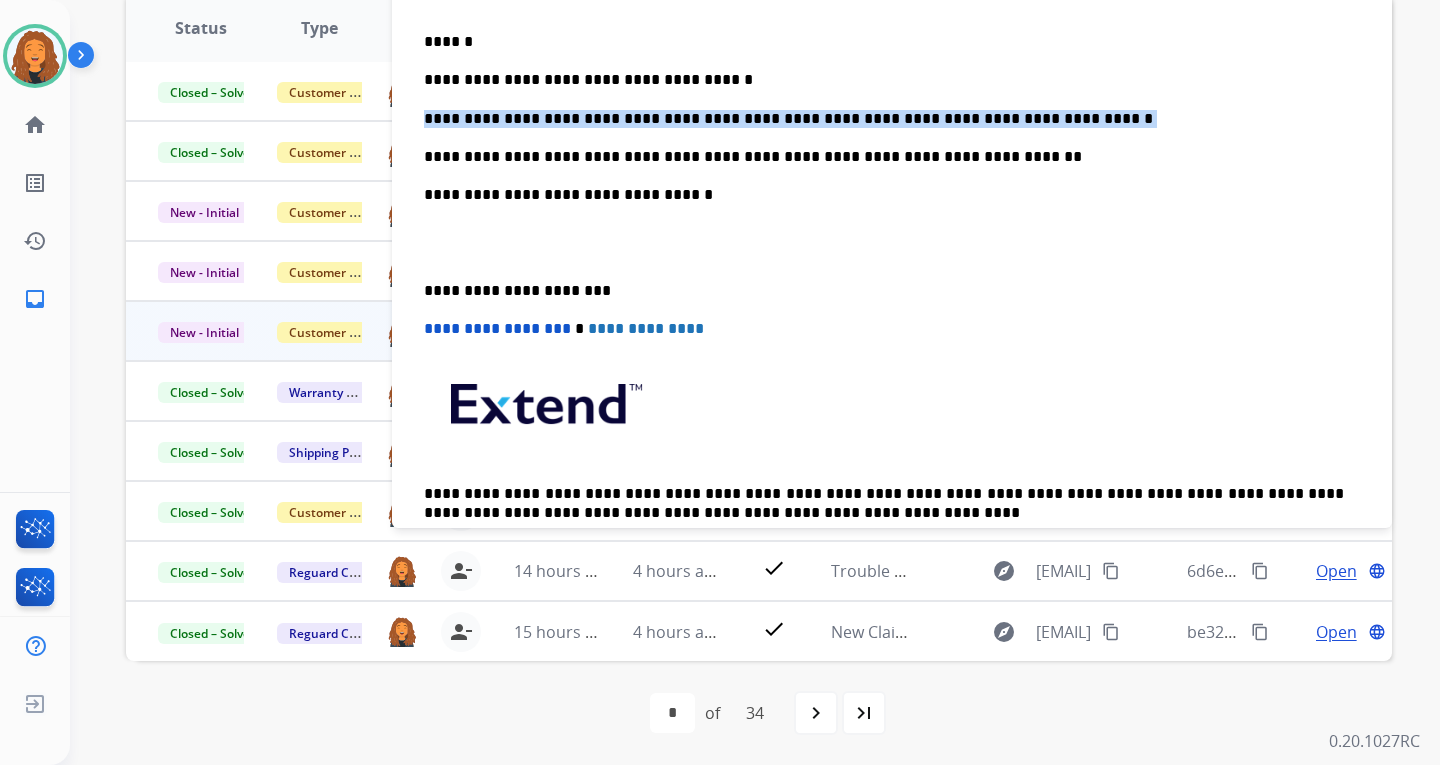 click on "**********" at bounding box center [884, 119] 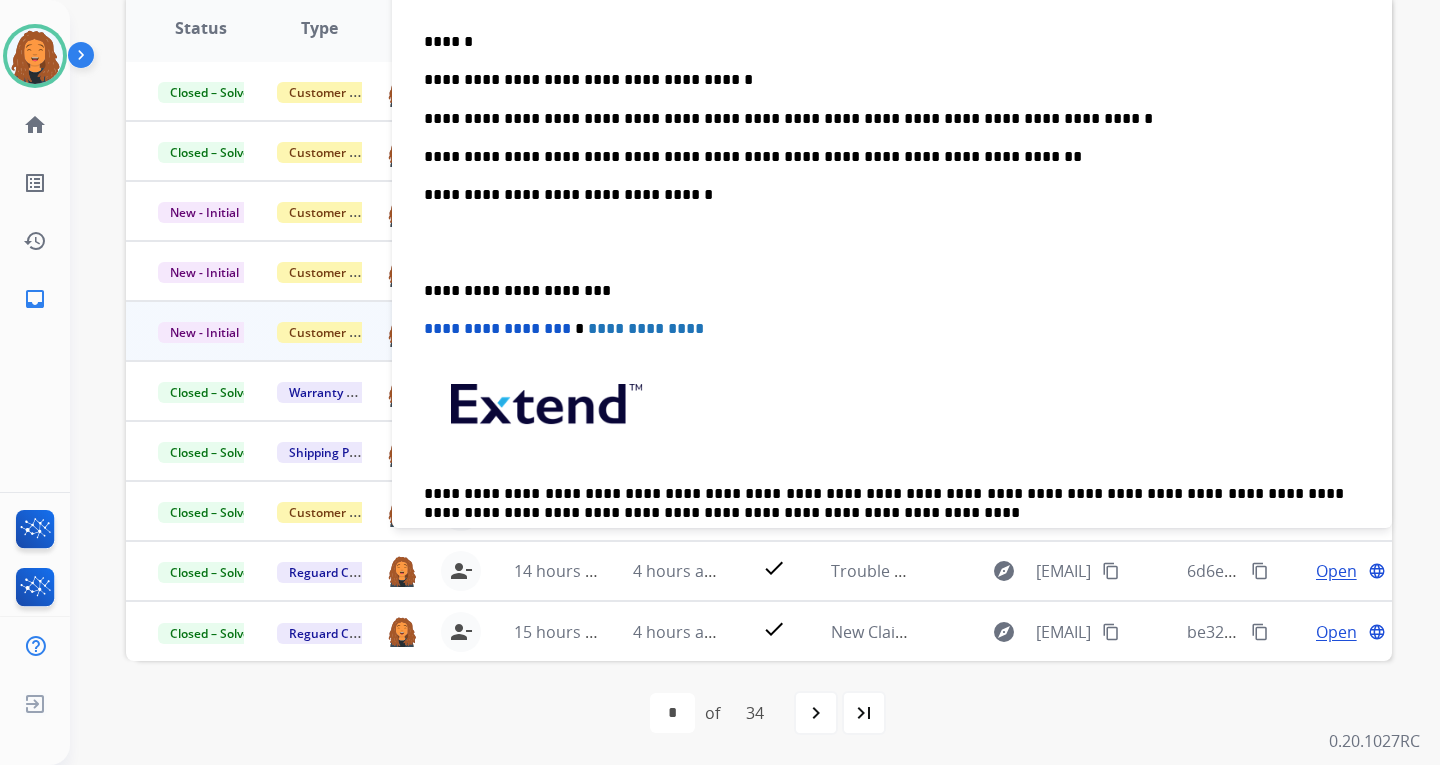 click on "**********" at bounding box center [884, 157] 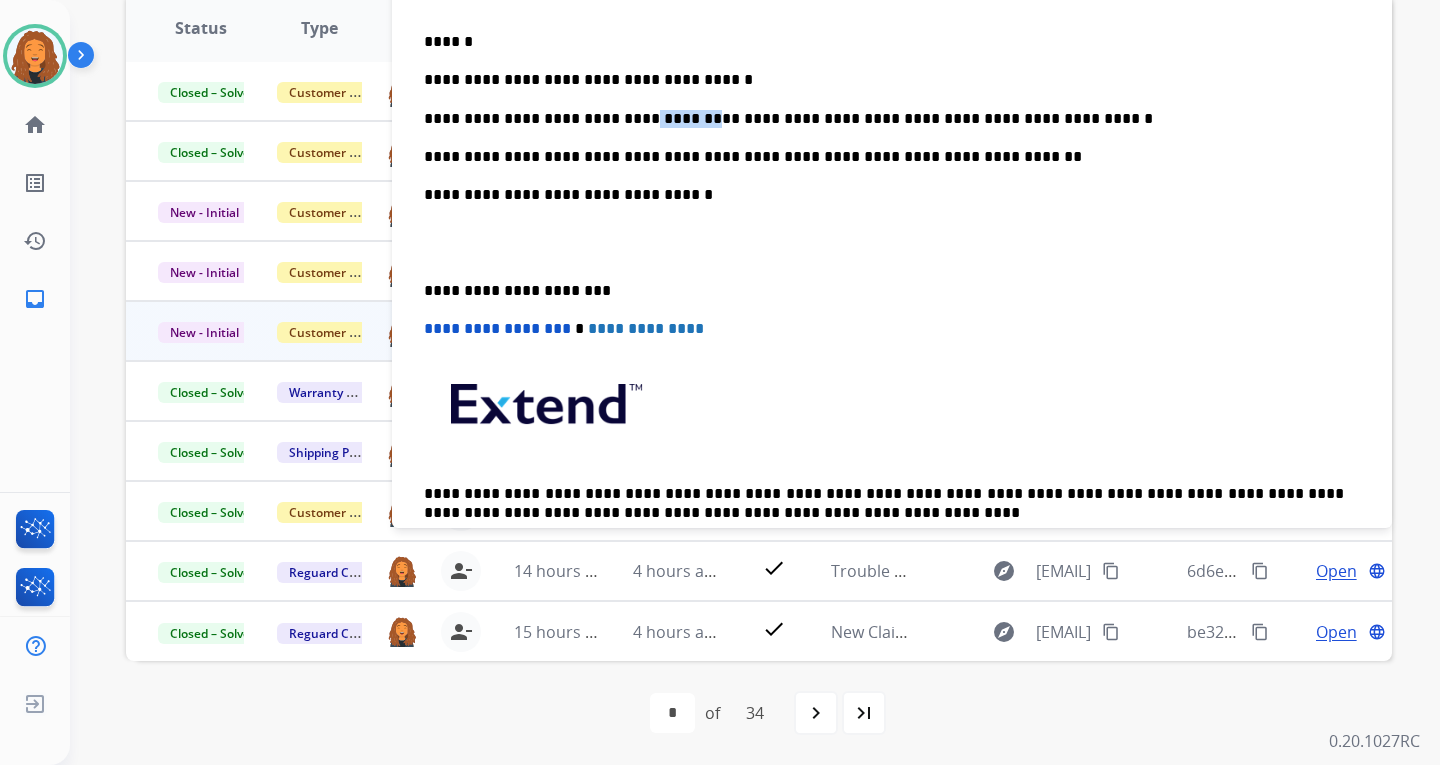 click on "**********" at bounding box center (884, 119) 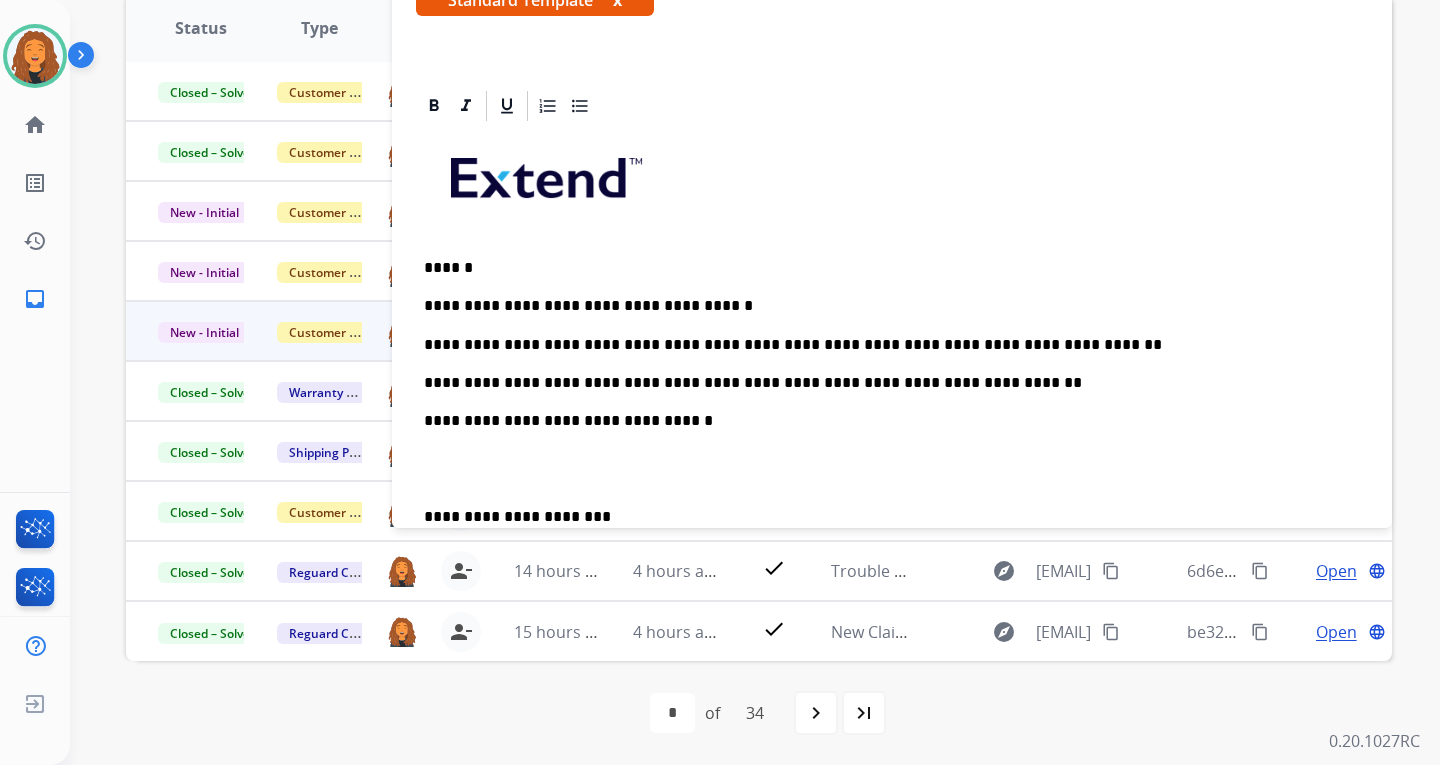 scroll, scrollTop: 0, scrollLeft: 0, axis: both 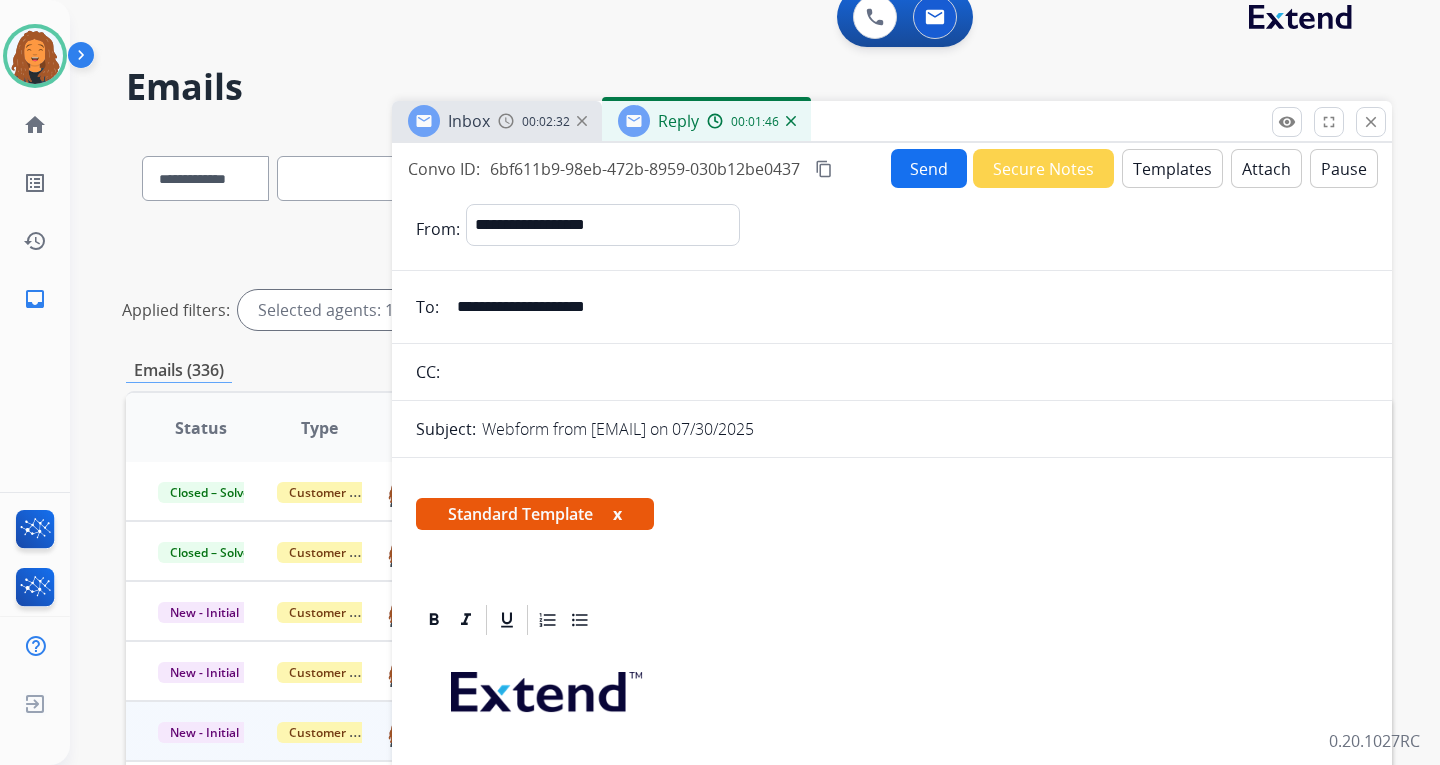 click on "Send" at bounding box center [929, 168] 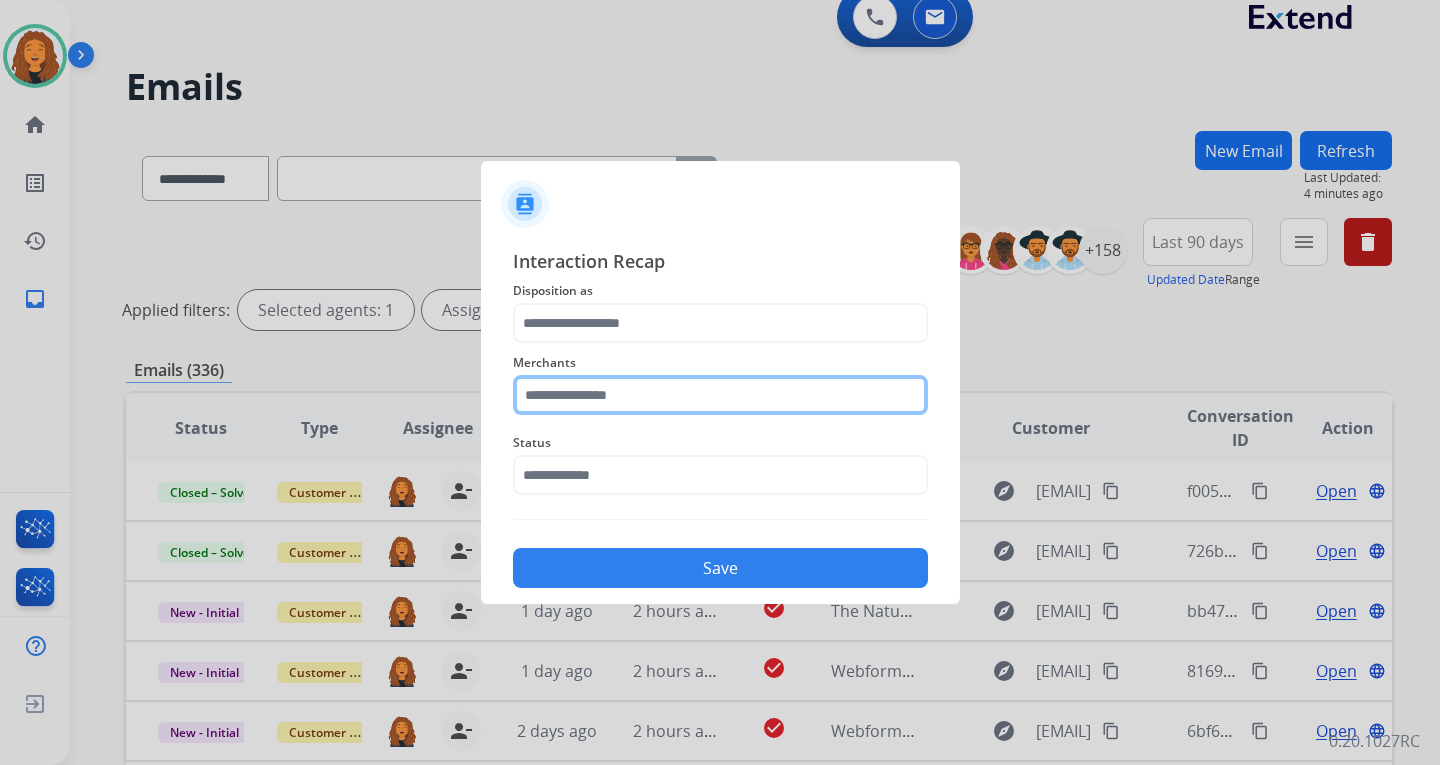 click 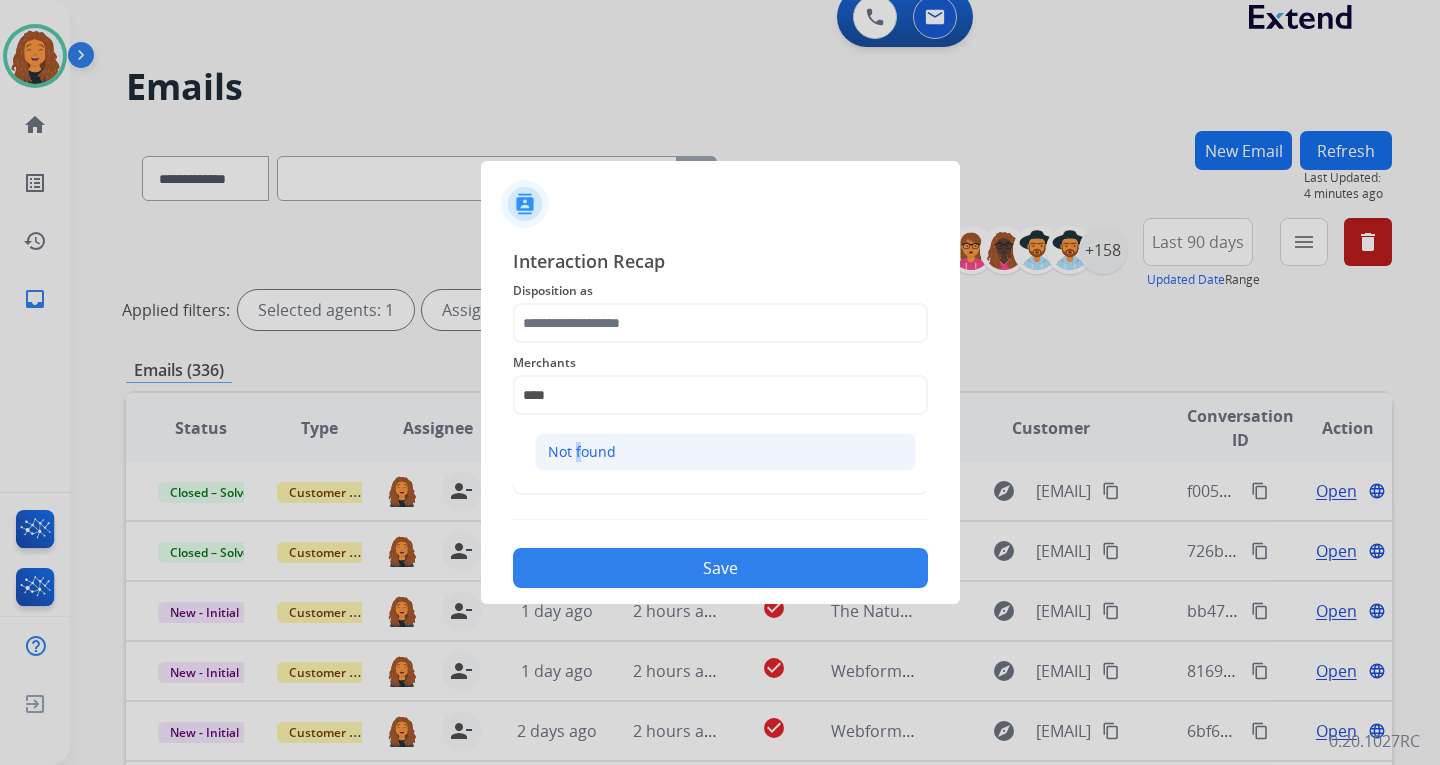 click on "Not found" 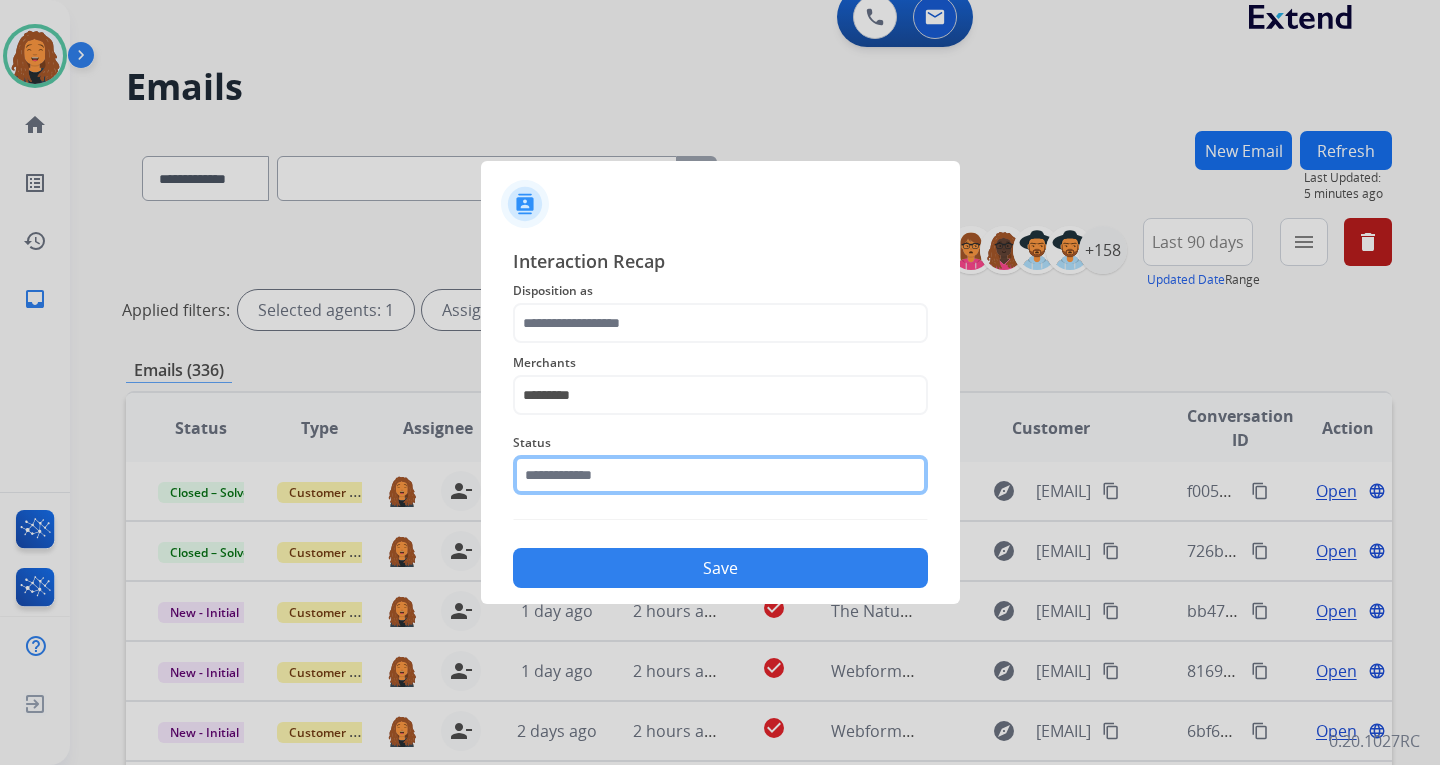 click 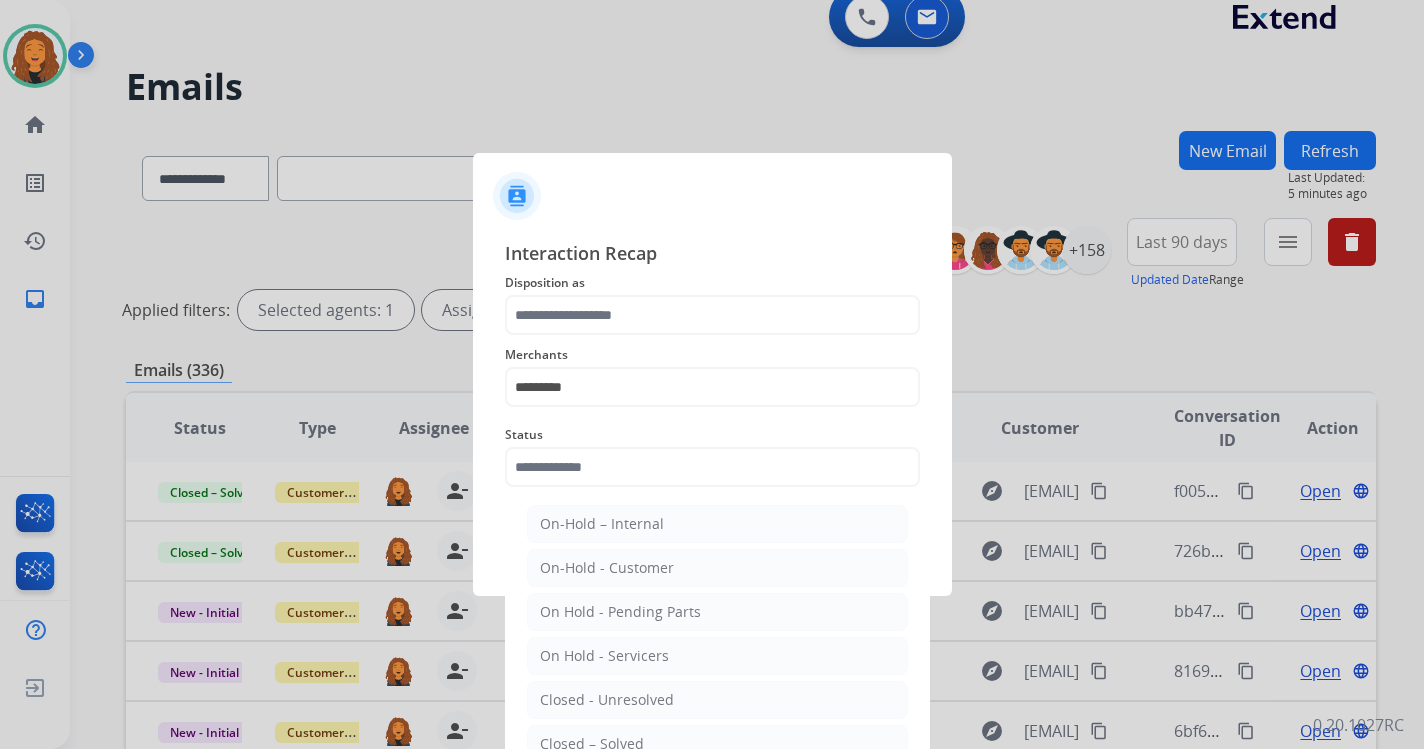 drag, startPoint x: 592, startPoint y: 744, endPoint x: 594, endPoint y: 603, distance: 141.01419 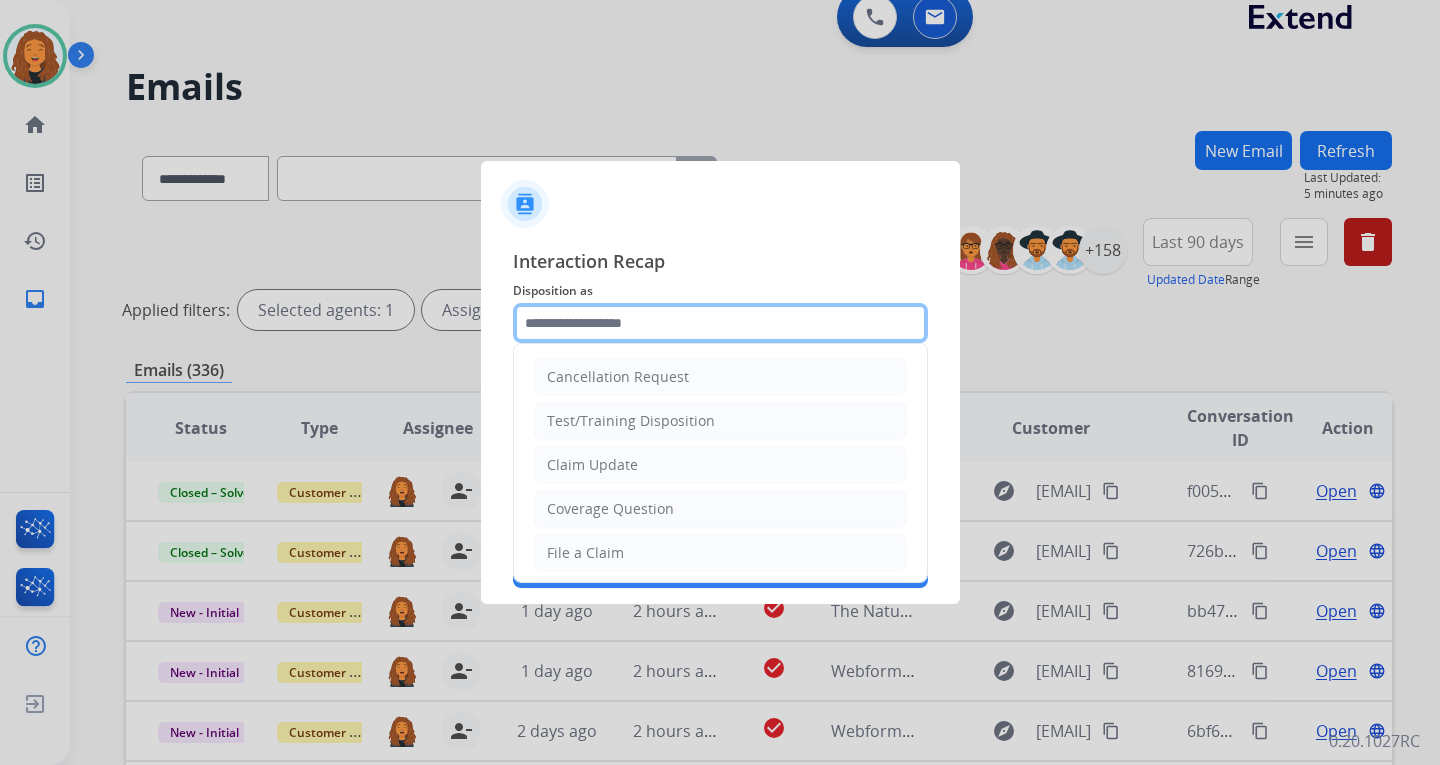click 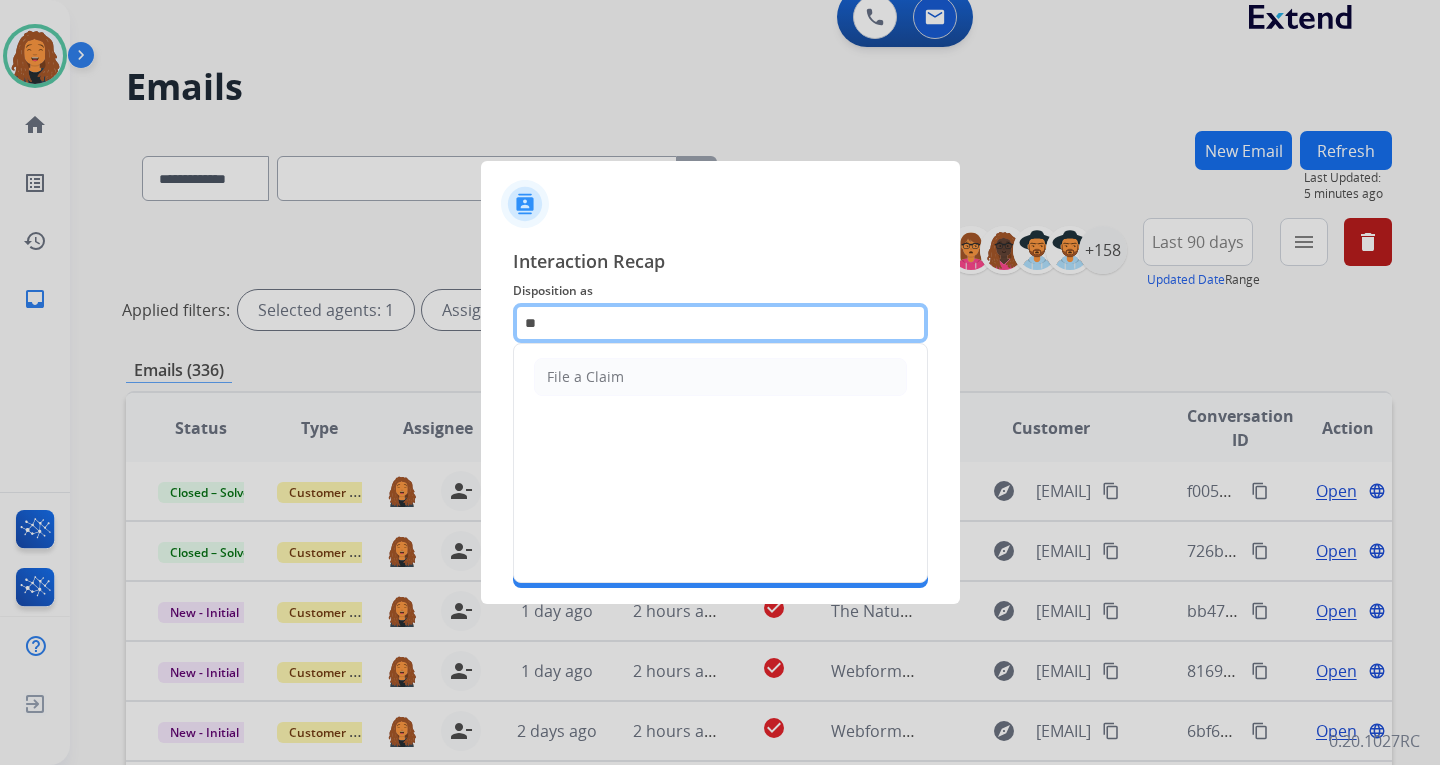 type on "*" 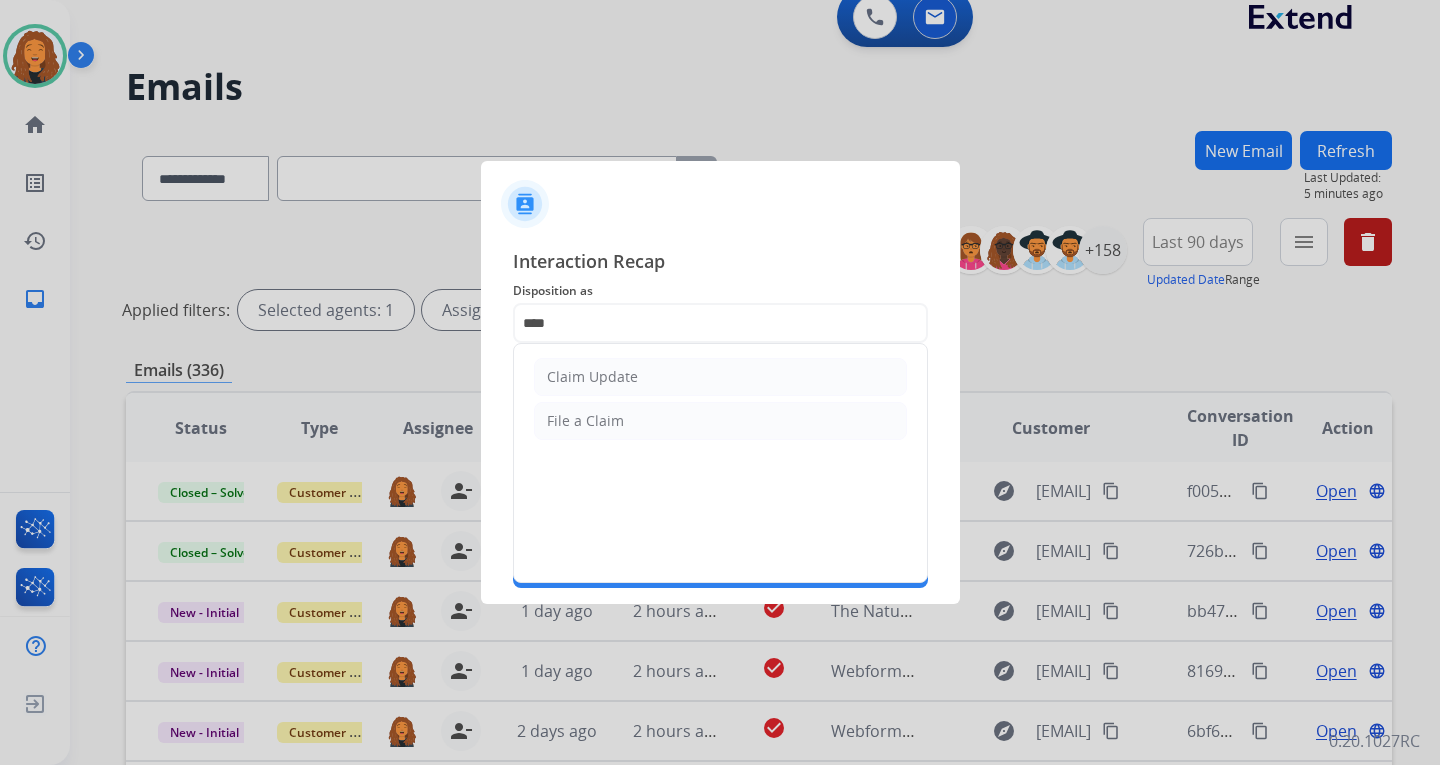 click on "Claim Update" 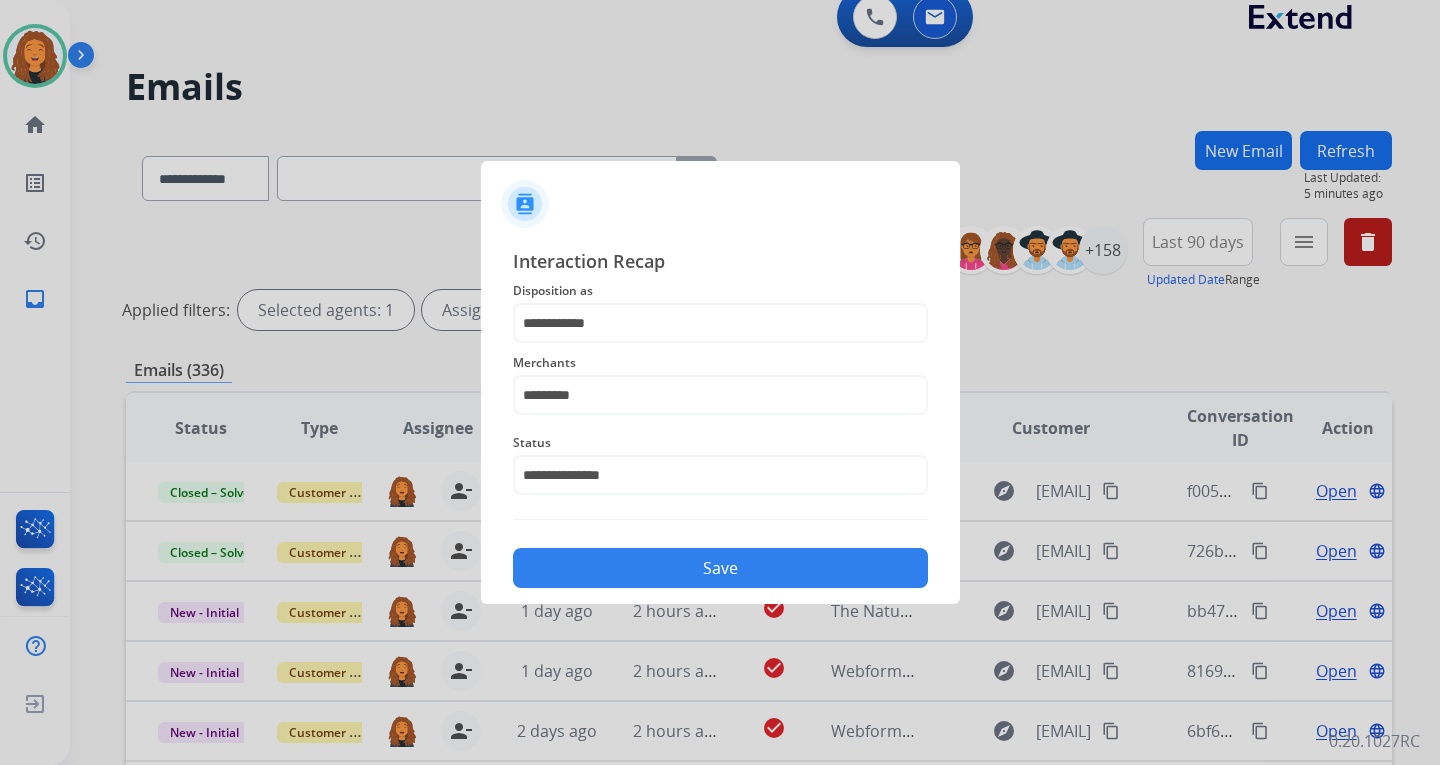 click on "Save" 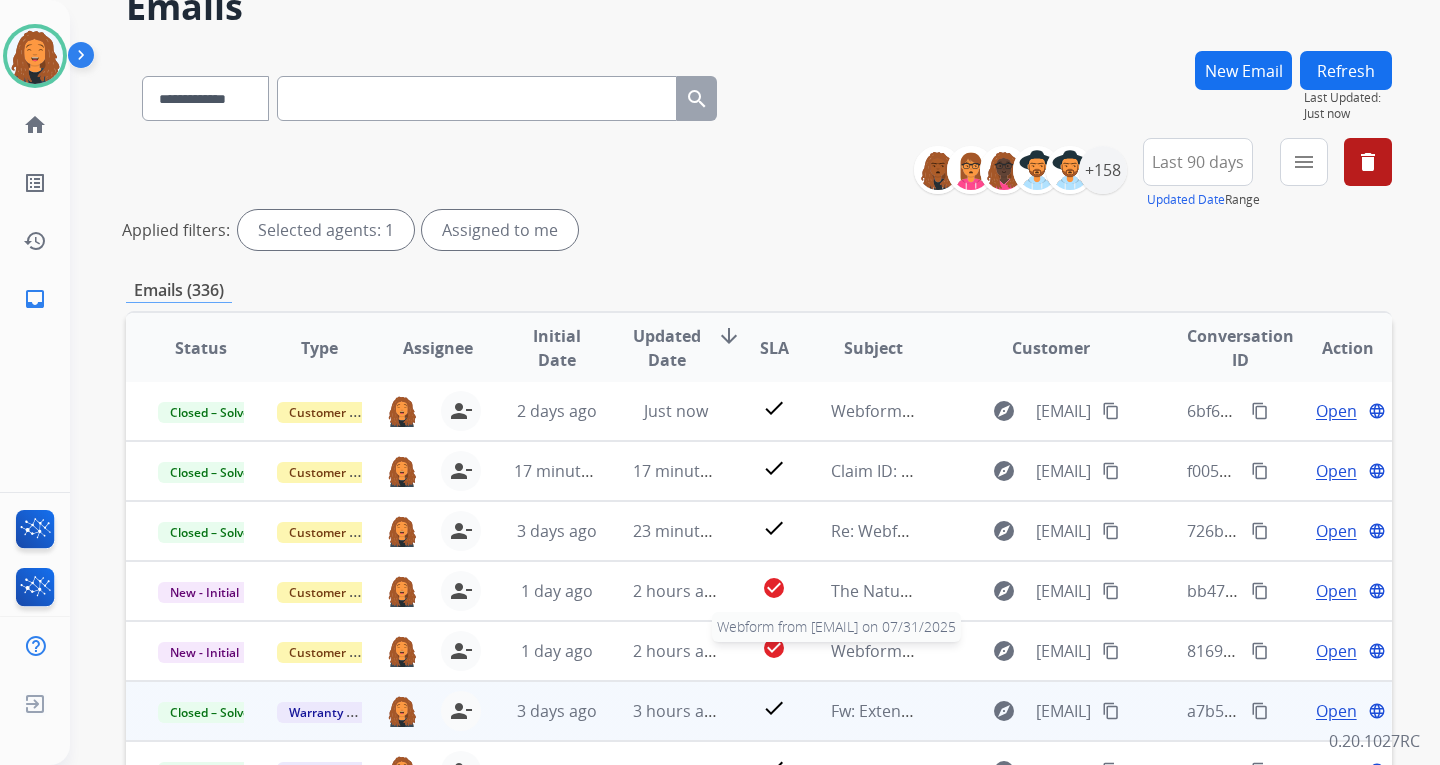 scroll, scrollTop: 200, scrollLeft: 0, axis: vertical 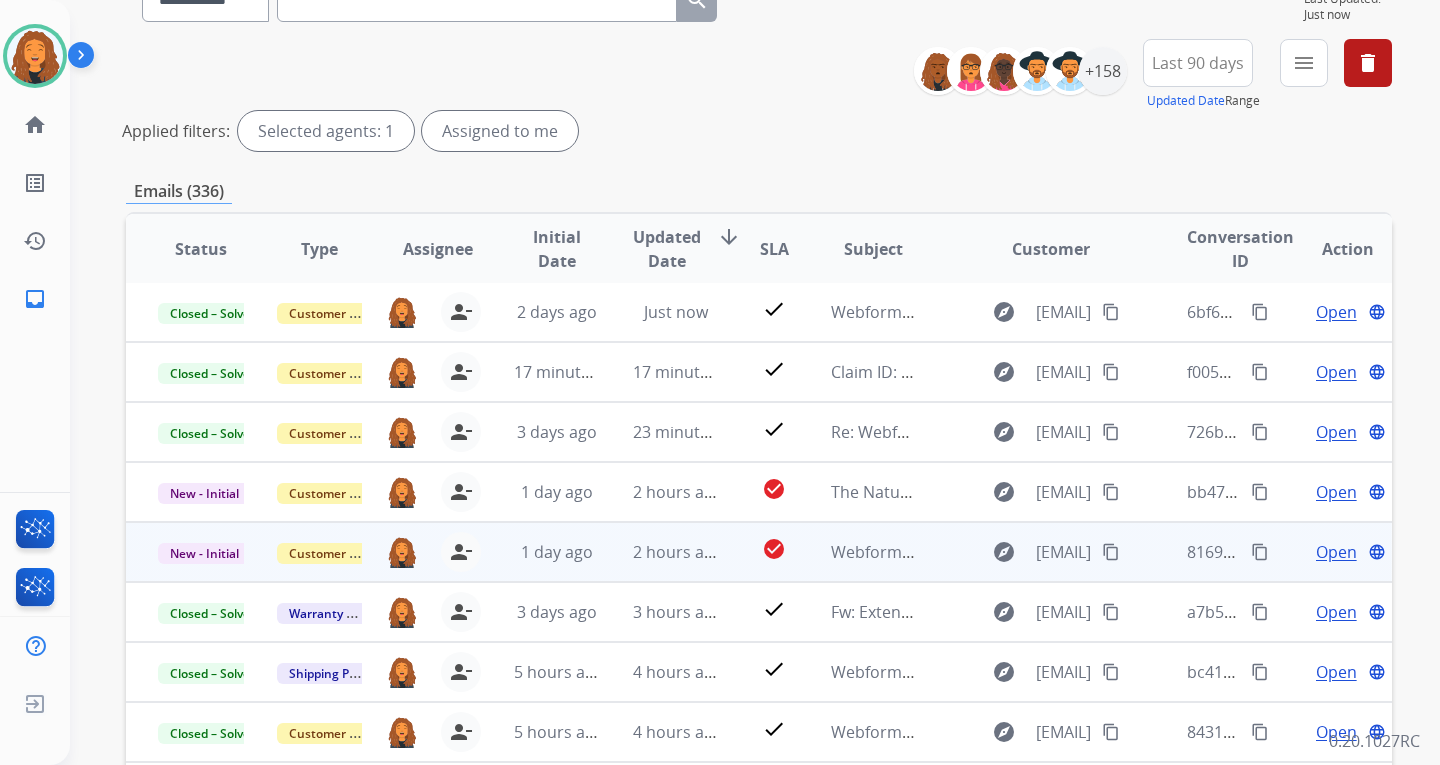 click on "content_copy" at bounding box center [1111, 552] 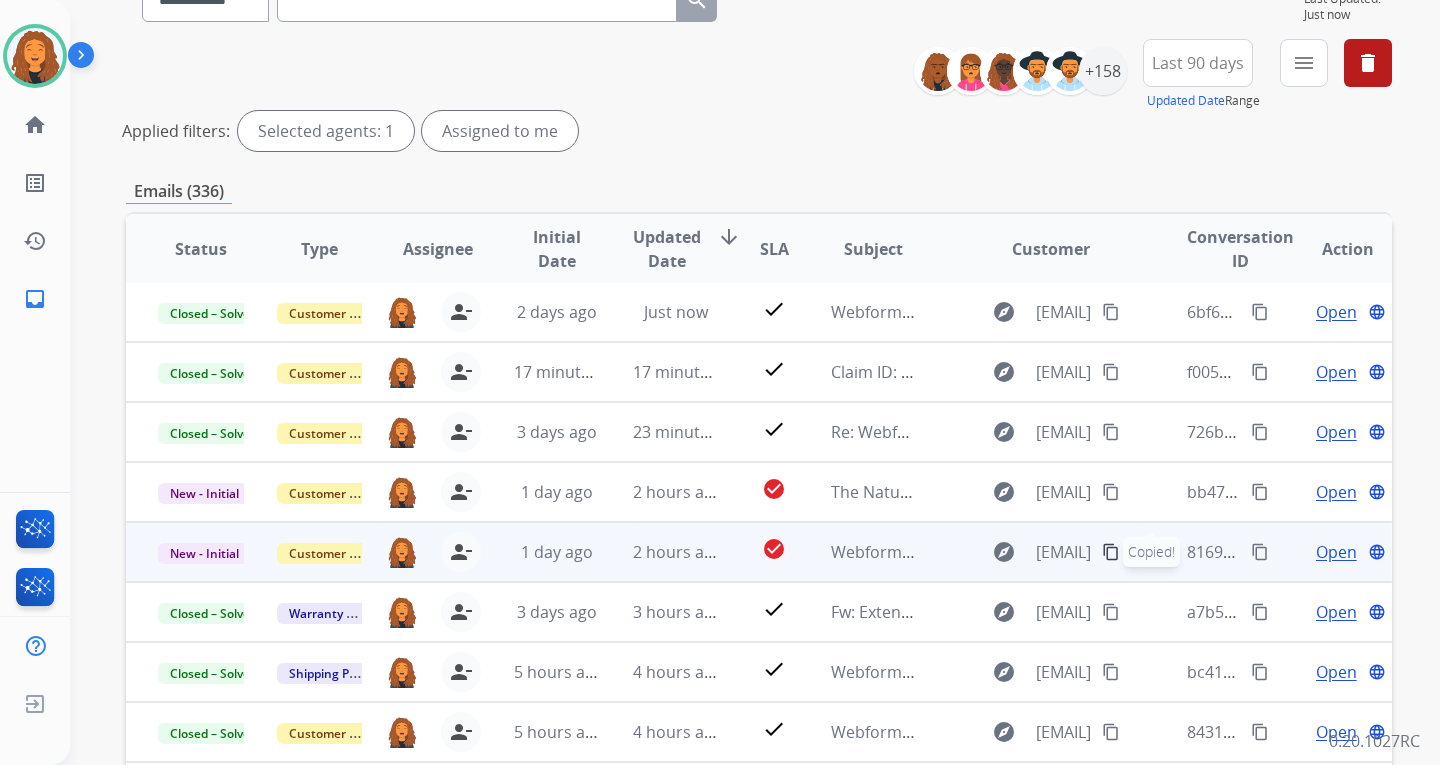 click on "Open" at bounding box center (1336, 552) 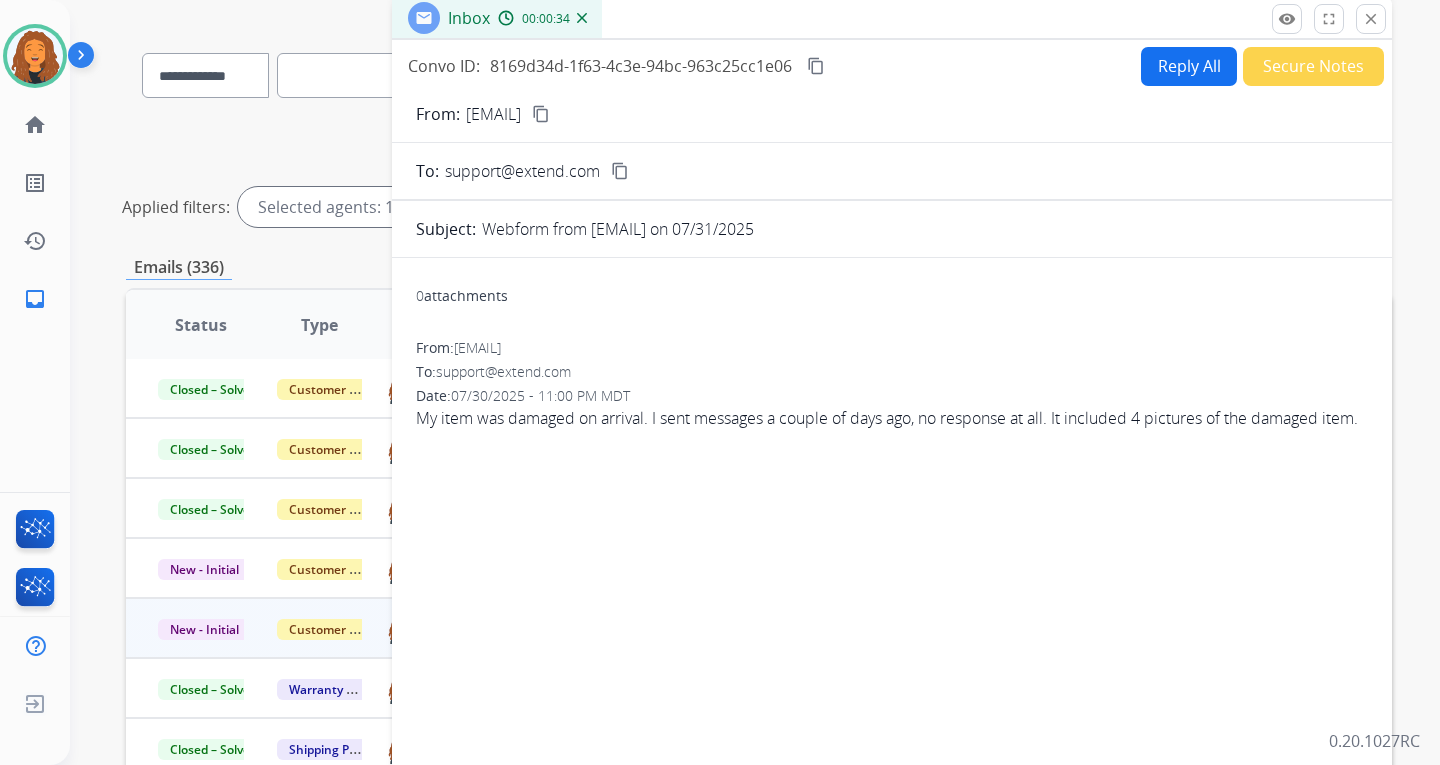 scroll, scrollTop: 0, scrollLeft: 0, axis: both 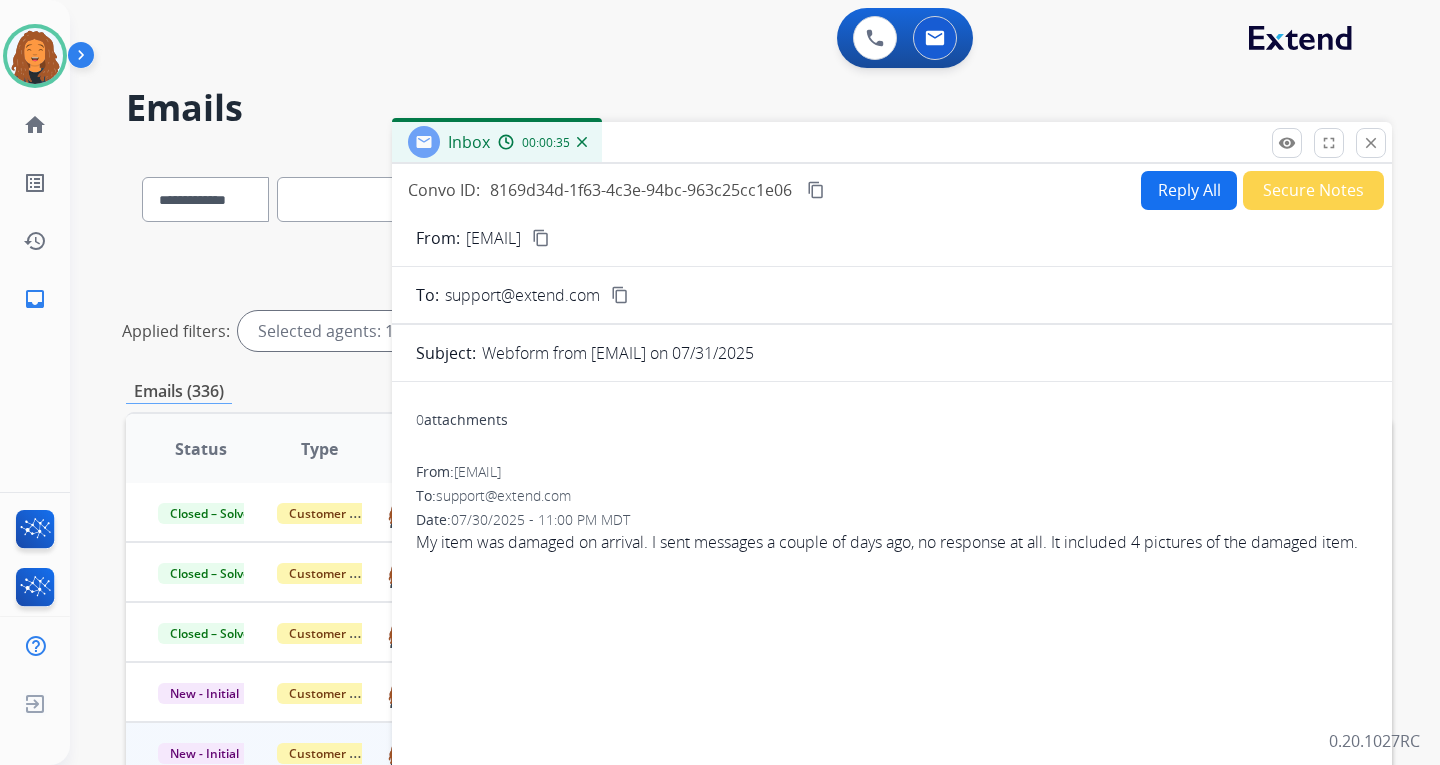 click at bounding box center (582, 142) 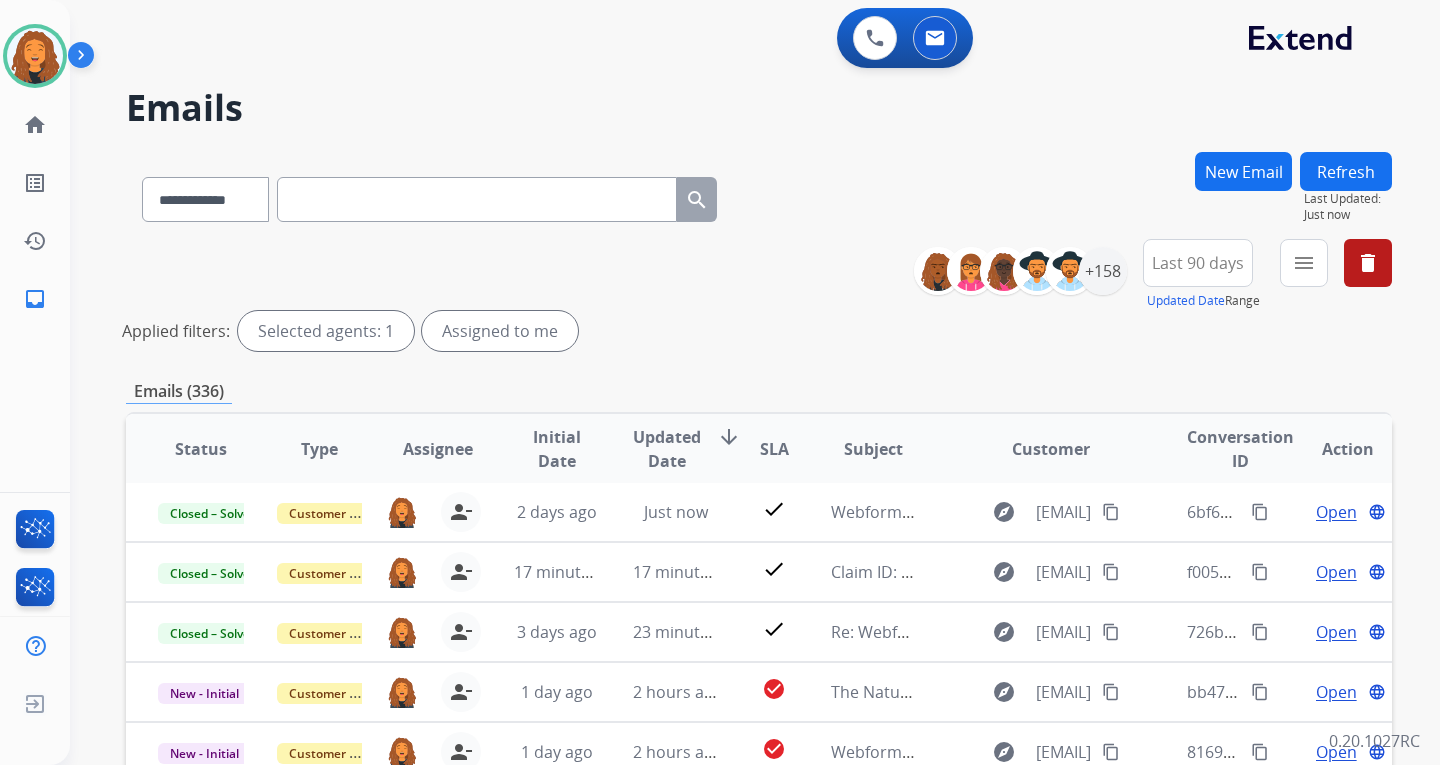 paste on "**********" 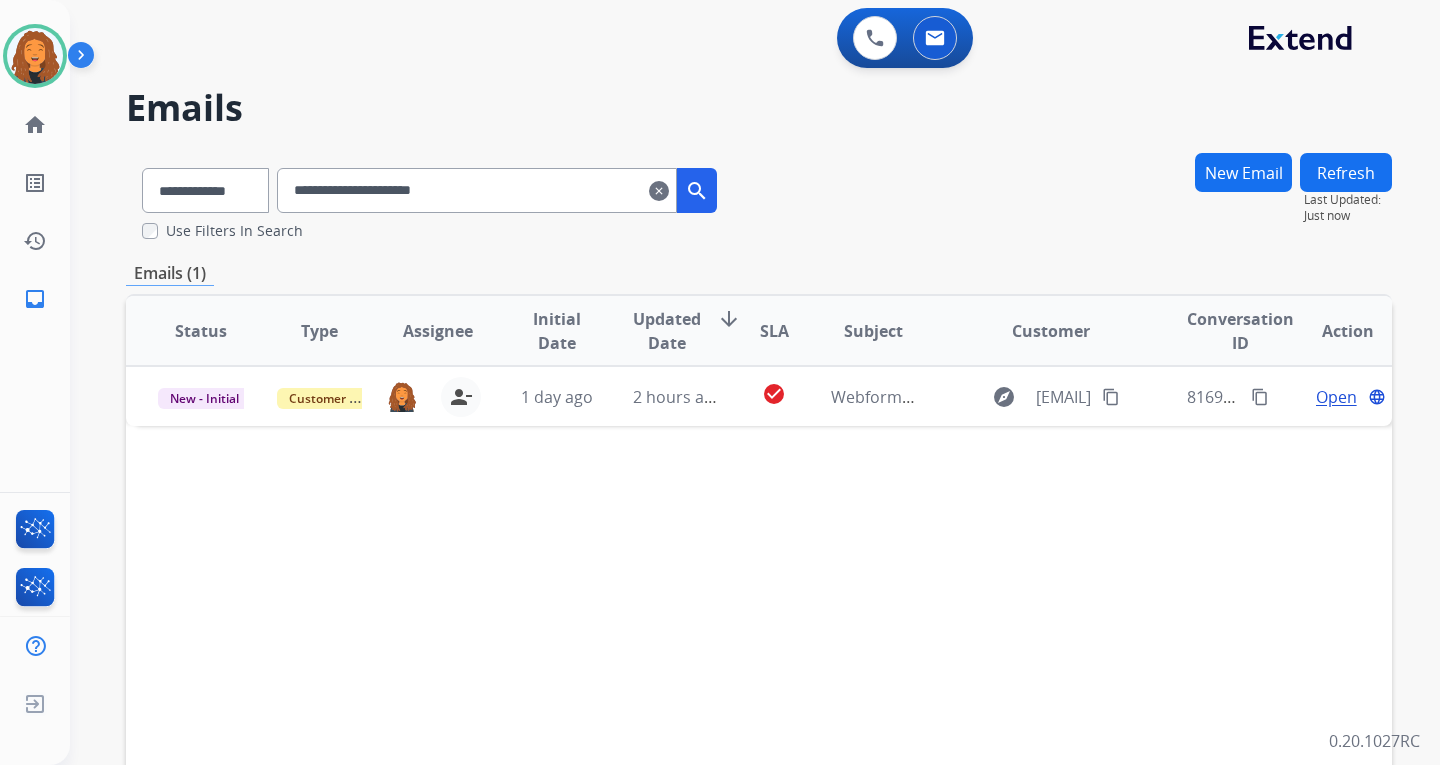 scroll, scrollTop: 0, scrollLeft: 0, axis: both 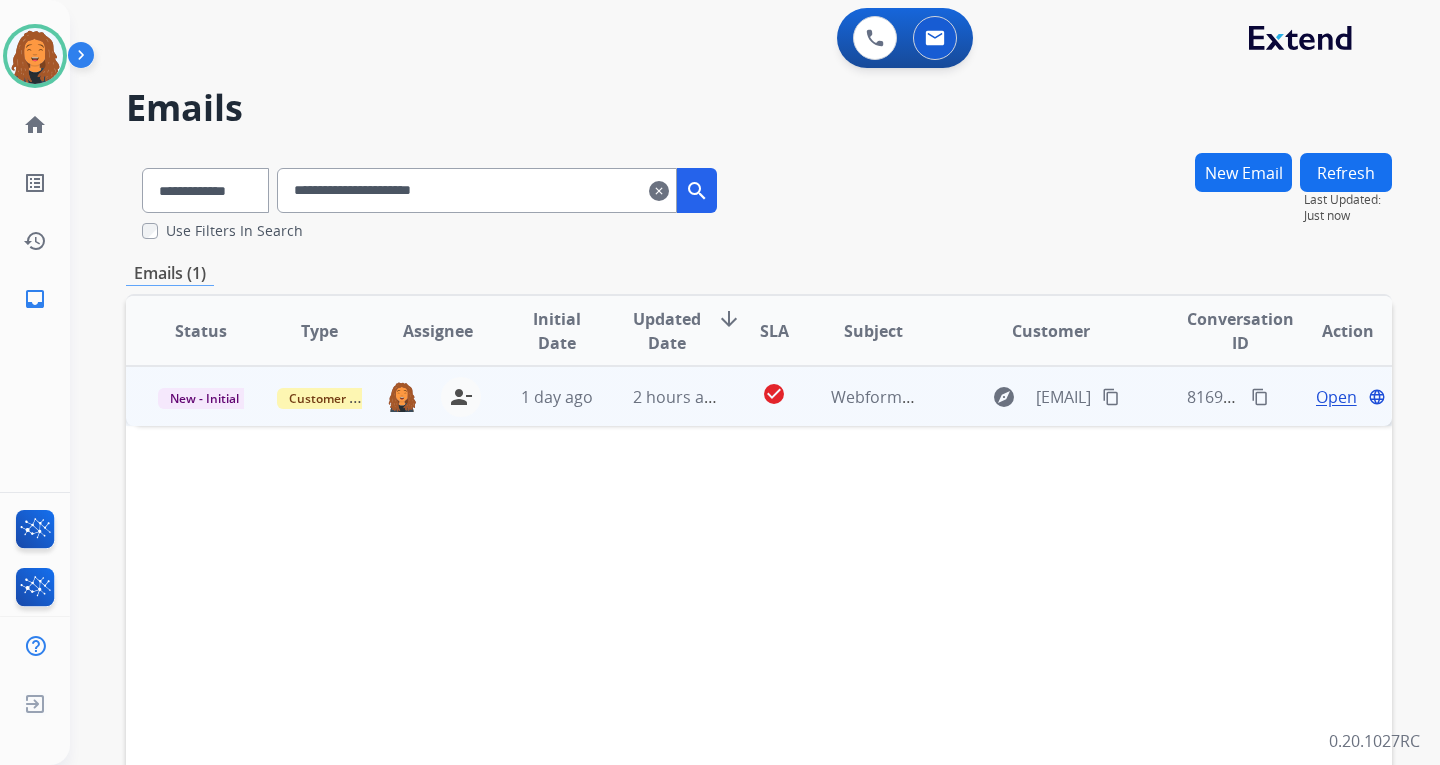 click on "Open" at bounding box center [1336, 397] 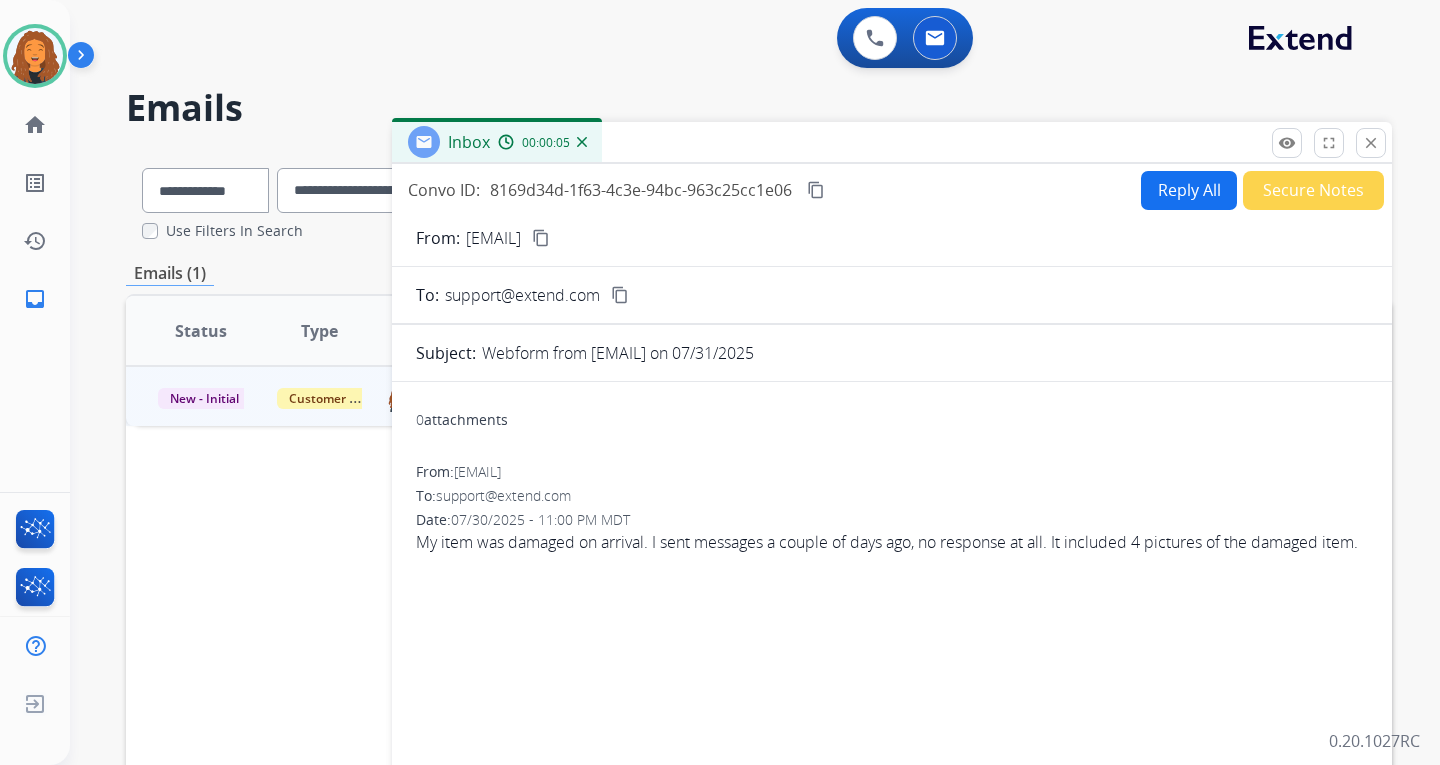 click on "Reply All" at bounding box center (1189, 190) 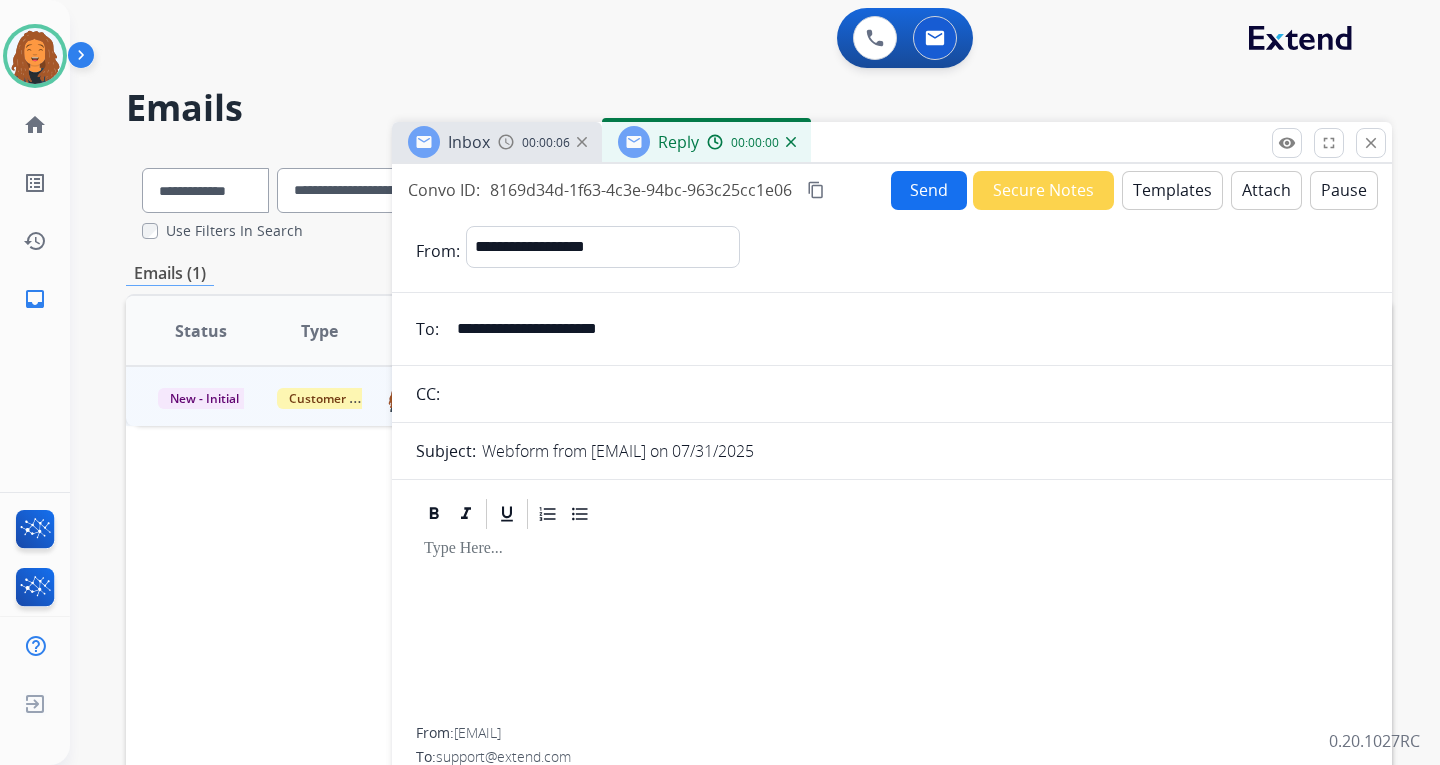 click on "Templates" at bounding box center [1172, 190] 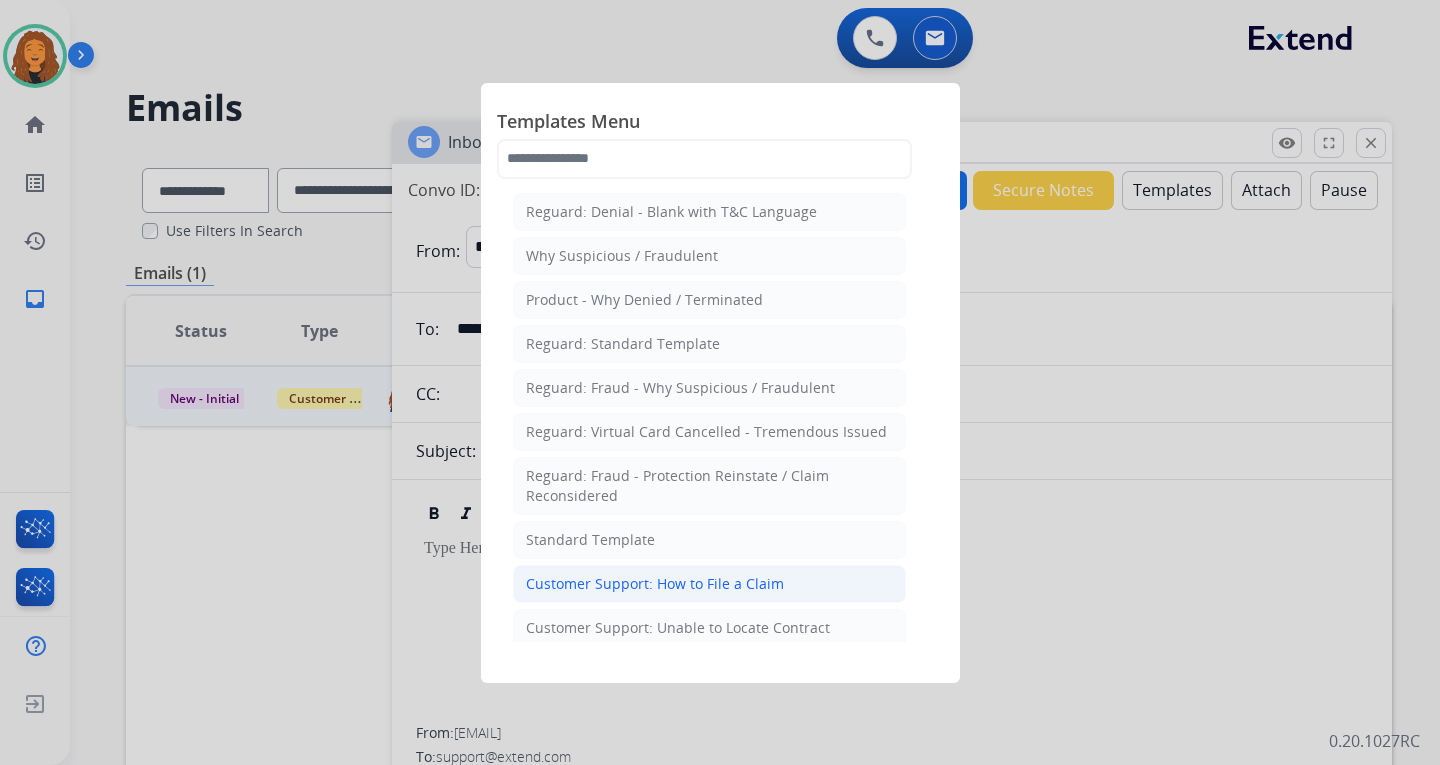 click on "Customer Support: How to File a Claim" 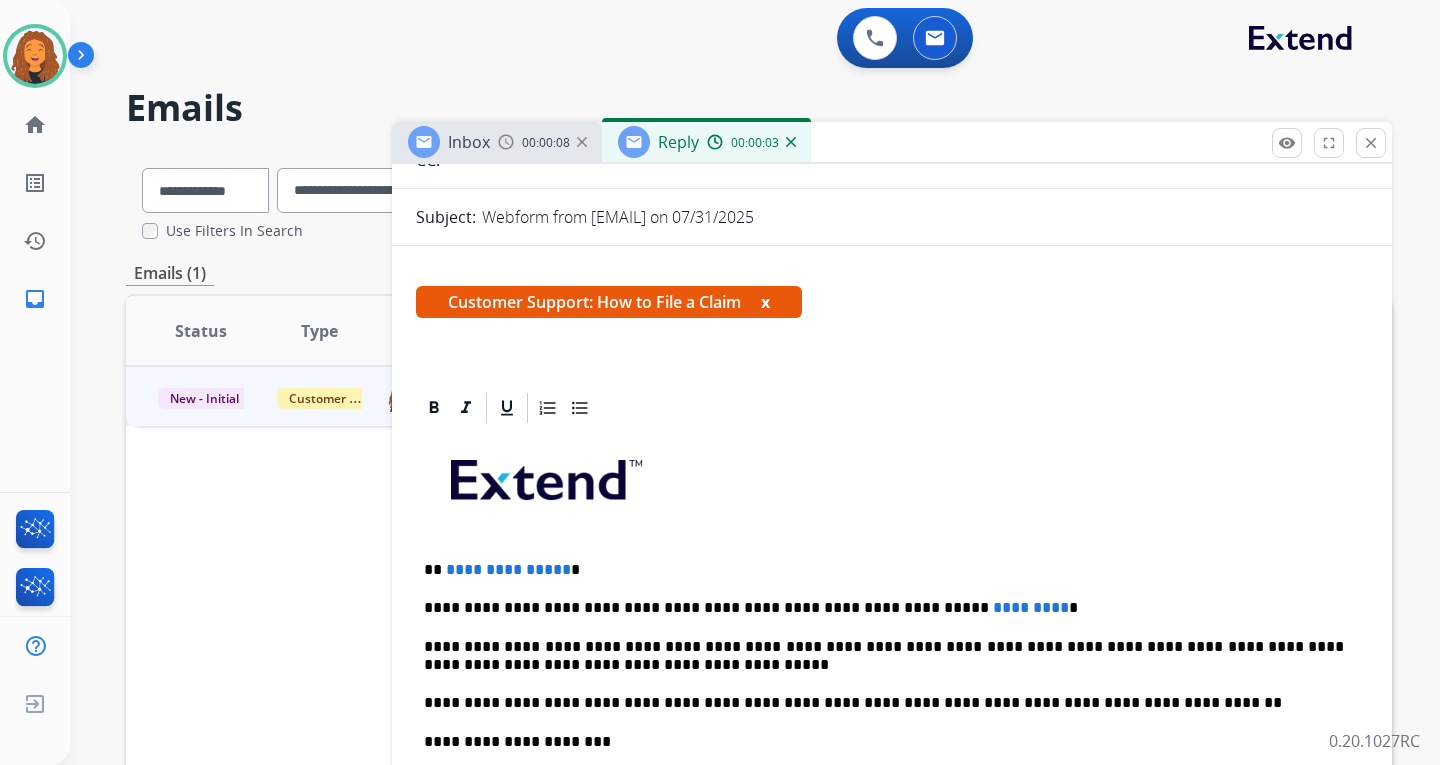 scroll, scrollTop: 300, scrollLeft: 0, axis: vertical 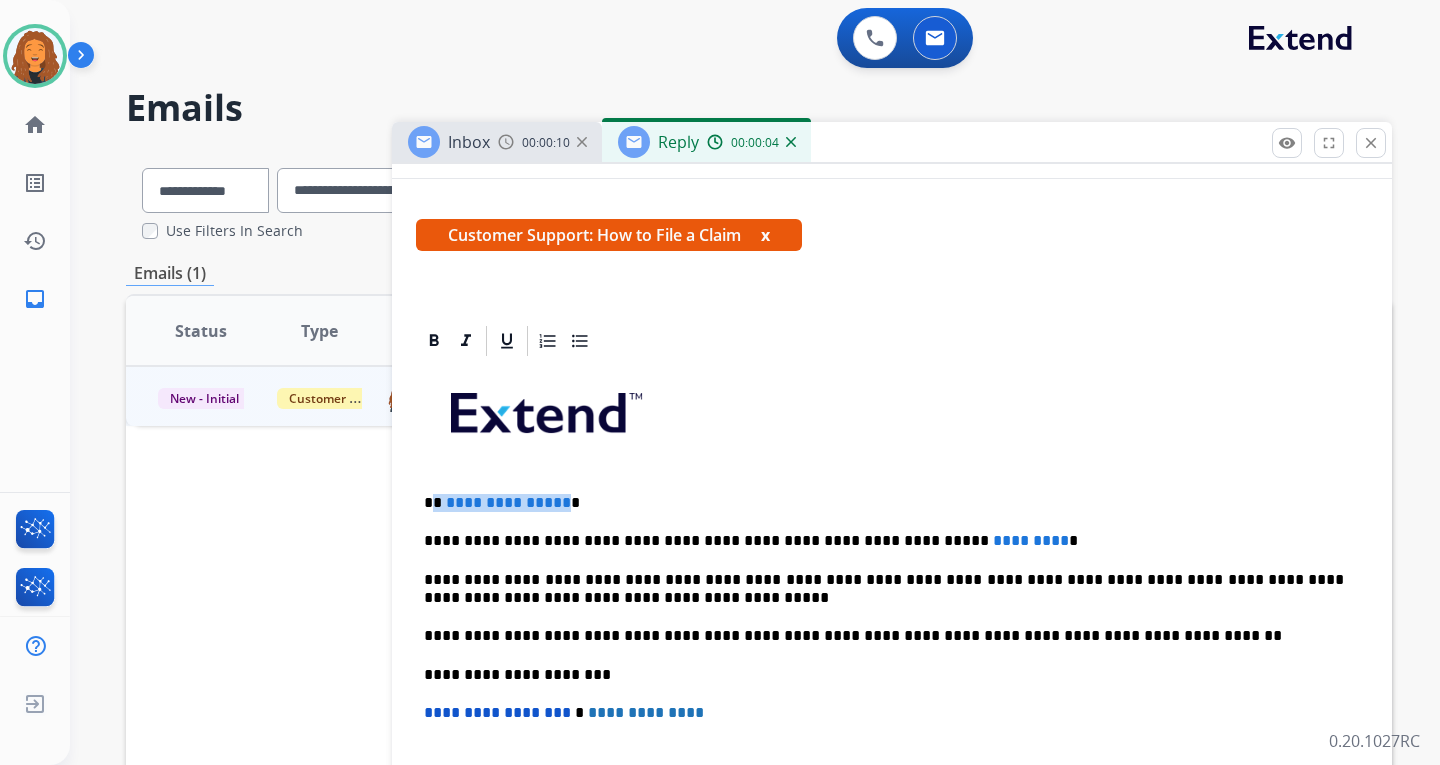 drag, startPoint x: 557, startPoint y: 502, endPoint x: 433, endPoint y: 499, distance: 124.036285 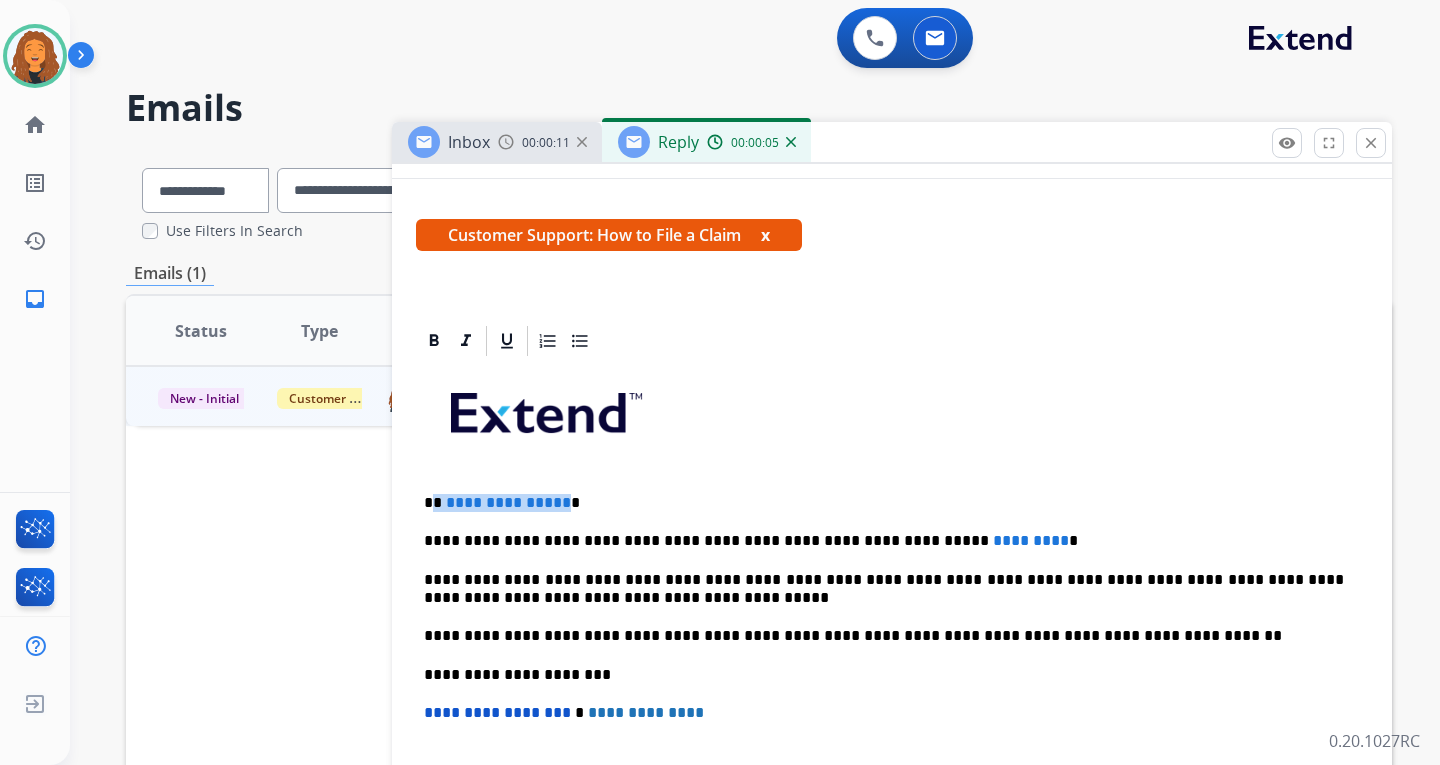 type 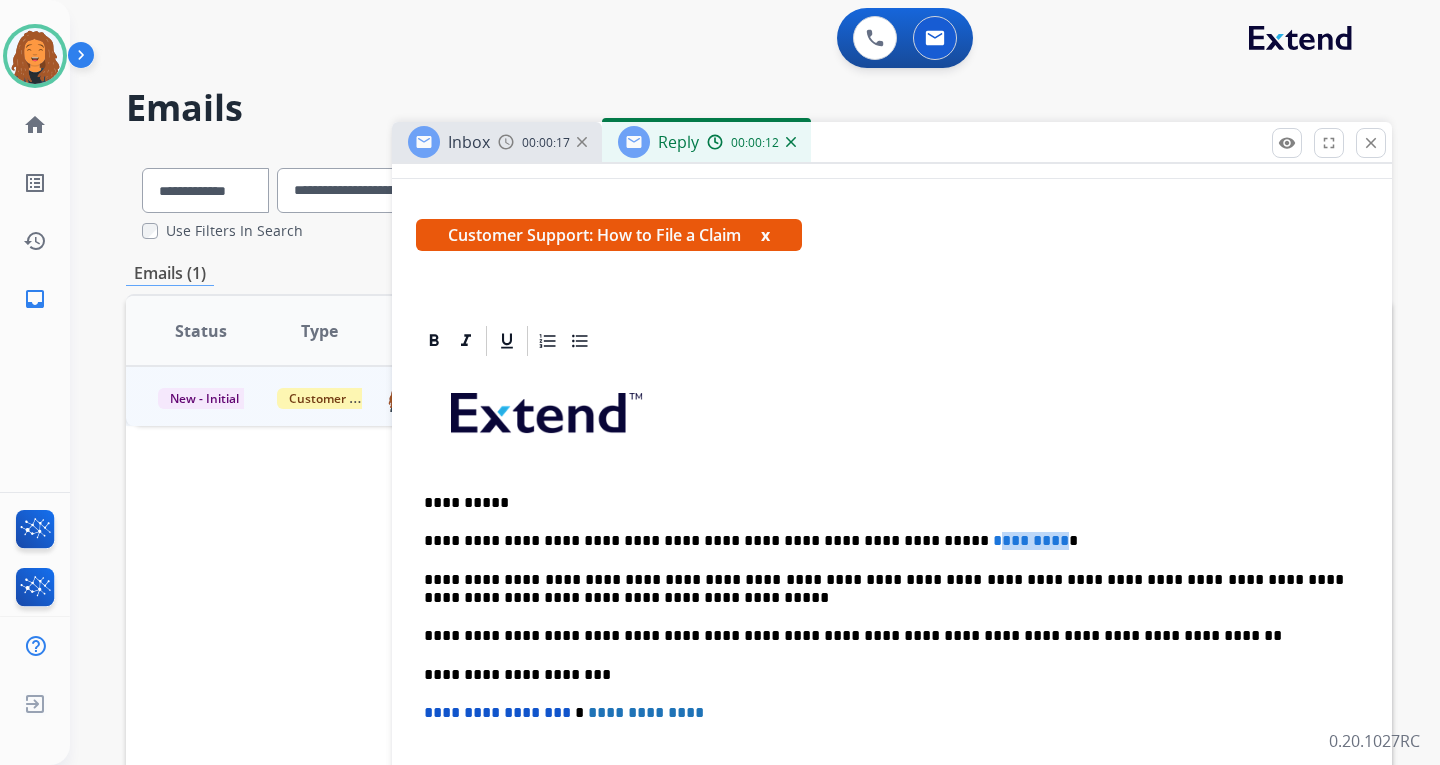 drag, startPoint x: 967, startPoint y: 540, endPoint x: 876, endPoint y: 545, distance: 91.13726 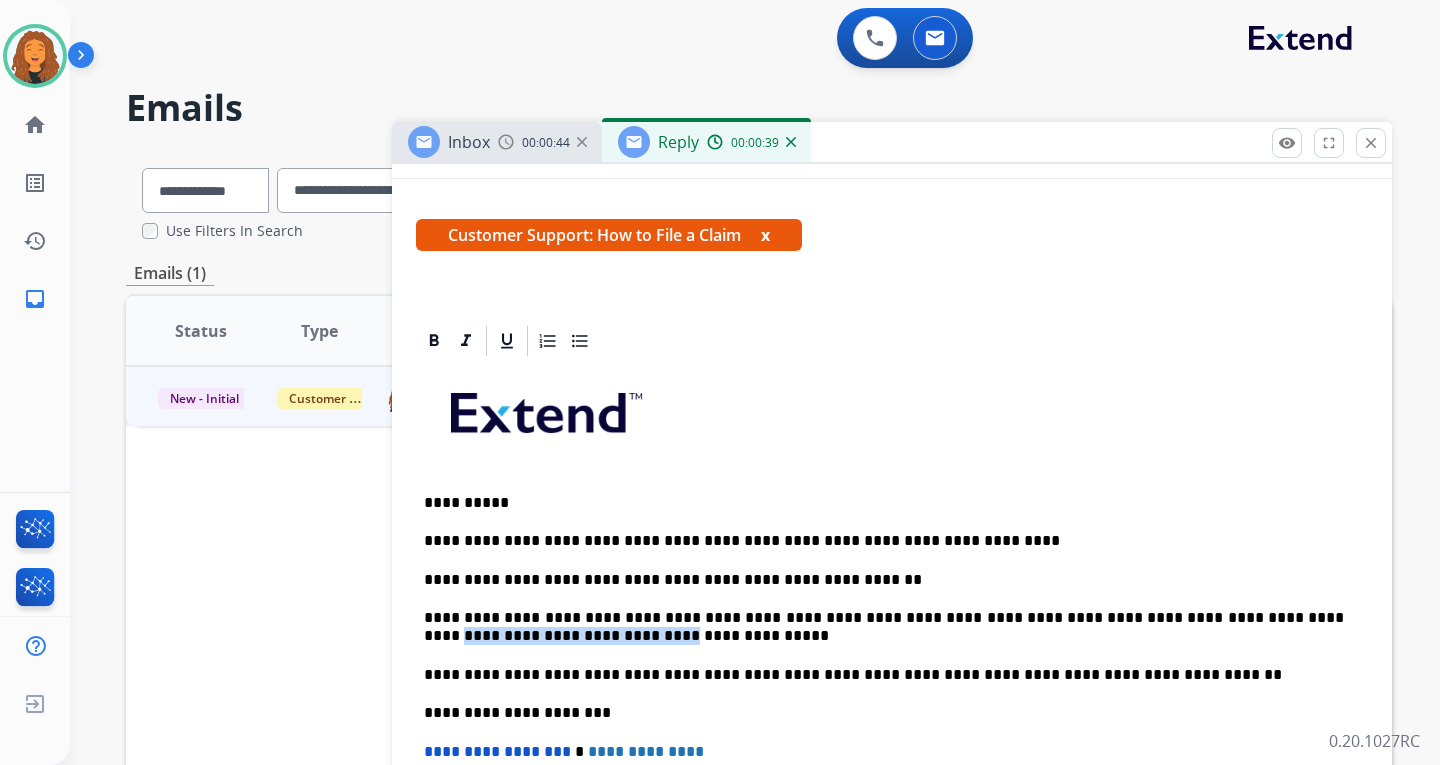 drag, startPoint x: 616, startPoint y: 632, endPoint x: 428, endPoint y: 637, distance: 188.06648 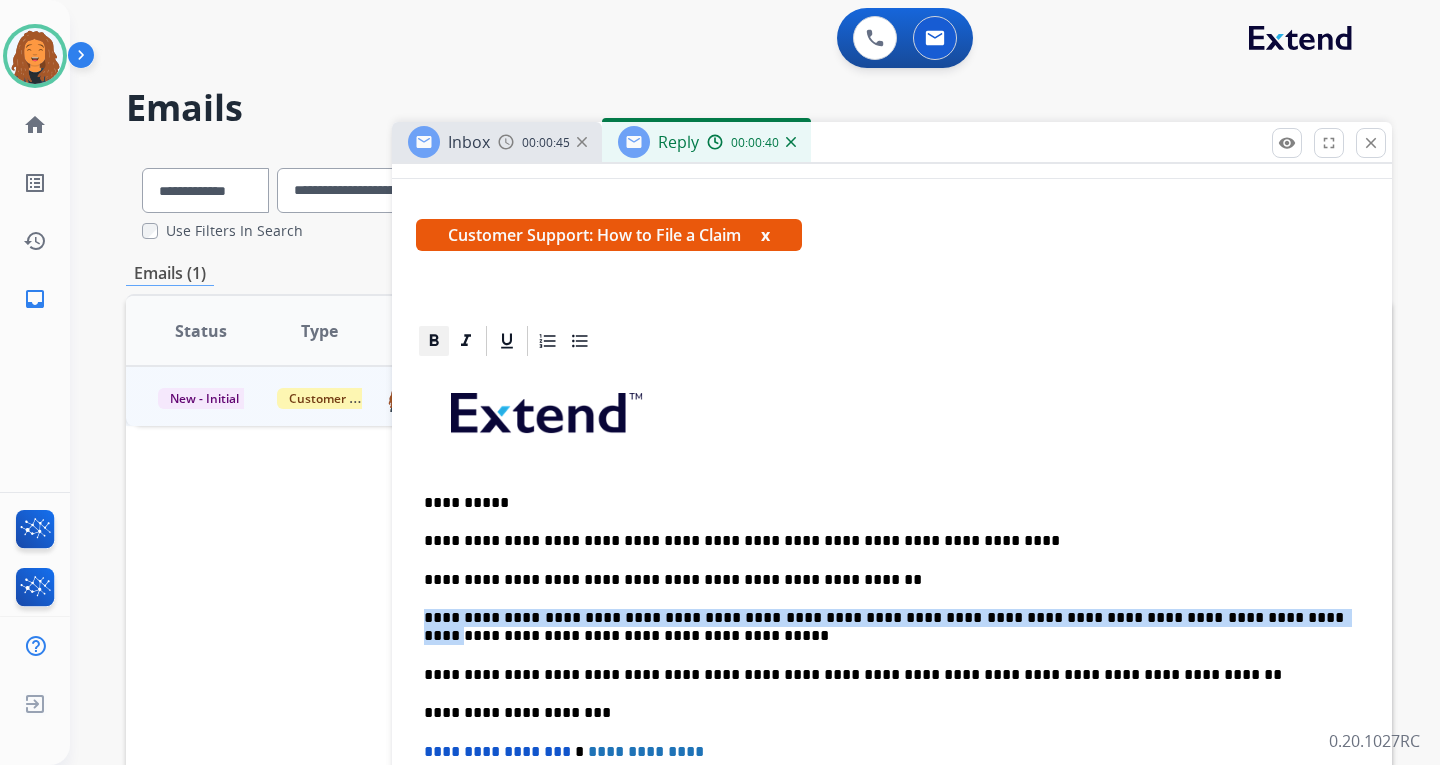 click 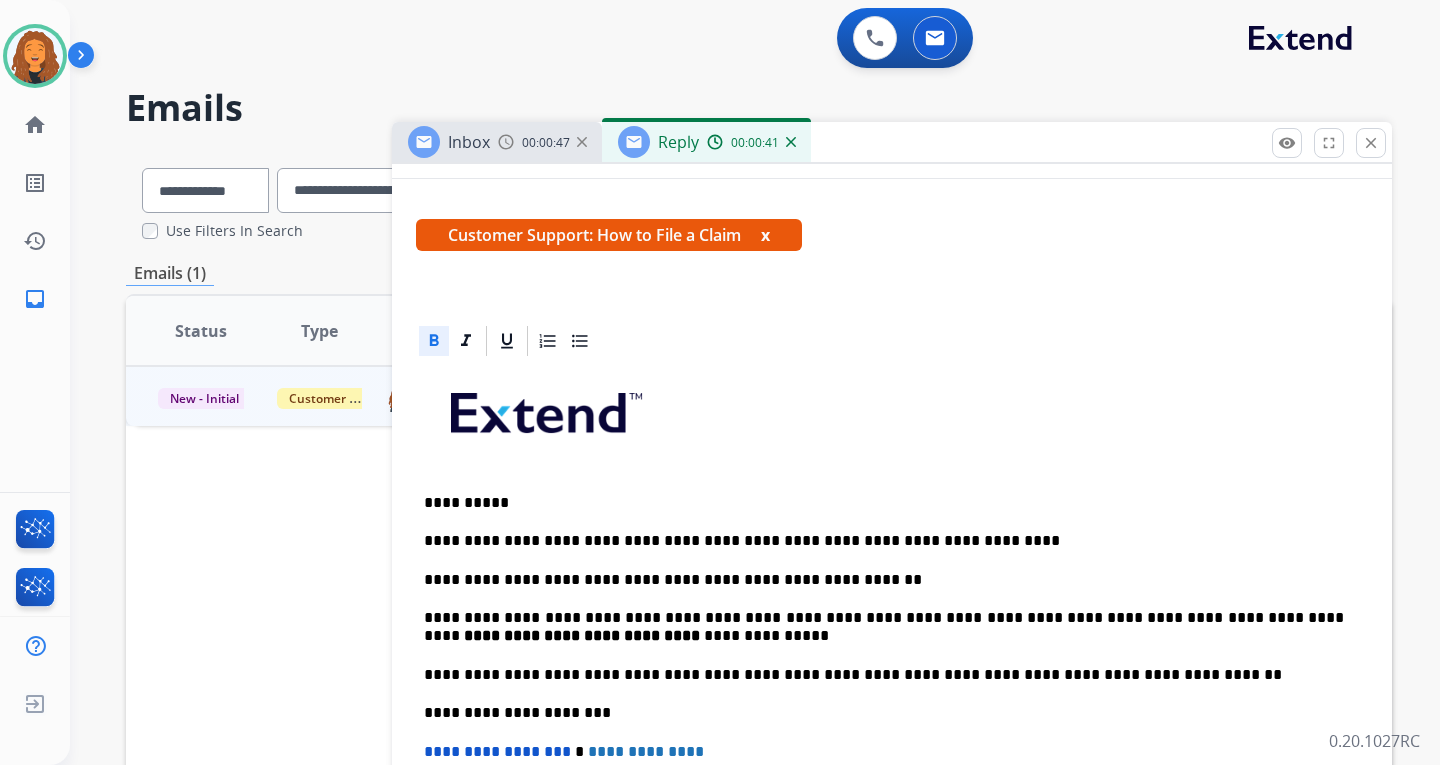 click on "**********" at bounding box center [892, 684] 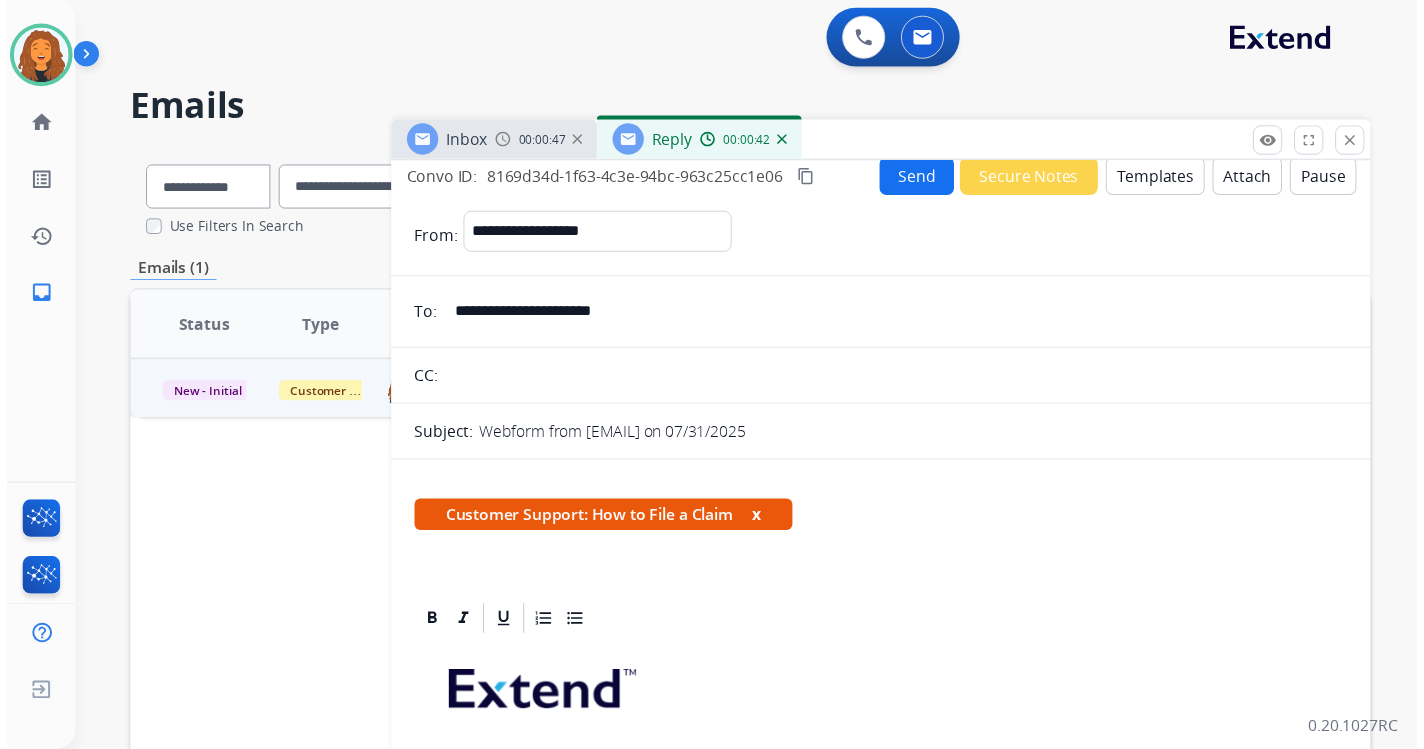 scroll, scrollTop: 0, scrollLeft: 0, axis: both 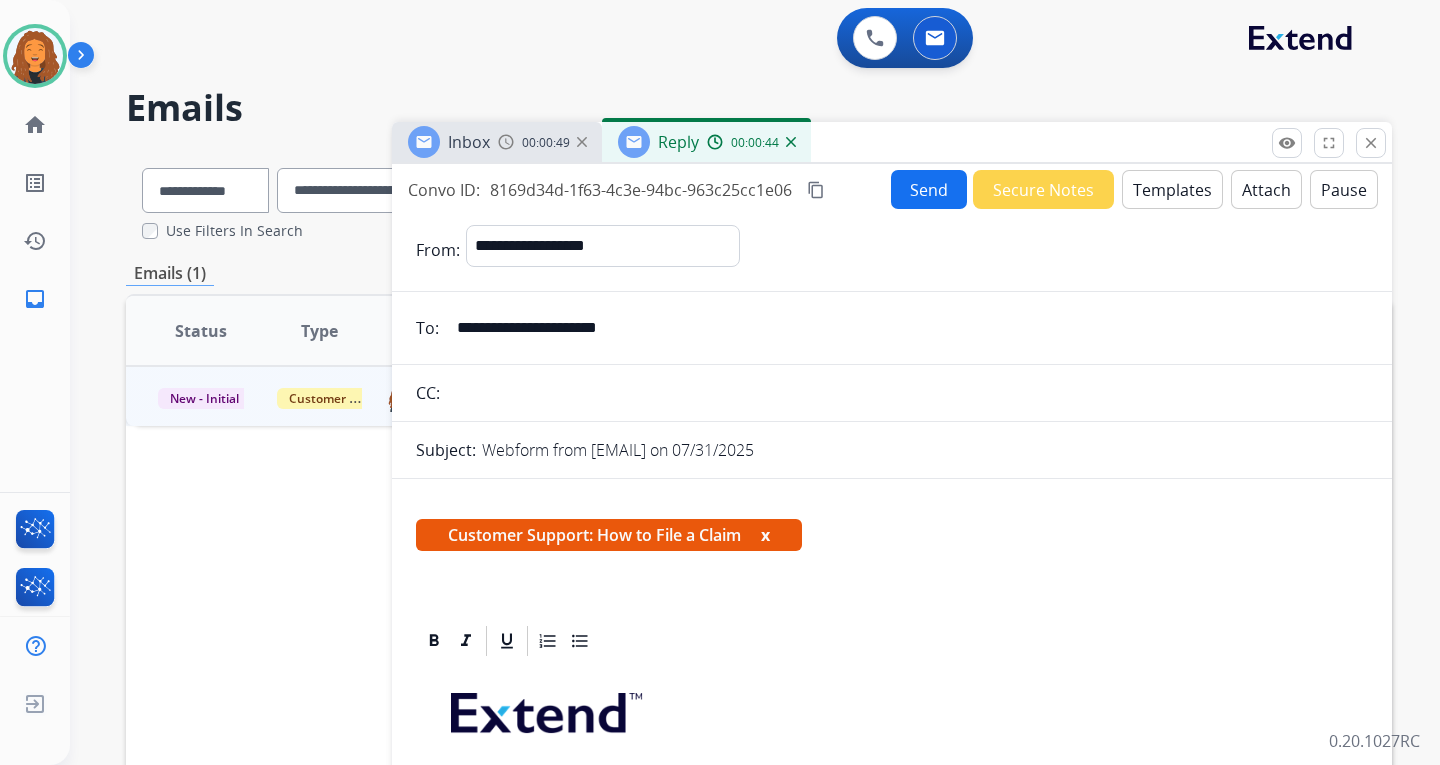 click on "Send" at bounding box center (929, 189) 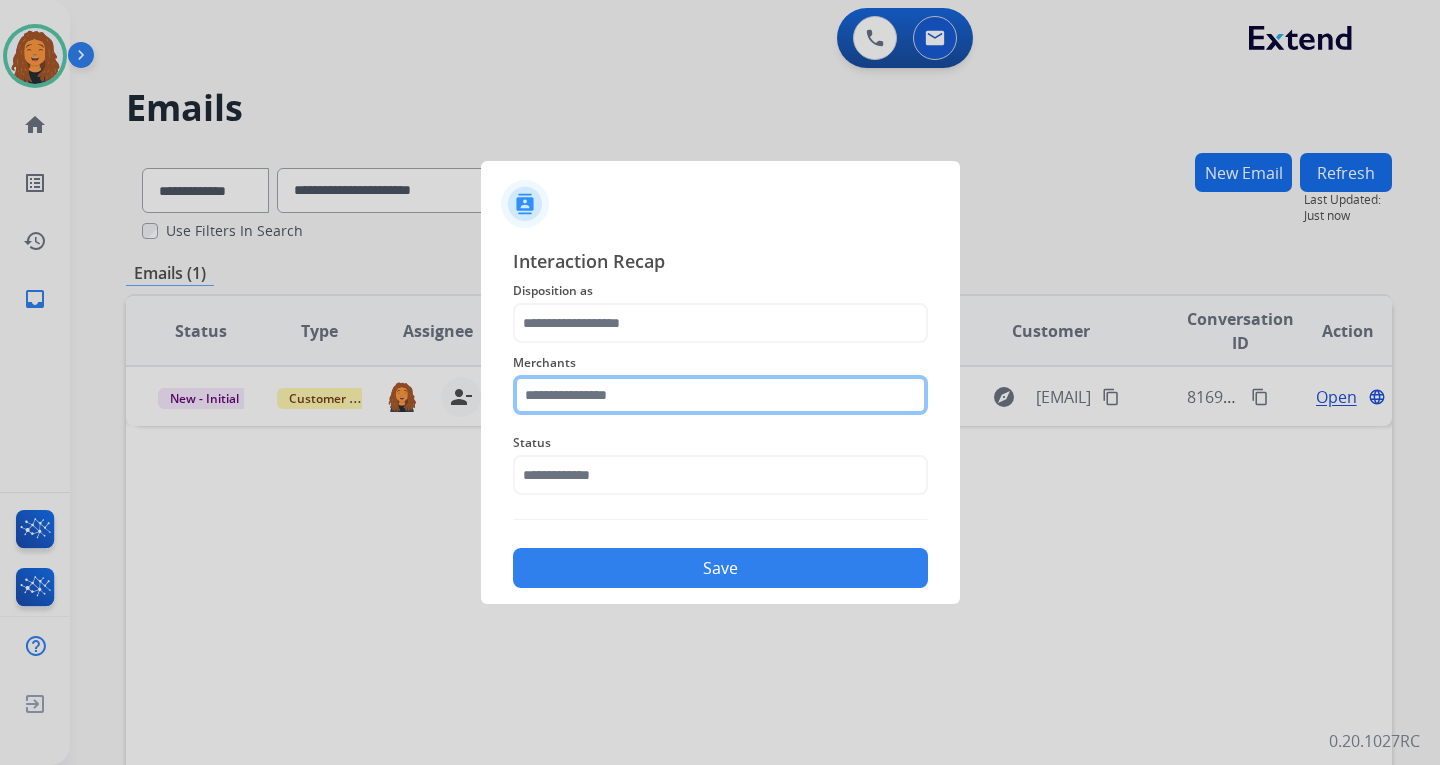 click 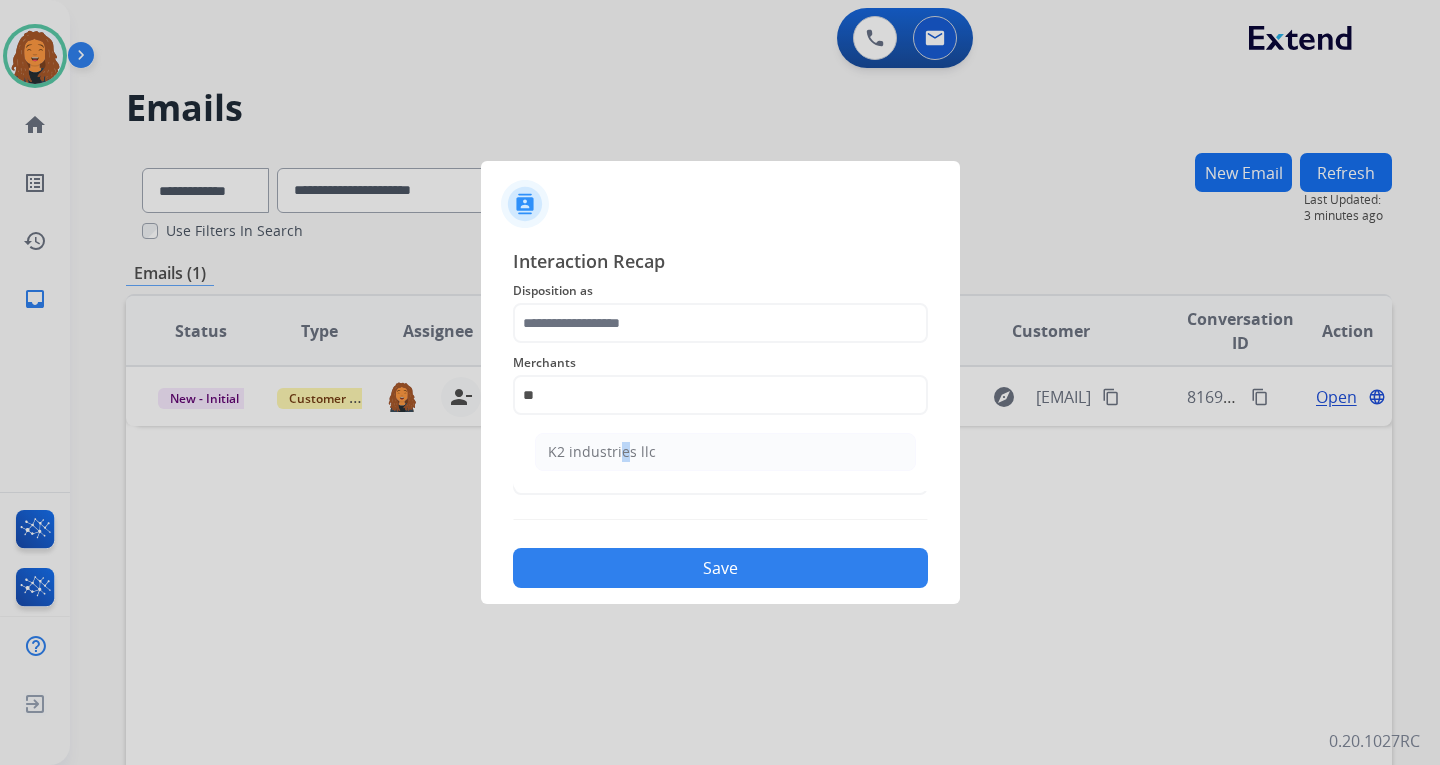 click on "K2 industries llc" 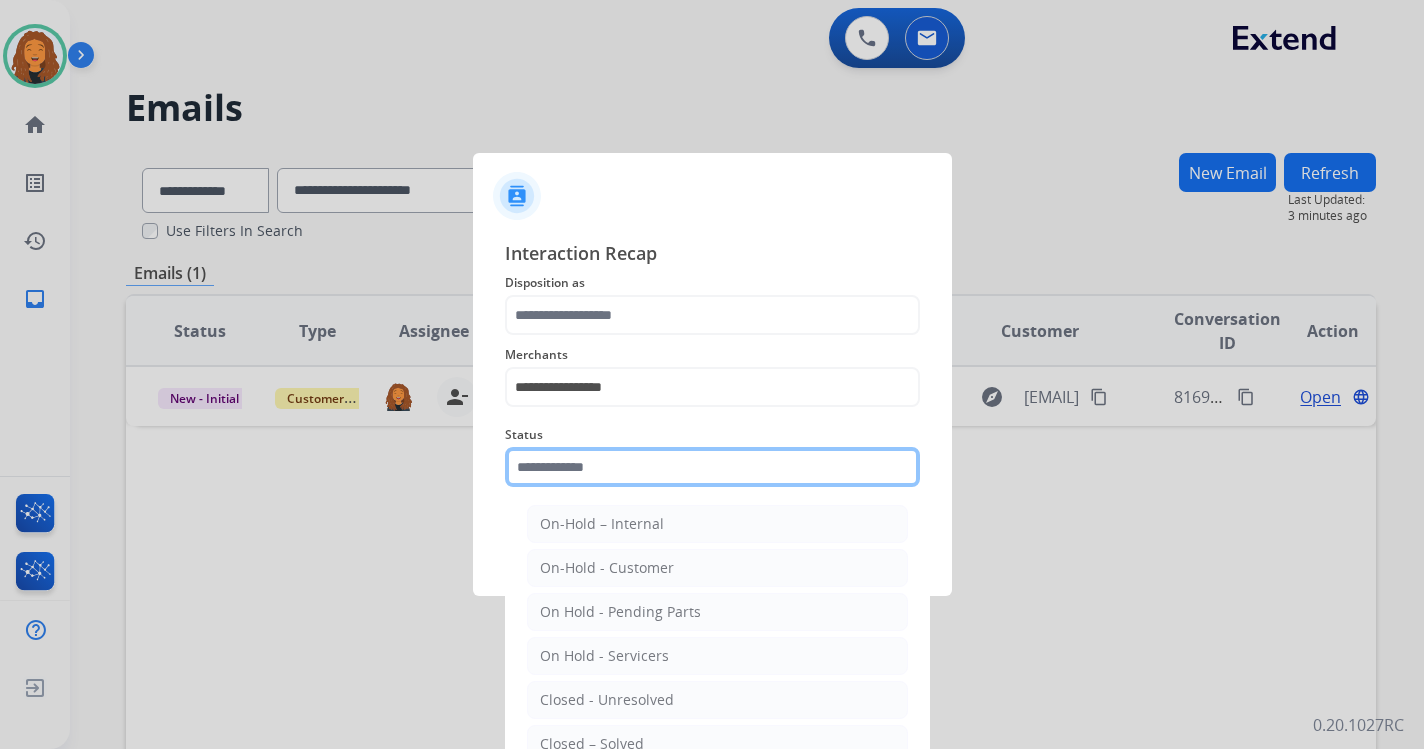 click 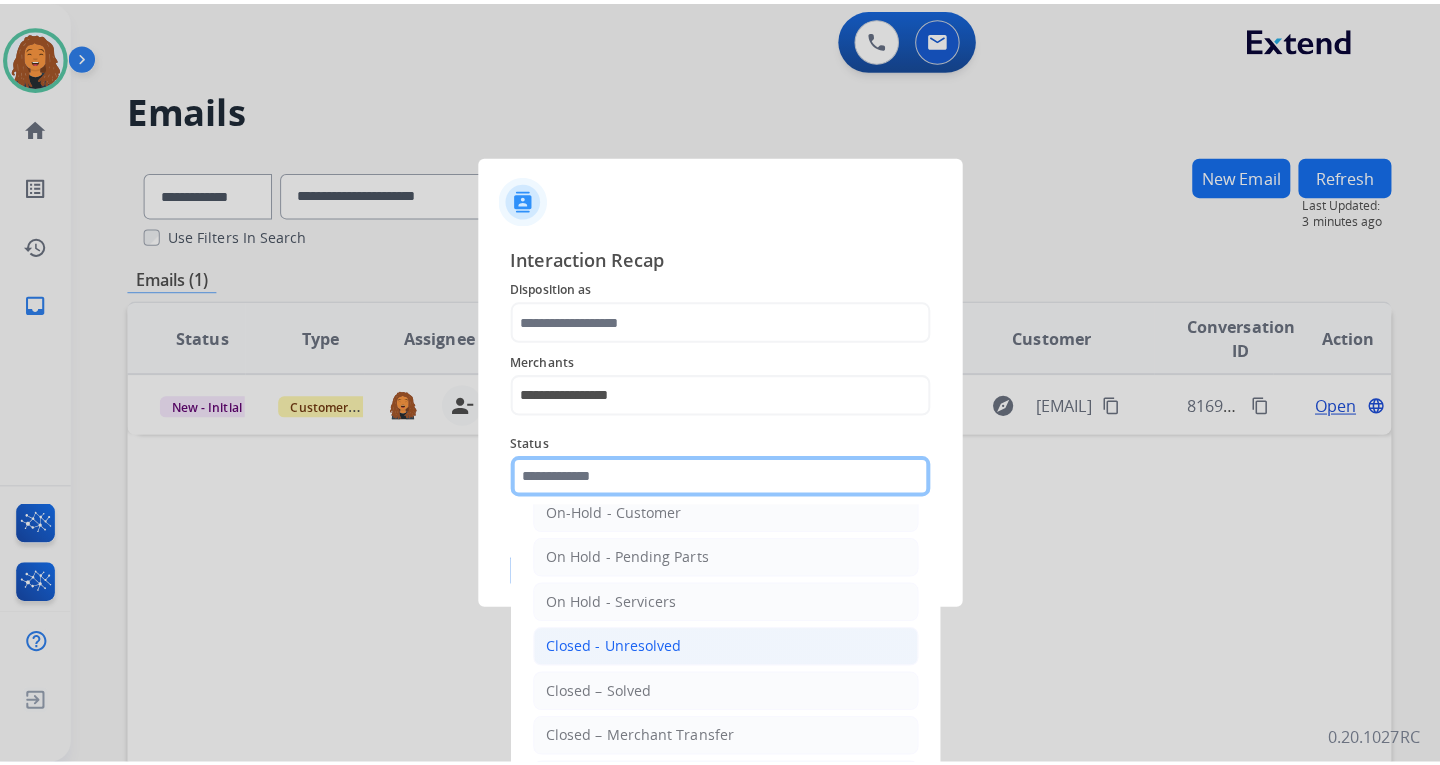 scroll, scrollTop: 100, scrollLeft: 0, axis: vertical 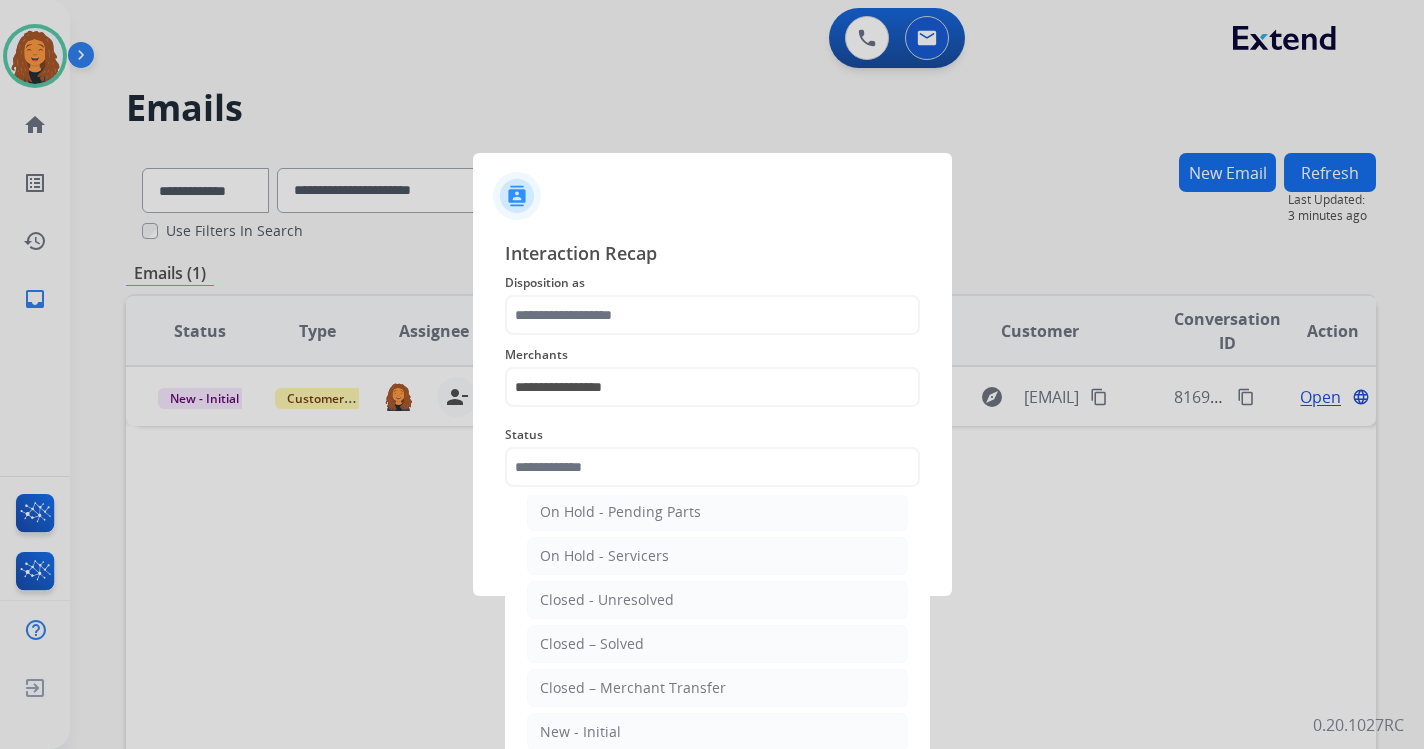 click on "Closed – Solved" 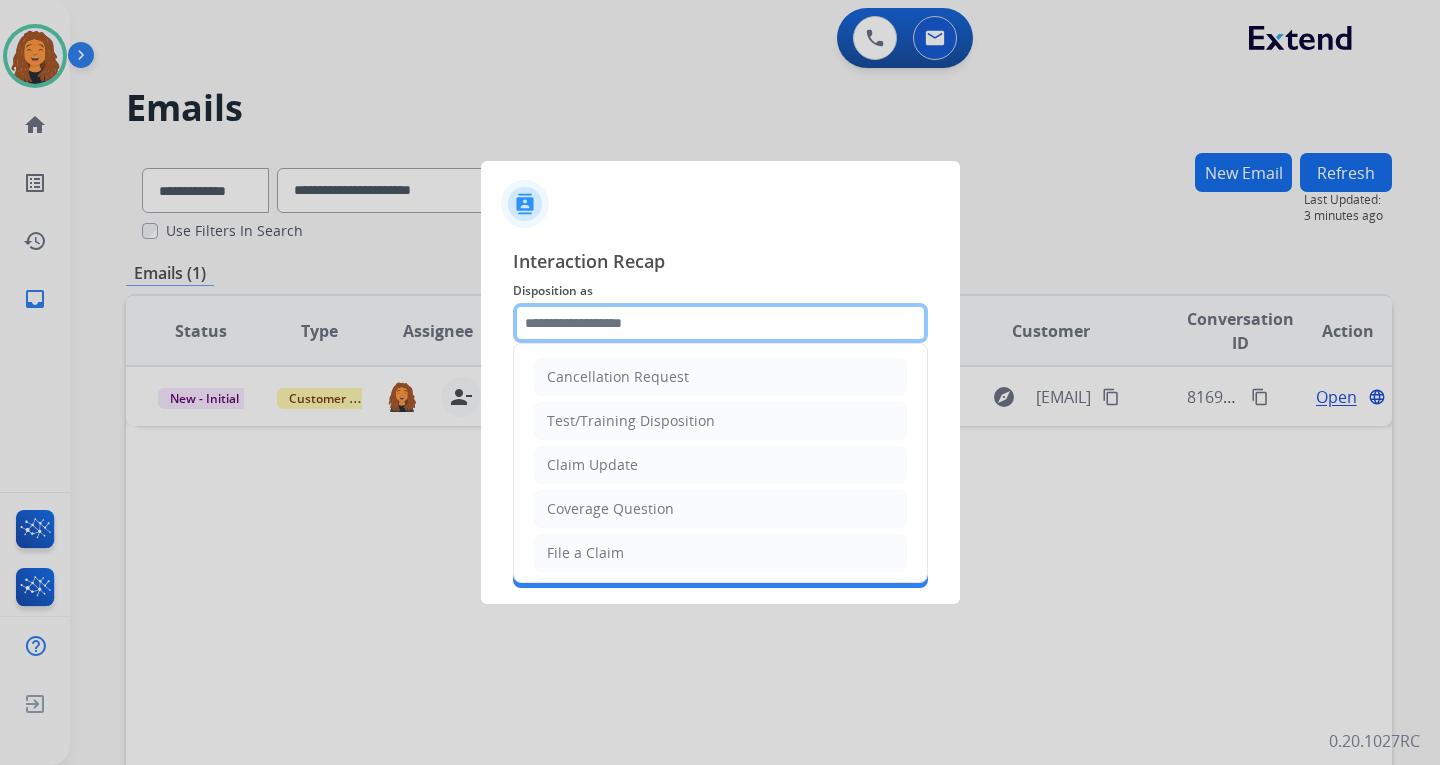 click 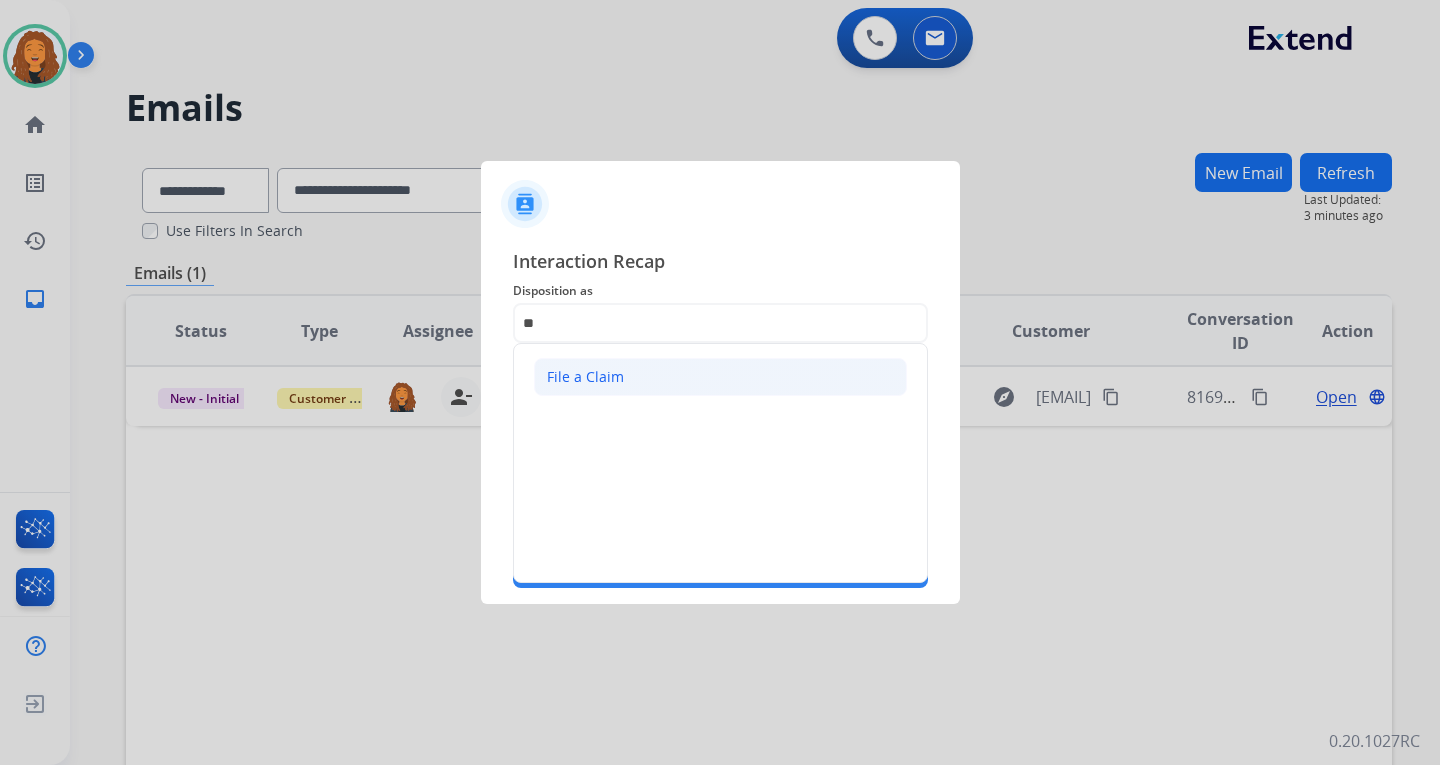 click on "File a Claim" 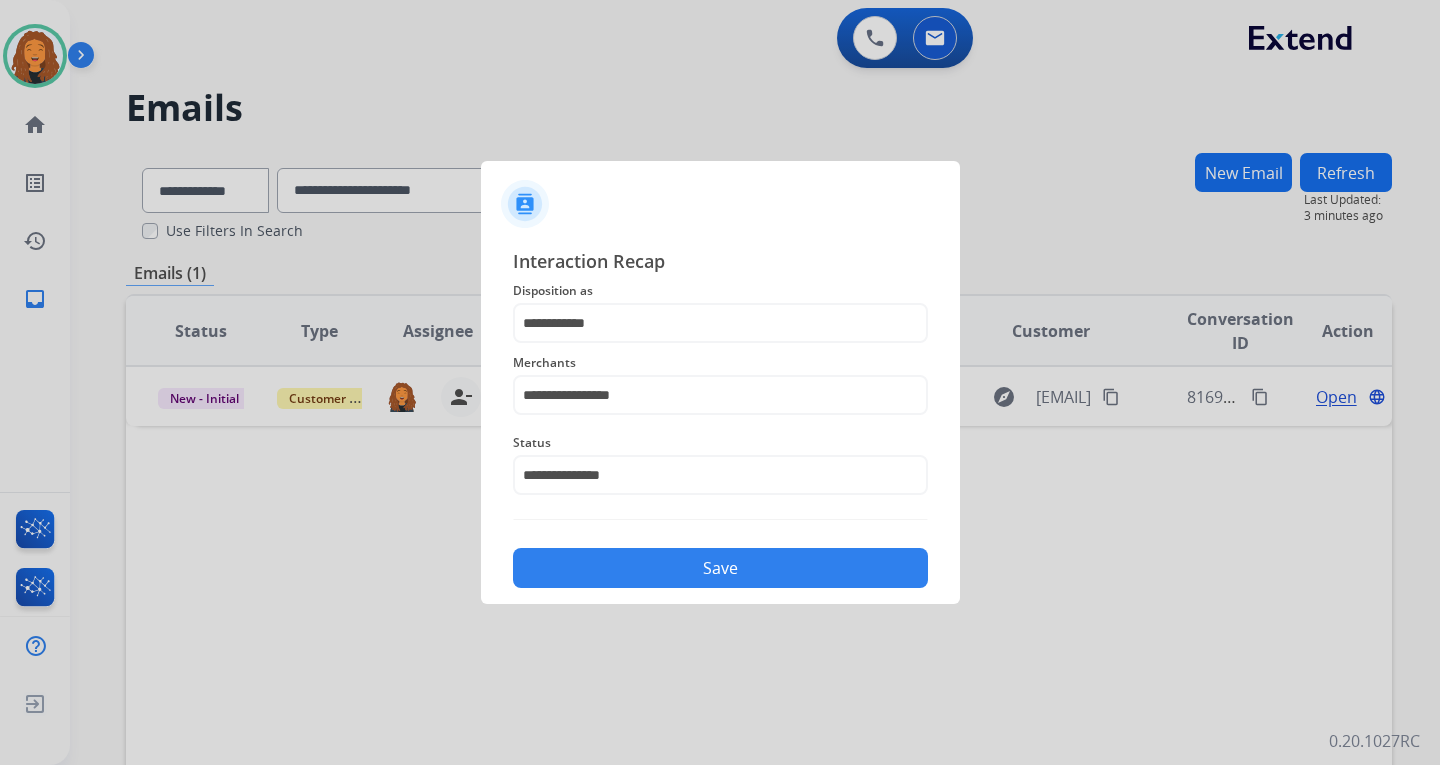click on "Save" 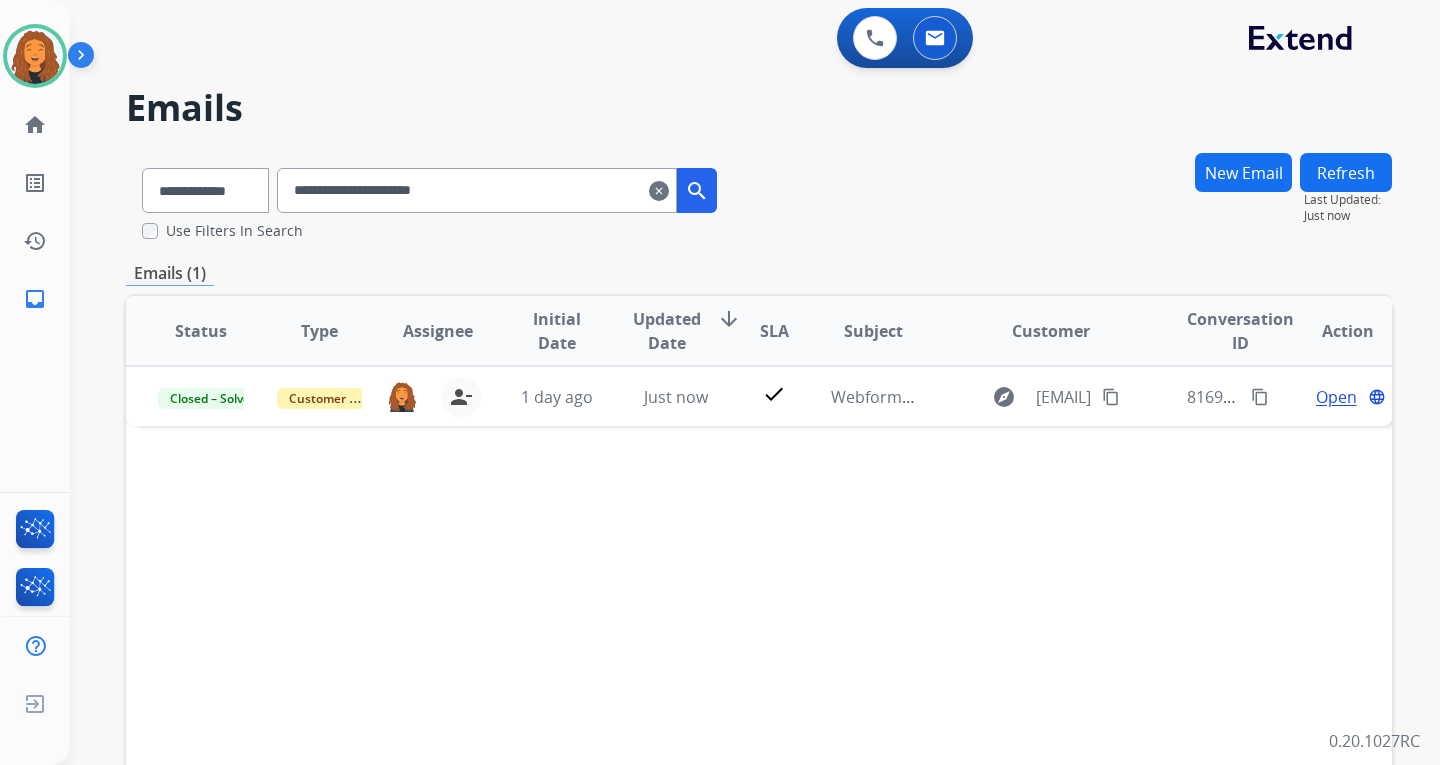 click on "clear" at bounding box center [659, 191] 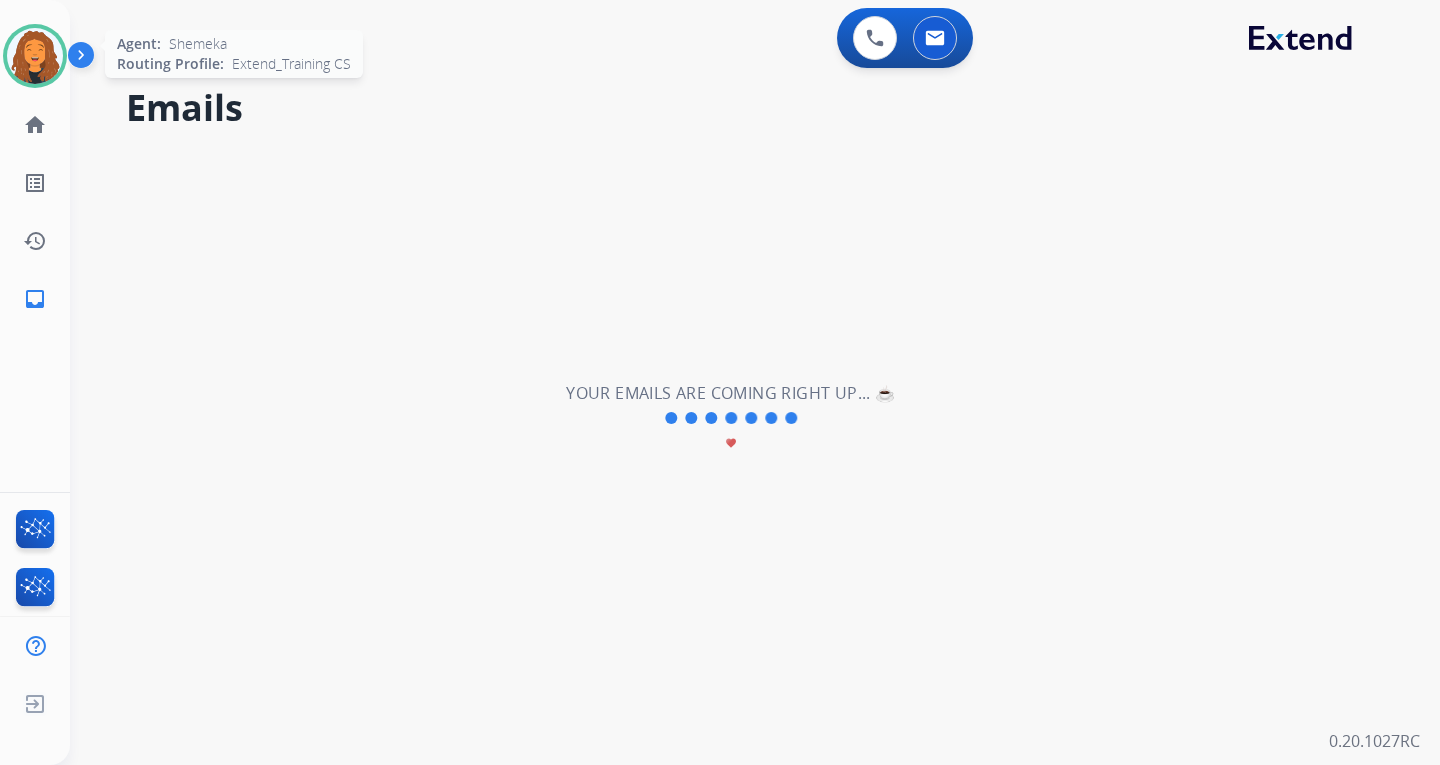 click at bounding box center (35, 56) 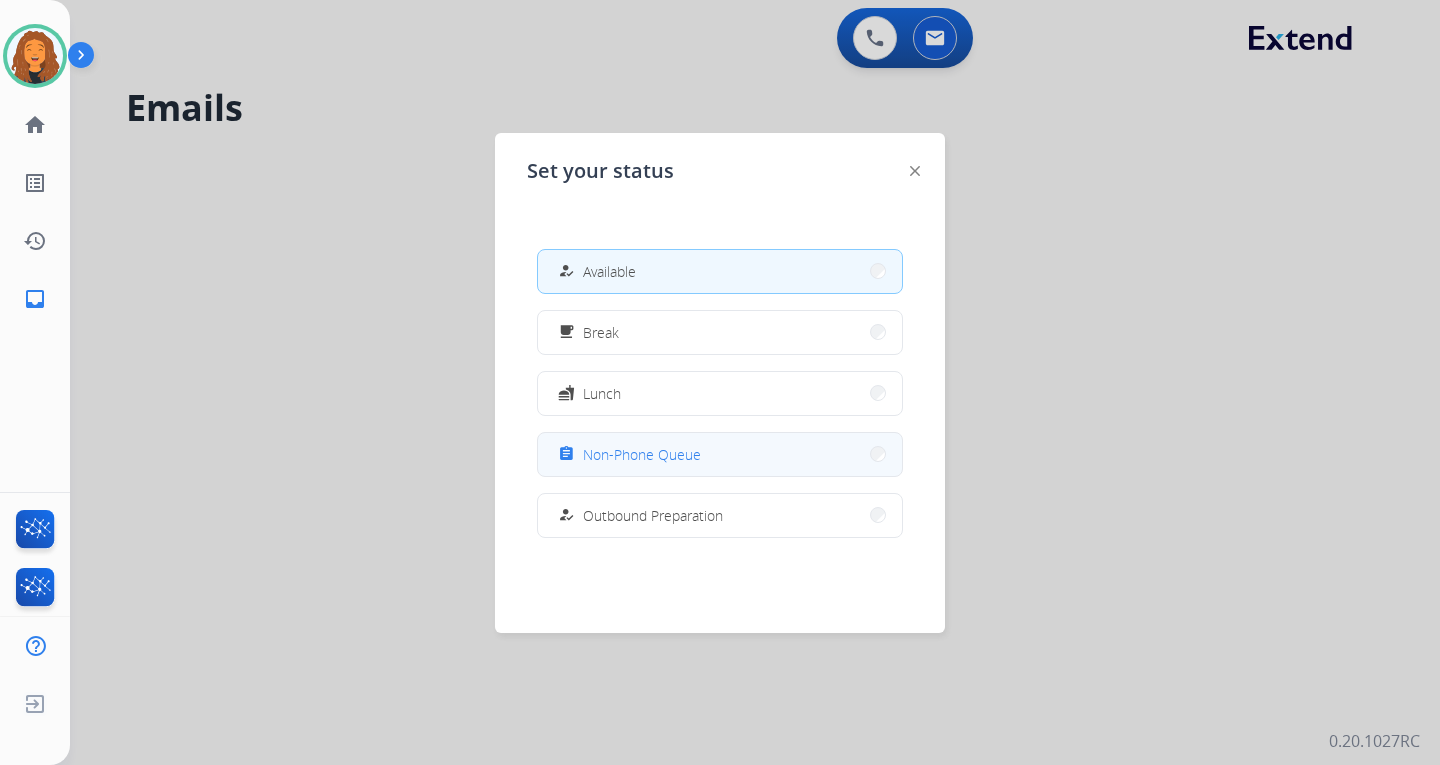 drag, startPoint x: 632, startPoint y: 449, endPoint x: 586, endPoint y: 422, distance: 53.338543 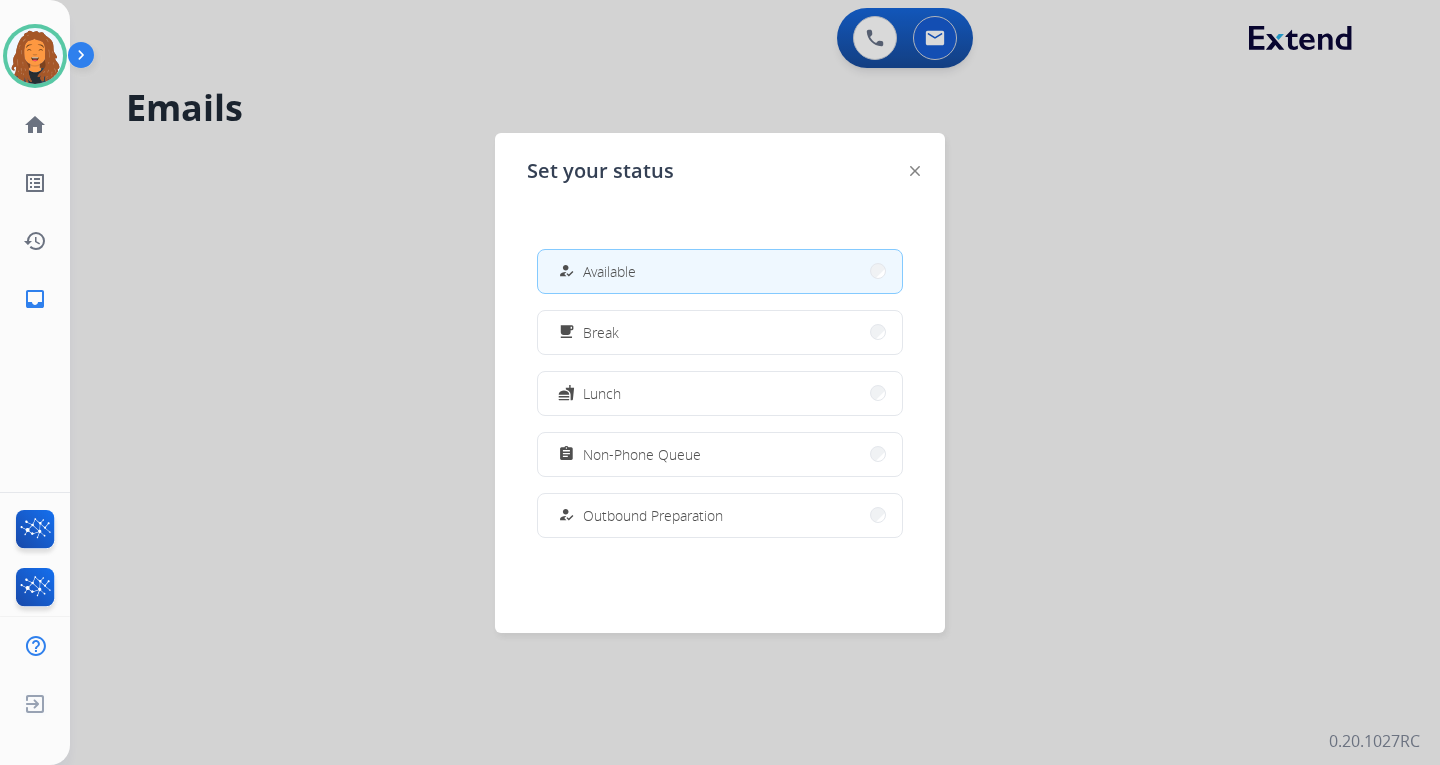 click on "Non-Phone Queue" at bounding box center [642, 454] 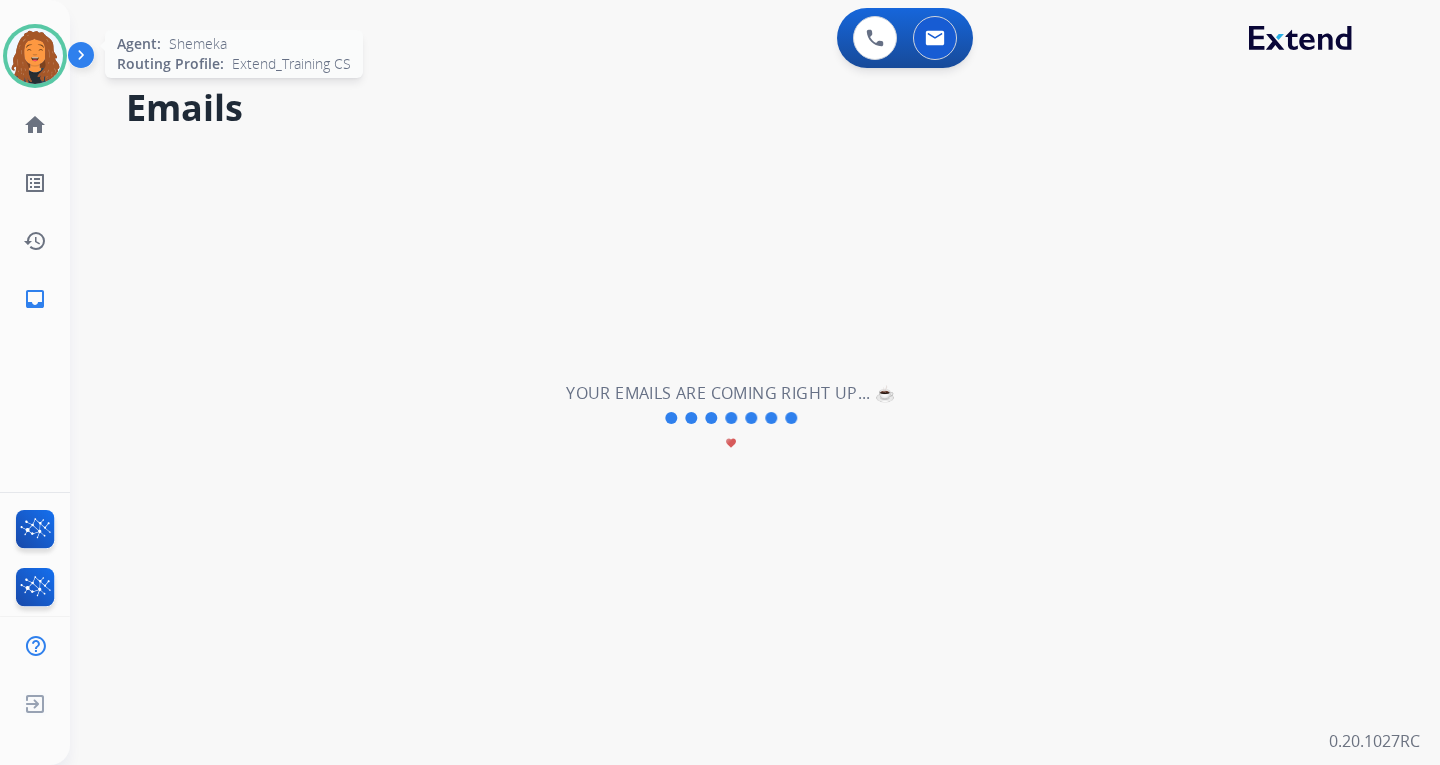 click at bounding box center [35, 56] 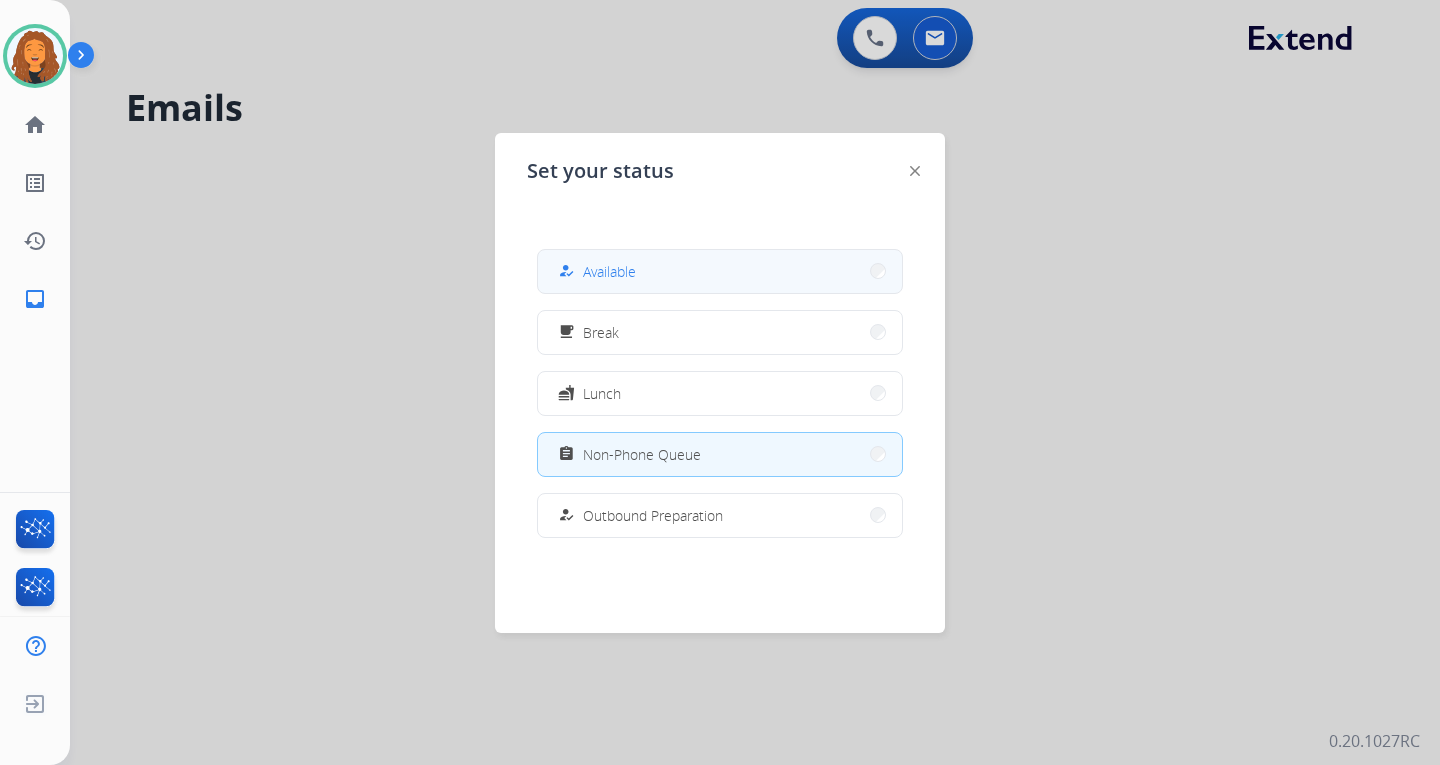 click on "how_to_reg" at bounding box center [568, 271] 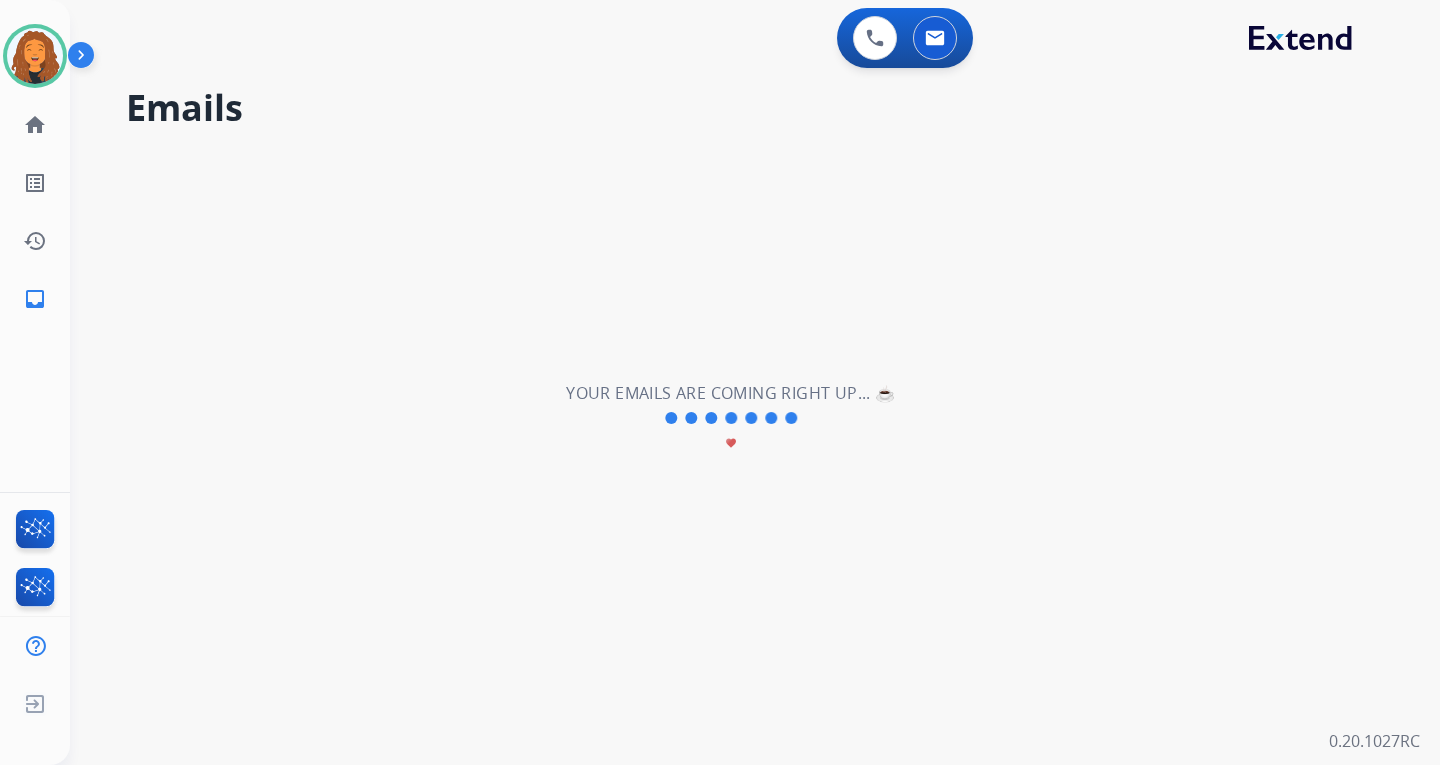 type 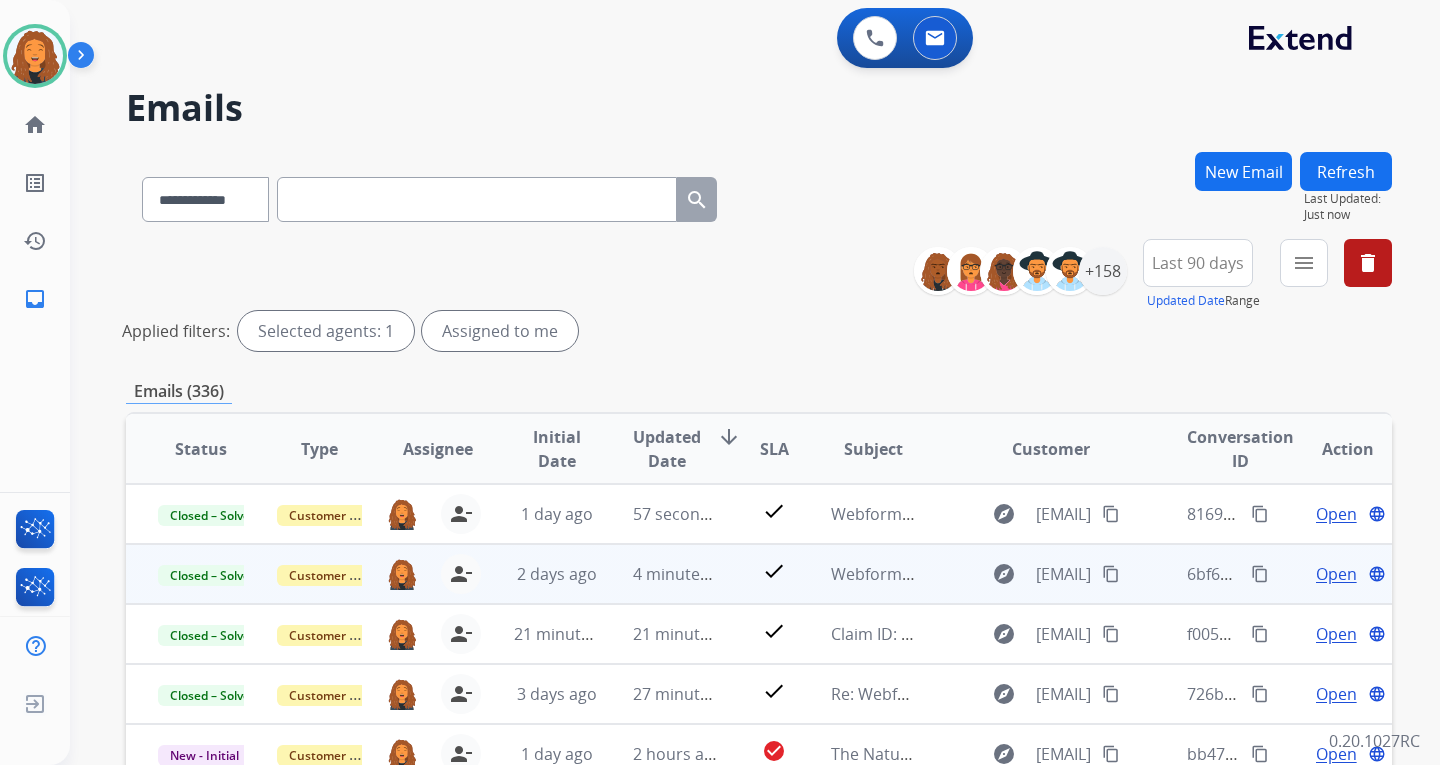scroll, scrollTop: 2, scrollLeft: 0, axis: vertical 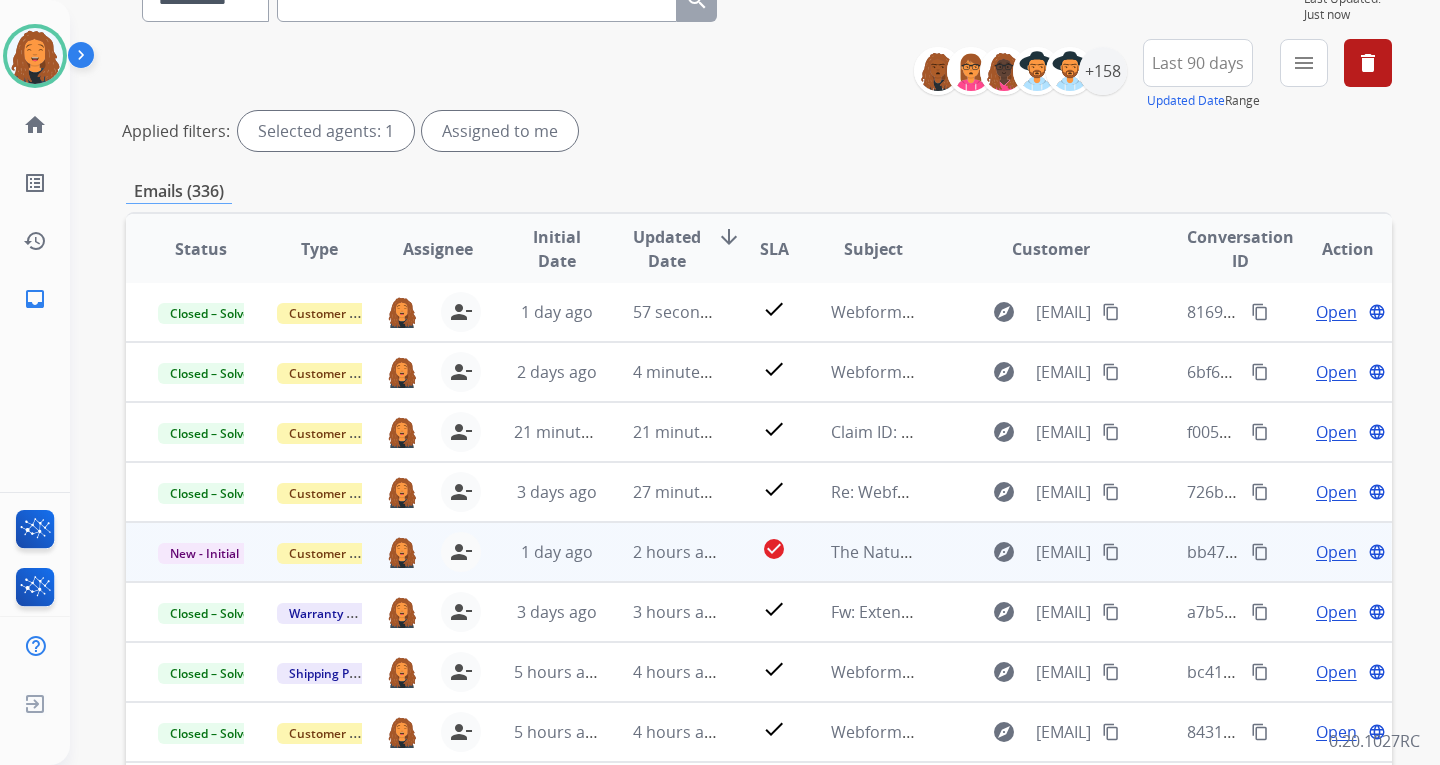 click on "content_copy" at bounding box center (1111, 552) 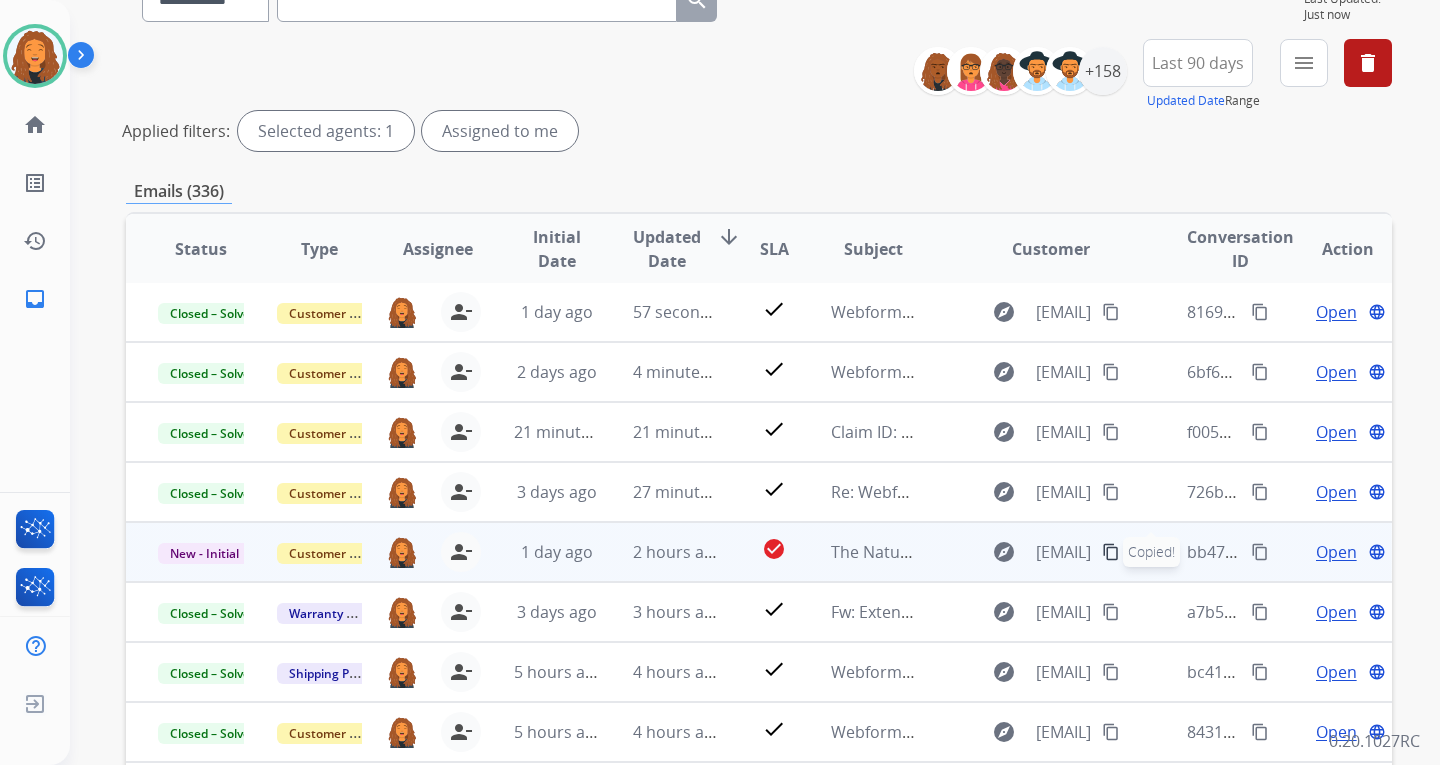 click on "Open" at bounding box center [1336, 552] 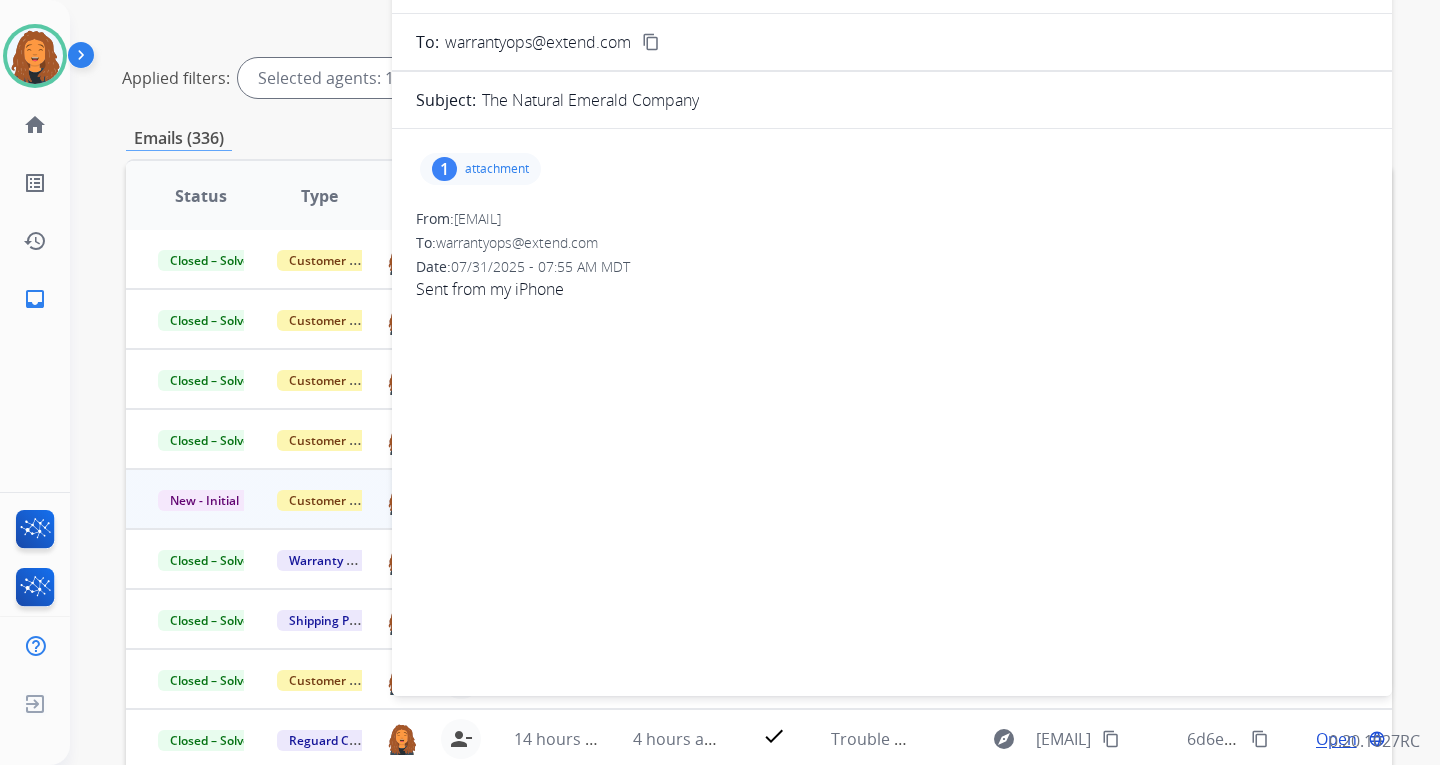 scroll, scrollTop: 221, scrollLeft: 0, axis: vertical 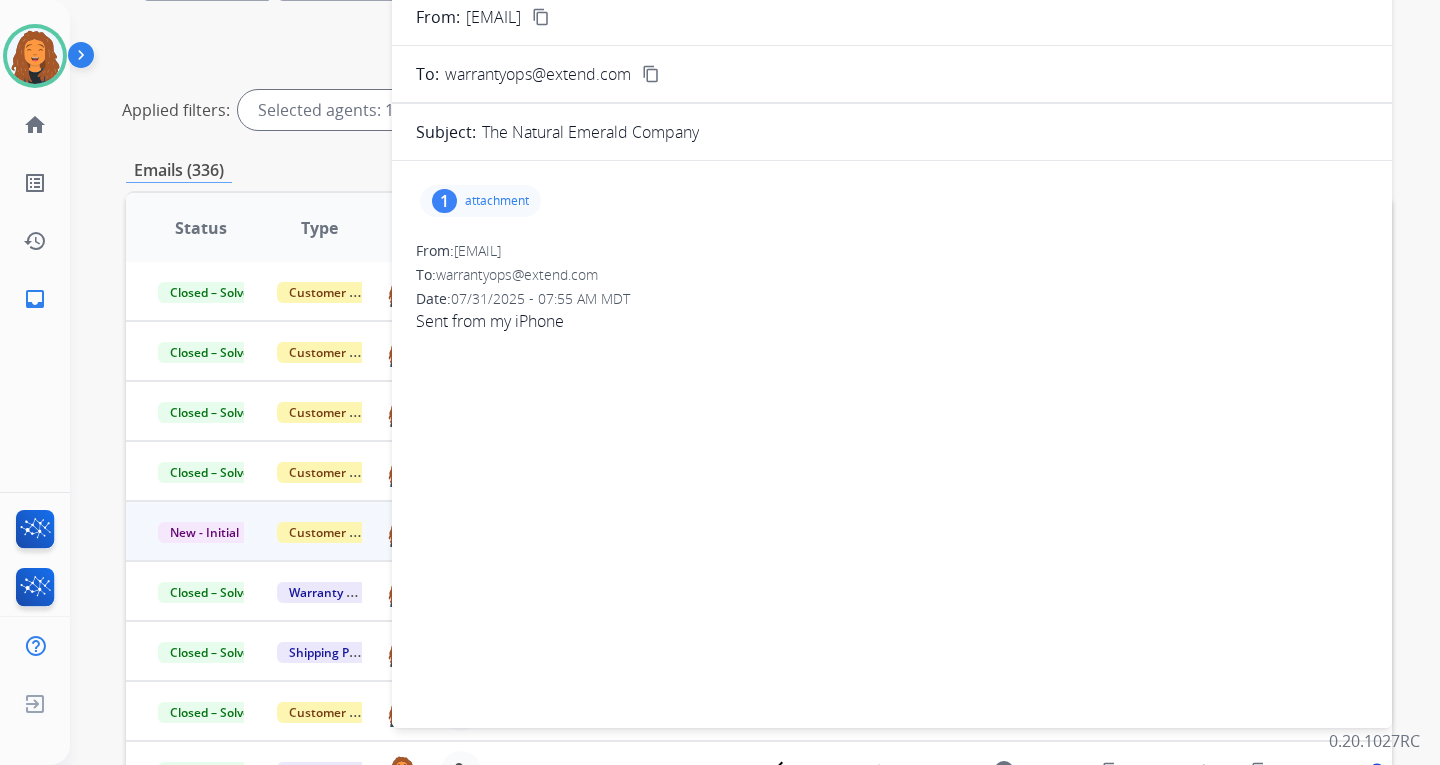 click on "attachment" at bounding box center (497, 201) 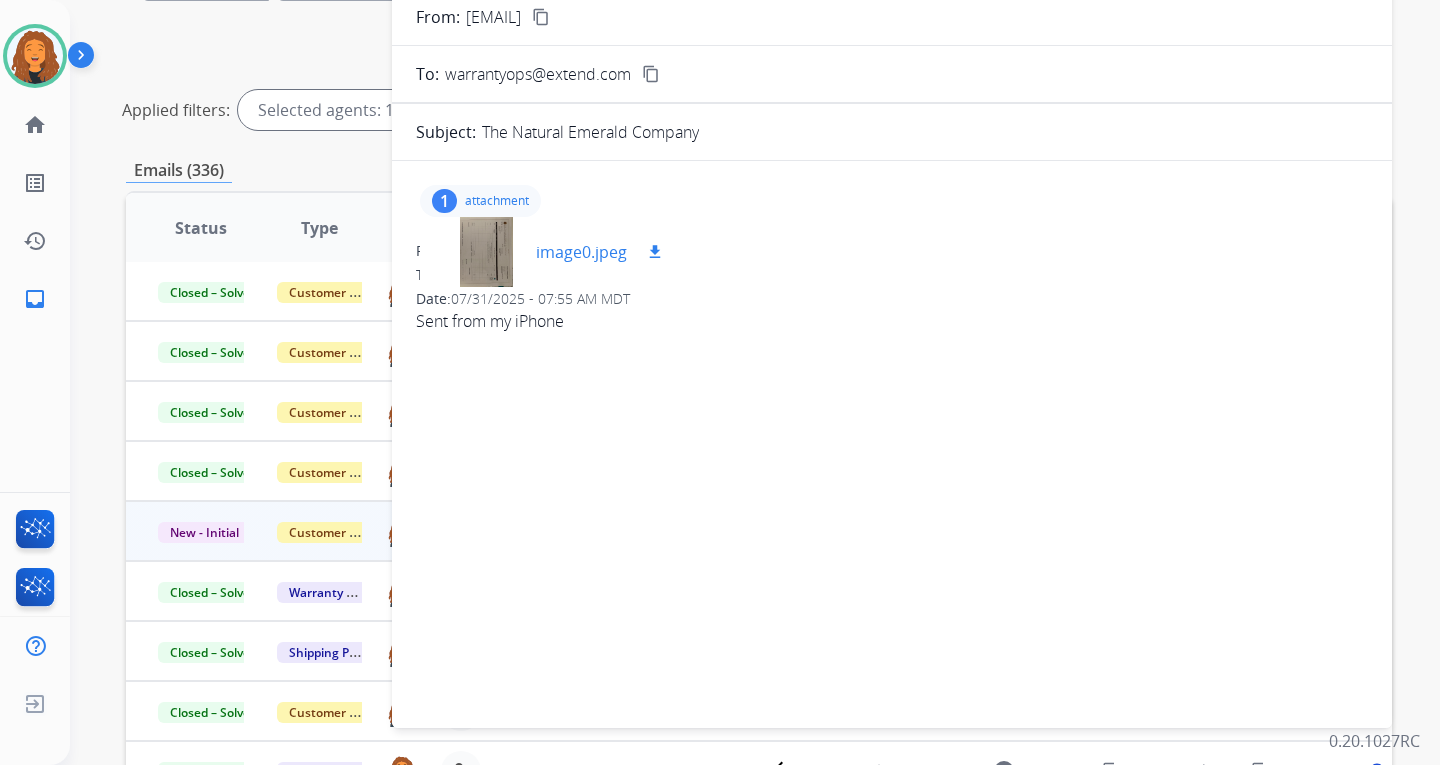 click at bounding box center [486, 252] 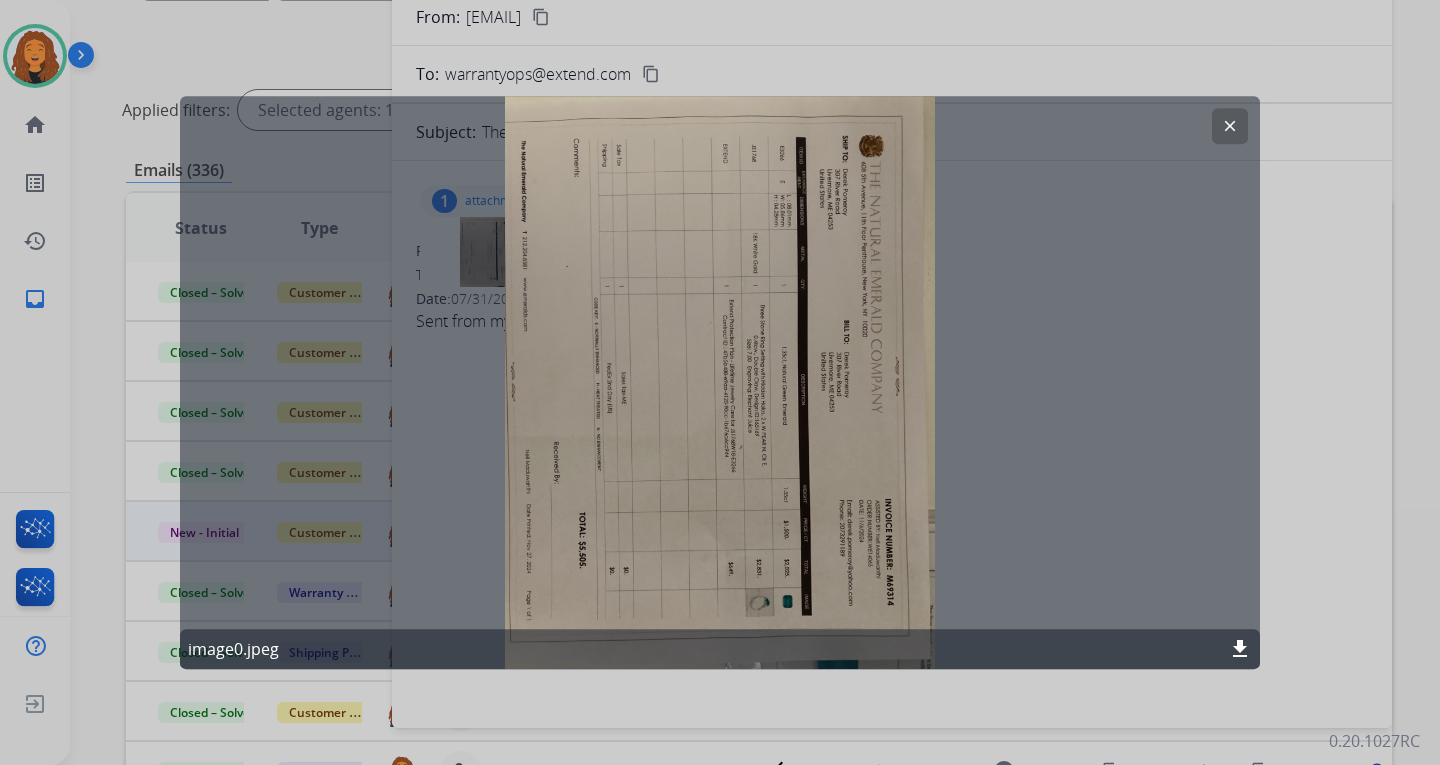 drag, startPoint x: 1233, startPoint y: 117, endPoint x: 1193, endPoint y: 102, distance: 42.72002 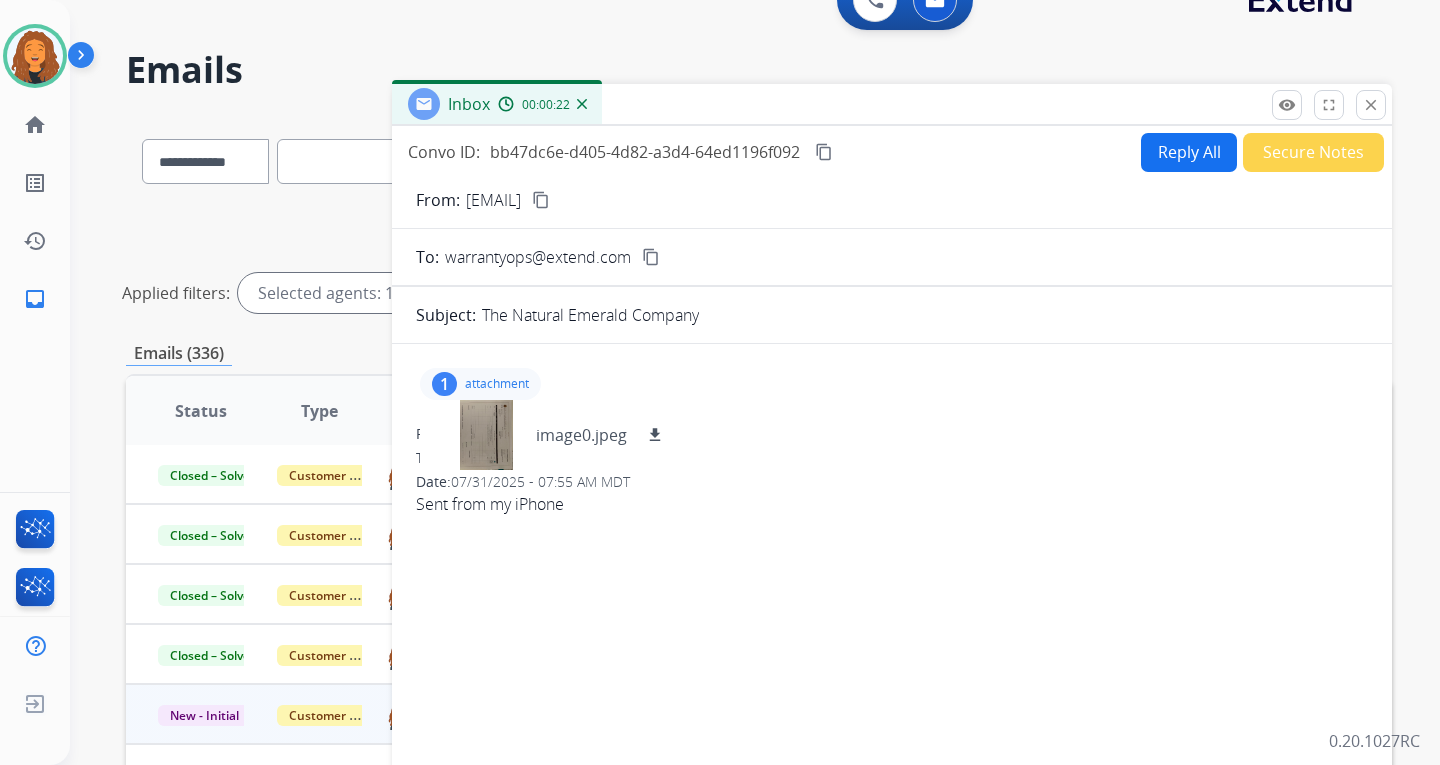 scroll, scrollTop: 21, scrollLeft: 0, axis: vertical 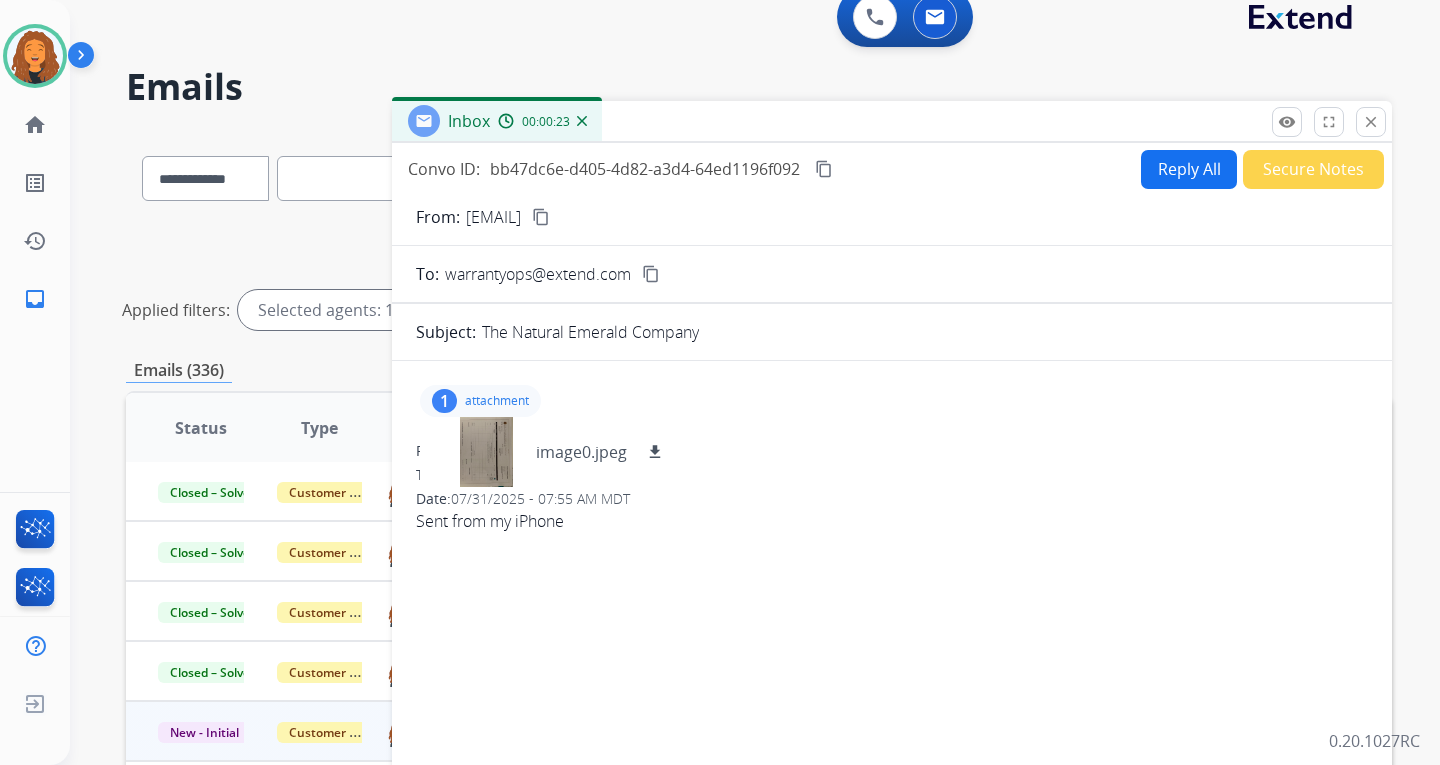 click on "content_copy" at bounding box center (541, 217) 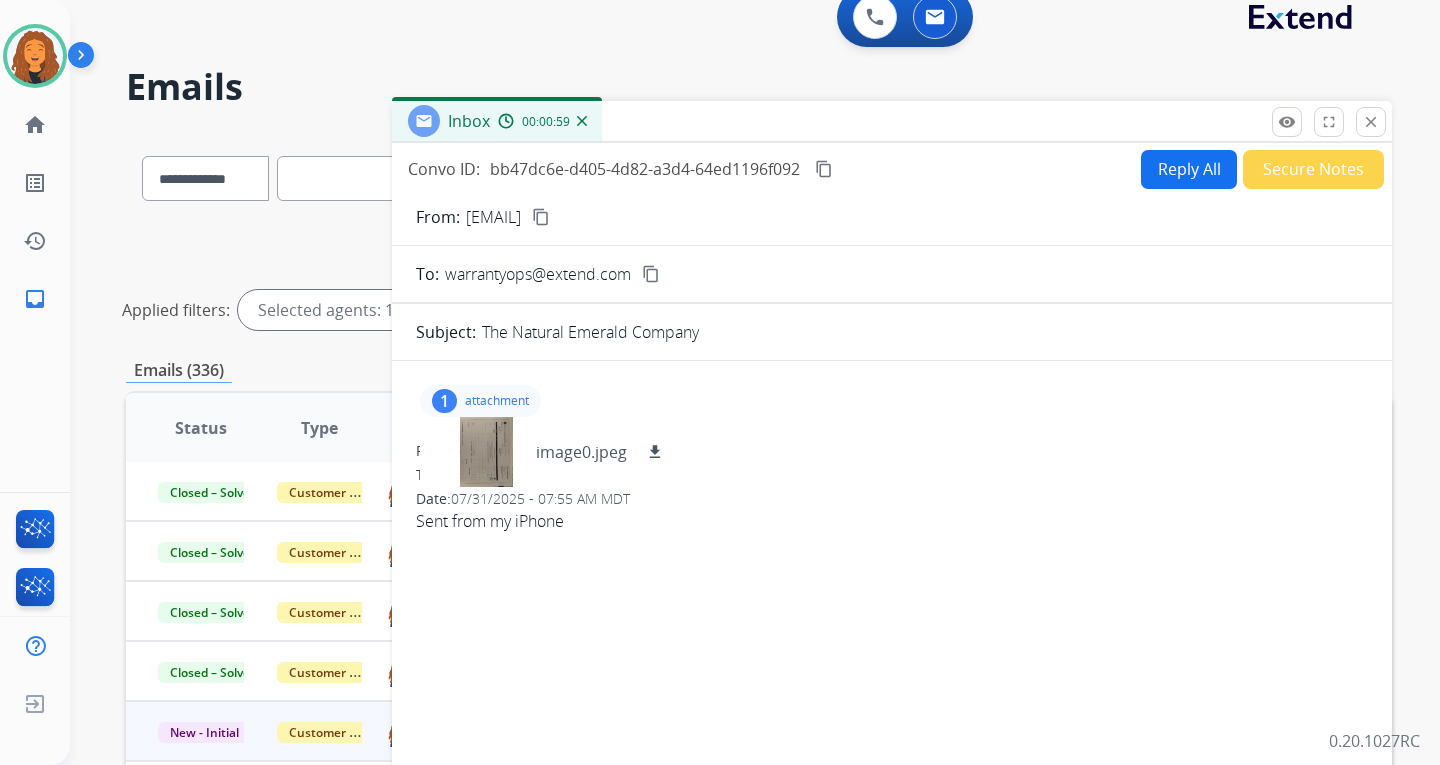 drag, startPoint x: 827, startPoint y: 172, endPoint x: 808, endPoint y: 166, distance: 19.924858 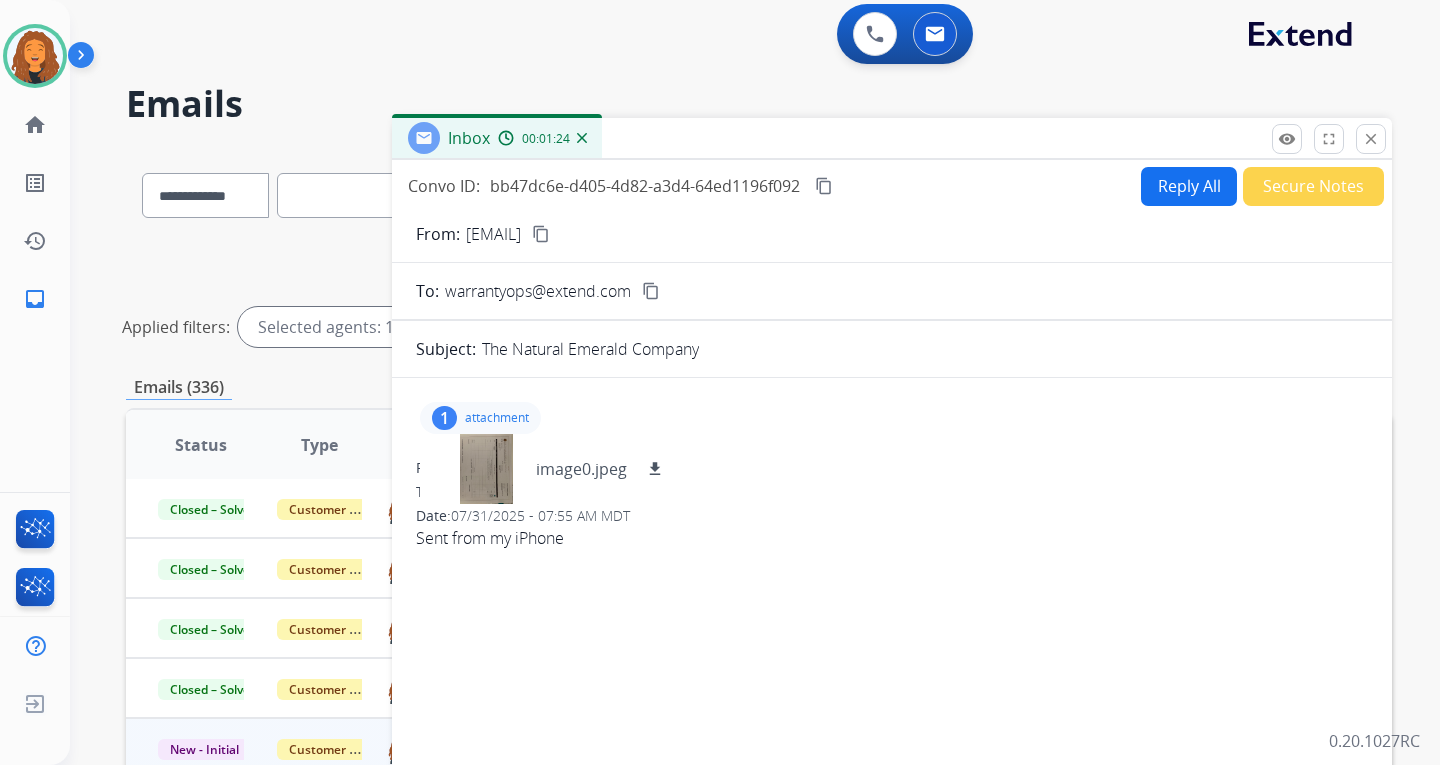 scroll, scrollTop: 0, scrollLeft: 0, axis: both 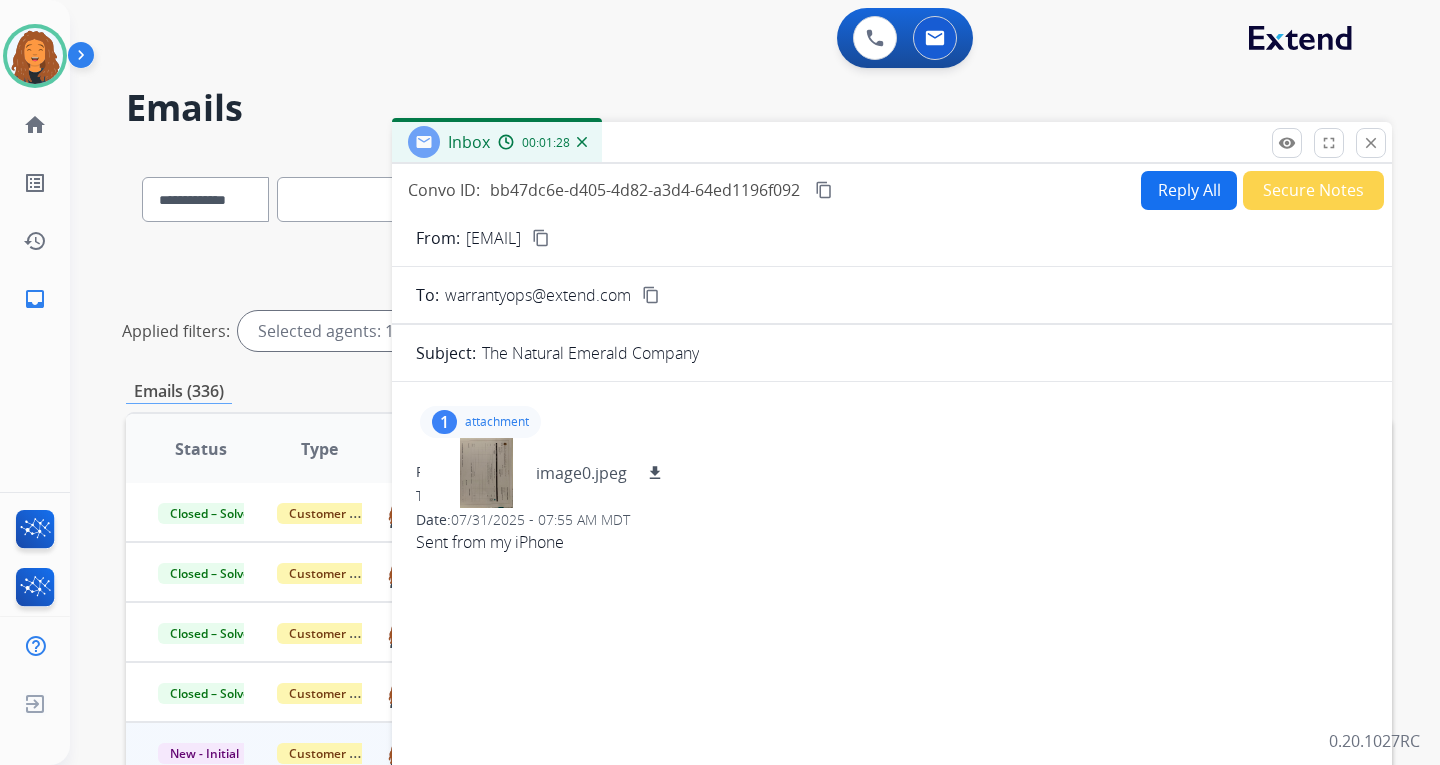 click on "Reply All" at bounding box center [1189, 190] 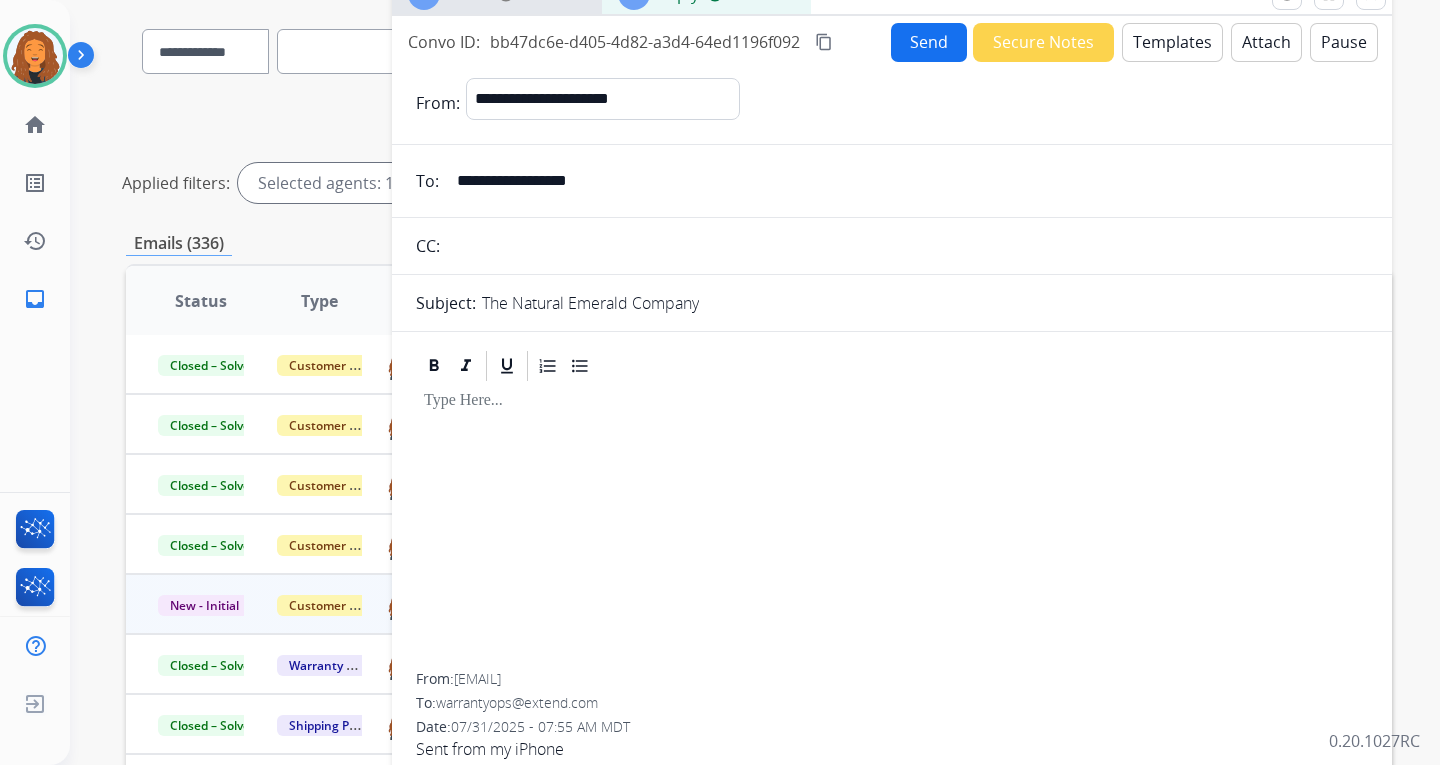 scroll, scrollTop: 100, scrollLeft: 0, axis: vertical 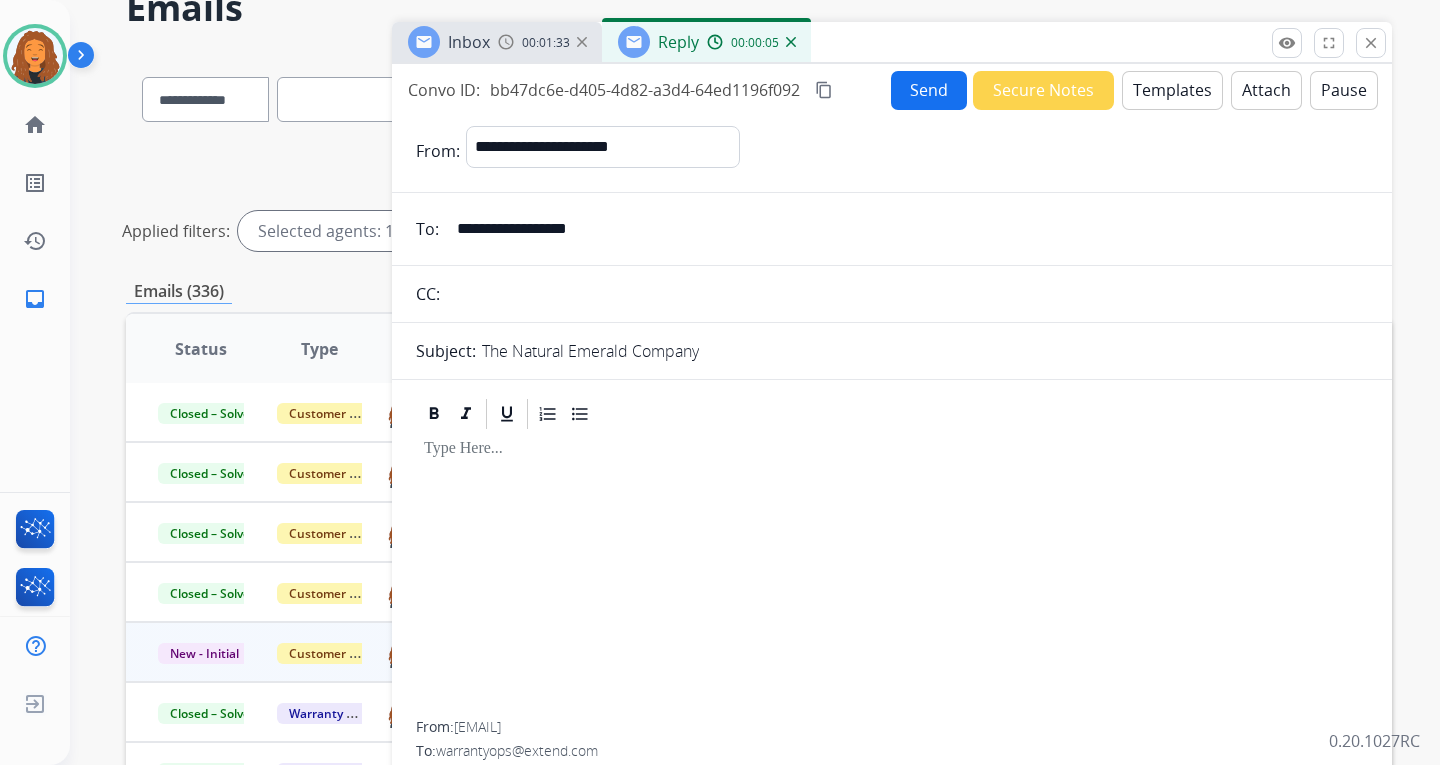 drag, startPoint x: 632, startPoint y: 231, endPoint x: 455, endPoint y: 233, distance: 177.01129 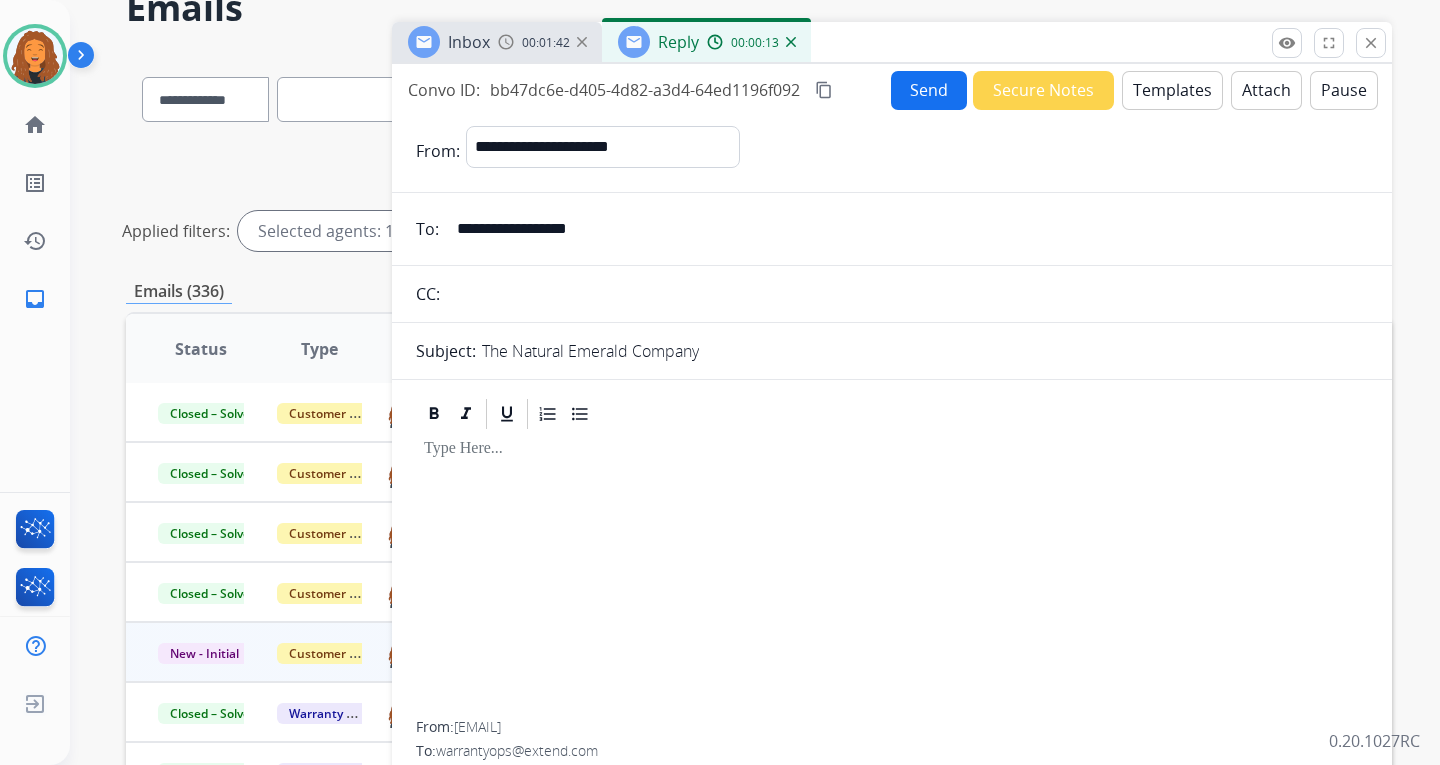 click on "Templates" at bounding box center [1172, 90] 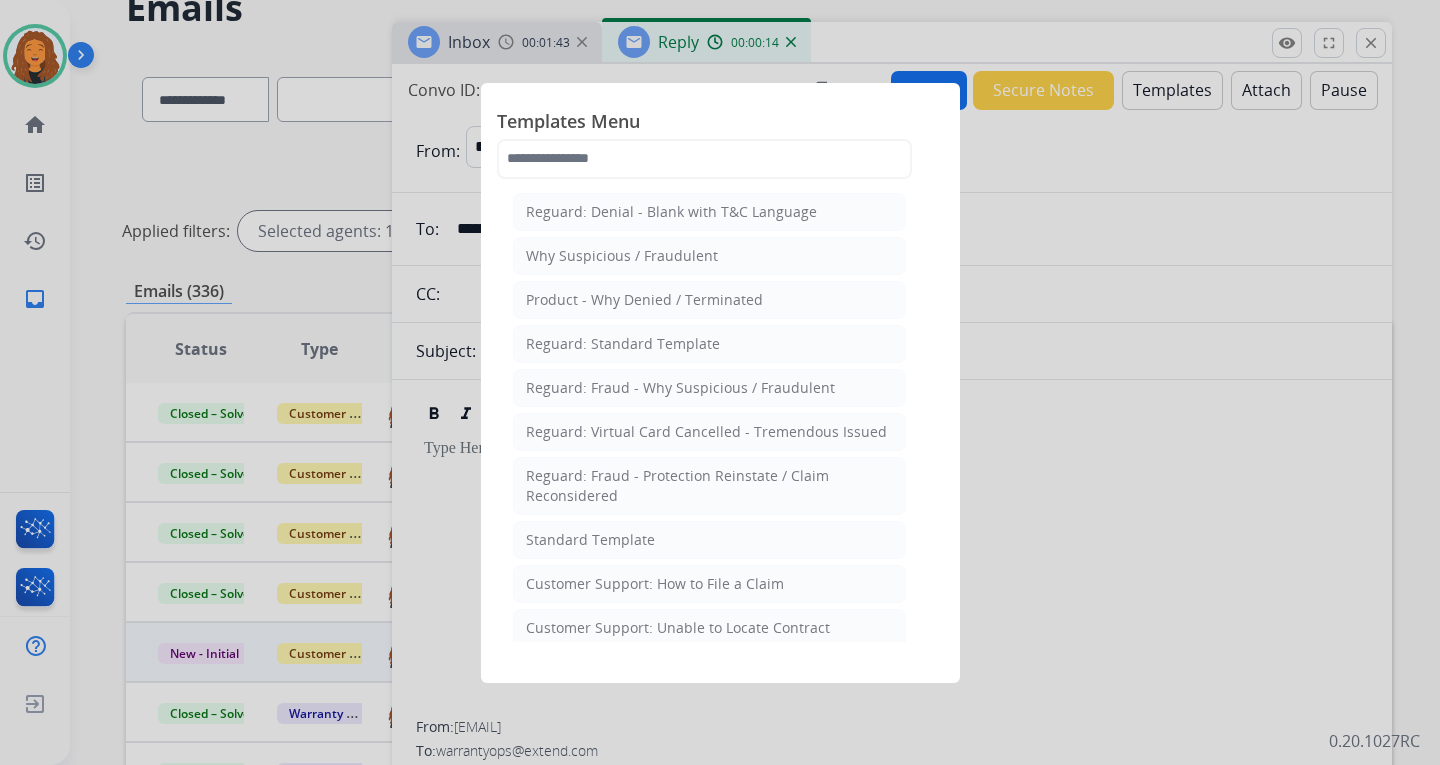 click on "Standard Template" 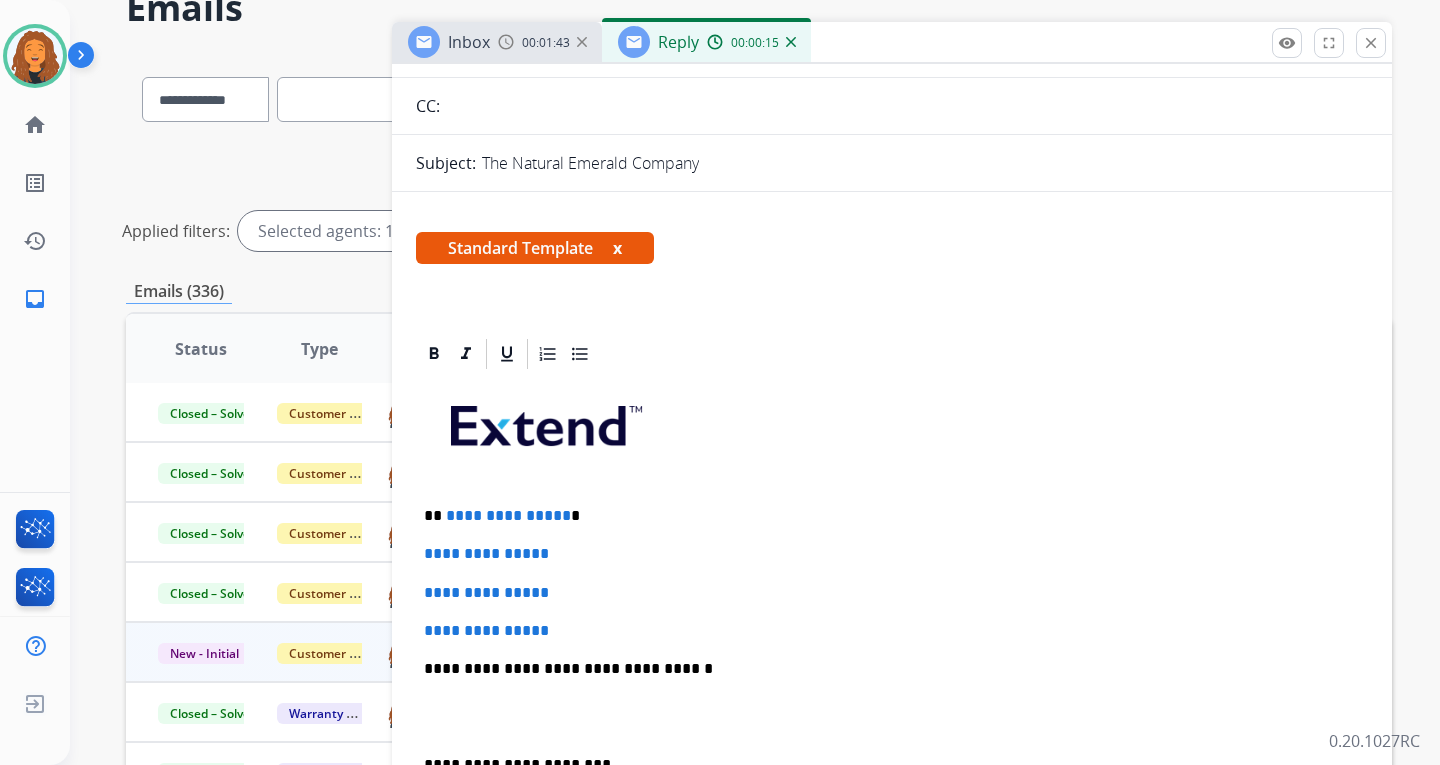 scroll, scrollTop: 200, scrollLeft: 0, axis: vertical 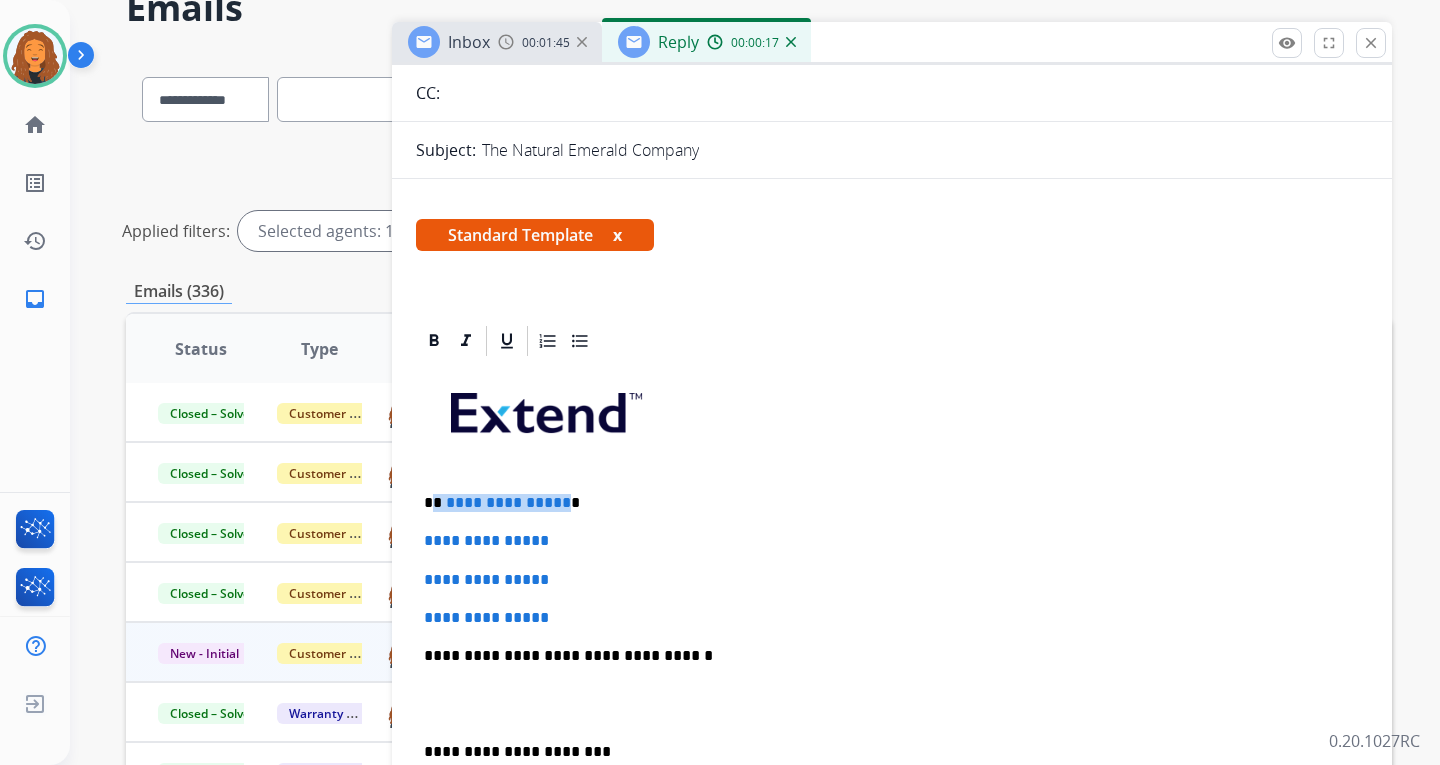 drag, startPoint x: 557, startPoint y: 504, endPoint x: 435, endPoint y: 490, distance: 122.80065 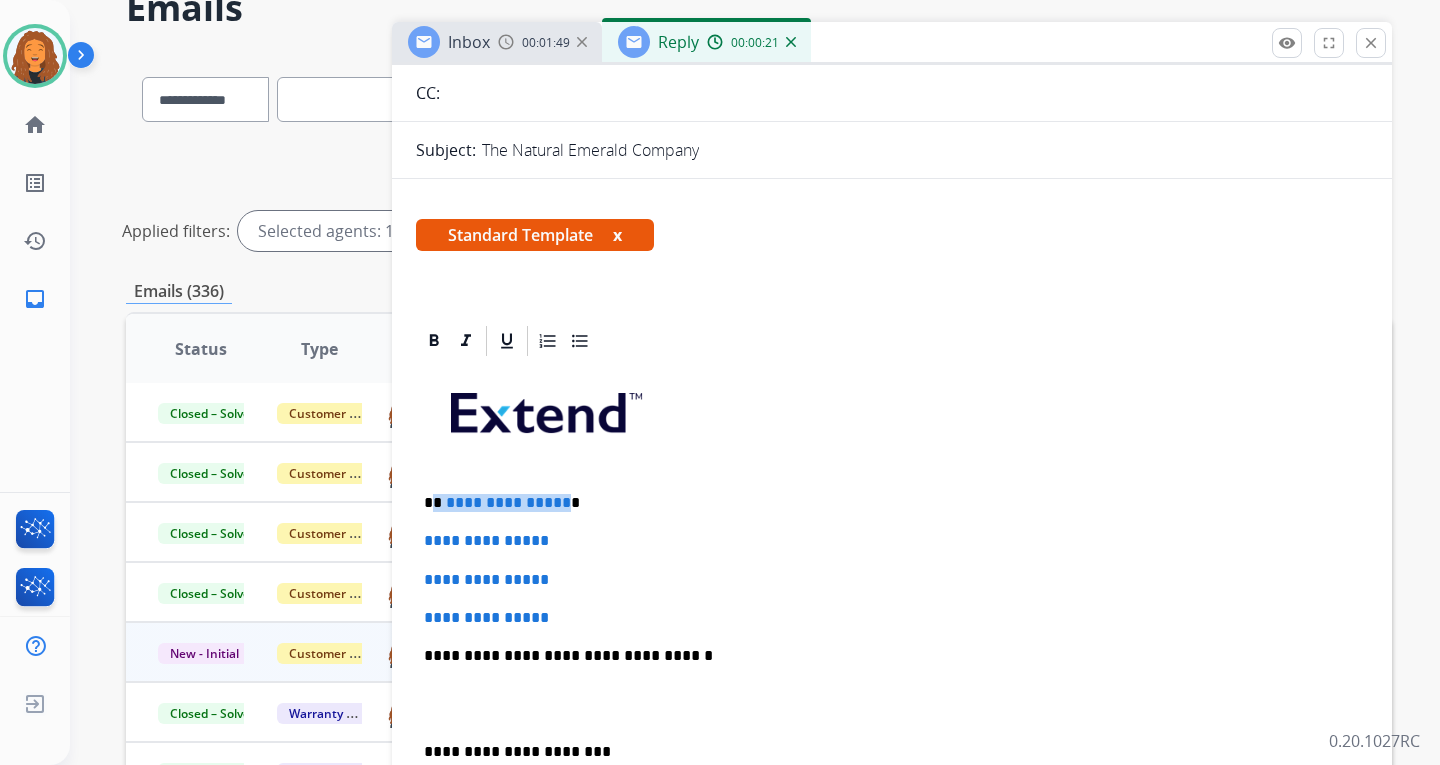 type 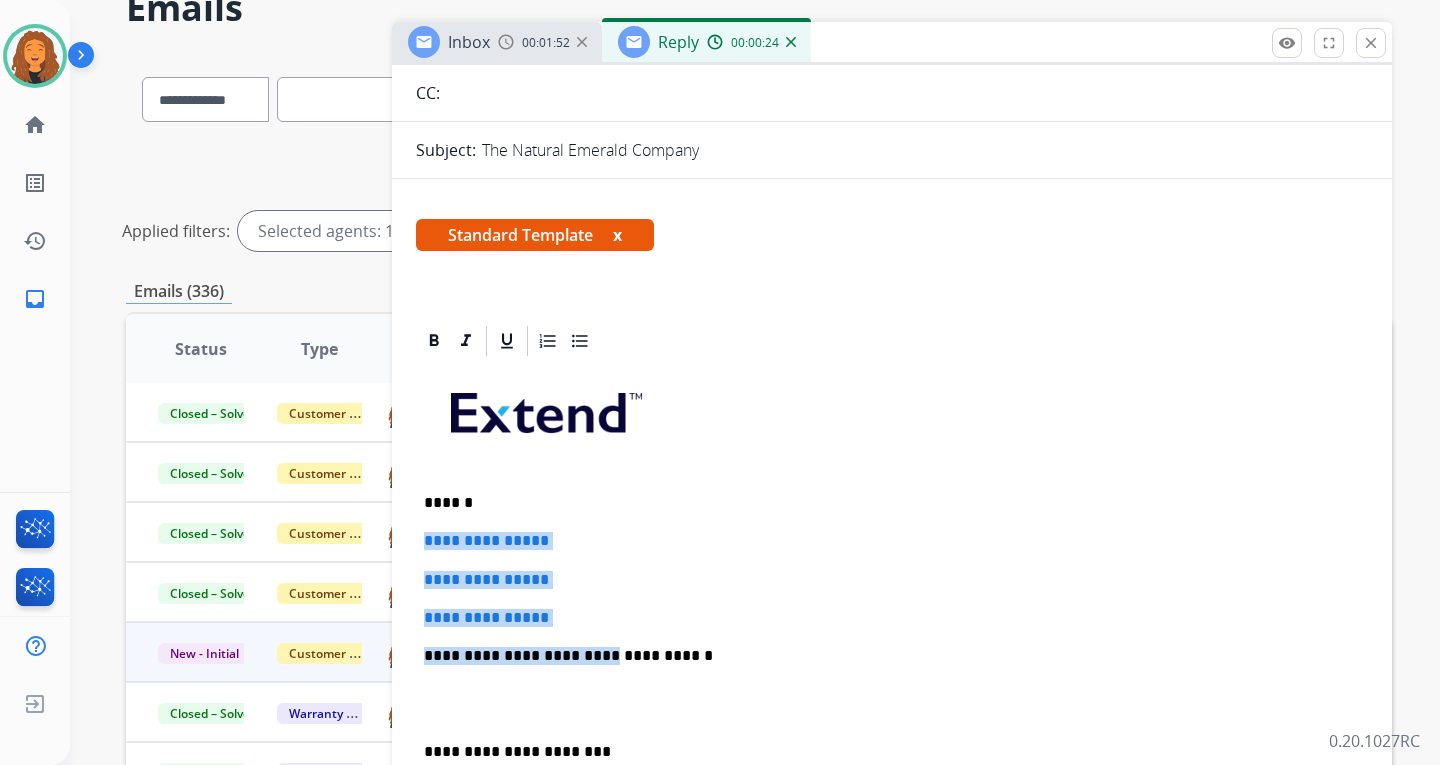 drag, startPoint x: 588, startPoint y: 627, endPoint x: 424, endPoint y: 537, distance: 187.07217 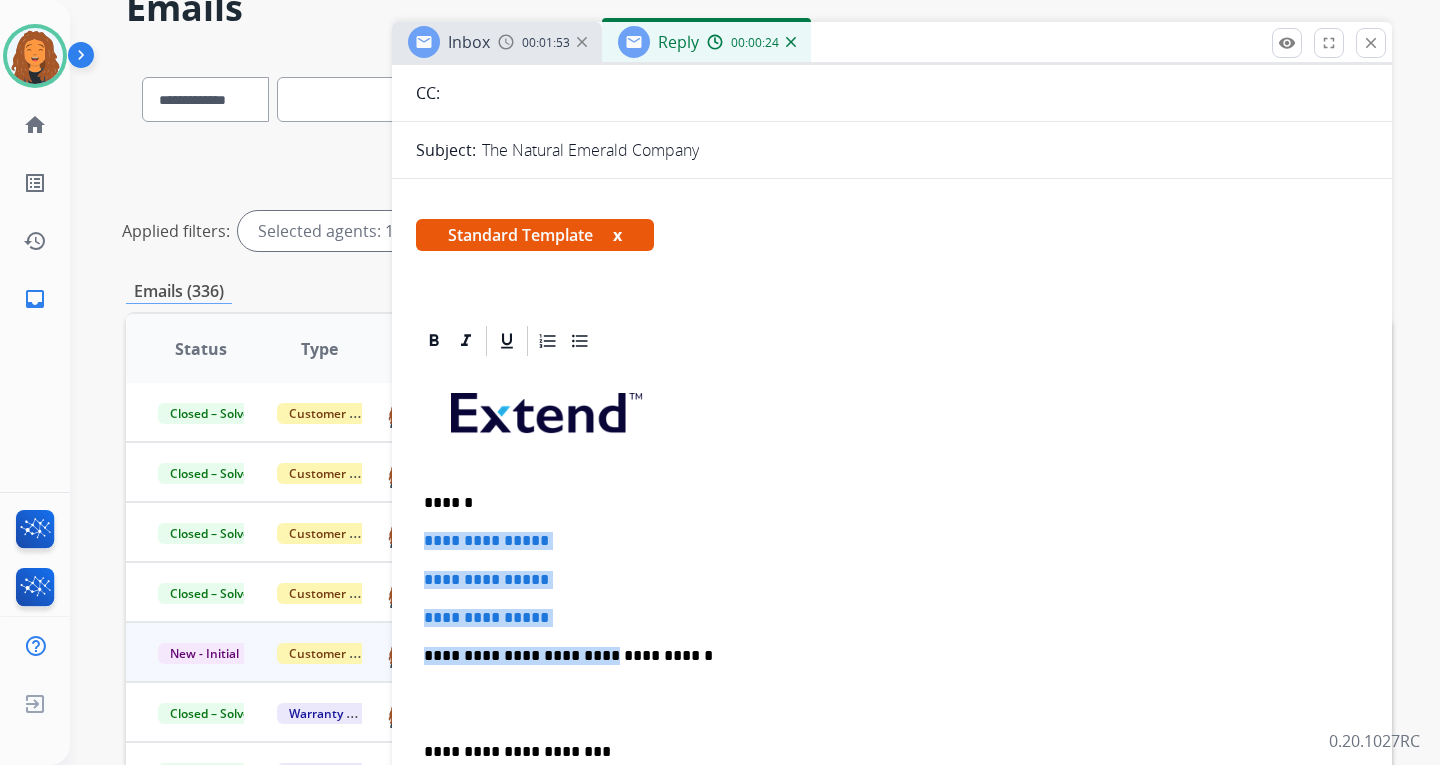 click on "**********" at bounding box center [892, 618] 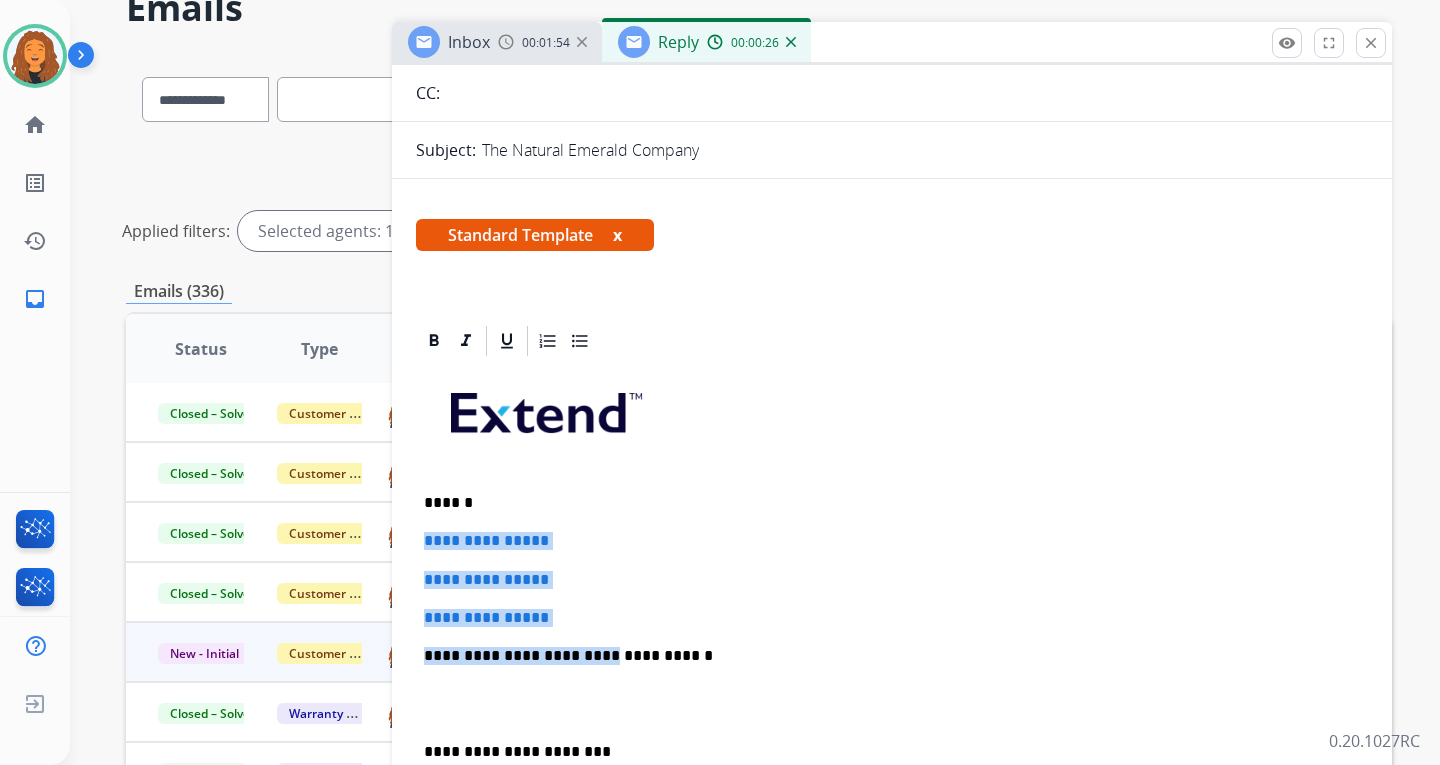 click on "**********" at bounding box center [892, 618] 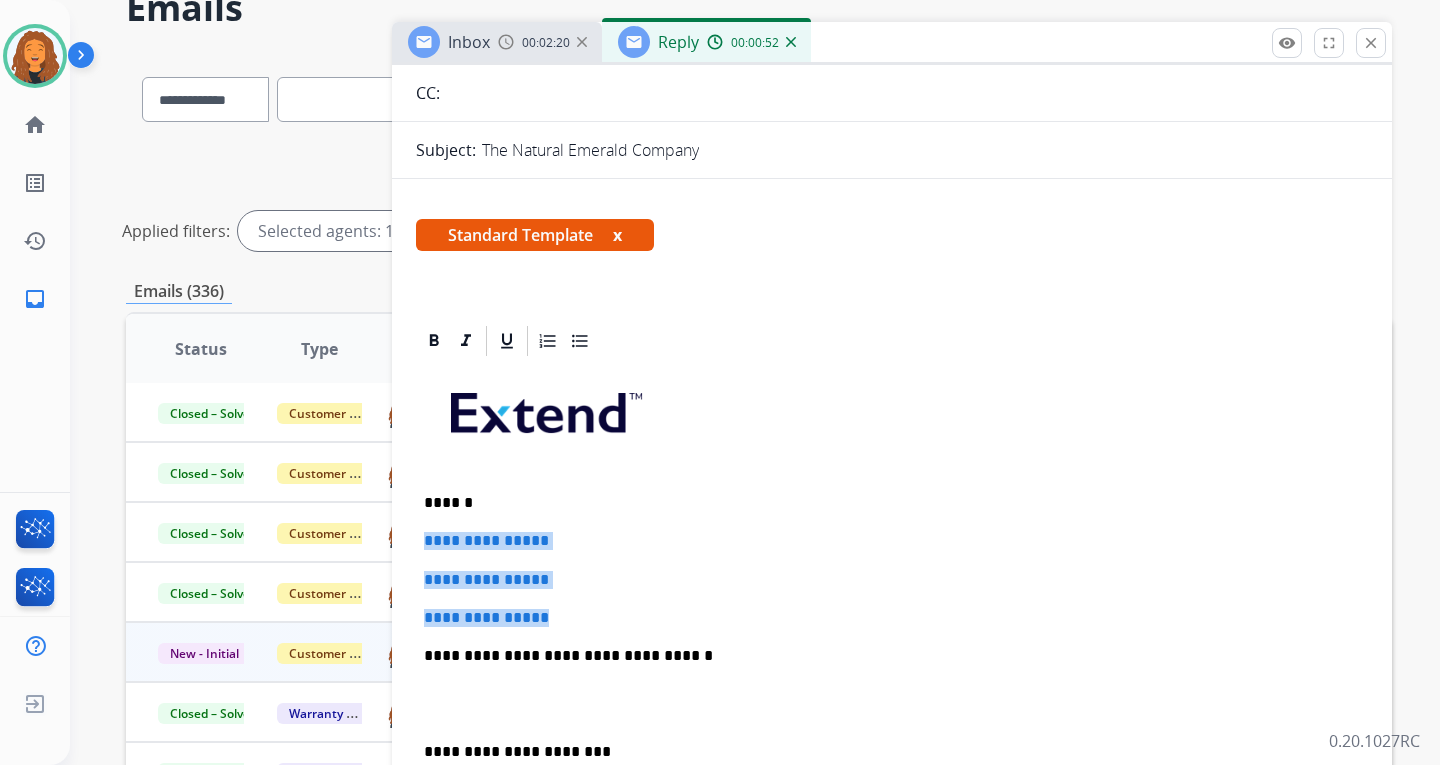 drag, startPoint x: 579, startPoint y: 616, endPoint x: 419, endPoint y: 536, distance: 178.88544 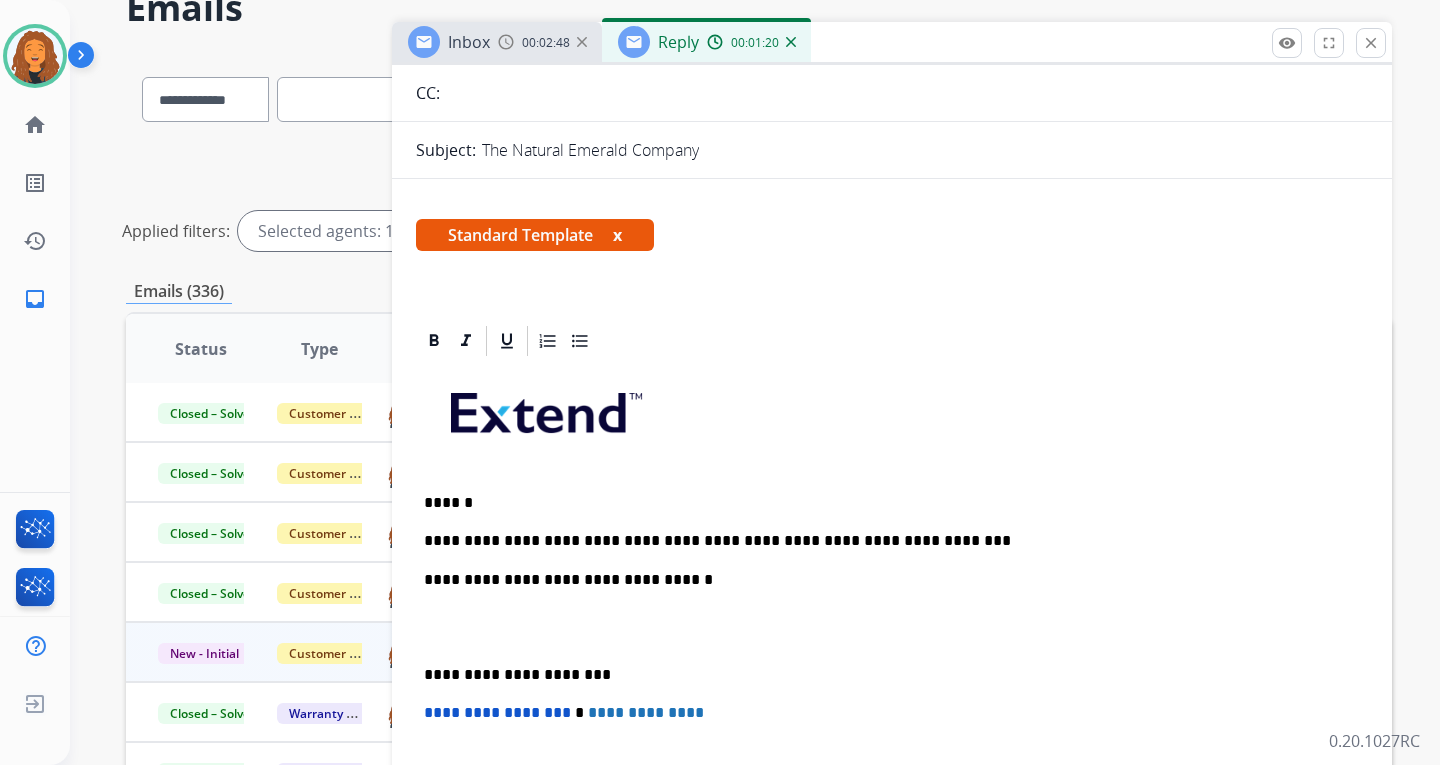drag, startPoint x: 882, startPoint y: 544, endPoint x: 880, endPoint y: 555, distance: 11.18034 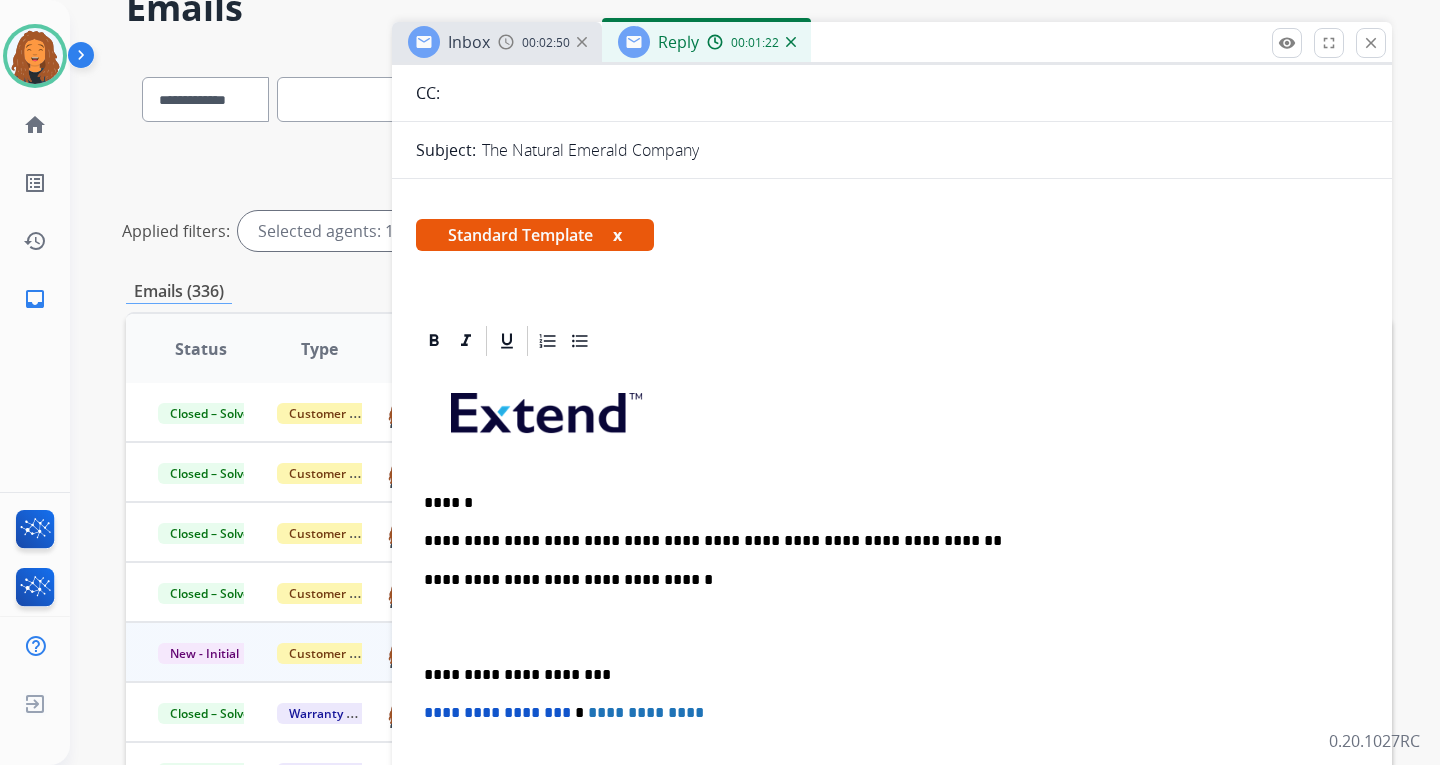 click on "**********" at bounding box center [884, 541] 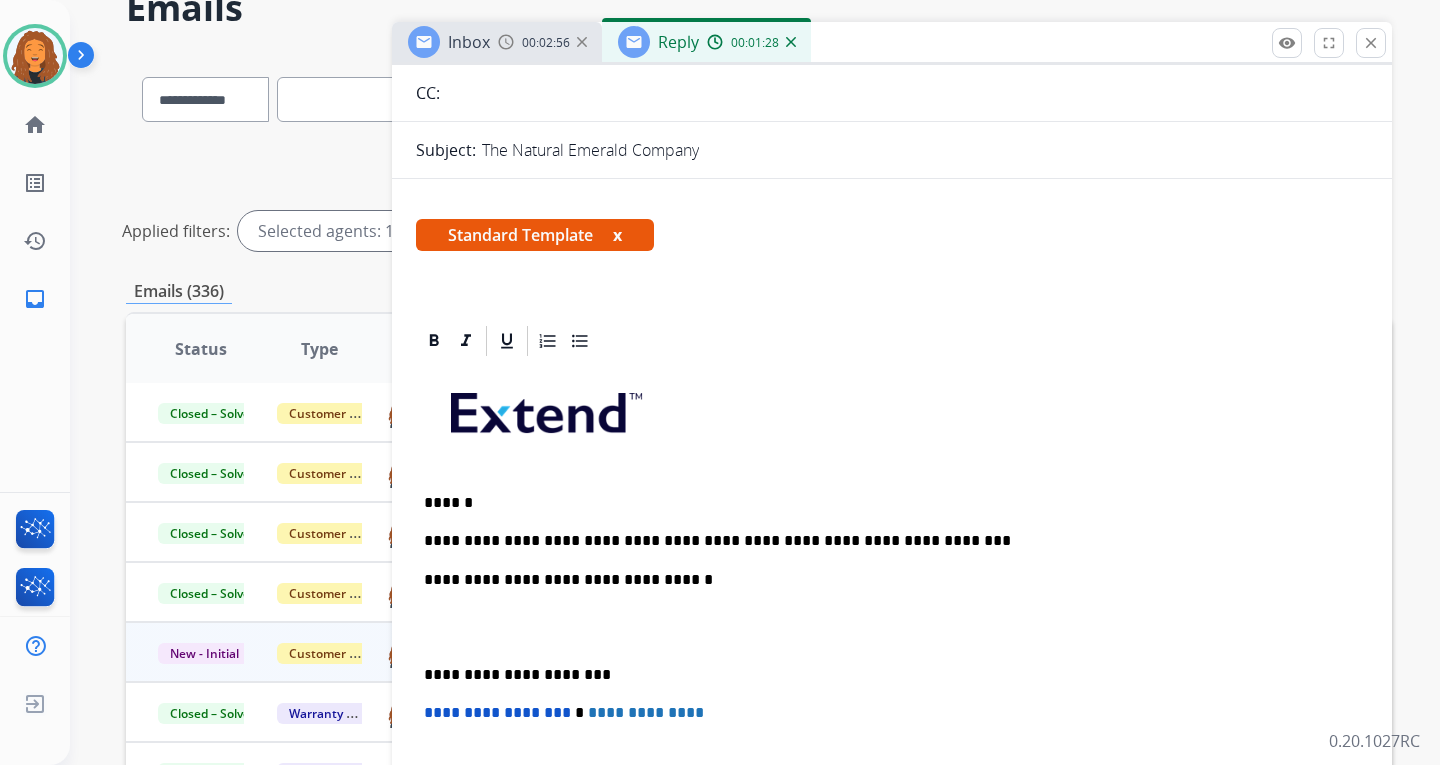 click on "**********" at bounding box center (884, 541) 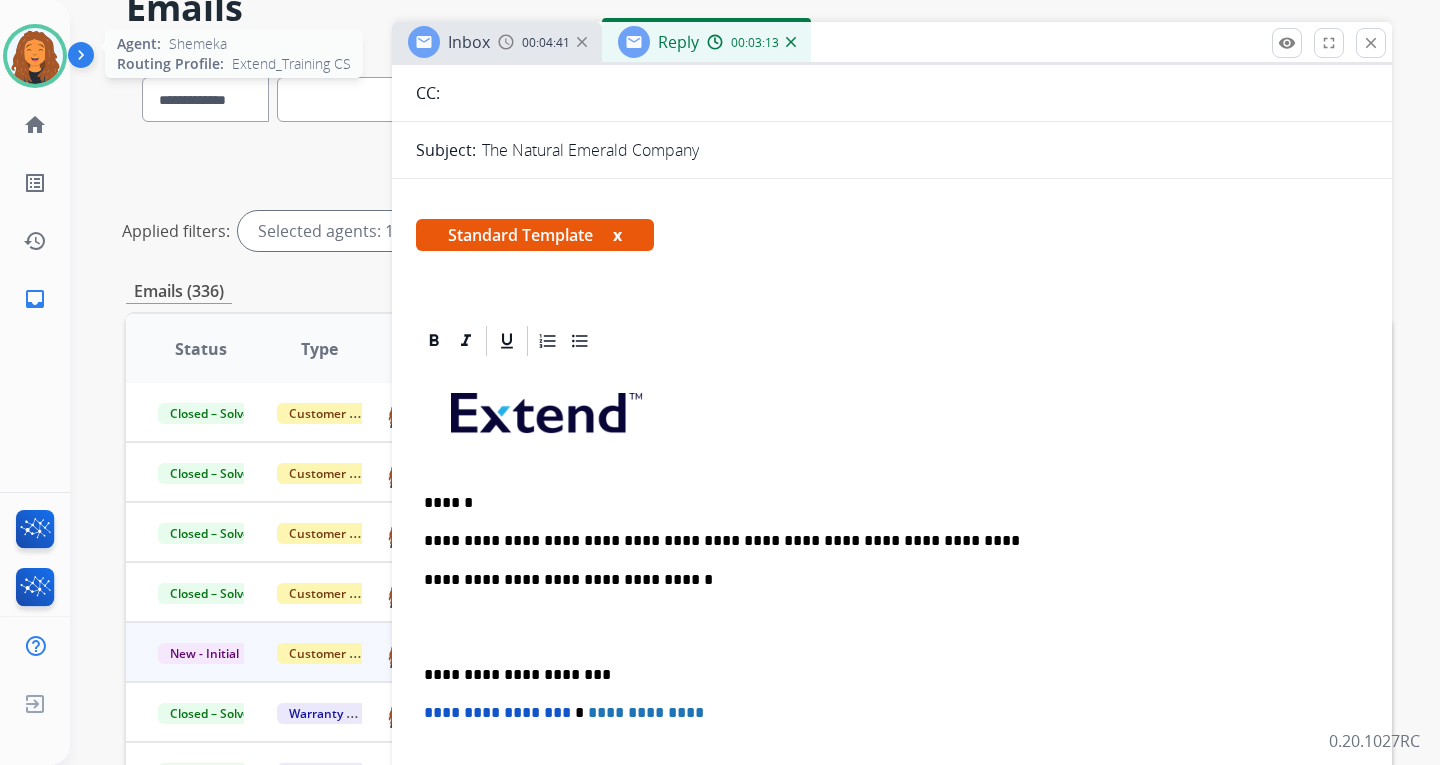 click at bounding box center (35, 56) 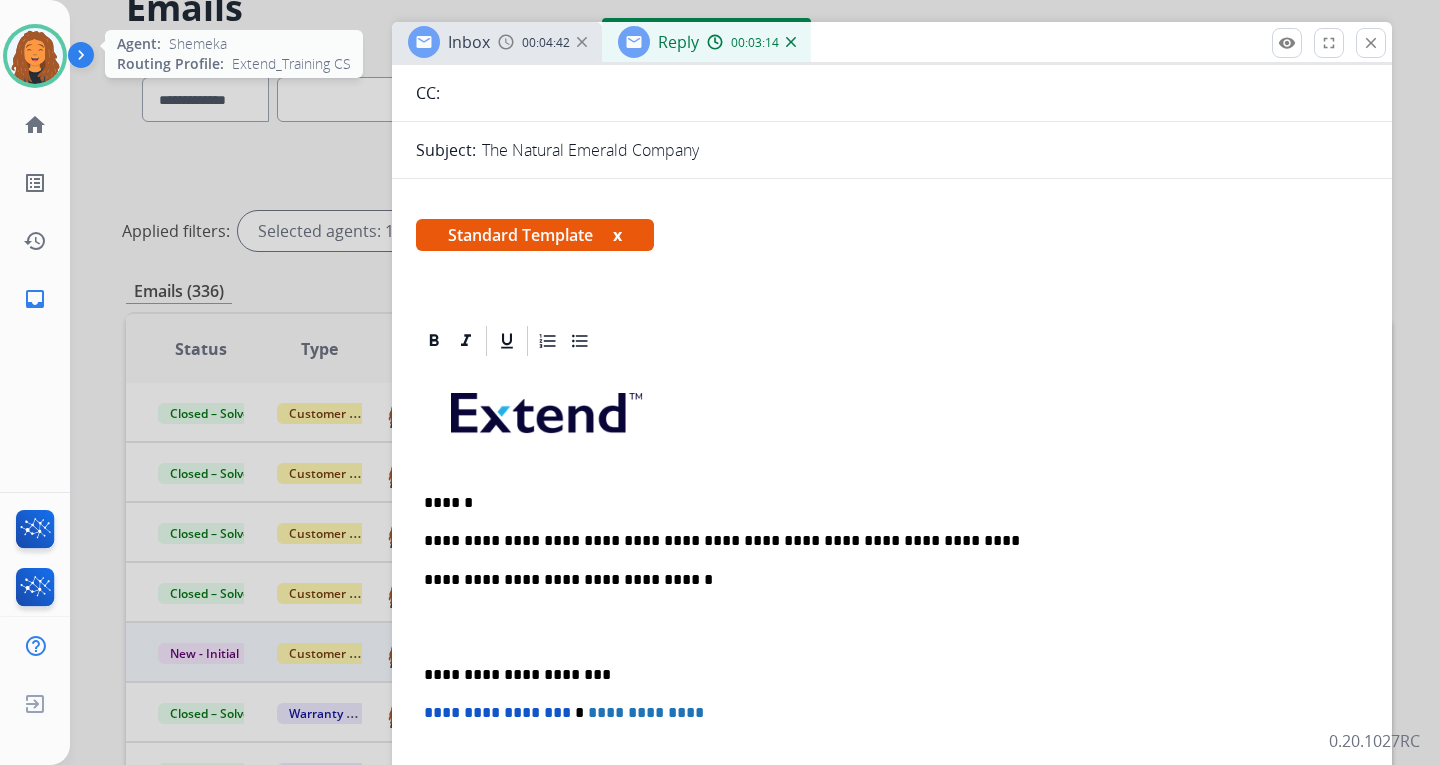 click at bounding box center [35, 56] 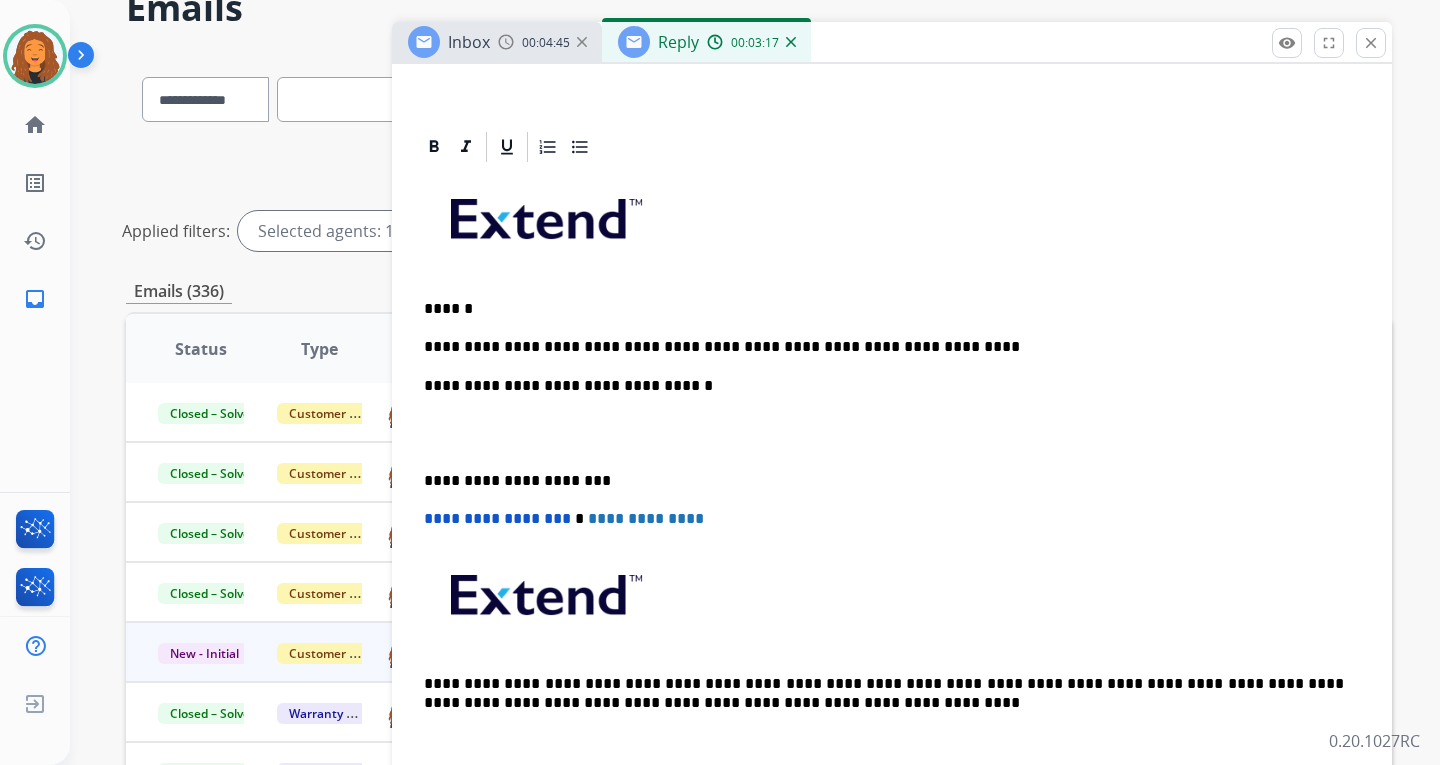 scroll, scrollTop: 439, scrollLeft: 0, axis: vertical 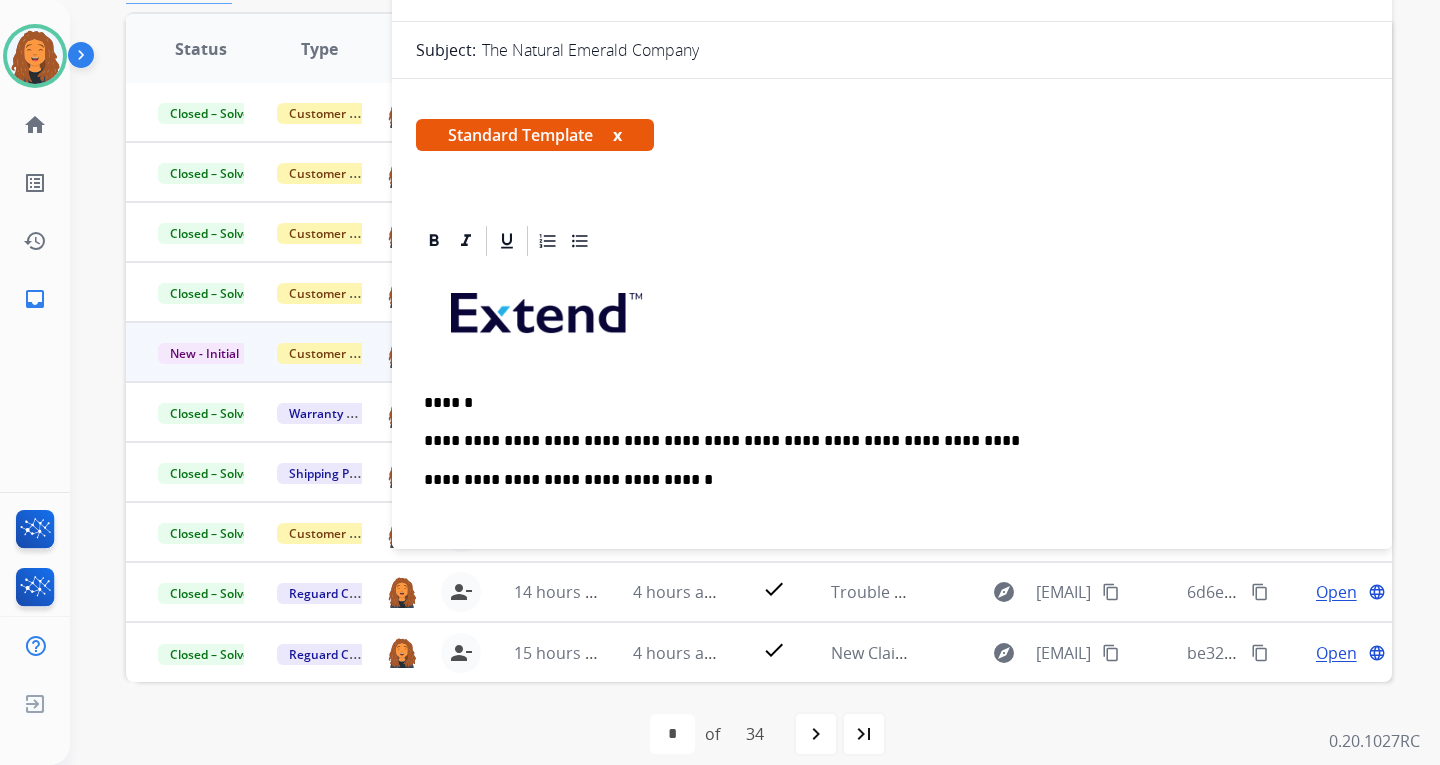 click on "**********" at bounding box center [884, 441] 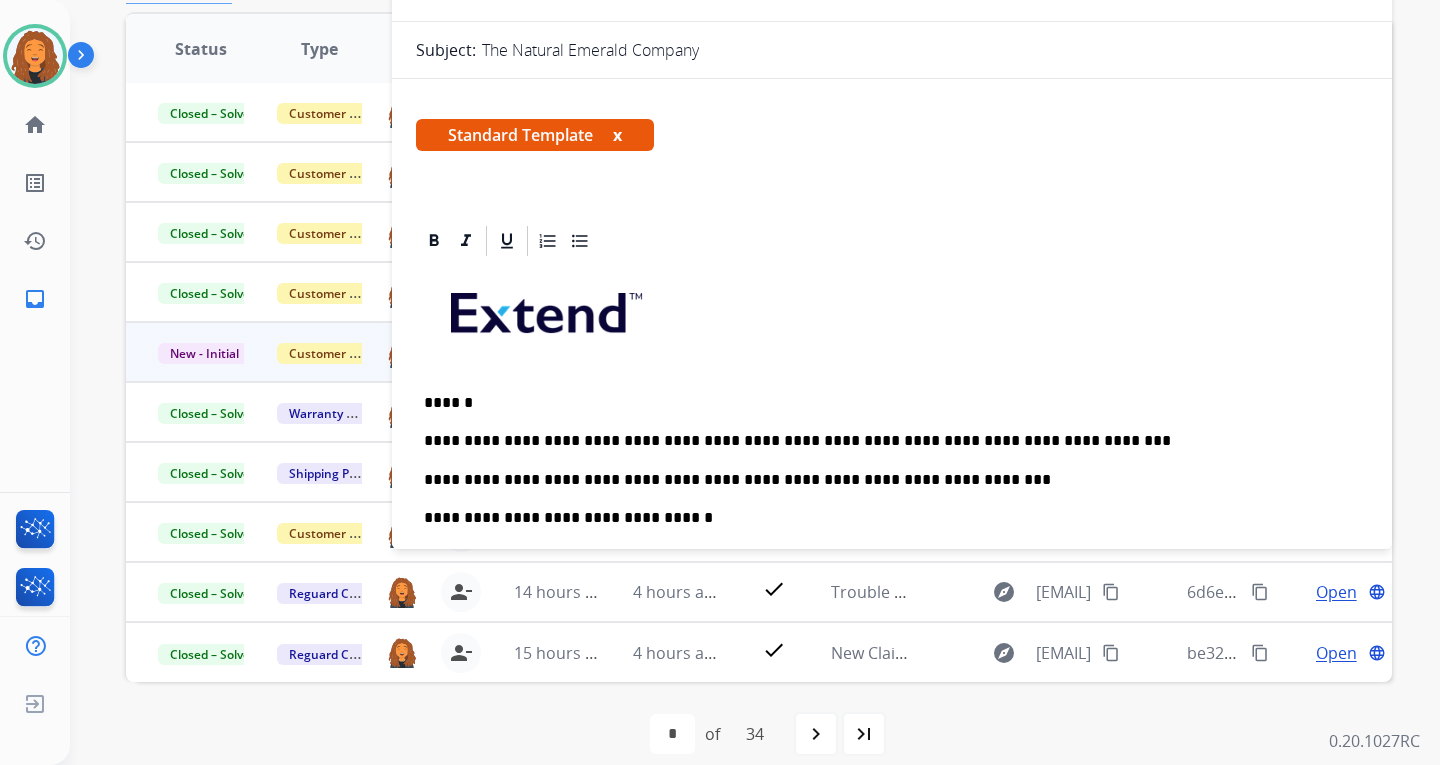 scroll, scrollTop: 0, scrollLeft: 0, axis: both 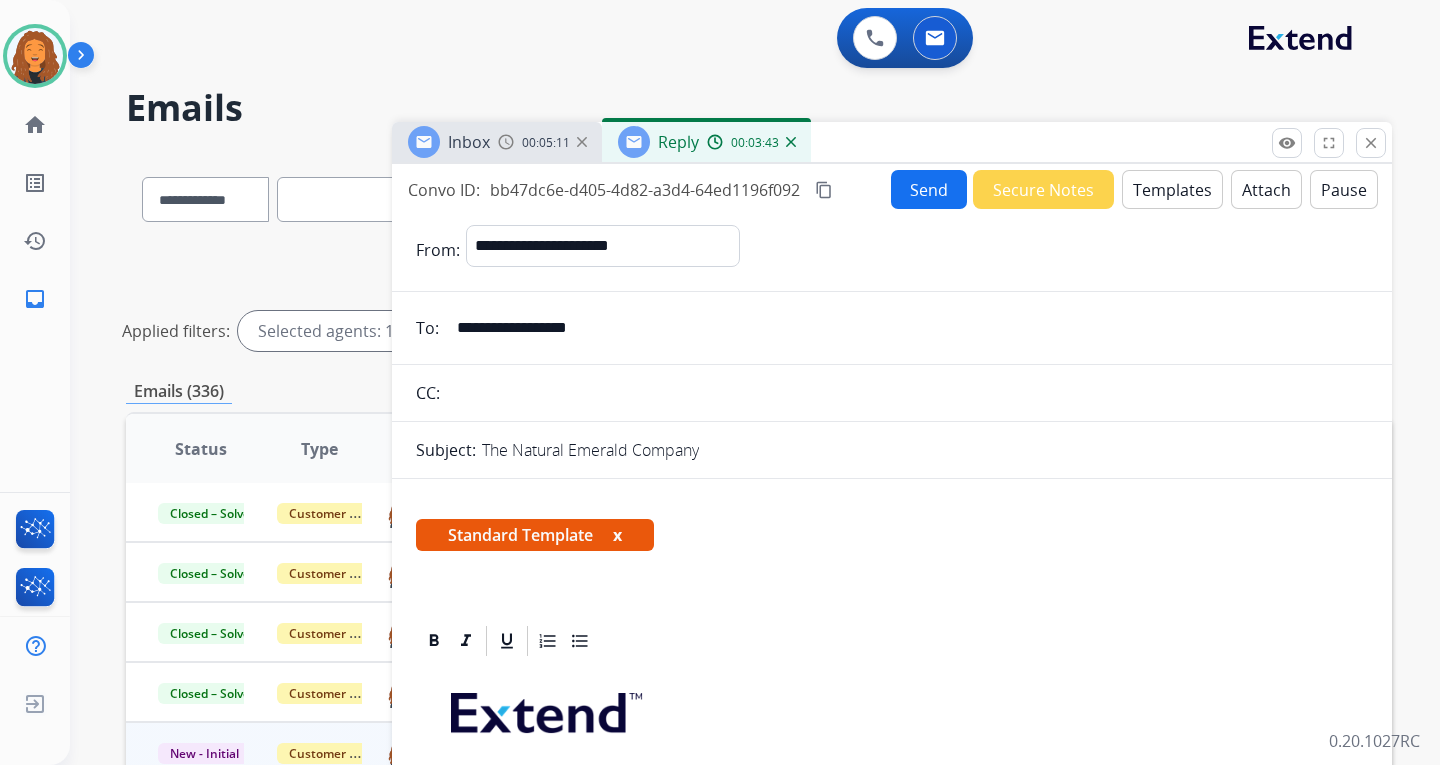 click on "Send" at bounding box center (929, 189) 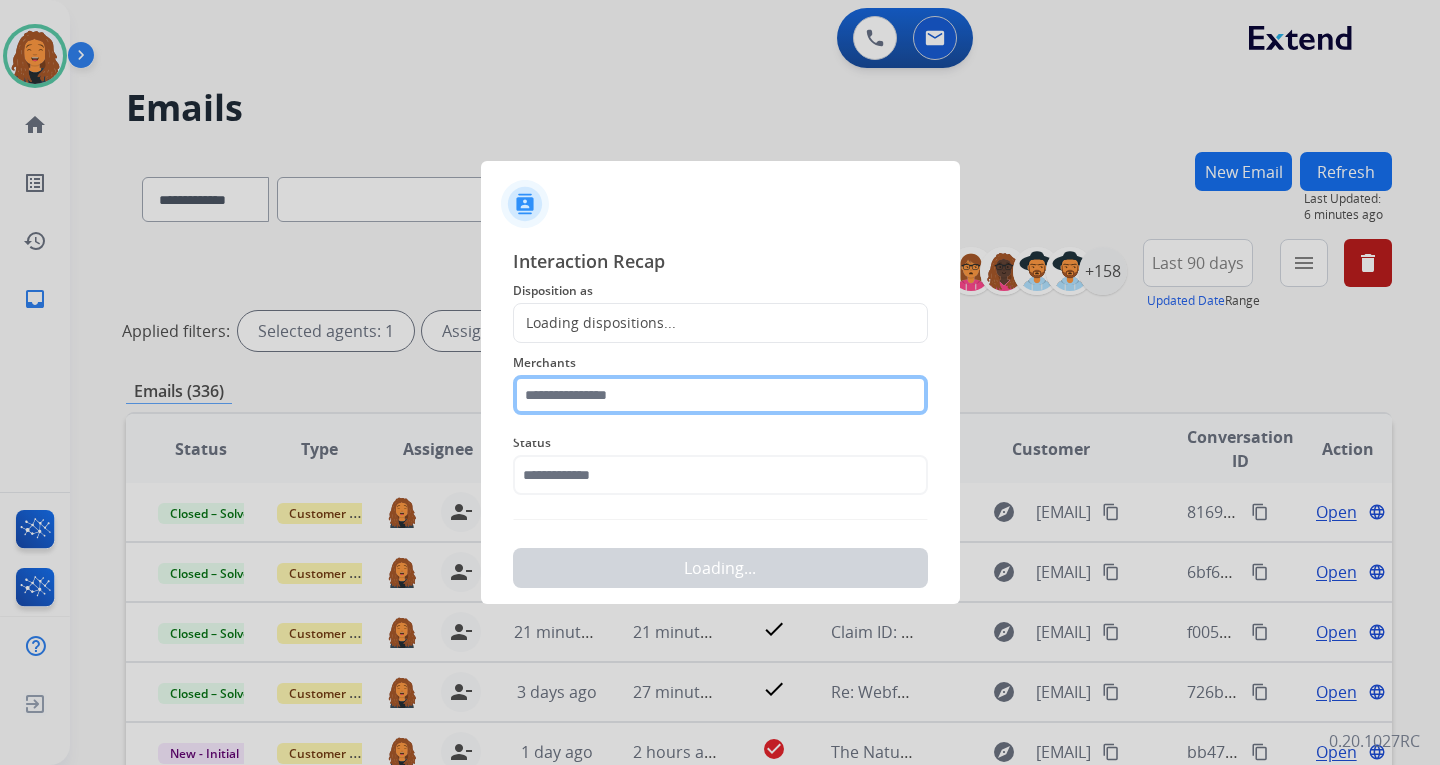click 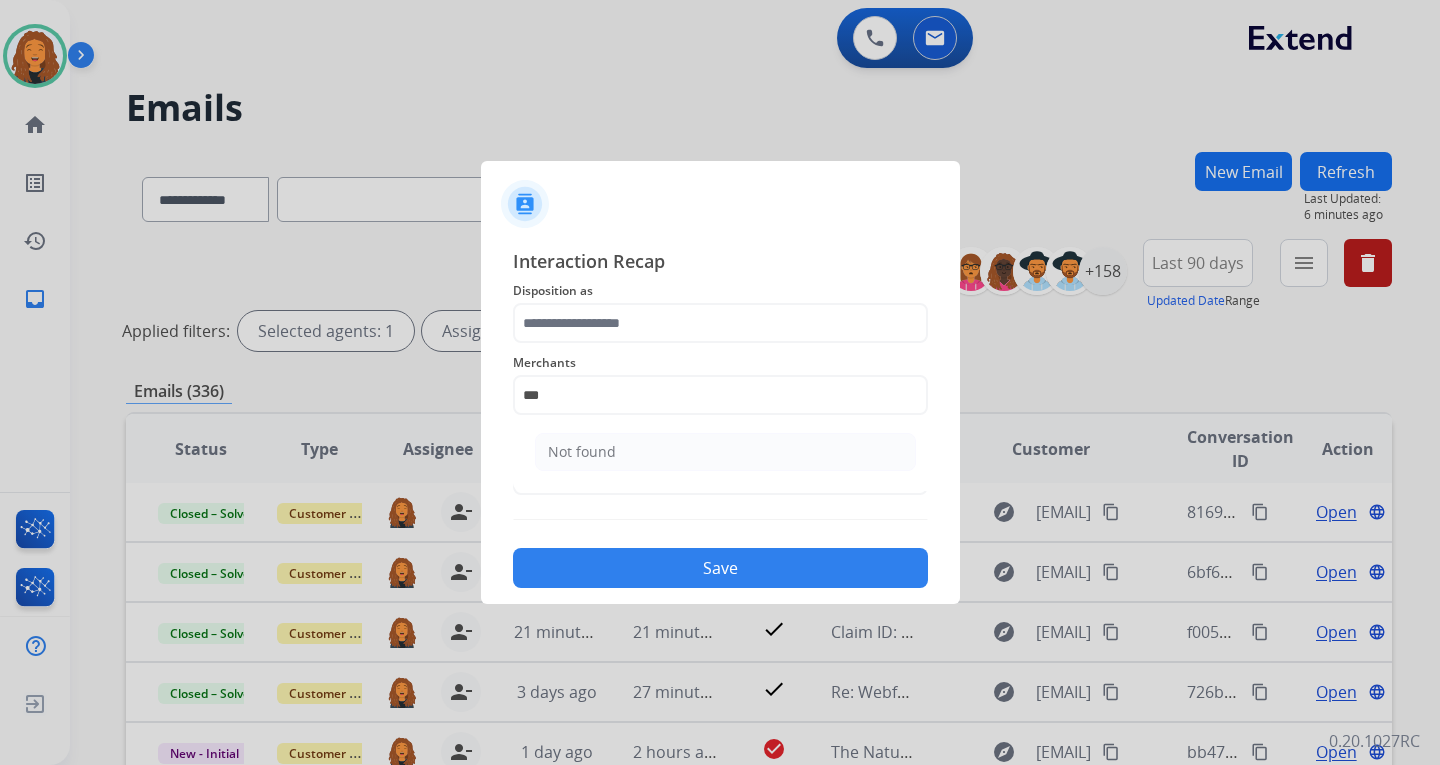 click on "Not found" 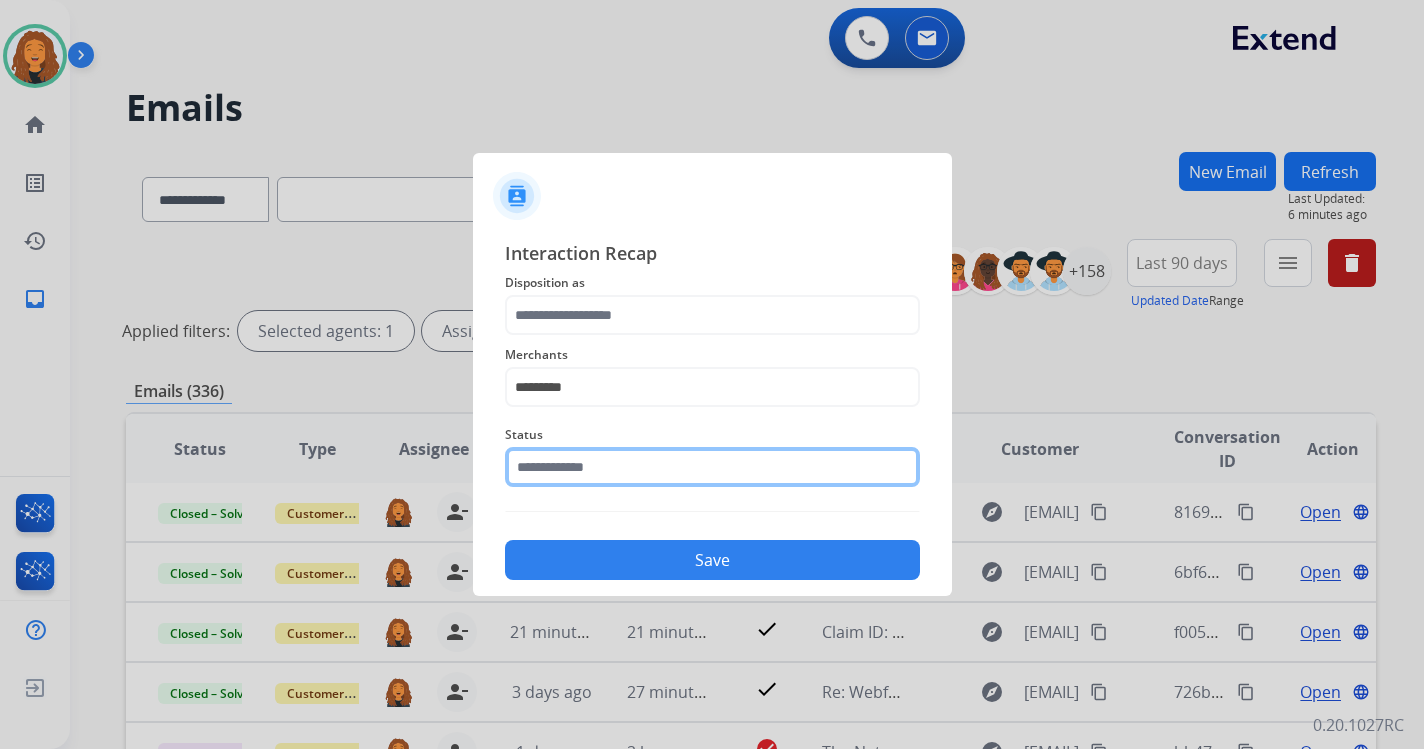 click 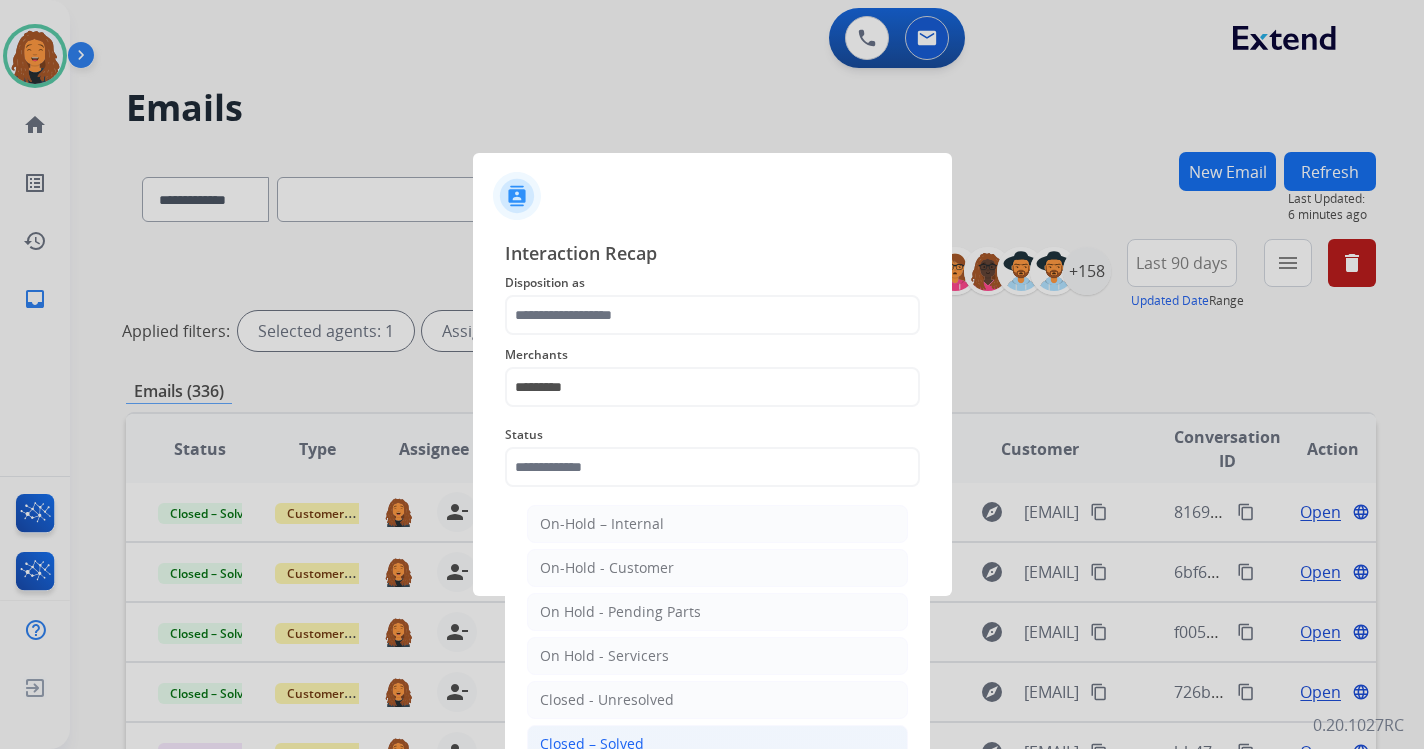 click on "Closed – Solved" 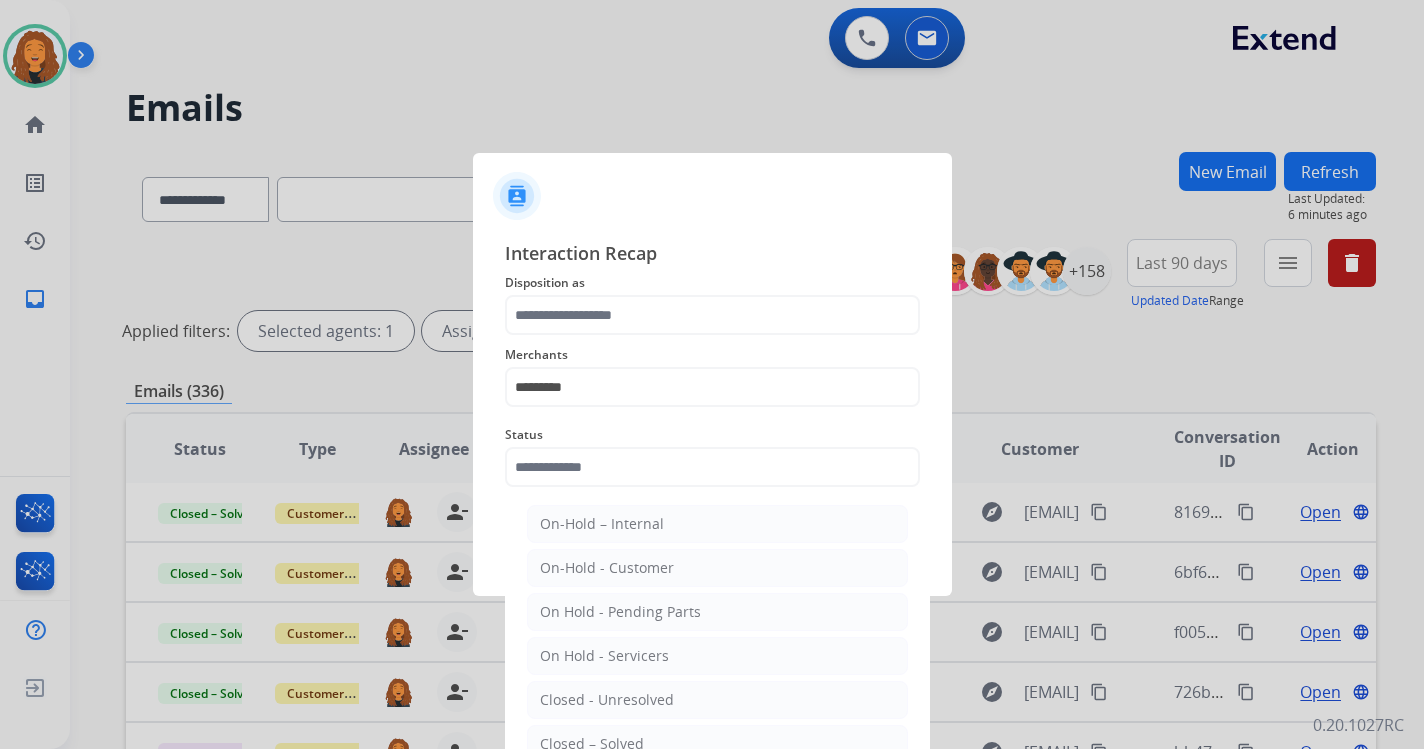 type on "**********" 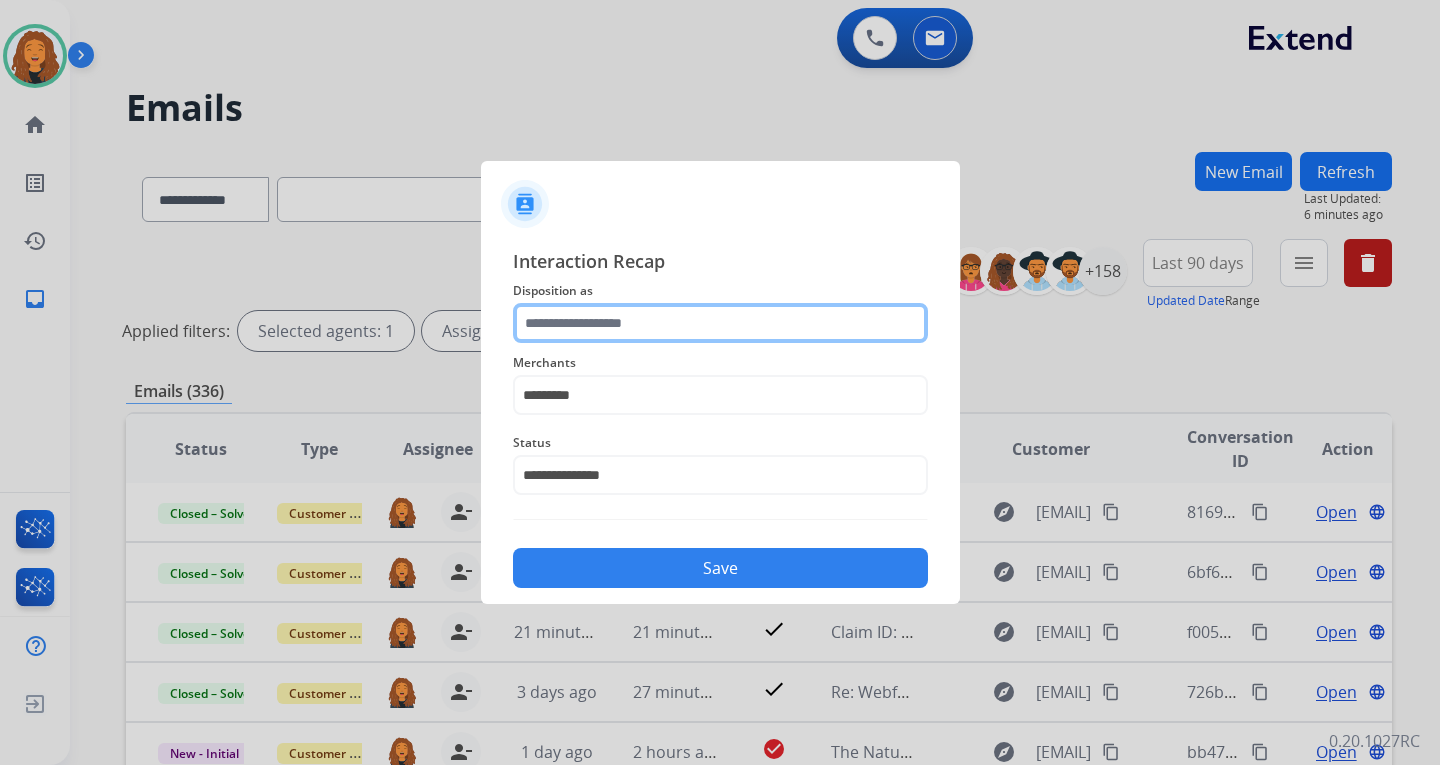 click 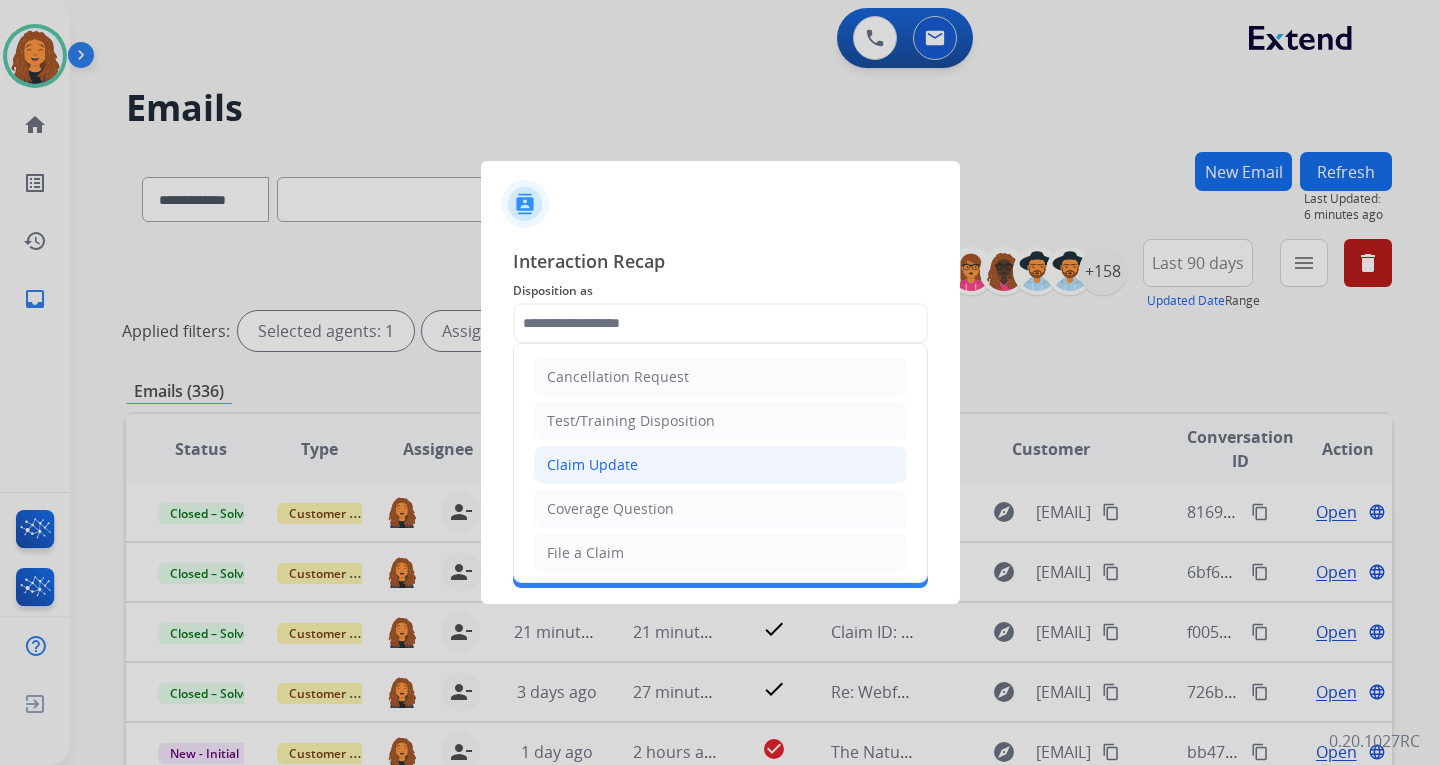 click on "Claim Update" 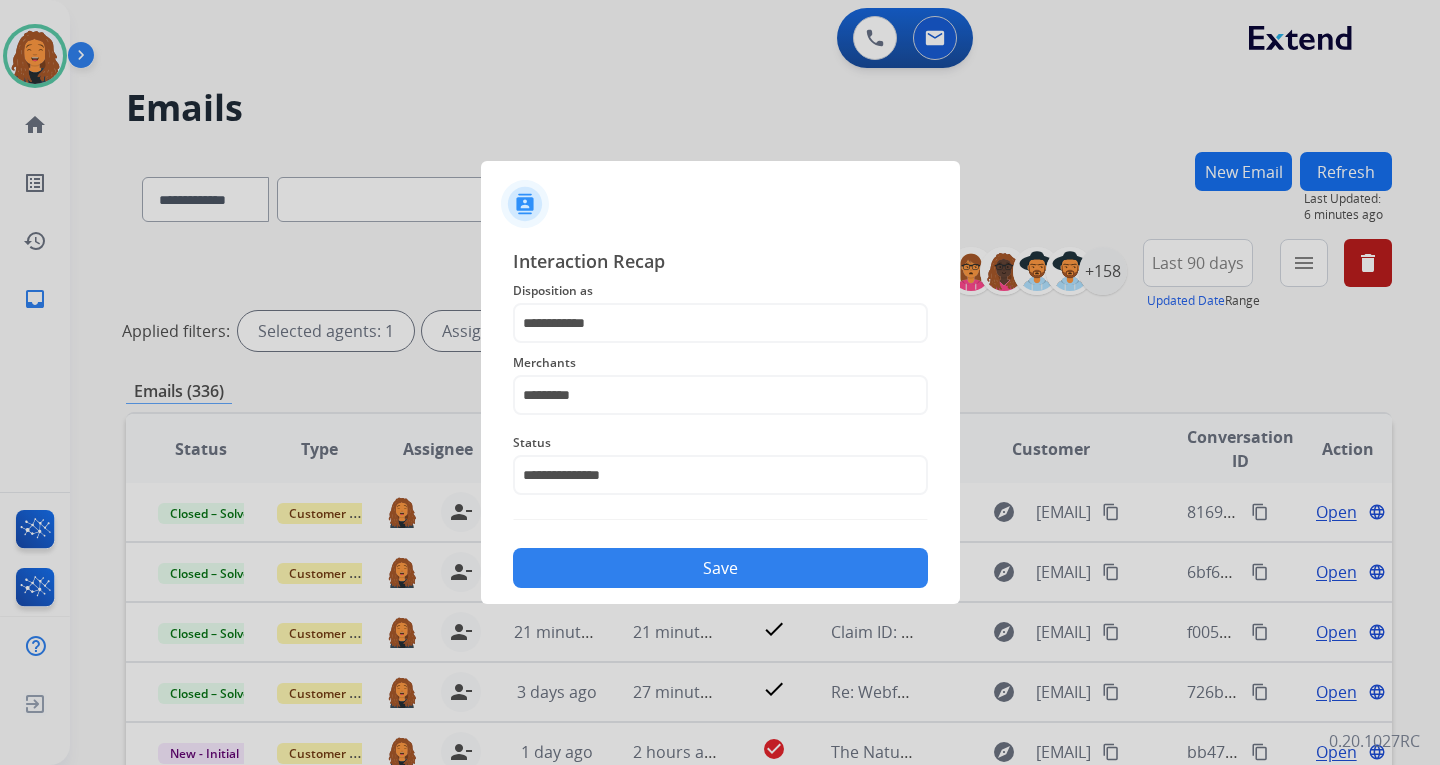 click on "Save" 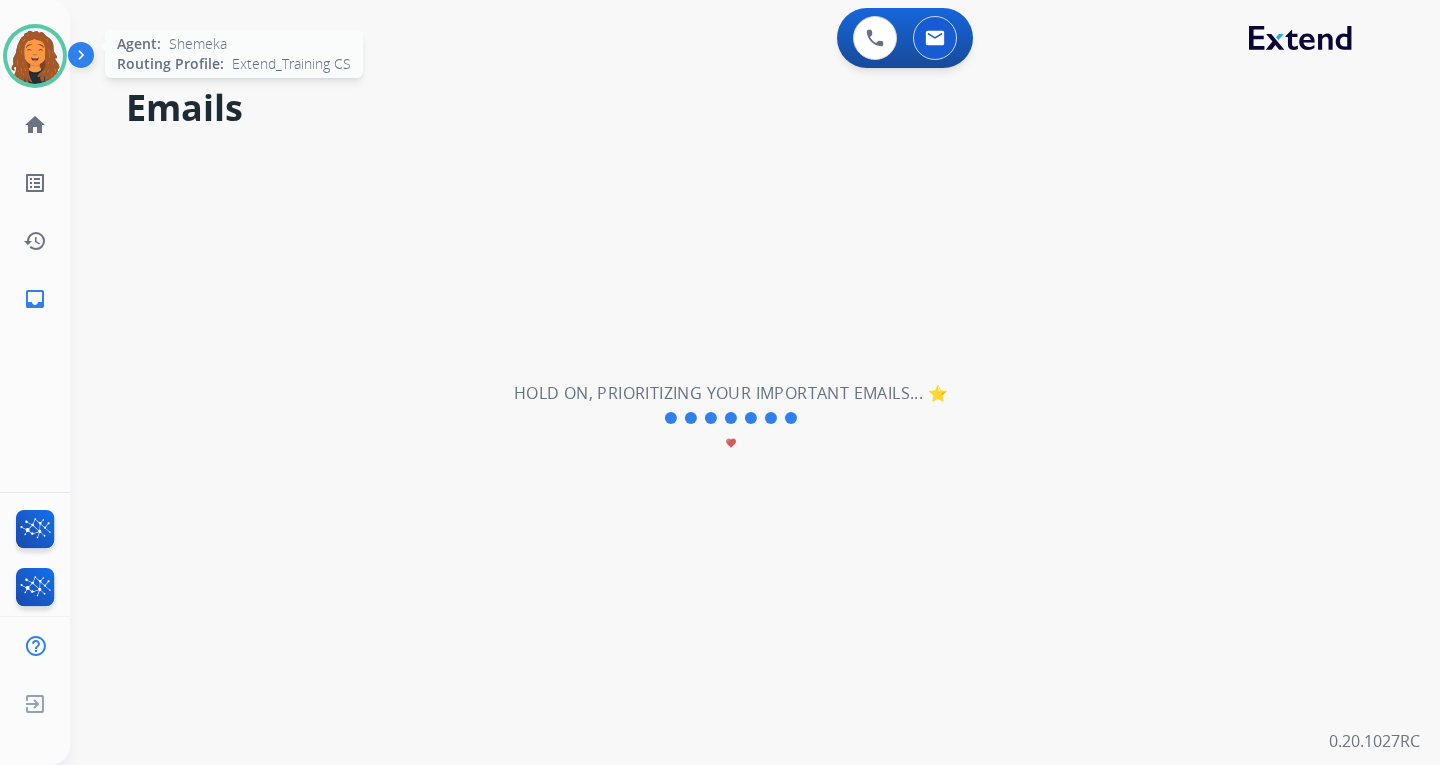 click at bounding box center (35, 56) 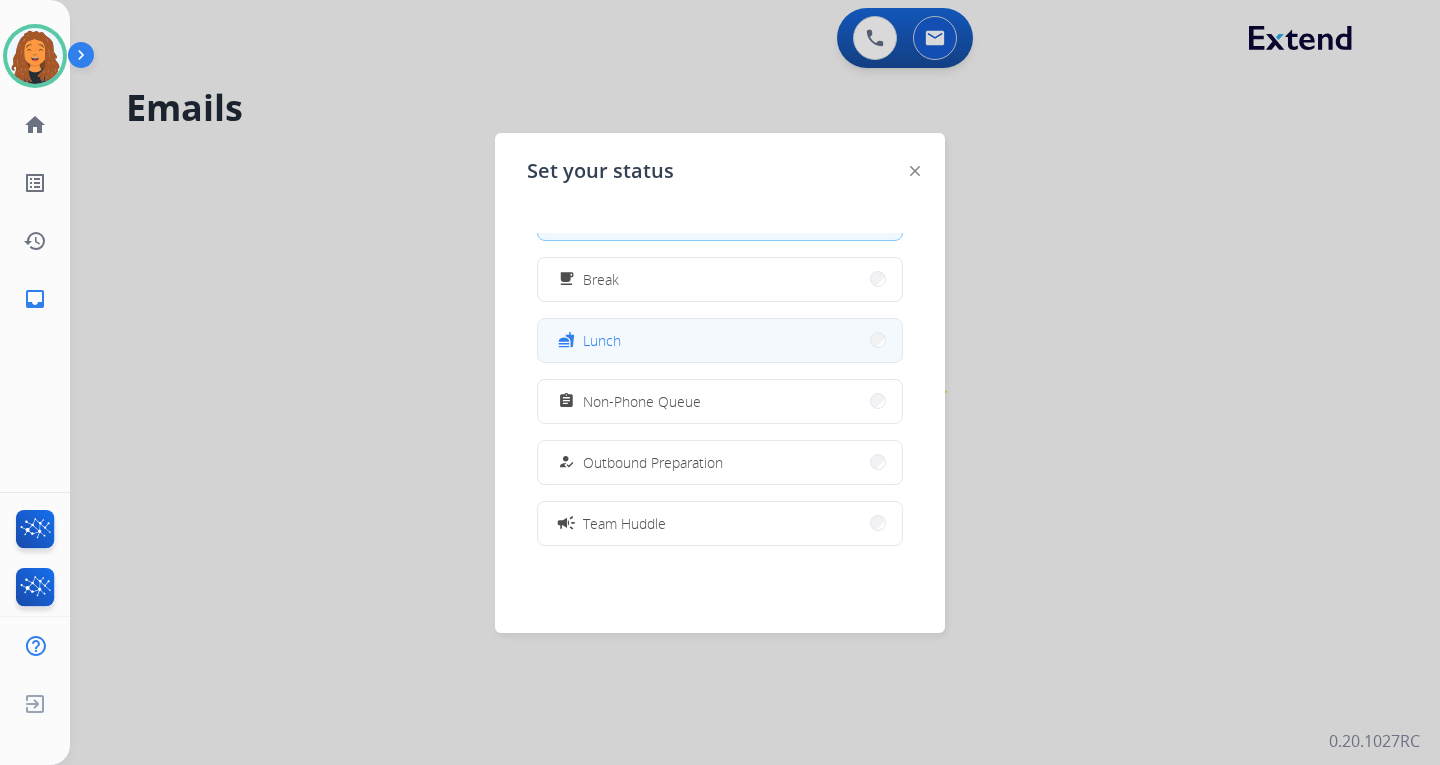 scroll, scrollTop: 100, scrollLeft: 0, axis: vertical 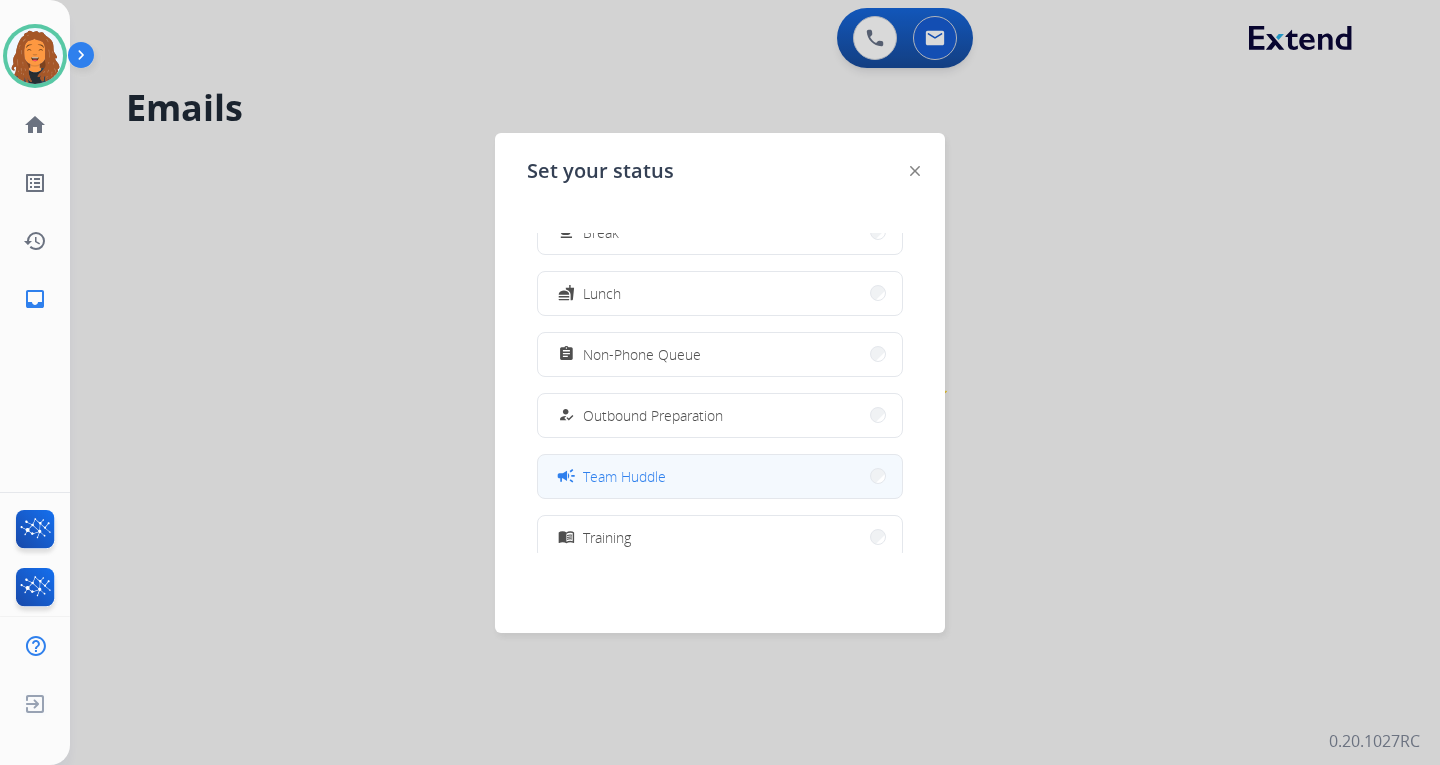 click on "Team Huddle" at bounding box center (624, 476) 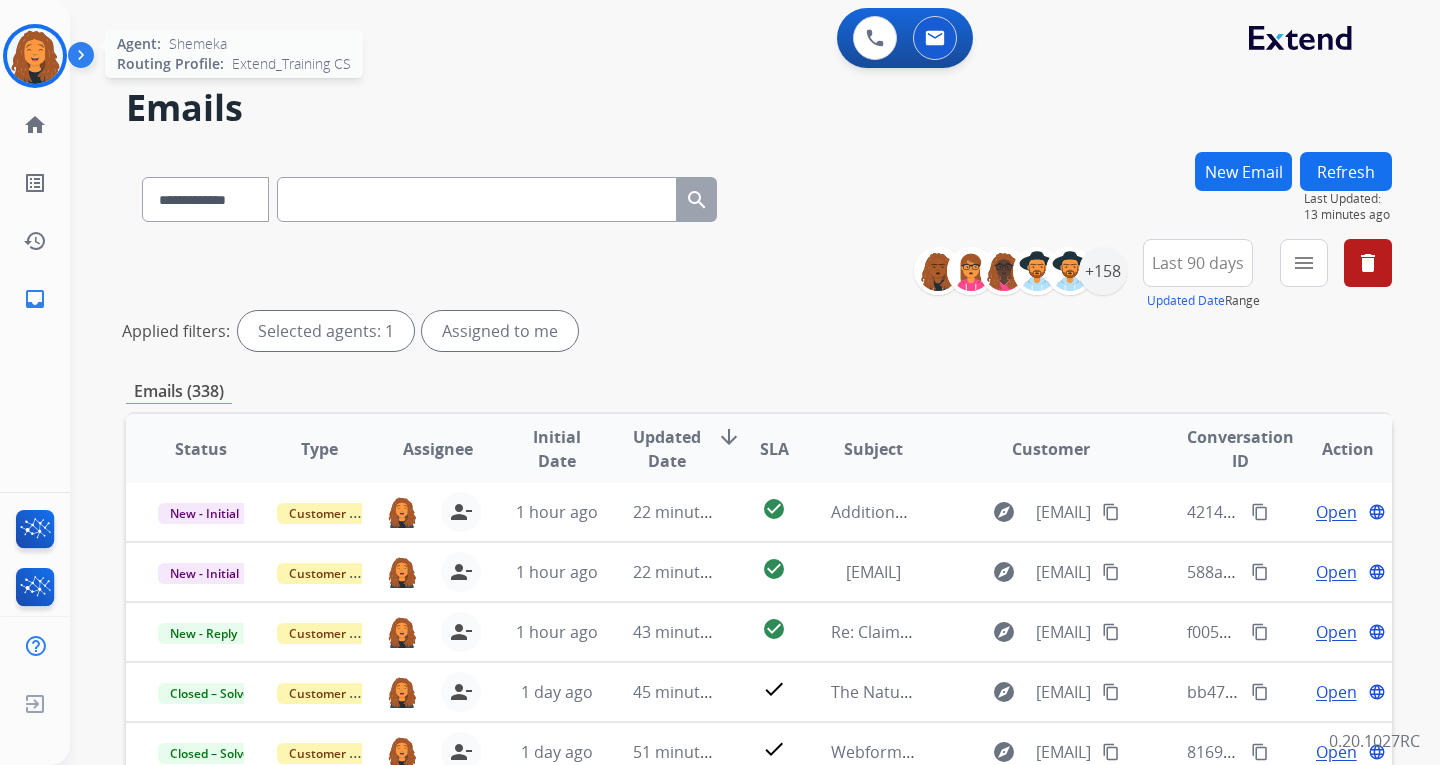 click at bounding box center (35, 56) 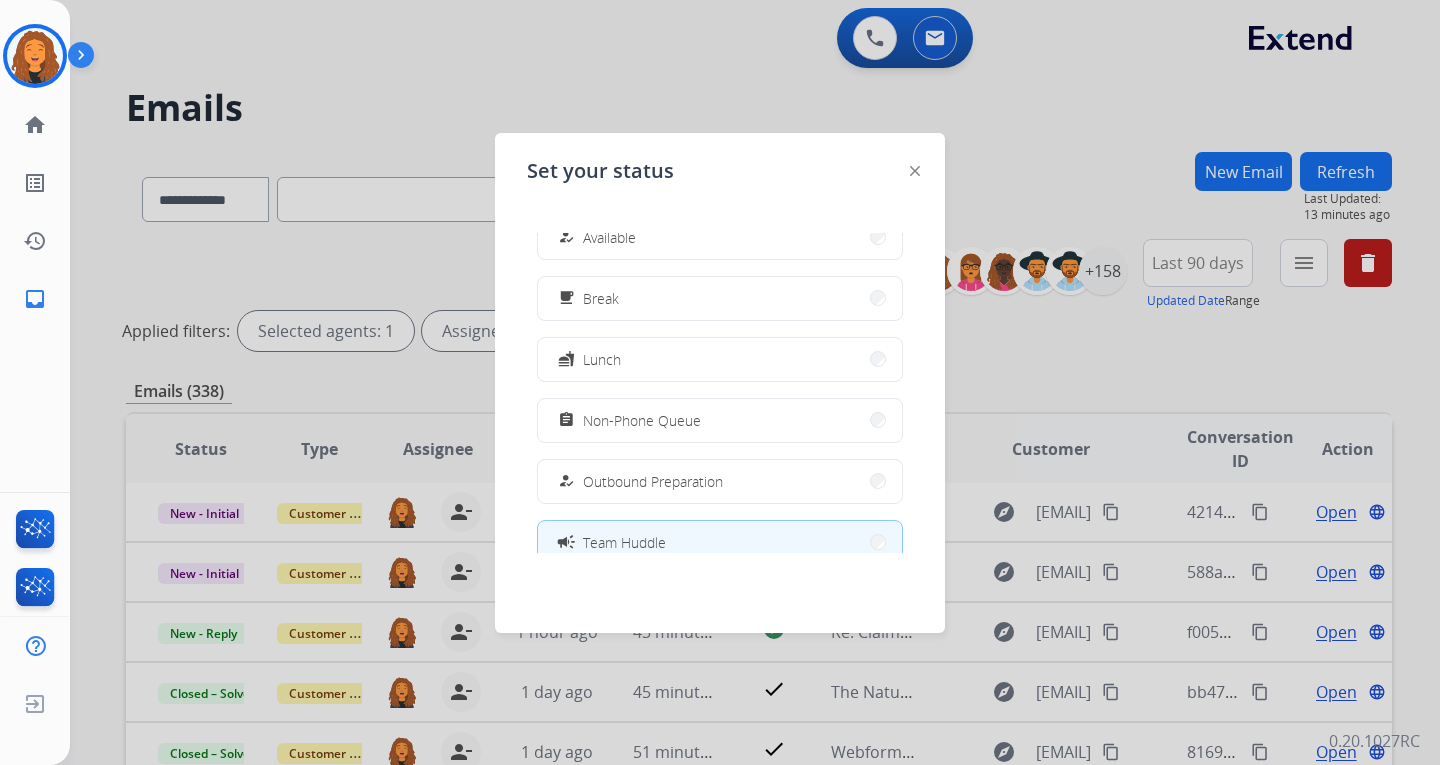 scroll, scrollTop: 0, scrollLeft: 0, axis: both 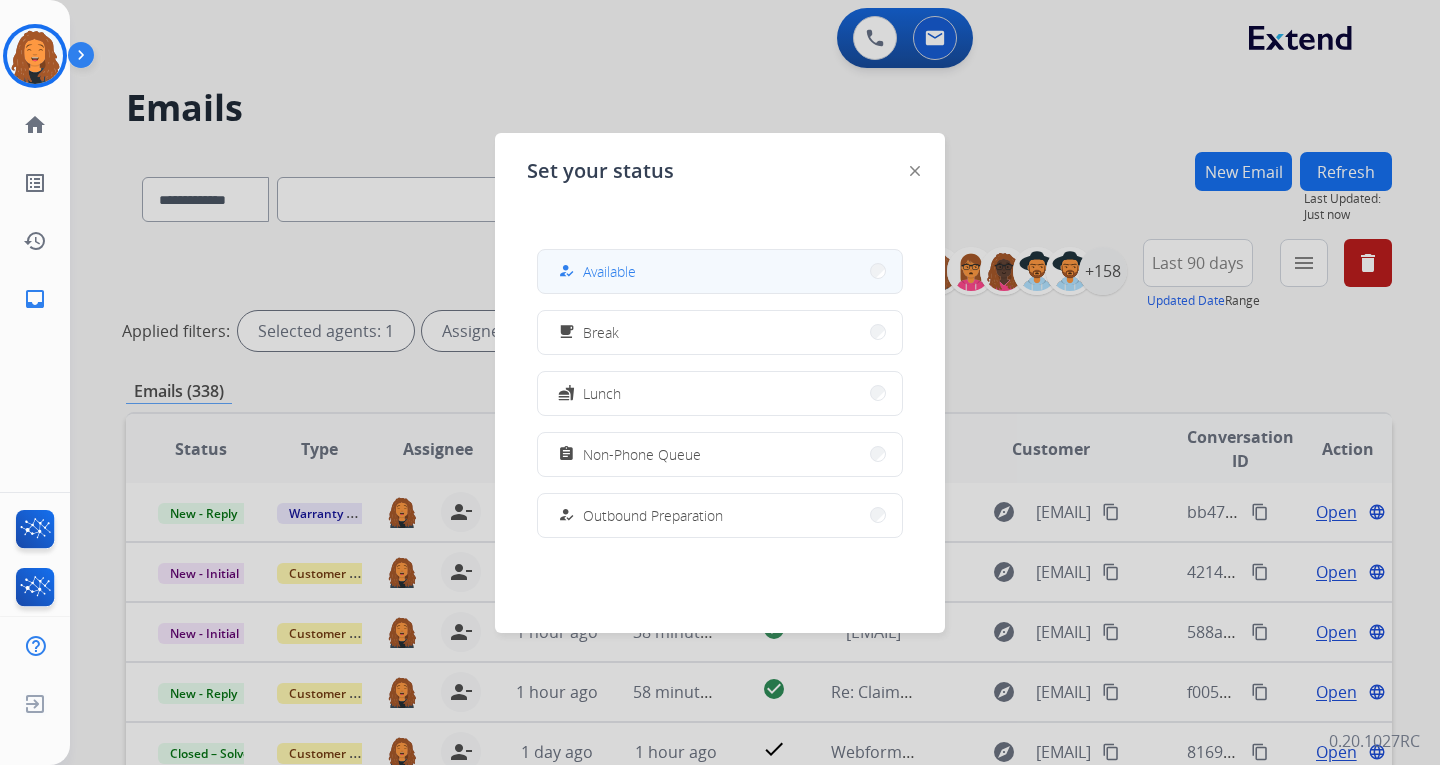 click on "how_to_reg Available" at bounding box center [720, 271] 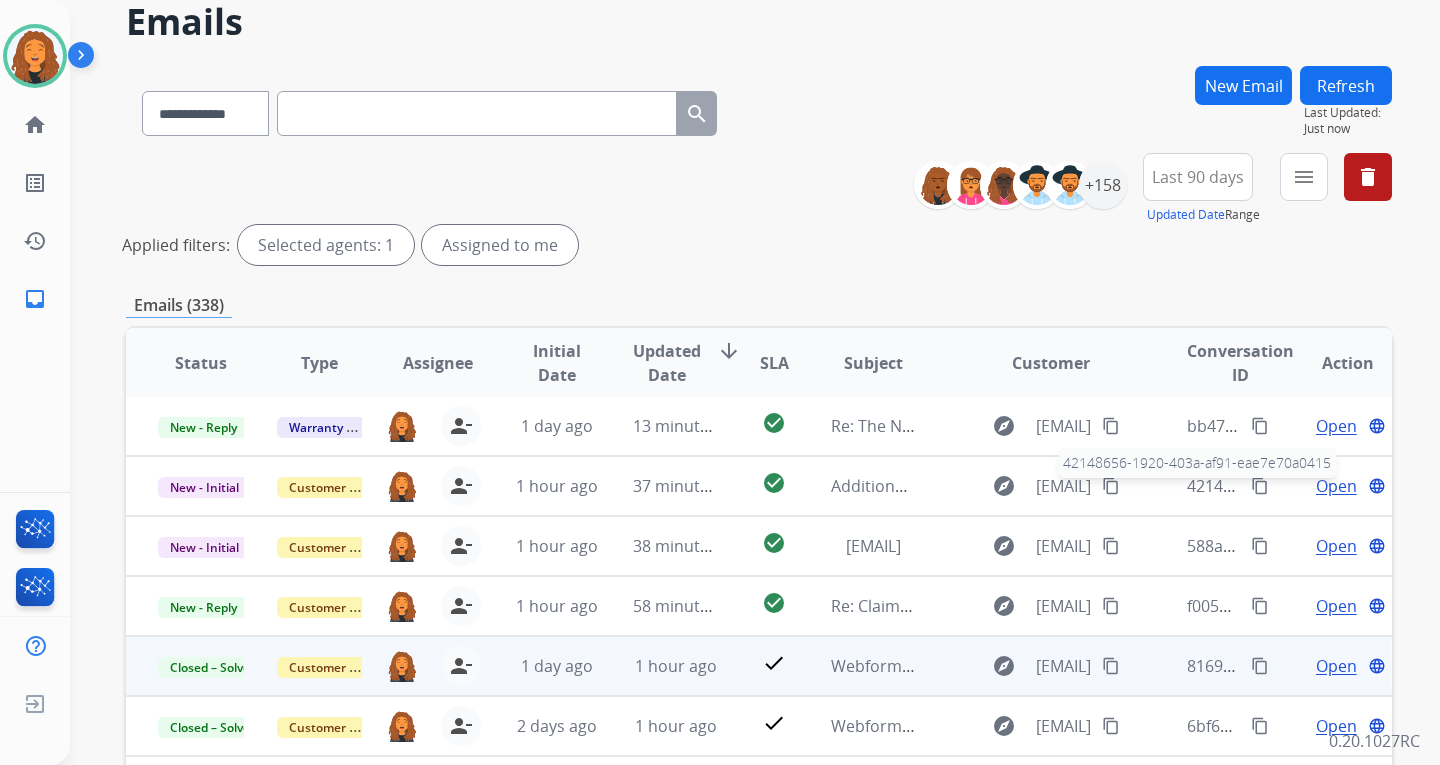 scroll, scrollTop: 200, scrollLeft: 0, axis: vertical 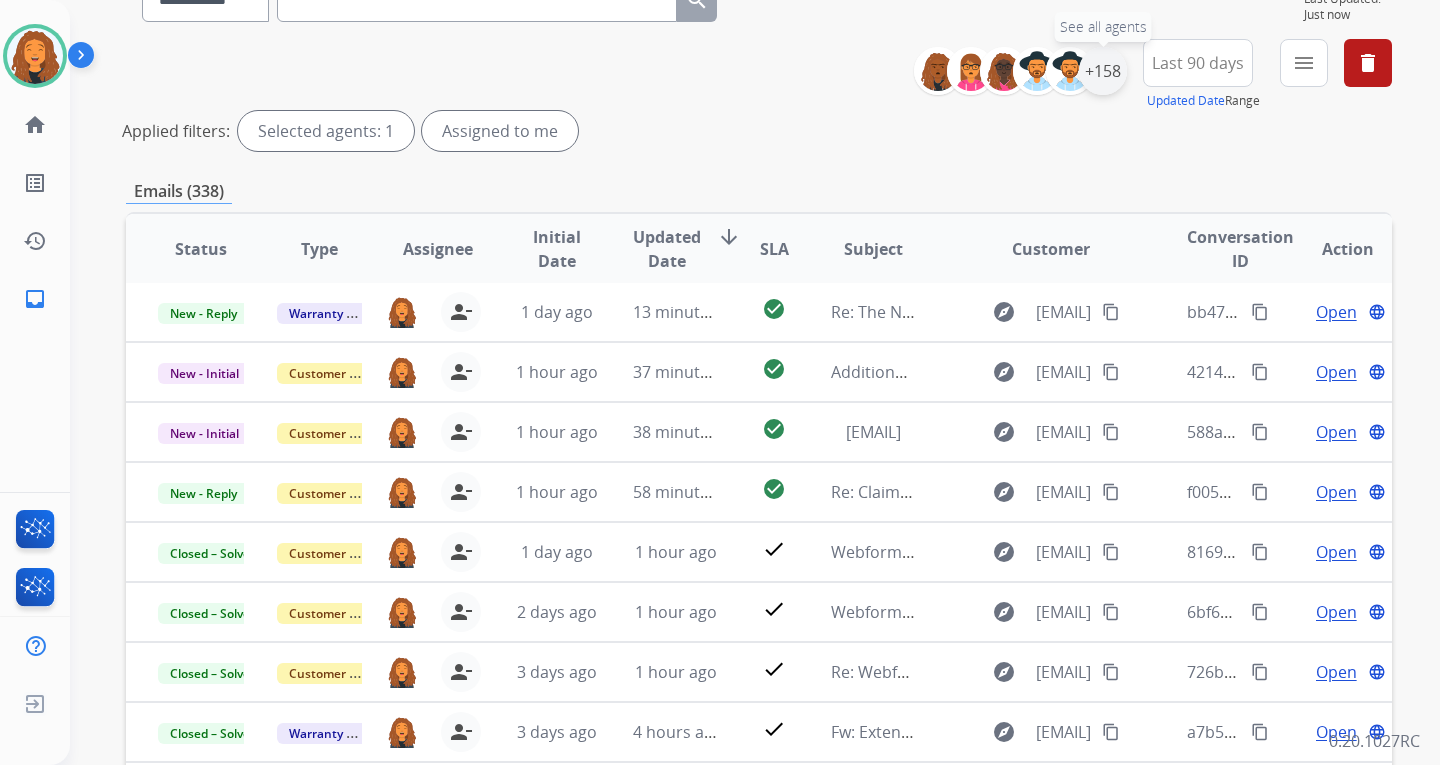click on "+158" at bounding box center [1103, 71] 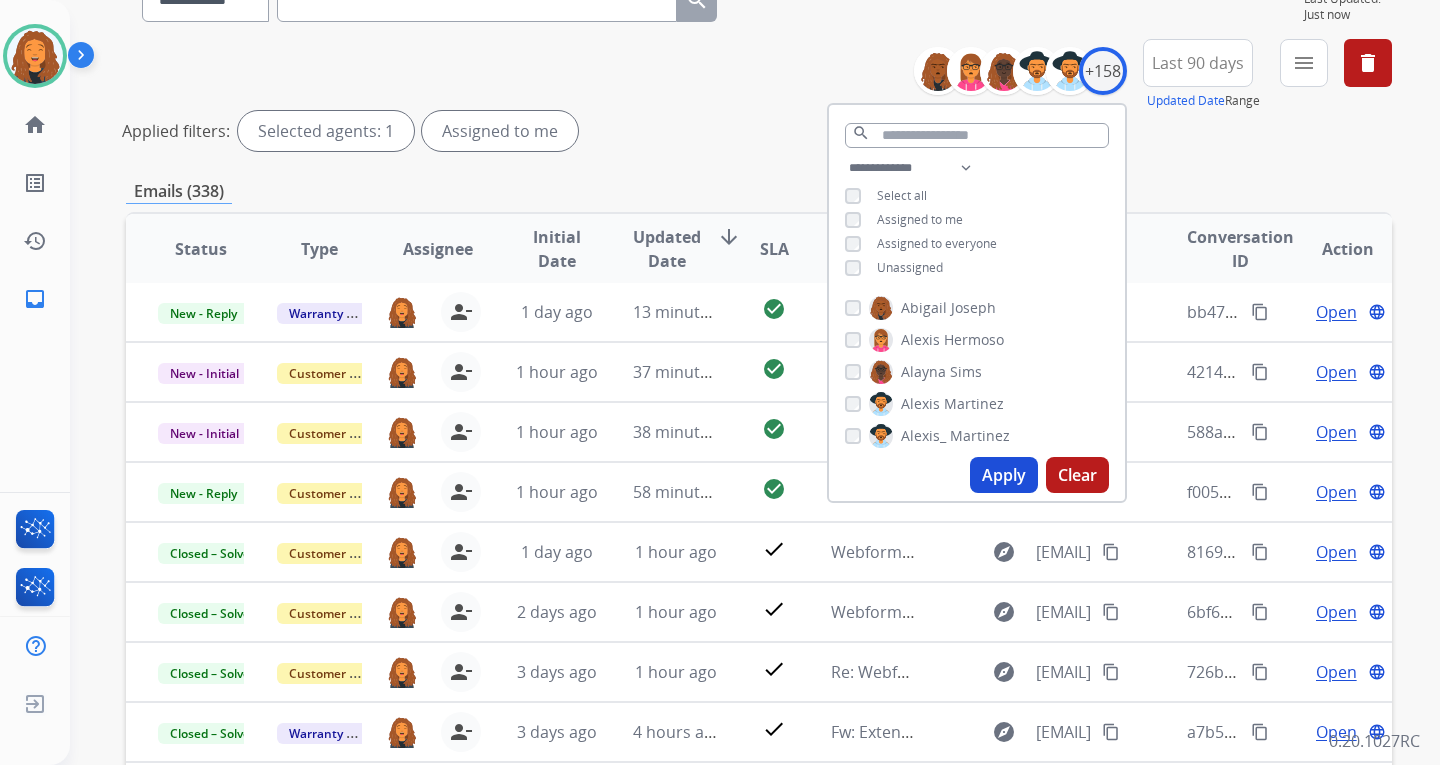 click on "Apply" at bounding box center [1004, 475] 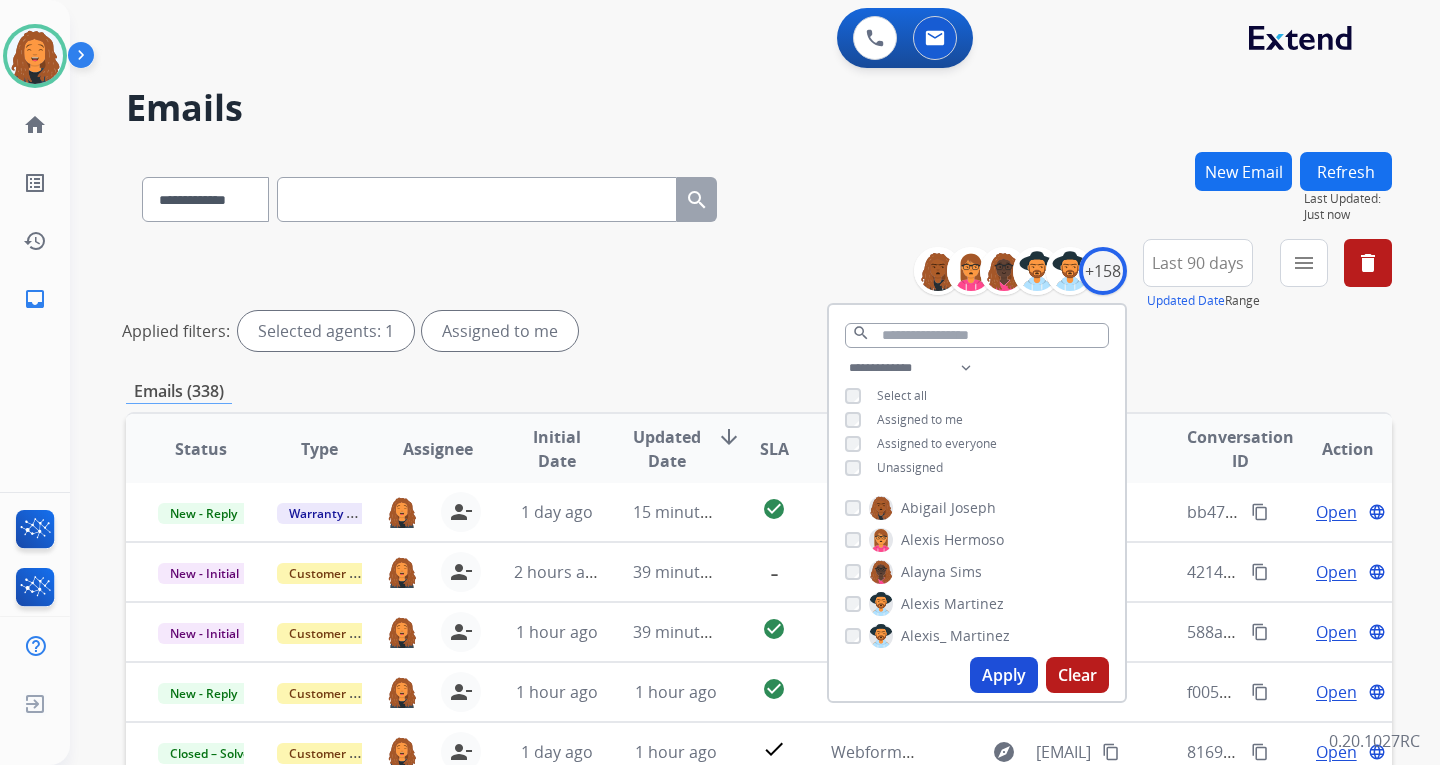 click on "Apply" at bounding box center [1004, 675] 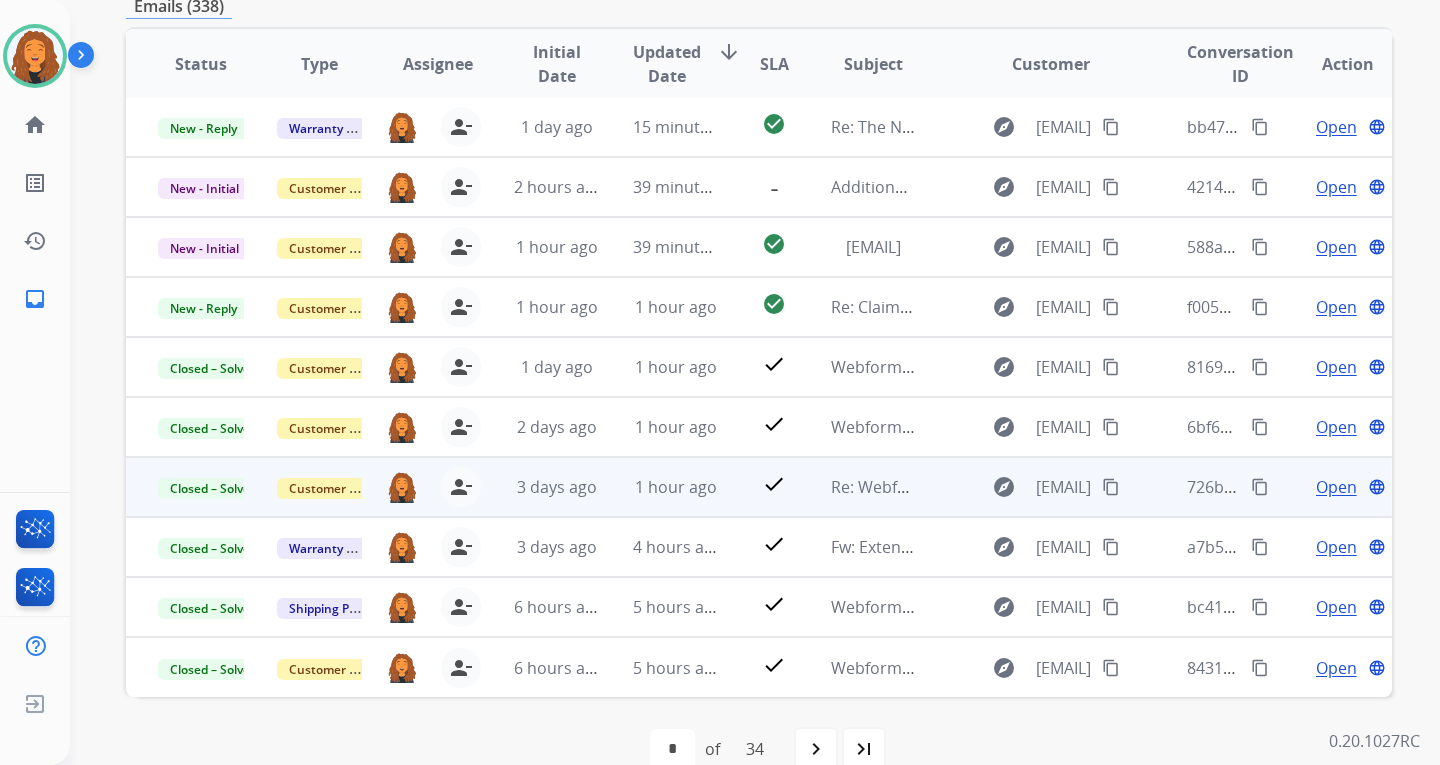 scroll, scrollTop: 321, scrollLeft: 0, axis: vertical 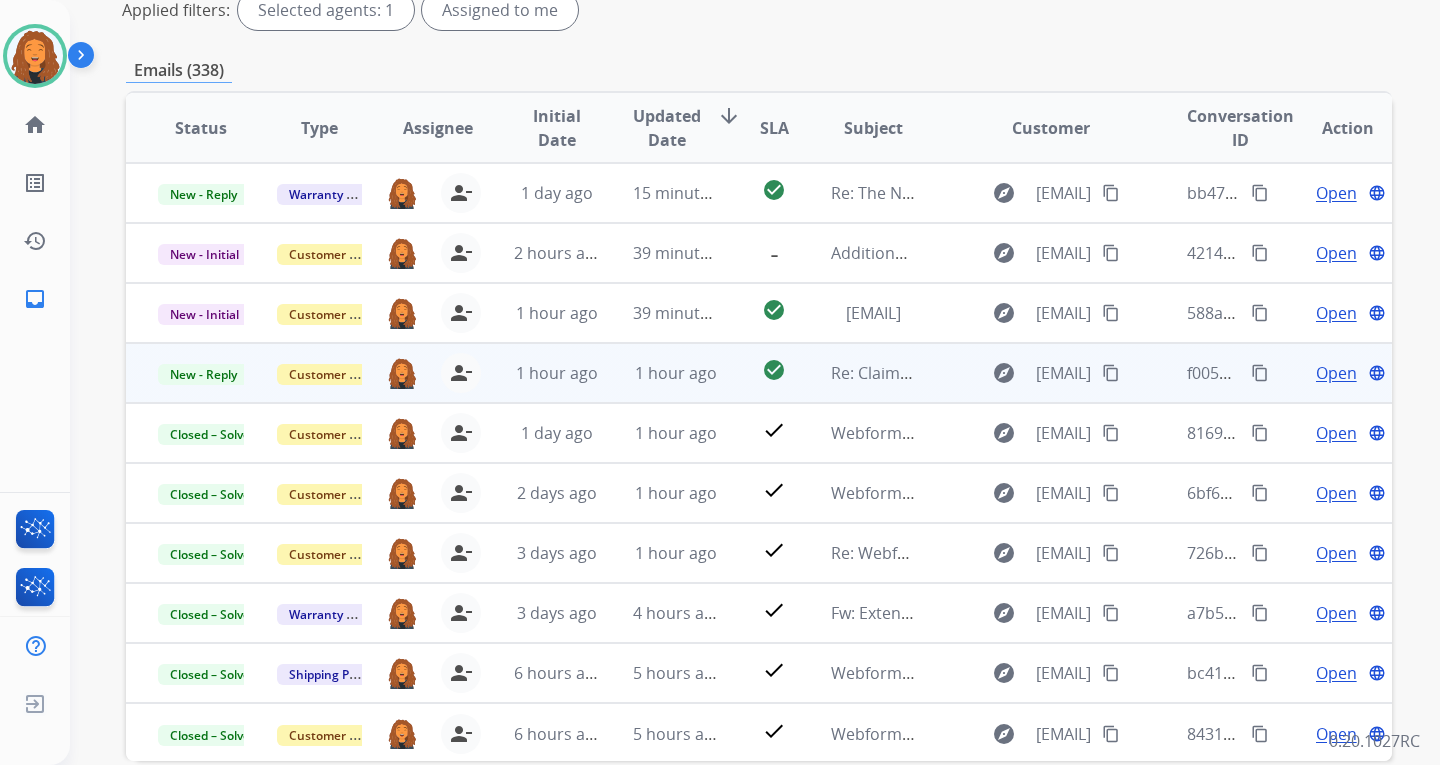 click on "content_copy" at bounding box center [1111, 373] 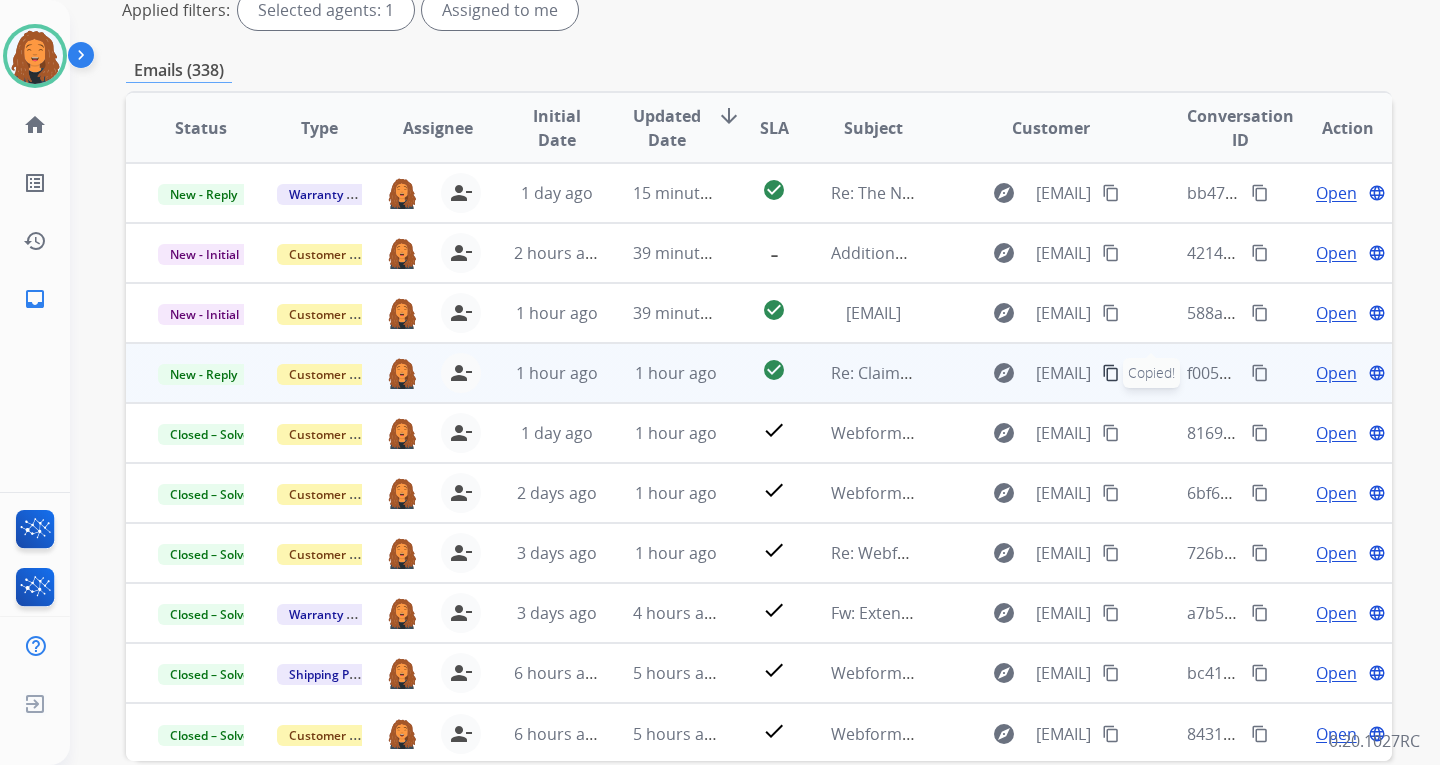 click on "Open" at bounding box center [1336, 373] 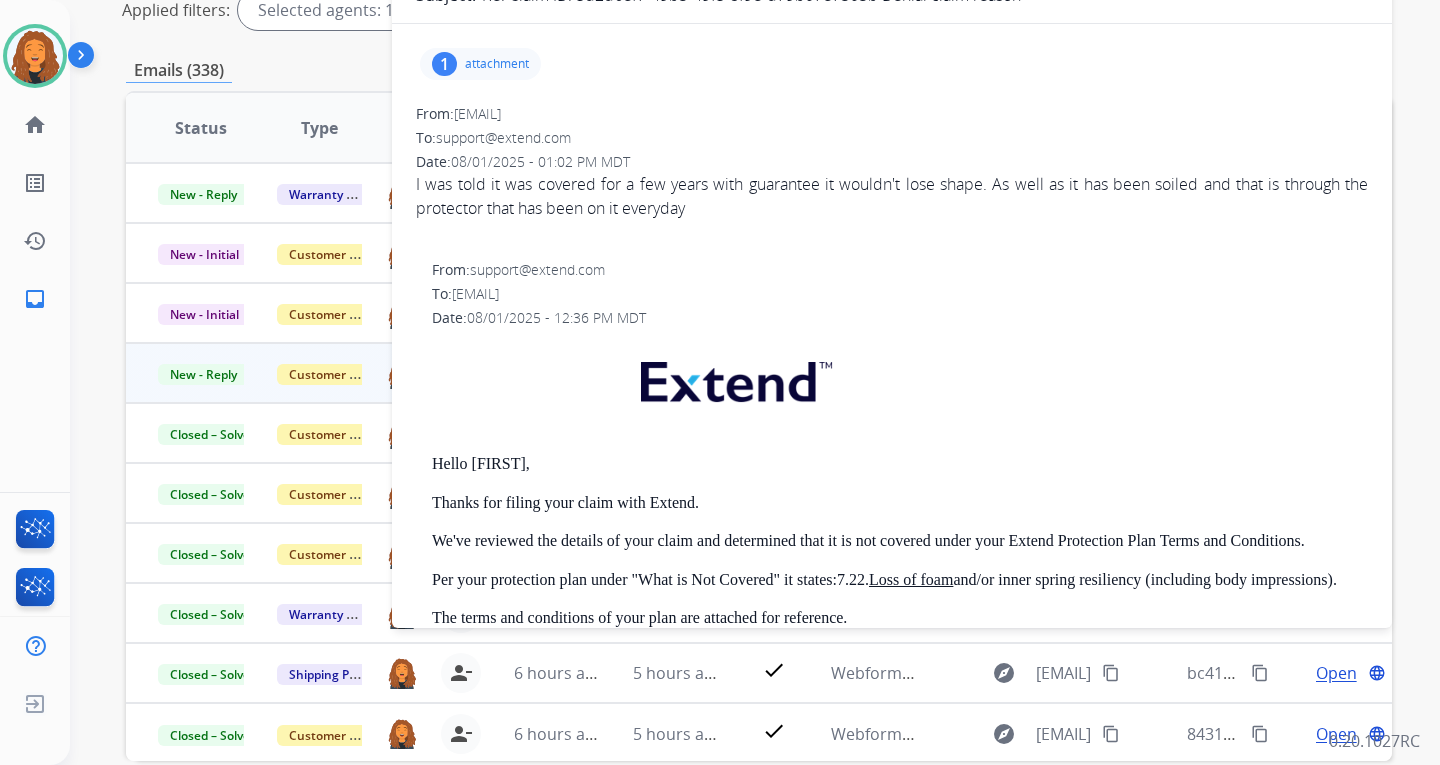 scroll, scrollTop: 0, scrollLeft: 0, axis: both 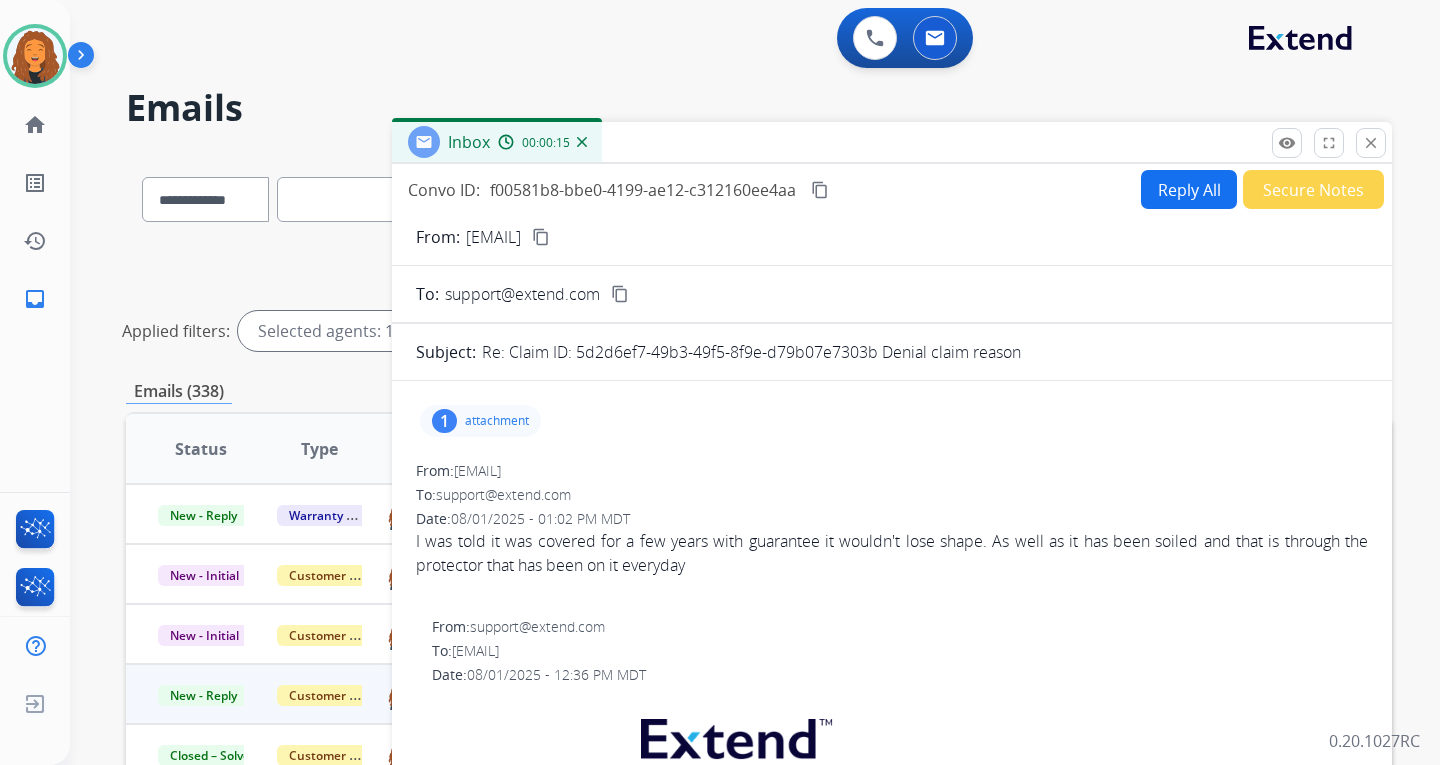 click on "Reply All" at bounding box center [1189, 189] 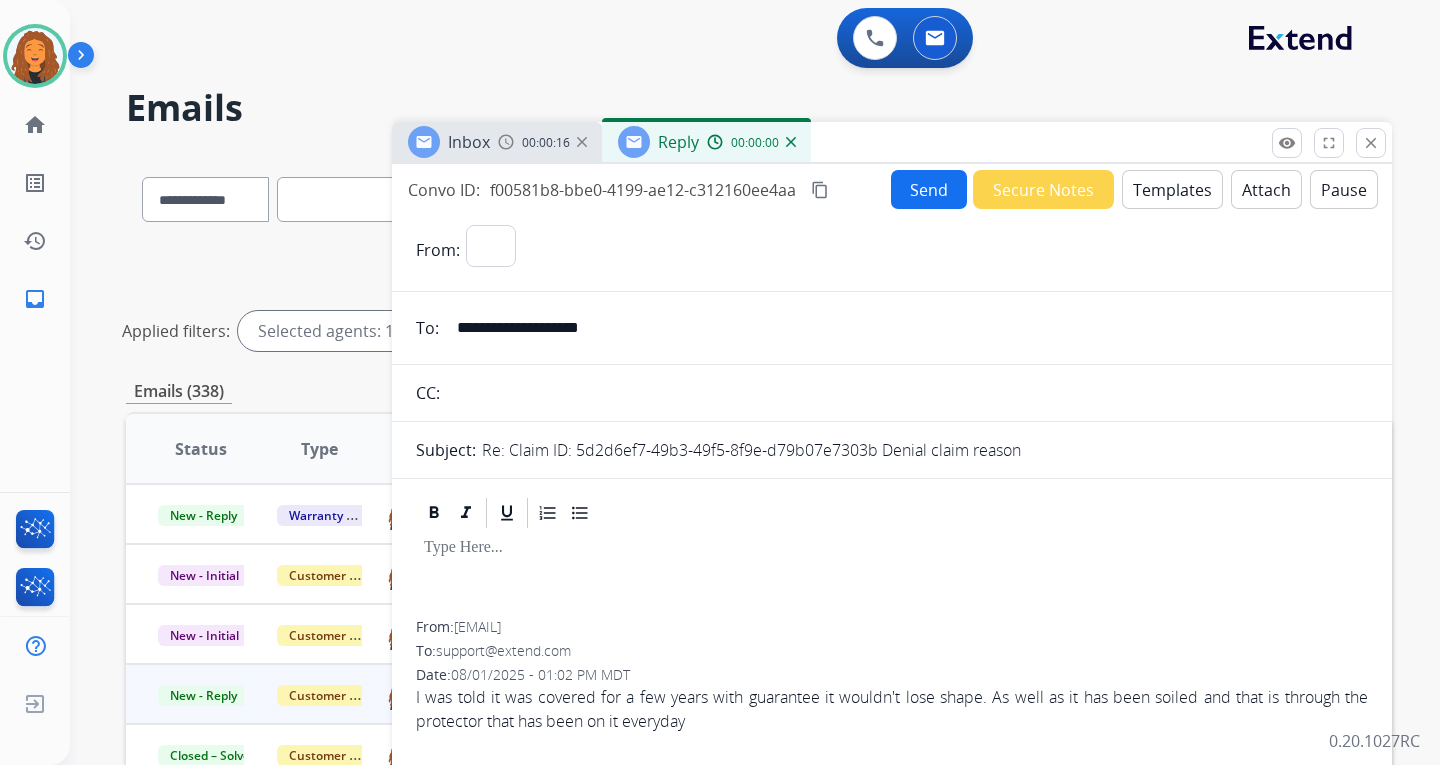 select on "**********" 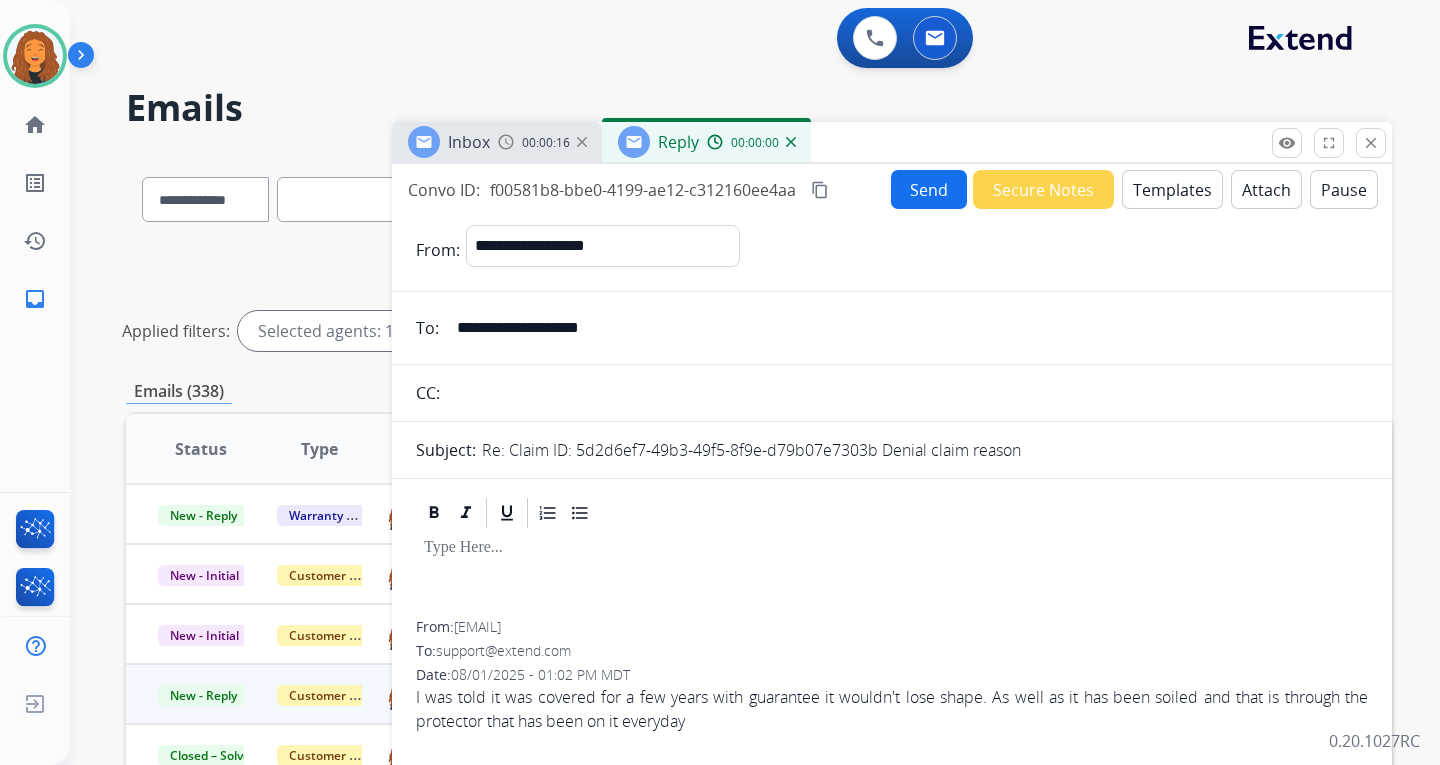 click on "Templates" at bounding box center [1172, 189] 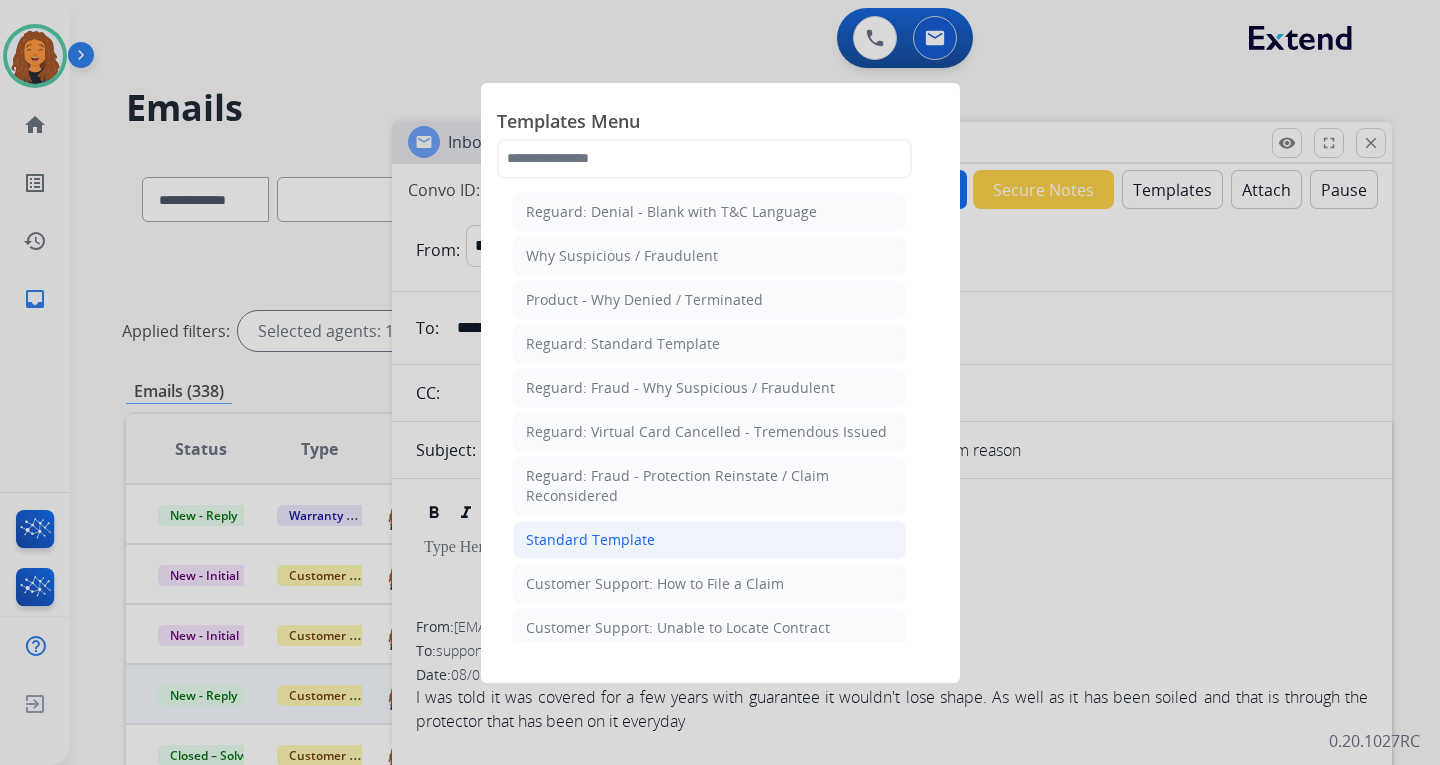 click on "Standard Template" 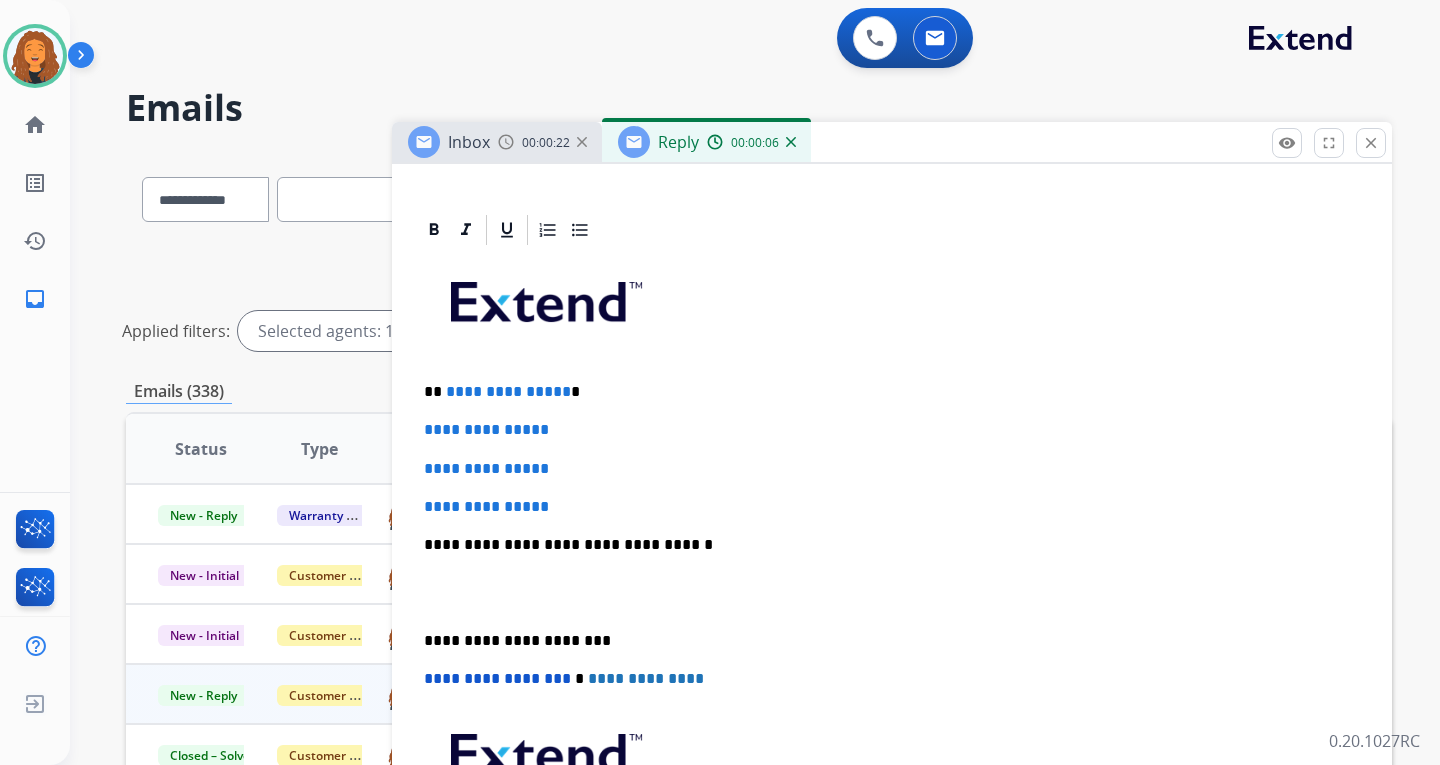 scroll, scrollTop: 300, scrollLeft: 0, axis: vertical 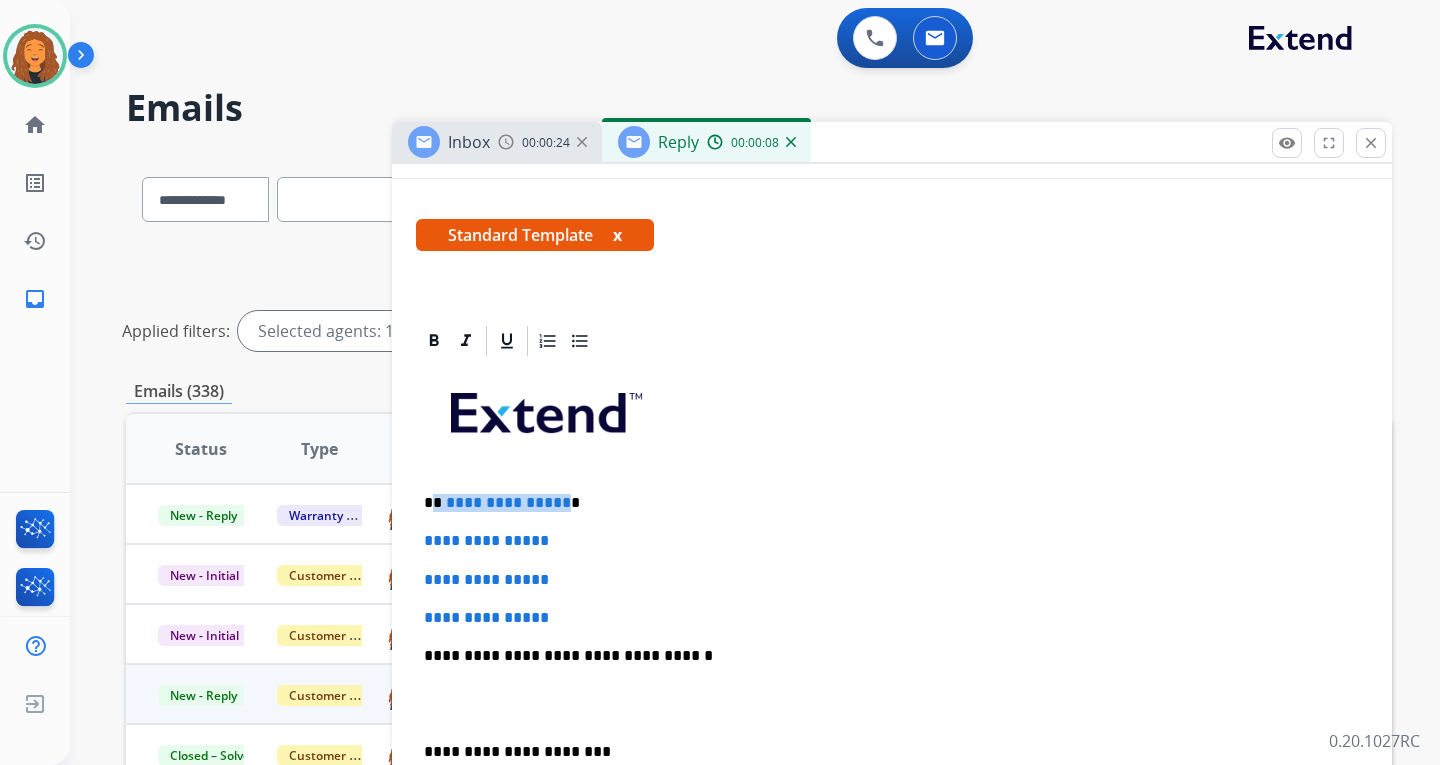 drag, startPoint x: 559, startPoint y: 500, endPoint x: 435, endPoint y: 497, distance: 124.036285 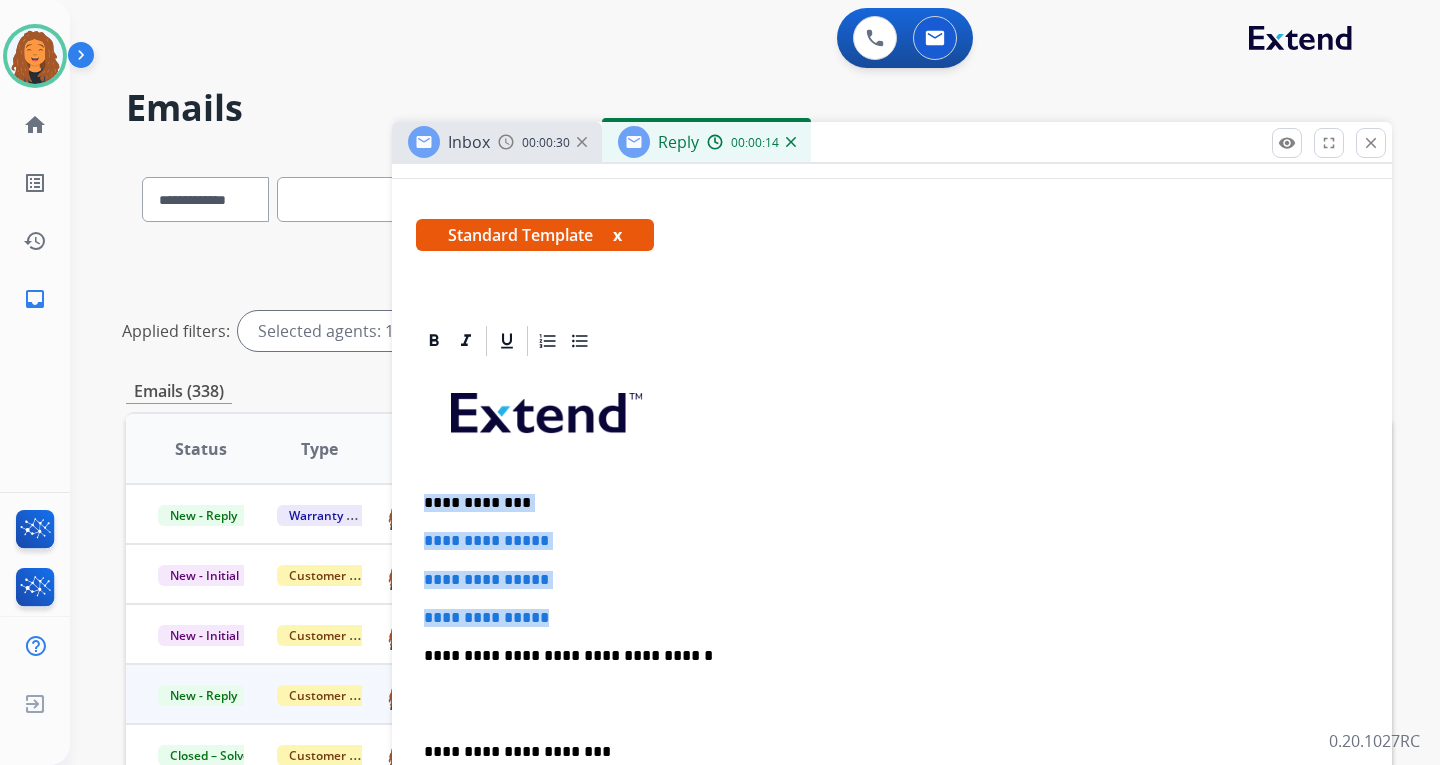 drag, startPoint x: 565, startPoint y: 610, endPoint x: 396, endPoint y: 508, distance: 197.39554 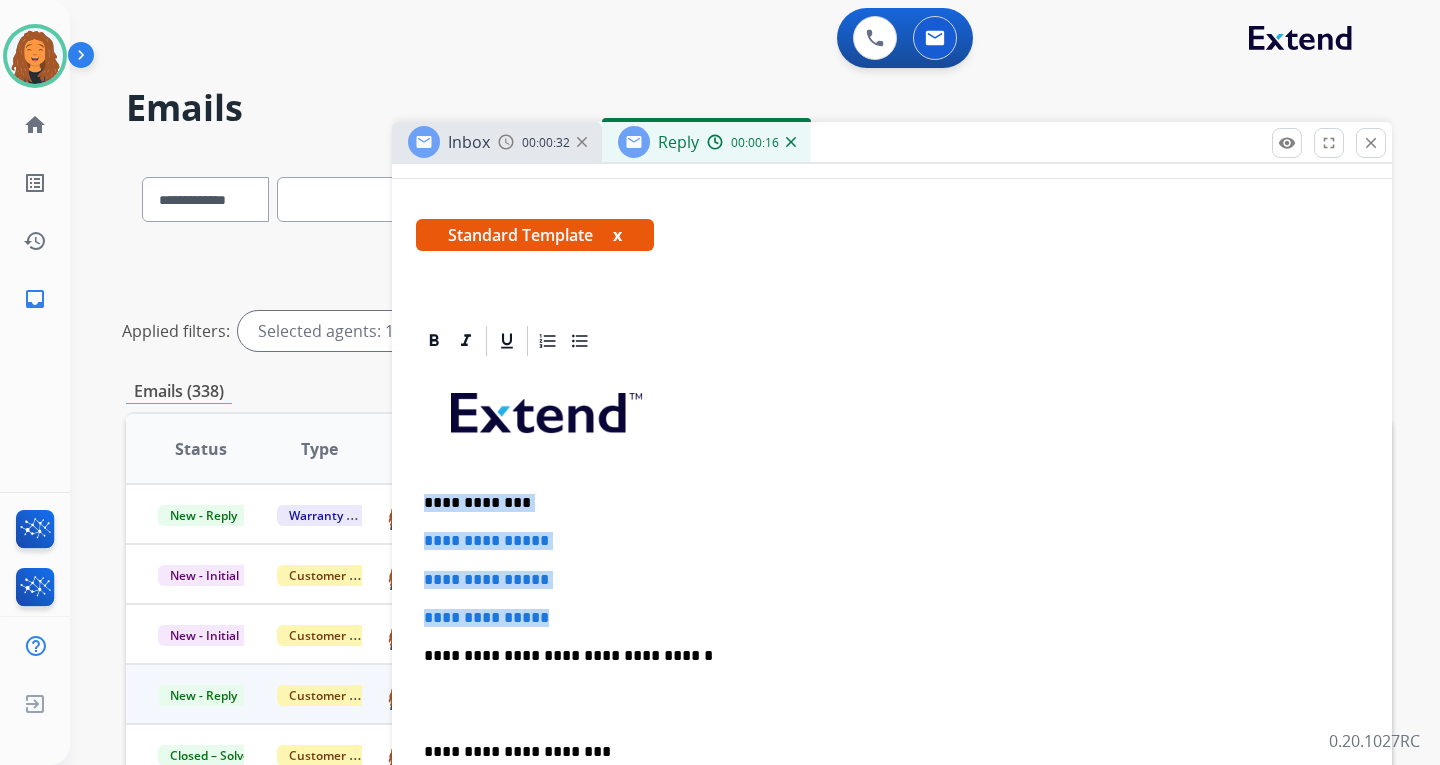 click on "**********" at bounding box center (892, 703) 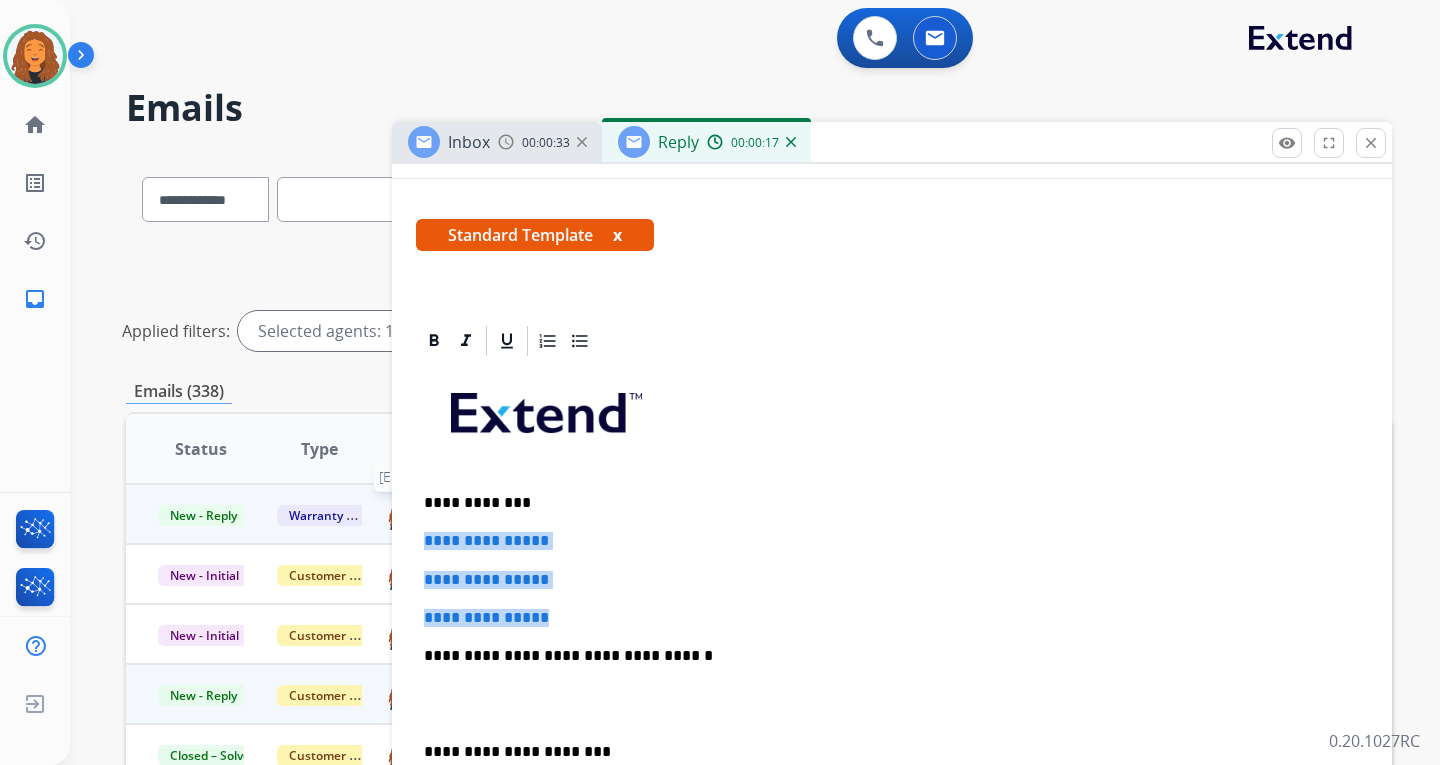 drag, startPoint x: 485, startPoint y: 583, endPoint x: 391, endPoint y: 524, distance: 110.98198 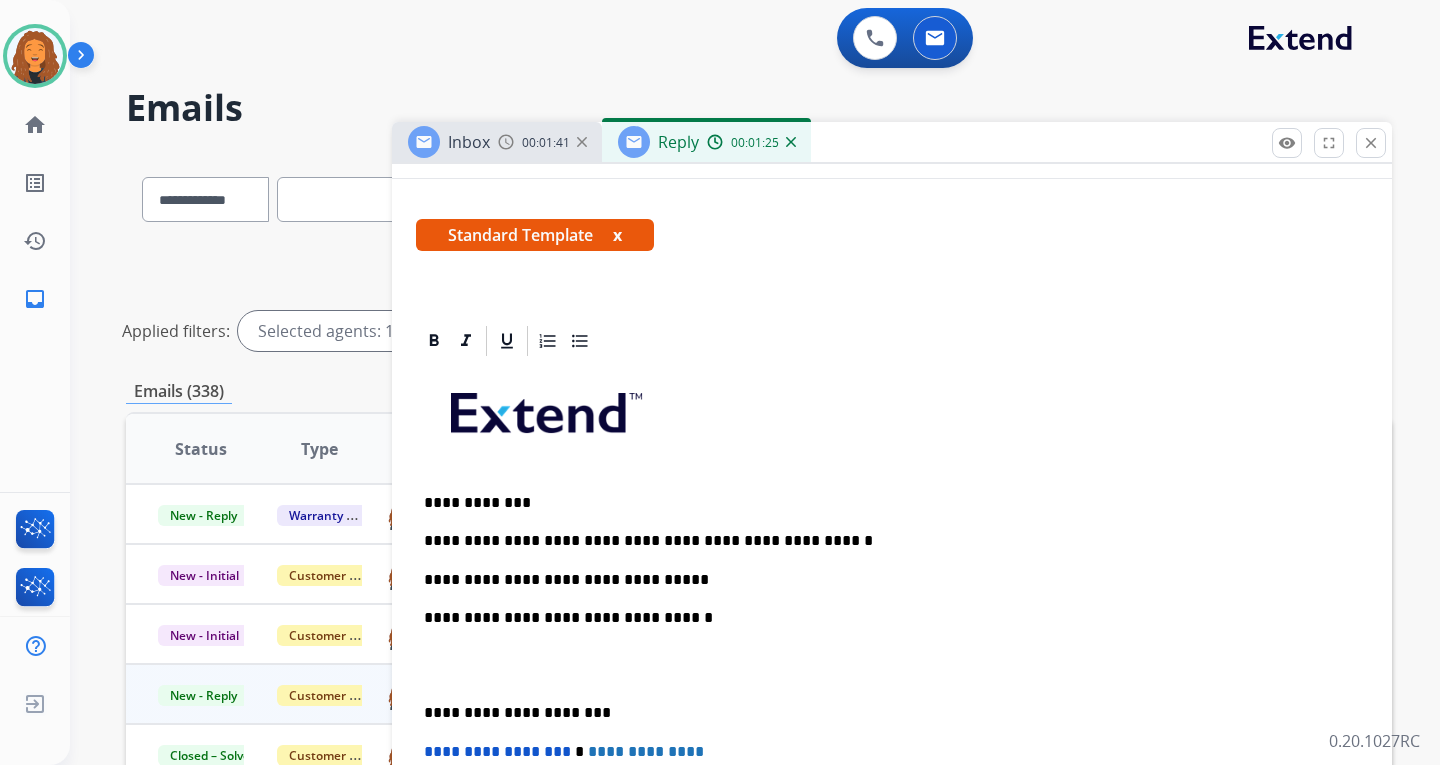 click on "**********" at bounding box center [884, 580] 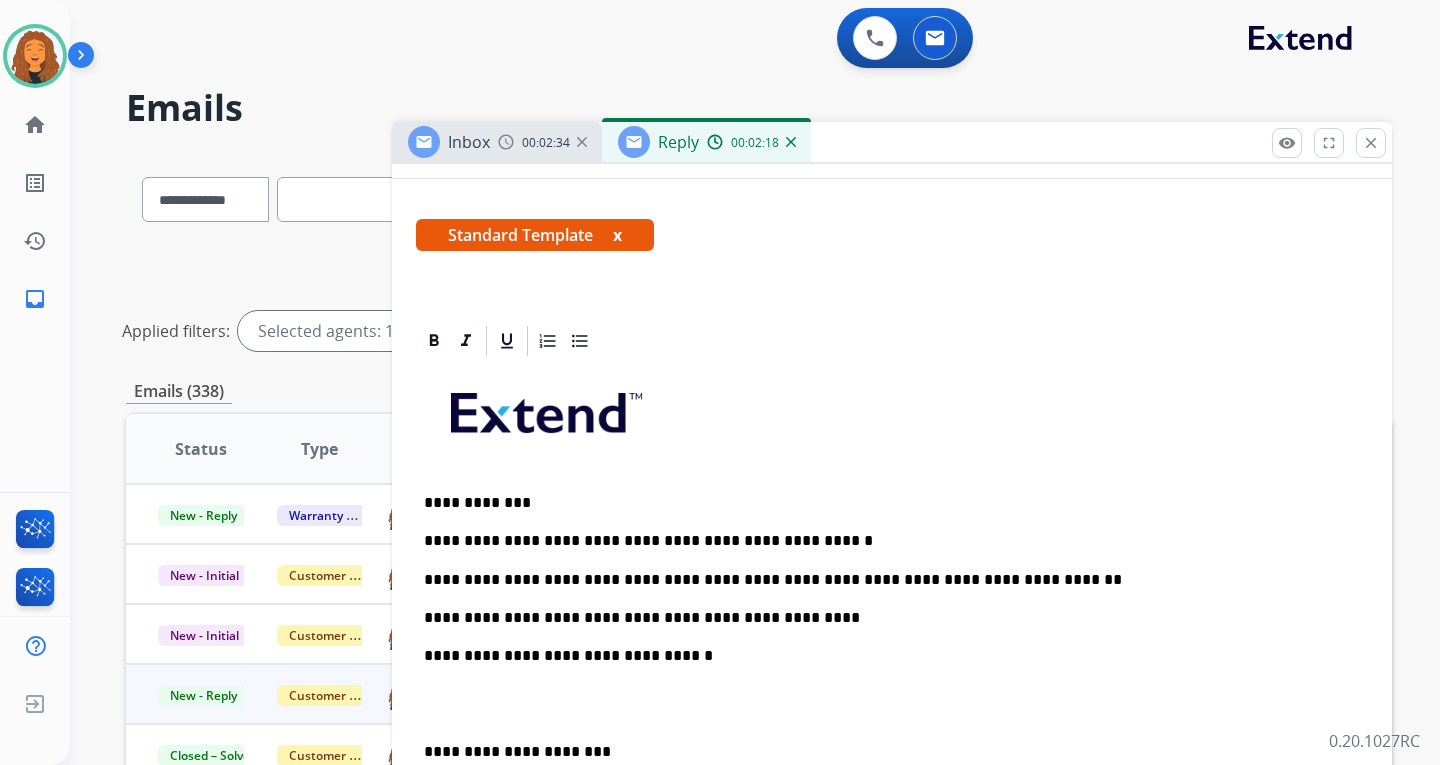 click on "**********" at bounding box center [884, 656] 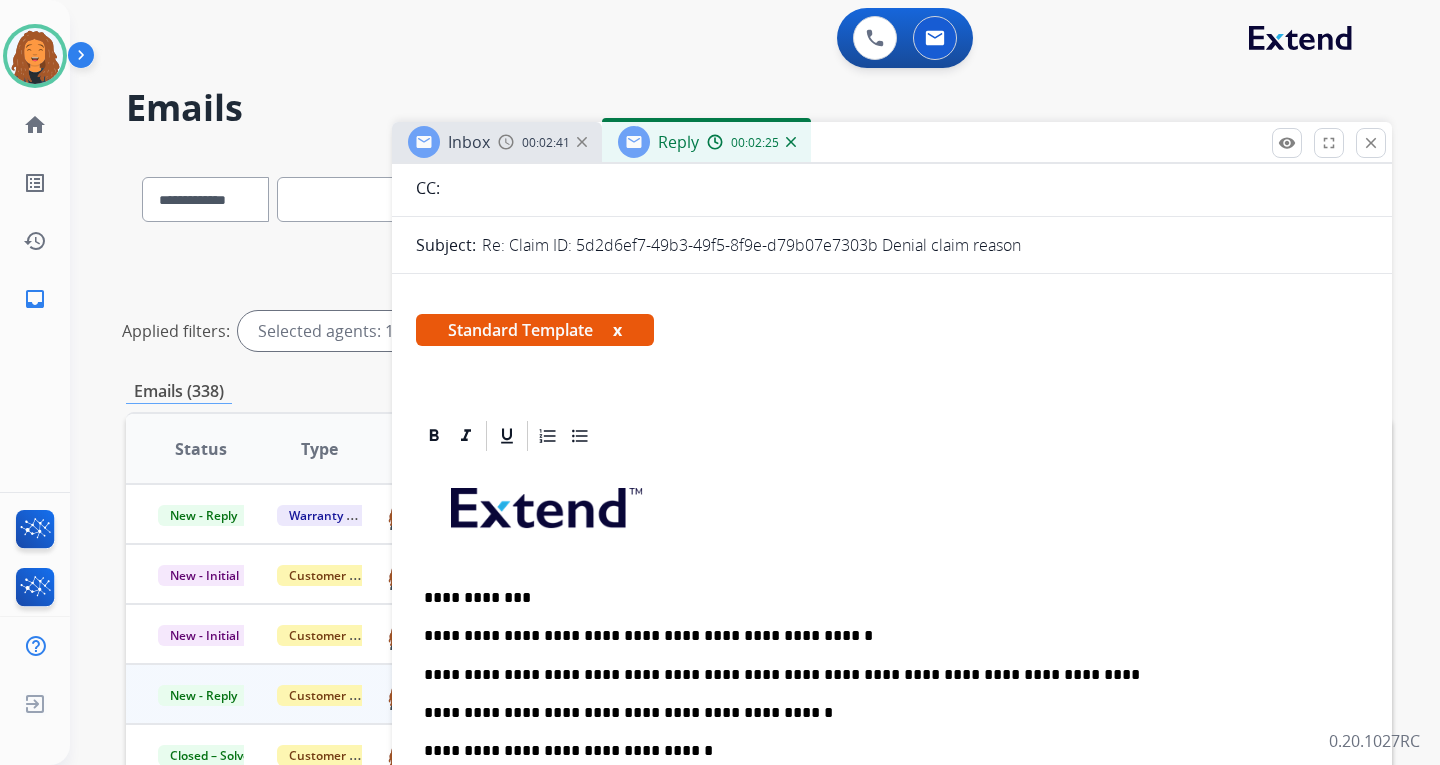 scroll, scrollTop: 0, scrollLeft: 0, axis: both 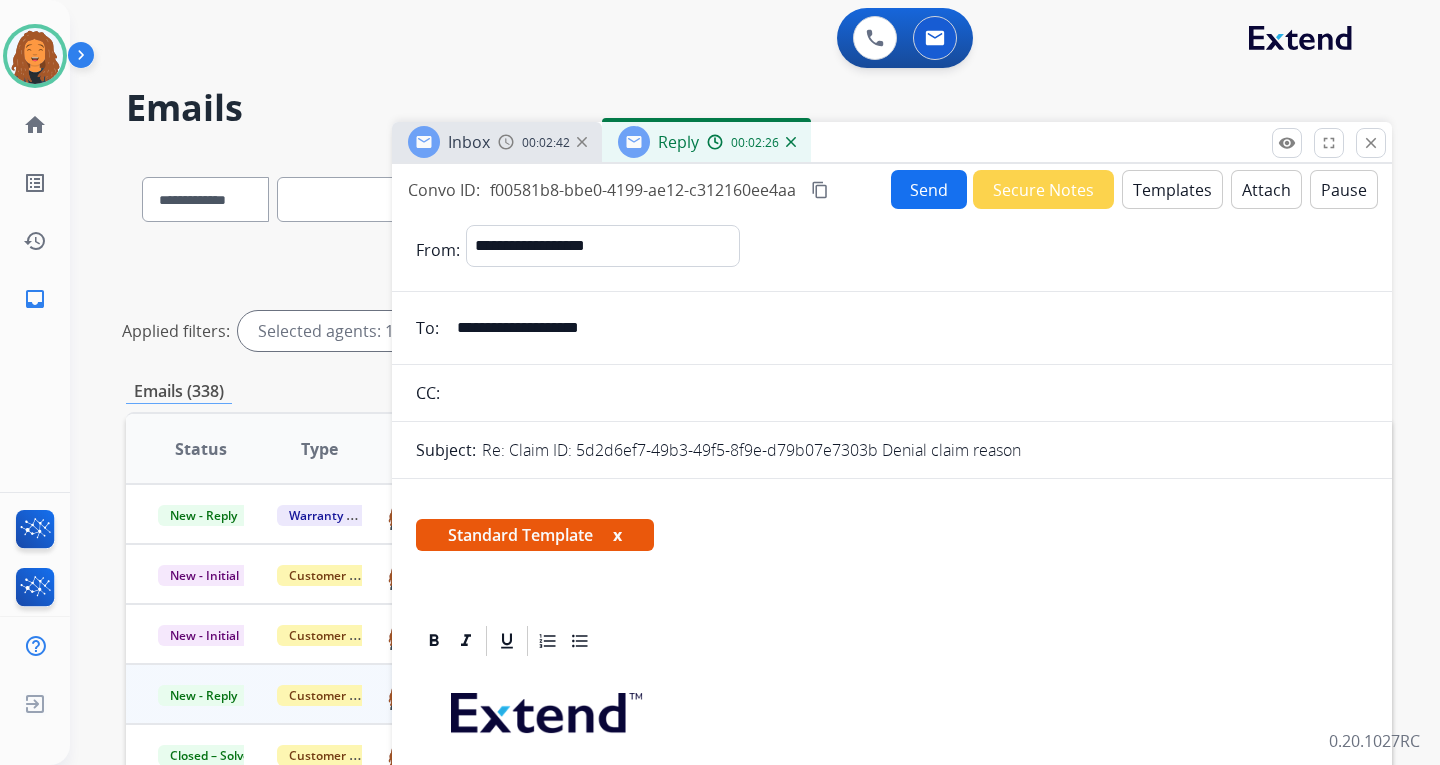 click on "Send" at bounding box center (929, 189) 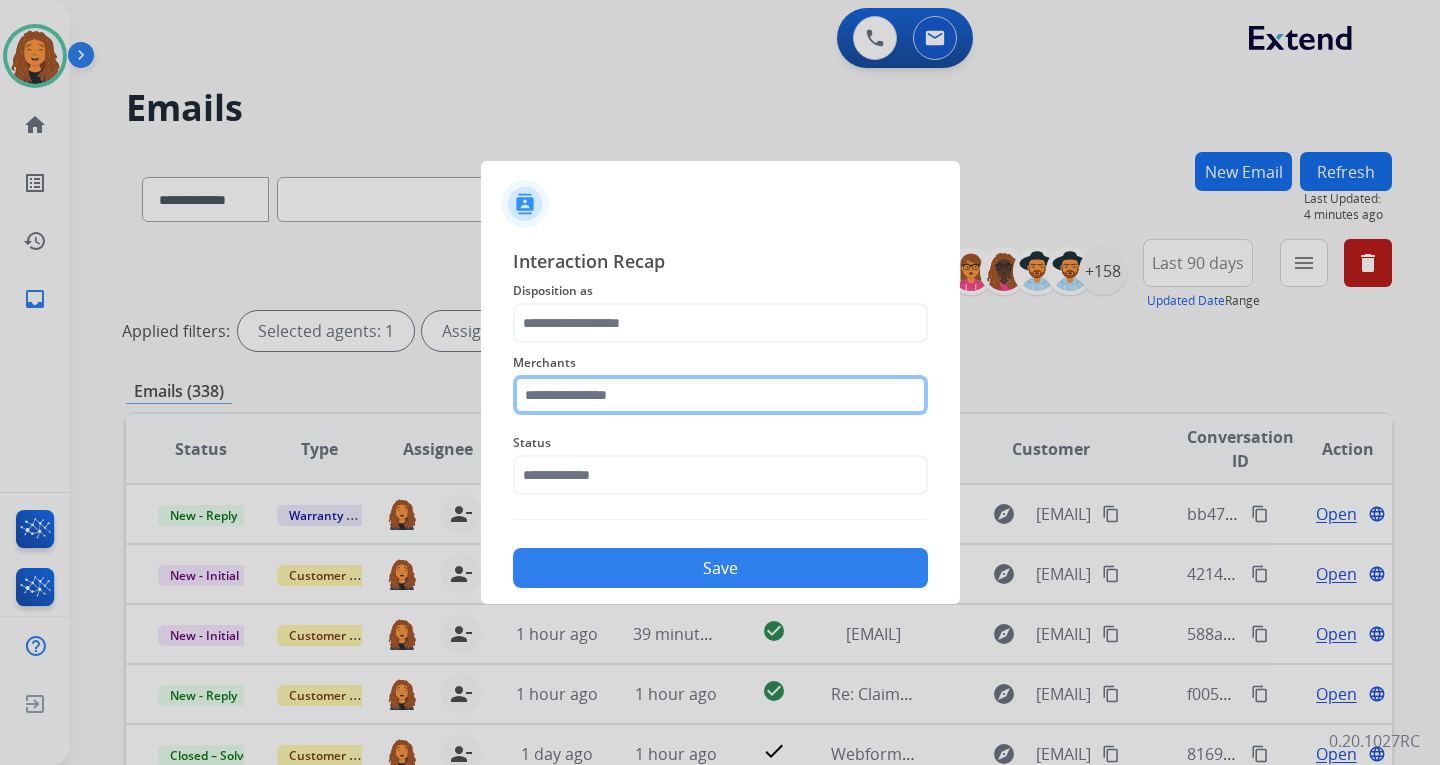 click 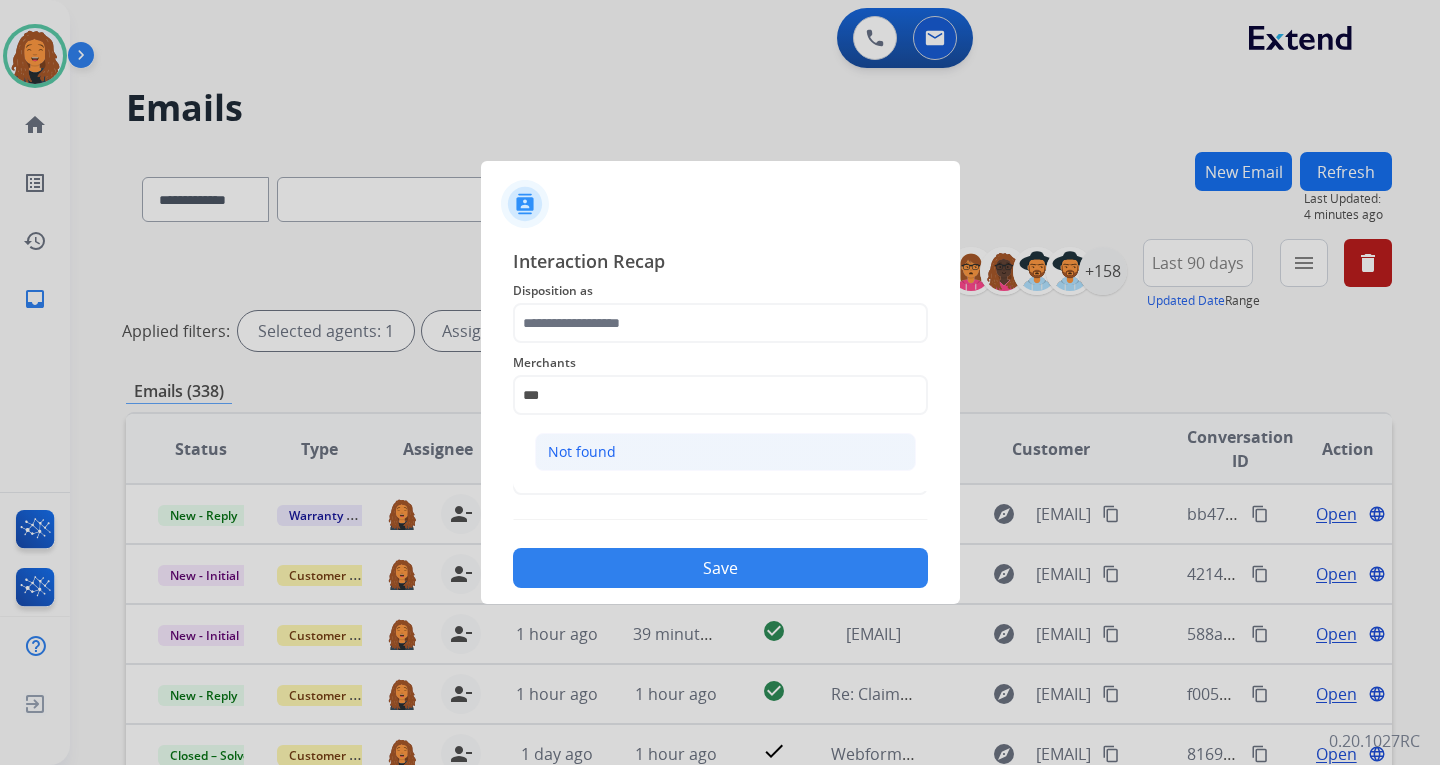 click on "Not found" 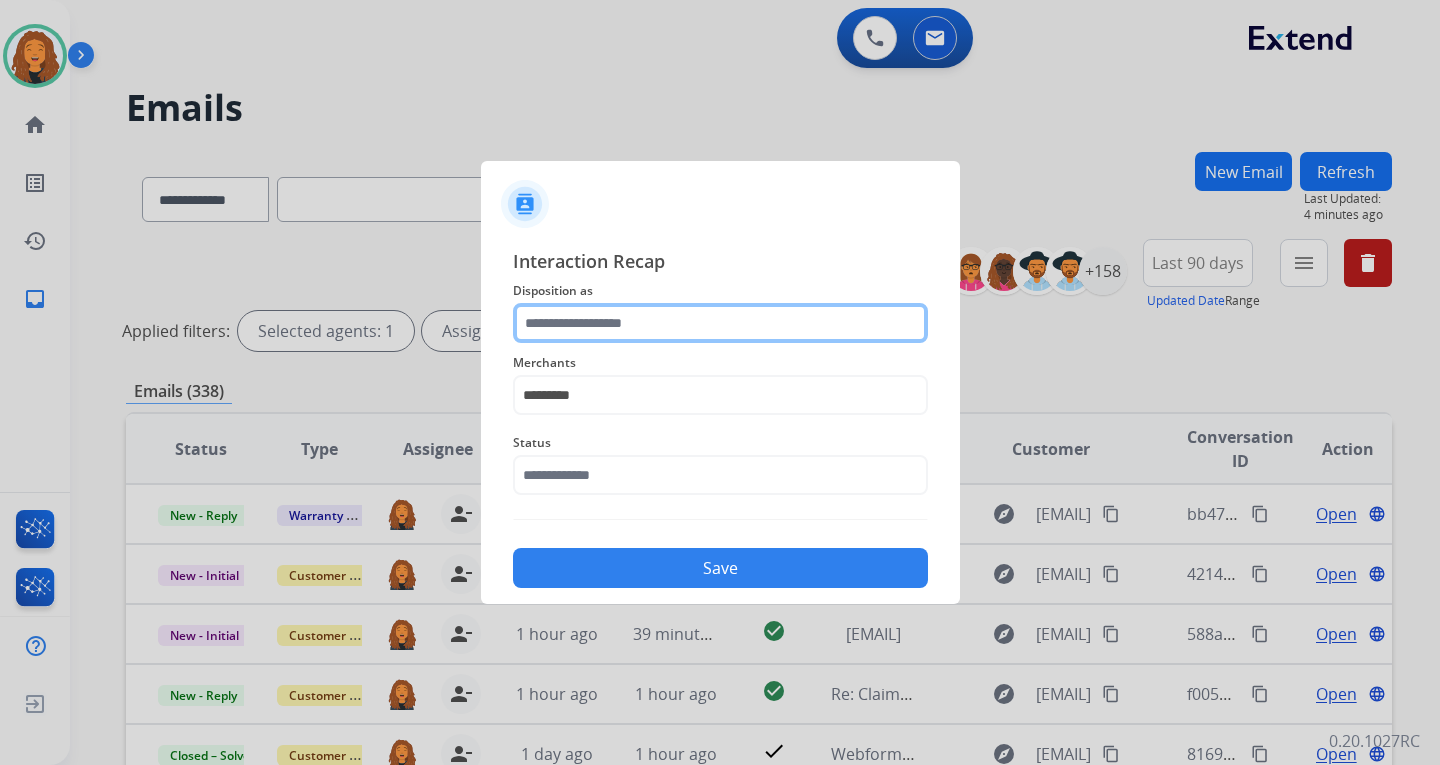 click 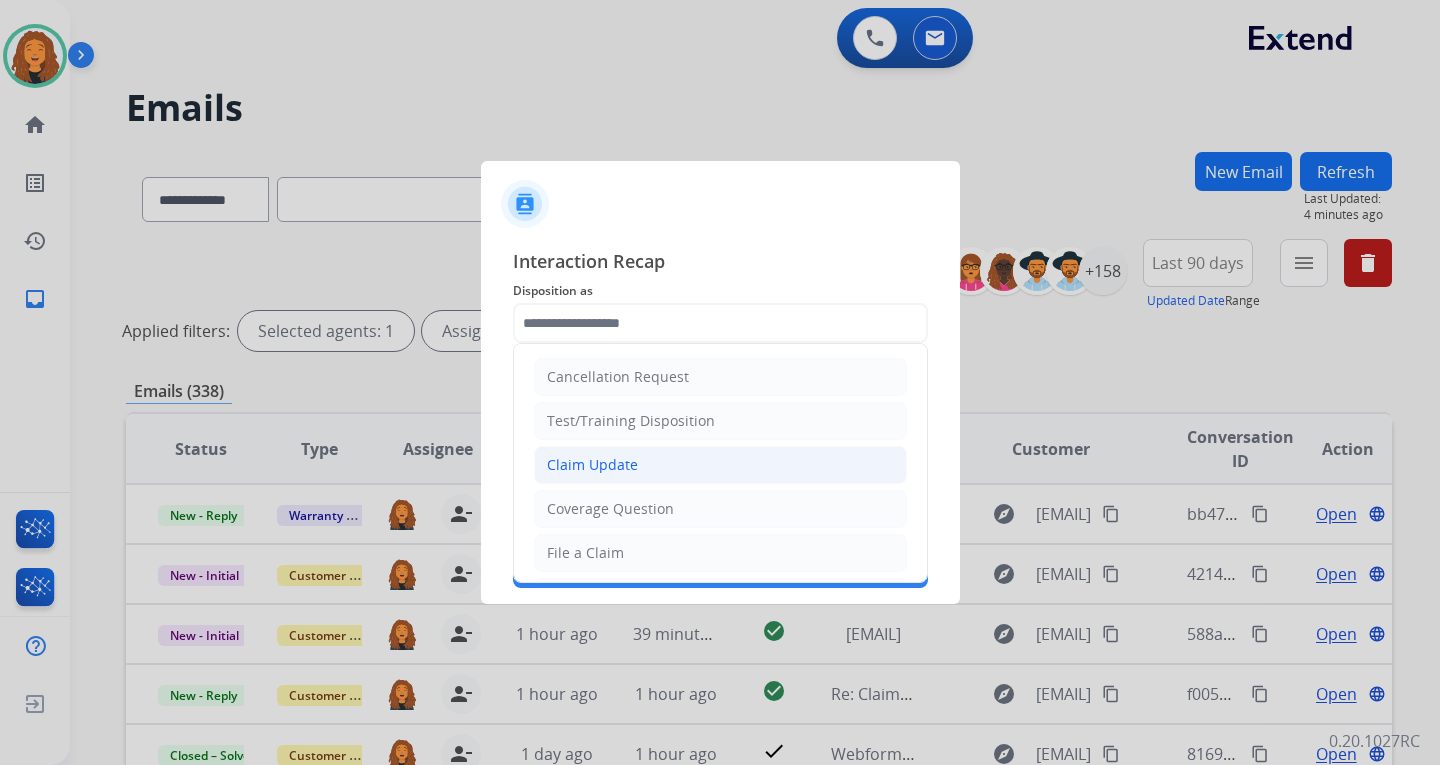 click on "Claim Update" 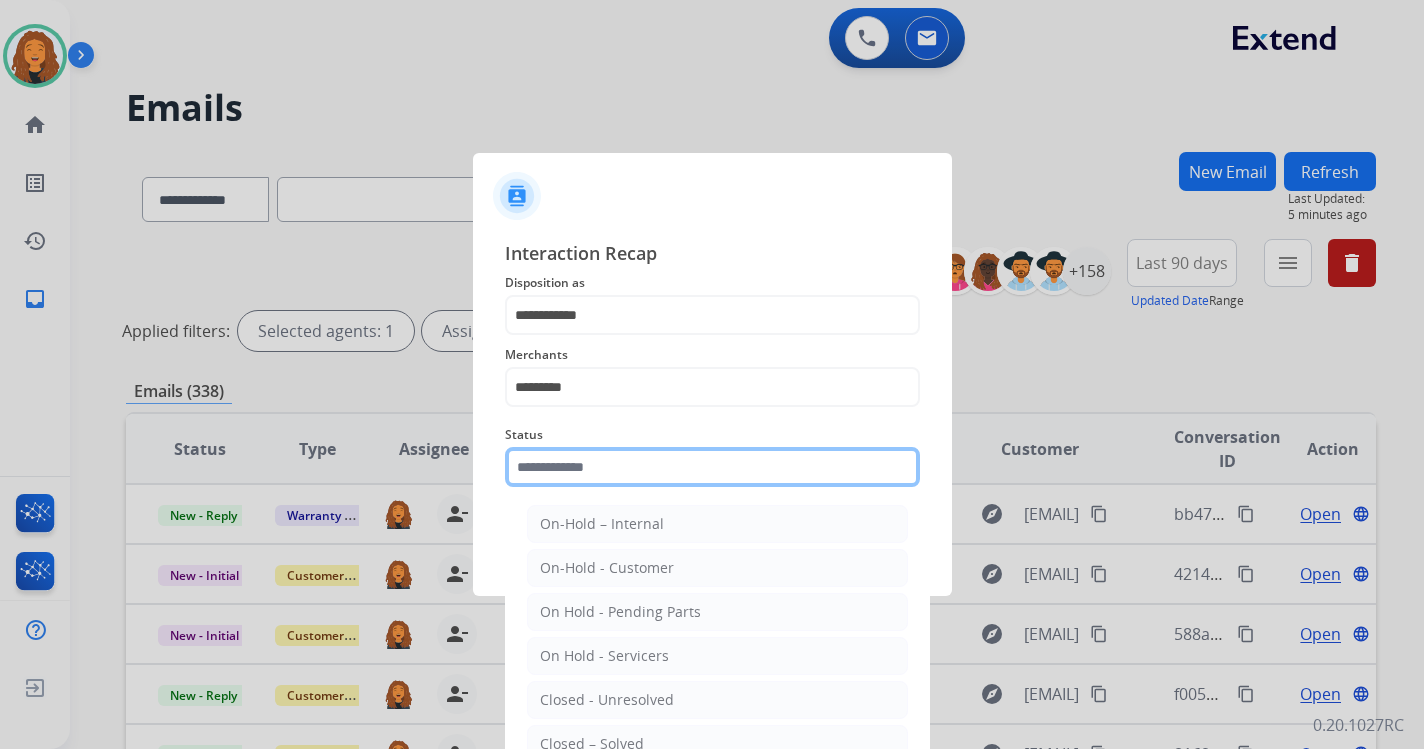 click 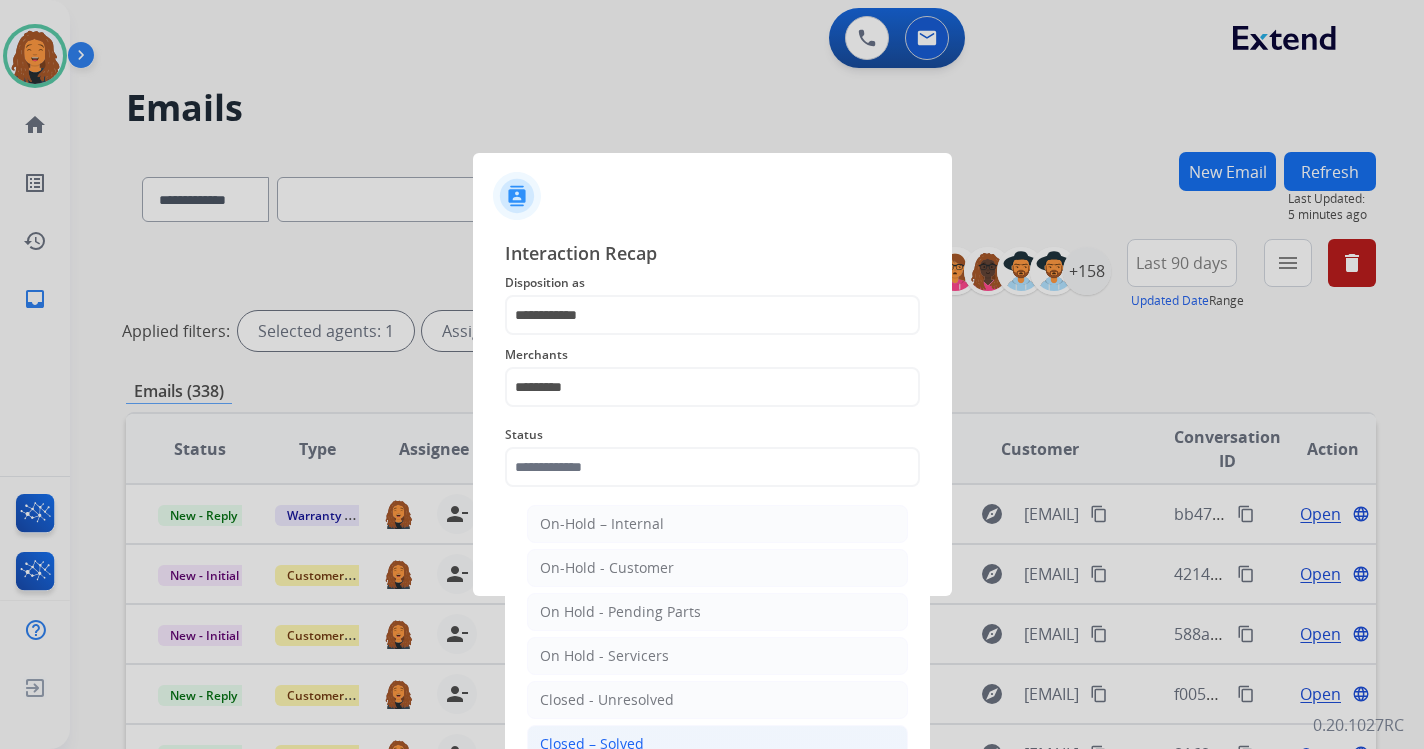 drag, startPoint x: 626, startPoint y: 743, endPoint x: 676, endPoint y: 653, distance: 102.9563 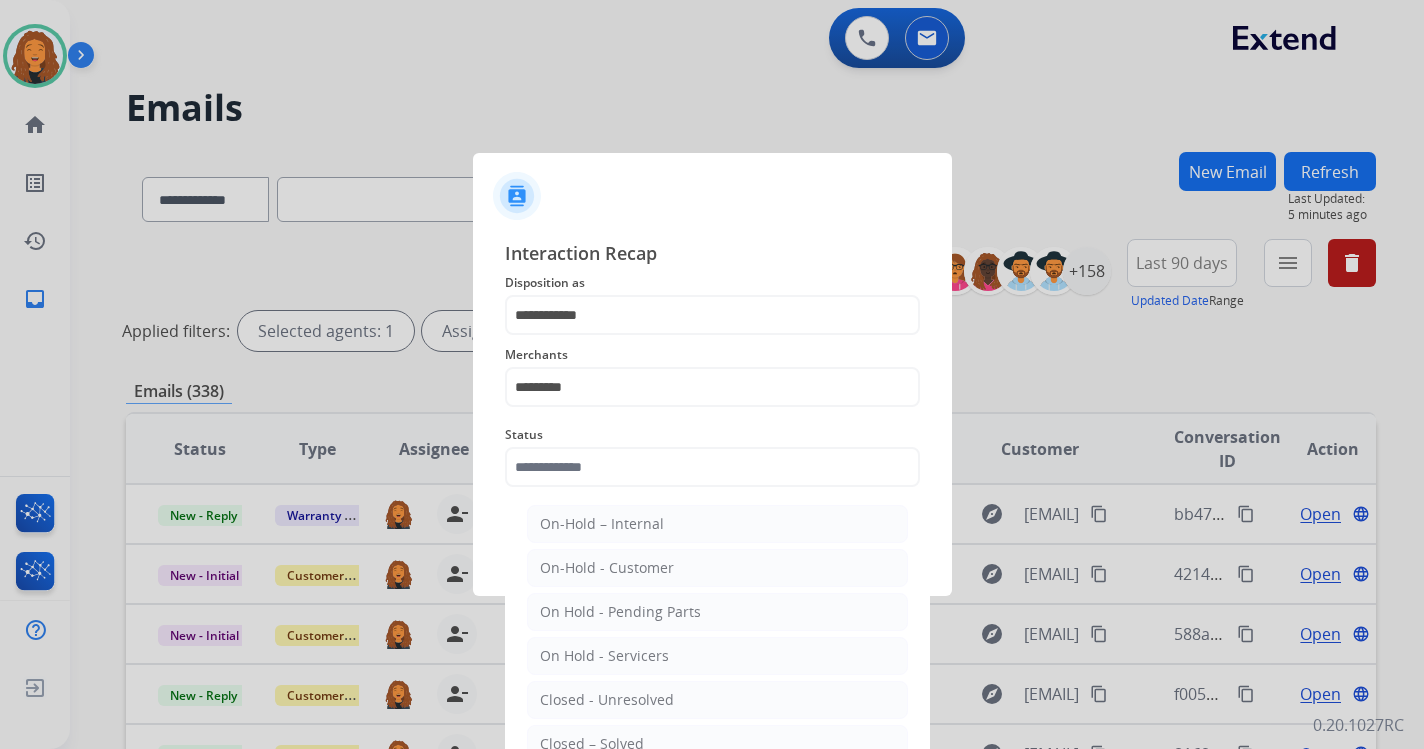 click on "Closed – Solved" 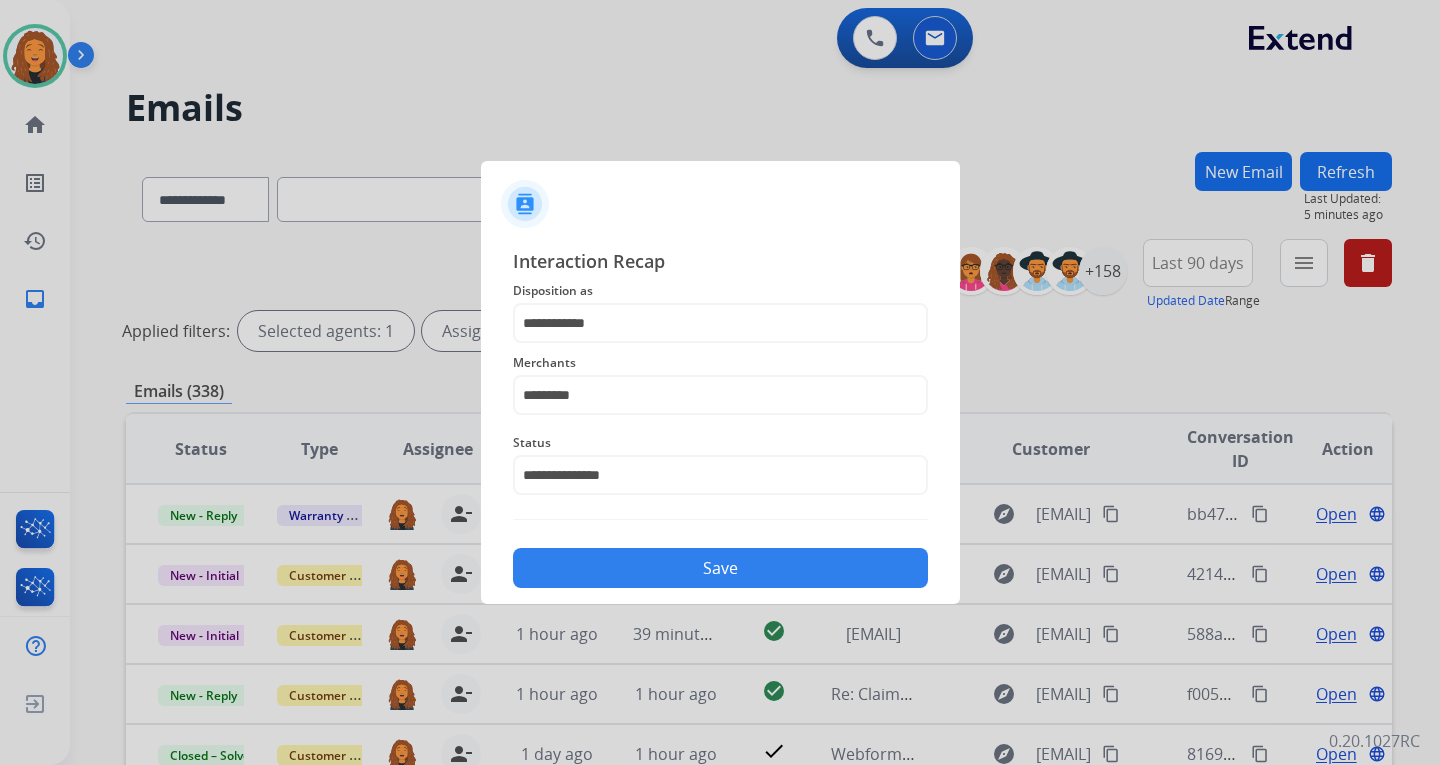 click on "Save" 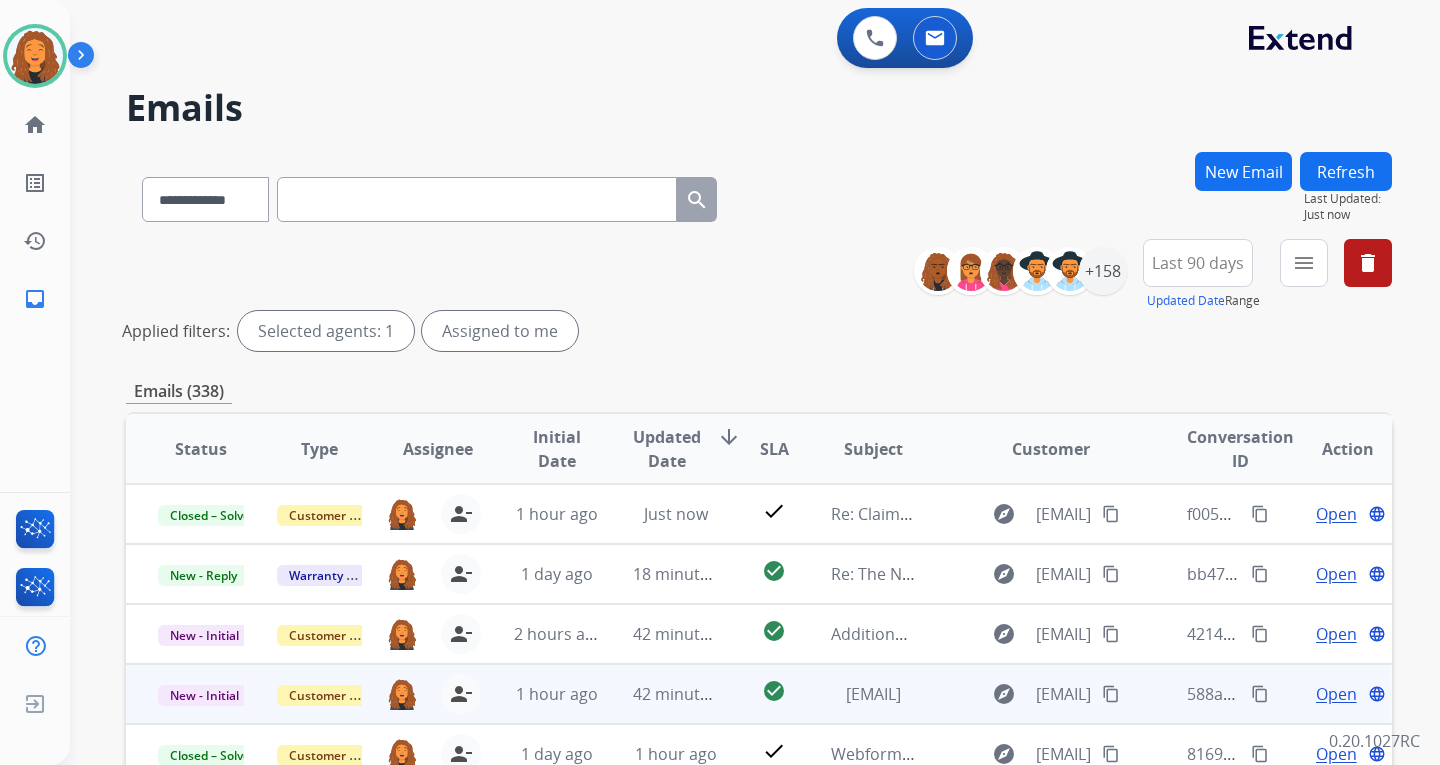 click on "content_copy" at bounding box center (1111, 694) 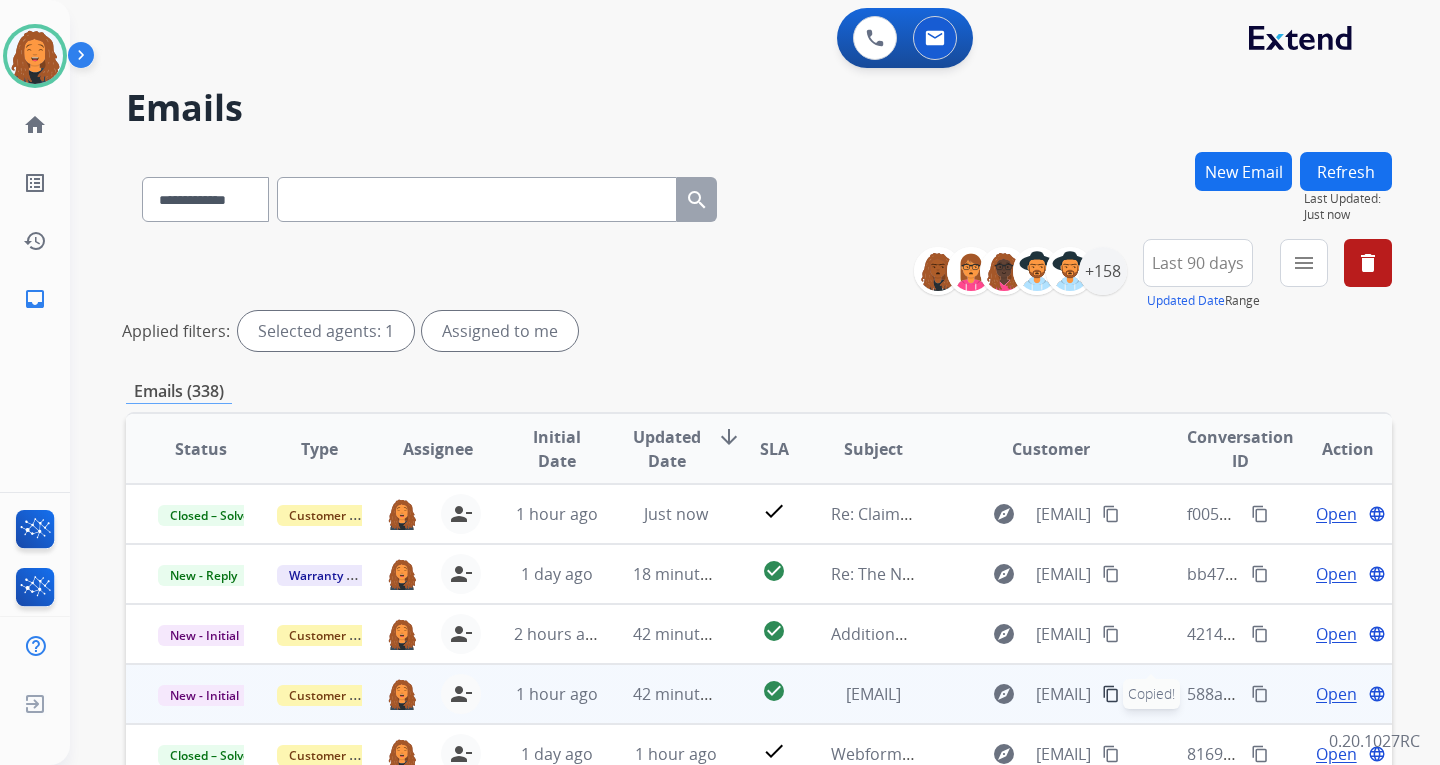 click on "Open" at bounding box center [1336, 694] 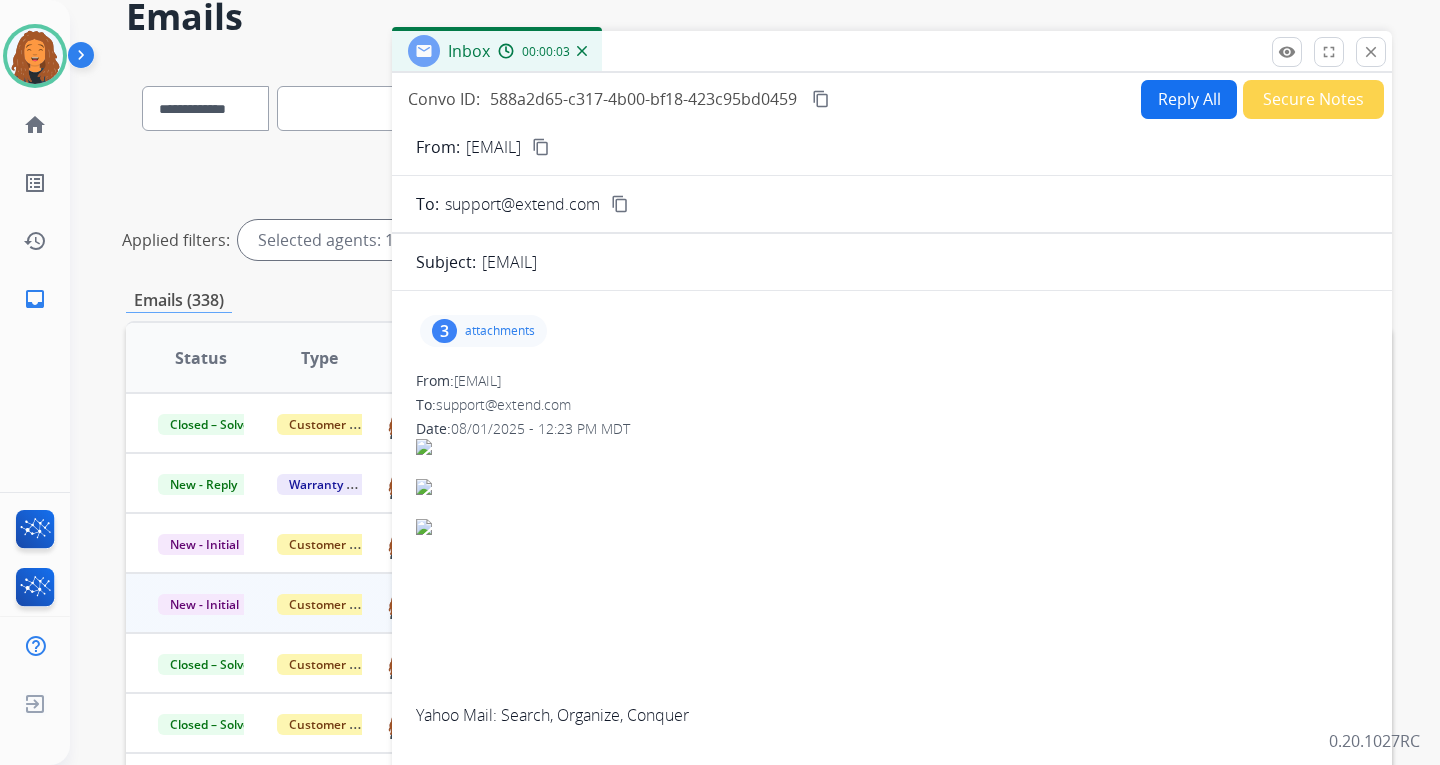 scroll, scrollTop: 21, scrollLeft: 0, axis: vertical 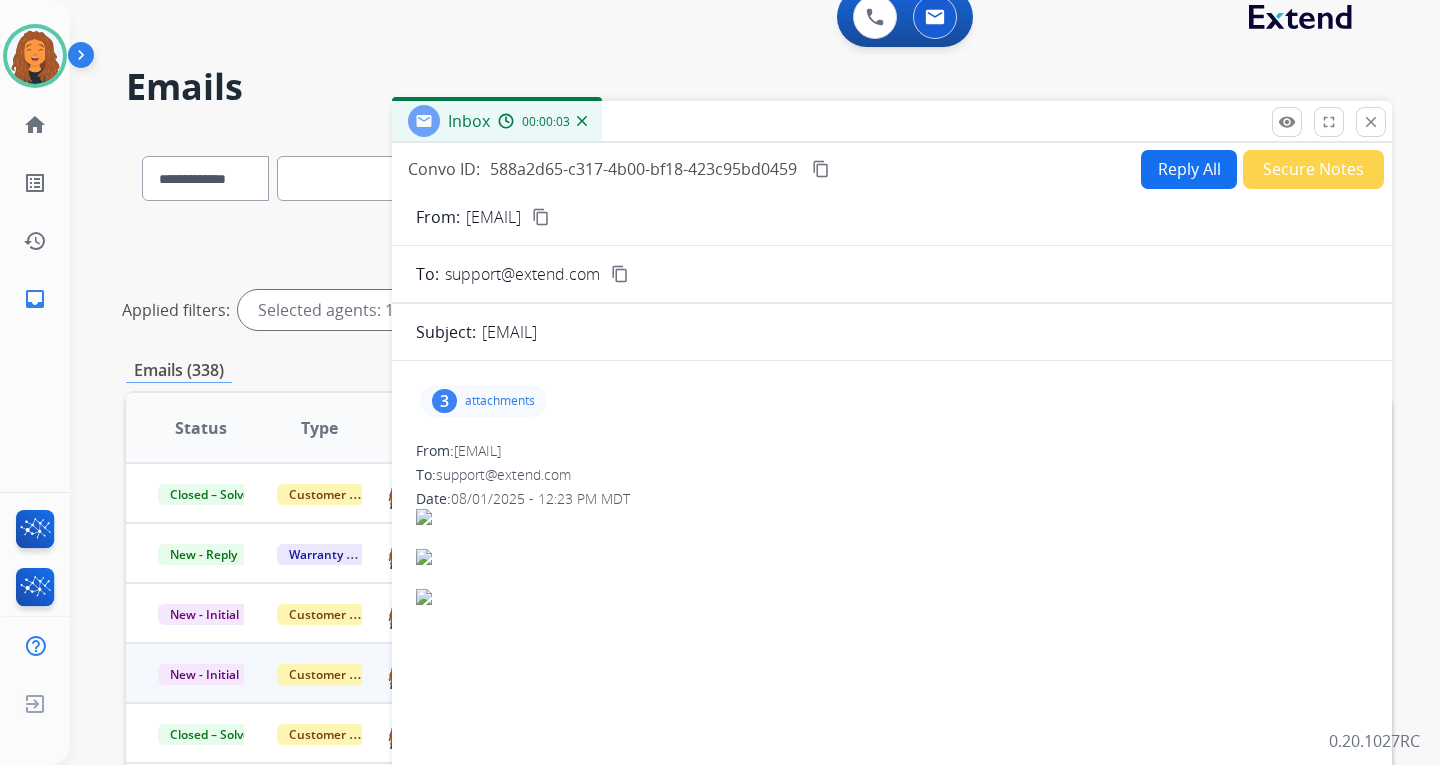 click on "3 attachments" at bounding box center [483, 401] 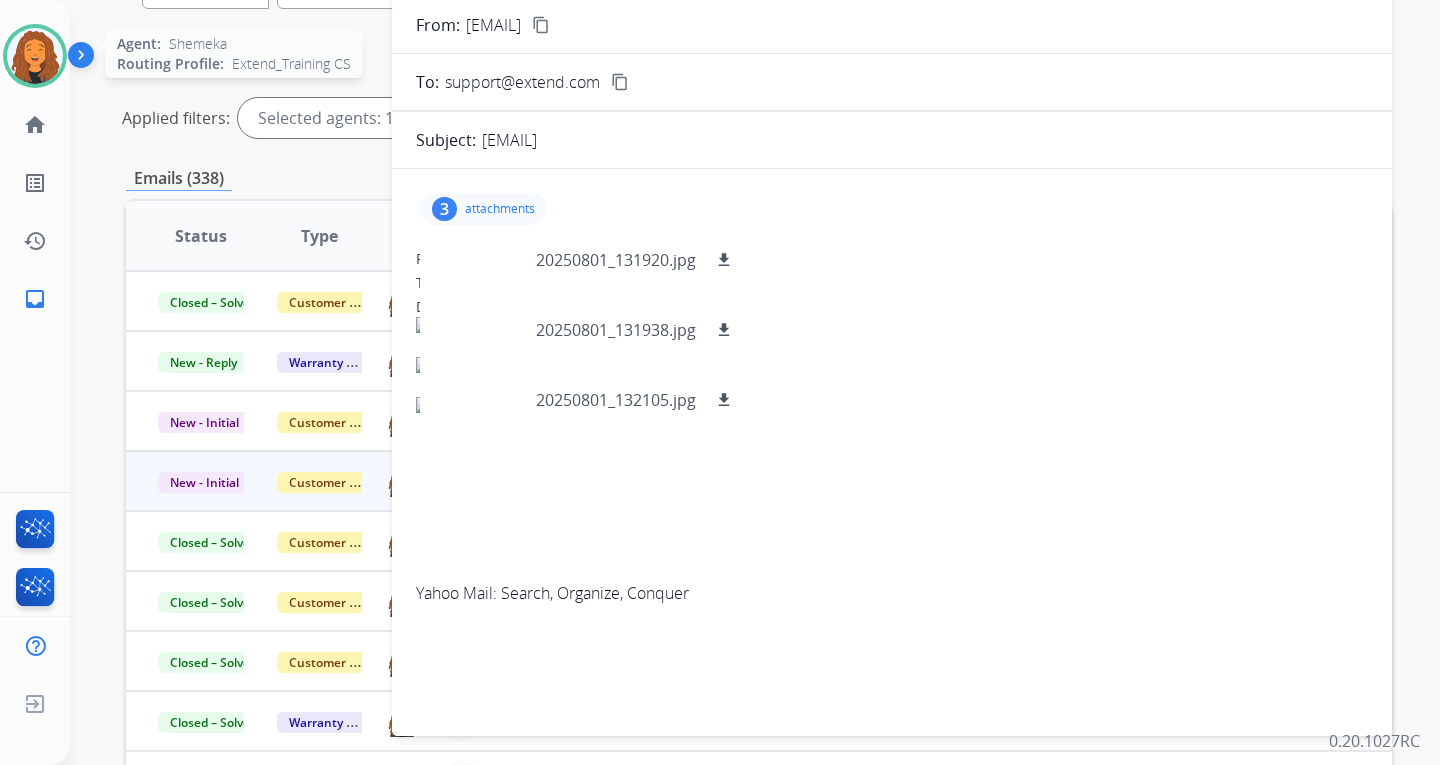 scroll, scrollTop: 21, scrollLeft: 0, axis: vertical 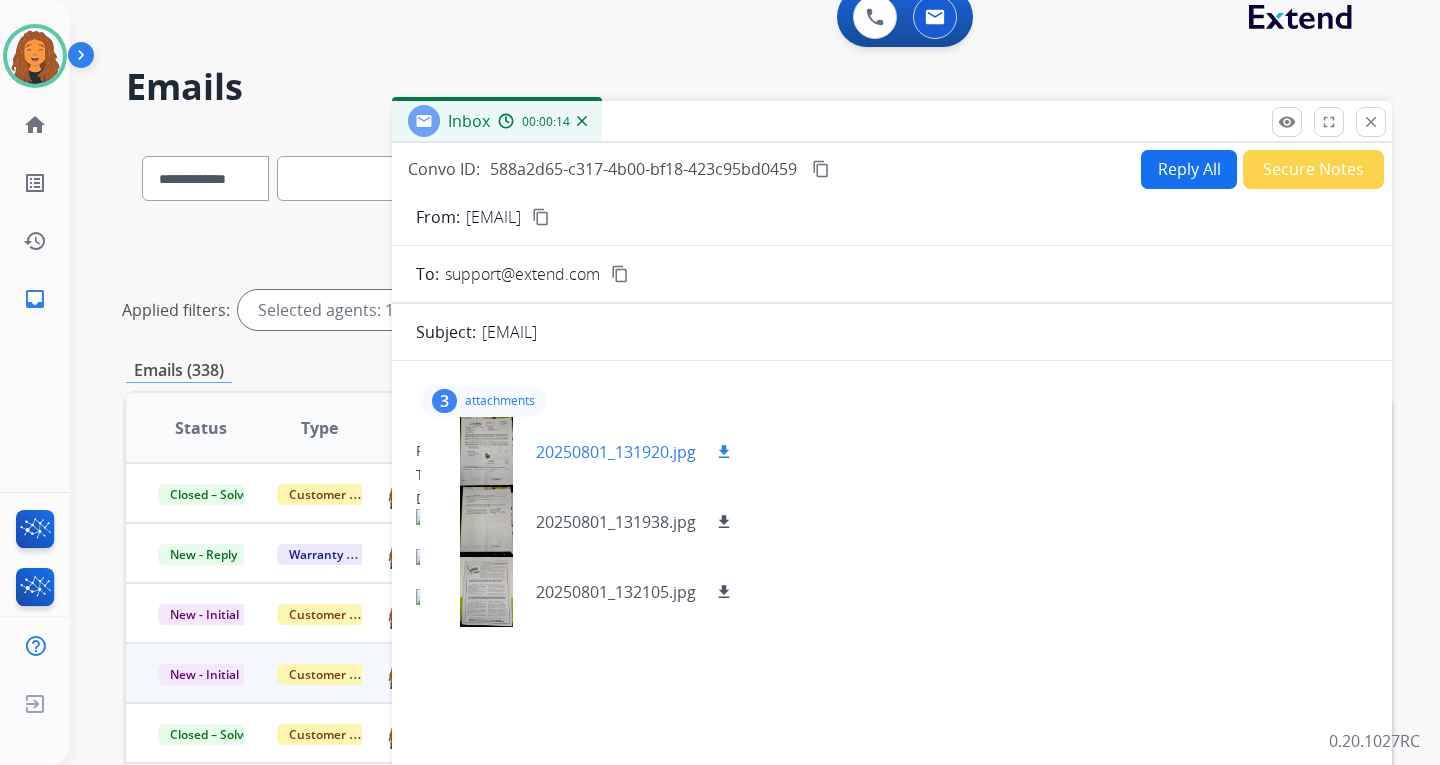 click at bounding box center [486, 452] 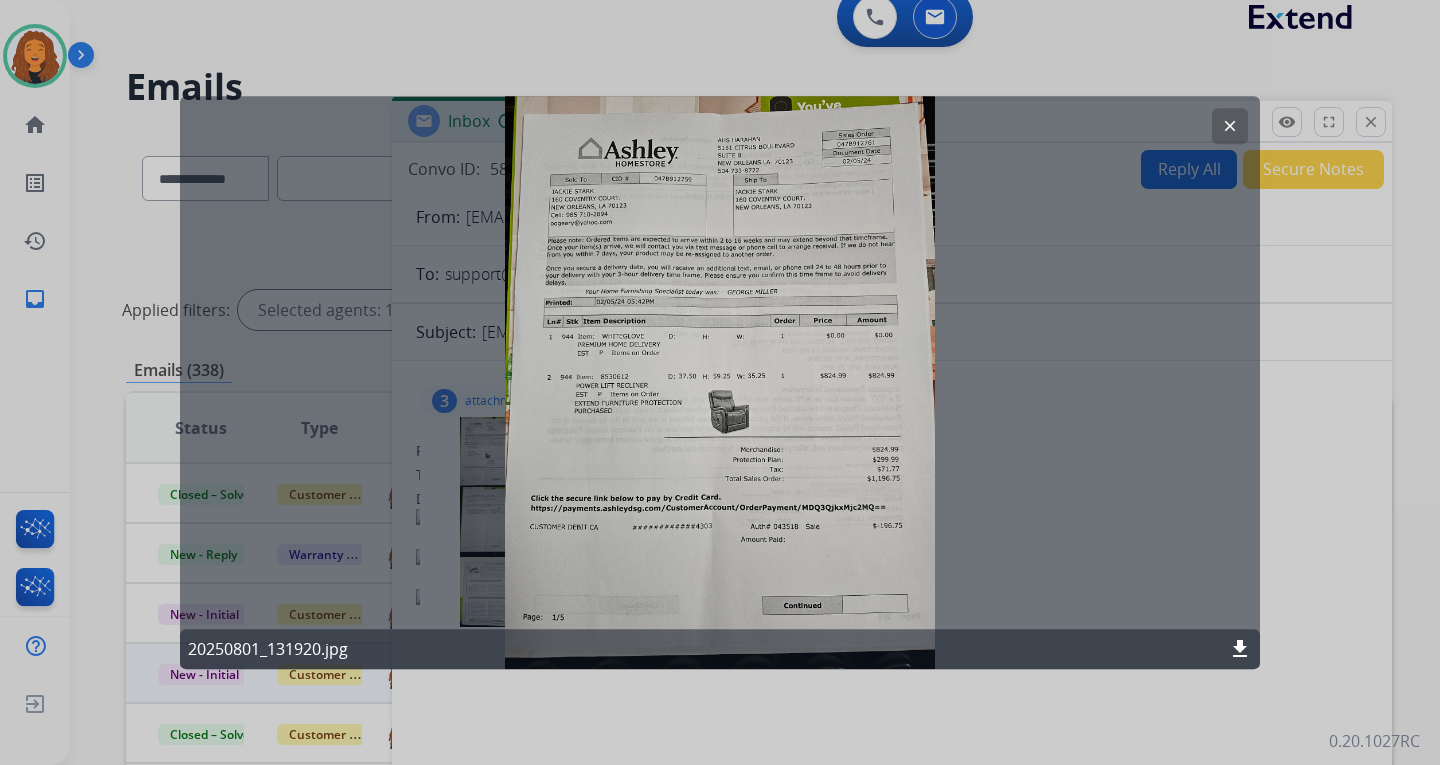 click on "clear" 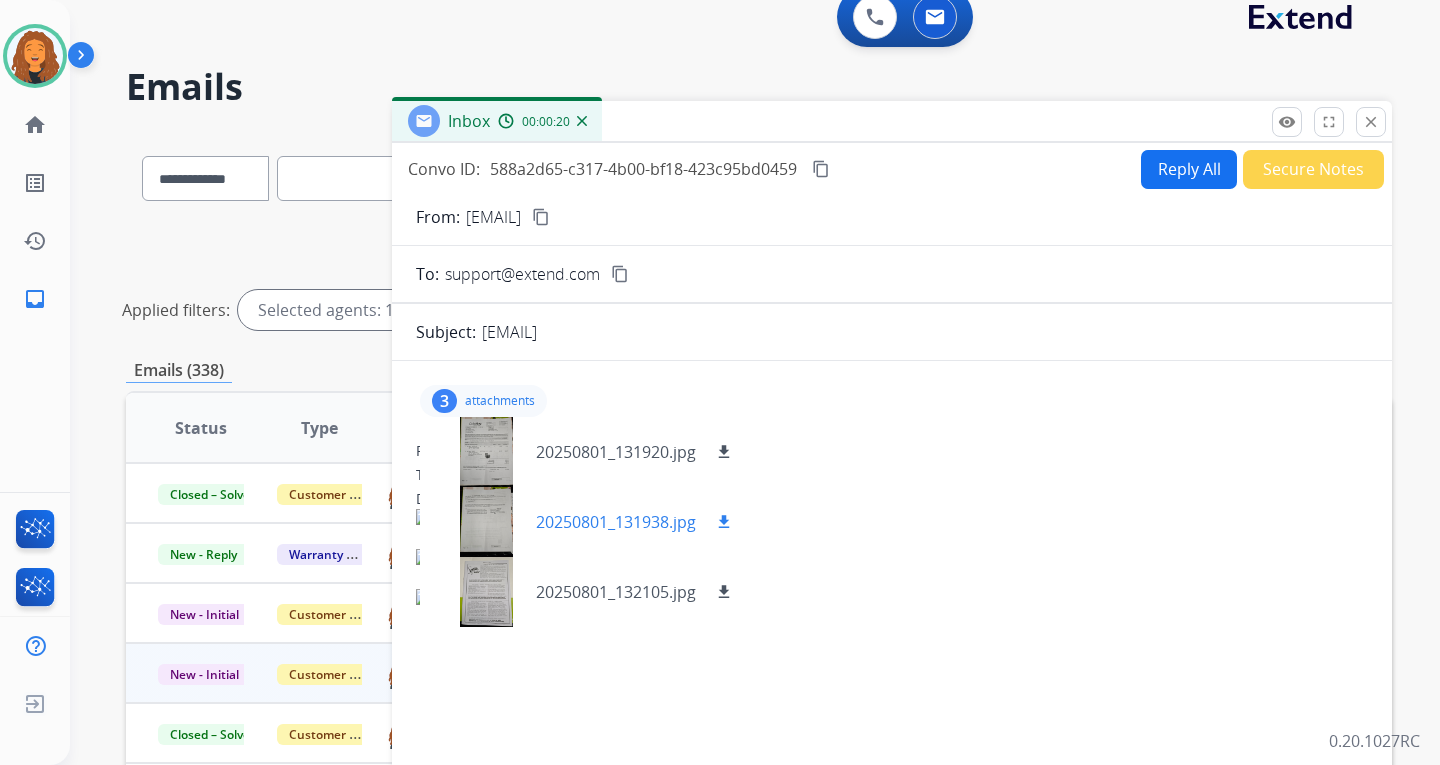 click at bounding box center (486, 522) 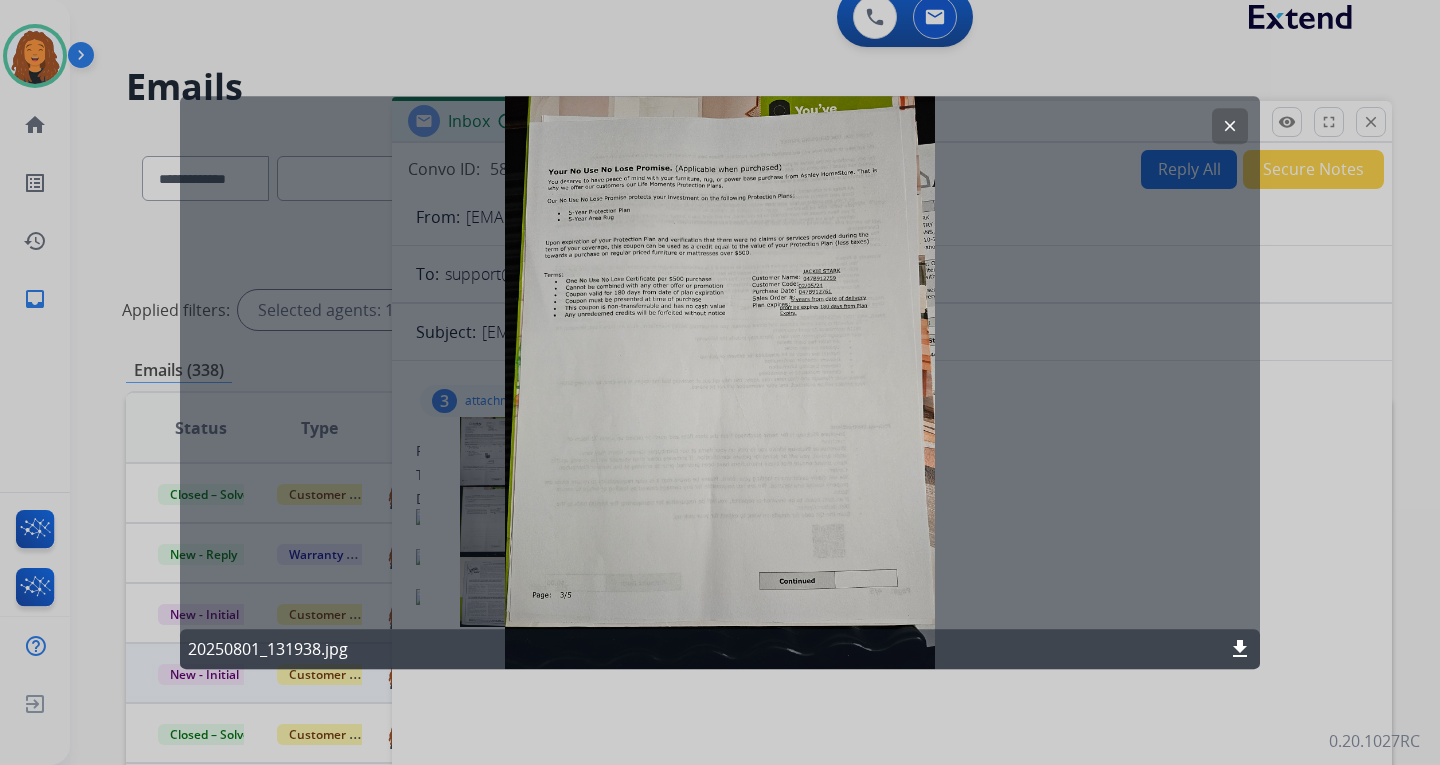 click on "clear" 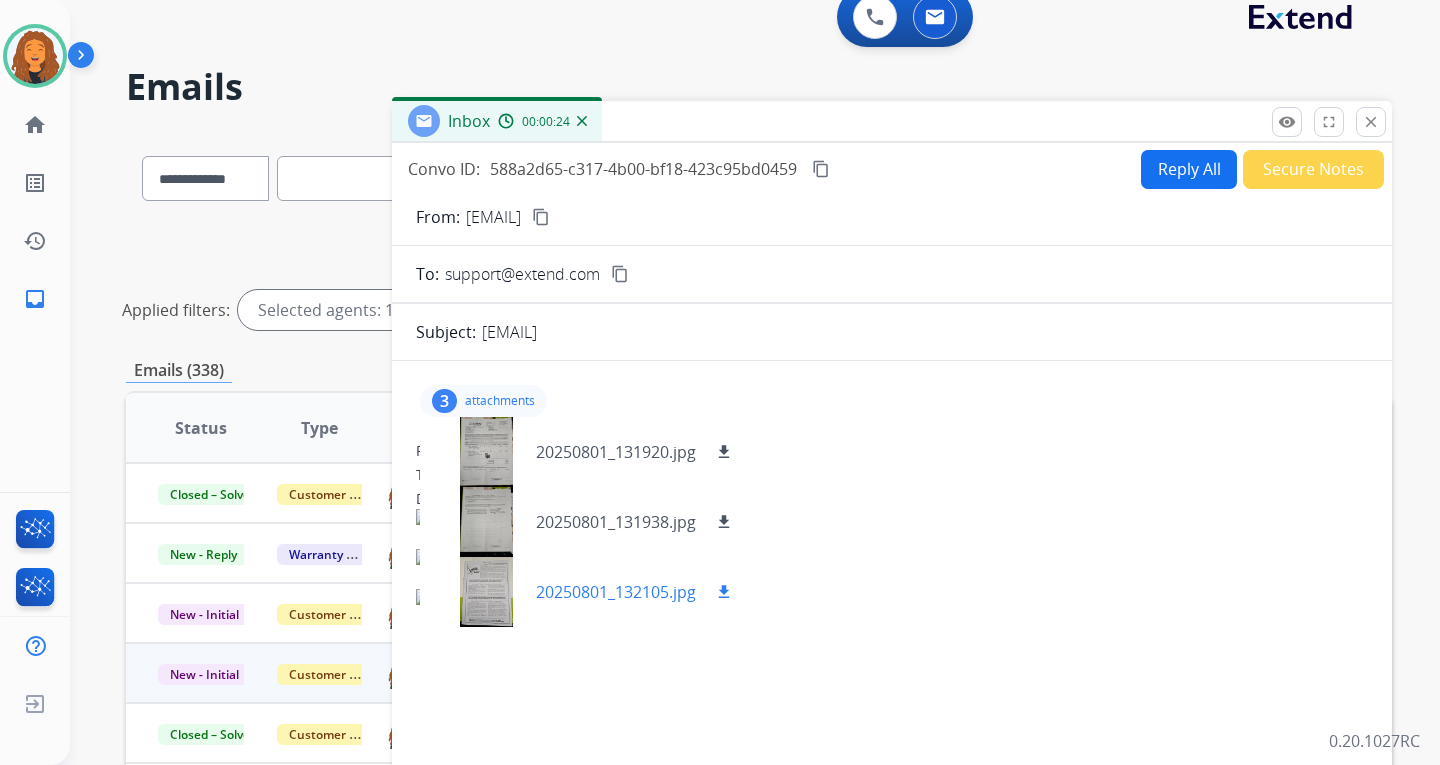 click at bounding box center (486, 592) 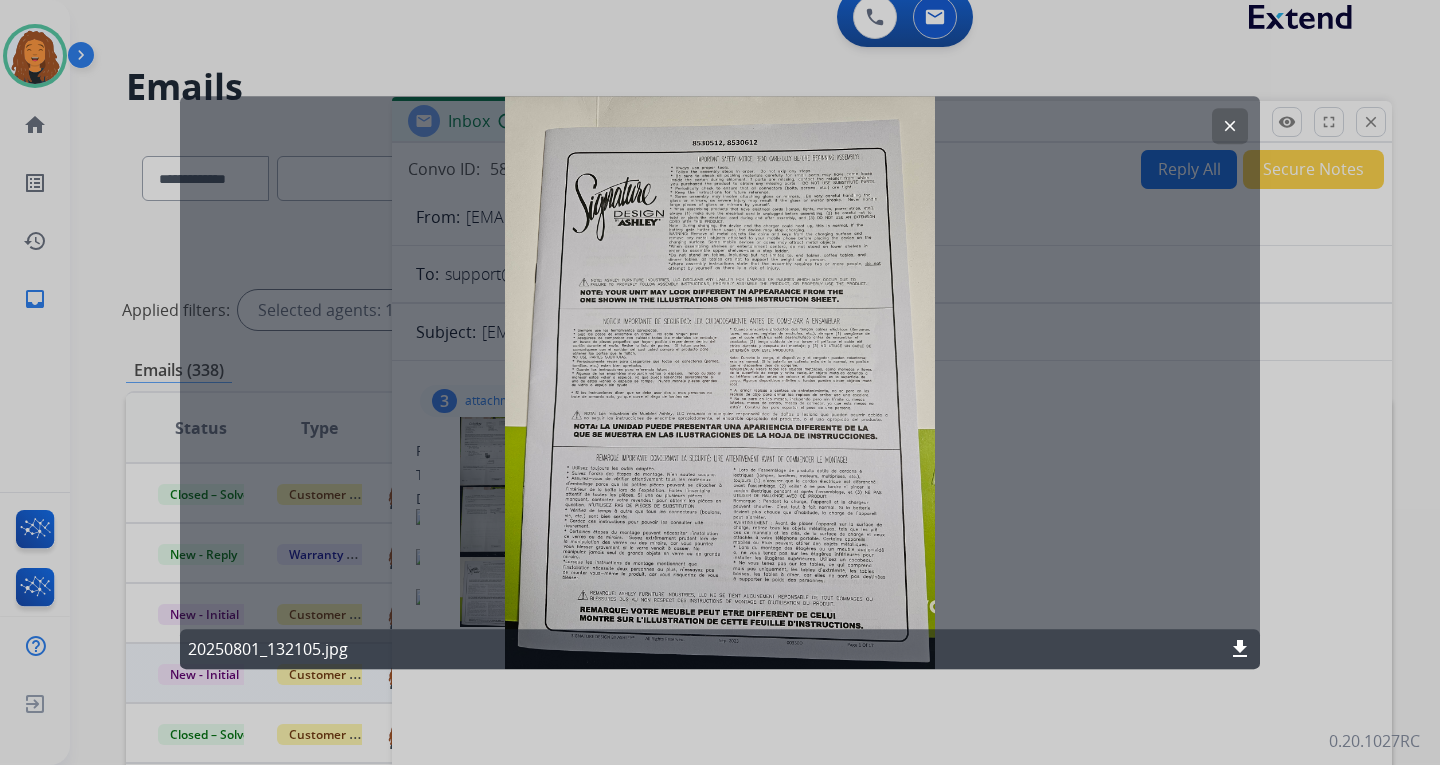 click on "clear" 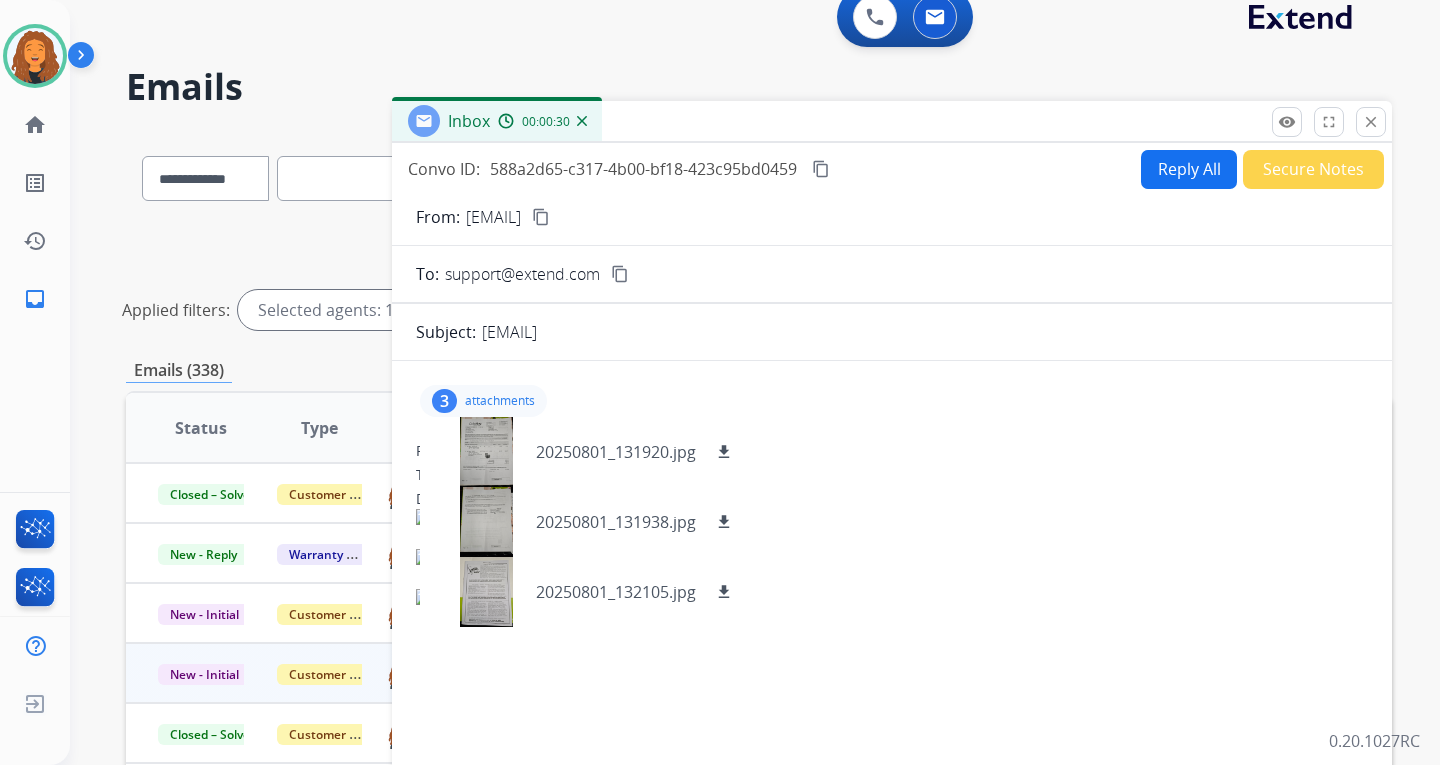 scroll, scrollTop: 0, scrollLeft: 0, axis: both 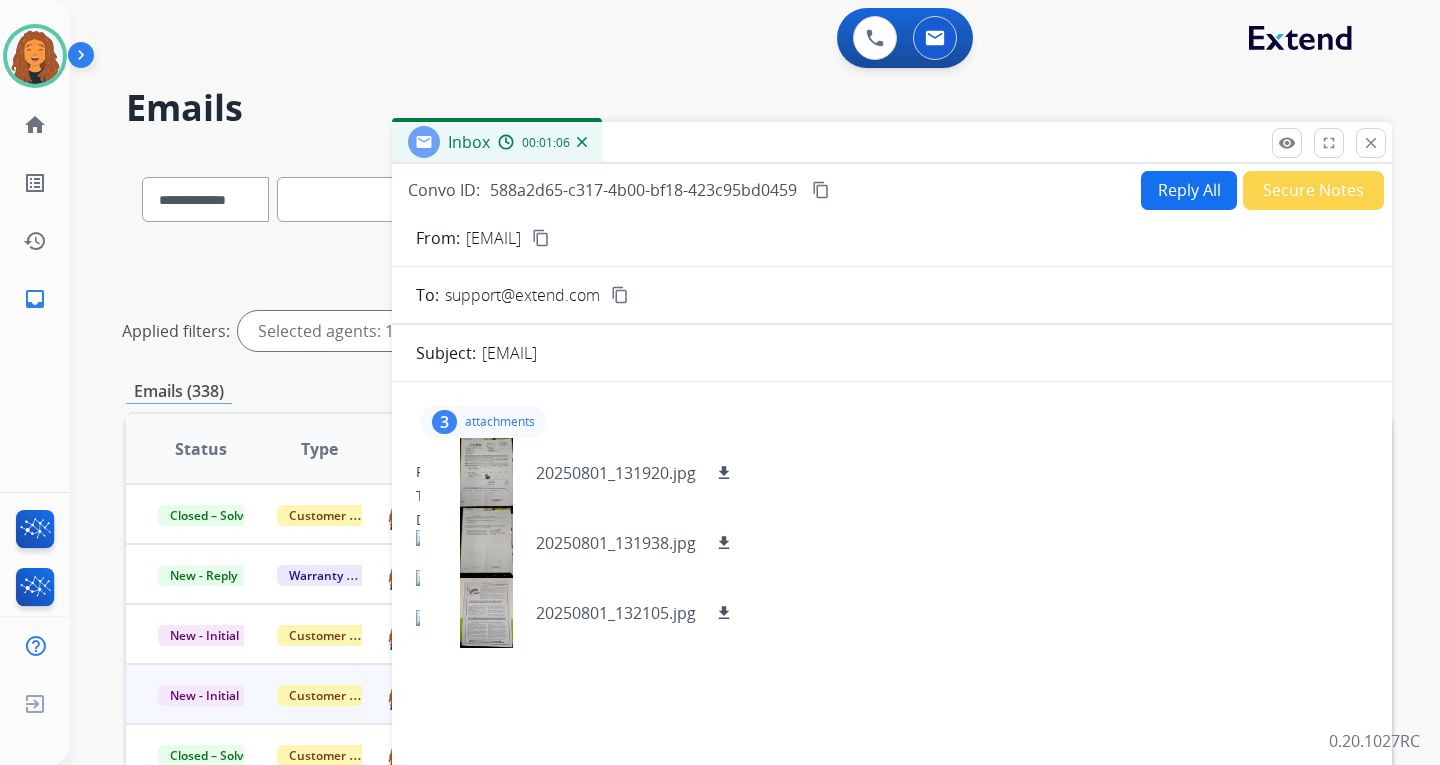 click on "Reply All" at bounding box center [1189, 190] 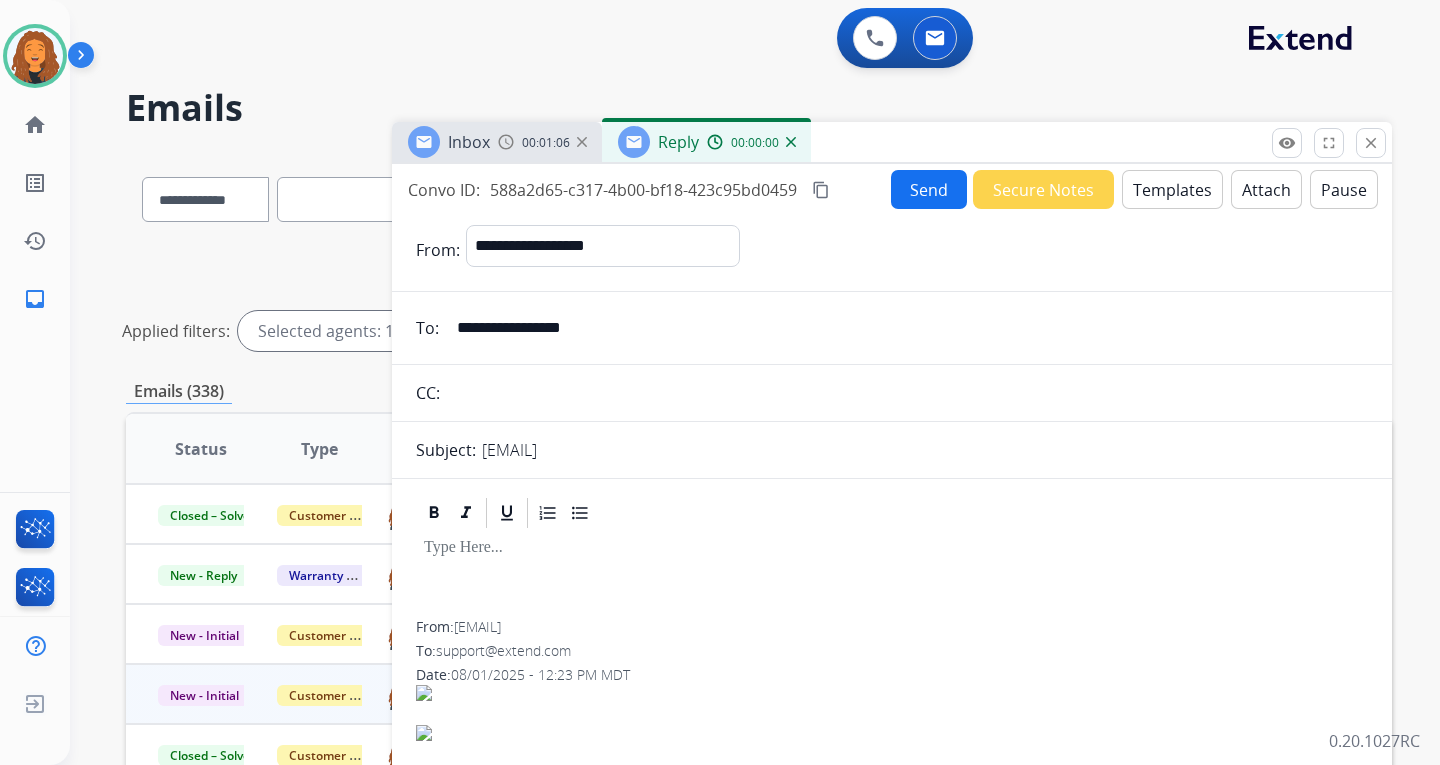 click on "Templates" at bounding box center (1172, 189) 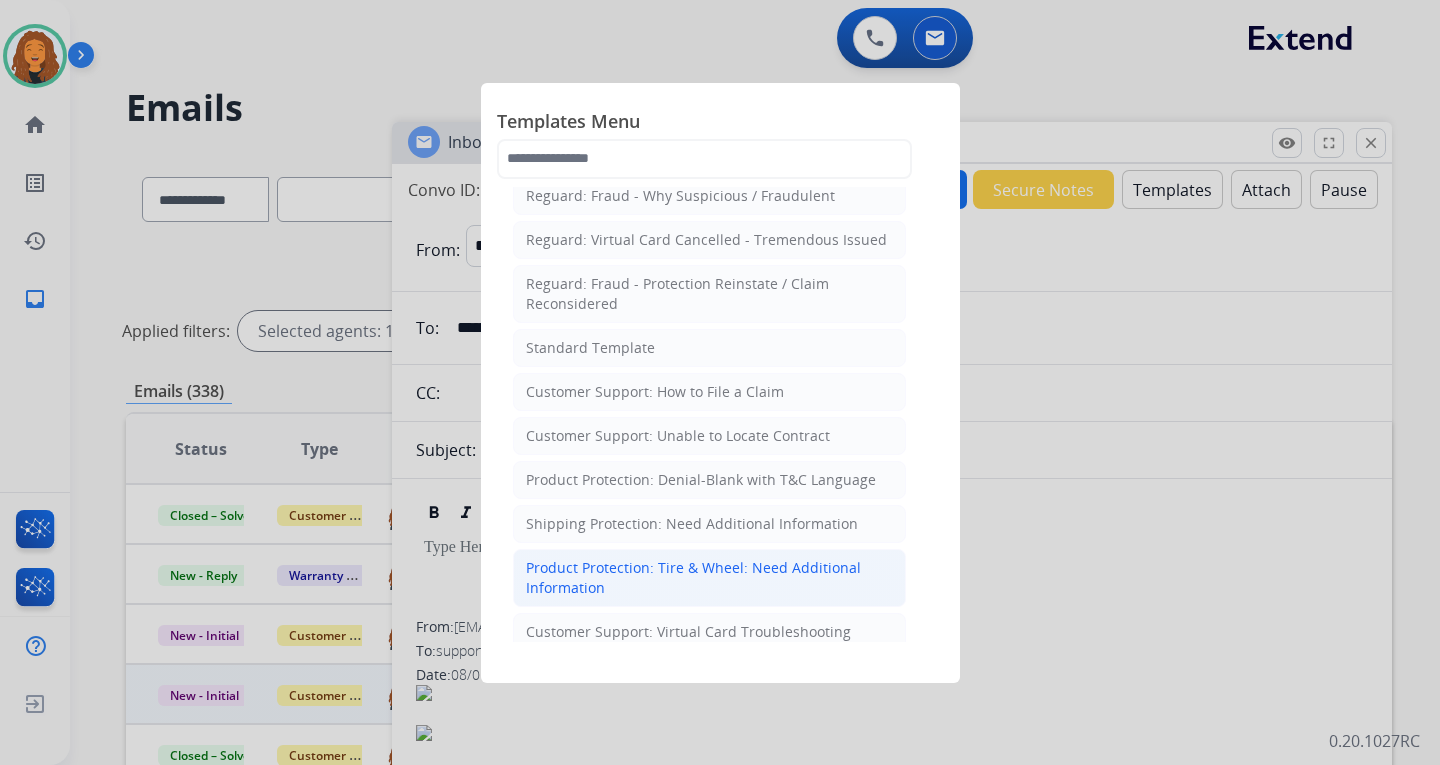scroll, scrollTop: 200, scrollLeft: 0, axis: vertical 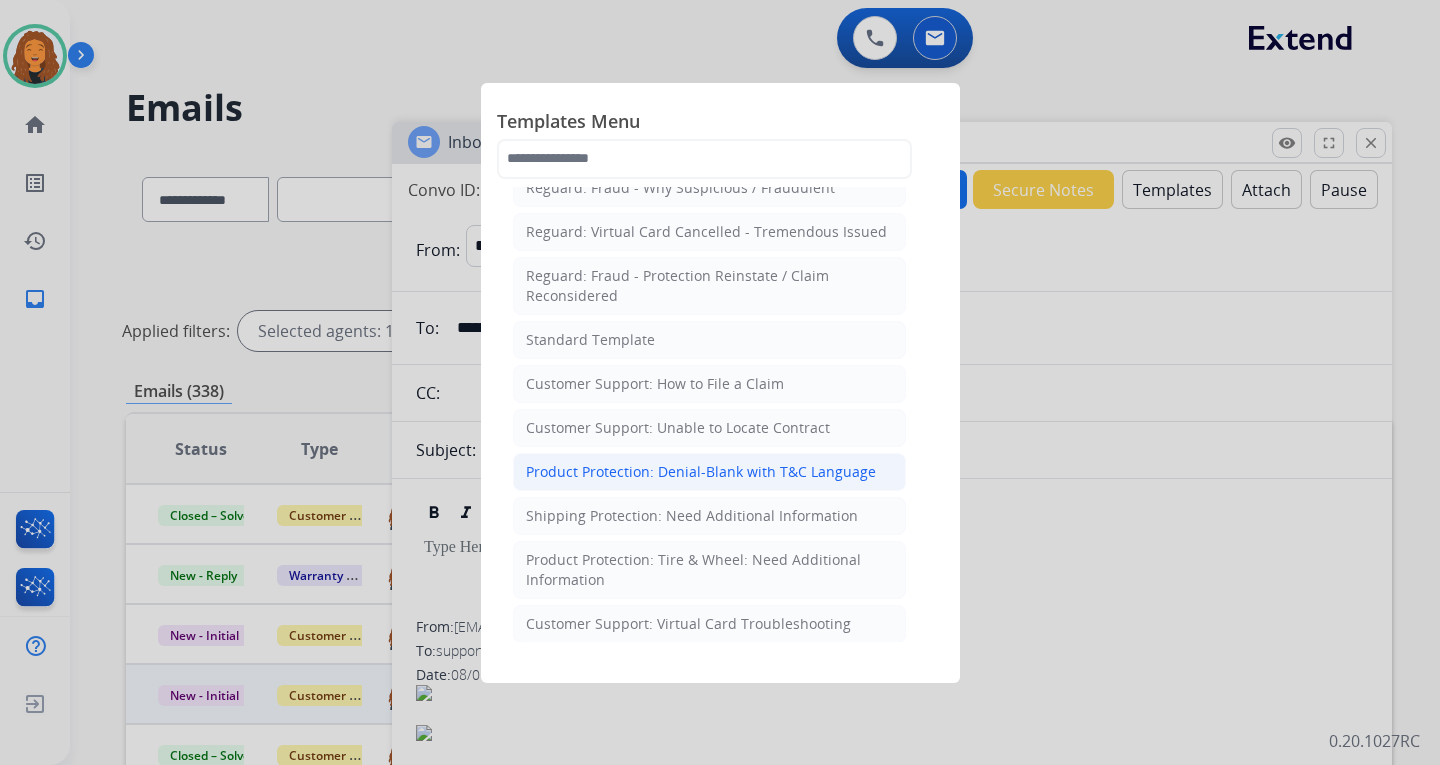 click on "Product Protection: Denial-Blank with T&C Language" 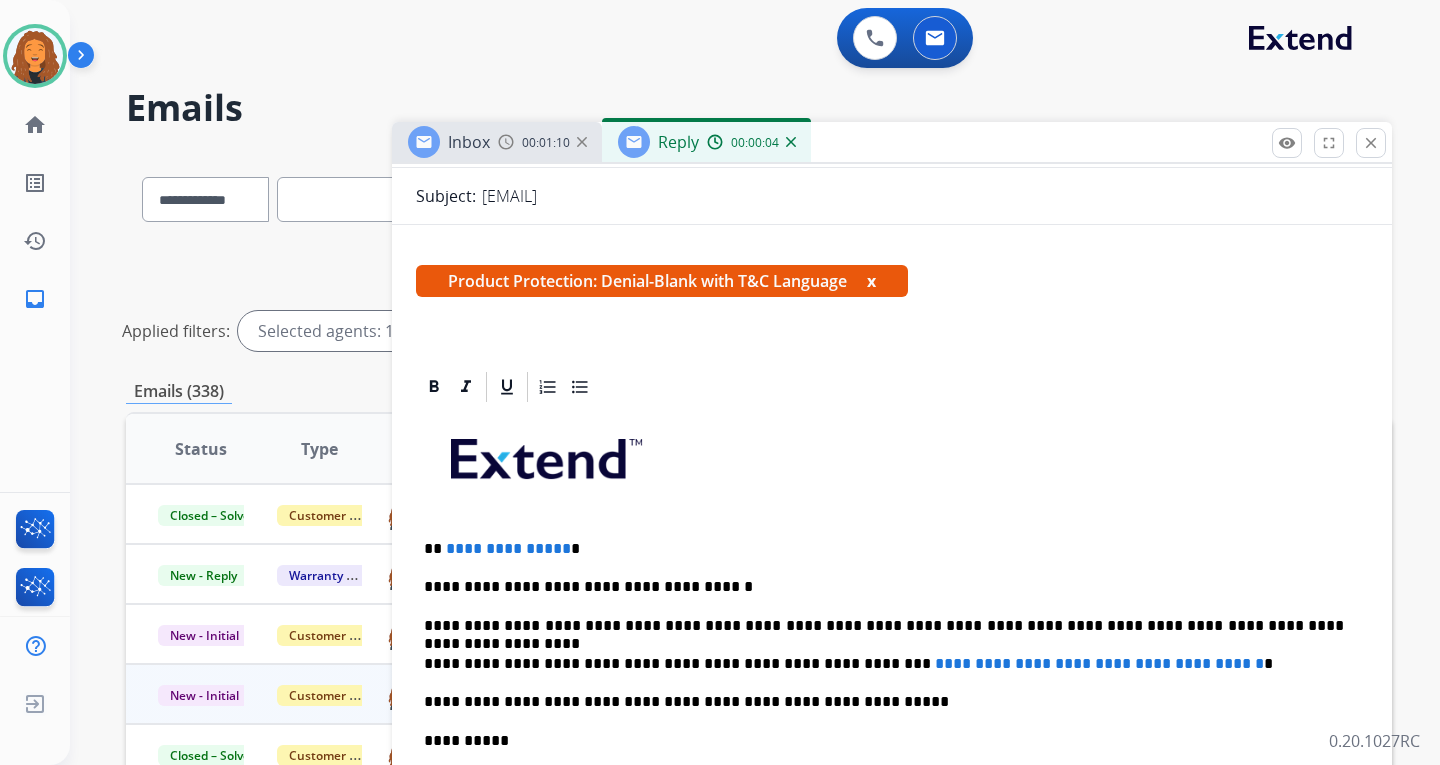 scroll, scrollTop: 300, scrollLeft: 0, axis: vertical 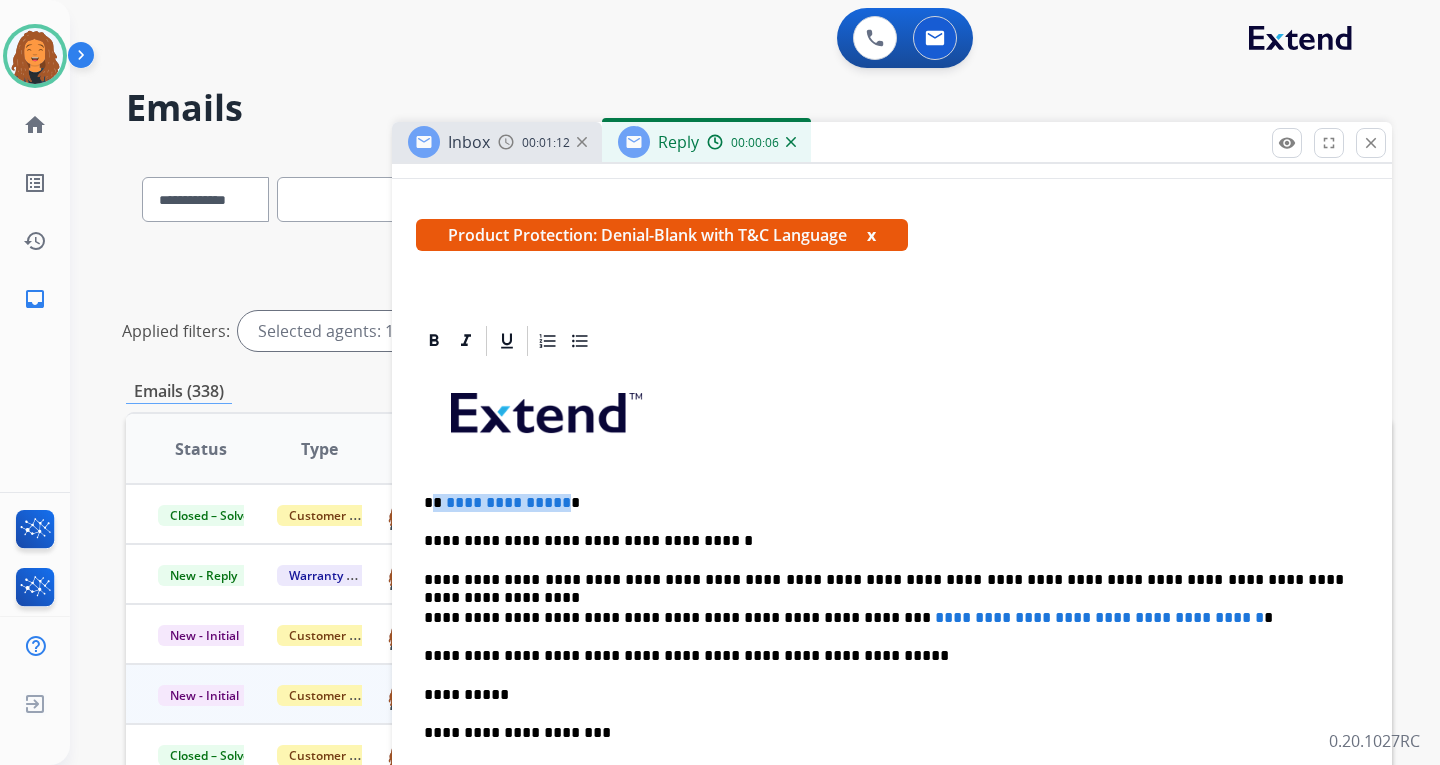 drag, startPoint x: 557, startPoint y: 499, endPoint x: 433, endPoint y: 489, distance: 124.40257 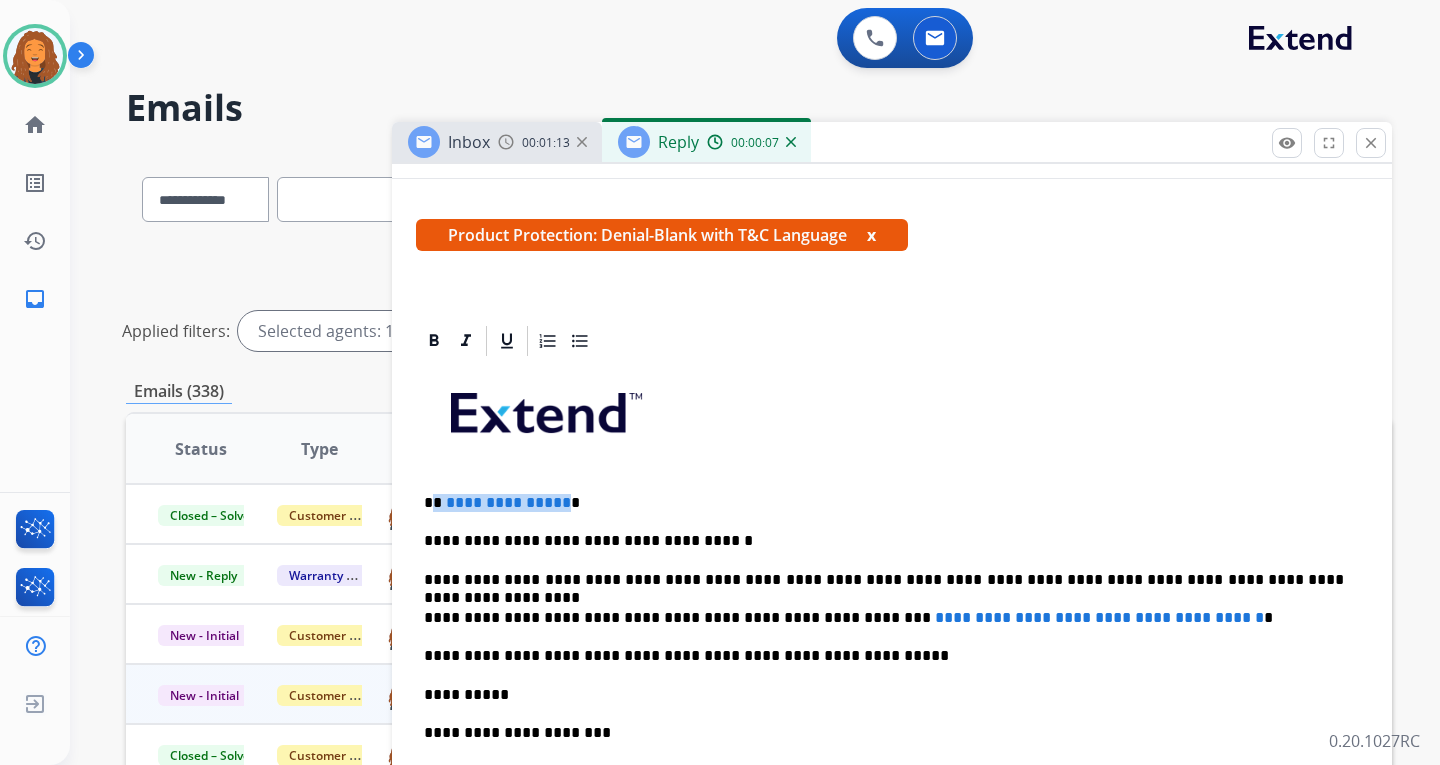 type 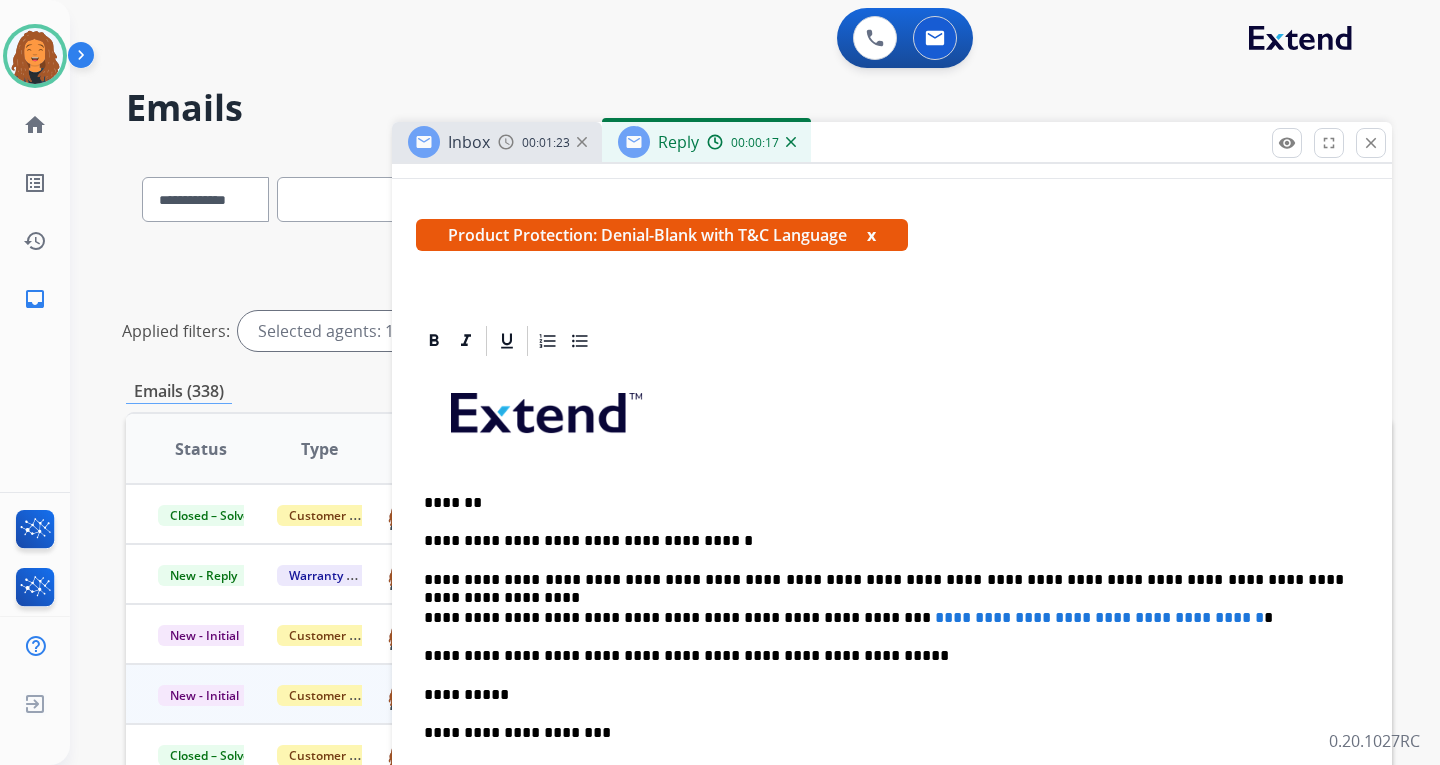 click on "*******" at bounding box center (884, 503) 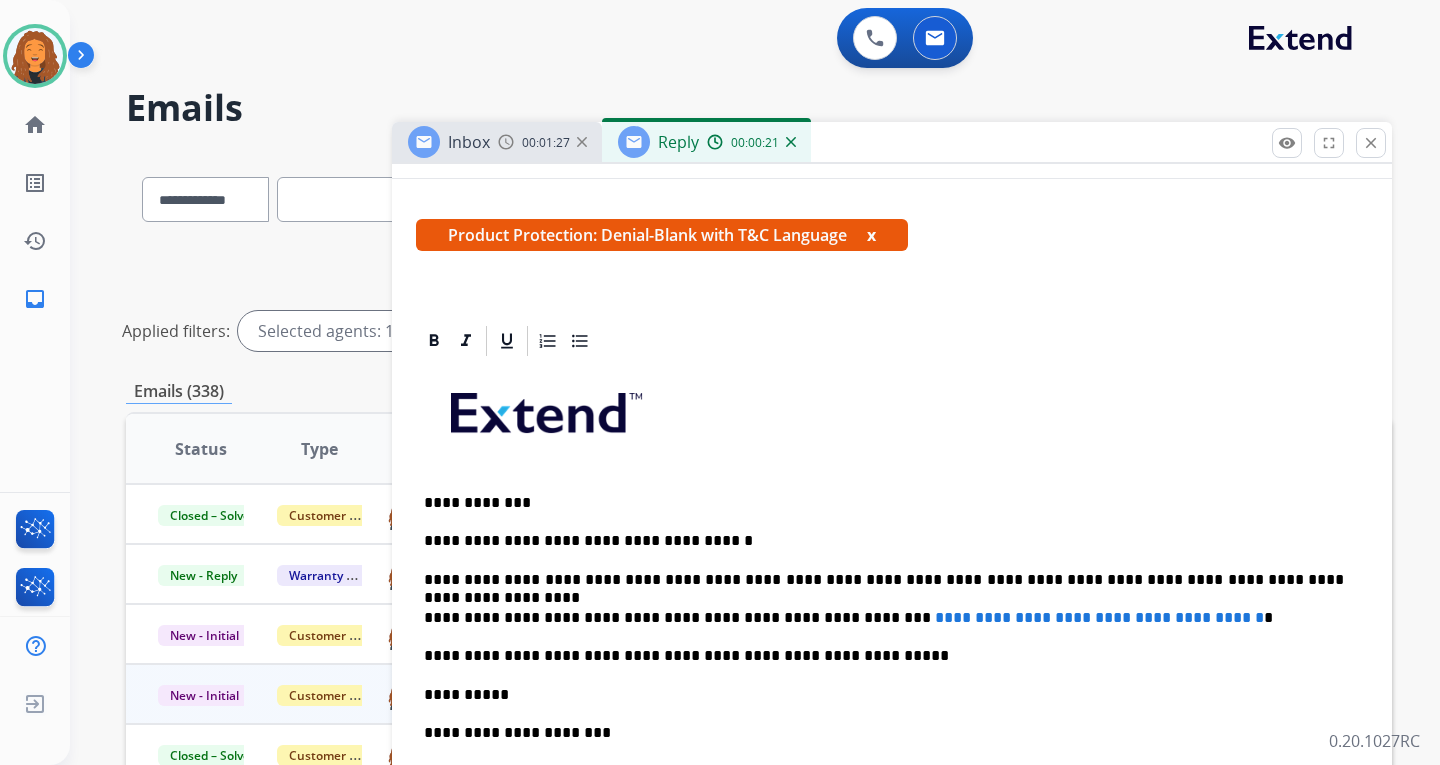 click on "**********" at bounding box center (884, 541) 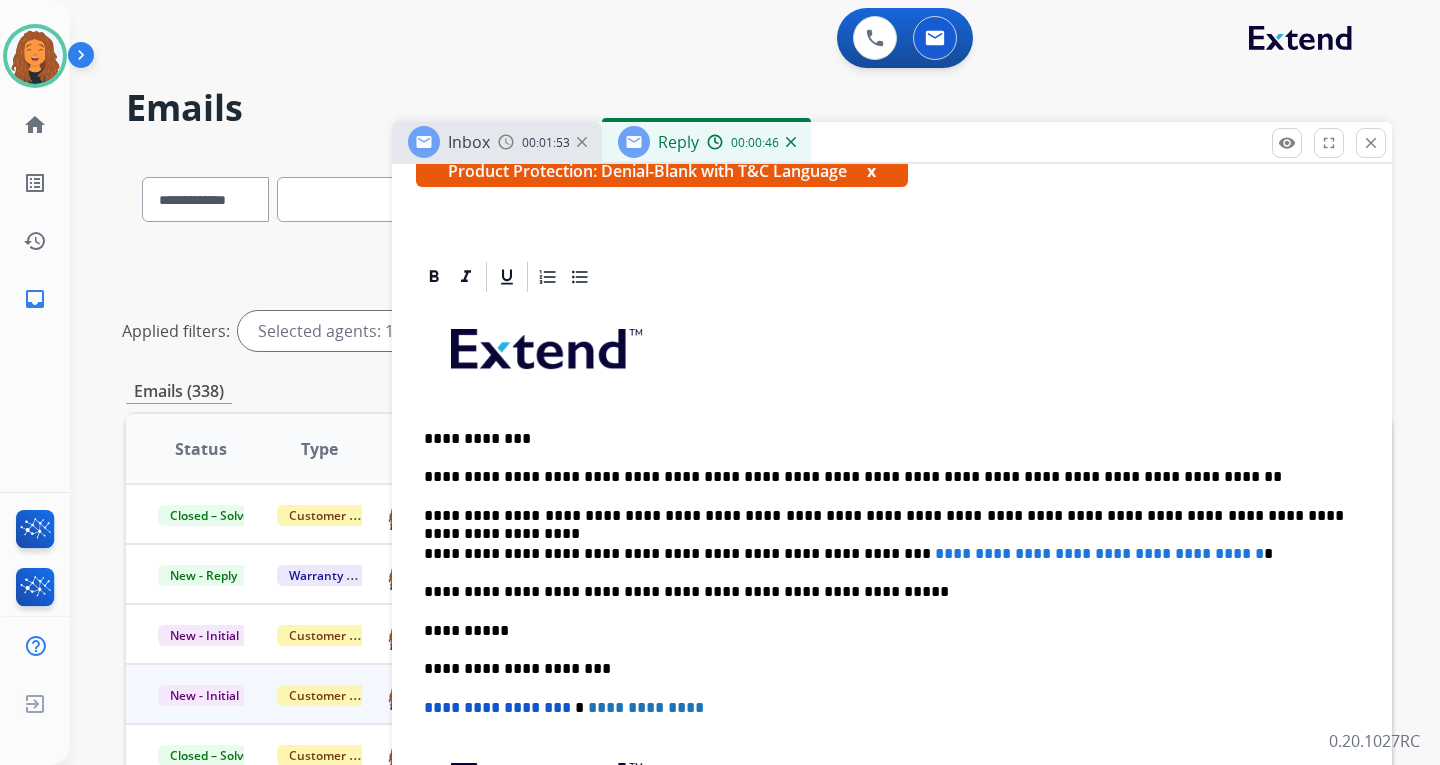 scroll, scrollTop: 400, scrollLeft: 0, axis: vertical 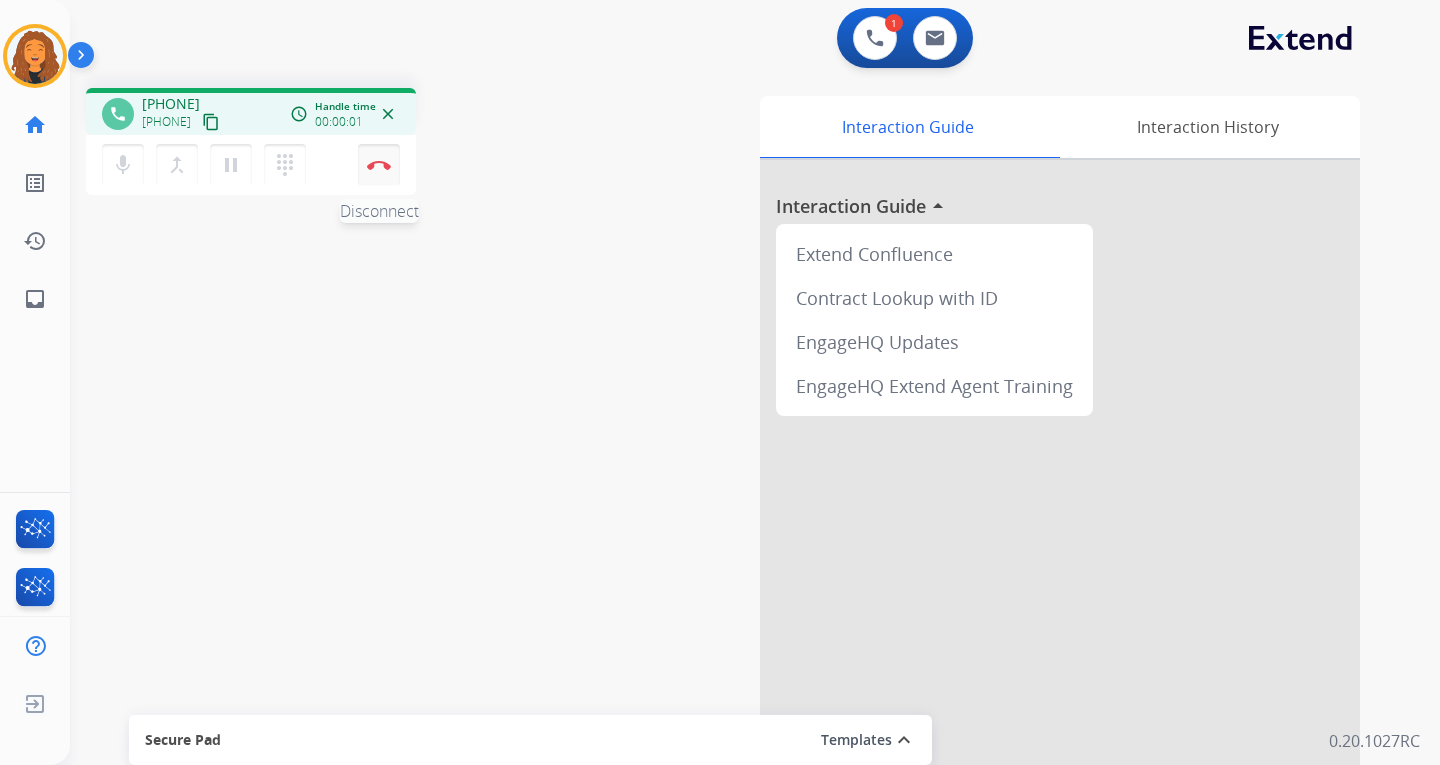 click on "Disconnect" at bounding box center (379, 165) 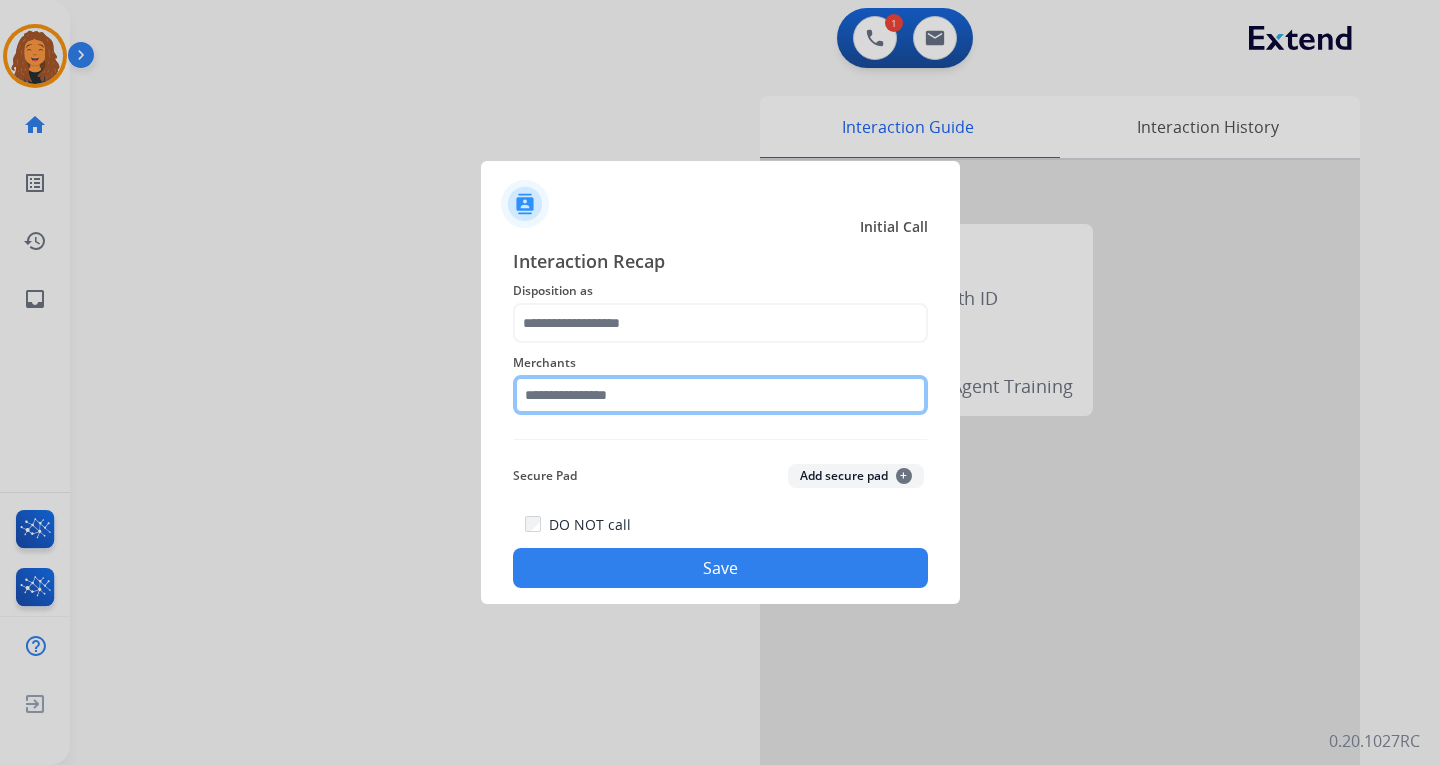 click 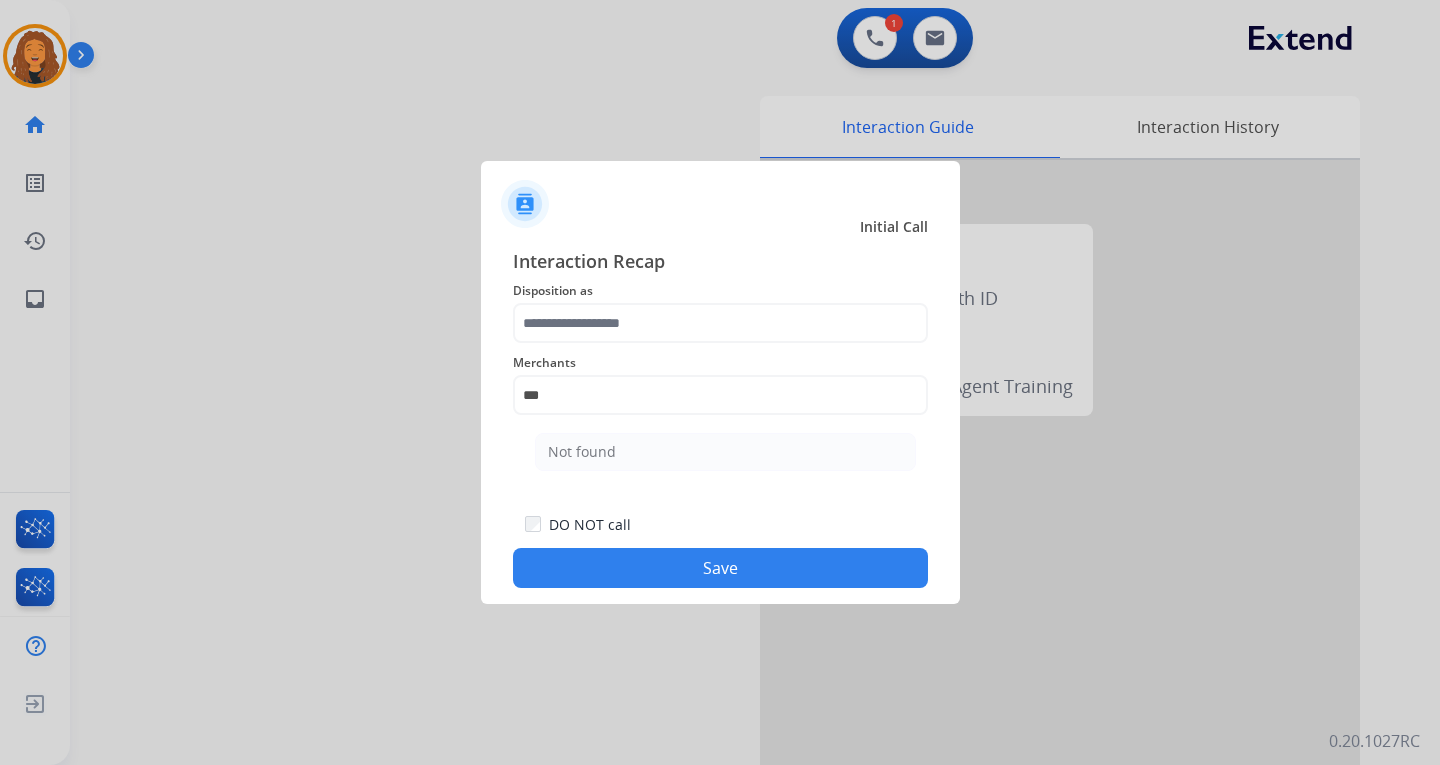 drag, startPoint x: 594, startPoint y: 452, endPoint x: 594, endPoint y: 374, distance: 78 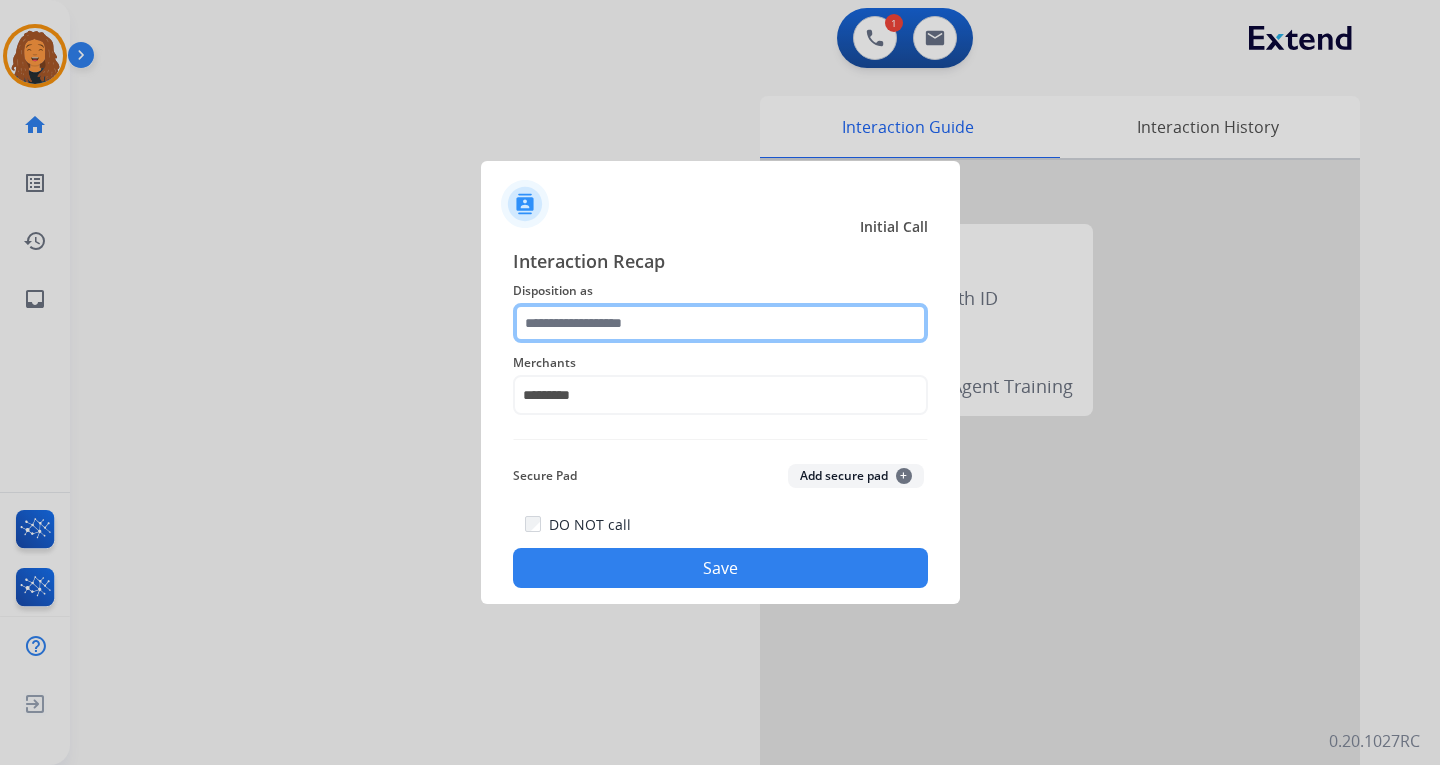 click 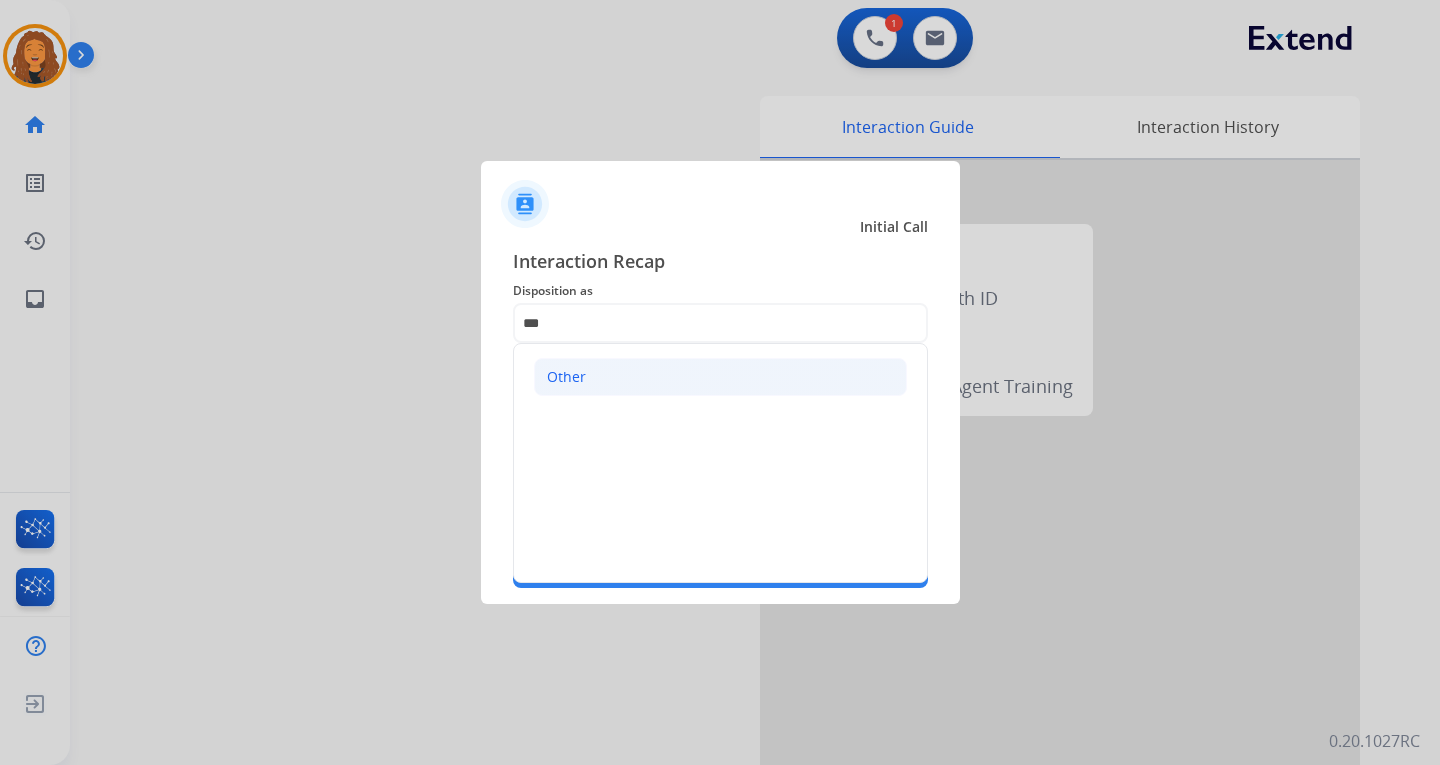 click on "Other" 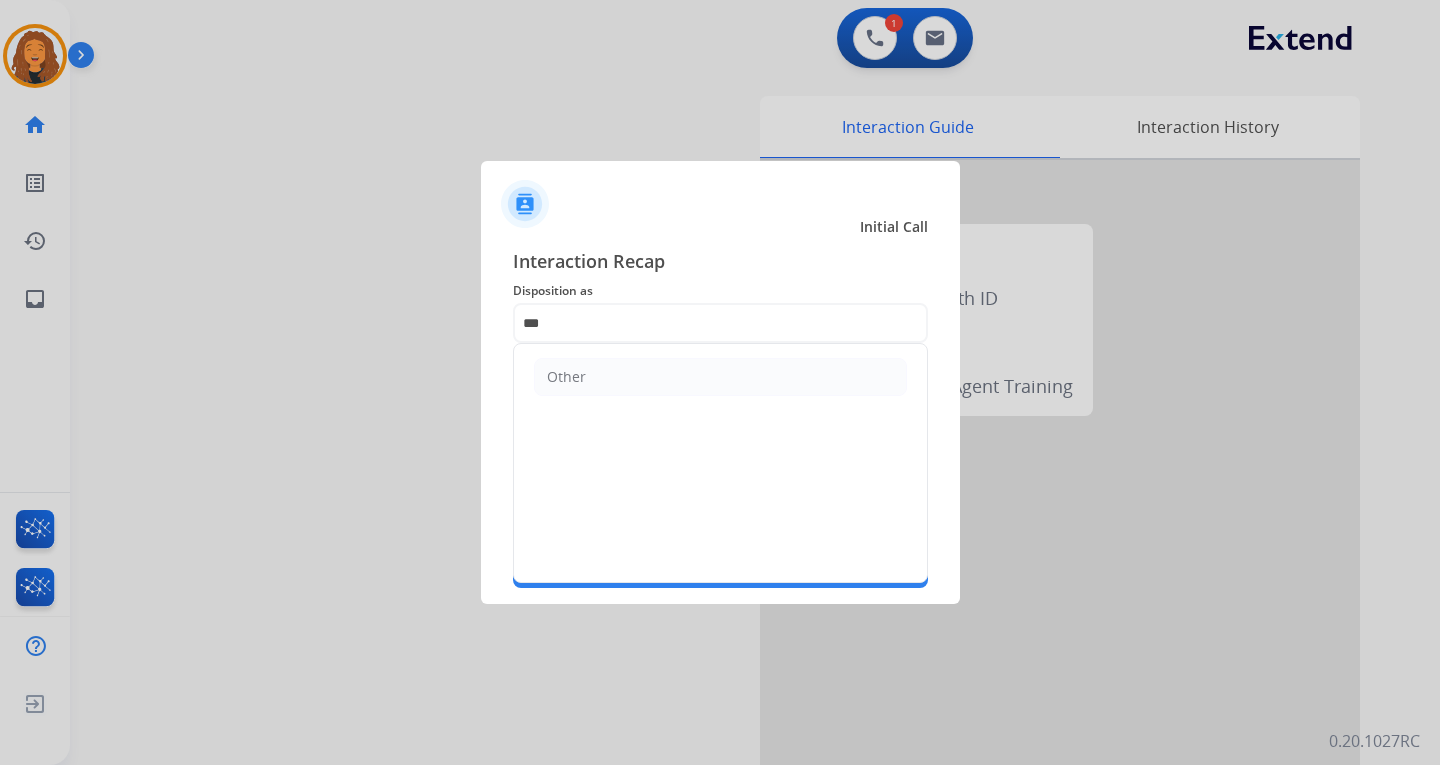 type on "*****" 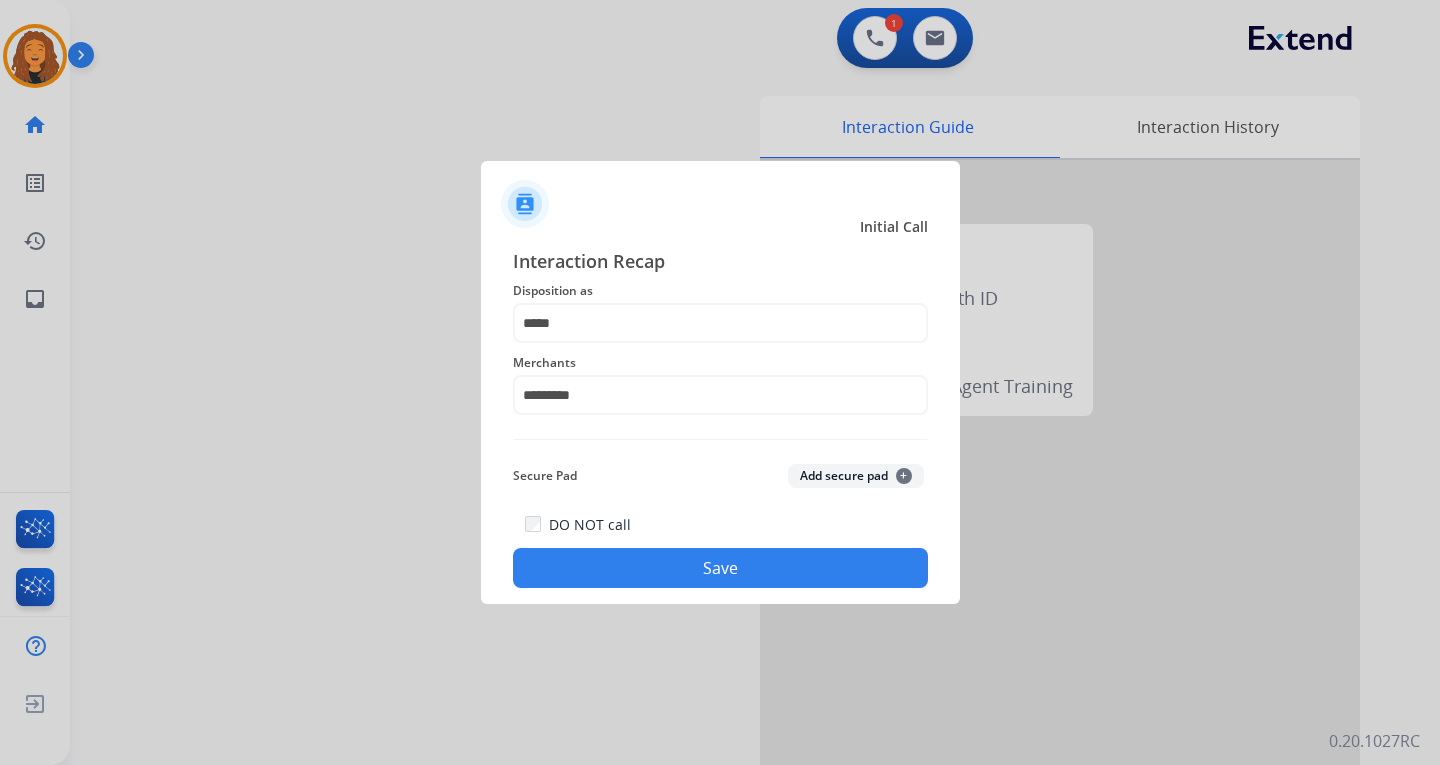 click on "Interaction Recap Disposition as    ***** Merchants   ********* Secure Pad  Add secure pad  +  DO NOT call   Save" 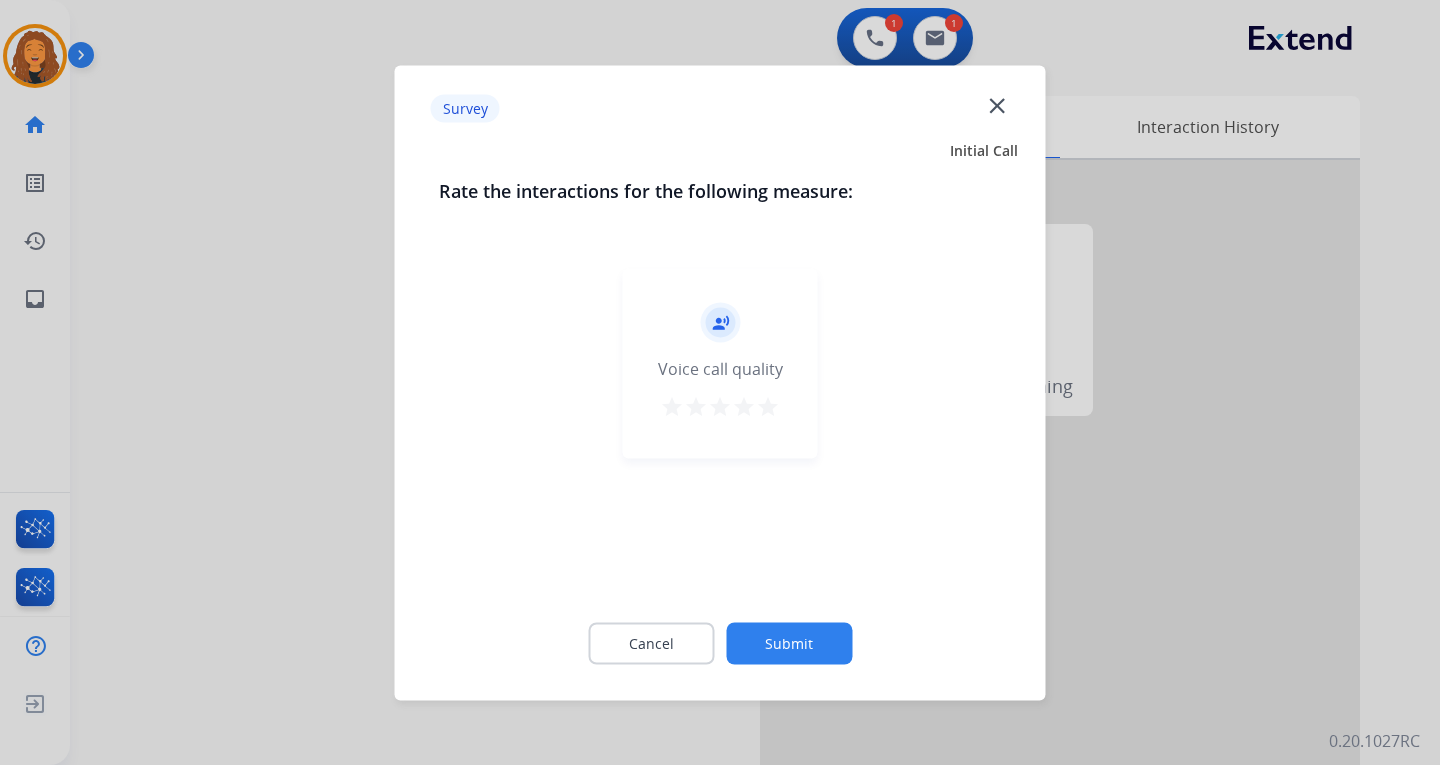 click on "Submit" 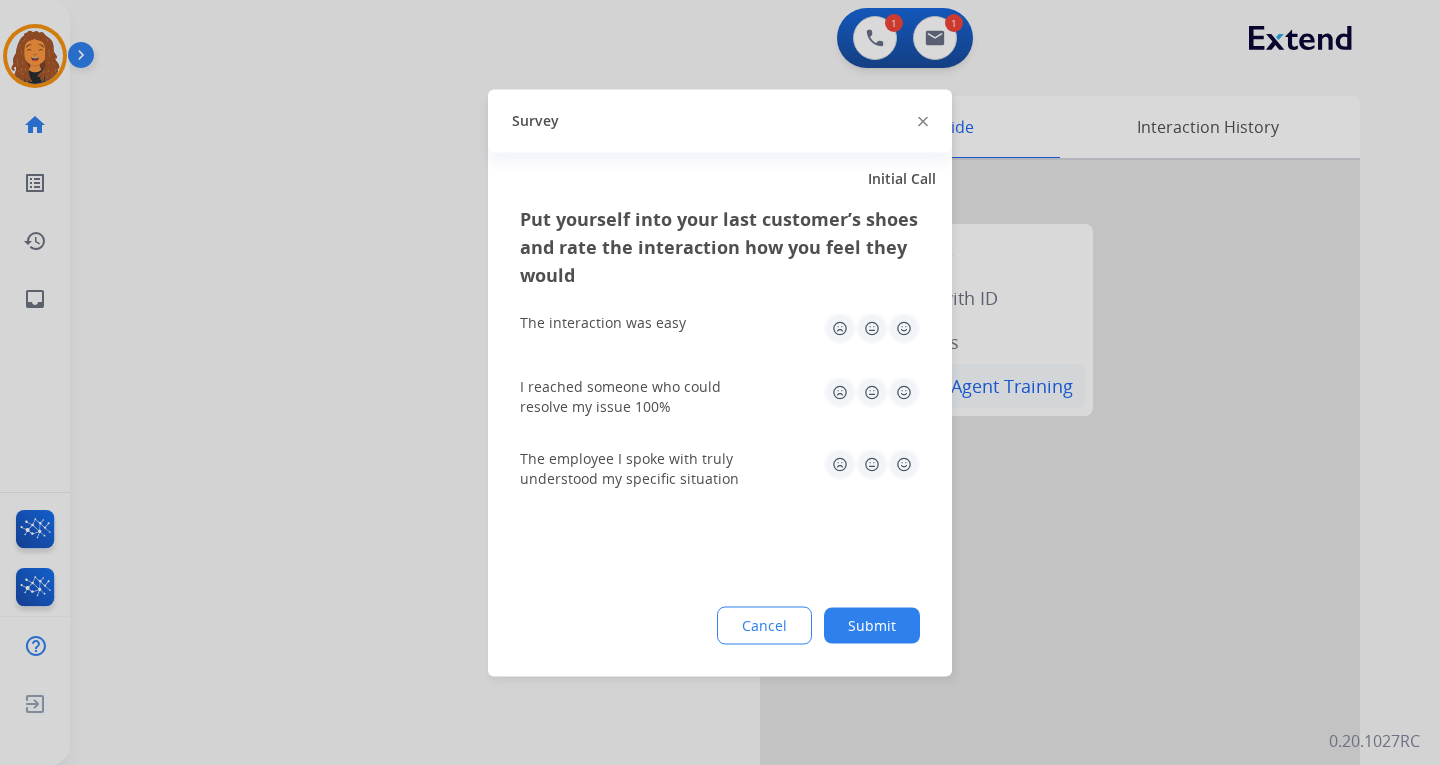 drag, startPoint x: 876, startPoint y: 626, endPoint x: 935, endPoint y: 376, distance: 256.86768 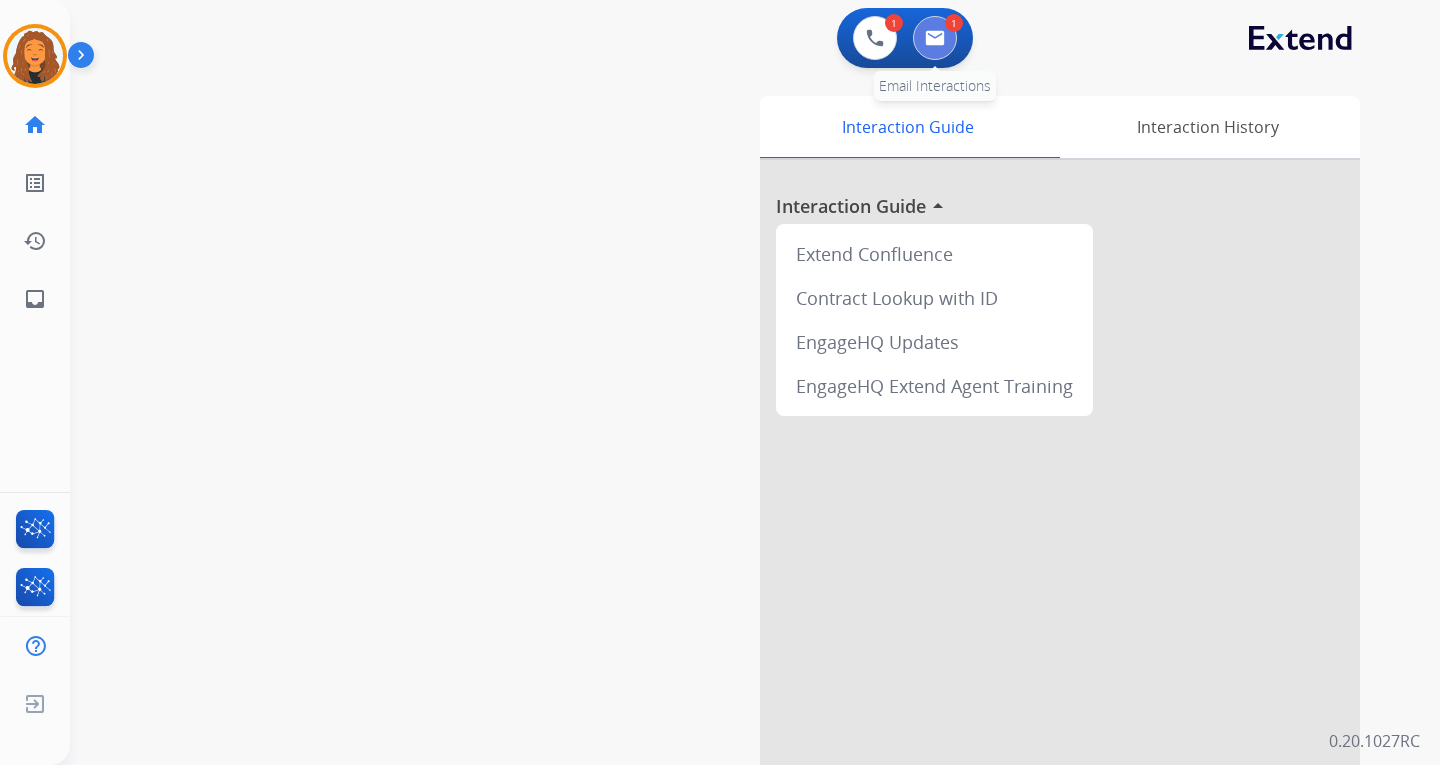 click at bounding box center [935, 38] 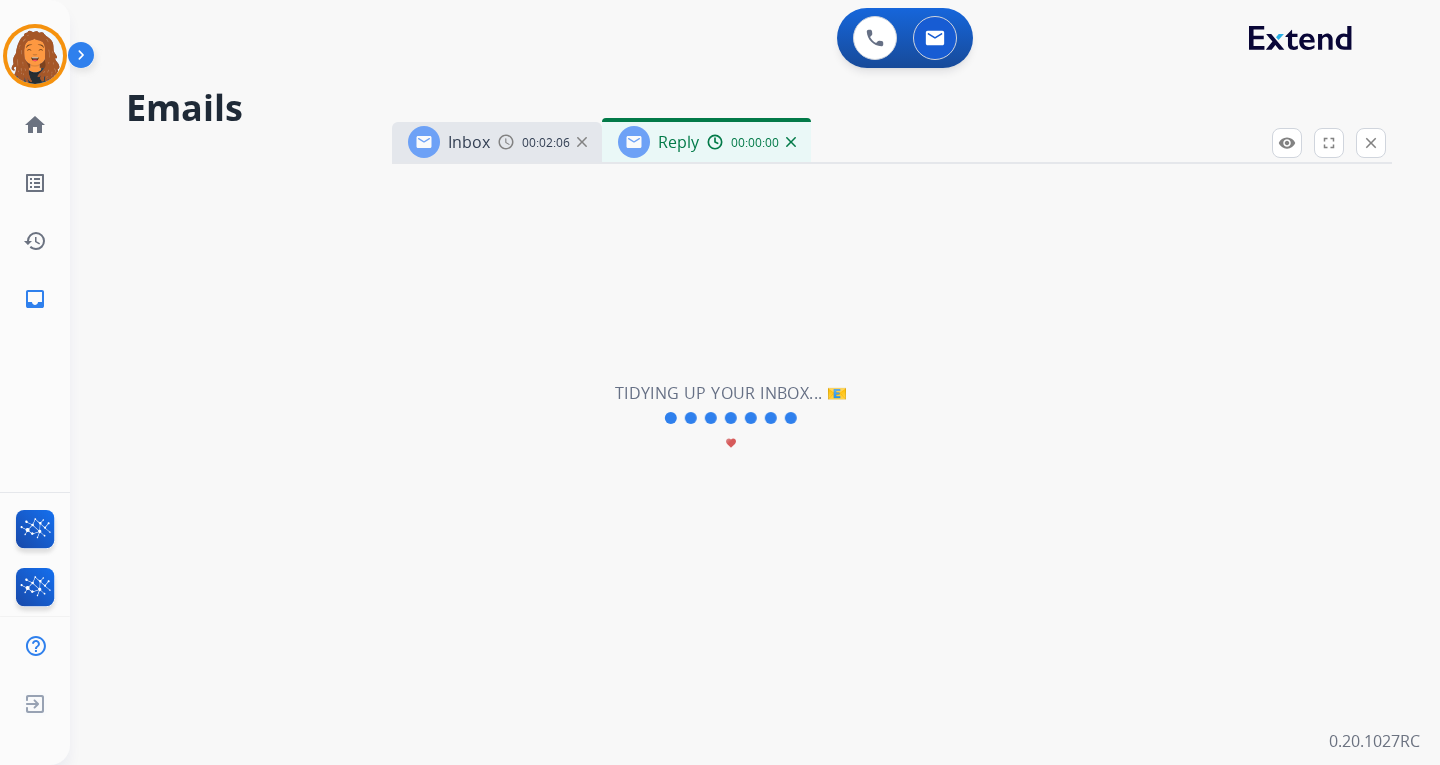 select on "**********" 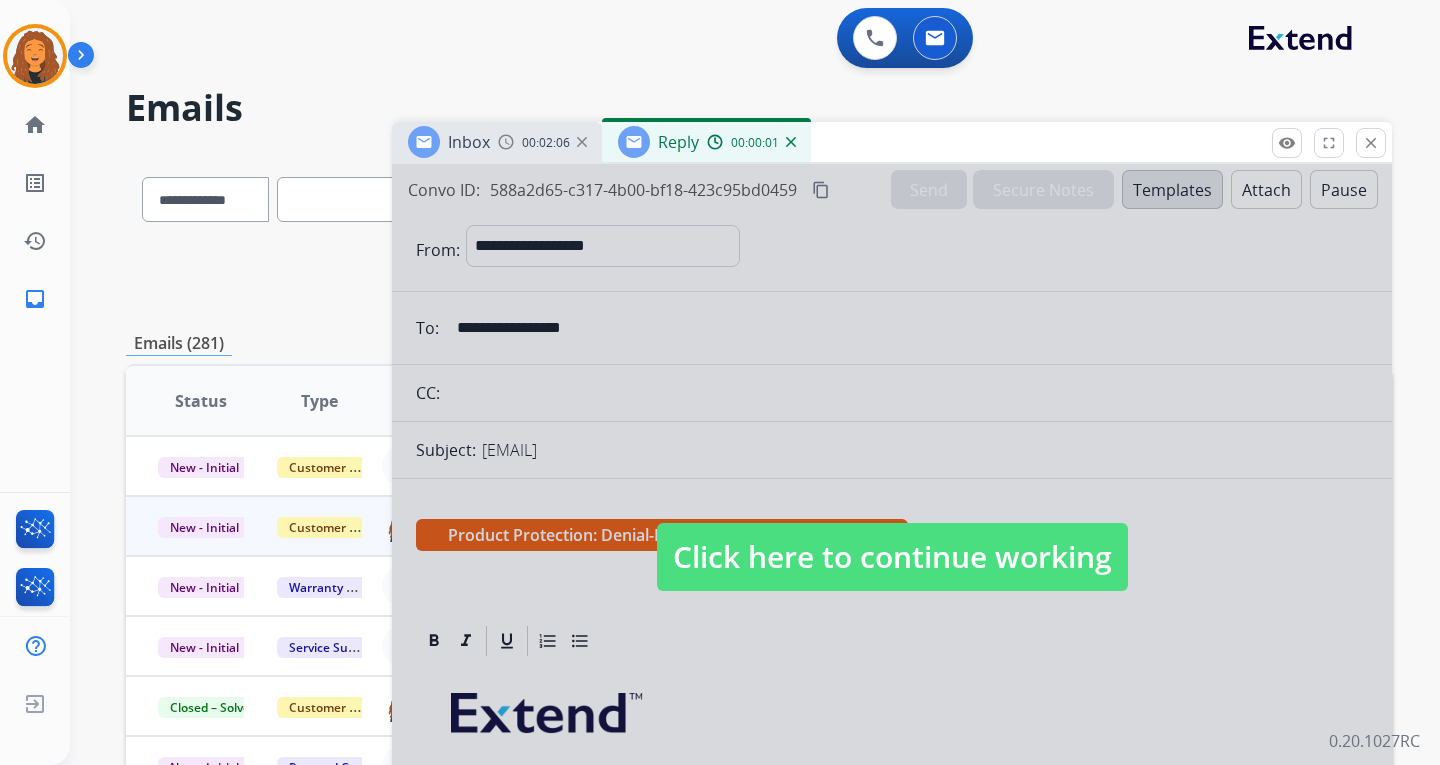 click on "Click here to continue working" at bounding box center (892, 557) 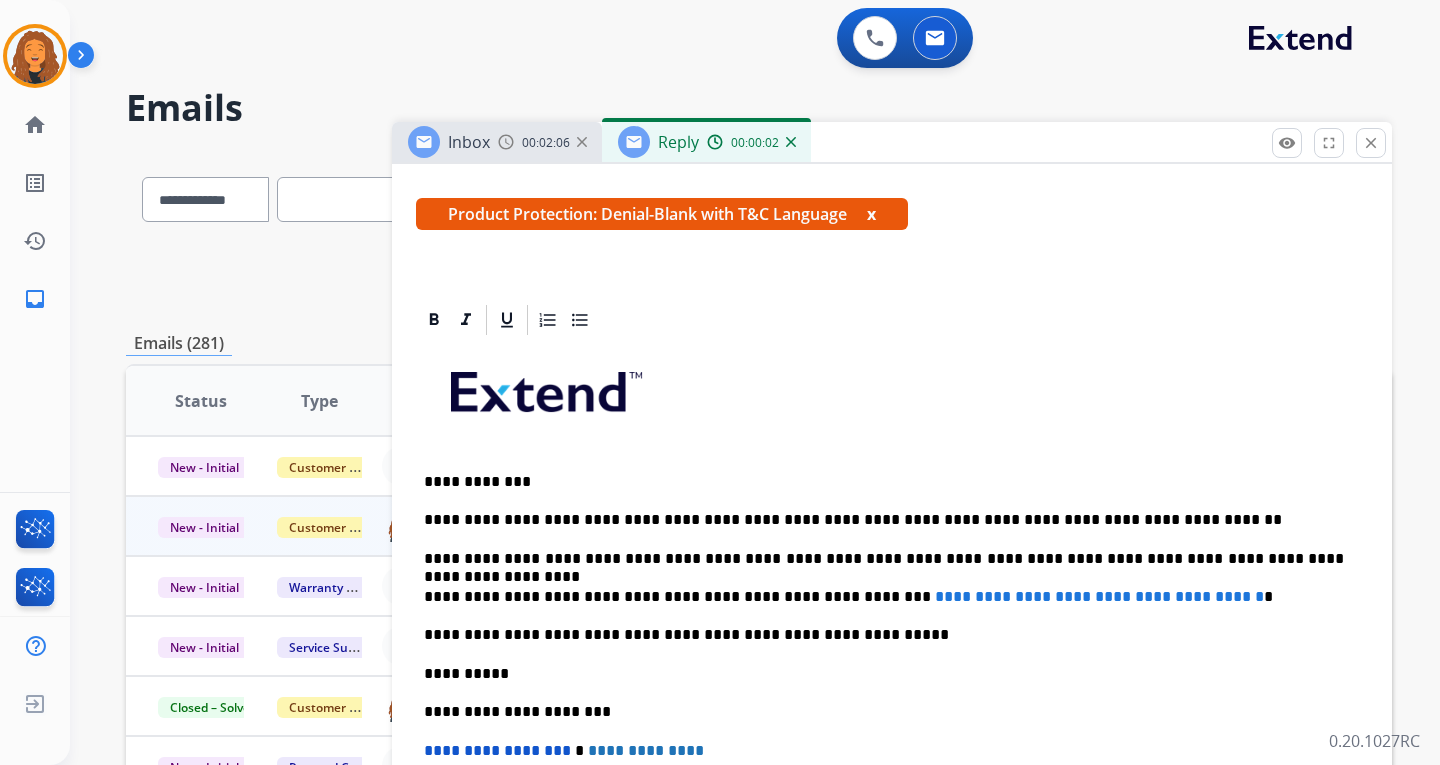 scroll, scrollTop: 400, scrollLeft: 0, axis: vertical 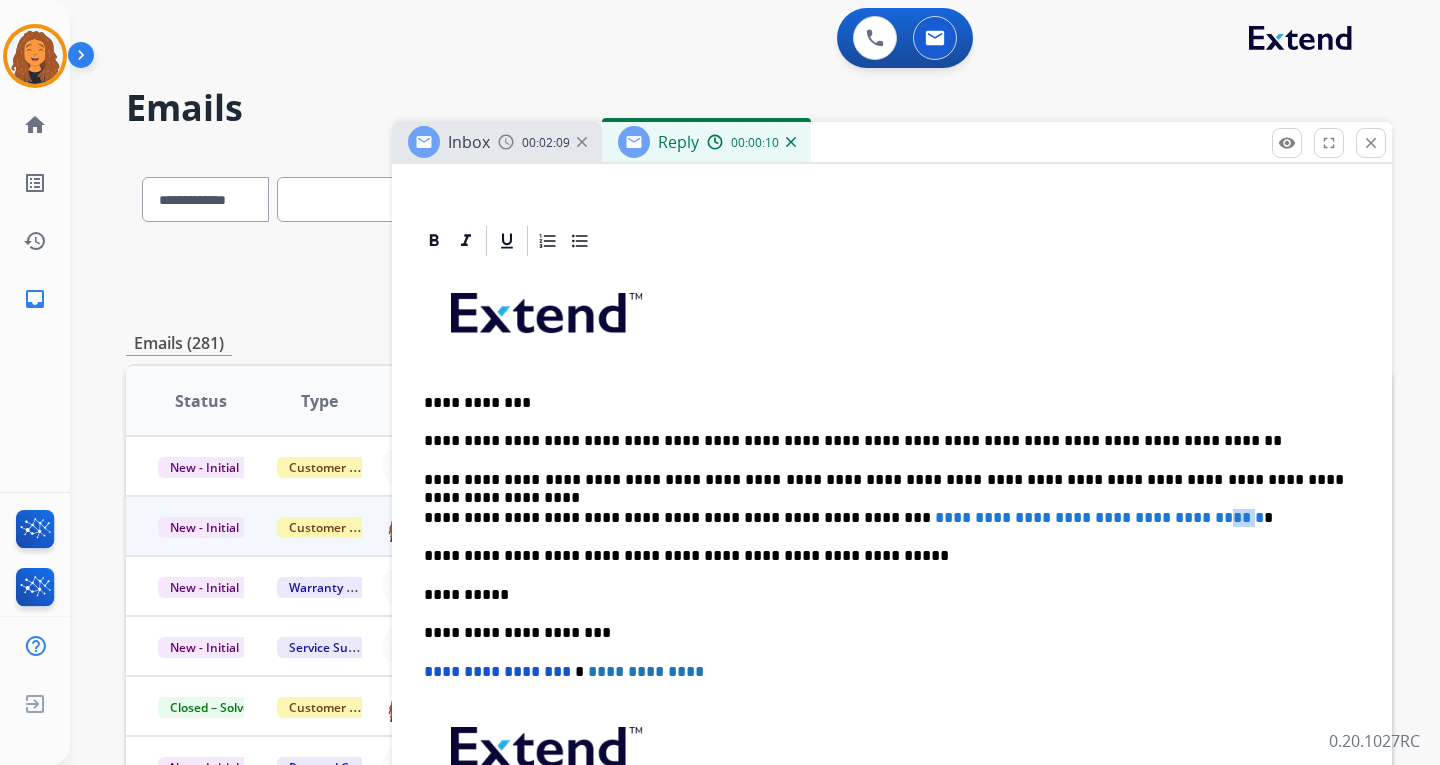 drag, startPoint x: 1223, startPoint y: 515, endPoint x: 1185, endPoint y: 515, distance: 38 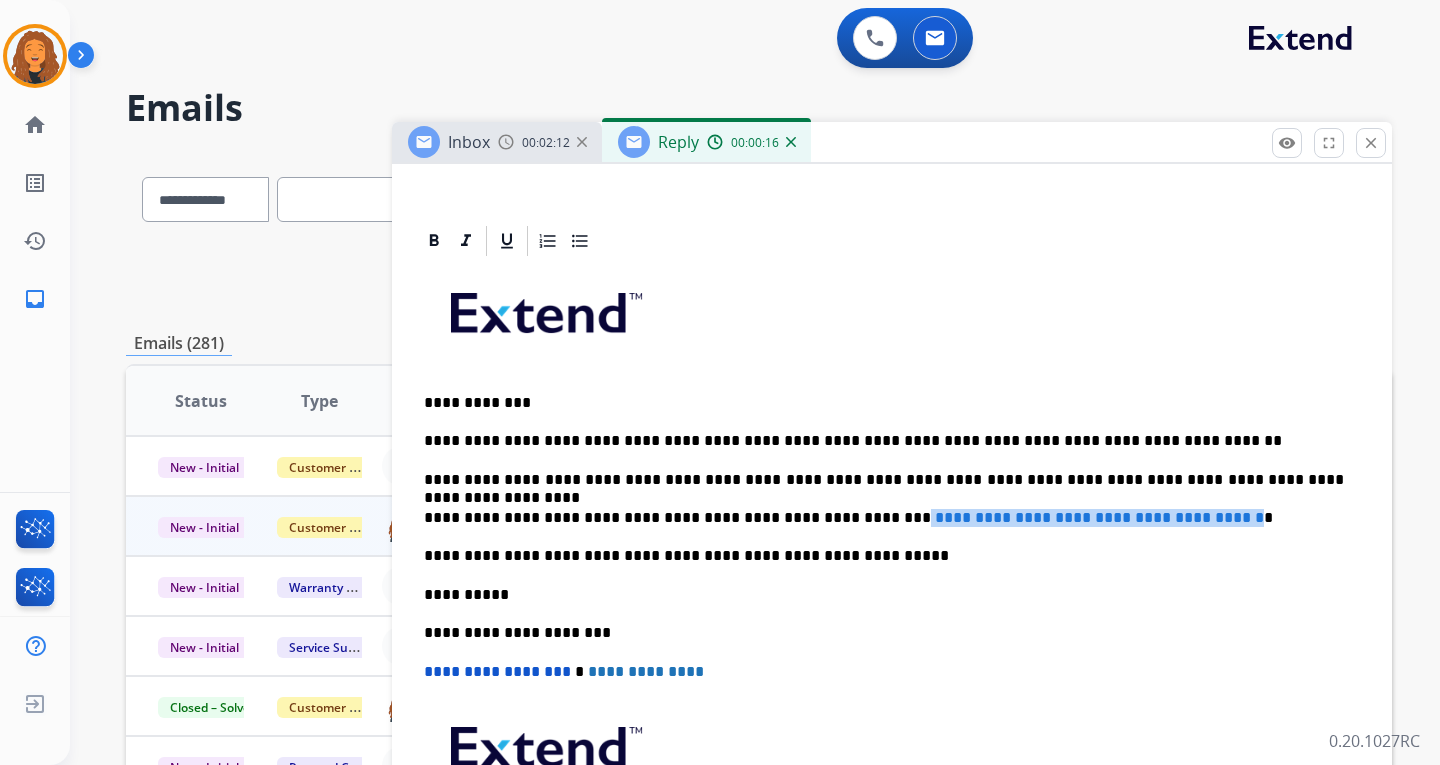 drag, startPoint x: 1225, startPoint y: 516, endPoint x: 829, endPoint y: 507, distance: 396.10226 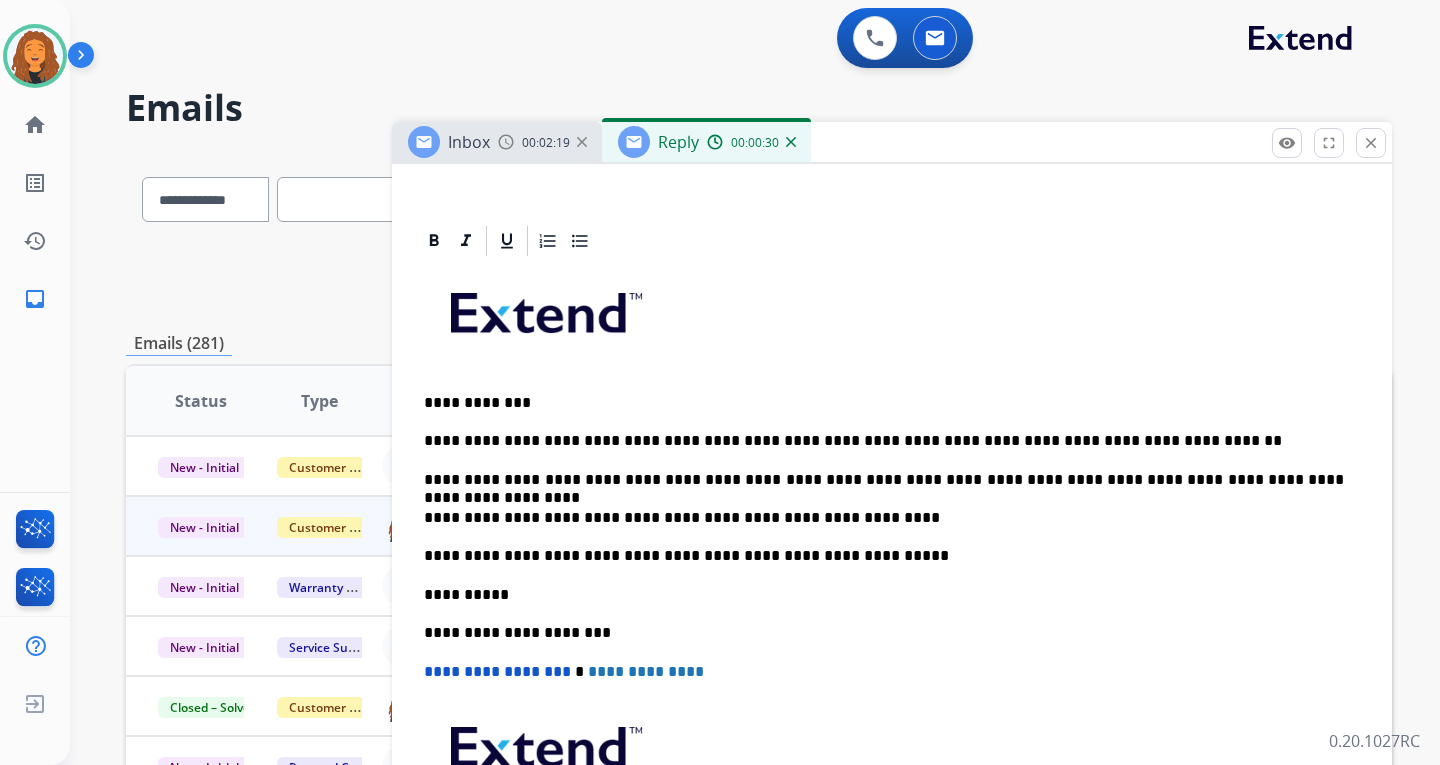 type 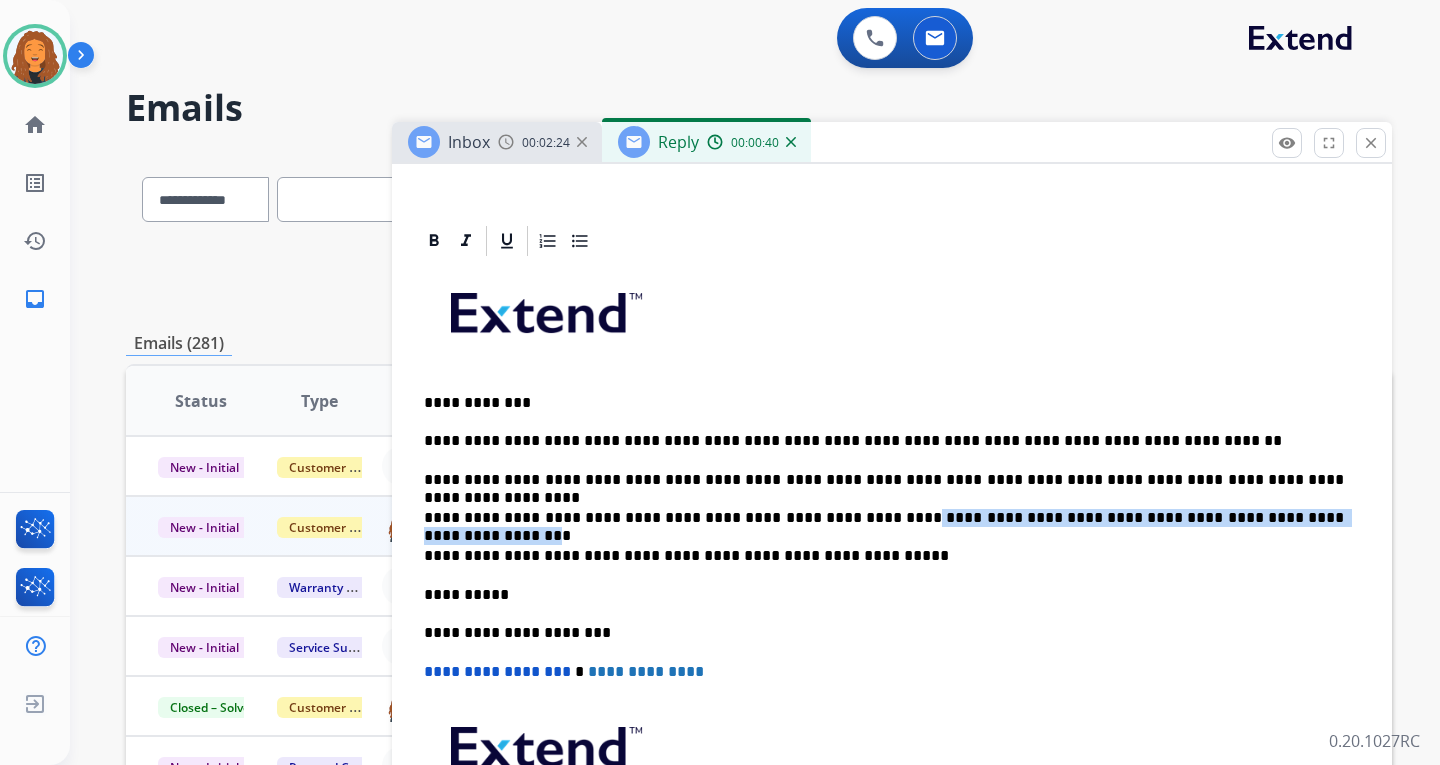 drag, startPoint x: 831, startPoint y: 520, endPoint x: 1283, endPoint y: 519, distance: 452.0011 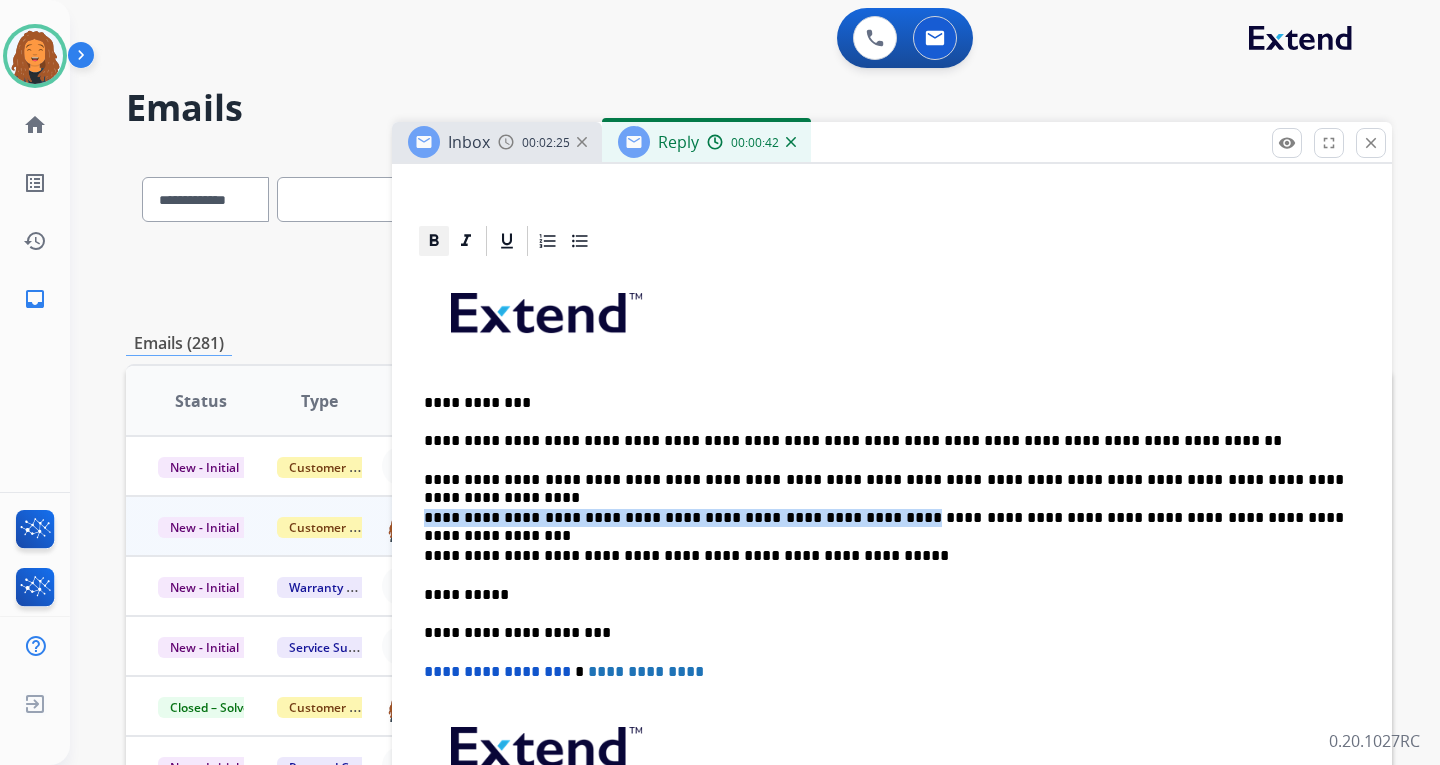 click 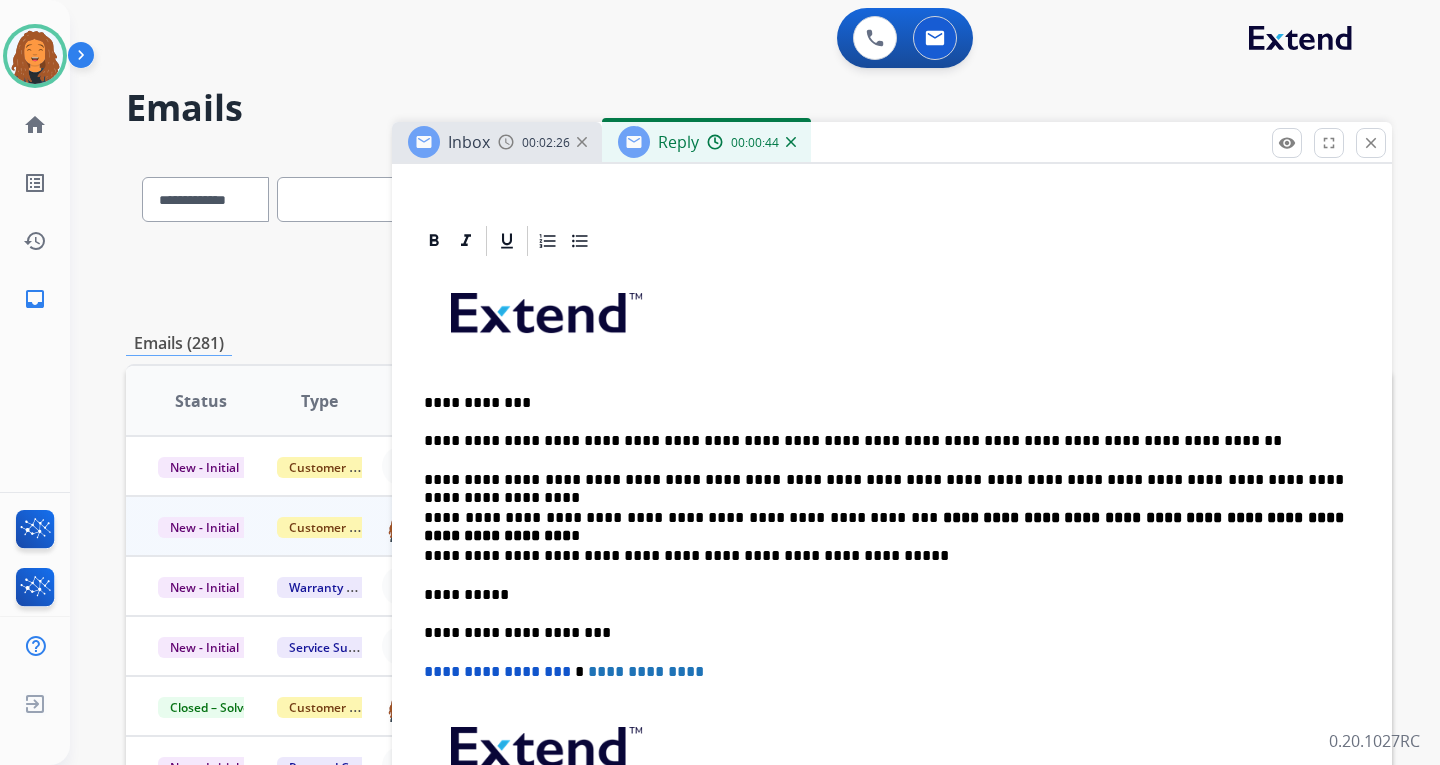 click on "**********" at bounding box center (892, 594) 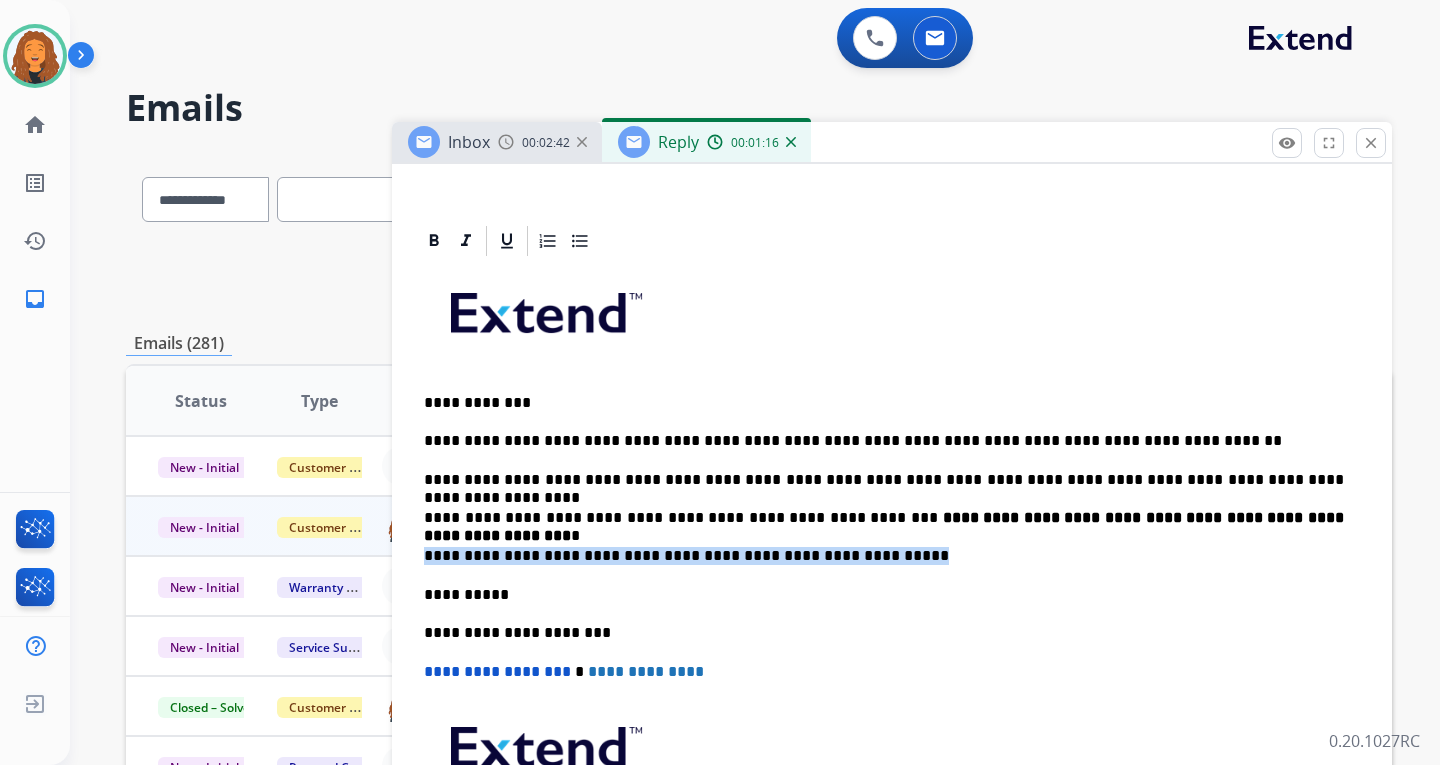 drag, startPoint x: 417, startPoint y: 552, endPoint x: 792, endPoint y: 528, distance: 375.7672 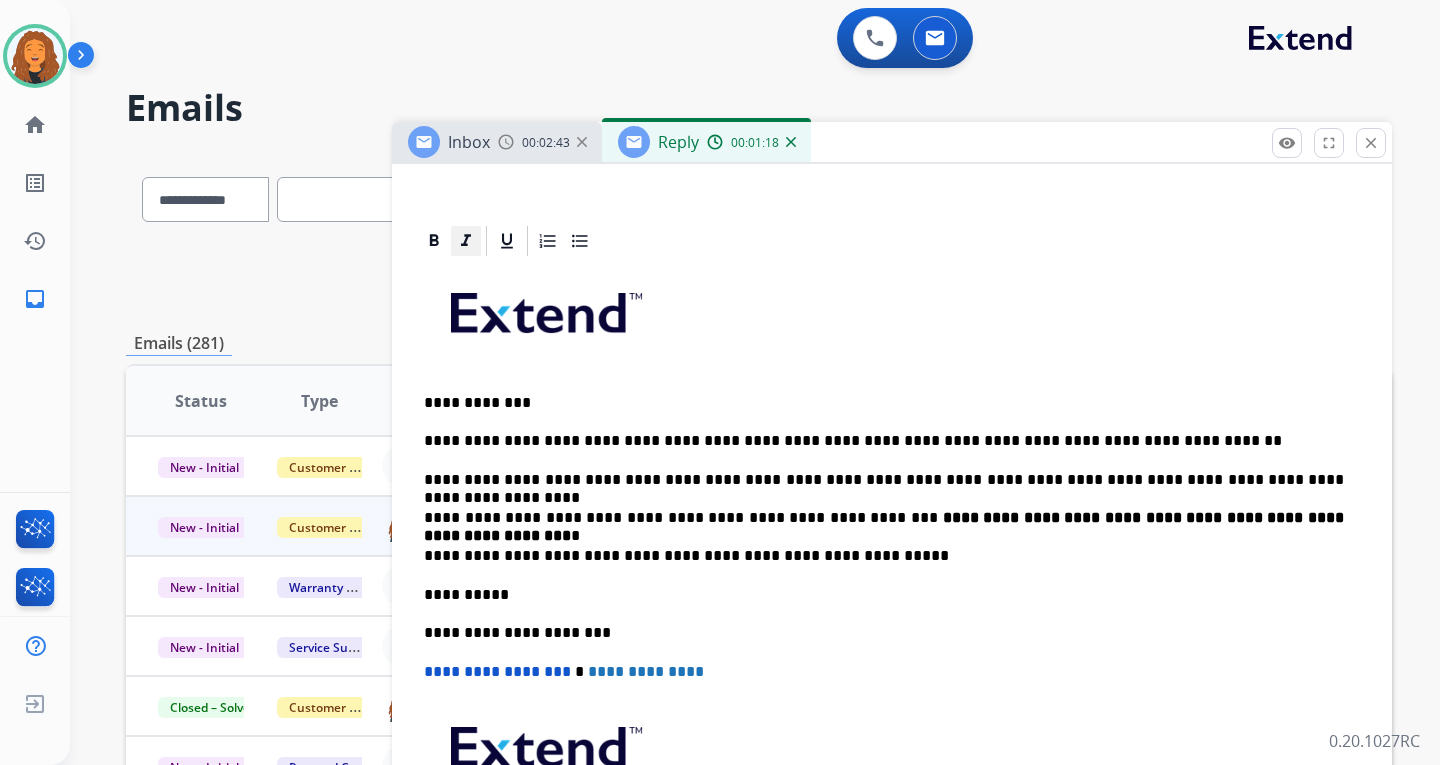 click 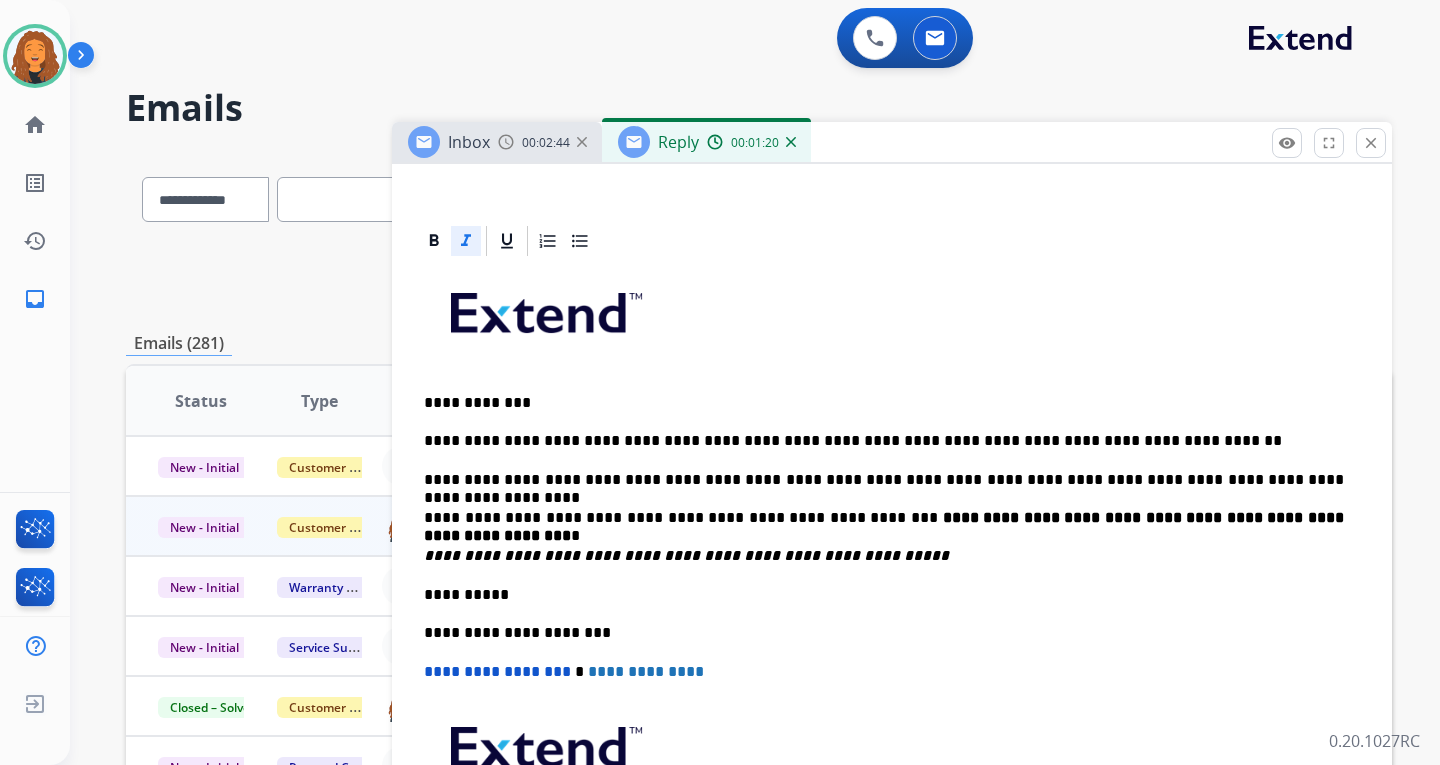 click on "**********" at bounding box center (892, 594) 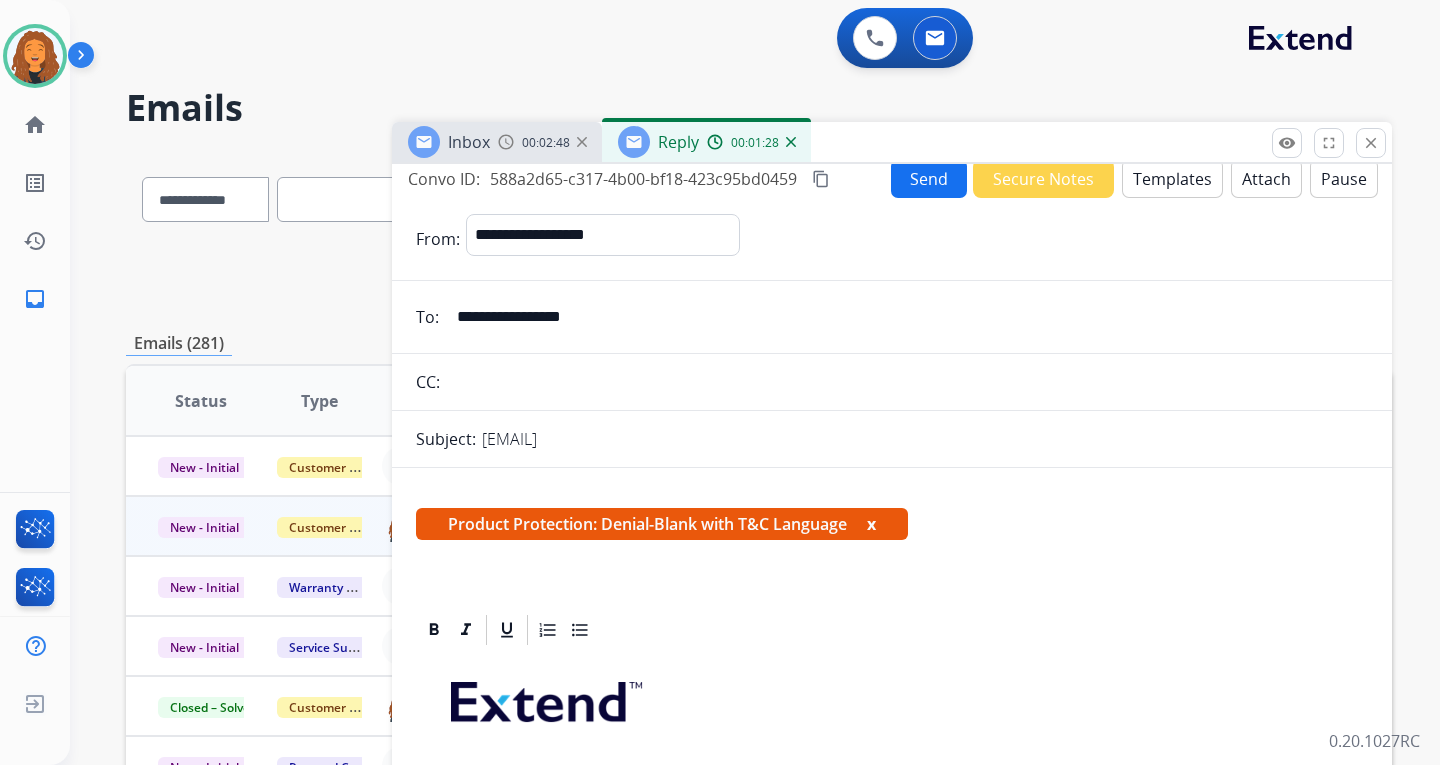 scroll, scrollTop: 0, scrollLeft: 0, axis: both 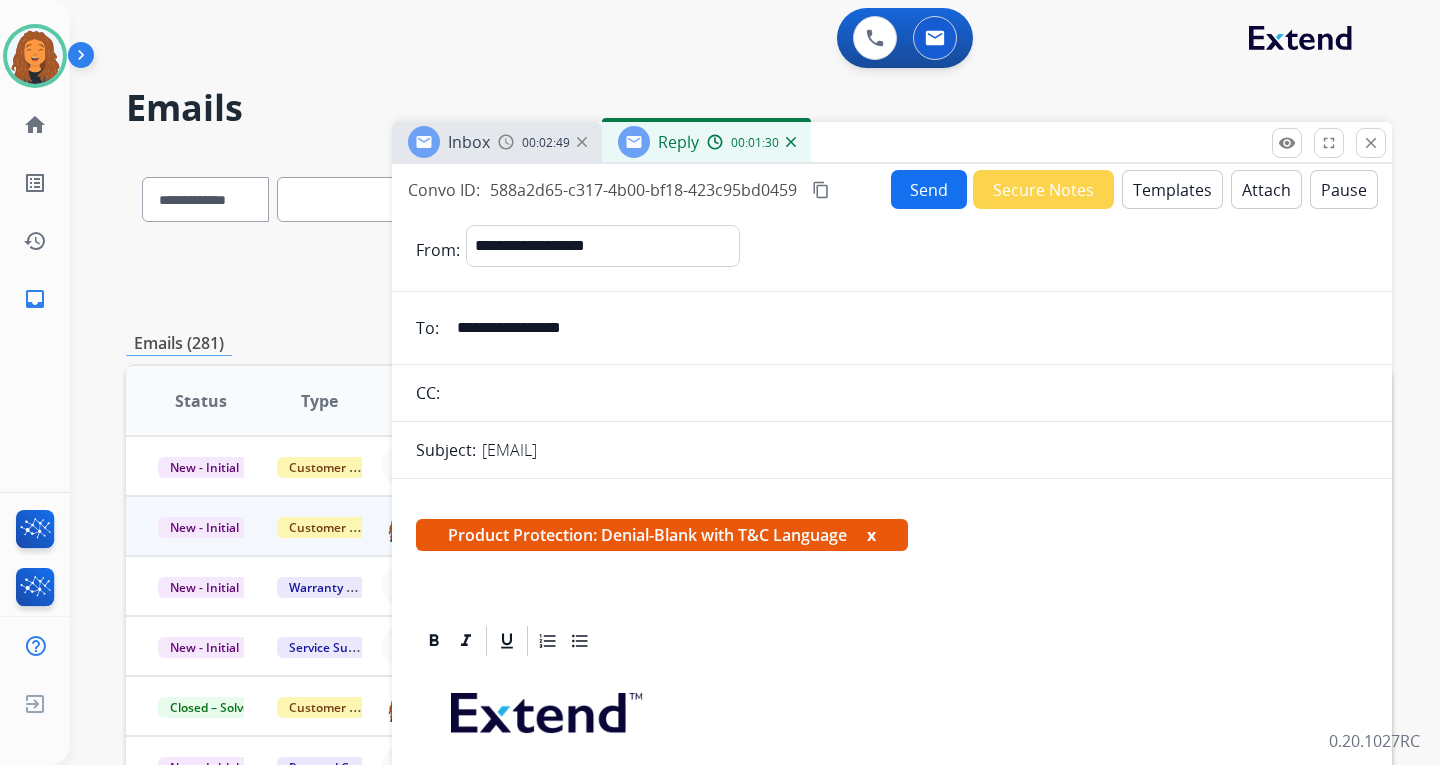 click on "Attach" at bounding box center [1266, 189] 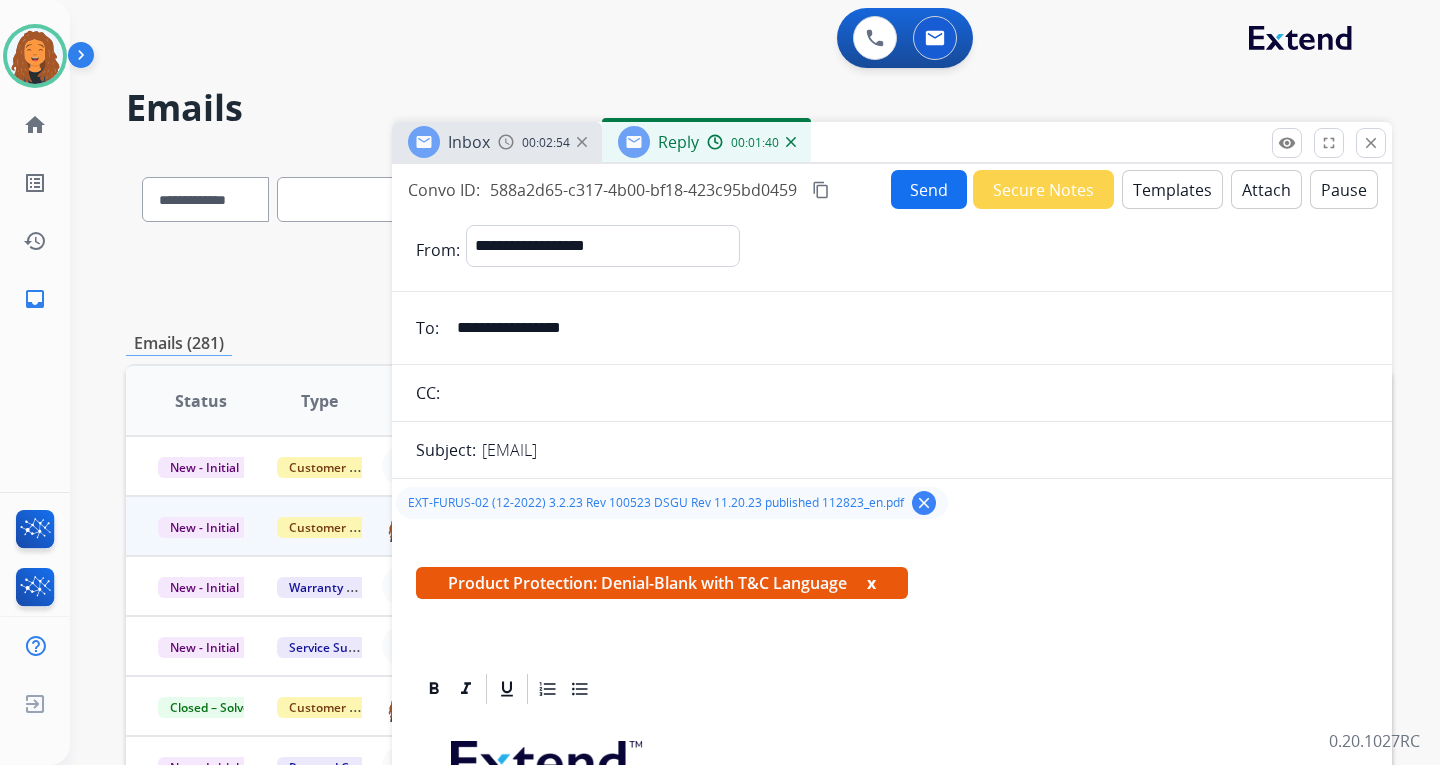 drag, startPoint x: 916, startPoint y: 190, endPoint x: 891, endPoint y: 190, distance: 25 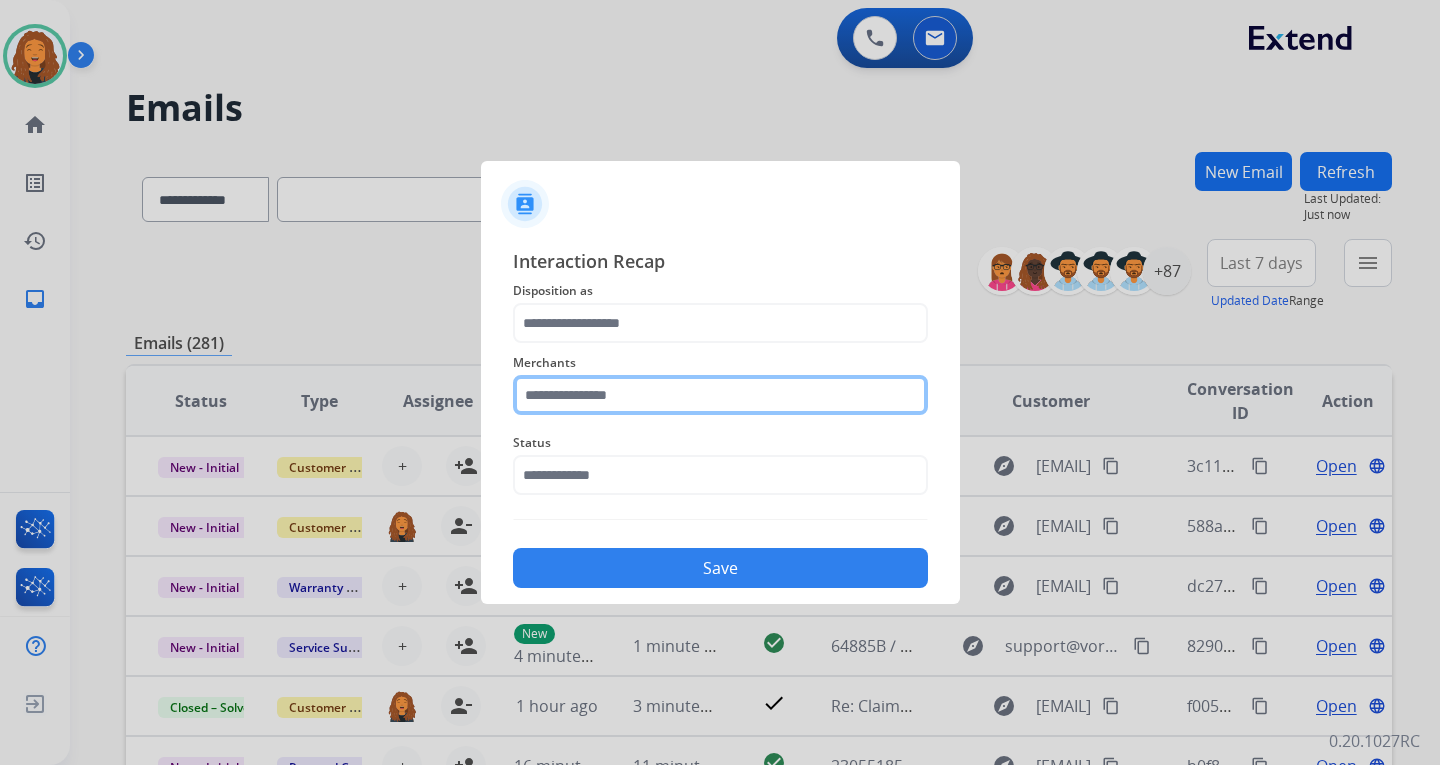 click 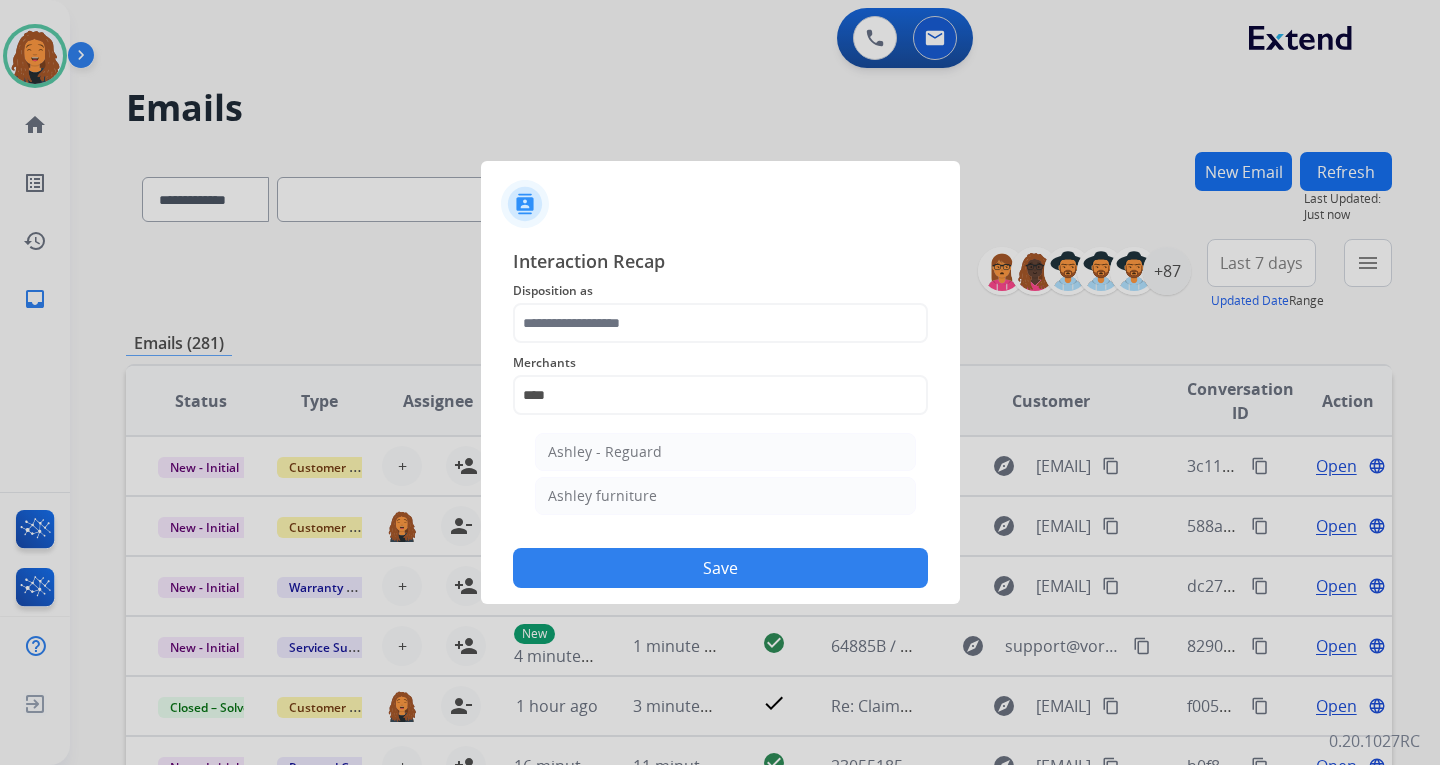 click on "Ashley furniture" 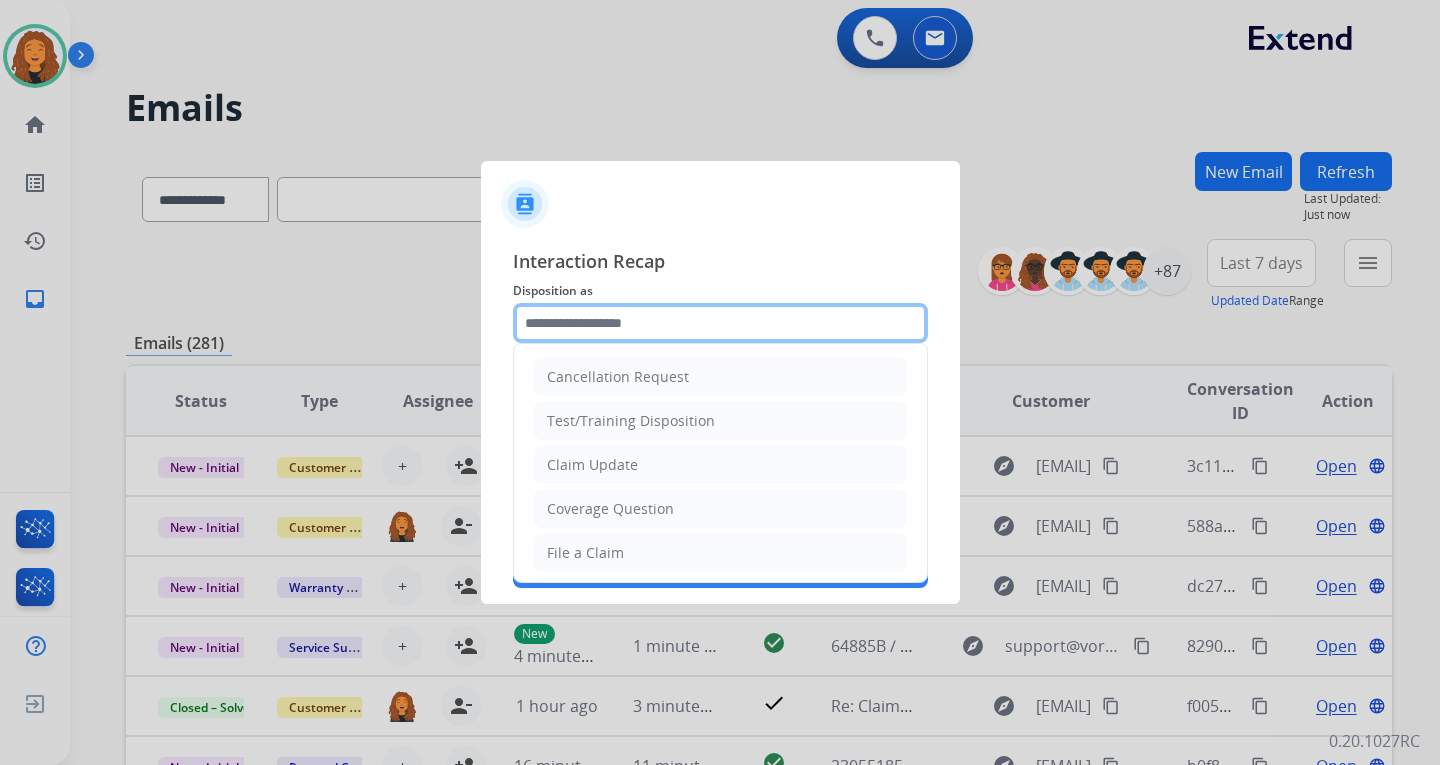 click 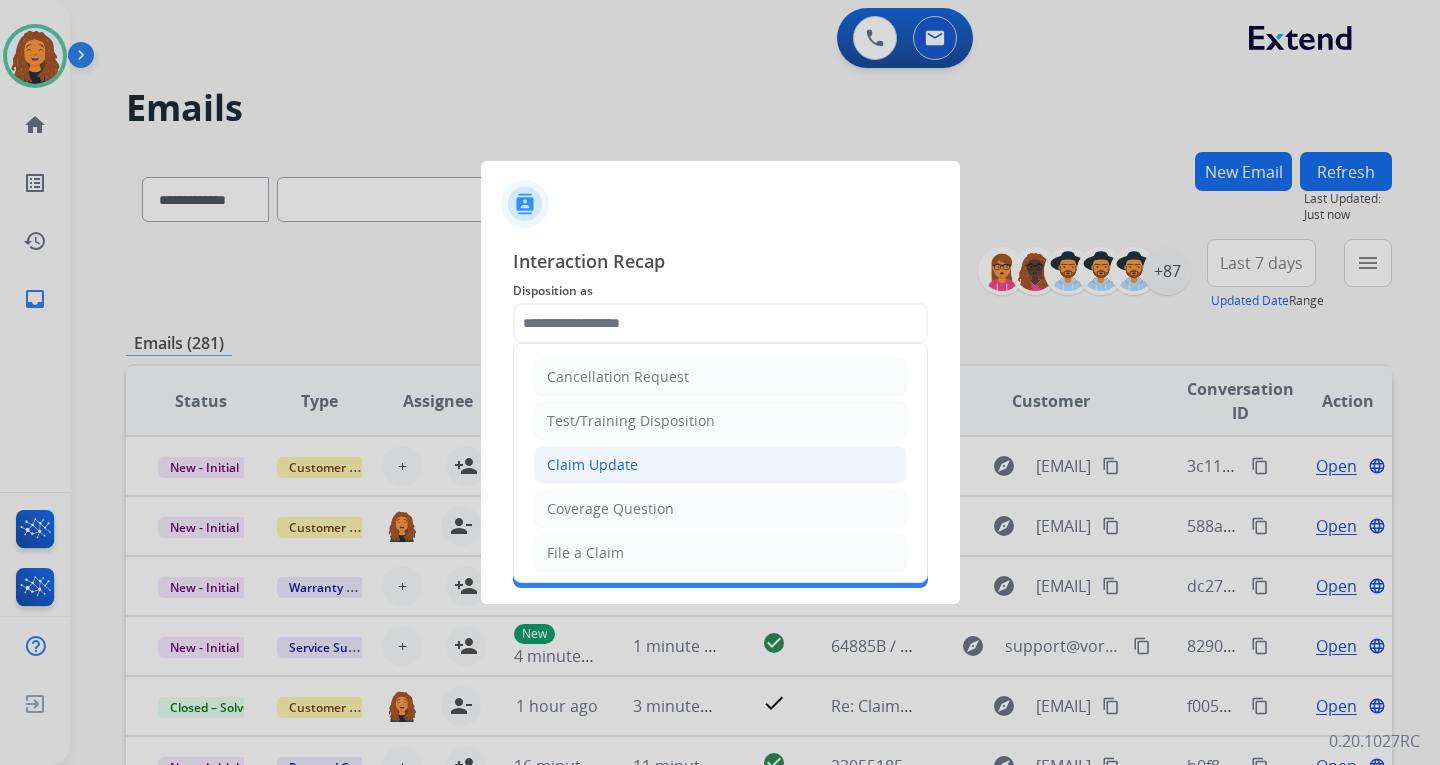 click on "Claim Update" 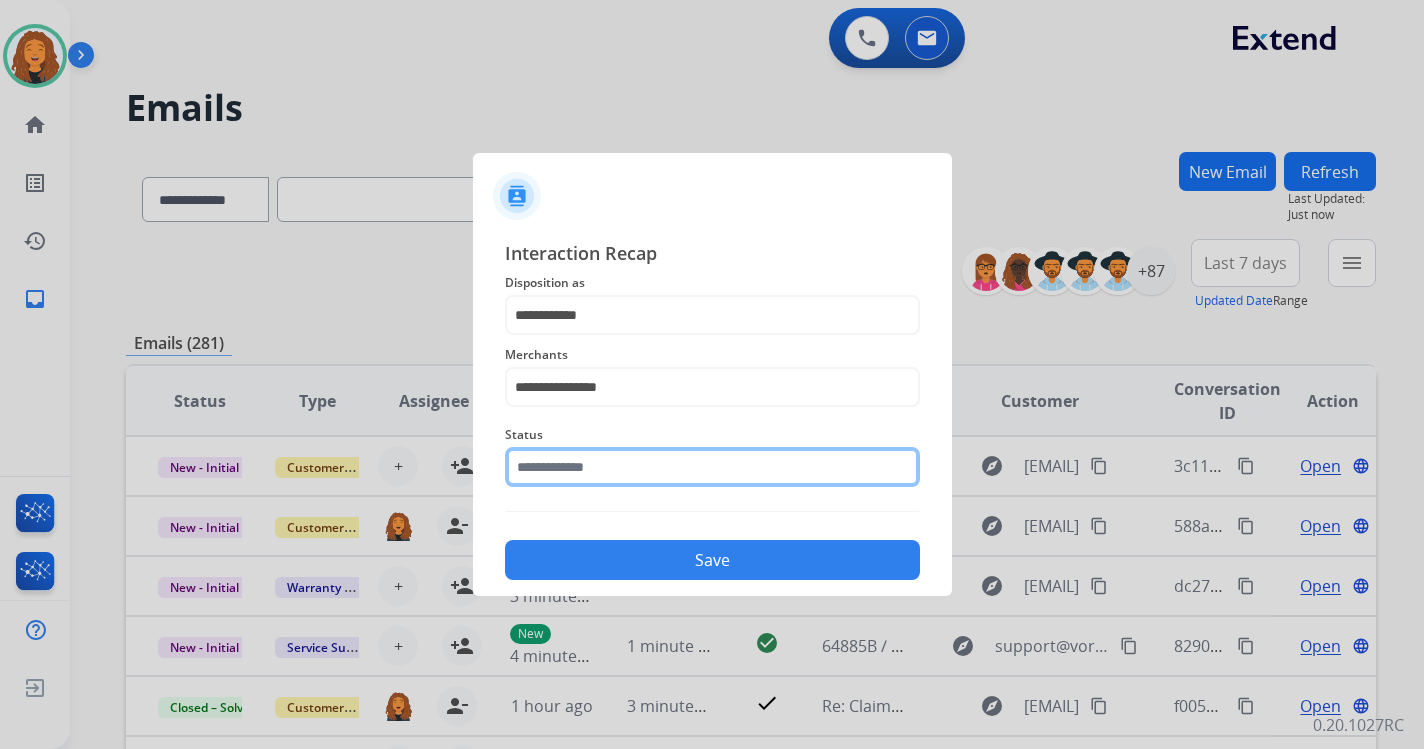 click on "Status" 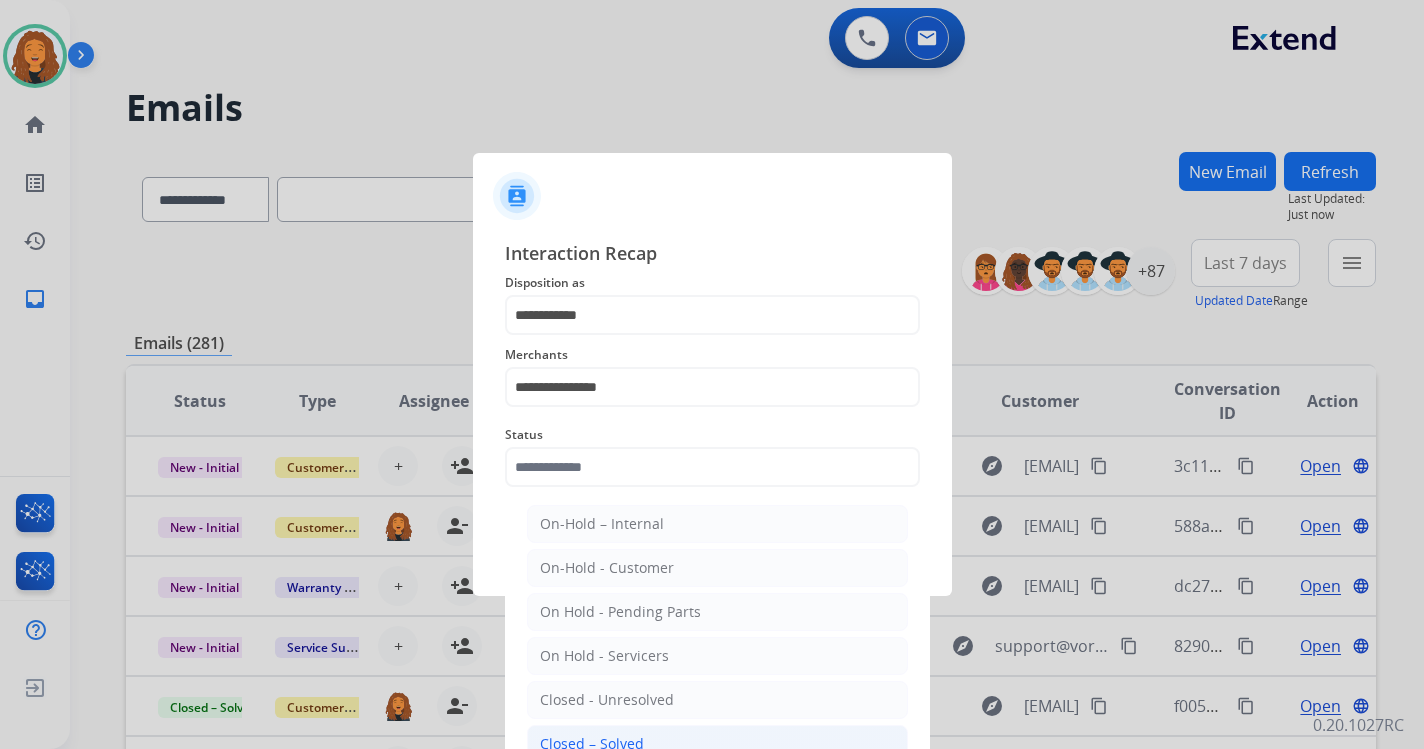 click on "Closed – Solved" 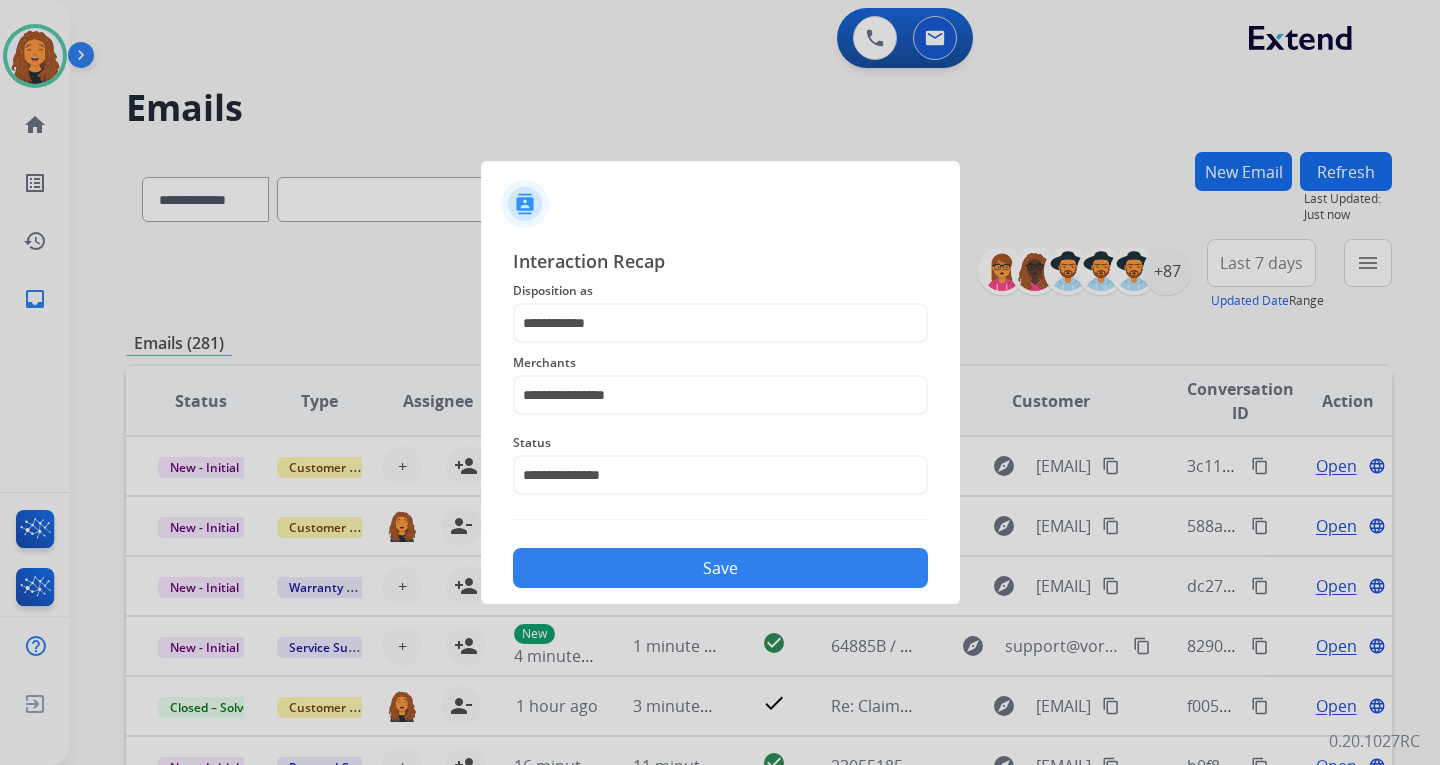 click on "Save" 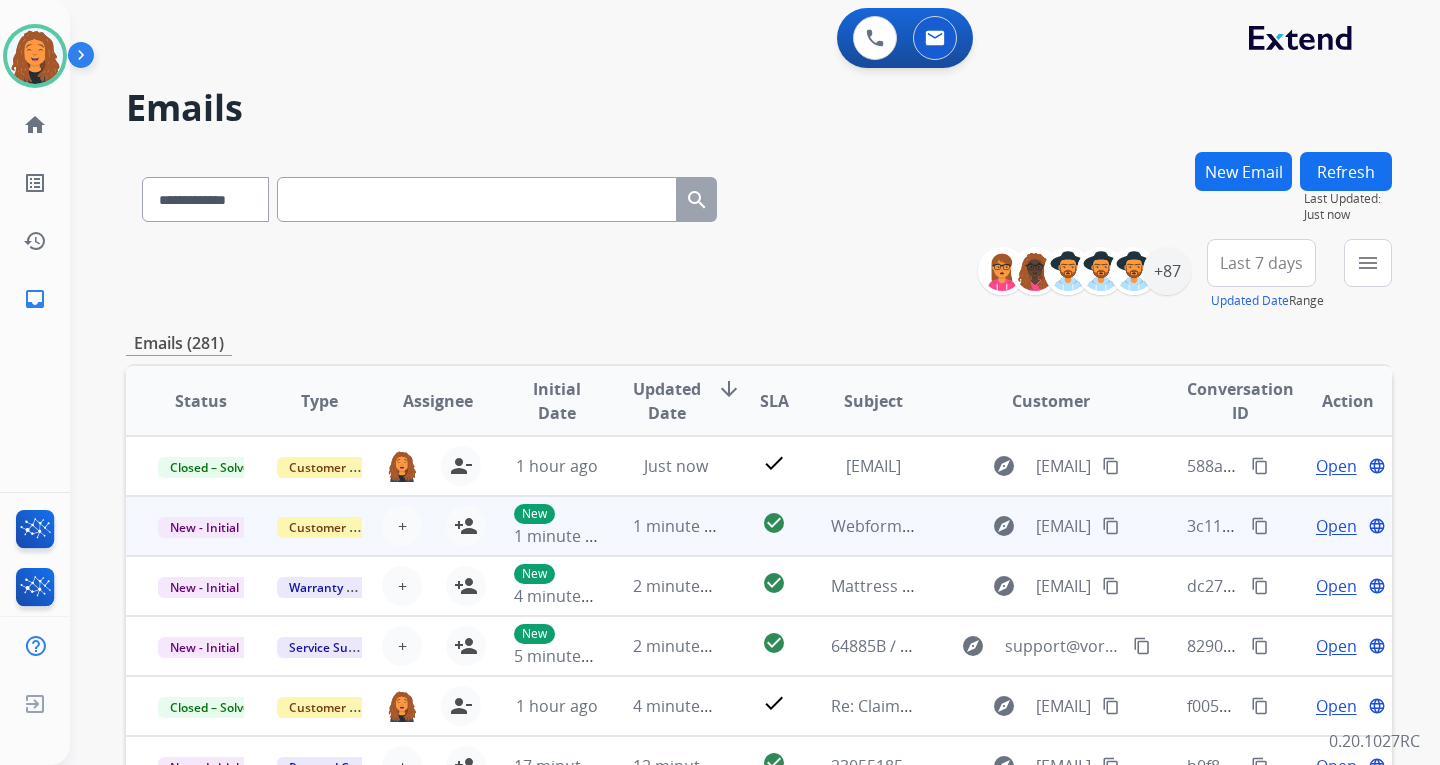 click on "content_copy" at bounding box center (1111, 526) 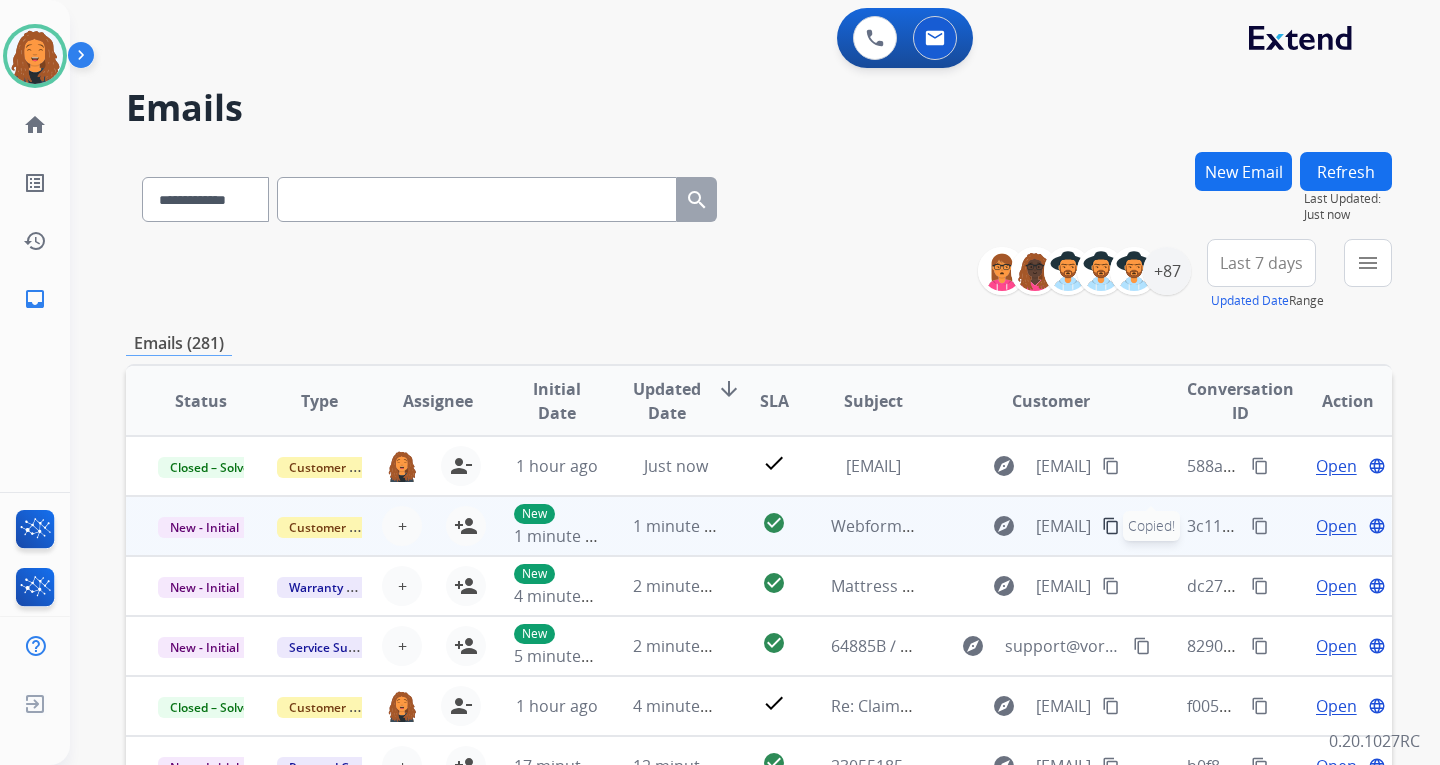 click on "Open" at bounding box center (1336, 526) 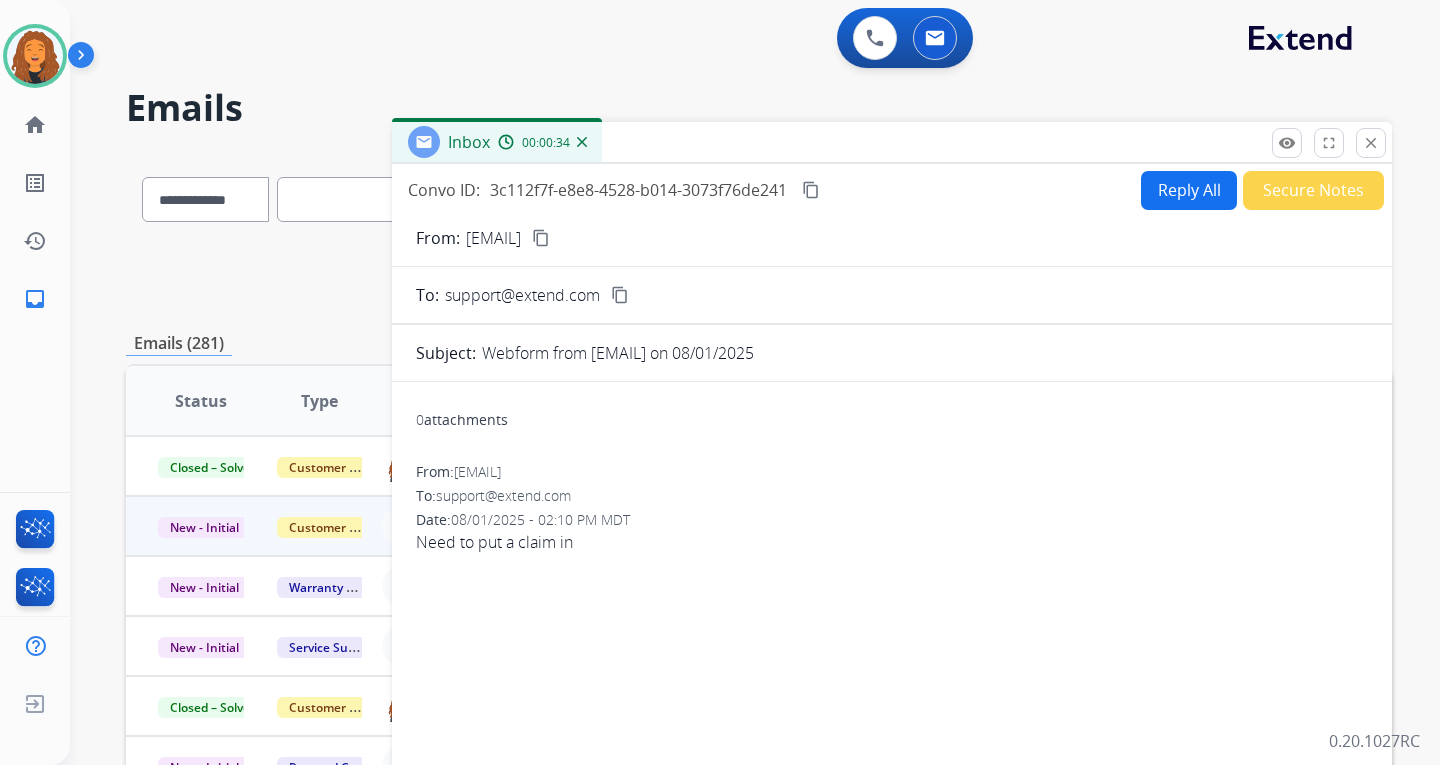 click on "Reply All" at bounding box center [1189, 190] 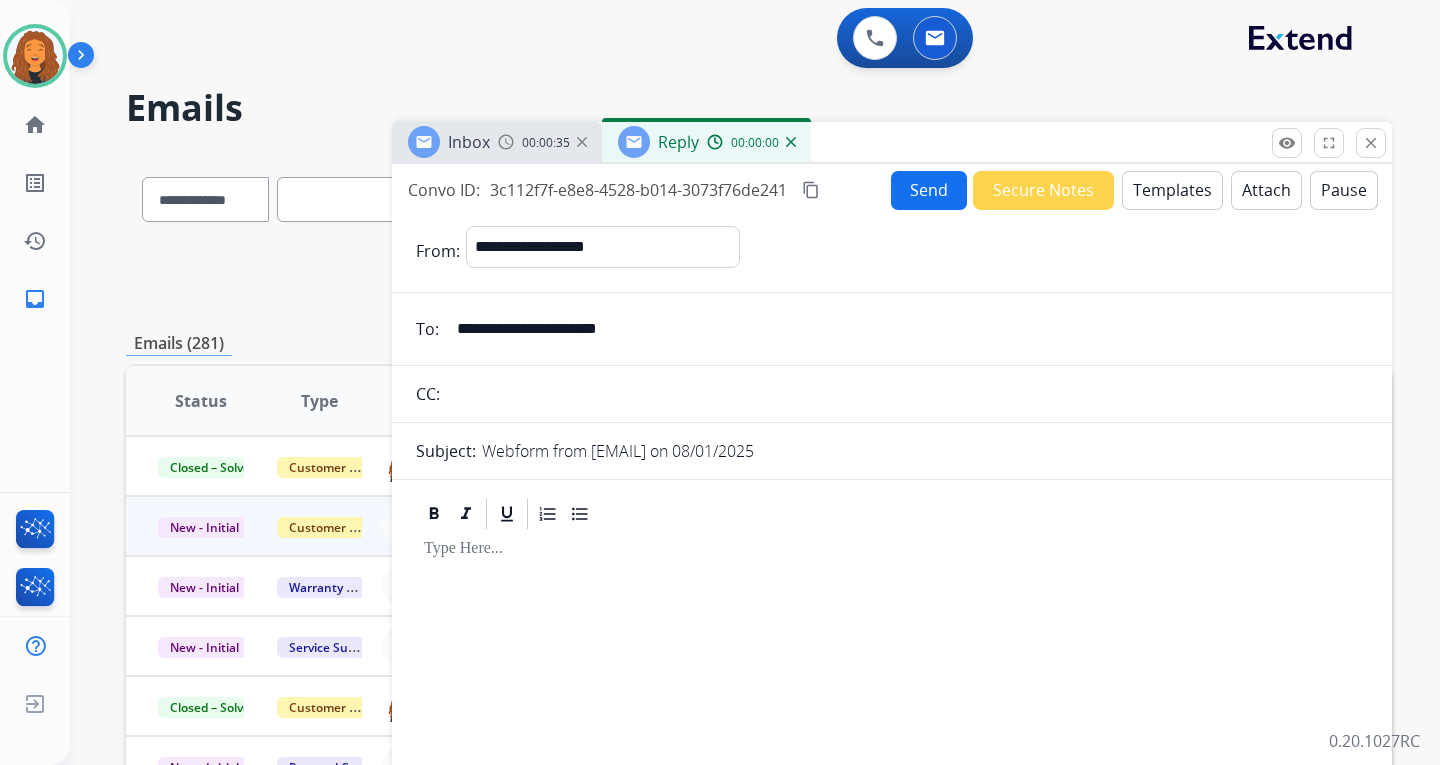 click on "Templates" at bounding box center [1172, 190] 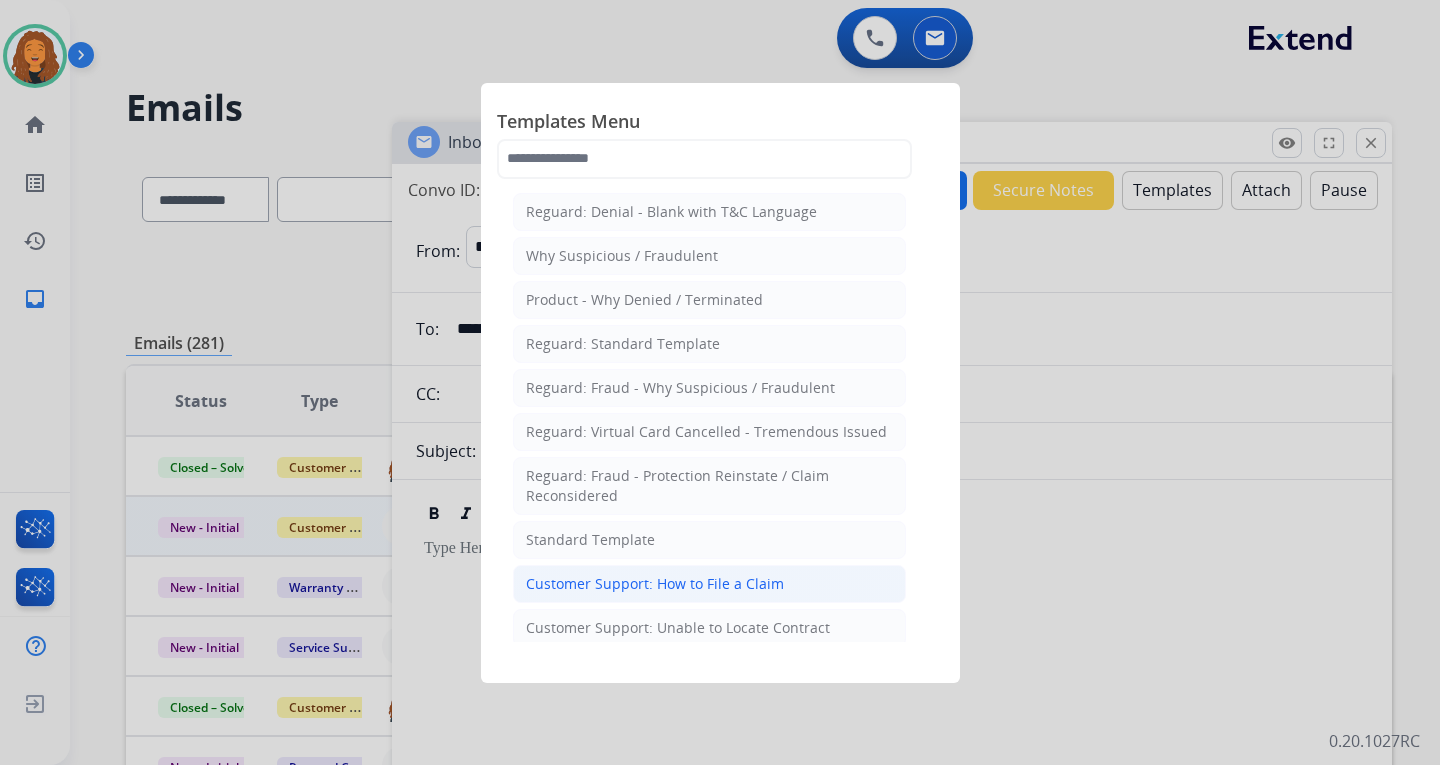 click on "Customer Support: How to File a Claim" 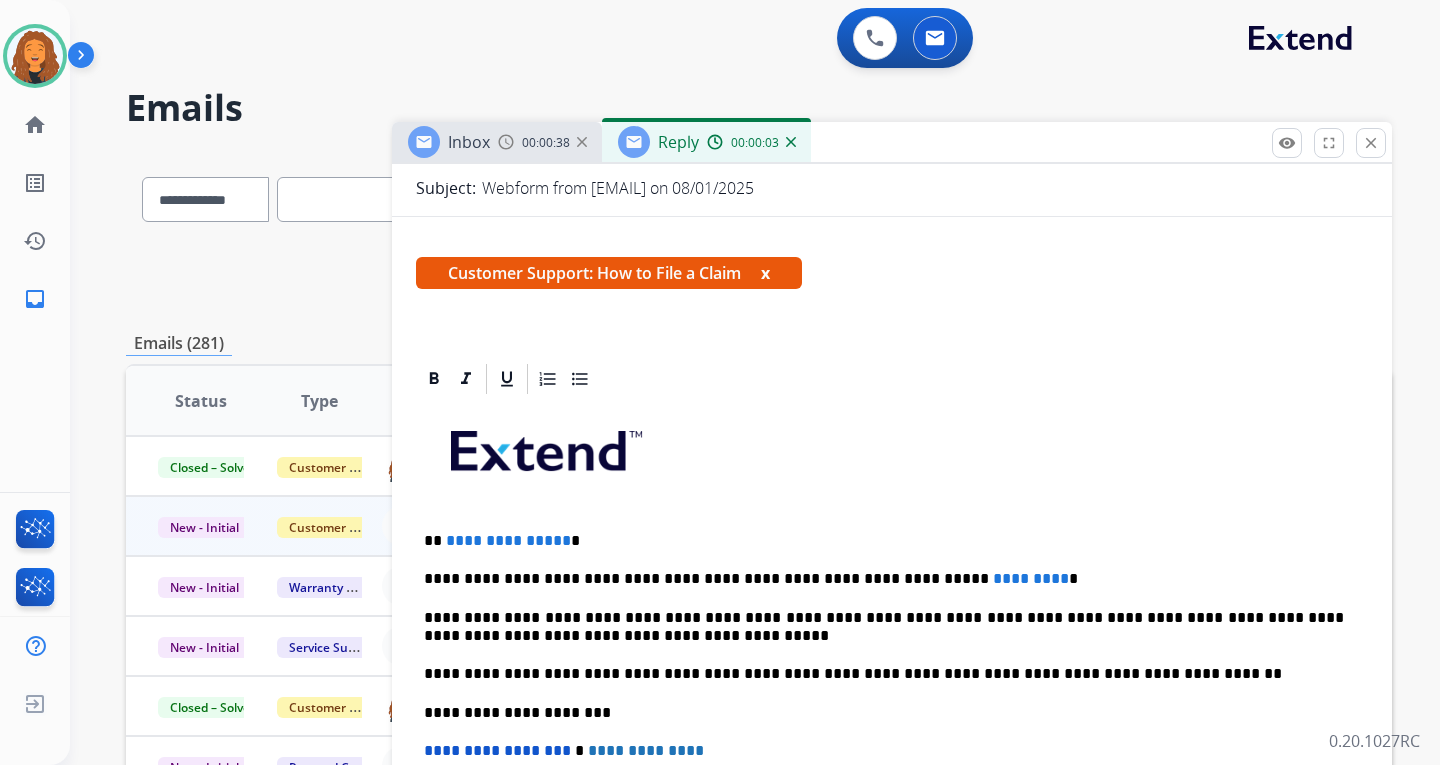 scroll, scrollTop: 300, scrollLeft: 0, axis: vertical 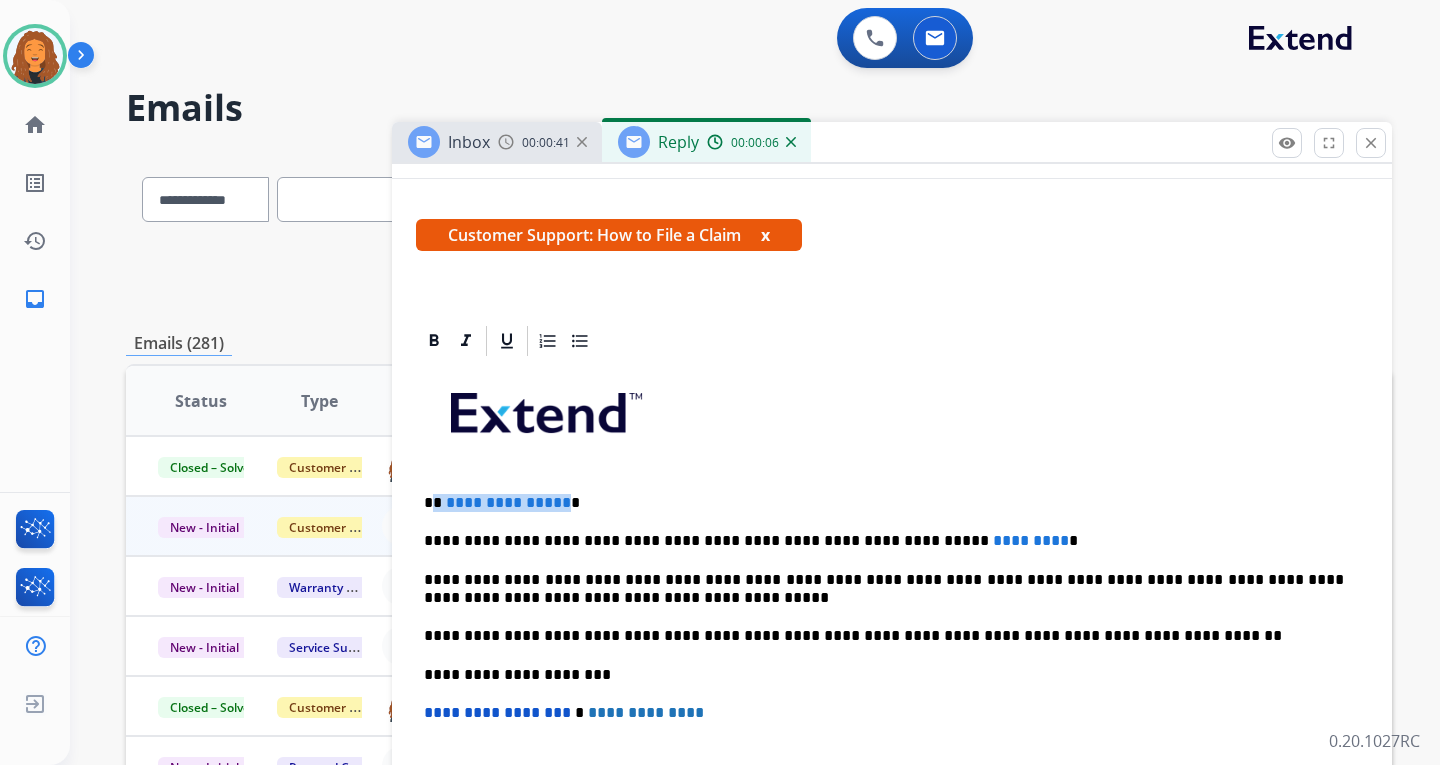 drag, startPoint x: 559, startPoint y: 503, endPoint x: 430, endPoint y: 497, distance: 129.13947 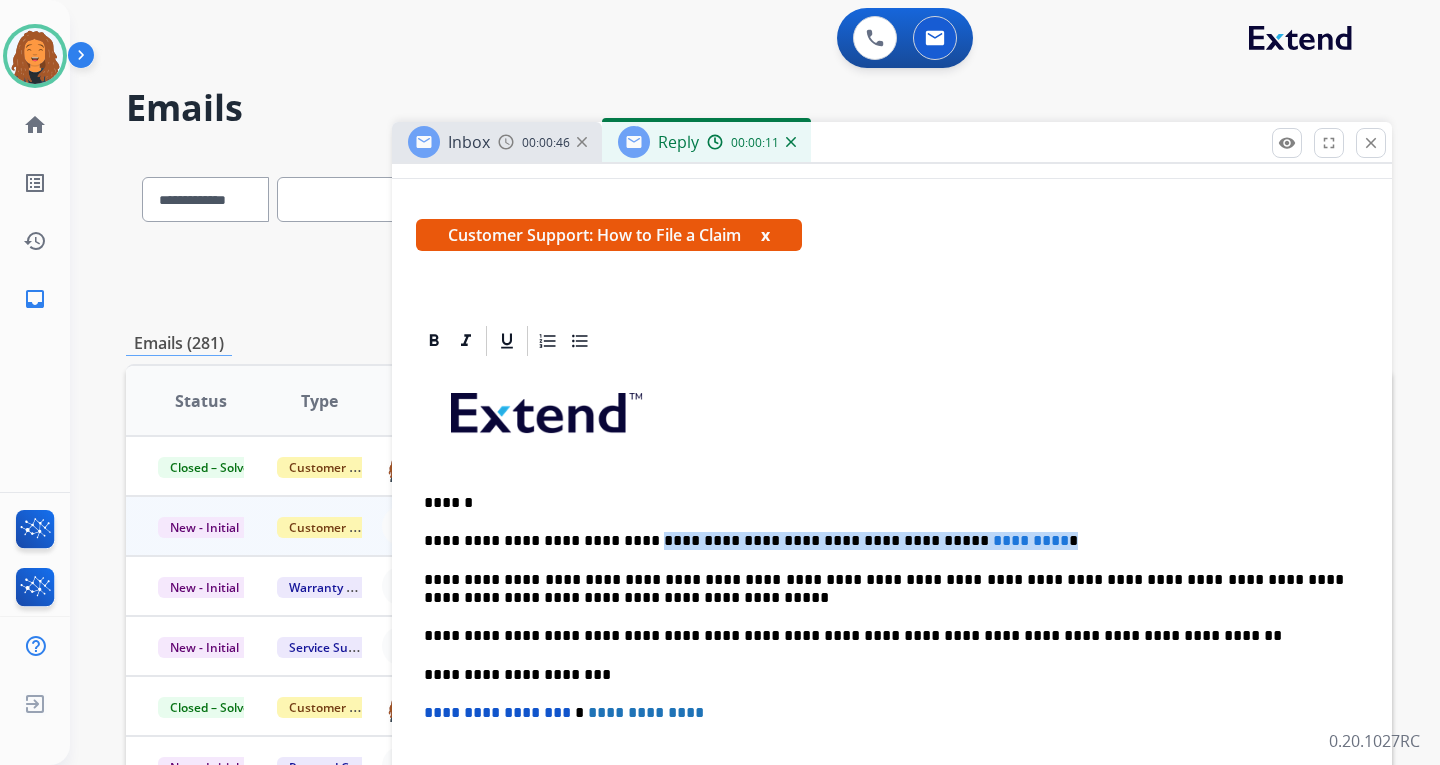 drag, startPoint x: 975, startPoint y: 538, endPoint x: 619, endPoint y: 523, distance: 356.31586 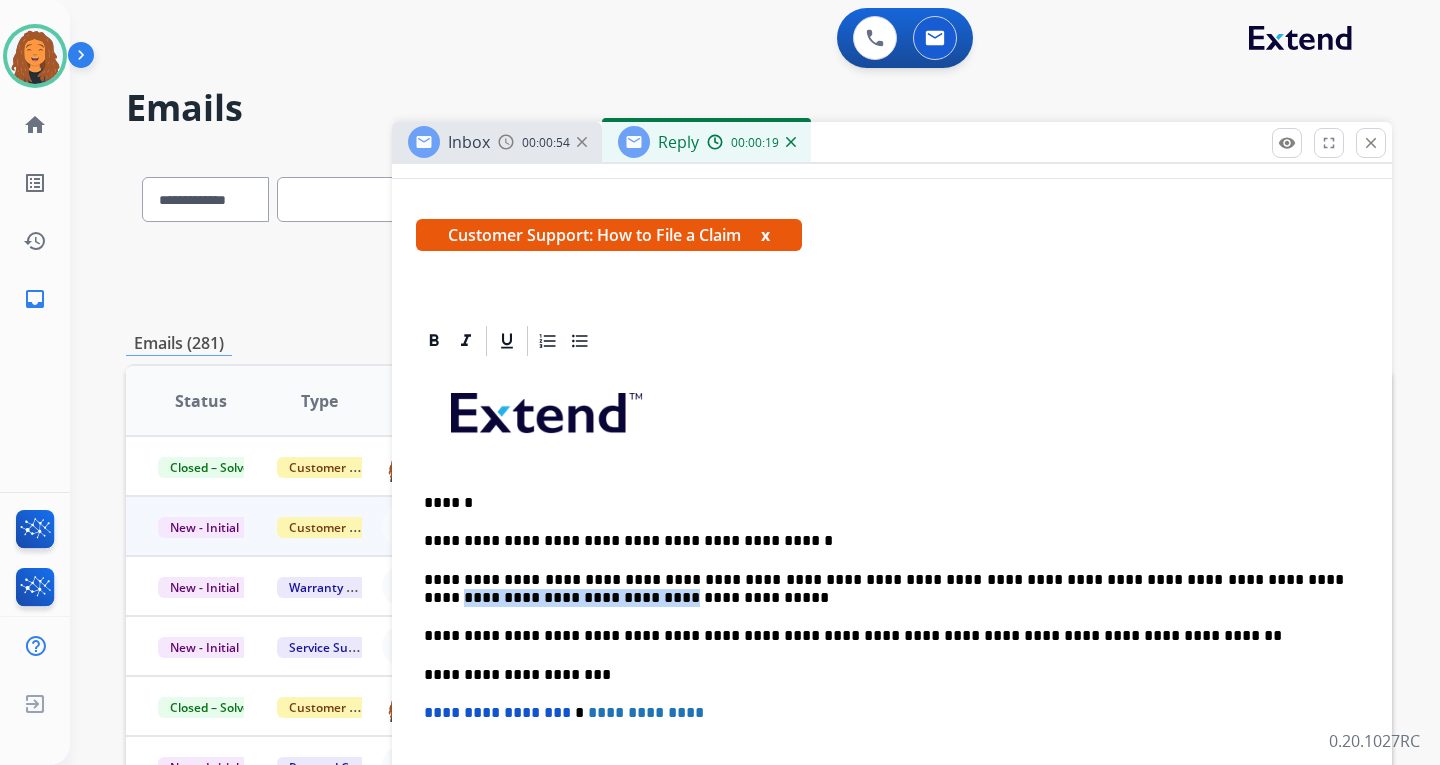 drag, startPoint x: 417, startPoint y: 597, endPoint x: 617, endPoint y: 599, distance: 200.01 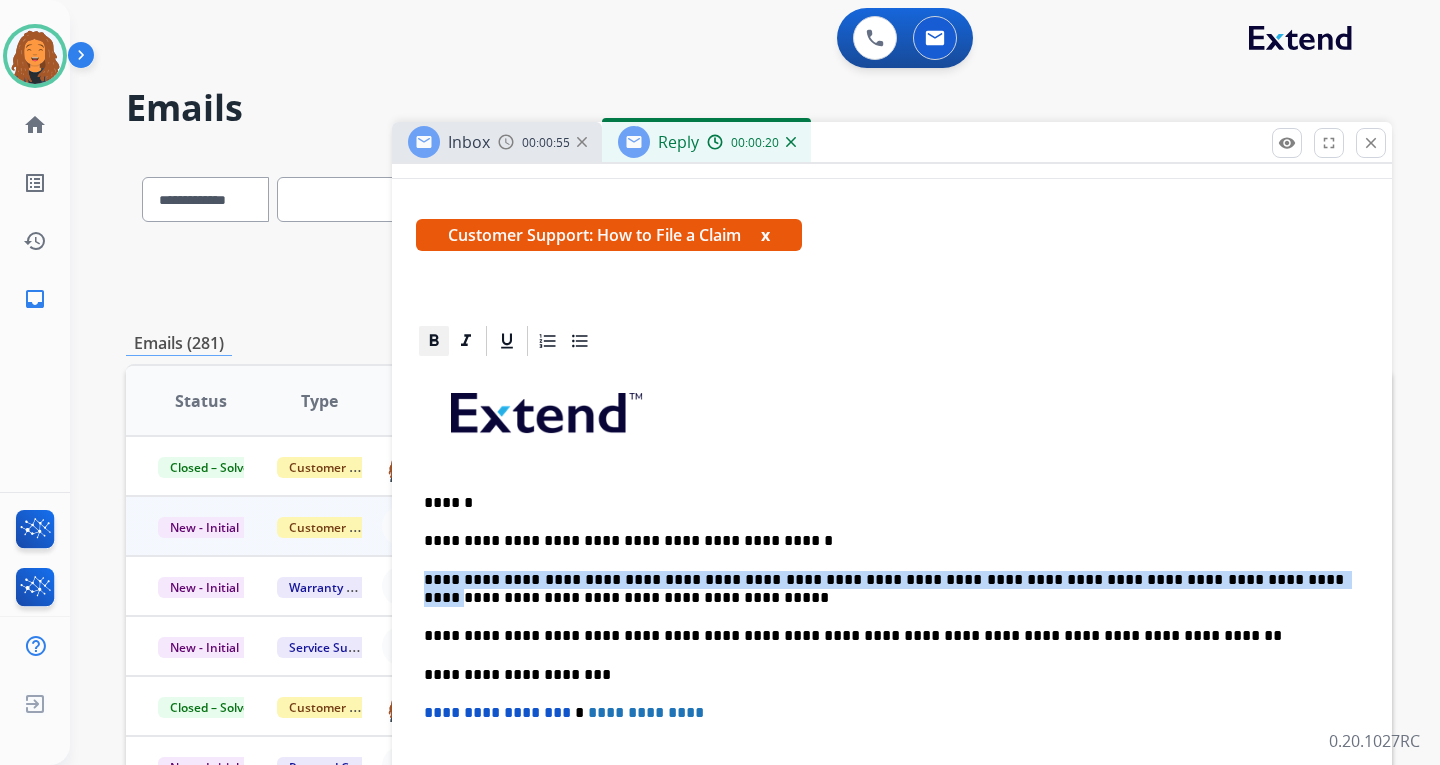 drag, startPoint x: 435, startPoint y: 344, endPoint x: 477, endPoint y: 361, distance: 45.310043 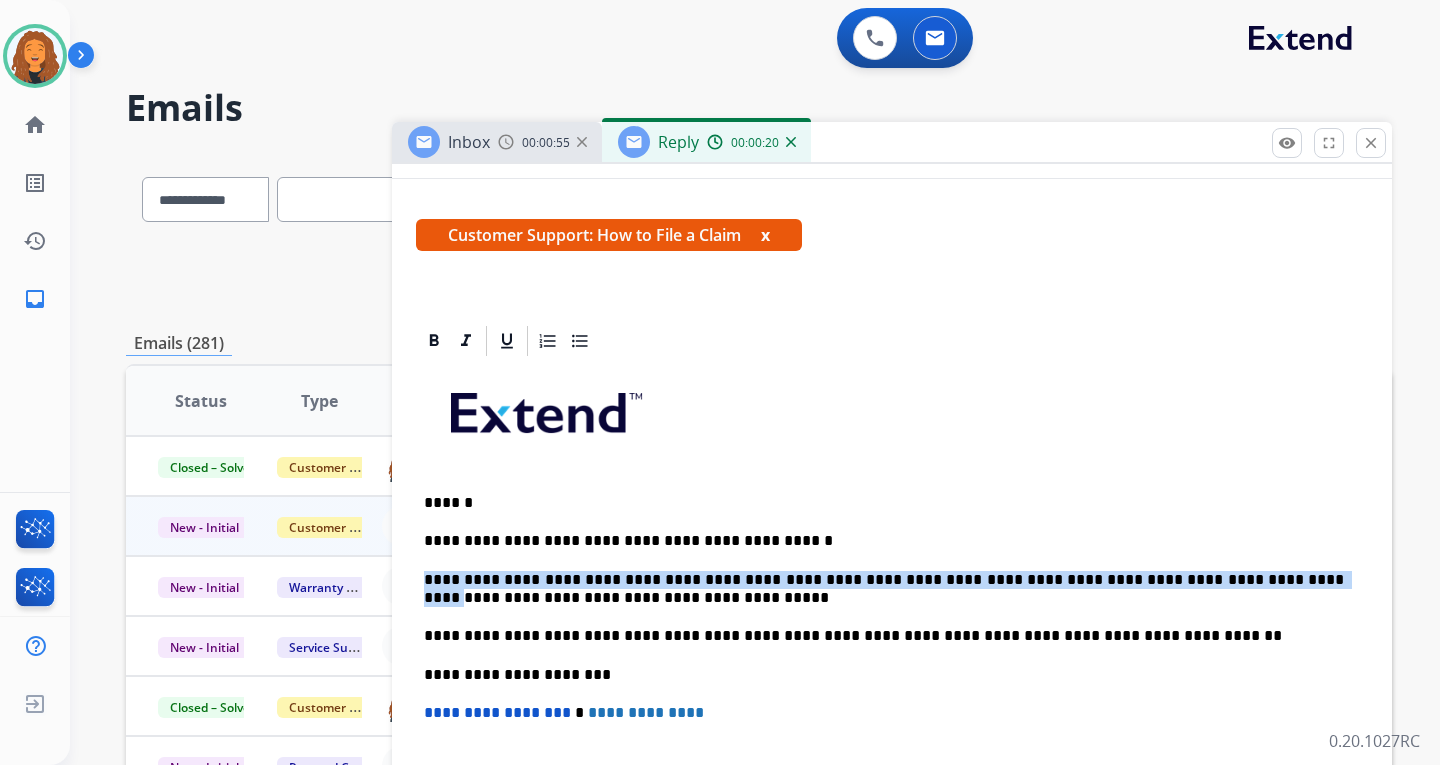 click 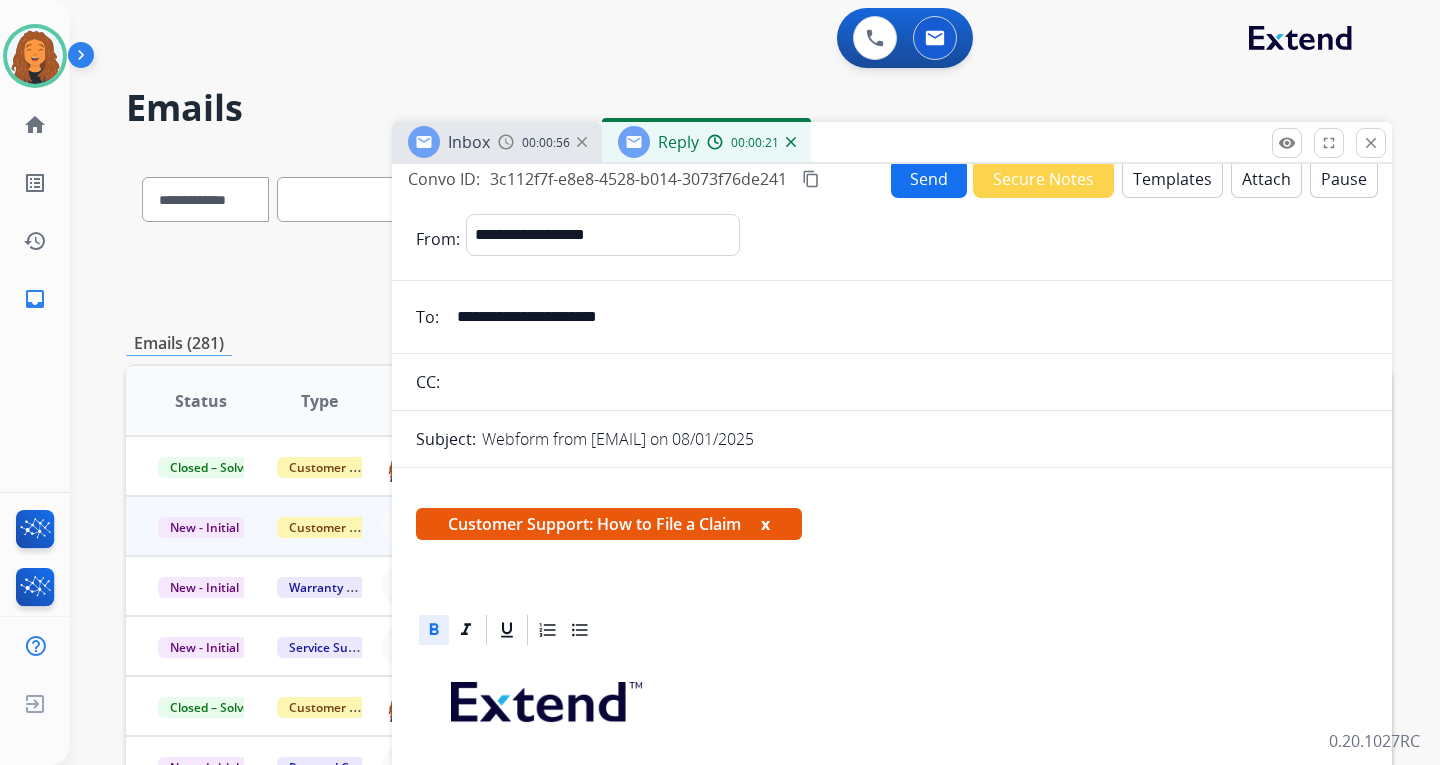 scroll, scrollTop: 0, scrollLeft: 0, axis: both 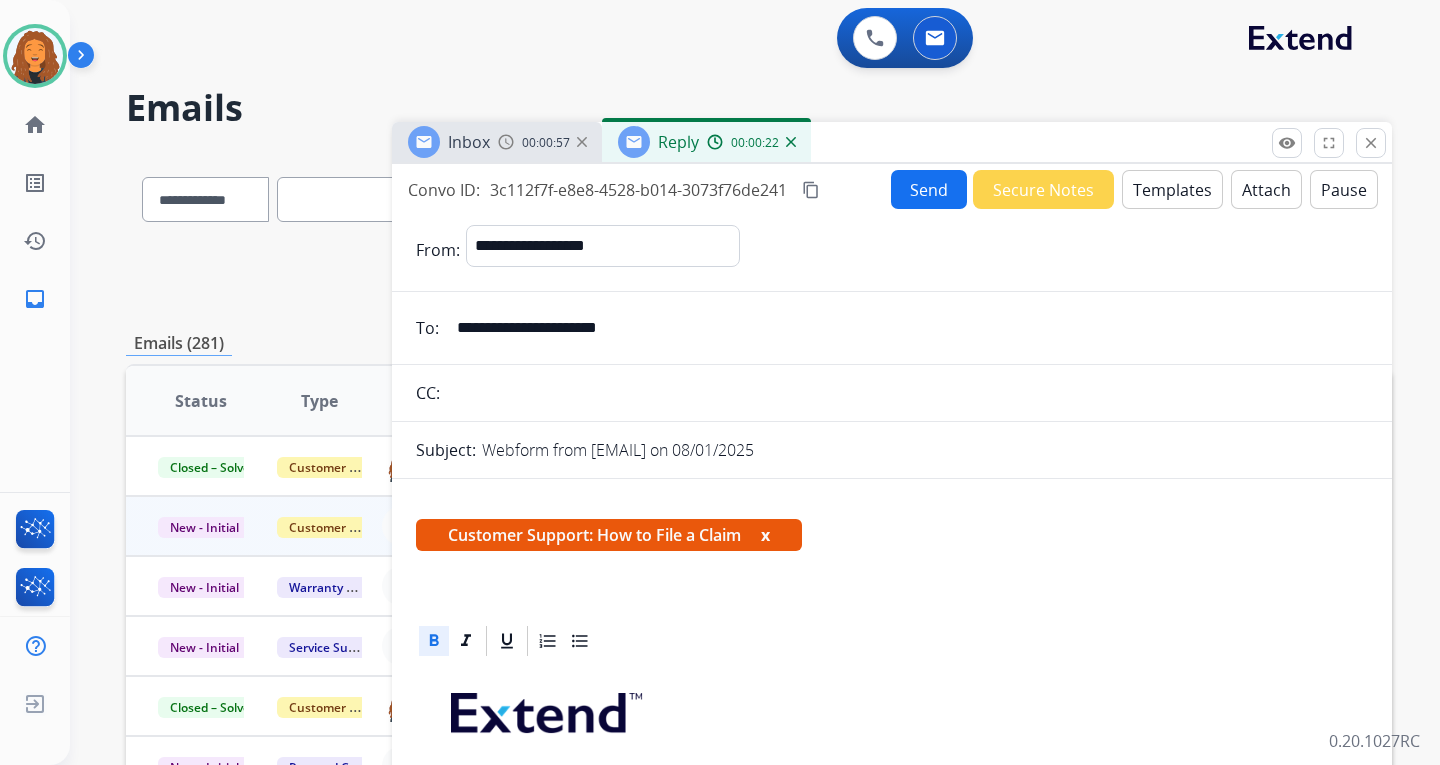 click on "Send" at bounding box center [929, 189] 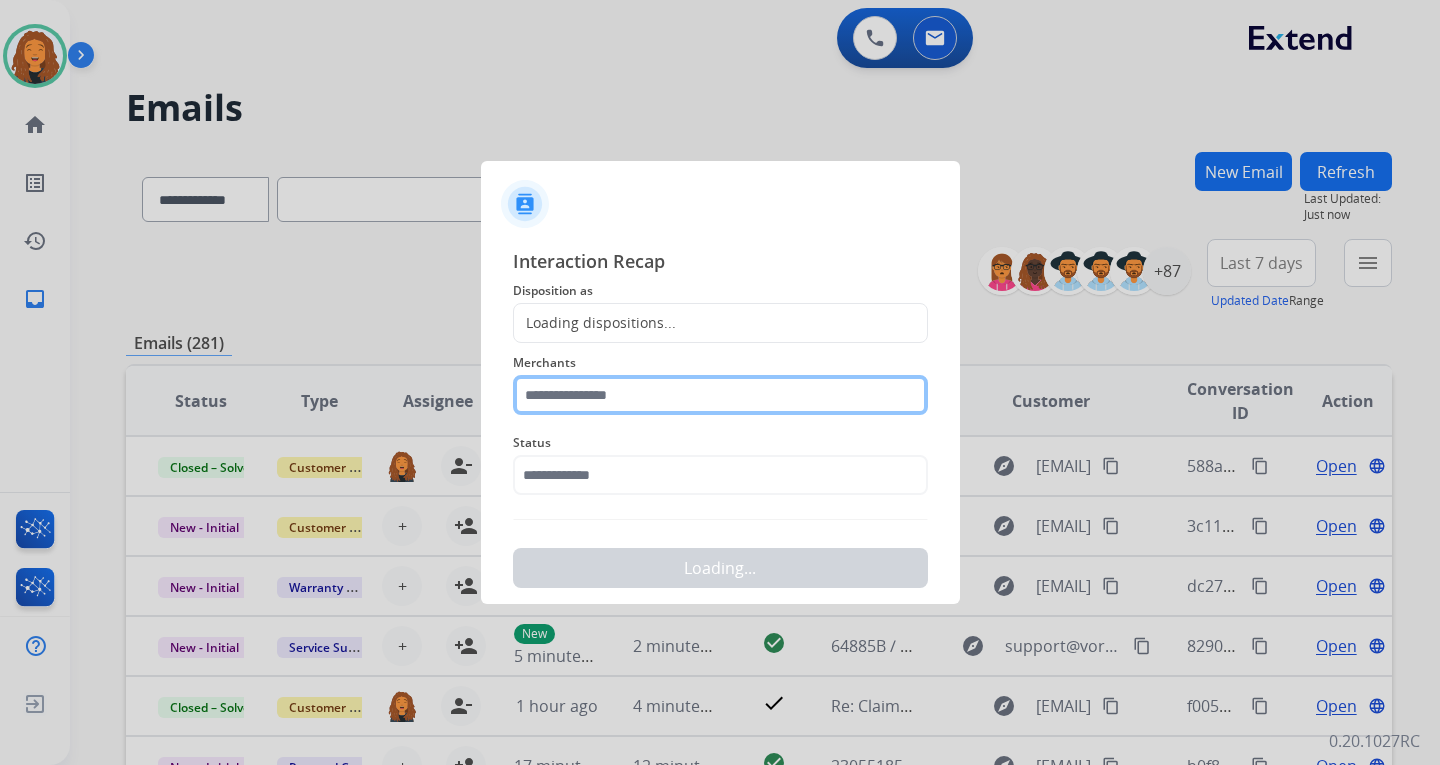 click 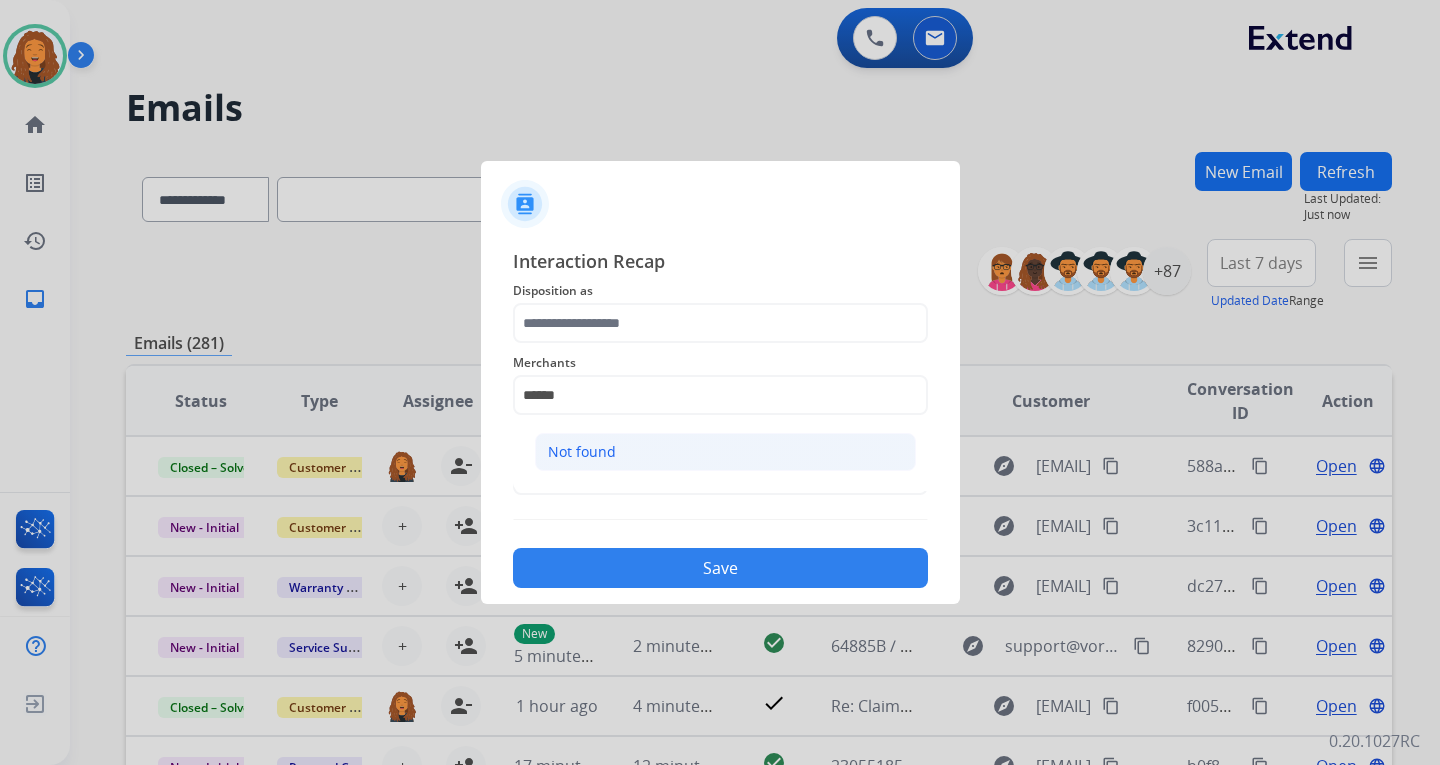 click on "Not found" 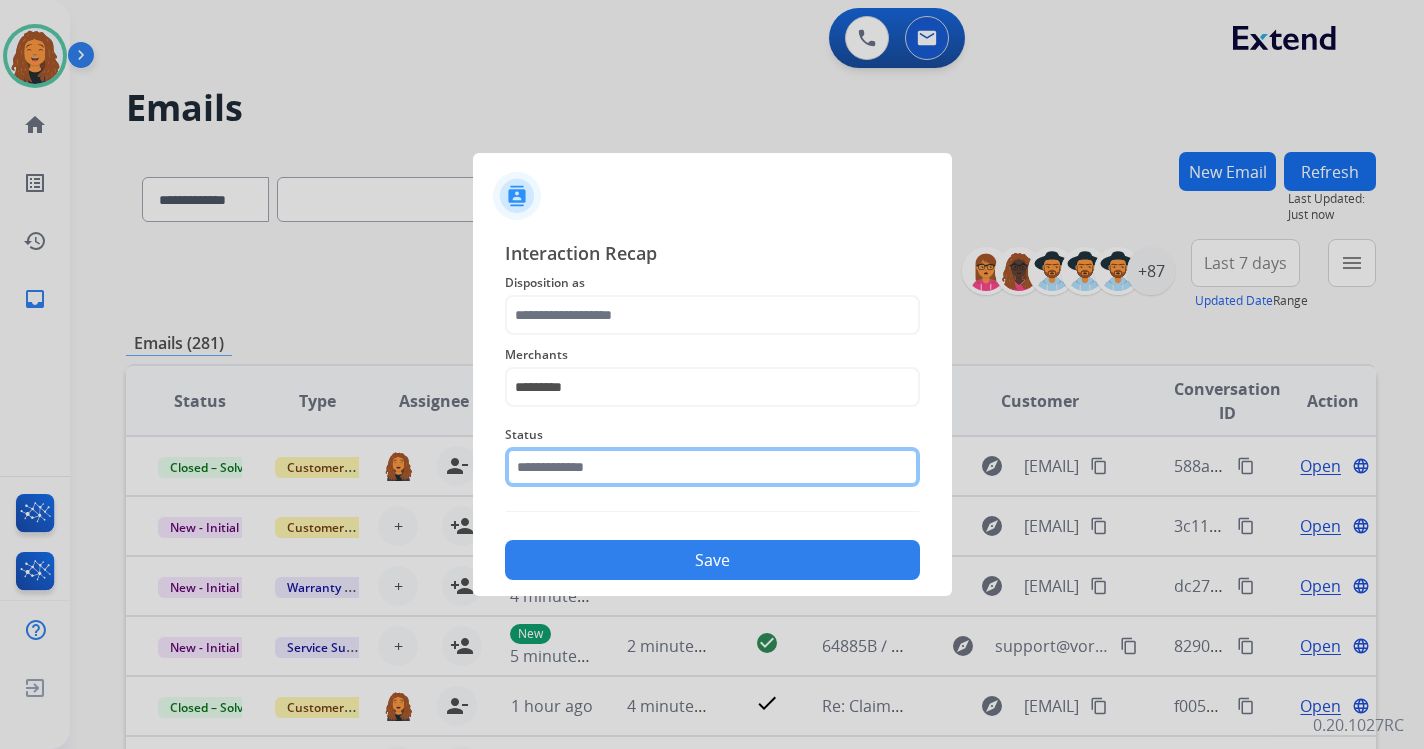 click 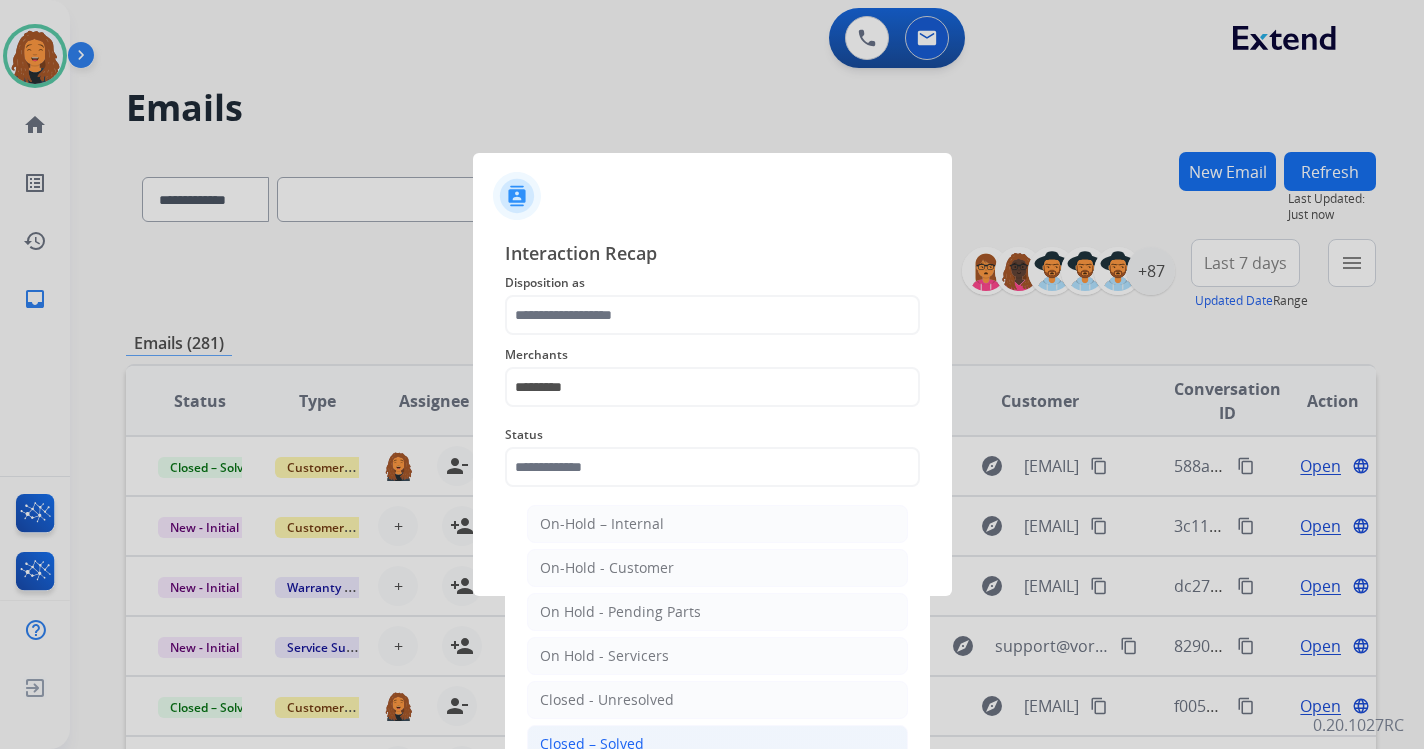 click on "Closed – Solved" 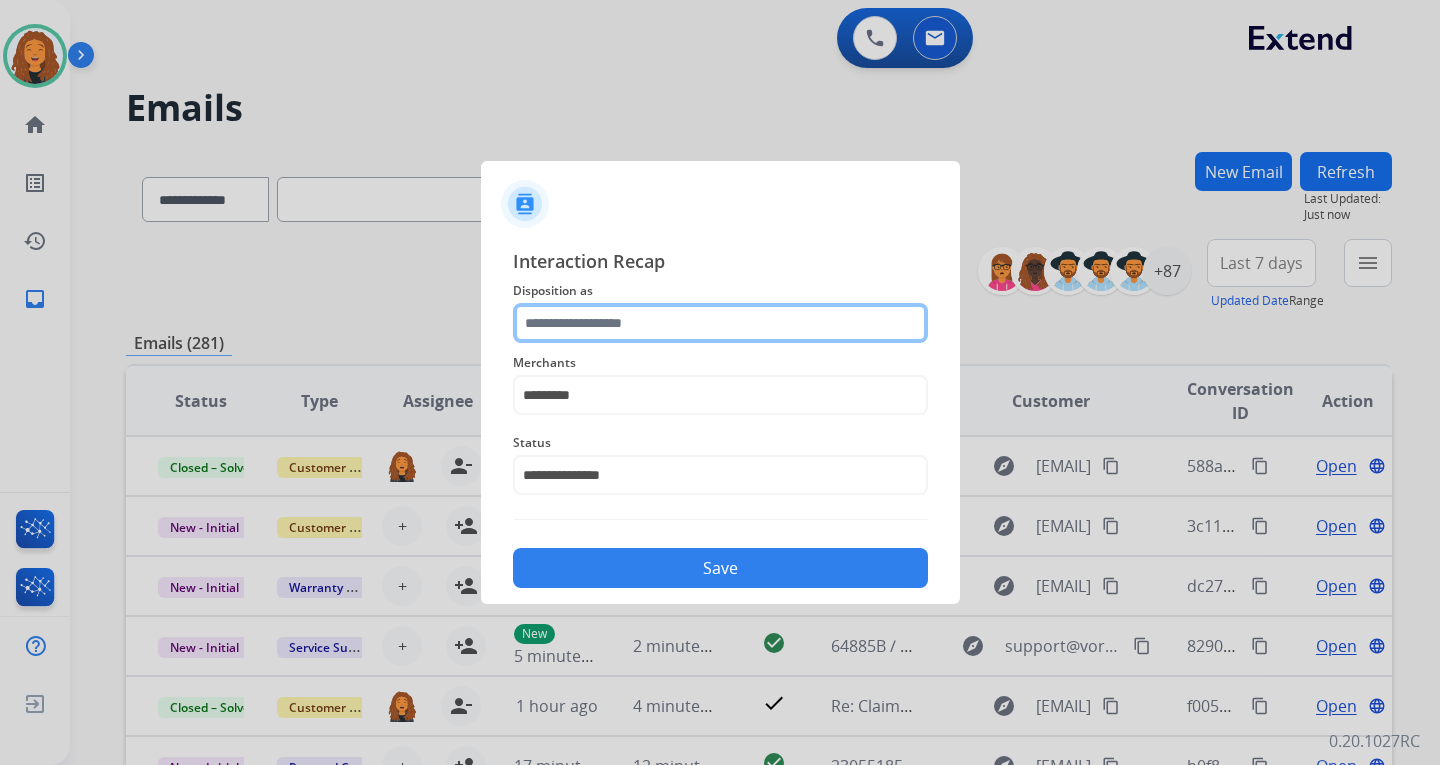 click 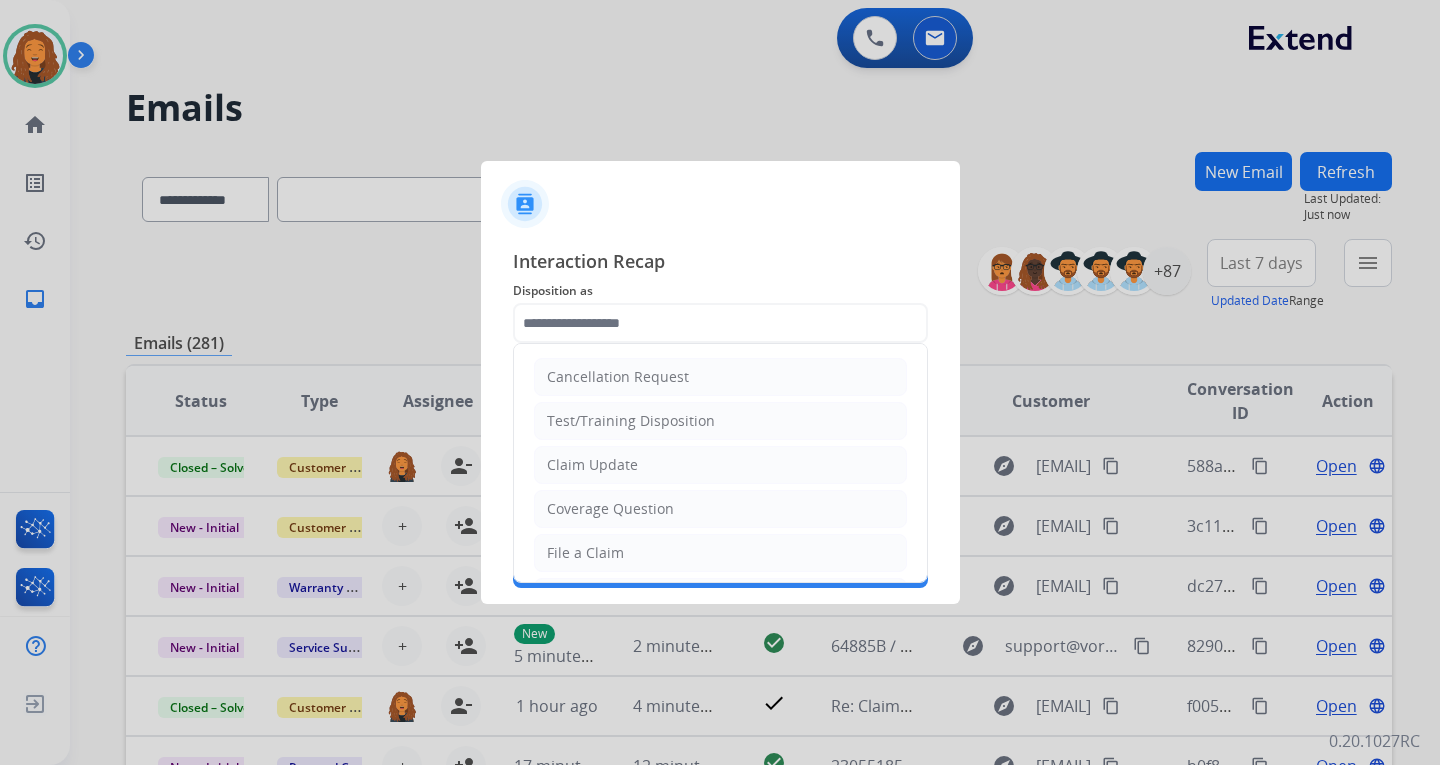 click on "File a Claim" 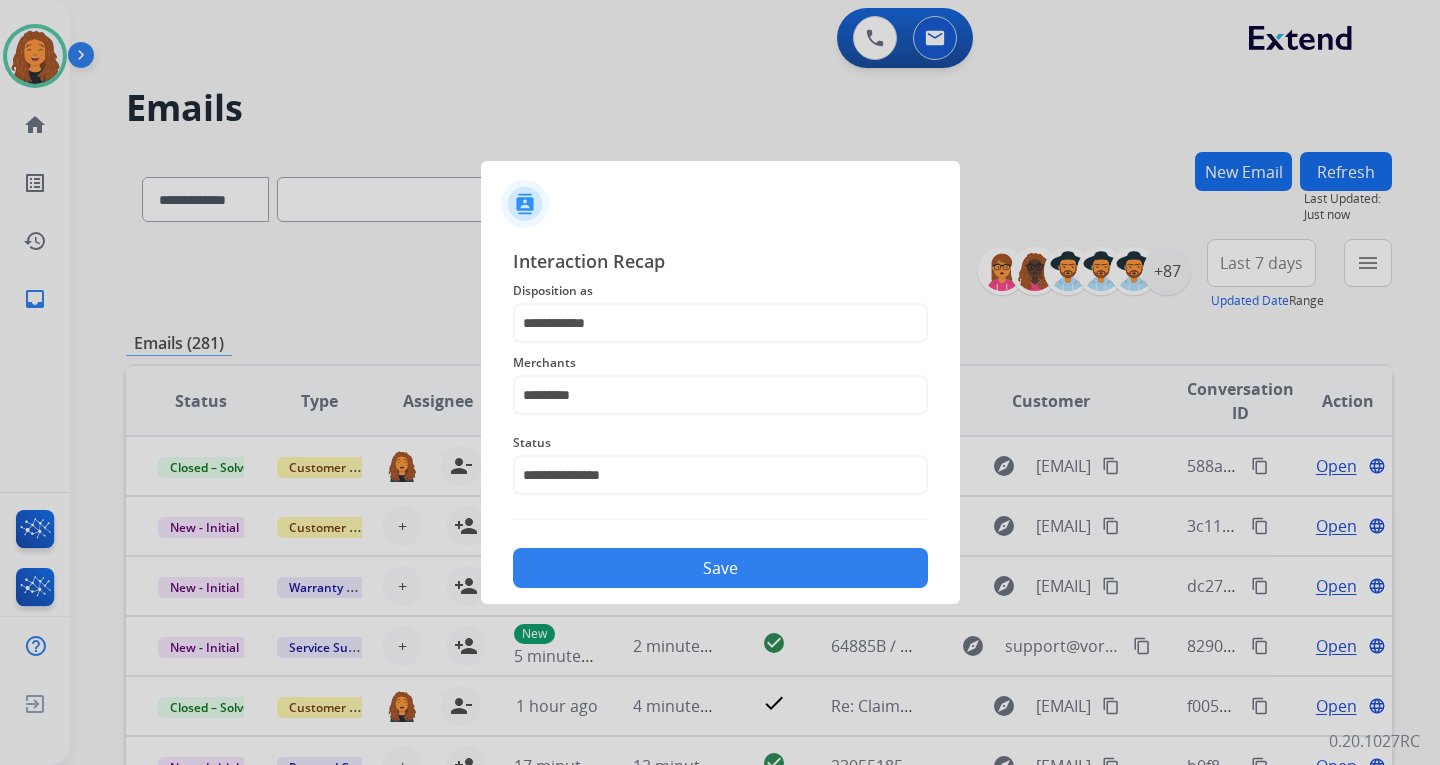 click on "Save" 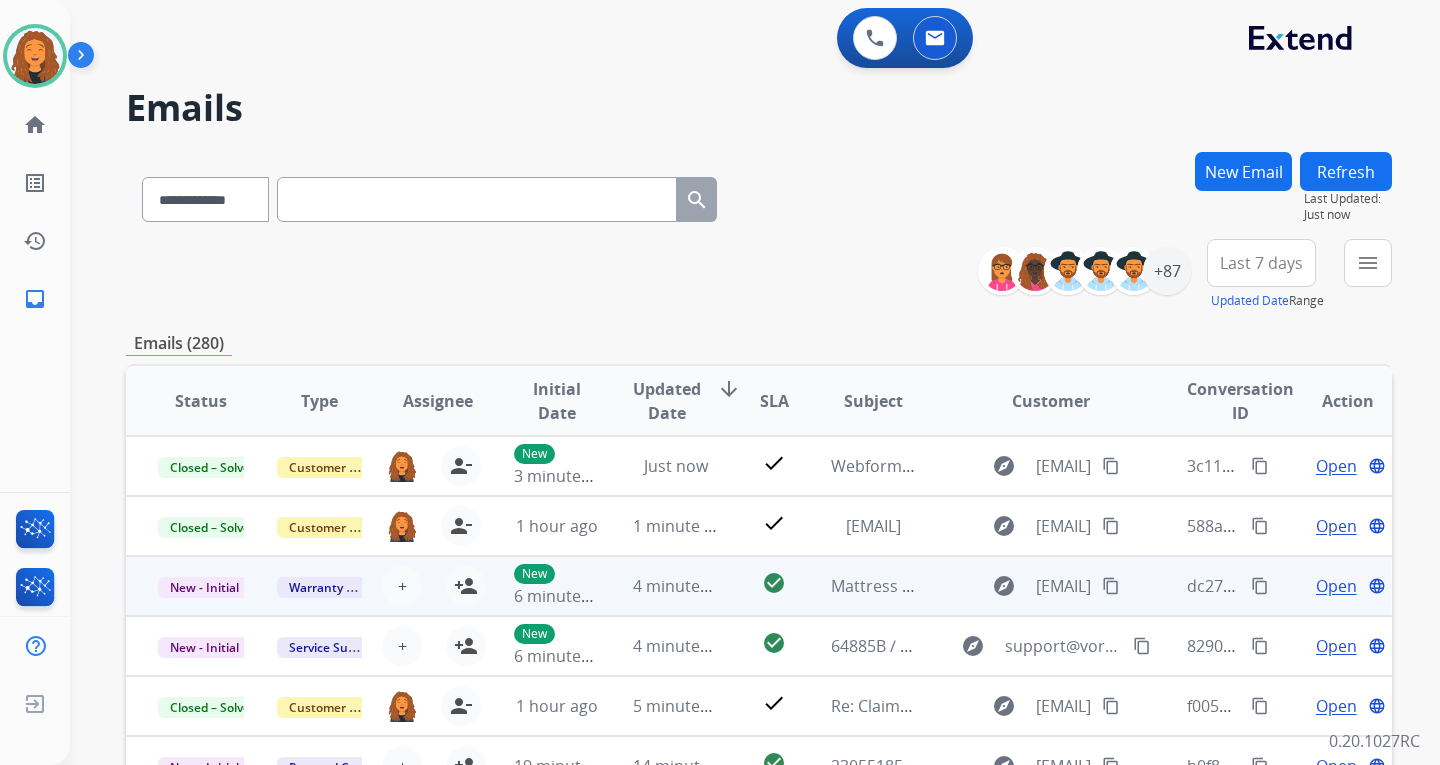 click on "content_copy" at bounding box center (1111, 586) 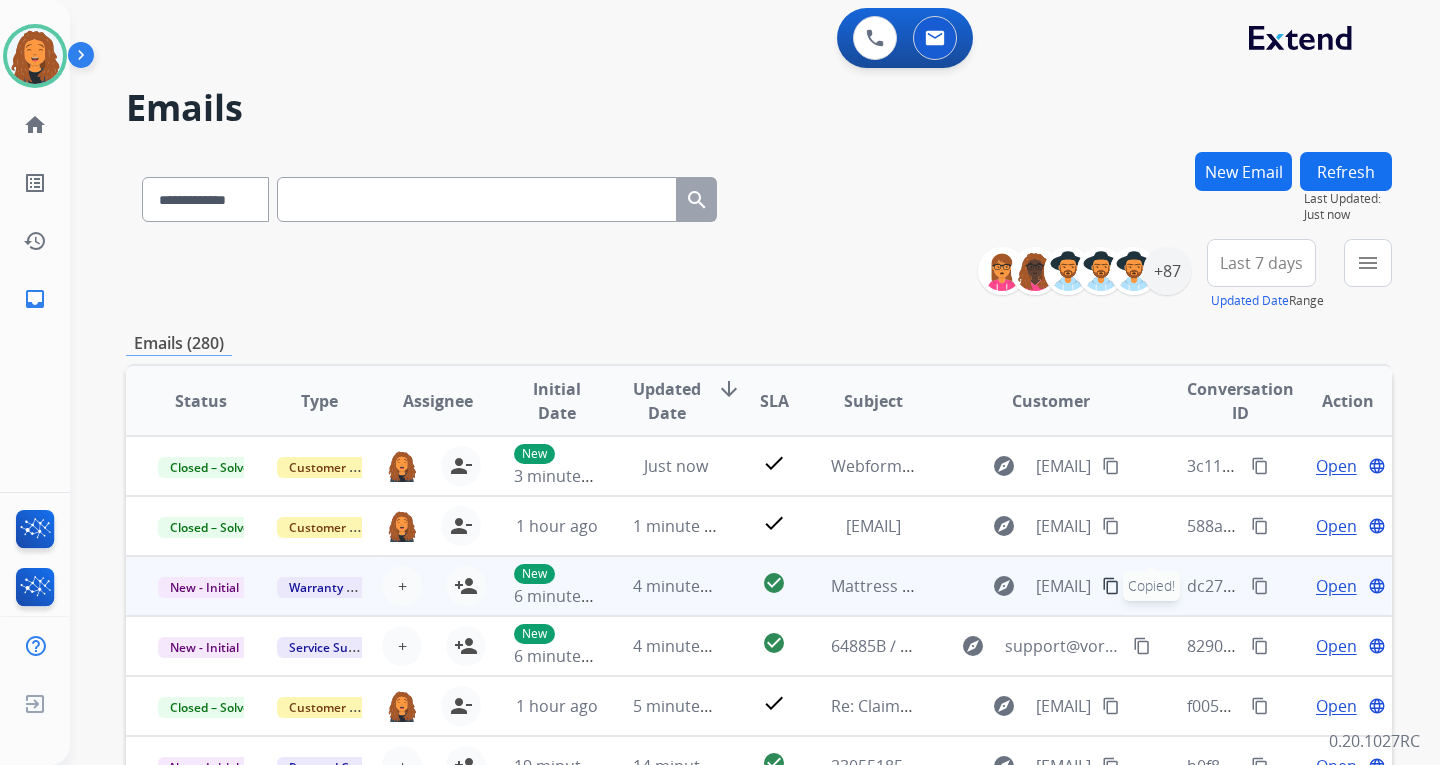 click on "Open" at bounding box center [1336, 586] 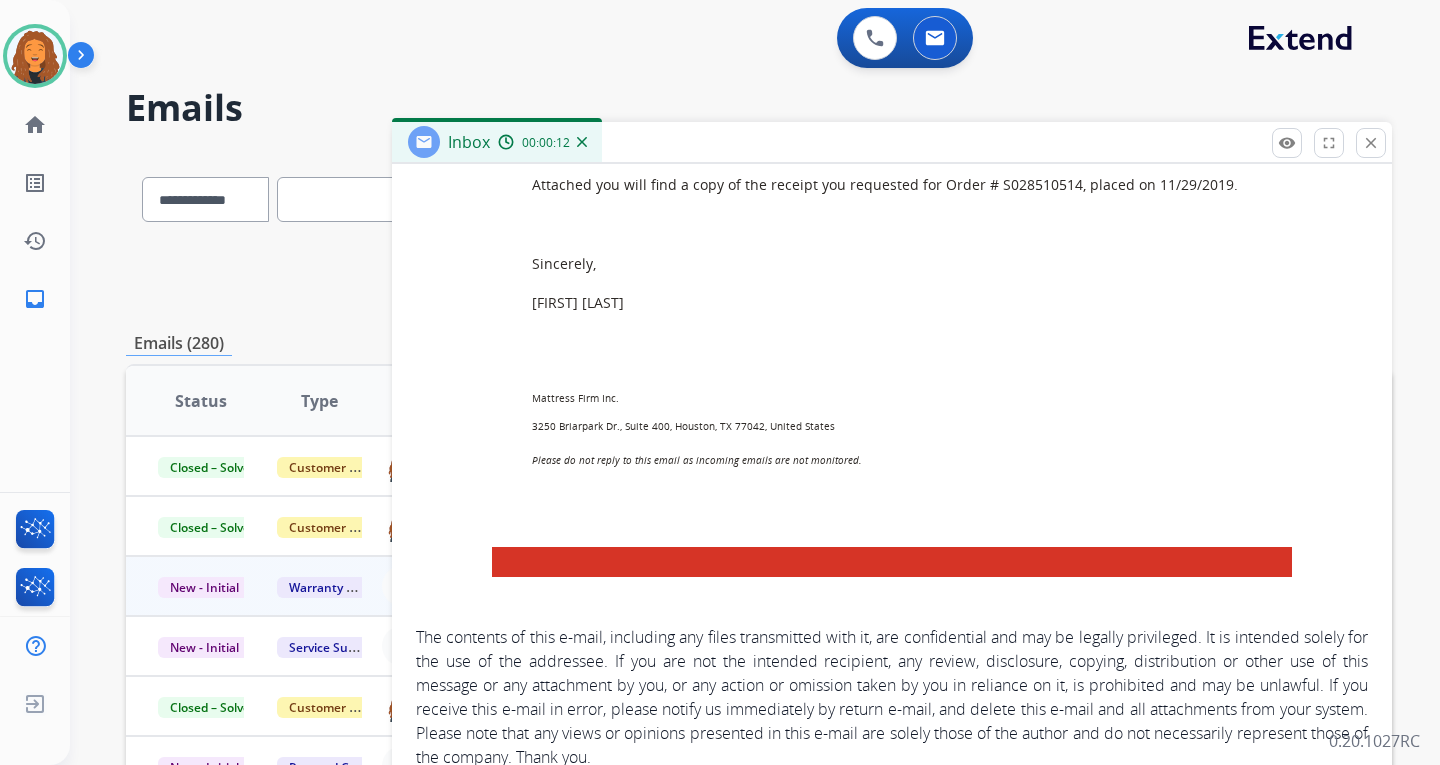 scroll, scrollTop: 1402, scrollLeft: 0, axis: vertical 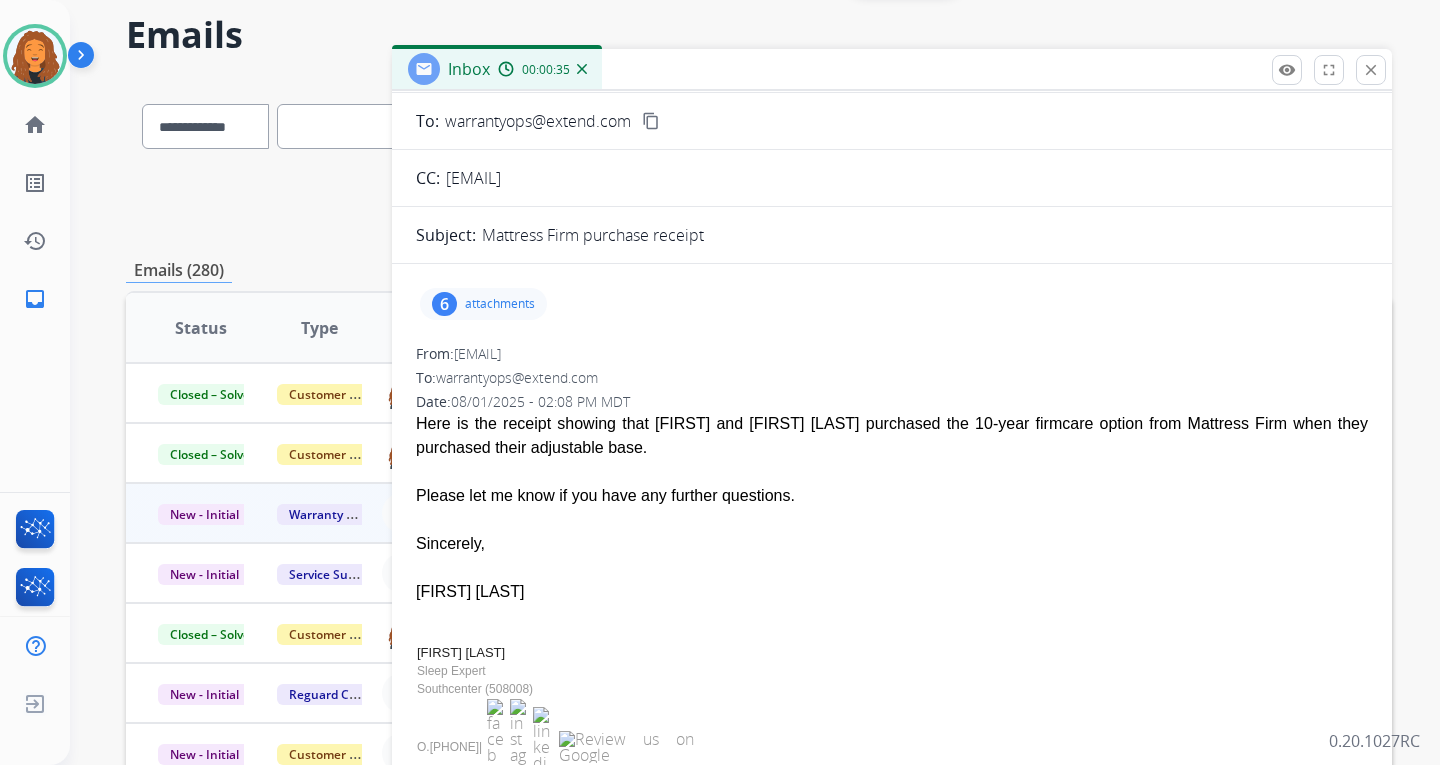 drag, startPoint x: 628, startPoint y: 185, endPoint x: 444, endPoint y: 185, distance: 184 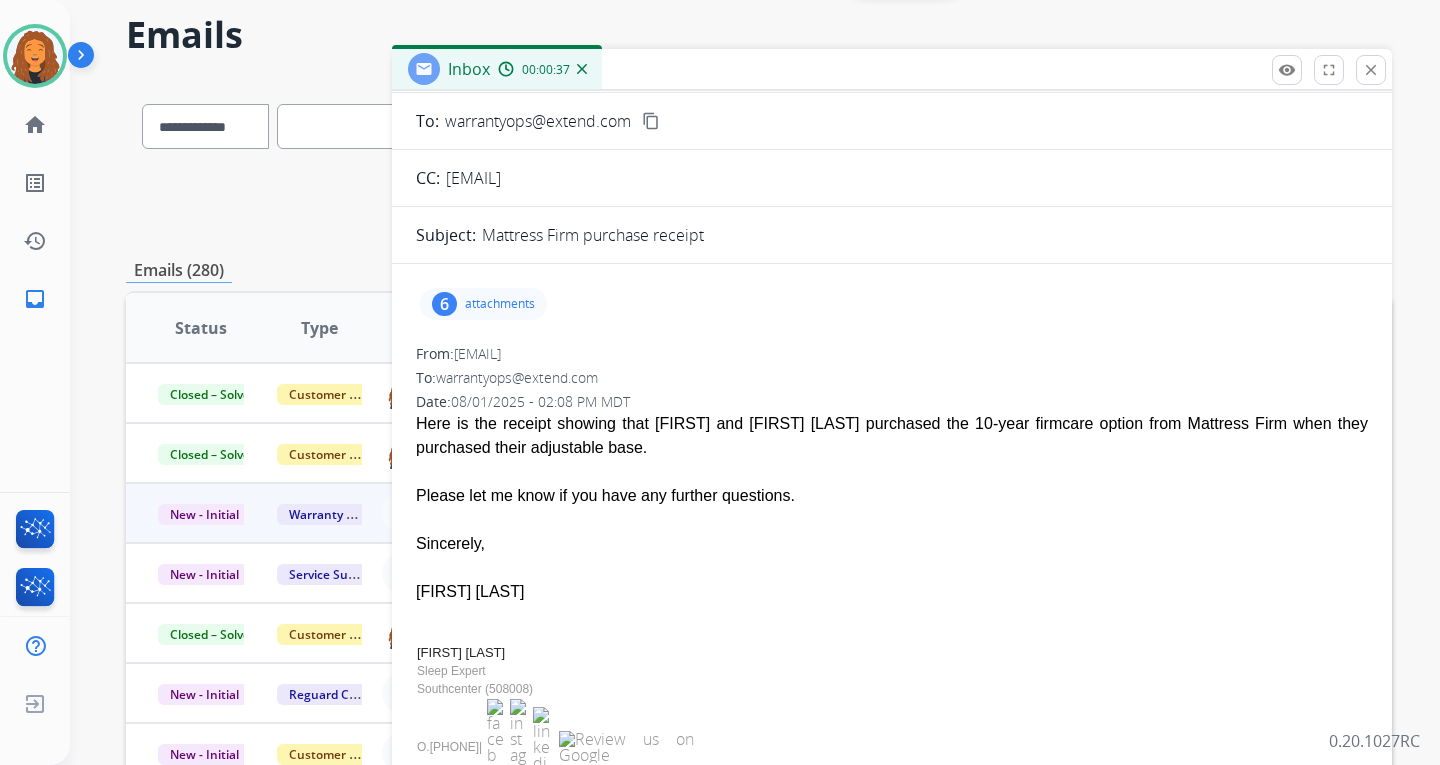 copy on "troyhopper@icloud.com" 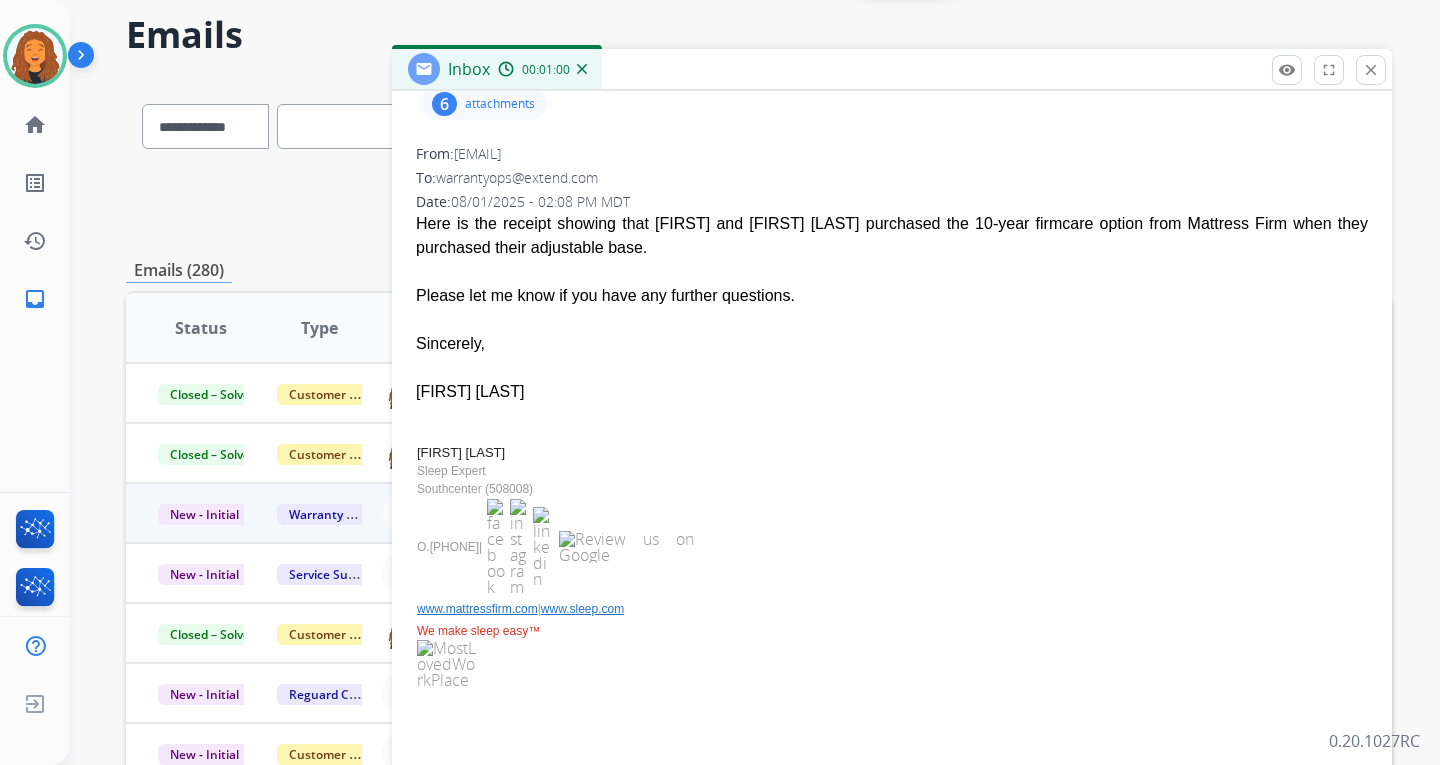 scroll, scrollTop: 0, scrollLeft: 0, axis: both 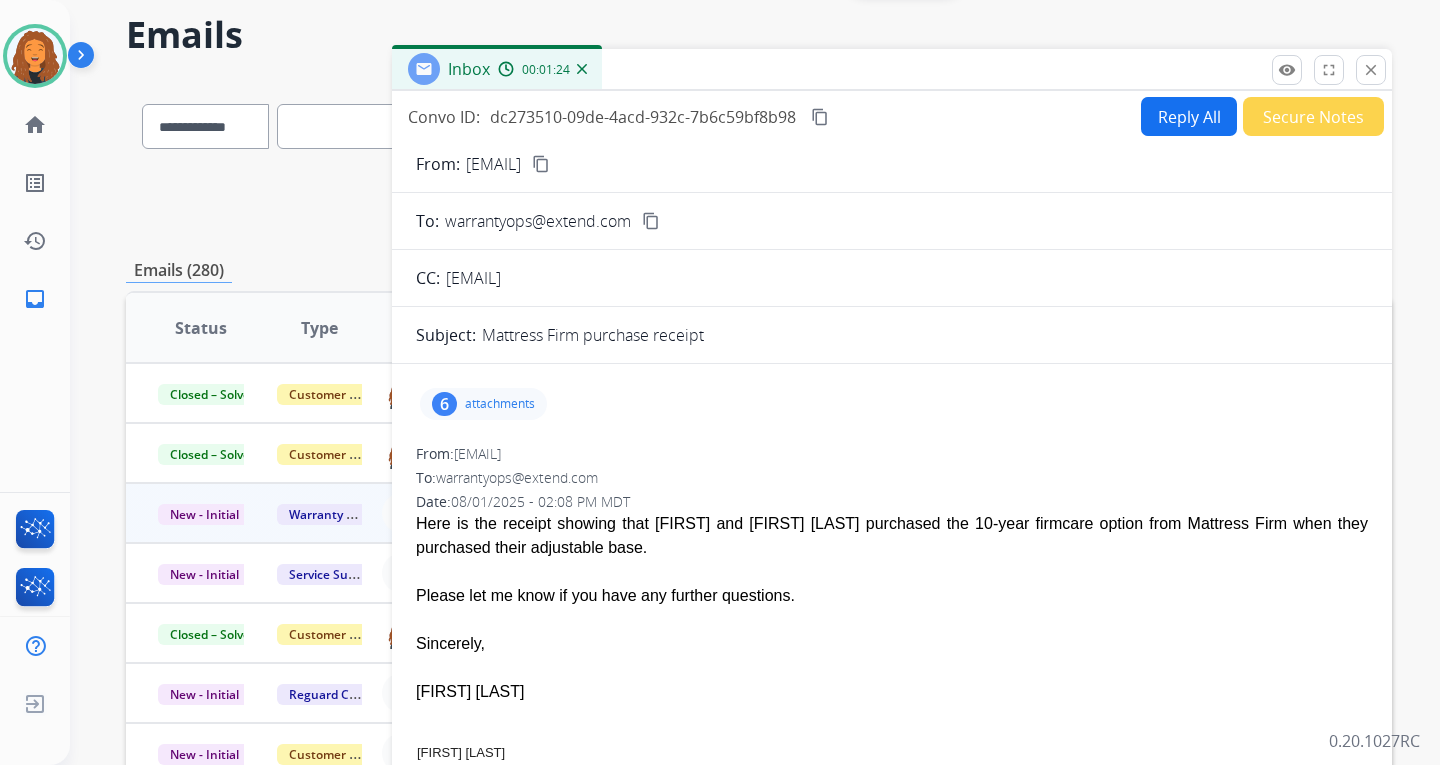 click on "6 attachments" at bounding box center (892, 404) 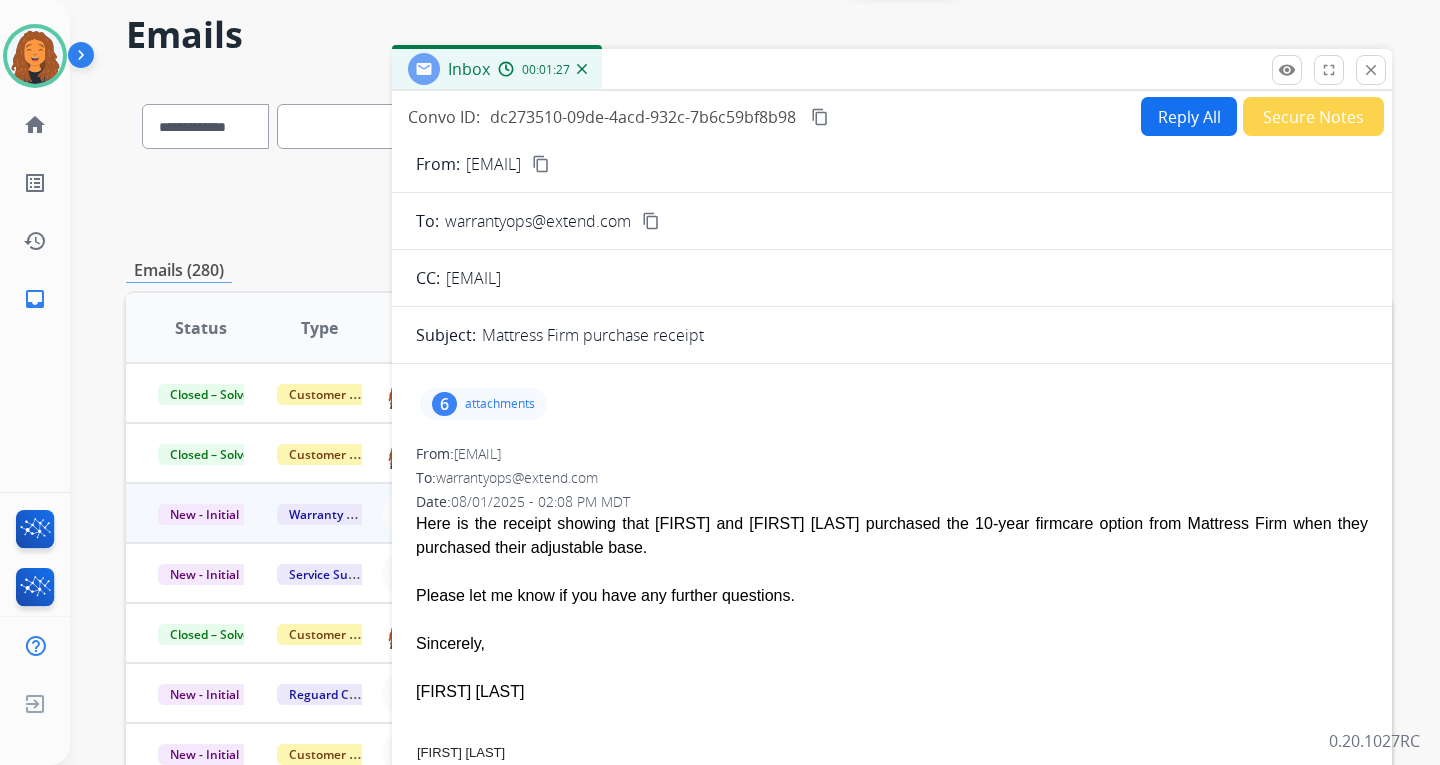 click on "Reply All" at bounding box center [1189, 116] 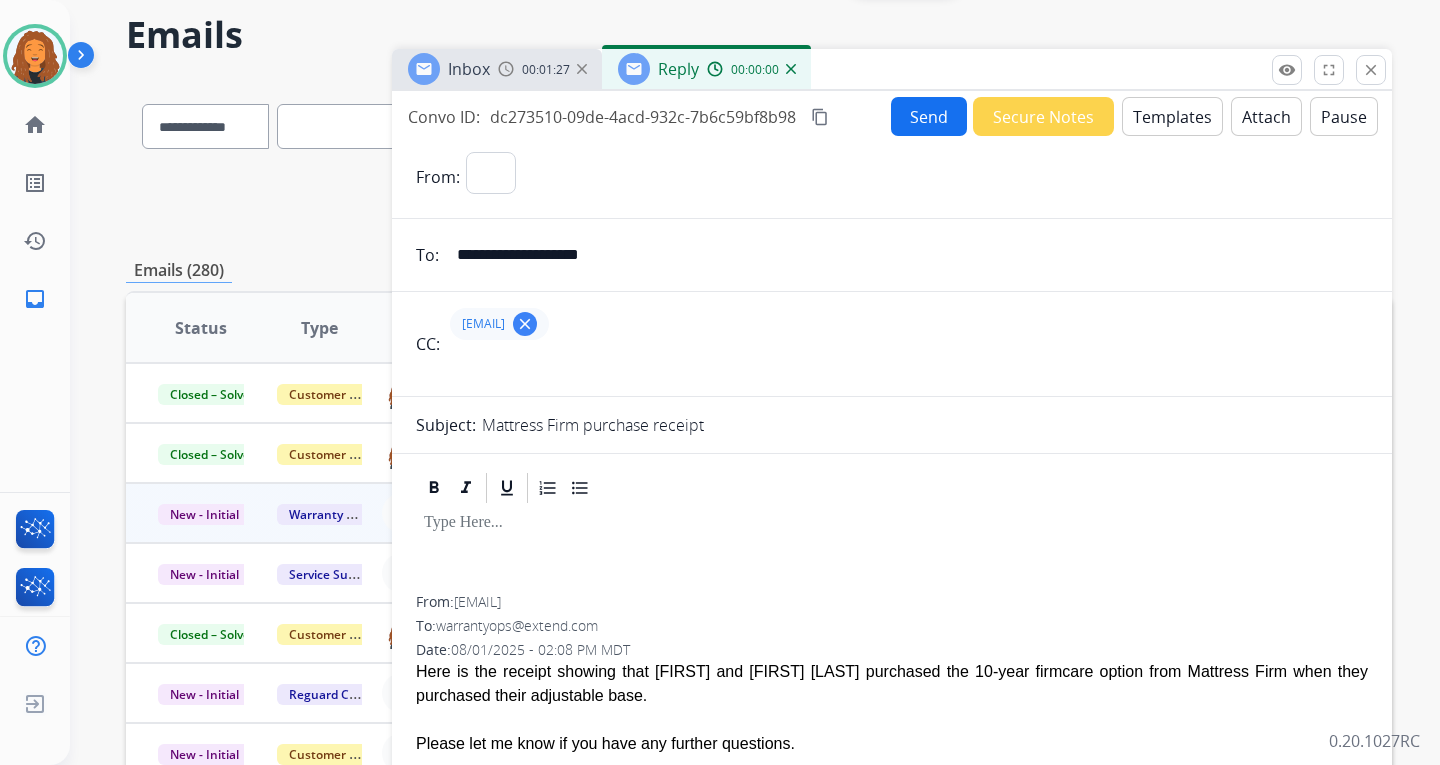 select on "**********" 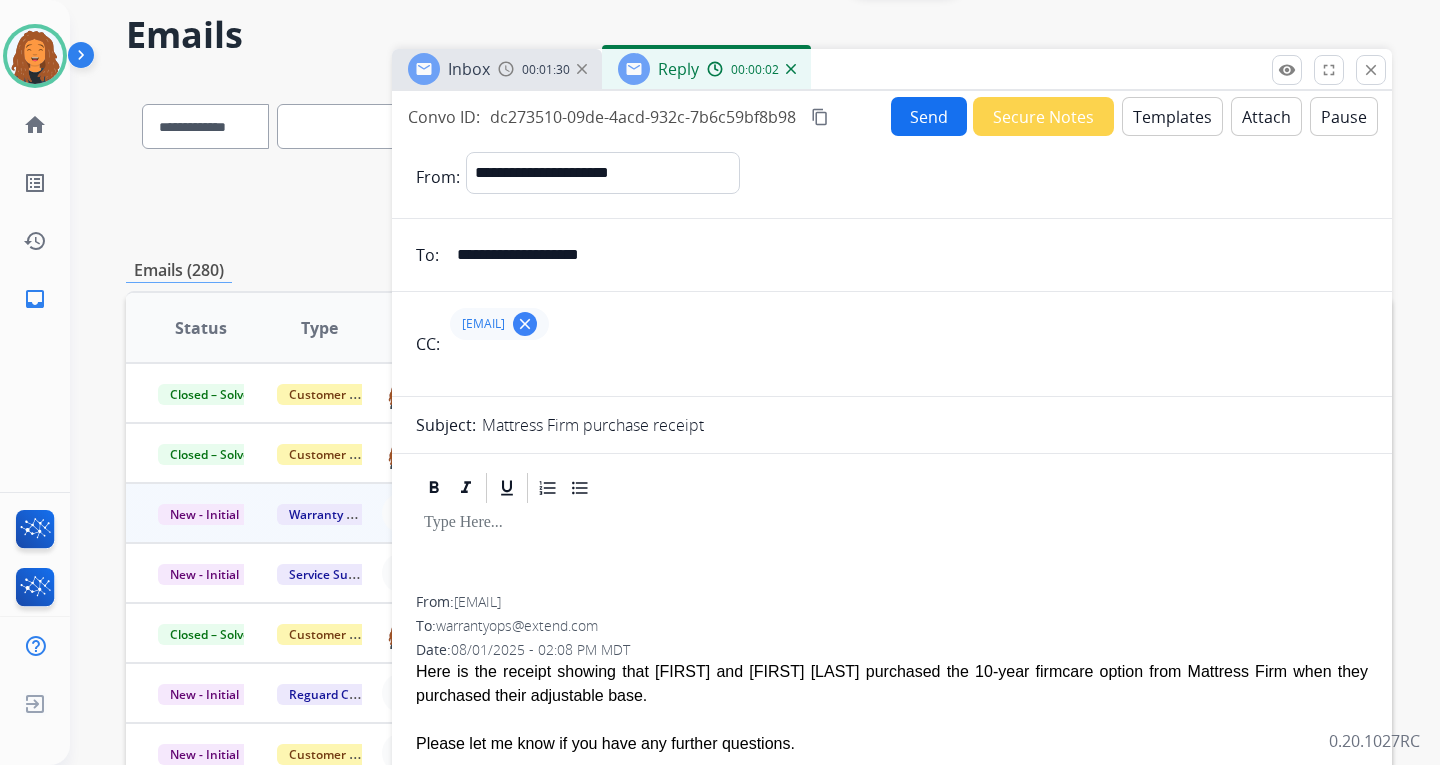 click at bounding box center (791, 69) 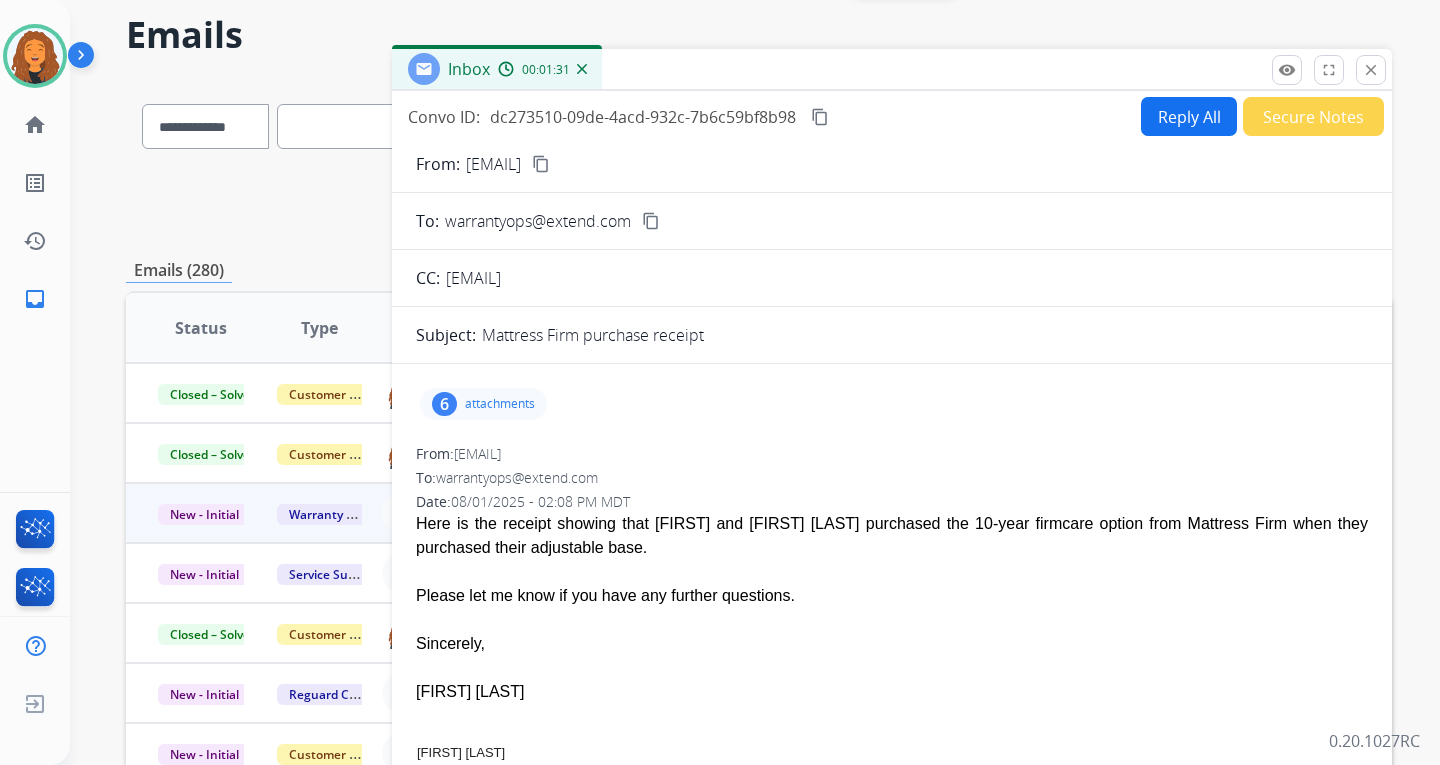 click on "attachments" at bounding box center [500, 404] 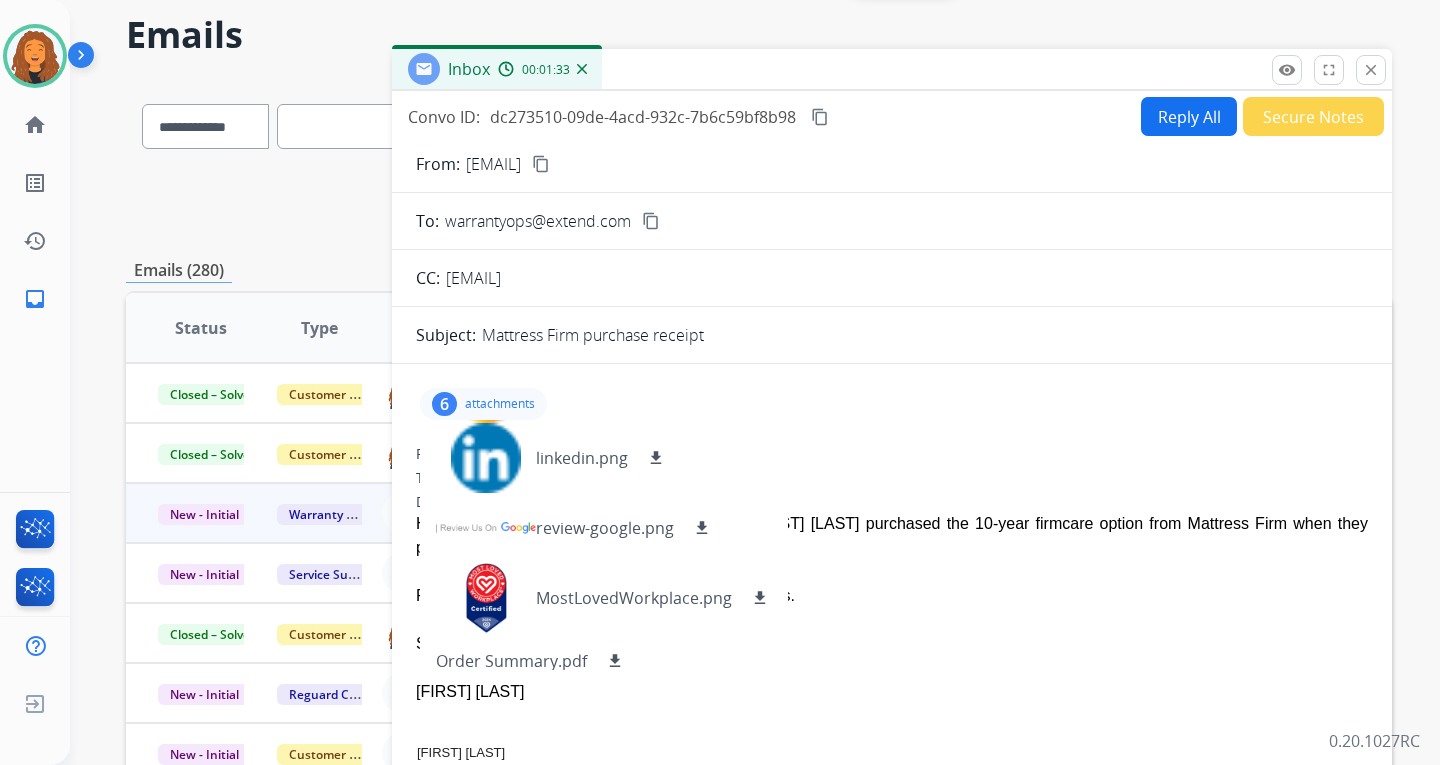 scroll, scrollTop: 156, scrollLeft: 0, axis: vertical 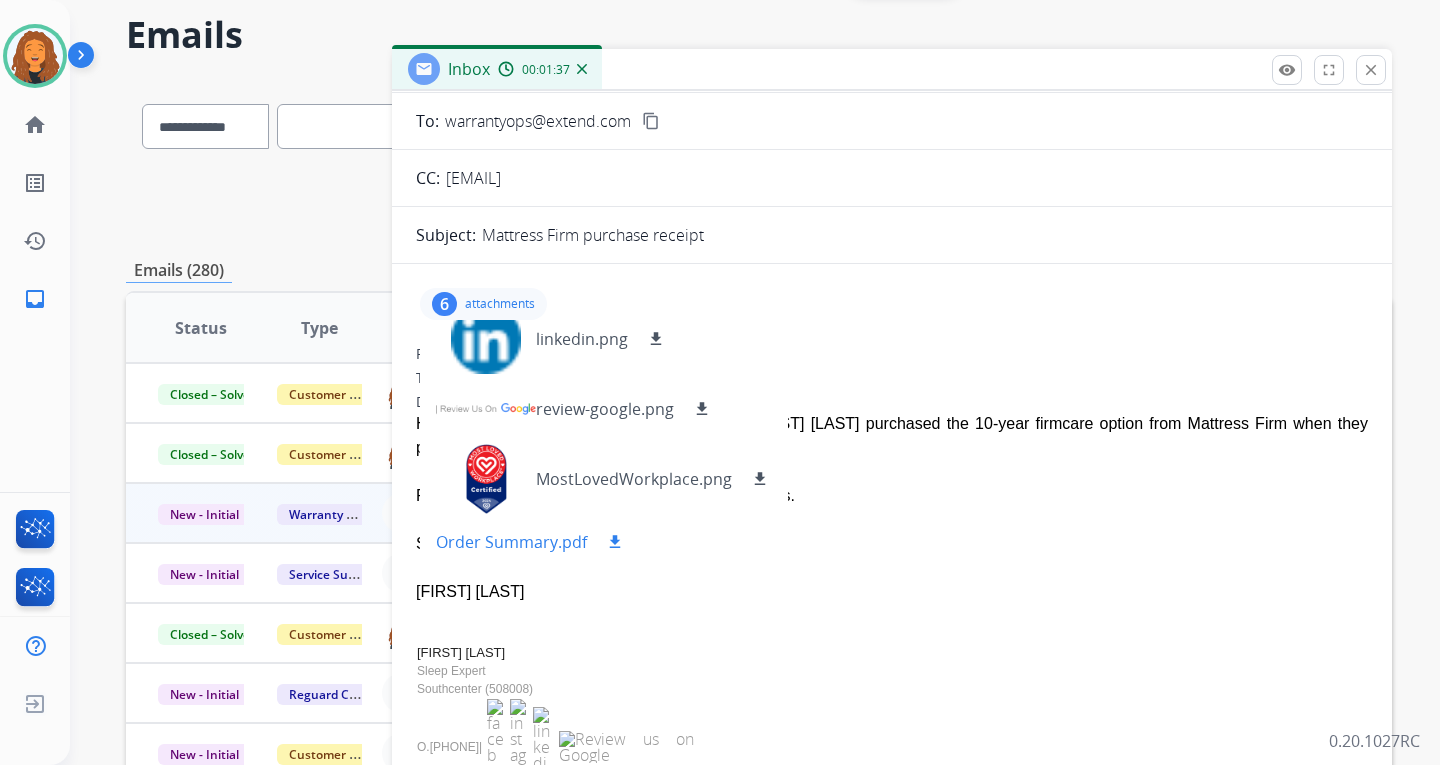 click on "Order Summary.pdf" at bounding box center [511, 542] 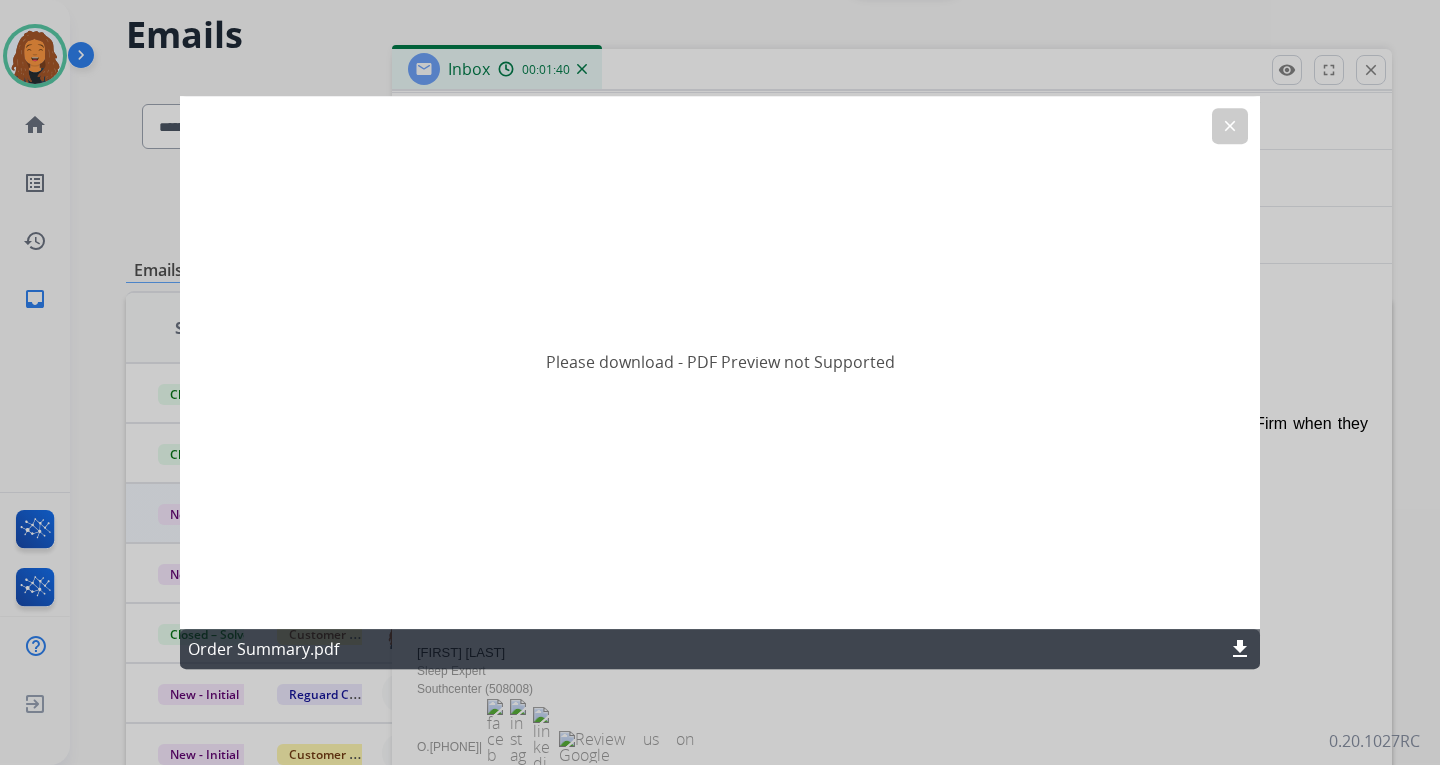 click on "download" 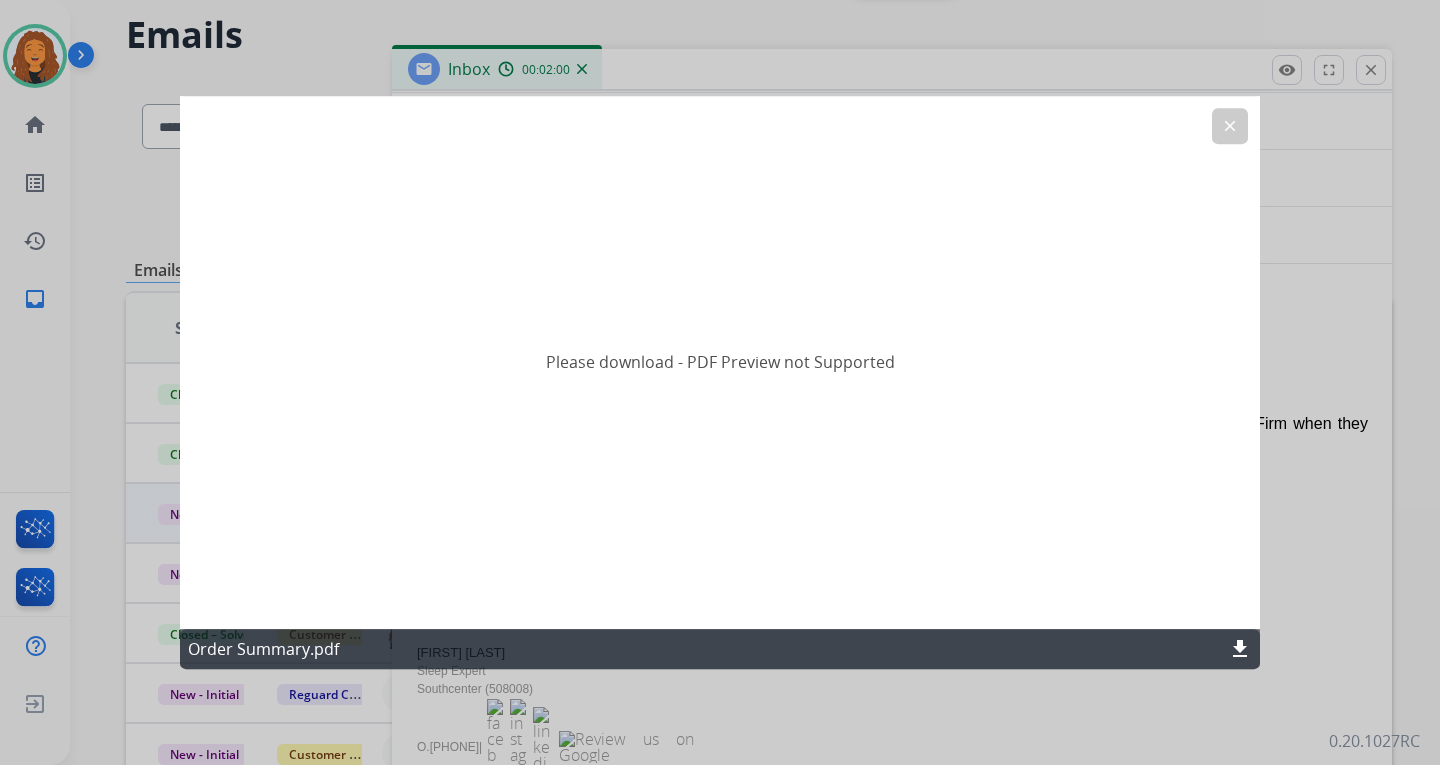click on "clear" 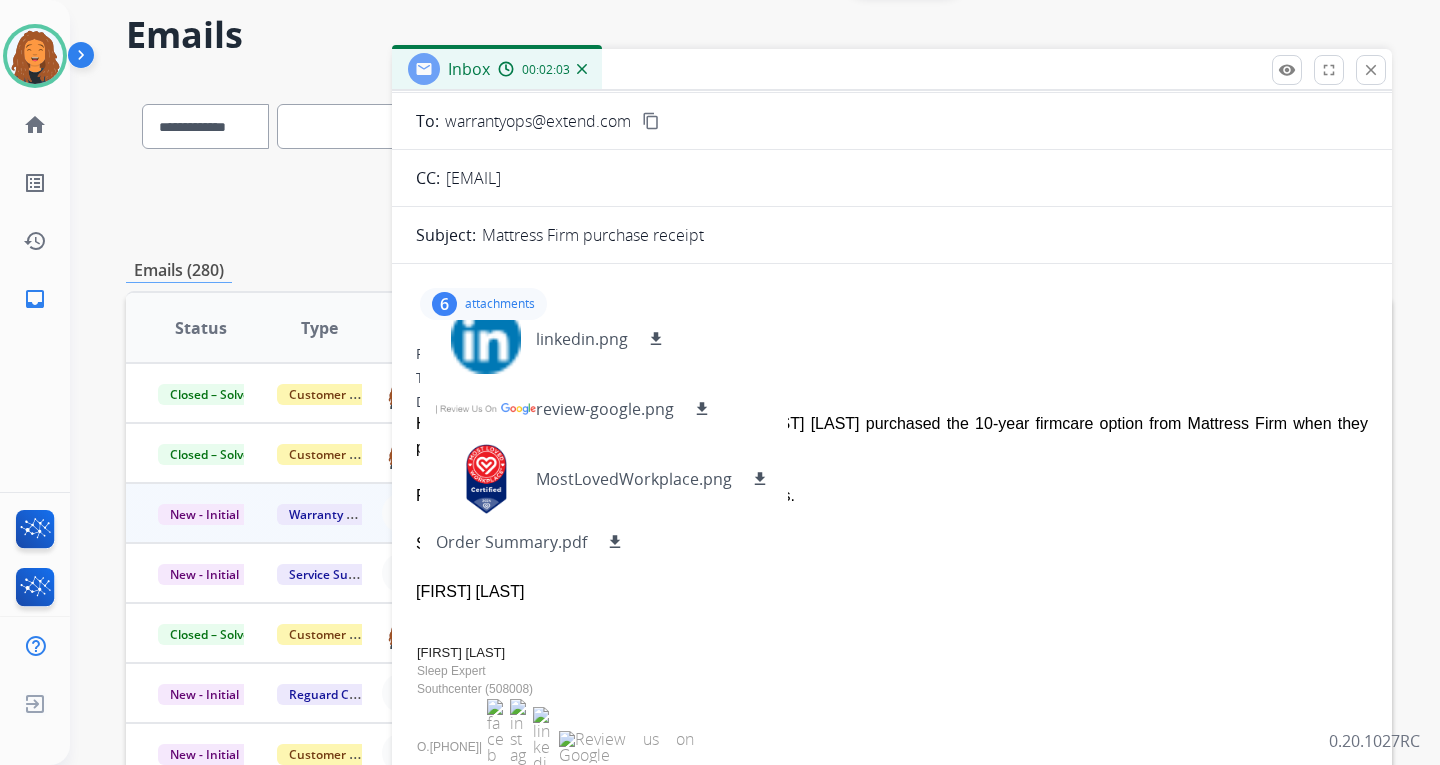 click on "attachments" at bounding box center (500, 304) 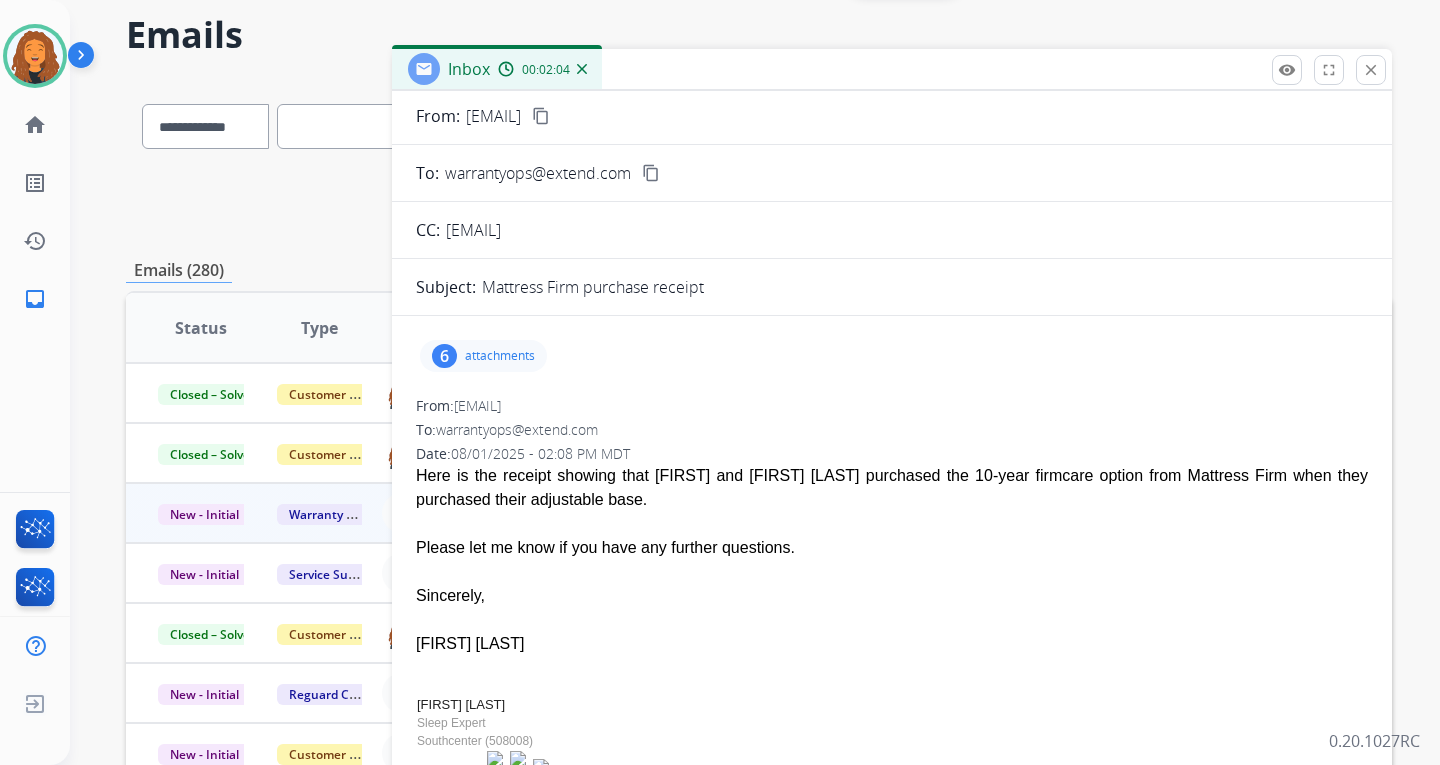scroll, scrollTop: 0, scrollLeft: 0, axis: both 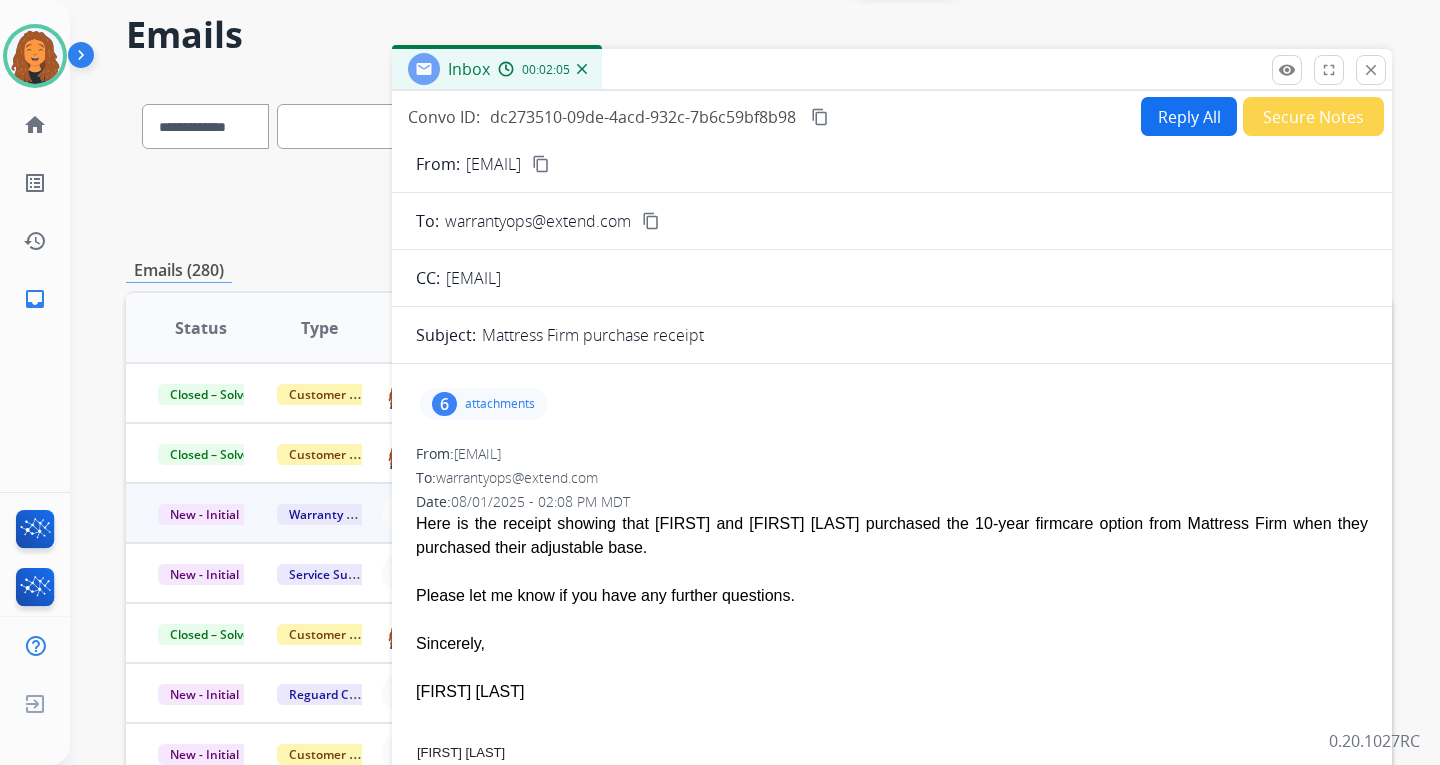 click on "Reply All" at bounding box center (1189, 116) 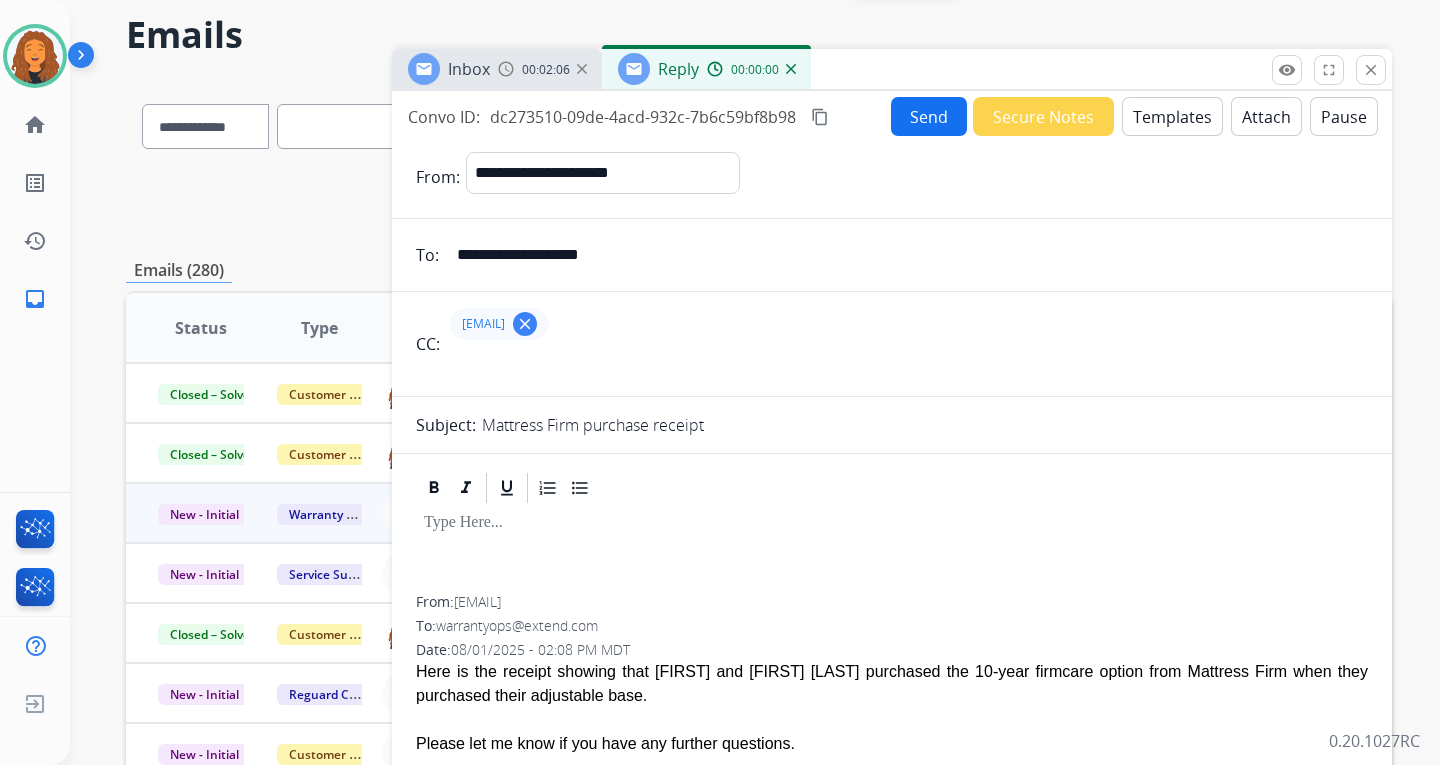 click on "Templates" at bounding box center [1172, 116] 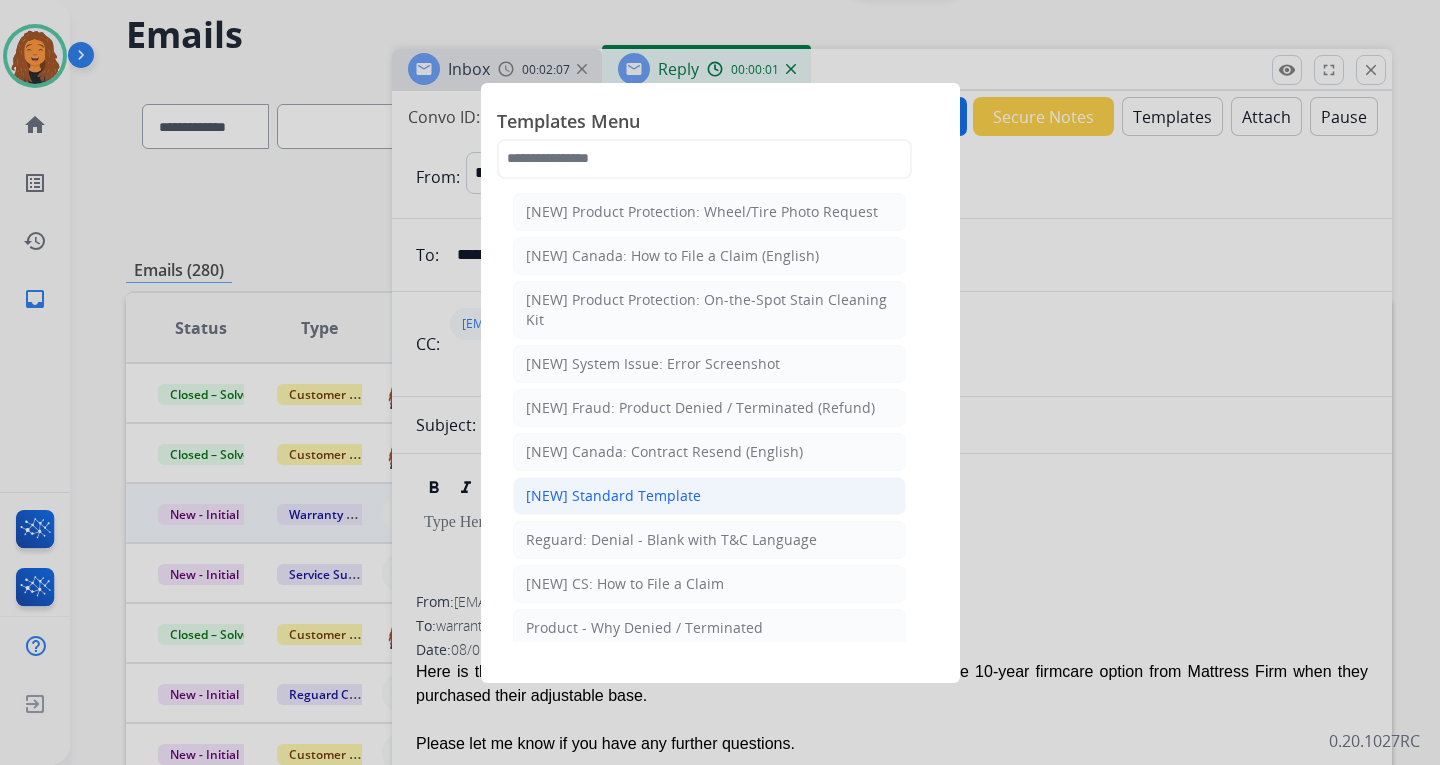 click on "[NEW] Standard Template" 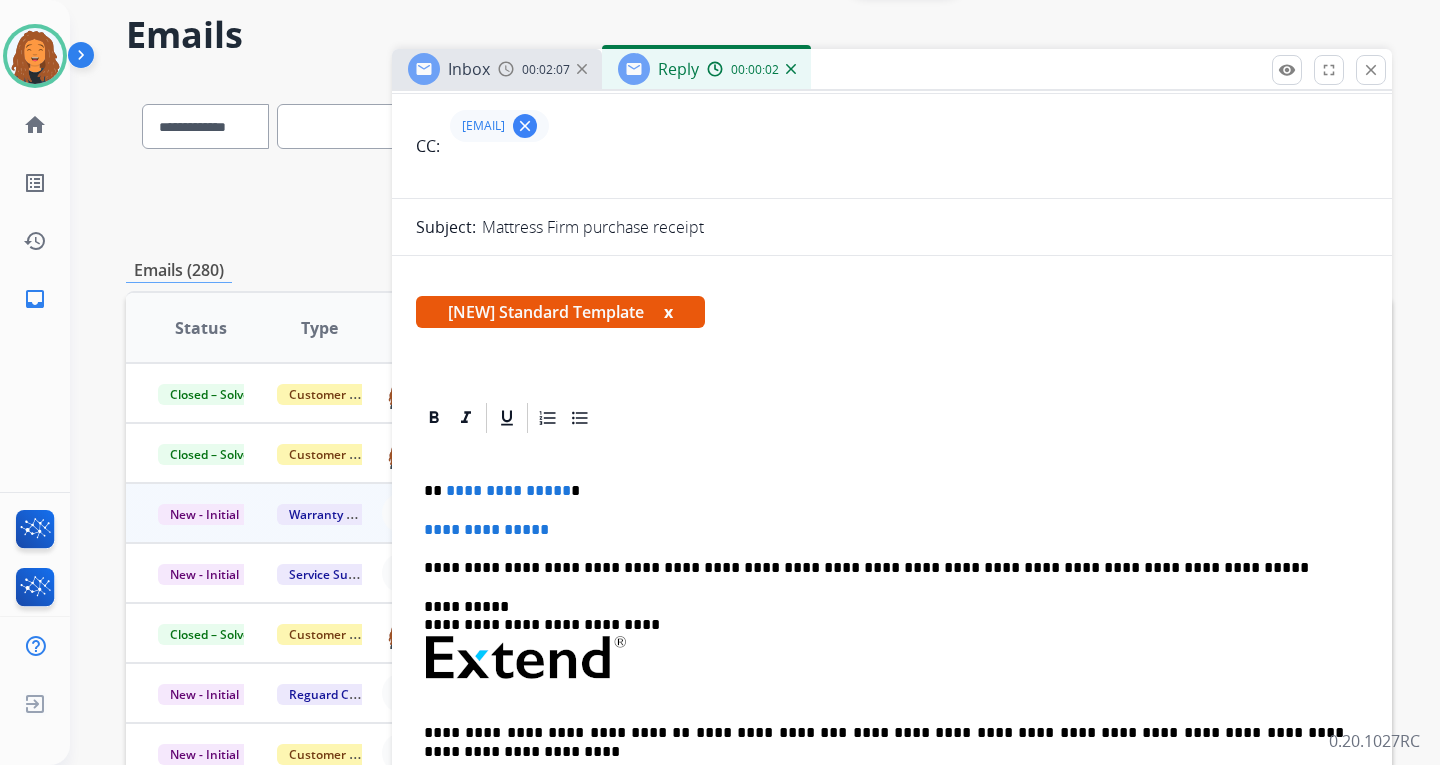 scroll, scrollTop: 200, scrollLeft: 0, axis: vertical 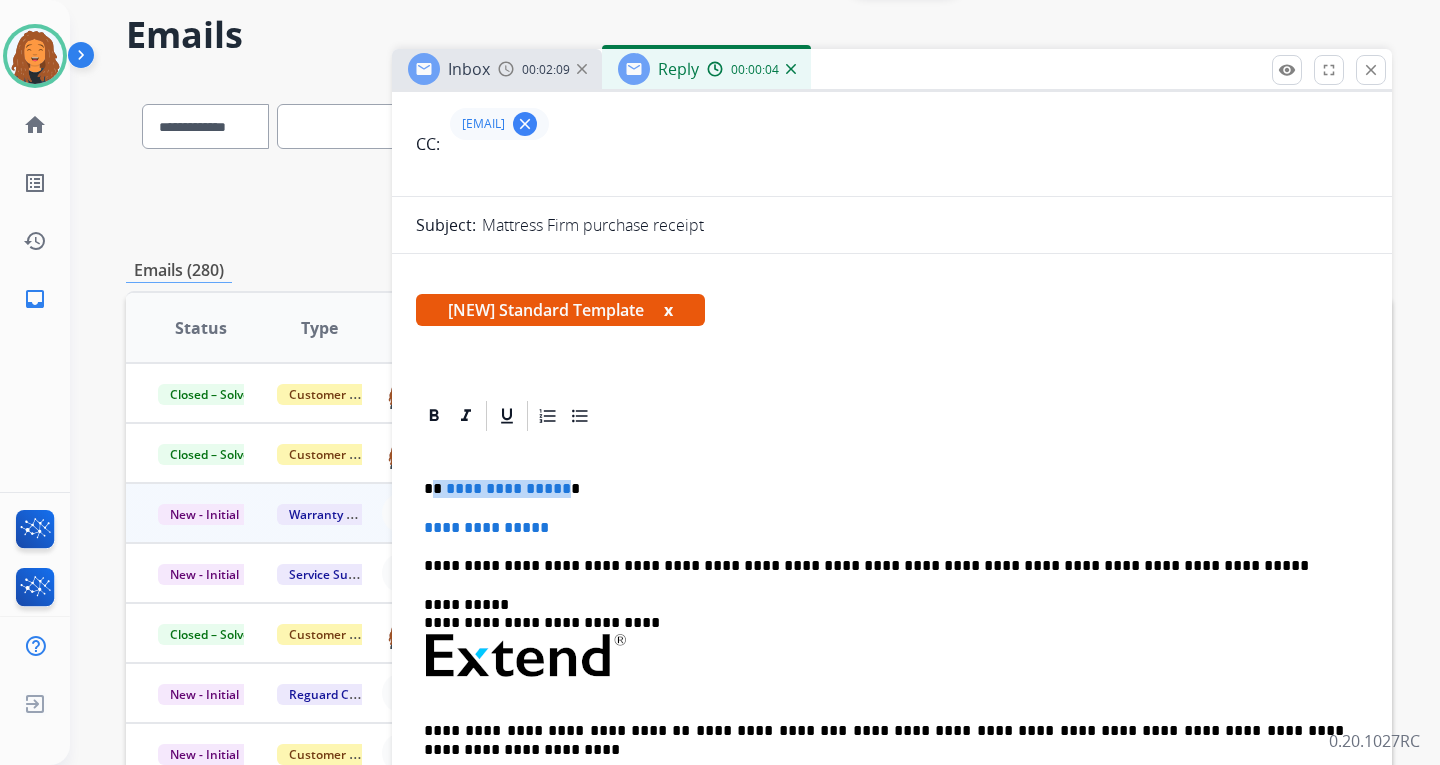 drag, startPoint x: 559, startPoint y: 482, endPoint x: 431, endPoint y: 481, distance: 128.0039 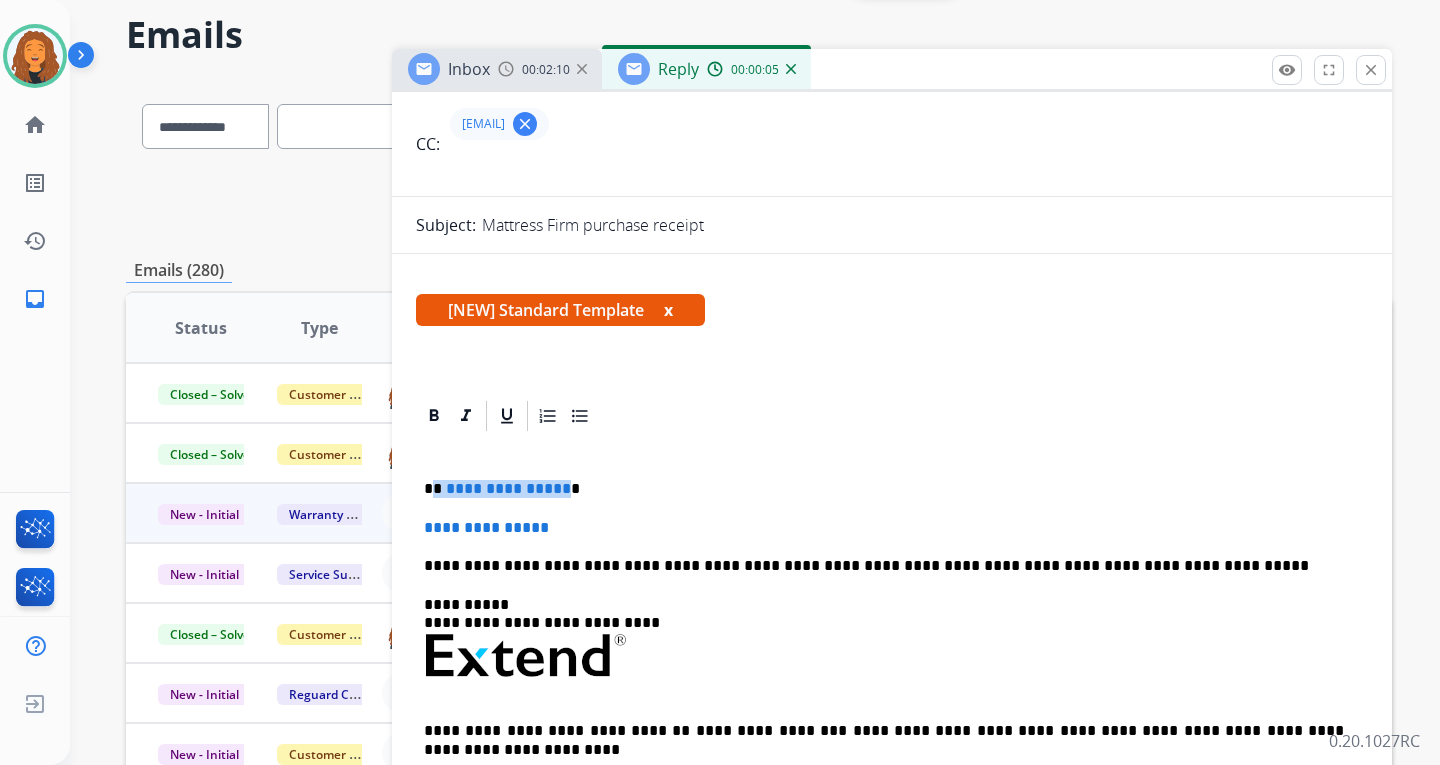 type 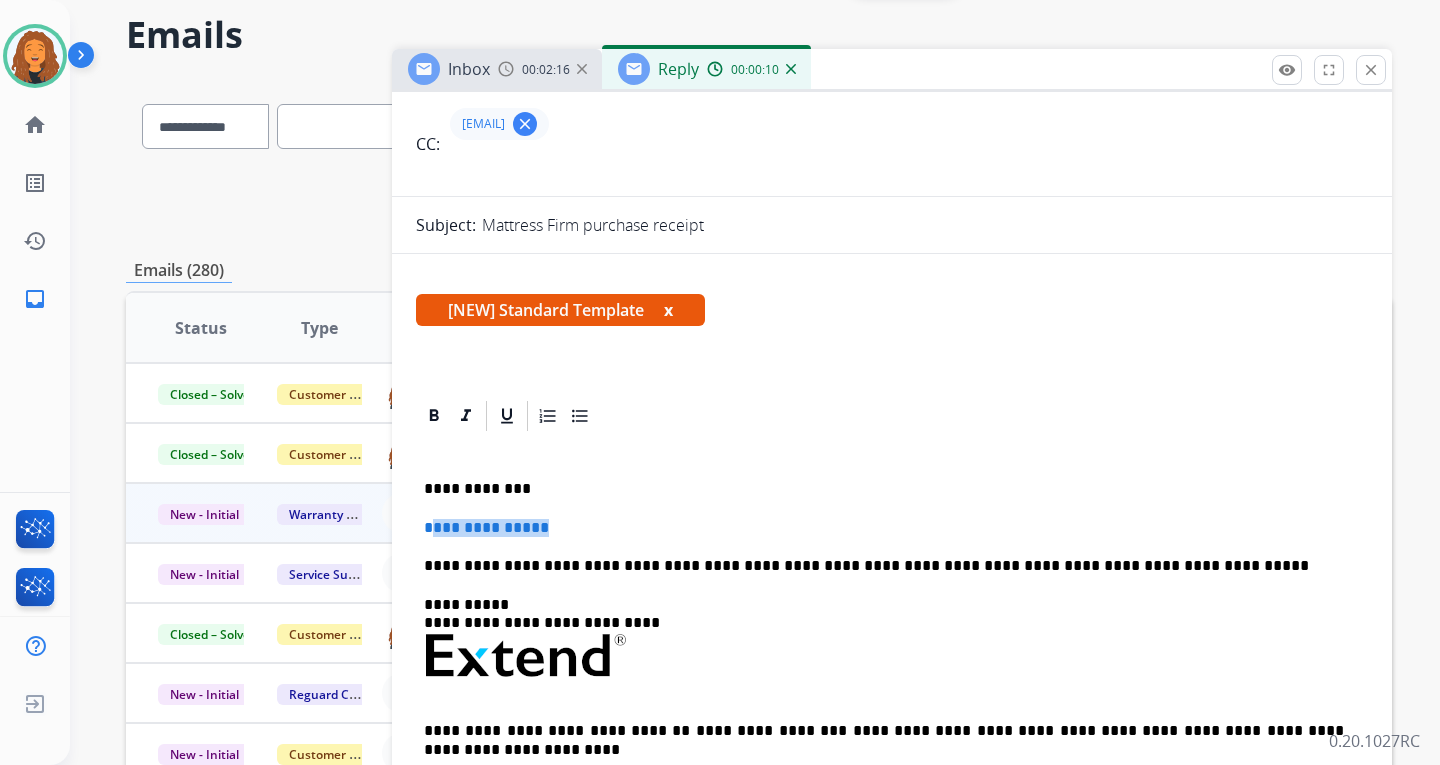 drag, startPoint x: 573, startPoint y: 528, endPoint x: 434, endPoint y: 528, distance: 139 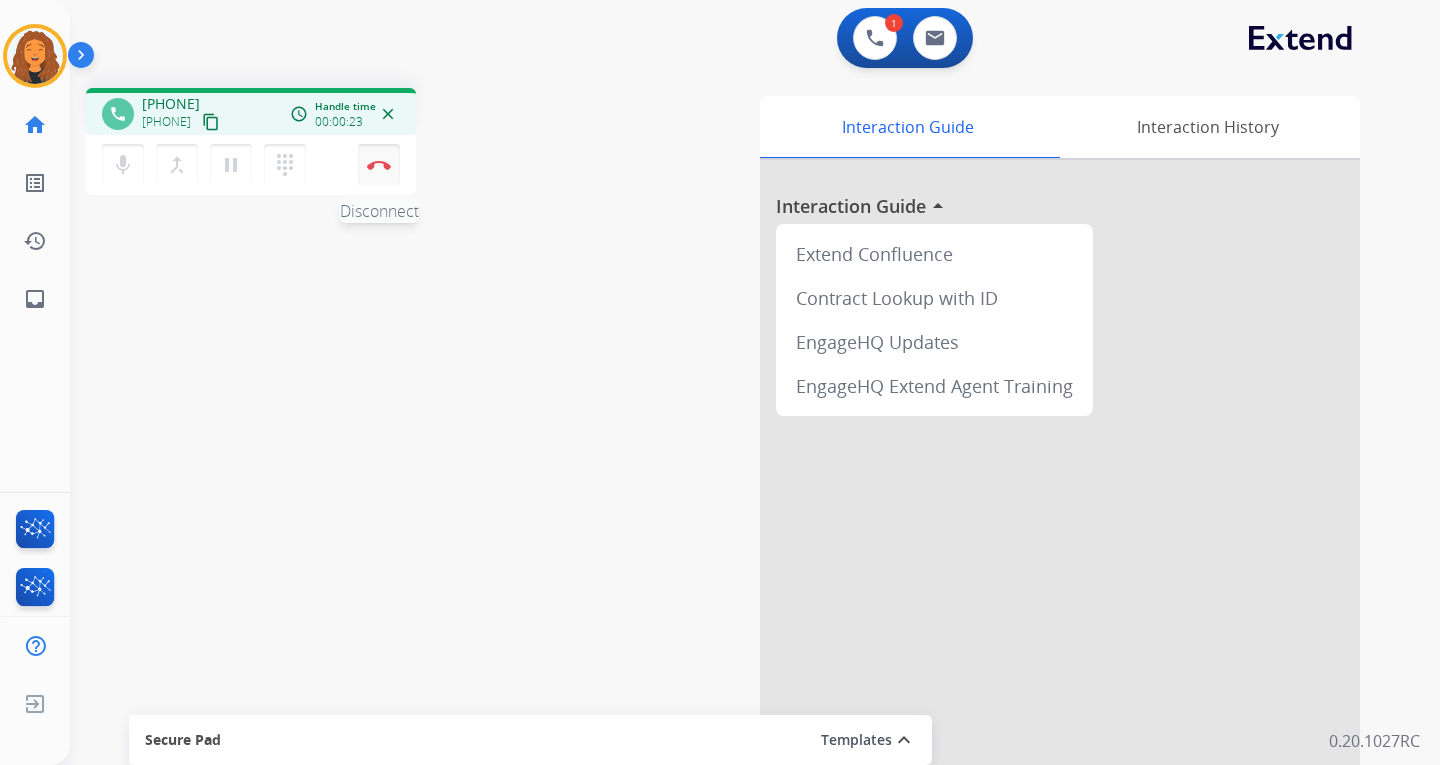 click at bounding box center [379, 165] 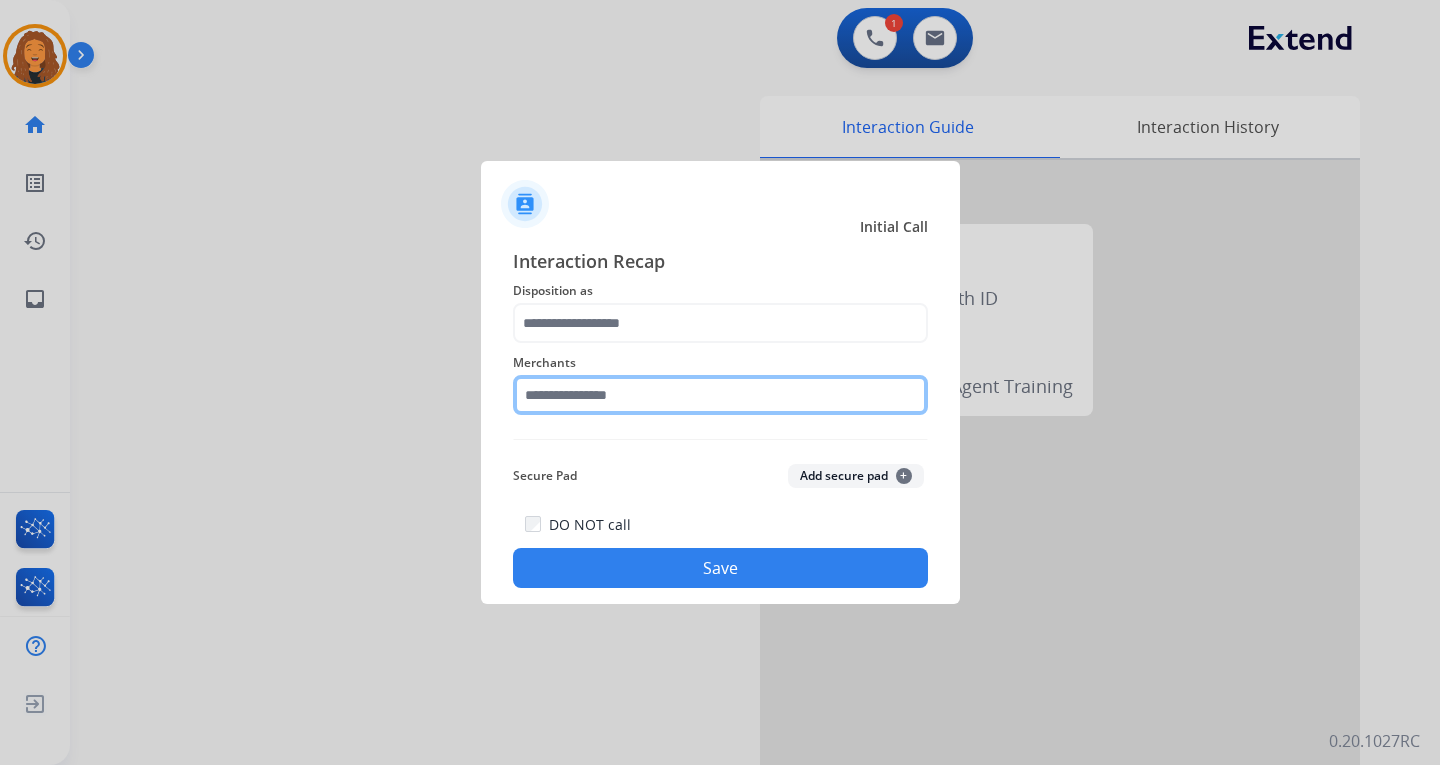 drag, startPoint x: 593, startPoint y: 397, endPoint x: 609, endPoint y: 405, distance: 17.888544 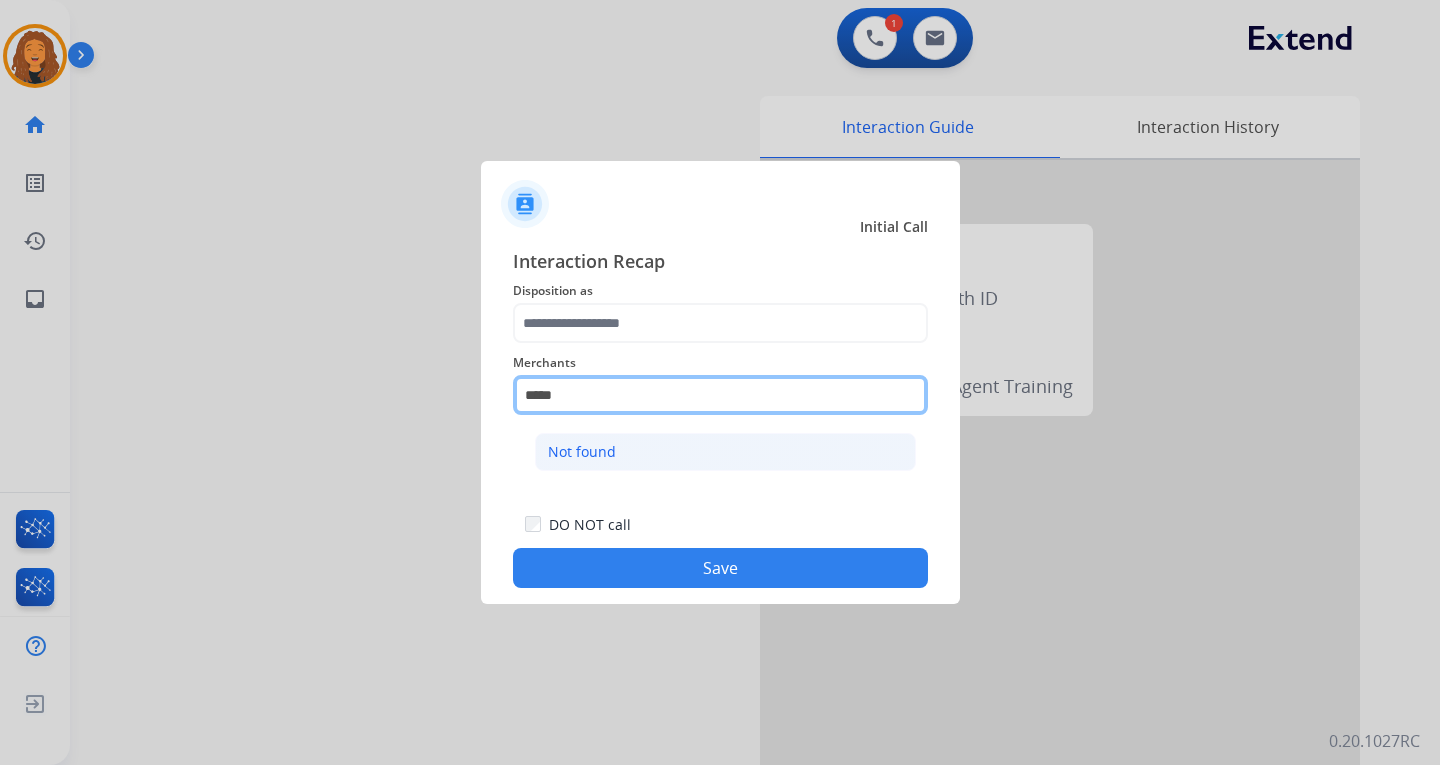 type on "*****" 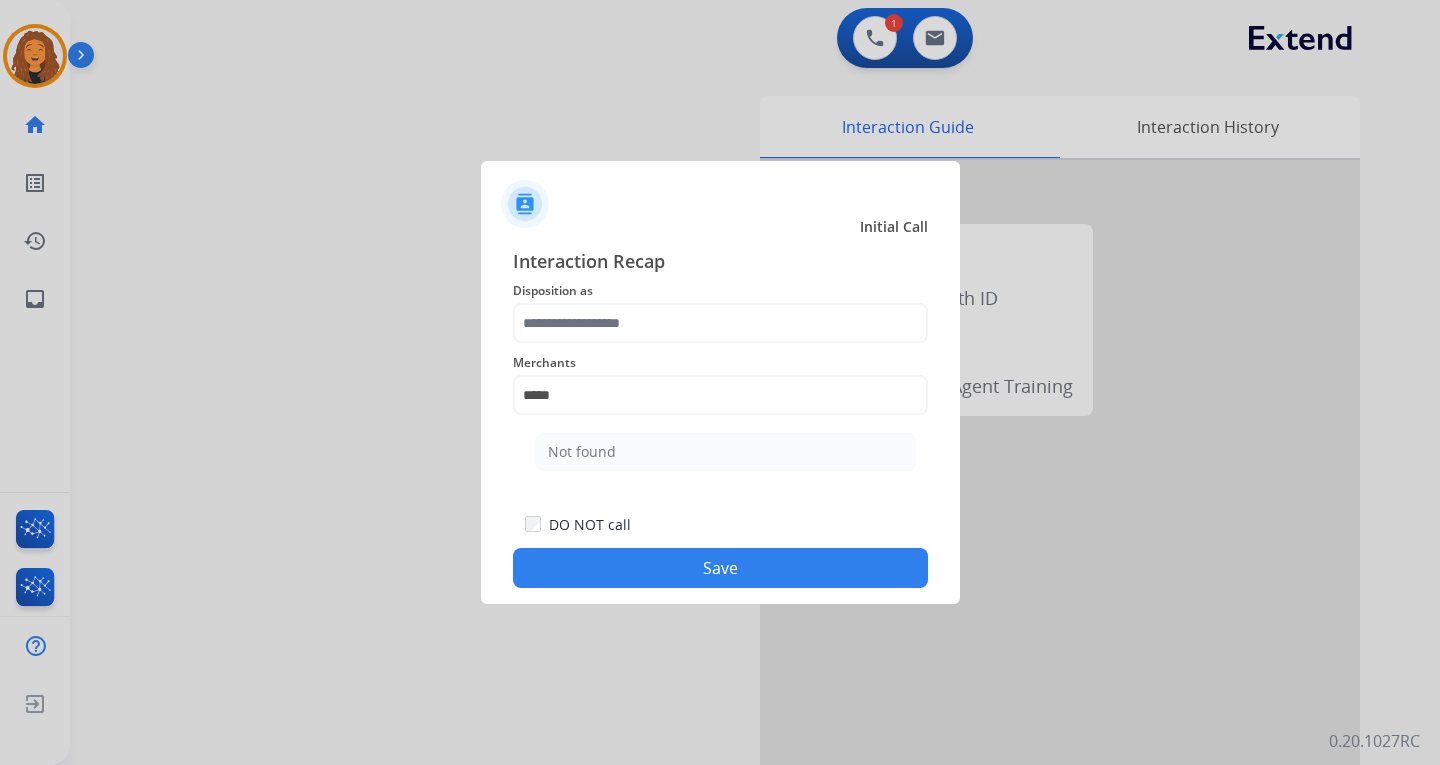 drag, startPoint x: 606, startPoint y: 442, endPoint x: 621, endPoint y: 332, distance: 111.01801 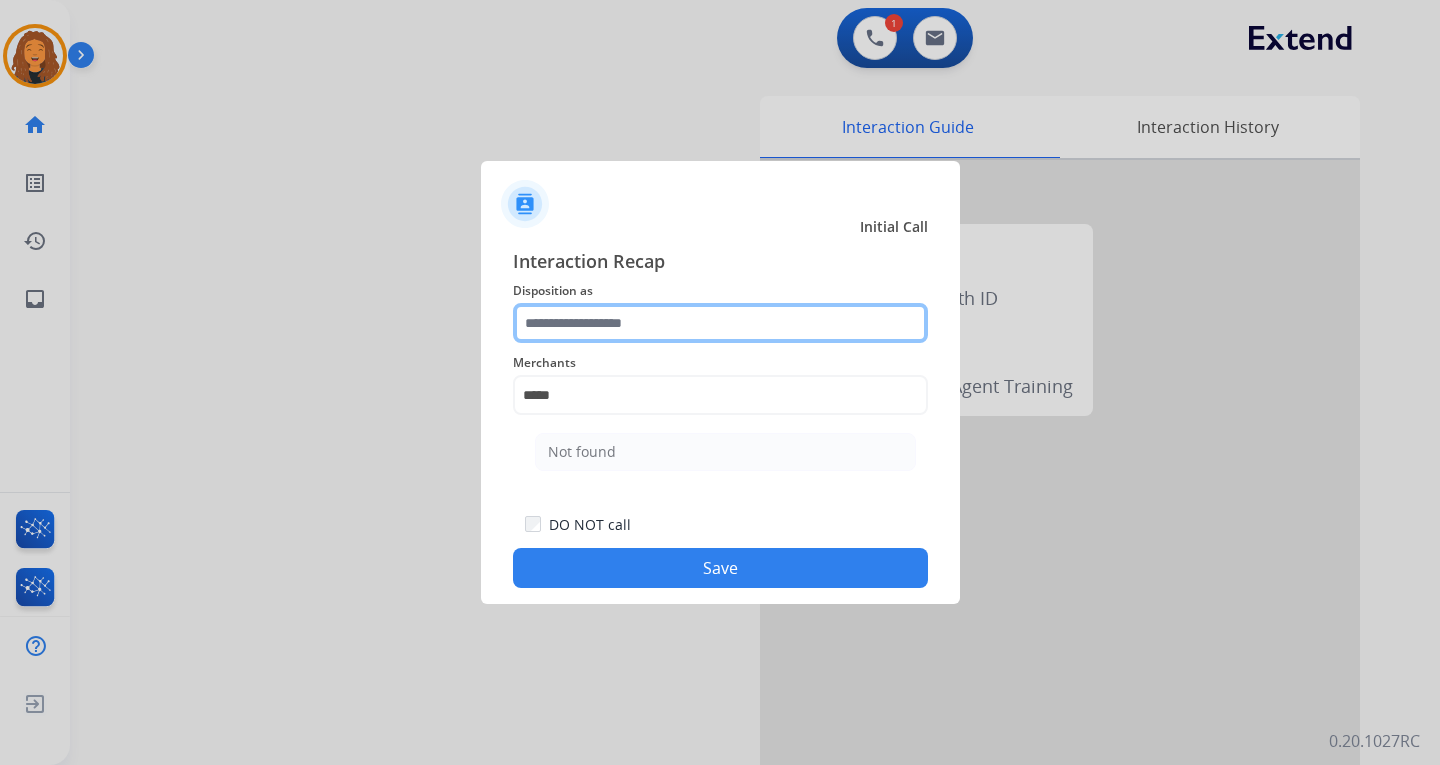 click 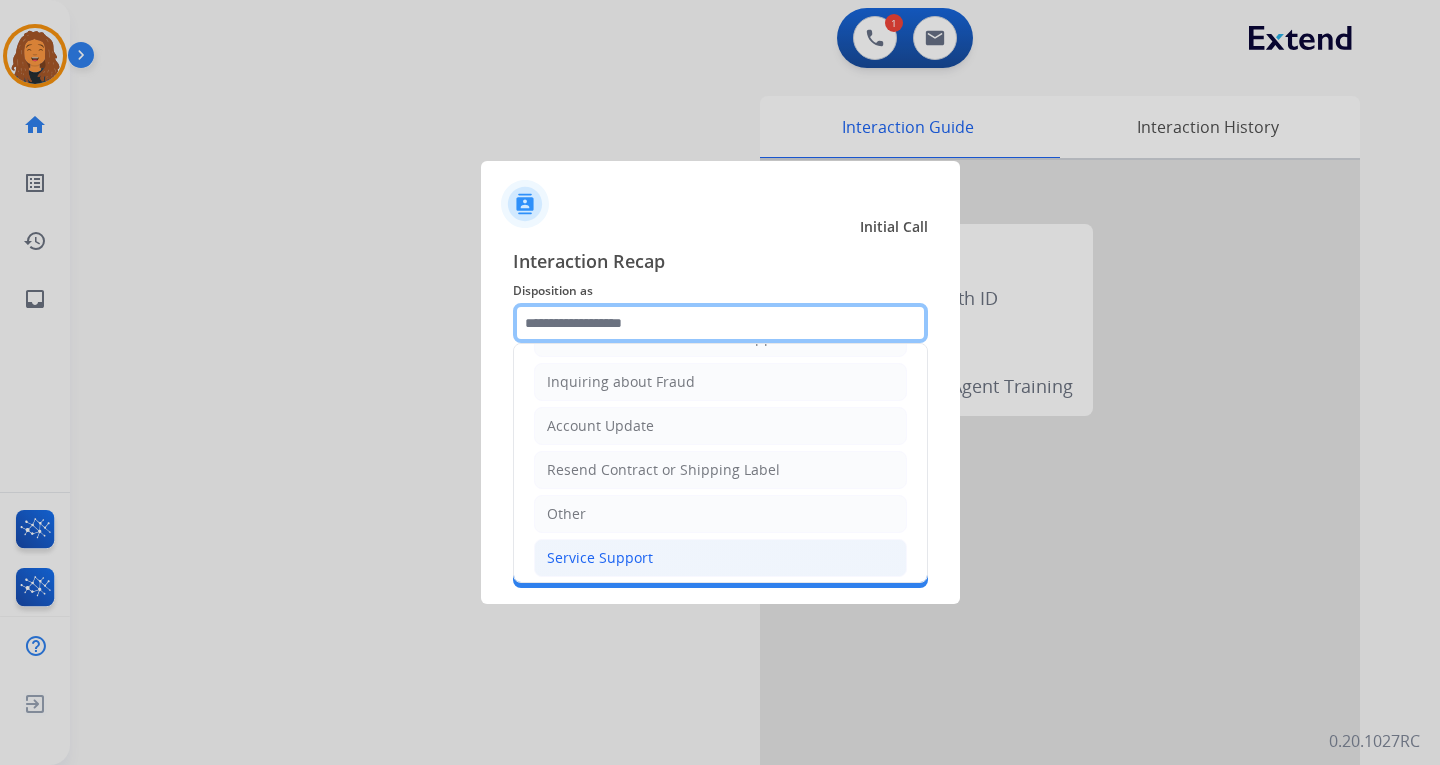 scroll, scrollTop: 312, scrollLeft: 0, axis: vertical 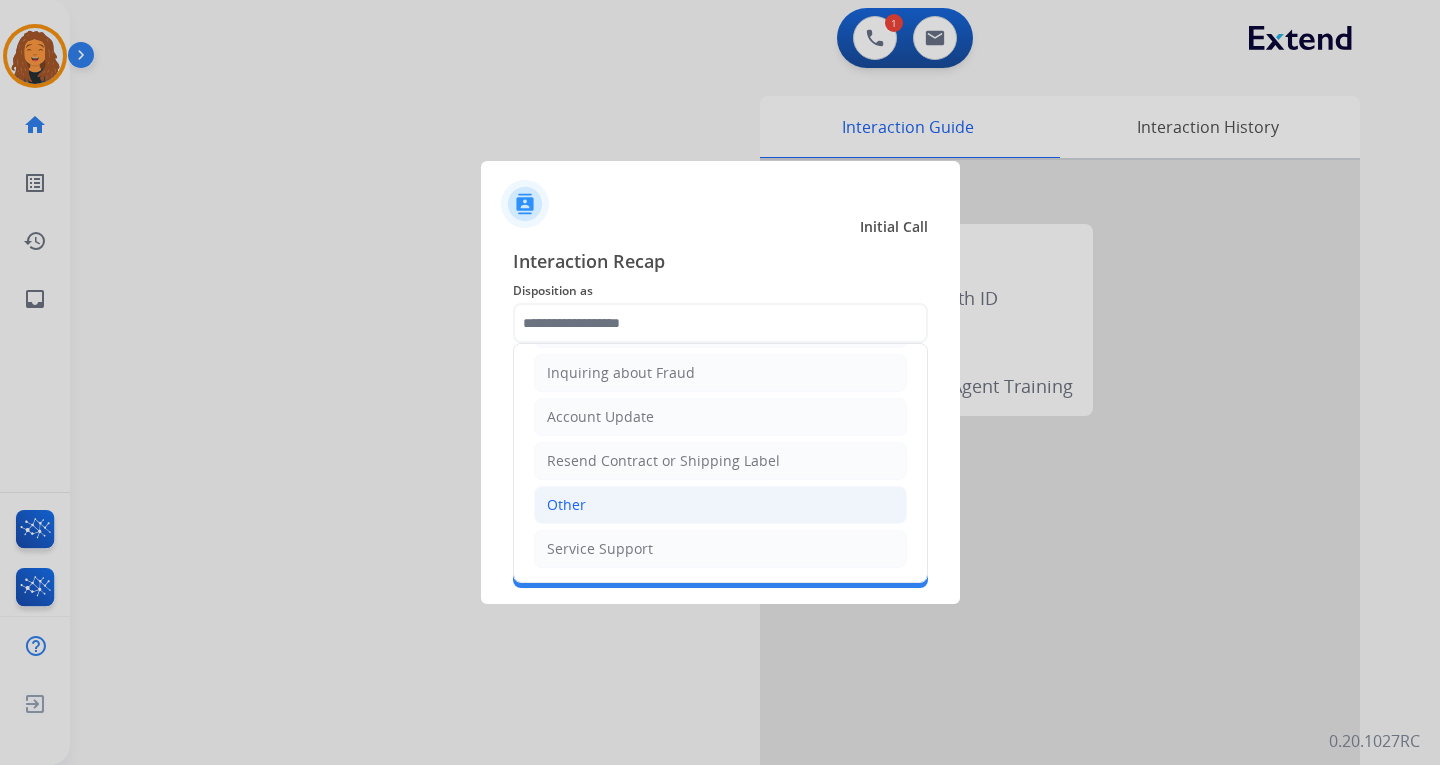 click on "Other" 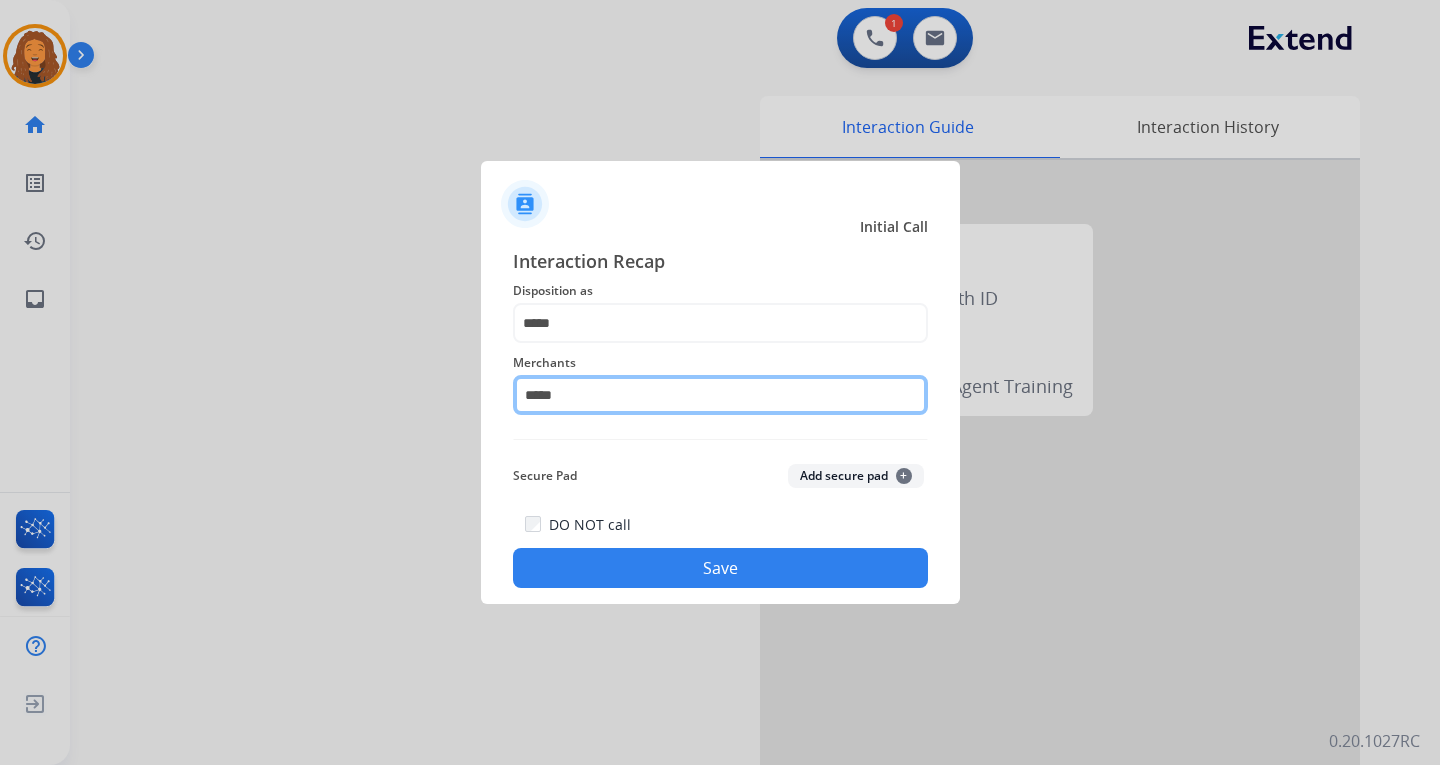 click on "*****" 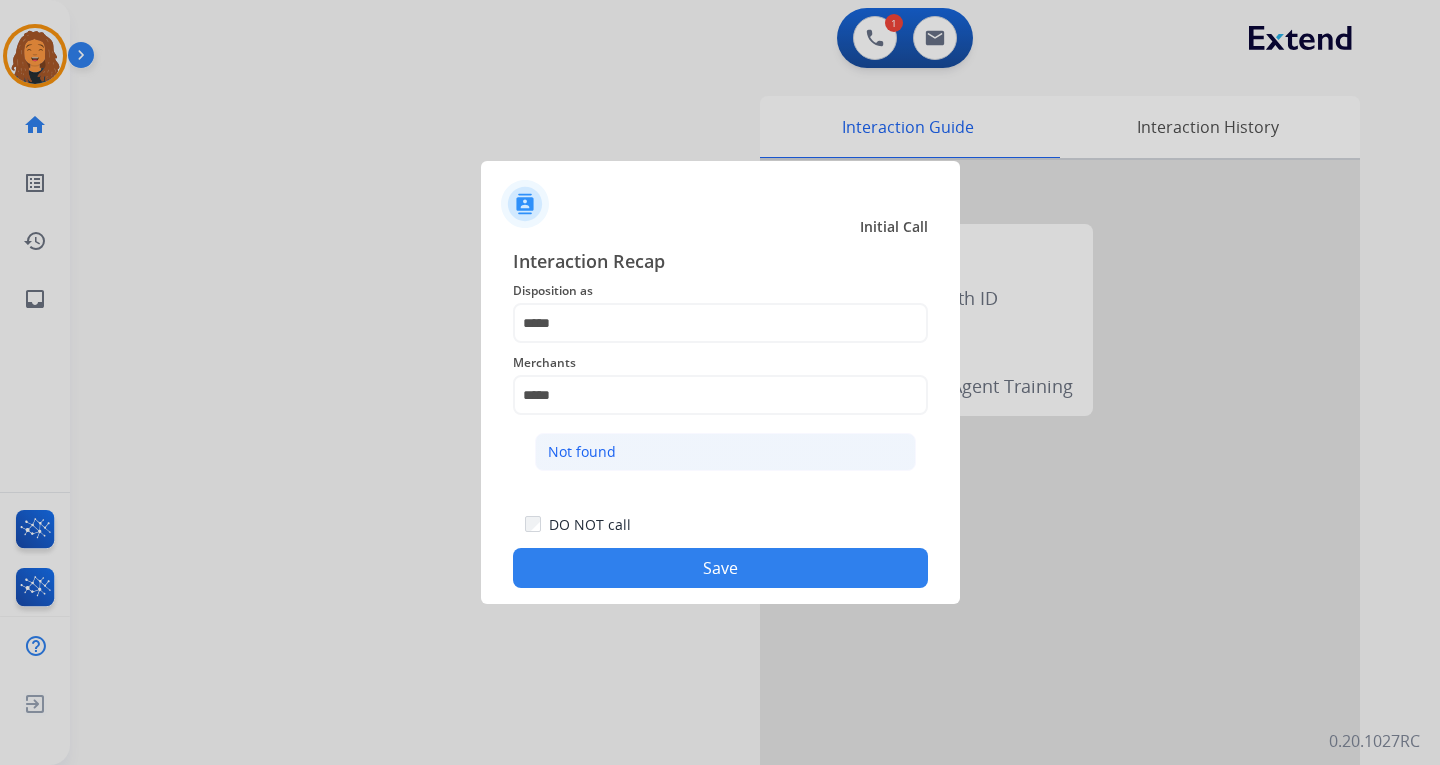 click on "Not found" 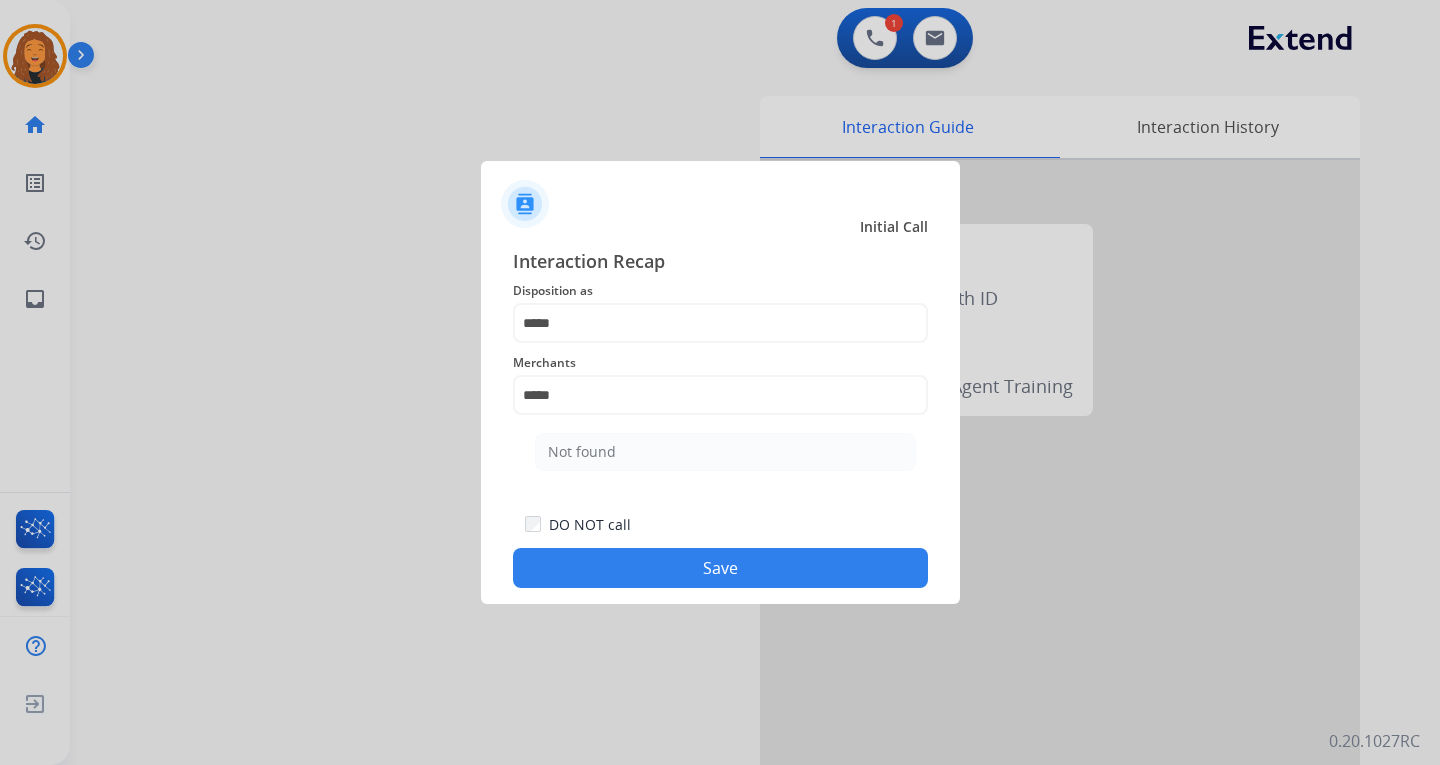type on "*********" 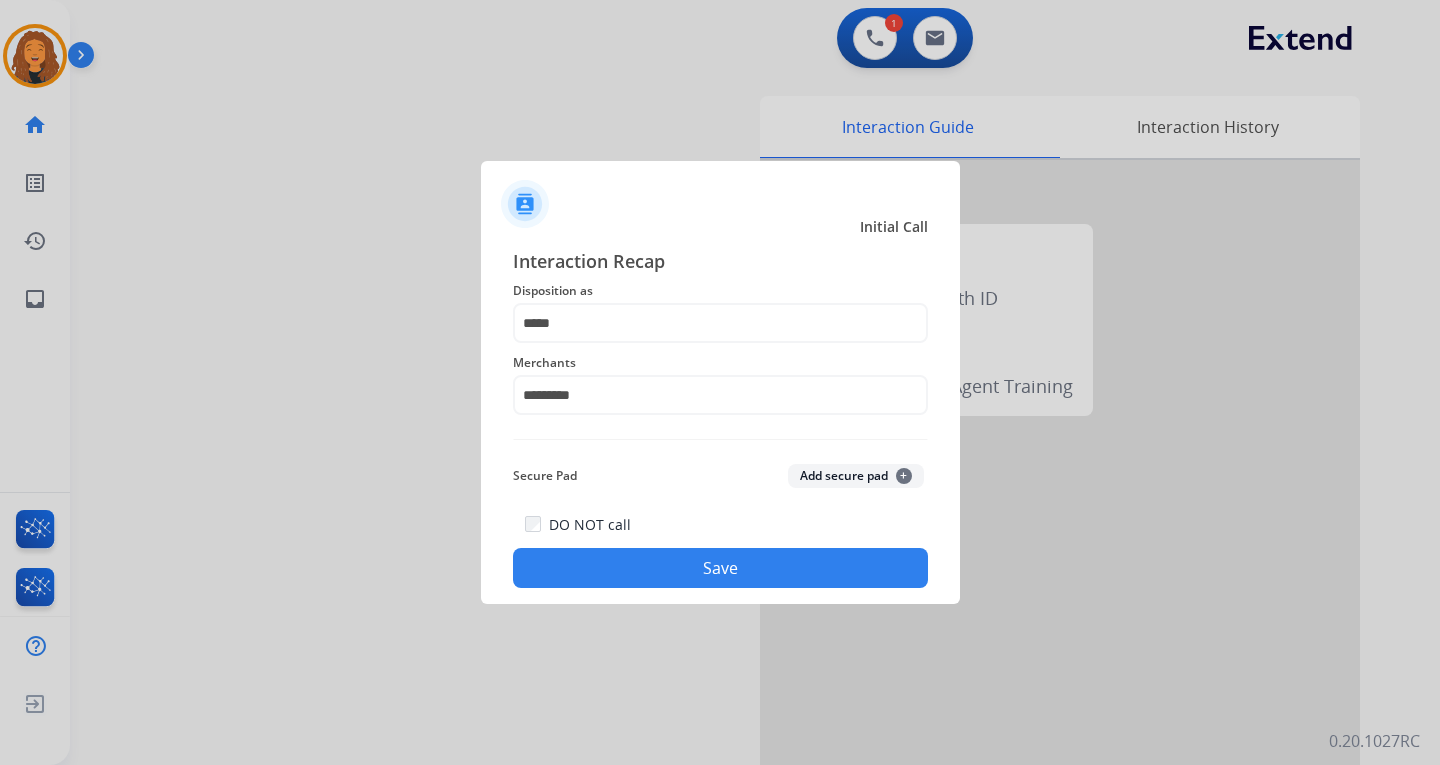 click on "DO NOT call   Save" 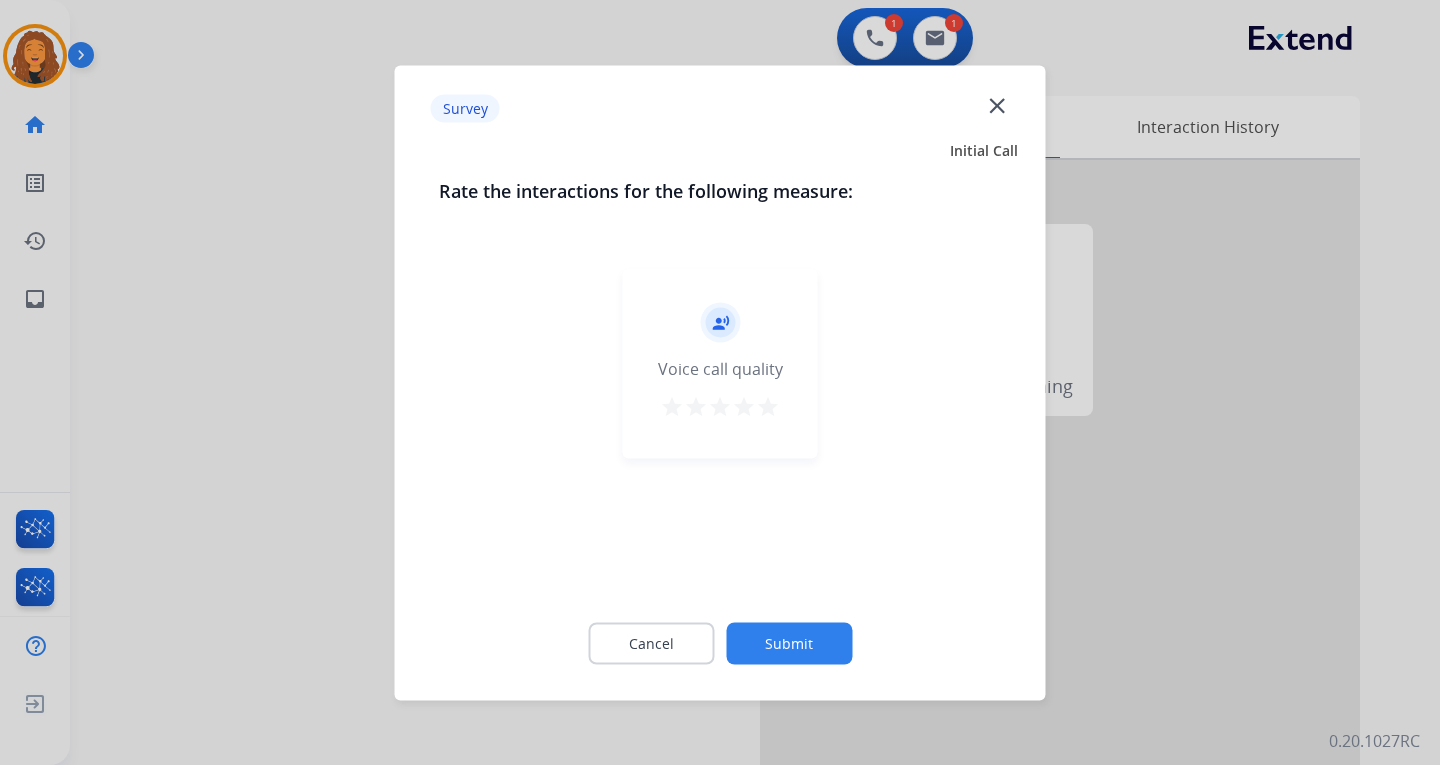 drag, startPoint x: 777, startPoint y: 622, endPoint x: 780, endPoint y: 633, distance: 11.401754 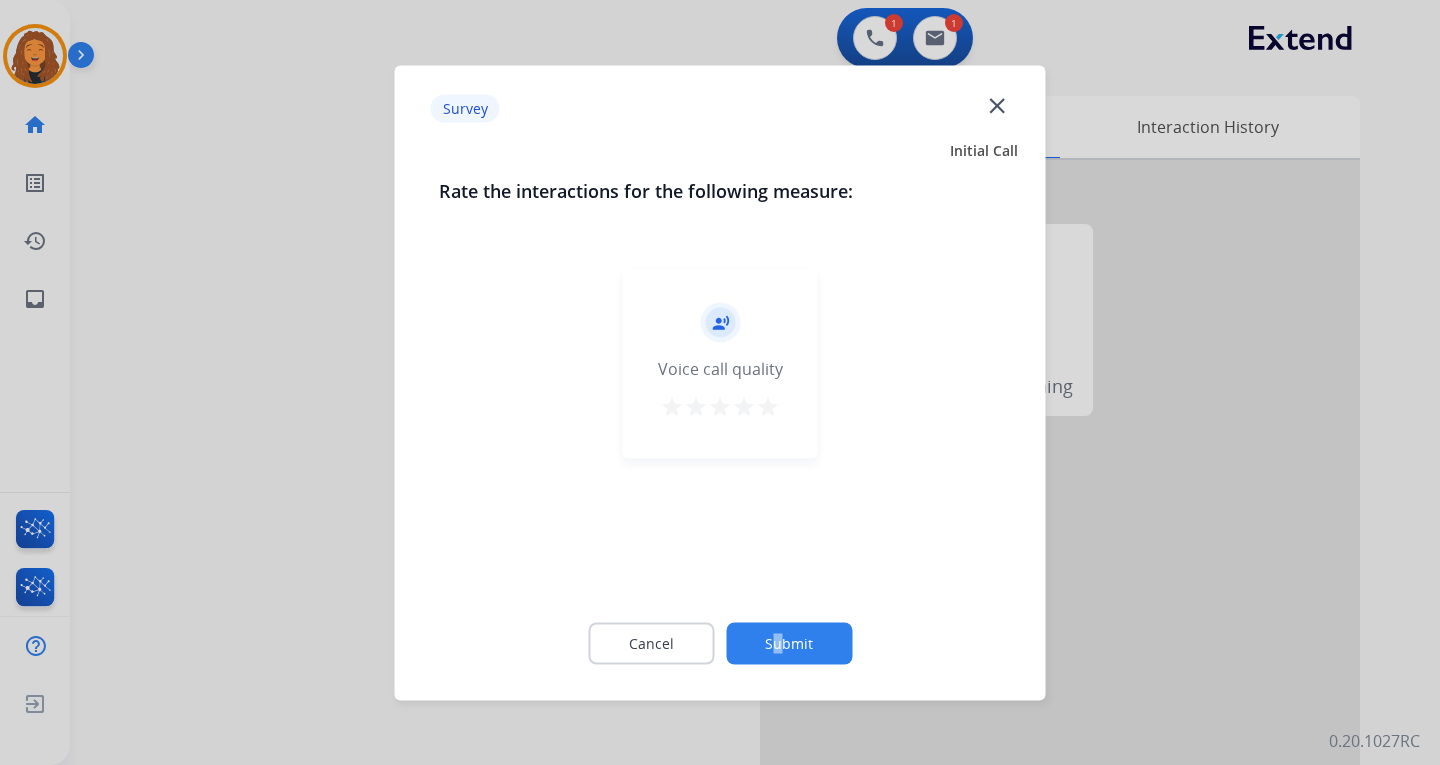 click on "Submit" 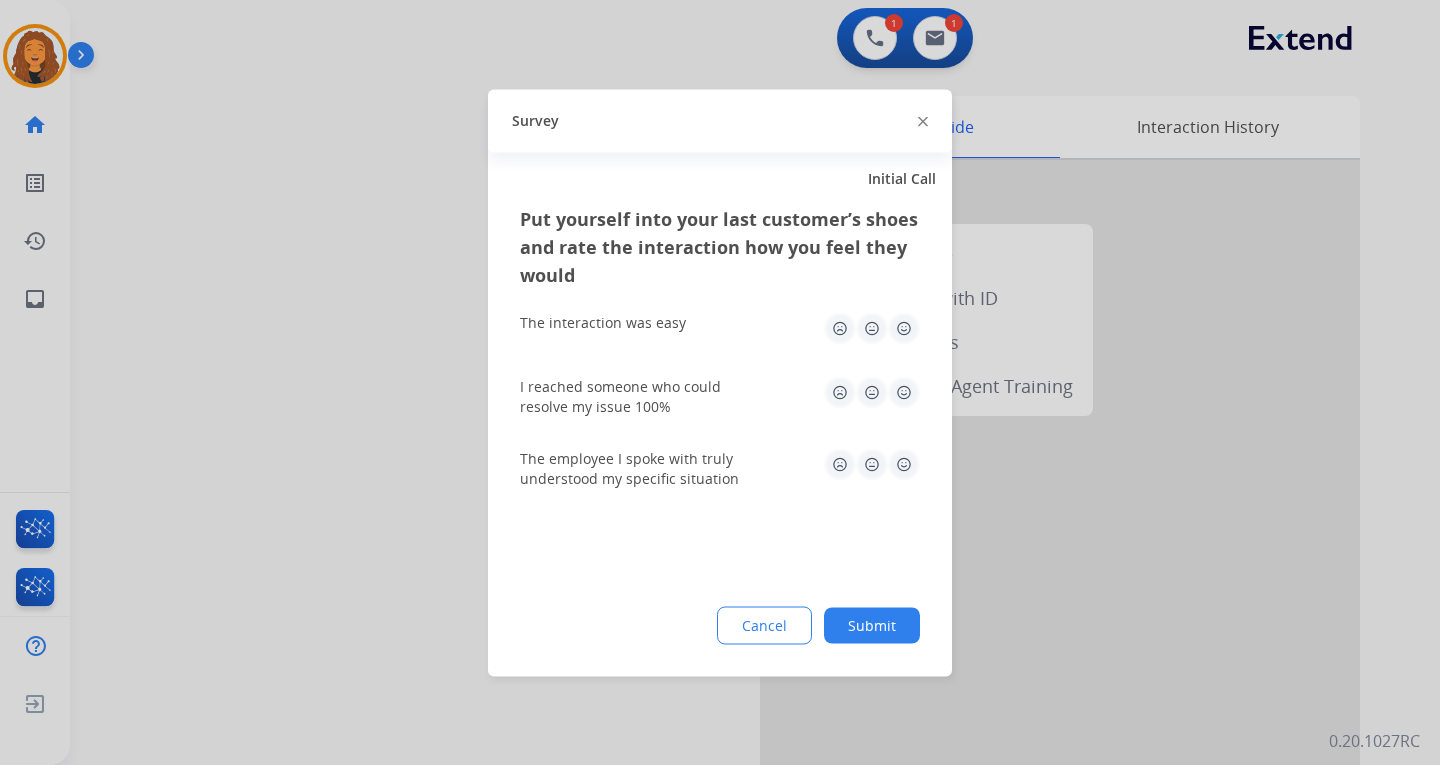 drag, startPoint x: 860, startPoint y: 634, endPoint x: 880, endPoint y: 485, distance: 150.33629 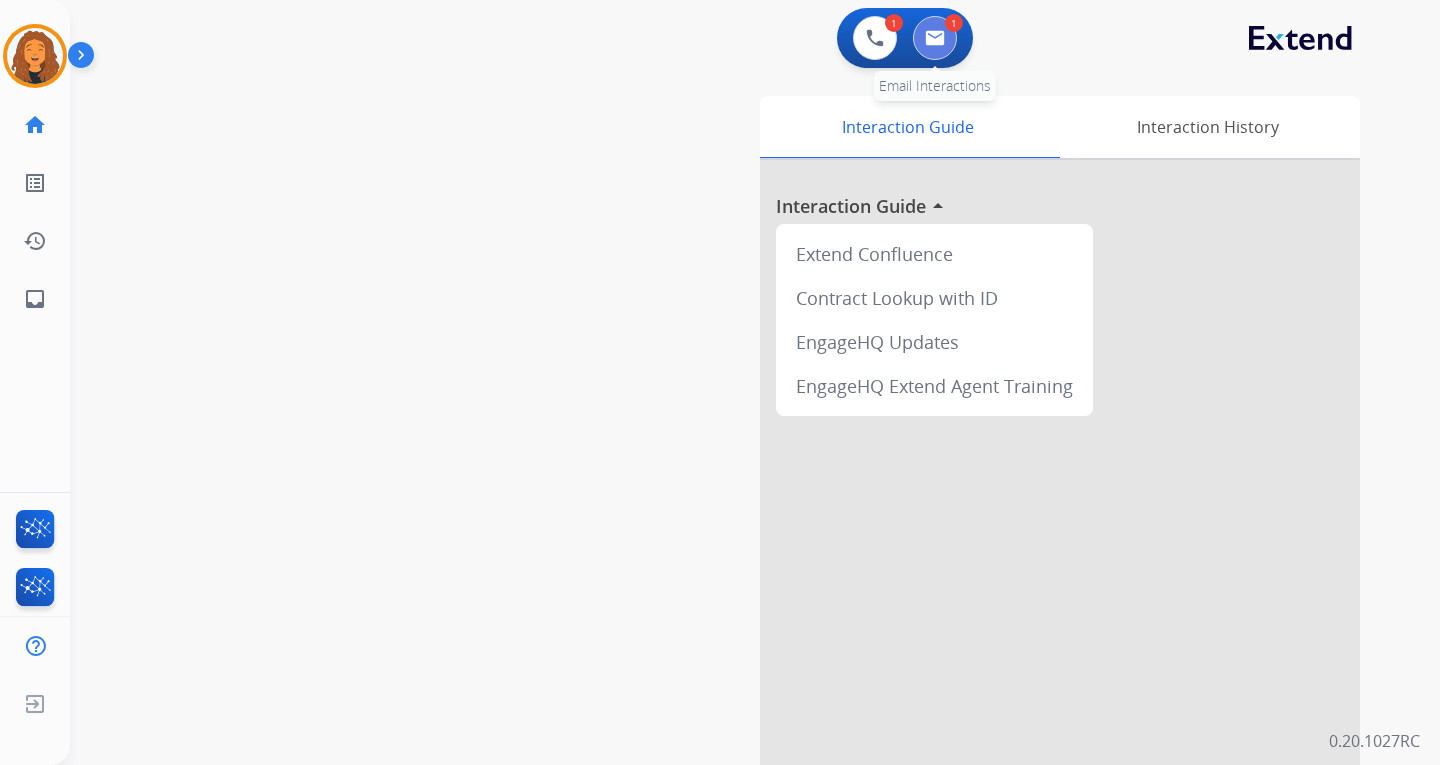 click at bounding box center (935, 38) 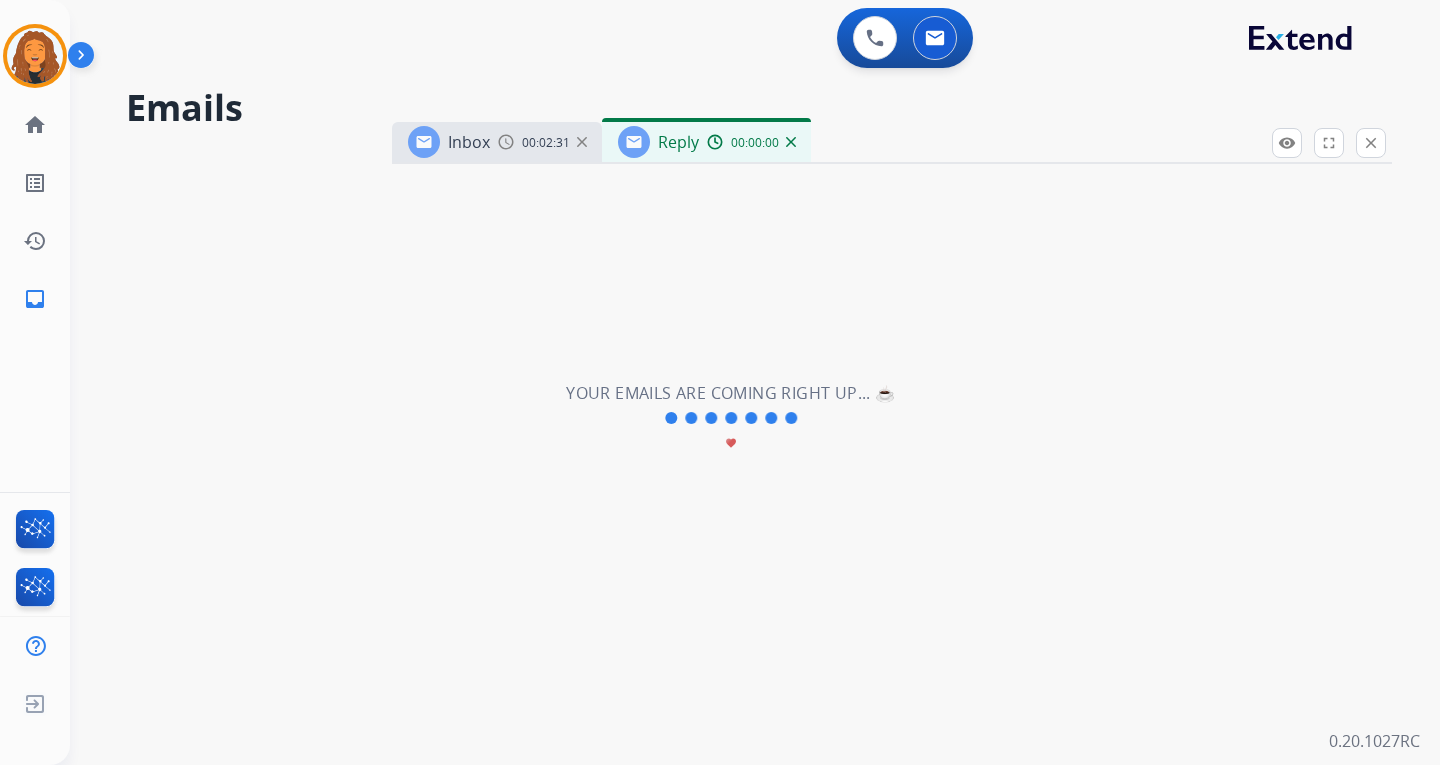 select on "**********" 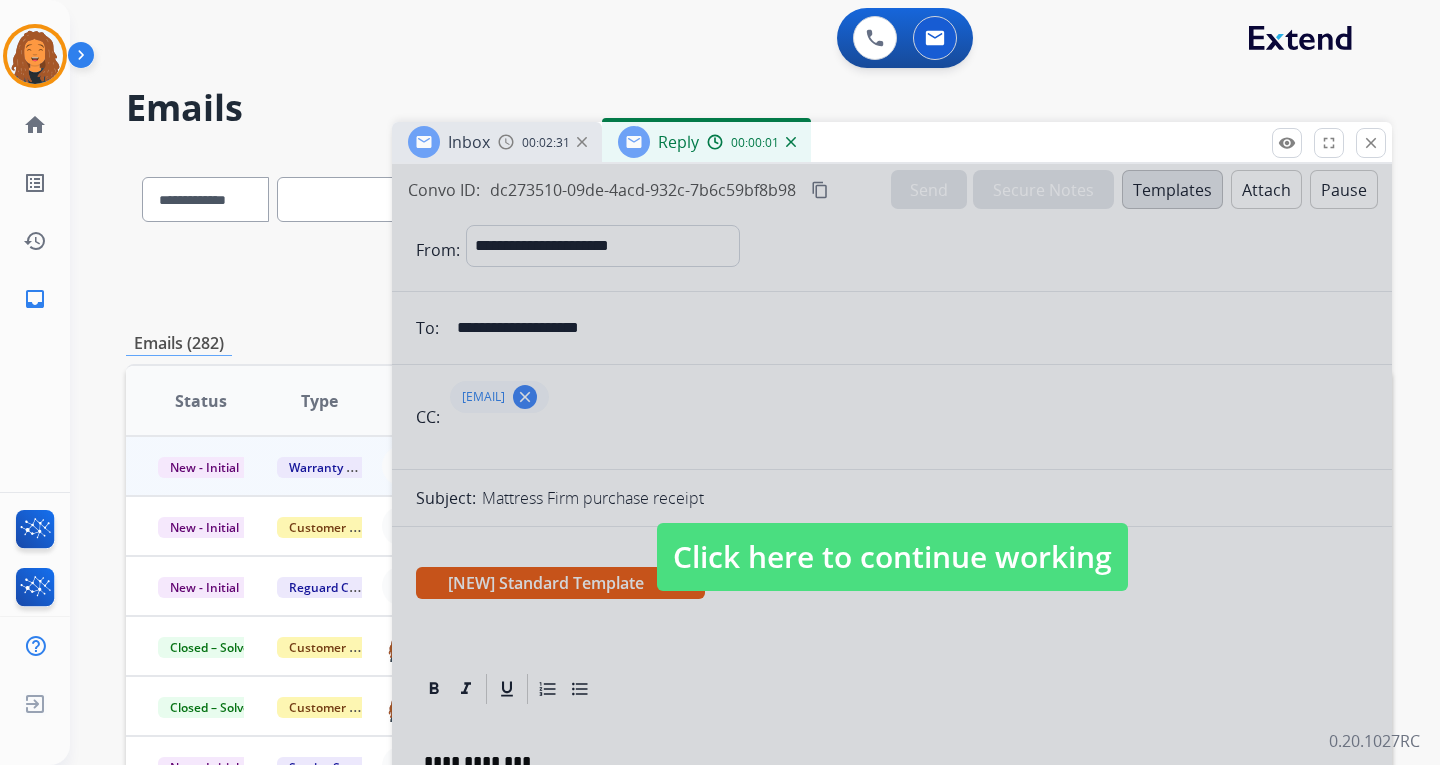 click on "Click here to continue working" at bounding box center [892, 557] 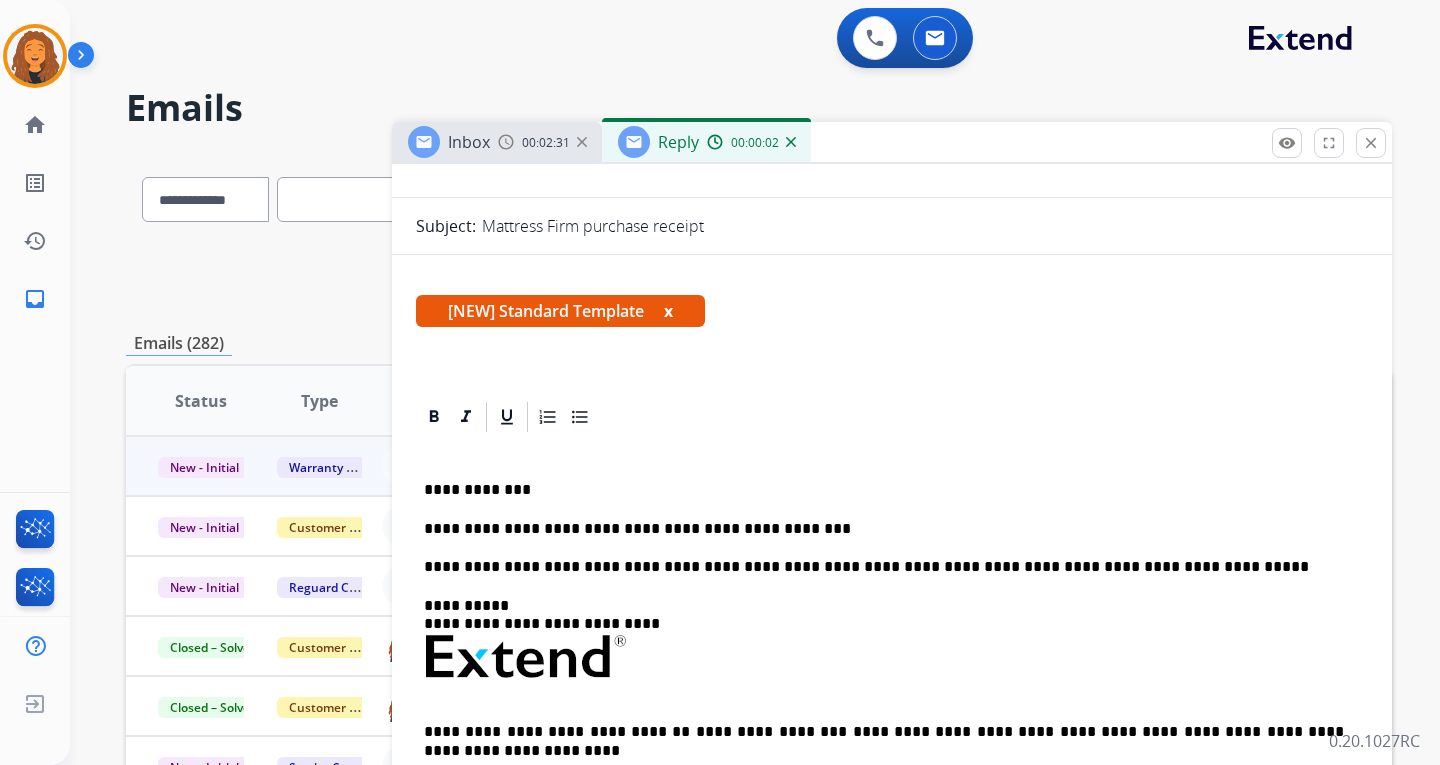 scroll, scrollTop: 300, scrollLeft: 0, axis: vertical 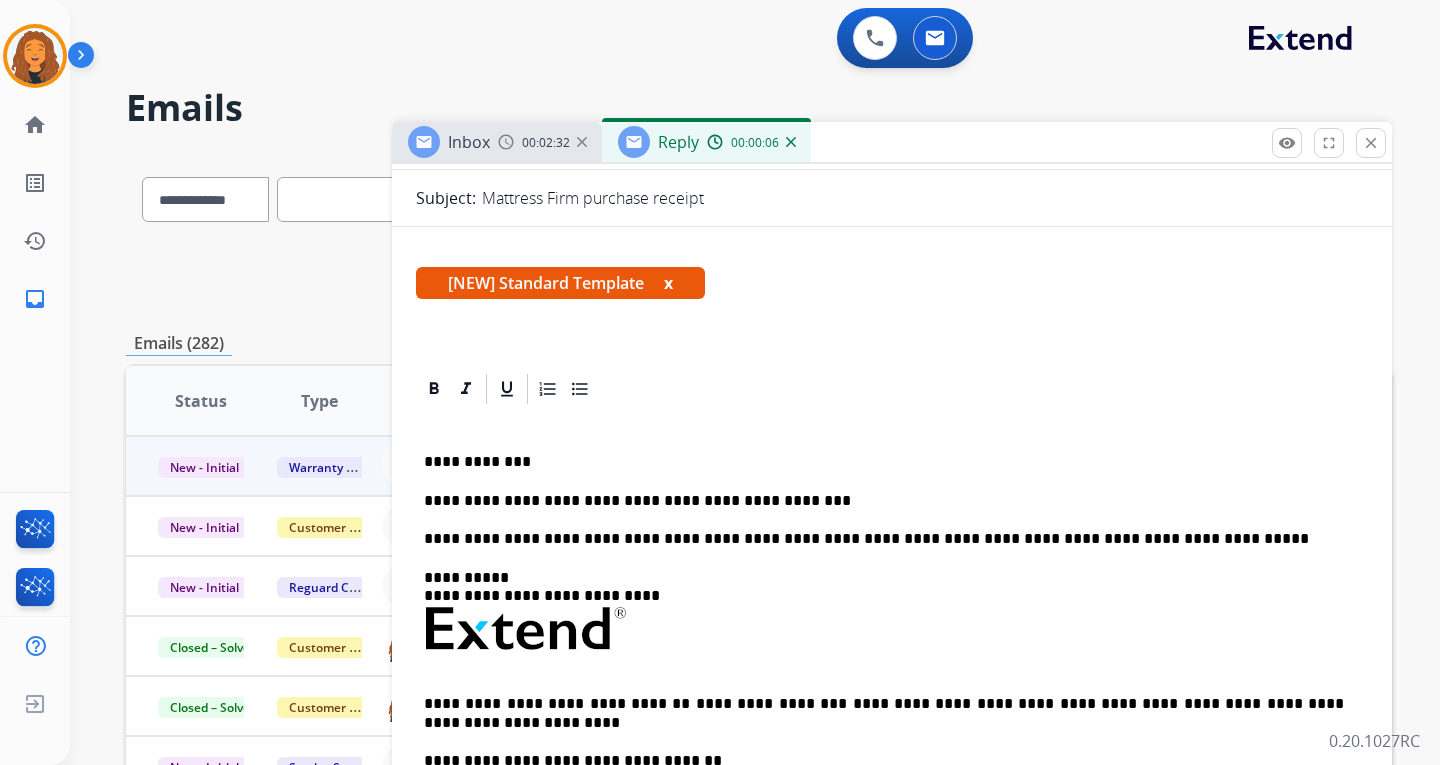 click on "**********" at bounding box center [884, 501] 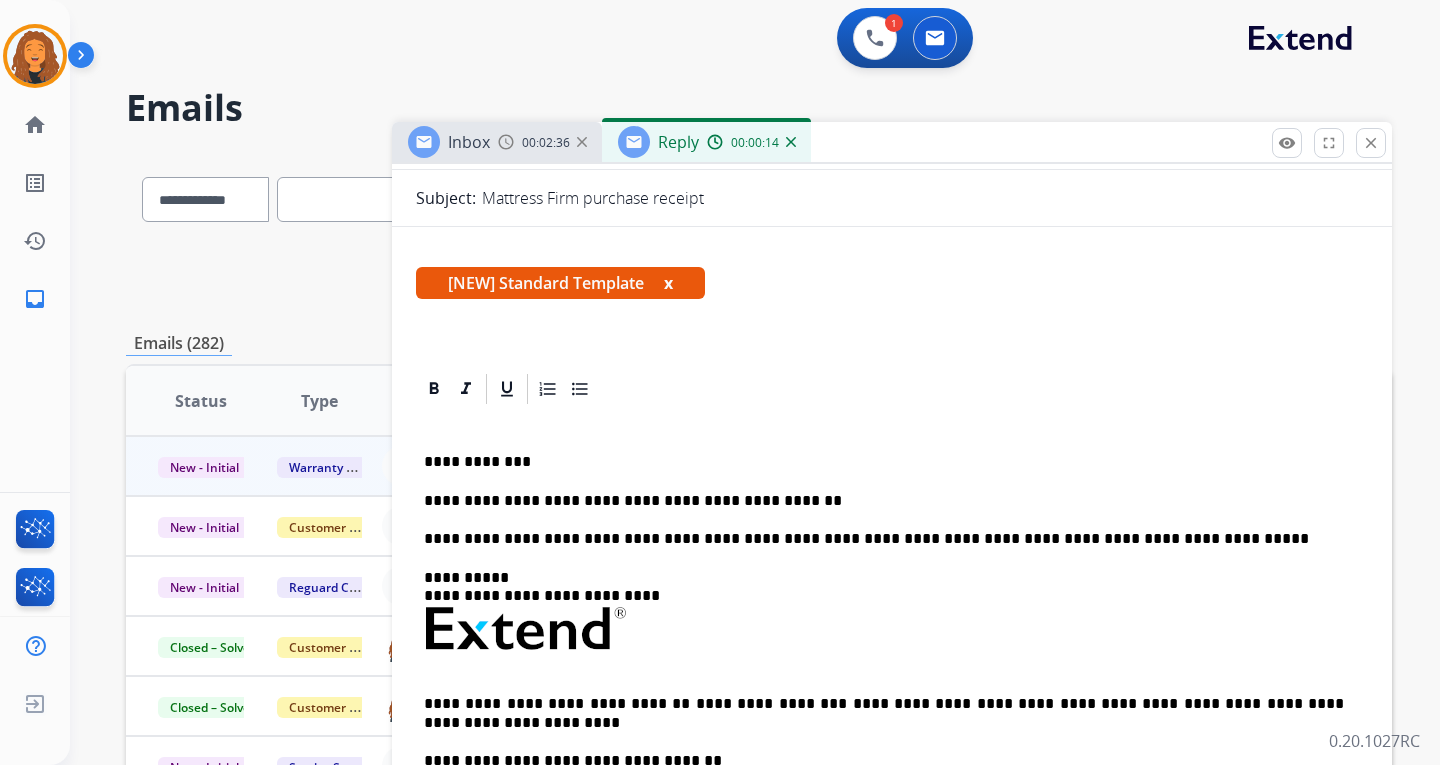 type 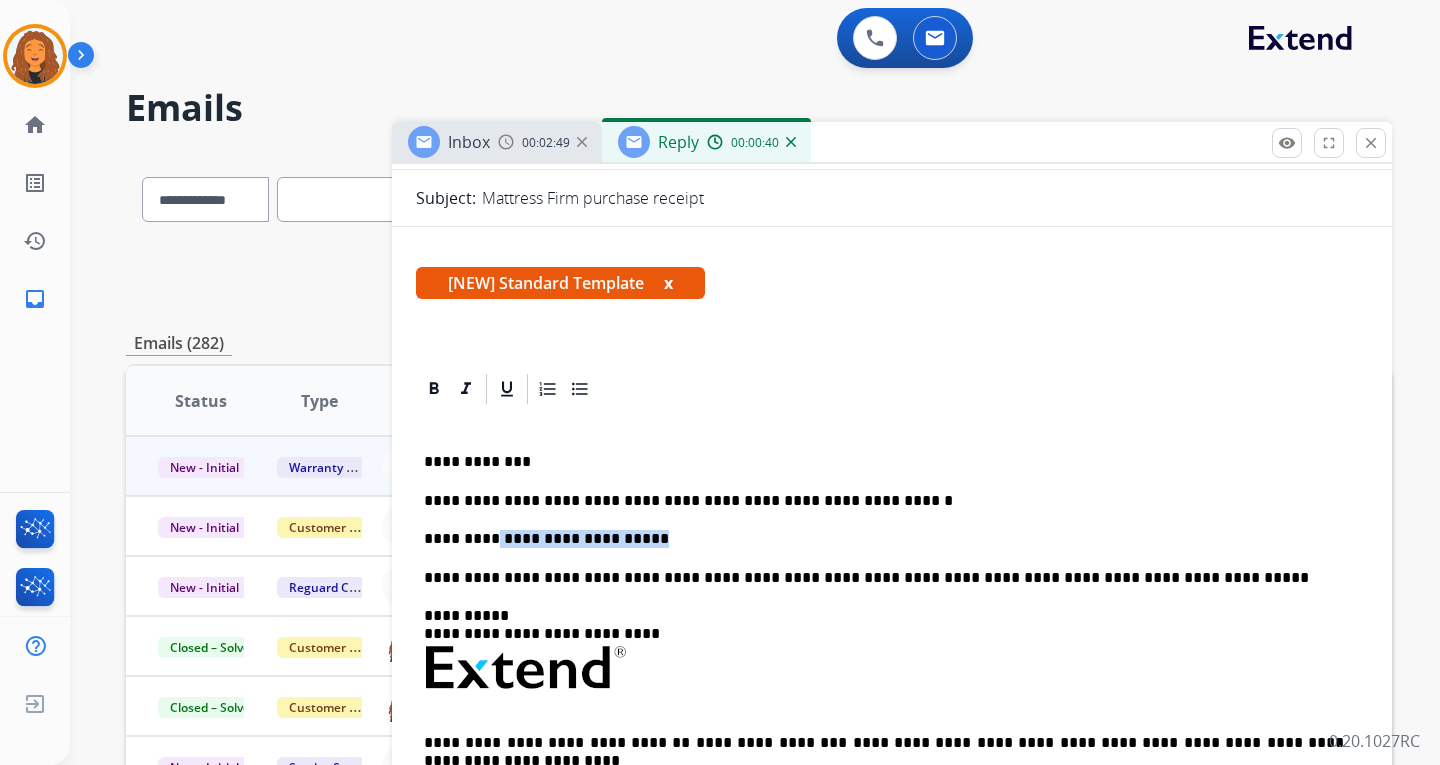 drag, startPoint x: 696, startPoint y: 531, endPoint x: 489, endPoint y: 525, distance: 207.08694 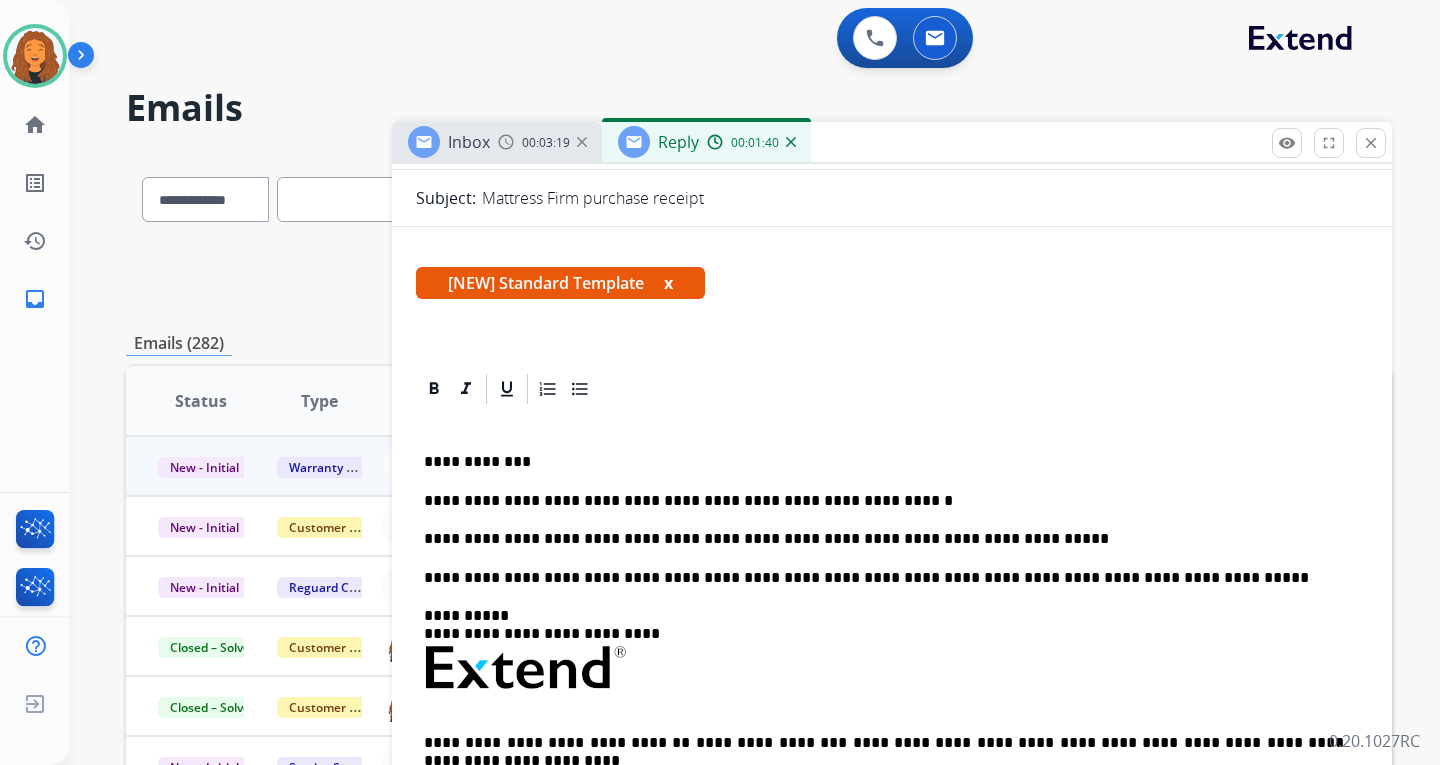 click on "**********" at bounding box center (892, 725) 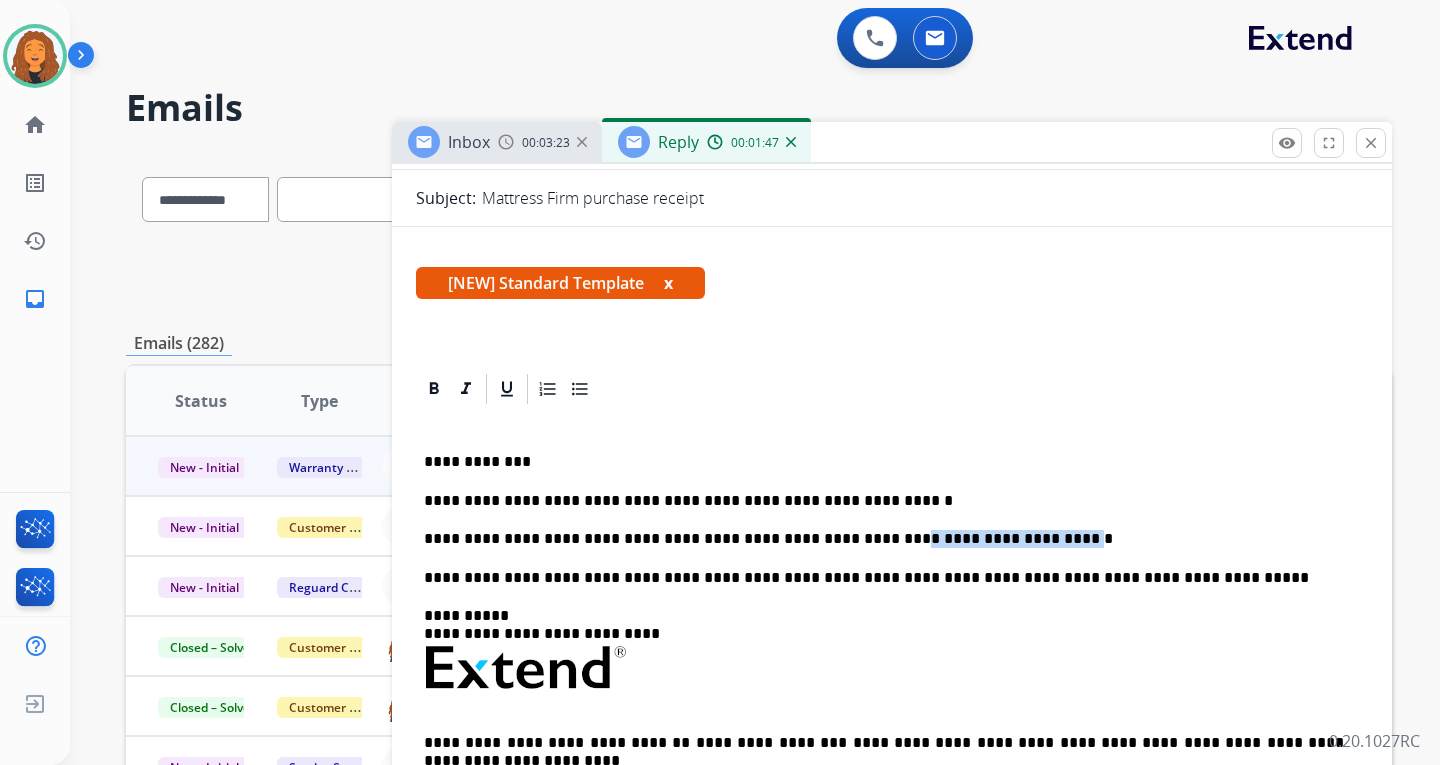 drag, startPoint x: 1004, startPoint y: 539, endPoint x: 836, endPoint y: 539, distance: 168 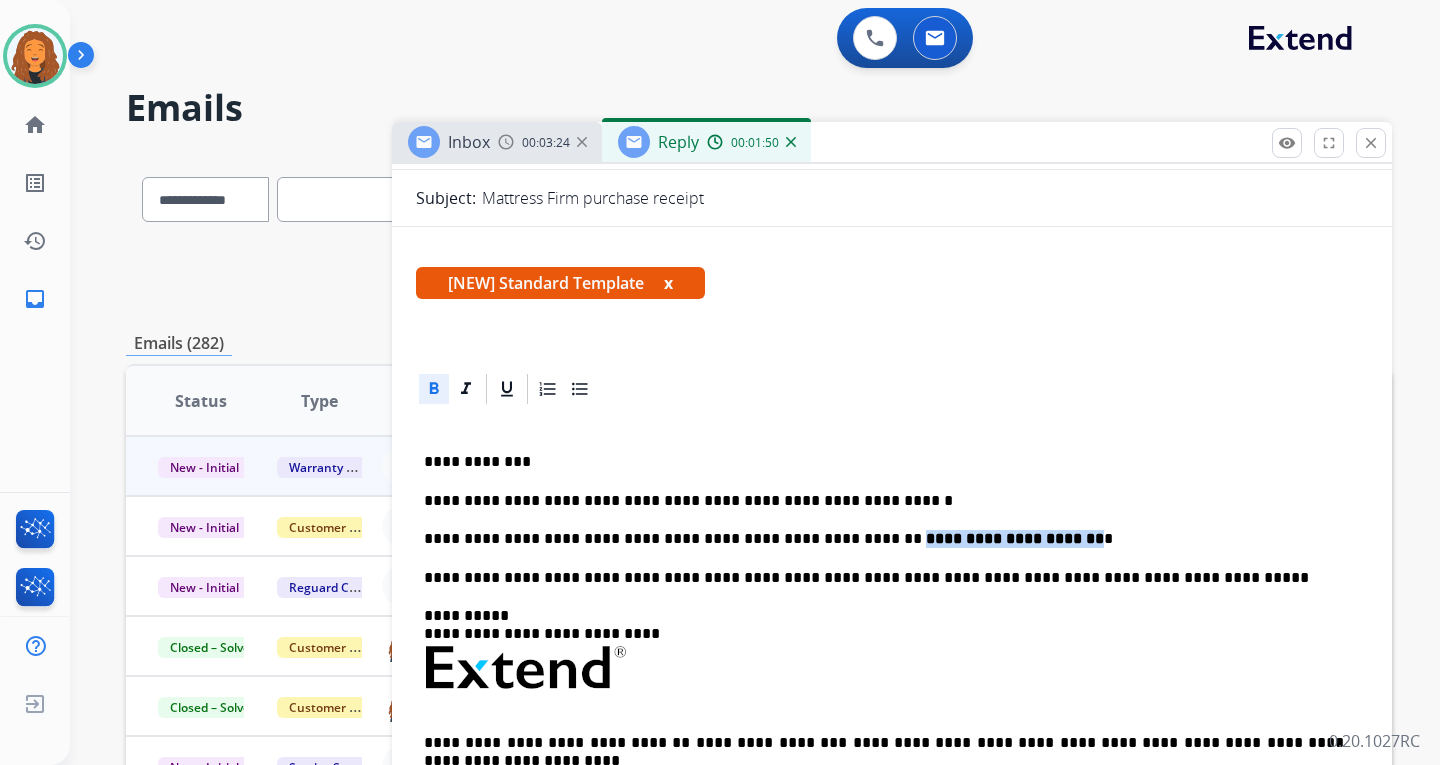 click 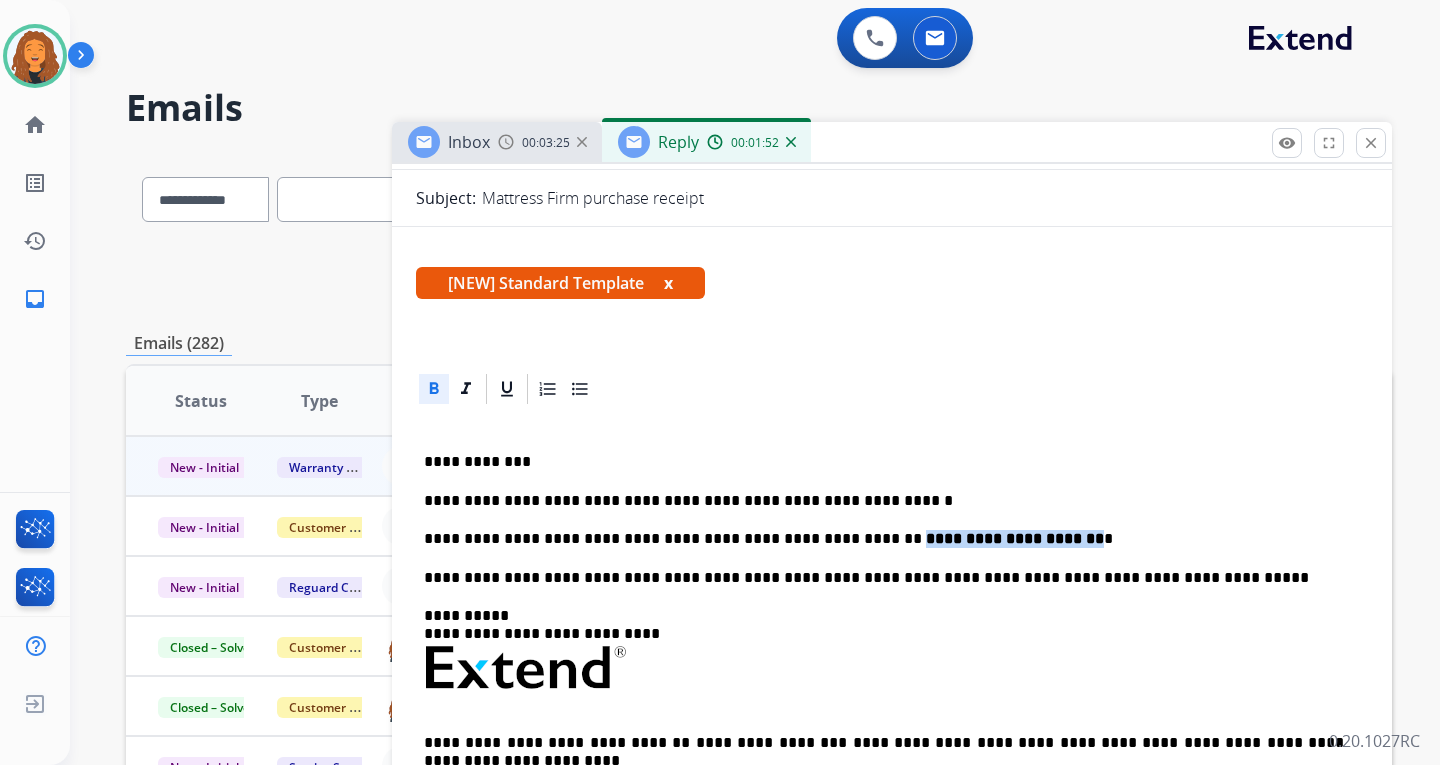 click on "**********" at bounding box center (1015, 538) 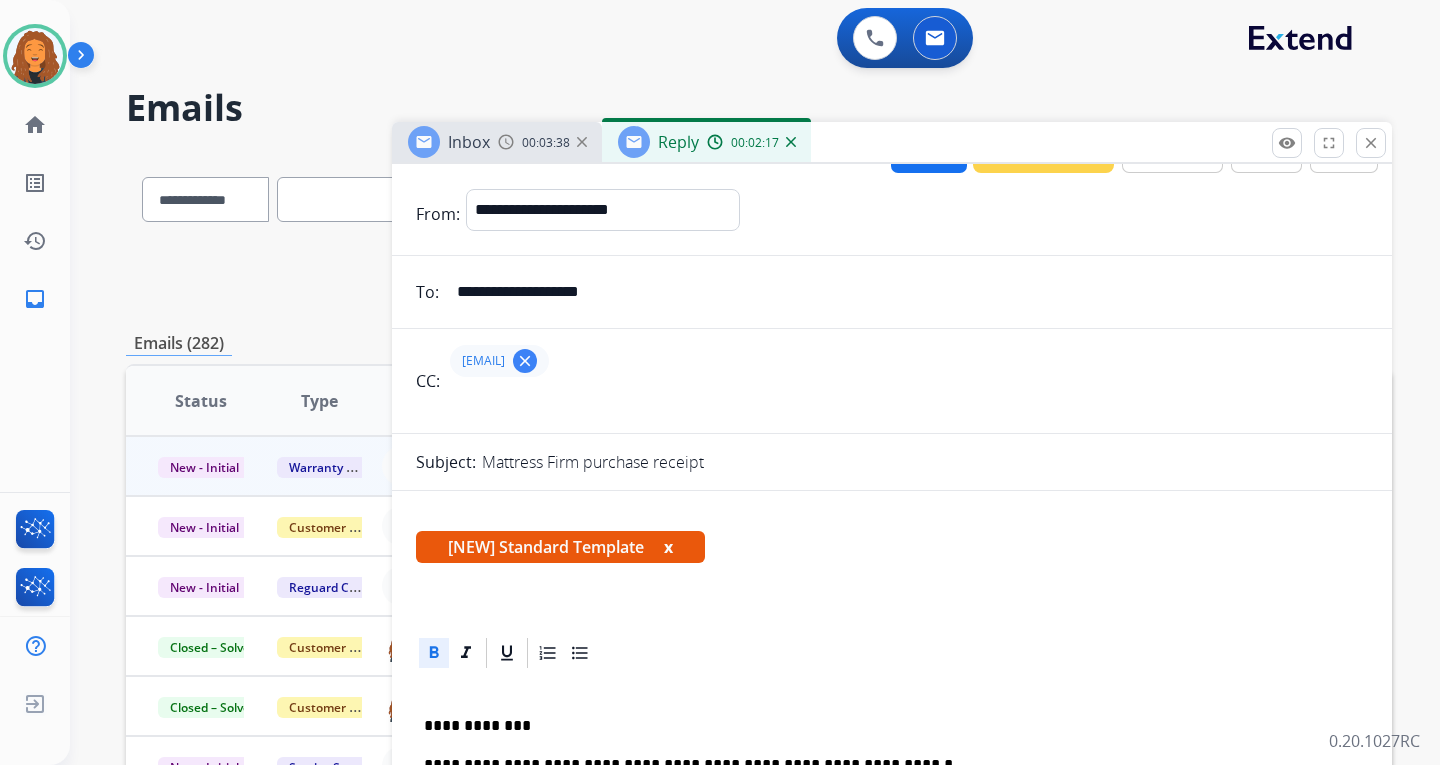 scroll, scrollTop: 0, scrollLeft: 0, axis: both 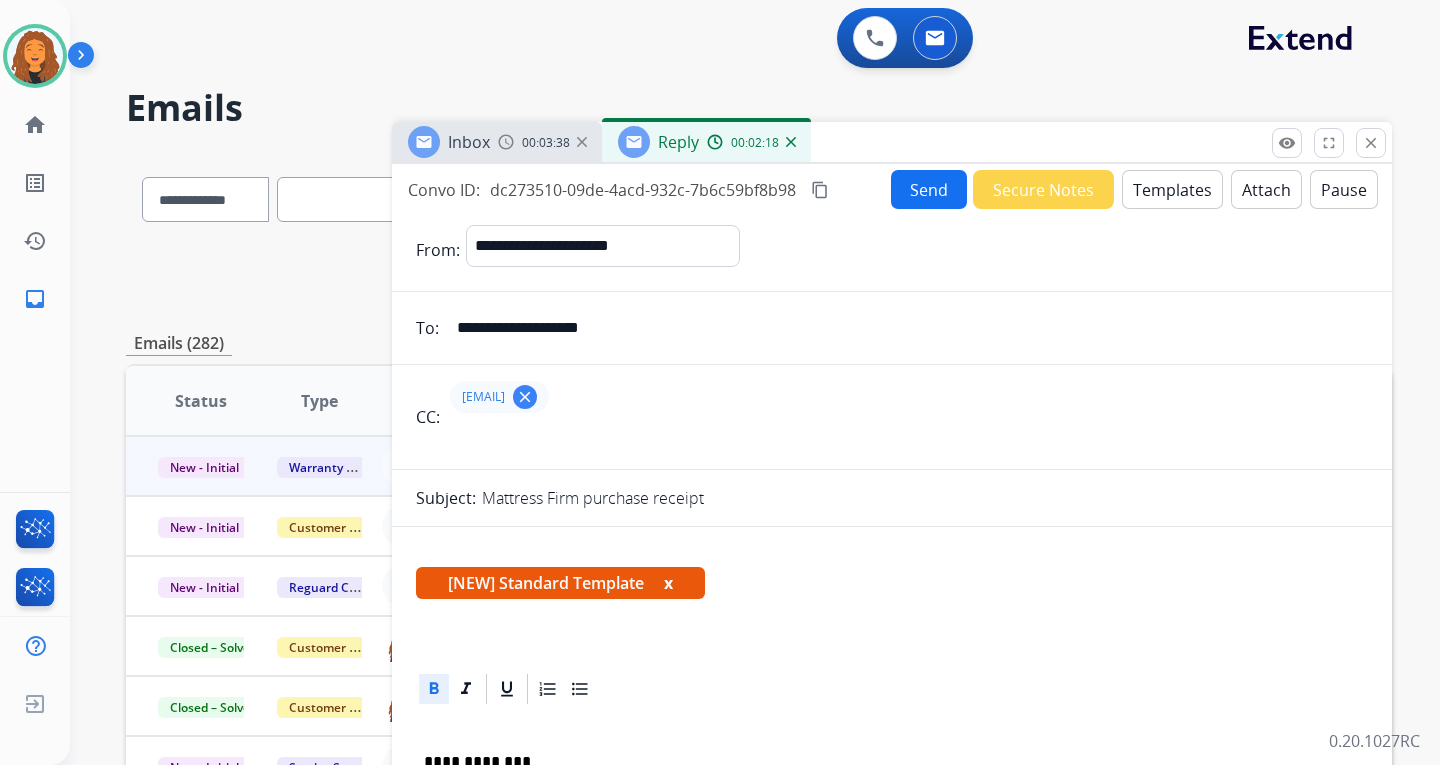 click on "Send" at bounding box center [929, 189] 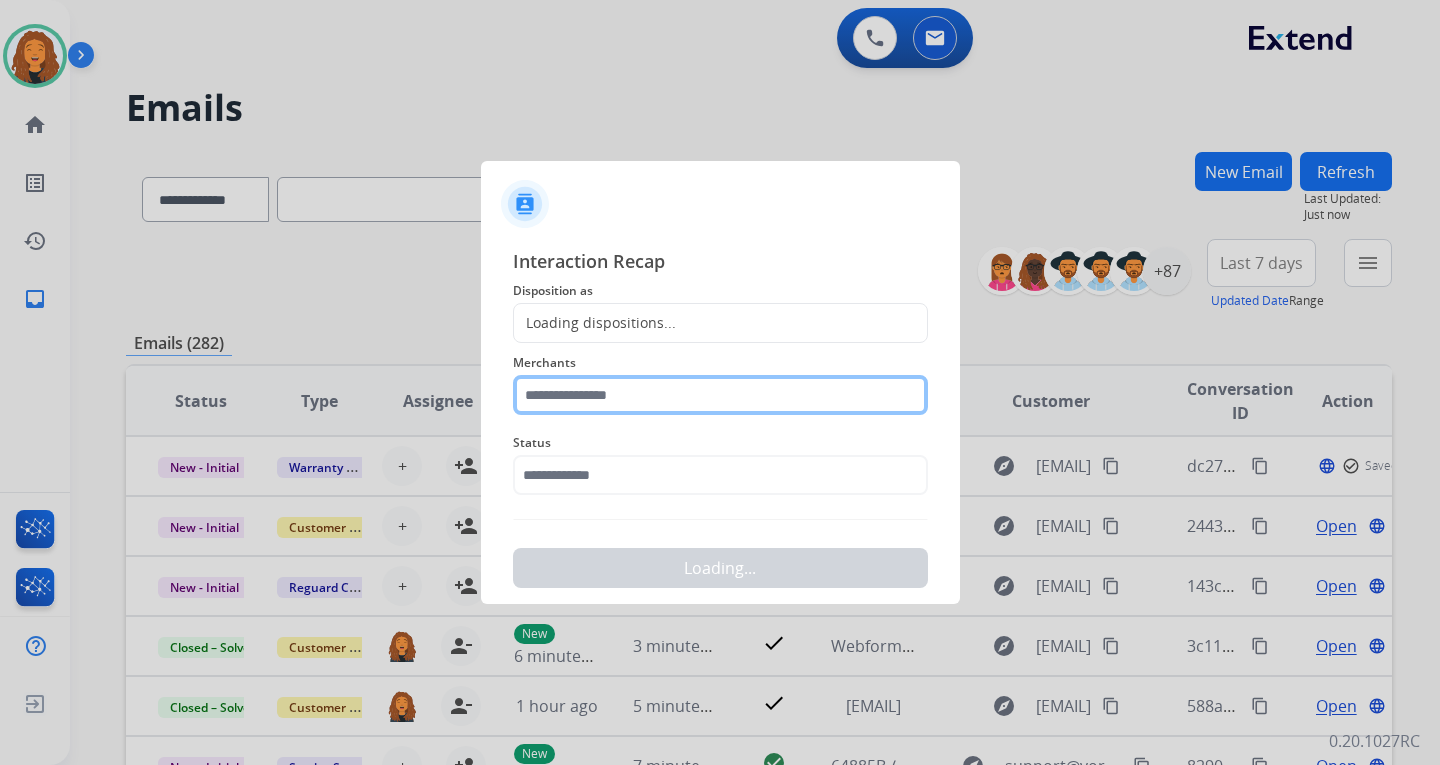 click 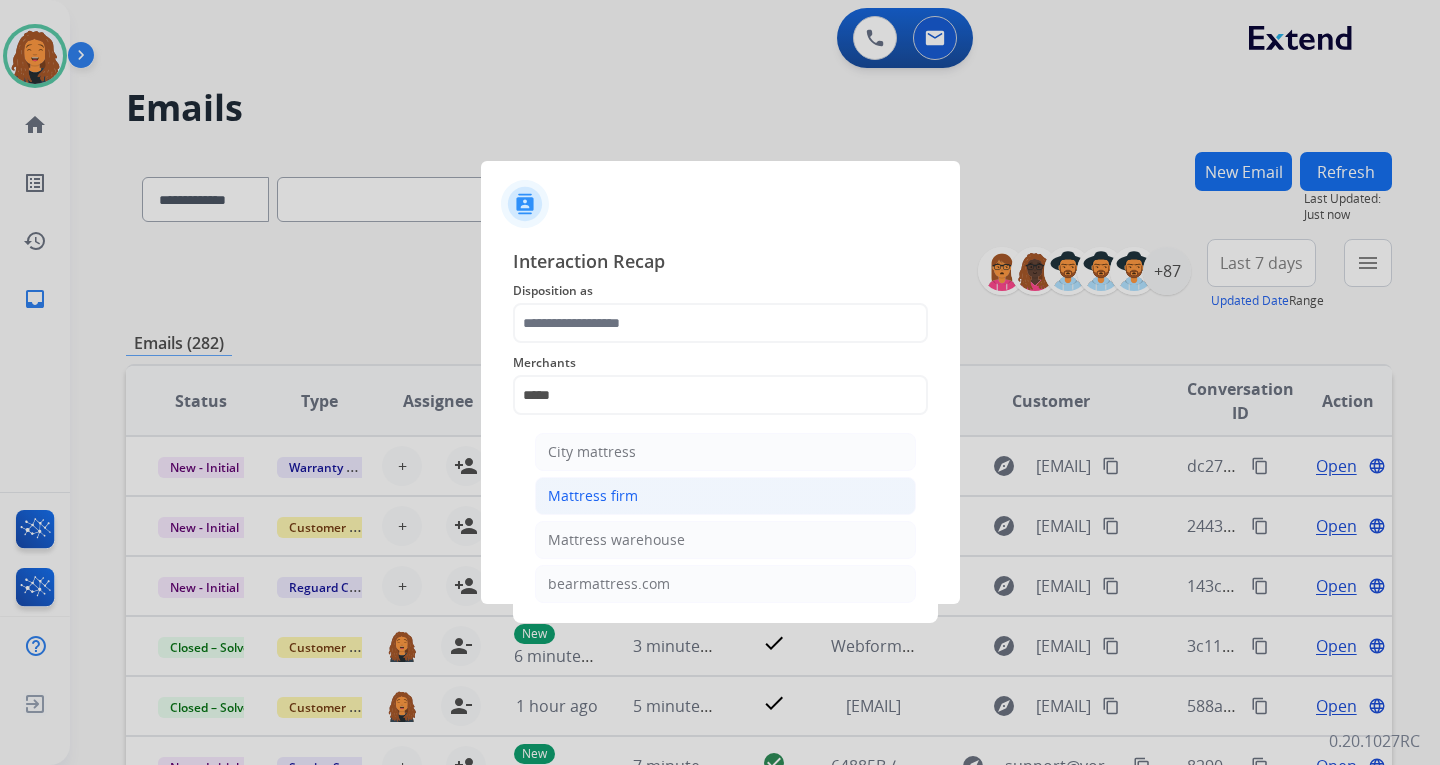 click on "Mattress firm" 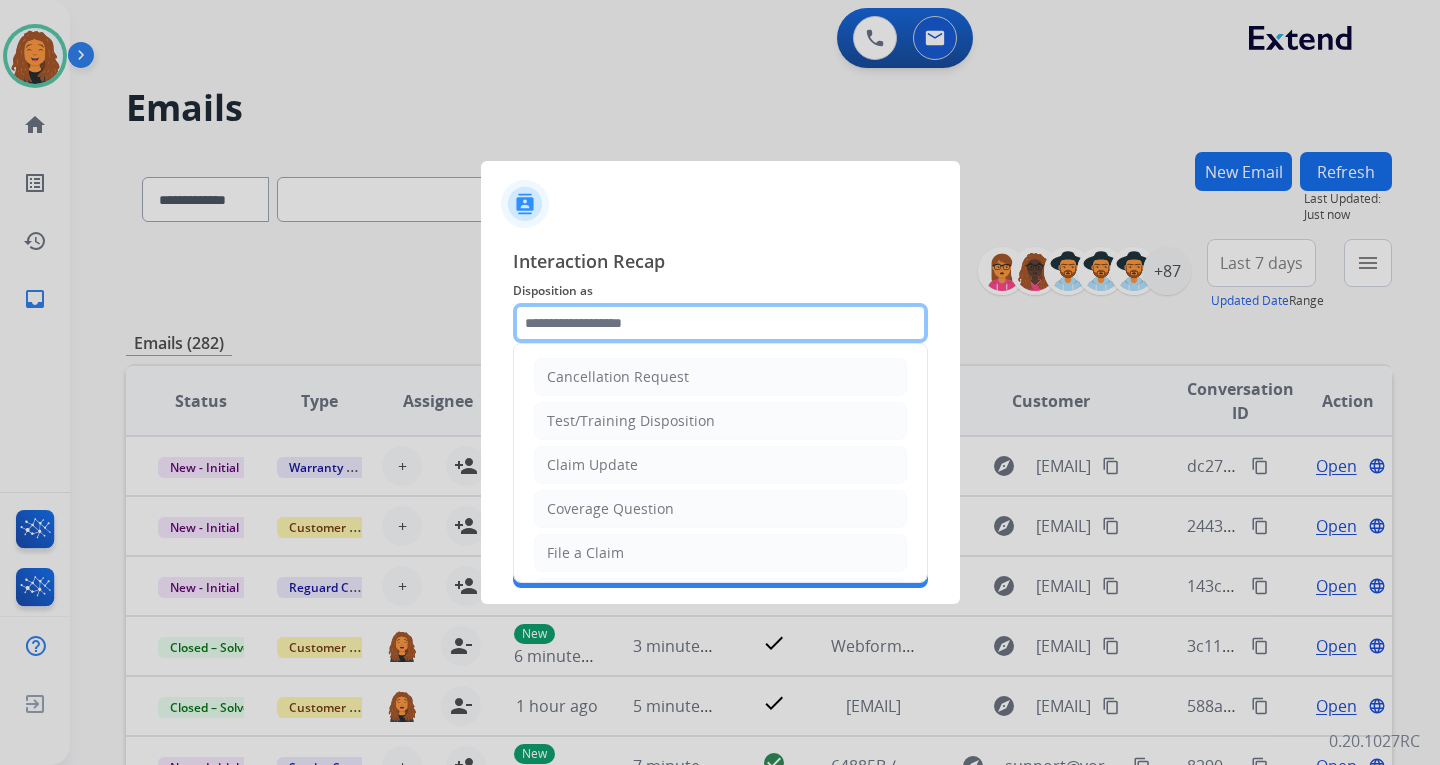 click 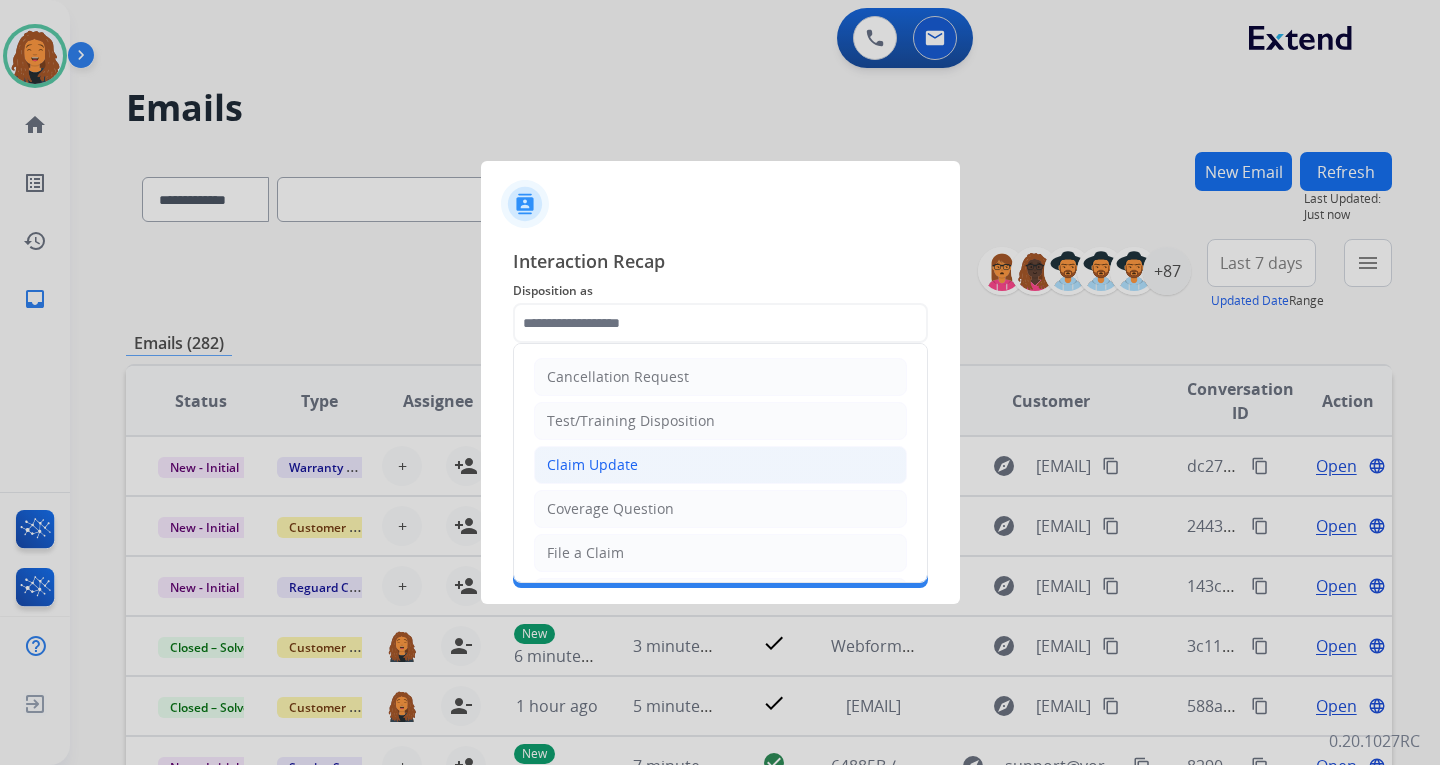 click on "Claim Update" 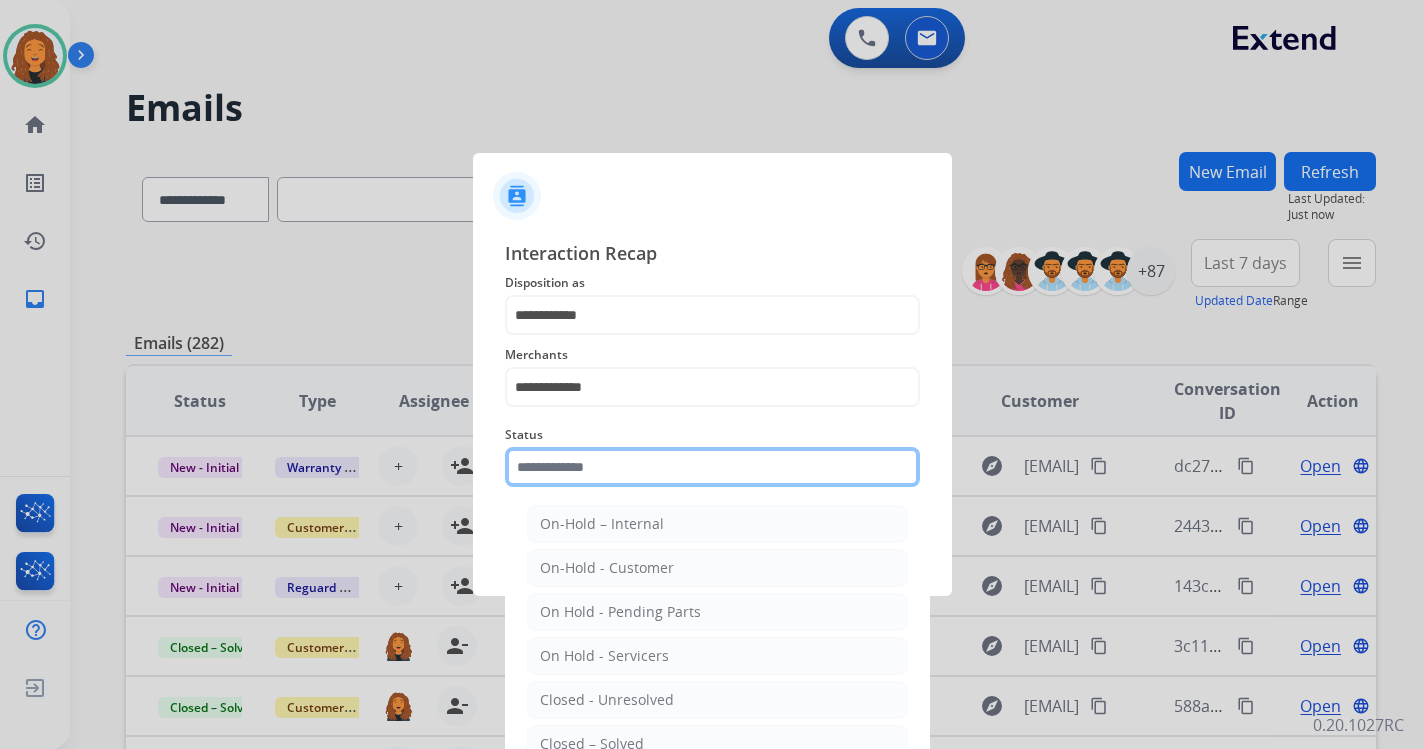 click 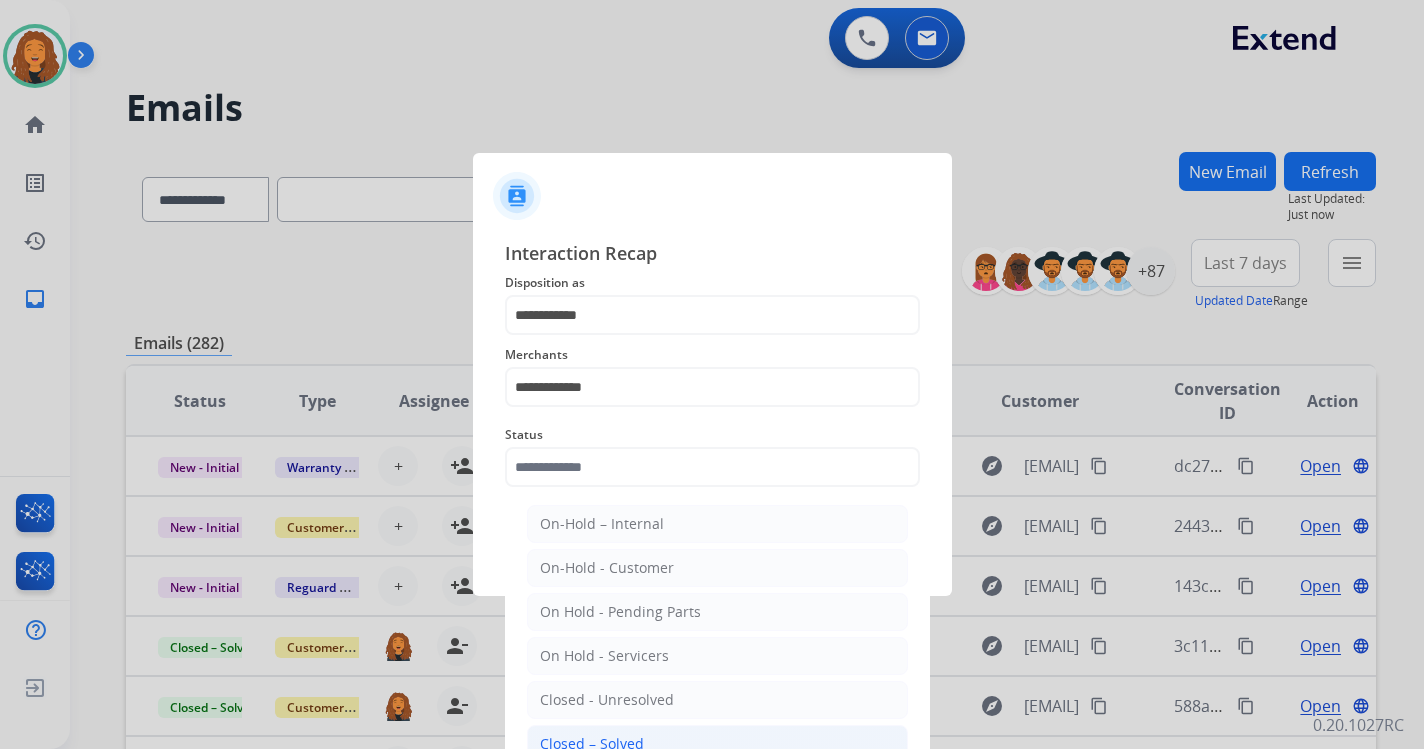 drag, startPoint x: 637, startPoint y: 740, endPoint x: 637, endPoint y: 720, distance: 20 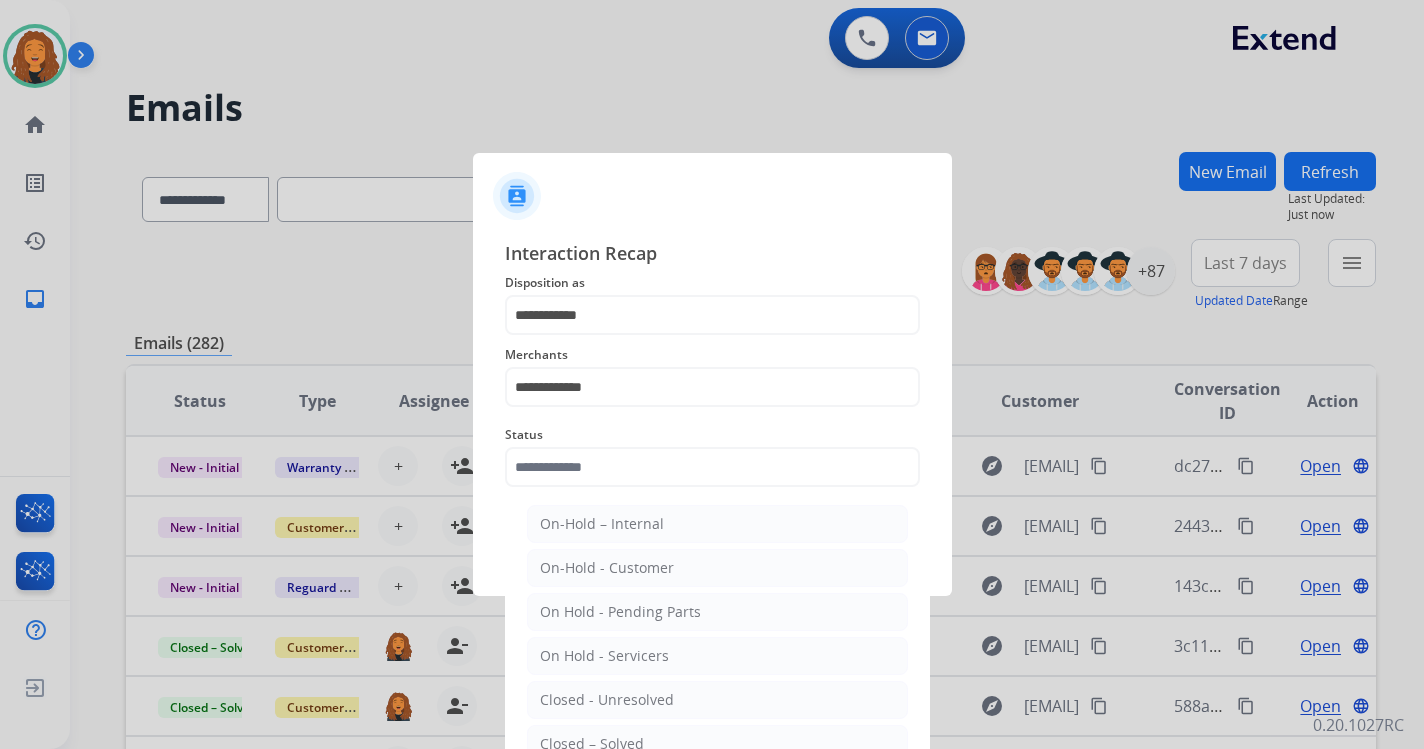 type on "**********" 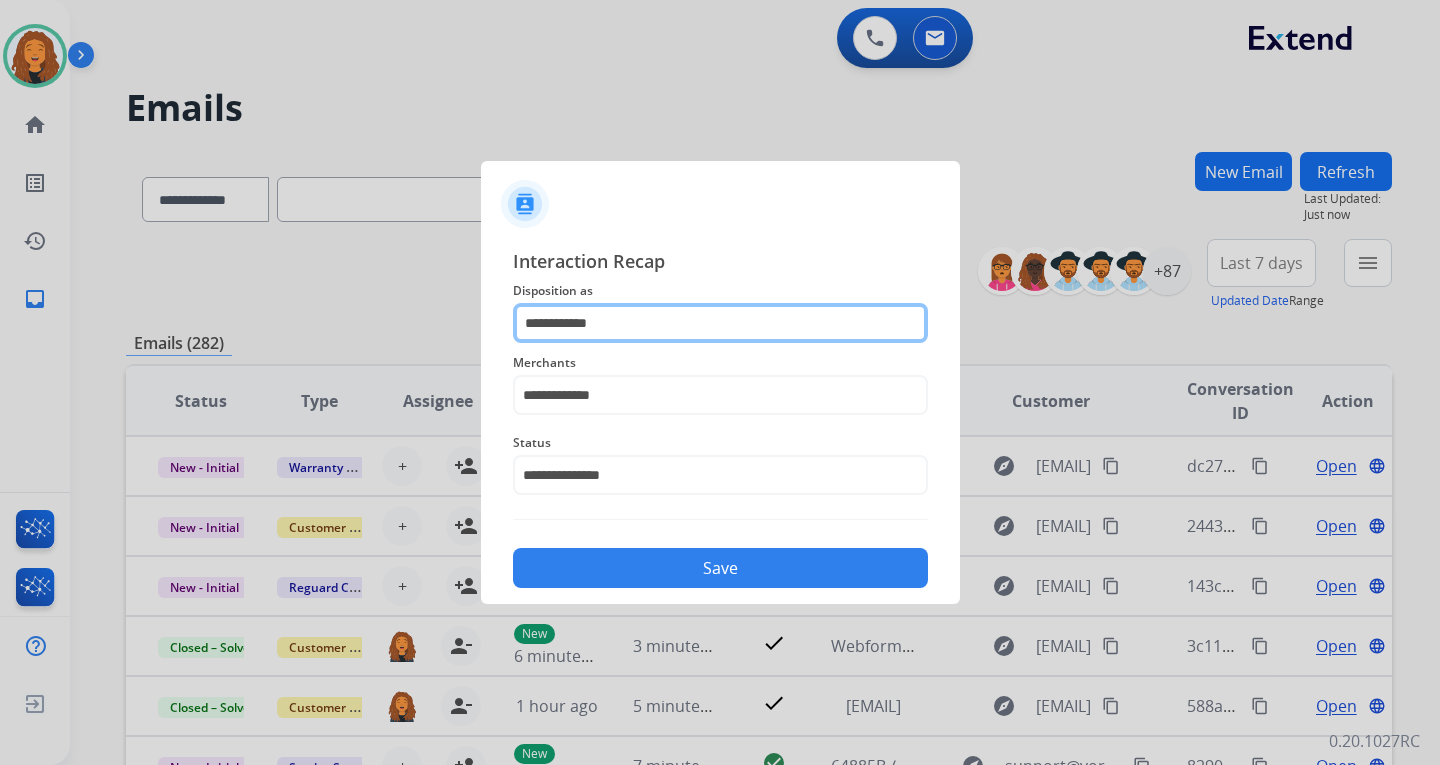 drag, startPoint x: 643, startPoint y: 319, endPoint x: 481, endPoint y: 287, distance: 165.13025 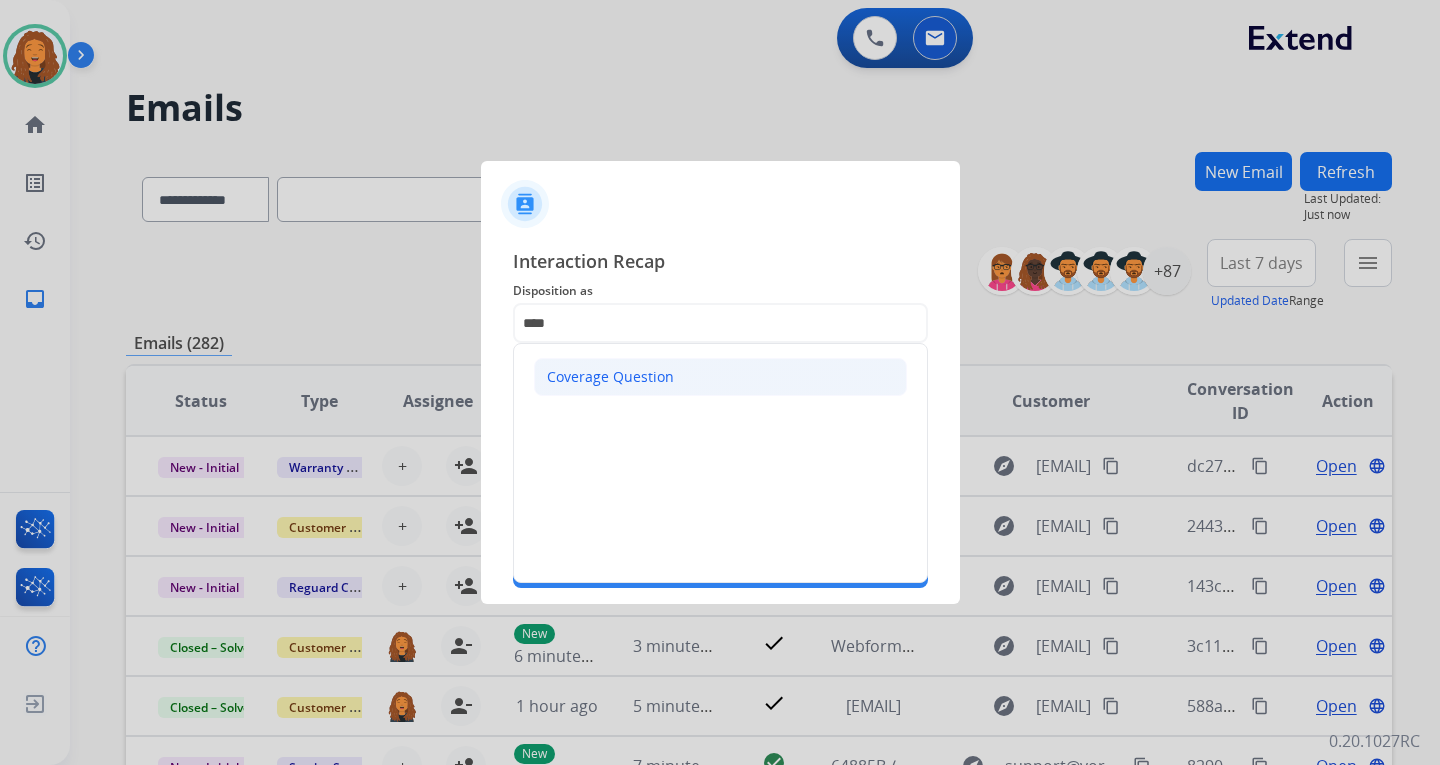 click on "Coverage Question" 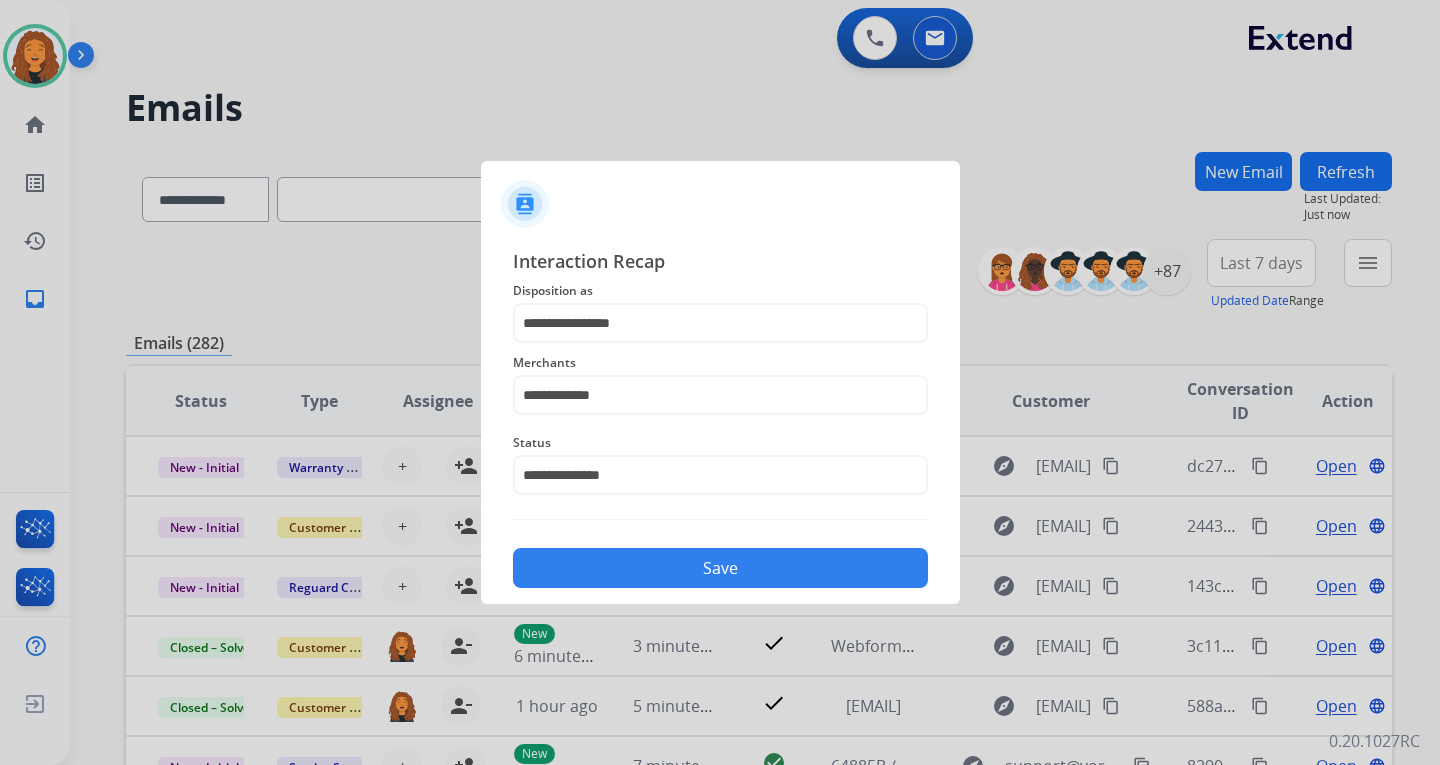 click on "Save" 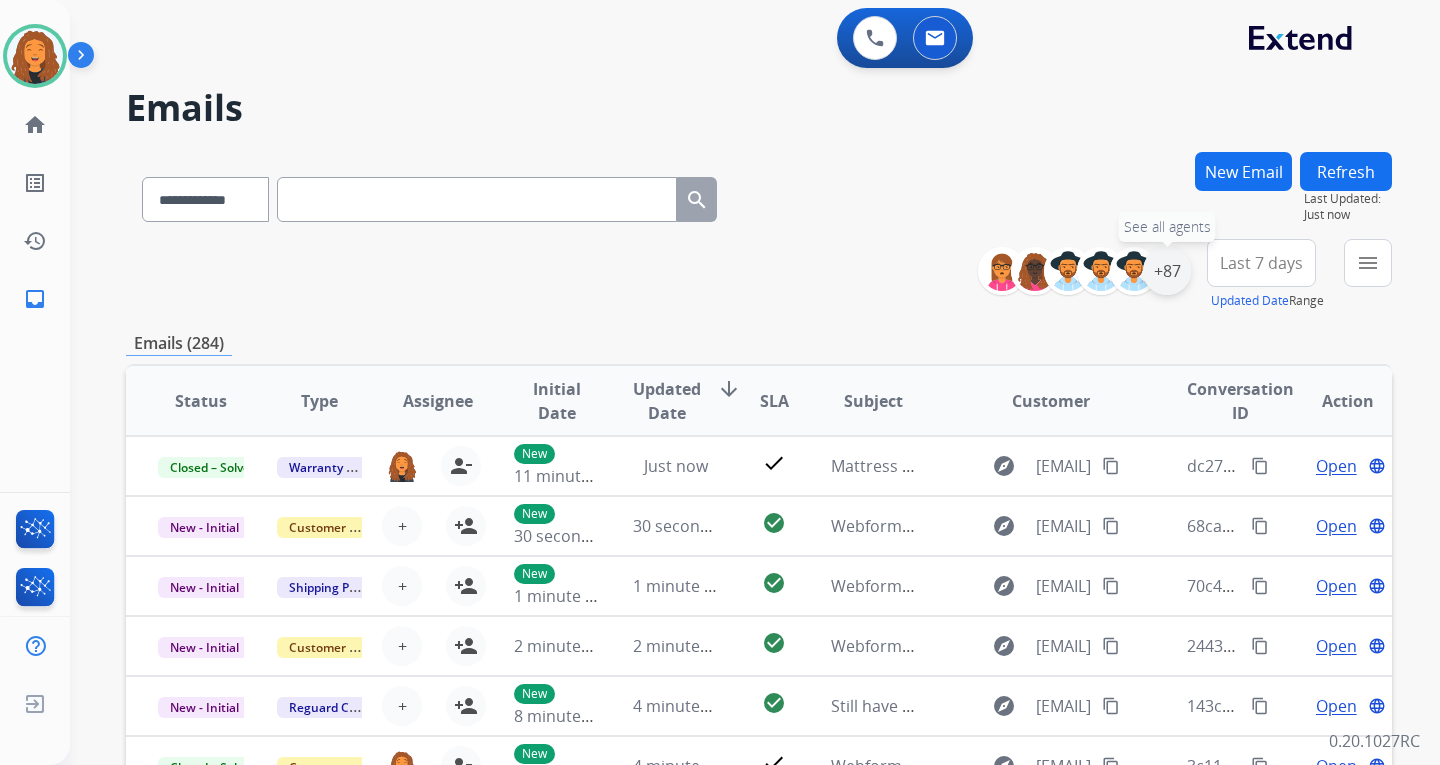 click on "+87" at bounding box center [1167, 271] 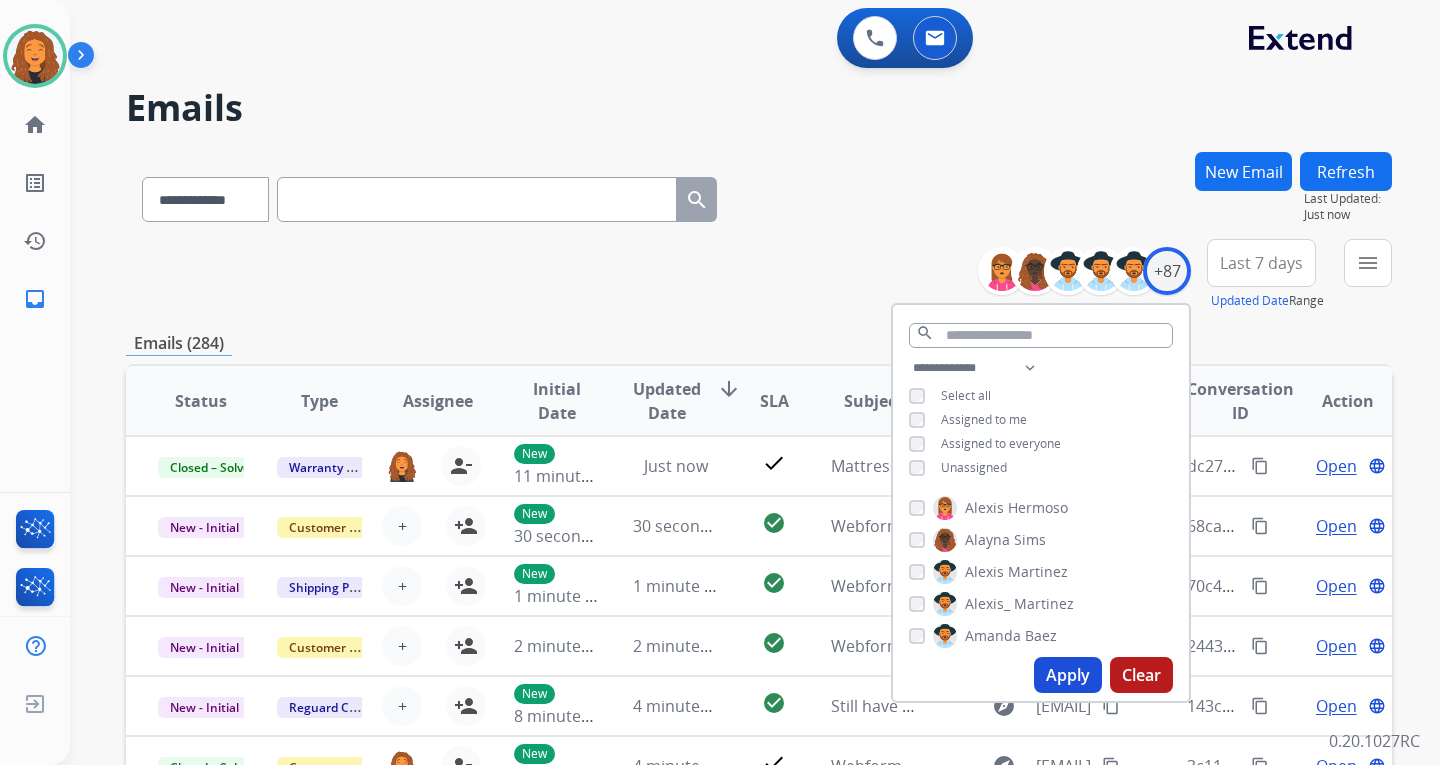 click on "Apply" at bounding box center [1068, 675] 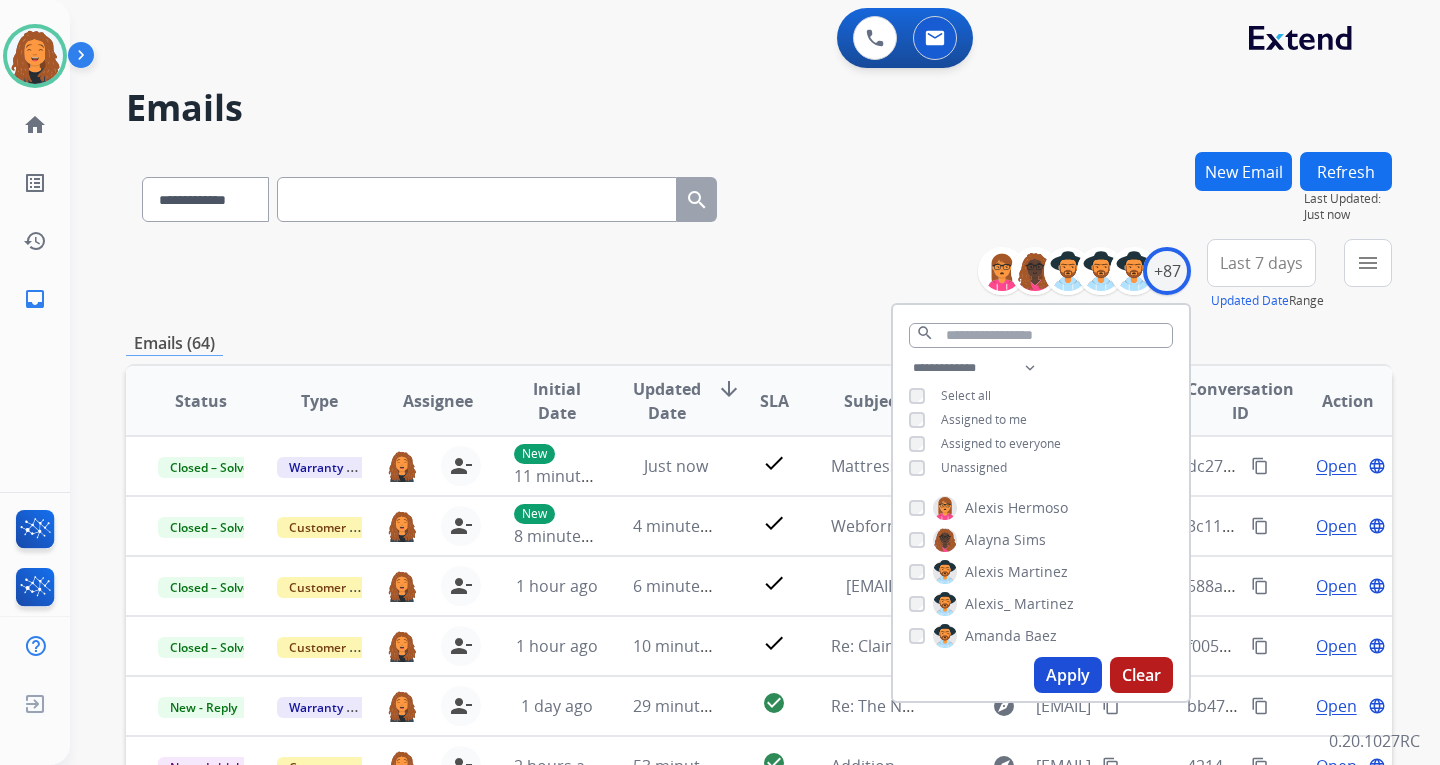 click on "**********" at bounding box center [759, 195] 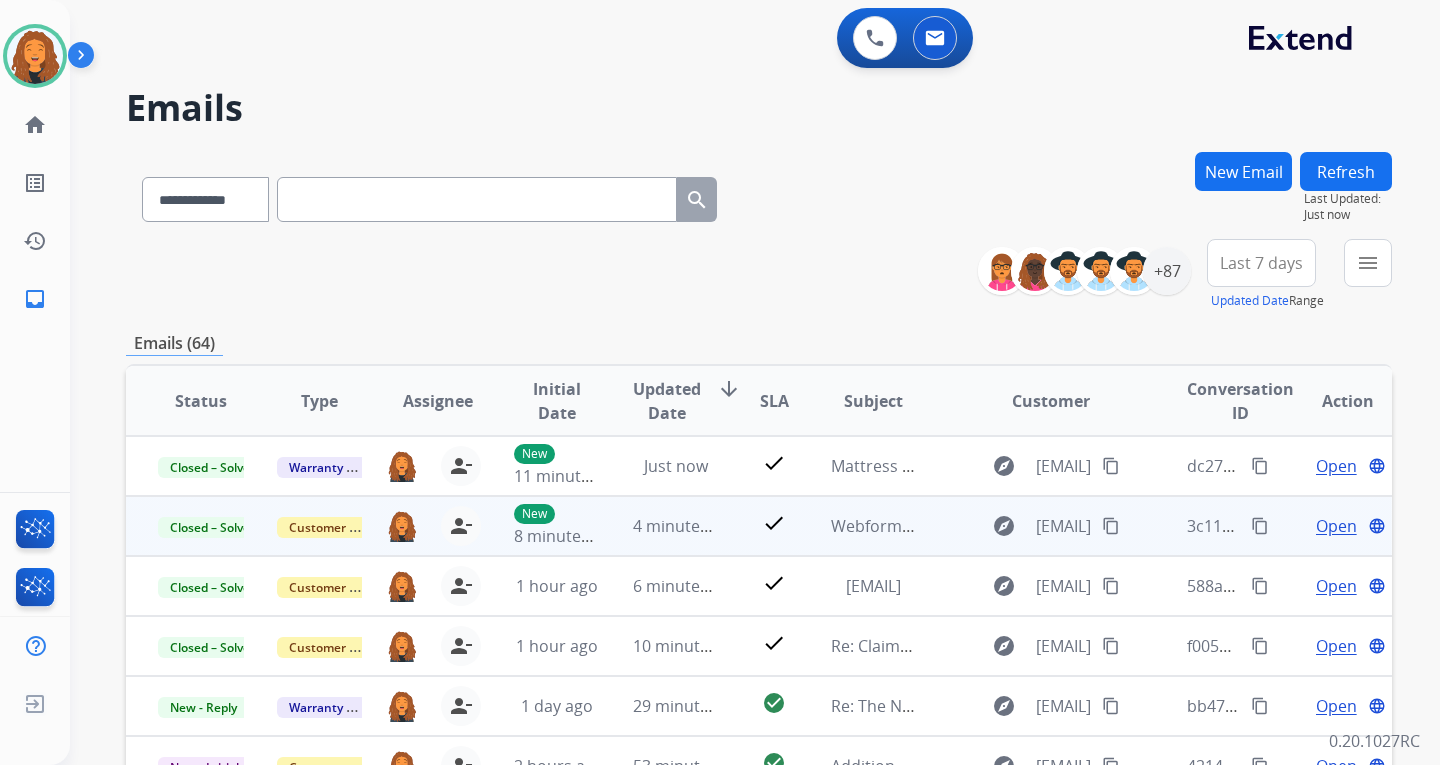 scroll, scrollTop: 2, scrollLeft: 0, axis: vertical 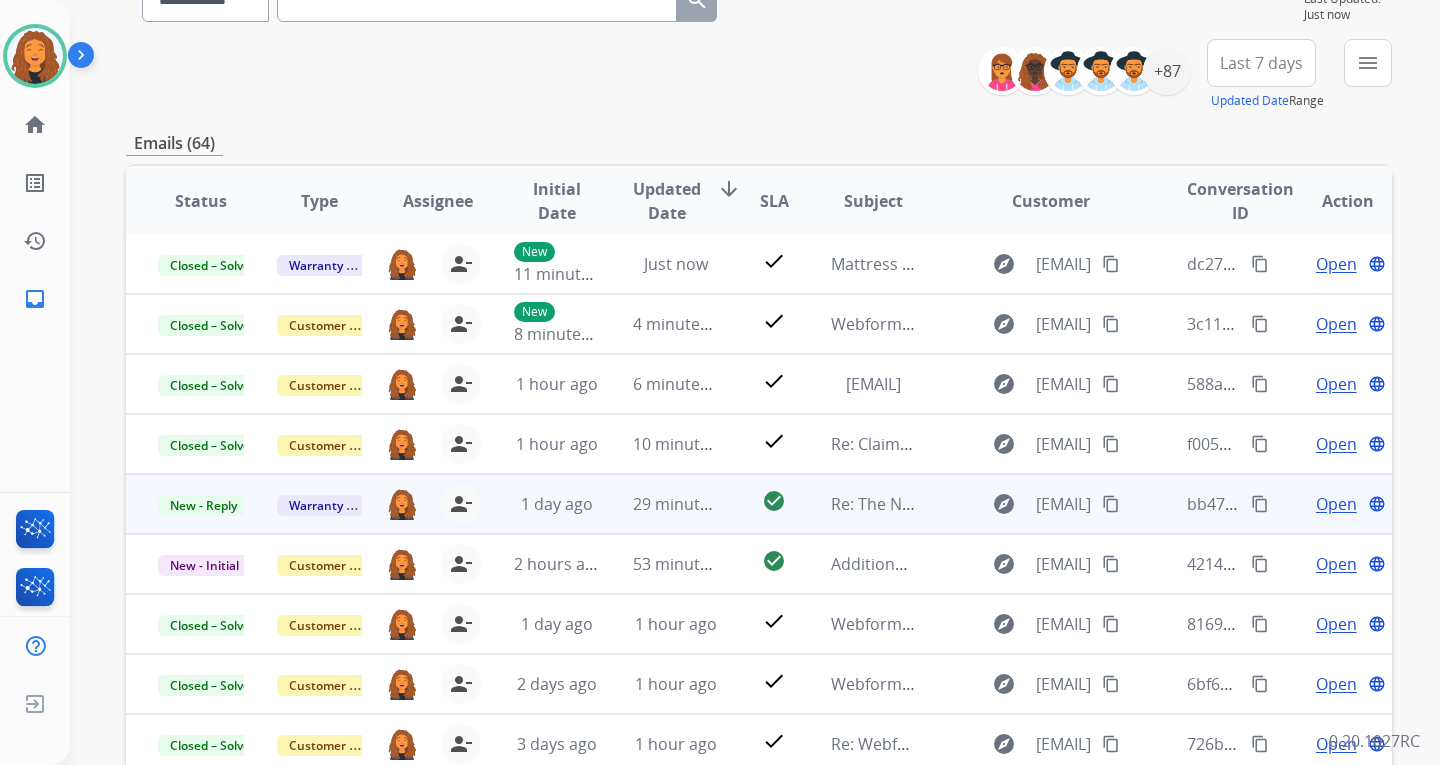 click on "content_copy" at bounding box center (1111, 504) 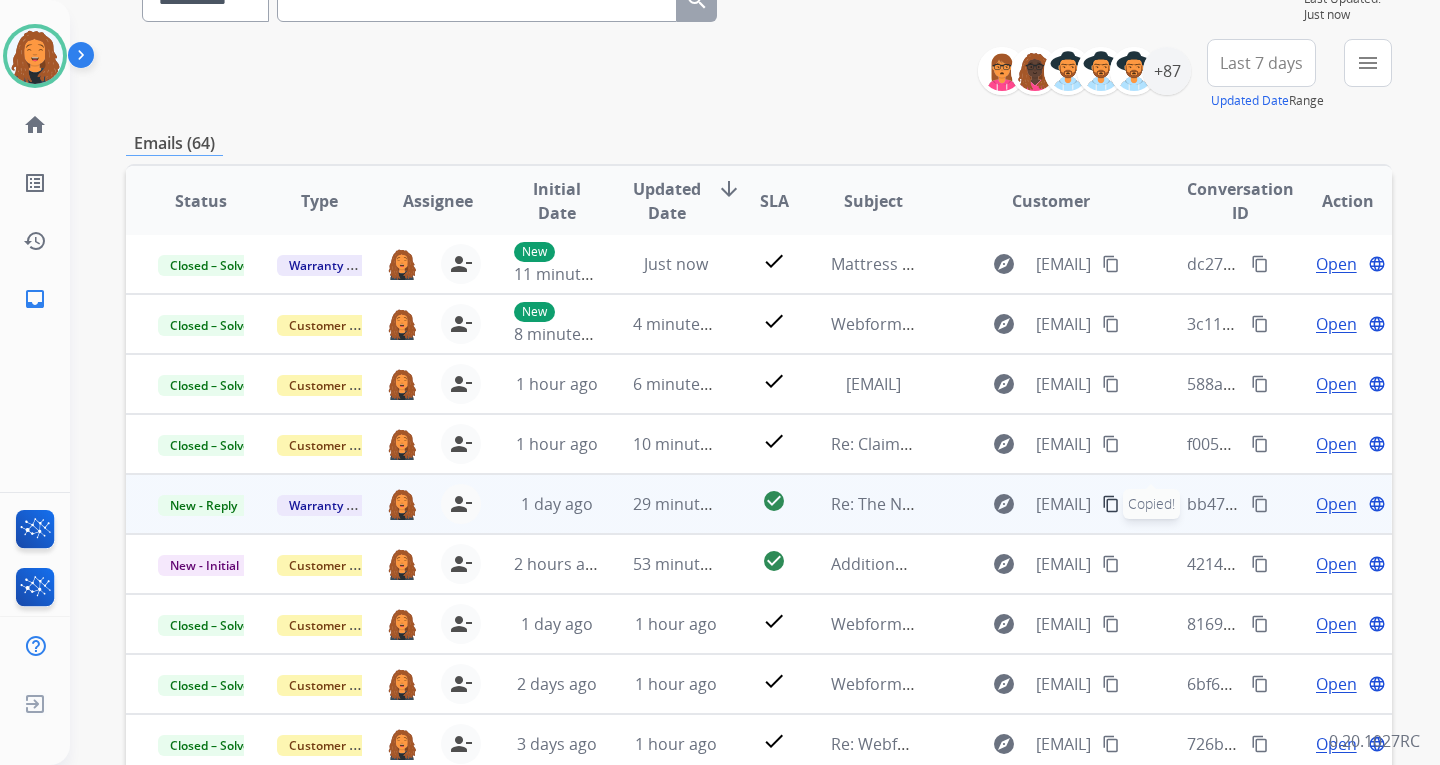 click on "Open" at bounding box center [1336, 504] 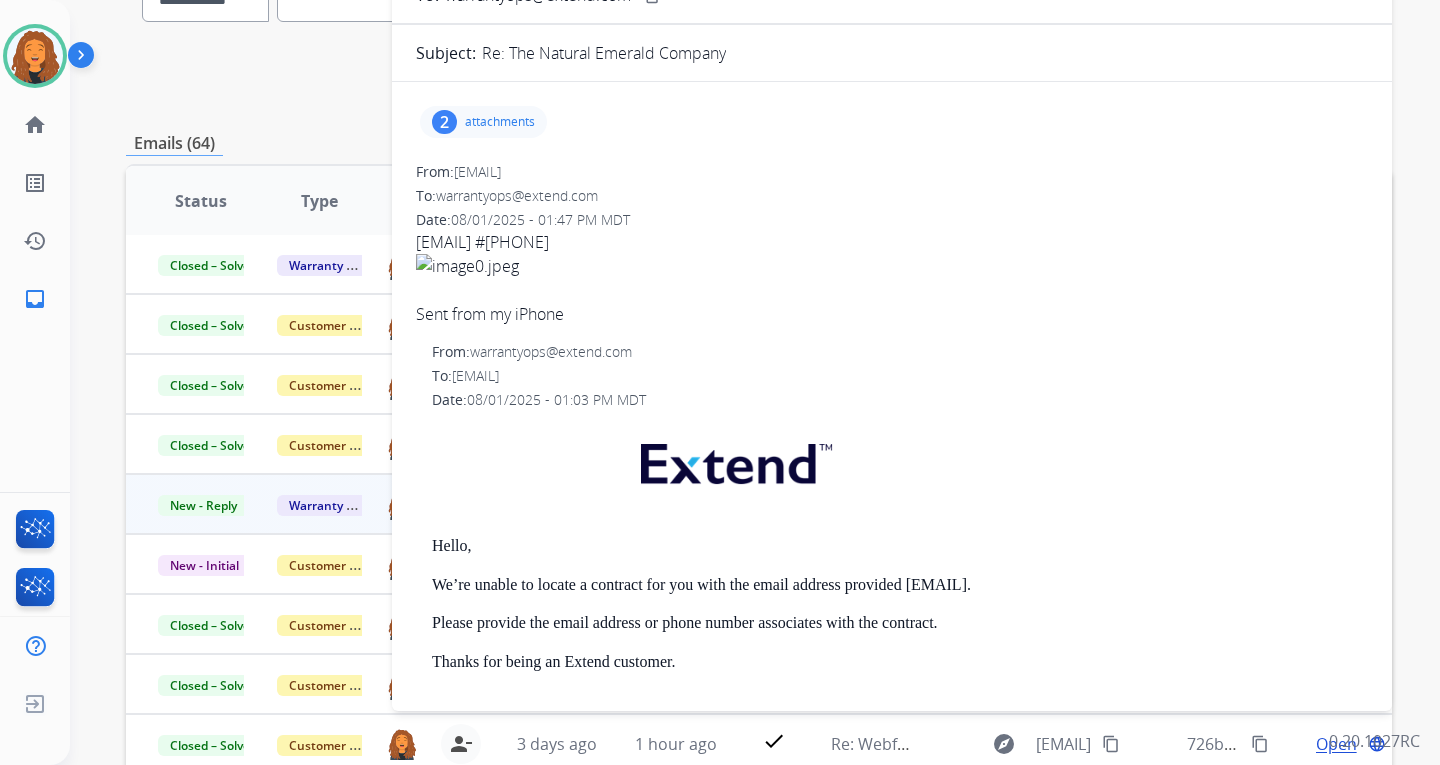 scroll, scrollTop: 0, scrollLeft: 0, axis: both 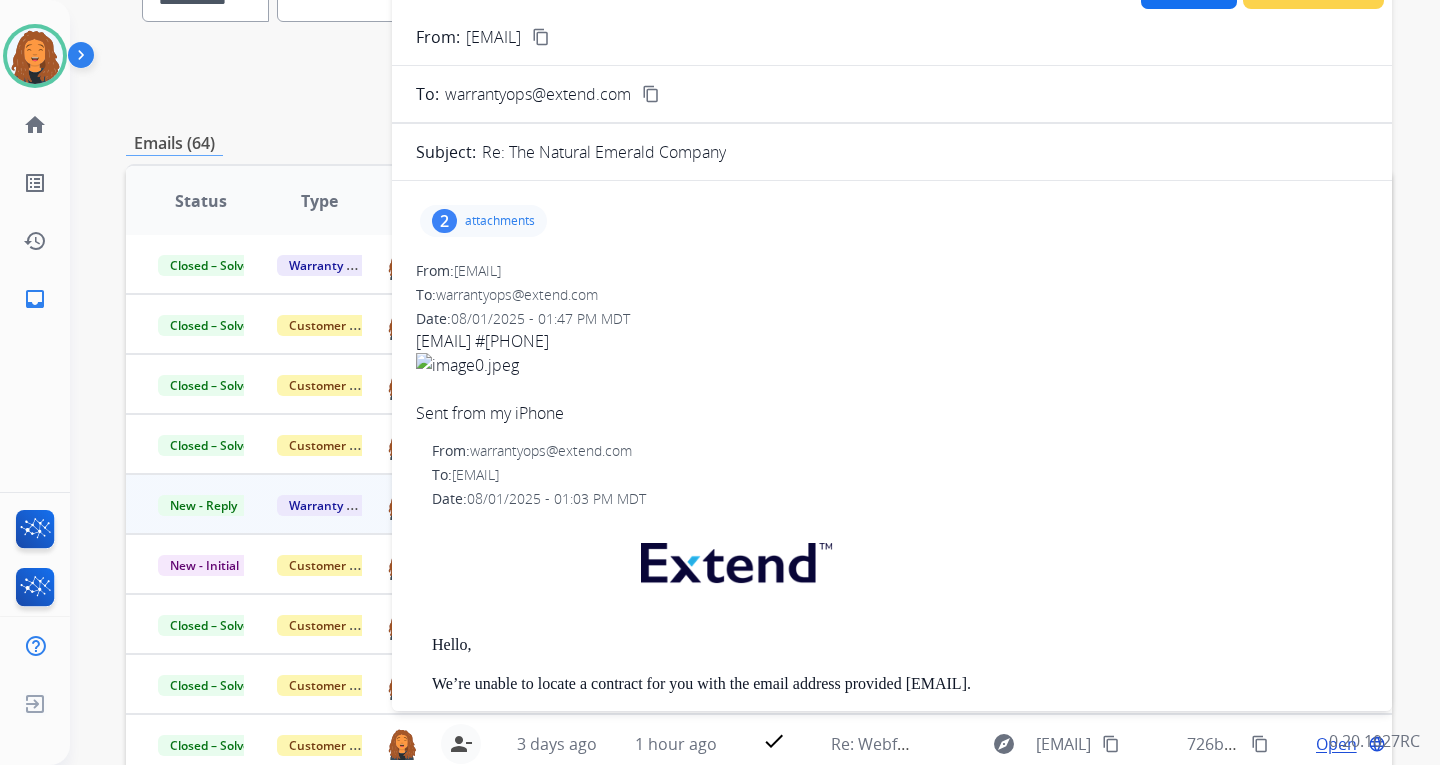 click on "attachments" at bounding box center [500, 221] 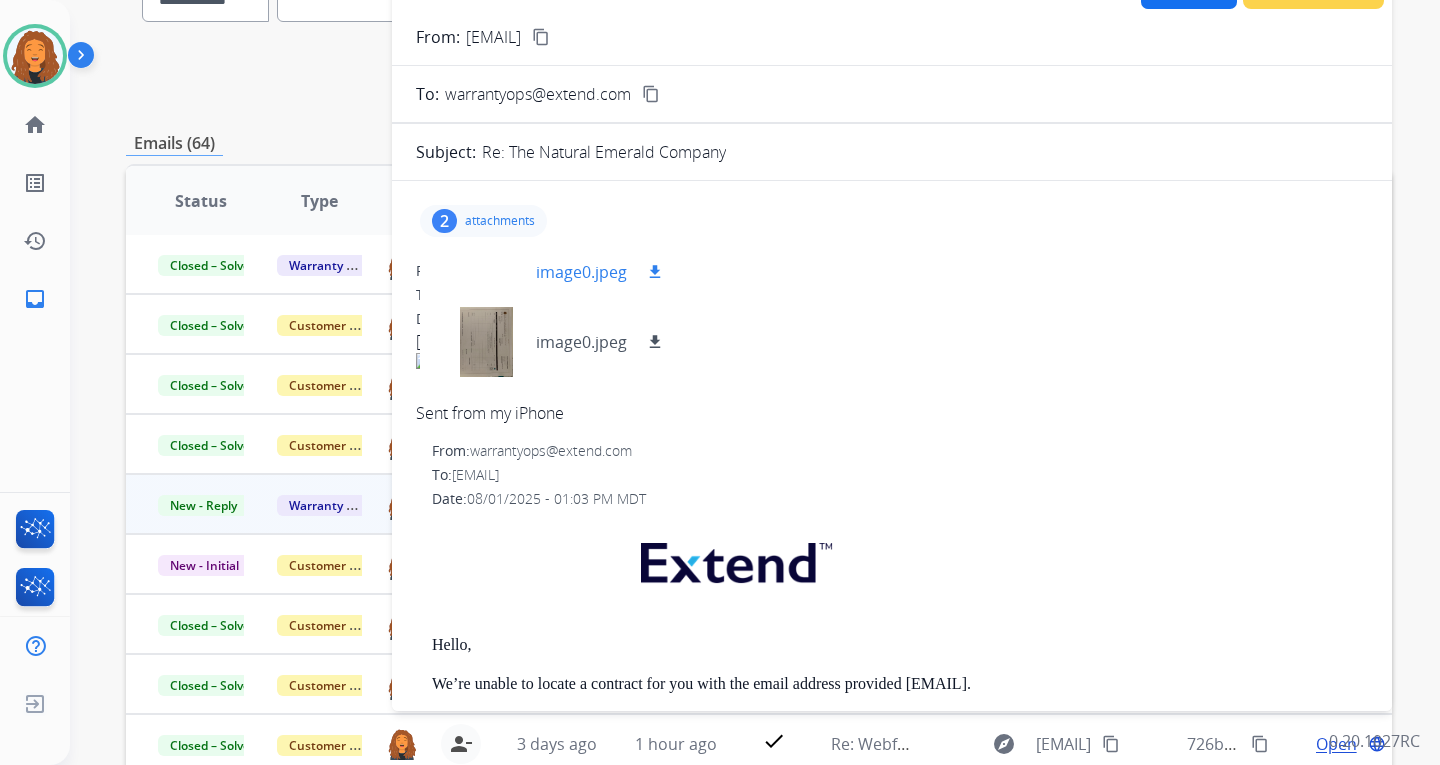 click at bounding box center [486, 272] 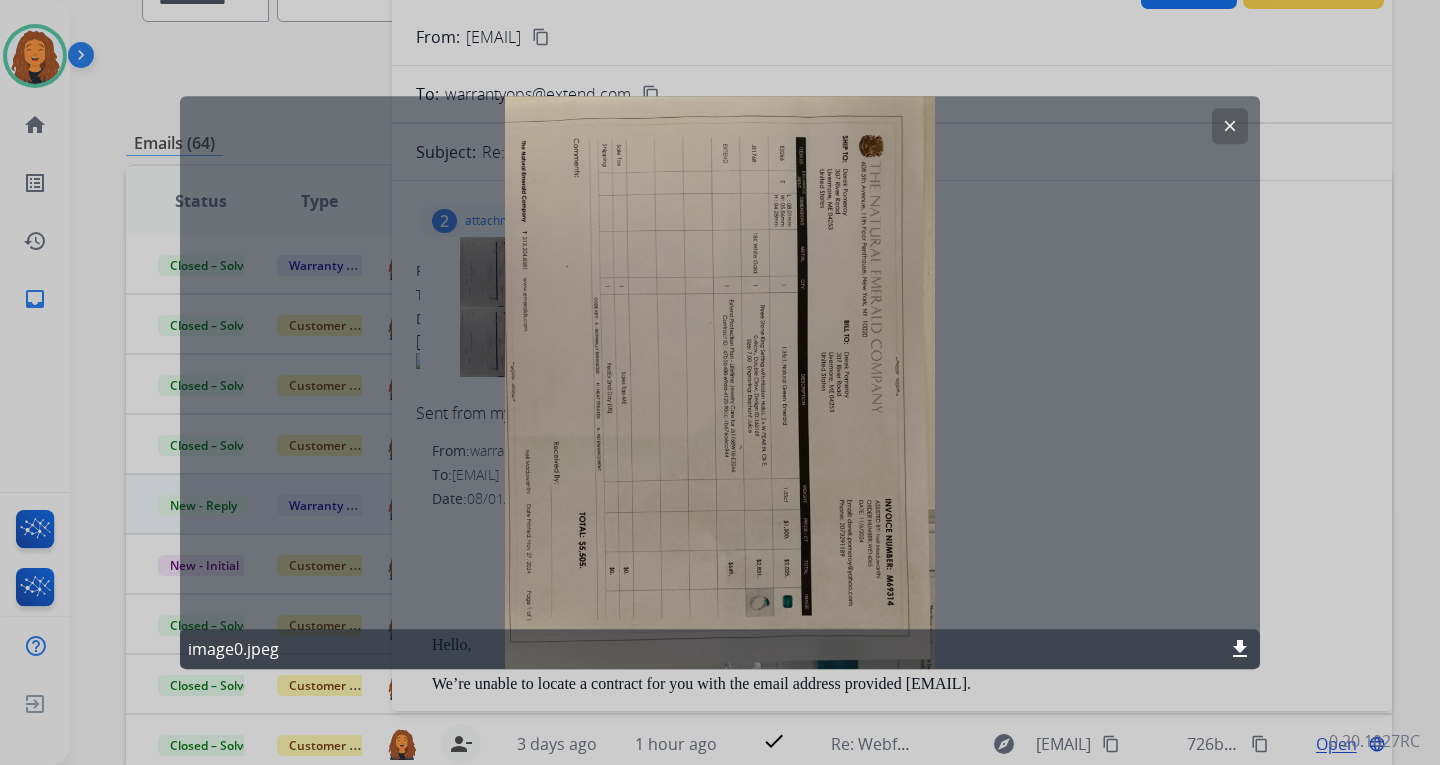 click on "clear" 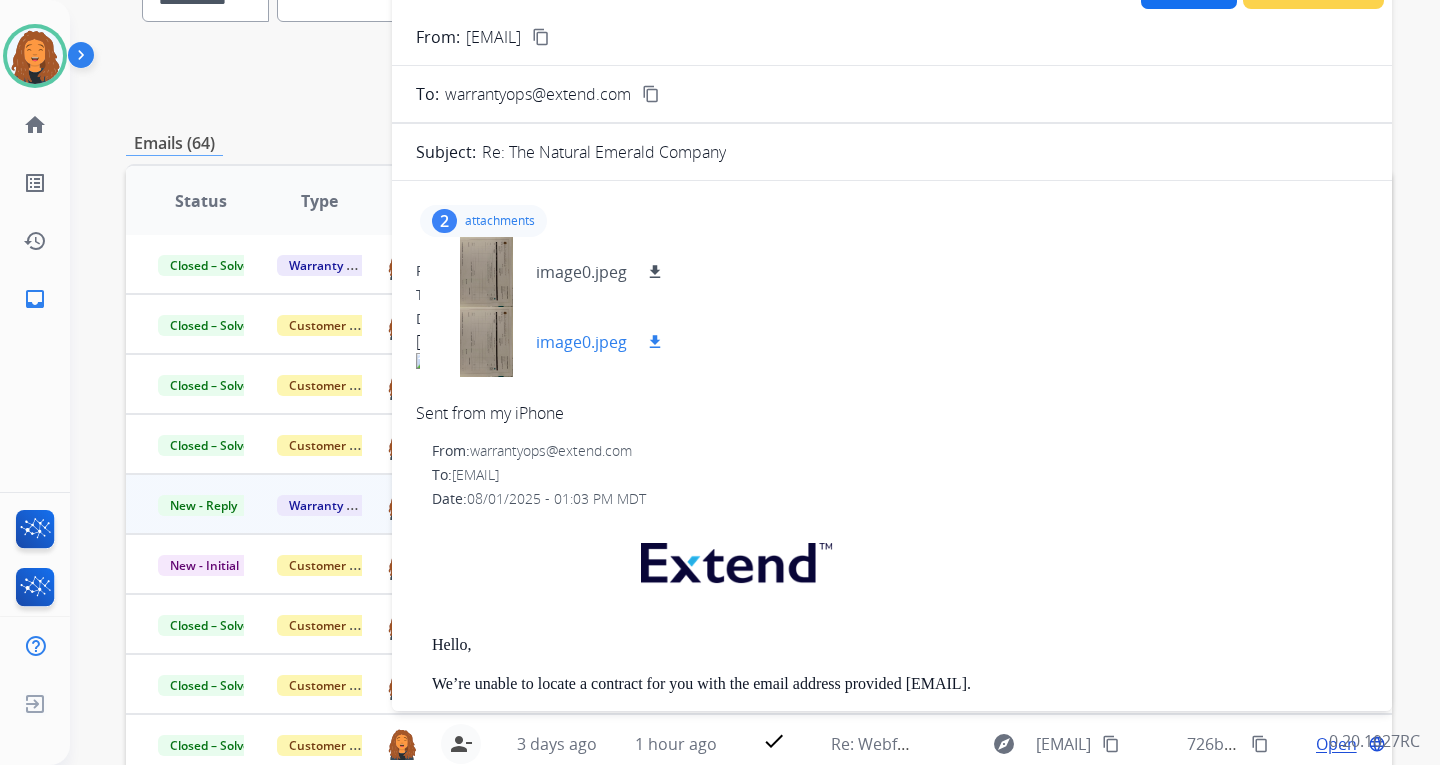 click at bounding box center (486, 342) 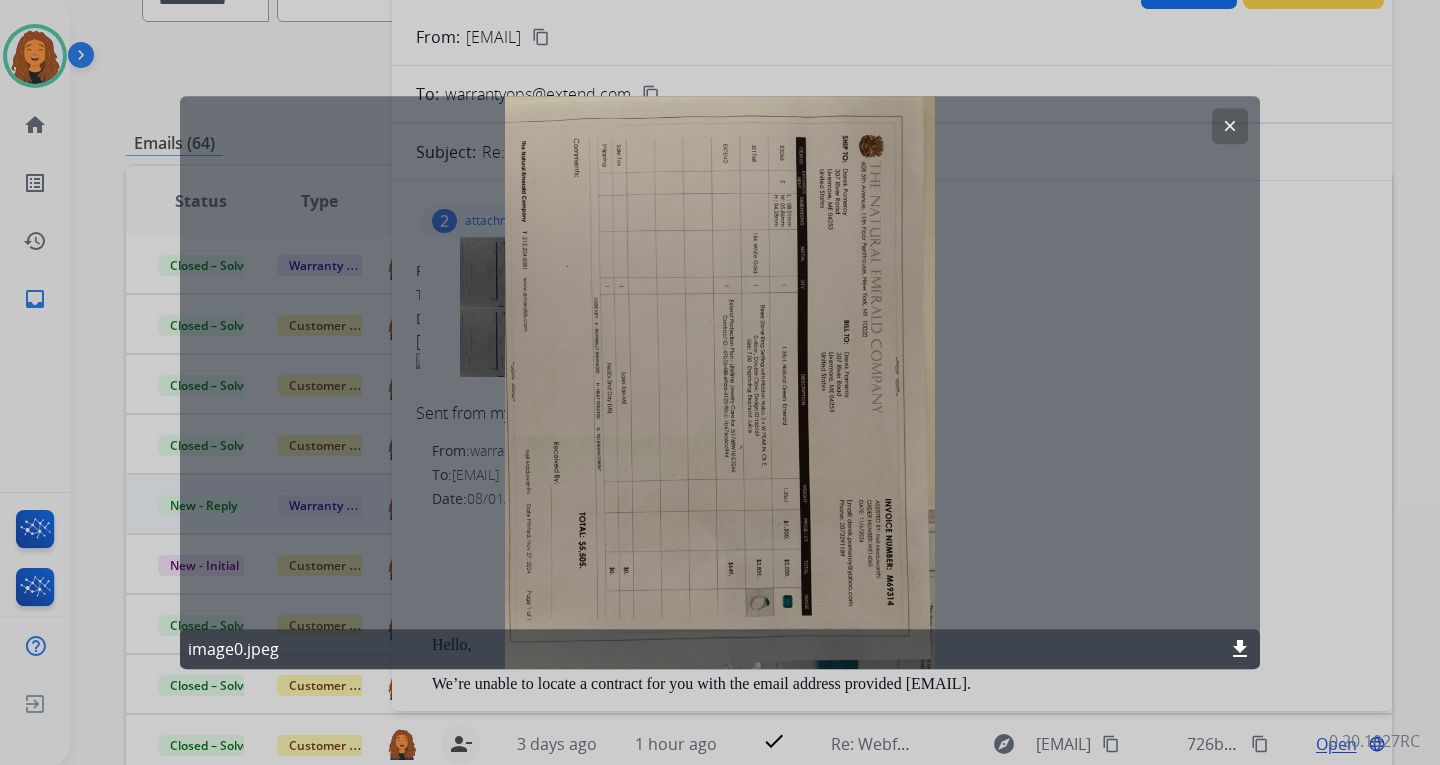 drag, startPoint x: 1238, startPoint y: 122, endPoint x: 1207, endPoint y: 129, distance: 31.780497 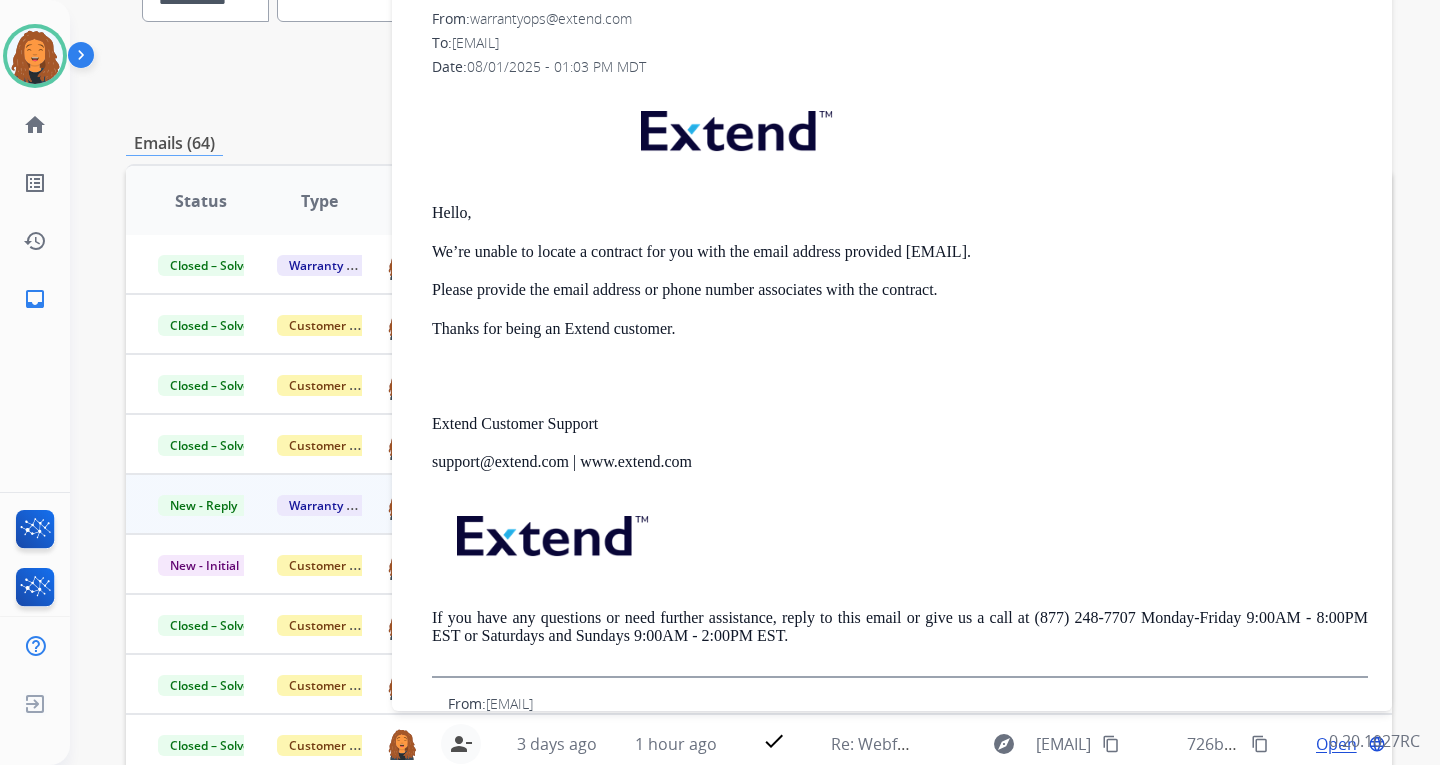 scroll, scrollTop: 500, scrollLeft: 0, axis: vertical 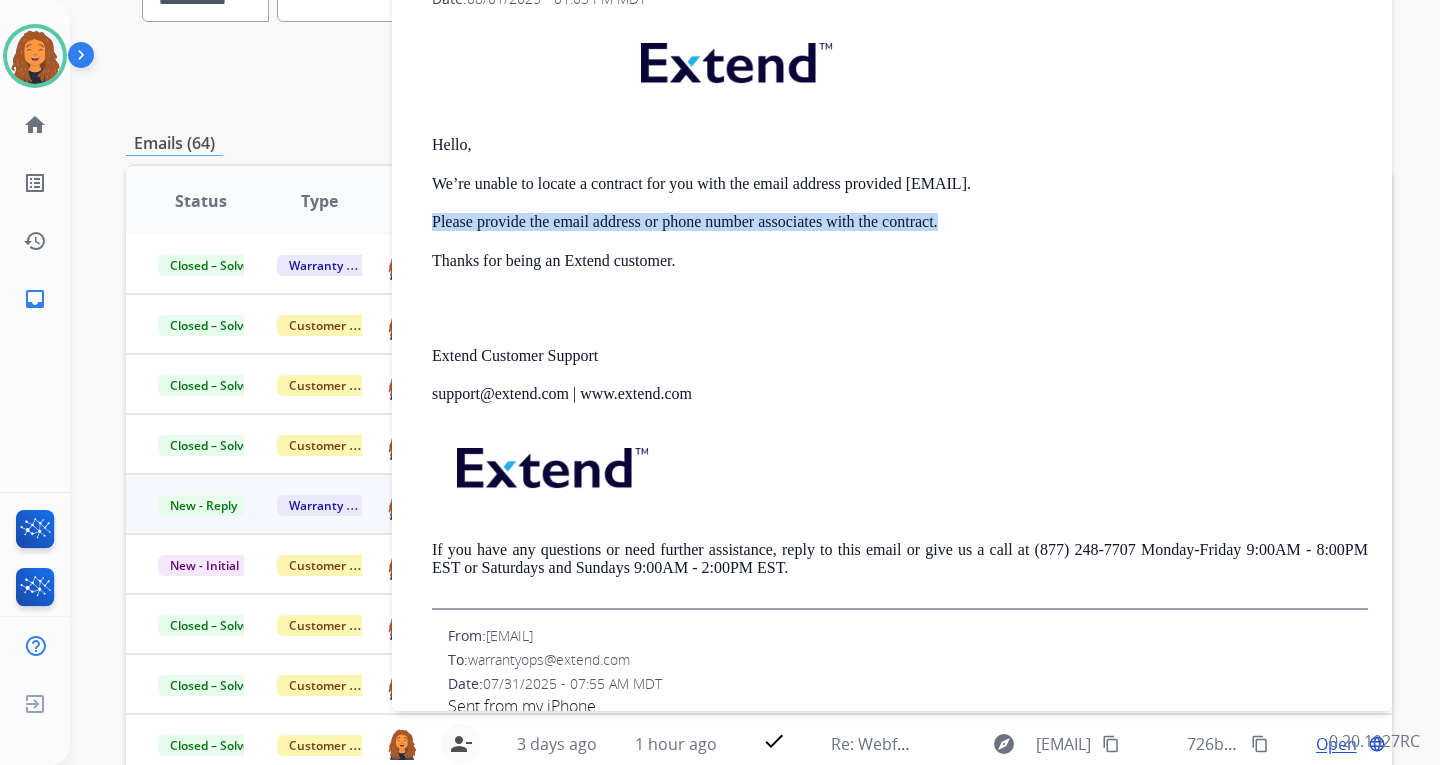 drag, startPoint x: 965, startPoint y: 214, endPoint x: 427, endPoint y: 216, distance: 538.0037 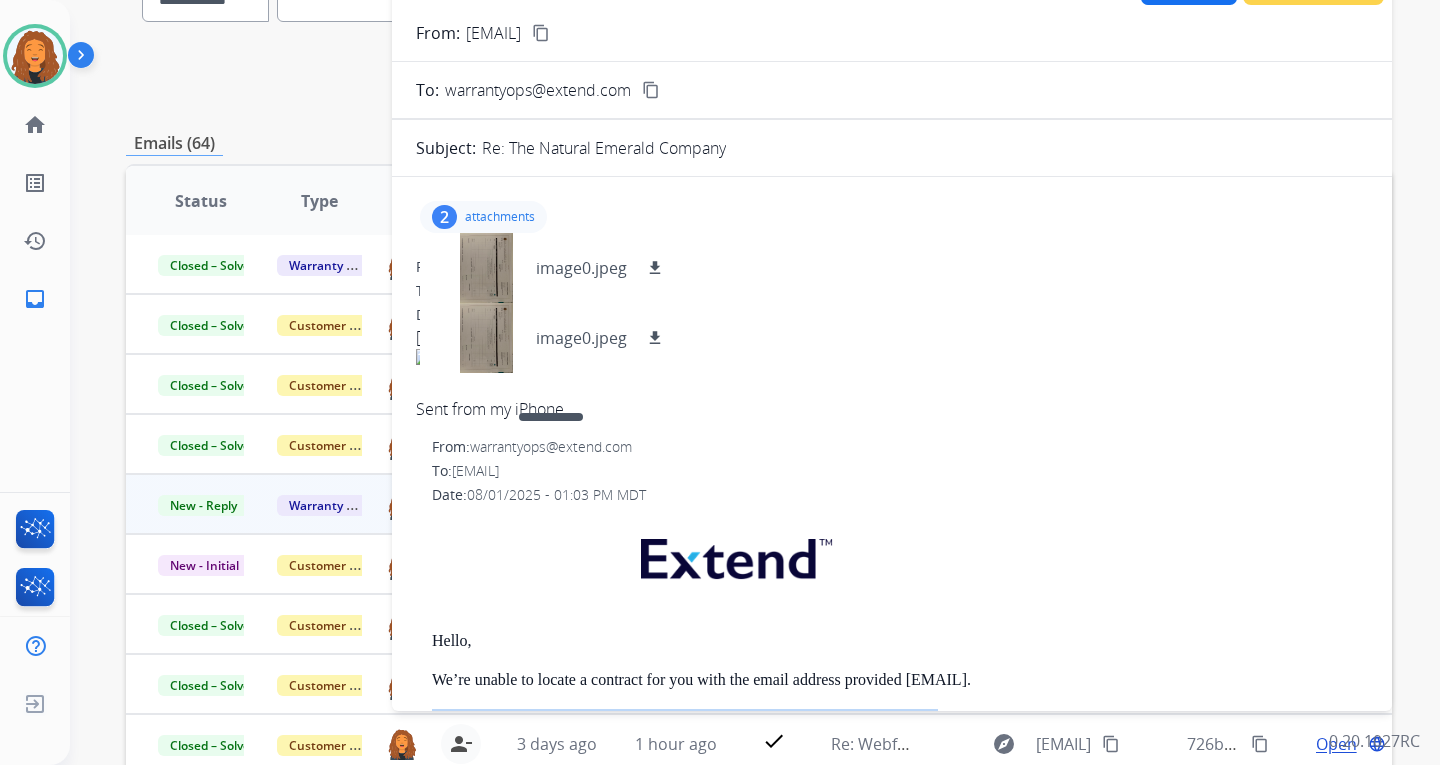 scroll, scrollTop: 0, scrollLeft: 0, axis: both 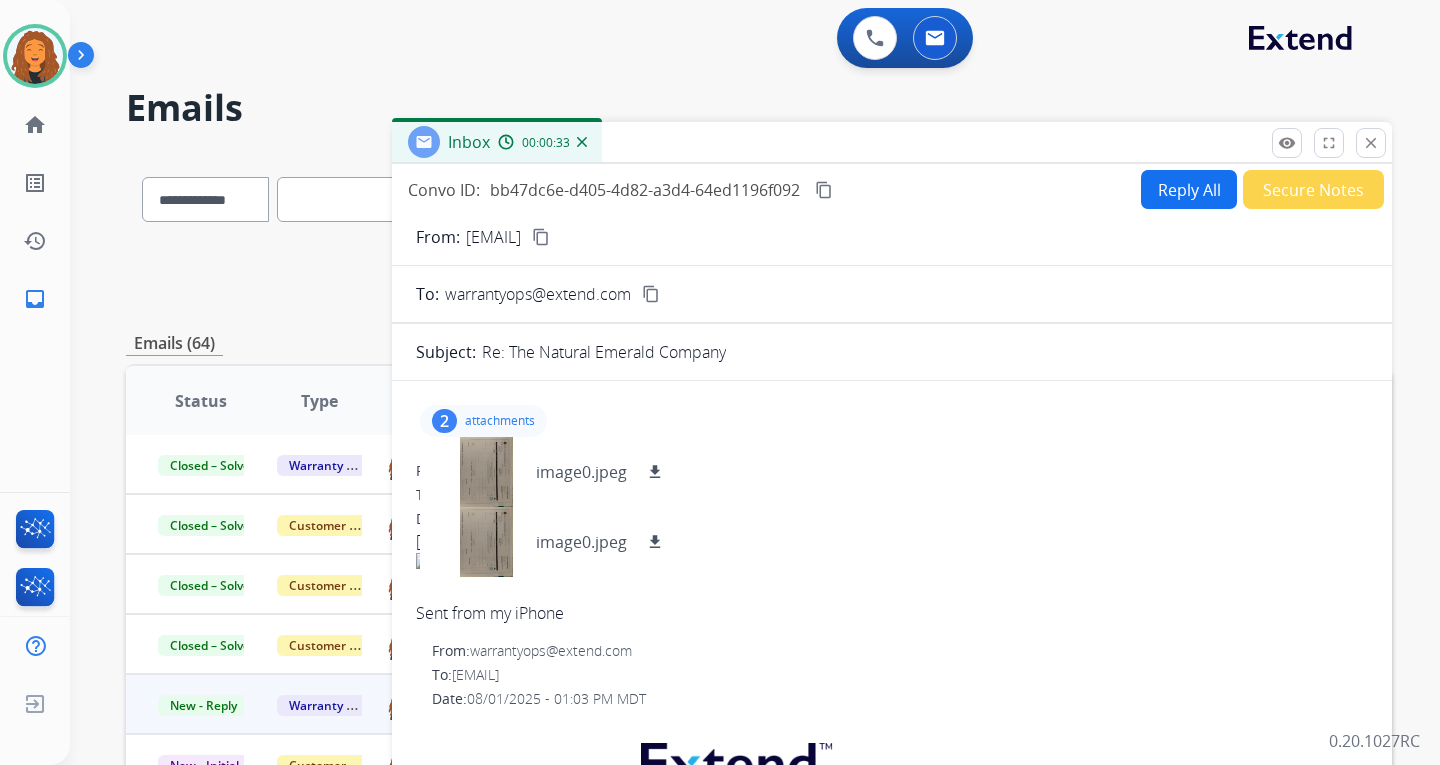 click on "Reply All" at bounding box center [1189, 189] 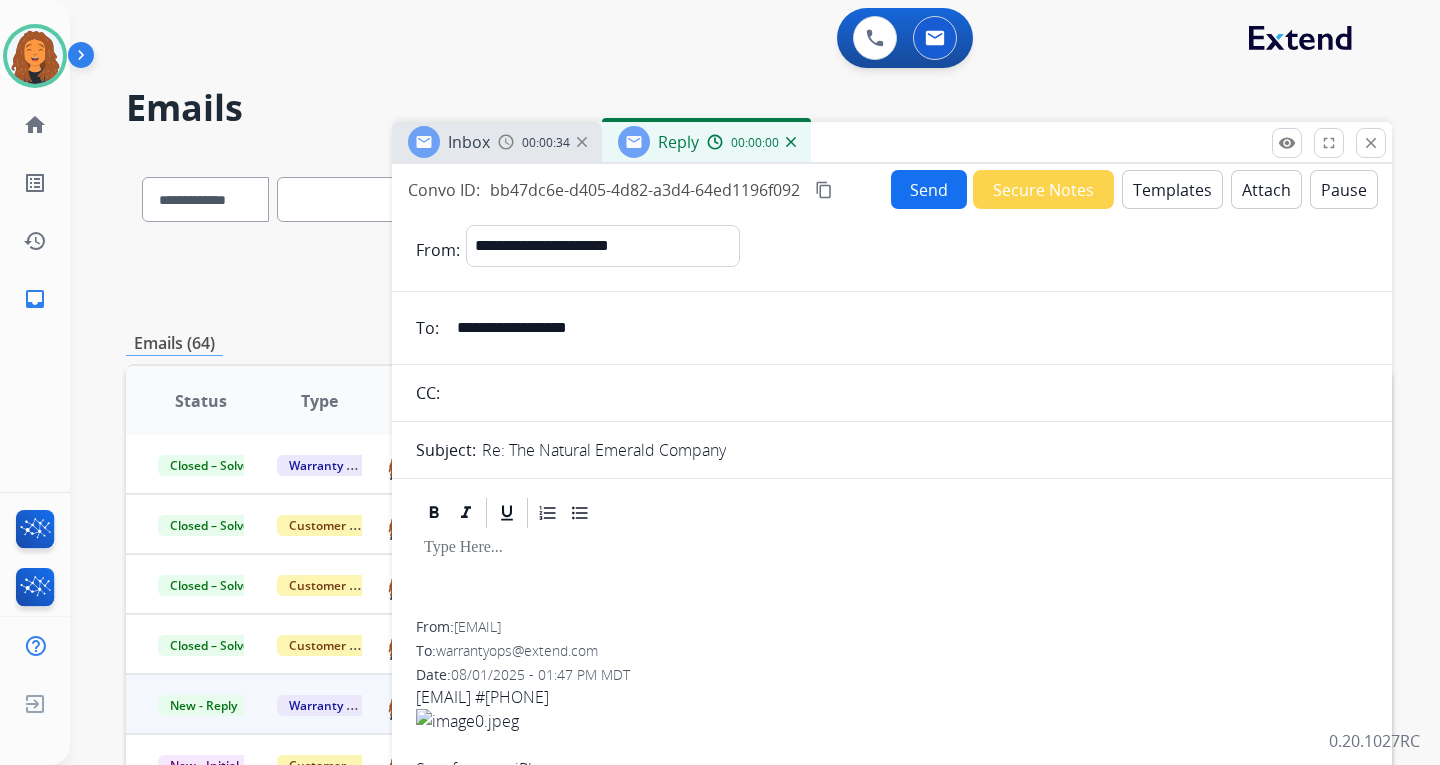 click on "Templates" at bounding box center (1172, 189) 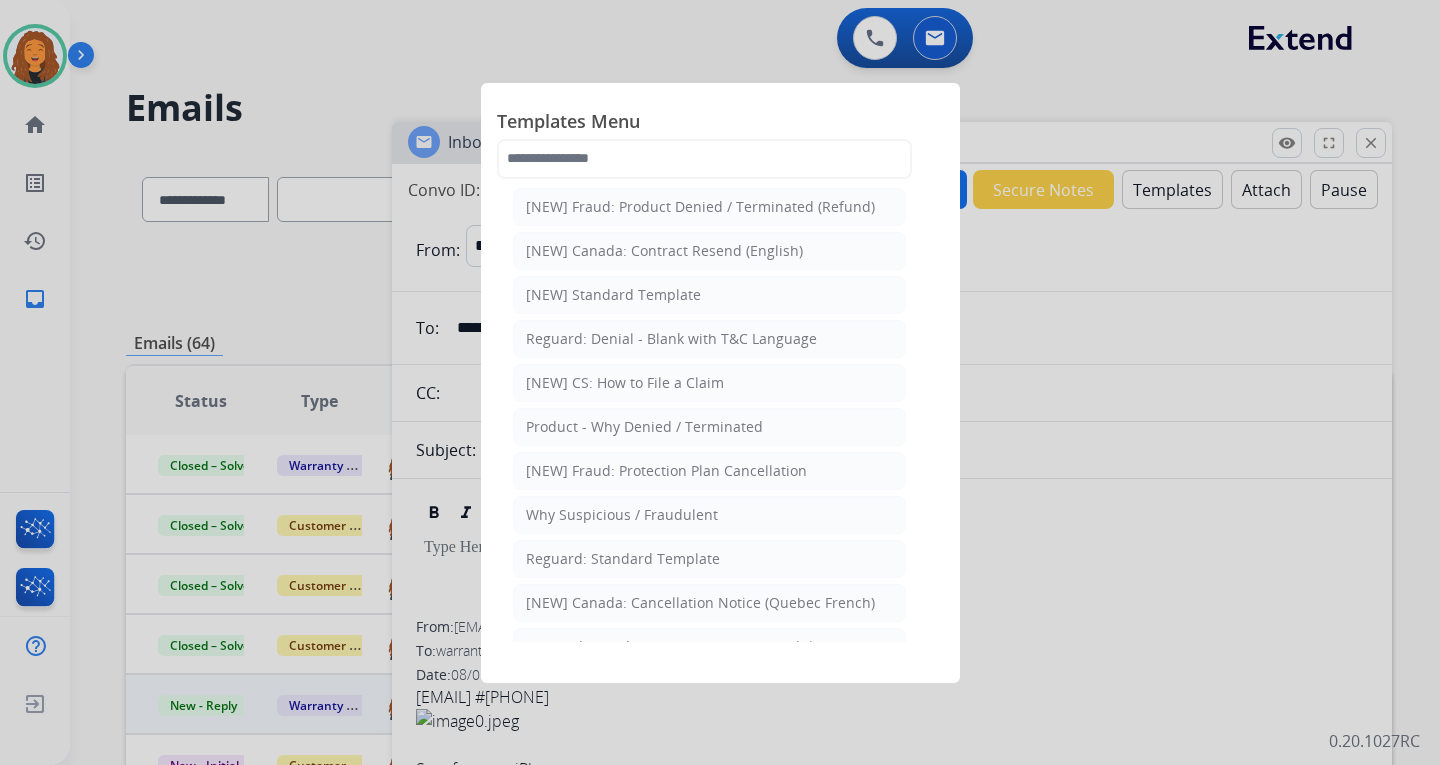 scroll, scrollTop: 200, scrollLeft: 0, axis: vertical 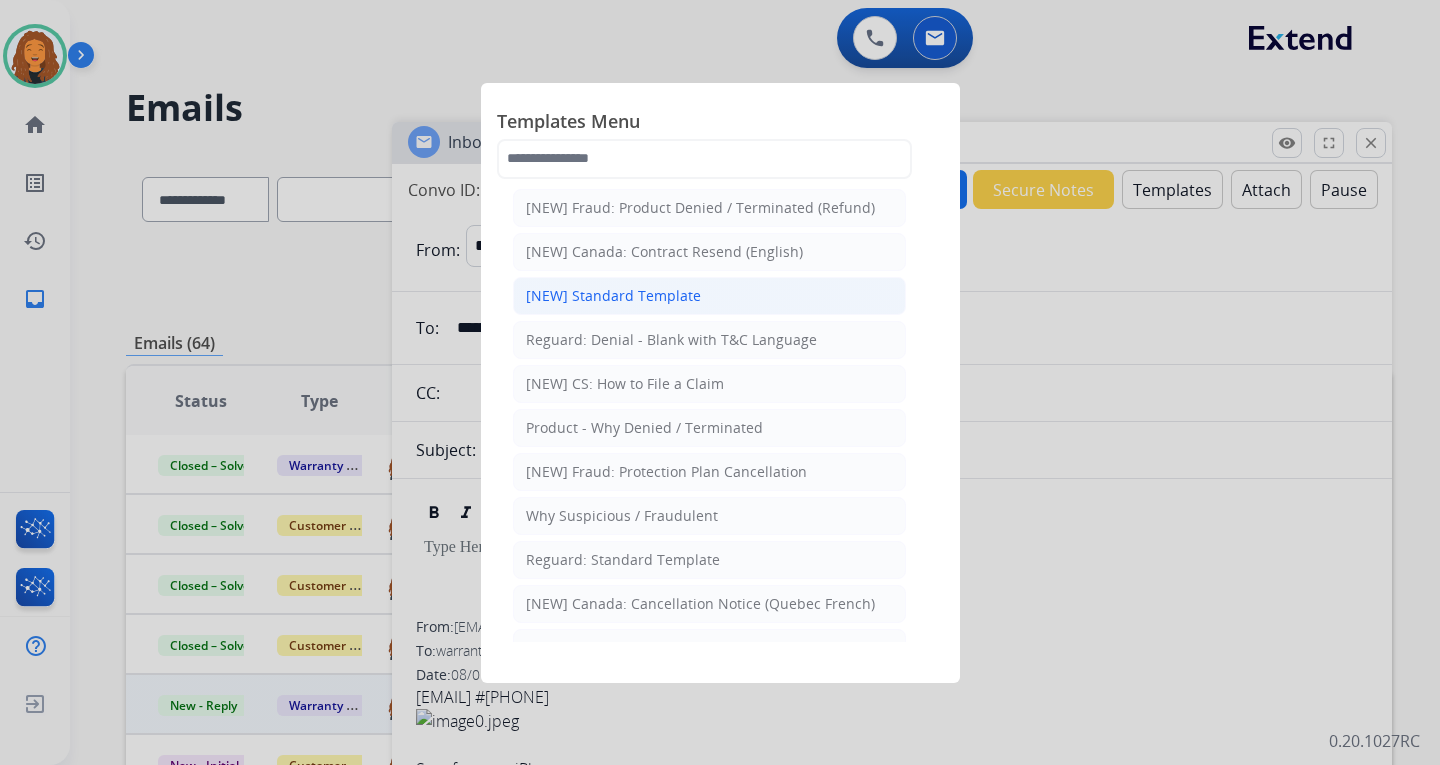 click on "[NEW] Standard Template" 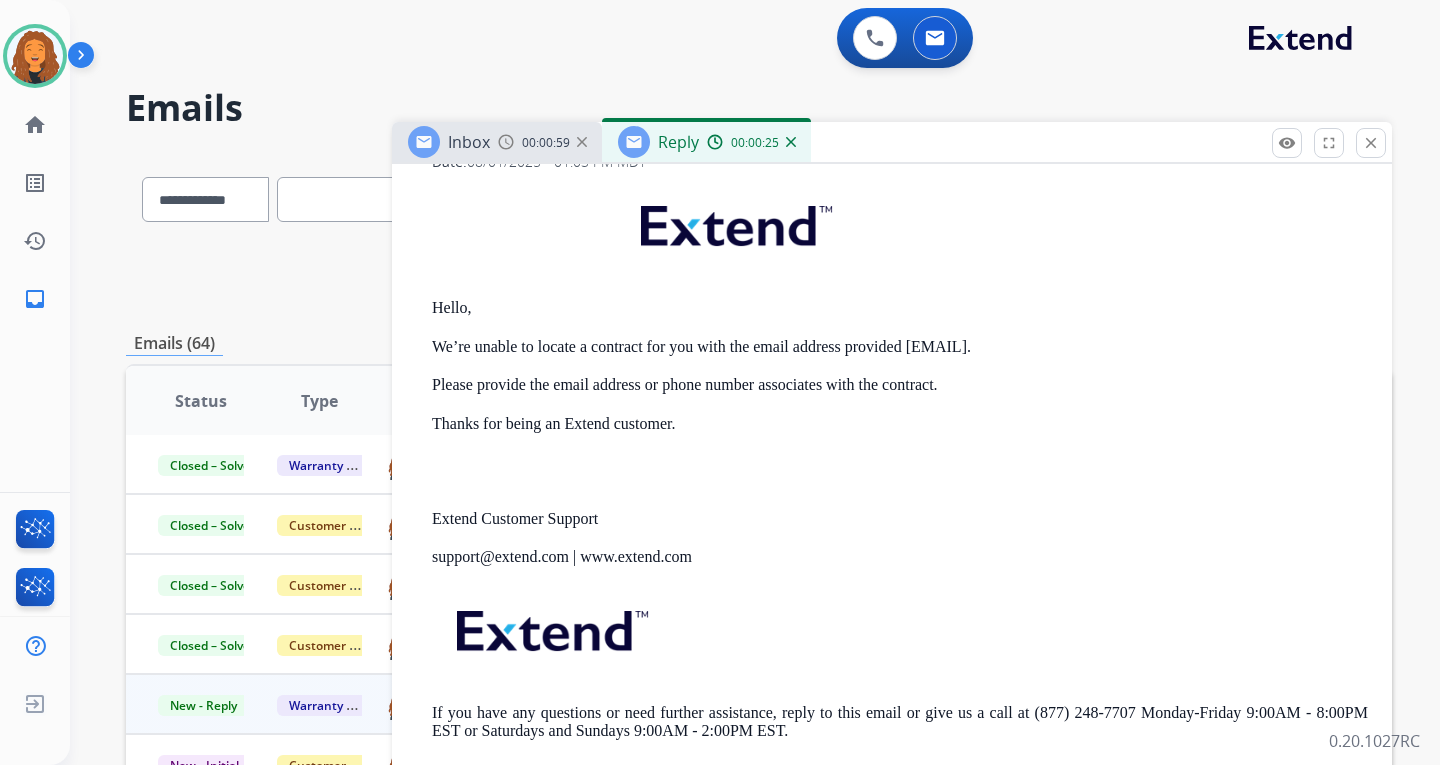 scroll, scrollTop: 1331, scrollLeft: 0, axis: vertical 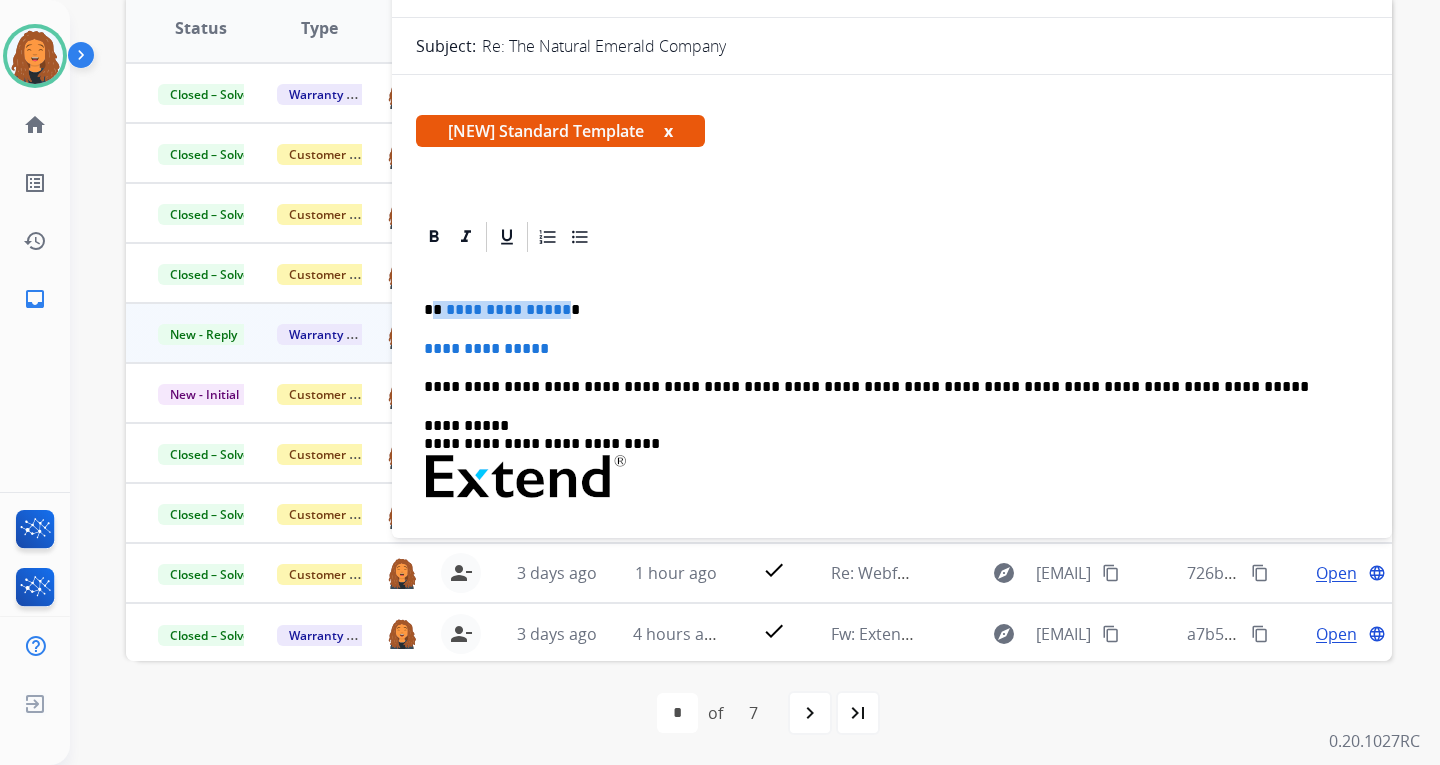 drag, startPoint x: 557, startPoint y: 312, endPoint x: 436, endPoint y: 315, distance: 121.037186 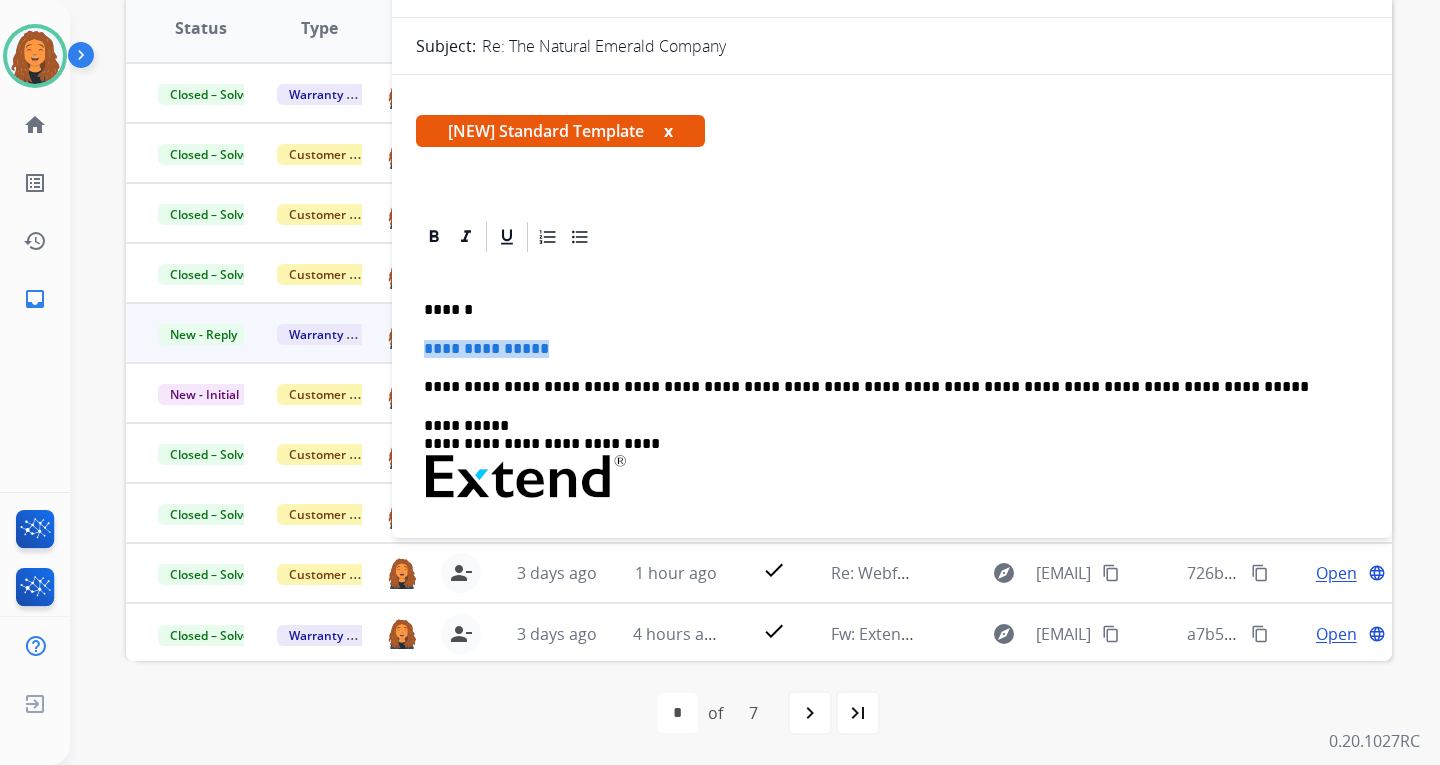 drag, startPoint x: 602, startPoint y: 348, endPoint x: 411, endPoint y: 351, distance: 191.02356 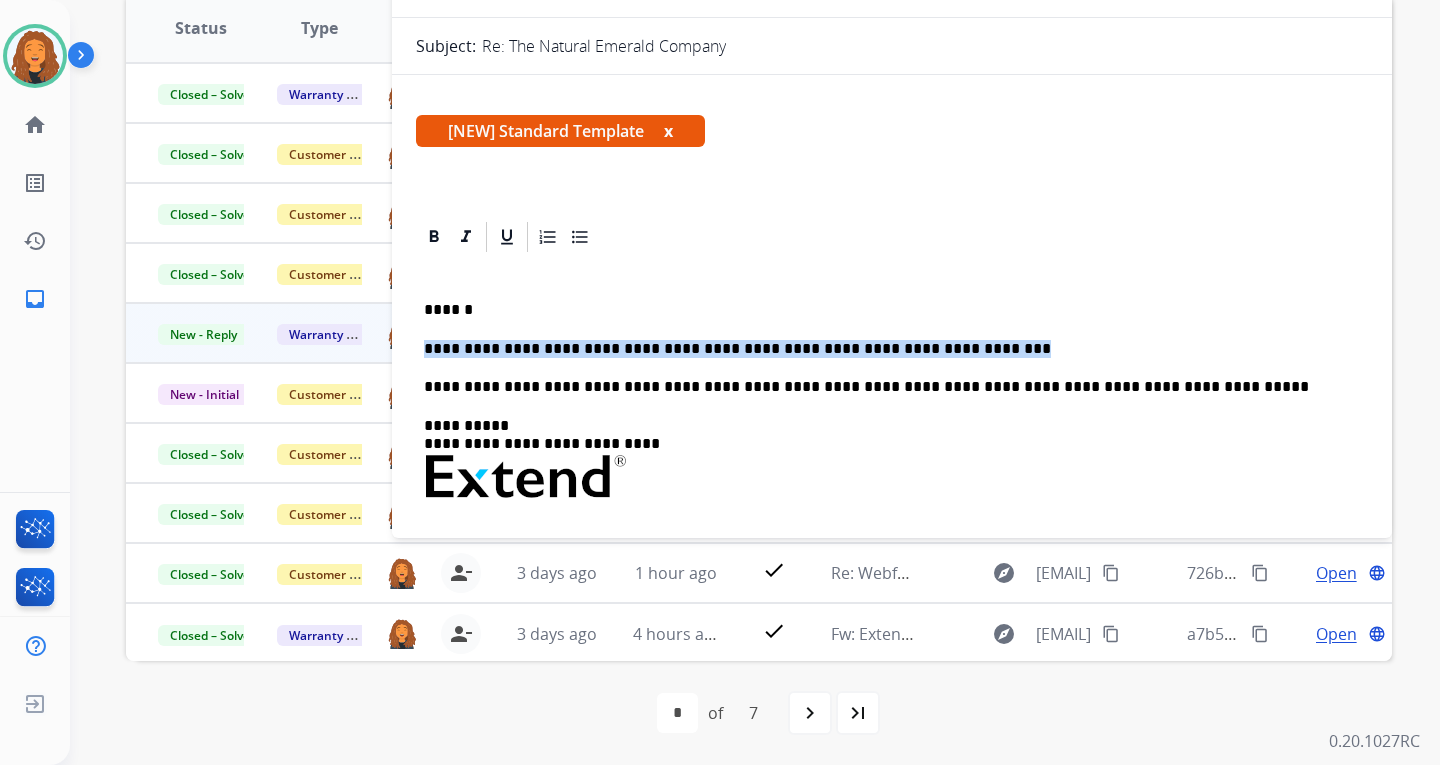 drag, startPoint x: 961, startPoint y: 349, endPoint x: 426, endPoint y: 344, distance: 535.0234 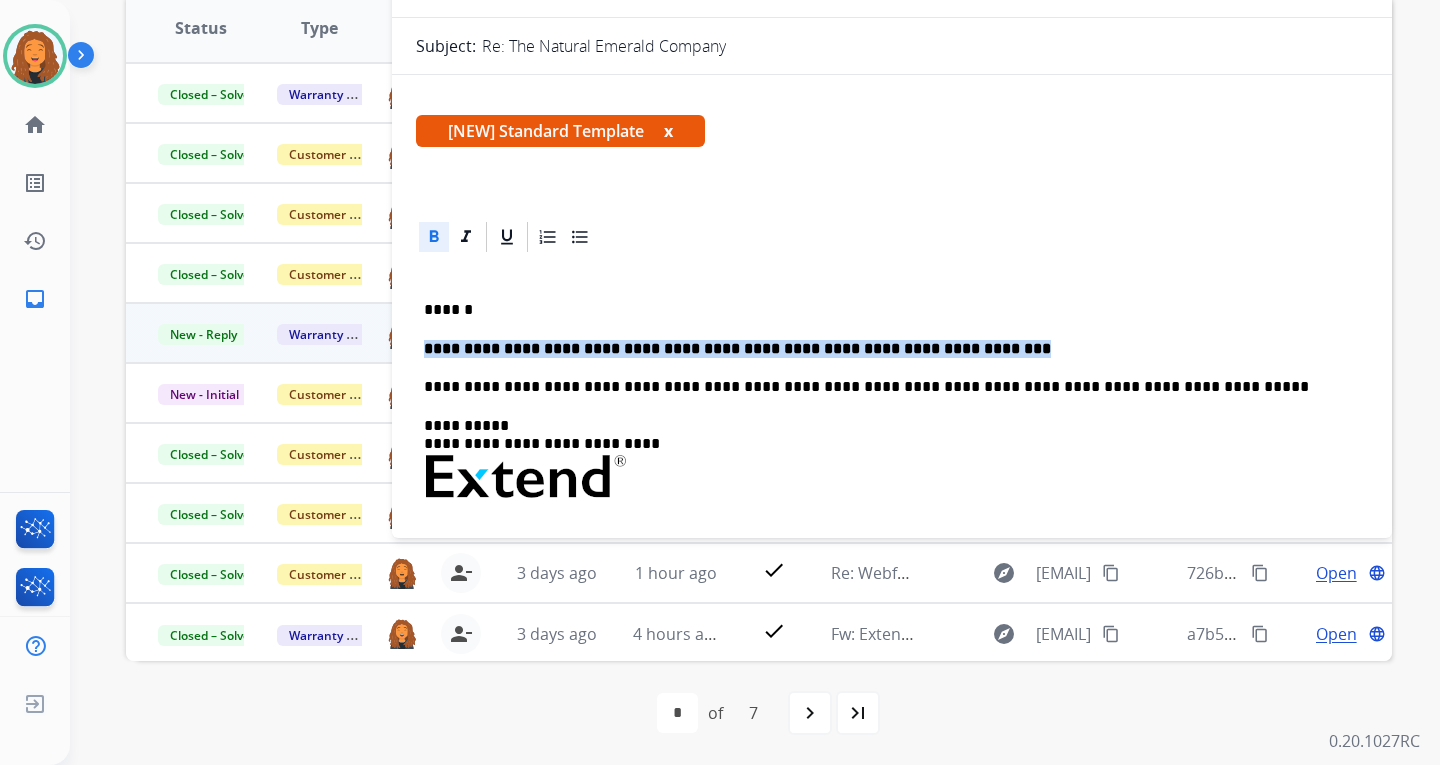 click 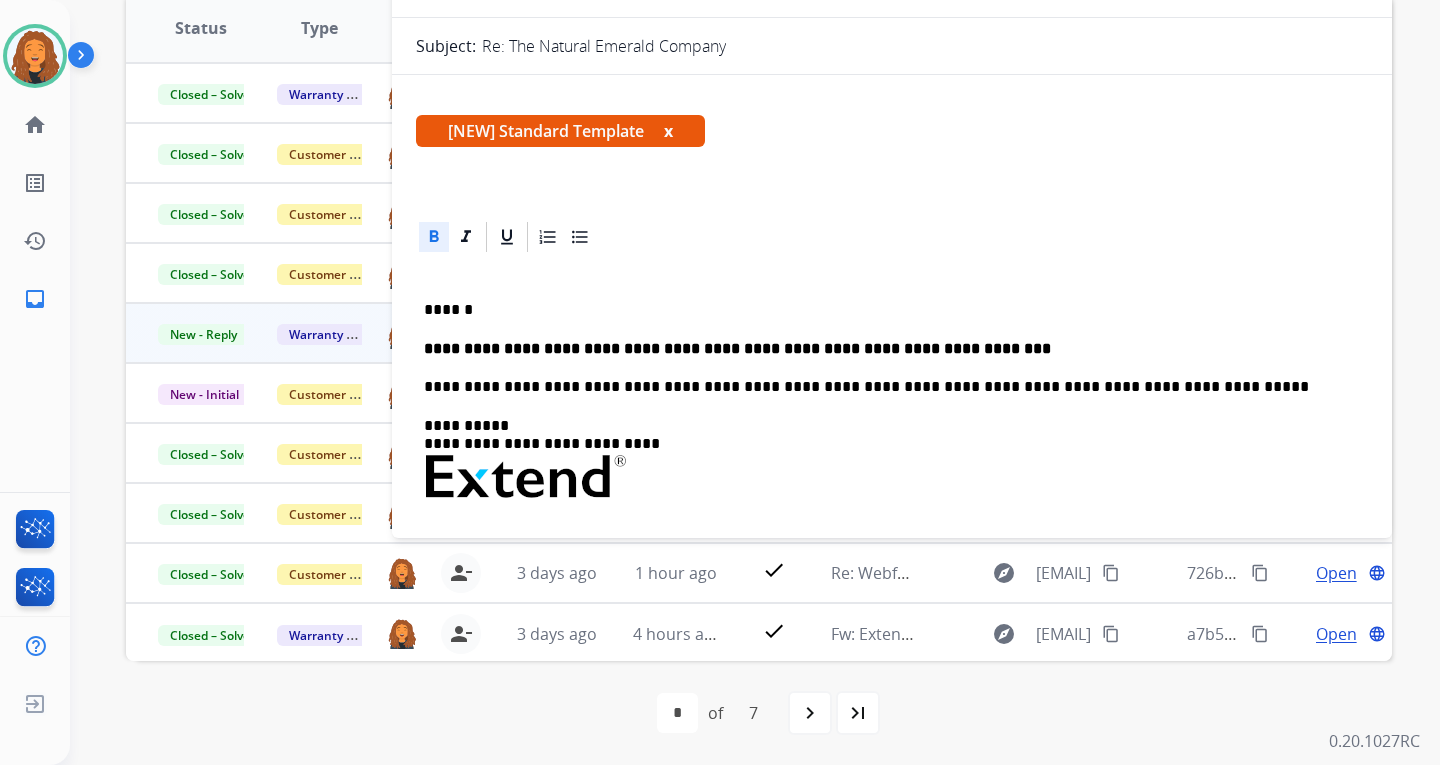 click on "******" at bounding box center (884, 310) 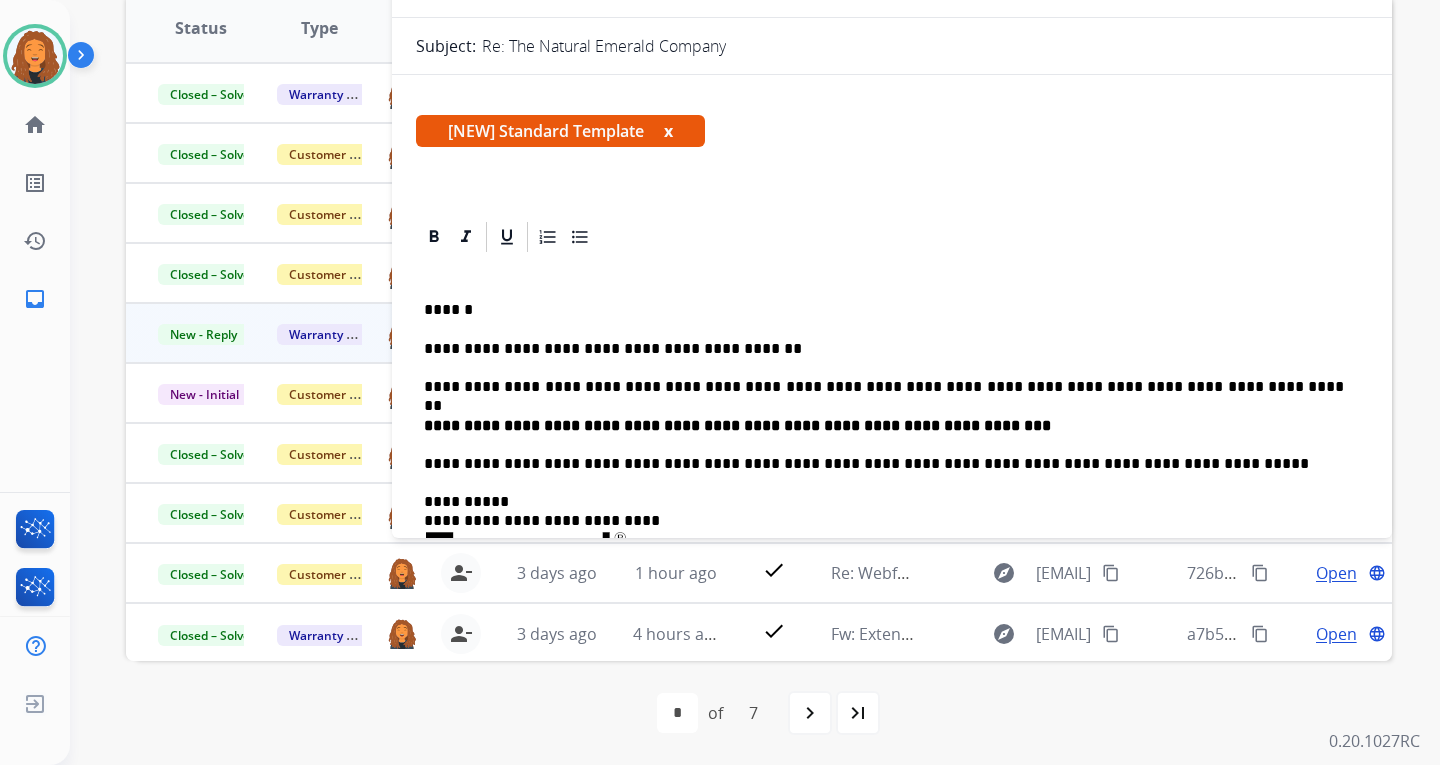 click on "**********" at bounding box center [892, 592] 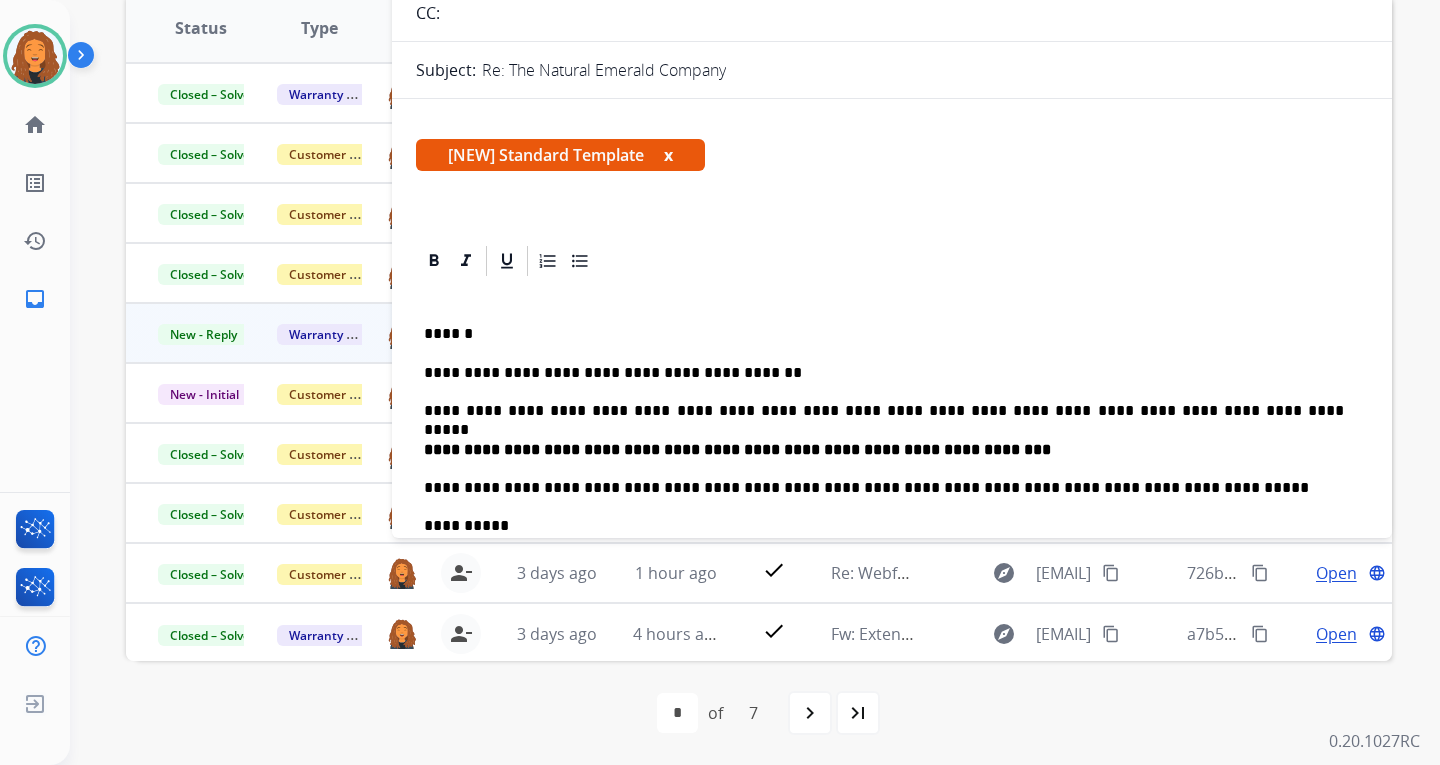 scroll, scrollTop: 0, scrollLeft: 0, axis: both 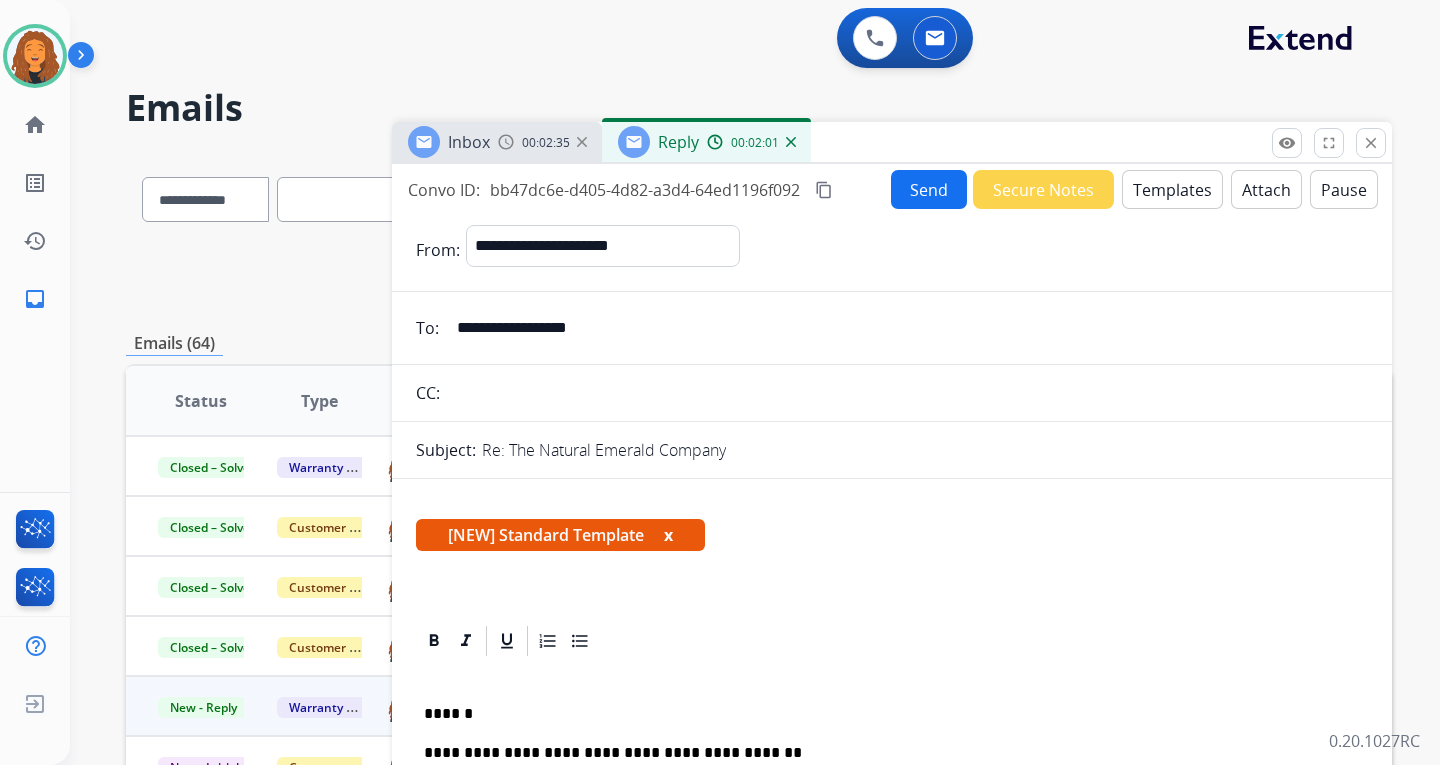click on "Send" at bounding box center (929, 189) 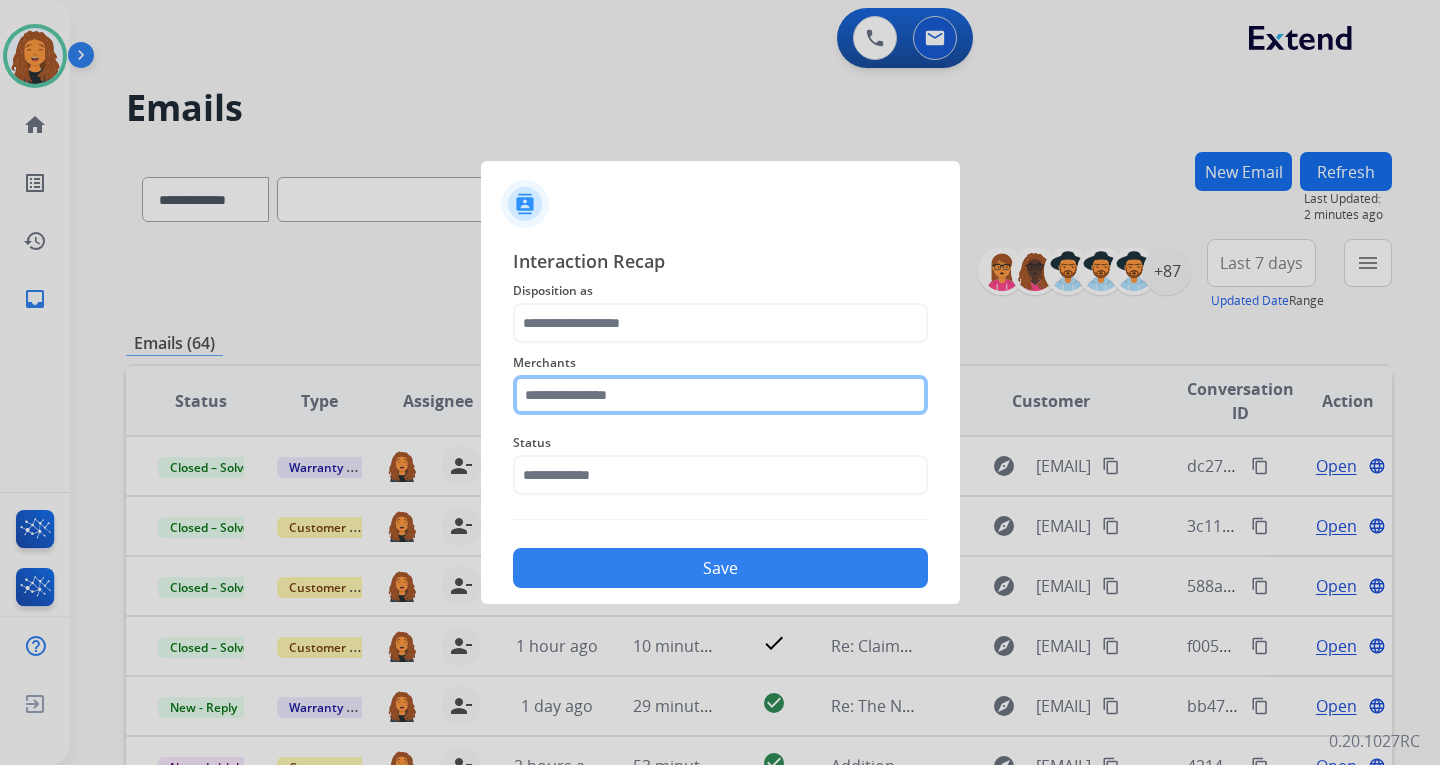 click 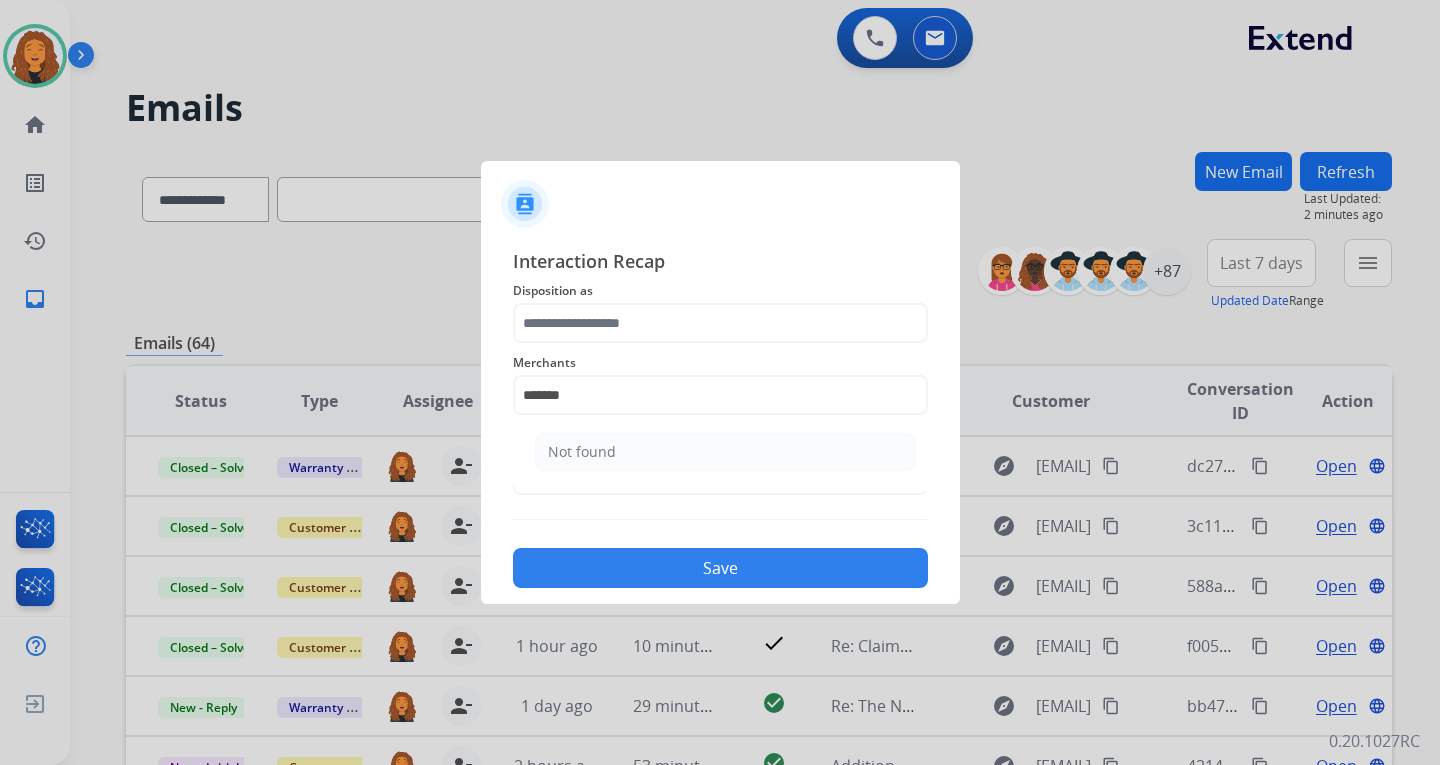 click on "Not found" 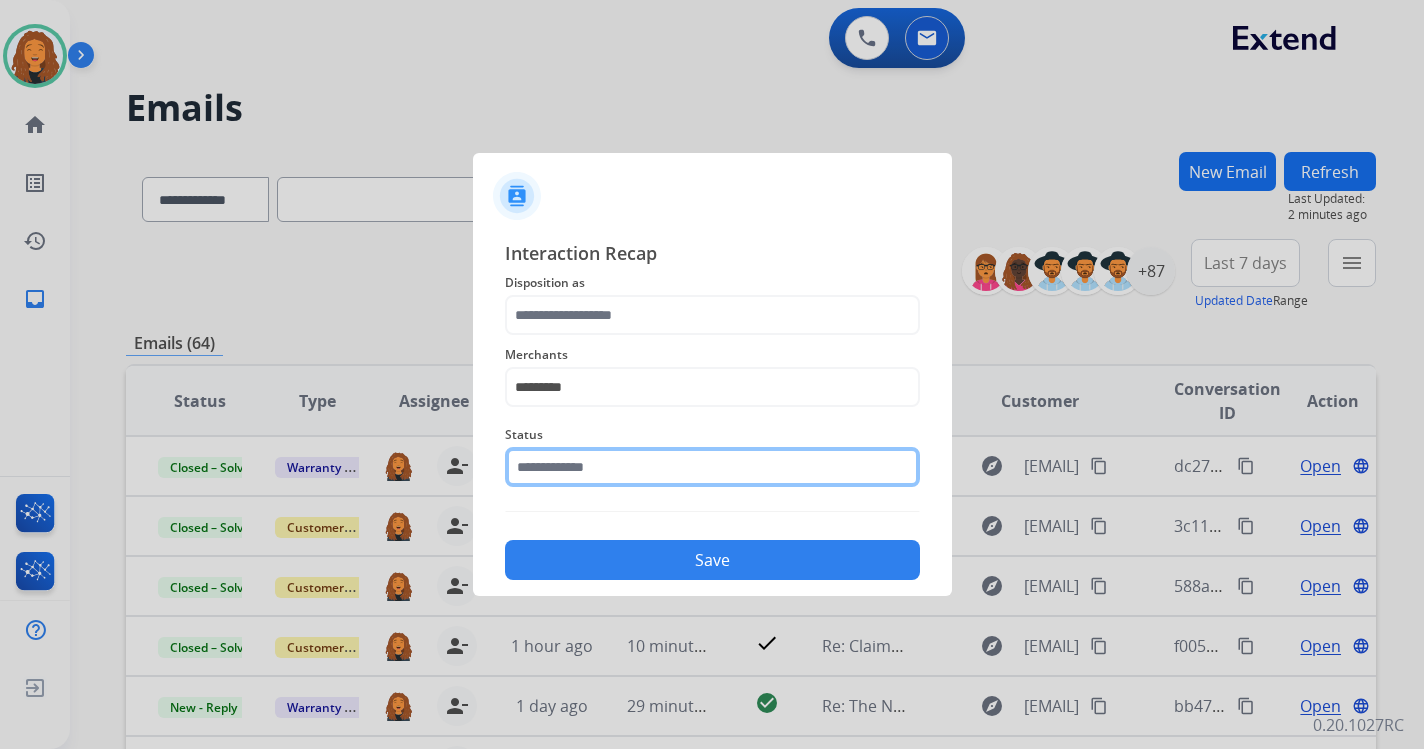 drag, startPoint x: 613, startPoint y: 471, endPoint x: 609, endPoint y: 493, distance: 22.36068 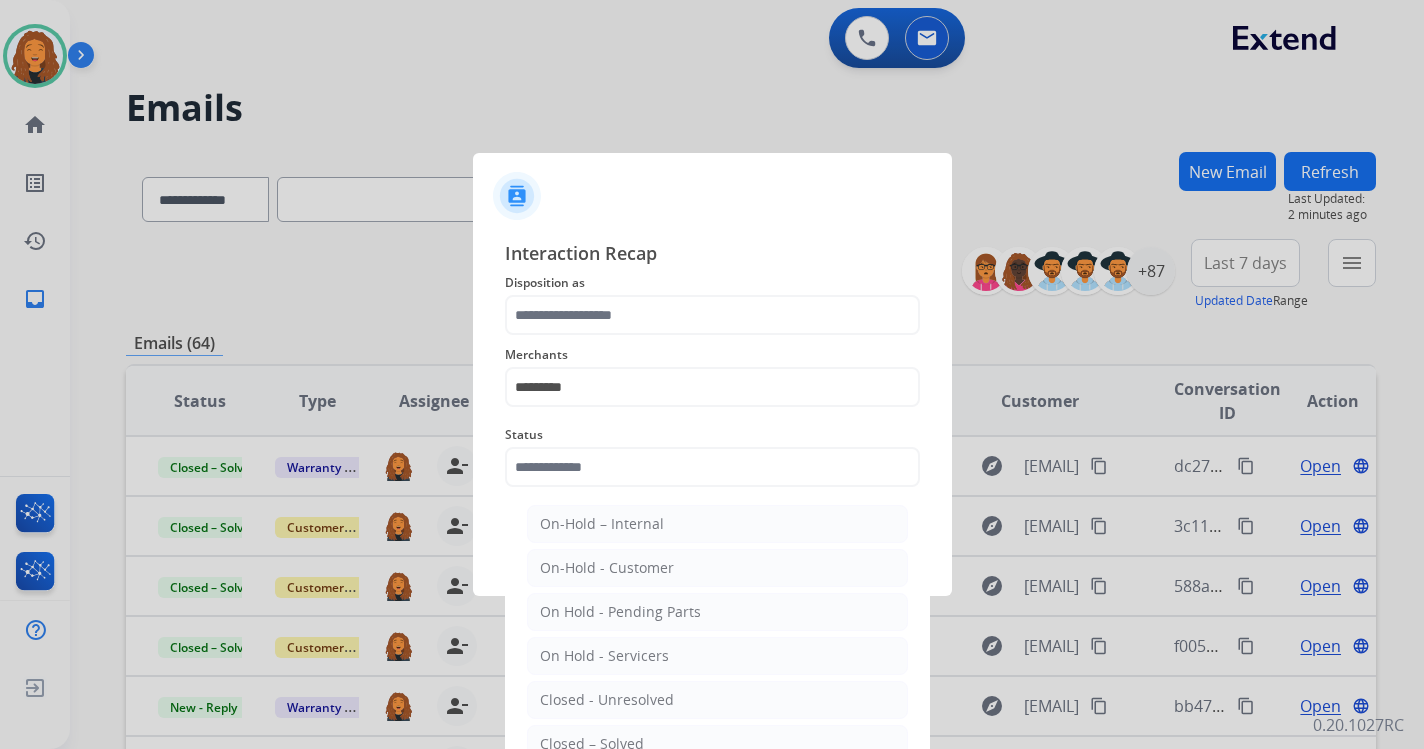 drag, startPoint x: 611, startPoint y: 737, endPoint x: 652, endPoint y: 496, distance: 244.46268 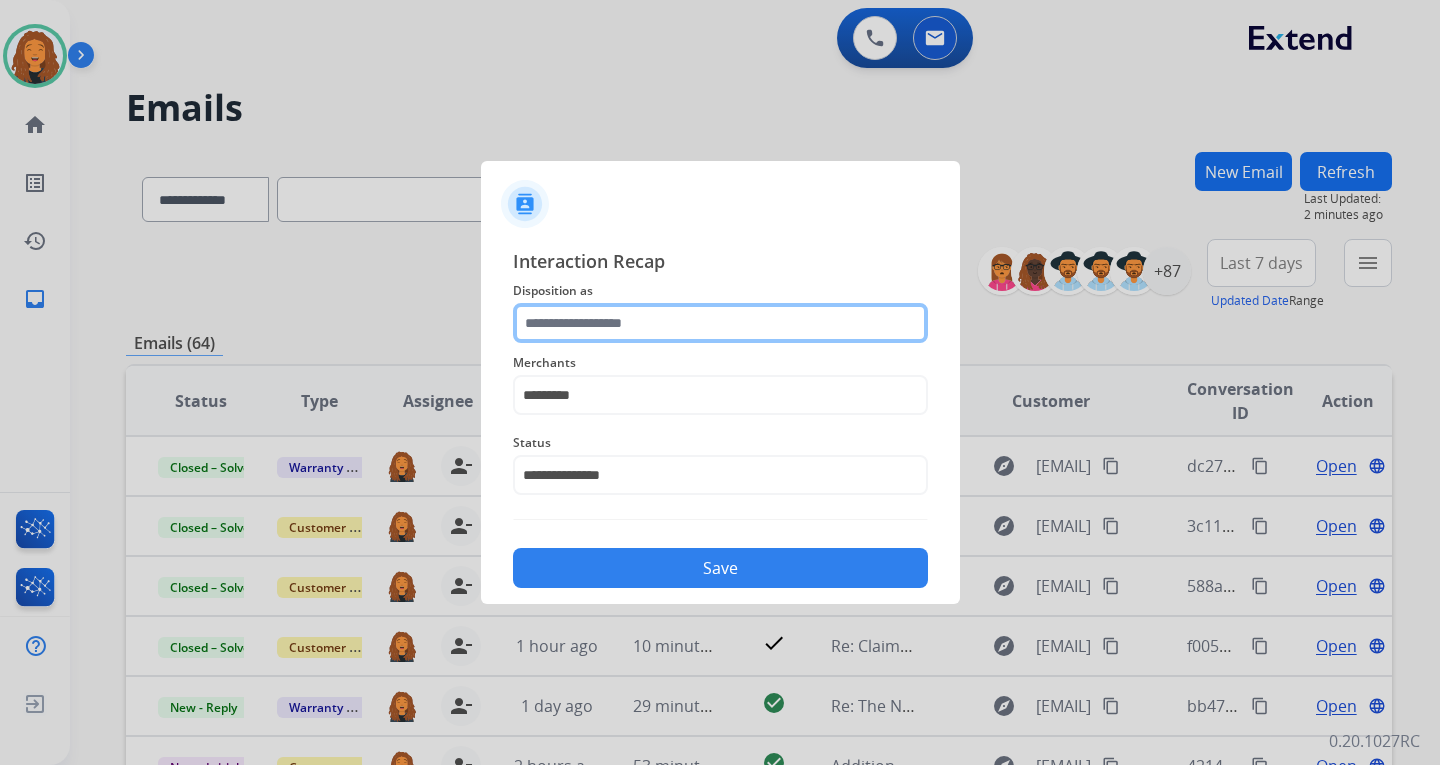 drag, startPoint x: 639, startPoint y: 314, endPoint x: 631, endPoint y: 342, distance: 29.12044 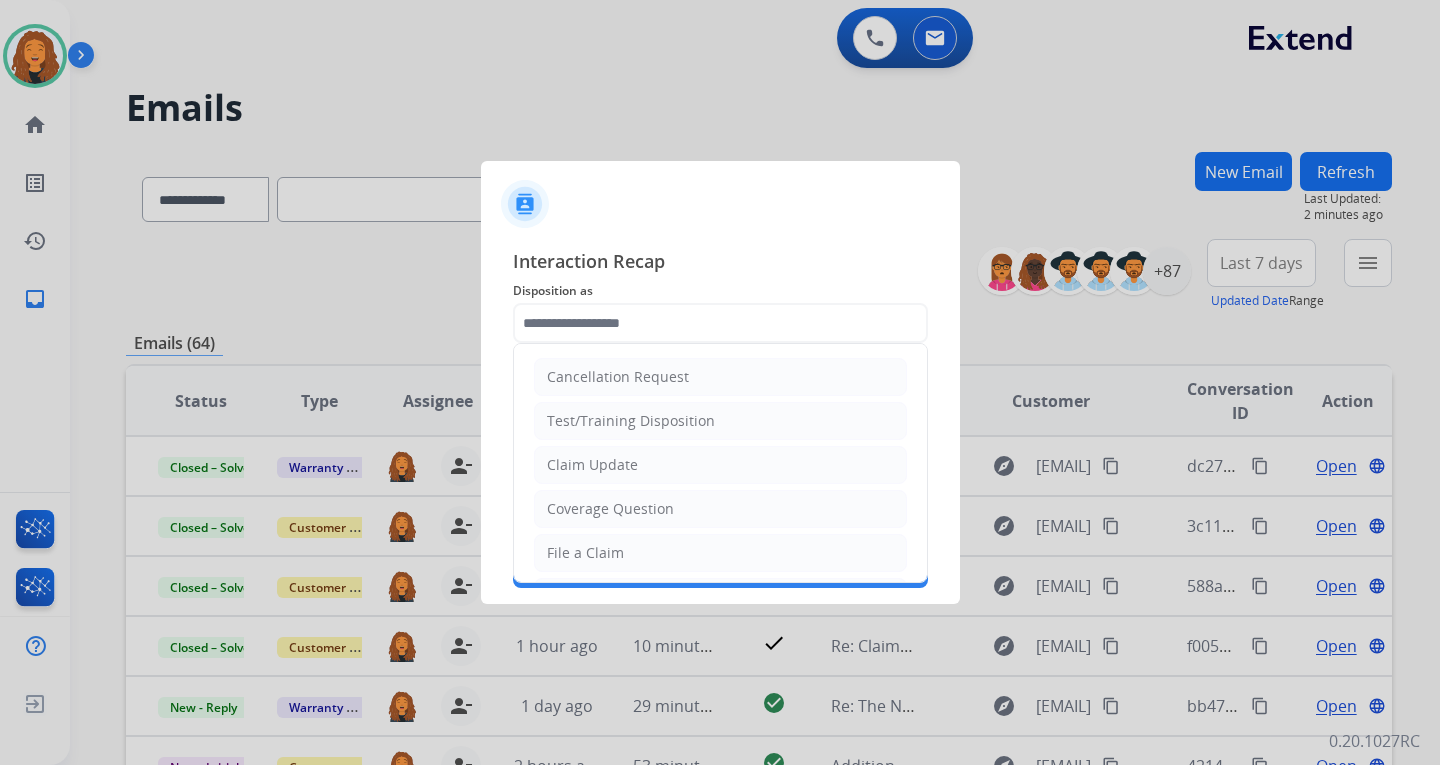 click on "Coverage Question" 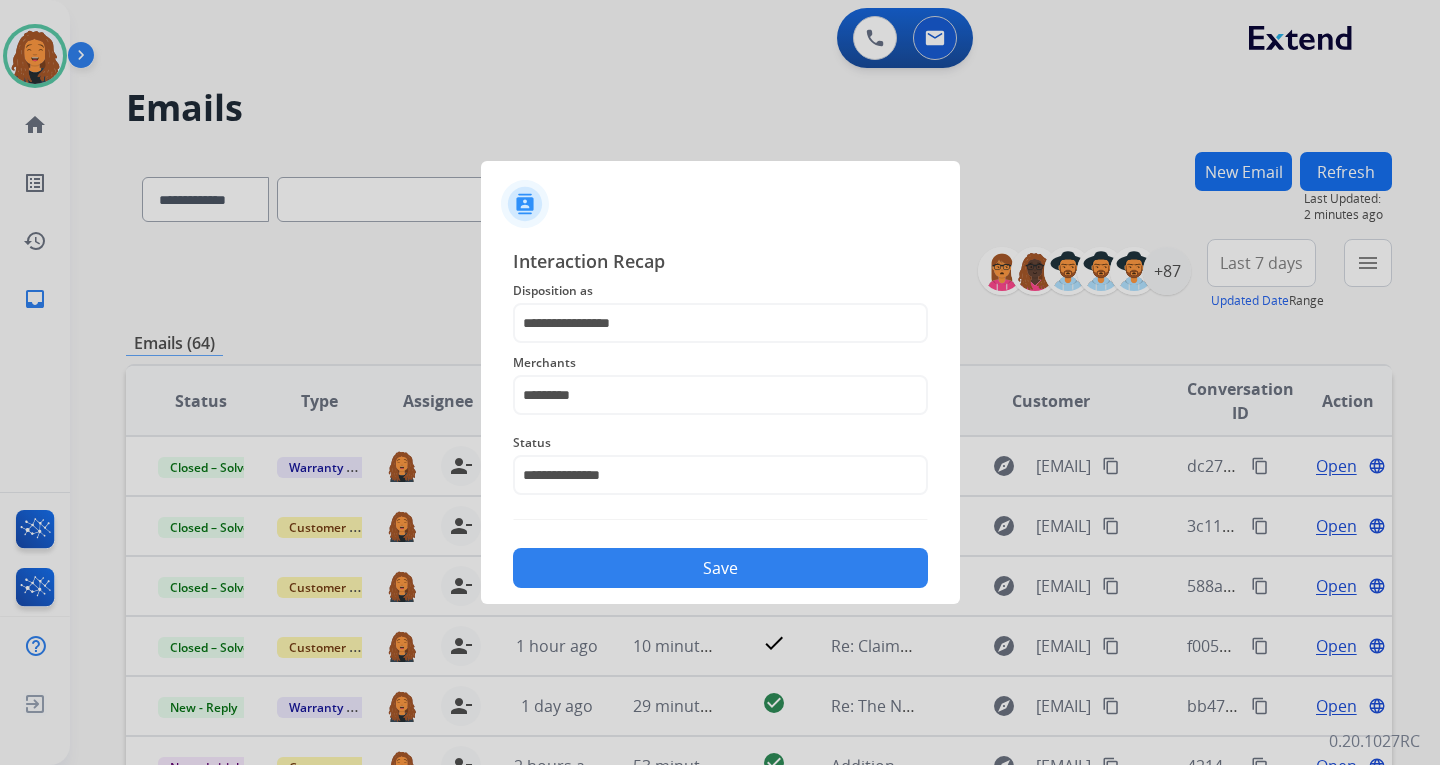click on "Save" 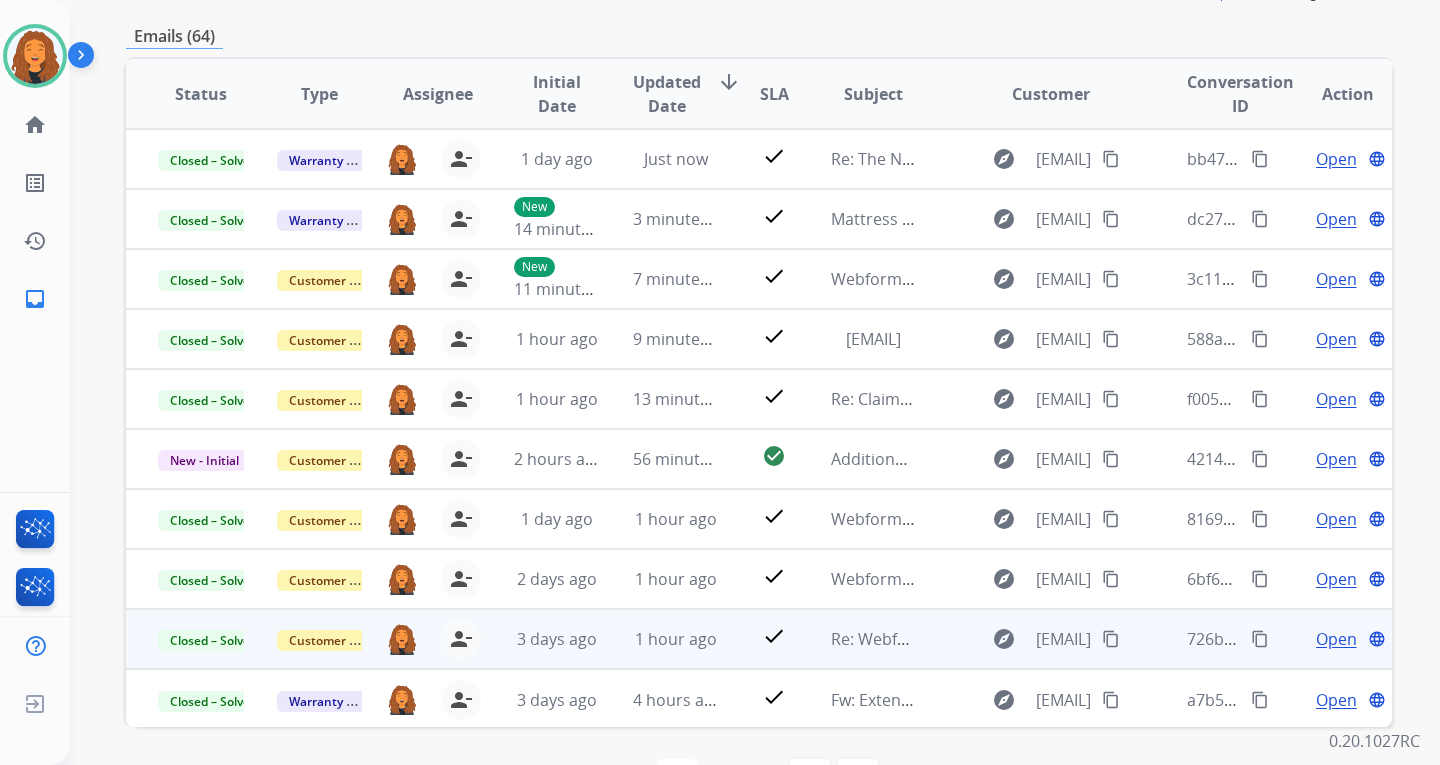 scroll, scrollTop: 373, scrollLeft: 0, axis: vertical 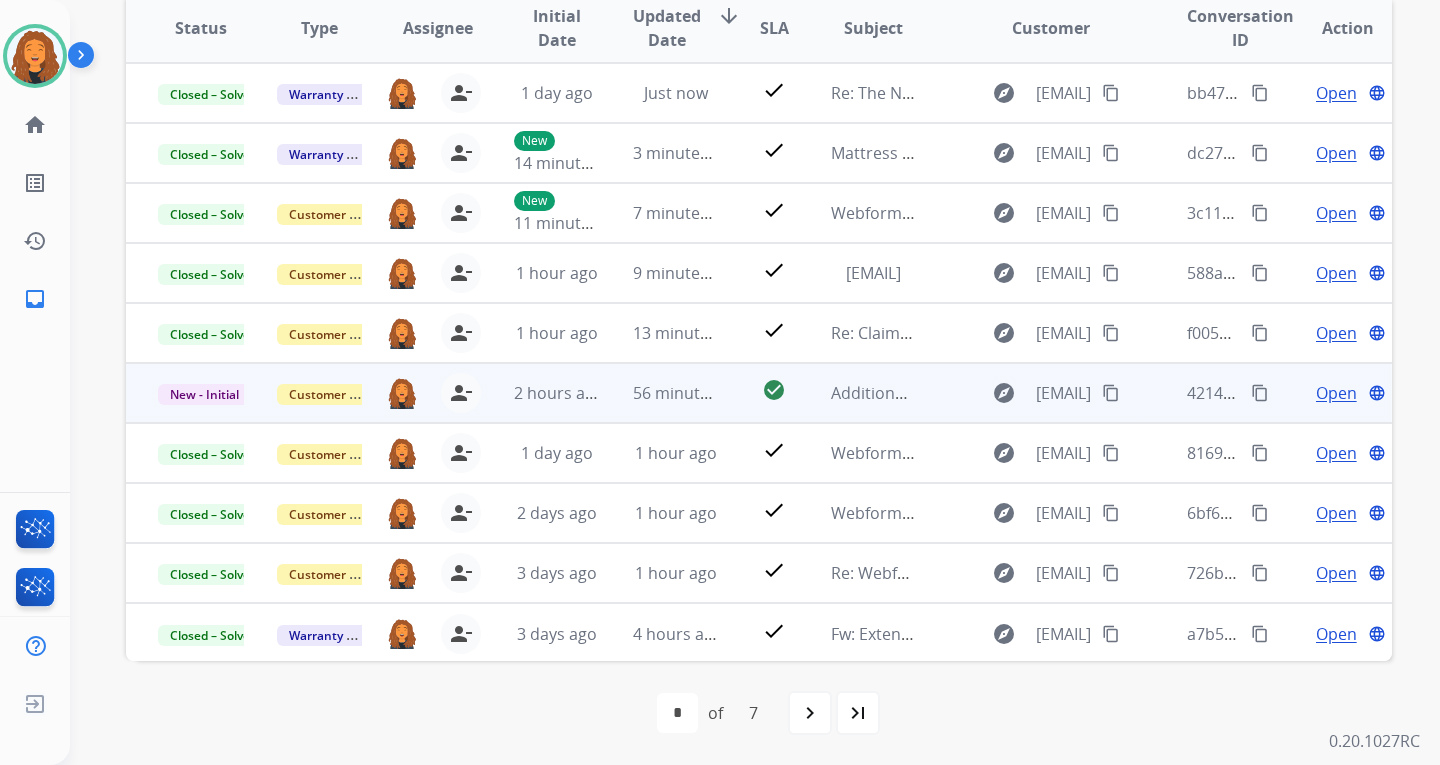click on "content_copy" at bounding box center [1111, 393] 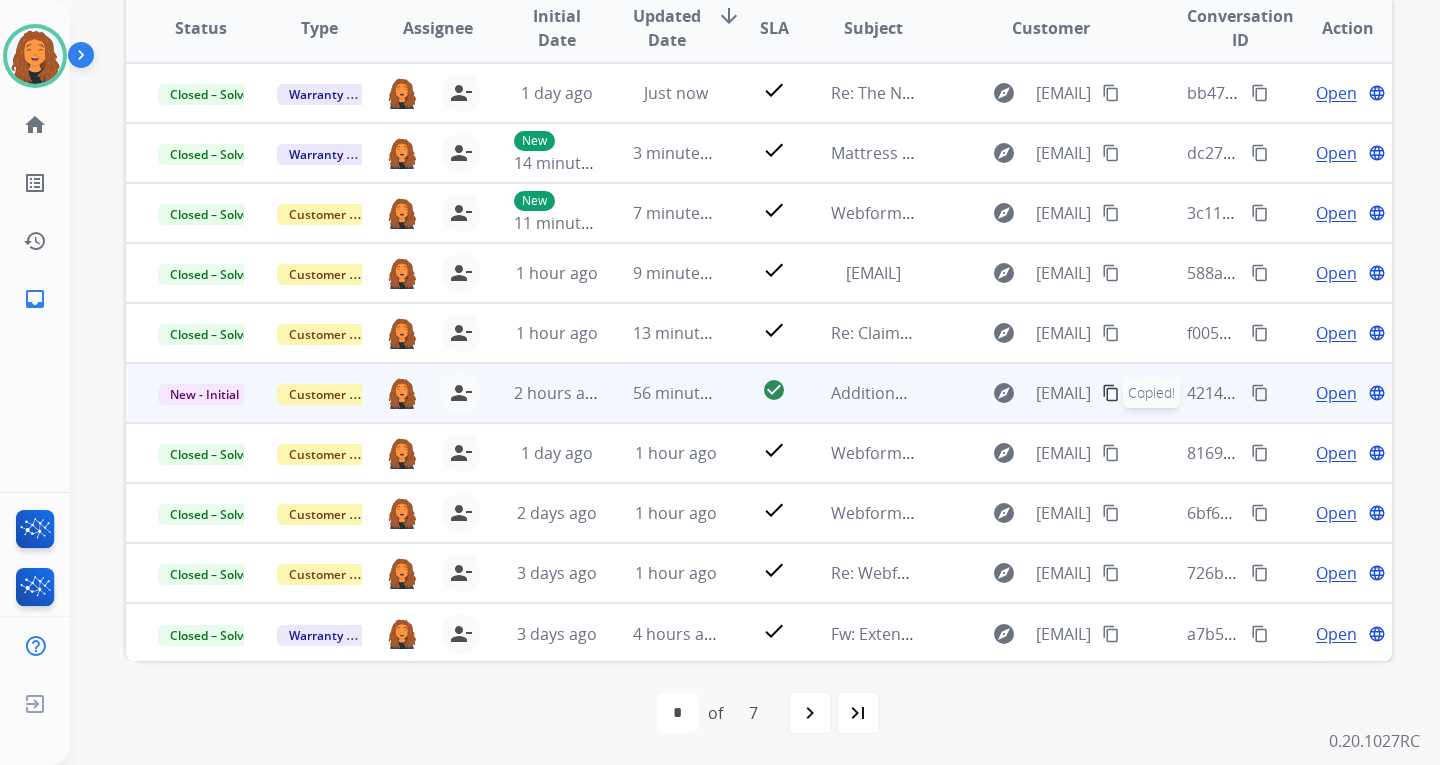 click on "Open" at bounding box center [1336, 393] 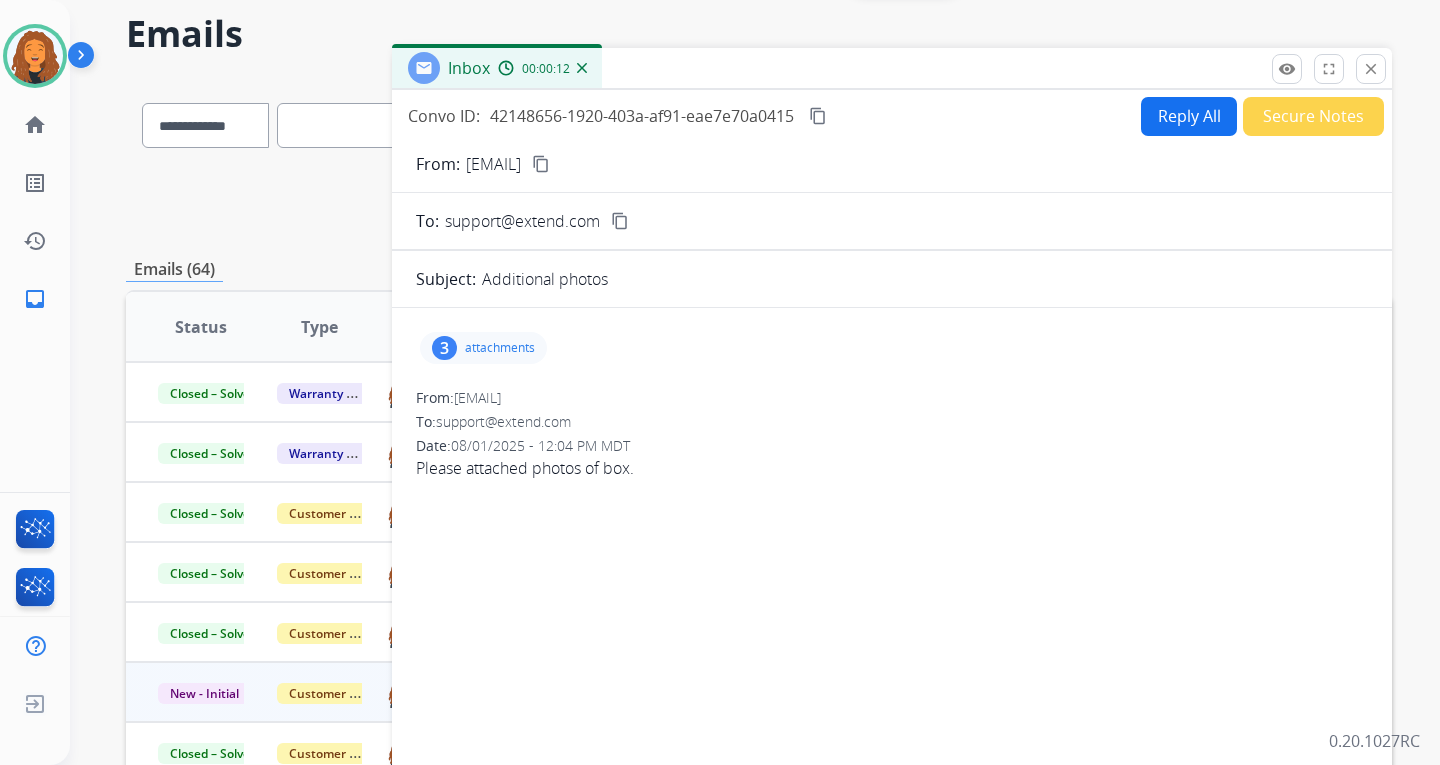 scroll, scrollTop: 73, scrollLeft: 0, axis: vertical 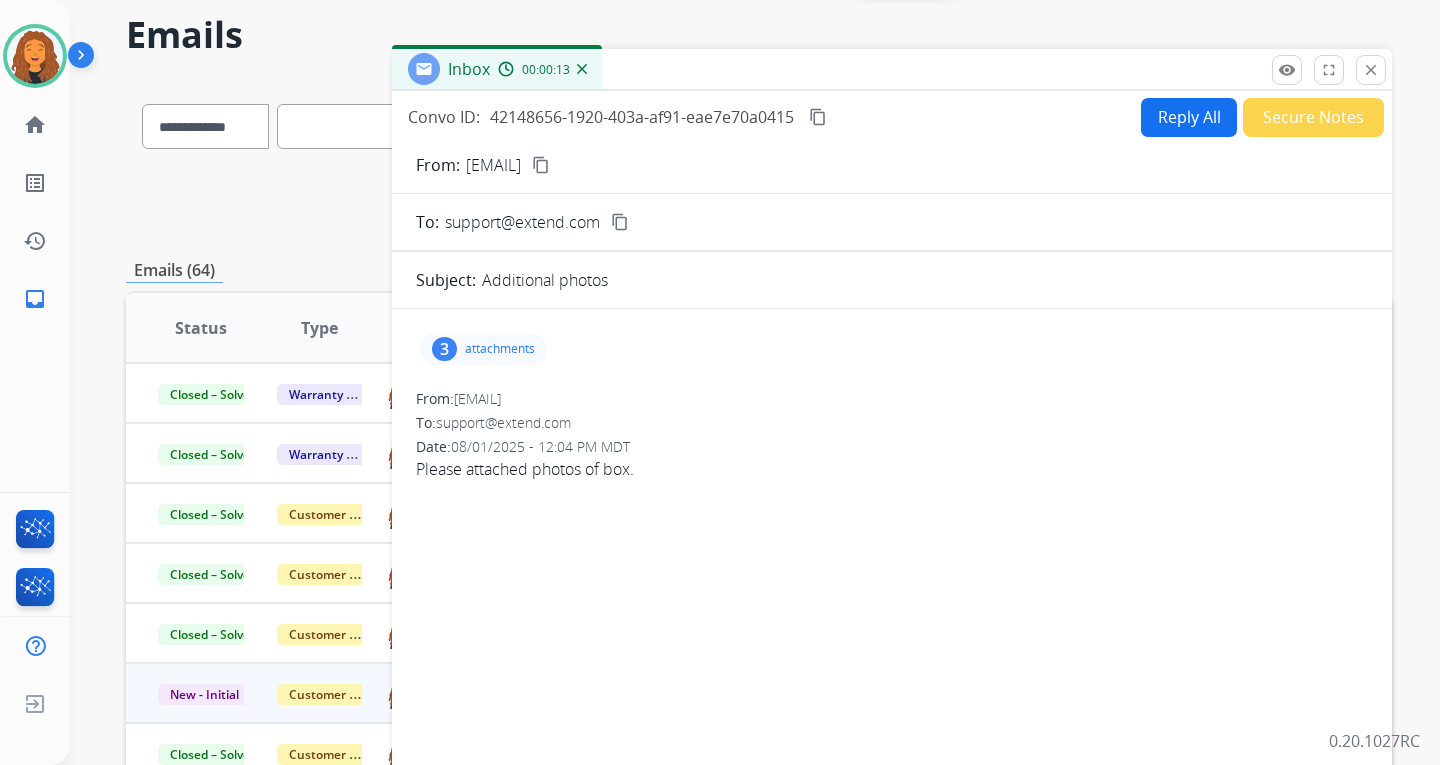 click on "attachments" at bounding box center [500, 349] 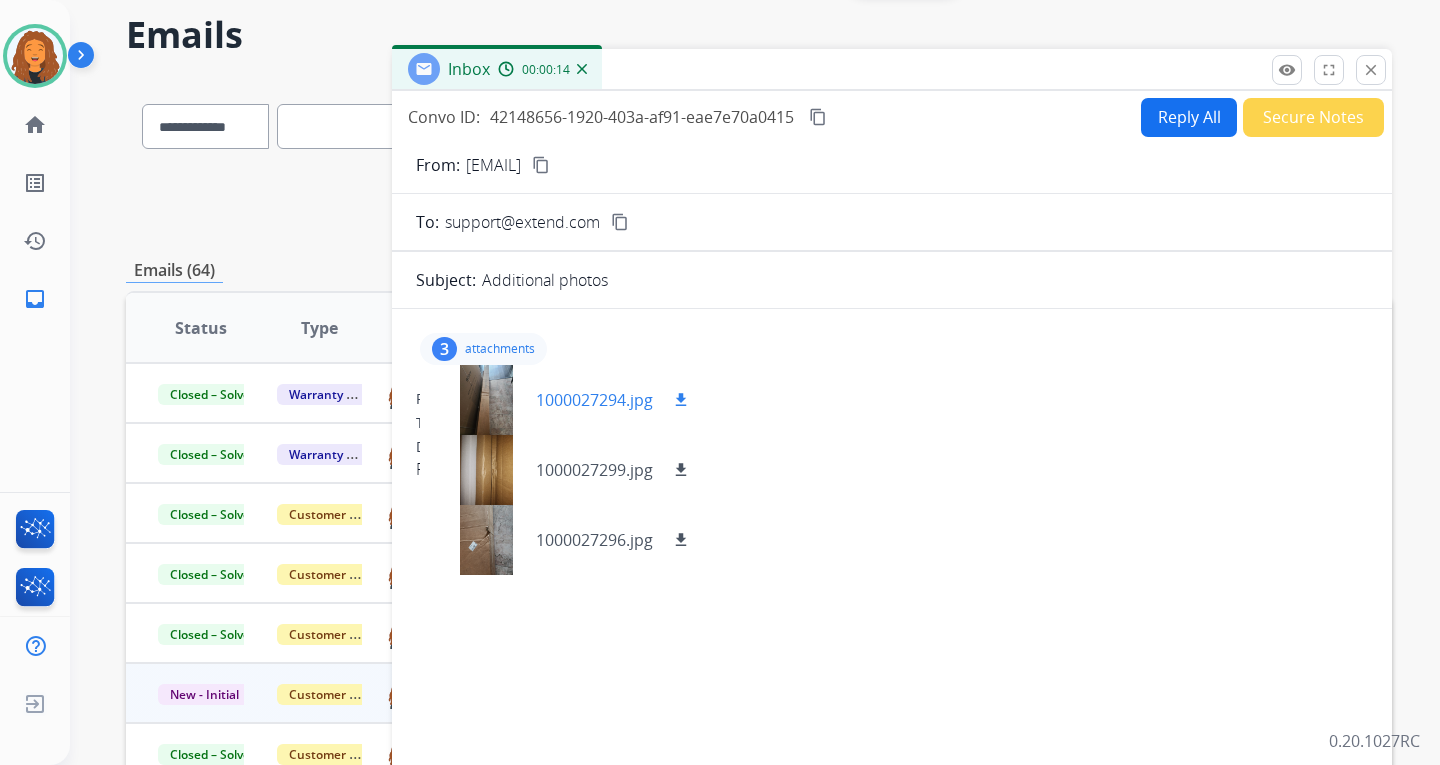 click at bounding box center (486, 400) 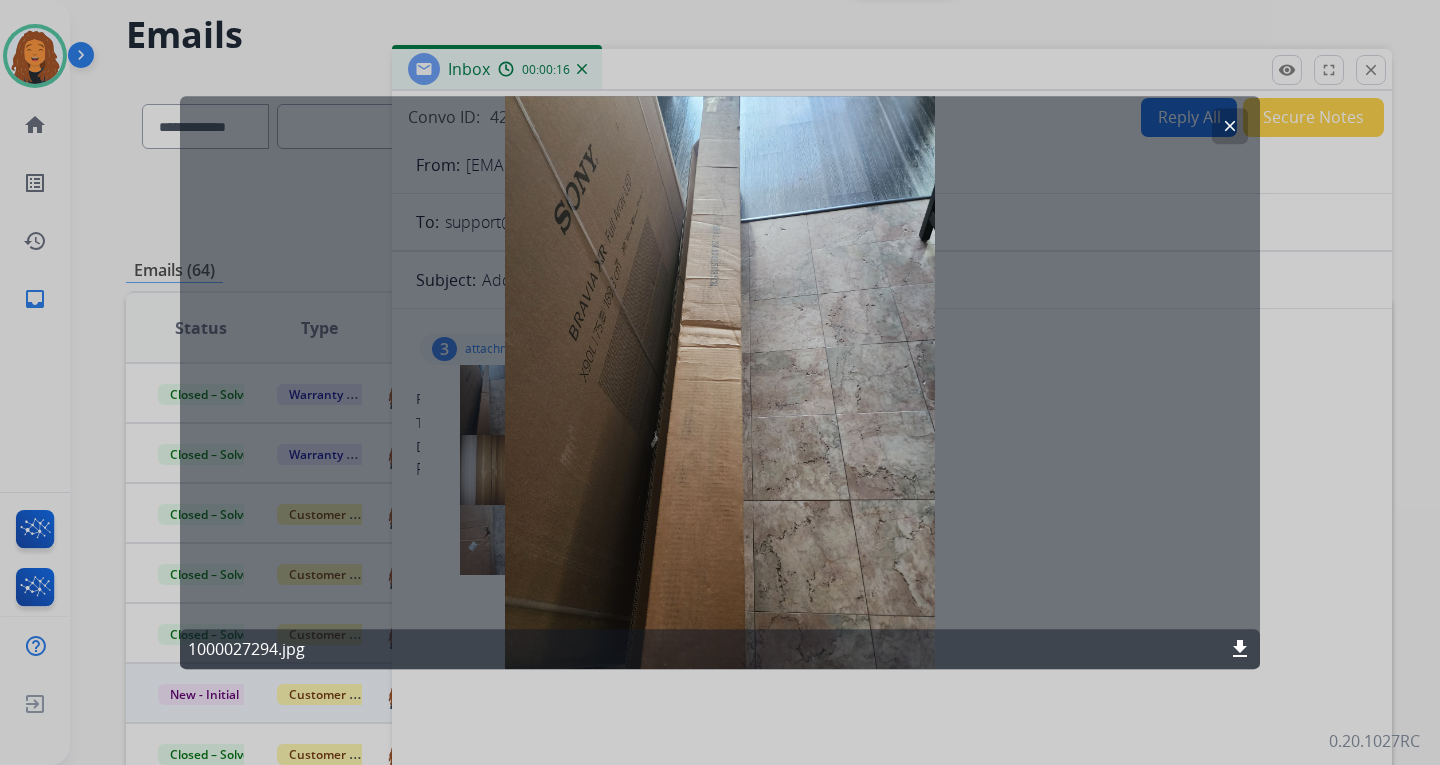 click on "clear" 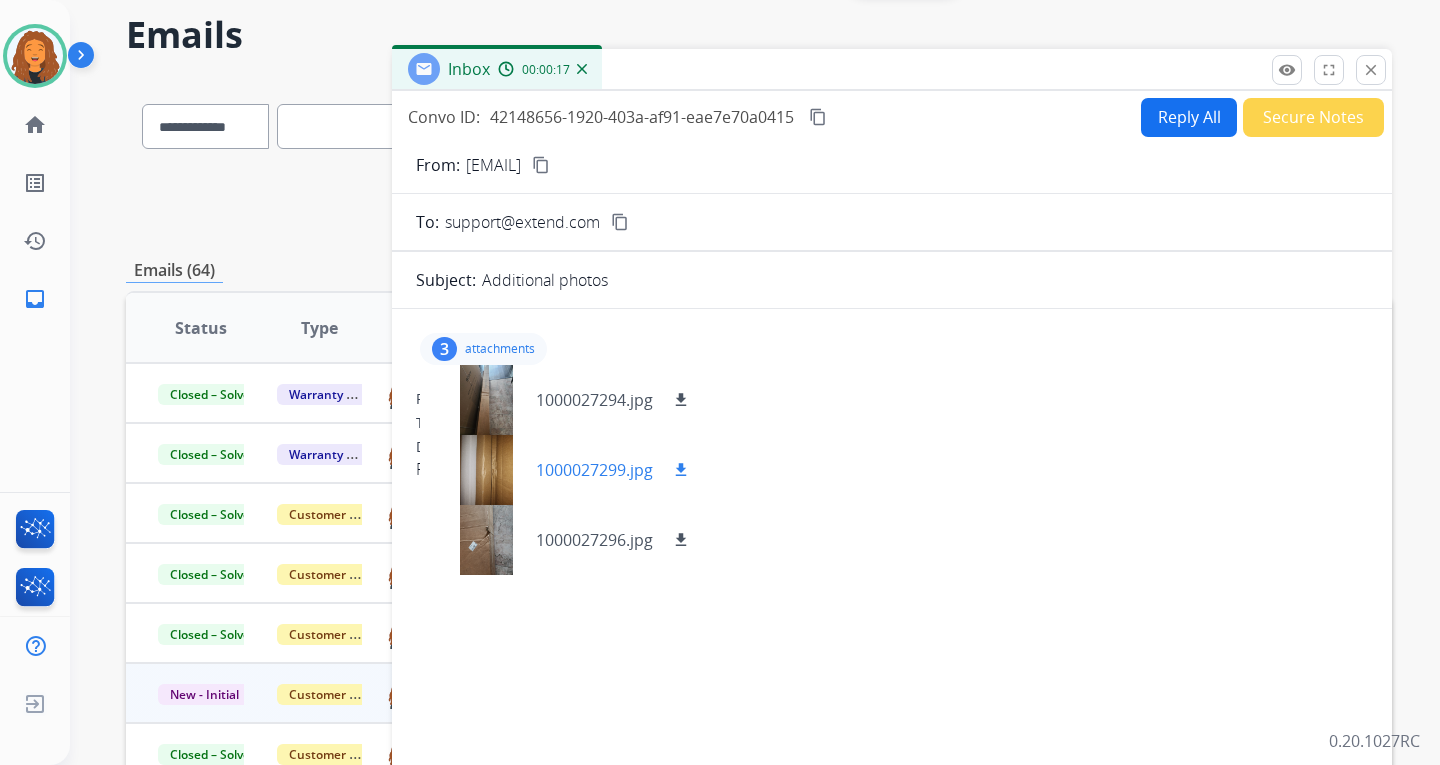 click at bounding box center [486, 470] 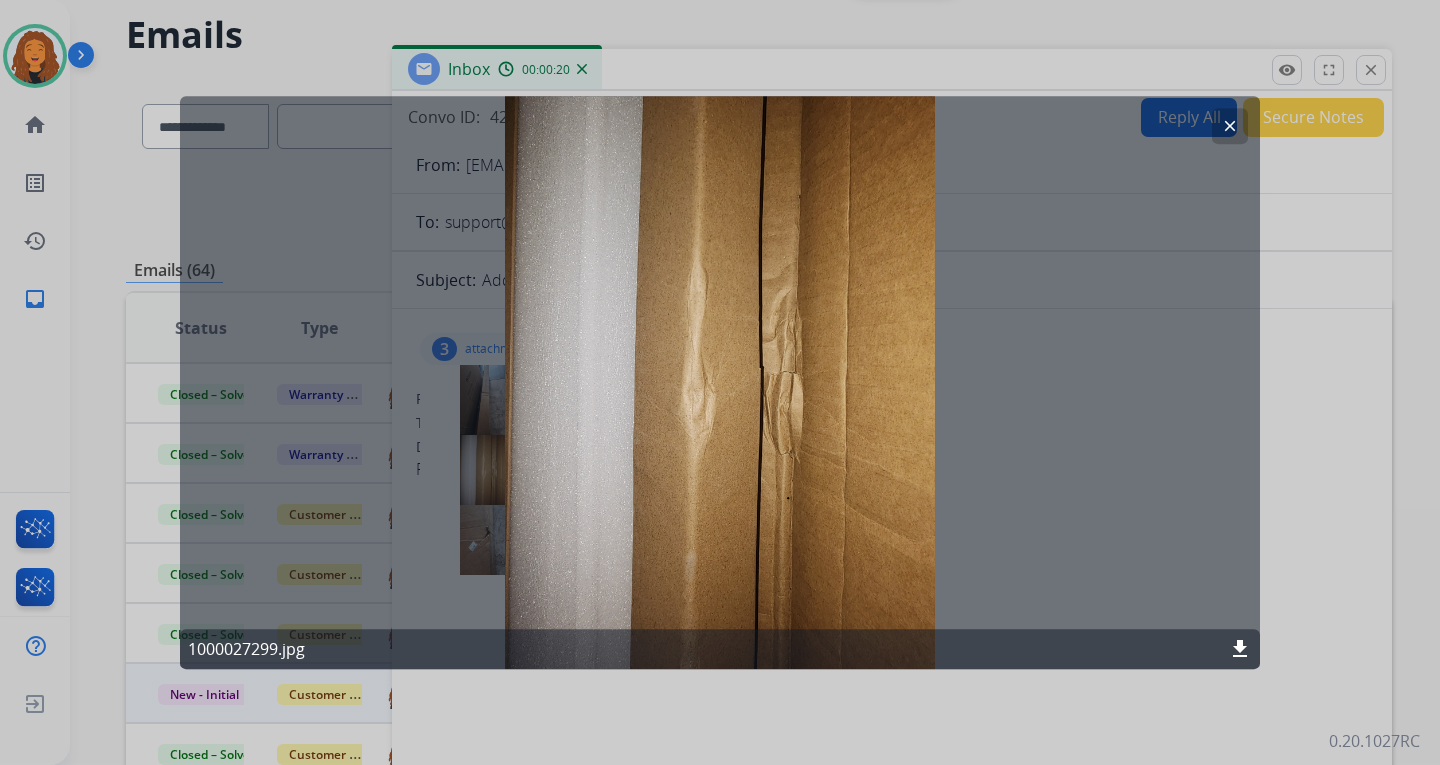 click on "clear" 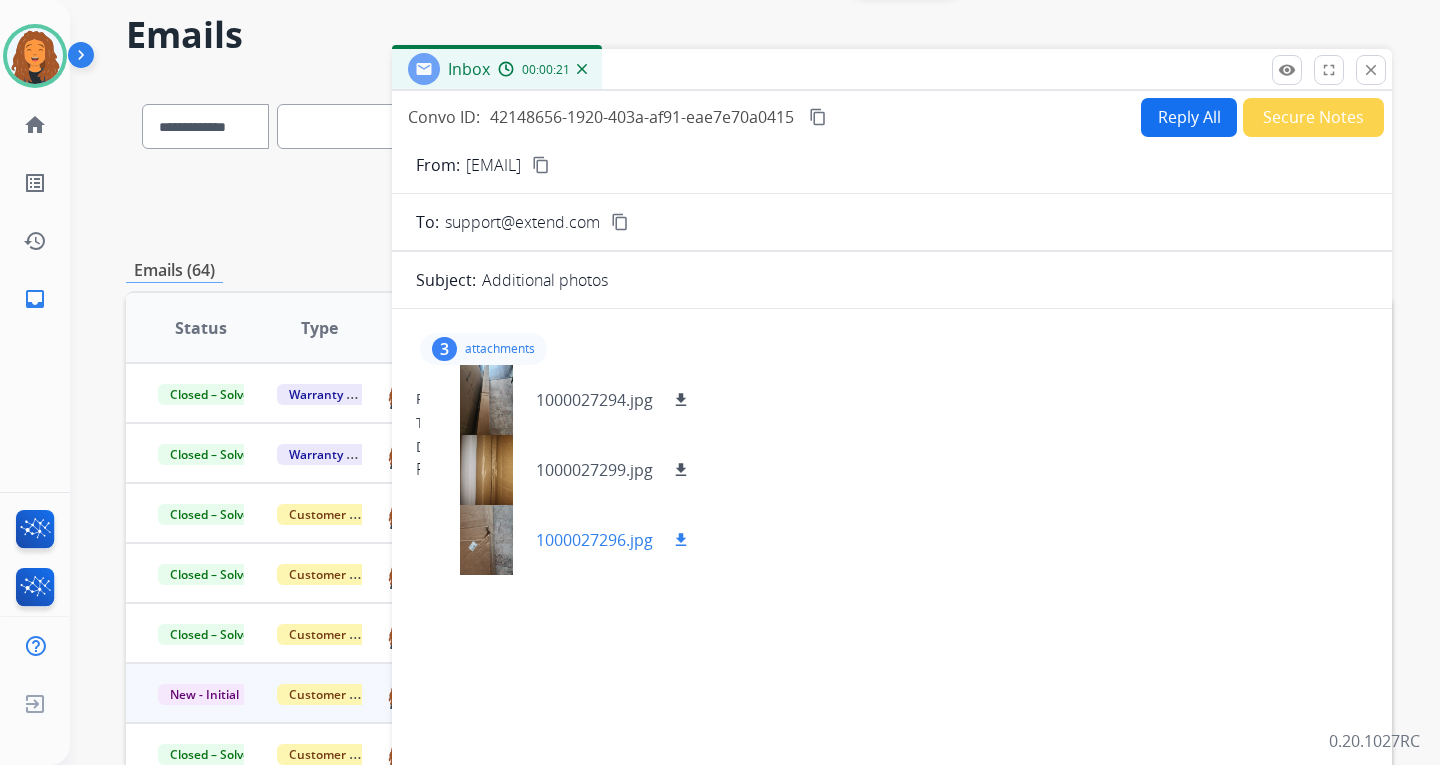 click at bounding box center (486, 540) 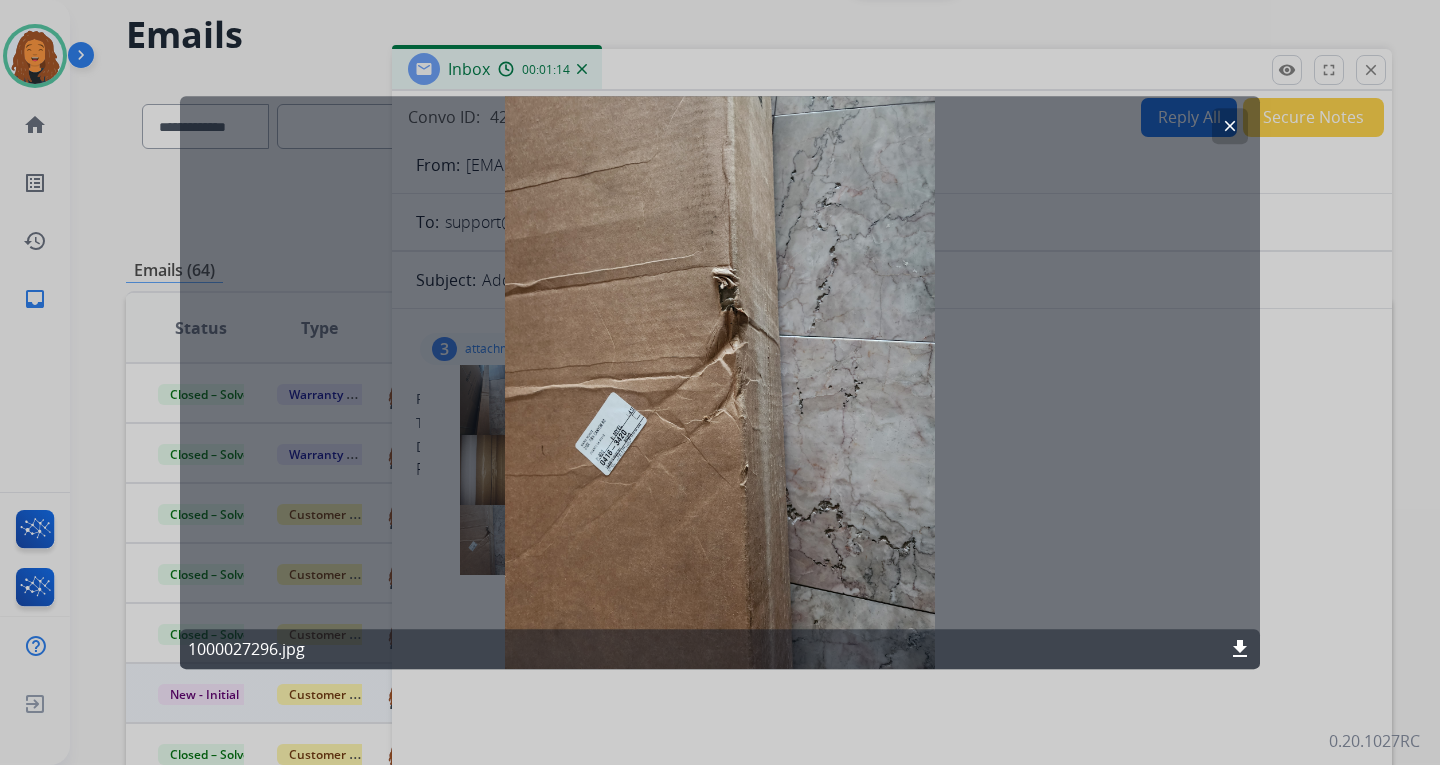 click on "download" 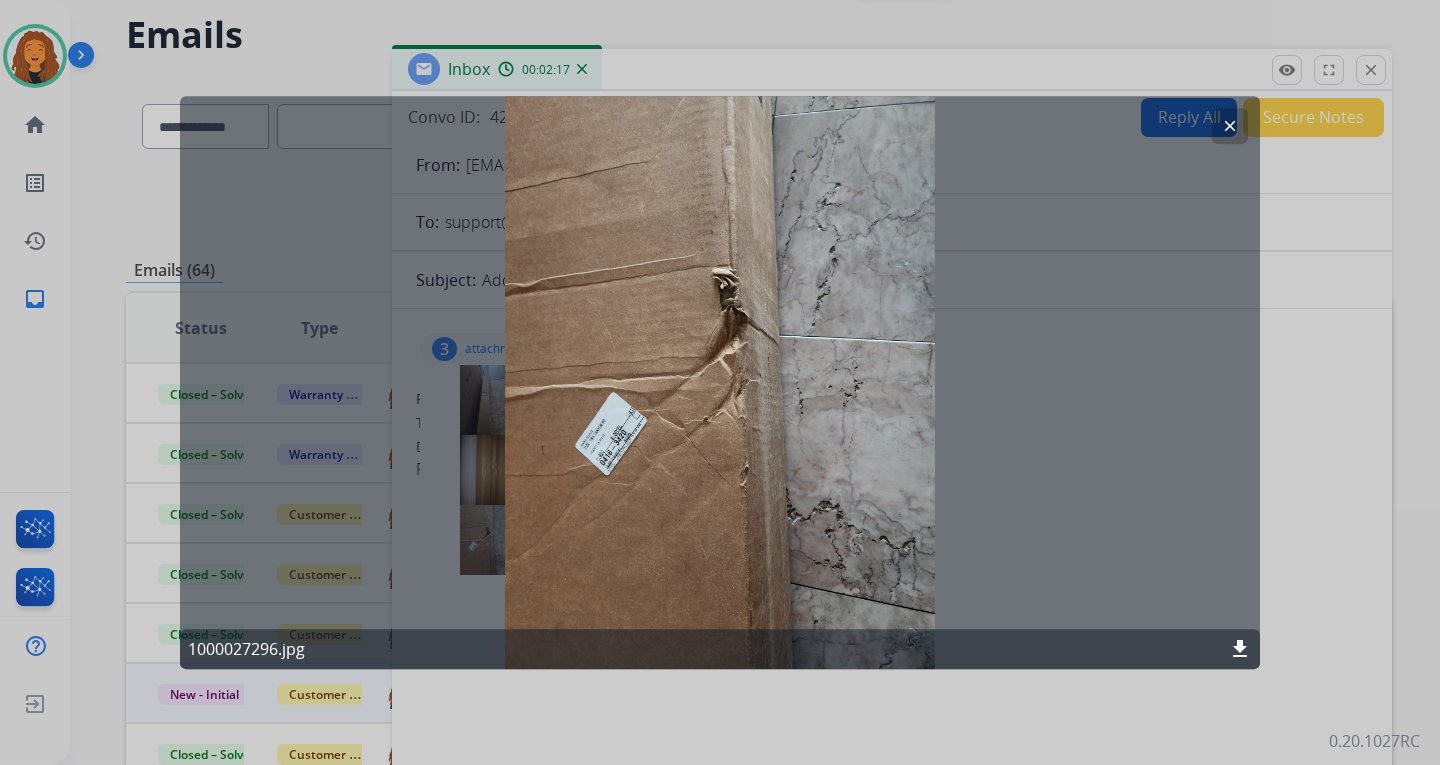 click 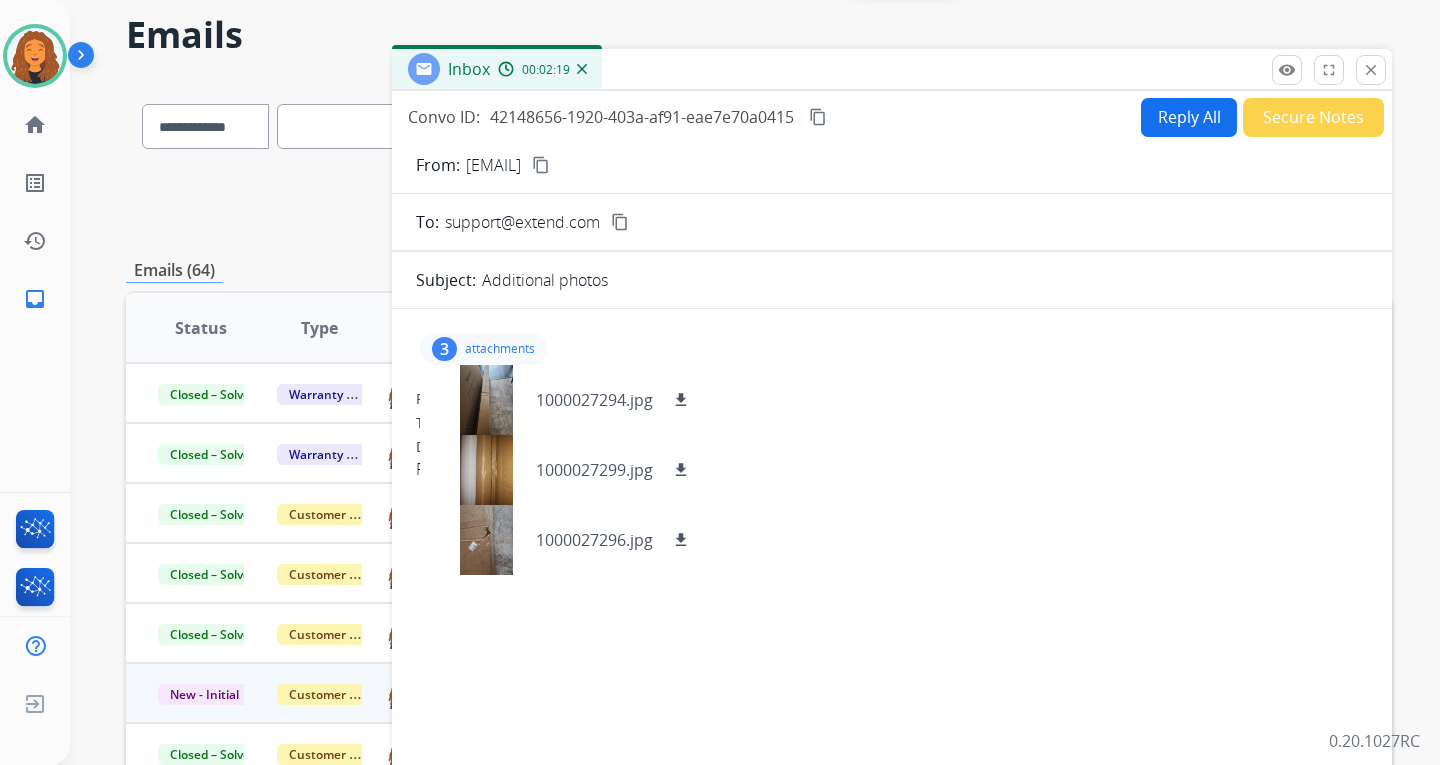 click on "Reply All" at bounding box center [1189, 117] 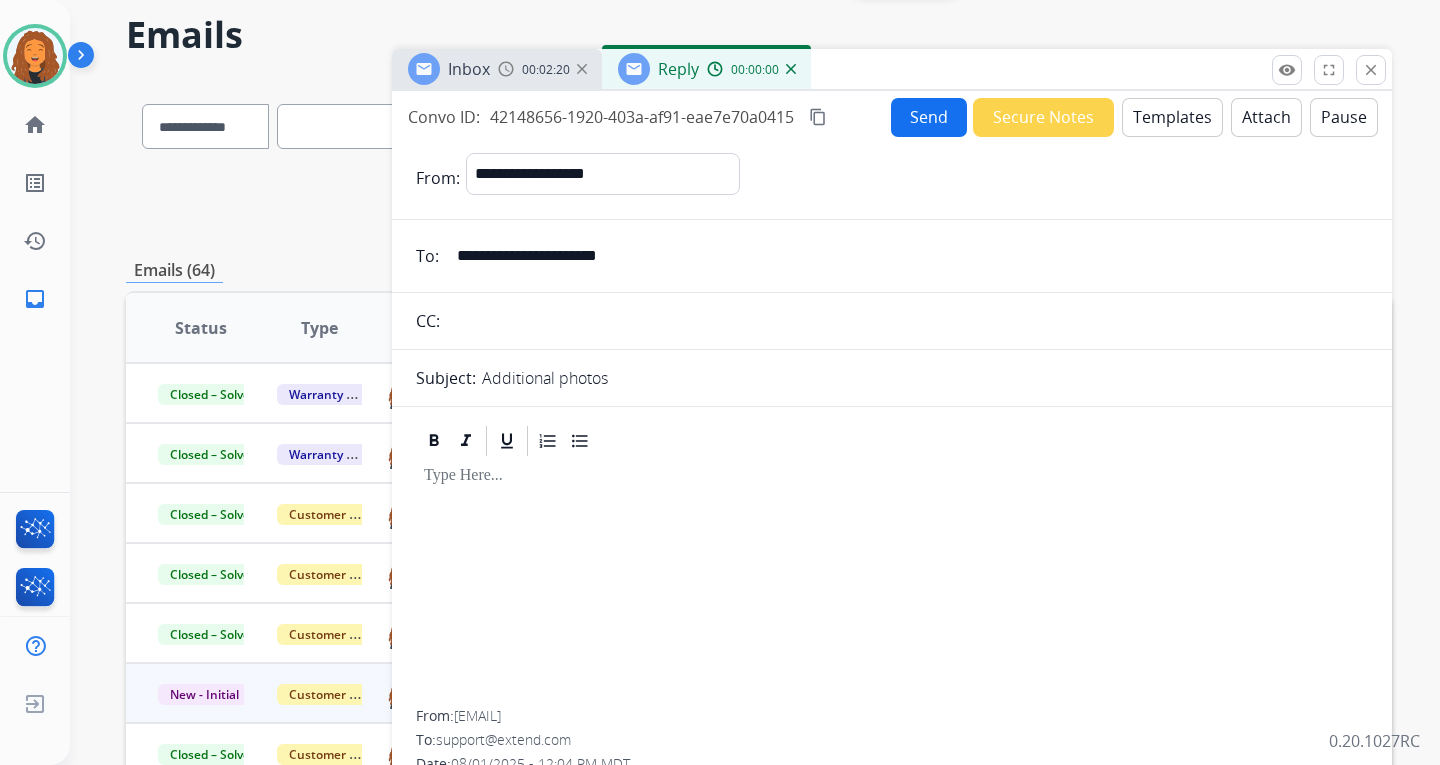 click on "Templates" at bounding box center [1172, 117] 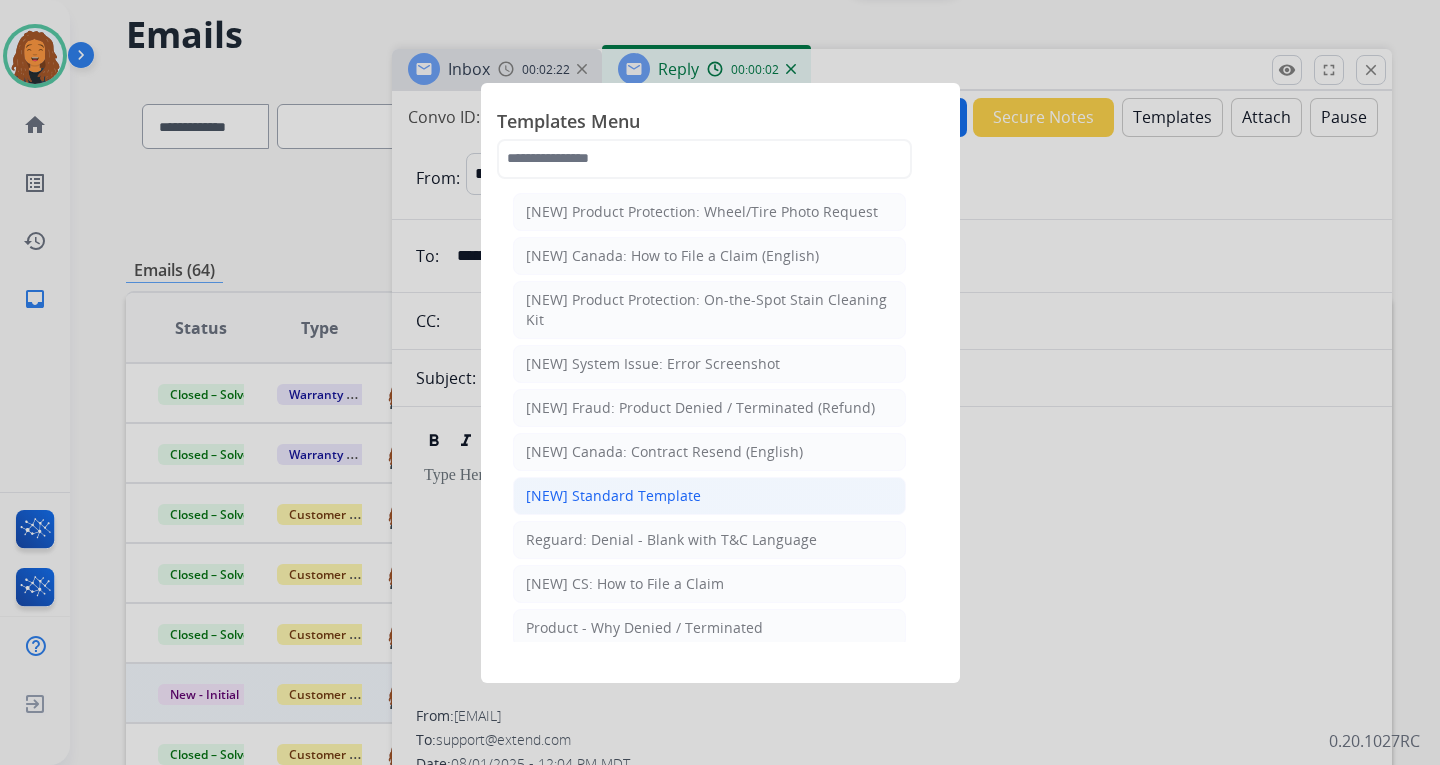 click on "[NEW] Standard Template" 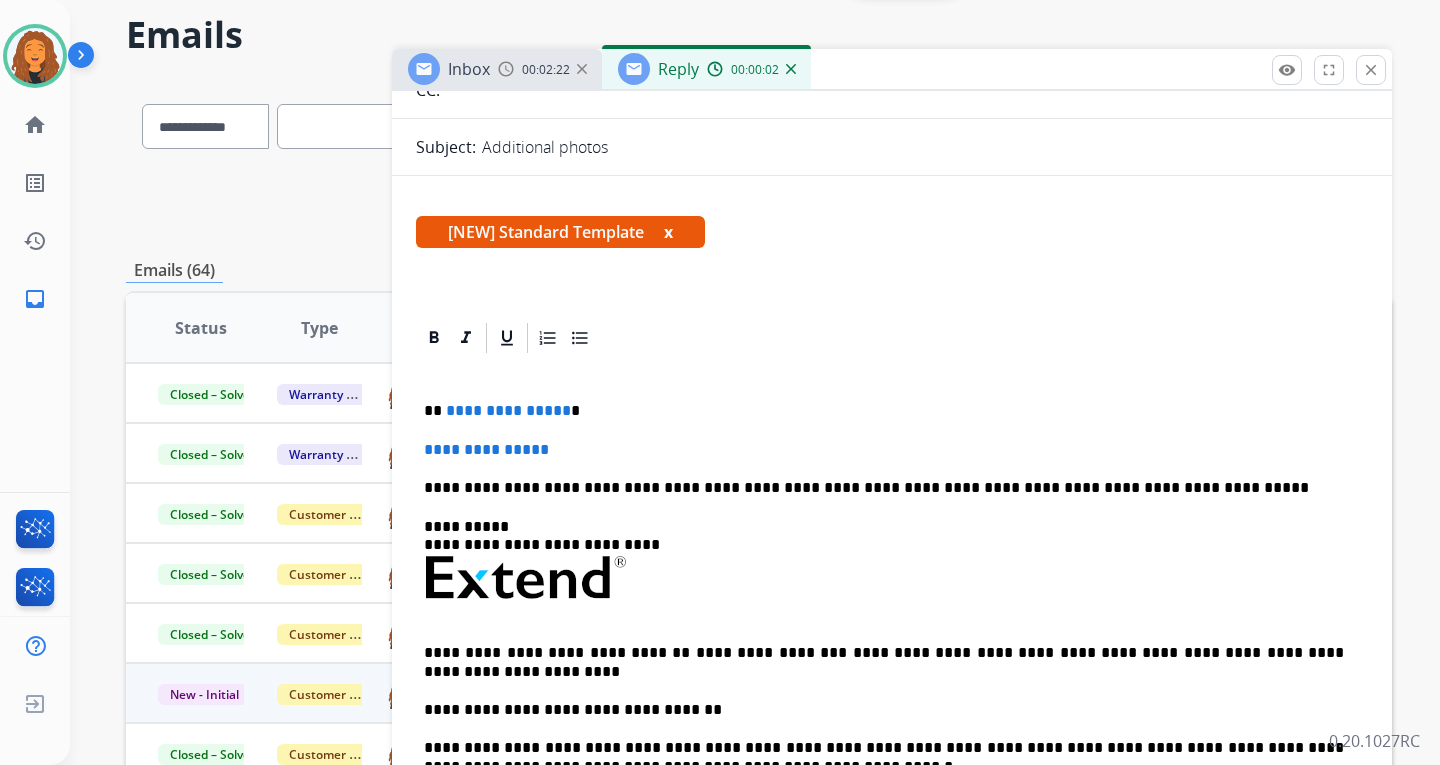 scroll, scrollTop: 300, scrollLeft: 0, axis: vertical 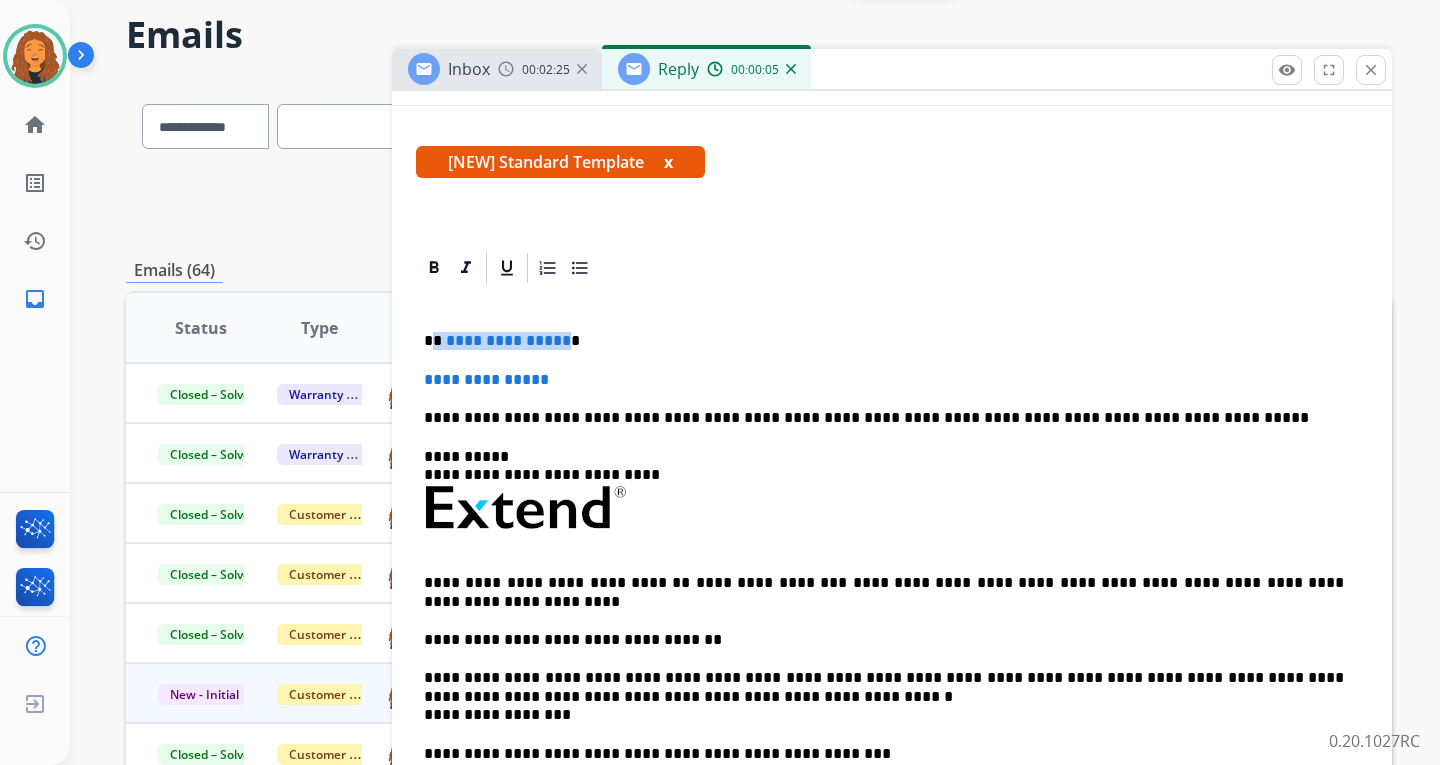 drag, startPoint x: 560, startPoint y: 334, endPoint x: 432, endPoint y: 328, distance: 128.14055 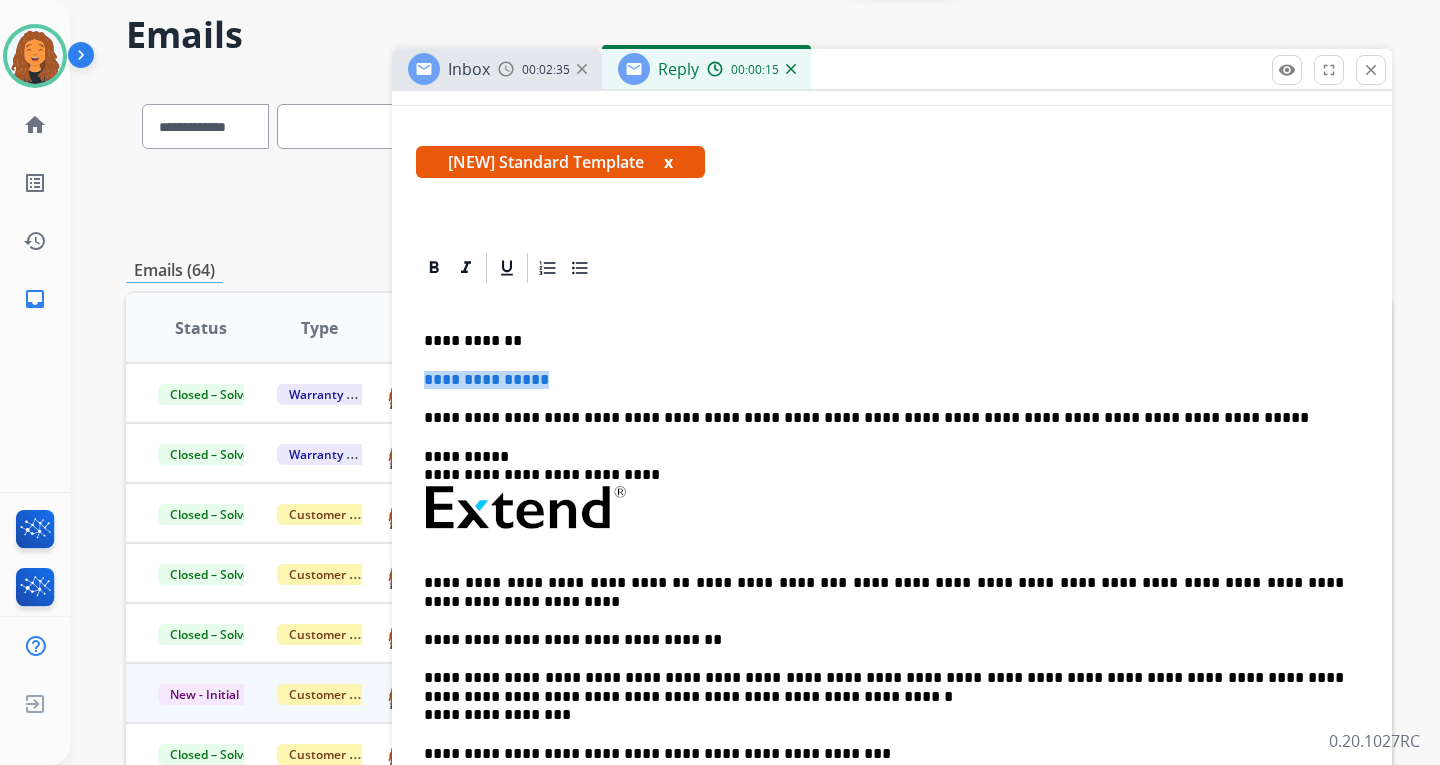 drag, startPoint x: 588, startPoint y: 376, endPoint x: 413, endPoint y: 368, distance: 175.18275 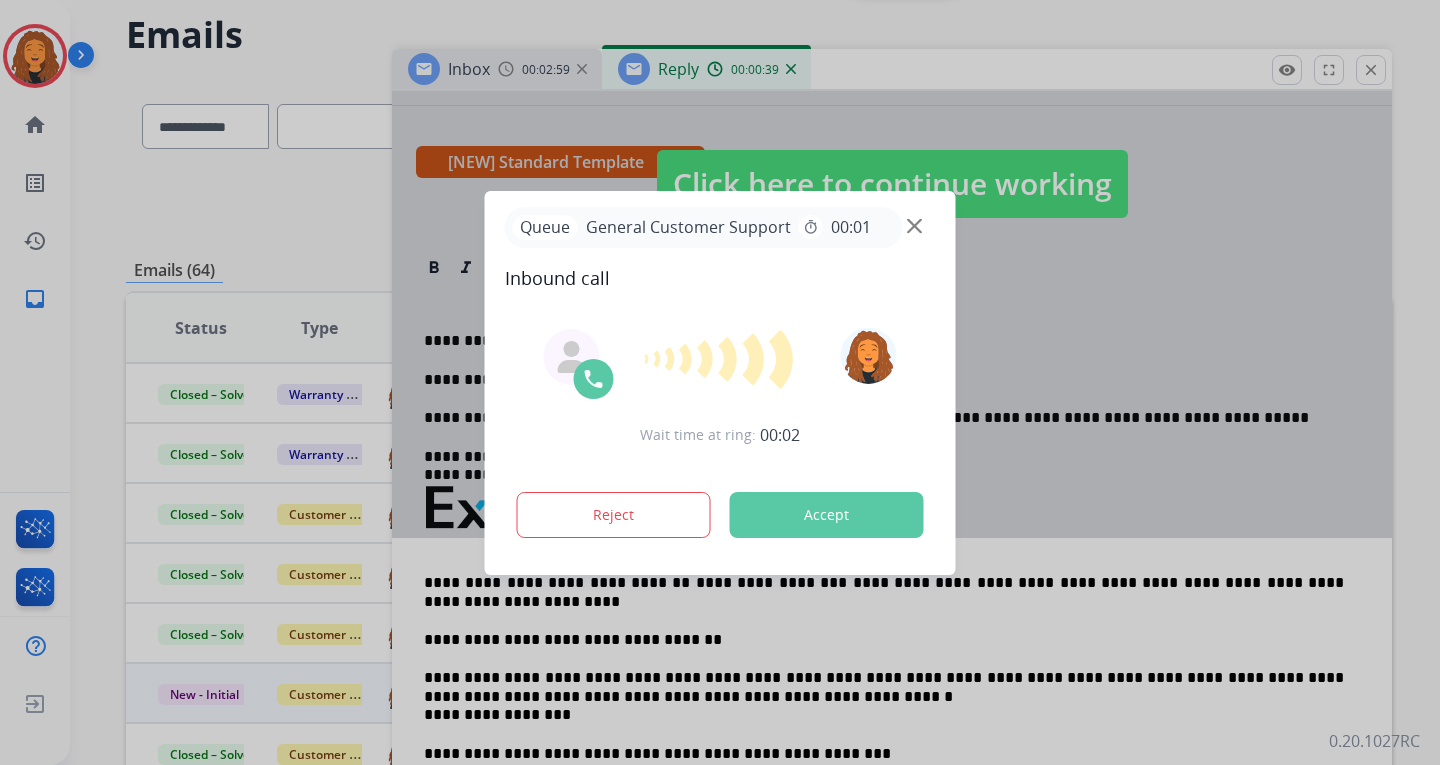 click on "Accept" at bounding box center (827, 515) 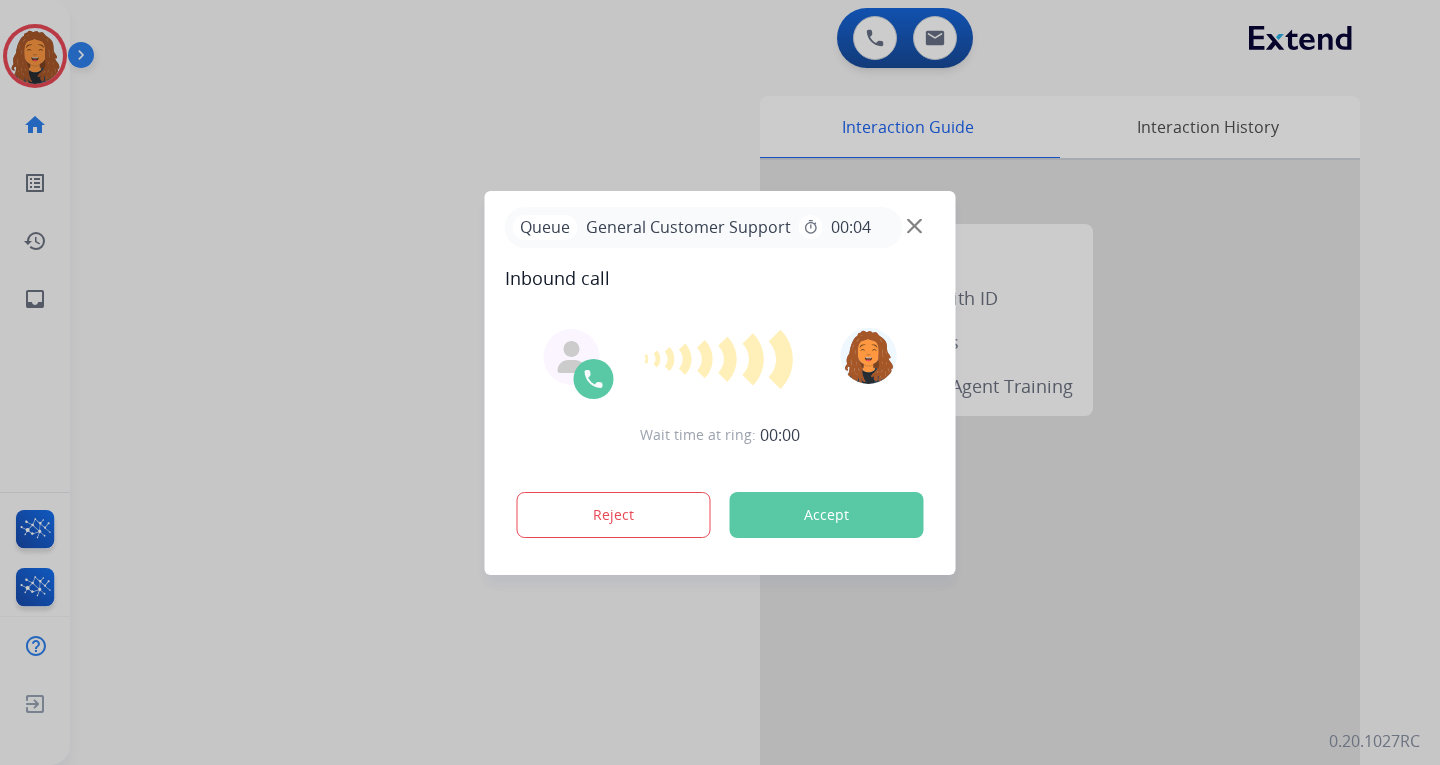 click on "Accept" at bounding box center [827, 515] 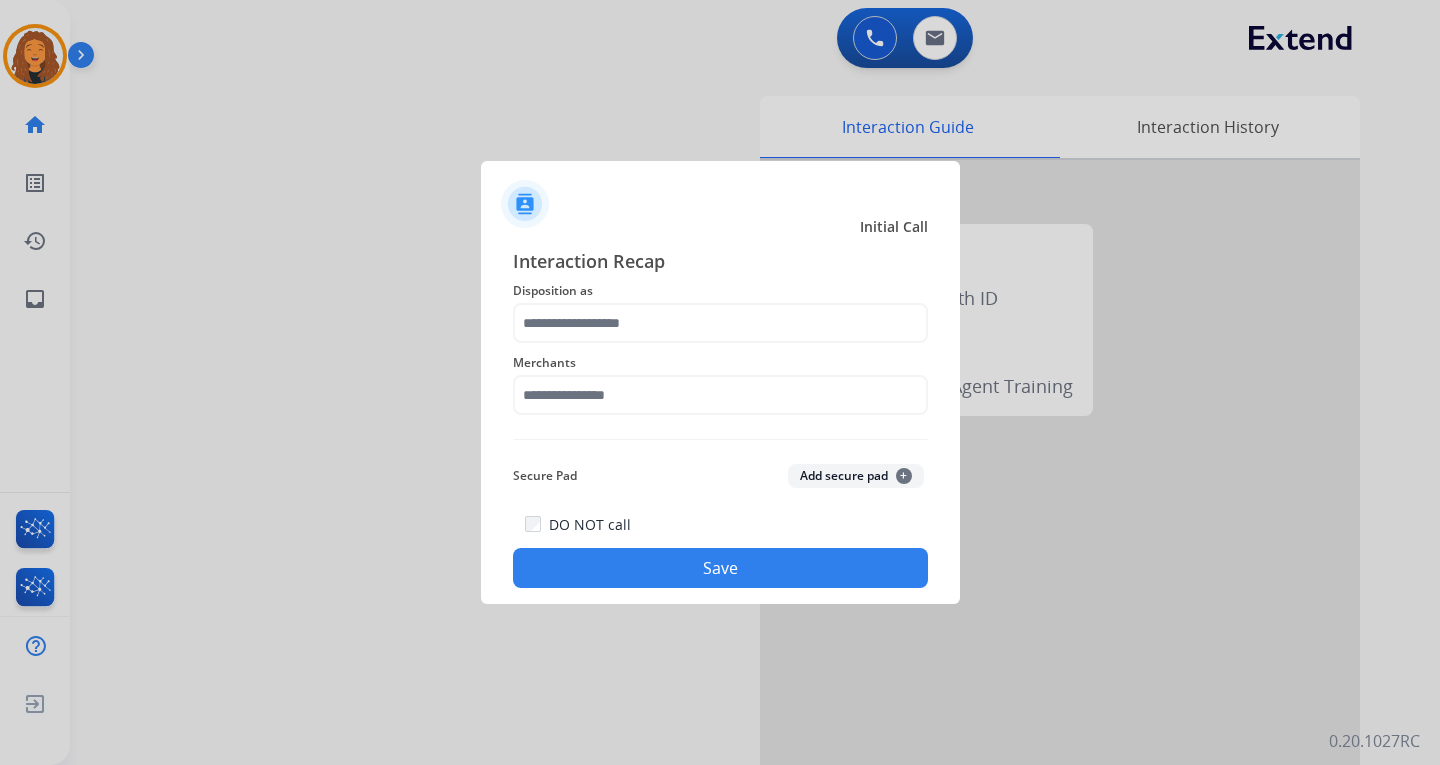 drag, startPoint x: 780, startPoint y: 358, endPoint x: 715, endPoint y: 344, distance: 66.4906 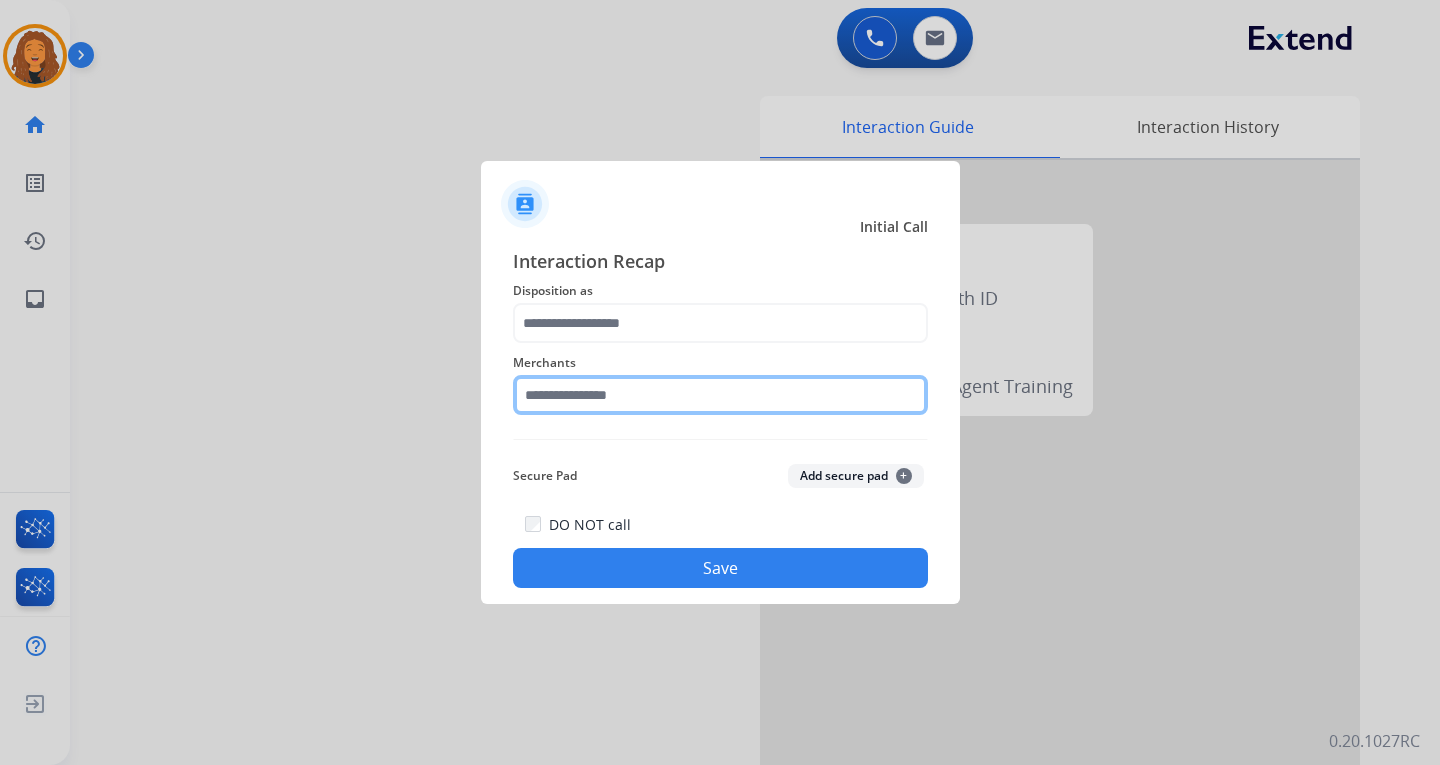 click 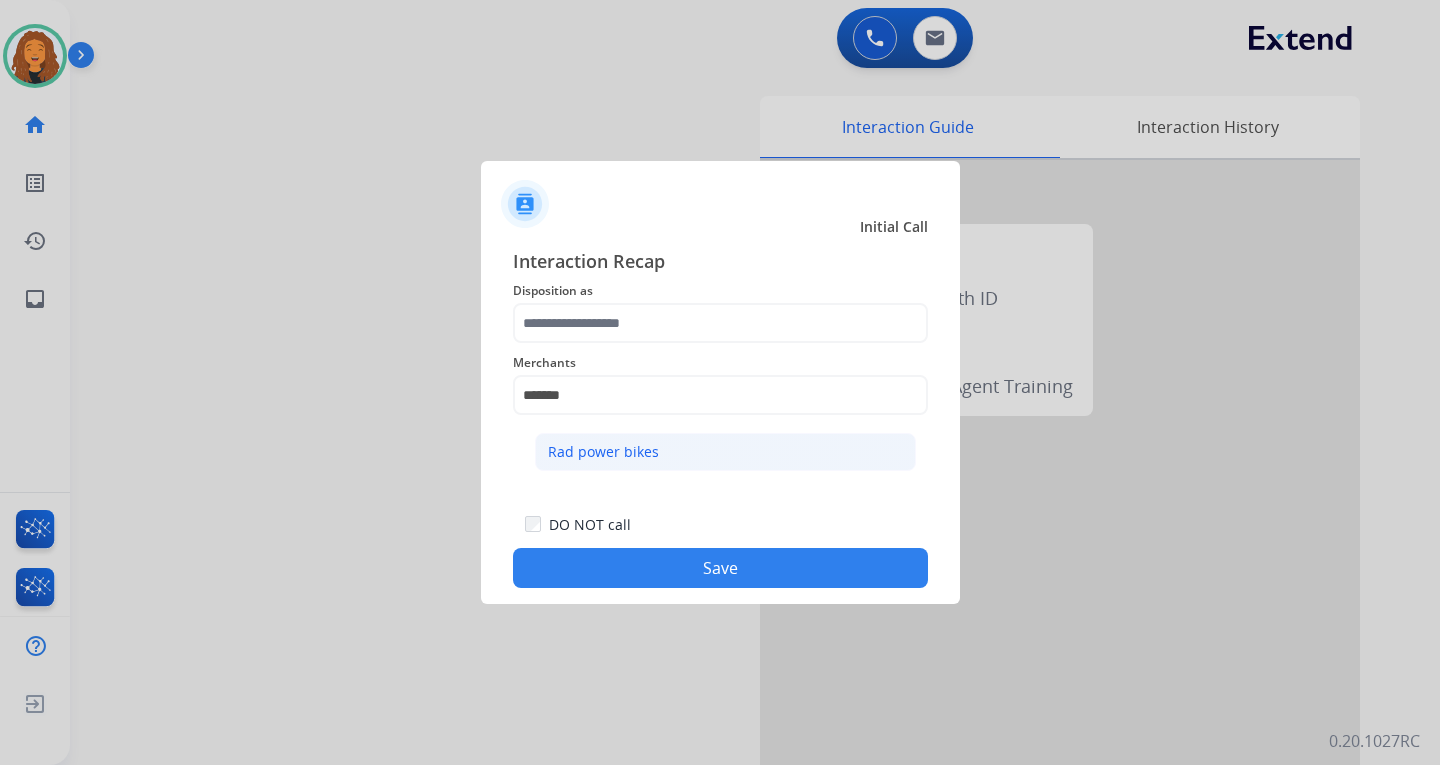 click on "Rad power bikes" 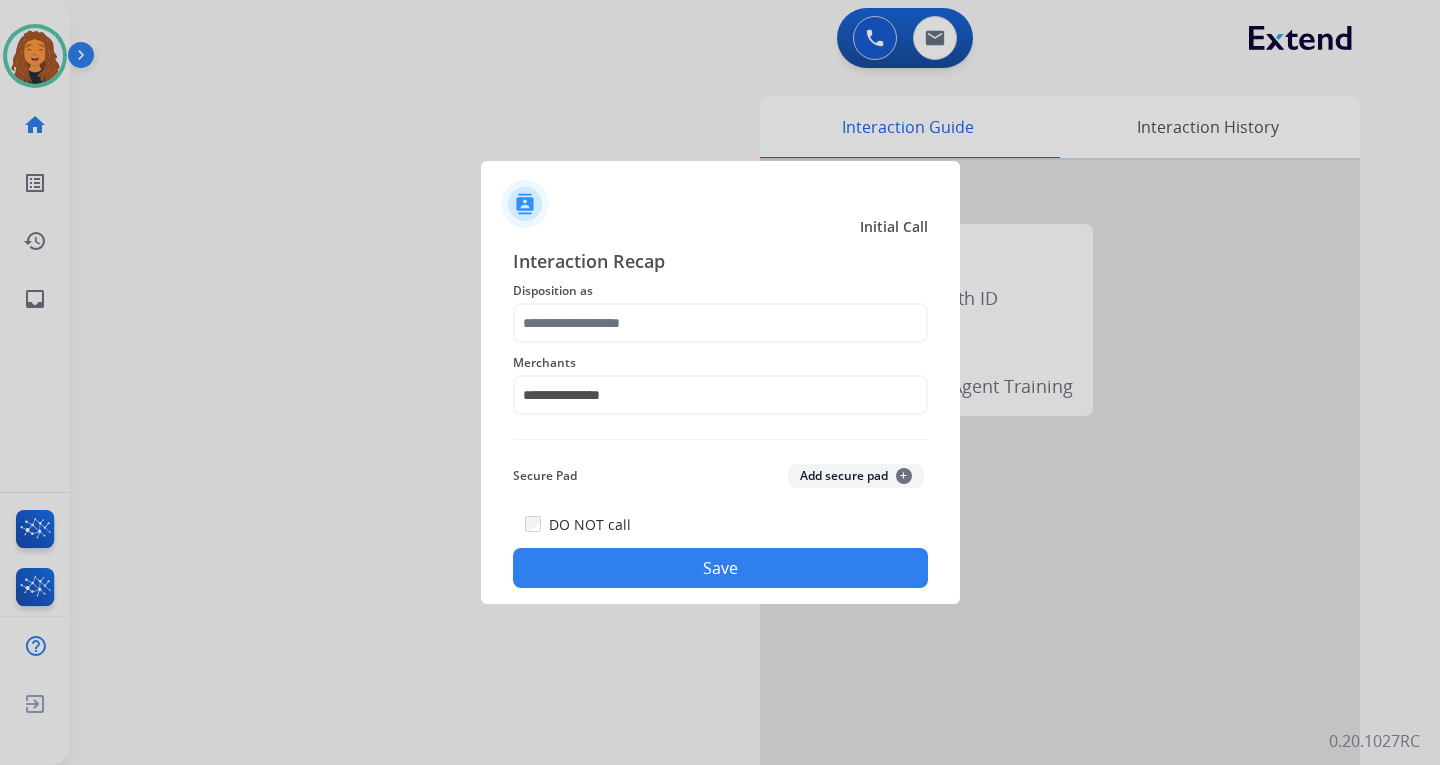 click on "Secure Pad  Add secure pad  +" 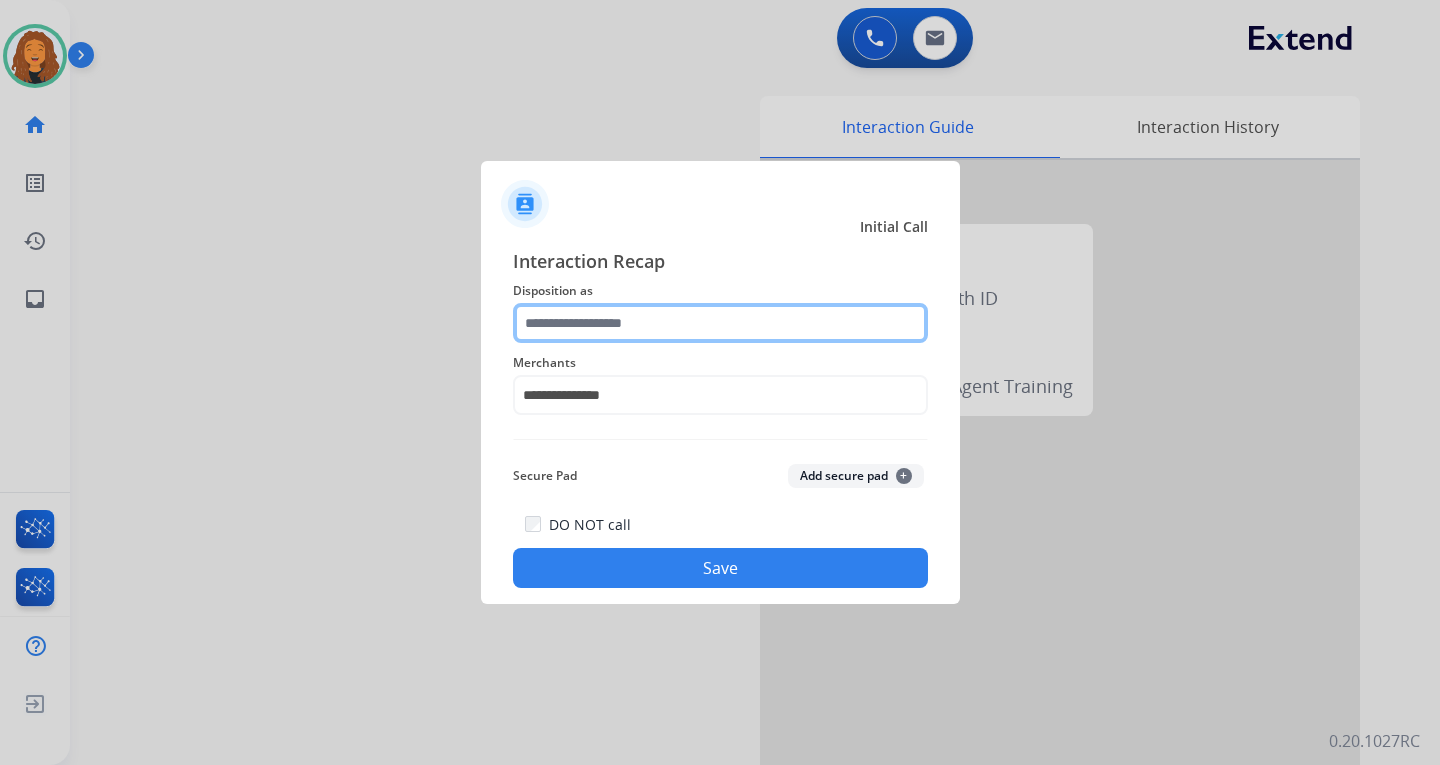 click 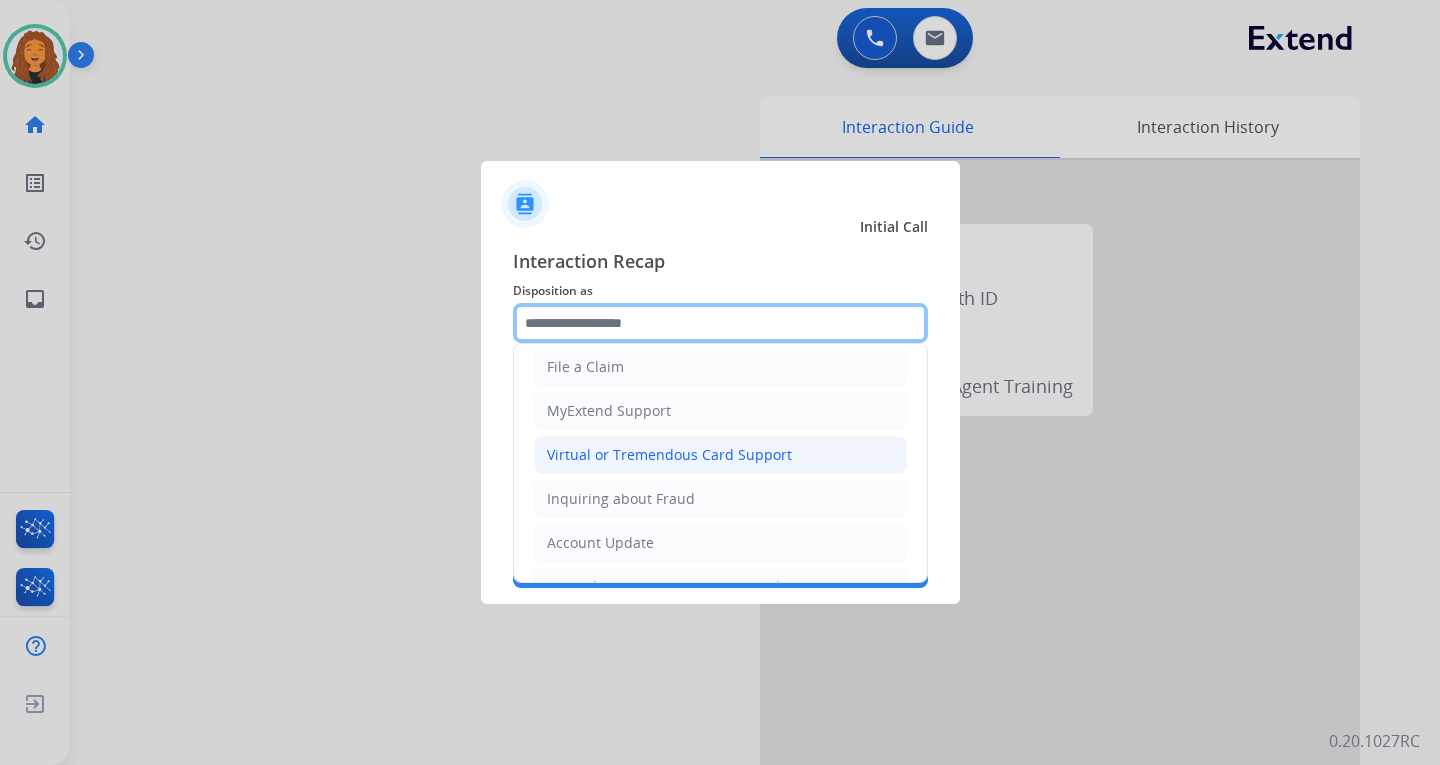 scroll, scrollTop: 200, scrollLeft: 0, axis: vertical 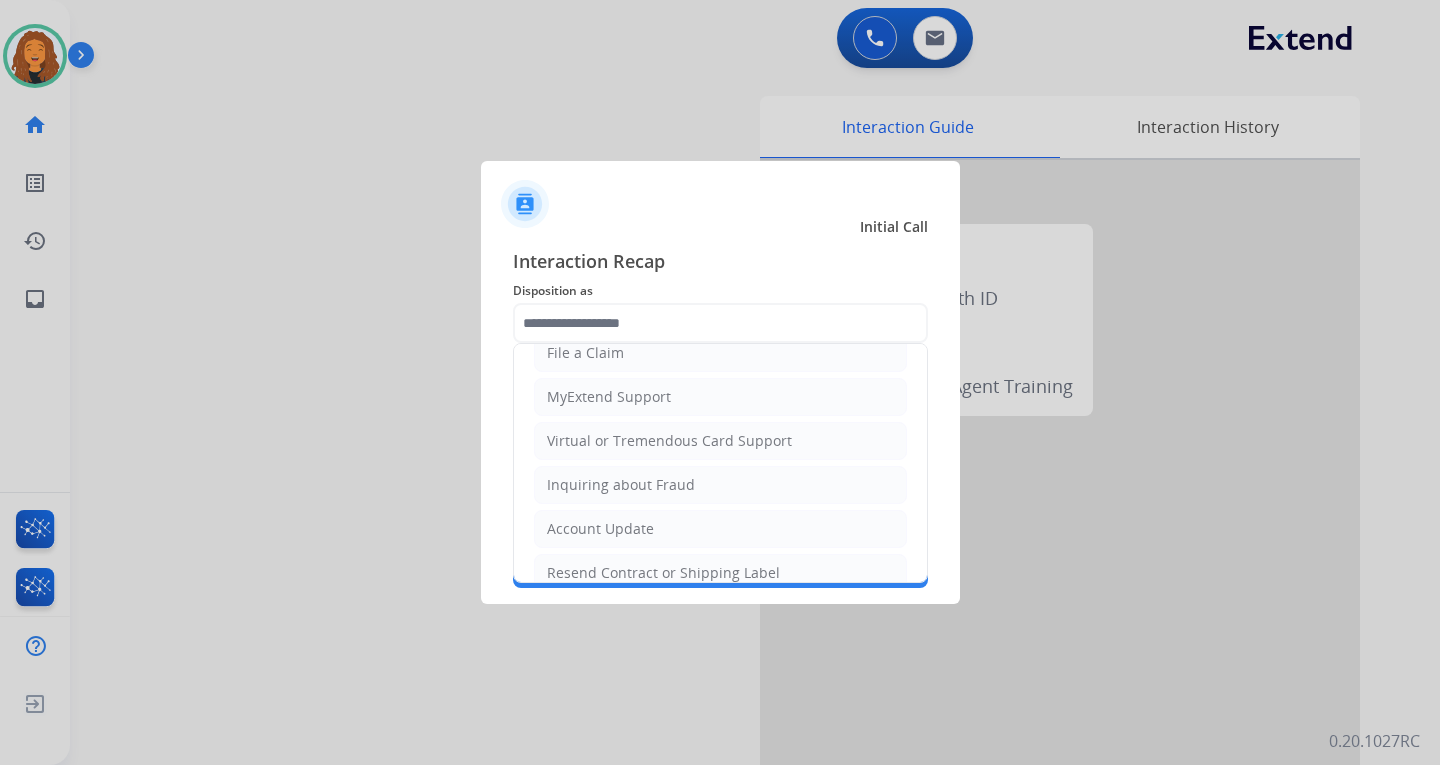 drag, startPoint x: 602, startPoint y: 437, endPoint x: 616, endPoint y: 457, distance: 24.41311 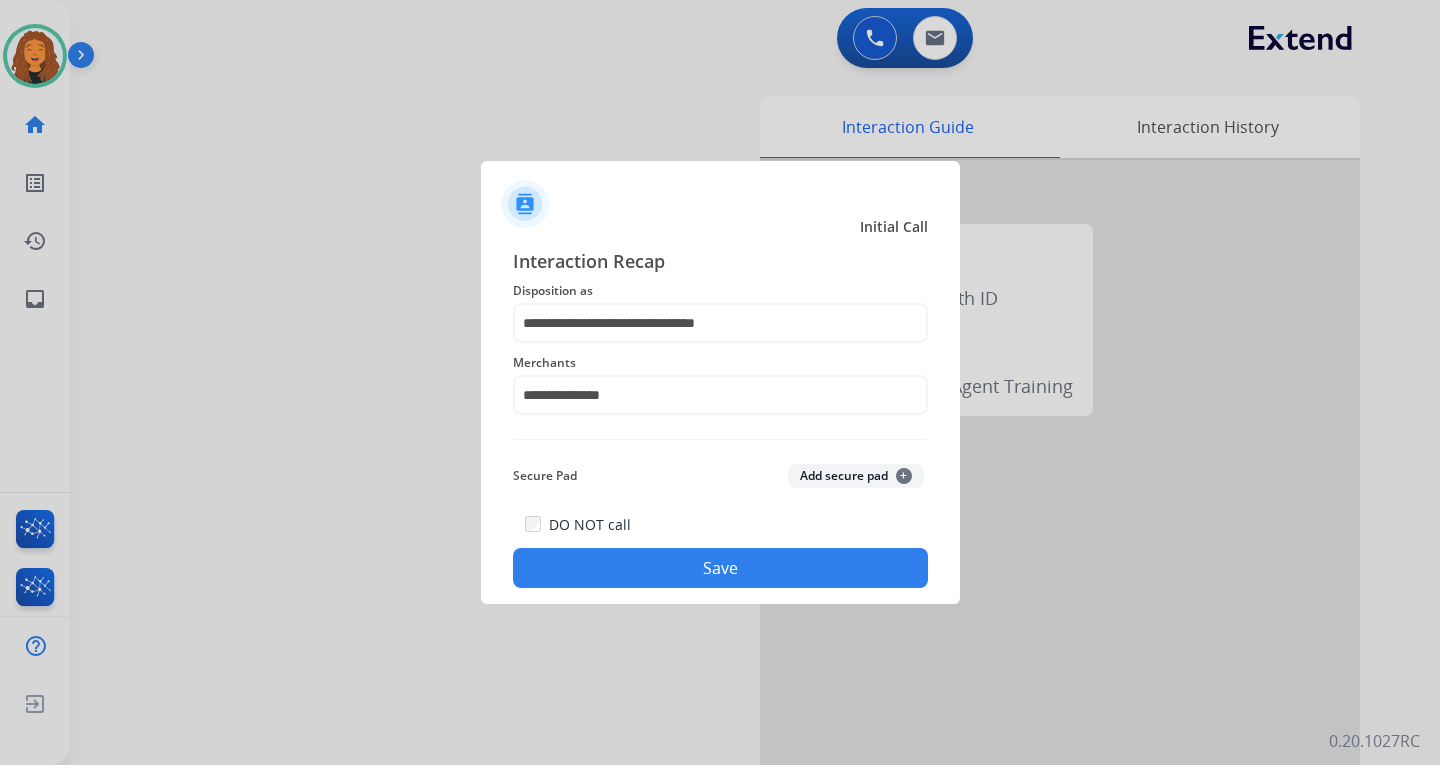 click on "Save" 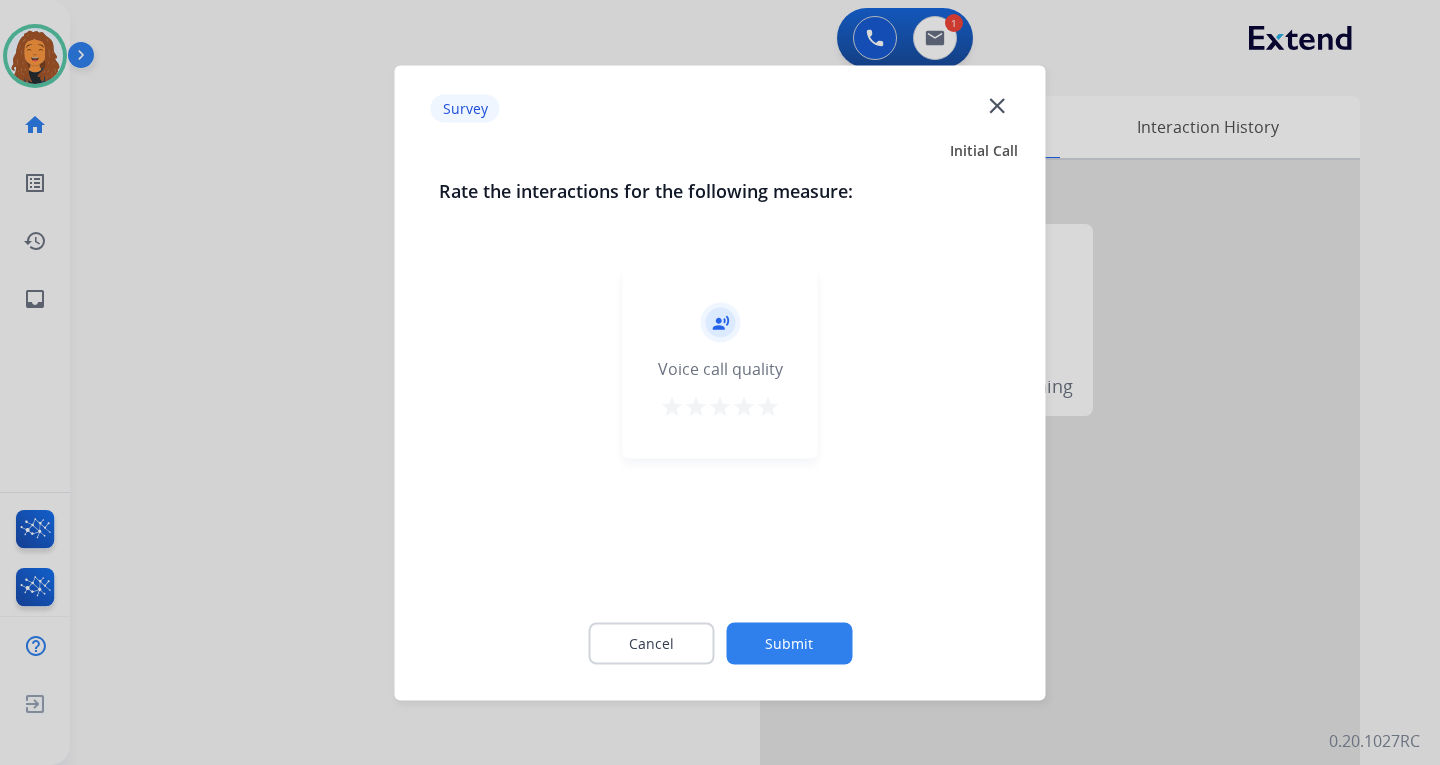 click on "Submit" 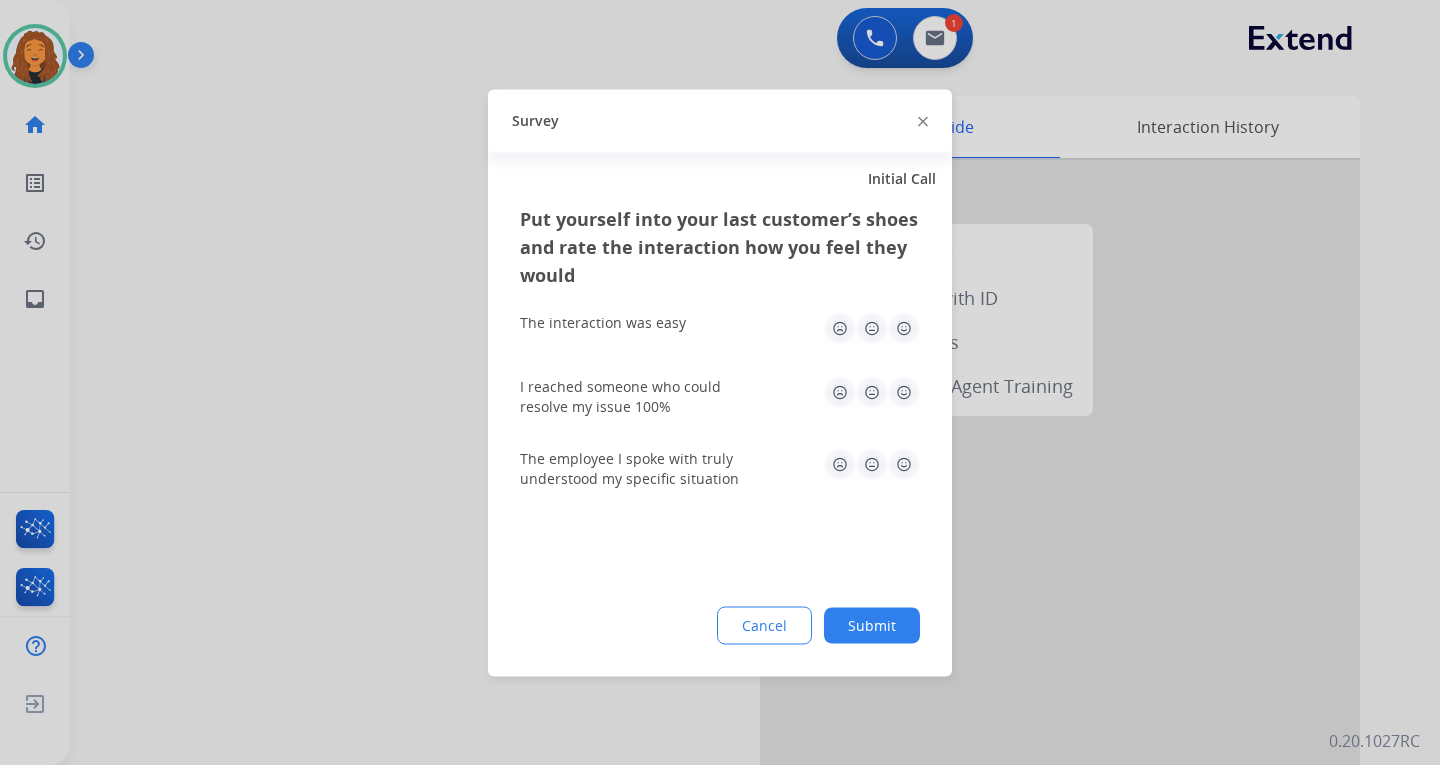 click on "Submit" 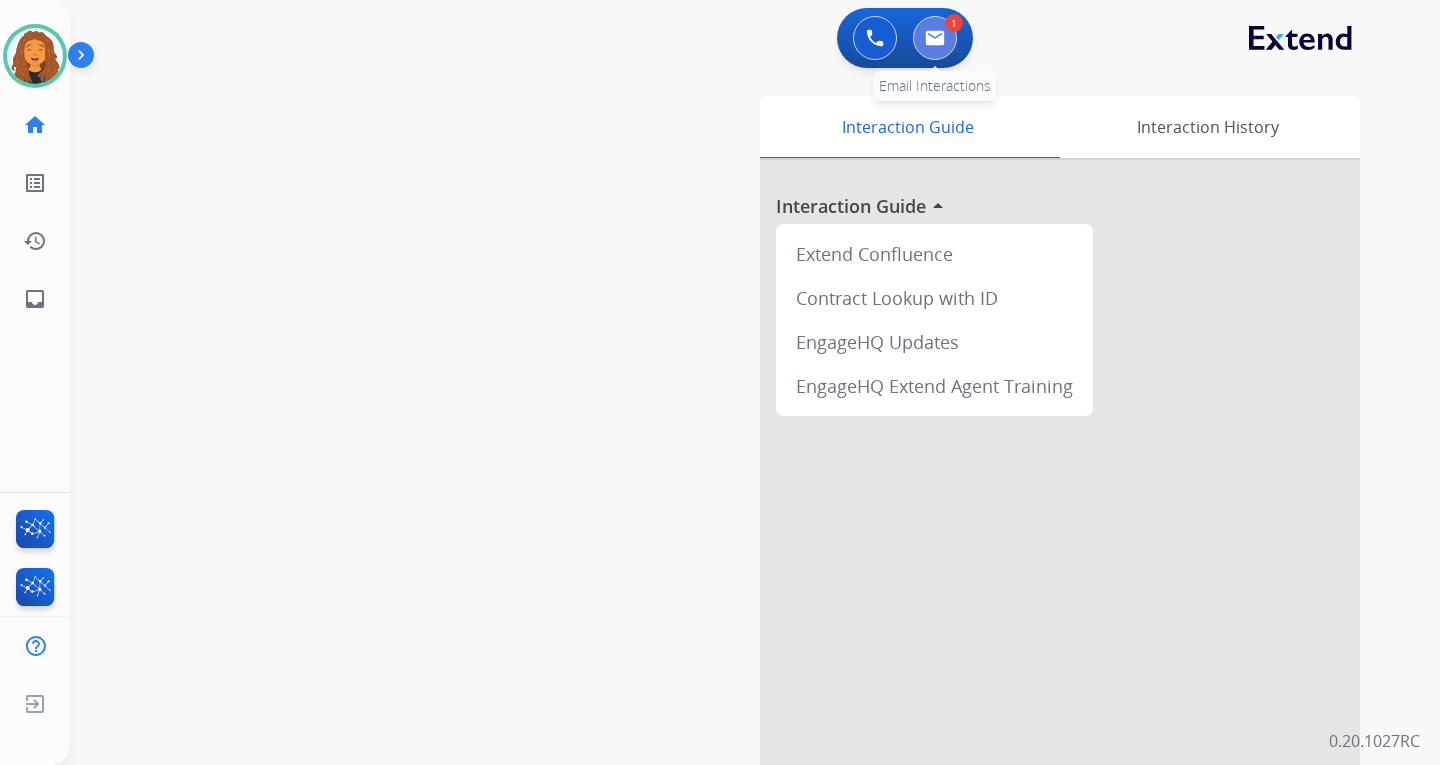 click at bounding box center (935, 38) 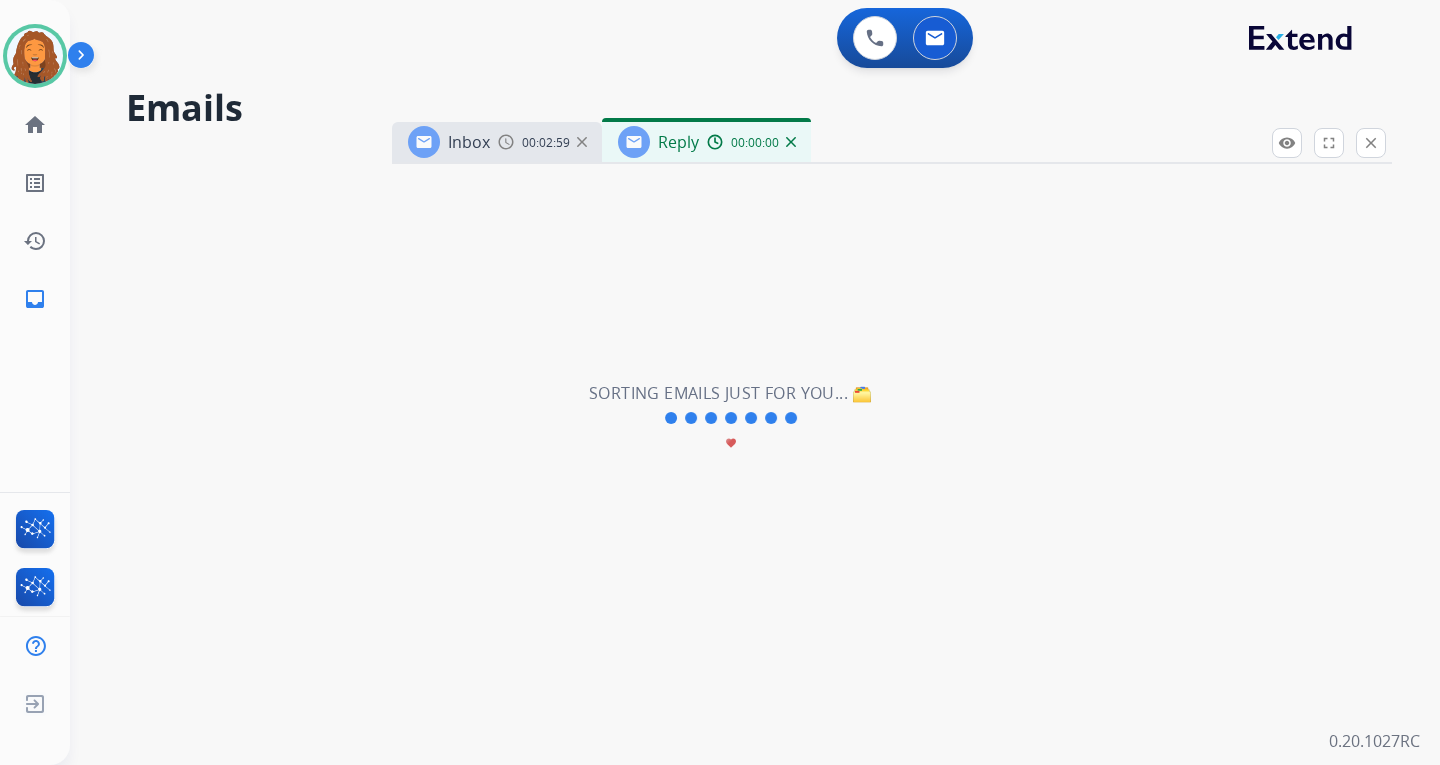 select on "**********" 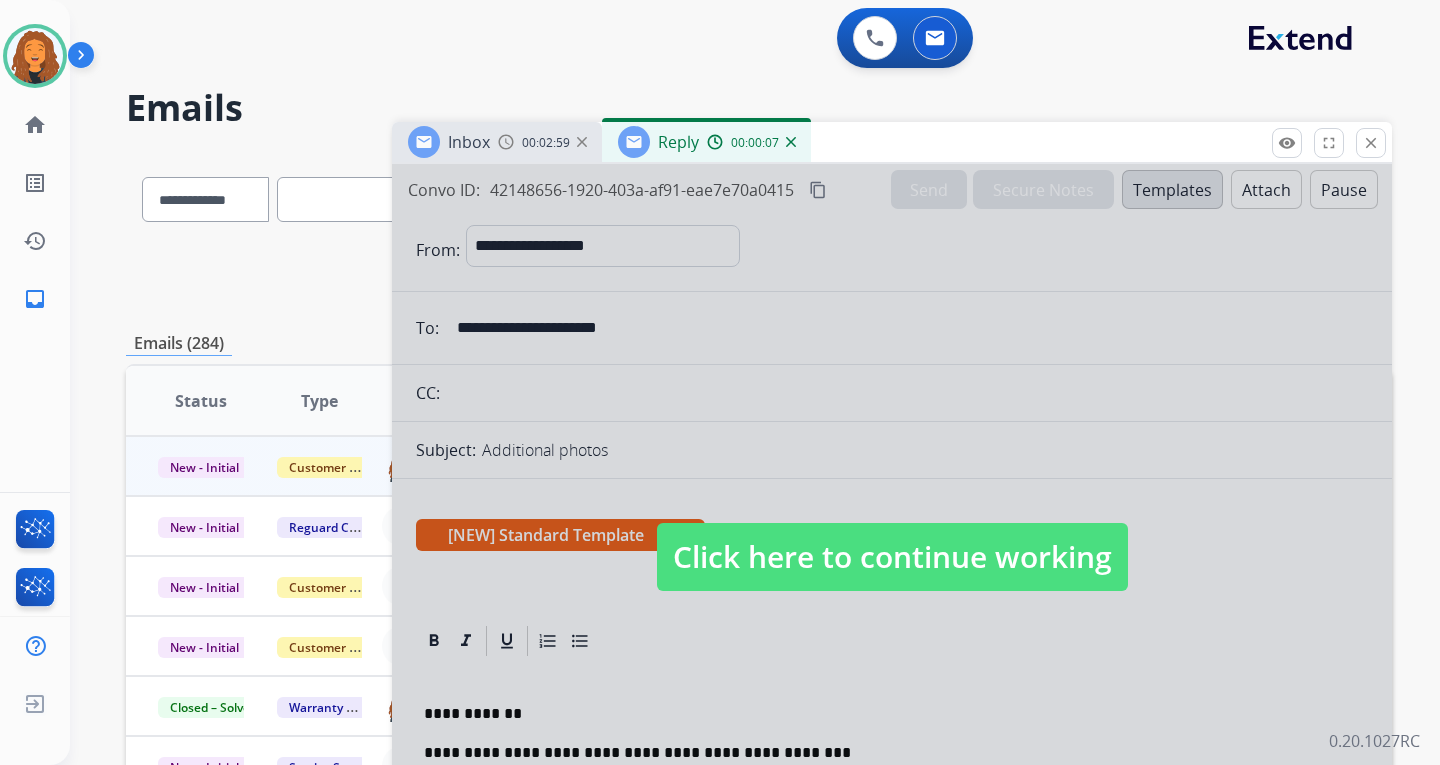 click on "Click here to continue working" at bounding box center [892, 557] 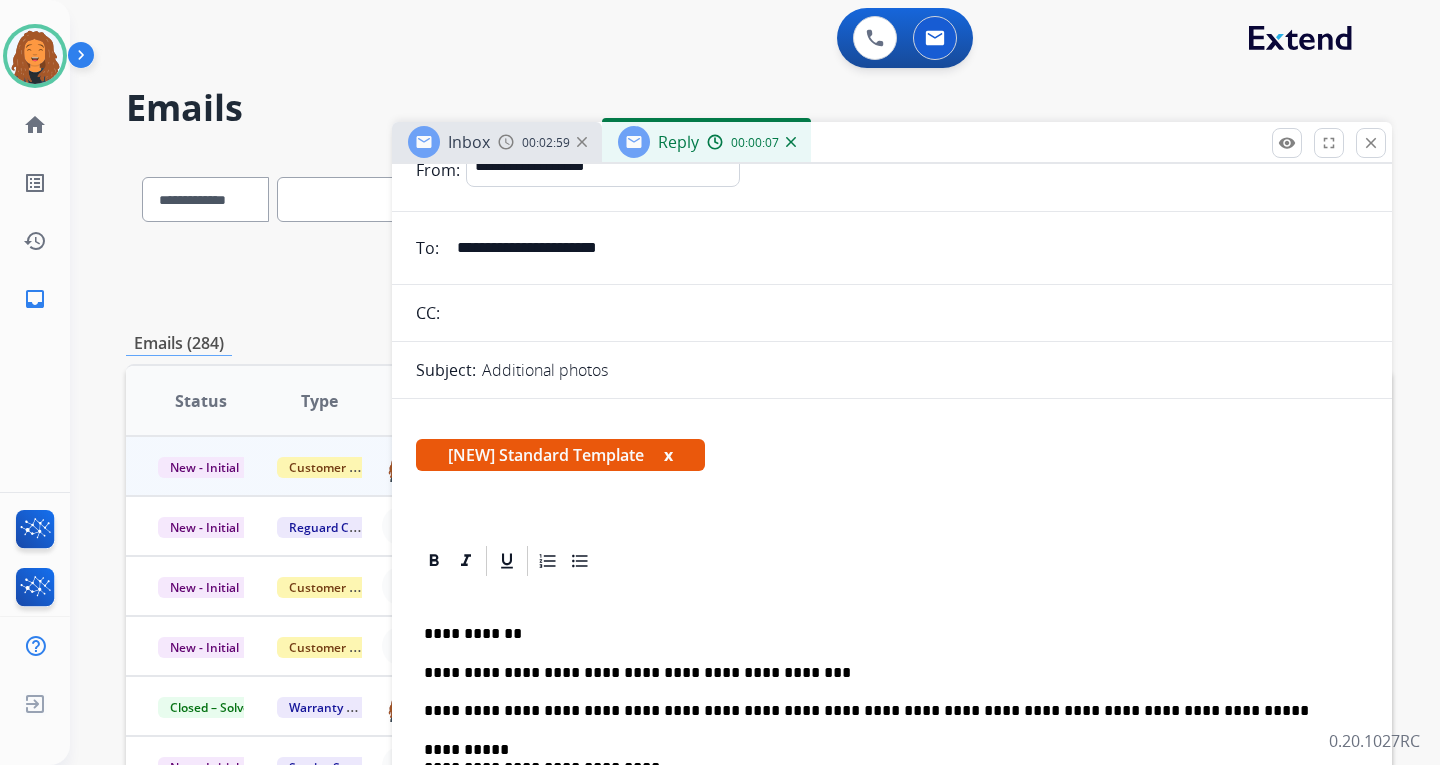 scroll, scrollTop: 300, scrollLeft: 0, axis: vertical 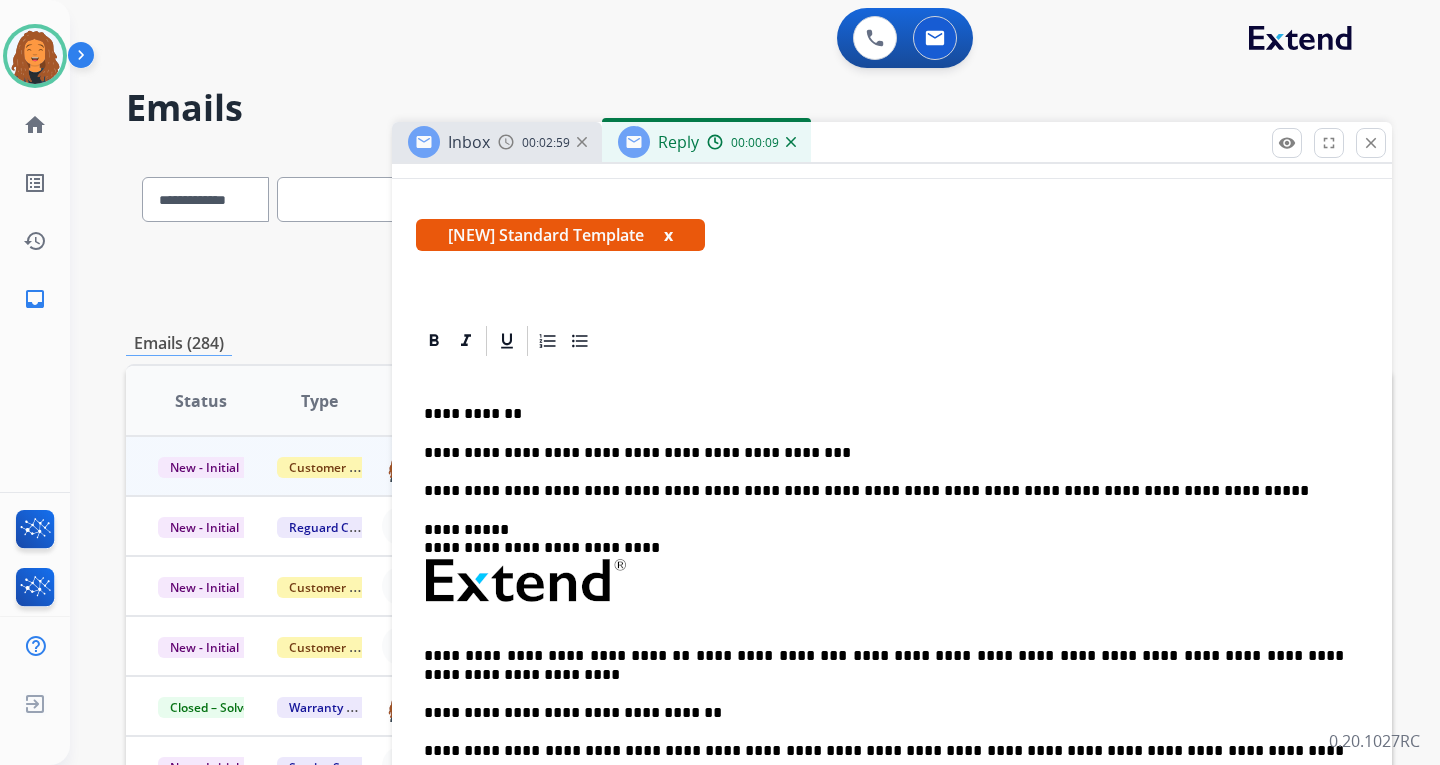 click on "**********" at bounding box center [884, 453] 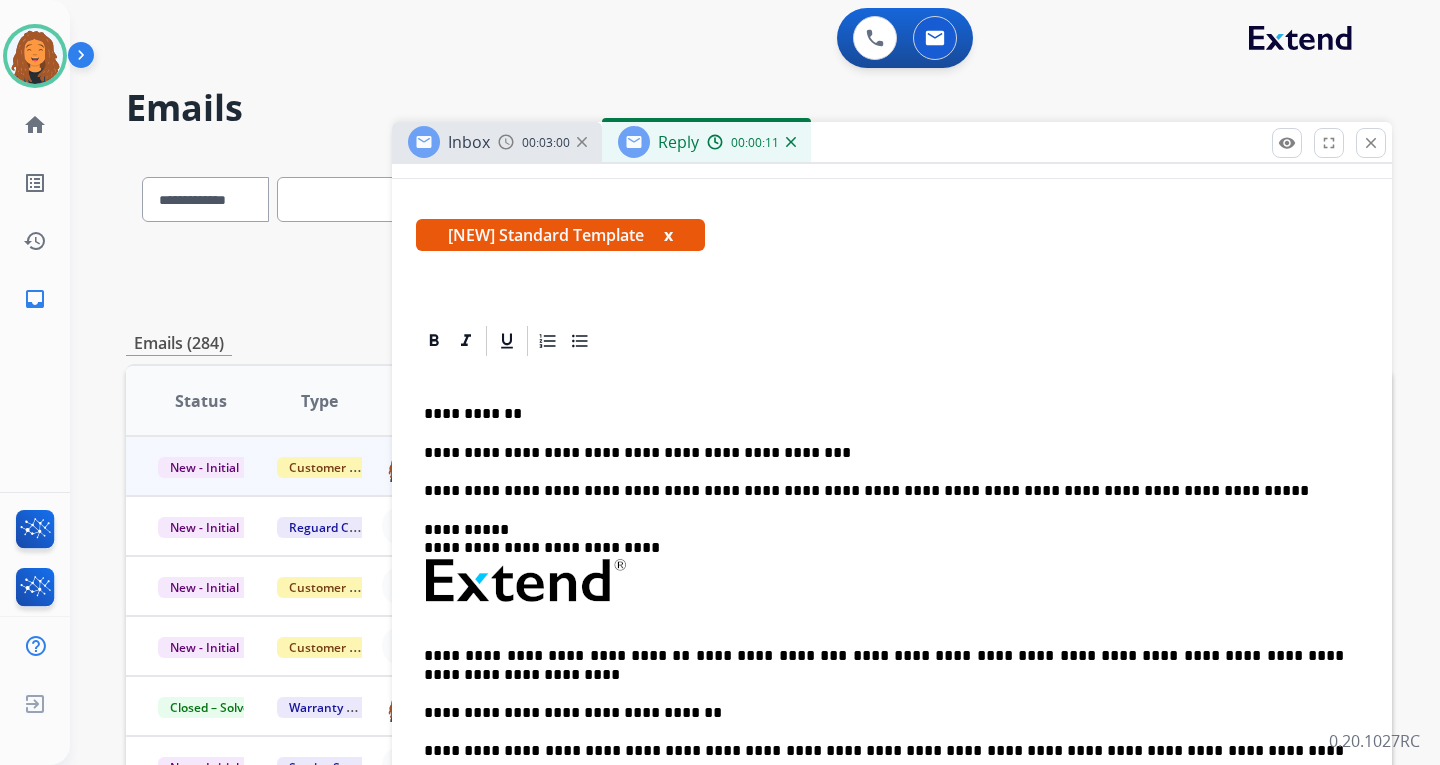type 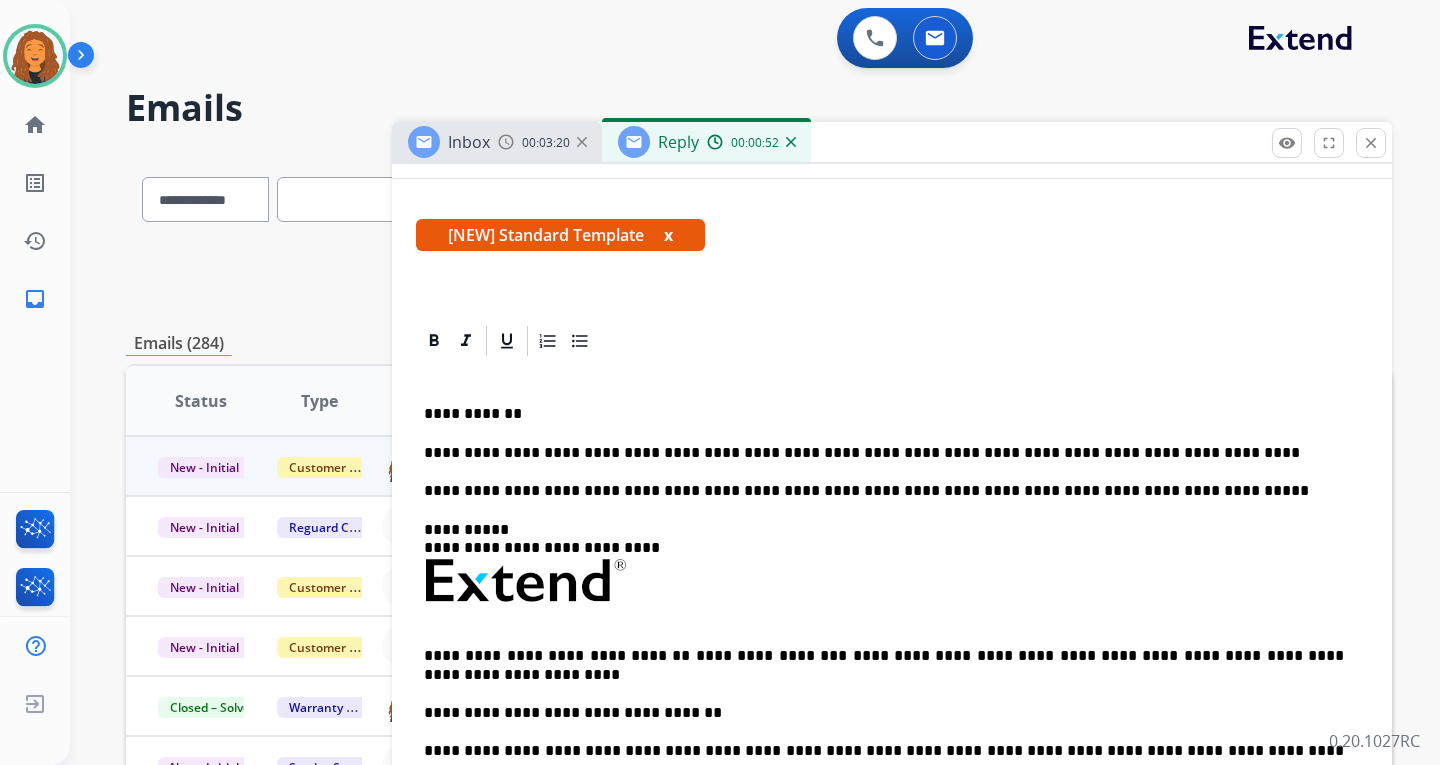 click on "**********" at bounding box center [884, 453] 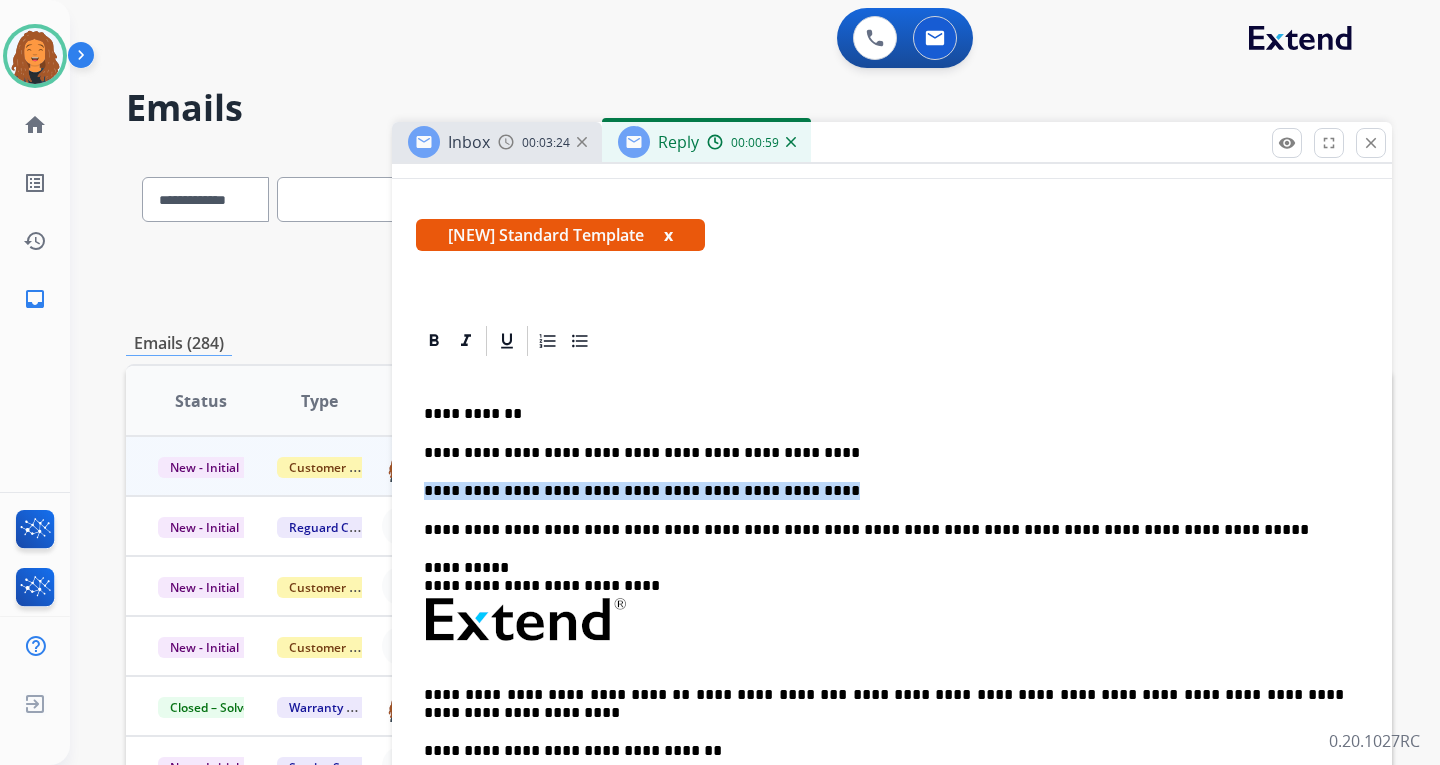drag, startPoint x: 800, startPoint y: 489, endPoint x: 420, endPoint y: 486, distance: 380.01184 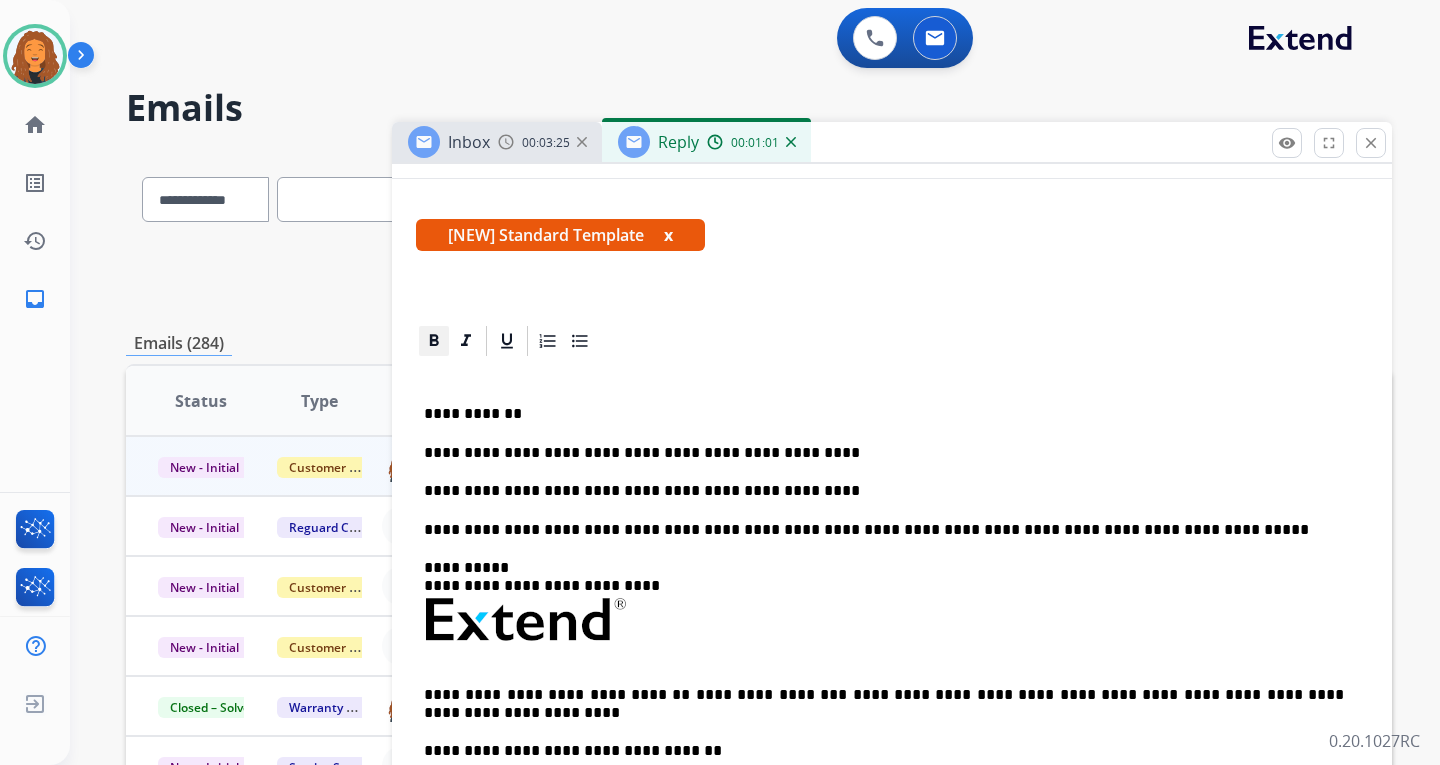 click at bounding box center [434, 341] 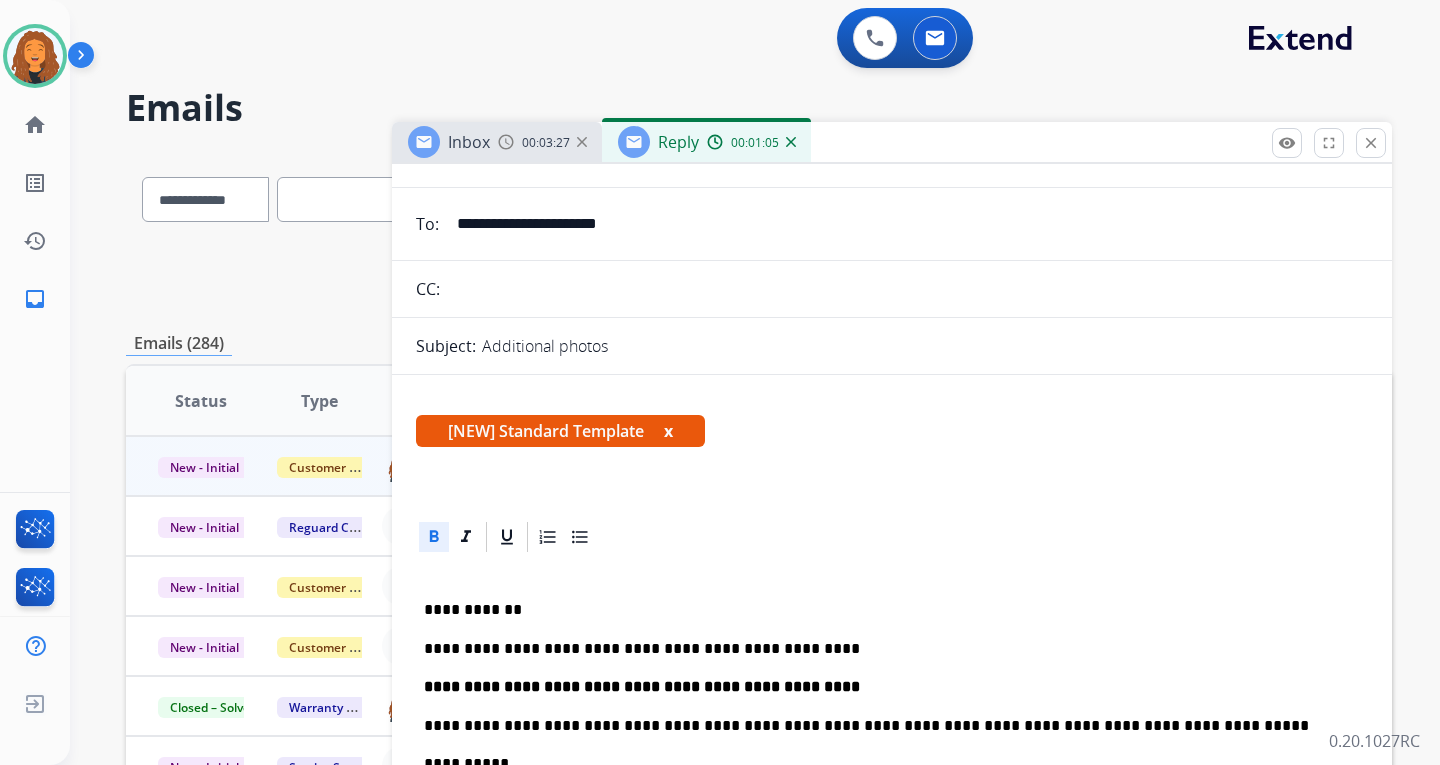 scroll, scrollTop: 200, scrollLeft: 0, axis: vertical 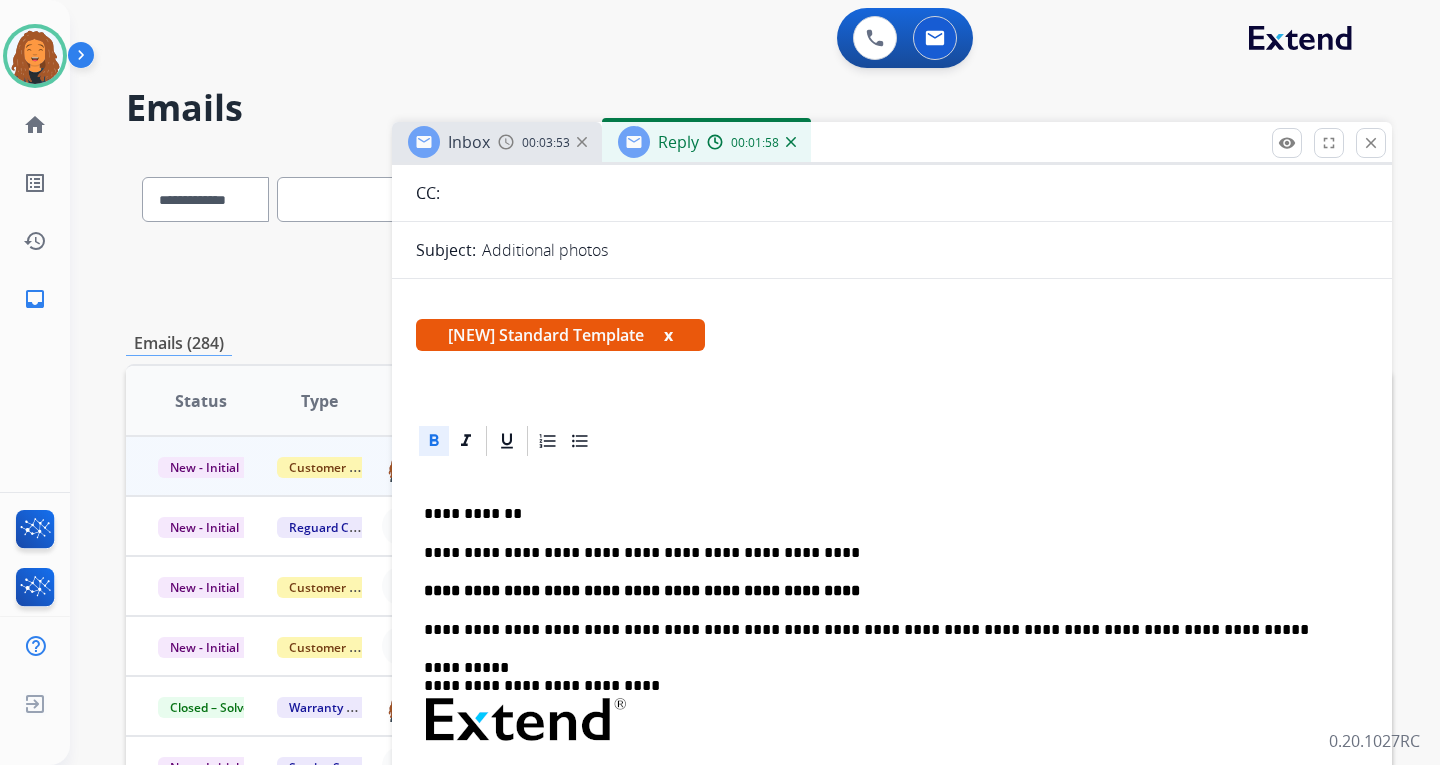 click on "**********" at bounding box center [884, 553] 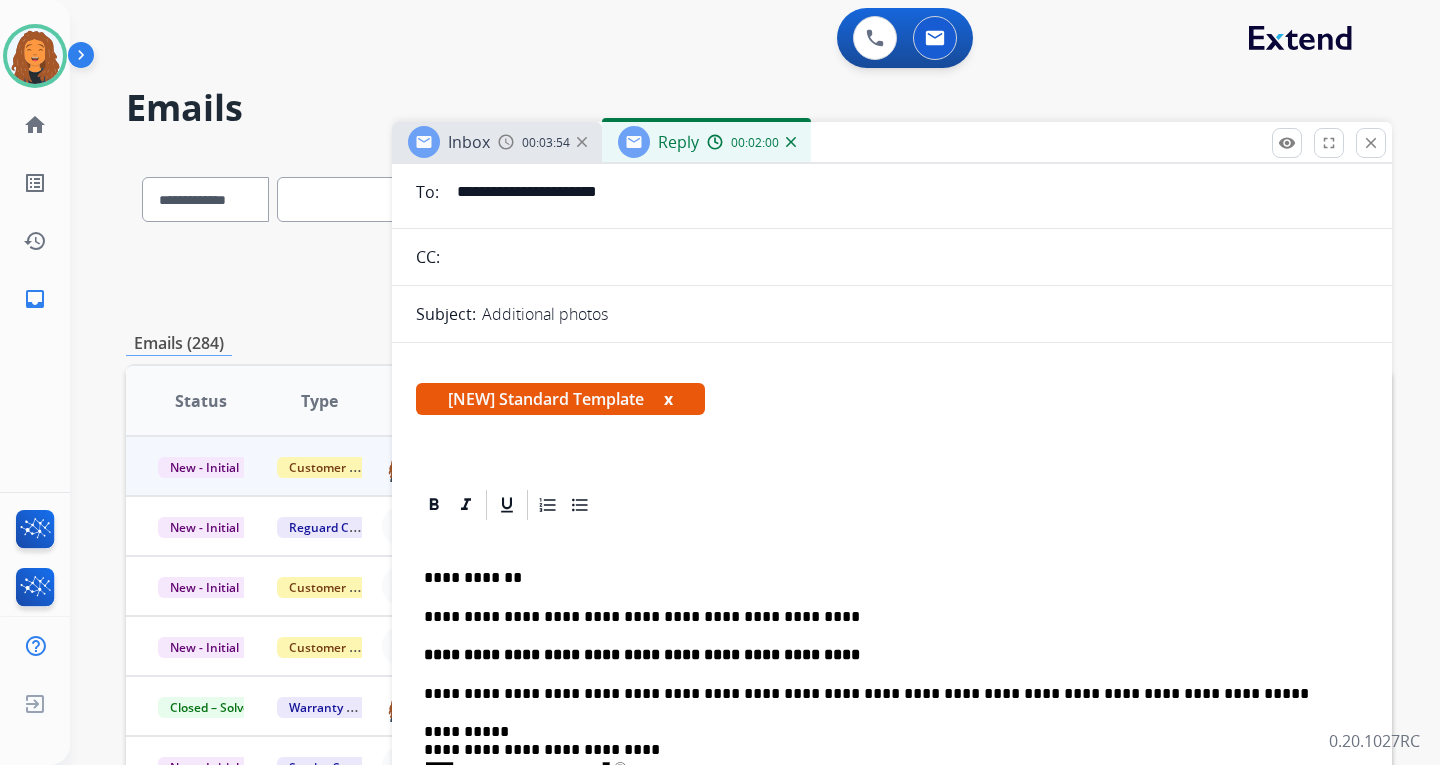 scroll, scrollTop: 0, scrollLeft: 0, axis: both 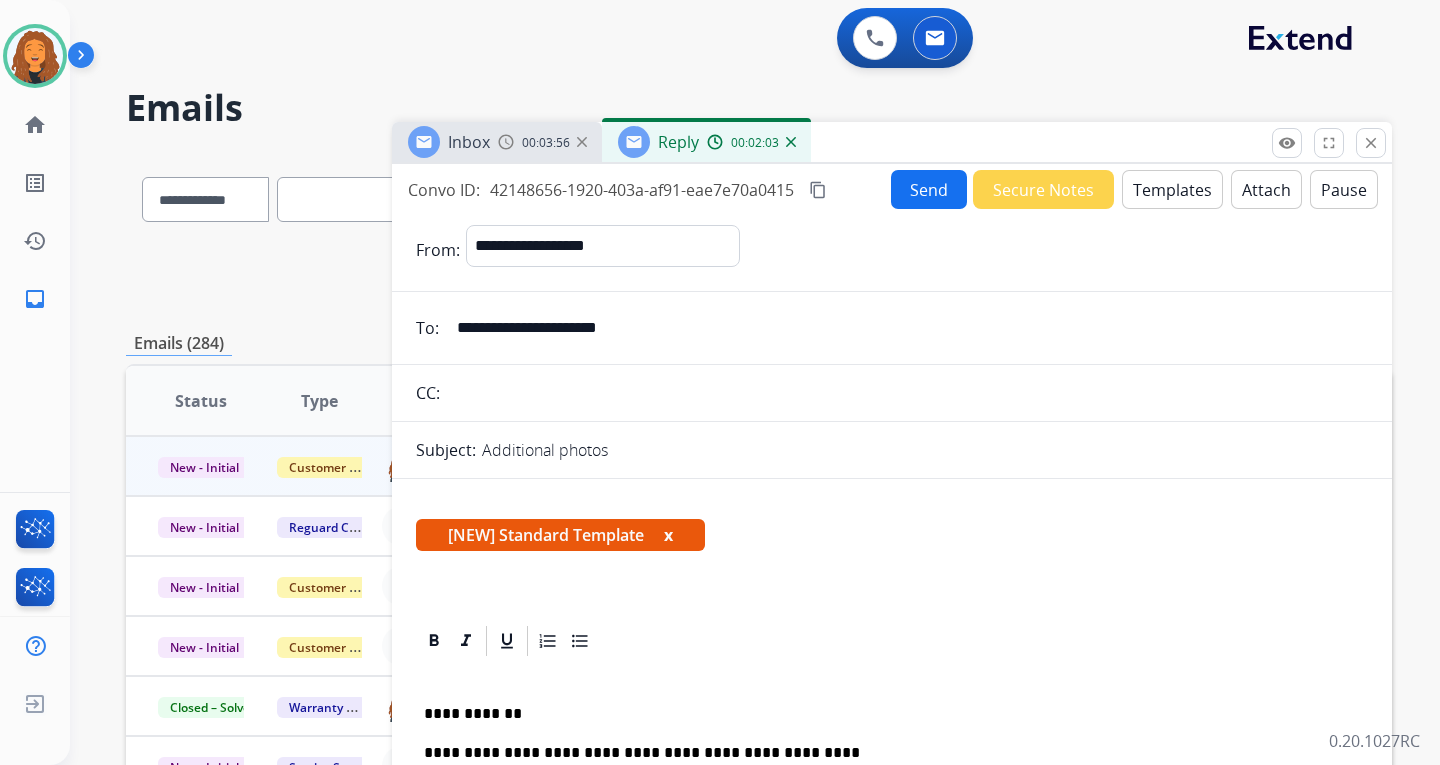 click on "Send" at bounding box center [929, 189] 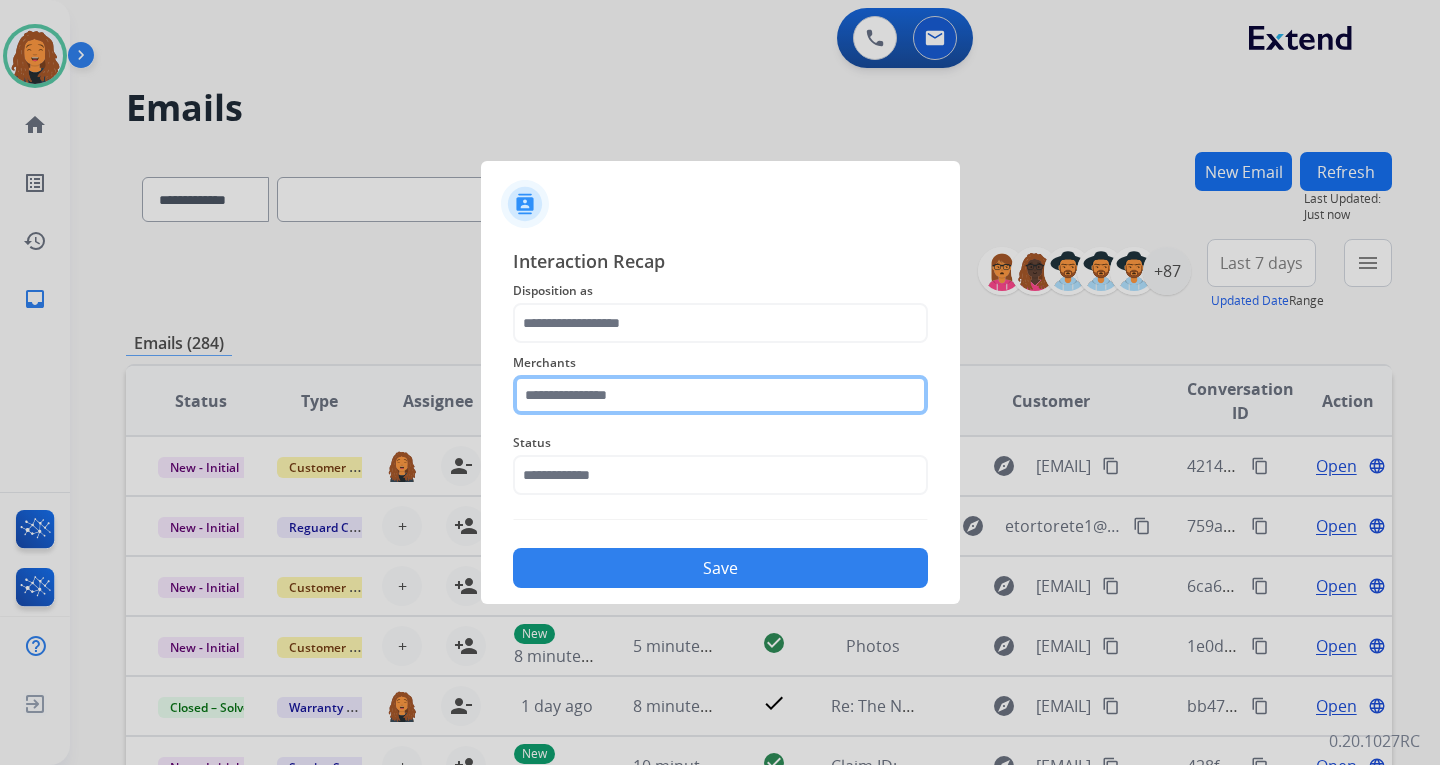 click 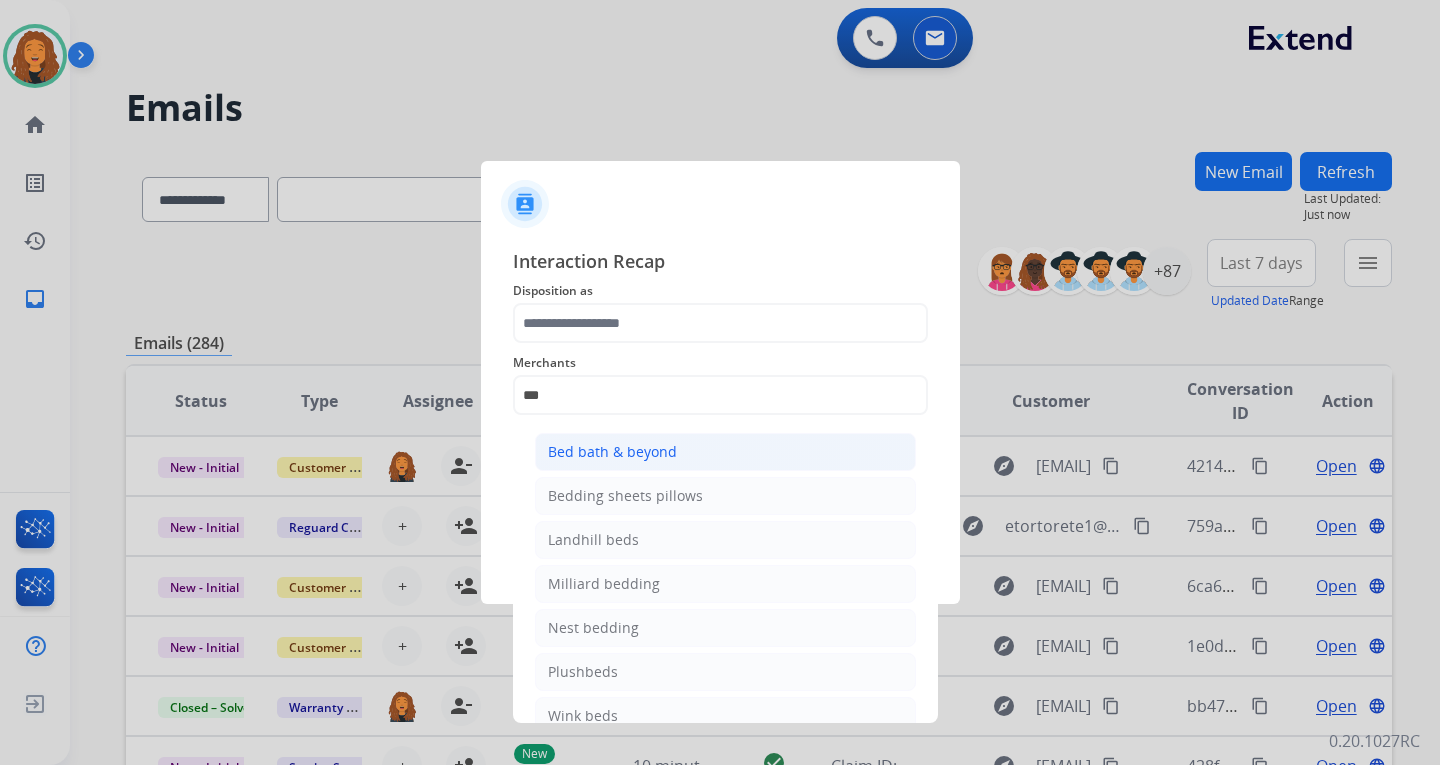 click on "Bed bath & beyond" 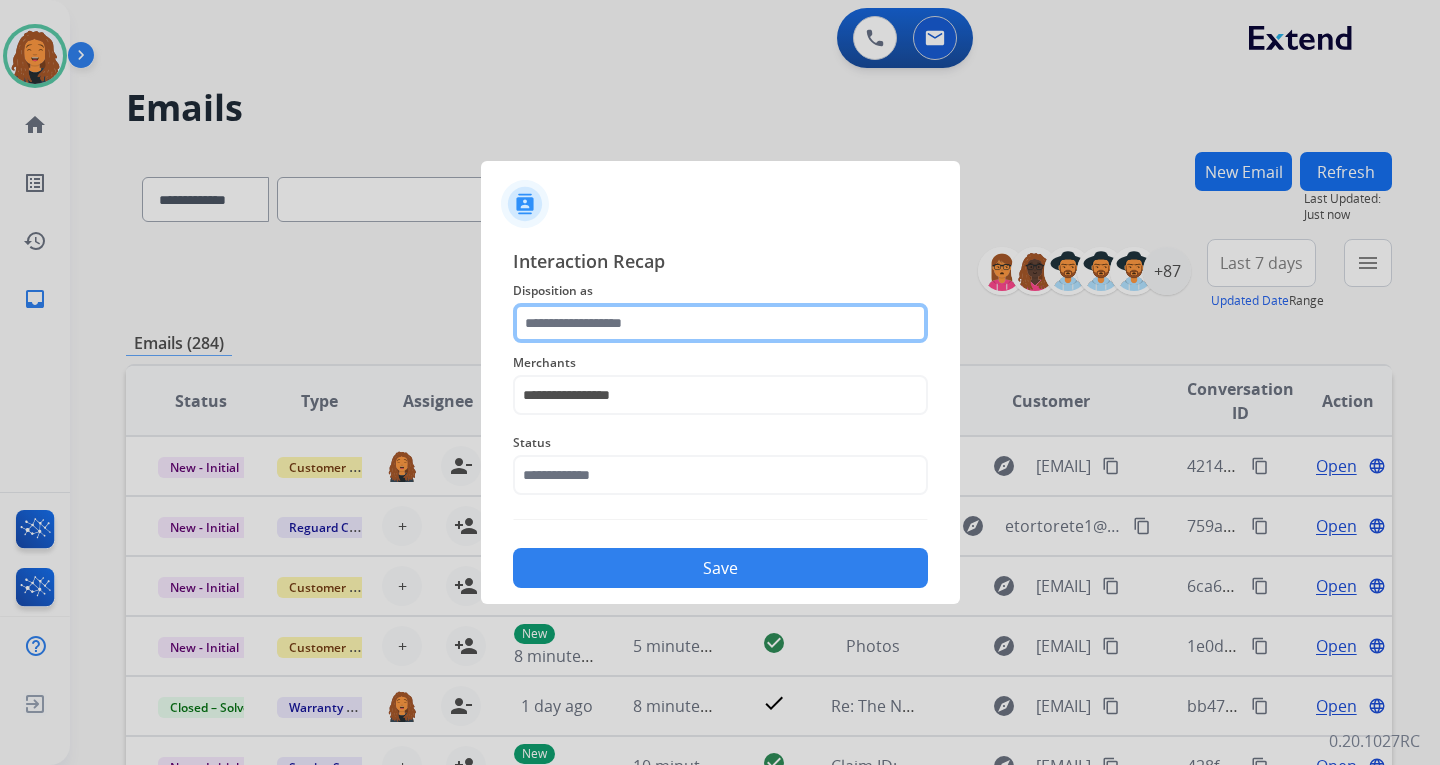 click 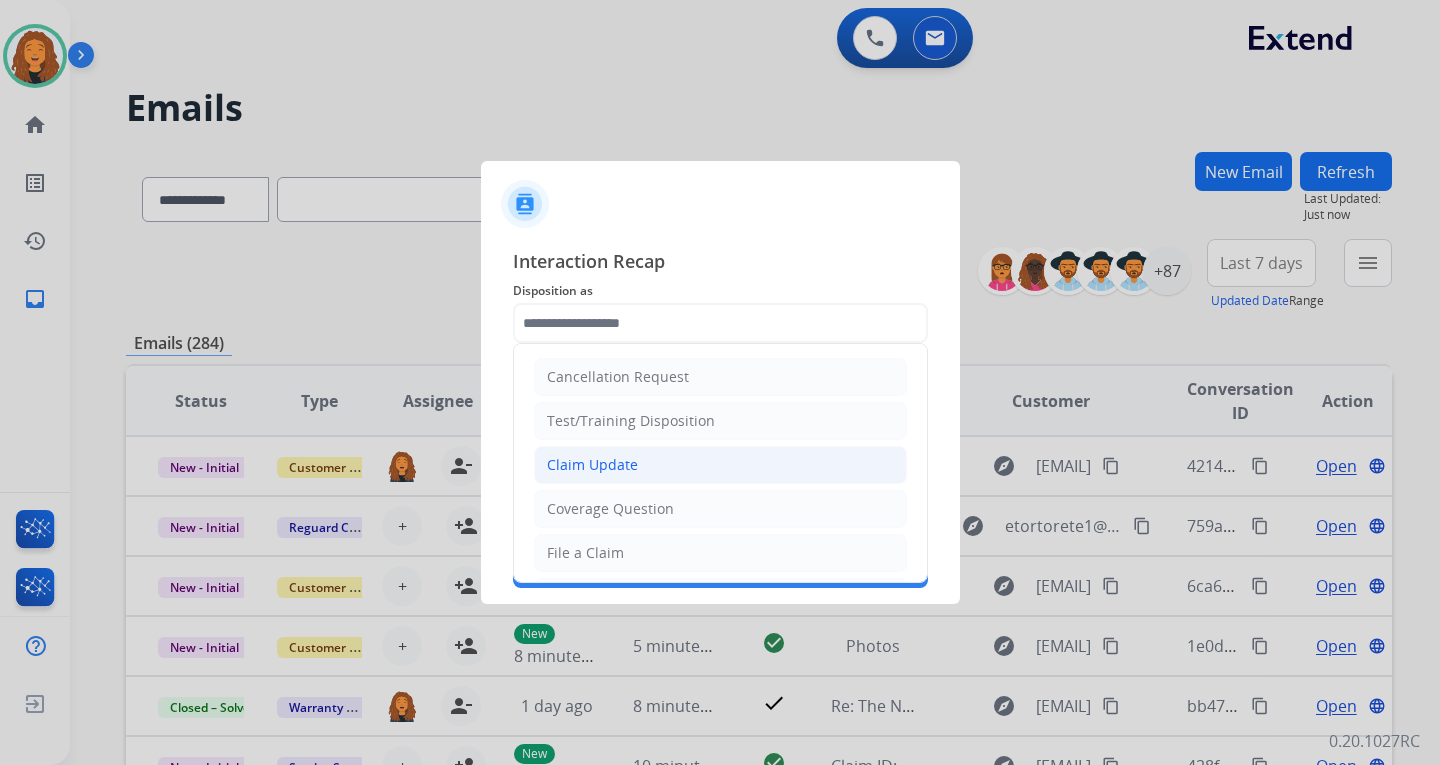 click on "Claim Update" 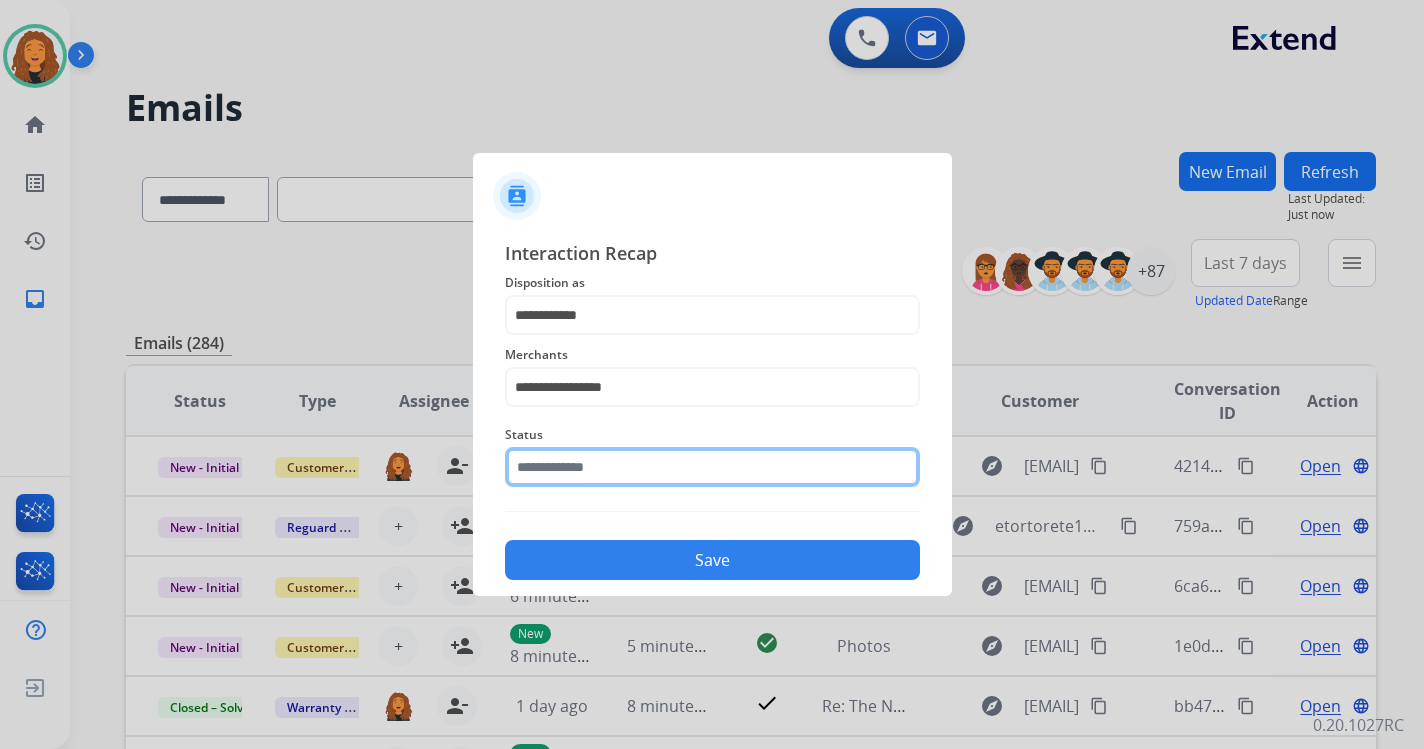 drag, startPoint x: 583, startPoint y: 481, endPoint x: 578, endPoint y: 490, distance: 10.29563 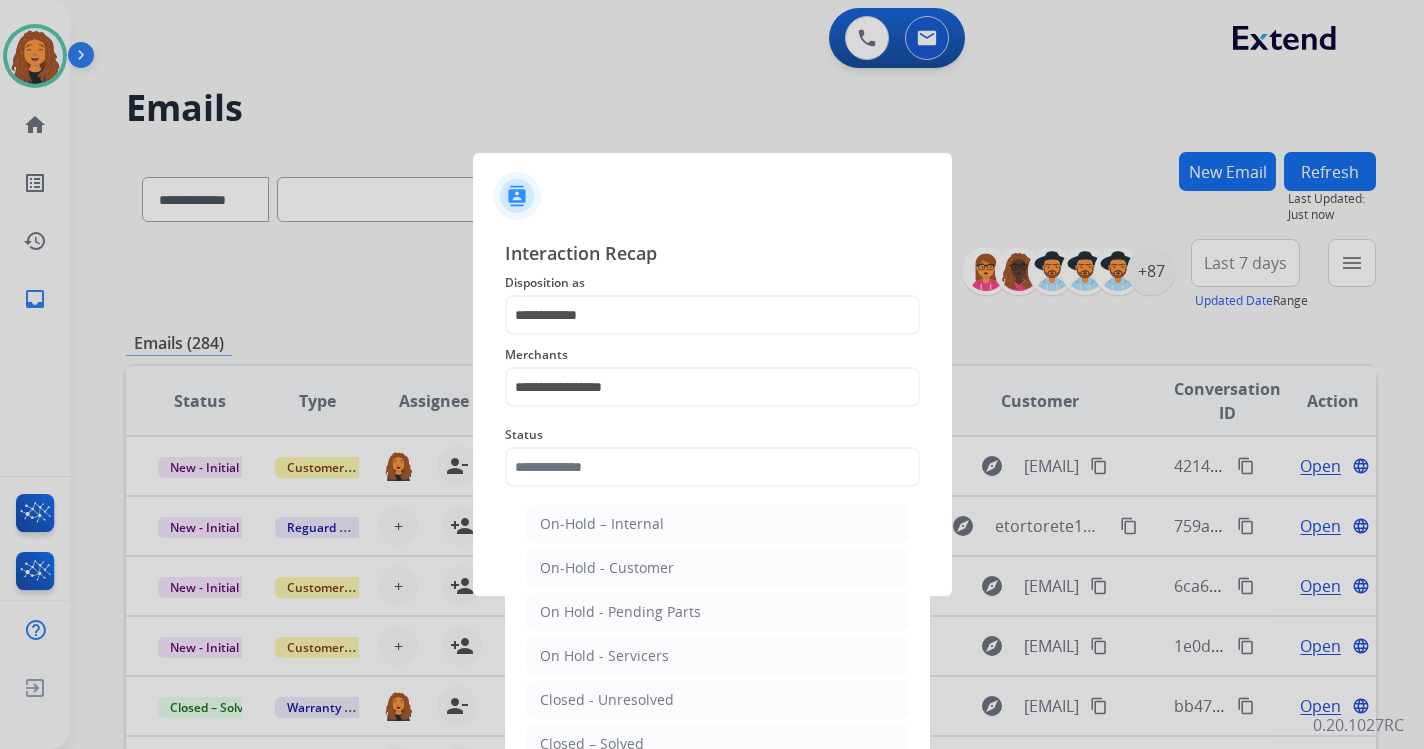 click on "Closed – Solved" 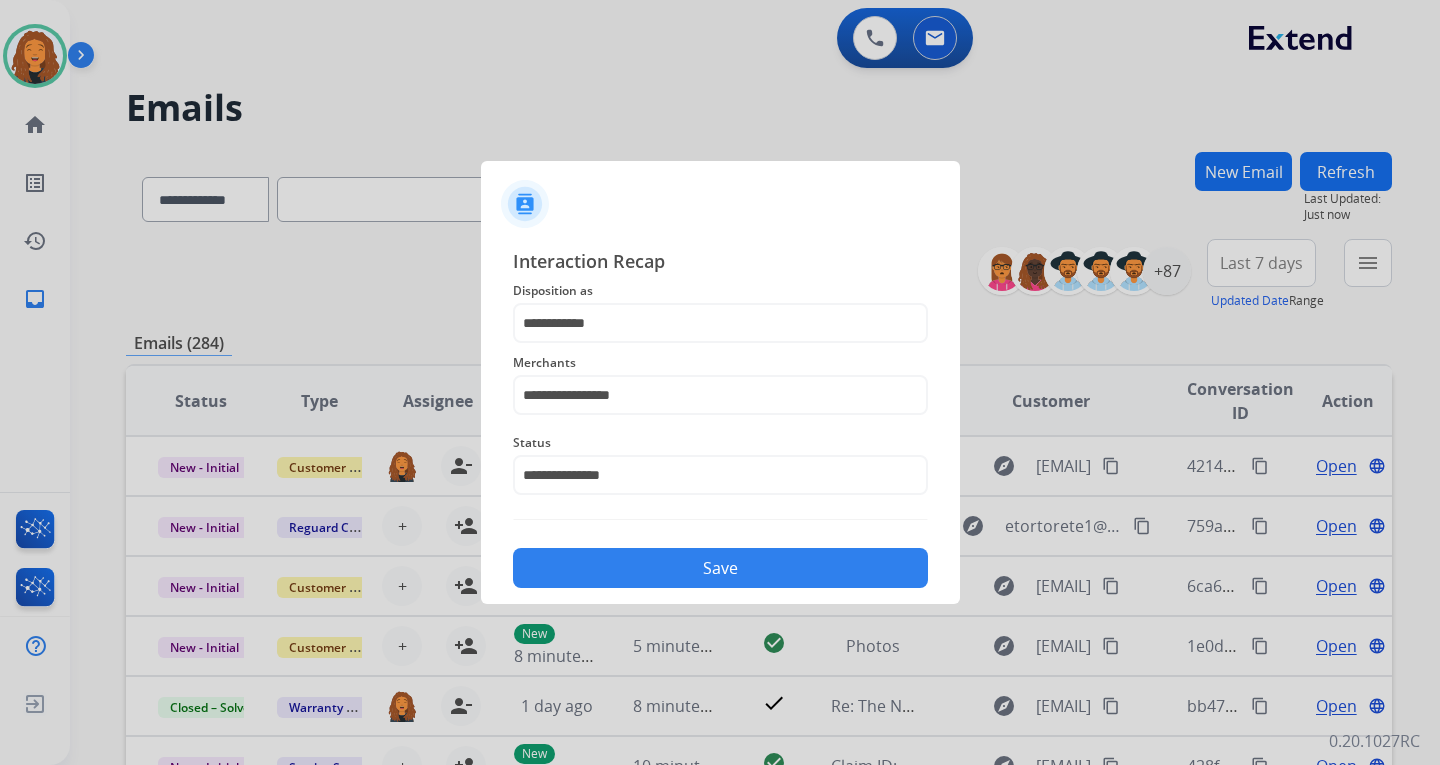 click on "Save" 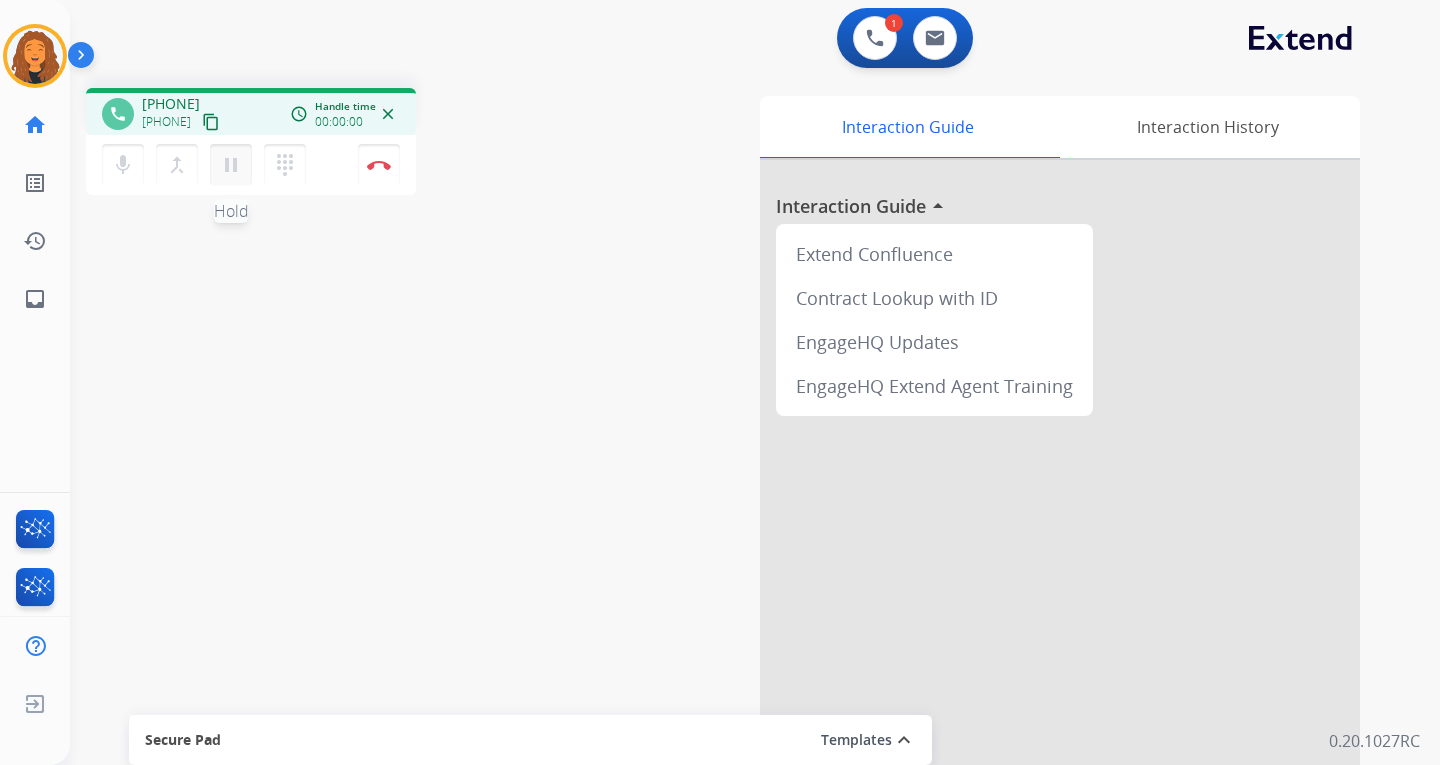 click on "pause" at bounding box center (231, 165) 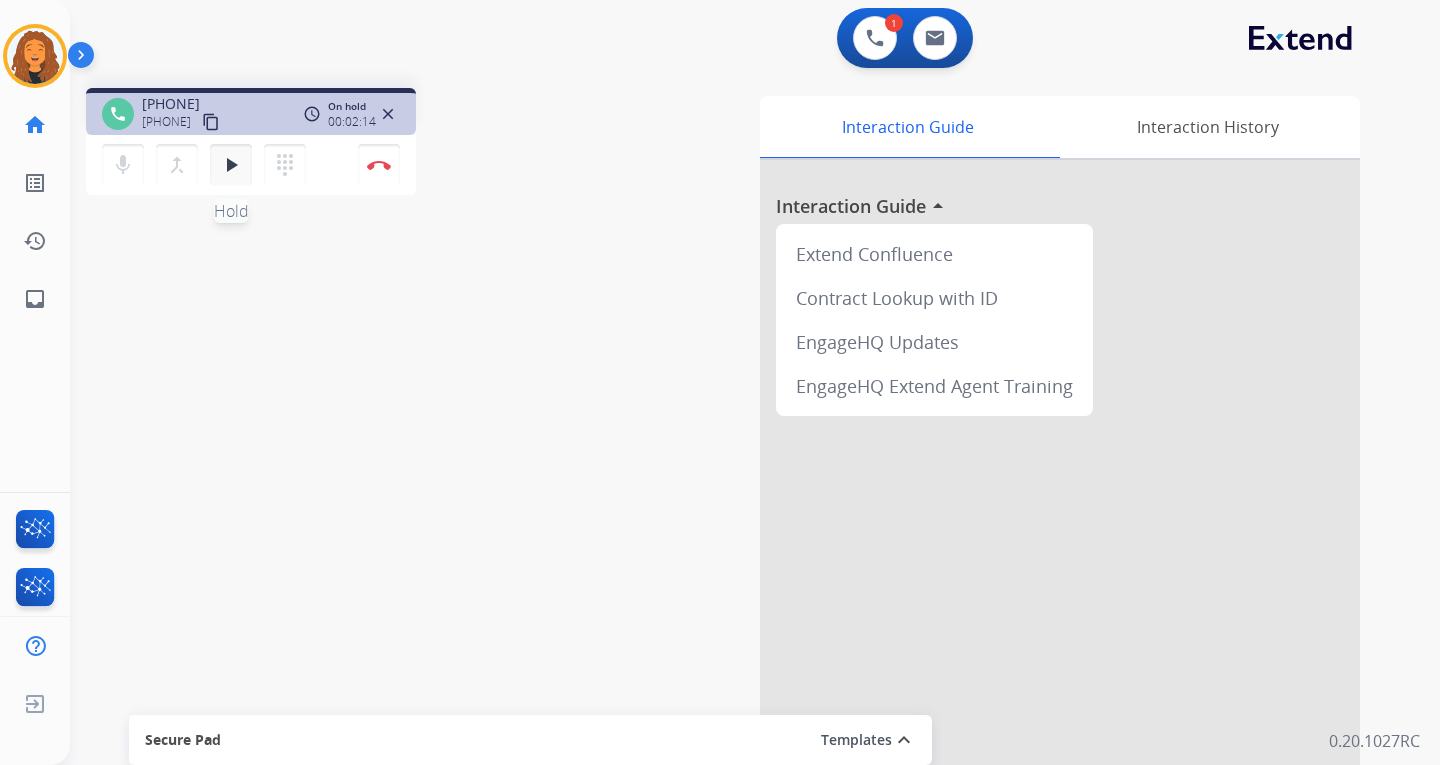 click on "play_arrow" at bounding box center (231, 165) 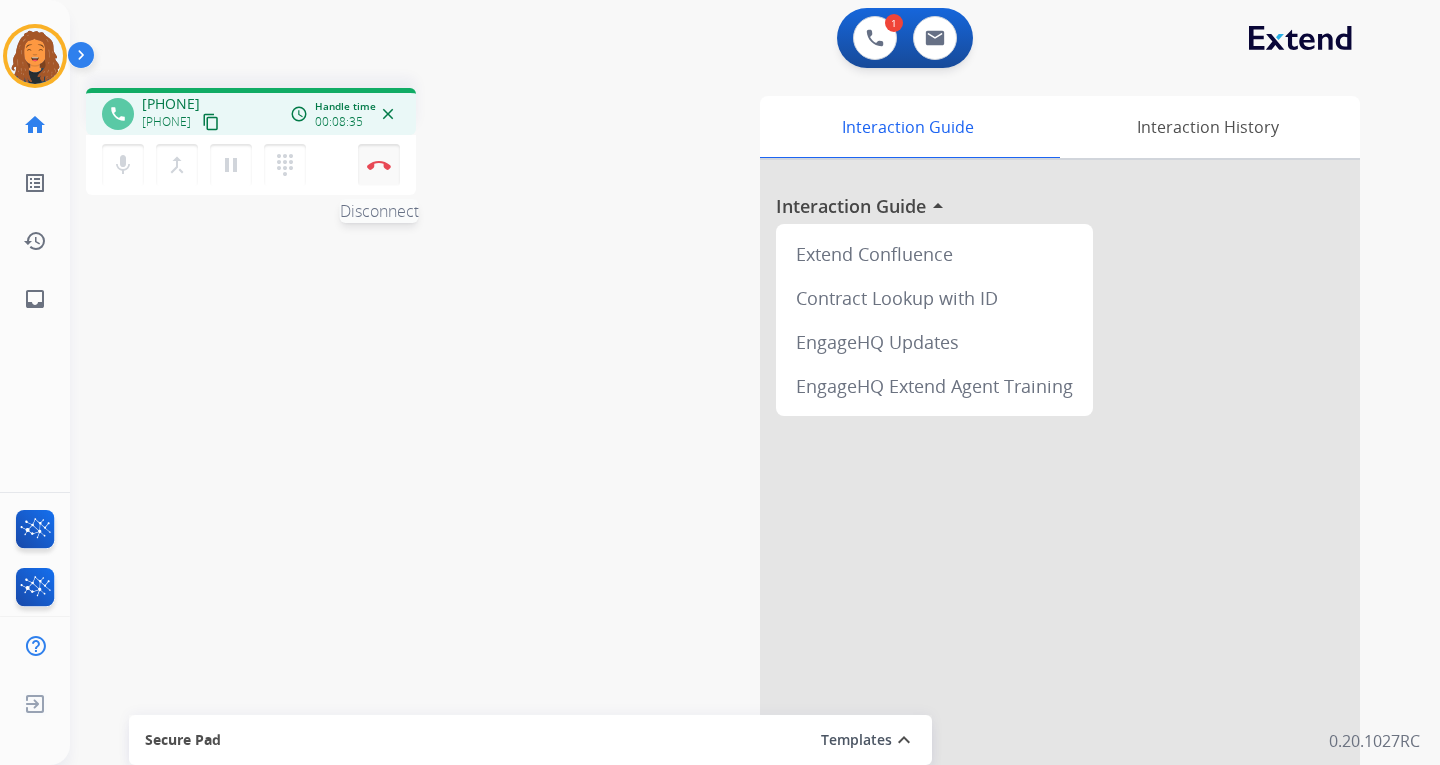 click at bounding box center [379, 165] 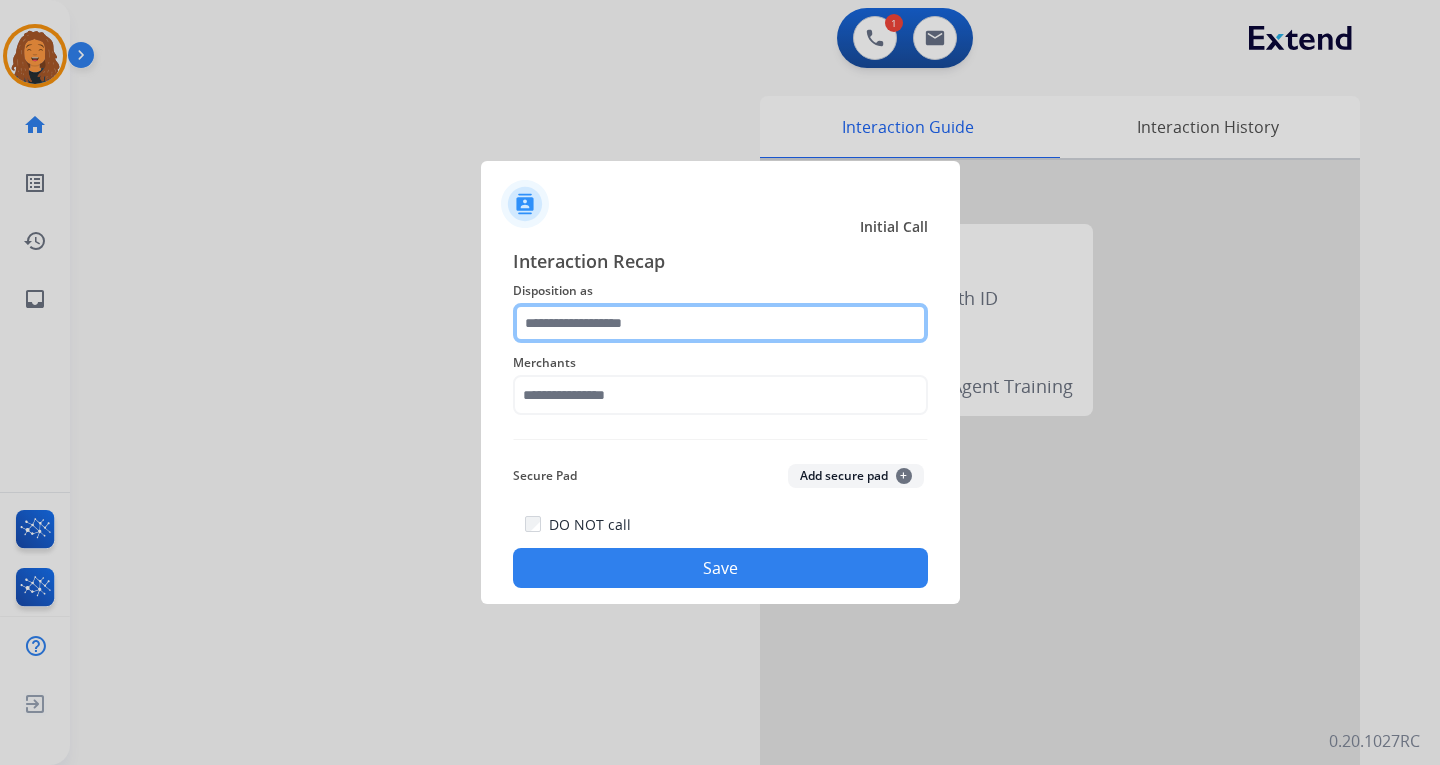 click 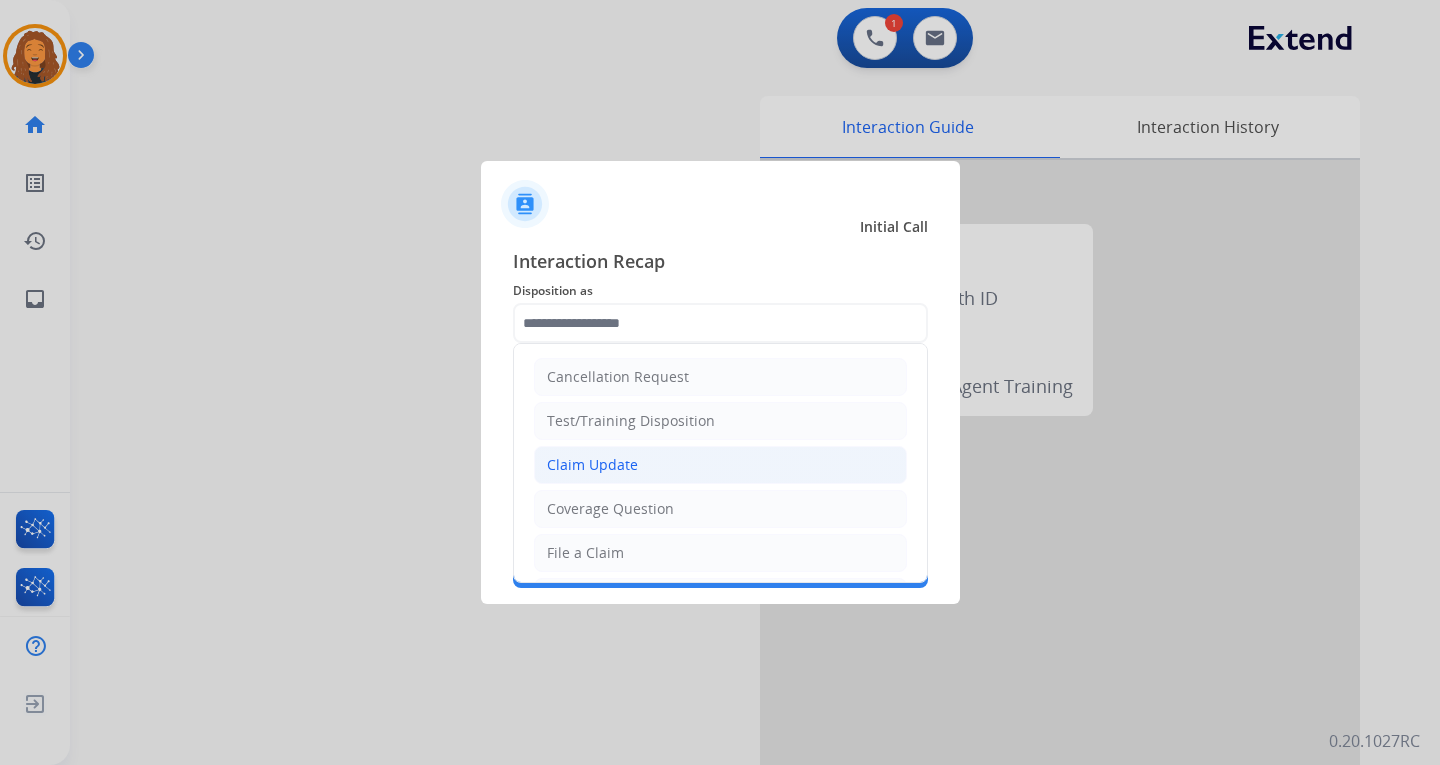 click on "Claim Update" 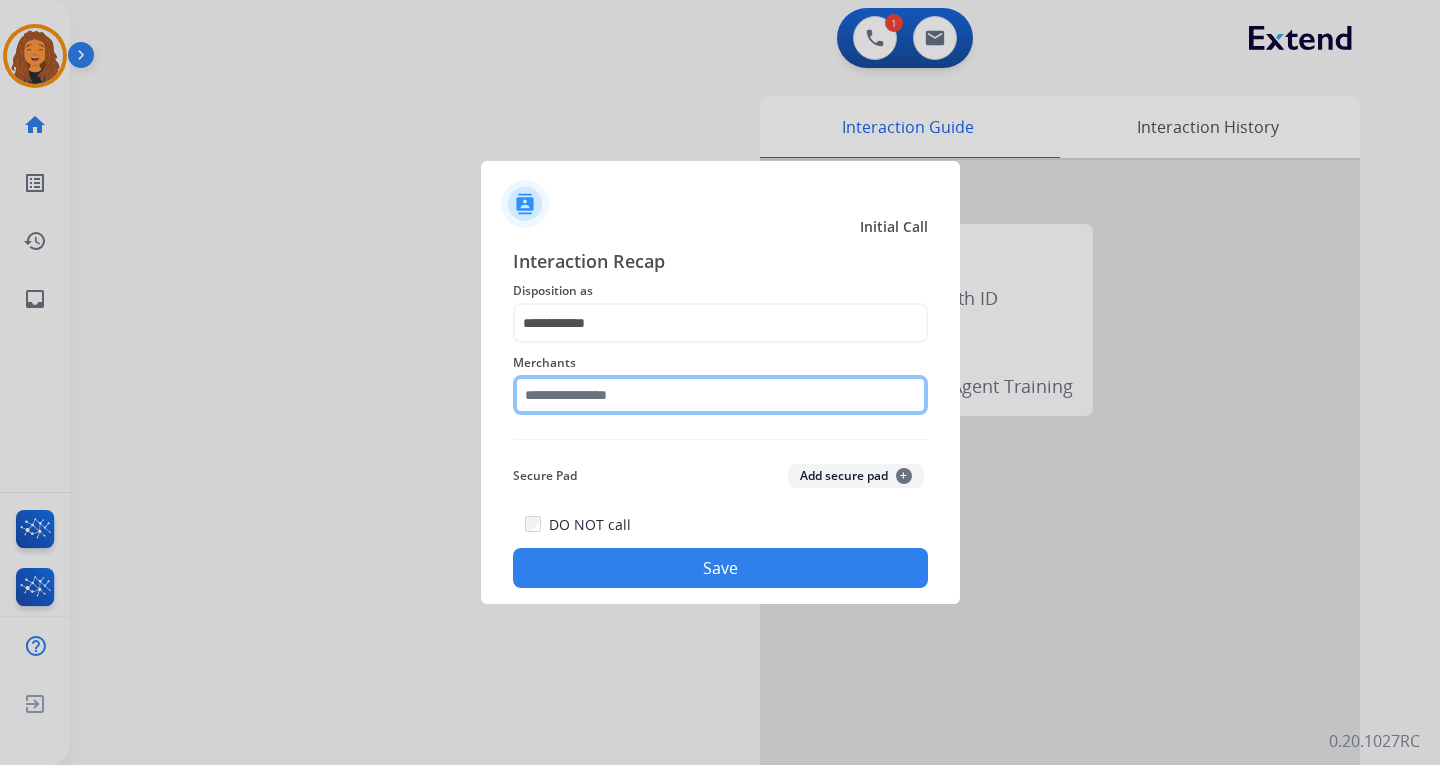 click 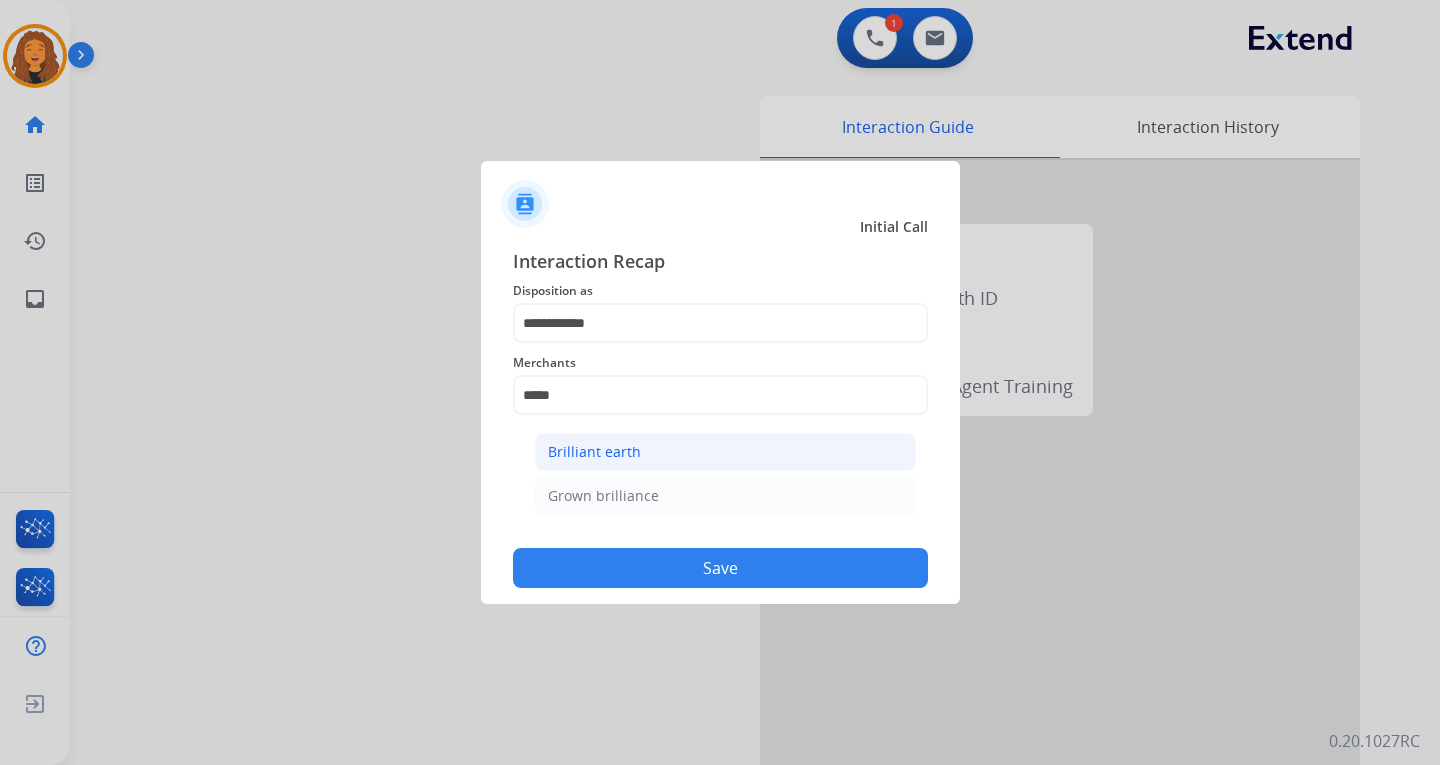 drag, startPoint x: 557, startPoint y: 459, endPoint x: 558, endPoint y: 474, distance: 15.033297 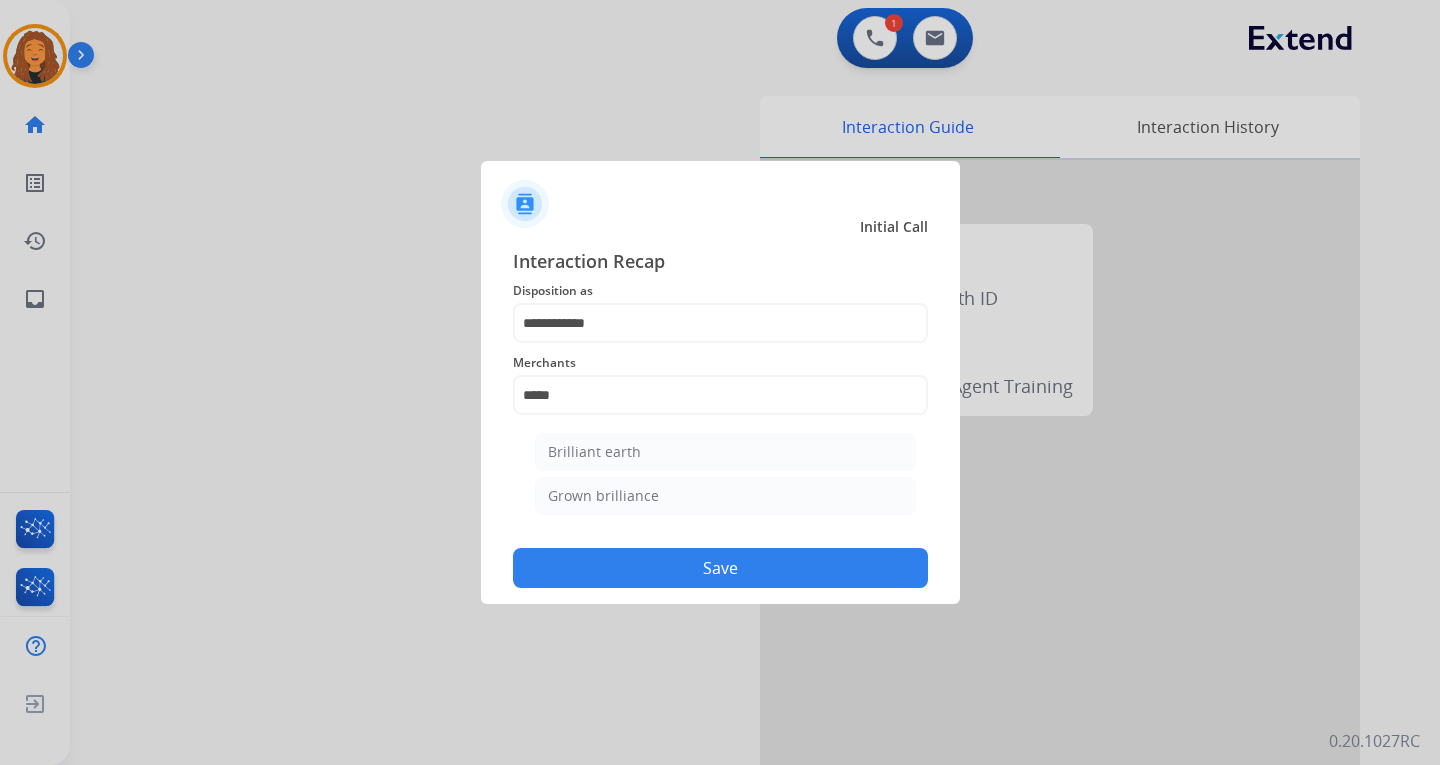 click on "Brilliant earth" 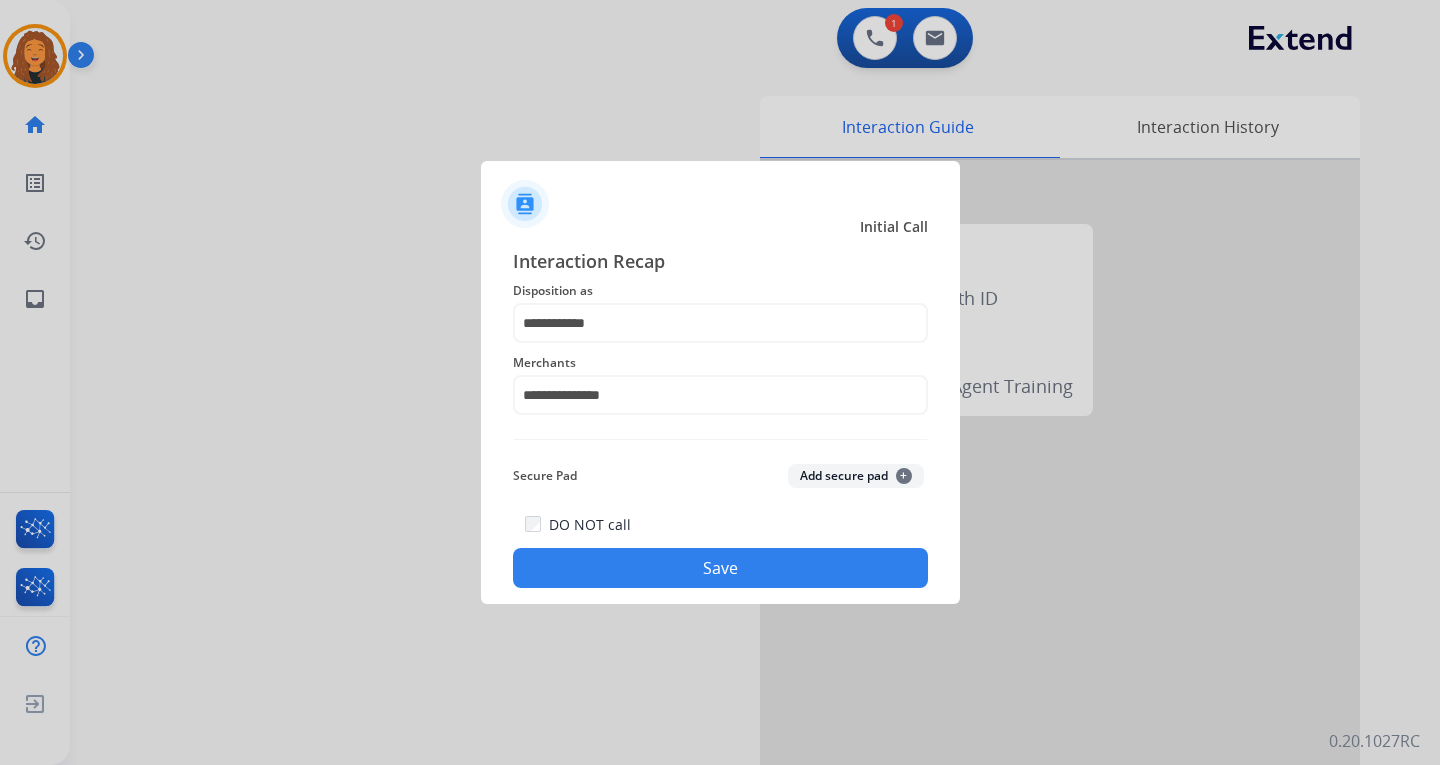 click on "Save" 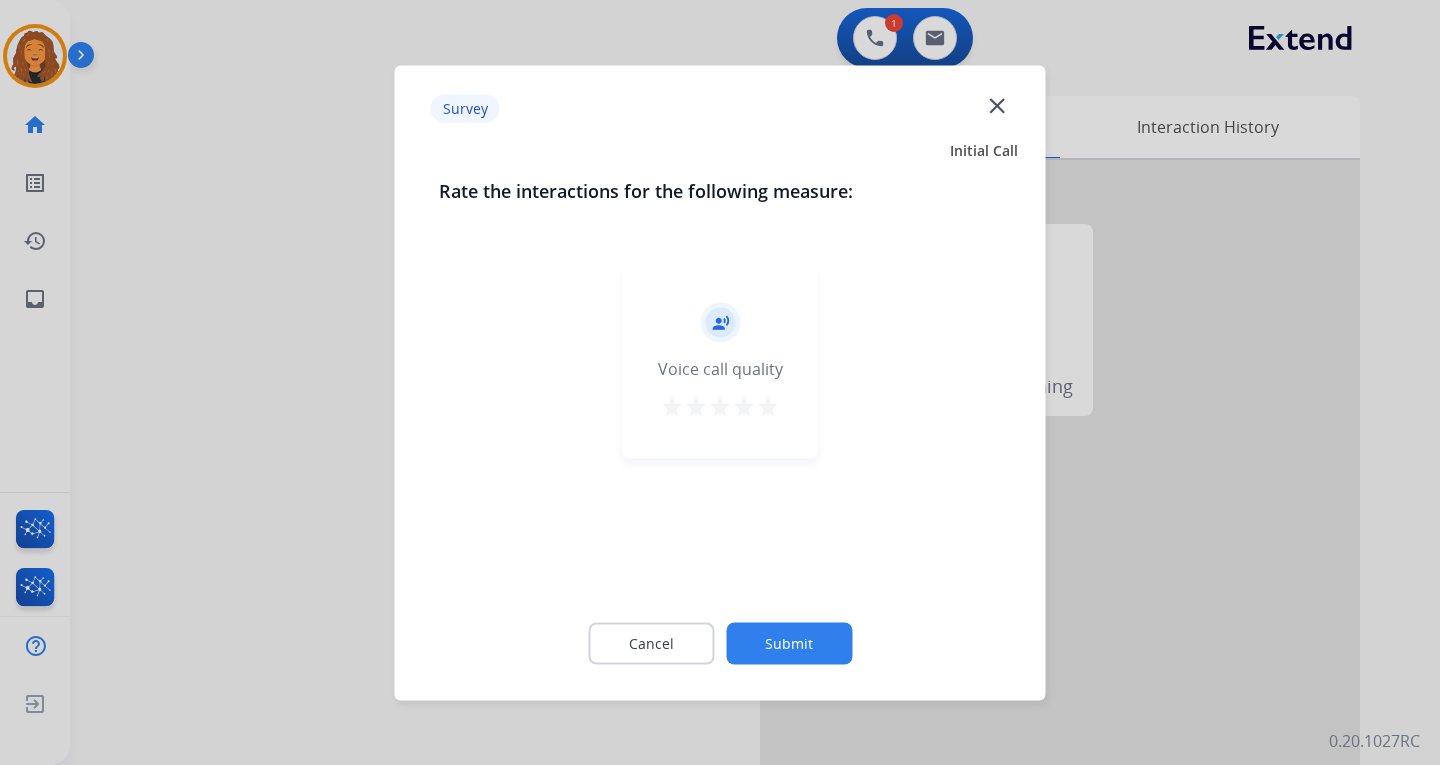 click on "Submit" 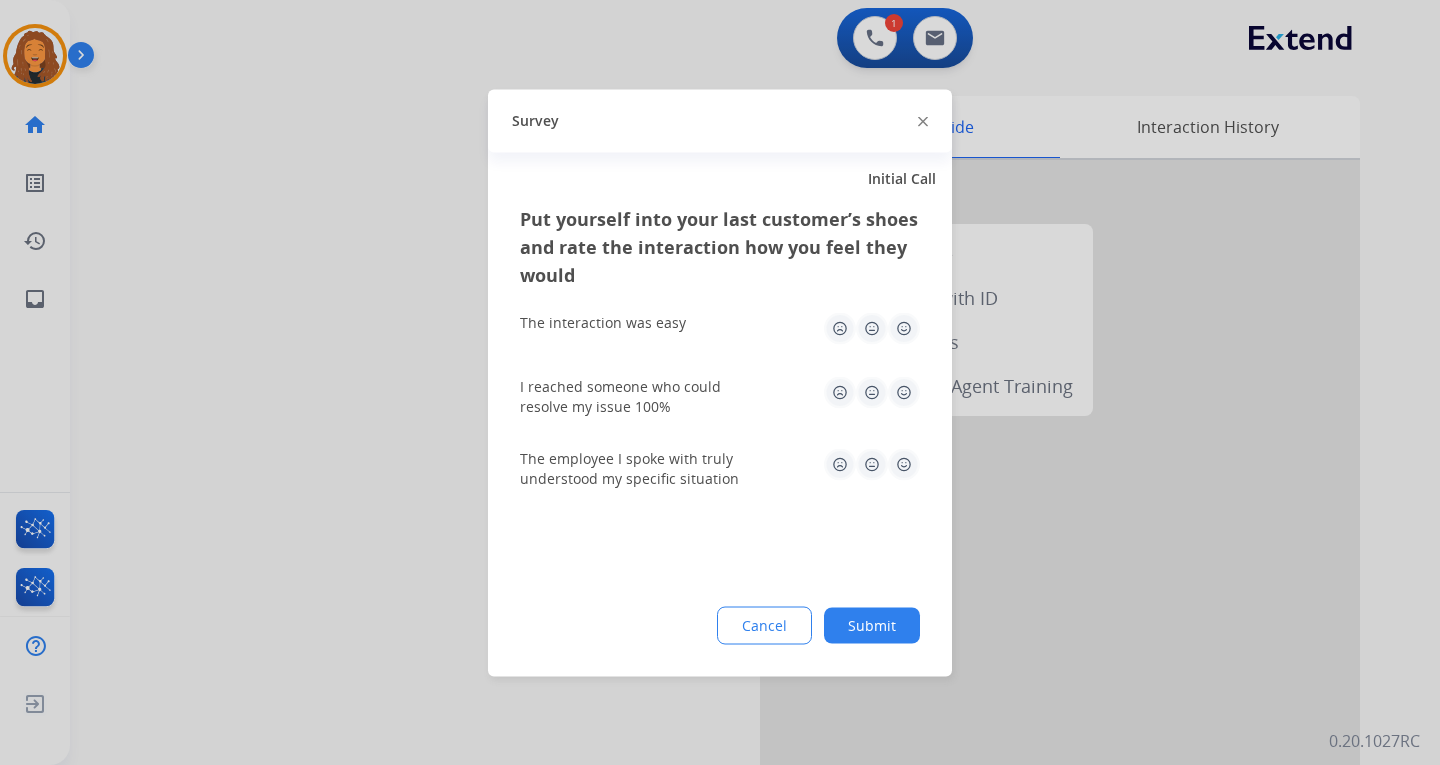 click on "Submit" 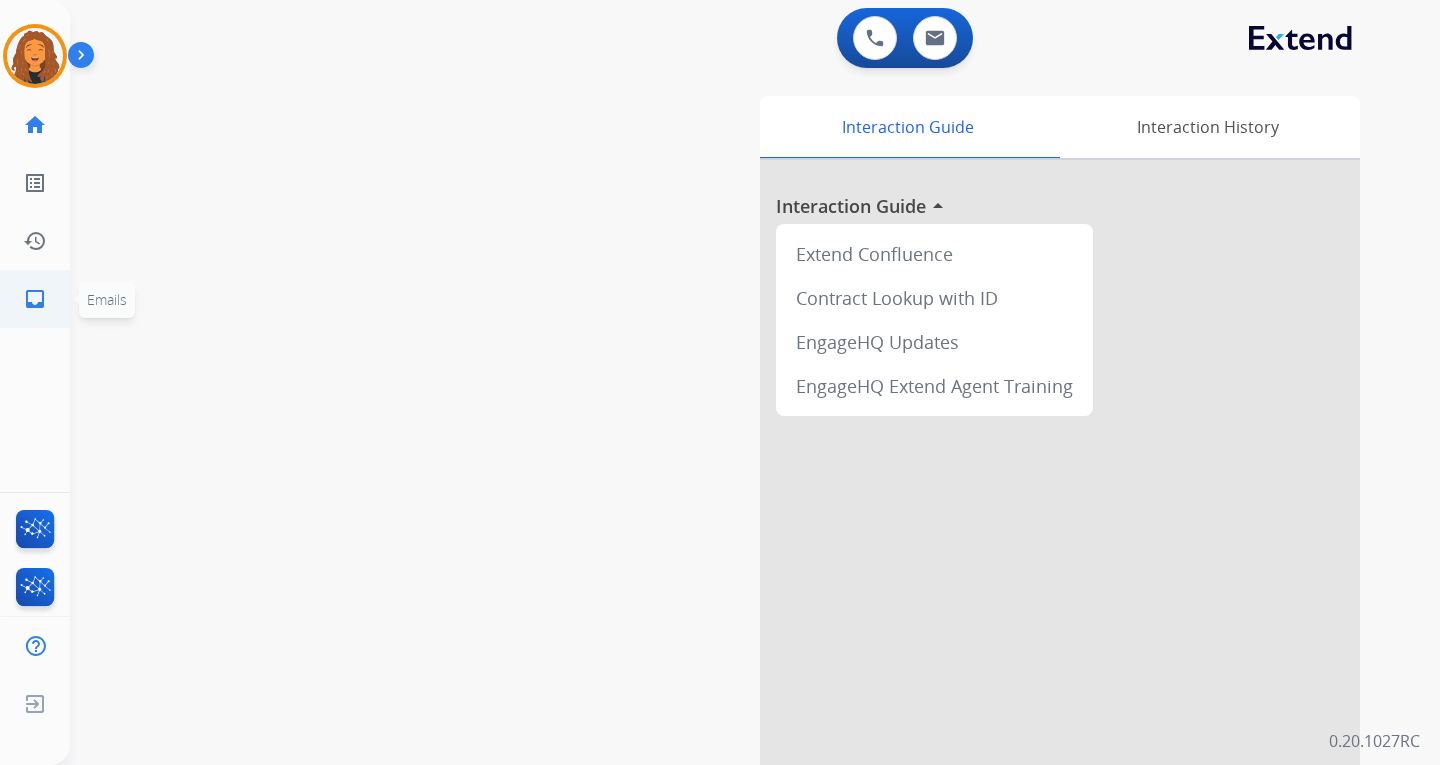 click on "inbox" 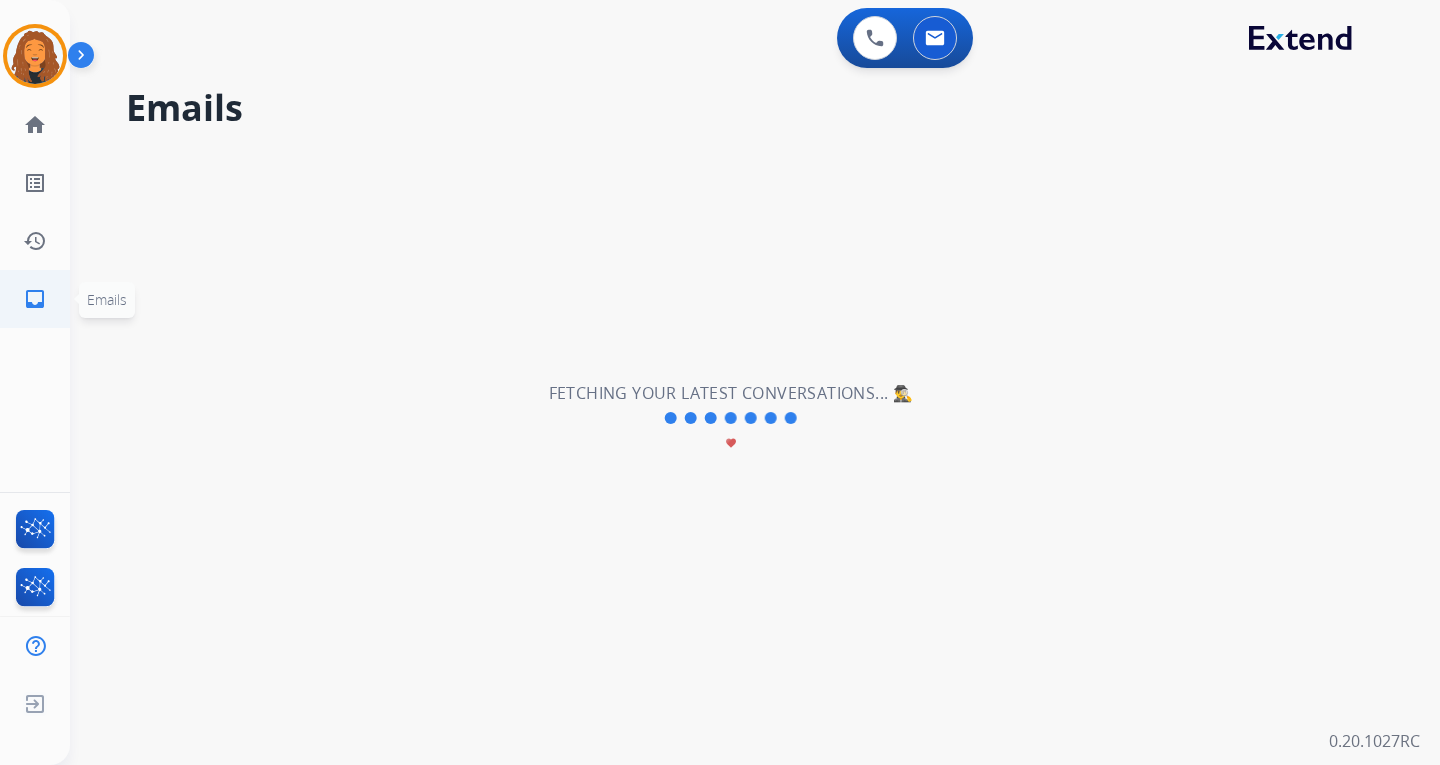click on "inbox" 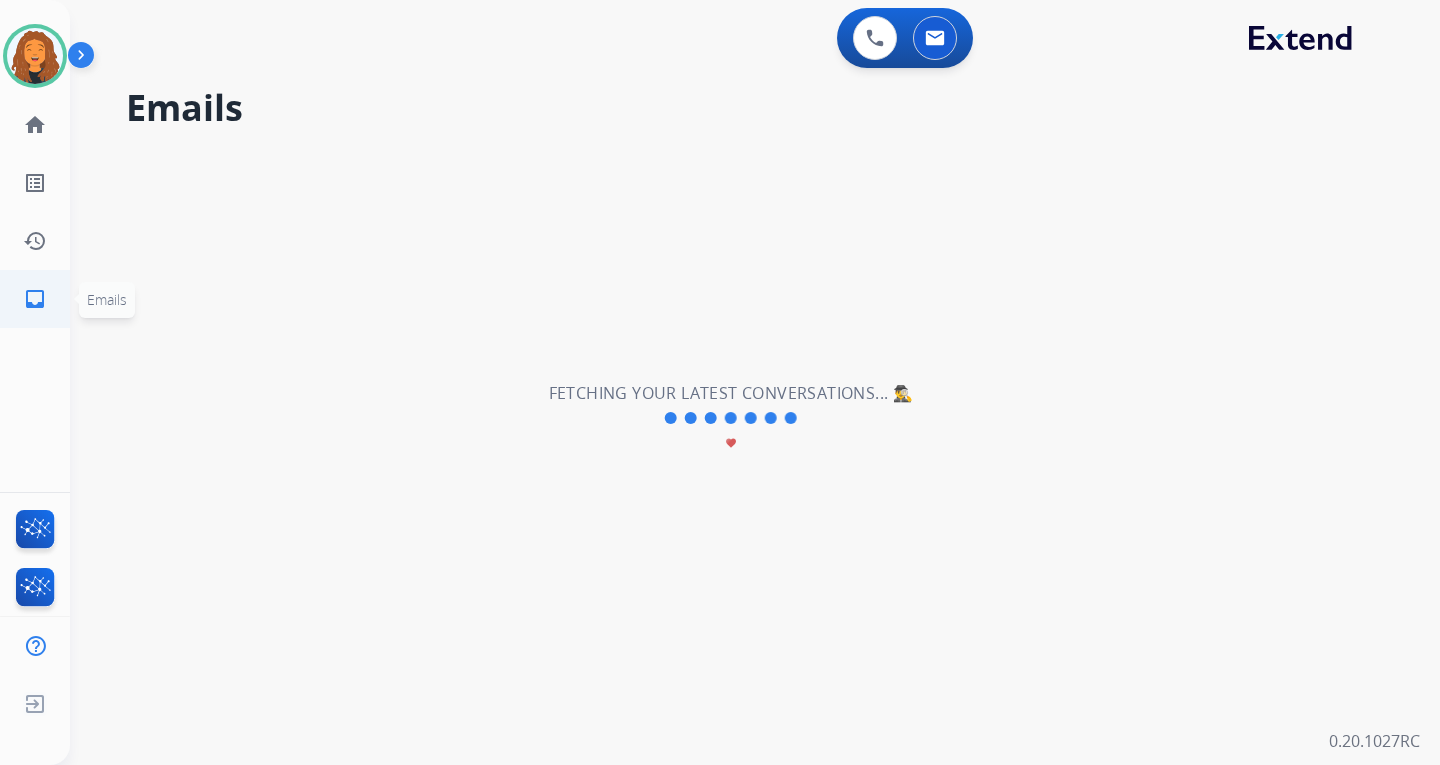 click on "inbox" 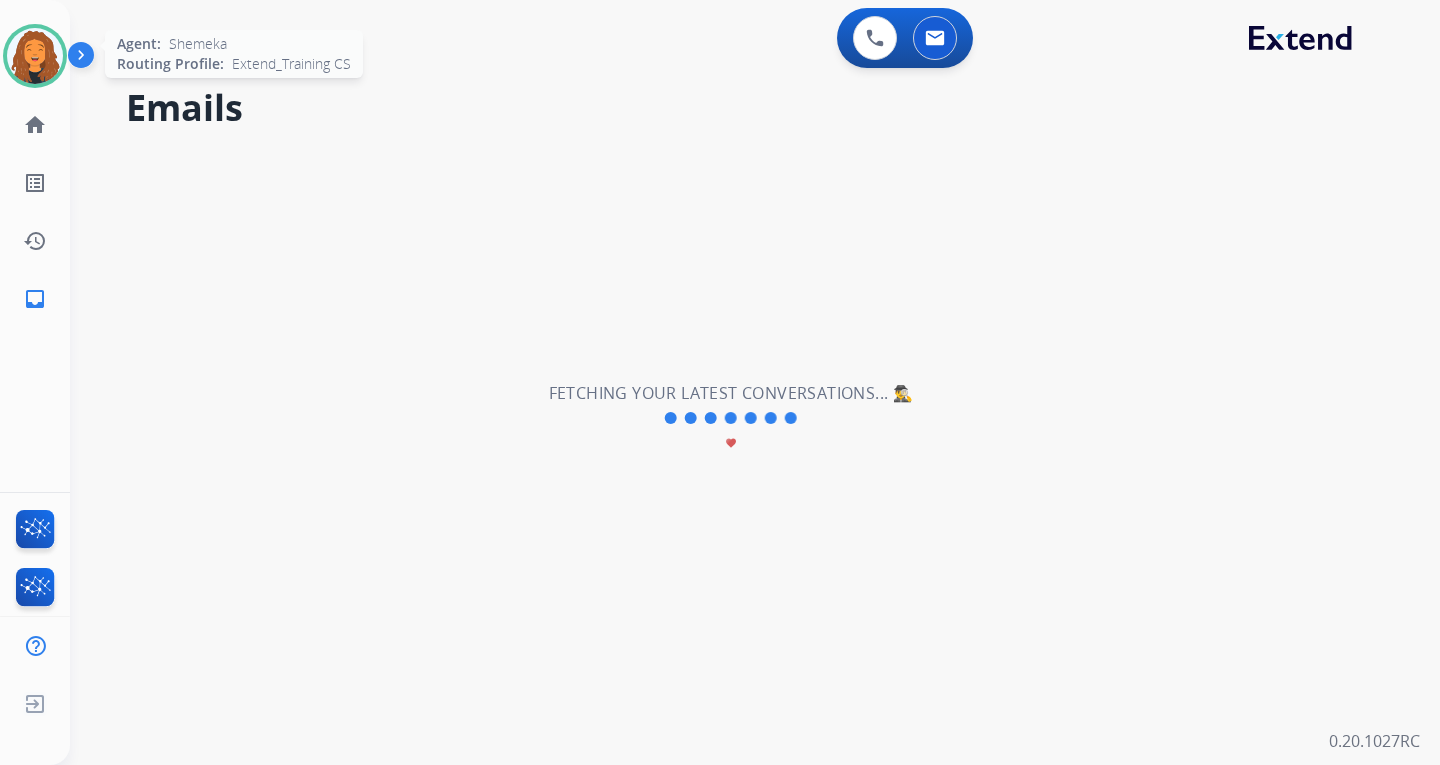 click at bounding box center [35, 56] 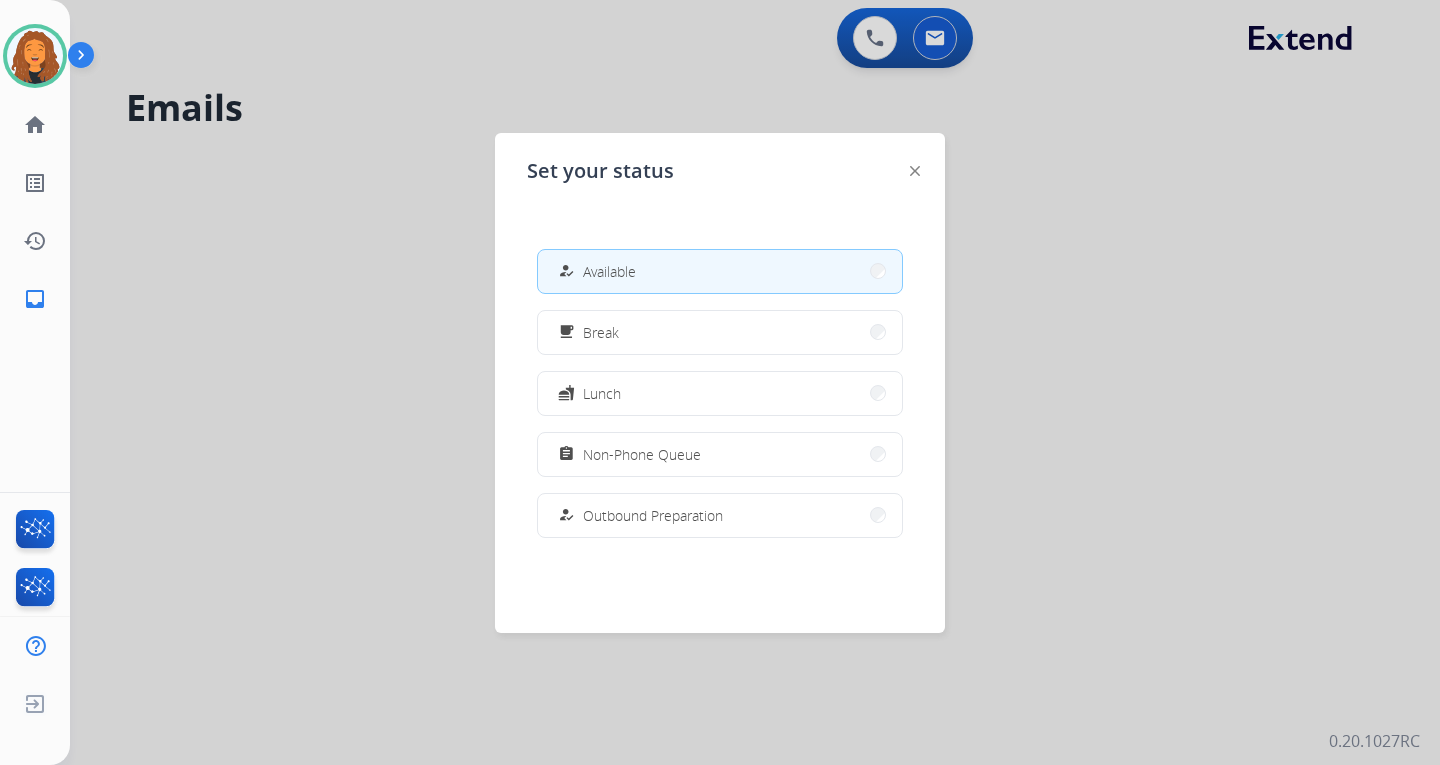click on "Available" at bounding box center (609, 271) 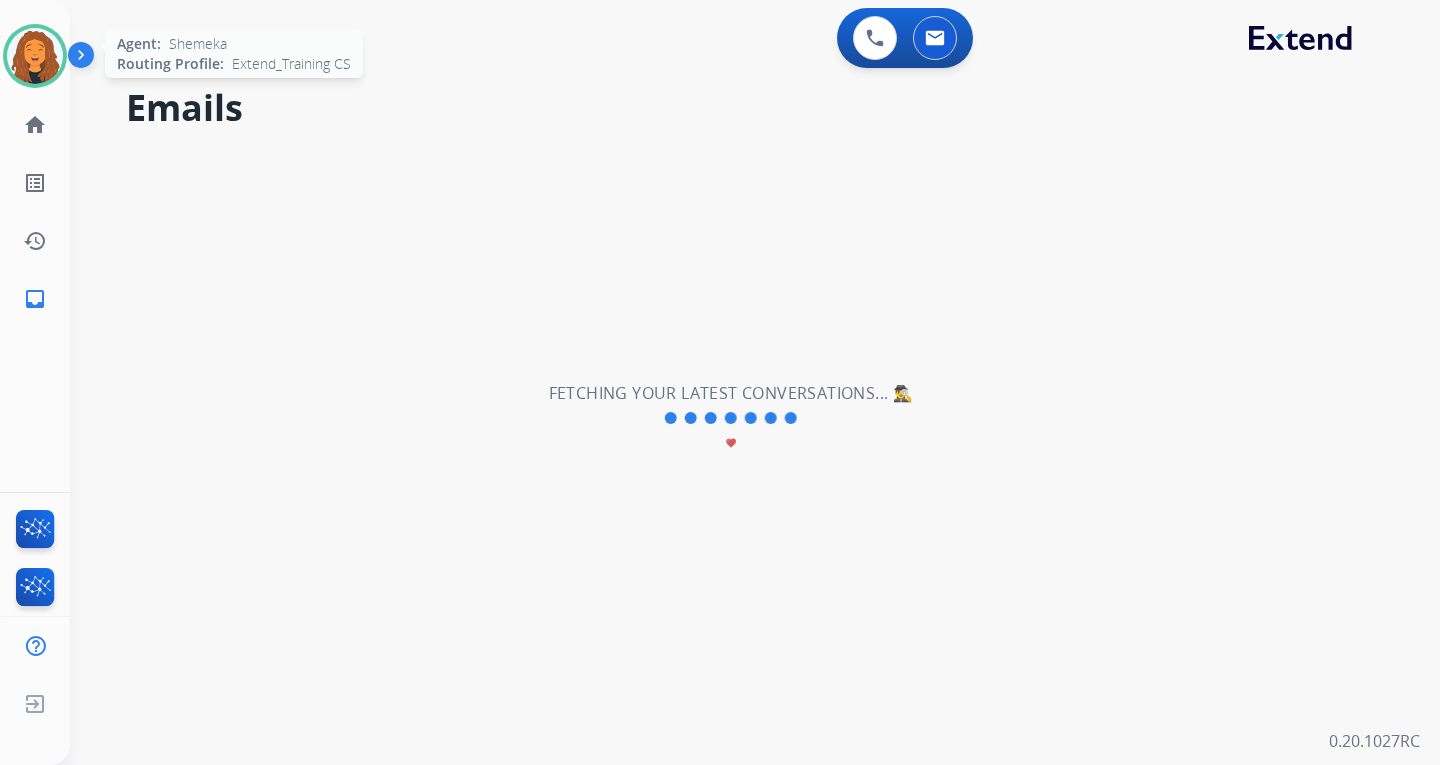 click at bounding box center [35, 56] 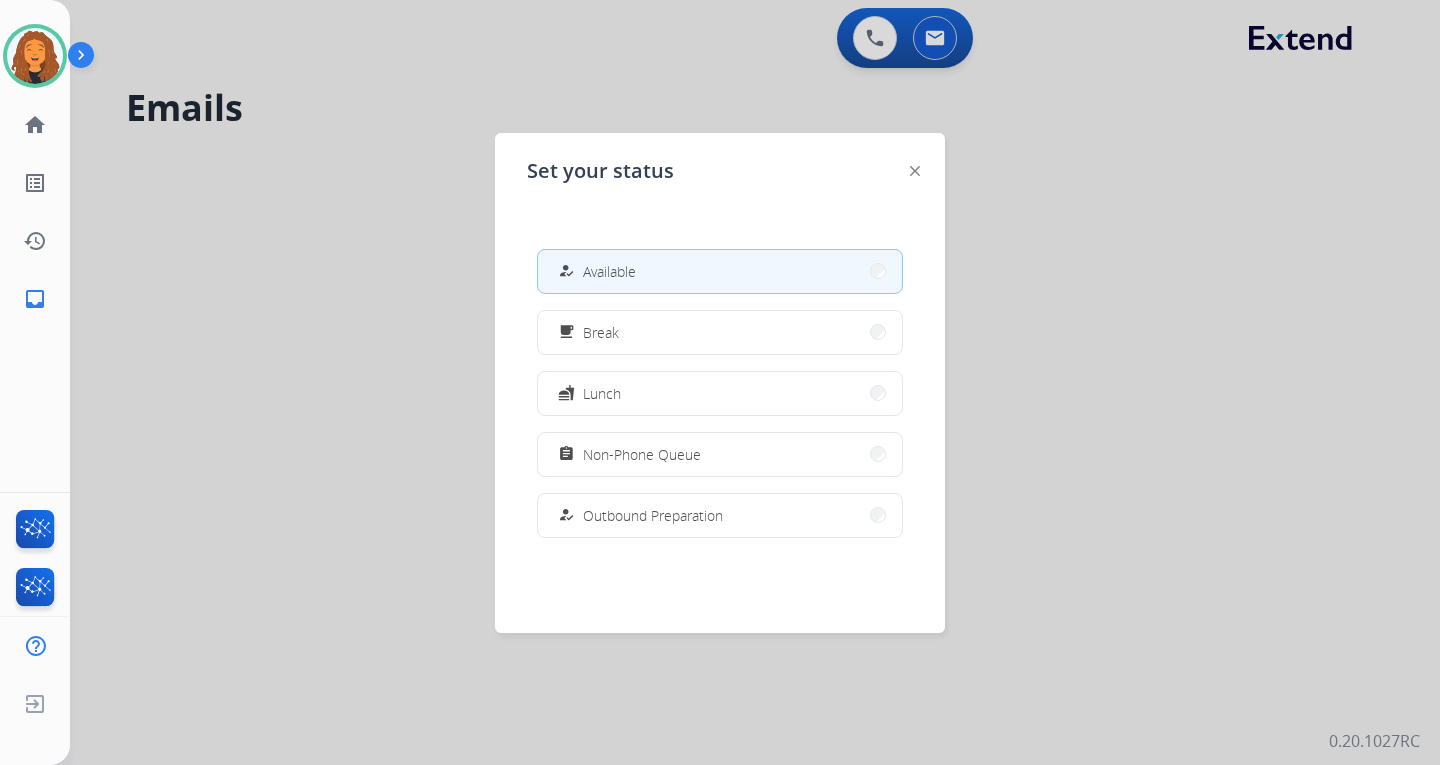 drag, startPoint x: 640, startPoint y: 452, endPoint x: 318, endPoint y: 290, distance: 360.45526 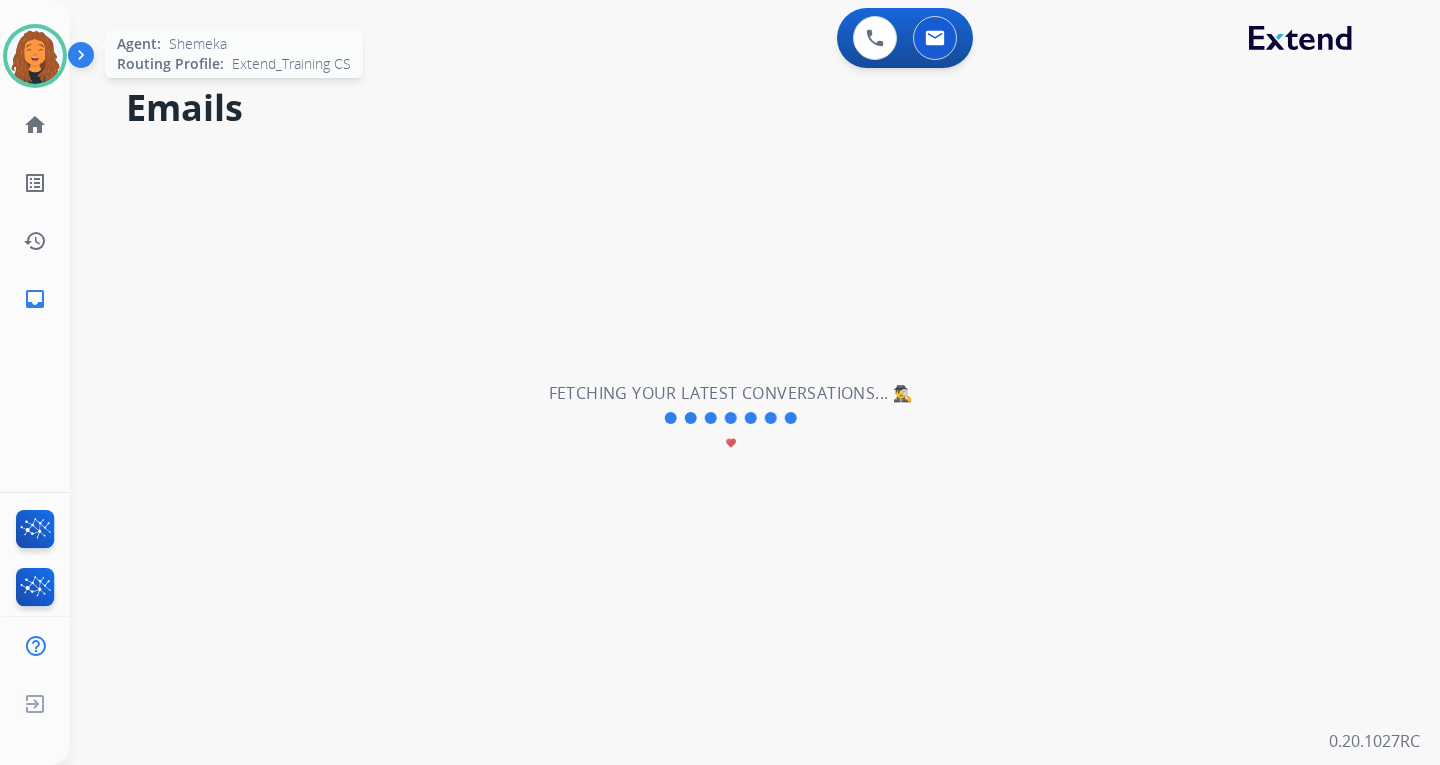 click at bounding box center (35, 56) 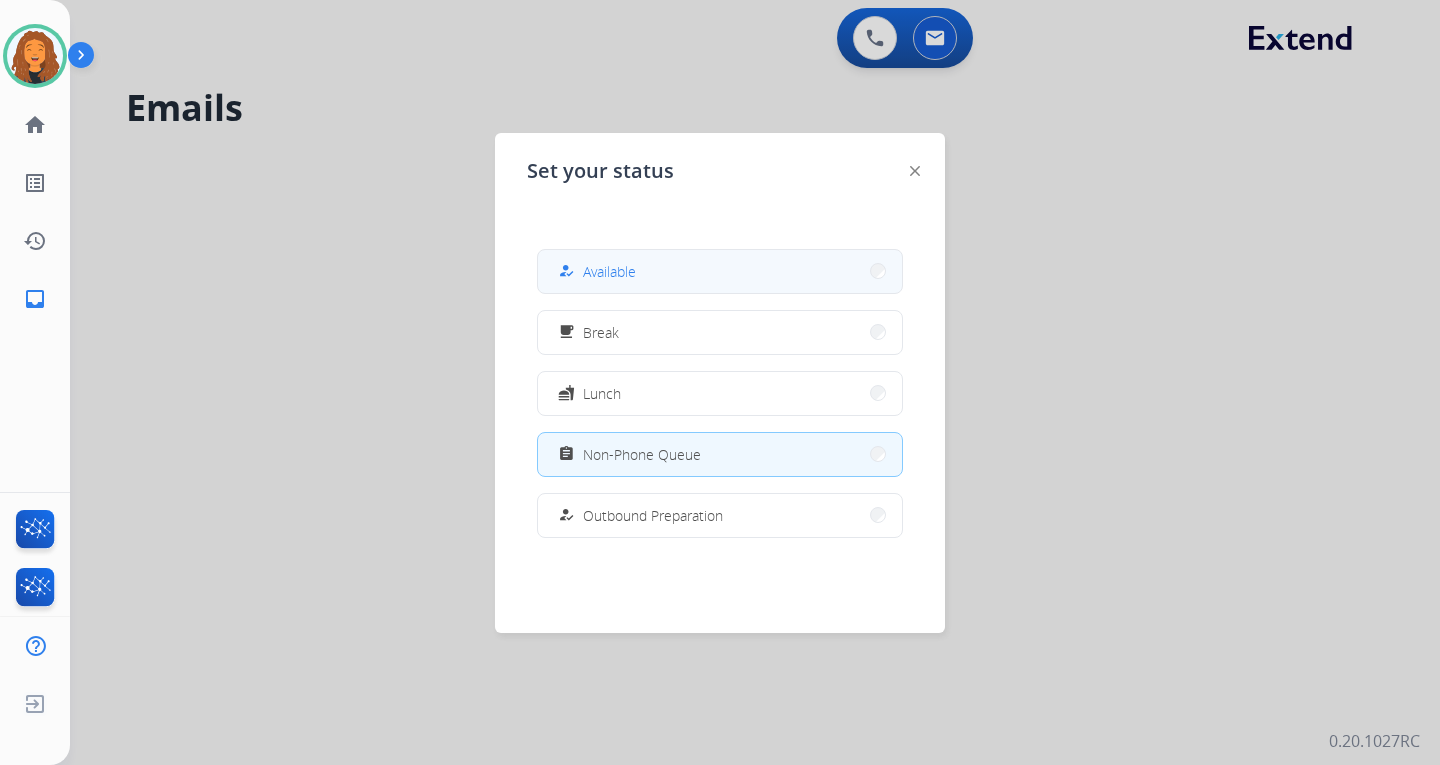 click on "Available" at bounding box center [609, 271] 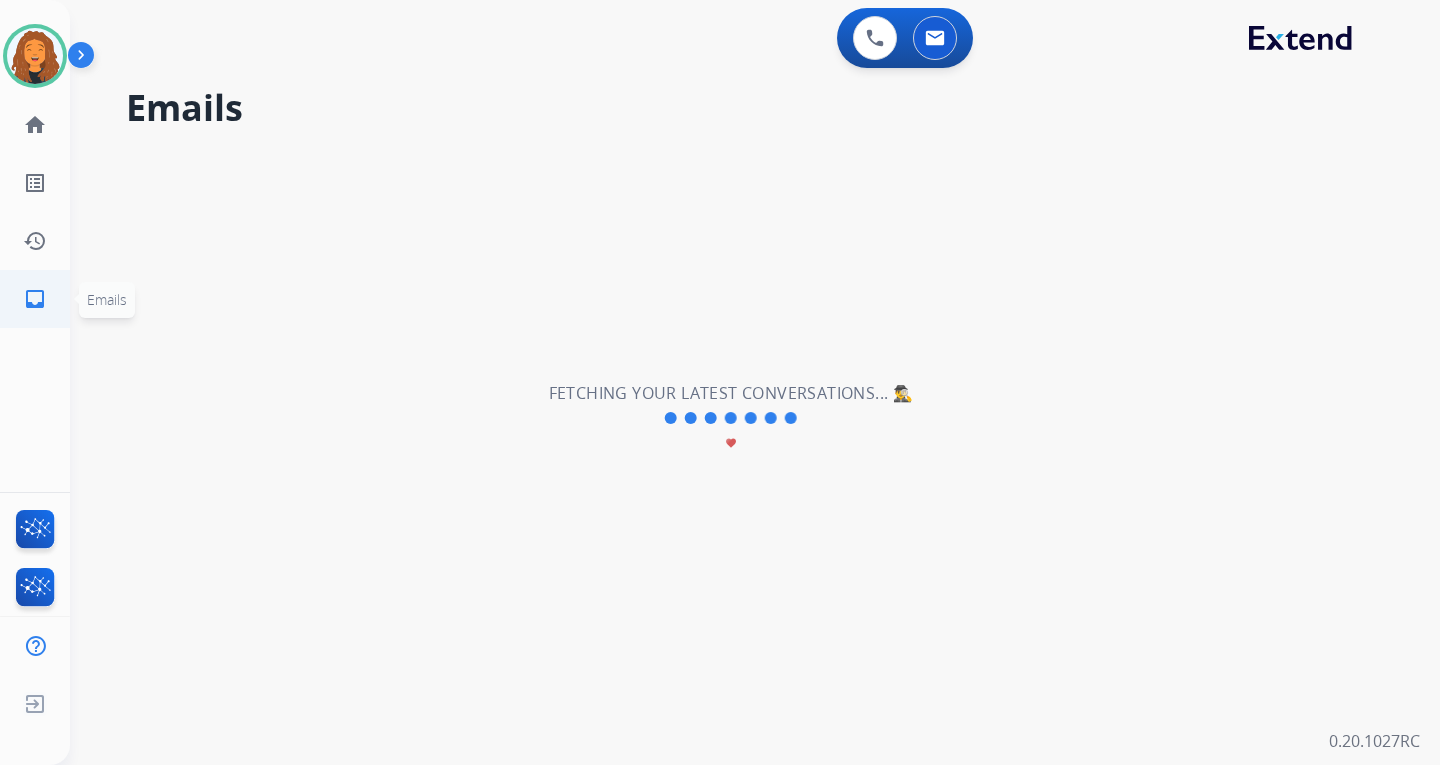 click on "inbox" 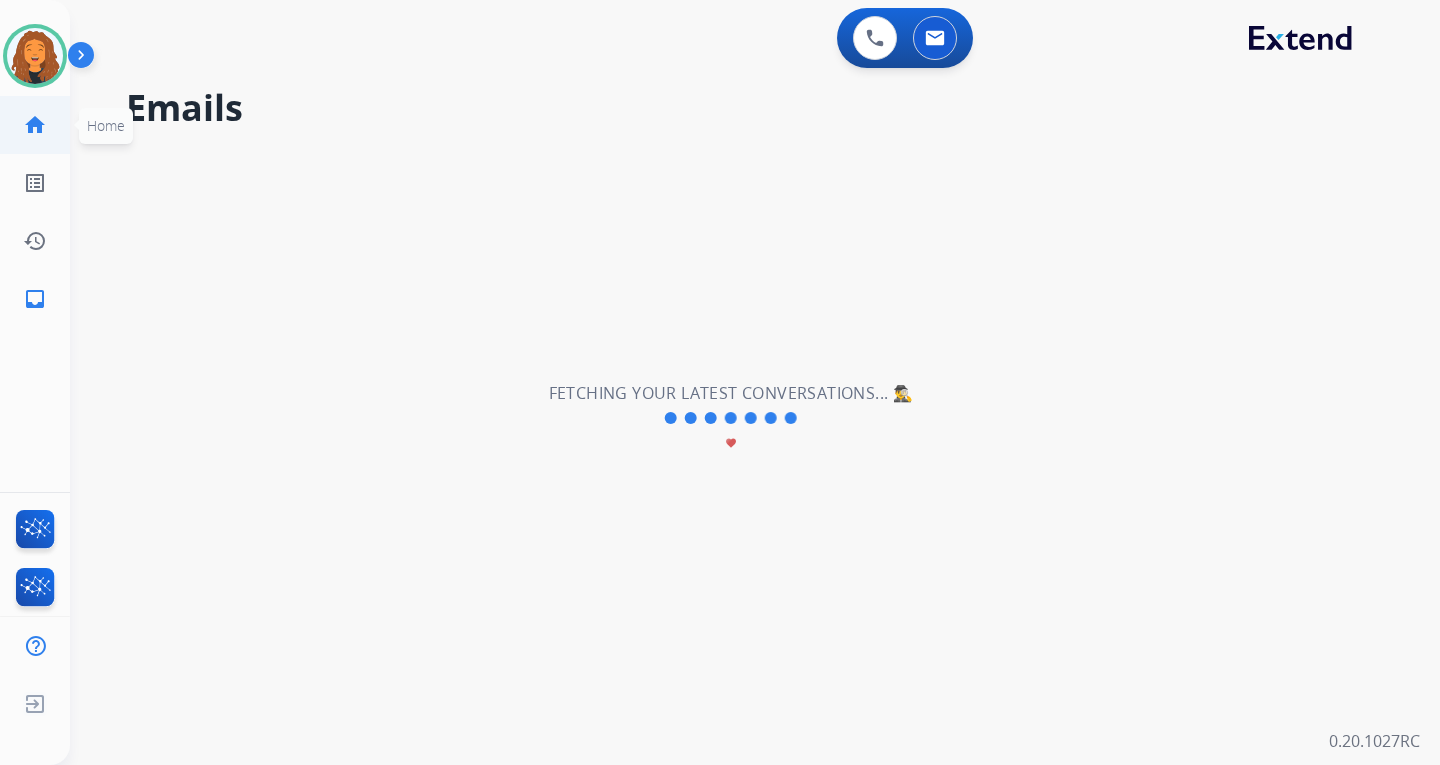 click on "home" 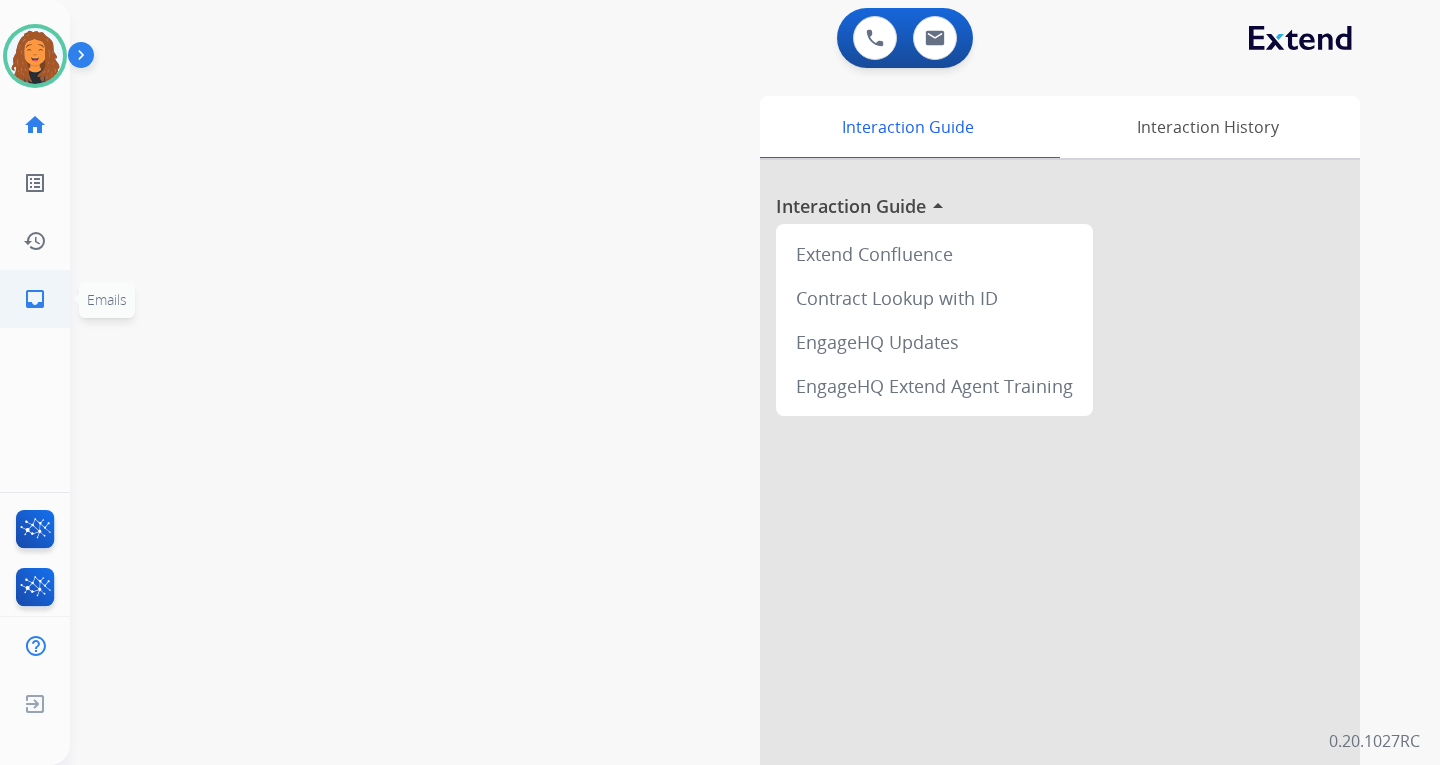 click on "inbox" 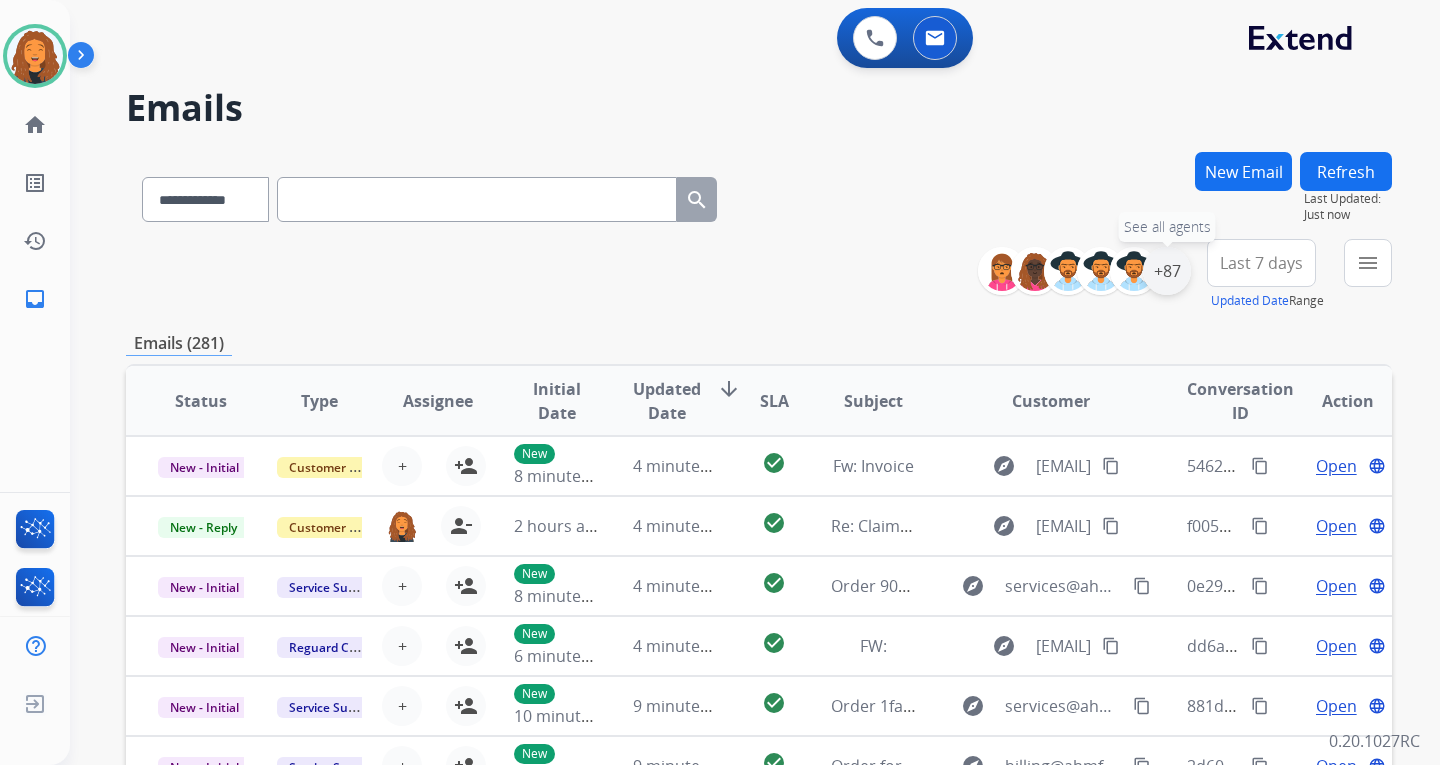 click on "+87" at bounding box center (1167, 271) 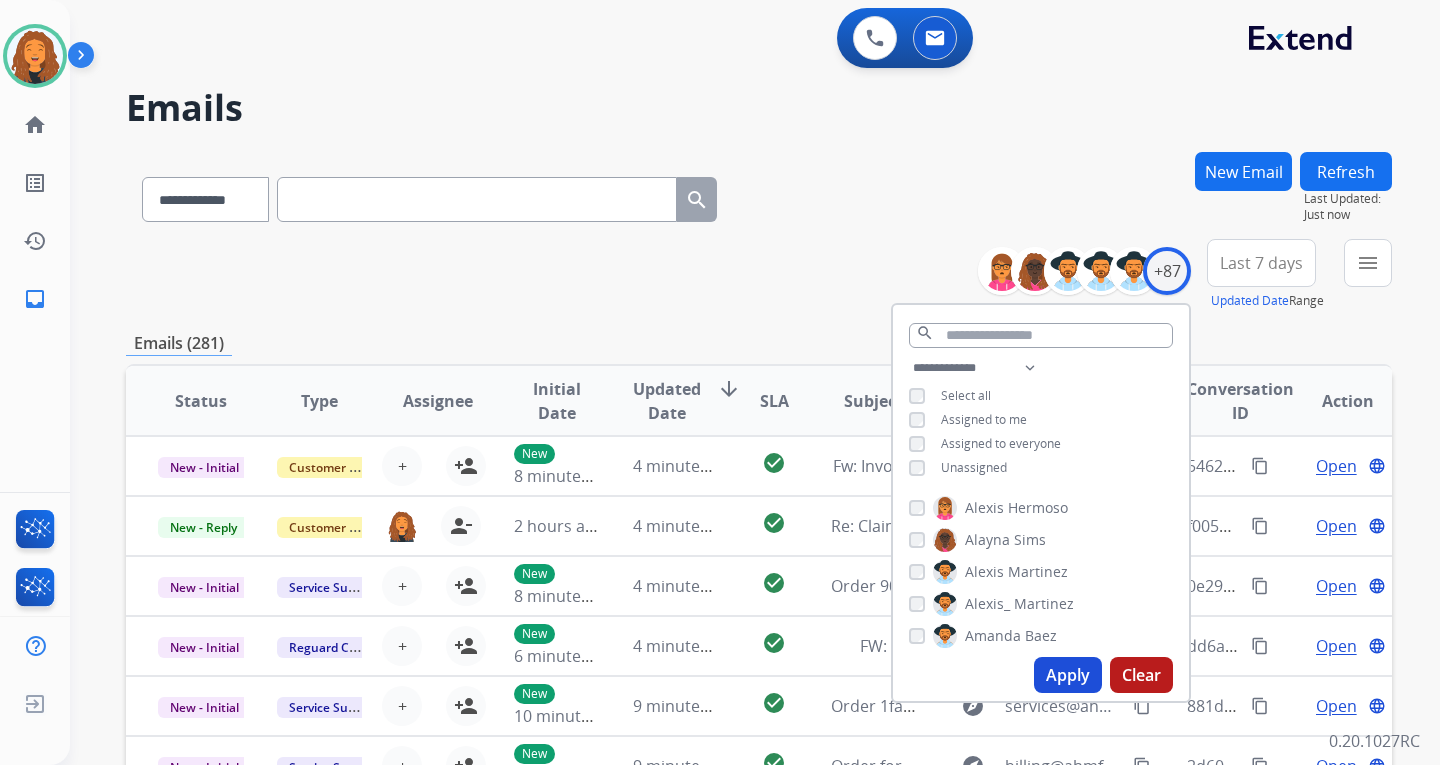 click on "Apply" at bounding box center [1068, 675] 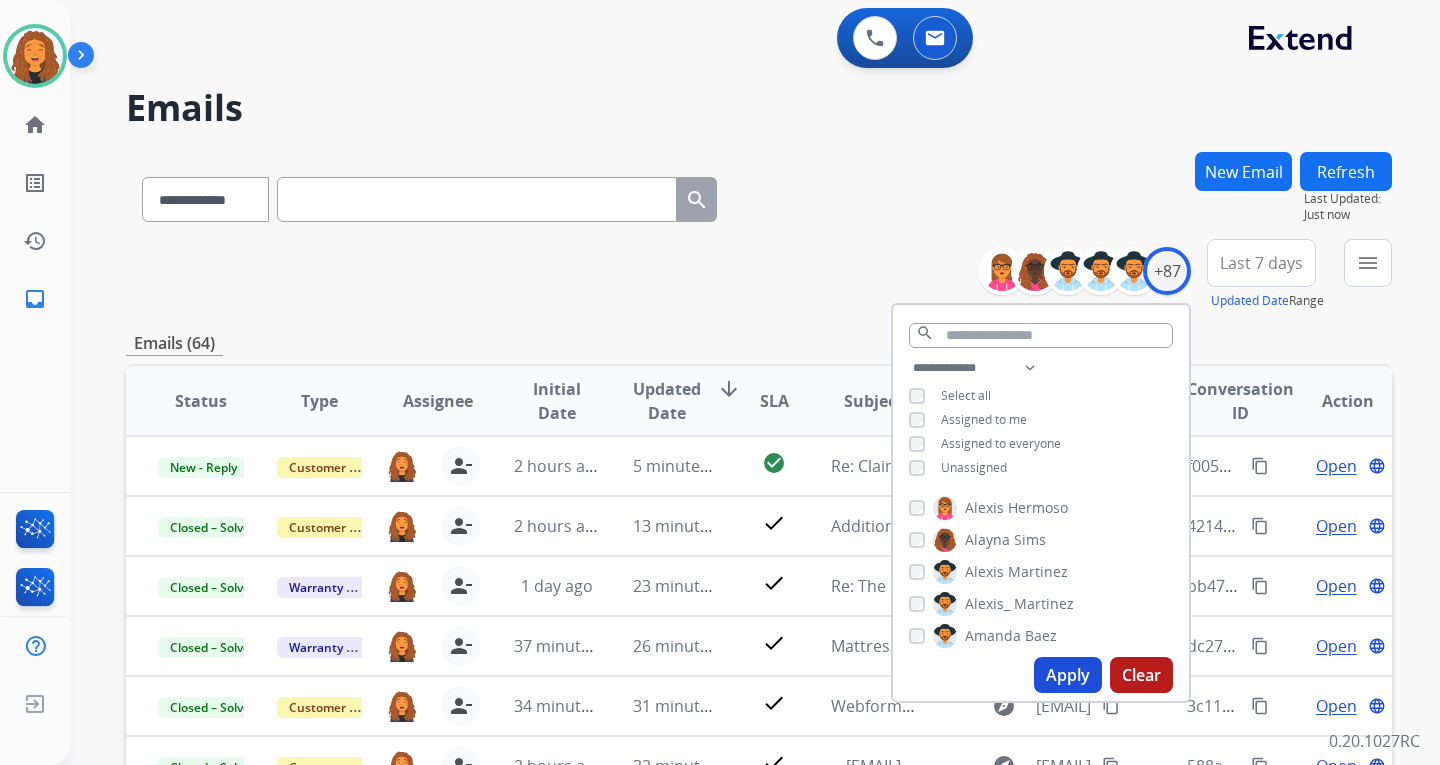 click on "**********" at bounding box center [759, 275] 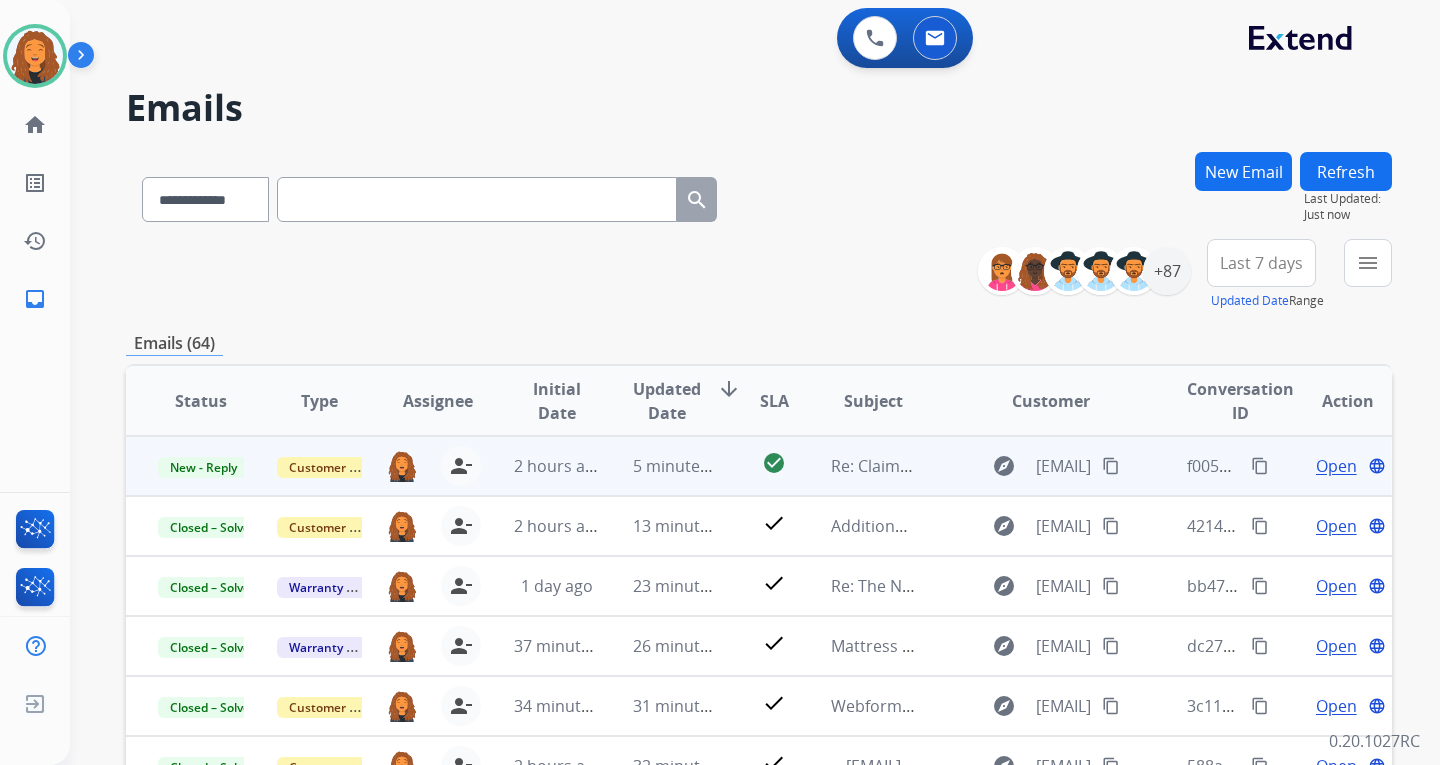 click on "content_copy" at bounding box center [1111, 466] 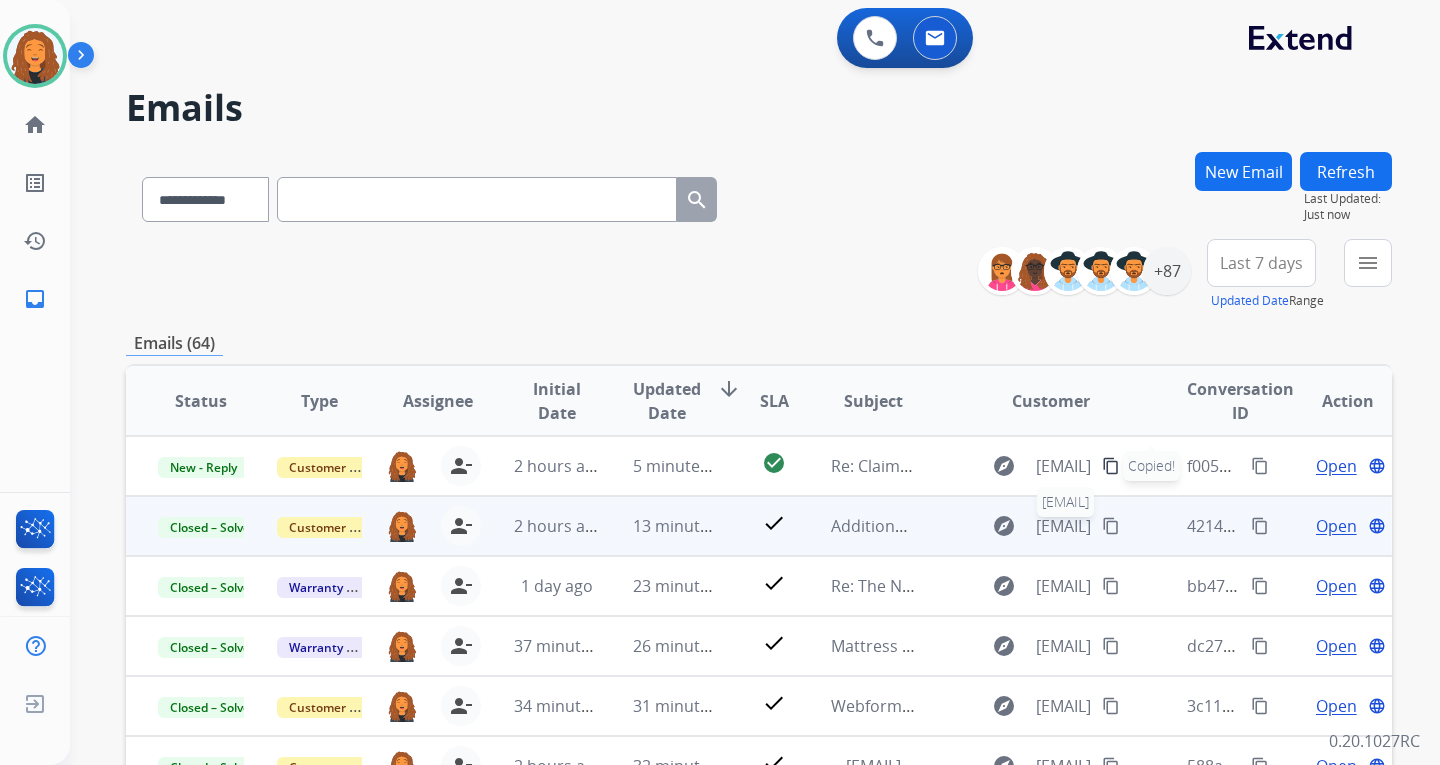 scroll, scrollTop: 2, scrollLeft: 0, axis: vertical 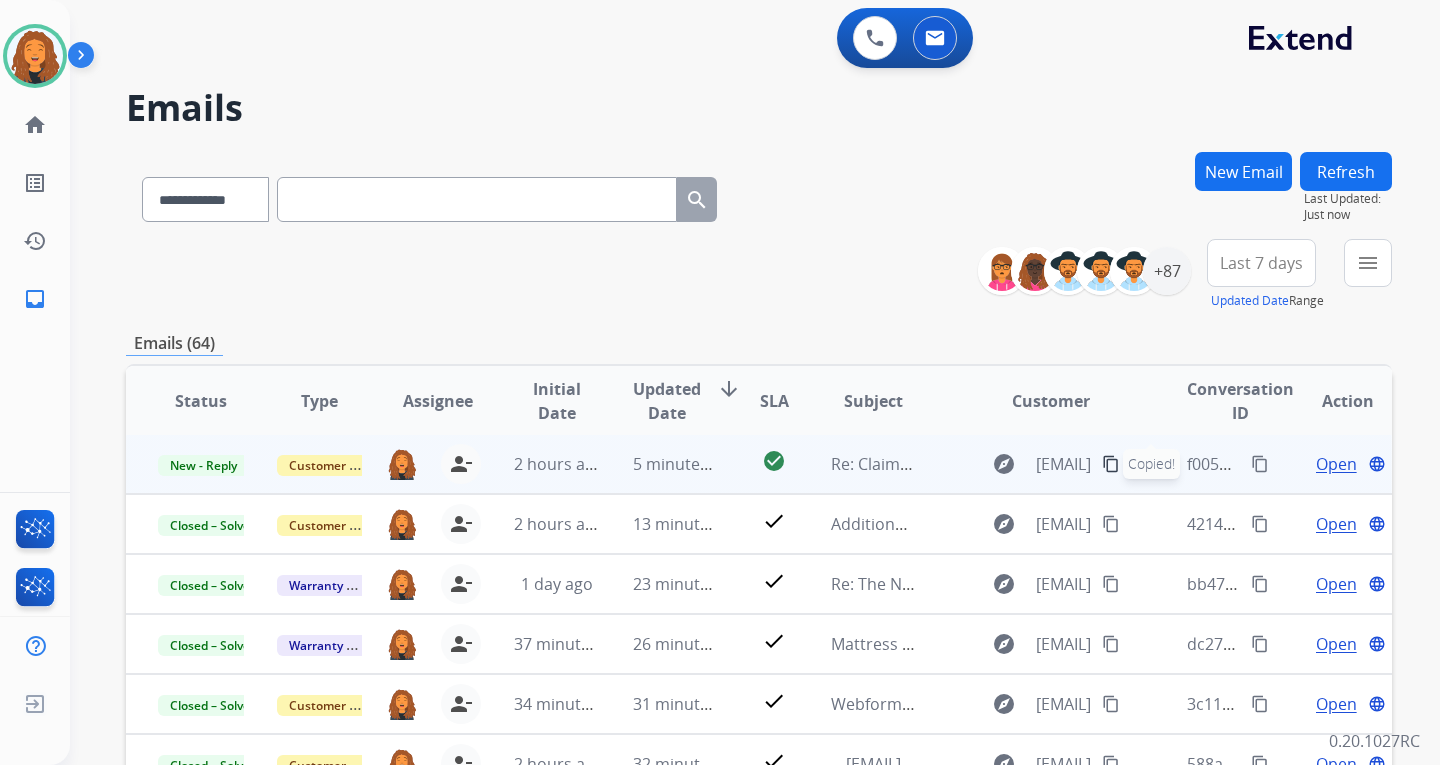click on "Open" at bounding box center (1336, 464) 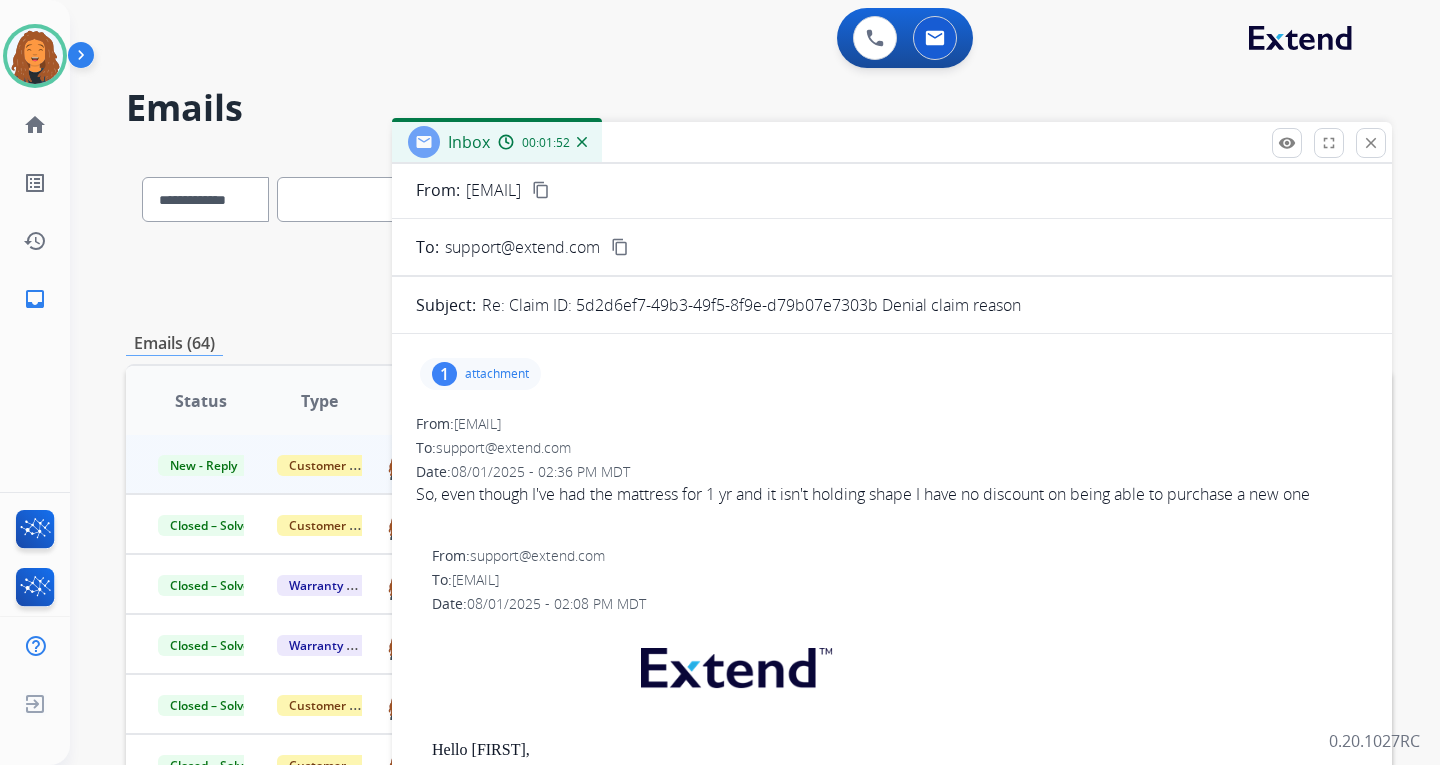 scroll, scrollTop: 0, scrollLeft: 0, axis: both 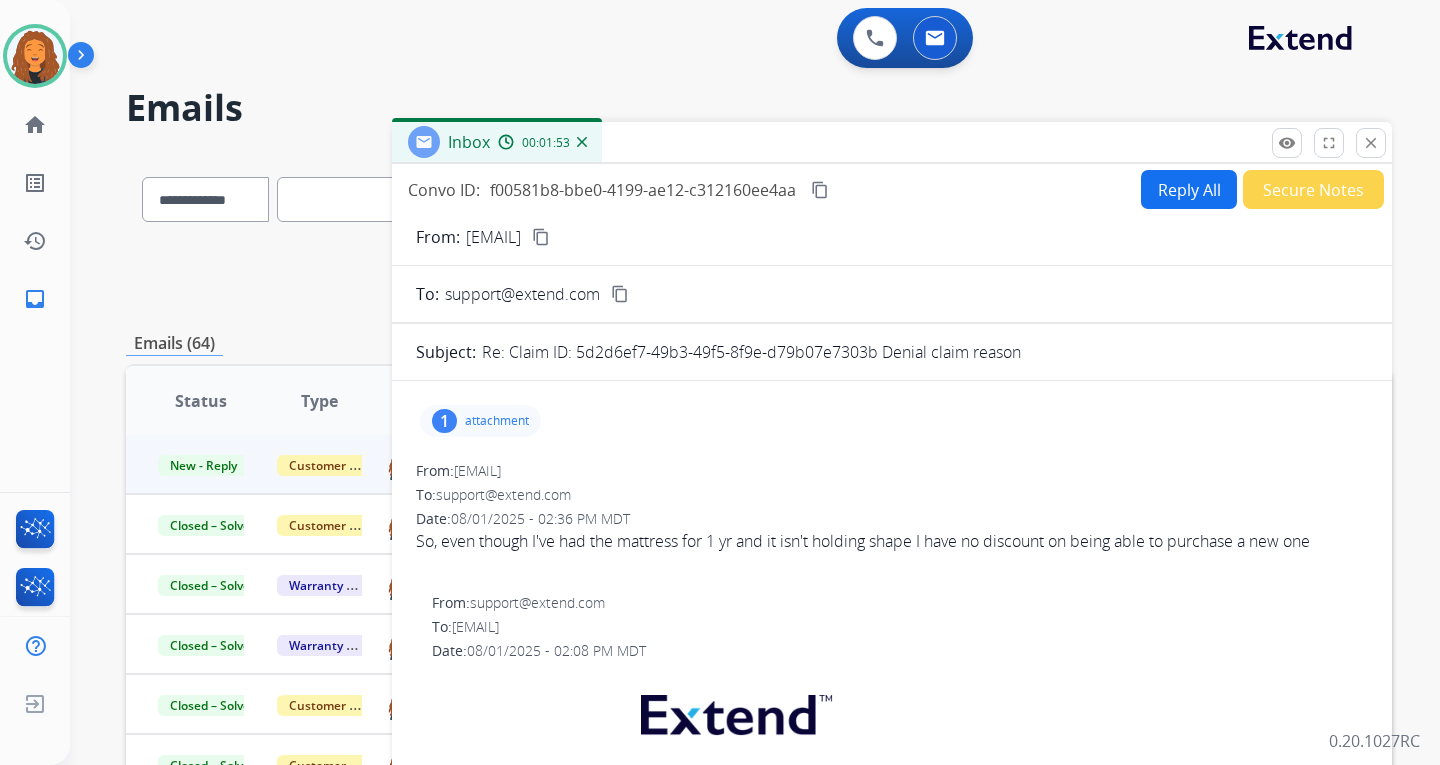 click on "Reply All" at bounding box center [1189, 189] 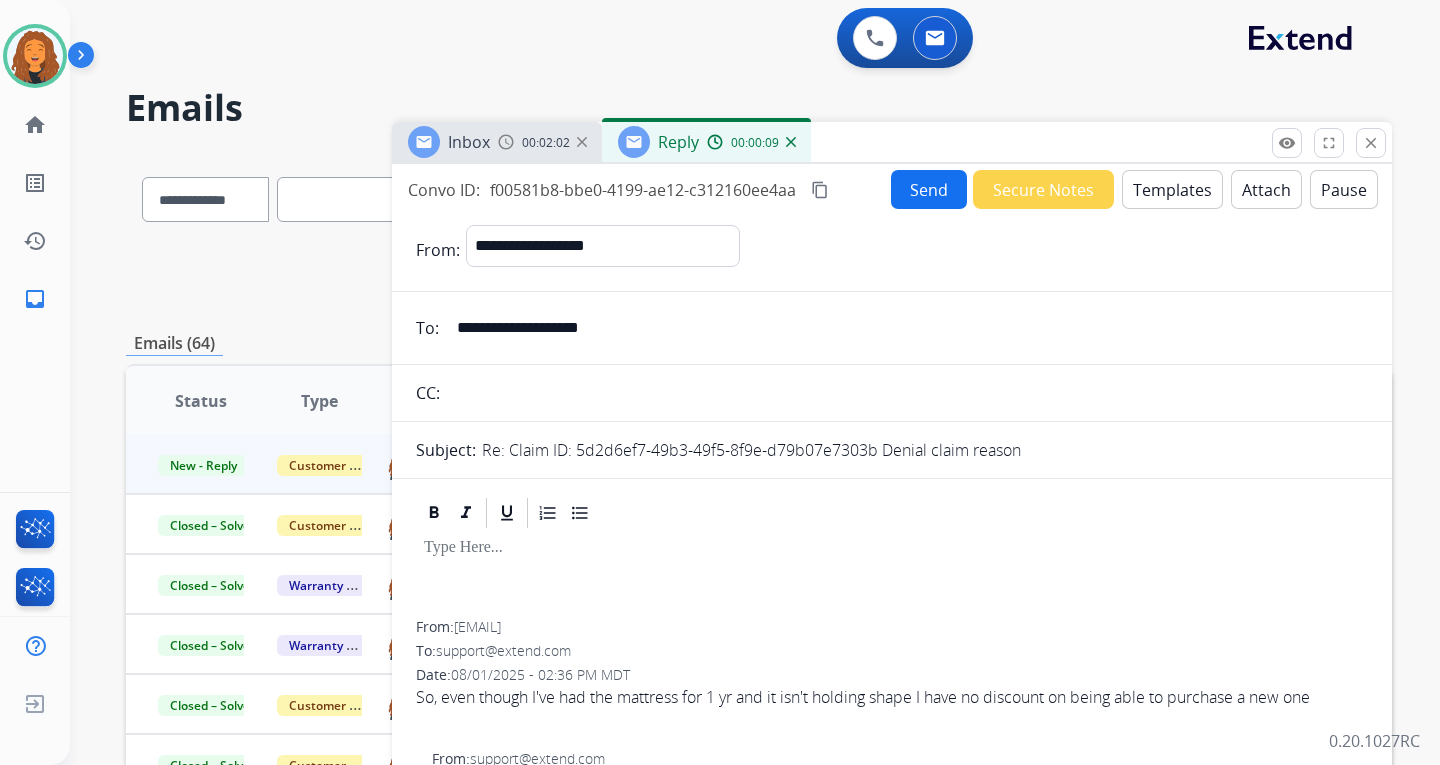 click on "Templates" at bounding box center (1172, 189) 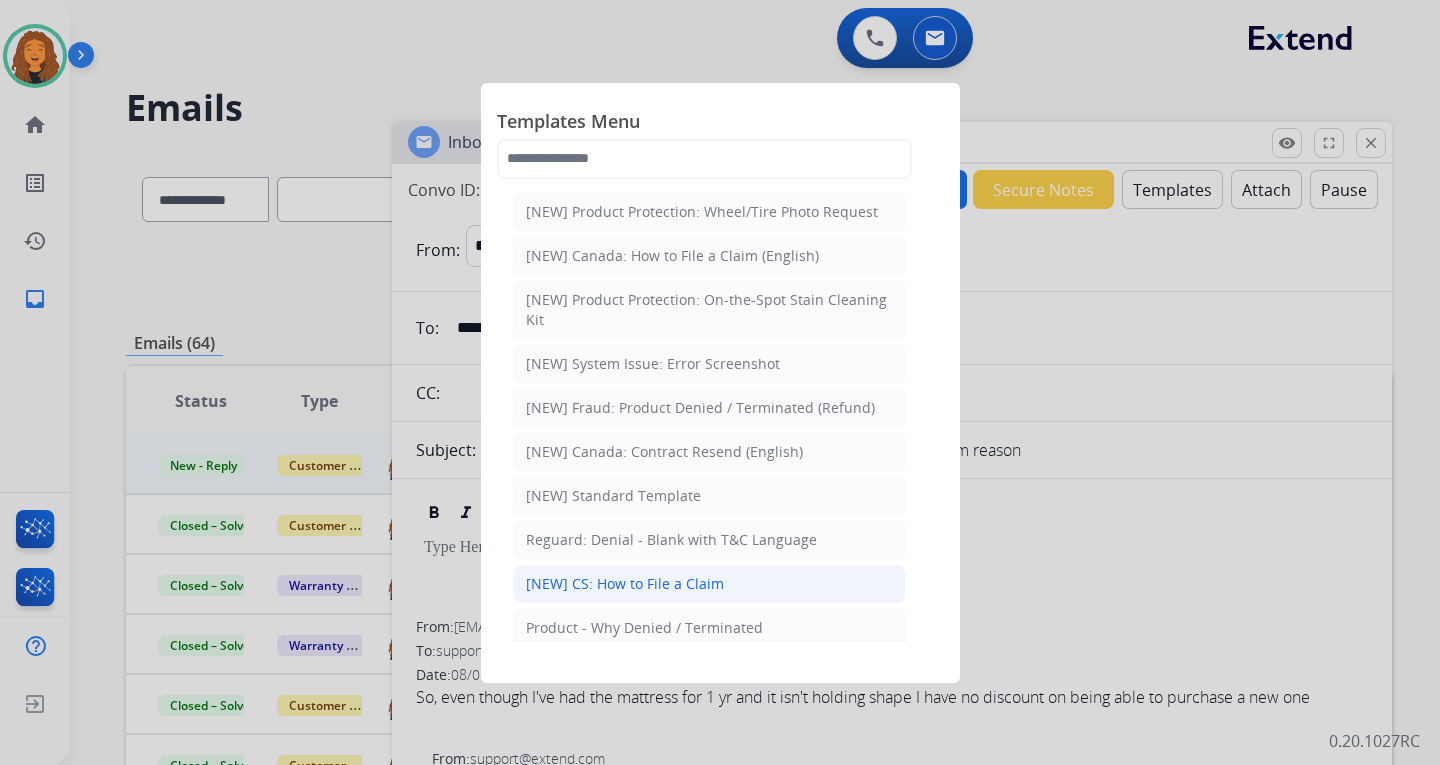 click on "[NEW] CS: How to File a Claim" 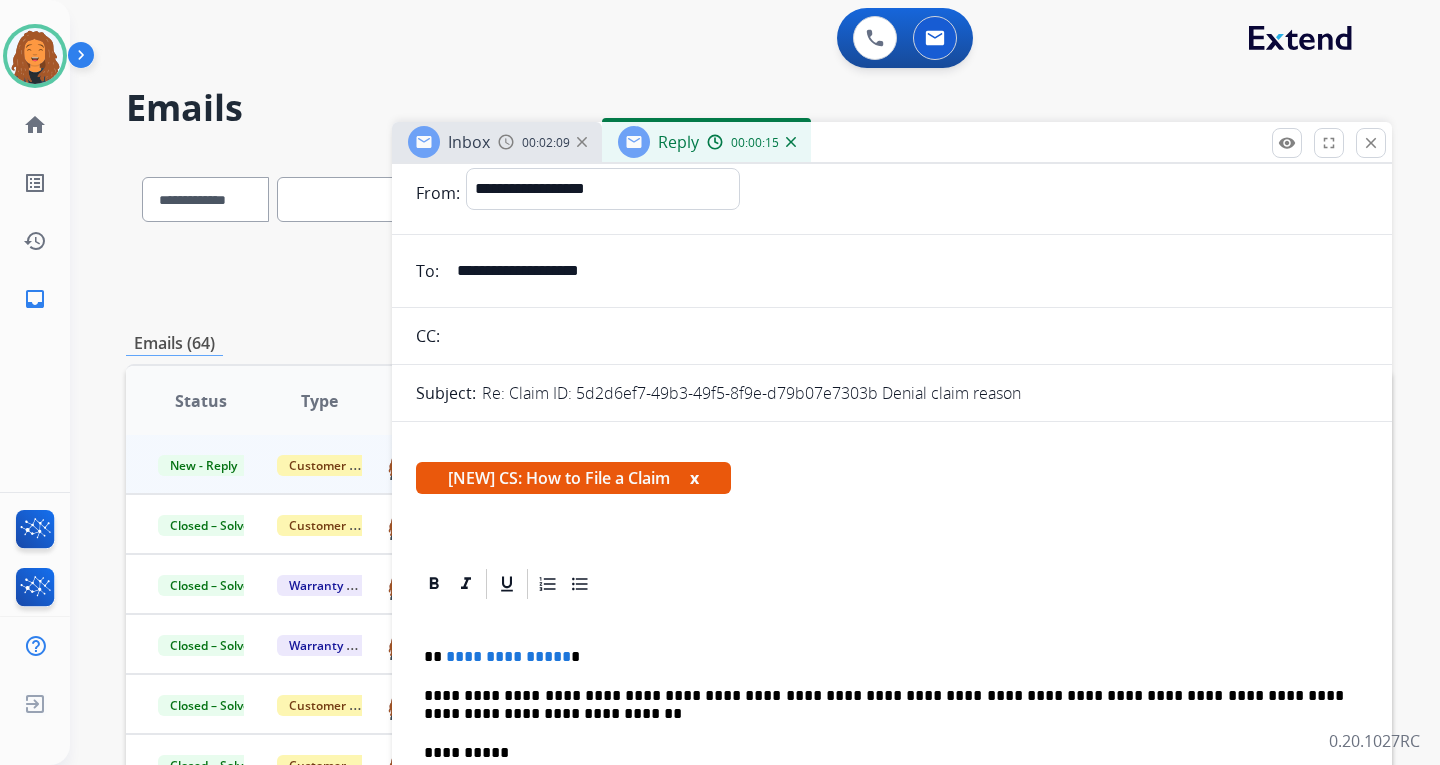 scroll, scrollTop: 0, scrollLeft: 0, axis: both 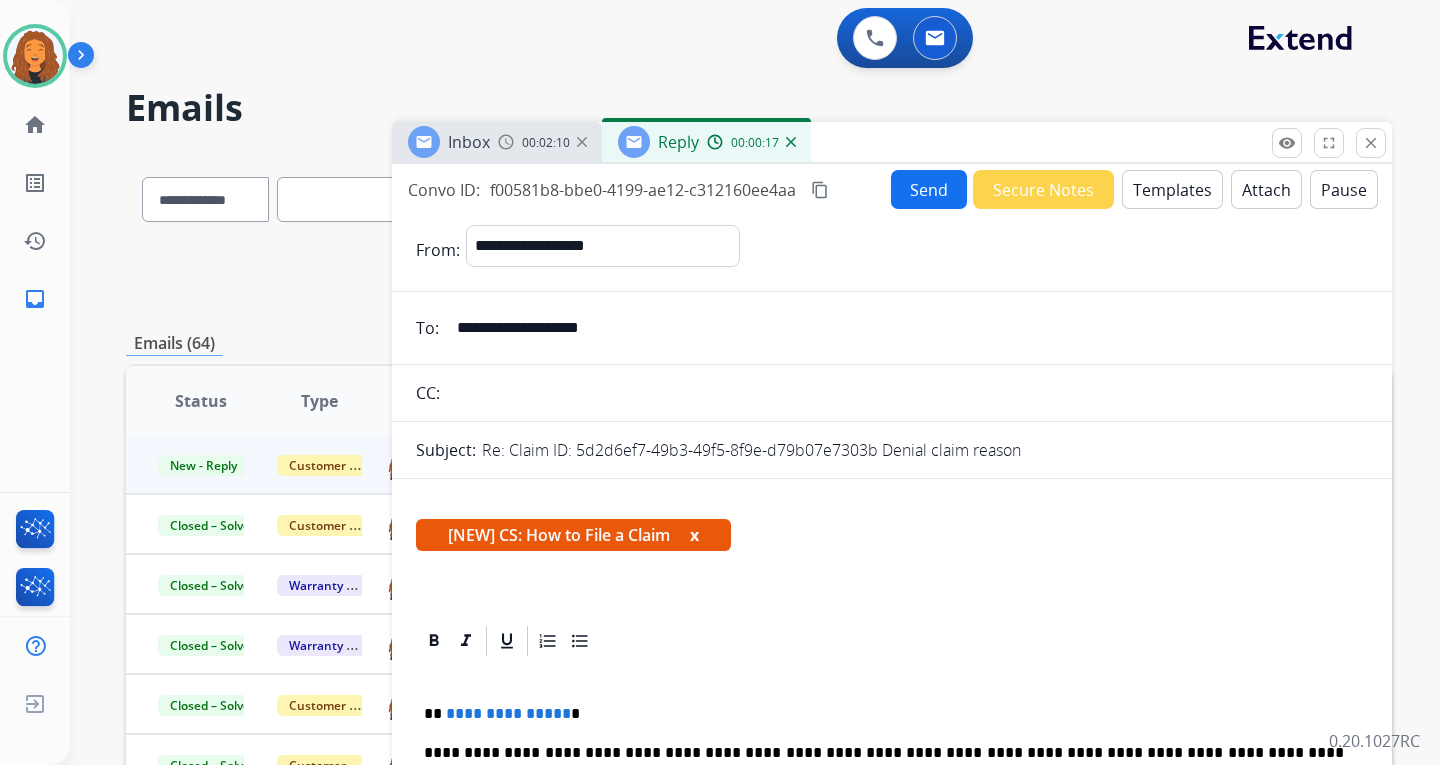 click on "Templates" at bounding box center [1172, 189] 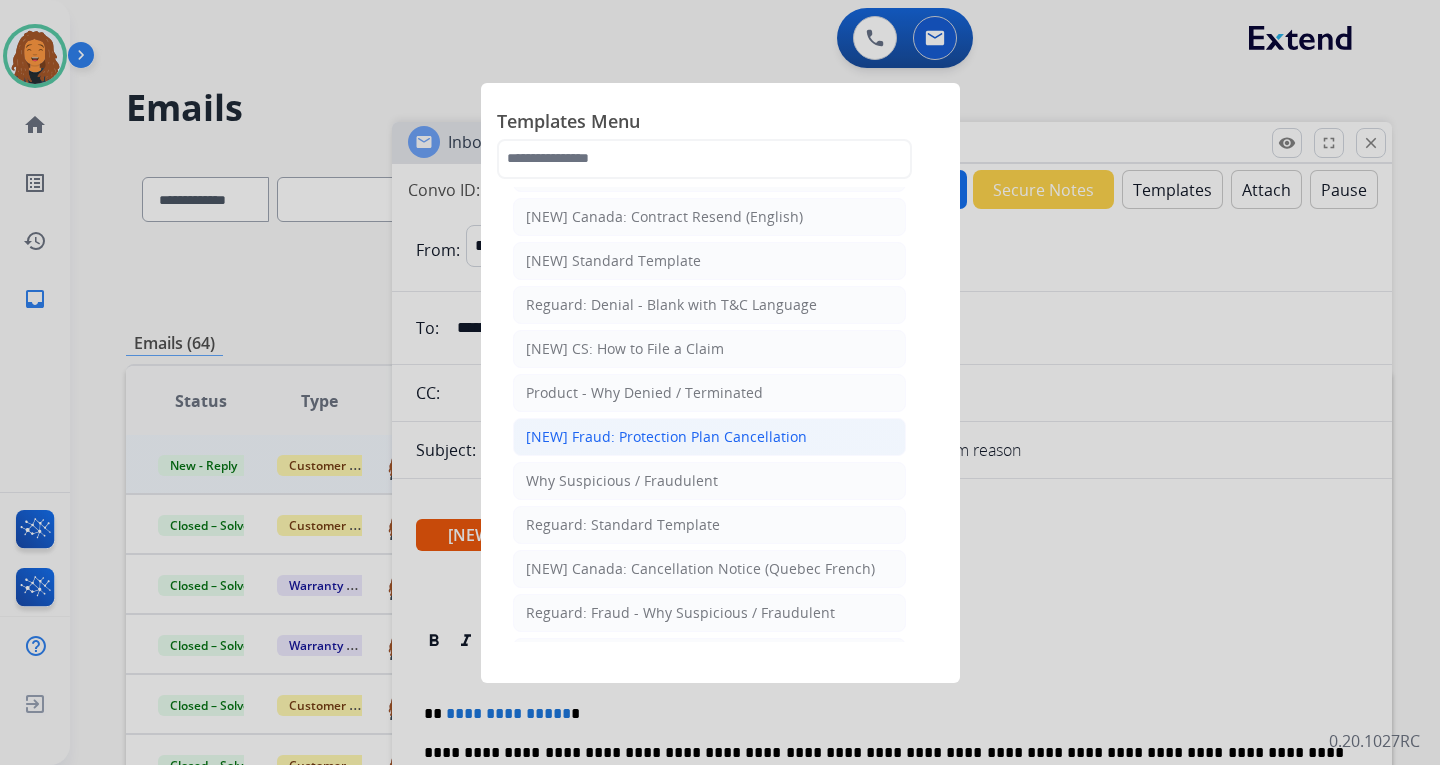 scroll, scrollTop: 100, scrollLeft: 0, axis: vertical 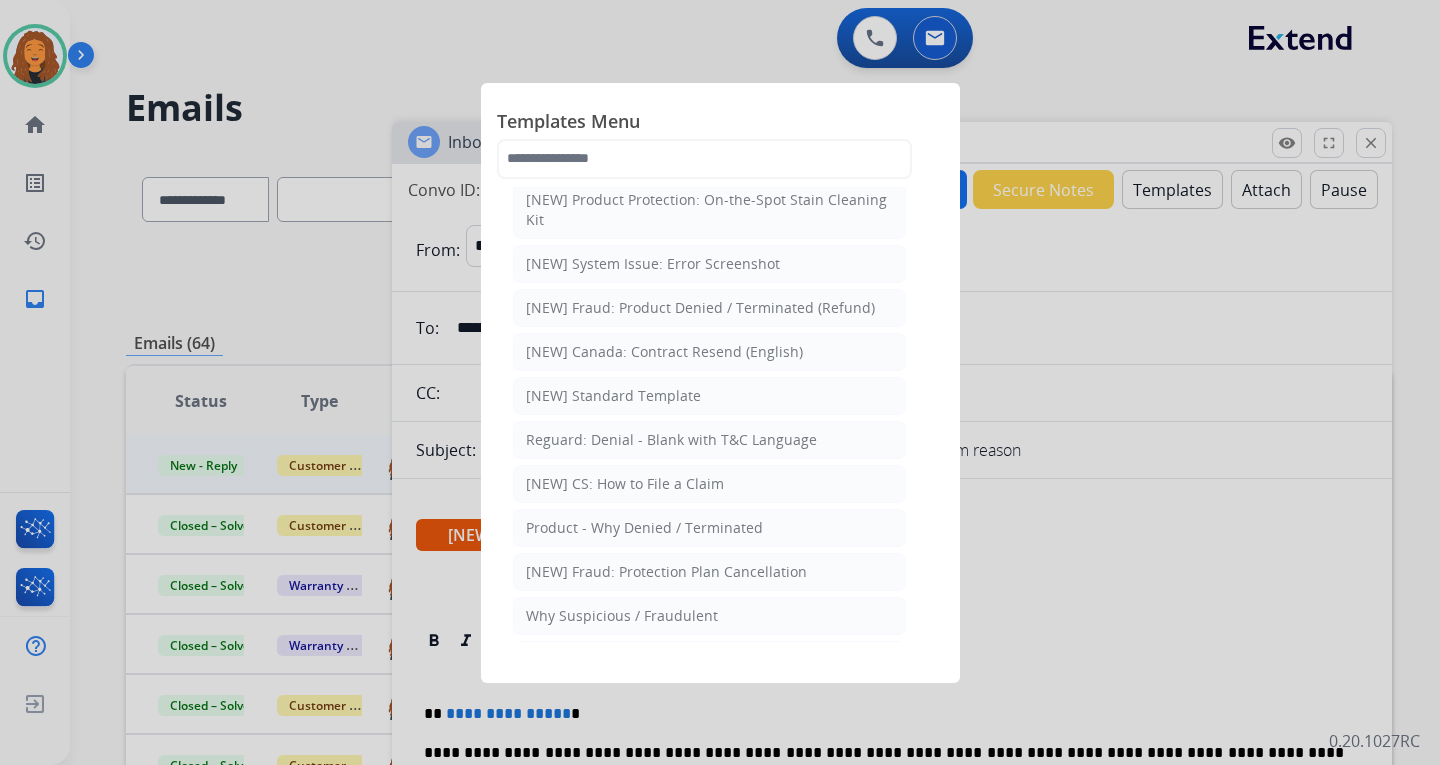 click on "[NEW] Standard Template" 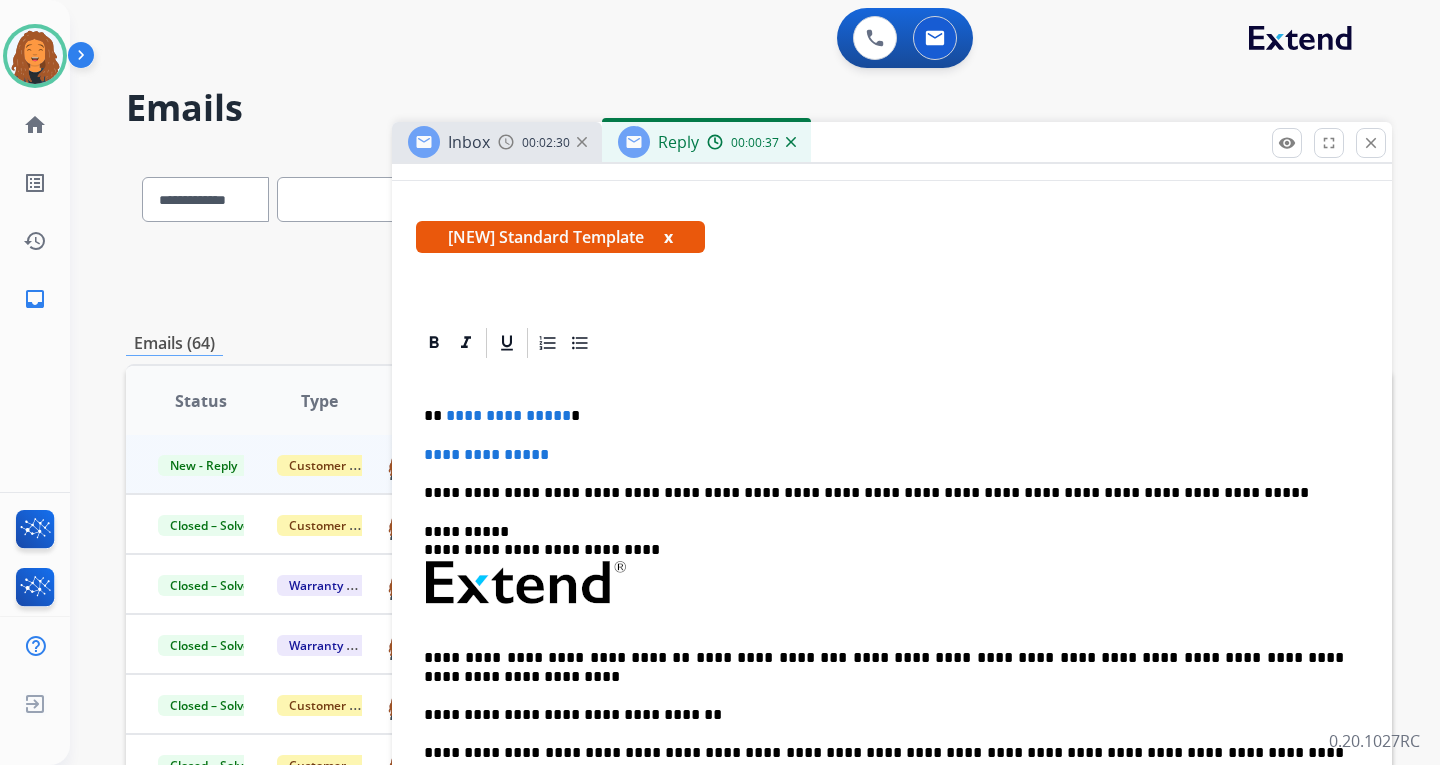 scroll, scrollTop: 300, scrollLeft: 0, axis: vertical 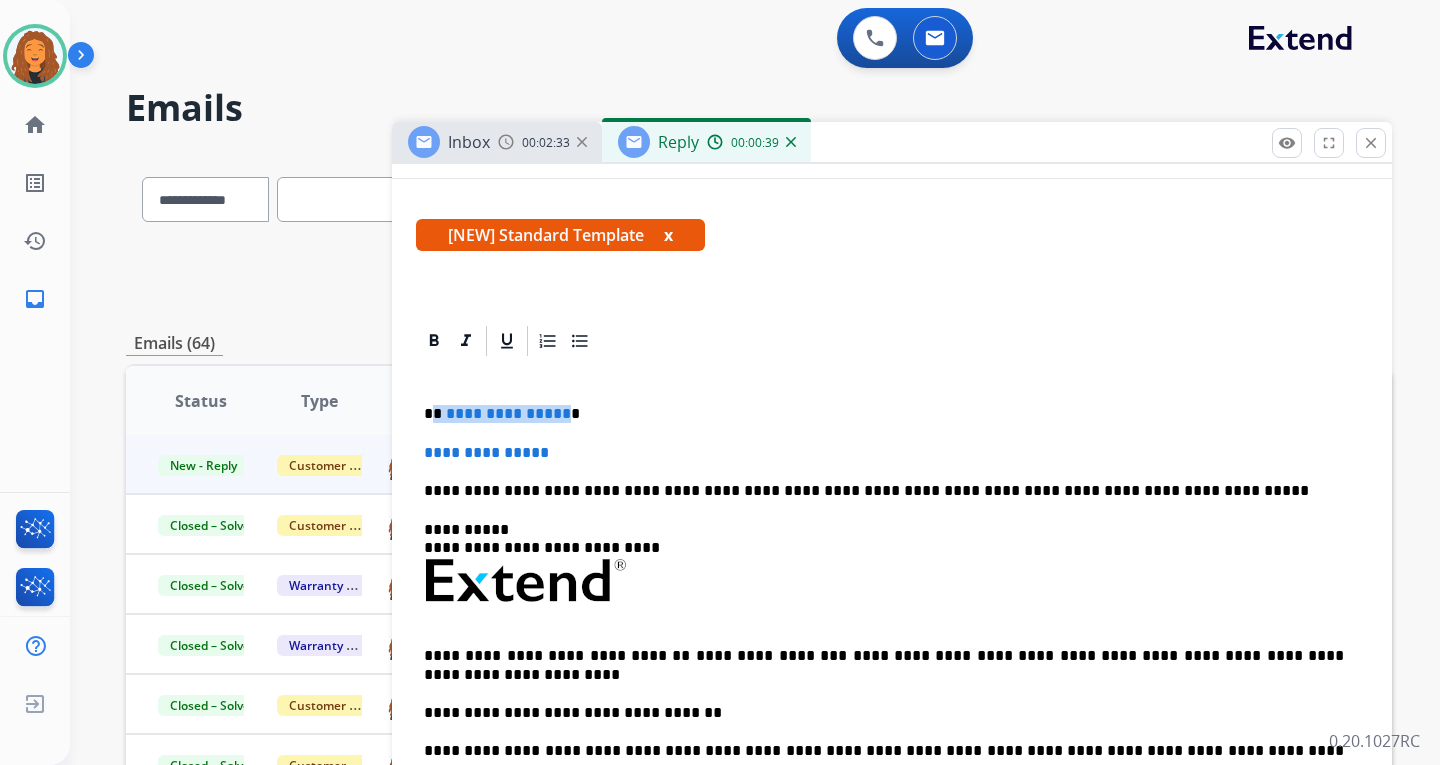 drag, startPoint x: 559, startPoint y: 410, endPoint x: 436, endPoint y: 418, distance: 123.25989 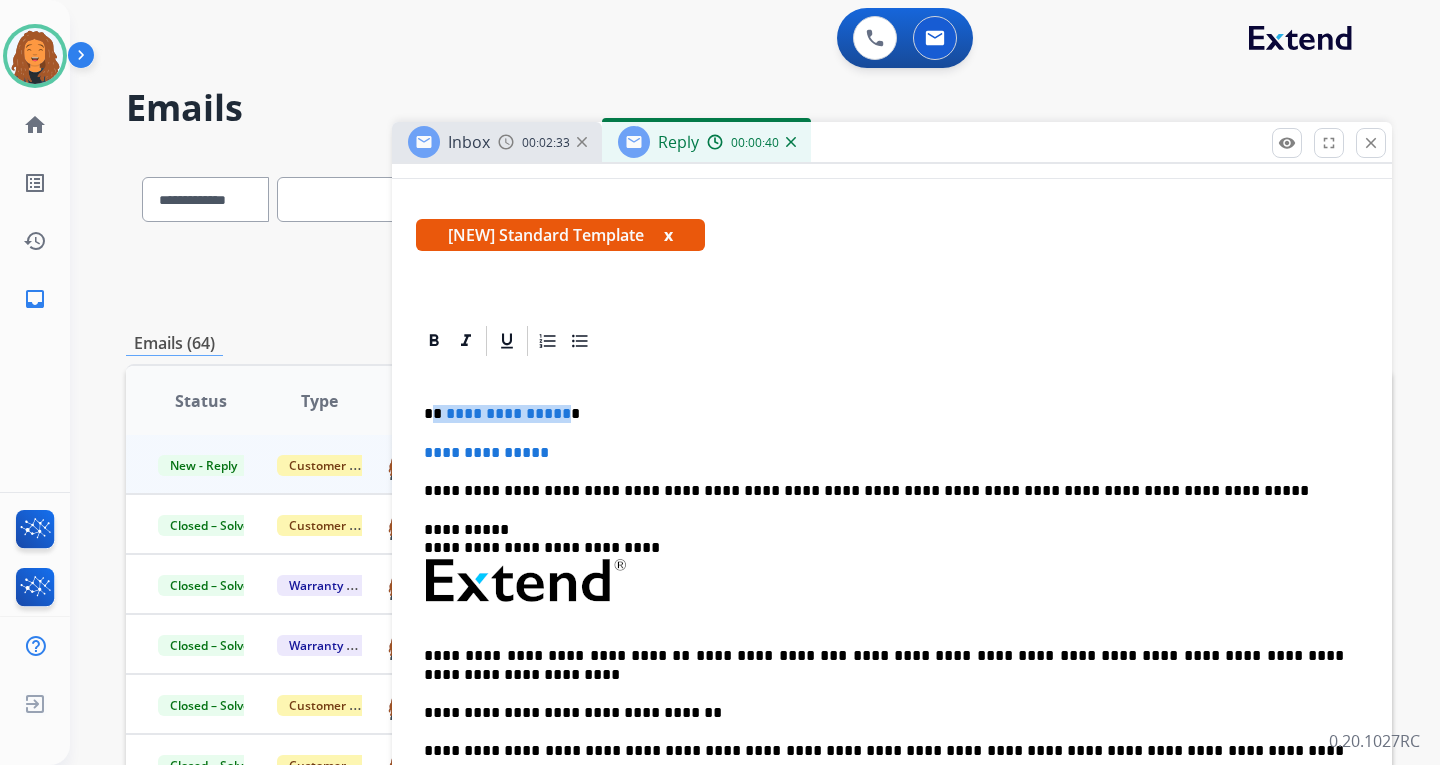 type 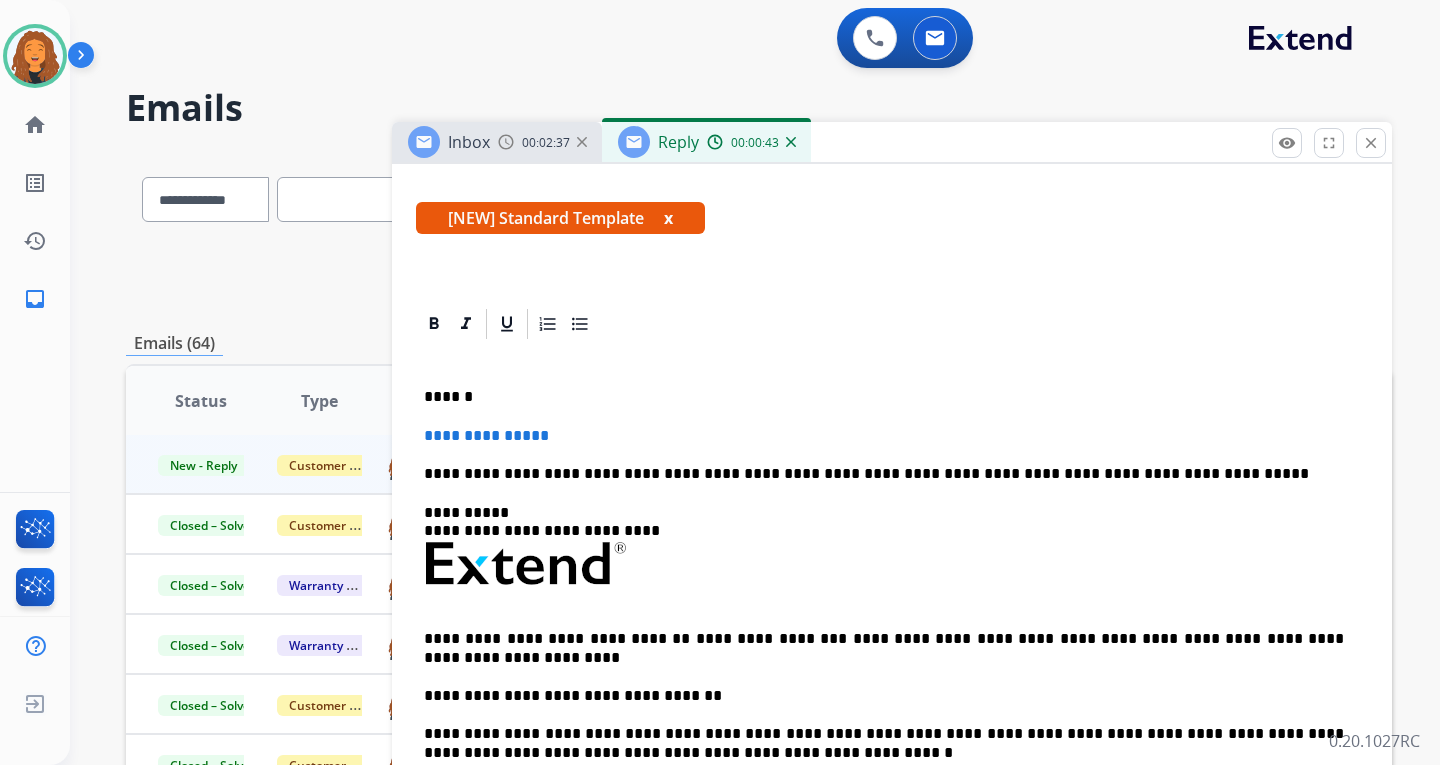scroll, scrollTop: 300, scrollLeft: 0, axis: vertical 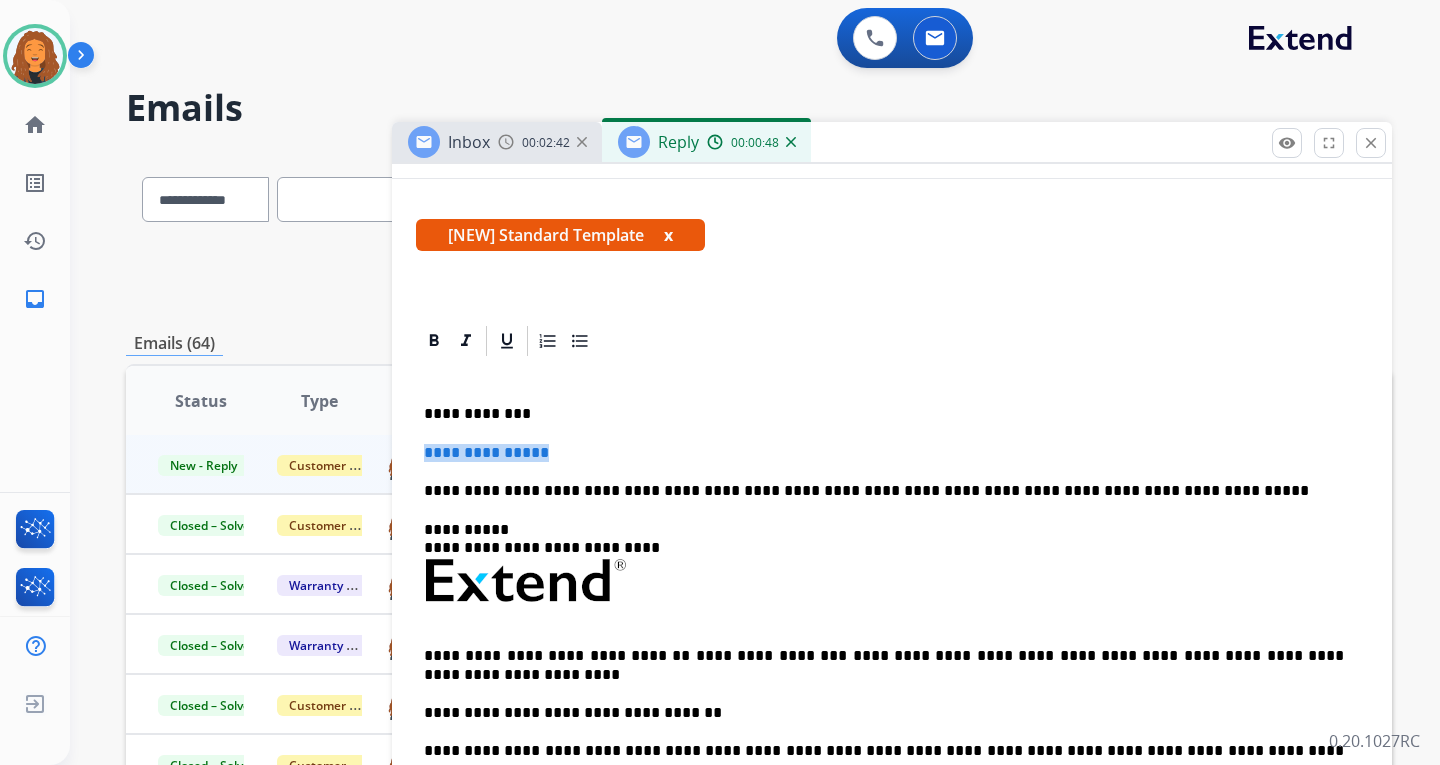drag, startPoint x: 584, startPoint y: 451, endPoint x: 418, endPoint y: 450, distance: 166.003 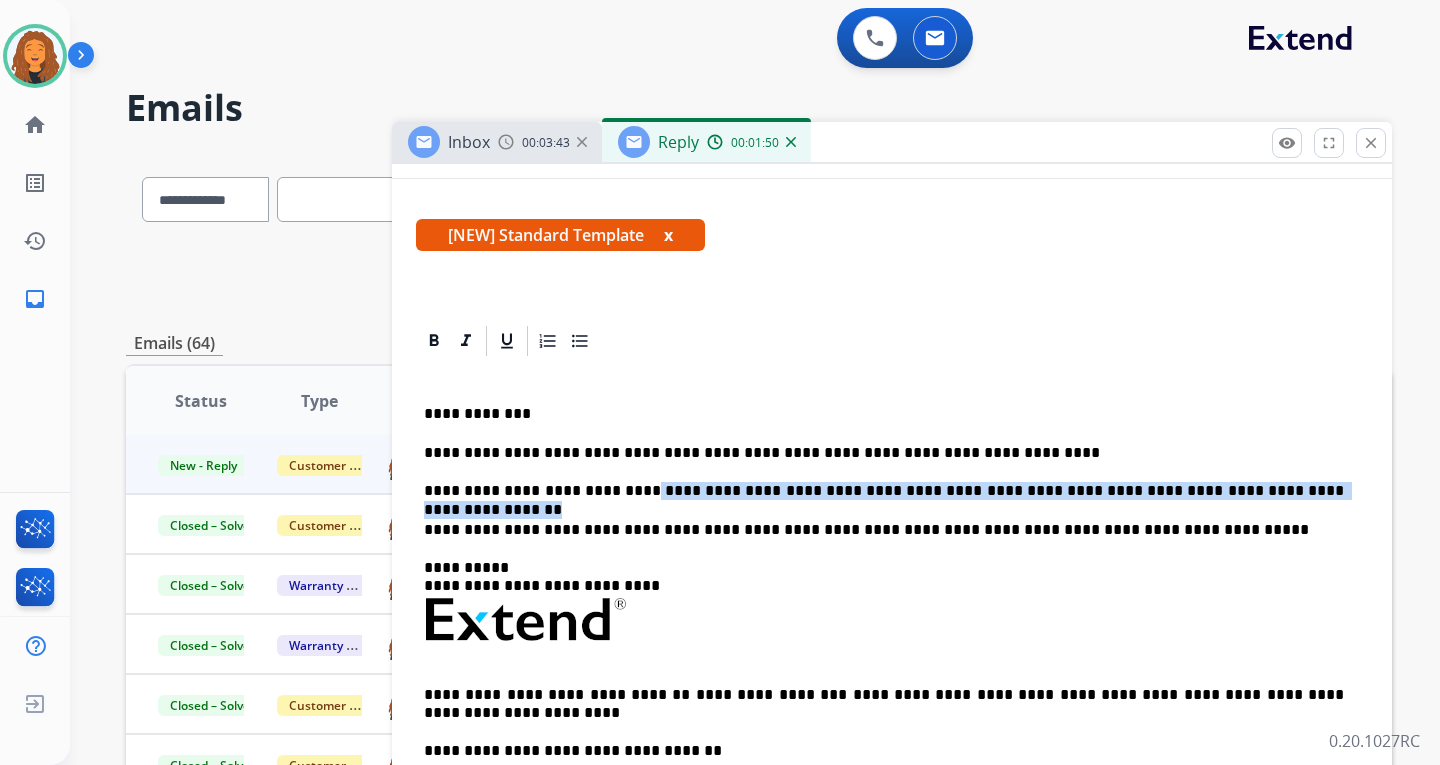 drag, startPoint x: 1277, startPoint y: 488, endPoint x: 617, endPoint y: 500, distance: 660.1091 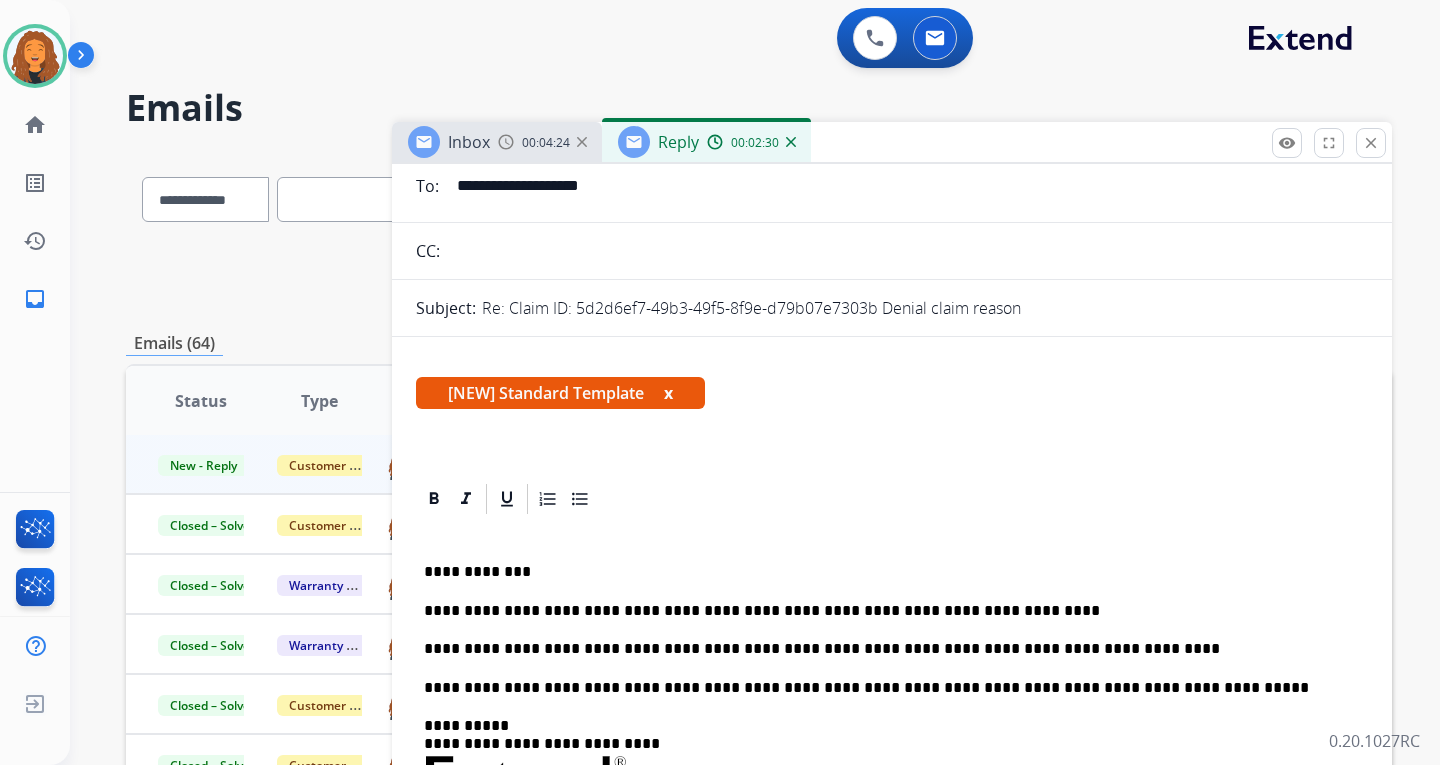 scroll, scrollTop: 0, scrollLeft: 0, axis: both 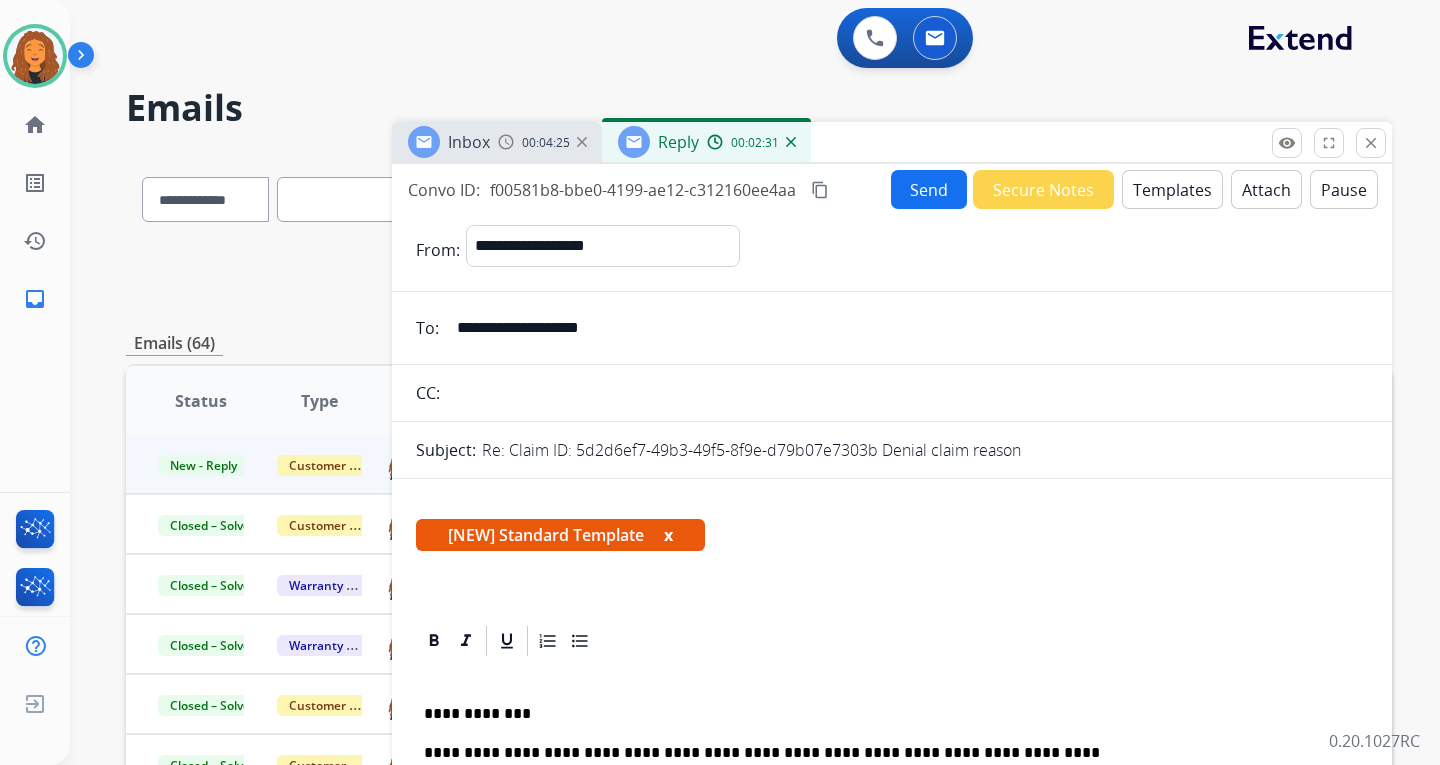 click on "Send" at bounding box center (929, 189) 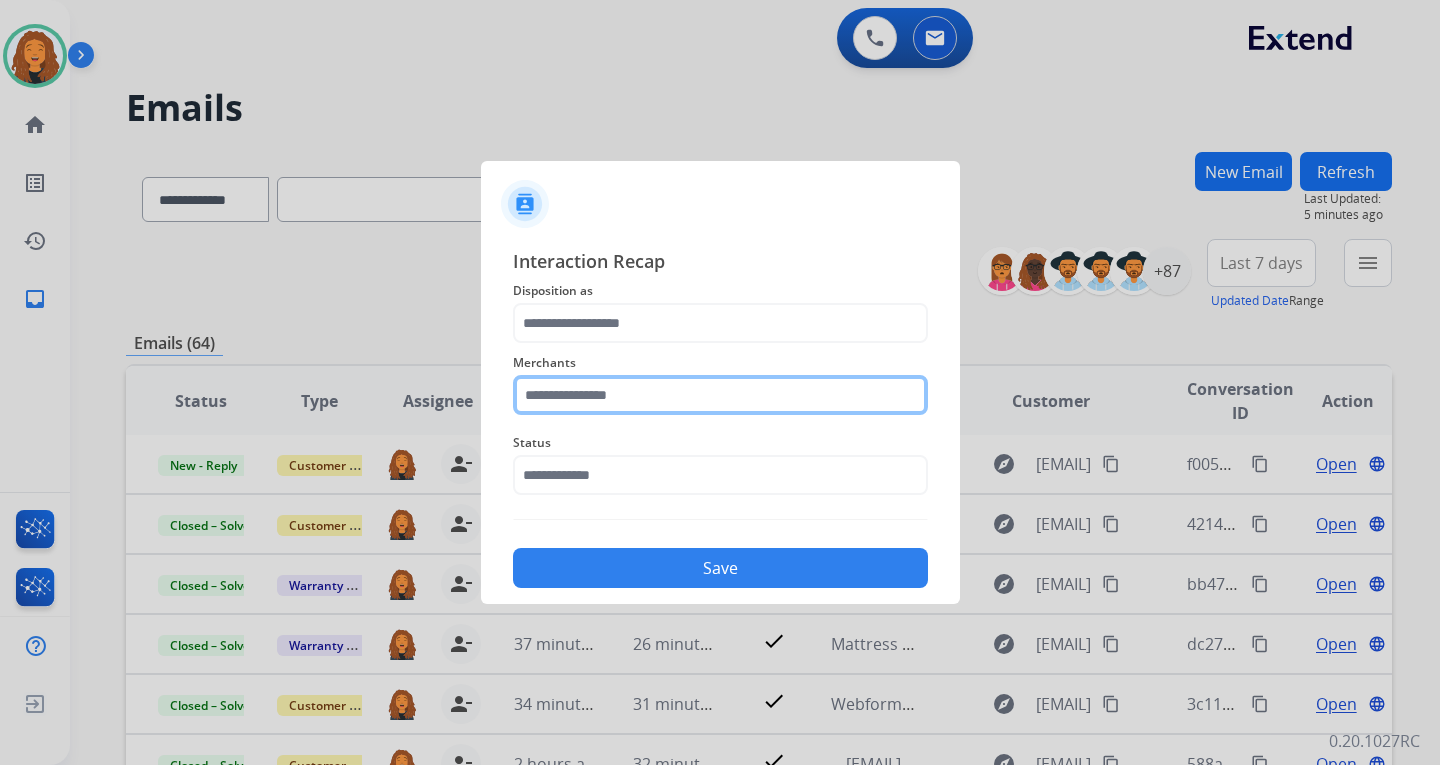 click 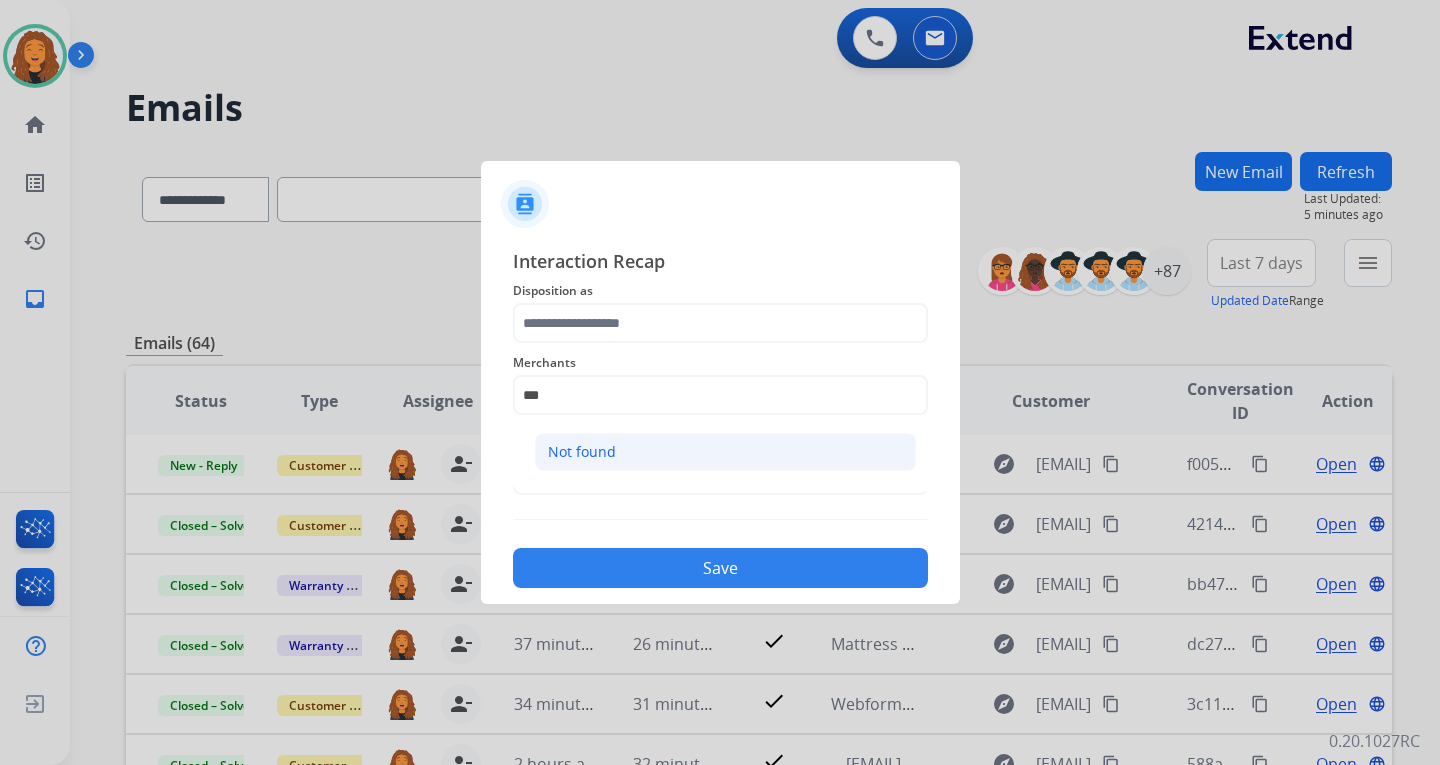 click on "Not found" 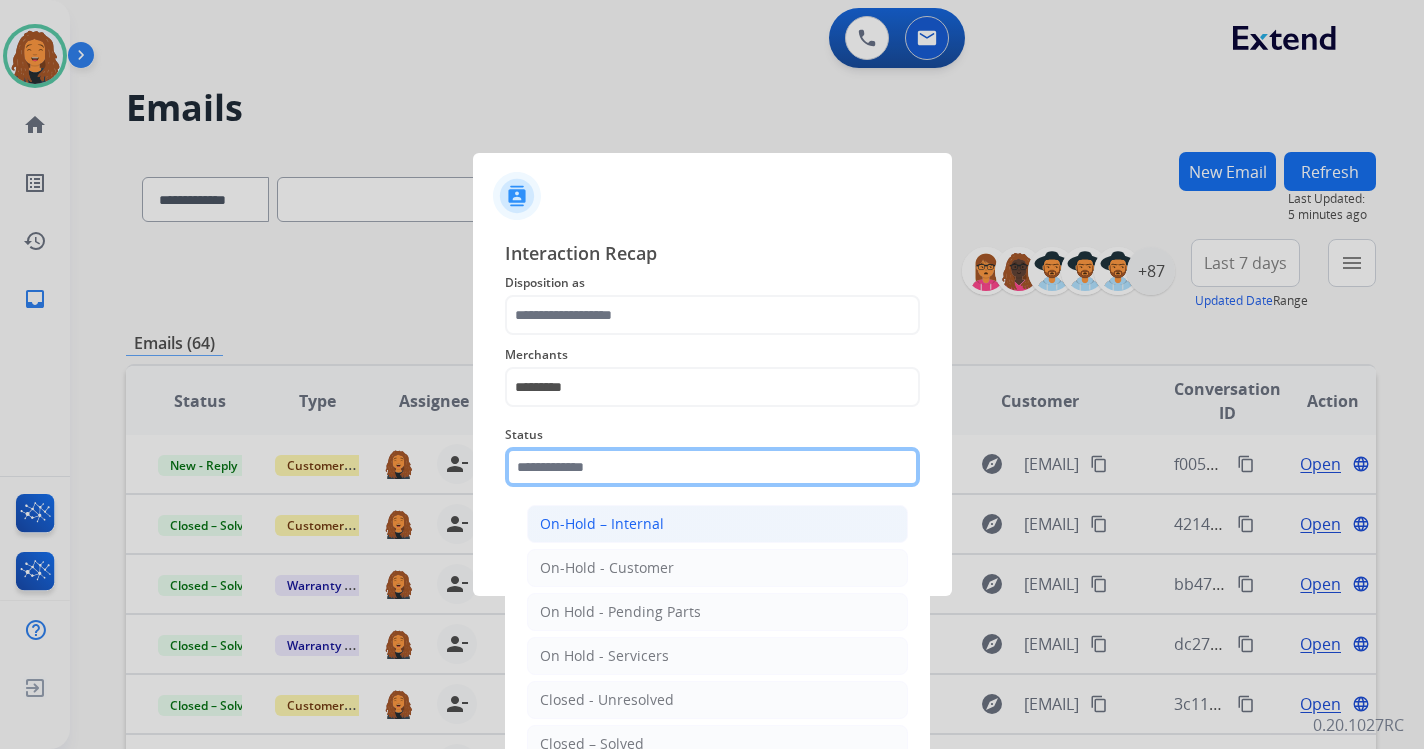 drag, startPoint x: 627, startPoint y: 475, endPoint x: 619, endPoint y: 517, distance: 42.755116 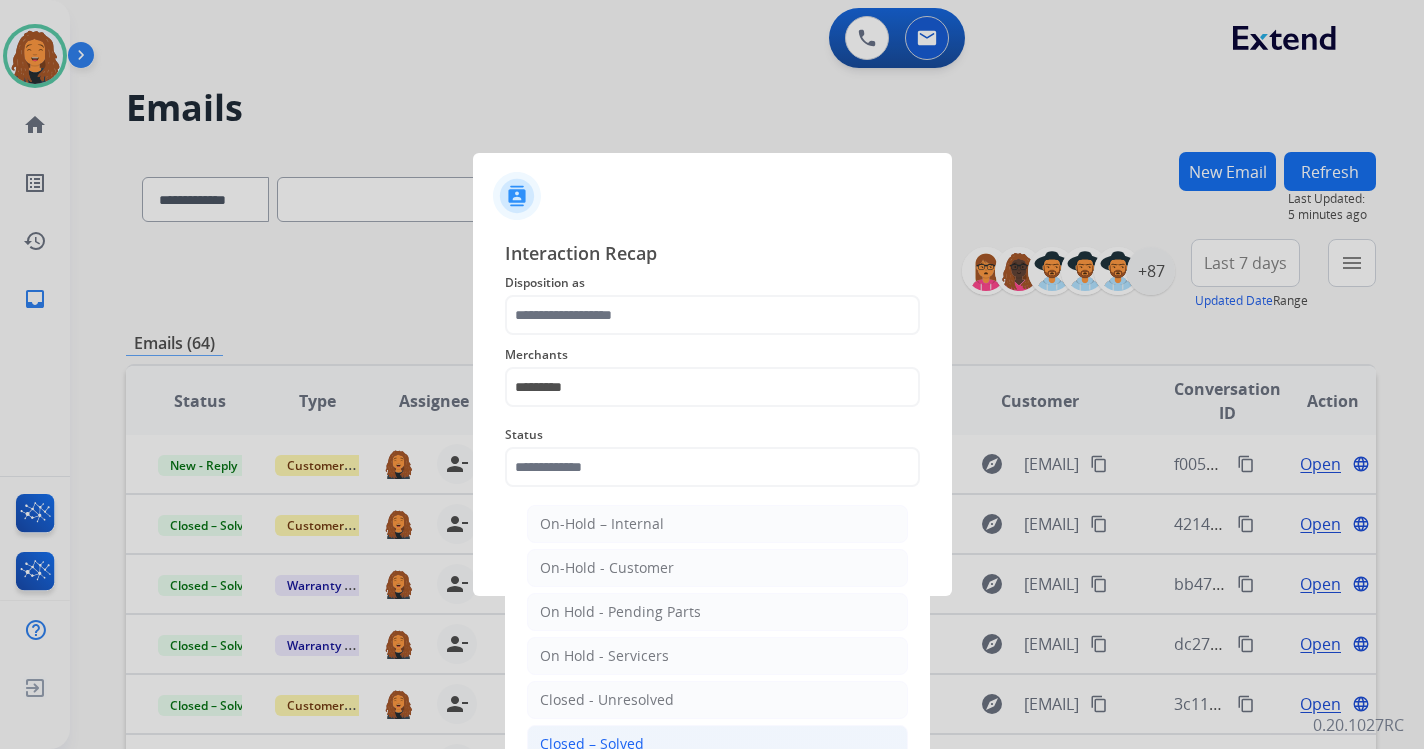 click on "Closed – Solved" 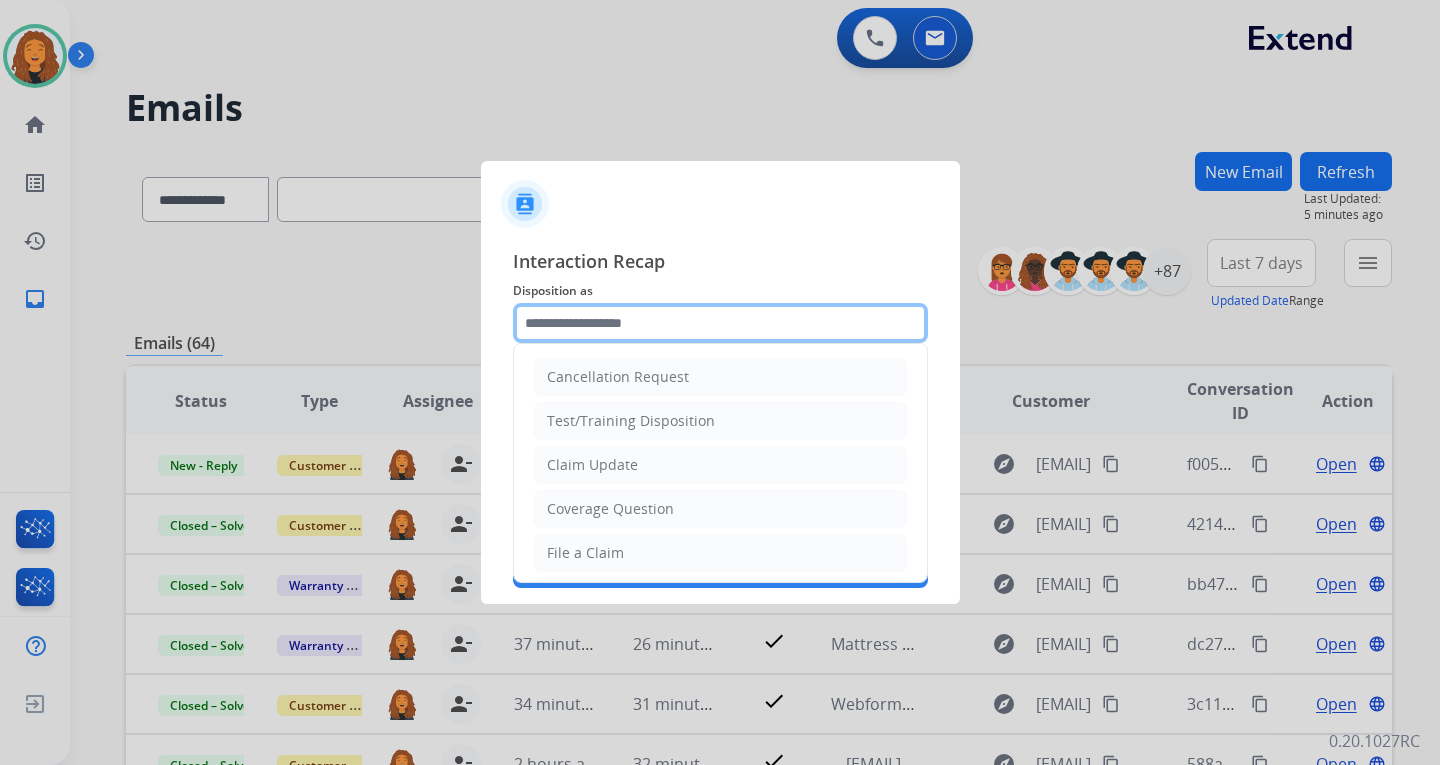 click 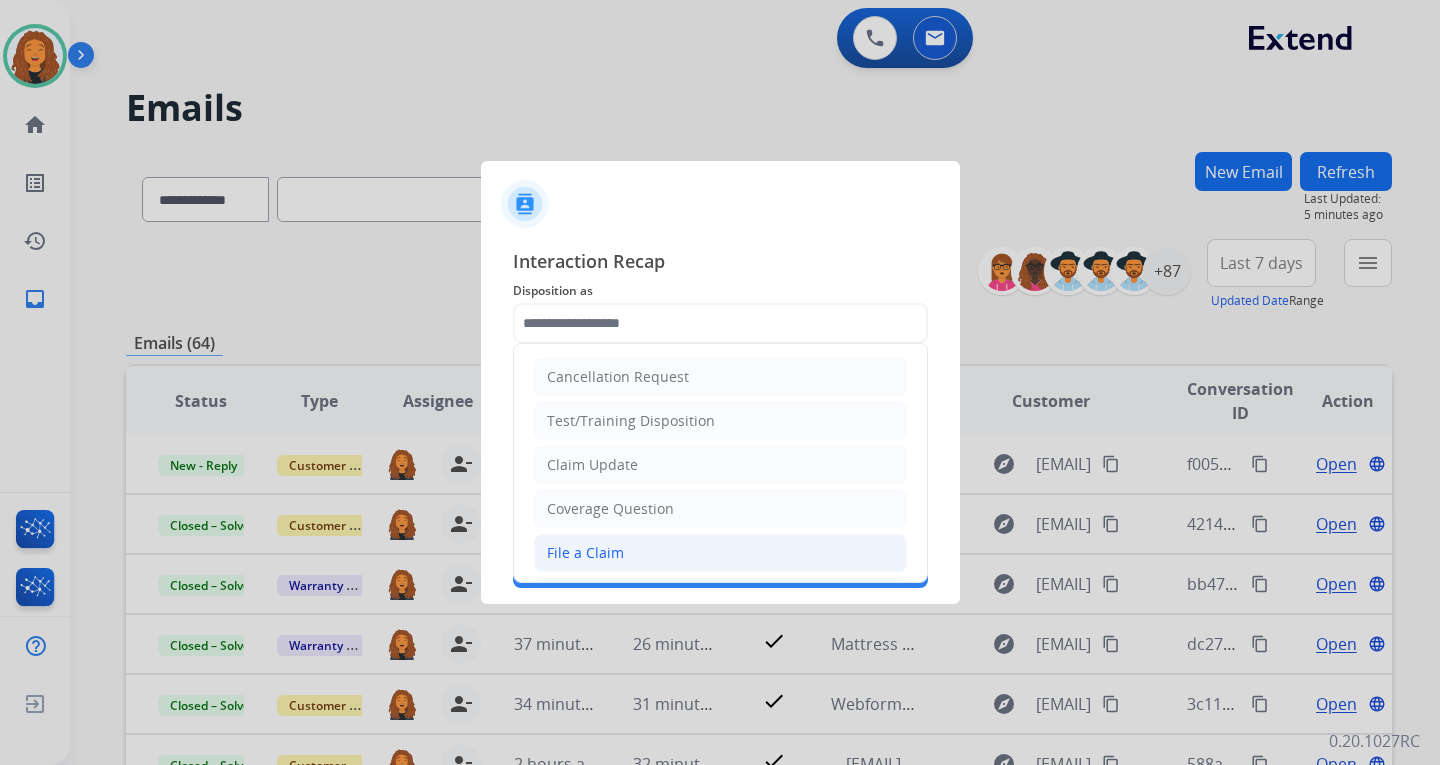 click on "File a Claim" 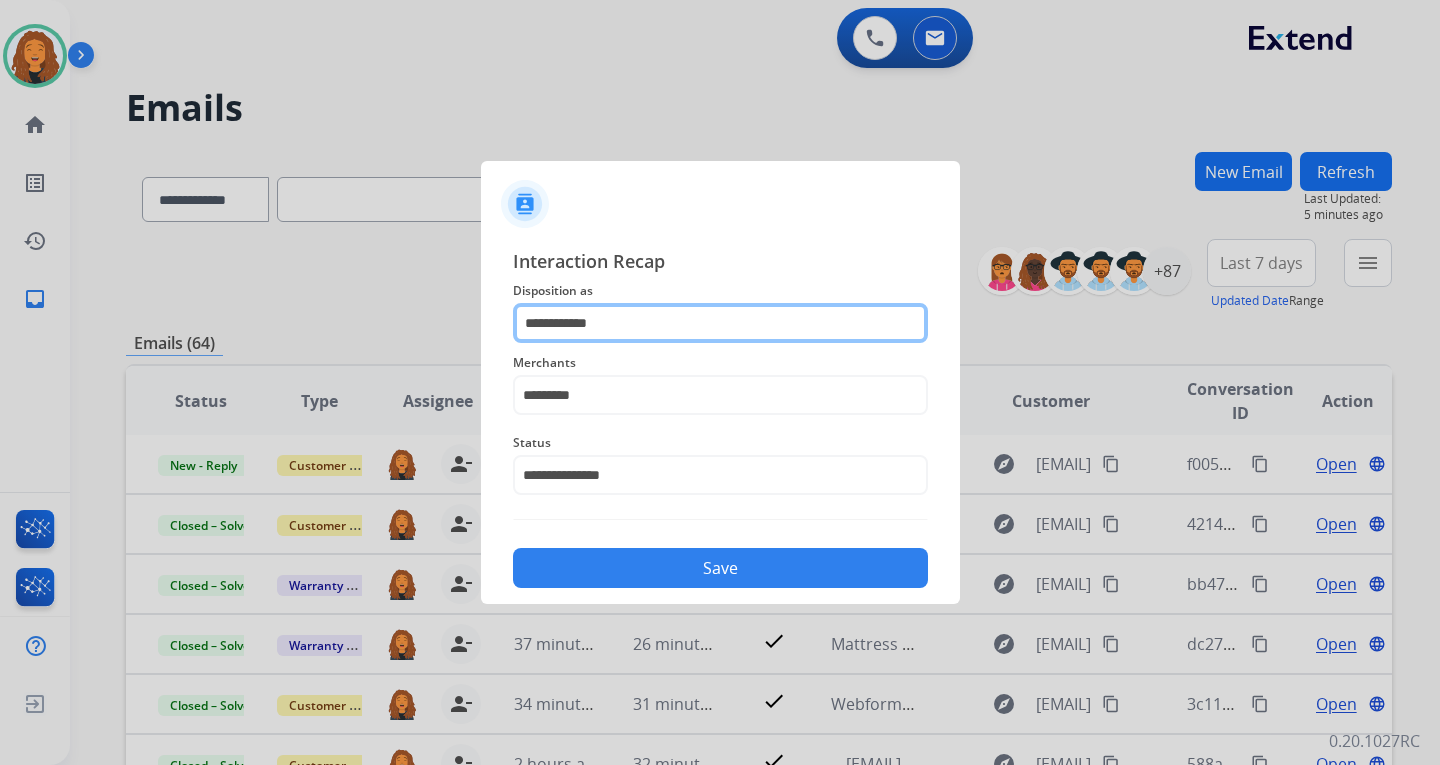 drag, startPoint x: 598, startPoint y: 317, endPoint x: 344, endPoint y: 268, distance: 258.6832 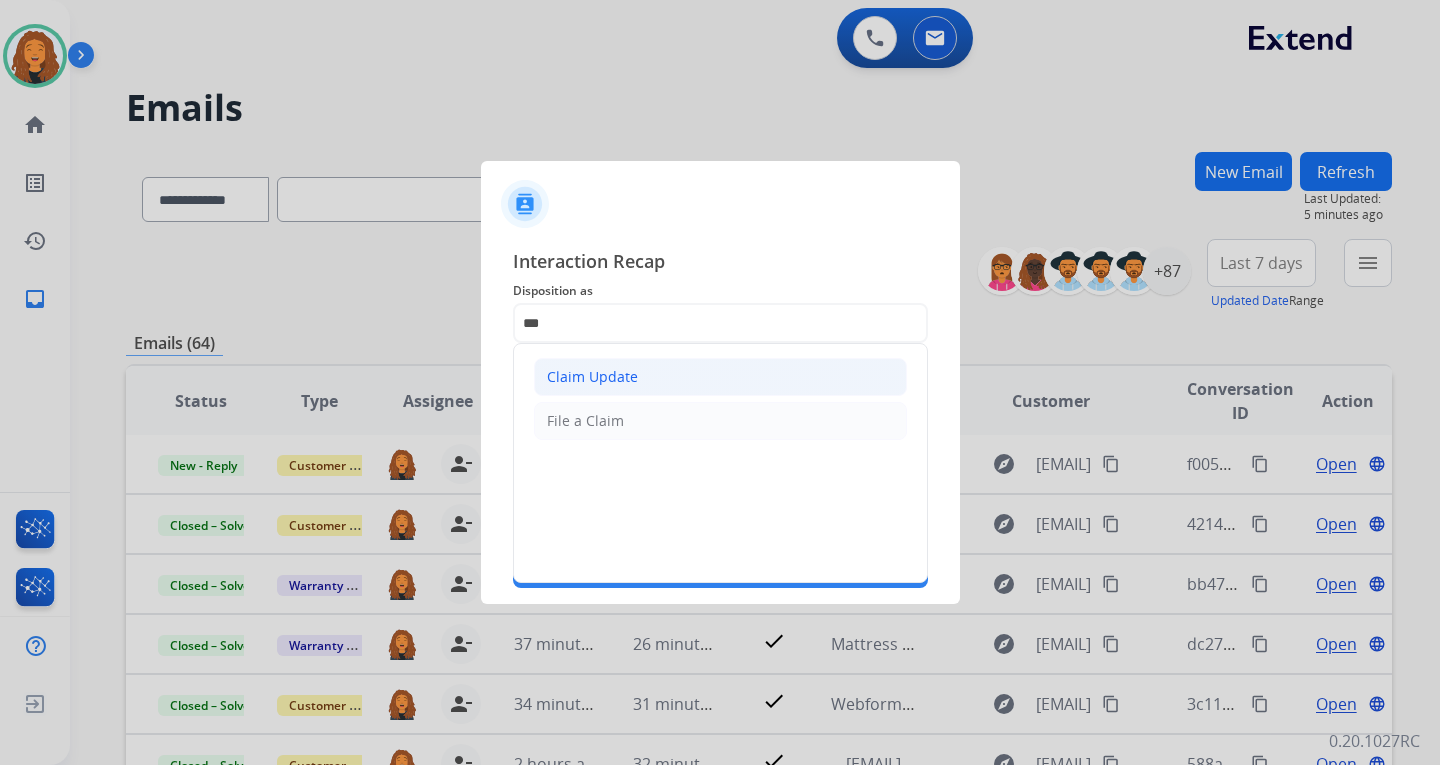 click on "Claim Update" 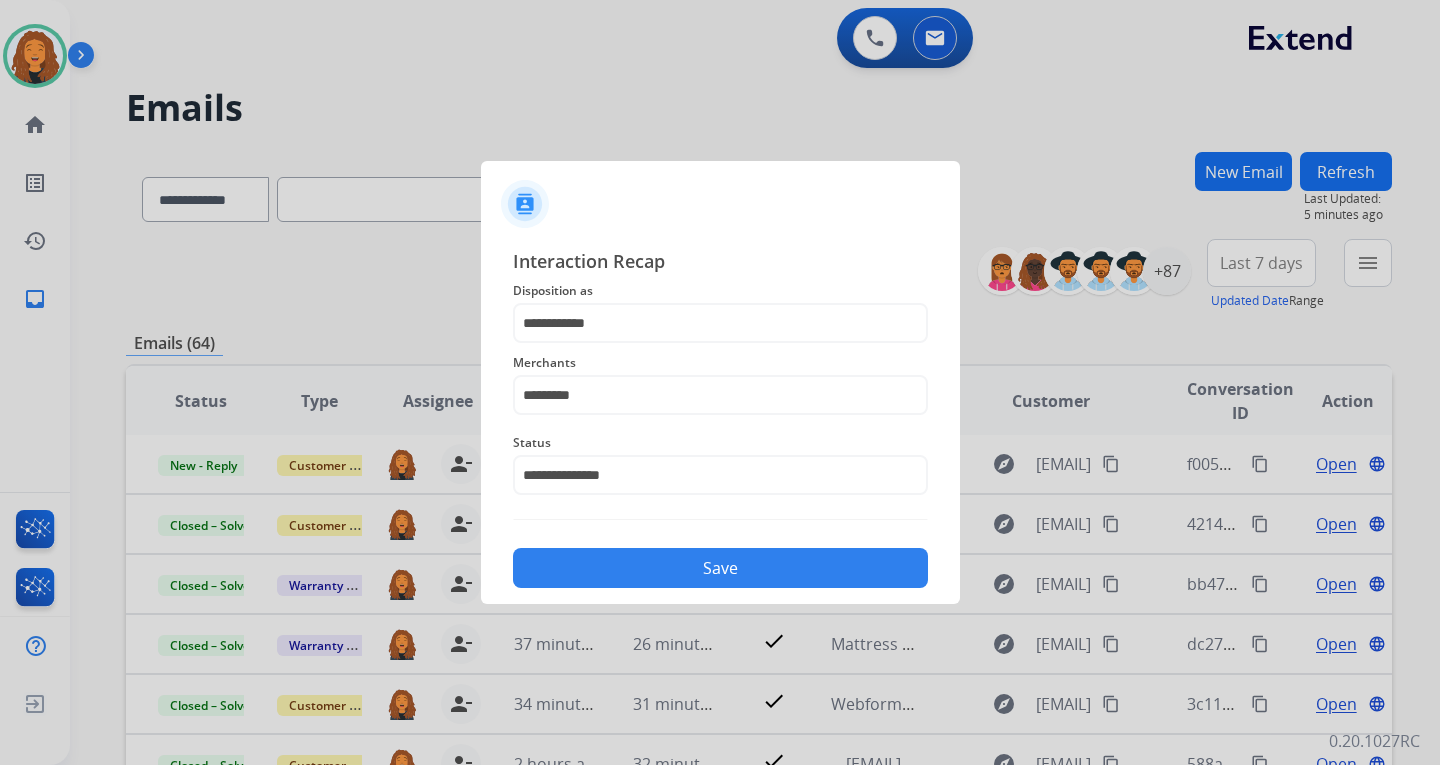 click on "Save" 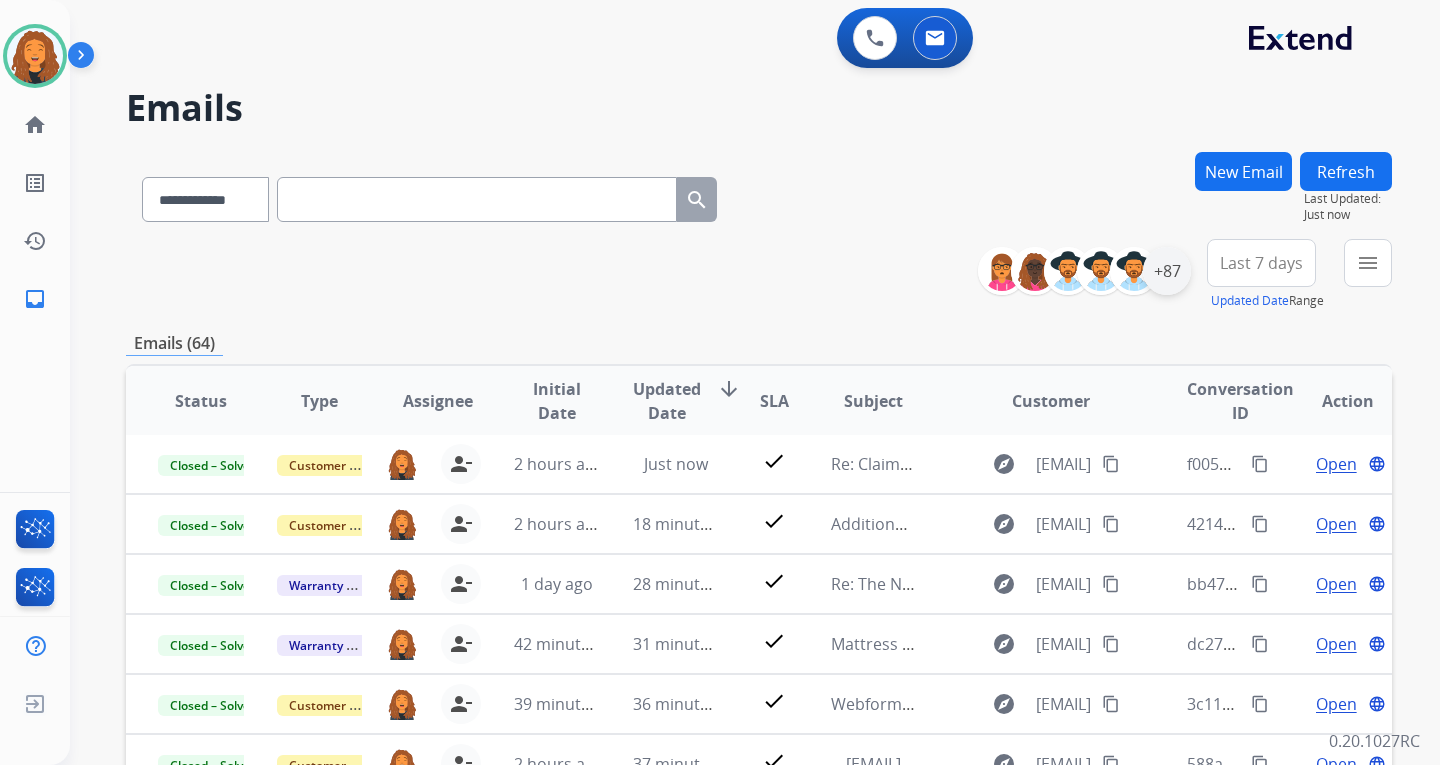 drag, startPoint x: 732, startPoint y: 570, endPoint x: 1160, endPoint y: 272, distance: 521.52466 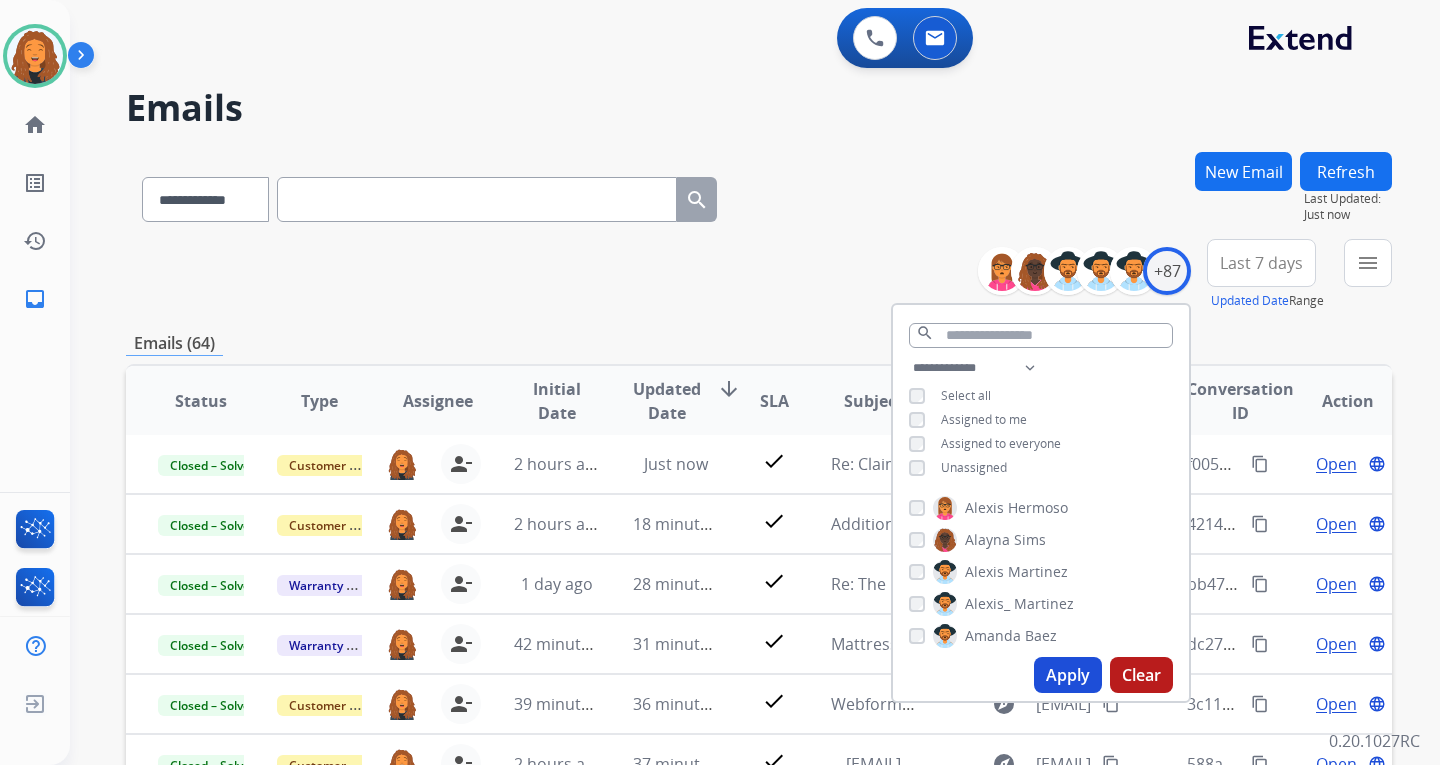 click on "Apply" at bounding box center (1068, 675) 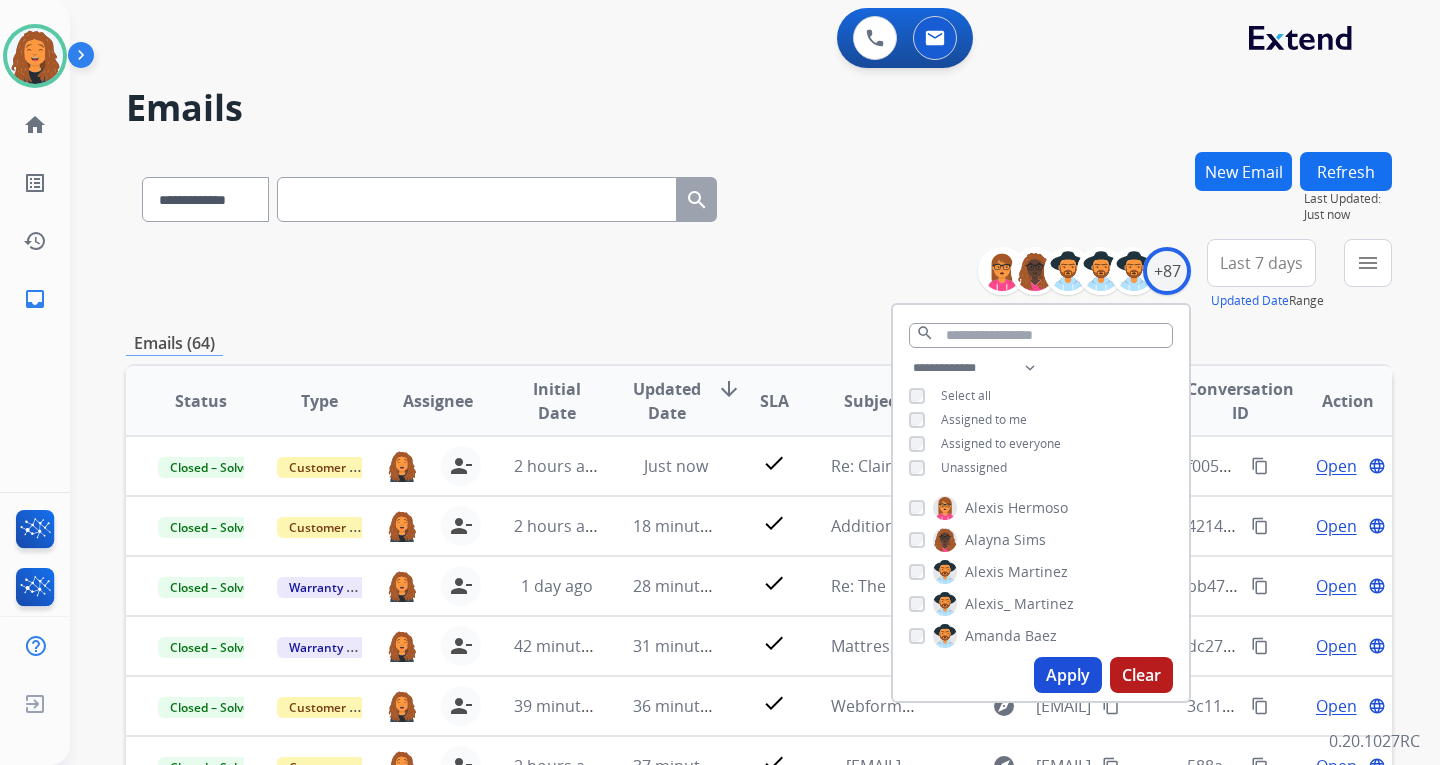 scroll, scrollTop: 0, scrollLeft: 0, axis: both 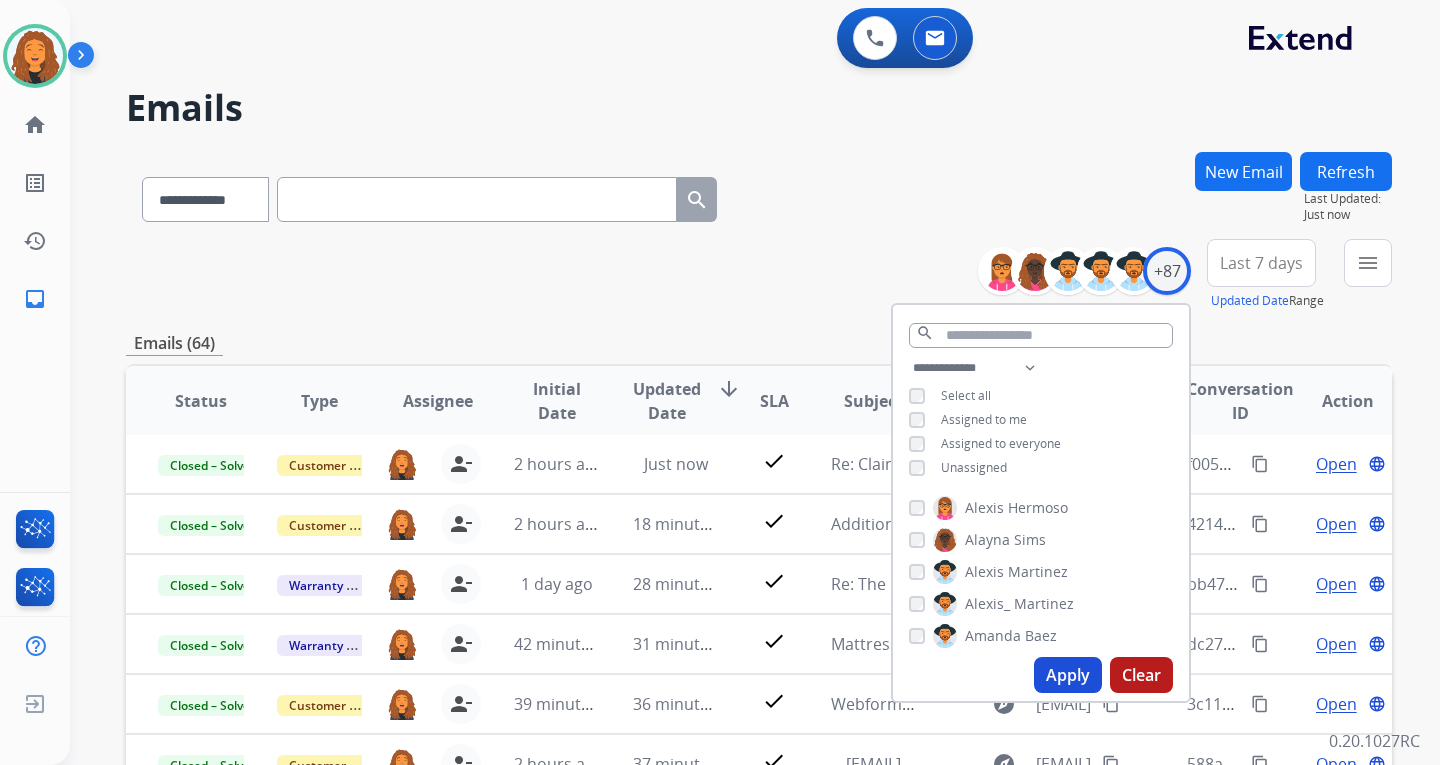 click on "**********" at bounding box center [759, 275] 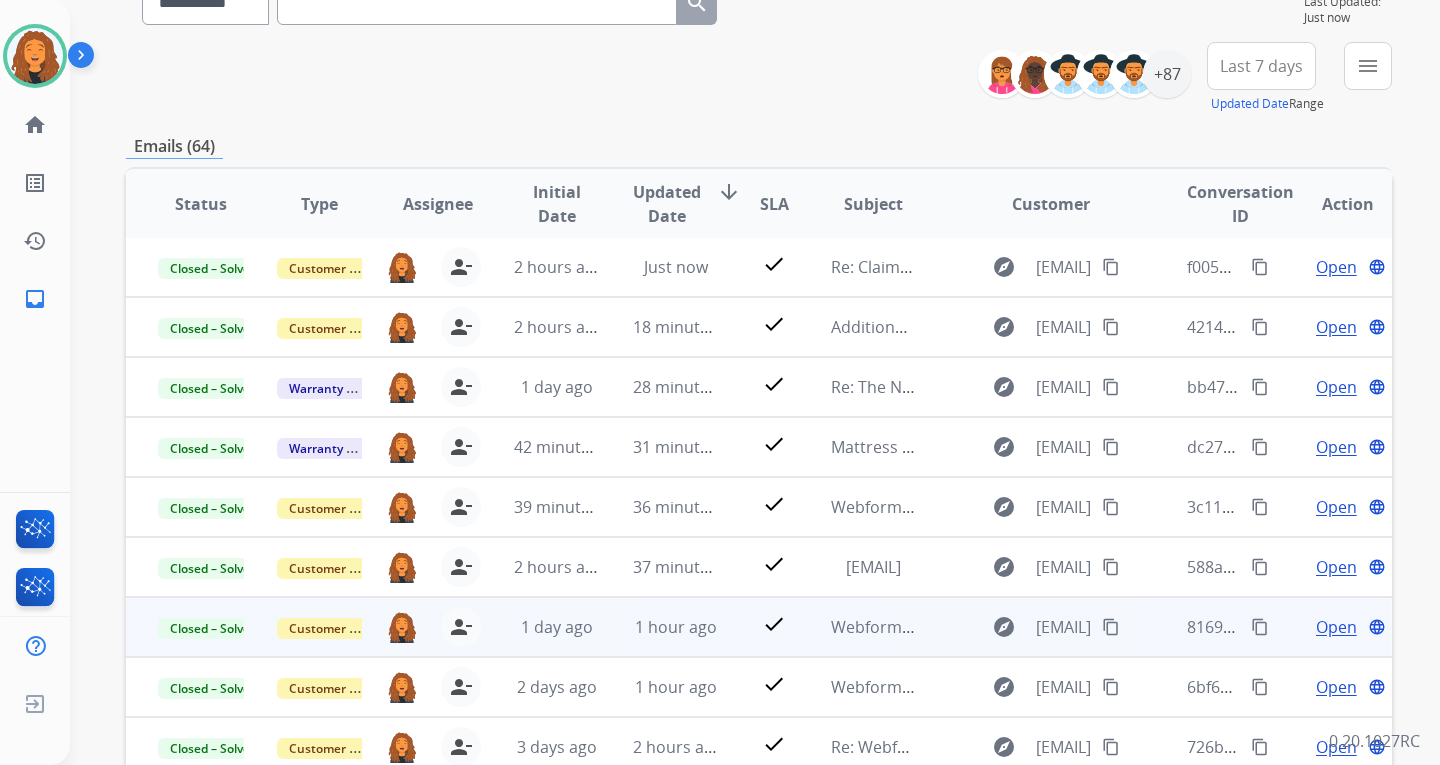 scroll, scrollTop: 373, scrollLeft: 0, axis: vertical 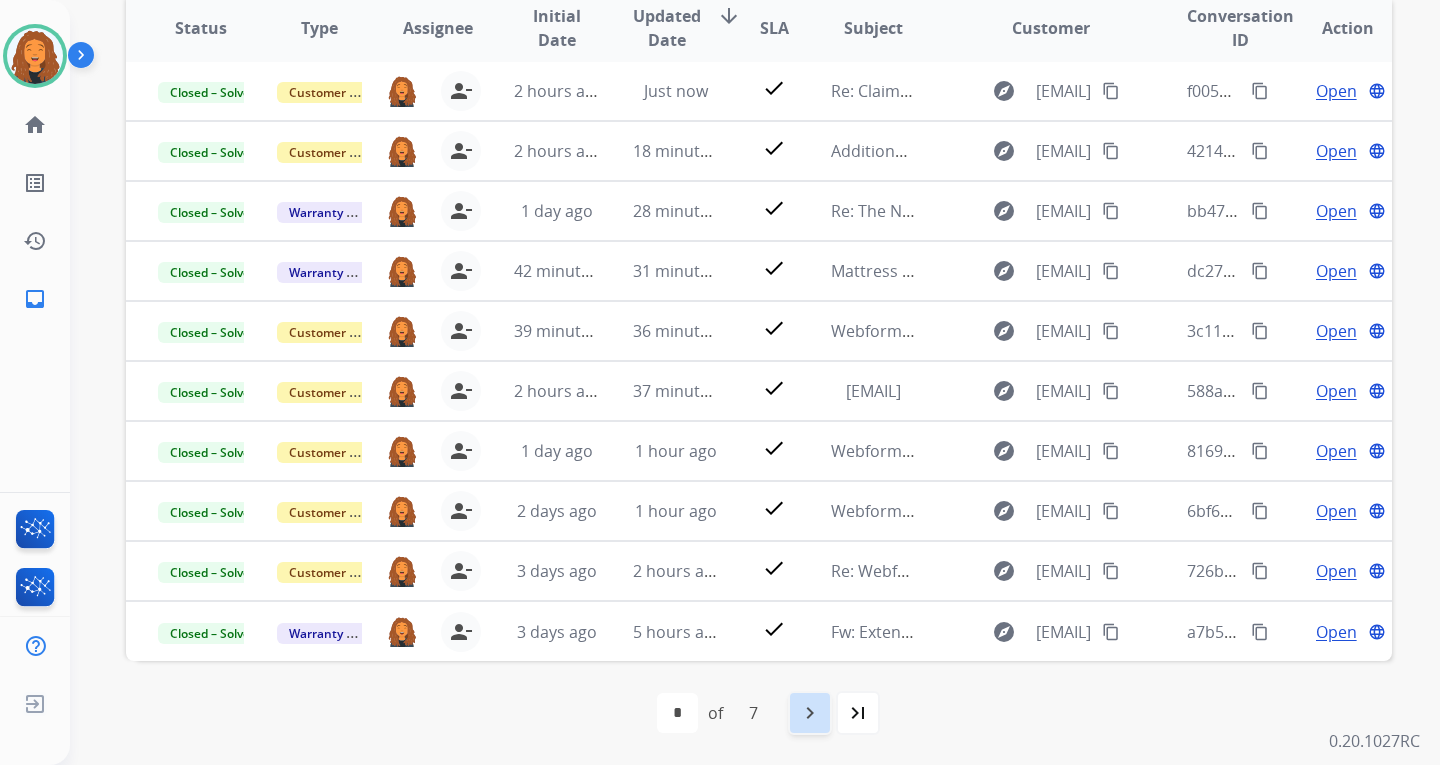 click on "navigate_next" at bounding box center (810, 713) 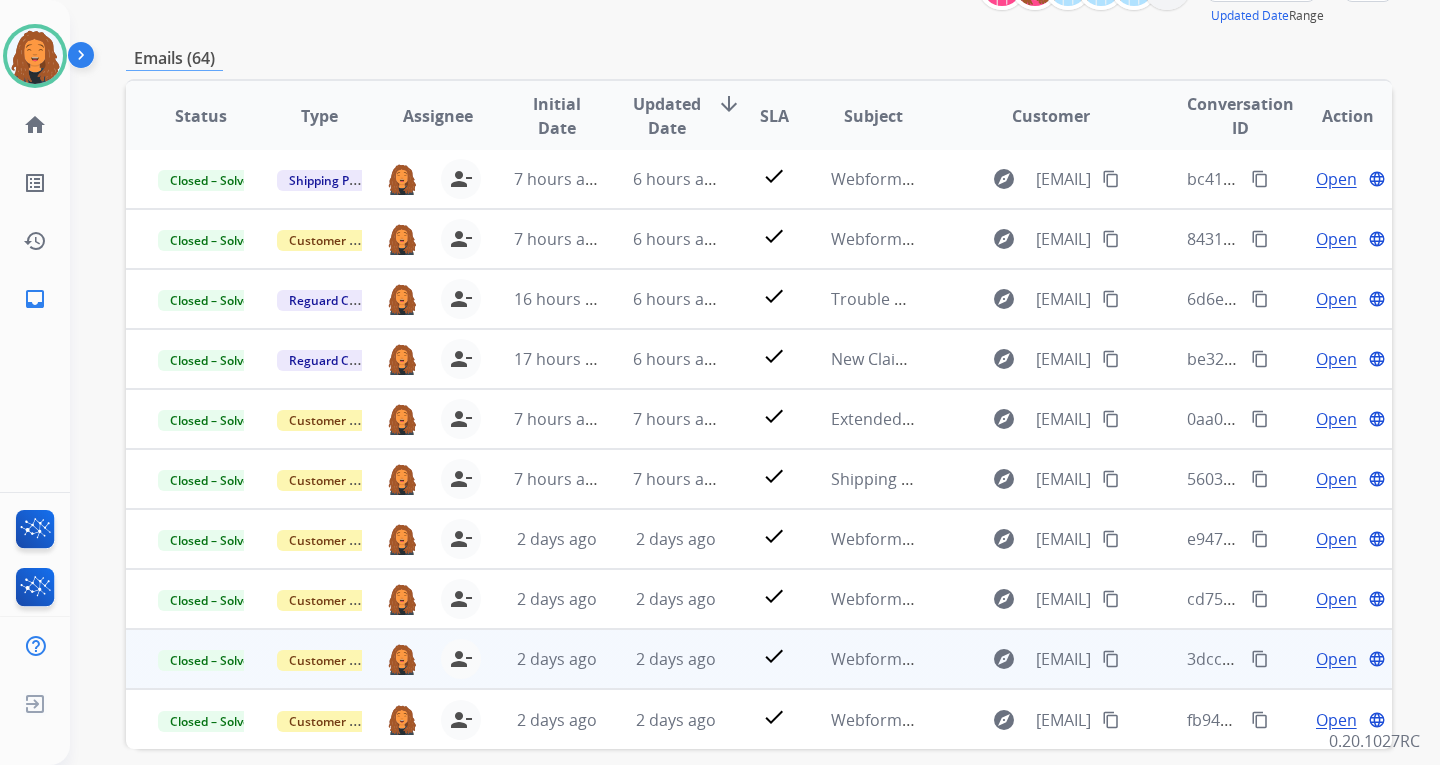 scroll, scrollTop: 373, scrollLeft: 0, axis: vertical 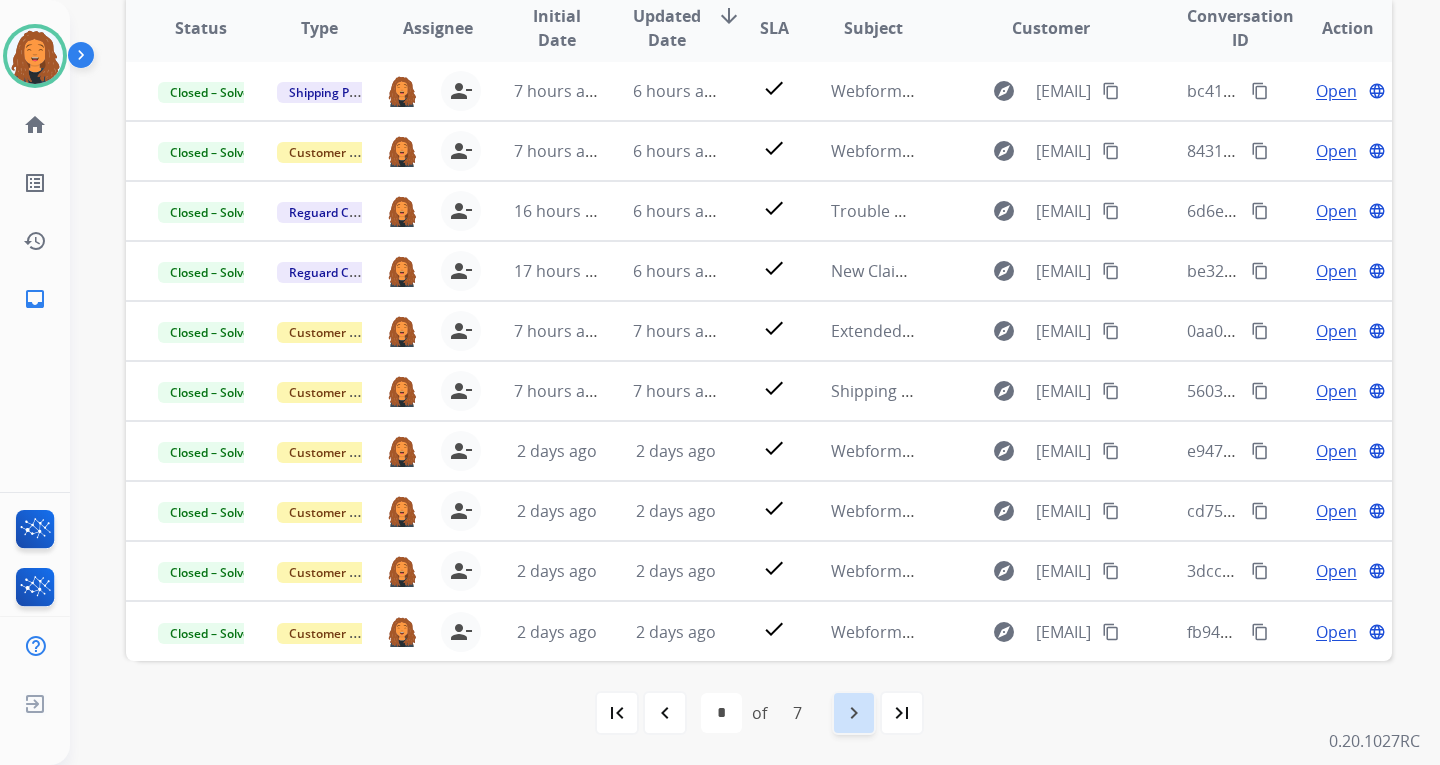 click on "navigate_next" at bounding box center (854, 713) 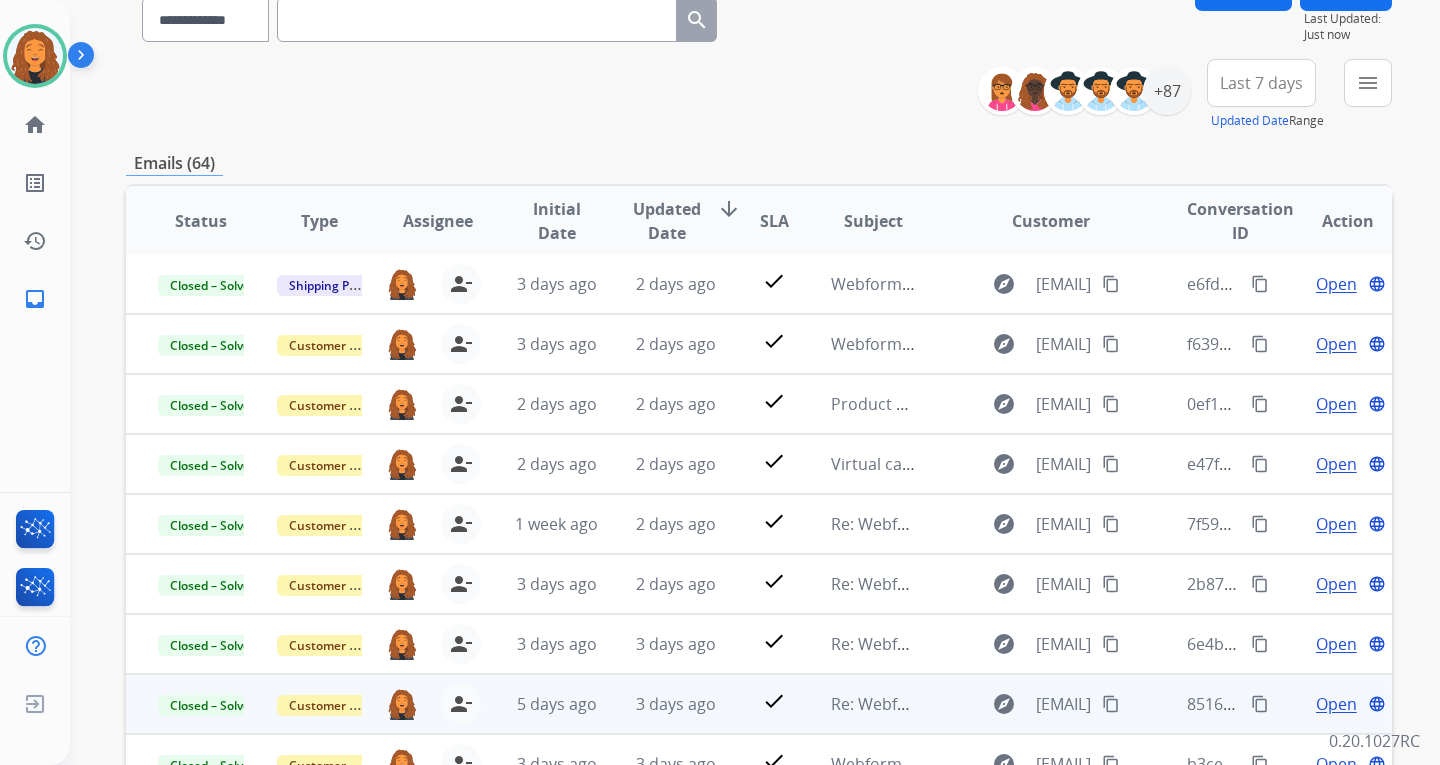 scroll, scrollTop: 373, scrollLeft: 0, axis: vertical 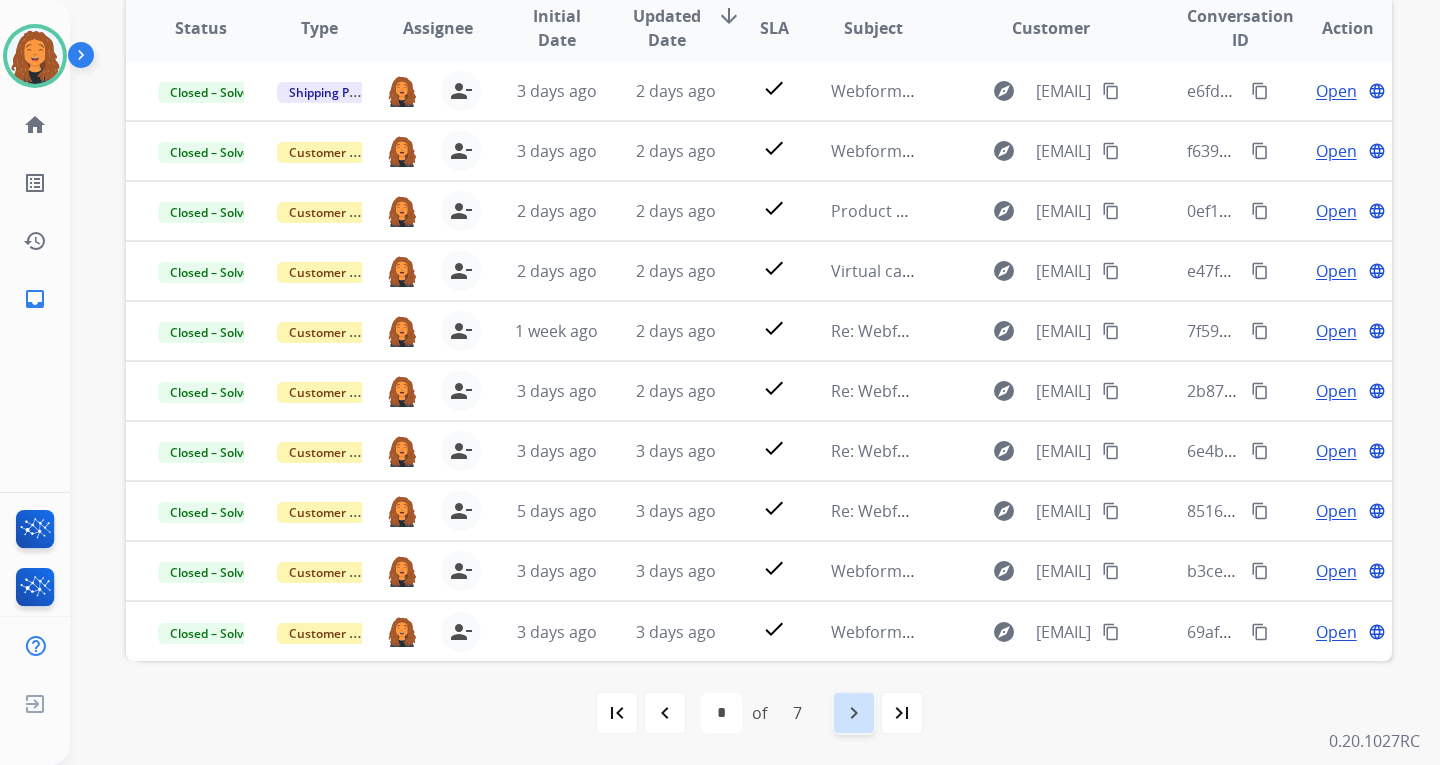 click on "navigate_next" at bounding box center (854, 713) 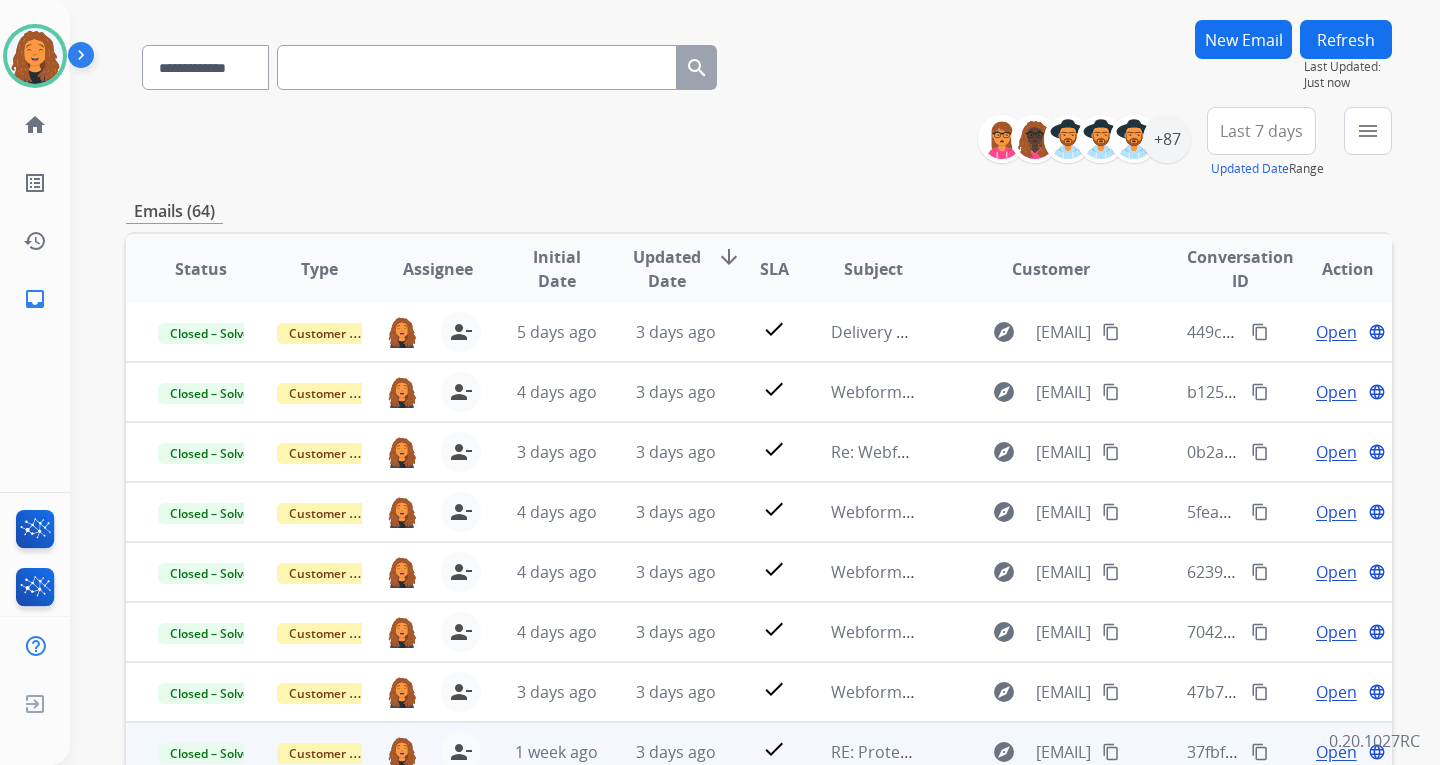scroll, scrollTop: 373, scrollLeft: 0, axis: vertical 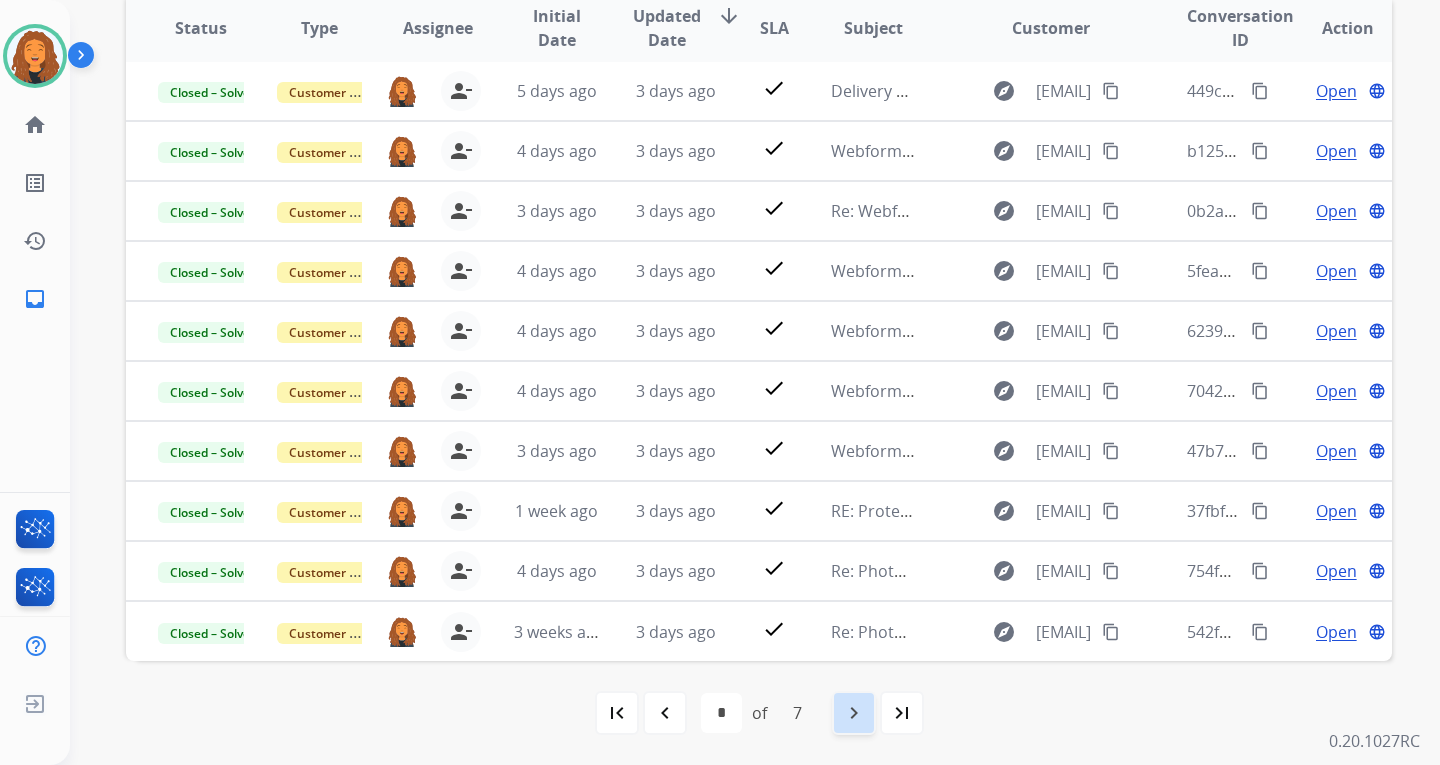 click on "navigate_next" at bounding box center [854, 713] 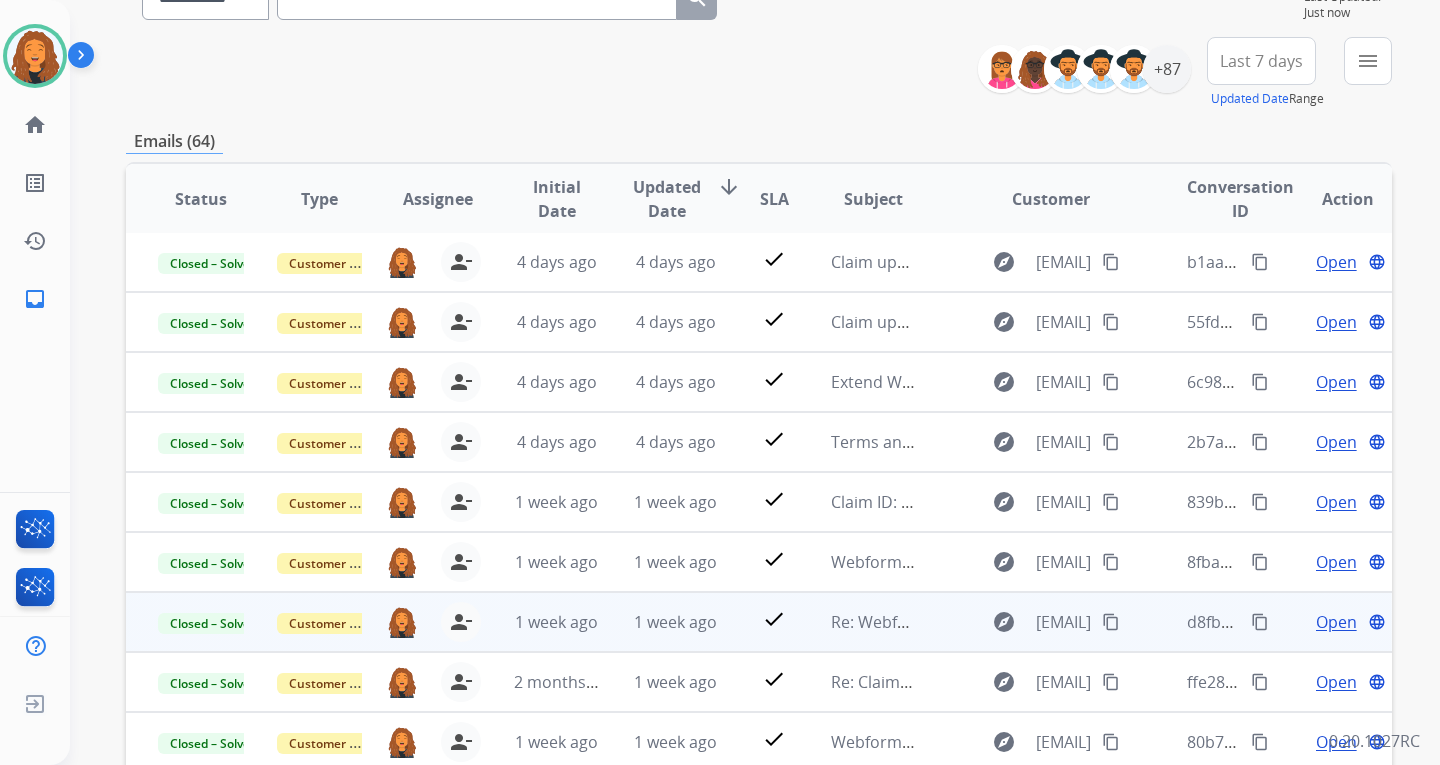 scroll, scrollTop: 373, scrollLeft: 0, axis: vertical 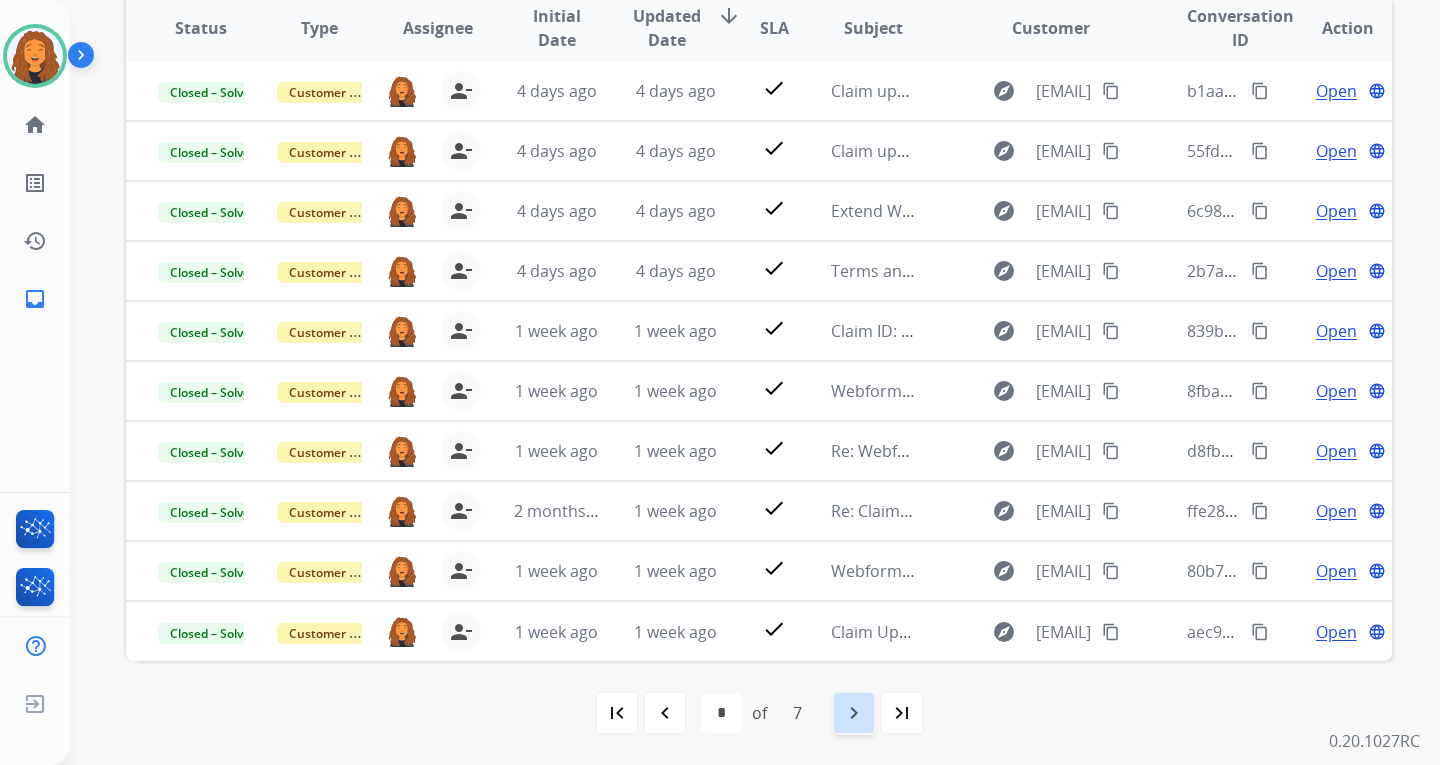 click on "navigate_next" at bounding box center (854, 713) 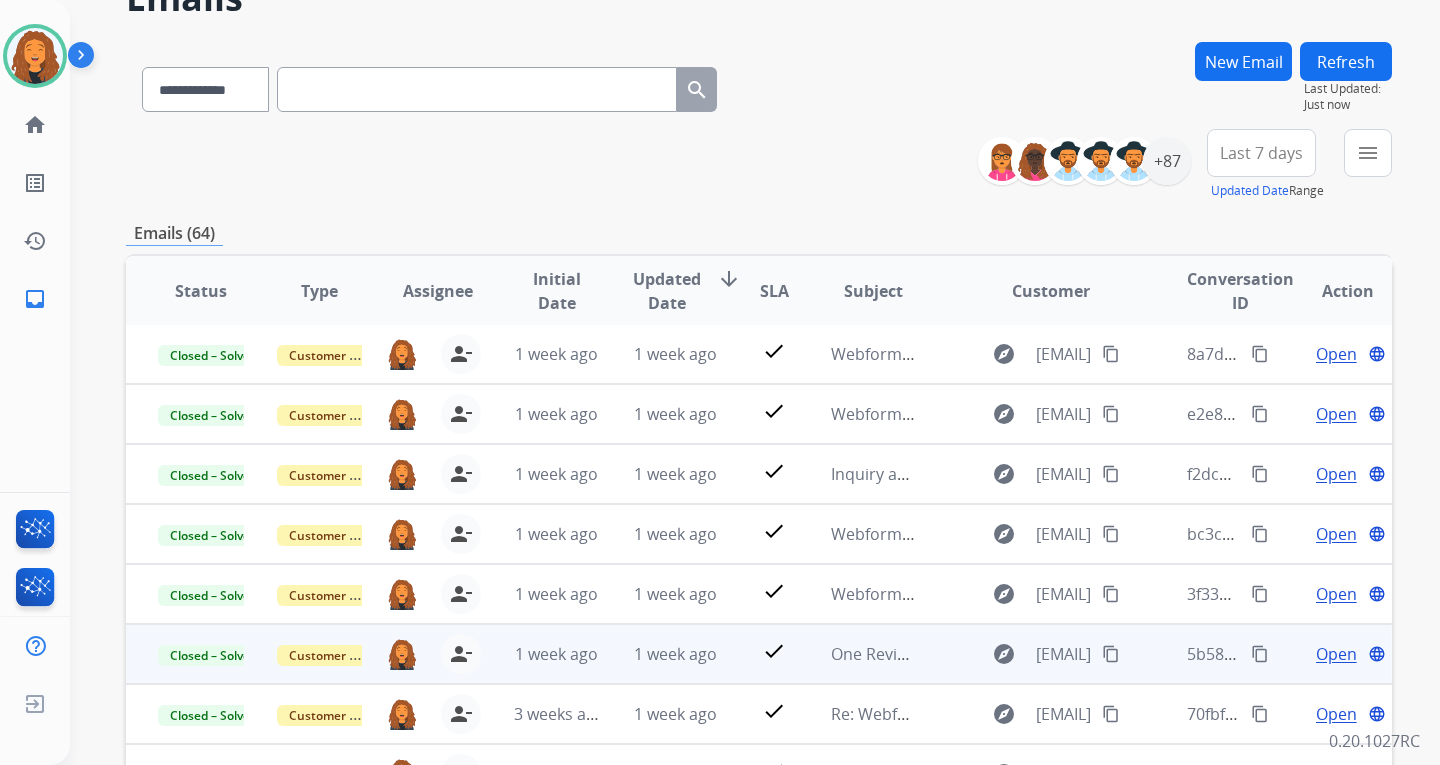 scroll, scrollTop: 373, scrollLeft: 0, axis: vertical 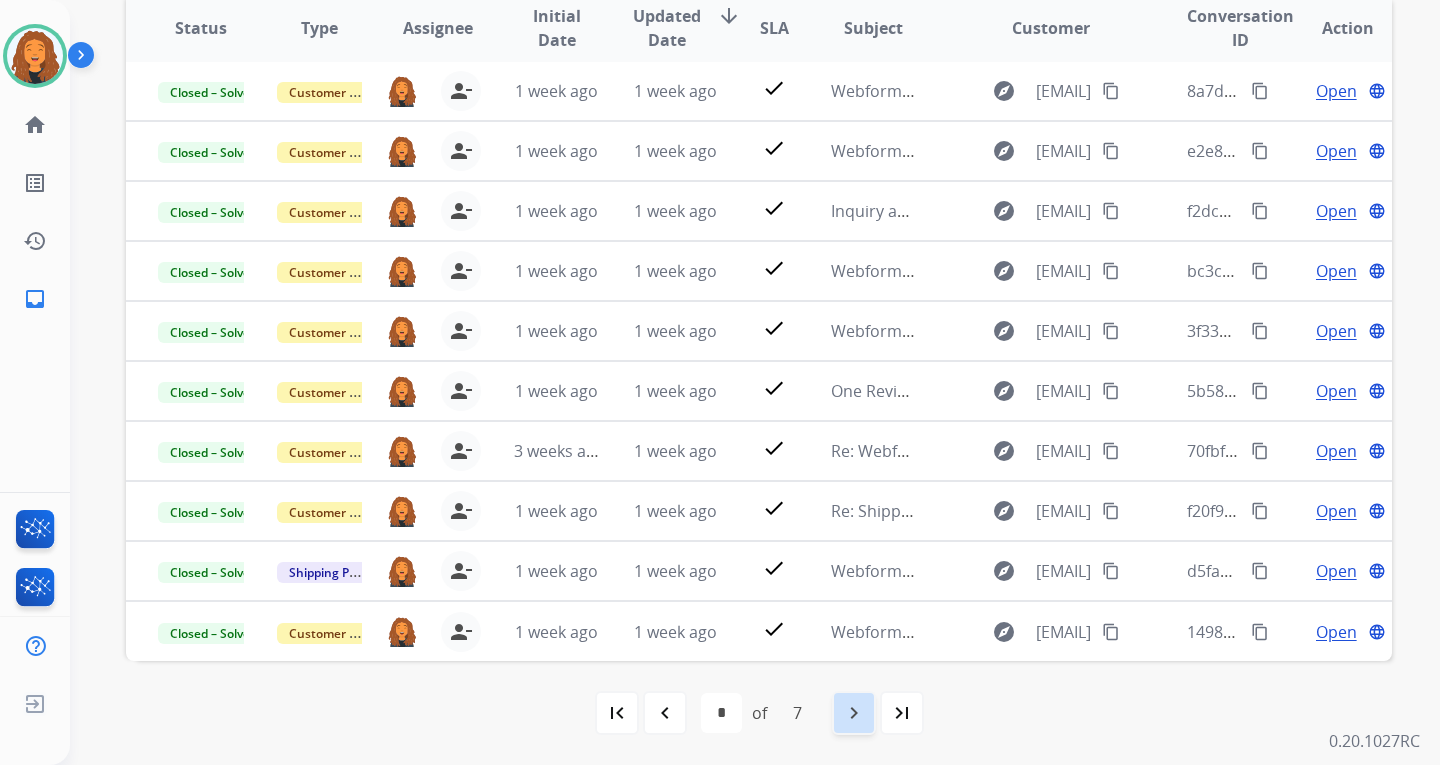 click on "navigate_next" at bounding box center (854, 713) 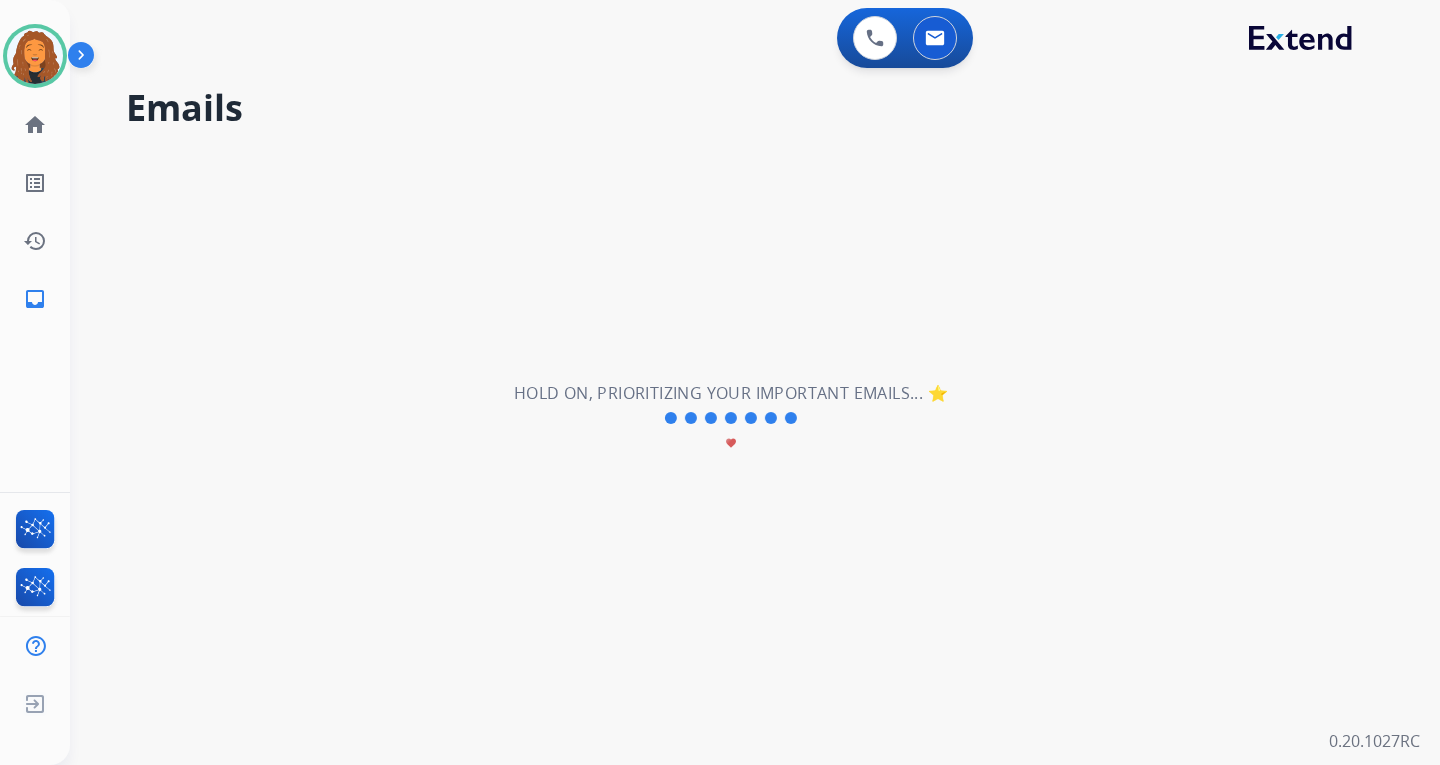 scroll, scrollTop: 0, scrollLeft: 0, axis: both 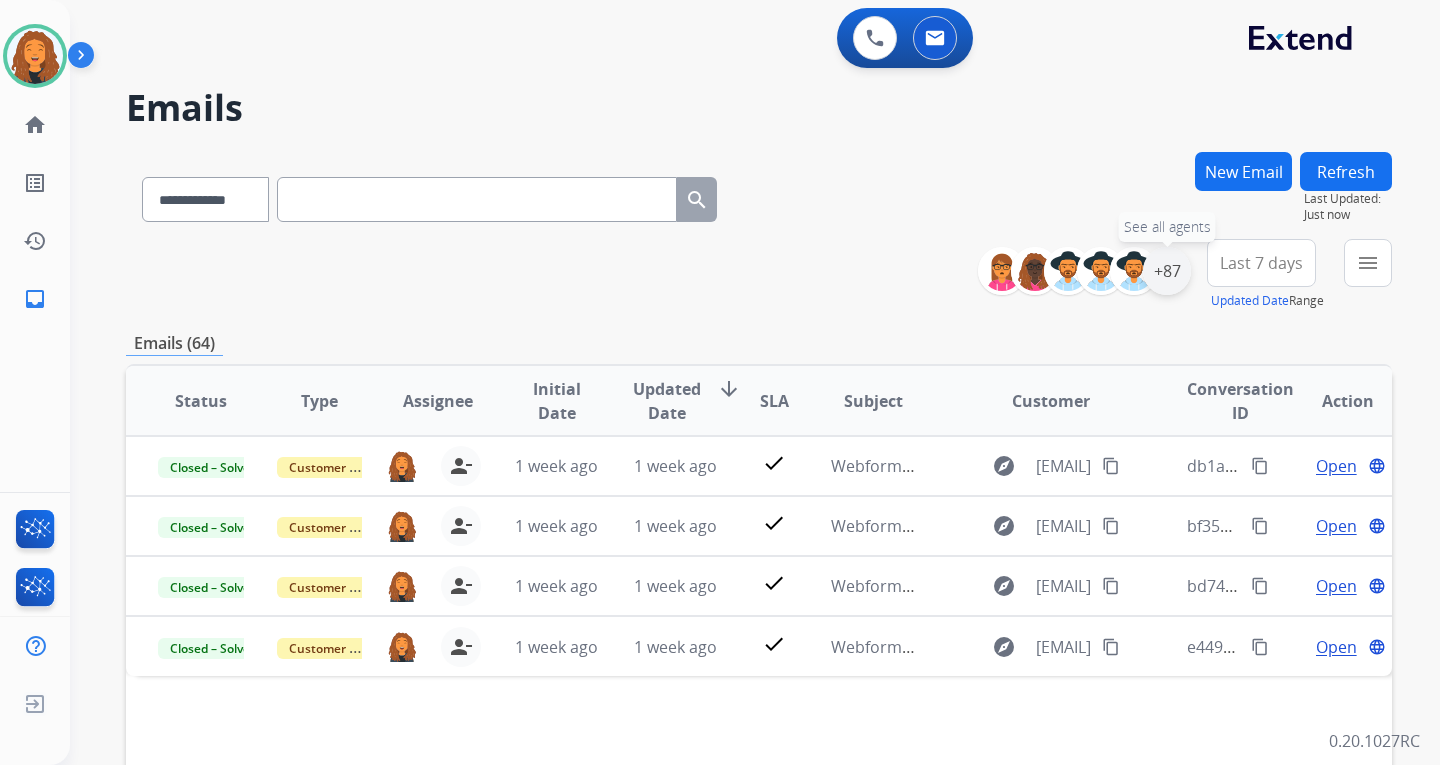click on "+87" at bounding box center [1167, 271] 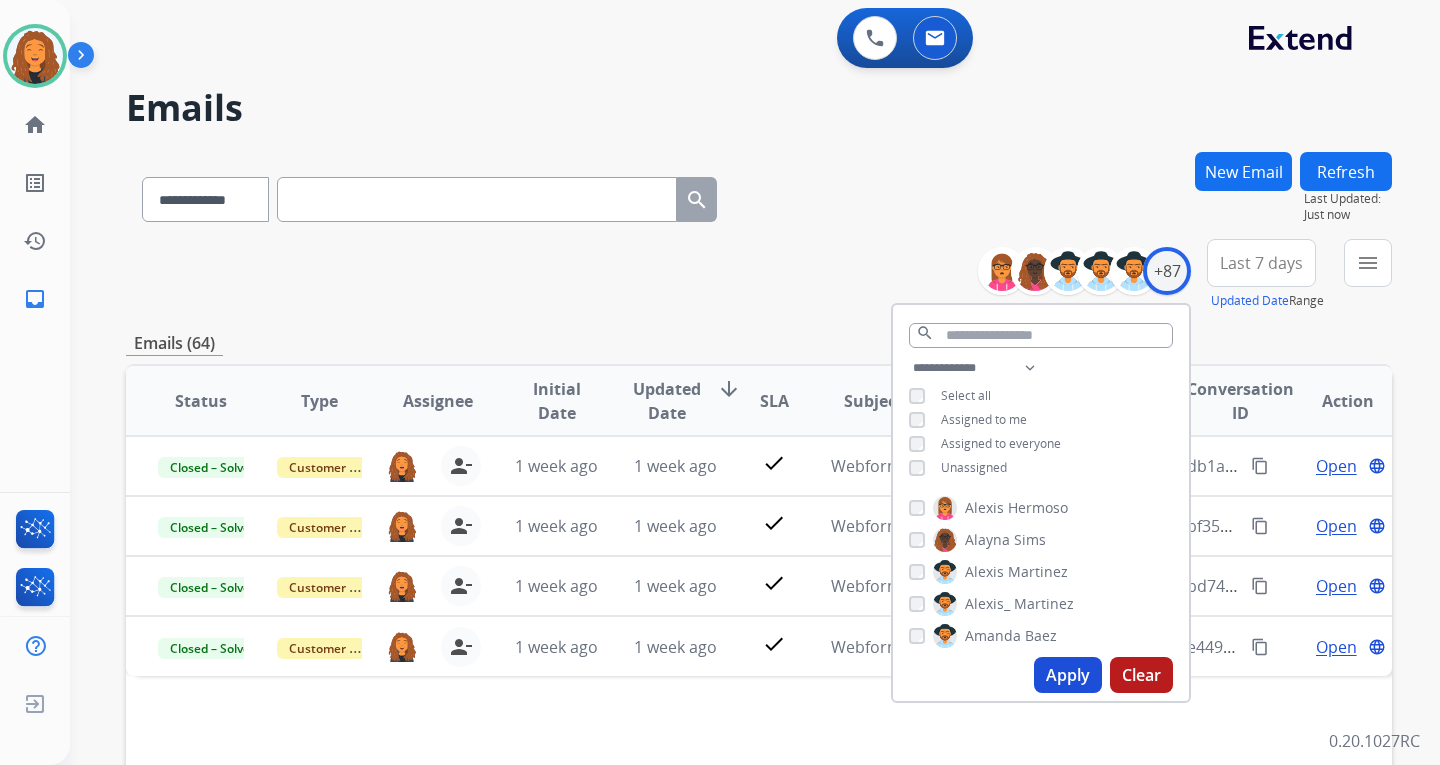 click on "Apply" at bounding box center (1068, 675) 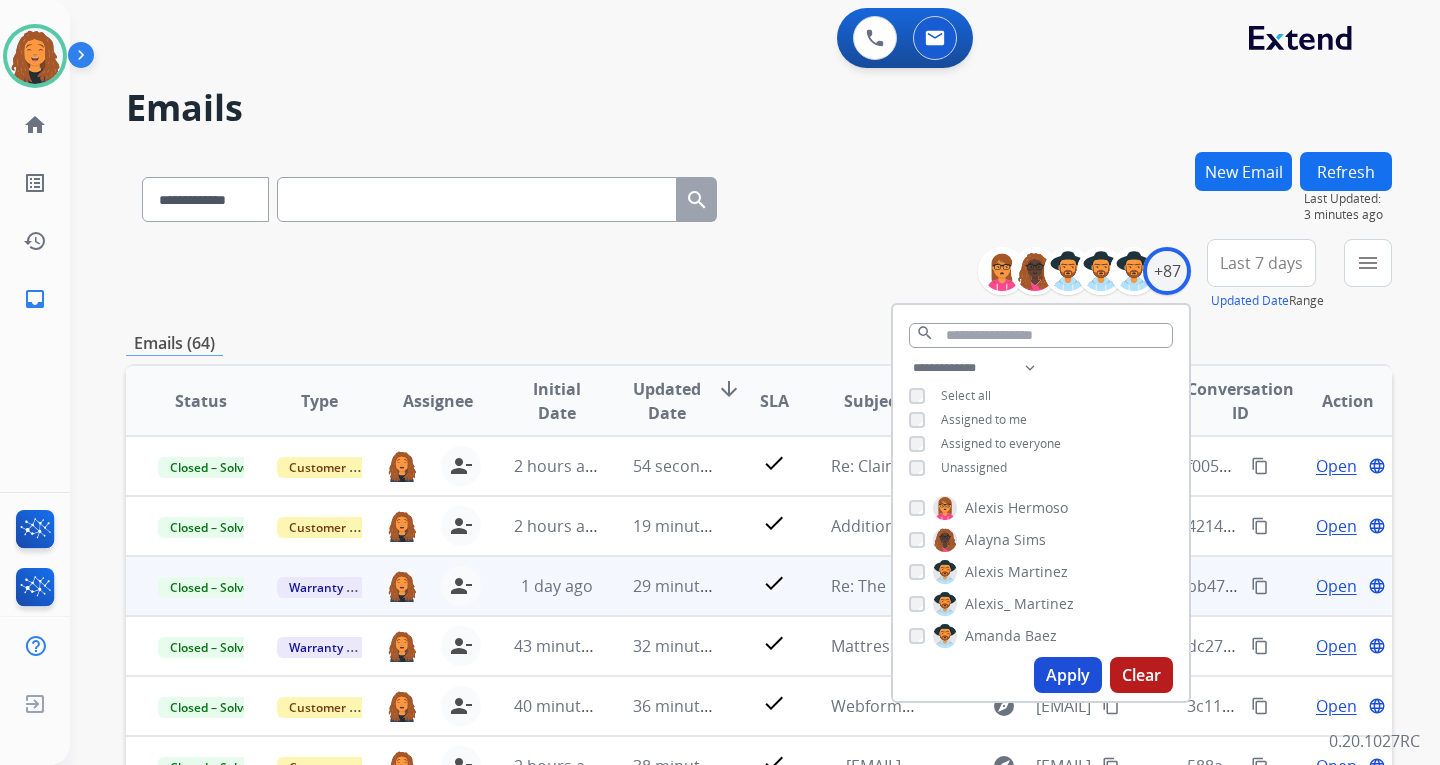 drag, startPoint x: 873, startPoint y: 189, endPoint x: 843, endPoint y: 600, distance: 412.09344 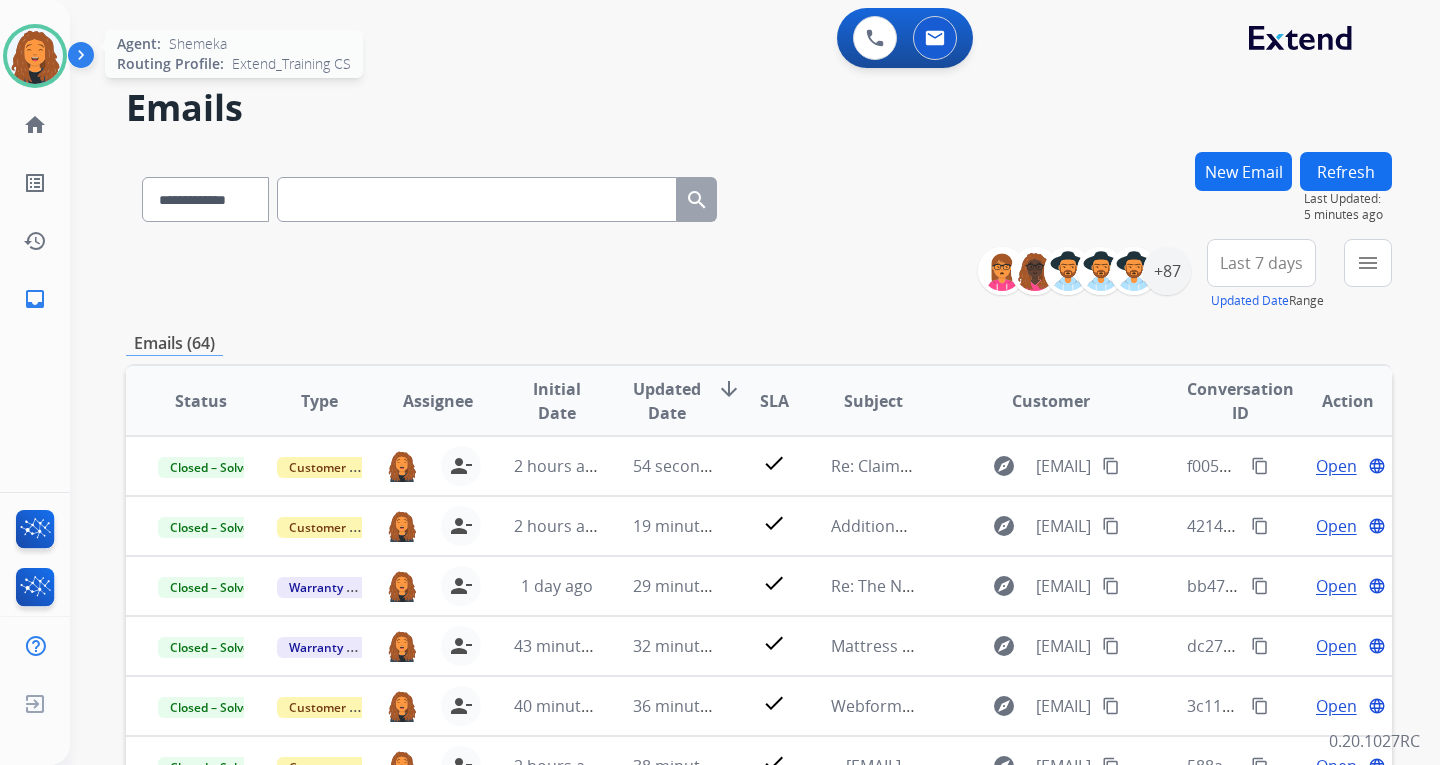 click at bounding box center (35, 56) 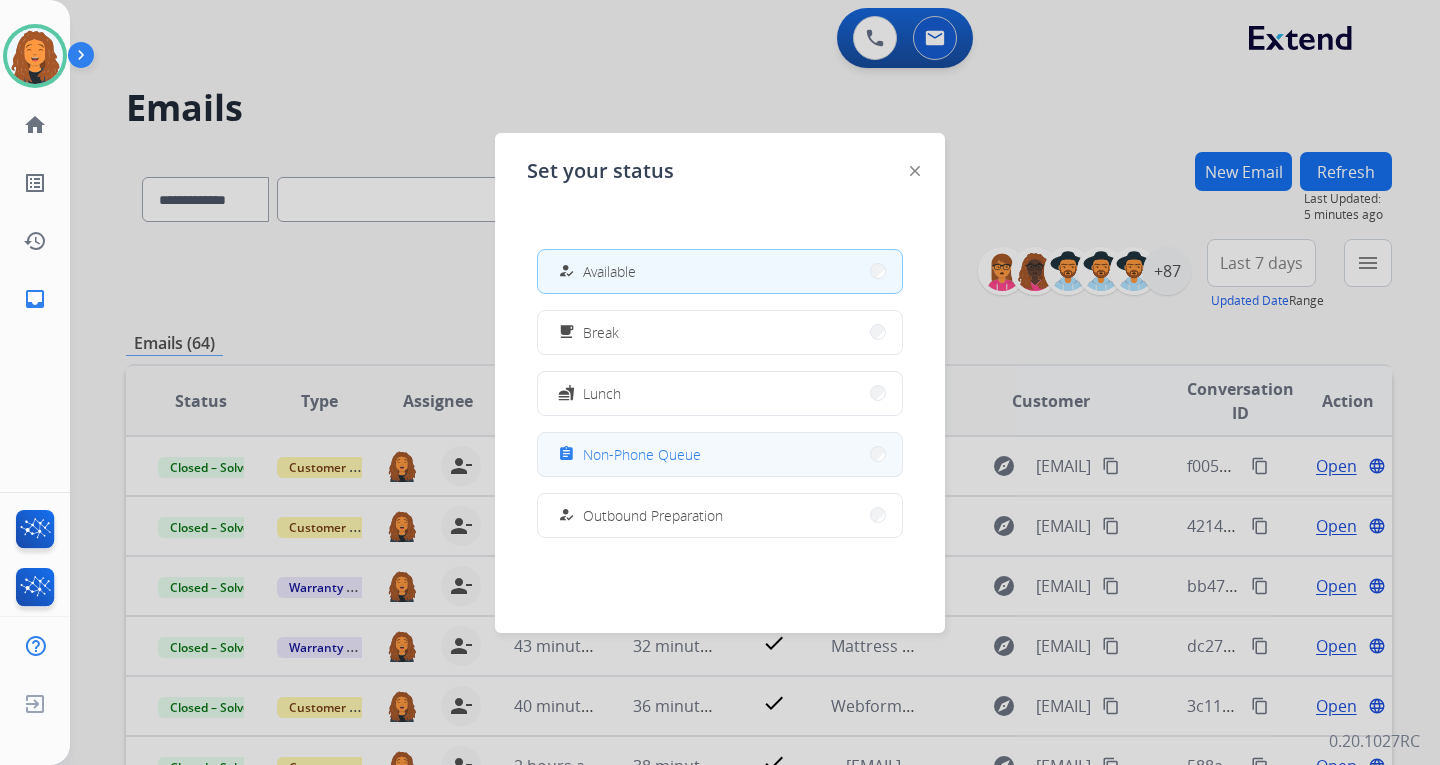 click on "Non-Phone Queue" at bounding box center [642, 454] 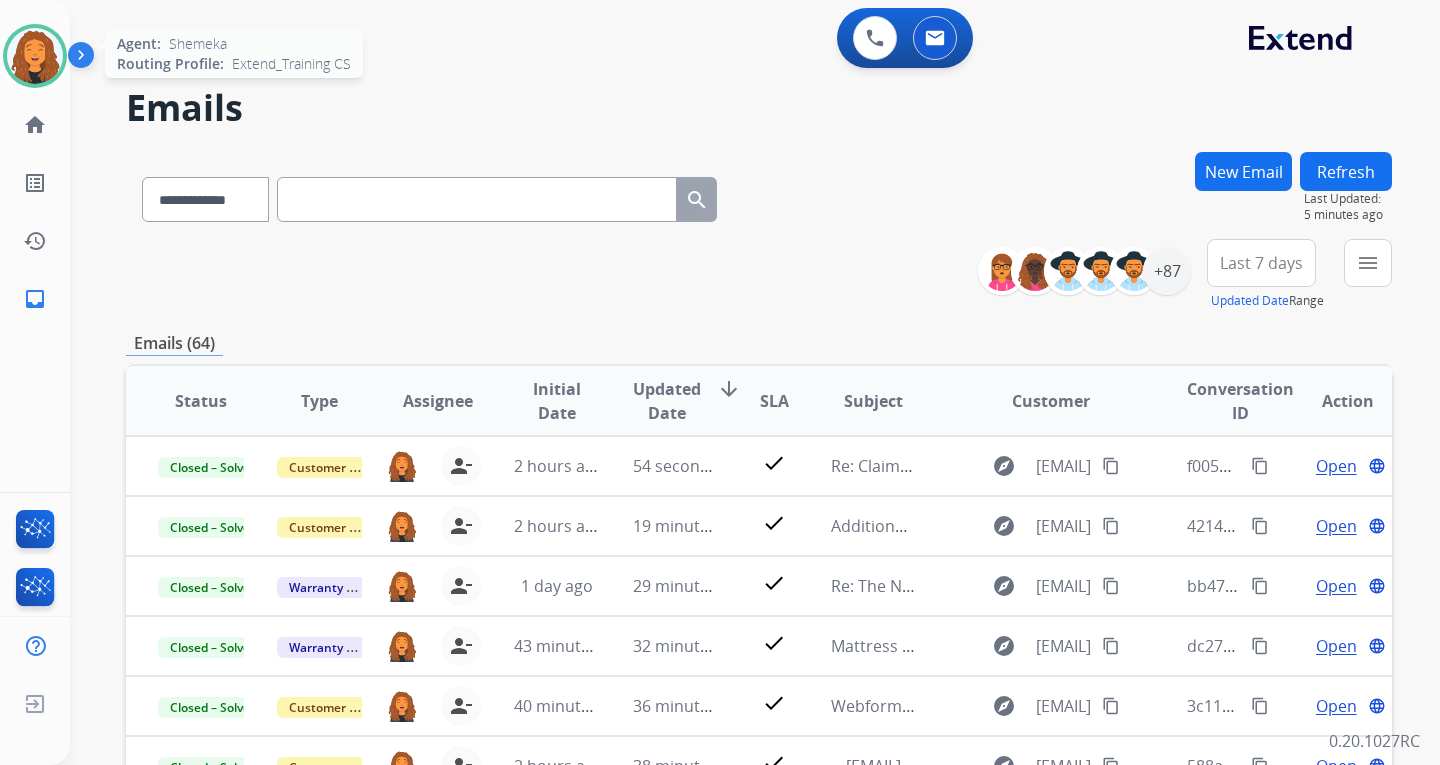 click at bounding box center (35, 56) 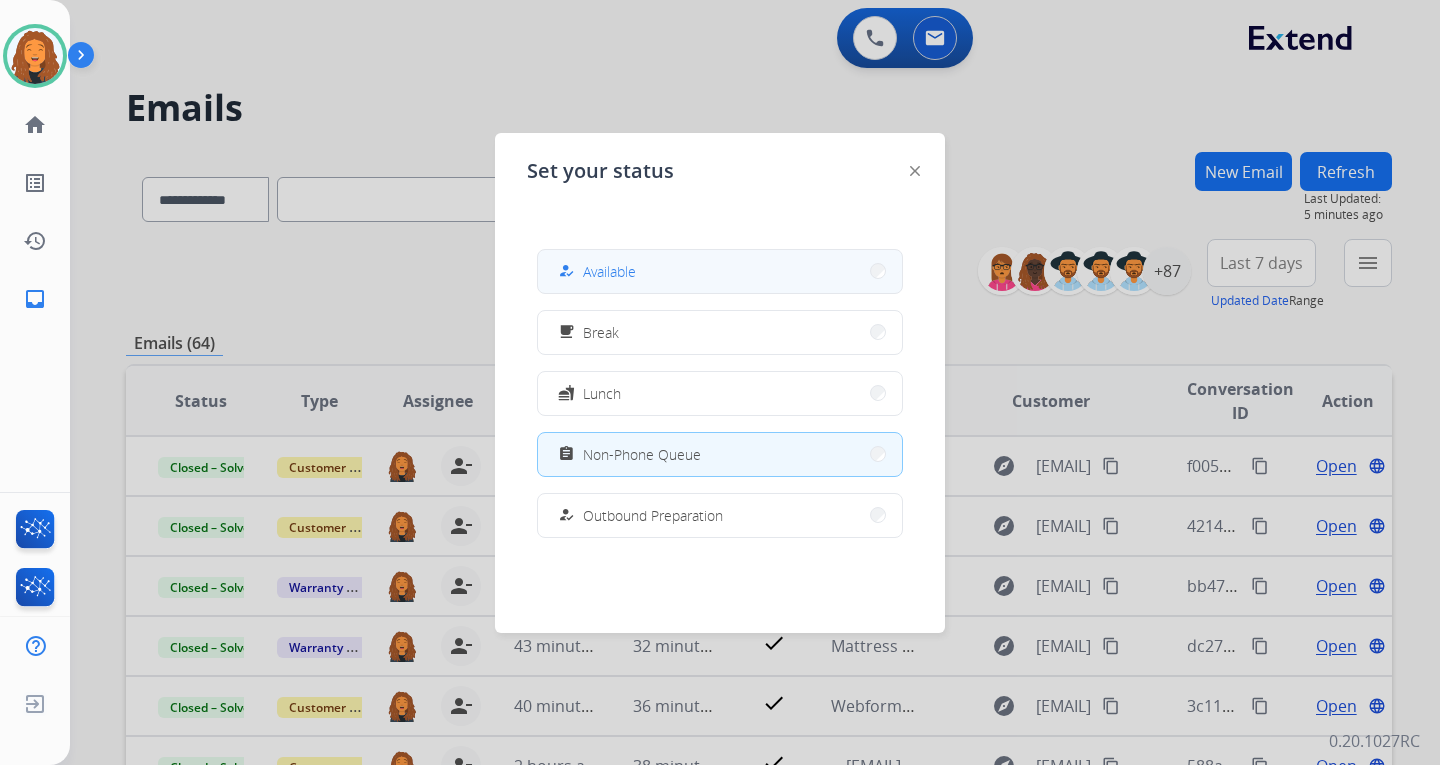 click on "Available" at bounding box center [609, 271] 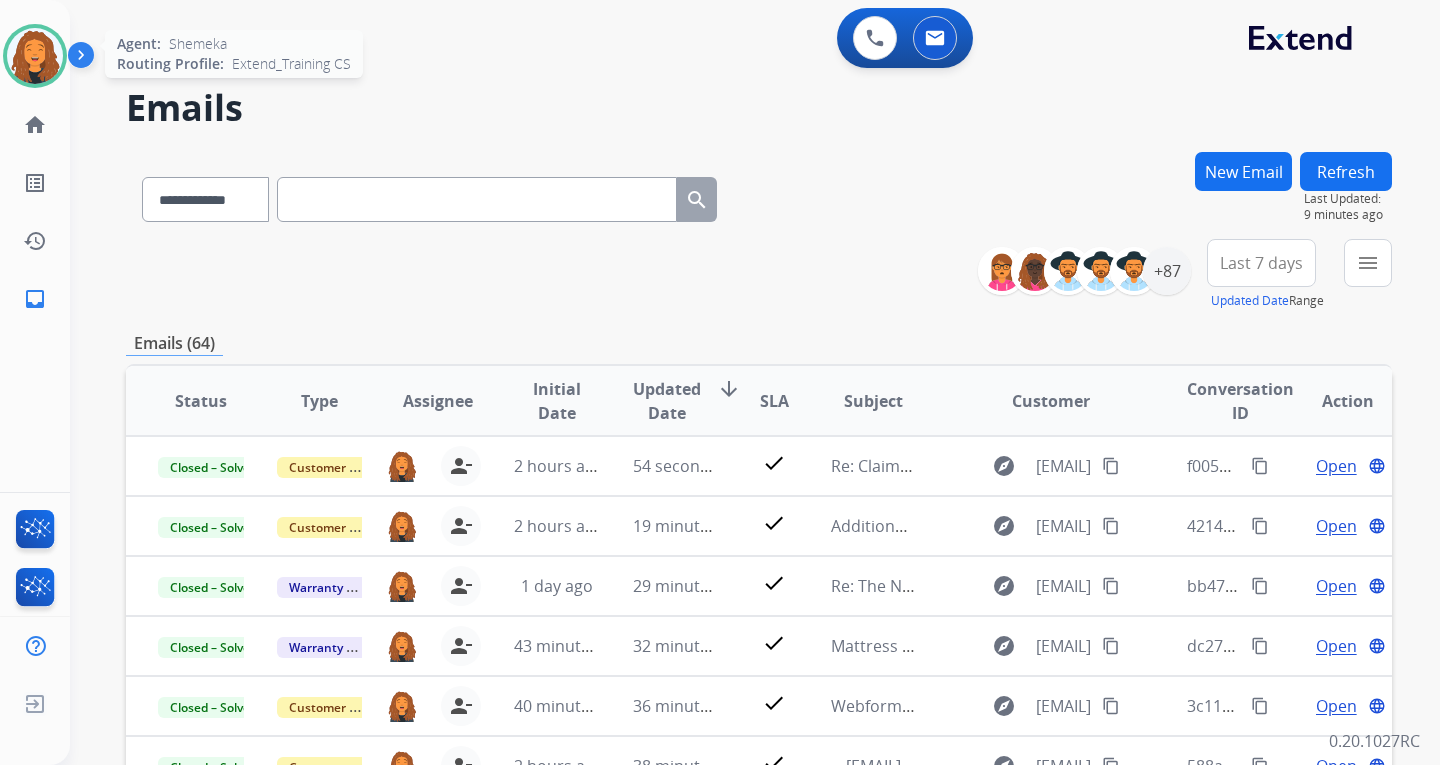 click at bounding box center [35, 56] 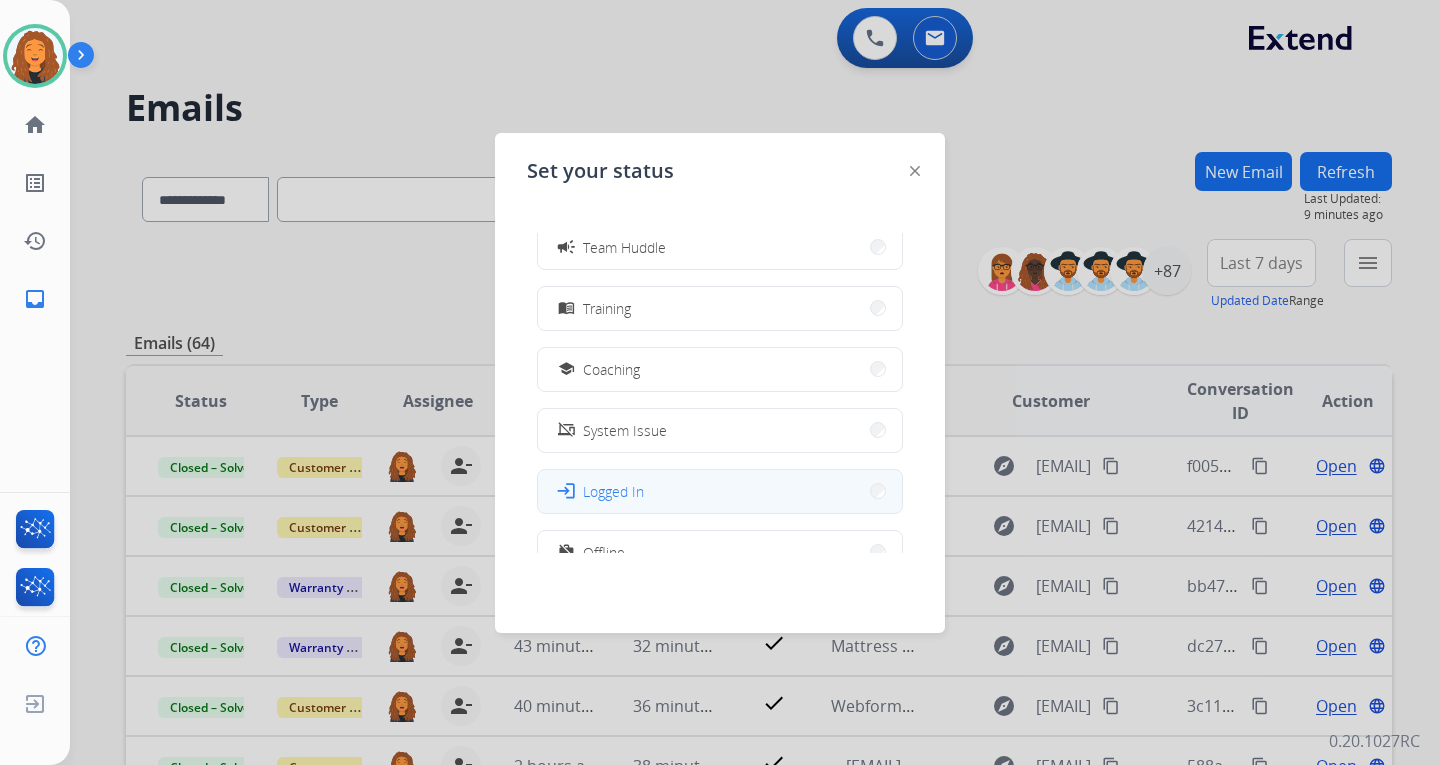 scroll, scrollTop: 377, scrollLeft: 0, axis: vertical 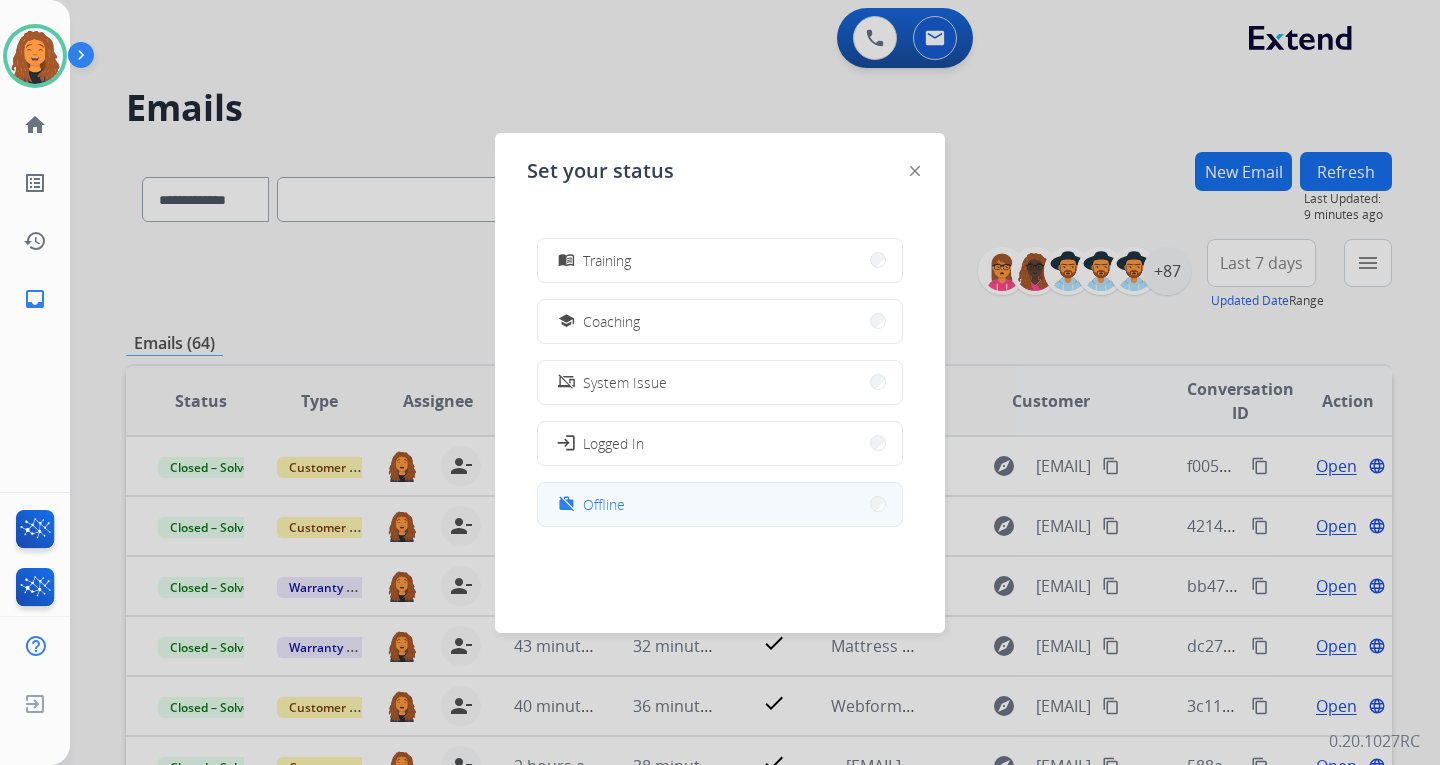 click on "Offline" at bounding box center [604, 504] 